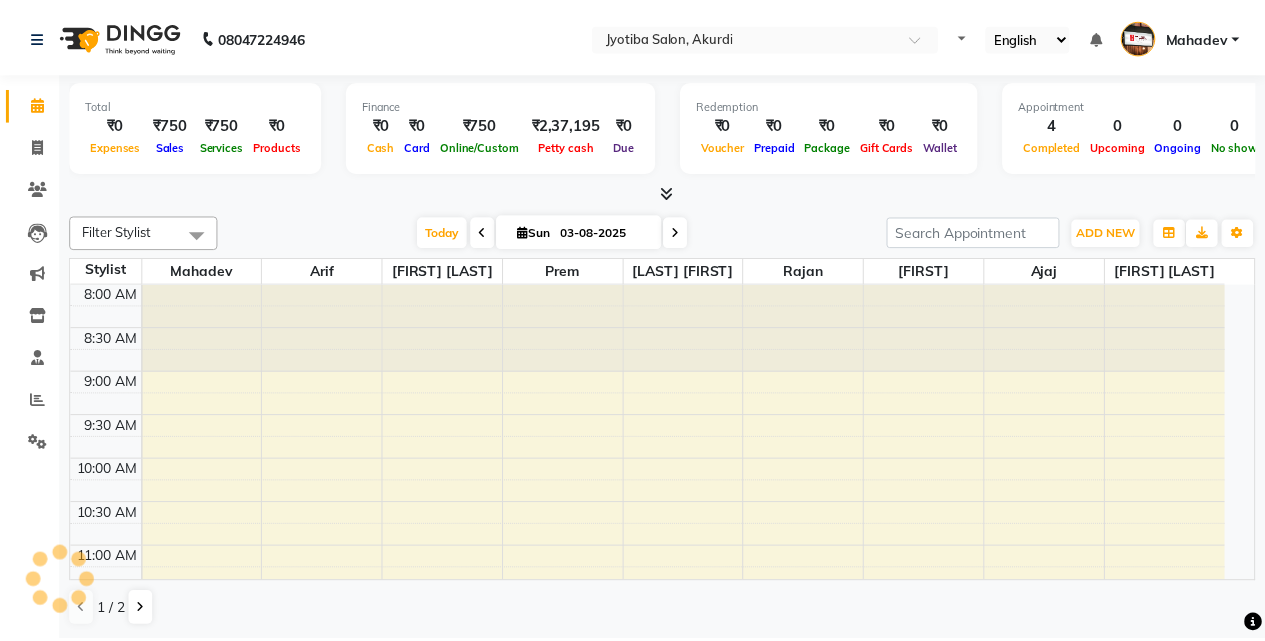 scroll, scrollTop: 0, scrollLeft: 0, axis: both 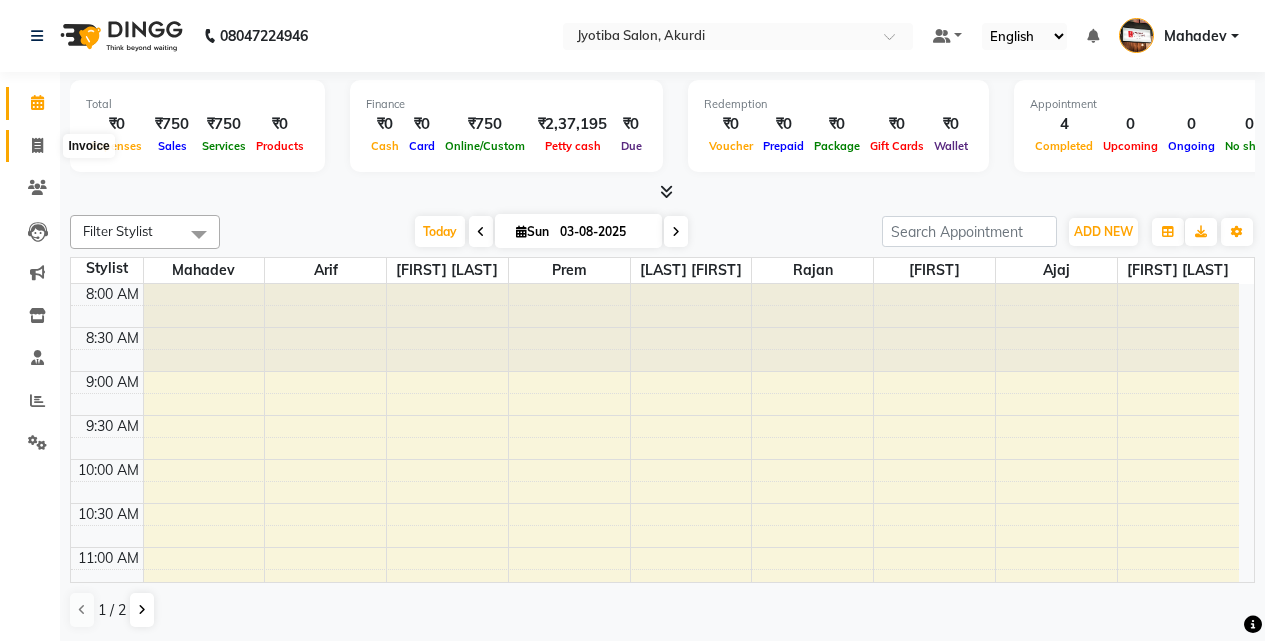 click 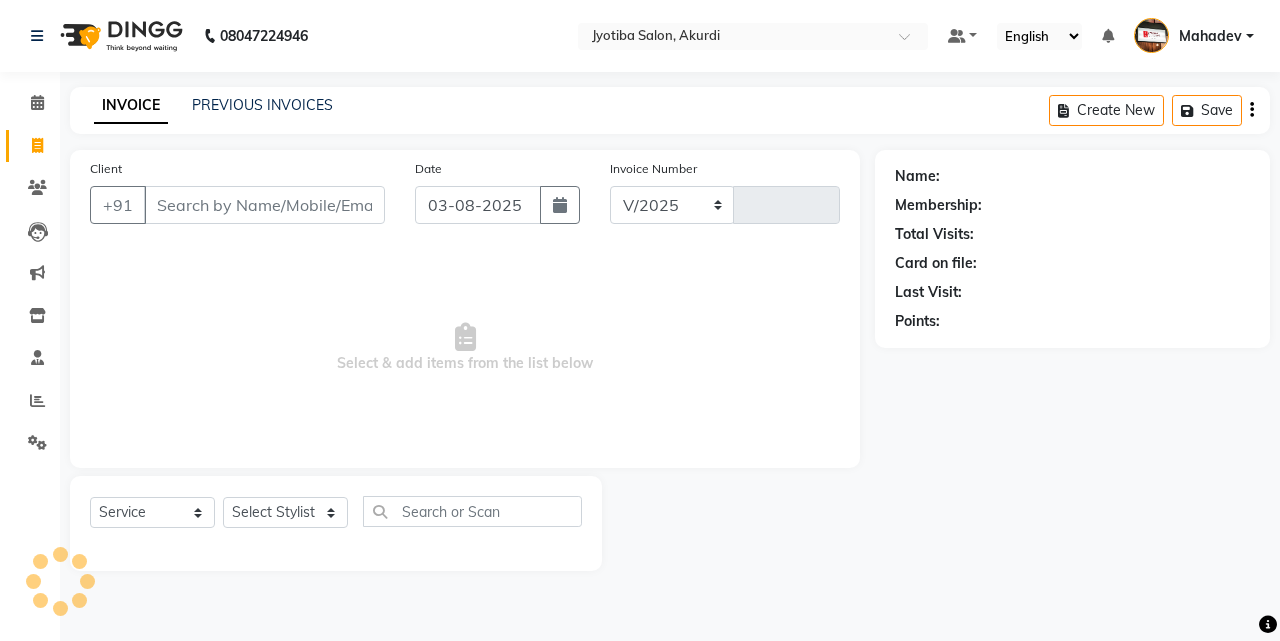 select on "557" 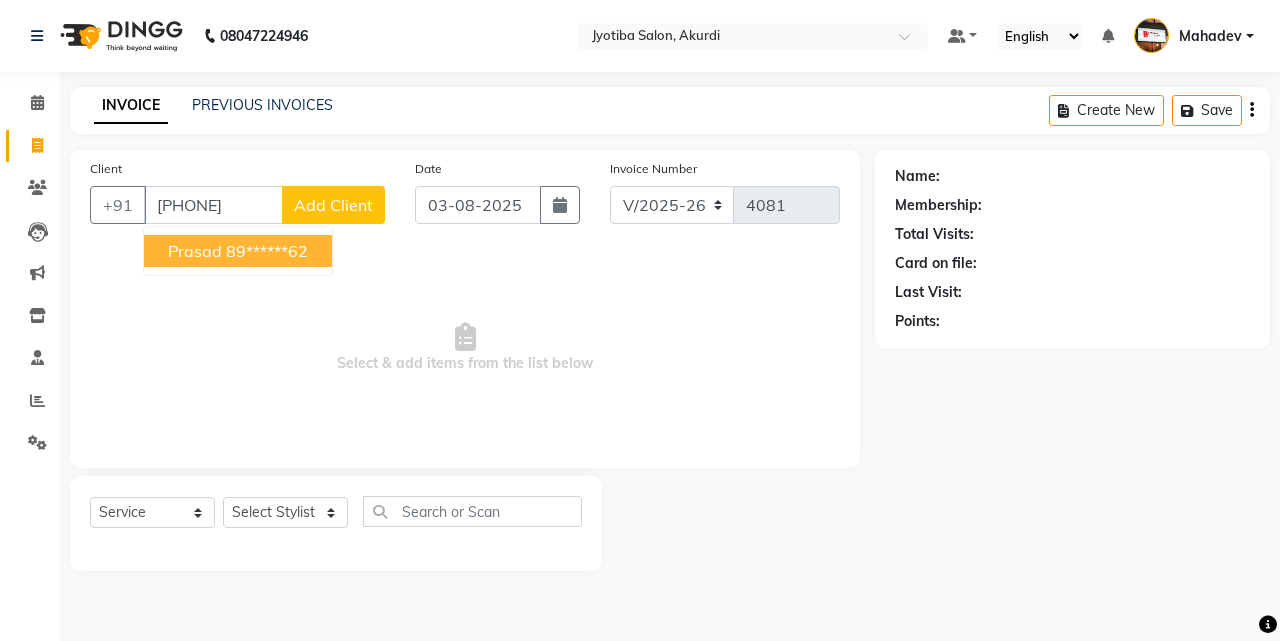 click on "89******62" at bounding box center [267, 251] 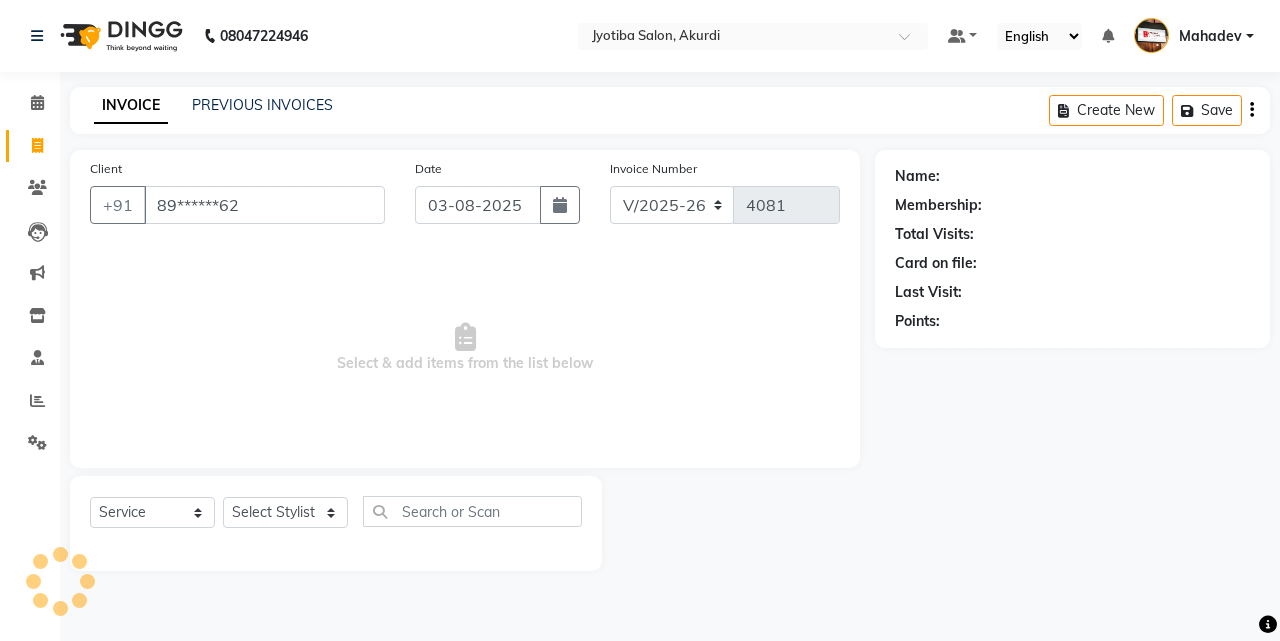 type on "89******62" 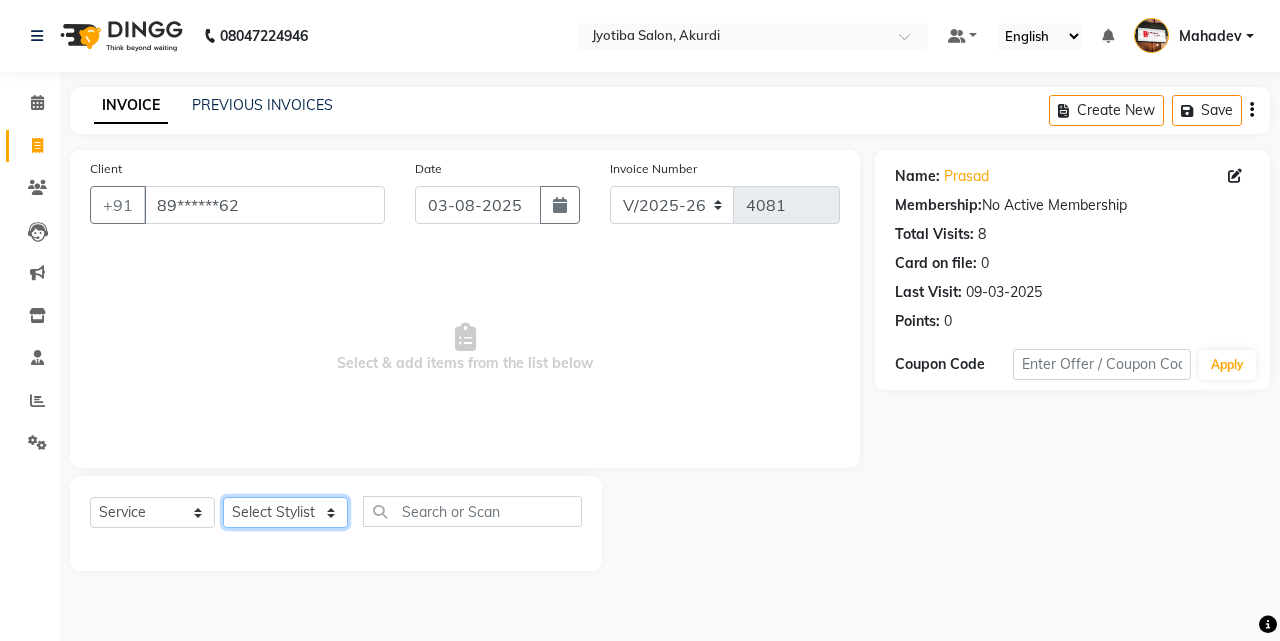 click on "Select Stylist Ajaj Ansari sahid Arif Ganpat  Mahadev manish choudhari Parmu tatya  Prem Rajan Sanjay Sanjay Santosh  Shop  Sohel  Vinod" 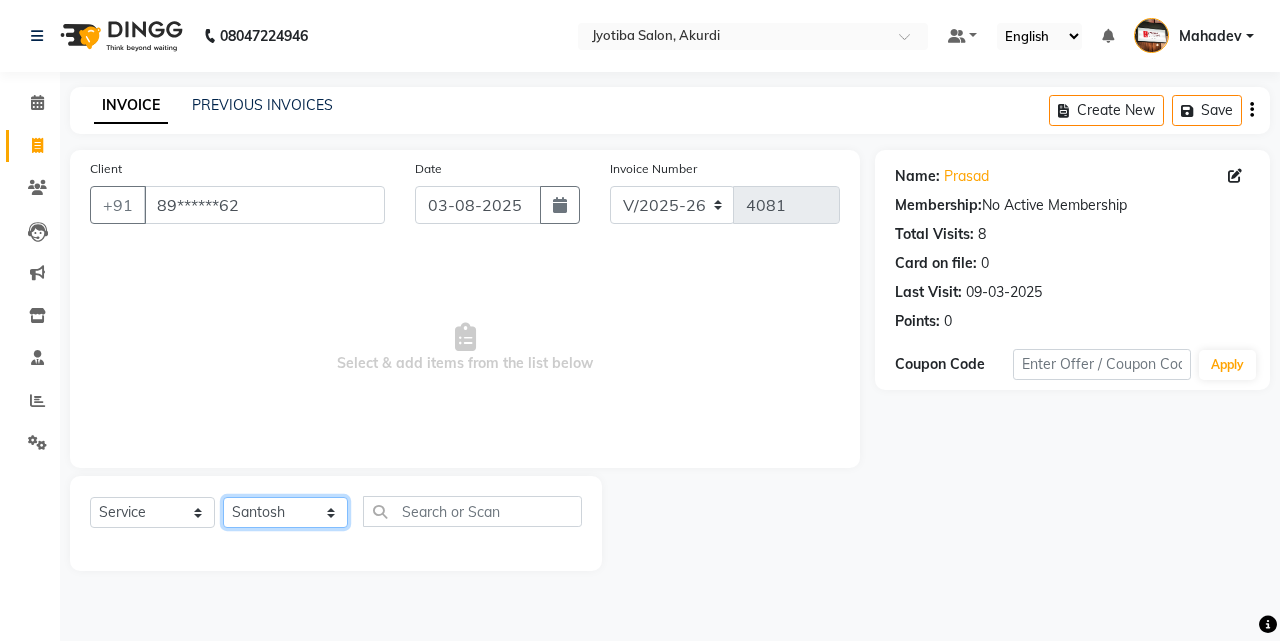 click on "Select Stylist Ajaj Ansari sahid Arif Ganpat  Mahadev manish choudhari Parmu tatya  Prem Rajan Sanjay Sanjay Santosh  Shop  Sohel  Vinod" 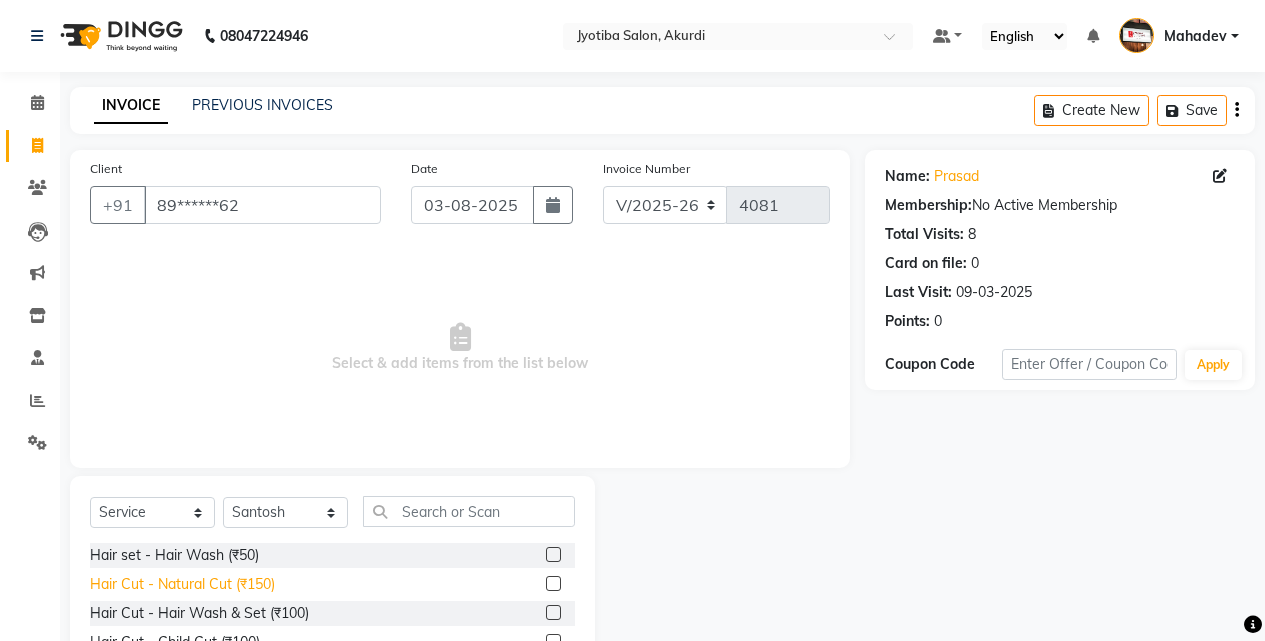click on "Hair Cut - Natural Cut (₹150)" 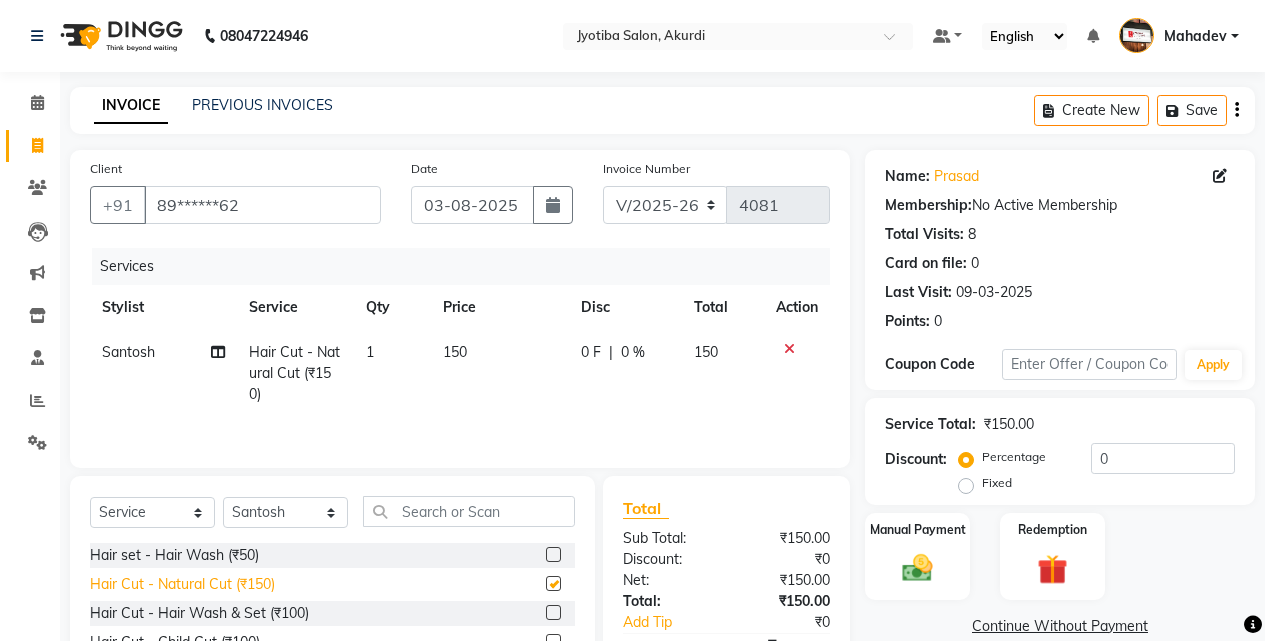 checkbox on "false" 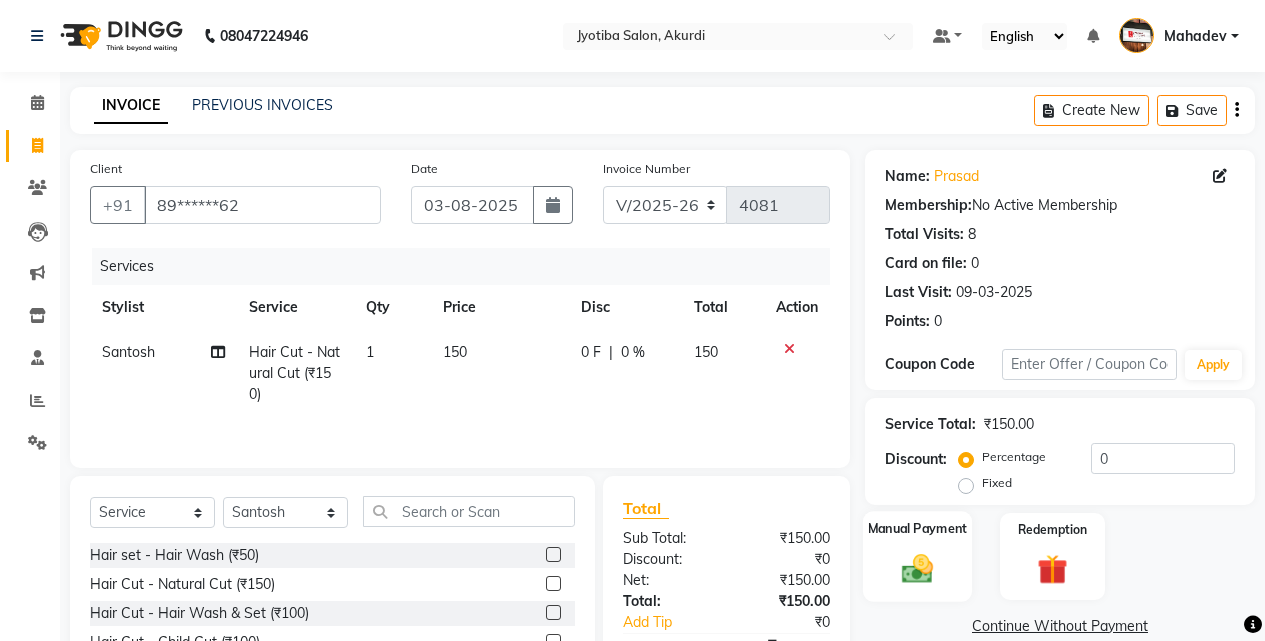 click 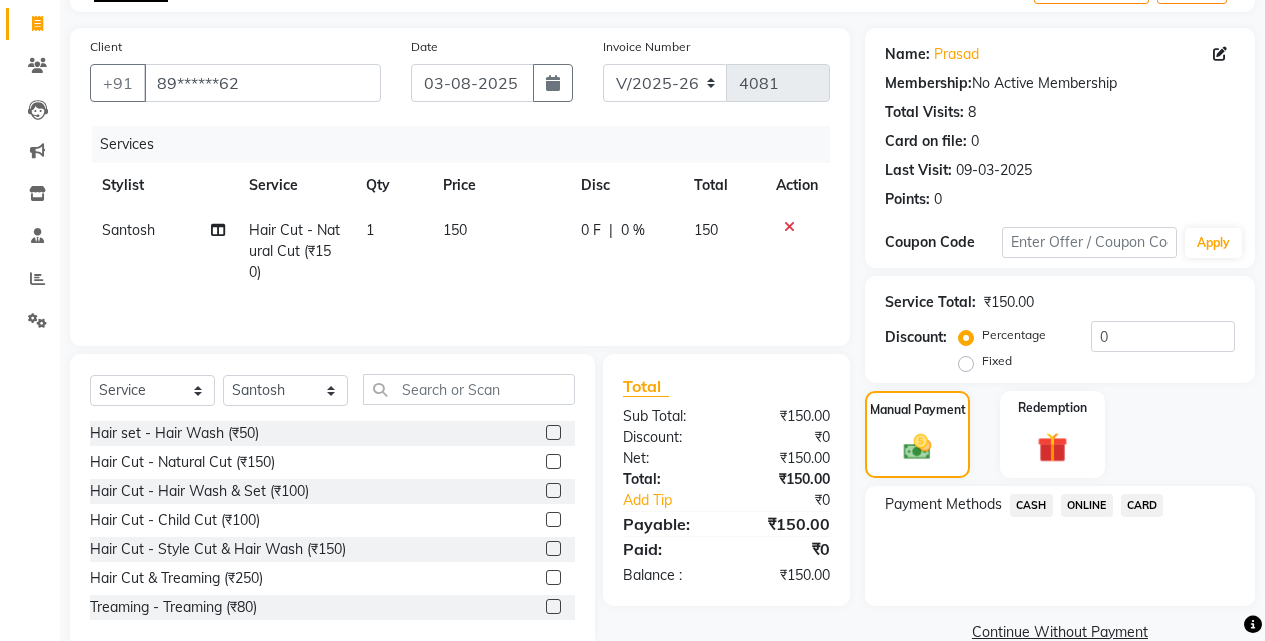 scroll, scrollTop: 160, scrollLeft: 0, axis: vertical 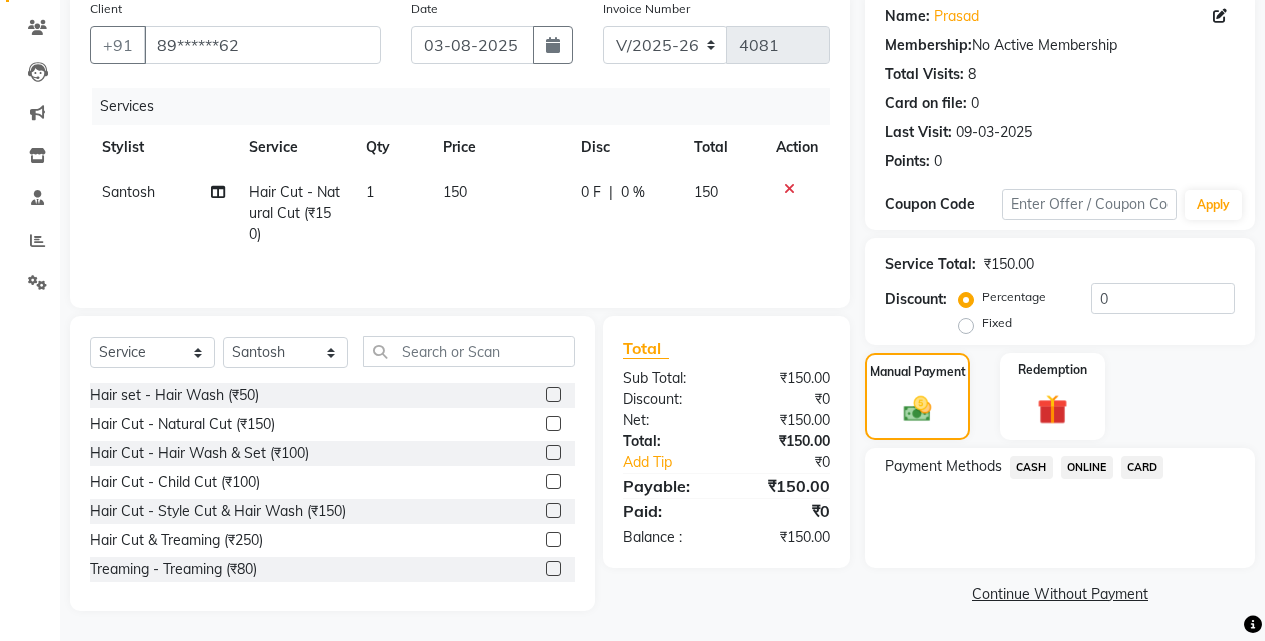 click on "ONLINE" 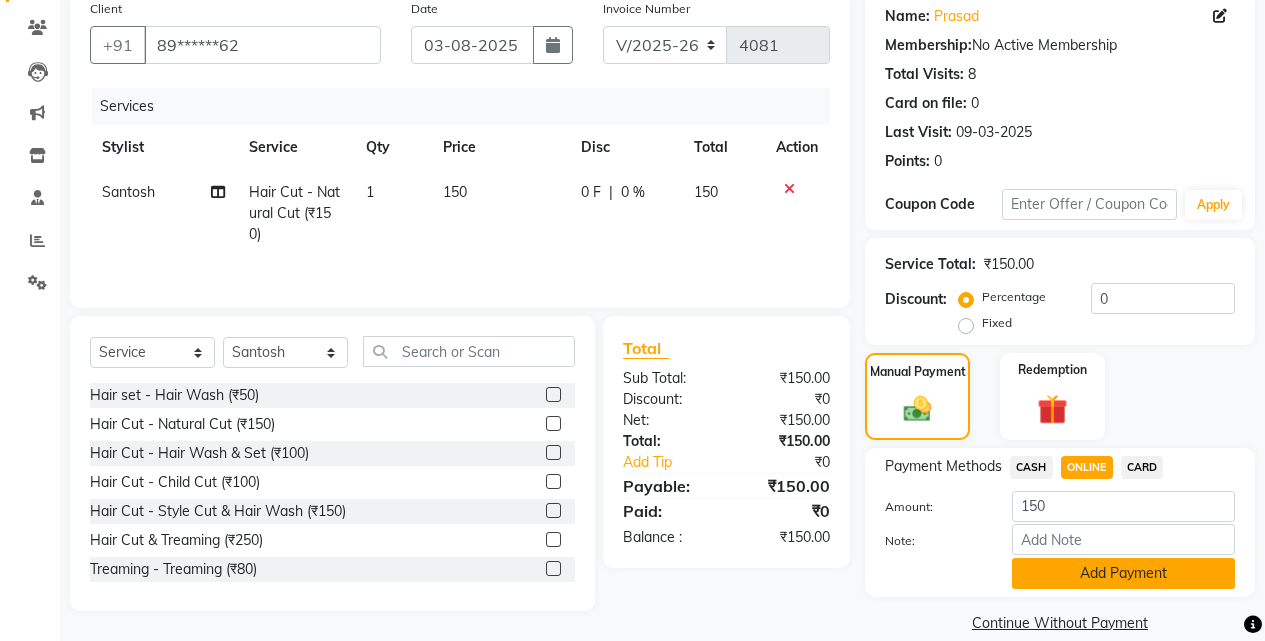 click on "Add Payment" 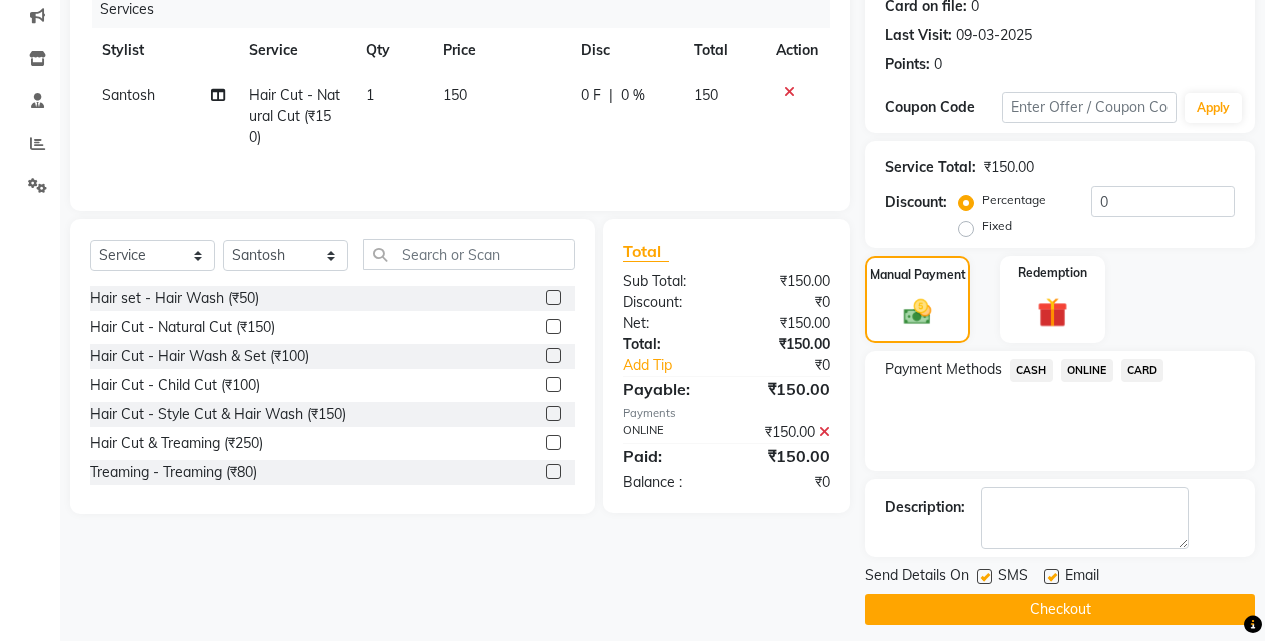 scroll, scrollTop: 271, scrollLeft: 0, axis: vertical 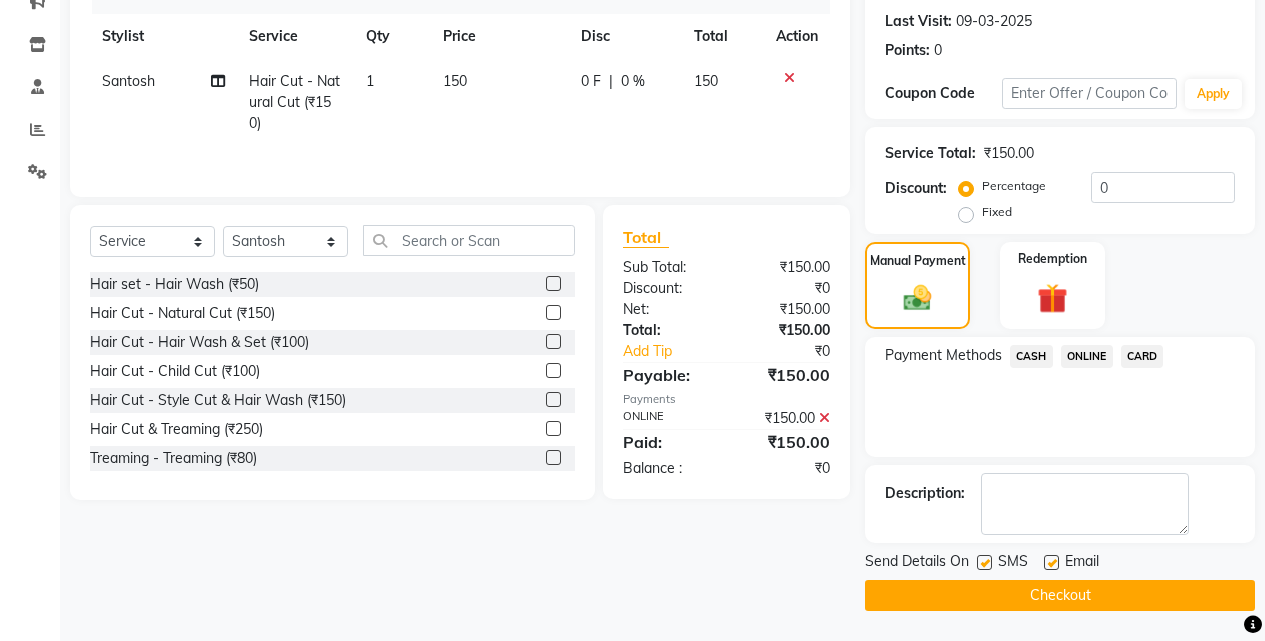 click on "Checkout" 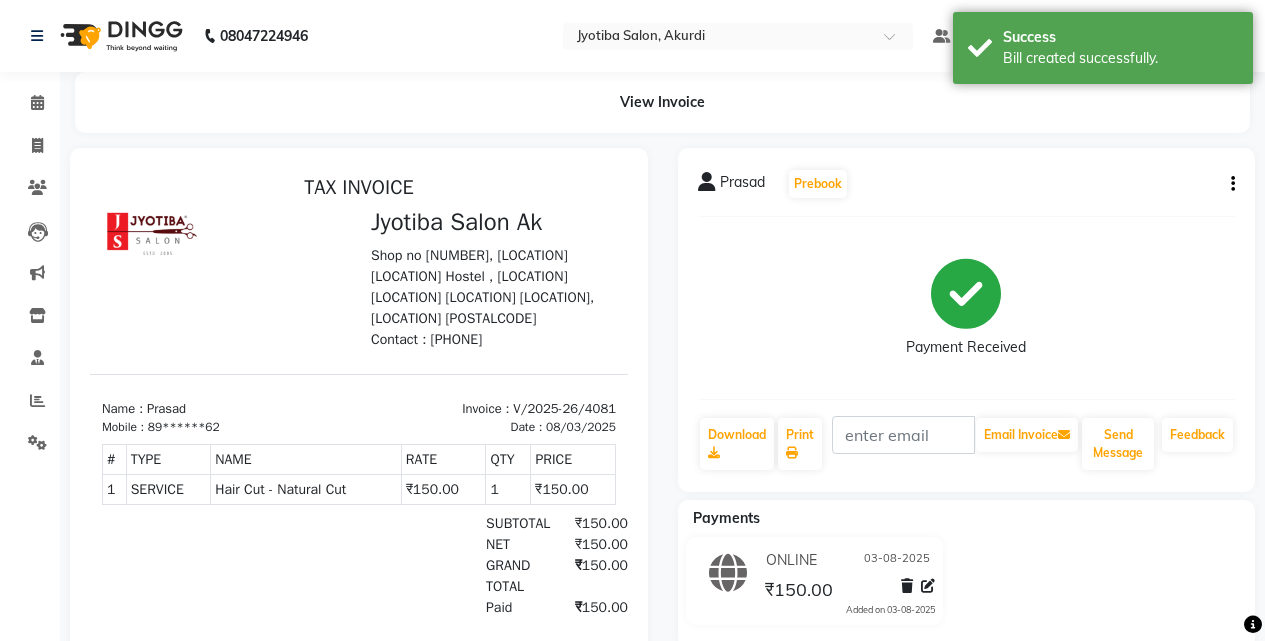 scroll, scrollTop: 0, scrollLeft: 0, axis: both 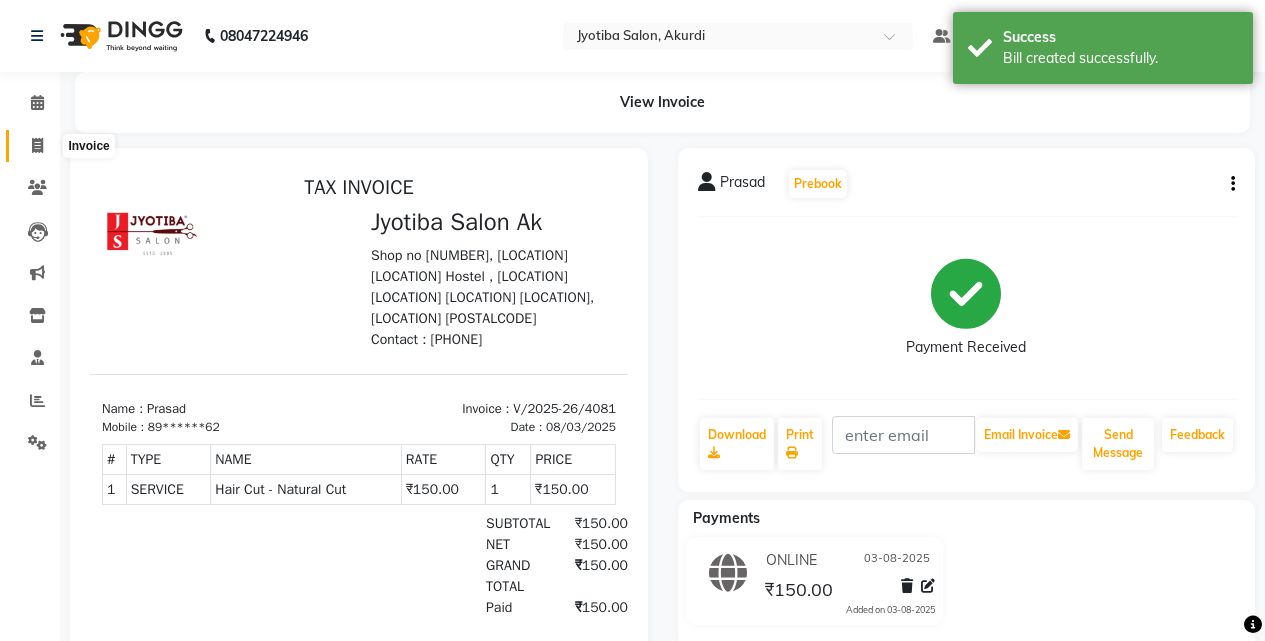 click 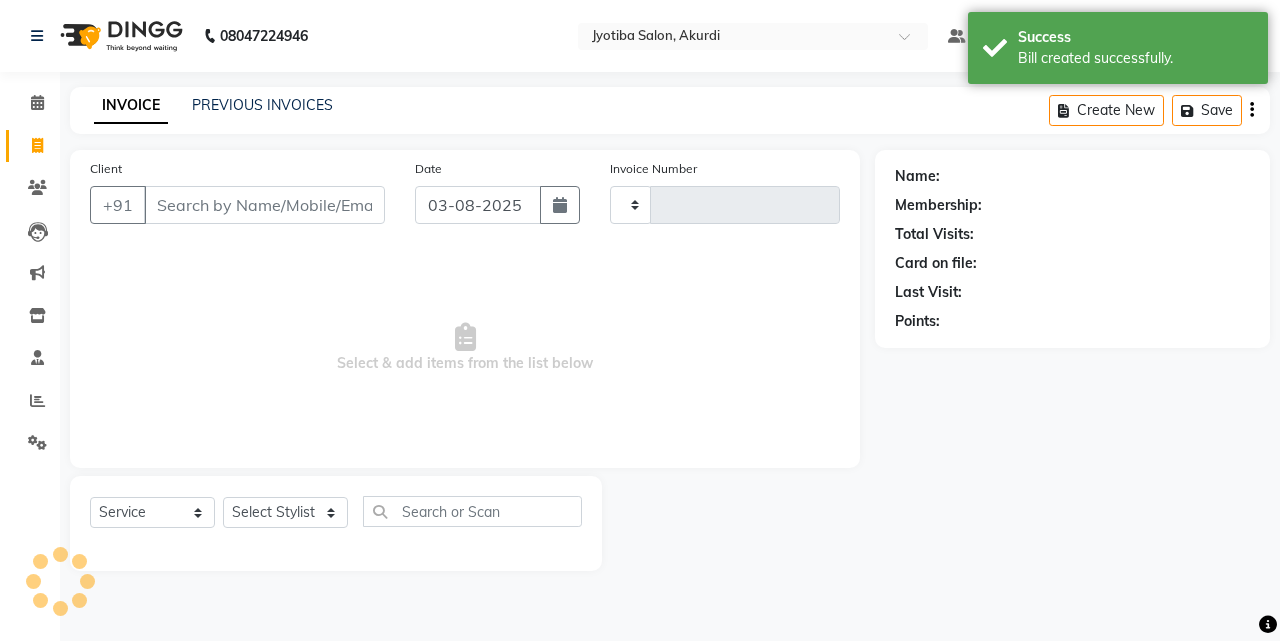 type on "4082" 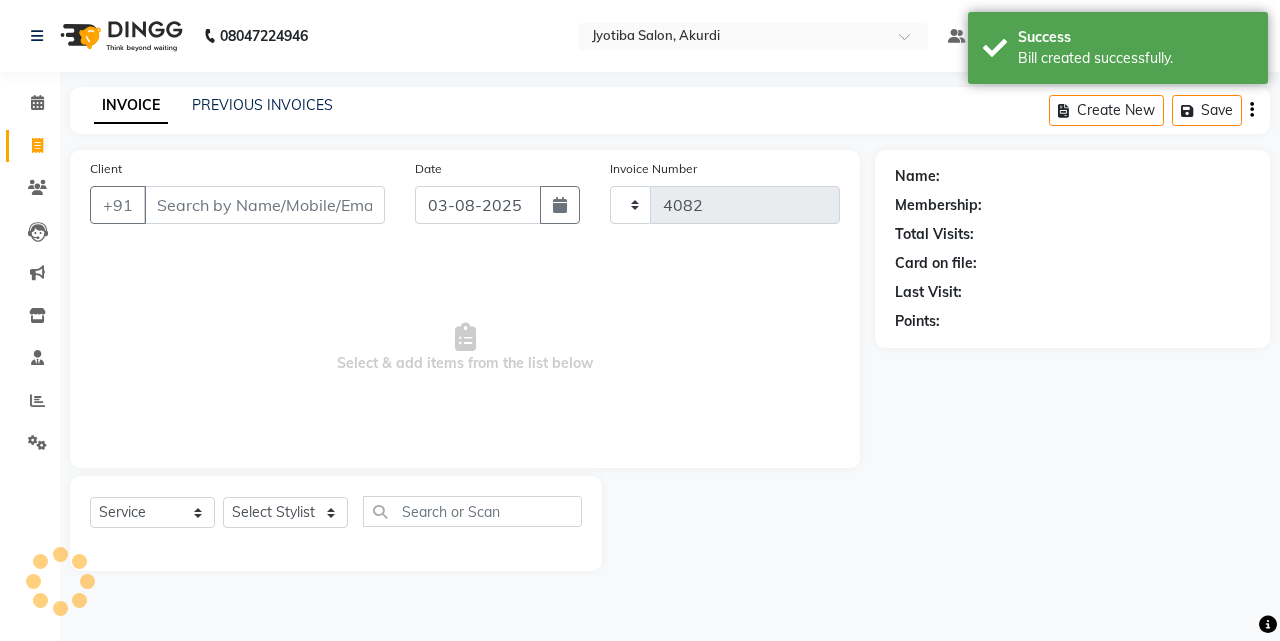 select on "557" 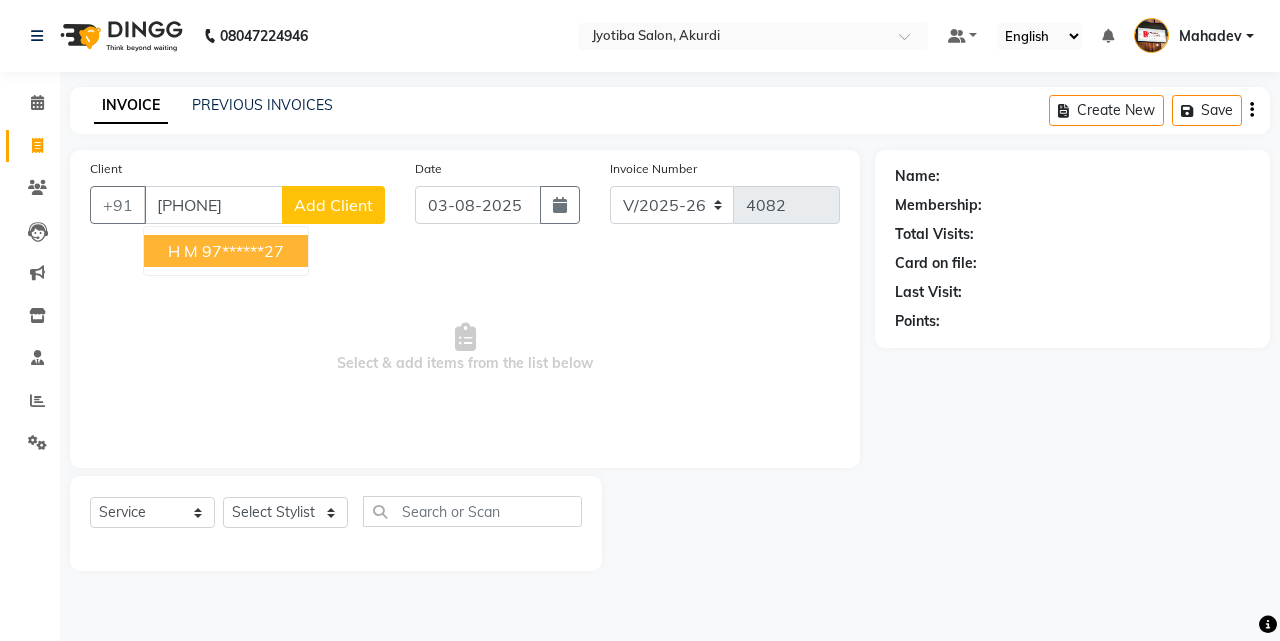 click on "H M" at bounding box center [183, 251] 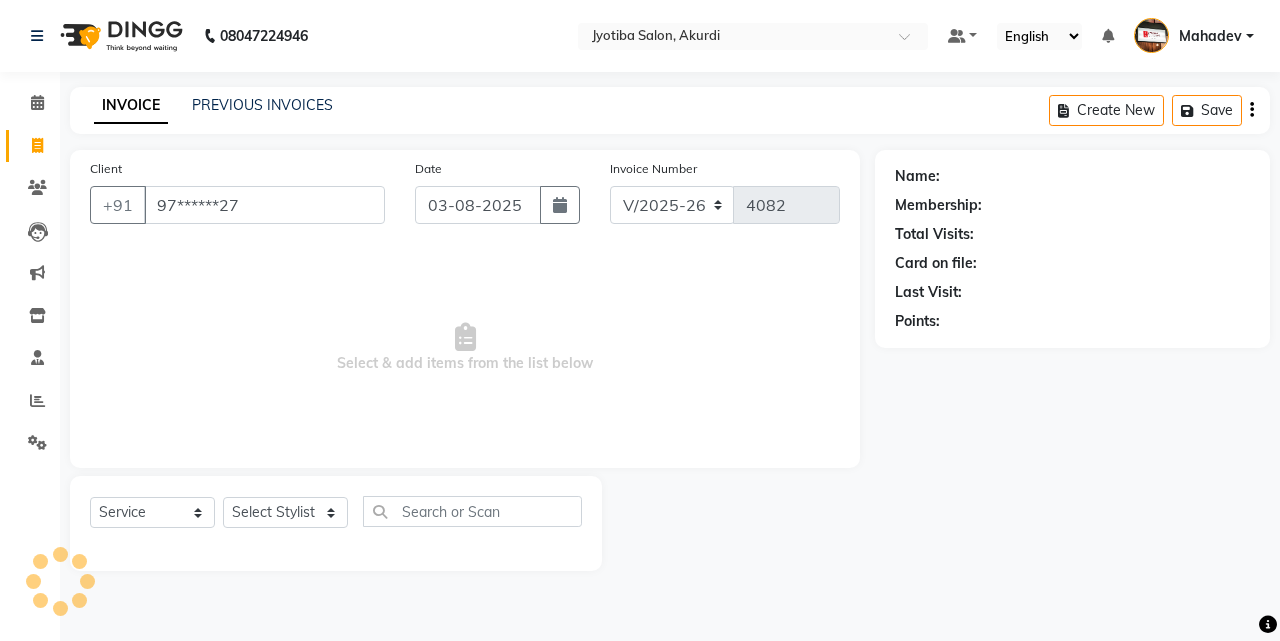 type on "97******27" 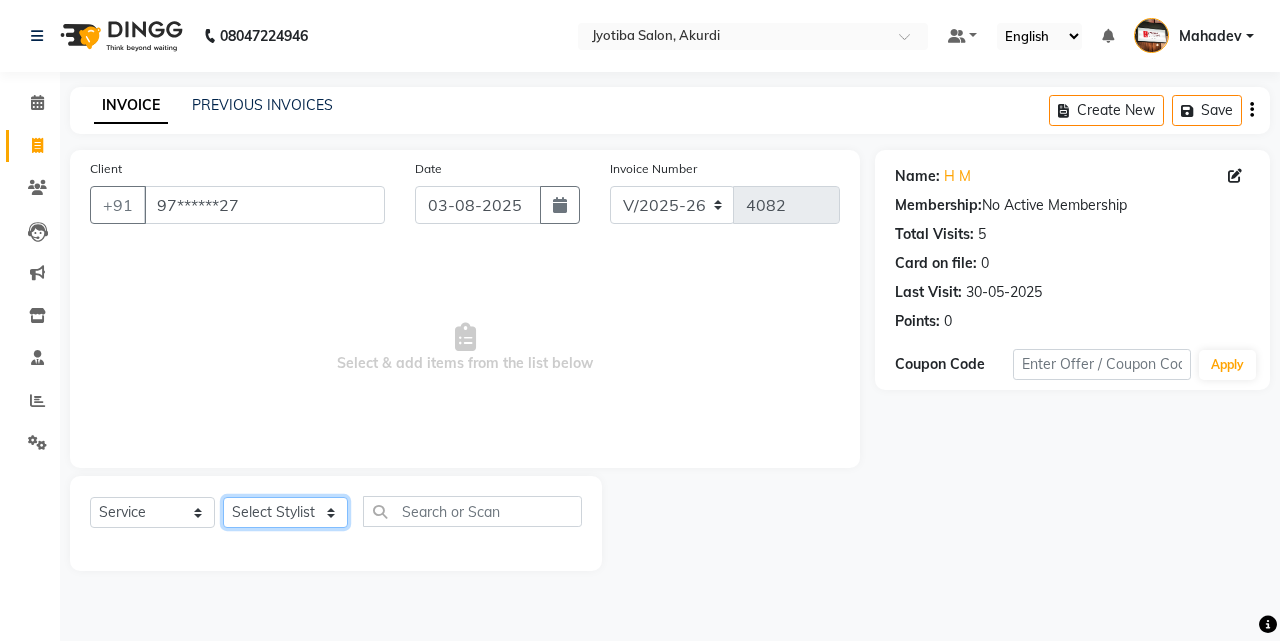 click on "Select Stylist Ajaj Ansari sahid Arif Ganpat  Mahadev manish choudhari Parmu tatya  Prem Rajan Sanjay Sanjay Santosh  Shop  Sohel  Vinod" 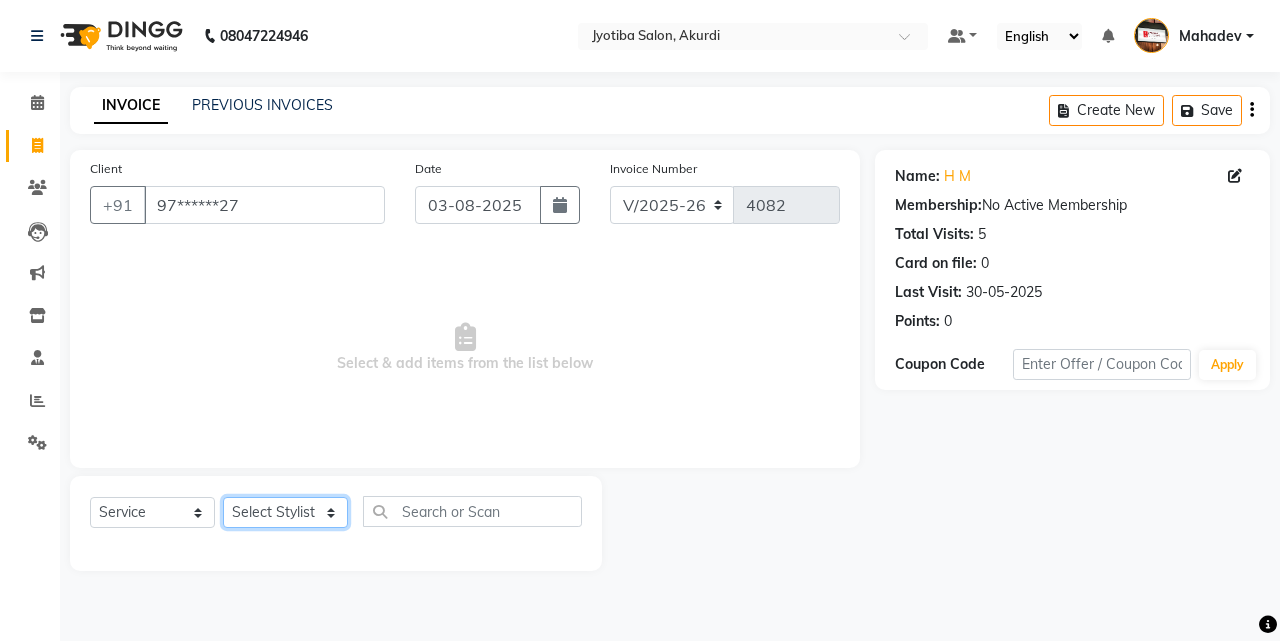 select on "79628" 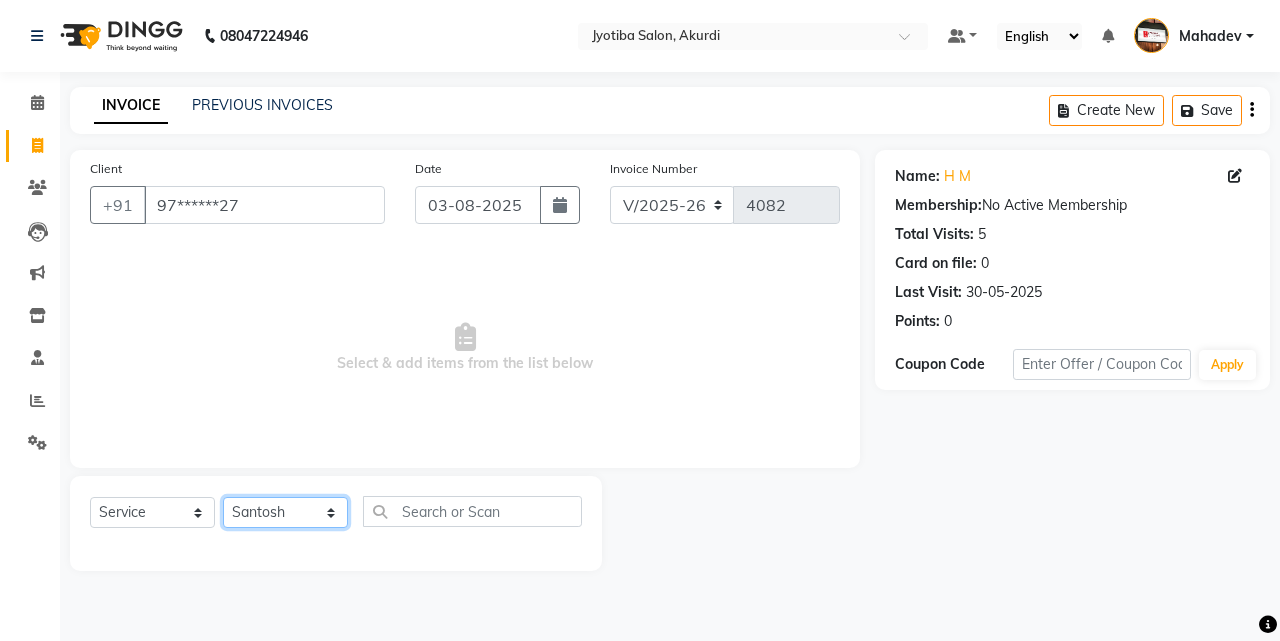 click on "Select Stylist Ajaj Ansari sahid Arif Ganpat  Mahadev manish choudhari Parmu tatya  Prem Rajan Sanjay Sanjay Santosh  Shop  Sohel  Vinod" 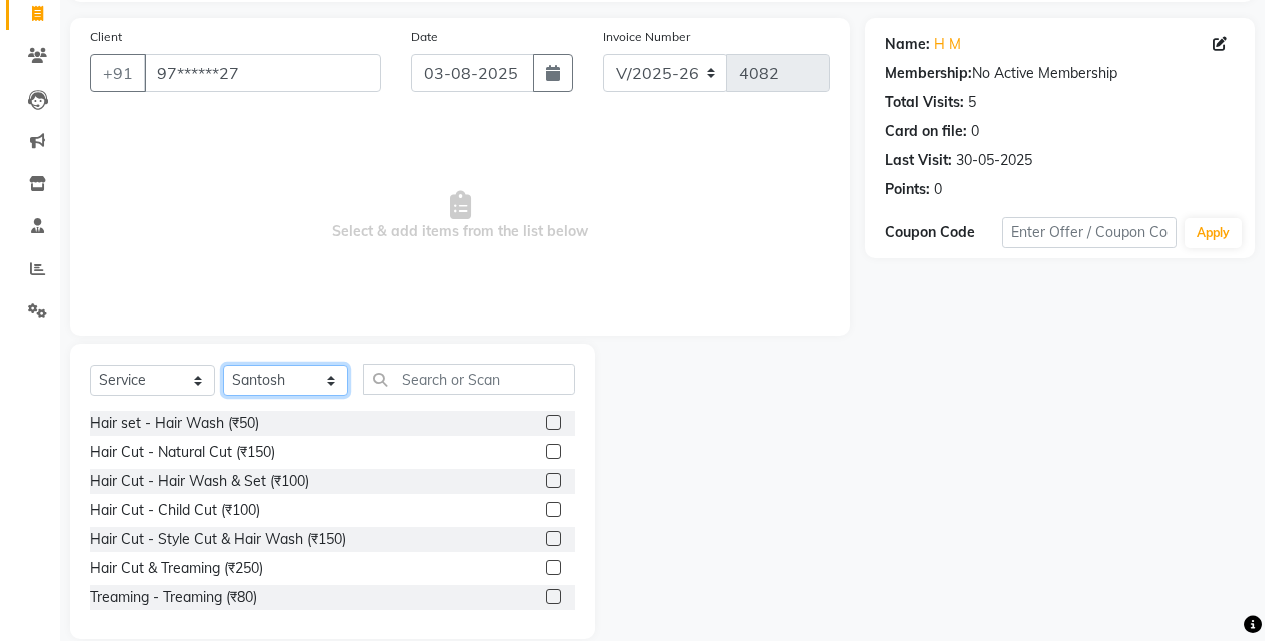 scroll, scrollTop: 160, scrollLeft: 0, axis: vertical 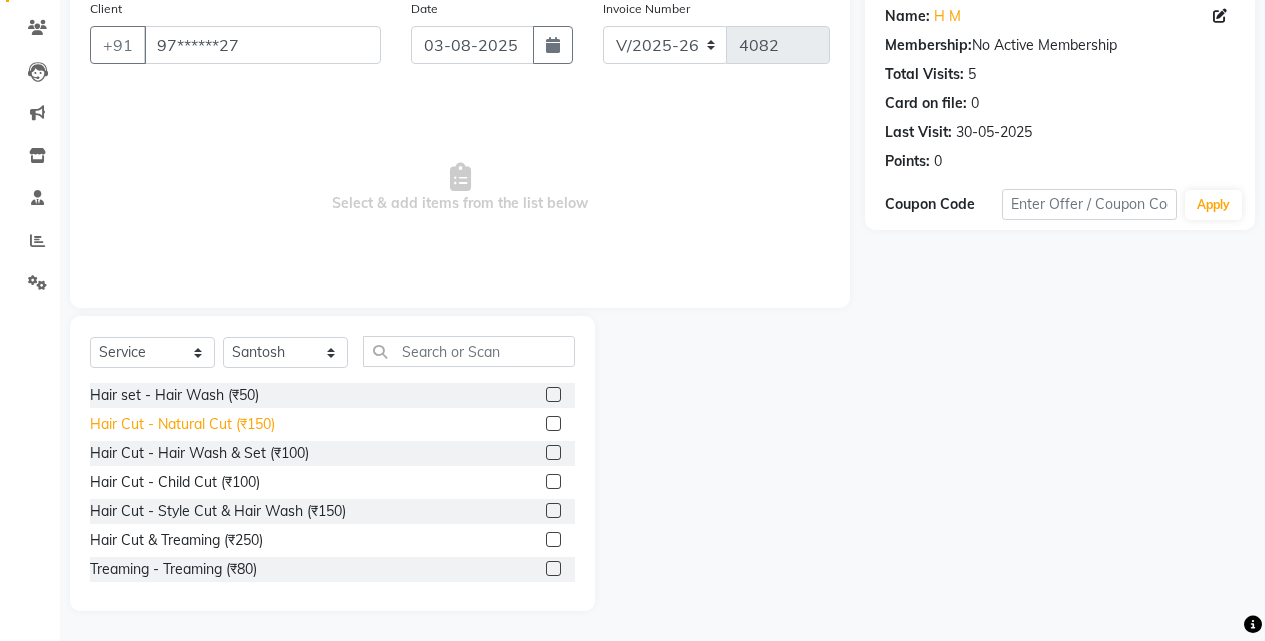 click on "Hair Cut - Natural Cut (₹150)" 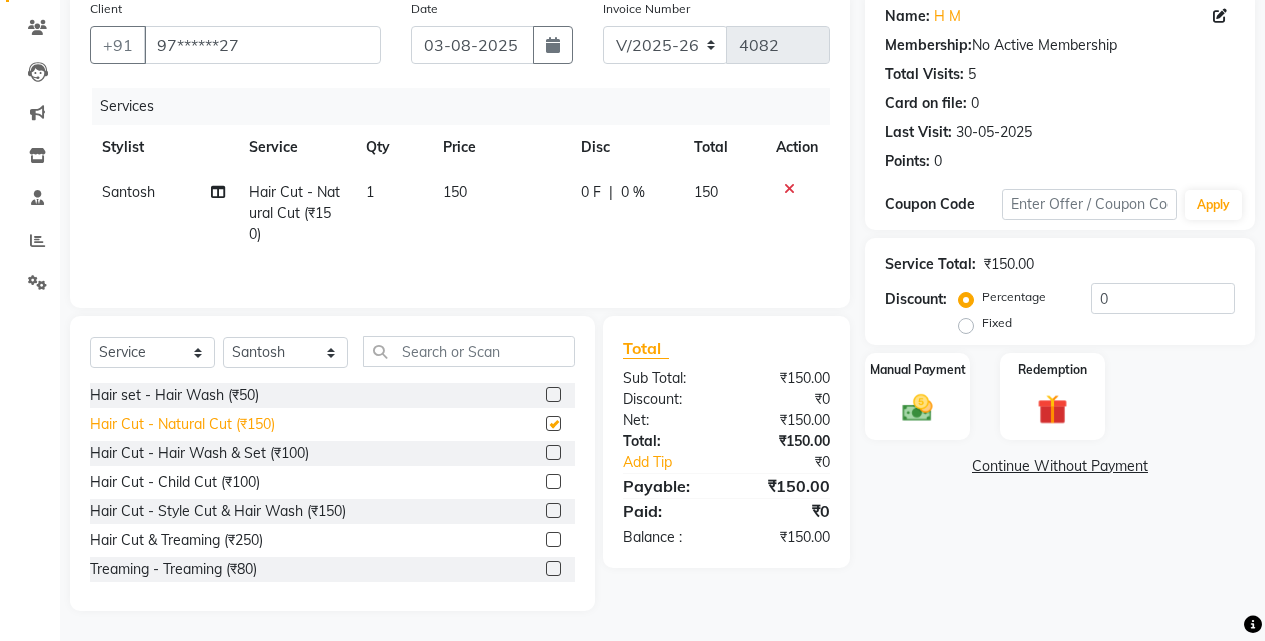 checkbox on "false" 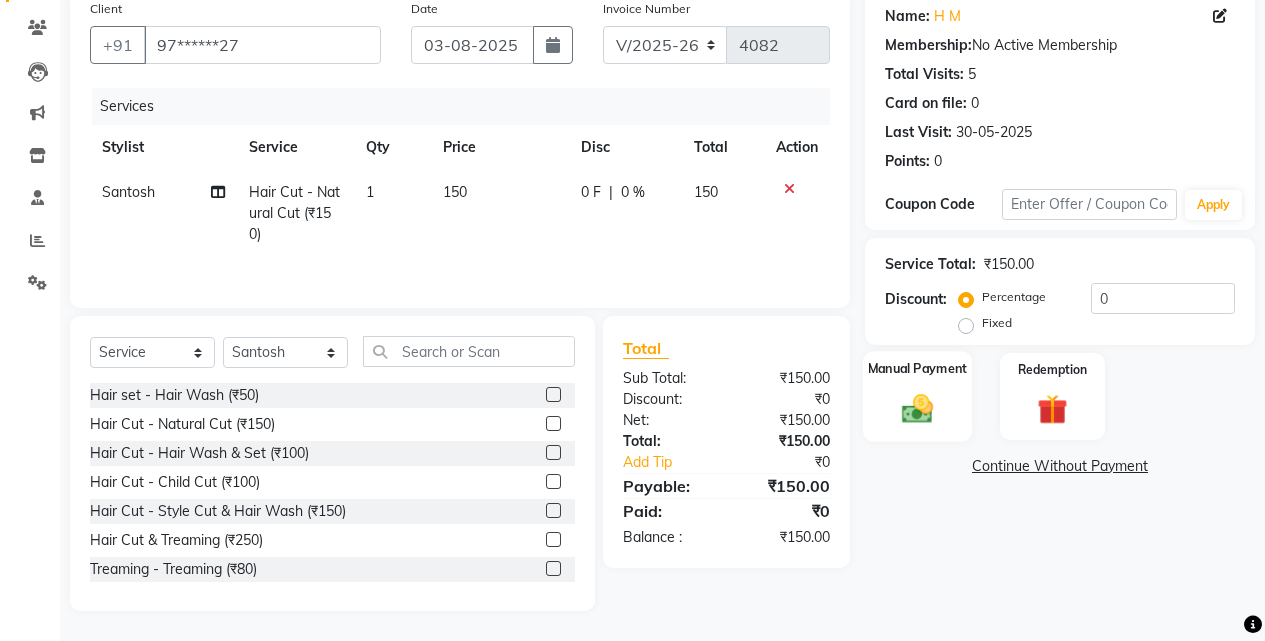 click 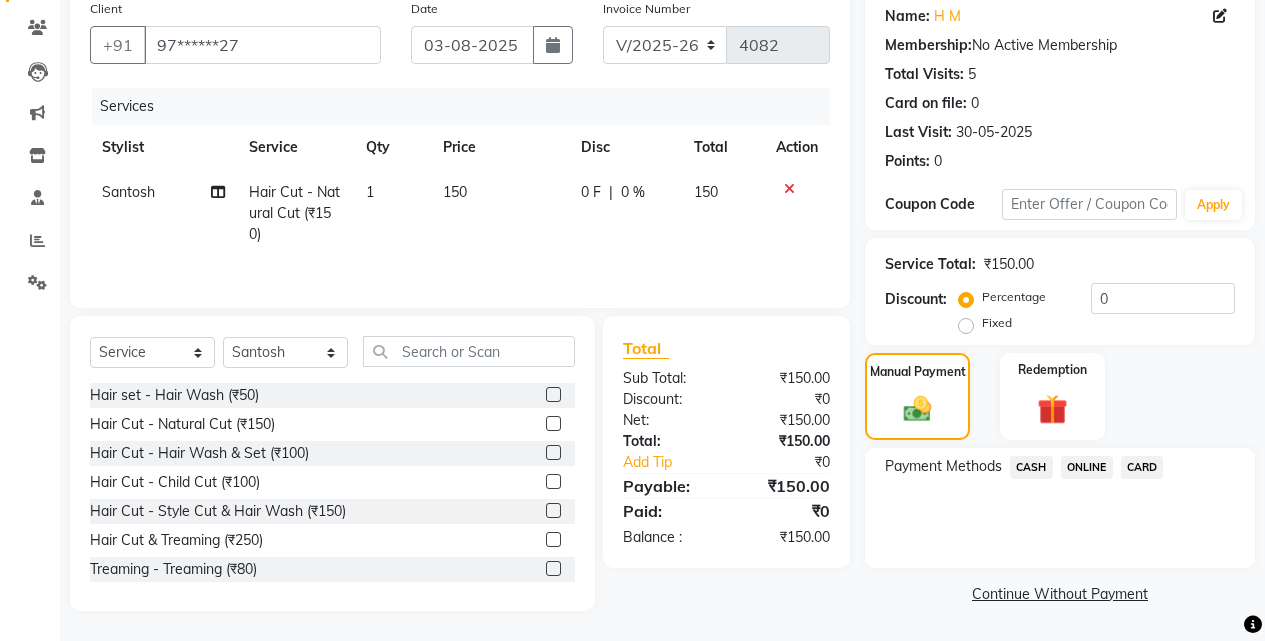 click on "ONLINE" 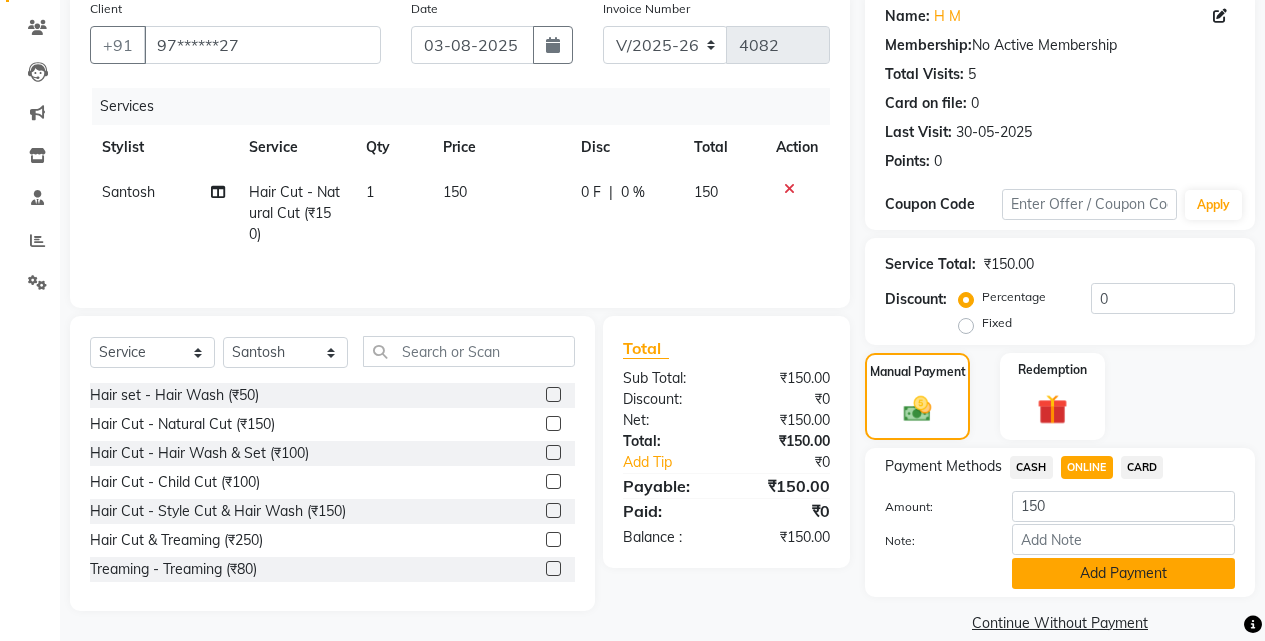 click on "Add Payment" 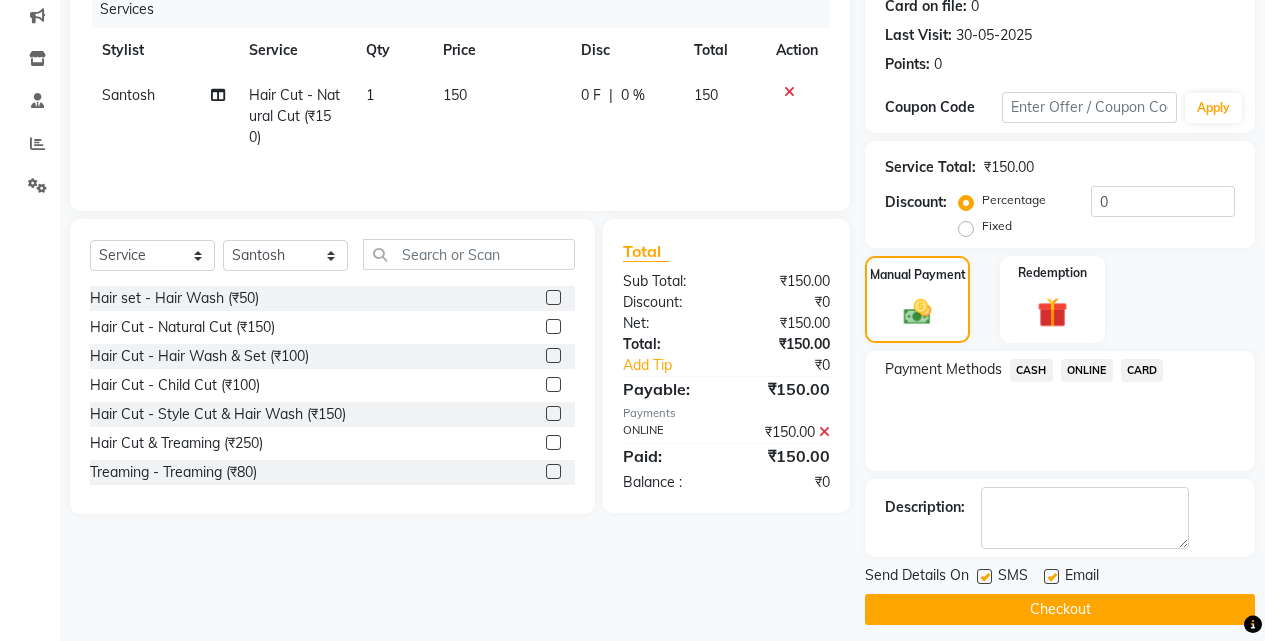 scroll, scrollTop: 271, scrollLeft: 0, axis: vertical 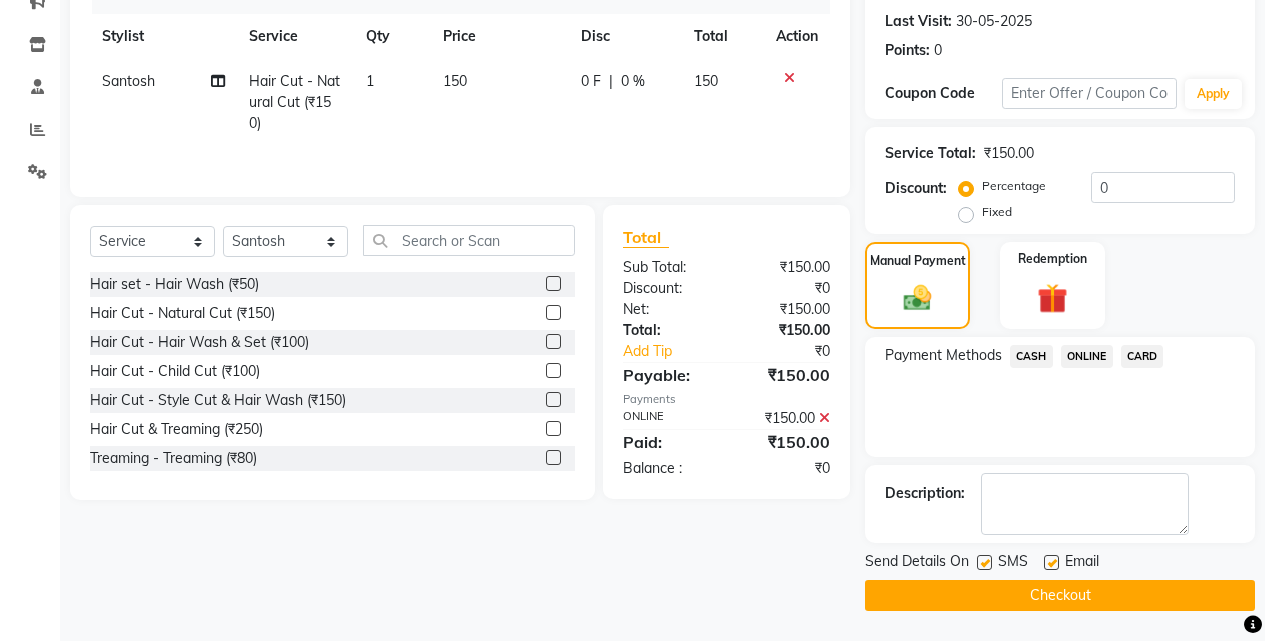 click on "Checkout" 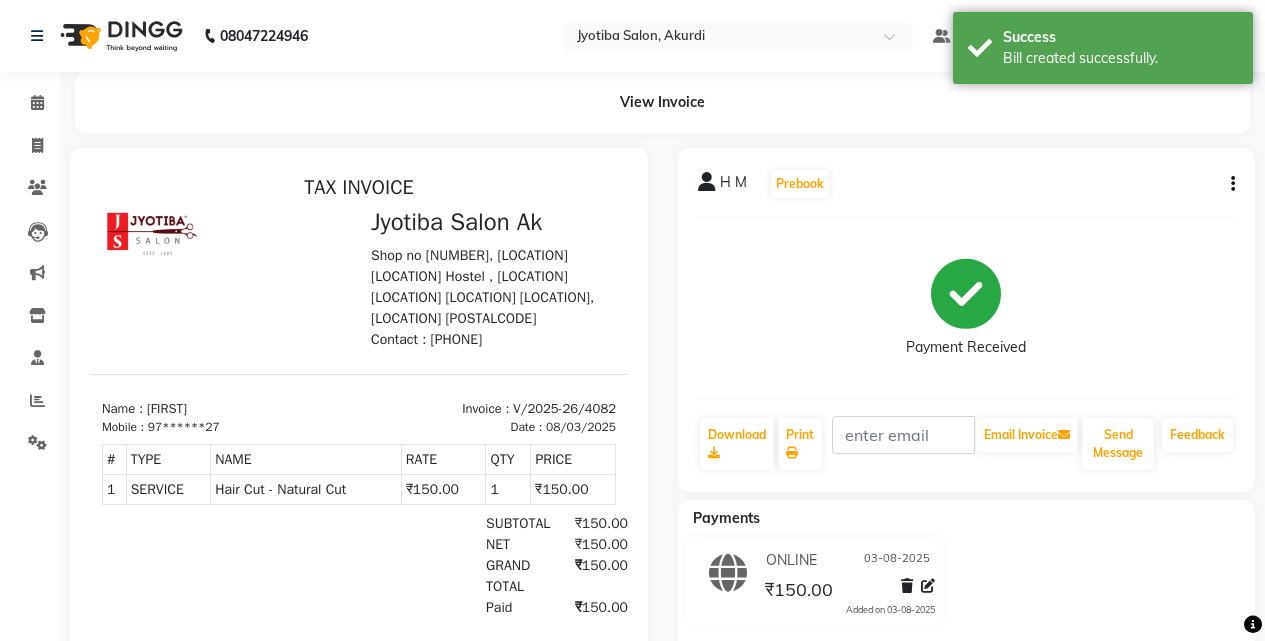 scroll, scrollTop: 0, scrollLeft: 0, axis: both 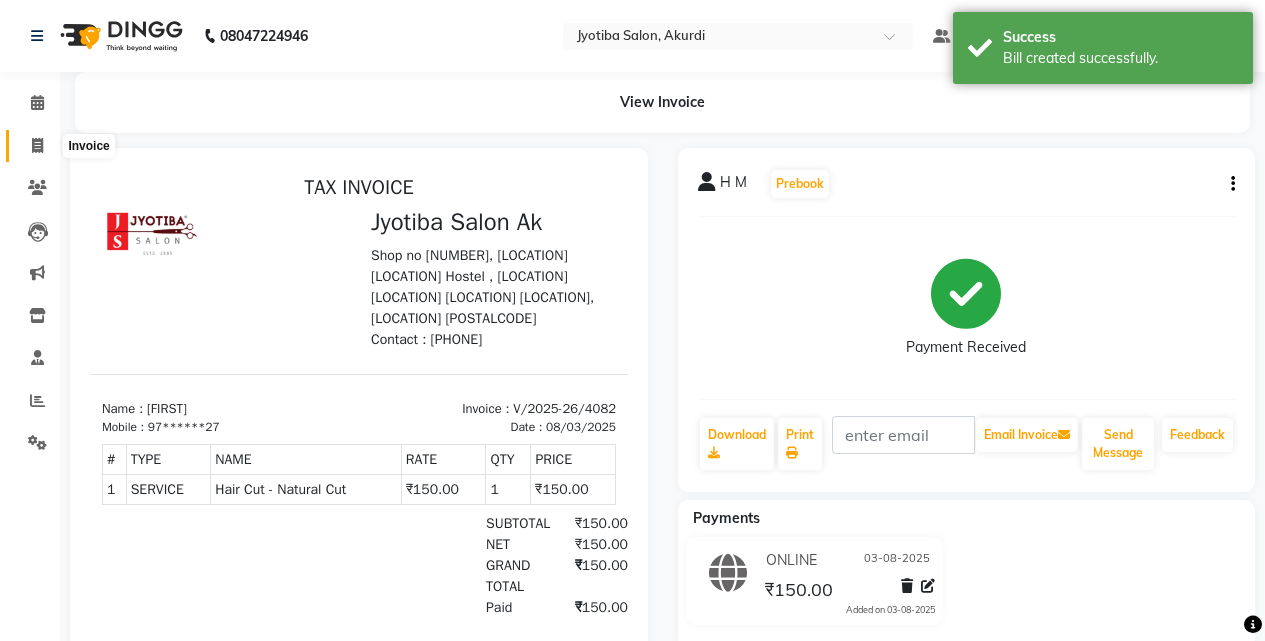 click 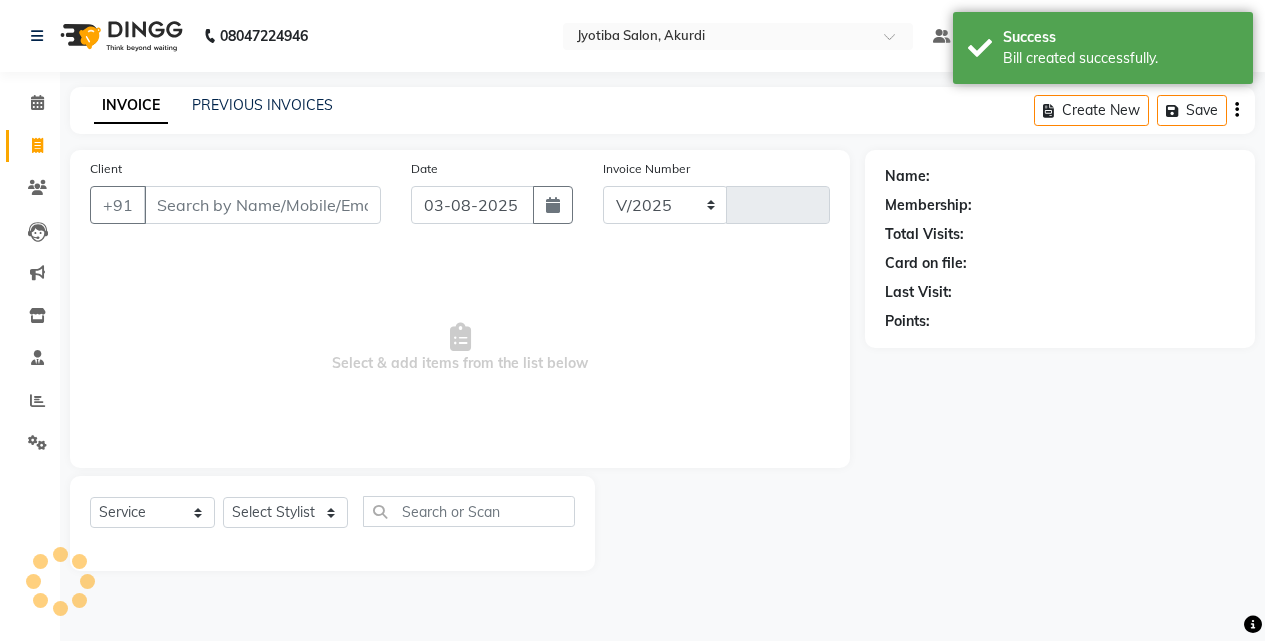 select on "557" 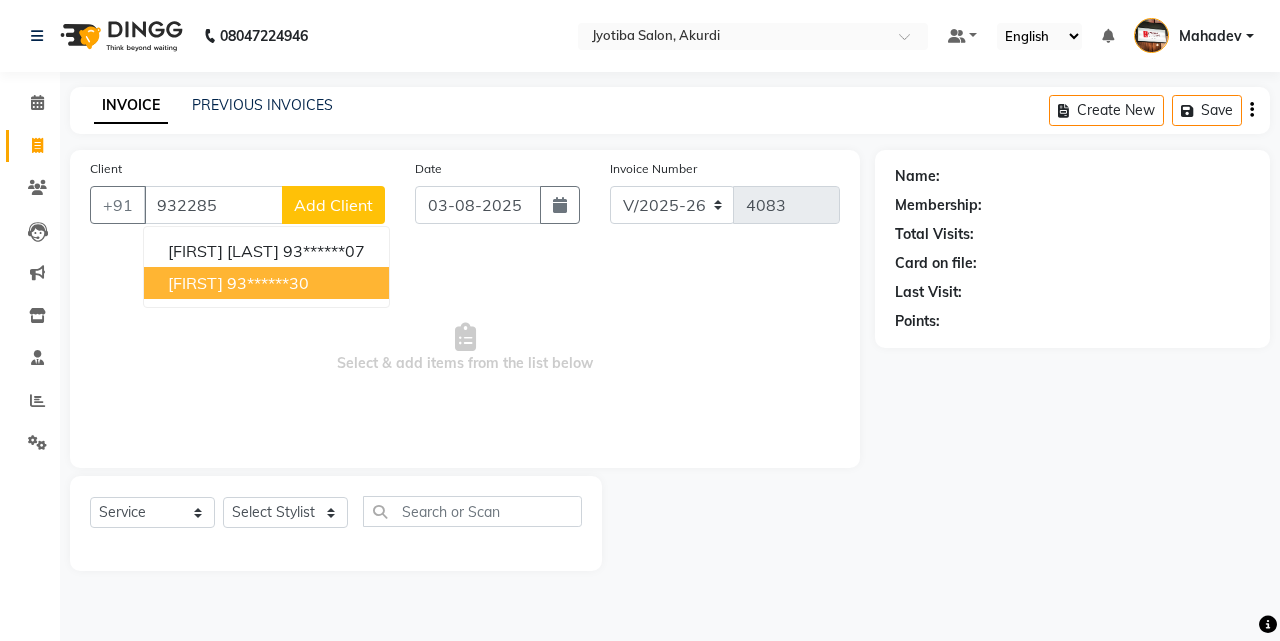 click on "abijit" at bounding box center (195, 283) 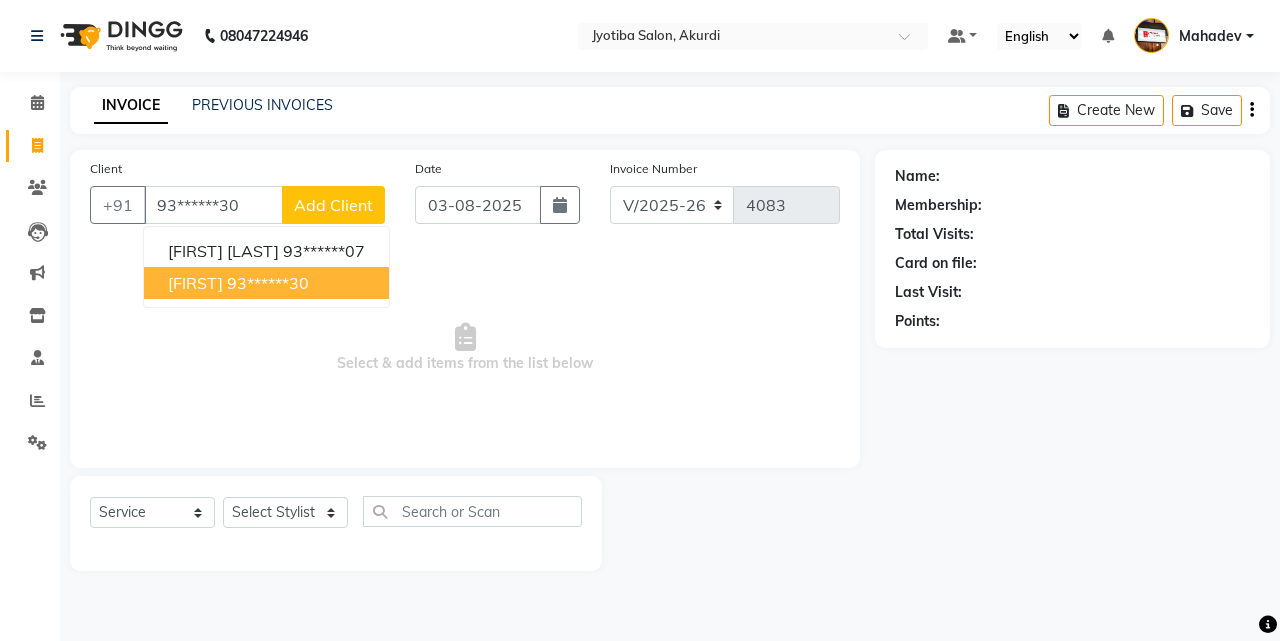type on "93******30" 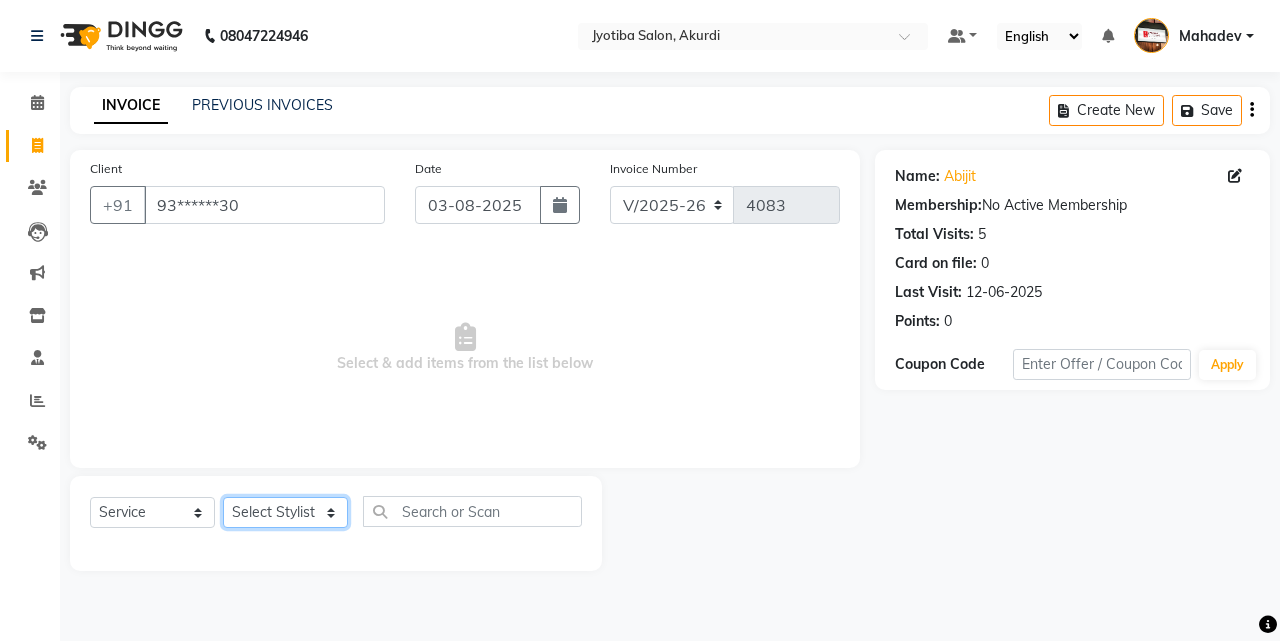 click on "Select Stylist Ajaj Ansari sahid Arif Ganpat  Mahadev manish choudhari Parmu tatya  Prem Rajan Sanjay Sanjay Santosh  Shop  Sohel  Vinod" 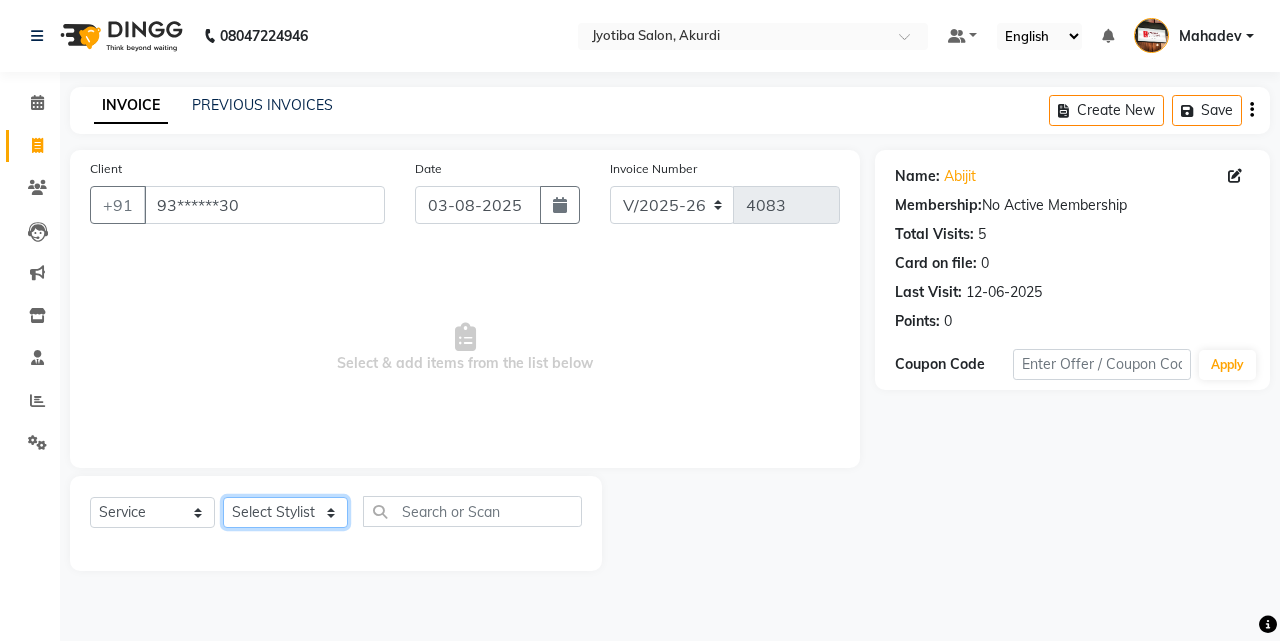 select on "43504" 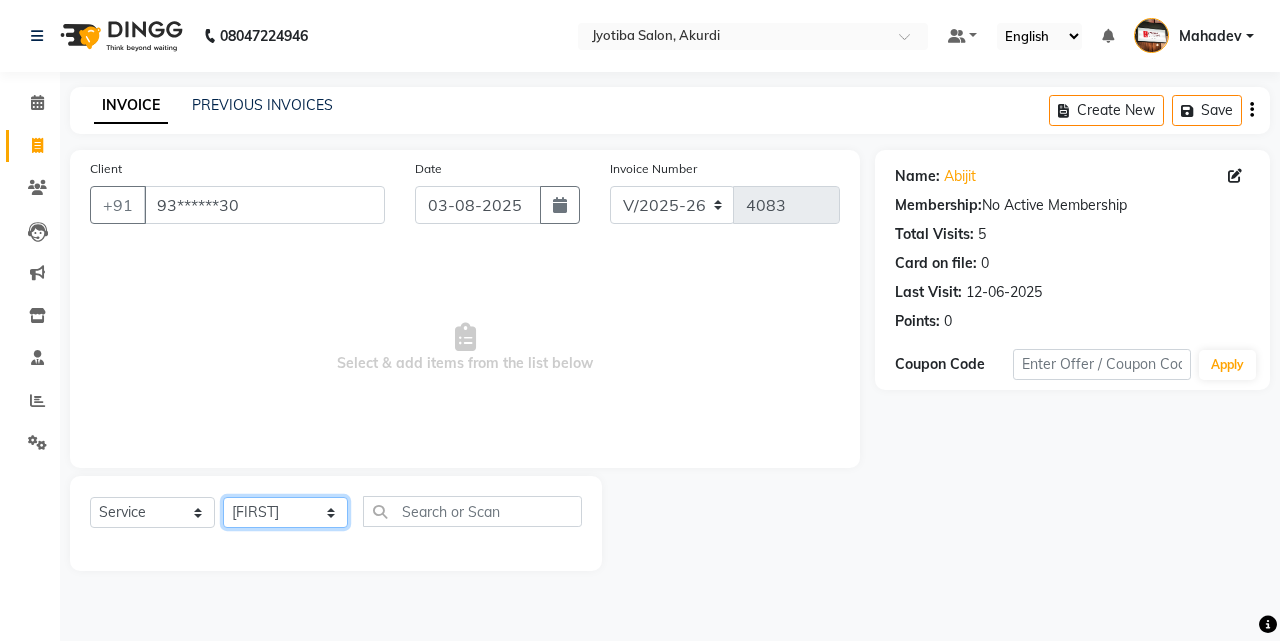 click on "Select Stylist Ajaj Ansari sahid Arif Ganpat  Mahadev manish choudhari Parmu tatya  Prem Rajan Sanjay Sanjay Santosh  Shop  Sohel  Vinod" 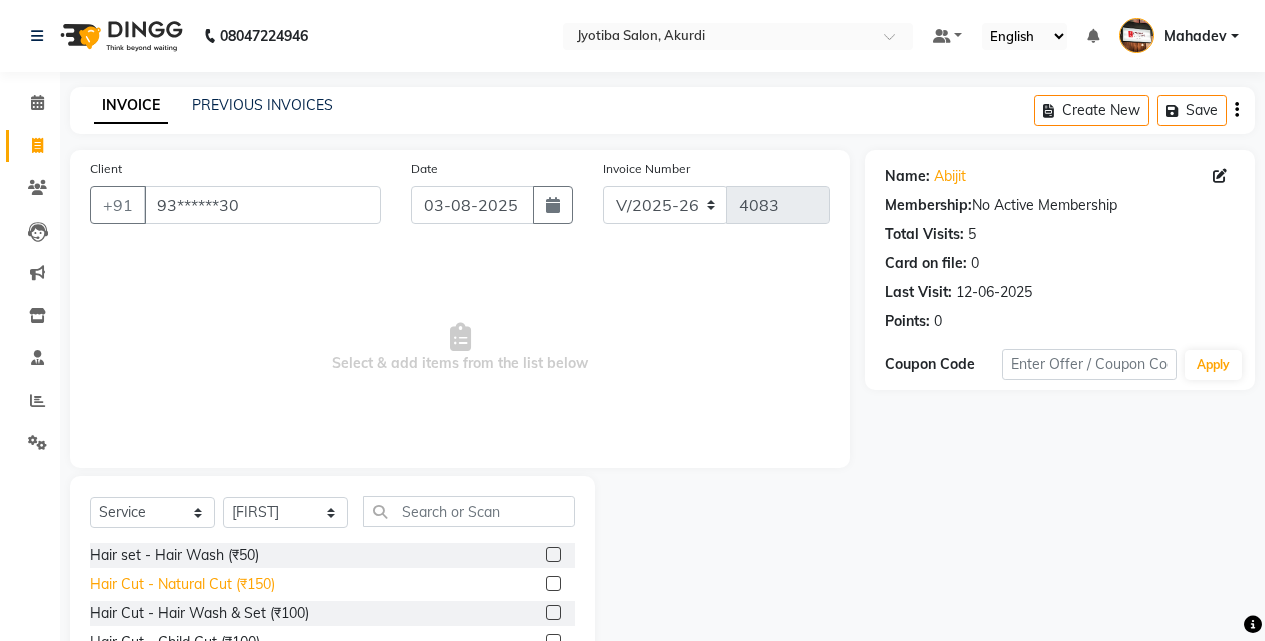 click on "Hair Cut - Natural Cut (₹150)" 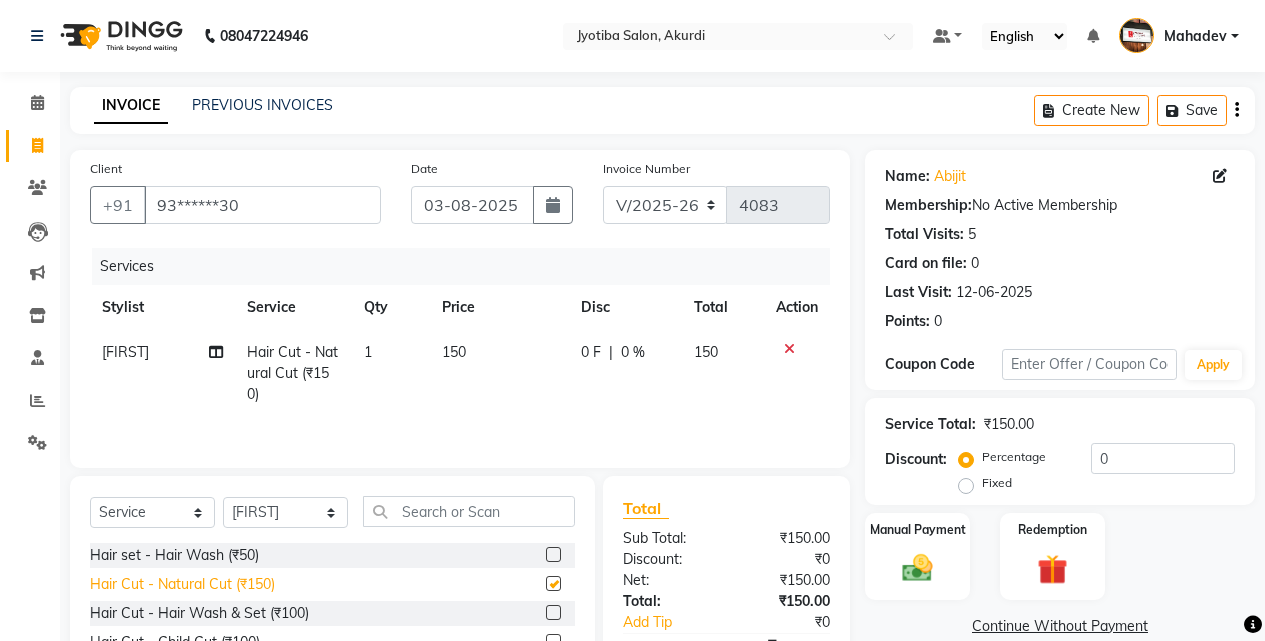 checkbox on "false" 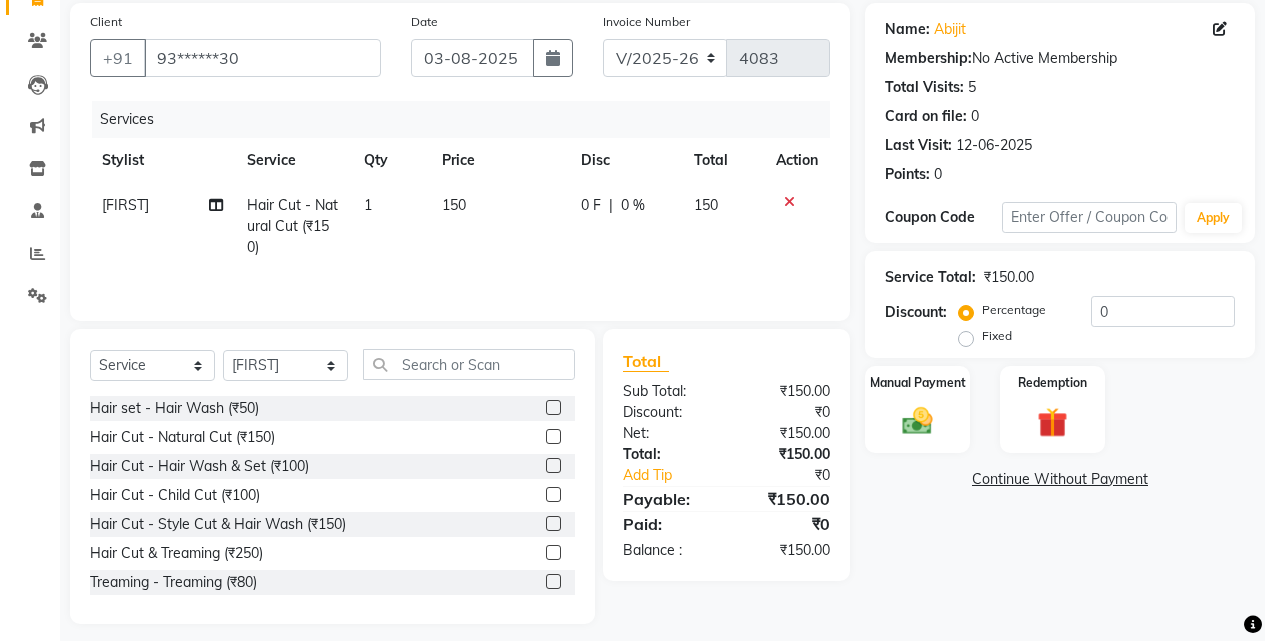 scroll, scrollTop: 160, scrollLeft: 0, axis: vertical 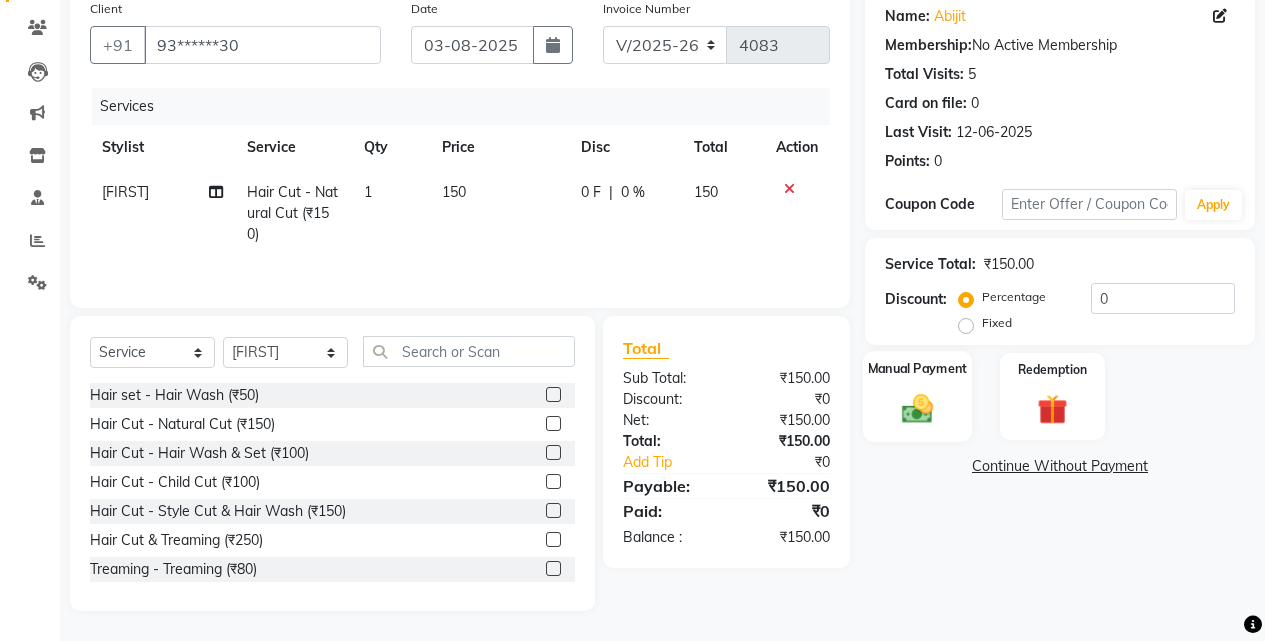 click on "Manual Payment" 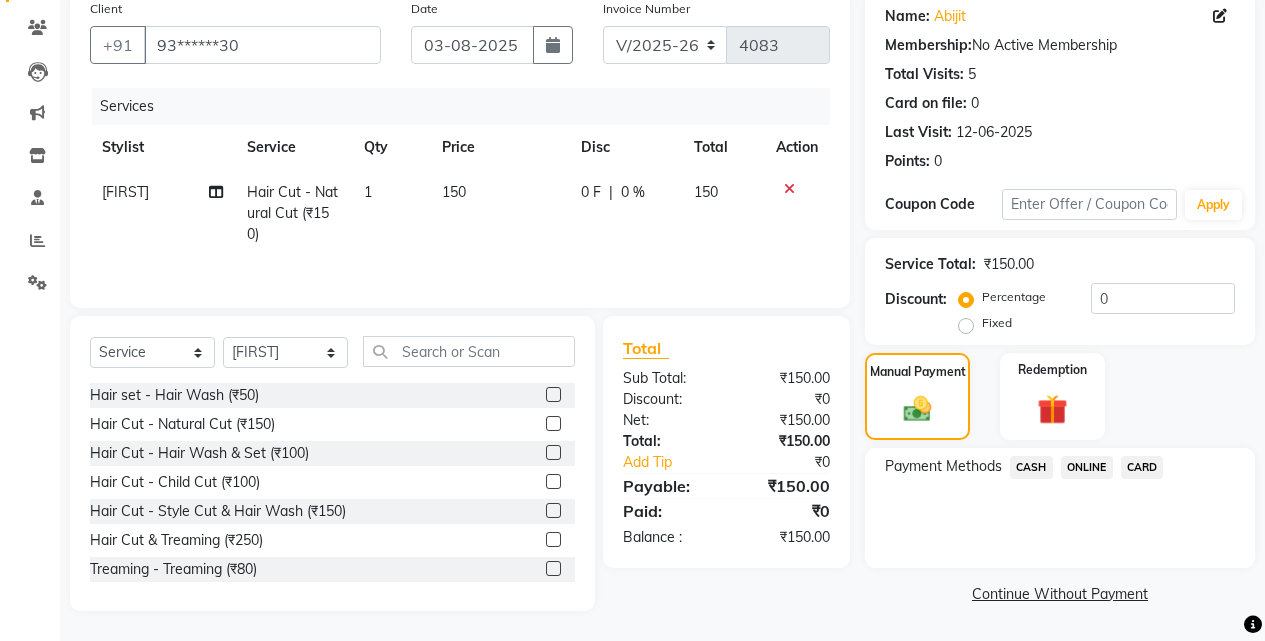 click on "ONLINE" 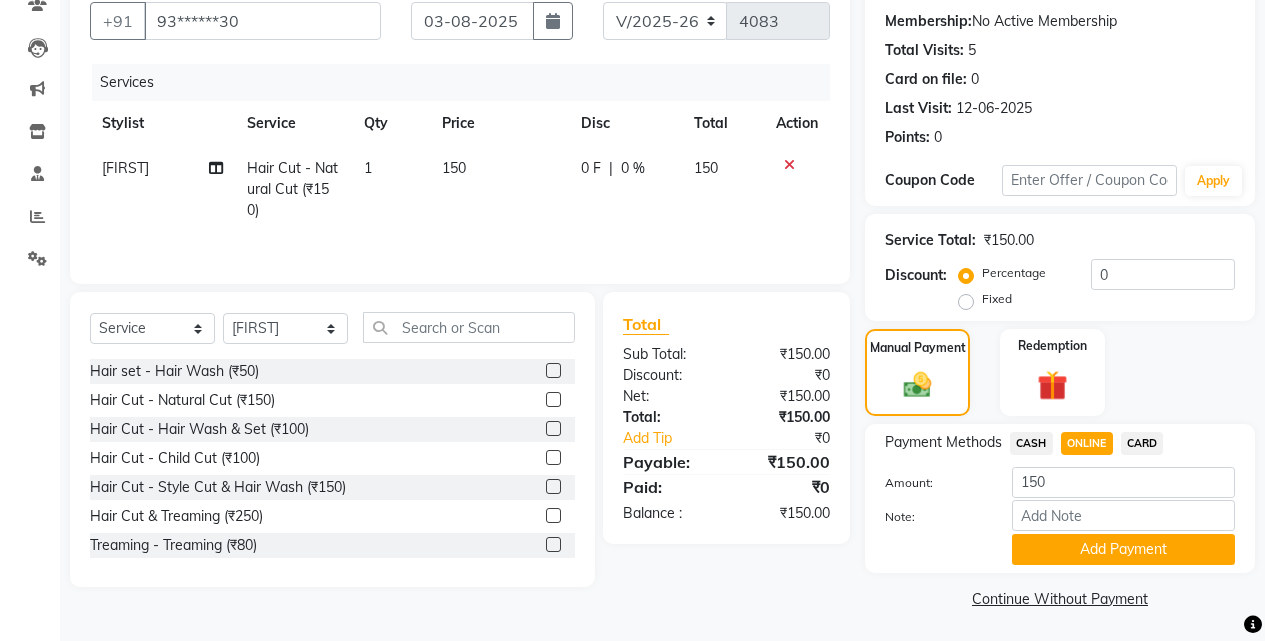 scroll, scrollTop: 187, scrollLeft: 0, axis: vertical 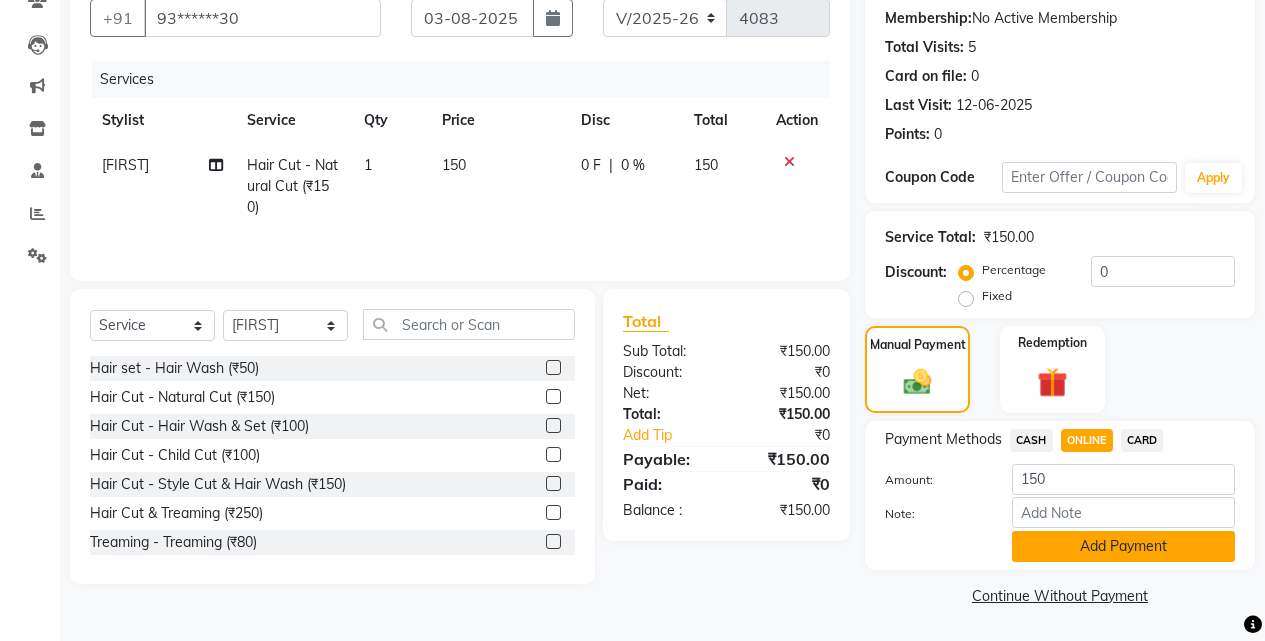 click on "Add Payment" 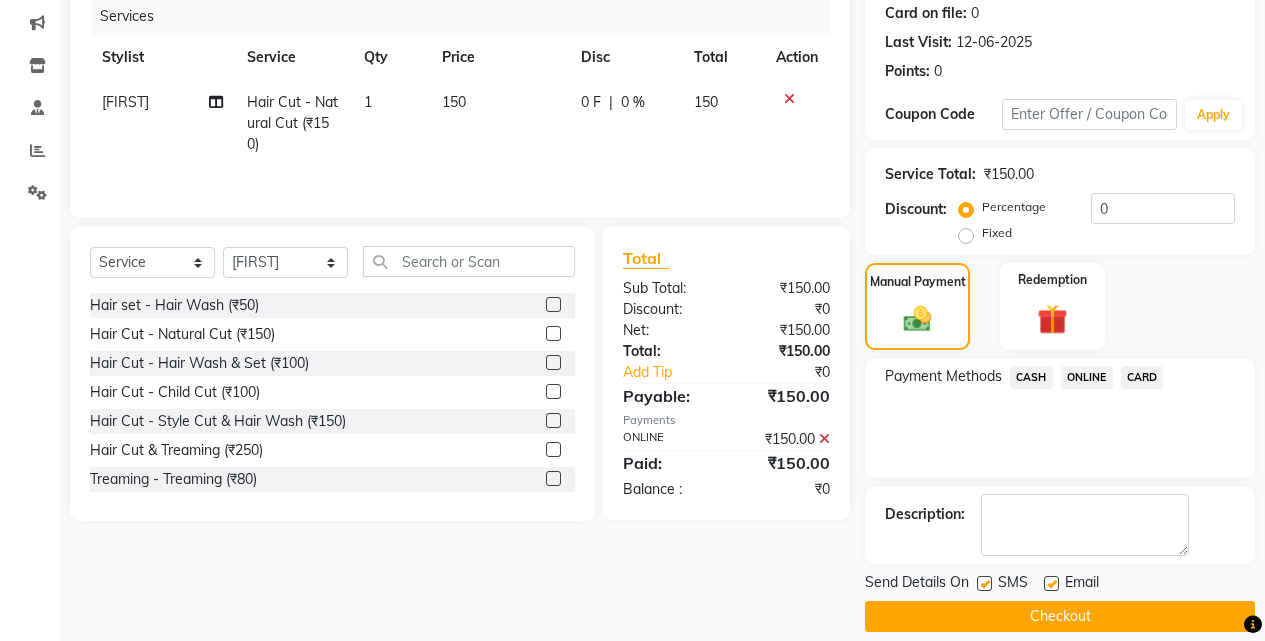 scroll, scrollTop: 271, scrollLeft: 0, axis: vertical 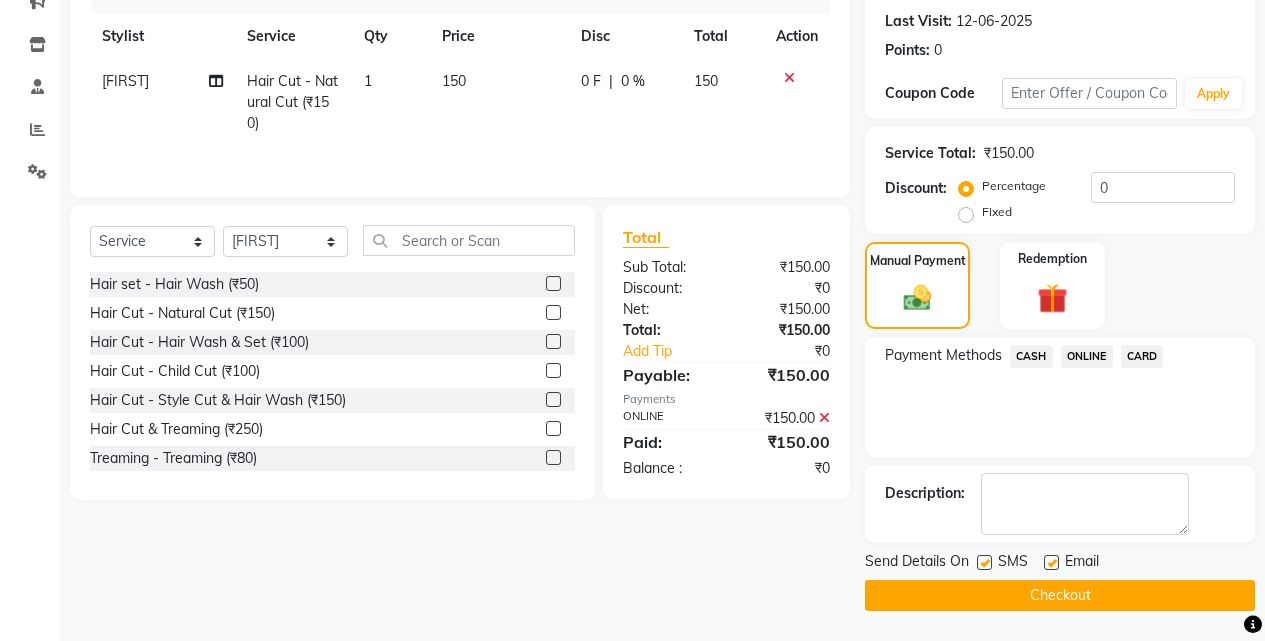 click on "Checkout" 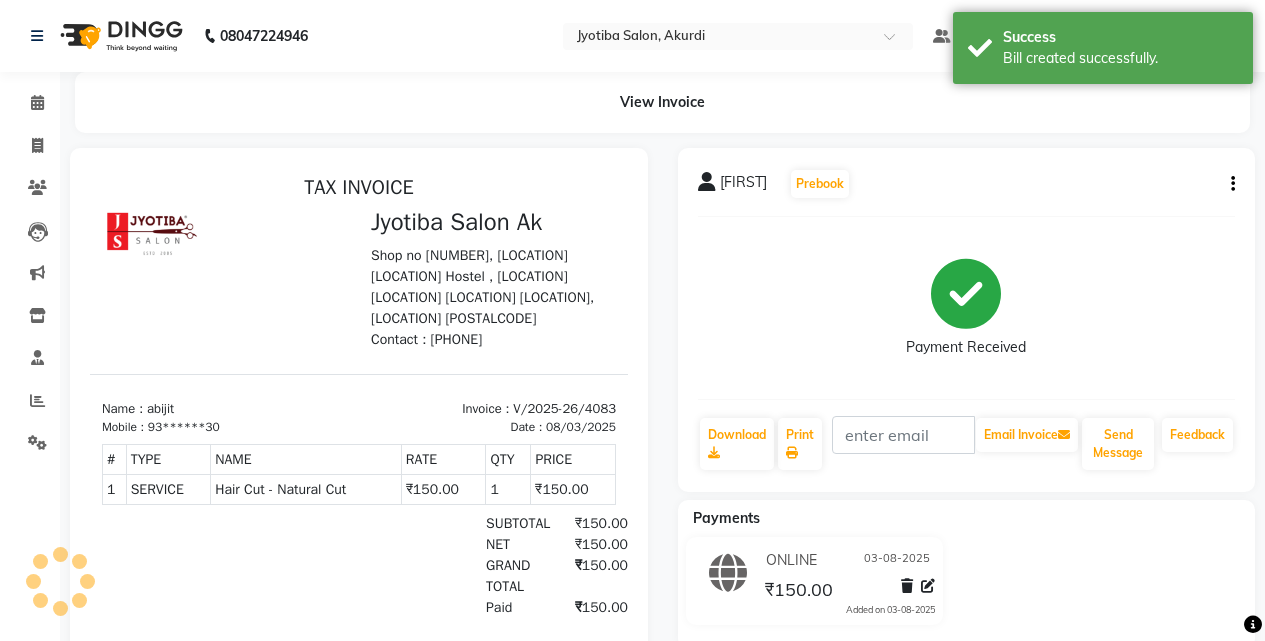 scroll, scrollTop: 0, scrollLeft: 0, axis: both 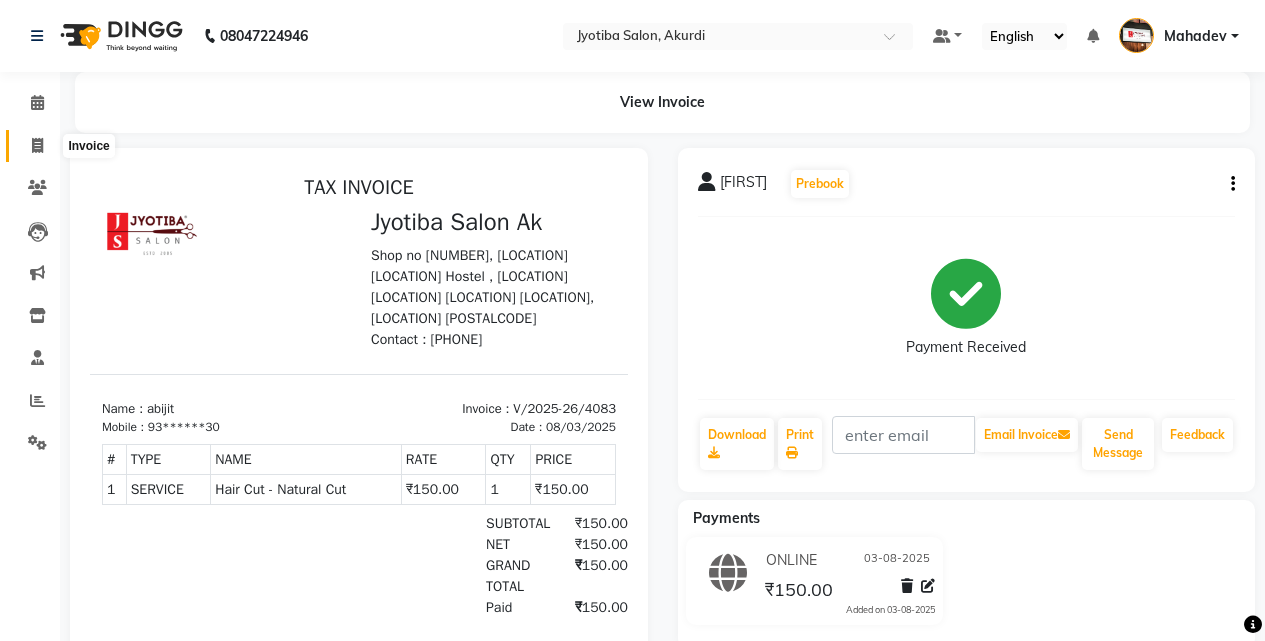 click 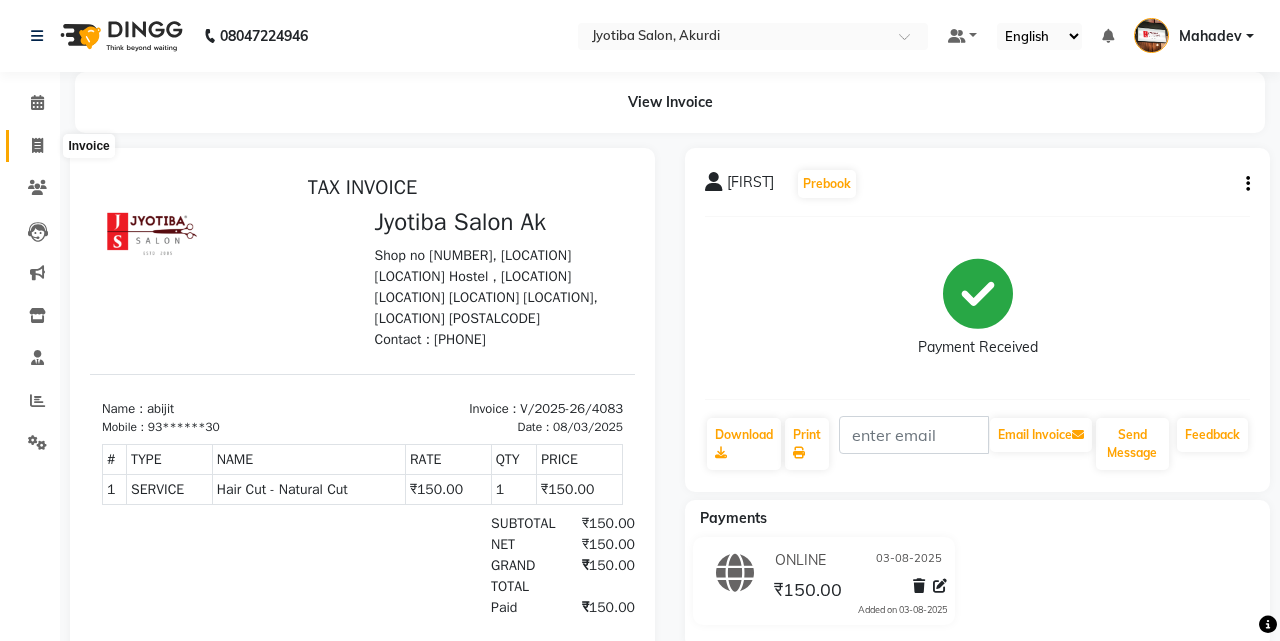 select on "service" 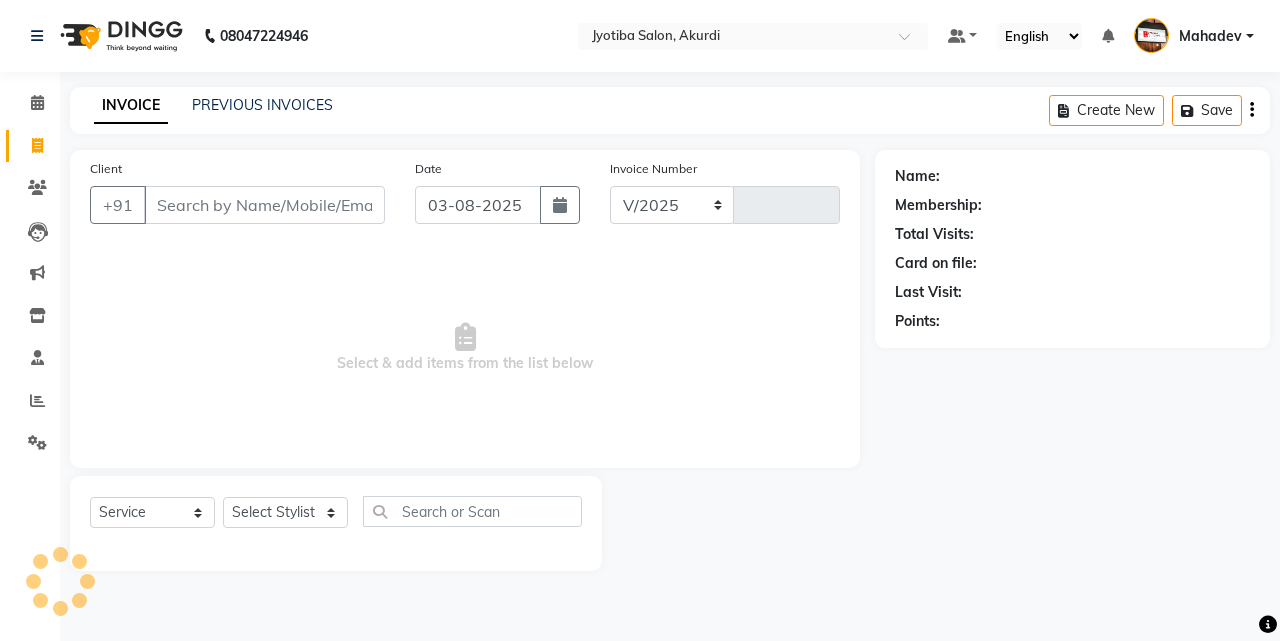 select on "557" 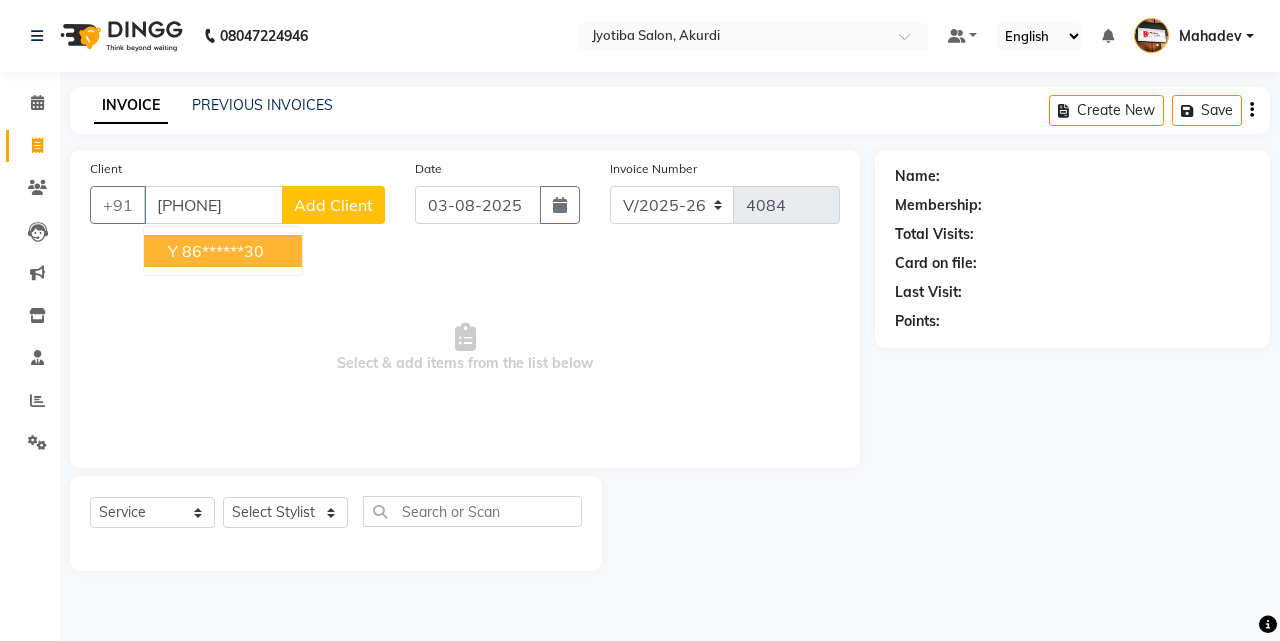 click on "86******30" at bounding box center [223, 251] 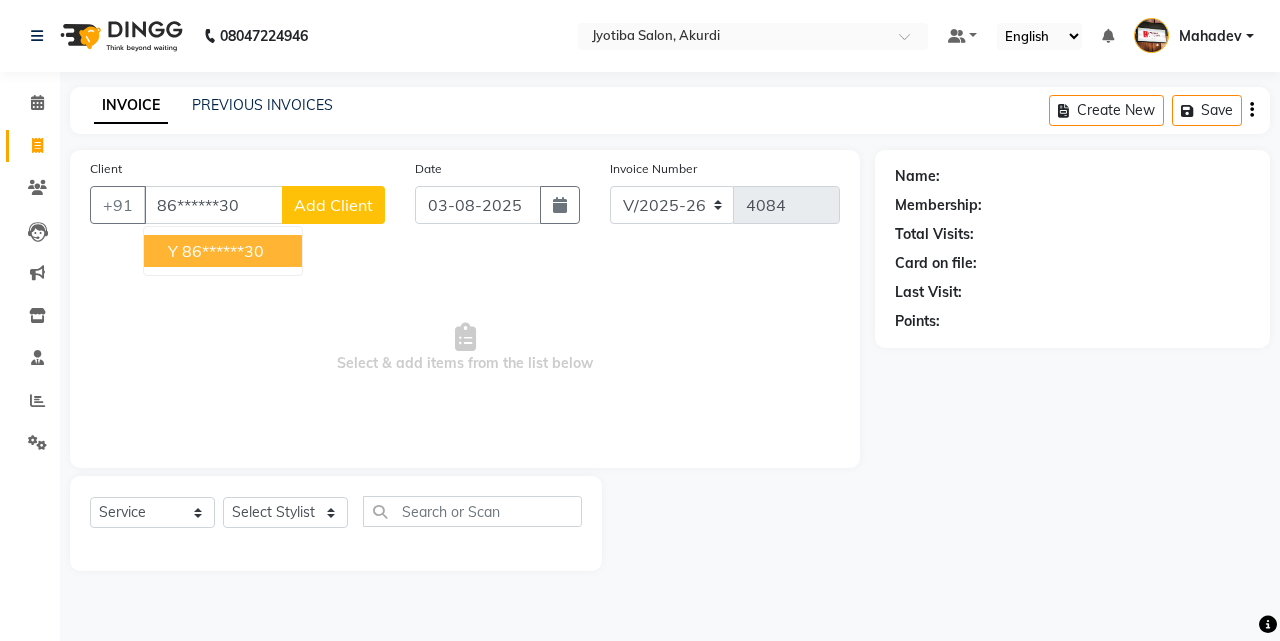 type on "86******30" 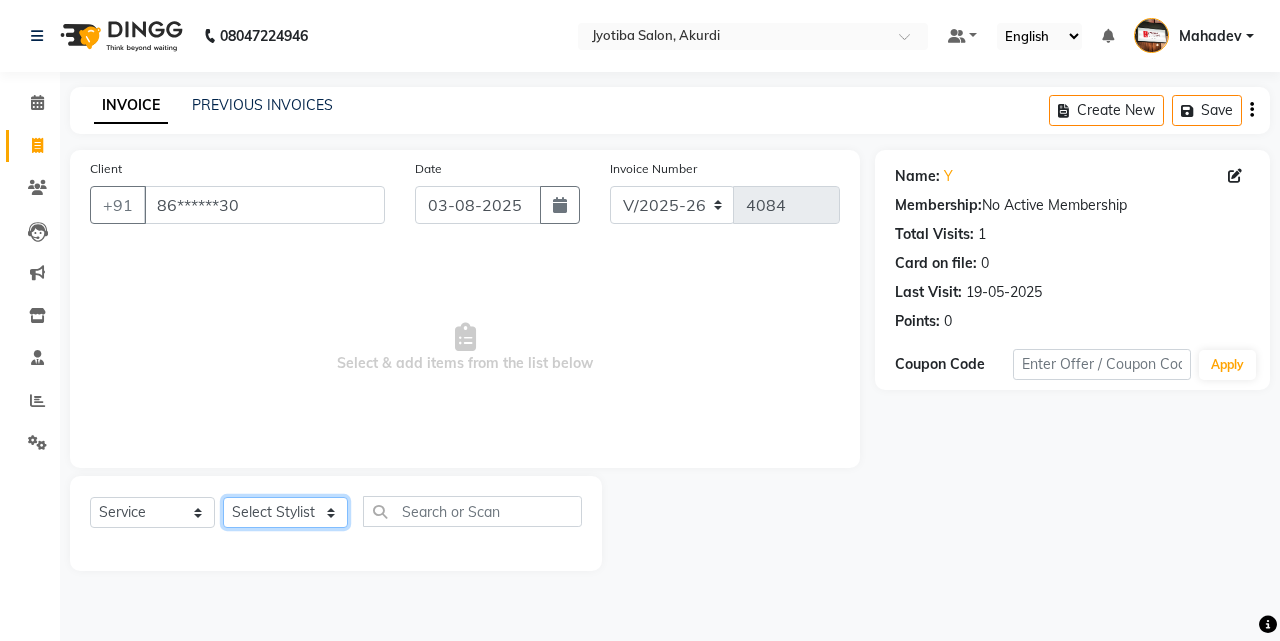 click on "Select Stylist Ajaj Ansari sahid Arif Ganpat  Mahadev manish choudhari Parmu tatya  Prem Rajan Sanjay Sanjay Santosh  Shop  Sohel  Vinod" 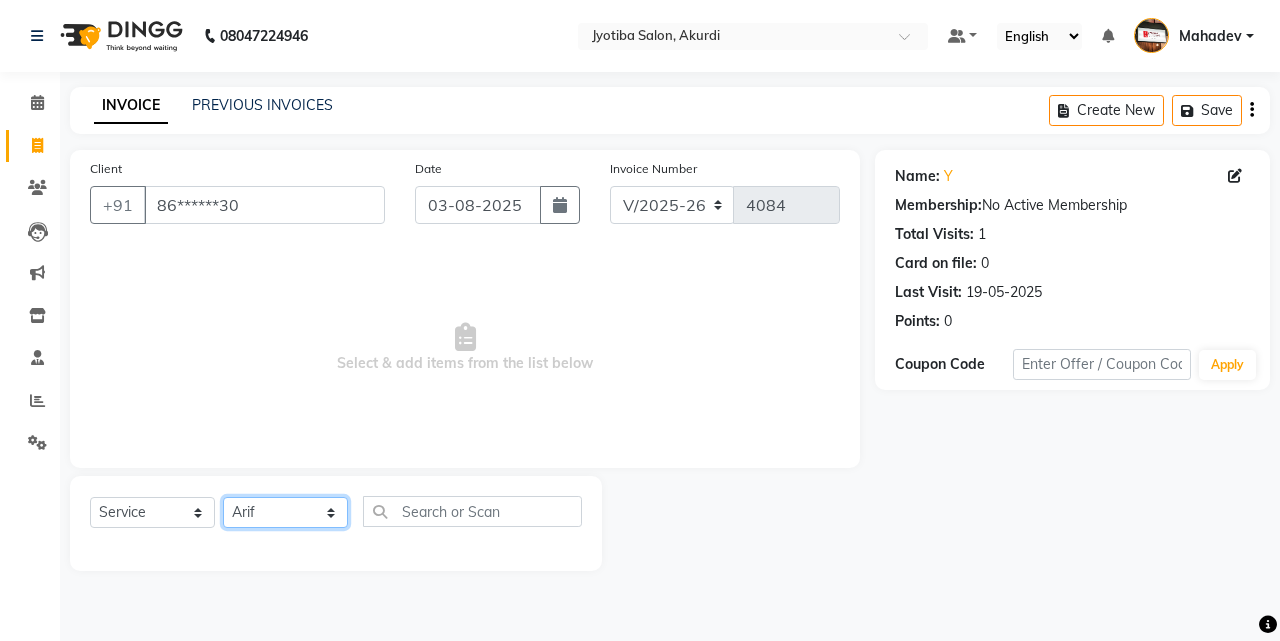 click on "Select Stylist Ajaj Ansari sahid Arif Ganpat  Mahadev manish choudhari Parmu tatya  Prem Rajan Sanjay Sanjay Santosh  Shop  Sohel  Vinod" 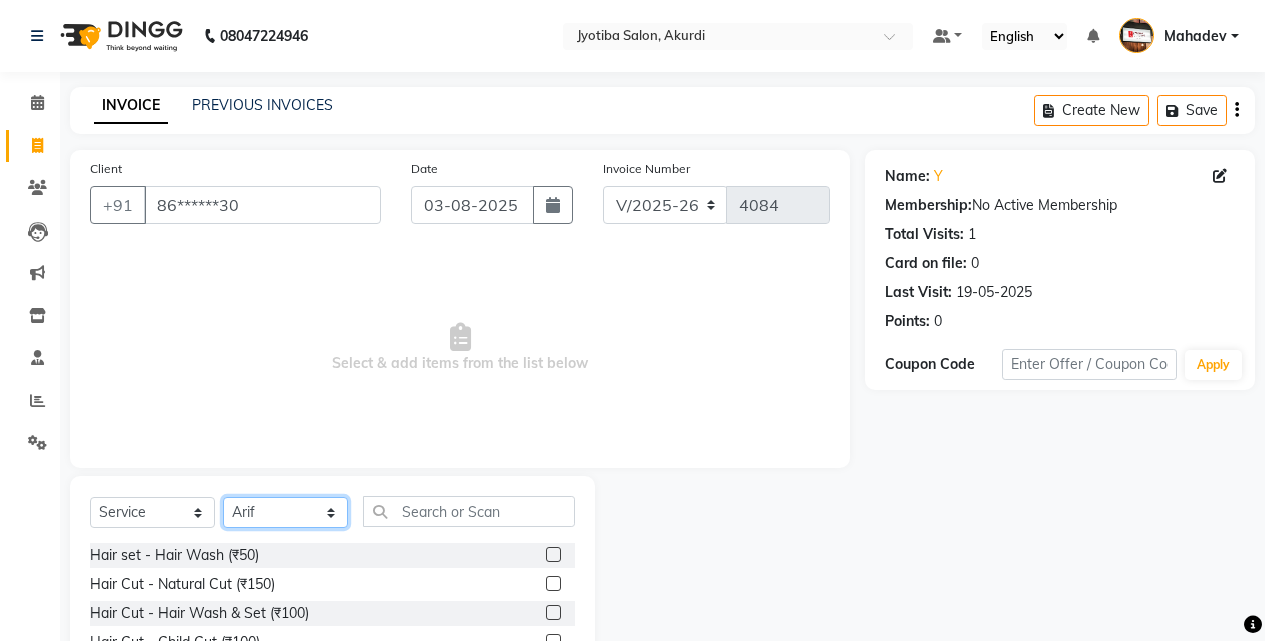 scroll, scrollTop: 160, scrollLeft: 0, axis: vertical 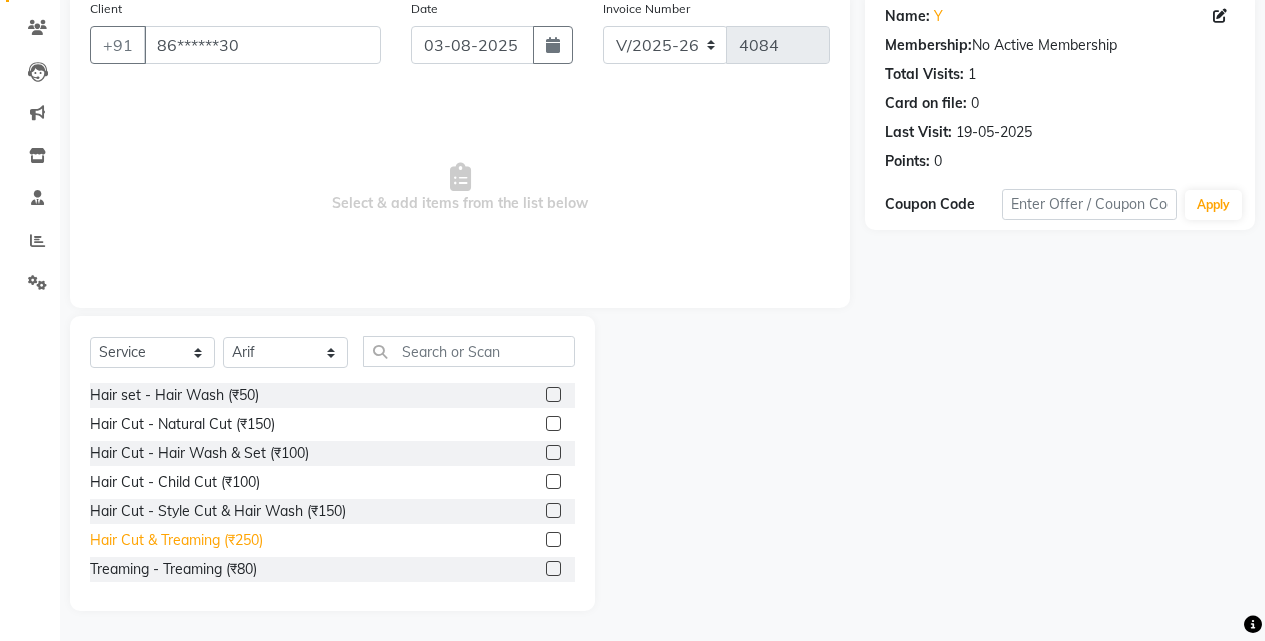 click on "Hair Cut & Treaming  (₹250)" 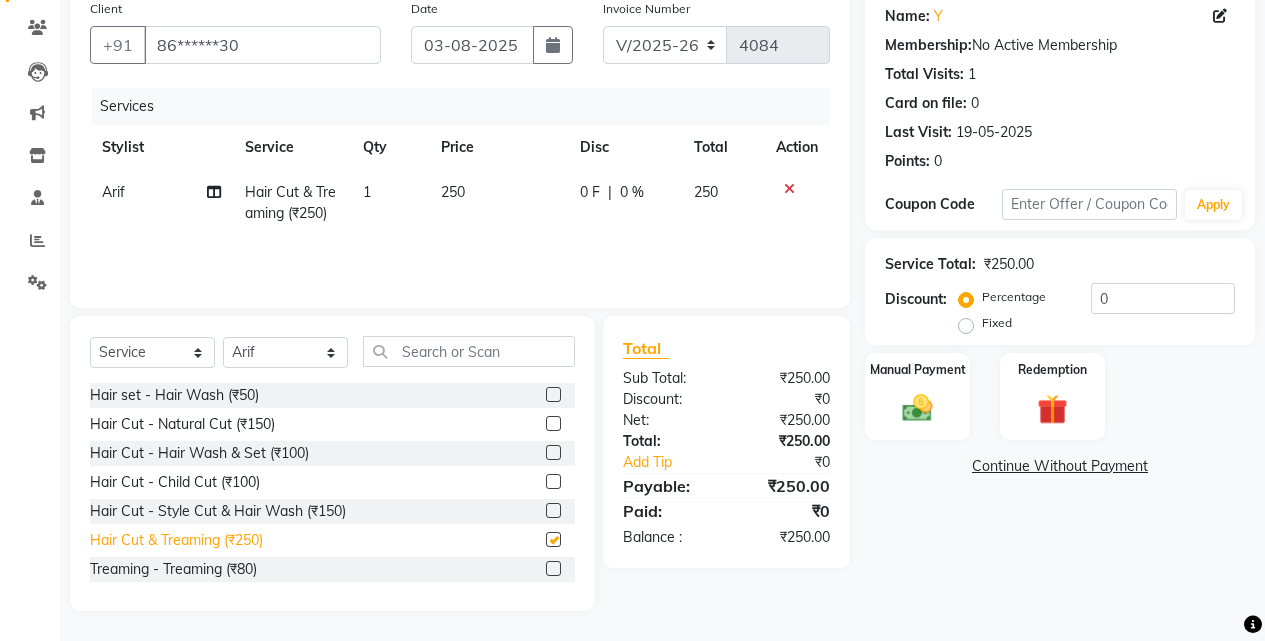 checkbox on "false" 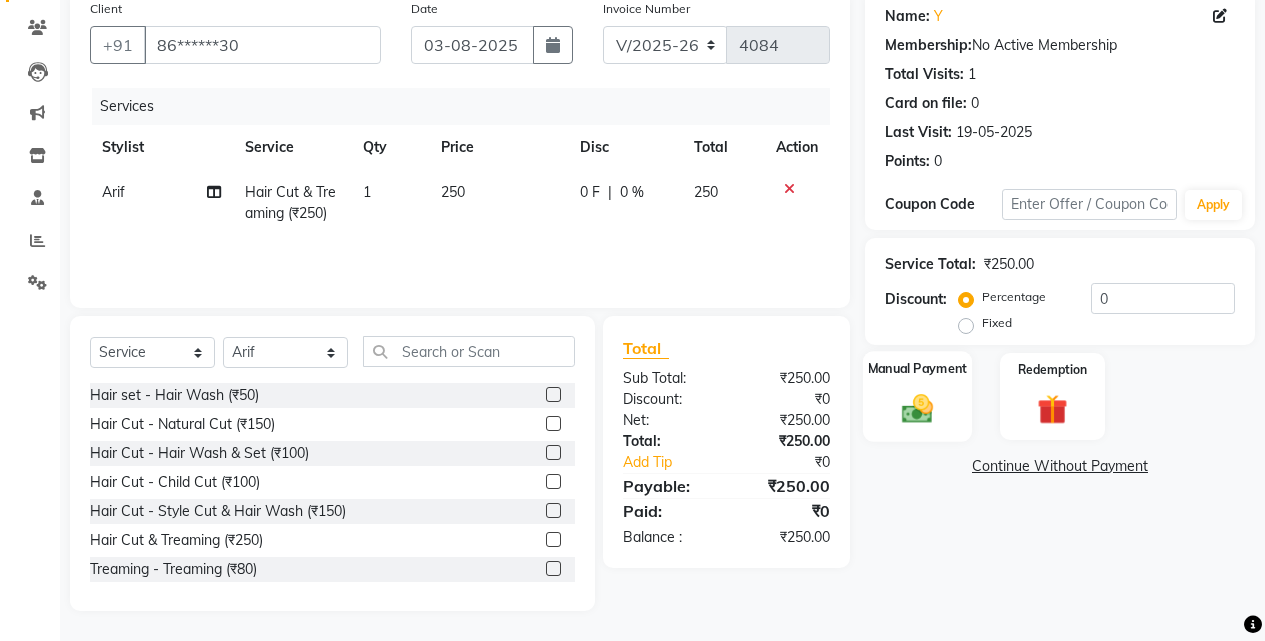 click on "Manual Payment" 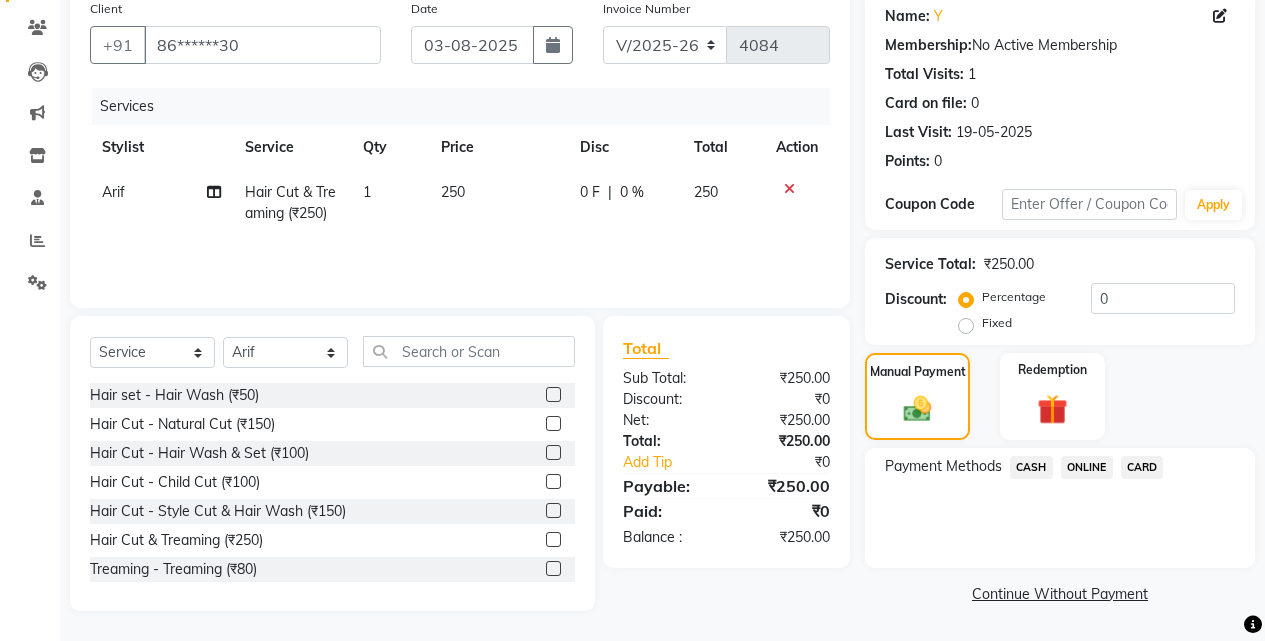 click on "ONLINE" 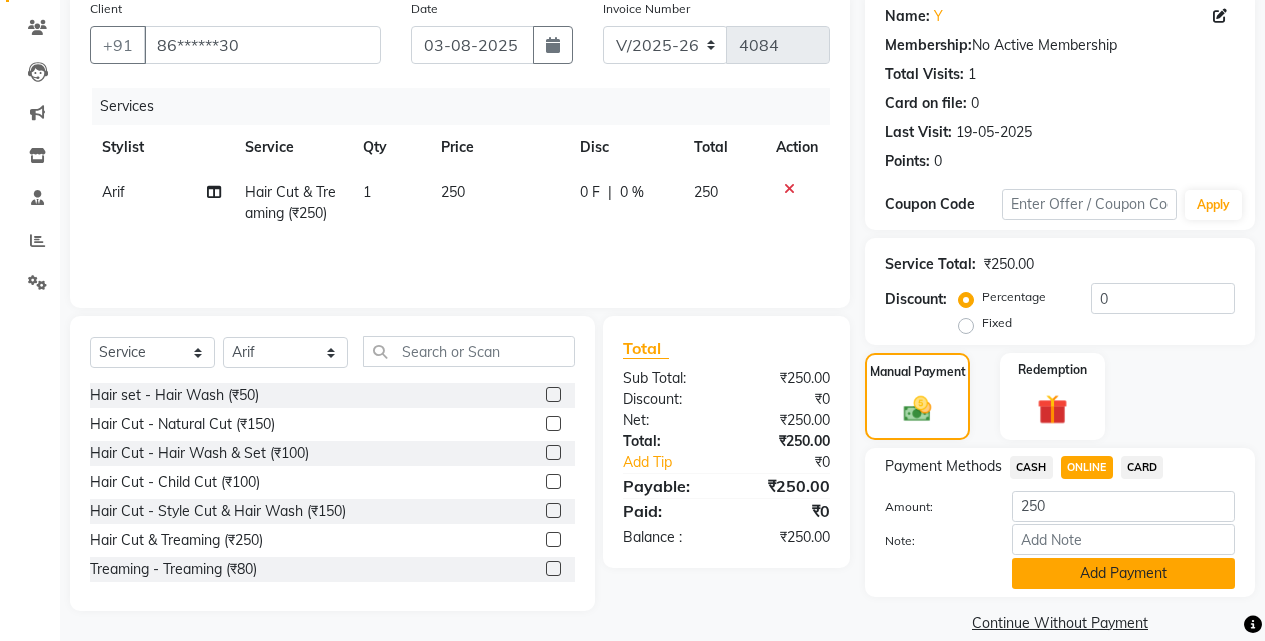 click on "Add Payment" 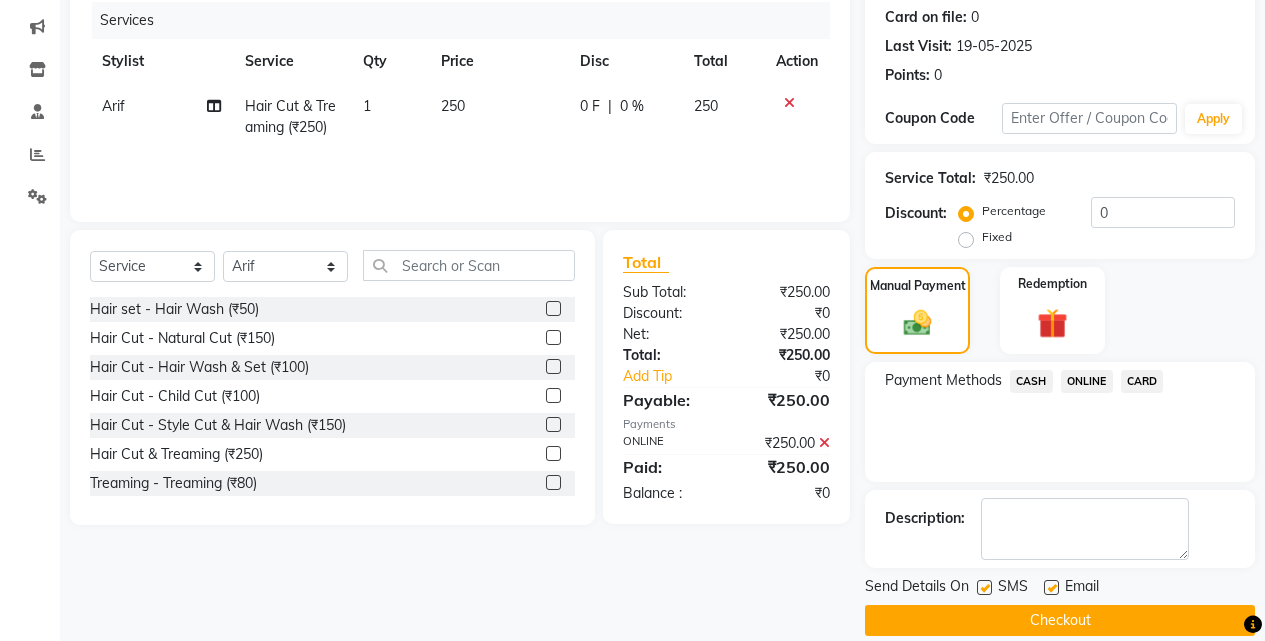 scroll, scrollTop: 271, scrollLeft: 0, axis: vertical 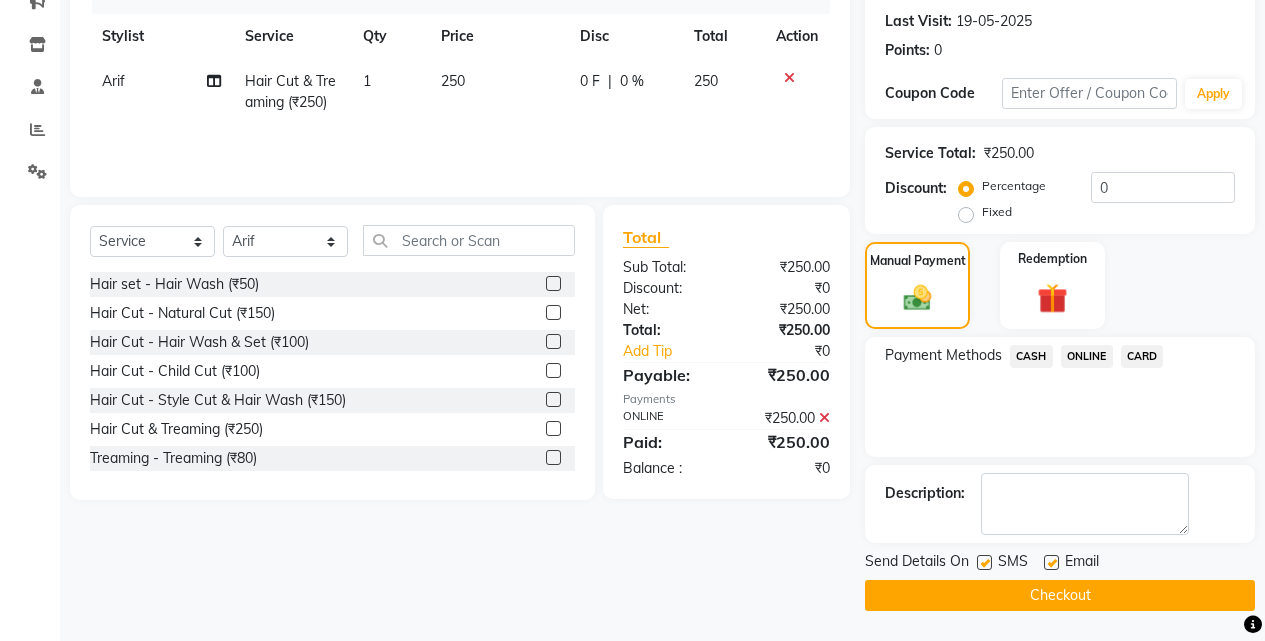 click on "Checkout" 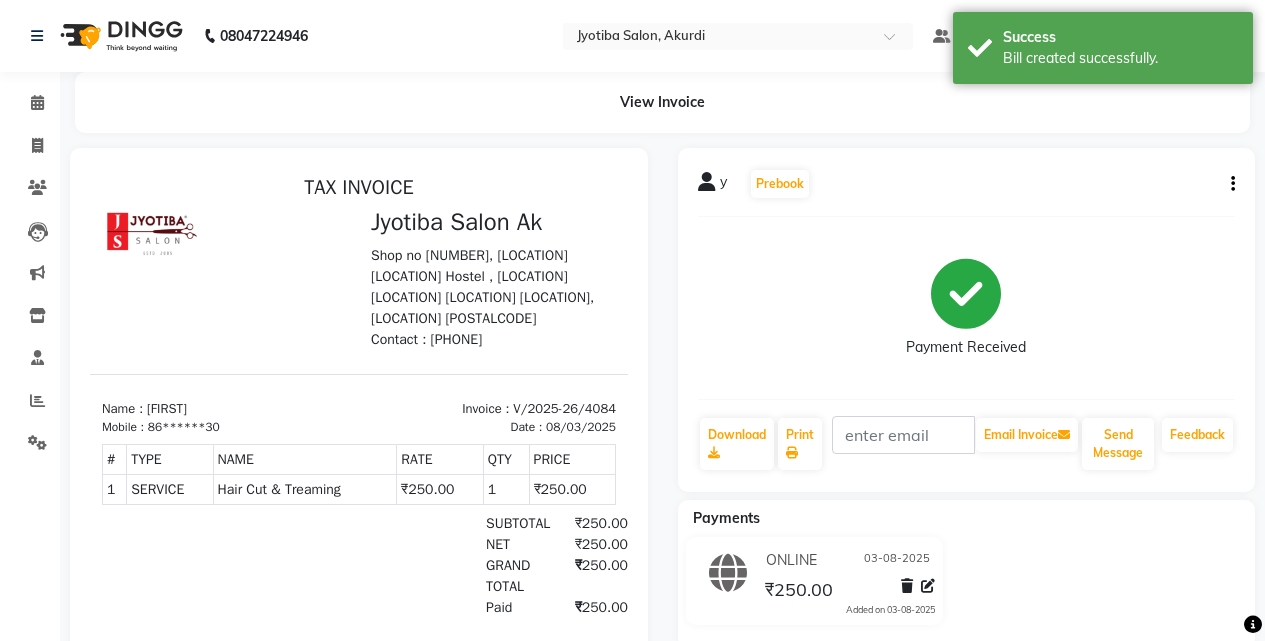 scroll, scrollTop: 0, scrollLeft: 0, axis: both 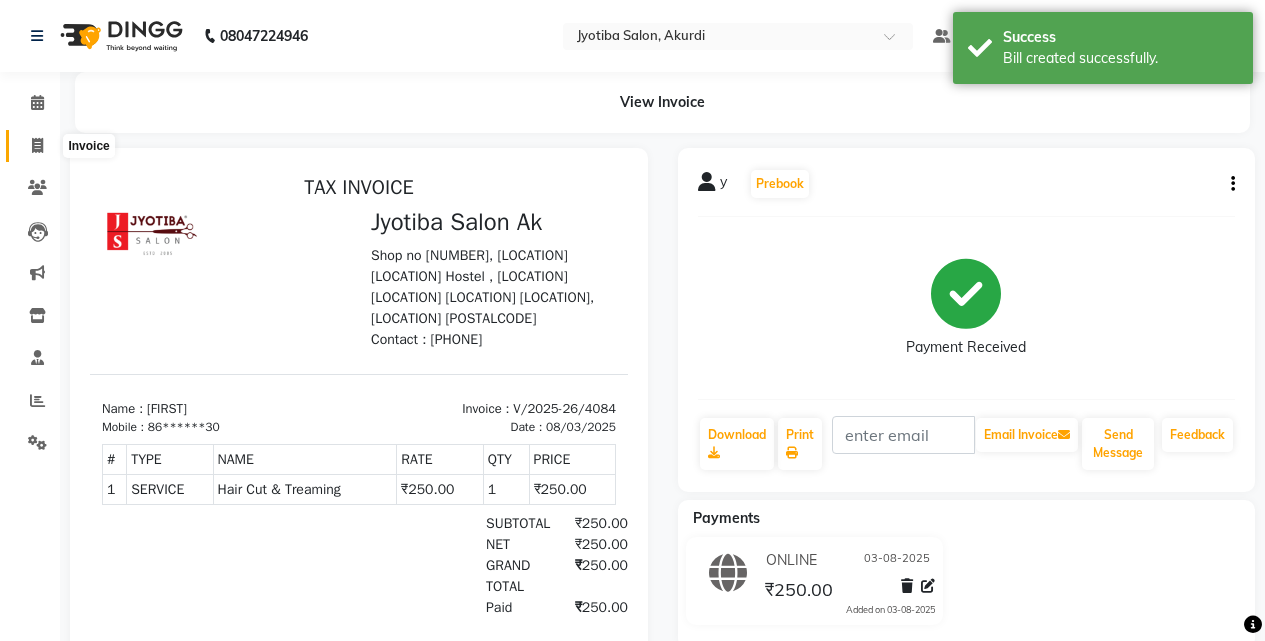 click 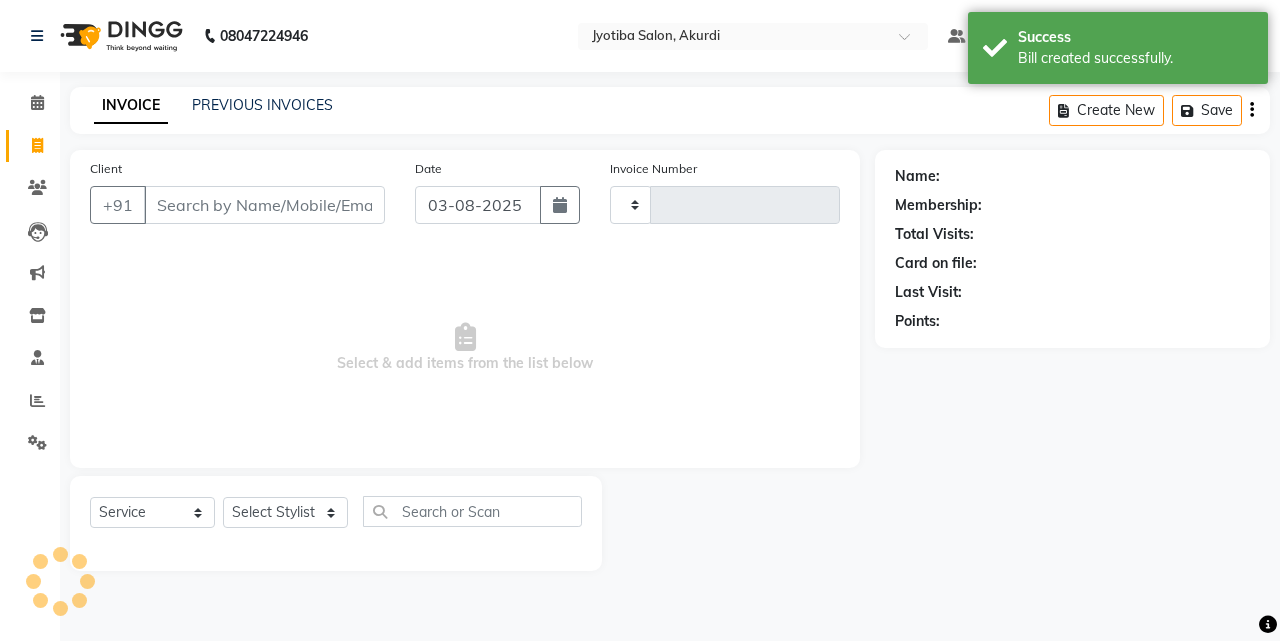 type on "4085" 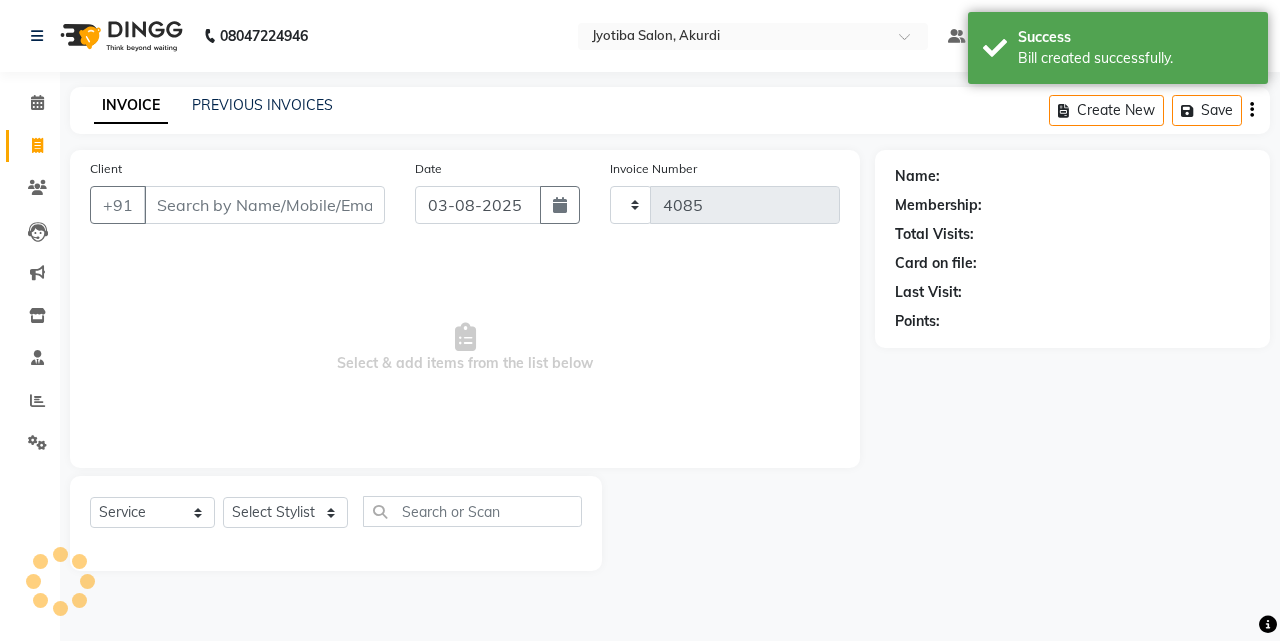 select on "557" 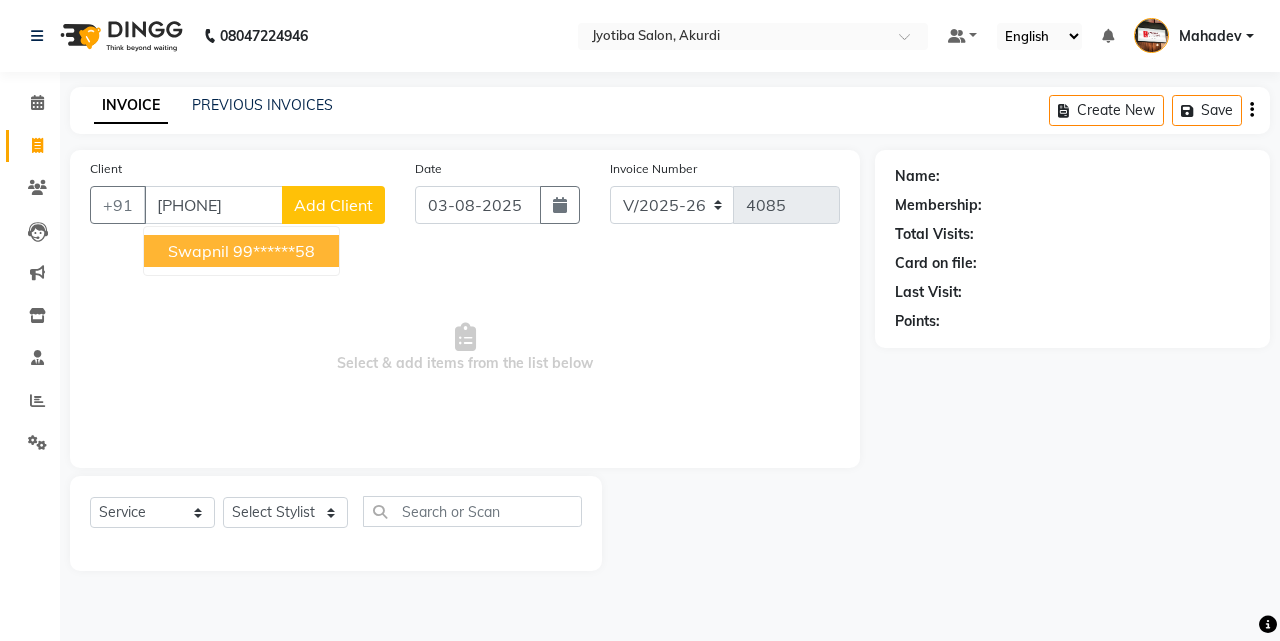 click on "Swapnil  99******58" at bounding box center [241, 251] 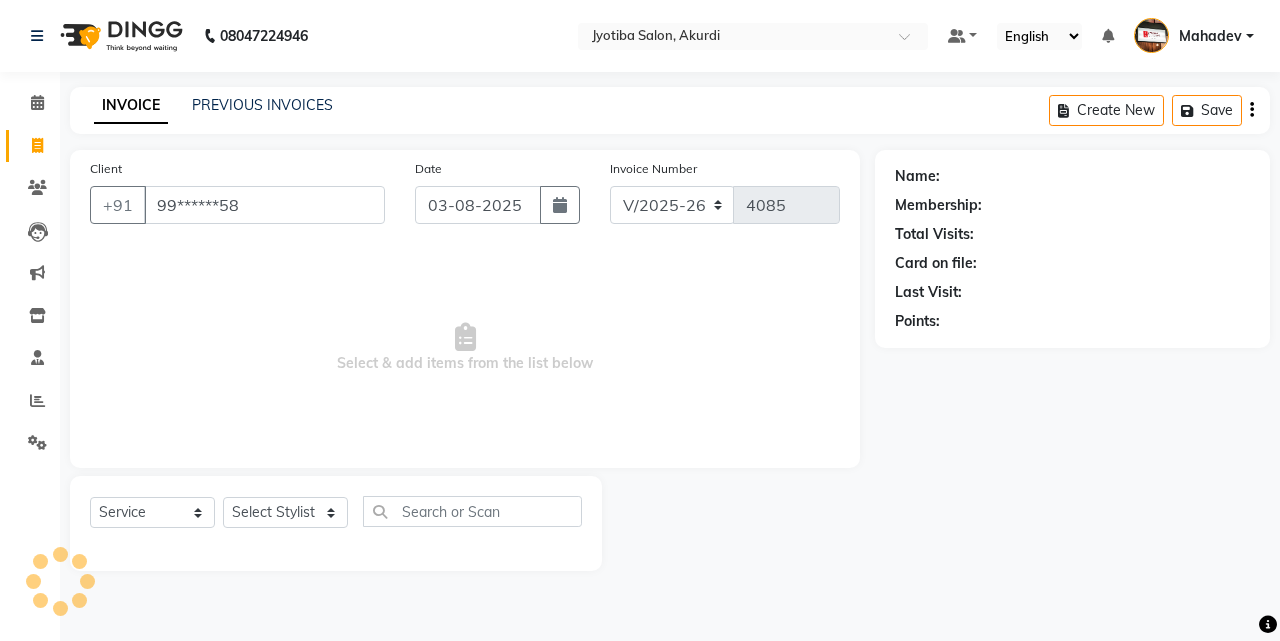 type on "99******58" 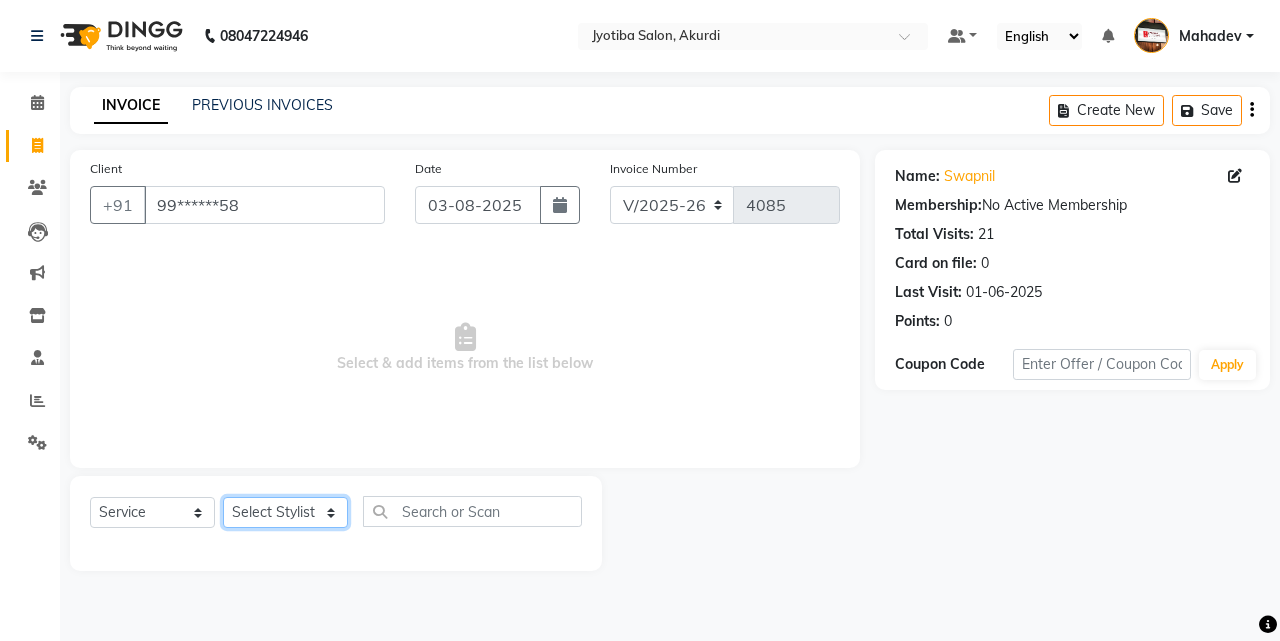 click on "Select Stylist Ajaj Ansari sahid Arif Ganpat  Mahadev manish choudhari Parmu tatya  Prem Rajan Sanjay Sanjay Santosh  Shop  Sohel  Vinod" 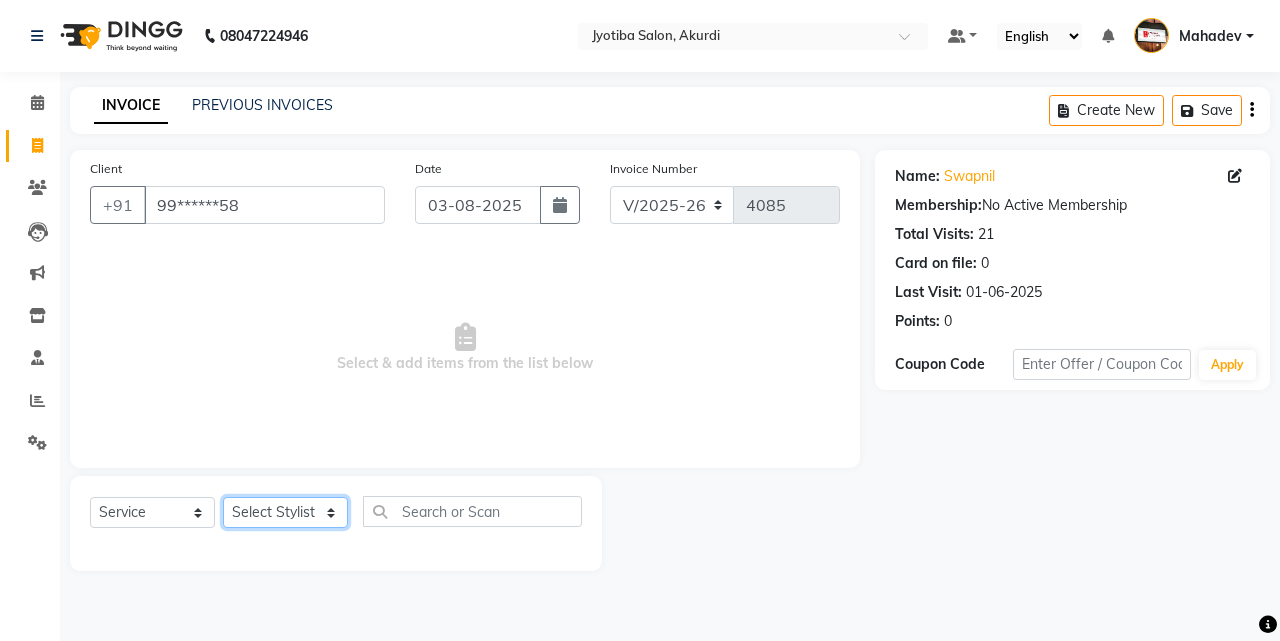 select on "43504" 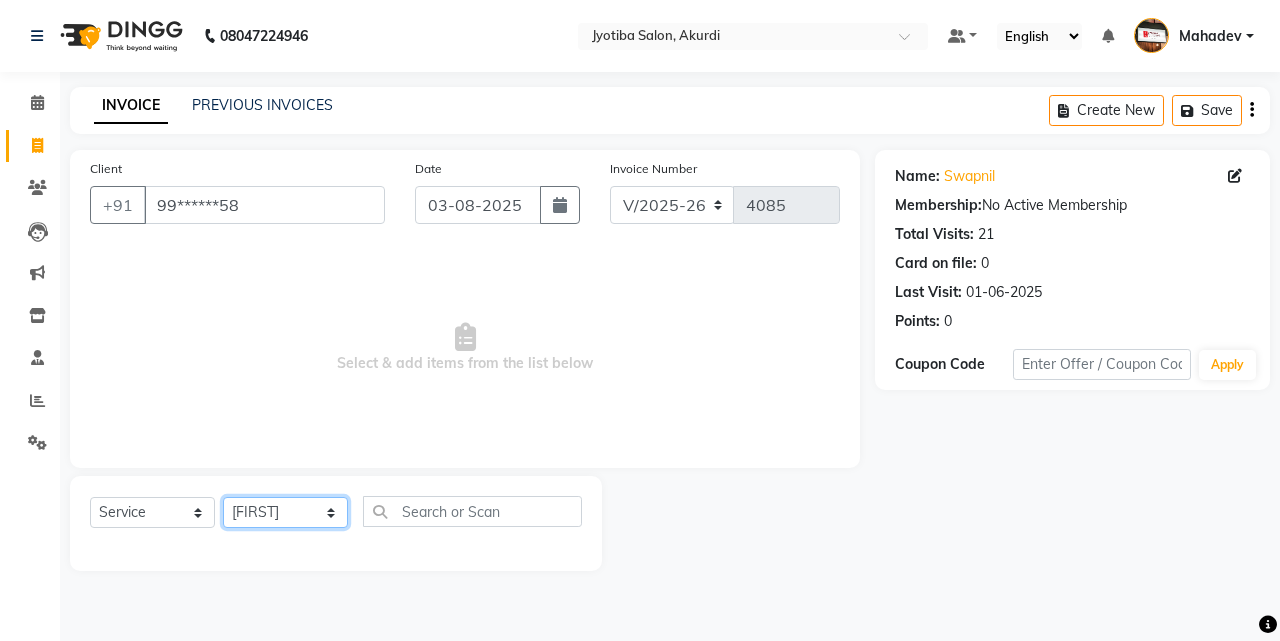 click on "Select Stylist Ajaj Ansari sahid Arif Ganpat  Mahadev manish choudhari Parmu tatya  Prem Rajan Sanjay Sanjay Santosh  Shop  Sohel  Vinod" 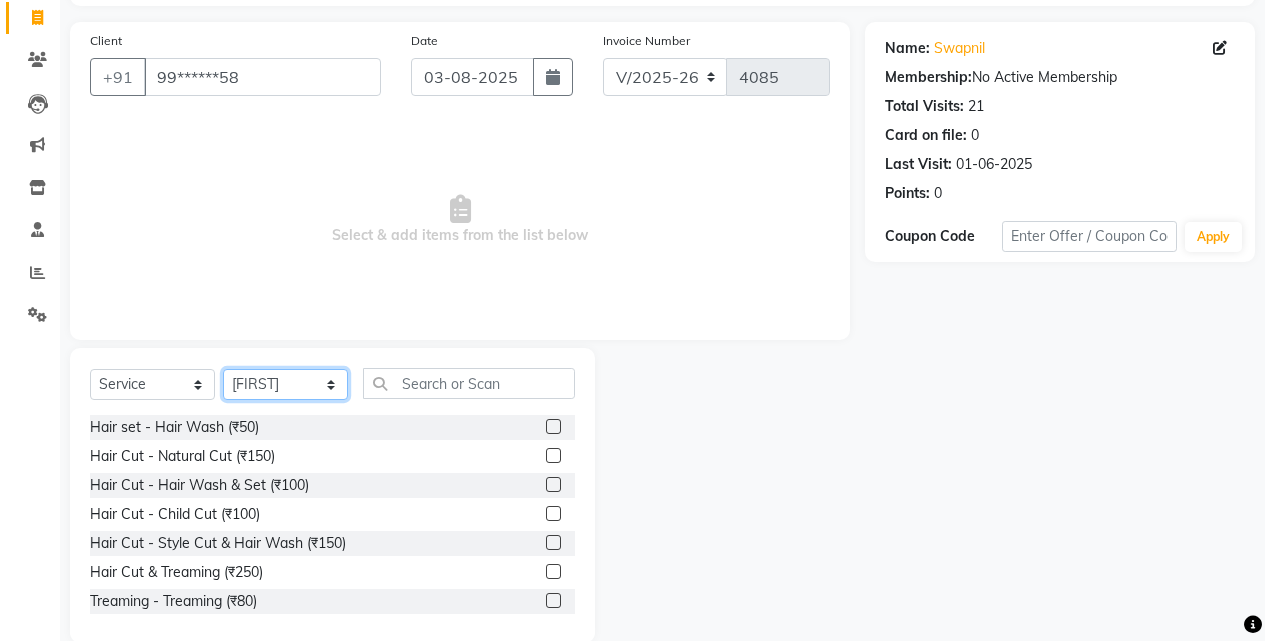 scroll, scrollTop: 160, scrollLeft: 0, axis: vertical 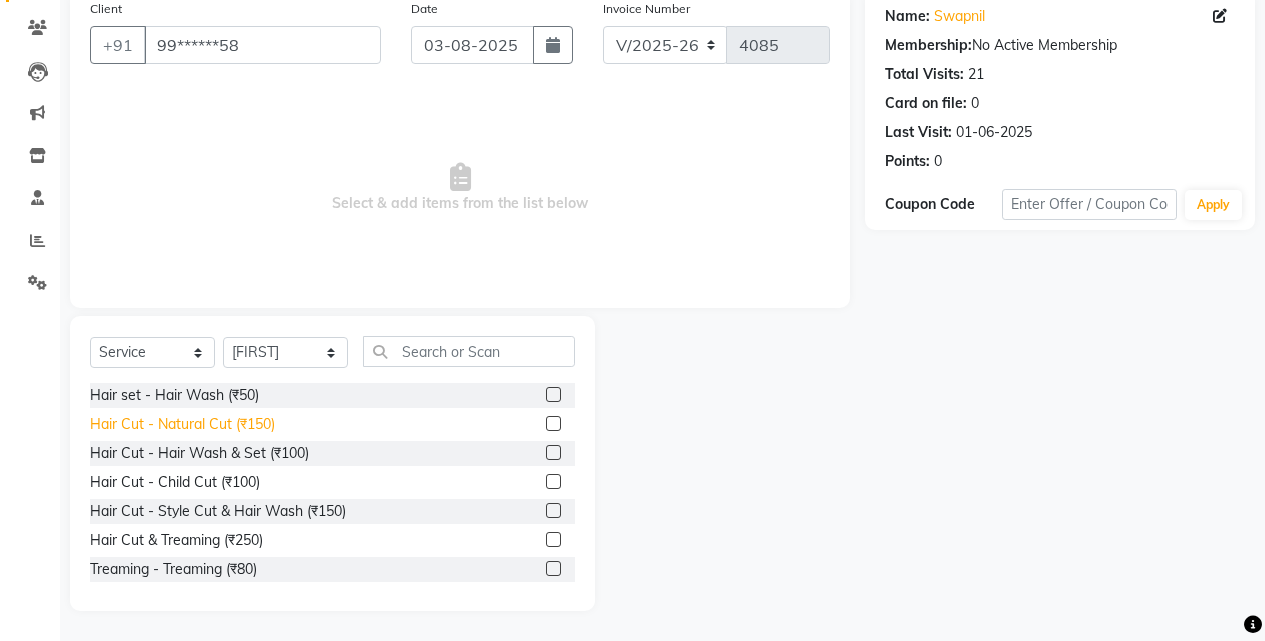 click on "Hair Cut - Natural Cut (₹150)" 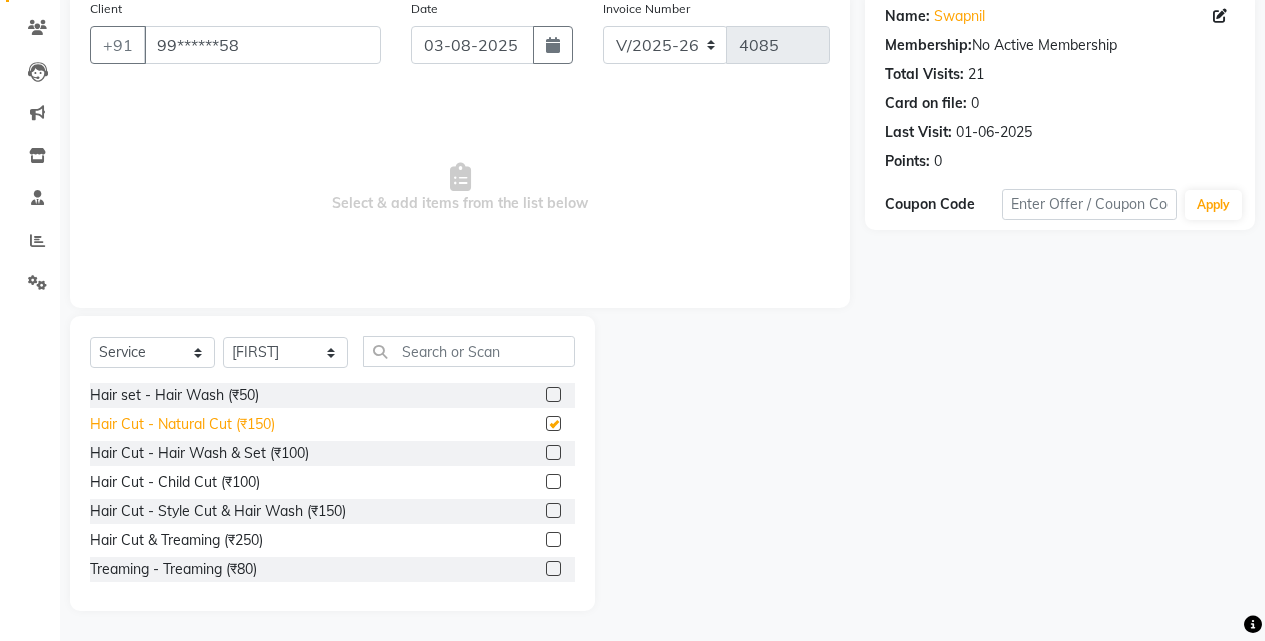checkbox on "false" 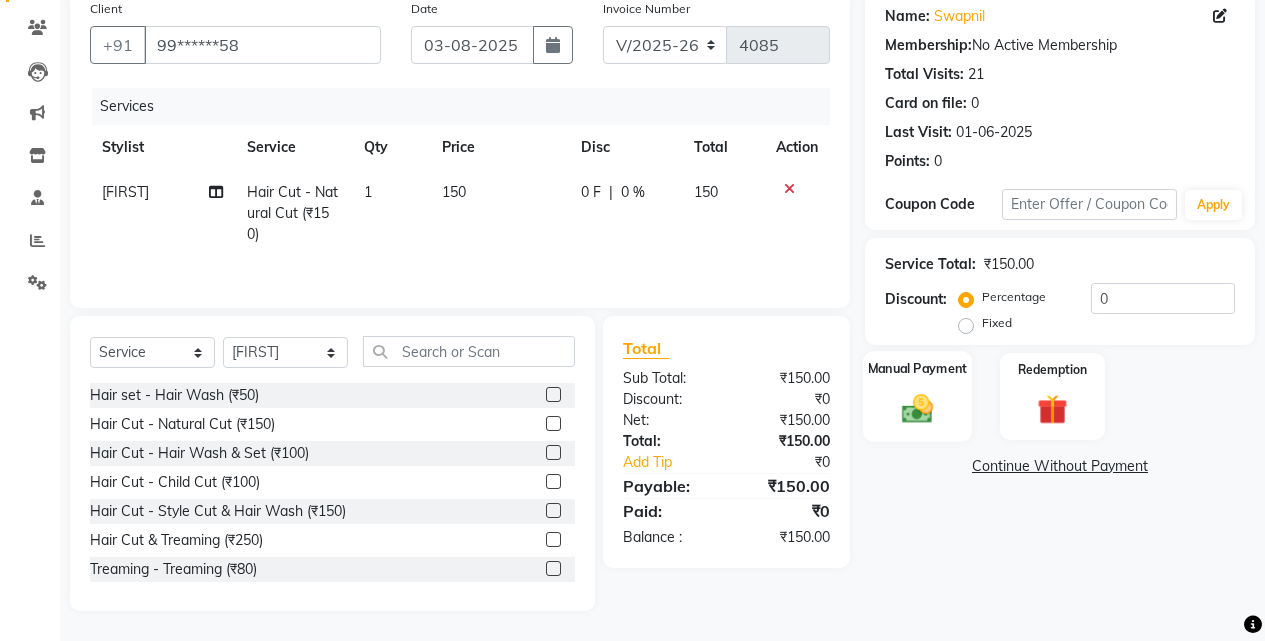 click on "Manual Payment" 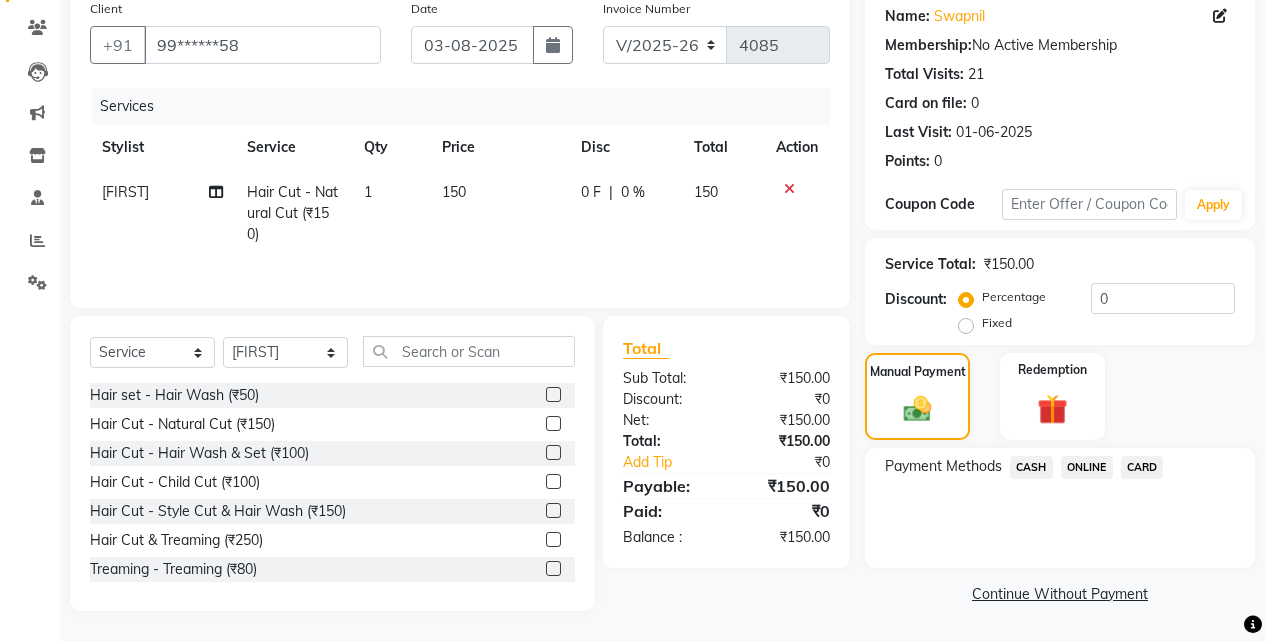 click on "CASH" 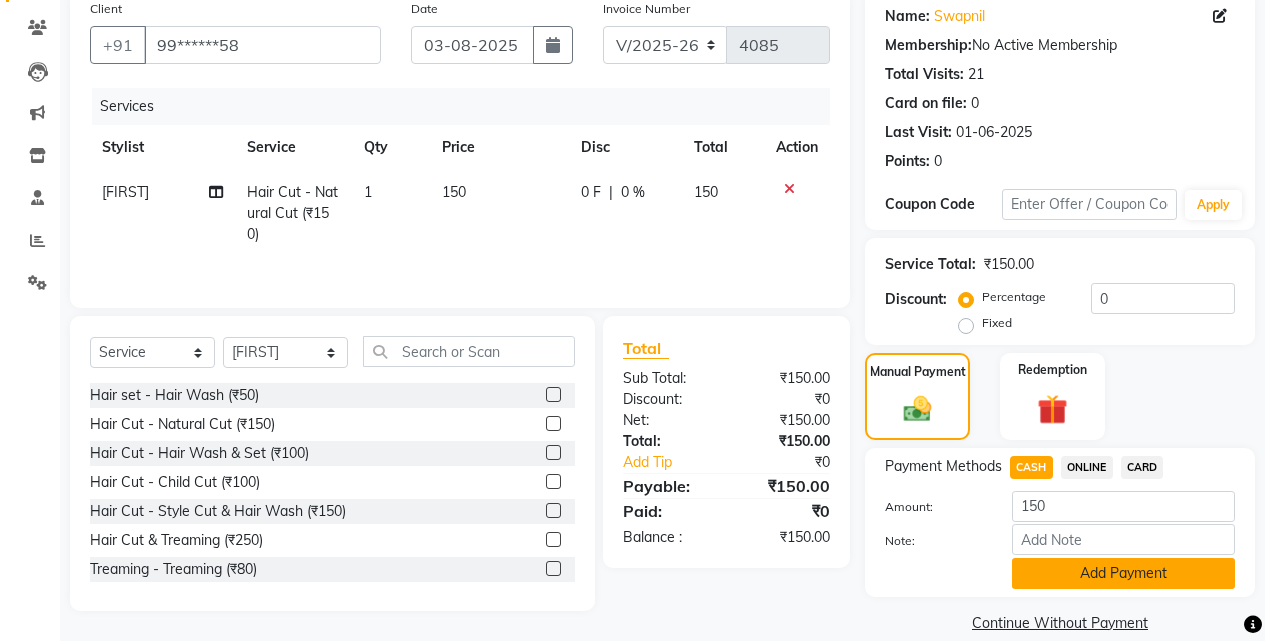 click on "Add Payment" 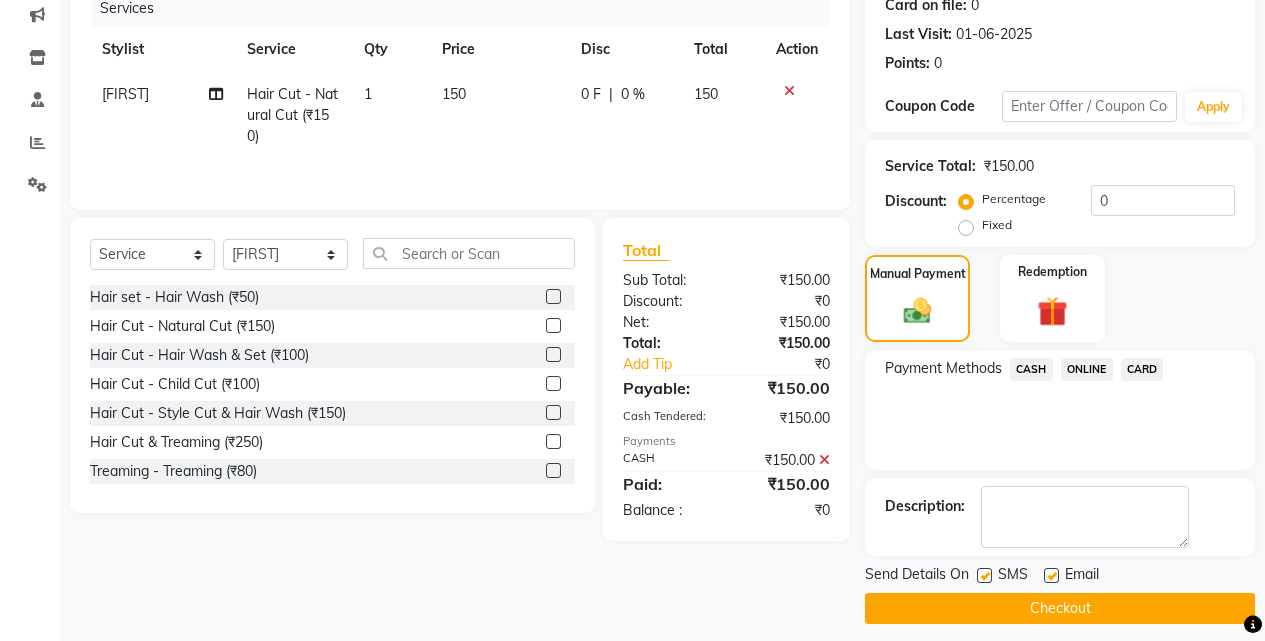 scroll, scrollTop: 271, scrollLeft: 0, axis: vertical 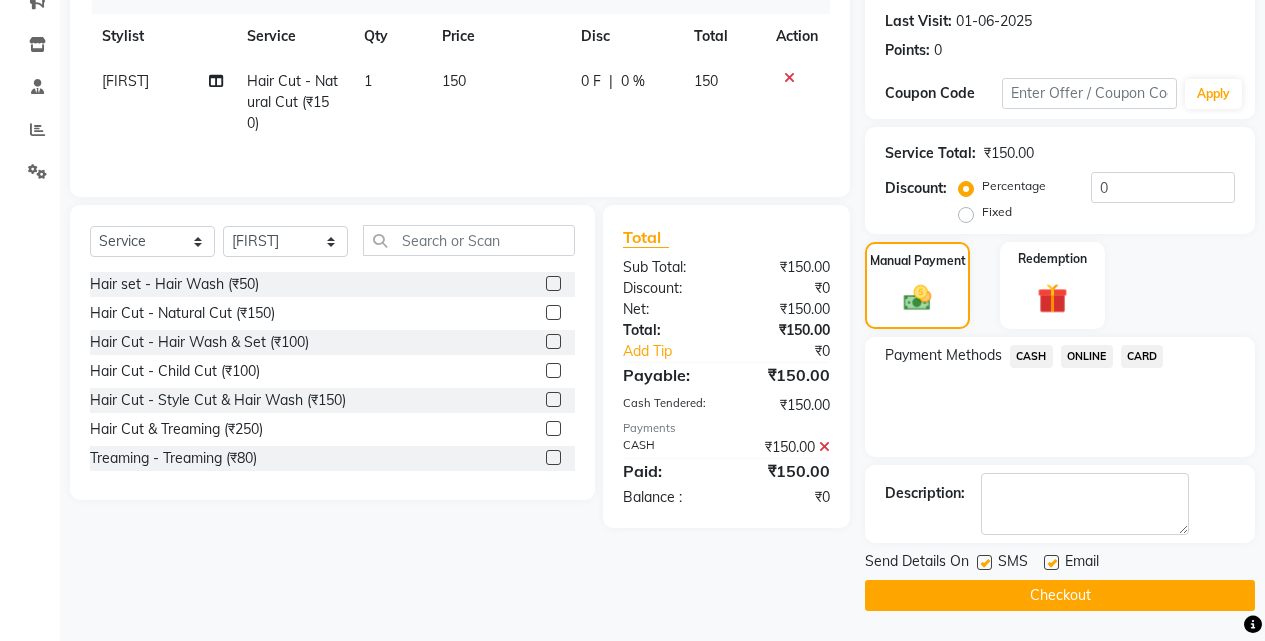 click on "Checkout" 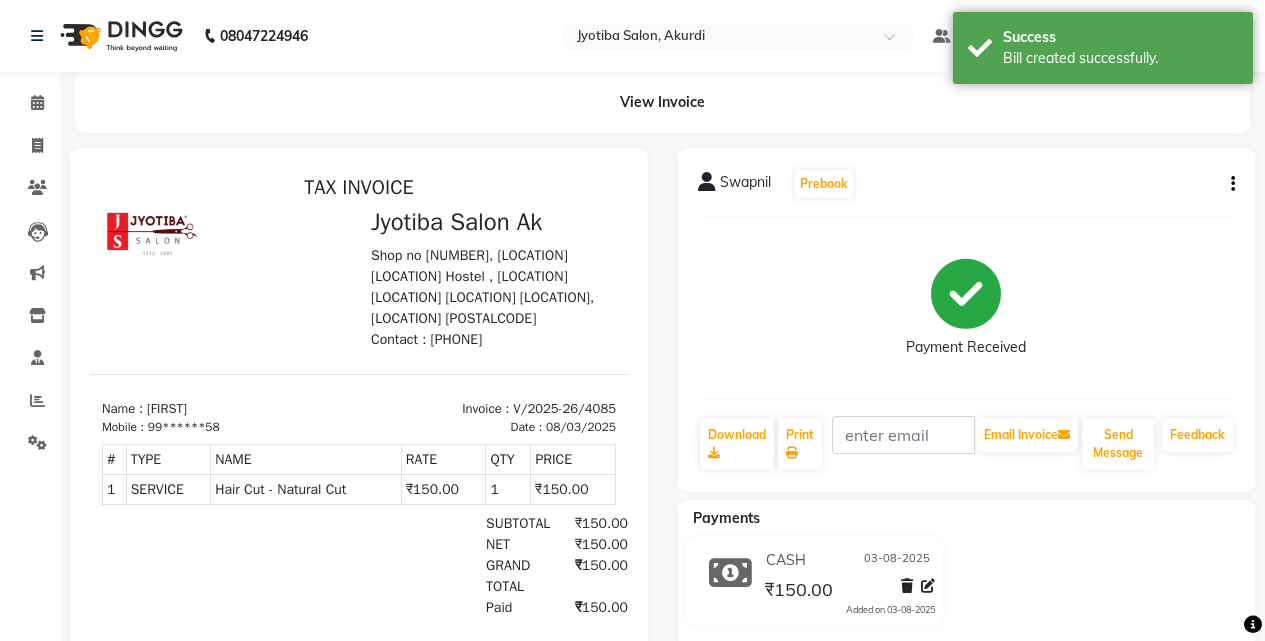 scroll, scrollTop: 0, scrollLeft: 0, axis: both 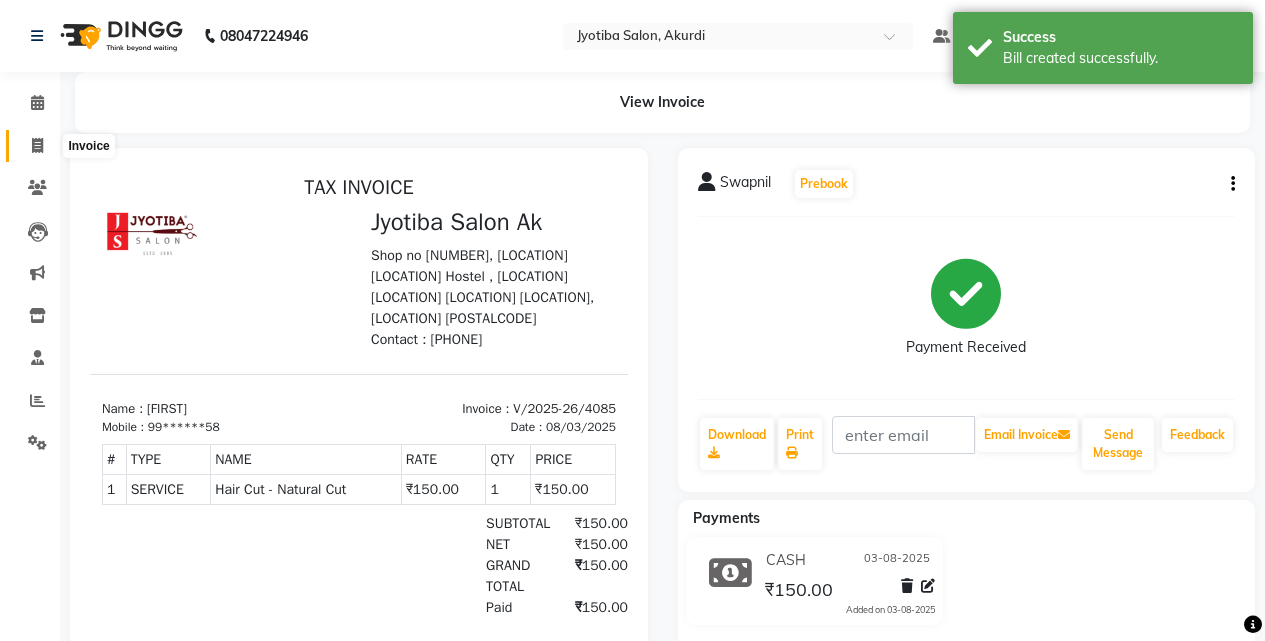 click 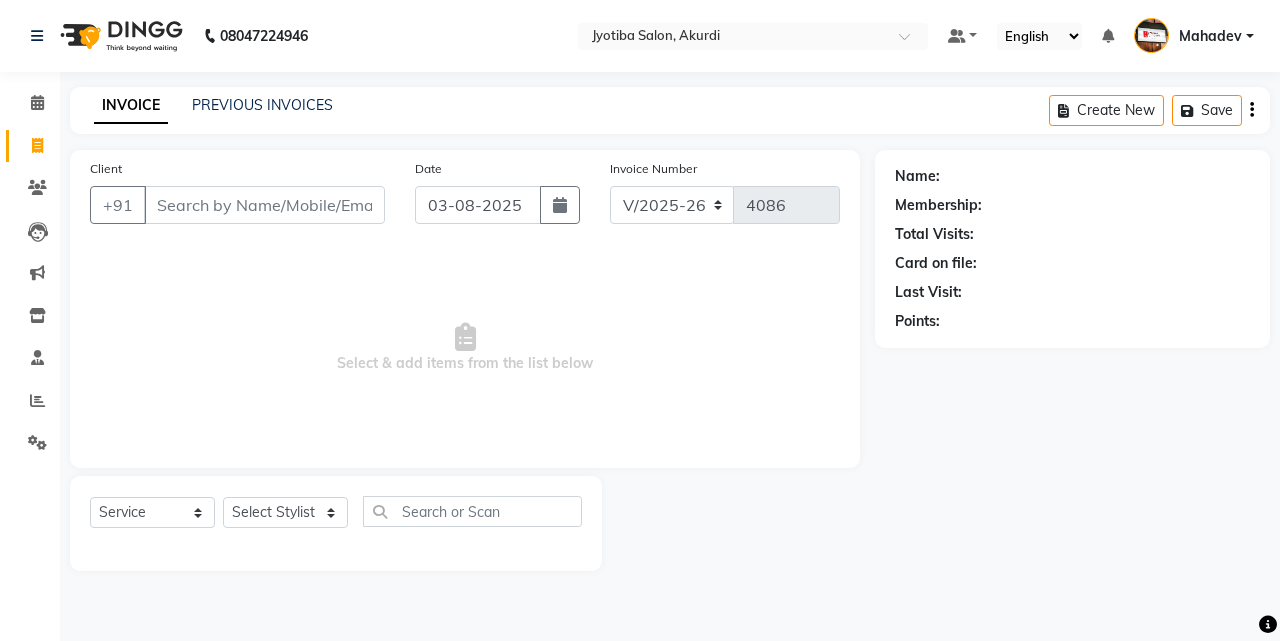 click on "Client" at bounding box center (264, 205) 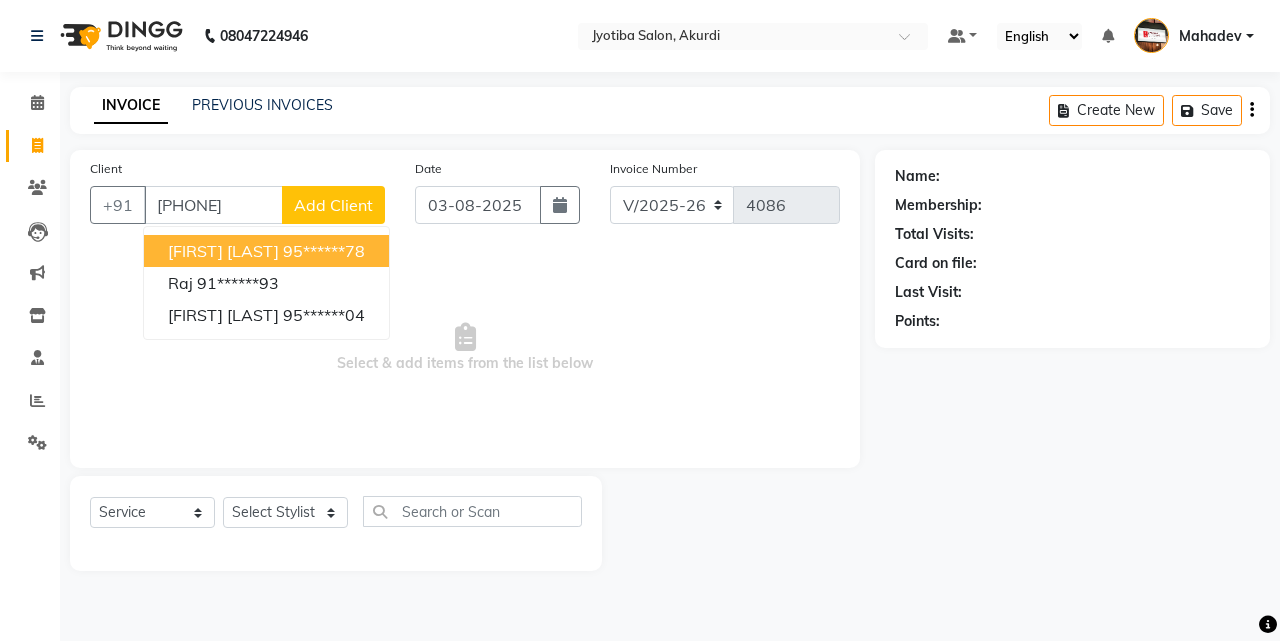 click on "sumit chaugele" at bounding box center [223, 251] 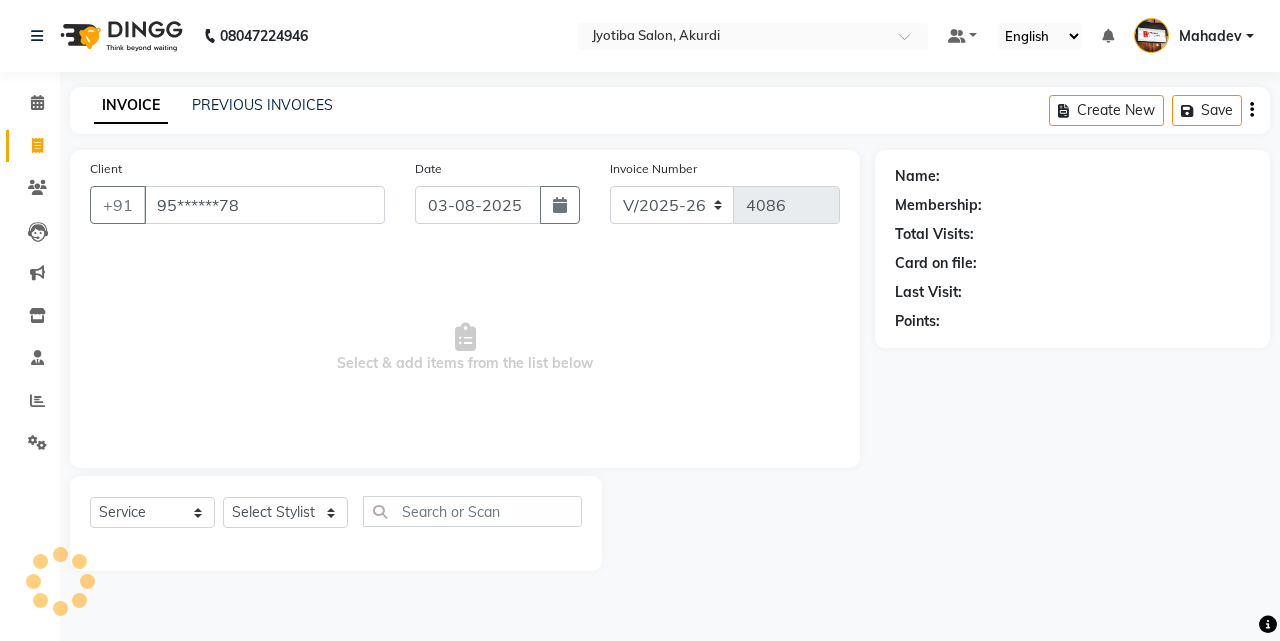 type on "95******78" 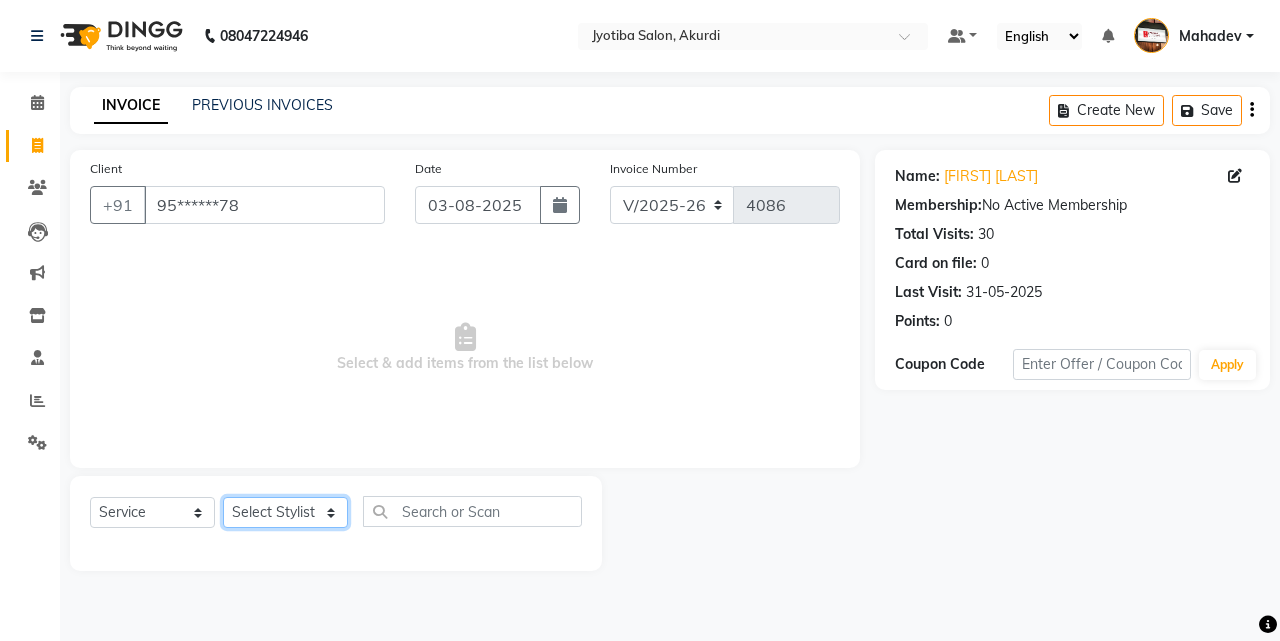 click on "Select Stylist Ajaj Ansari sahid Arif Ganpat  Mahadev manish choudhari Parmu tatya  Prem Rajan Sanjay Sanjay Santosh  Shop  Sohel  Vinod" 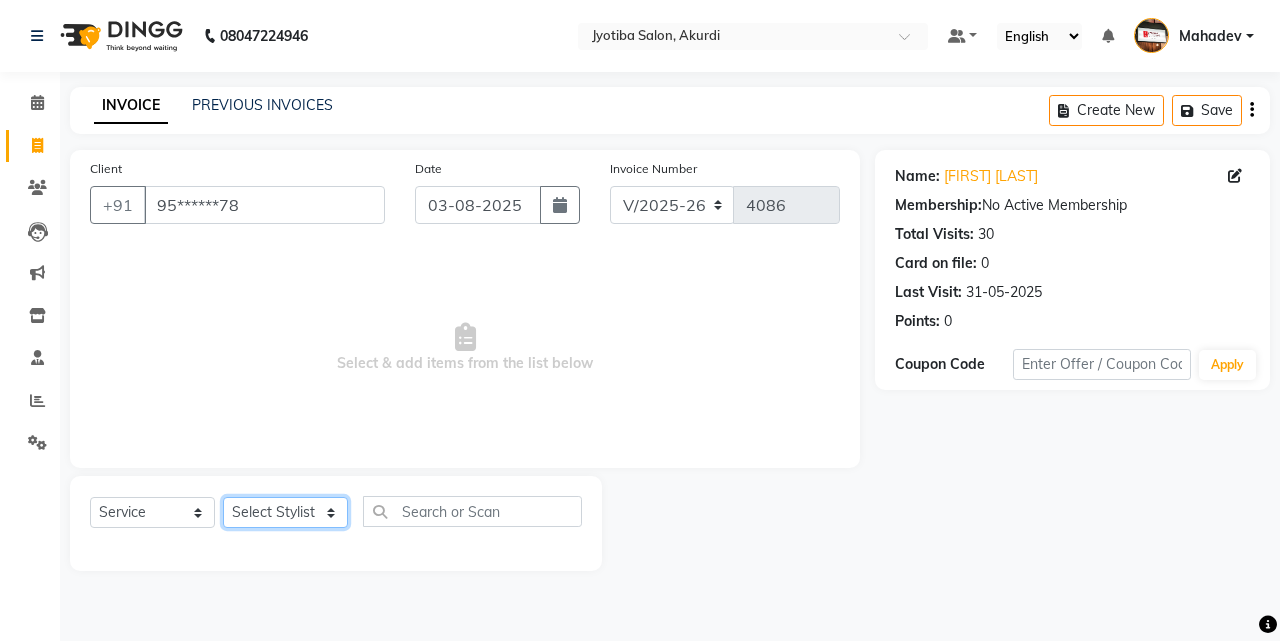 select on "79628" 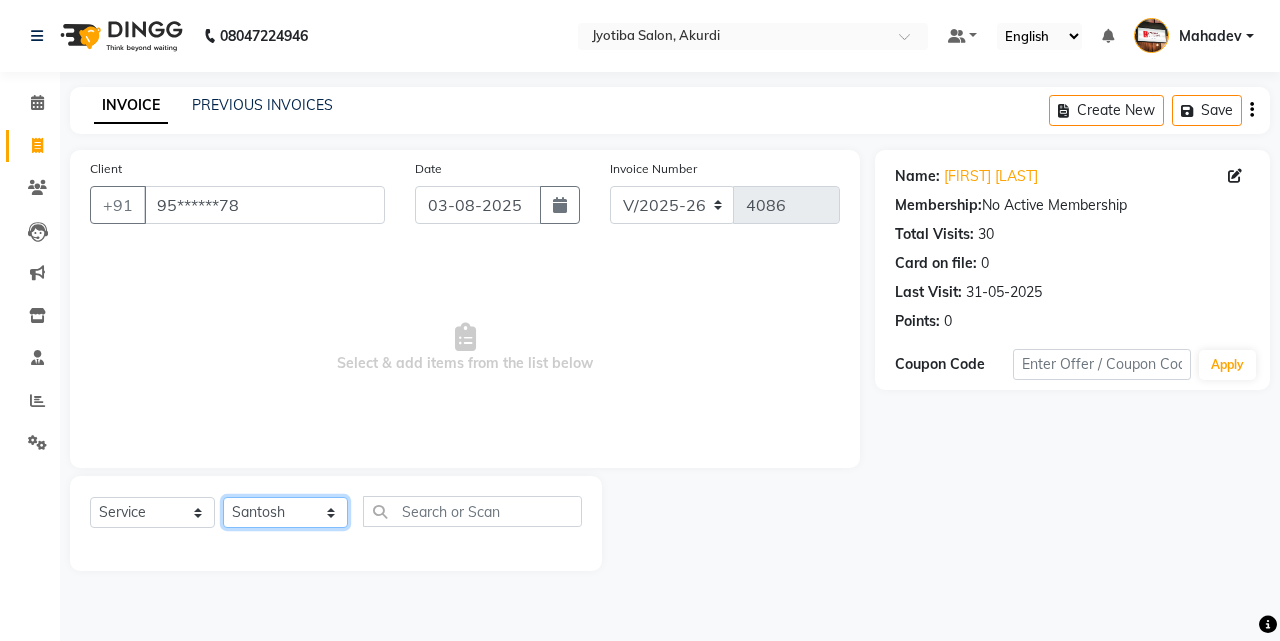 click on "Select Stylist Ajaj Ansari sahid Arif Ganpat  Mahadev manish choudhari Parmu tatya  Prem Rajan Sanjay Sanjay Santosh  Shop  Sohel  Vinod" 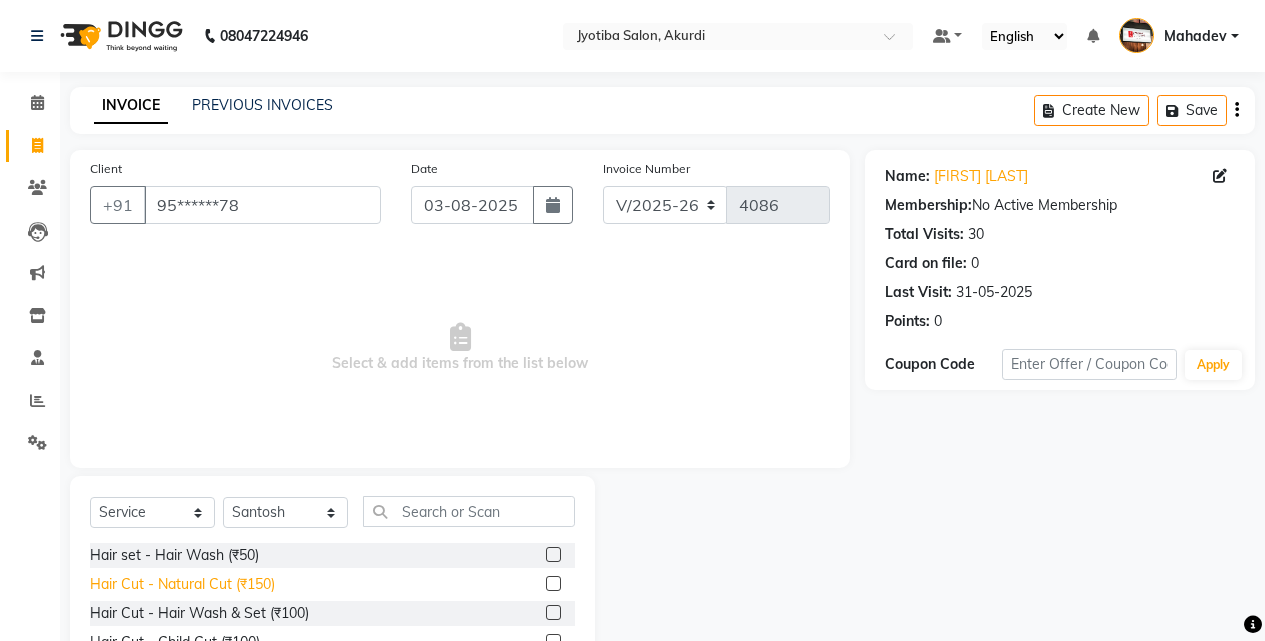 click on "Hair Cut - Natural Cut (₹150)" 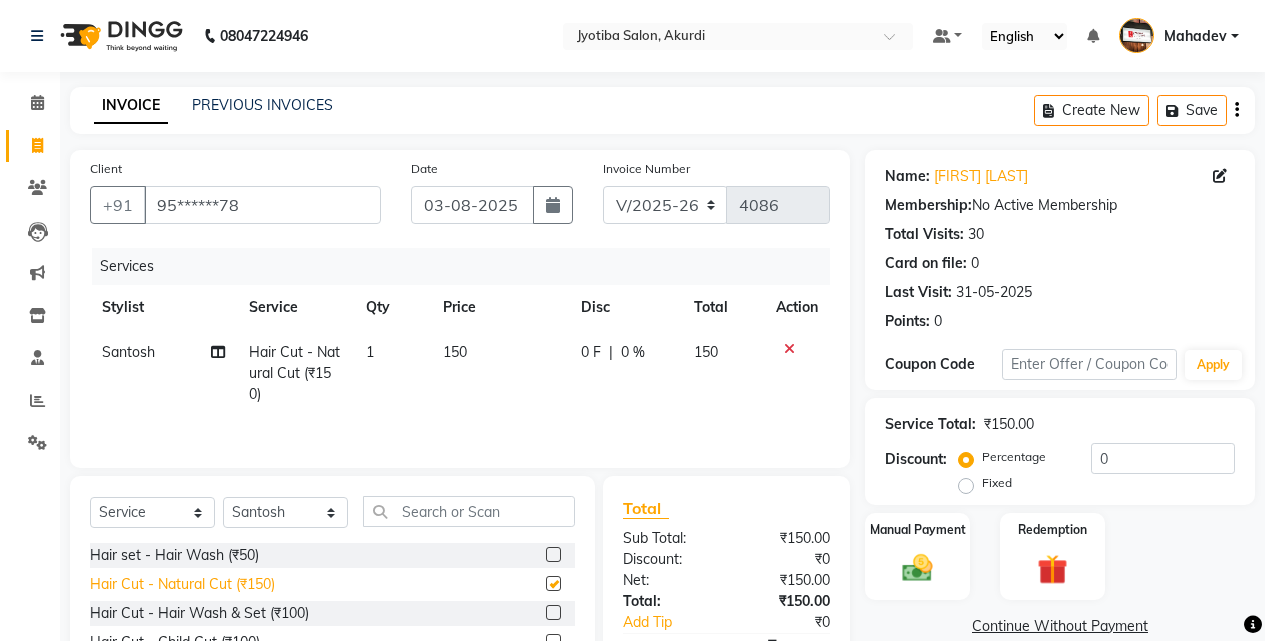 checkbox on "false" 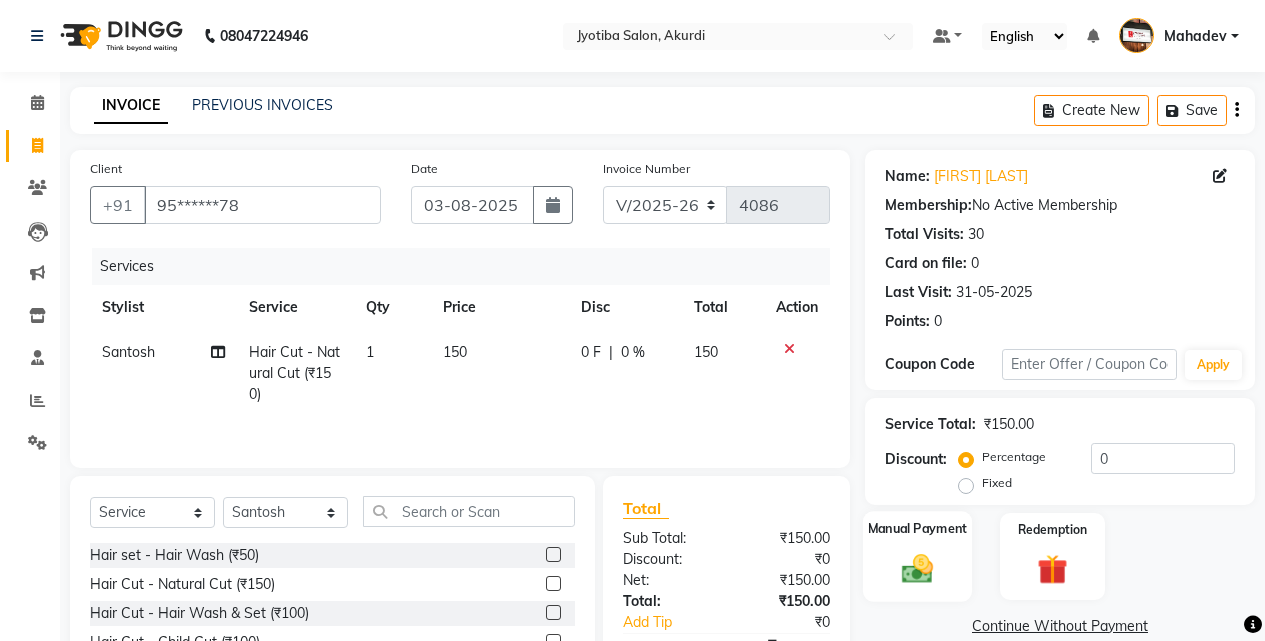 click on "Manual Payment" 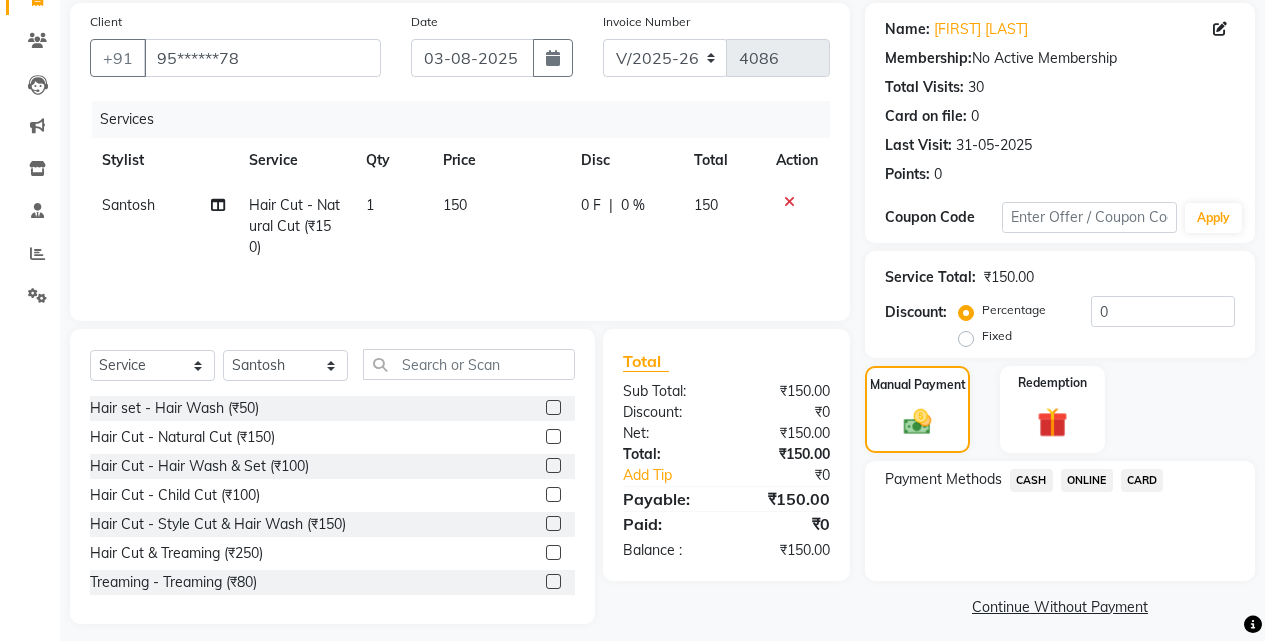 scroll, scrollTop: 160, scrollLeft: 0, axis: vertical 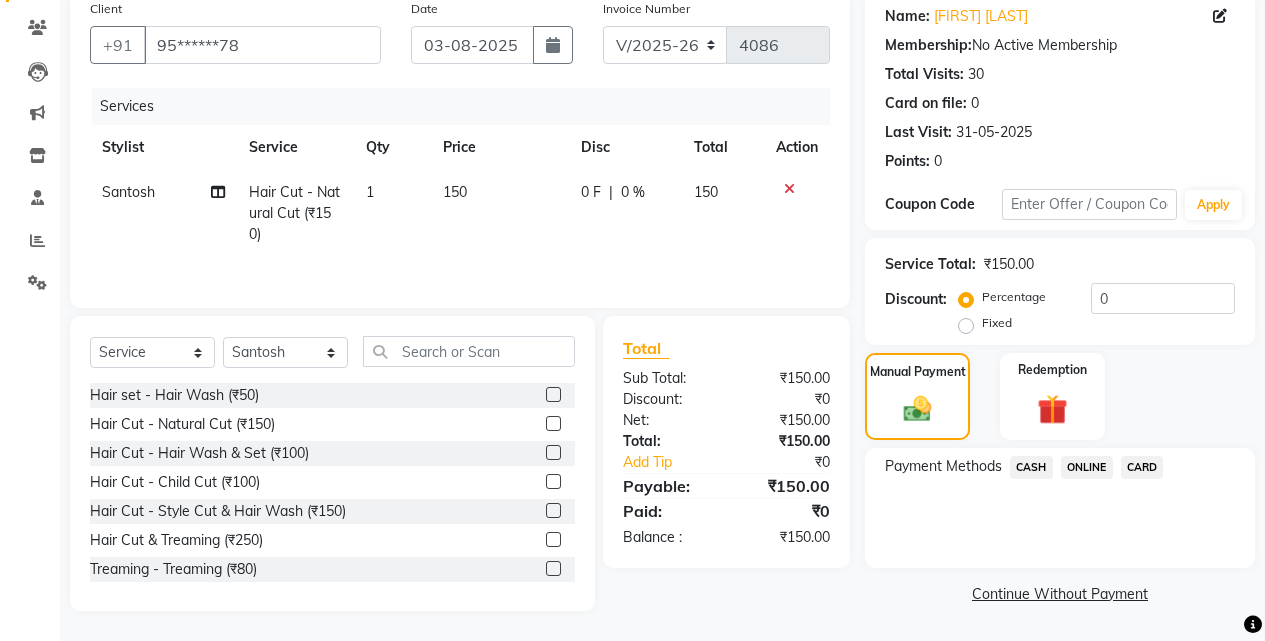 click on "ONLINE" 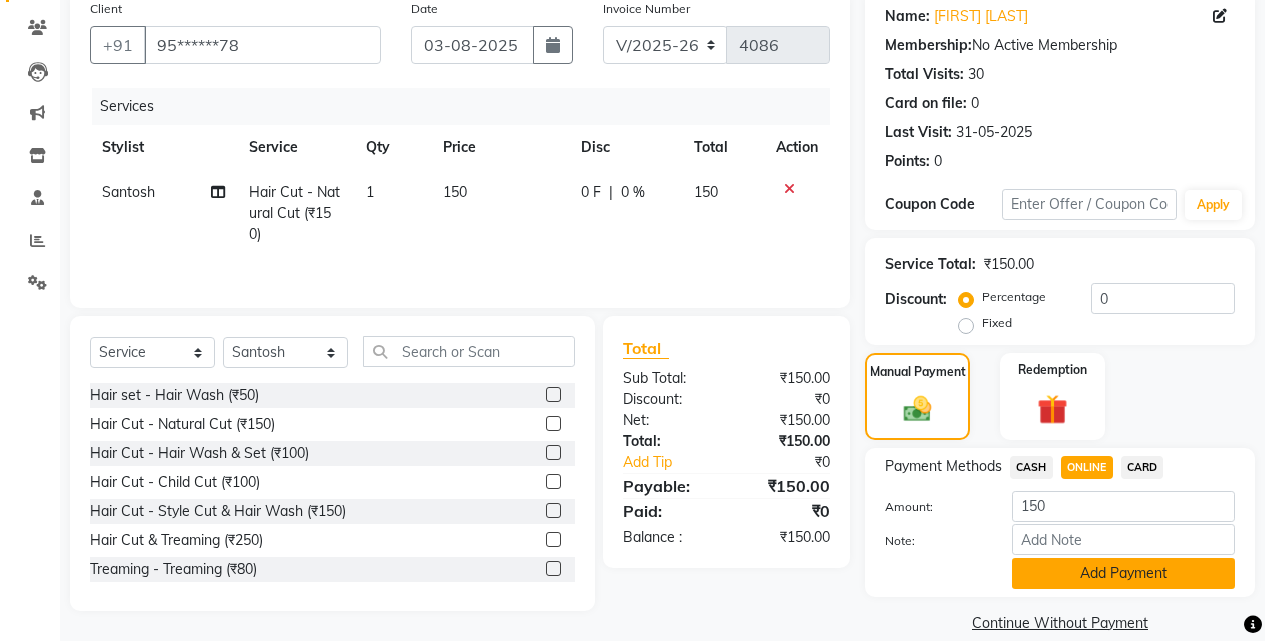 click on "Add Payment" 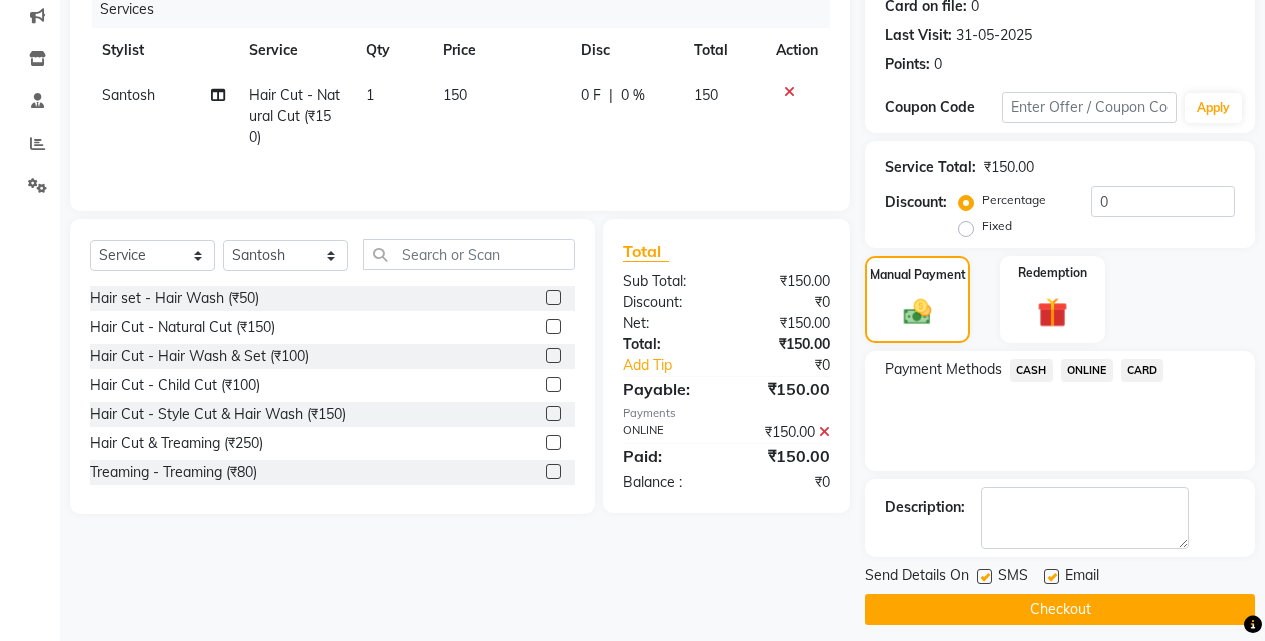 scroll, scrollTop: 271, scrollLeft: 0, axis: vertical 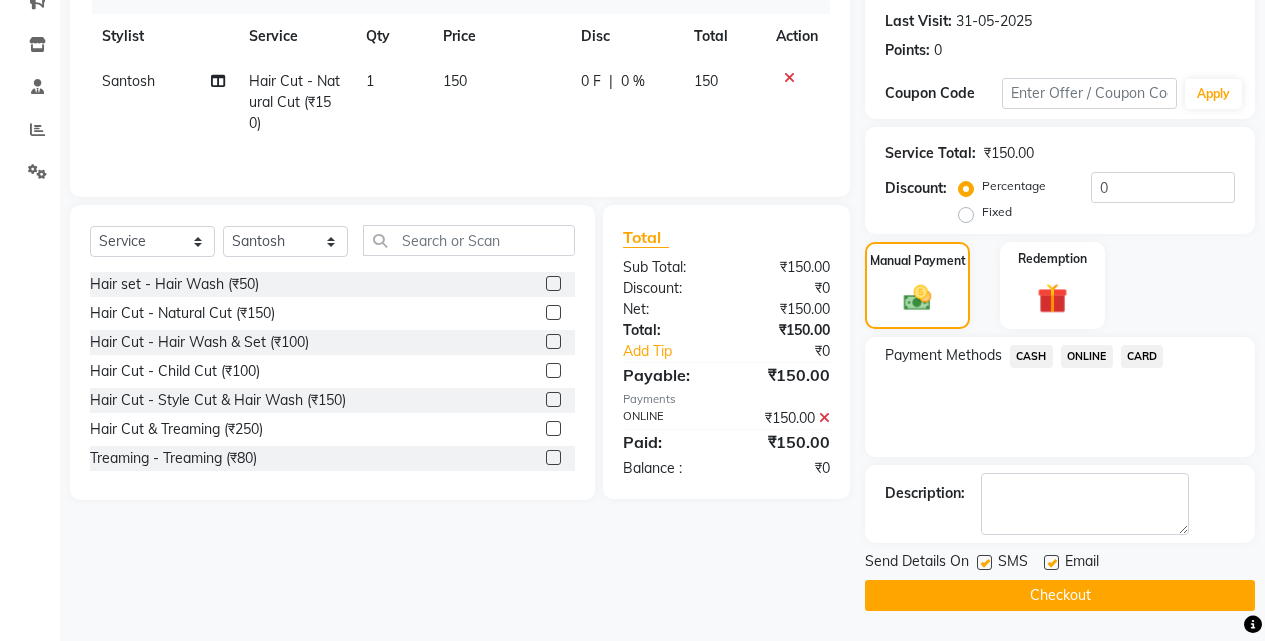 click on "Checkout" 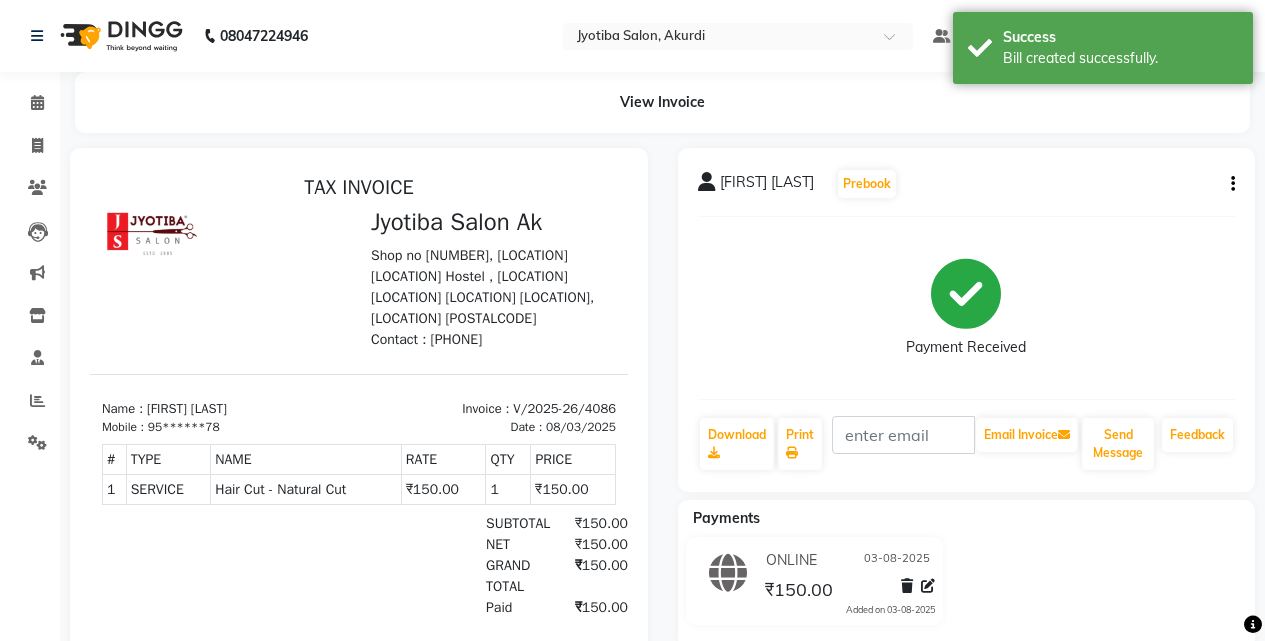 scroll, scrollTop: 0, scrollLeft: 0, axis: both 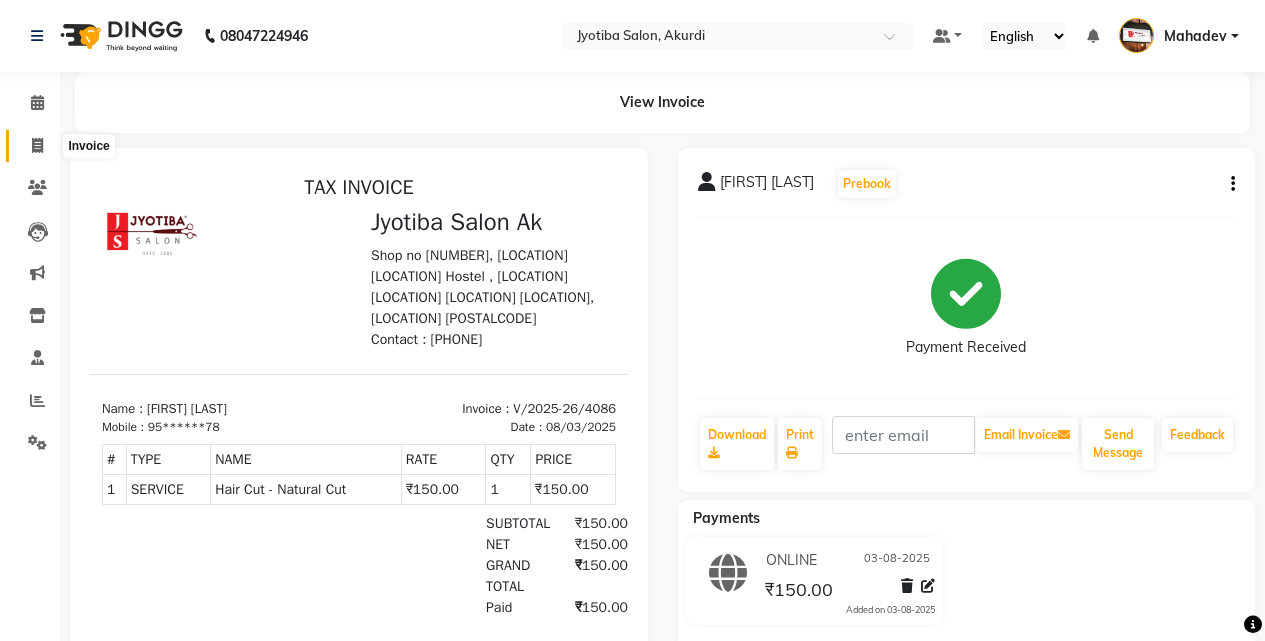 click 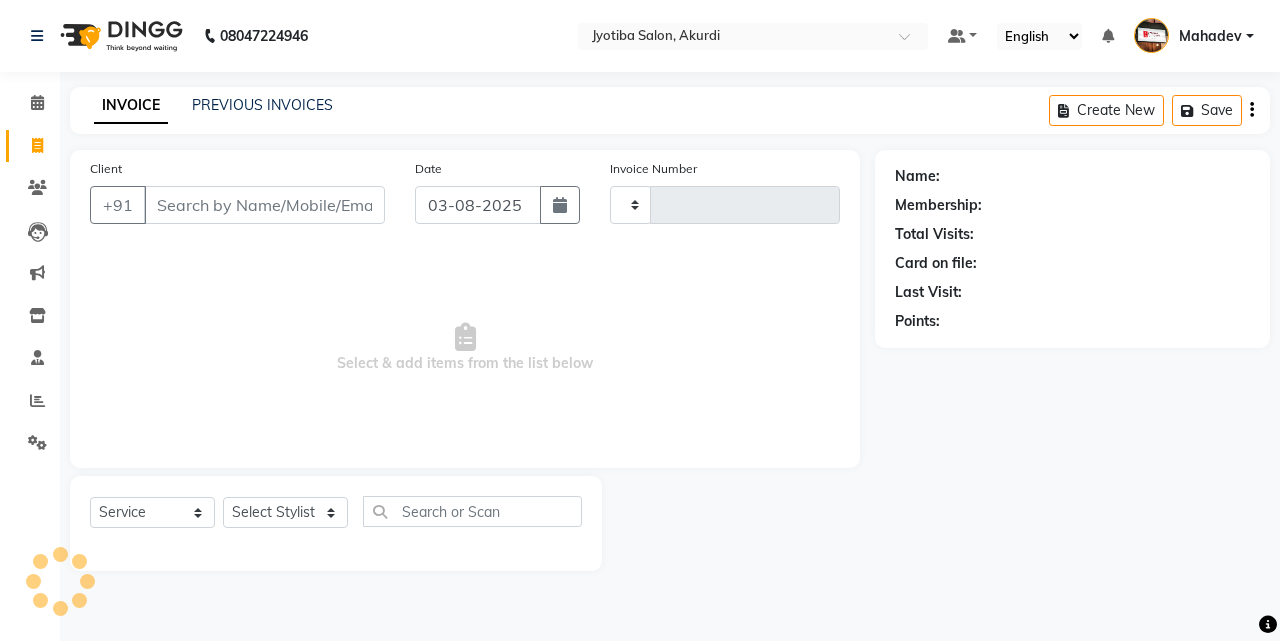 type on "4087" 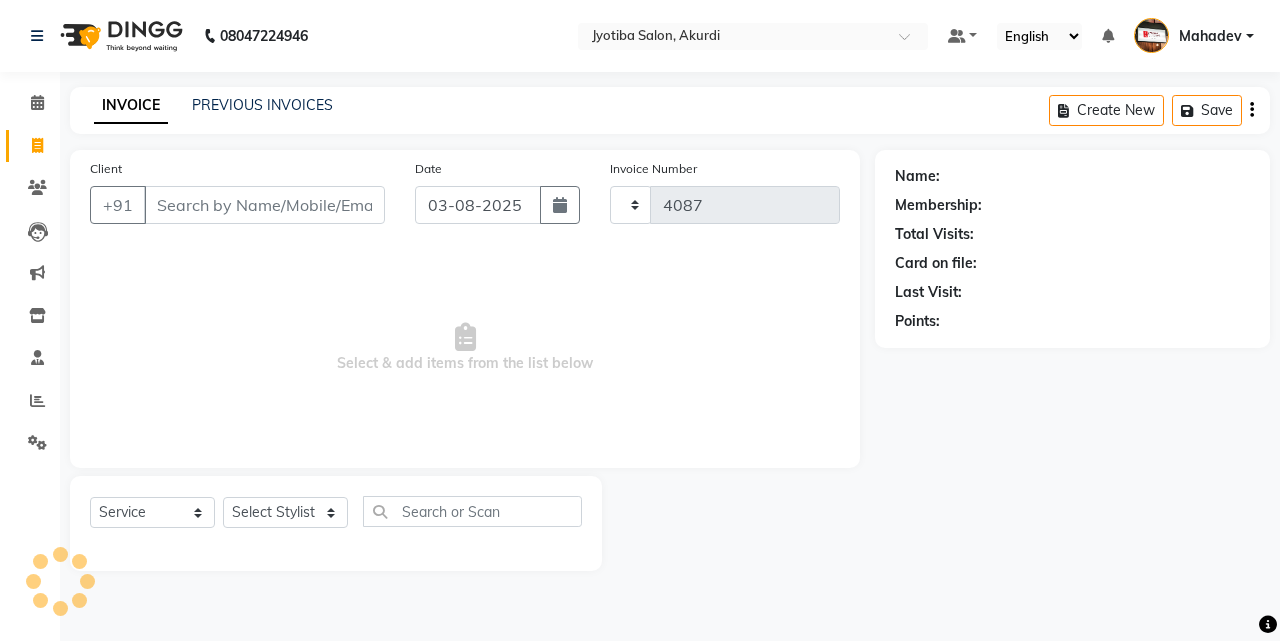select on "557" 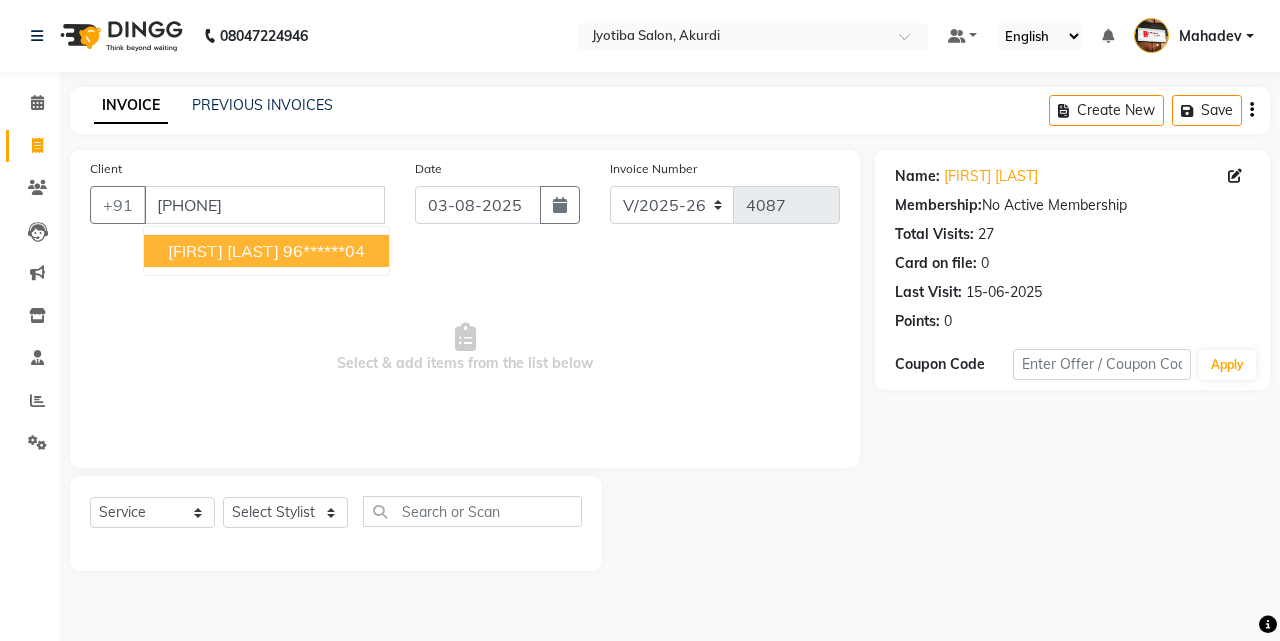 click on "AVINASH KALBAR" at bounding box center [223, 251] 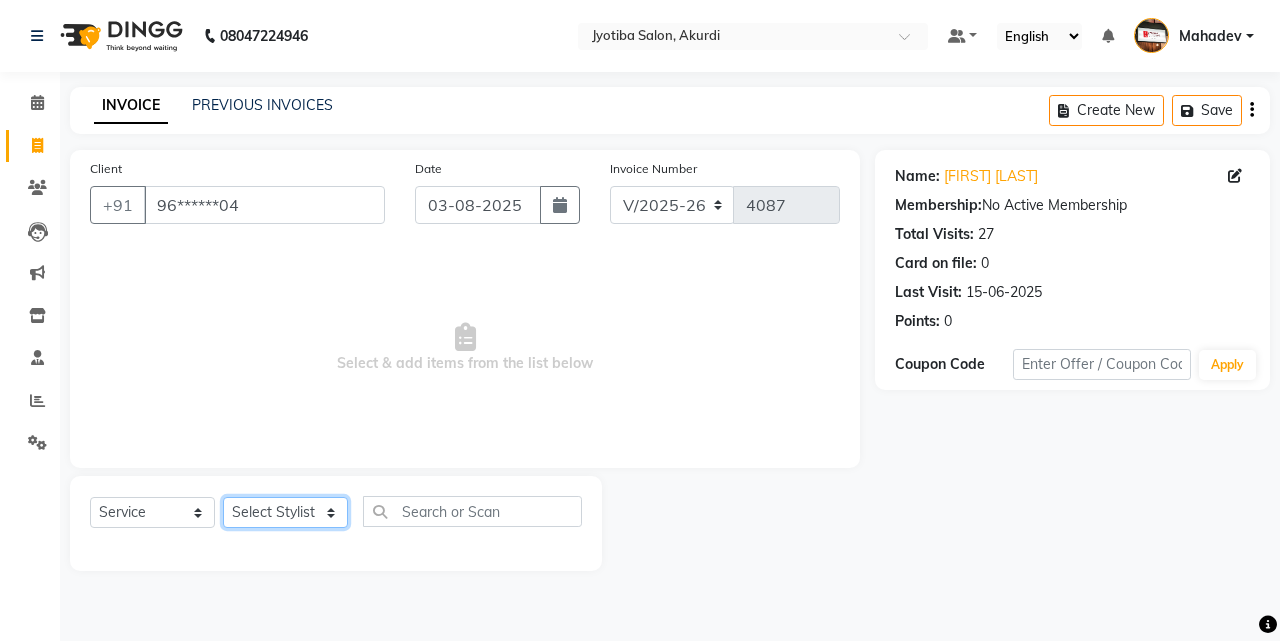 click on "Select Stylist Ajaj Ansari sahid Arif Ganpat  Mahadev manish choudhari Parmu tatya  Prem Rajan Sanjay Sanjay Santosh  Shop  Sohel  Vinod" 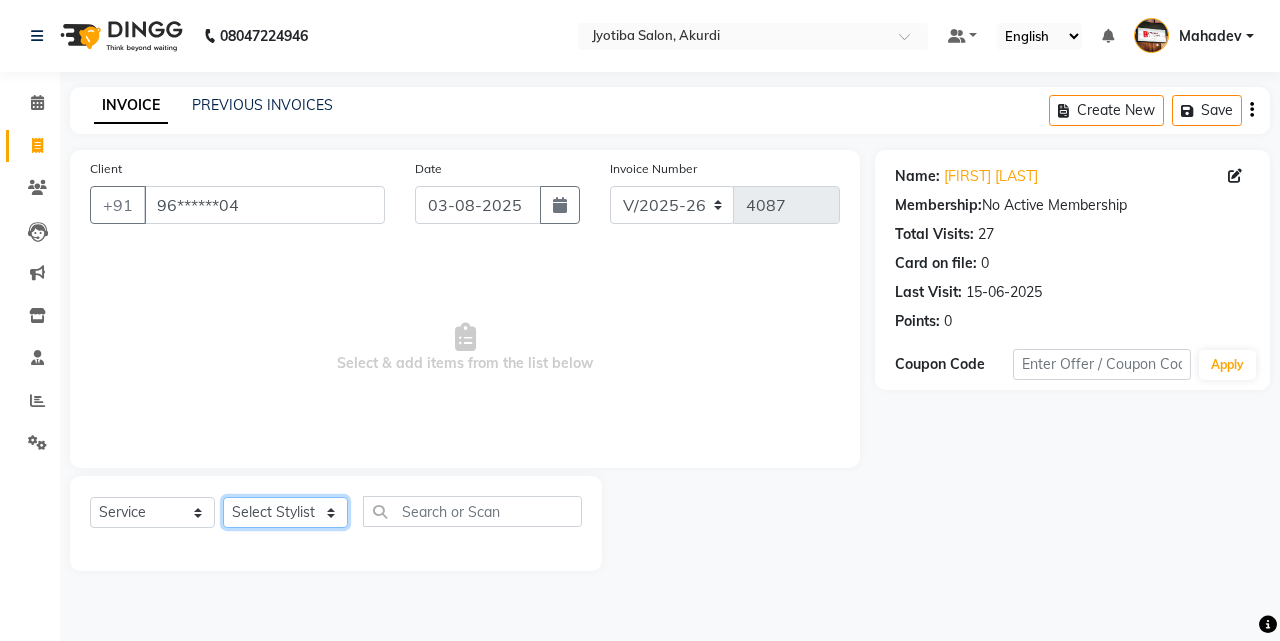 select on "86627" 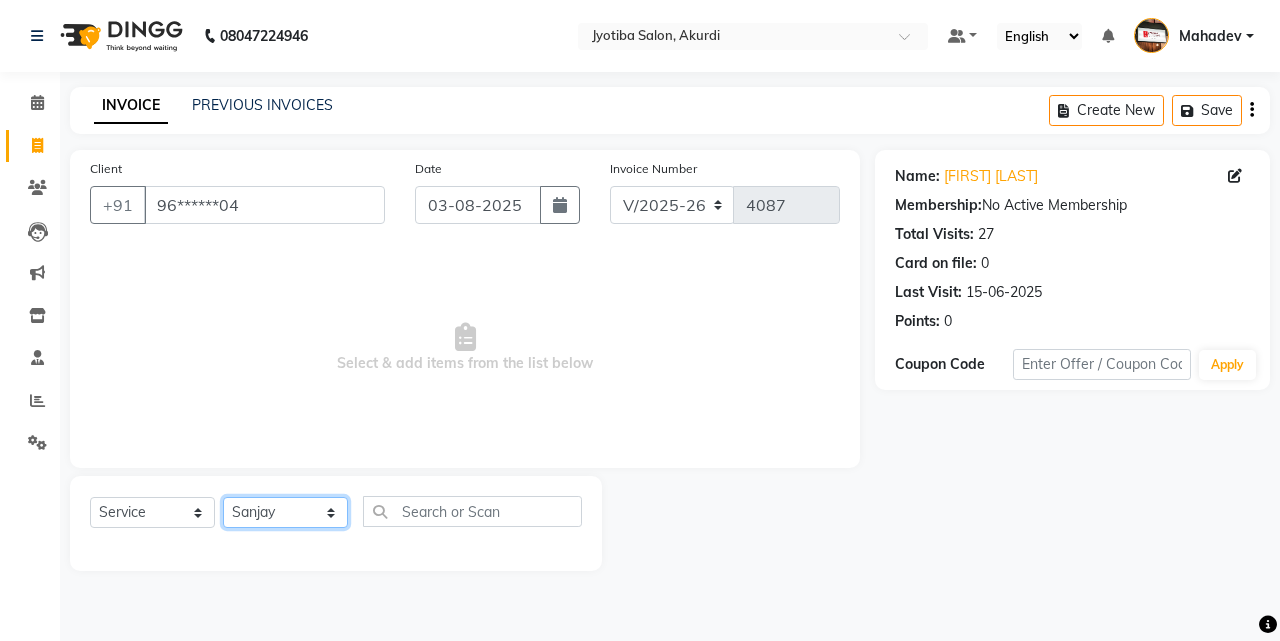 click on "Select Stylist Ajaj Ansari sahid Arif Ganpat  Mahadev manish choudhari Parmu tatya  Prem Rajan Sanjay Sanjay Santosh  Shop  Sohel  Vinod" 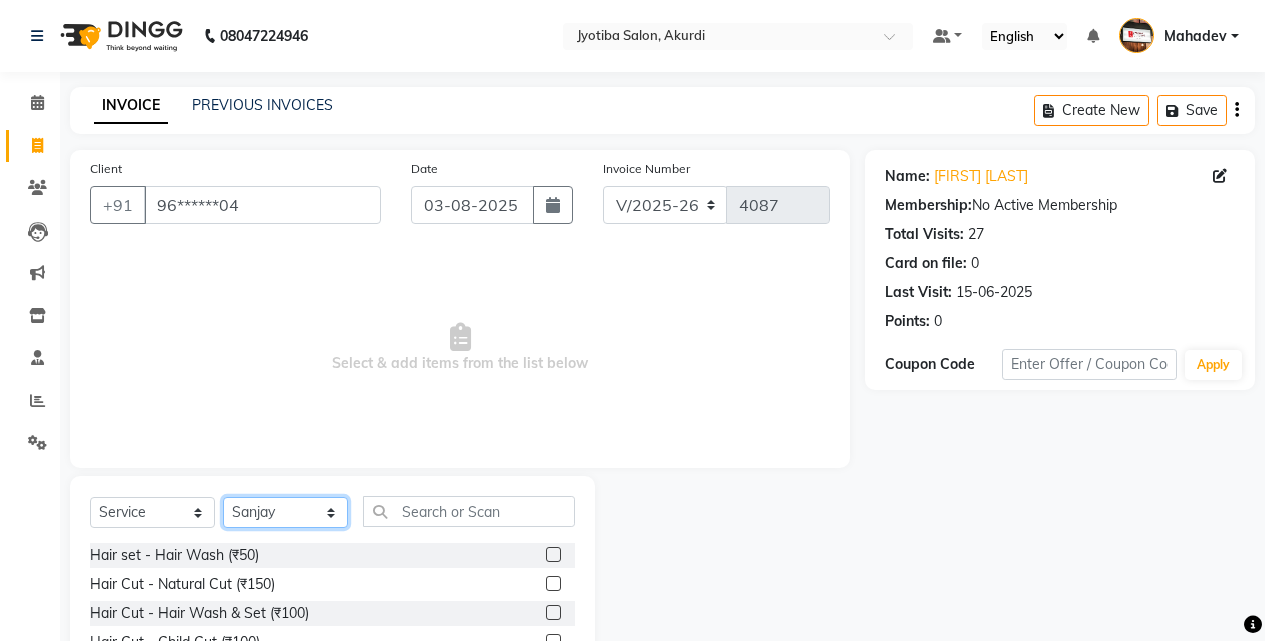 scroll, scrollTop: 160, scrollLeft: 0, axis: vertical 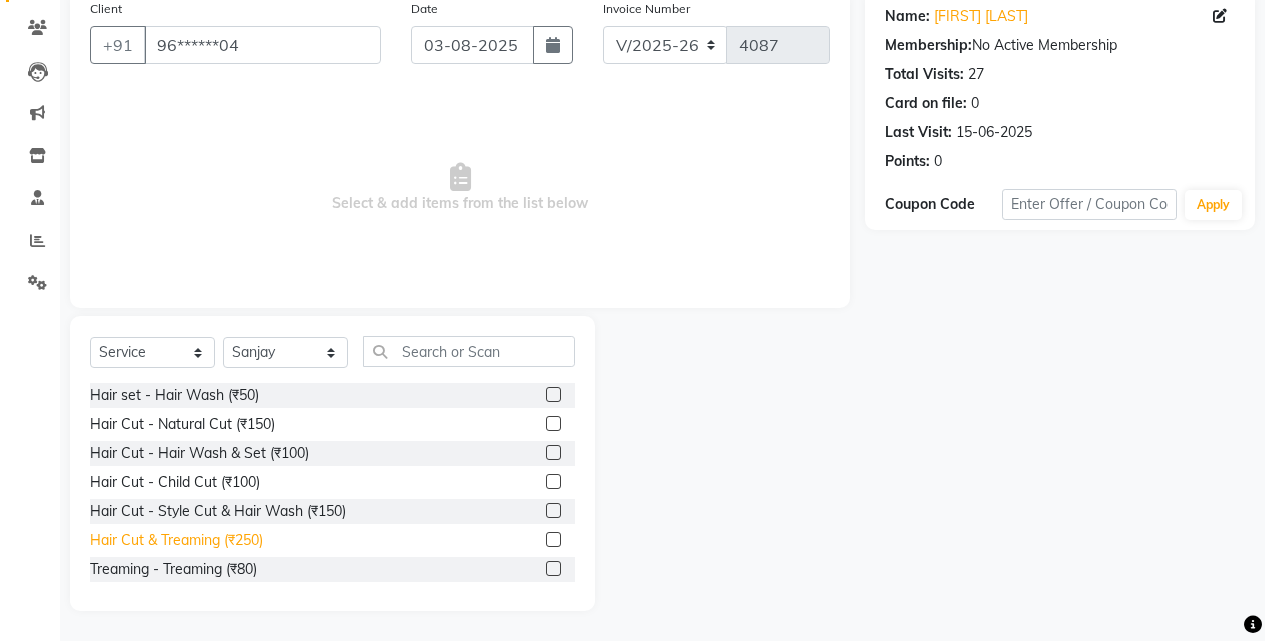 click on "Hair Cut & Treaming  (₹250)" 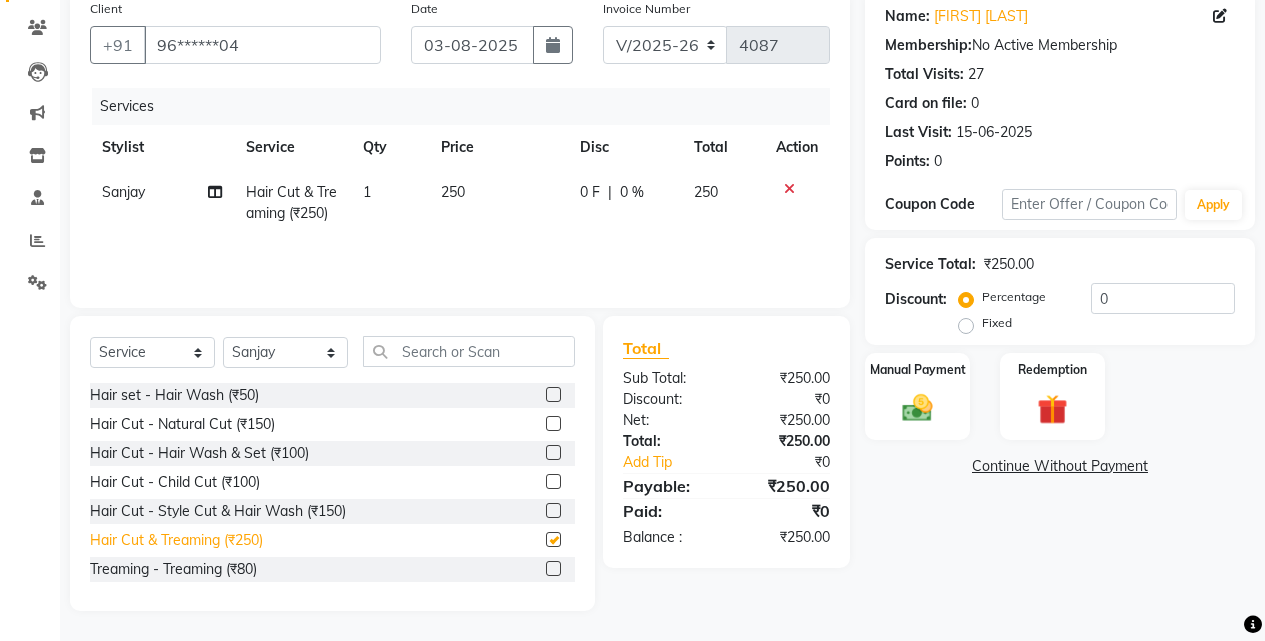 checkbox on "false" 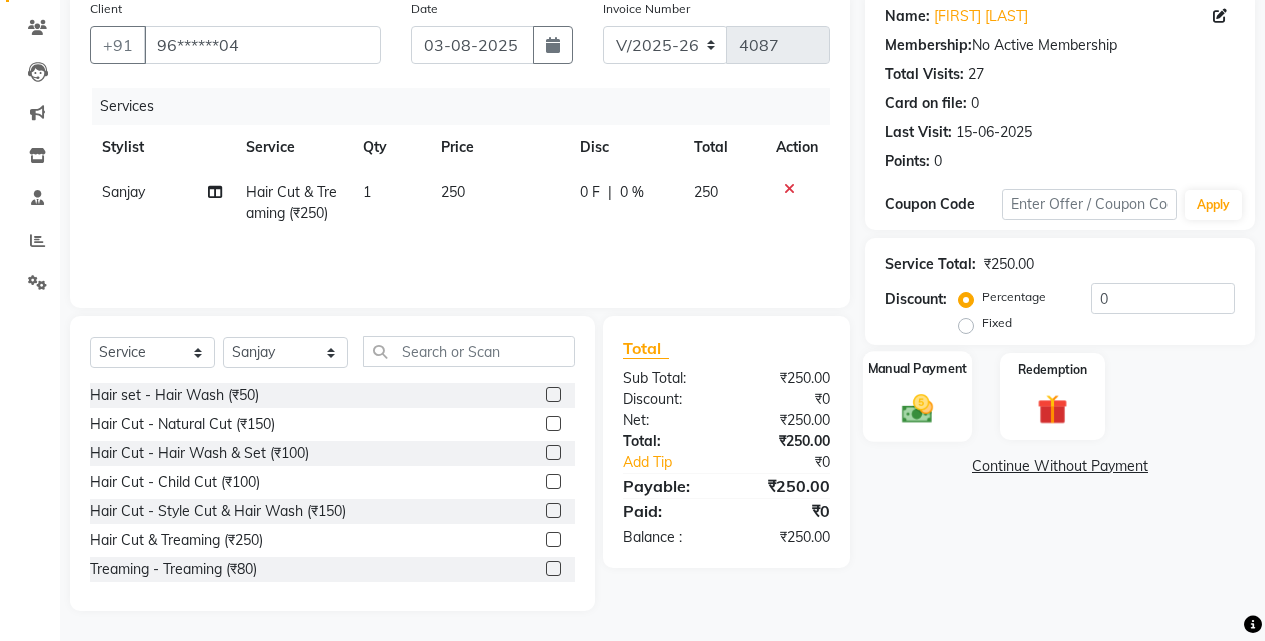 click on "Manual Payment" 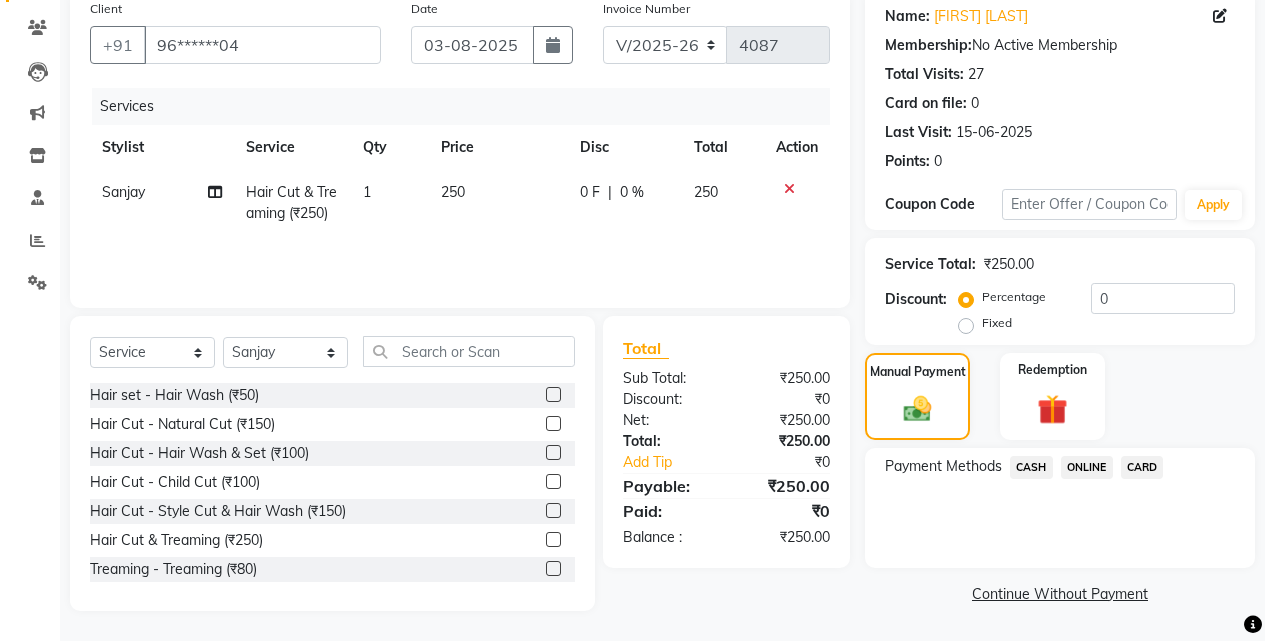 click on "ONLINE" 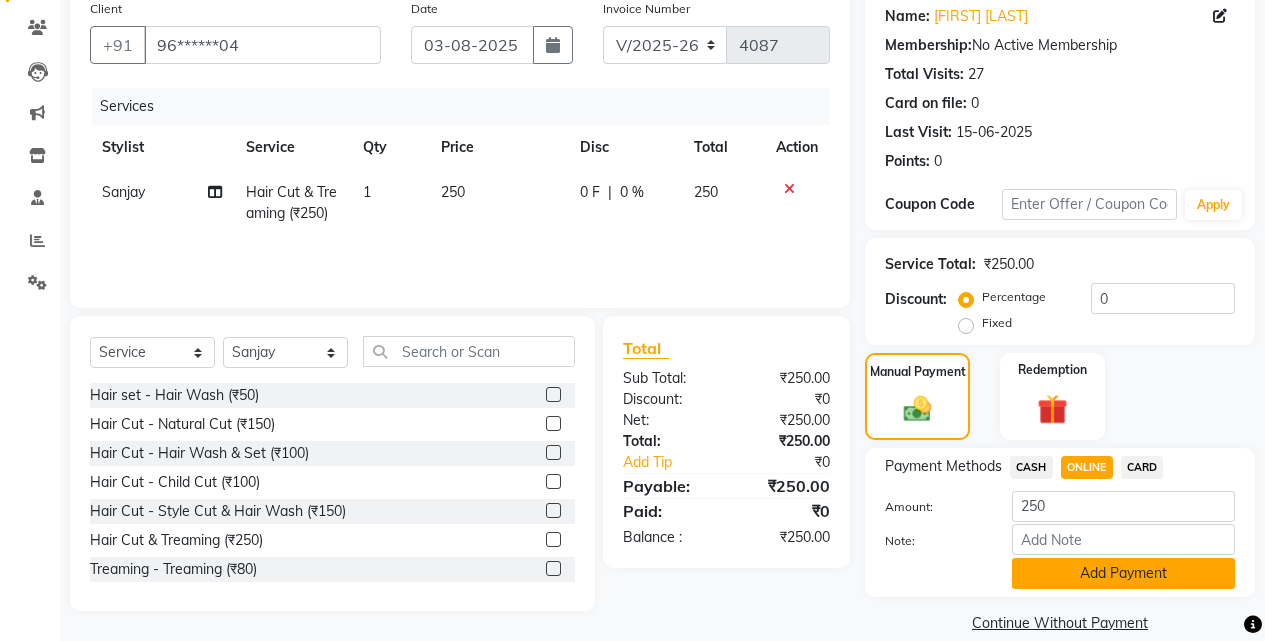 click on "Add Payment" 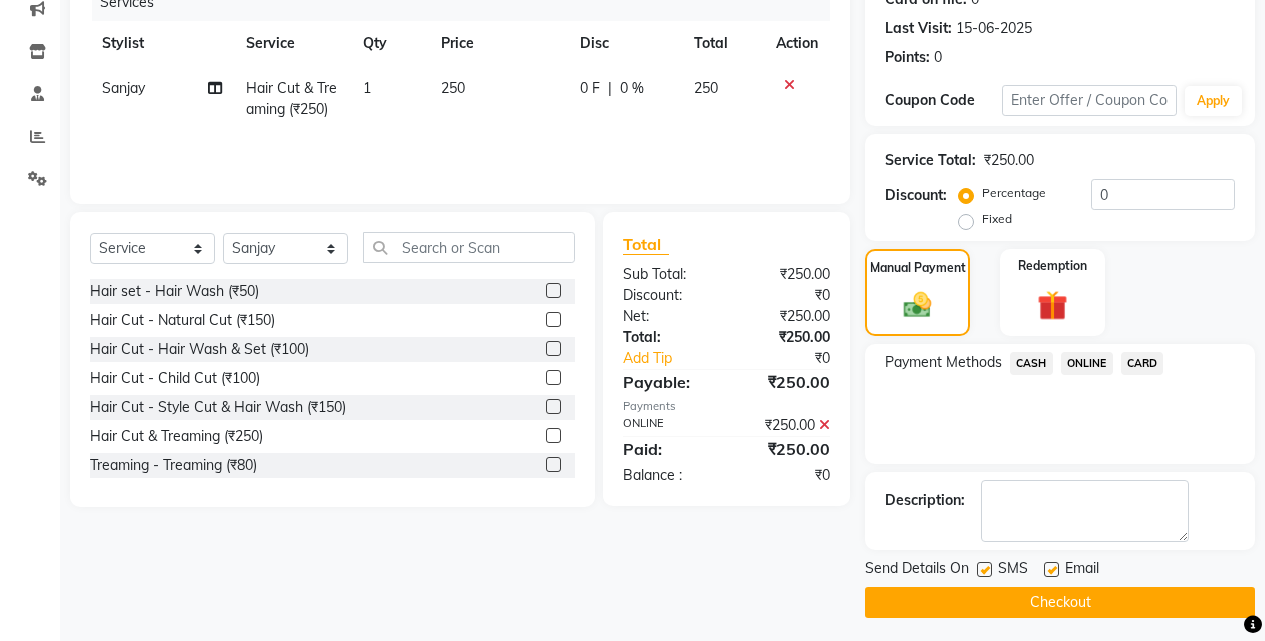 scroll, scrollTop: 271, scrollLeft: 0, axis: vertical 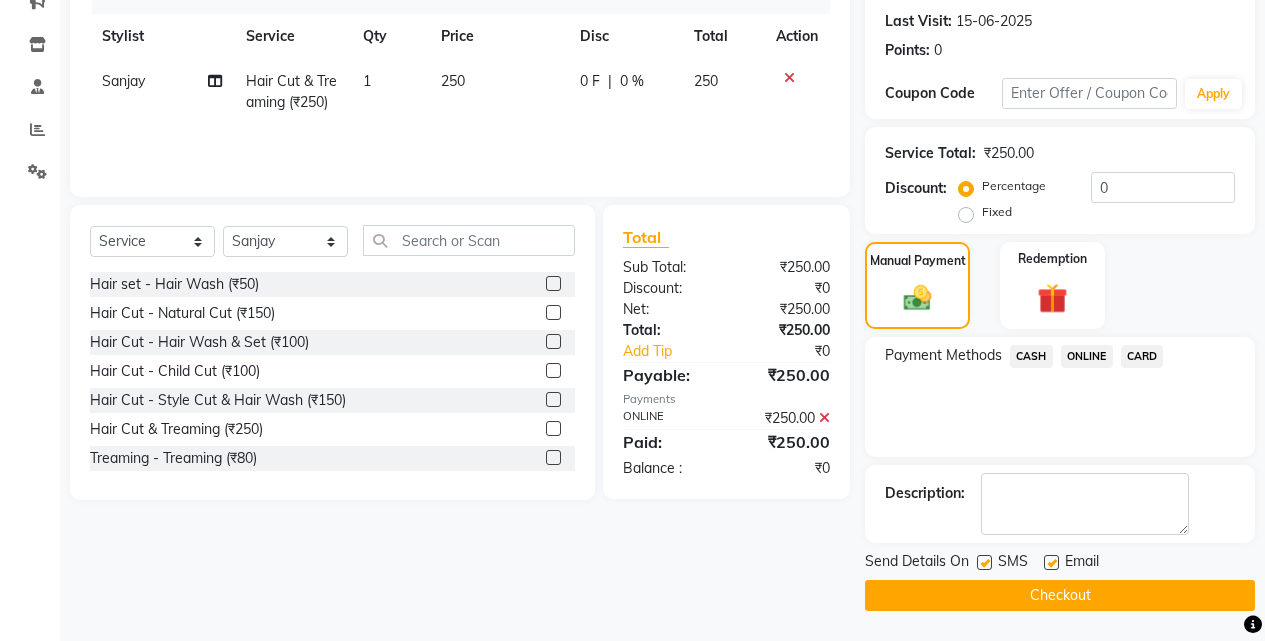 click on "Checkout" 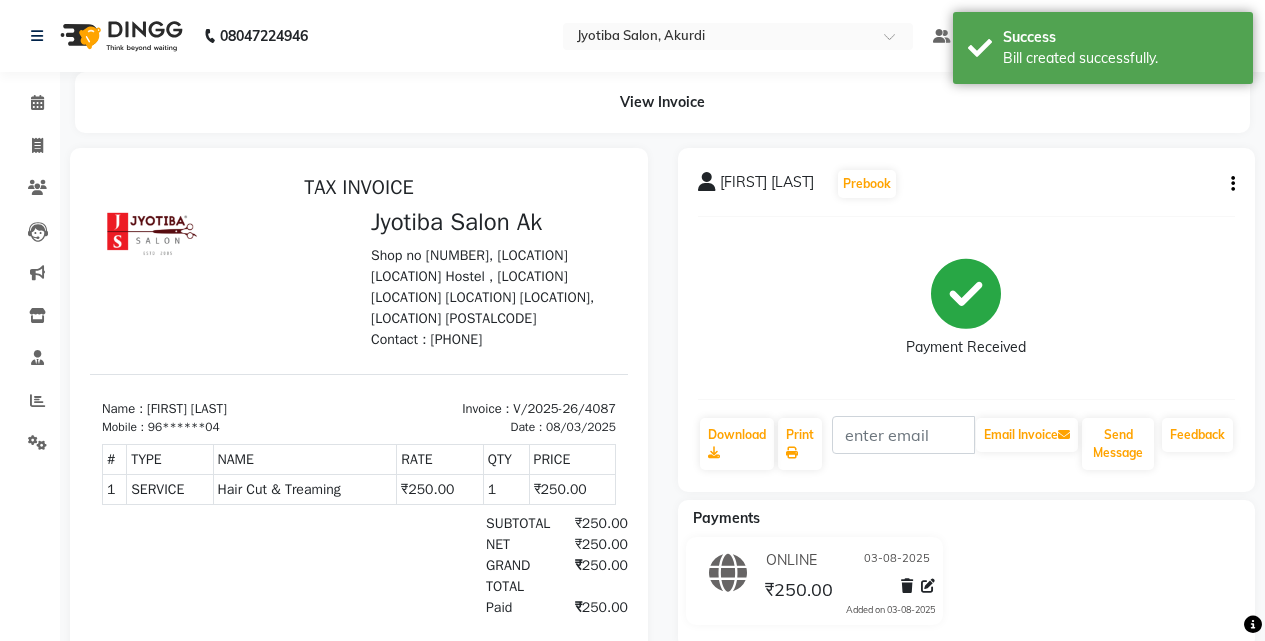 scroll, scrollTop: 0, scrollLeft: 0, axis: both 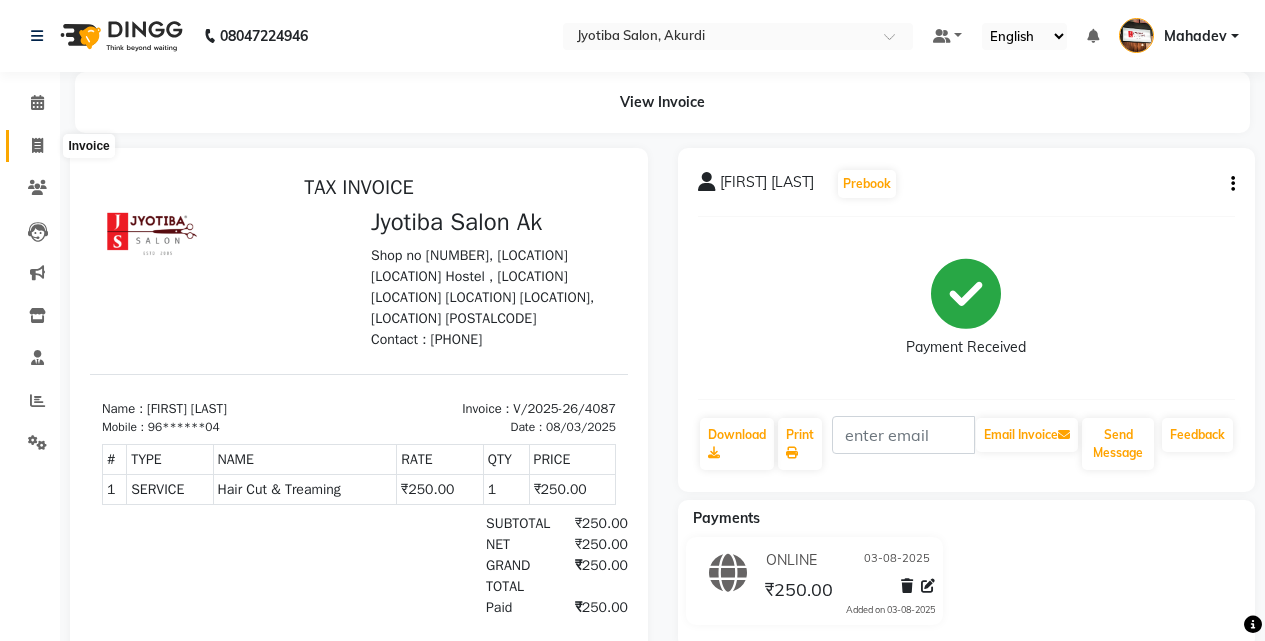 click 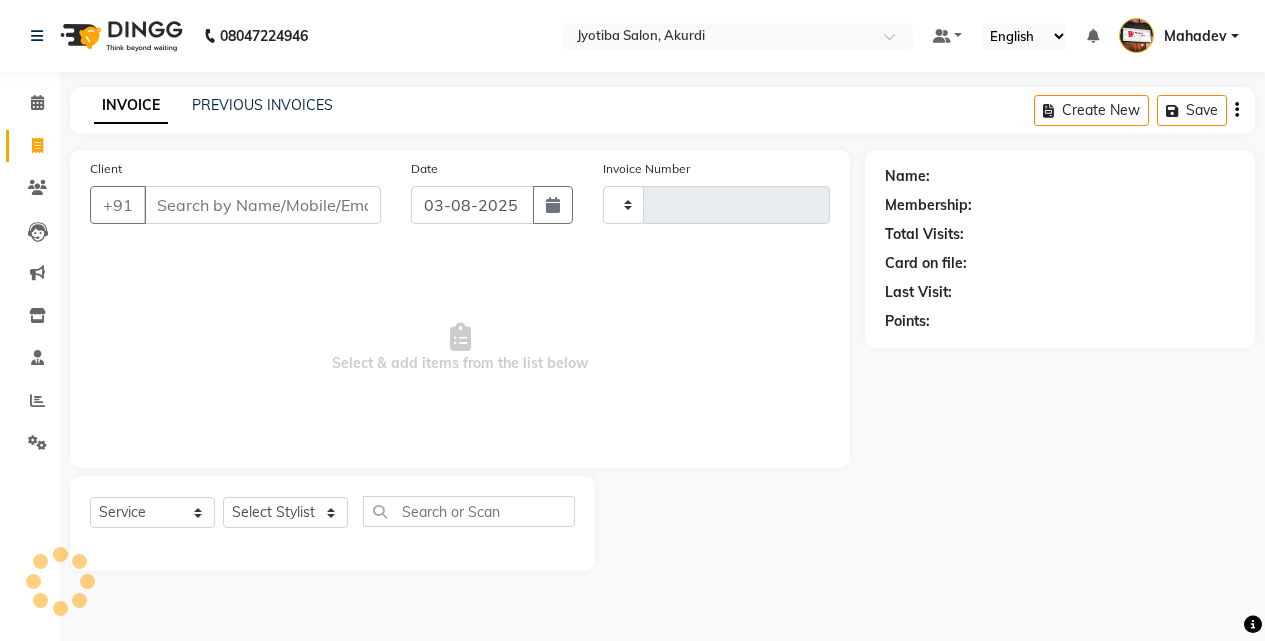 type on "4088" 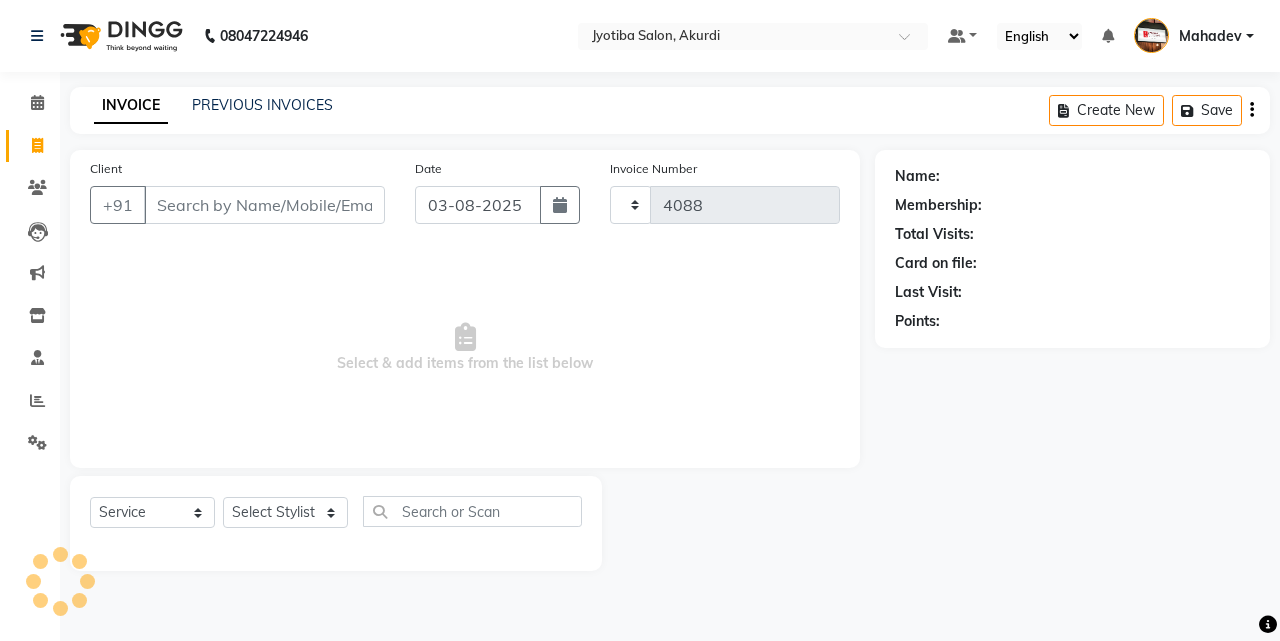 select on "557" 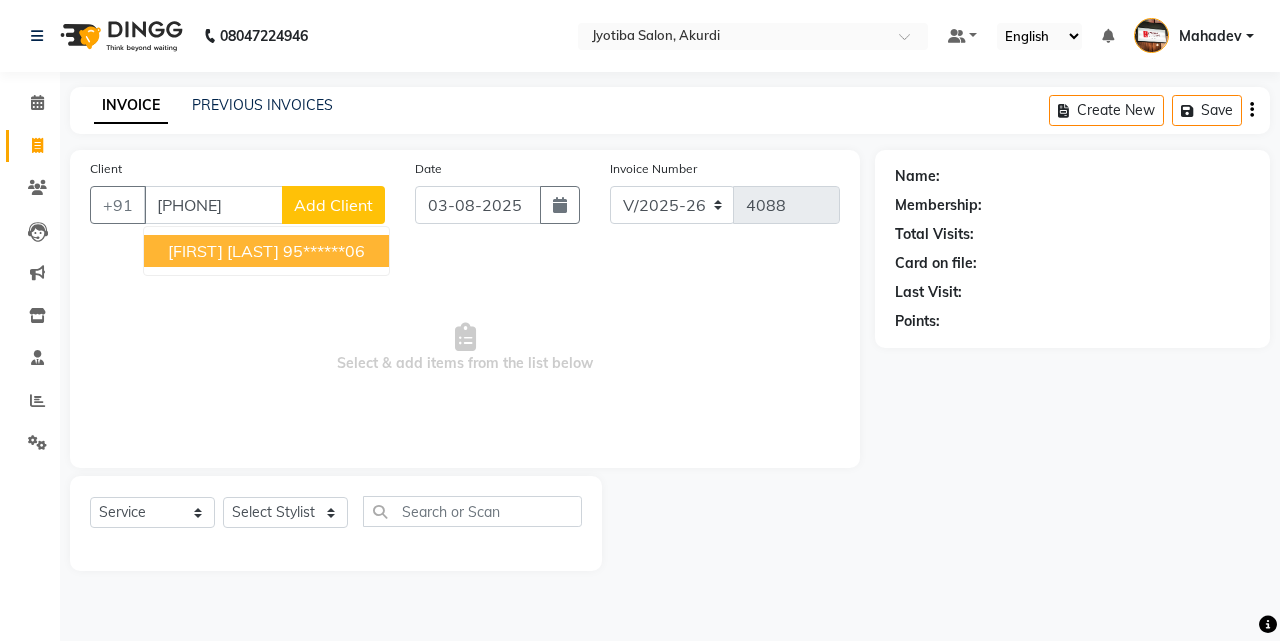 click on "saurabh shivle" at bounding box center [223, 251] 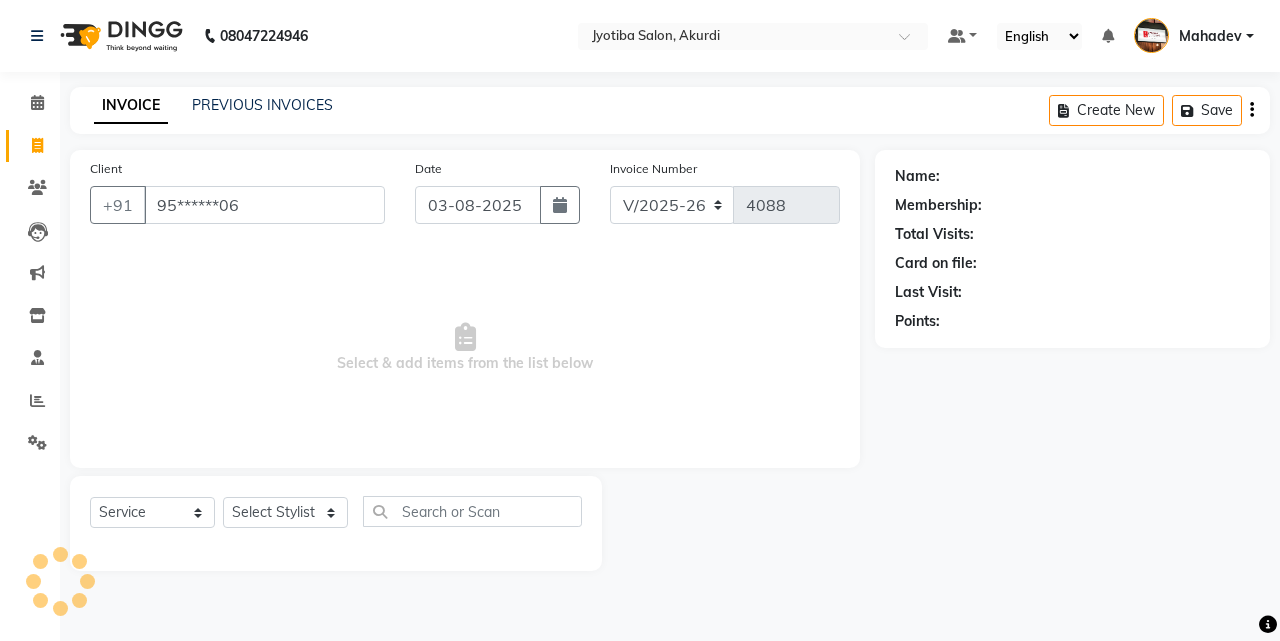 type on "95******06" 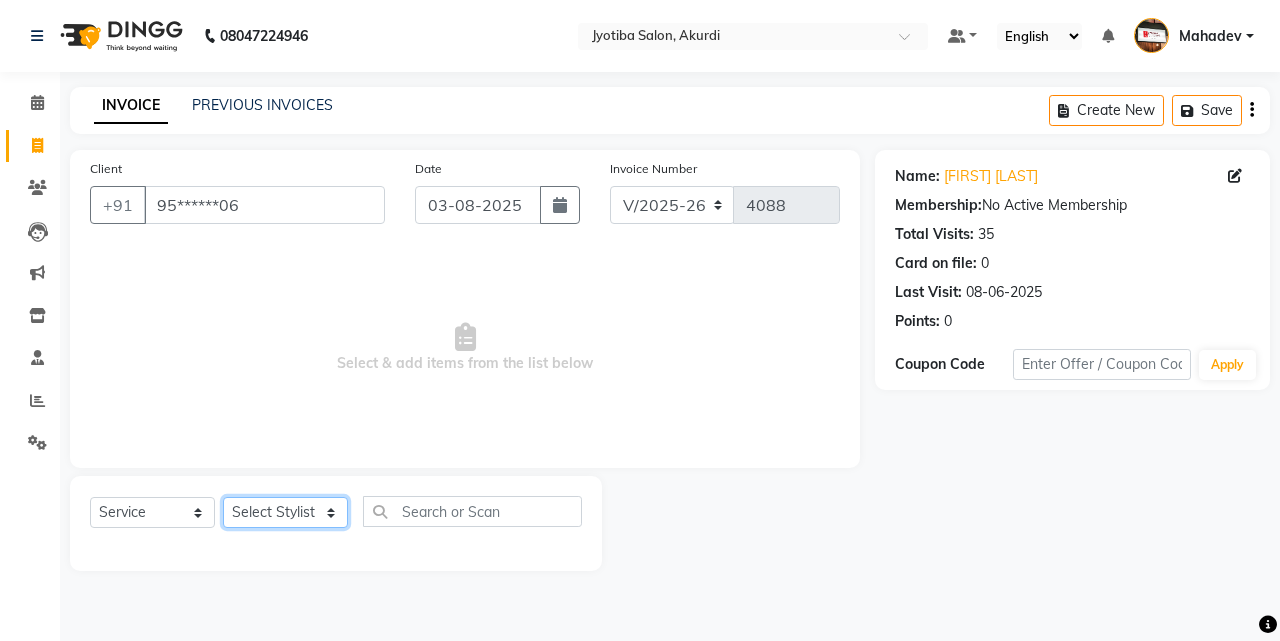 click on "Select Stylist Ajaj Ansari sahid Arif Ganpat  Mahadev manish choudhari Parmu tatya  Prem Rajan Sanjay Sanjay Santosh  Shop  Sohel  Vinod" 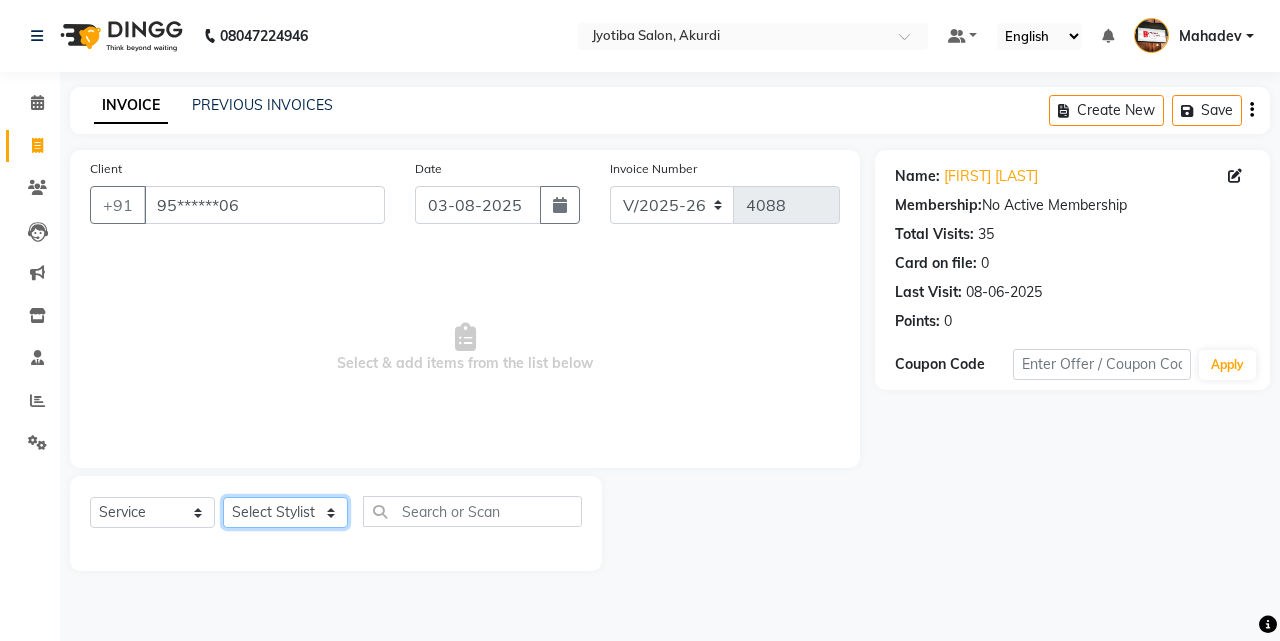 select on "86625" 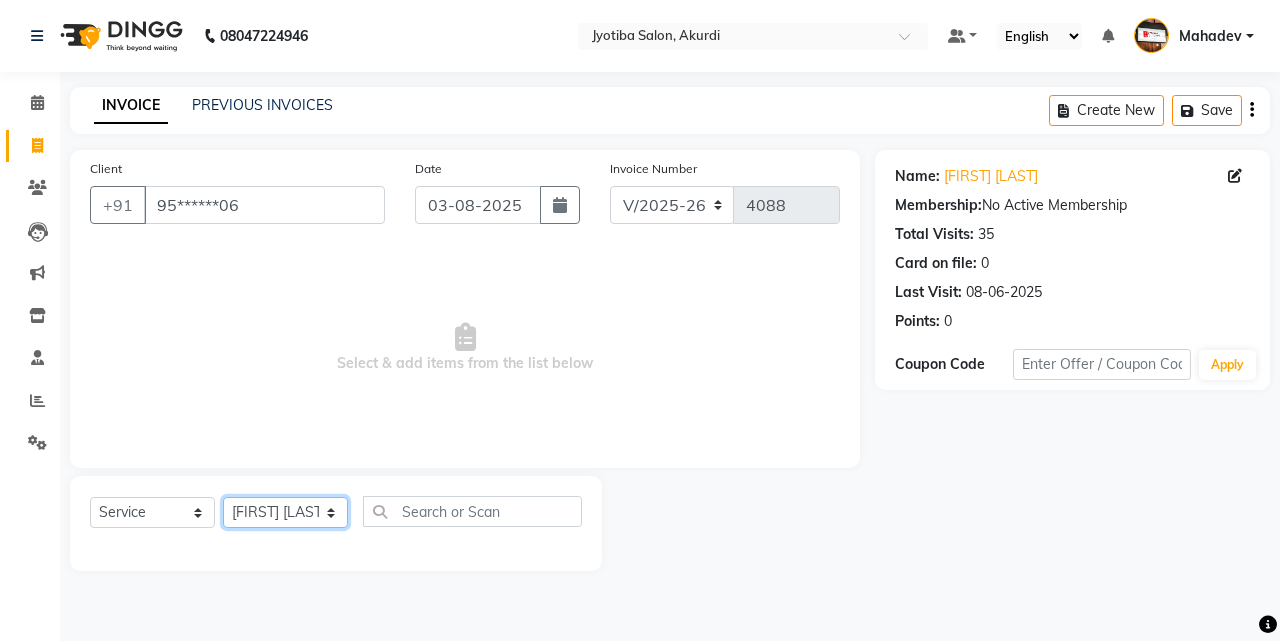 click on "Select Stylist Ajaj Ansari sahid Arif Ganpat  Mahadev manish choudhari Parmu tatya  Prem Rajan Sanjay Sanjay Santosh  Shop  Sohel  Vinod" 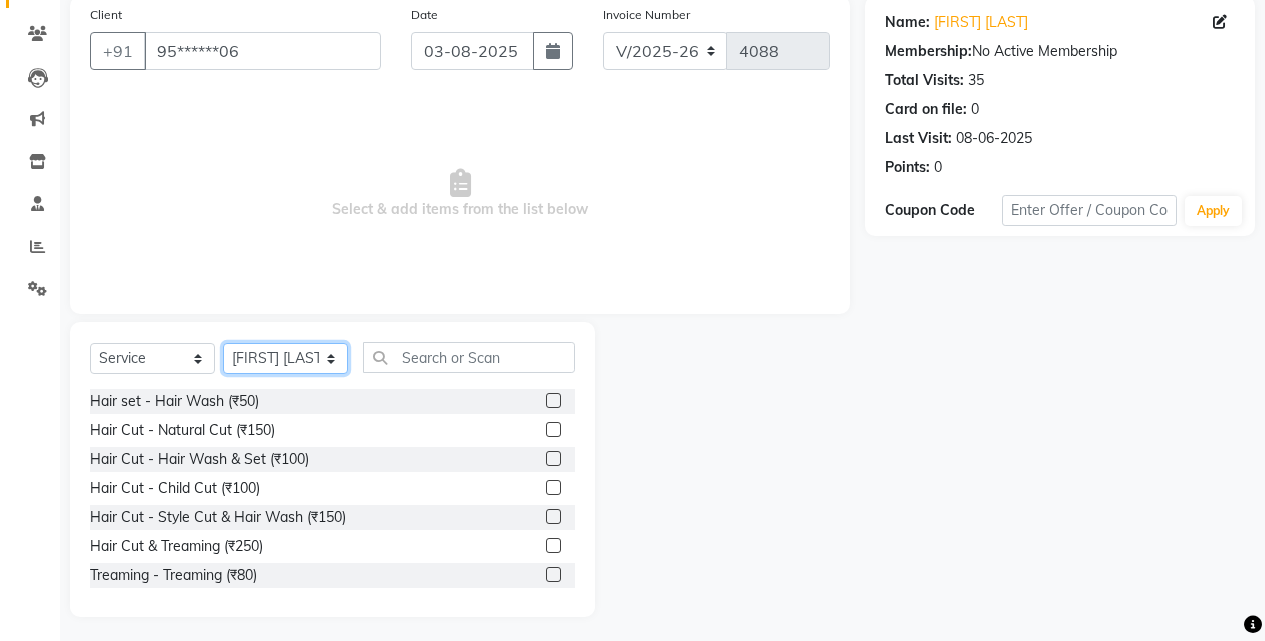 scroll, scrollTop: 160, scrollLeft: 0, axis: vertical 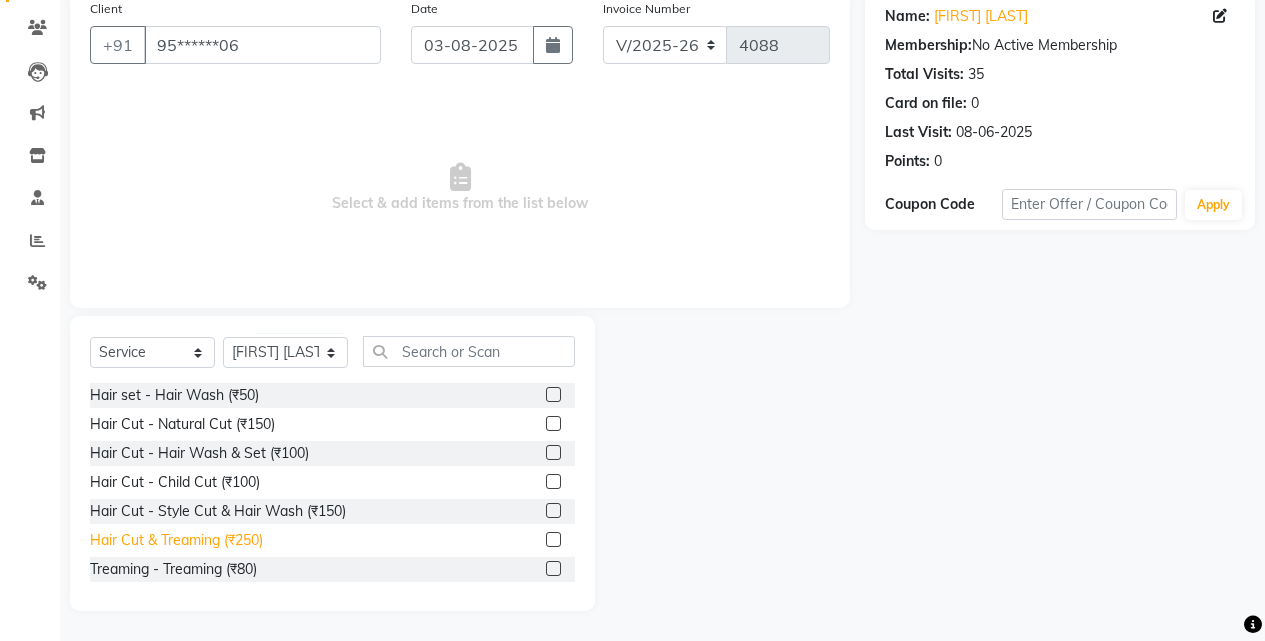 click on "Hair Cut & Treaming  (₹250)" 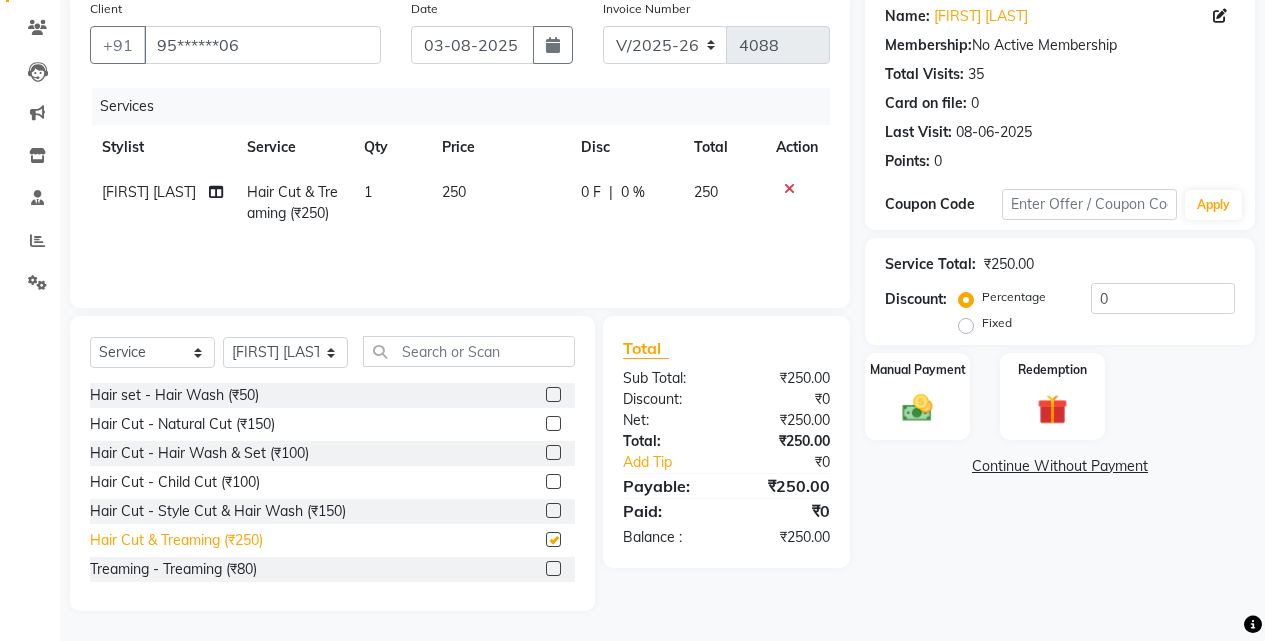 checkbox on "false" 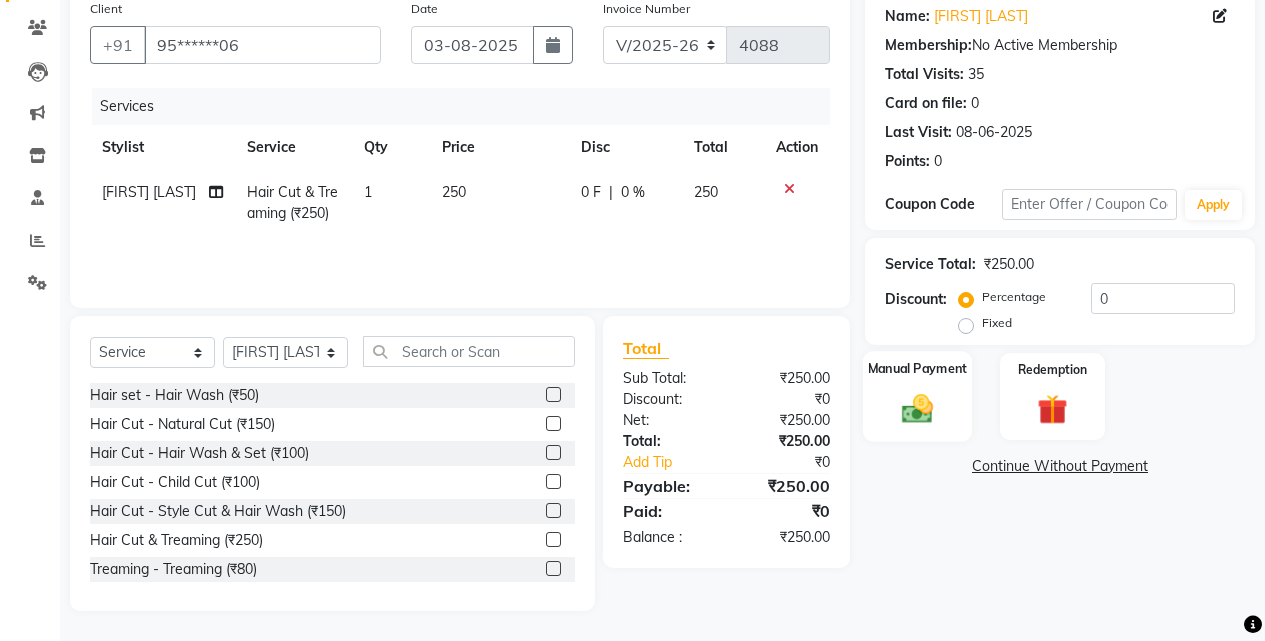 click on "Manual Payment" 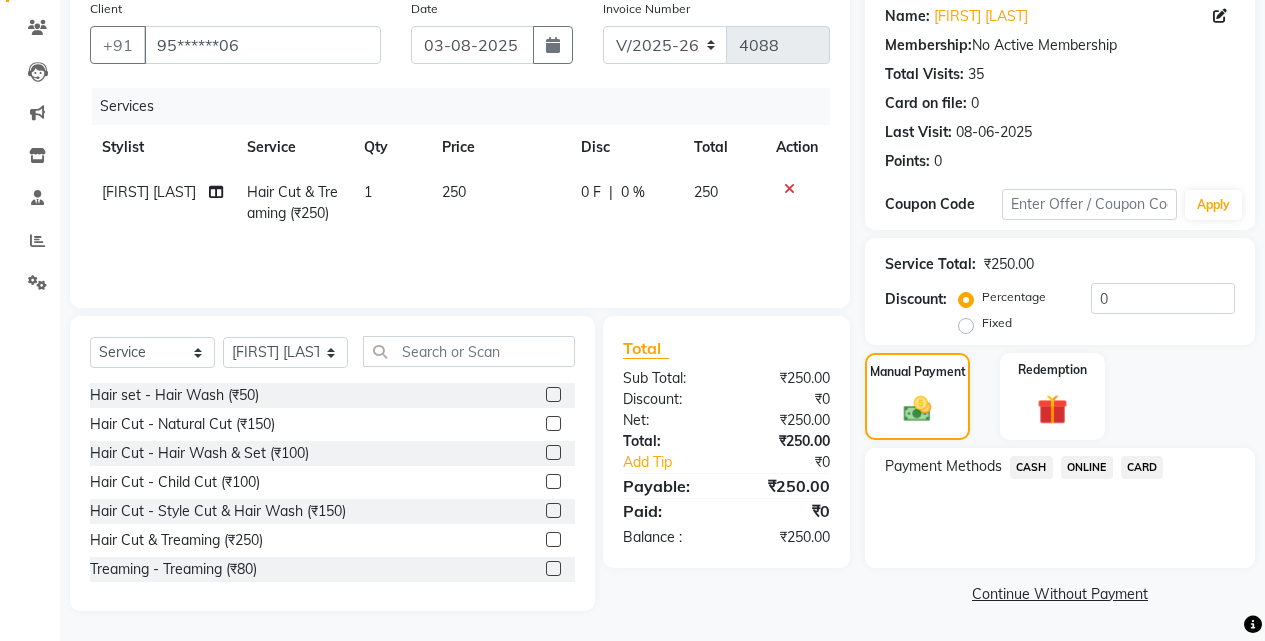 click on "ONLINE" 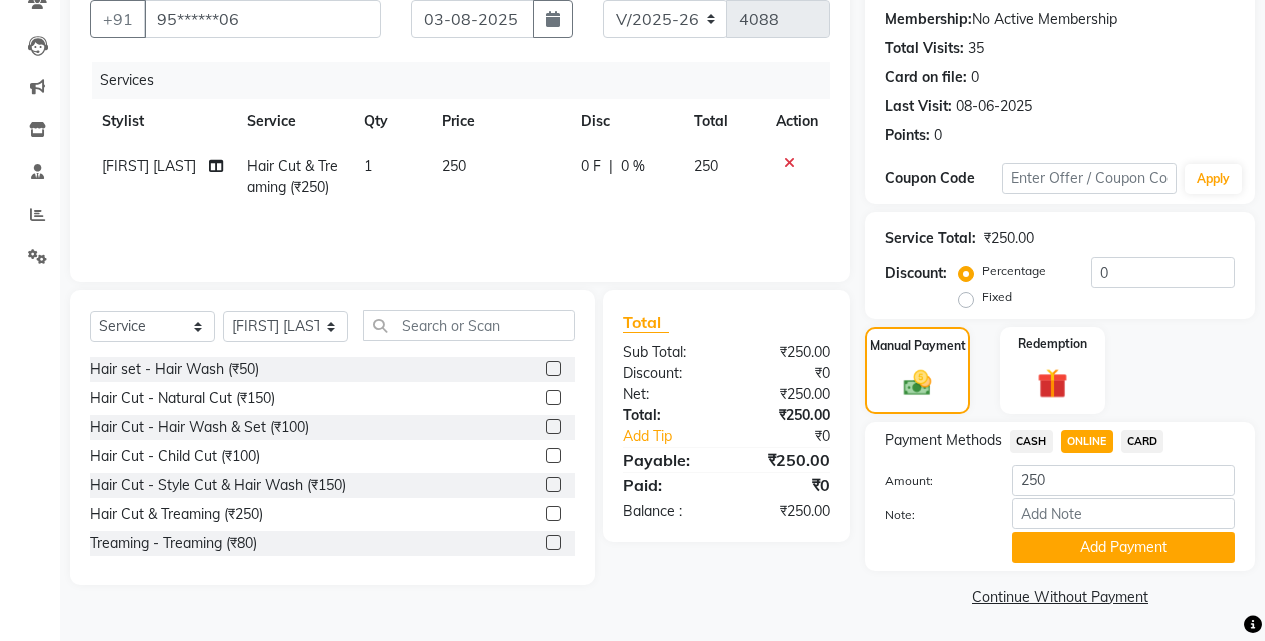 scroll, scrollTop: 187, scrollLeft: 0, axis: vertical 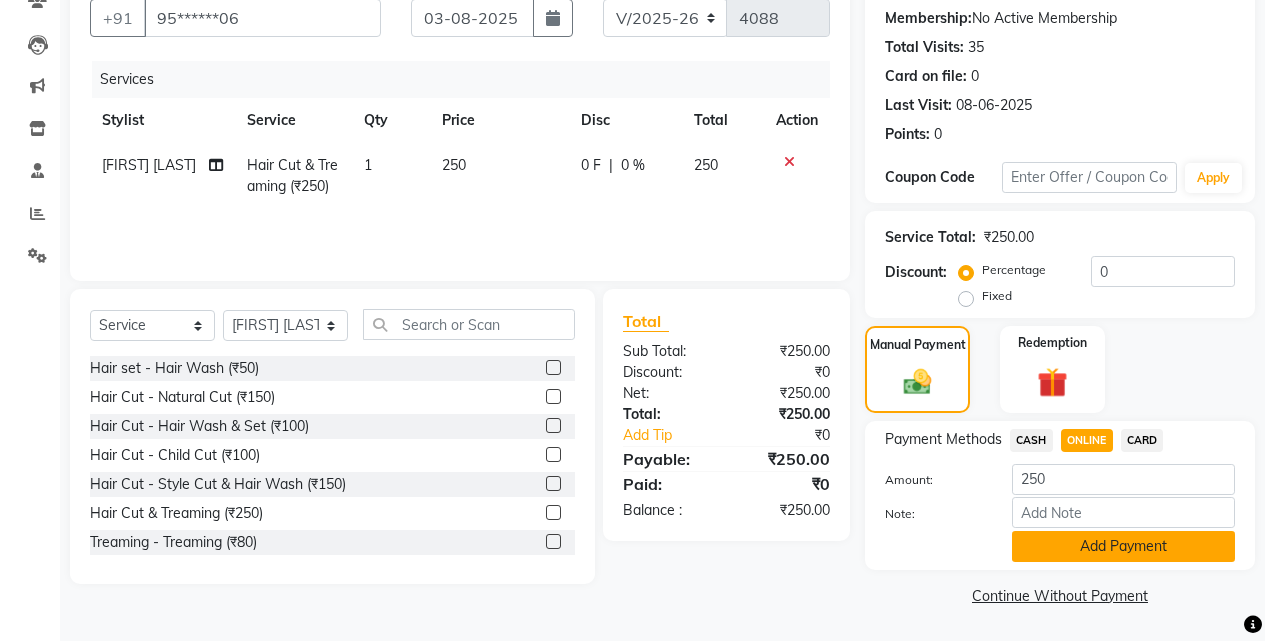 click on "Add Payment" 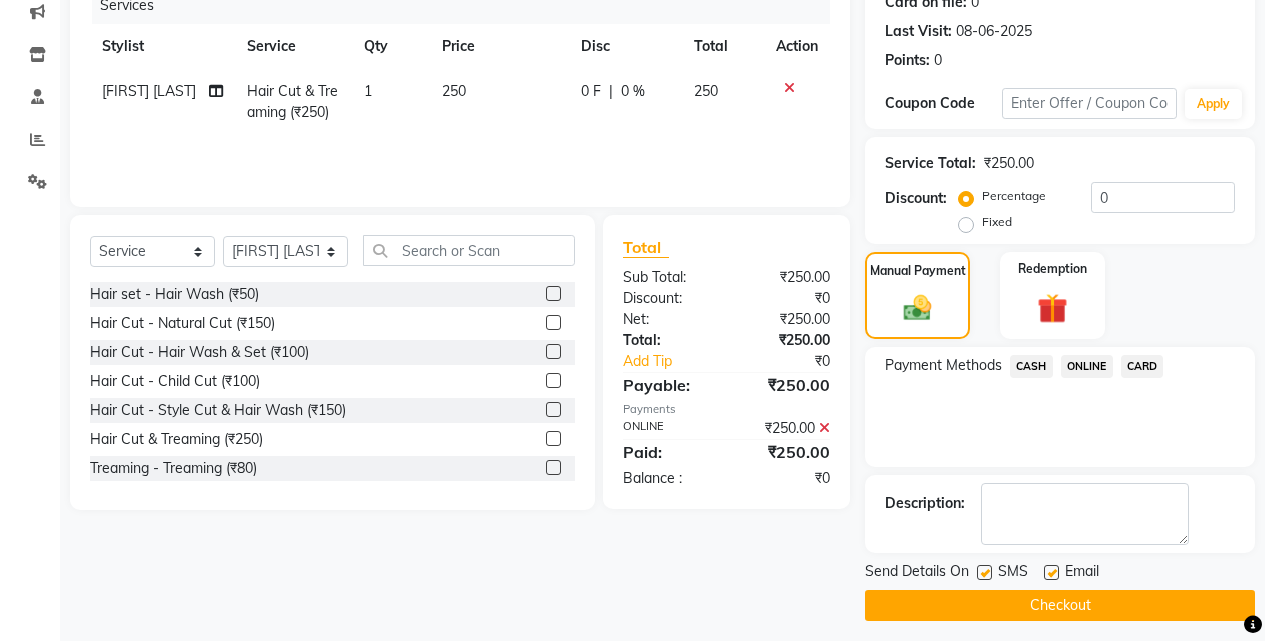 scroll, scrollTop: 271, scrollLeft: 0, axis: vertical 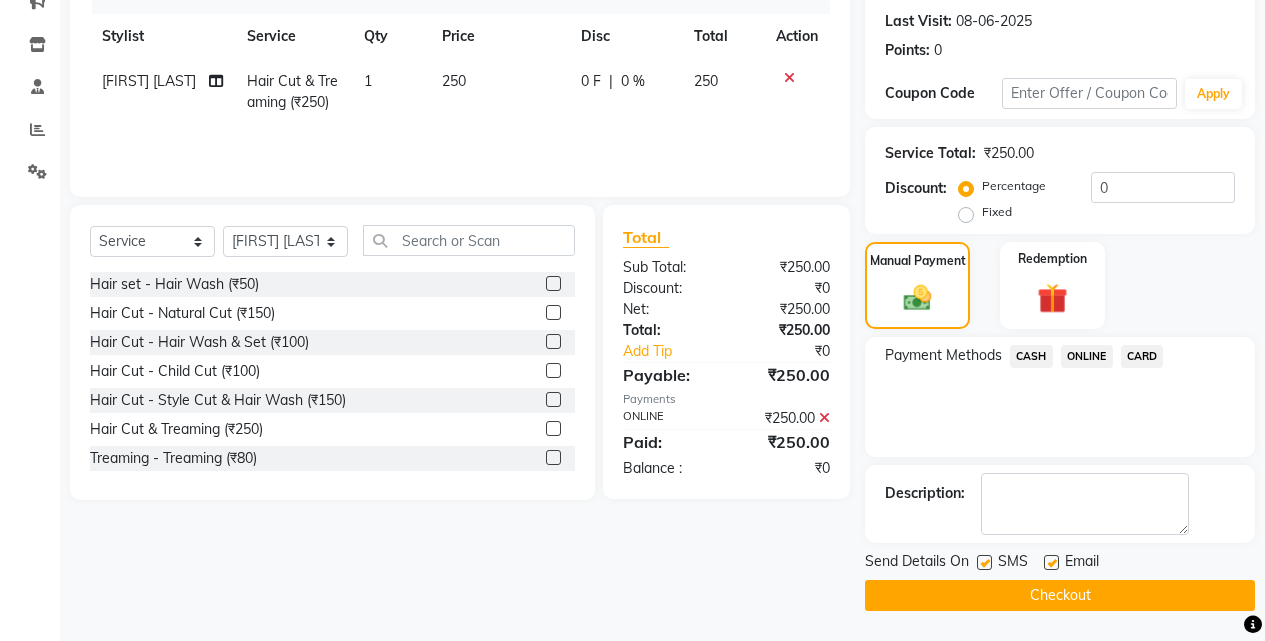 click on "Checkout" 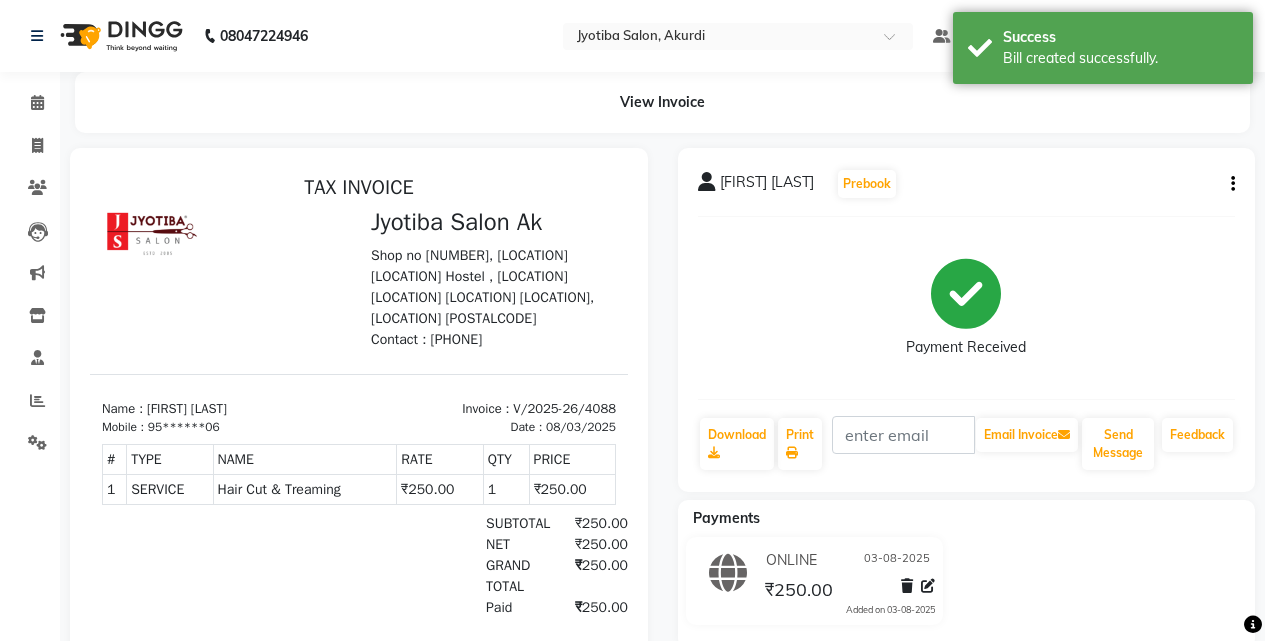 scroll, scrollTop: 0, scrollLeft: 0, axis: both 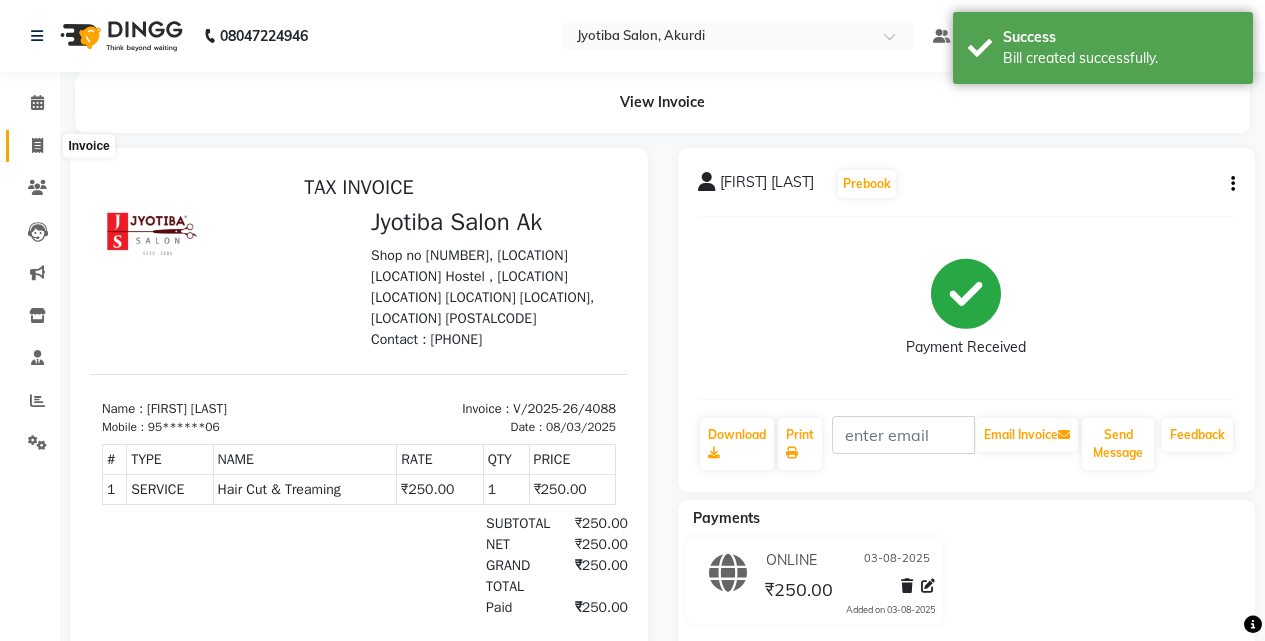 click 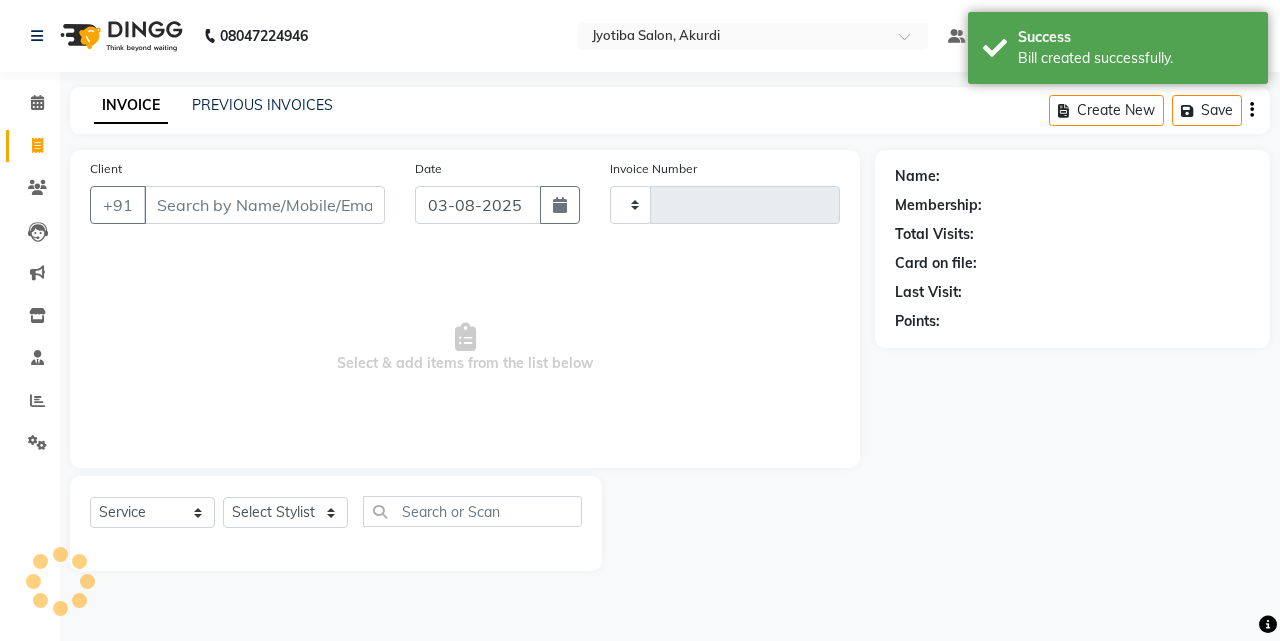 type on "4089" 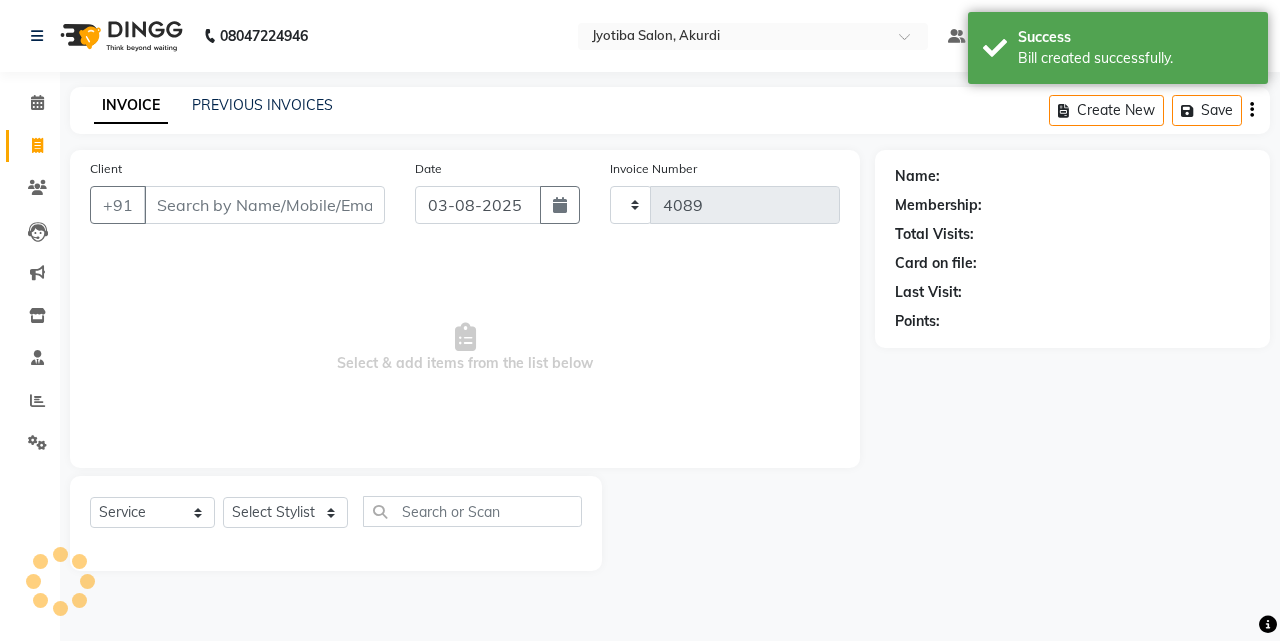 select on "557" 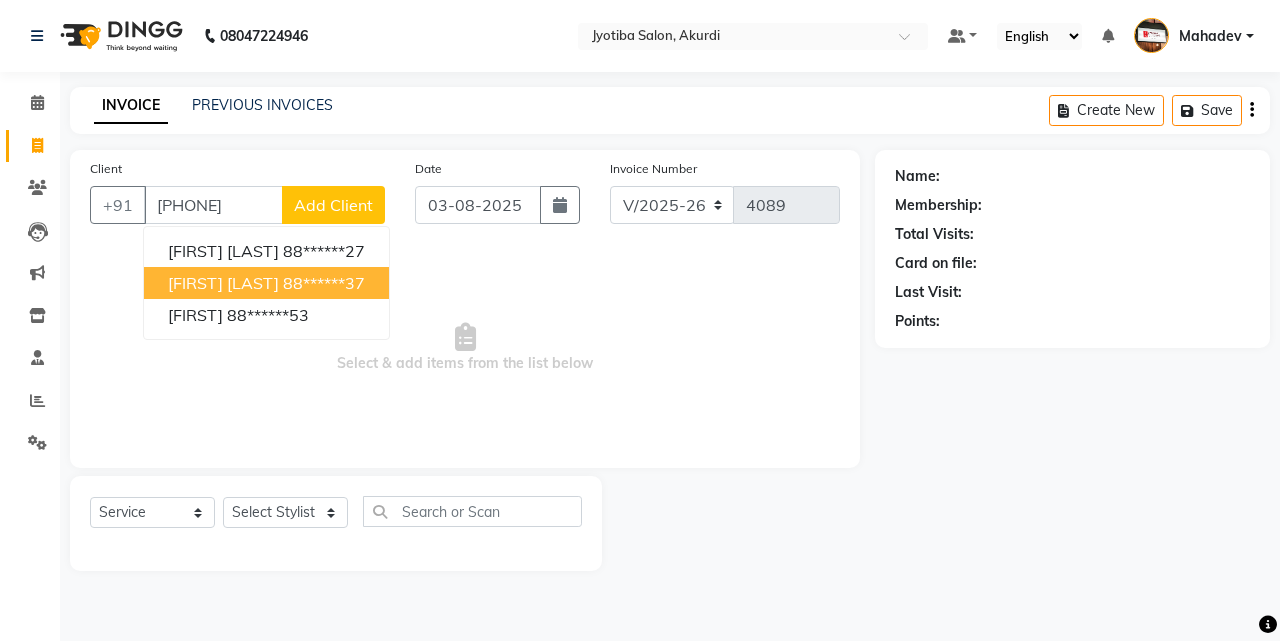 click on "bhagyesh nimade" at bounding box center (223, 283) 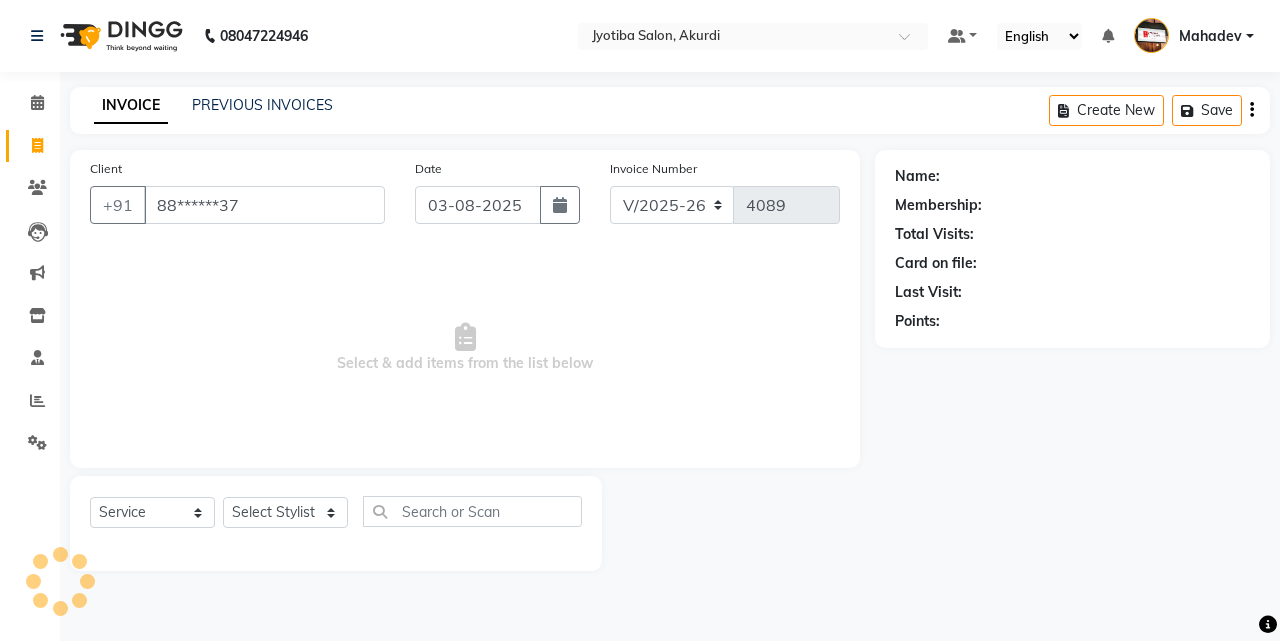 type on "88******37" 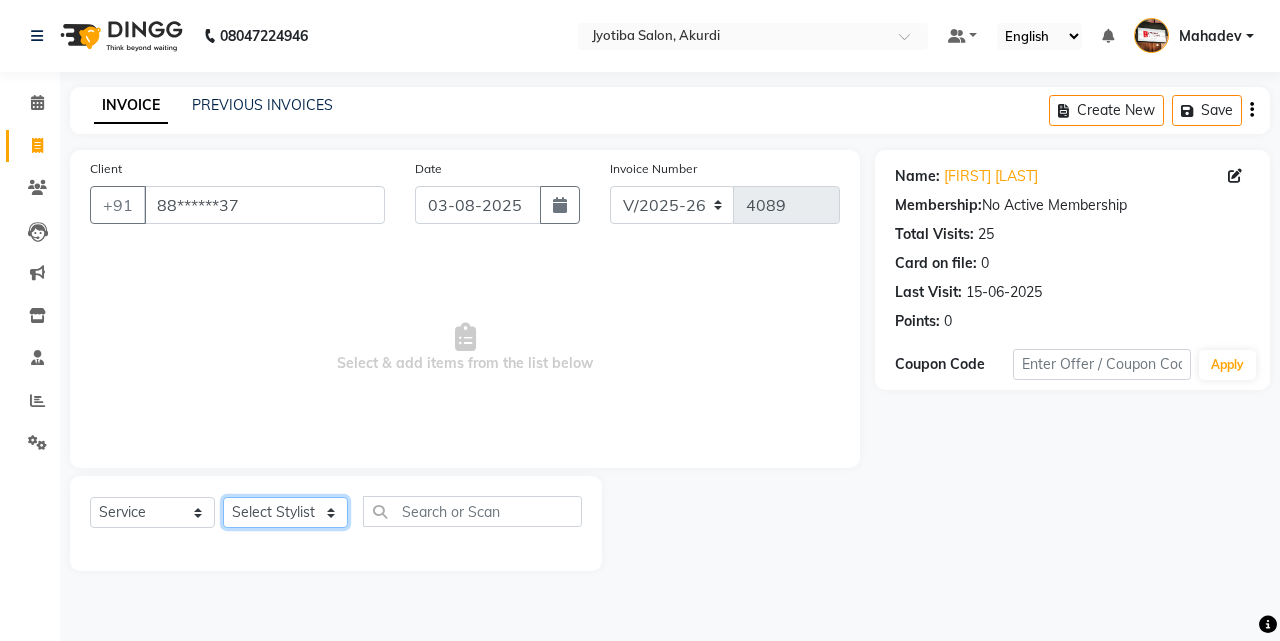 click on "Select Stylist Ajaj Ansari sahid Arif Ganpat  Mahadev manish choudhari Parmu tatya  Prem Rajan Sanjay Sanjay Santosh  Shop  Sohel  Vinod" 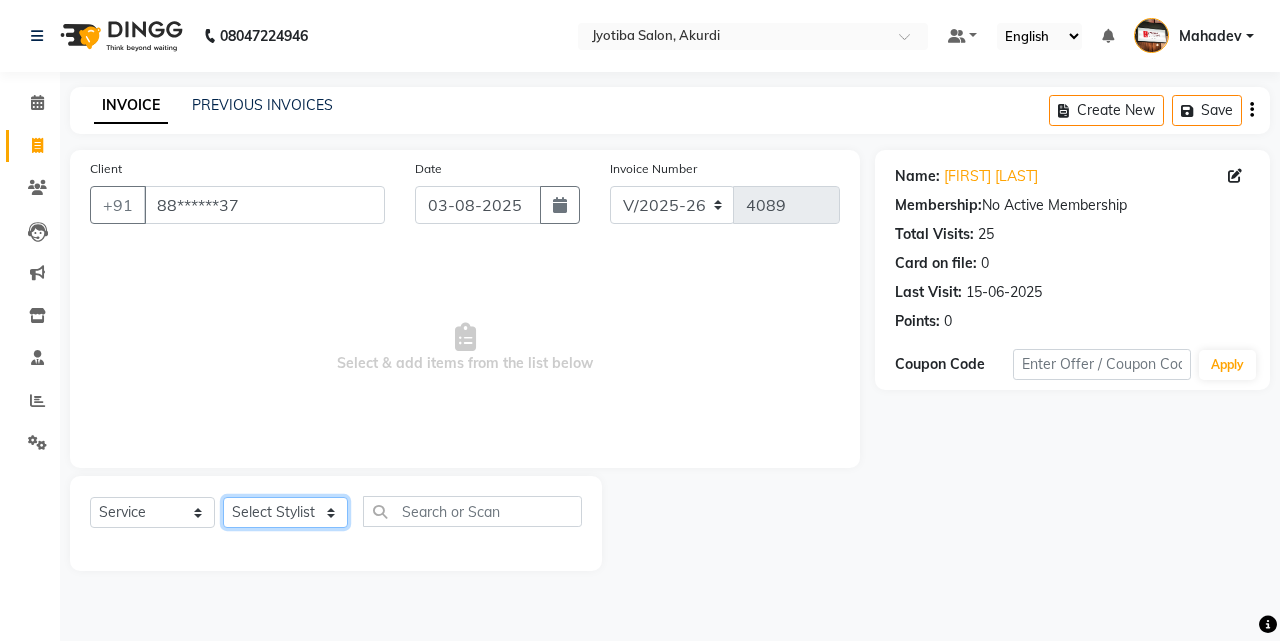 select on "11679" 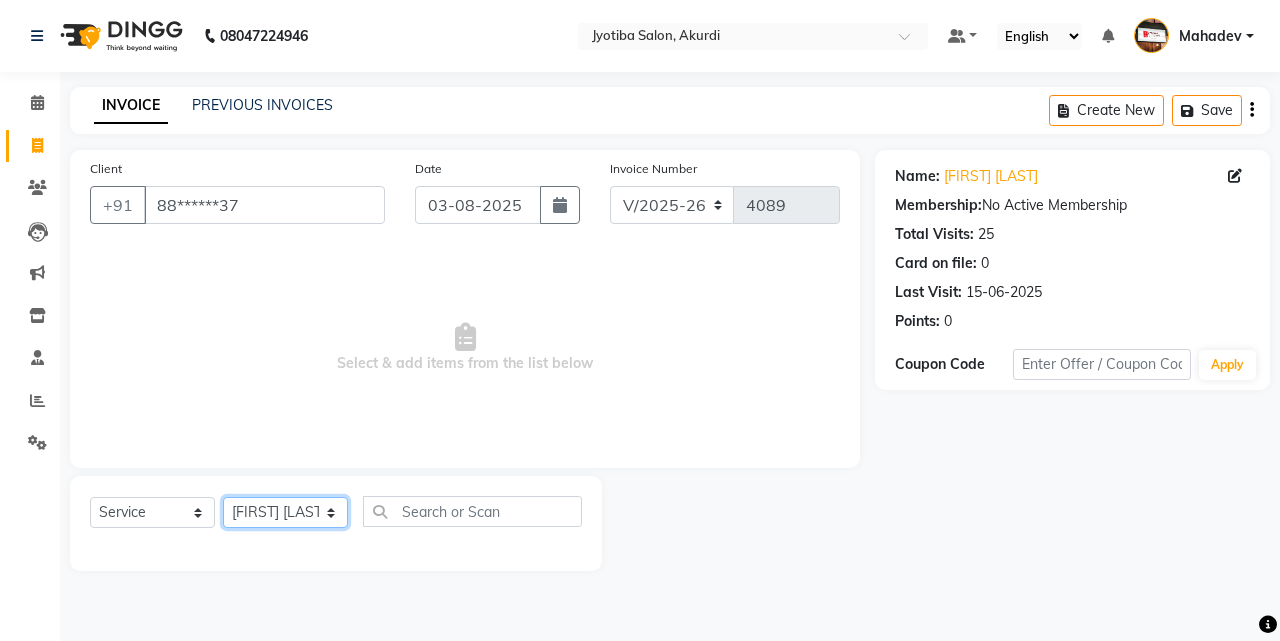 click on "Select Stylist Ajaj Ansari sahid Arif Ganpat  Mahadev manish choudhari Parmu tatya  Prem Rajan Sanjay Sanjay Santosh  Shop  Sohel  Vinod" 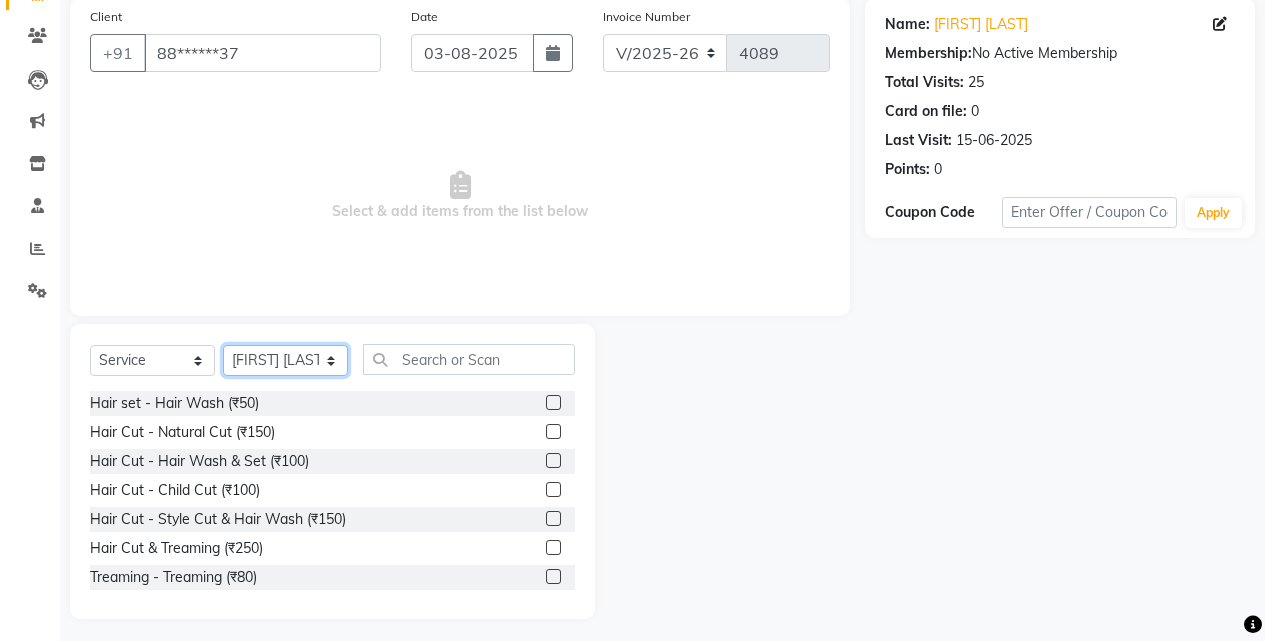 scroll, scrollTop: 160, scrollLeft: 0, axis: vertical 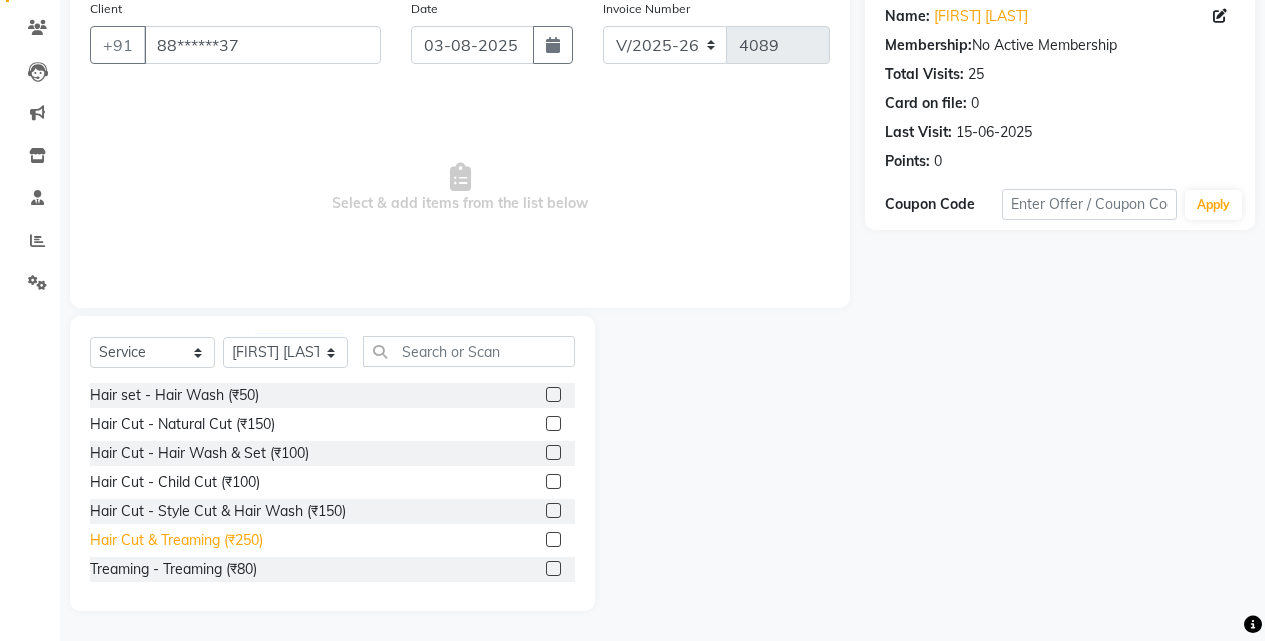 click on "Hair Cut & Treaming  (₹250)" 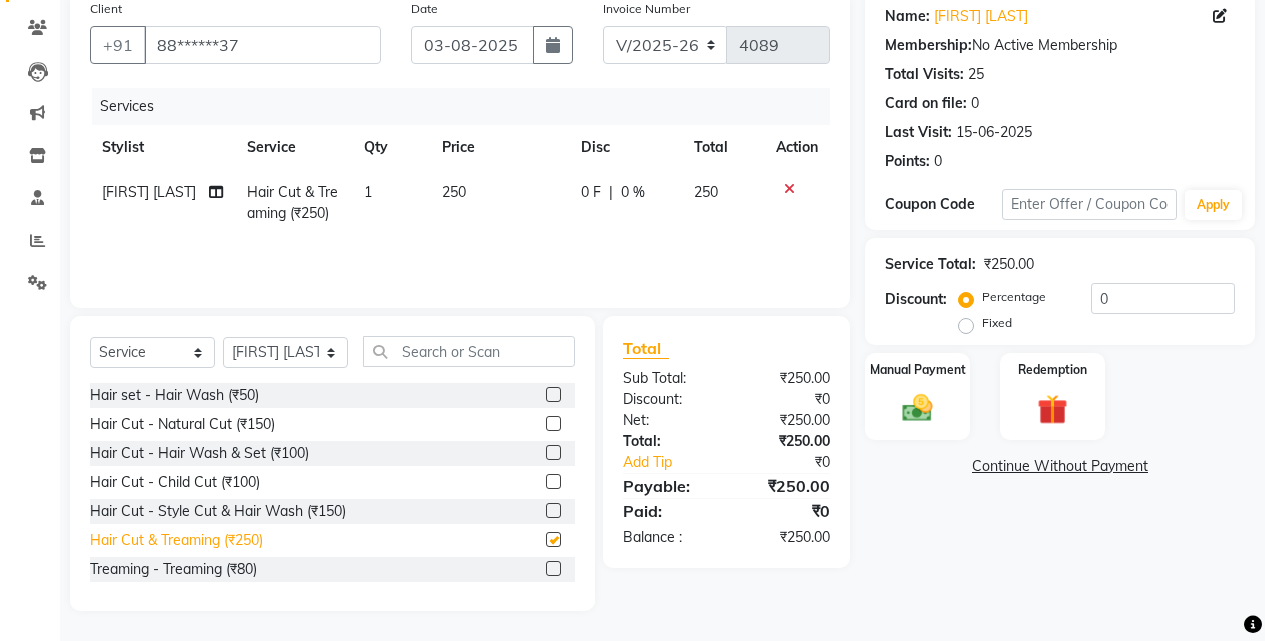 checkbox on "false" 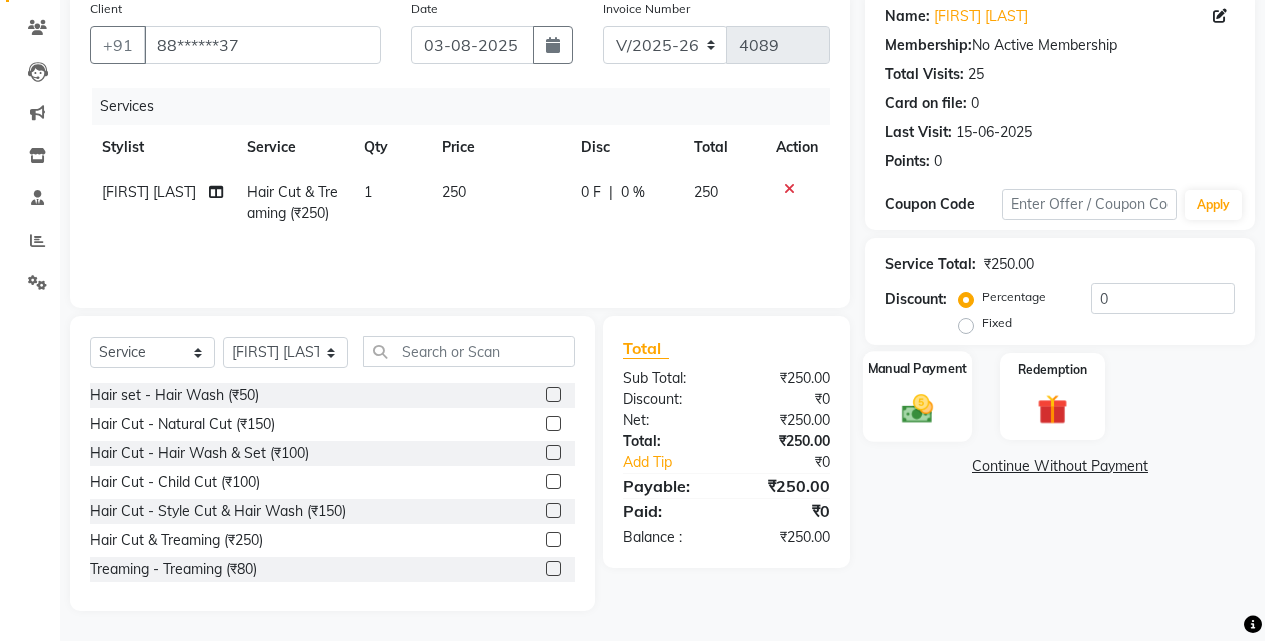 click on "Manual Payment" 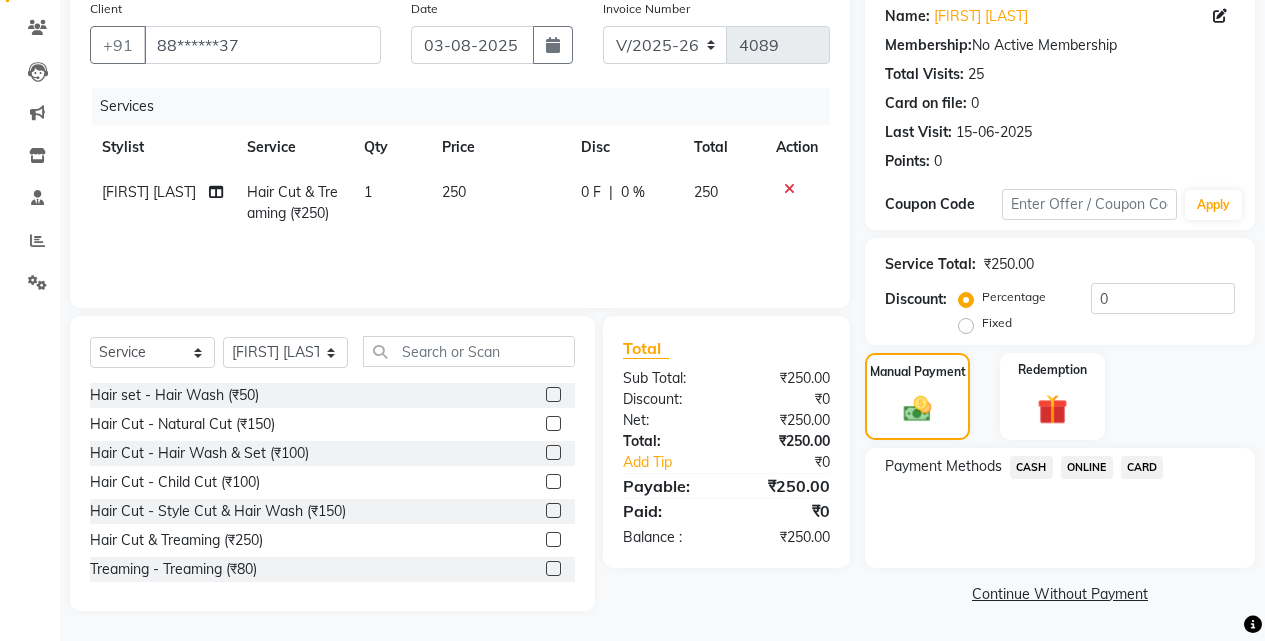click on "CASH" 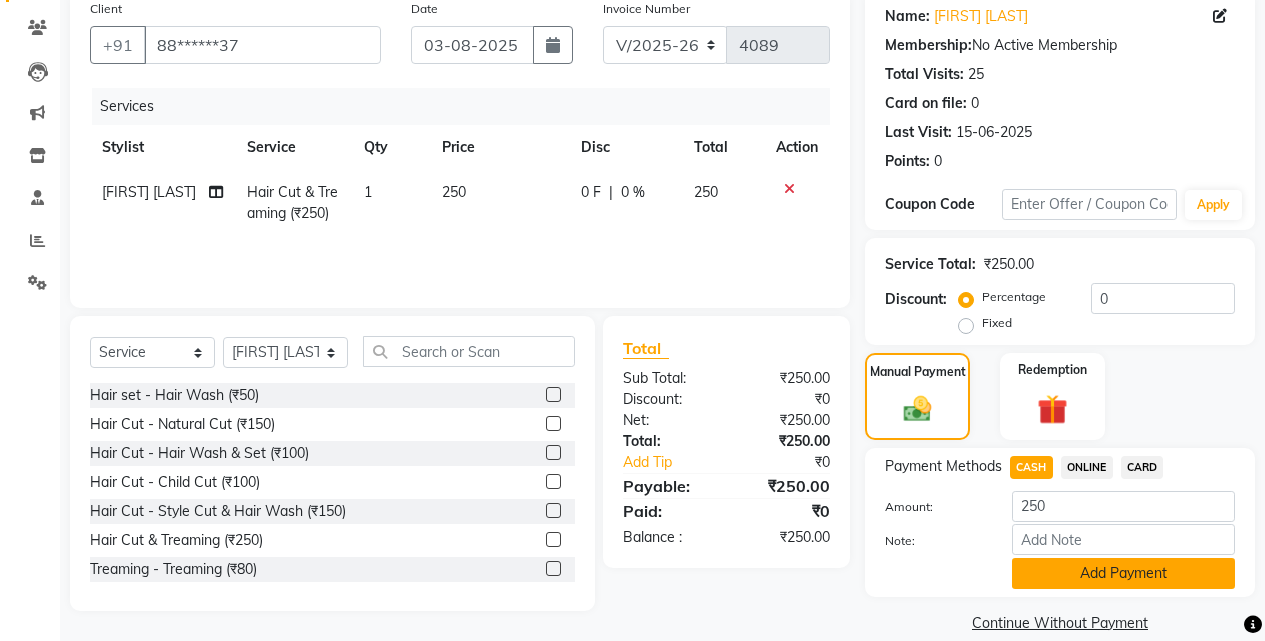 click on "Add Payment" 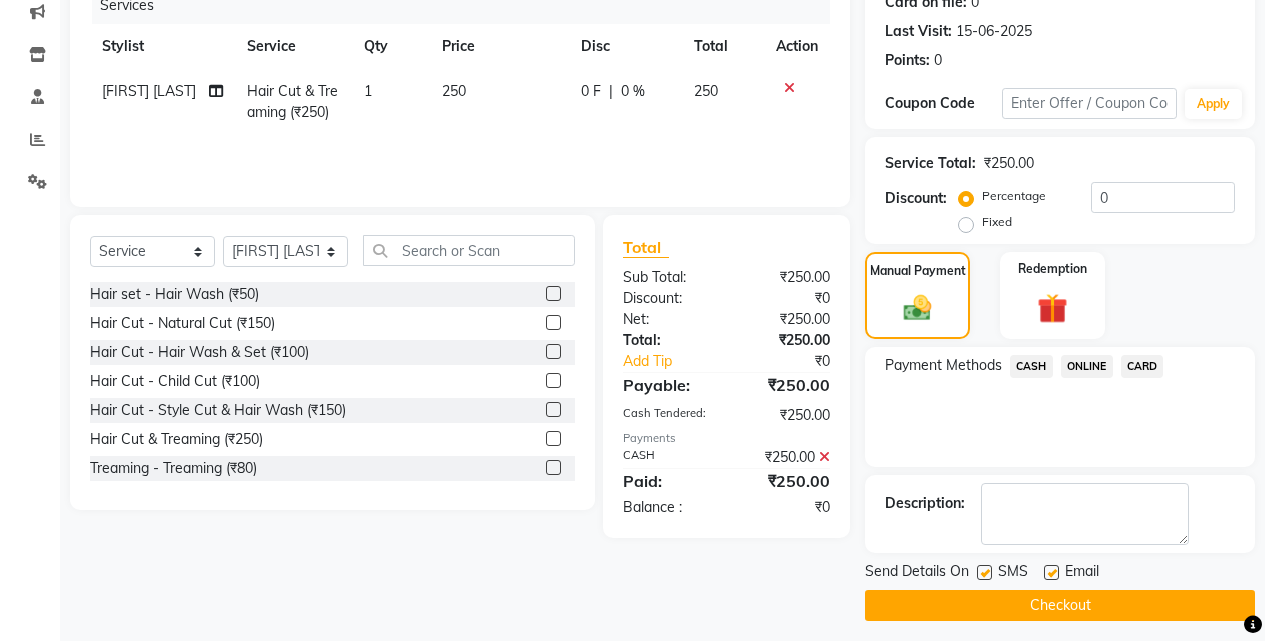 scroll, scrollTop: 271, scrollLeft: 0, axis: vertical 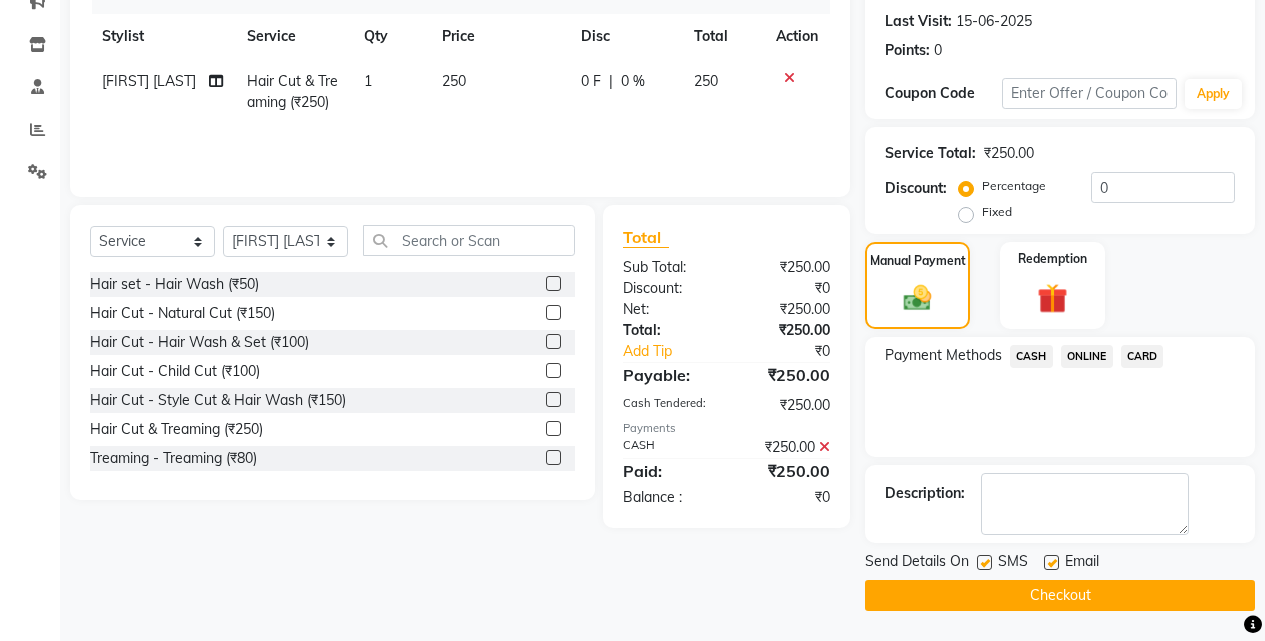 click on "Checkout" 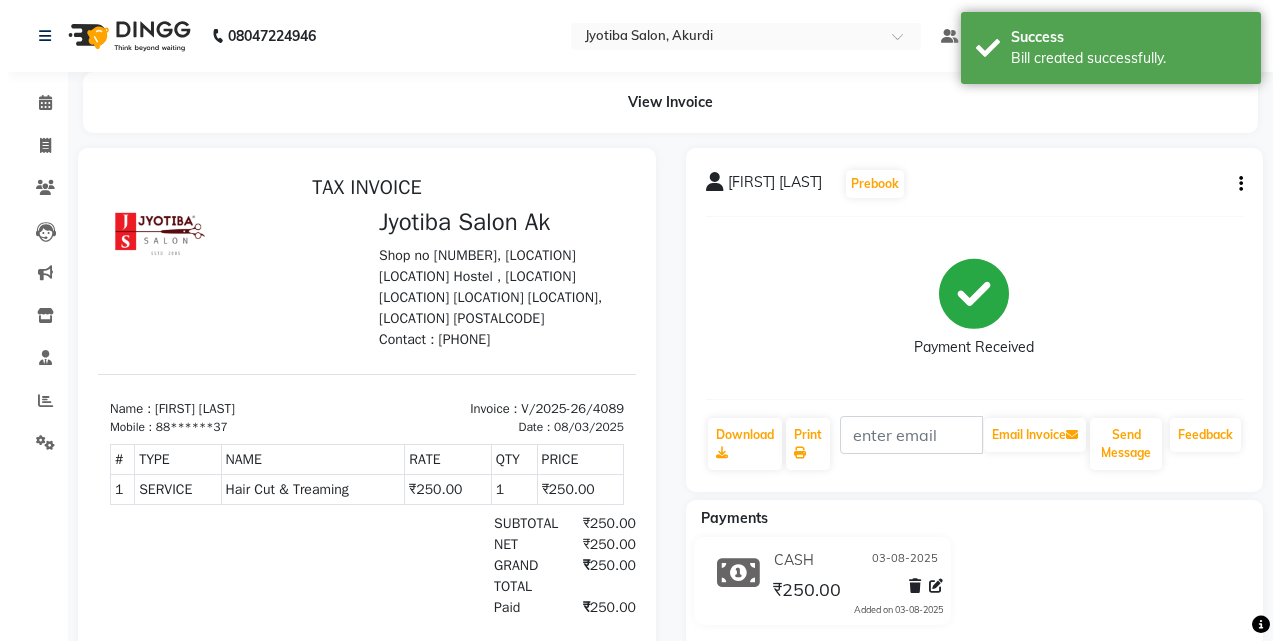 scroll, scrollTop: 0, scrollLeft: 0, axis: both 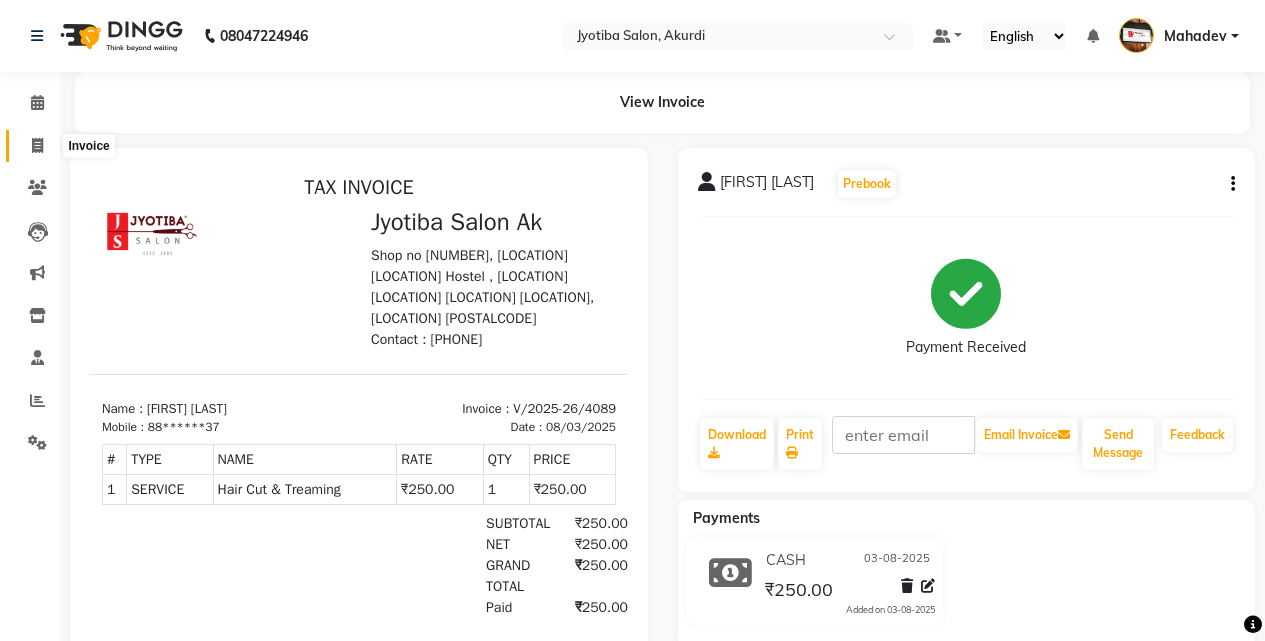 click 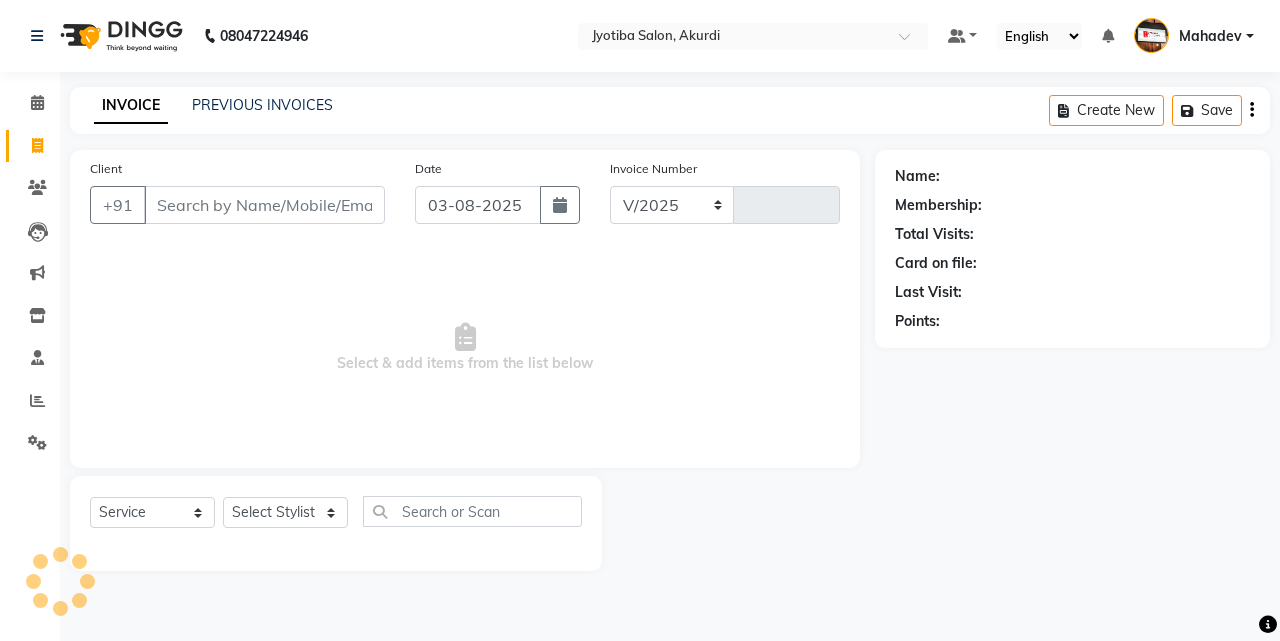 select on "557" 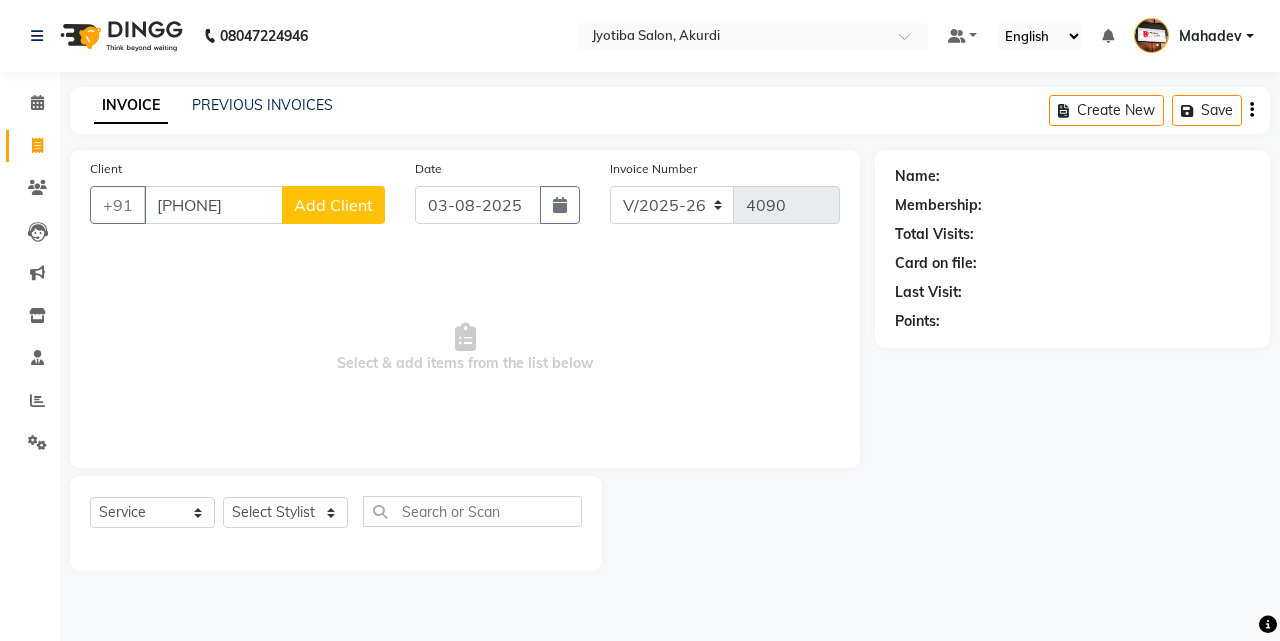 type on "8329602811" 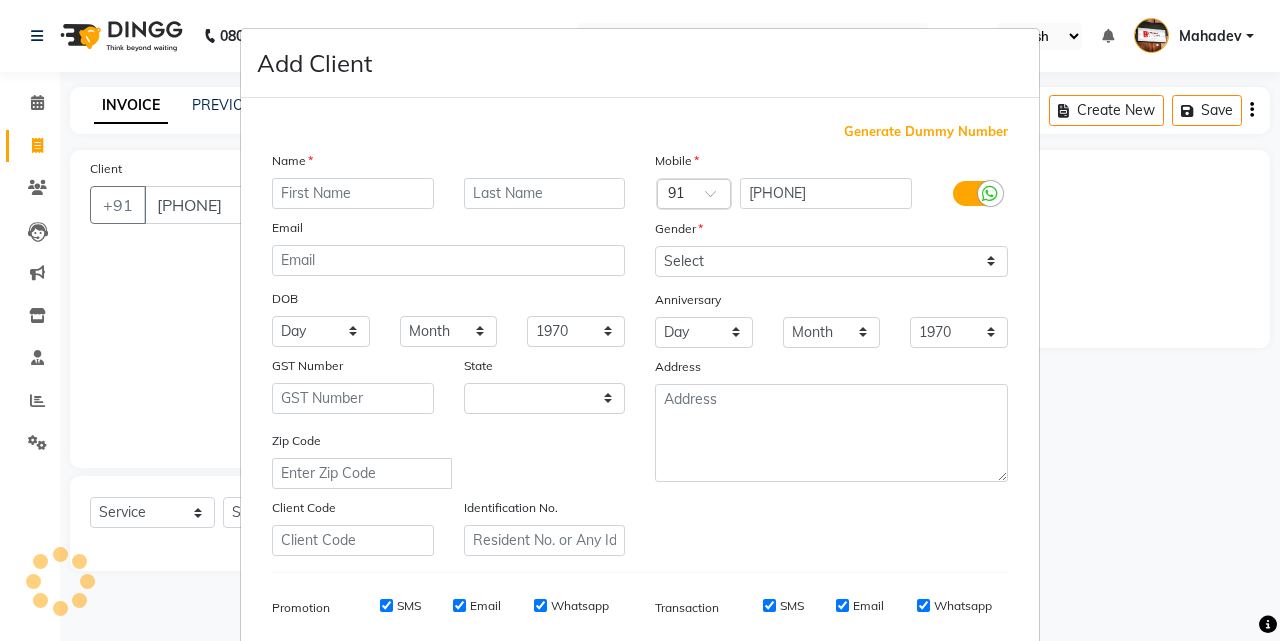 select on "22" 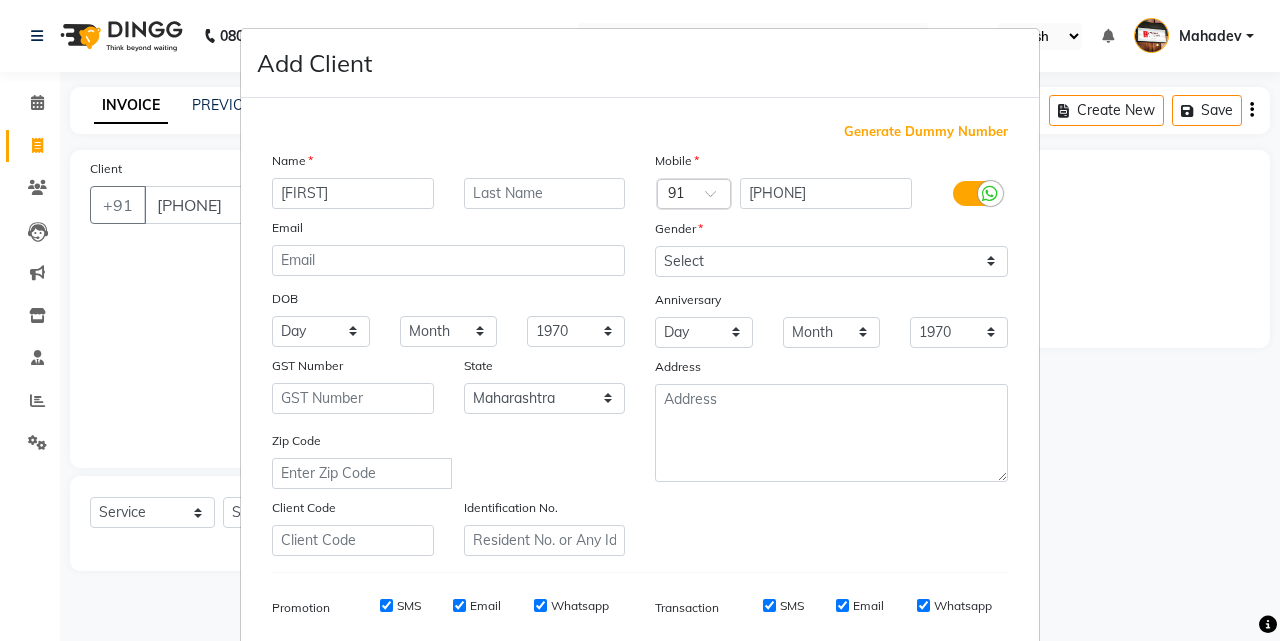 type on "[FIRST]" 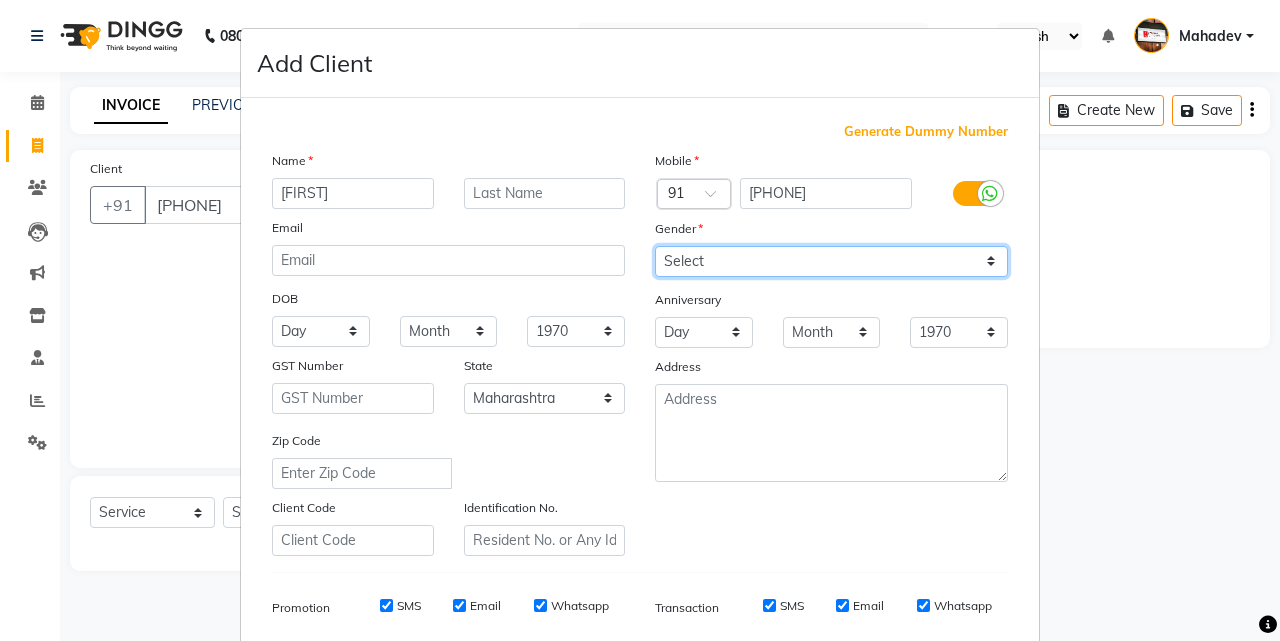 click on "Select Male Female Other Prefer Not To Say" at bounding box center [831, 261] 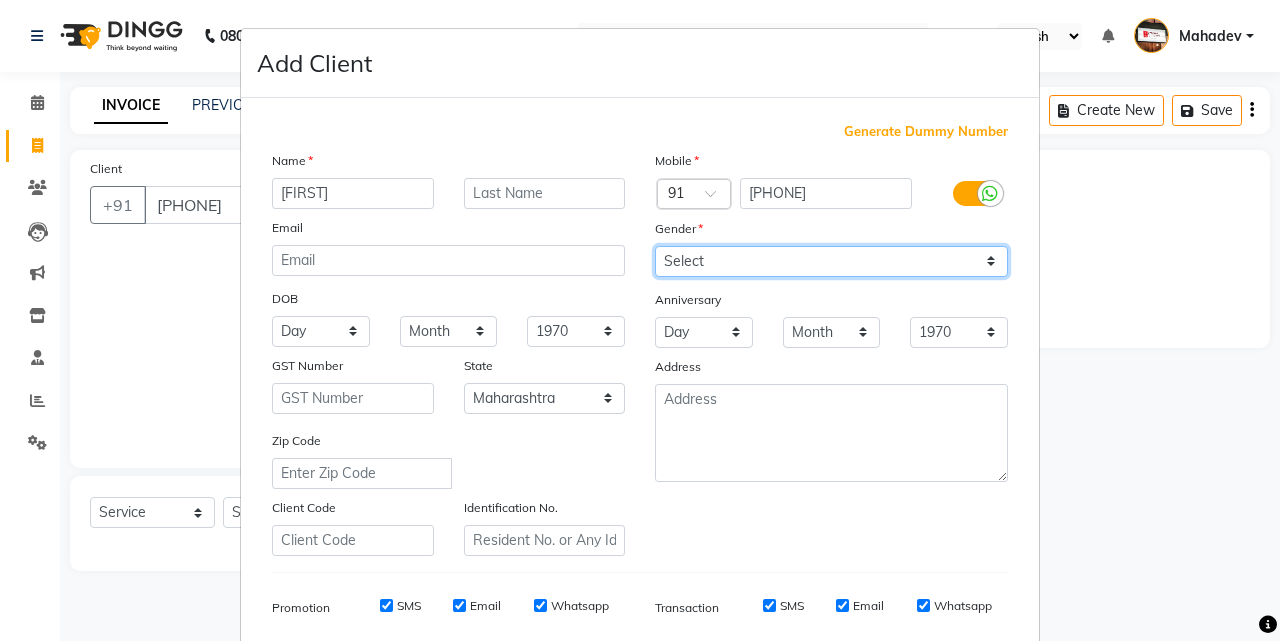 select on "male" 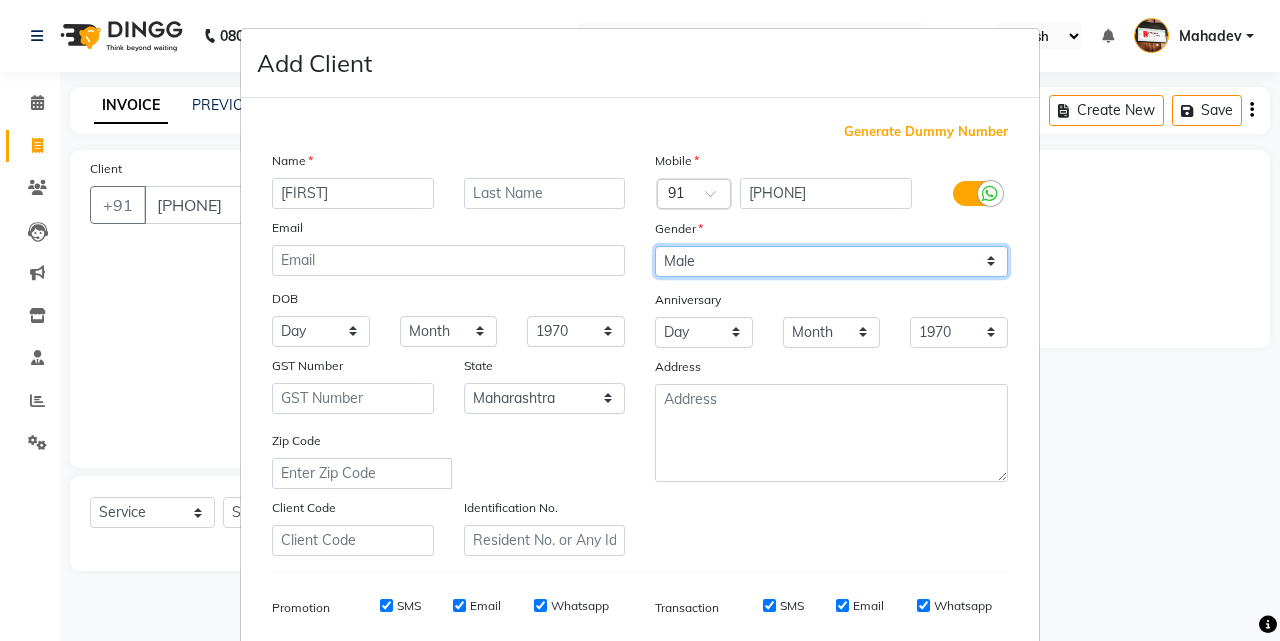click on "Select Male Female Other Prefer Not To Say" at bounding box center (831, 261) 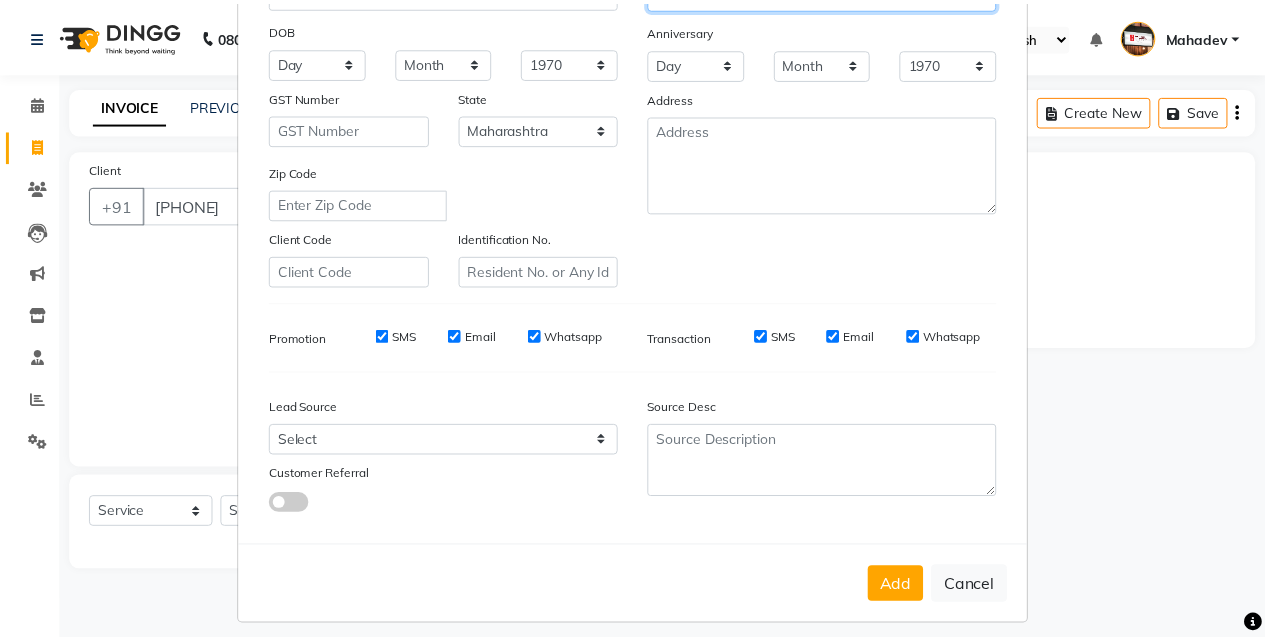 scroll, scrollTop: 282, scrollLeft: 0, axis: vertical 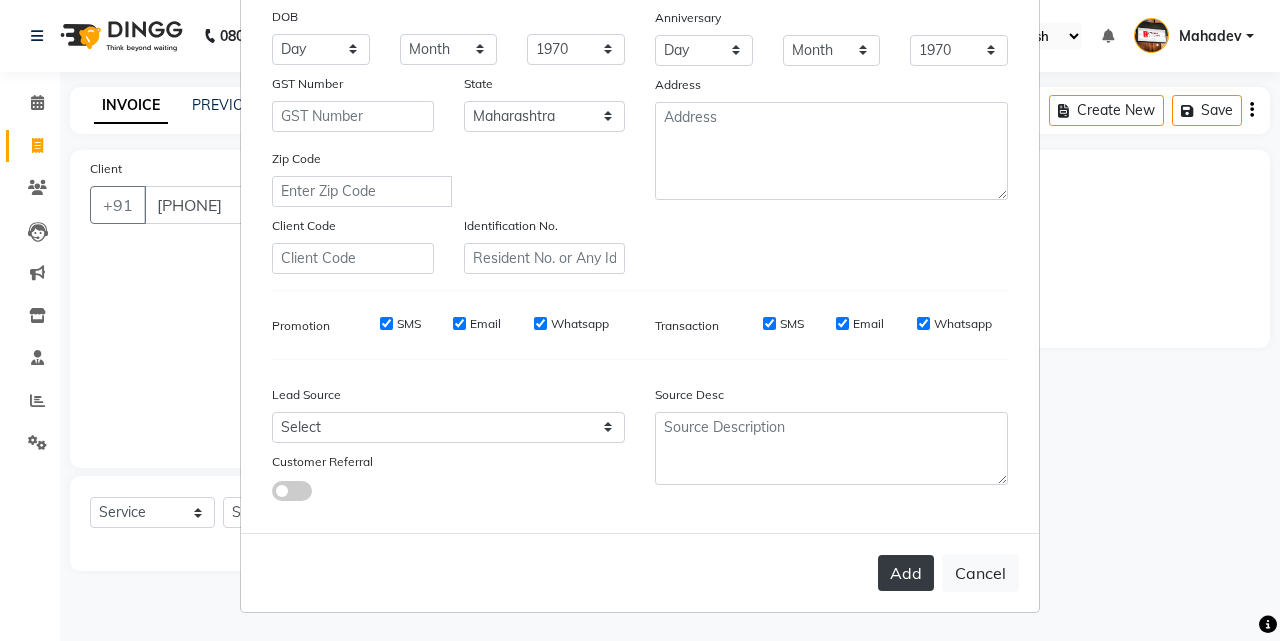 click on "Add" at bounding box center (906, 573) 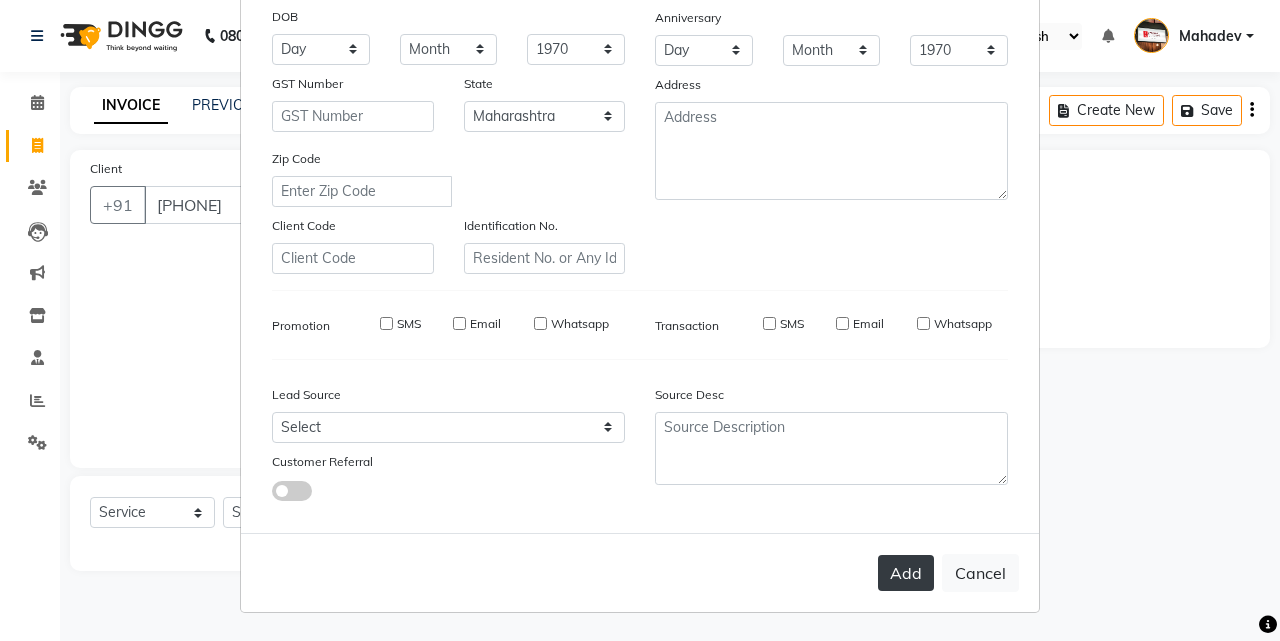 type on "83******11" 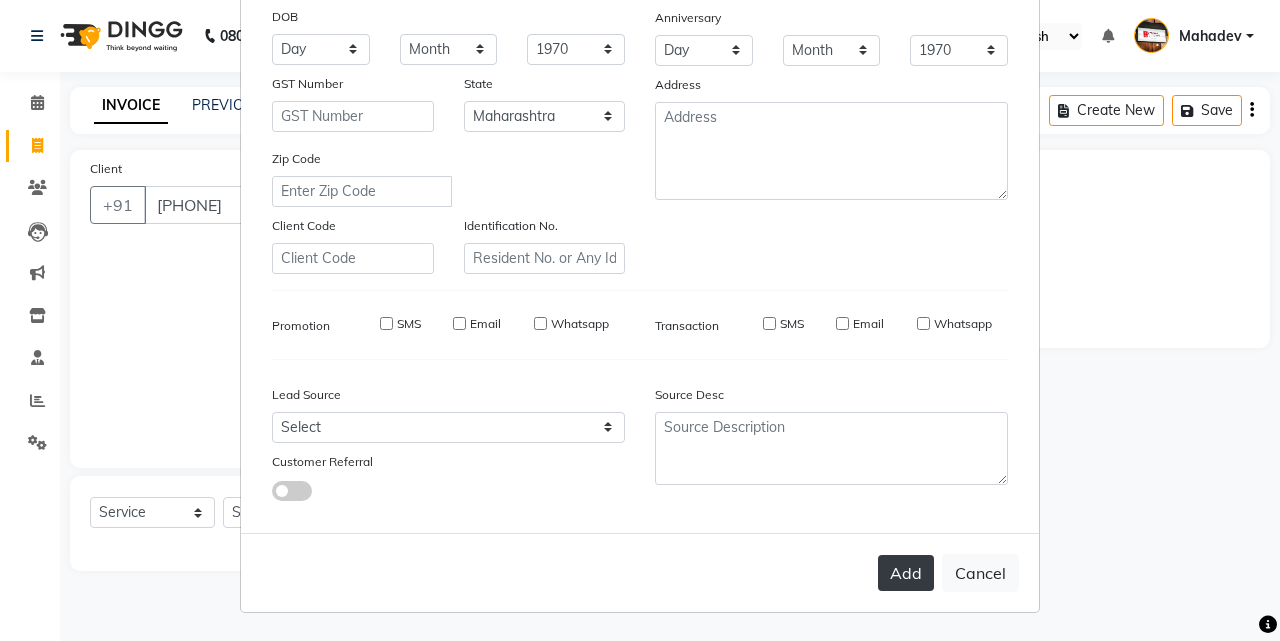type 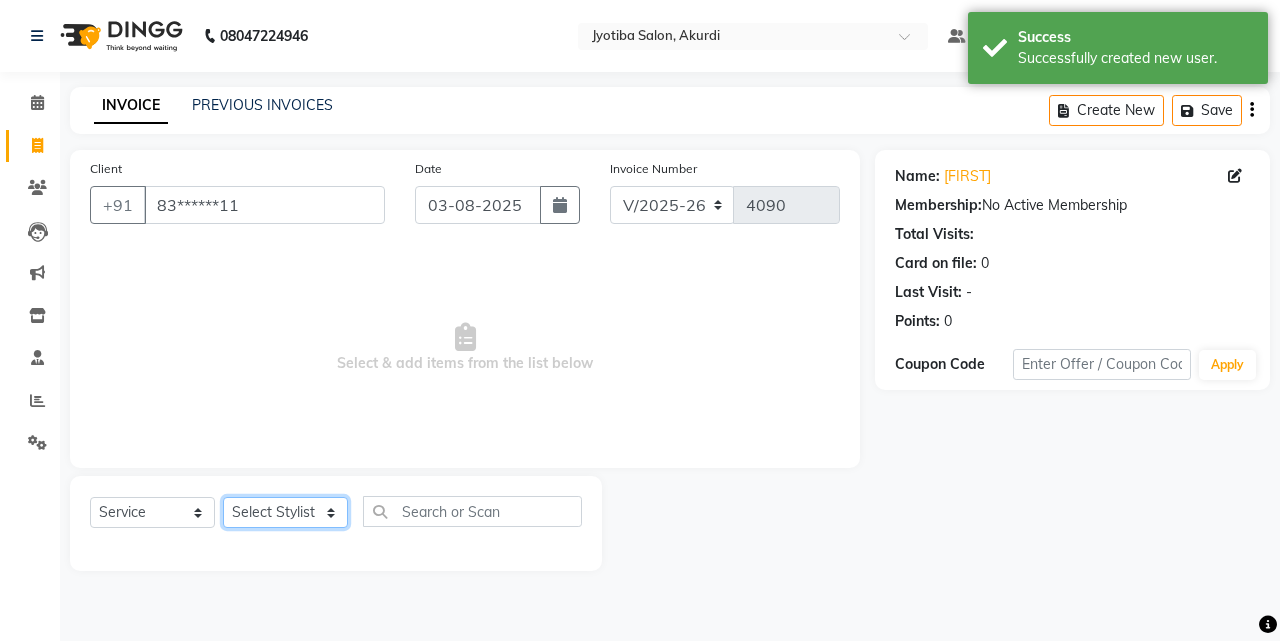 click on "Select Stylist Ajaj Ansari sahid Arif Ganpat  Mahadev manish choudhari Parmu tatya  Prem Rajan Sanjay Sanjay Santosh  Shop  Sohel  Vinod" 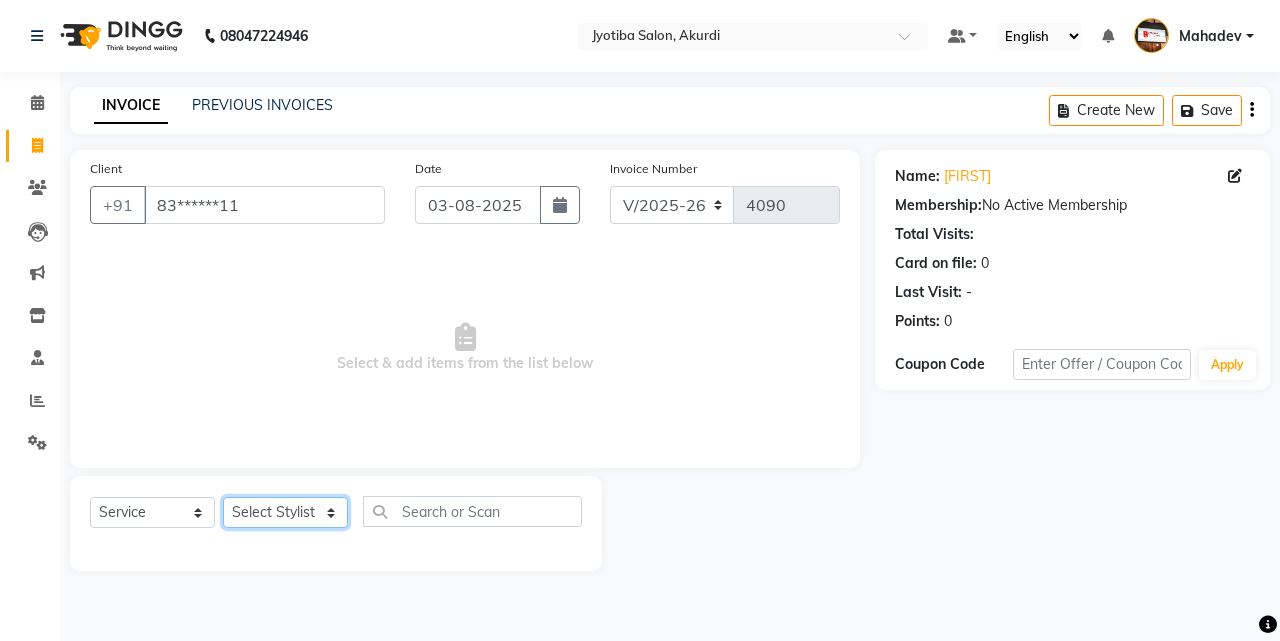 select on "78017" 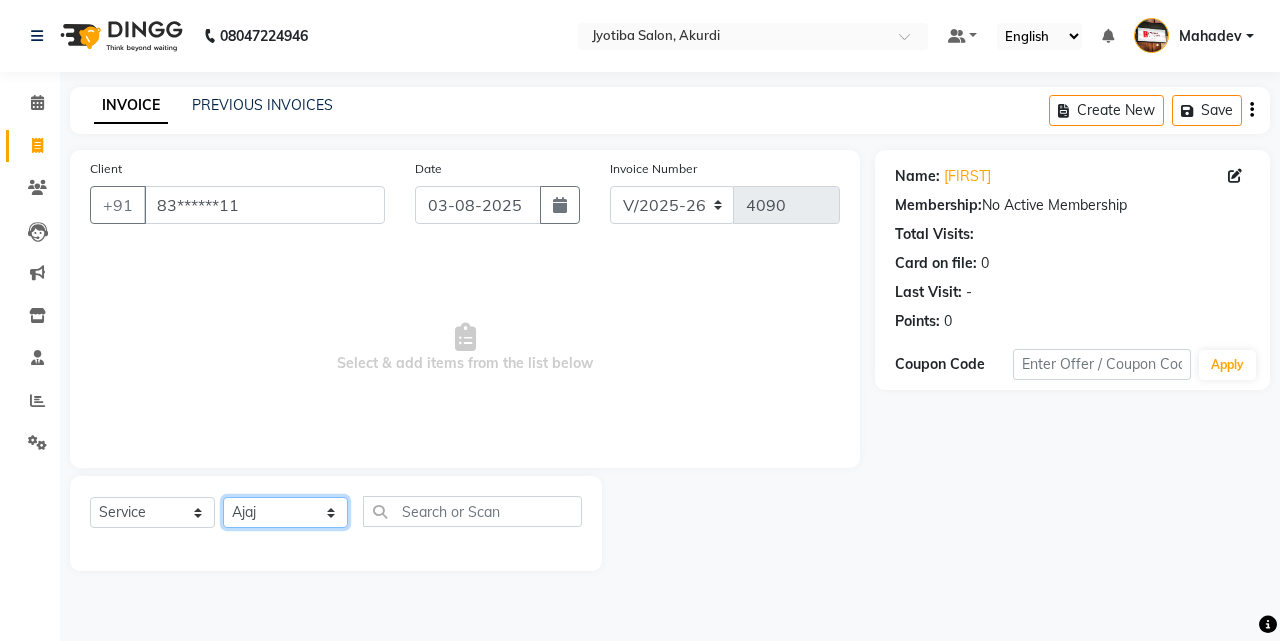 click on "Select Stylist Ajaj Ansari sahid Arif Ganpat  Mahadev manish choudhari Parmu tatya  Prem Rajan Sanjay Sanjay Santosh  Shop  Sohel  Vinod" 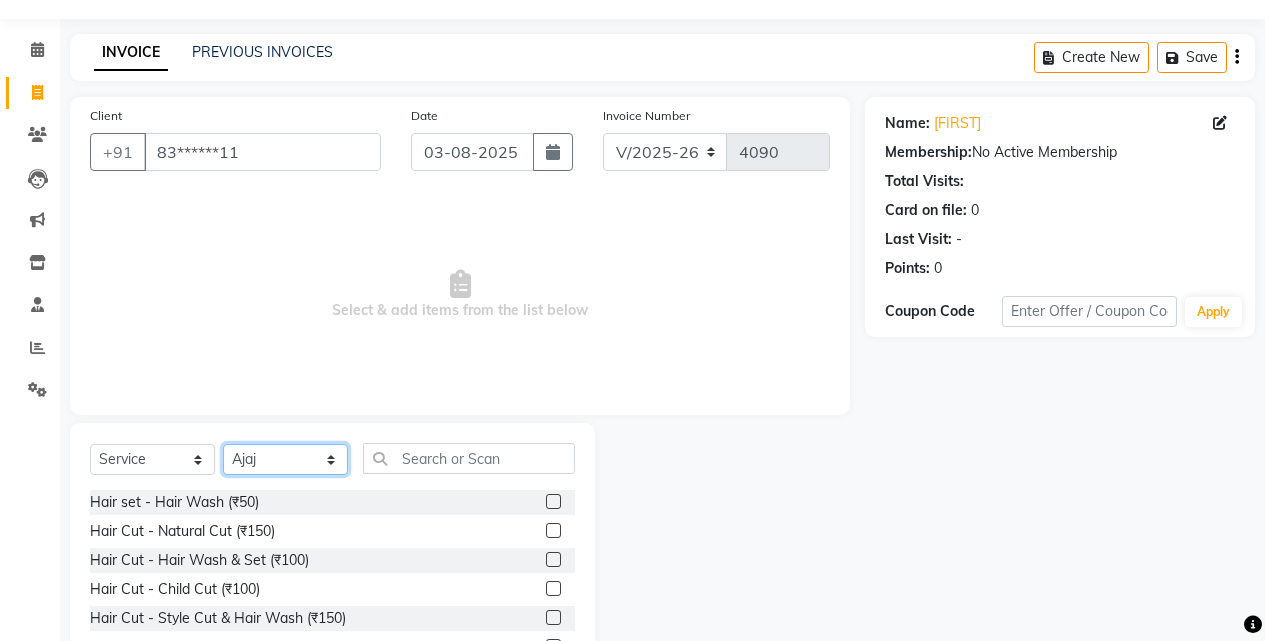 scroll, scrollTop: 160, scrollLeft: 0, axis: vertical 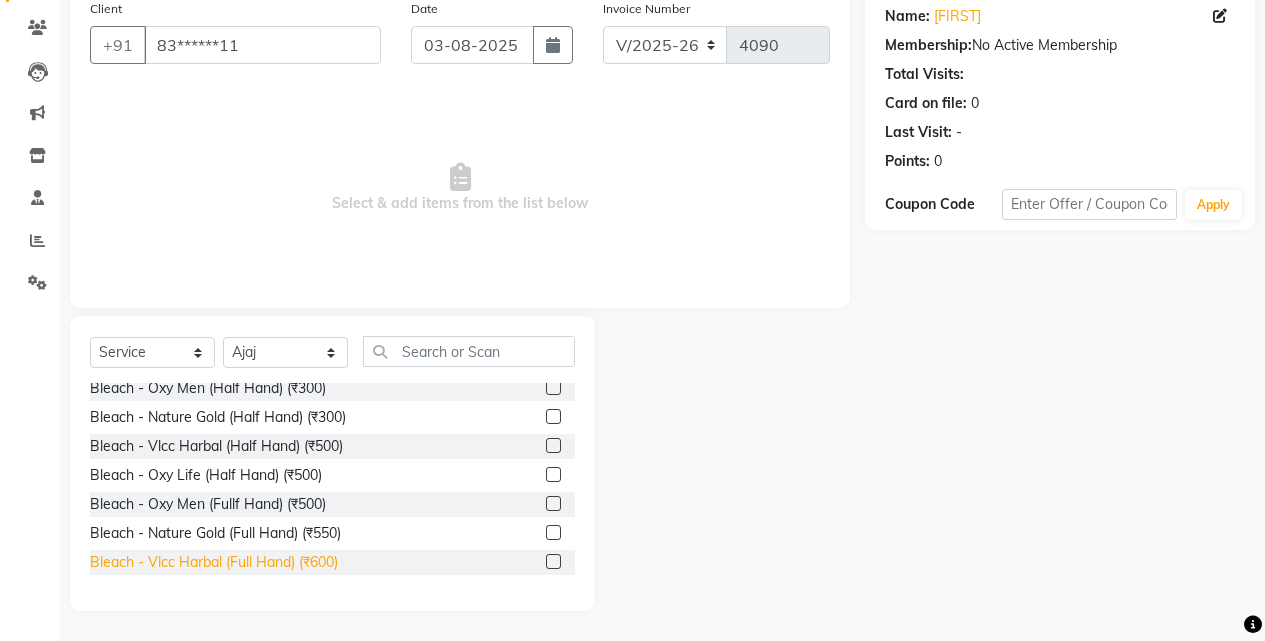 click on "Bleach - Vlcc Harbal (Full Hand) (₹600)" 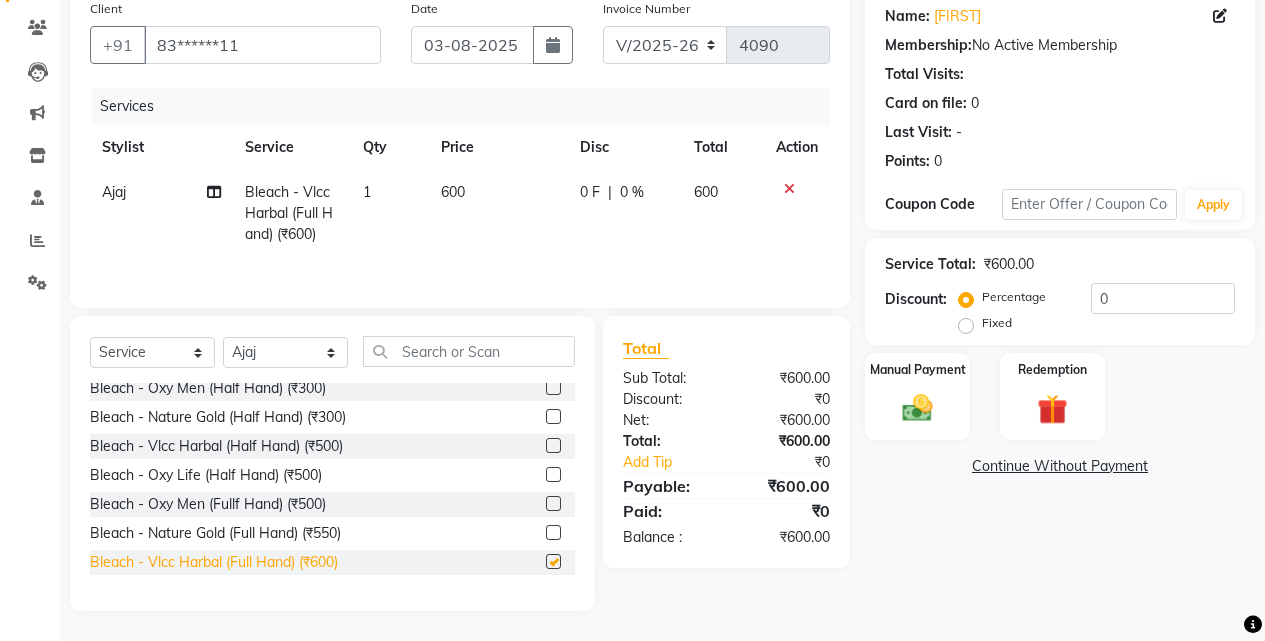 checkbox on "false" 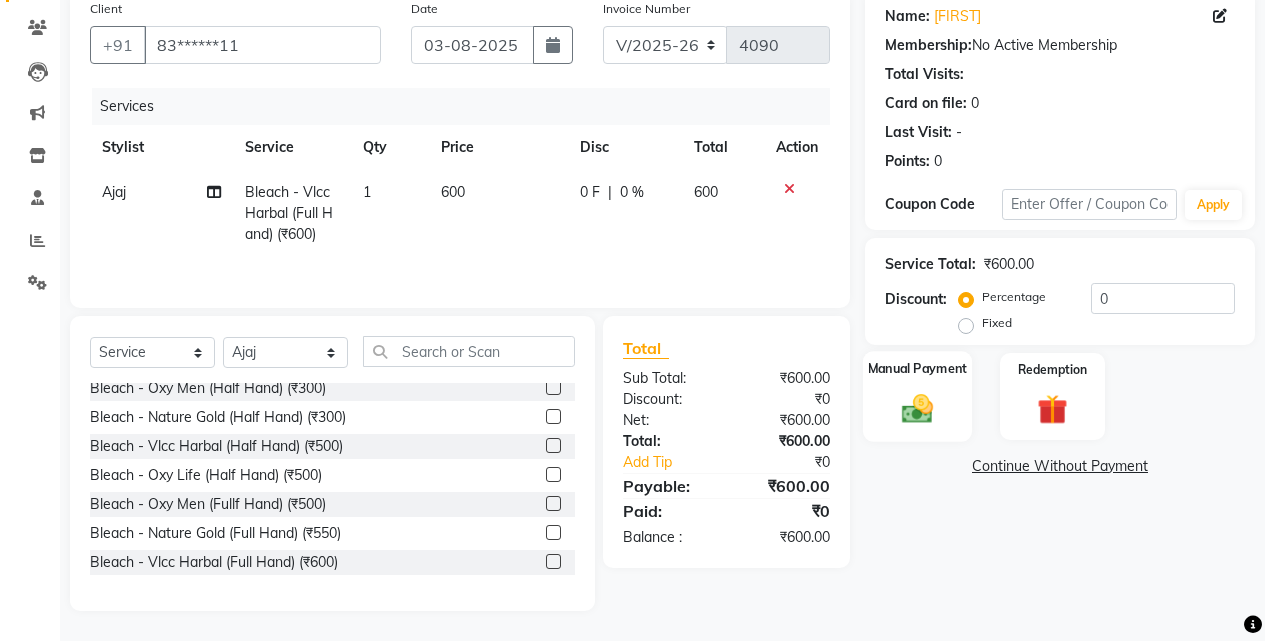 click on "Manual Payment" 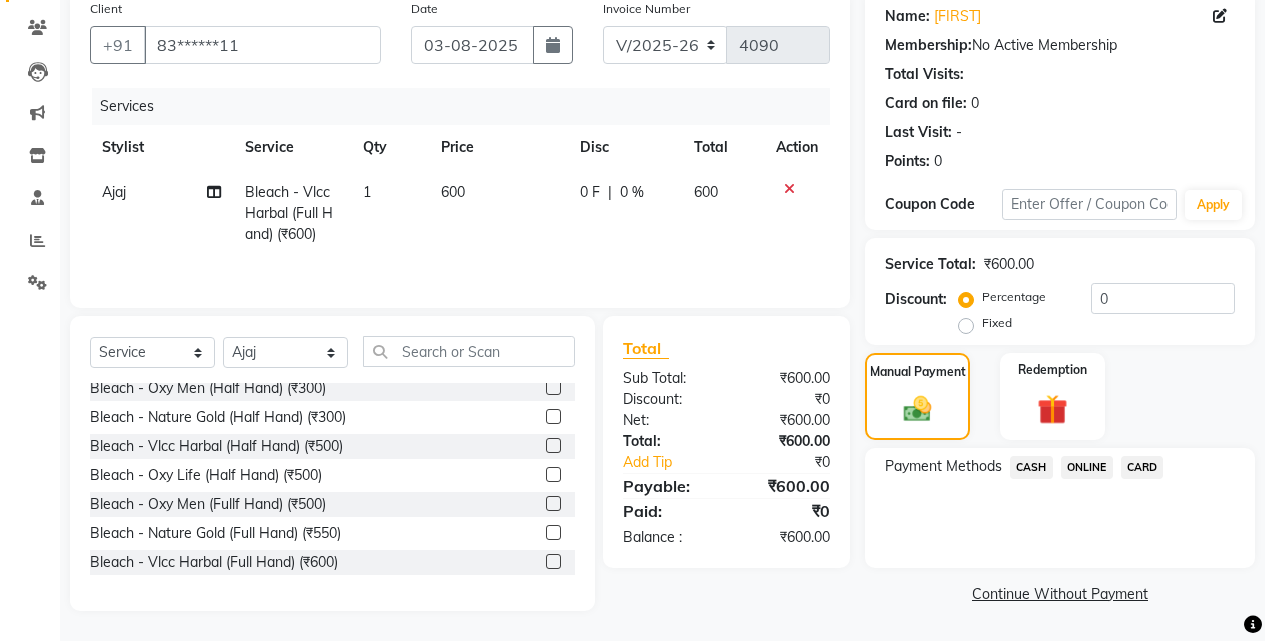 click on "ONLINE" 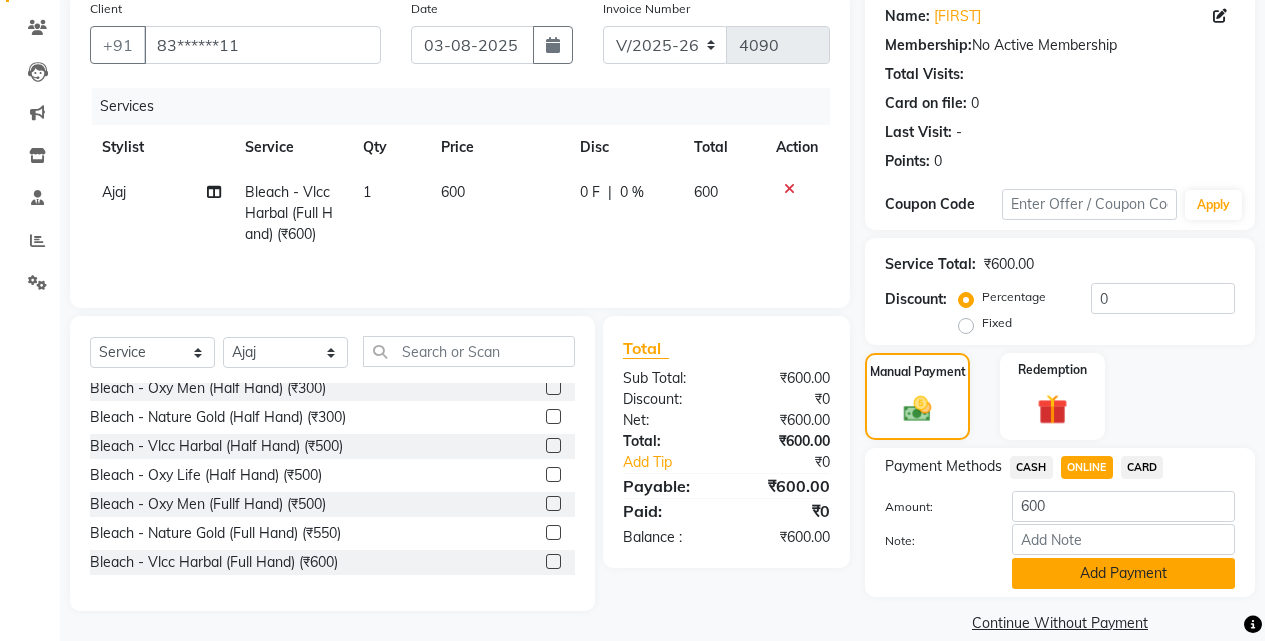 click on "Add Payment" 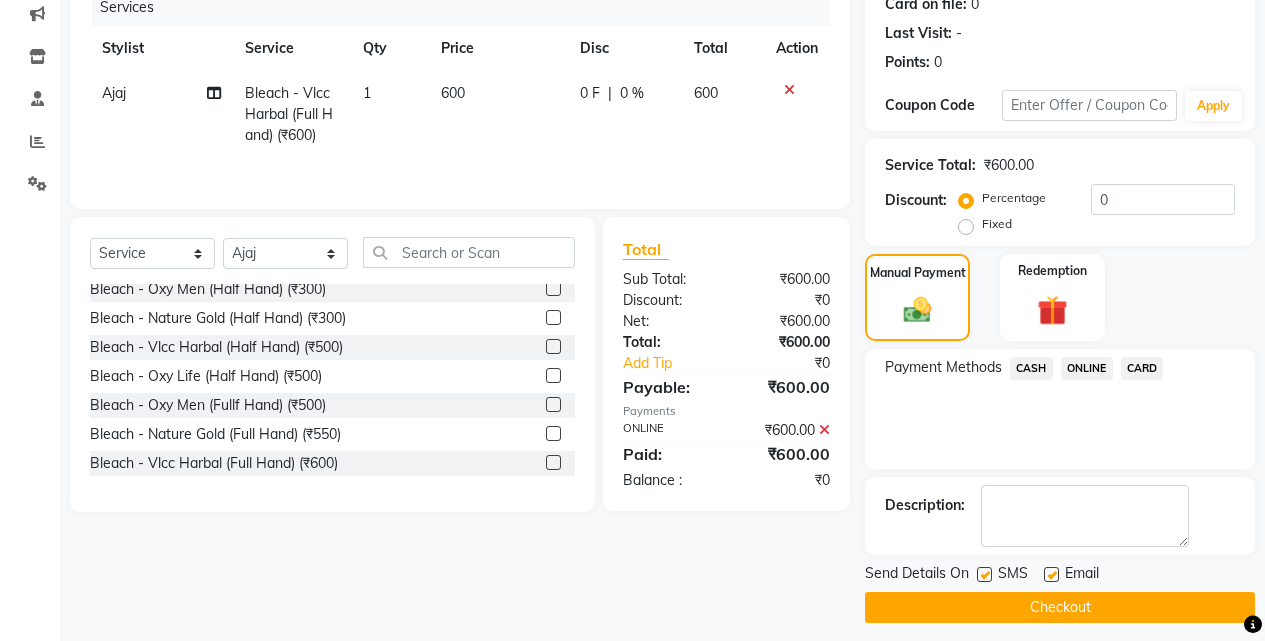scroll, scrollTop: 271, scrollLeft: 0, axis: vertical 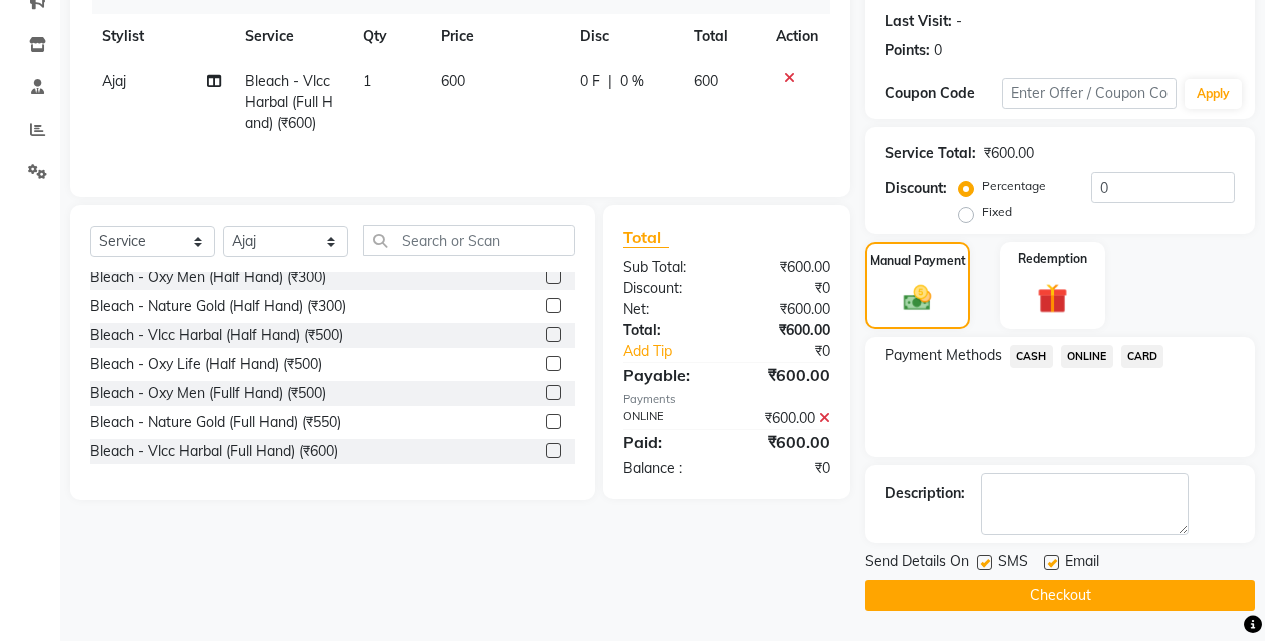 click on "Checkout" 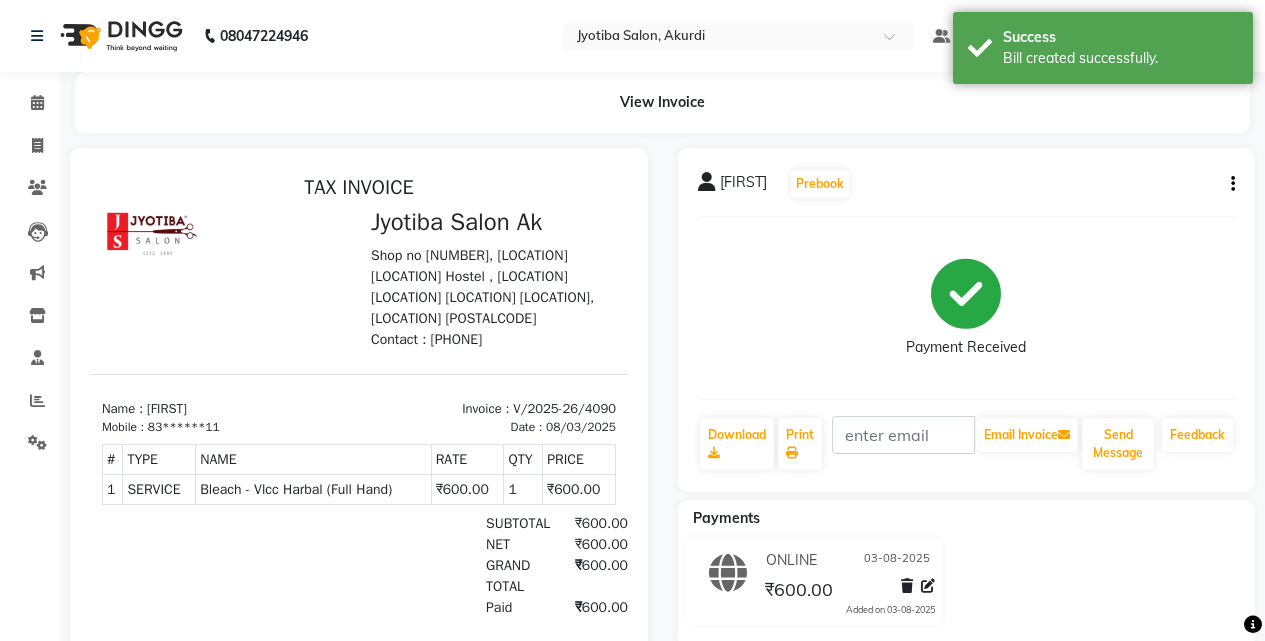scroll, scrollTop: 0, scrollLeft: 0, axis: both 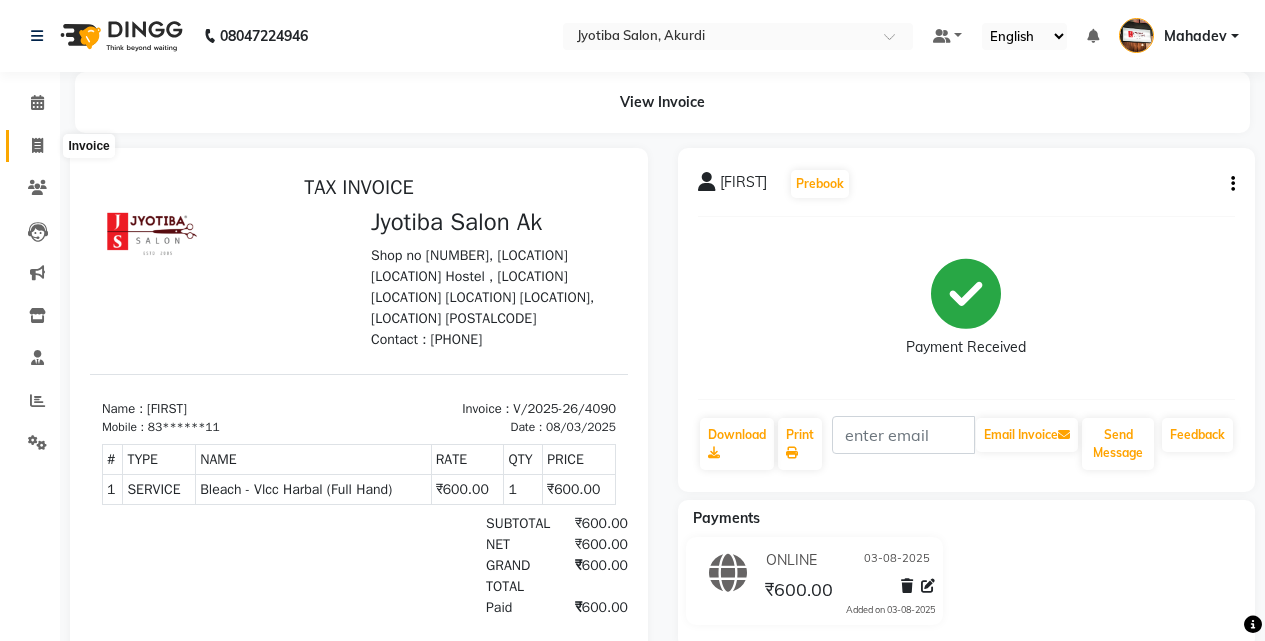 click 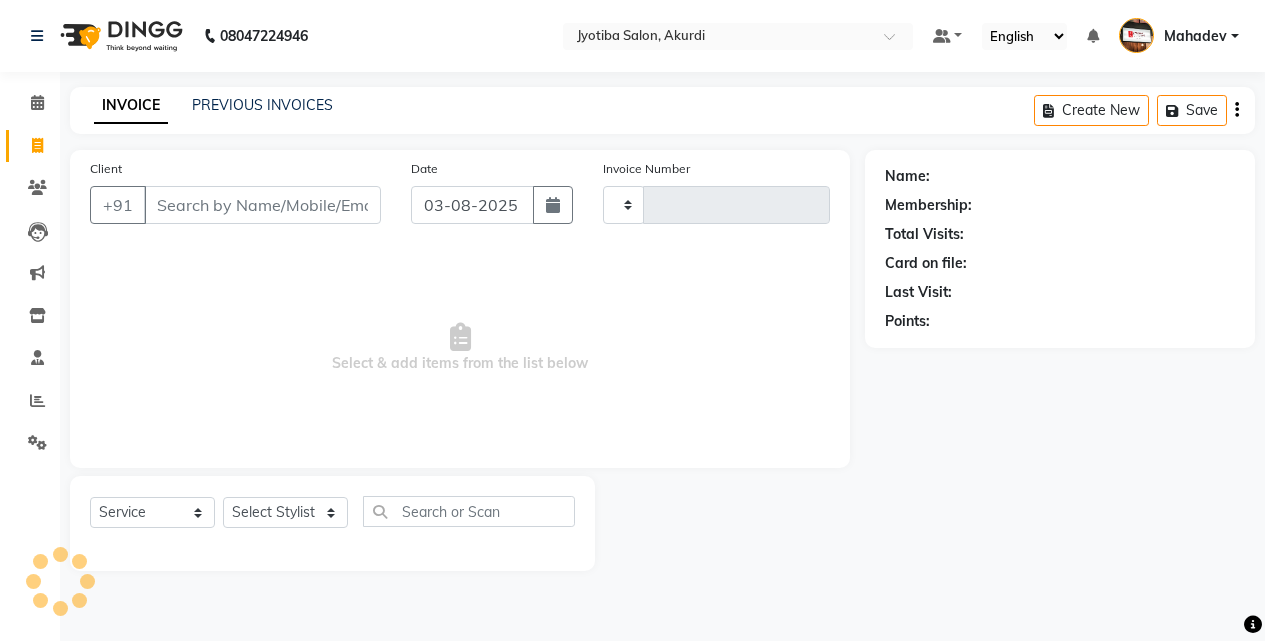 type on "4091" 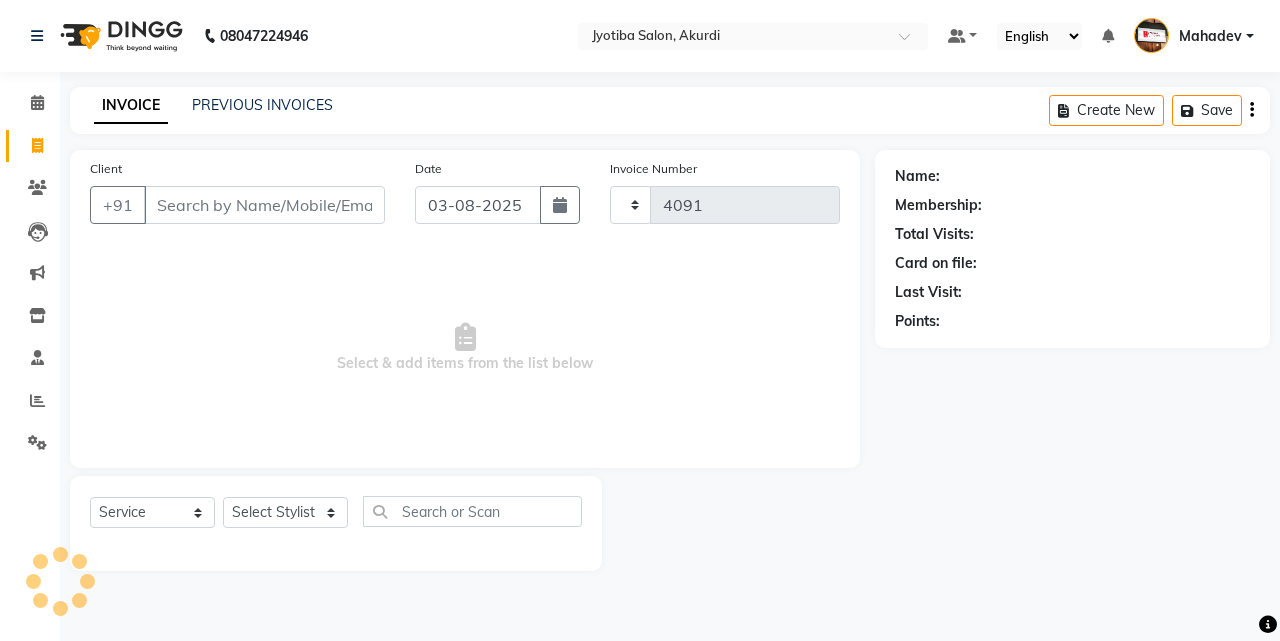 select on "557" 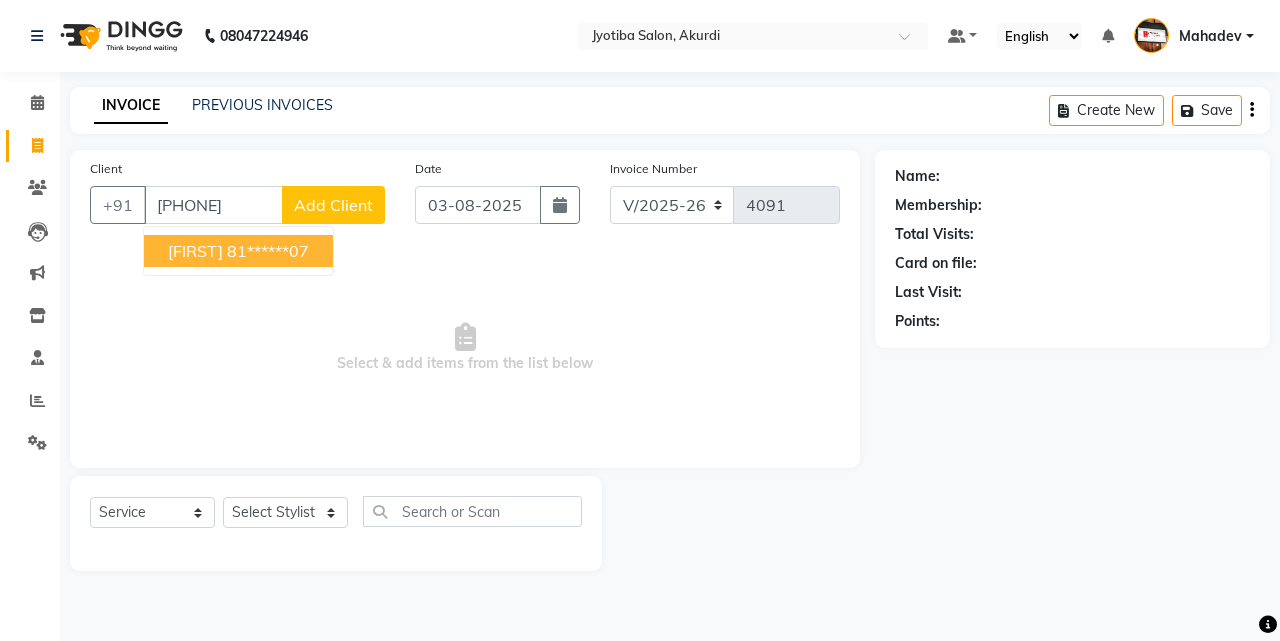 click on "aditaya" at bounding box center [195, 251] 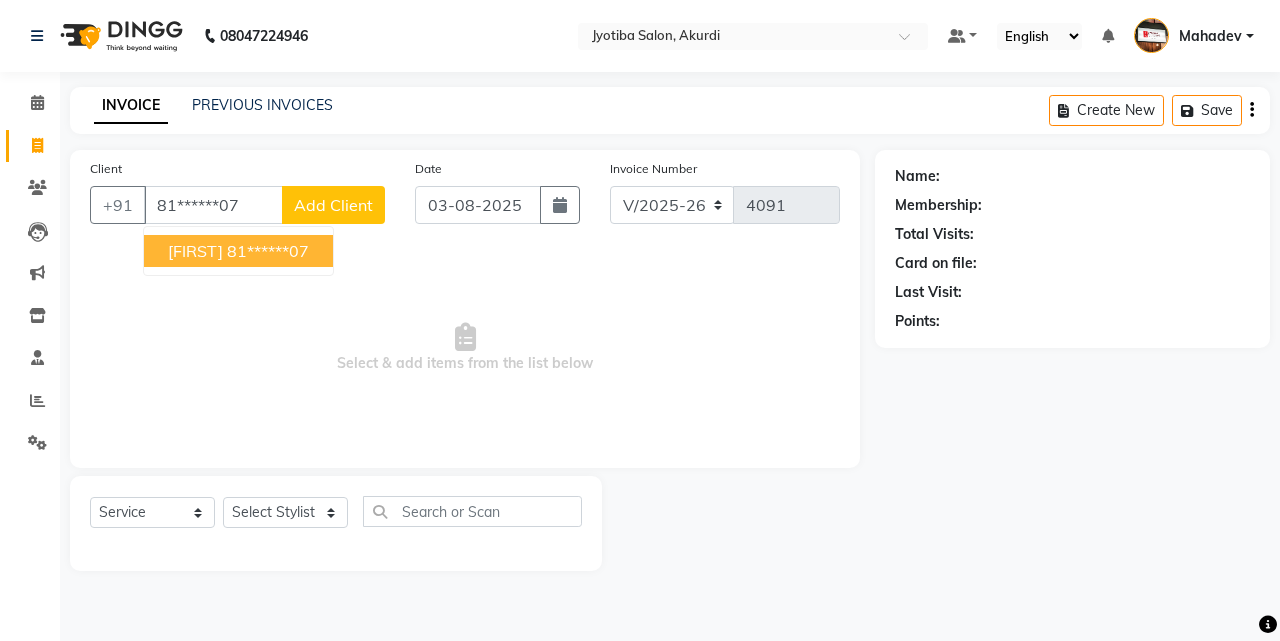 type on "81******07" 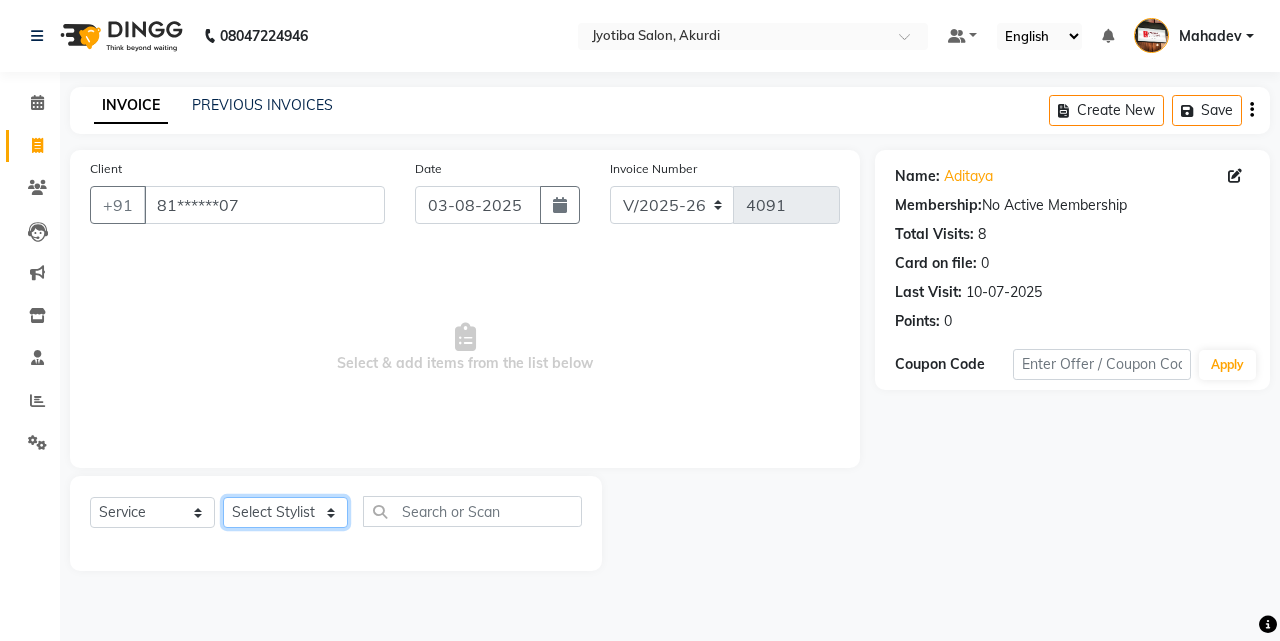 click on "Select Stylist Ajaj Ansari sahid Arif Ganpat  Mahadev manish choudhari Parmu tatya  Prem Rajan Sanjay Sanjay Santosh  Shop  Sohel  Vinod" 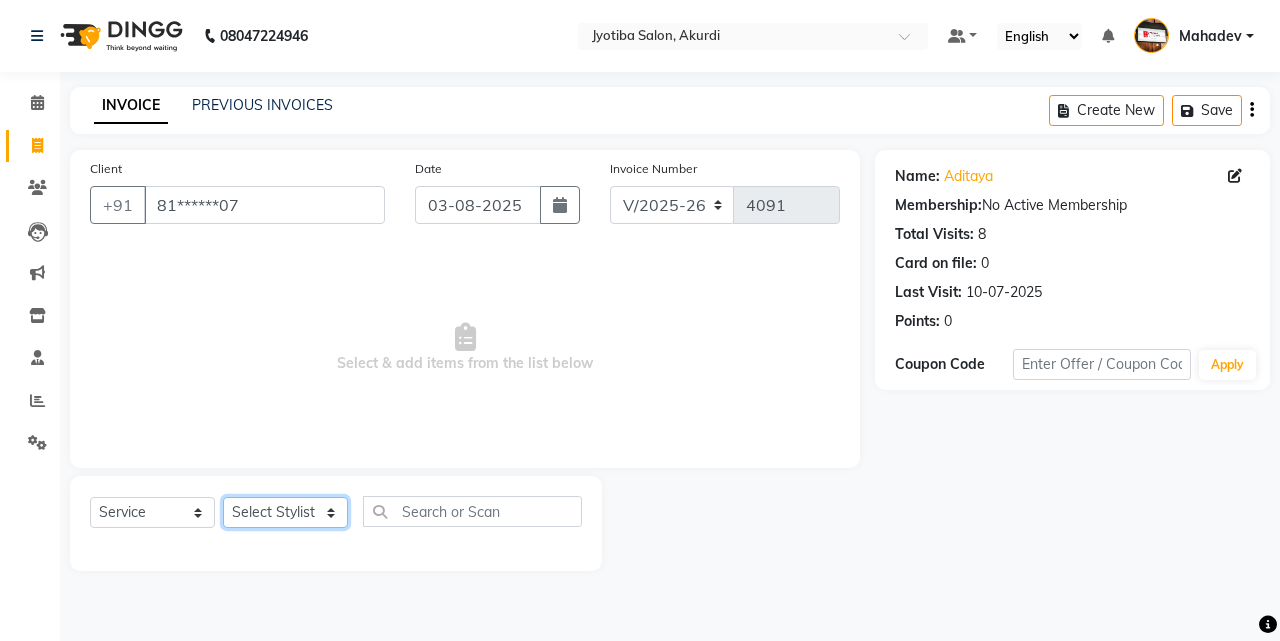 select on "43504" 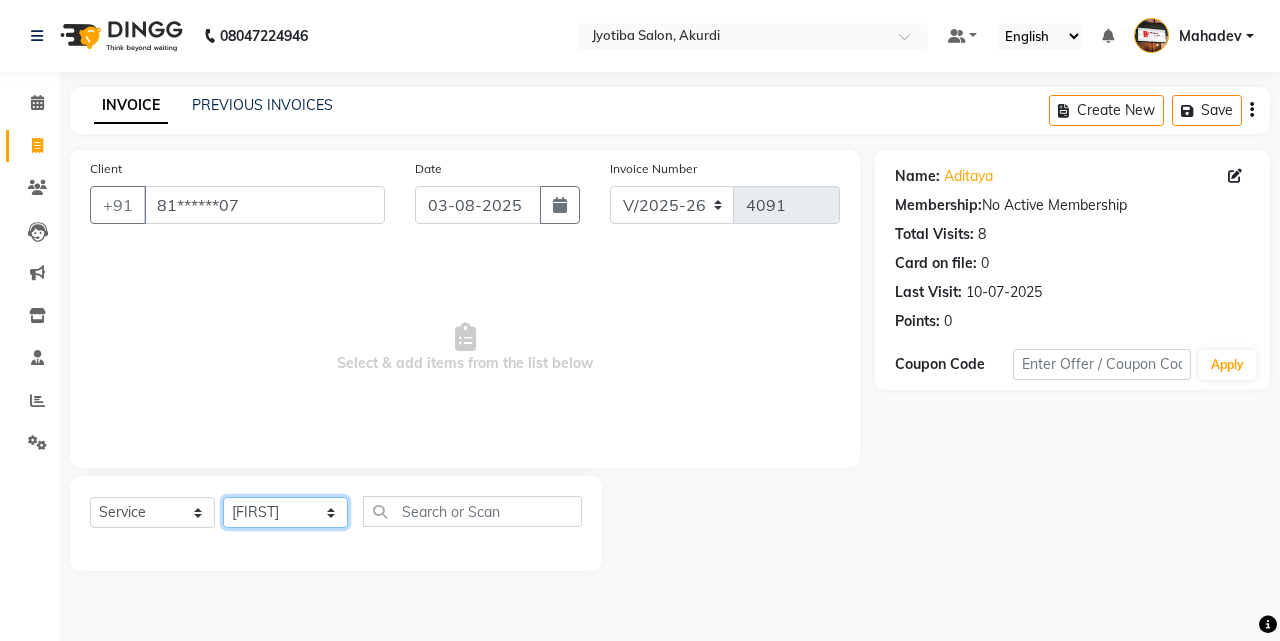 click on "Select Stylist Ajaj Ansari sahid Arif Ganpat  Mahadev manish choudhari Parmu tatya  Prem Rajan Sanjay Sanjay Santosh  Shop  Sohel  Vinod" 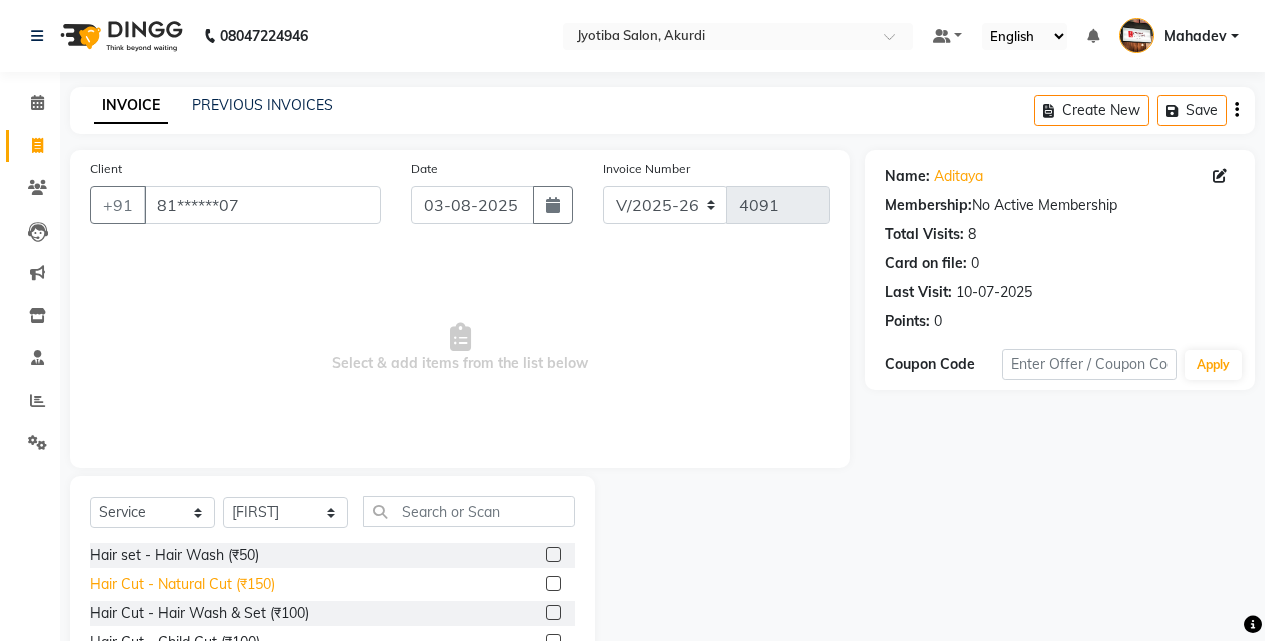 click on "Hair Cut - Natural Cut (₹150)" 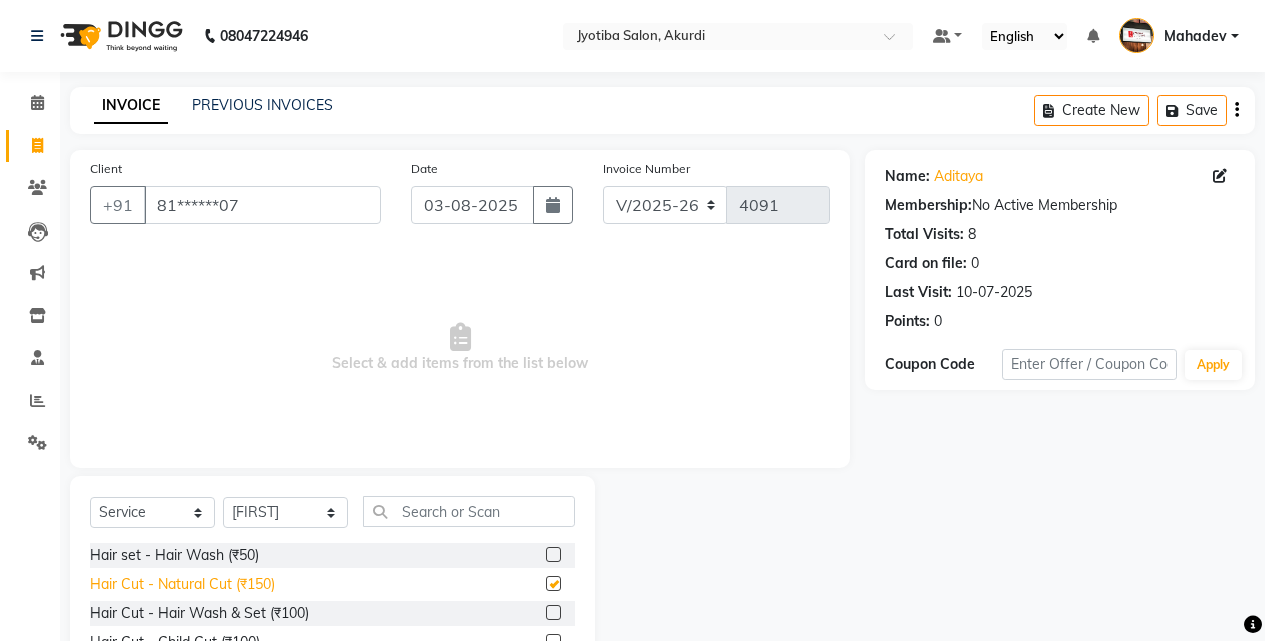 checkbox on "false" 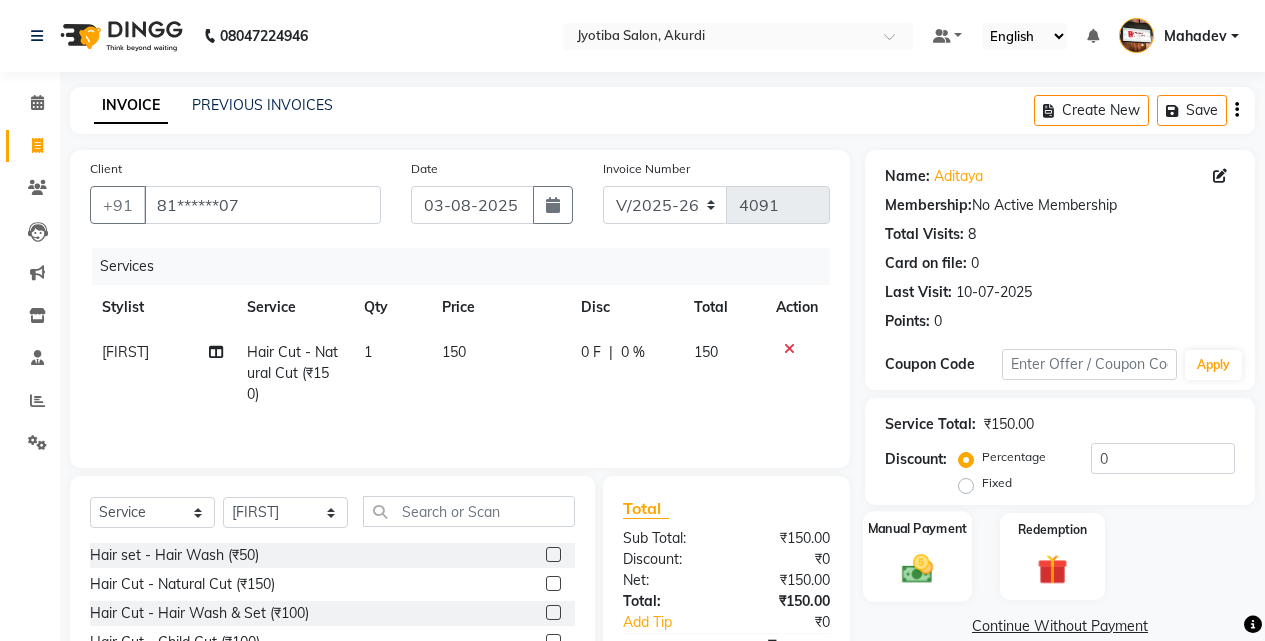 click on "Manual Payment" 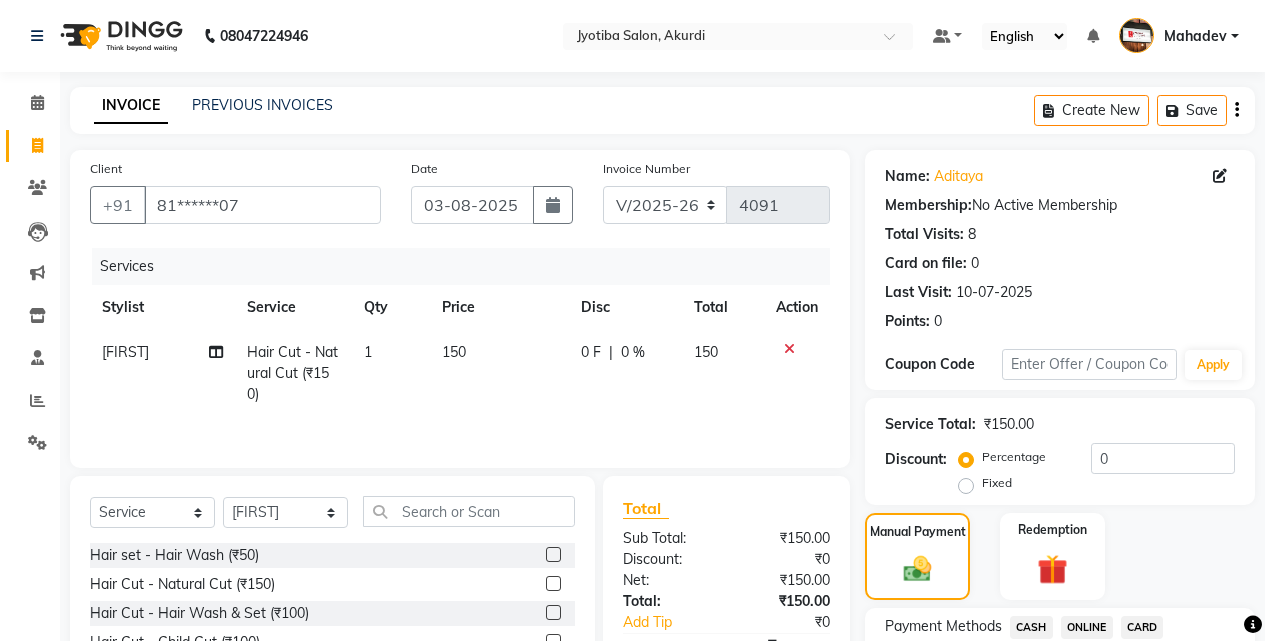 click on "ONLINE" 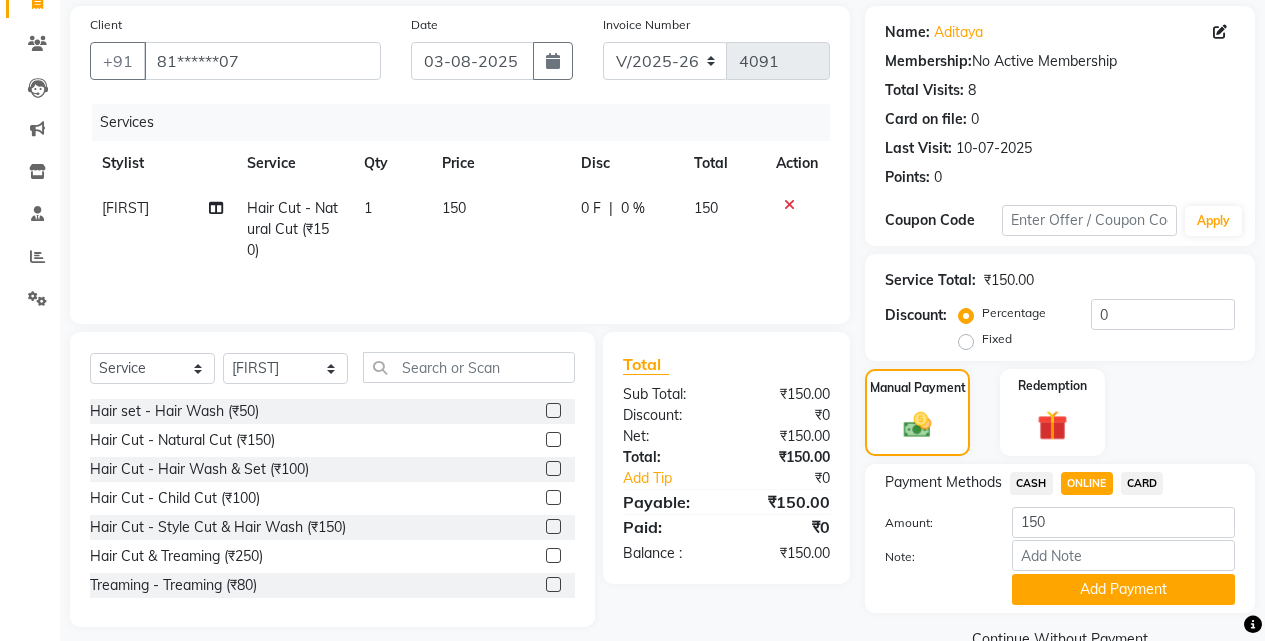scroll, scrollTop: 187, scrollLeft: 0, axis: vertical 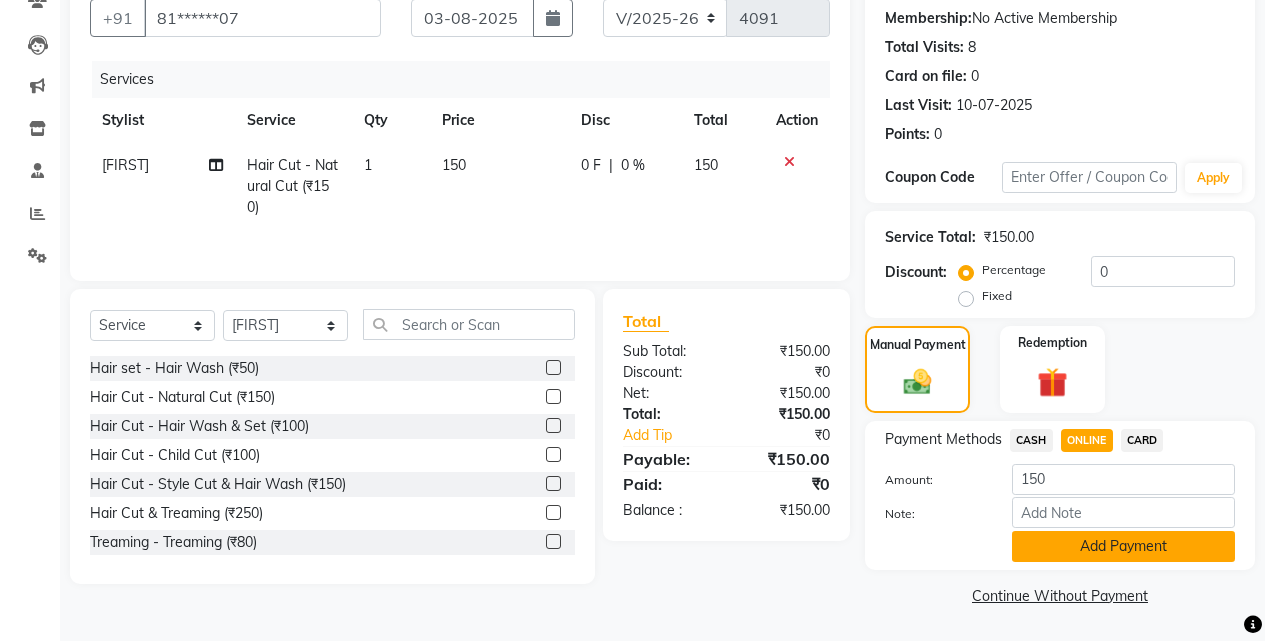 click on "Add Payment" 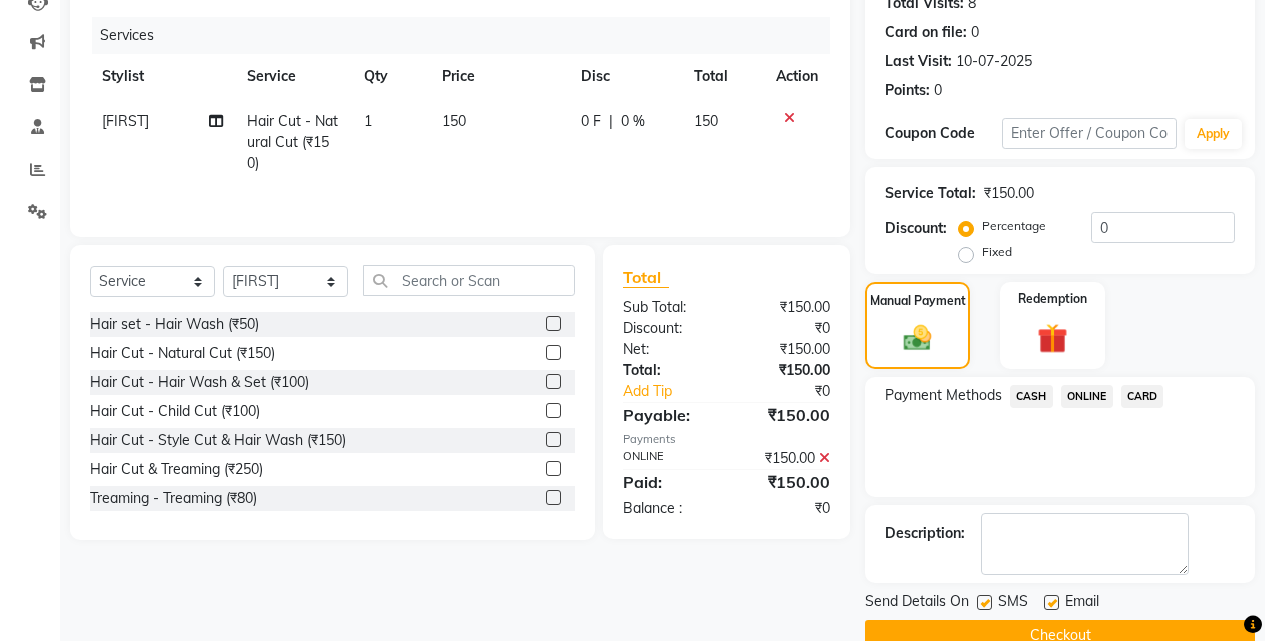 scroll, scrollTop: 271, scrollLeft: 0, axis: vertical 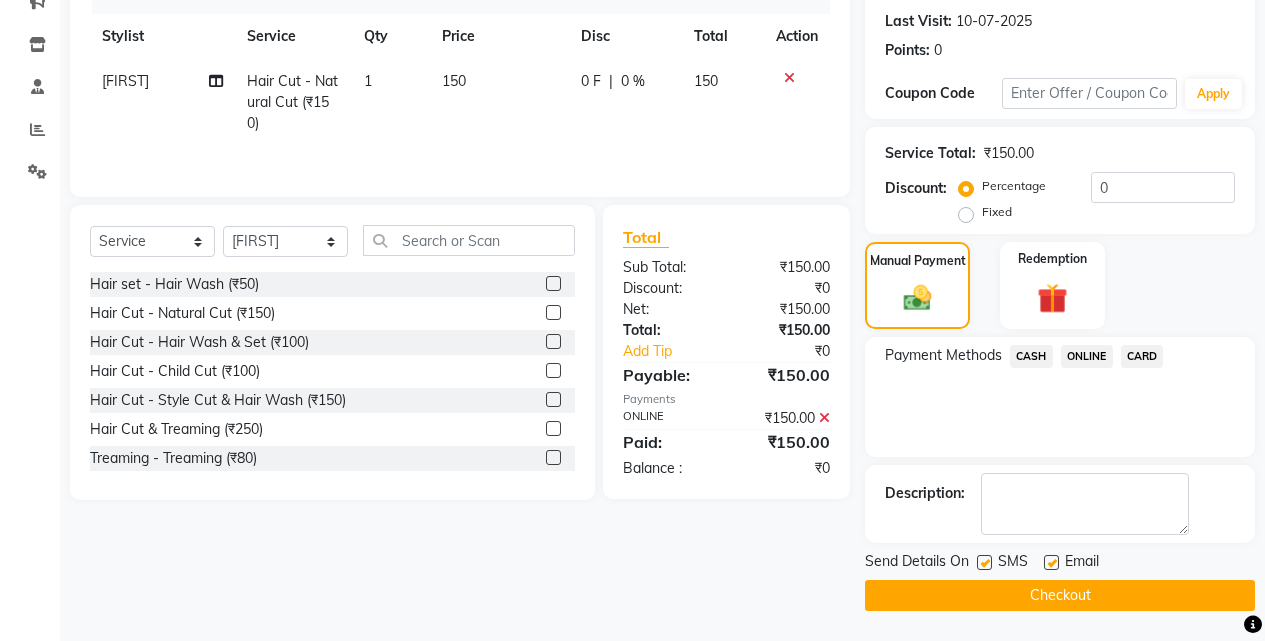 click on "Checkout" 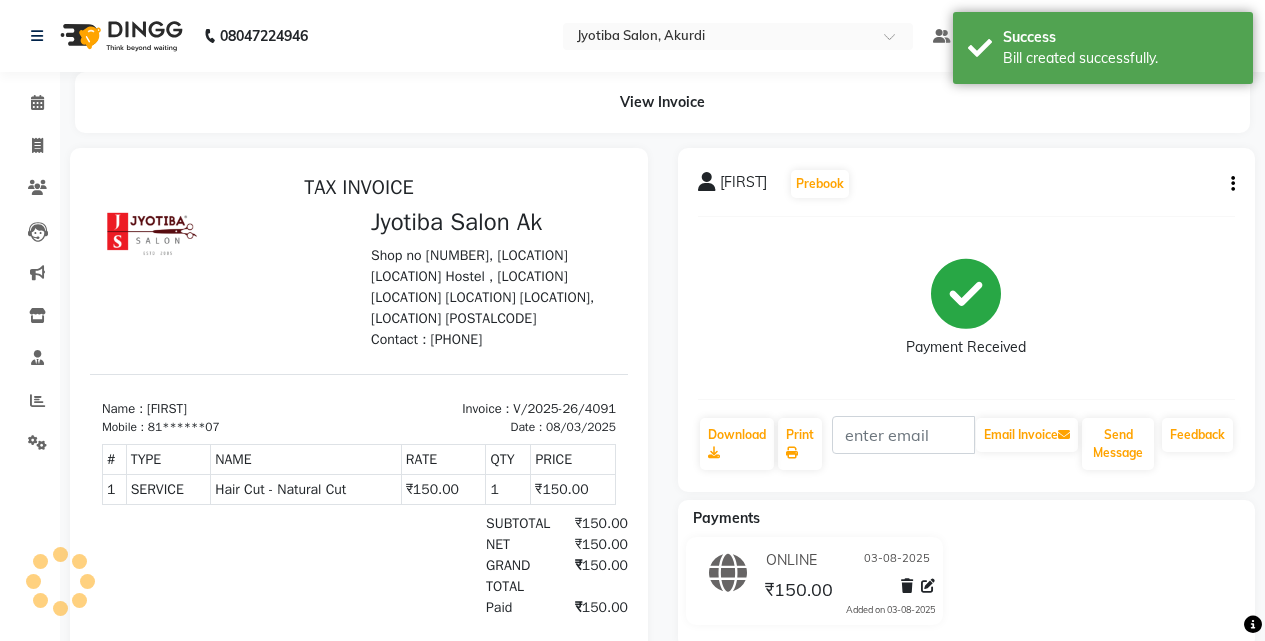 scroll, scrollTop: 0, scrollLeft: 0, axis: both 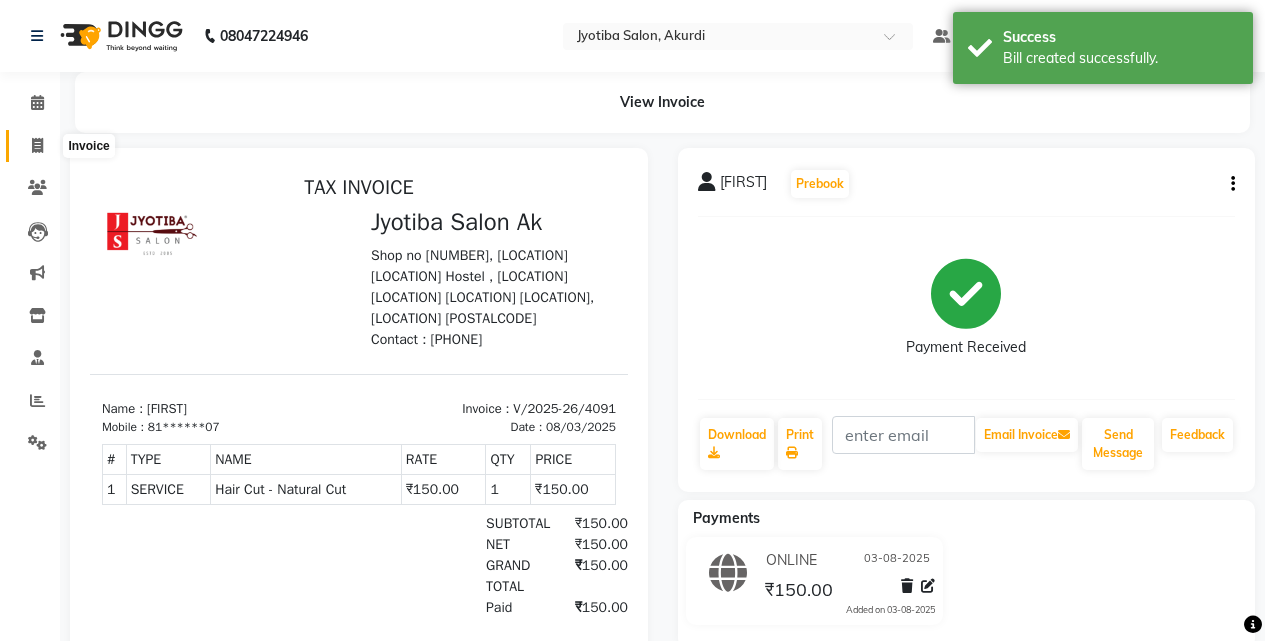 click 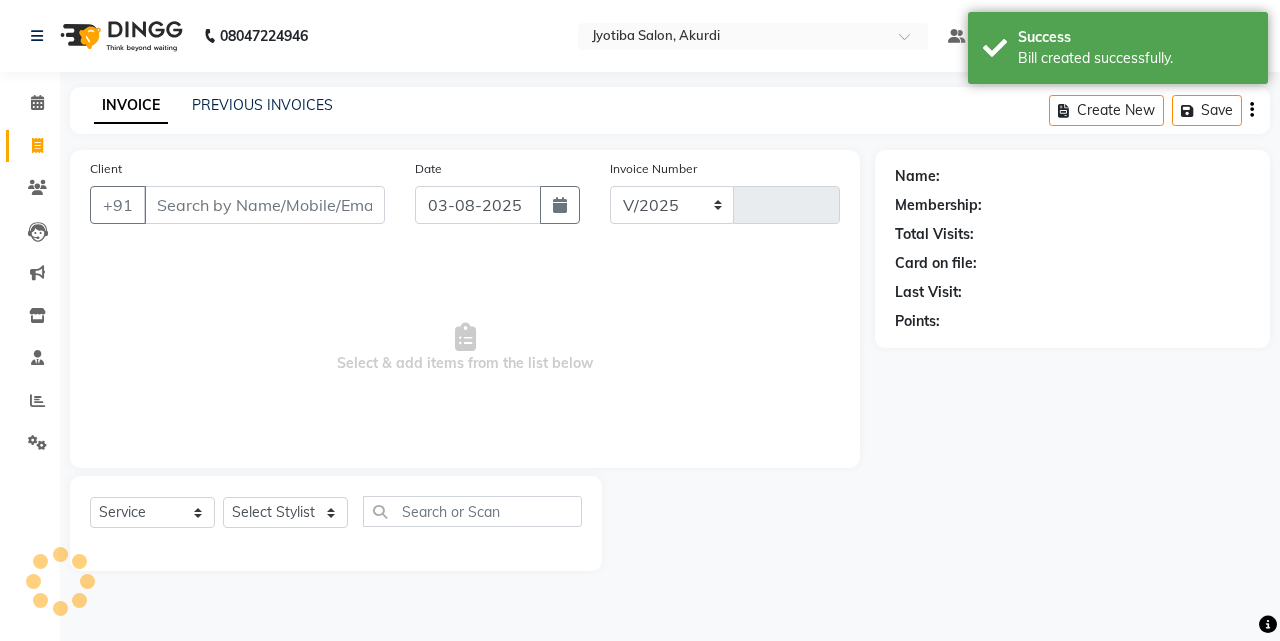 select on "557" 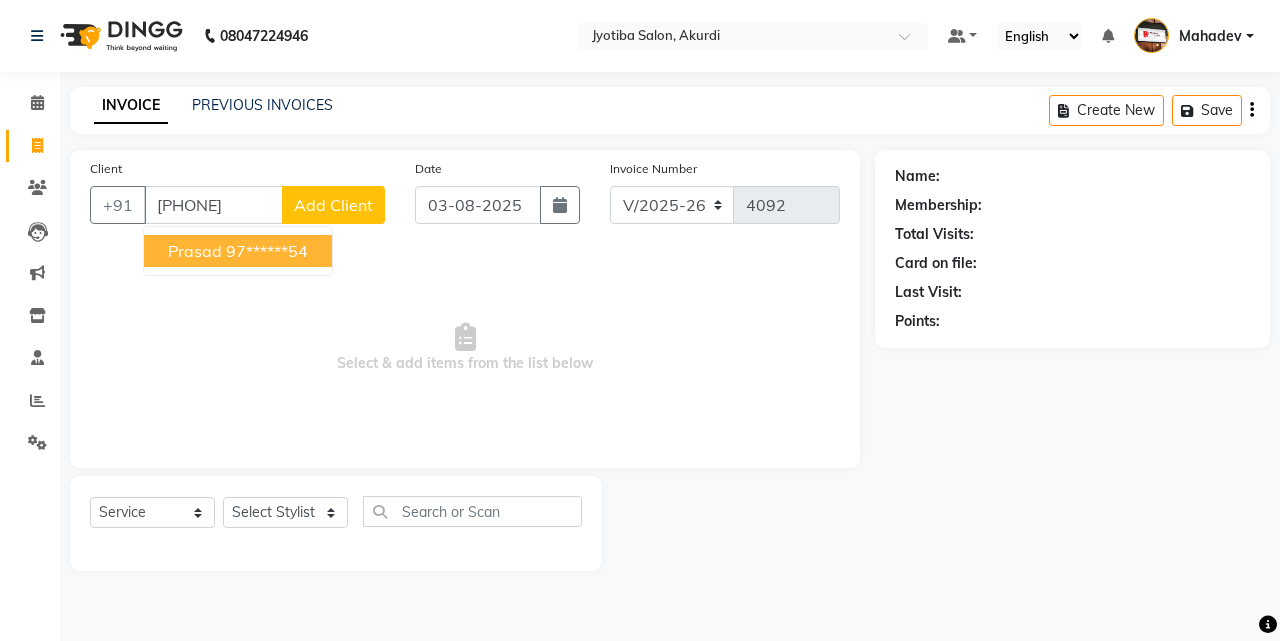 click on "prasad  97******54" at bounding box center (238, 251) 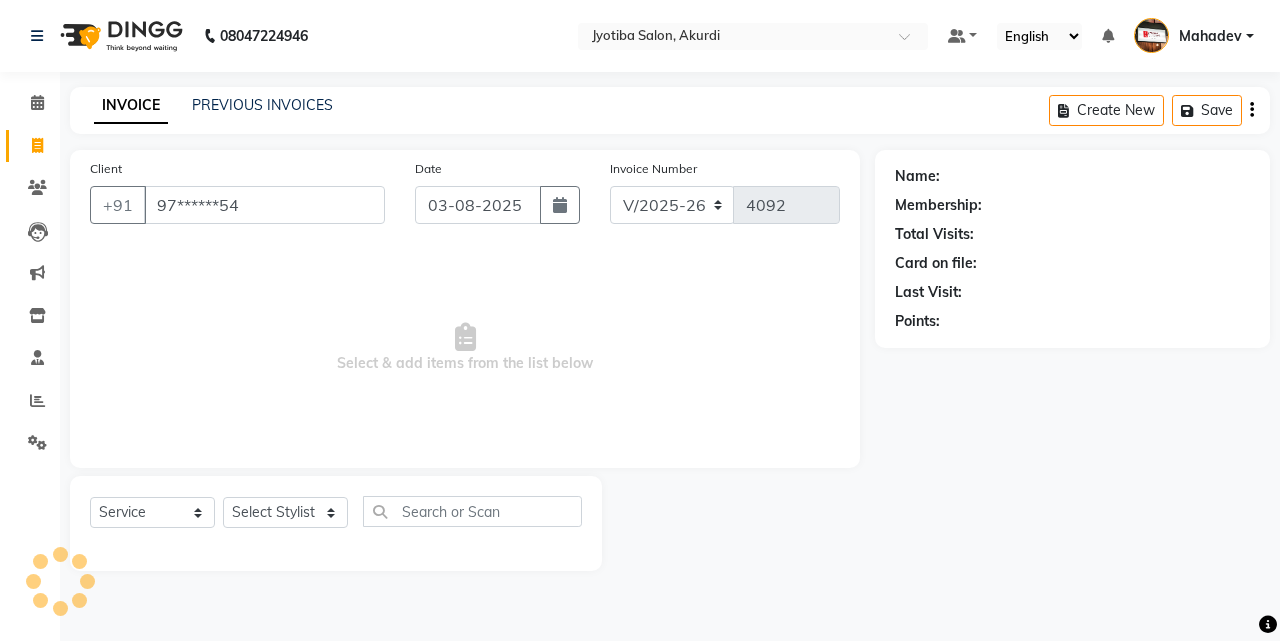 type on "97******54" 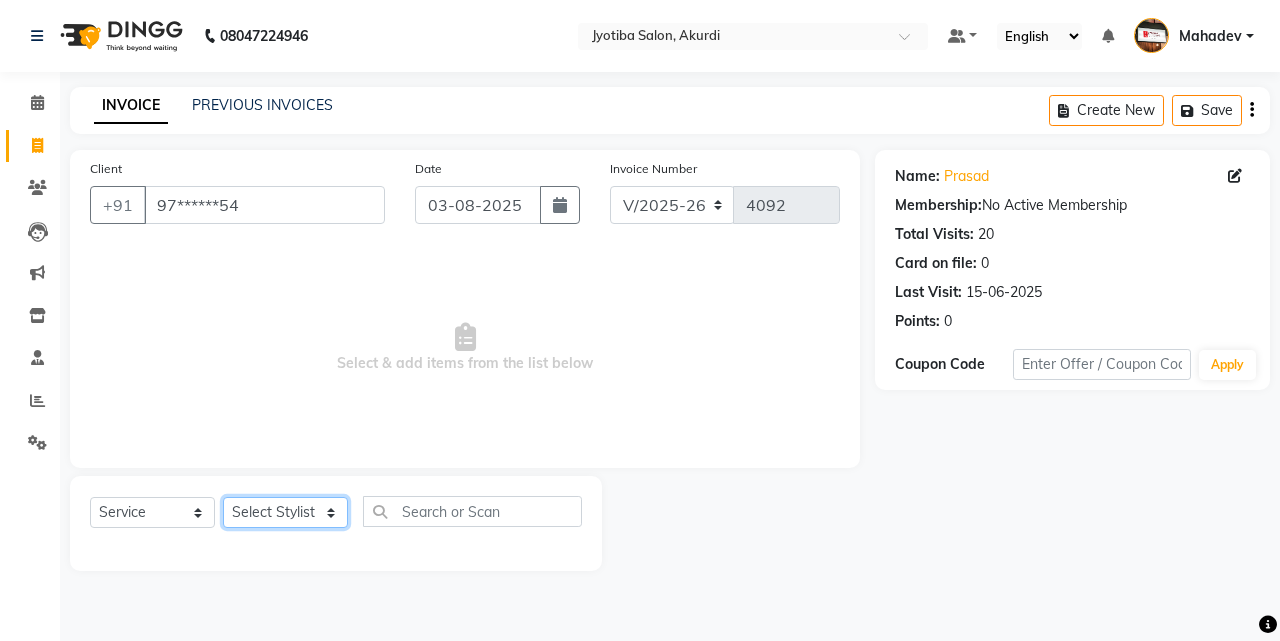 click on "Select Stylist Ajaj Ansari sahid Arif Ganpat  Mahadev manish choudhari Parmu tatya  Prem Rajan Sanjay Sanjay Santosh  Shop  Sohel  Vinod" 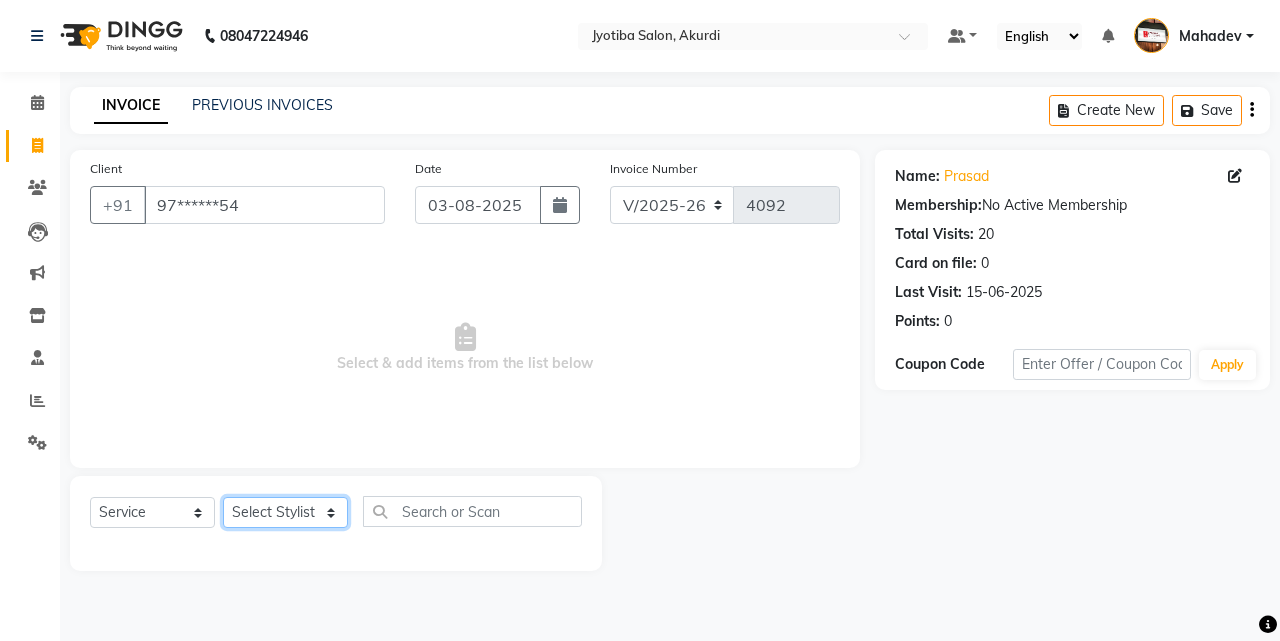 select on "7216" 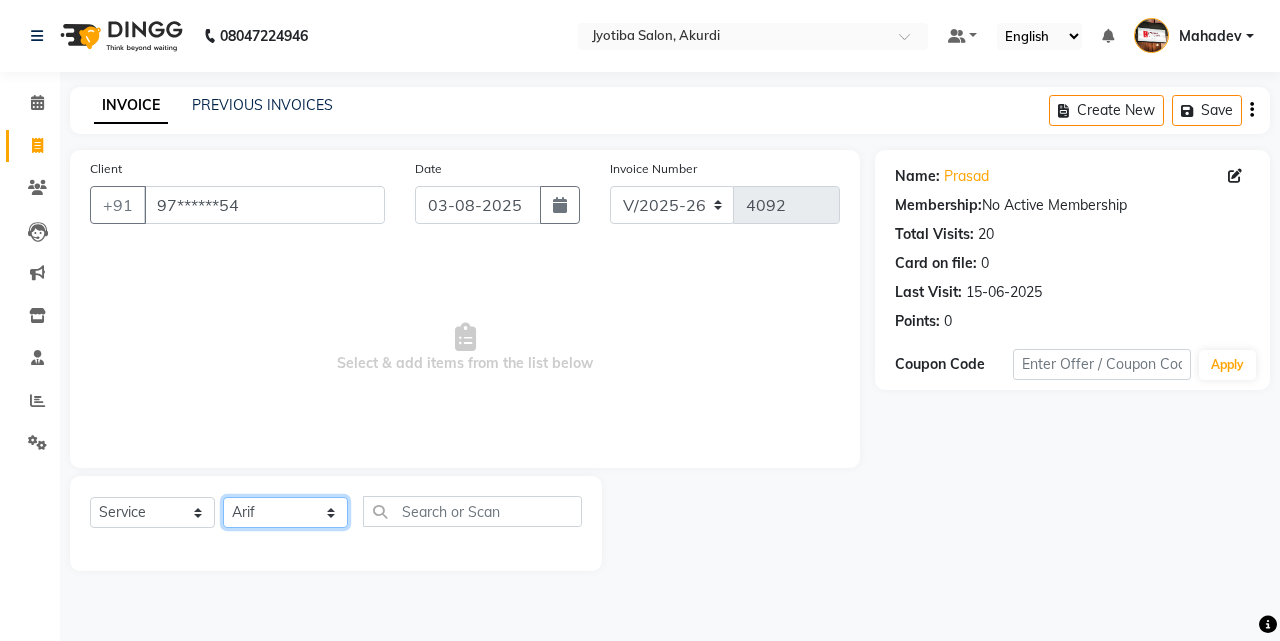 click on "Select Stylist Ajaj Ansari sahid Arif Ganpat  Mahadev manish choudhari Parmu tatya  Prem Rajan Sanjay Sanjay Santosh  Shop  Sohel  Vinod" 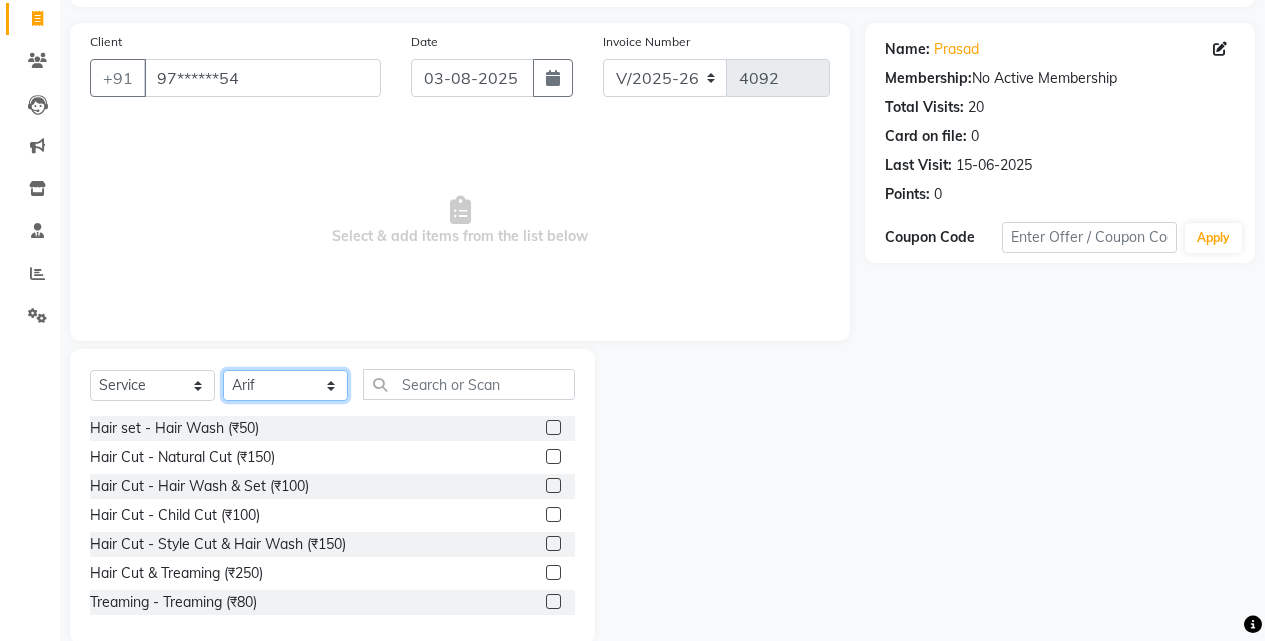 scroll, scrollTop: 160, scrollLeft: 0, axis: vertical 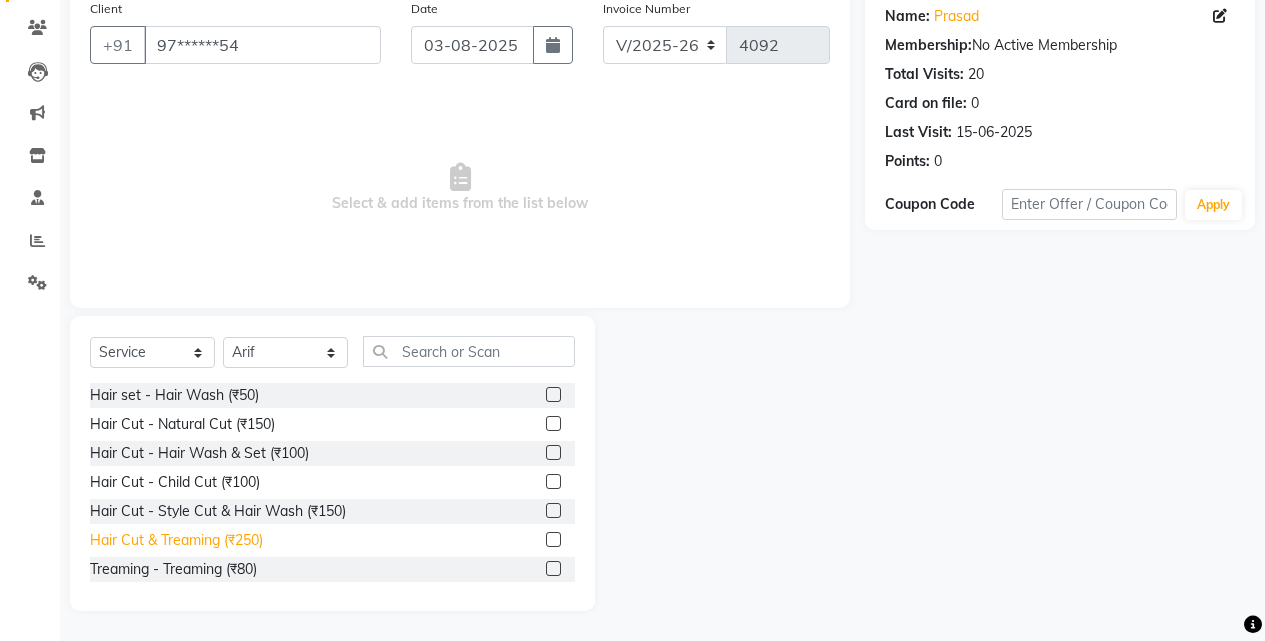 click on "Hair Cut & Treaming  (₹250)" 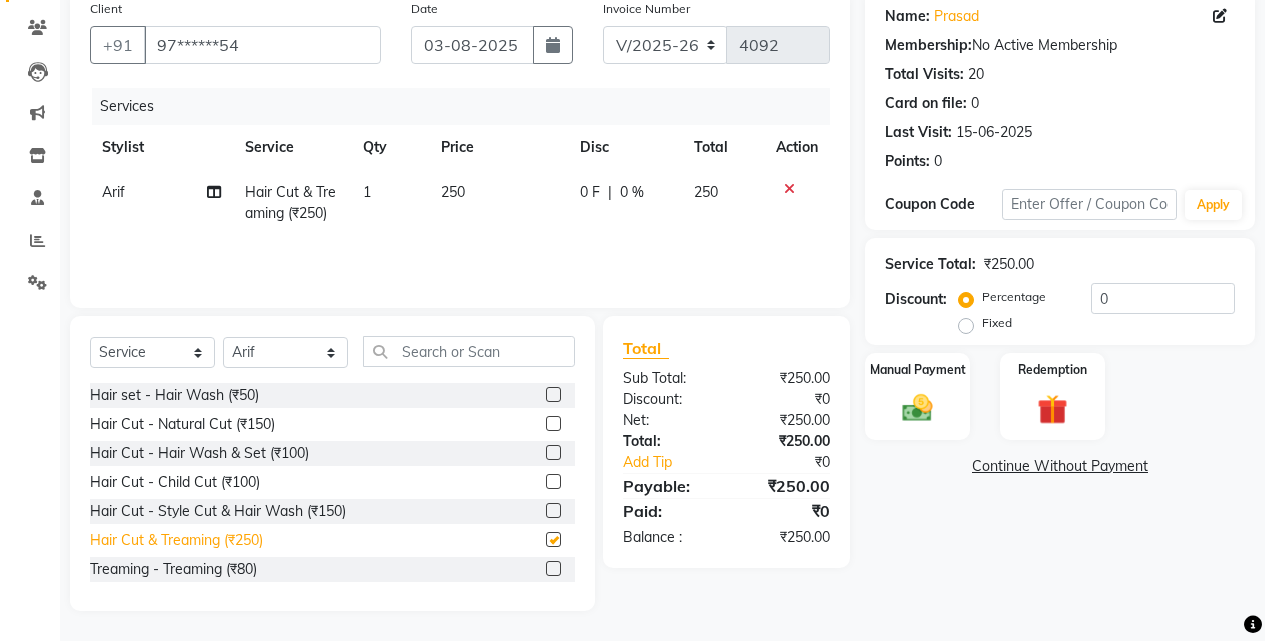 checkbox on "false" 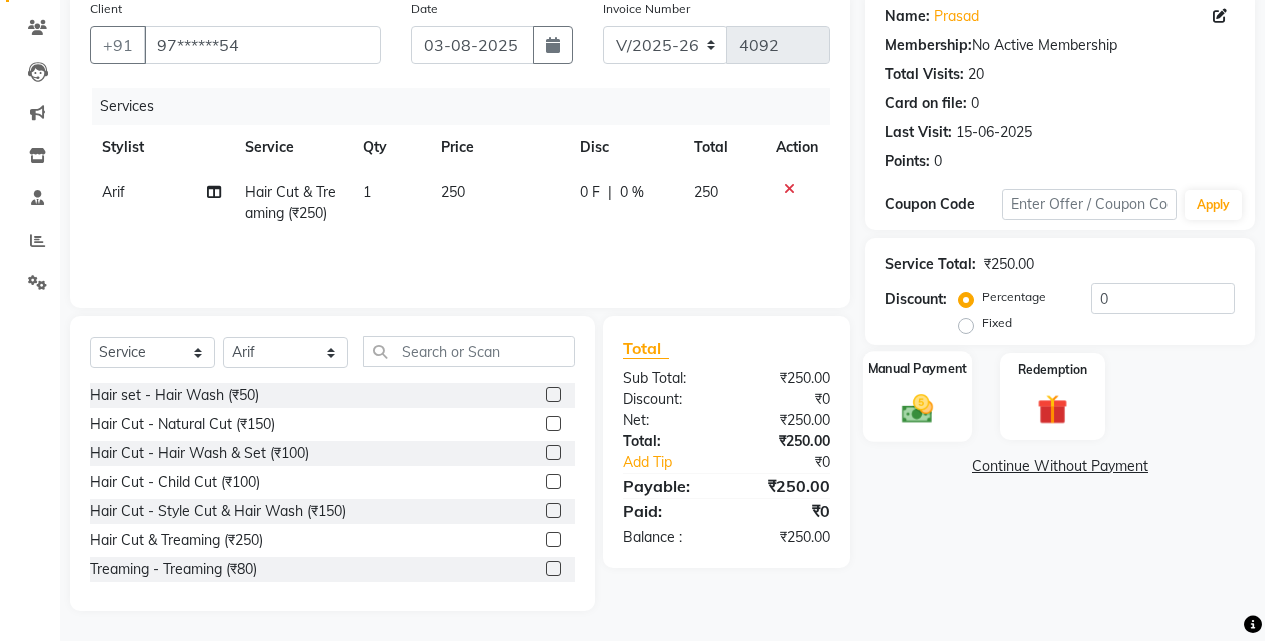click 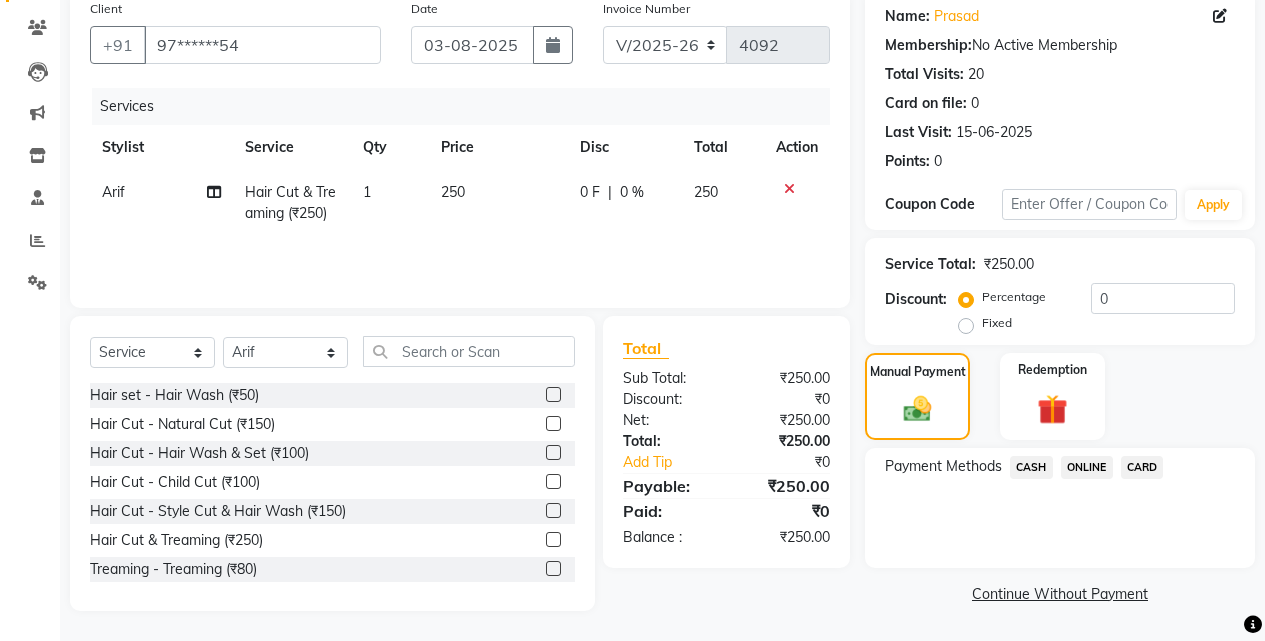 click on "ONLINE" 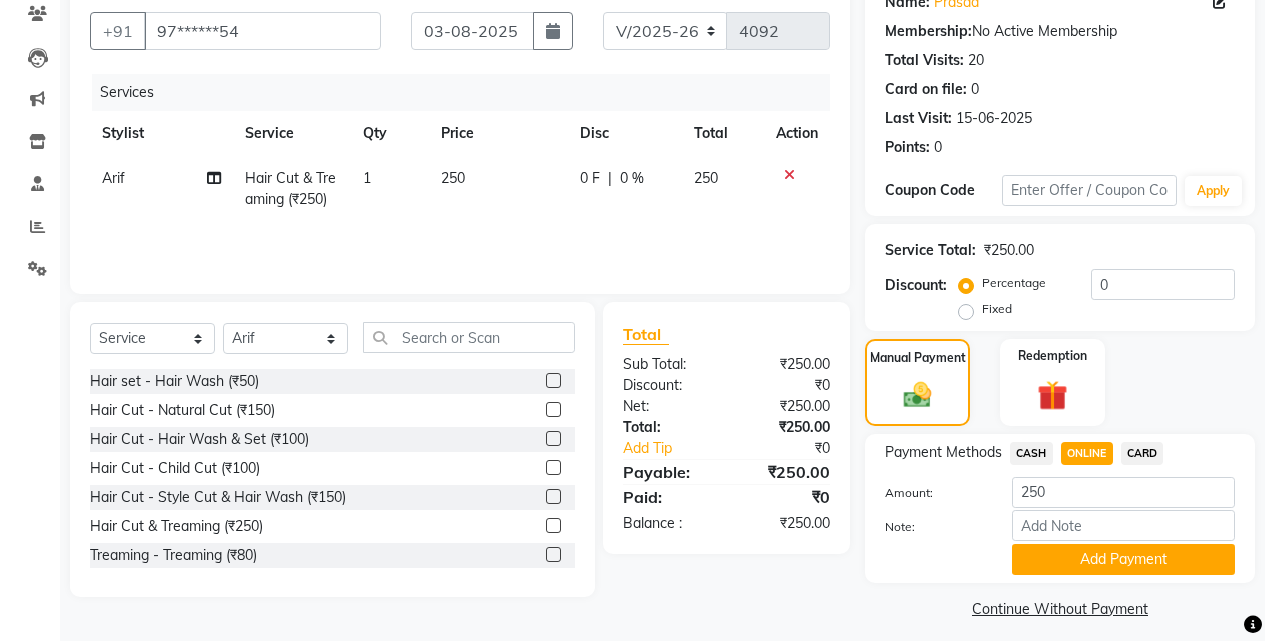 scroll, scrollTop: 187, scrollLeft: 0, axis: vertical 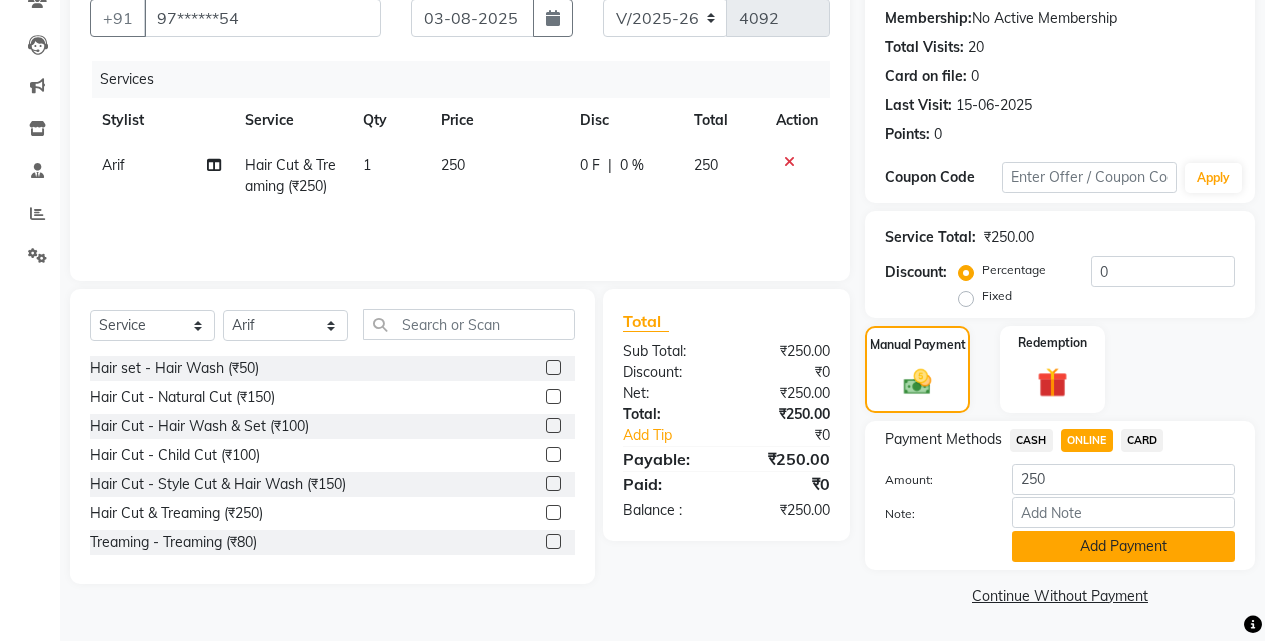 click on "Add Payment" 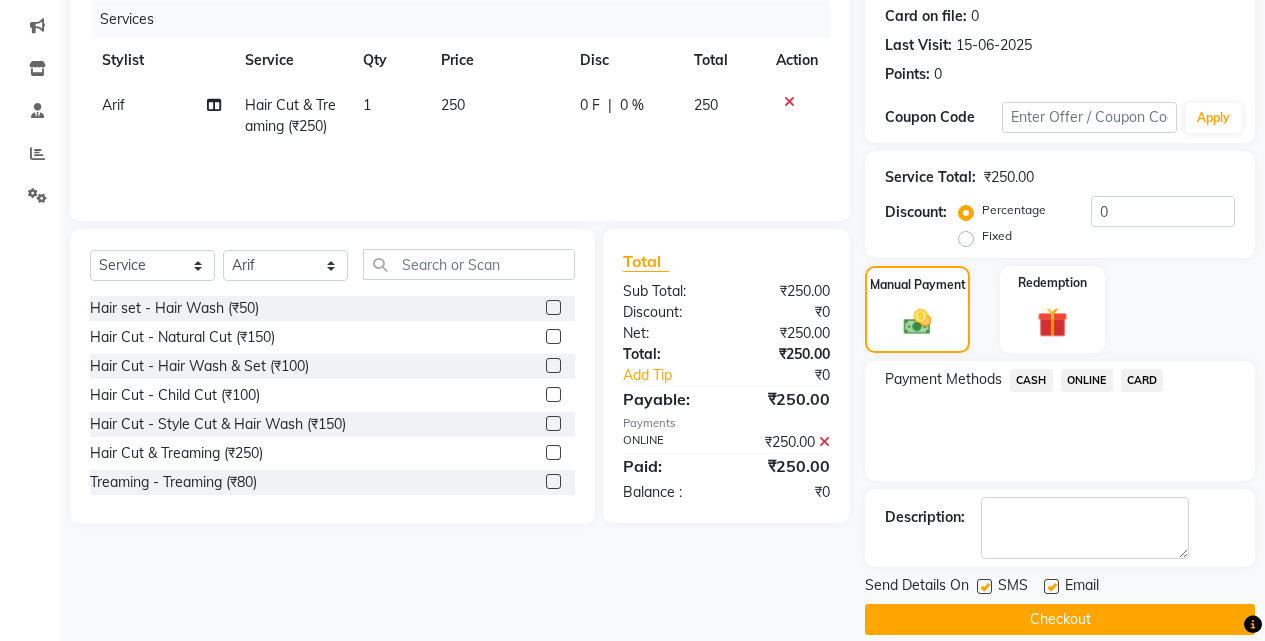 scroll, scrollTop: 271, scrollLeft: 0, axis: vertical 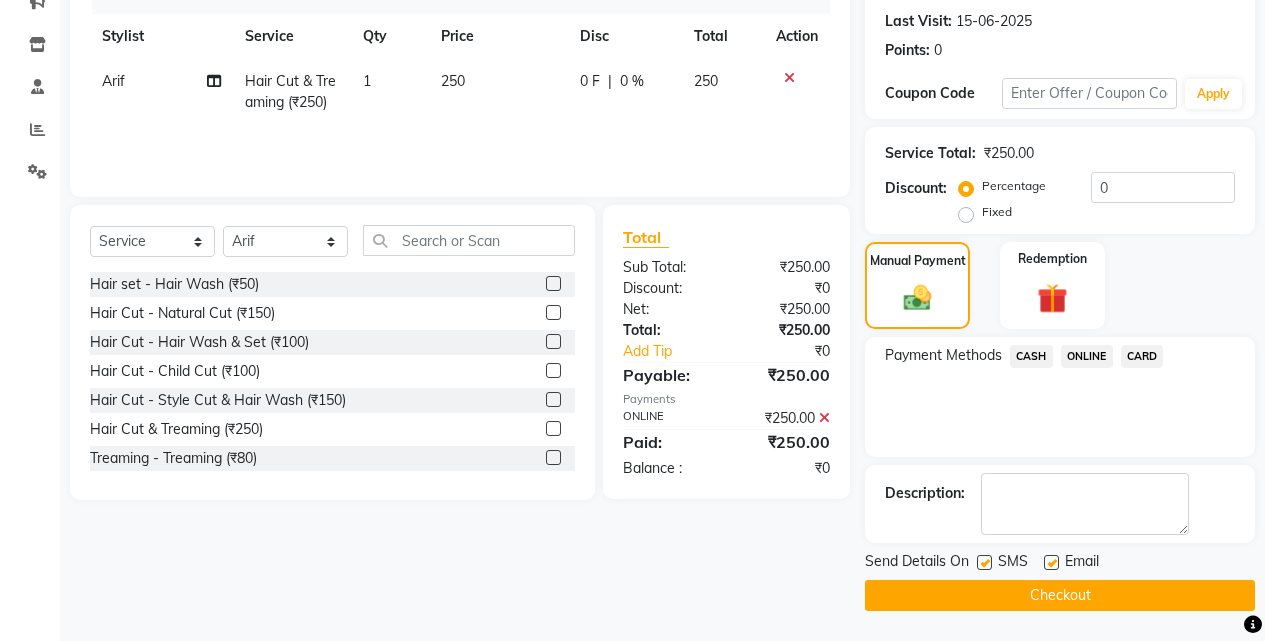 click on "Checkout" 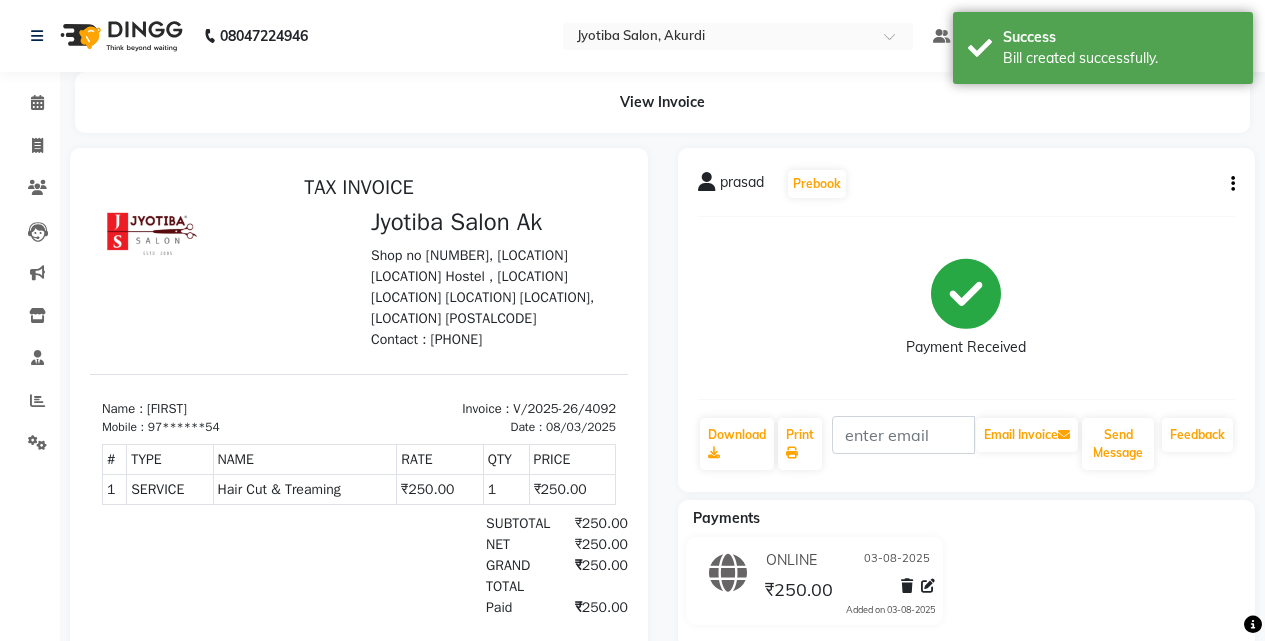 scroll, scrollTop: 0, scrollLeft: 0, axis: both 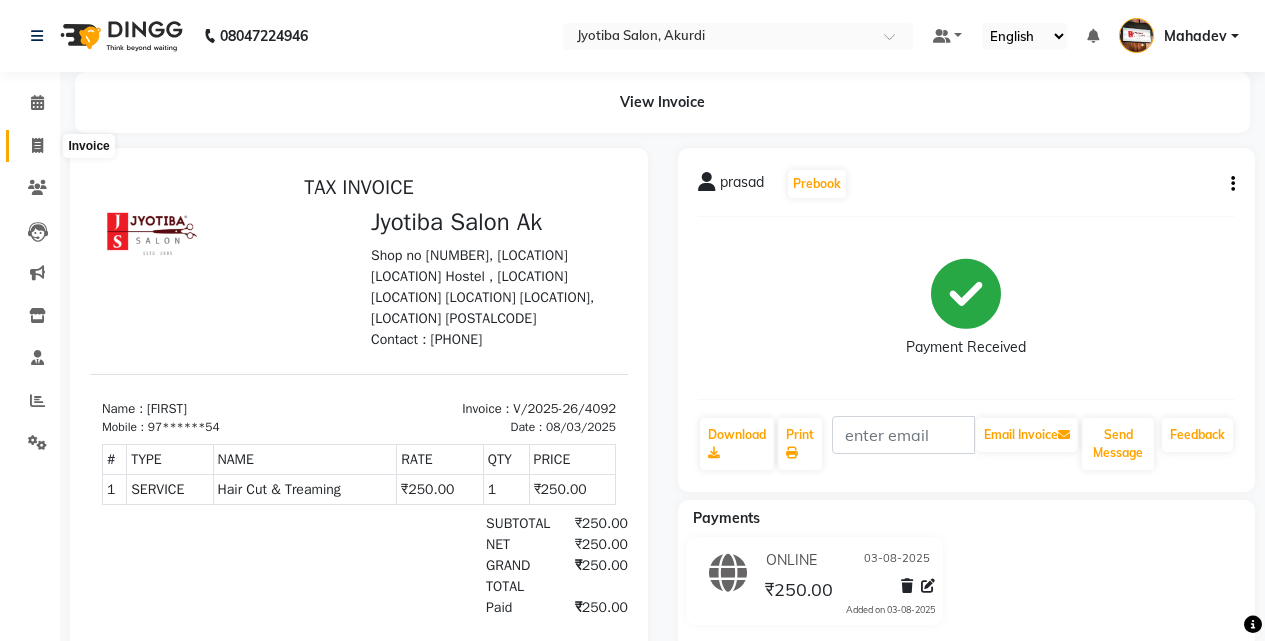 click 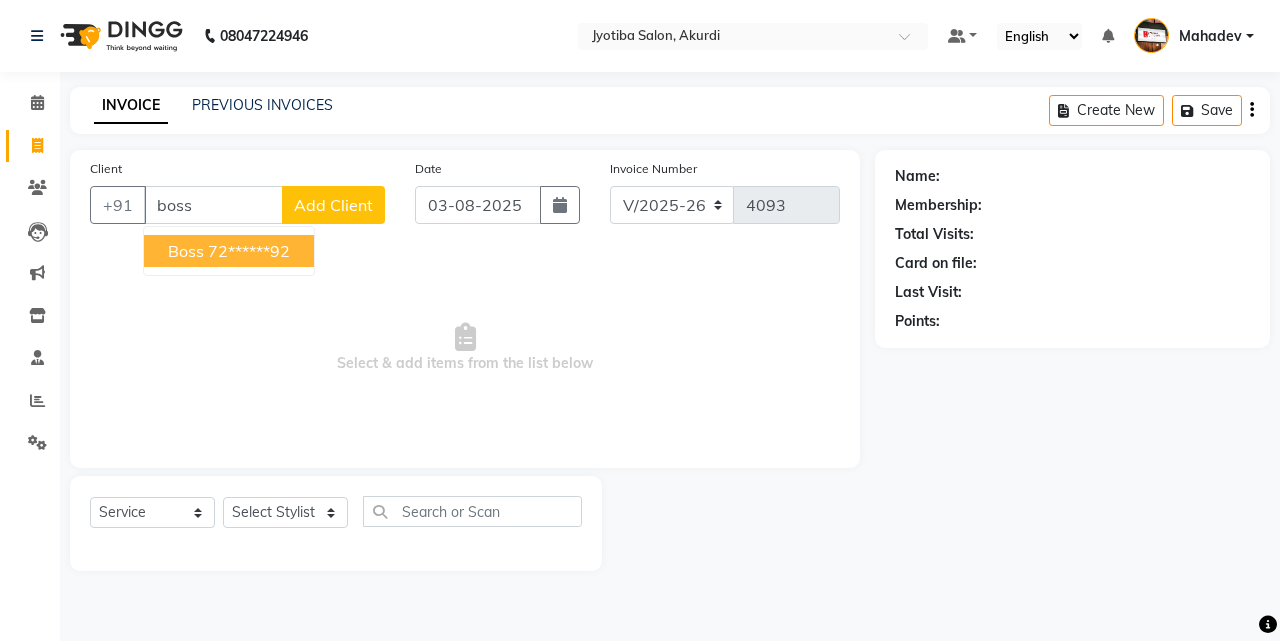 click on "72******92" at bounding box center (249, 251) 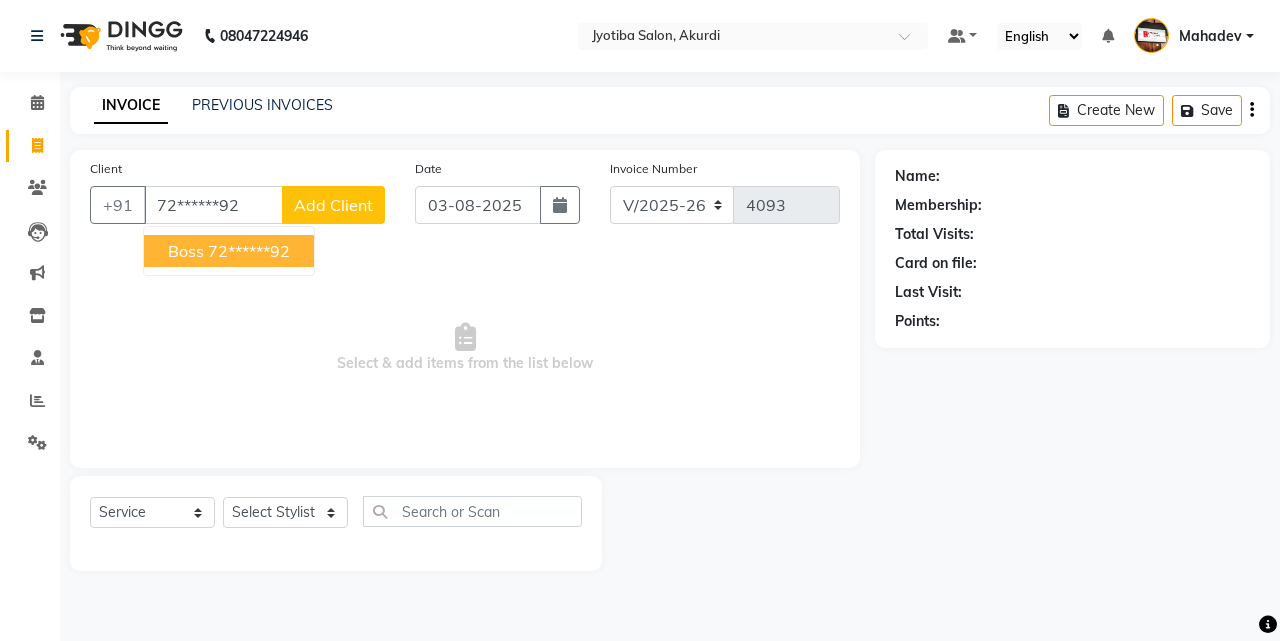 type on "72******92" 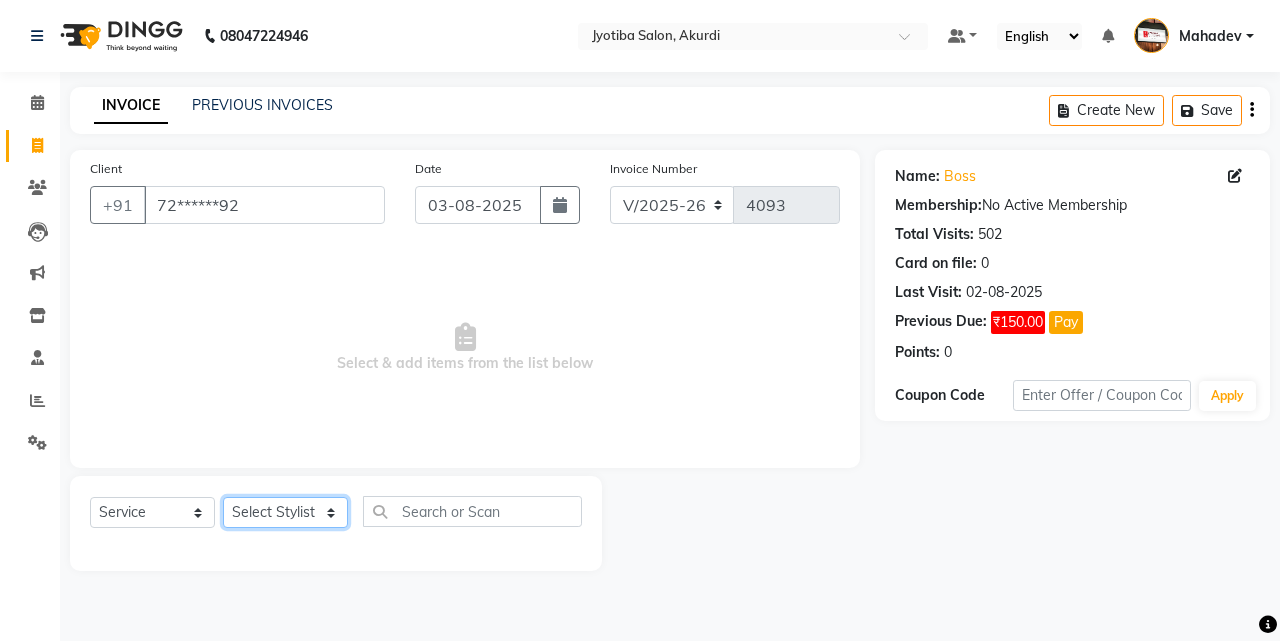 click on "Select Stylist Ajaj Ansari sahid Arif Ganpat  Mahadev manish choudhari Parmu tatya  Prem Rajan Sanjay Sanjay Santosh  Shop  Sohel  Vinod" 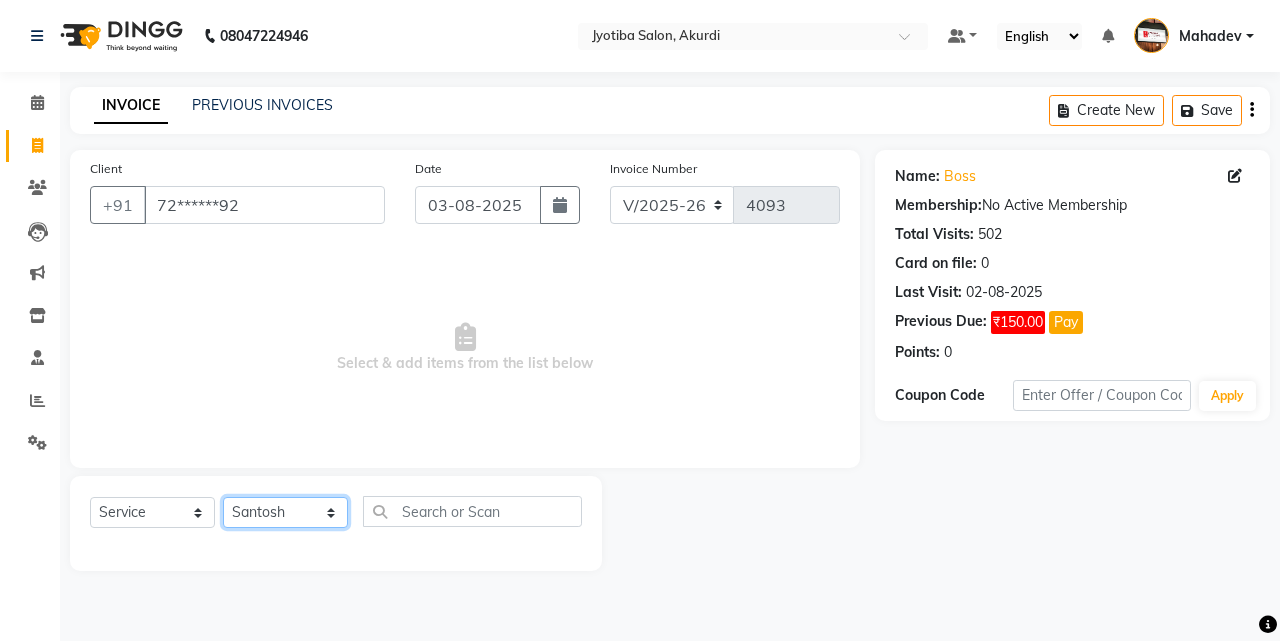 click on "Select Stylist Ajaj Ansari sahid Arif Ganpat  Mahadev manish choudhari Parmu tatya  Prem Rajan Sanjay Sanjay Santosh  Shop  Sohel  Vinod" 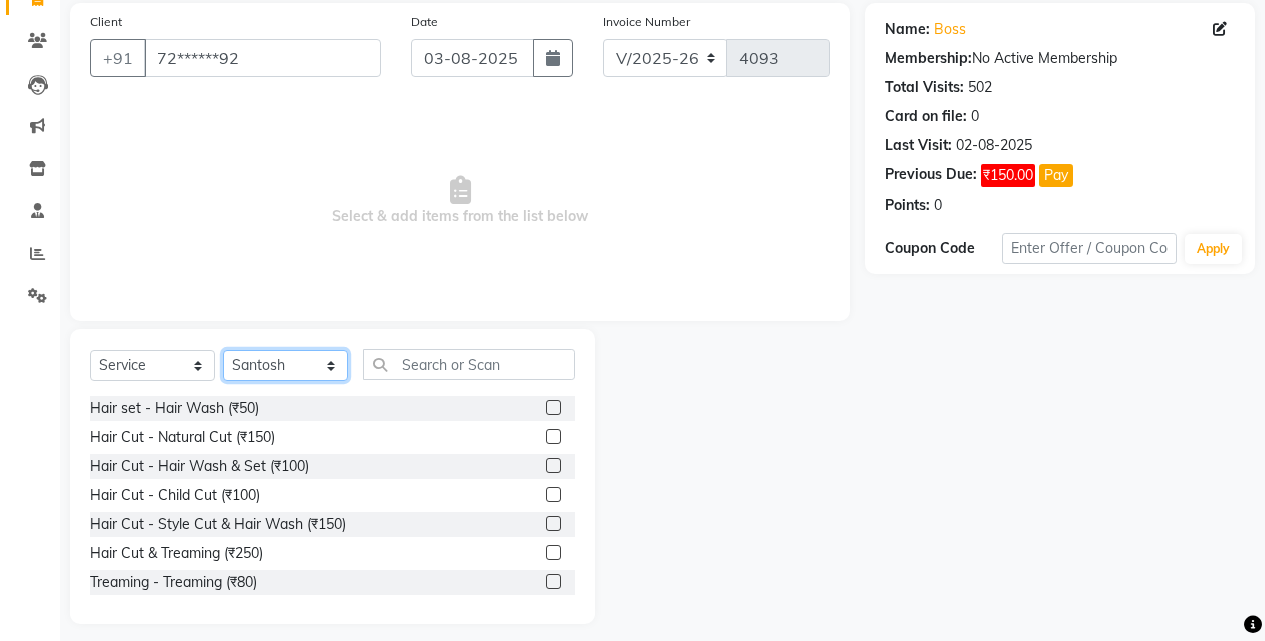 scroll, scrollTop: 160, scrollLeft: 0, axis: vertical 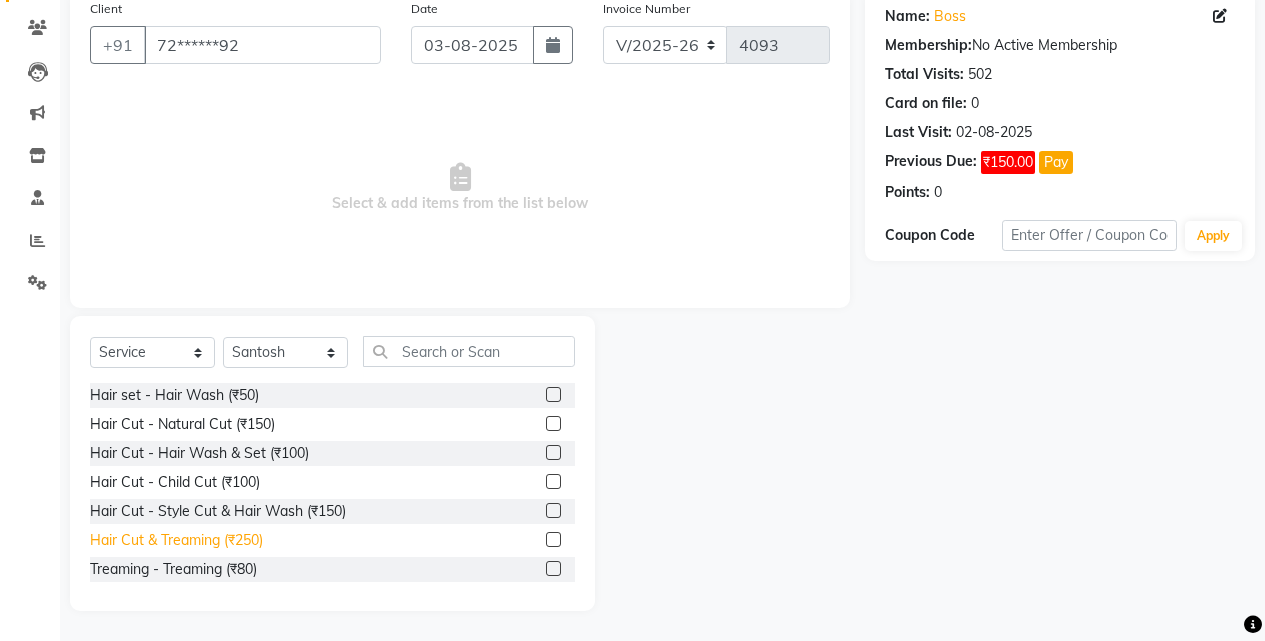 click on "Hair Cut & Treaming  (₹250)" 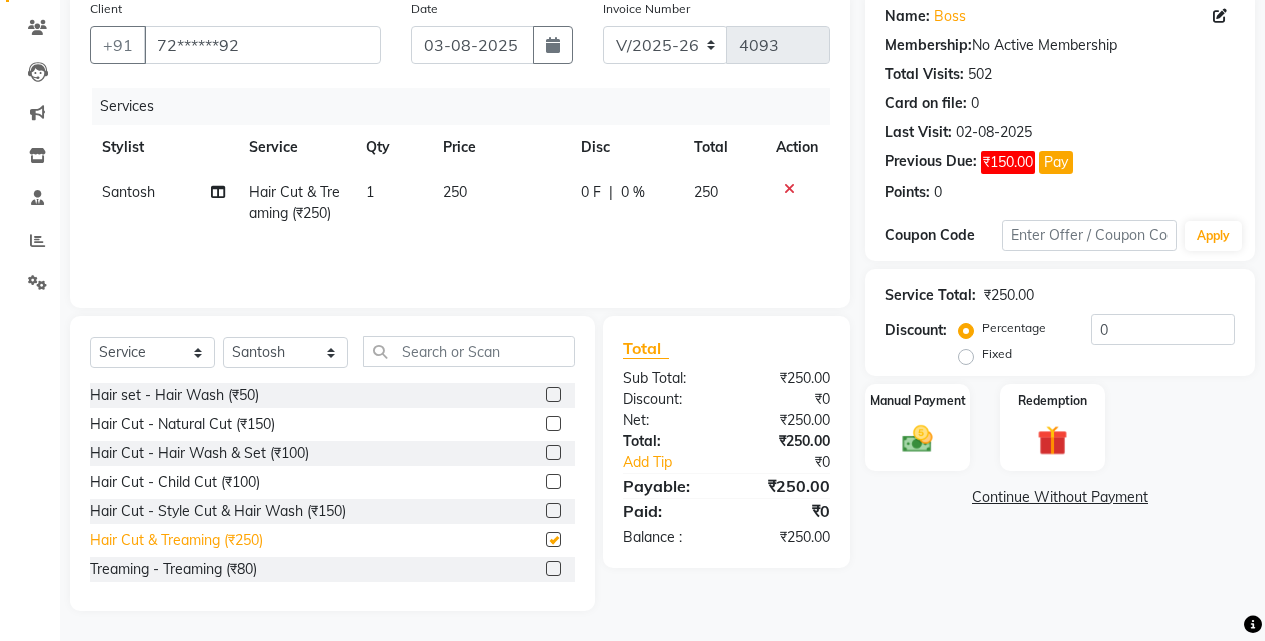checkbox on "false" 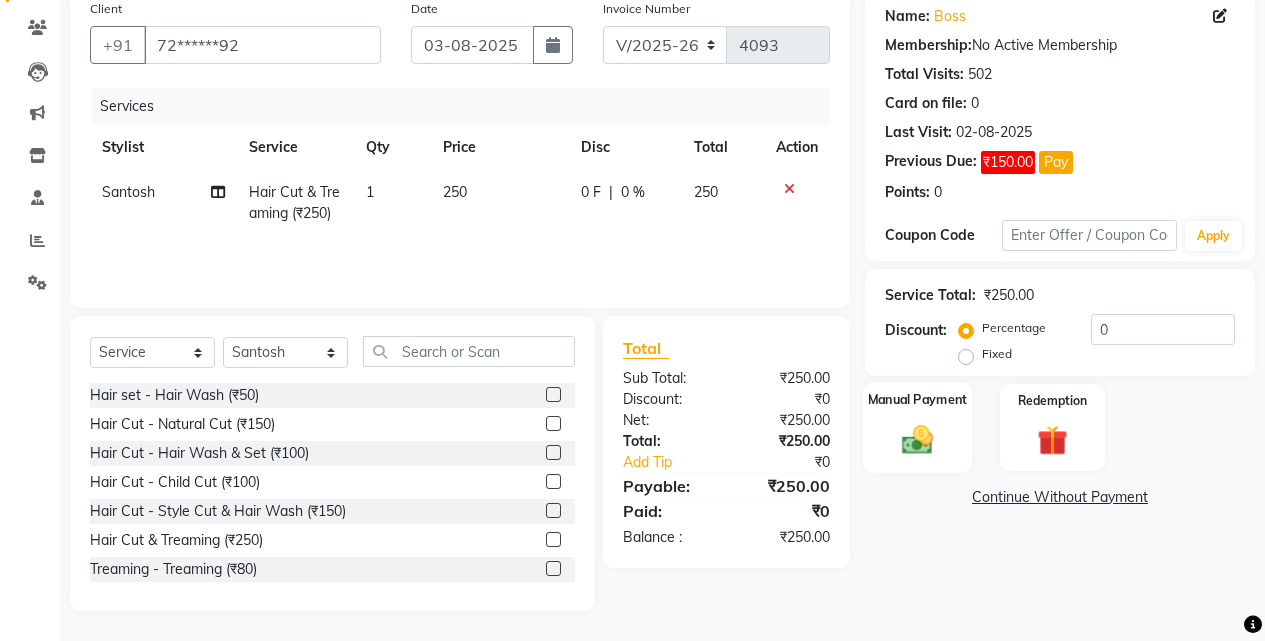 click on "Manual Payment" 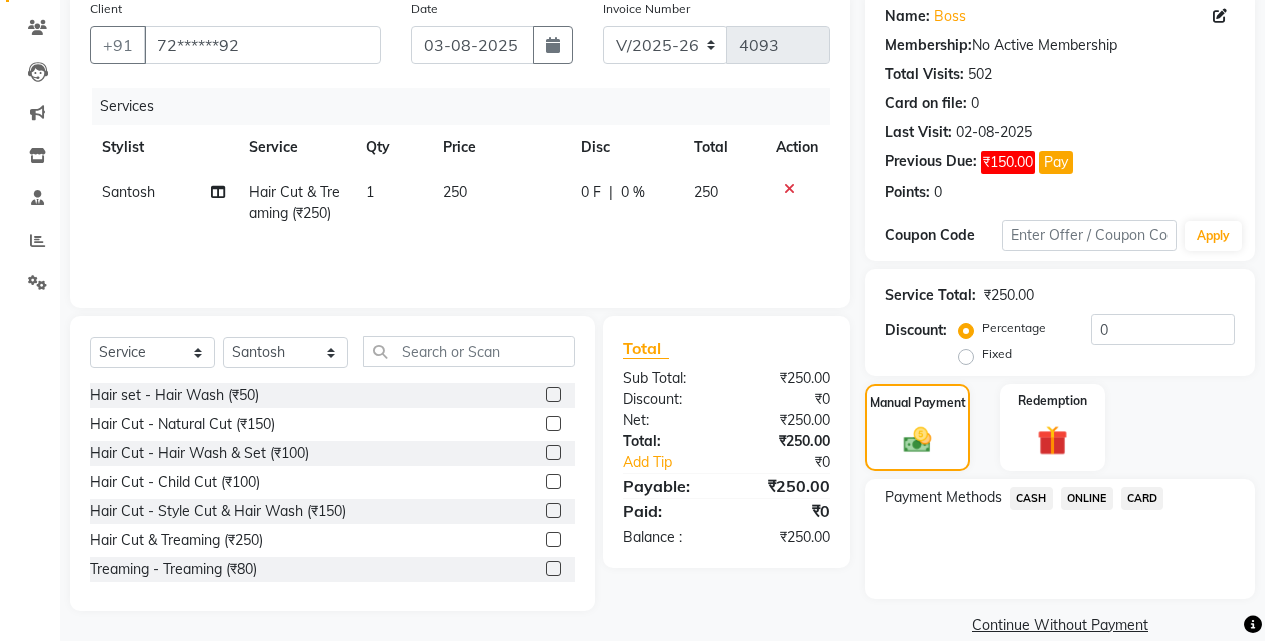 click on "CASH" 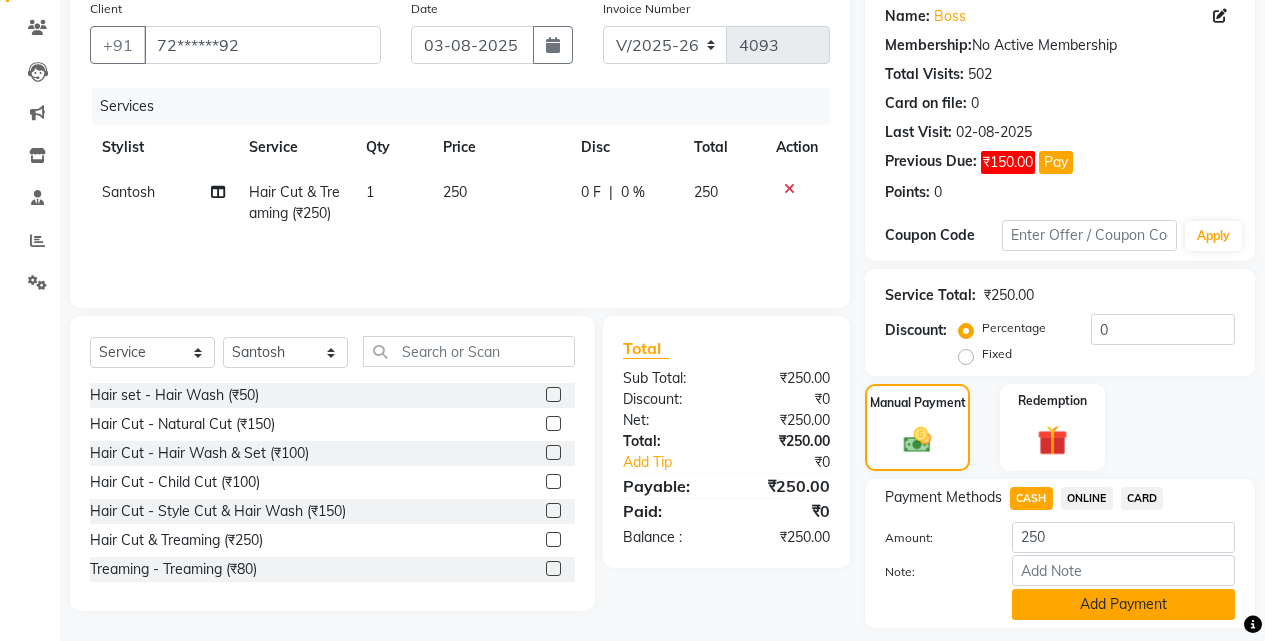 click on "Add Payment" 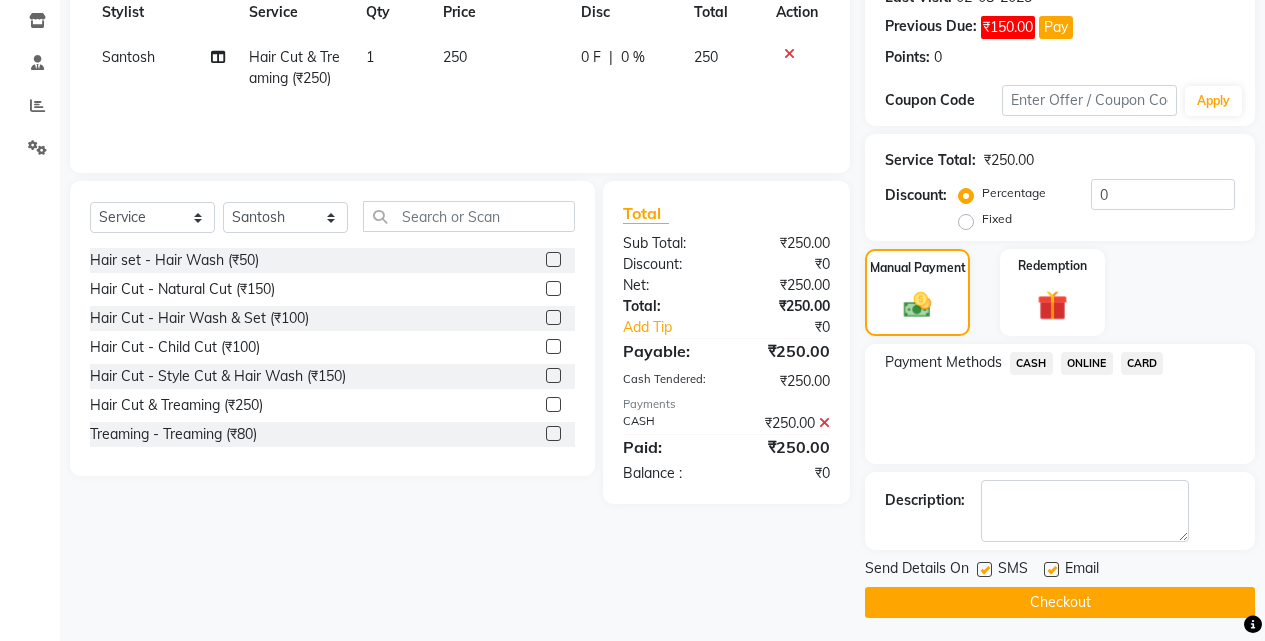 scroll, scrollTop: 302, scrollLeft: 0, axis: vertical 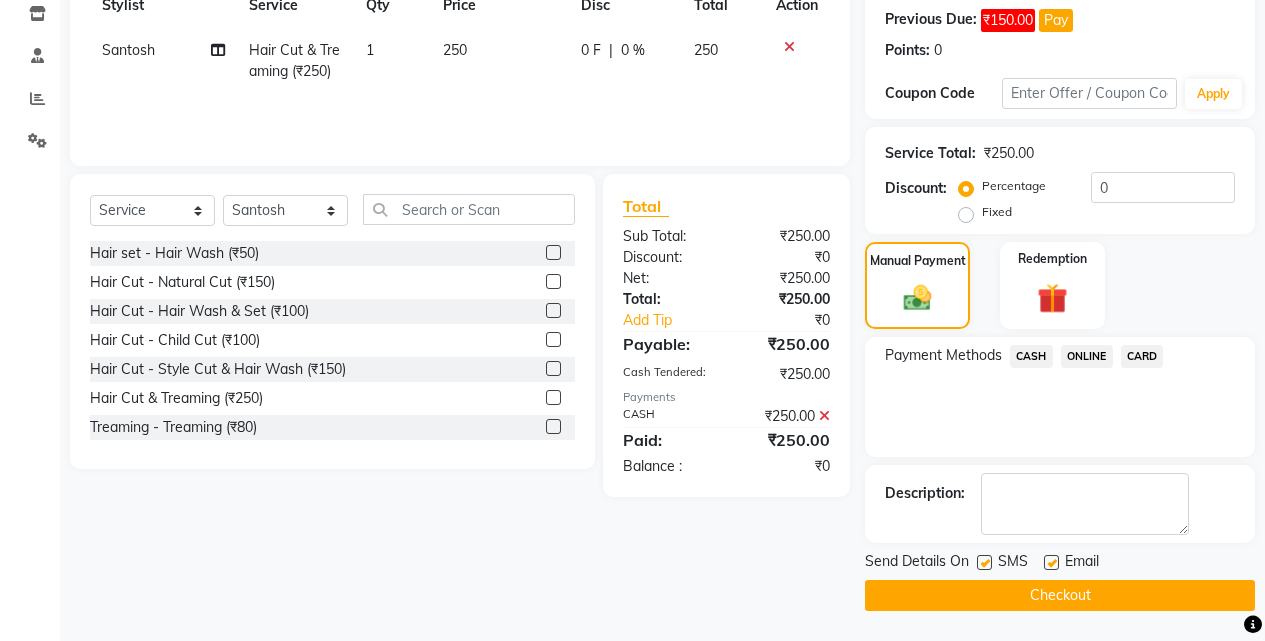 click on "Checkout" 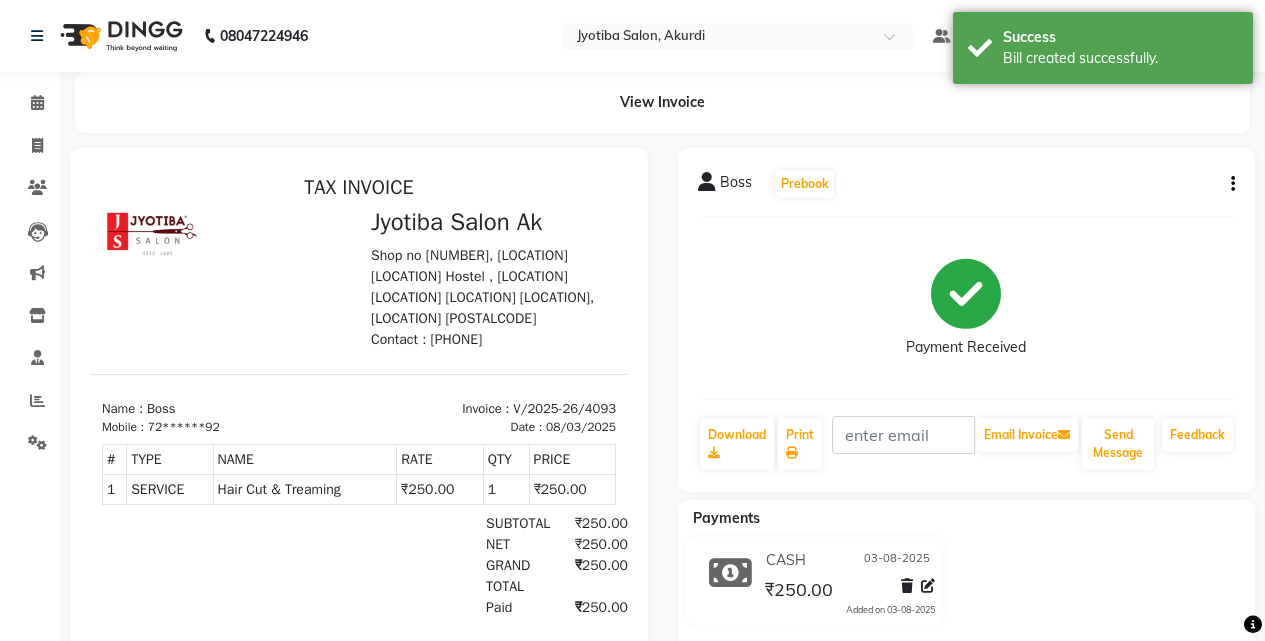scroll, scrollTop: 0, scrollLeft: 0, axis: both 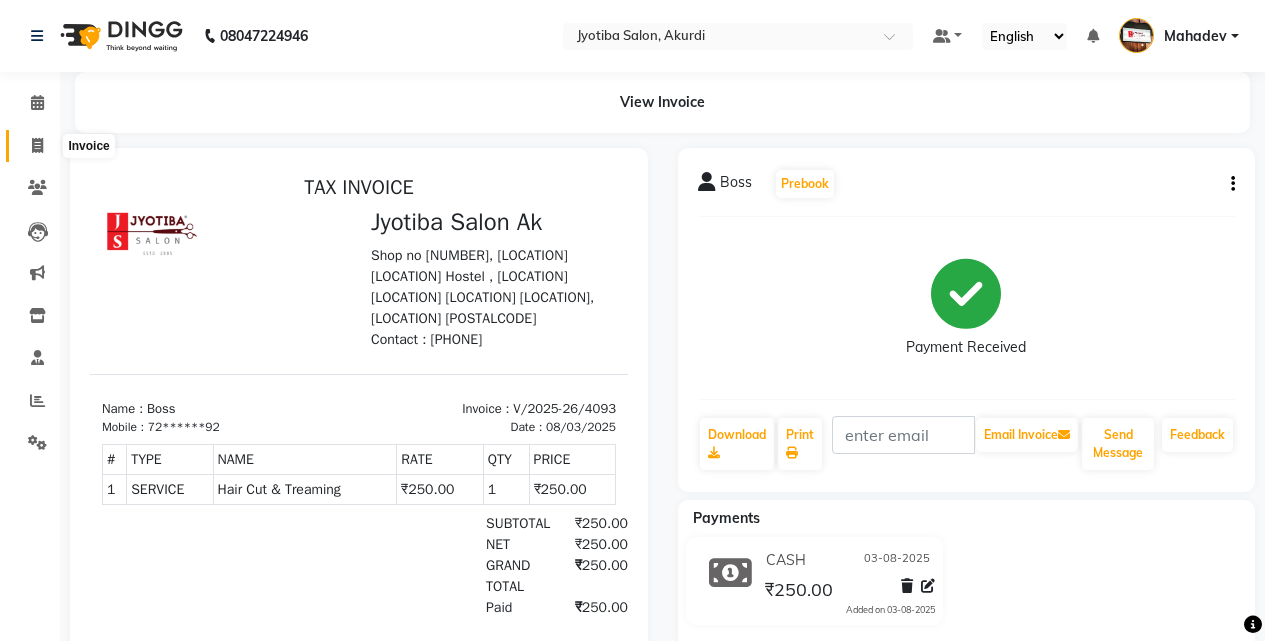 click 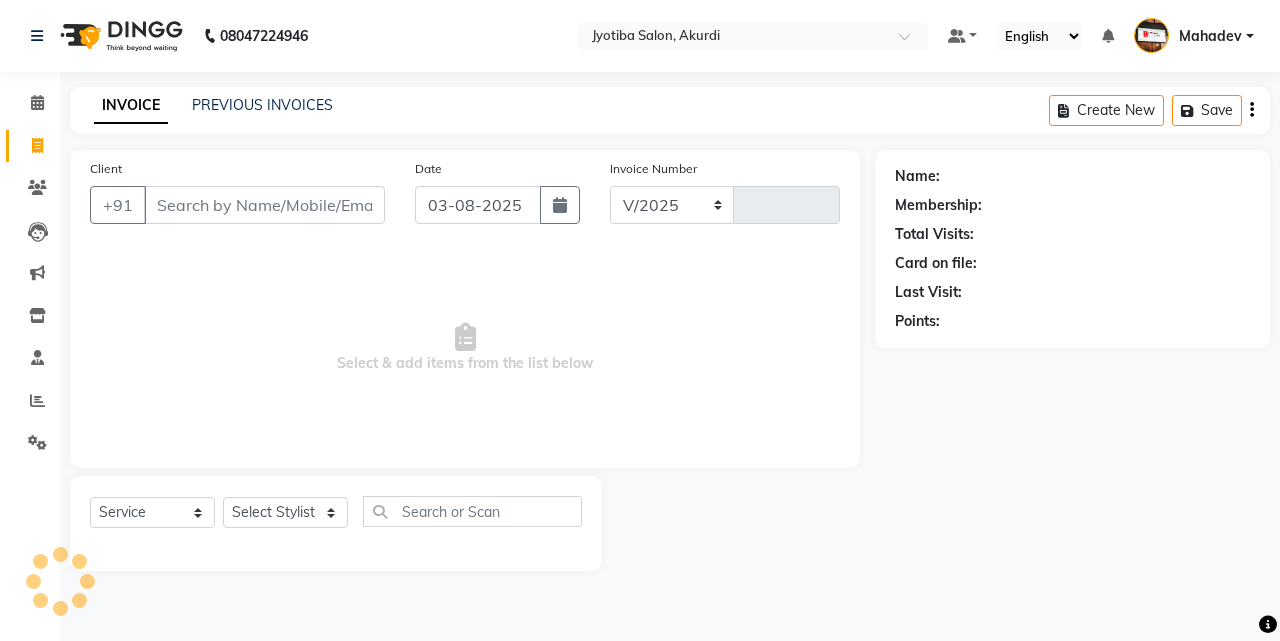 select on "557" 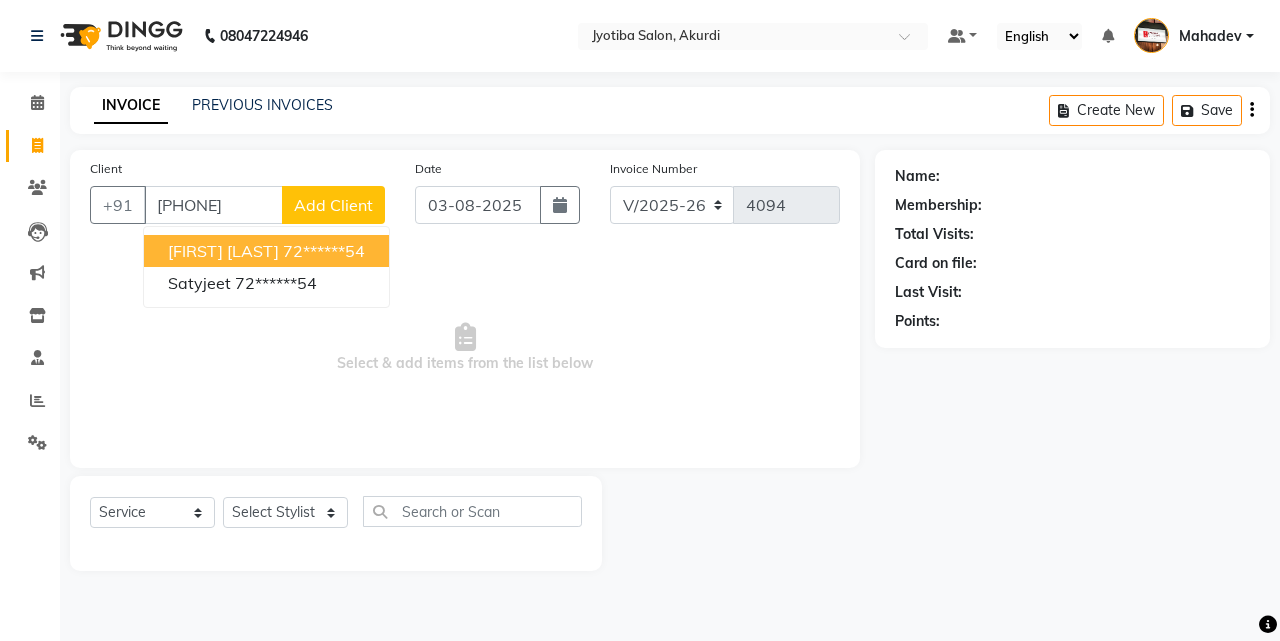 click on "shantanu datar" at bounding box center (223, 251) 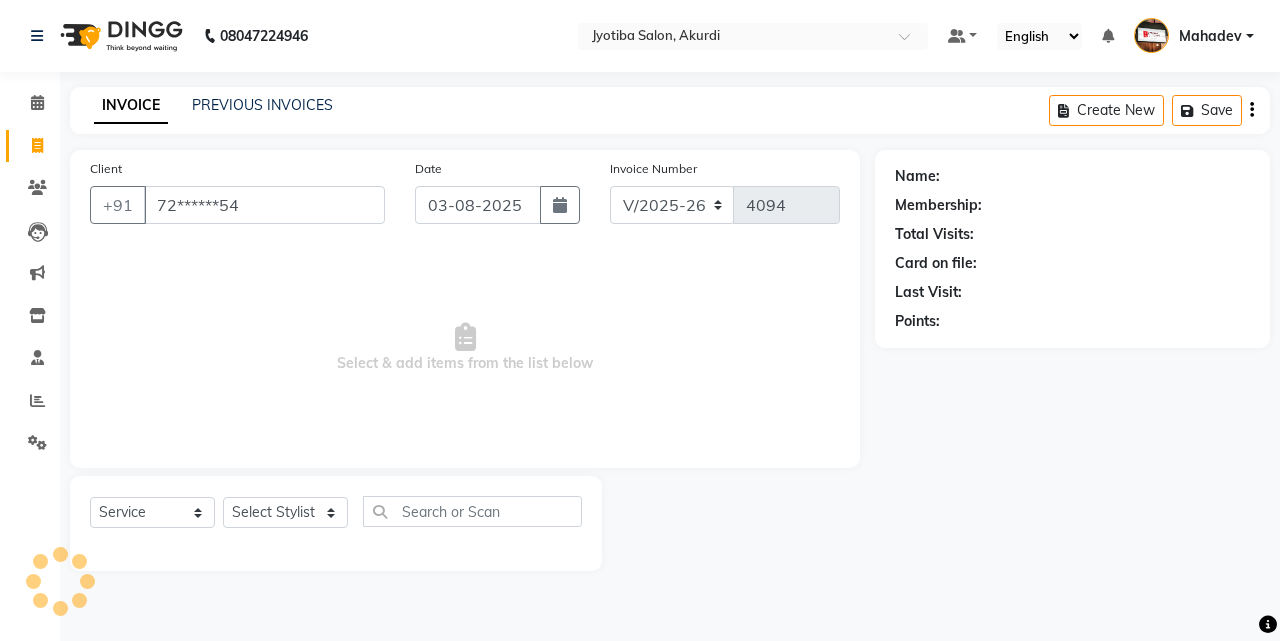 type on "72******54" 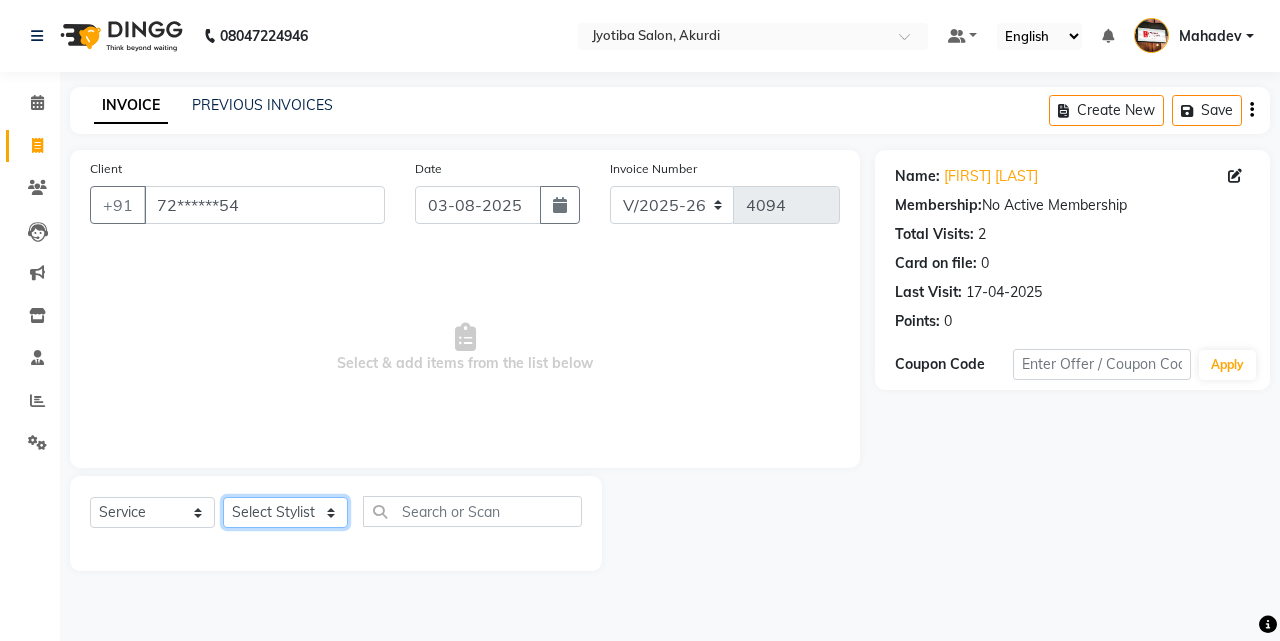click on "Select Stylist Ajaj Ansari sahid Arif Ganpat  Mahadev manish choudhari Parmu tatya  Prem Rajan Sanjay Sanjay Santosh  Shop  Sohel  Vinod" 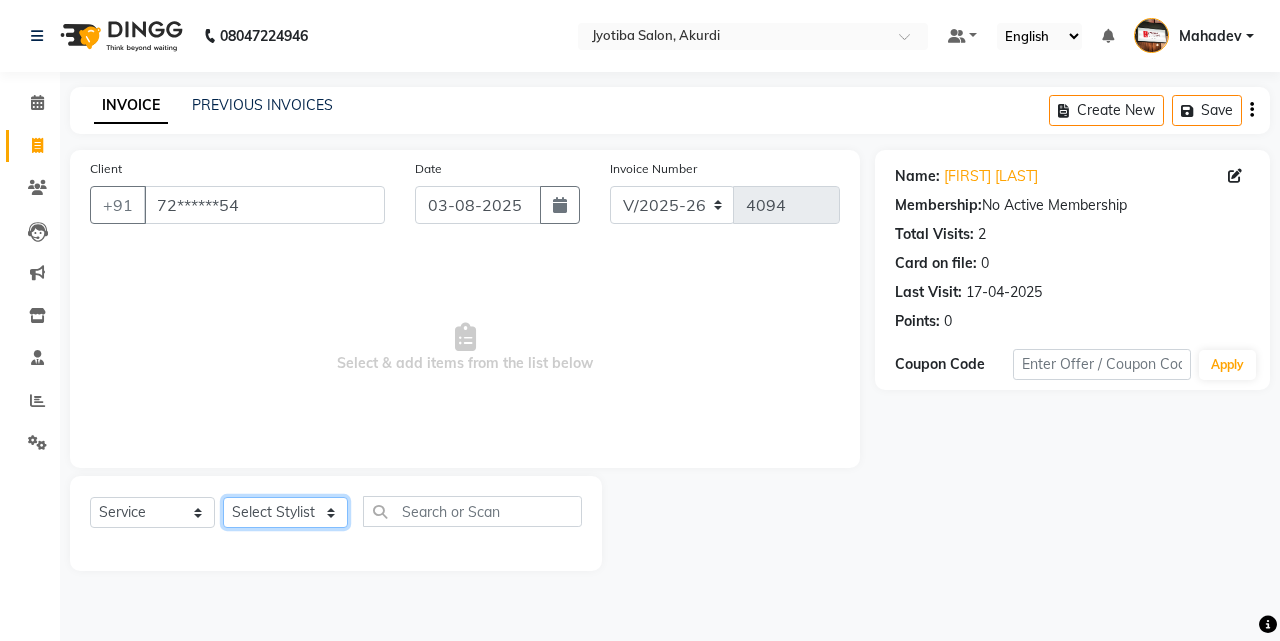 select on "78017" 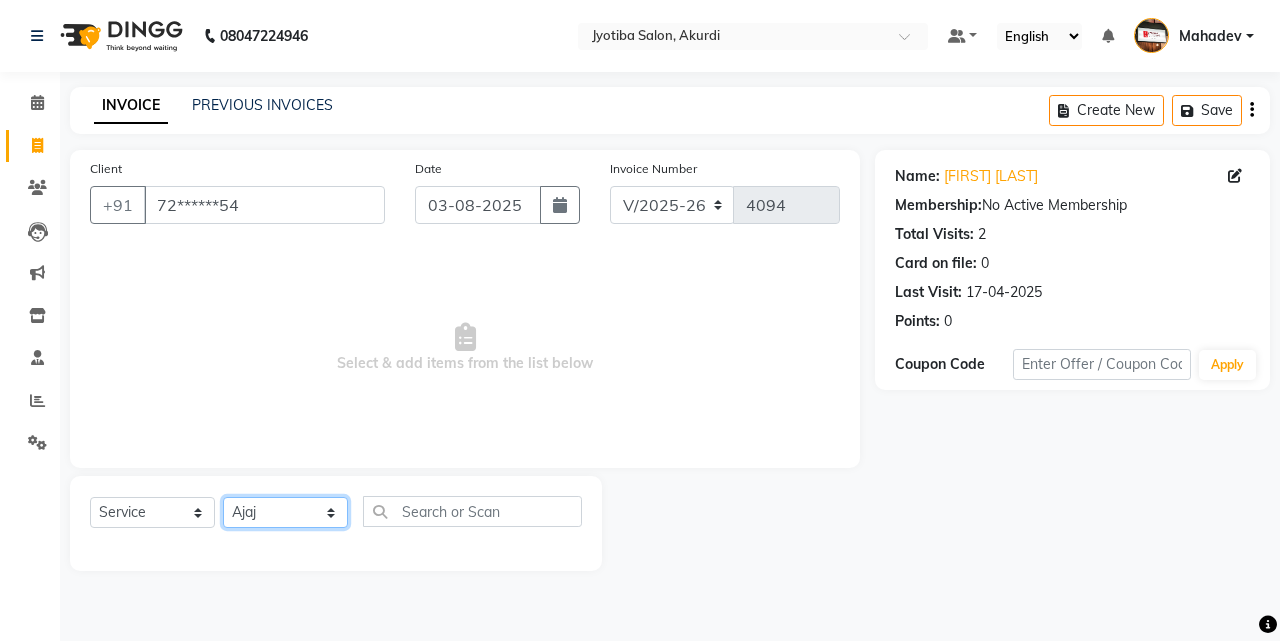 click on "Select Stylist Ajaj Ansari sahid Arif Ganpat  Mahadev manish choudhari Parmu tatya  Prem Rajan Sanjay Sanjay Santosh  Shop  Sohel  Vinod" 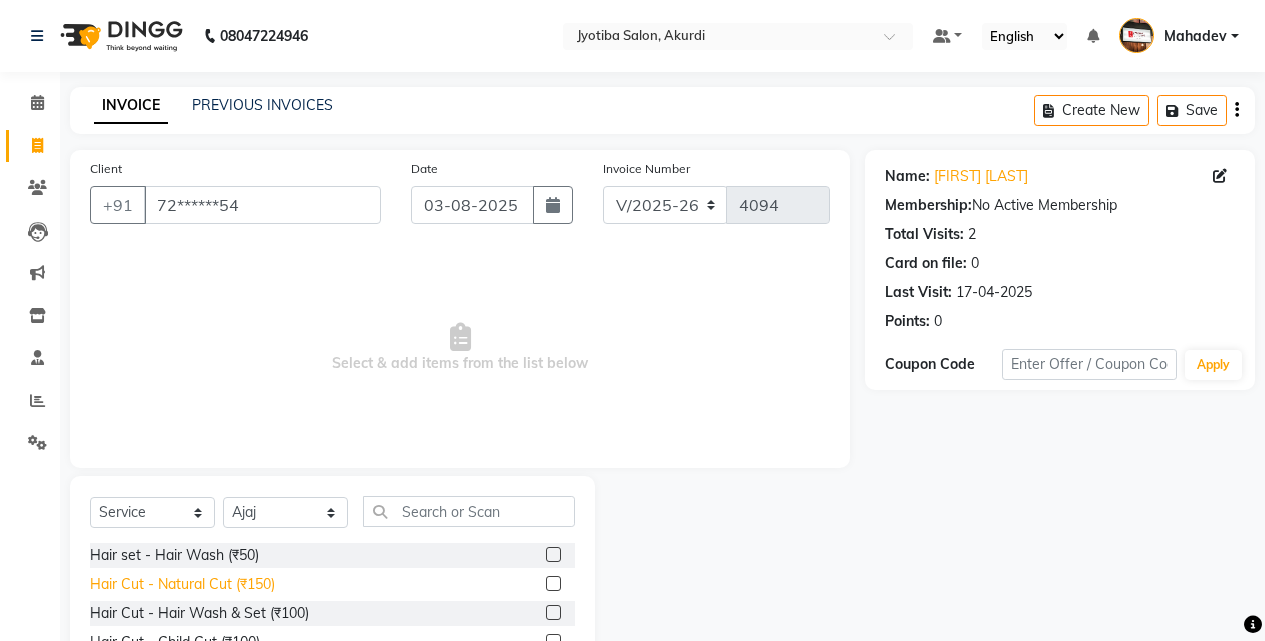 click on "Hair Cut - Natural Cut (₹150)" 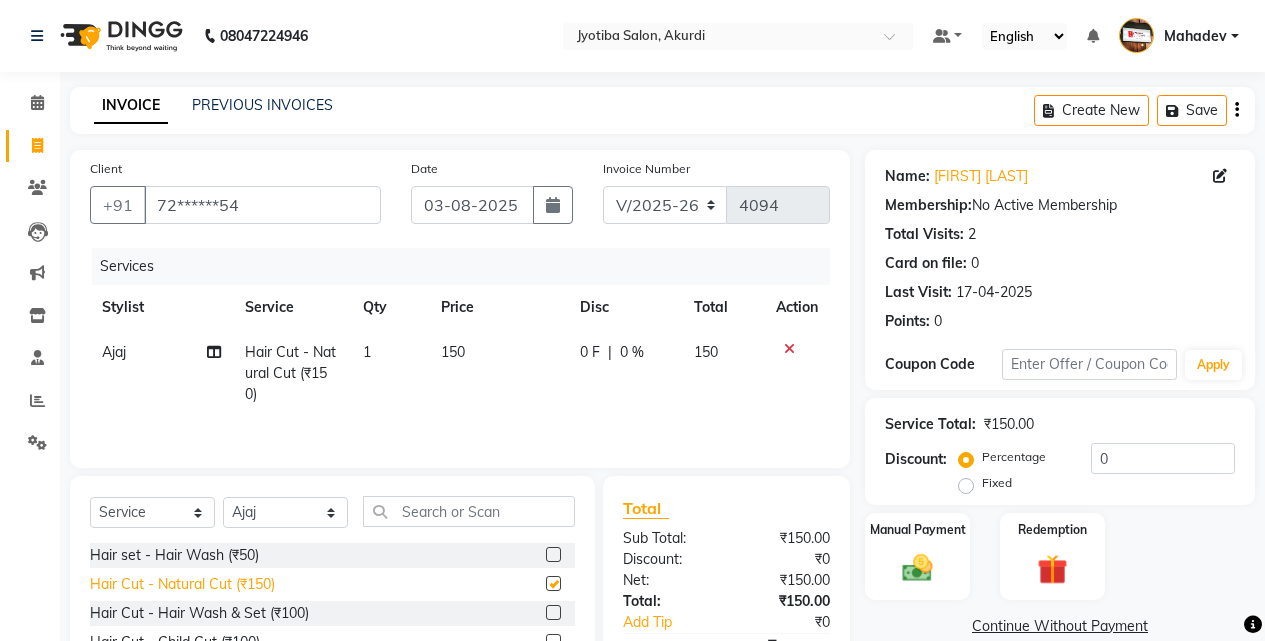 checkbox on "false" 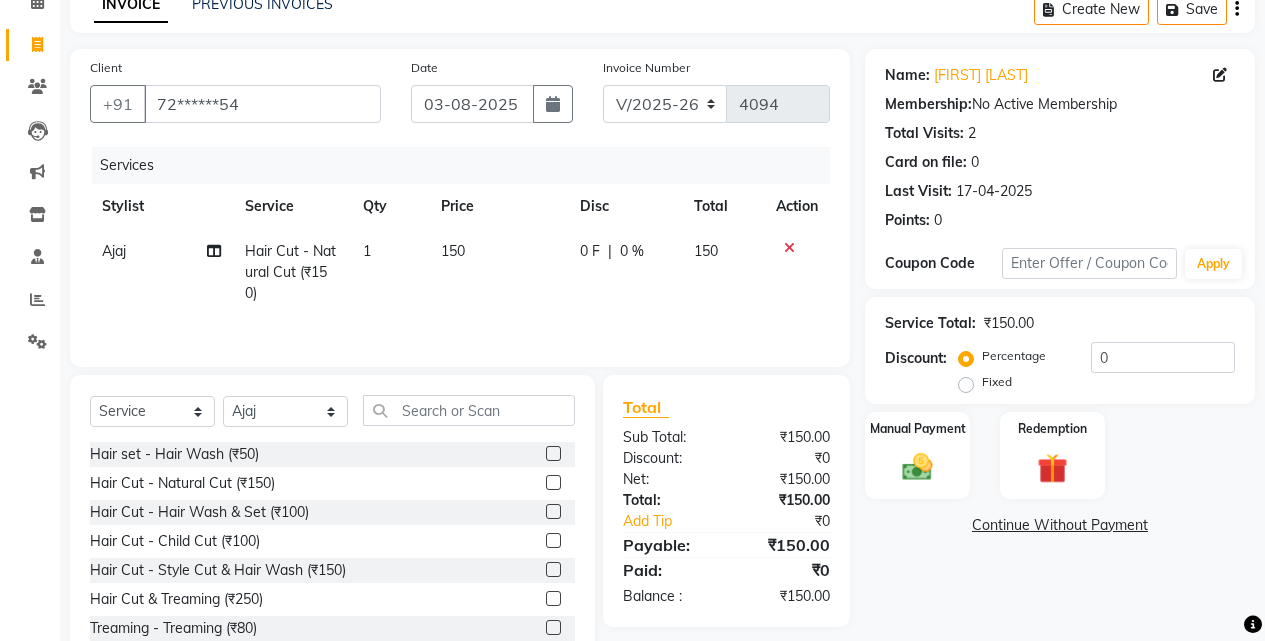scroll, scrollTop: 160, scrollLeft: 0, axis: vertical 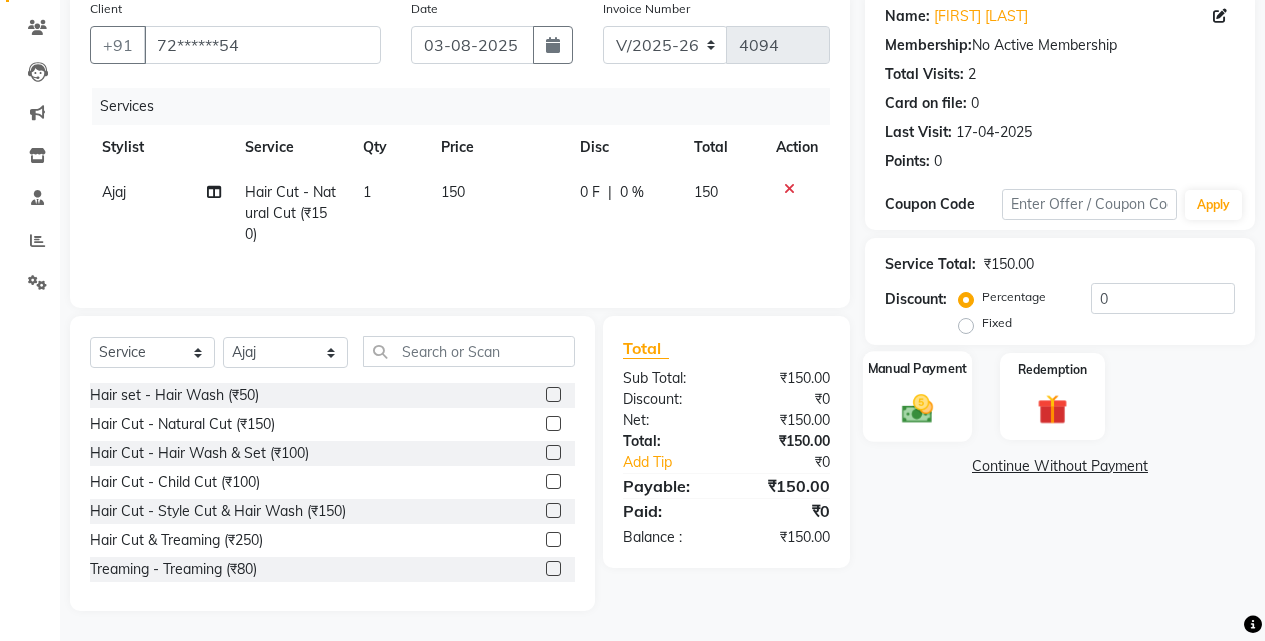 click 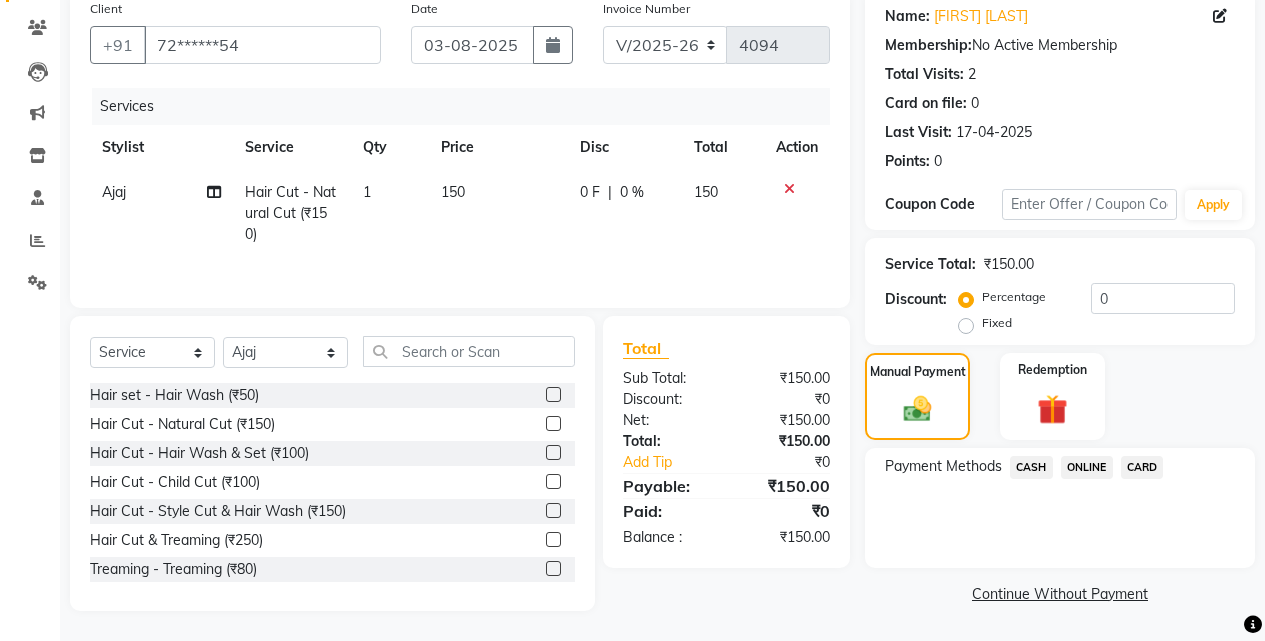 click on "ONLINE" 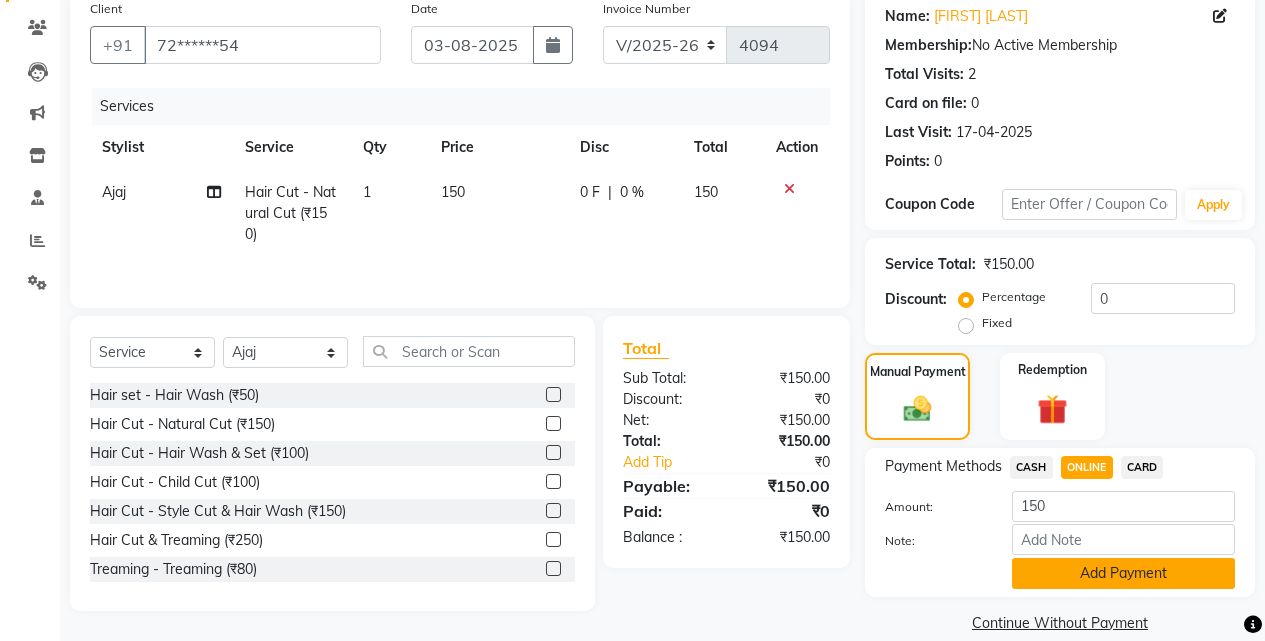 click on "Add Payment" 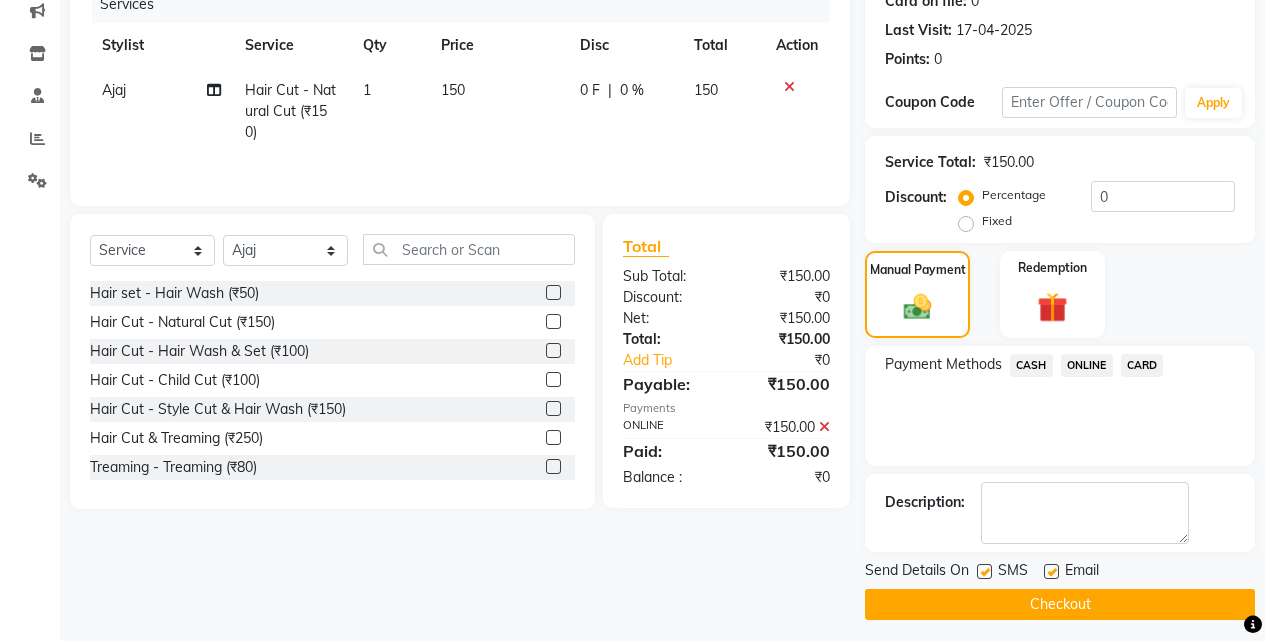 scroll, scrollTop: 271, scrollLeft: 0, axis: vertical 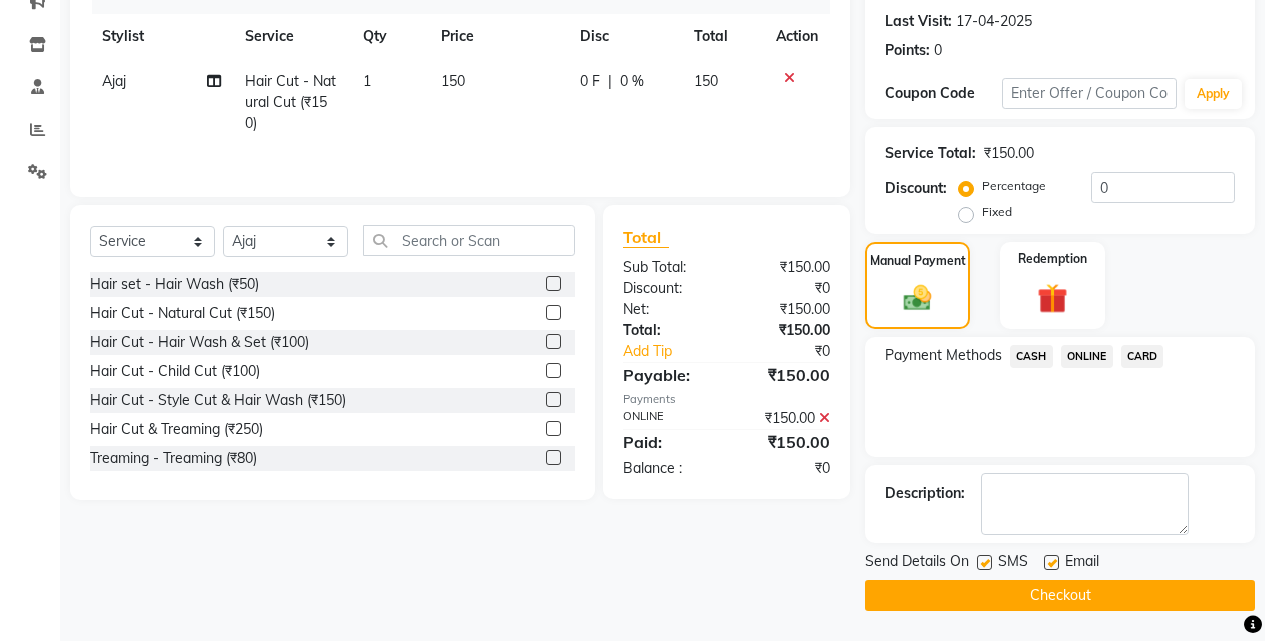 click on "Checkout" 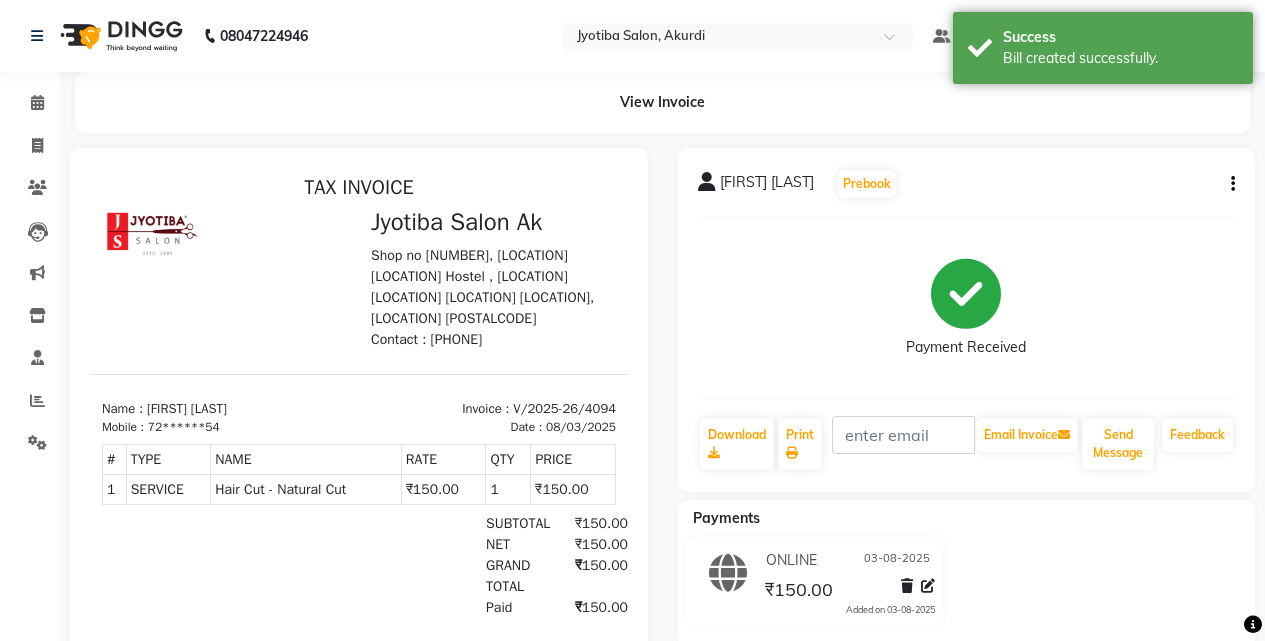 scroll, scrollTop: 0, scrollLeft: 0, axis: both 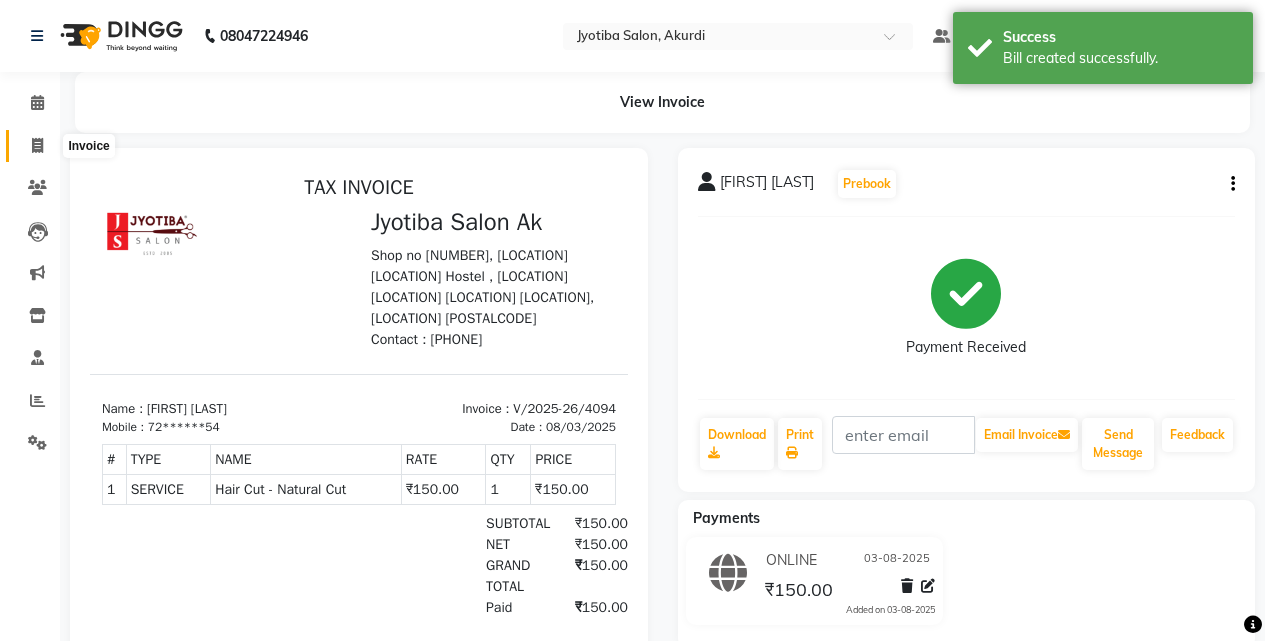 click 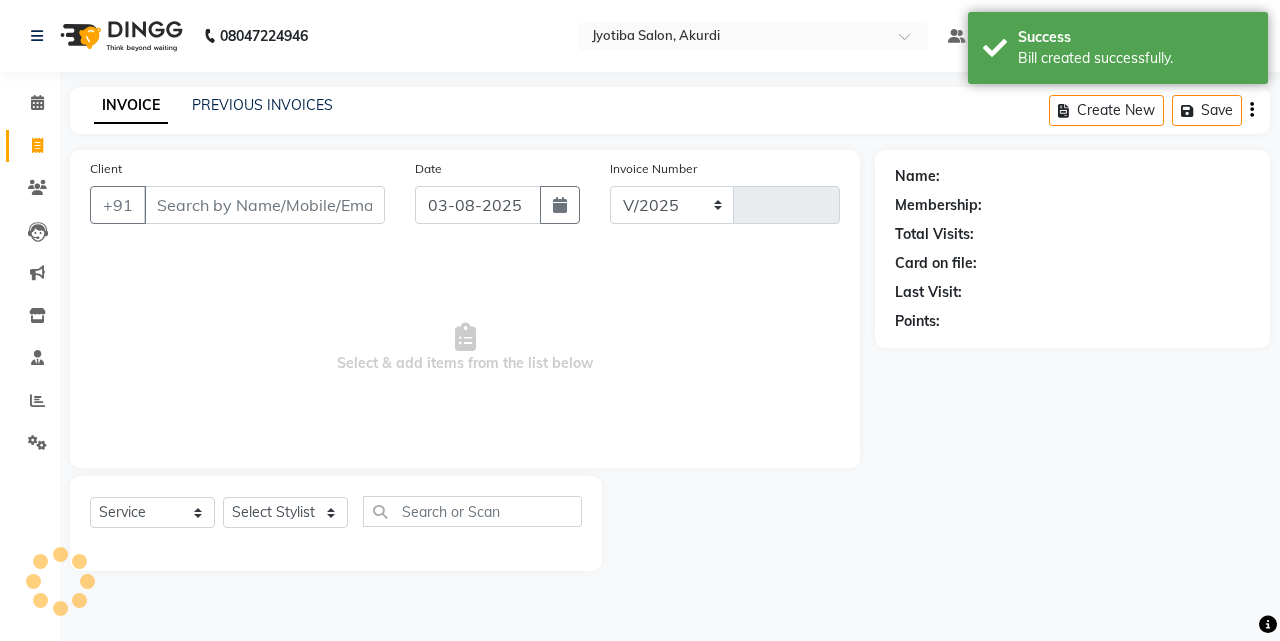 select on "557" 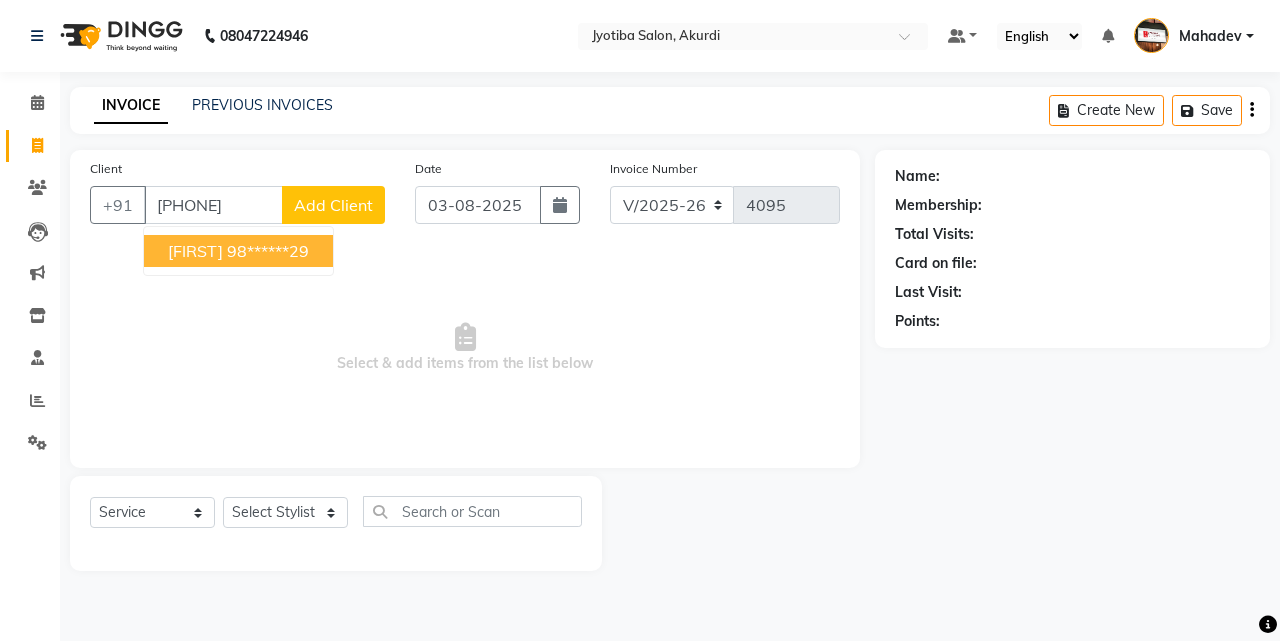 click on "subham" at bounding box center [195, 251] 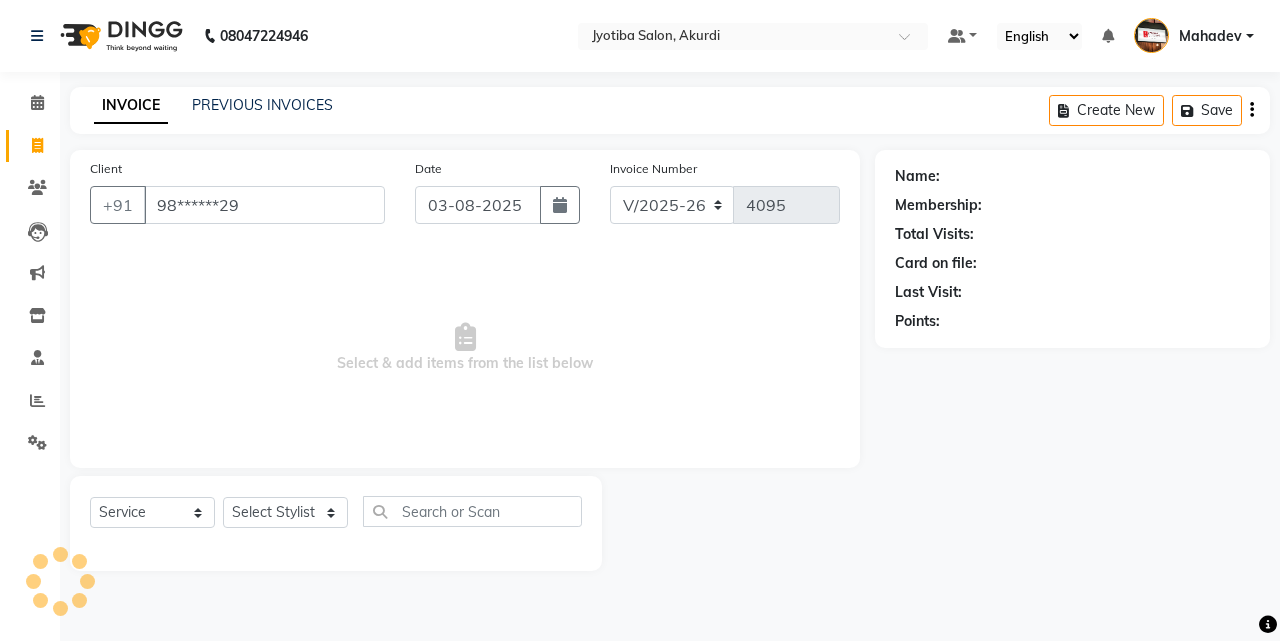 type on "98******29" 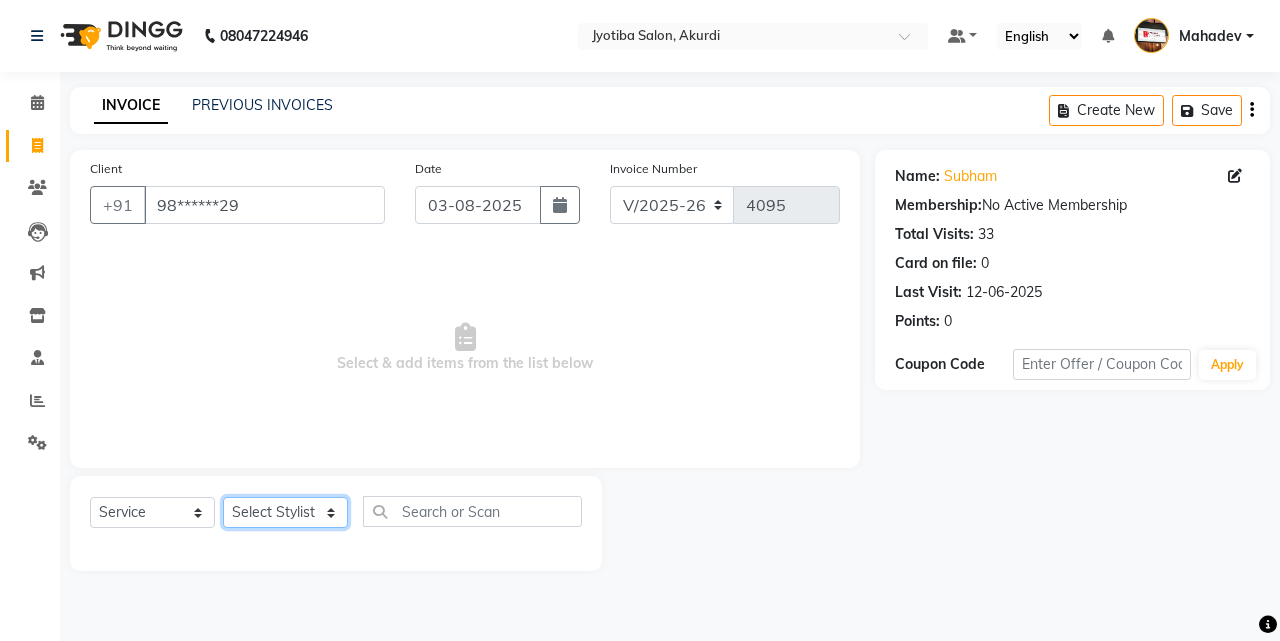 click on "Select Stylist Ajaj Ansari sahid Arif Ganpat  Mahadev manish choudhari Parmu tatya  Prem Rajan Sanjay Sanjay Santosh  Shop  Sohel  Vinod" 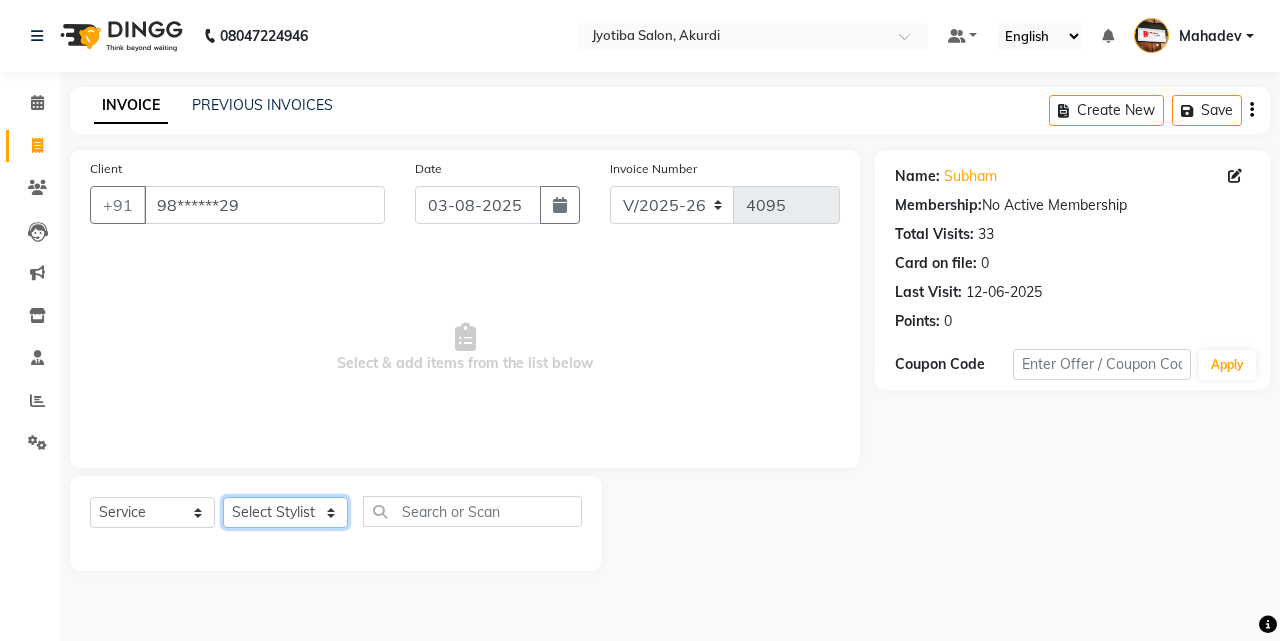 select on "11679" 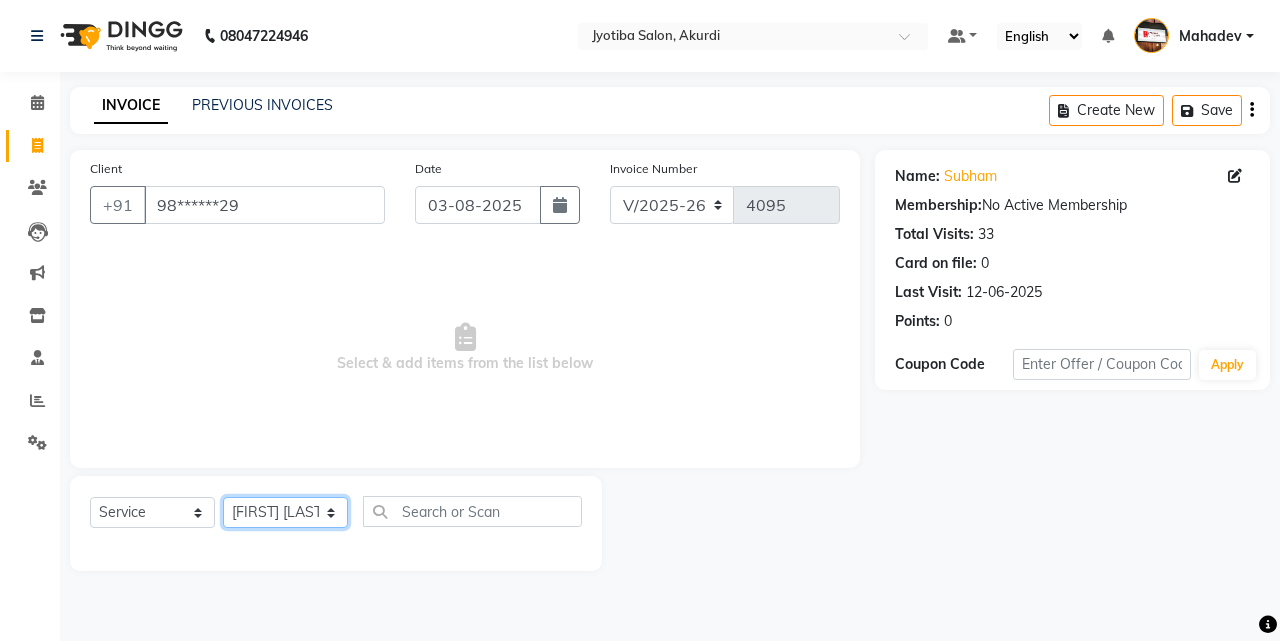 click on "Select Stylist Ajaj Ansari sahid Arif Ganpat  Mahadev manish choudhari Parmu tatya  Prem Rajan Sanjay Sanjay Santosh  Shop  Sohel  Vinod" 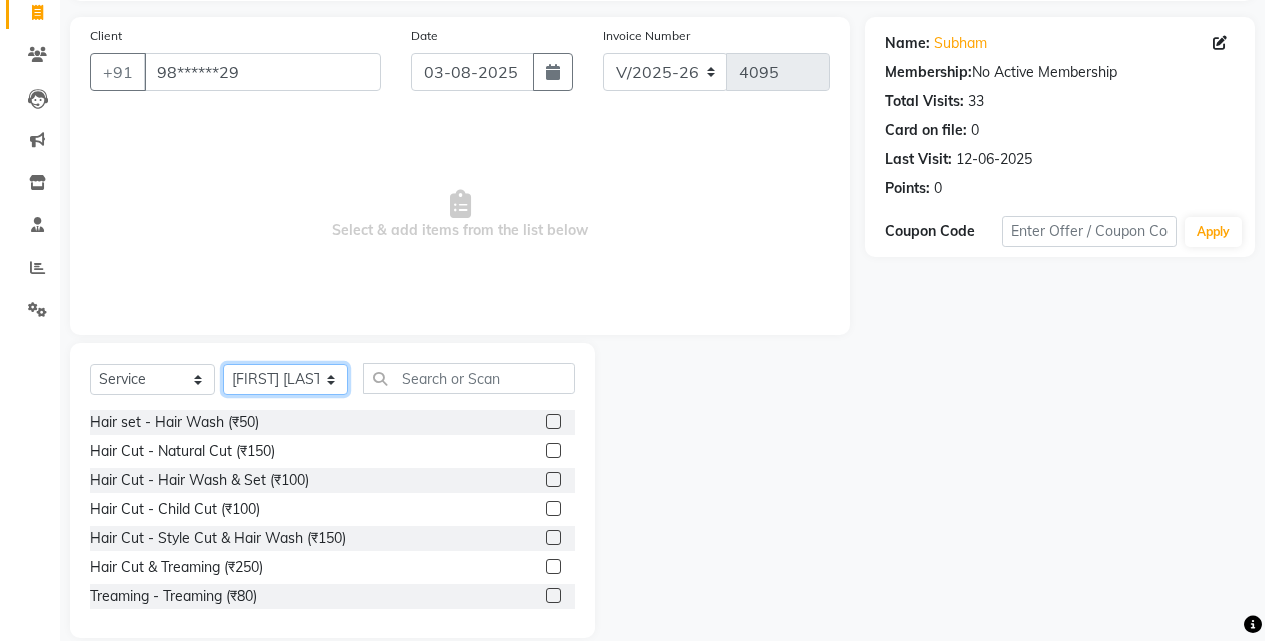 scroll, scrollTop: 160, scrollLeft: 0, axis: vertical 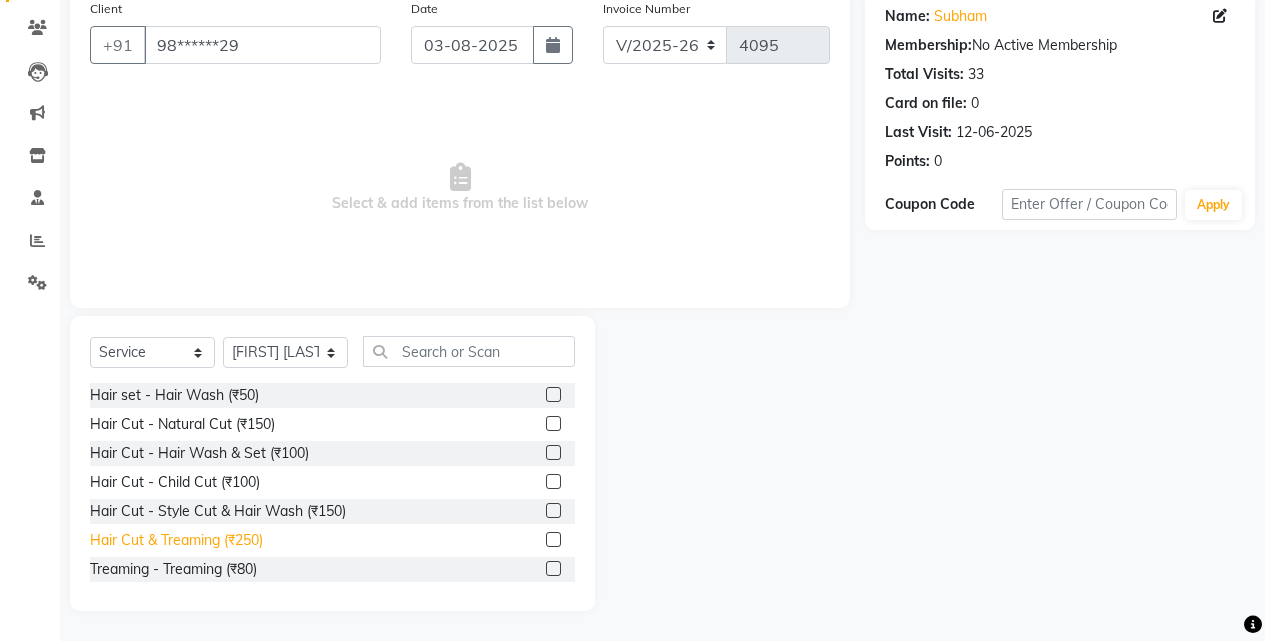 click on "Hair Cut & Treaming  (₹250)" 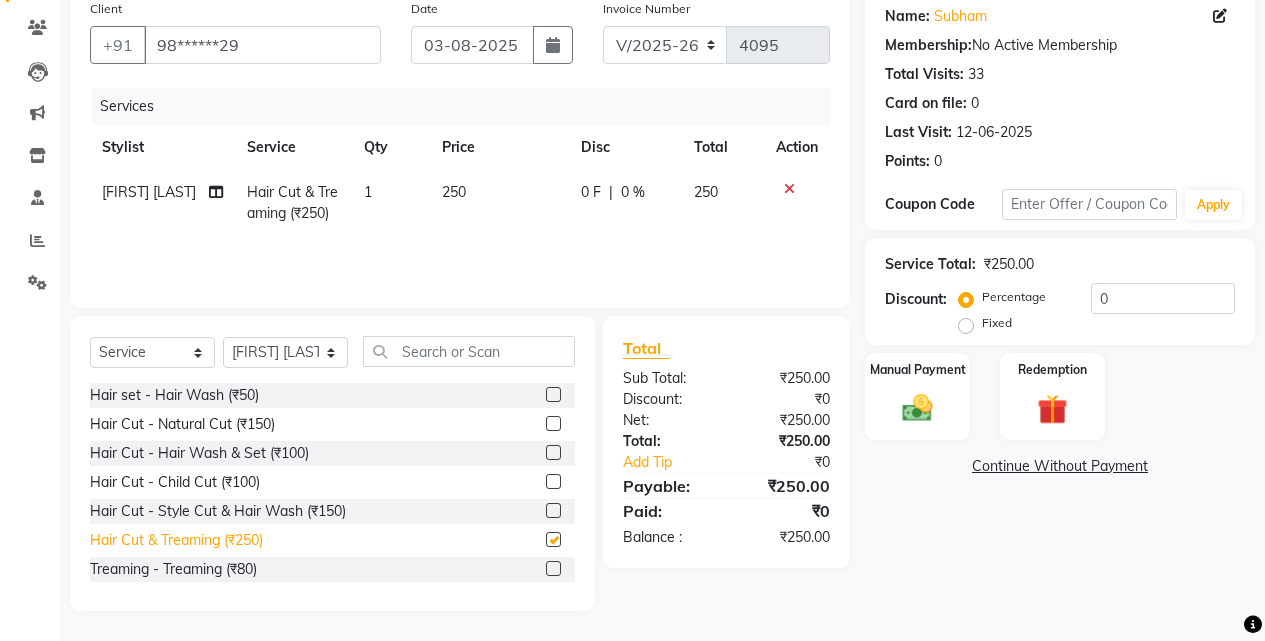 checkbox on "false" 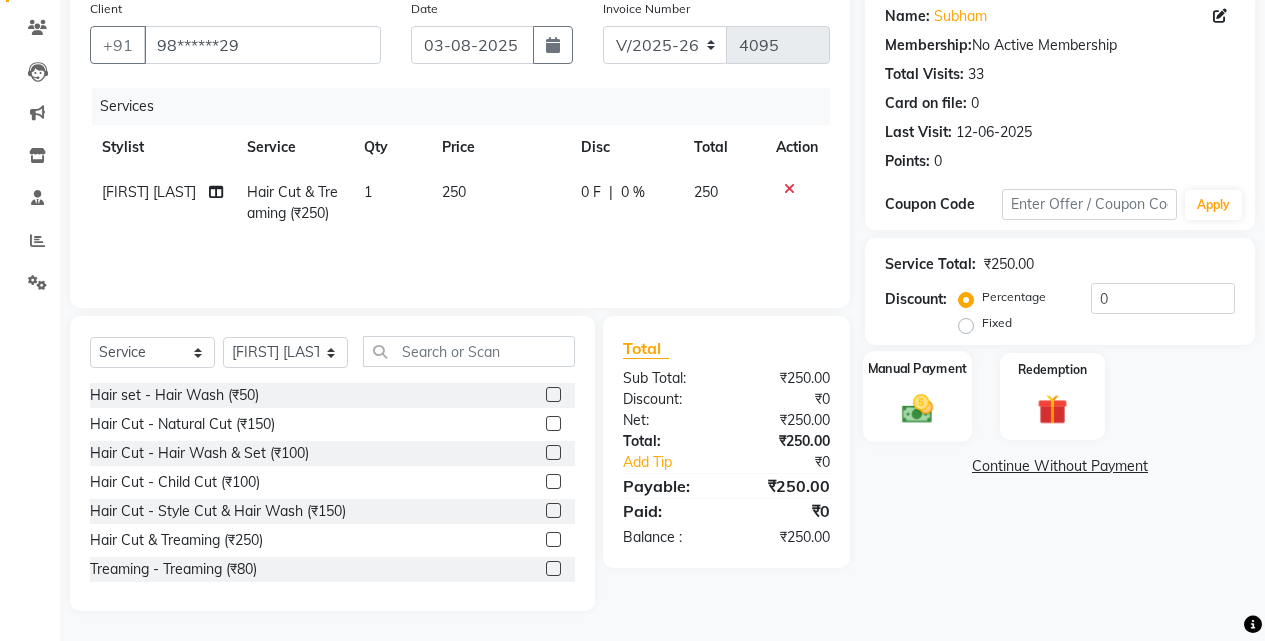 click 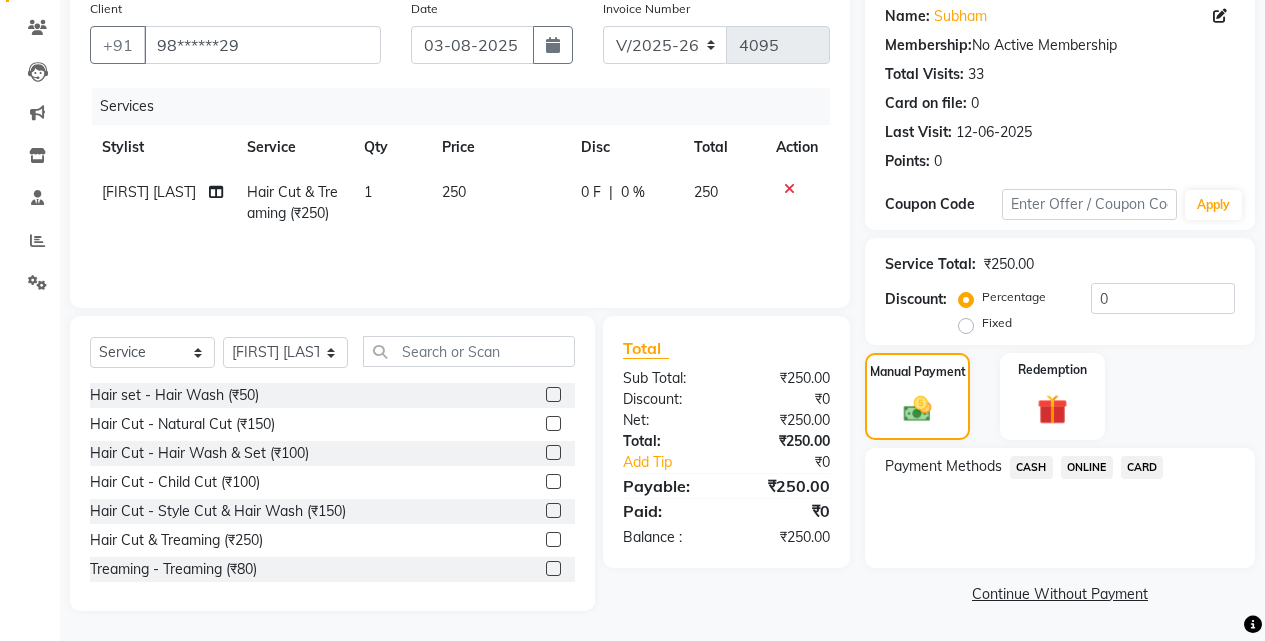 click on "ONLINE" 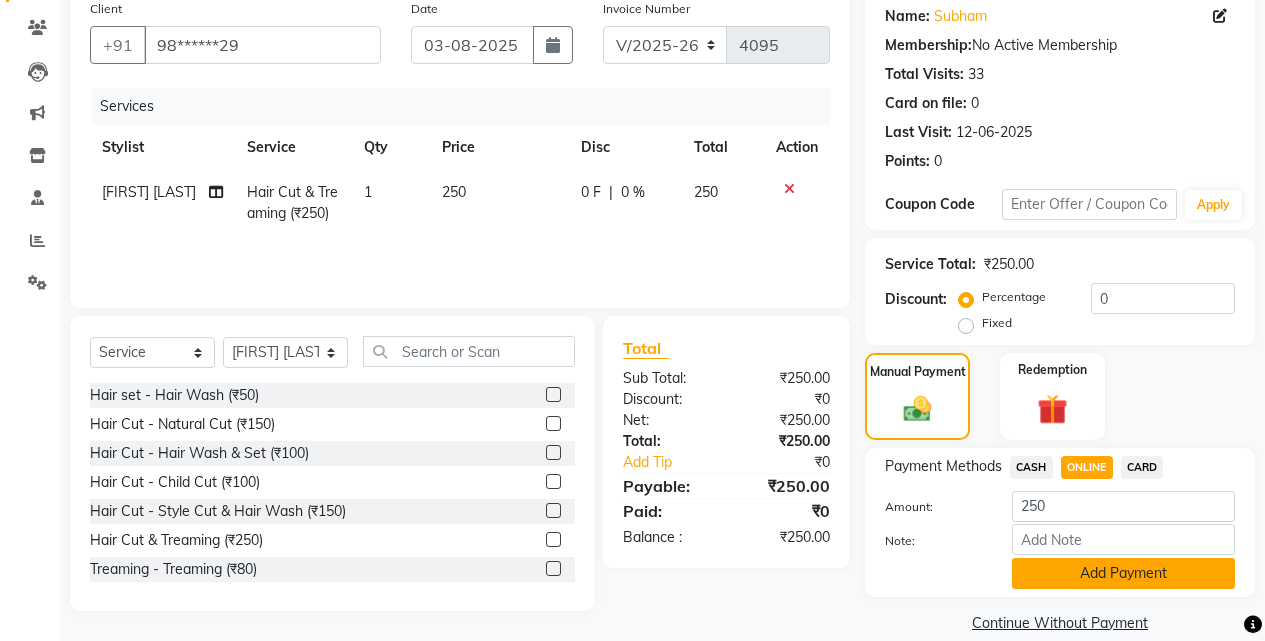 click on "Add Payment" 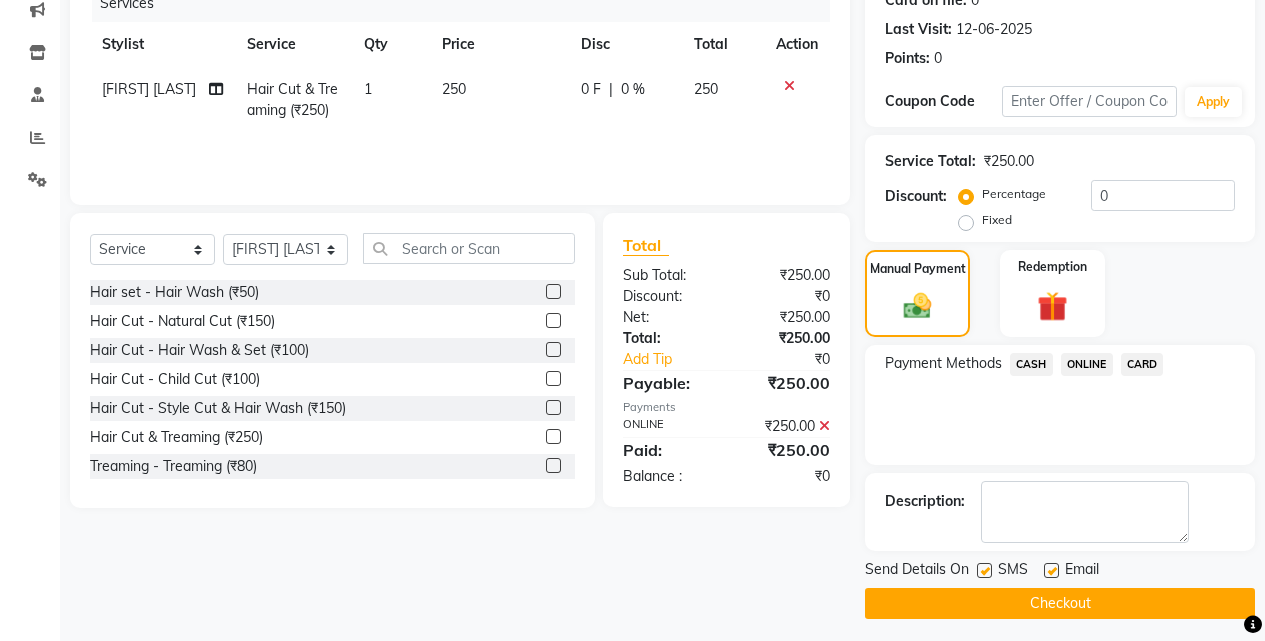 scroll, scrollTop: 271, scrollLeft: 0, axis: vertical 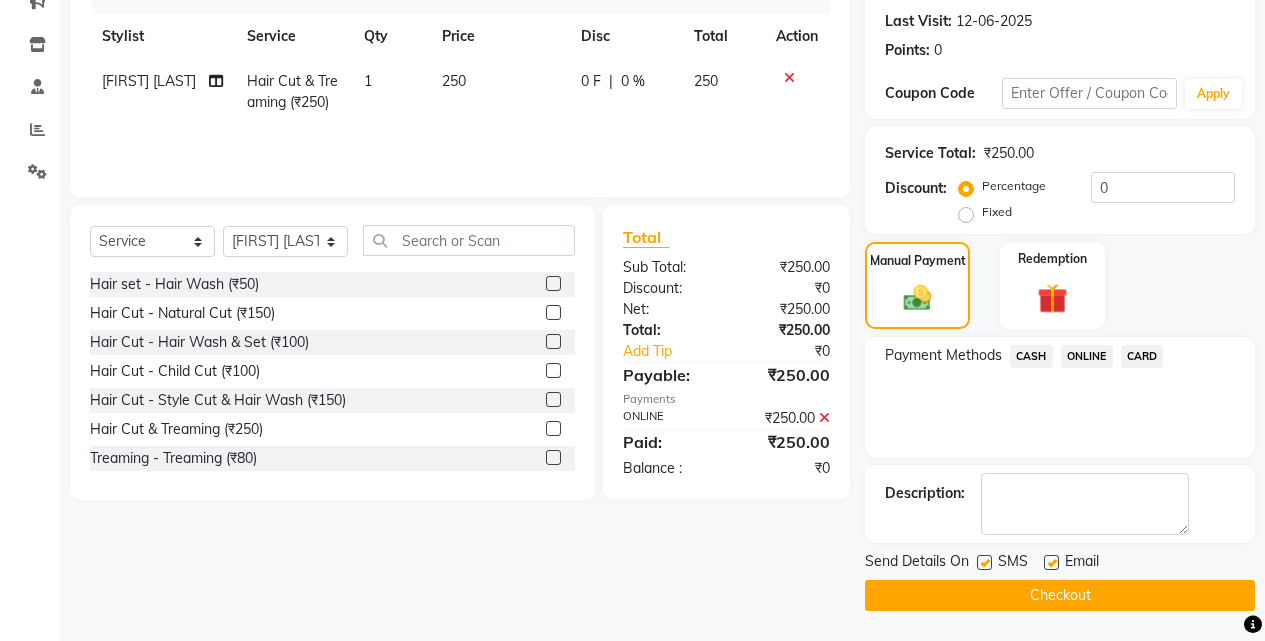 click on "Checkout" 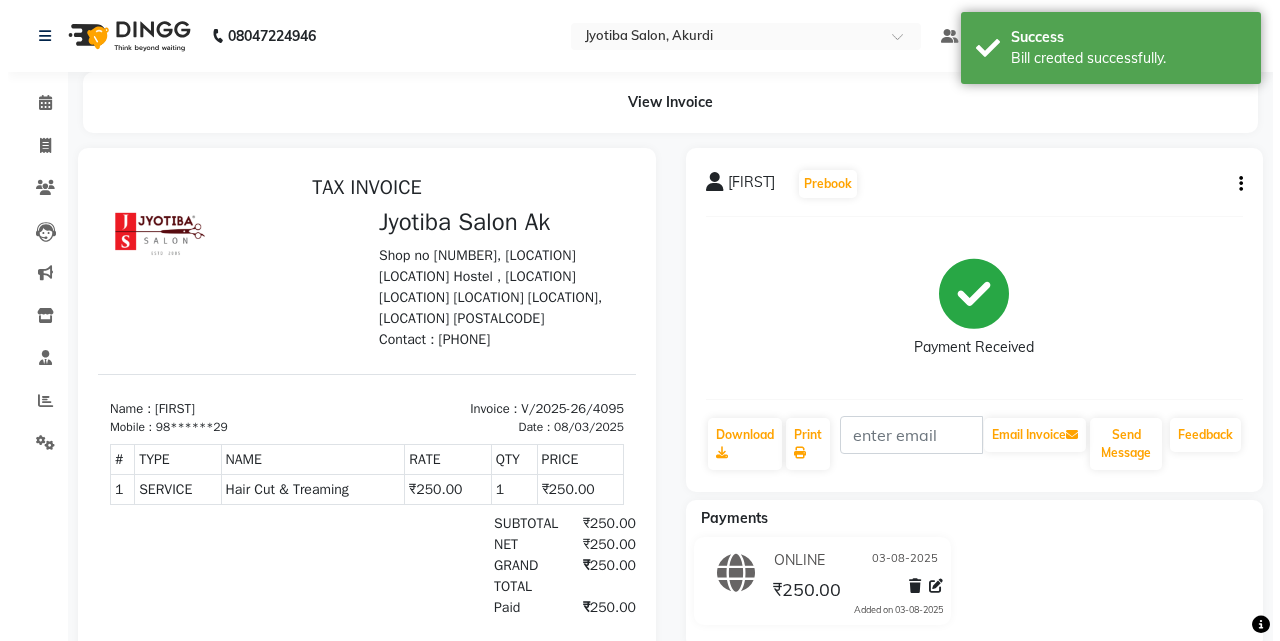 scroll, scrollTop: 0, scrollLeft: 0, axis: both 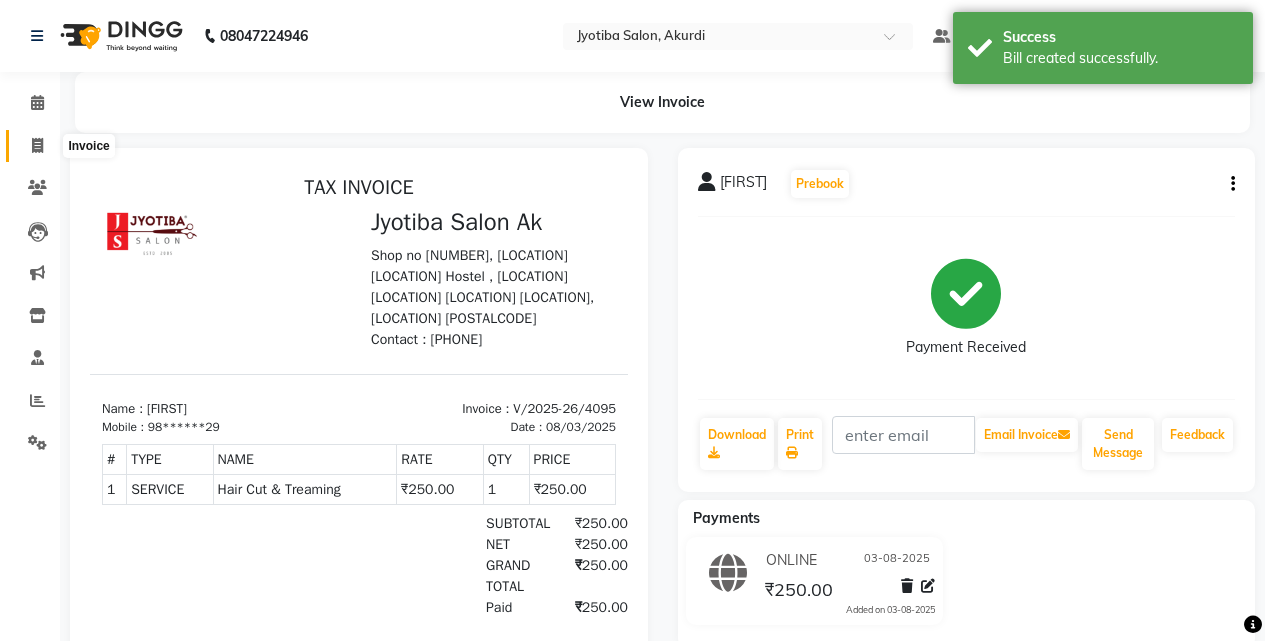 click 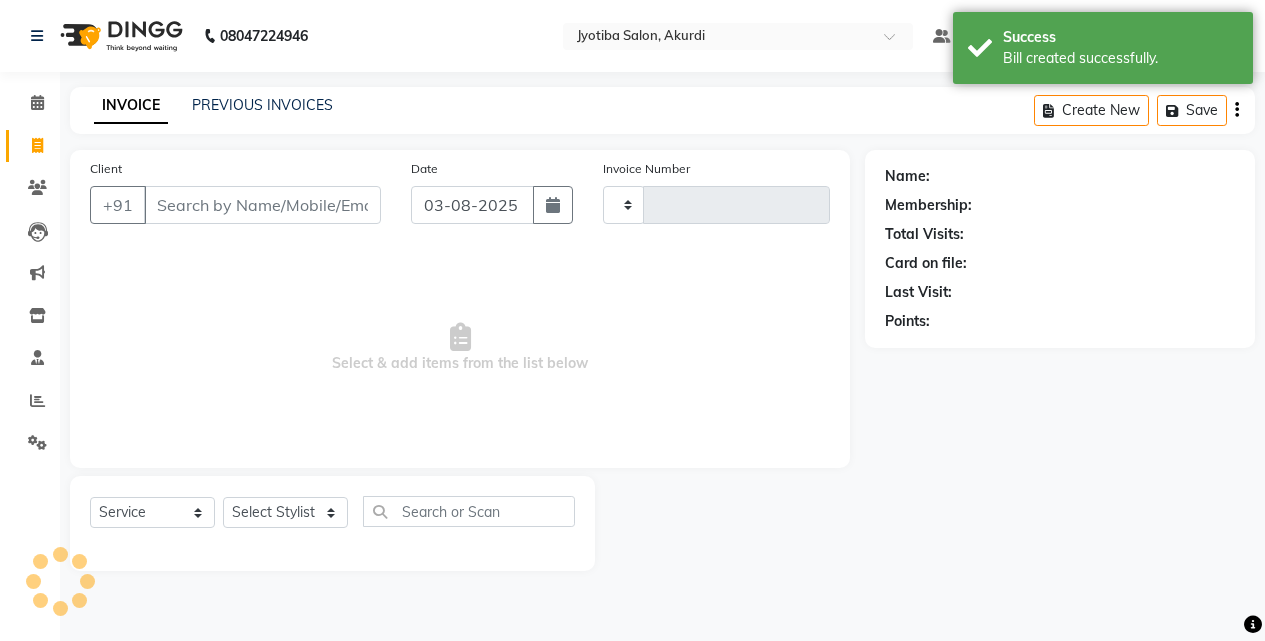 type on "4096" 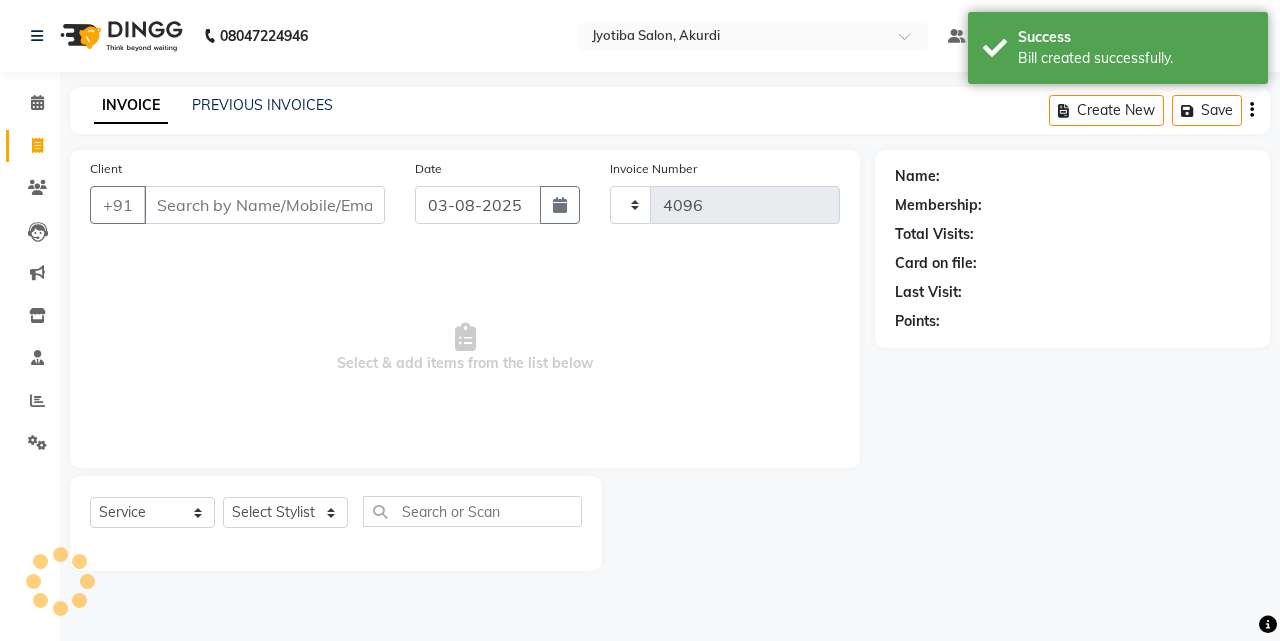 select on "557" 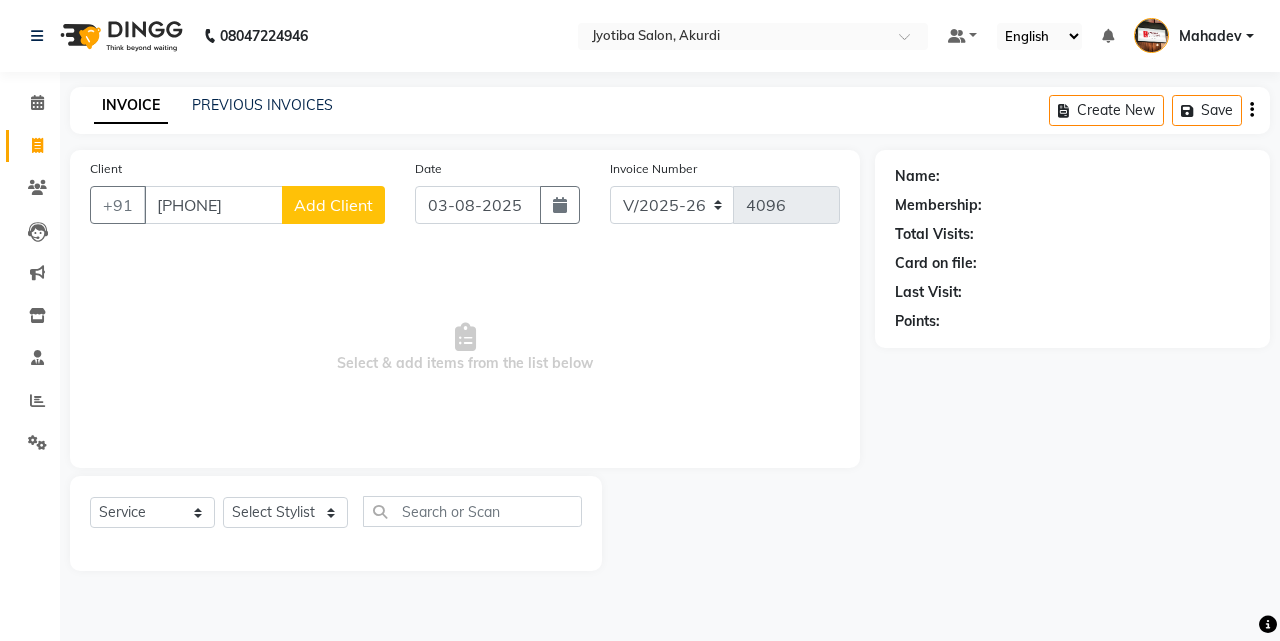 type on "9322703214" 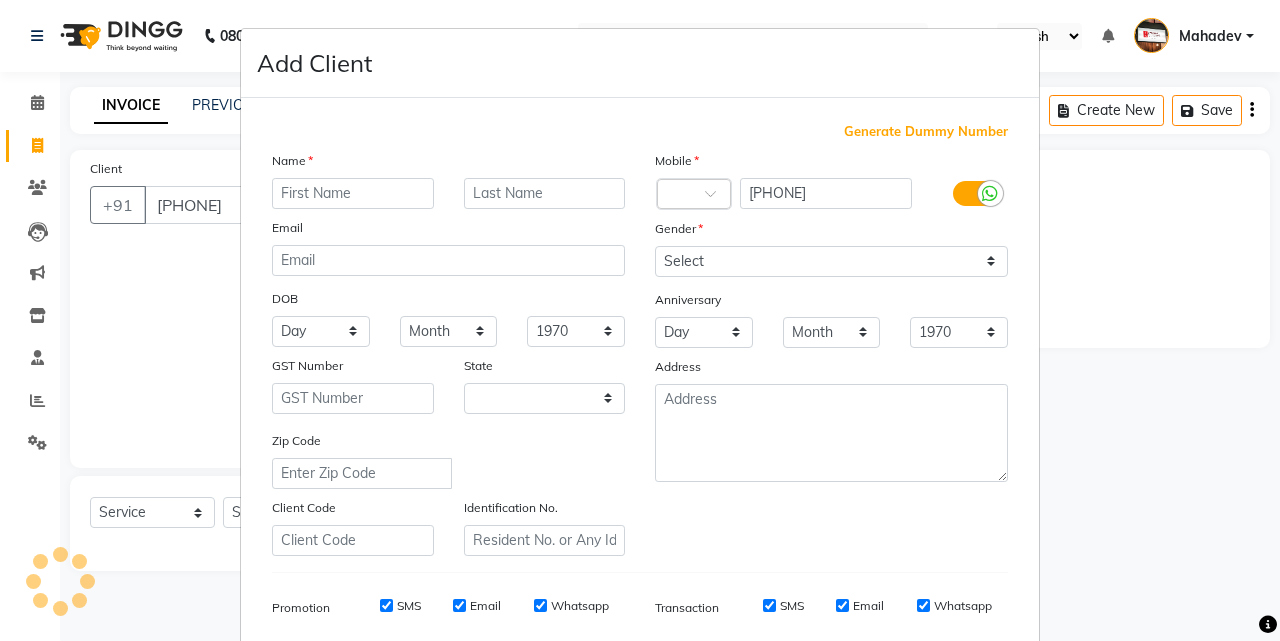 select on "22" 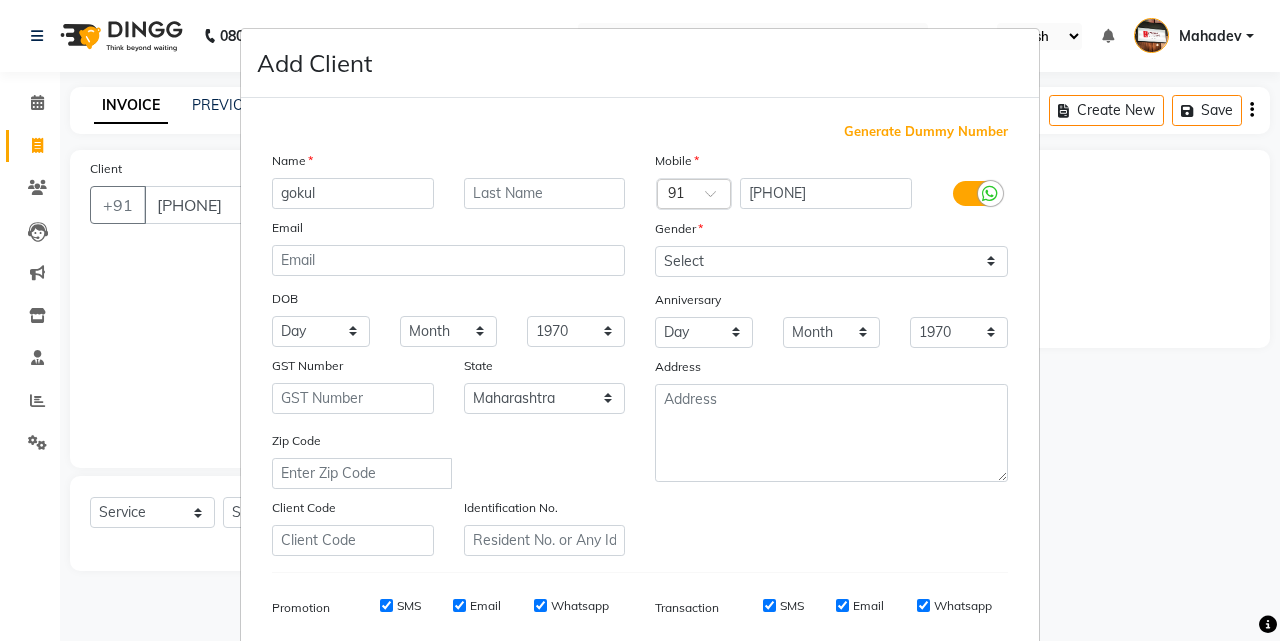 type on "gokul" 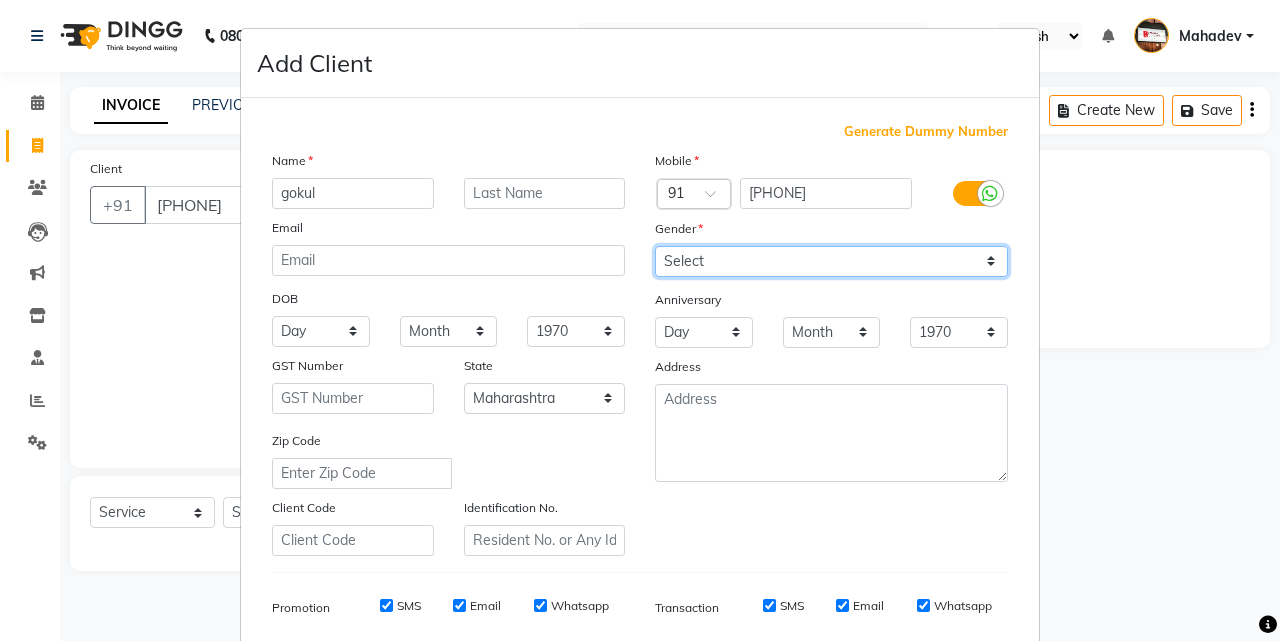 click on "Select Male Female Other Prefer Not To Say" at bounding box center [831, 261] 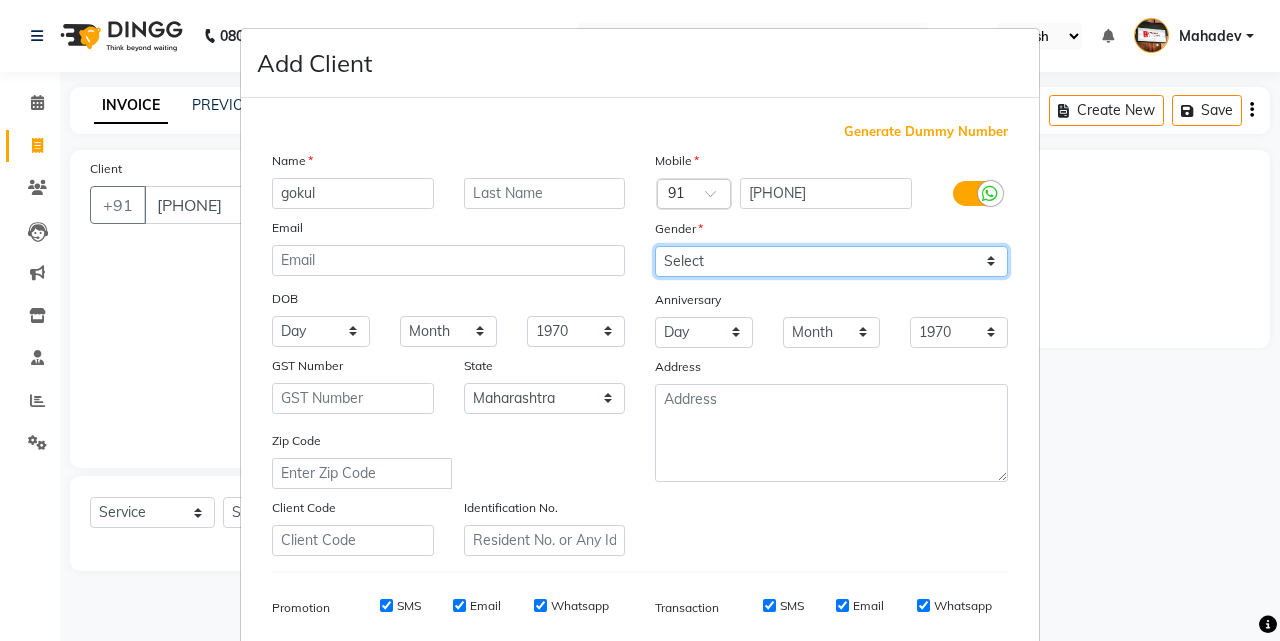 select on "male" 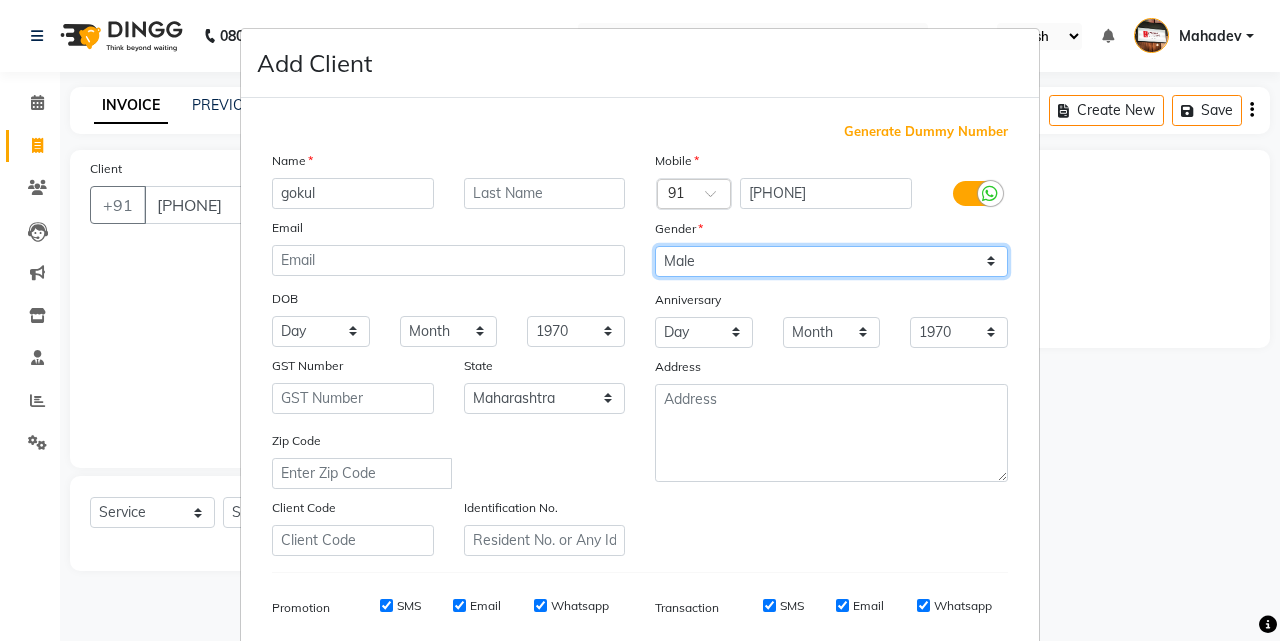 click on "Select Male Female Other Prefer Not To Say" at bounding box center (831, 261) 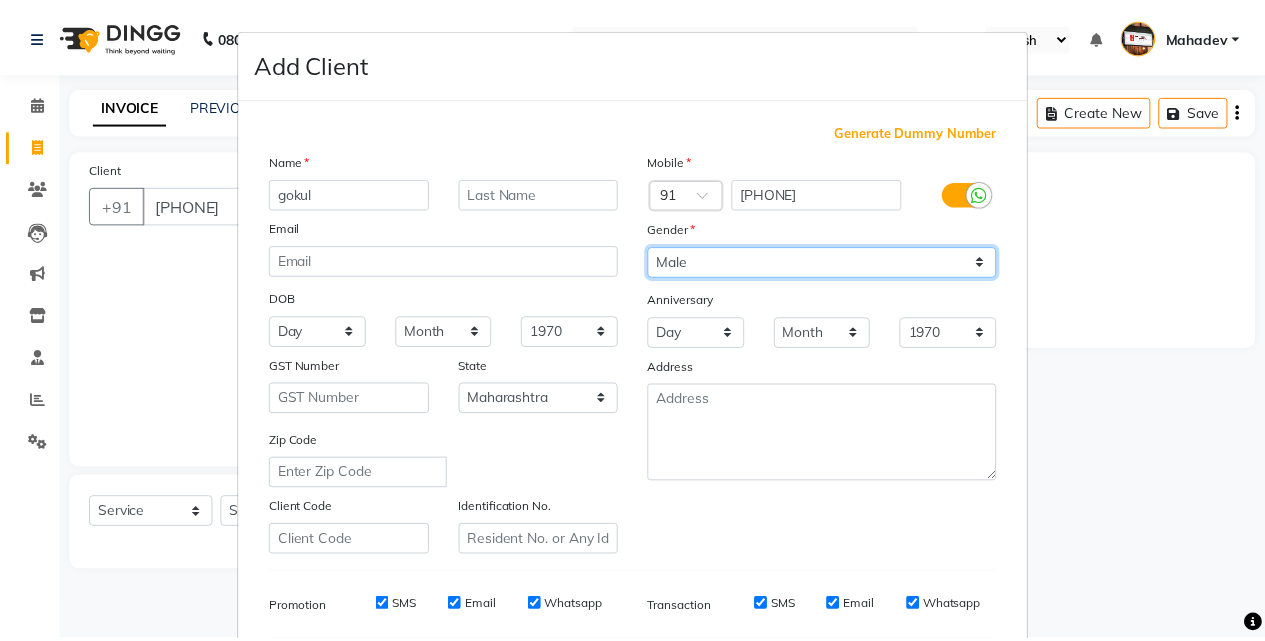 scroll, scrollTop: 282, scrollLeft: 0, axis: vertical 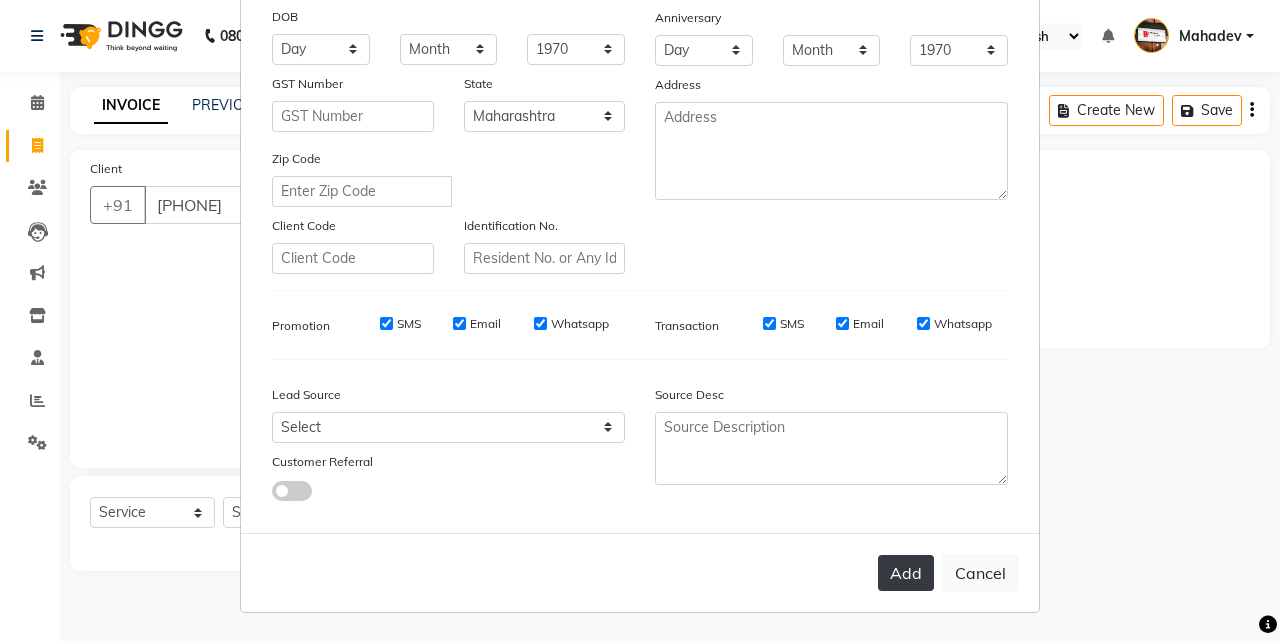 click on "Add" at bounding box center (906, 573) 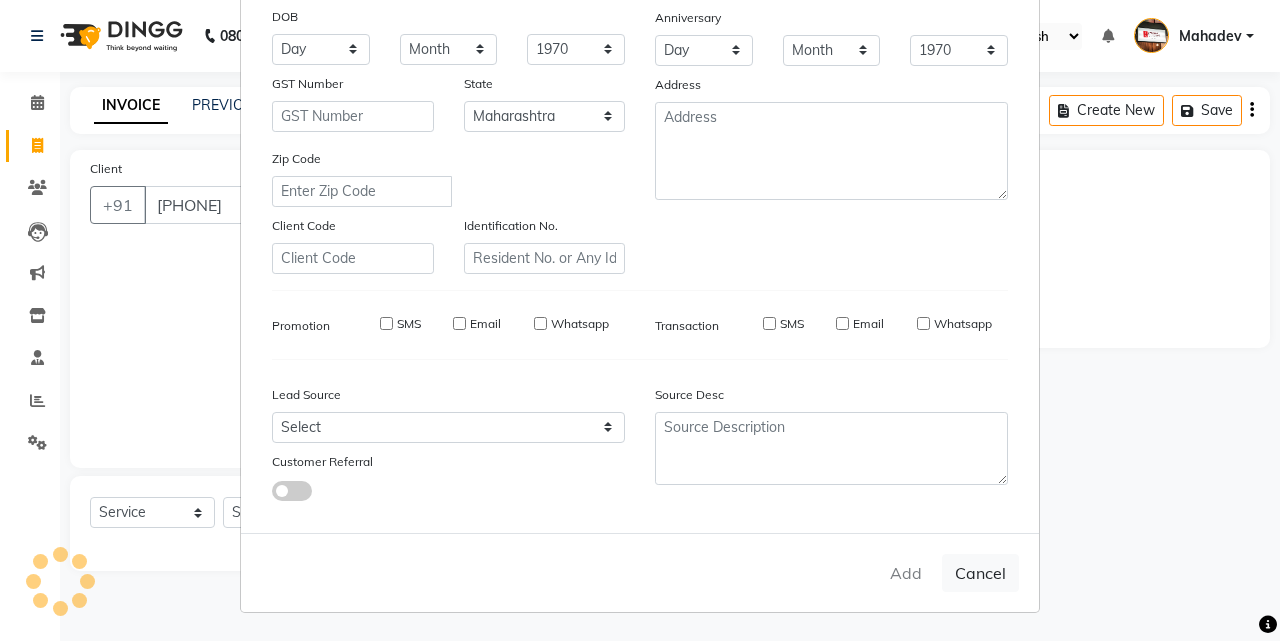 type on "93******14" 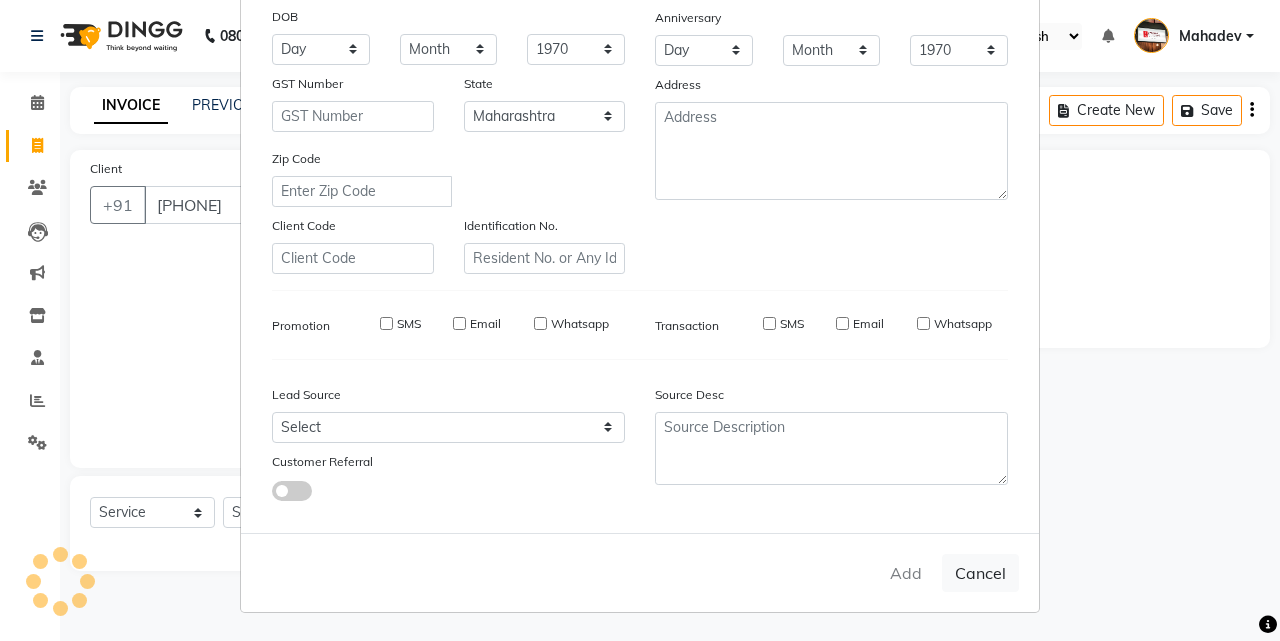 type 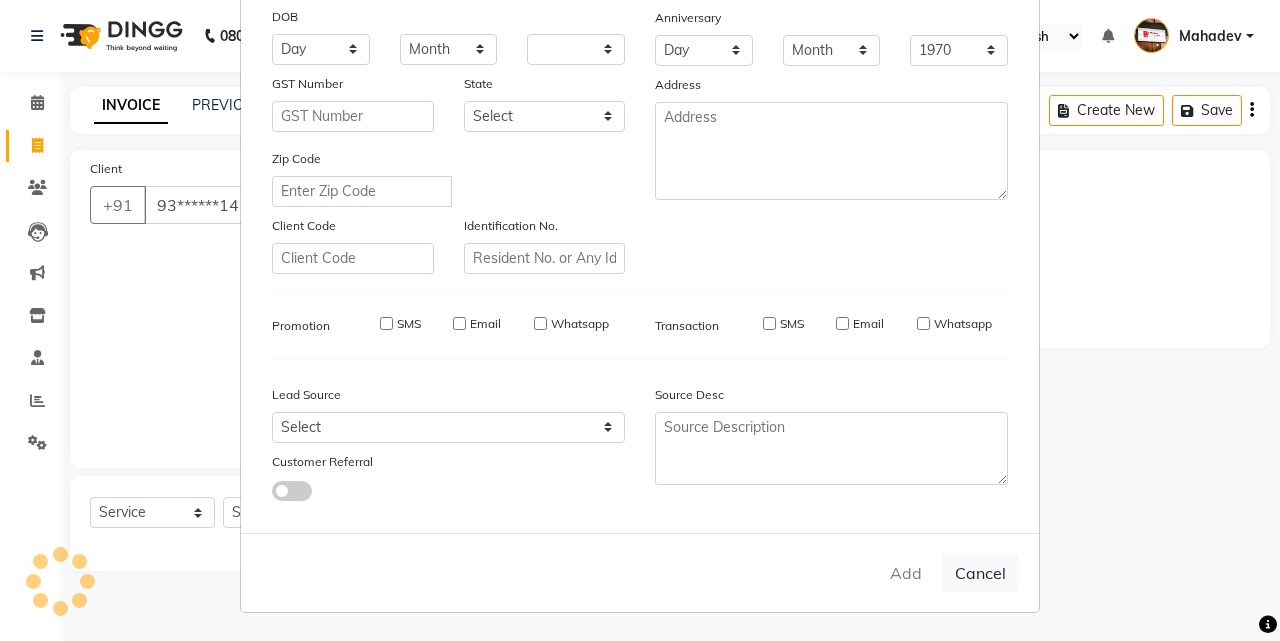select 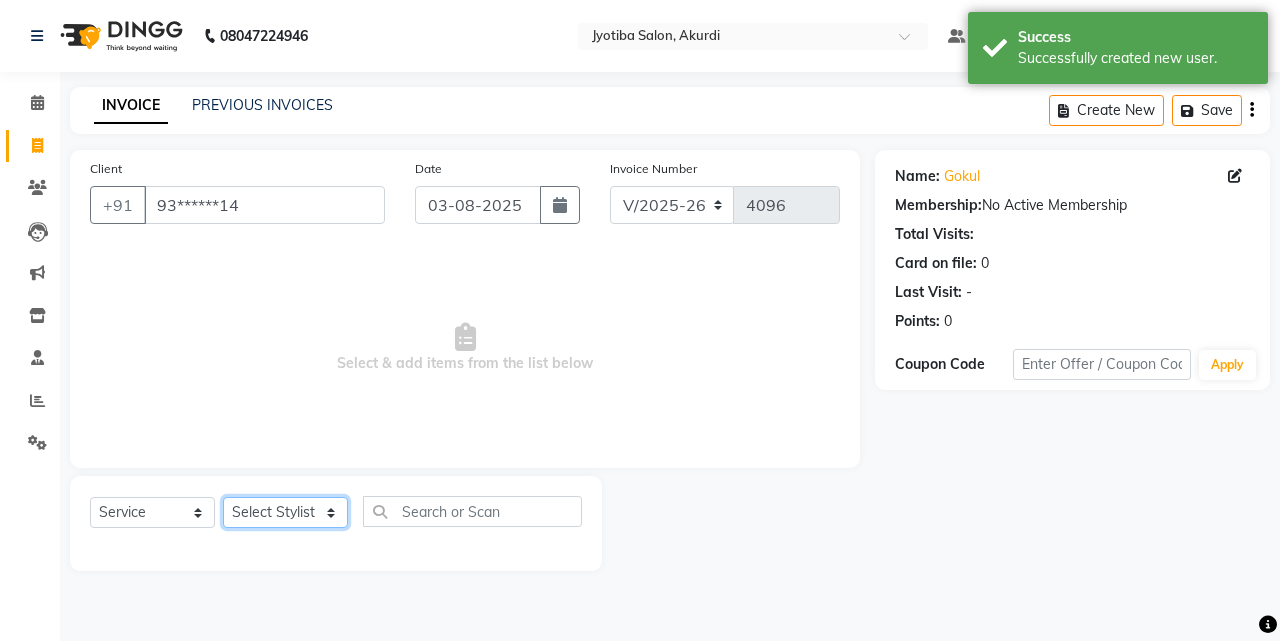 click on "Select Stylist Ajaj Ansari sahid Arif Ganpat  Mahadev manish choudhari Parmu tatya  Prem Rajan Sanjay Sanjay Santosh  Shop  Sohel  Vinod" 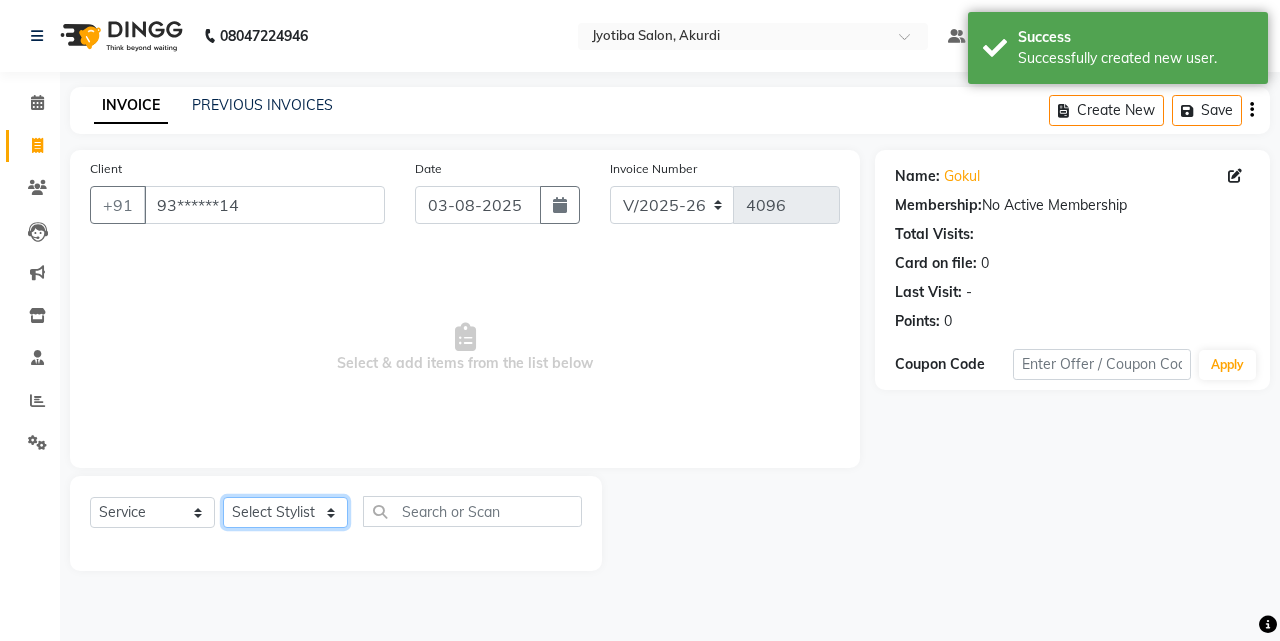 select on "86625" 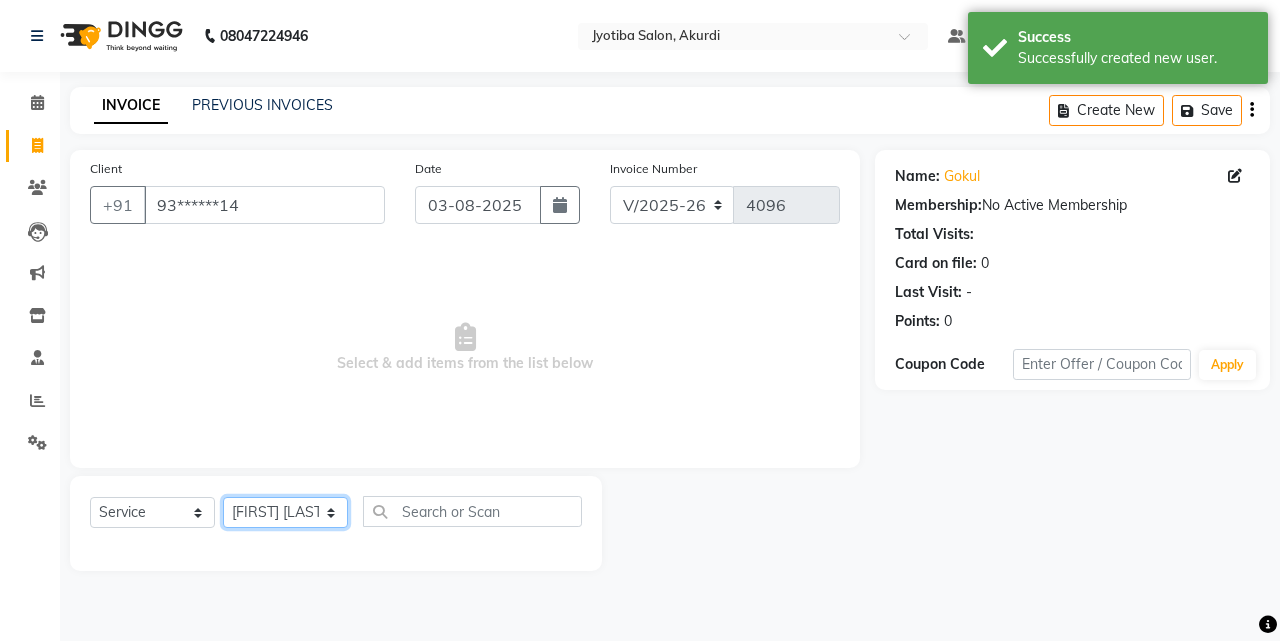 click on "Select Stylist Ajaj Ansari sahid Arif Ganpat  Mahadev manish choudhari Parmu tatya  Prem Rajan Sanjay Sanjay Santosh  Shop  Sohel  Vinod" 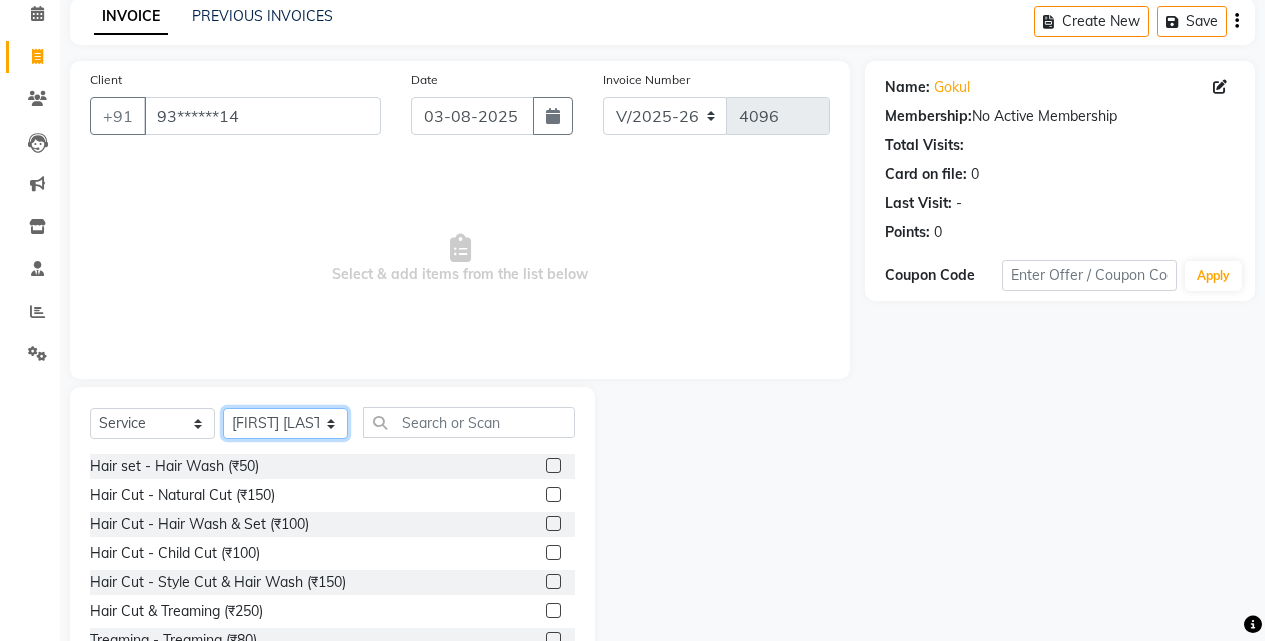 scroll, scrollTop: 160, scrollLeft: 0, axis: vertical 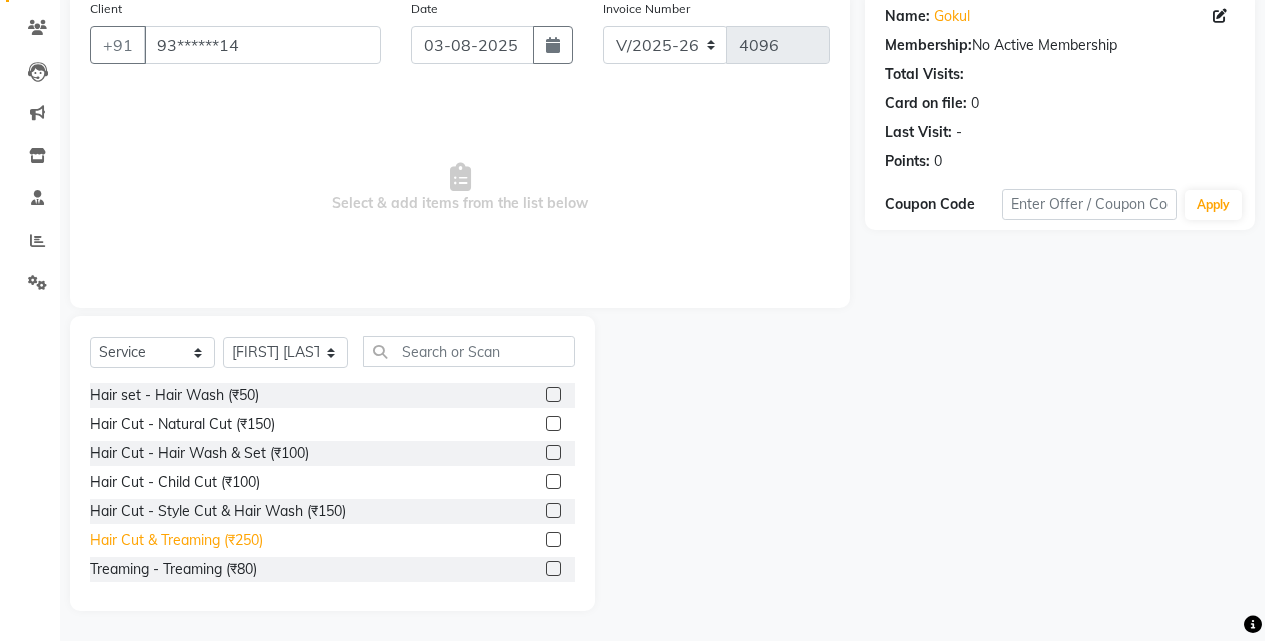 click on "Hair Cut & Treaming  (₹250)" 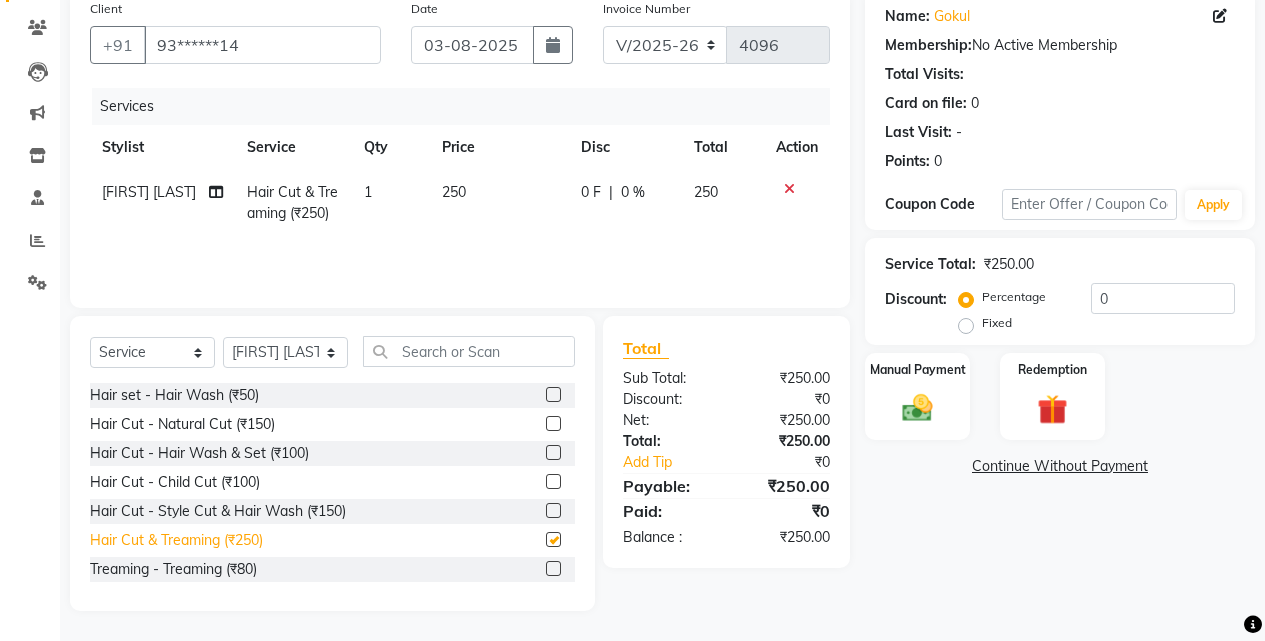 checkbox on "false" 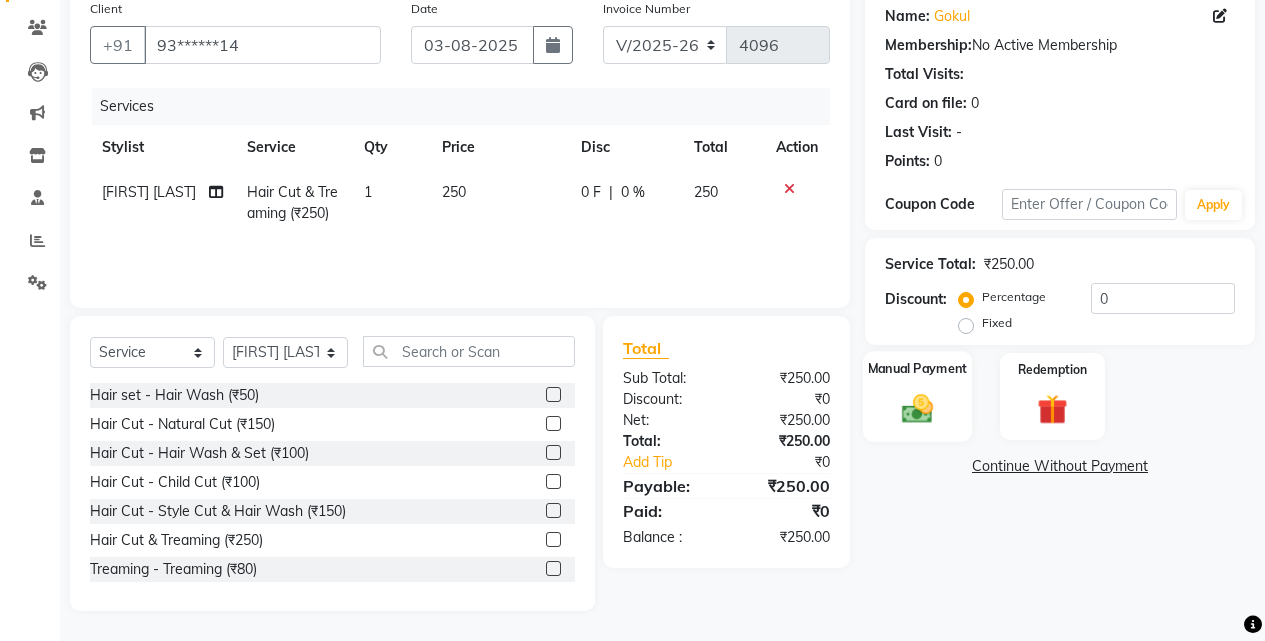 click on "Manual Payment" 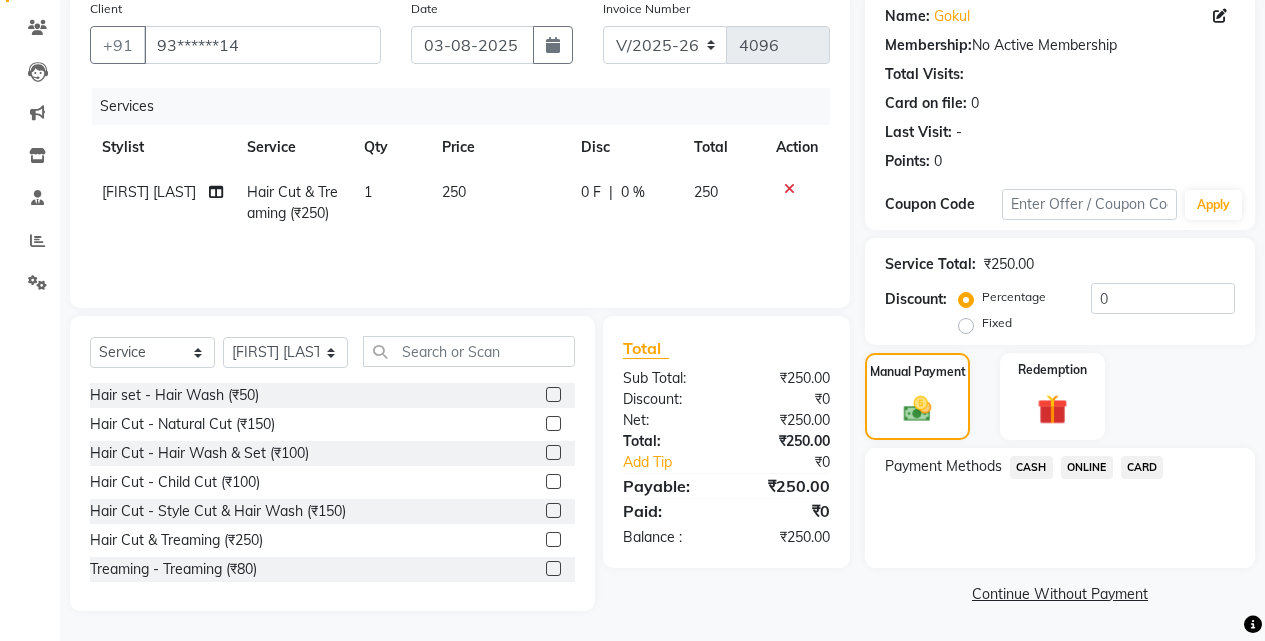 click on "ONLINE" 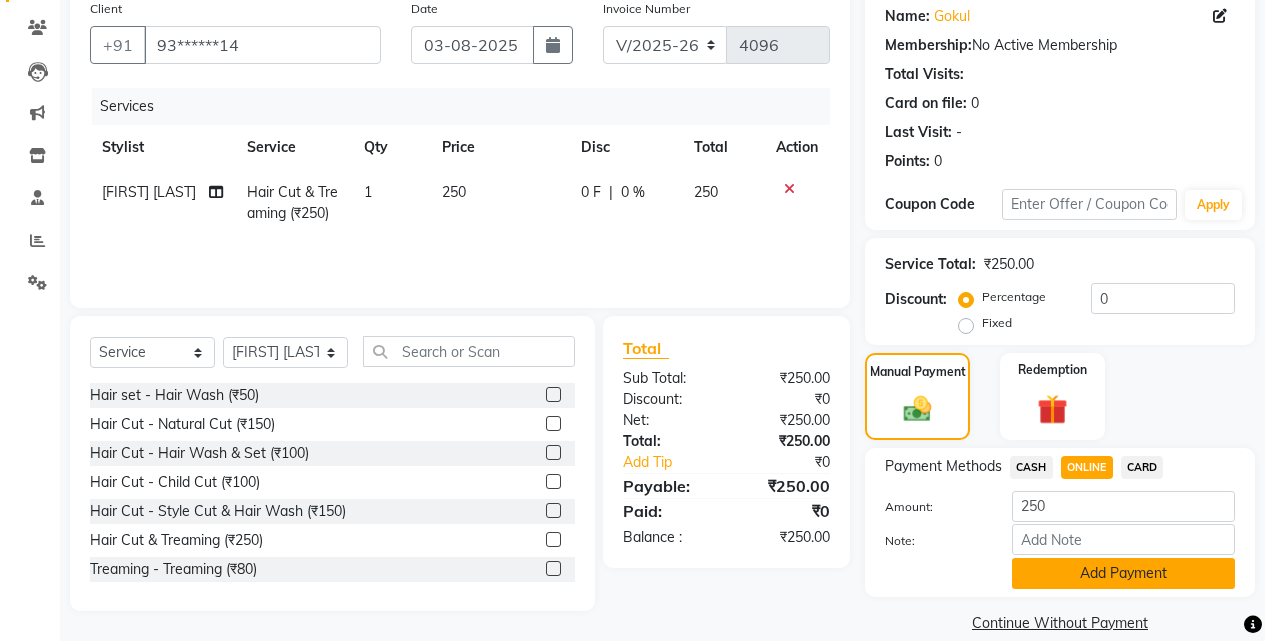 click on "Add Payment" 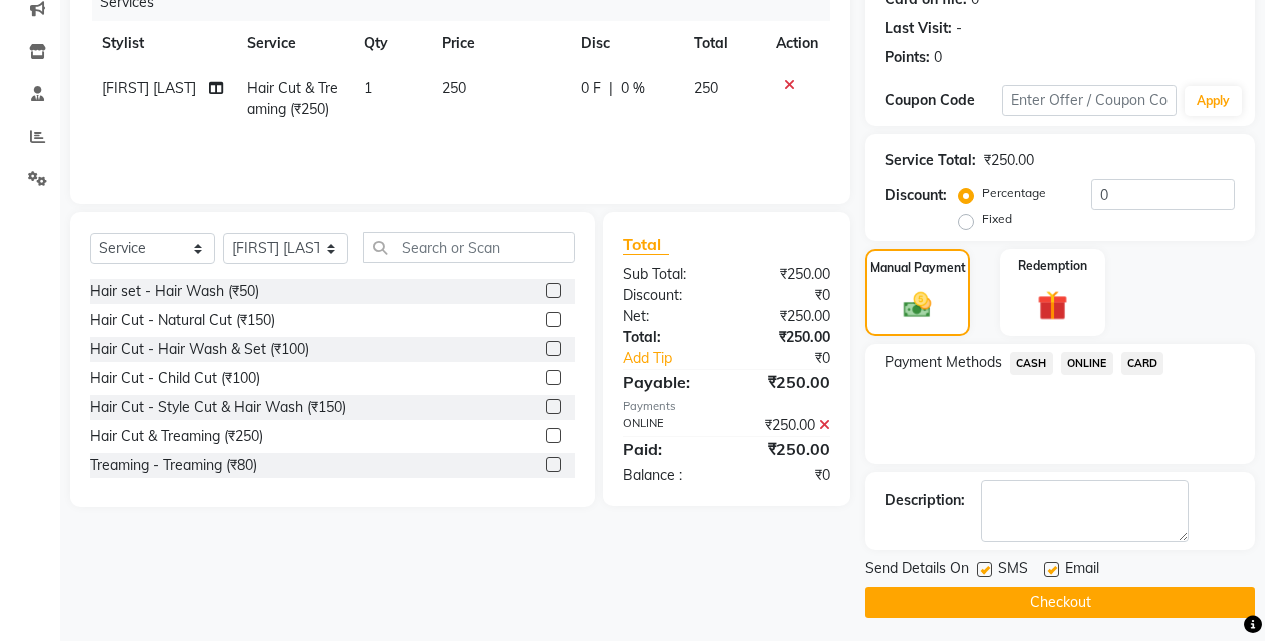 scroll, scrollTop: 271, scrollLeft: 0, axis: vertical 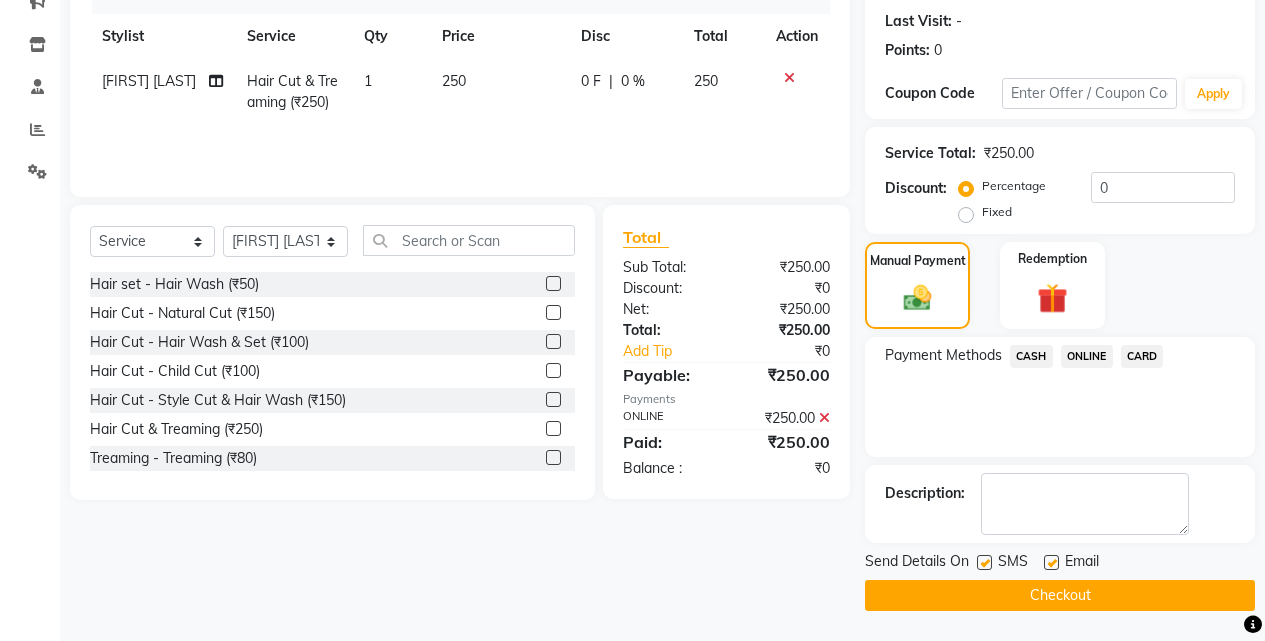 click on "Checkout" 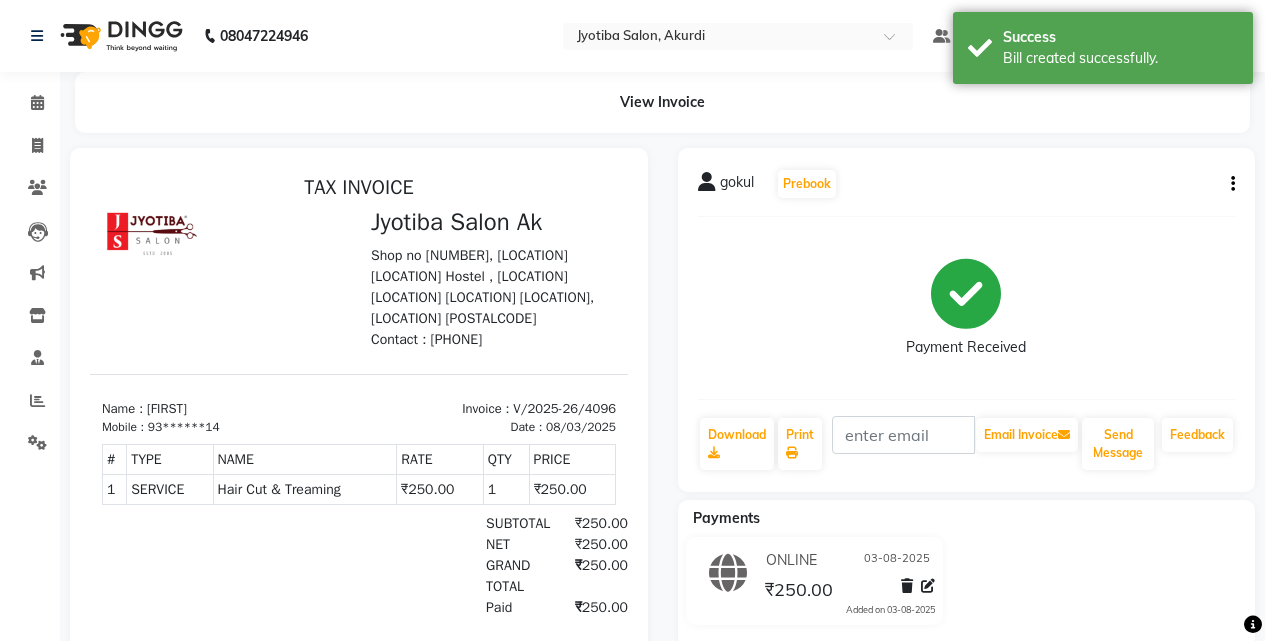 scroll, scrollTop: 0, scrollLeft: 0, axis: both 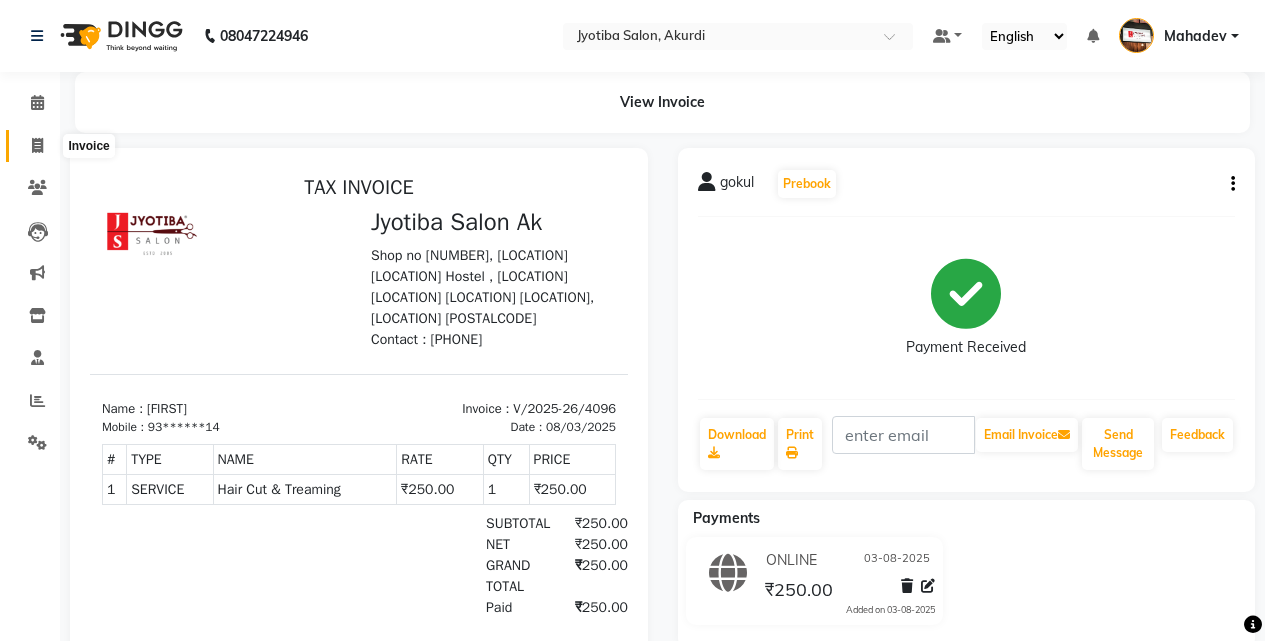click 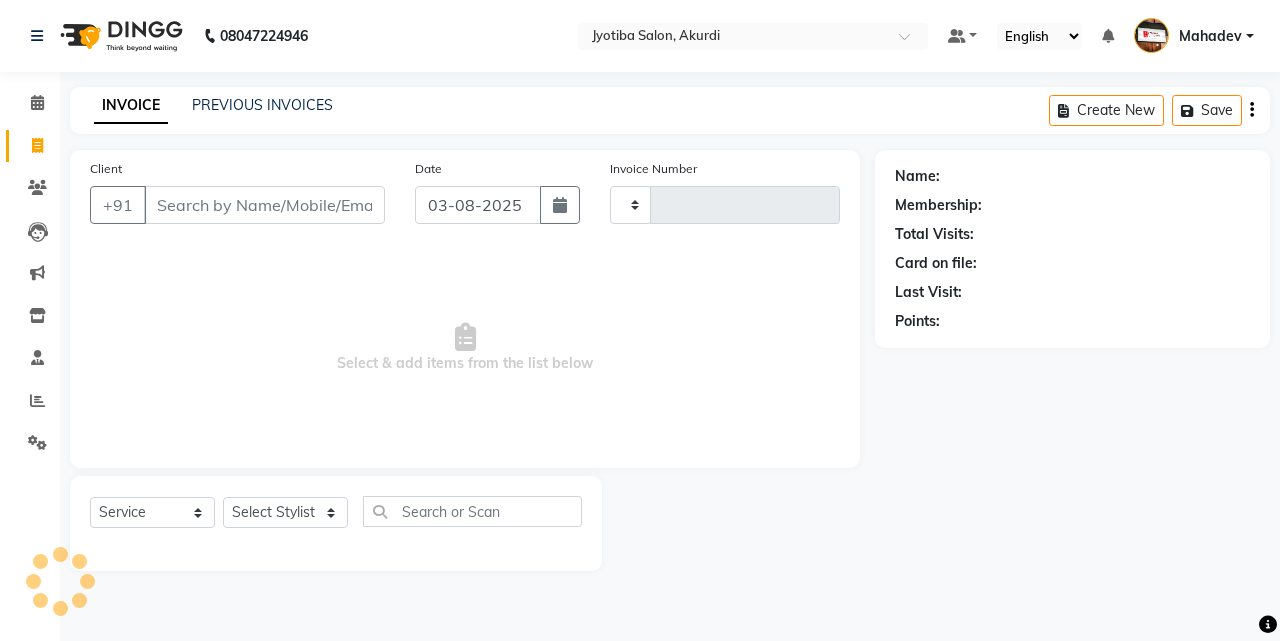 type on "4097" 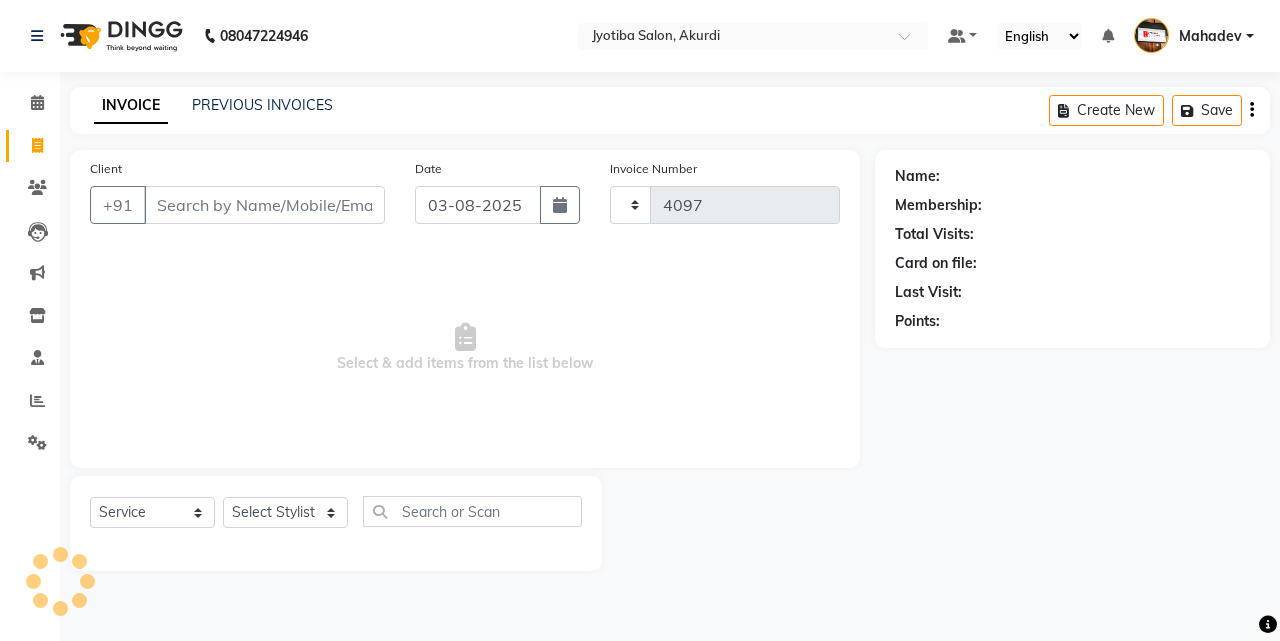 select on "557" 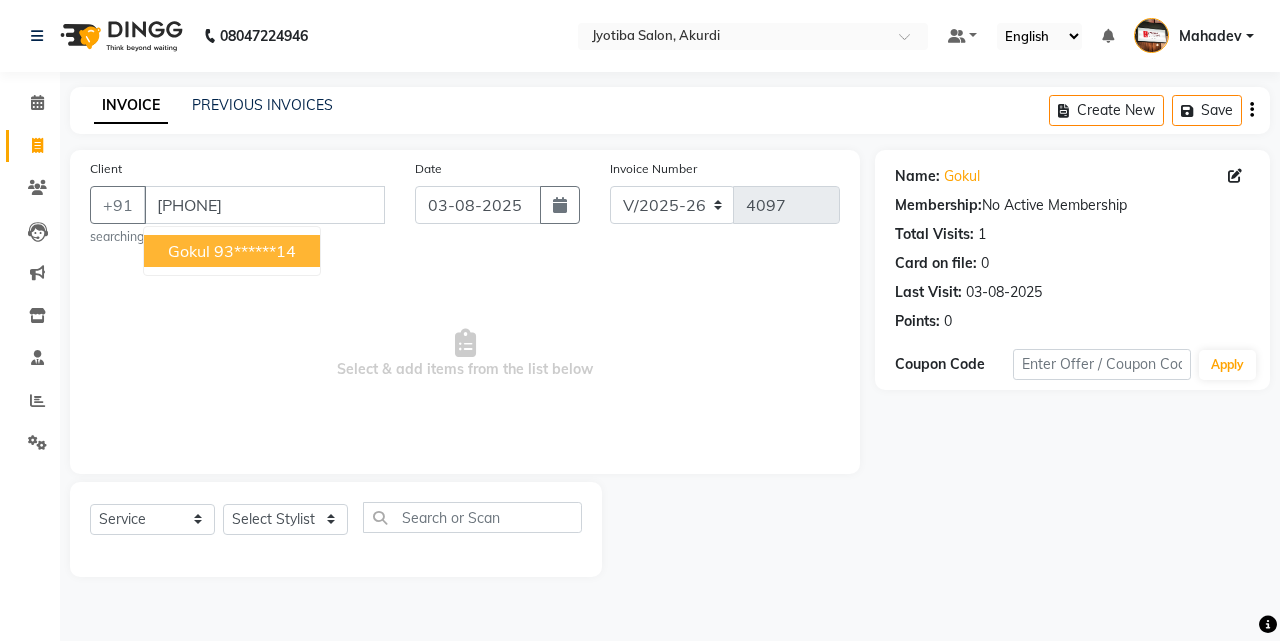 click on "gokul" at bounding box center (189, 251) 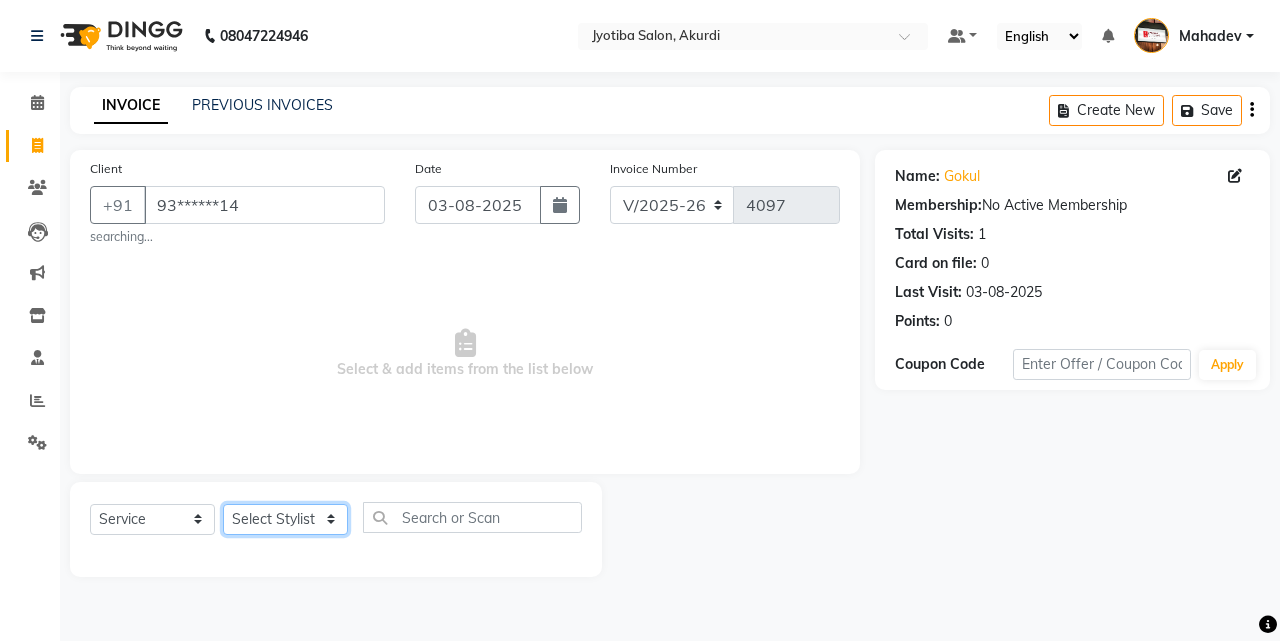 click on "Select Stylist Ajaj Ansari sahid Arif Ganpat  Mahadev manish choudhari Parmu tatya  Prem Rajan Sanjay Sanjay Santosh  Shop  Sohel  Vinod" 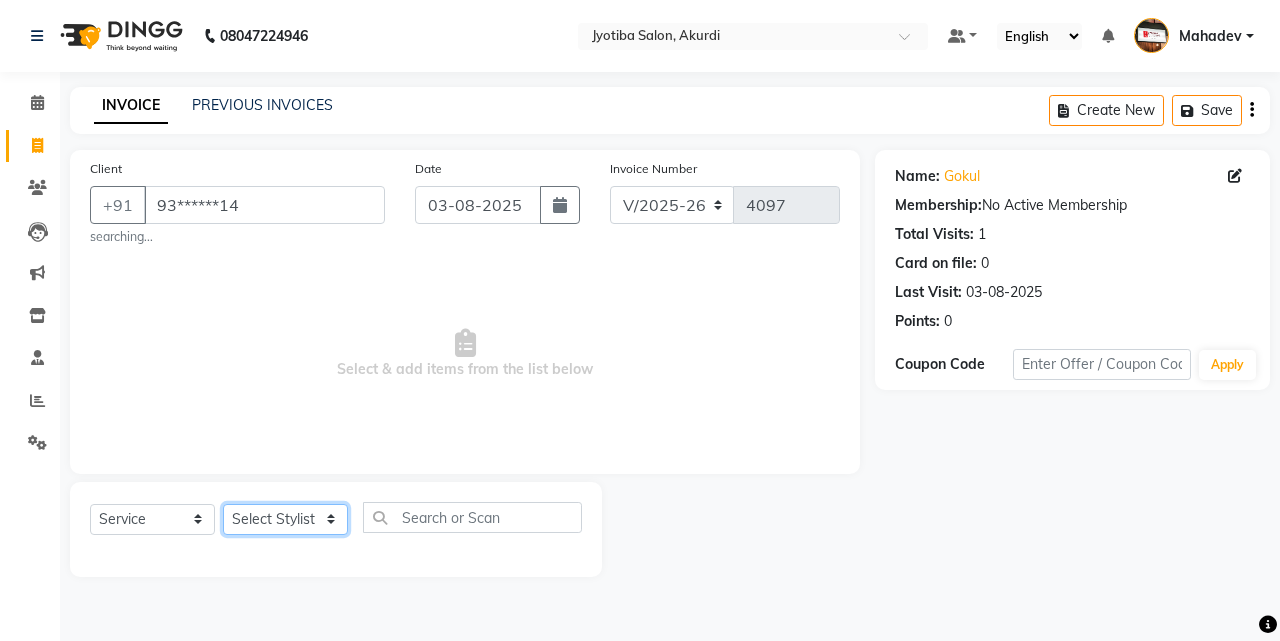 select on "86627" 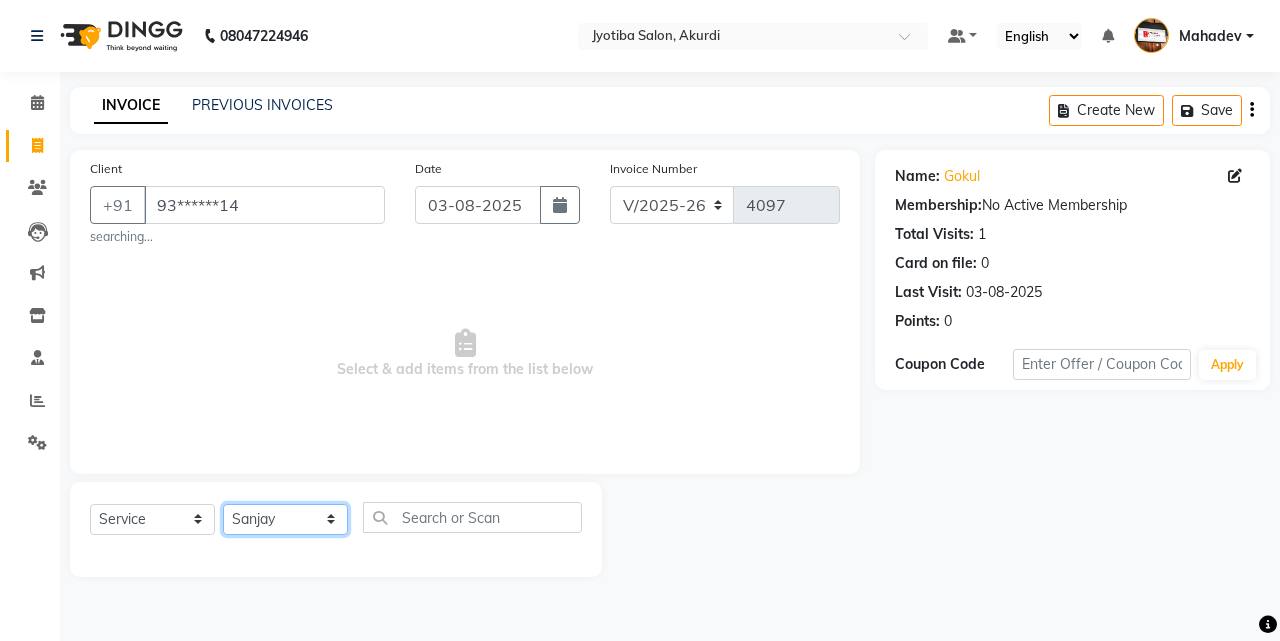click on "Select Stylist Ajaj Ansari sahid Arif Ganpat  Mahadev manish choudhari Parmu tatya  Prem Rajan Sanjay Sanjay Santosh  Shop  Sohel  Vinod" 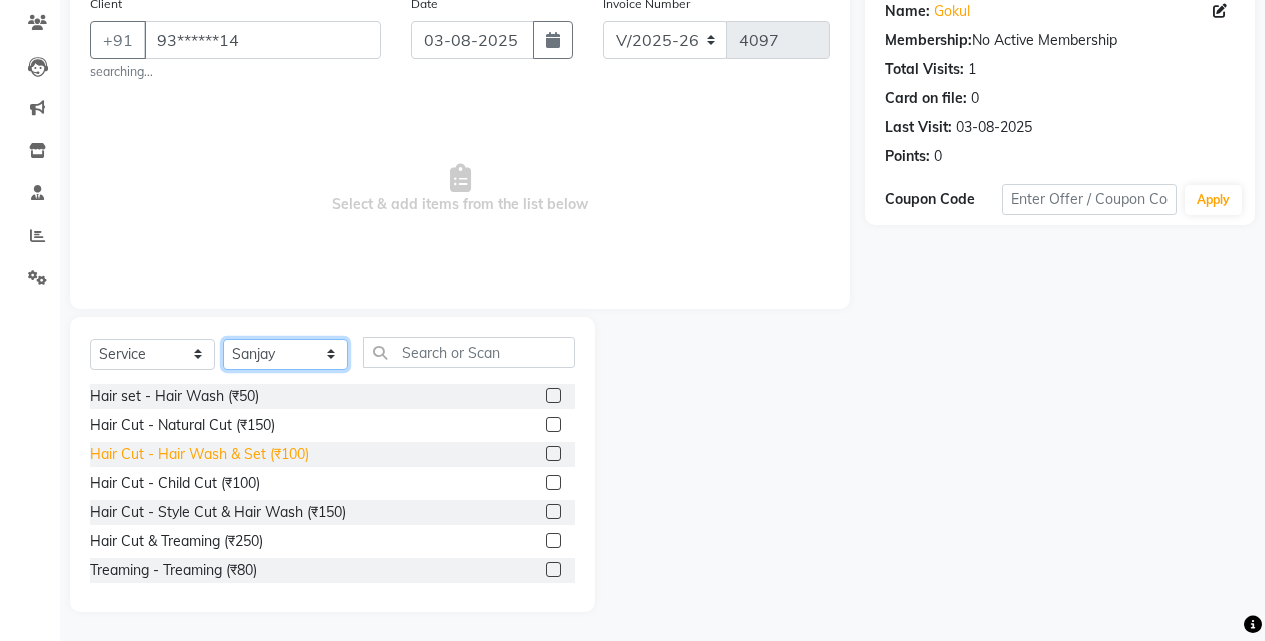 scroll, scrollTop: 166, scrollLeft: 0, axis: vertical 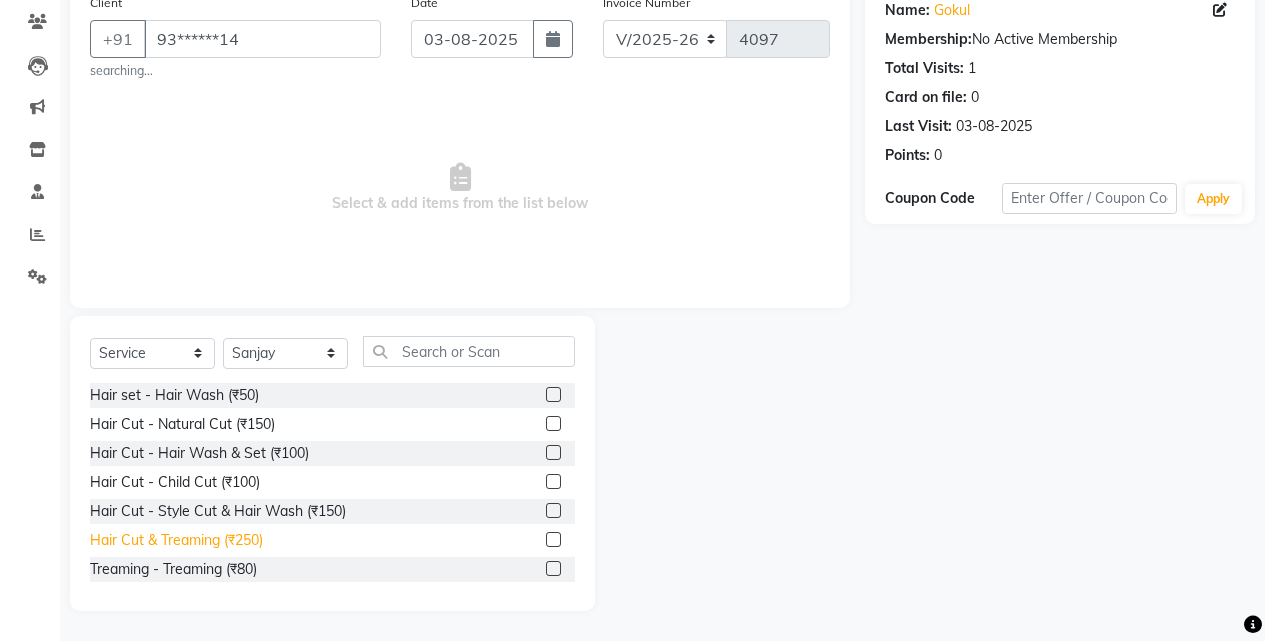 click on "Hair Cut & Treaming  (₹250)" 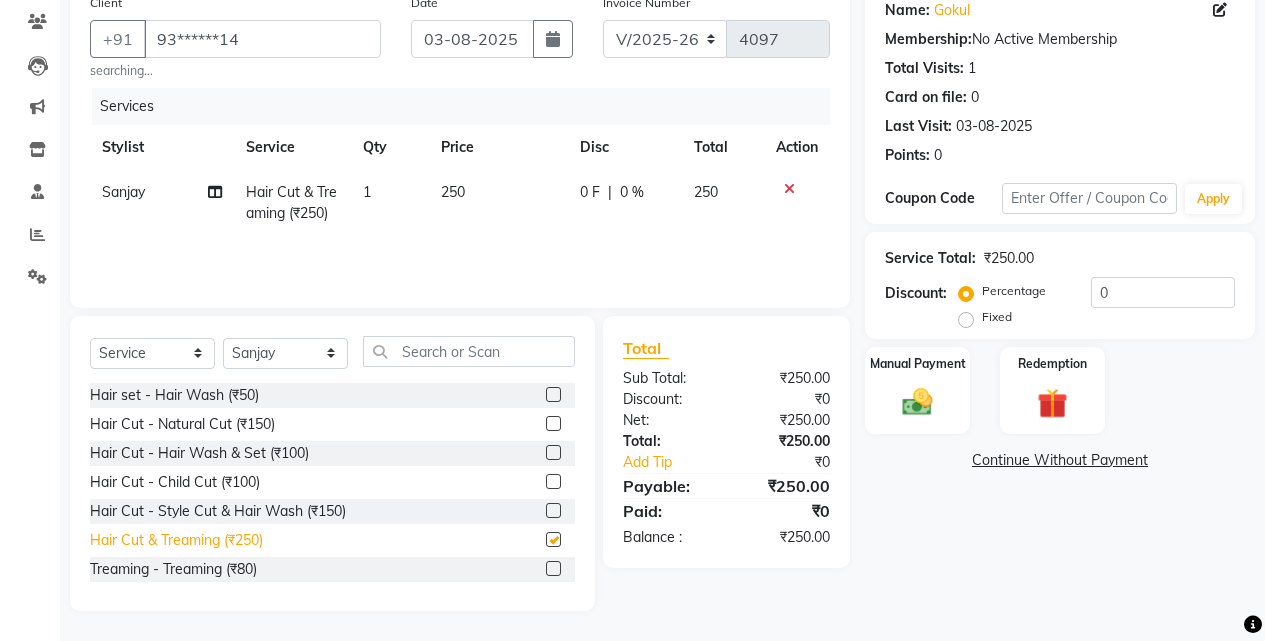 checkbox on "false" 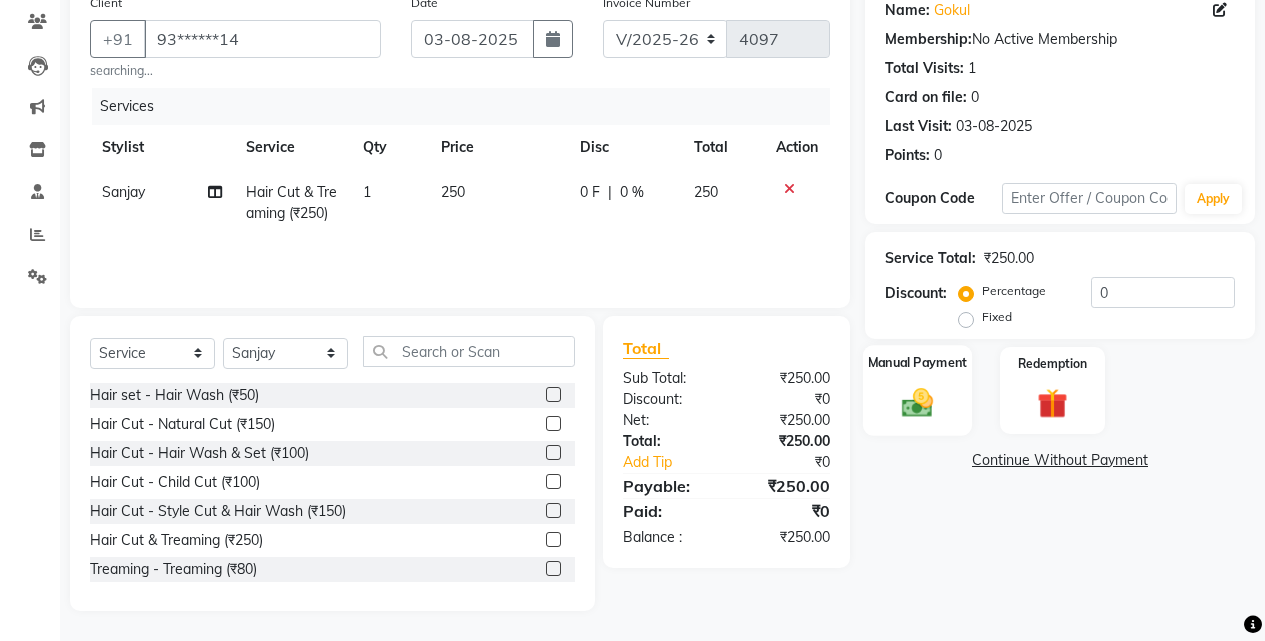 click on "Manual Payment" 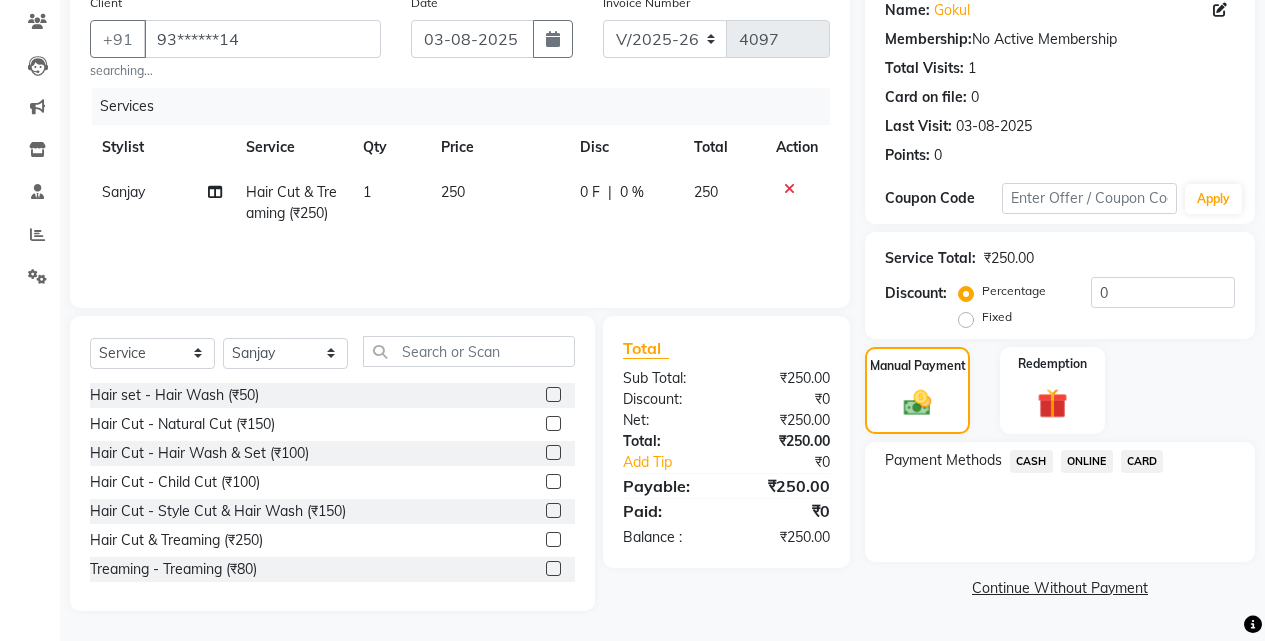 click on "ONLINE" 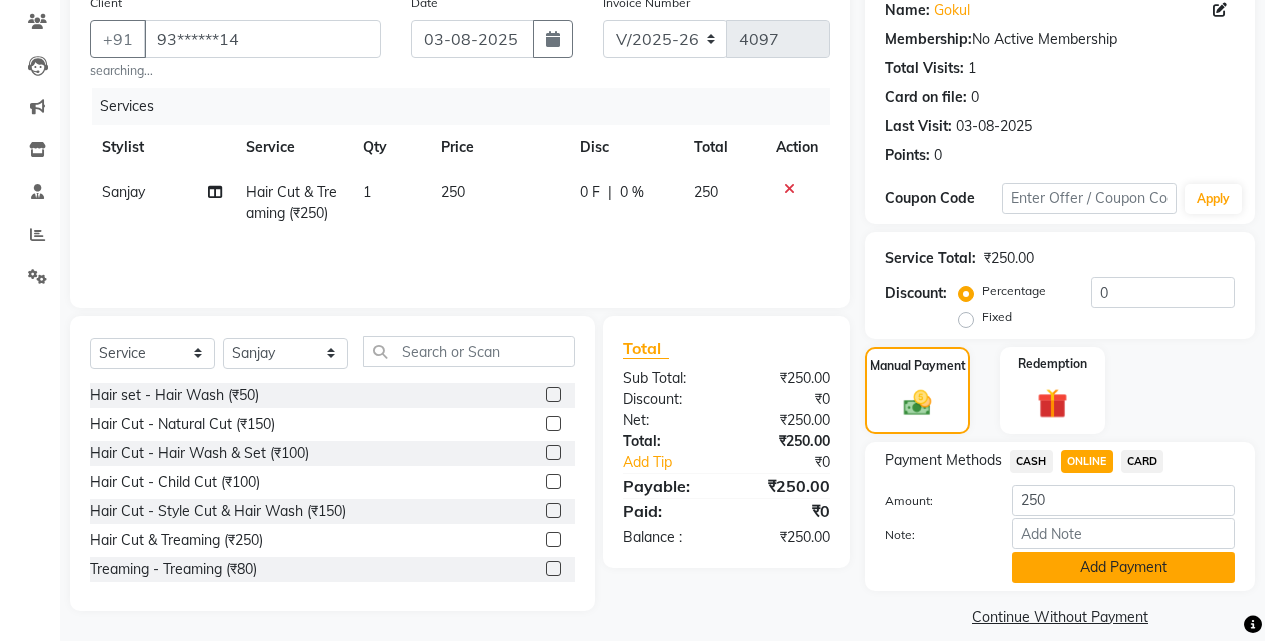 click on "Add Payment" 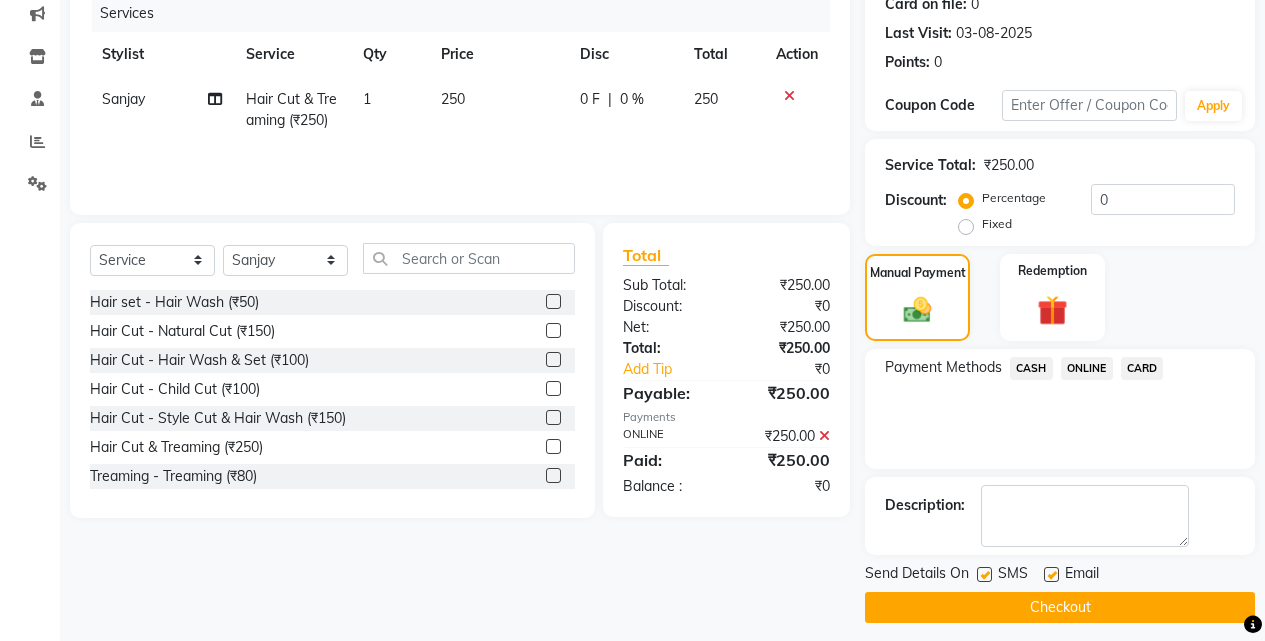 scroll, scrollTop: 271, scrollLeft: 0, axis: vertical 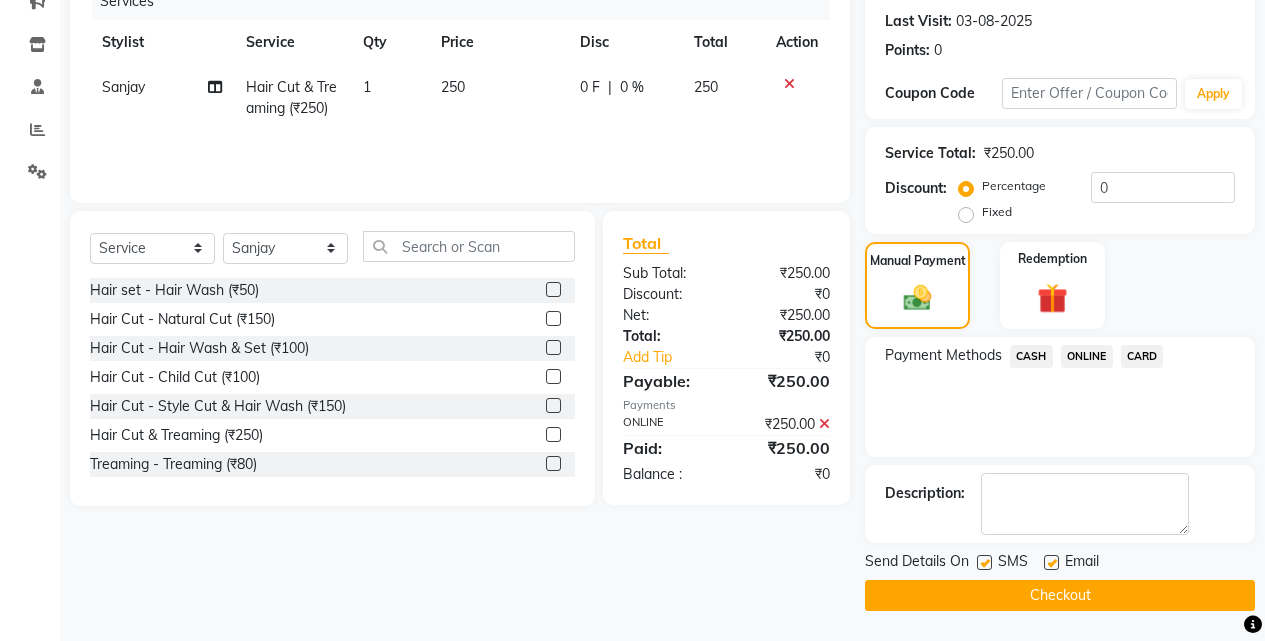 click on "Checkout" 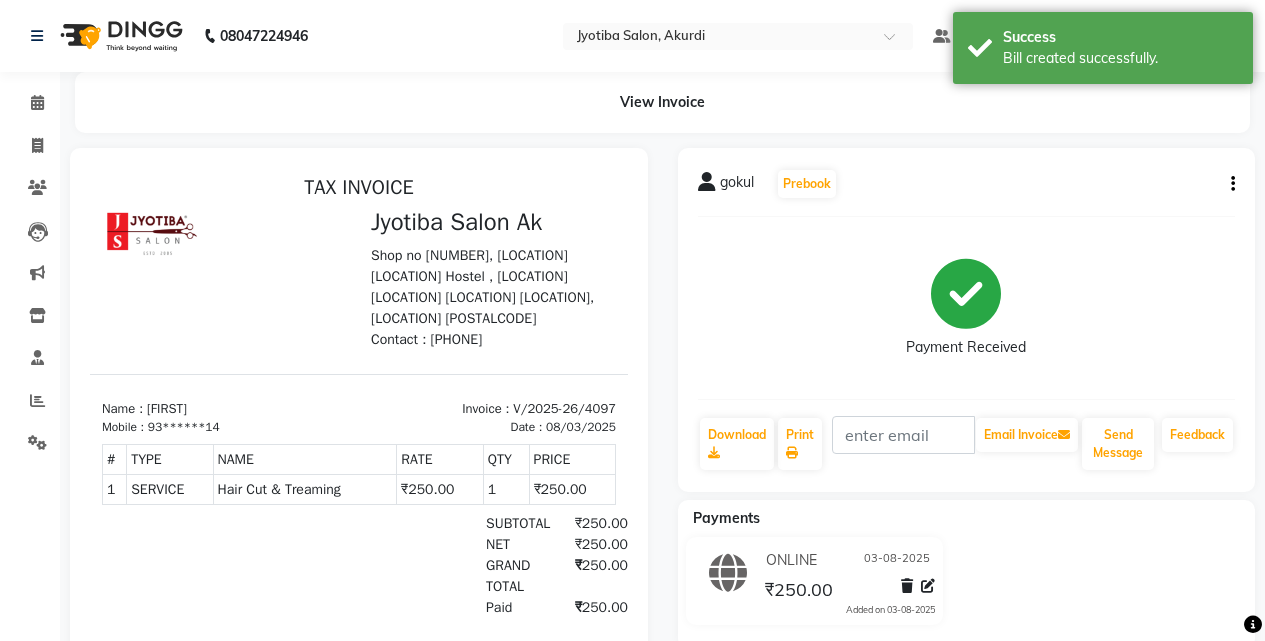 scroll, scrollTop: 0, scrollLeft: 0, axis: both 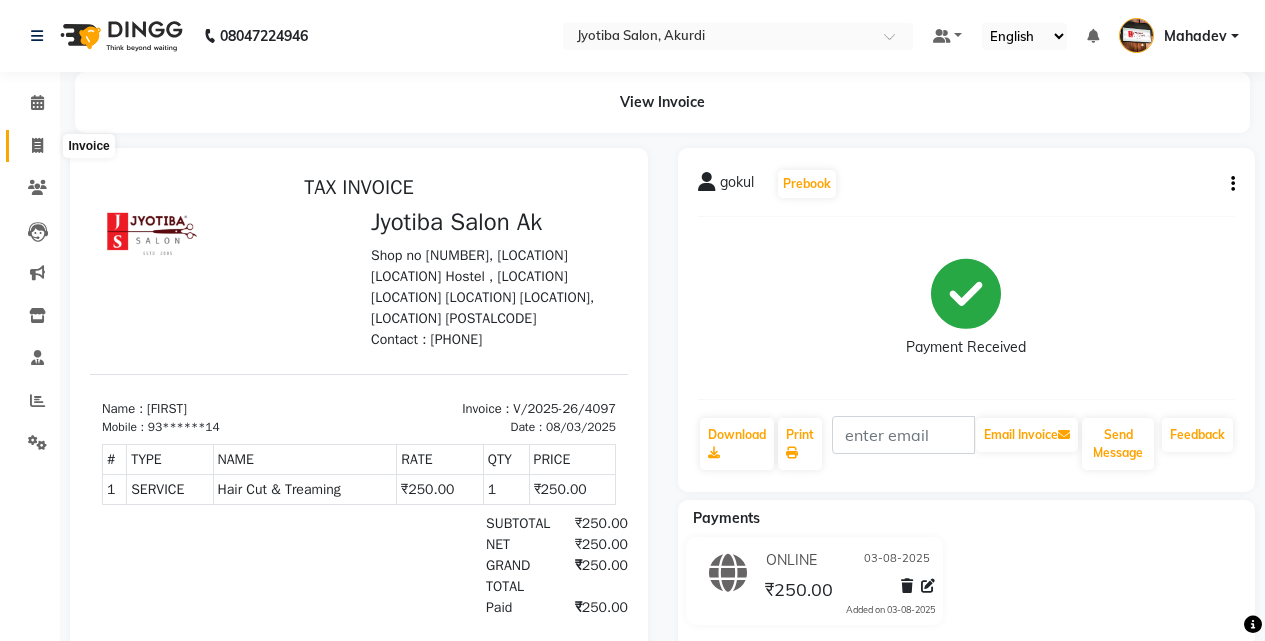 click 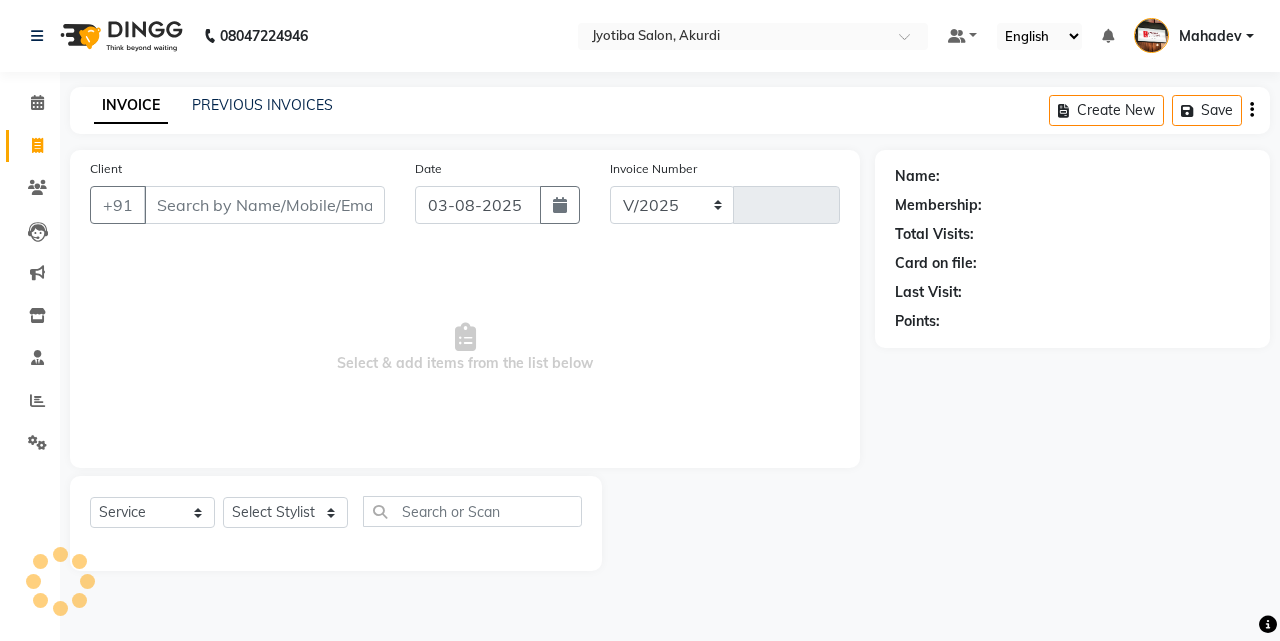 select on "557" 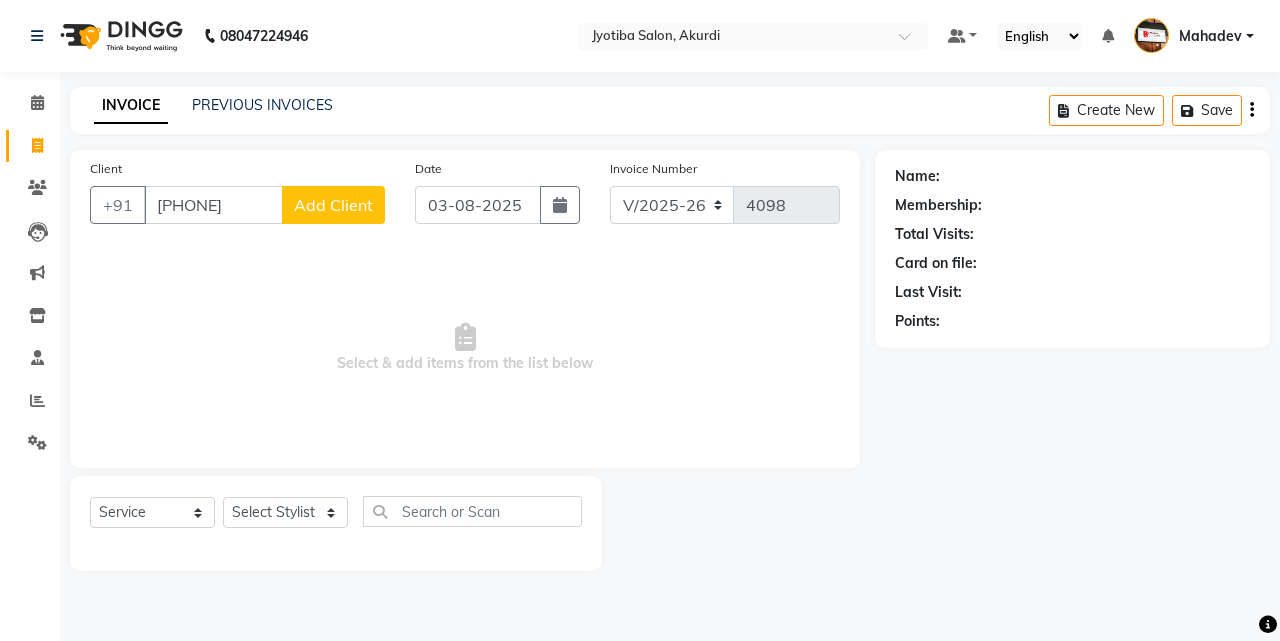 click on "8177974005" at bounding box center [213, 205] 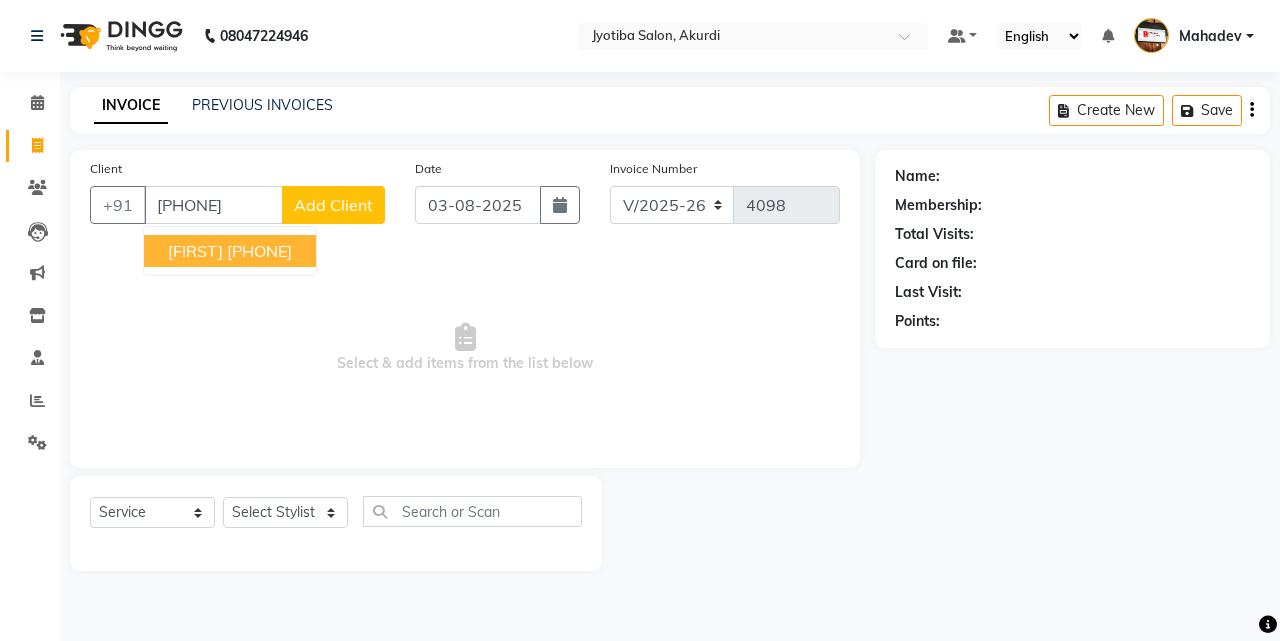 click on "vijaykunar  81******04" at bounding box center [230, 251] 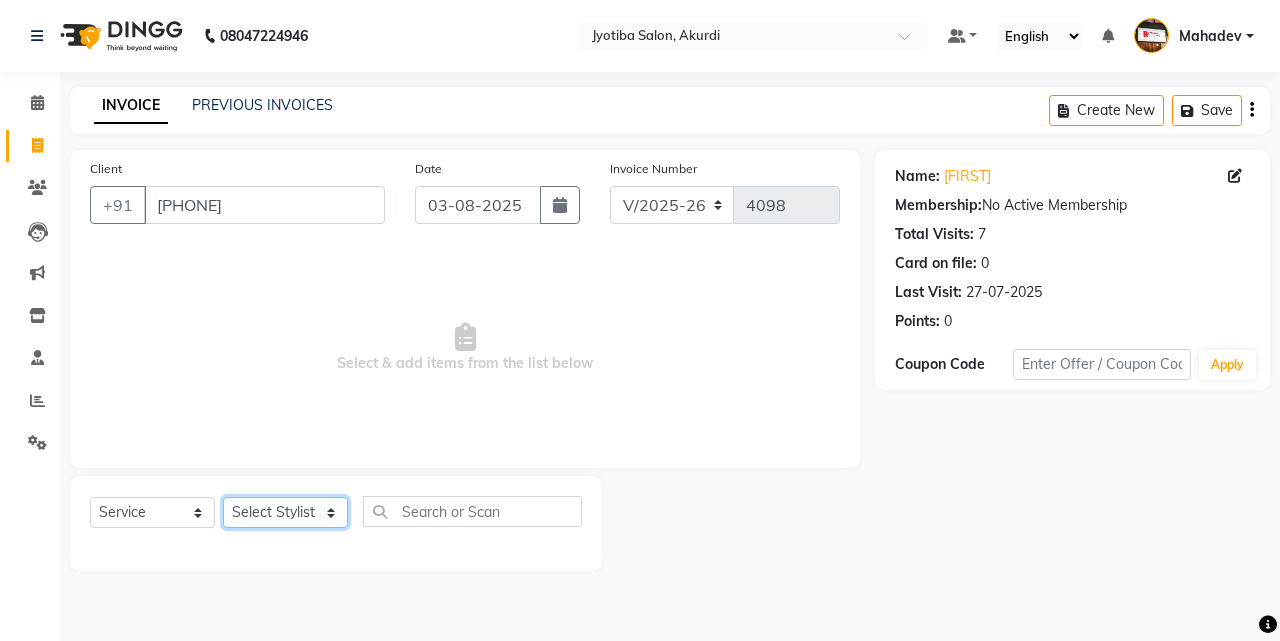 click on "Select Stylist Ajaj Ansari sahid Arif Ganpat  Mahadev manish choudhari Parmu tatya  Prem Rajan Sanjay Sanjay Santosh  Shop  Sohel  Vinod" 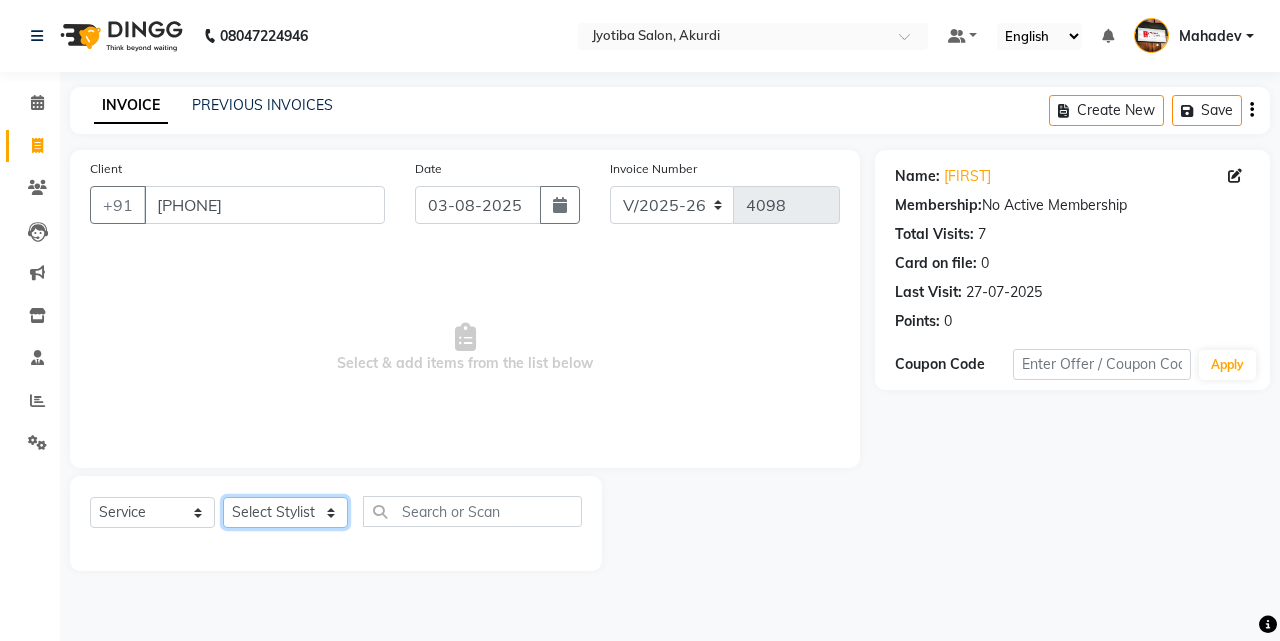 select on "43504" 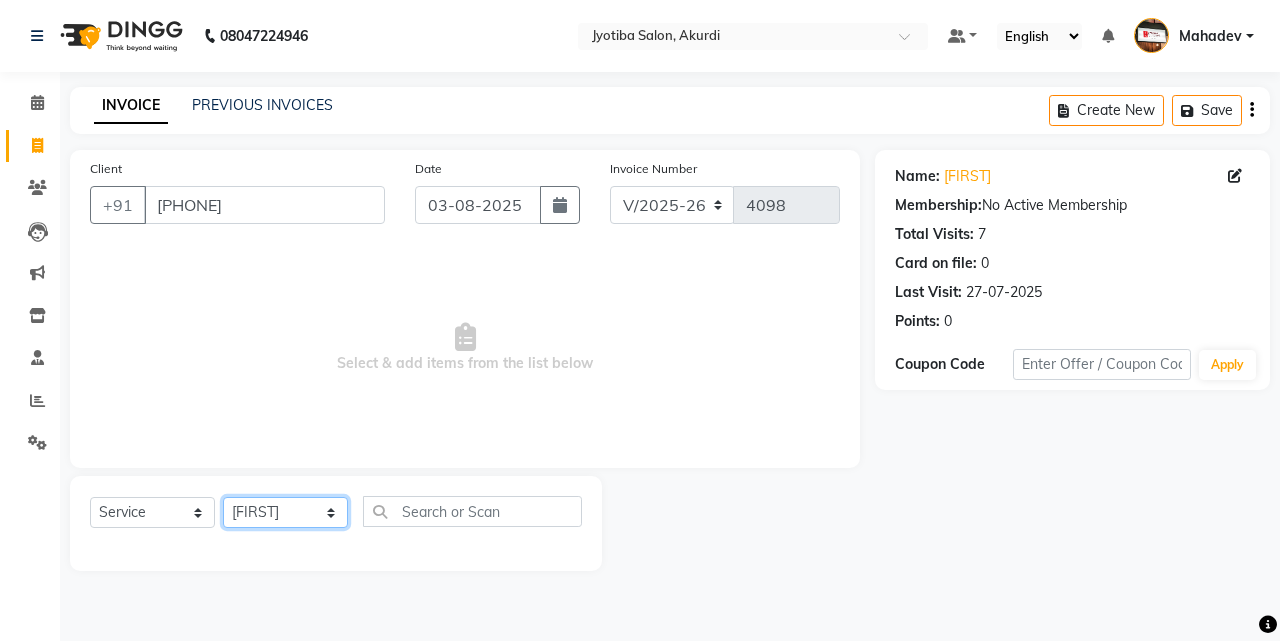 click on "Select Stylist Ajaj Ansari sahid Arif Ganpat  Mahadev manish choudhari Parmu tatya  Prem Rajan Sanjay Sanjay Santosh  Shop  Sohel  Vinod" 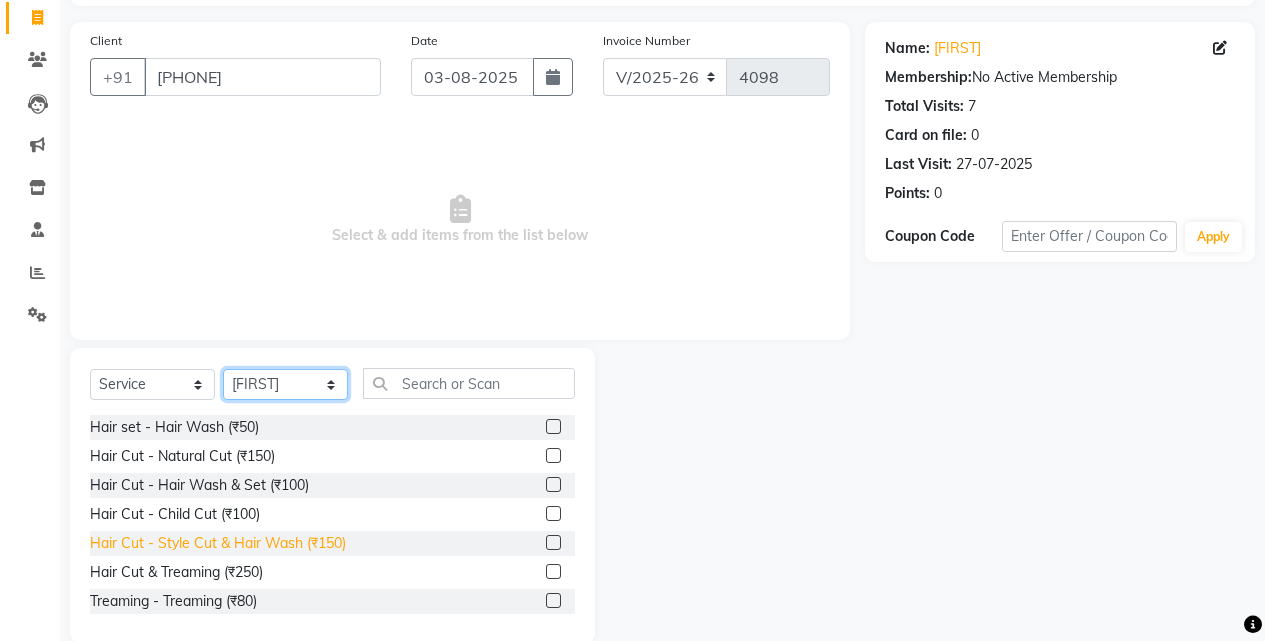 scroll, scrollTop: 160, scrollLeft: 0, axis: vertical 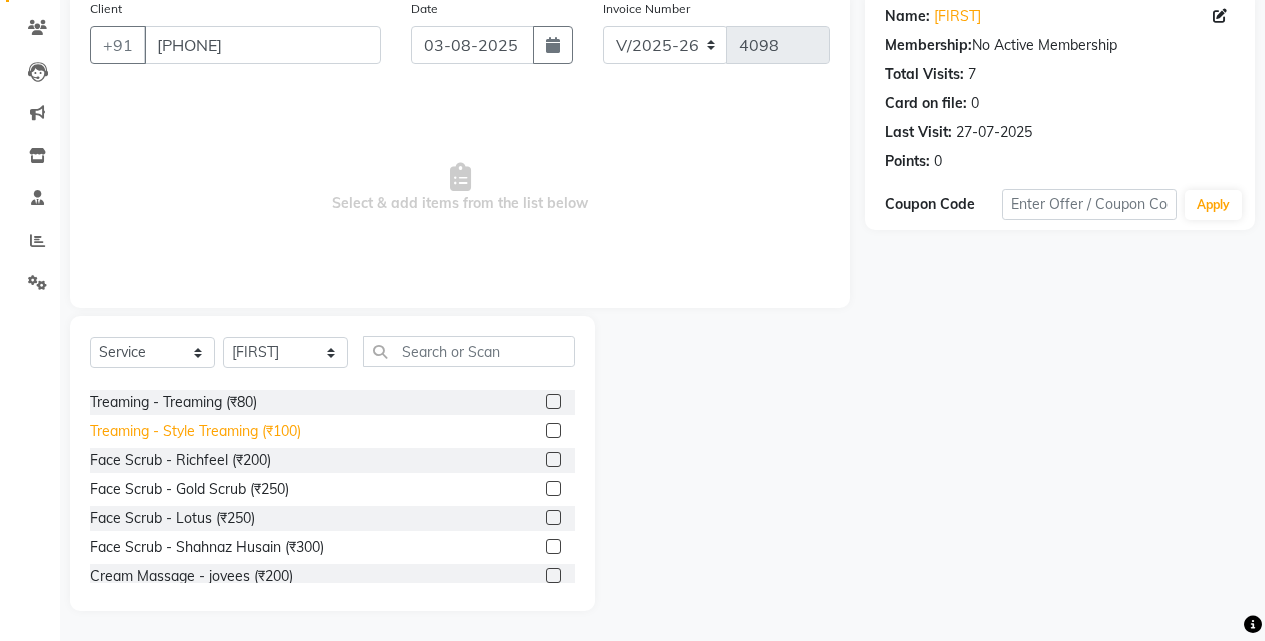 click on "Treaming - Style Treaming (₹100)" 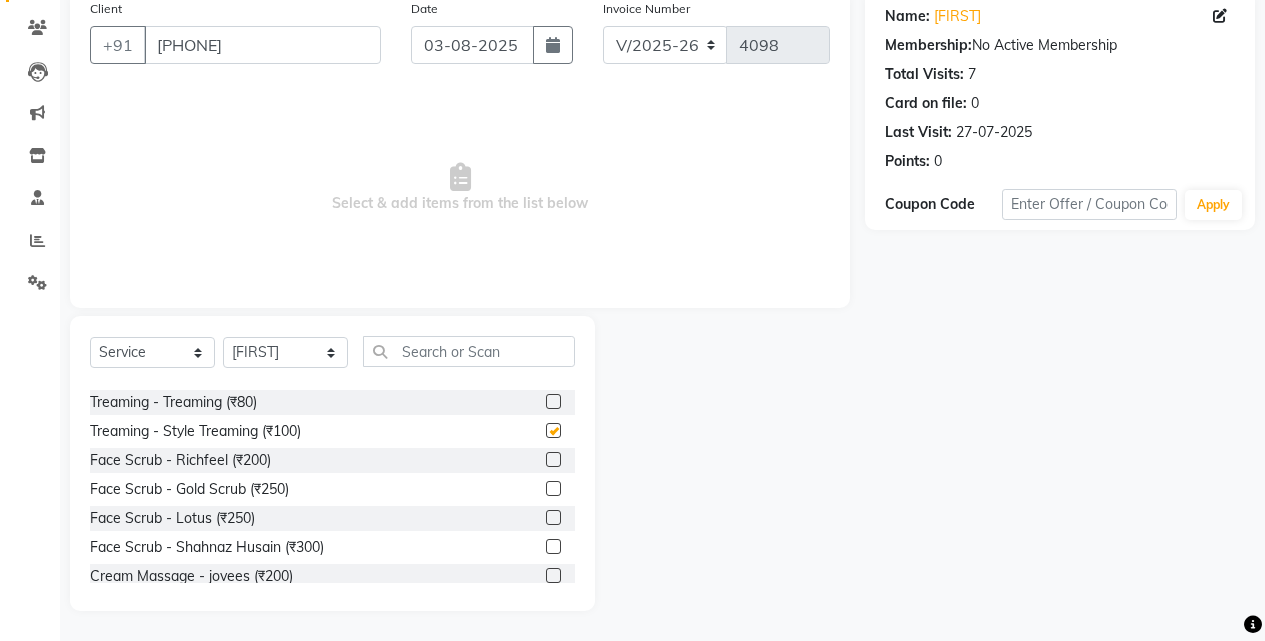 checkbox on "false" 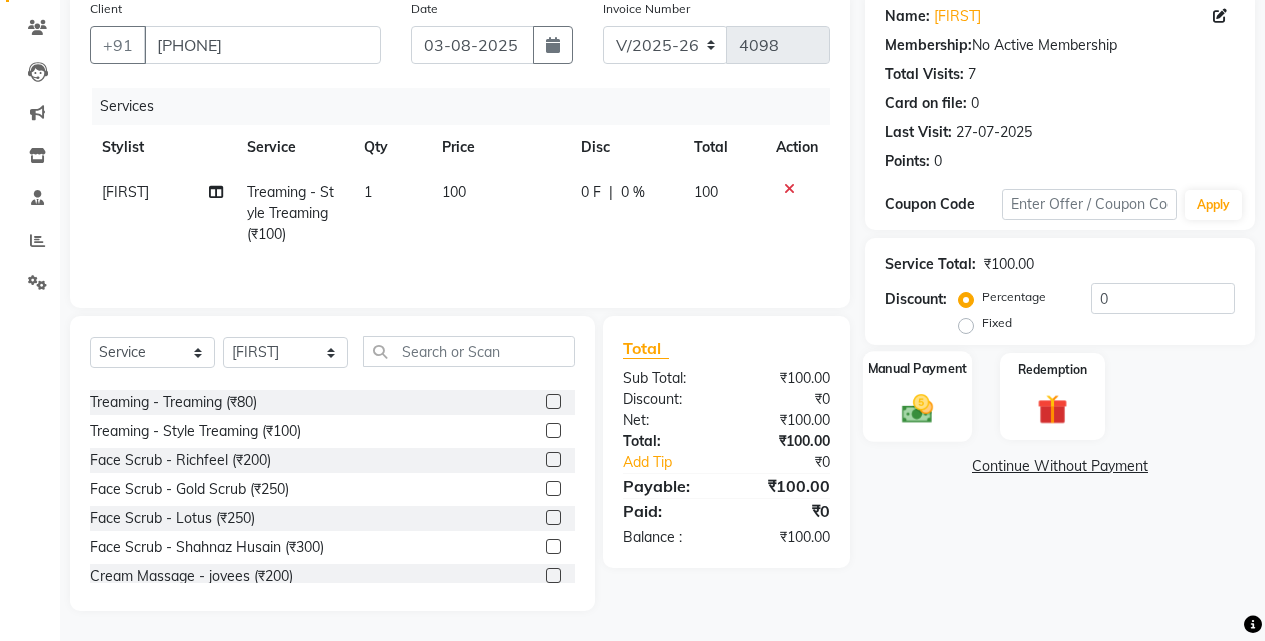 click on "Manual Payment" 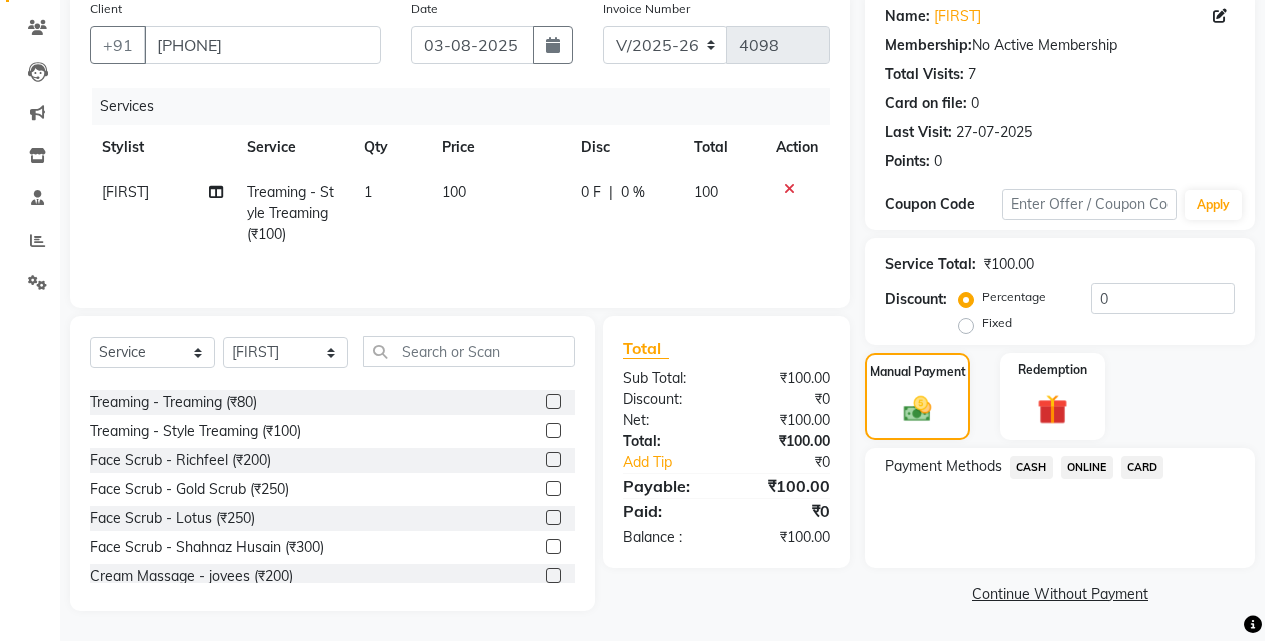 click on "ONLINE" 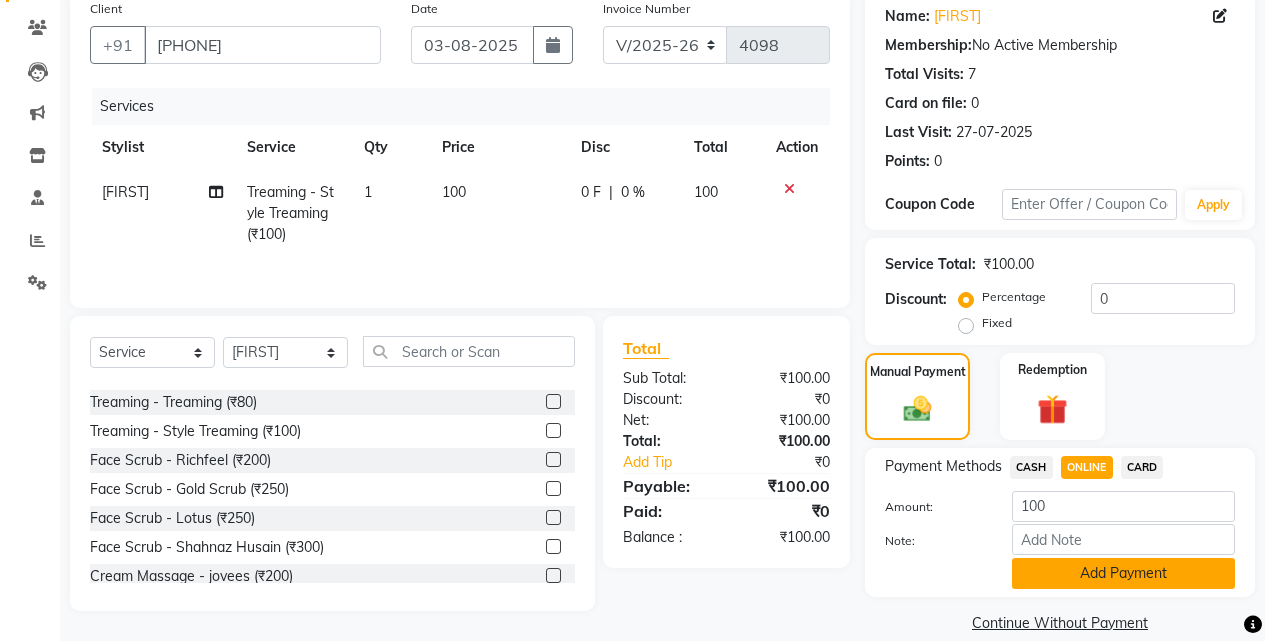 click on "Add Payment" 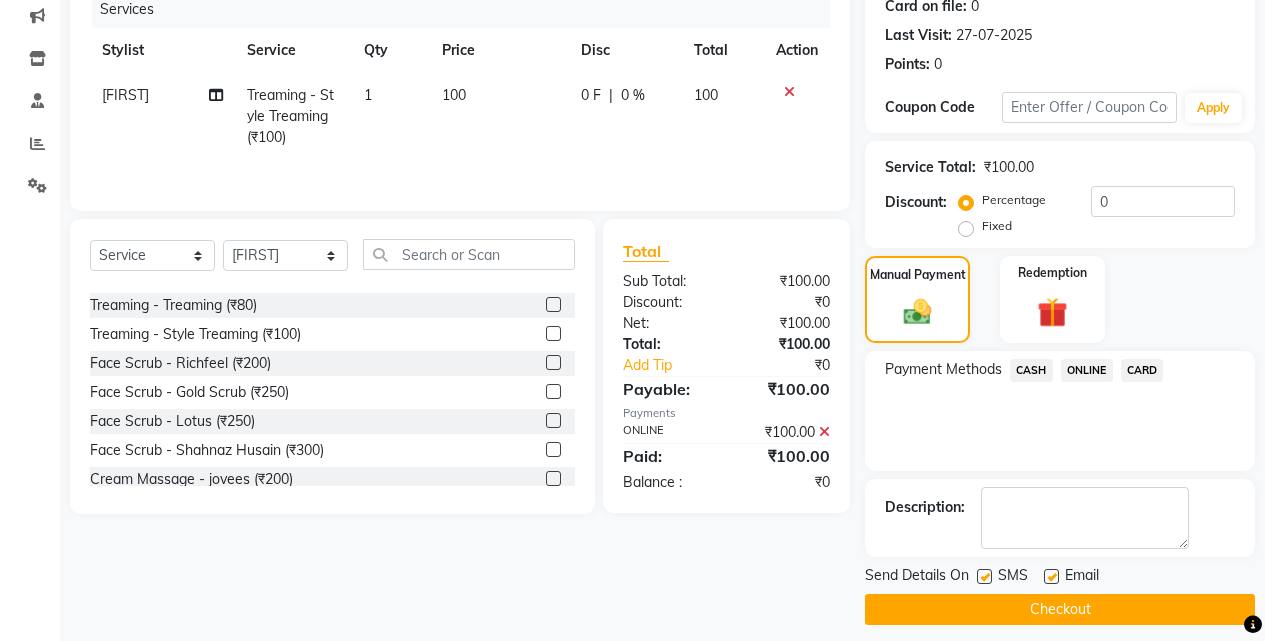 scroll, scrollTop: 271, scrollLeft: 0, axis: vertical 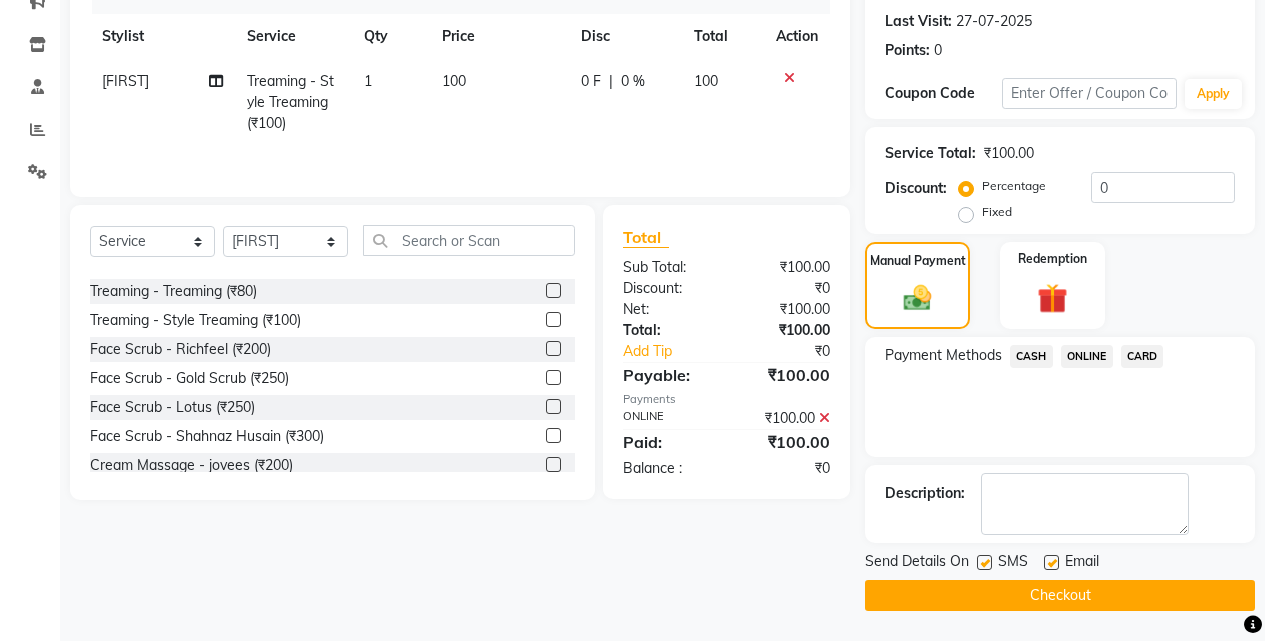 click on "Checkout" 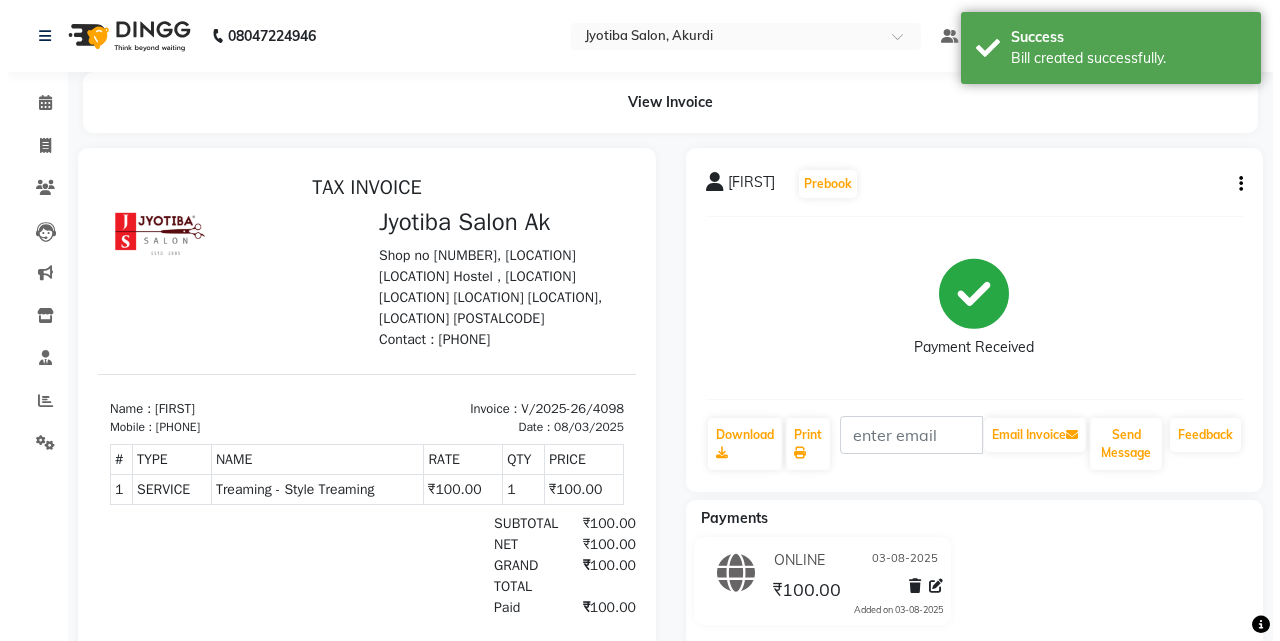 scroll, scrollTop: 0, scrollLeft: 0, axis: both 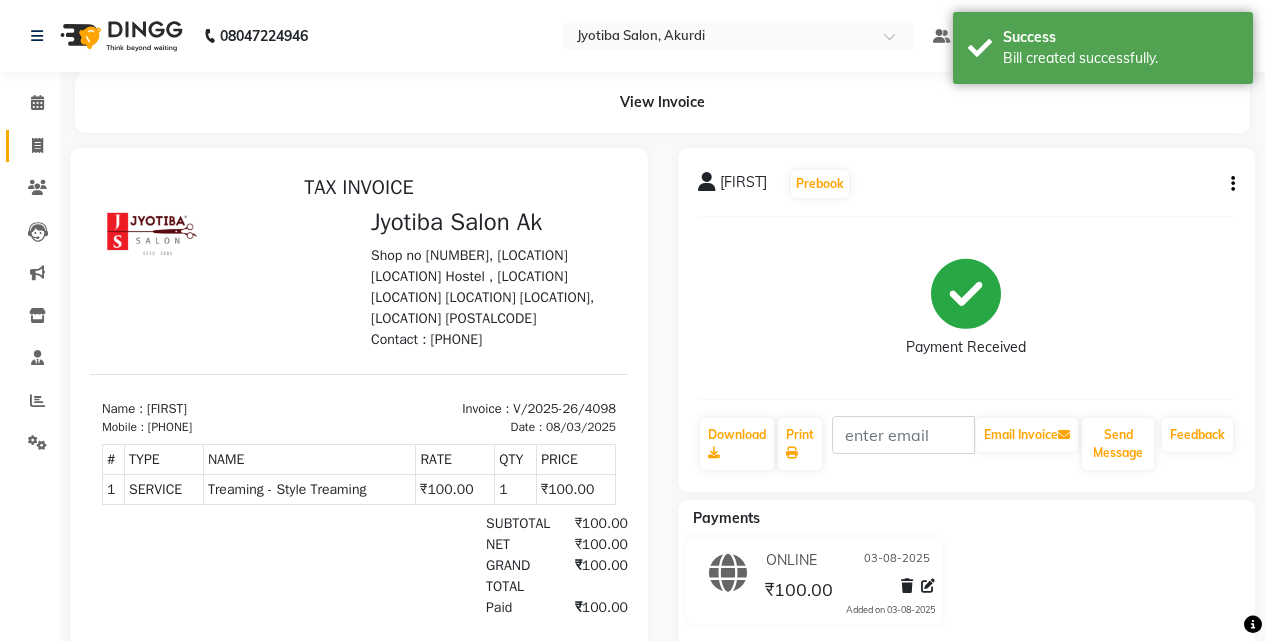 click on "Invoice" 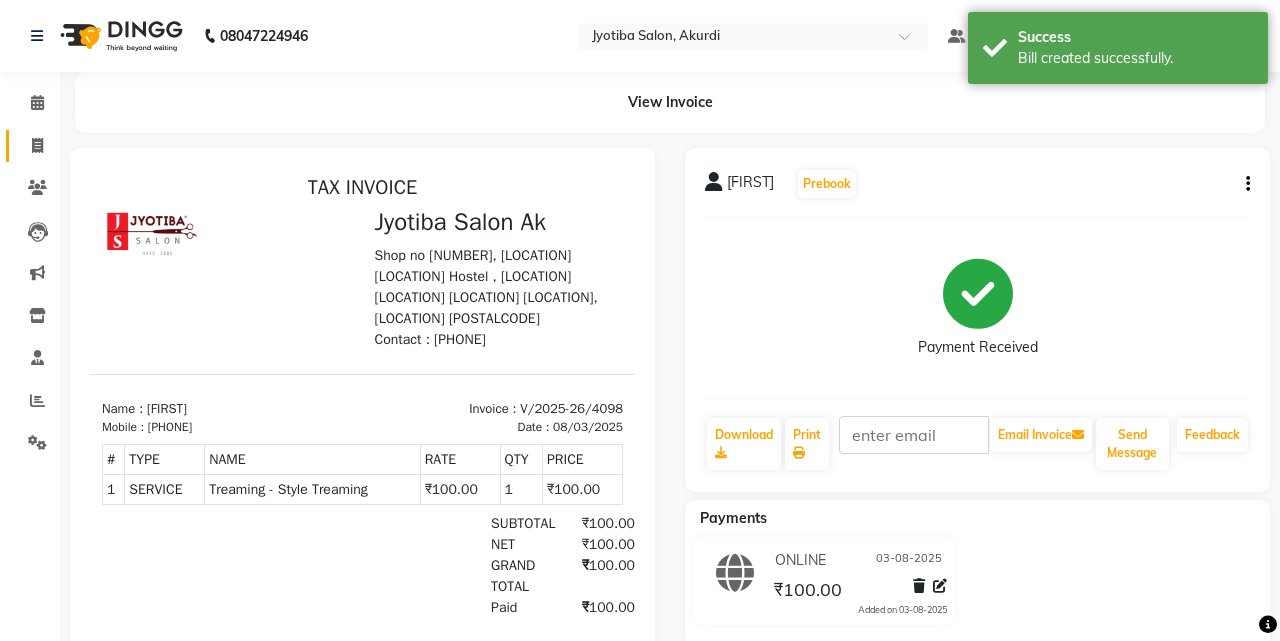 select on "service" 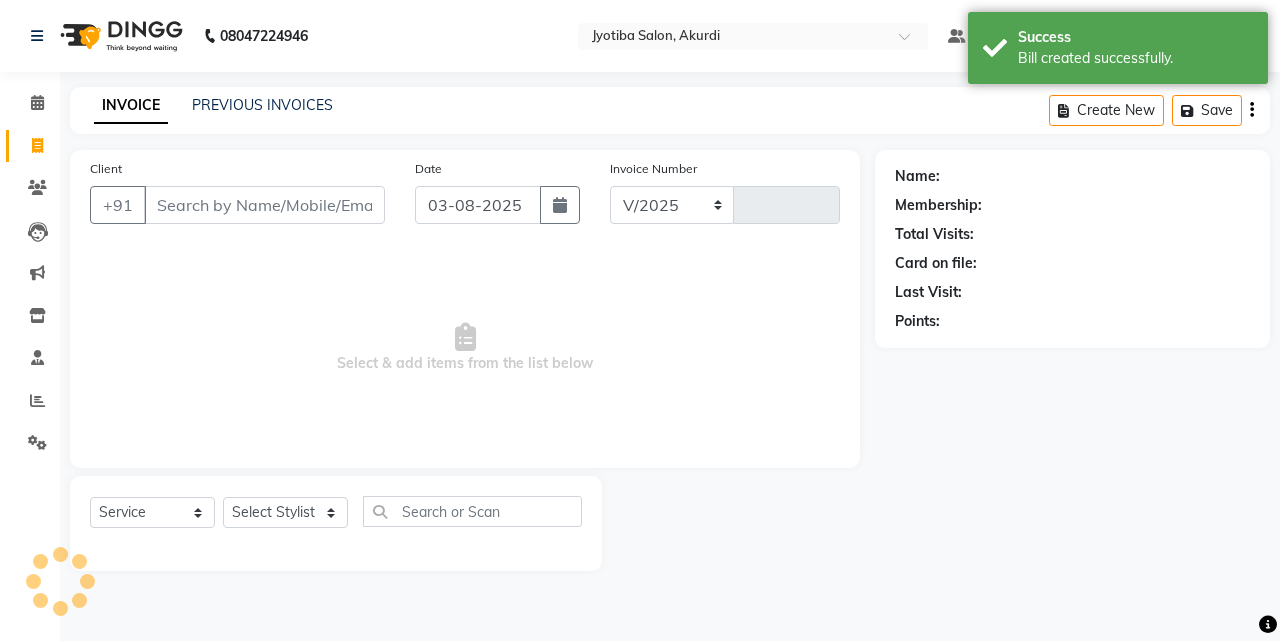 select on "557" 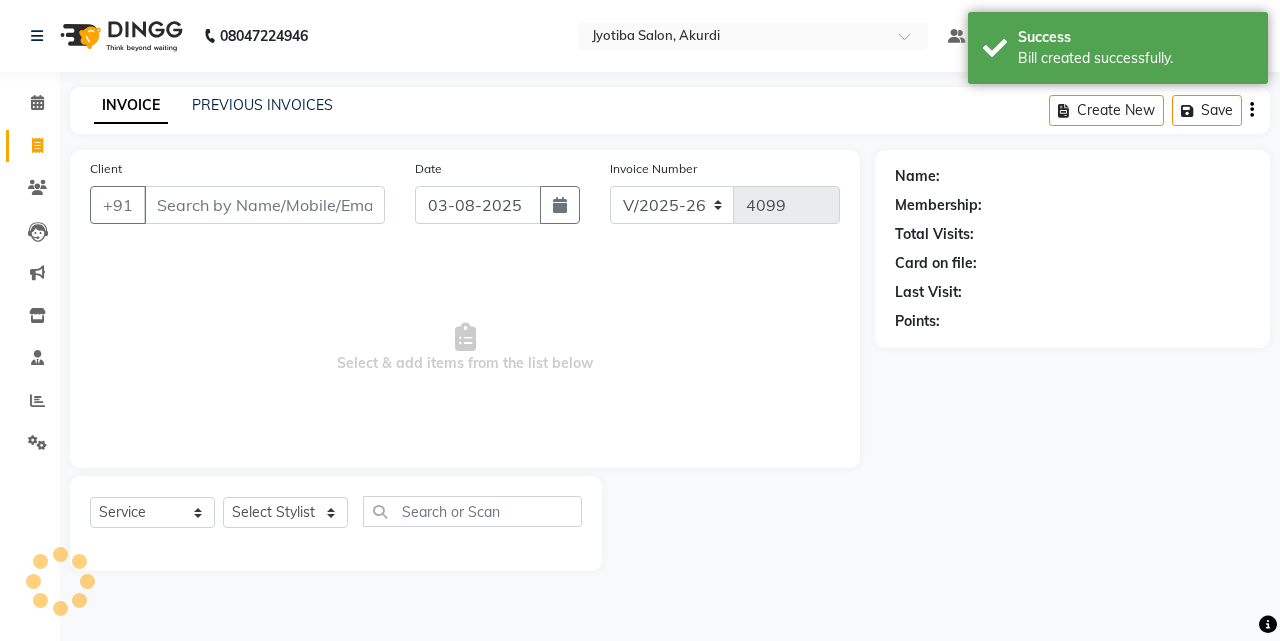 click on "Client" at bounding box center [264, 205] 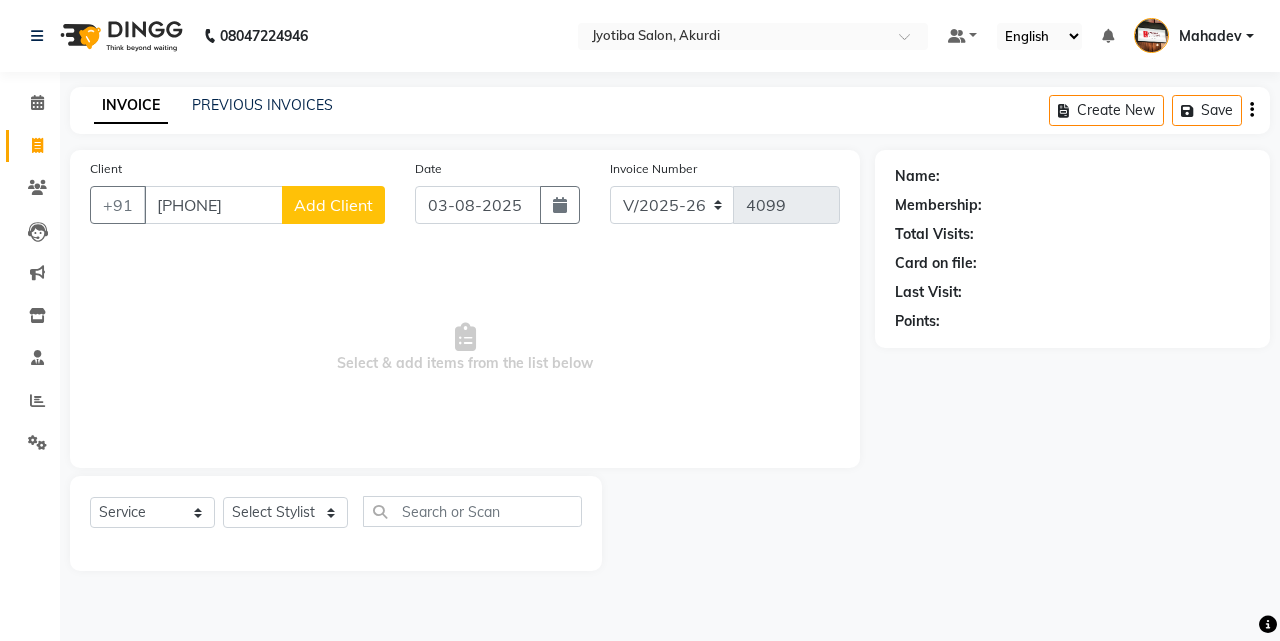 type on "7264977754" 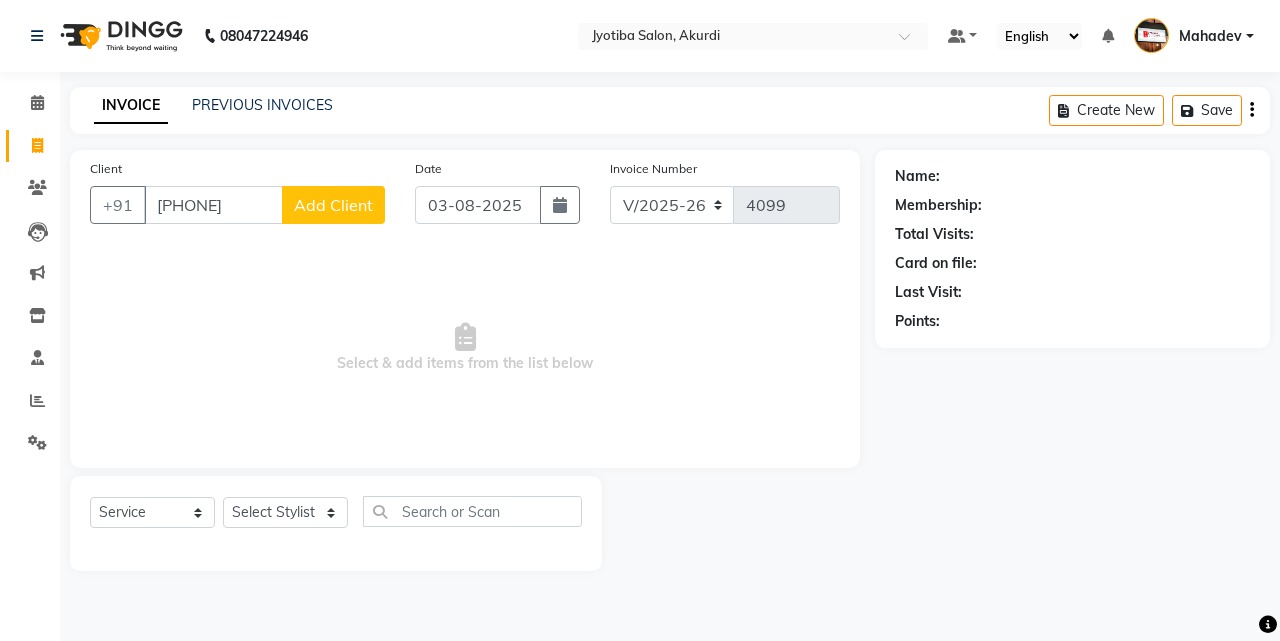 select on "22" 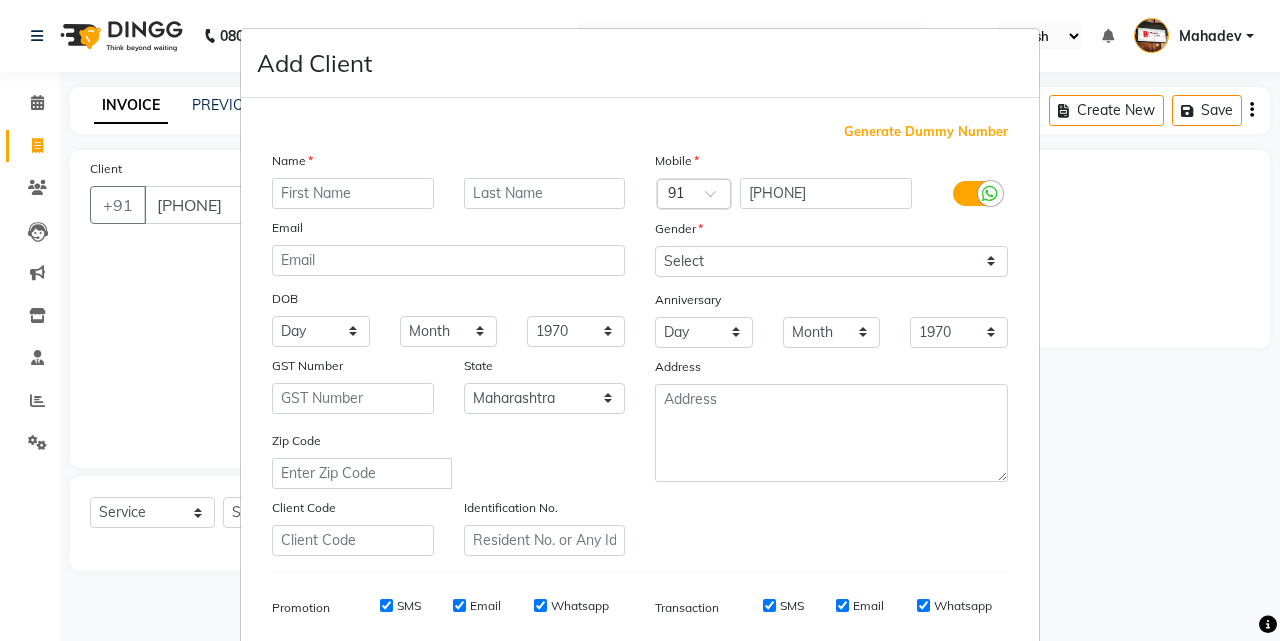 click at bounding box center [353, 193] 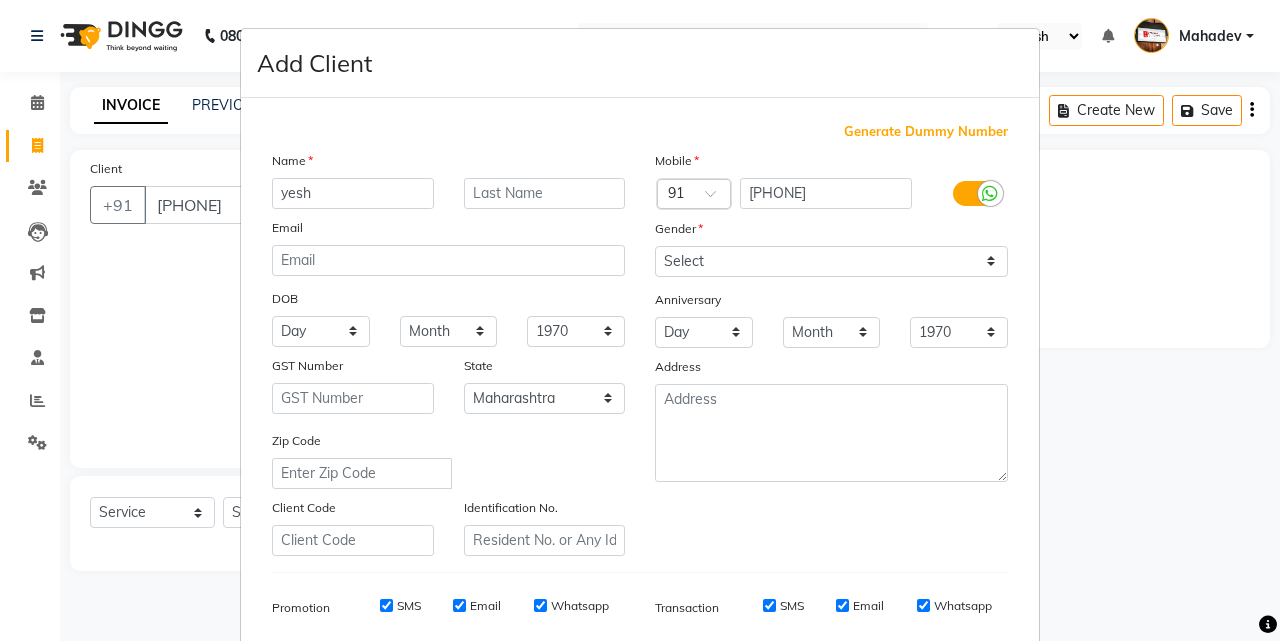 type on "yesh" 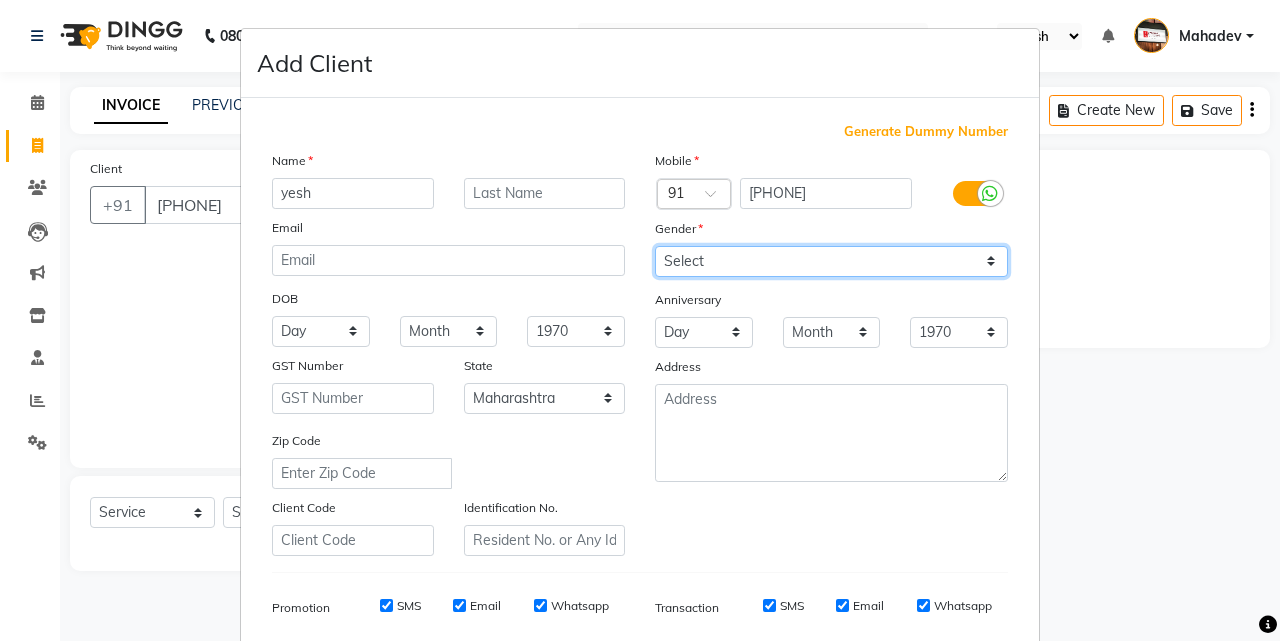 click on "Select Male Female Other Prefer Not To Say" at bounding box center (831, 261) 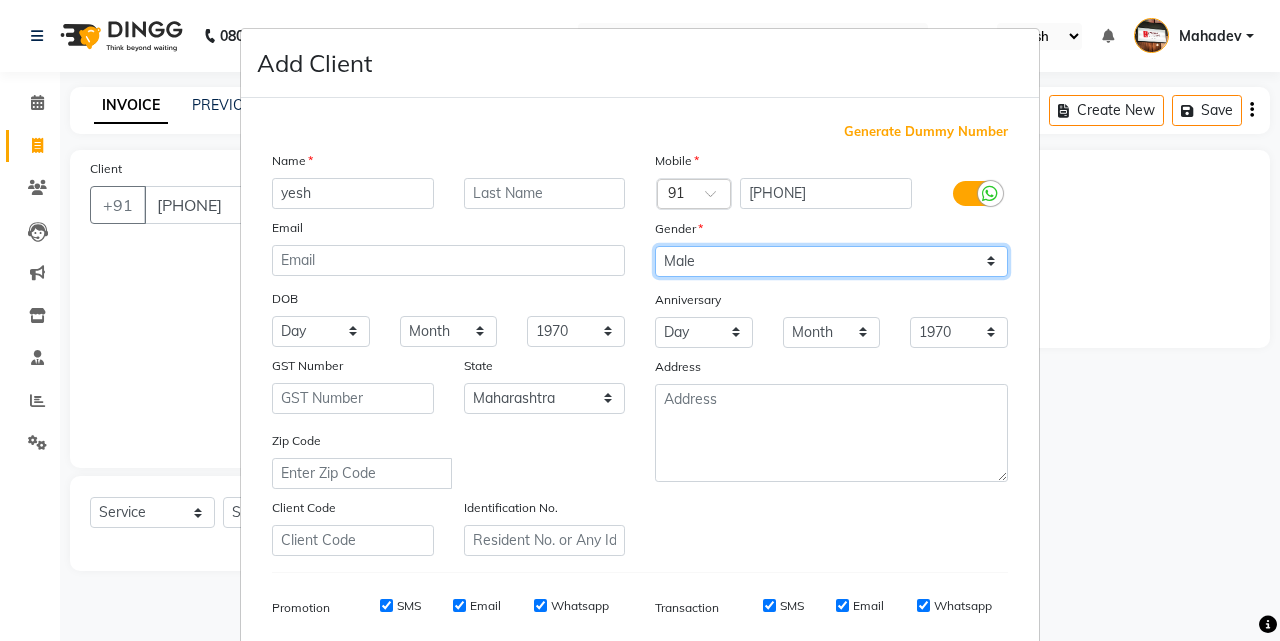 click on "Select Male Female Other Prefer Not To Say" at bounding box center [831, 261] 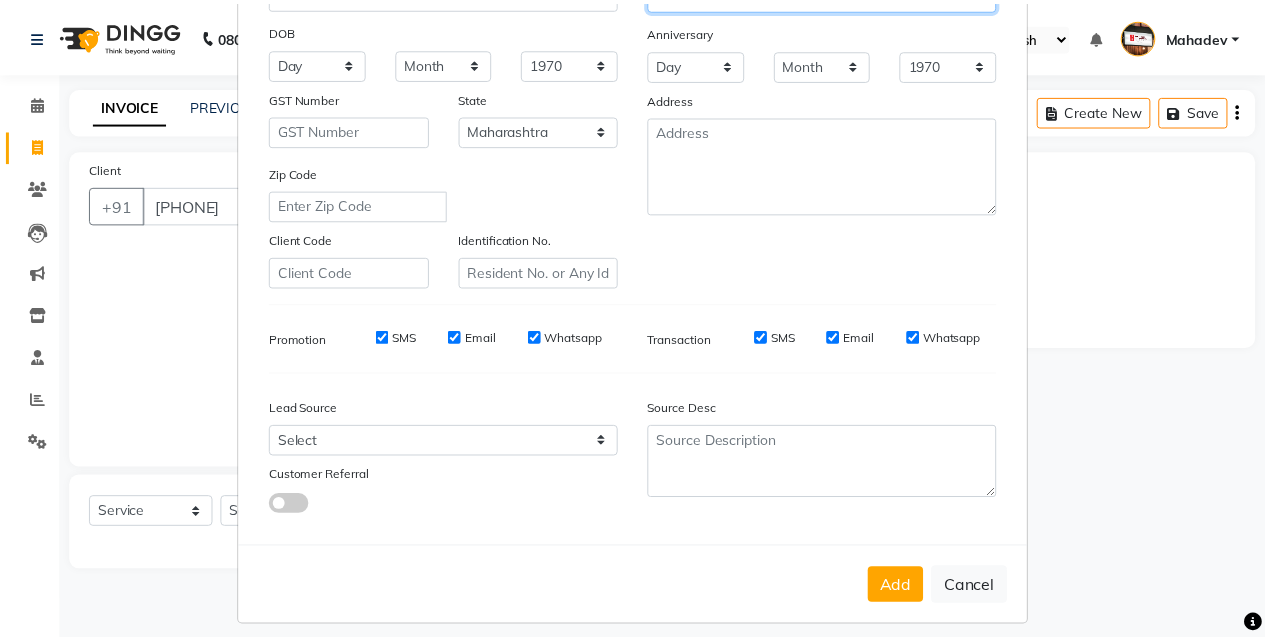 scroll, scrollTop: 282, scrollLeft: 0, axis: vertical 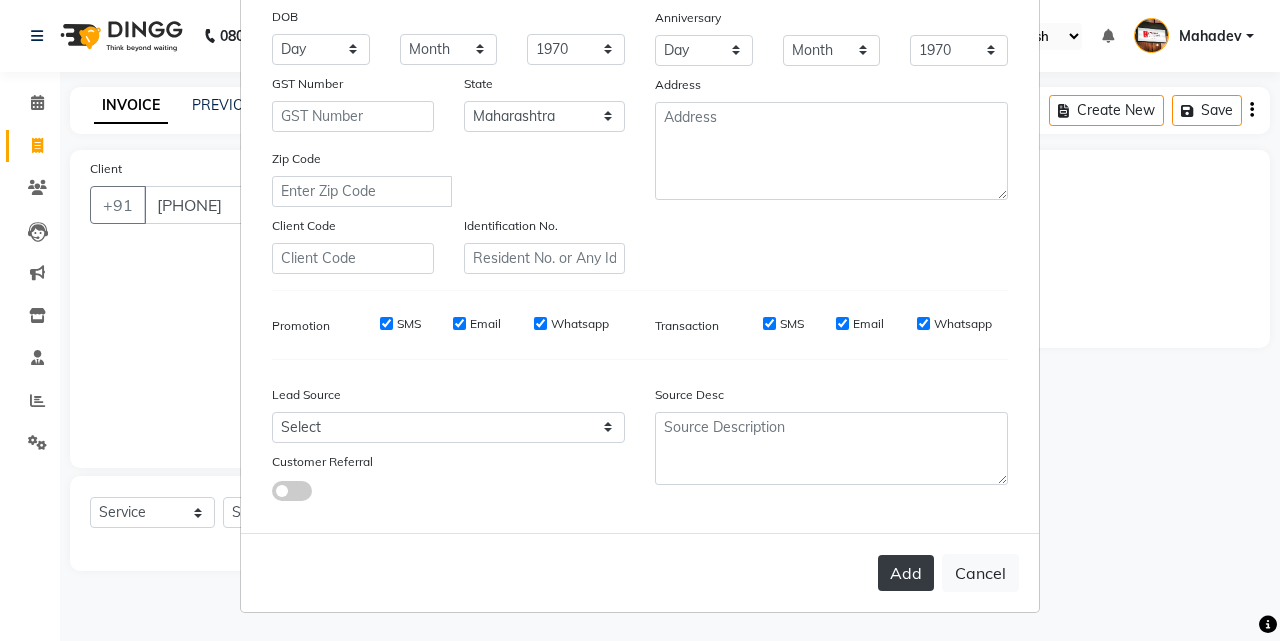 click on "Add" at bounding box center (906, 573) 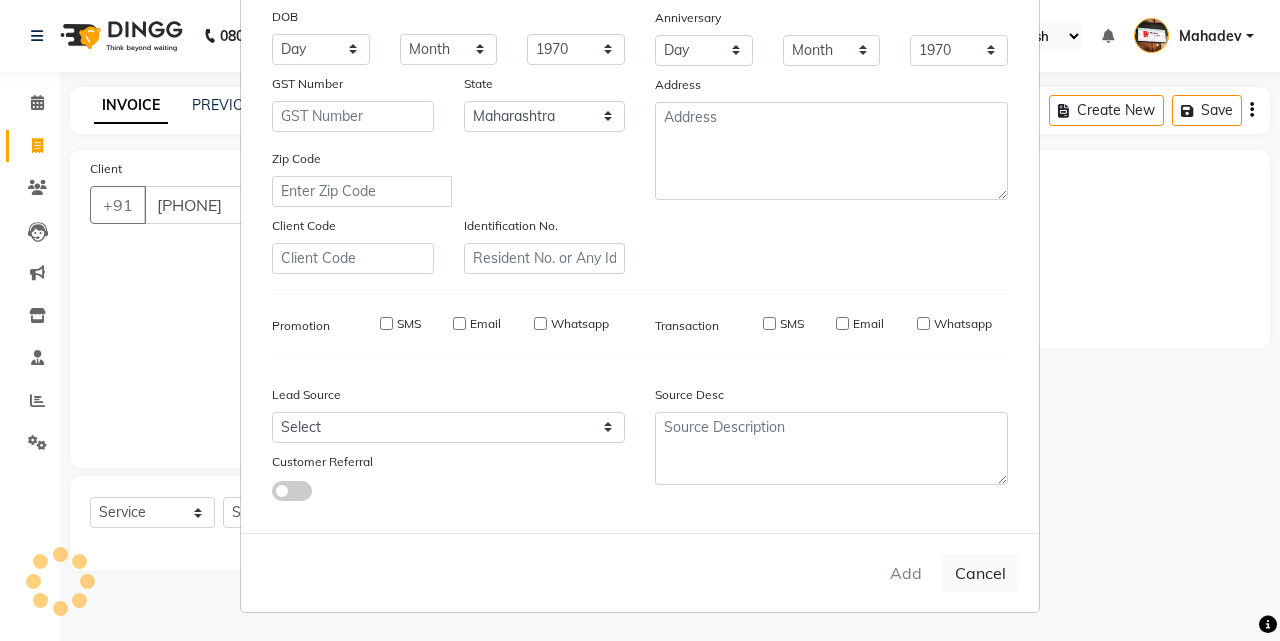 type on "72******54" 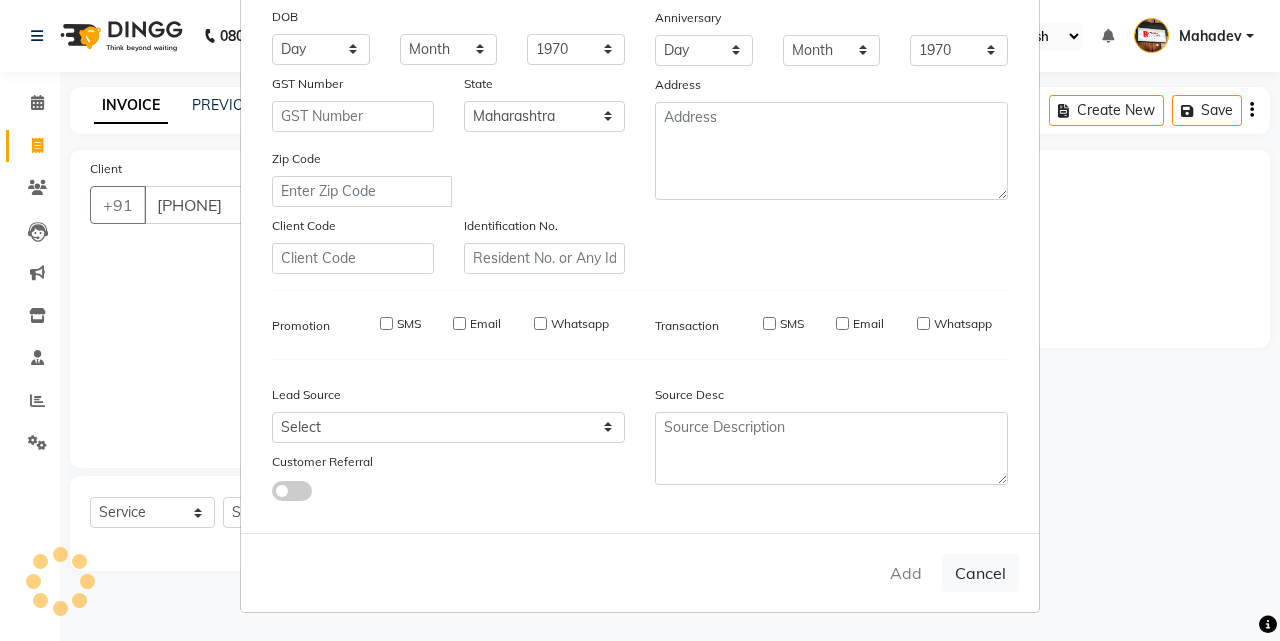type 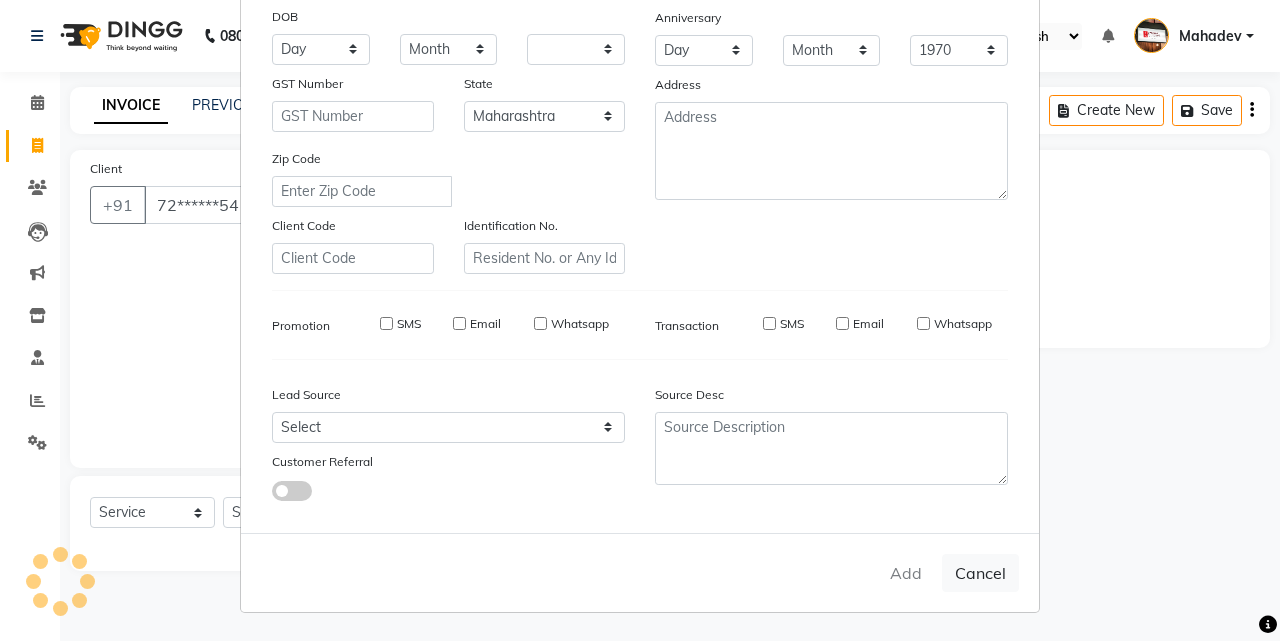 select on "null" 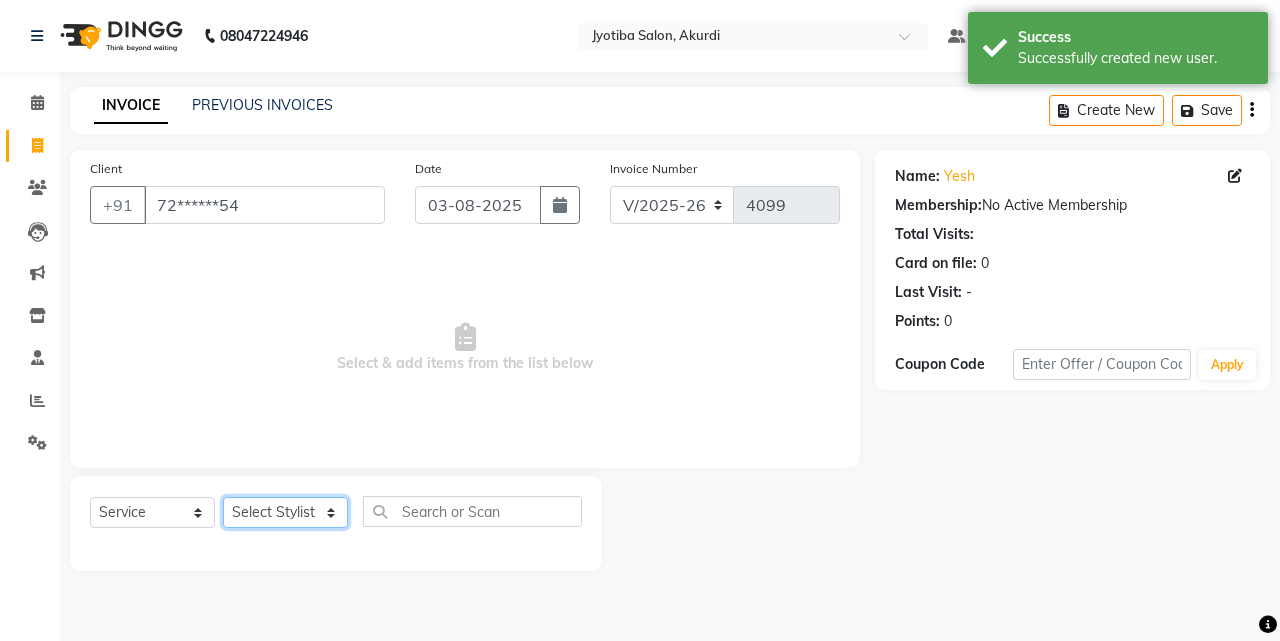 click on "Select Stylist Ajaj Ansari sahid Arif Ganpat  Mahadev manish choudhari Parmu tatya  Prem Rajan Sanjay Sanjay Santosh  Shop  Sohel  Vinod" 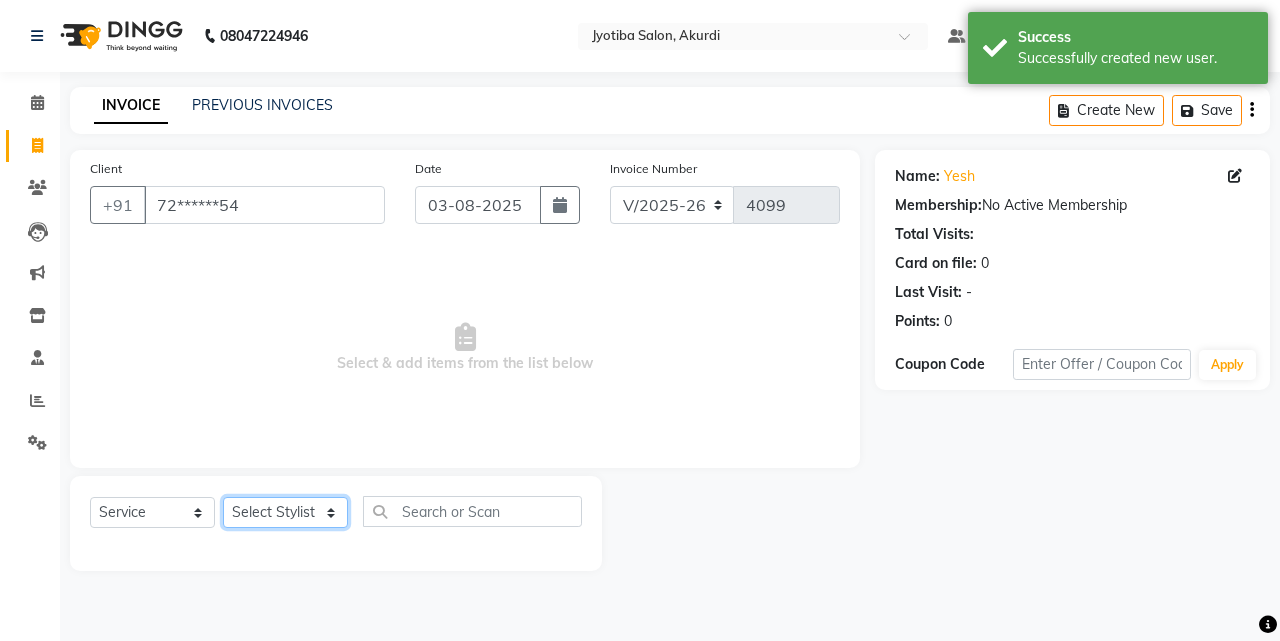 select on "86627" 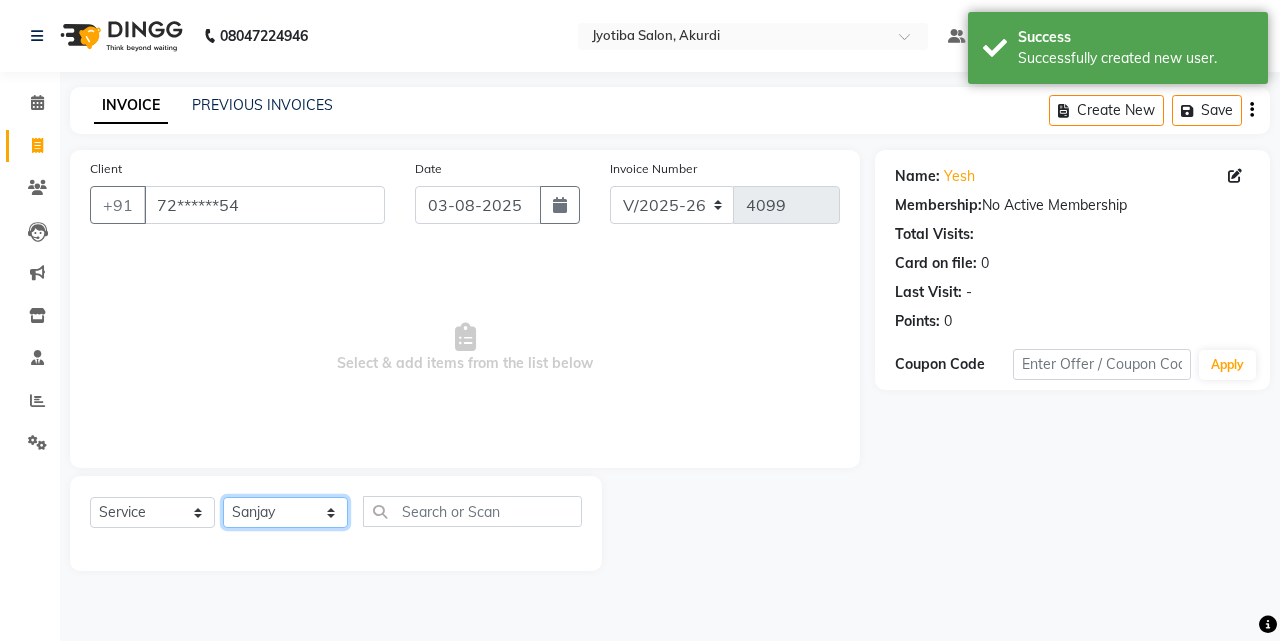 click on "Select Stylist Ajaj Ansari sahid Arif Ganpat  Mahadev manish choudhari Parmu tatya  Prem Rajan Sanjay Sanjay Santosh  Shop  Sohel  Vinod" 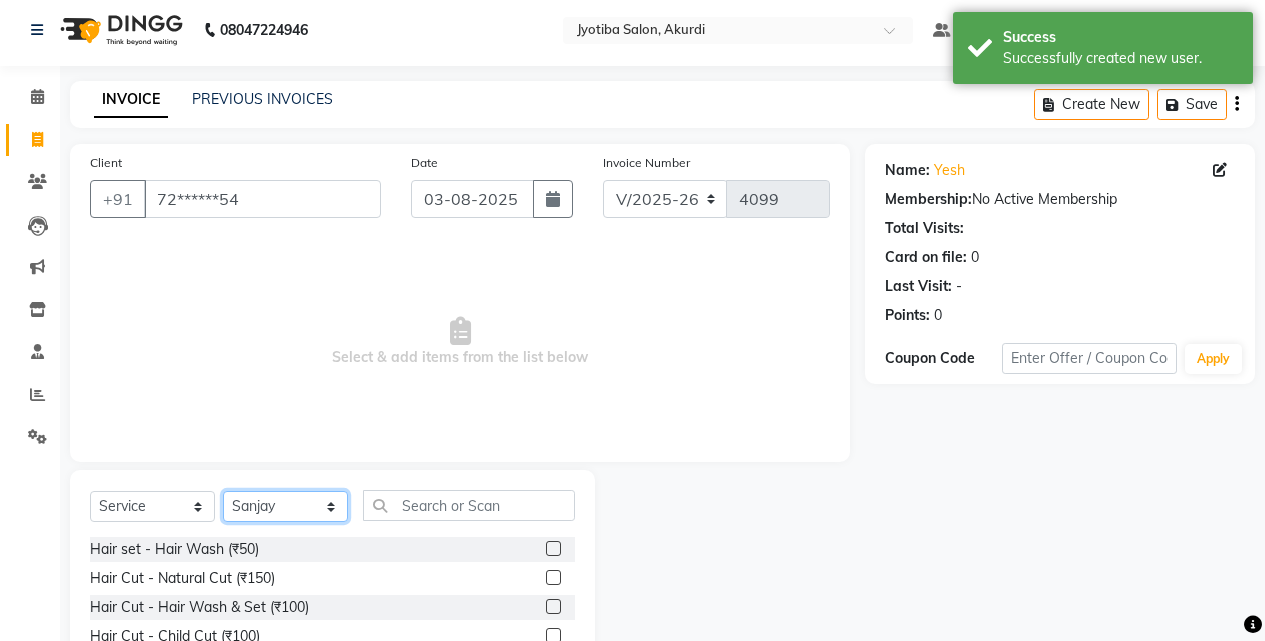 scroll, scrollTop: 160, scrollLeft: 0, axis: vertical 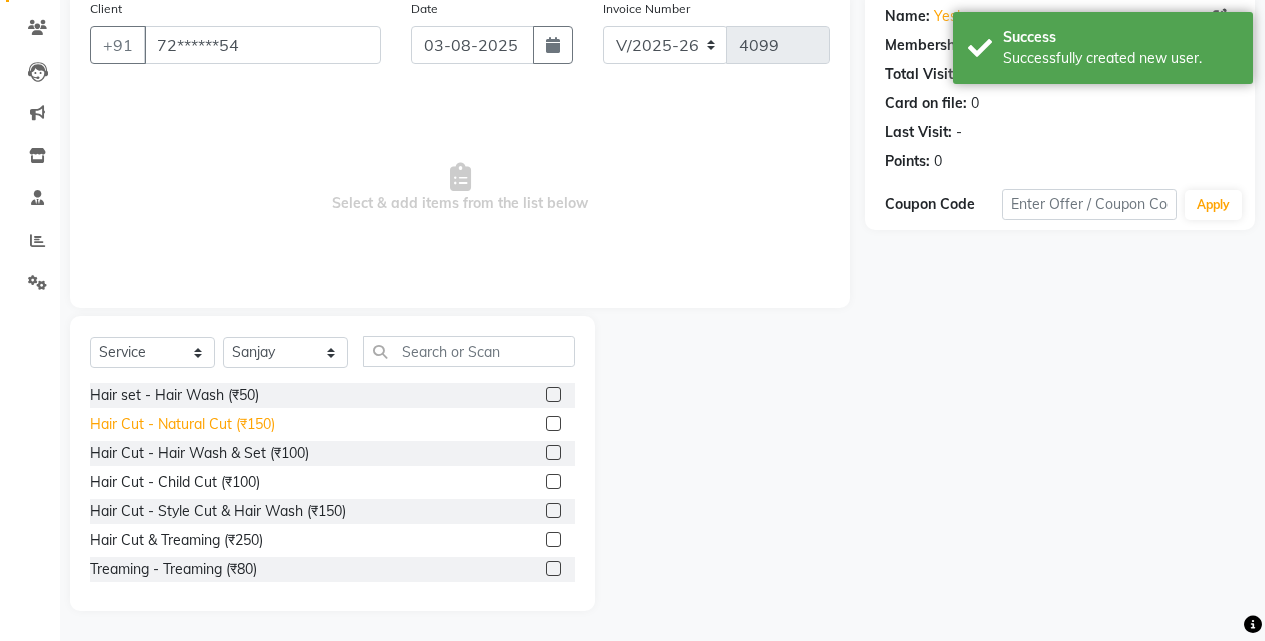click on "Hair Cut - Natural Cut (₹150)" 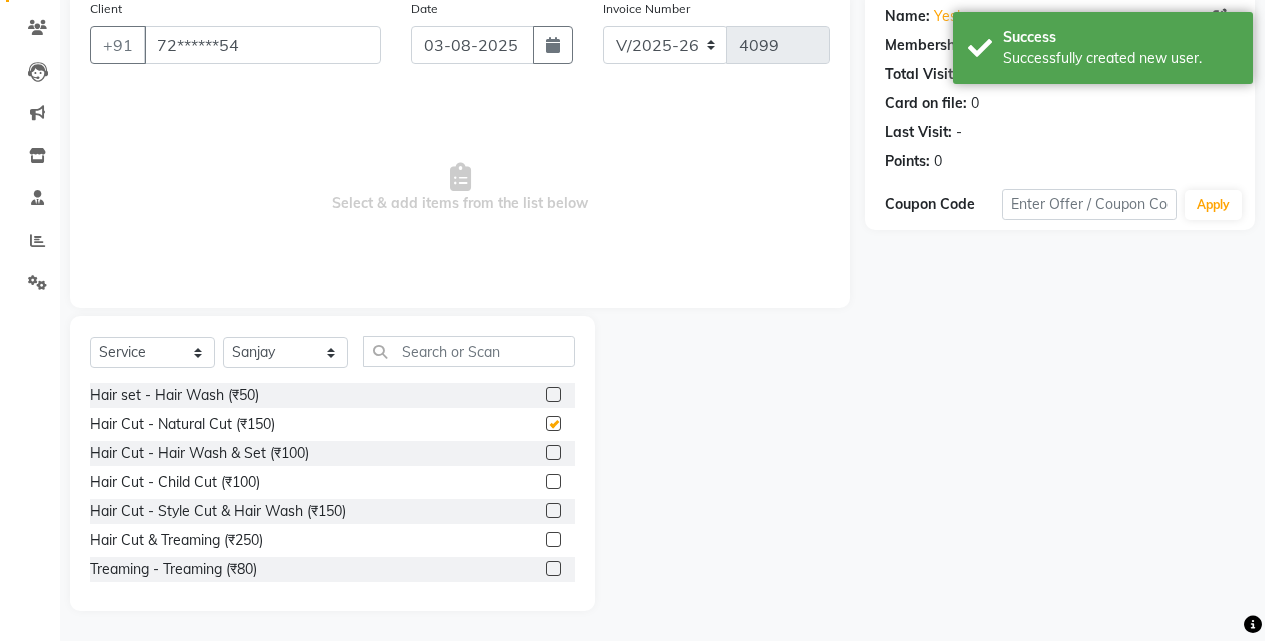 checkbox on "false" 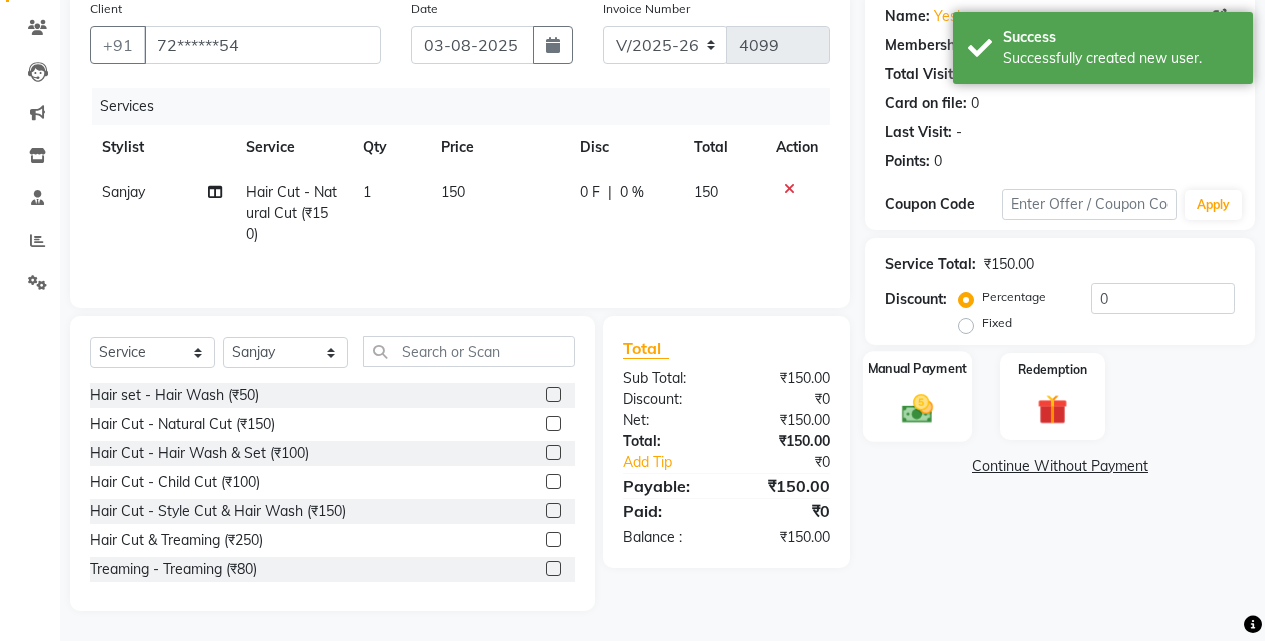 click 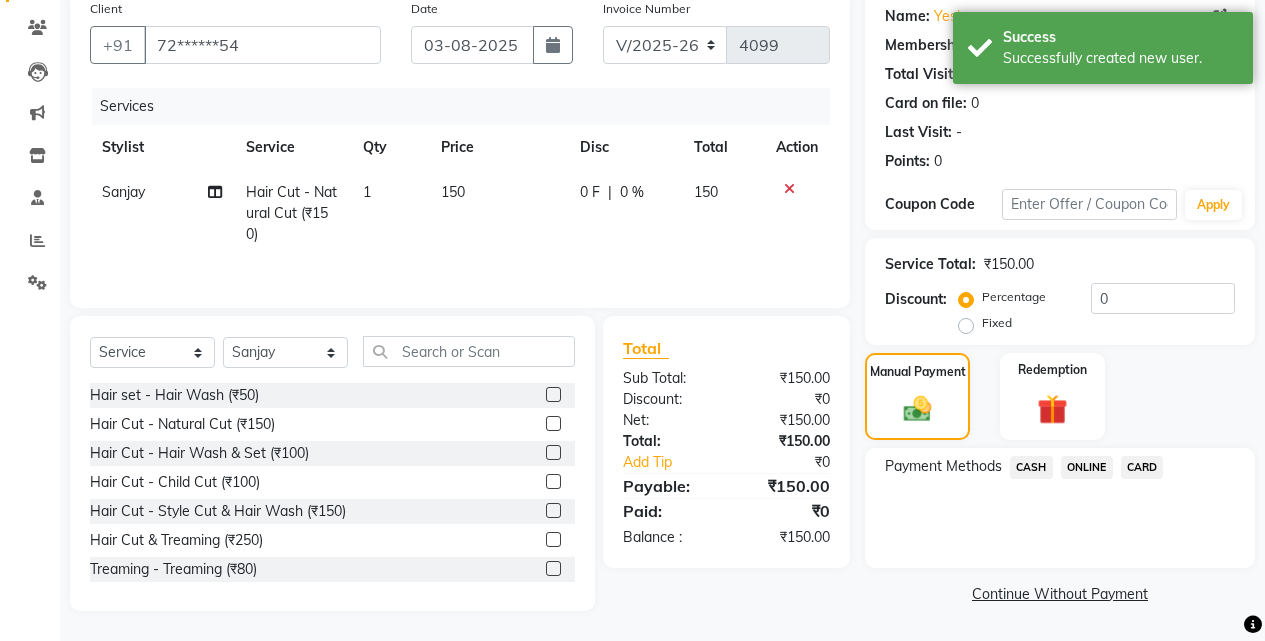 click on "ONLINE" 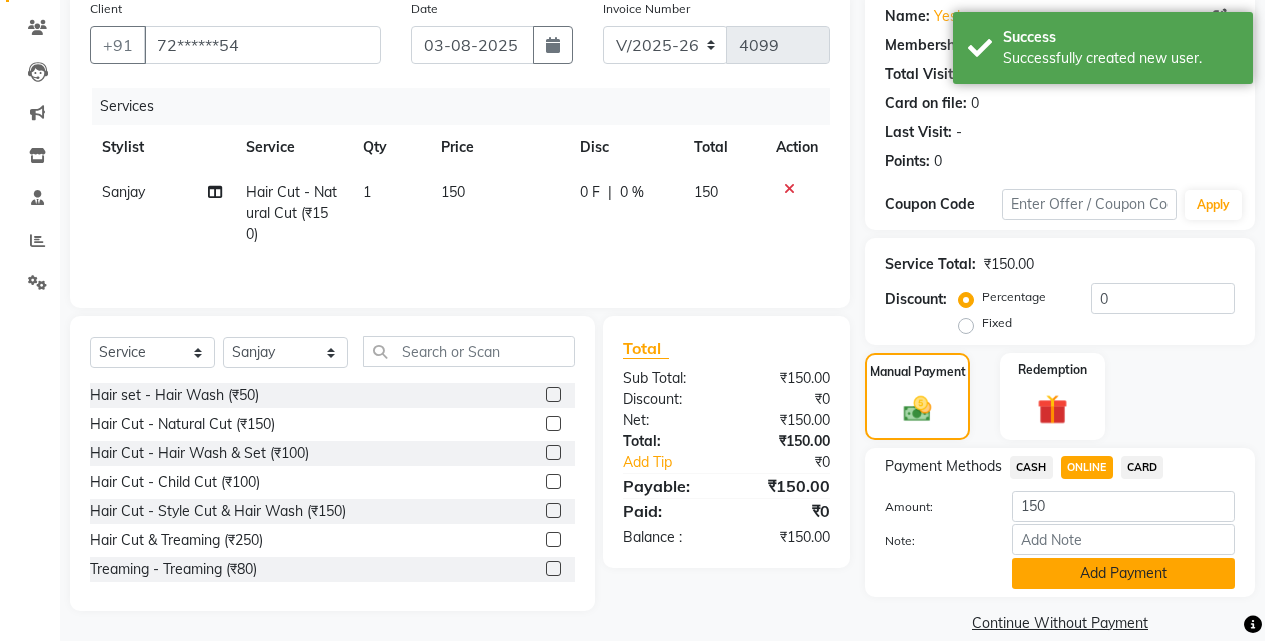 click on "Add Payment" 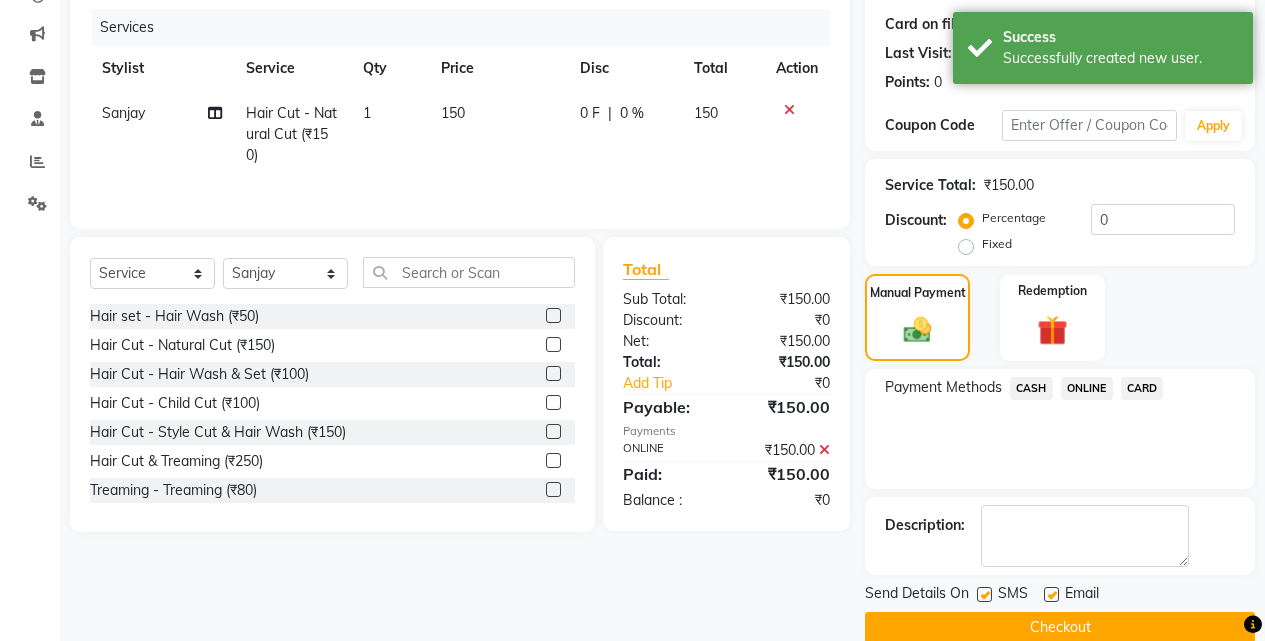 scroll, scrollTop: 271, scrollLeft: 0, axis: vertical 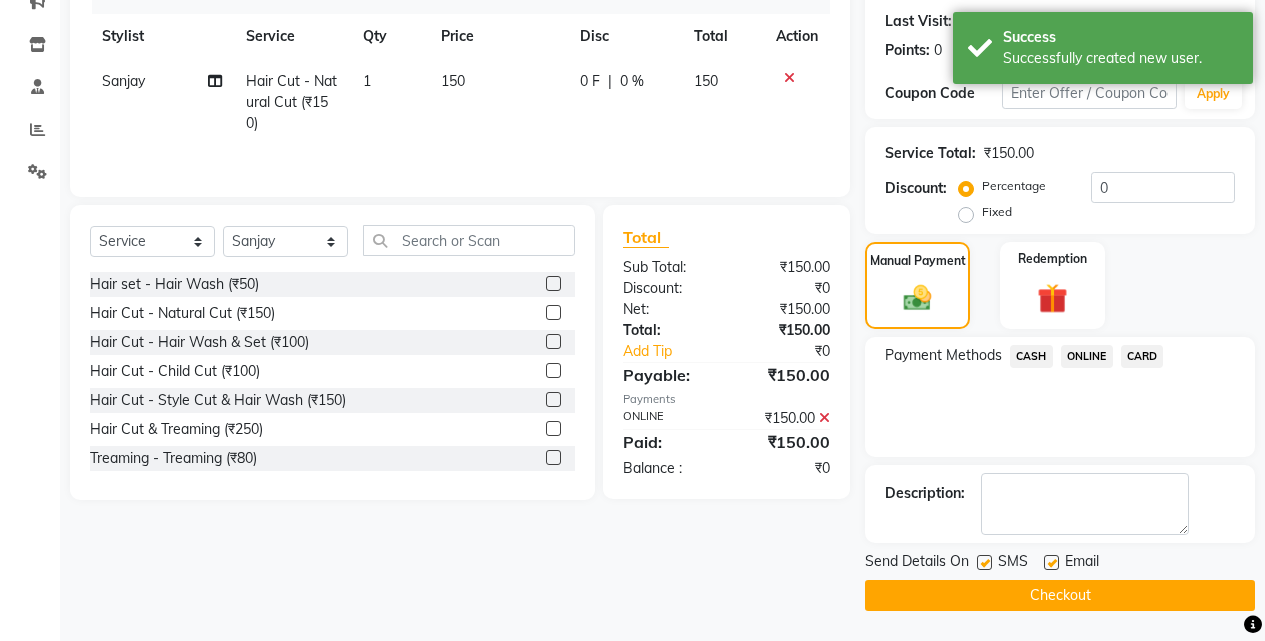 click on "Checkout" 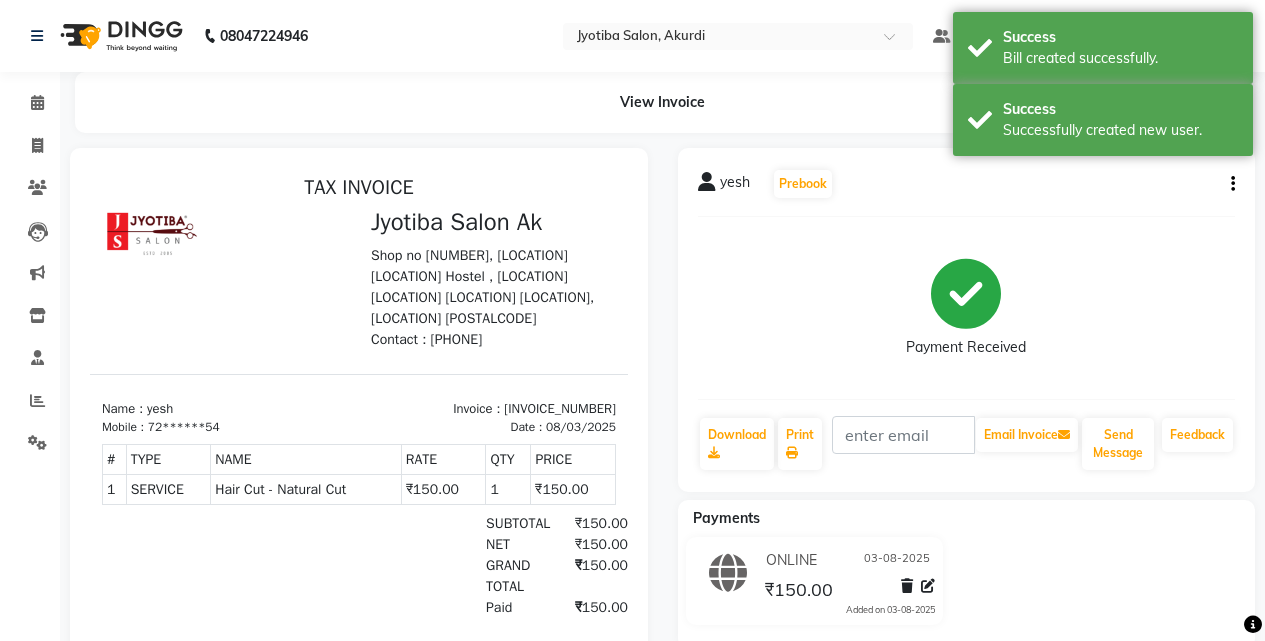 scroll, scrollTop: 0, scrollLeft: 0, axis: both 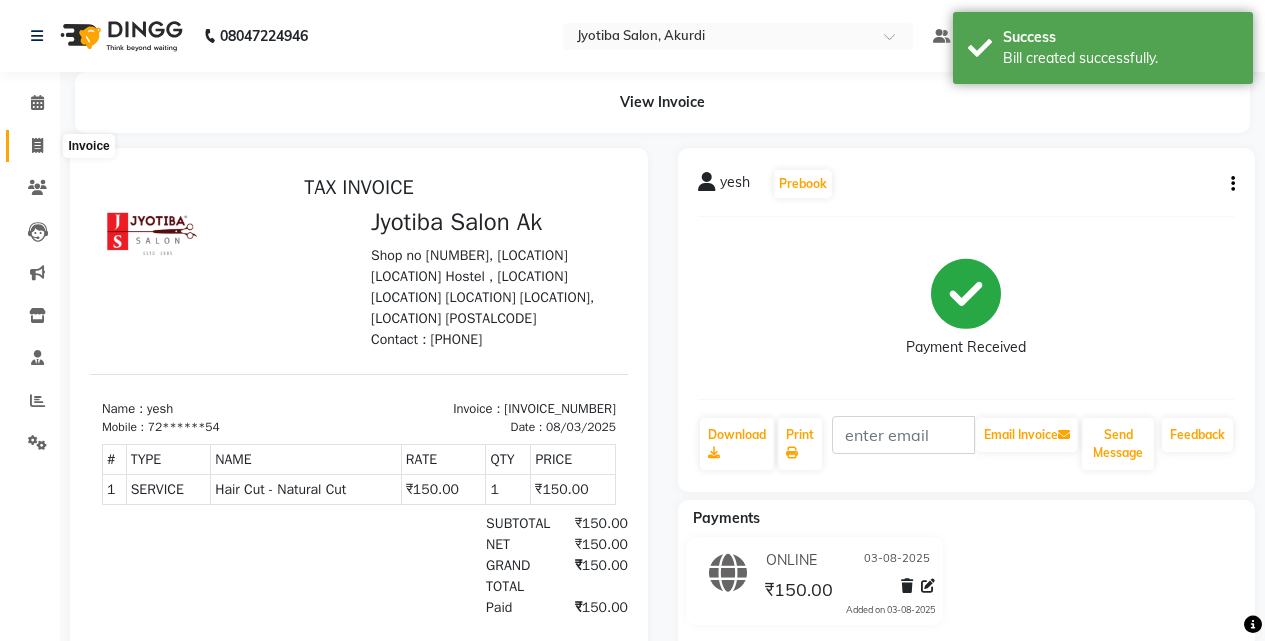 click 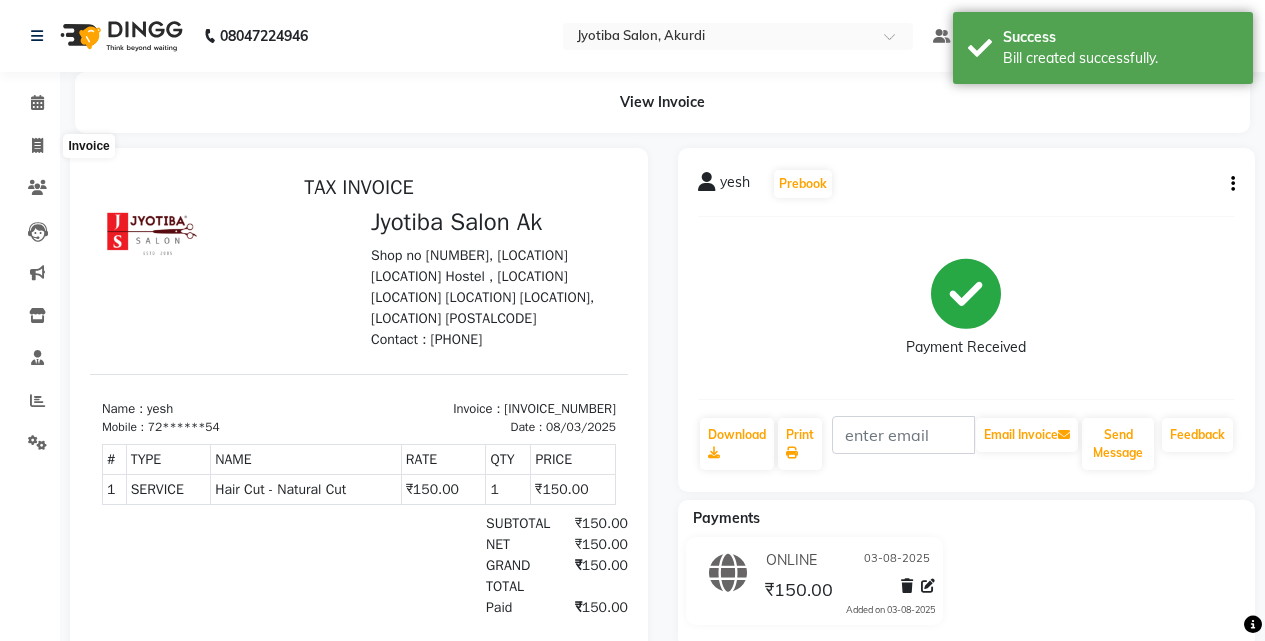 select on "service" 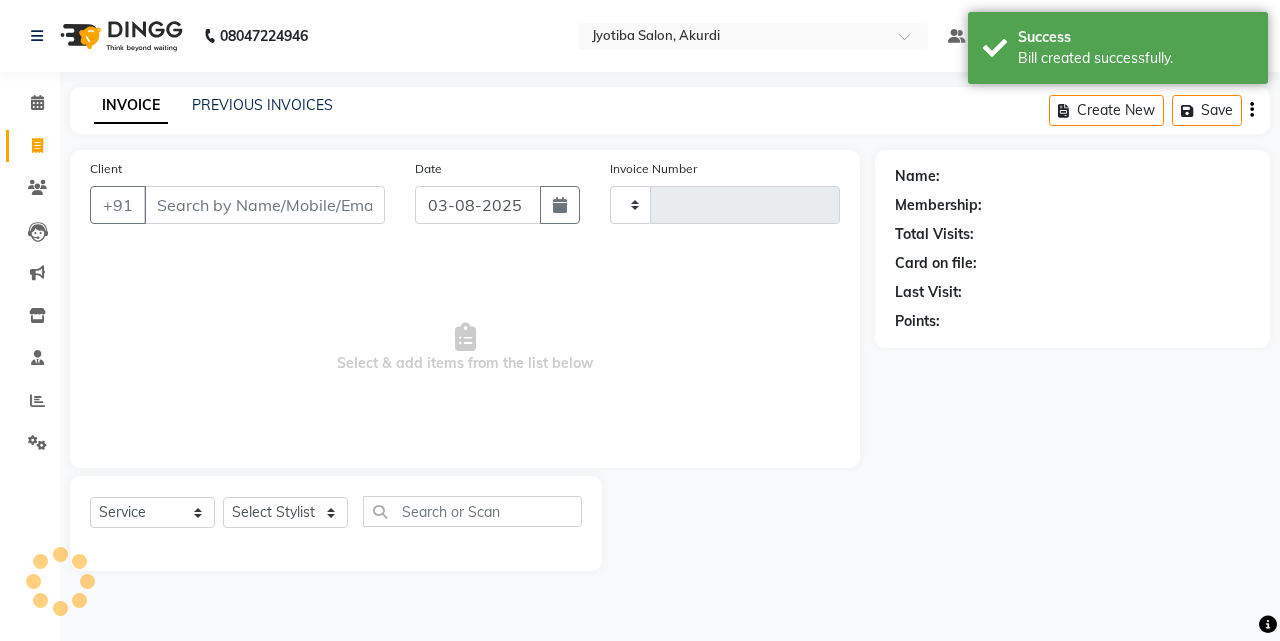 click on "Client" at bounding box center [264, 205] 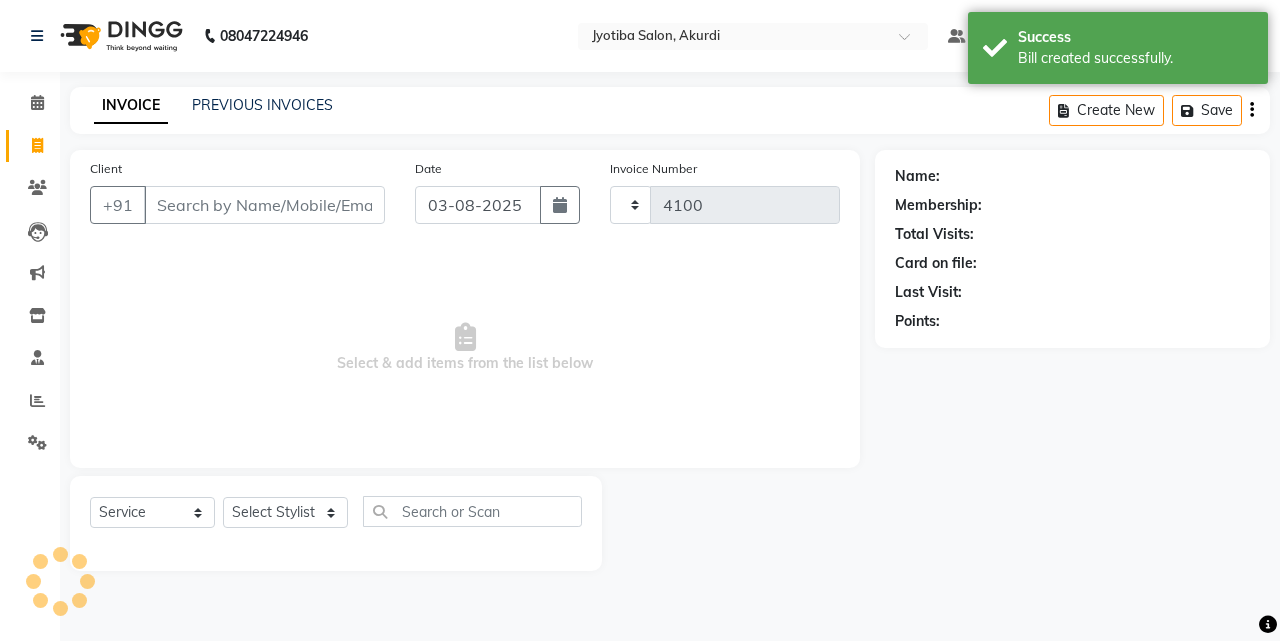 select on "557" 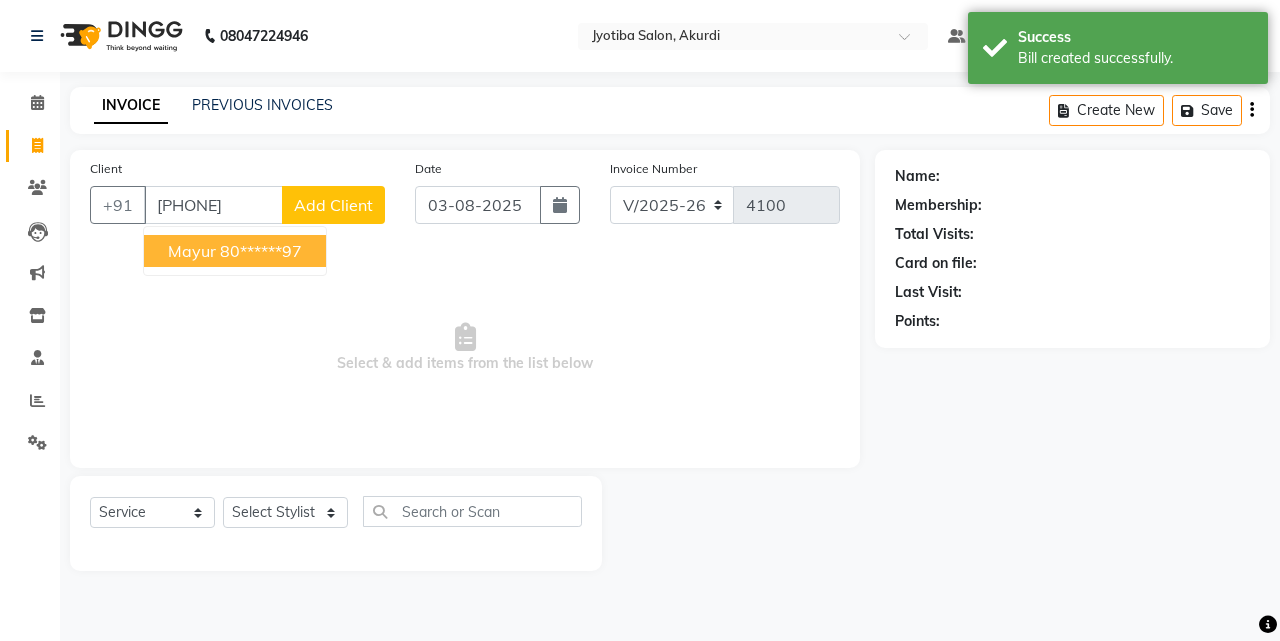 click on "mayur" at bounding box center (192, 251) 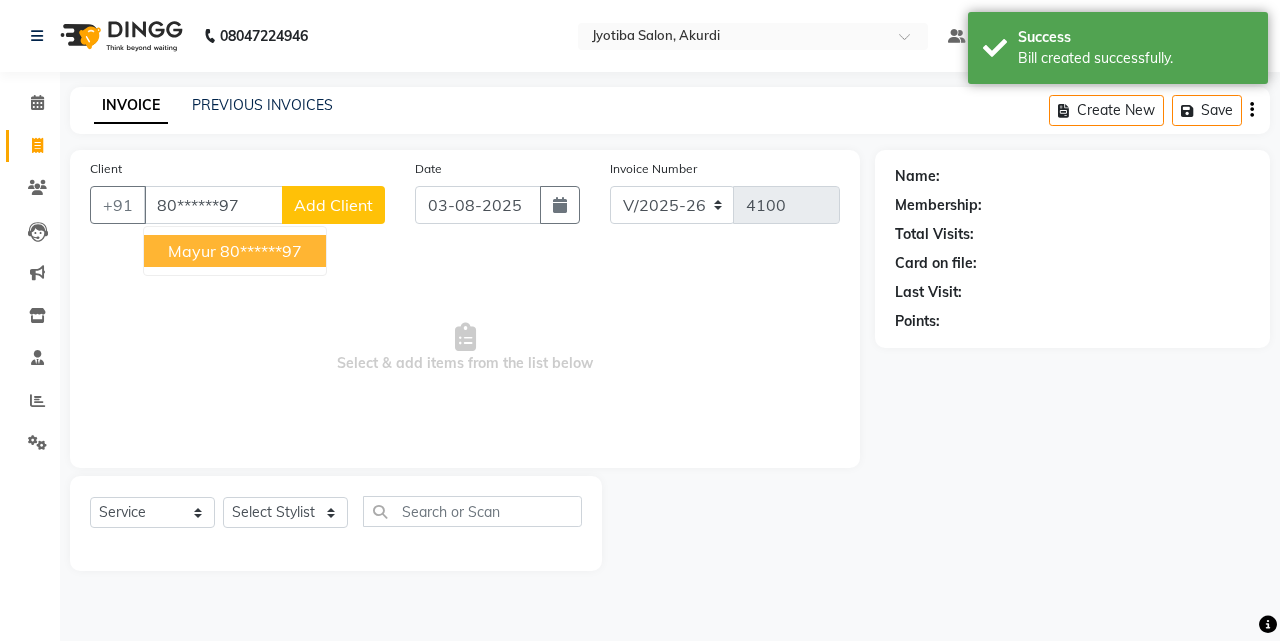 type on "80******97" 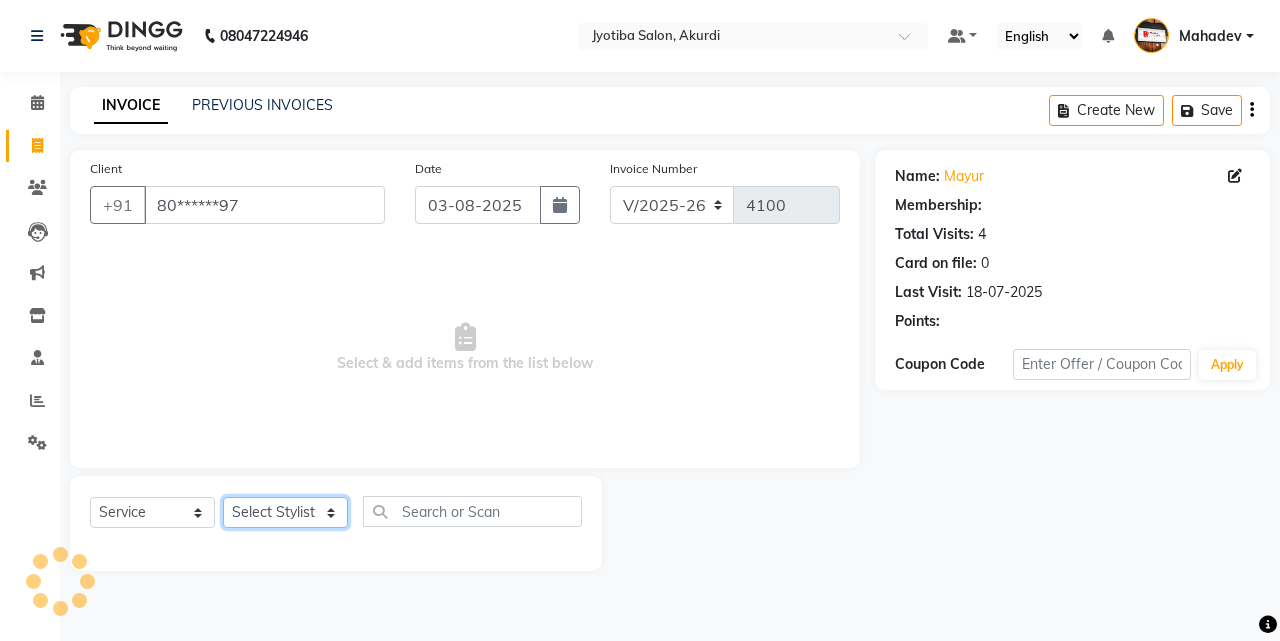 click on "Select Stylist Ajaj Ansari sahid Arif Ganpat  Mahadev manish choudhari Parmu tatya  Prem Rajan Sanjay Sanjay Santosh  Shop  Sohel  Vinod" 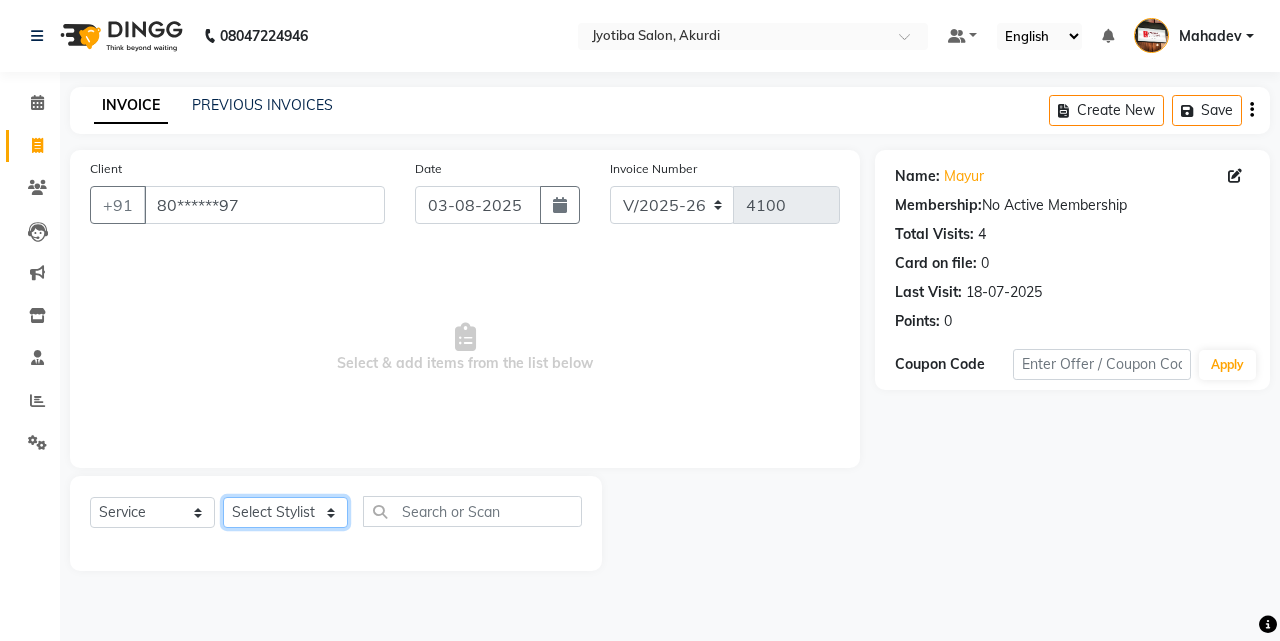 select on "7216" 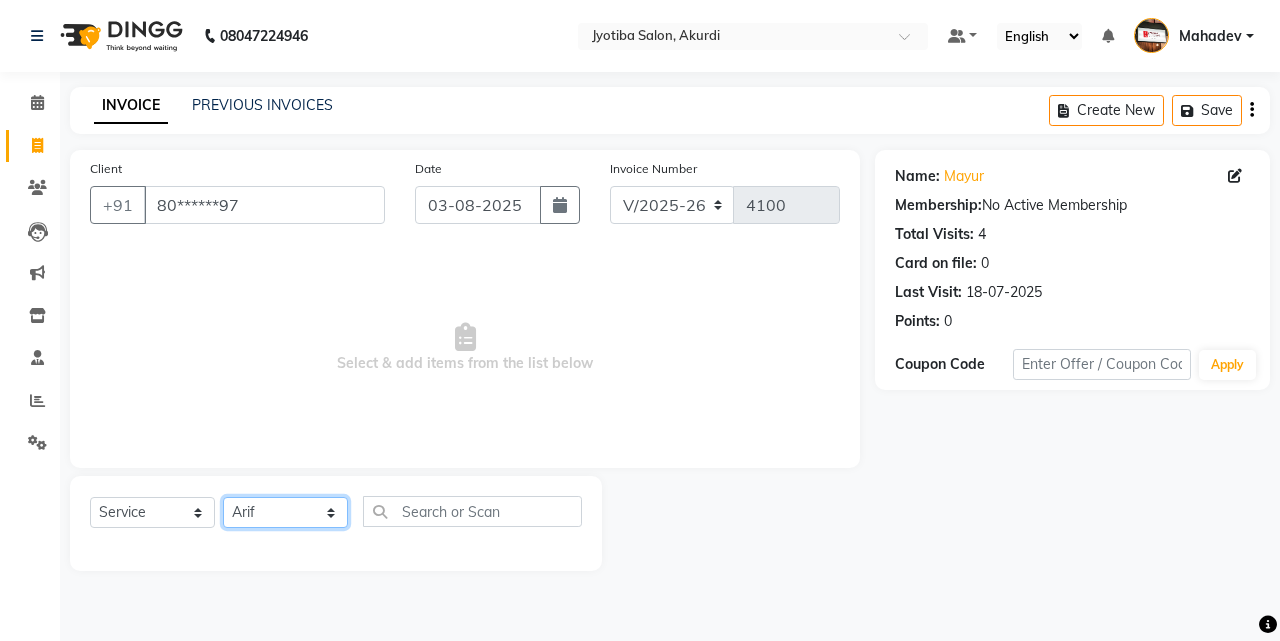 click on "Select Stylist Ajaj Ansari sahid Arif Ganpat  Mahadev manish choudhari Parmu tatya  Prem Rajan Sanjay Sanjay Santosh  Shop  Sohel  Vinod" 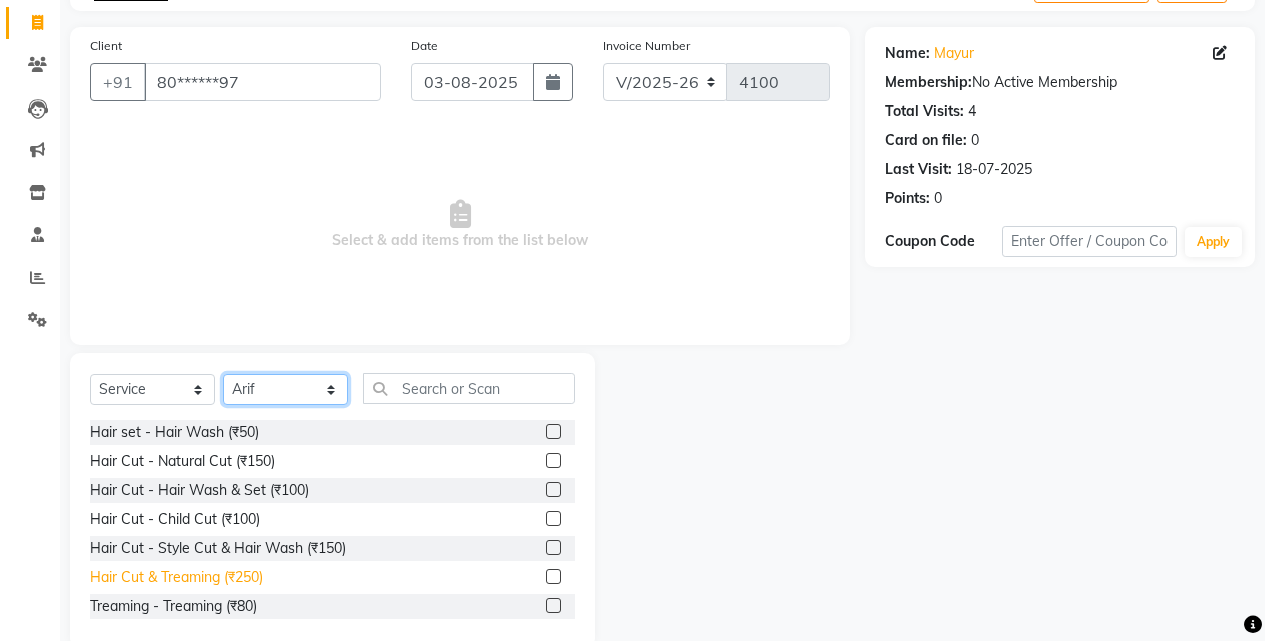 scroll, scrollTop: 160, scrollLeft: 0, axis: vertical 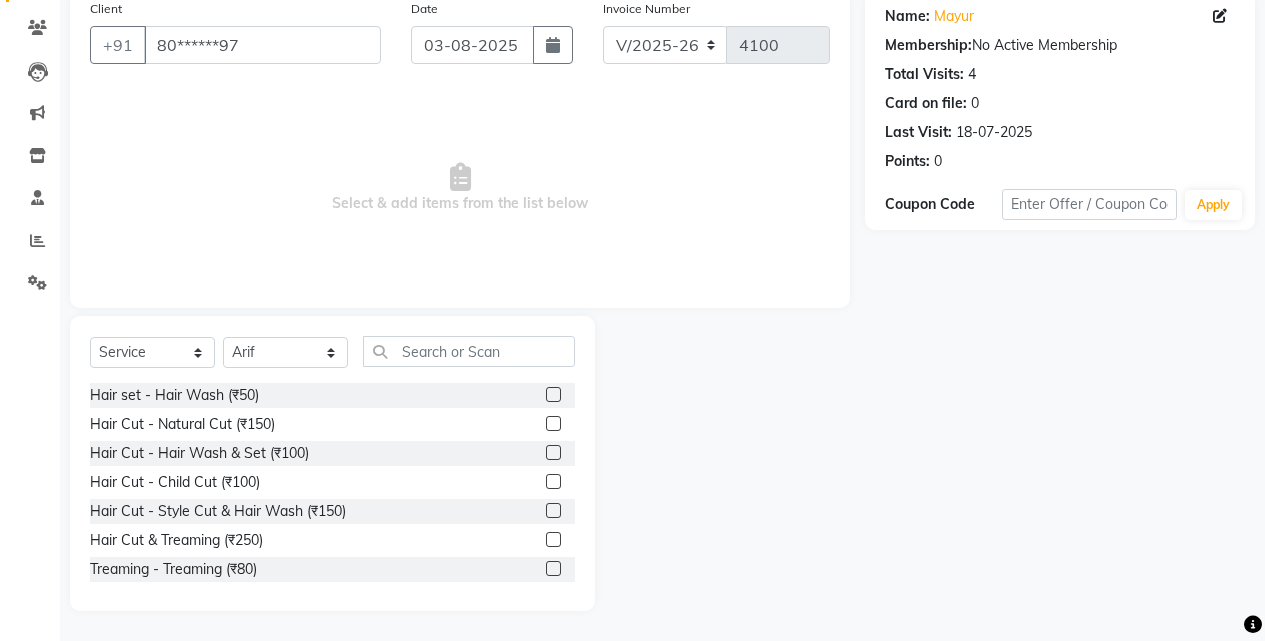 click on "Hair Cut & Treaming  (₹250)" 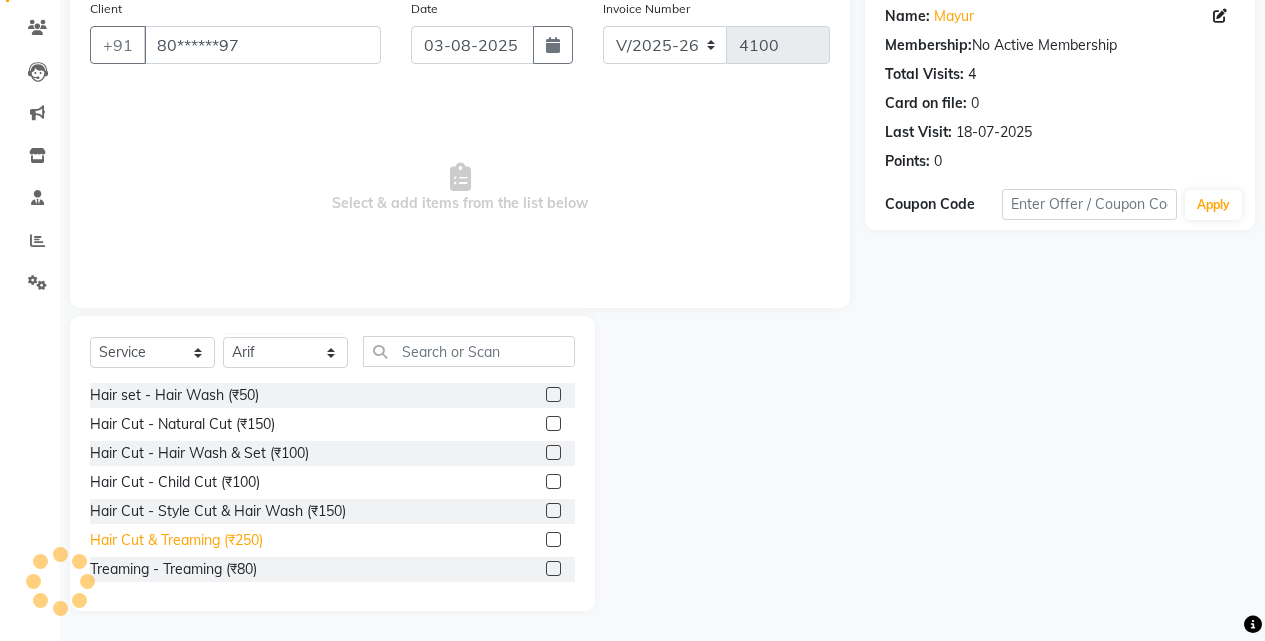 click on "Hair Cut & Treaming  (₹250)" 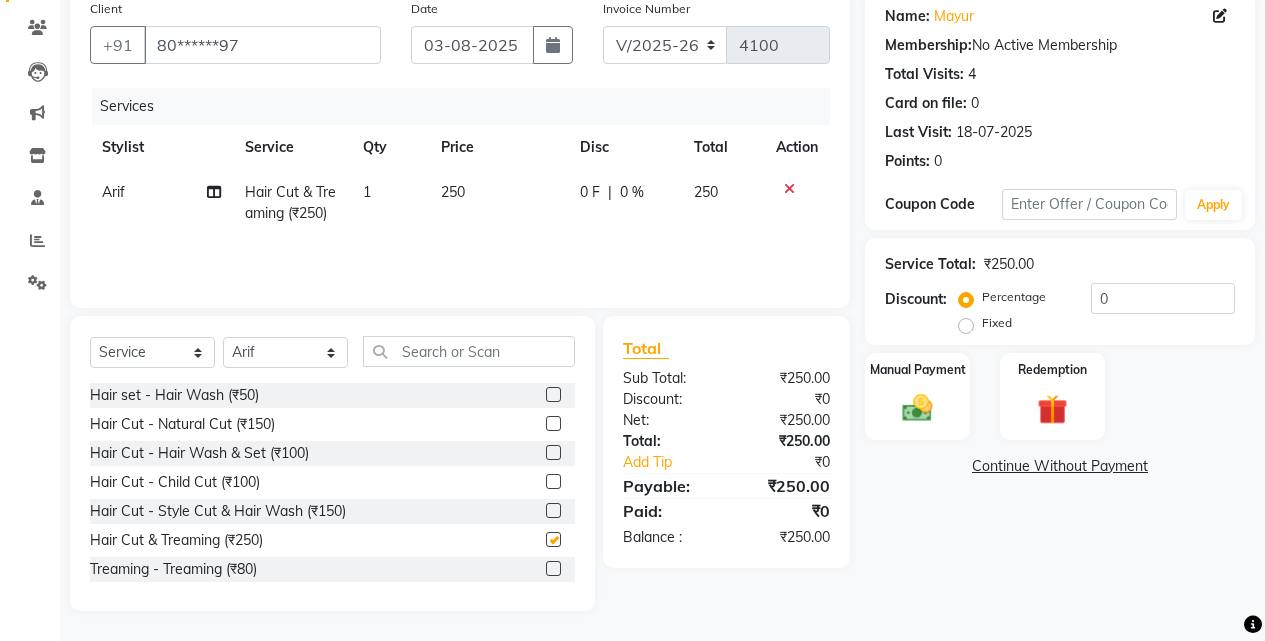 checkbox on "false" 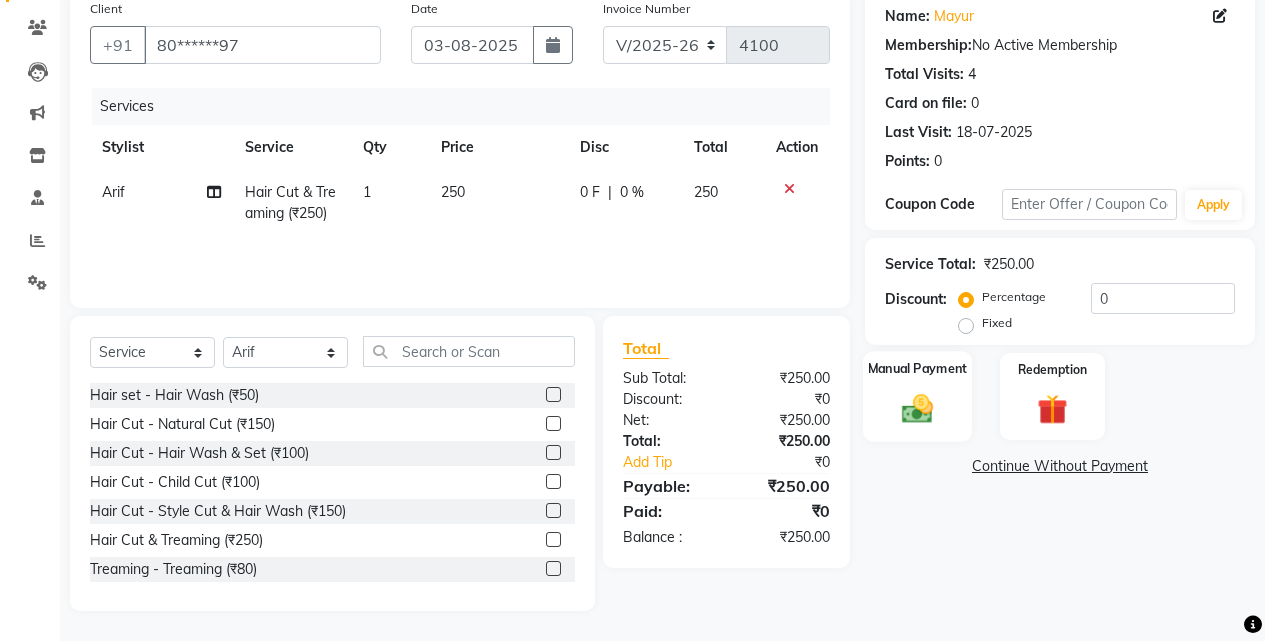 click on "Manual Payment" 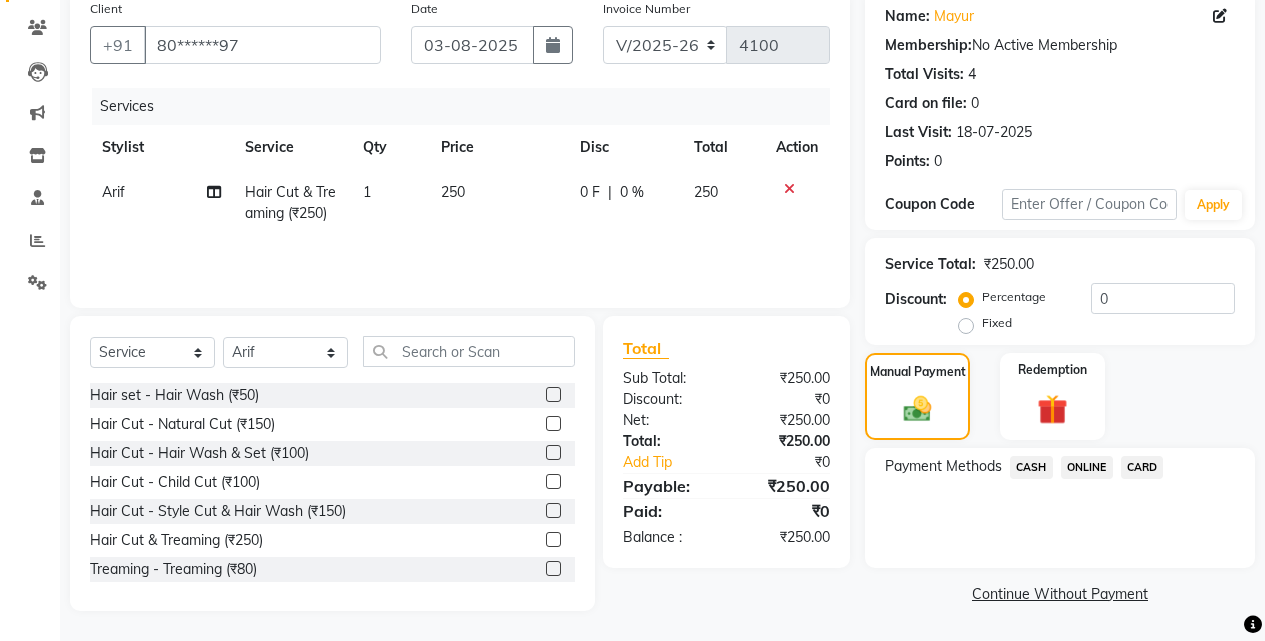click on "ONLINE" 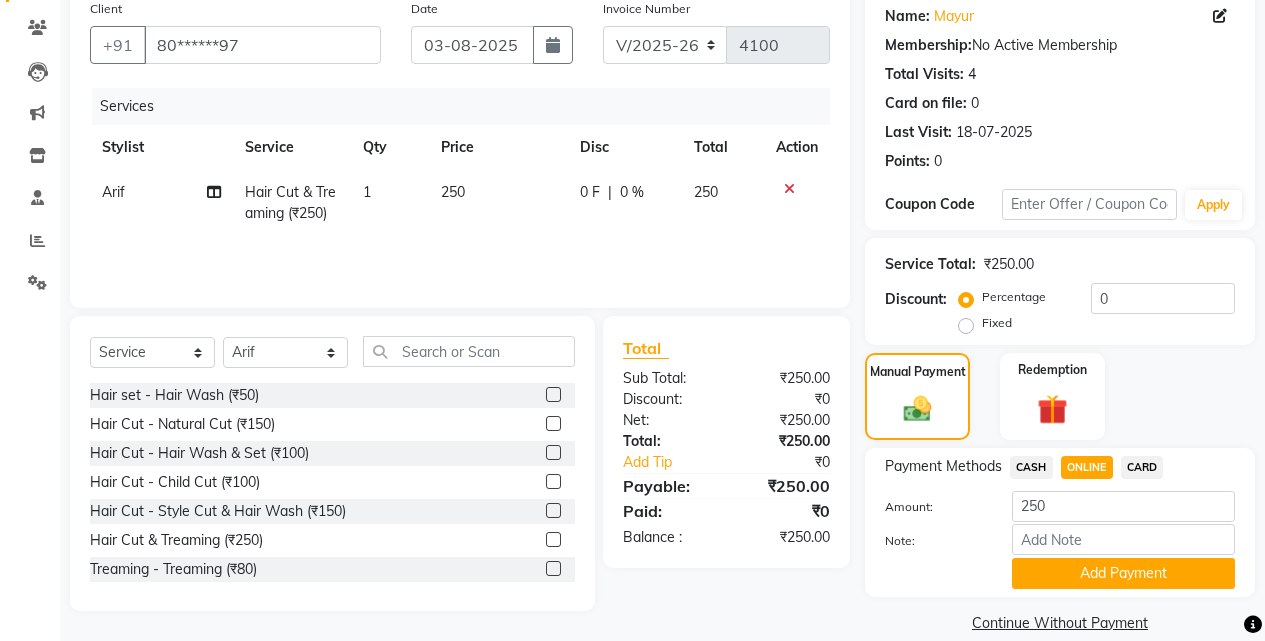 click on "Payment Methods  CASH   ONLINE   CARD  Amount: 250 Note: Add Payment" 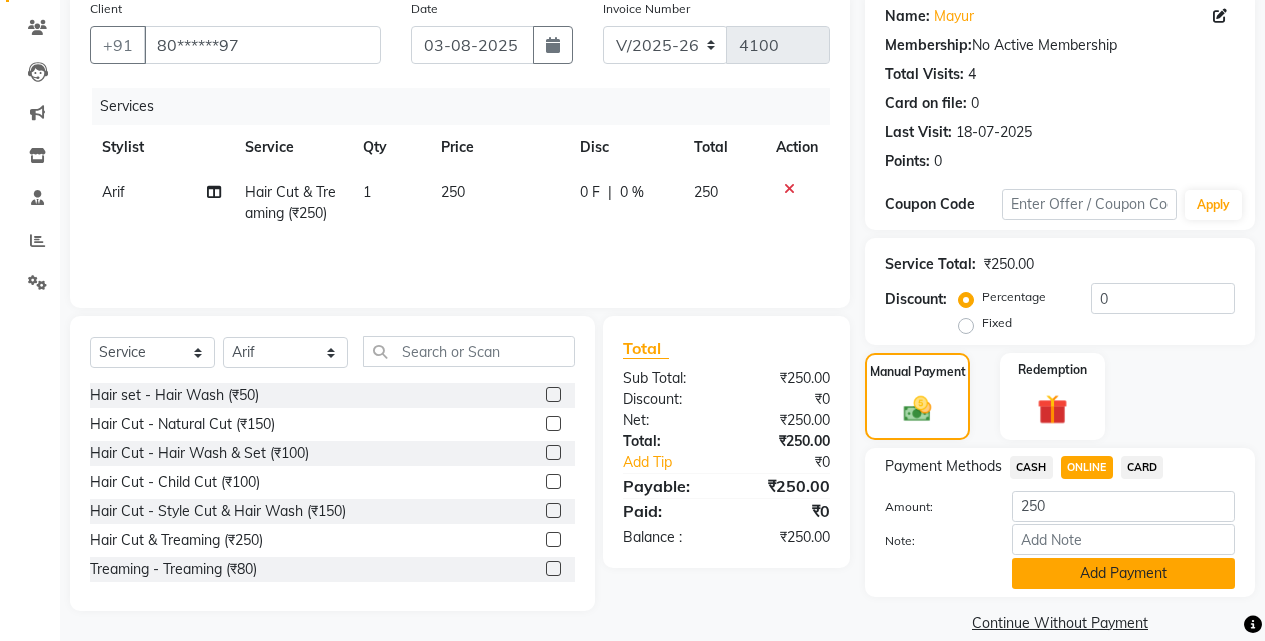 click on "Add Payment" 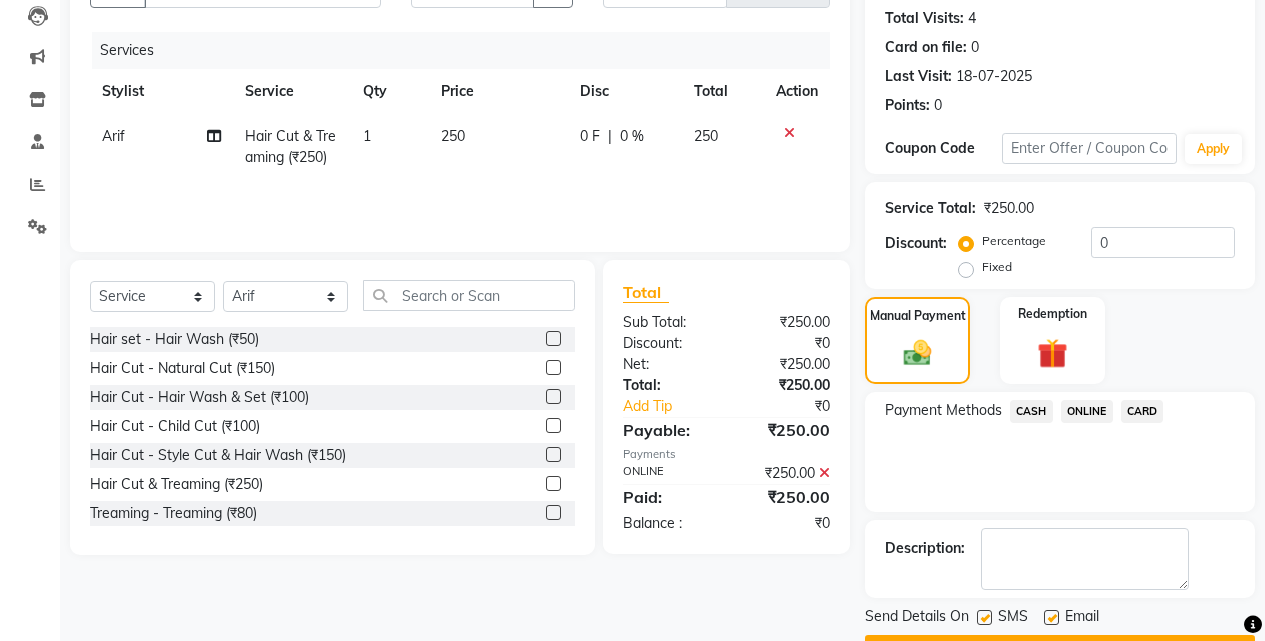 scroll, scrollTop: 271, scrollLeft: 0, axis: vertical 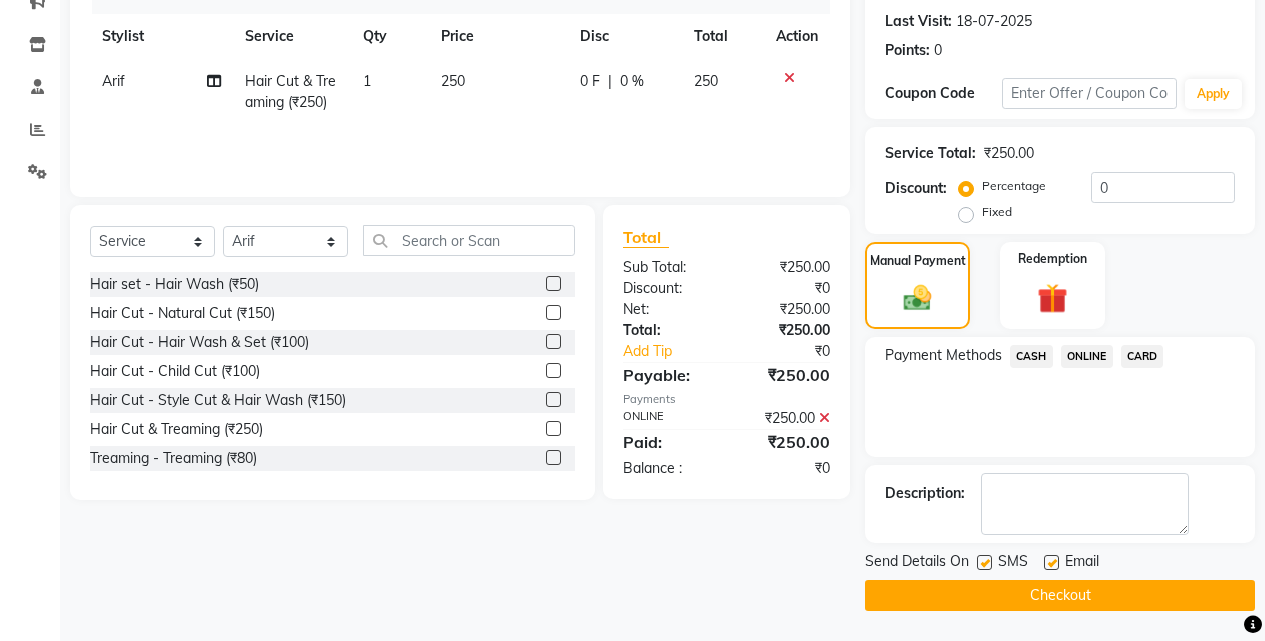 click on "INVOICE PREVIOUS INVOICES Create New   Save  Client +91 80******97 Date 03-08-2025 Invoice Number V/2025 V/2025-26 4100 Services Stylist Service Qty Price Disc Total Action Arif Hair Cut & Treaming  (₹250) 1 250 0 F | 0 % 250 Select  Service  Product  Membership  Package Voucher Prepaid Gift Card  Select Stylist Ajaj Ansari sahid Arif Ganpat  Mahadev manish choudhari Parmu tatya  Prem Rajan Sanjay Sanjay Santosh  Shop  Sohel  Vinod  Hair set - Hair Wash (₹50)  Hair Cut - Natural Cut (₹150)  Hair Cut - Hair Wash & Set (₹100)  Hair Cut - Child Cut (₹100)  Hair Cut - Style Cut & Hair Wash (₹150)  Hair Cut & Treaming  (₹250)  Treaming - Treaming (₹80)  Treaming - Style Treaming (₹100)  Face Scrub - Richfeel (₹200)  Face Scrub - Gold Scrub (₹250)  Face Scrub - Lotus (₹250)  Face Scrub - Shahnaz Husain (₹300)  Cream Massage - jovees (₹200)  Cream Massage - Lotus (₹250)  Cream Massage - Shahnaz Husain (₹300)  Shaving - Gillette Gel (₹100)  Shaving - Gillette Foam (₹100)  Total  :" 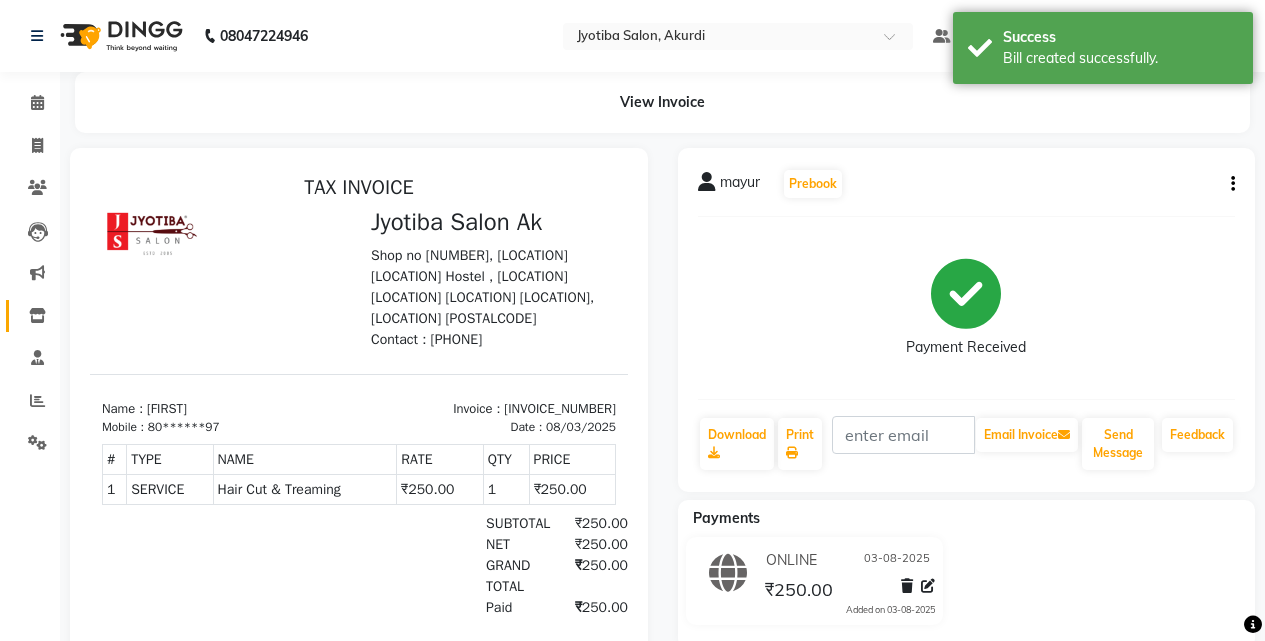 scroll, scrollTop: 0, scrollLeft: 0, axis: both 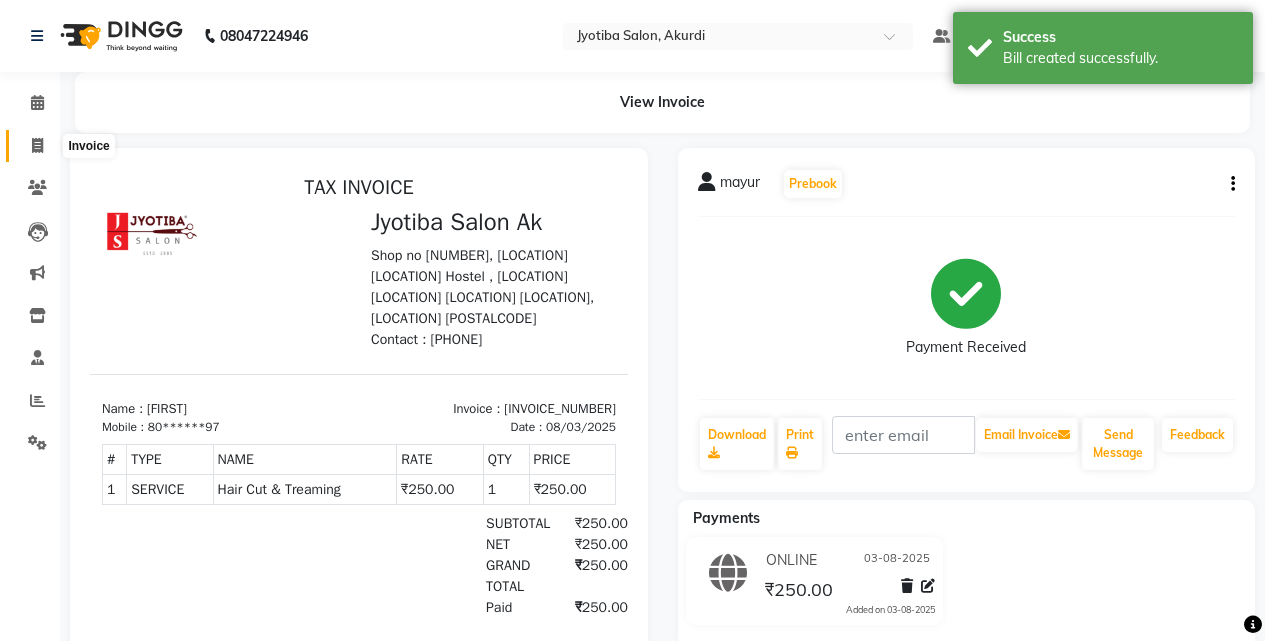 click 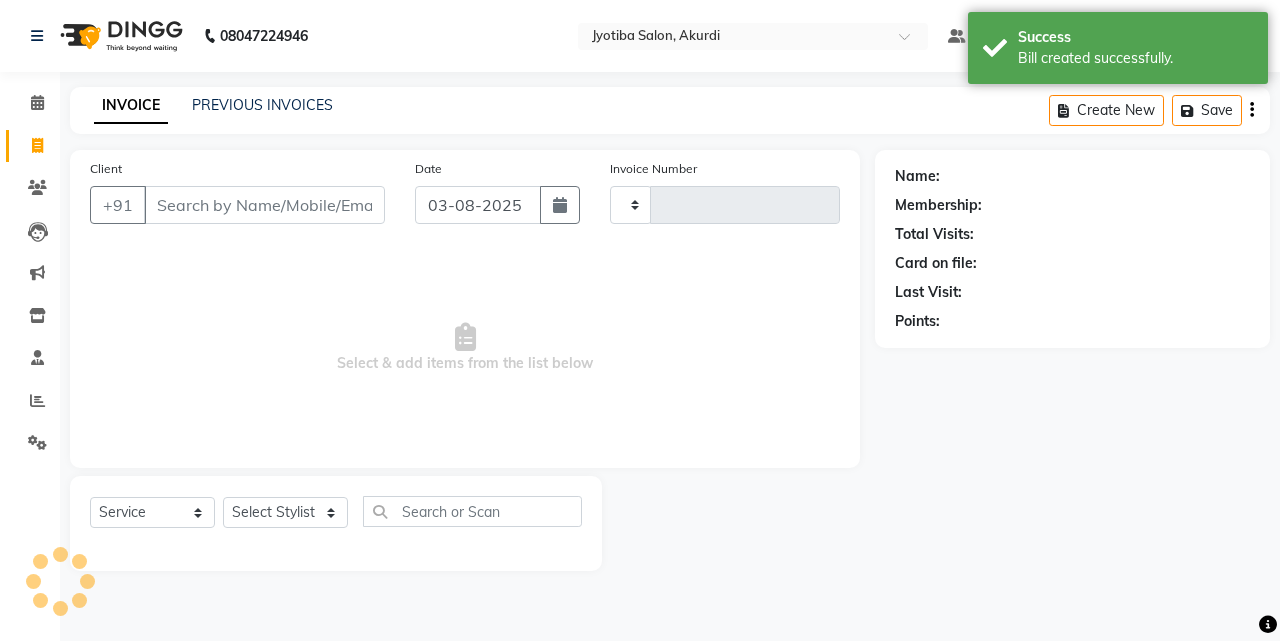 type on "4101" 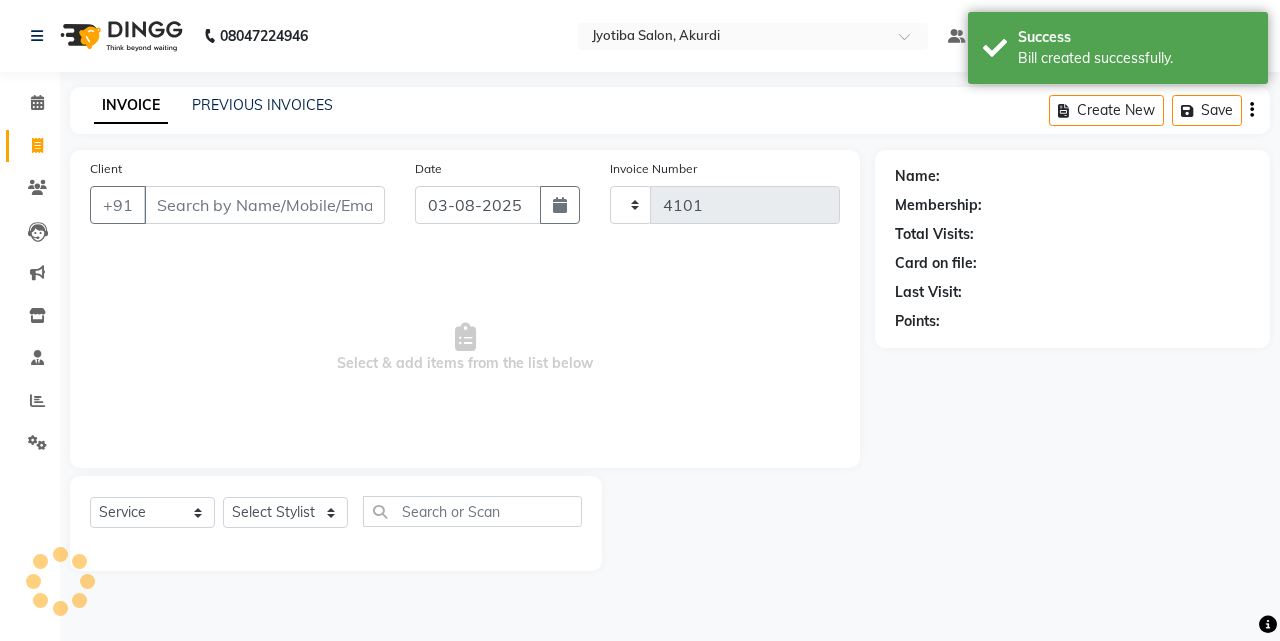 select on "557" 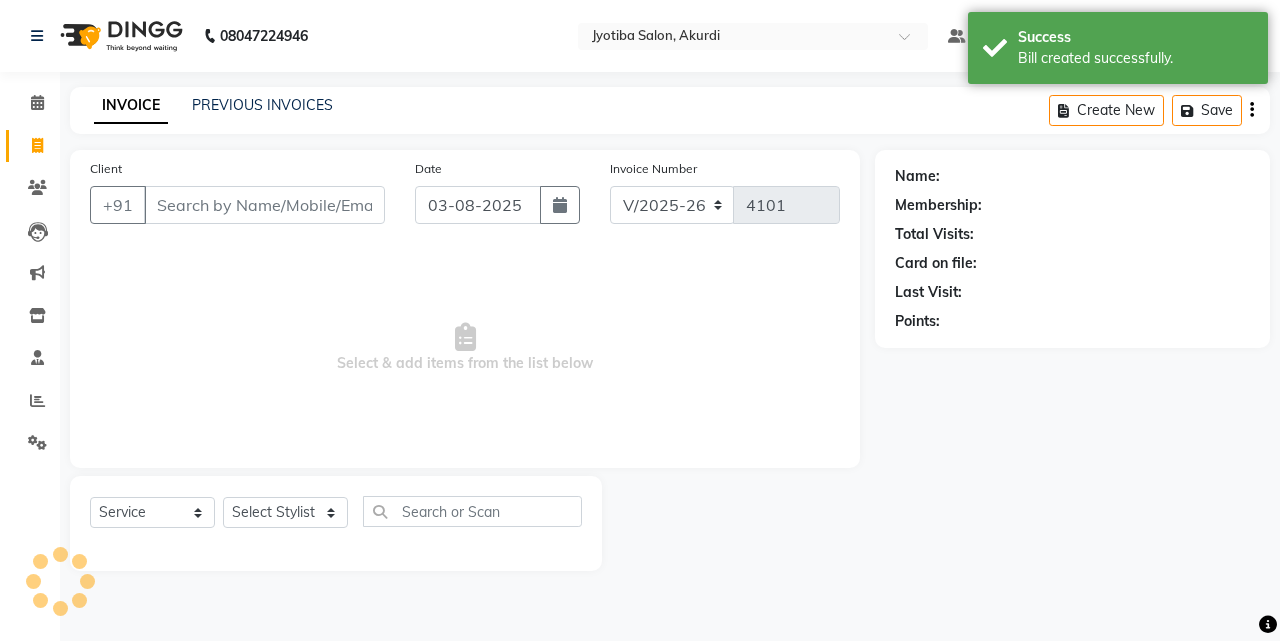 click on "Client" at bounding box center (264, 205) 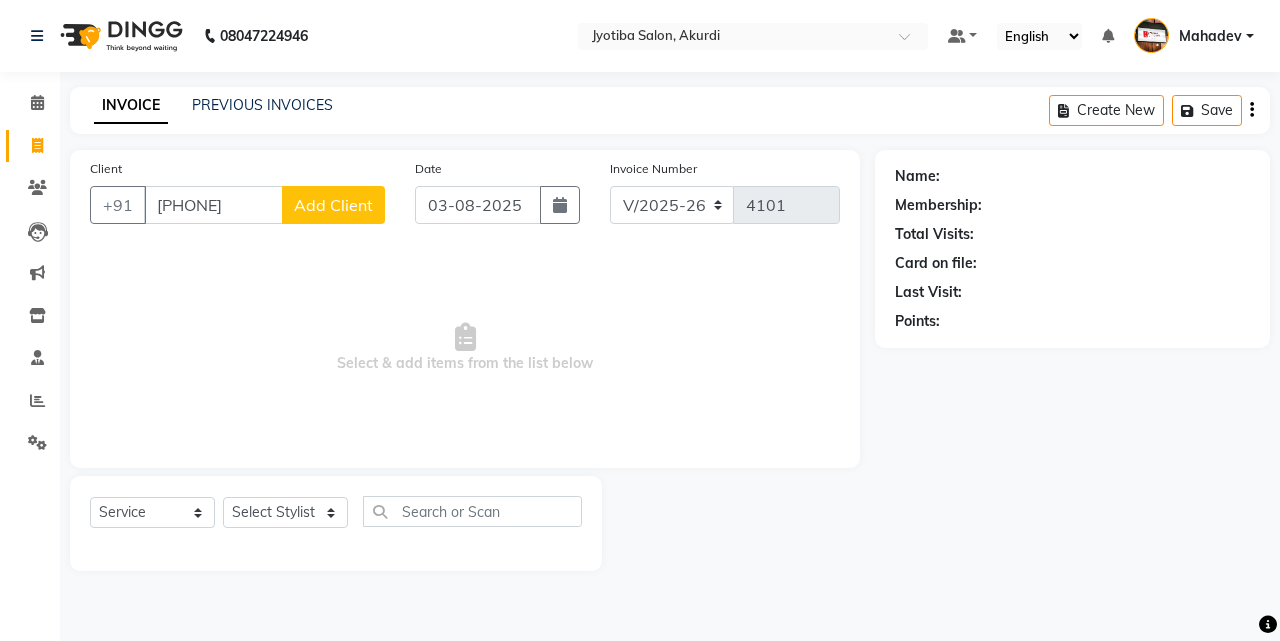 click on "9113644495" at bounding box center [213, 205] 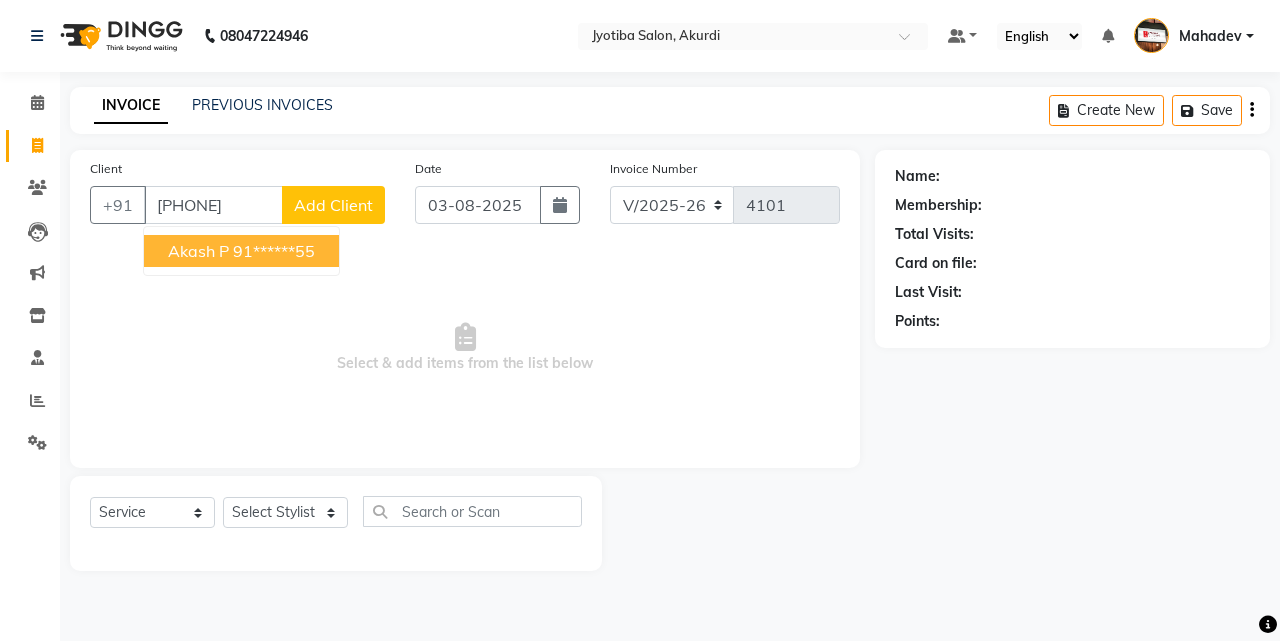 click on "91******55" at bounding box center (274, 251) 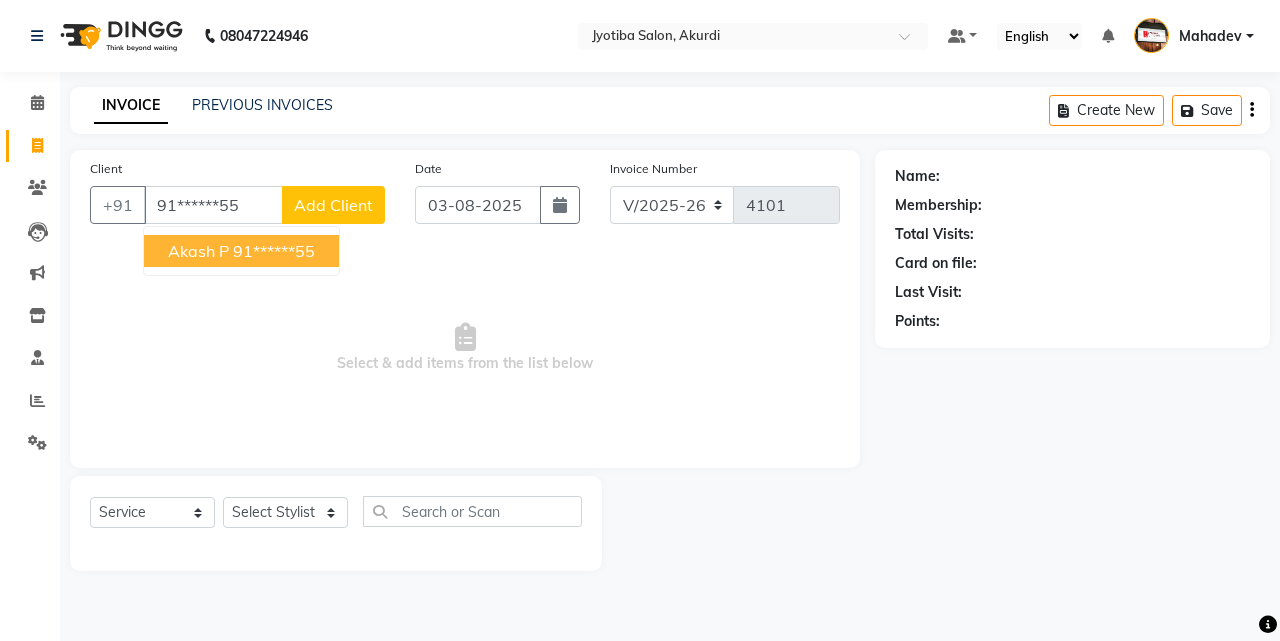 type on "91******55" 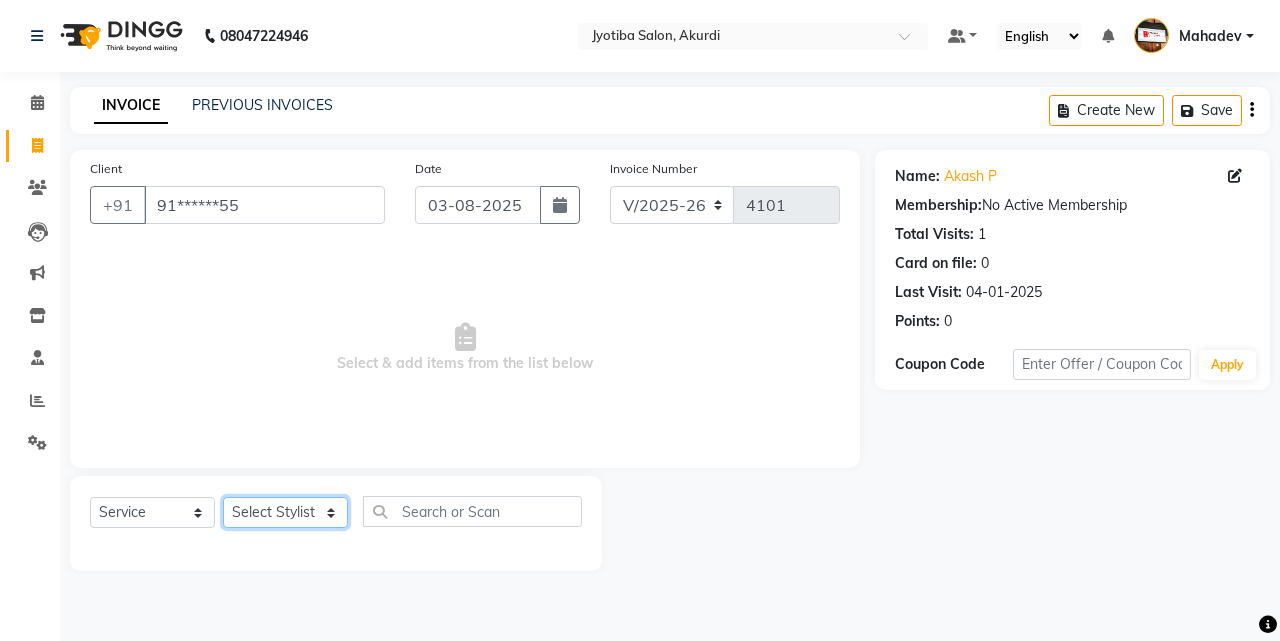 click on "Select Stylist Ajaj Ansari sahid Arif Ganpat  Mahadev manish choudhari Parmu tatya  Prem Rajan Sanjay Sanjay Santosh  Shop  Sohel  Vinod" 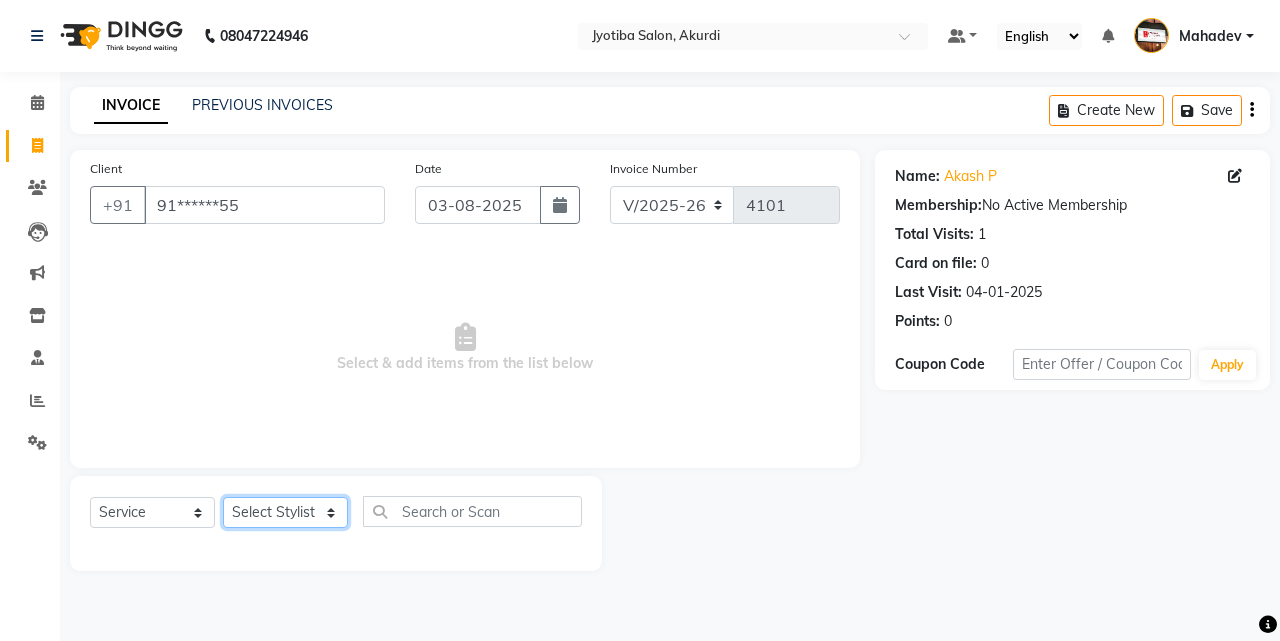 select on "11679" 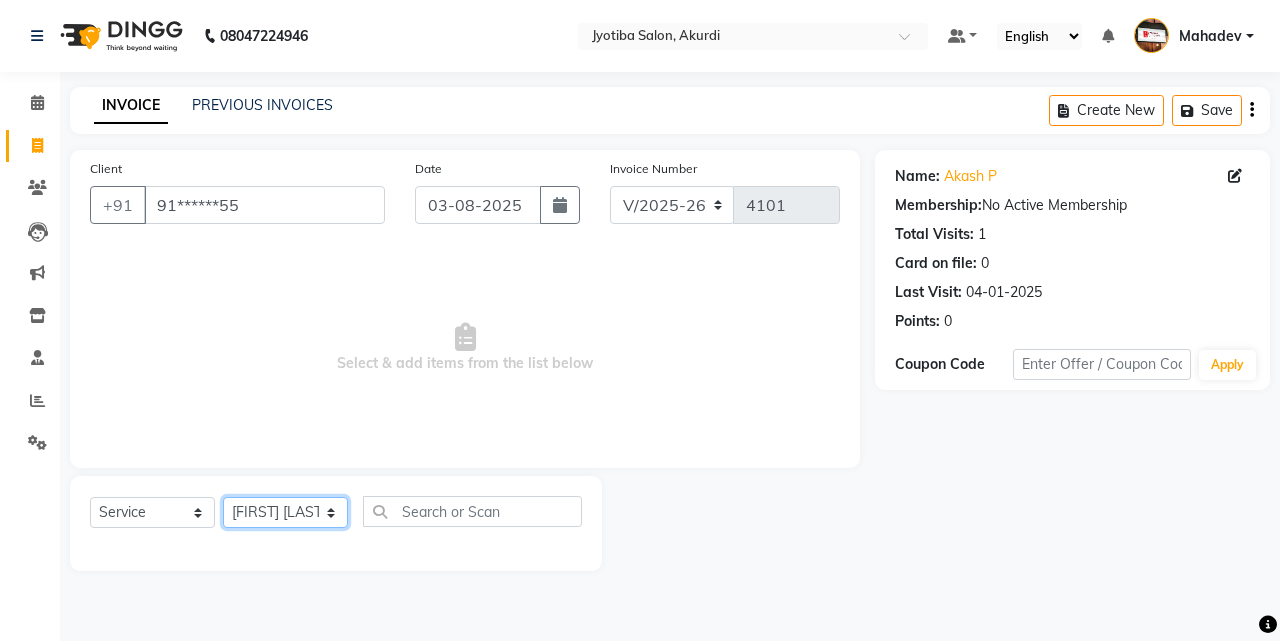 click on "Select Stylist Ajaj Ansari sahid Arif Ganpat  Mahadev manish choudhari Parmu tatya  Prem Rajan Sanjay Sanjay Santosh  Shop  Sohel  Vinod" 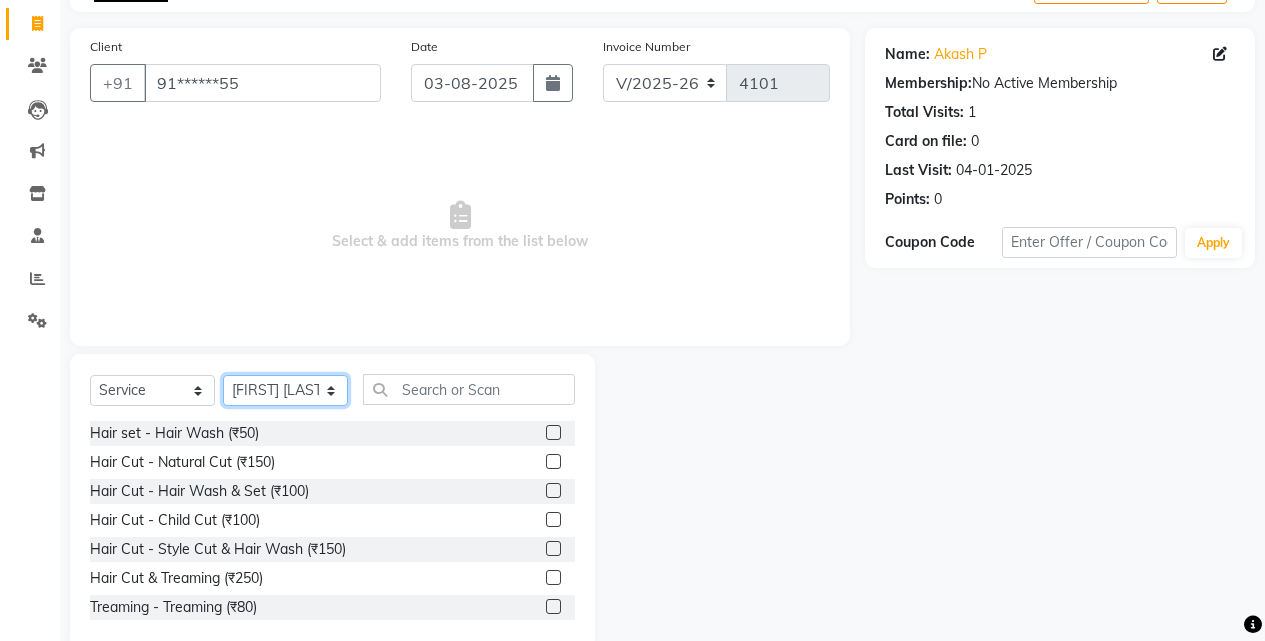 scroll, scrollTop: 160, scrollLeft: 0, axis: vertical 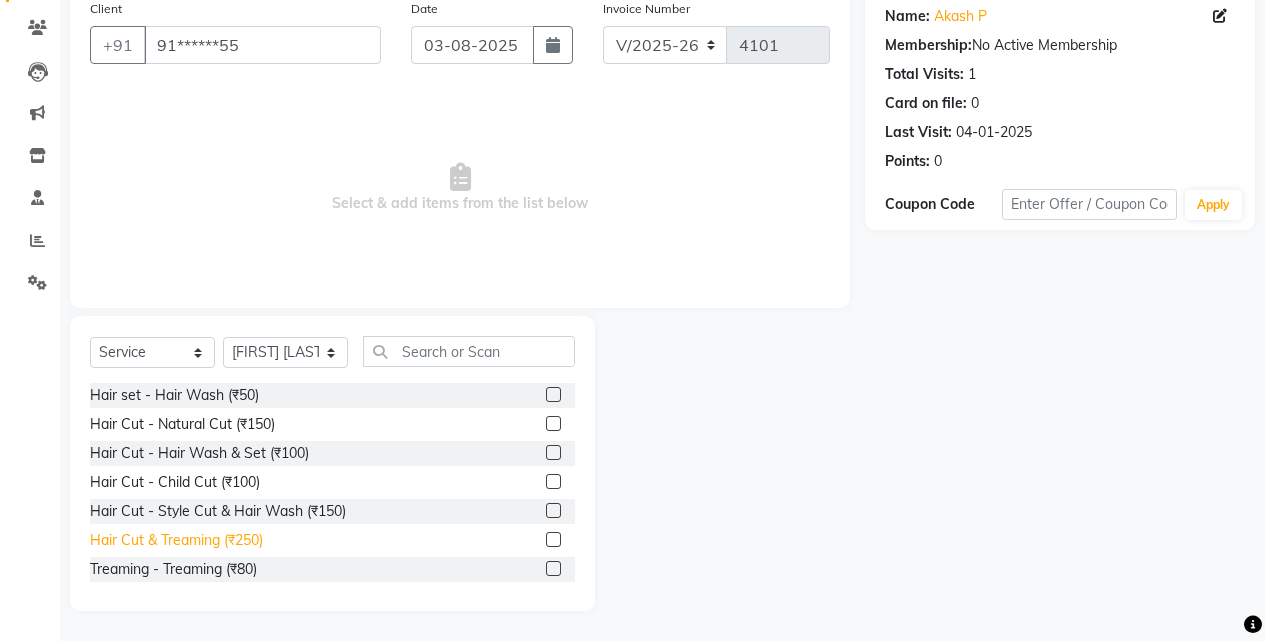 click on "Hair Cut & Treaming  (₹250)" 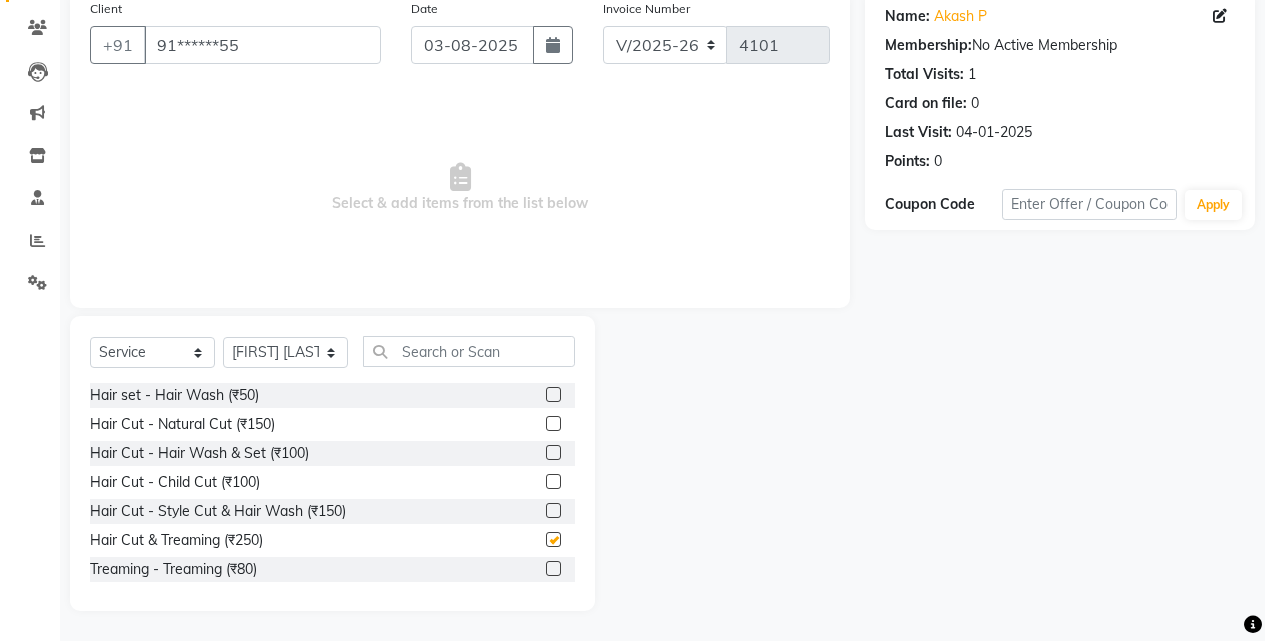 checkbox on "false" 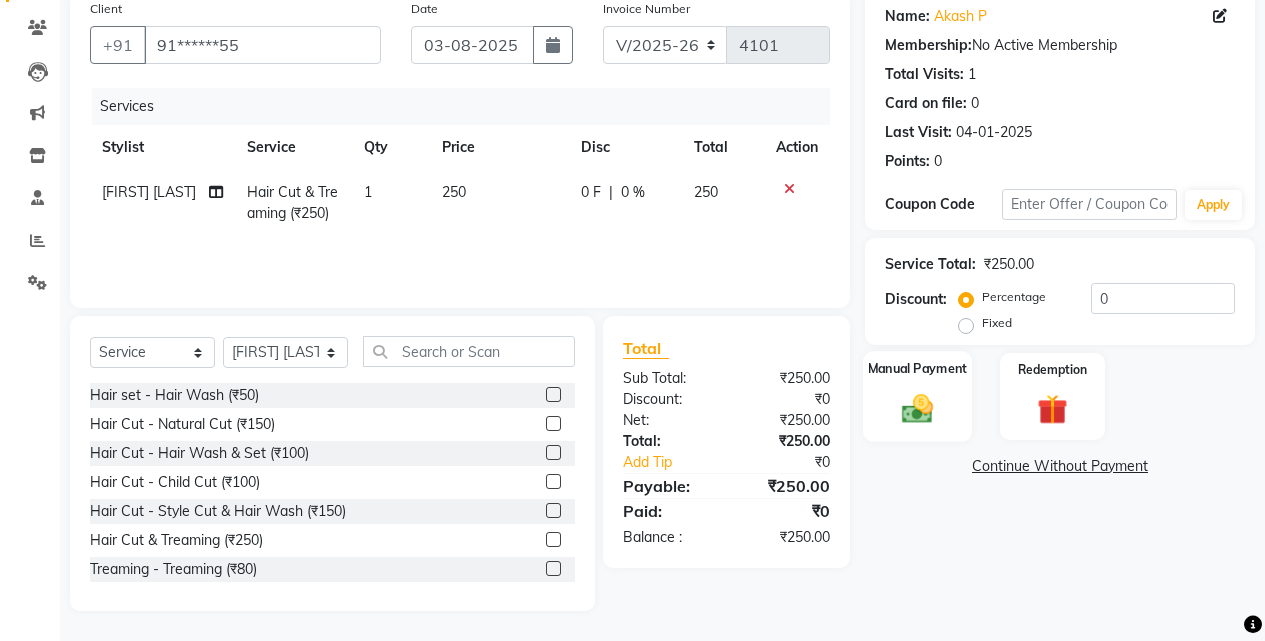 click 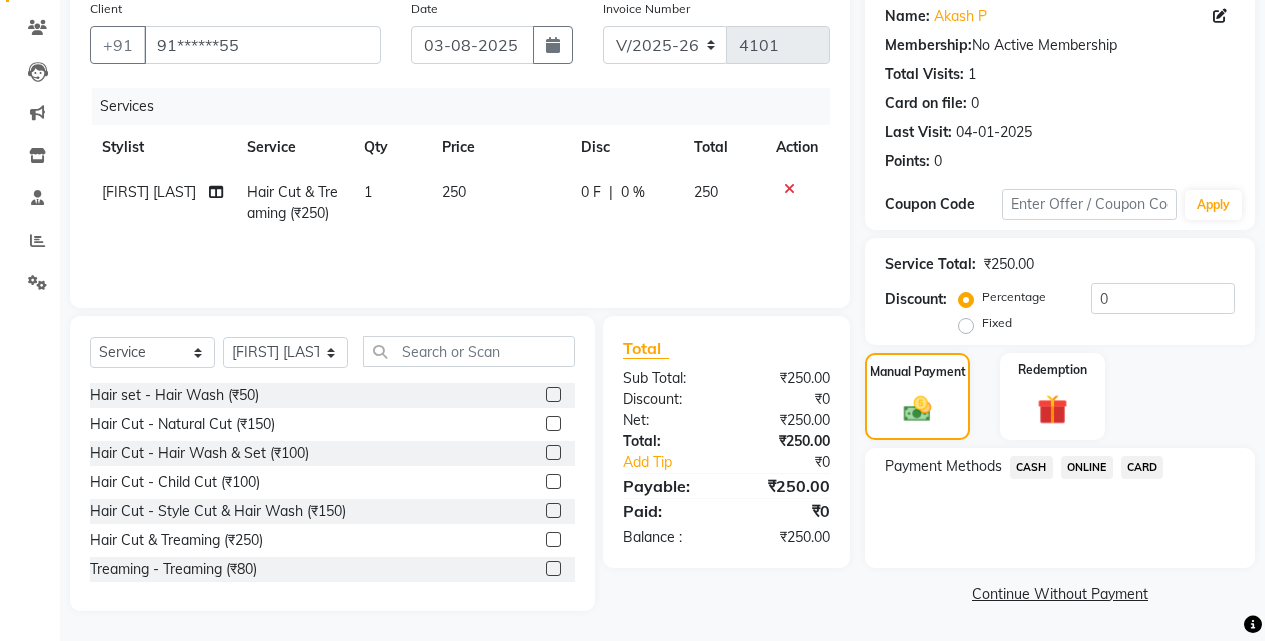 click on "ONLINE" 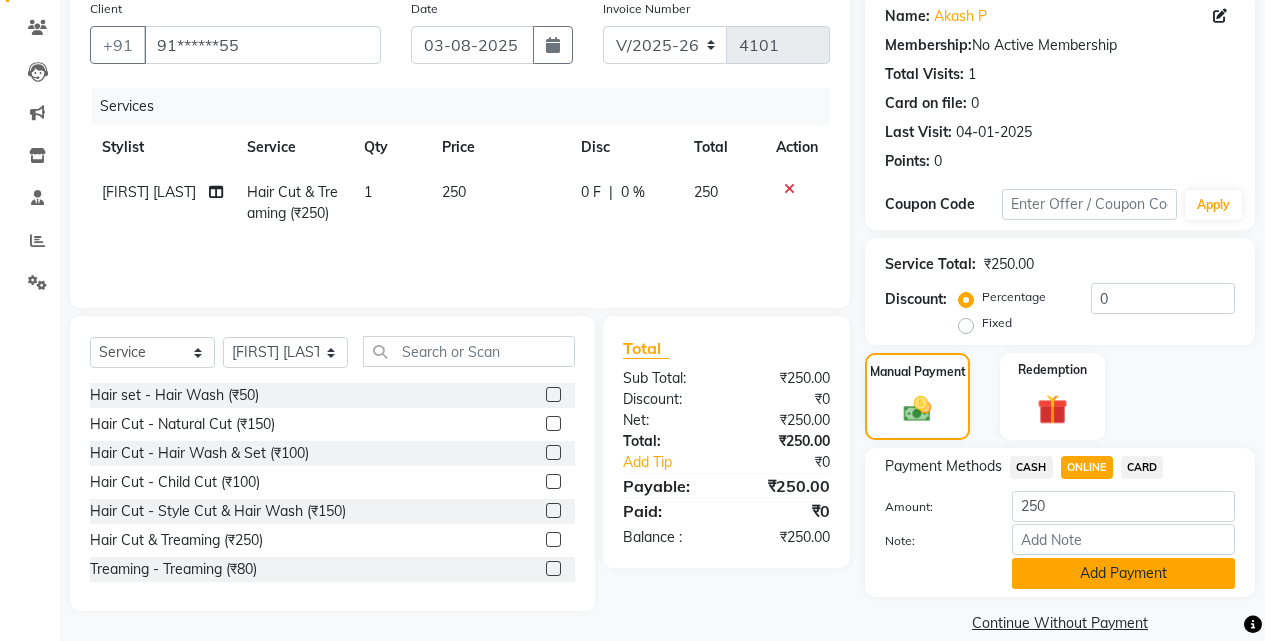 click on "Add Payment" 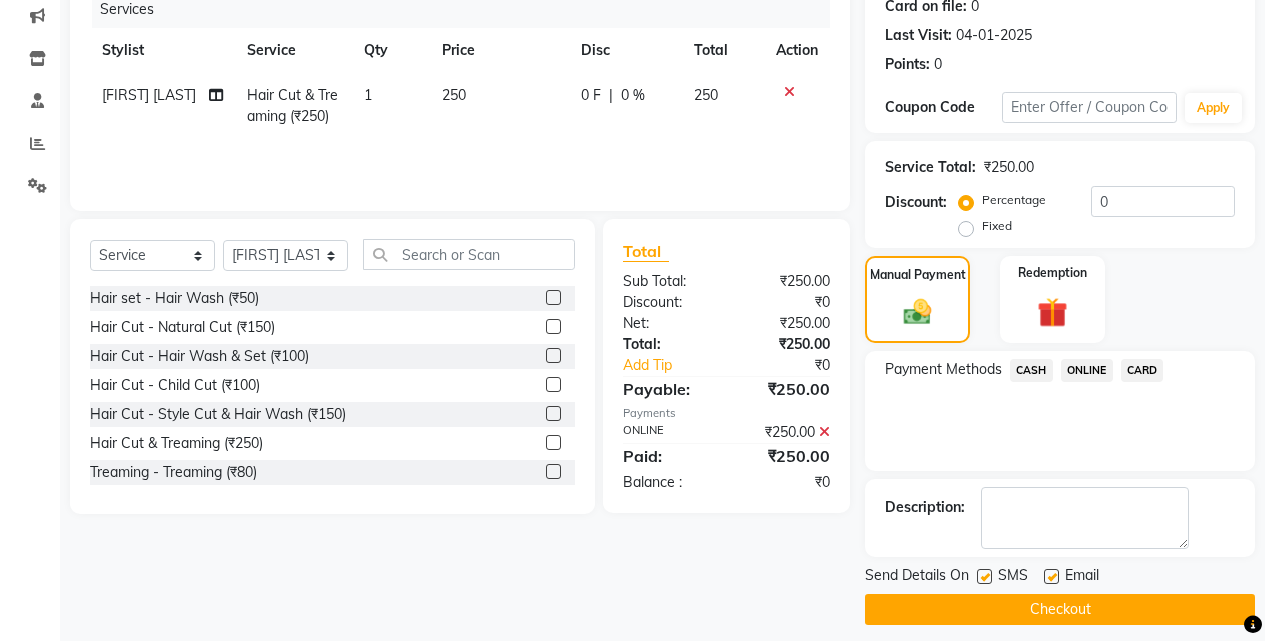 scroll, scrollTop: 271, scrollLeft: 0, axis: vertical 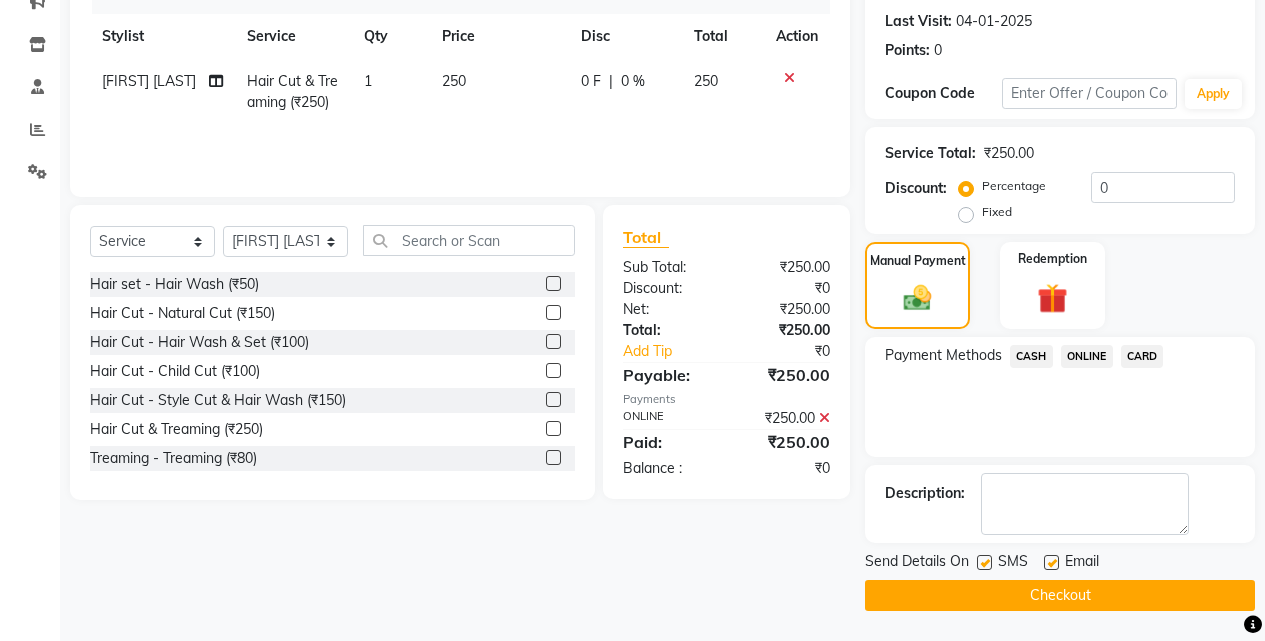 click on "Checkout" 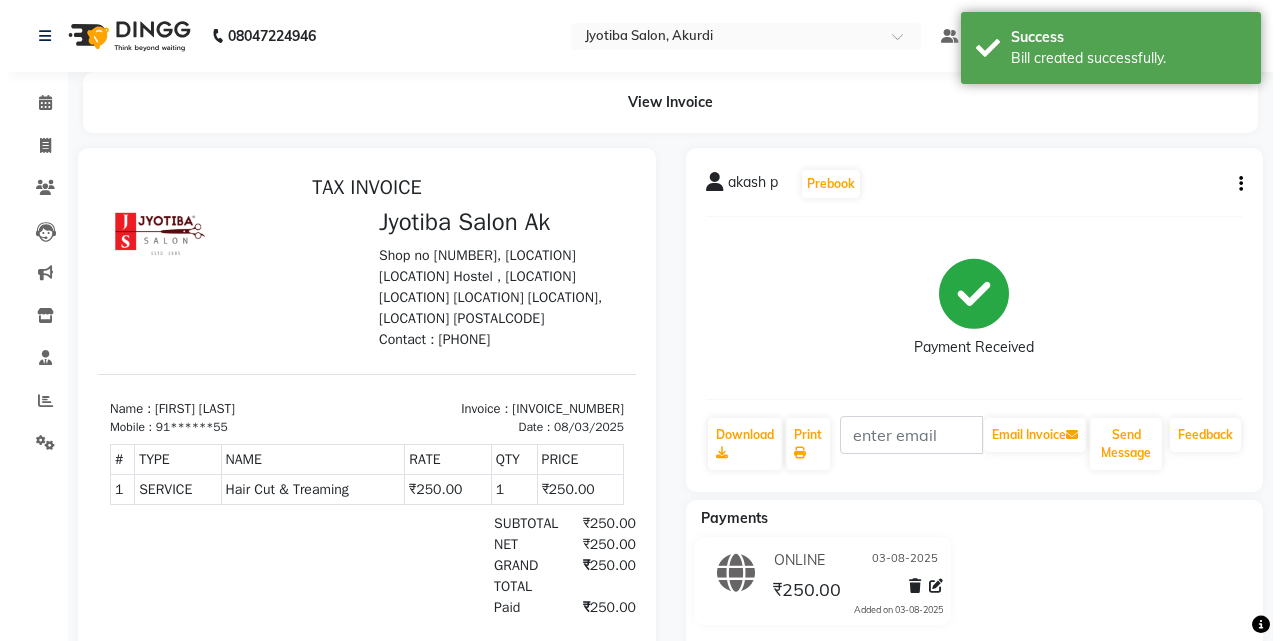 scroll, scrollTop: 0, scrollLeft: 0, axis: both 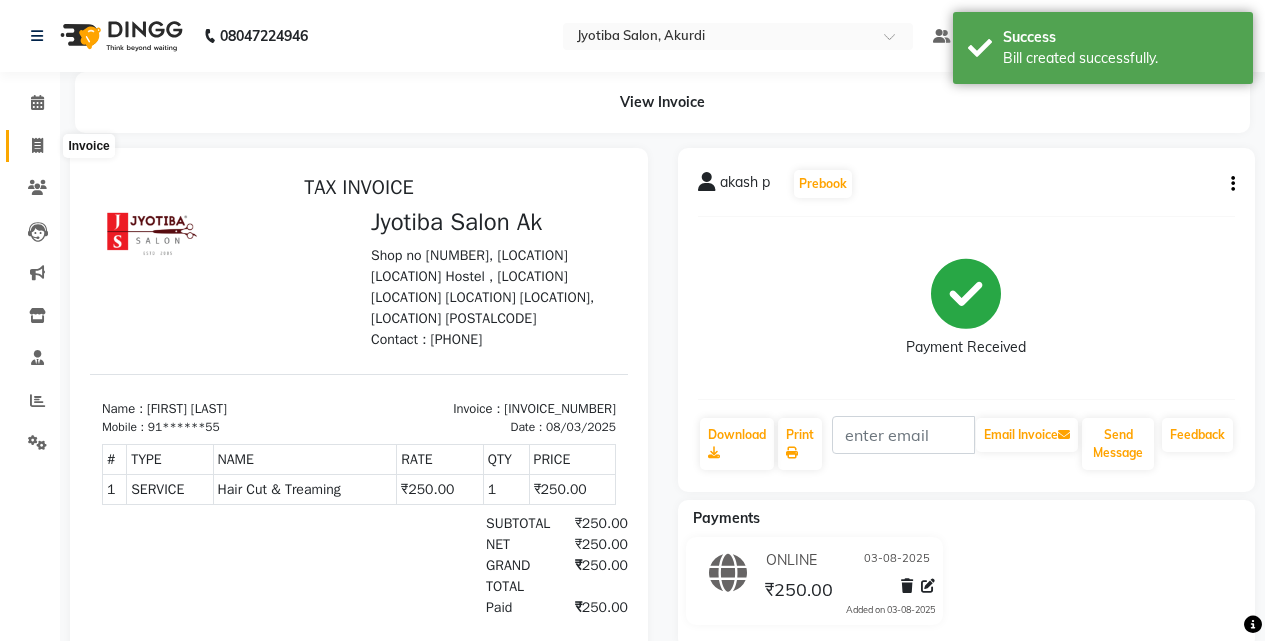 click 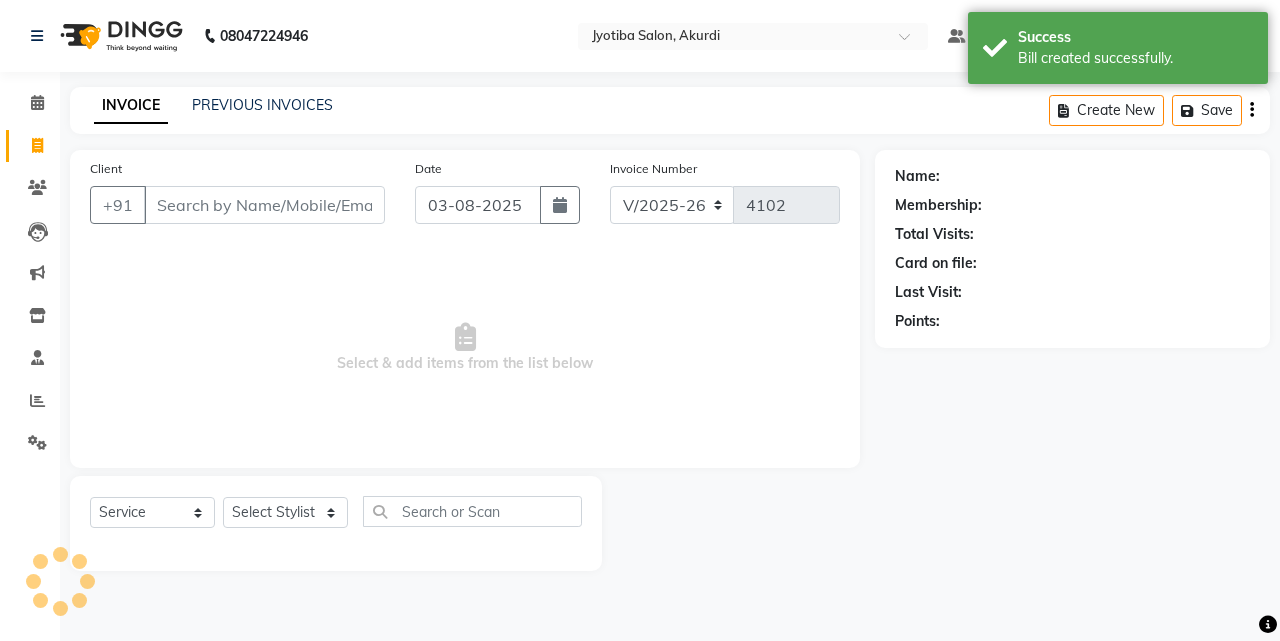 click on "Client" at bounding box center (264, 205) 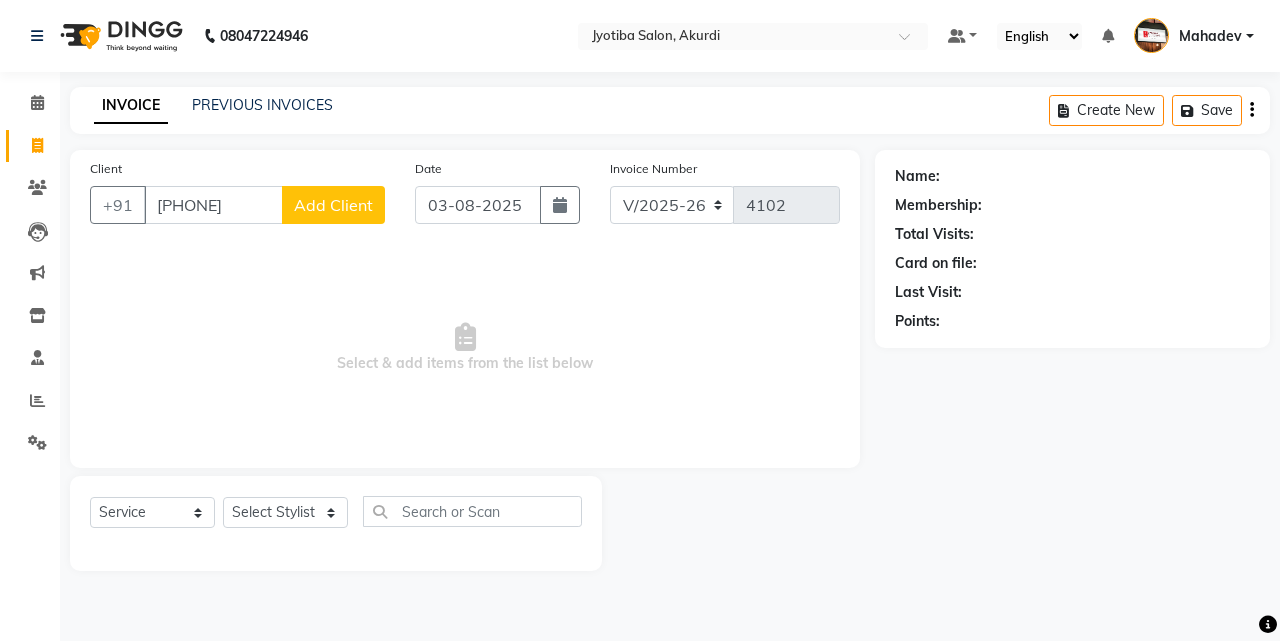 type on "9168020242" 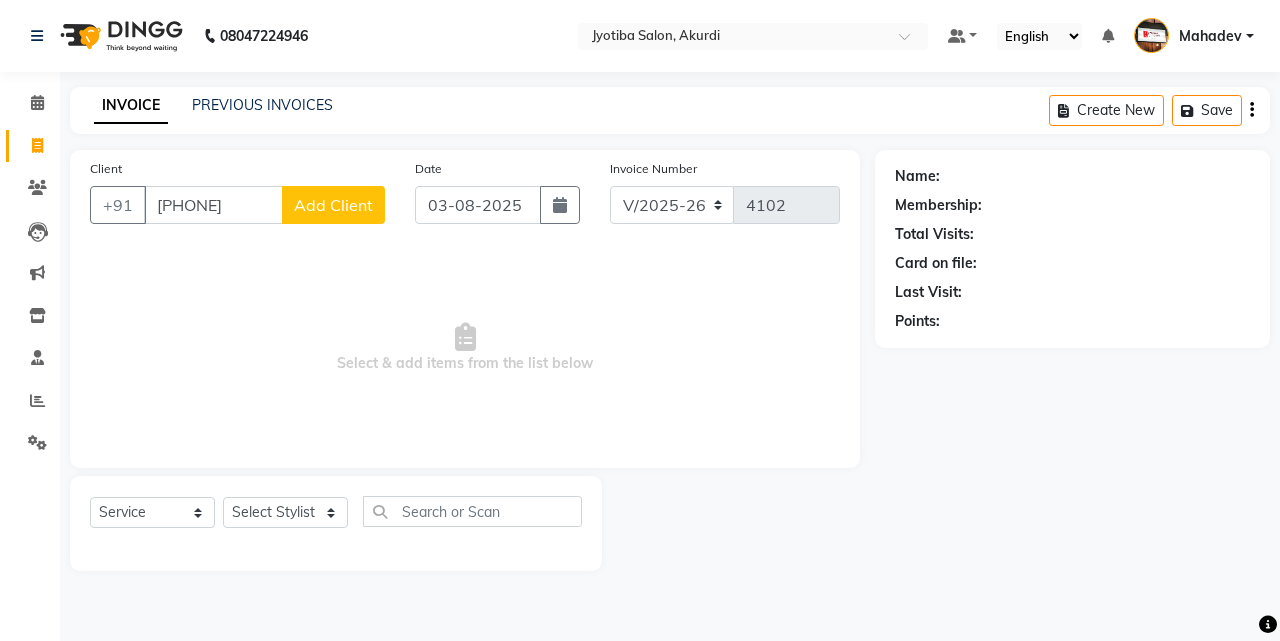 click on "Client +91 9168020242 Add Client Date 03-08-2025 Invoice Number V/2025 V/2025-26 4102  Select & add items from the list below" 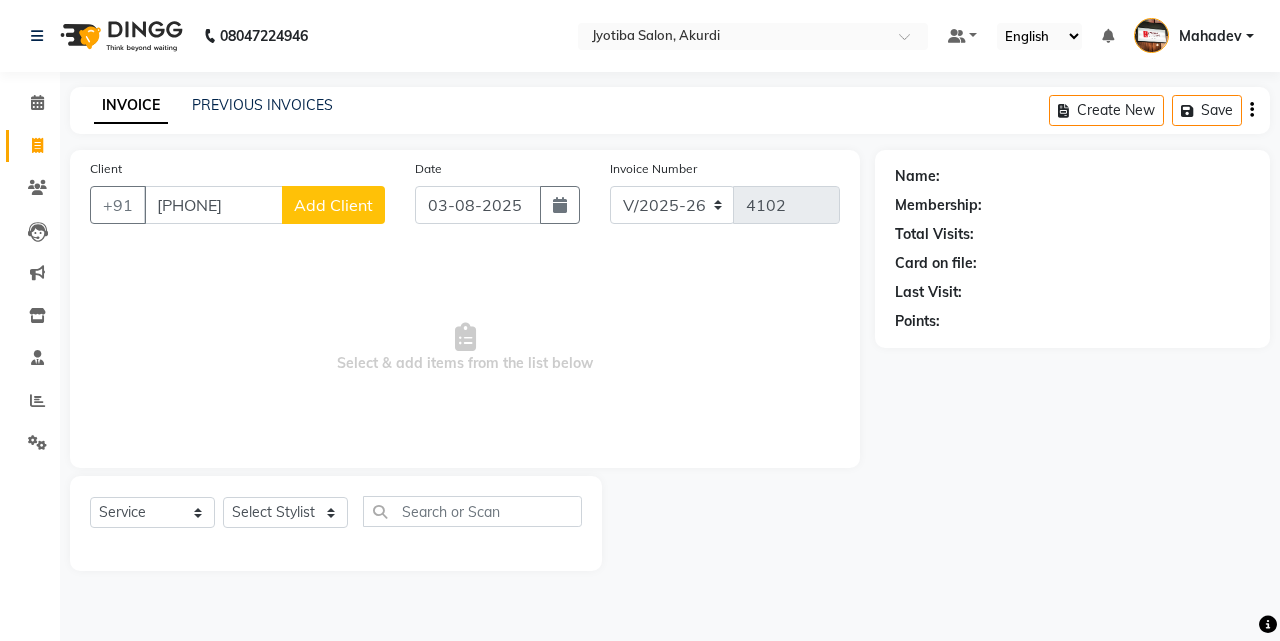 click on "Add Client" 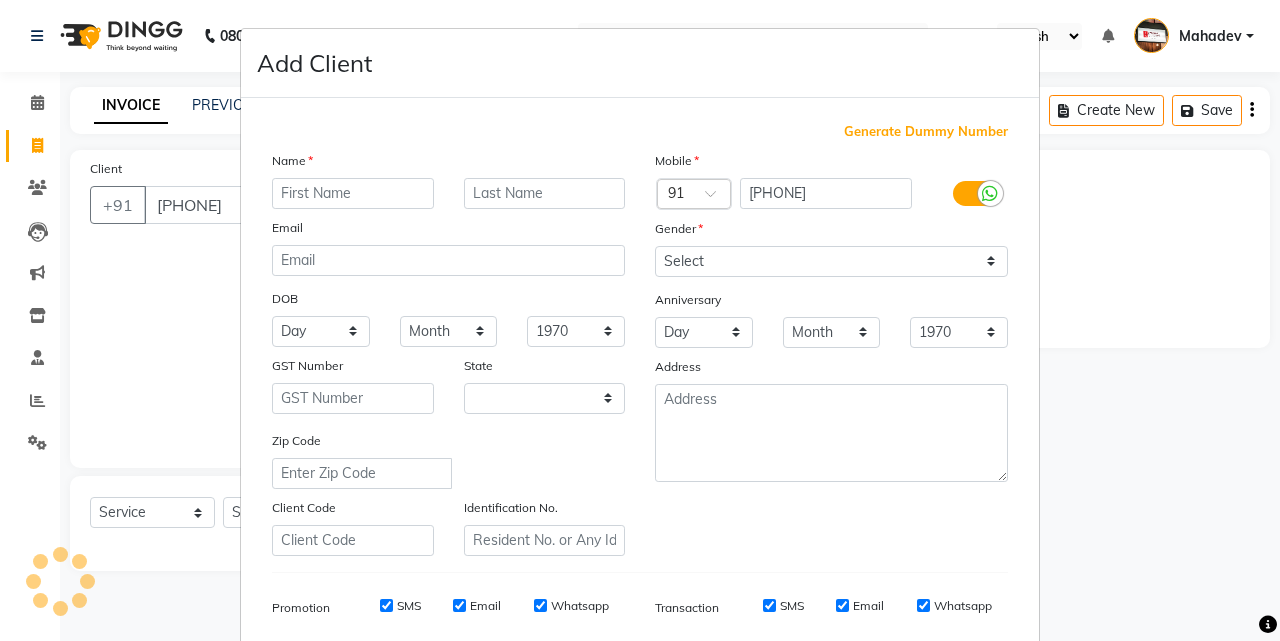click at bounding box center (353, 193) 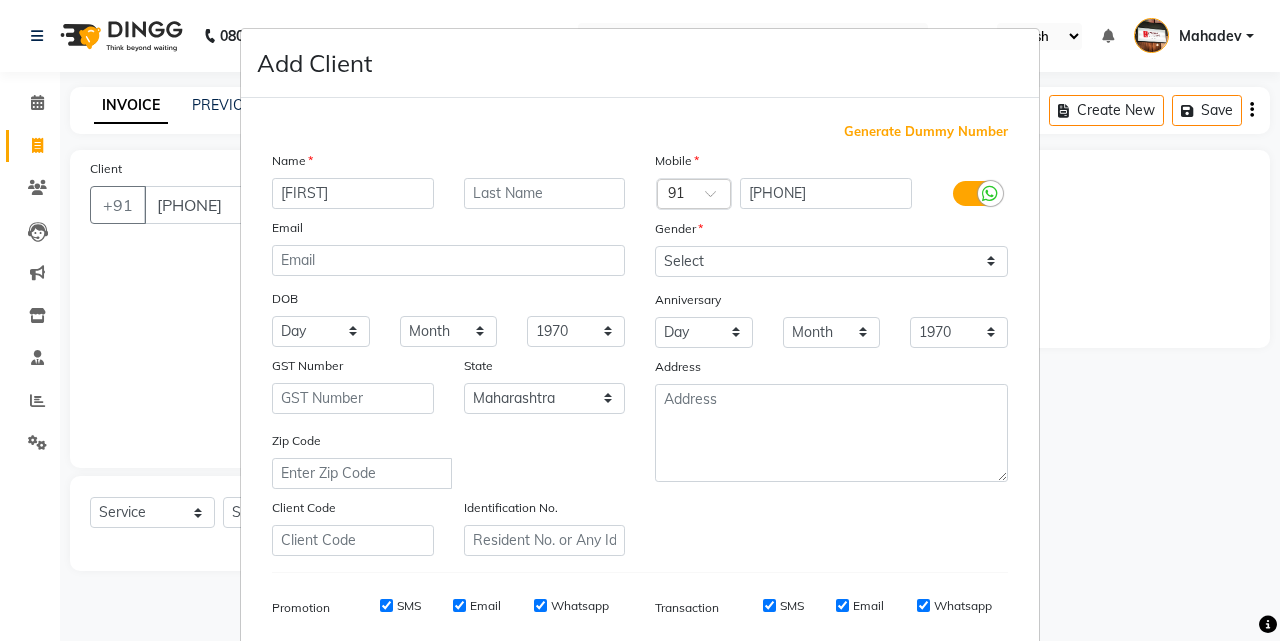 type on "depak" 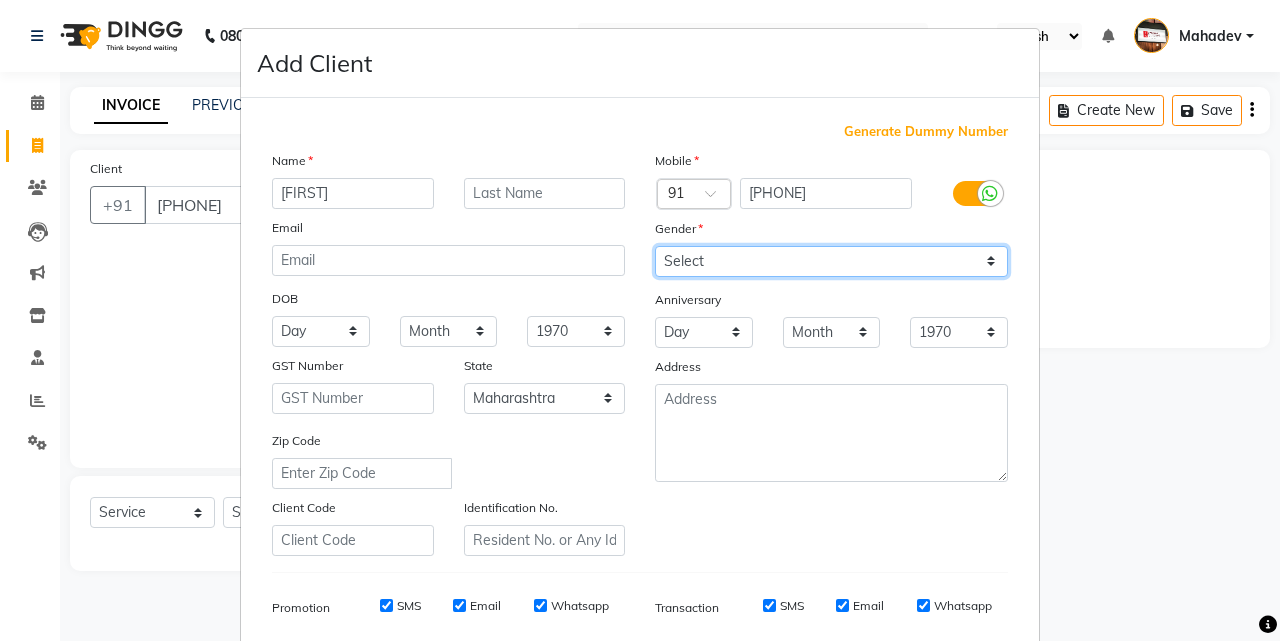 drag, startPoint x: 704, startPoint y: 254, endPoint x: 708, endPoint y: 275, distance: 21.377558 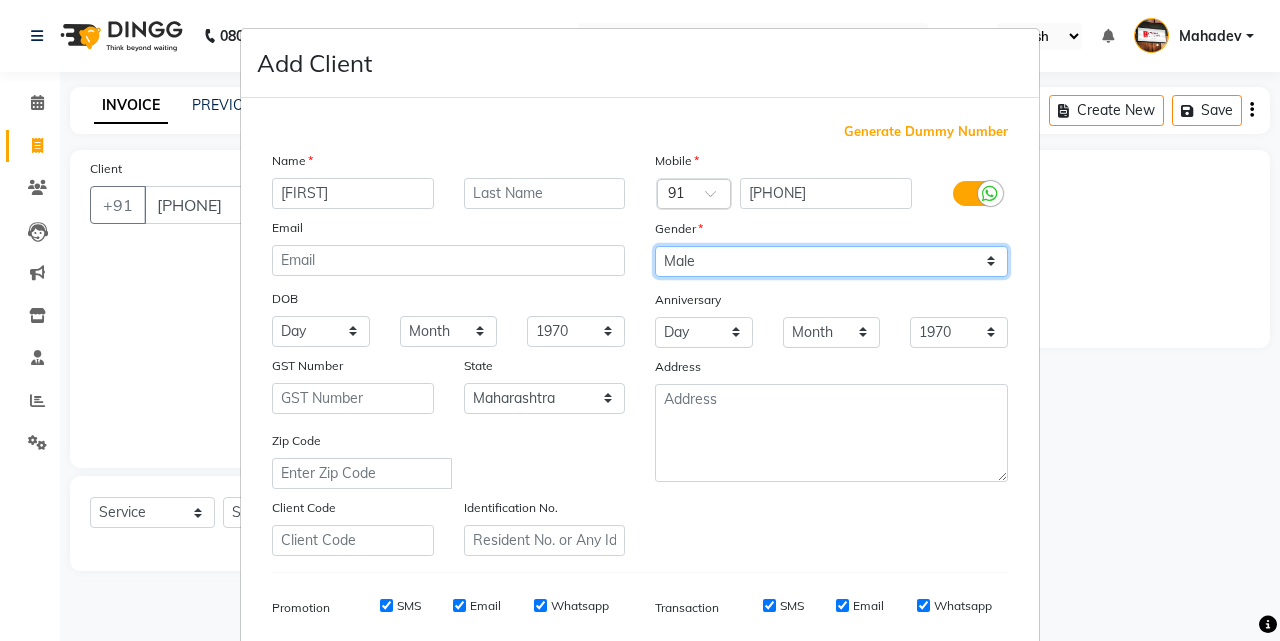 click on "Select Male Female Other Prefer Not To Say" at bounding box center [831, 261] 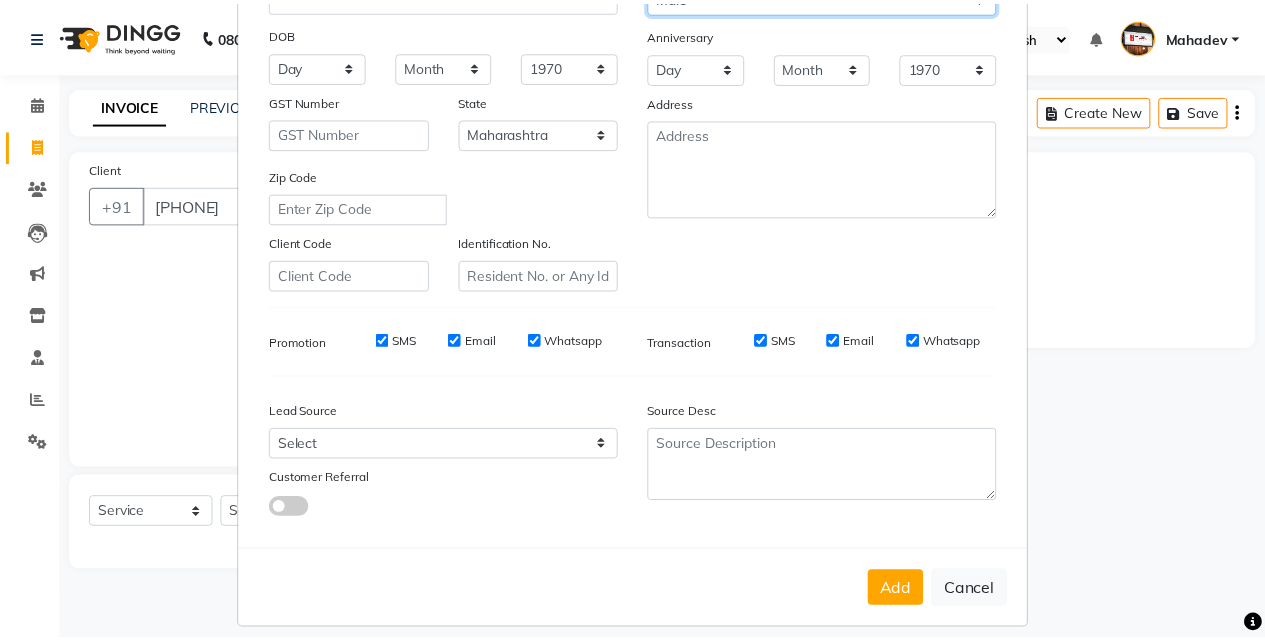 scroll, scrollTop: 282, scrollLeft: 0, axis: vertical 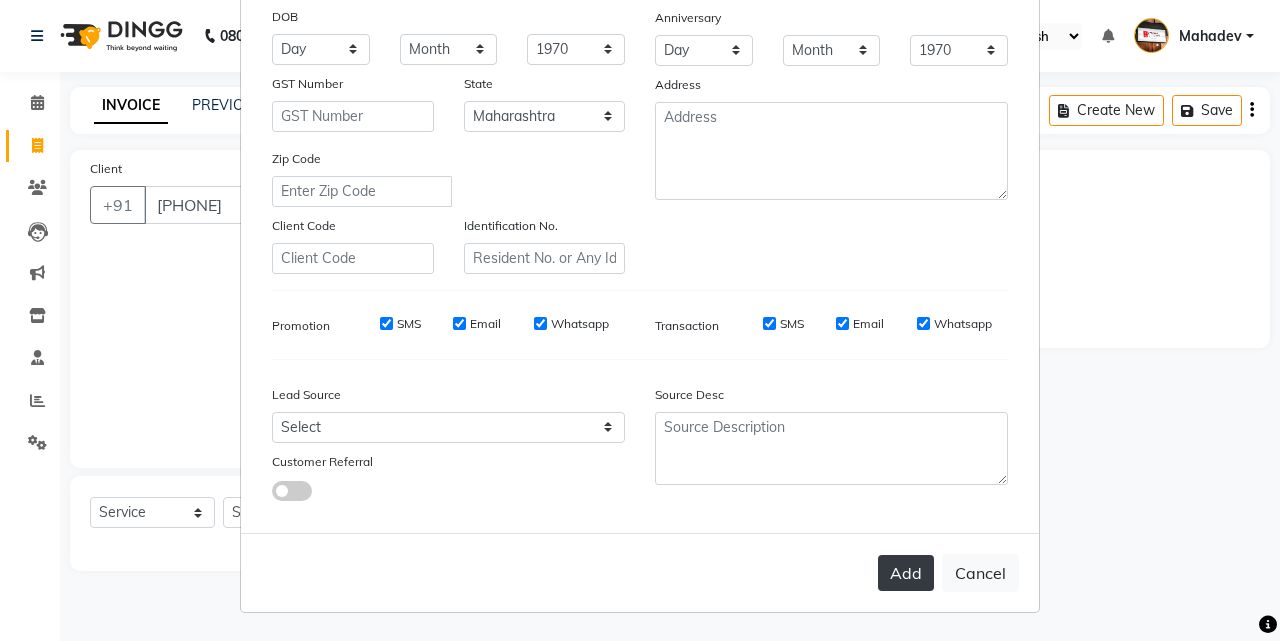 click on "Add" at bounding box center (906, 573) 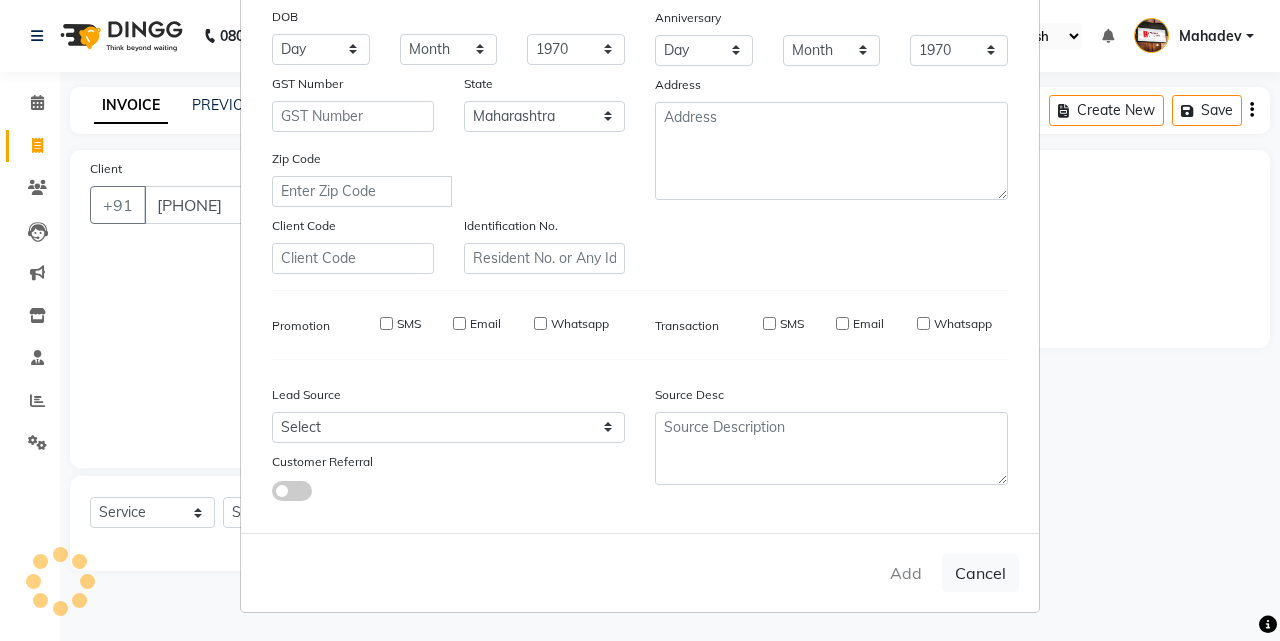 type on "91******42" 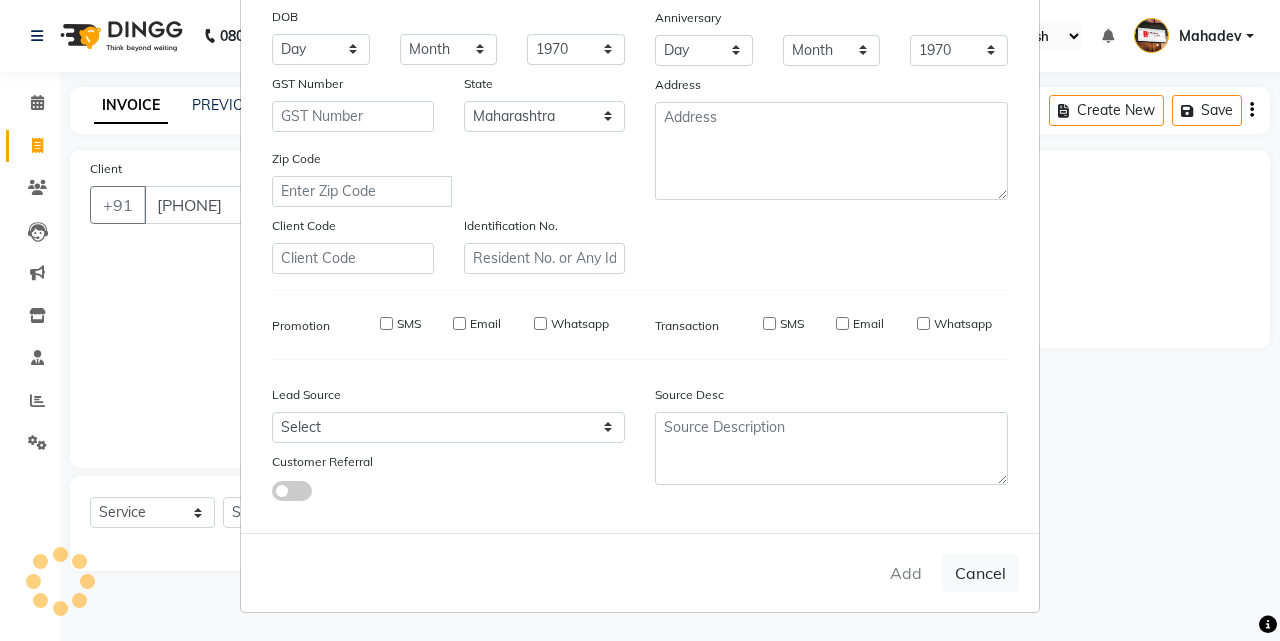 type 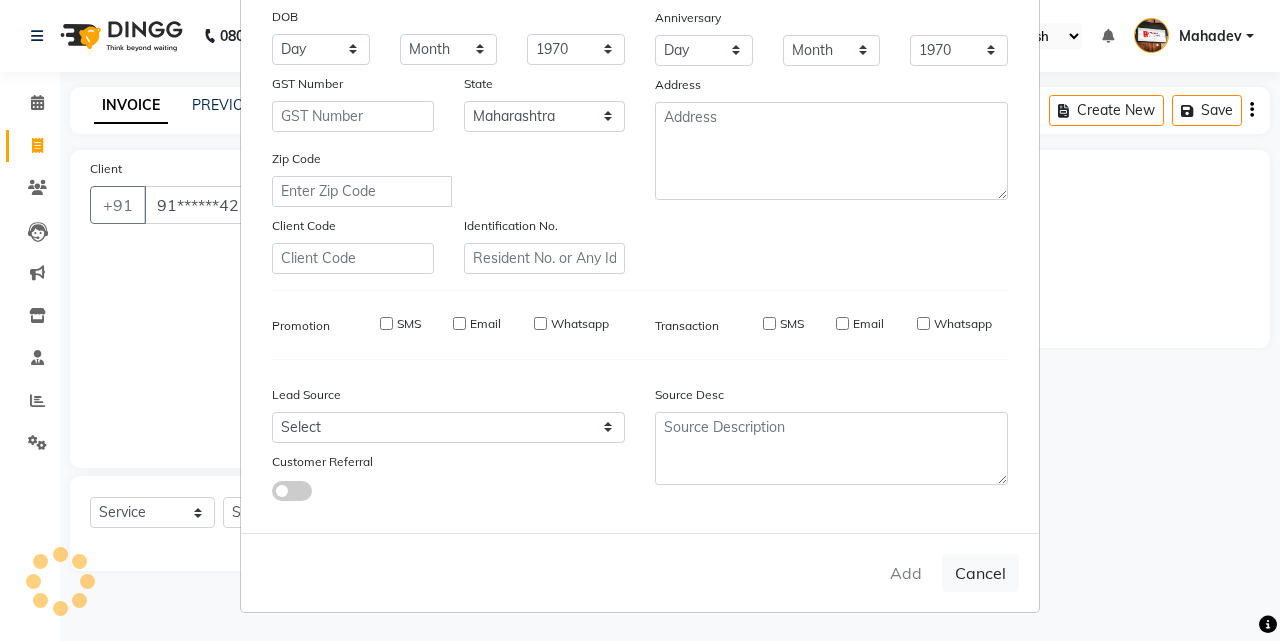 select 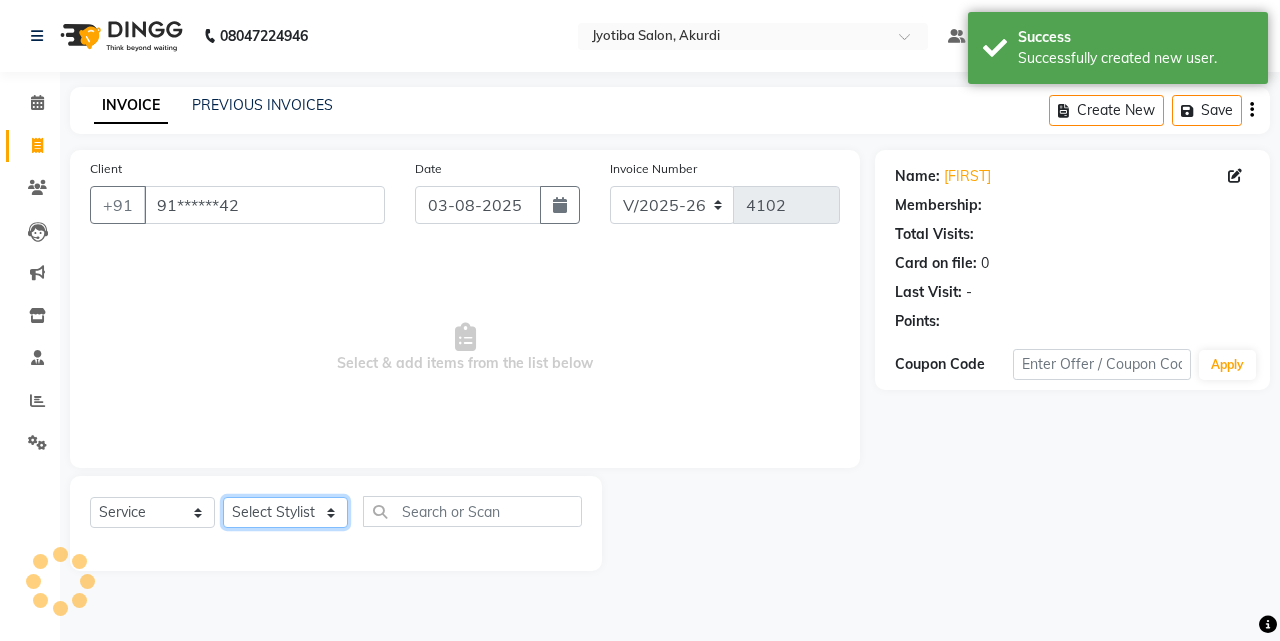 click on "Select Stylist Ajaj Ansari sahid Arif Ganpat  Mahadev manish choudhari Parmu tatya  Prem Rajan Sanjay Sanjay Santosh  Shop  Sohel  Vinod" 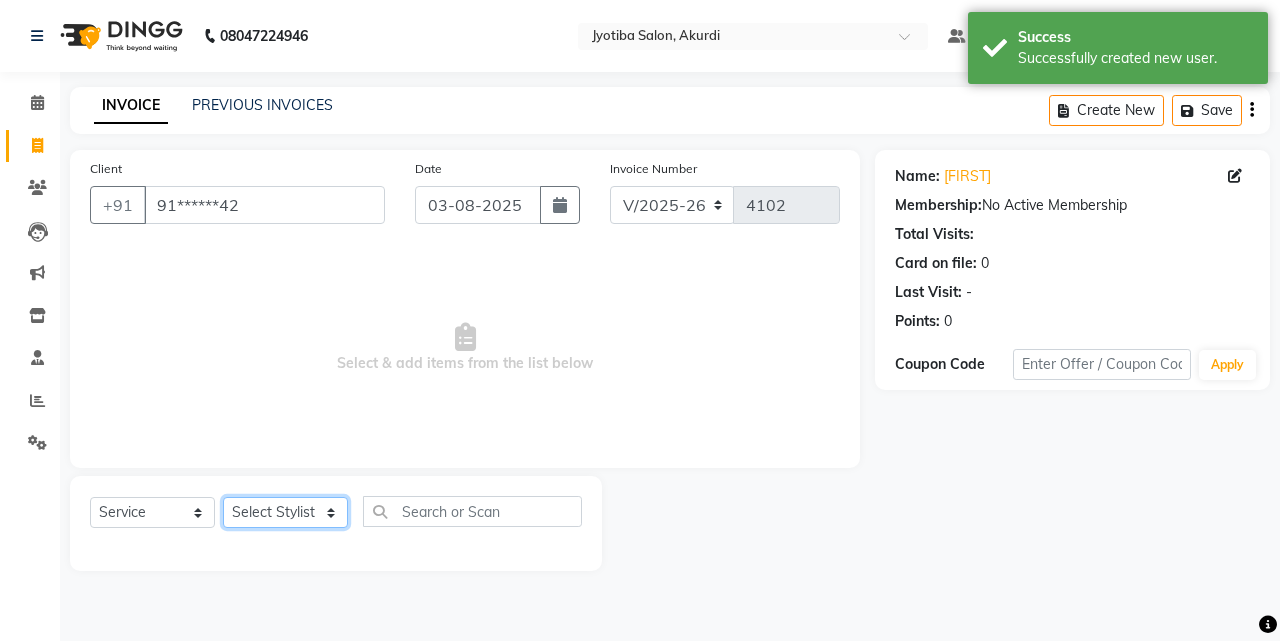 select on "79628" 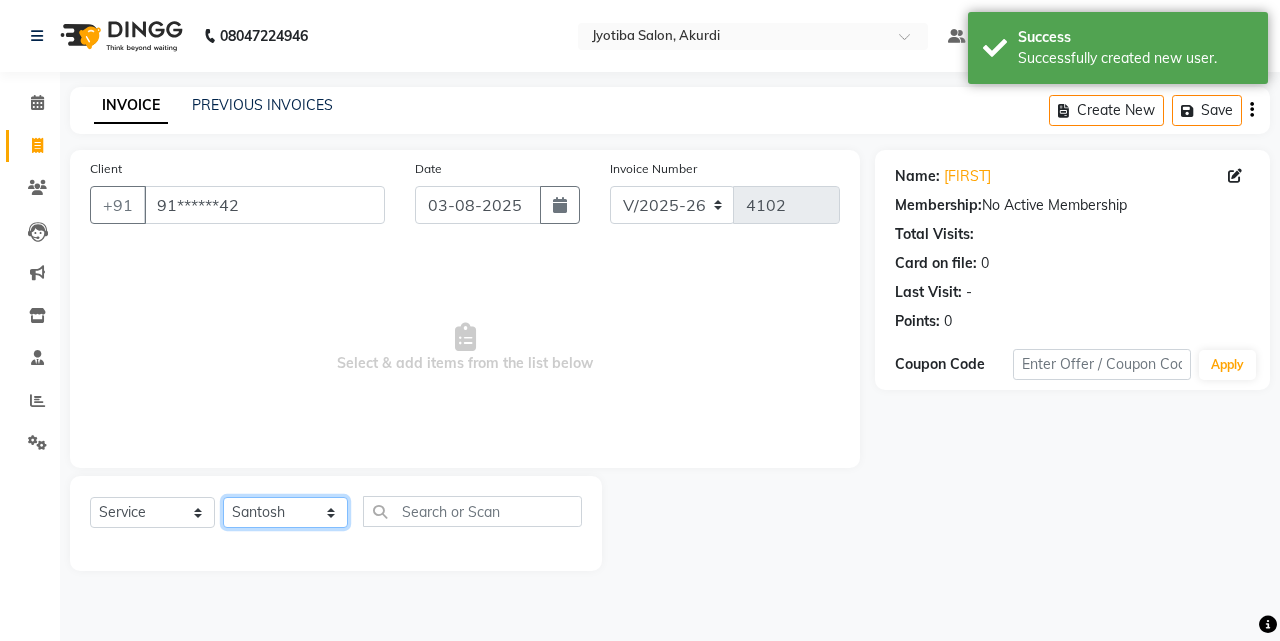 click on "Select Stylist Ajaj Ansari sahid Arif Ganpat  Mahadev manish choudhari Parmu tatya  Prem Rajan Sanjay Sanjay Santosh  Shop  Sohel  Vinod" 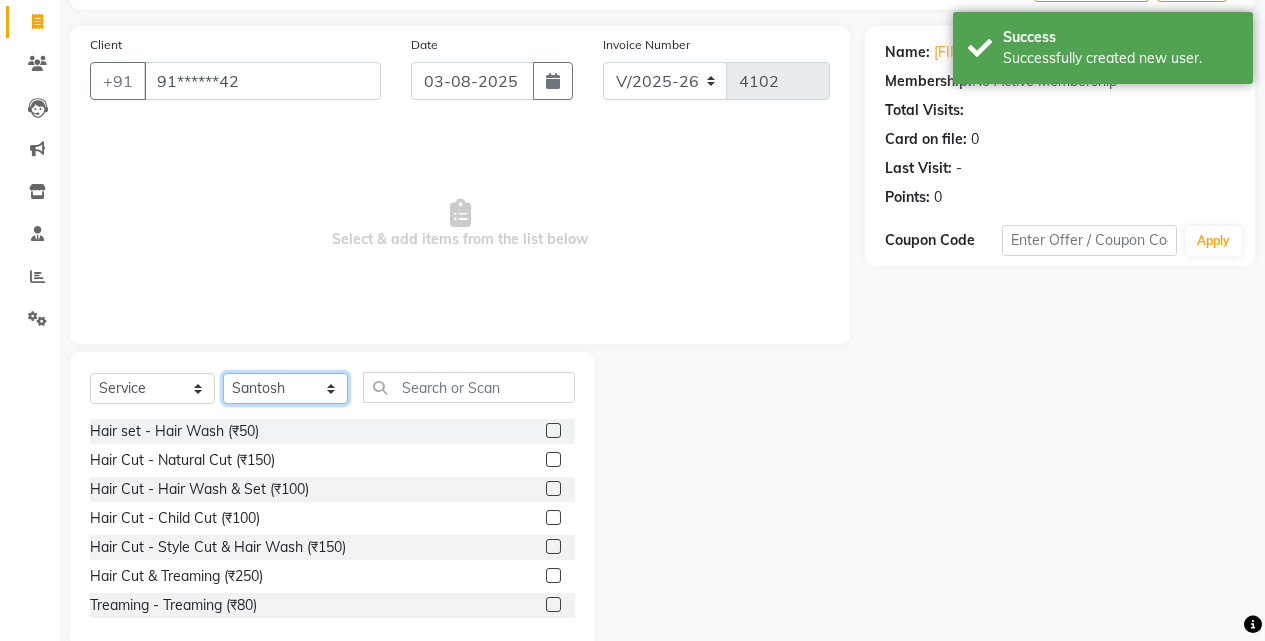 scroll, scrollTop: 160, scrollLeft: 0, axis: vertical 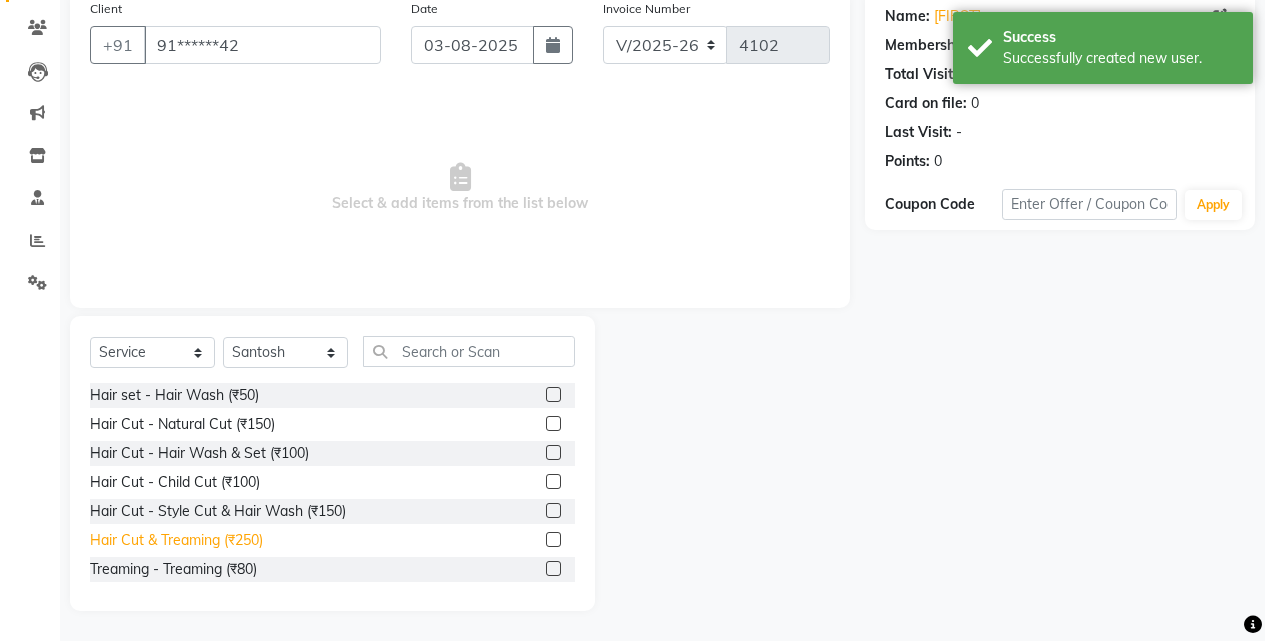 click on "Hair Cut & Treaming  (₹250)" 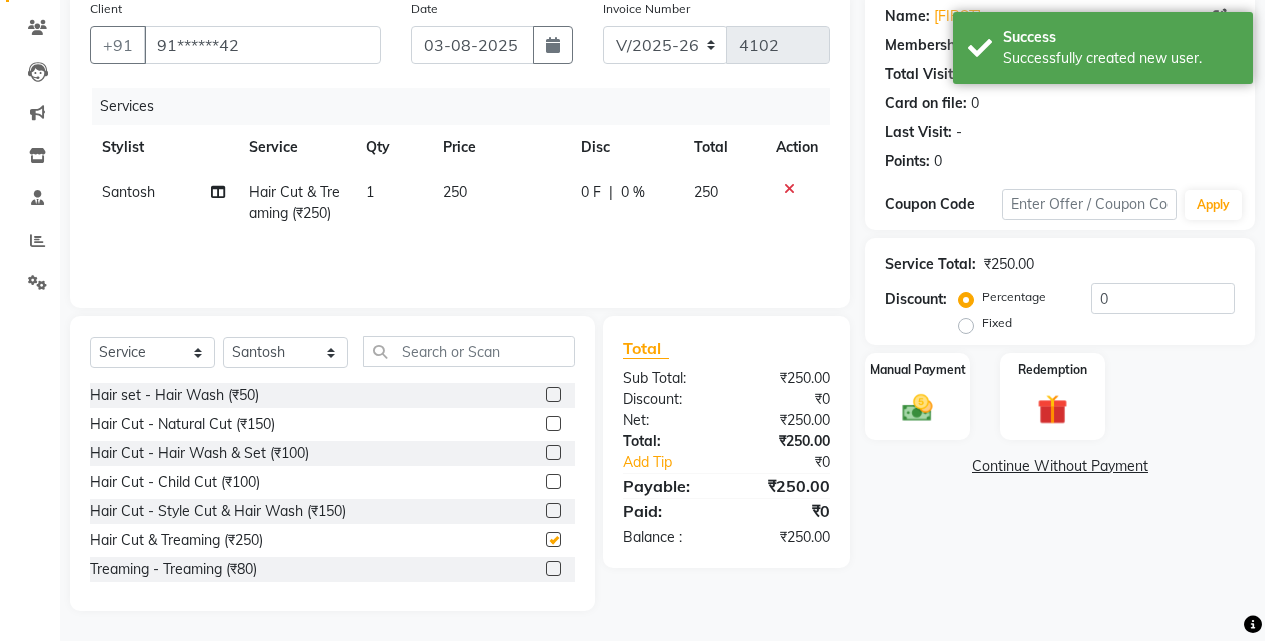 type 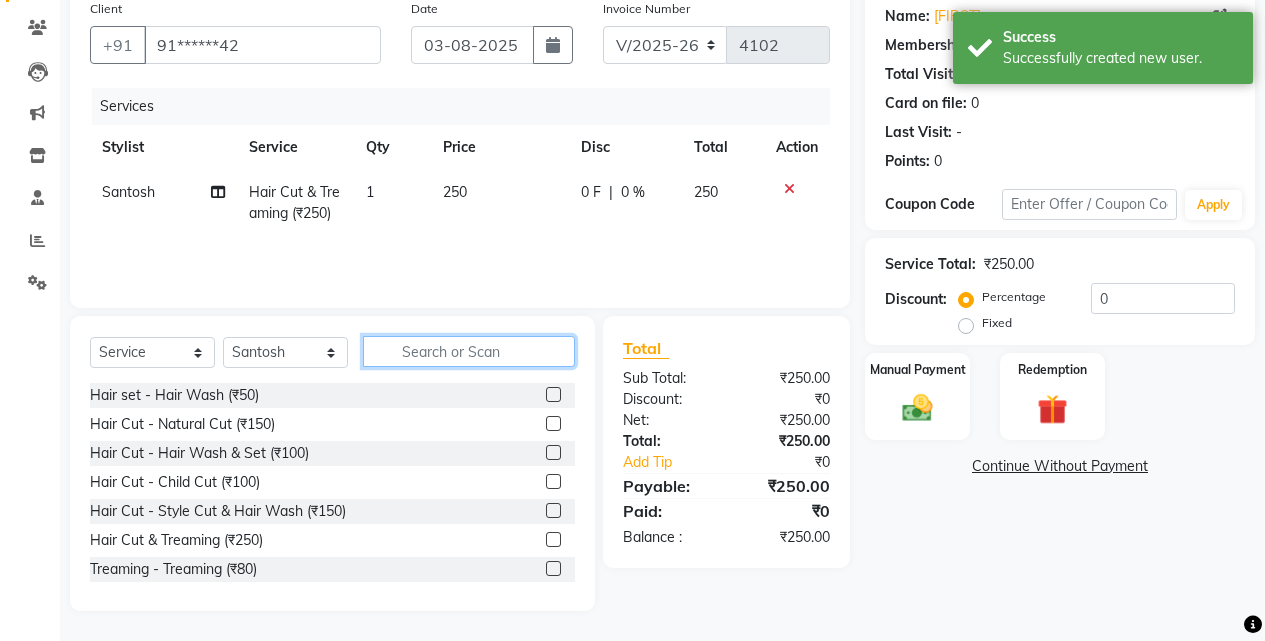 click 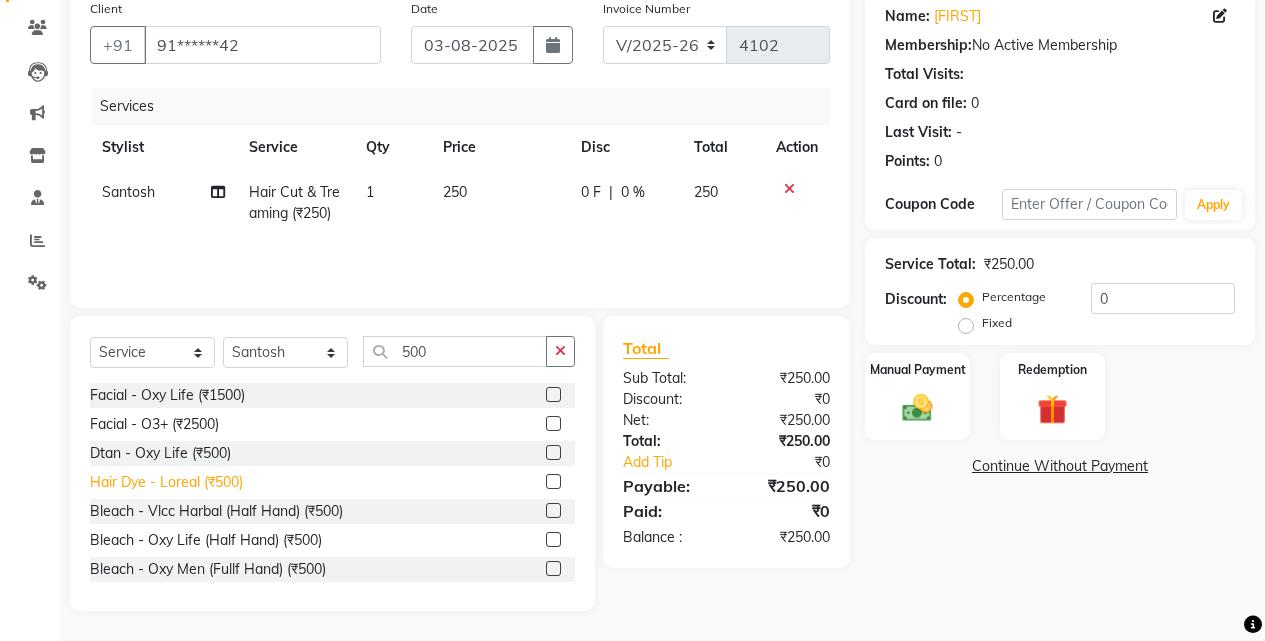 click on "Hair Dye -  Loreal (₹500)" 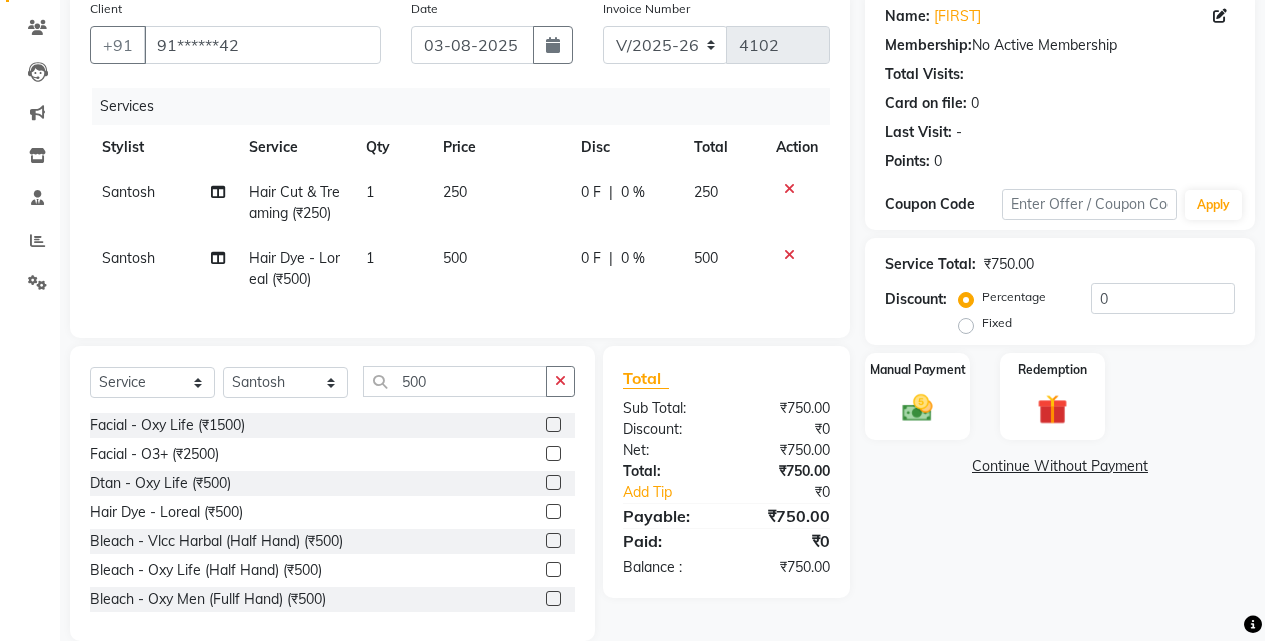drag, startPoint x: 945, startPoint y: 415, endPoint x: 975, endPoint y: 428, distance: 32.695564 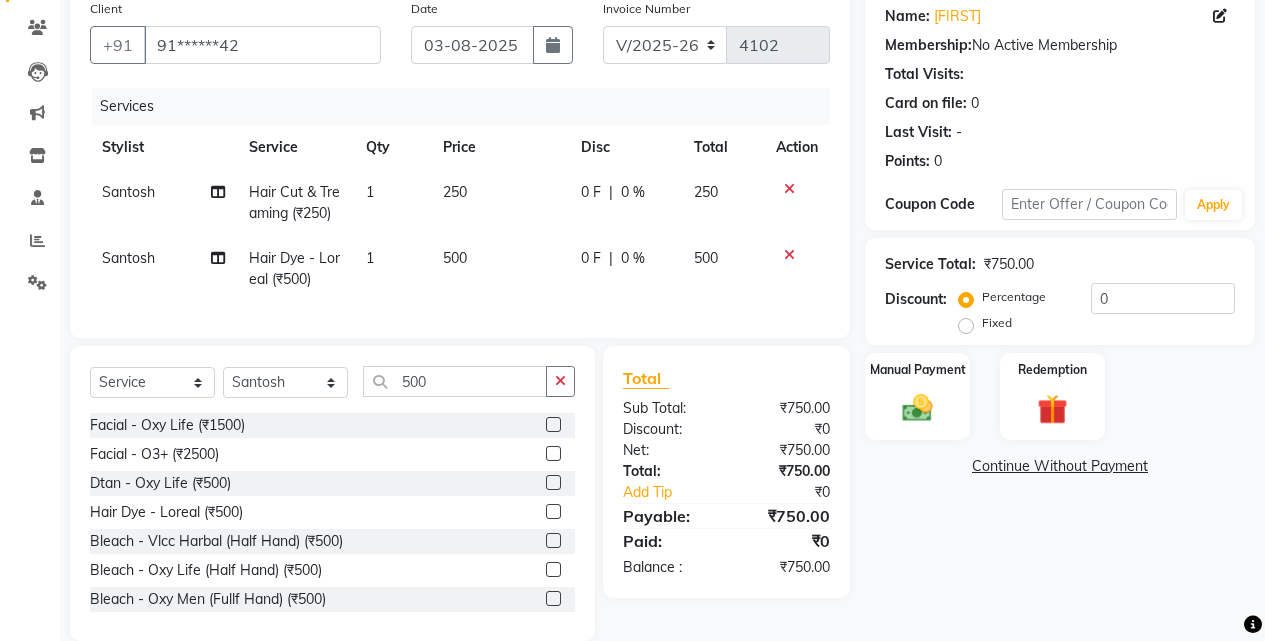 click on "Manual Payment" 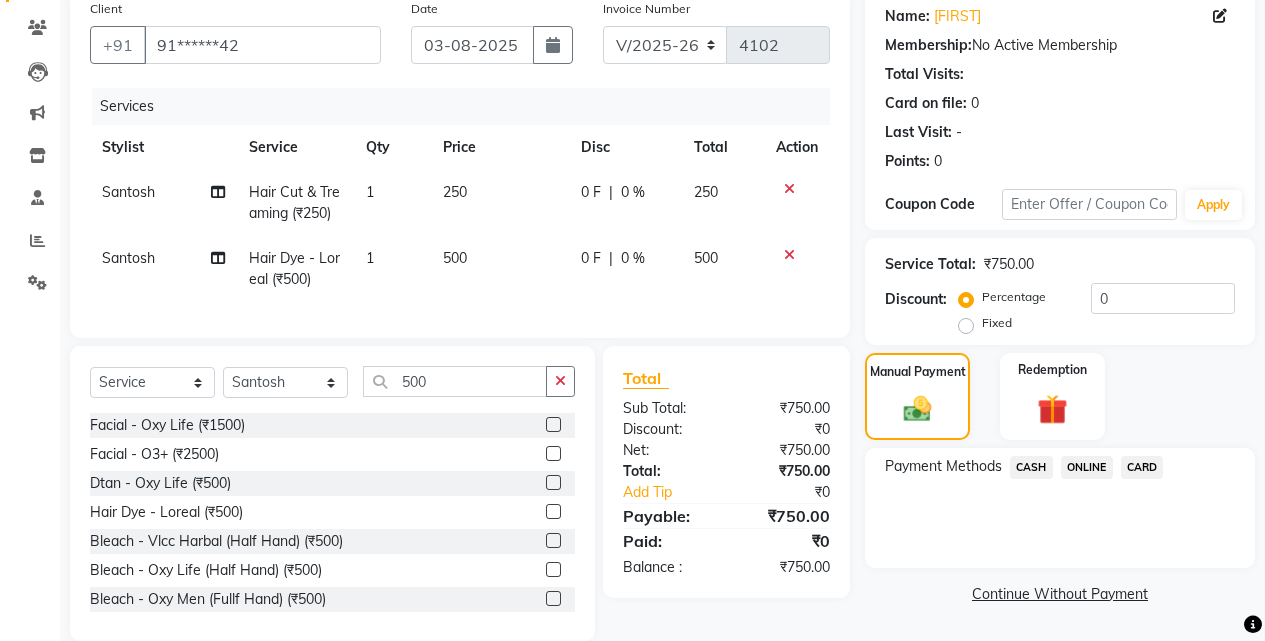click on "ONLINE" 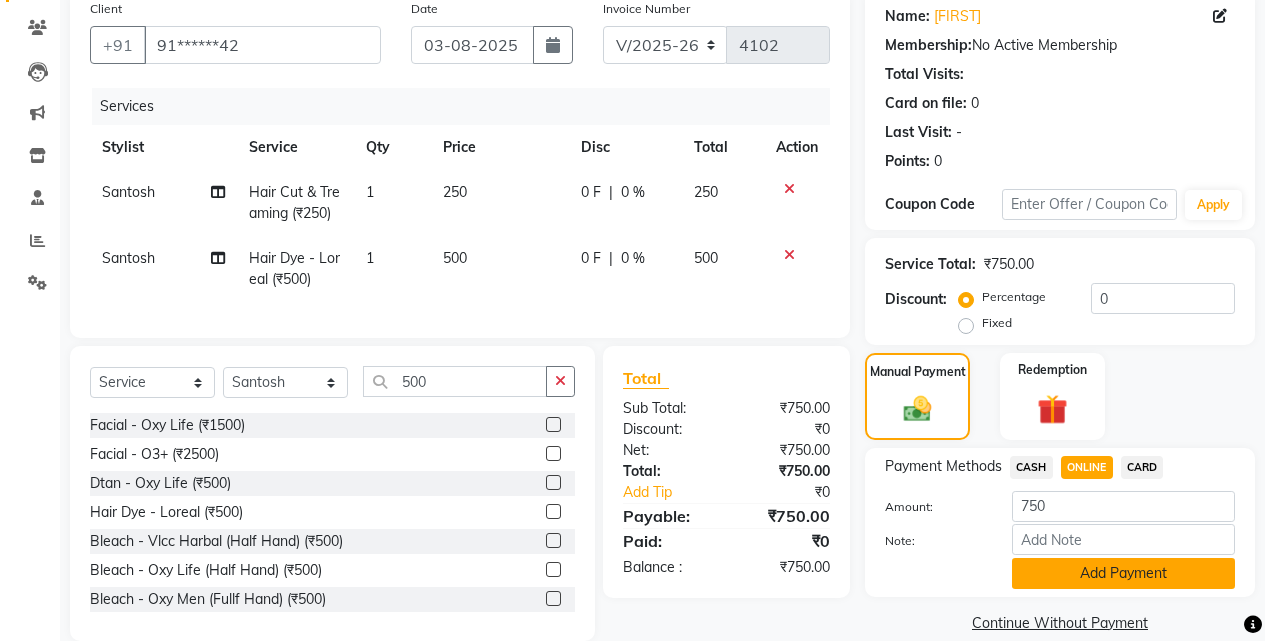 click on "Add Payment" 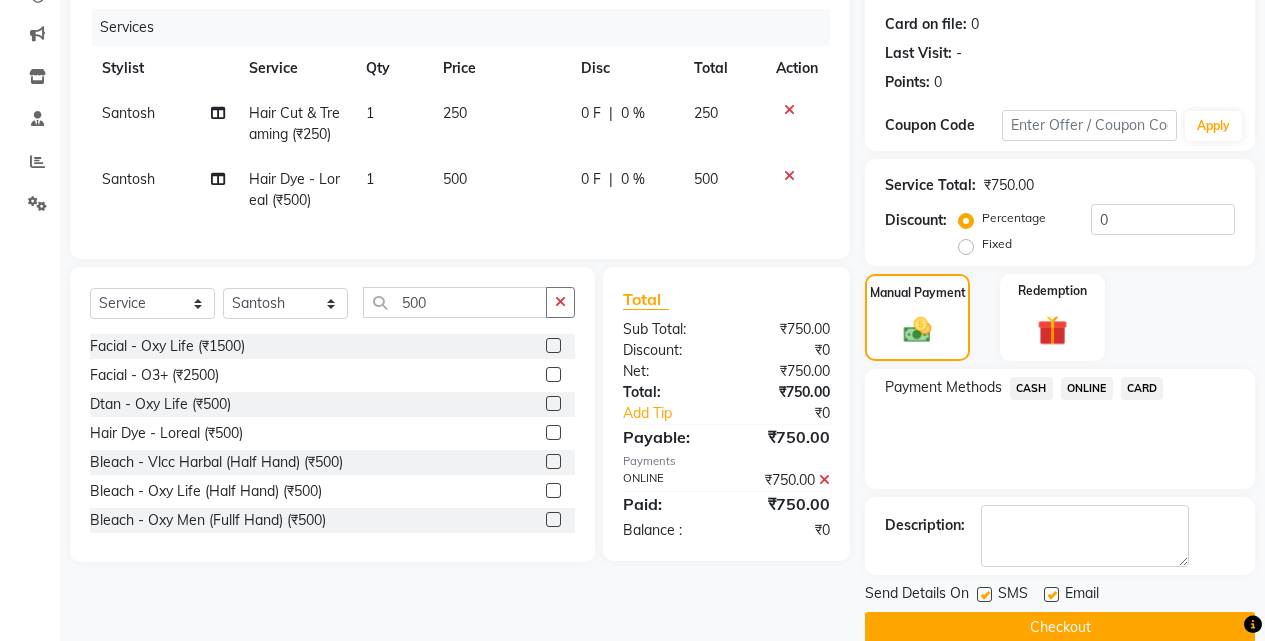 scroll, scrollTop: 271, scrollLeft: 0, axis: vertical 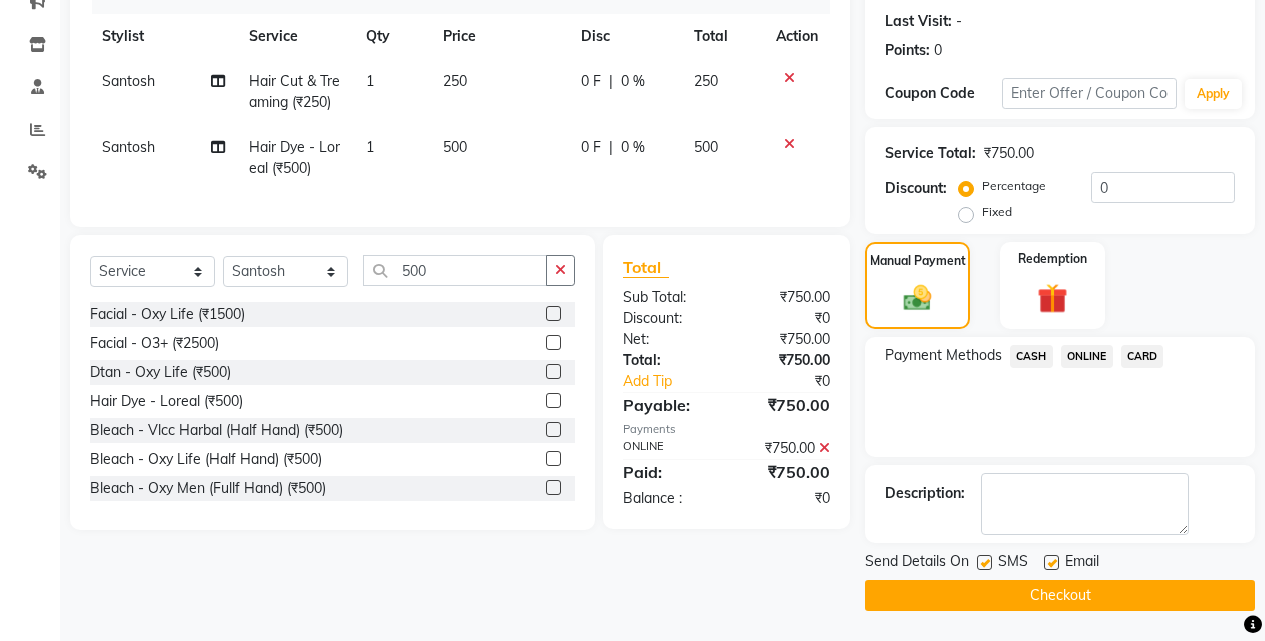 click on "Checkout" 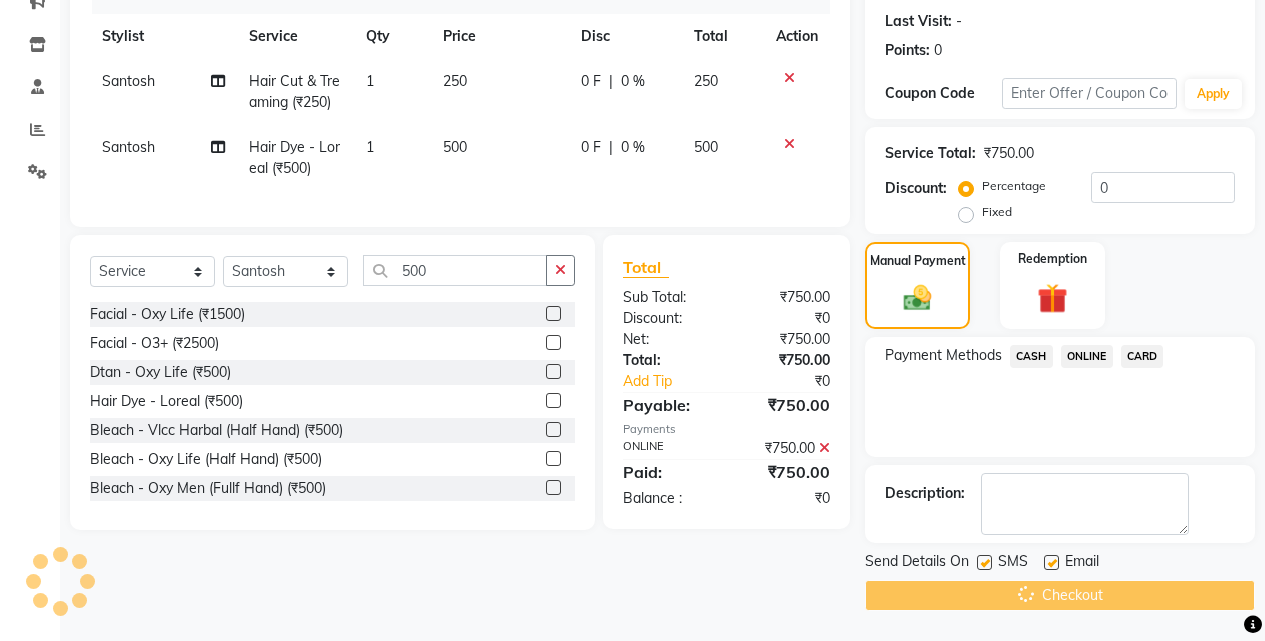 click on "Checkout" 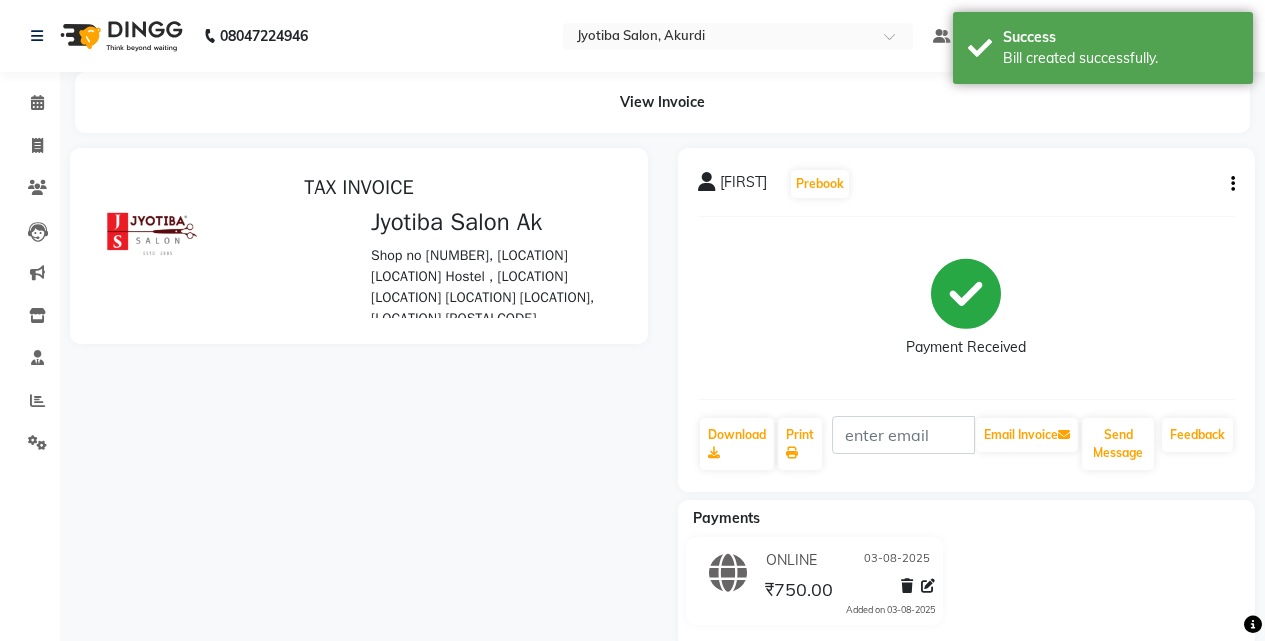 scroll, scrollTop: 0, scrollLeft: 0, axis: both 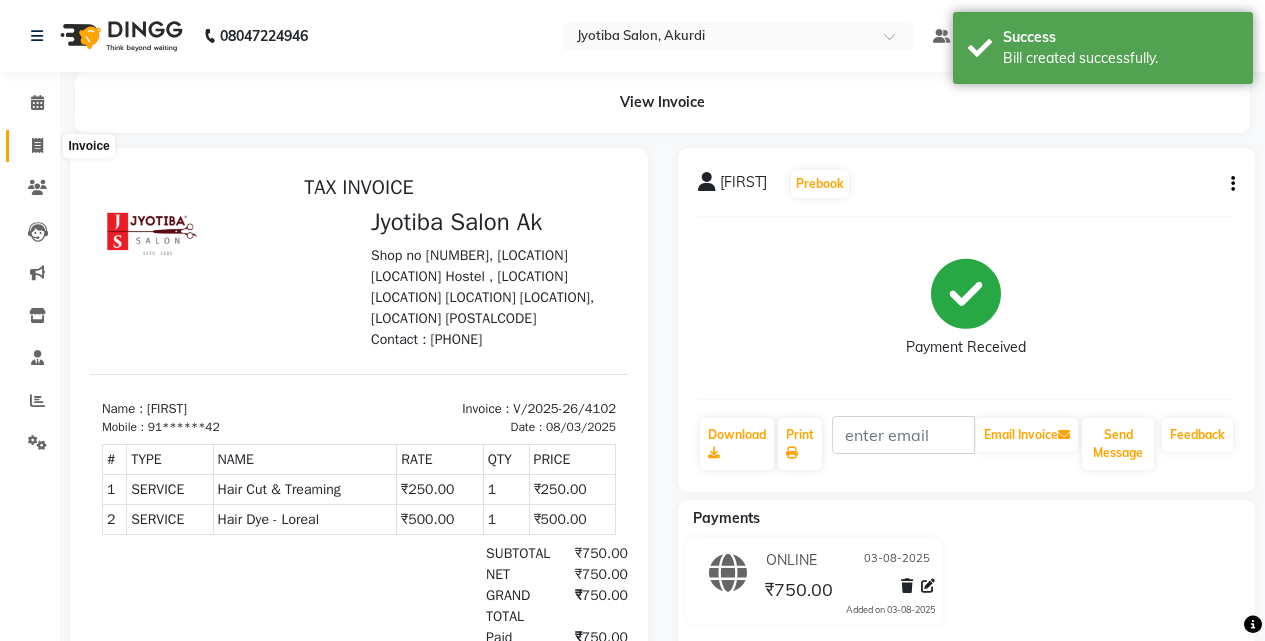click 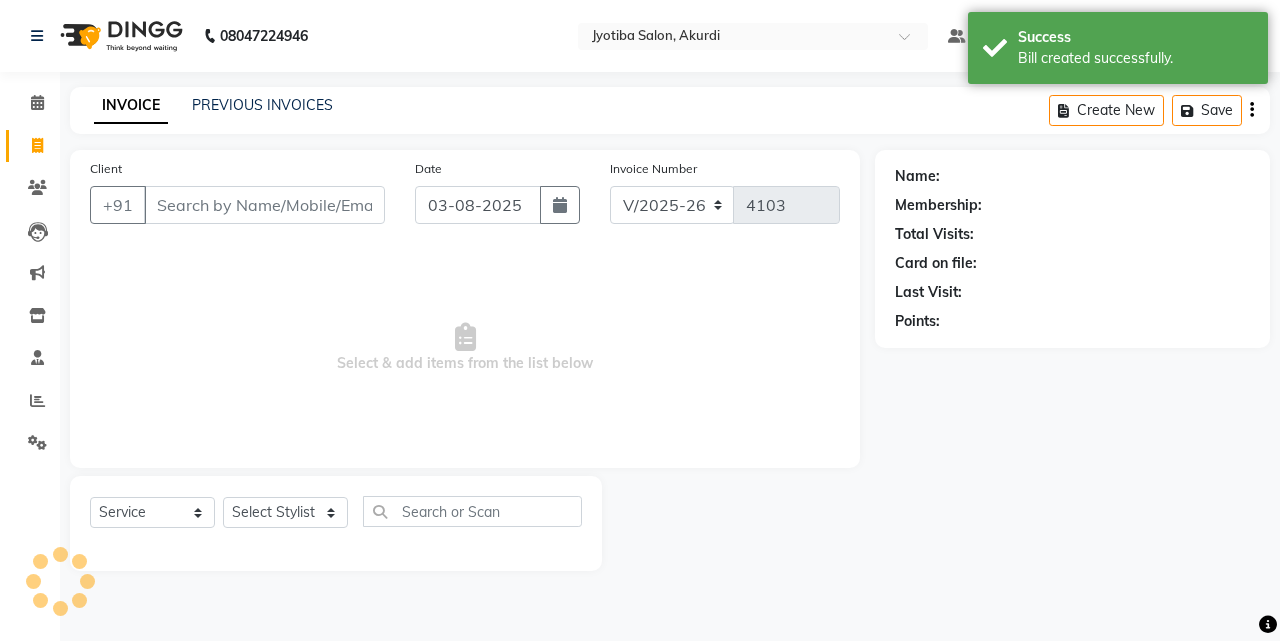 click on "Client +91" 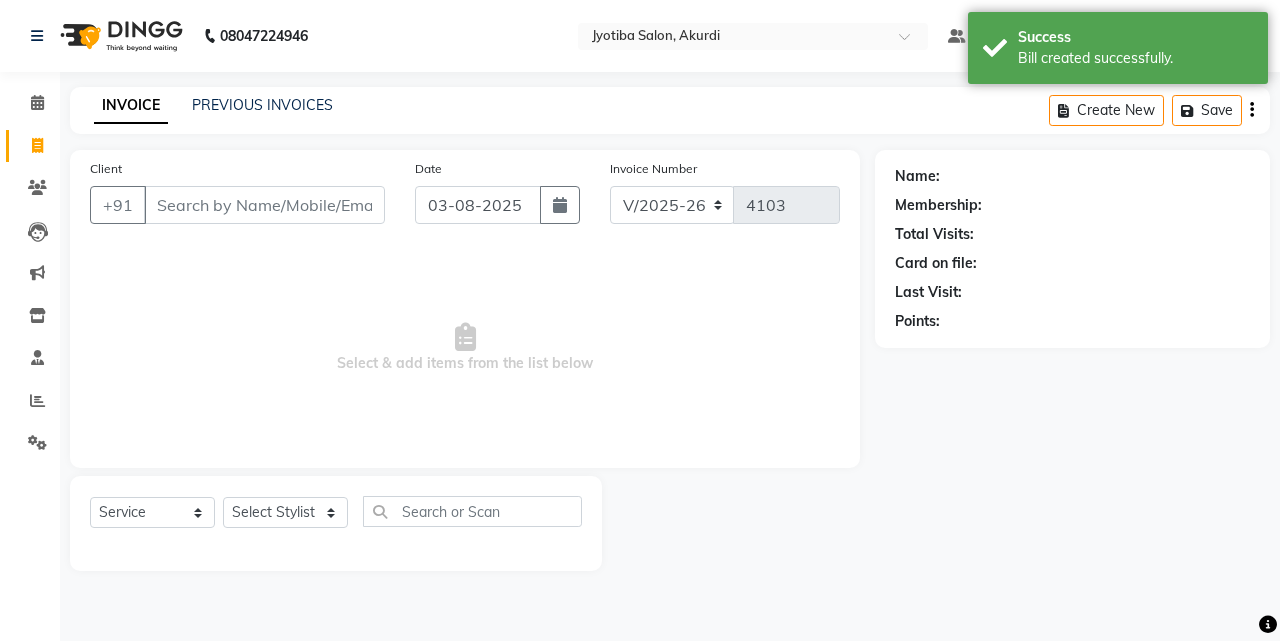 click on "Client +91" 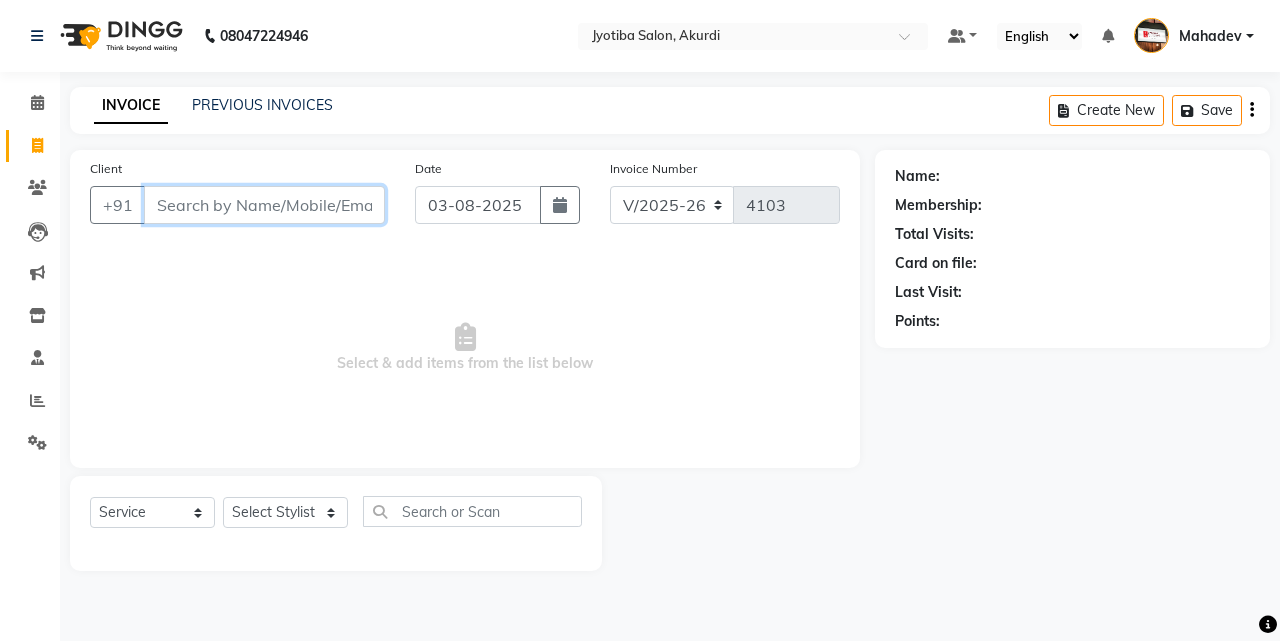 click on "Client" at bounding box center (264, 205) 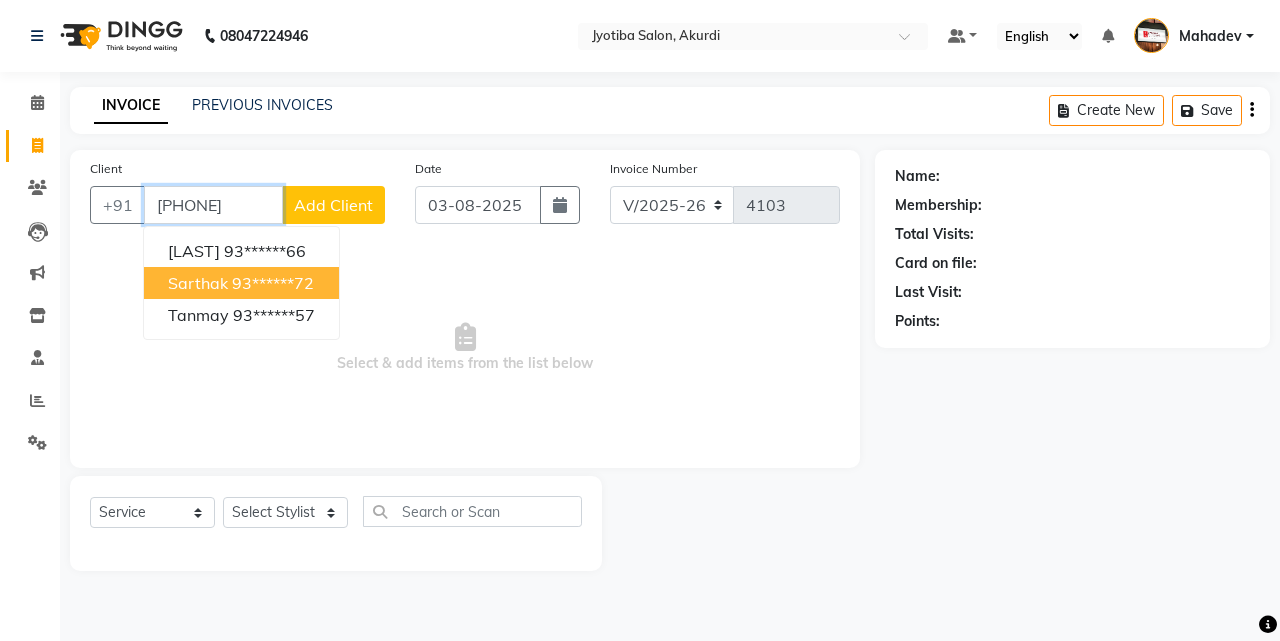 click on "93******72" at bounding box center [273, 283] 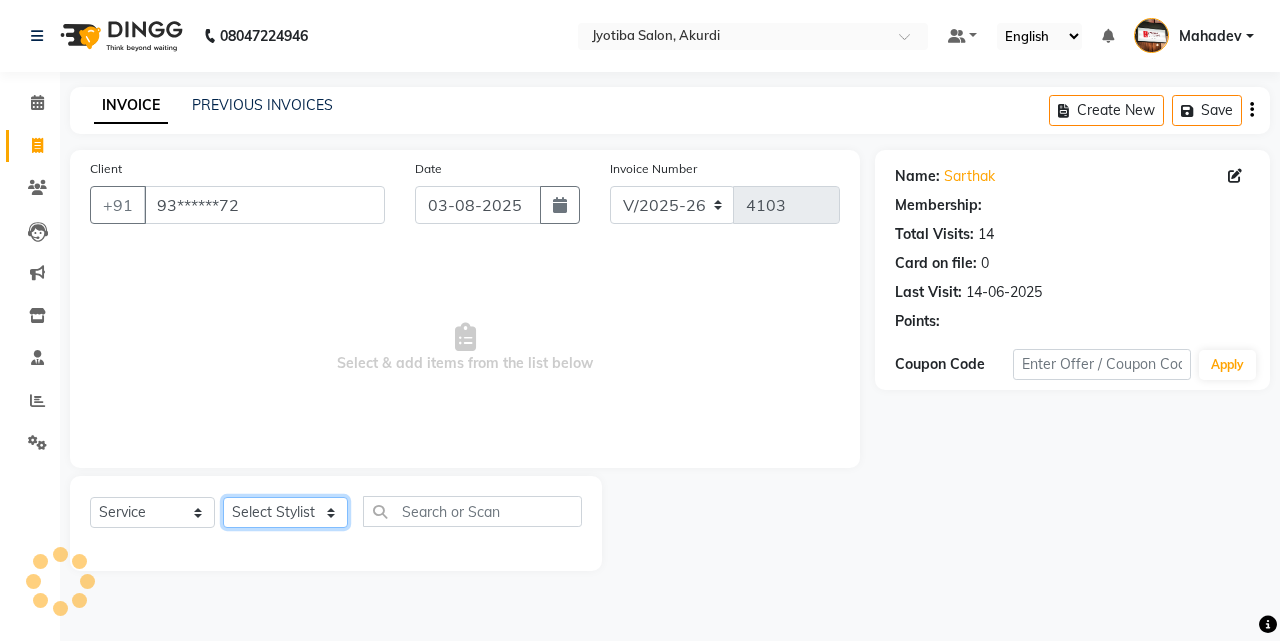 click on "Select Stylist Ajaj Ansari sahid Arif Ganpat  Mahadev manish choudhari Parmu tatya  Prem Rajan Sanjay Sanjay Santosh  Shop  Sohel  Vinod" 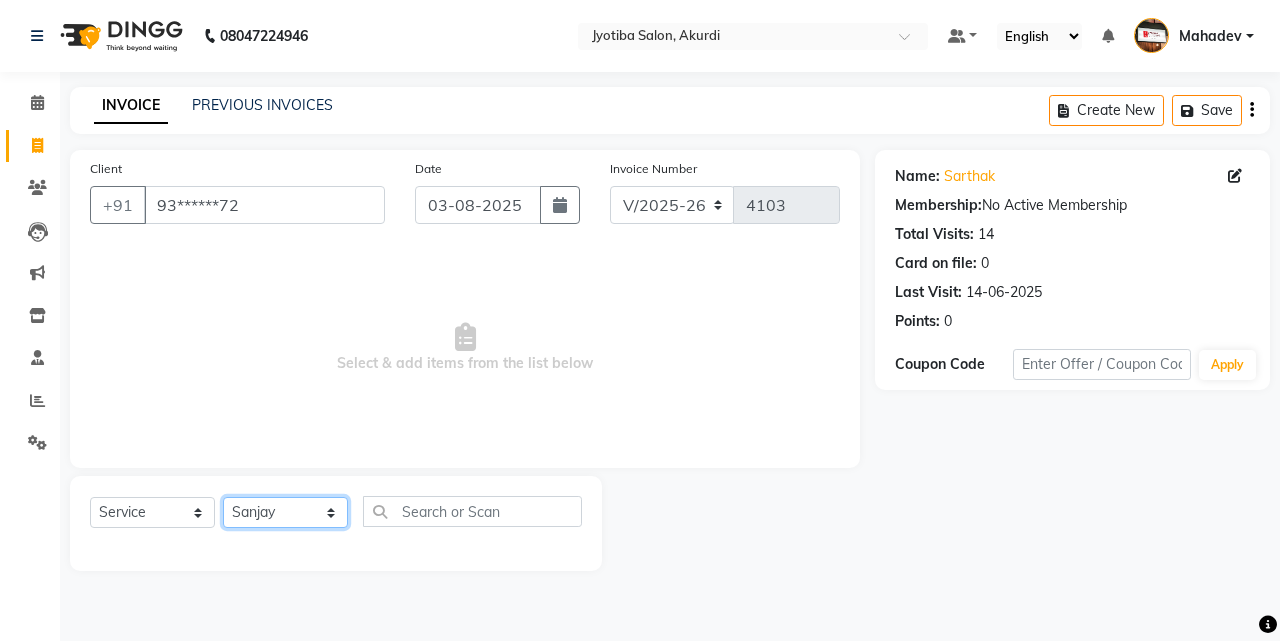 click on "Select Stylist Ajaj Ansari sahid Arif Ganpat  Mahadev manish choudhari Parmu tatya  Prem Rajan Sanjay Sanjay Santosh  Shop  Sohel  Vinod" 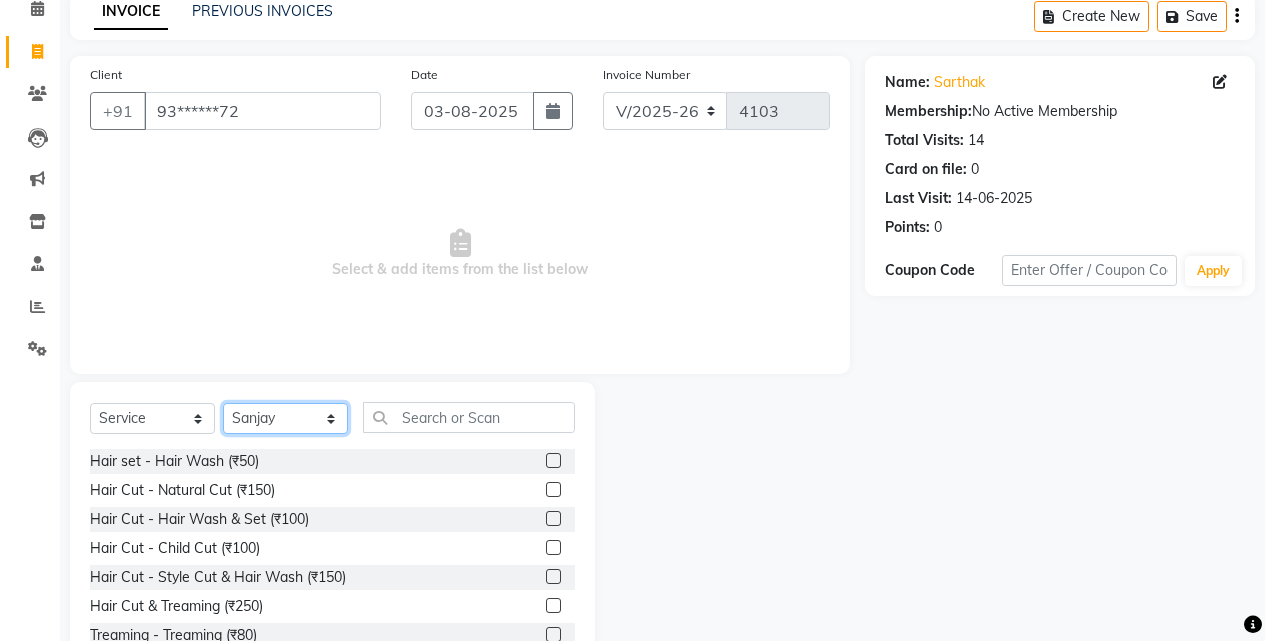 scroll, scrollTop: 160, scrollLeft: 0, axis: vertical 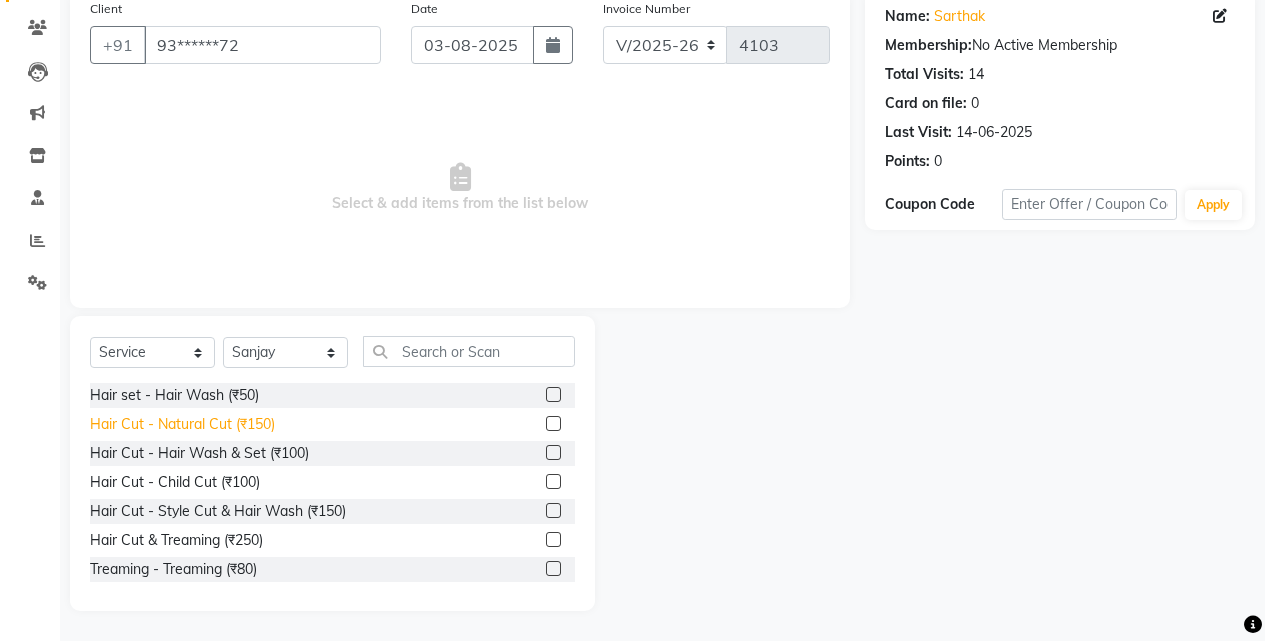 click on "Hair Cut - Natural Cut (₹150)" 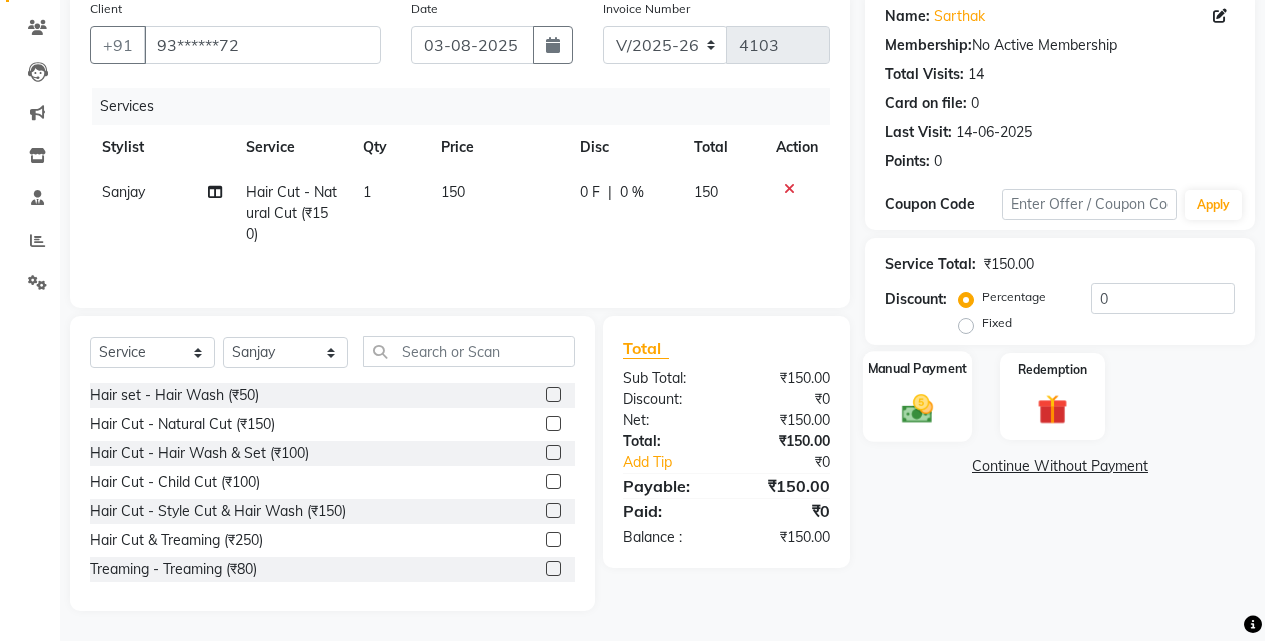 click 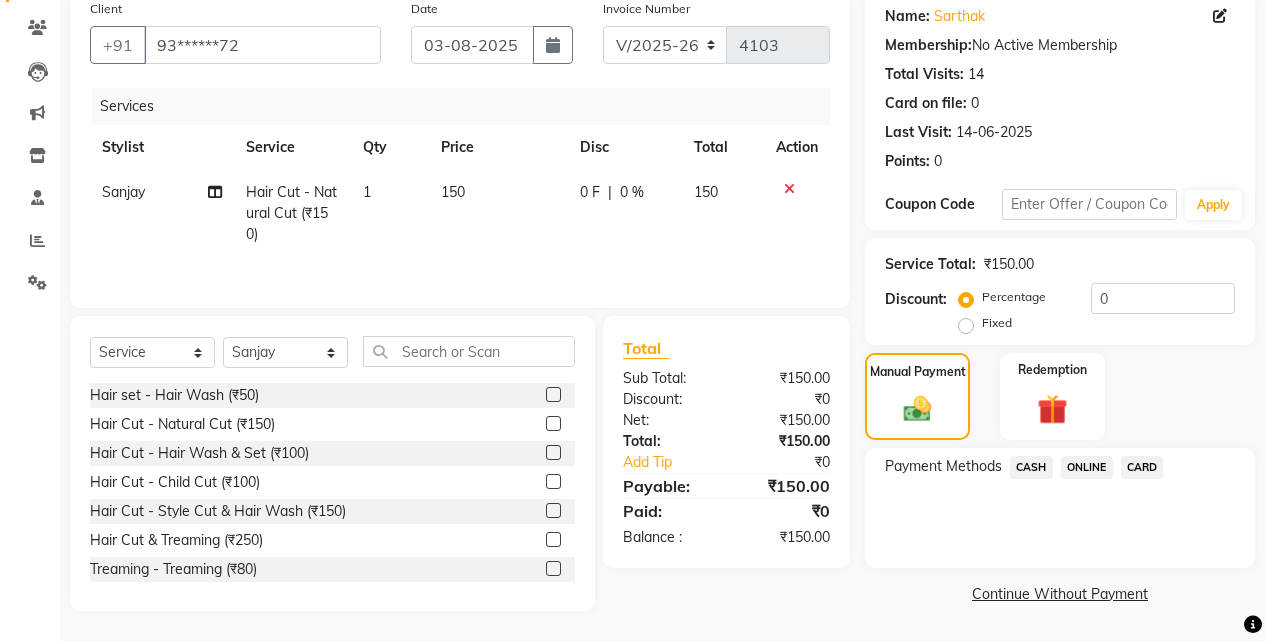 click on "ONLINE" 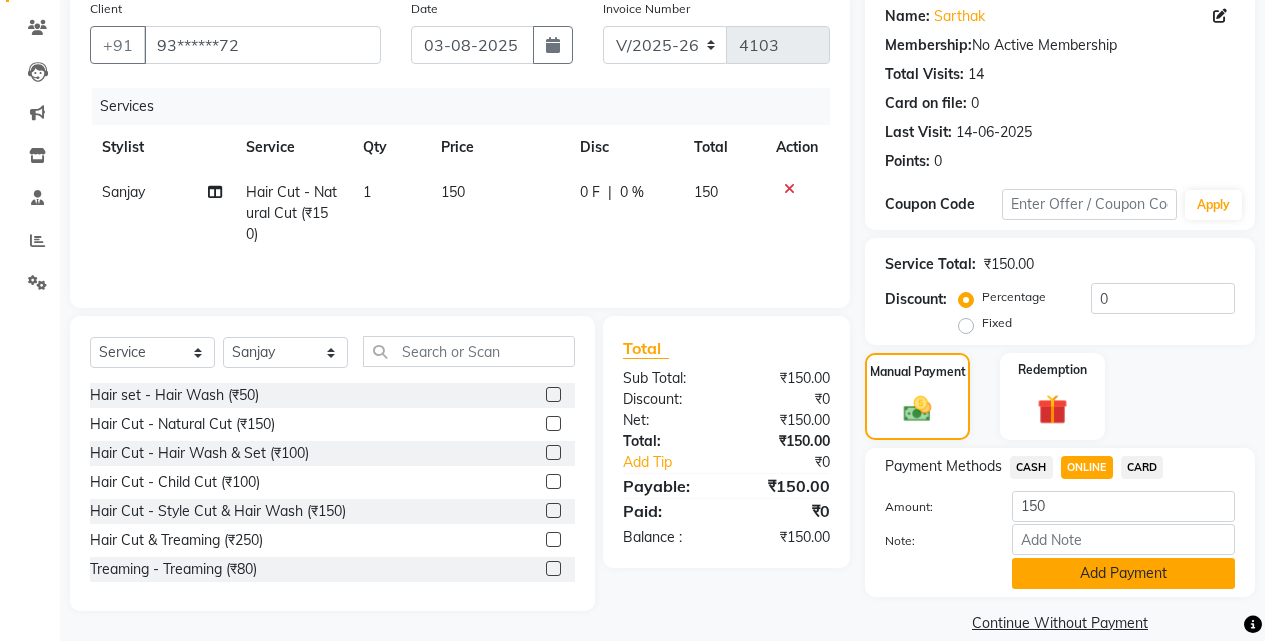 click on "Add Payment" 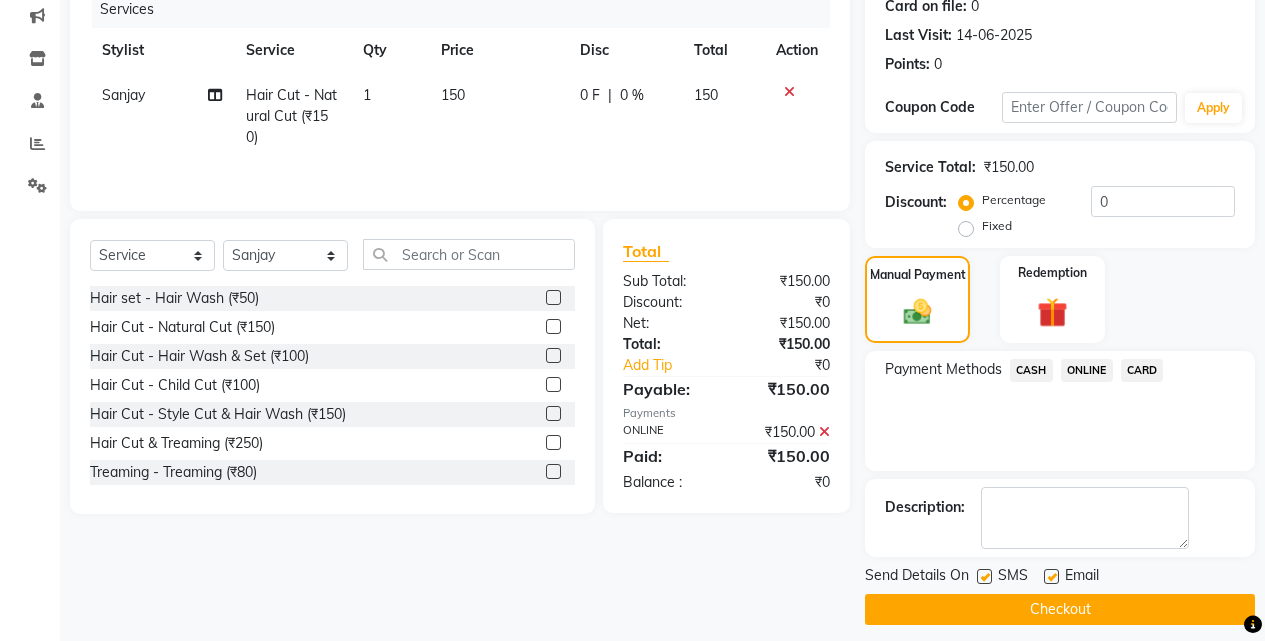 scroll, scrollTop: 271, scrollLeft: 0, axis: vertical 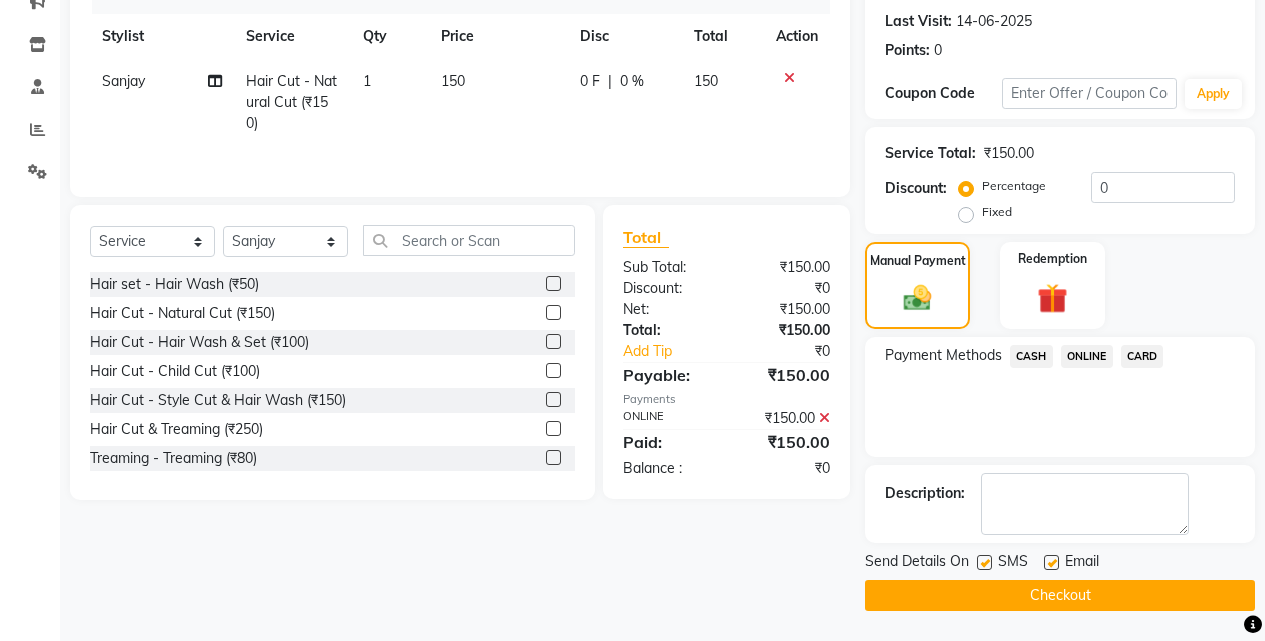 click on "Checkout" 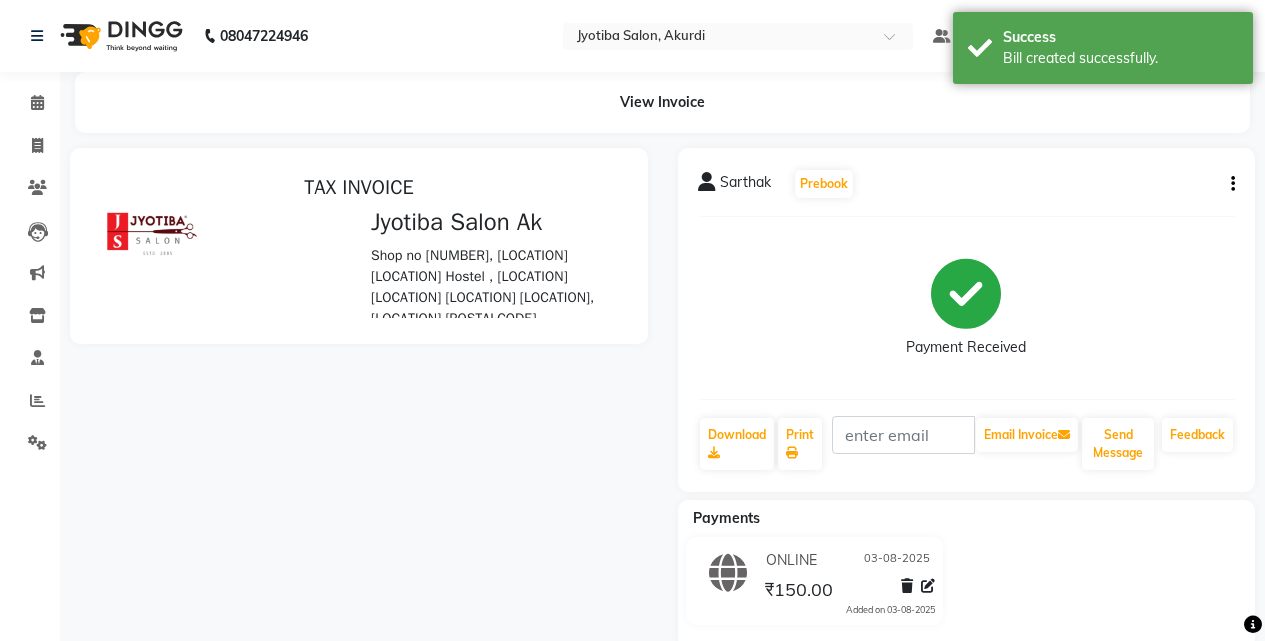 scroll, scrollTop: 0, scrollLeft: 0, axis: both 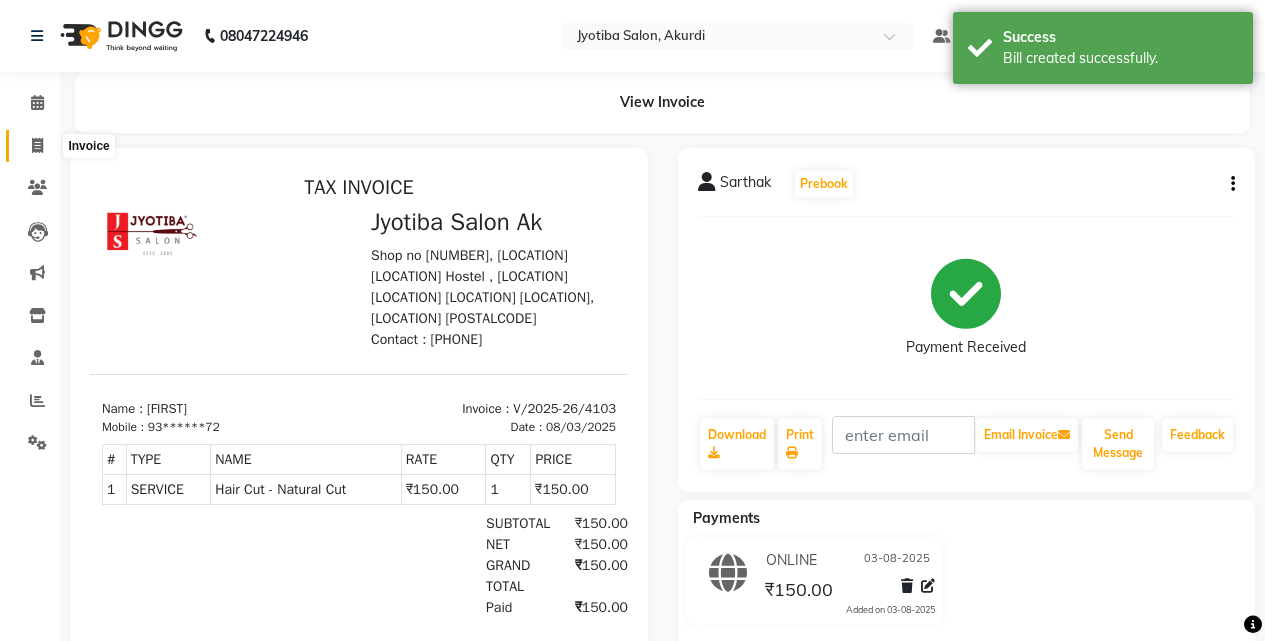 click 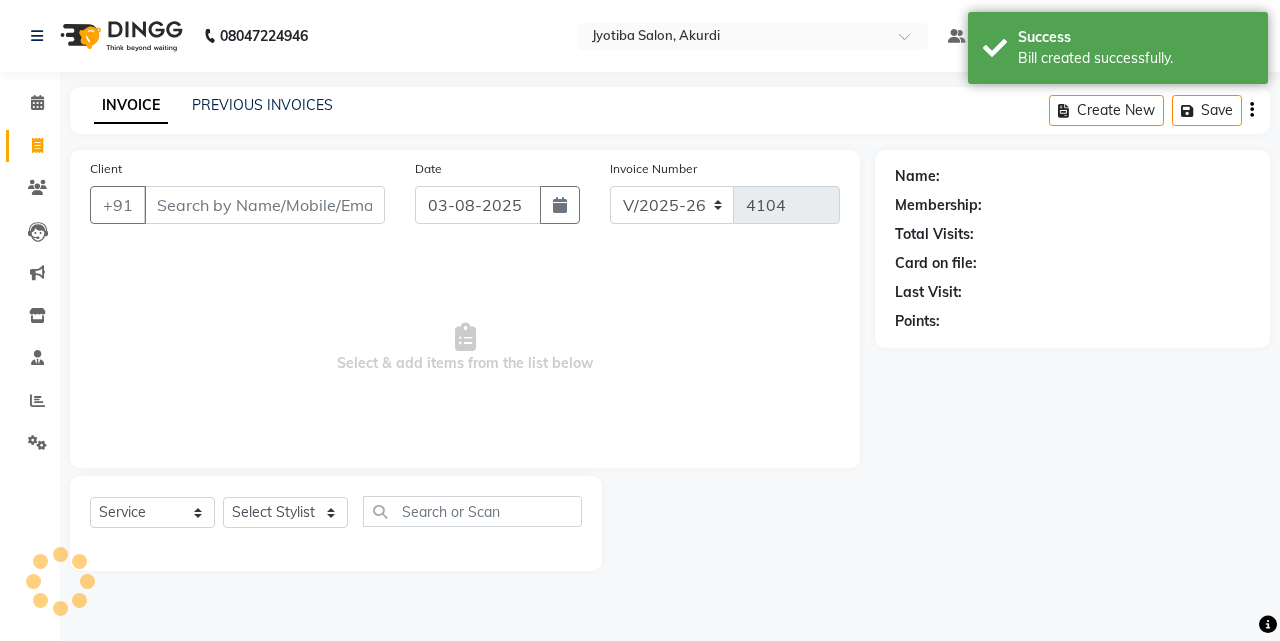 click on "Client" at bounding box center (264, 205) 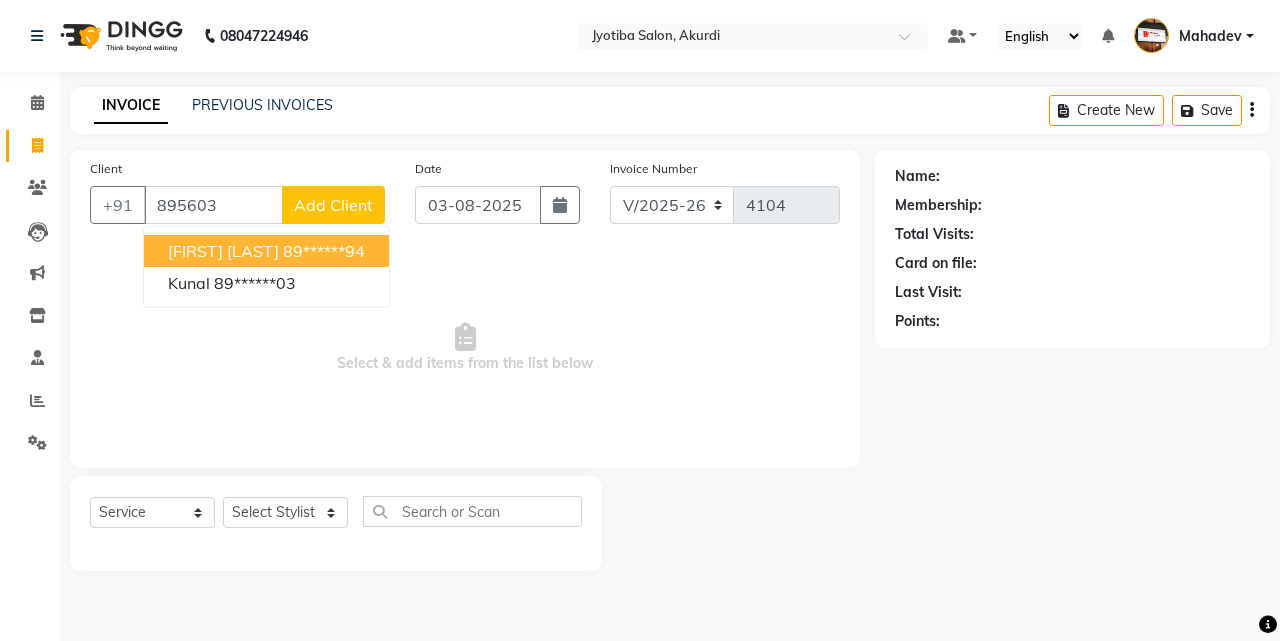 click on "89******94" at bounding box center [324, 251] 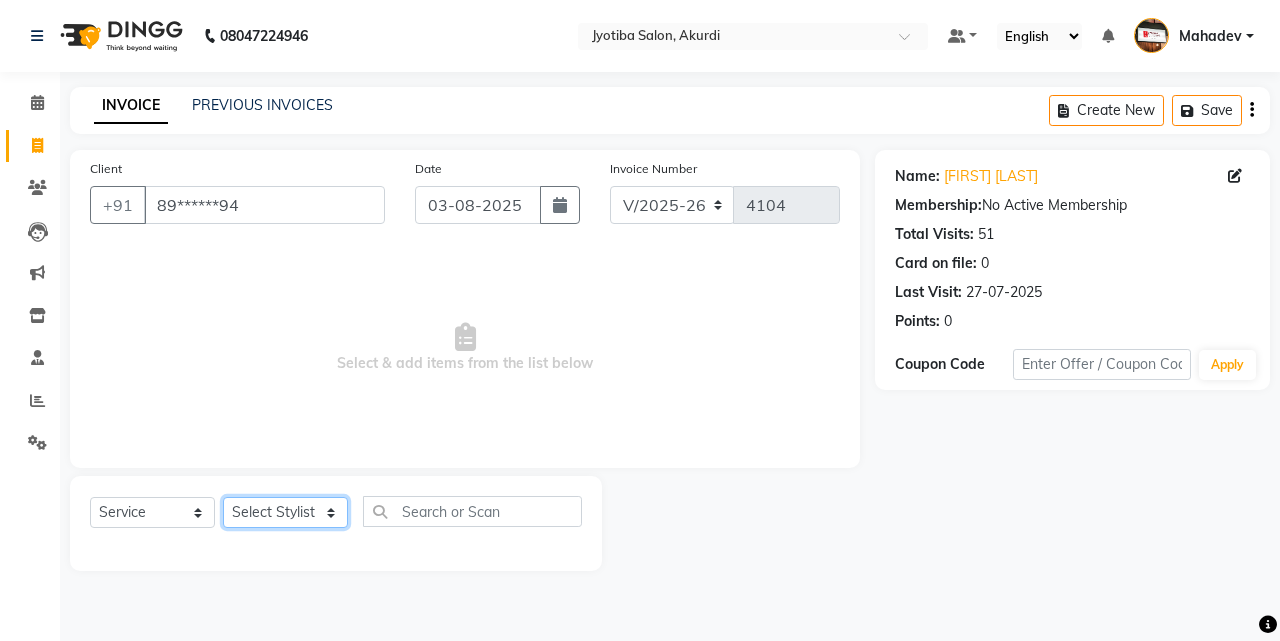 click on "Select Stylist Ajaj Ansari sahid Arif Ganpat  Mahadev manish choudhari Parmu tatya  Prem Rajan Sanjay Sanjay Santosh  Shop  Sohel  Vinod" 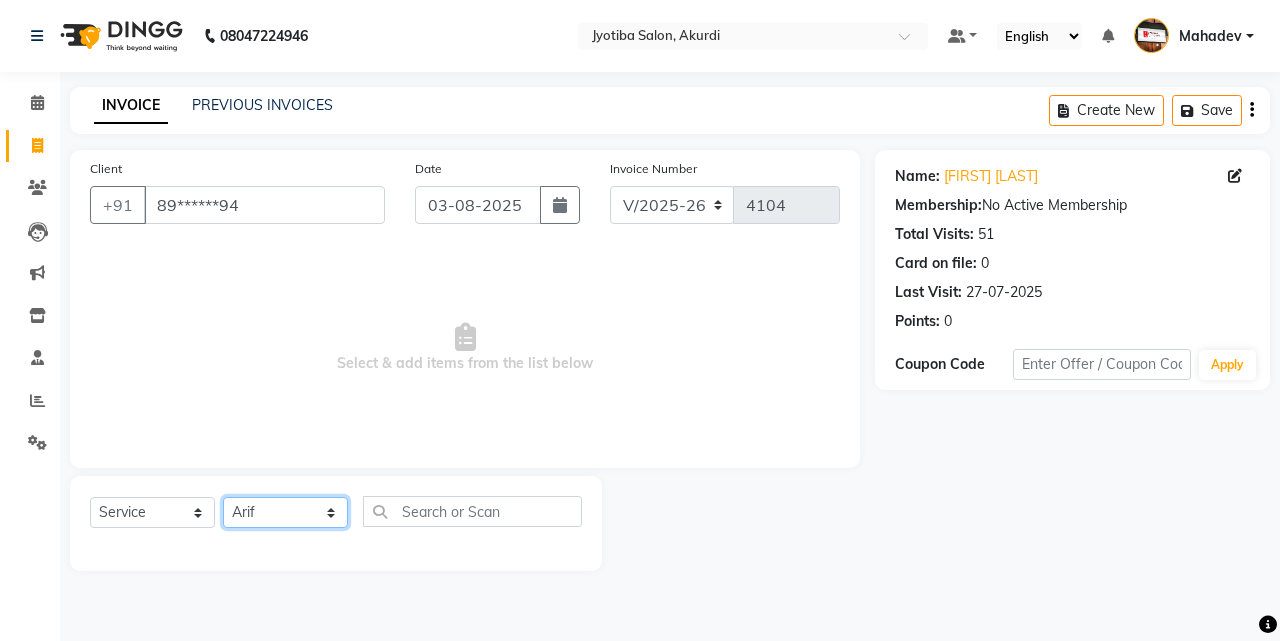 click on "Select Stylist Ajaj Ansari sahid Arif Ganpat  Mahadev manish choudhari Parmu tatya  Prem Rajan Sanjay Sanjay Santosh  Shop  Sohel  Vinod" 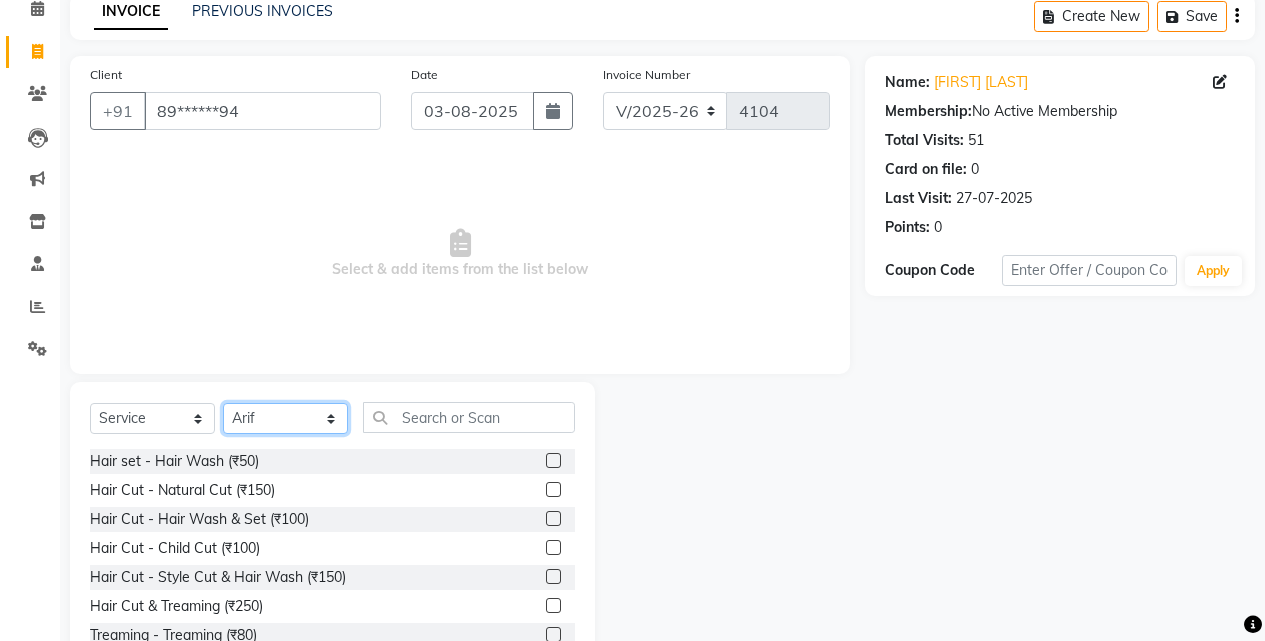 scroll, scrollTop: 160, scrollLeft: 0, axis: vertical 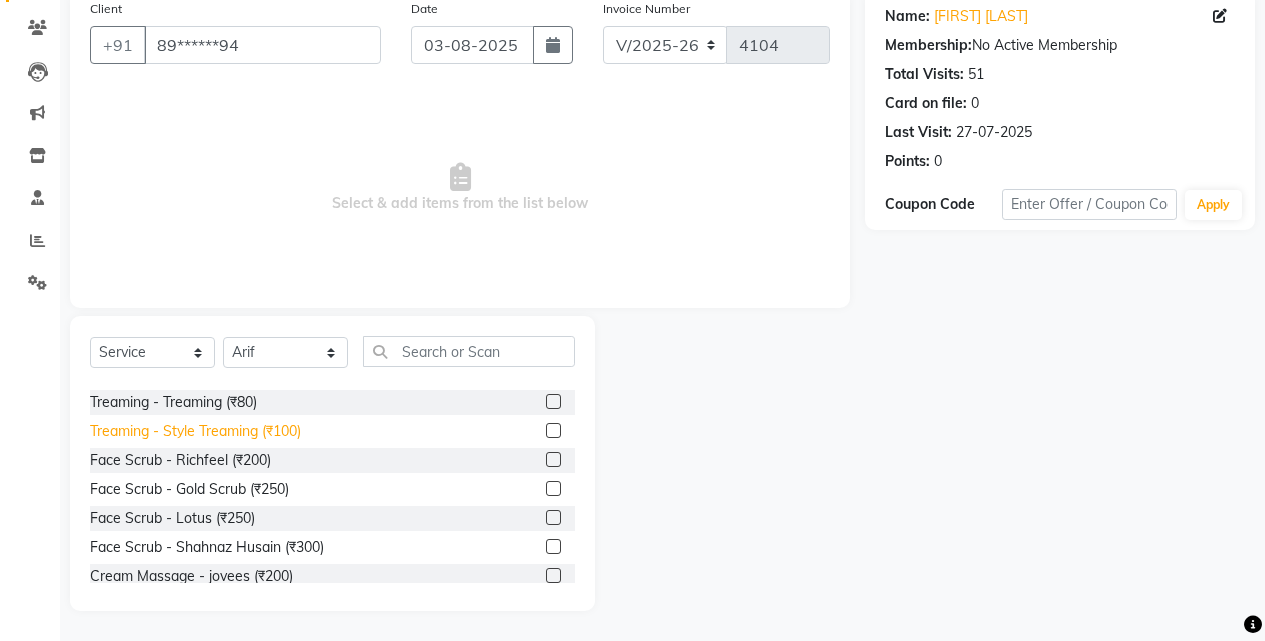 click on "Treaming - Style Treaming (₹100)" 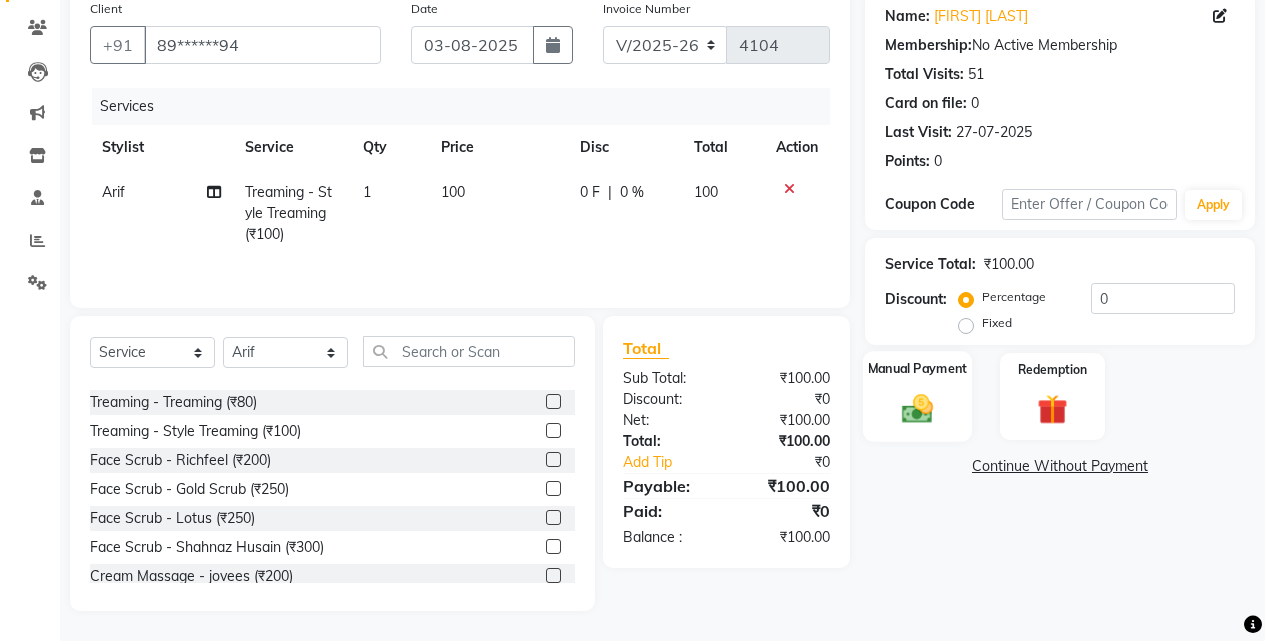 click on "Manual Payment" 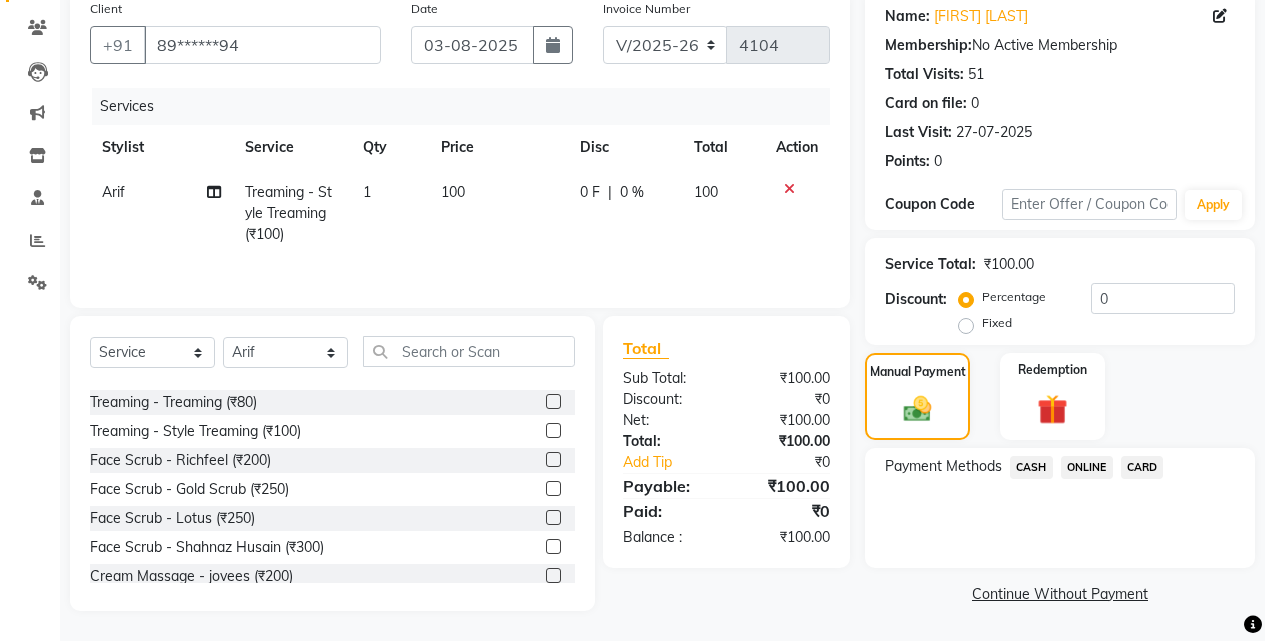 click on "ONLINE" 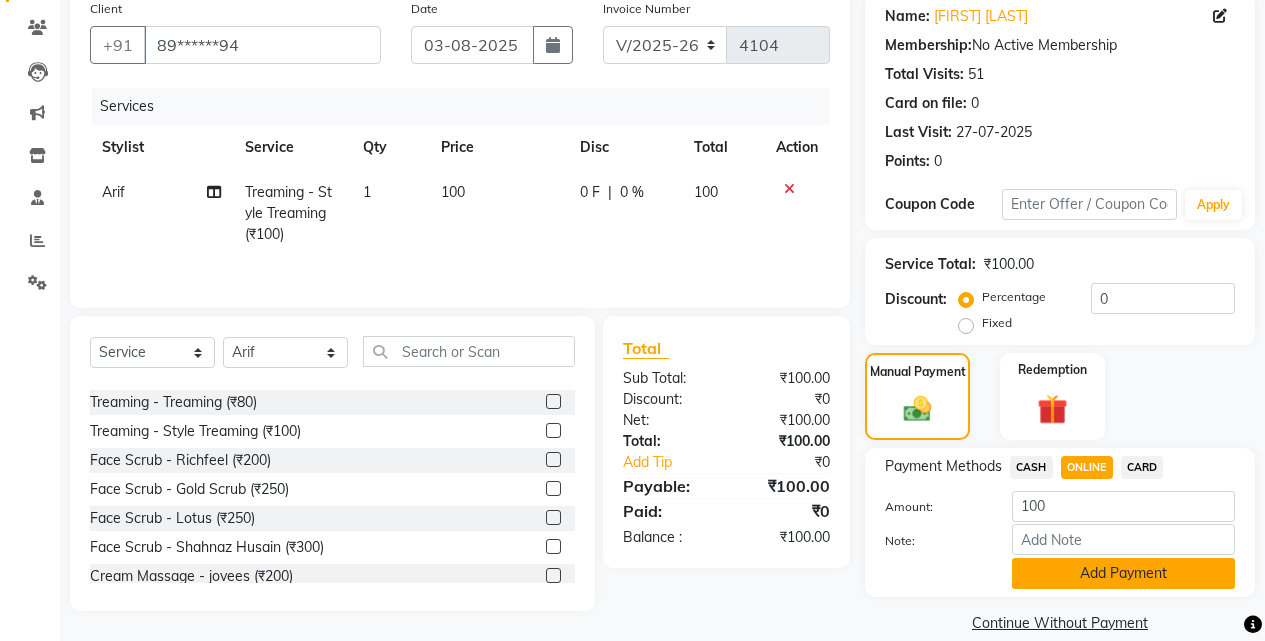 click on "Add Payment" 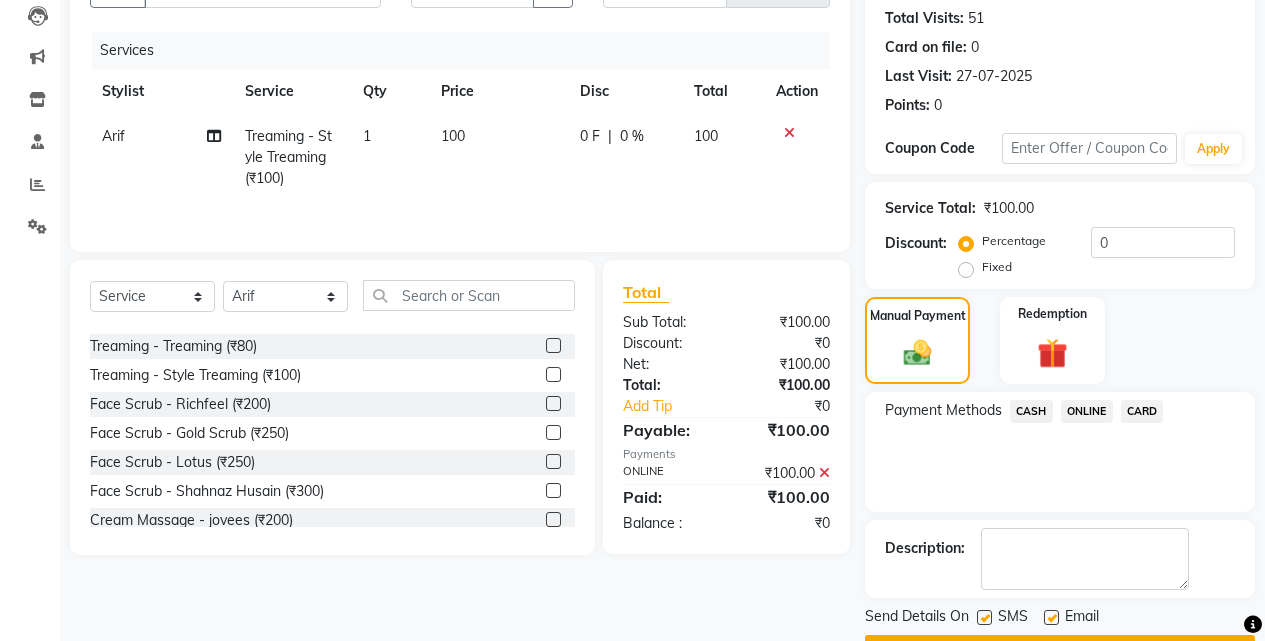 scroll, scrollTop: 271, scrollLeft: 0, axis: vertical 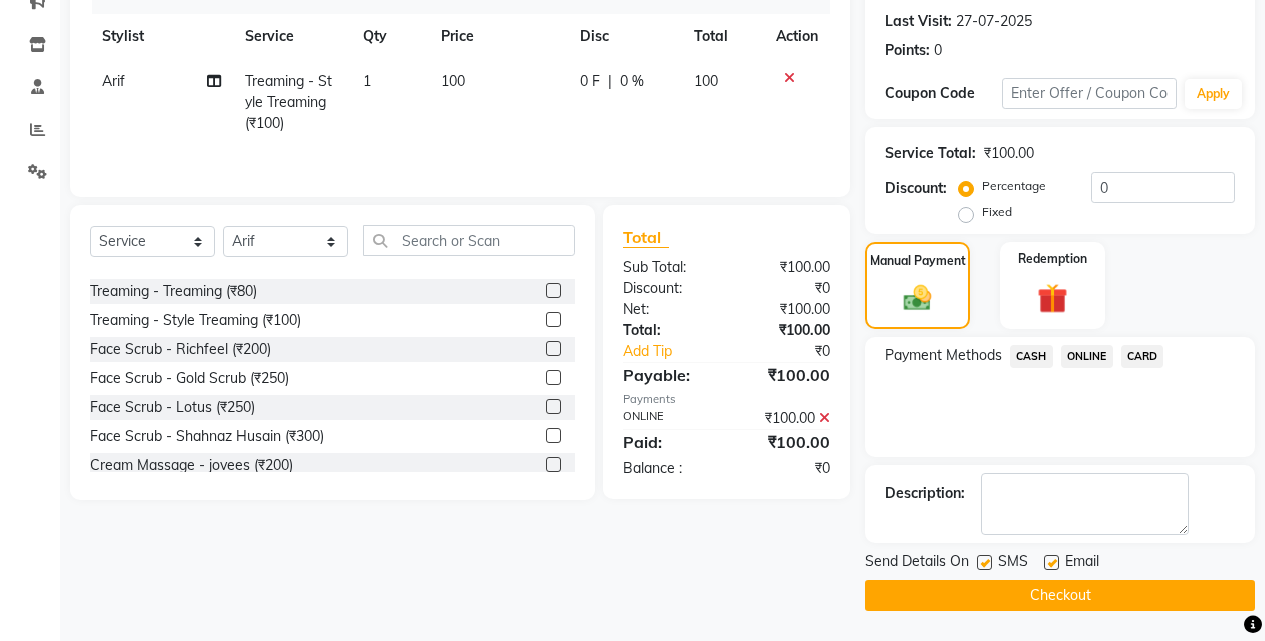 click on "Checkout" 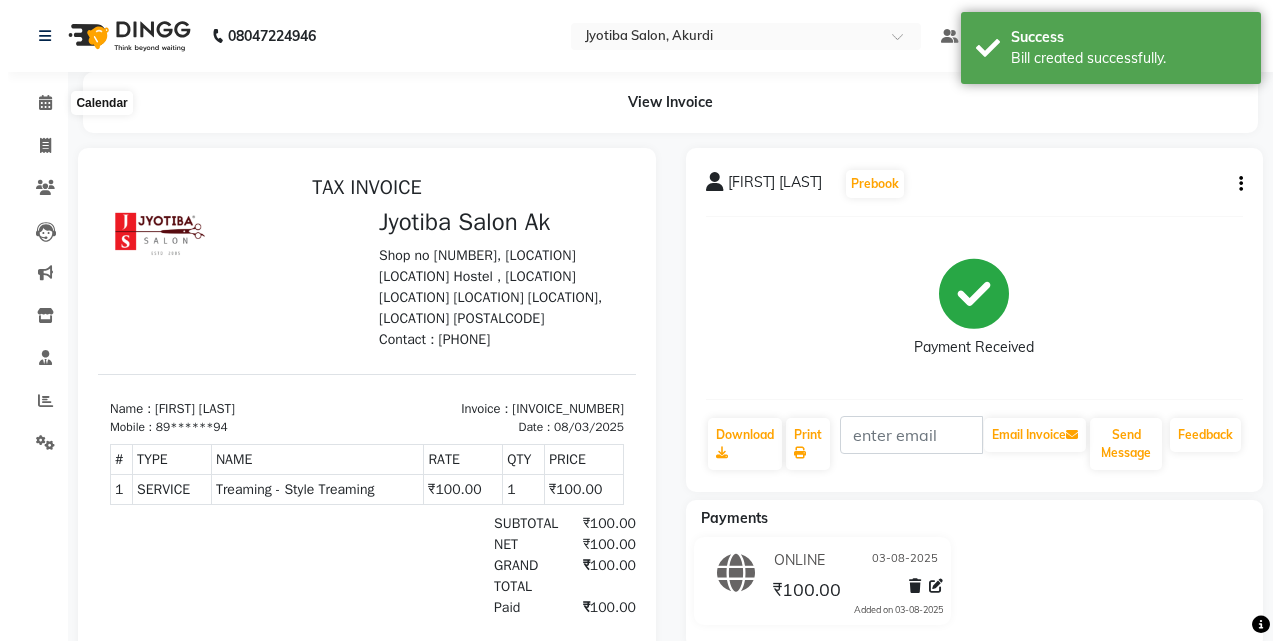 scroll, scrollTop: 0, scrollLeft: 0, axis: both 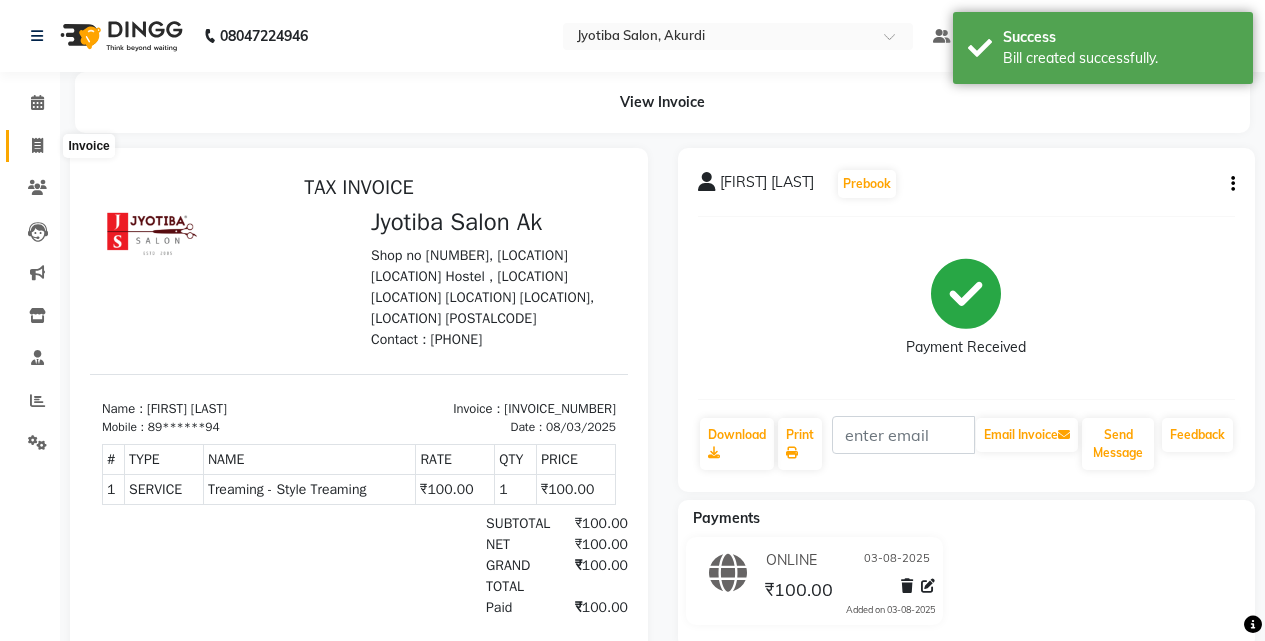 click 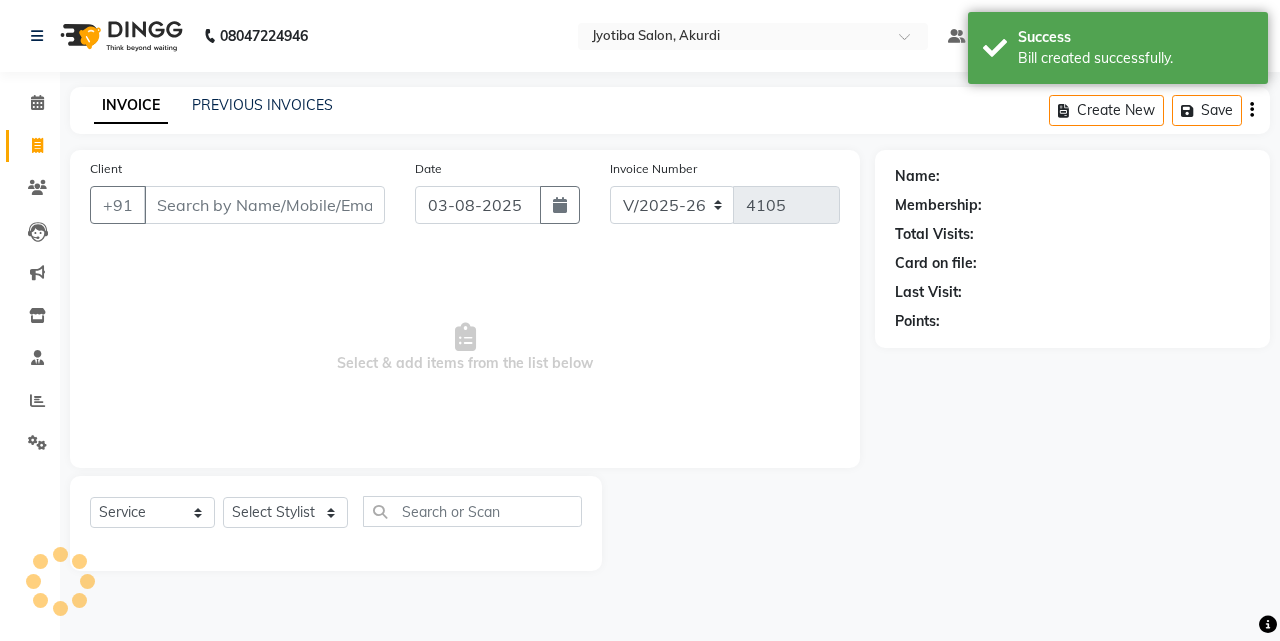 click on "Client" at bounding box center (264, 205) 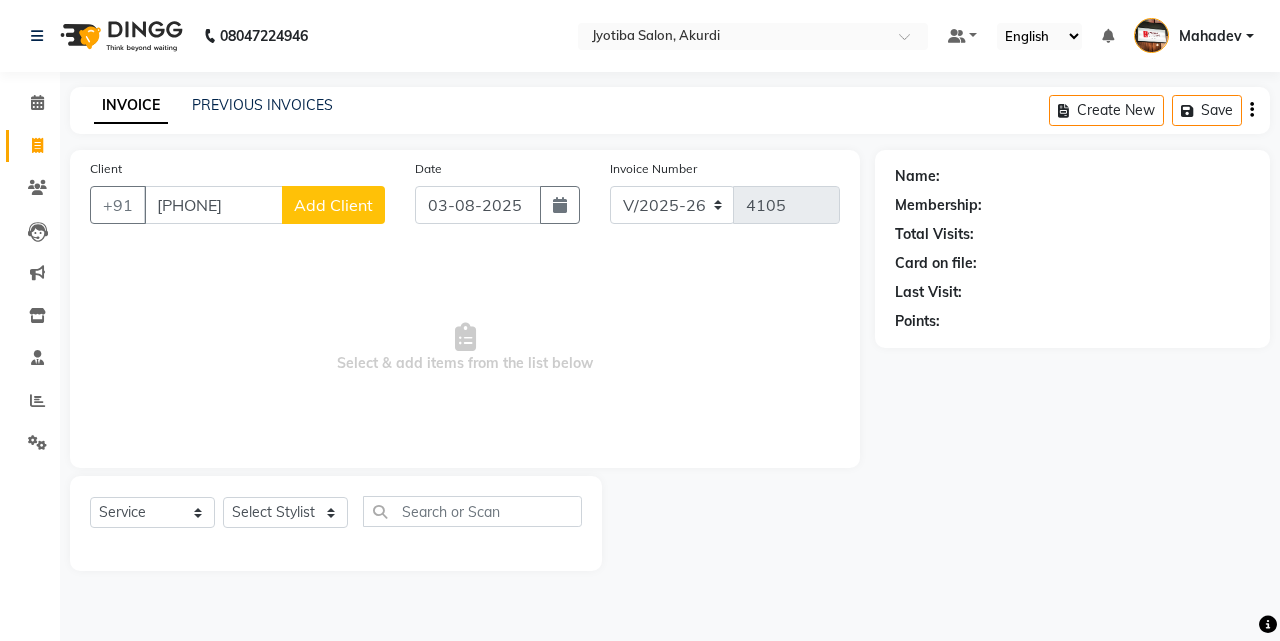 click on "Add Client" 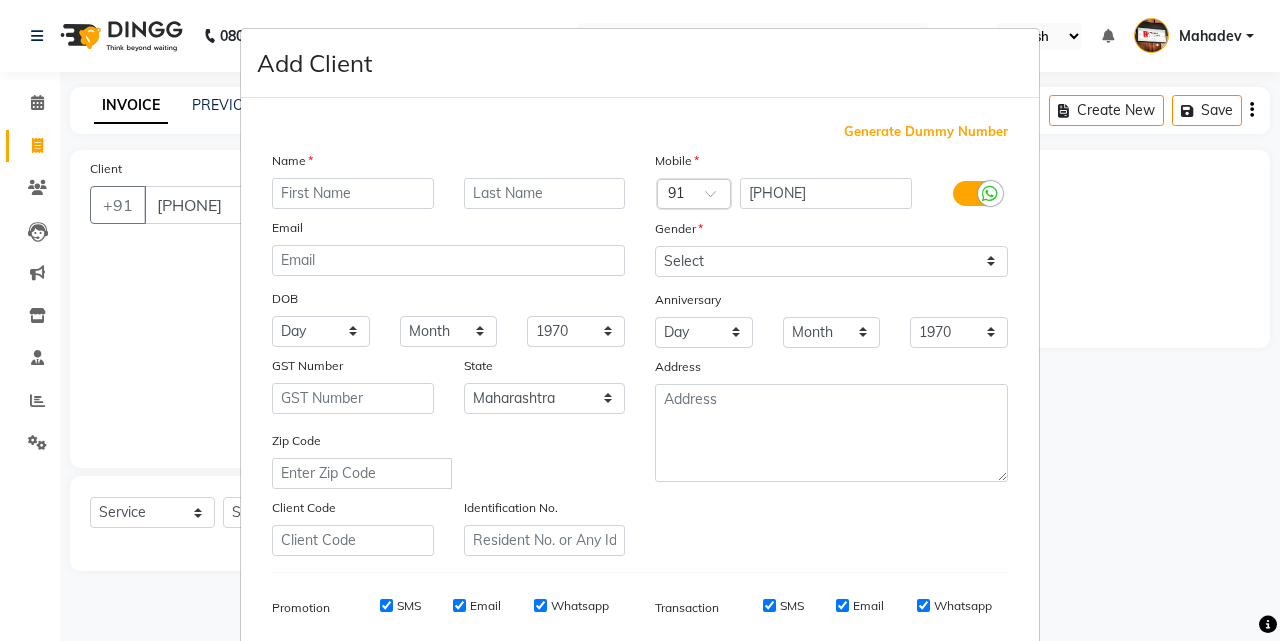 click at bounding box center (353, 193) 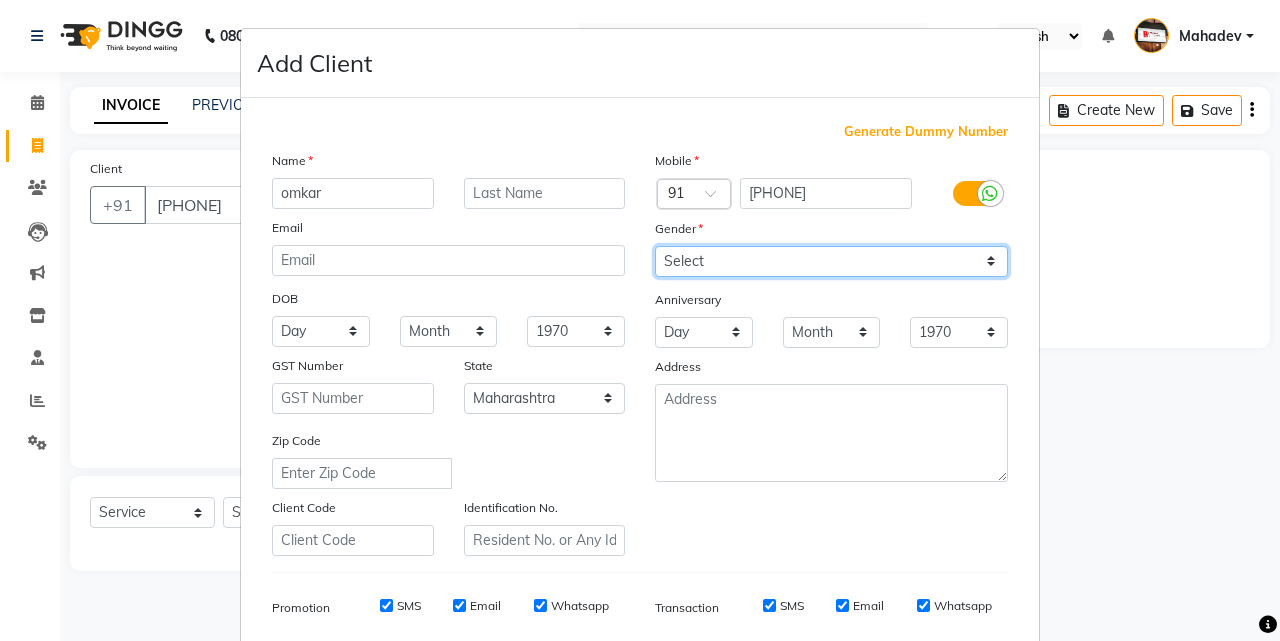 click on "Select Male Female Other Prefer Not To Say" at bounding box center (831, 261) 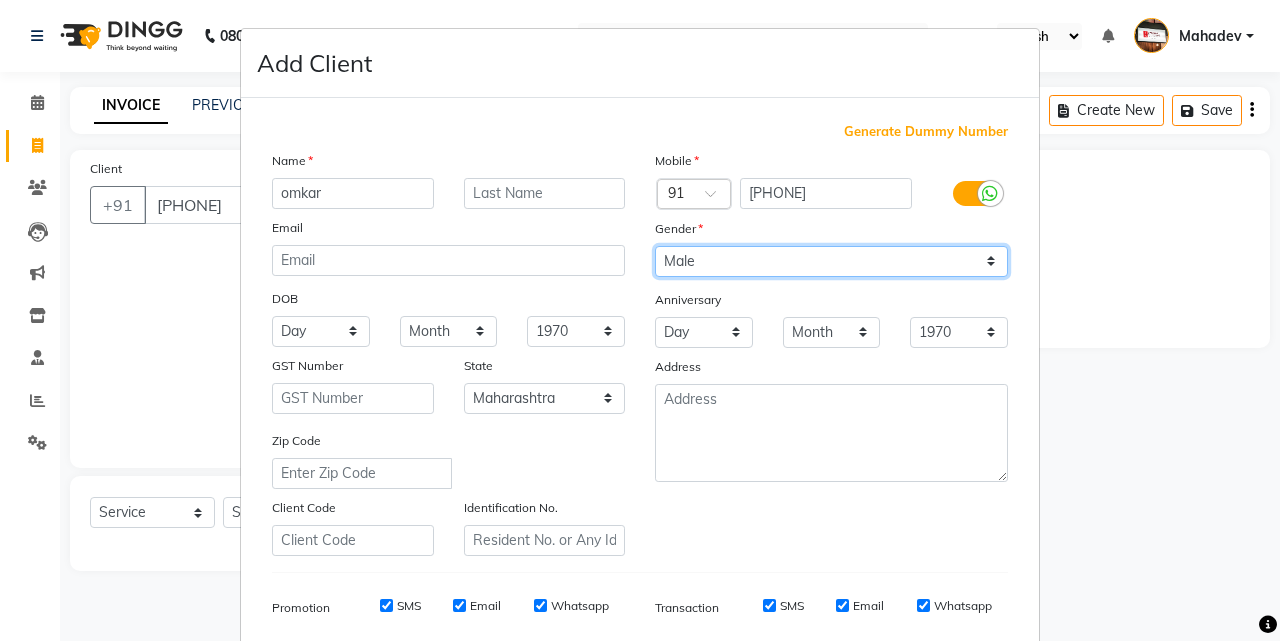 click on "Select Male Female Other Prefer Not To Say" at bounding box center [831, 261] 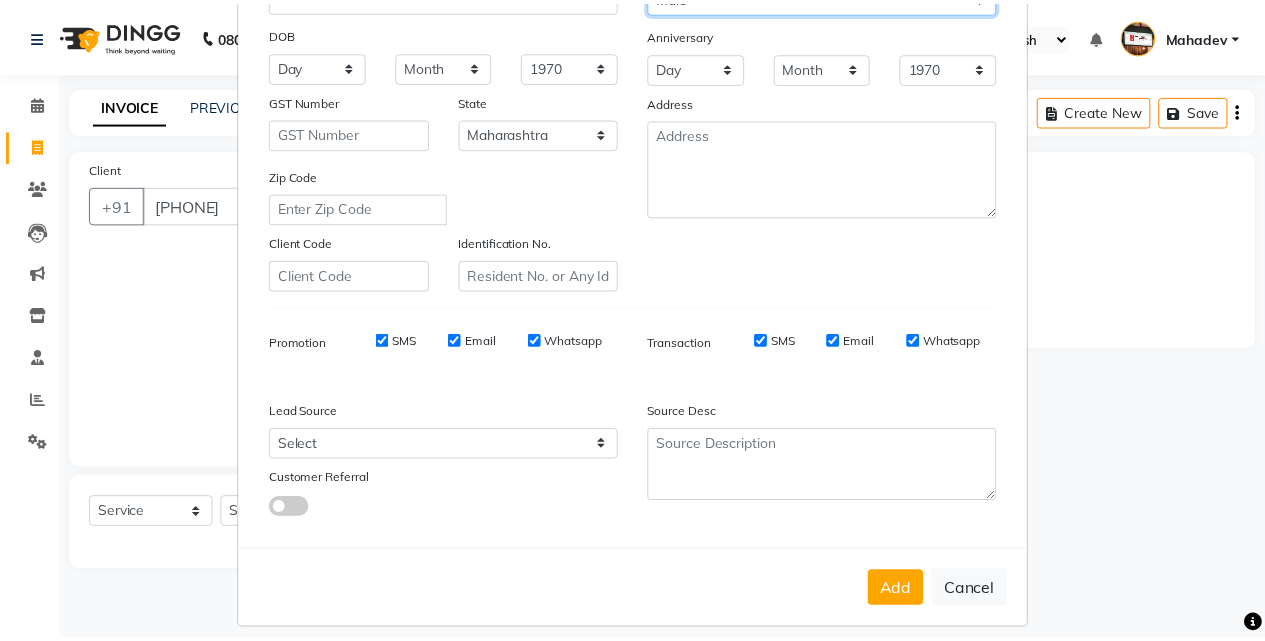 scroll, scrollTop: 282, scrollLeft: 0, axis: vertical 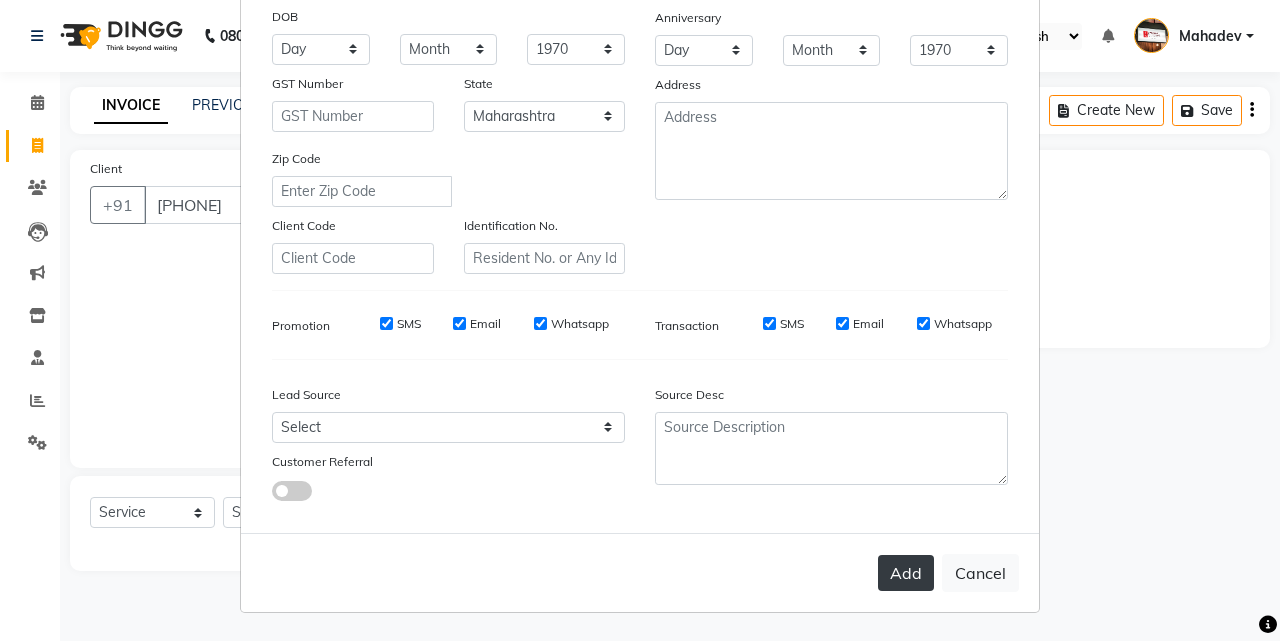 click on "Add" at bounding box center (906, 573) 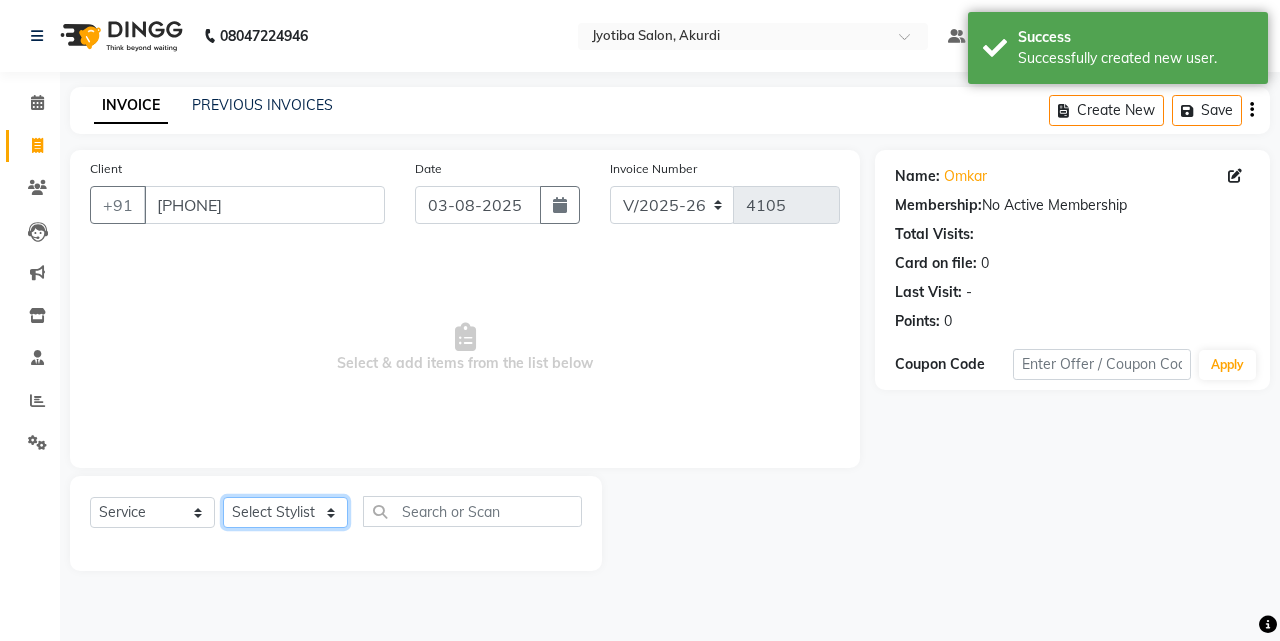 click on "Select Stylist Ajaj Ansari sahid Arif Ganpat  Mahadev manish choudhari Parmu tatya  Prem Rajan Sanjay Sanjay Santosh  Shop  Sohel  Vinod" 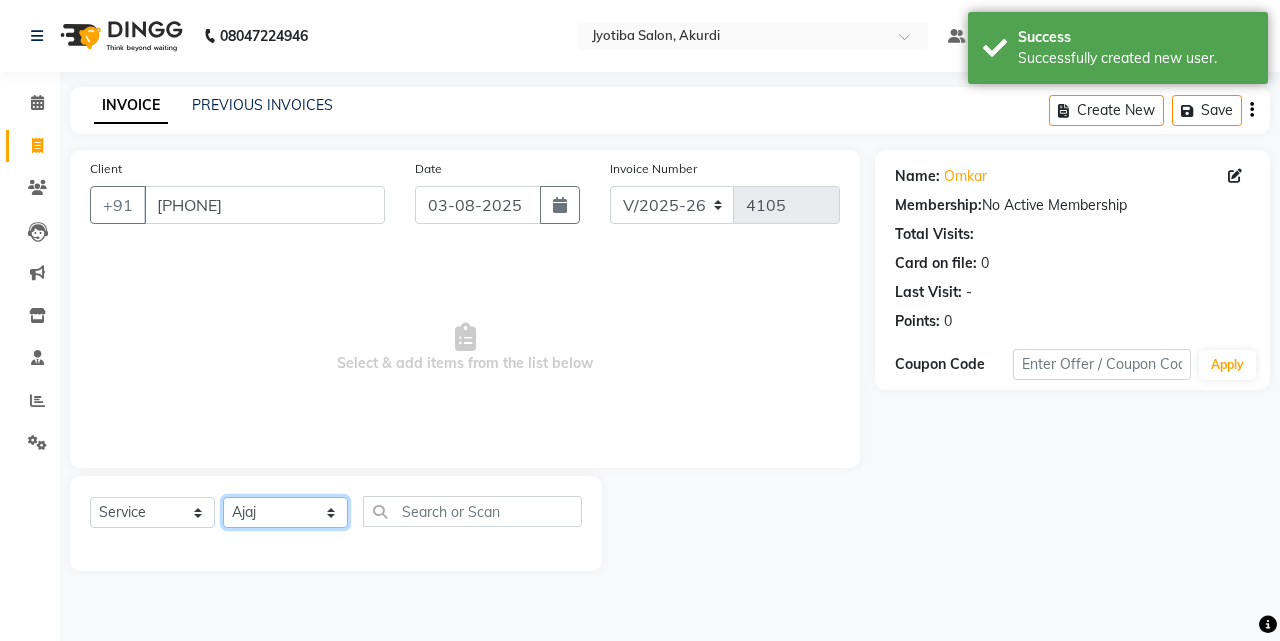 click on "Select Stylist Ajaj Ansari sahid Arif Ganpat  Mahadev manish choudhari Parmu tatya  Prem Rajan Sanjay Sanjay Santosh  Shop  Sohel  Vinod" 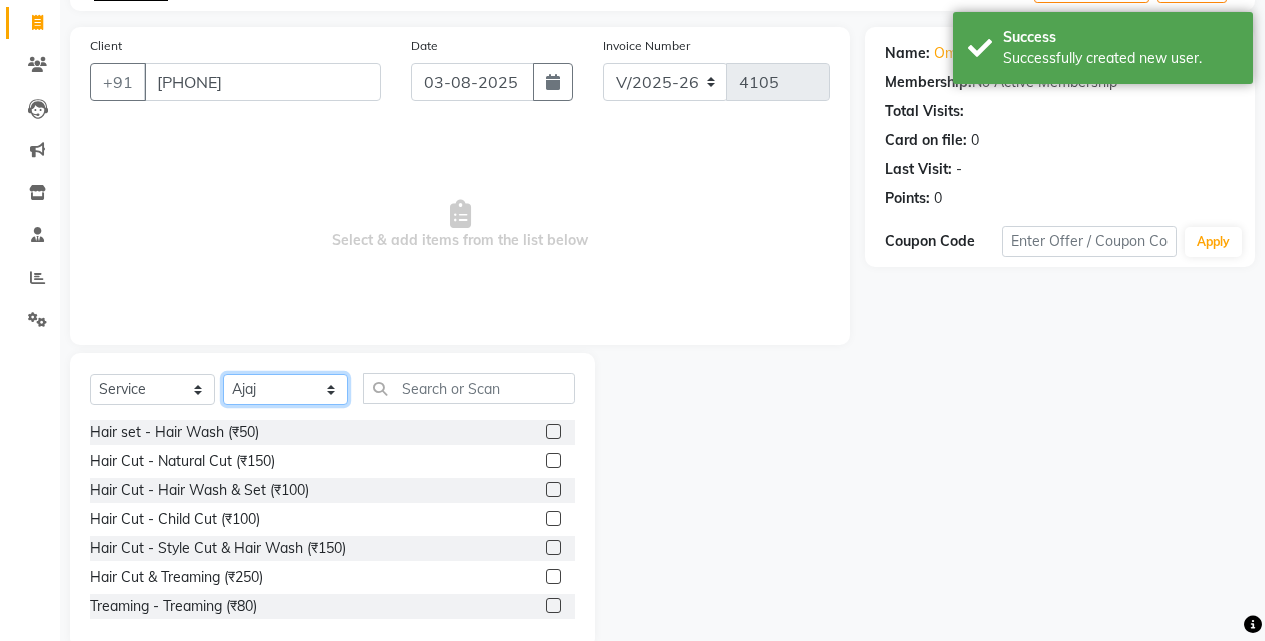 scroll, scrollTop: 160, scrollLeft: 0, axis: vertical 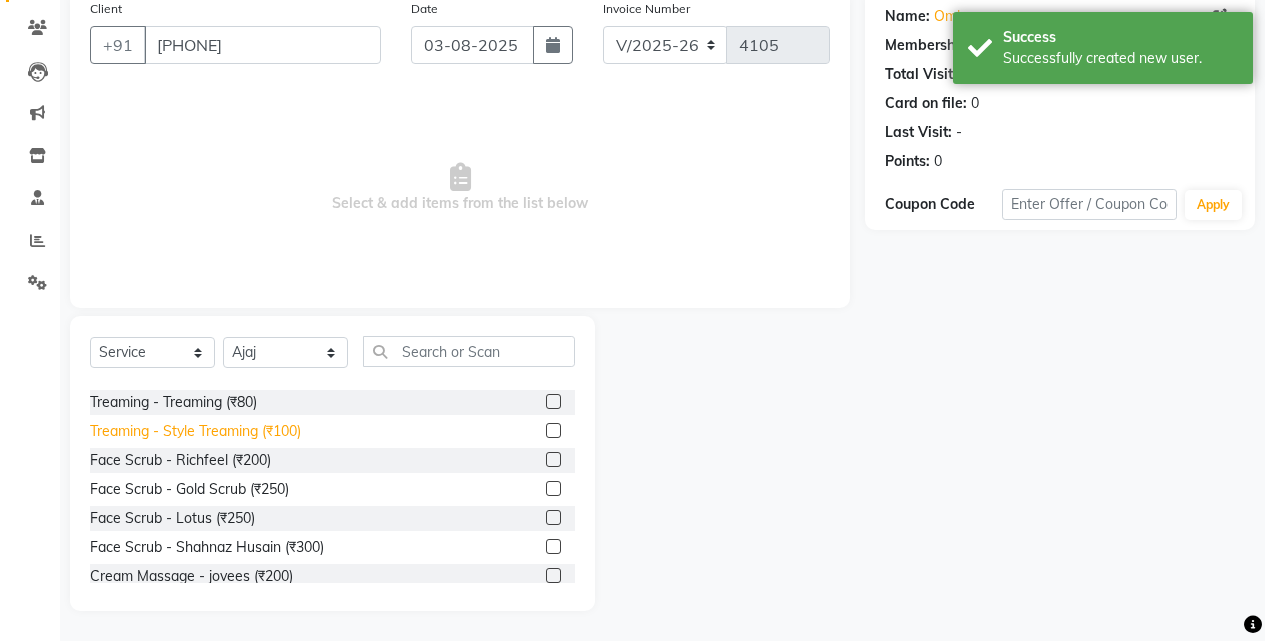 click on "Treaming - Style Treaming (₹100)" 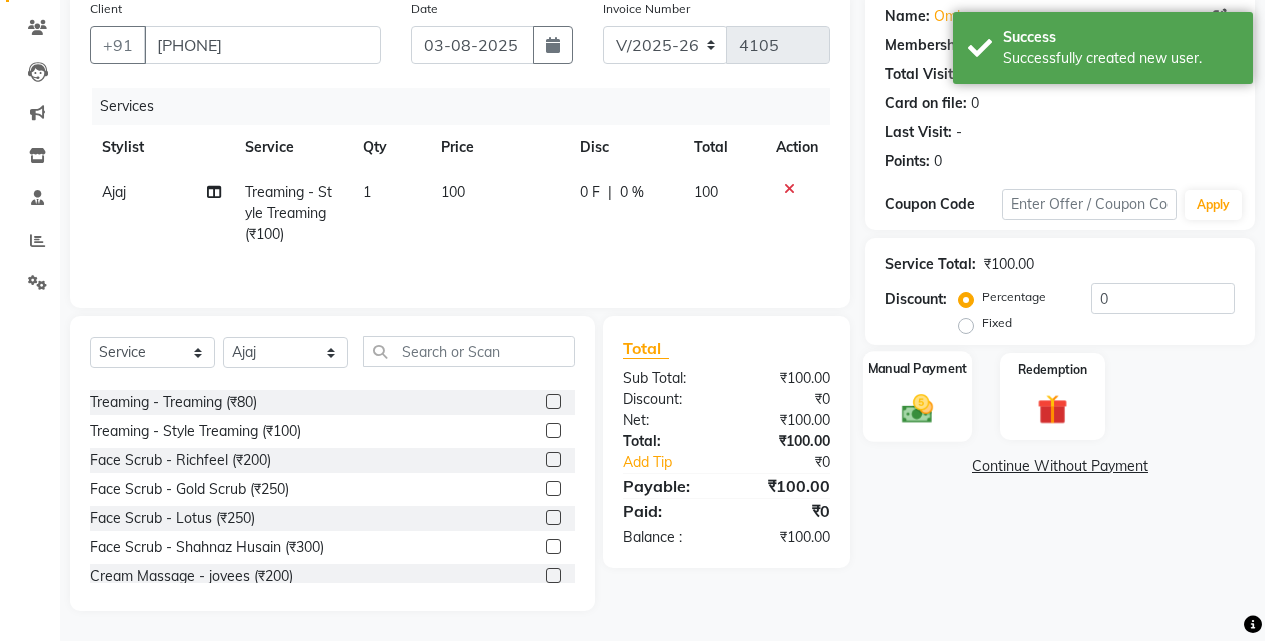 drag, startPoint x: 958, startPoint y: 416, endPoint x: 1011, endPoint y: 440, distance: 58.18075 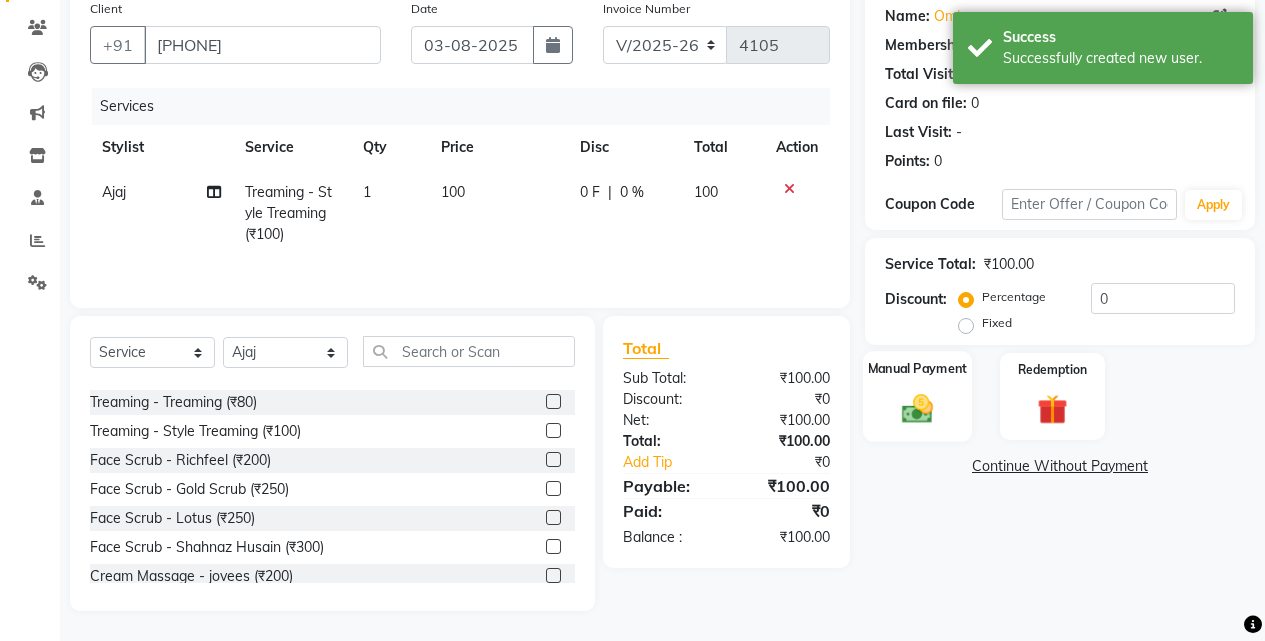 click on "Manual Payment" 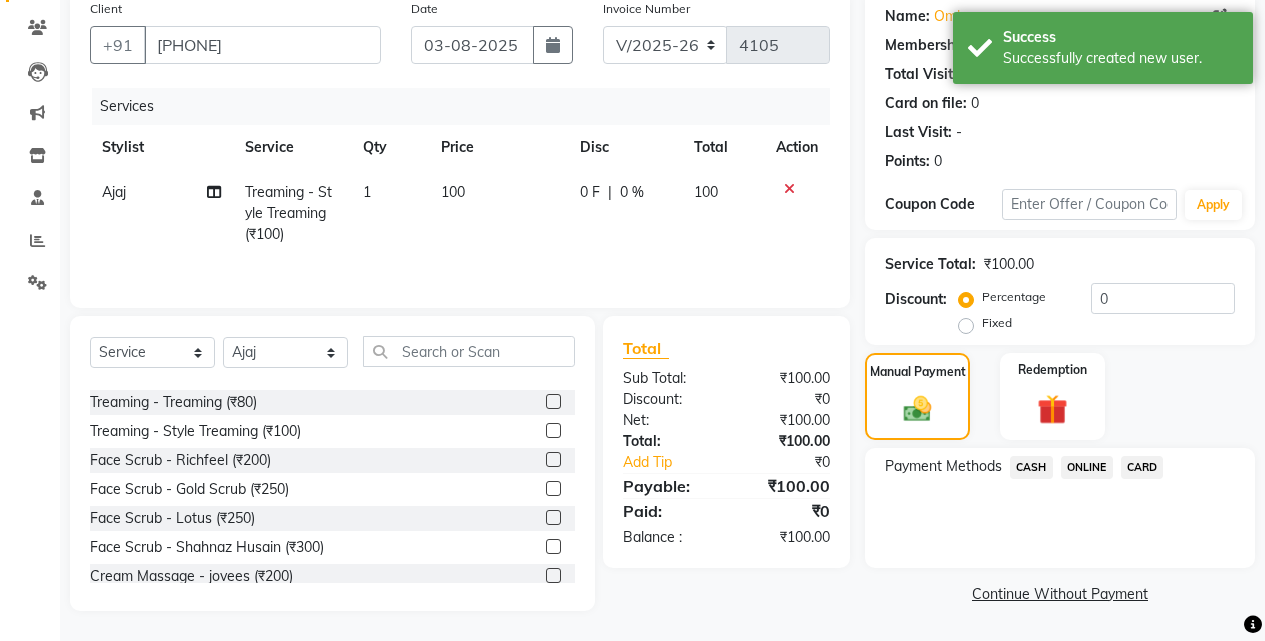 click on "ONLINE" 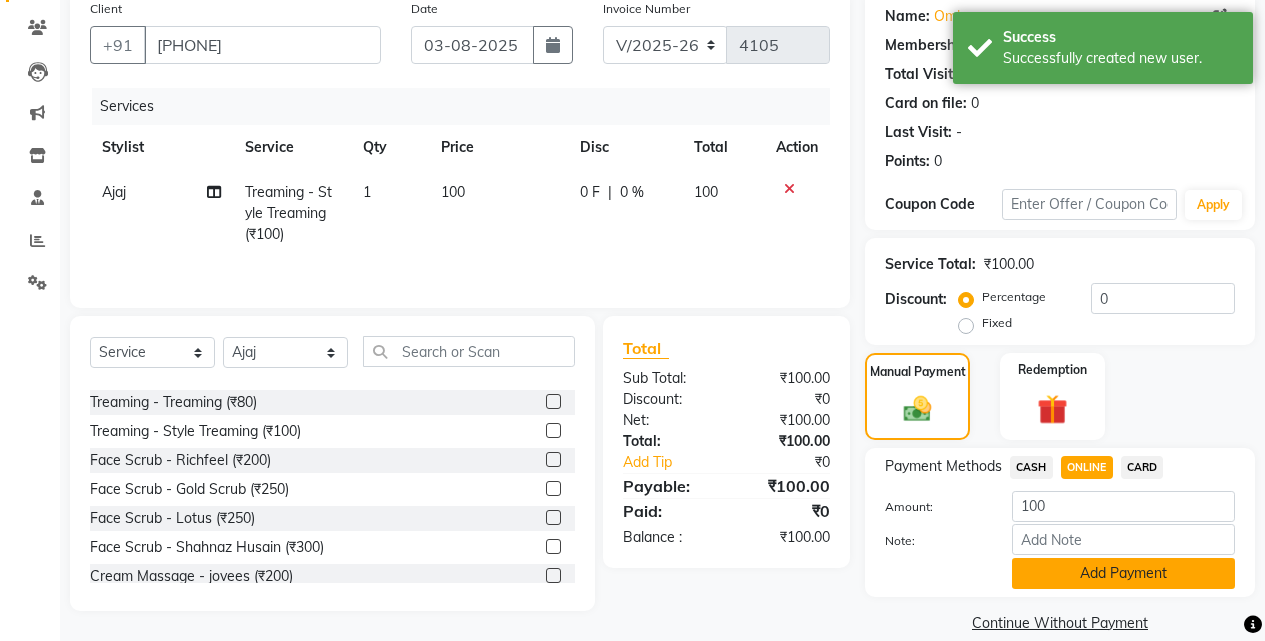 click on "Add Payment" 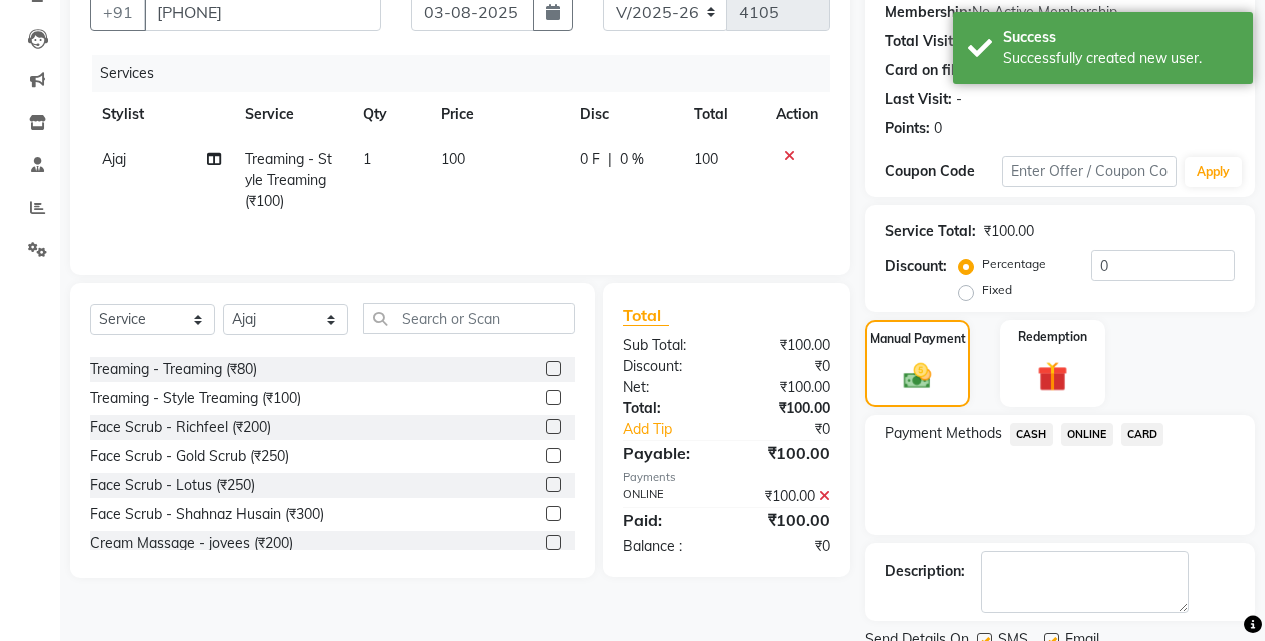 scroll, scrollTop: 271, scrollLeft: 0, axis: vertical 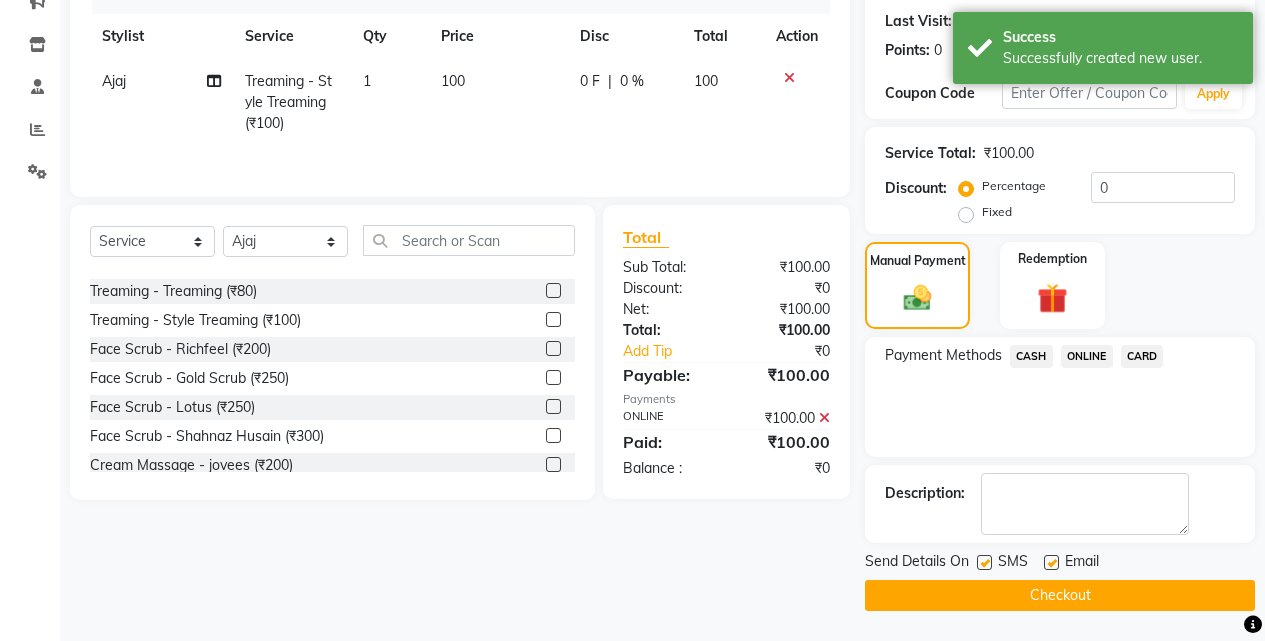 click on "Checkout" 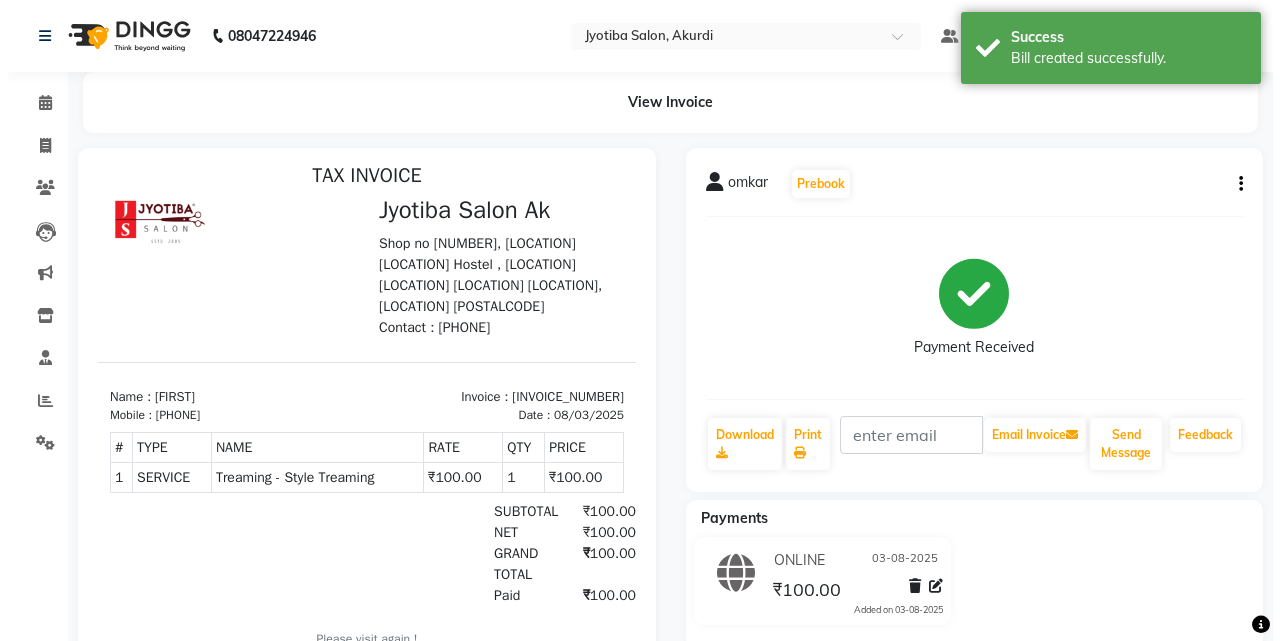 scroll, scrollTop: 16, scrollLeft: 0, axis: vertical 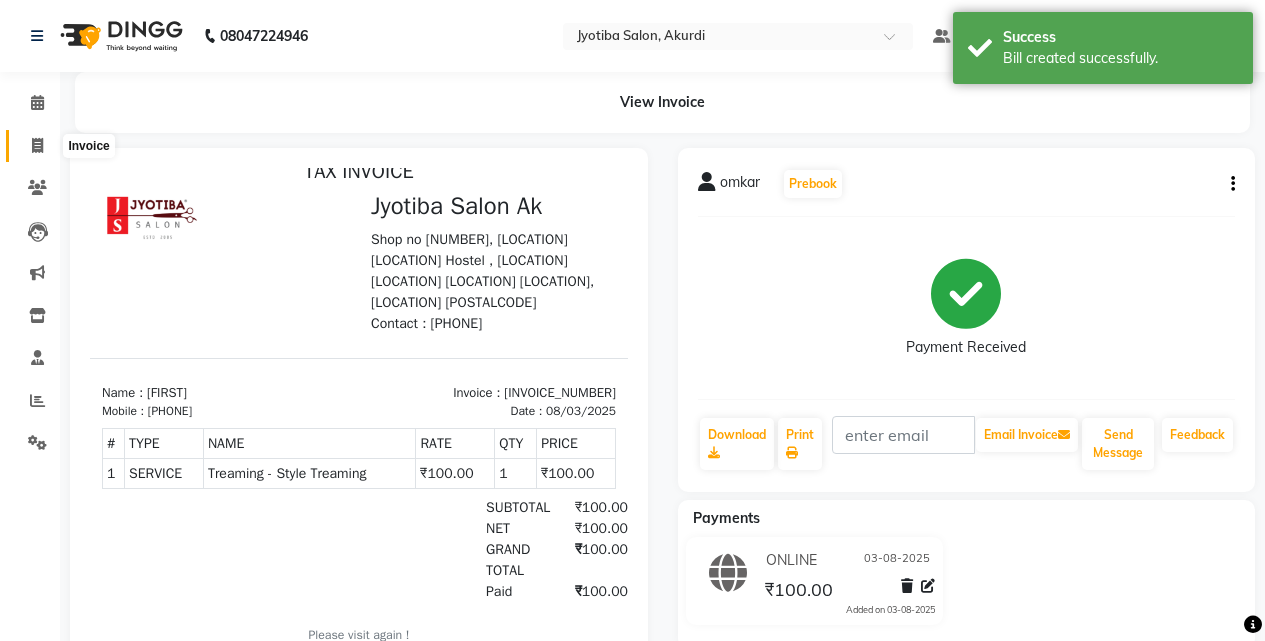 click 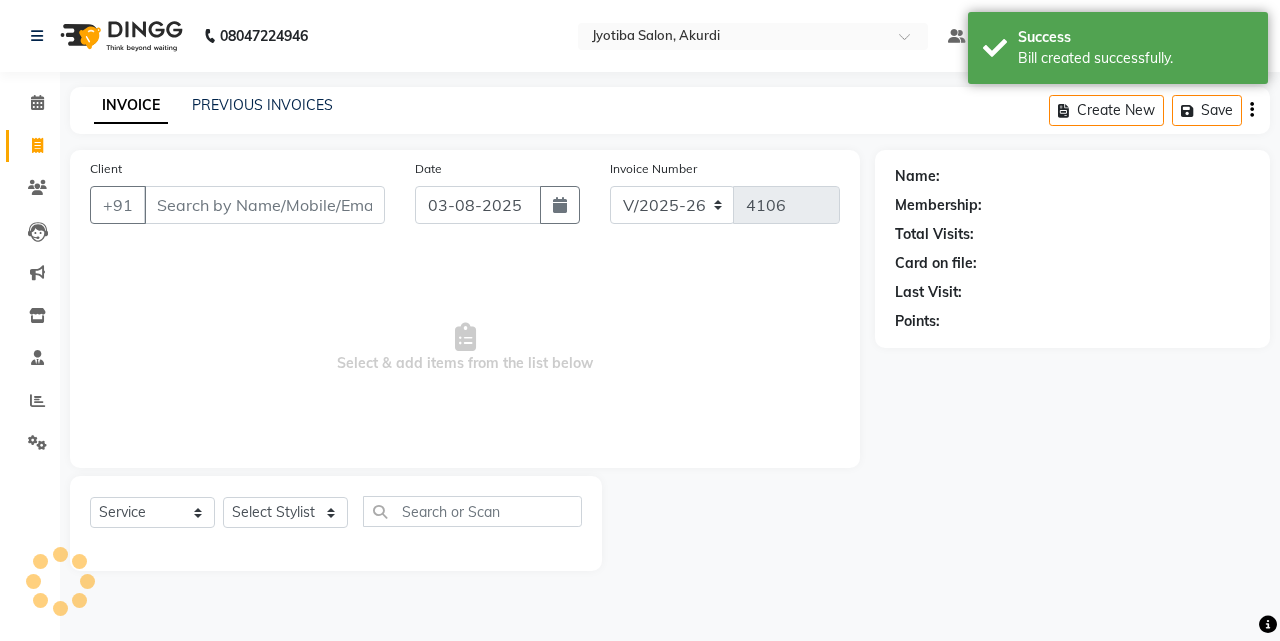 click on "Client" at bounding box center [264, 205] 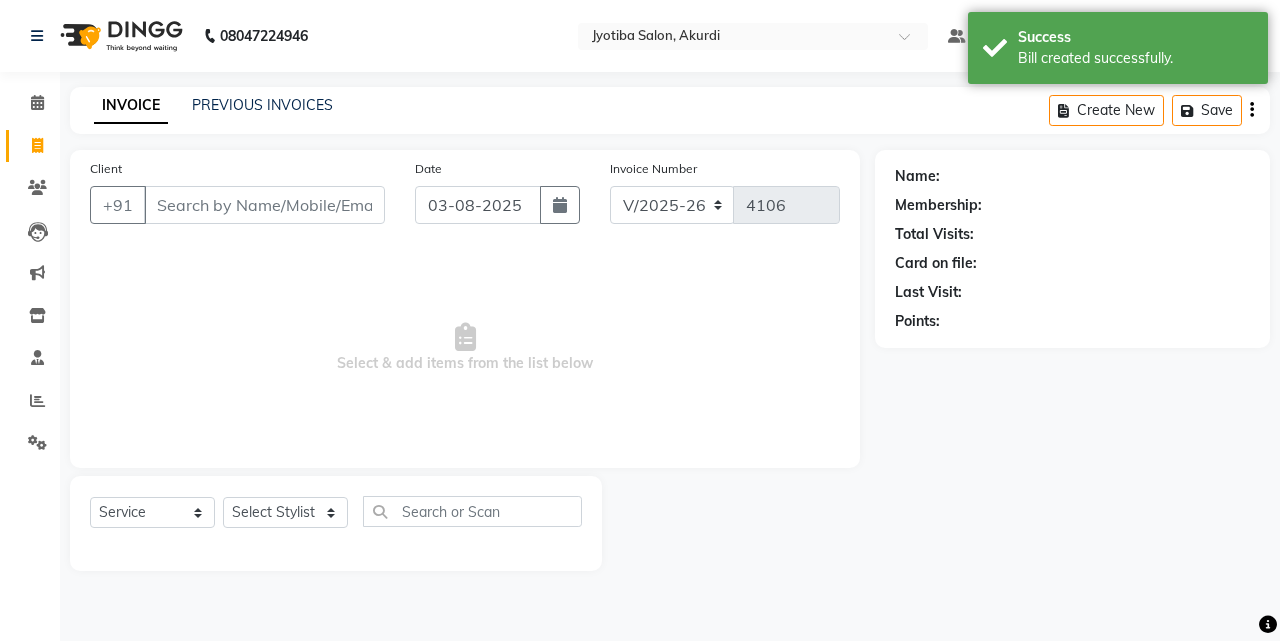click on "Client" at bounding box center [264, 205] 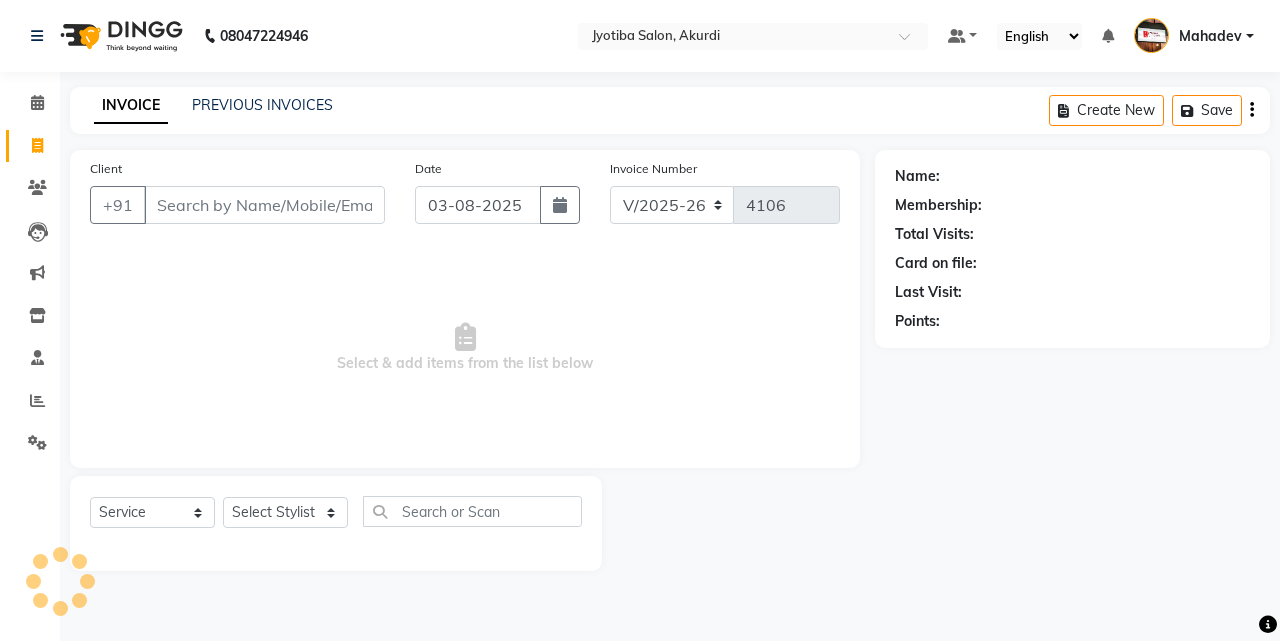 select on "557" 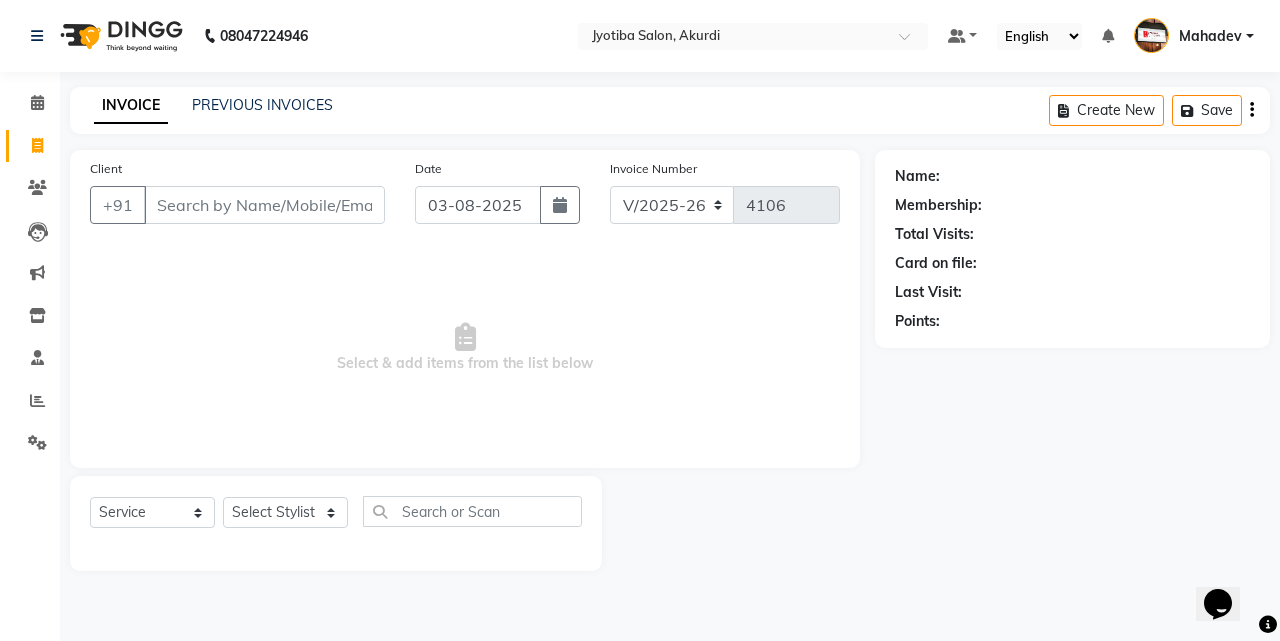 scroll, scrollTop: 0, scrollLeft: 0, axis: both 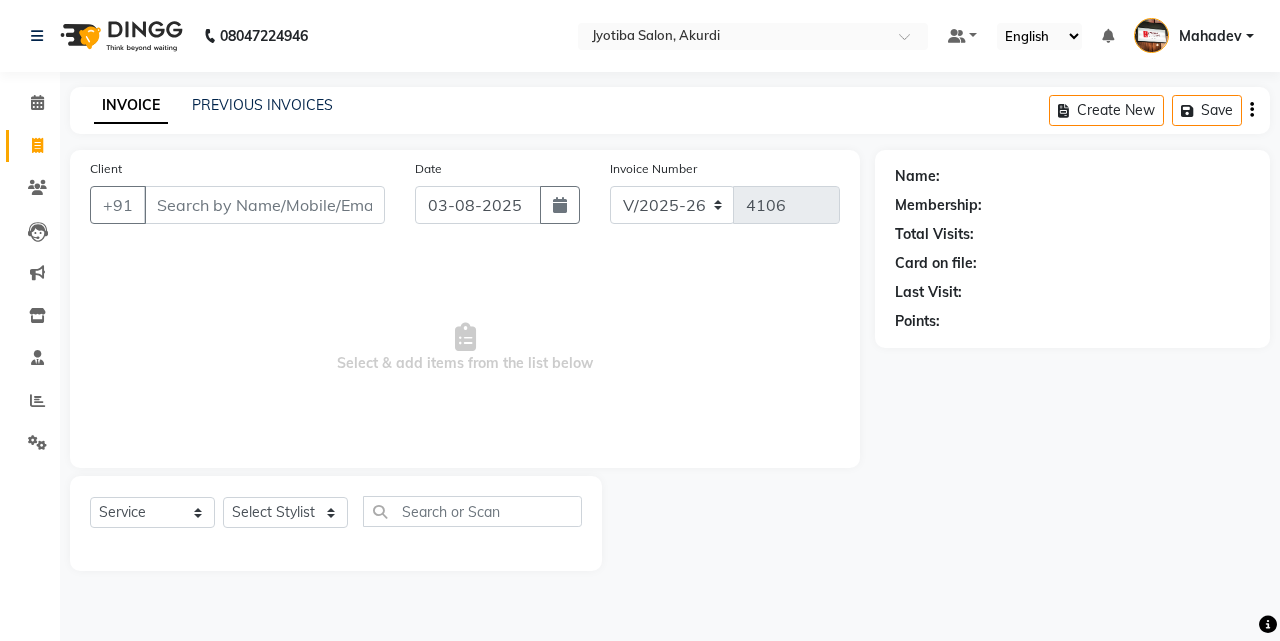 drag, startPoint x: 399, startPoint y: 280, endPoint x: 343, endPoint y: 275, distance: 56.22277 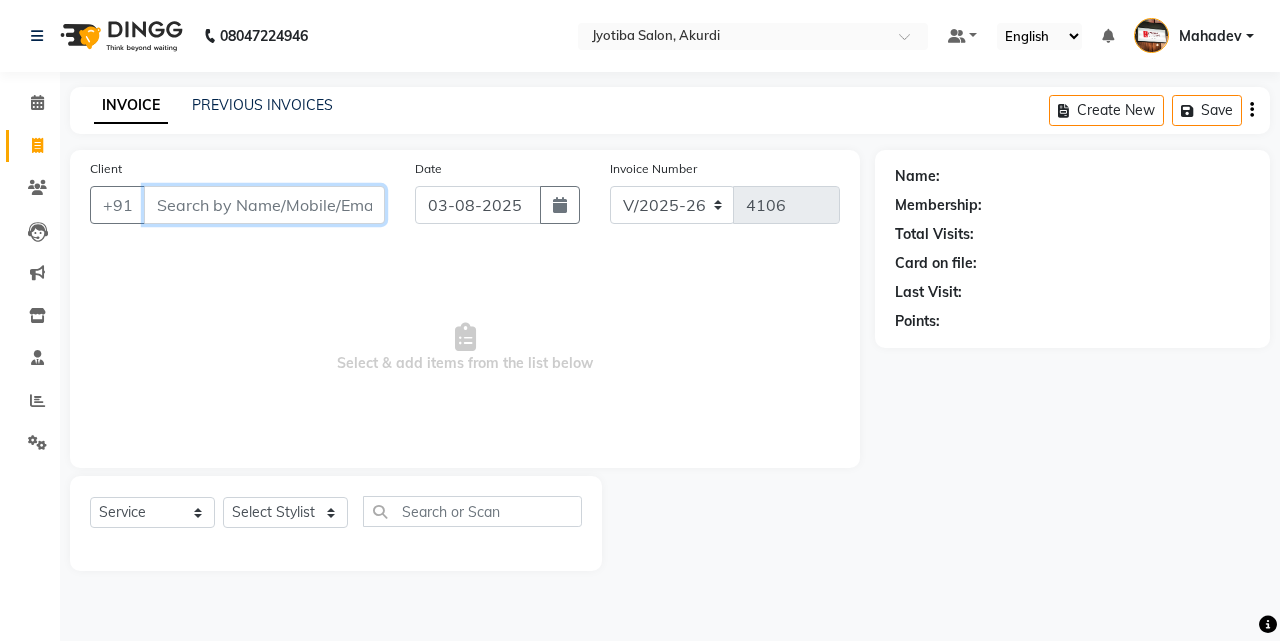 click on "Client" at bounding box center (264, 205) 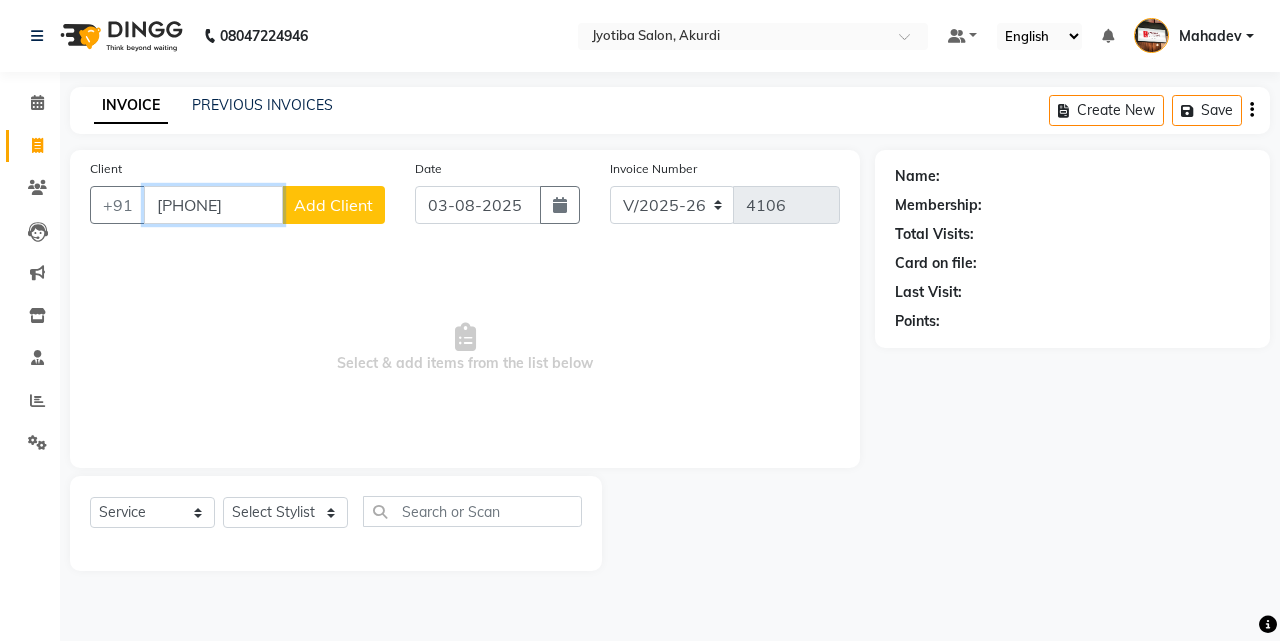 type on "[PHONE]" 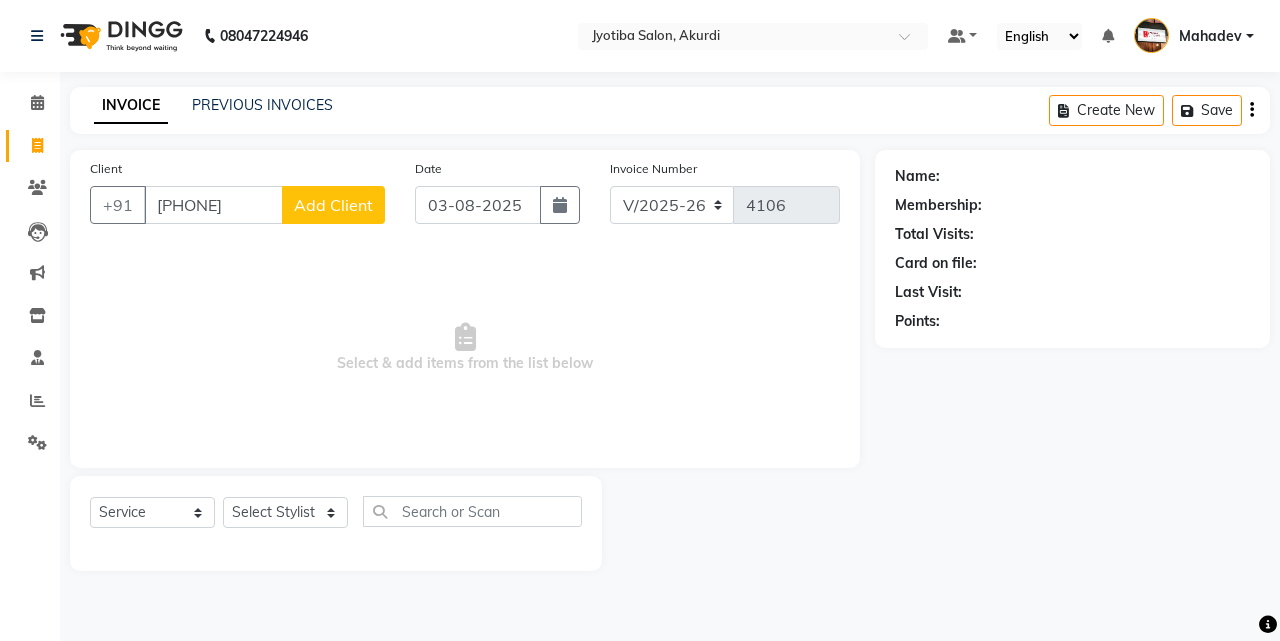 click on "Add Client" 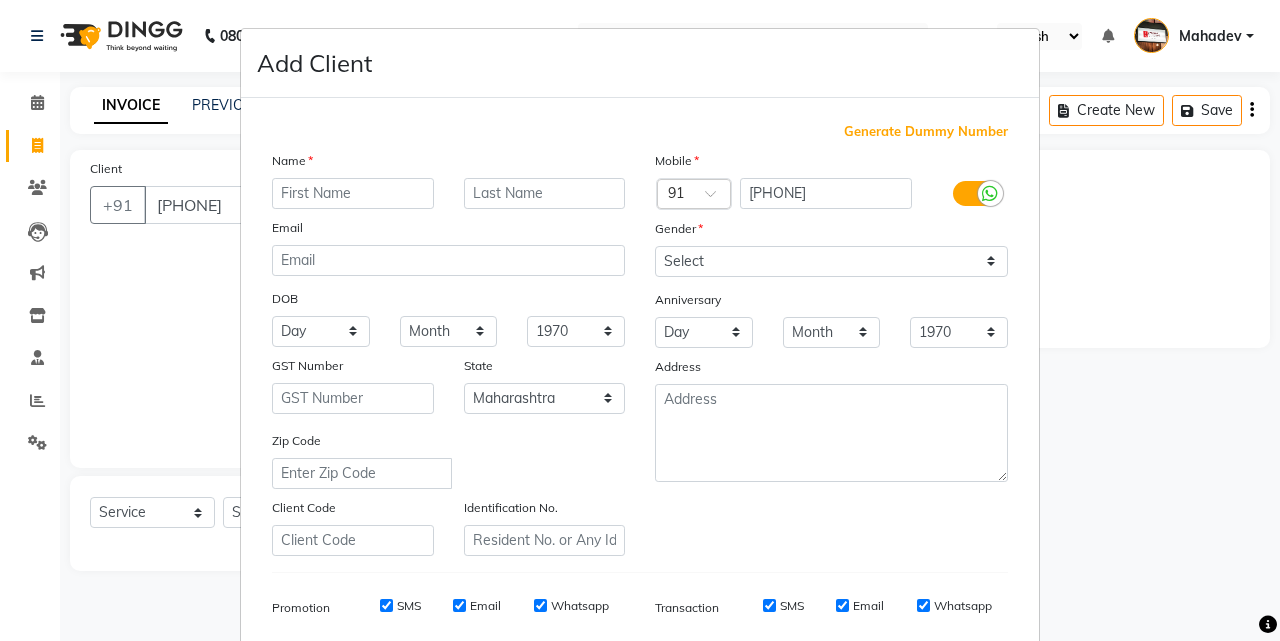click at bounding box center [353, 193] 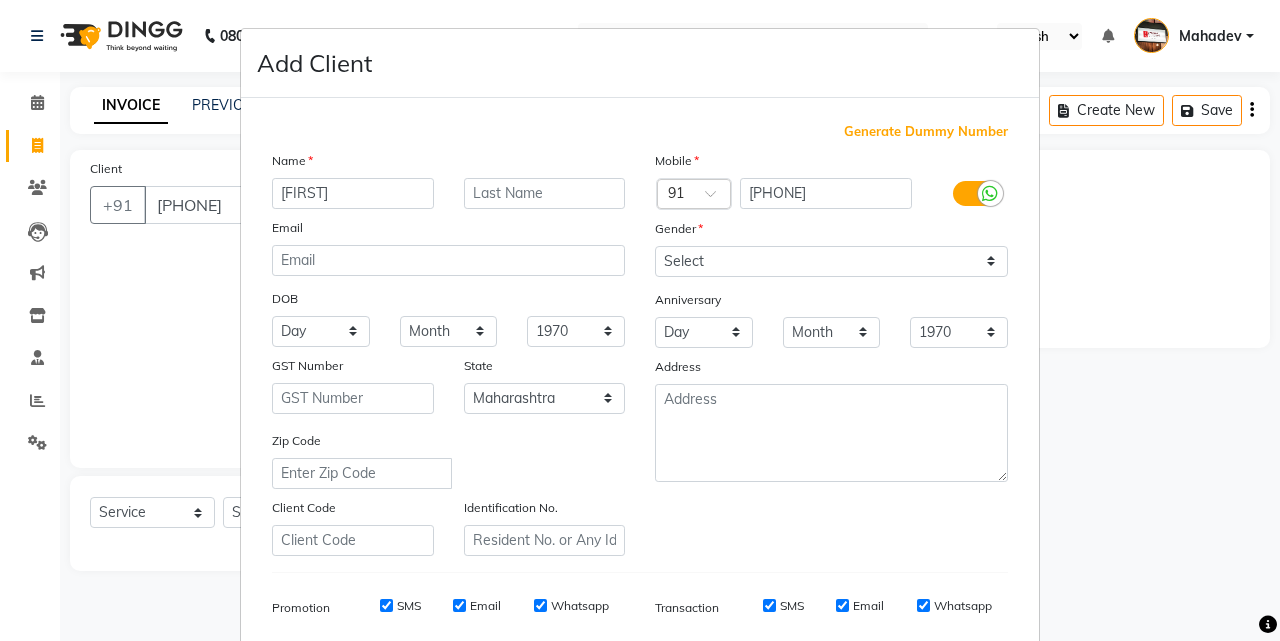 type on "[FIRST]" 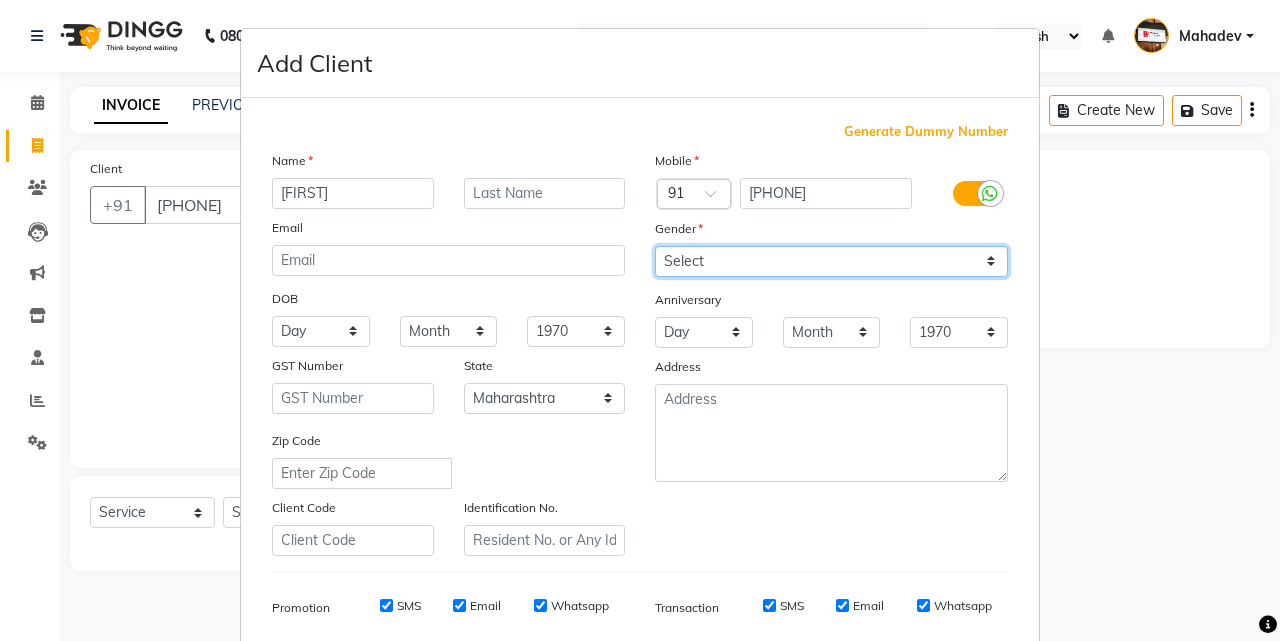 click on "Select Male Female Other Prefer Not To Say" at bounding box center [831, 261] 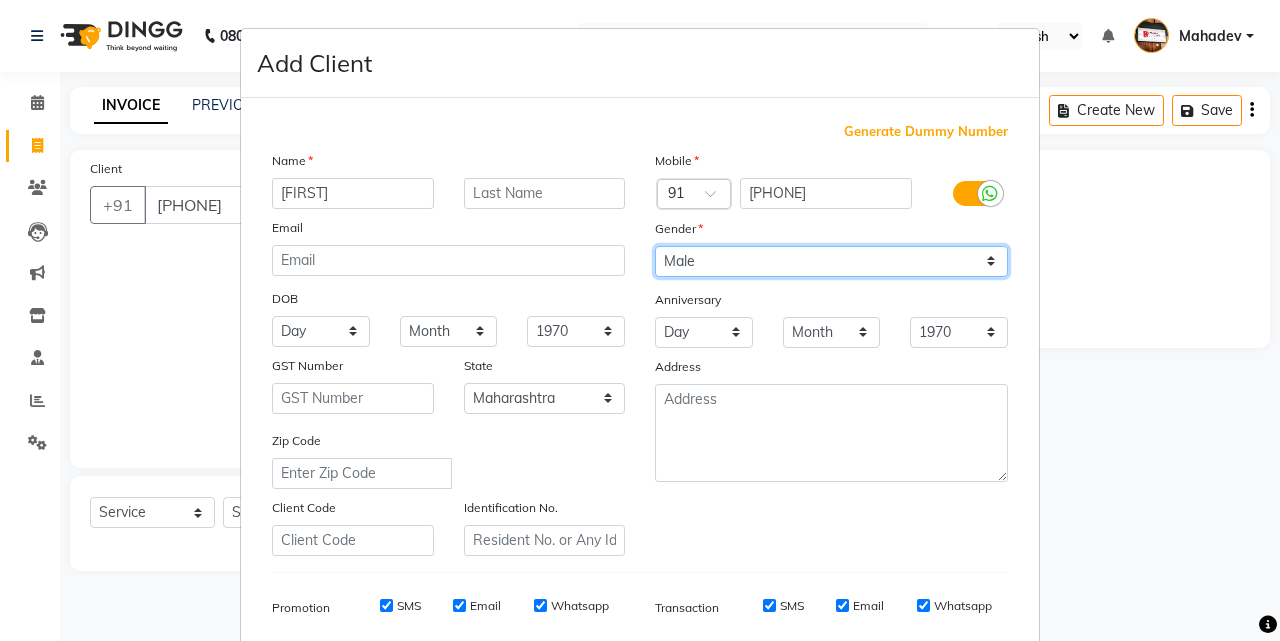 click on "Select Male Female Other Prefer Not To Say" at bounding box center (831, 261) 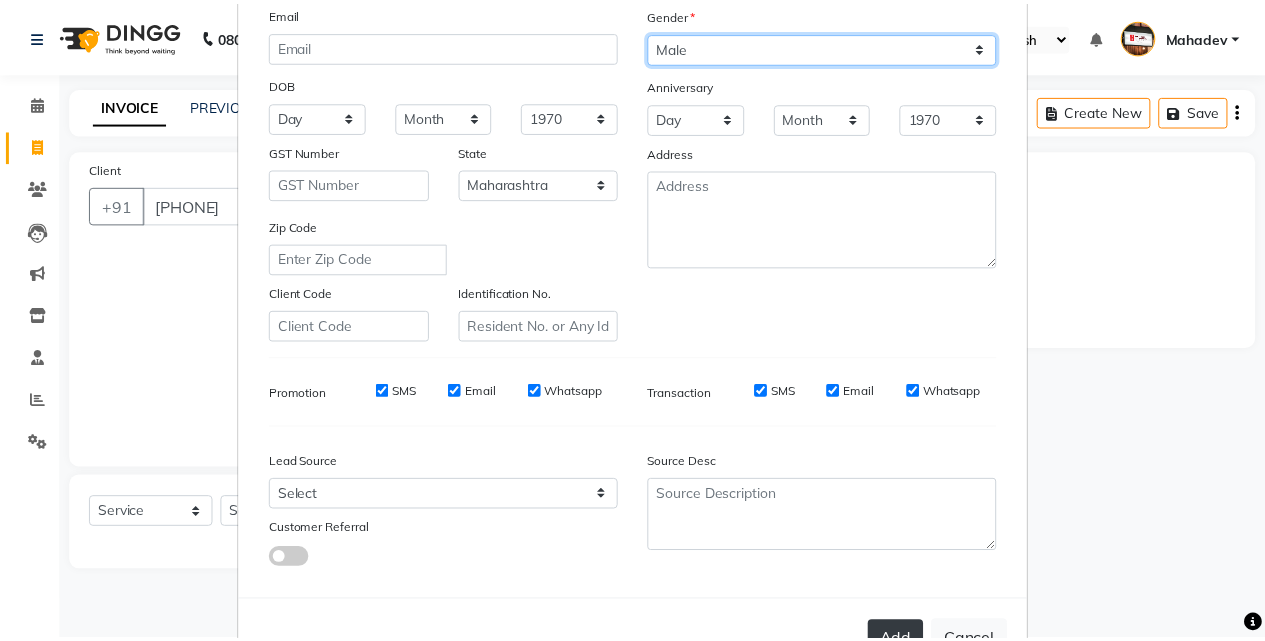 scroll, scrollTop: 282, scrollLeft: 0, axis: vertical 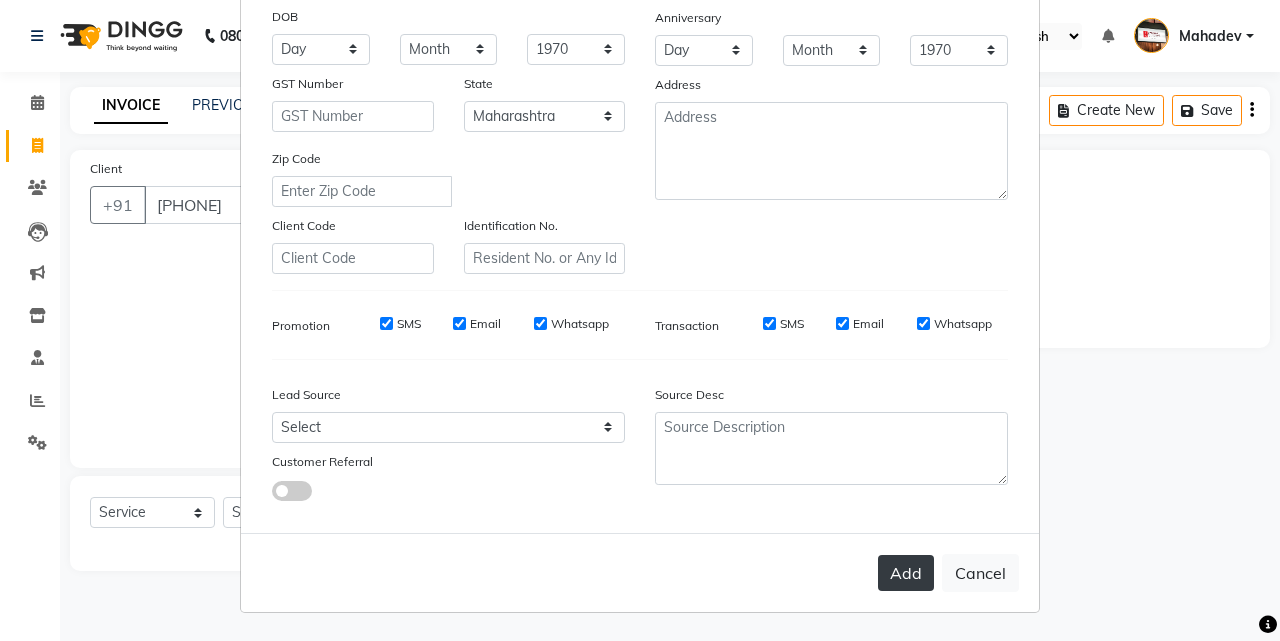 click on "Add" at bounding box center [906, 573] 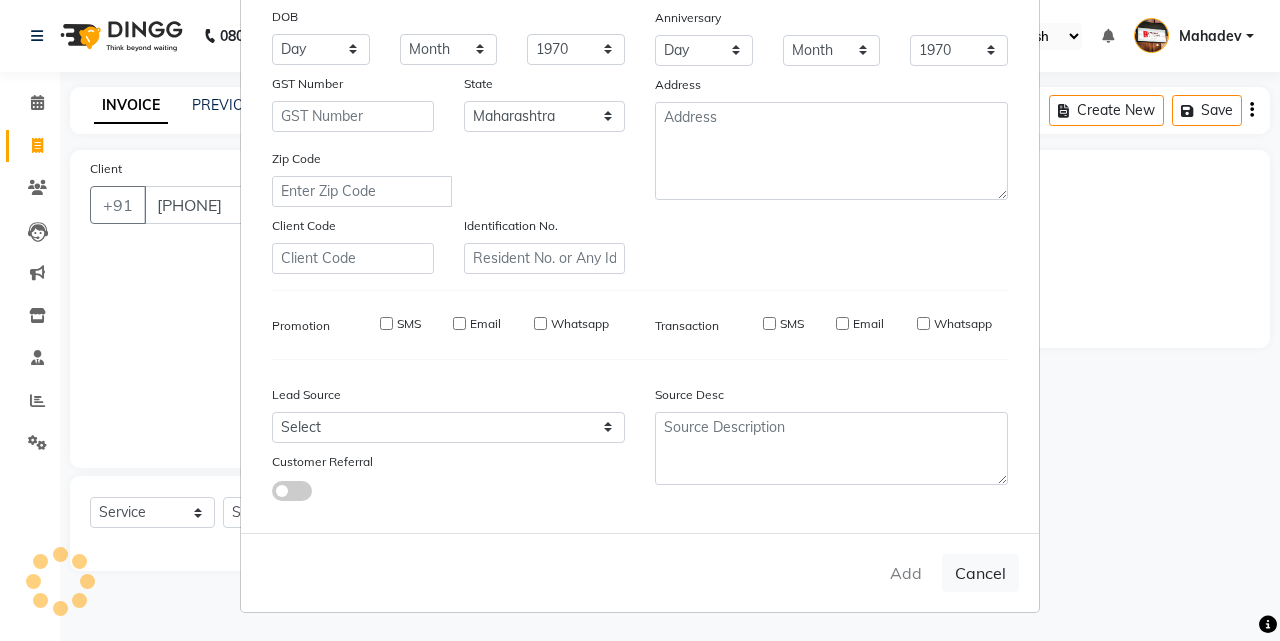 type on "98******77" 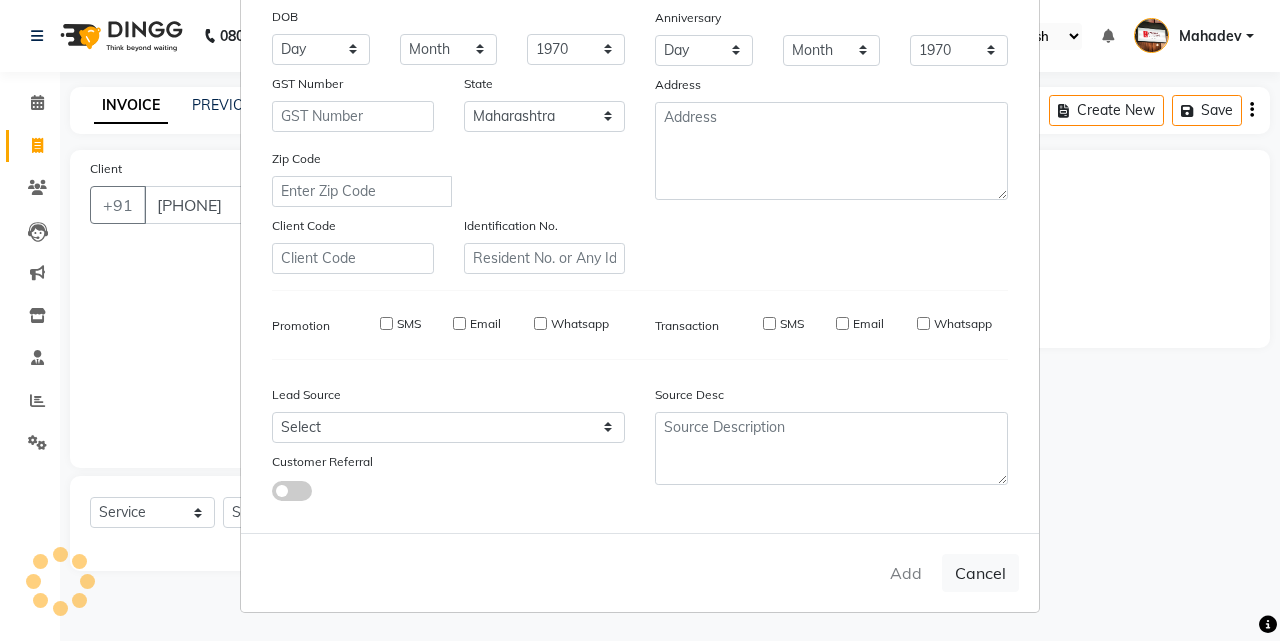 type 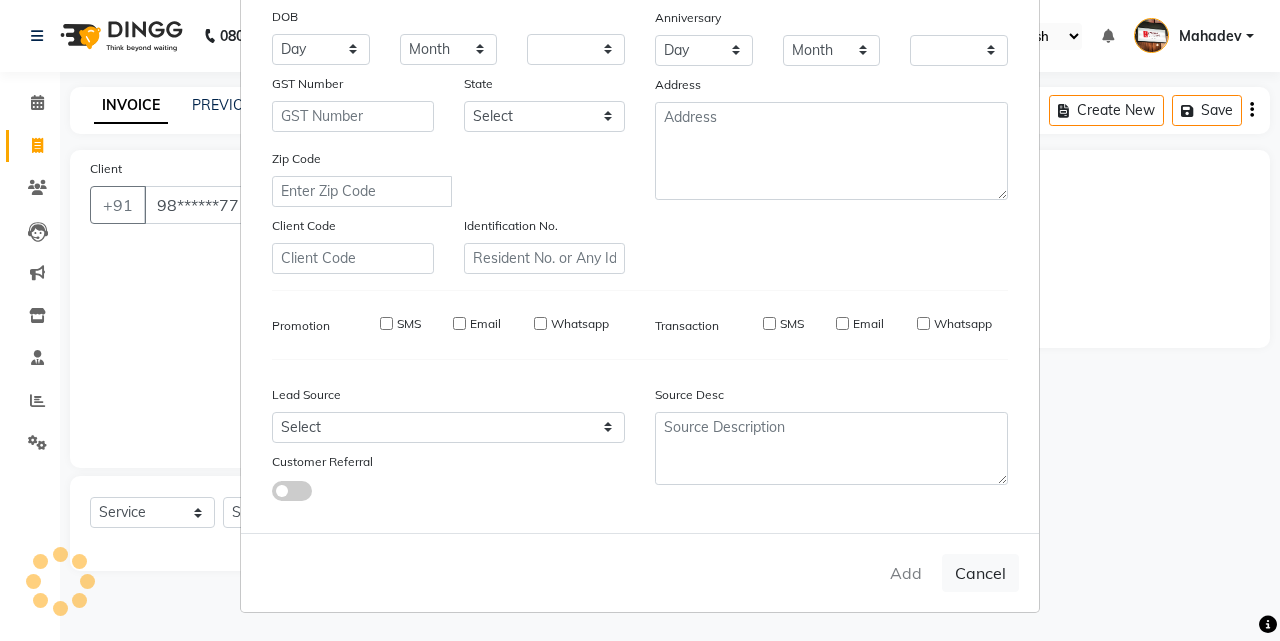 checkbox on "false" 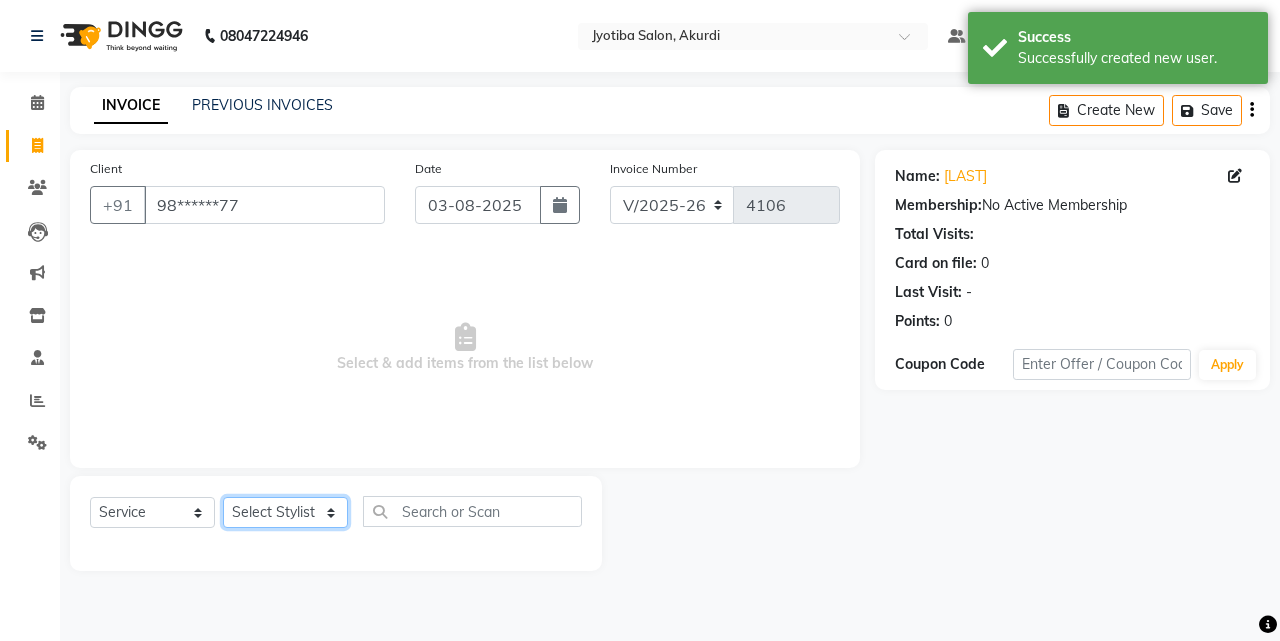click on "Select Stylist Ajaj Ansari sahid Arif Ganpat  Mahadev manish choudhari Parmu tatya  Prem Rajan Sanjay Sanjay Santosh  Shop  Sohel  Vinod" 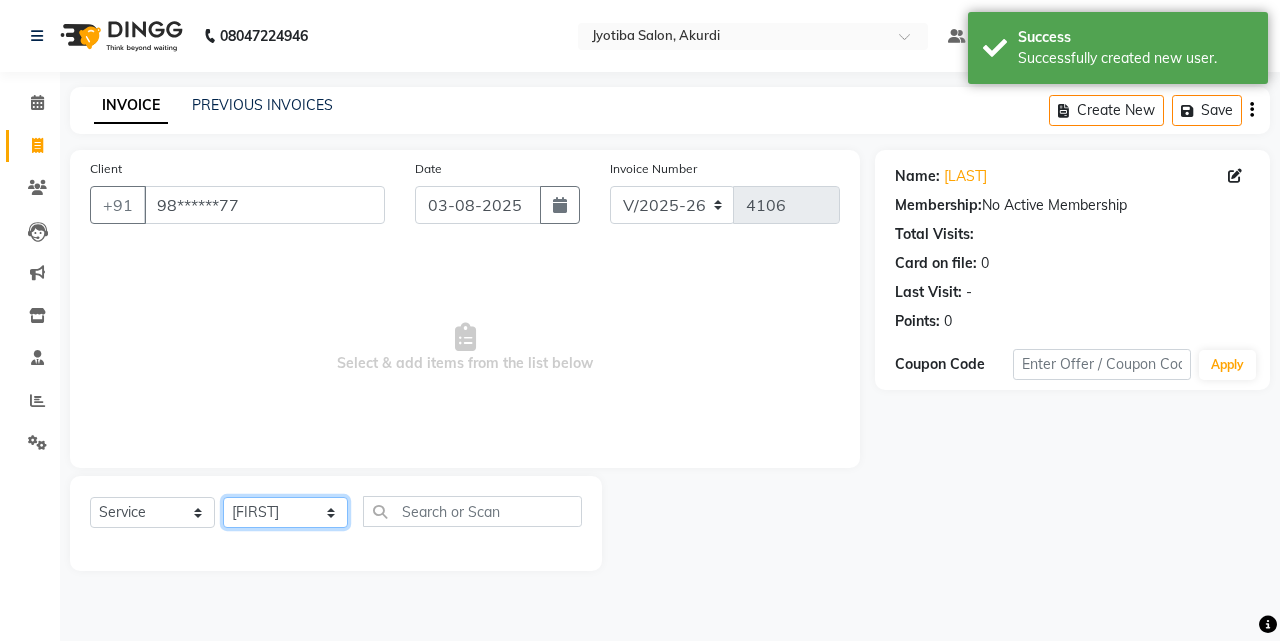 click on "Select Stylist Ajaj Ansari sahid Arif Ganpat  Mahadev manish choudhari Parmu tatya  Prem Rajan Sanjay Sanjay Santosh  Shop  Sohel  Vinod" 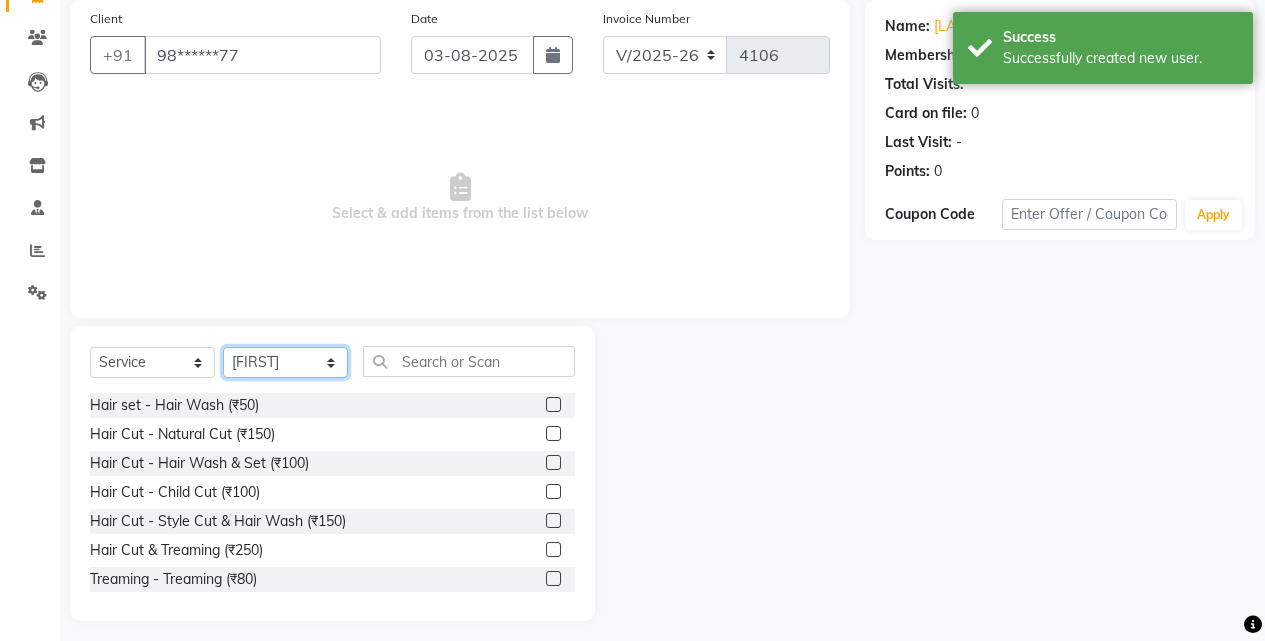 scroll, scrollTop: 160, scrollLeft: 0, axis: vertical 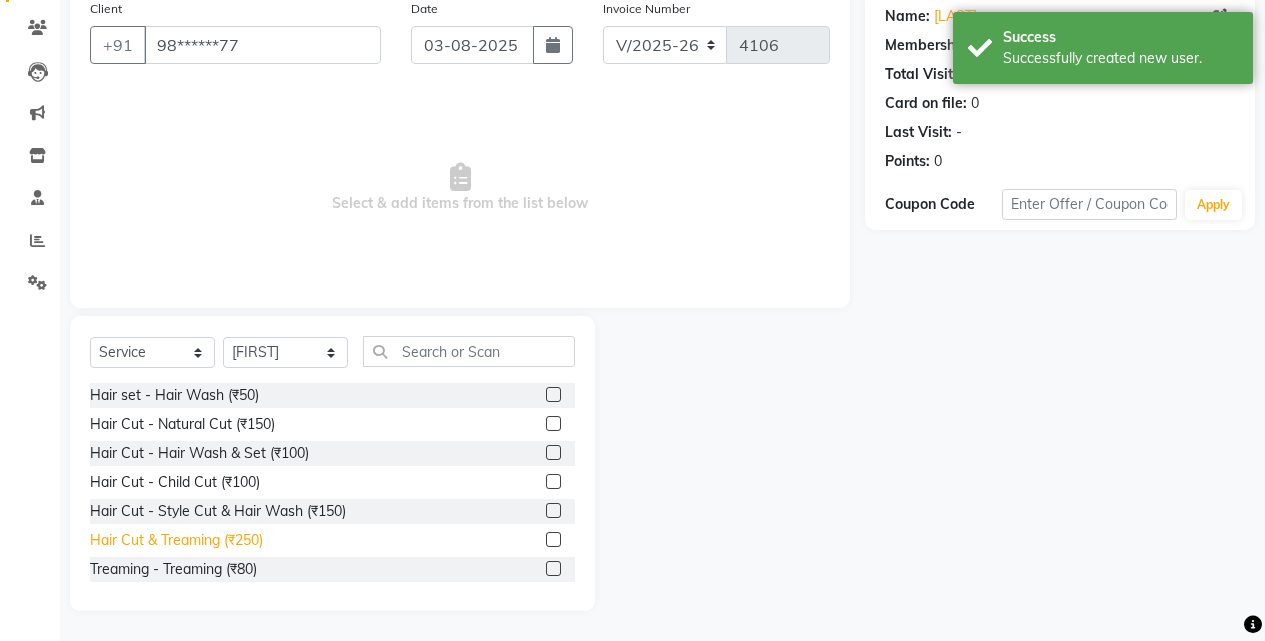 click on "Hair Cut & Treaming  (₹250)" 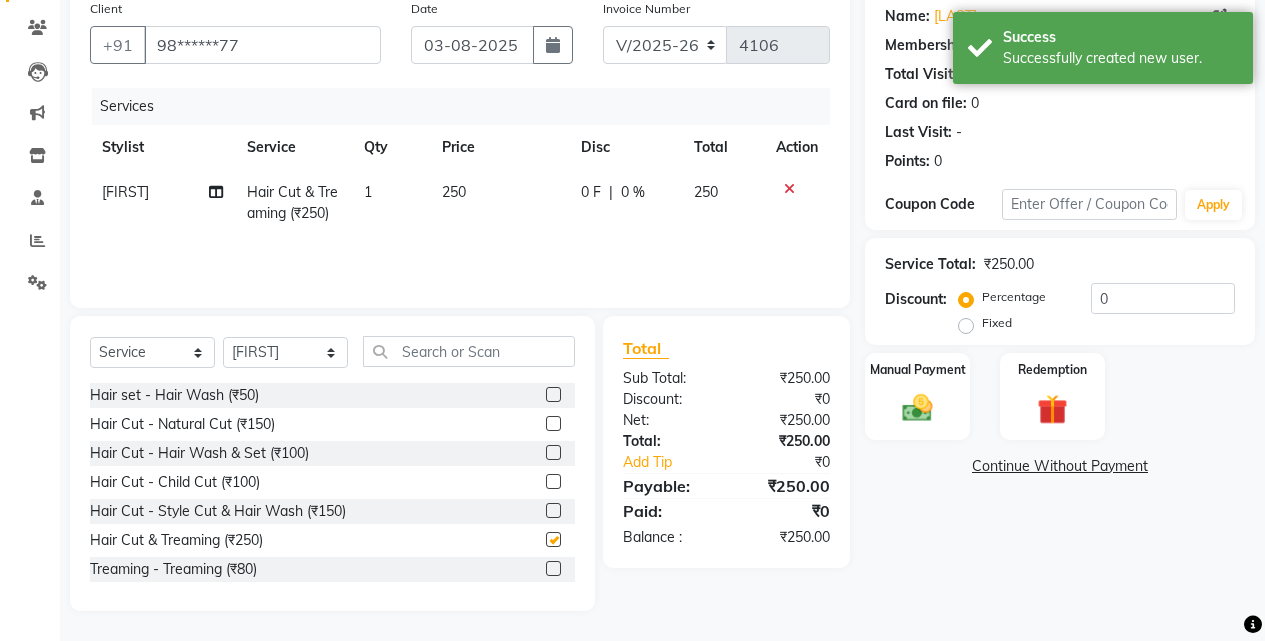 checkbox on "false" 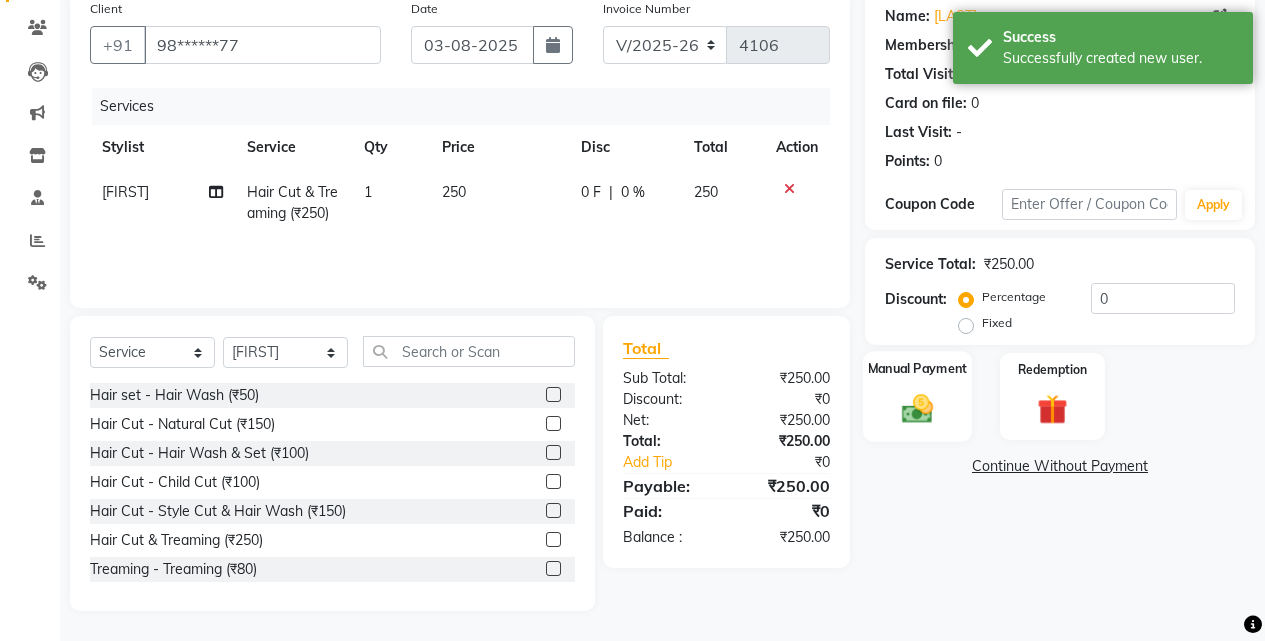 click on "Manual Payment" 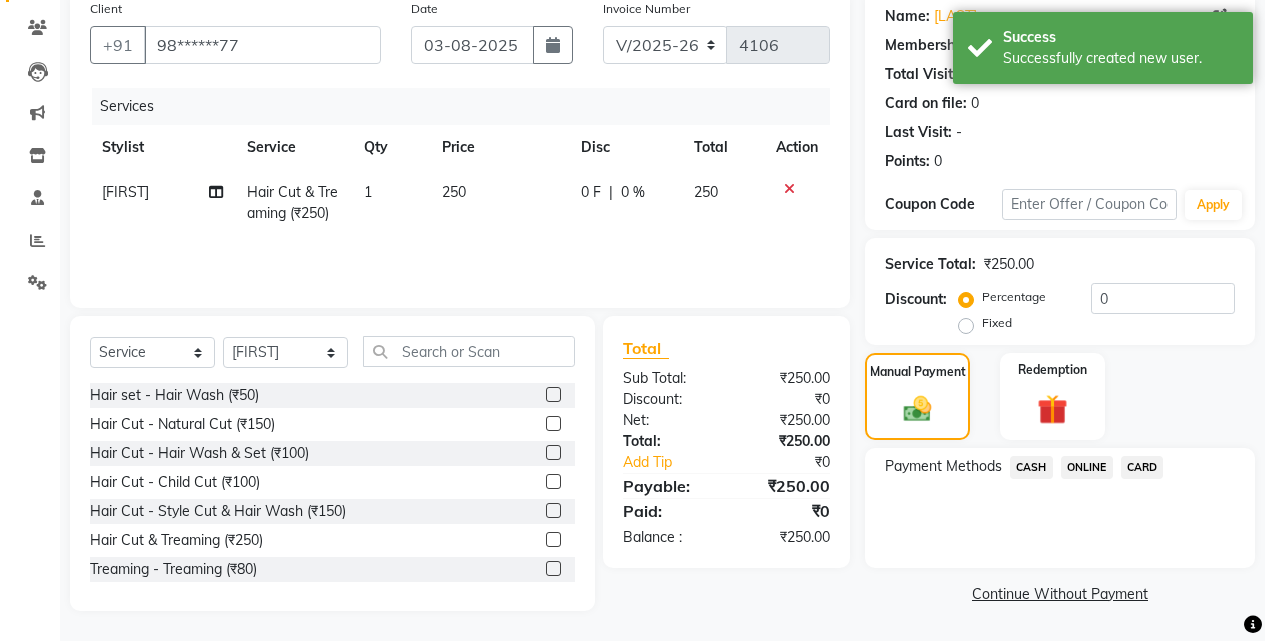 click on "ONLINE" 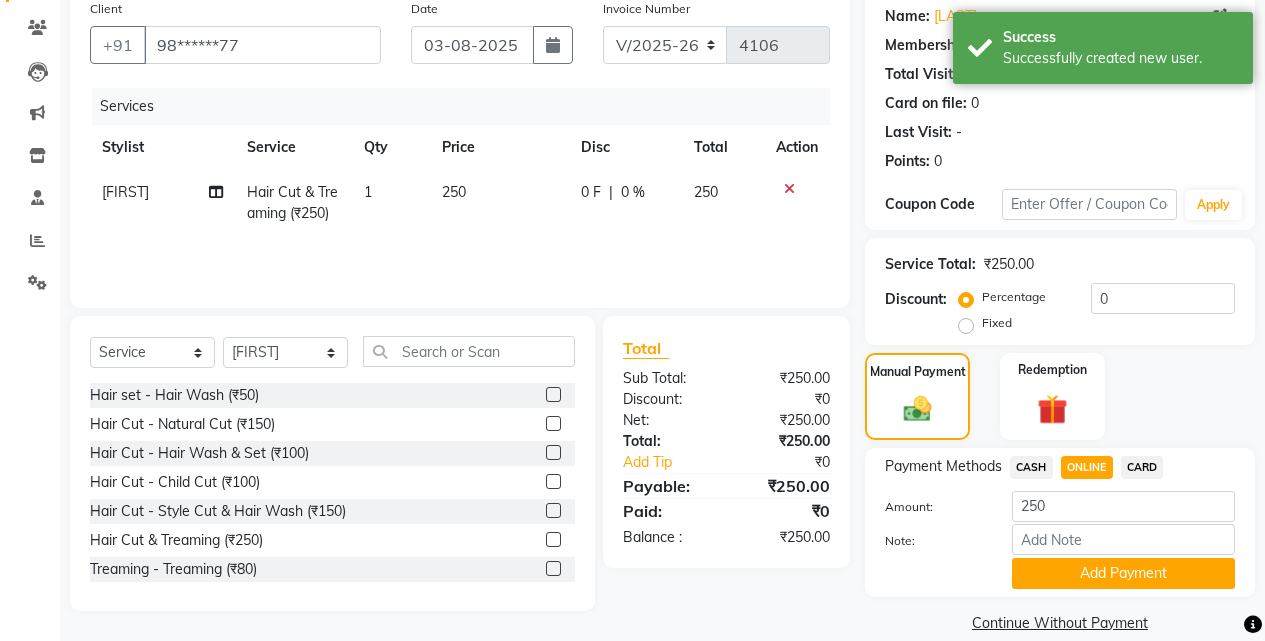 click on "Add Payment" 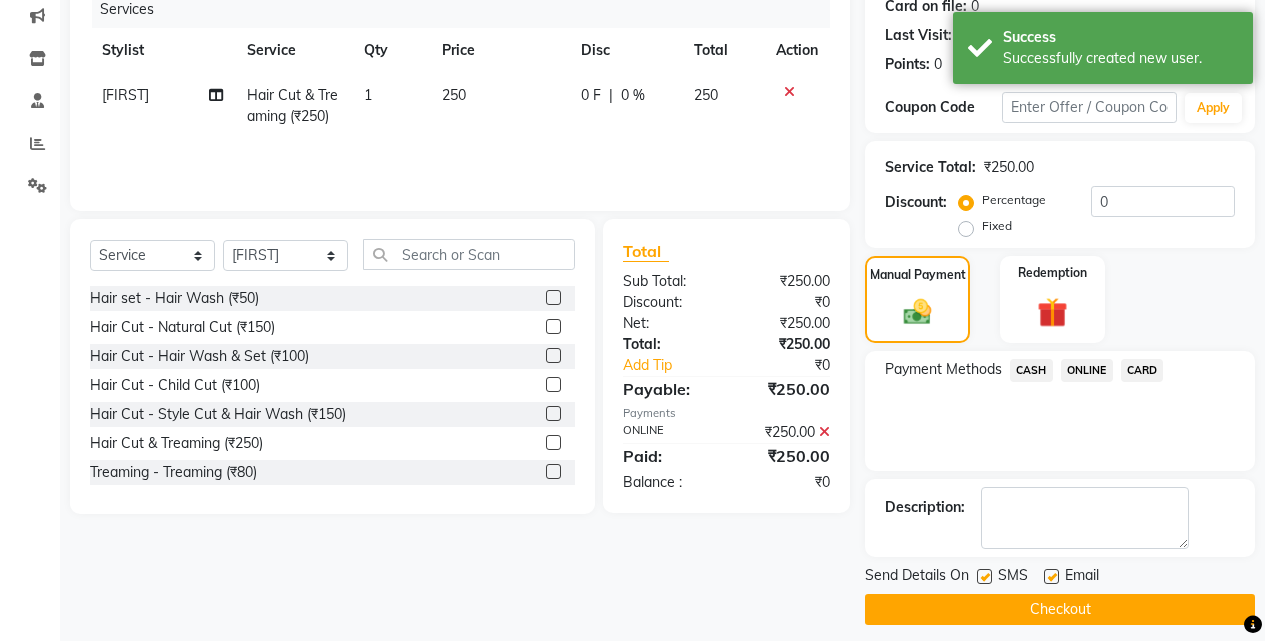 scroll, scrollTop: 271, scrollLeft: 0, axis: vertical 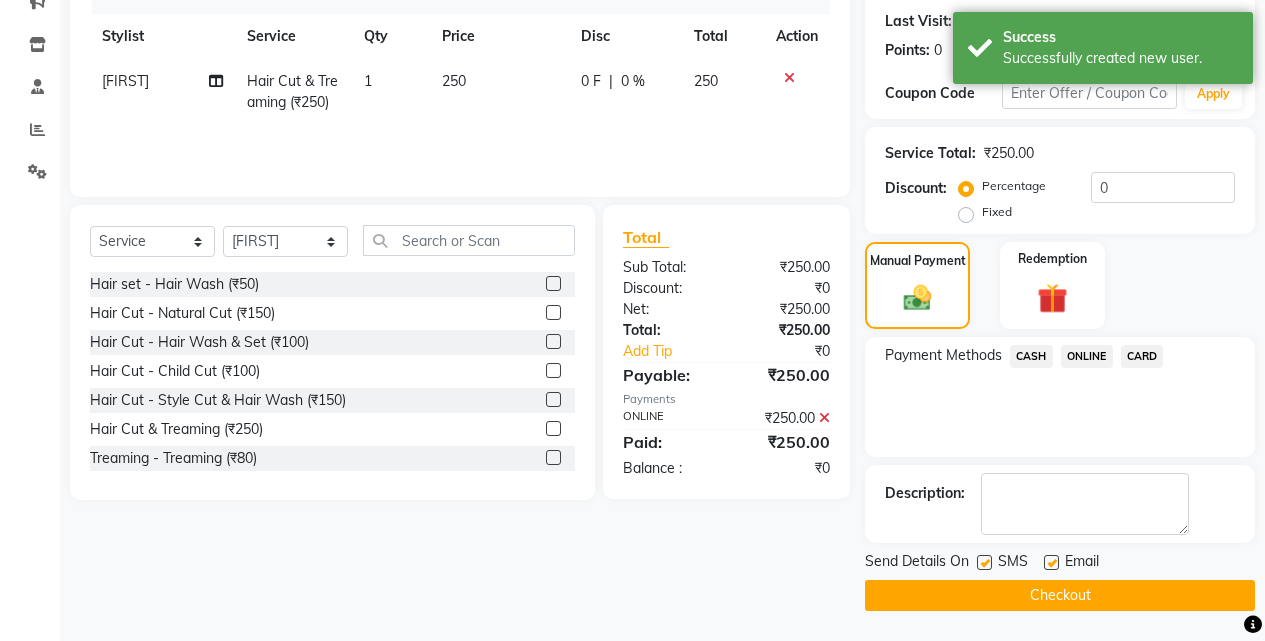 click on "Checkout" 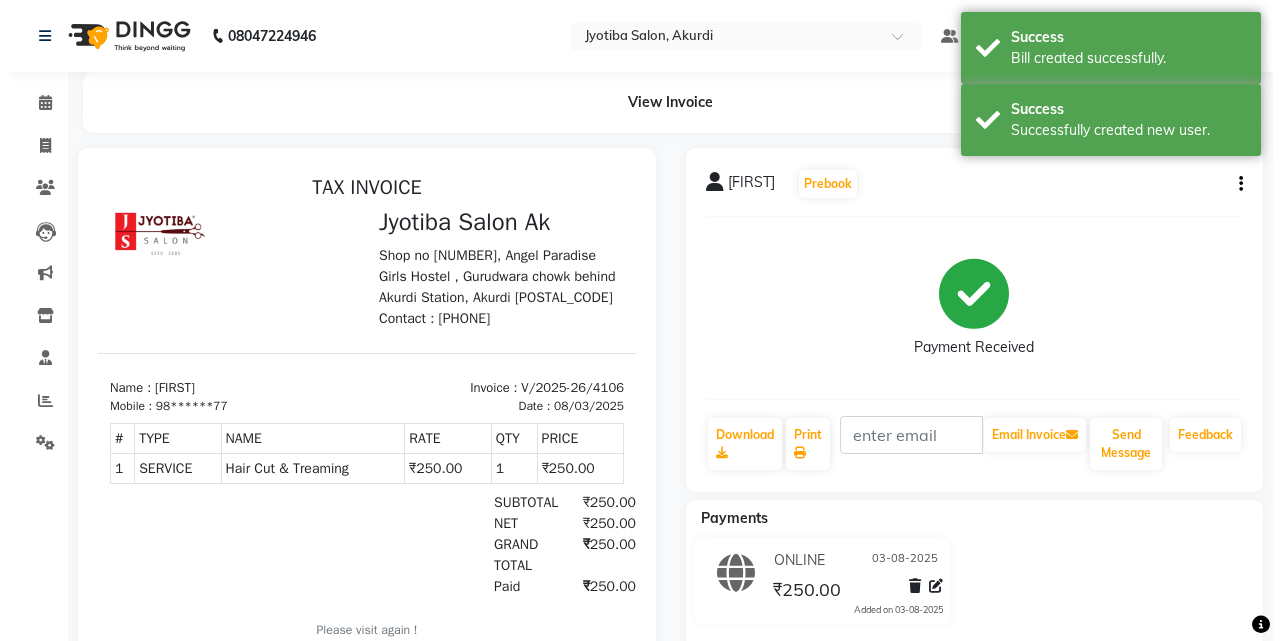 scroll, scrollTop: 0, scrollLeft: 0, axis: both 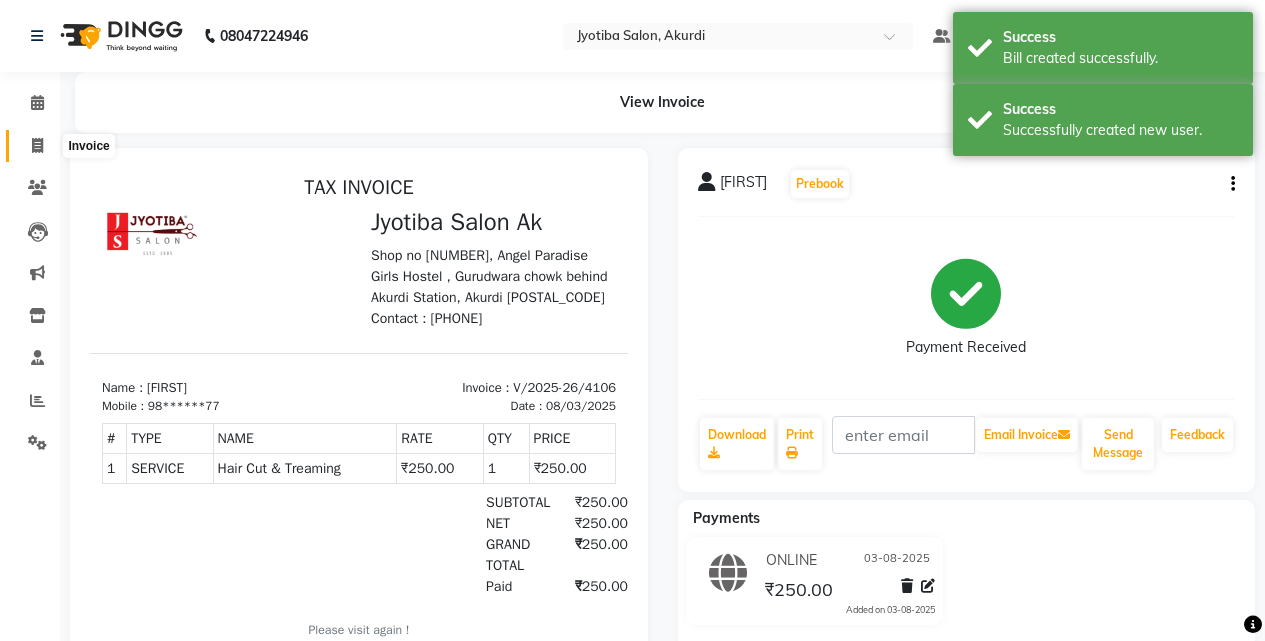 click 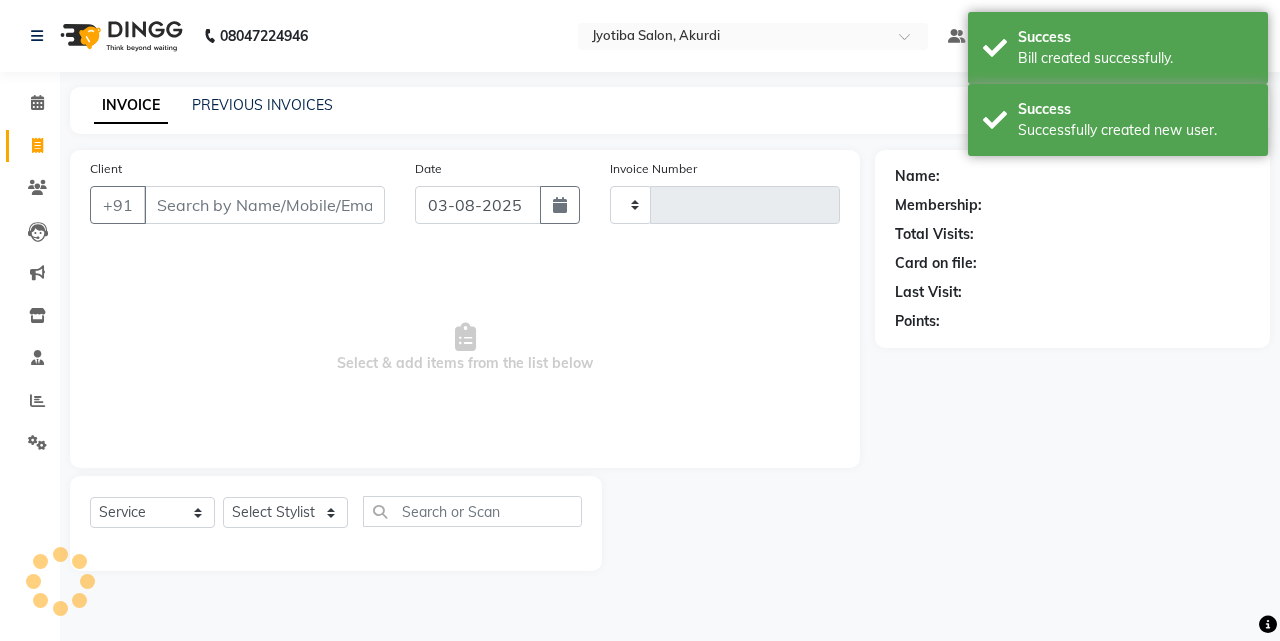 click on "Client" at bounding box center [264, 205] 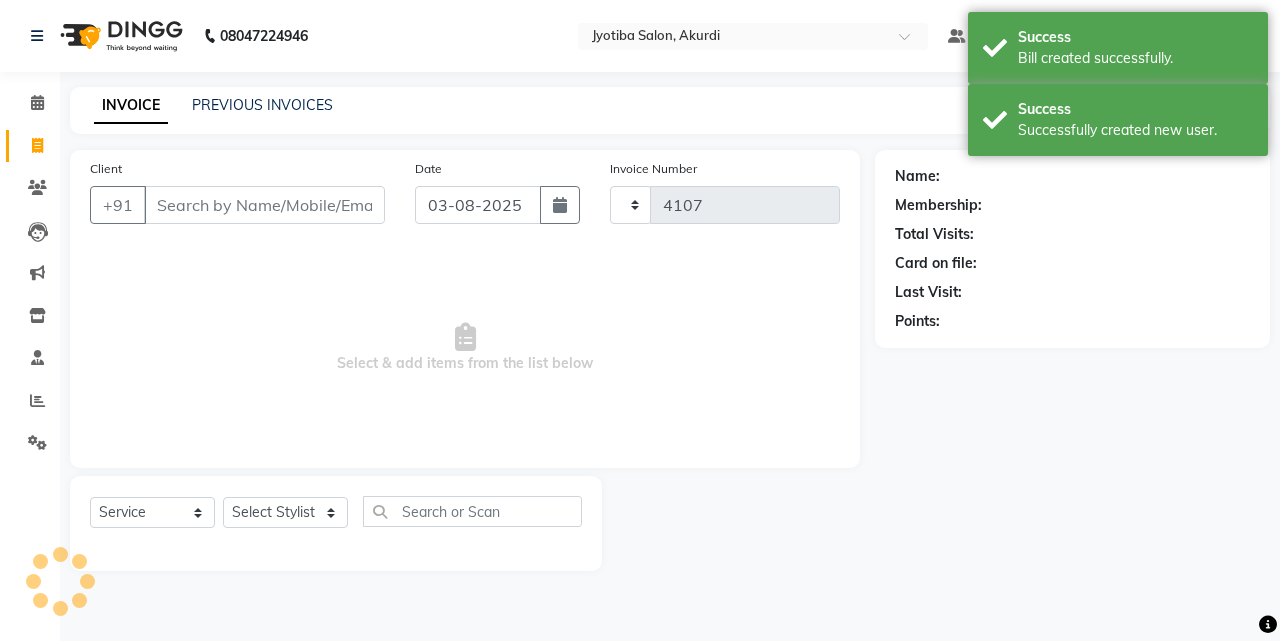 select on "557" 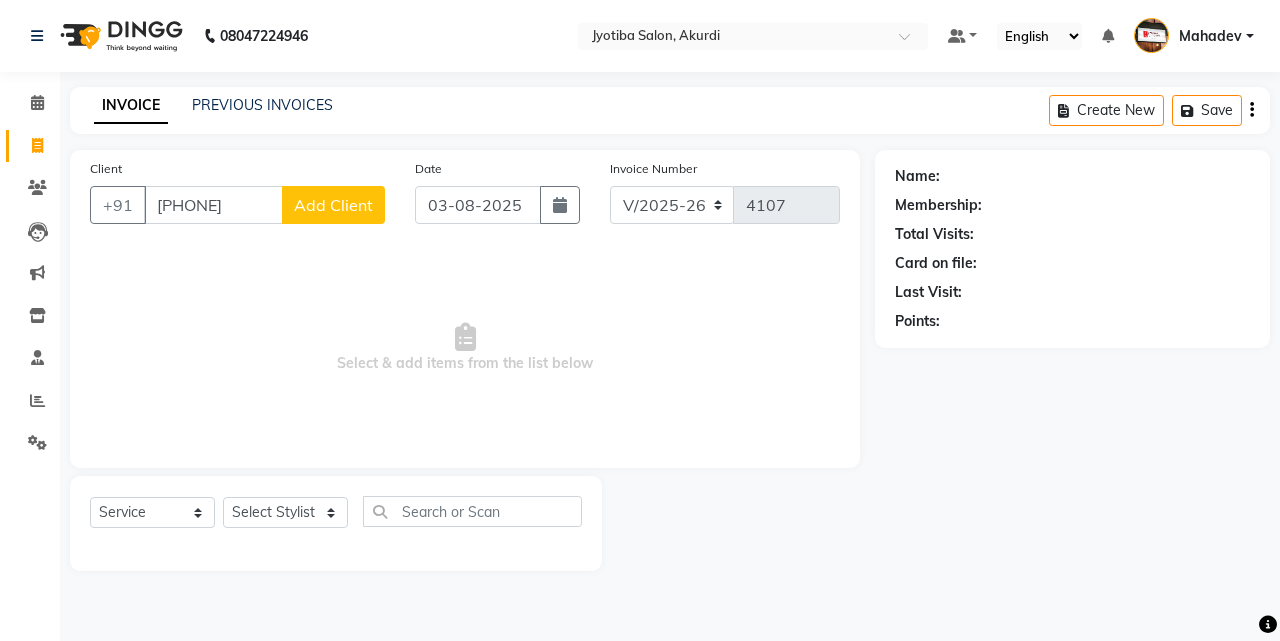 type on "[PHONE]" 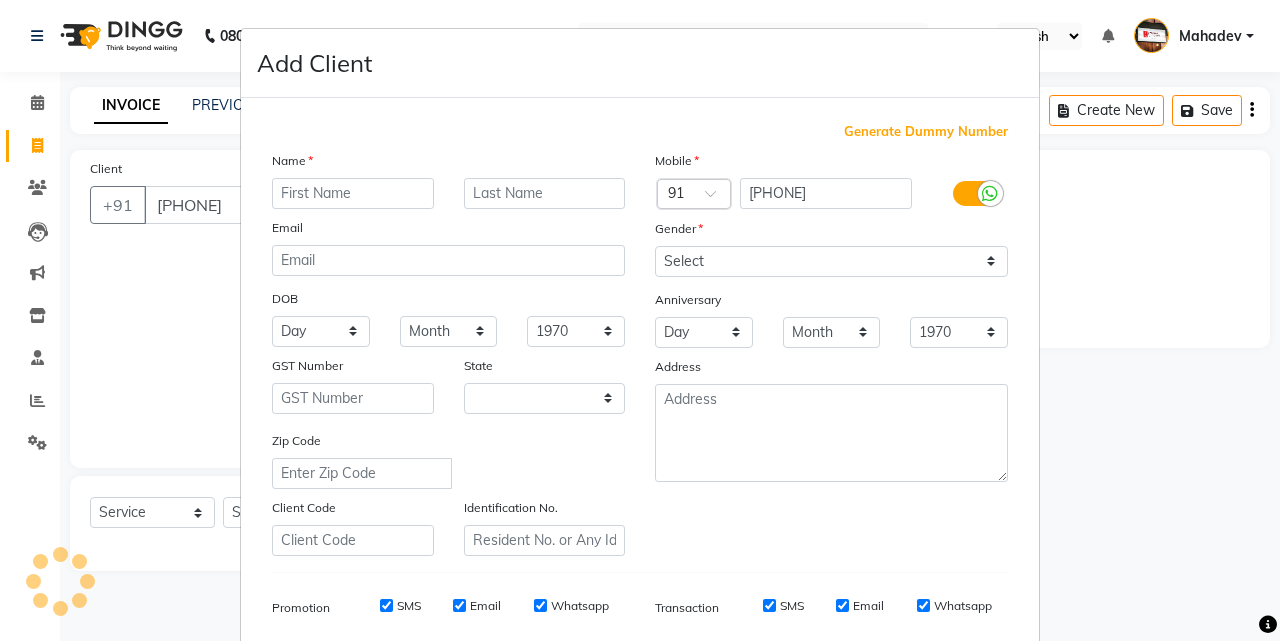 select on "22" 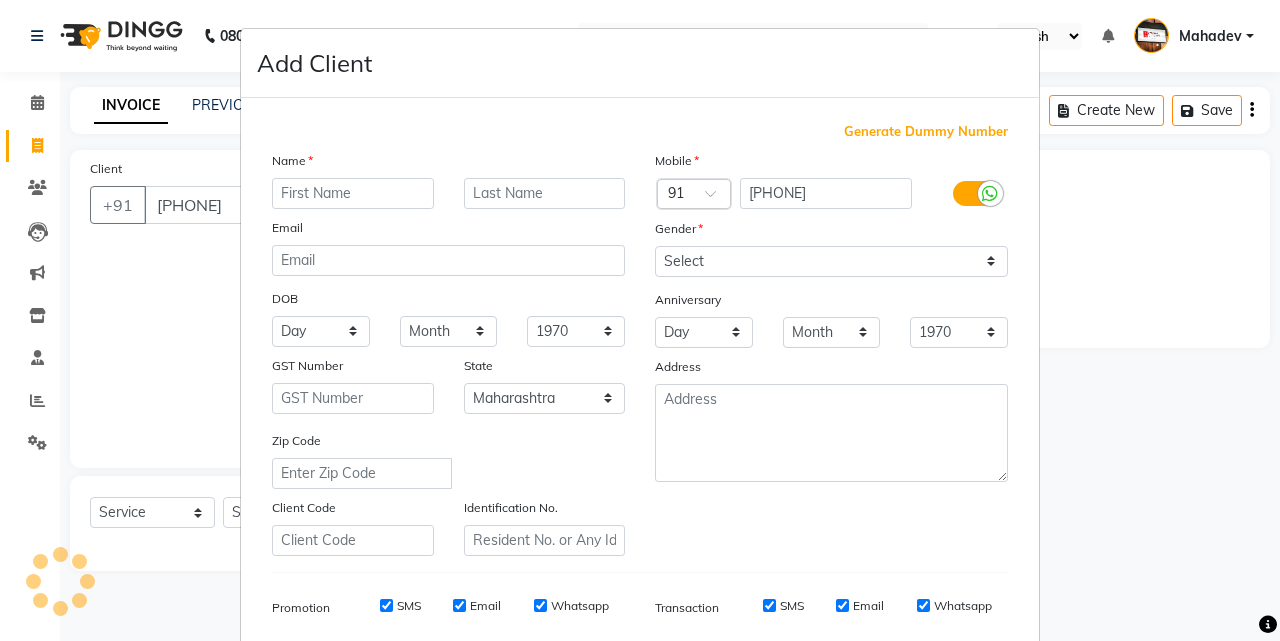 click at bounding box center (353, 193) 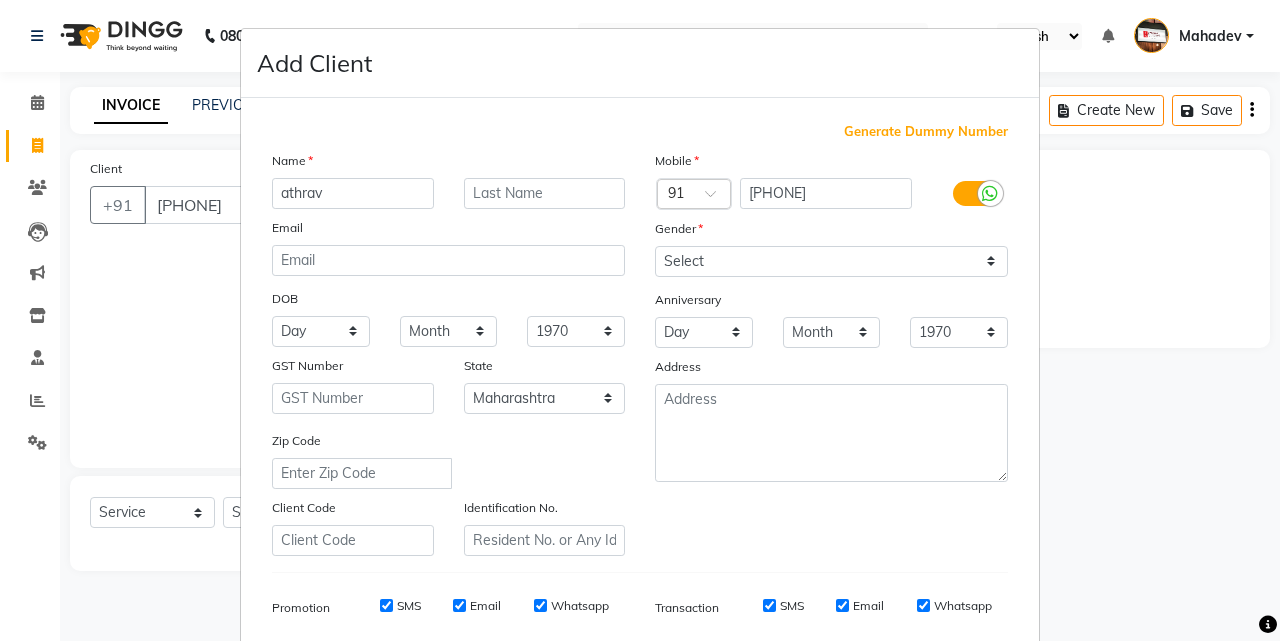 type on "athrav" 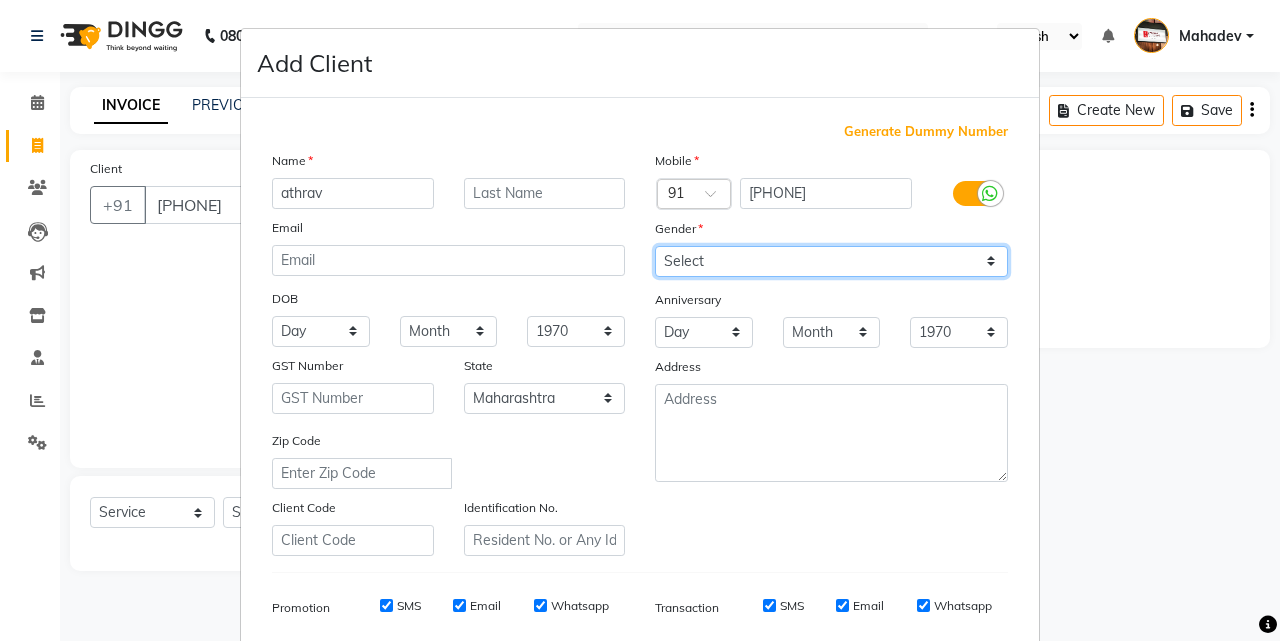 click on "Select Male Female Other Prefer Not To Say" at bounding box center (831, 261) 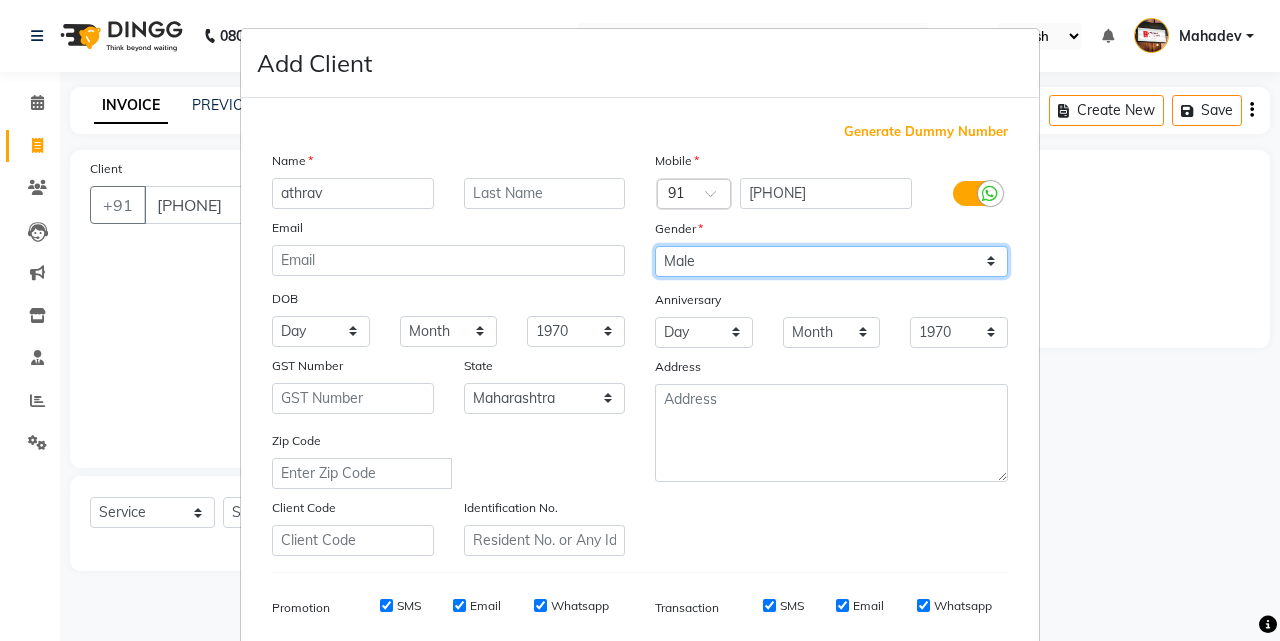 click on "Select Male Female Other Prefer Not To Say" at bounding box center (831, 261) 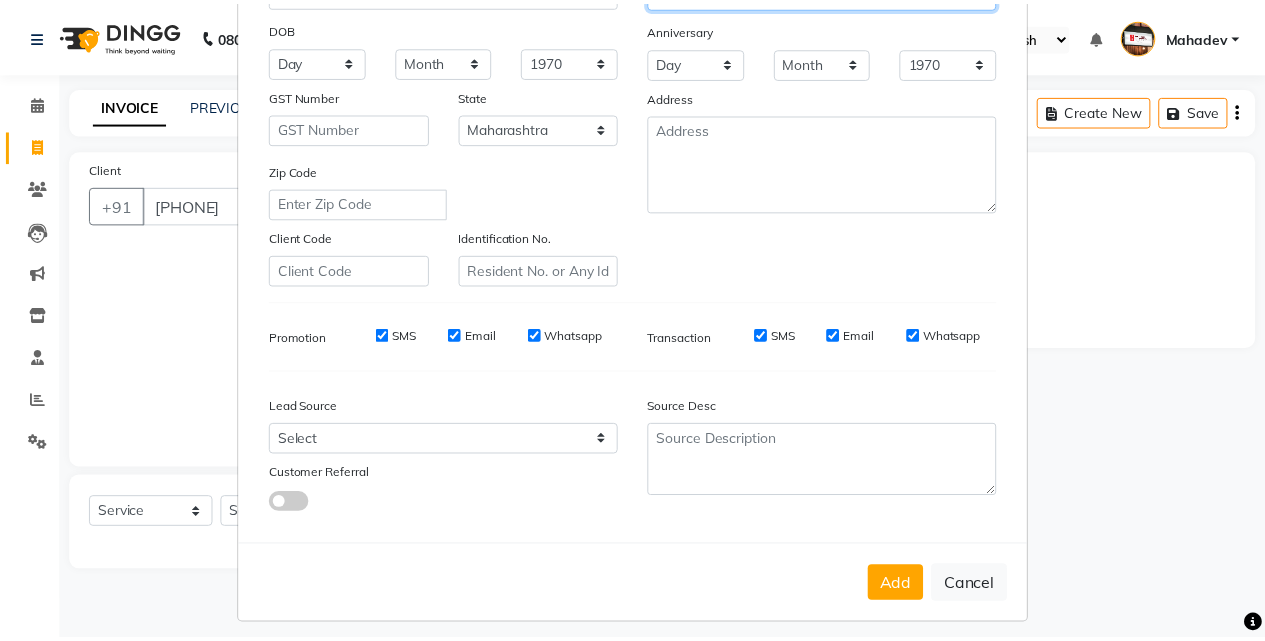 scroll, scrollTop: 282, scrollLeft: 0, axis: vertical 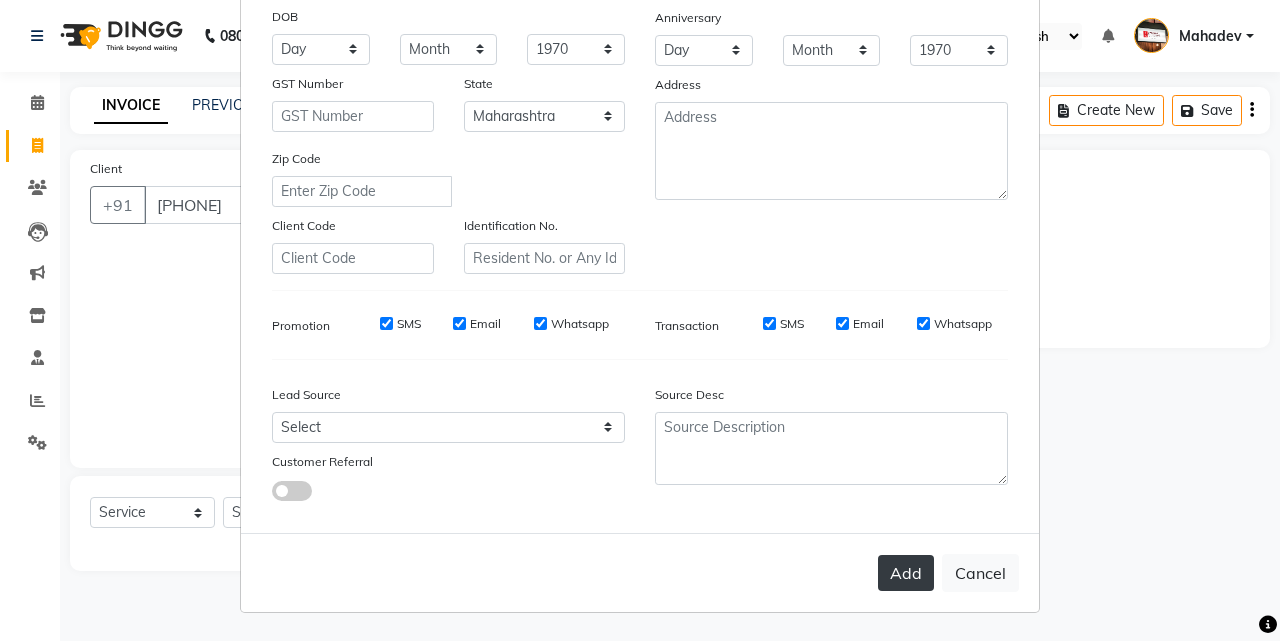 click on "Add" at bounding box center (906, 573) 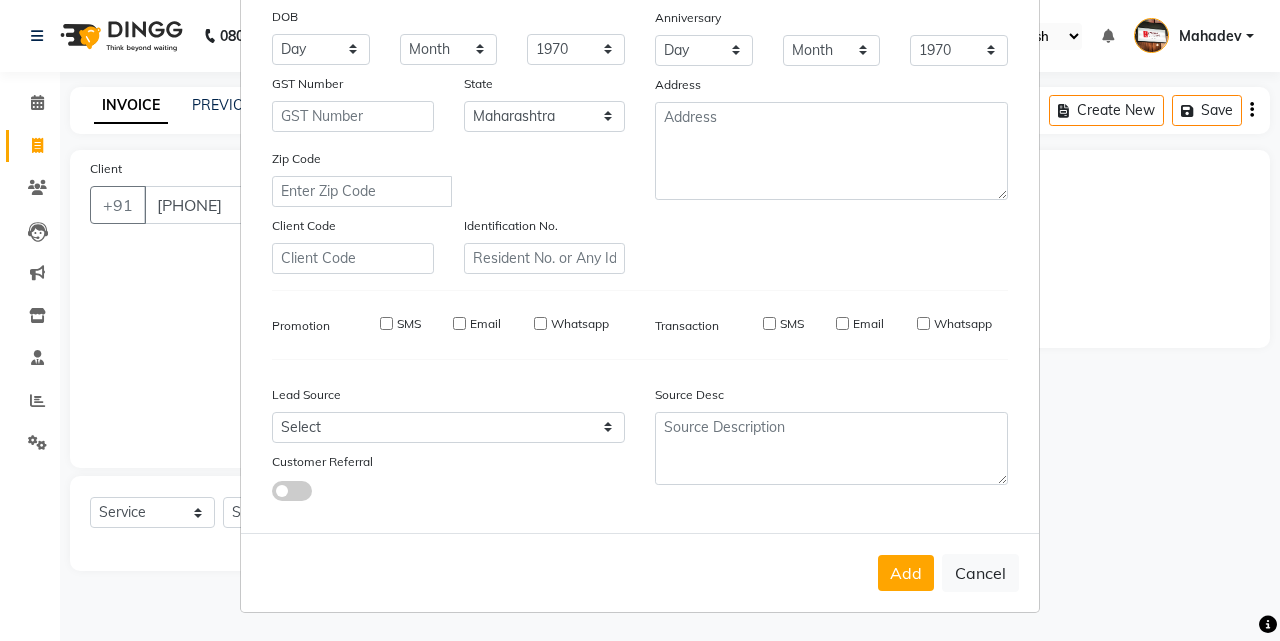 type on "77******06" 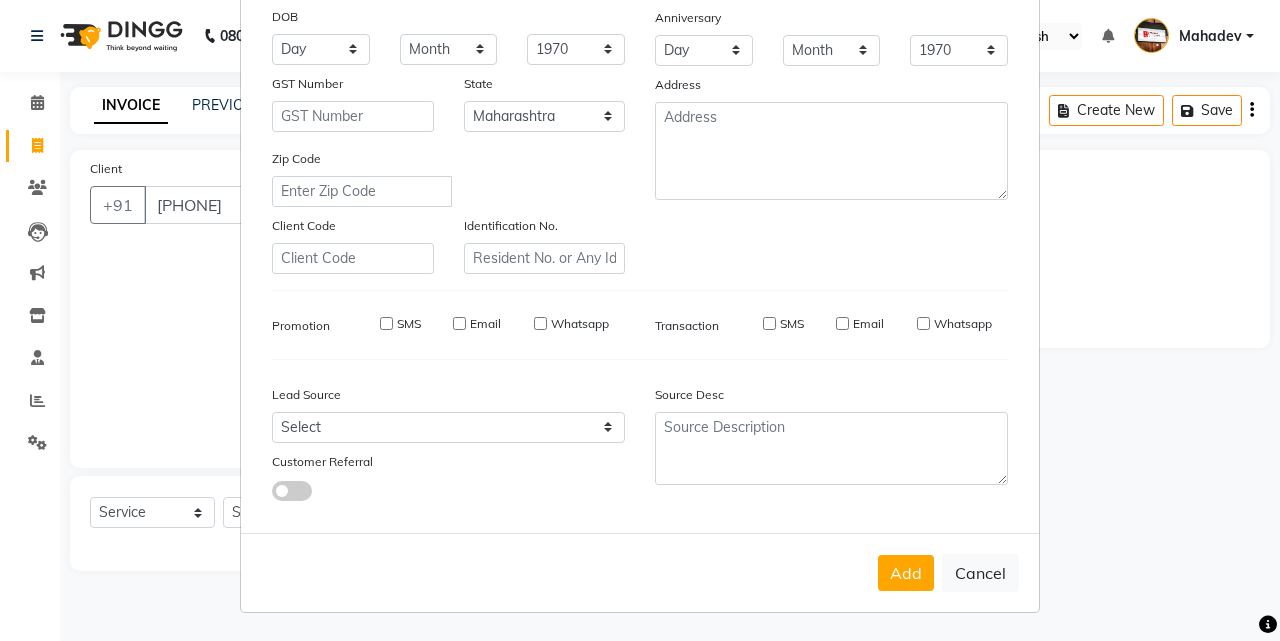 type 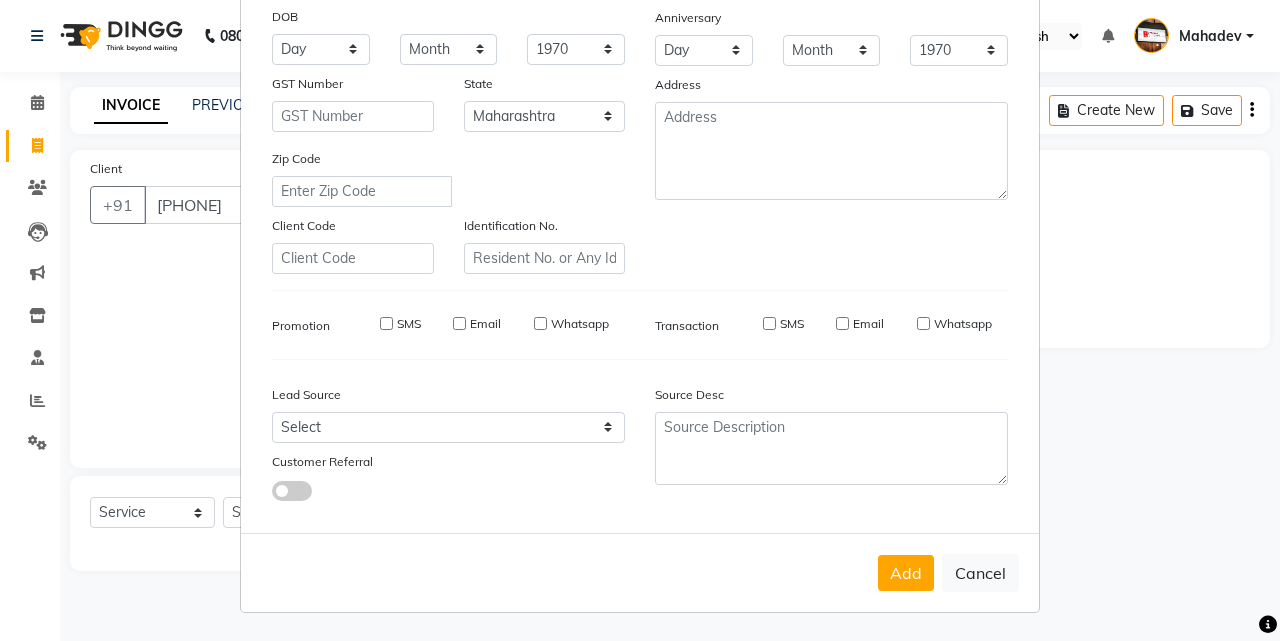 select 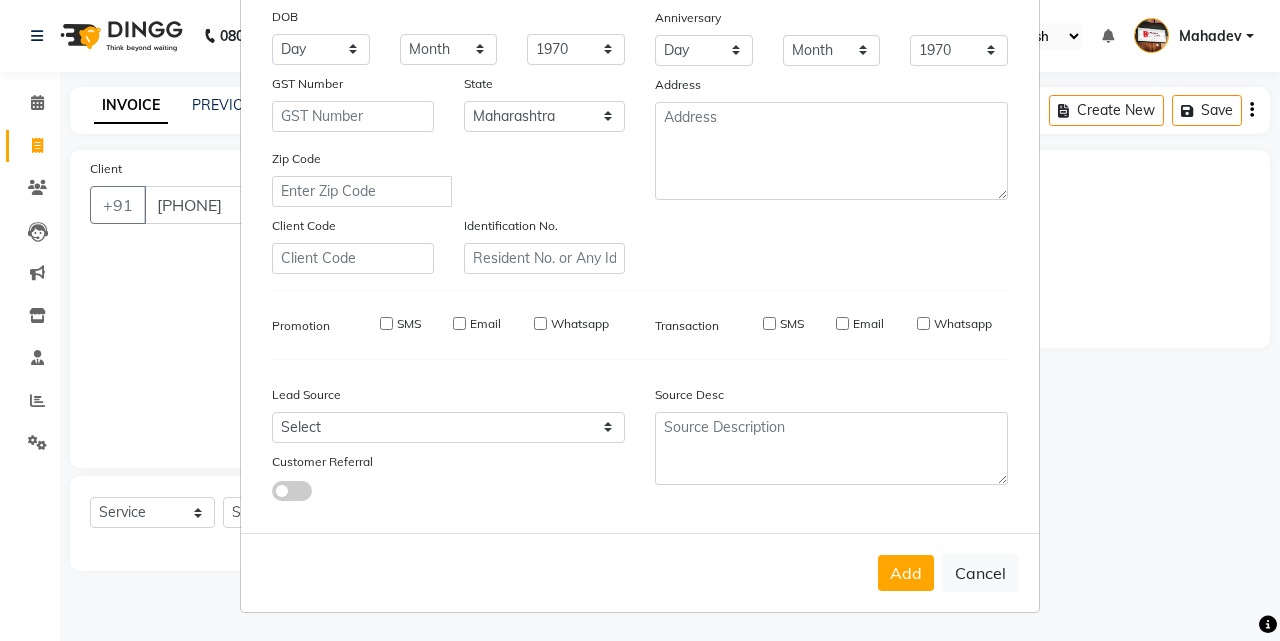 select 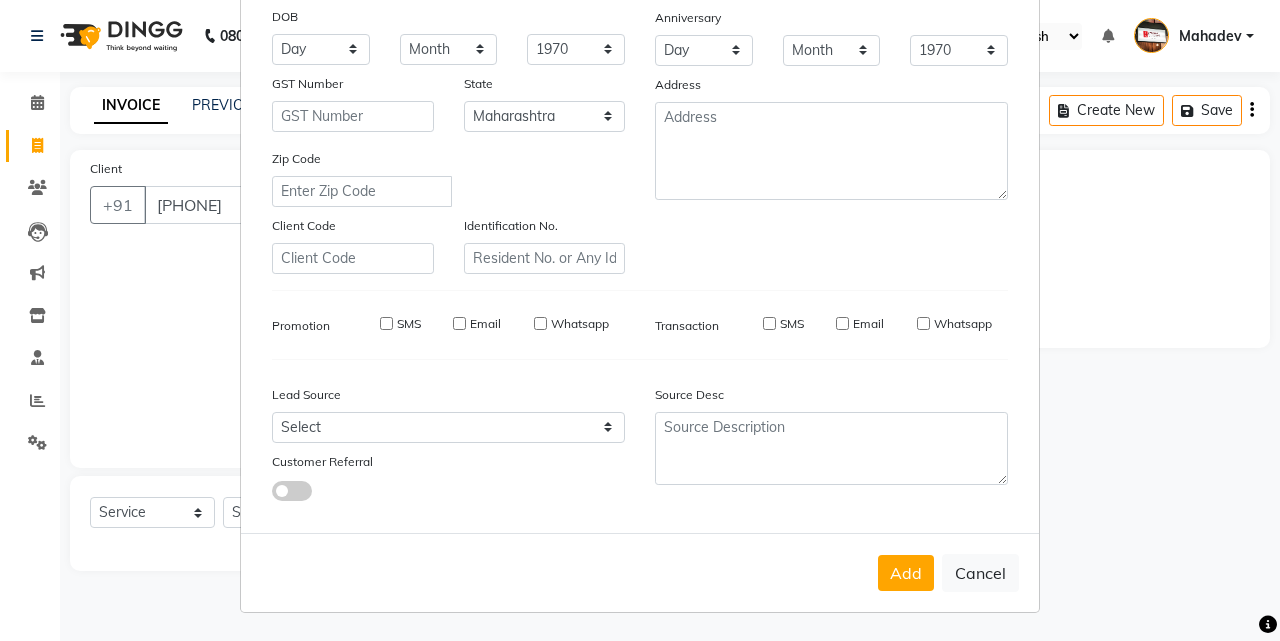 type 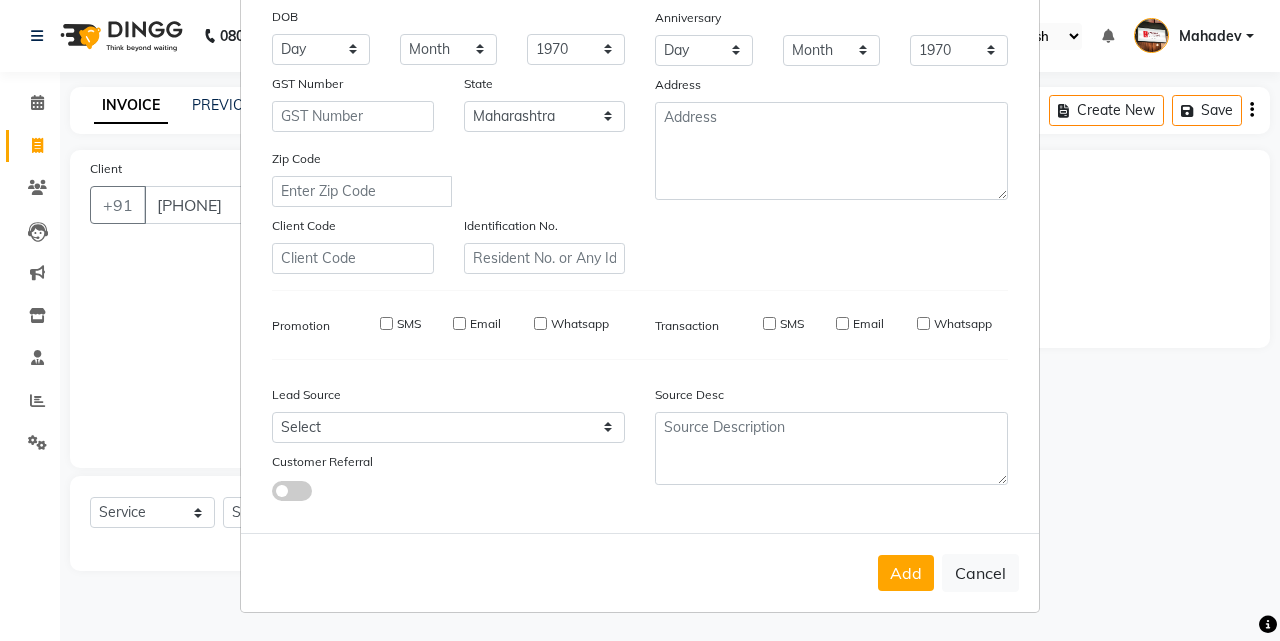 select 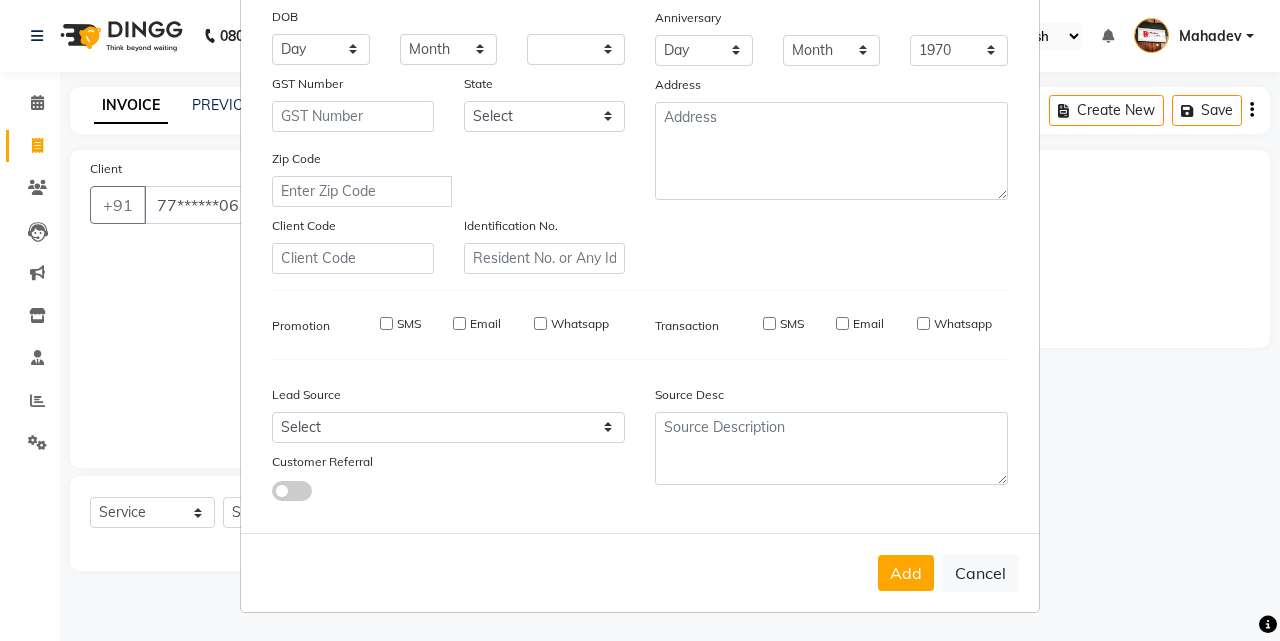 select 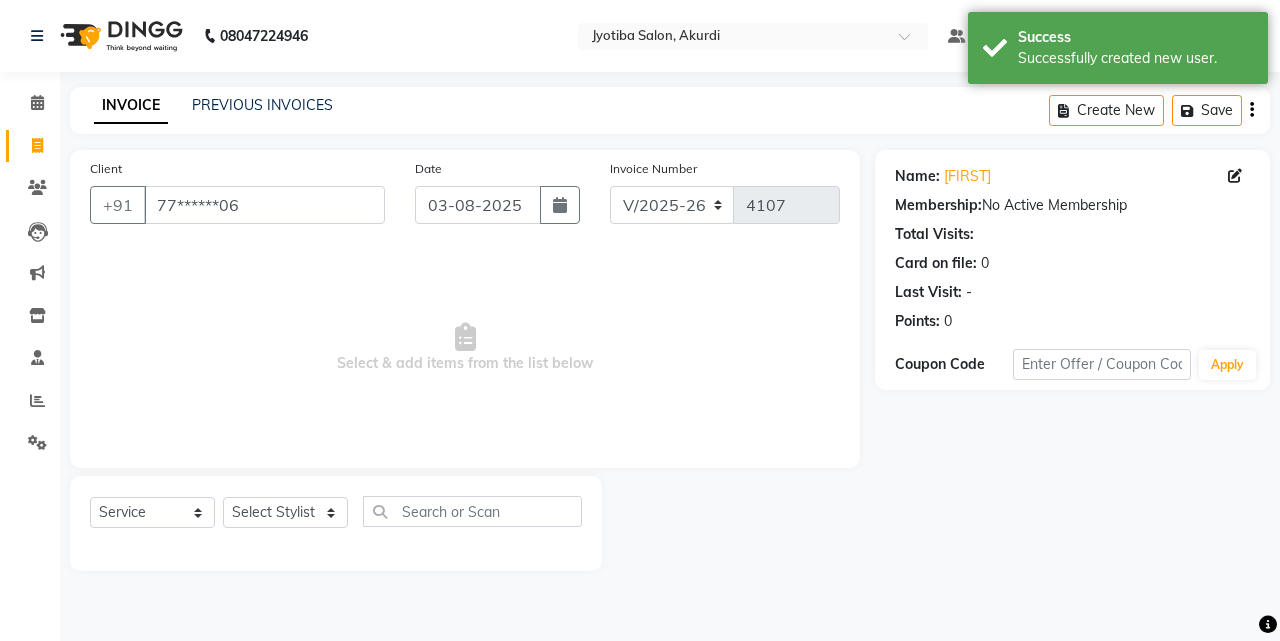 click on "Select  Service  Product  Membership  Package Voucher Prepaid Gift Card  Select Stylist Ajaj Ansari sahid Arif Ganpat  Mahadev manish choudhari Parmu tatya  Prem Rajan Sanjay Sanjay Santosh  Shop  Sohel  Vinod" 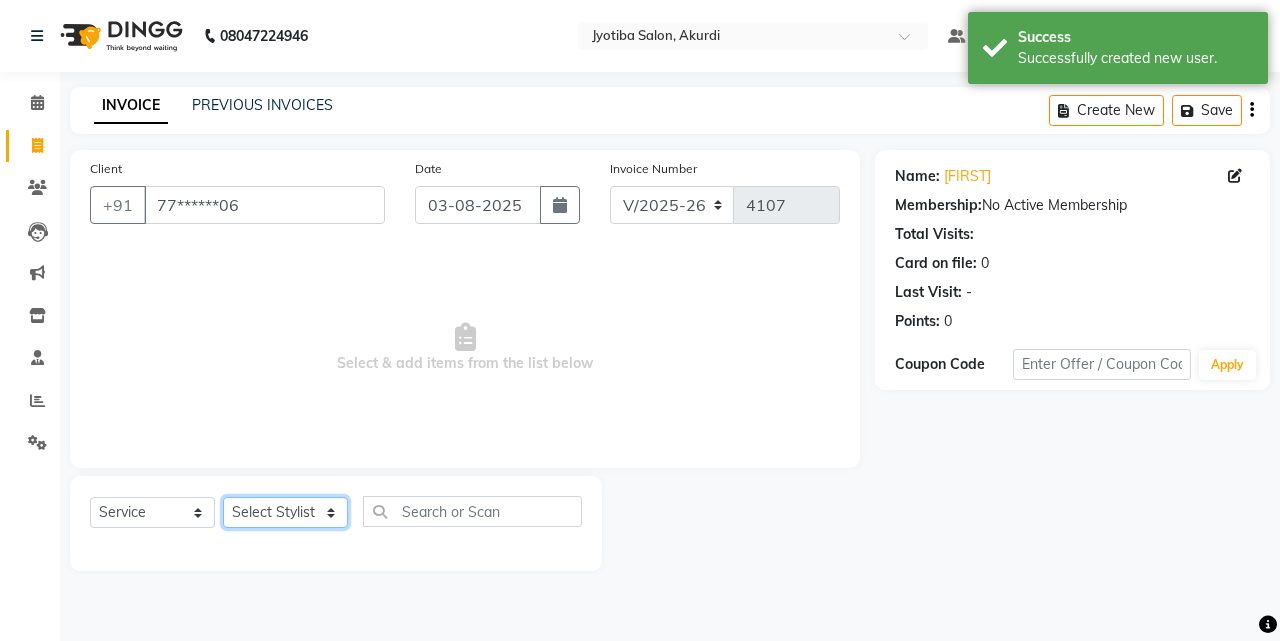 click on "Select Stylist Ajaj Ansari sahid Arif Ganpat  Mahadev manish choudhari Parmu tatya  Prem Rajan Sanjay Sanjay Santosh  Shop  Sohel  Vinod" 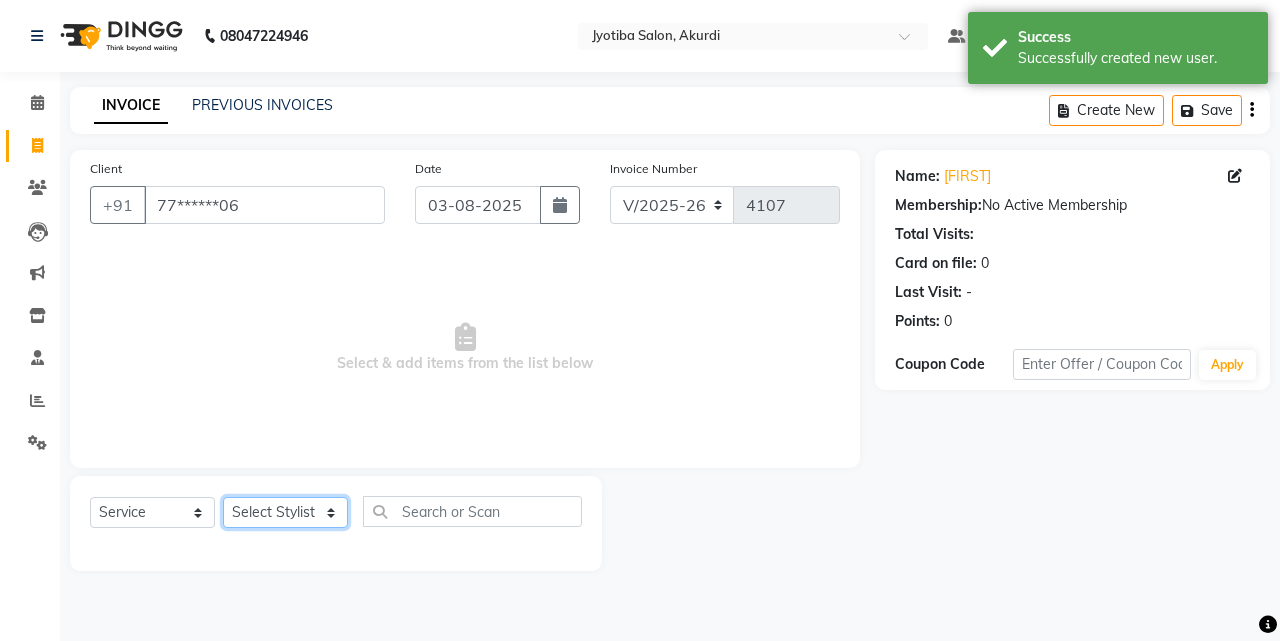 select on "11679" 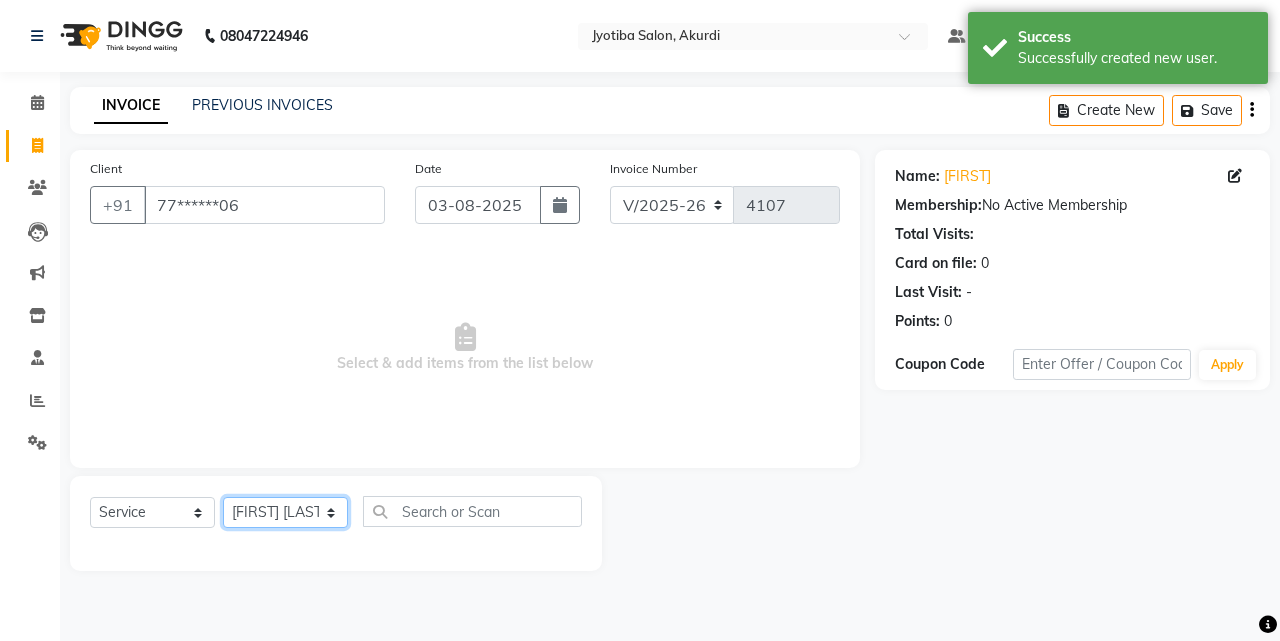 click on "Select Stylist Ajaj Ansari sahid Arif Ganpat  Mahadev manish choudhari Parmu tatya  Prem Rajan Sanjay Sanjay Santosh  Shop  Sohel  Vinod" 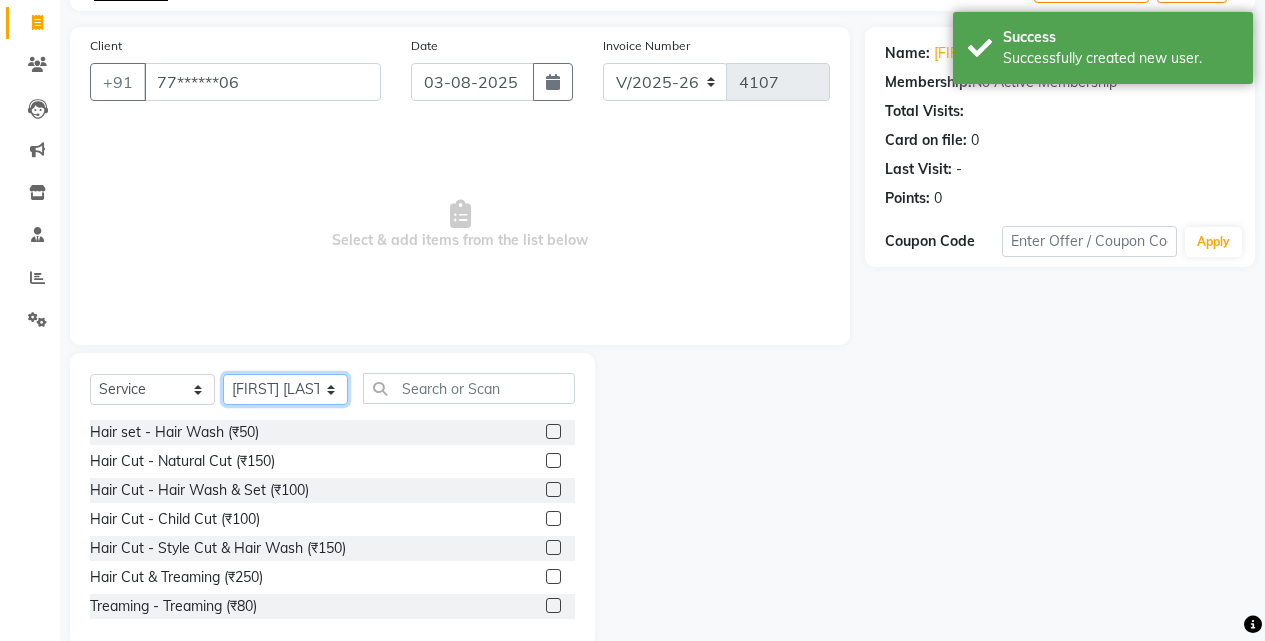 scroll, scrollTop: 160, scrollLeft: 0, axis: vertical 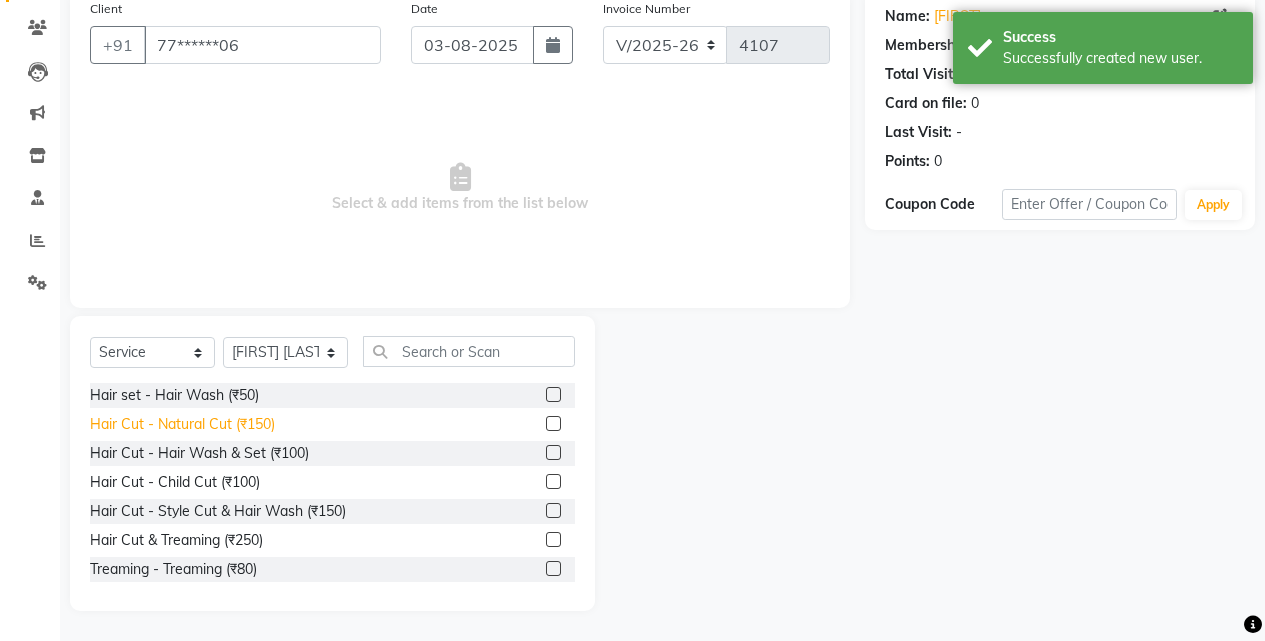 click on "Hair Cut - Natural Cut (₹150)" 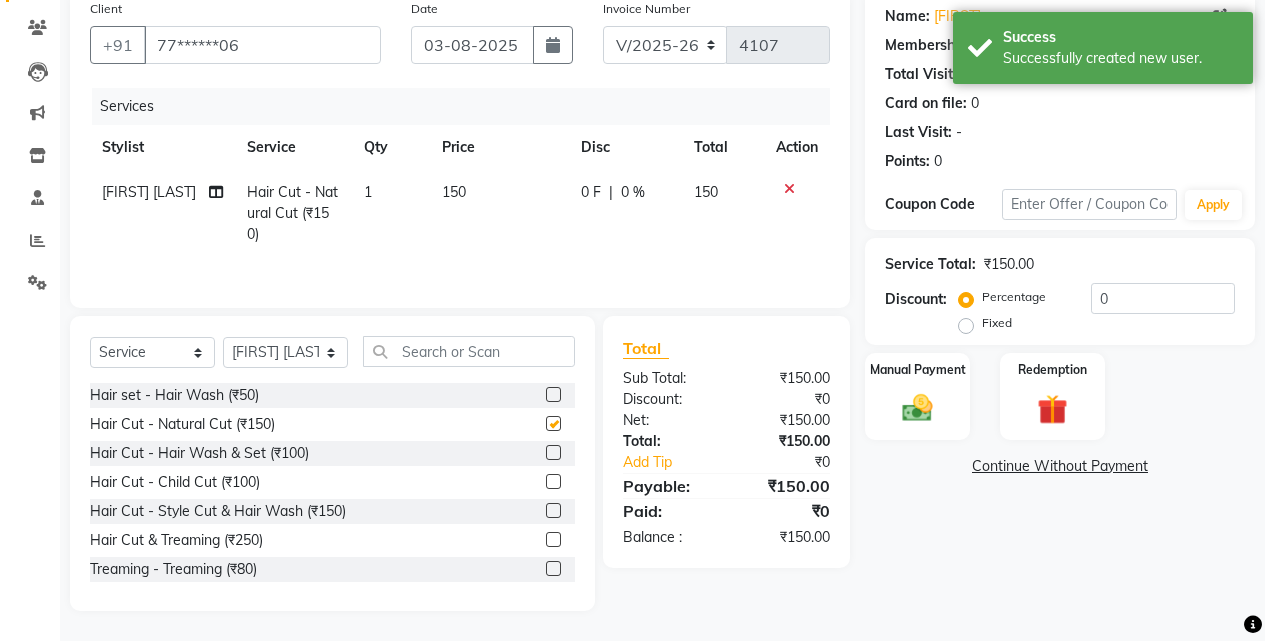 checkbox on "false" 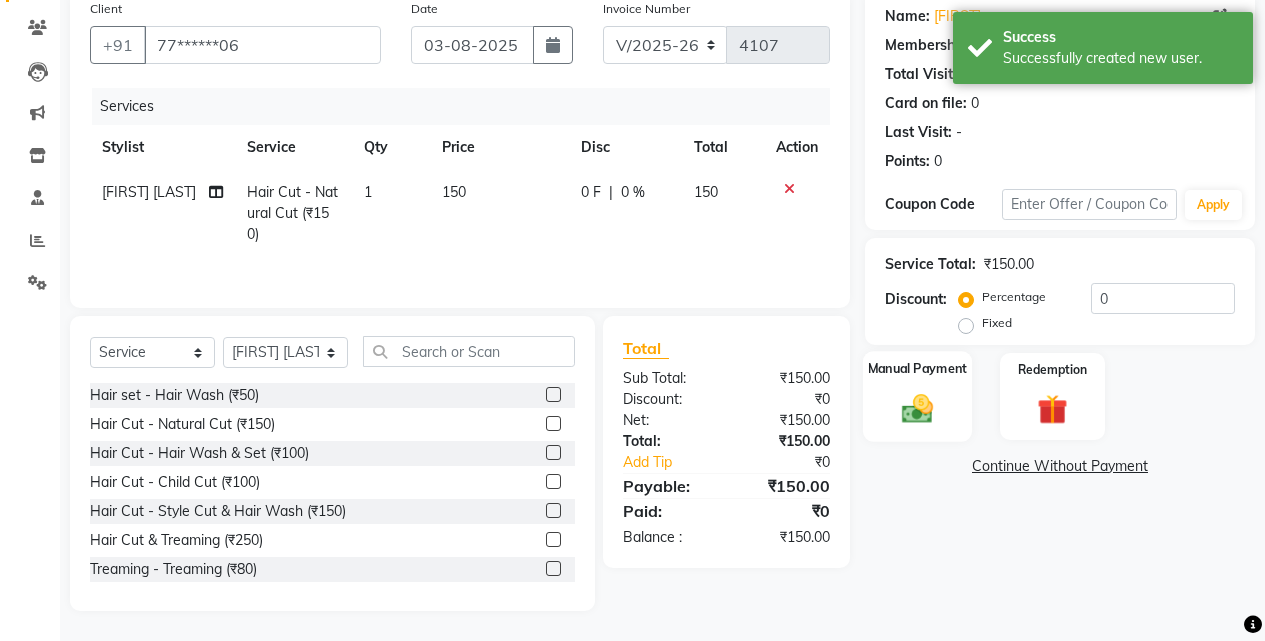click on "Manual Payment" 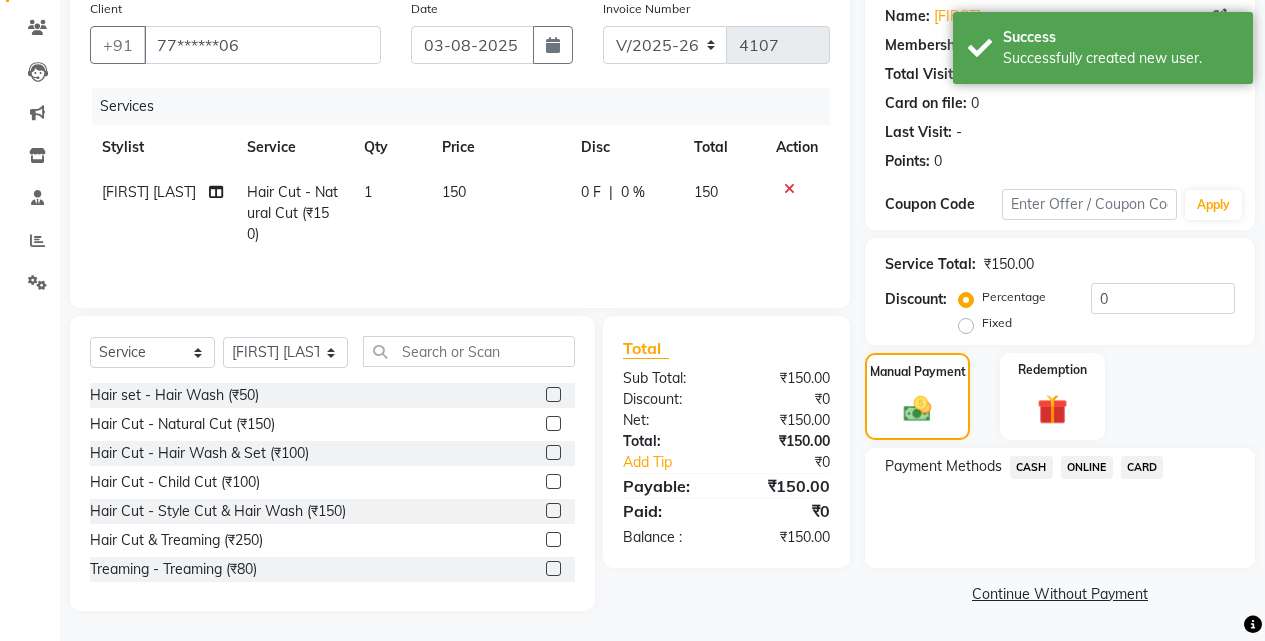 drag, startPoint x: 1091, startPoint y: 457, endPoint x: 1091, endPoint y: 480, distance: 23 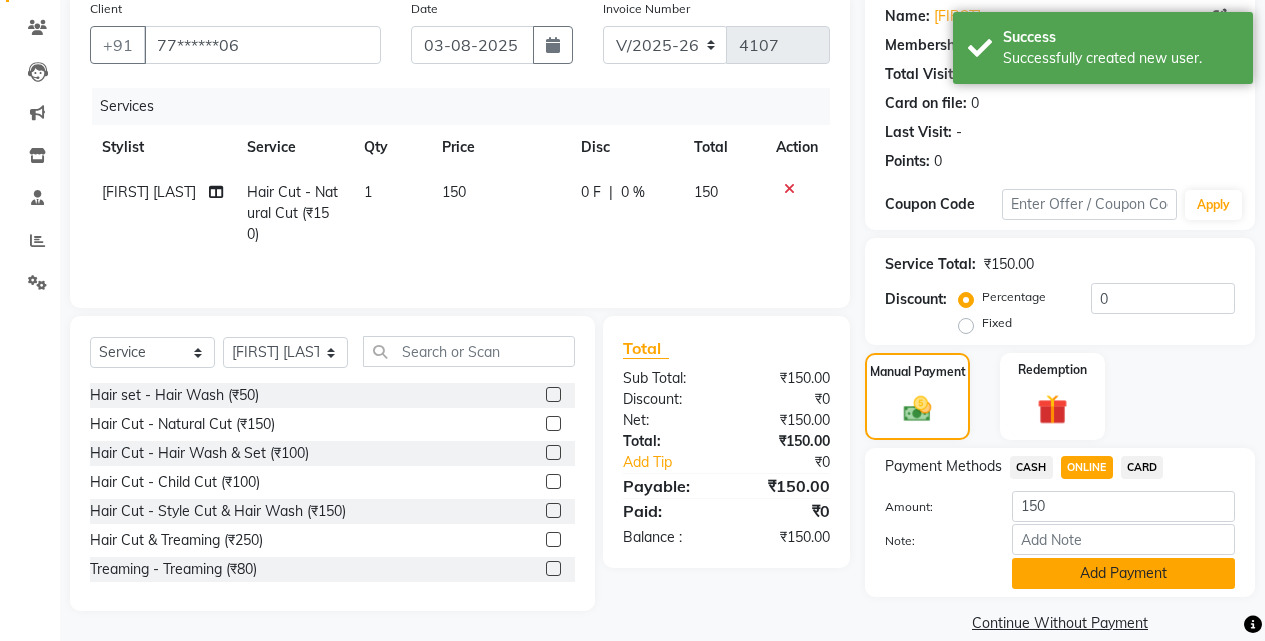 click on "Add Payment" 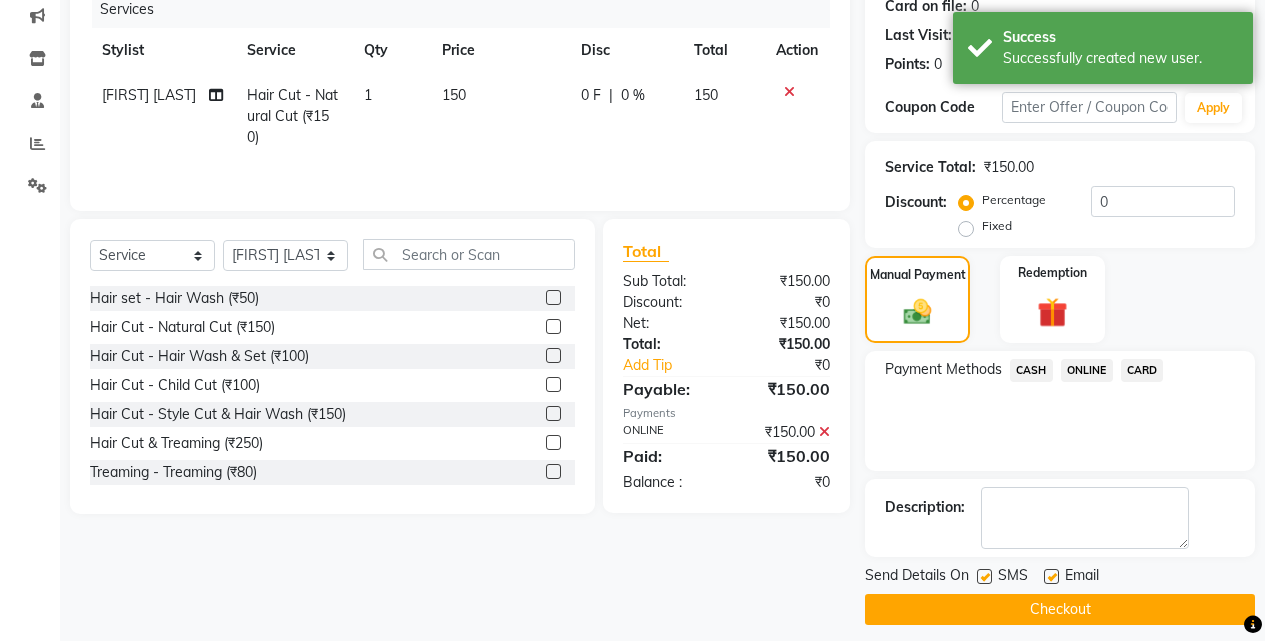 scroll, scrollTop: 271, scrollLeft: 0, axis: vertical 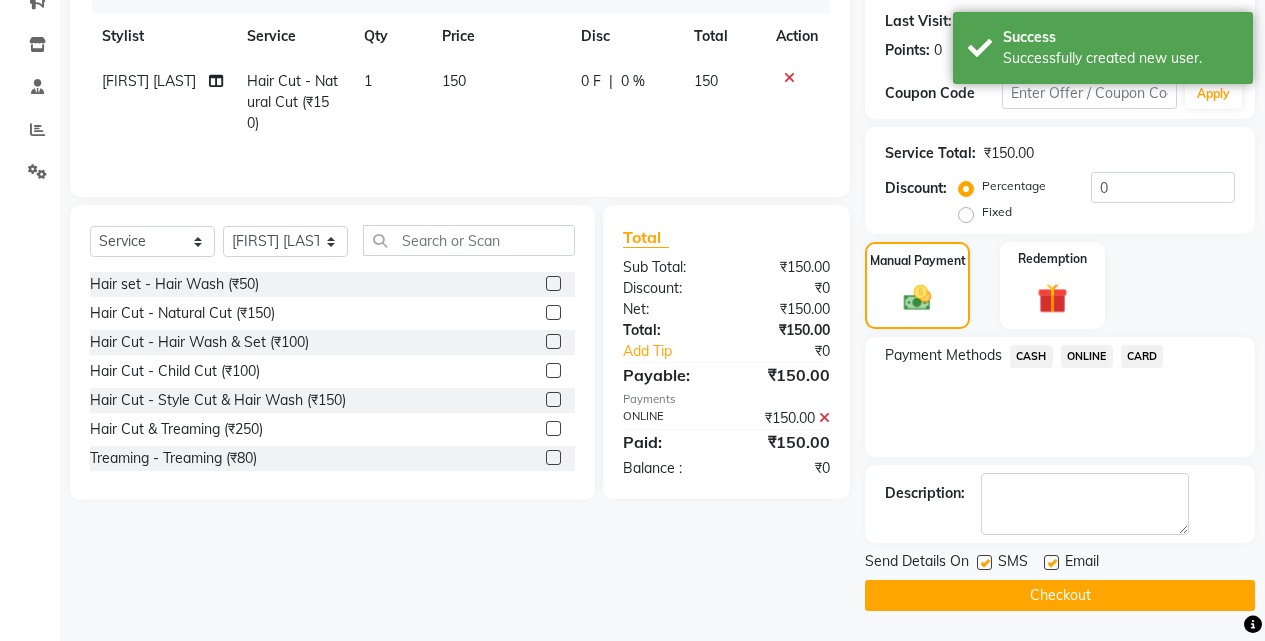 click on "Checkout" 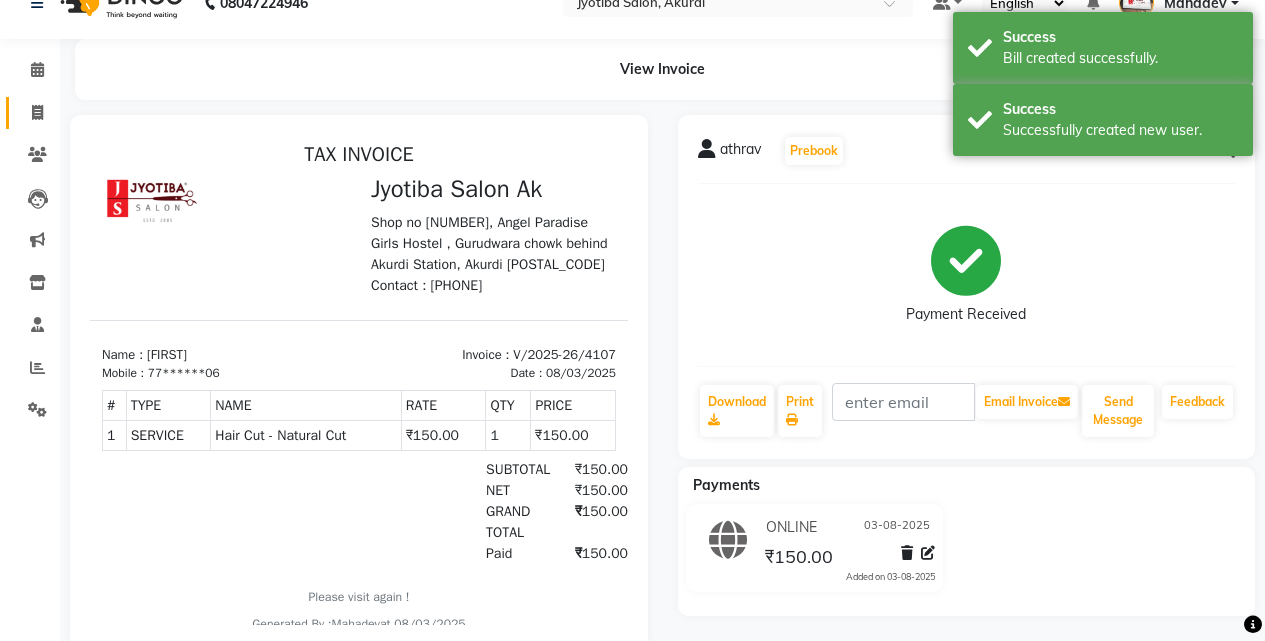 scroll, scrollTop: 38, scrollLeft: 0, axis: vertical 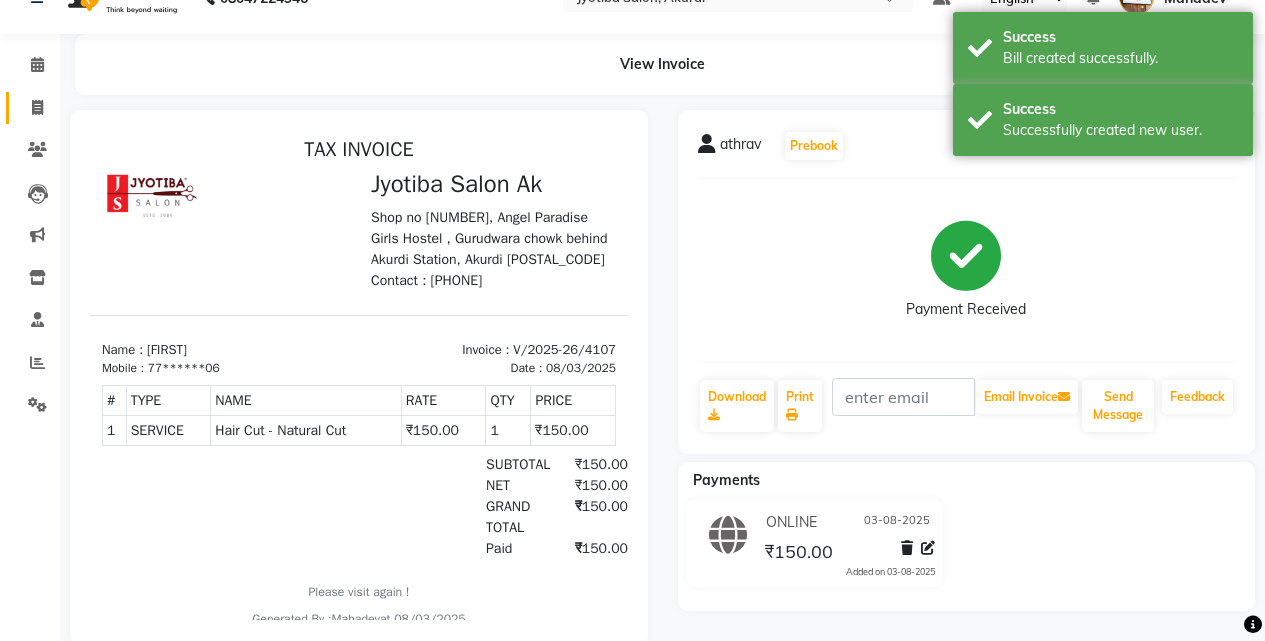 click on "Invoice" 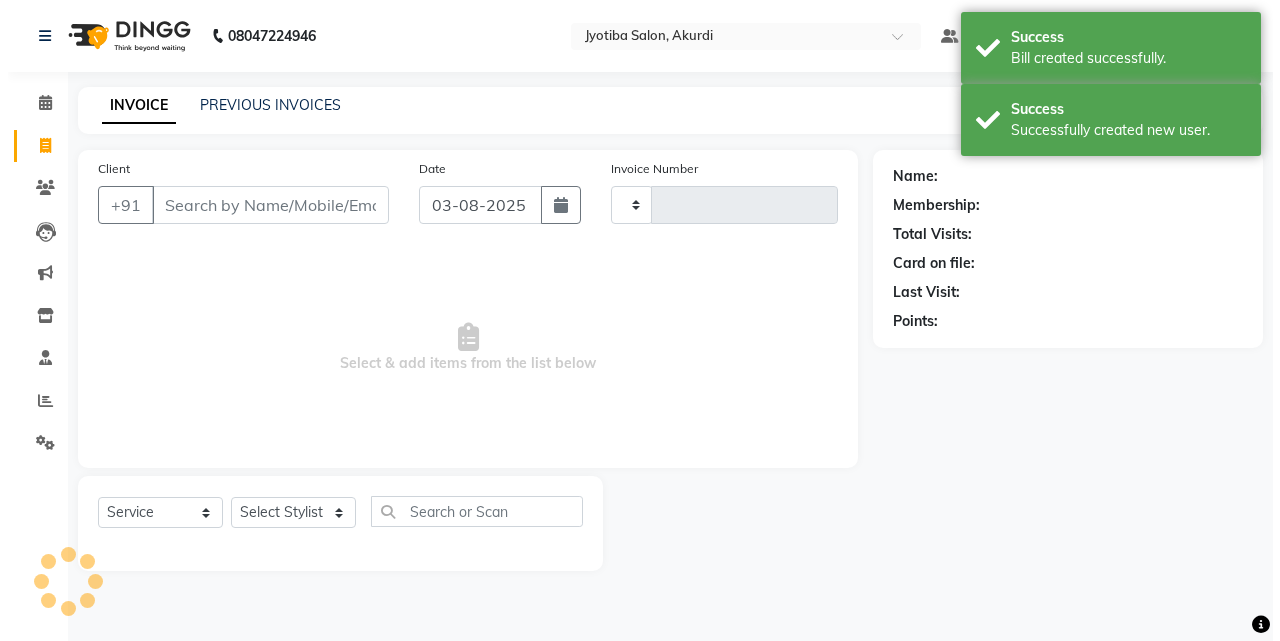 scroll, scrollTop: 0, scrollLeft: 0, axis: both 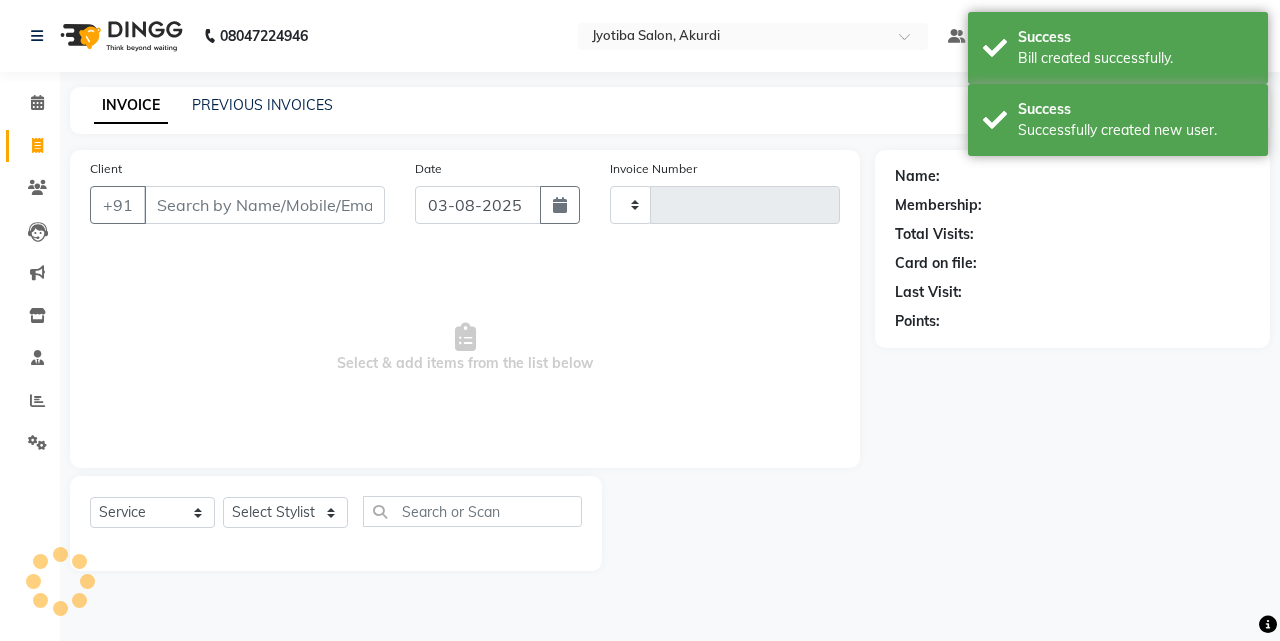 click on "Client" at bounding box center [264, 205] 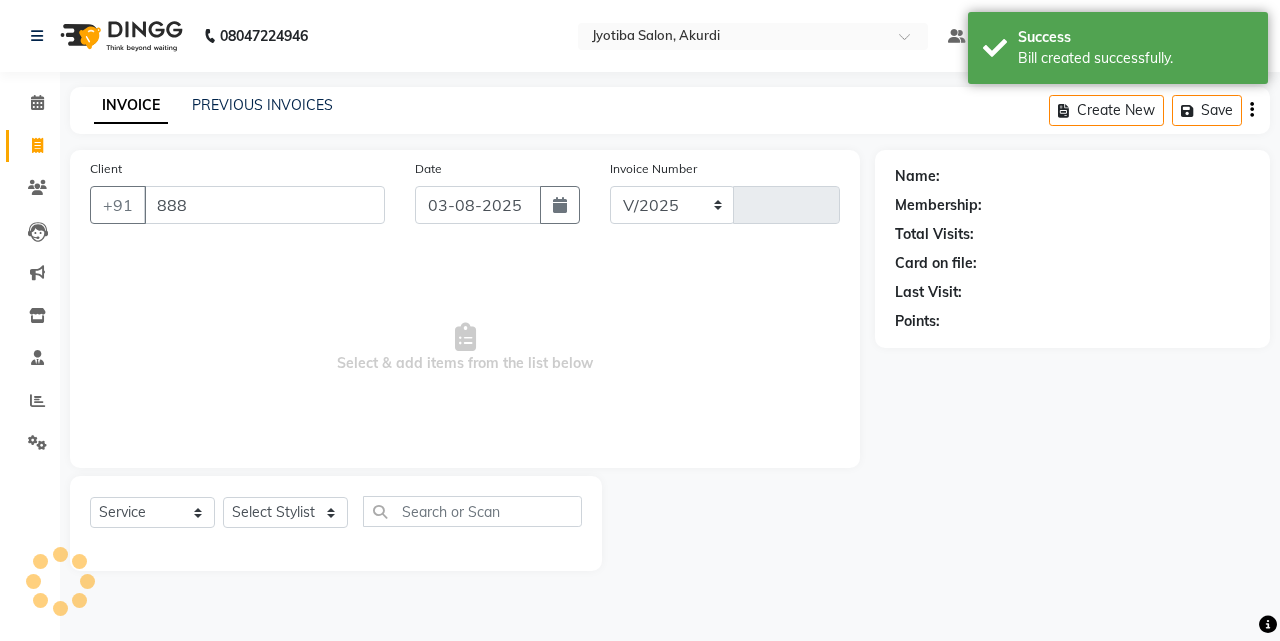 type on "8888" 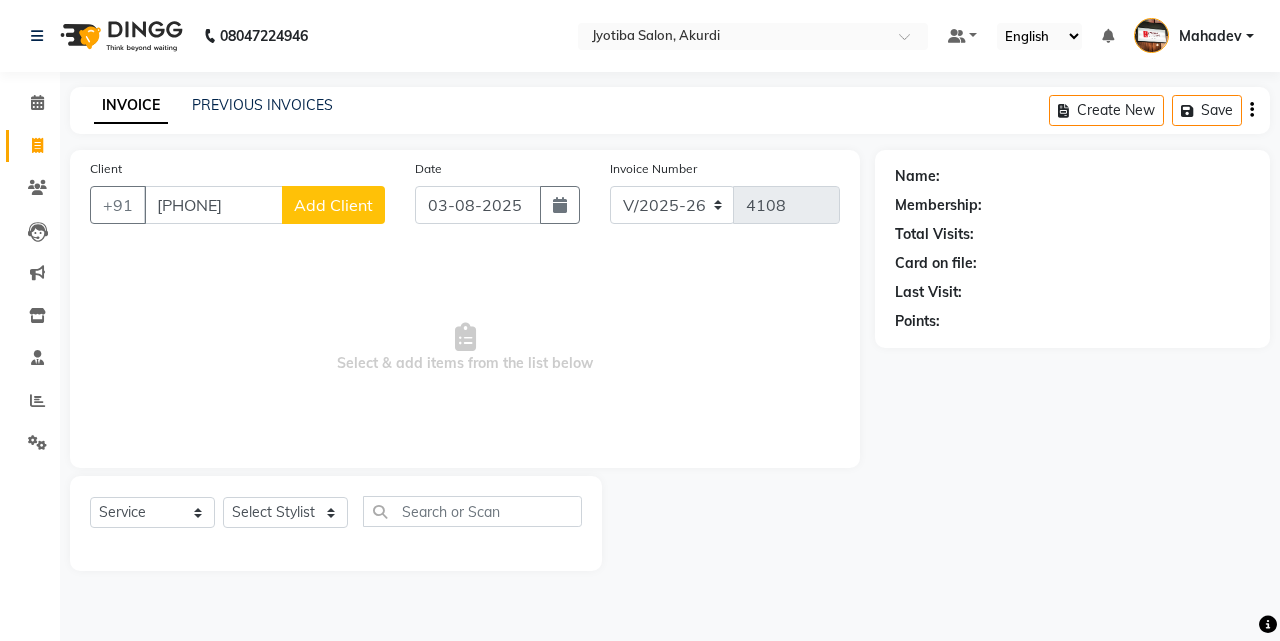type on "8888076549" 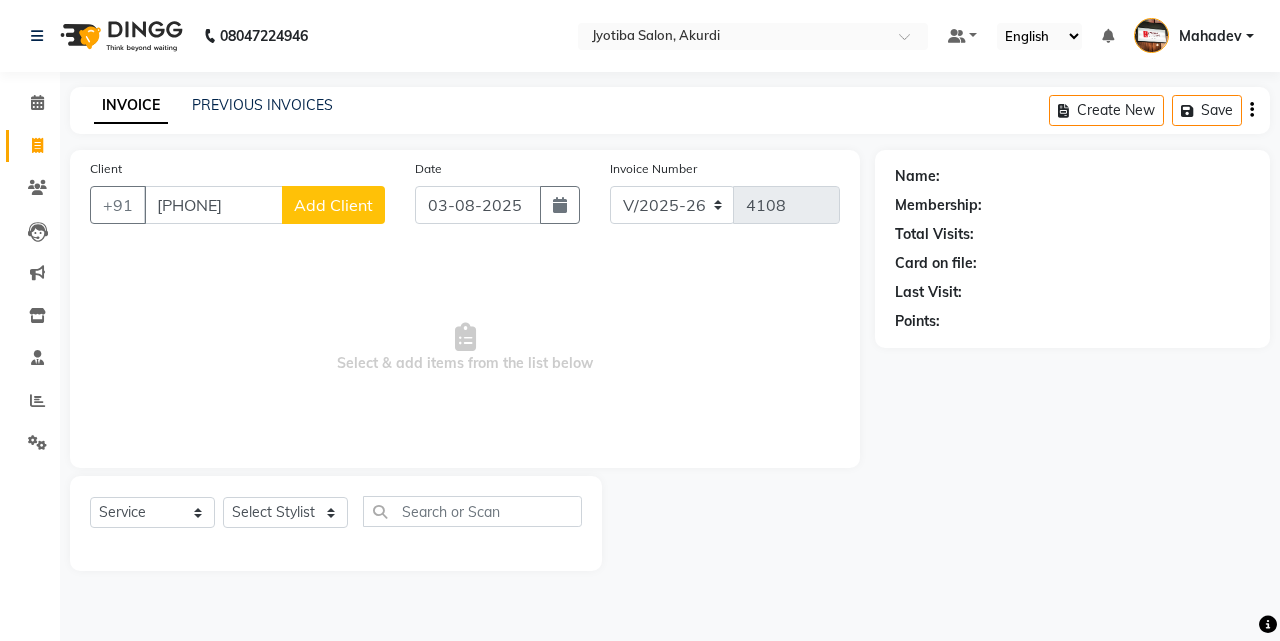 select on "22" 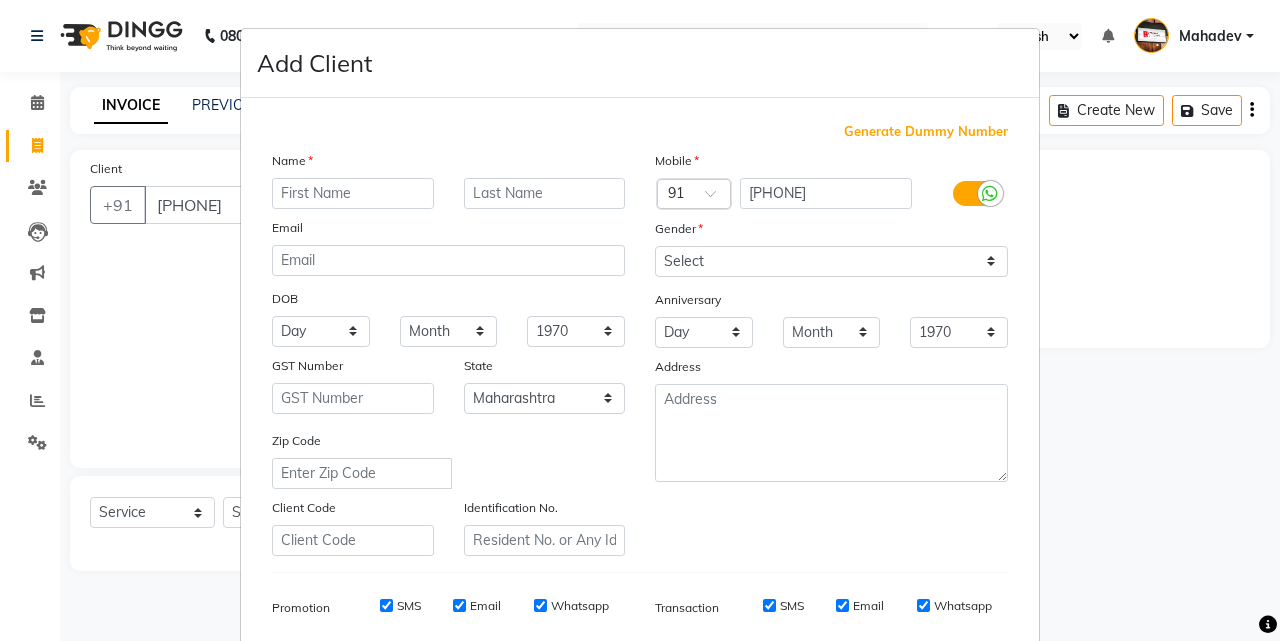 click at bounding box center [353, 193] 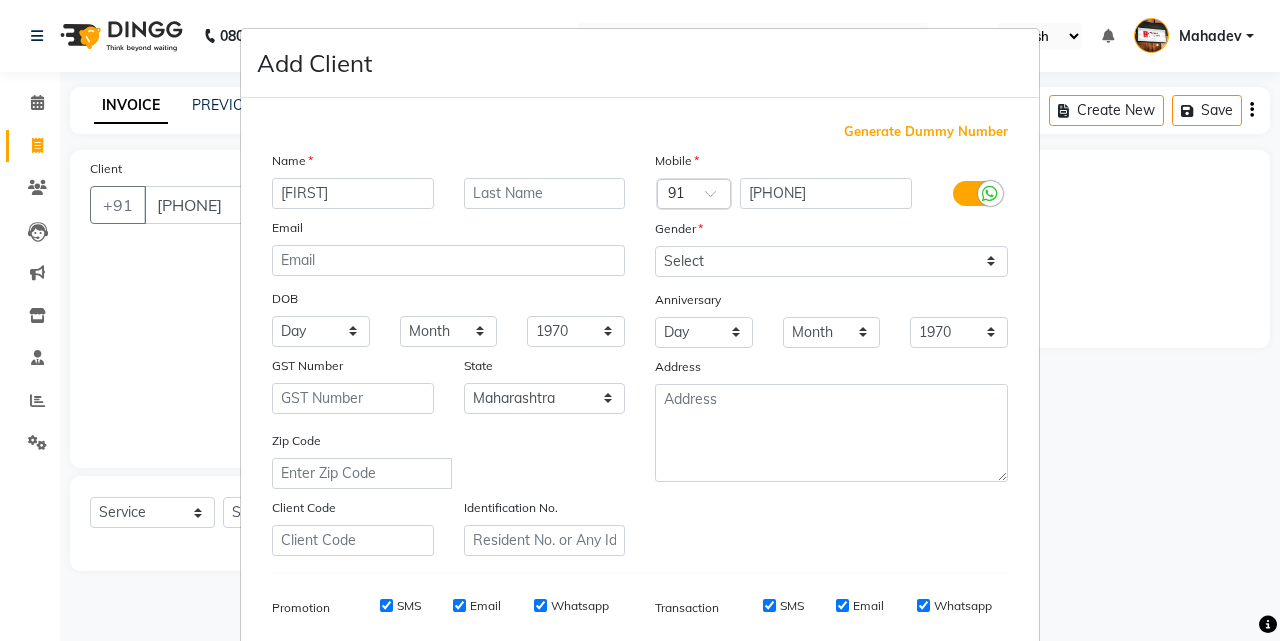 type on "prshad" 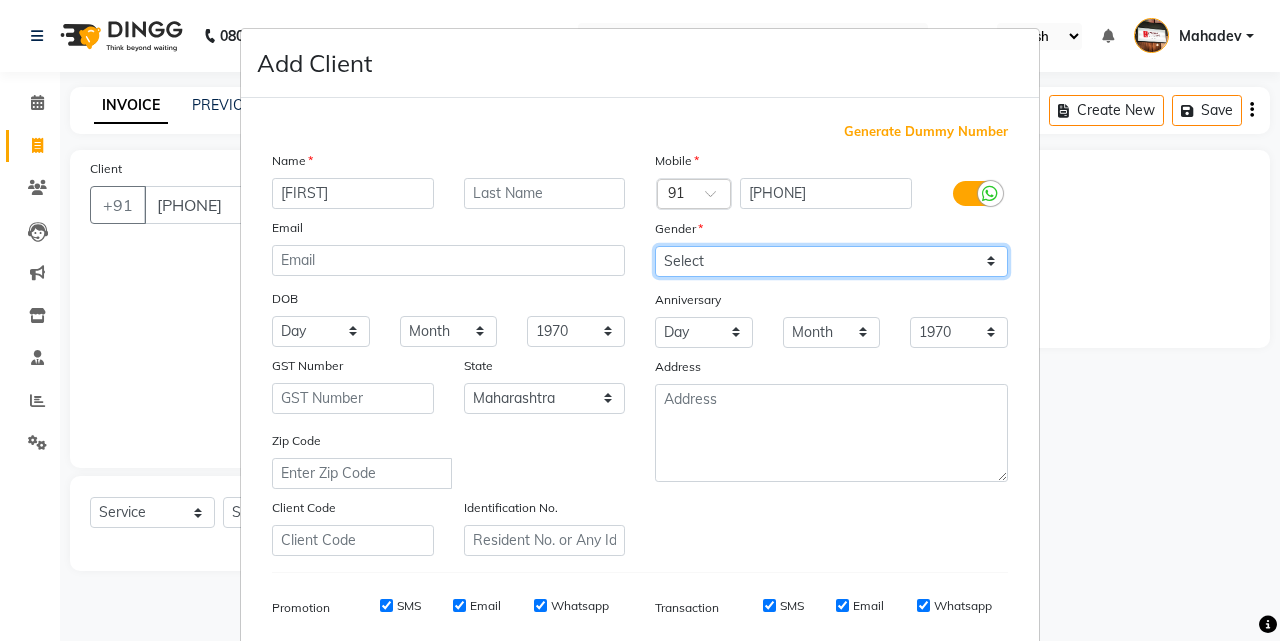 drag, startPoint x: 678, startPoint y: 259, endPoint x: 701, endPoint y: 273, distance: 26.925823 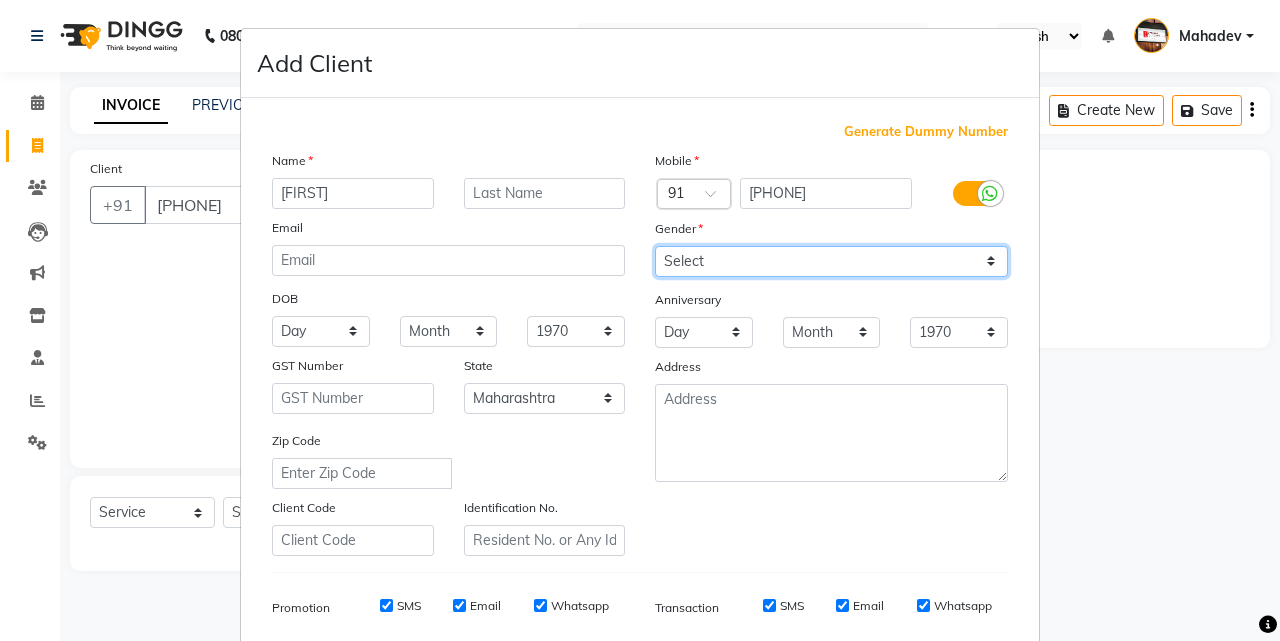 select on "male" 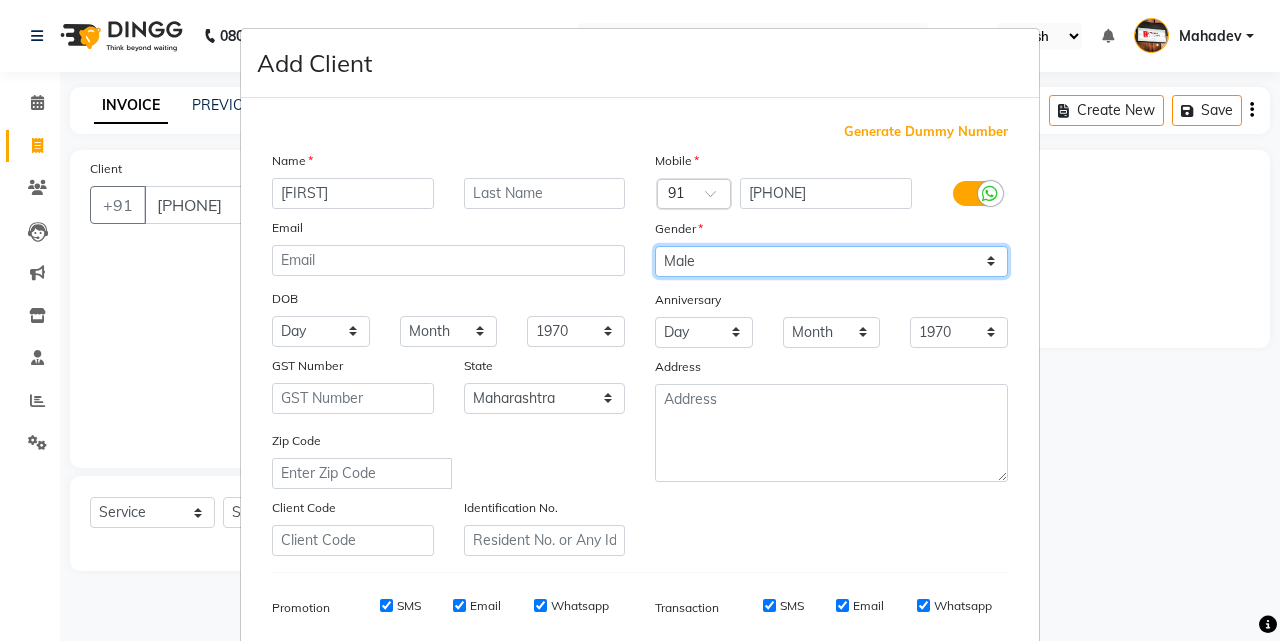 click on "Select Male Female Other Prefer Not To Say" at bounding box center [831, 261] 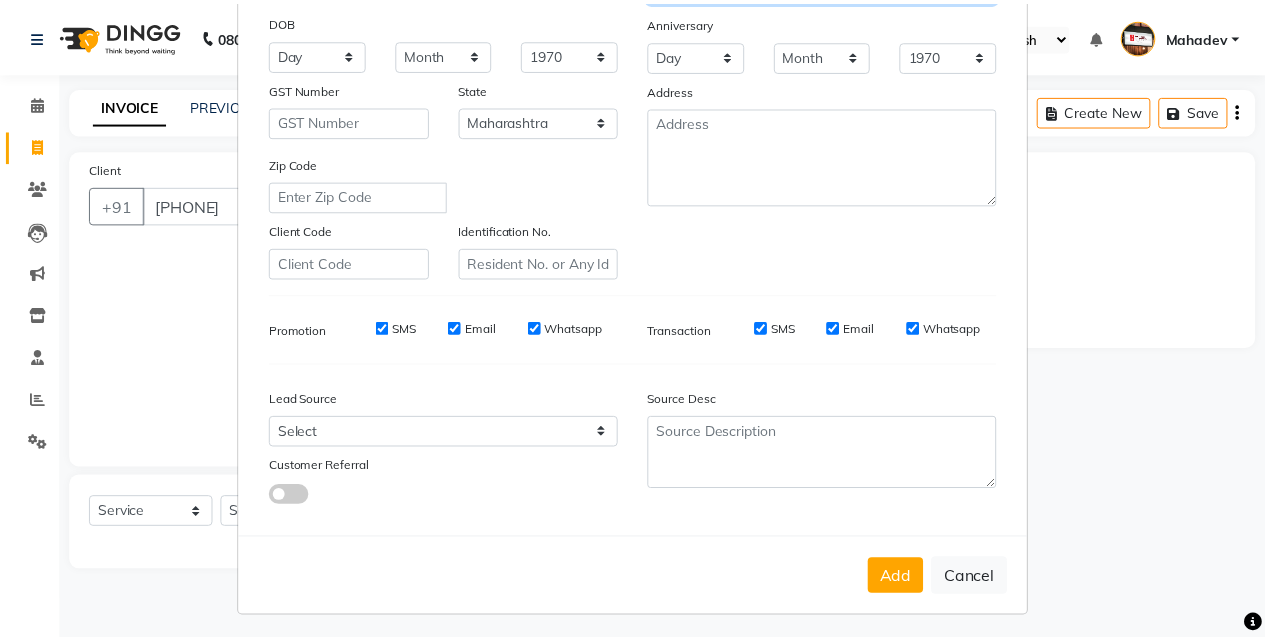 scroll, scrollTop: 282, scrollLeft: 0, axis: vertical 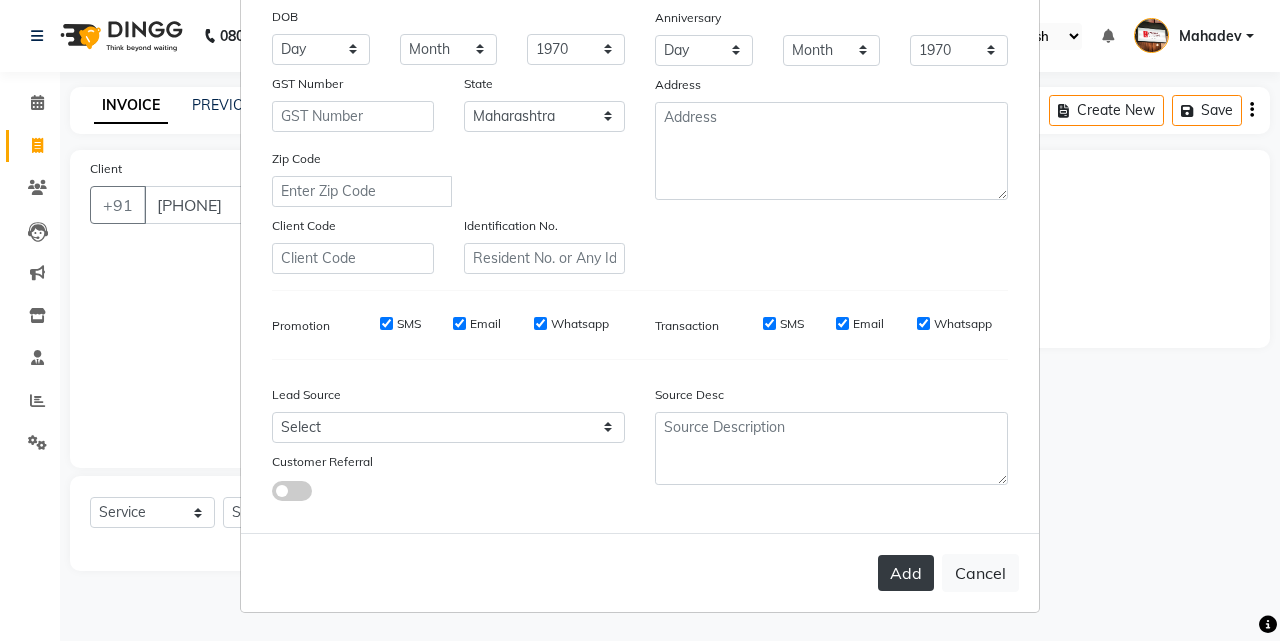 click on "Add" at bounding box center [906, 573] 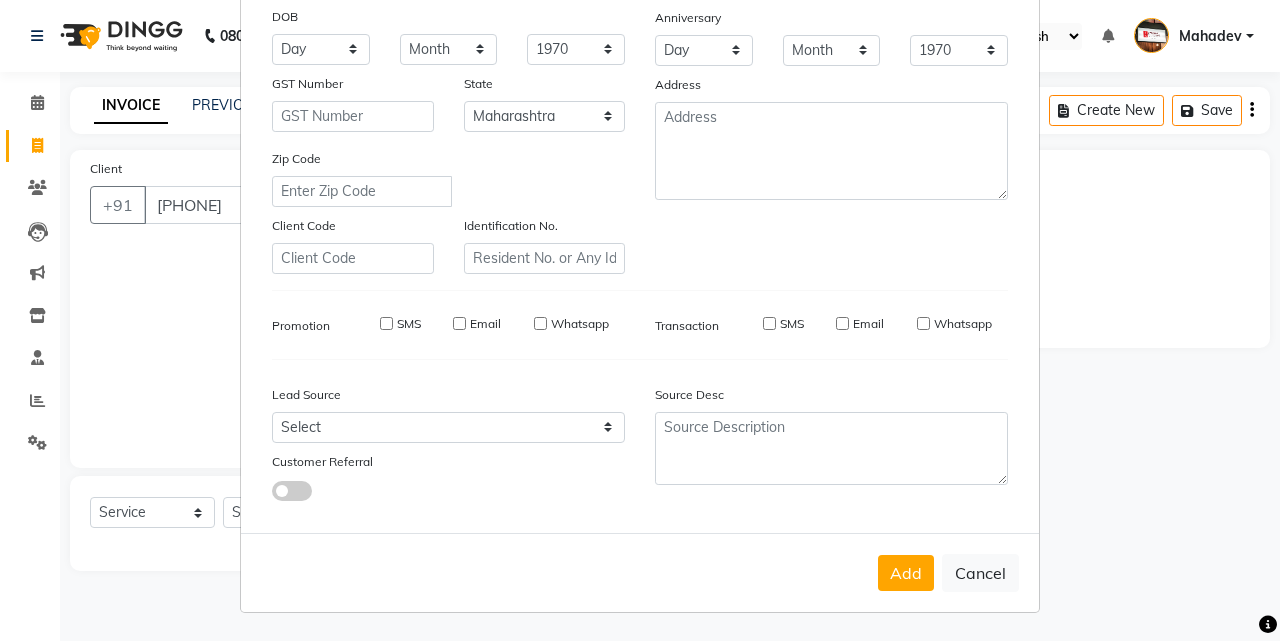 type on "88******49" 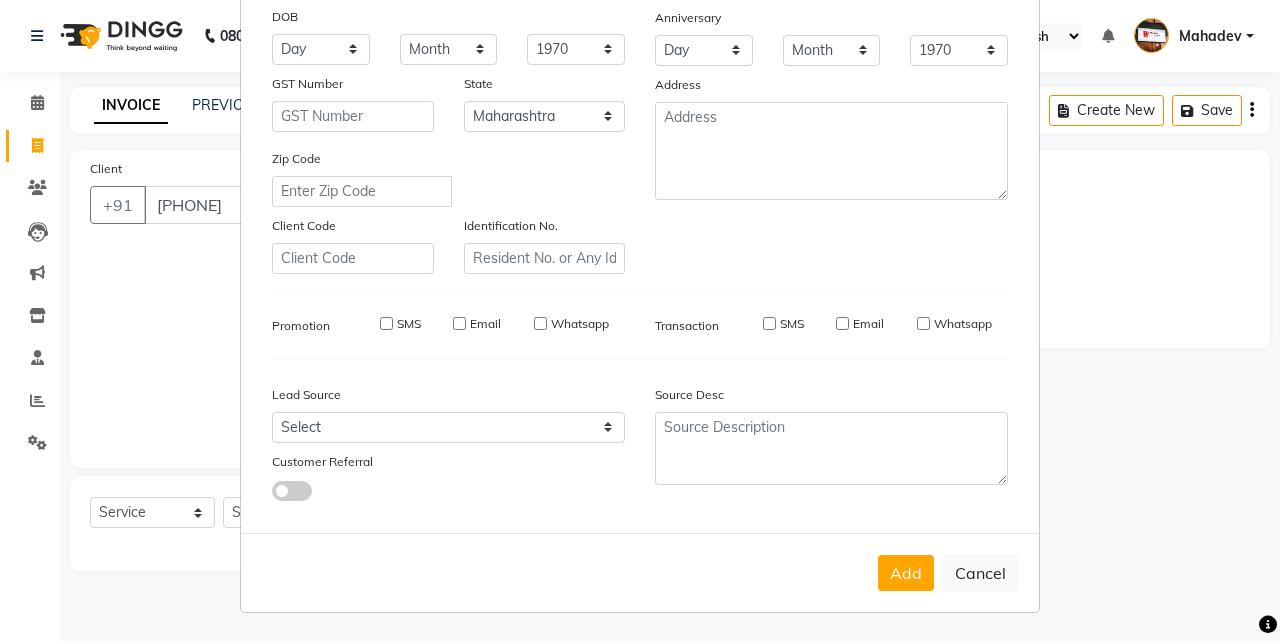 type 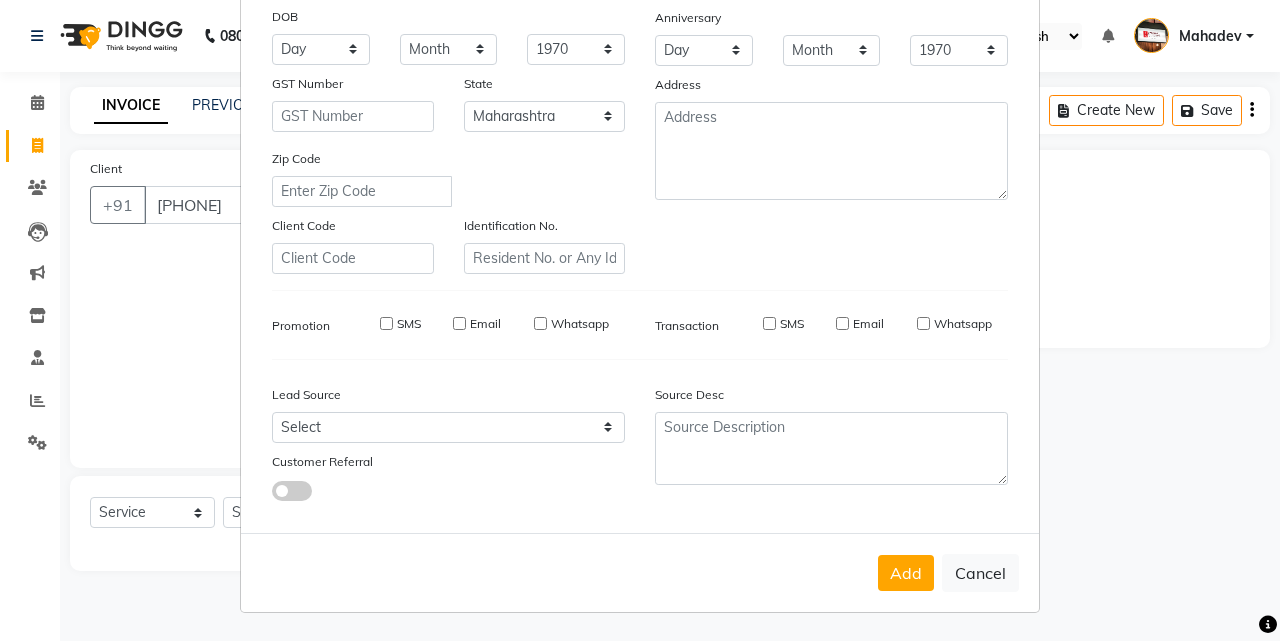 select 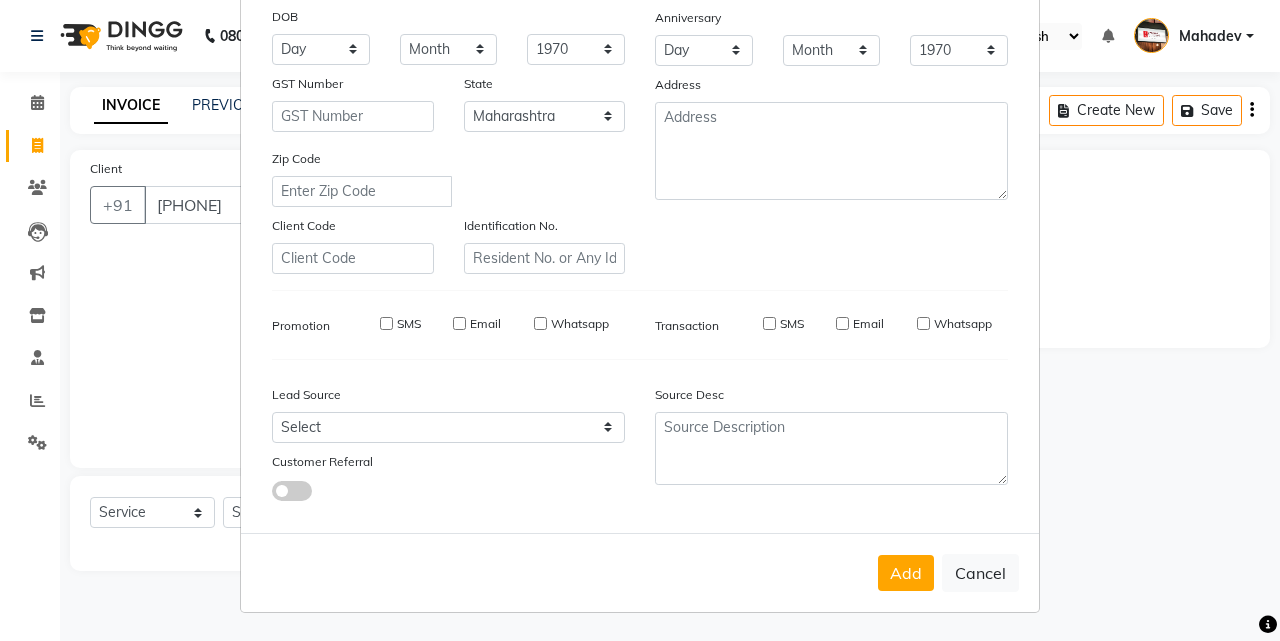 select 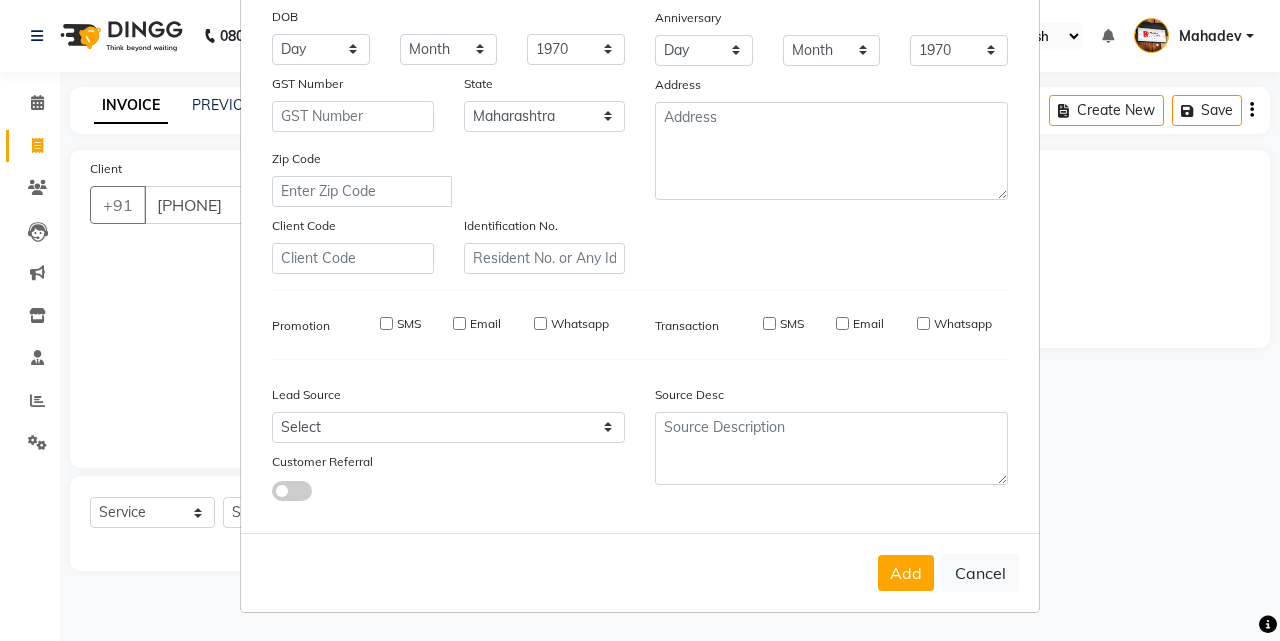 select on "null" 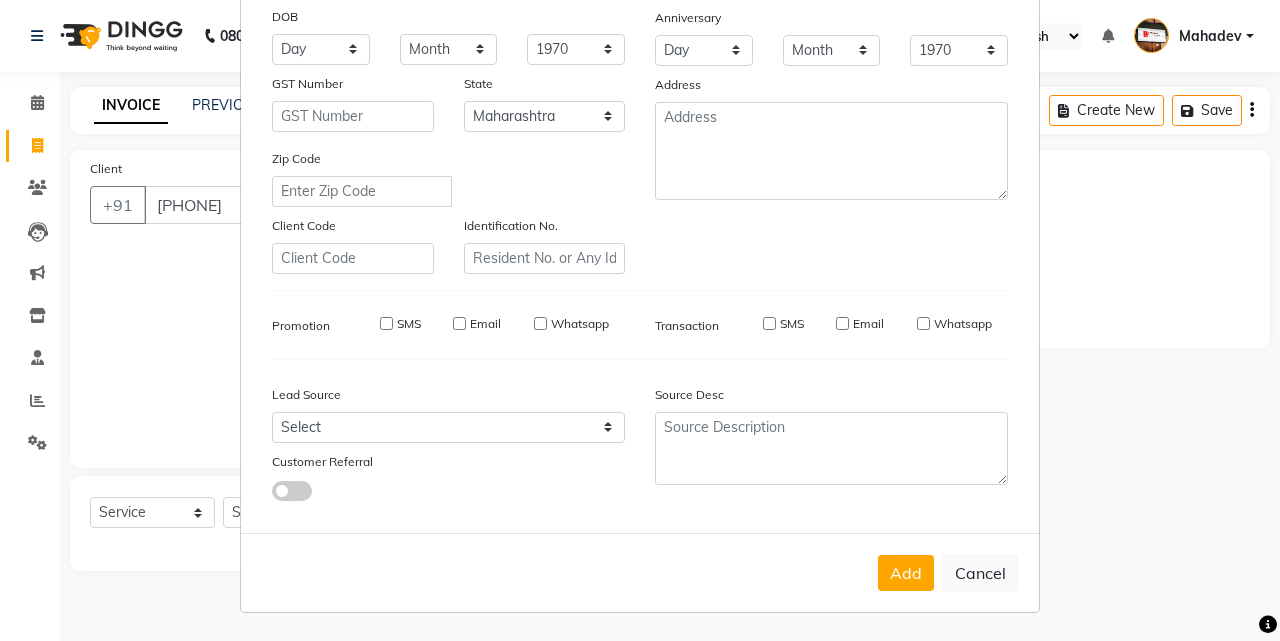 type 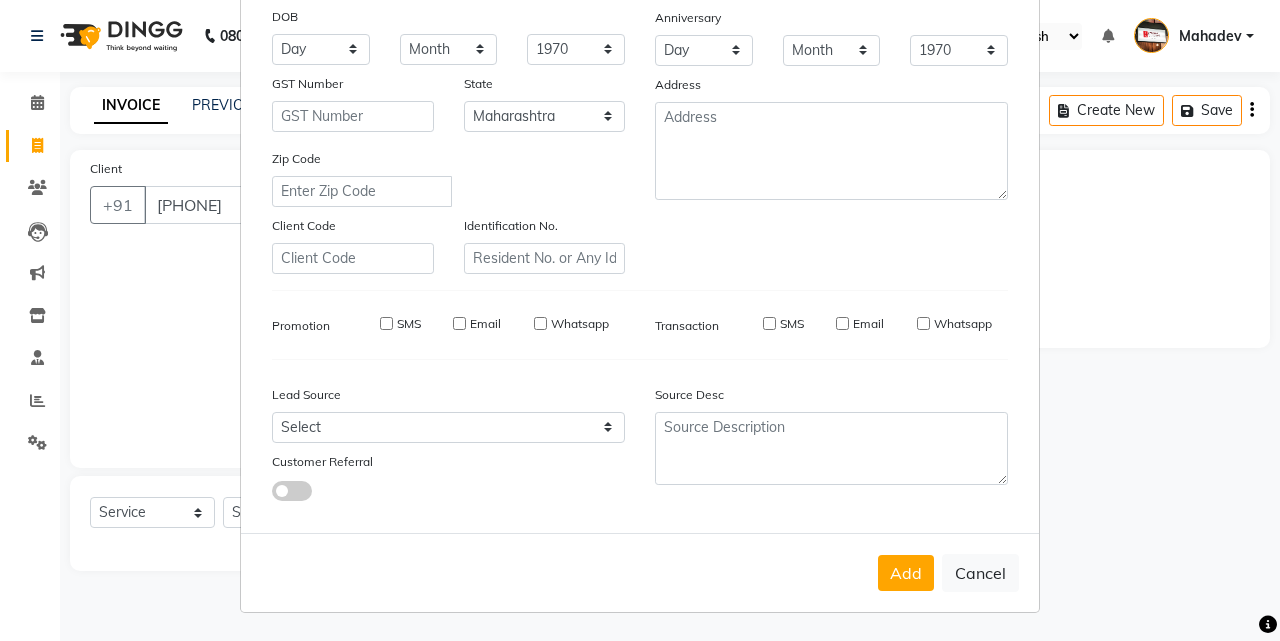 select 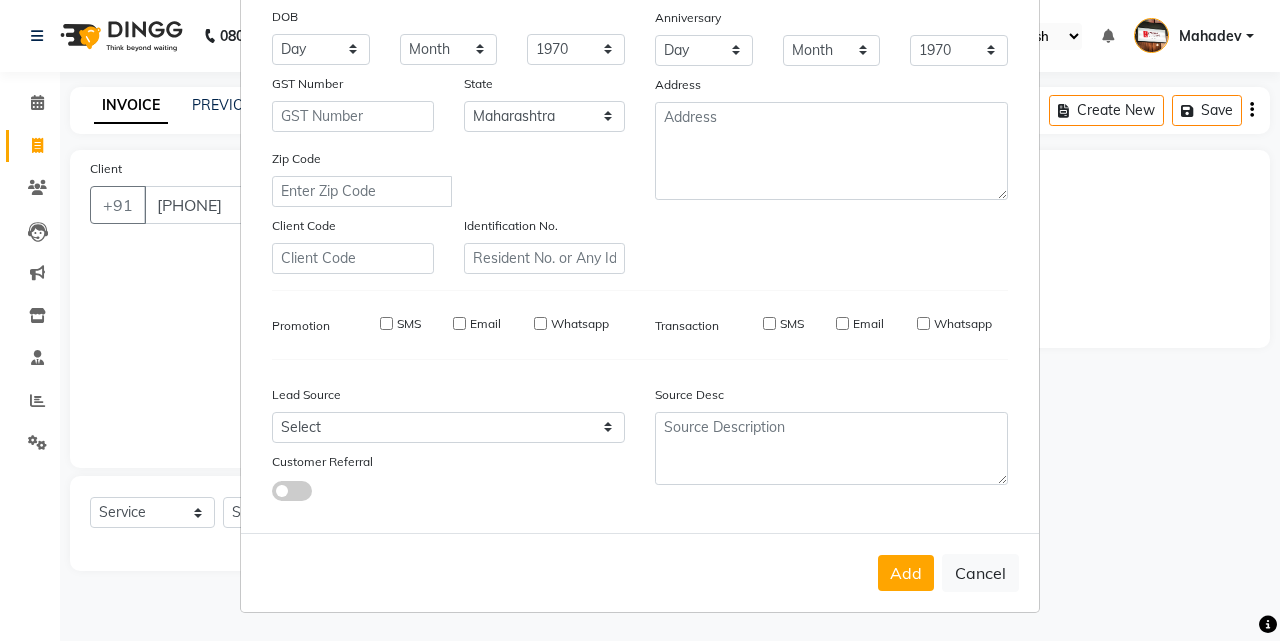 select 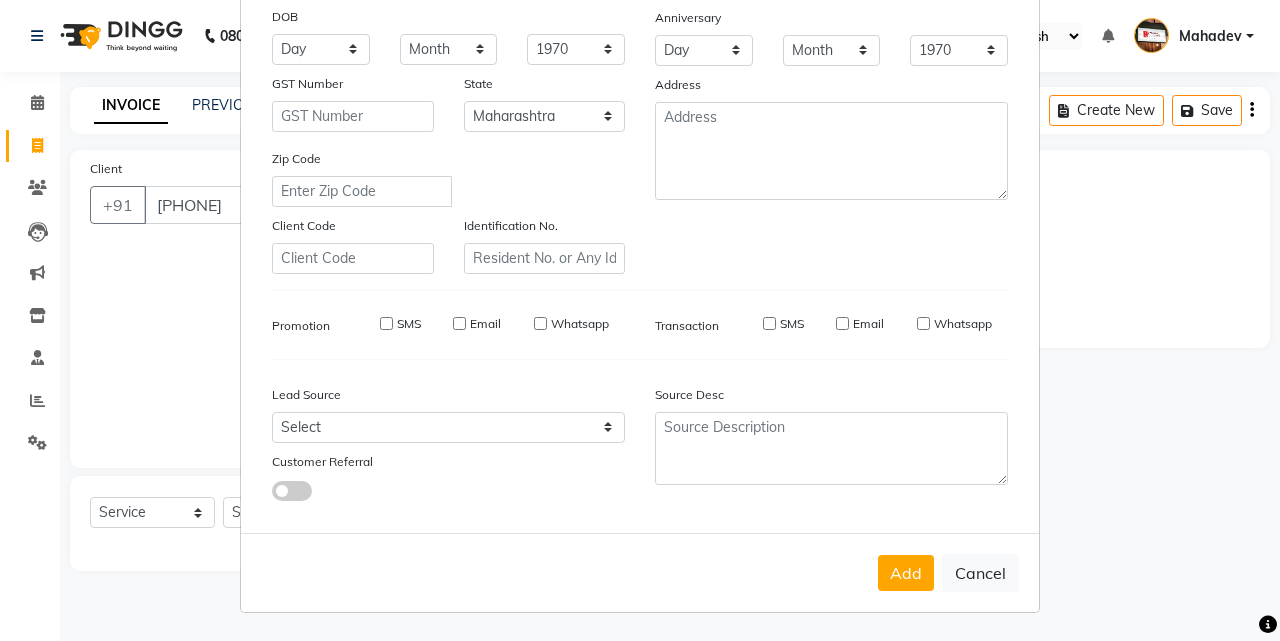 checkbox on "false" 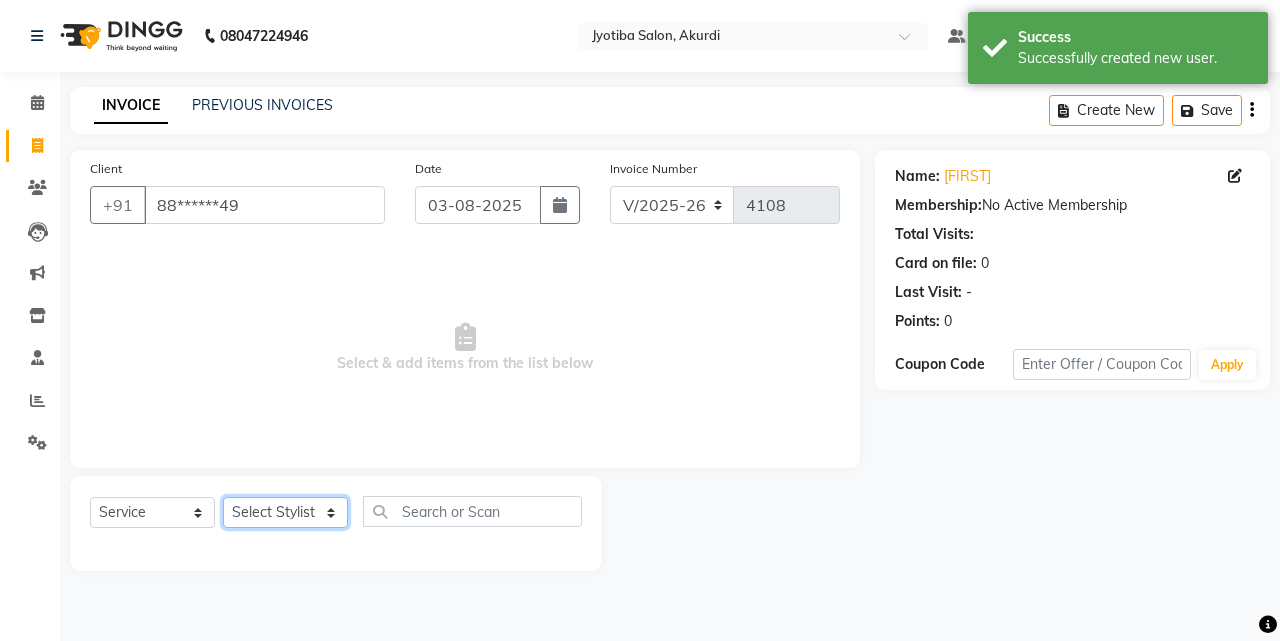 click on "Select Stylist Ajaj Ansari sahid Arif Ganpat  Mahadev manish choudhari Parmu tatya  Prem Rajan Sanjay Sanjay Santosh  Shop  Sohel  Vinod" 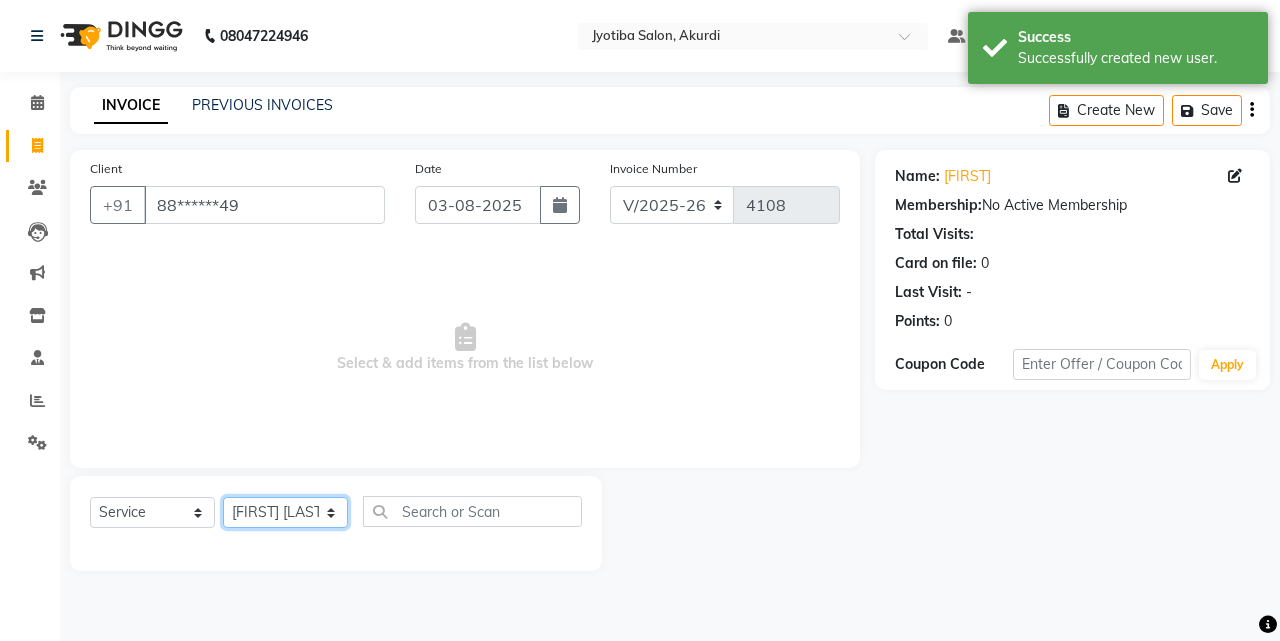 click on "Select Stylist Ajaj Ansari sahid Arif Ganpat  Mahadev manish choudhari Parmu tatya  Prem Rajan Sanjay Sanjay Santosh  Shop  Sohel  Vinod" 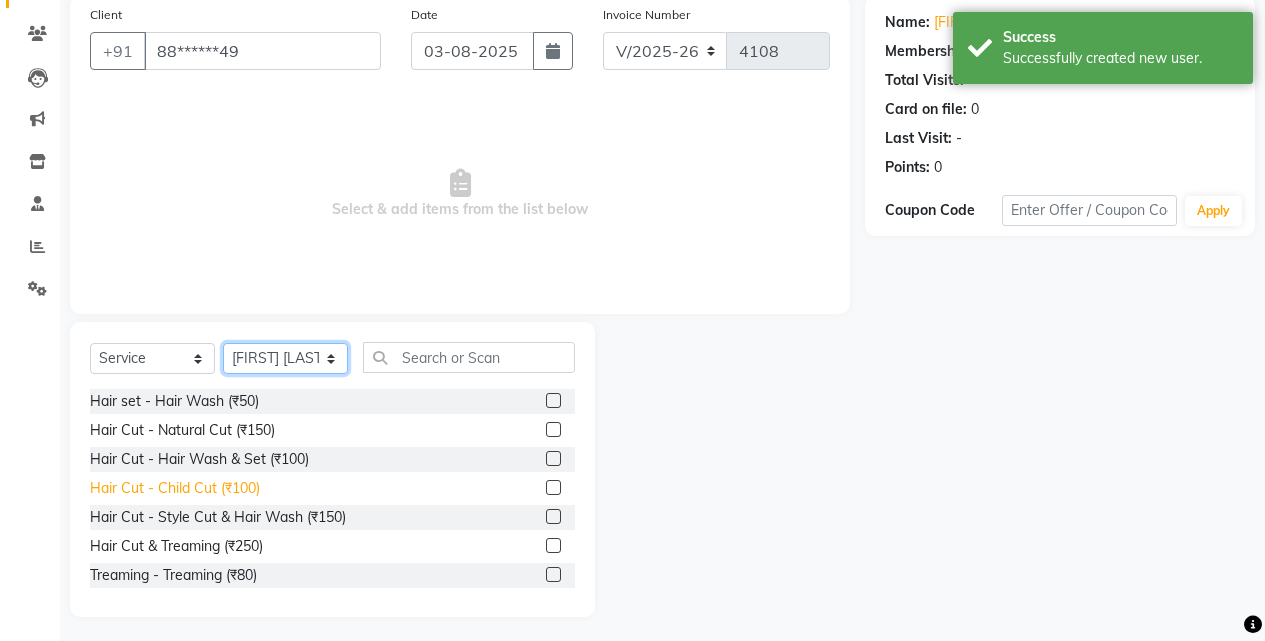 scroll, scrollTop: 160, scrollLeft: 0, axis: vertical 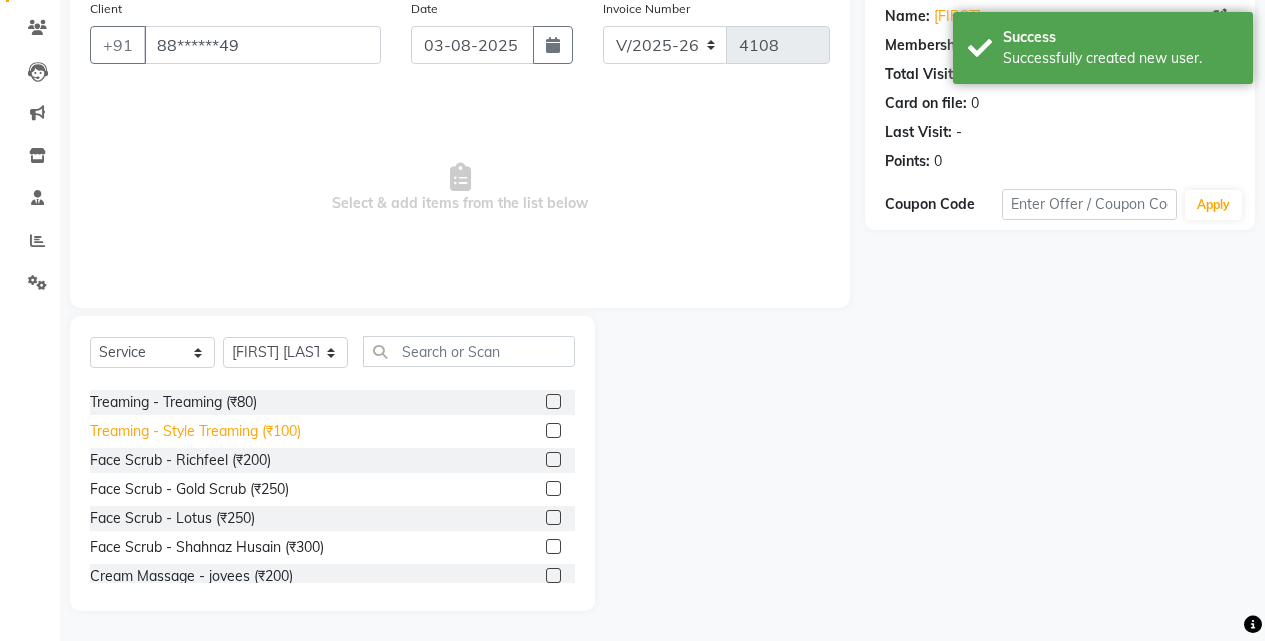 click on "Treaming - Style Treaming (₹100)" 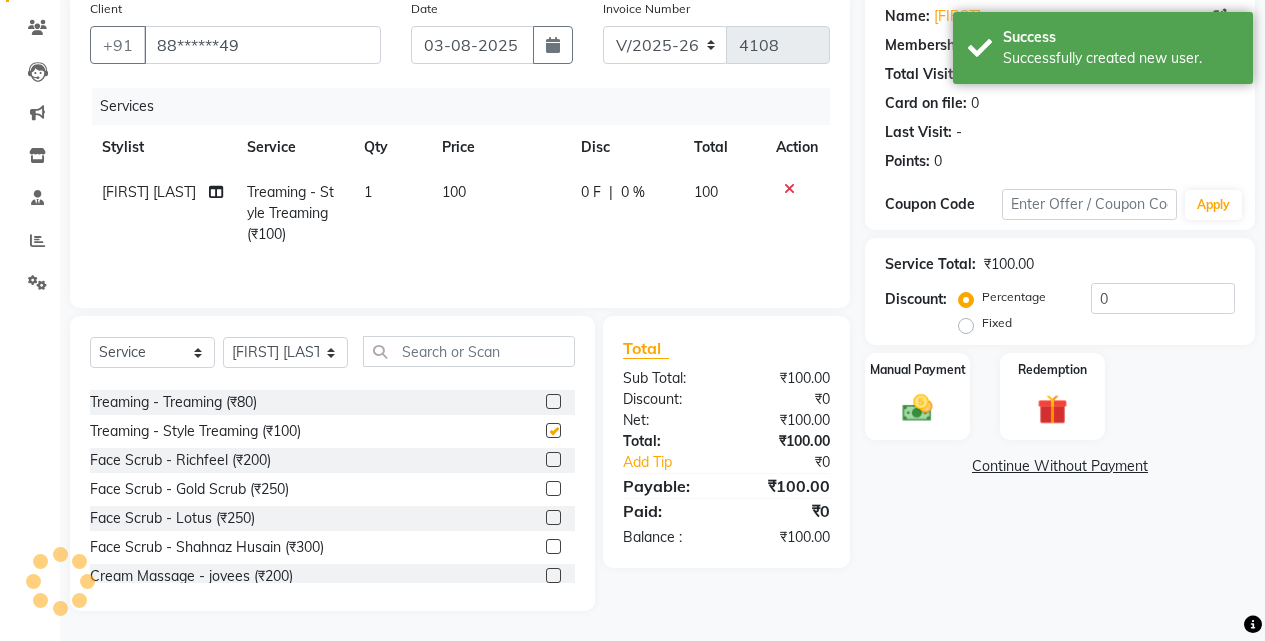 checkbox on "false" 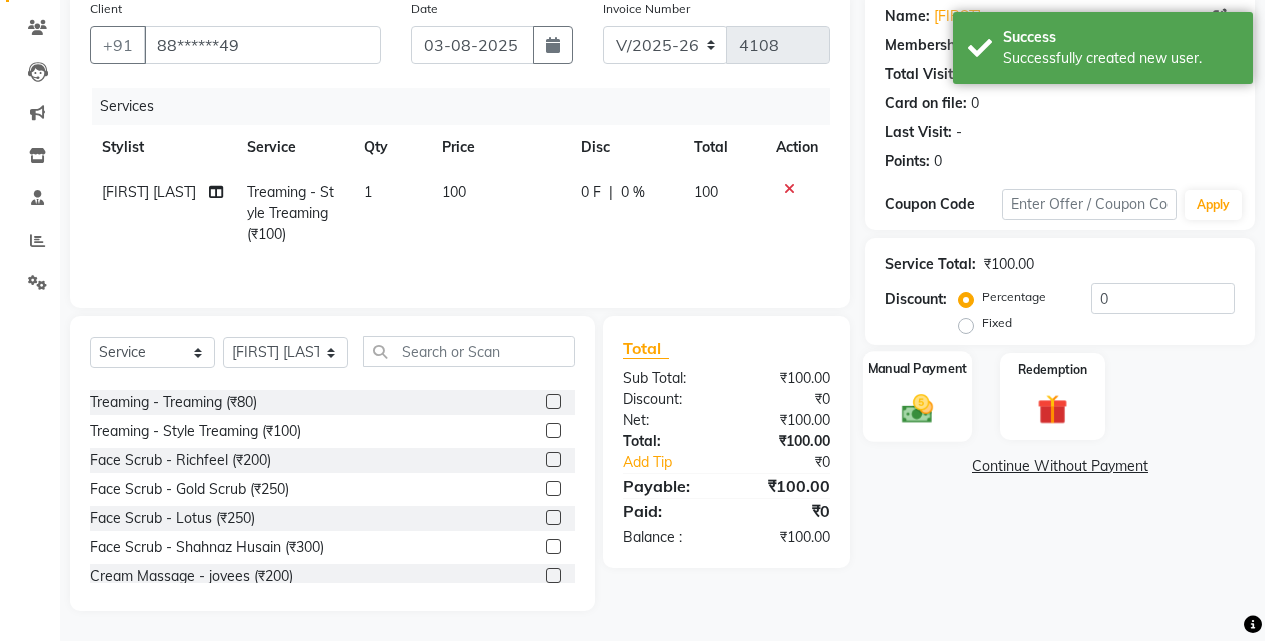 click on "Manual Payment" 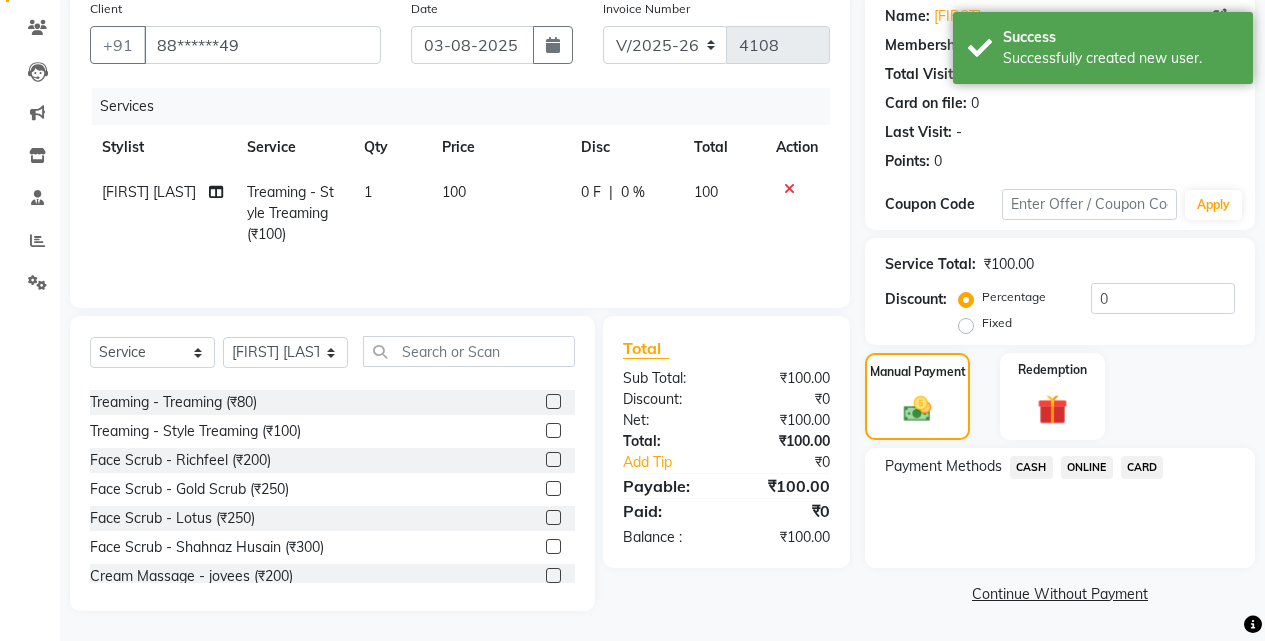 drag, startPoint x: 1071, startPoint y: 463, endPoint x: 1071, endPoint y: 479, distance: 16 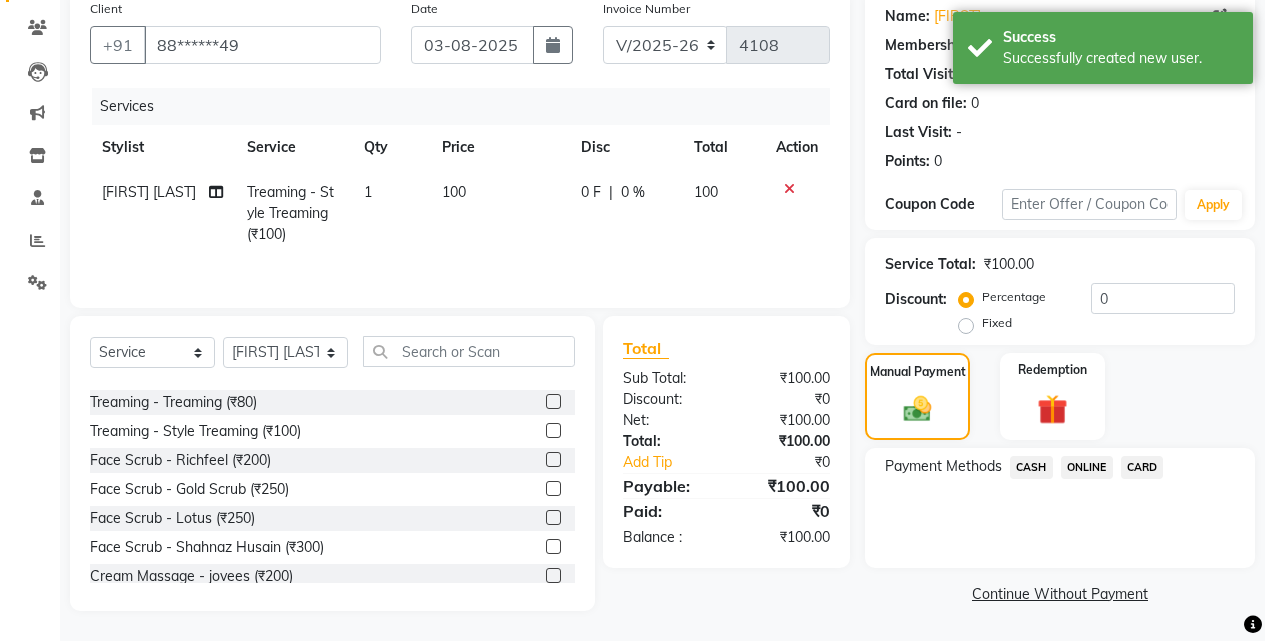 click on "ONLINE" 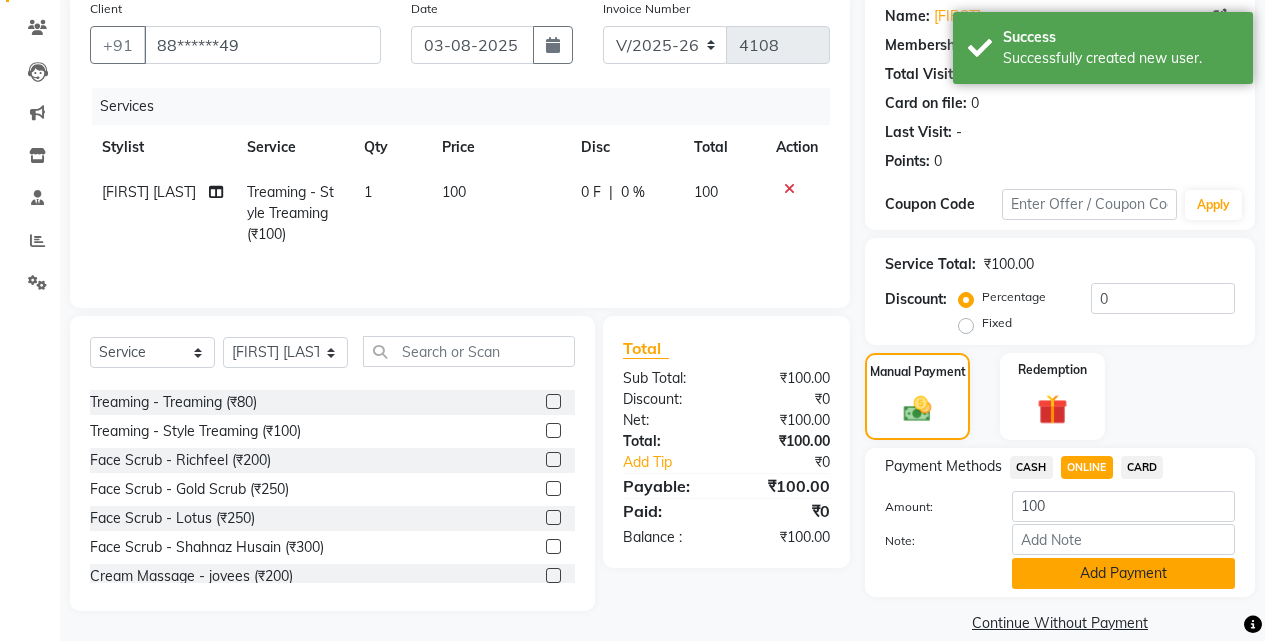 click on "Add Payment" 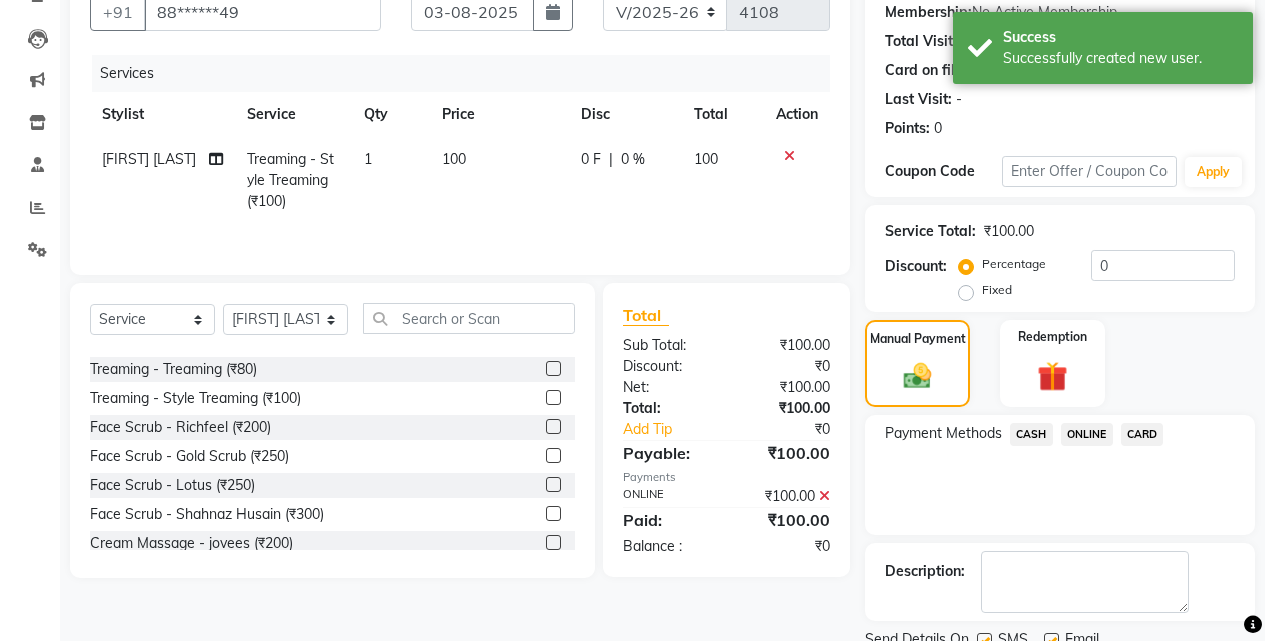 scroll, scrollTop: 271, scrollLeft: 0, axis: vertical 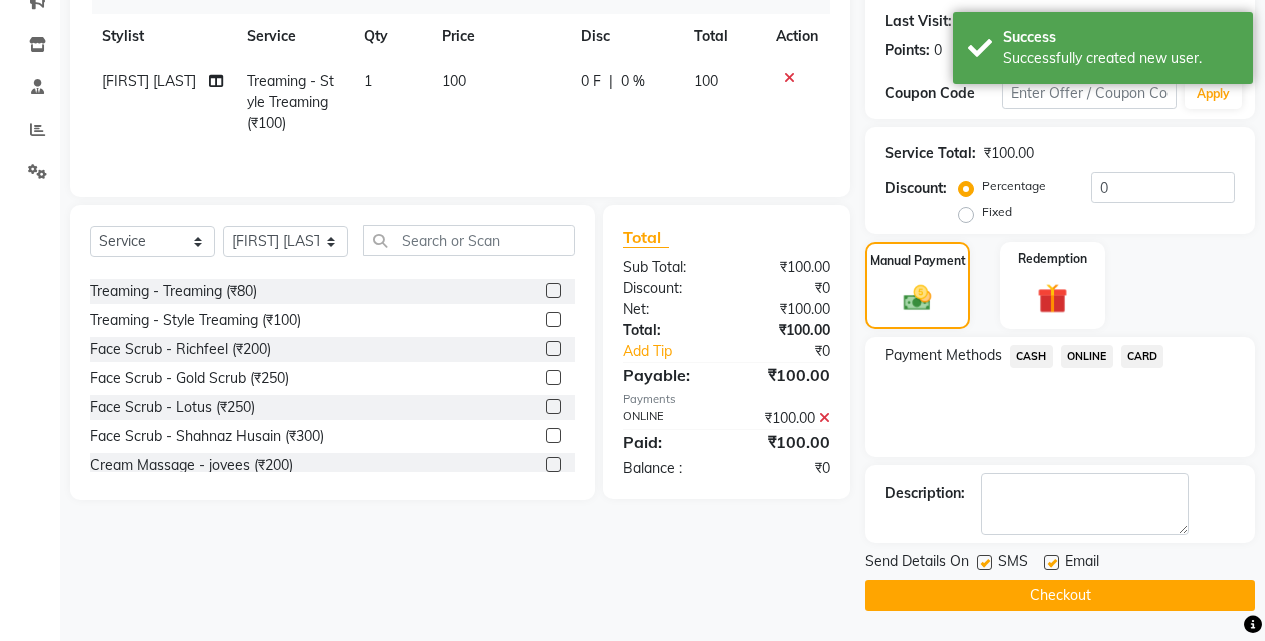 click on "Checkout" 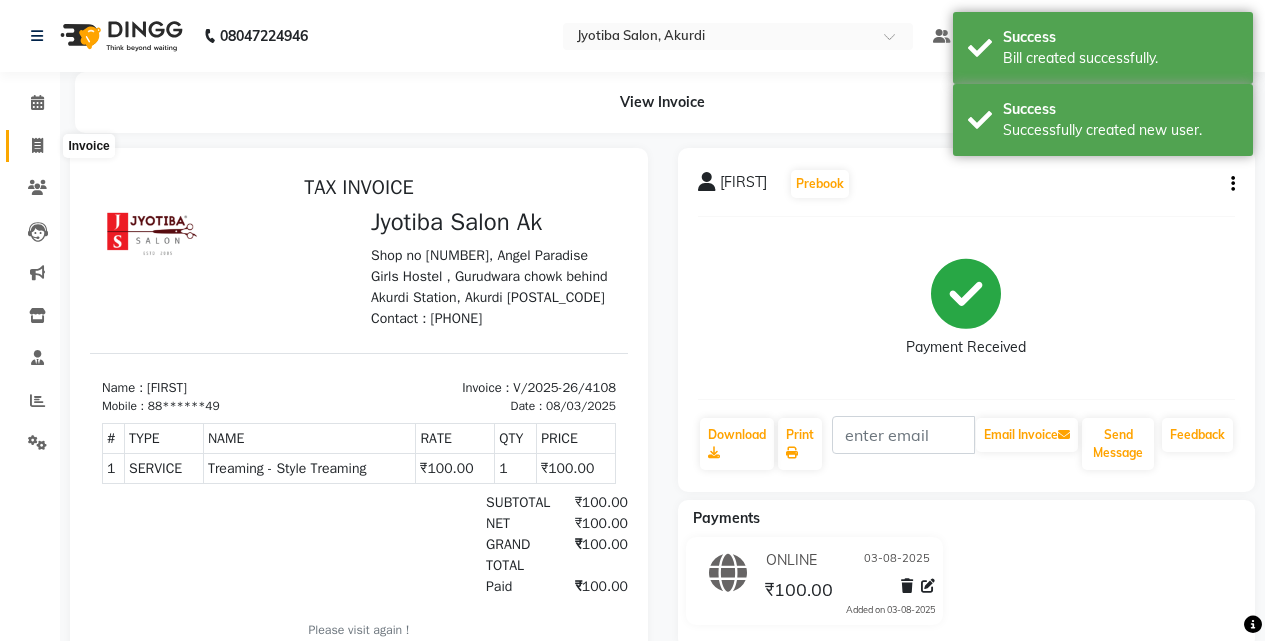 scroll, scrollTop: 0, scrollLeft: 0, axis: both 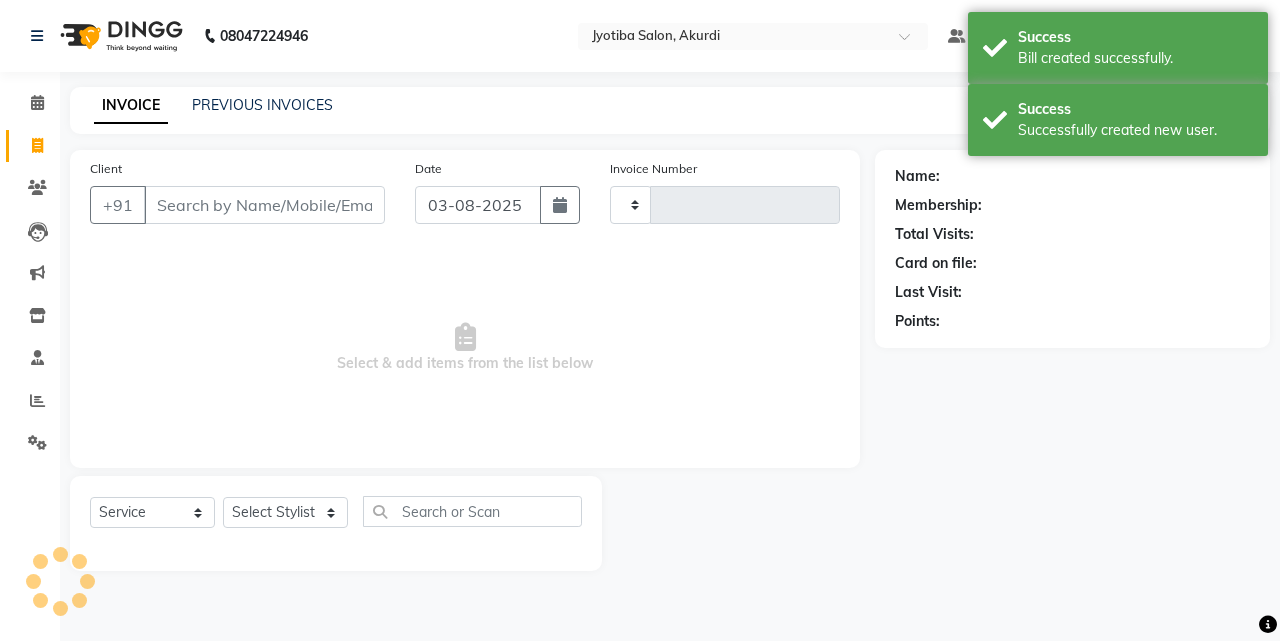 click on "Client" at bounding box center [264, 205] 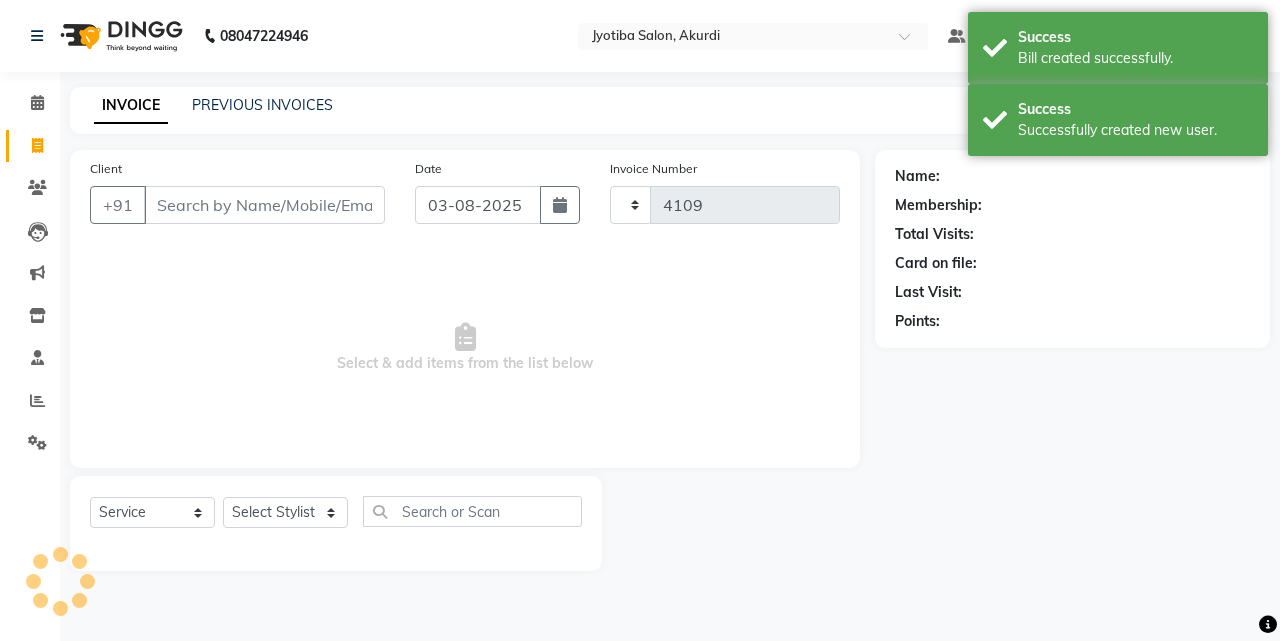 select on "557" 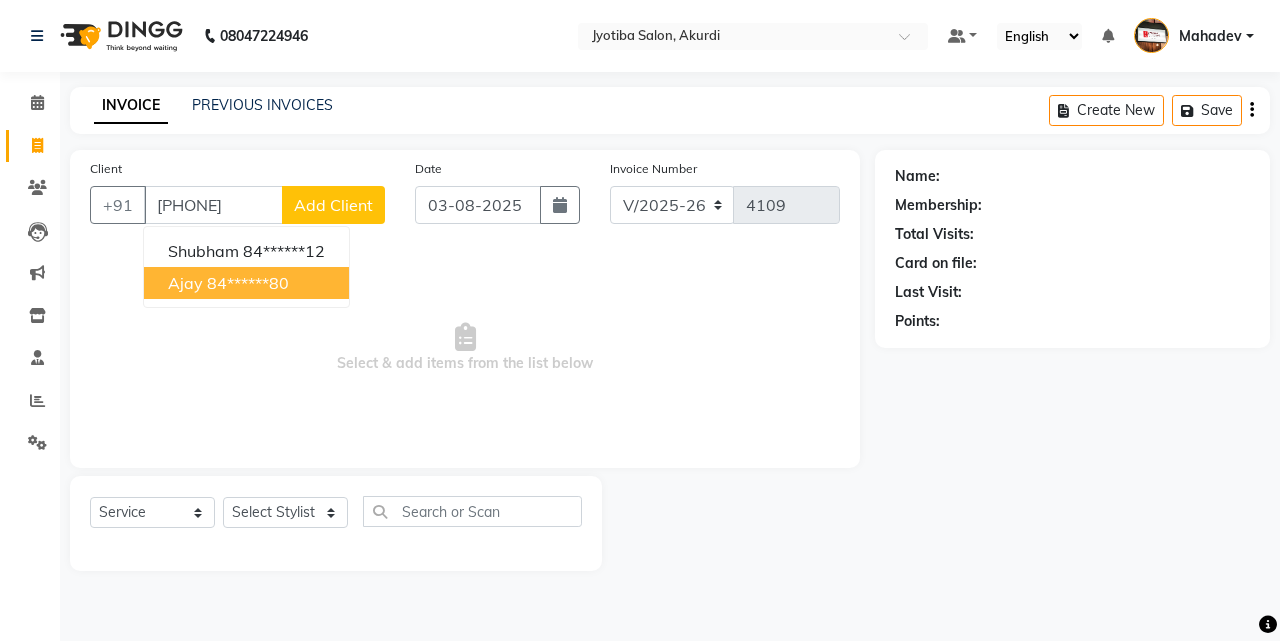 click on "84******80" at bounding box center [248, 283] 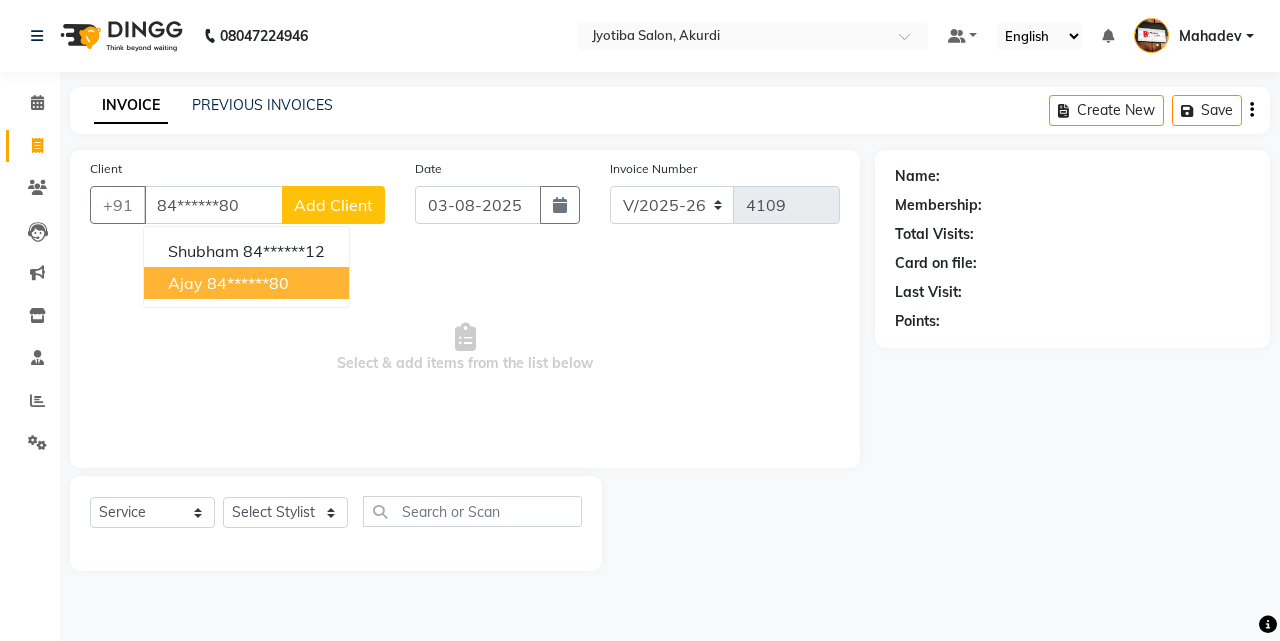 type on "84******80" 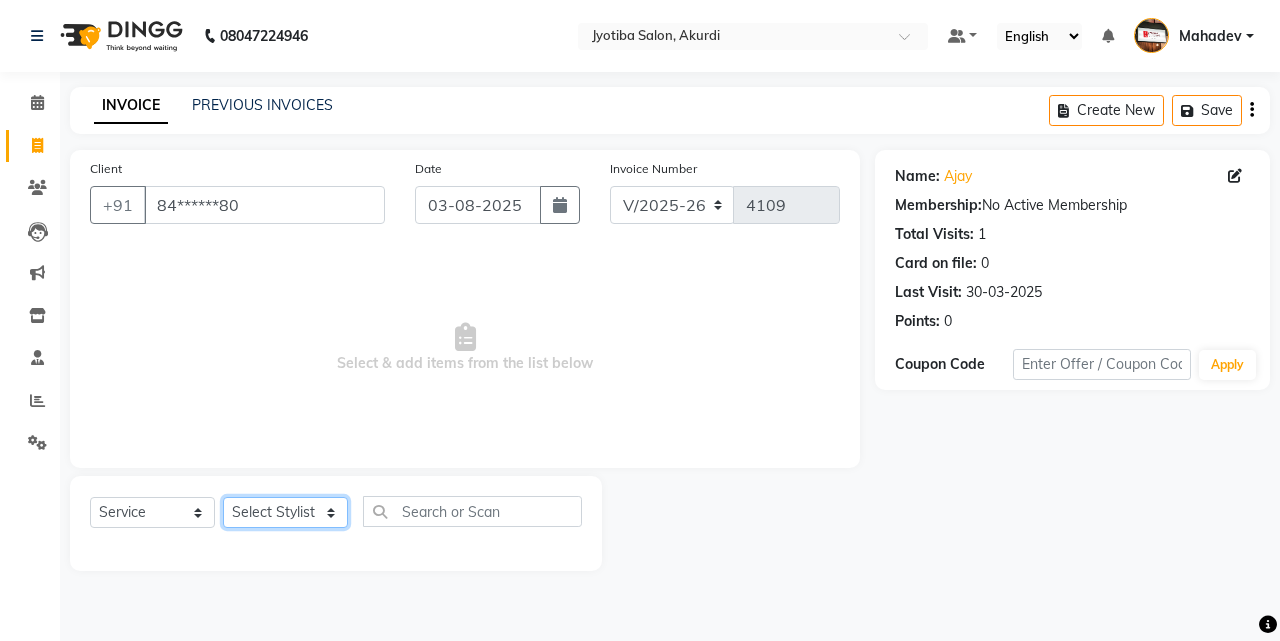 click on "Select Stylist Ajaj Ansari sahid Arif Ganpat  Mahadev manish choudhari Parmu tatya  Prem Rajan Sanjay Sanjay Santosh  Shop  Sohel  Vinod" 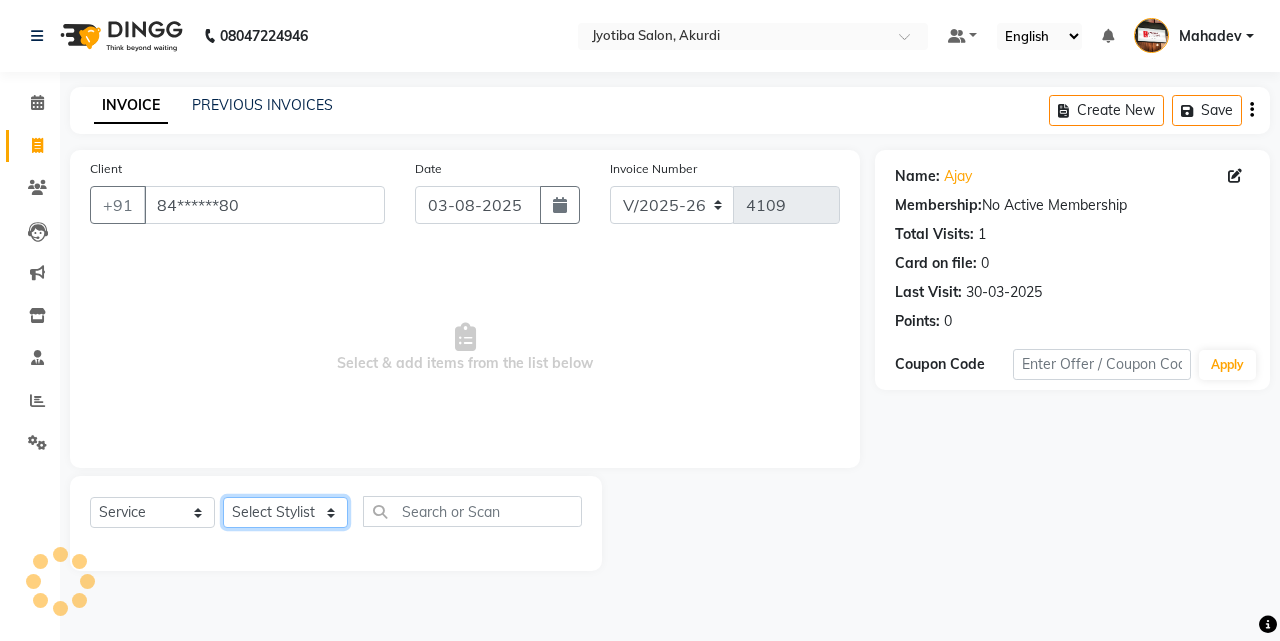 select on "79628" 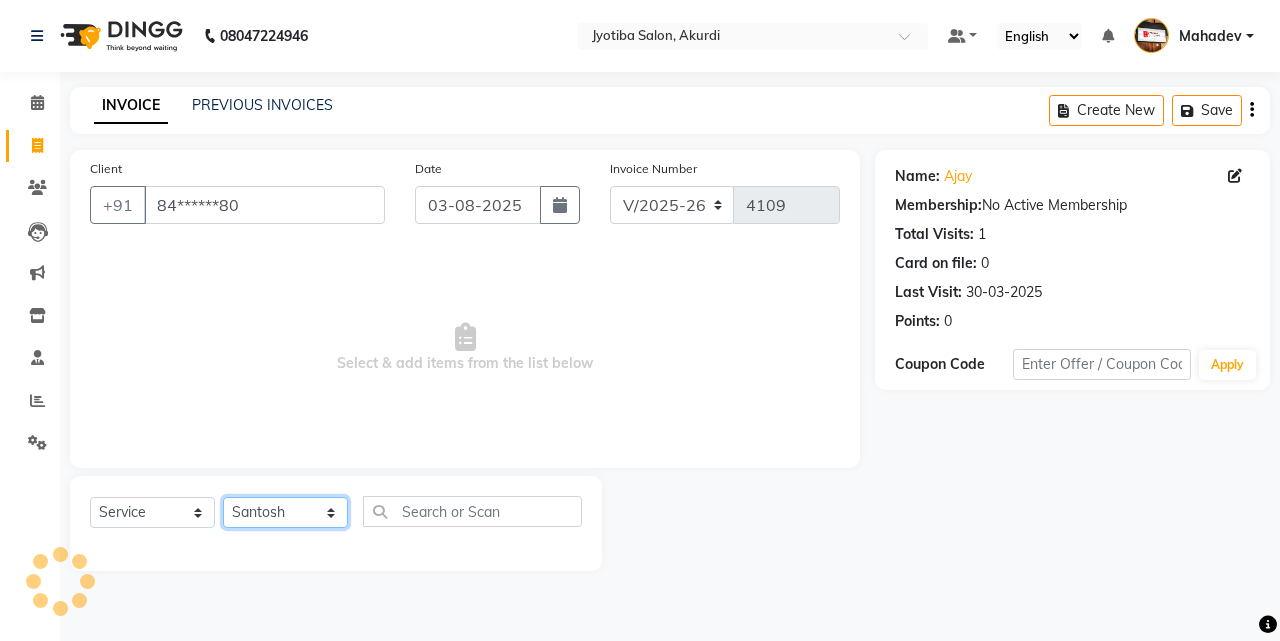click on "Select Stylist Ajaj Ansari sahid Arif Ganpat  Mahadev manish choudhari Parmu tatya  Prem Rajan Sanjay Sanjay Santosh  Shop  Sohel  Vinod" 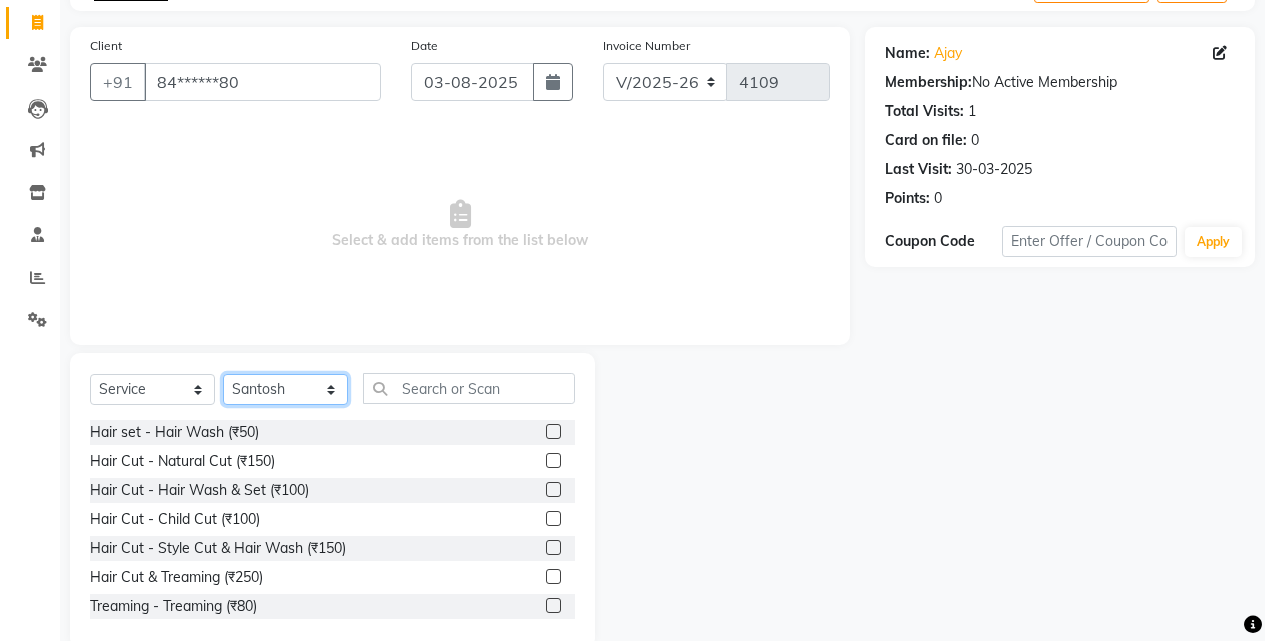 scroll, scrollTop: 160, scrollLeft: 0, axis: vertical 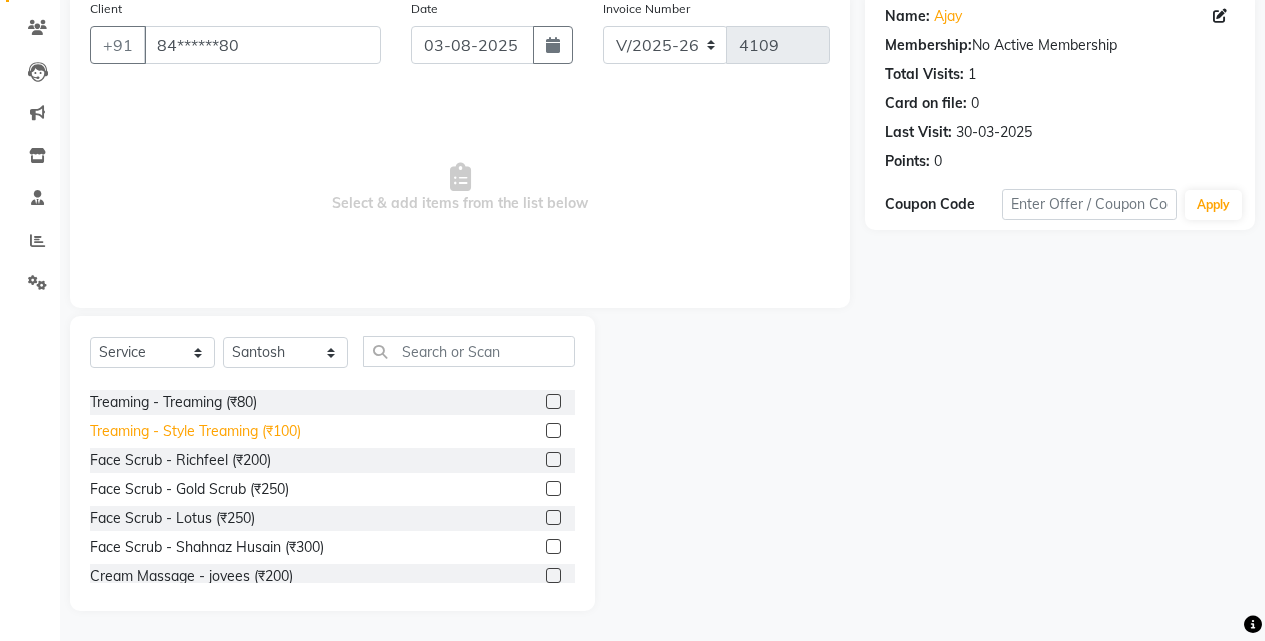 click on "Treaming - Style Treaming (₹100)" 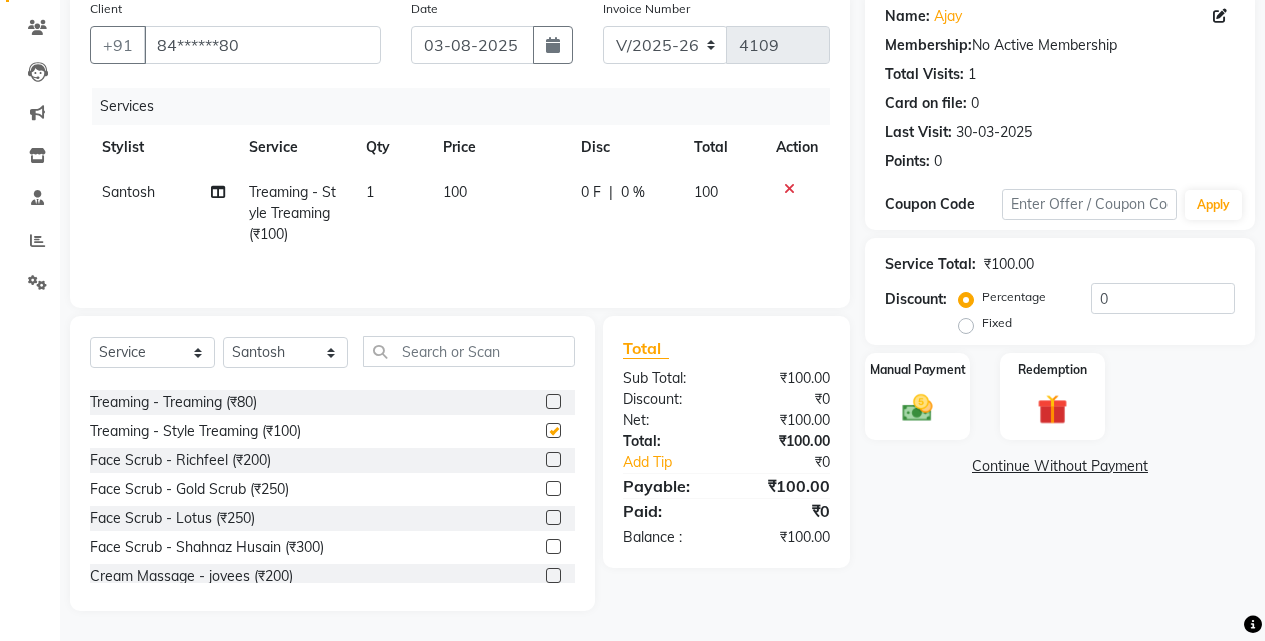 checkbox on "false" 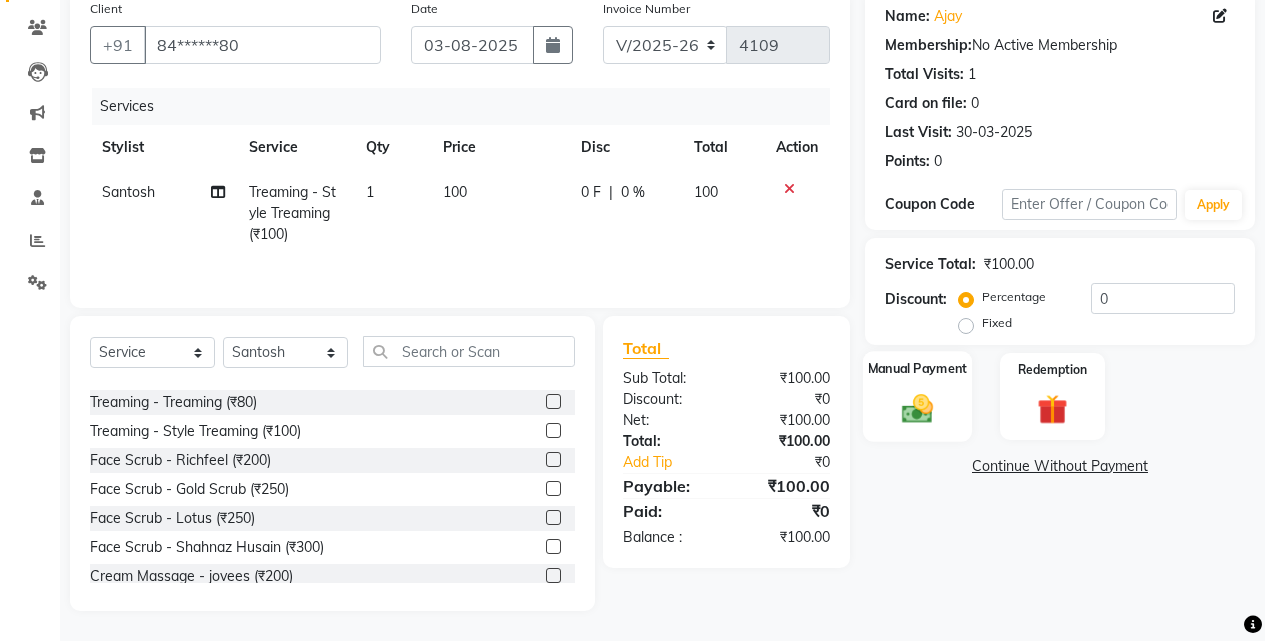 click on "Manual Payment" 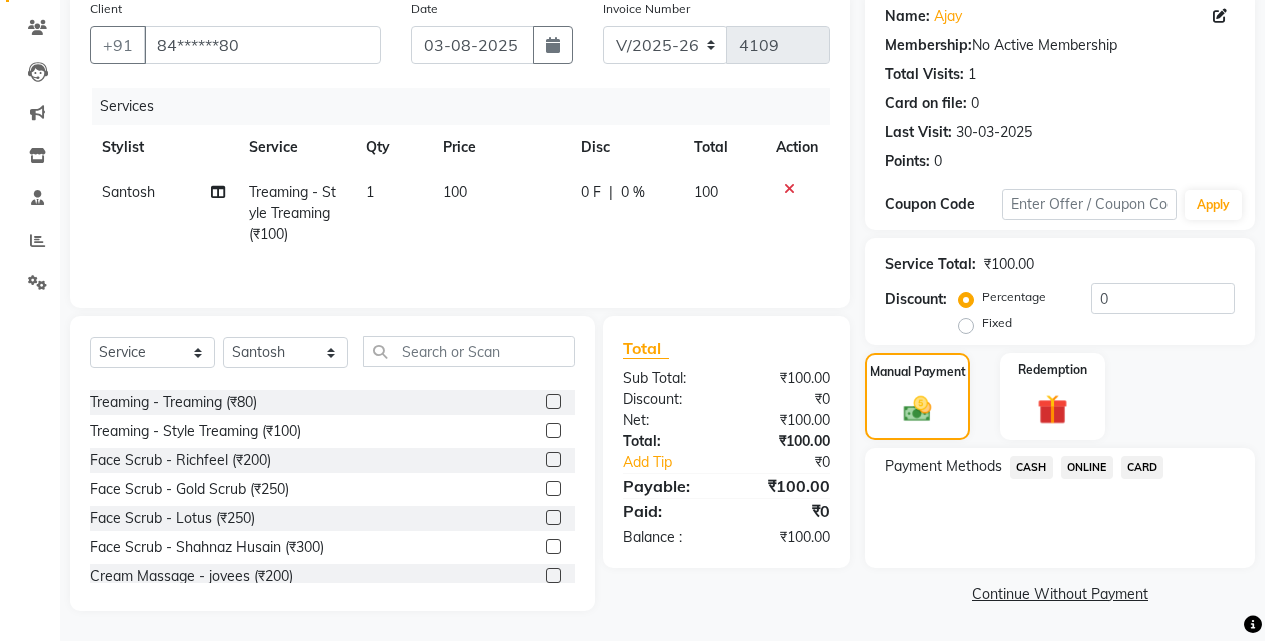 click on "CASH" 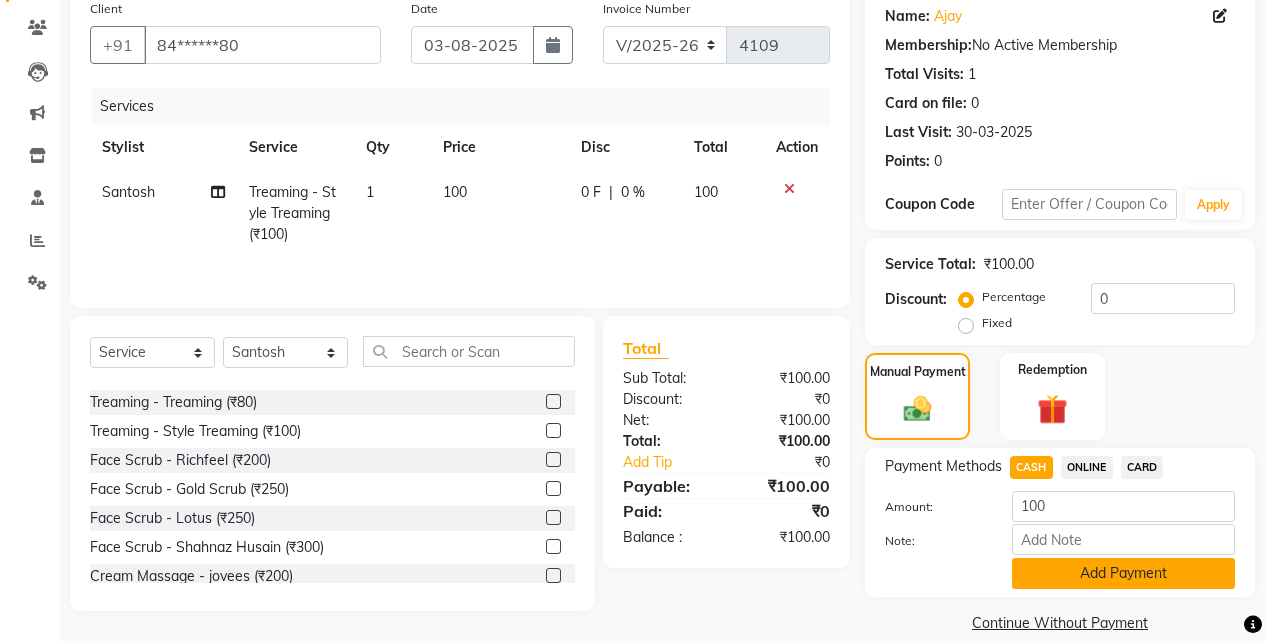 click on "Add Payment" 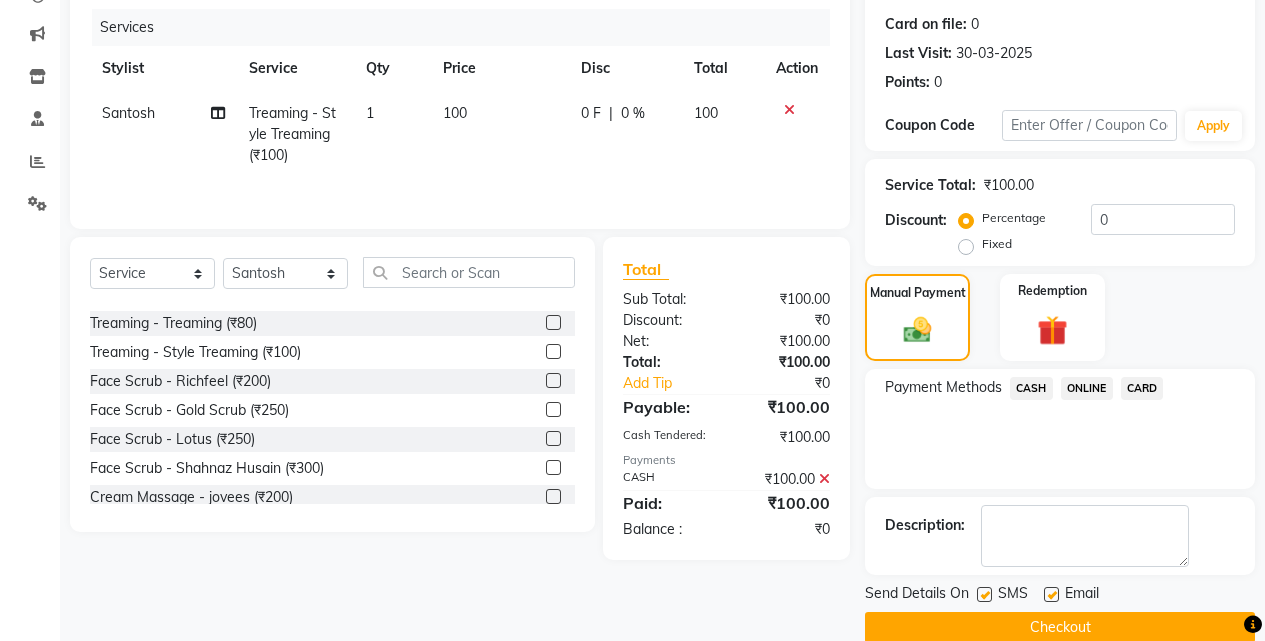scroll, scrollTop: 271, scrollLeft: 0, axis: vertical 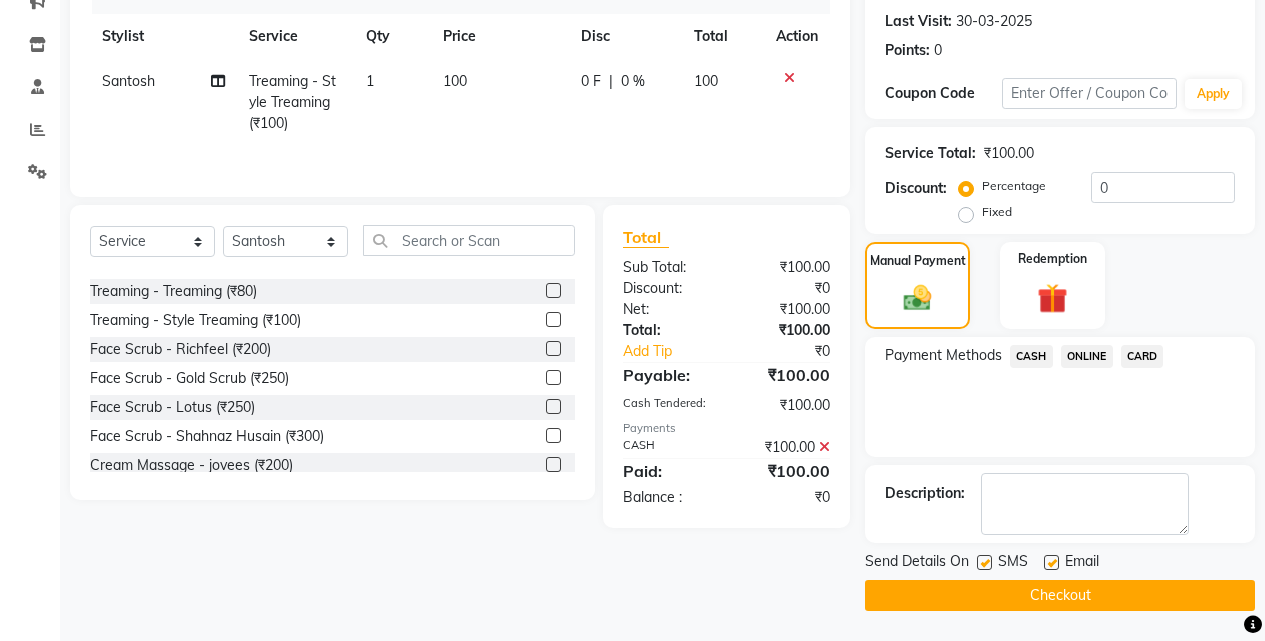 click on "Checkout" 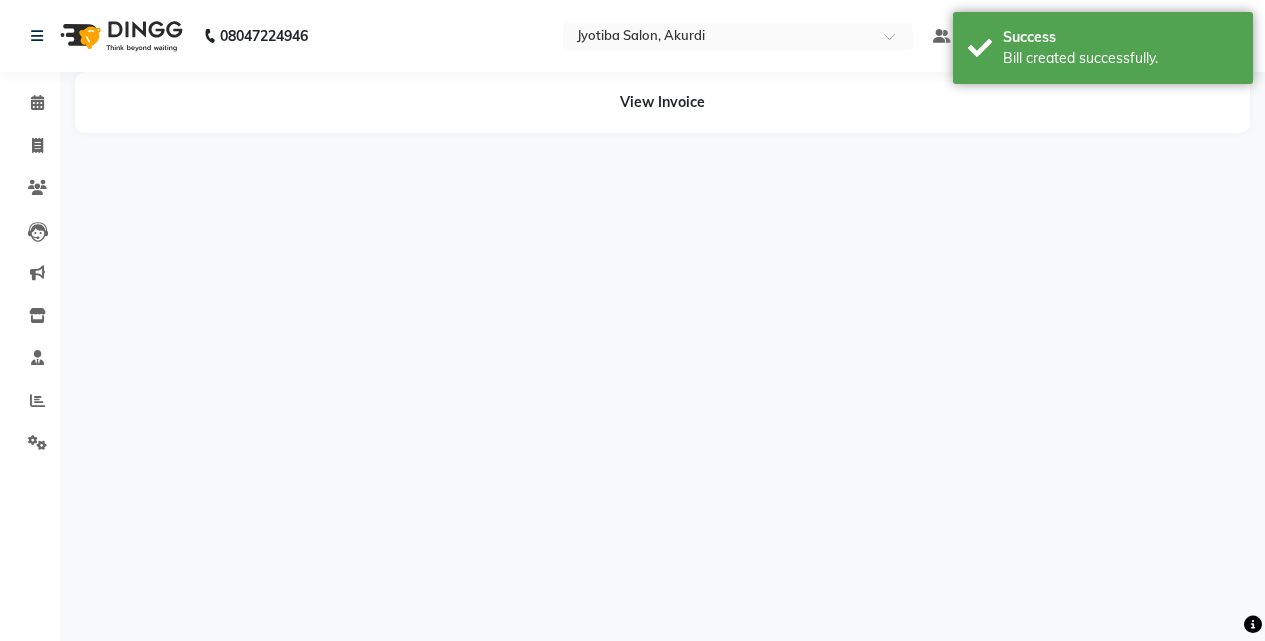scroll, scrollTop: 0, scrollLeft: 0, axis: both 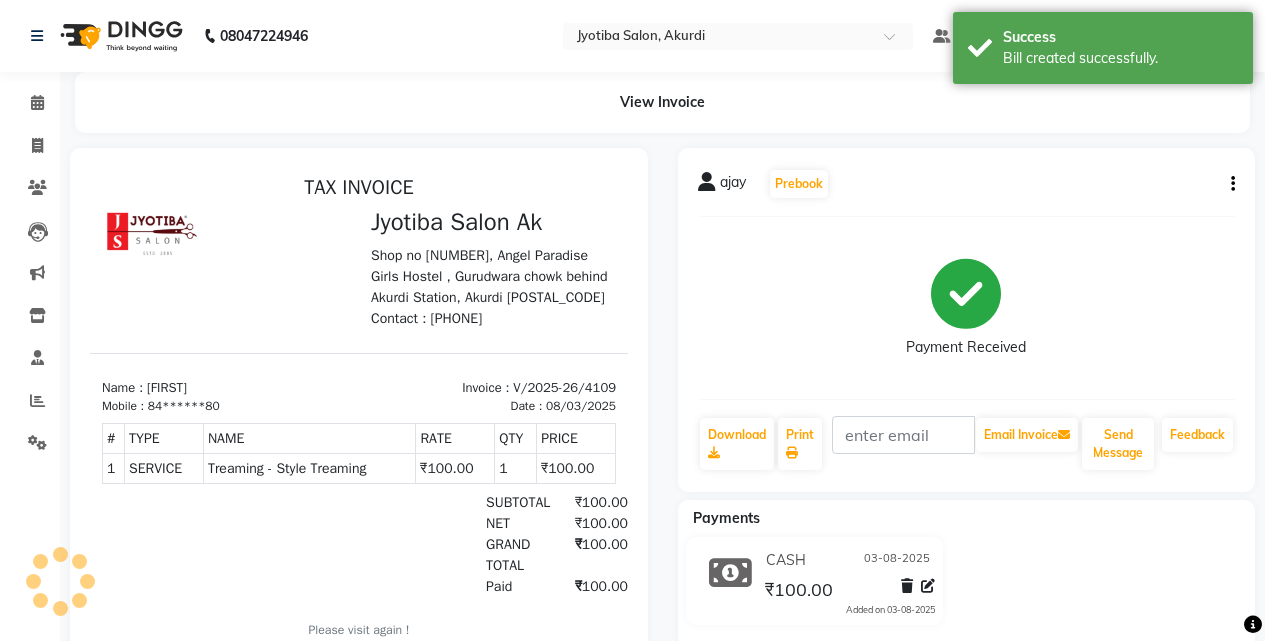 click on "Invoice" 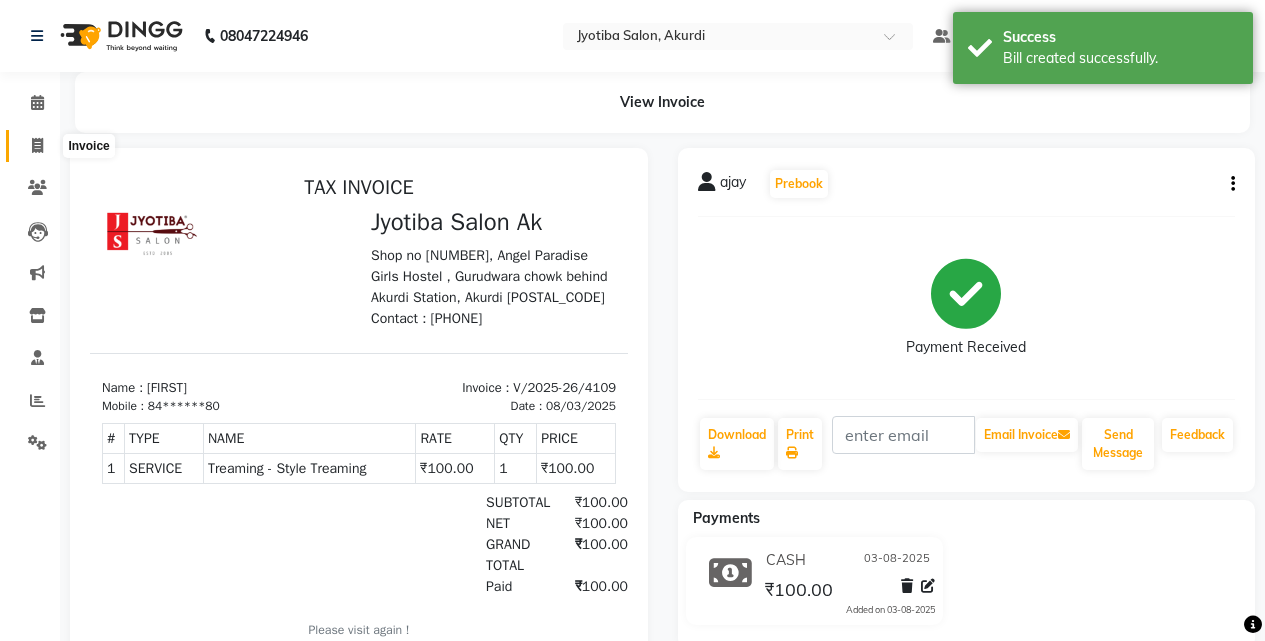 click 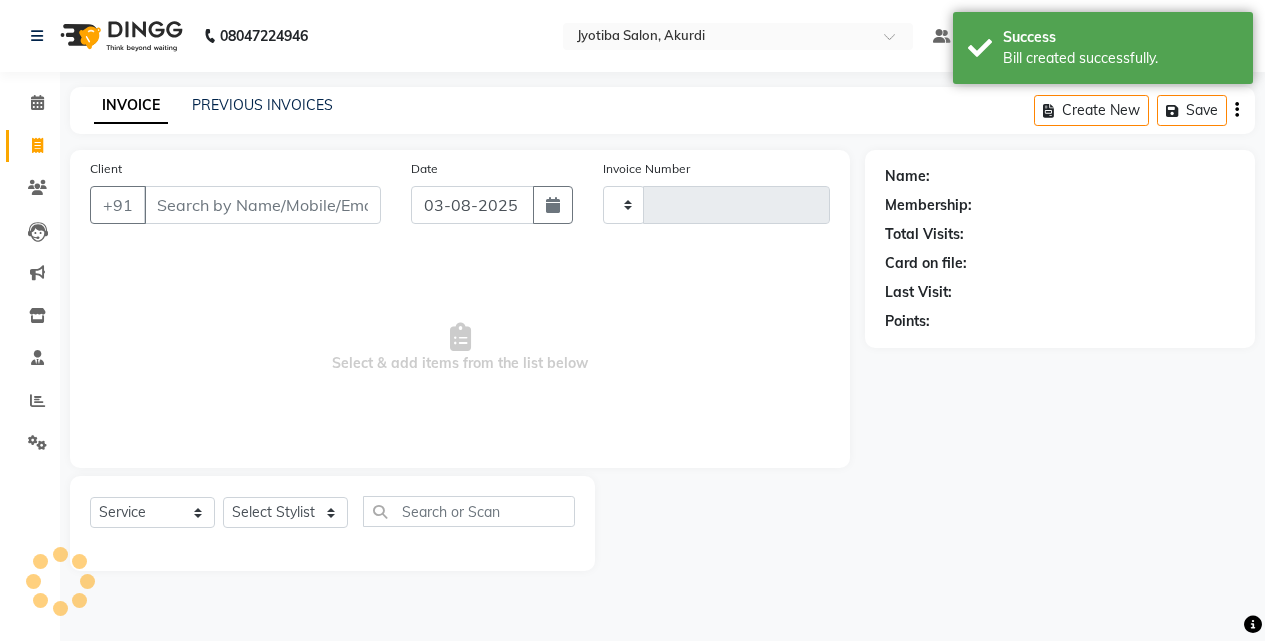 type on "4110" 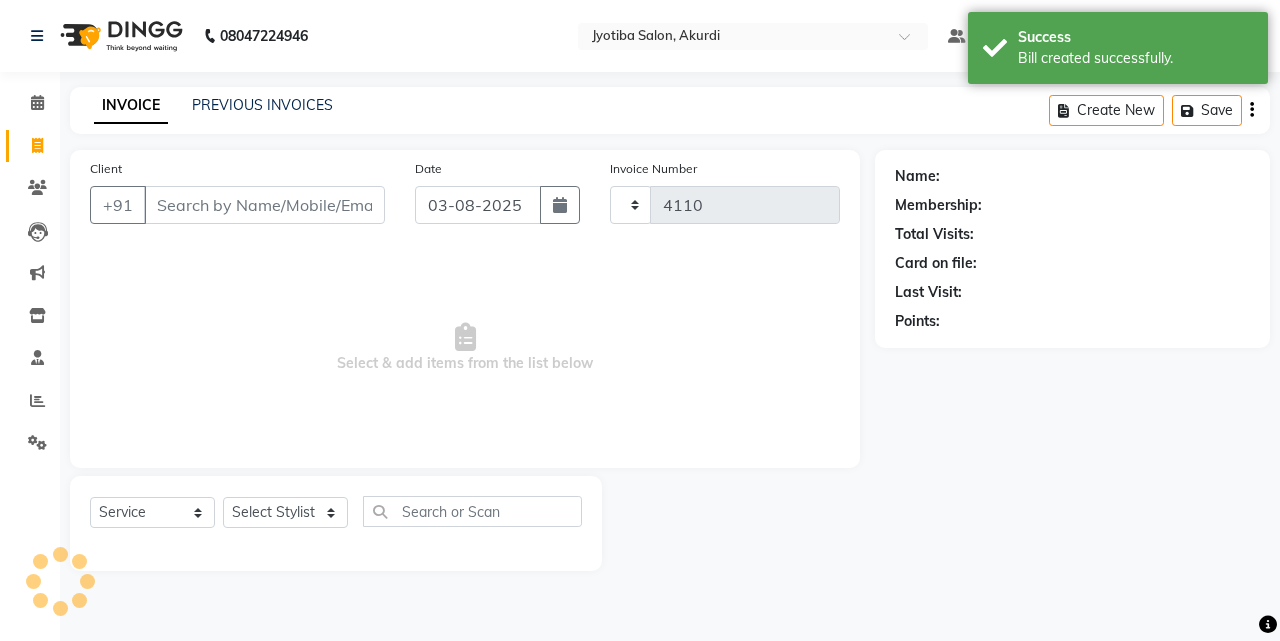 select on "557" 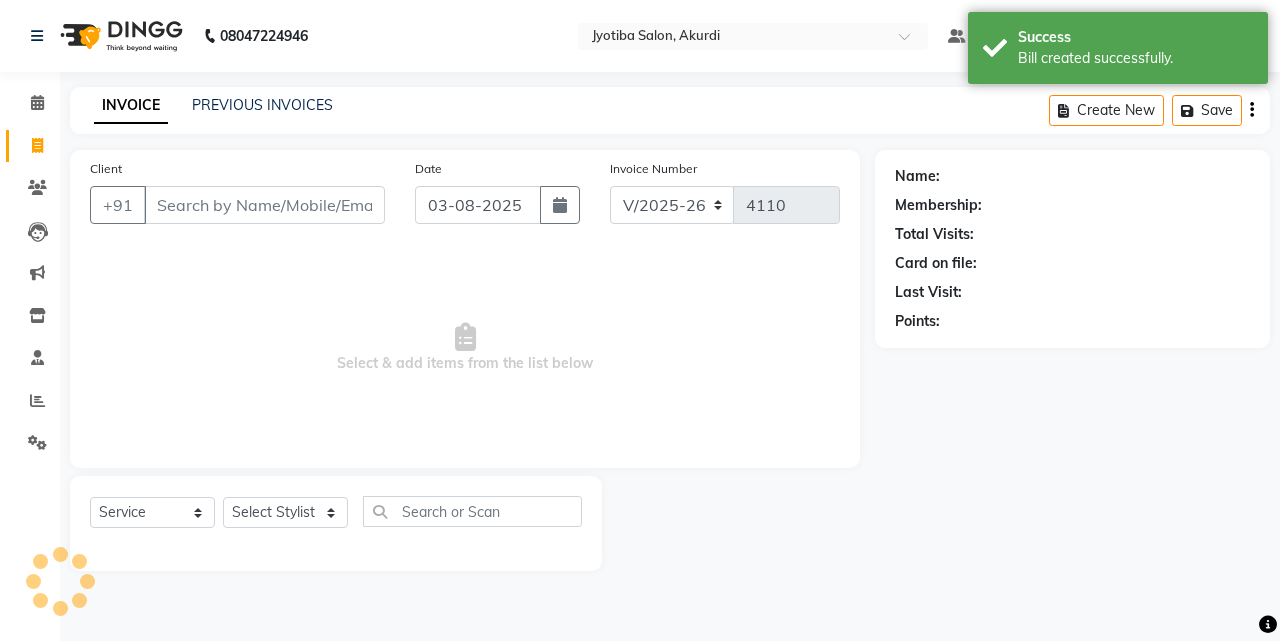 click on "Client" at bounding box center (264, 205) 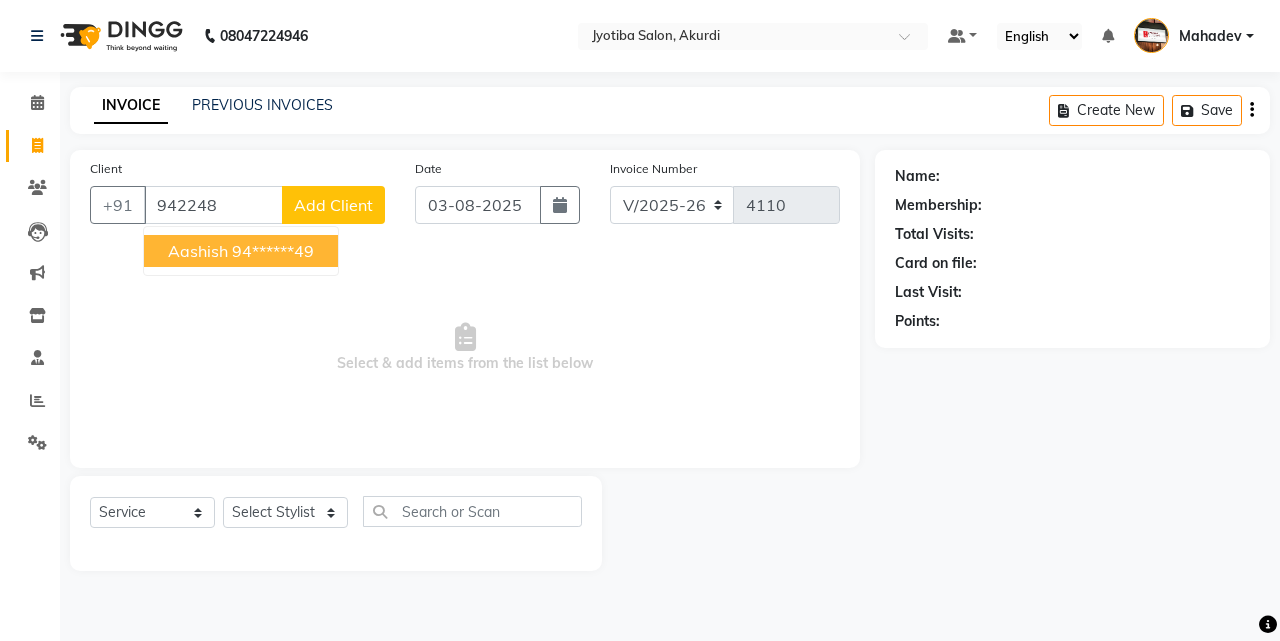 click on "Aashish" at bounding box center [198, 251] 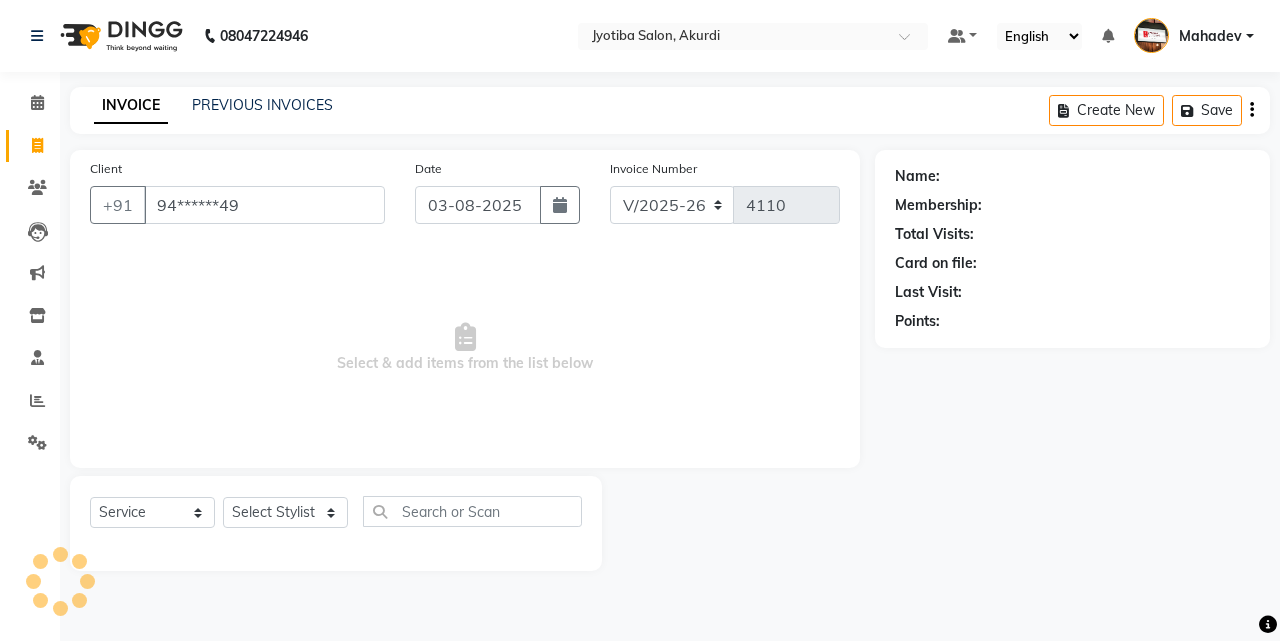 type on "94******49" 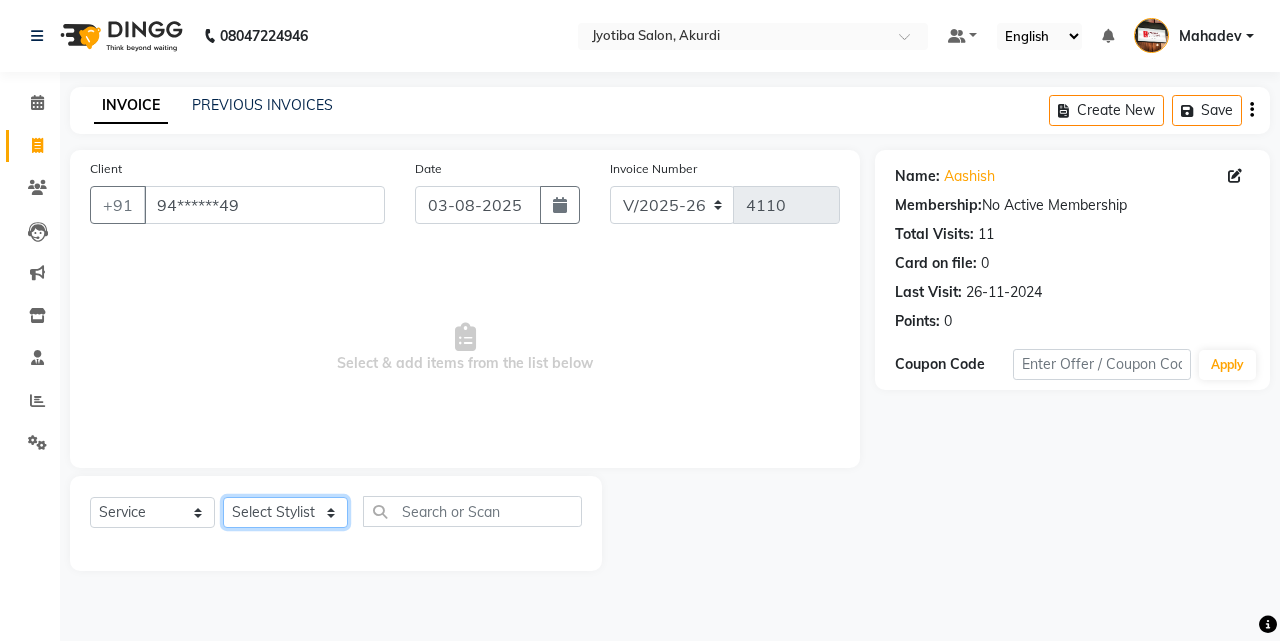 click on "Select Stylist Ajaj Ansari sahid Arif Ganpat  Mahadev manish choudhari Parmu tatya  Prem Rajan Sanjay Sanjay Santosh  Shop  Sohel  Vinod" 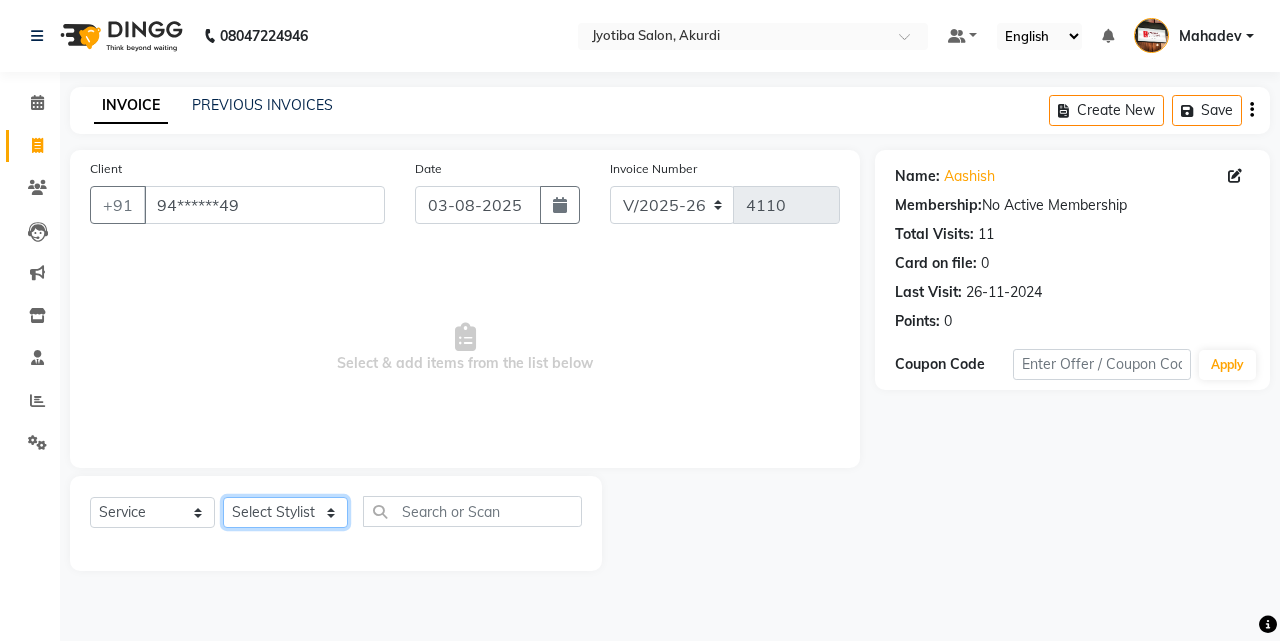 select on "86625" 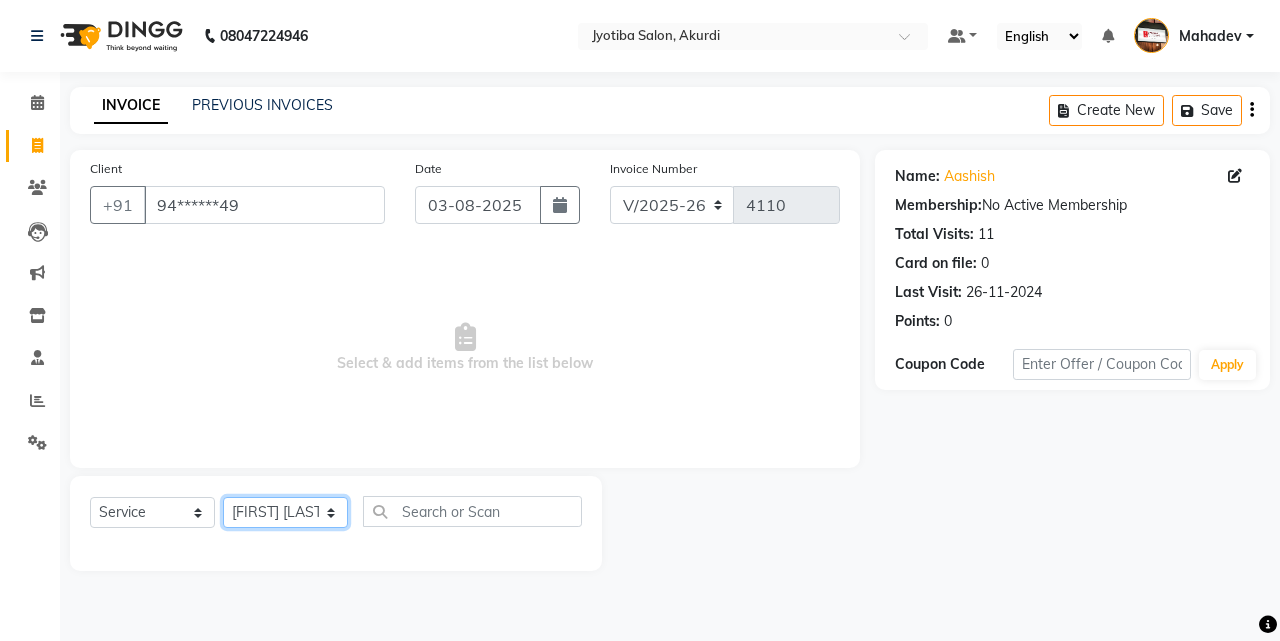 click on "Select Stylist Ajaj Ansari sahid Arif Ganpat  Mahadev manish choudhari Parmu tatya  Prem Rajan Sanjay Sanjay Santosh  Shop  Sohel  Vinod" 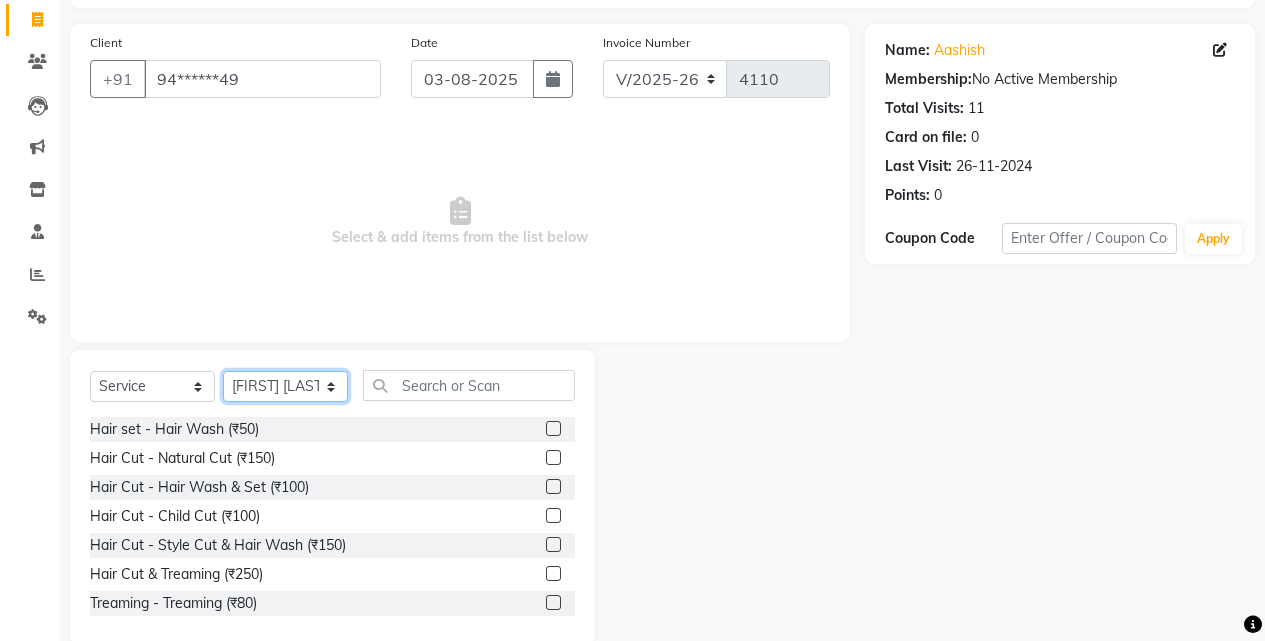 scroll, scrollTop: 160, scrollLeft: 0, axis: vertical 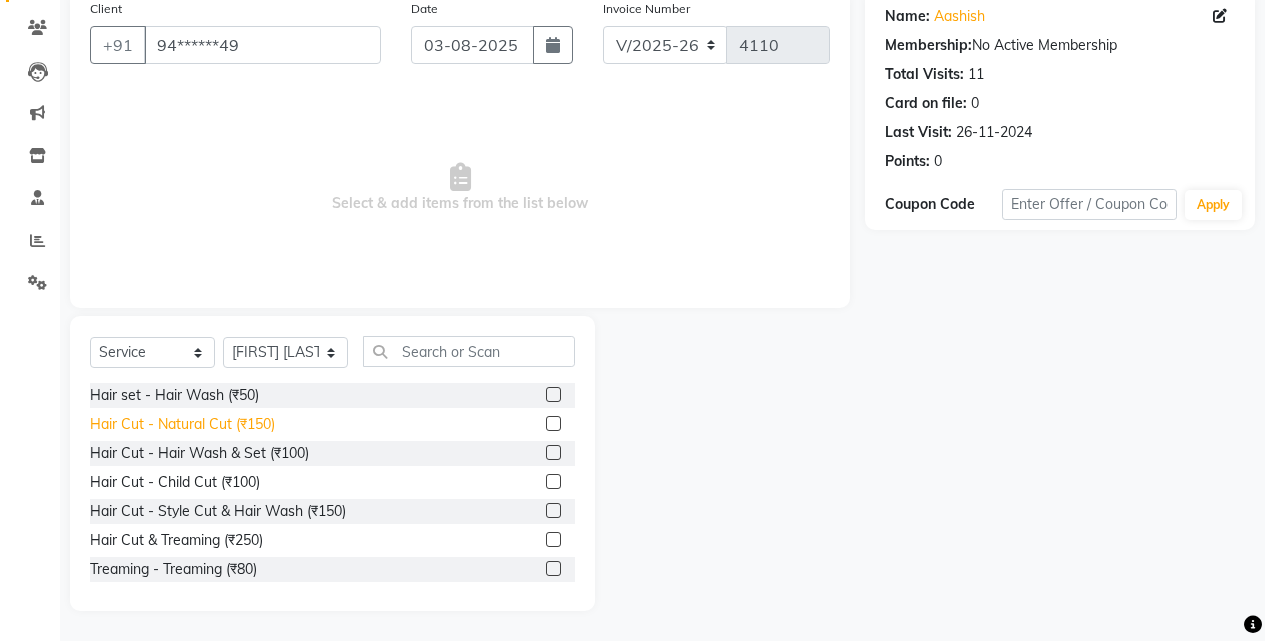 click on "Hair Cut - Natural Cut (₹150)" 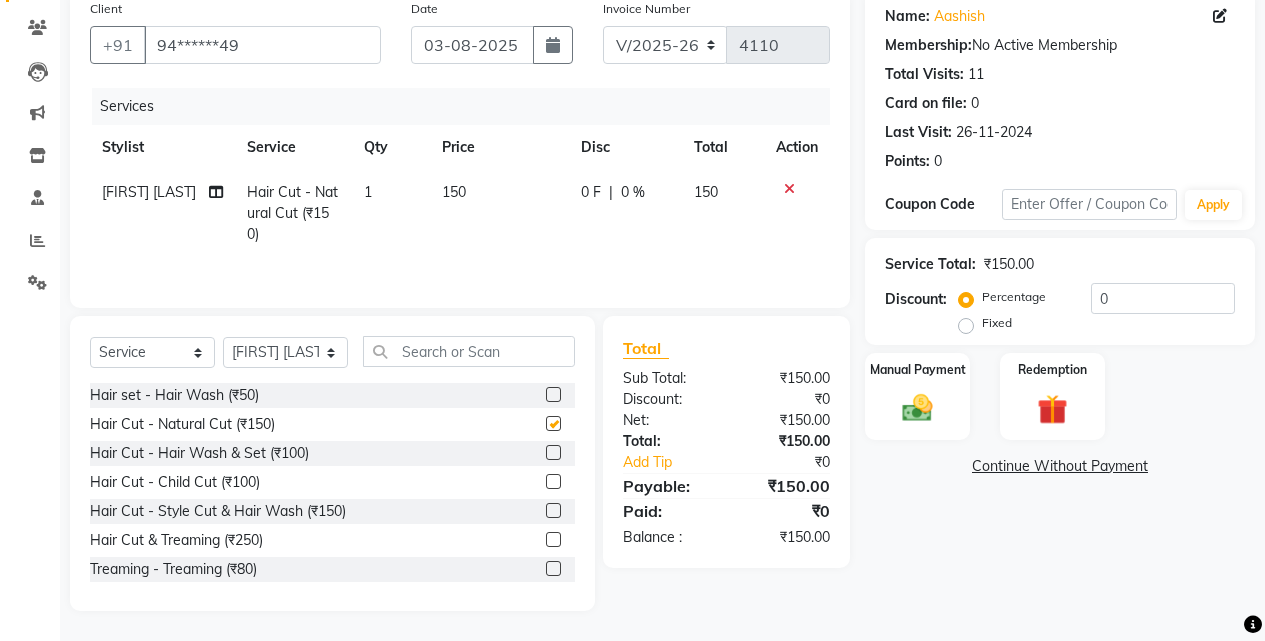 checkbox on "false" 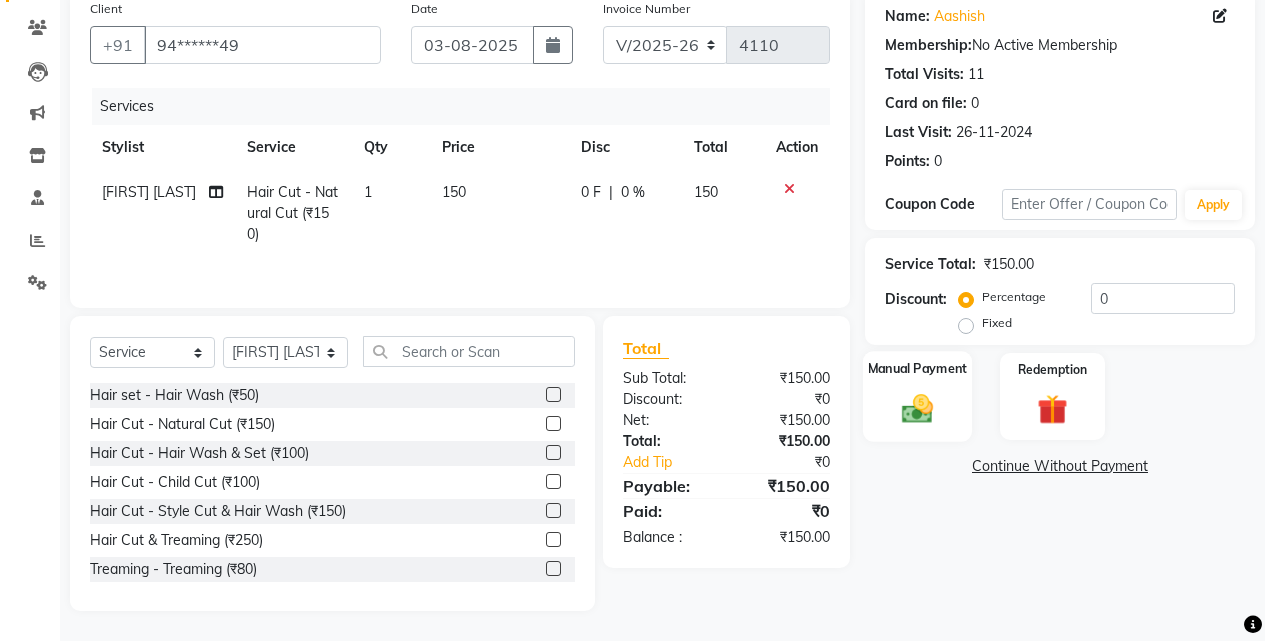 click on "Manual Payment" 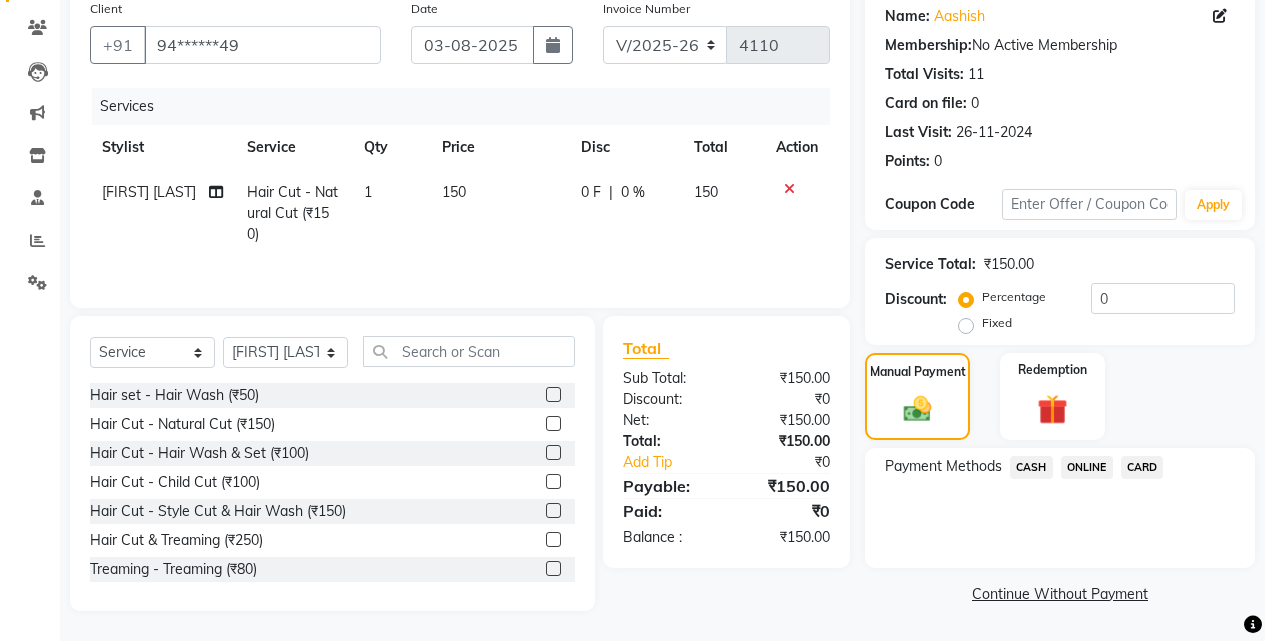 click on "ONLINE" 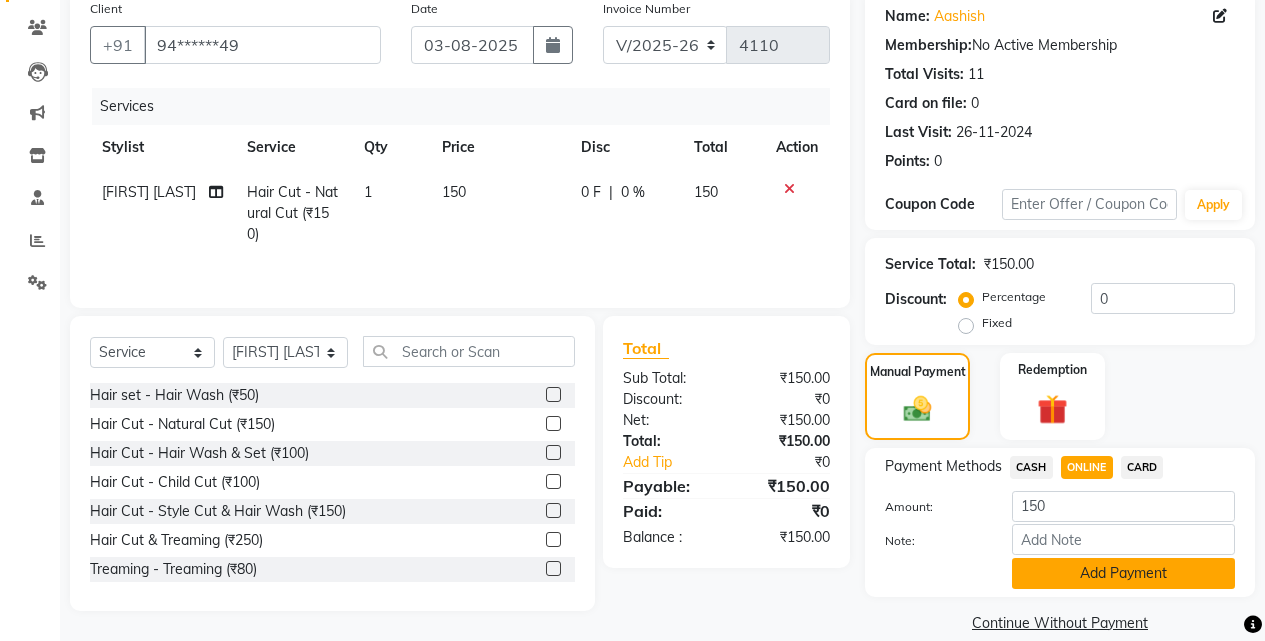 click on "Add Payment" 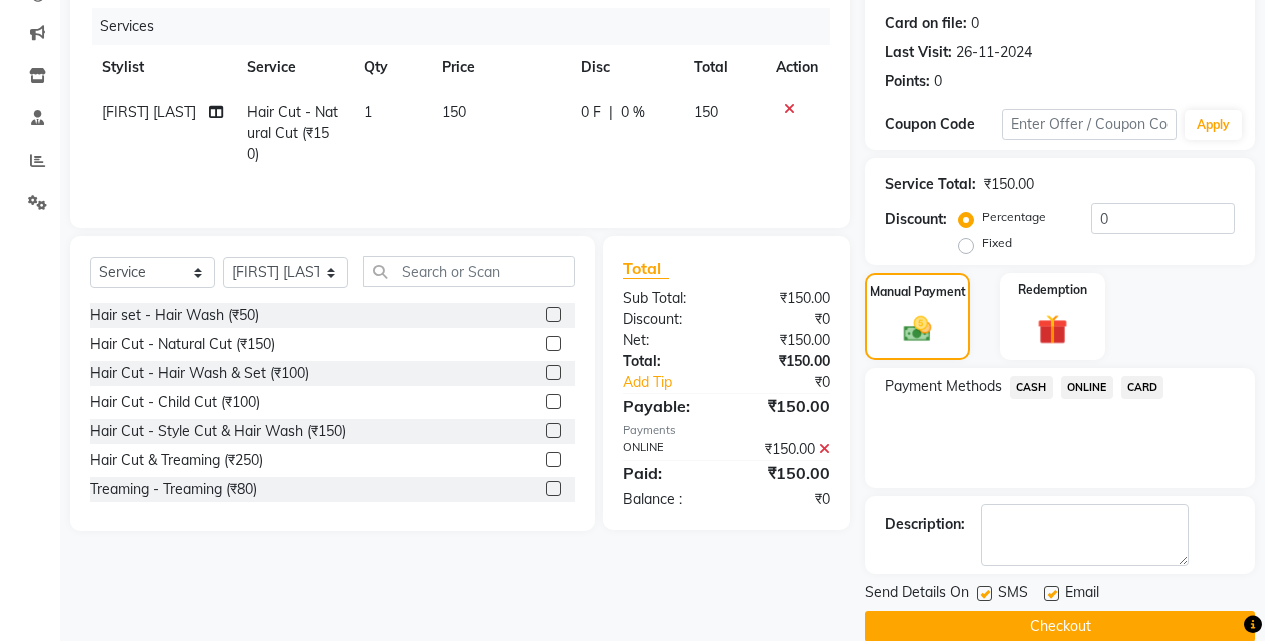 scroll, scrollTop: 271, scrollLeft: 0, axis: vertical 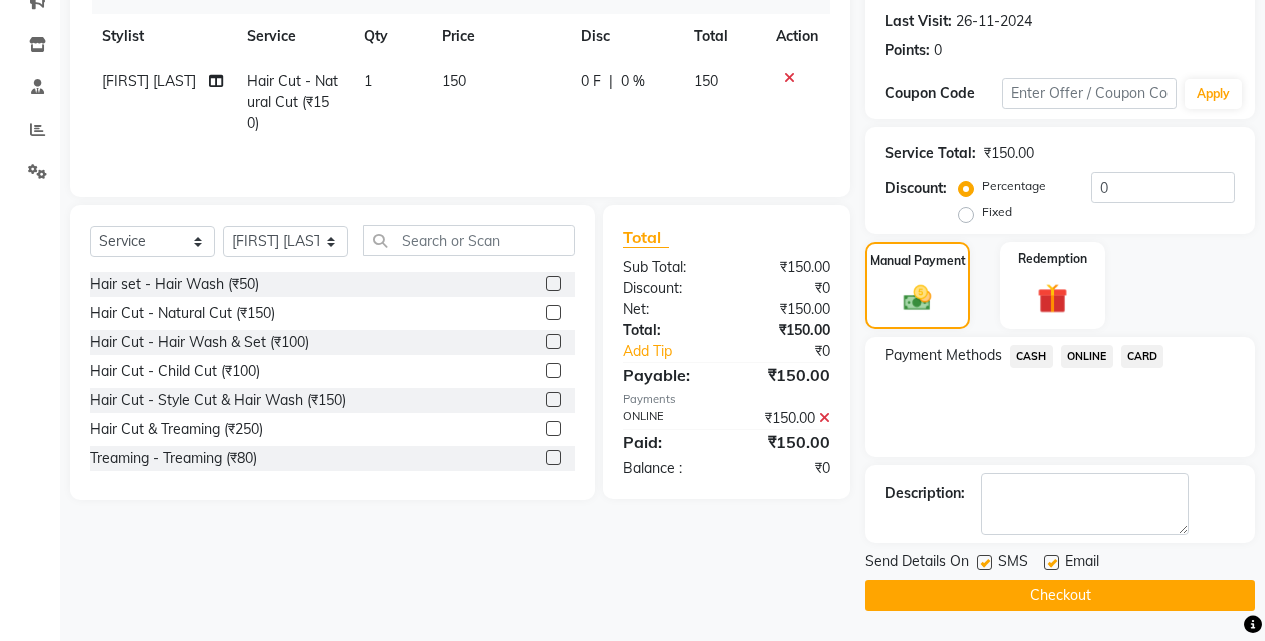 drag, startPoint x: 1073, startPoint y: 603, endPoint x: 683, endPoint y: 542, distance: 394.7417 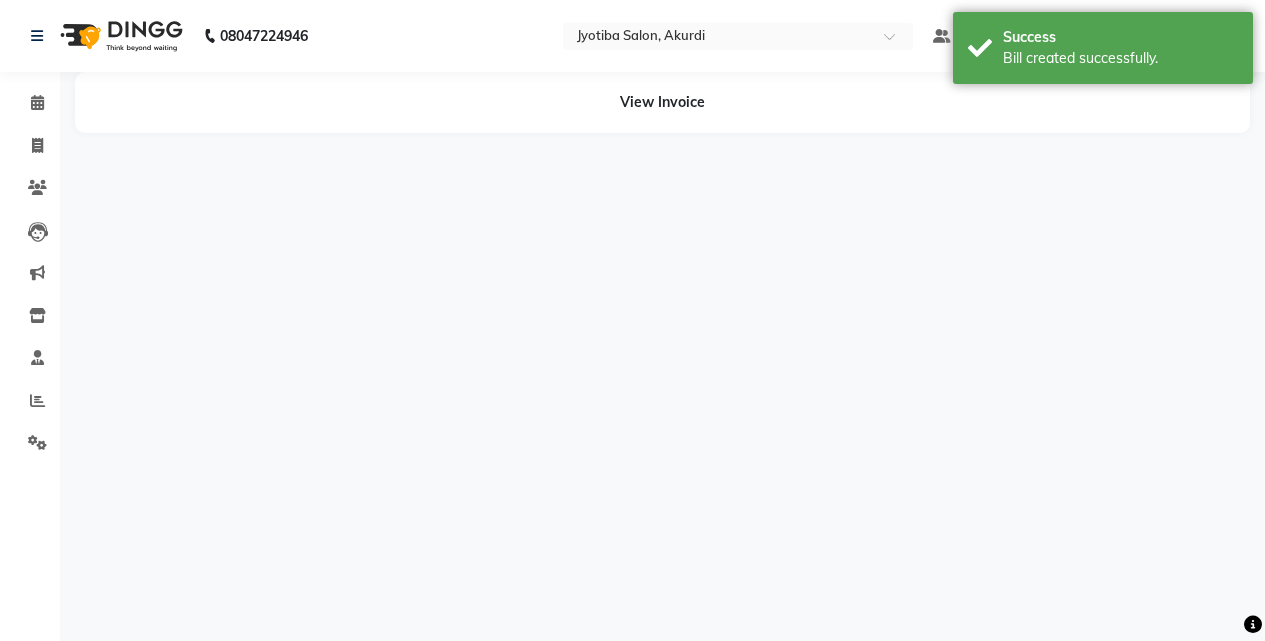 scroll, scrollTop: 0, scrollLeft: 0, axis: both 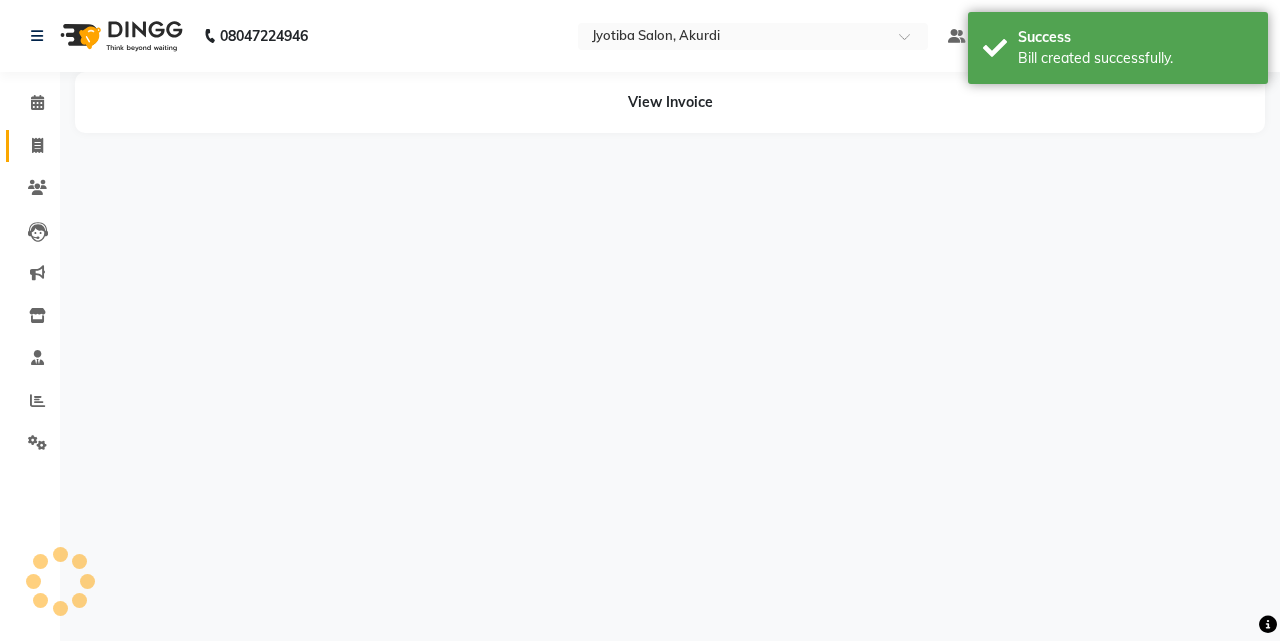 click on "Invoice" 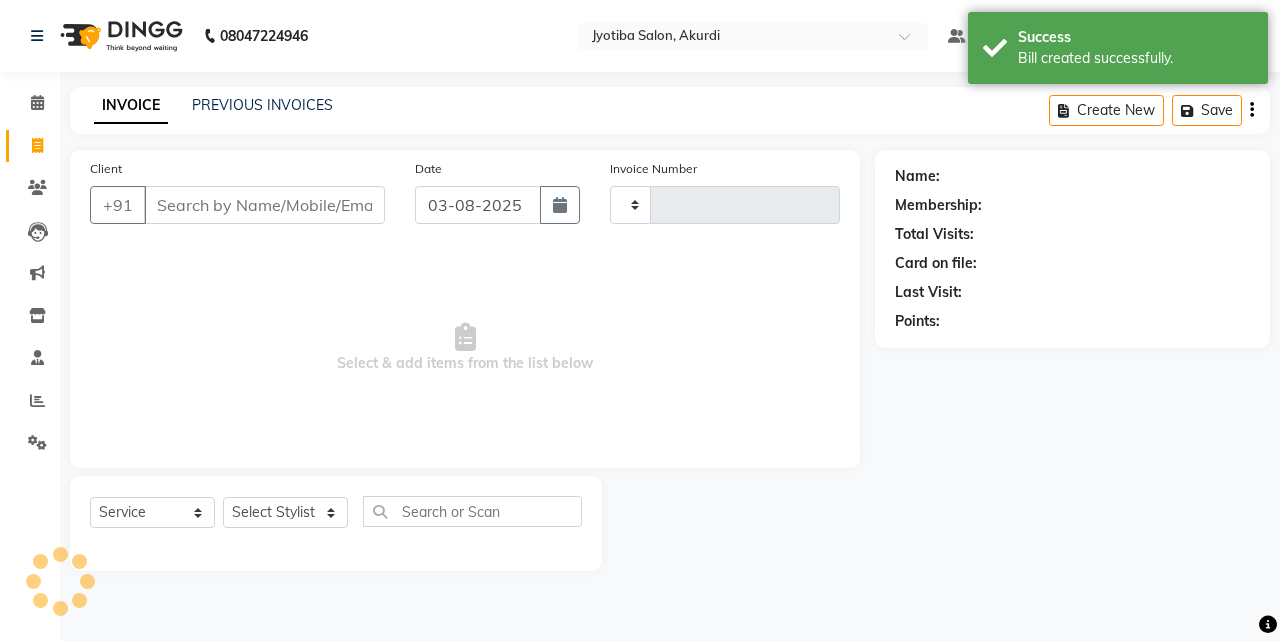 click on "Client" at bounding box center (264, 205) 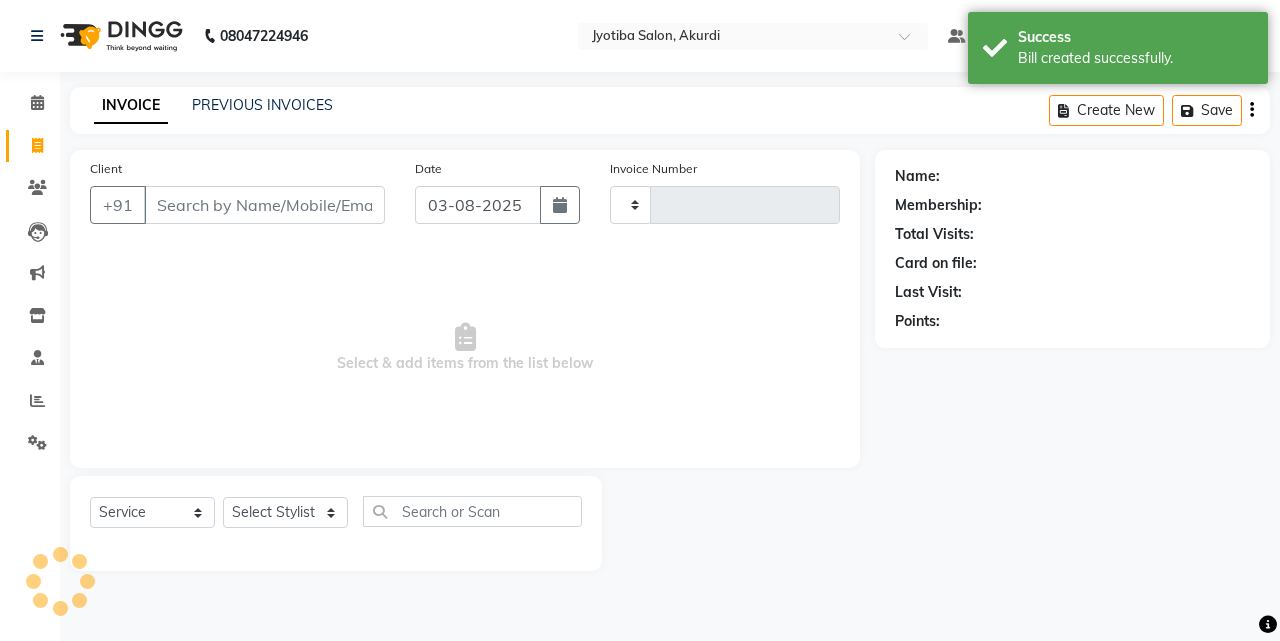 type on "4111" 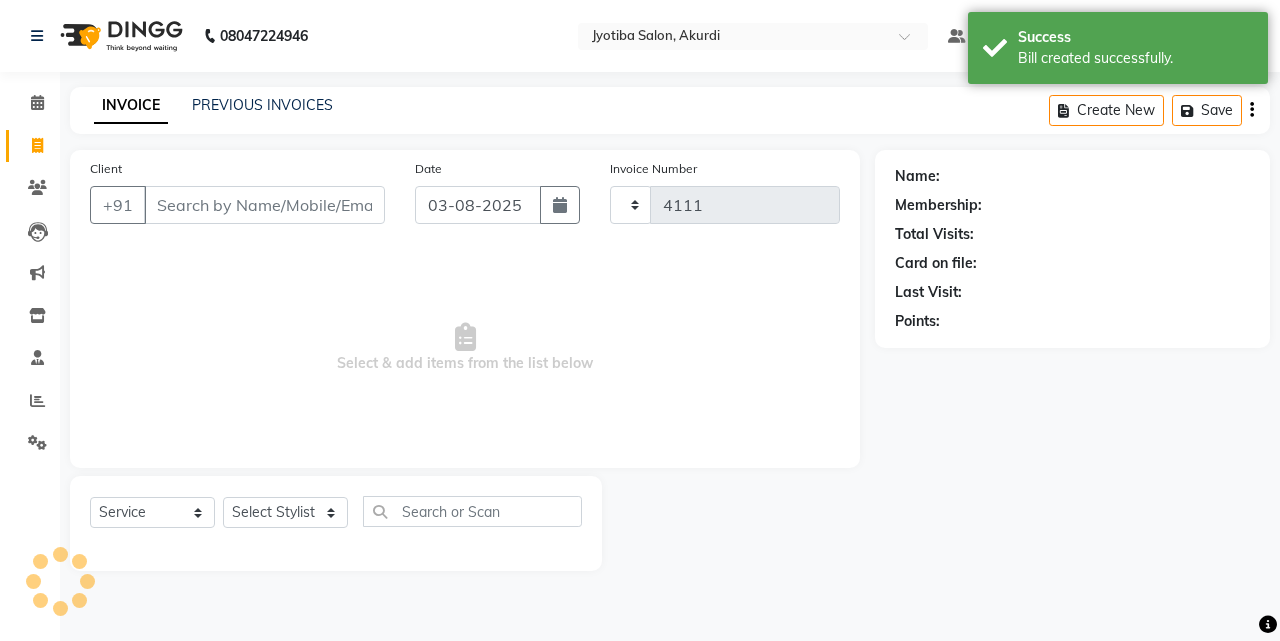 select on "557" 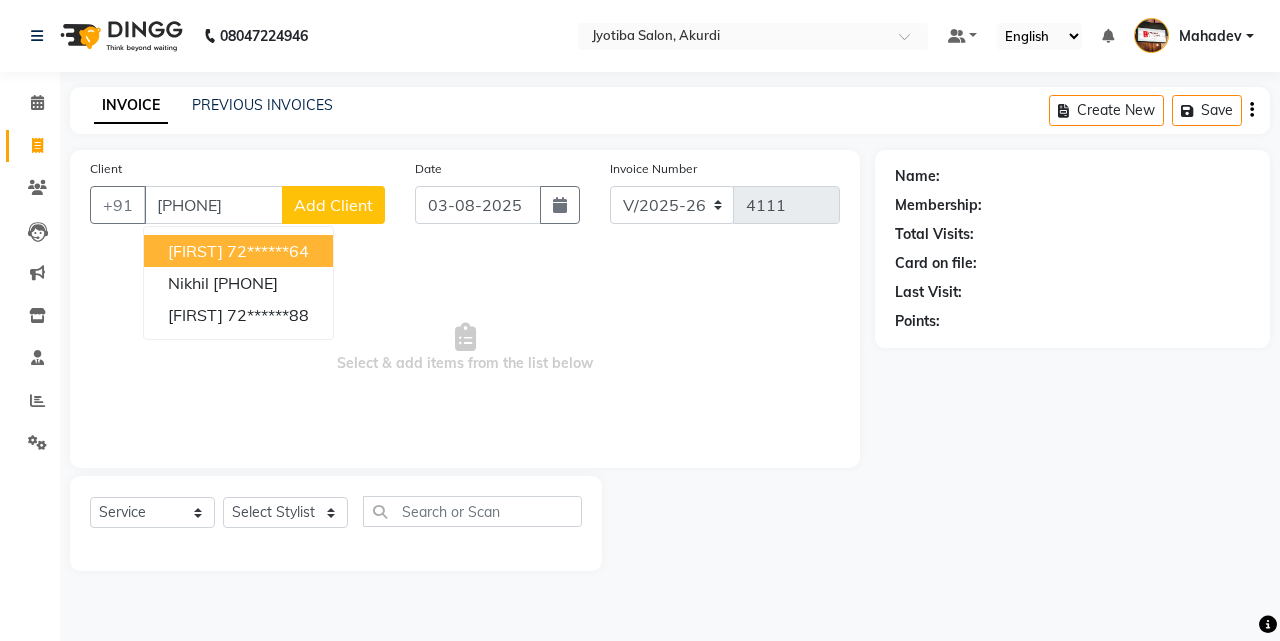 click on "Akilesh" at bounding box center (195, 251) 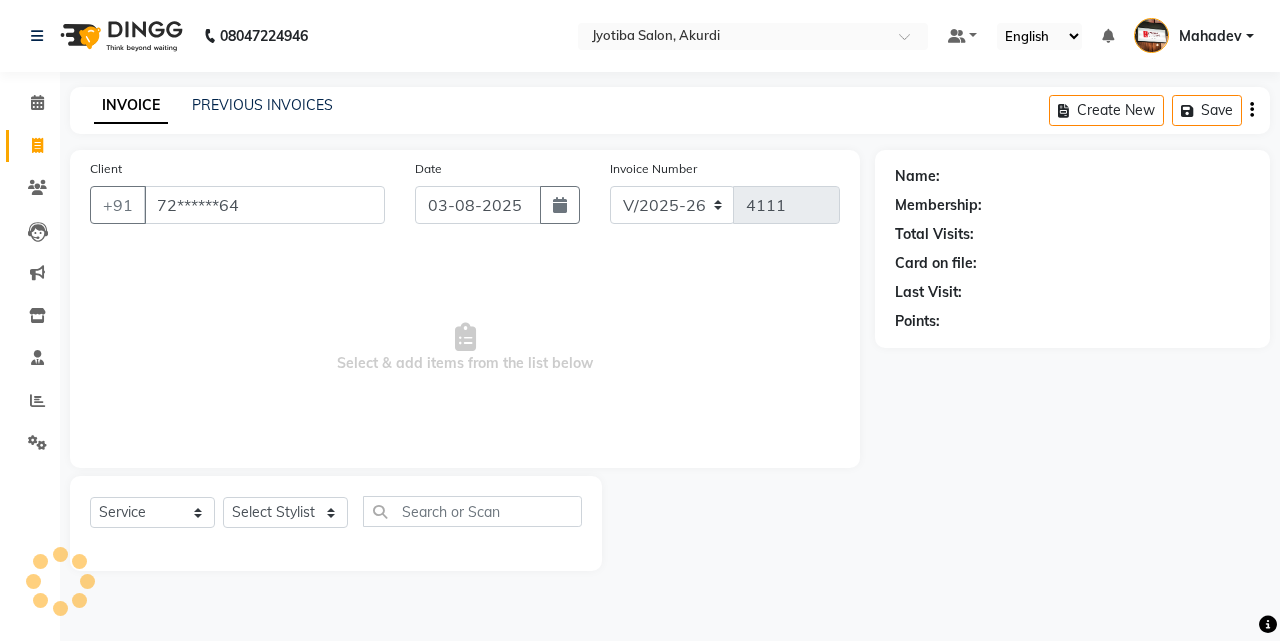type on "72******64" 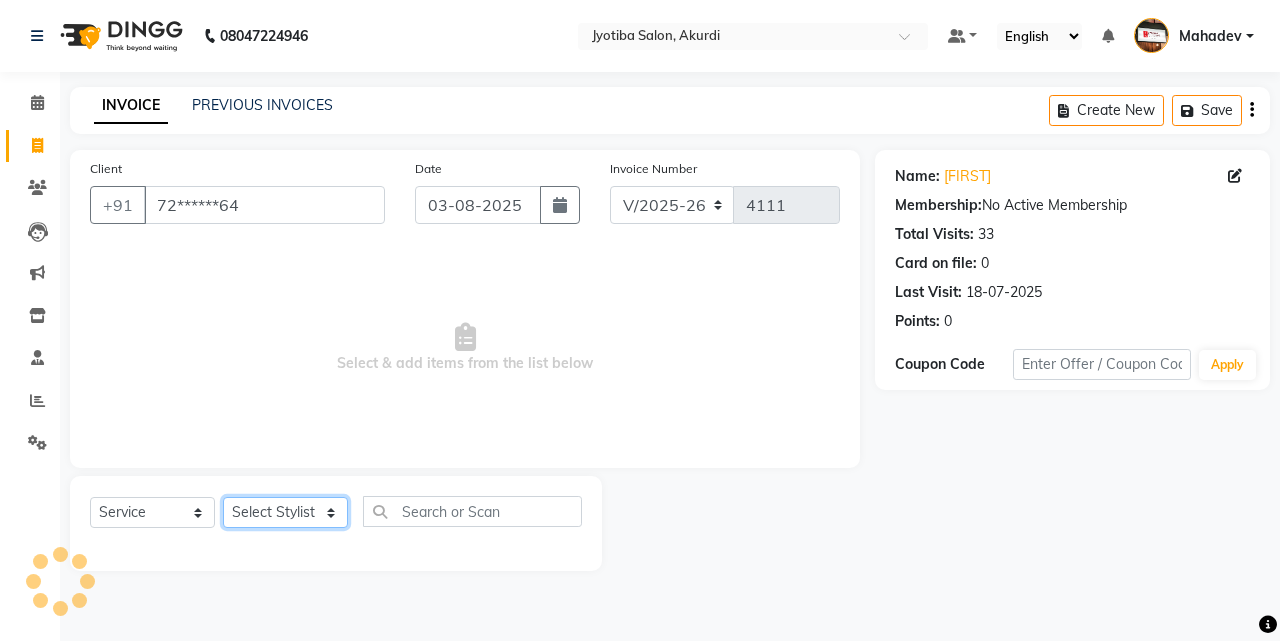 click on "Select Stylist Ajaj Ansari sahid Arif Ganpat  Mahadev manish choudhari Parmu tatya  Prem Rajan Sanjay Sanjay Santosh  Shop  Sohel  Vinod" 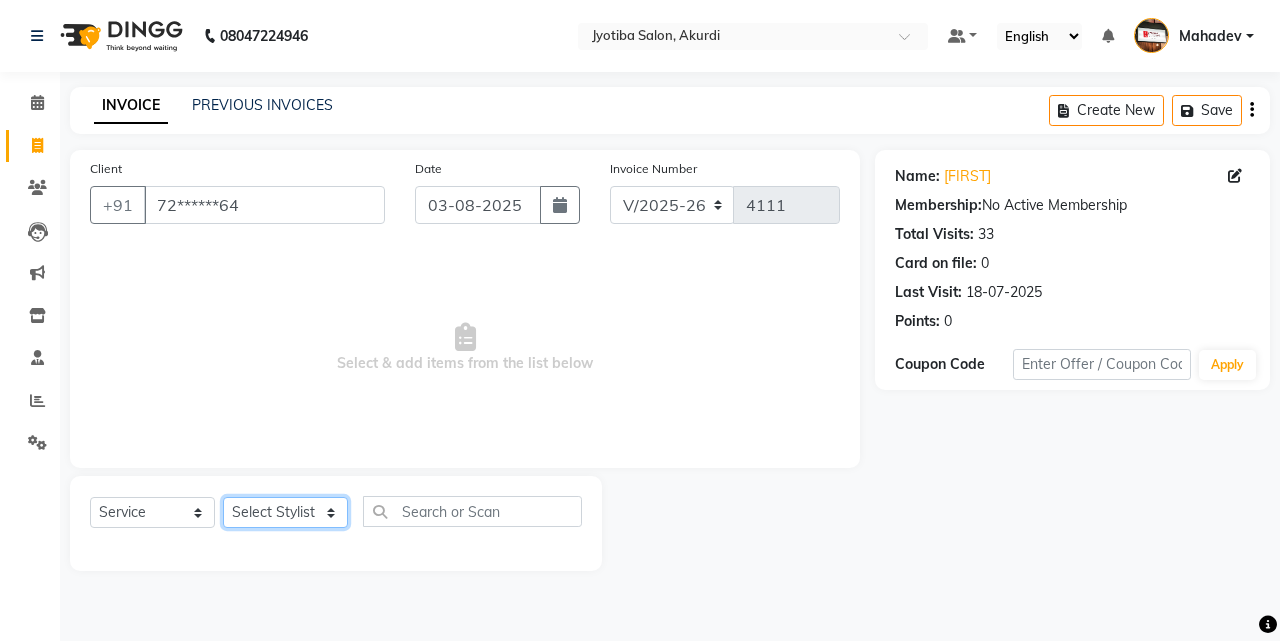 select on "11679" 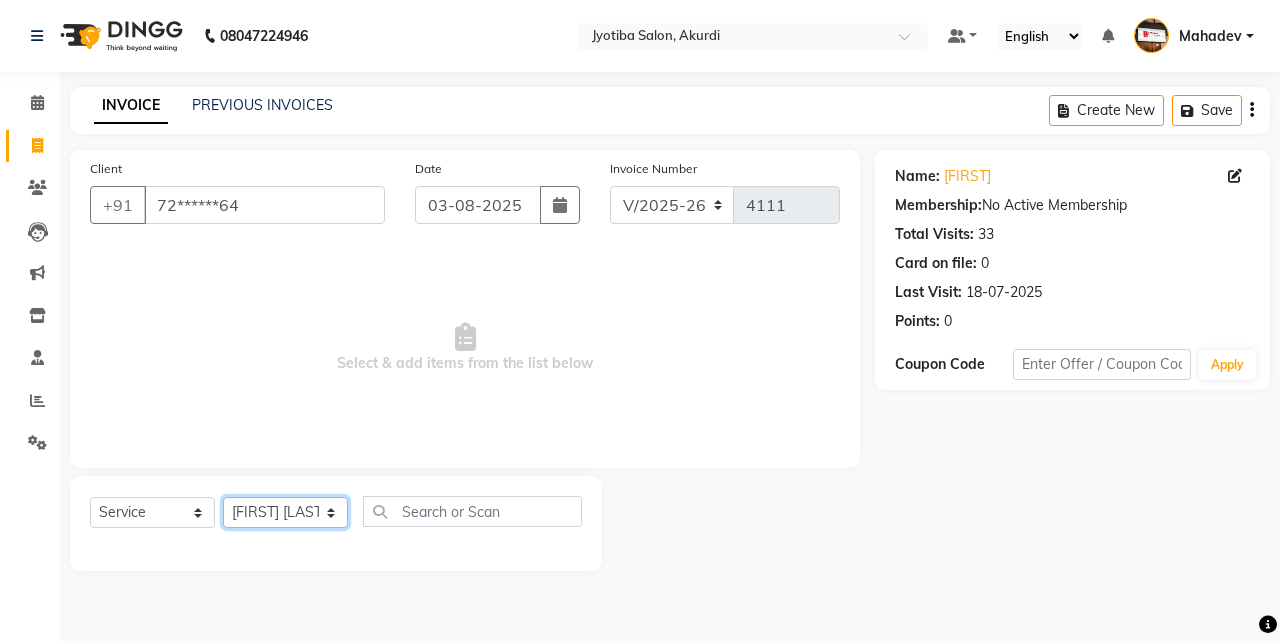 click on "Select Stylist Ajaj Ansari sahid Arif Ganpat  Mahadev manish choudhari Parmu tatya  Prem Rajan Sanjay Sanjay Santosh  Shop  Sohel  Vinod" 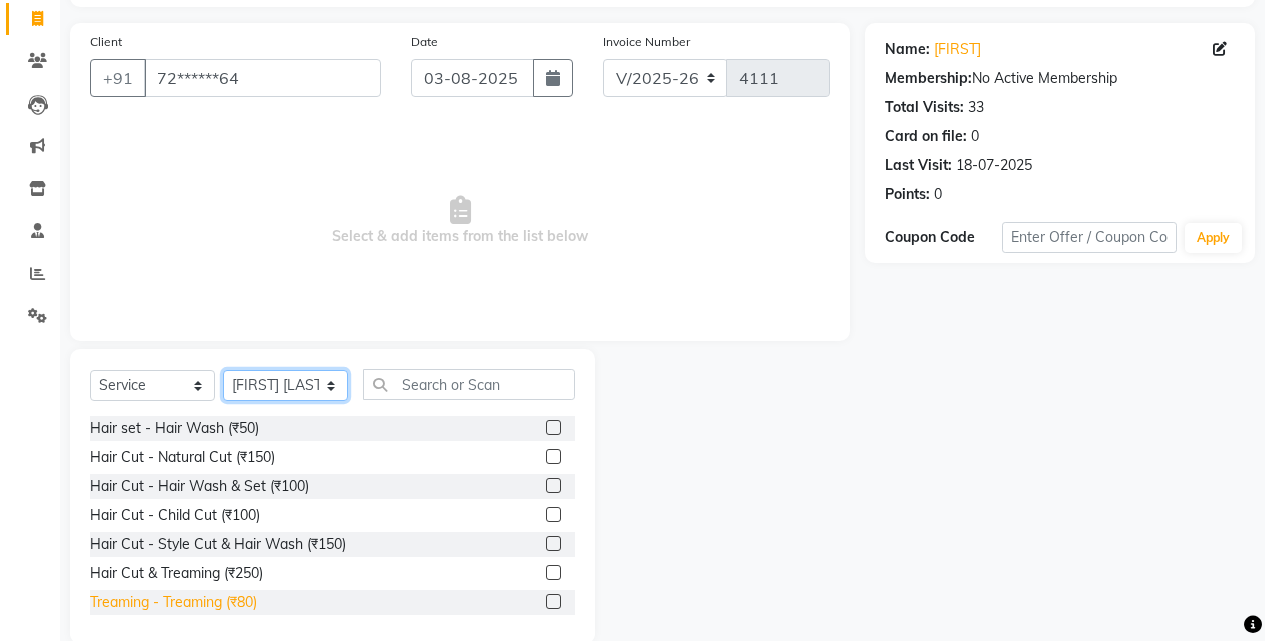 scroll, scrollTop: 160, scrollLeft: 0, axis: vertical 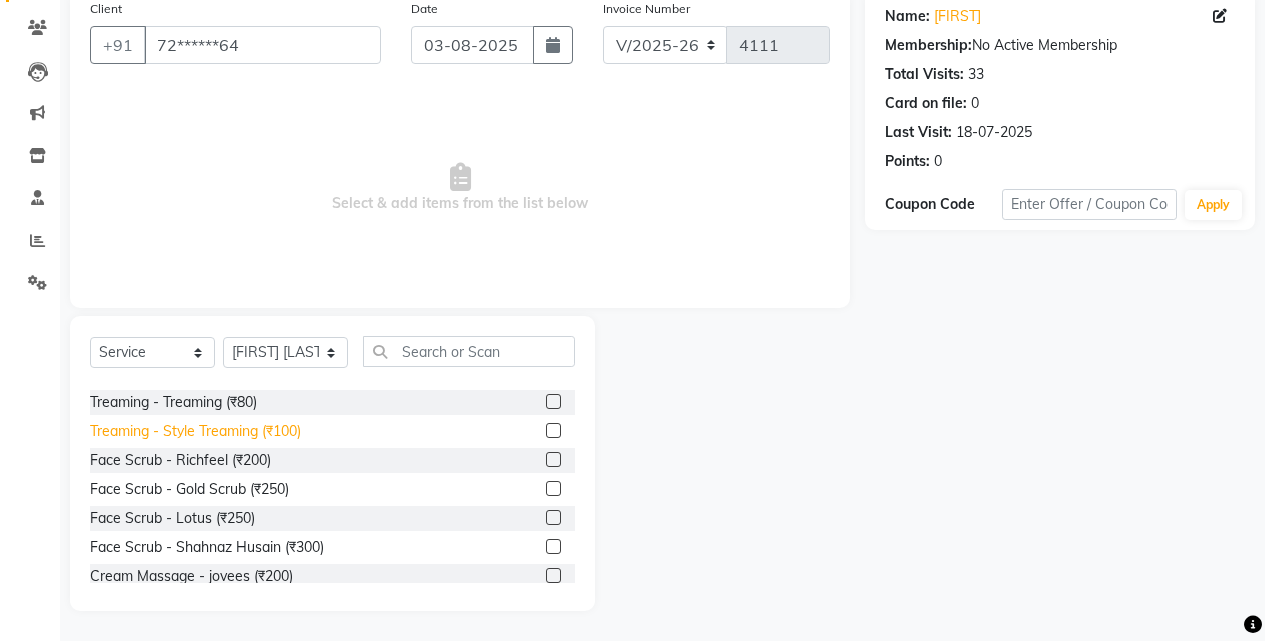 click on "Treaming - Style Treaming (₹100)" 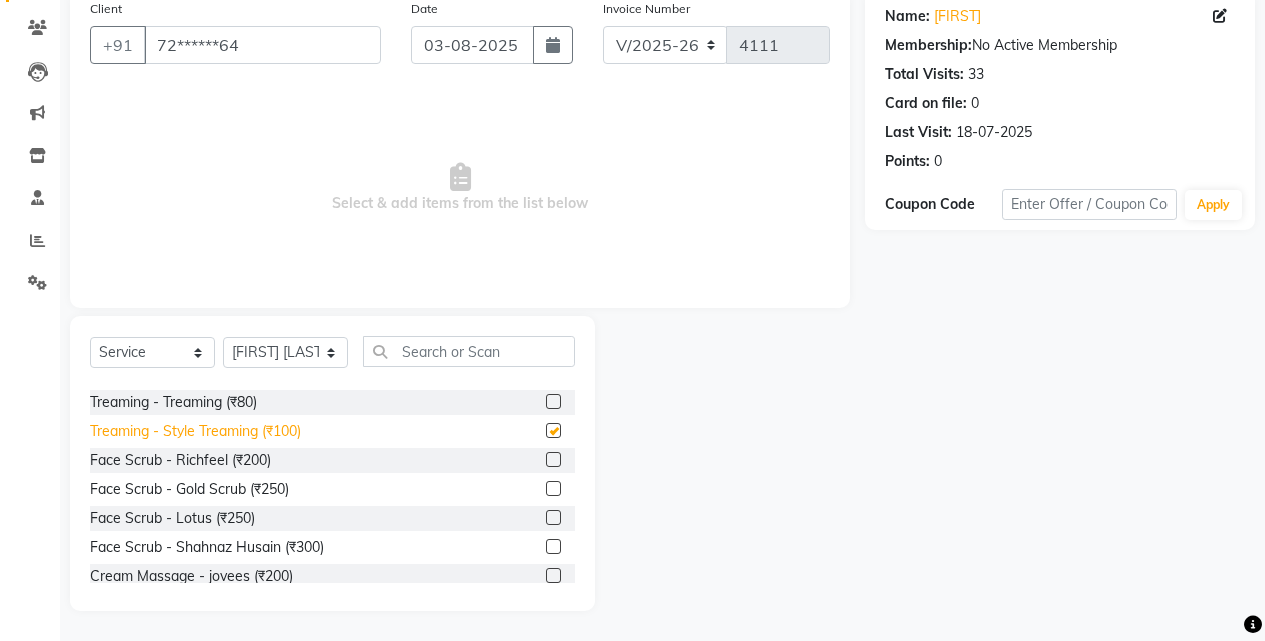 checkbox on "false" 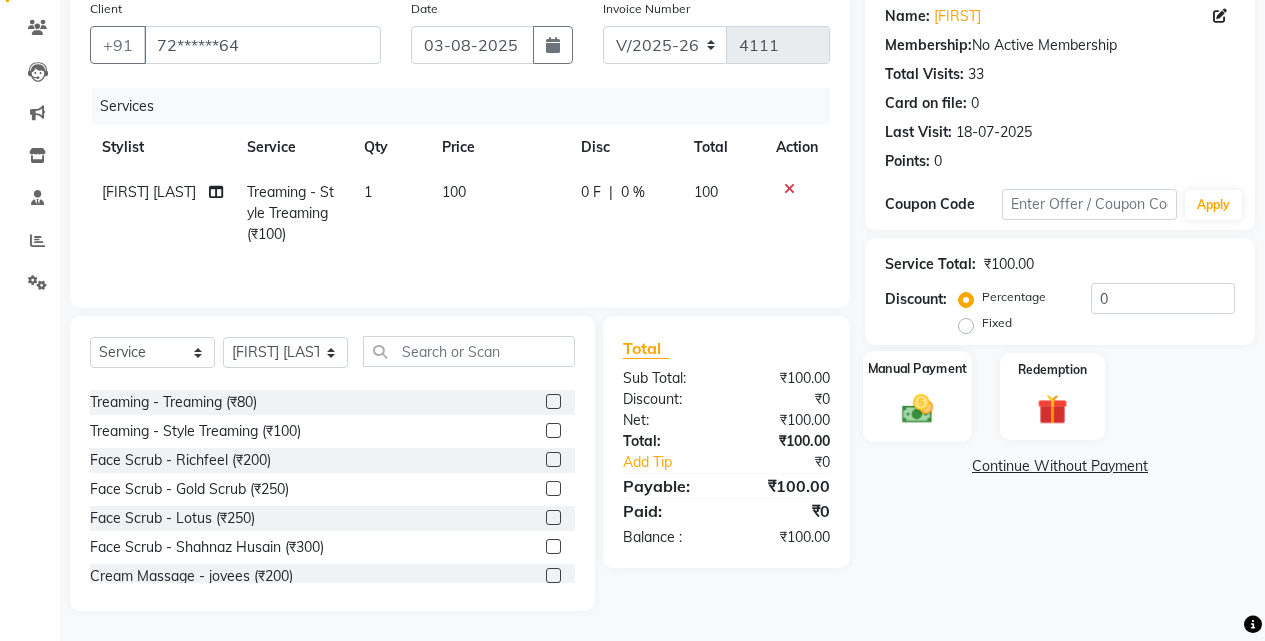 drag, startPoint x: 943, startPoint y: 409, endPoint x: 1030, endPoint y: 445, distance: 94.15413 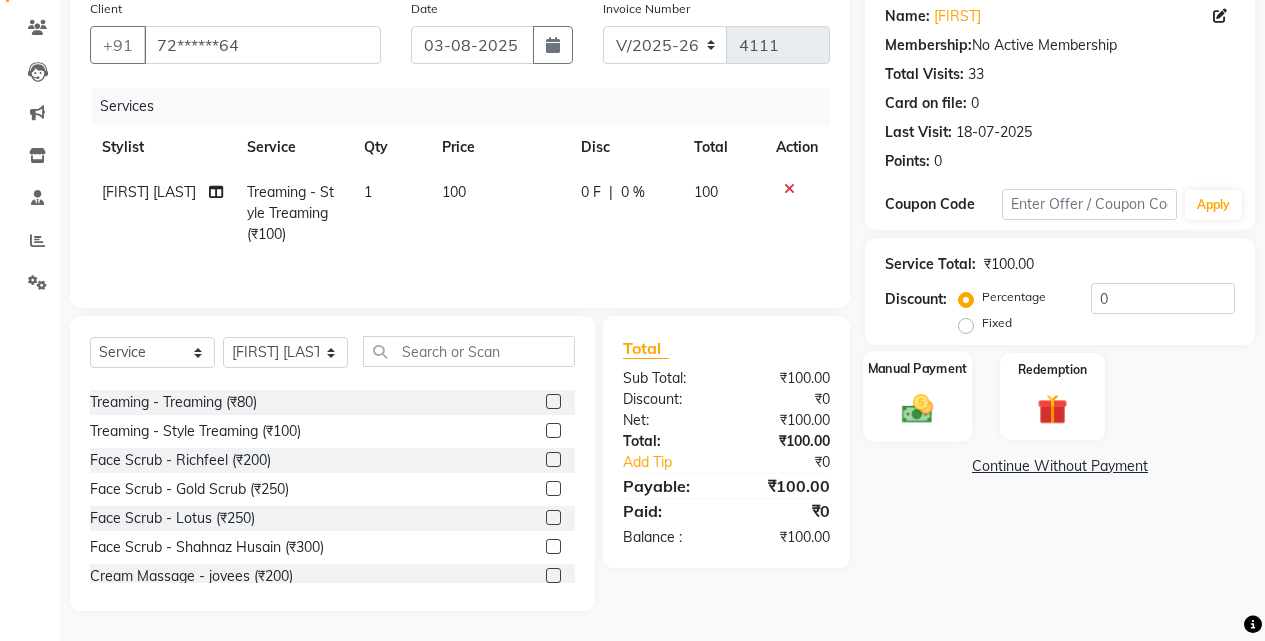 click on "Manual Payment" 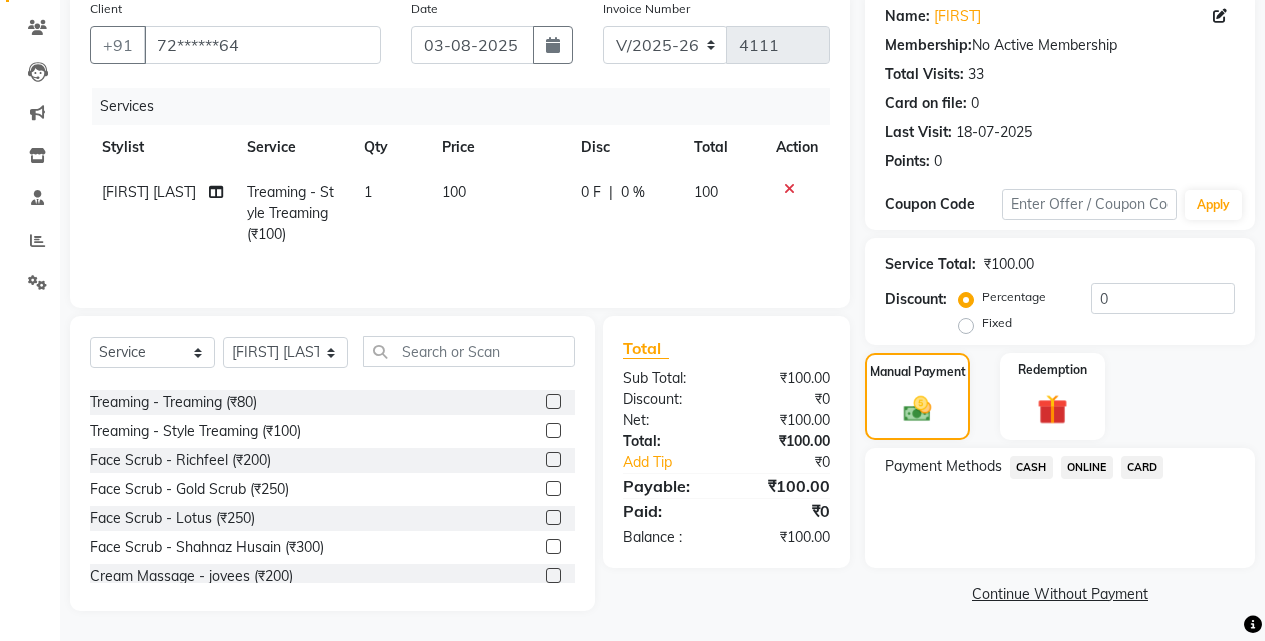 click on "ONLINE" 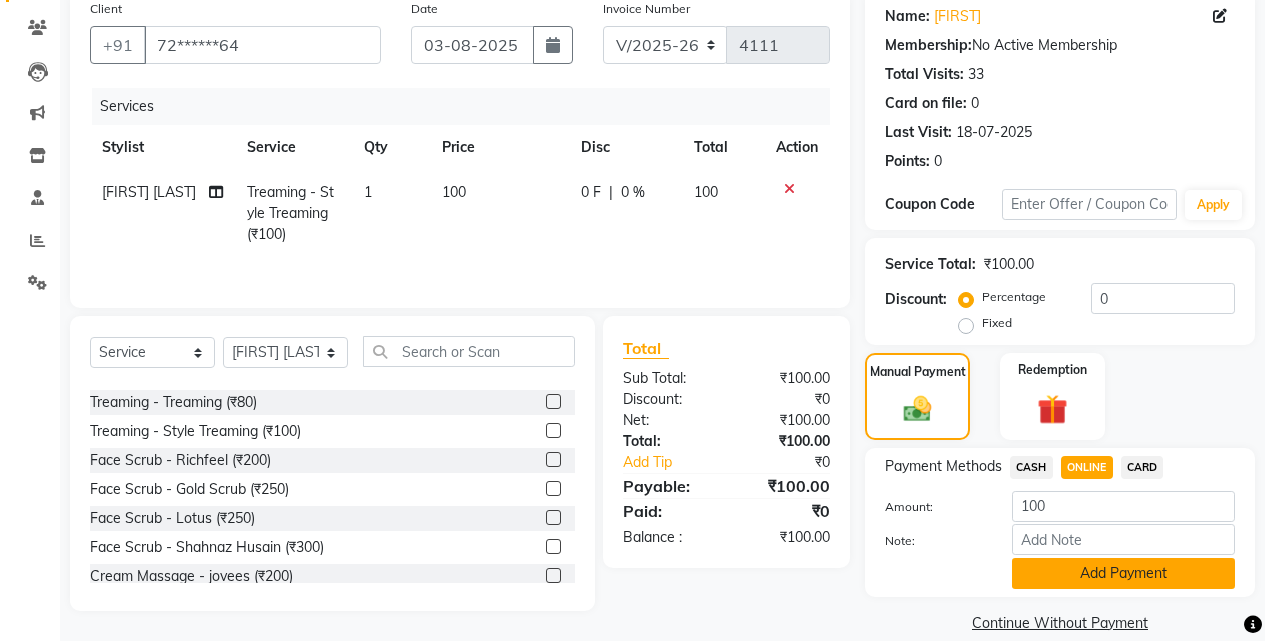 click on "Add Payment" 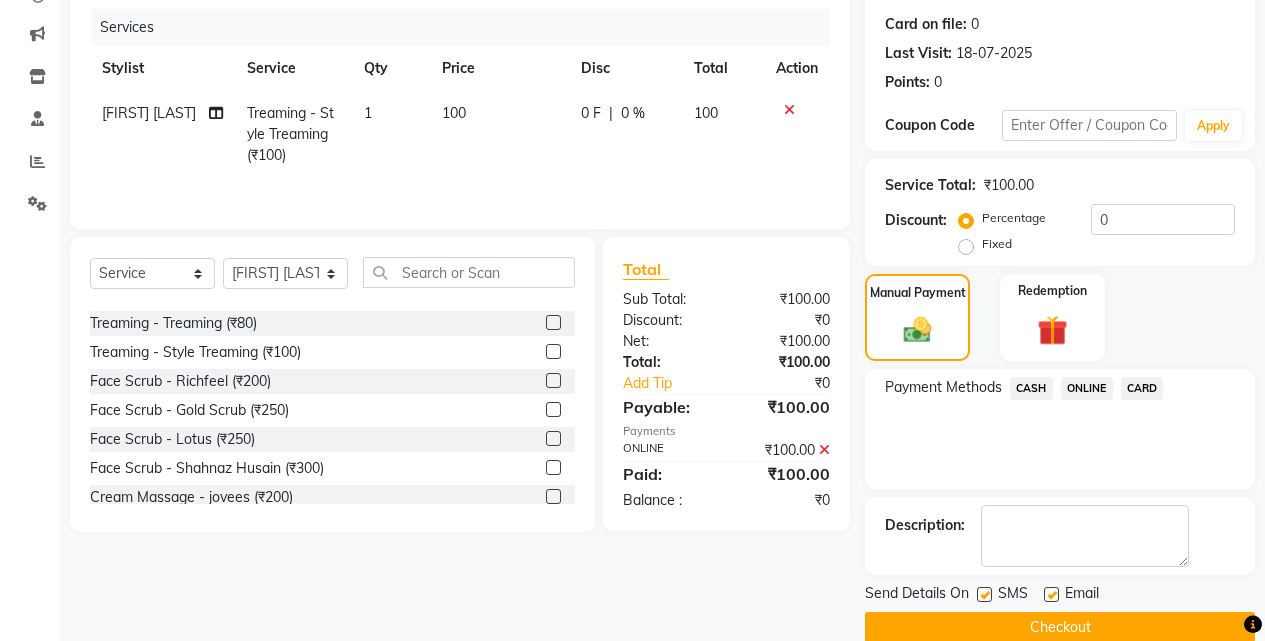 scroll, scrollTop: 271, scrollLeft: 0, axis: vertical 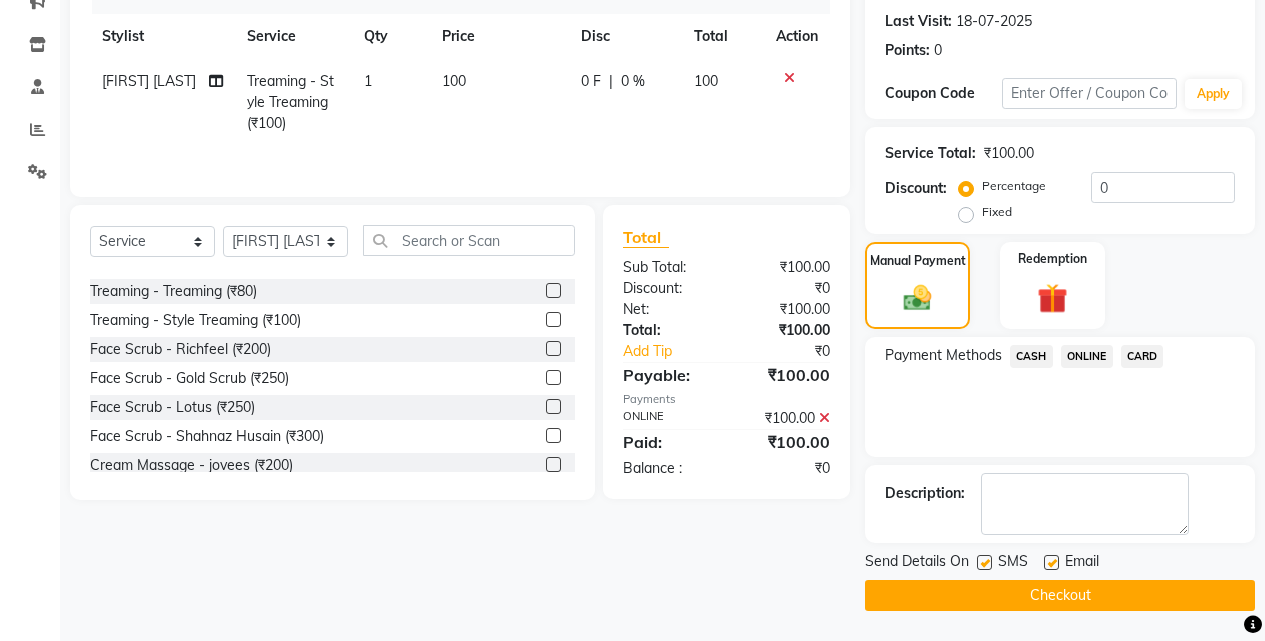 click on "Checkout" 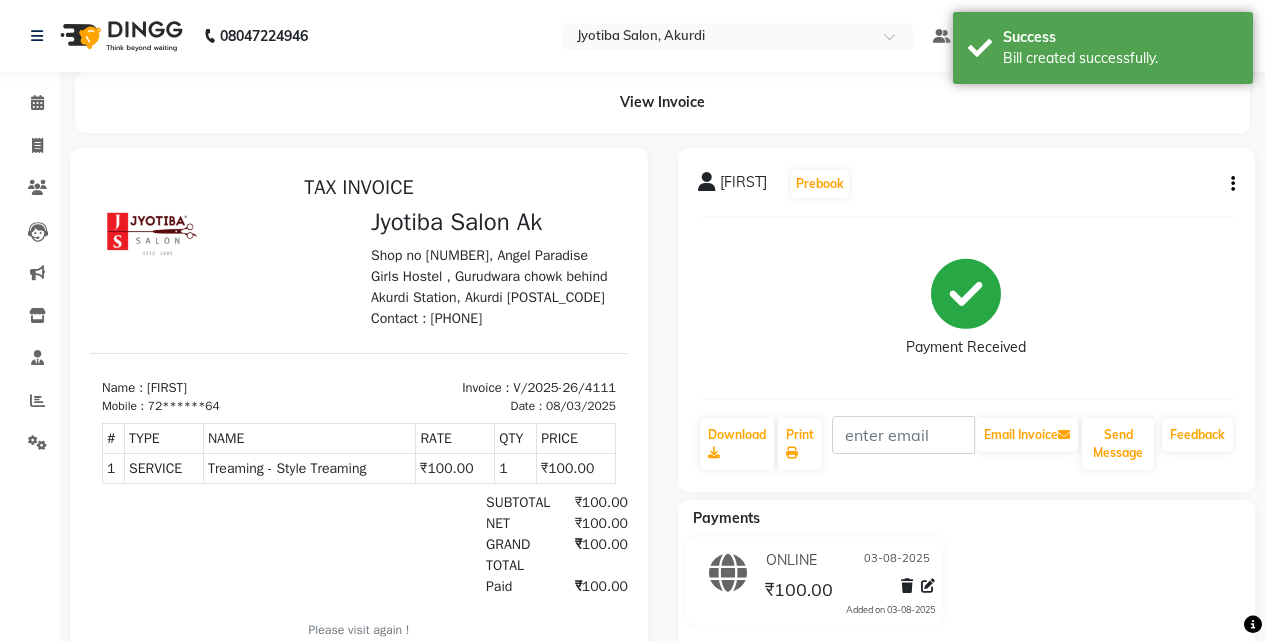 scroll, scrollTop: 0, scrollLeft: 0, axis: both 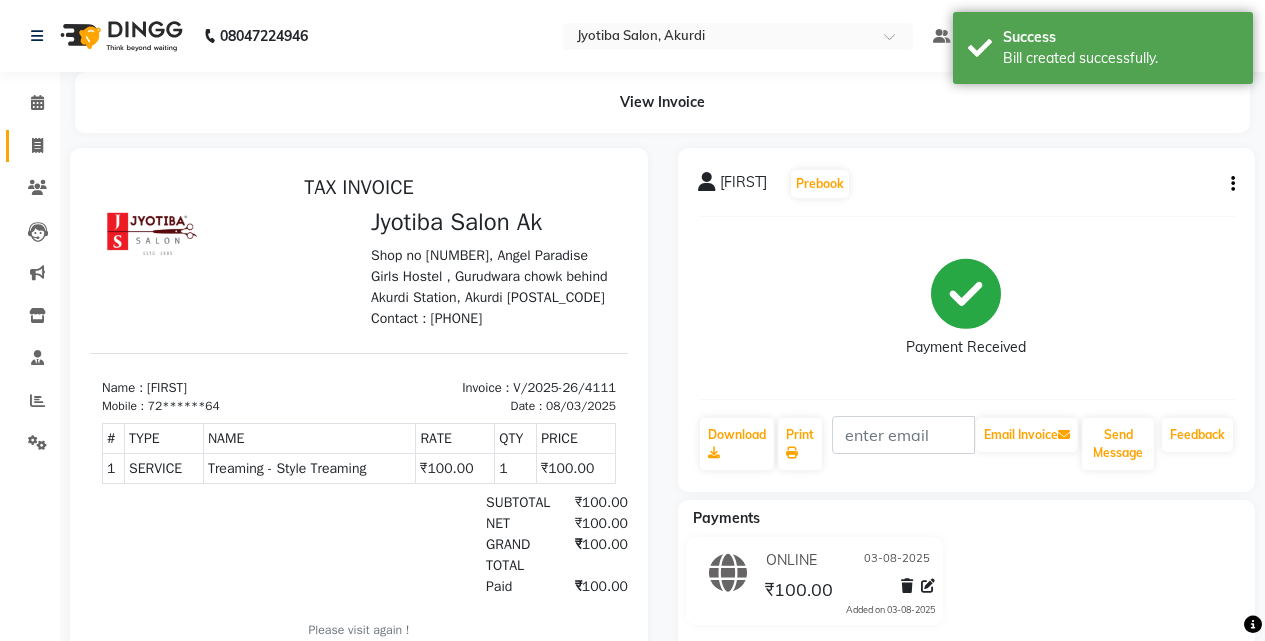click on "Invoice" 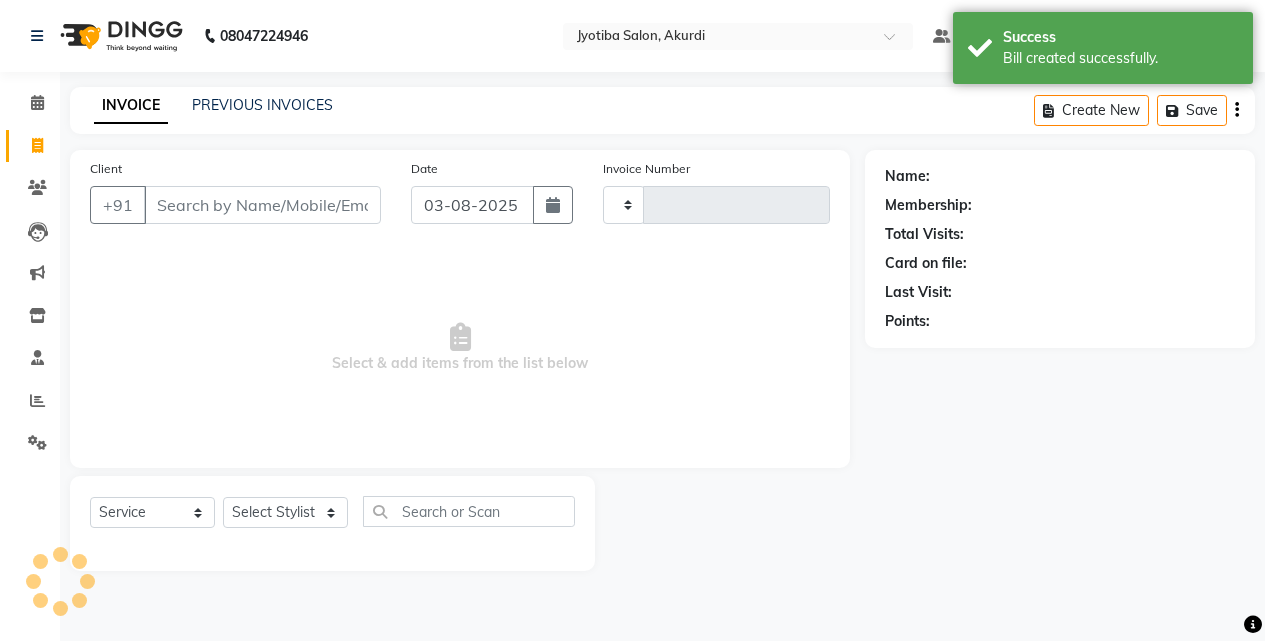 type on "4112" 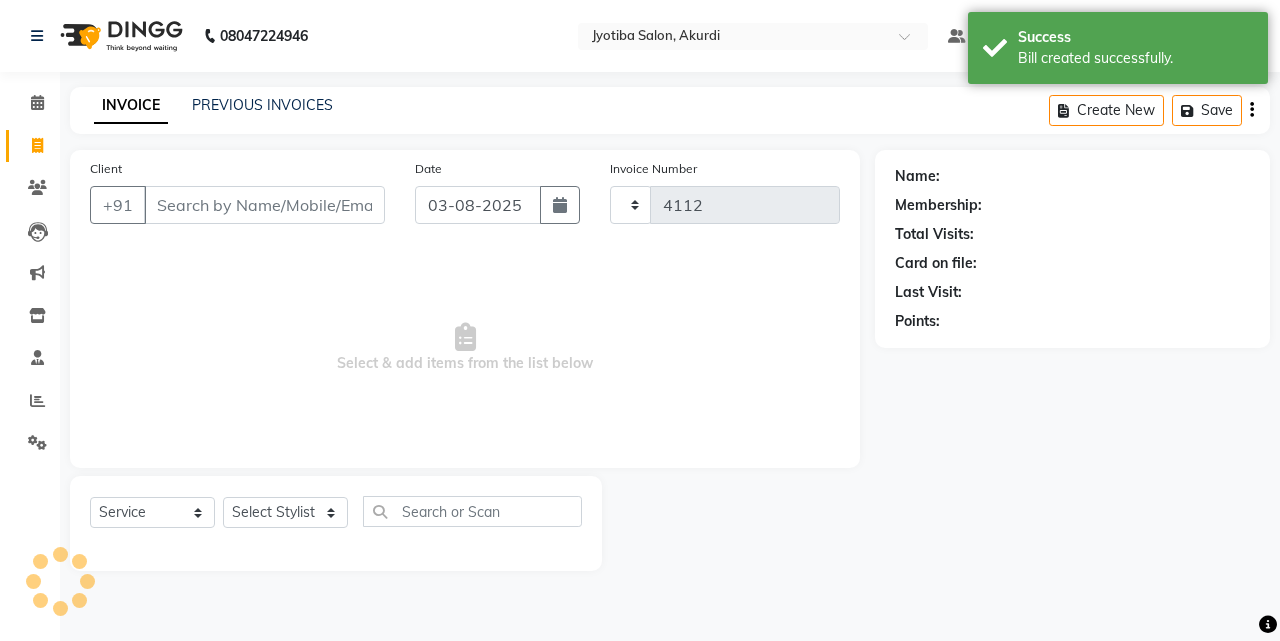 select on "557" 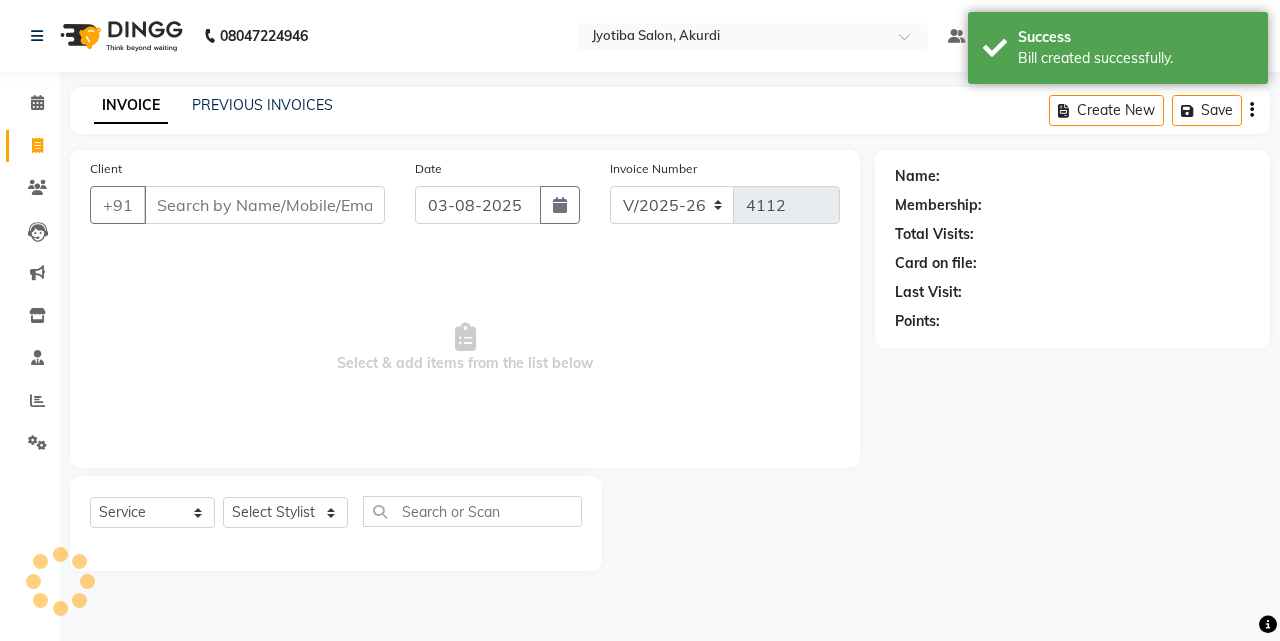 click on "Client" at bounding box center (264, 205) 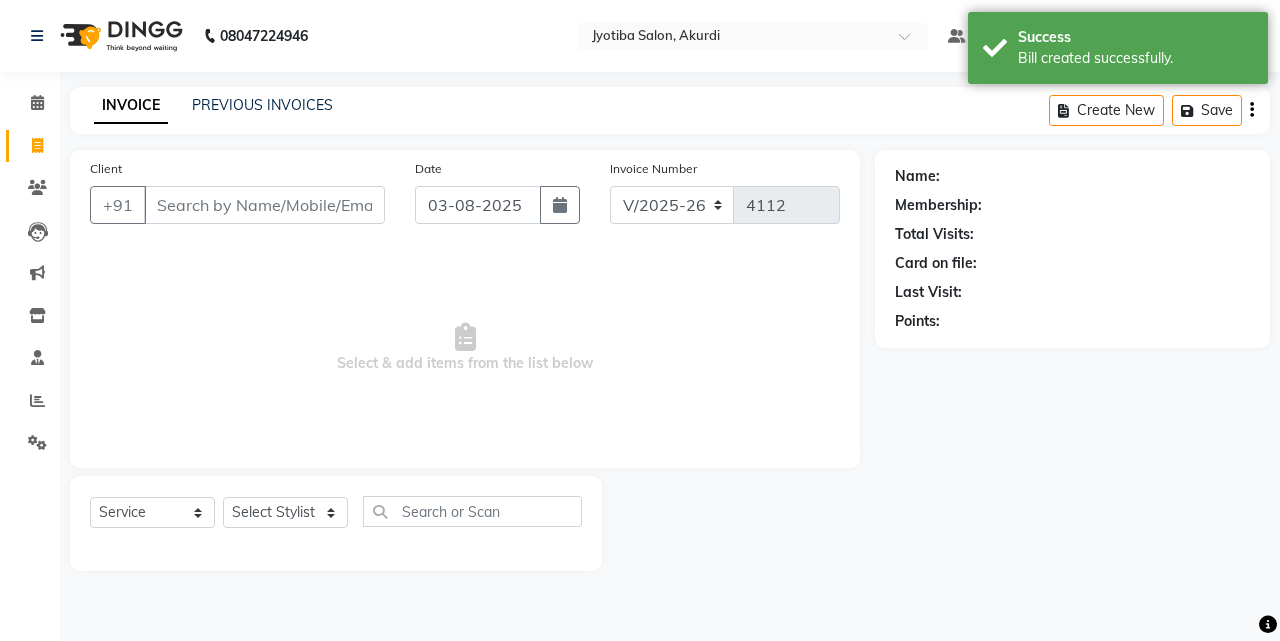 click on "Client" at bounding box center [264, 205] 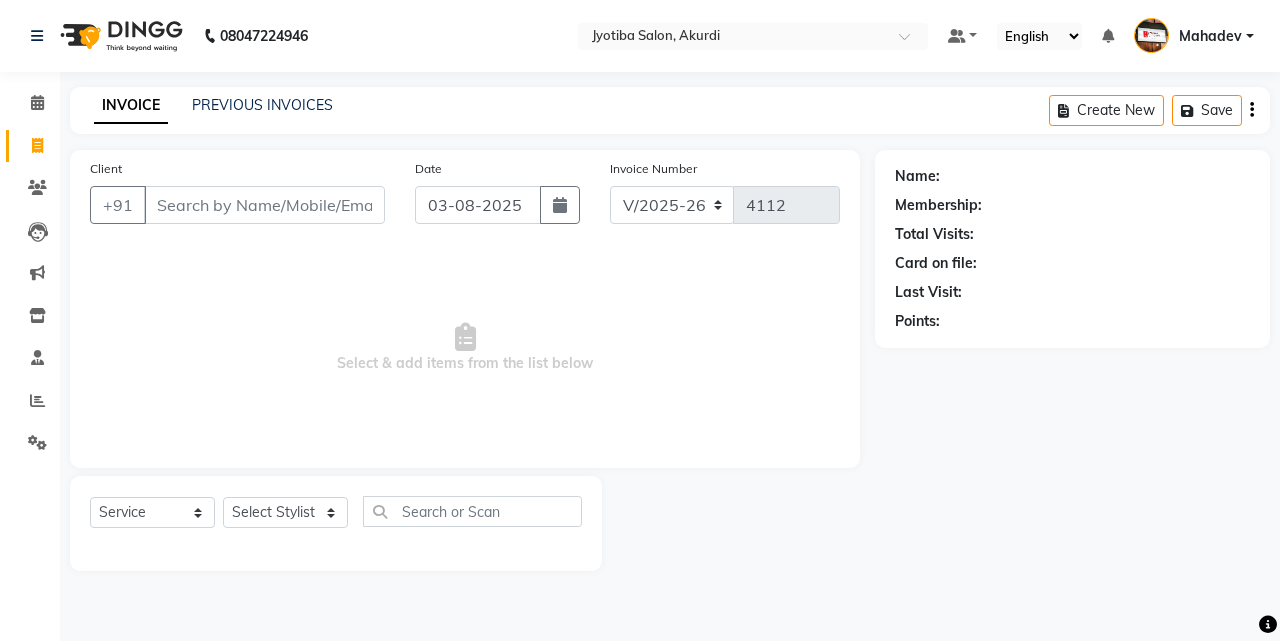 click on "Client" at bounding box center (264, 205) 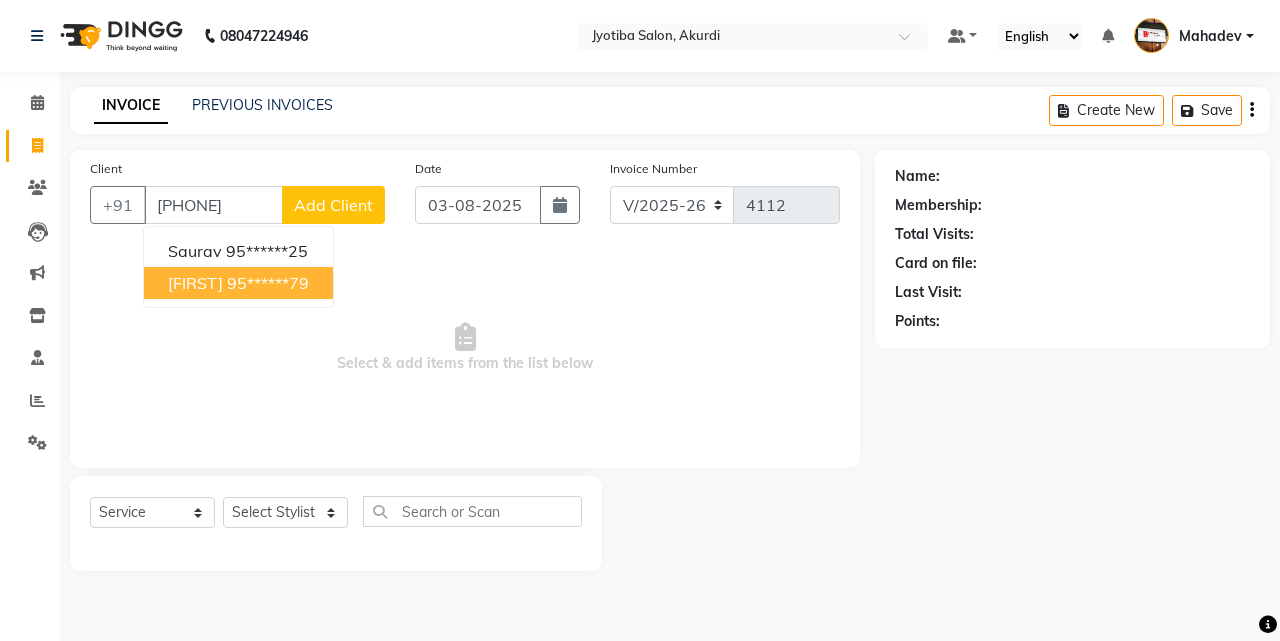 click on "95******79" at bounding box center (268, 283) 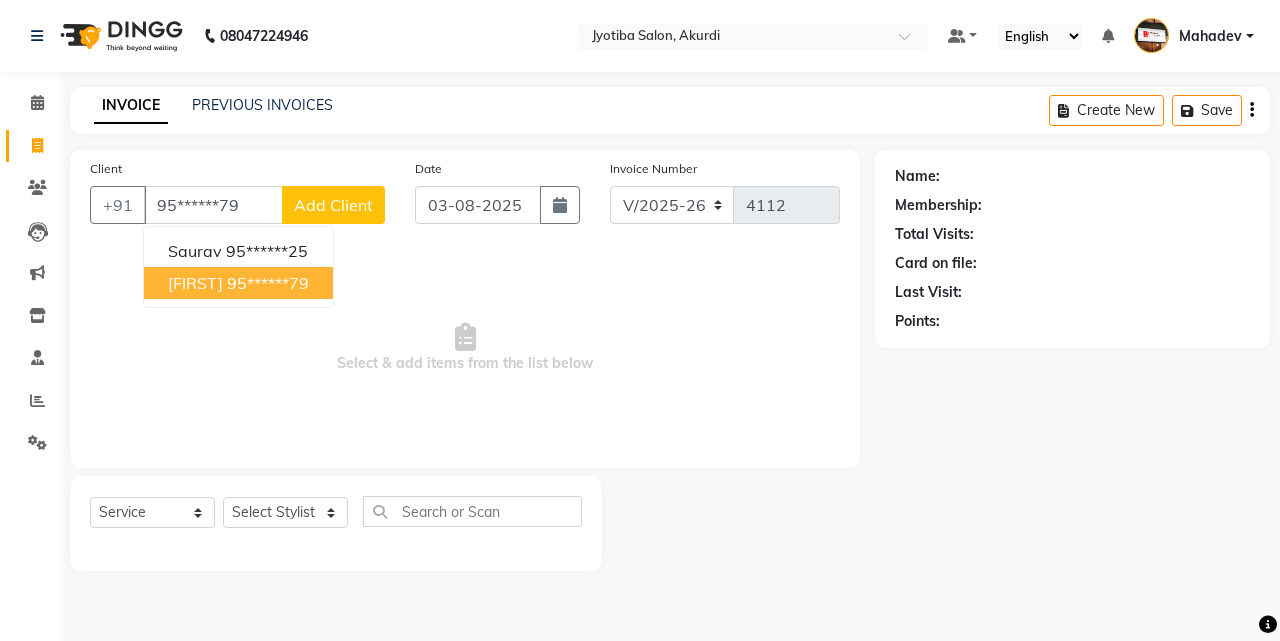 type on "95******79" 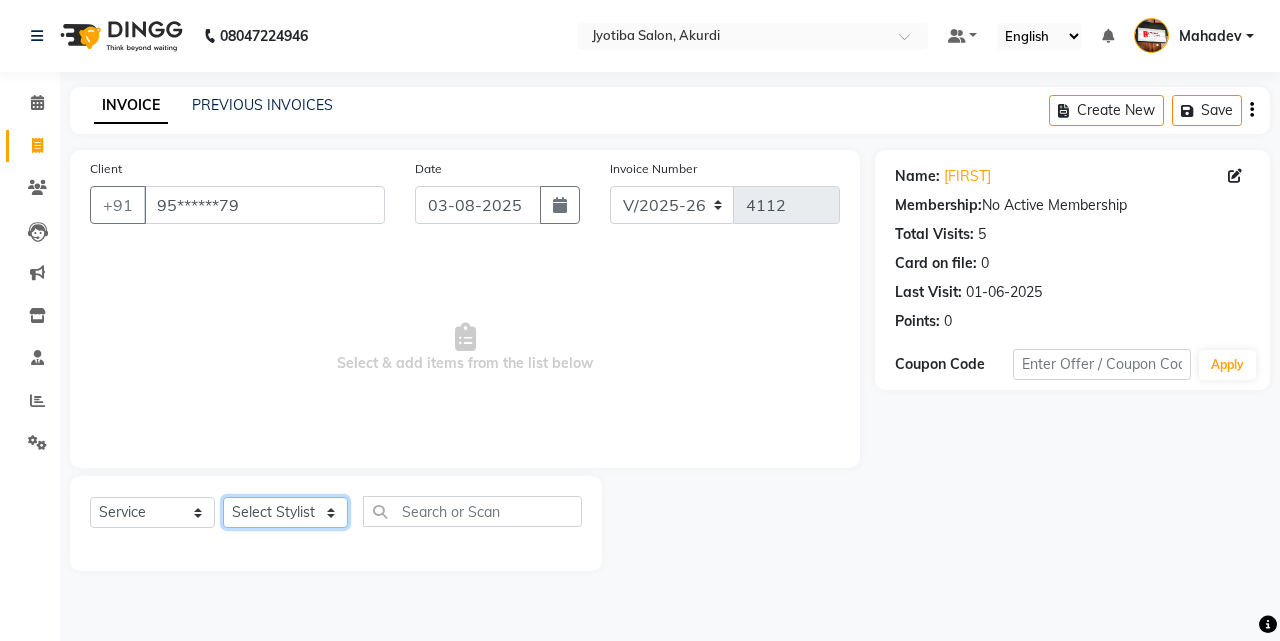 click on "Select Stylist Ajaj Ansari sahid Arif Ganpat  Mahadev manish choudhari Parmu tatya  Prem Rajan Sanjay Sanjay Santosh  Shop  Sohel  Vinod" 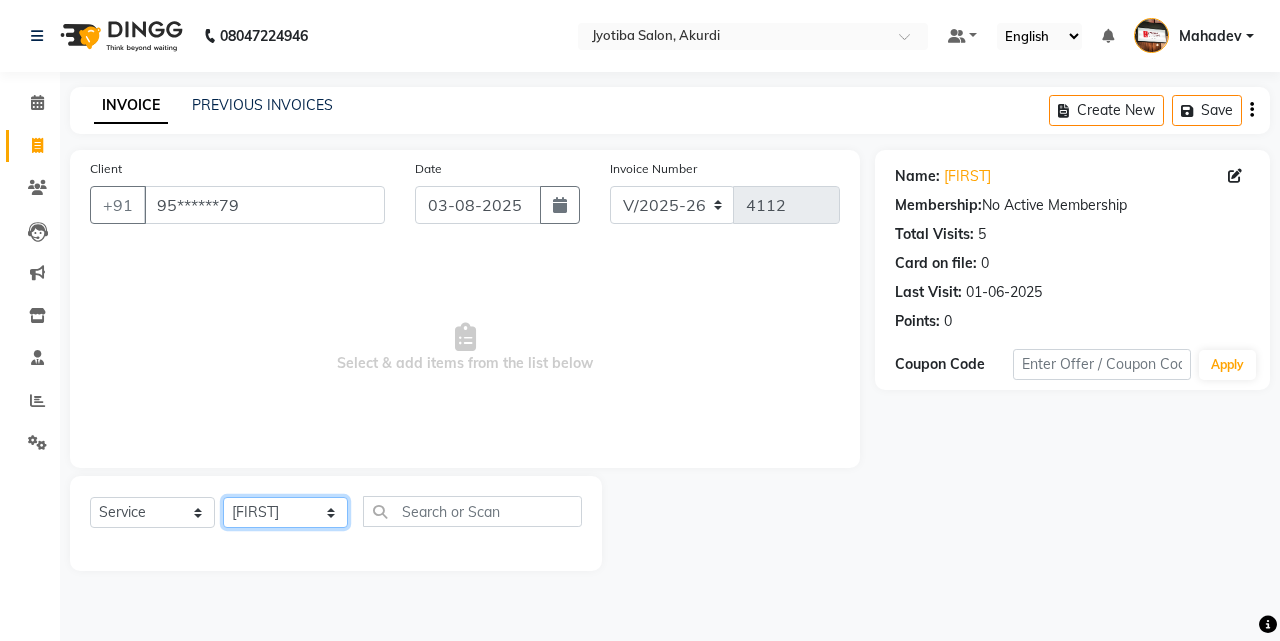 click on "Select Stylist Ajaj Ansari sahid Arif Ganpat  Mahadev manish choudhari Parmu tatya  Prem Rajan Sanjay Sanjay Santosh  Shop  Sohel  Vinod" 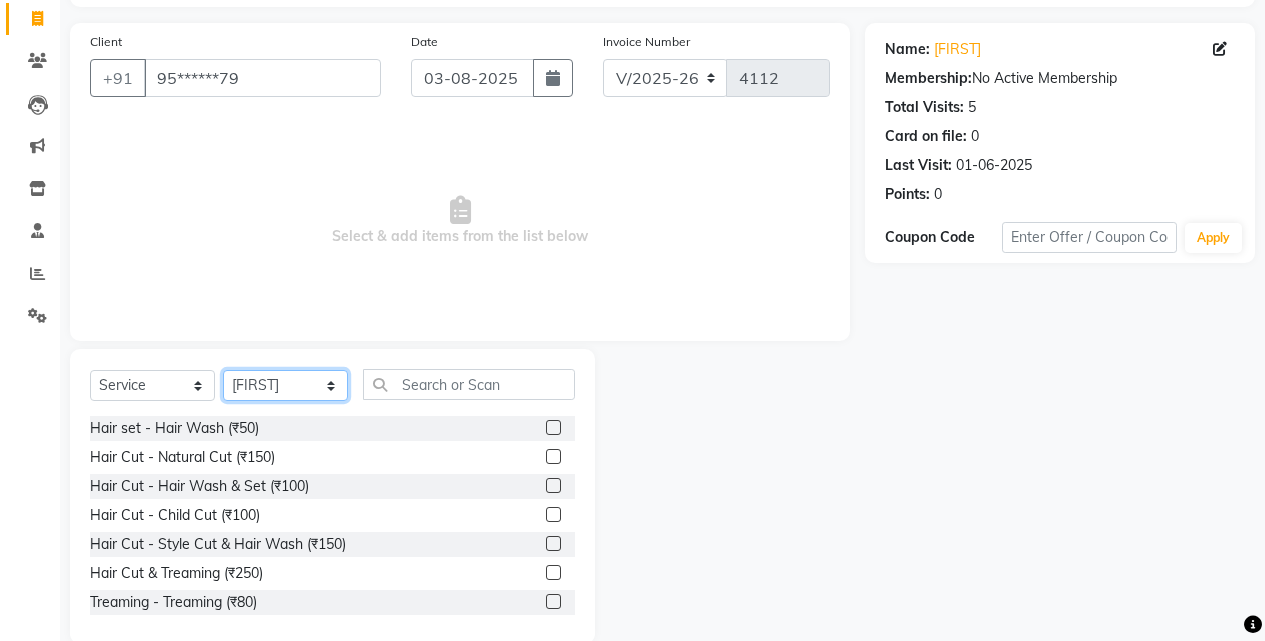 scroll, scrollTop: 160, scrollLeft: 0, axis: vertical 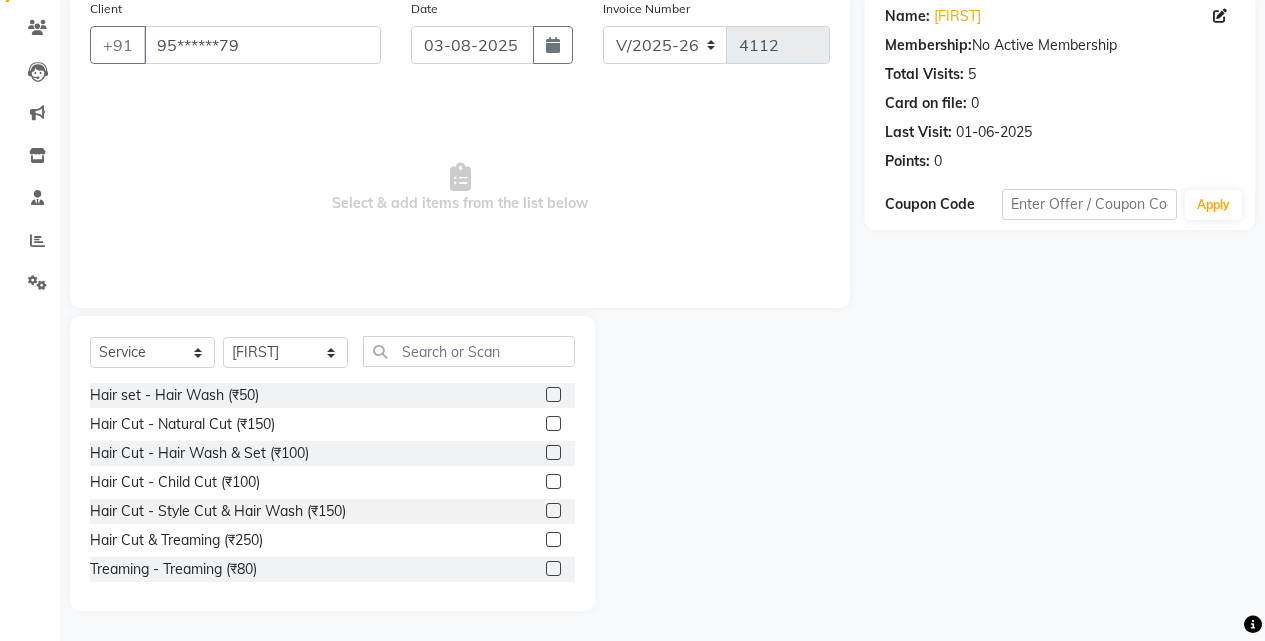 drag, startPoint x: 228, startPoint y: 541, endPoint x: 519, endPoint y: 535, distance: 291.06186 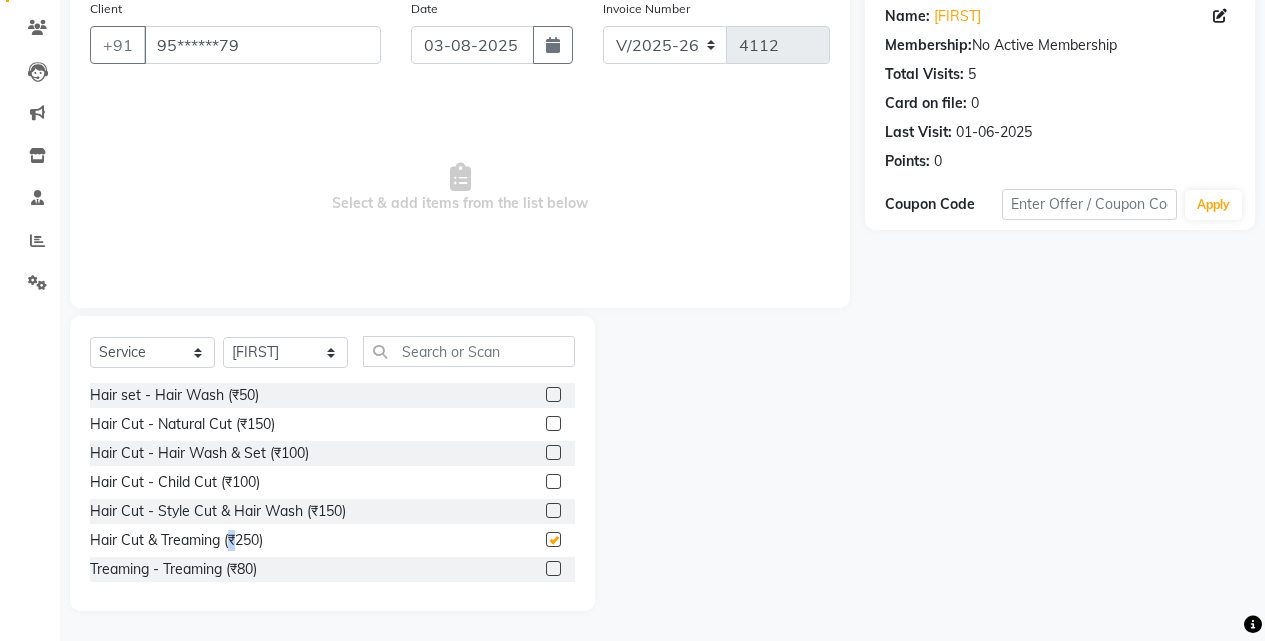 checkbox on "false" 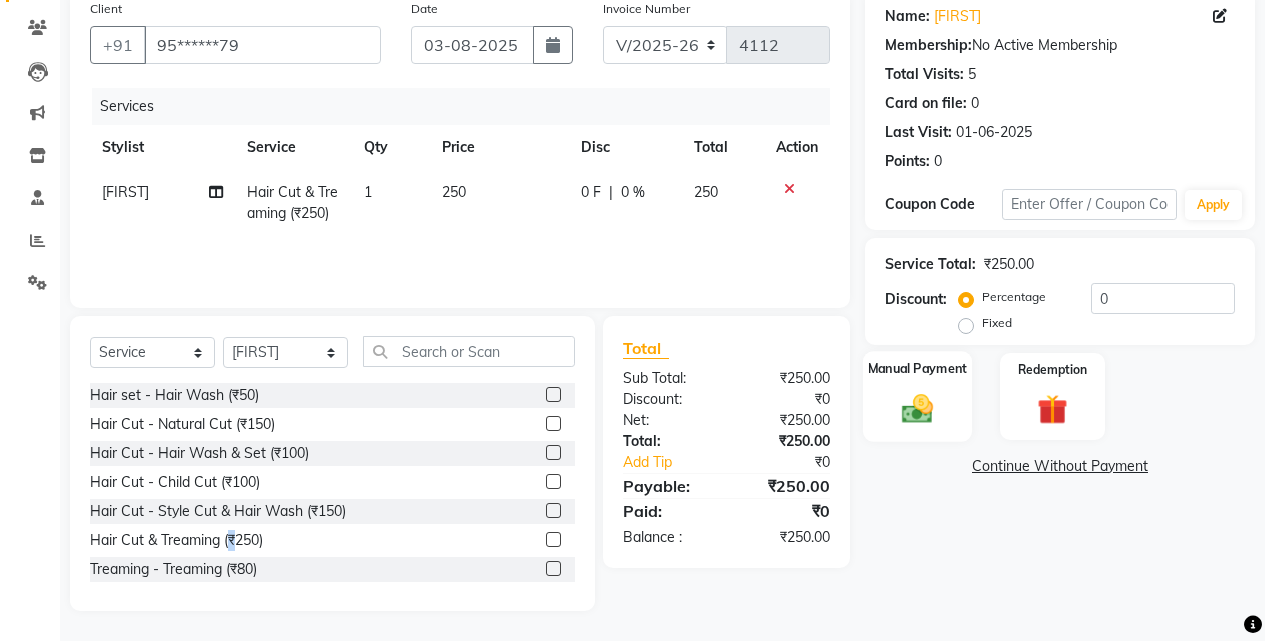 click 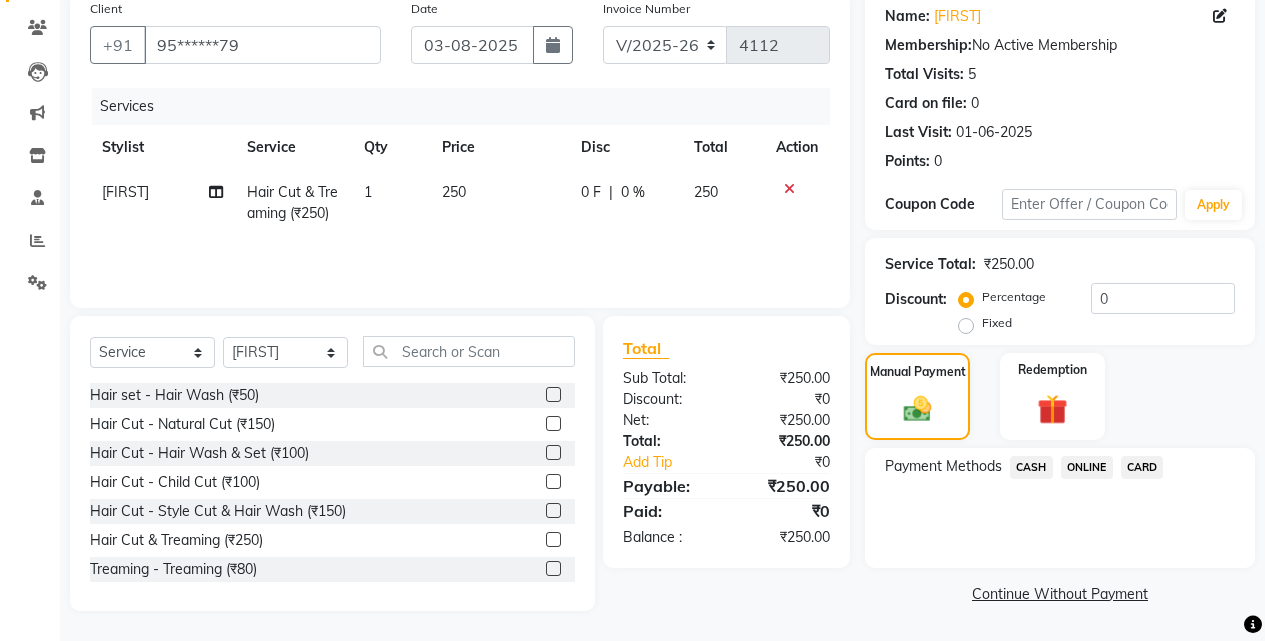 click on "ONLINE" 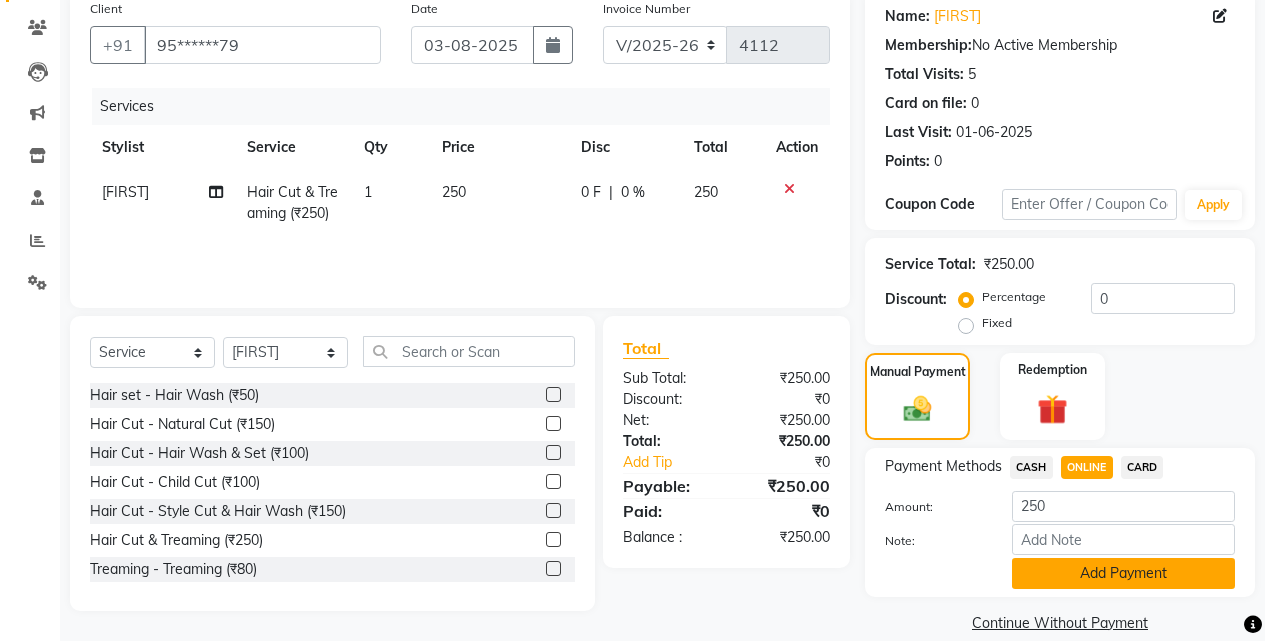 click on "Add Payment" 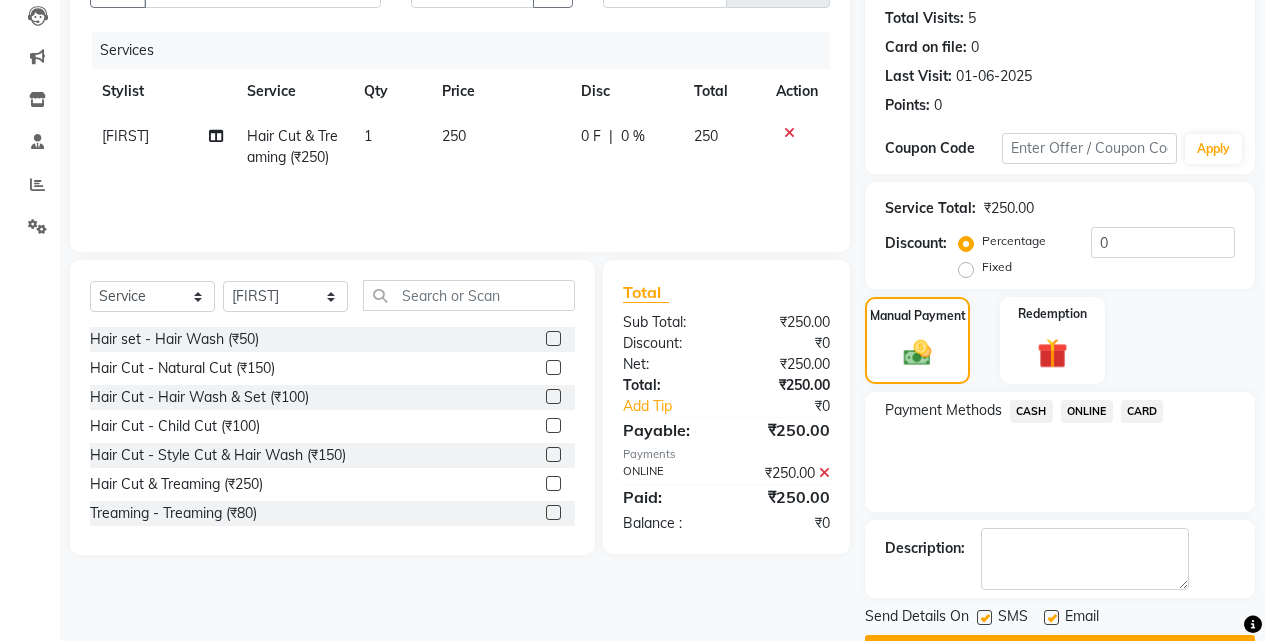 scroll, scrollTop: 271, scrollLeft: 0, axis: vertical 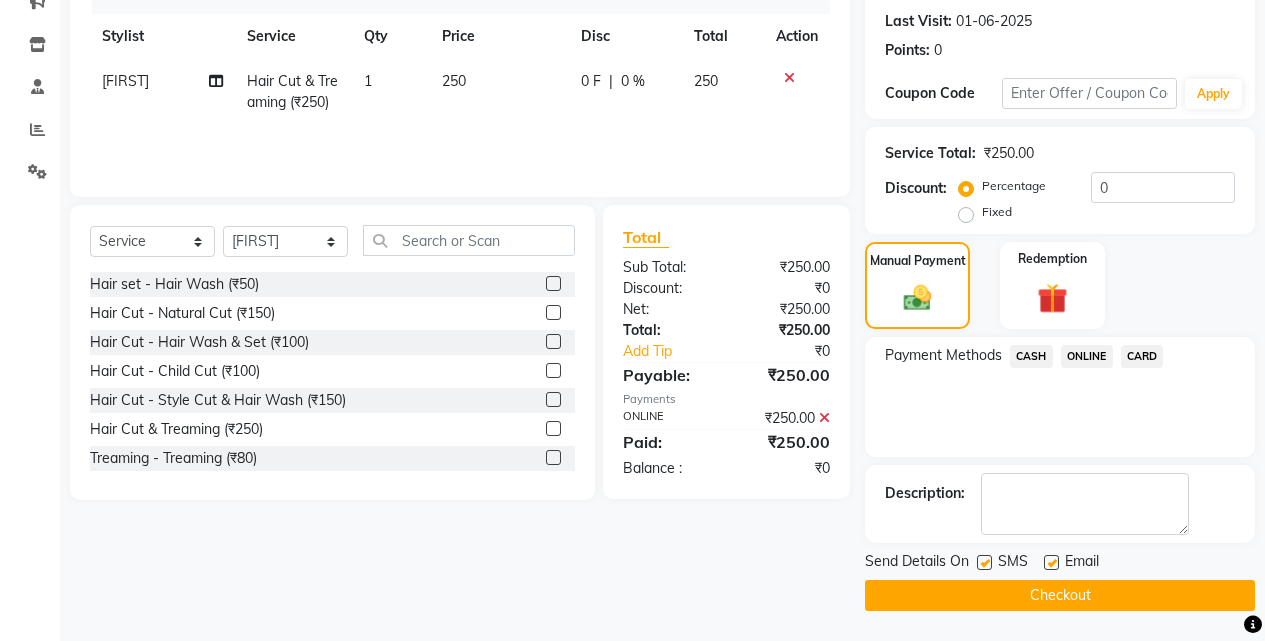 drag, startPoint x: 1055, startPoint y: 600, endPoint x: 1034, endPoint y: 595, distance: 21.587032 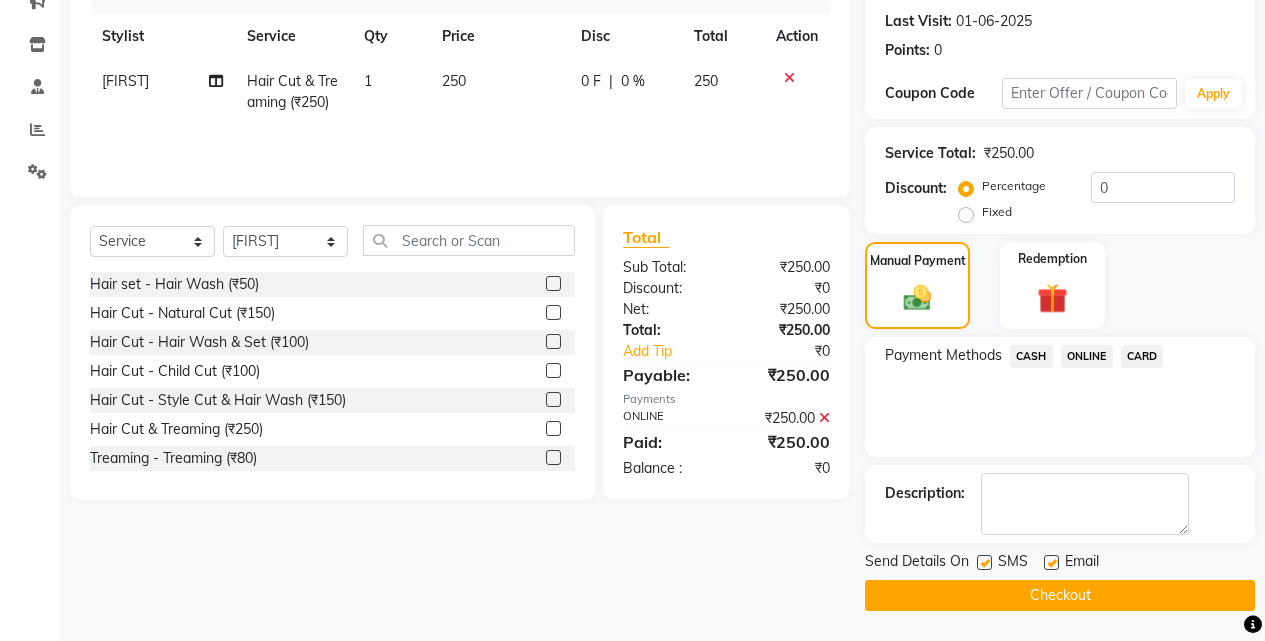 click on "Checkout" 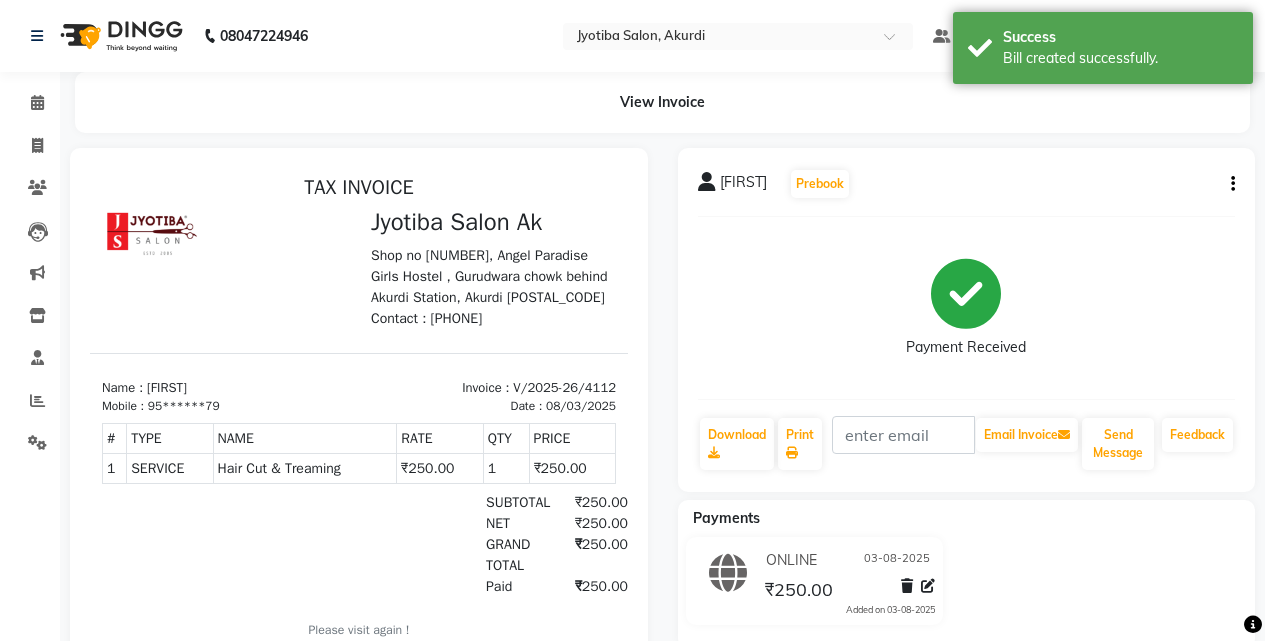 scroll, scrollTop: 0, scrollLeft: 0, axis: both 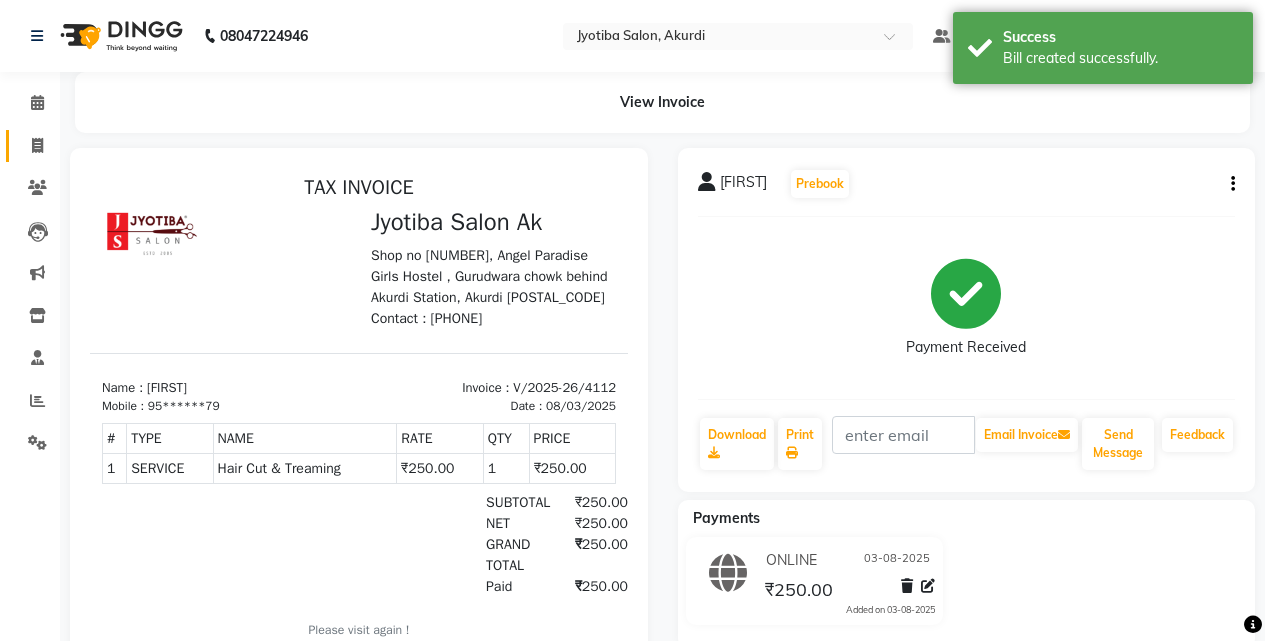 click on "Invoice" 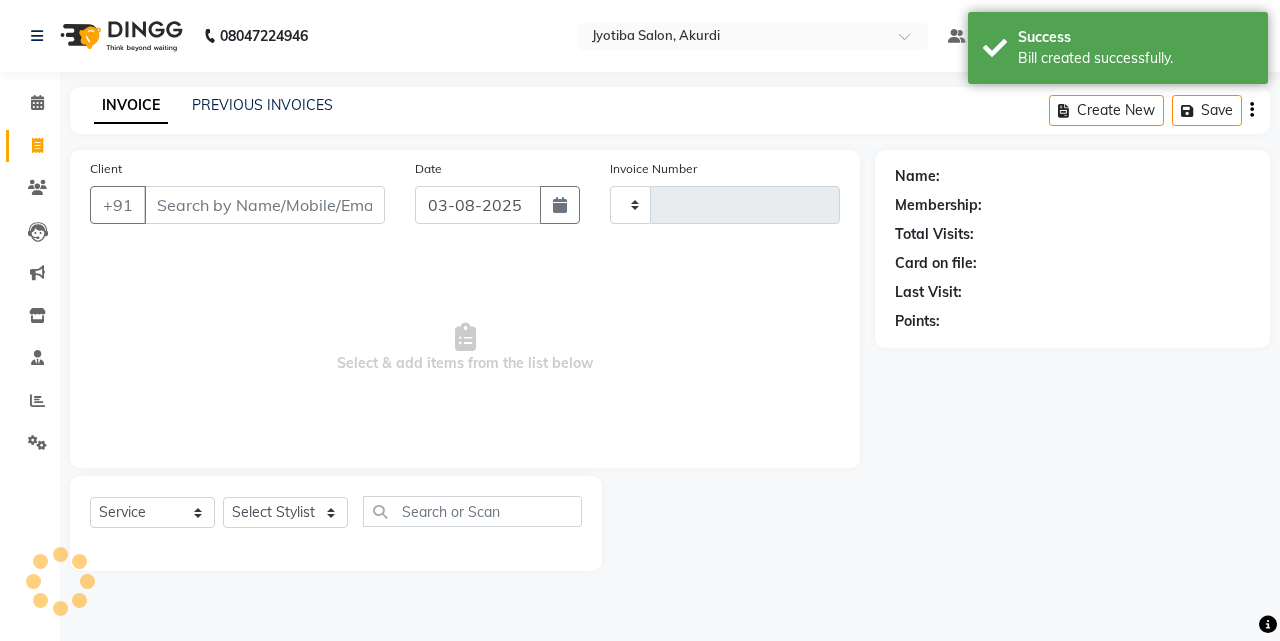 type on "4113" 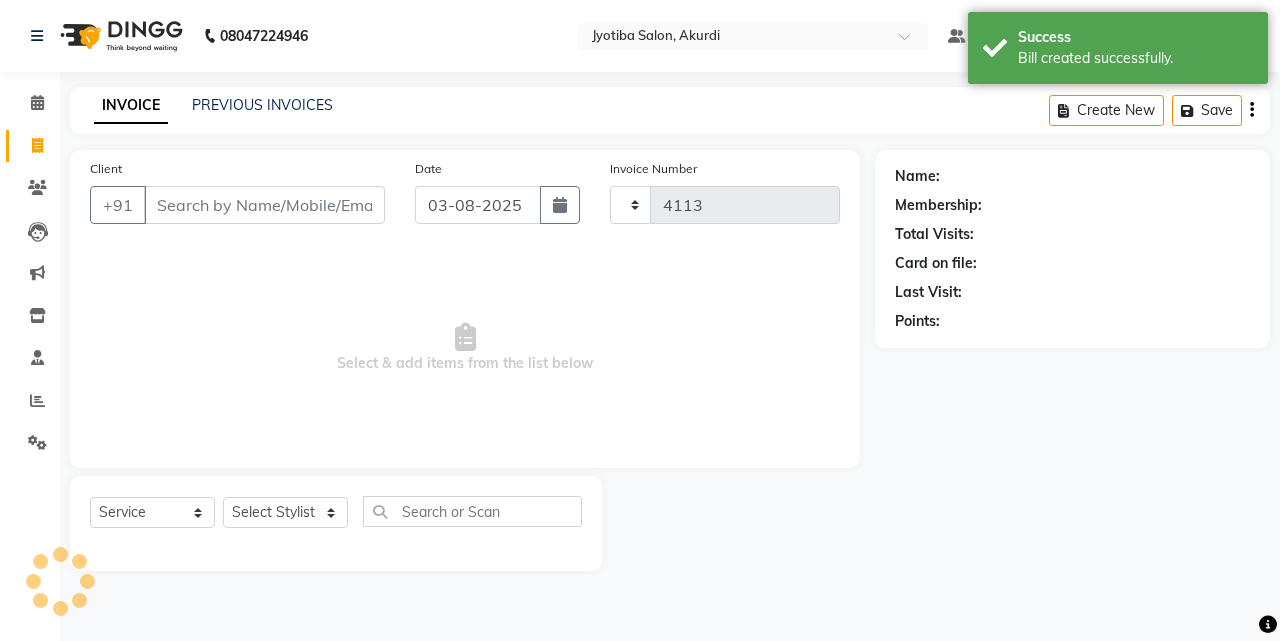 select on "557" 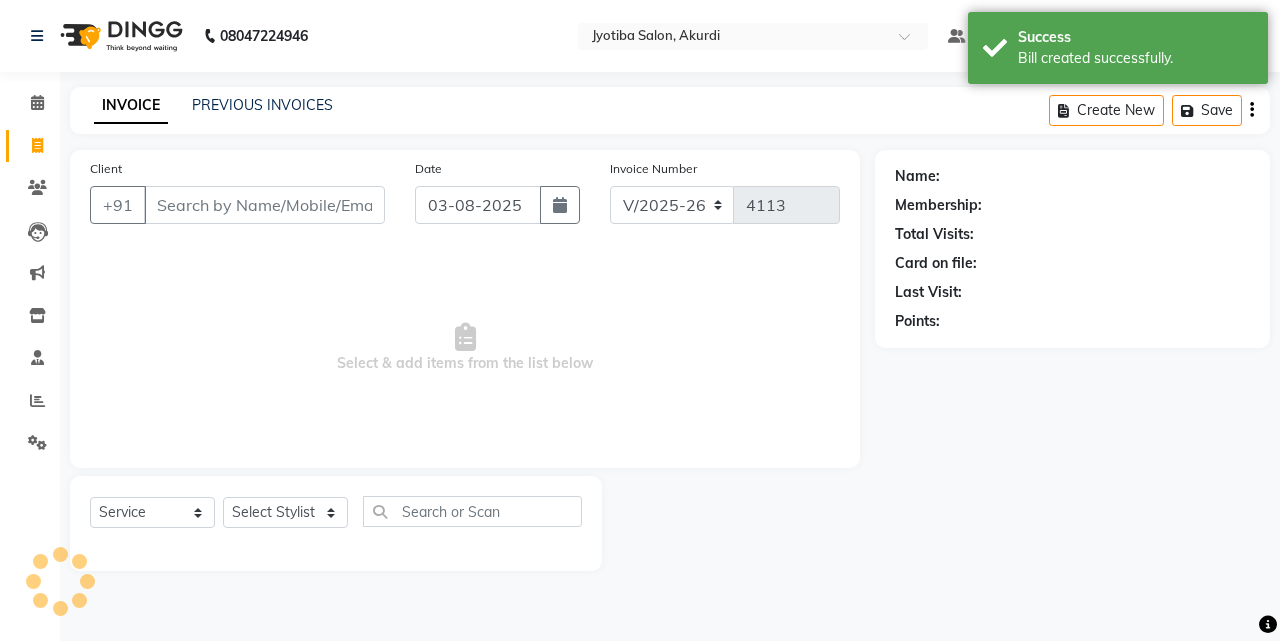click on "Client" at bounding box center [264, 205] 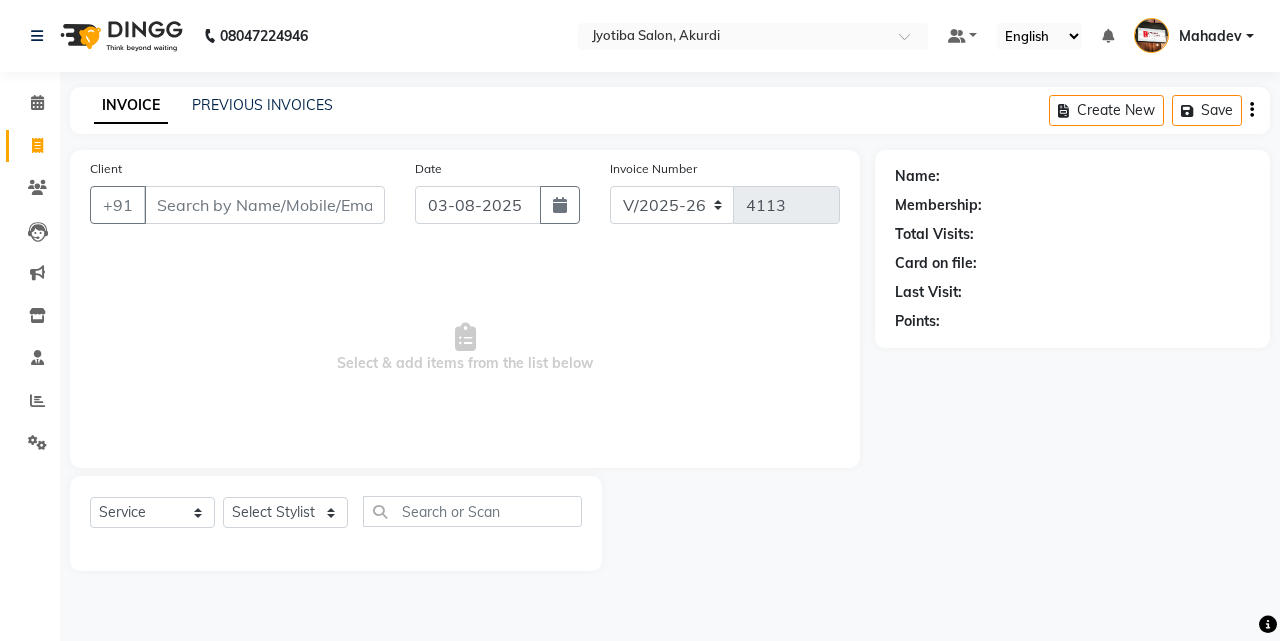 click on "Client" at bounding box center (264, 205) 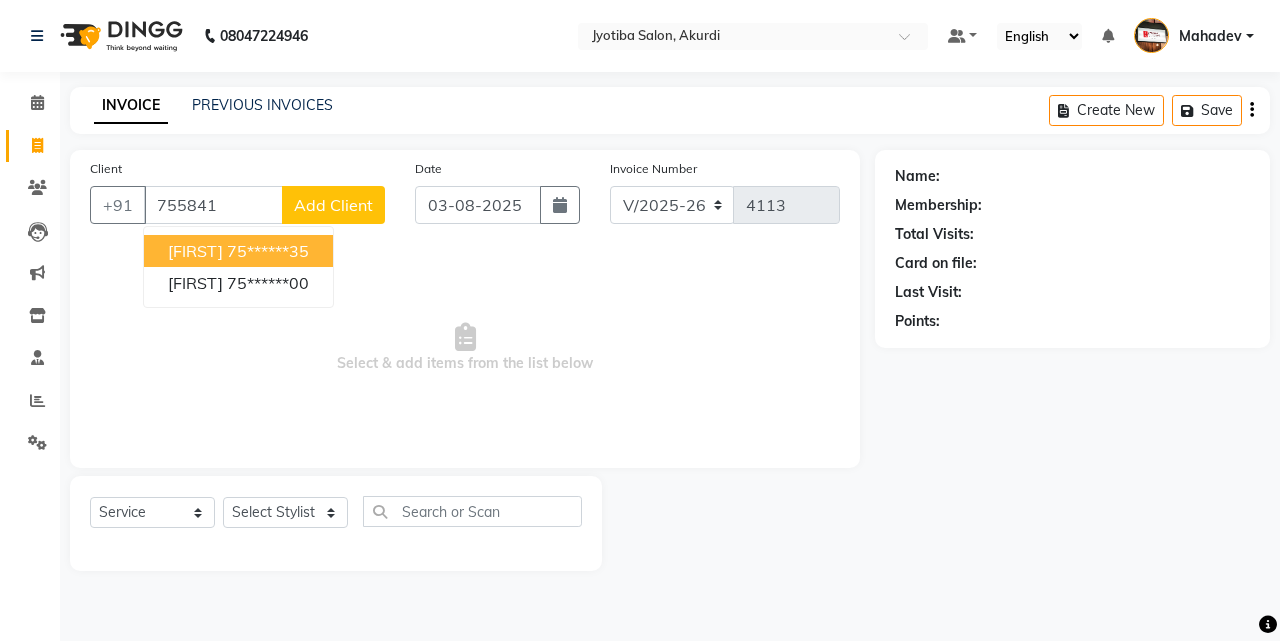 click on "Dhrv  75******35" at bounding box center (238, 251) 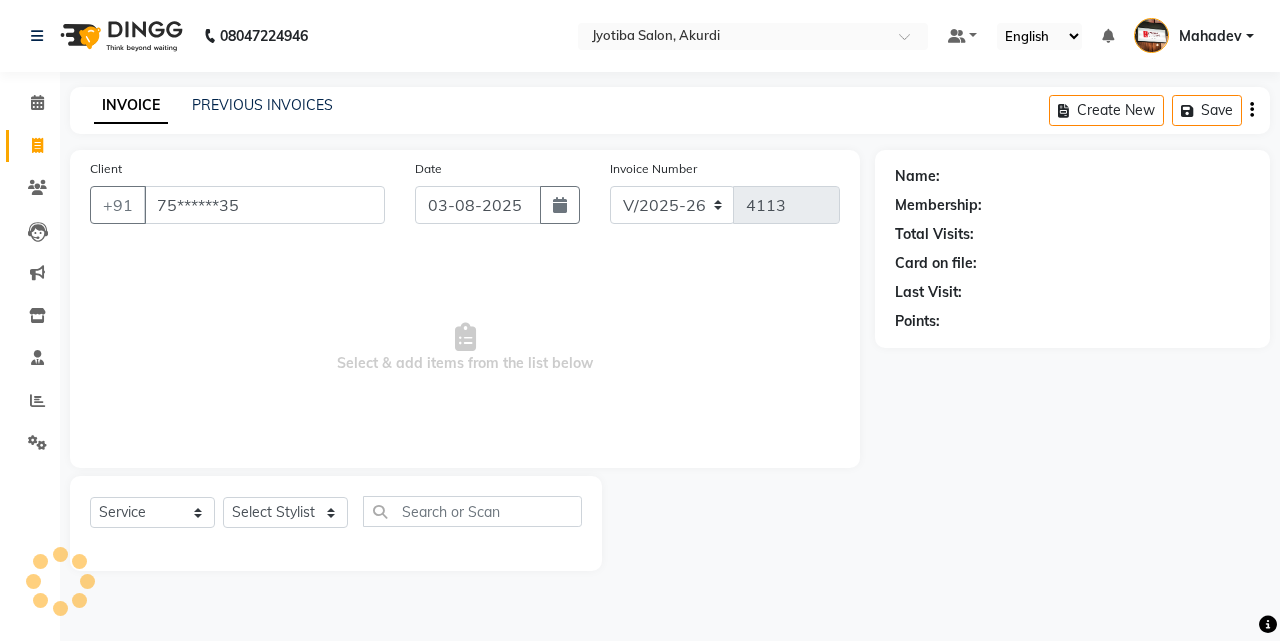 type on "75******35" 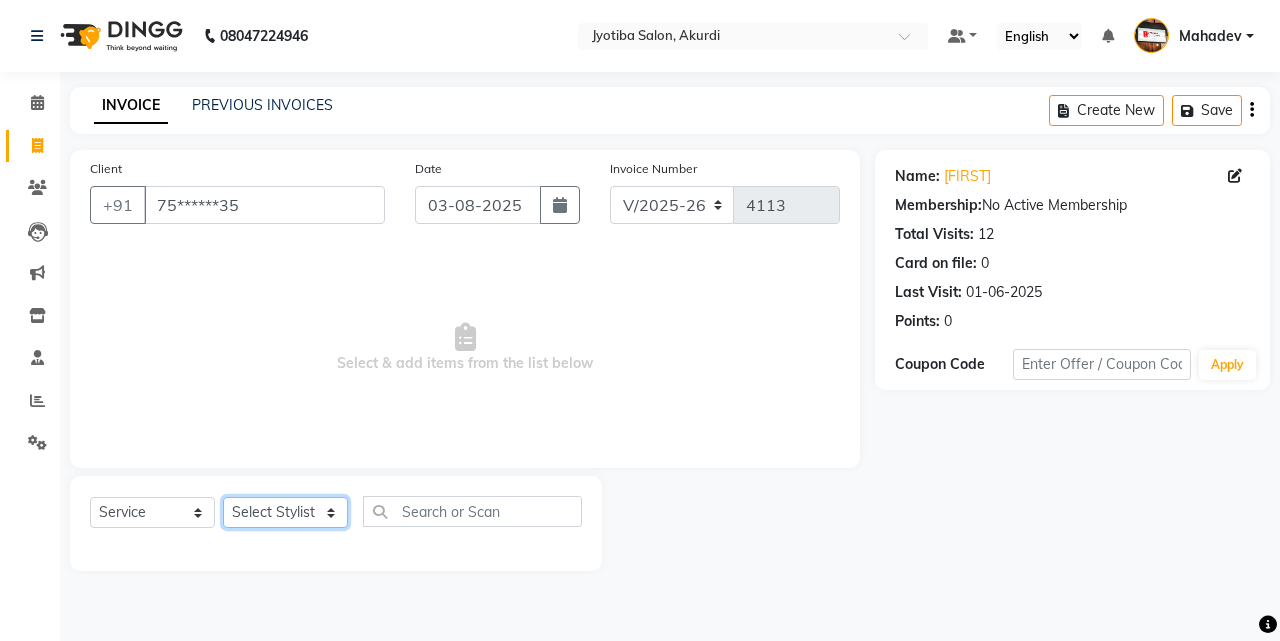 click on "Select Stylist Ajaj Ansari sahid Arif Ganpat  Mahadev manish choudhari Parmu tatya  Prem Rajan Sanjay Sanjay Santosh  Shop  Sohel  Vinod" 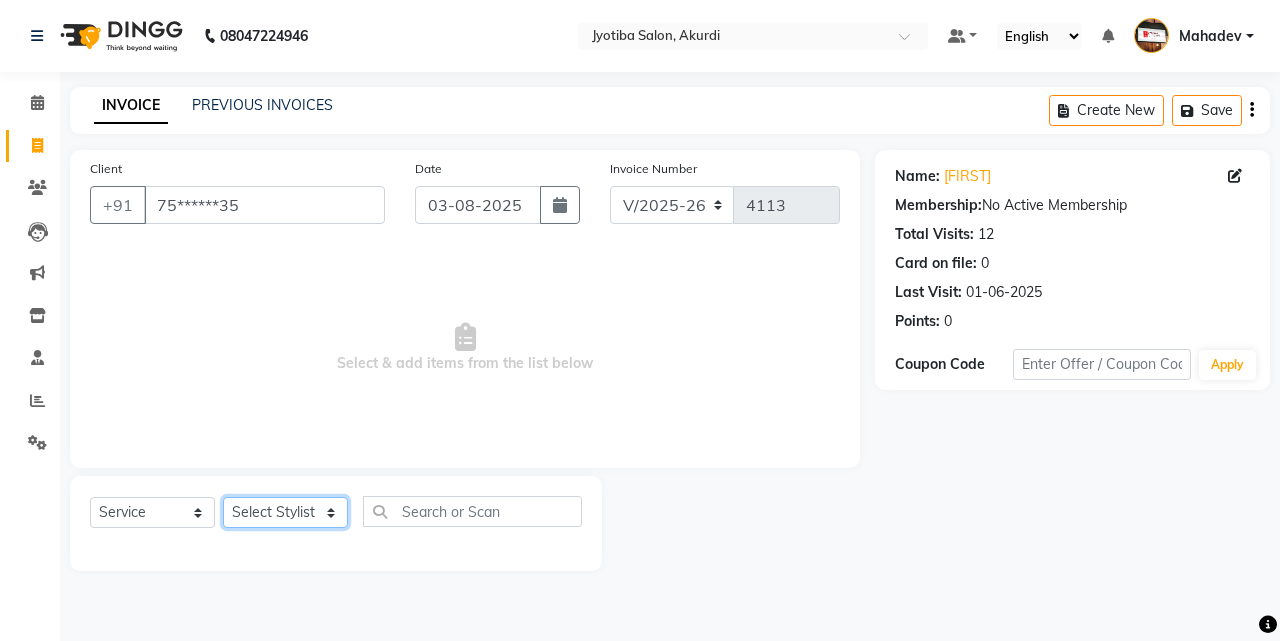 select on "11679" 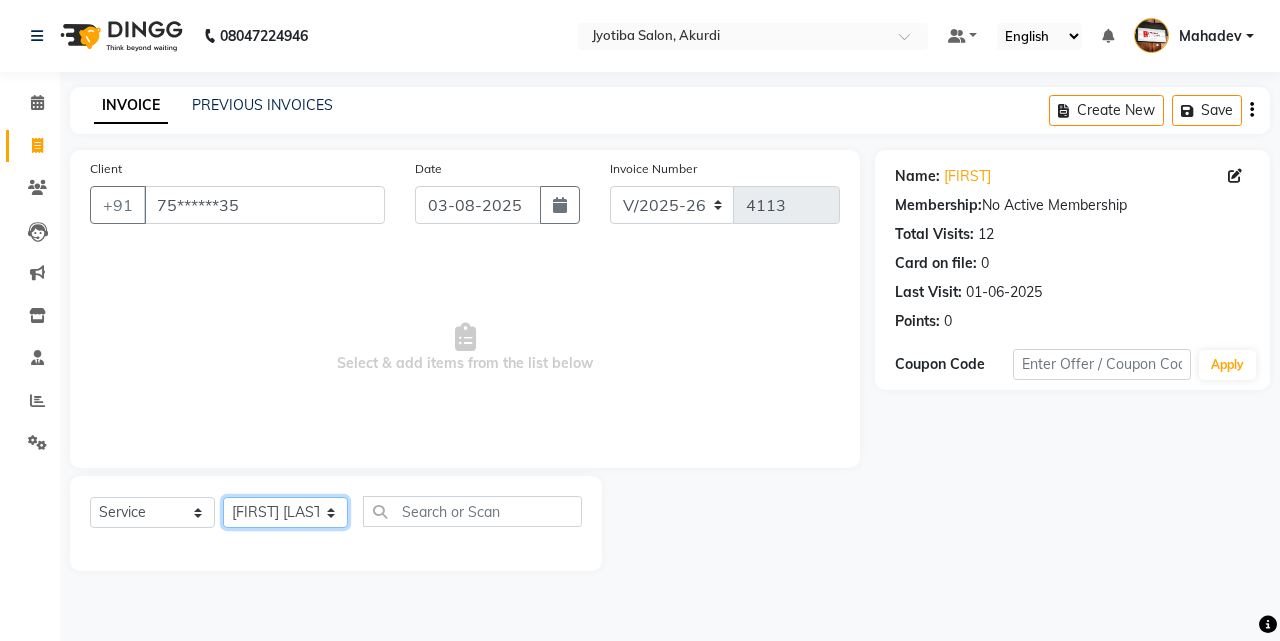 click on "Select Stylist Ajaj Ansari sahid Arif Ganpat  Mahadev manish choudhari Parmu tatya  Prem Rajan Sanjay Sanjay Santosh  Shop  Sohel  Vinod" 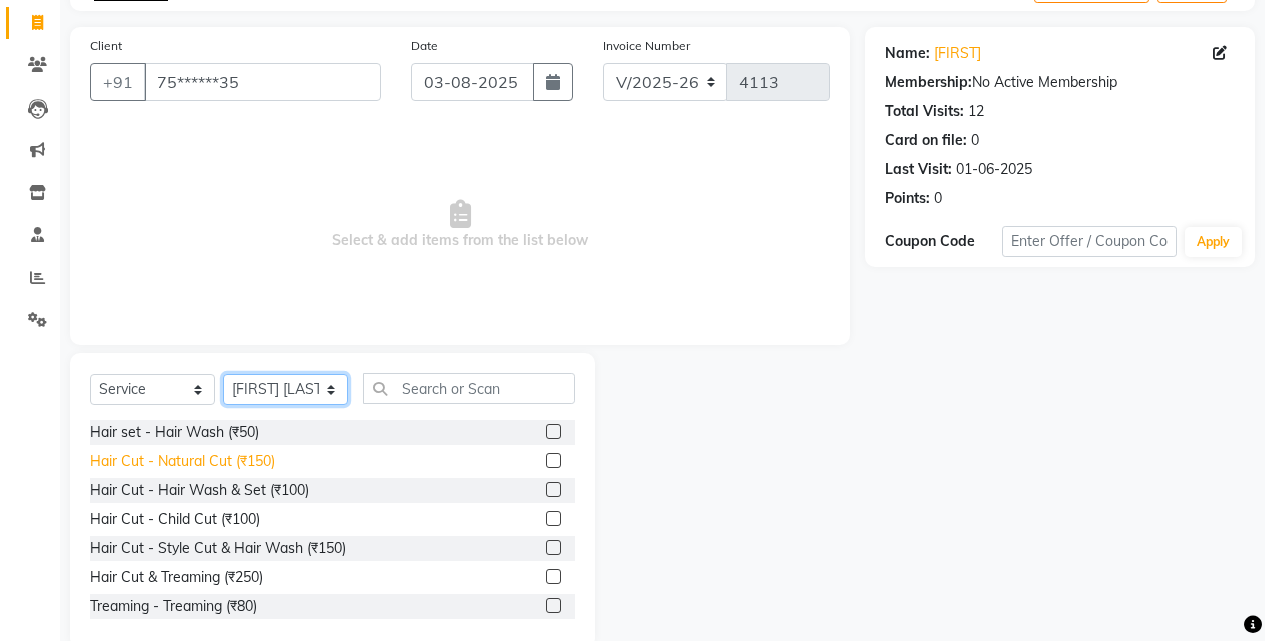 scroll, scrollTop: 160, scrollLeft: 0, axis: vertical 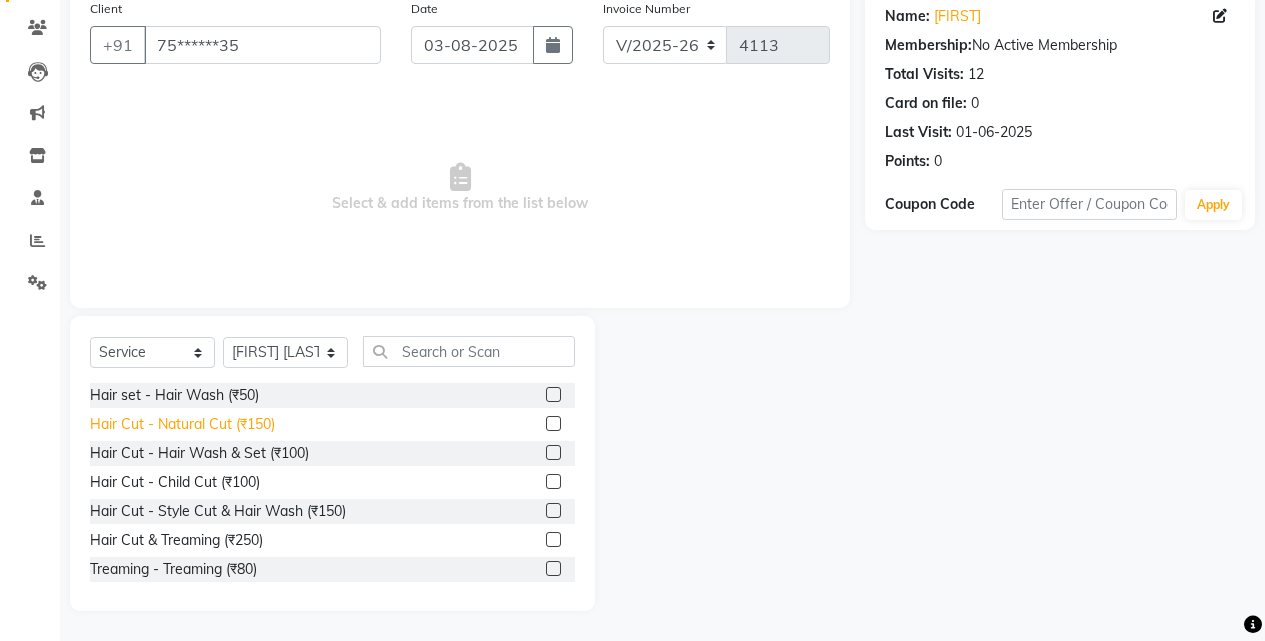 click on "Hair Cut - Natural Cut (₹150)" 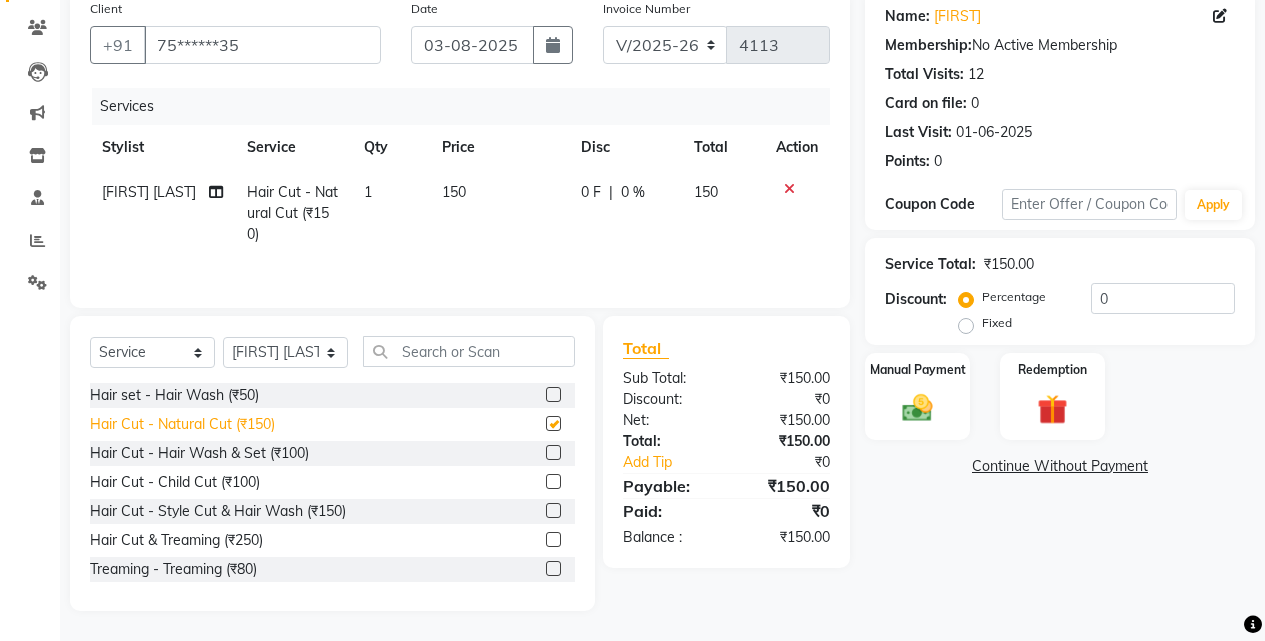 checkbox on "false" 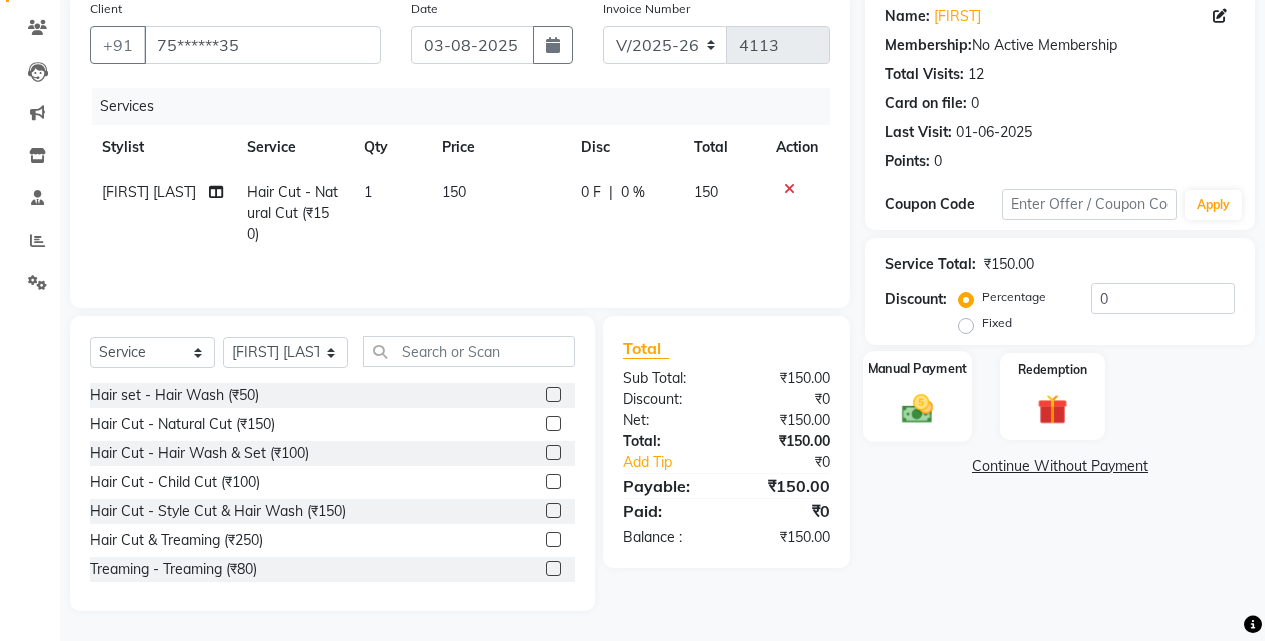 click on "Manual Payment" 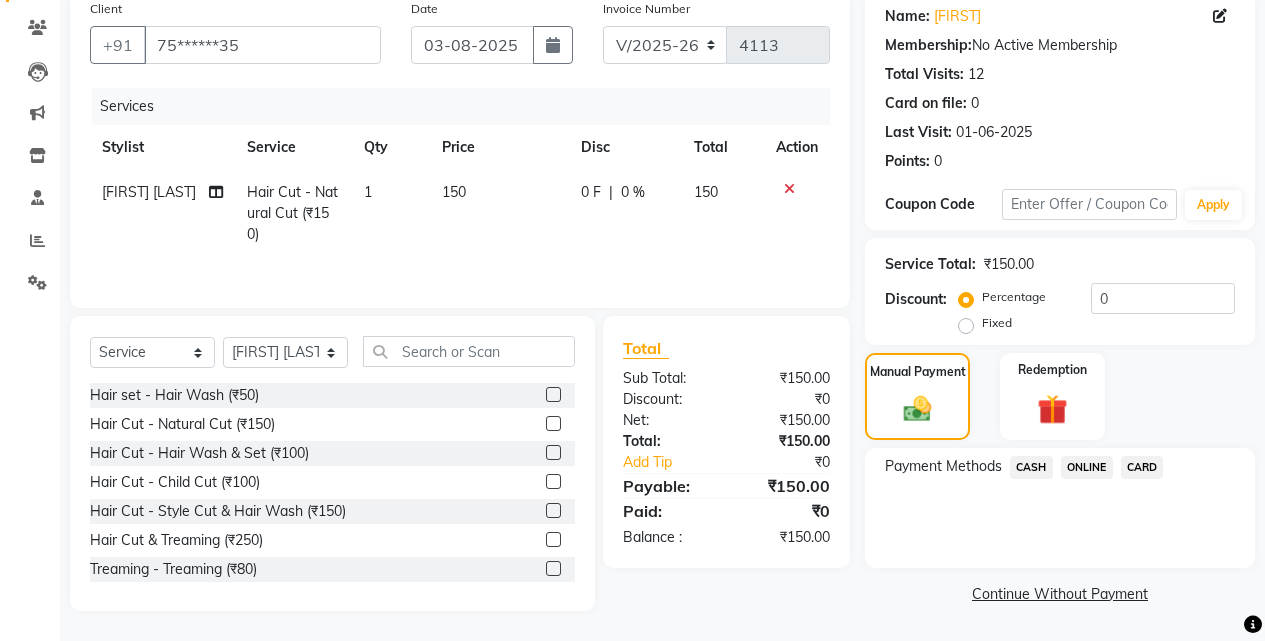 click on "ONLINE" 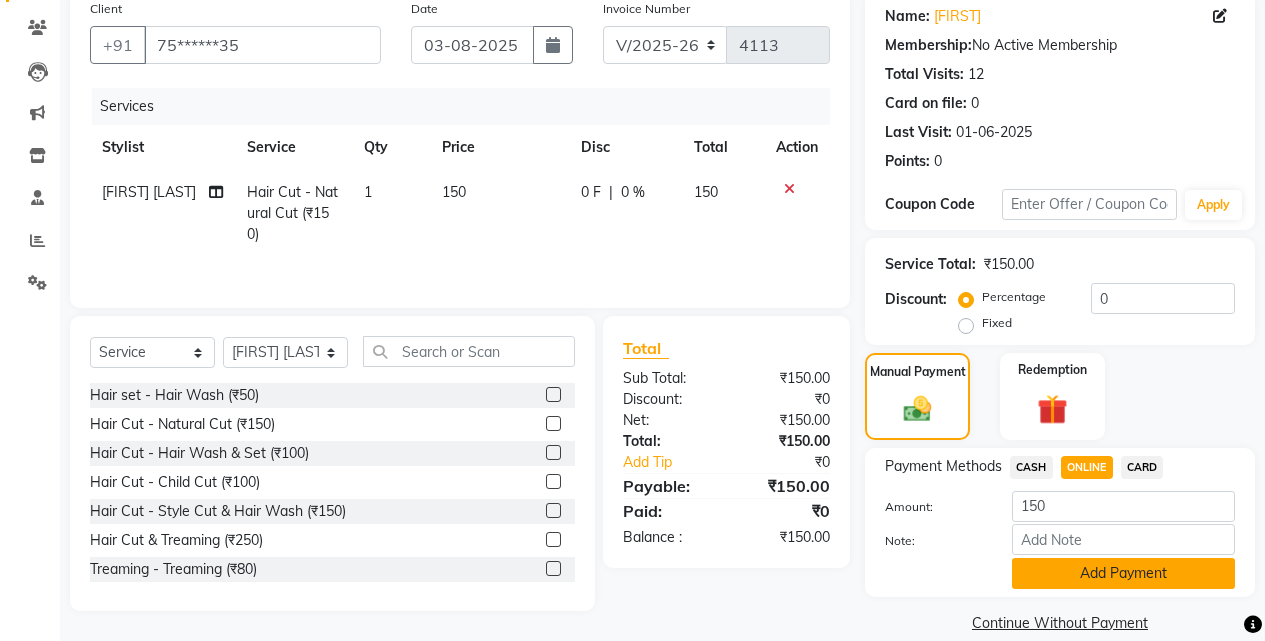 click on "Add Payment" 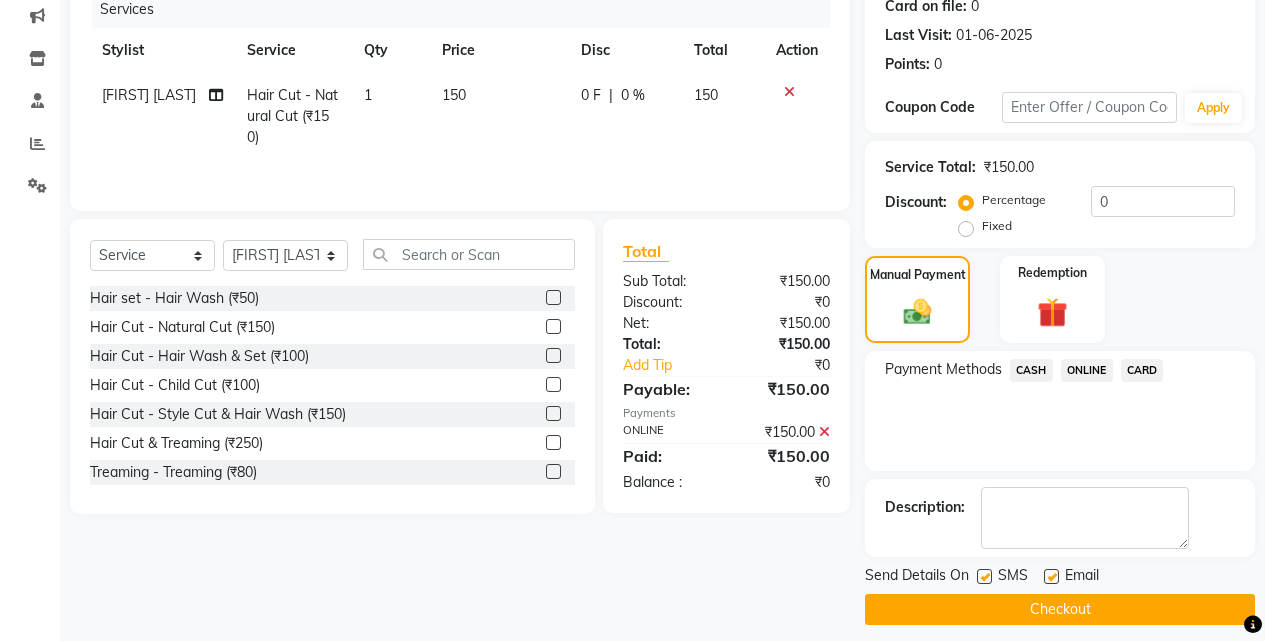 scroll, scrollTop: 271, scrollLeft: 0, axis: vertical 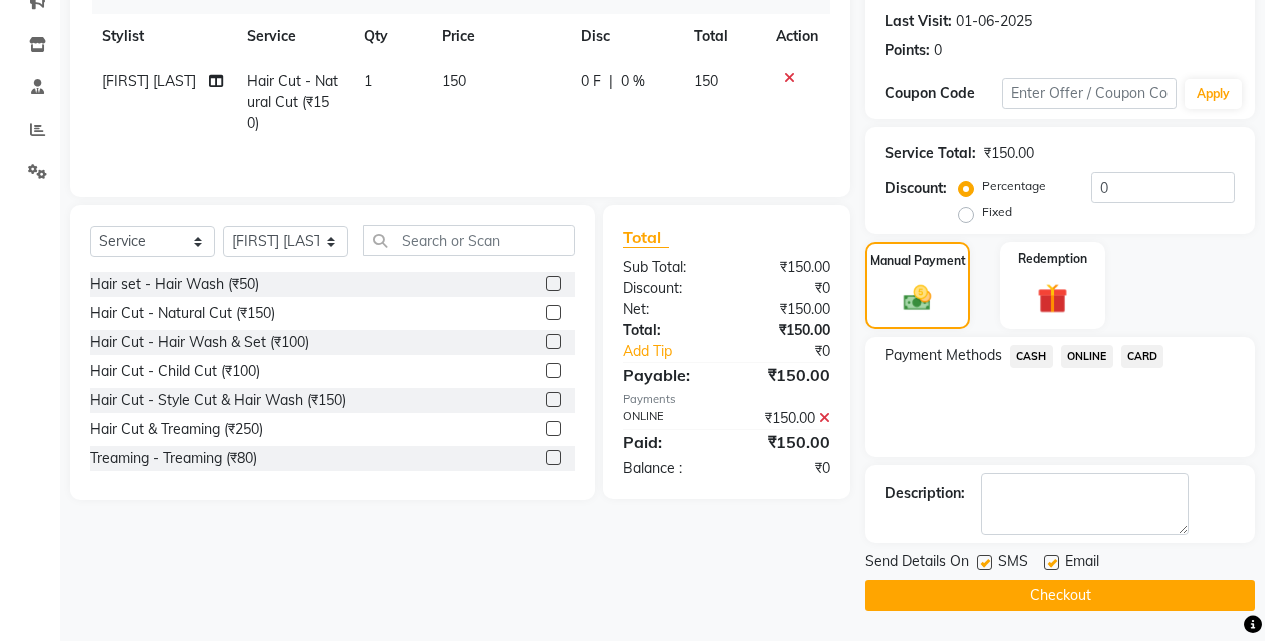 click on "Checkout" 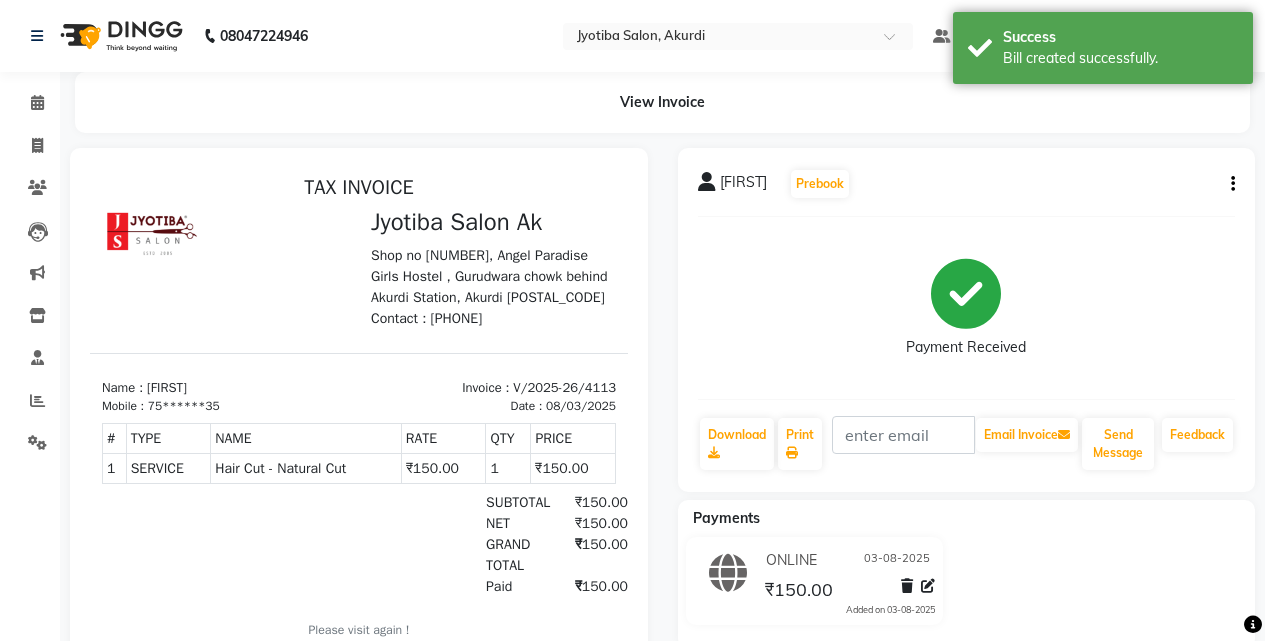 scroll, scrollTop: 0, scrollLeft: 0, axis: both 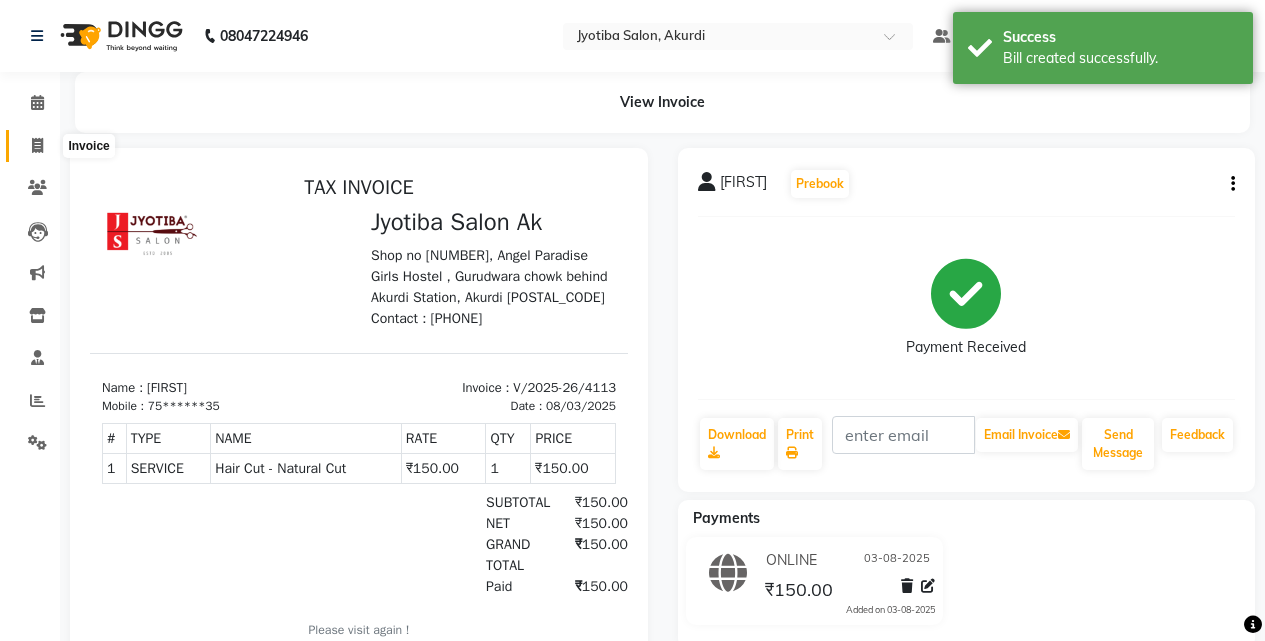 click 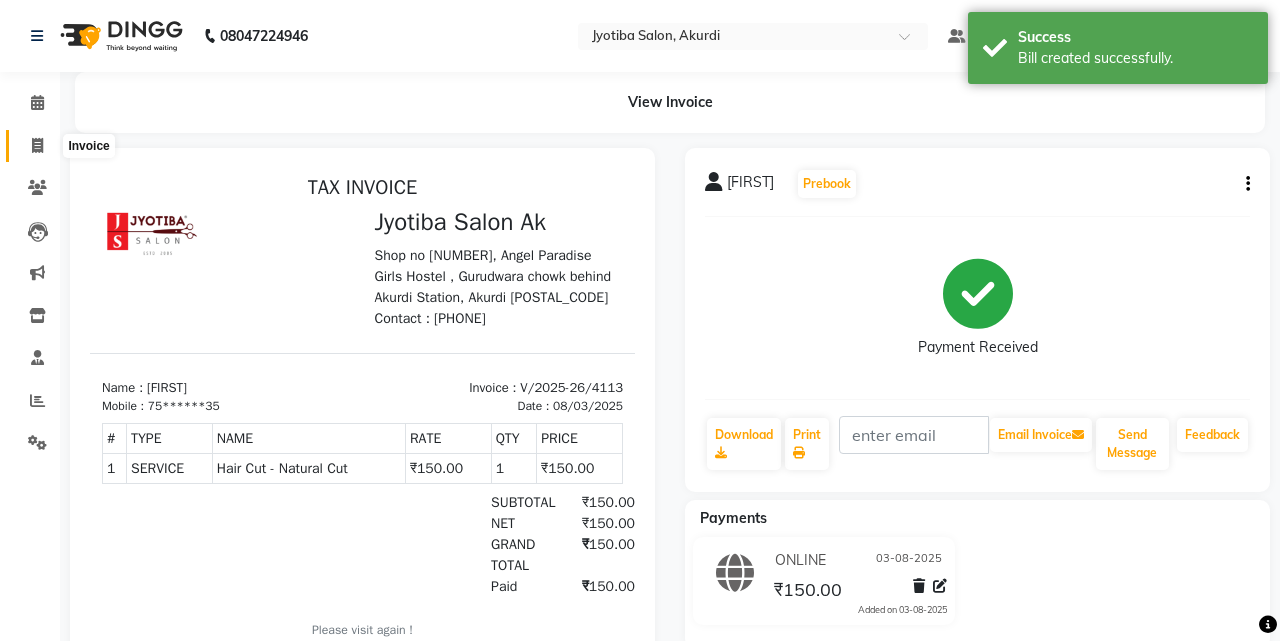 select on "service" 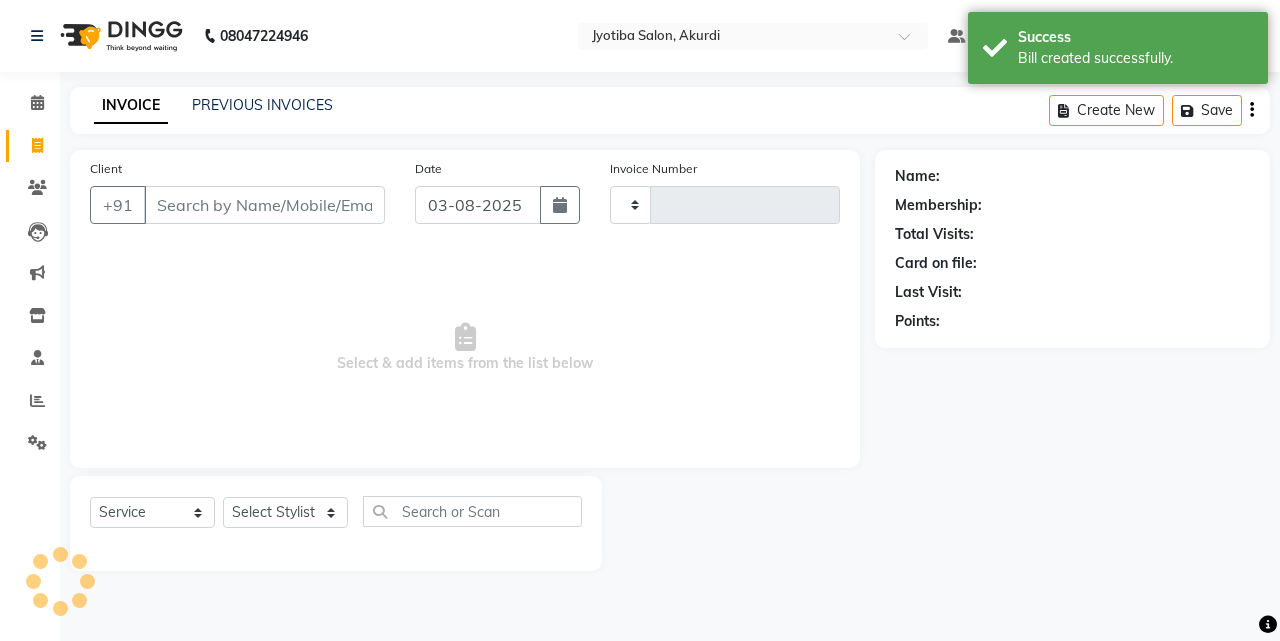 click on "Client" at bounding box center [264, 205] 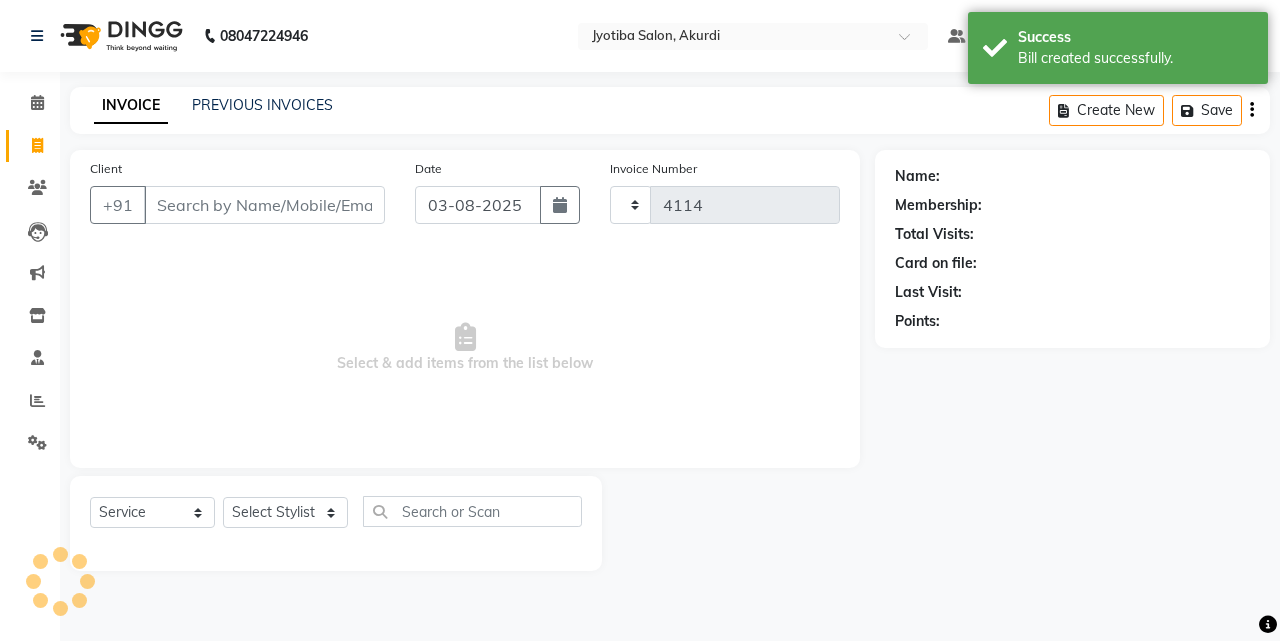 select on "557" 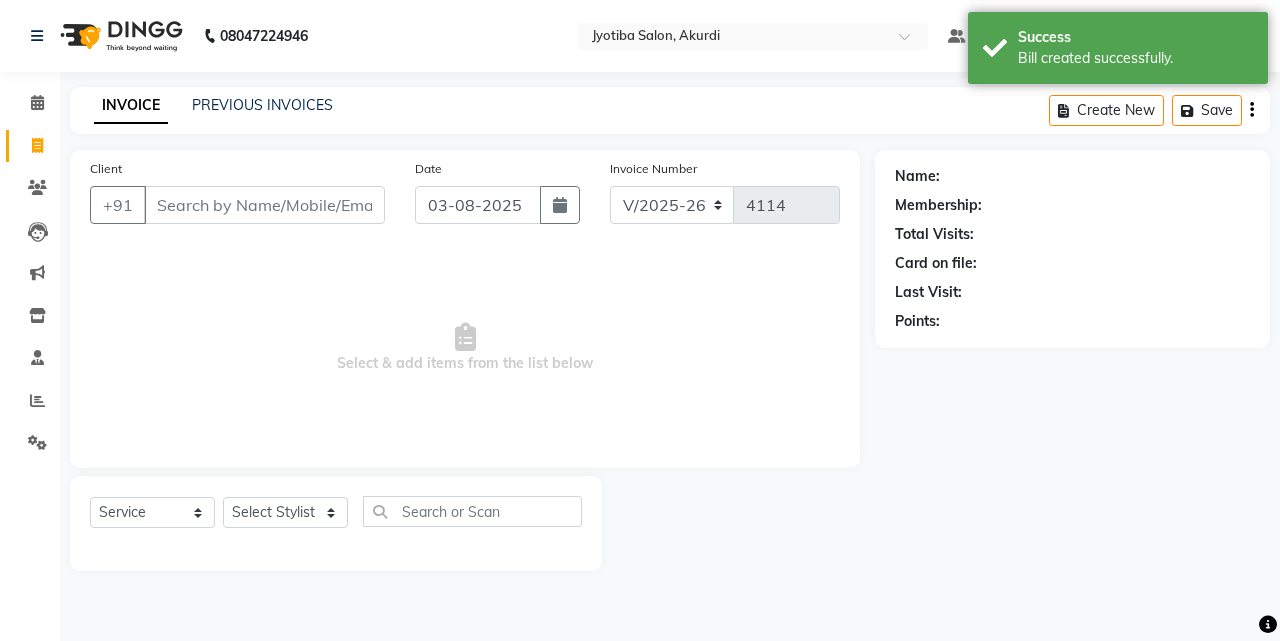 click on "Client" at bounding box center [264, 205] 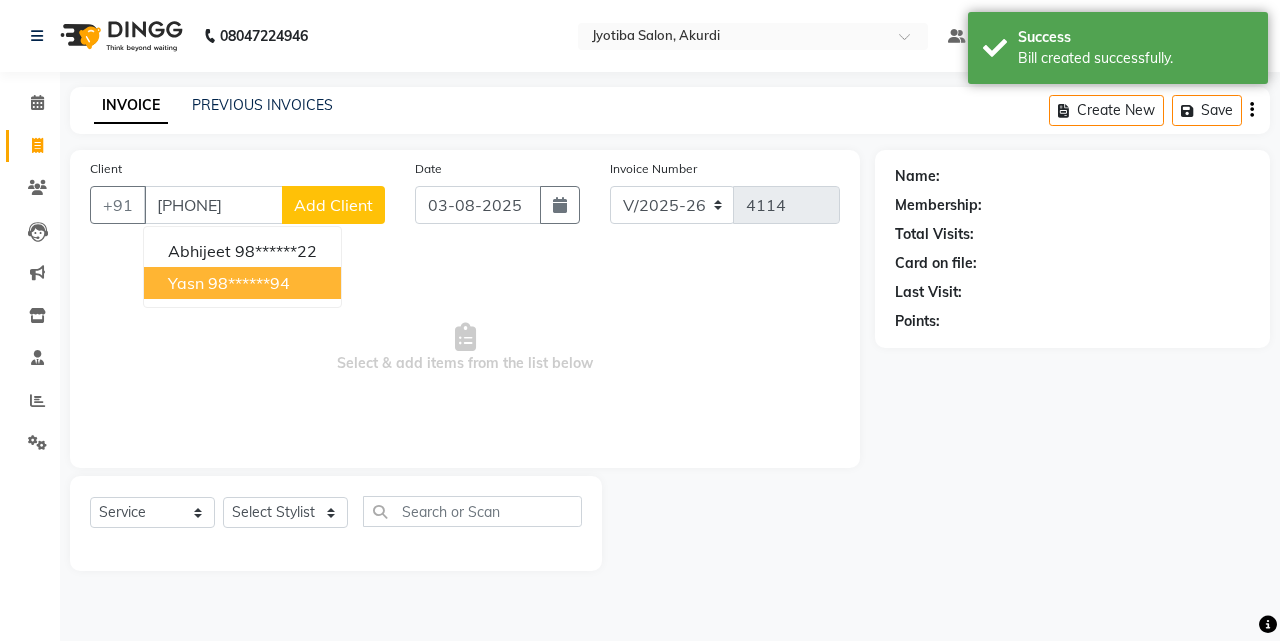 click on "98******94" at bounding box center (249, 283) 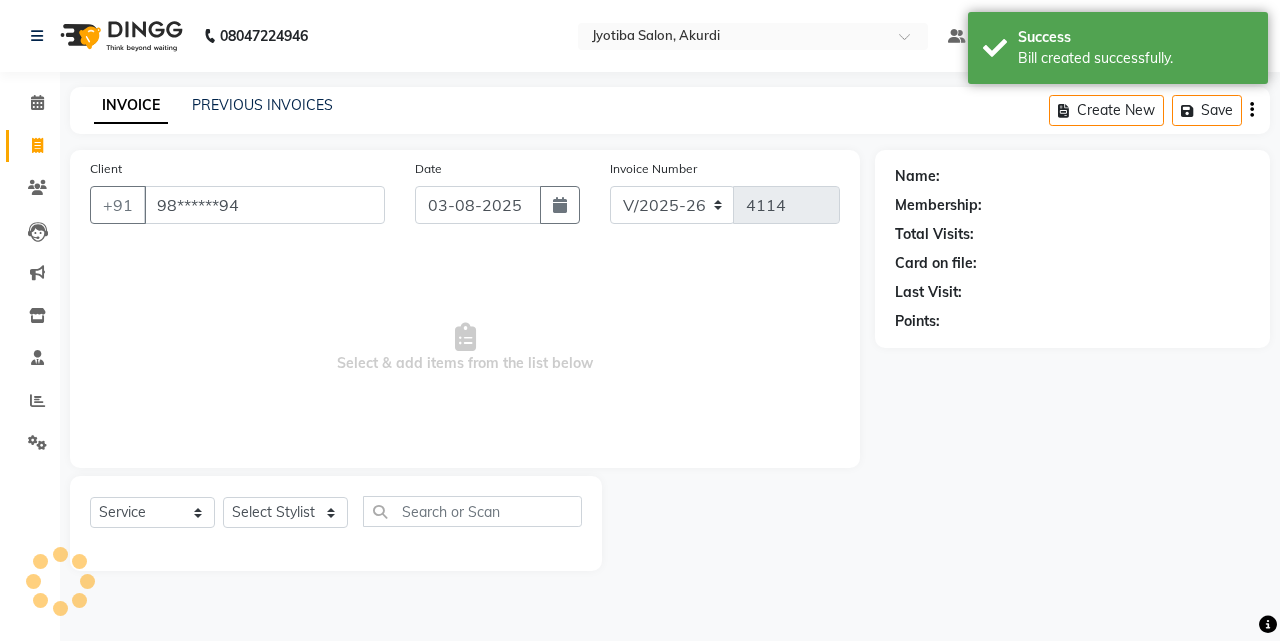 type on "98******94" 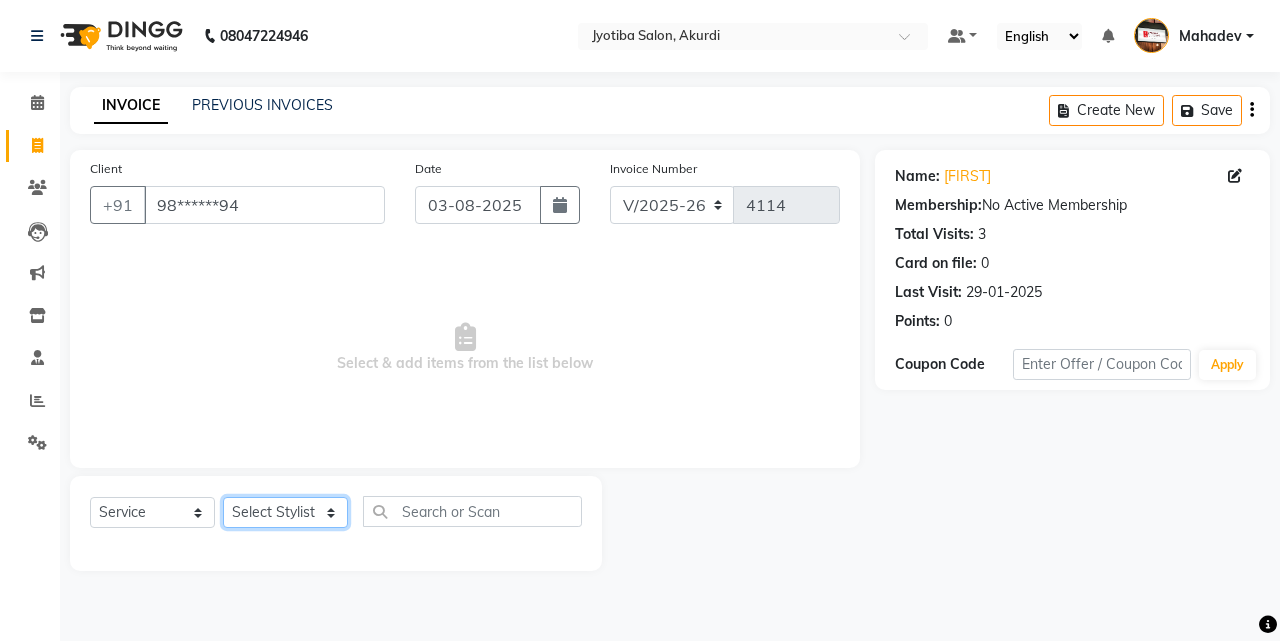 click on "Select Stylist Ajaj Ansari sahid Arif Ganpat  Mahadev manish choudhari Parmu tatya  Prem Rajan Sanjay Sanjay Santosh  Shop  Sohel  Vinod" 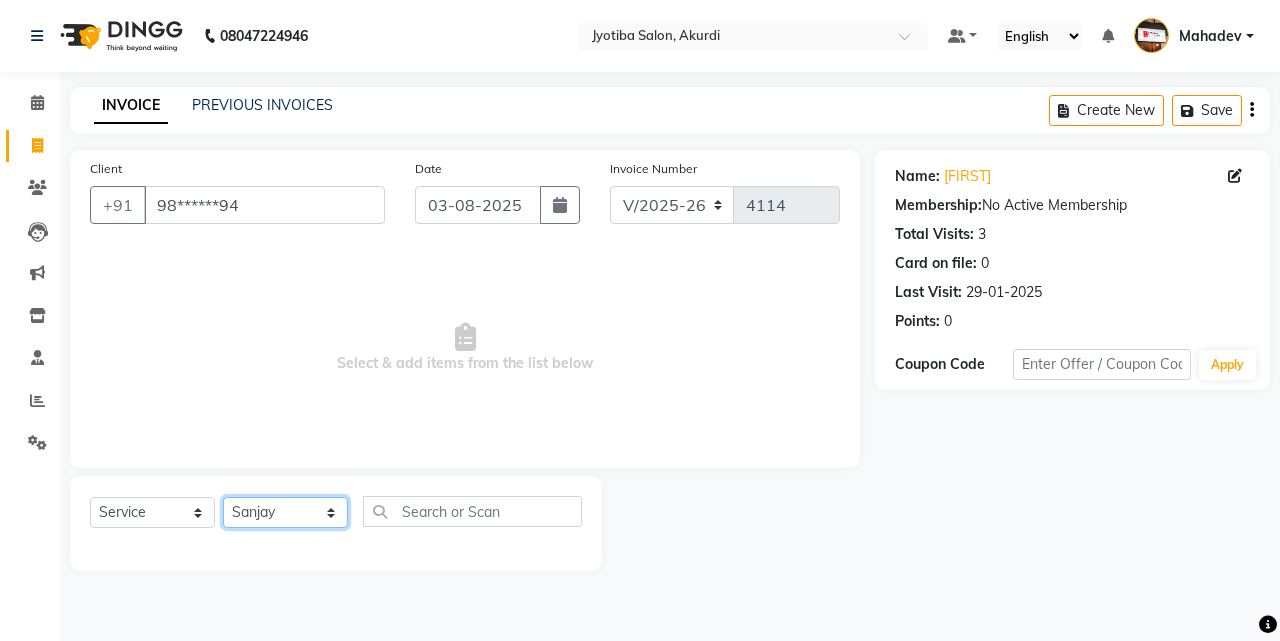 click on "Select Stylist Ajaj Ansari sahid Arif Ganpat  Mahadev manish choudhari Parmu tatya  Prem Rajan Sanjay Sanjay Santosh  Shop  Sohel  Vinod" 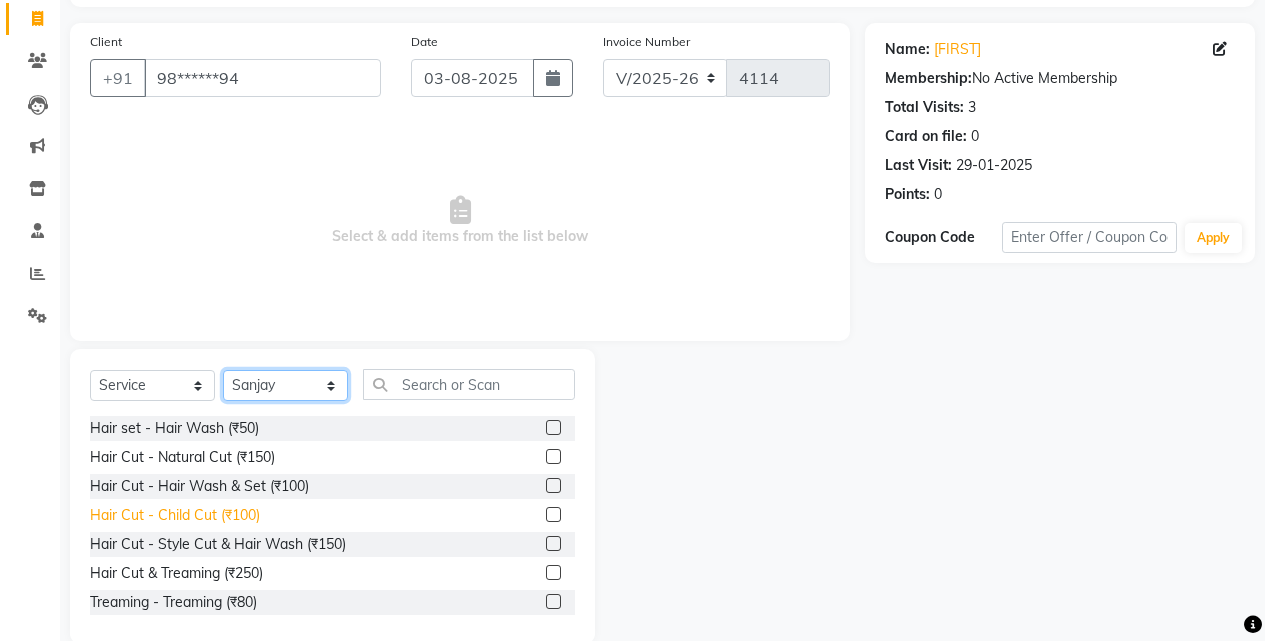 scroll, scrollTop: 160, scrollLeft: 0, axis: vertical 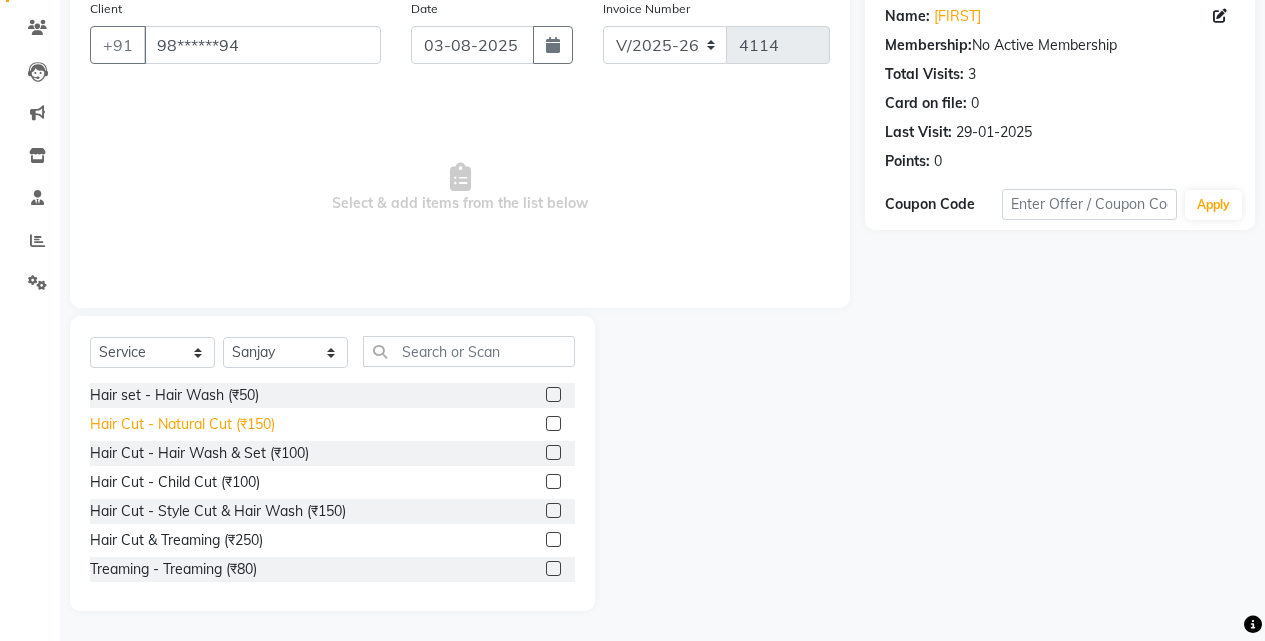 click on "Hair Cut - Natural Cut (₹150)" 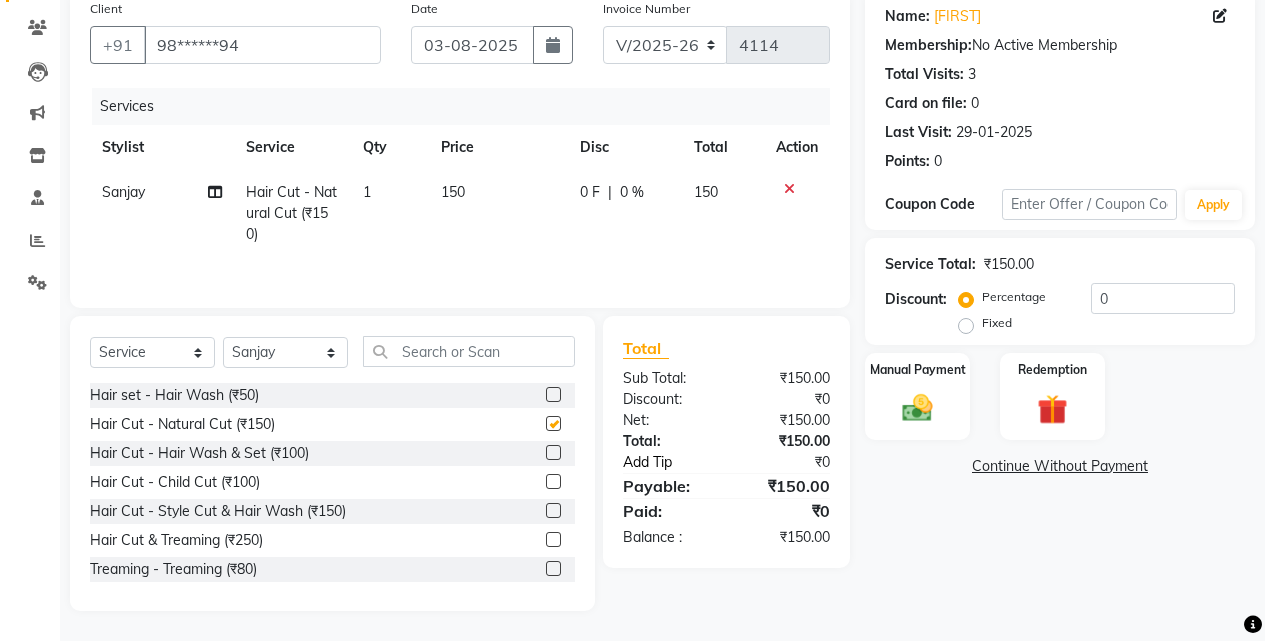checkbox on "false" 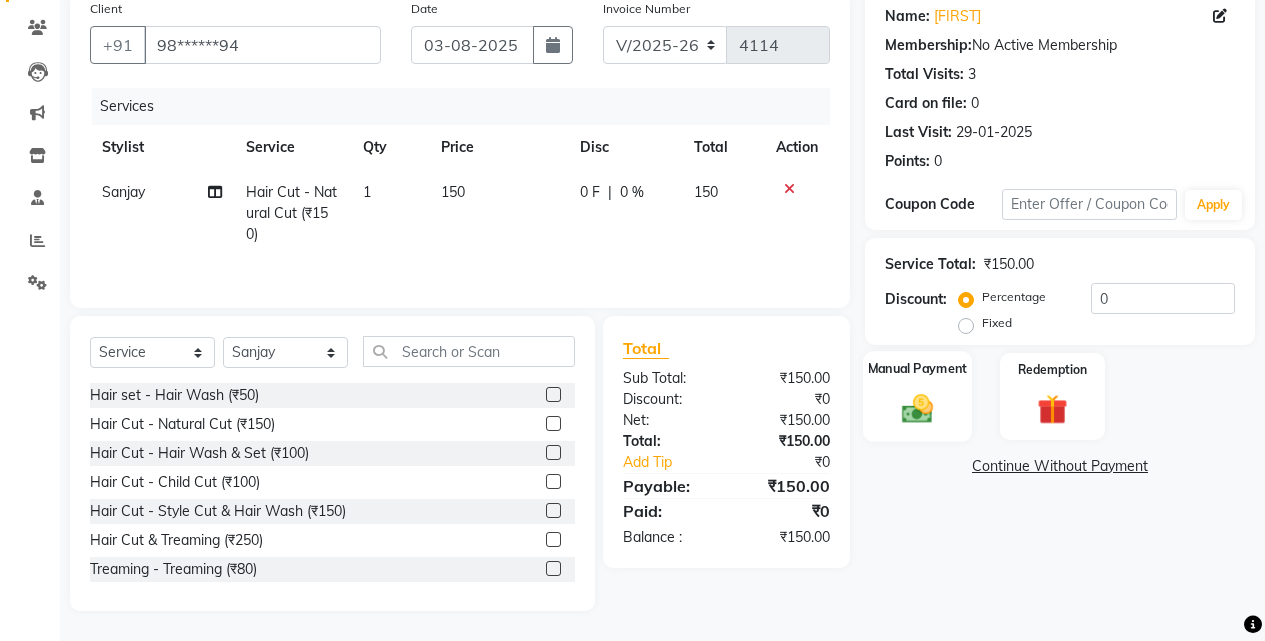 click on "Manual Payment" 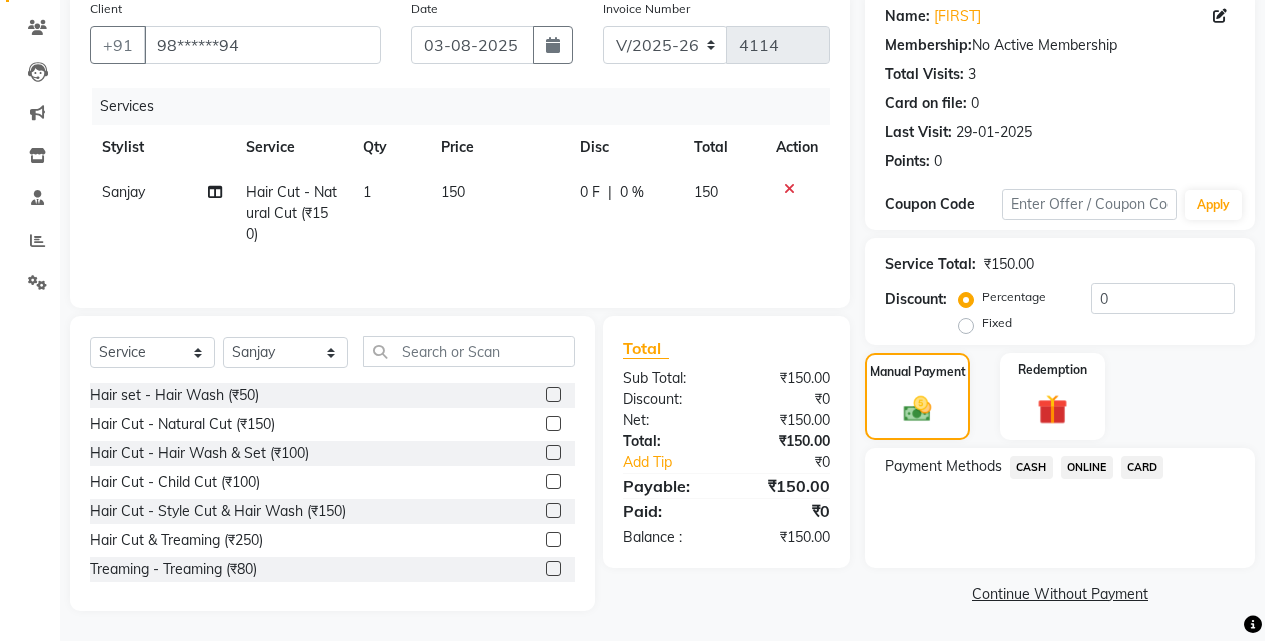 click on "ONLINE" 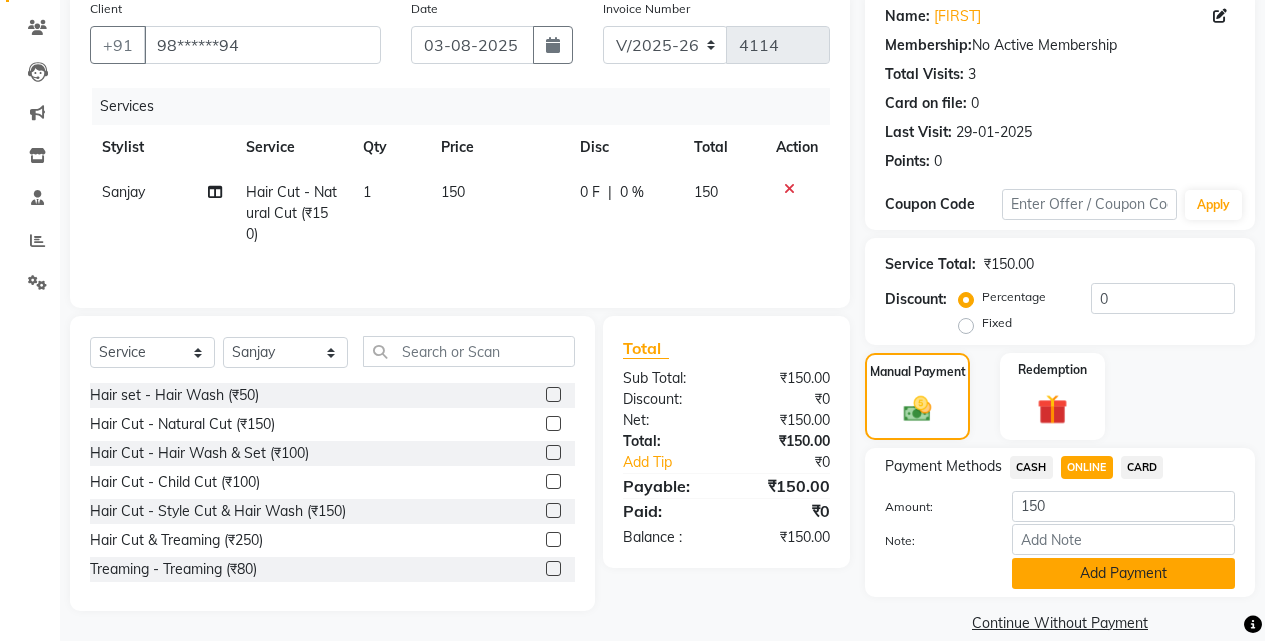 click on "Add Payment" 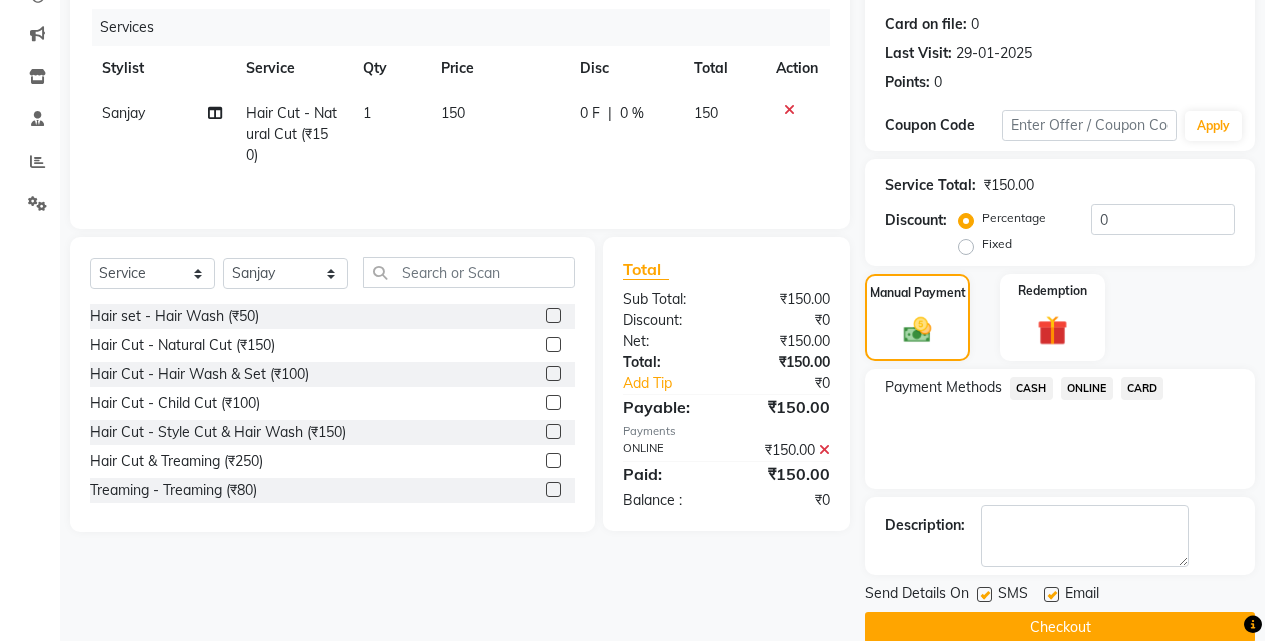 scroll, scrollTop: 271, scrollLeft: 0, axis: vertical 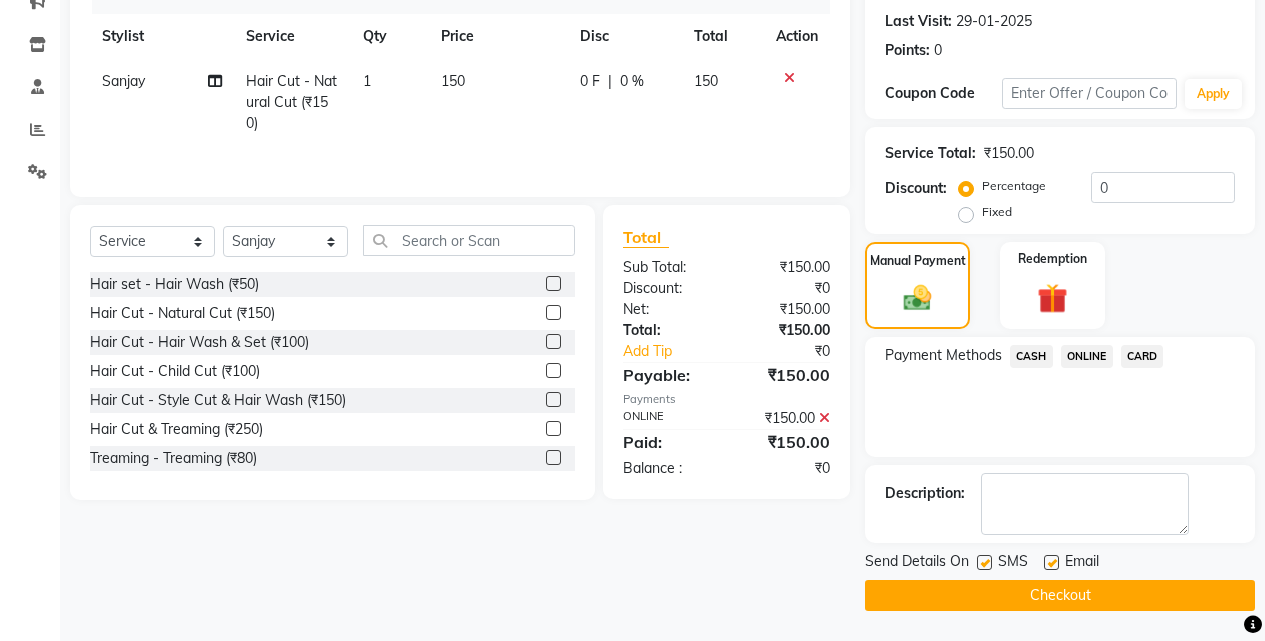 click on "Checkout" 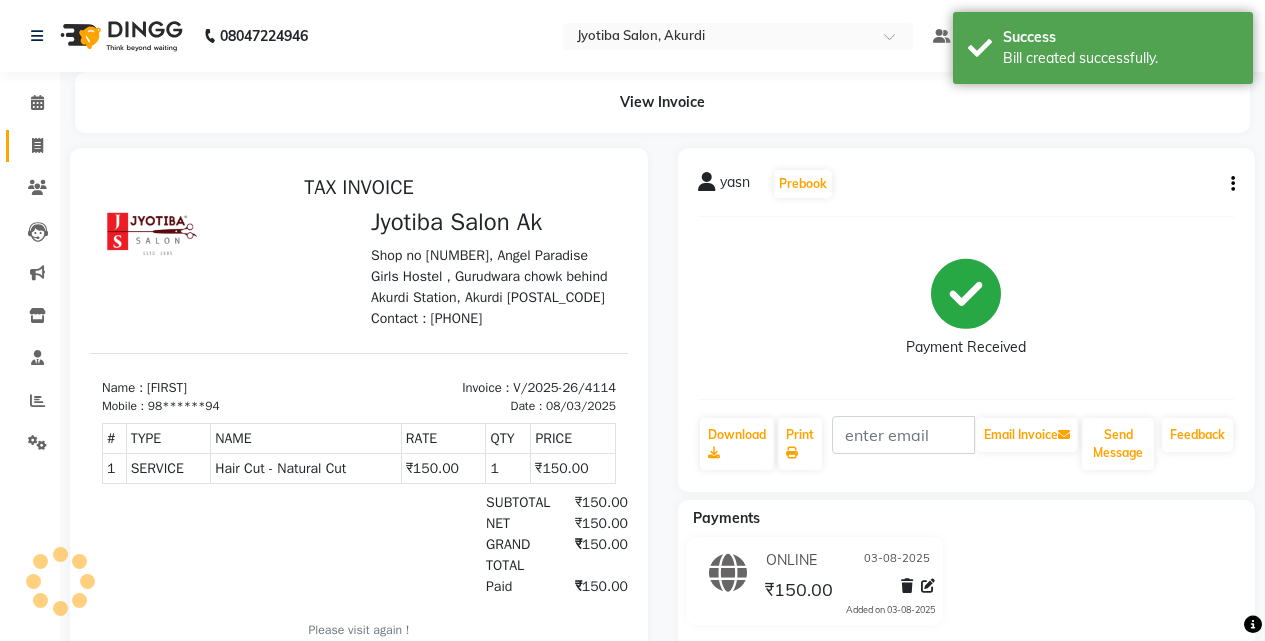 scroll, scrollTop: 0, scrollLeft: 0, axis: both 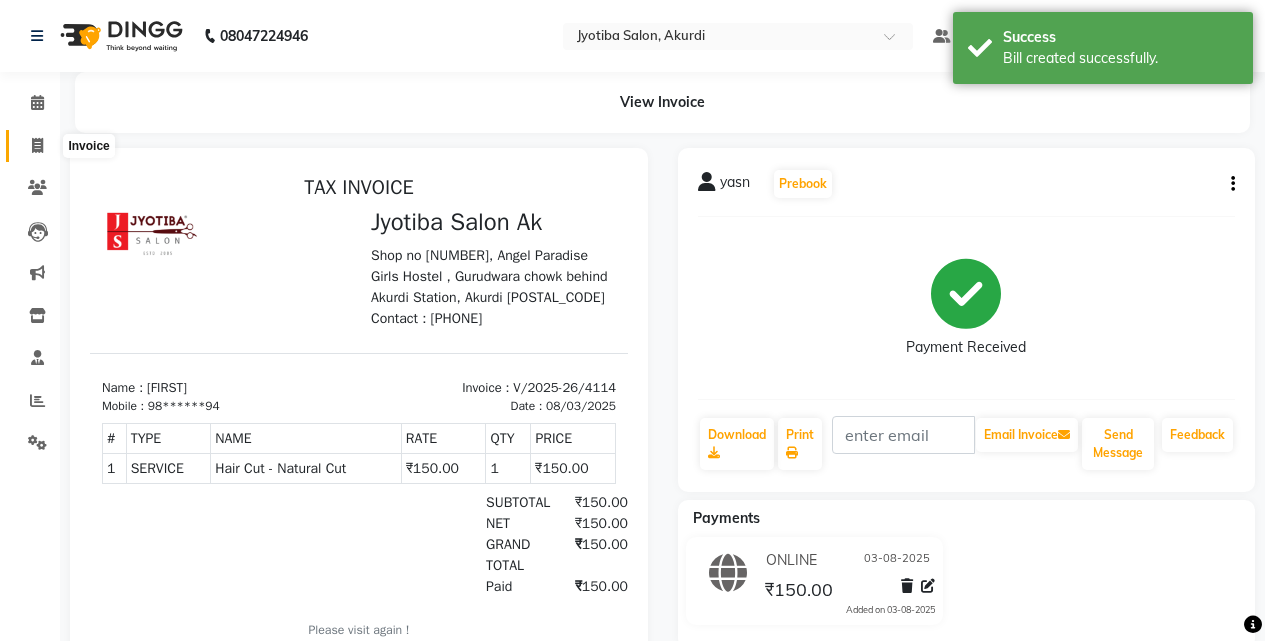 click 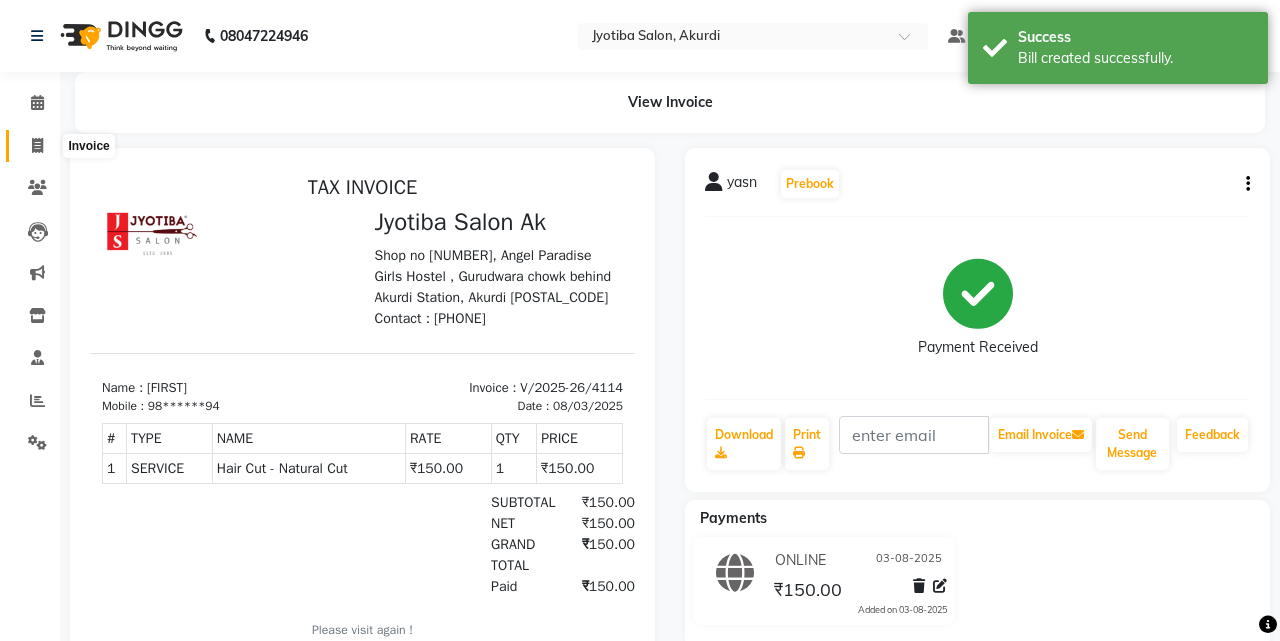 select on "service" 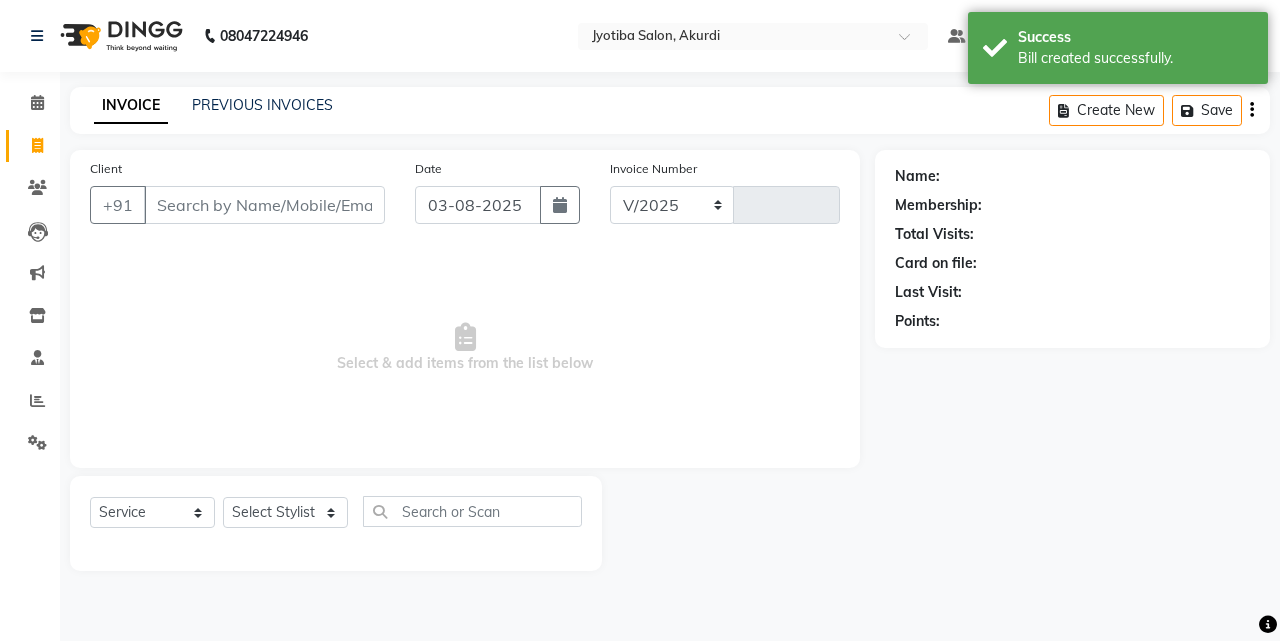 select on "557" 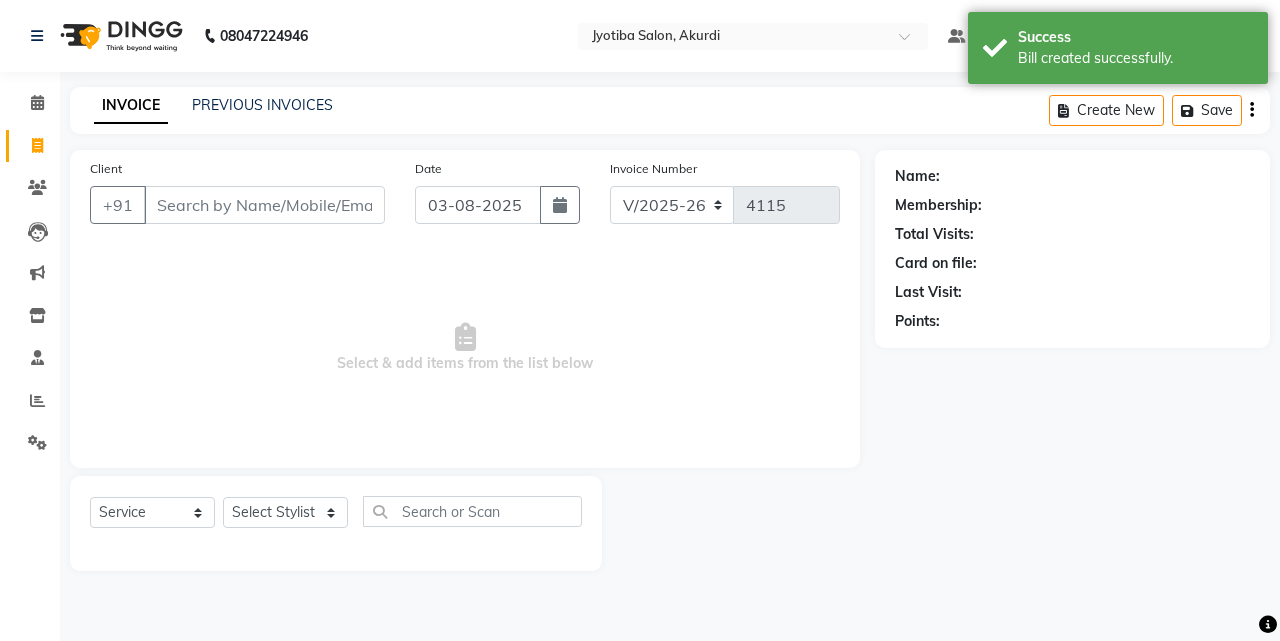click on "Client" at bounding box center (264, 205) 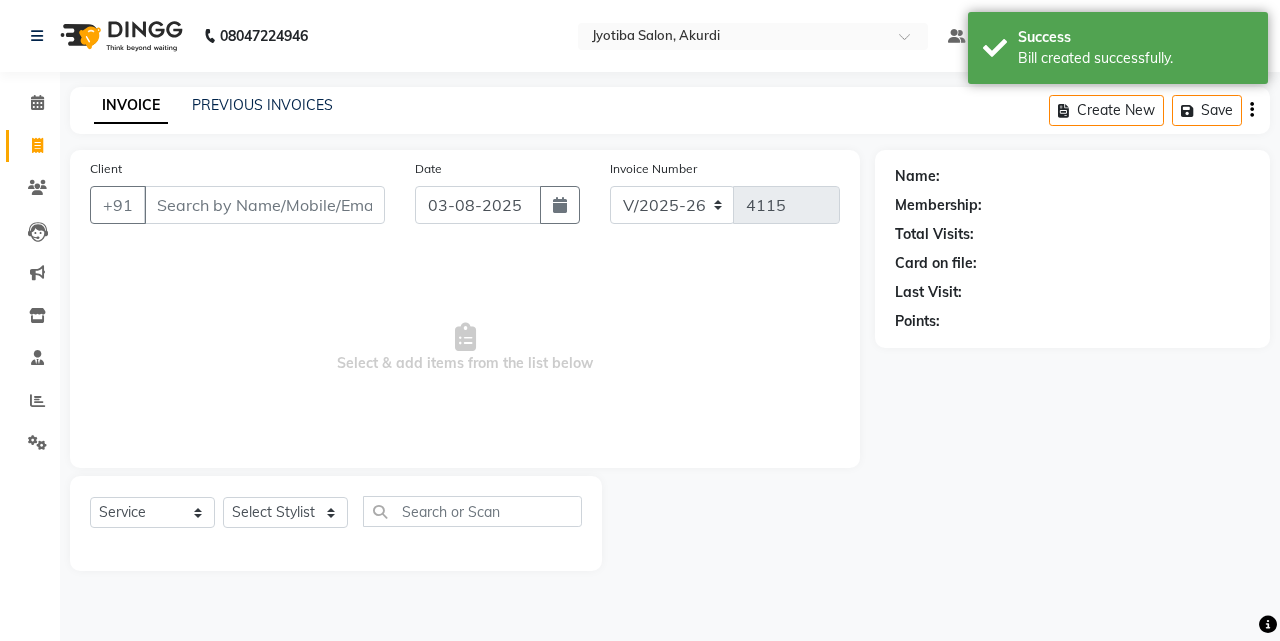 click on "Client" at bounding box center (264, 205) 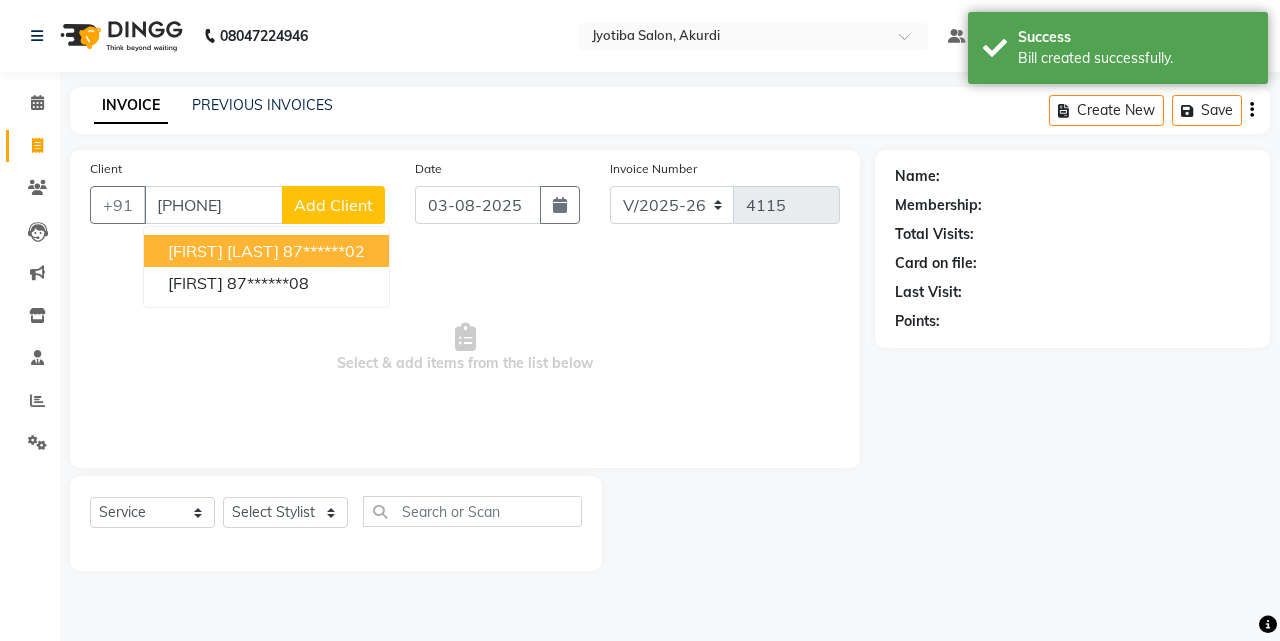 click on "omkar  joshi" at bounding box center (223, 251) 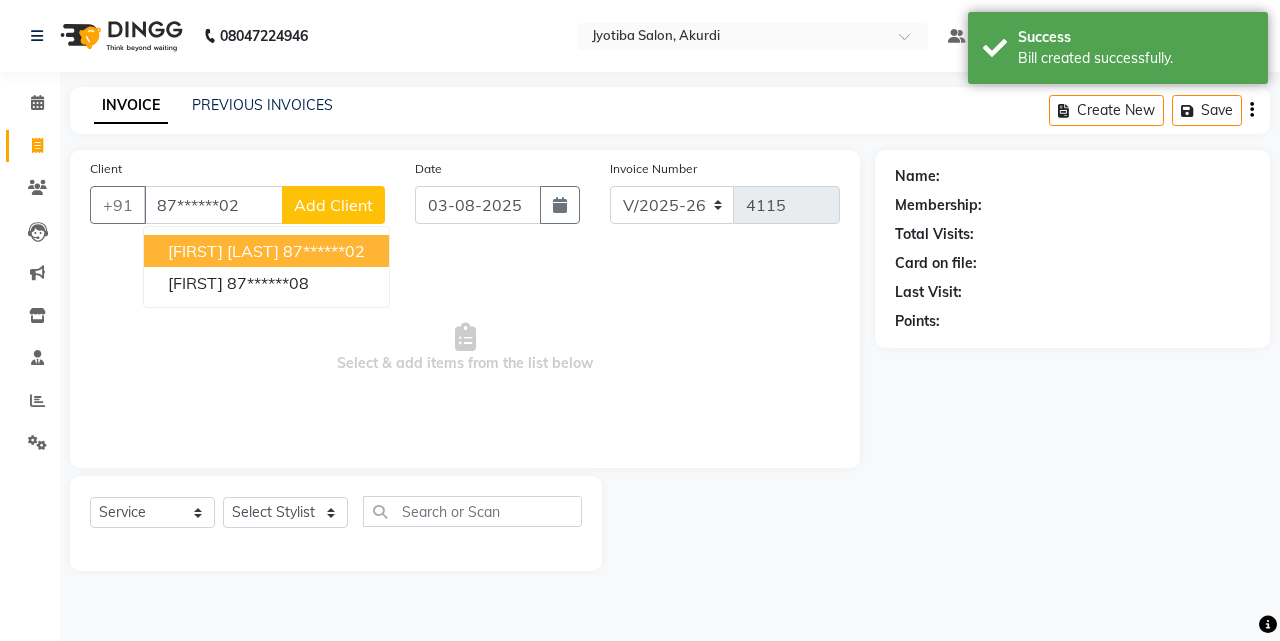 type on "87******02" 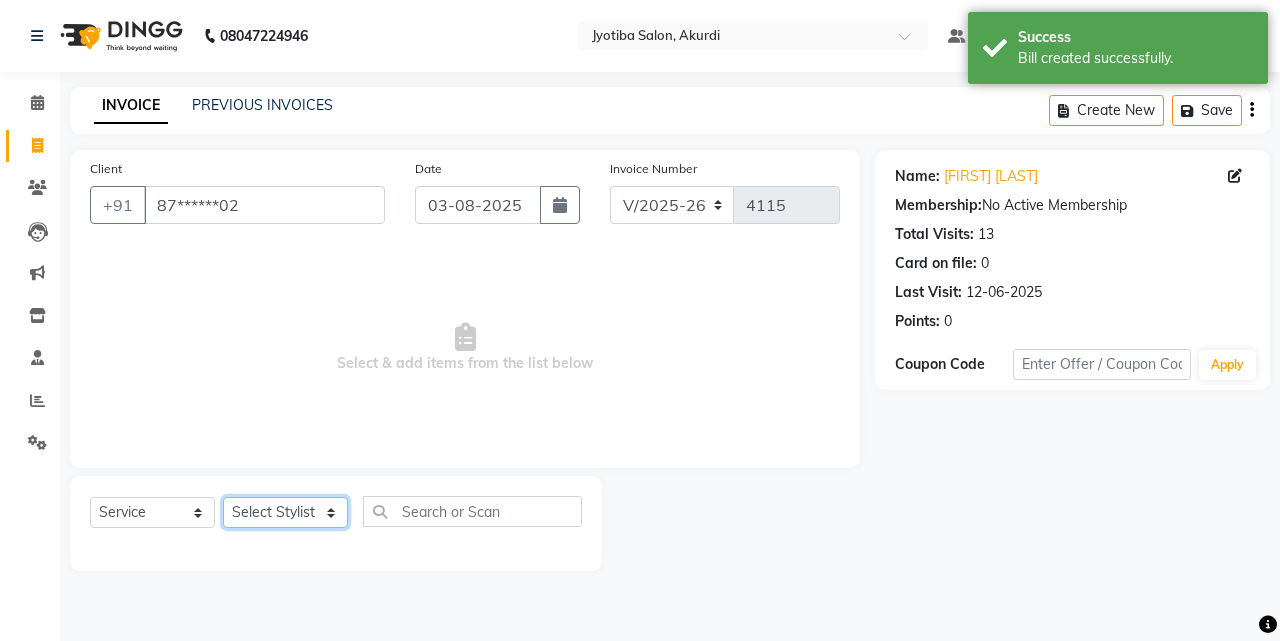 click on "Select Stylist Ajaj Ansari sahid Arif Ganpat  Mahadev manish choudhari Parmu tatya  Prem Rajan Sanjay Sanjay Santosh  Shop  Sohel  Vinod" 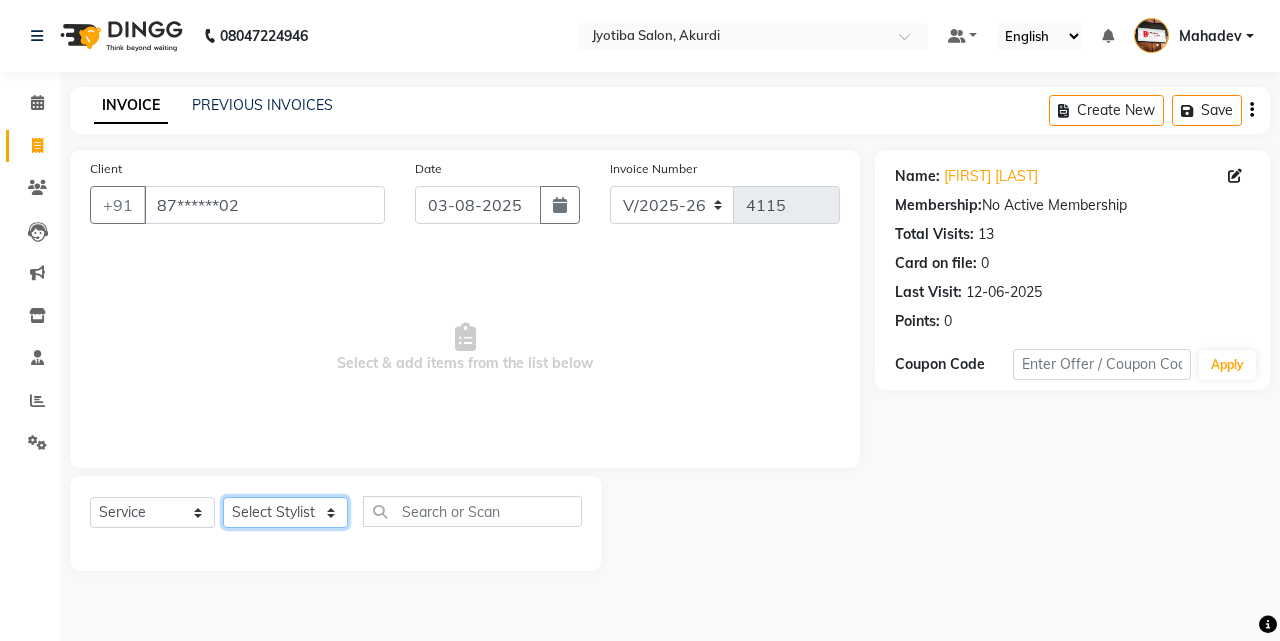 select on "78017" 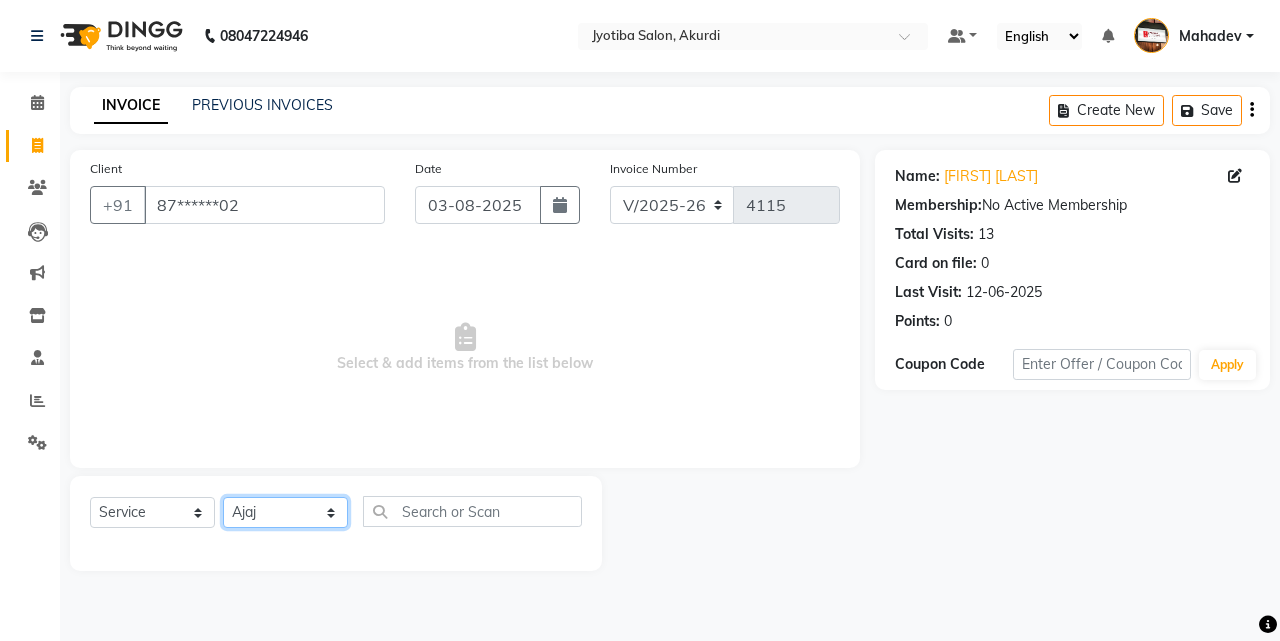 click on "Select Stylist Ajaj Ansari sahid Arif Ganpat  Mahadev manish choudhari Parmu tatya  Prem Rajan Sanjay Sanjay Santosh  Shop  Sohel  Vinod" 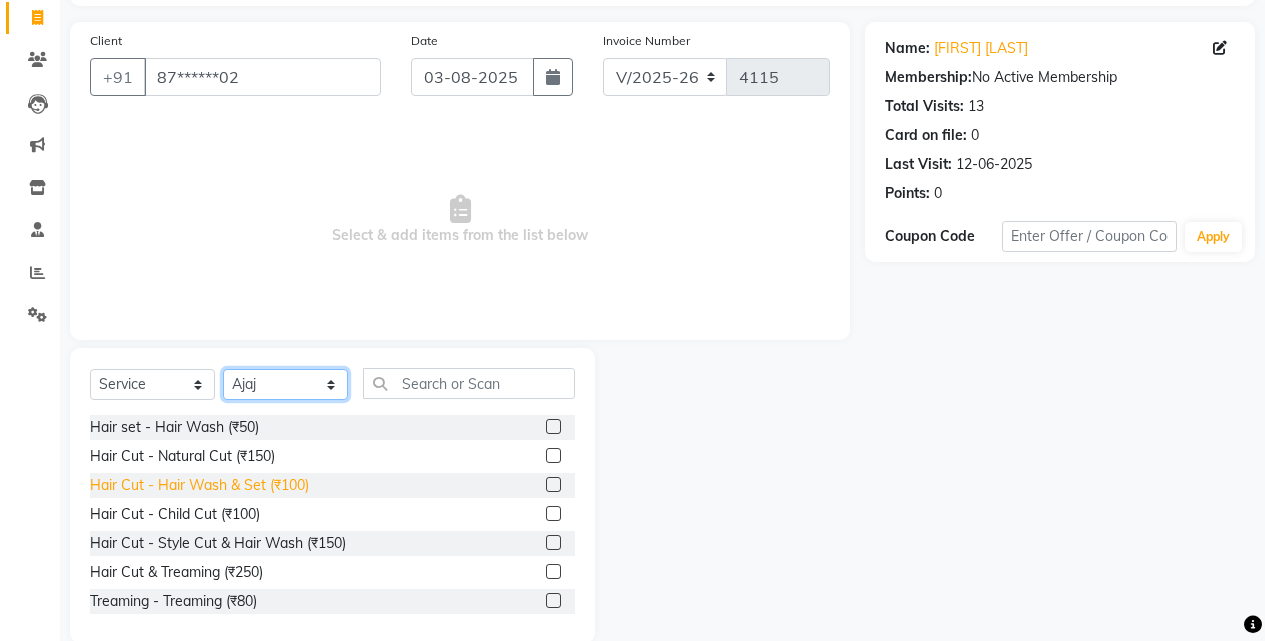 scroll, scrollTop: 160, scrollLeft: 0, axis: vertical 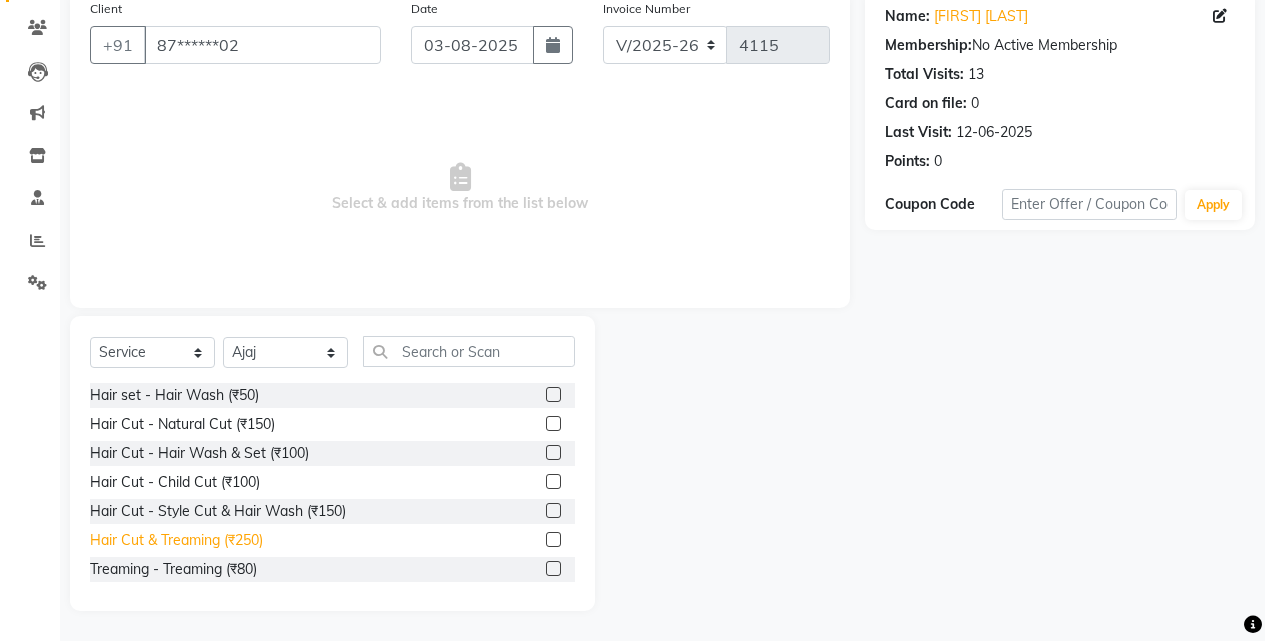 click on "Hair Cut & Treaming  (₹250)" 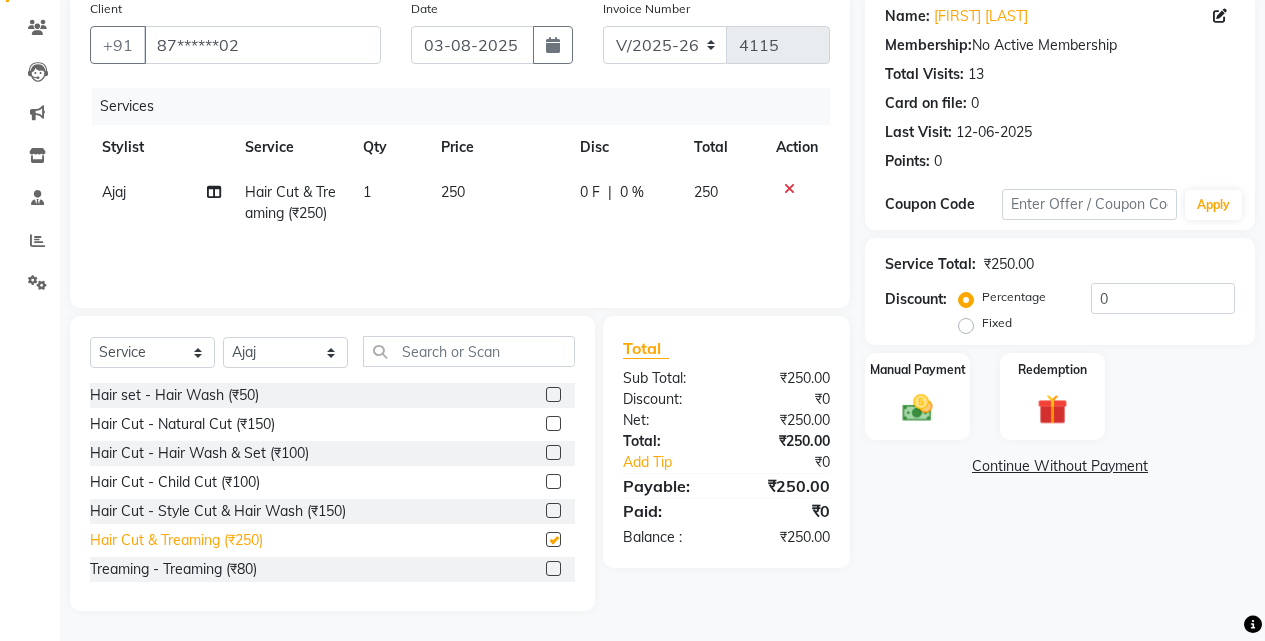 checkbox on "false" 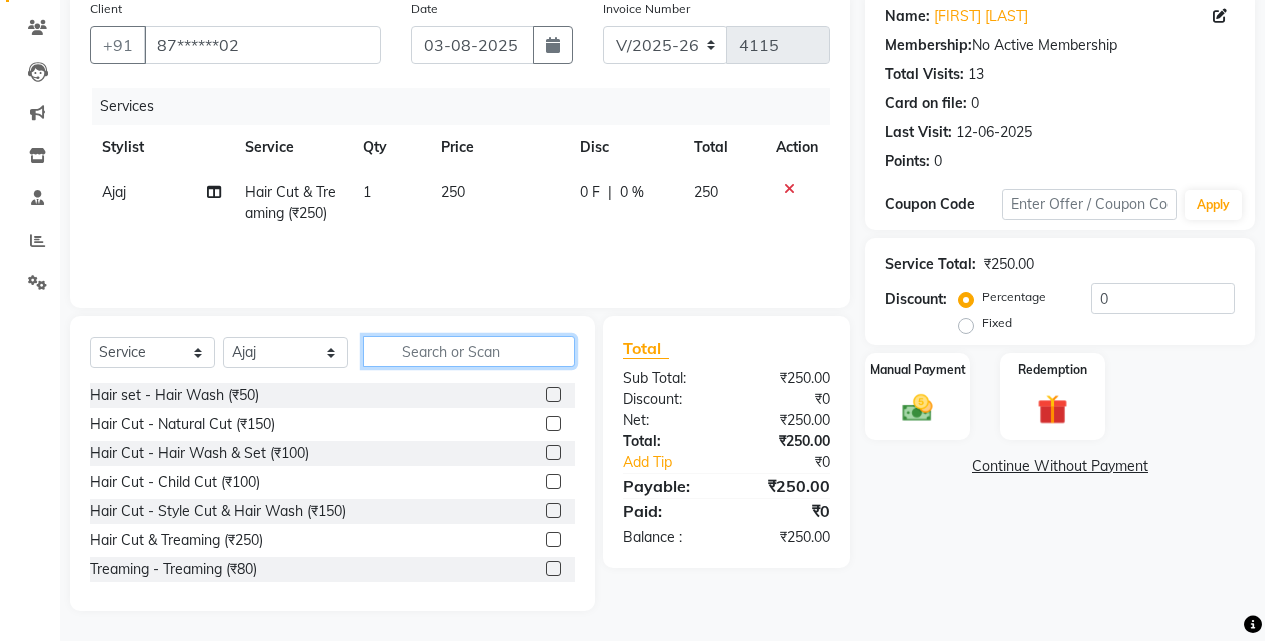 click 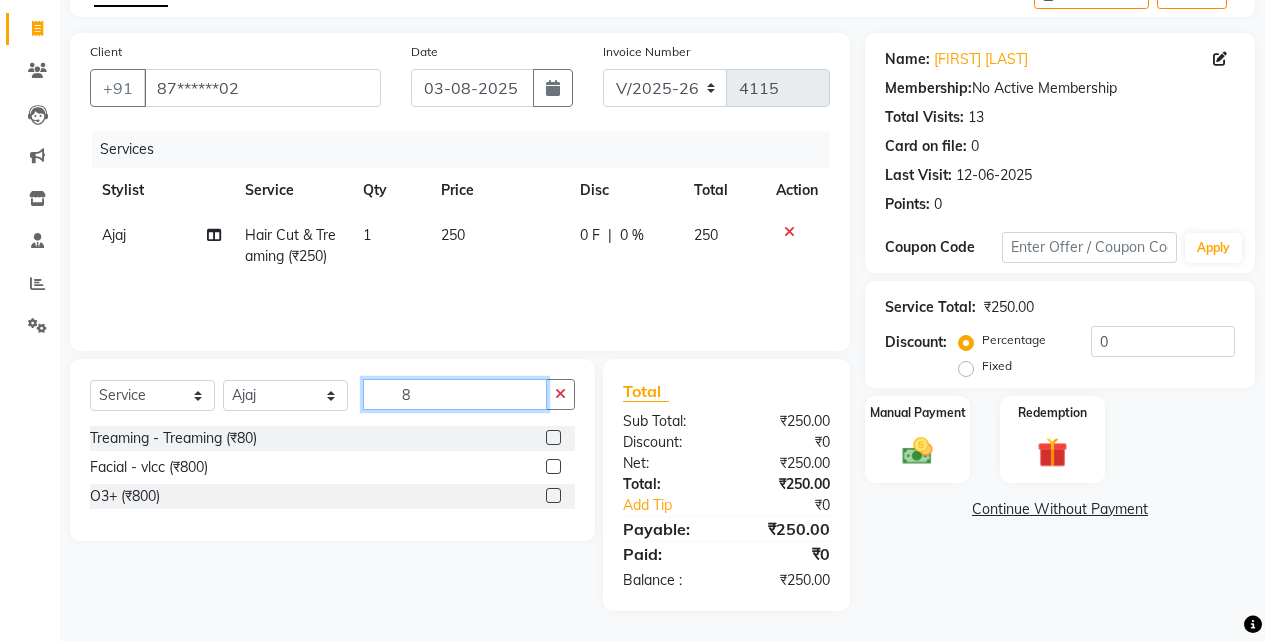 scroll, scrollTop: 117, scrollLeft: 0, axis: vertical 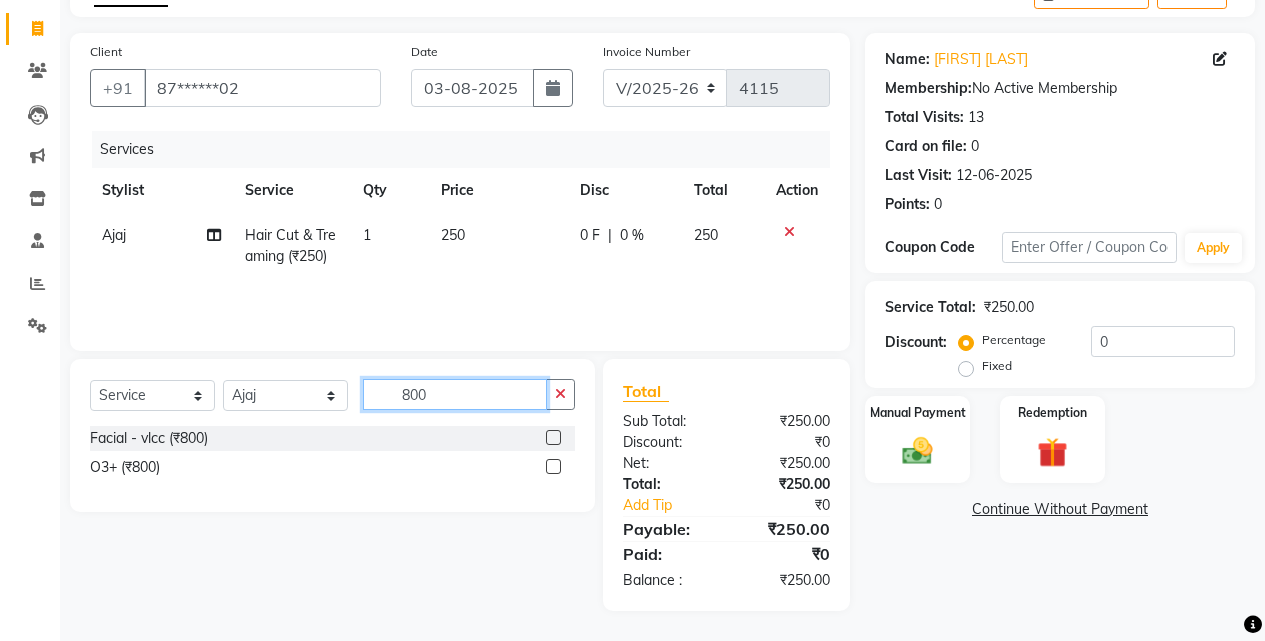 type on "800" 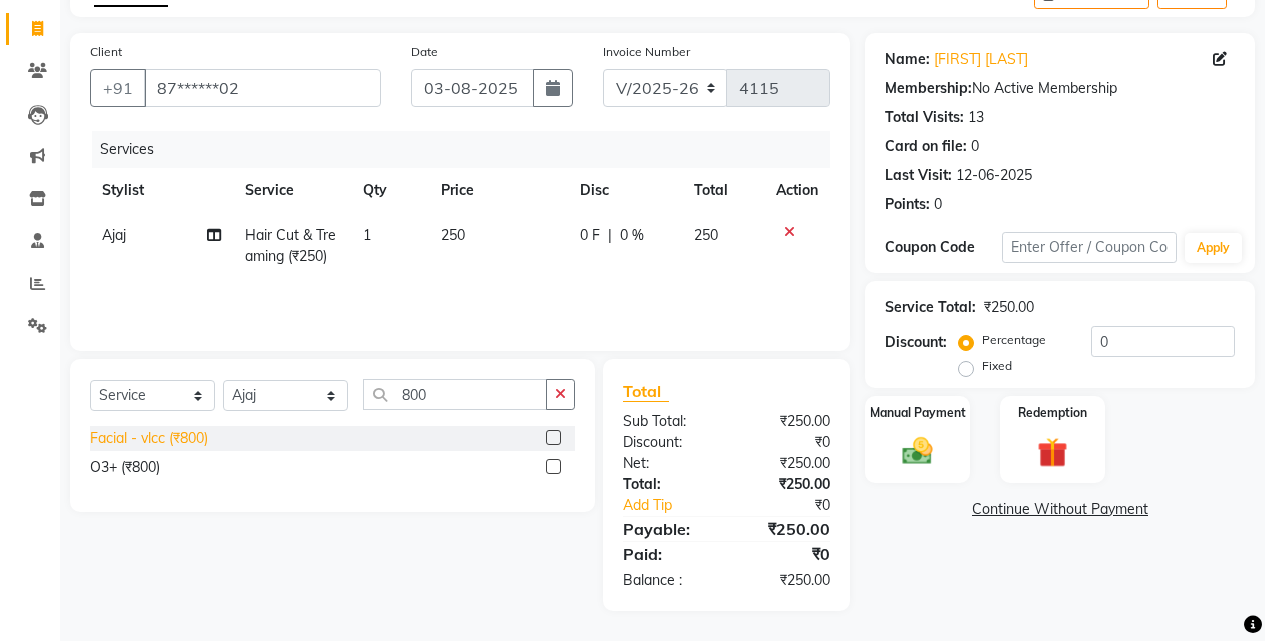 click on "Facial - vlcc (₹800)  O3+  (₹800)" 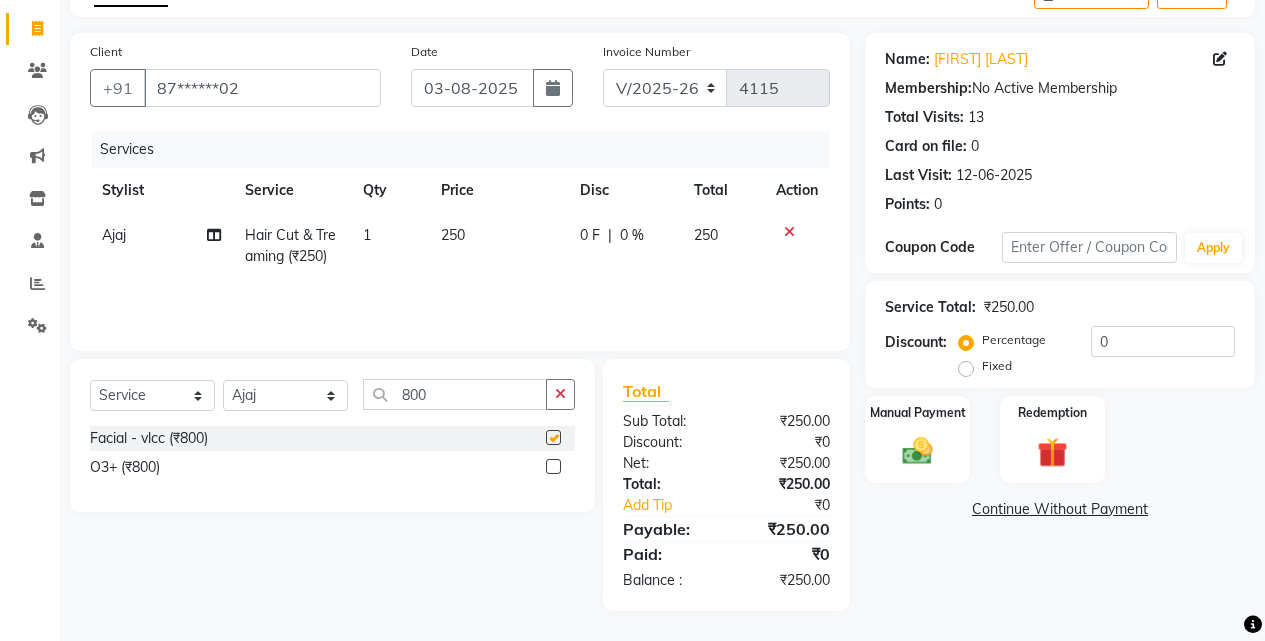 checkbox on "false" 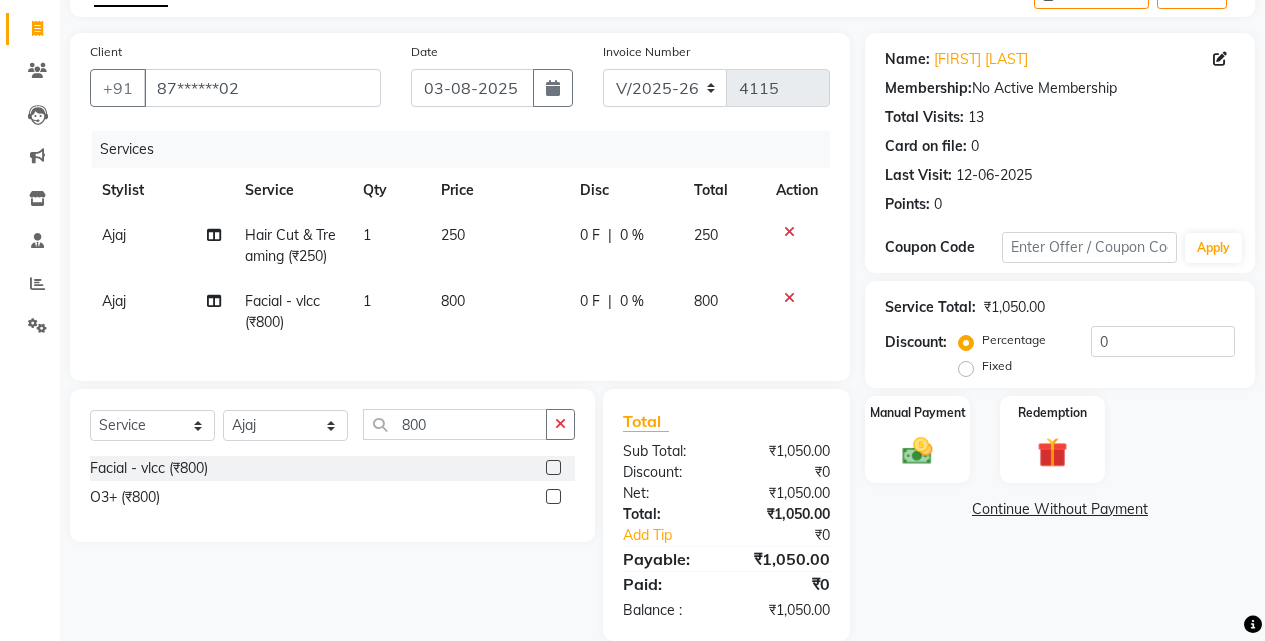click 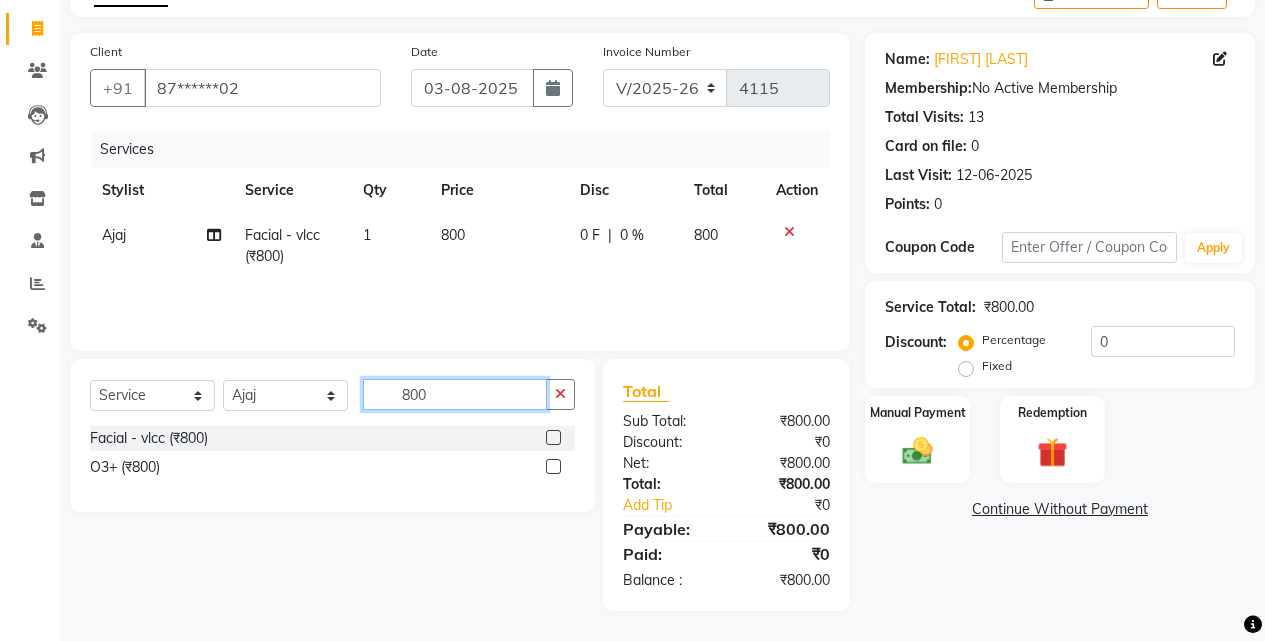 click on "800" 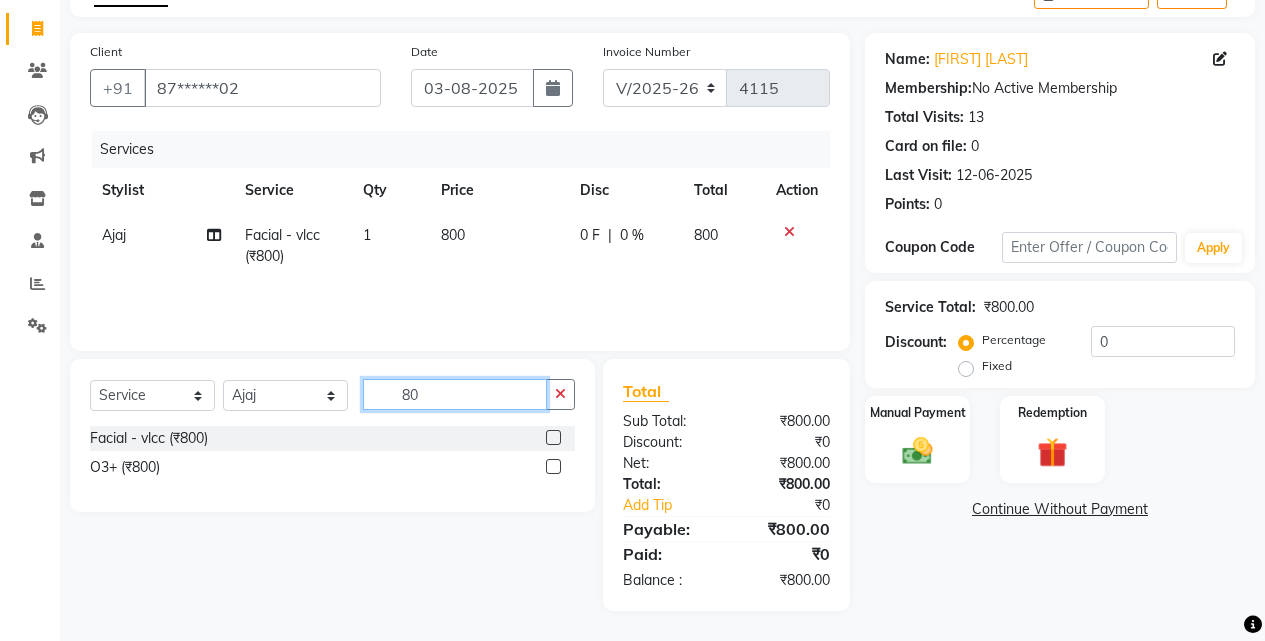type on "8" 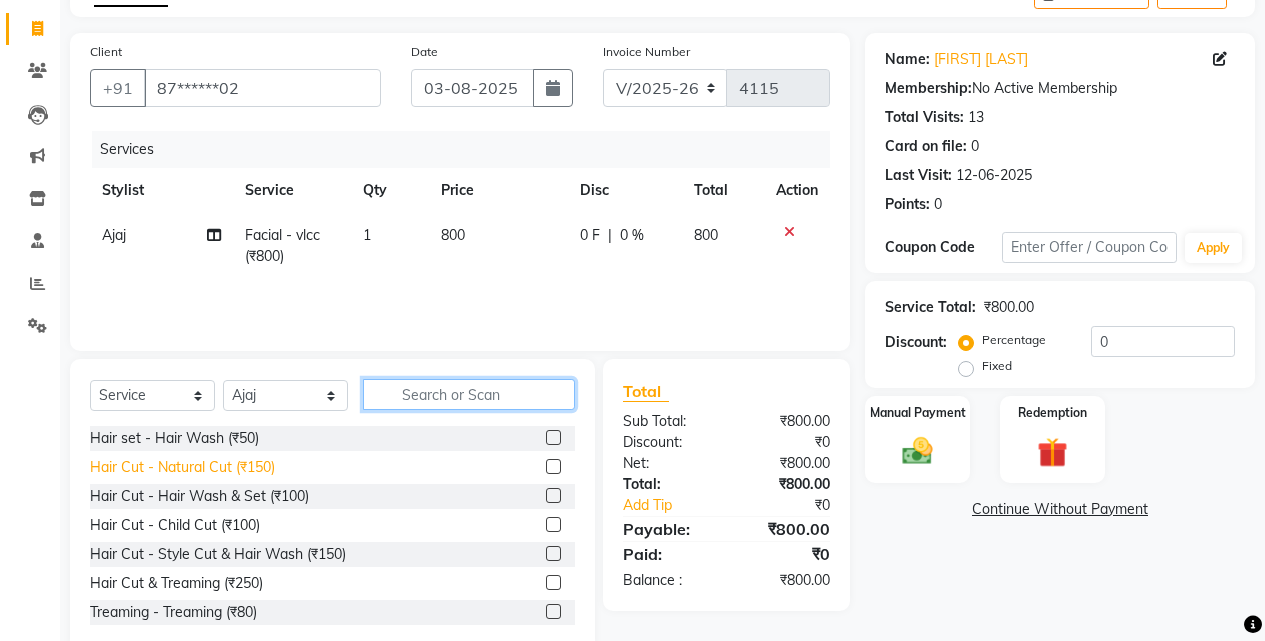 type 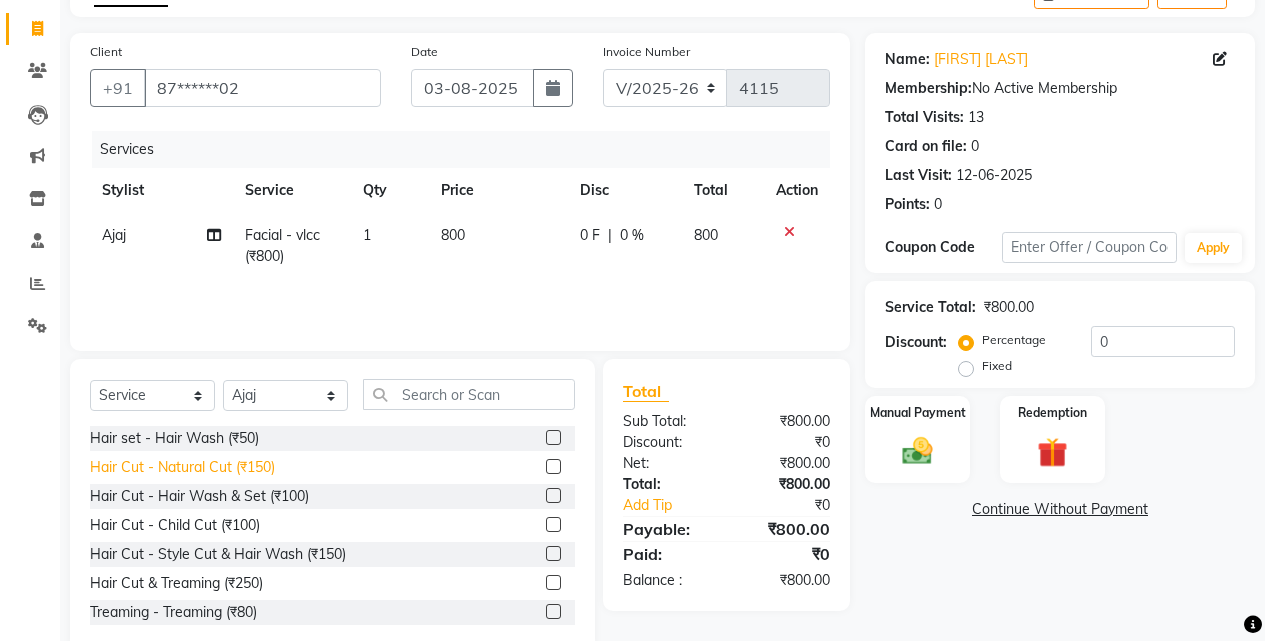 click on "Hair Cut - Natural Cut (₹150)" 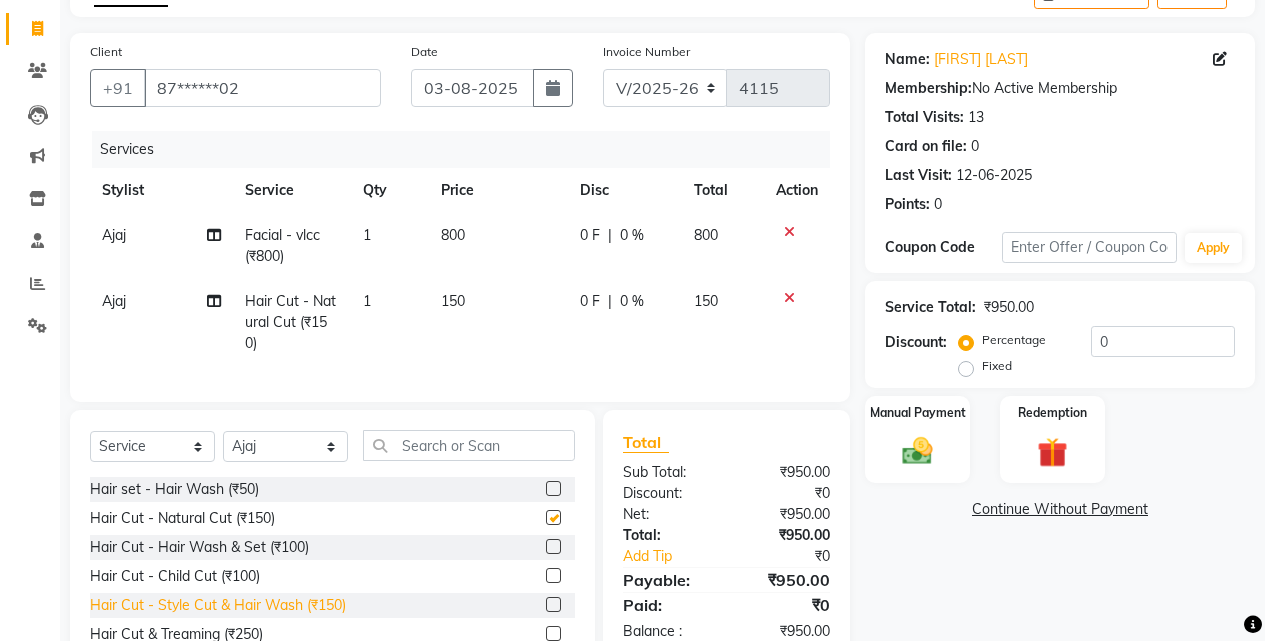 checkbox on "false" 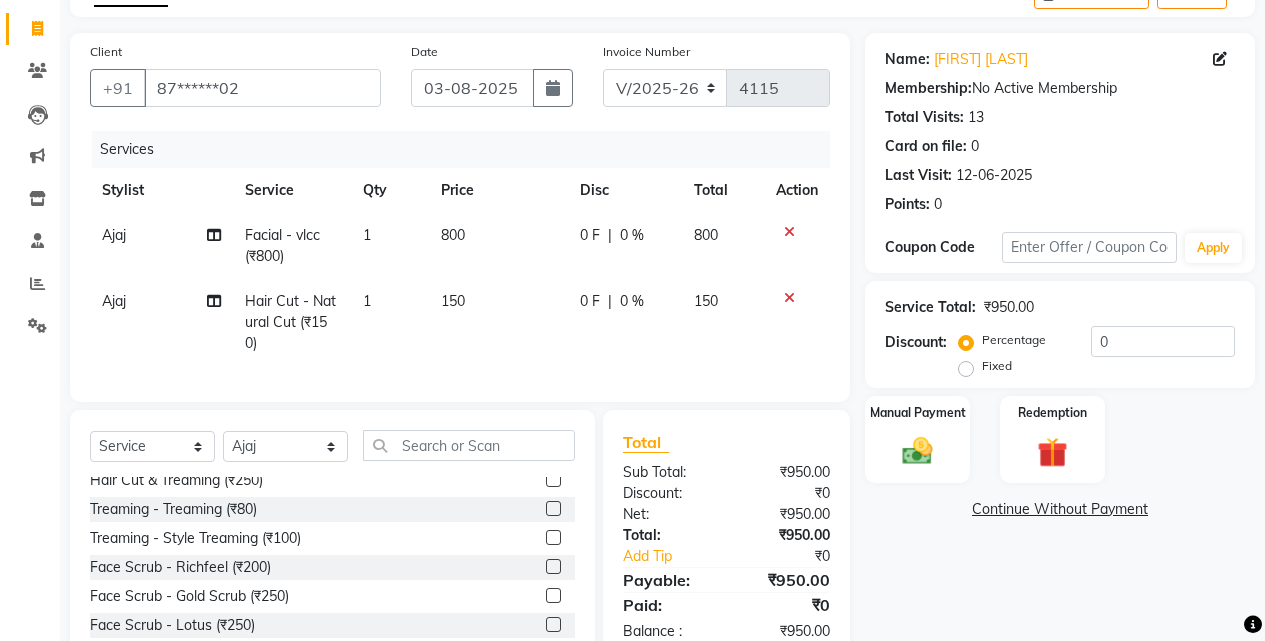 scroll, scrollTop: 167, scrollLeft: 0, axis: vertical 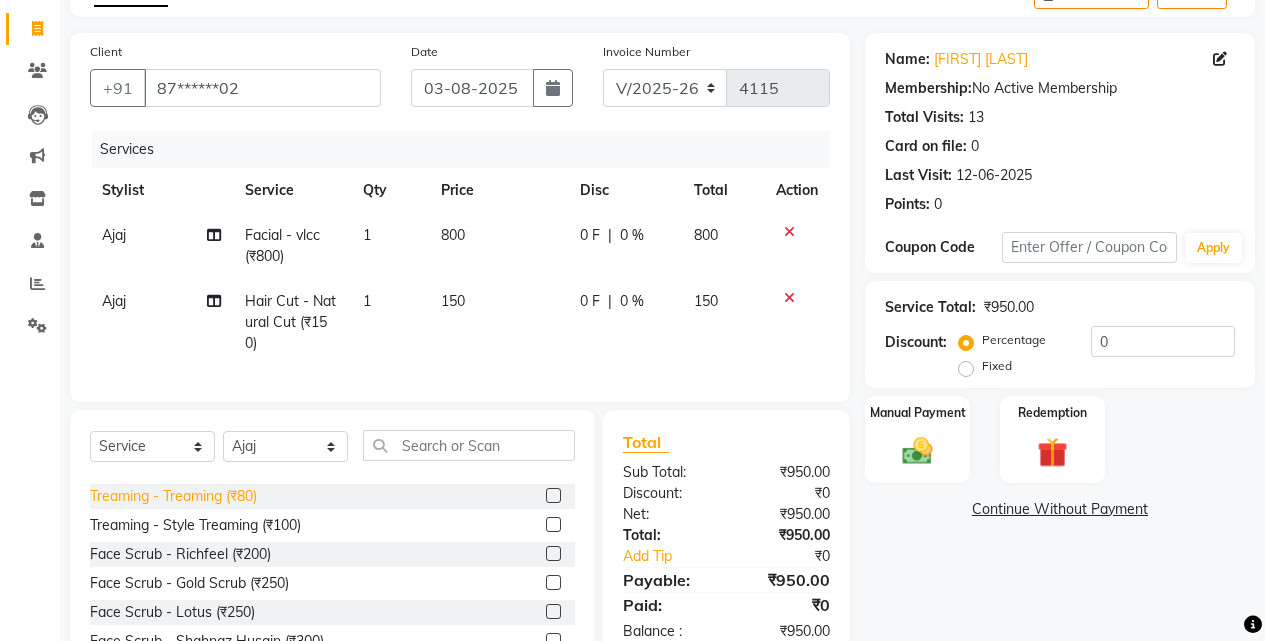 click on "Treaming - Treaming (₹80)" 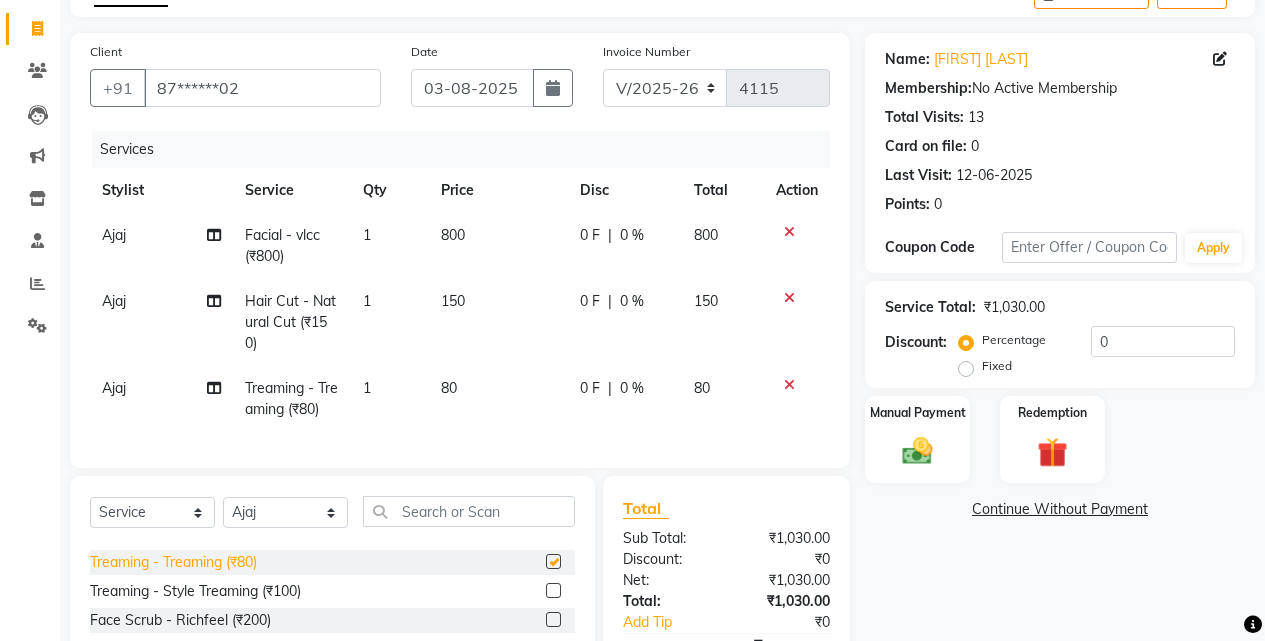 checkbox on "false" 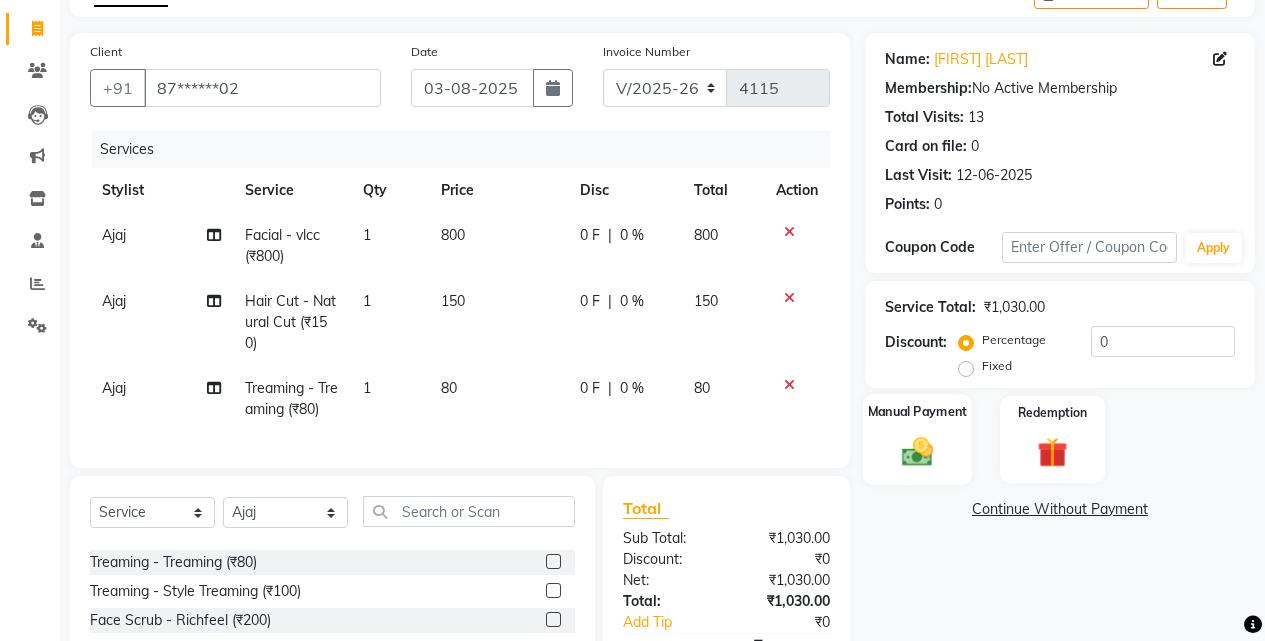 click on "Manual Payment" 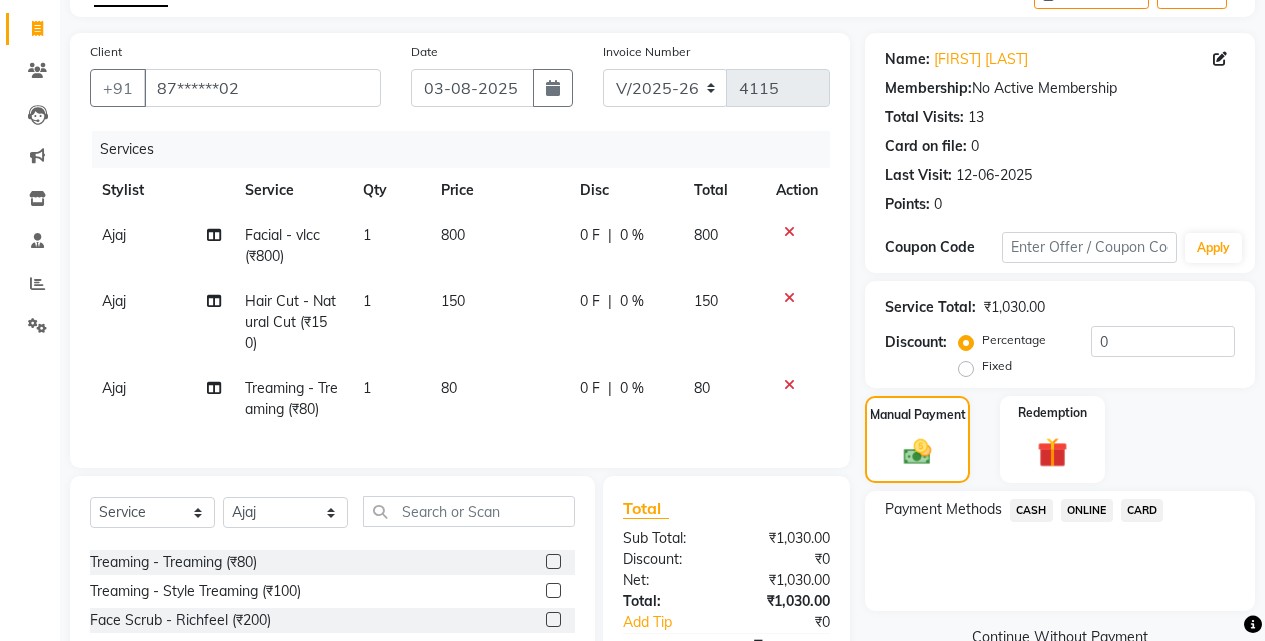 click on "ONLINE" 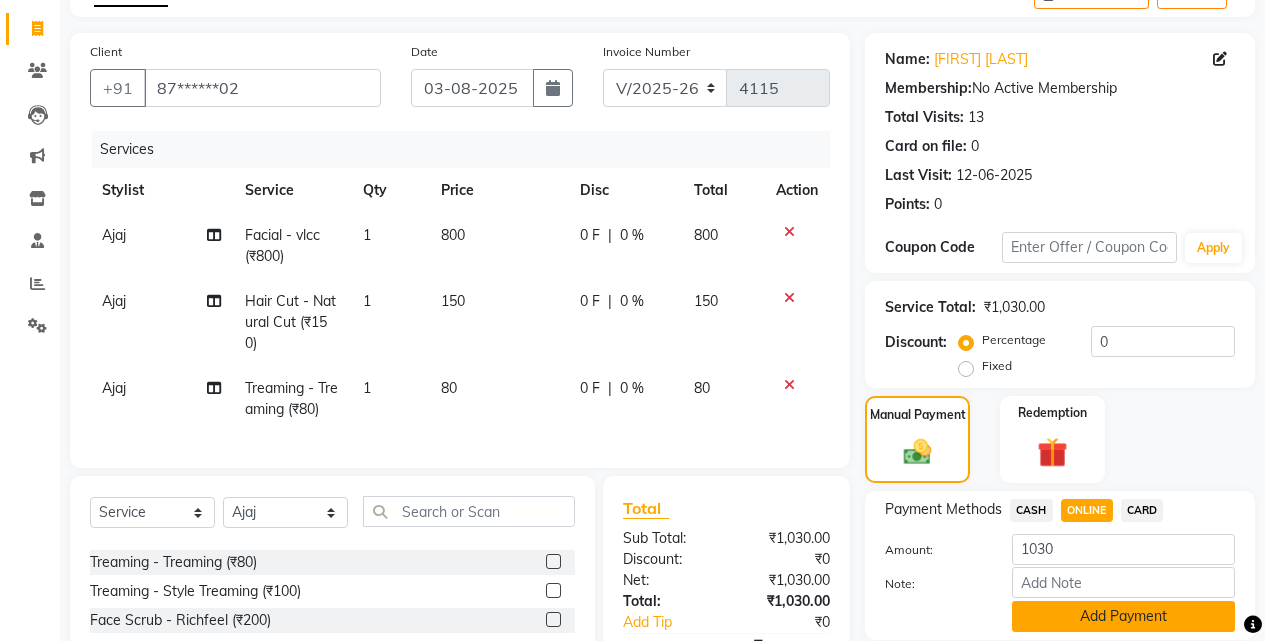 click on "Add Payment" 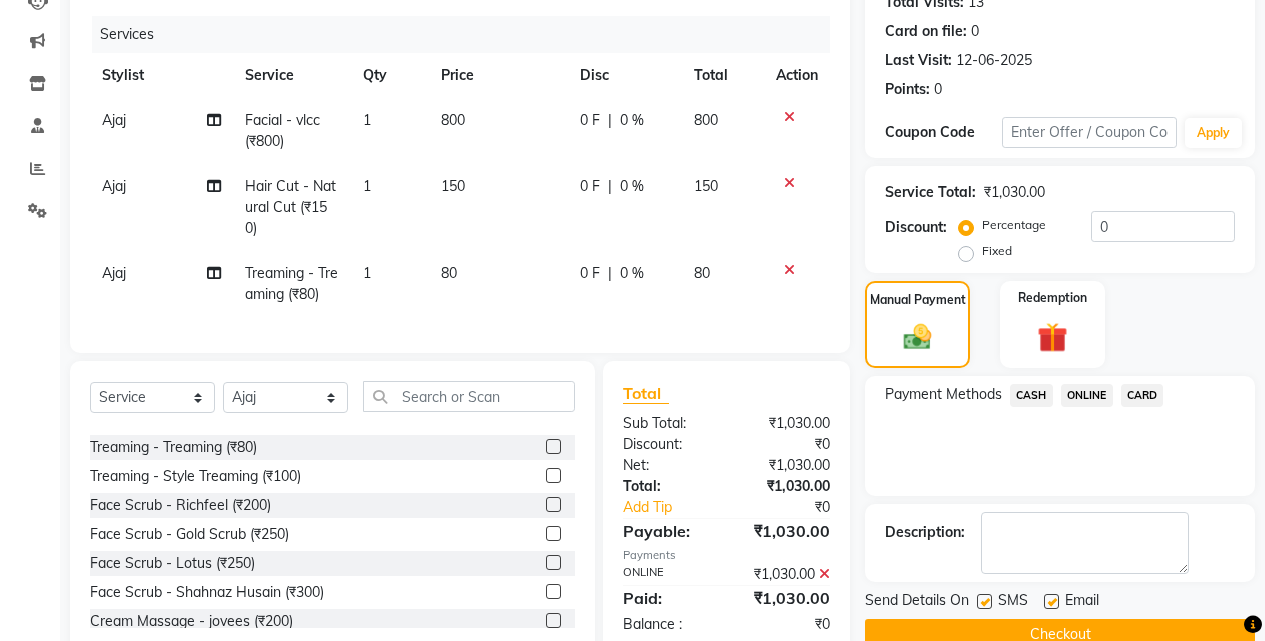 scroll, scrollTop: 292, scrollLeft: 0, axis: vertical 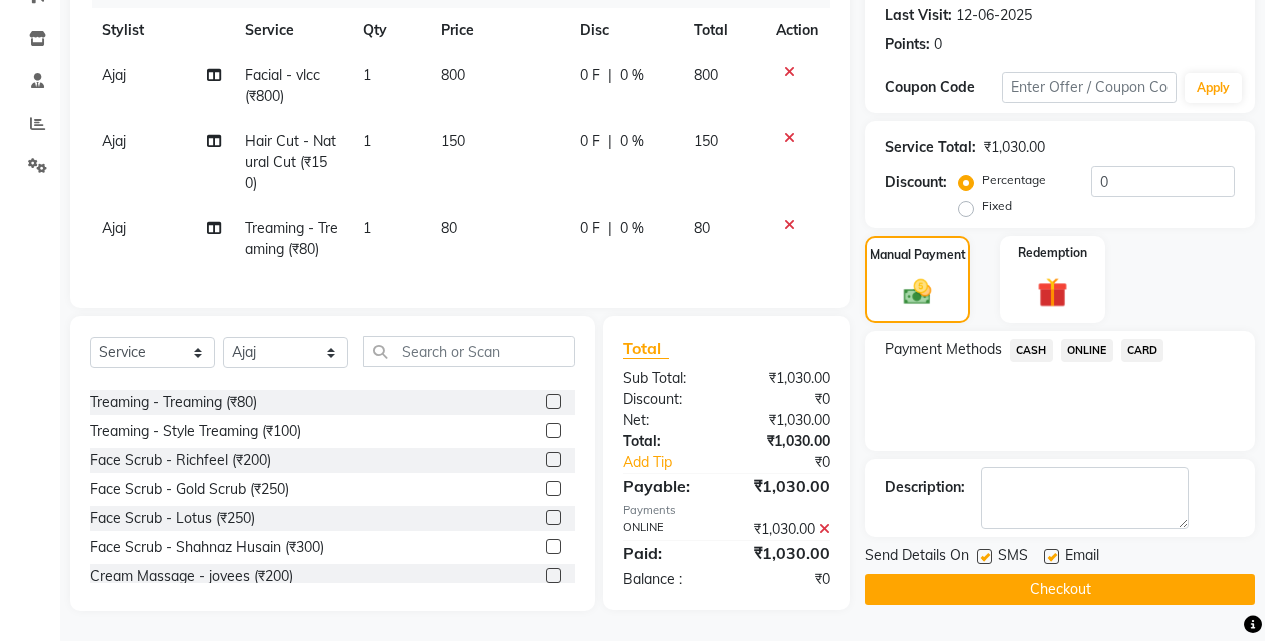 click on "Checkout" 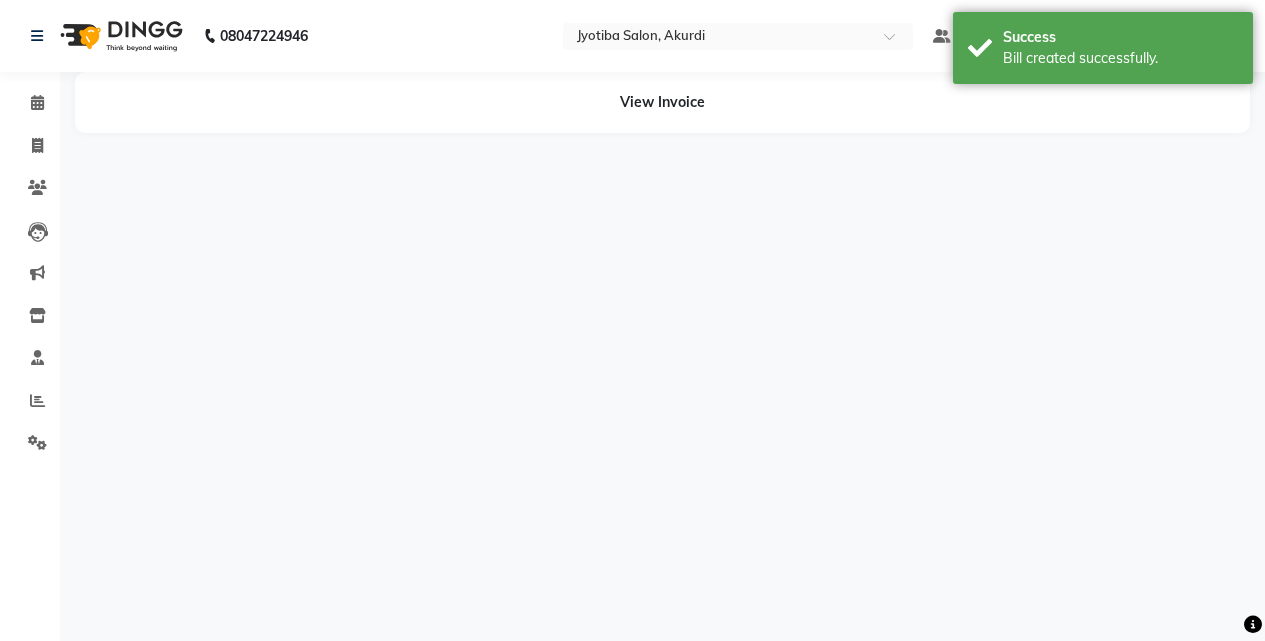 scroll, scrollTop: 0, scrollLeft: 0, axis: both 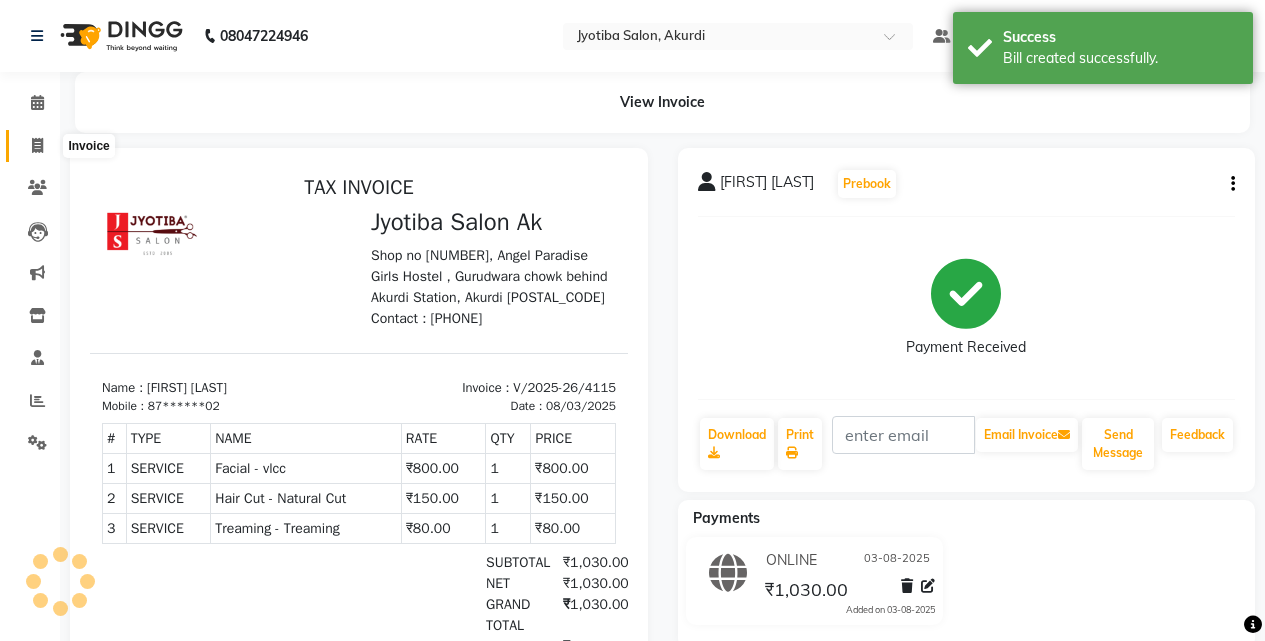 click 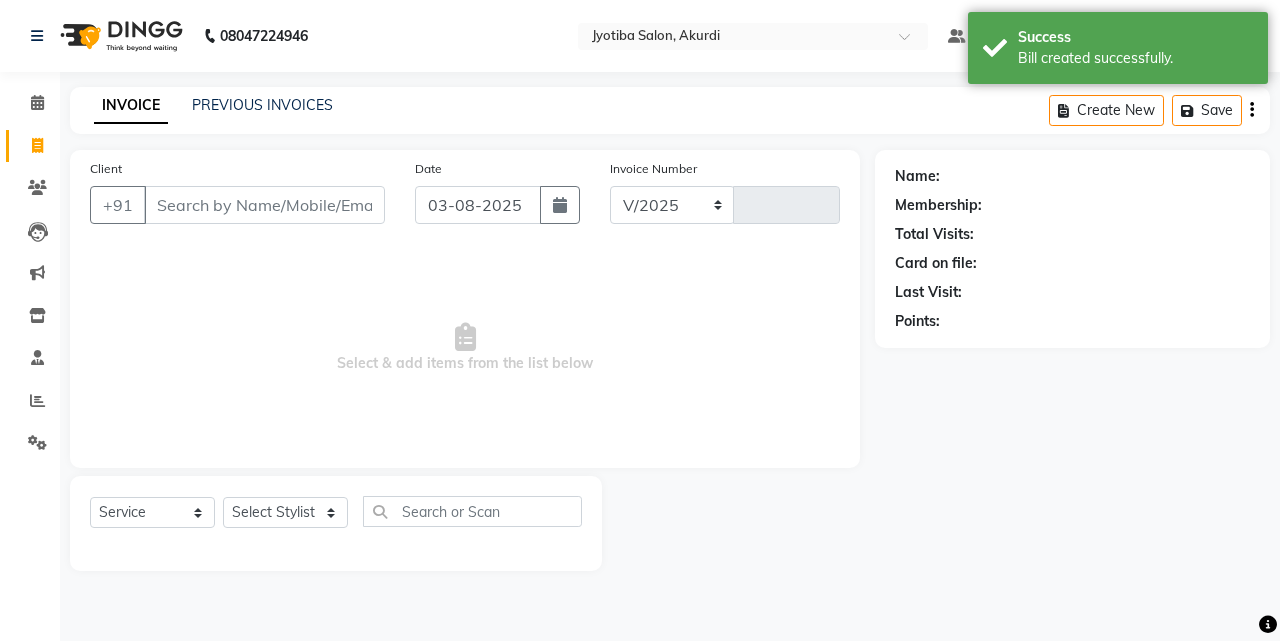 select on "557" 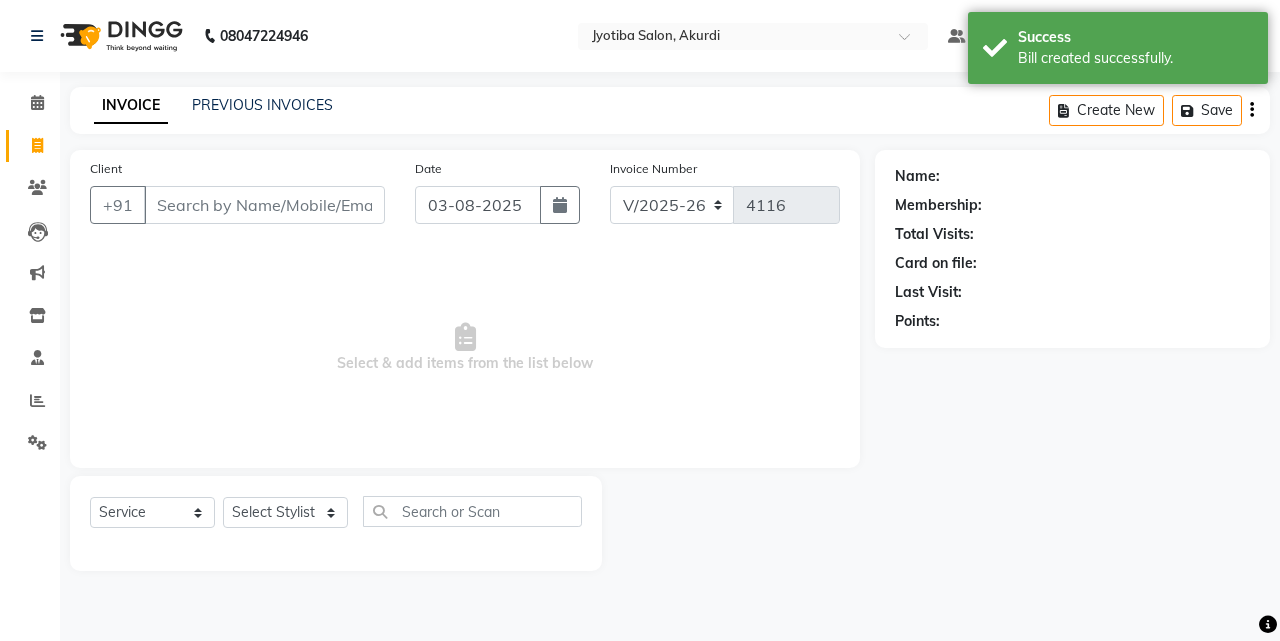 click on "Client" at bounding box center (264, 205) 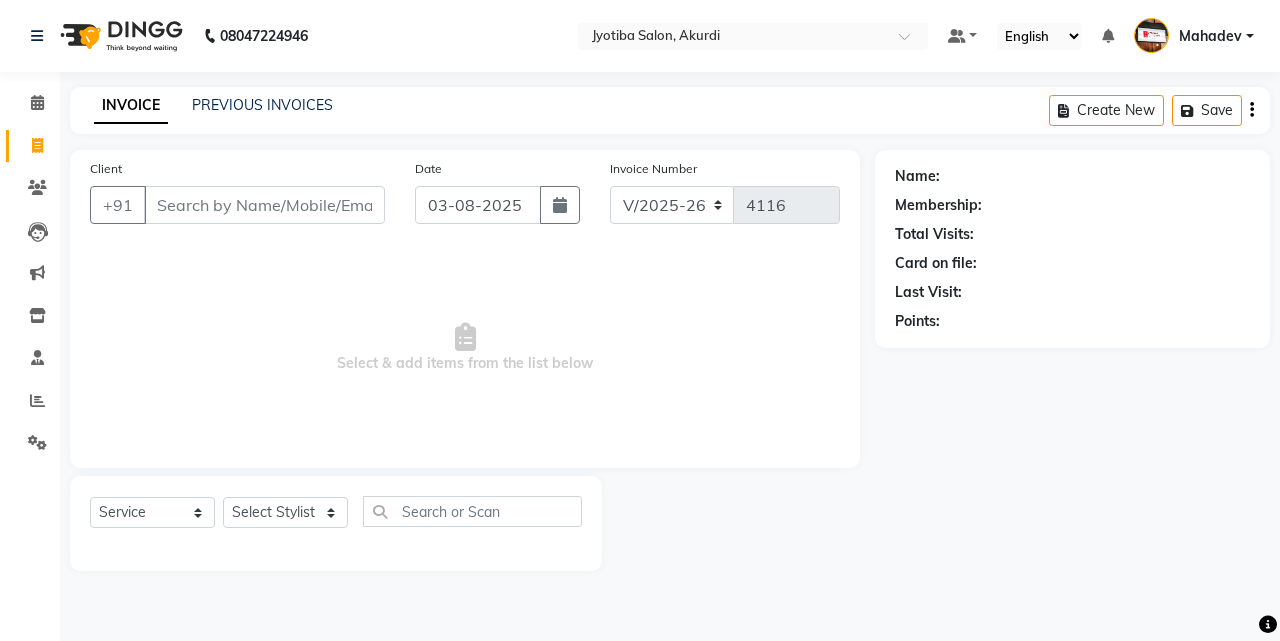 click on "Client" at bounding box center [264, 205] 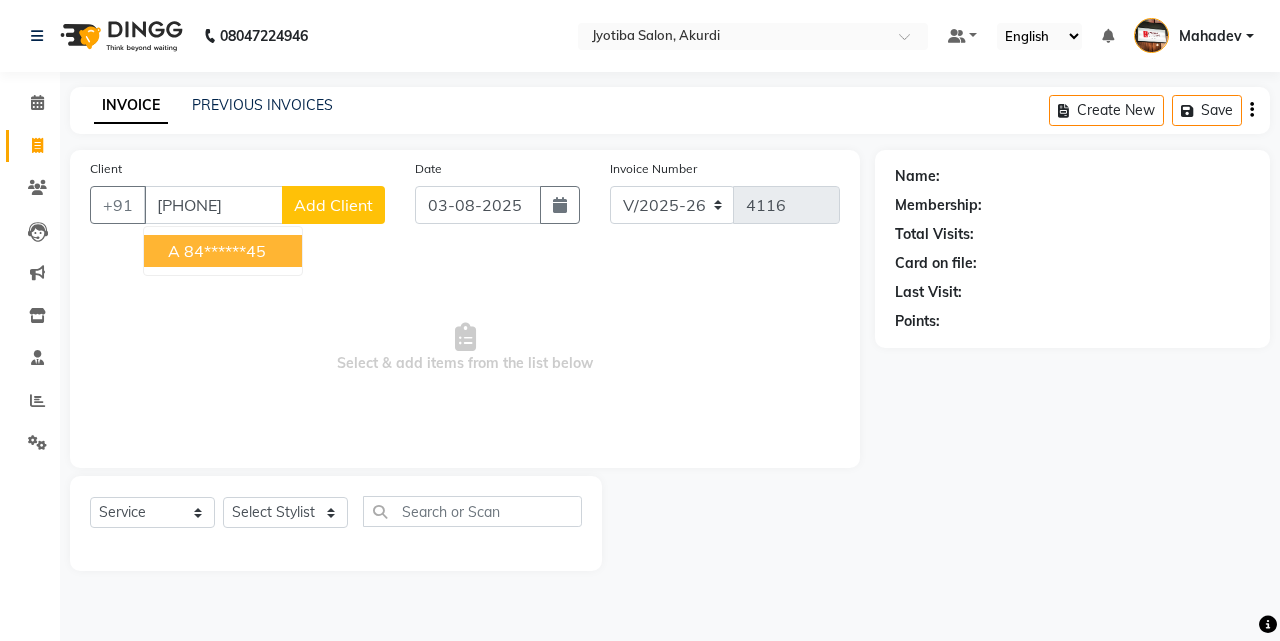 click on "84******45" at bounding box center (225, 251) 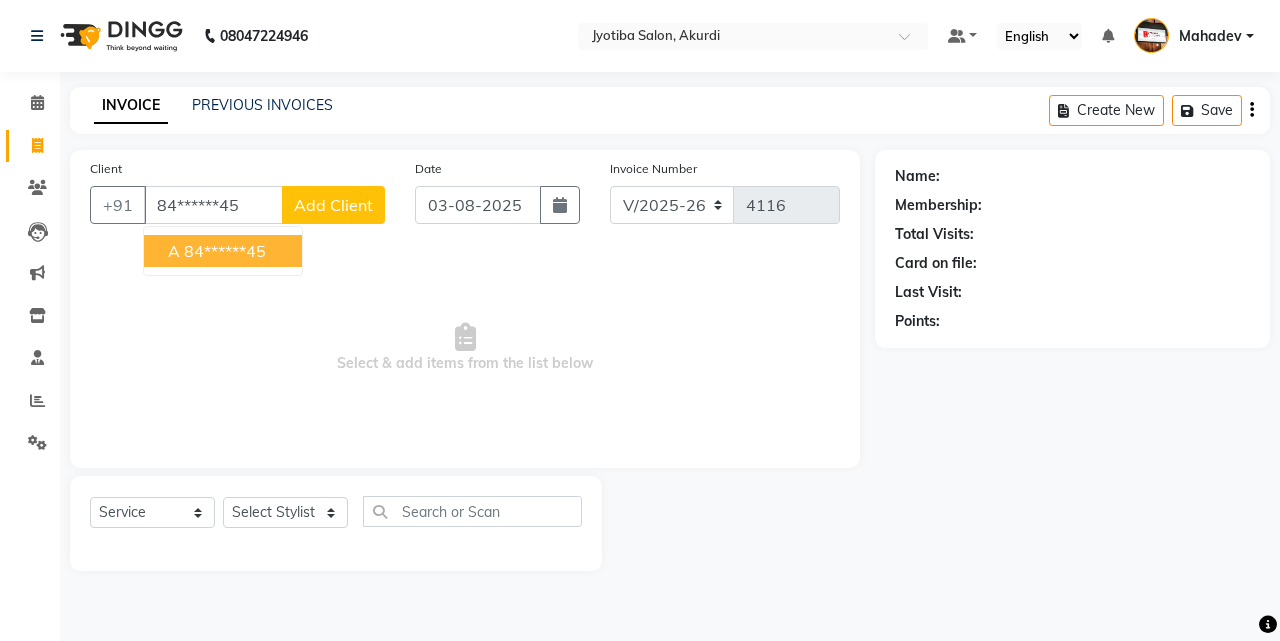 type on "84******45" 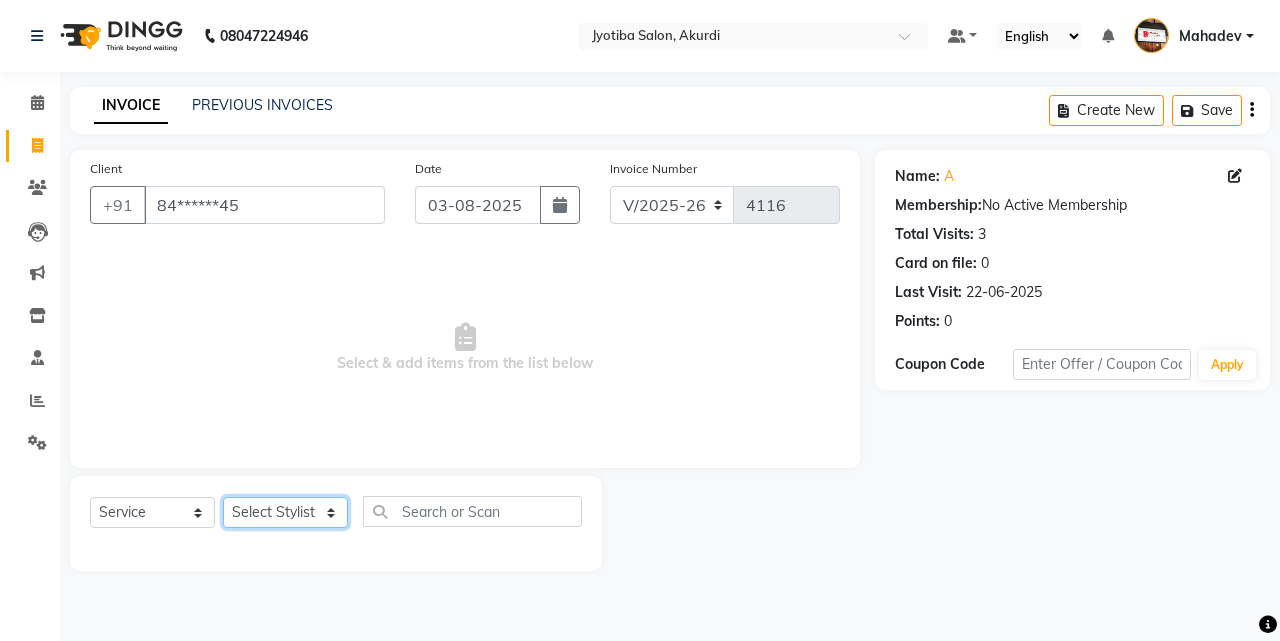 click on "Select Stylist Ajaj Ansari sahid Arif Ganpat  Mahadev manish choudhari Parmu tatya  Prem Rajan Sanjay Sanjay Santosh  Shop  Sohel  Vinod" 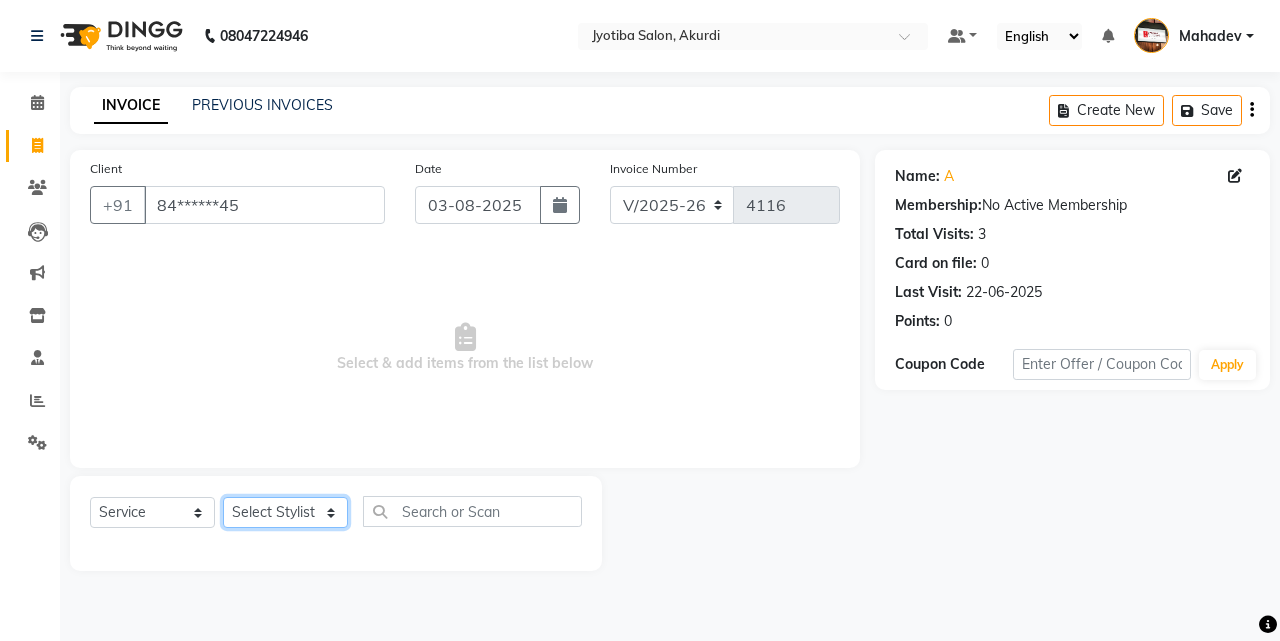 select on "86625" 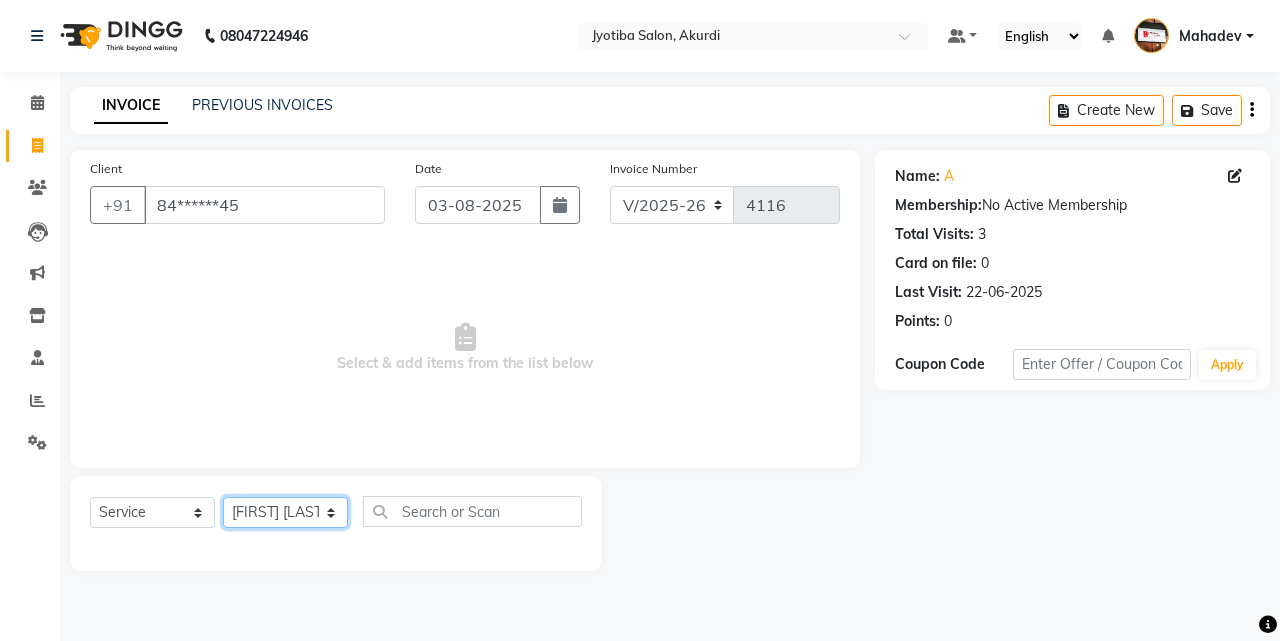 click on "Select Stylist Ajaj Ansari sahid Arif Ganpat  Mahadev manish choudhari Parmu tatya  Prem Rajan Sanjay Sanjay Santosh  Shop  Sohel  Vinod" 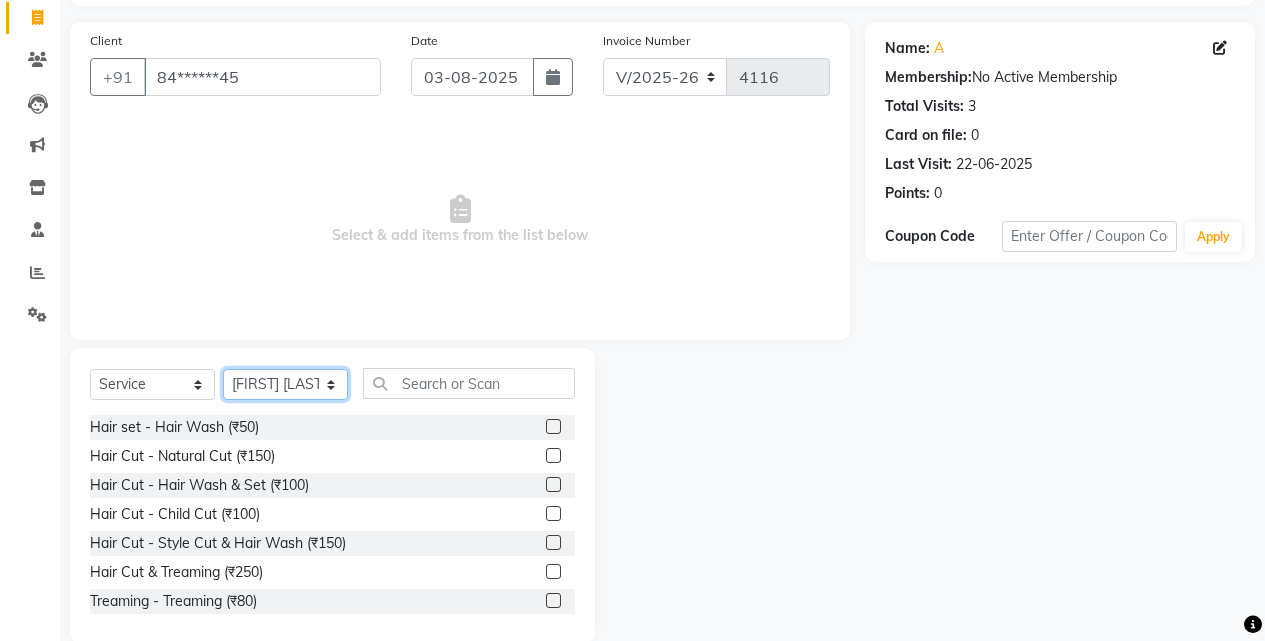scroll, scrollTop: 160, scrollLeft: 0, axis: vertical 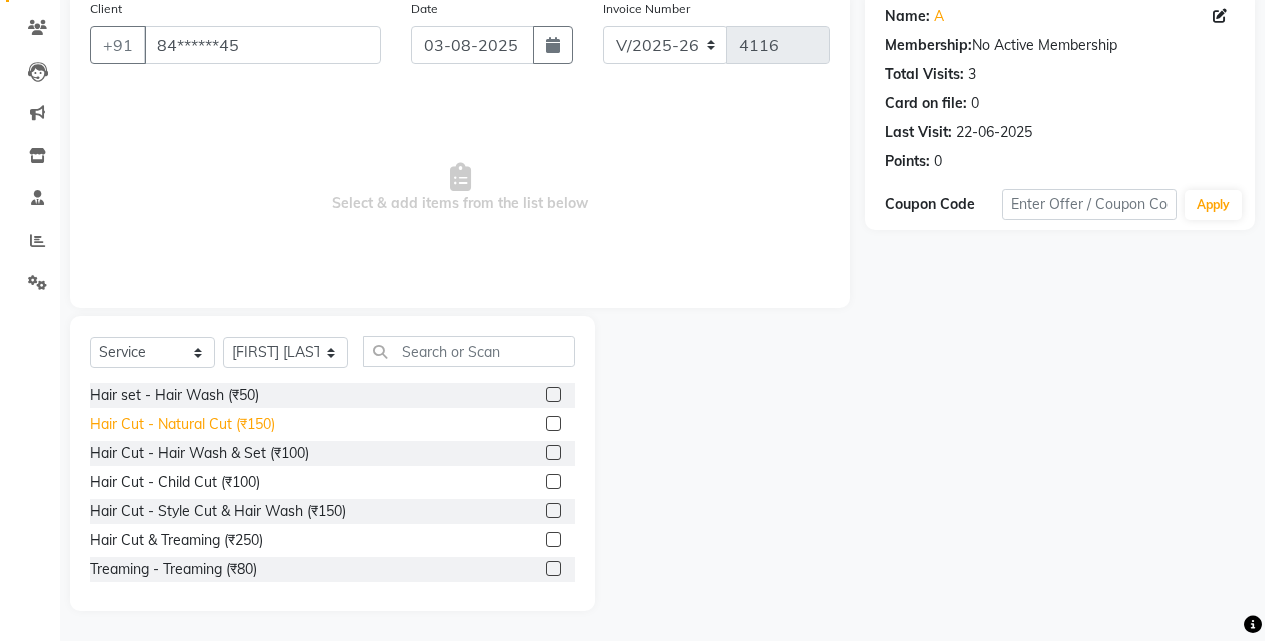 click on "Hair Cut - Natural Cut (₹150)" 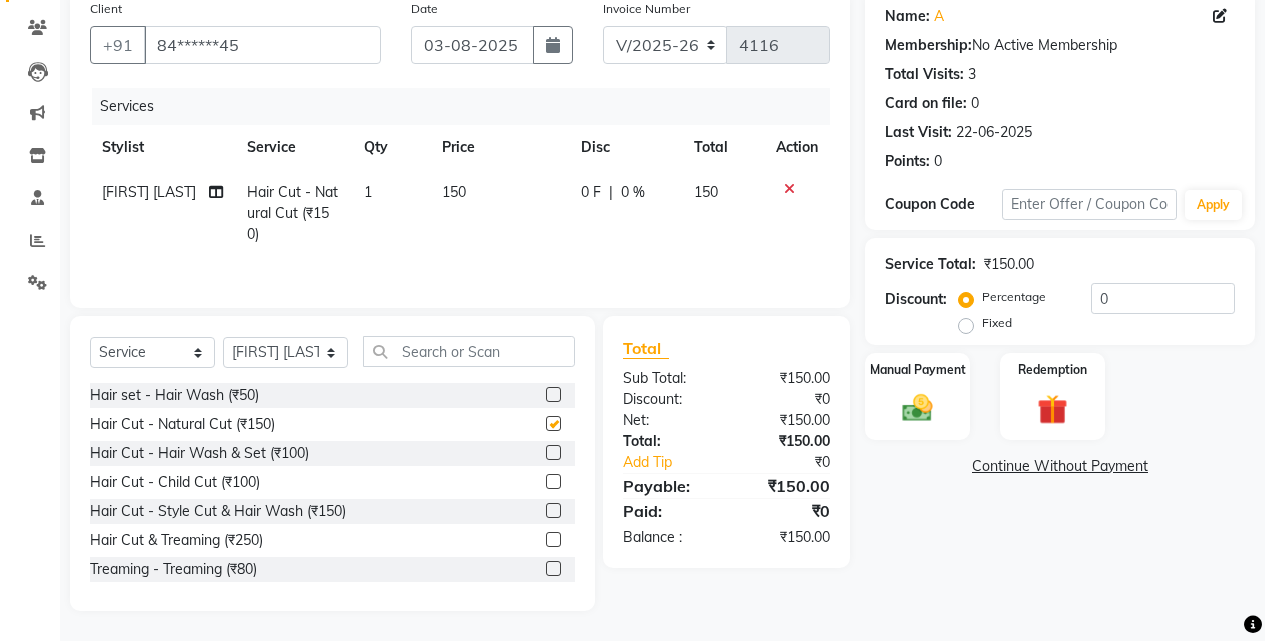 checkbox on "false" 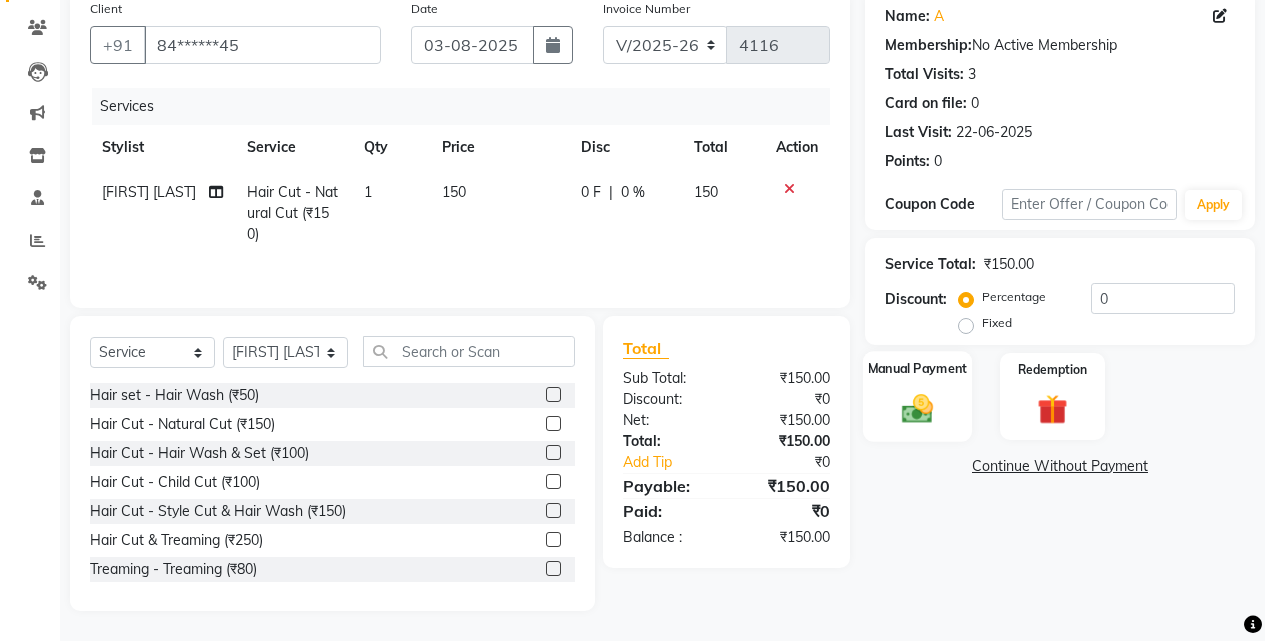 click on "Manual Payment" 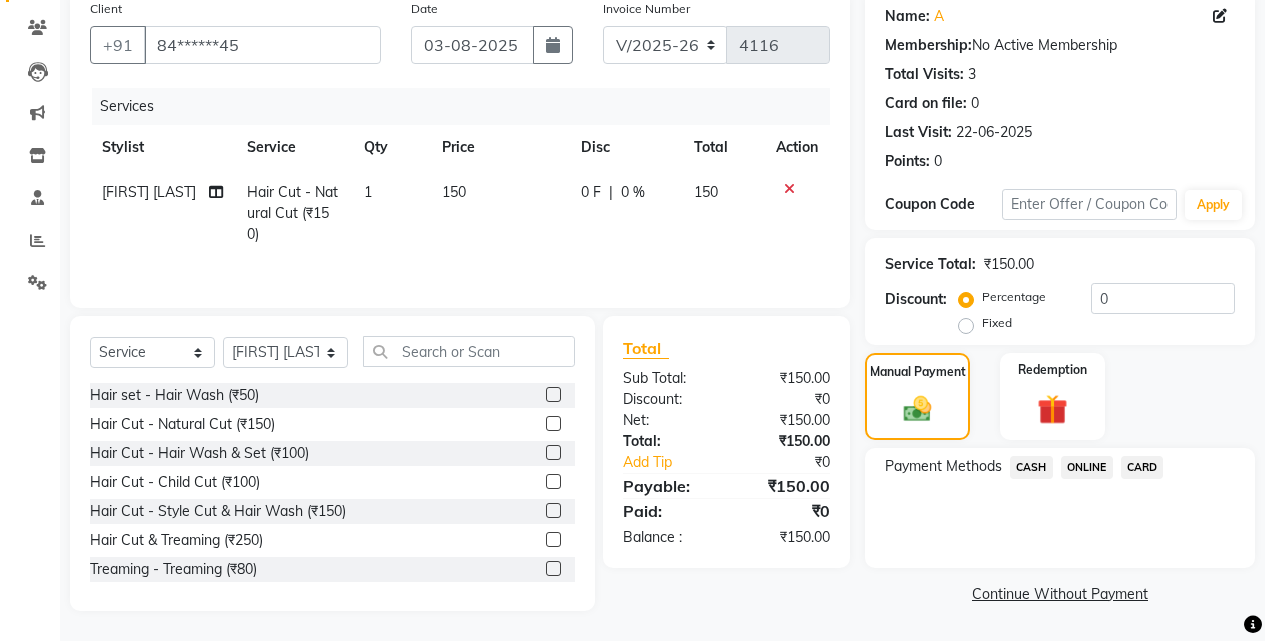 click on "ONLINE" 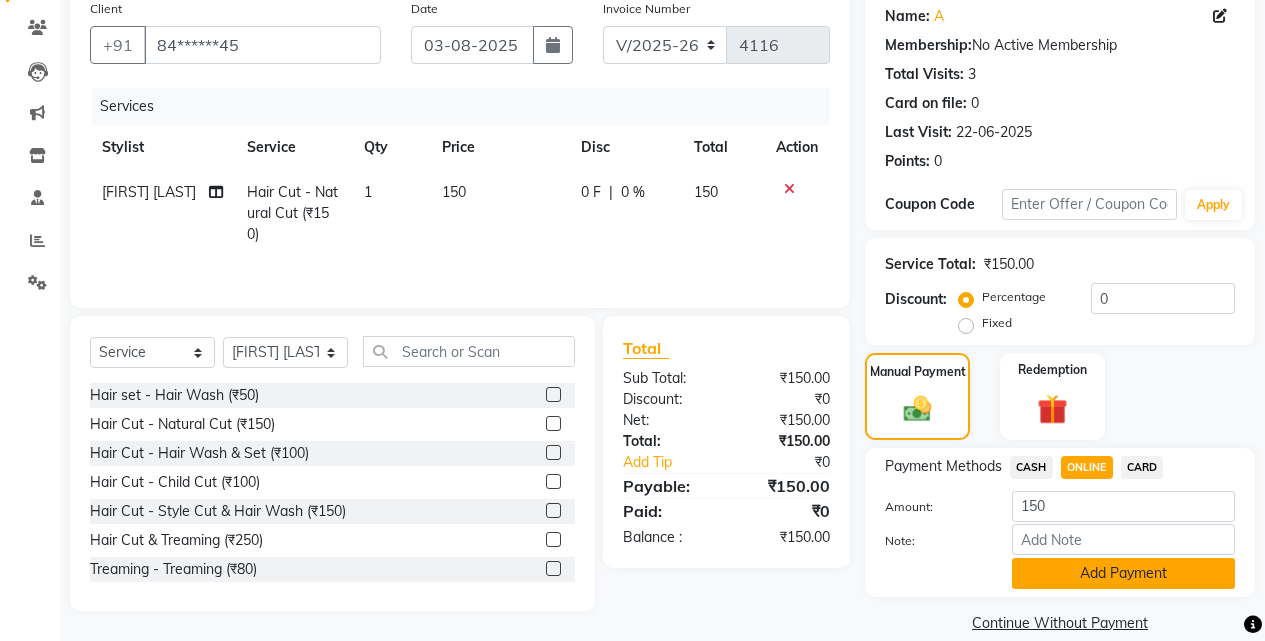 click on "Add Payment" 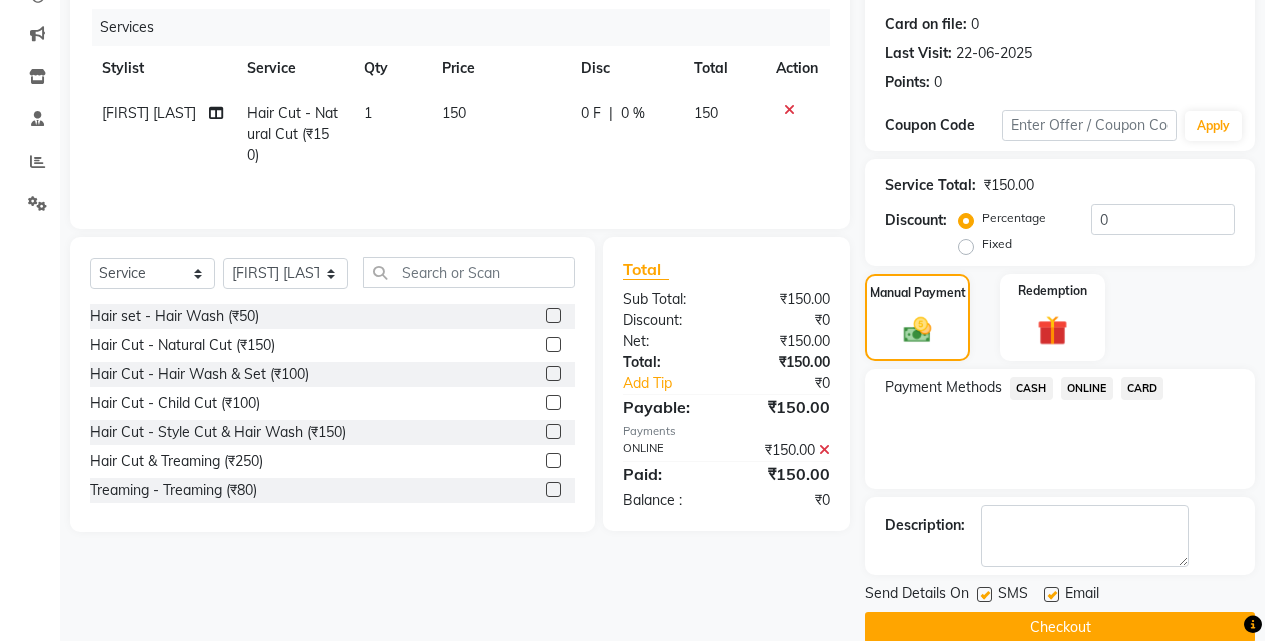 scroll, scrollTop: 271, scrollLeft: 0, axis: vertical 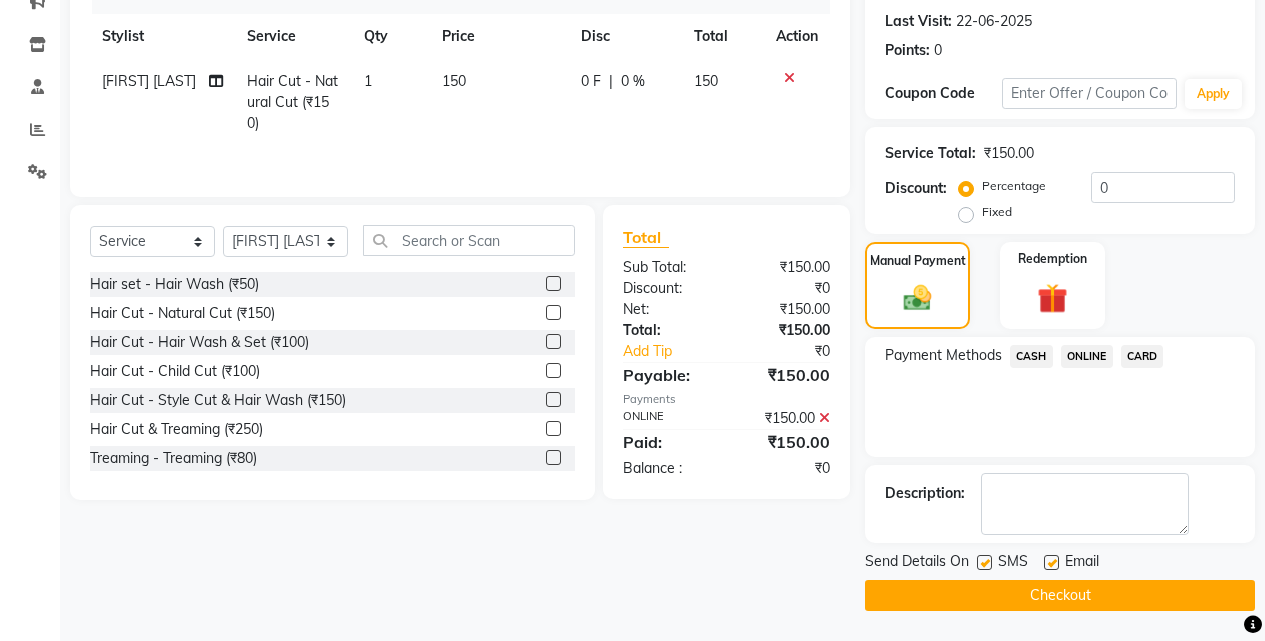 click on "Checkout" 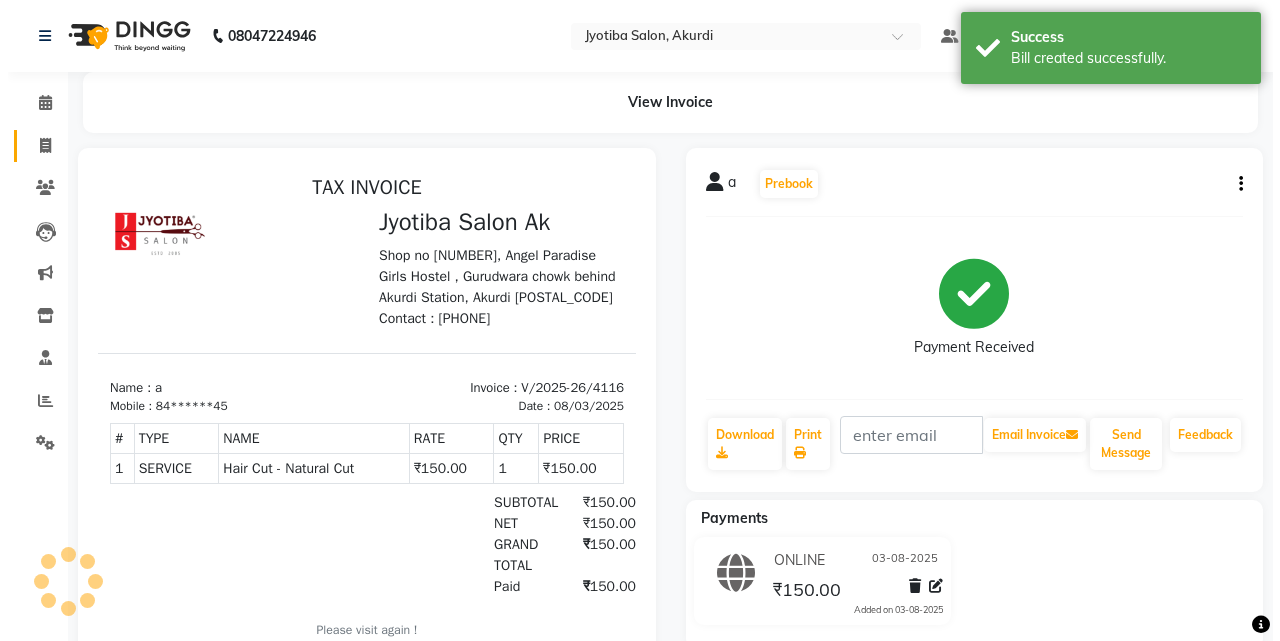 scroll, scrollTop: 0, scrollLeft: 0, axis: both 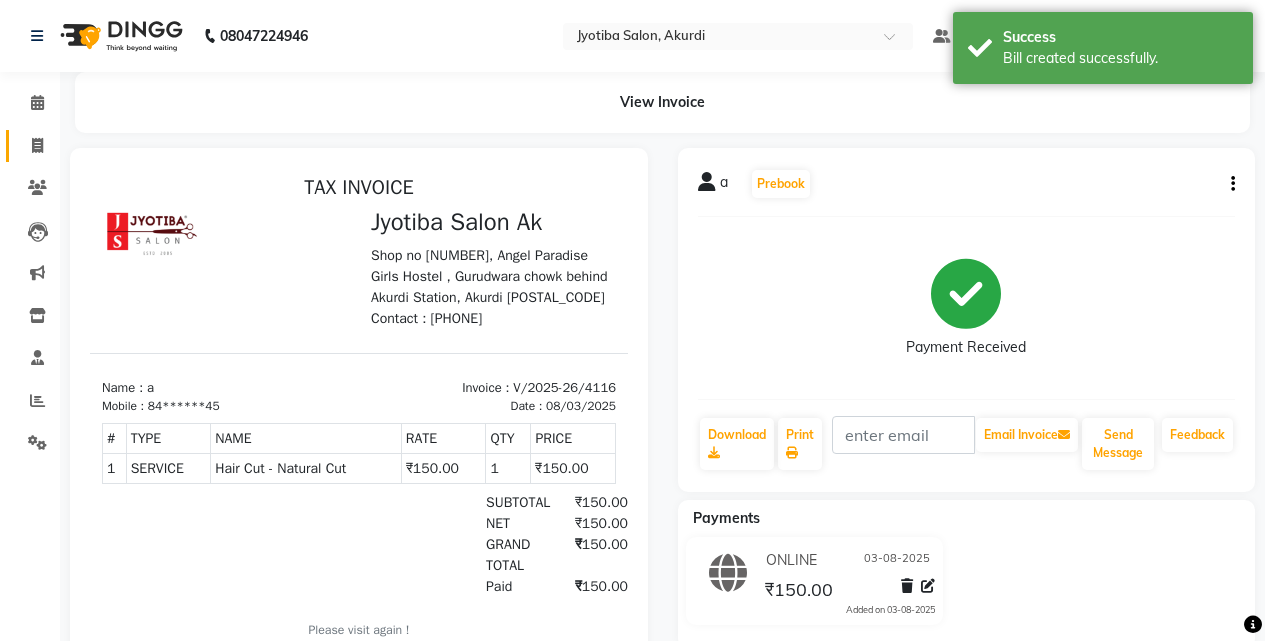 click on "Invoice" 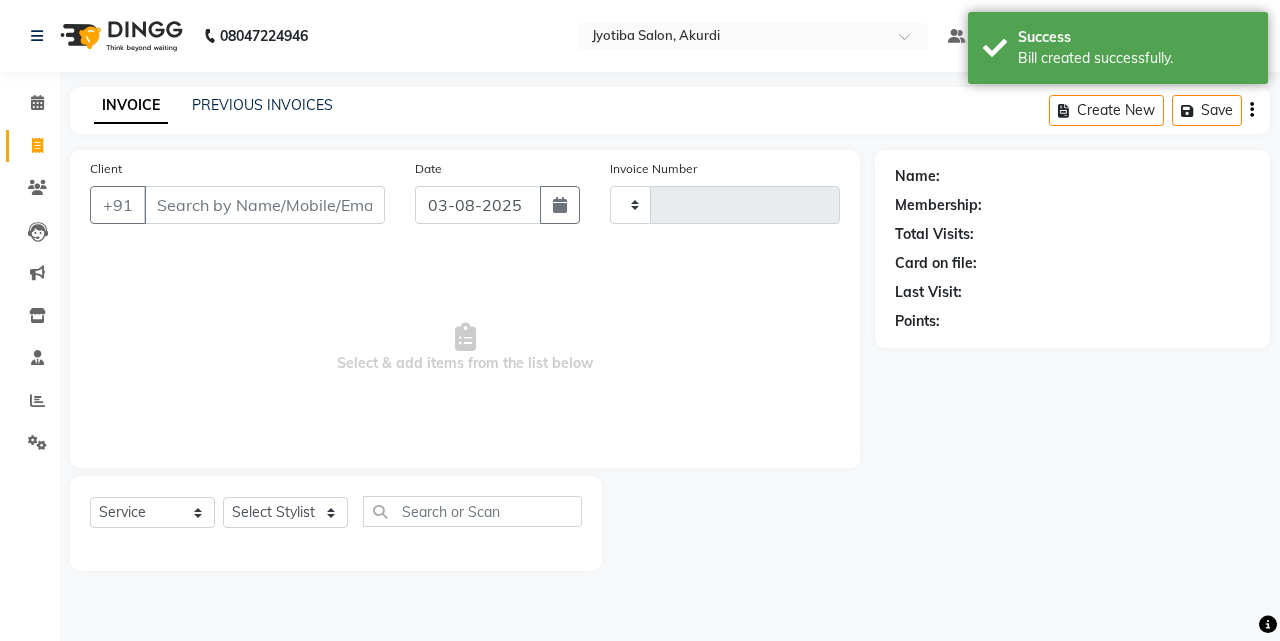 type on "4117" 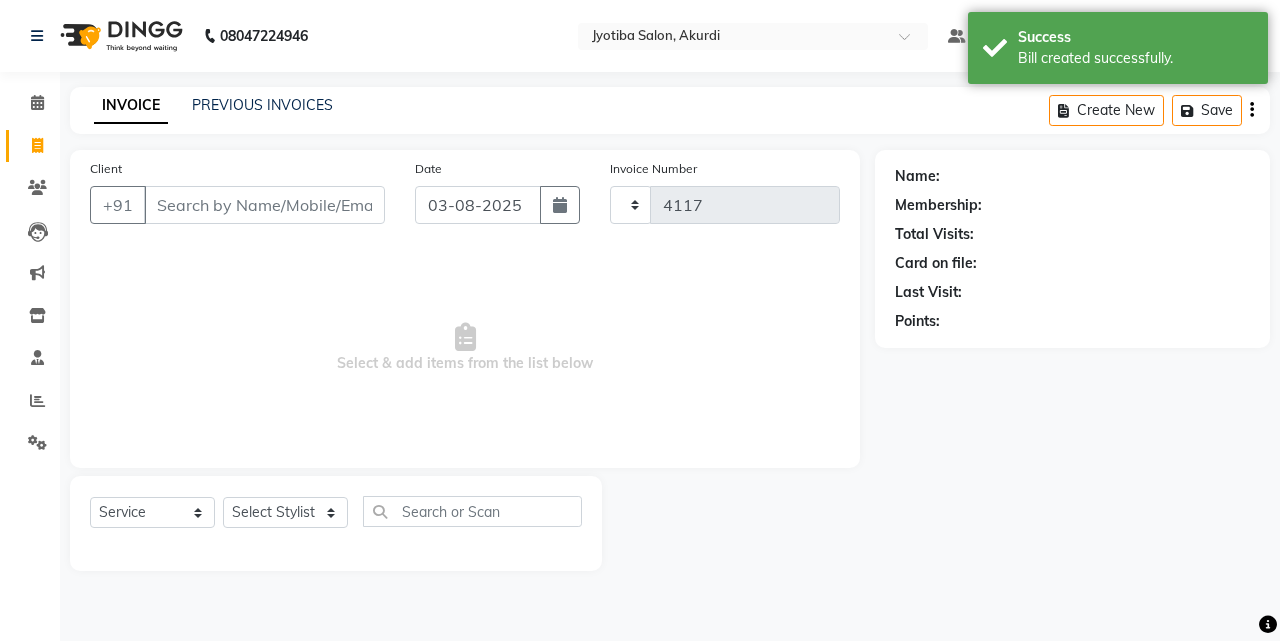 select on "557" 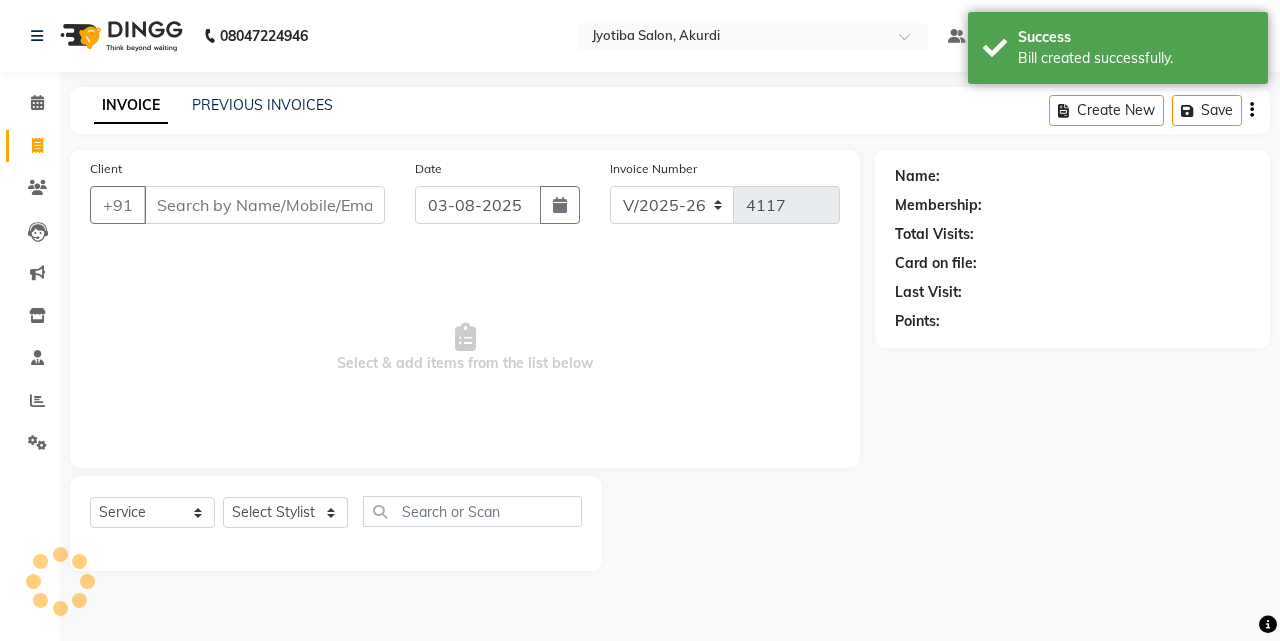 click on "Client" at bounding box center (264, 205) 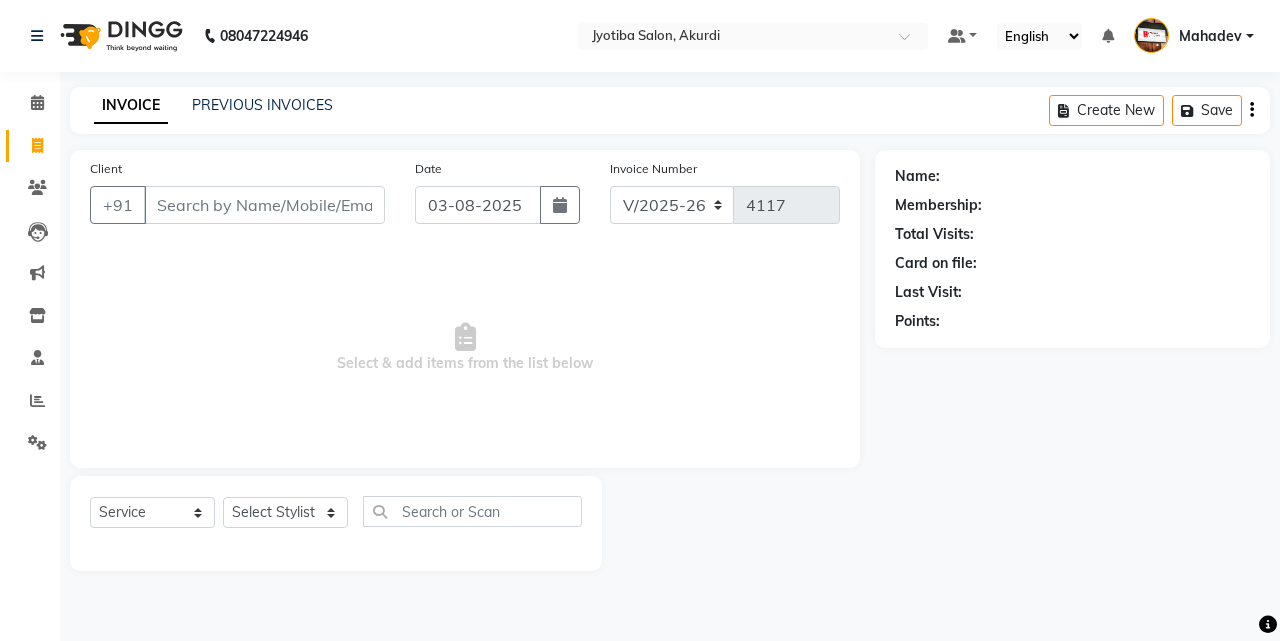 click on "Client" at bounding box center (264, 205) 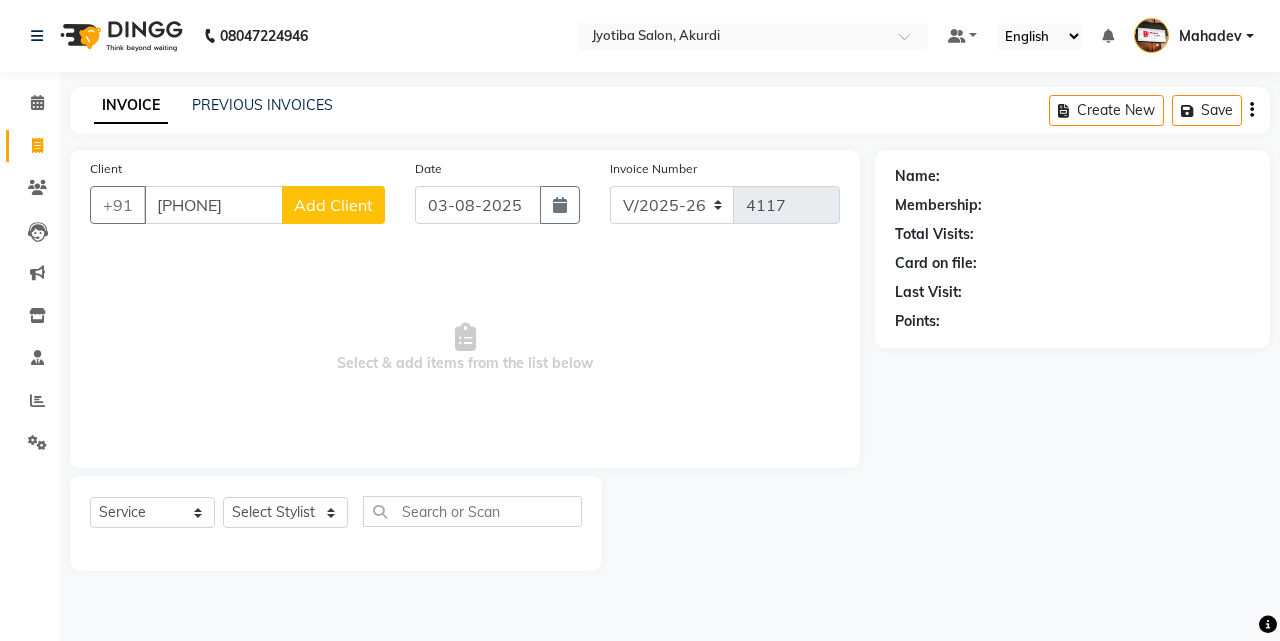 type on "9569778271" 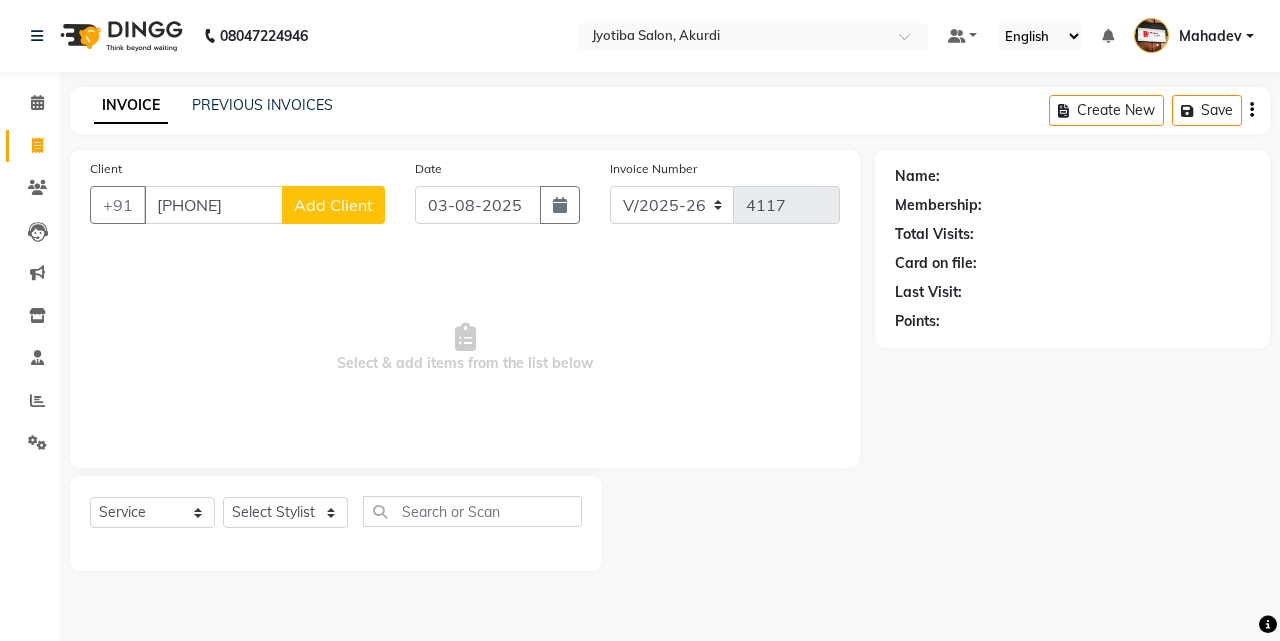 select on "22" 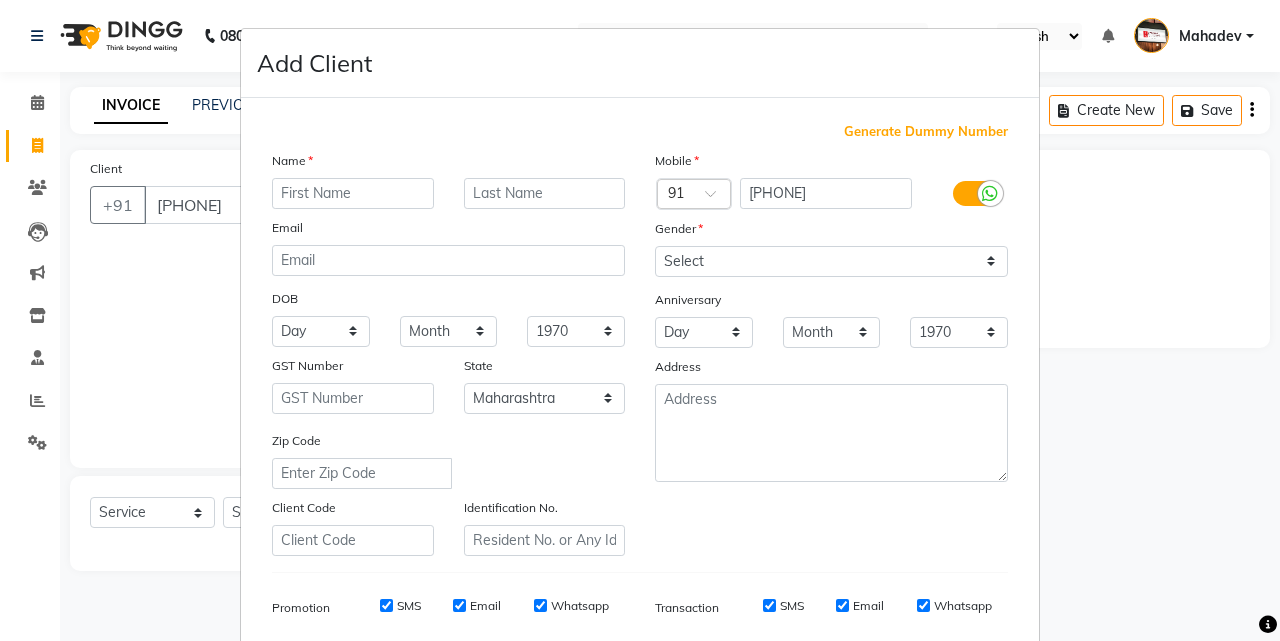 click at bounding box center (353, 193) 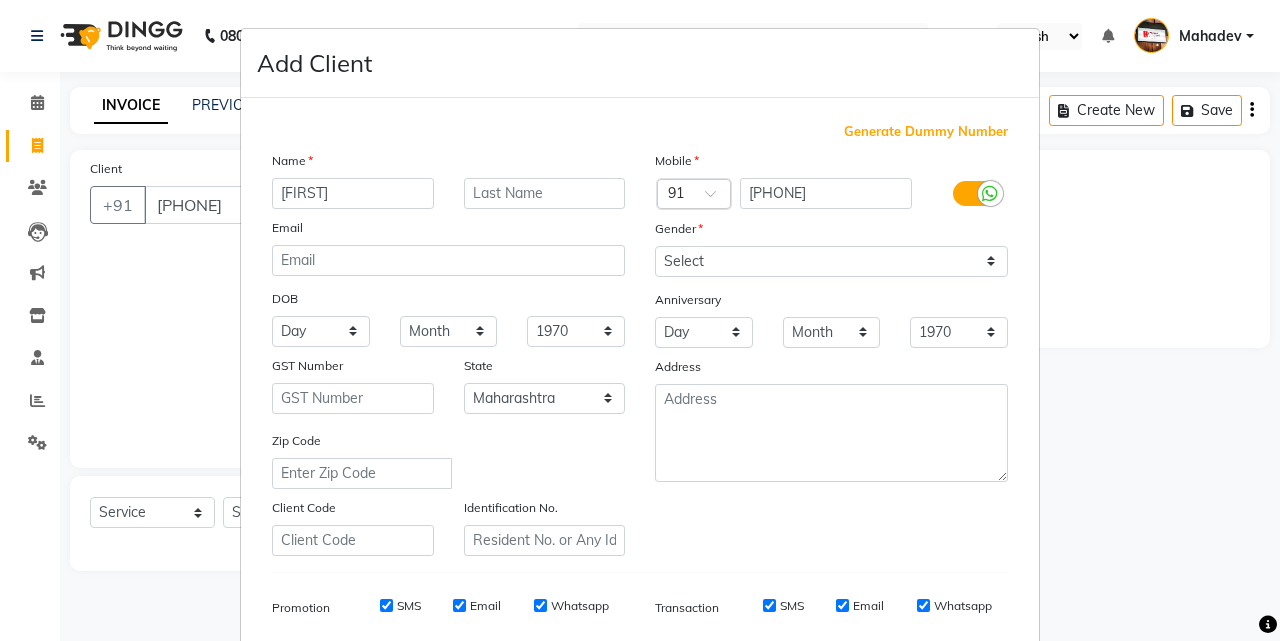 type on "shreysh" 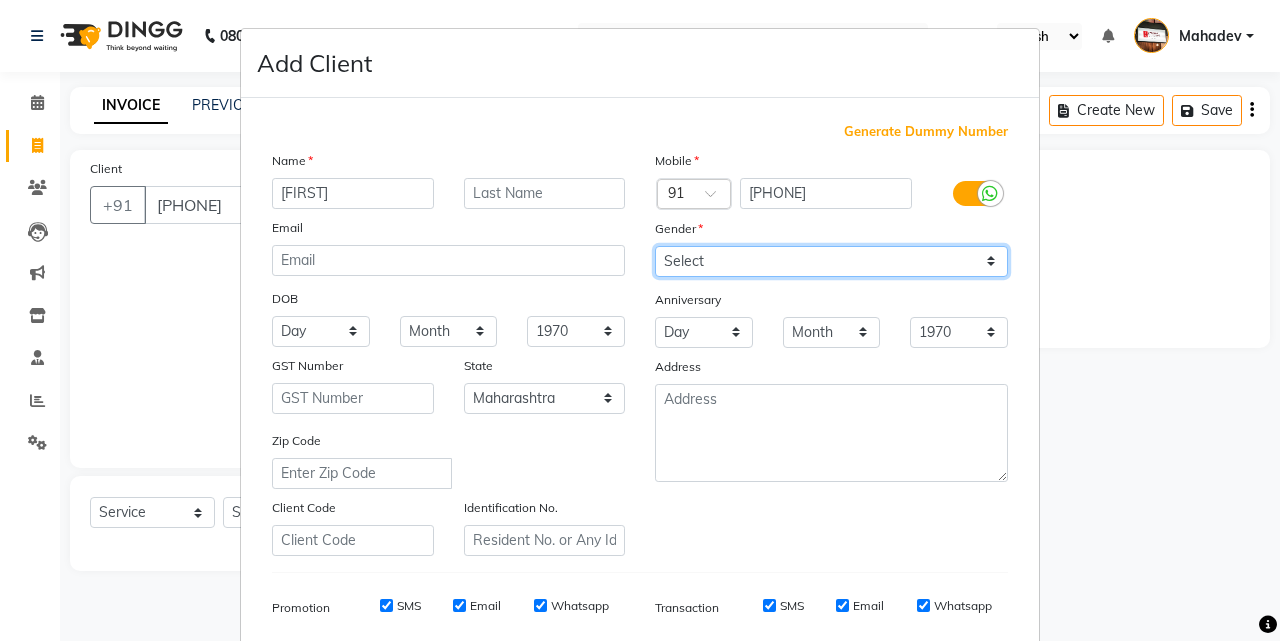 click on "Select Male Female Other Prefer Not To Say" at bounding box center (831, 261) 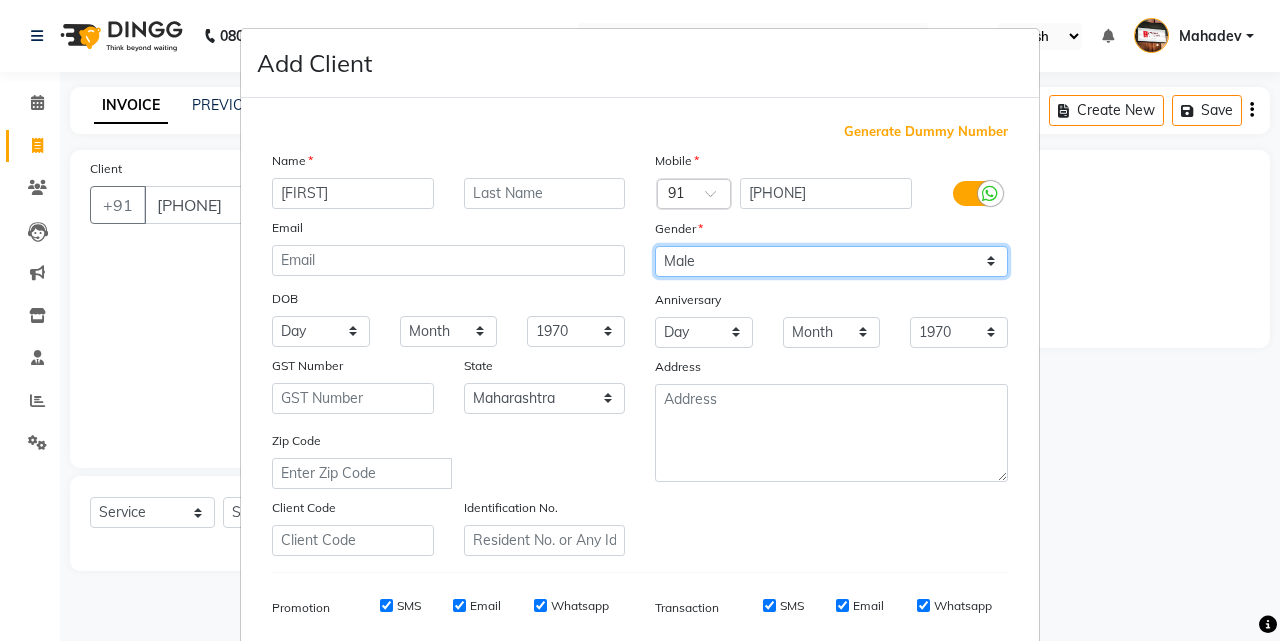 click on "Select Male Female Other Prefer Not To Say" at bounding box center (831, 261) 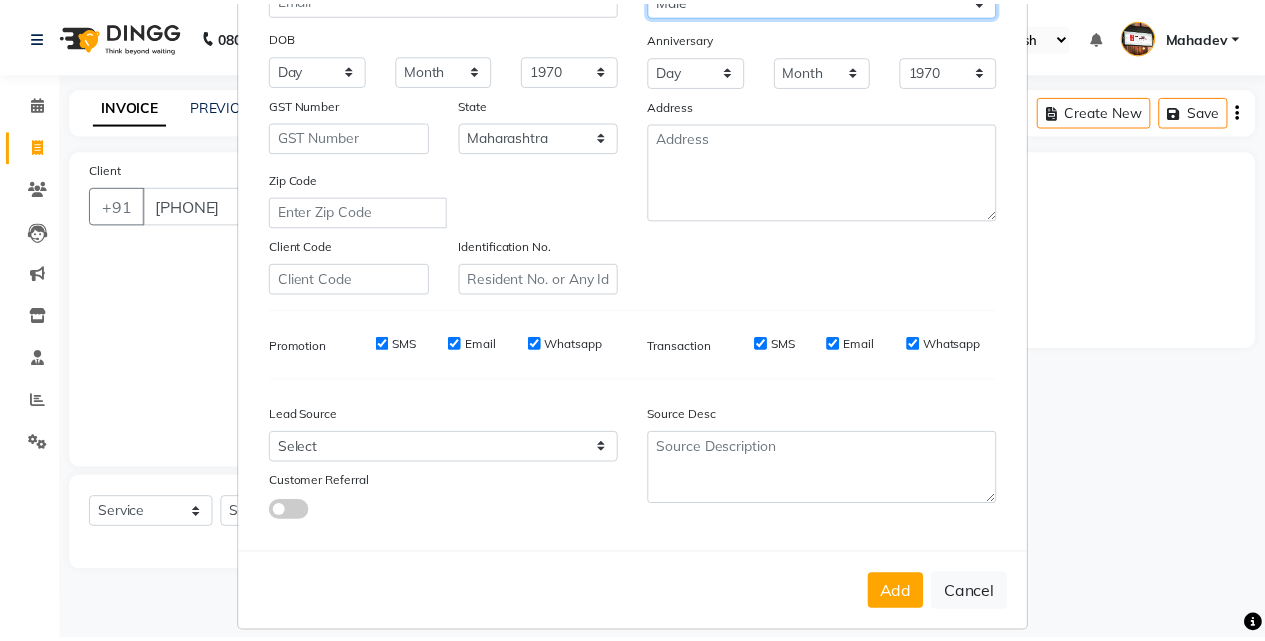 scroll, scrollTop: 282, scrollLeft: 0, axis: vertical 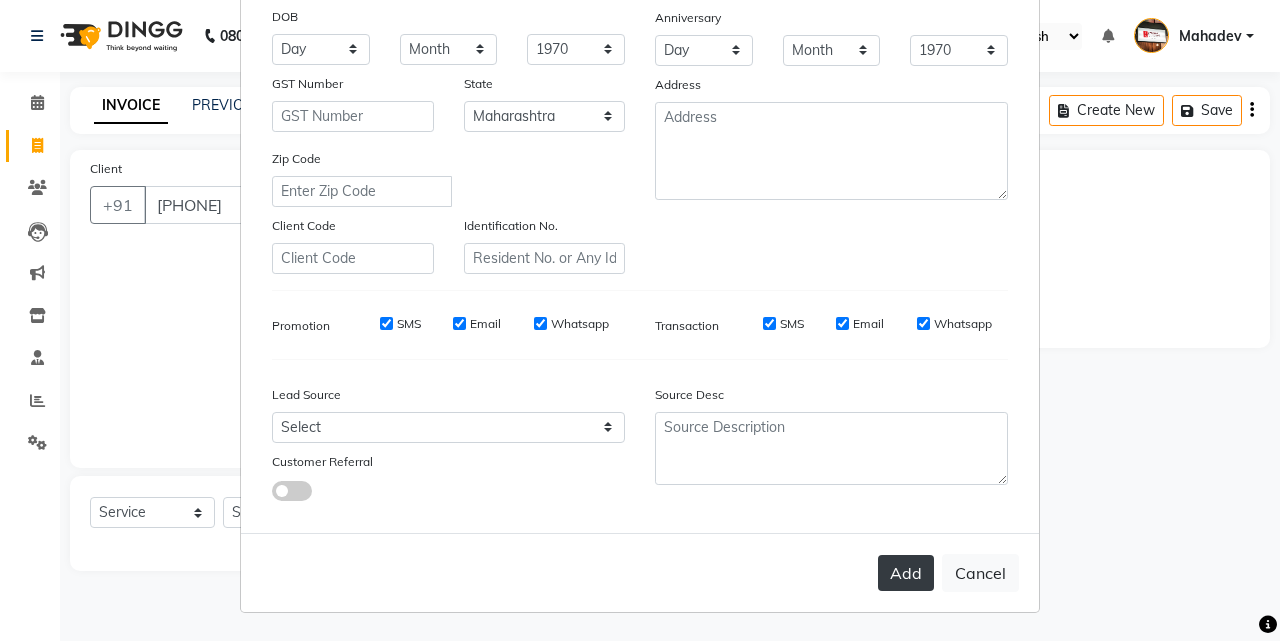 click on "Add" at bounding box center [906, 573] 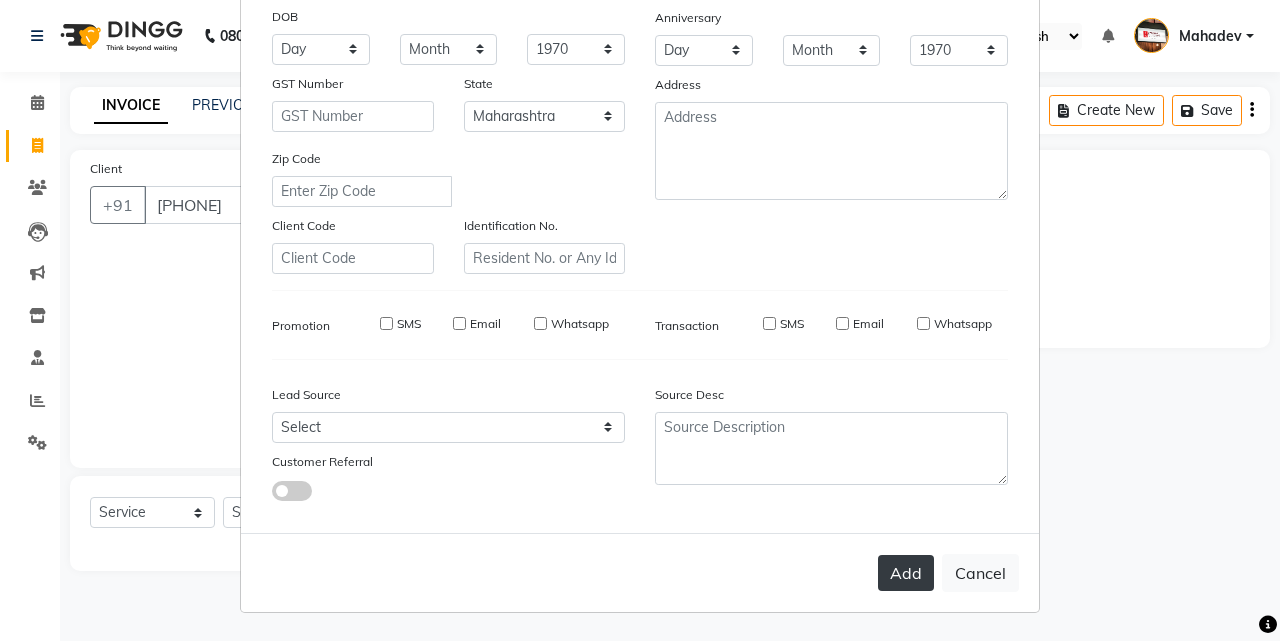 type on "95******71" 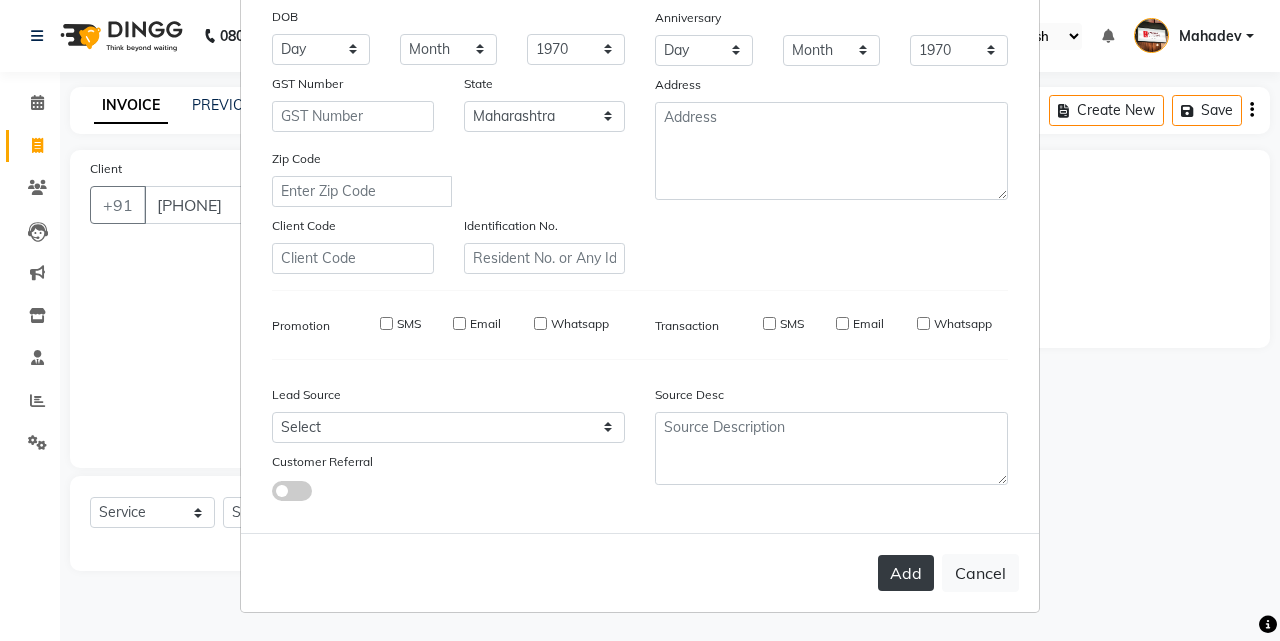 type 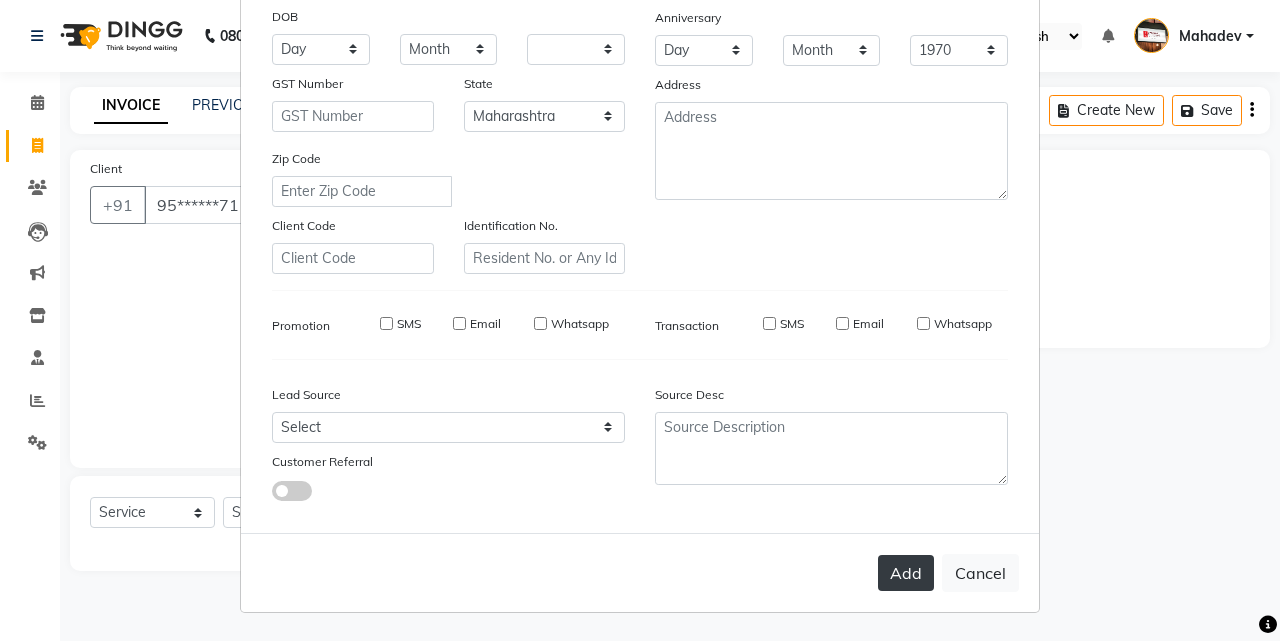 select on "null" 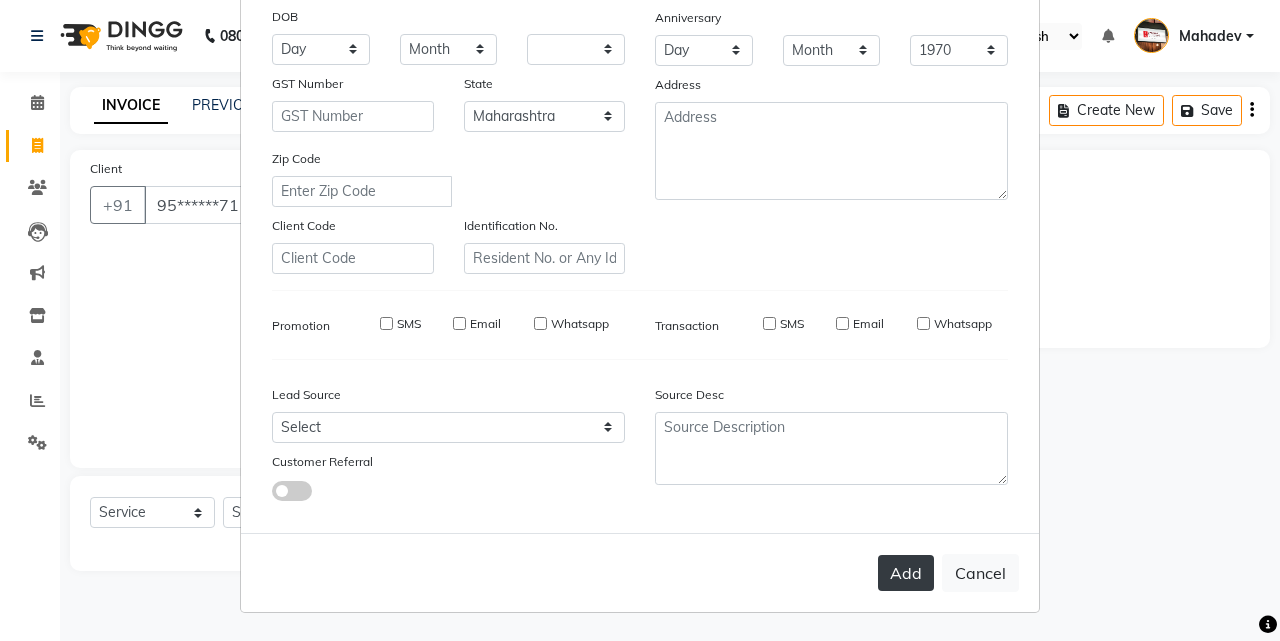 type 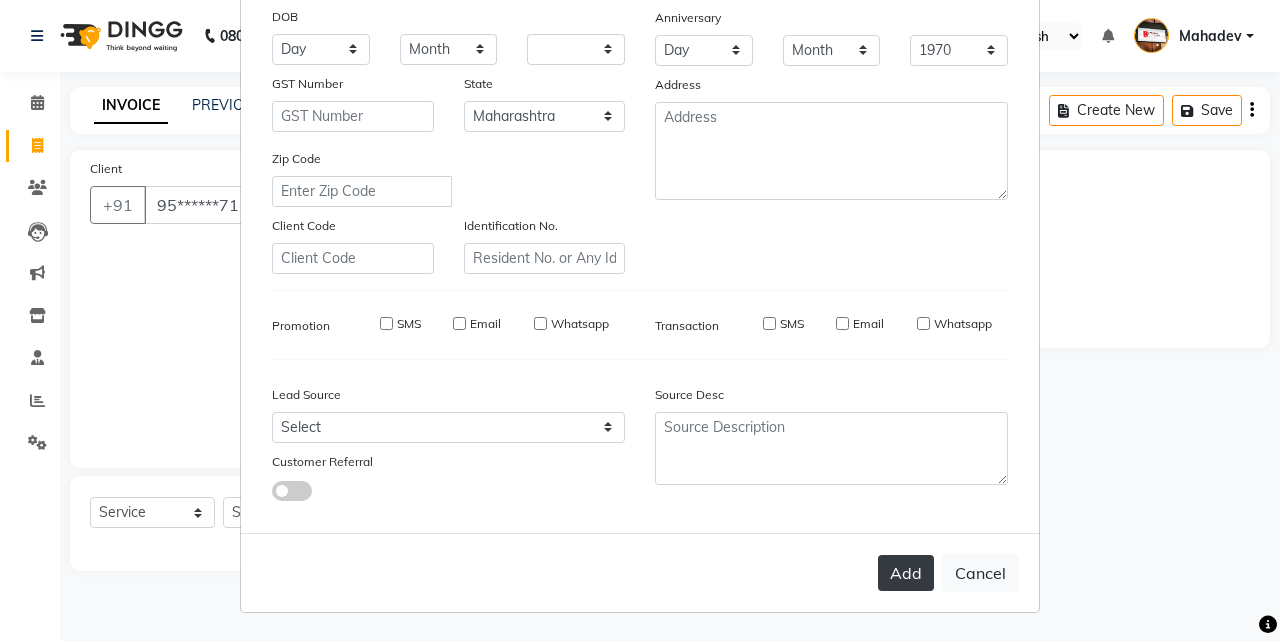 select 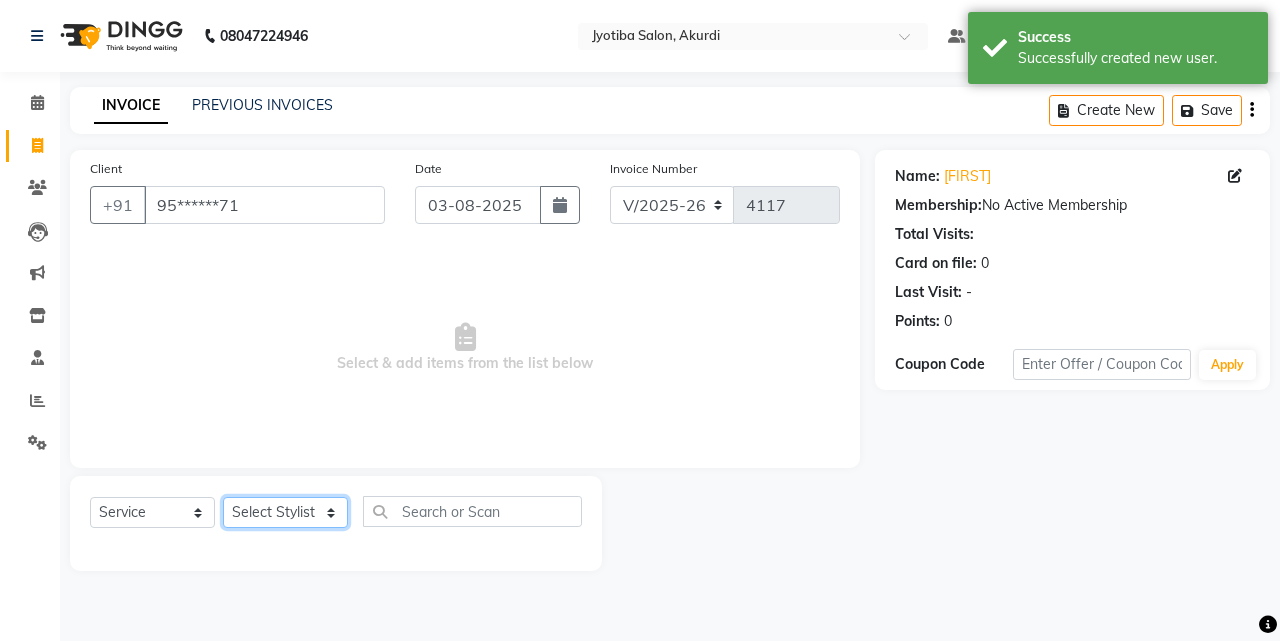 click on "Select Stylist Ajaj Ansari sahid Arif Ganpat  Mahadev manish choudhari Parmu tatya  Prem Rajan Sanjay Sanjay Santosh  Shop  Sohel  Vinod" 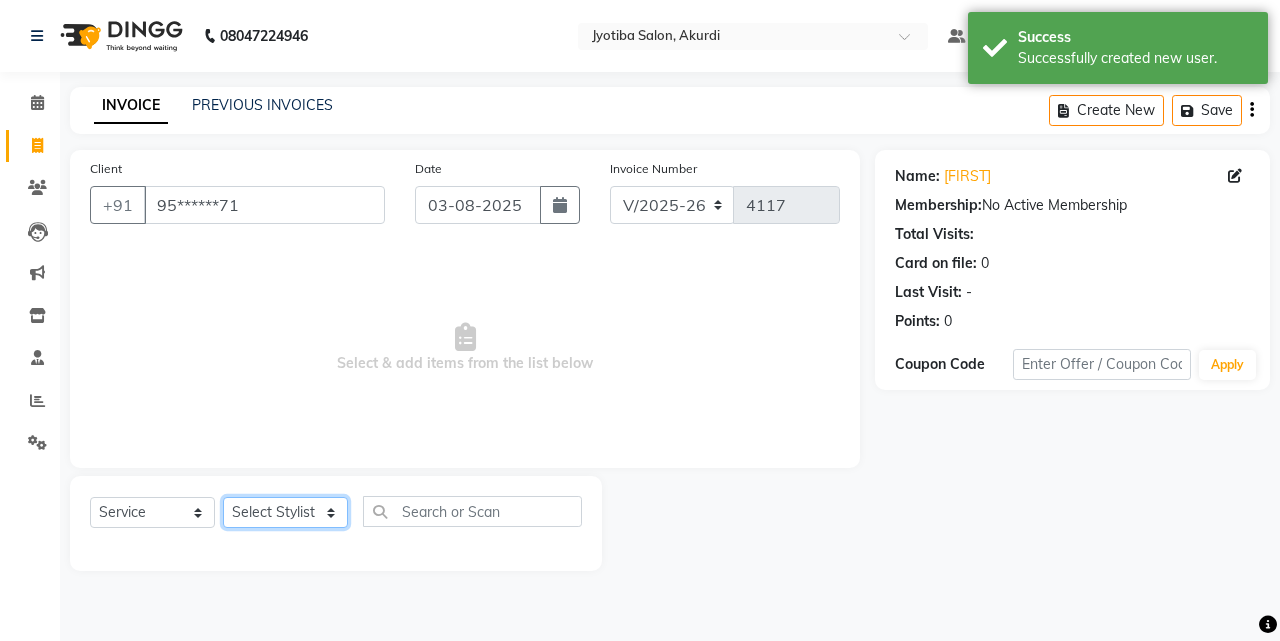select on "79628" 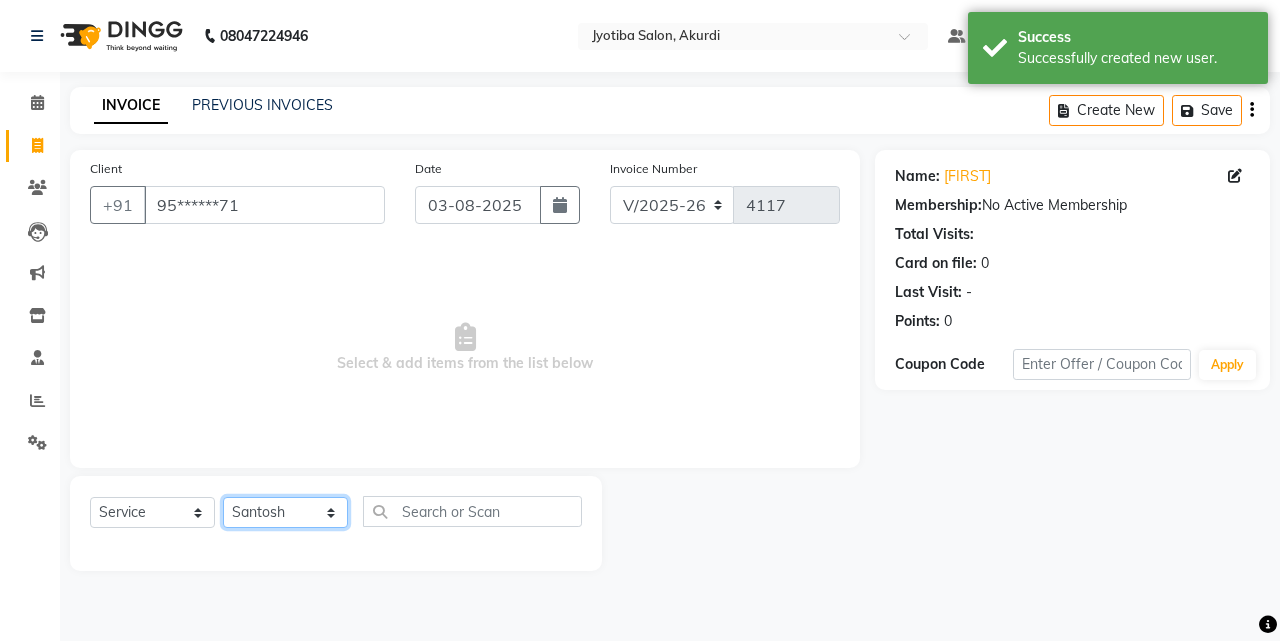 click on "Select Stylist Ajaj Ansari sahid Arif Ganpat  Mahadev manish choudhari Parmu tatya  Prem Rajan Sanjay Sanjay Santosh  Shop  Sohel  Vinod" 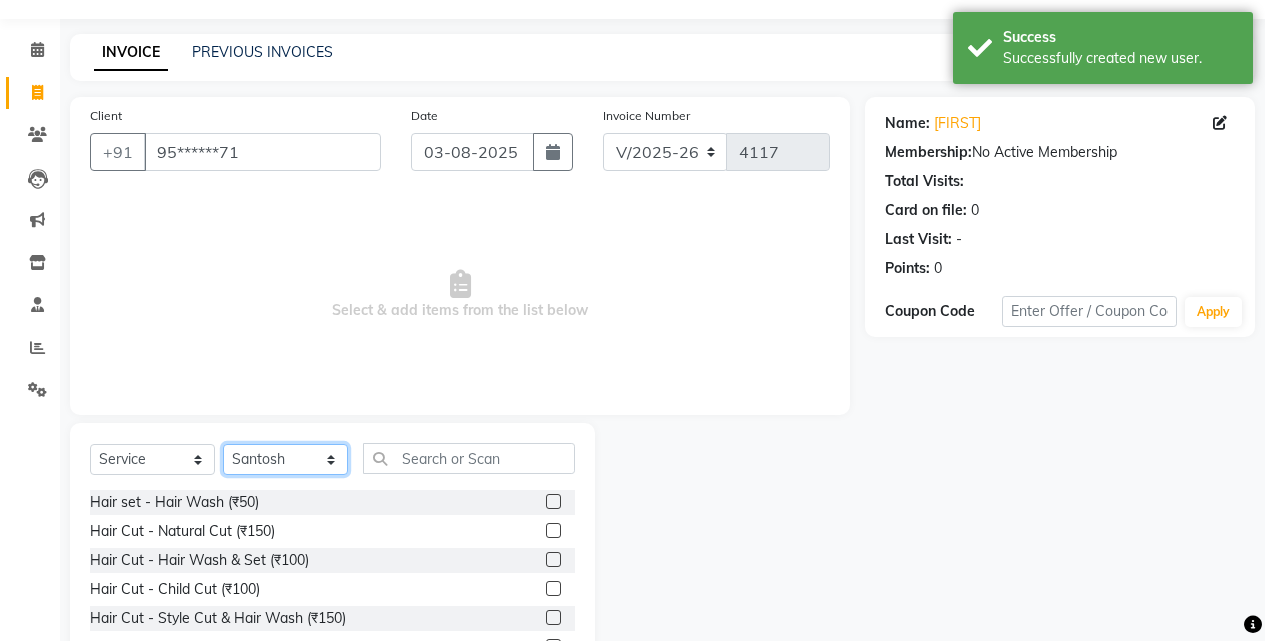 scroll, scrollTop: 160, scrollLeft: 0, axis: vertical 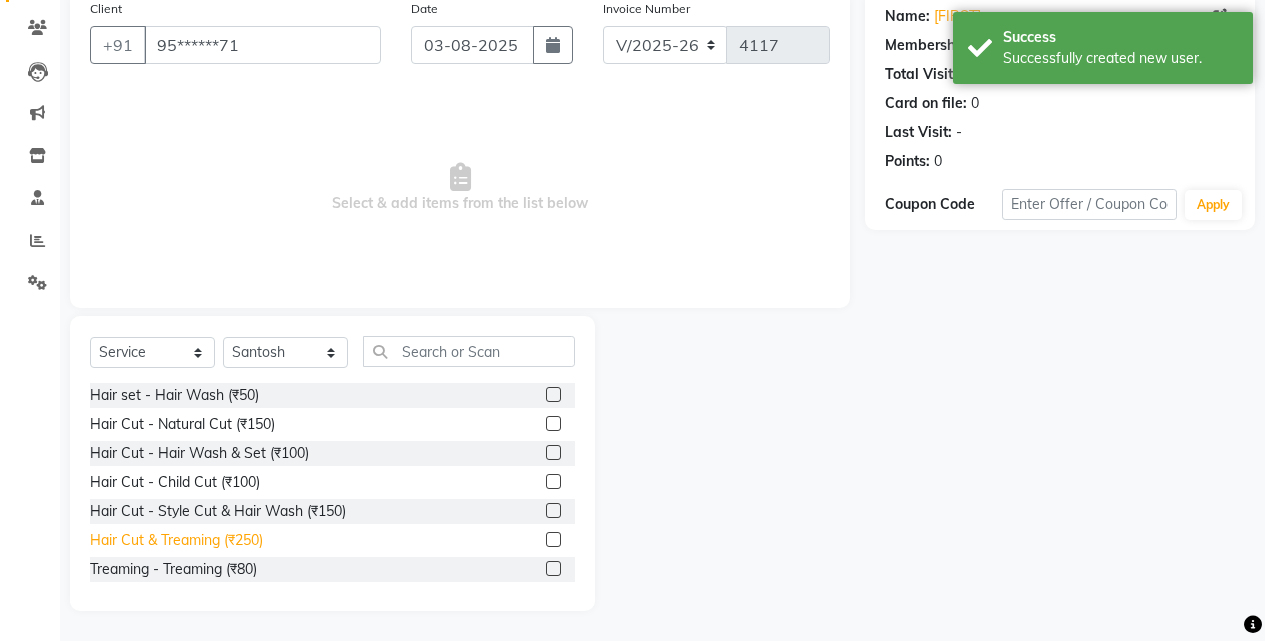 click on "Hair Cut & Treaming  (₹250)" 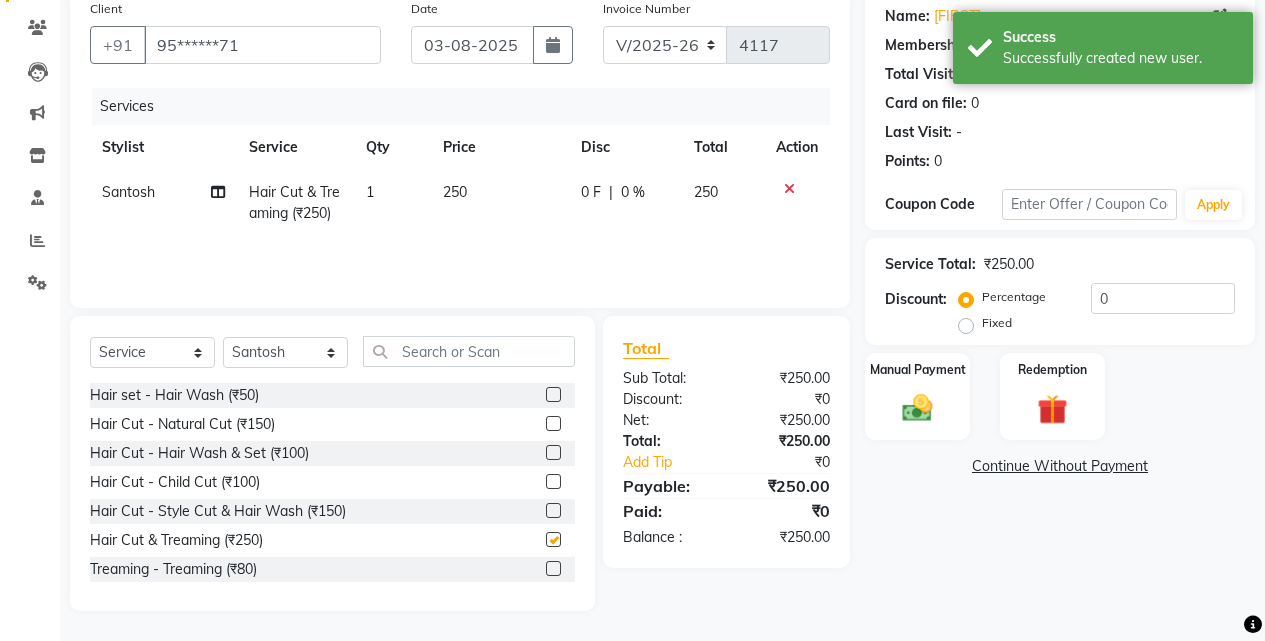 checkbox on "false" 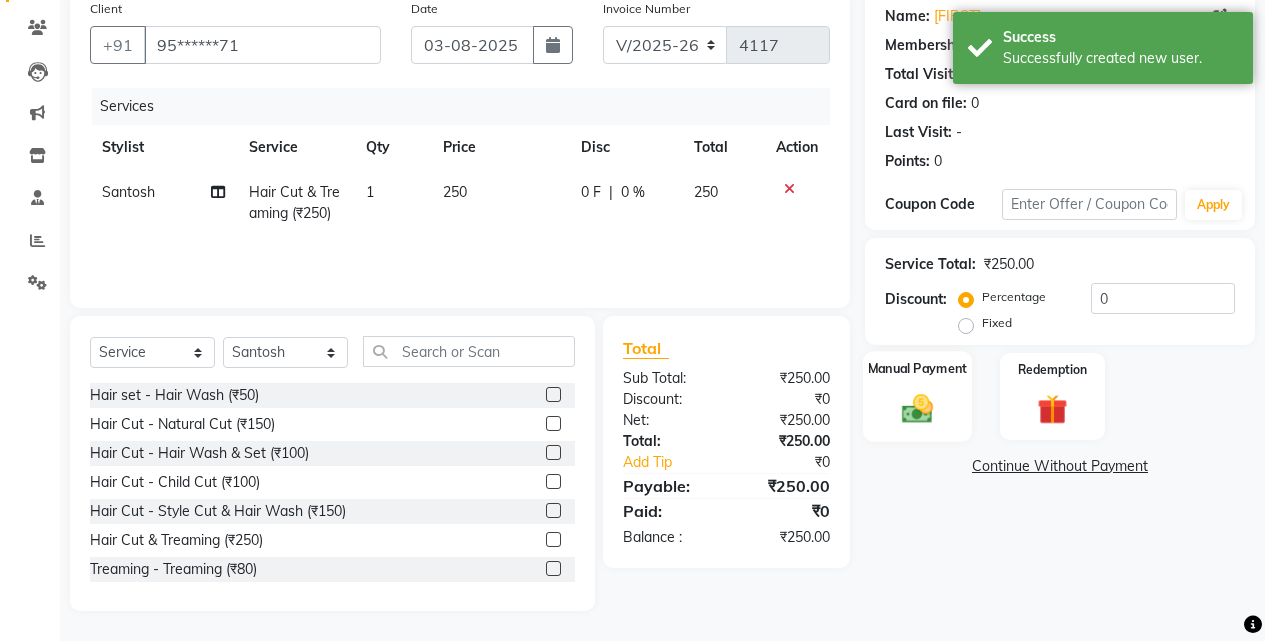 click 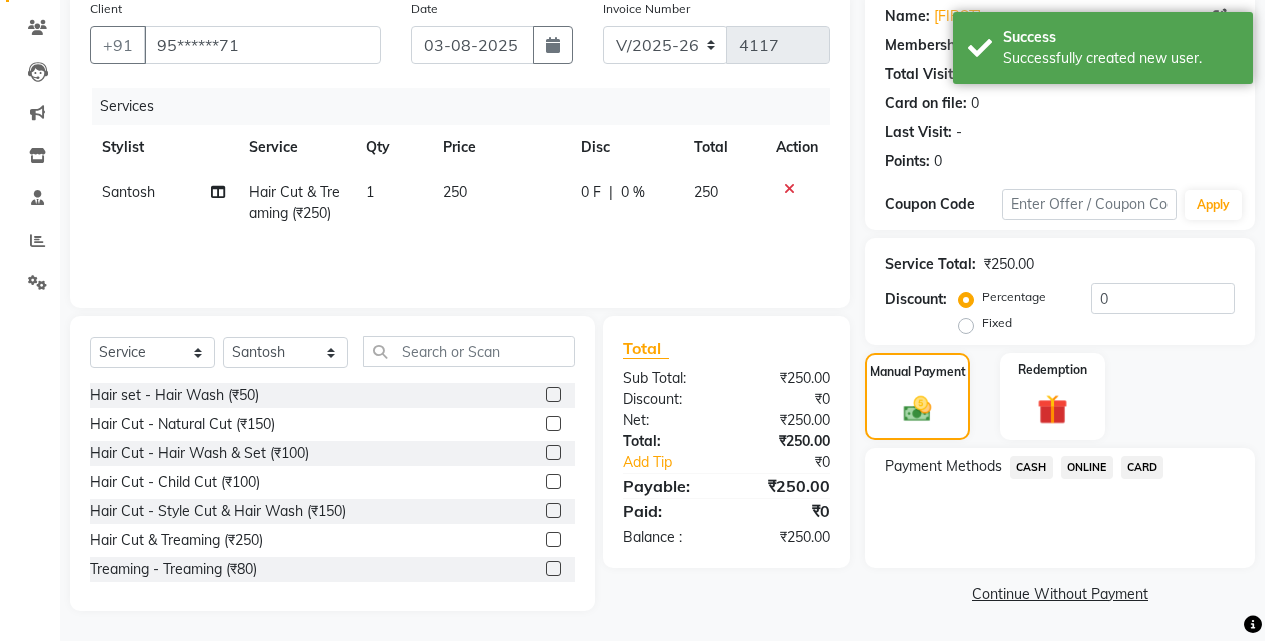 click on "ONLINE" 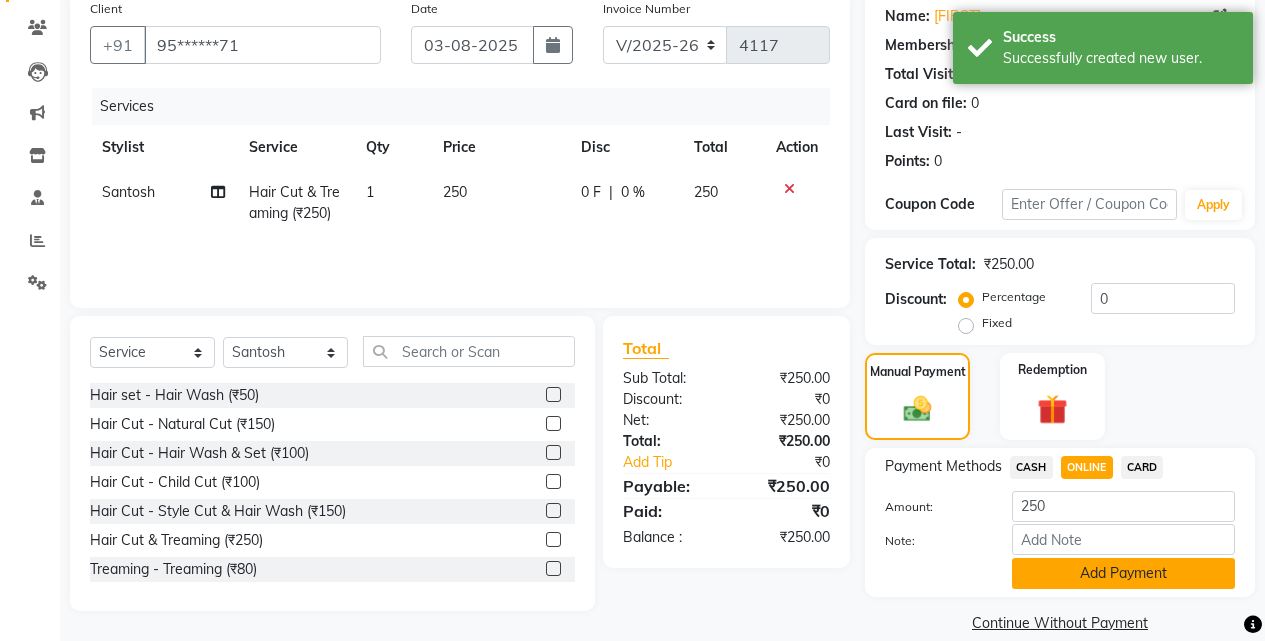click on "Add Payment" 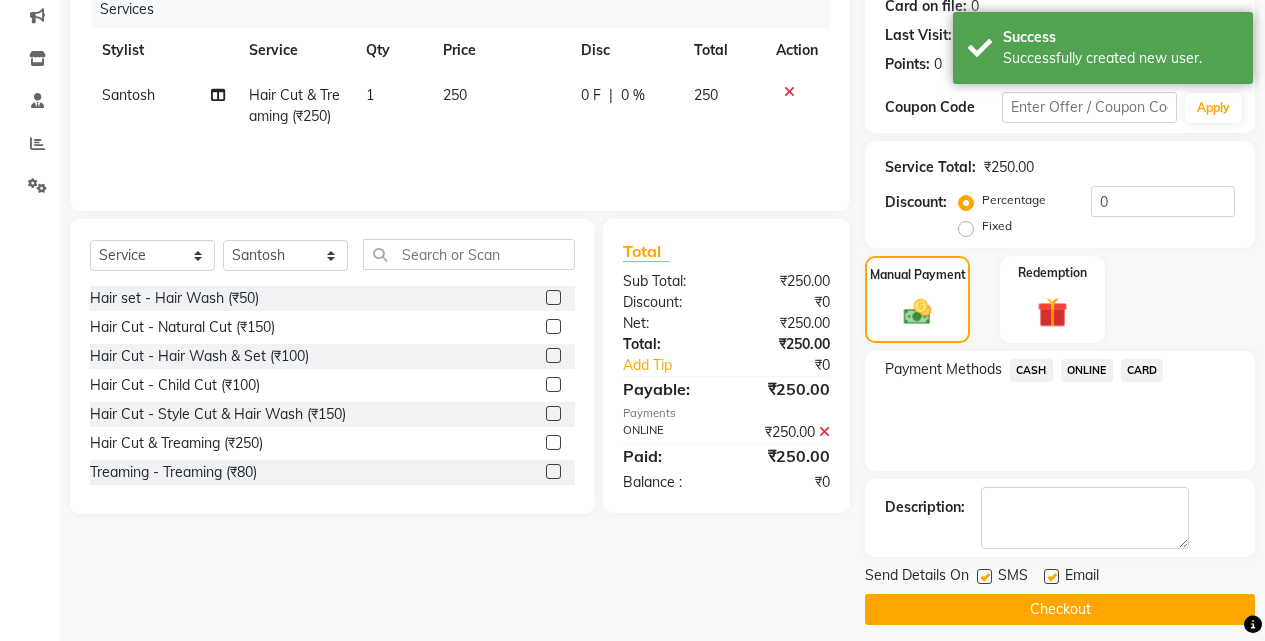 scroll, scrollTop: 271, scrollLeft: 0, axis: vertical 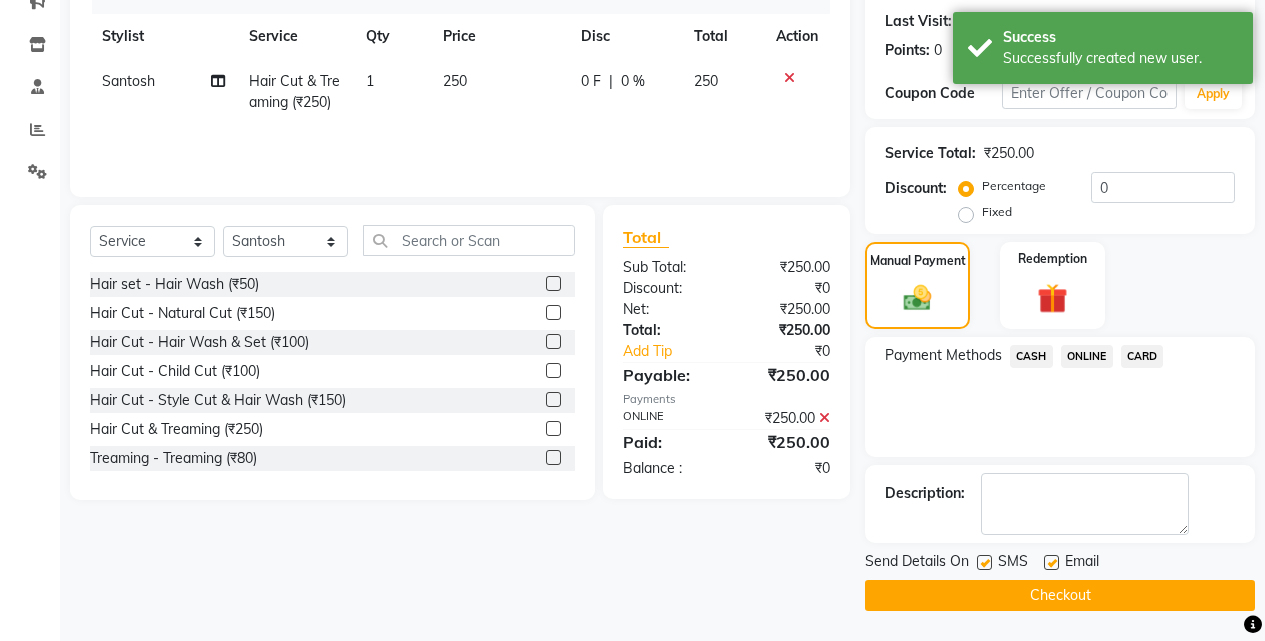 click on "Checkout" 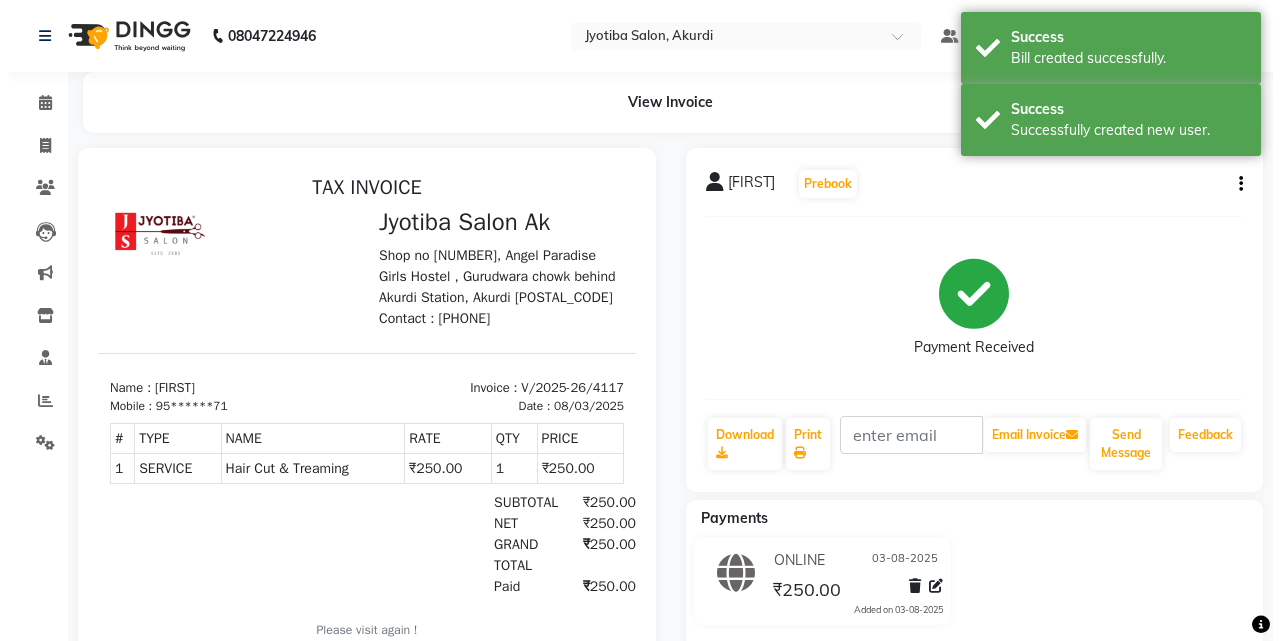 scroll, scrollTop: 0, scrollLeft: 0, axis: both 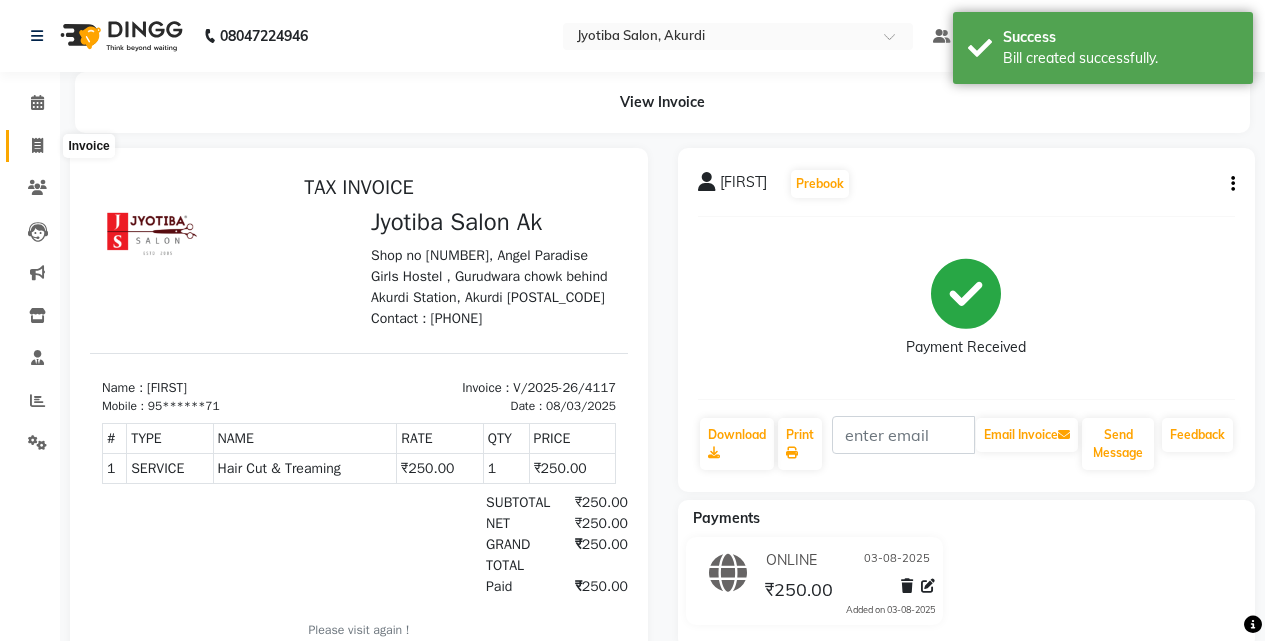 click 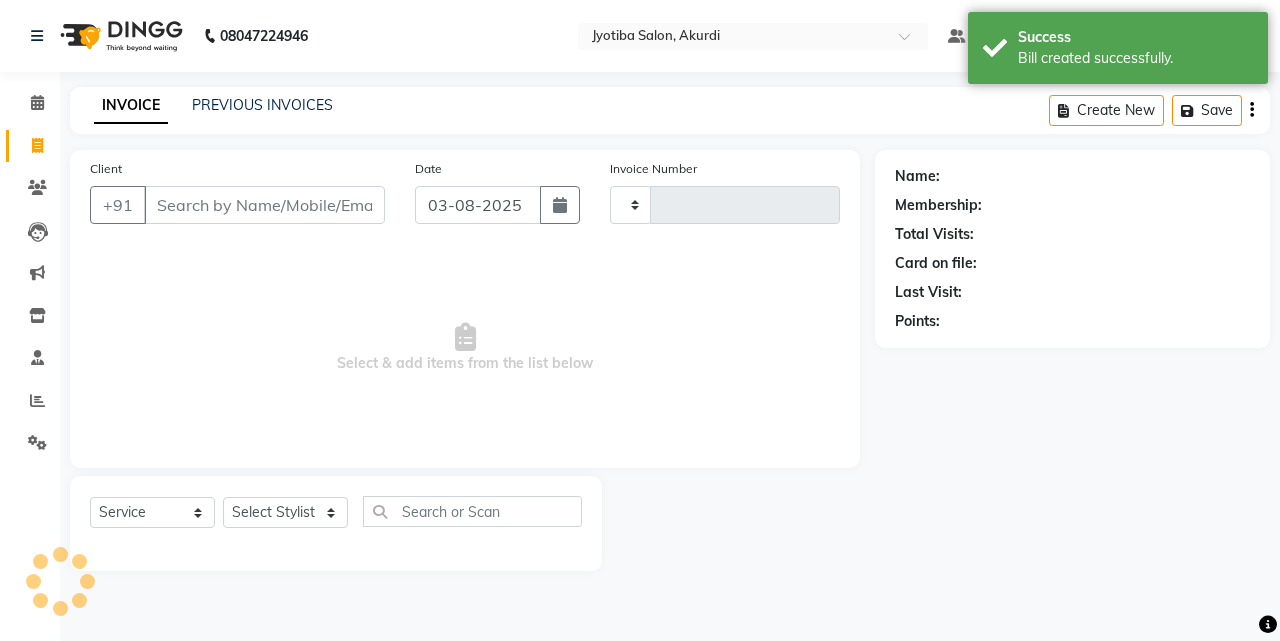 click on "Client" at bounding box center [264, 205] 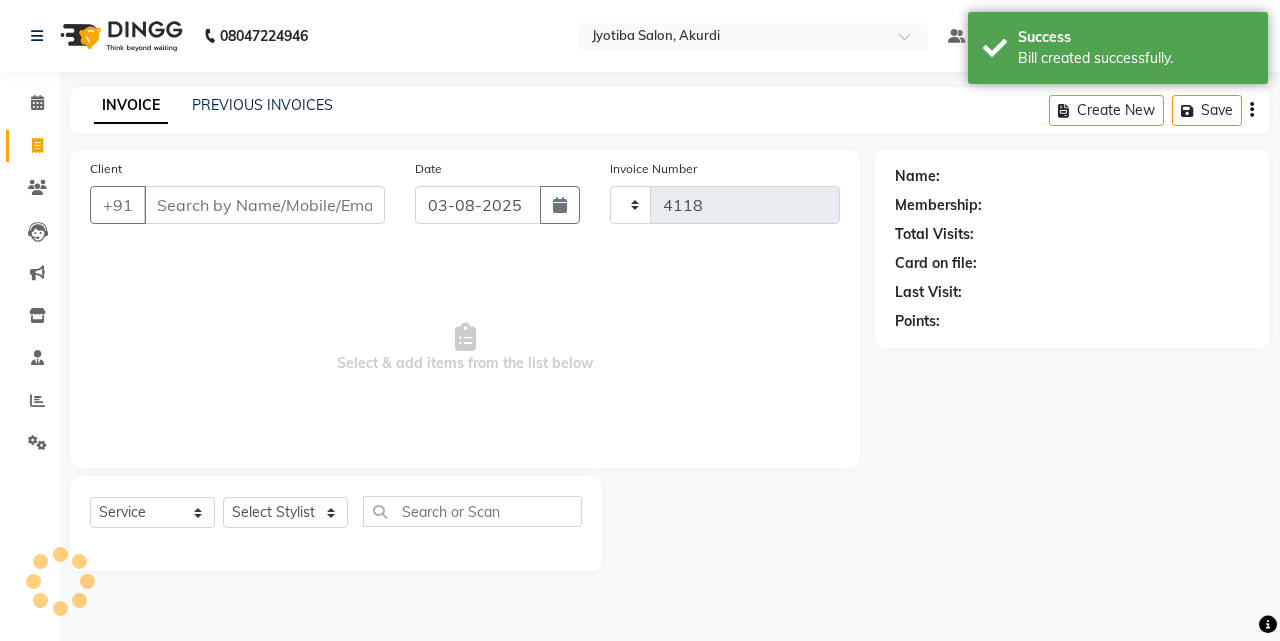 select on "557" 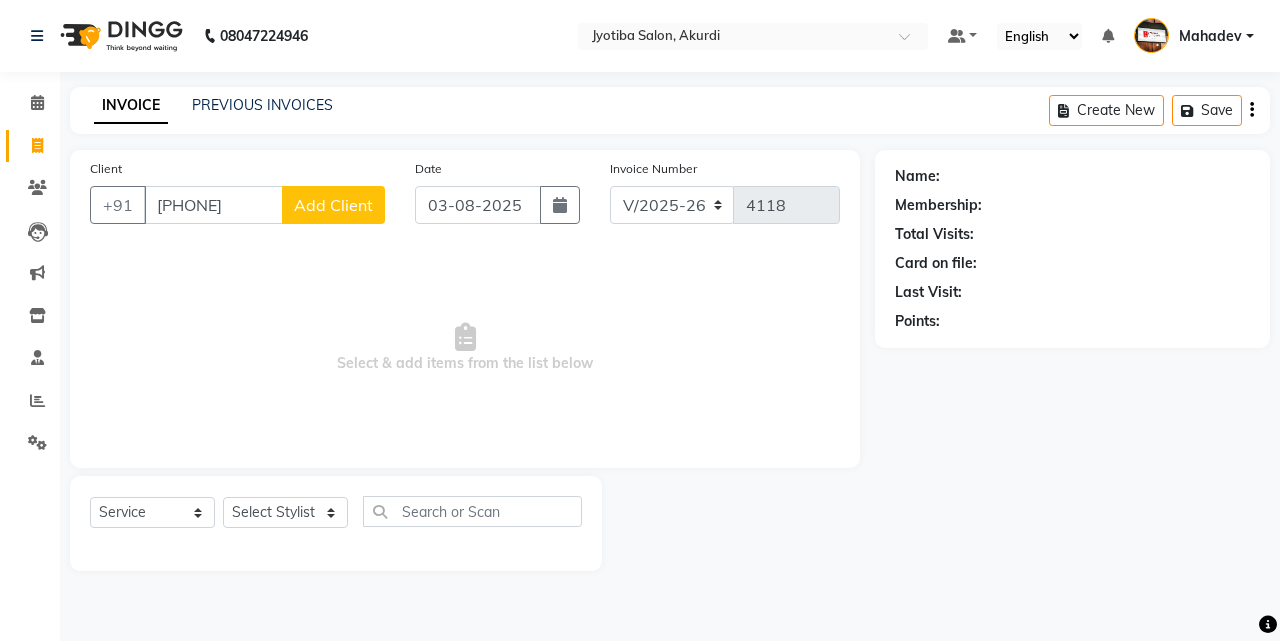 type on "9090897777" 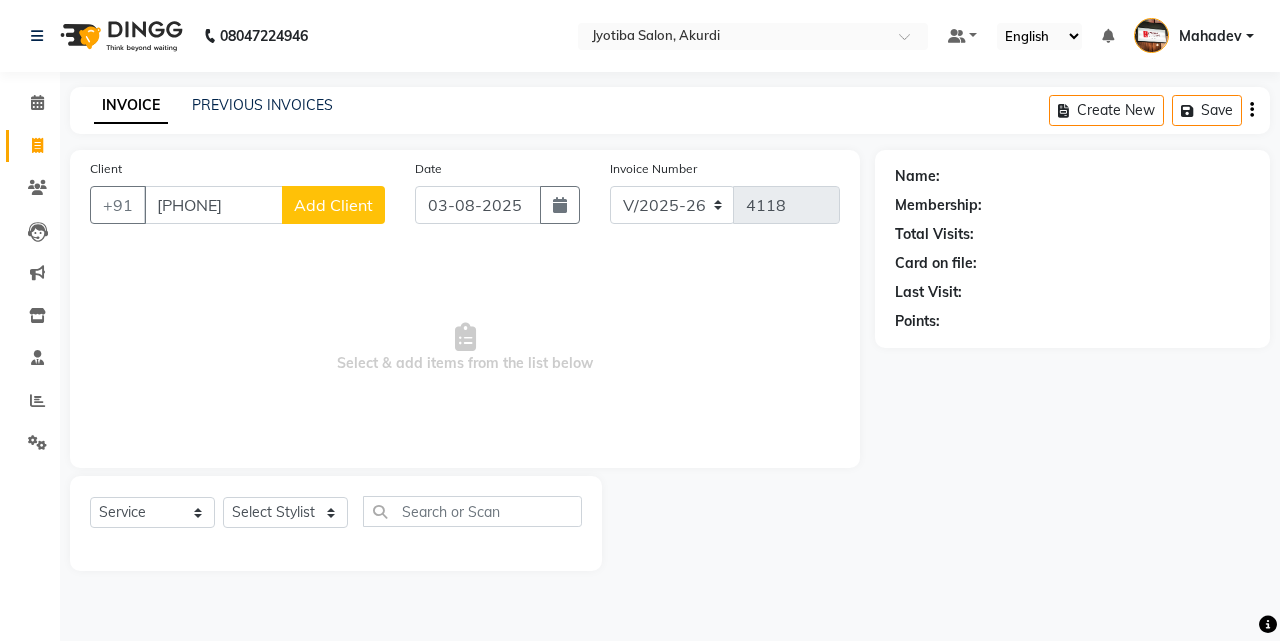 select on "22" 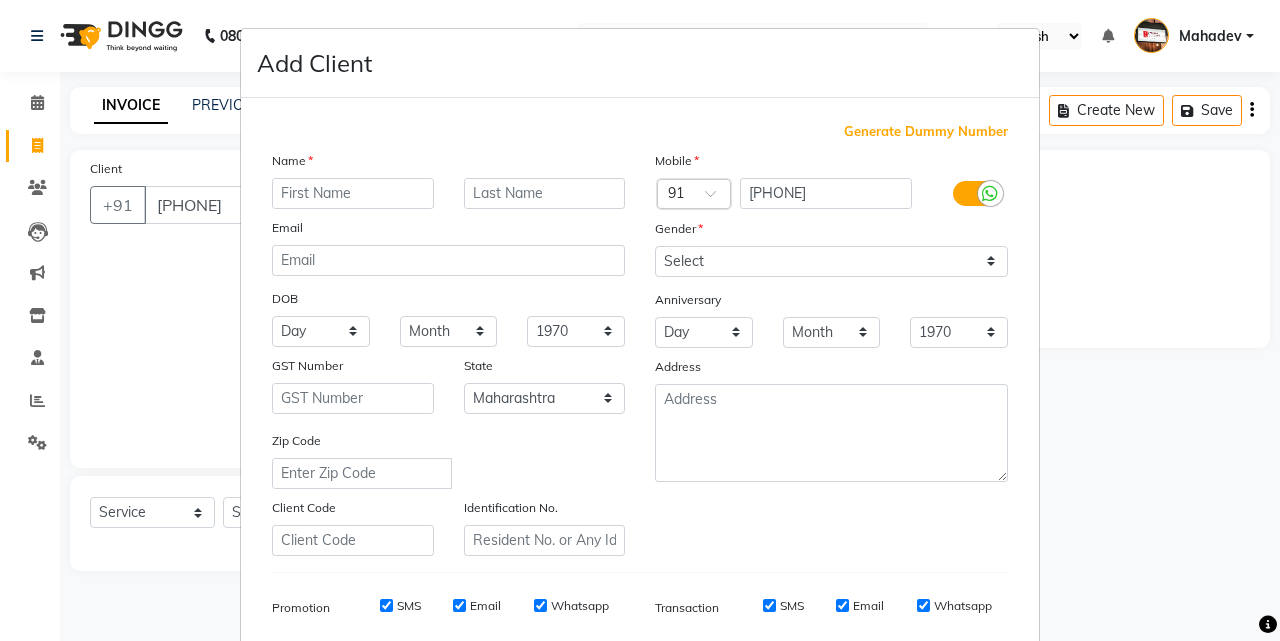 click at bounding box center (353, 193) 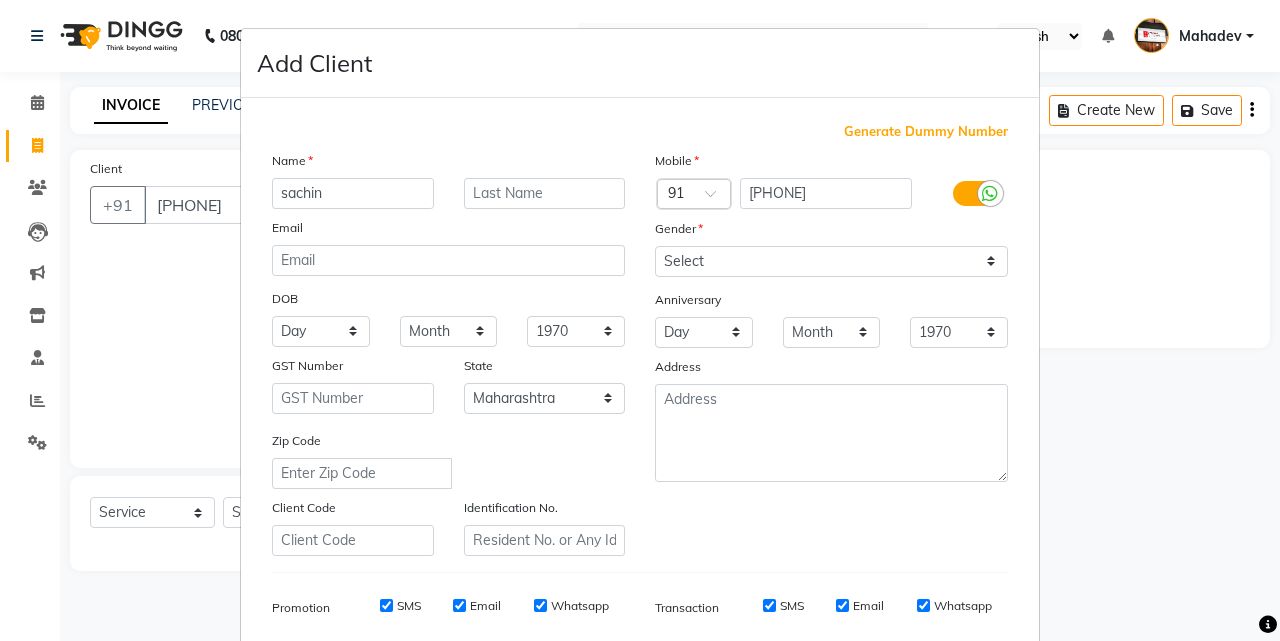 type on "sachin" 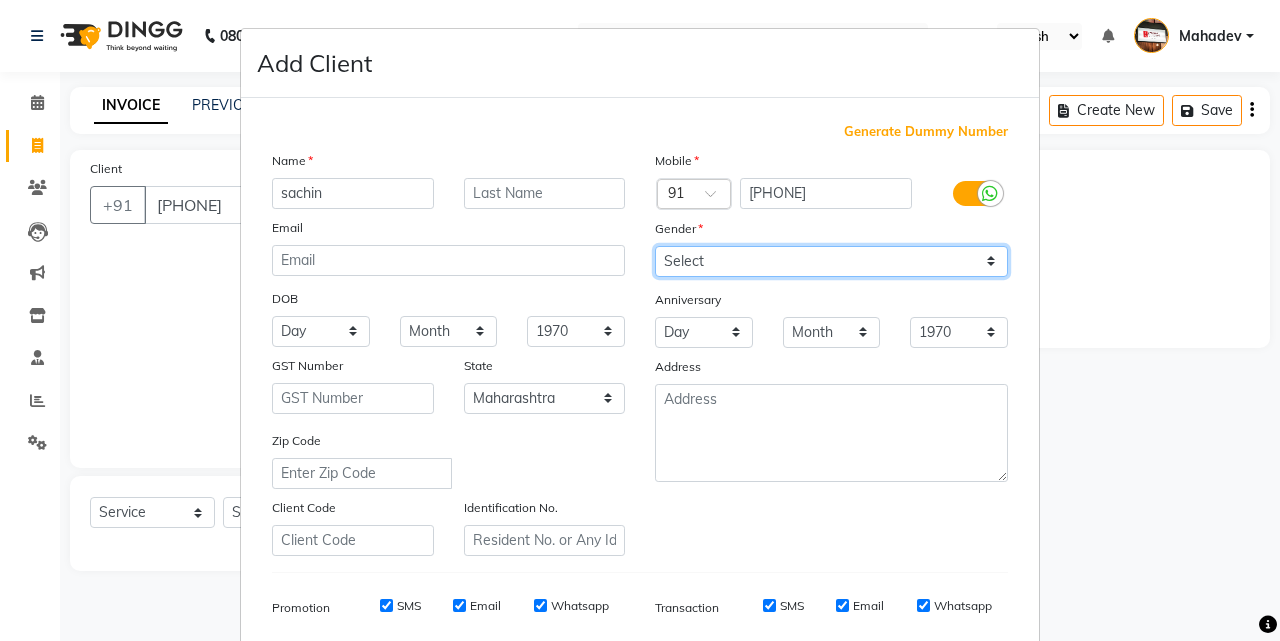 drag, startPoint x: 698, startPoint y: 254, endPoint x: 699, endPoint y: 271, distance: 17.029387 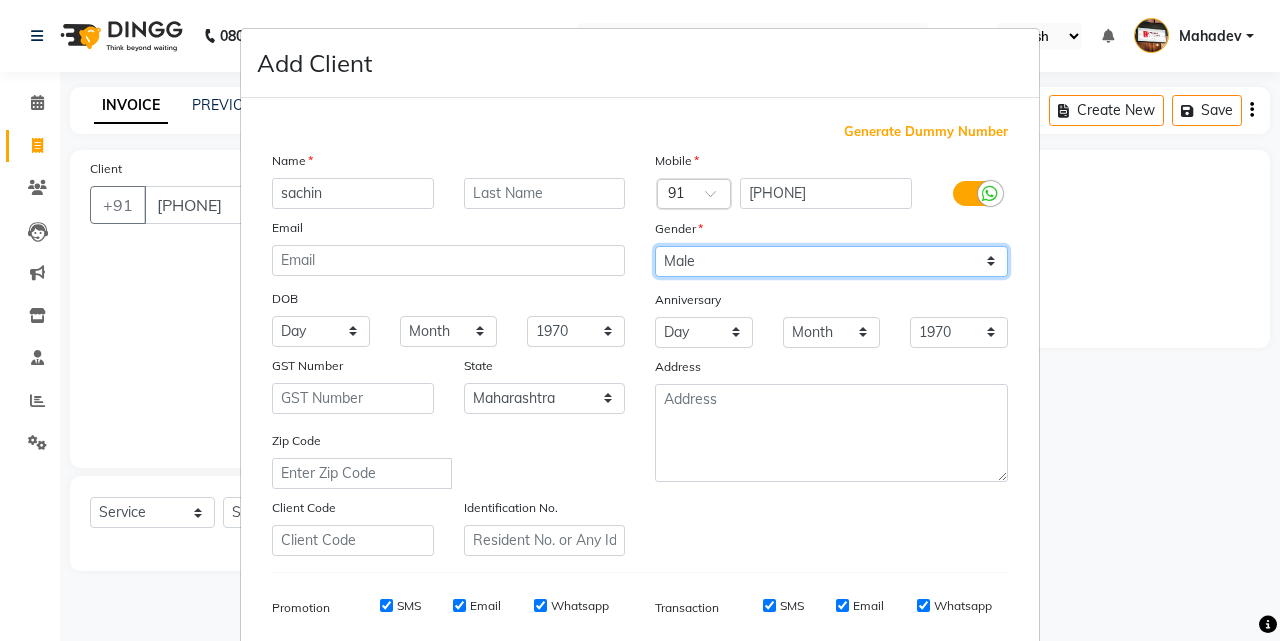 click on "Select Male Female Other Prefer Not To Say" at bounding box center (831, 261) 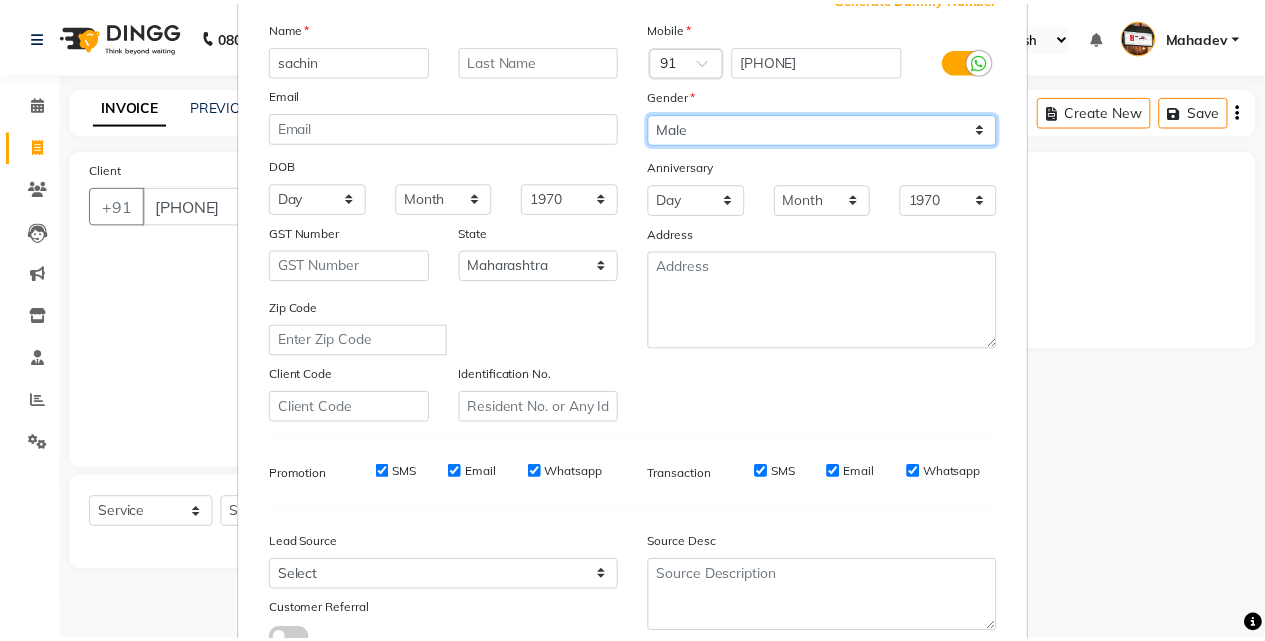 scroll, scrollTop: 282, scrollLeft: 0, axis: vertical 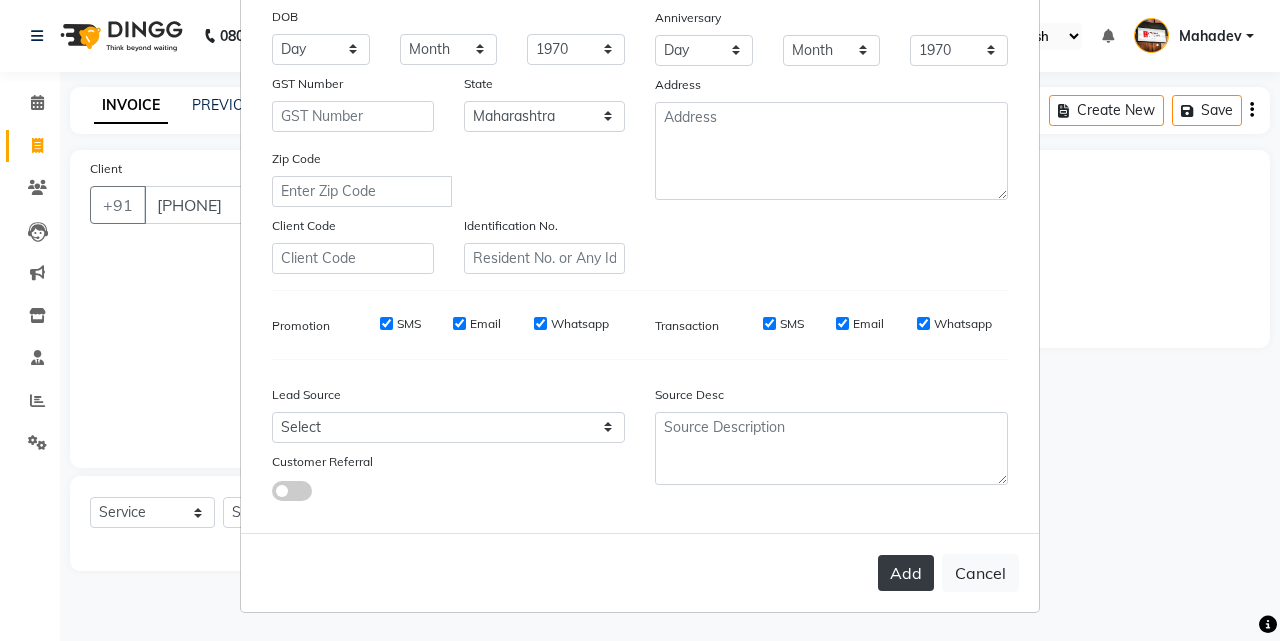 click on "Add" at bounding box center [906, 573] 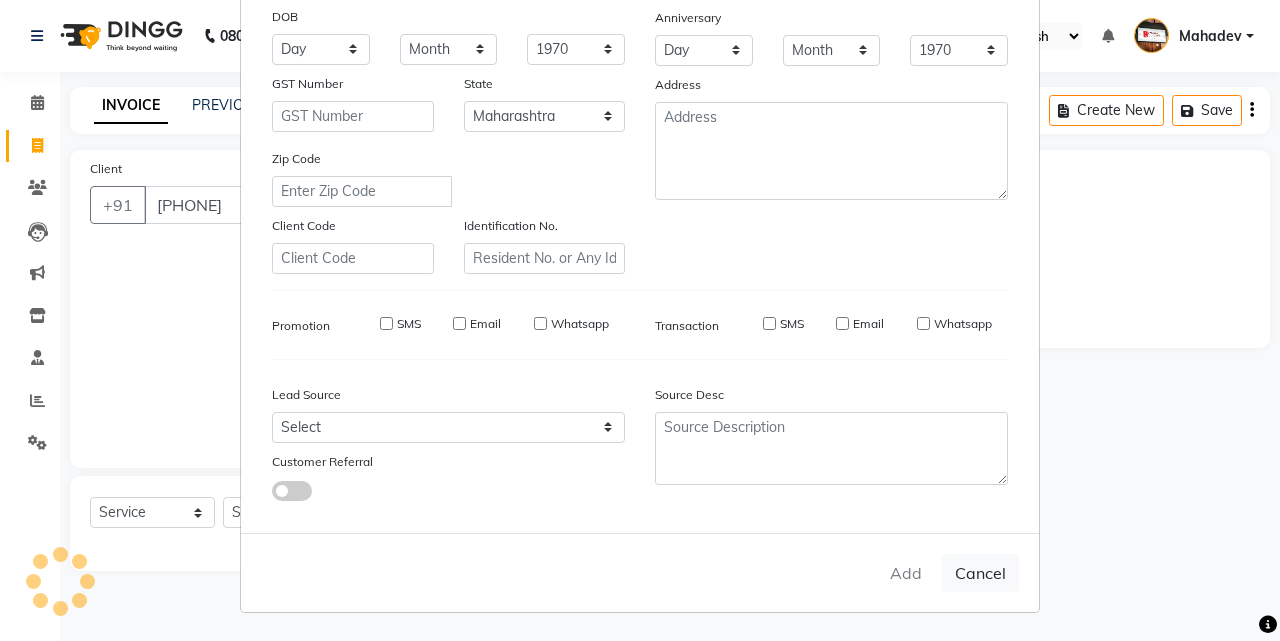 type on "90******77" 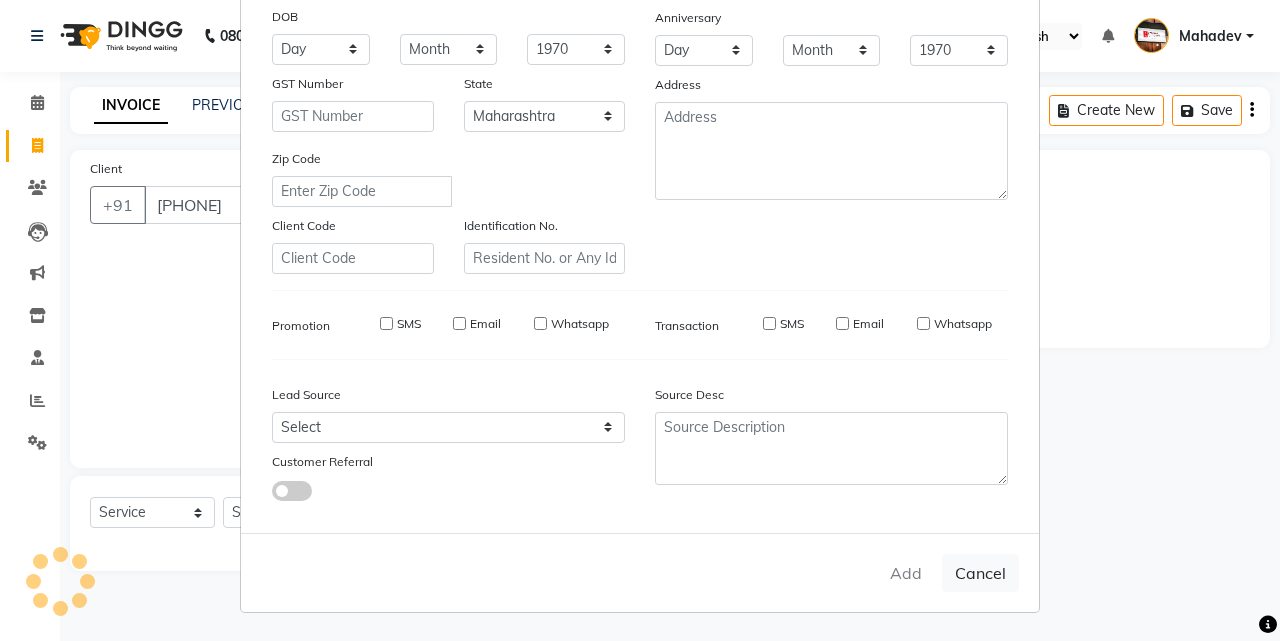 type 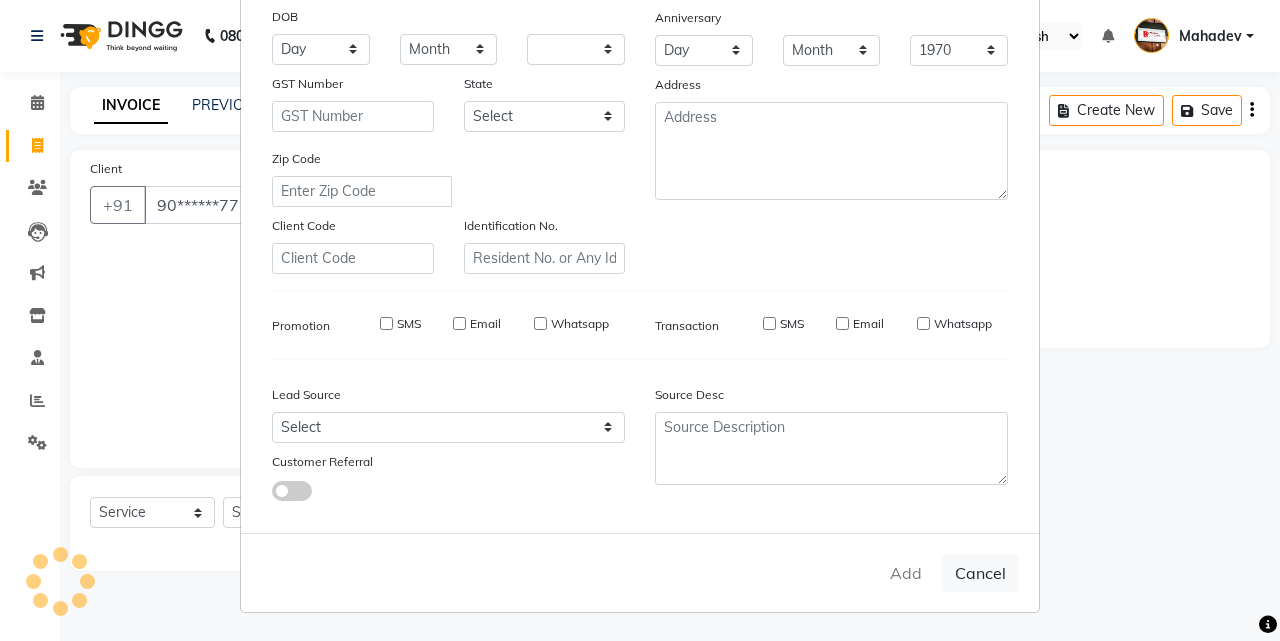 type 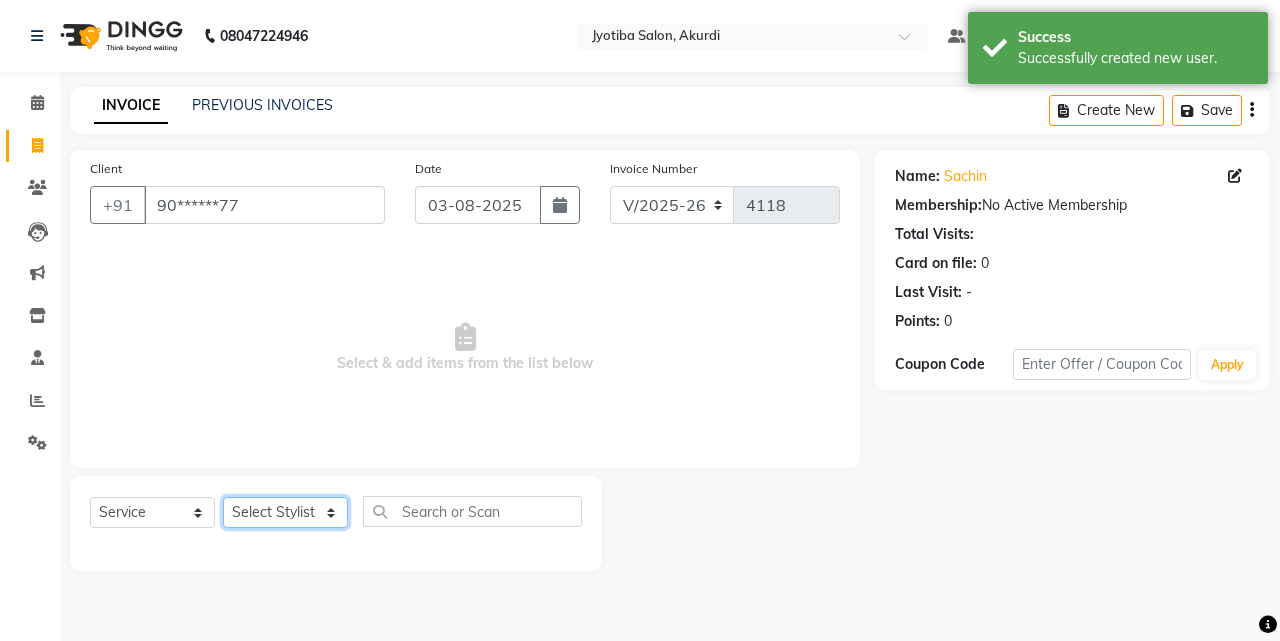 click on "Select Stylist Ajaj Ansari sahid Arif Ganpat  Mahadev manish choudhari Parmu tatya  Prem Rajan Sanjay Sanjay Santosh  Shop  Sohel  Vinod" 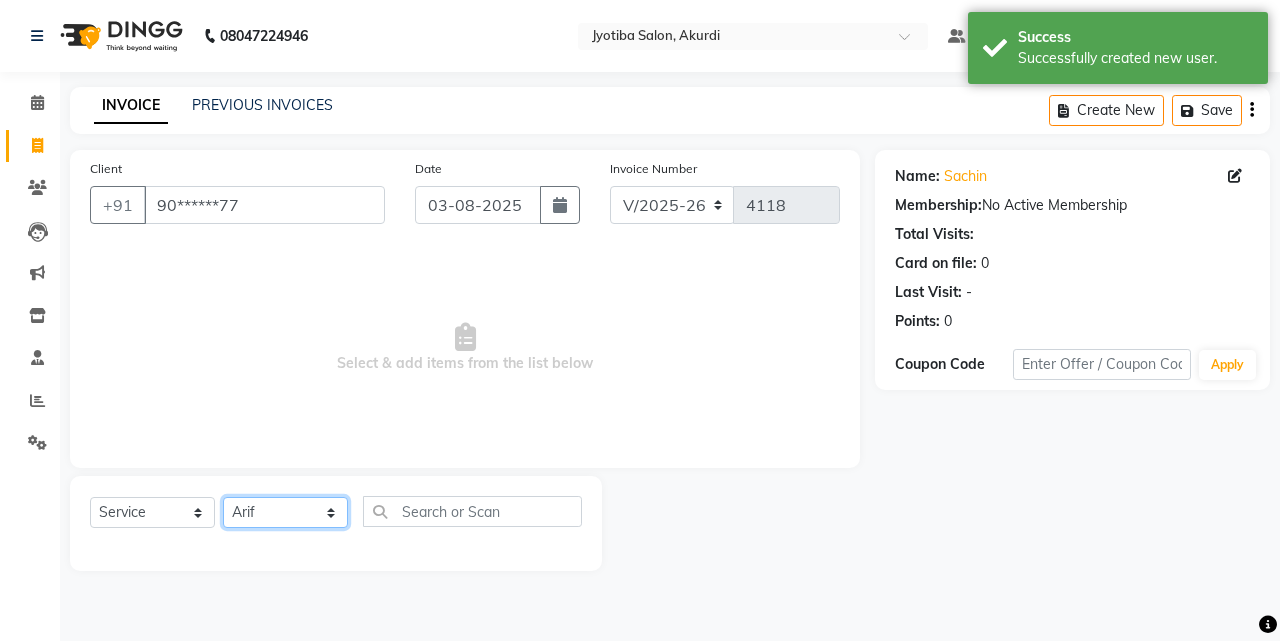 click on "Select Stylist Ajaj Ansari sahid Arif Ganpat  Mahadev manish choudhari Parmu tatya  Prem Rajan Sanjay Sanjay Santosh  Shop  Sohel  Vinod" 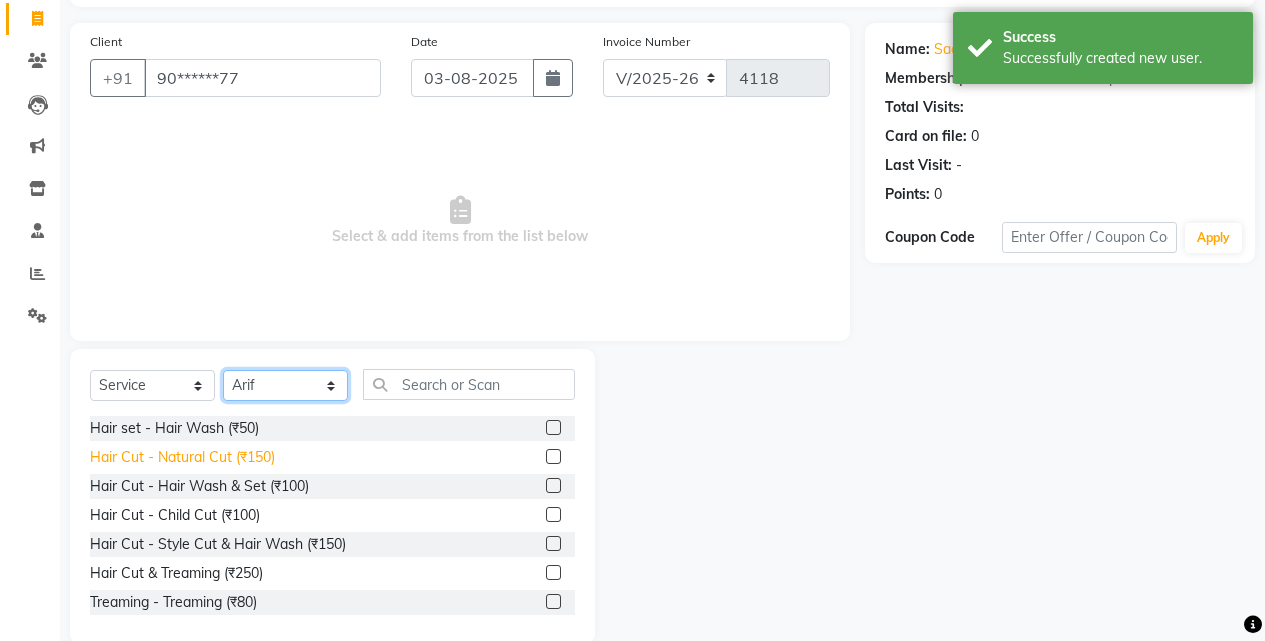 scroll, scrollTop: 160, scrollLeft: 0, axis: vertical 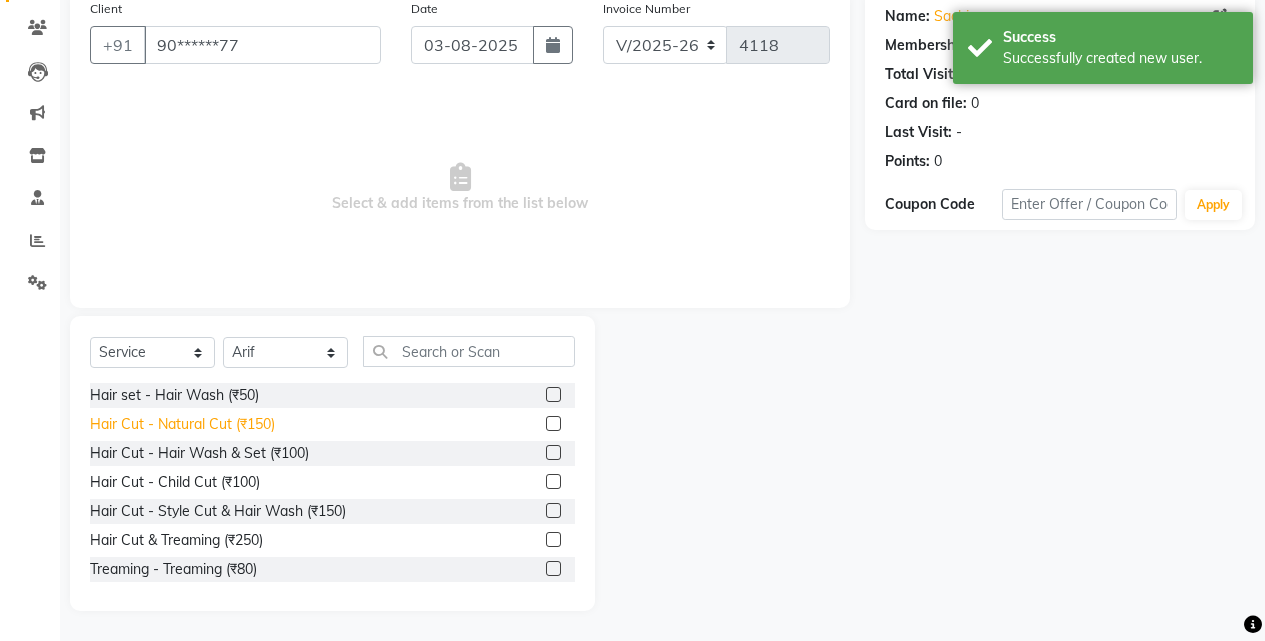 click on "Hair Cut - Natural Cut (₹150)" 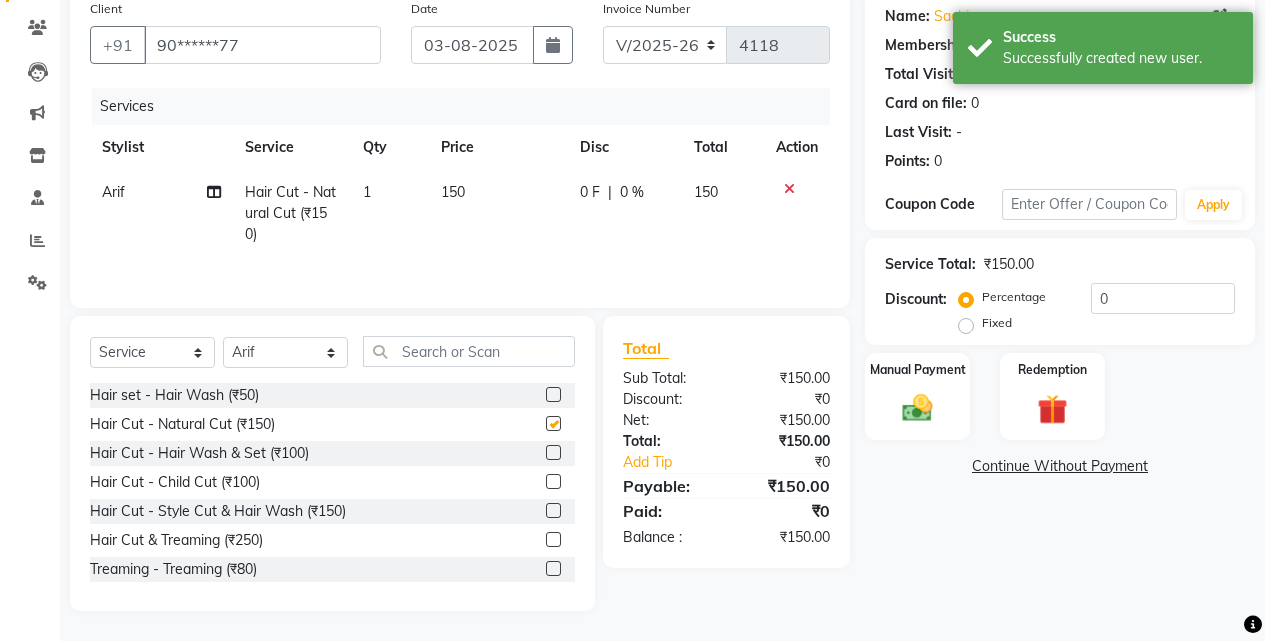 checkbox on "false" 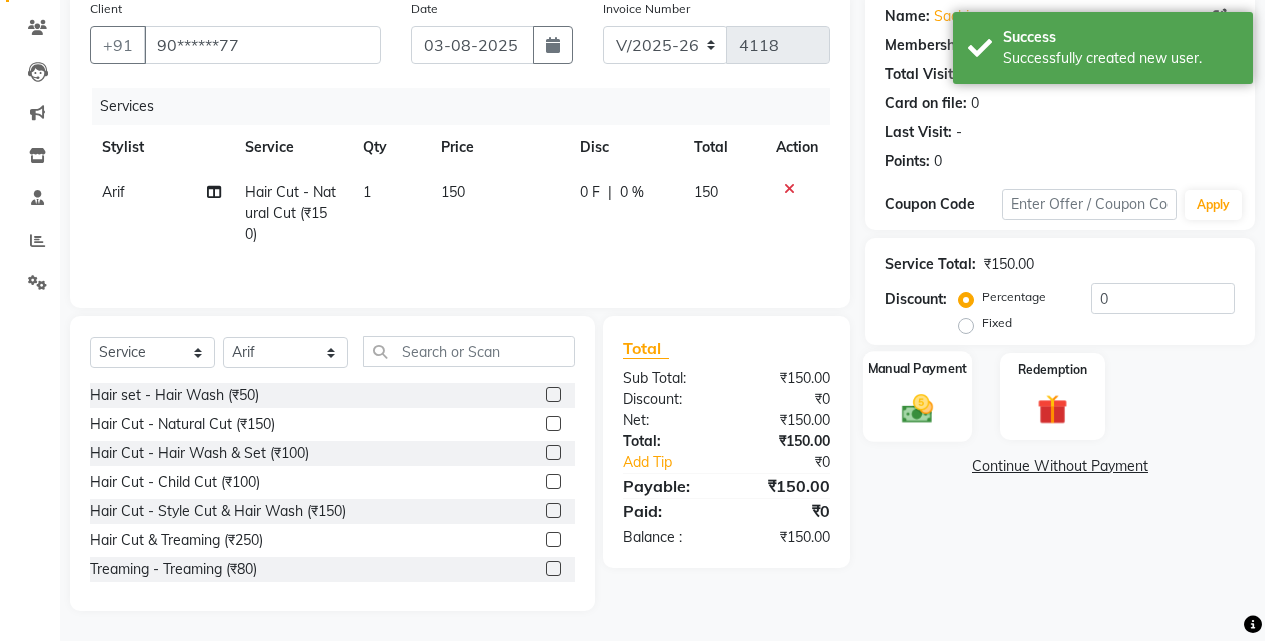 click on "Manual Payment" 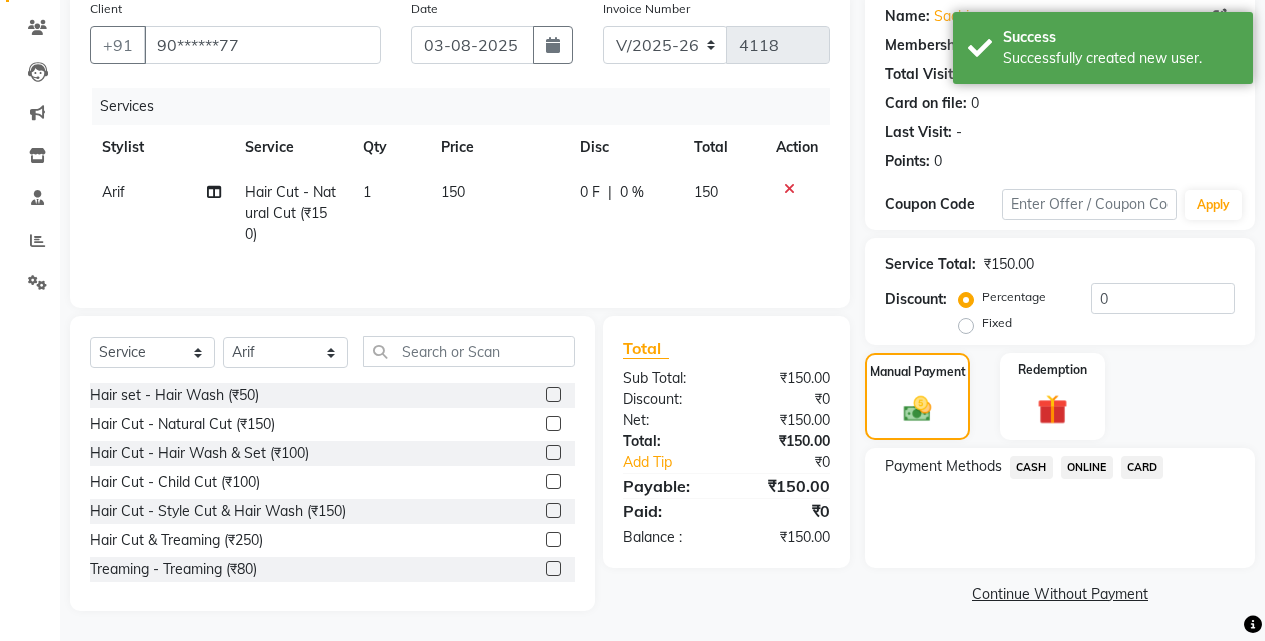 click on "ONLINE" 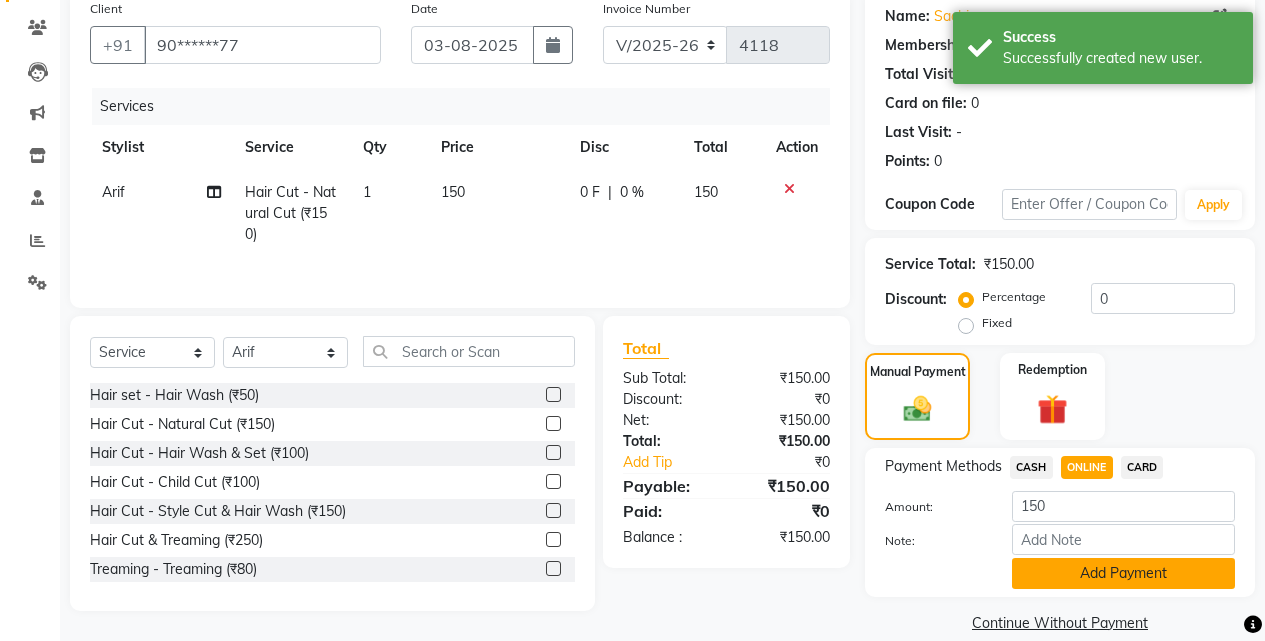 click on "Add Payment" 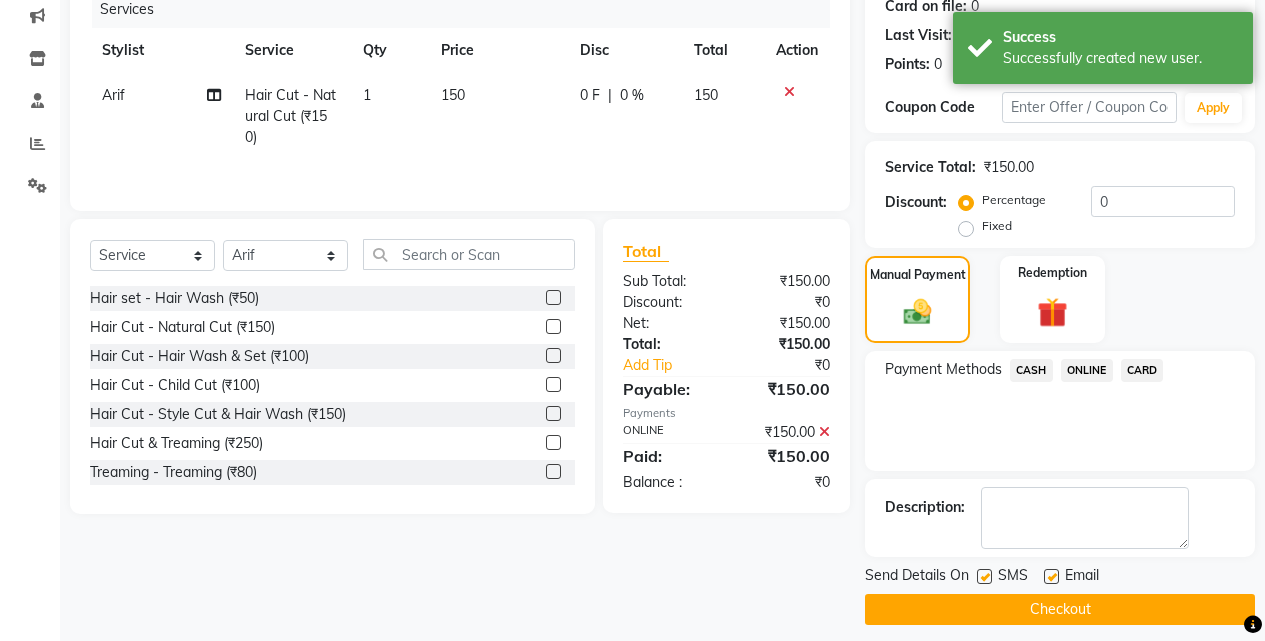 scroll, scrollTop: 271, scrollLeft: 0, axis: vertical 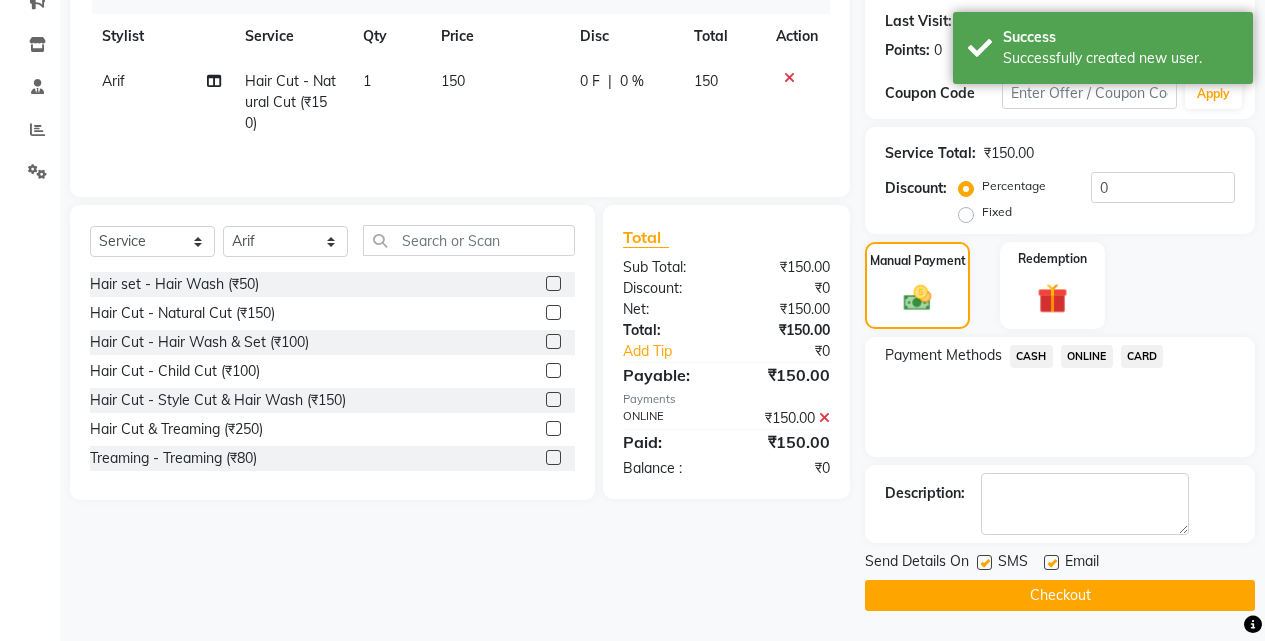 drag, startPoint x: 1088, startPoint y: 604, endPoint x: 836, endPoint y: 557, distance: 256.34546 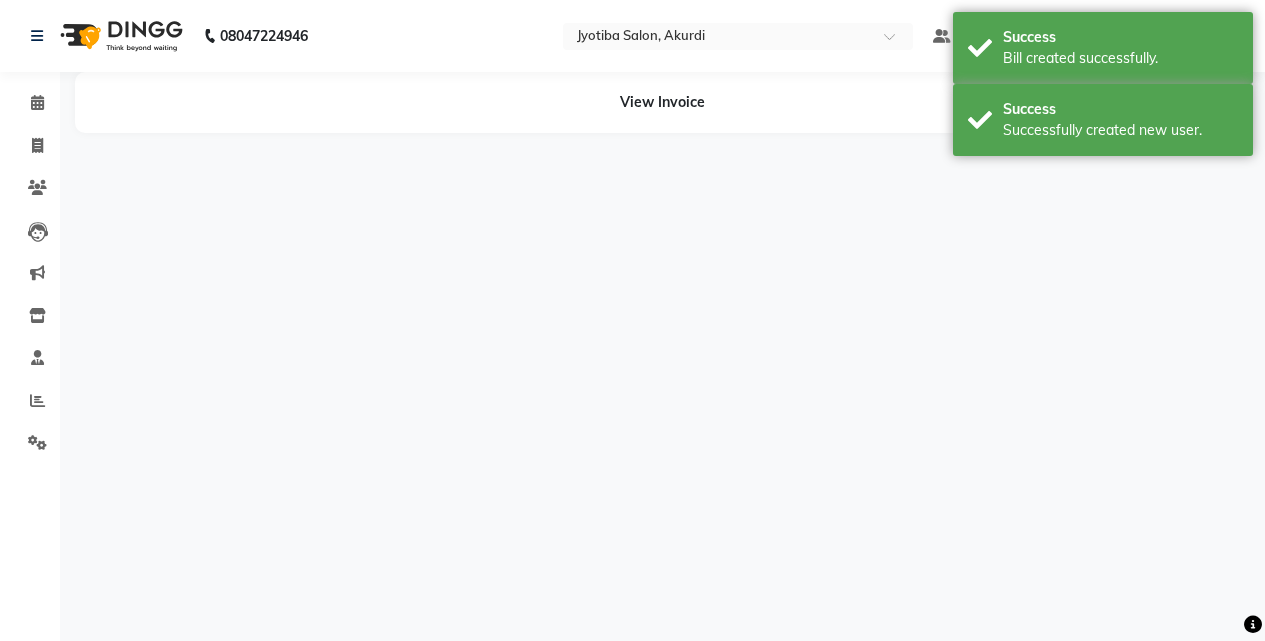 scroll, scrollTop: 0, scrollLeft: 0, axis: both 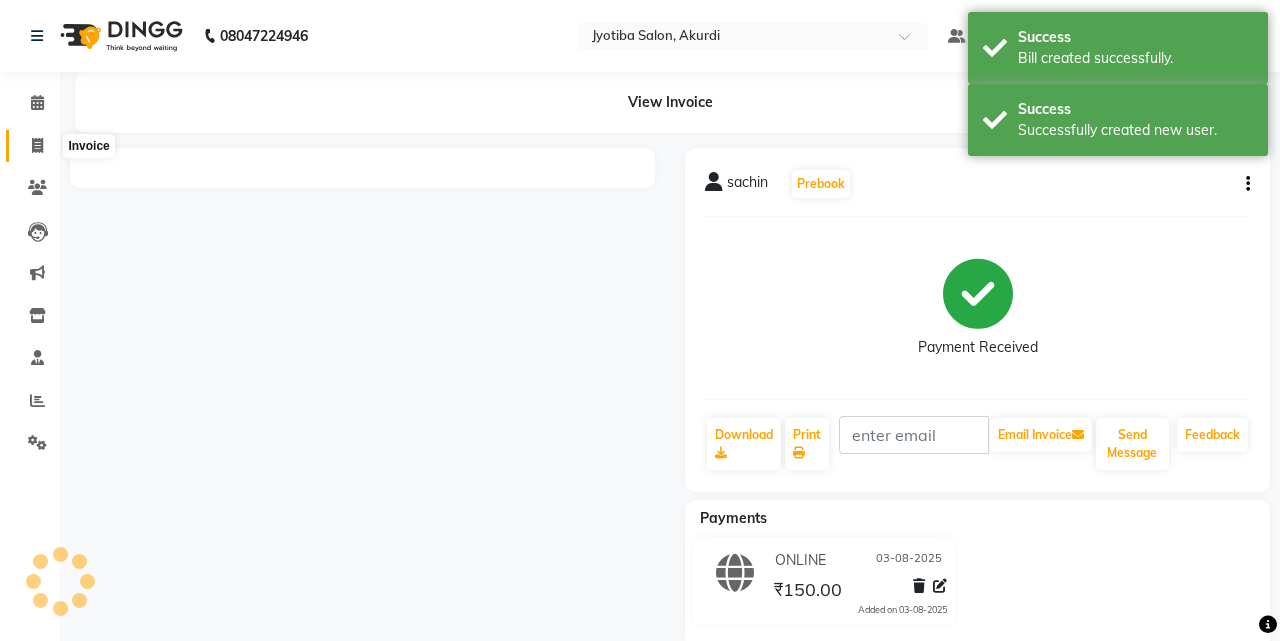 click 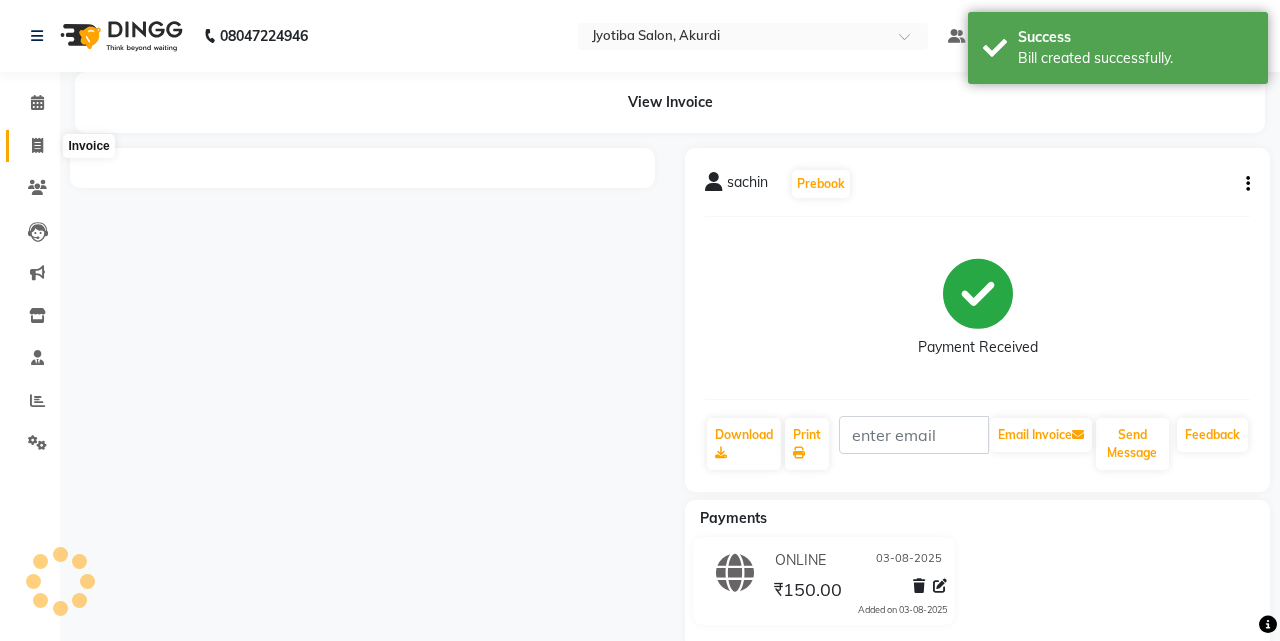select on "service" 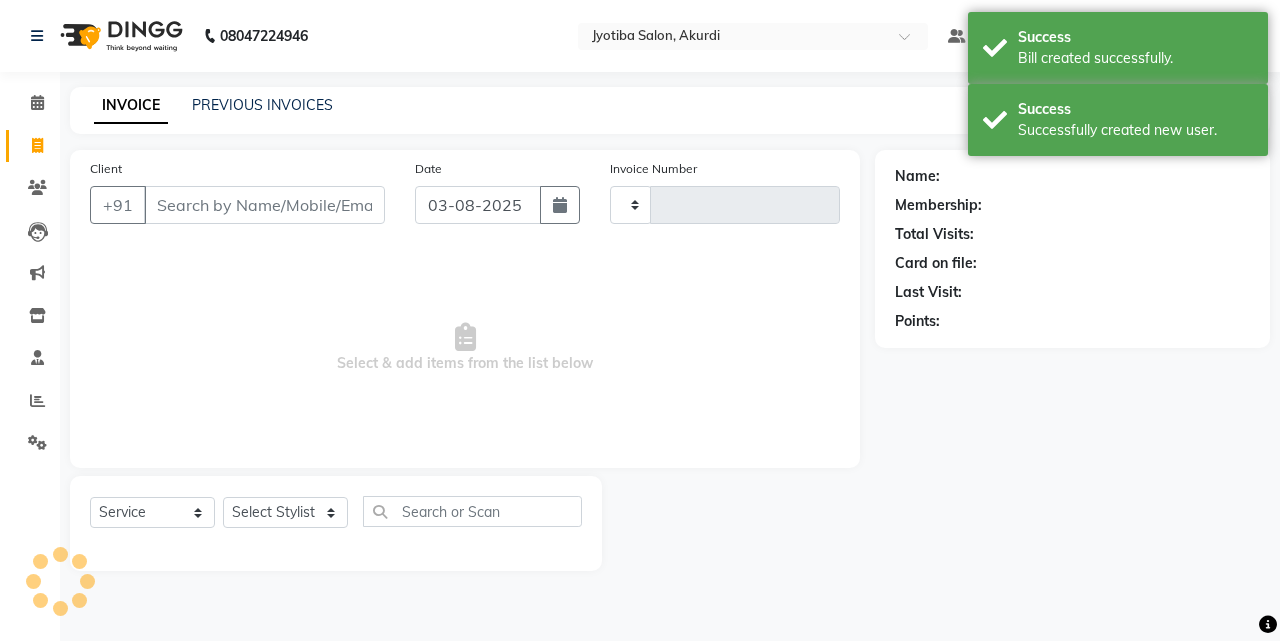 type on "4119" 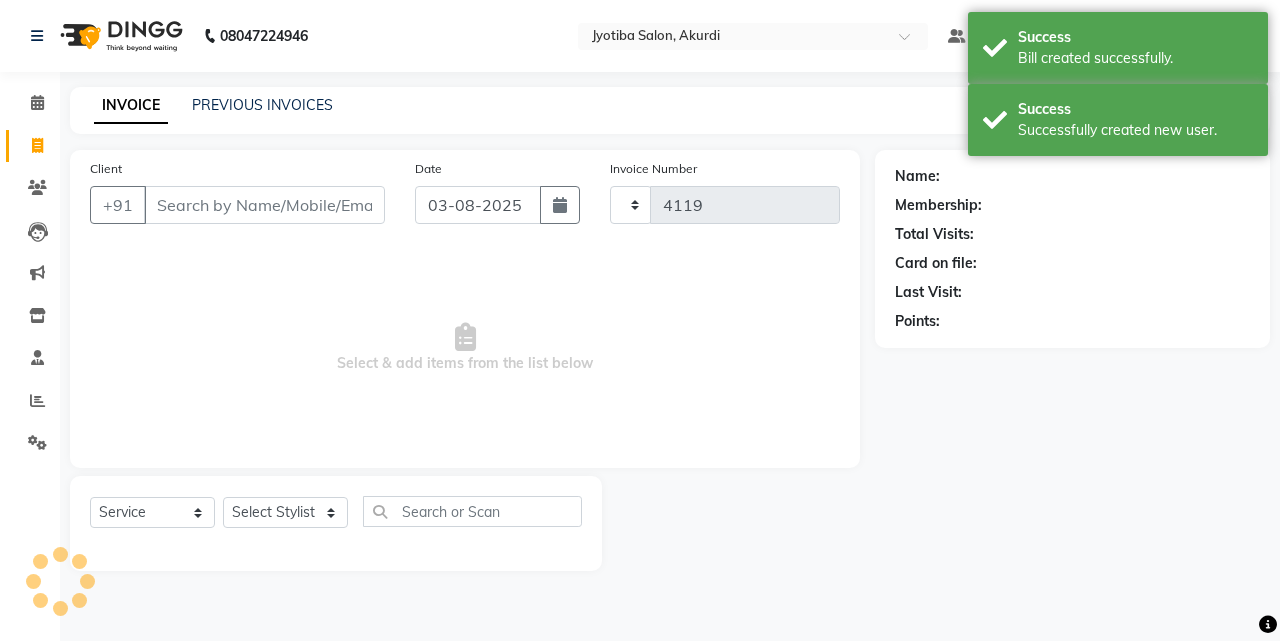 select on "557" 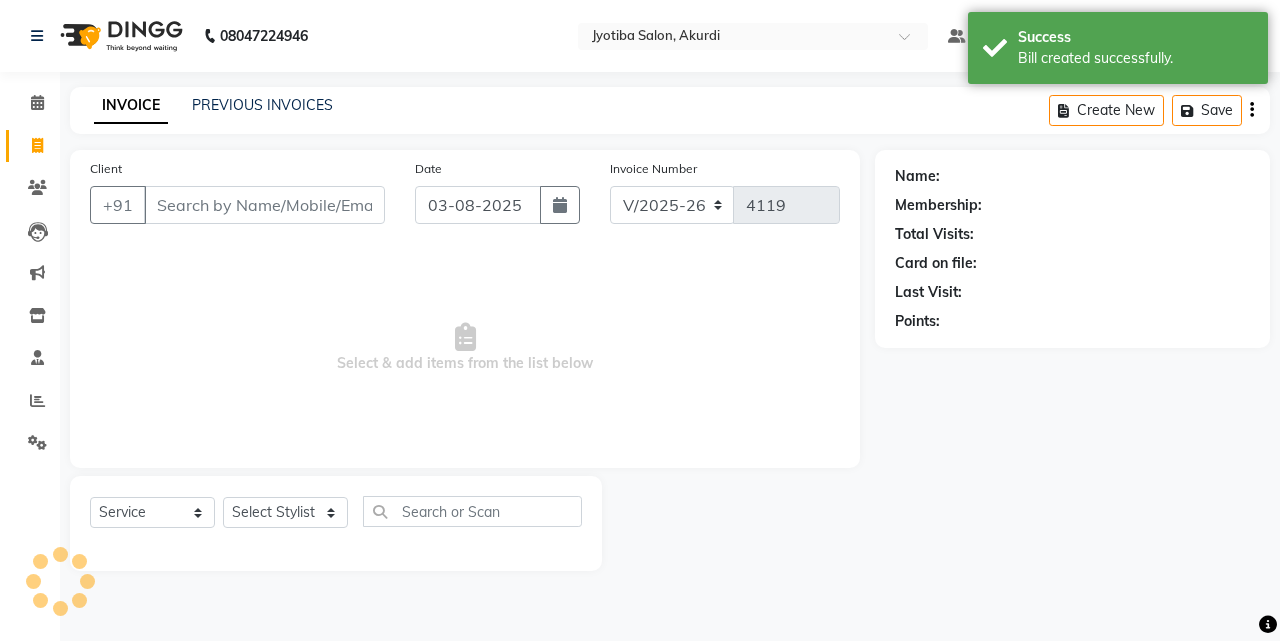 click on "Client" at bounding box center [264, 205] 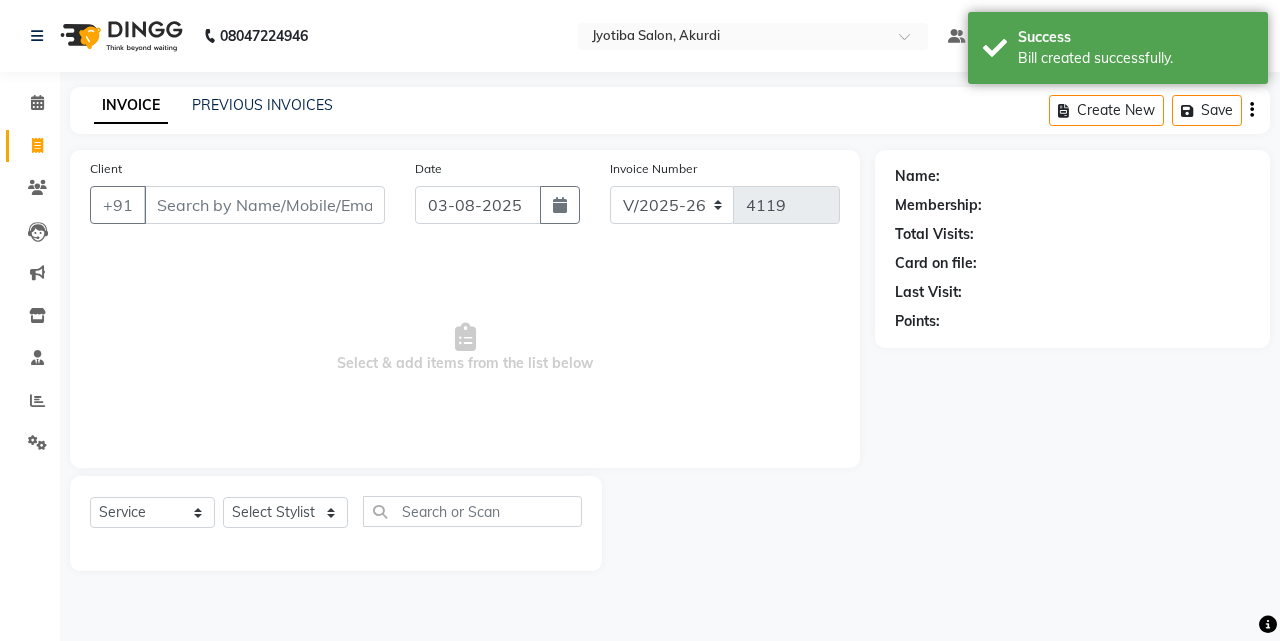 click on "Client" at bounding box center [264, 205] 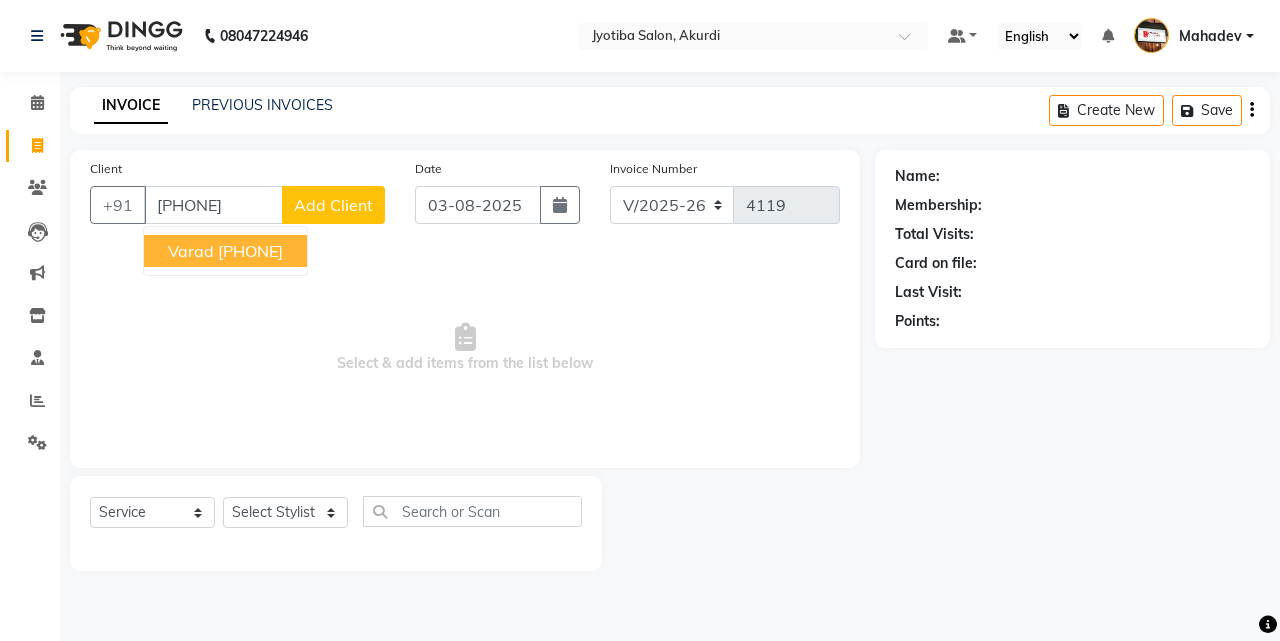 click on "88******35" at bounding box center (250, 251) 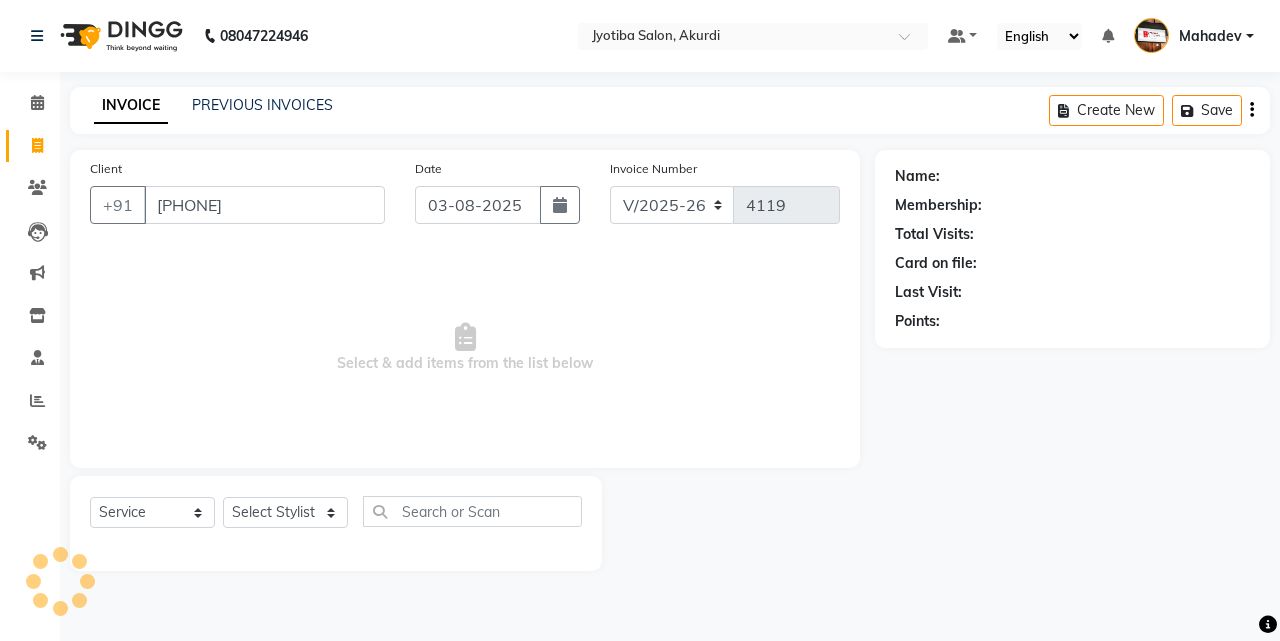 type on "88******35" 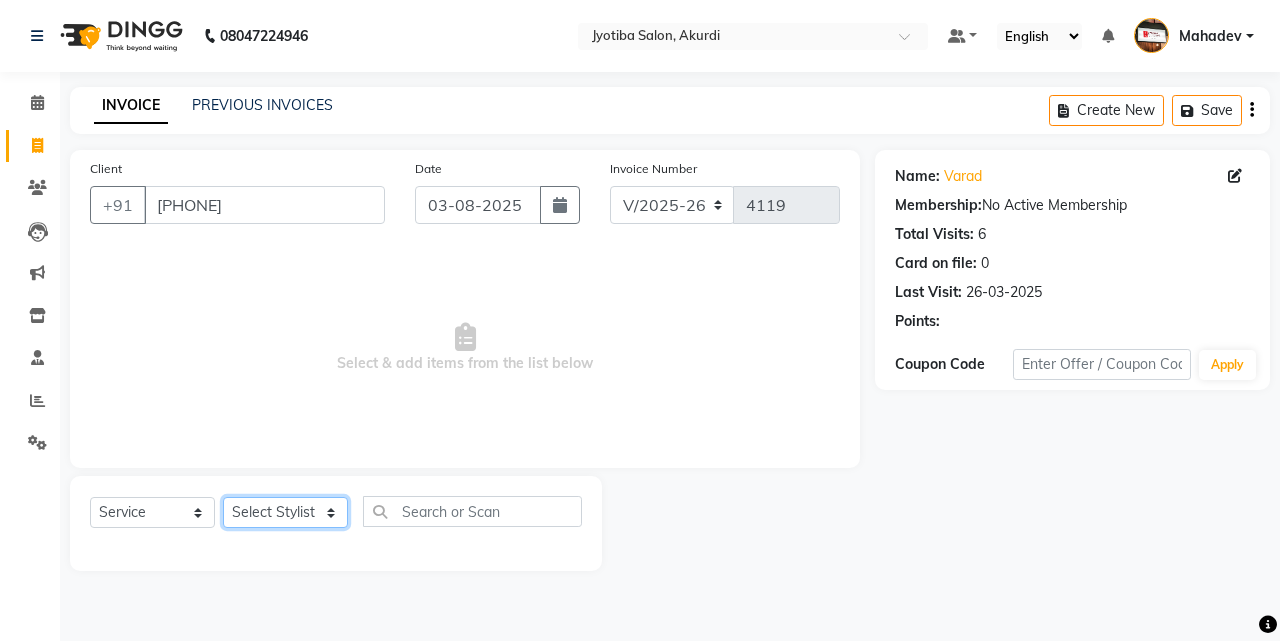 click on "Select Stylist Ajaj Ansari sahid Arif Ganpat  Mahadev manish choudhari Parmu tatya  Prem Rajan Sanjay Sanjay Santosh  Shop  Sohel  Vinod" 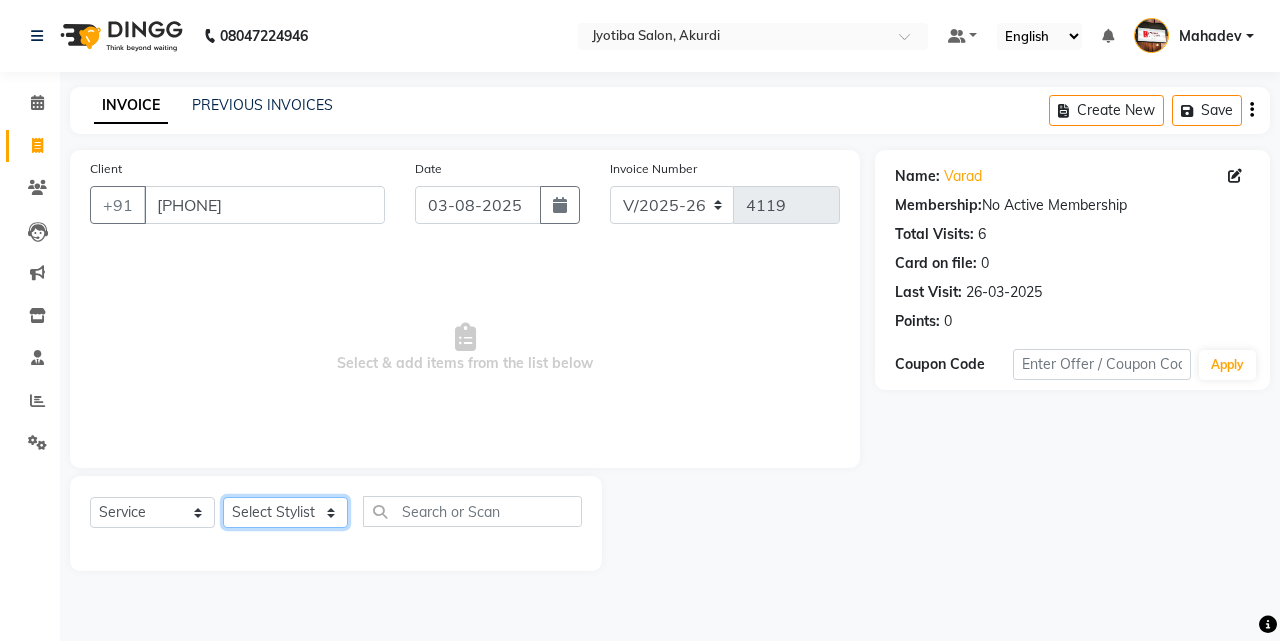 select on "43504" 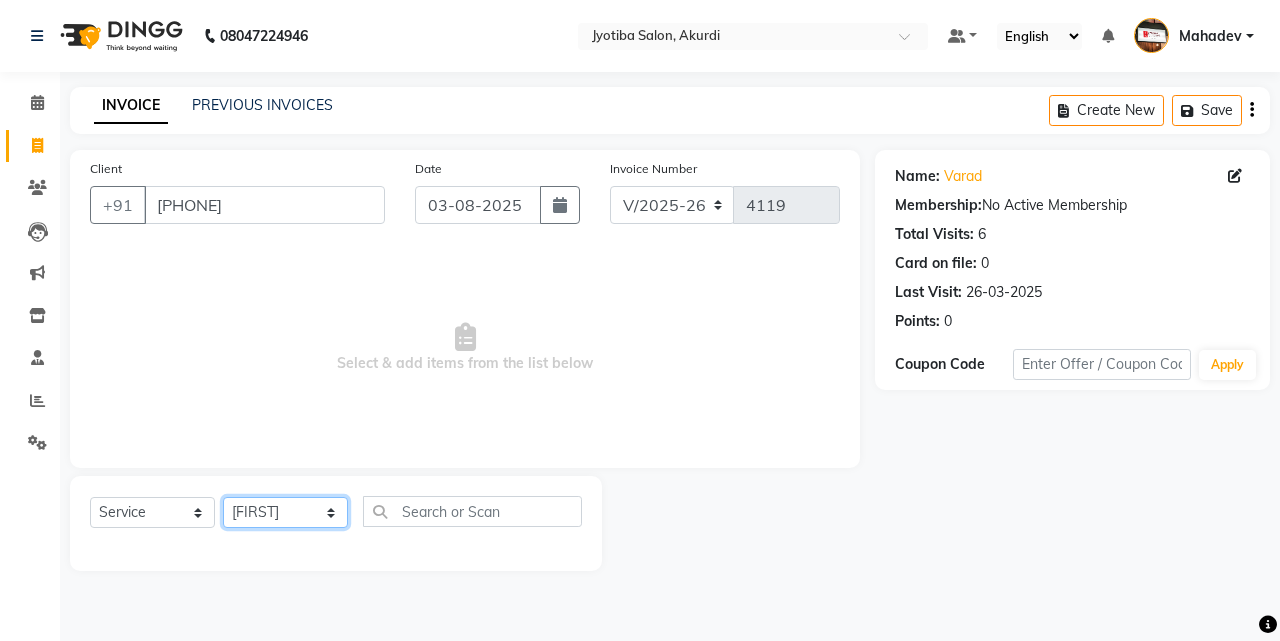 click on "Select Stylist Ajaj Ansari sahid Arif Ganpat  Mahadev manish choudhari Parmu tatya  Prem Rajan Sanjay Sanjay Santosh  Shop  Sohel  Vinod" 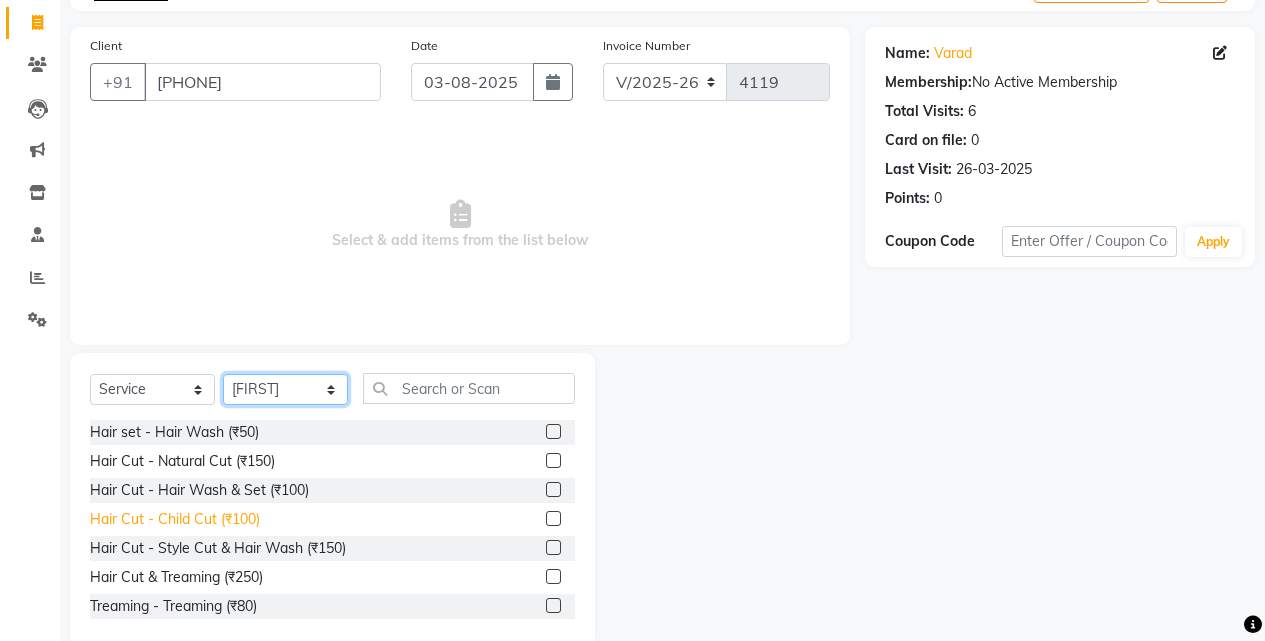 scroll, scrollTop: 160, scrollLeft: 0, axis: vertical 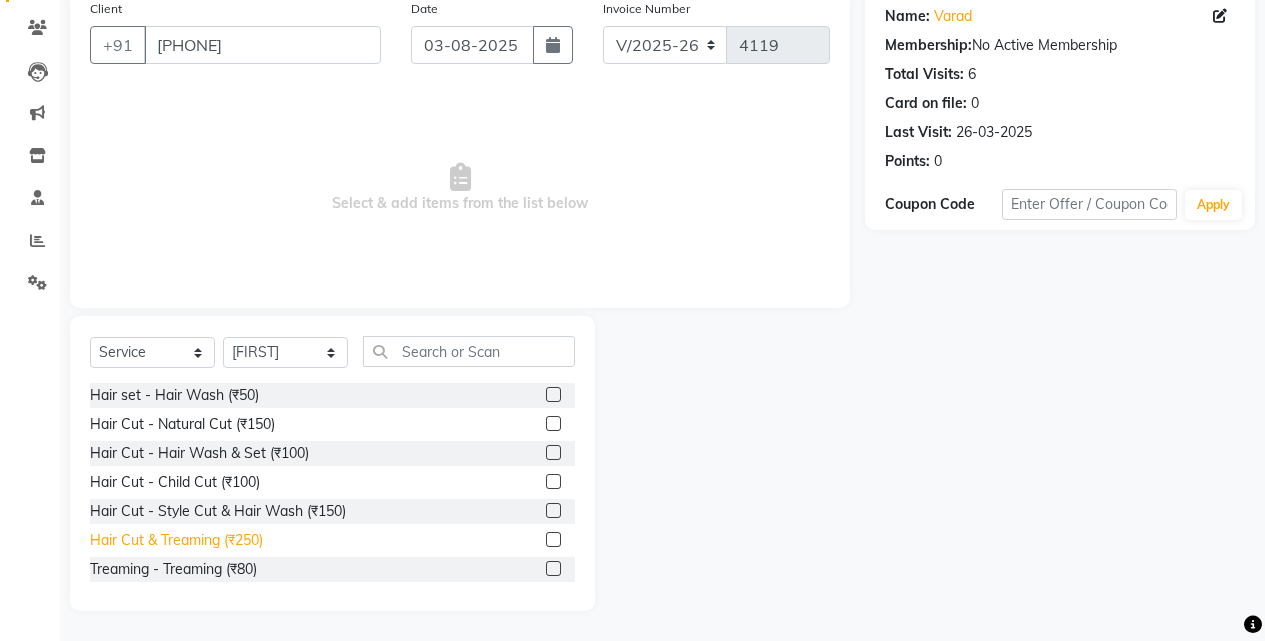 click on "Hair Cut & Treaming  (₹250)" 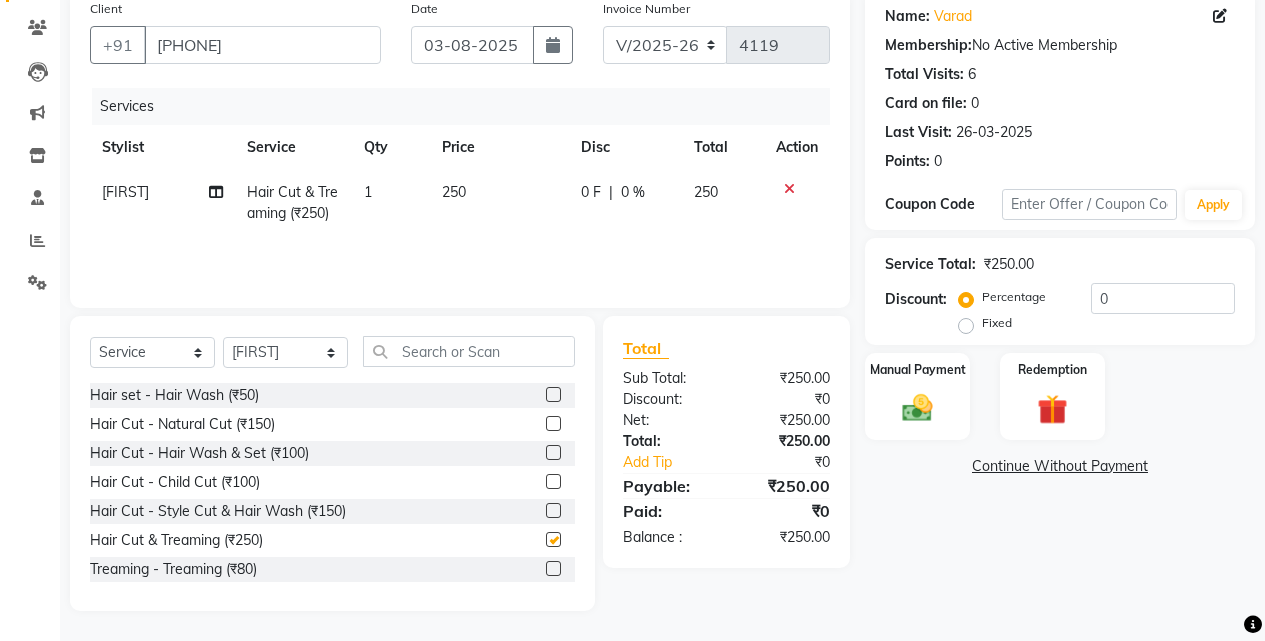checkbox on "false" 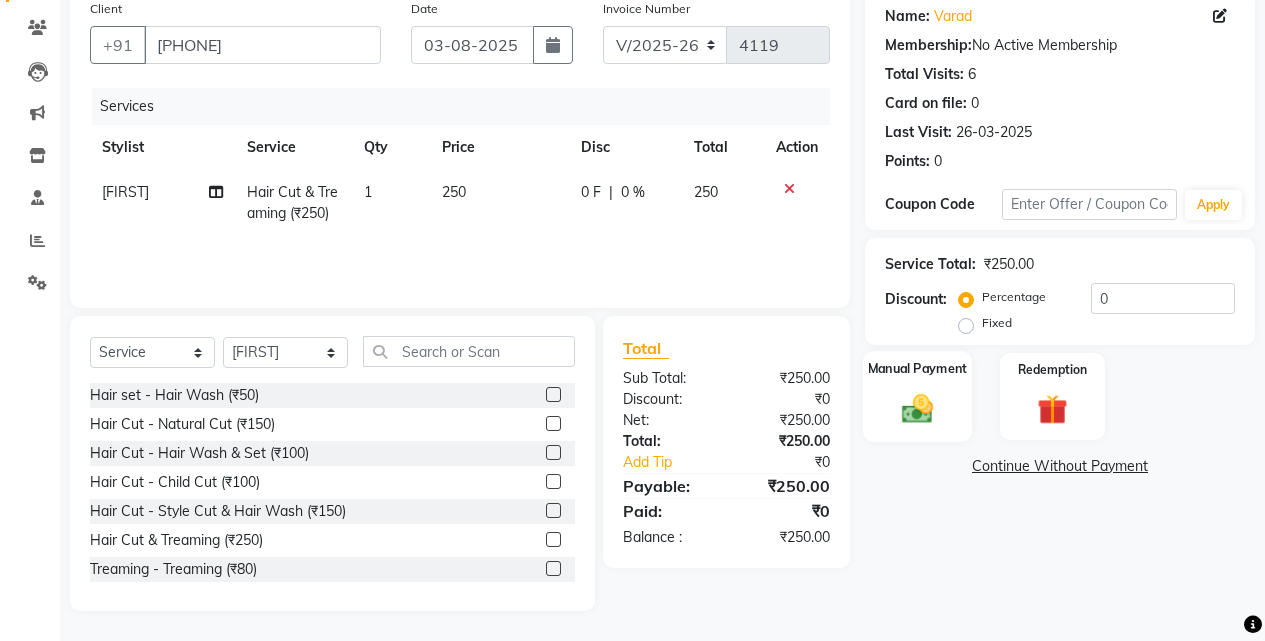 click on "Manual Payment" 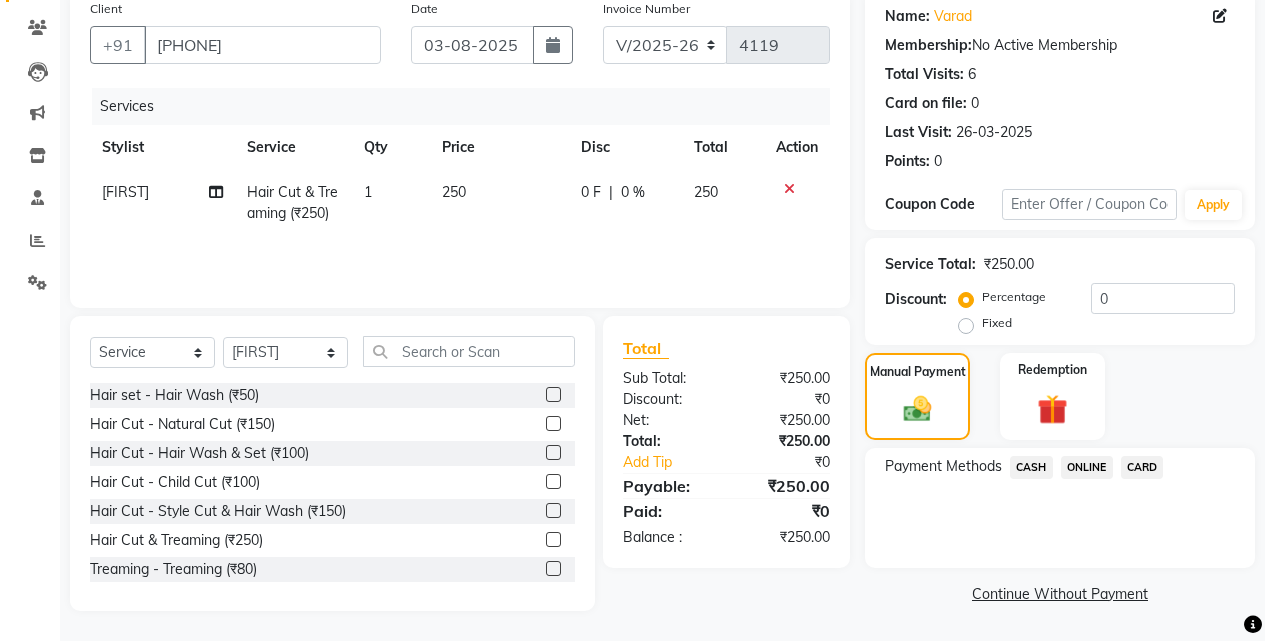 click on "ONLINE" 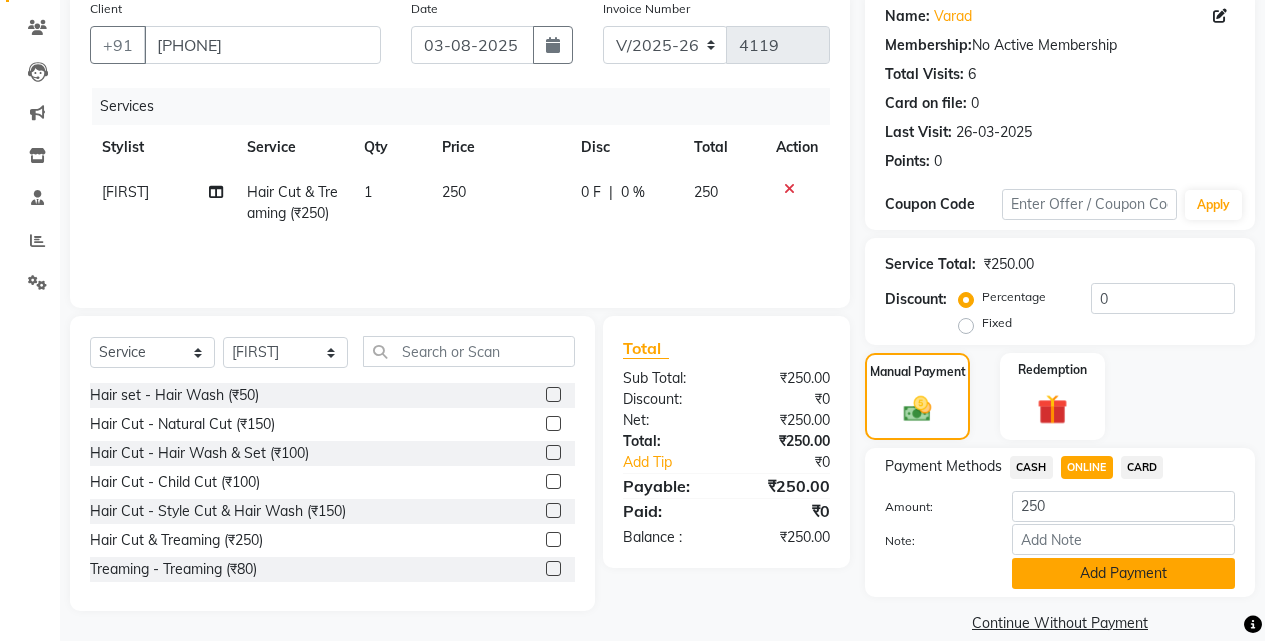 click on "Add Payment" 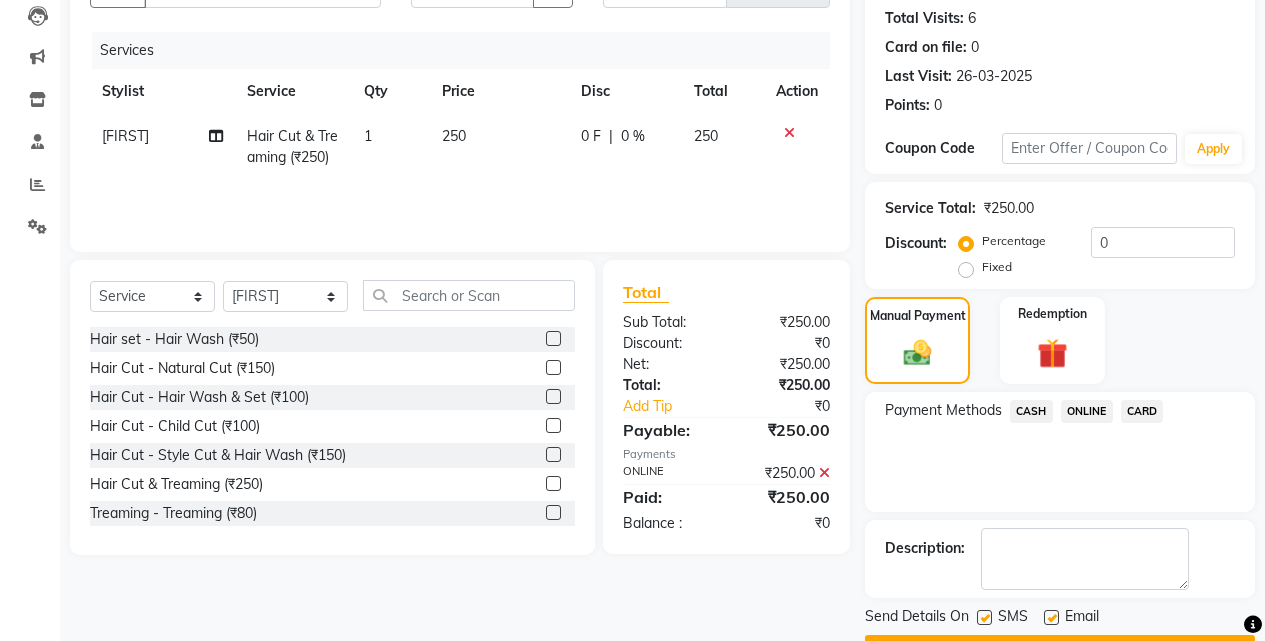 scroll, scrollTop: 271, scrollLeft: 0, axis: vertical 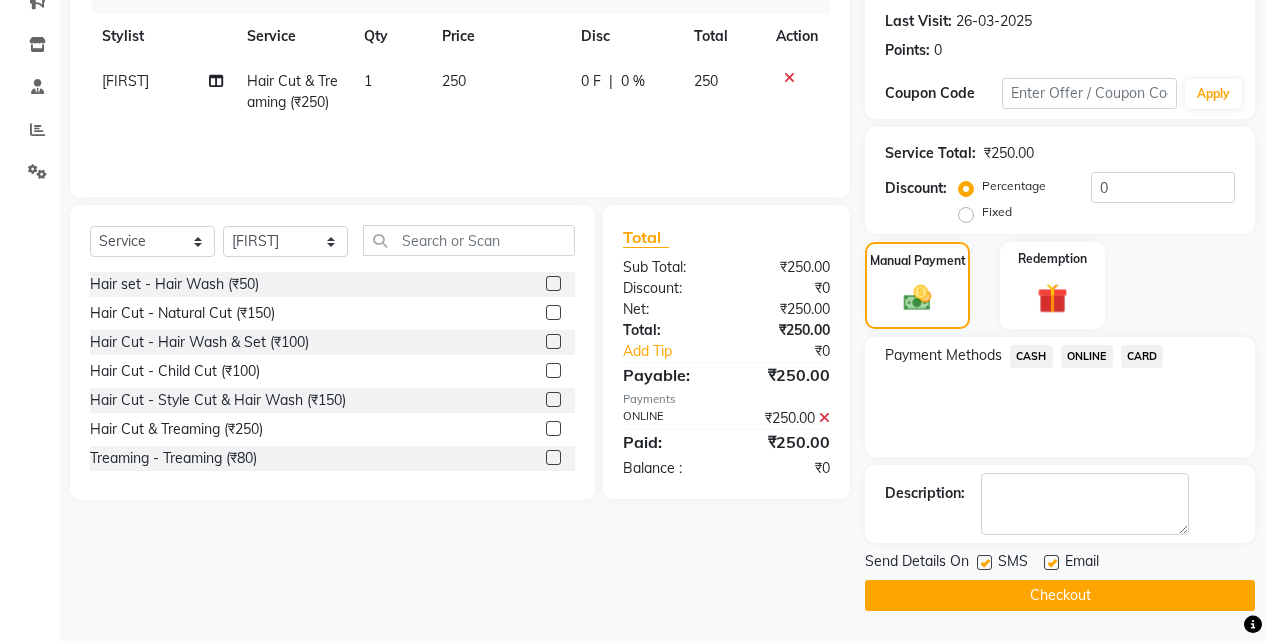 drag, startPoint x: 1069, startPoint y: 592, endPoint x: 502, endPoint y: 486, distance: 576.8232 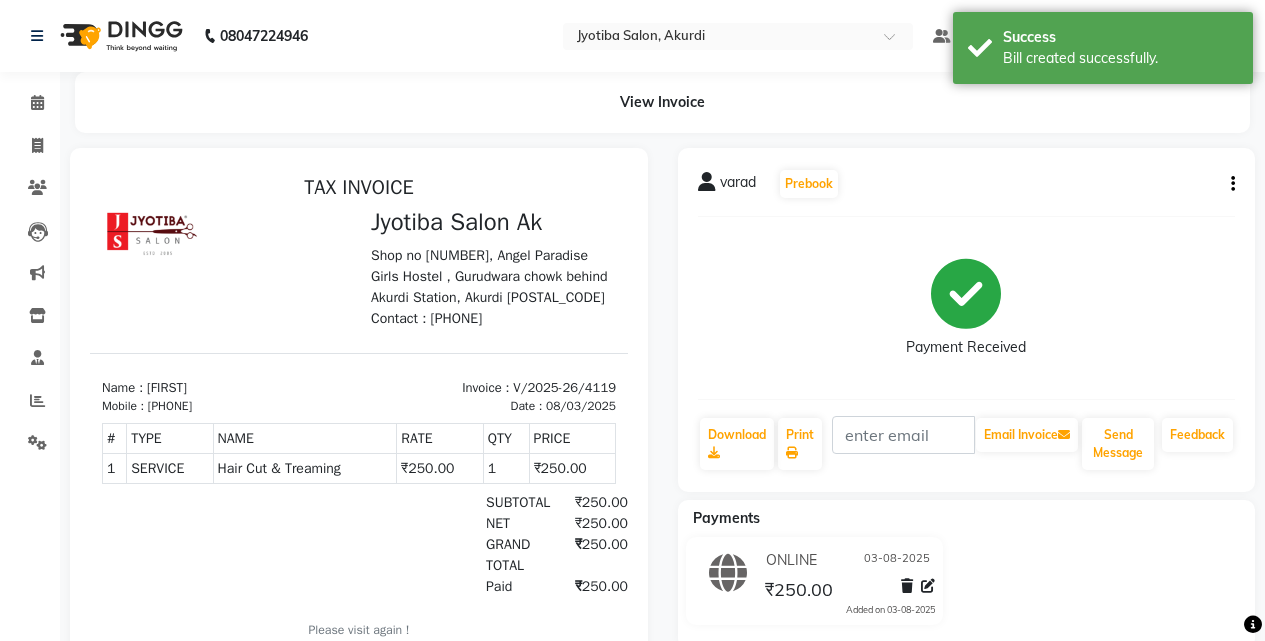 scroll, scrollTop: 0, scrollLeft: 0, axis: both 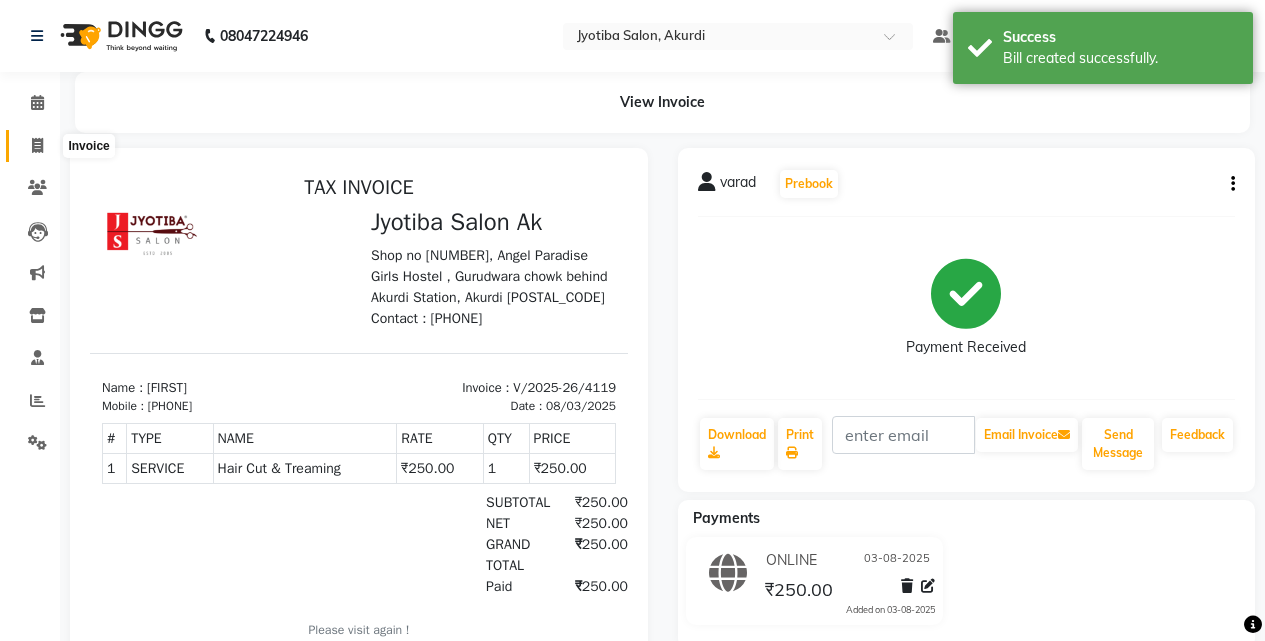 click 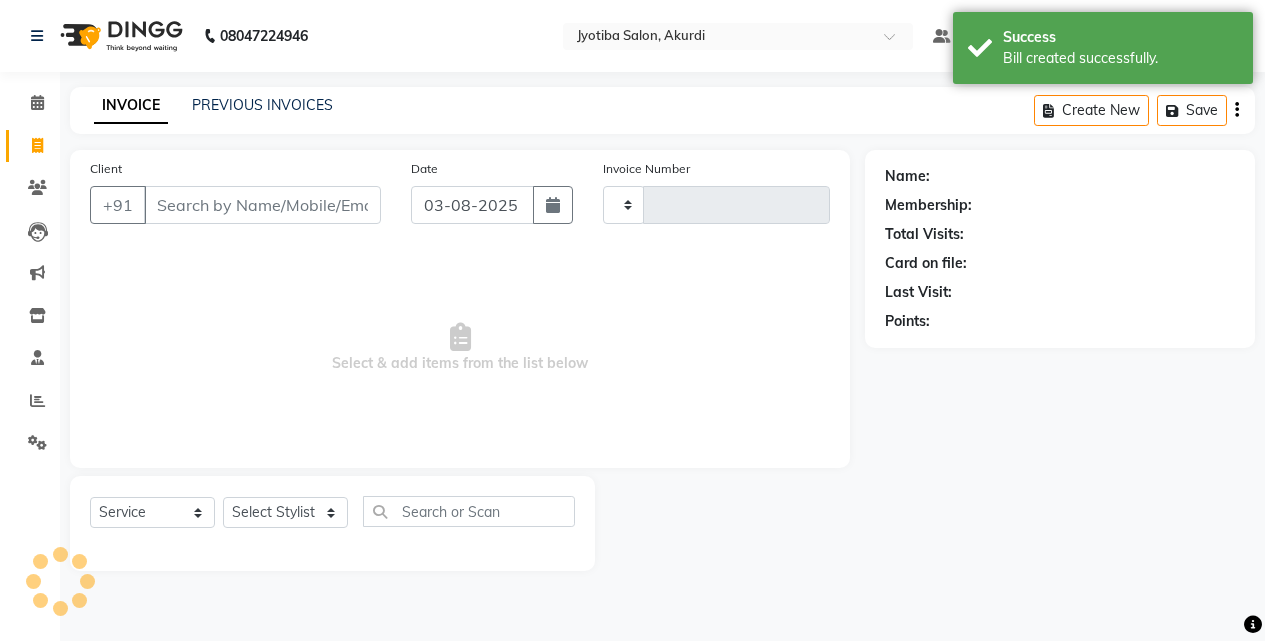 type on "4120" 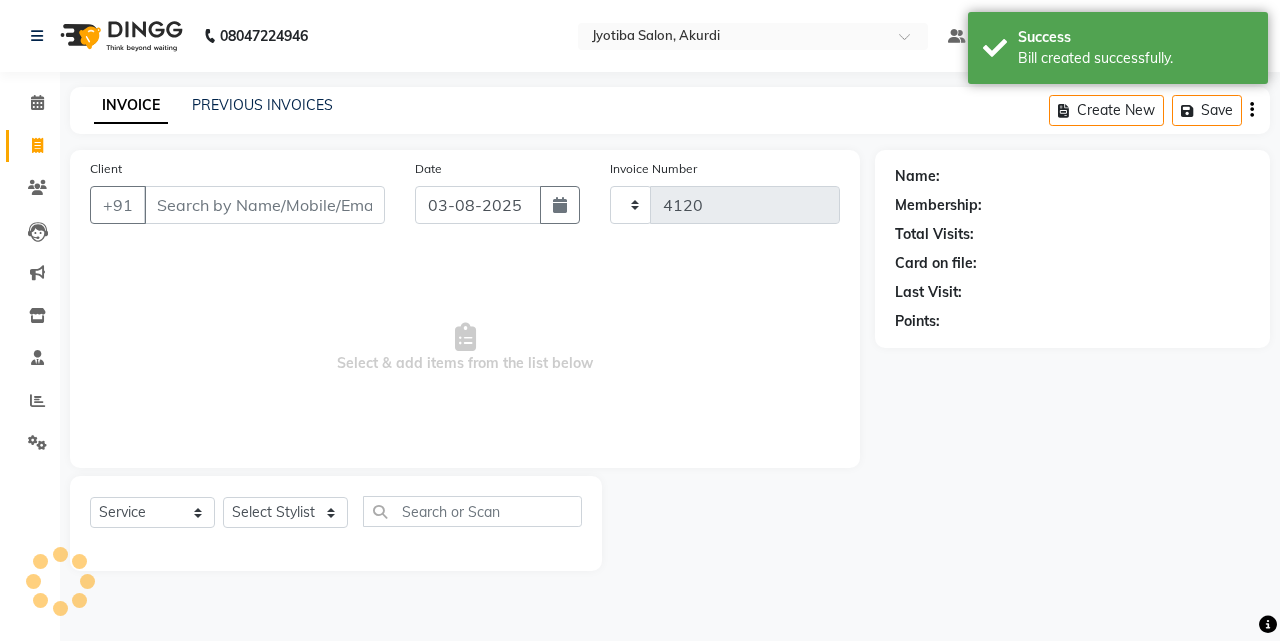 select on "557" 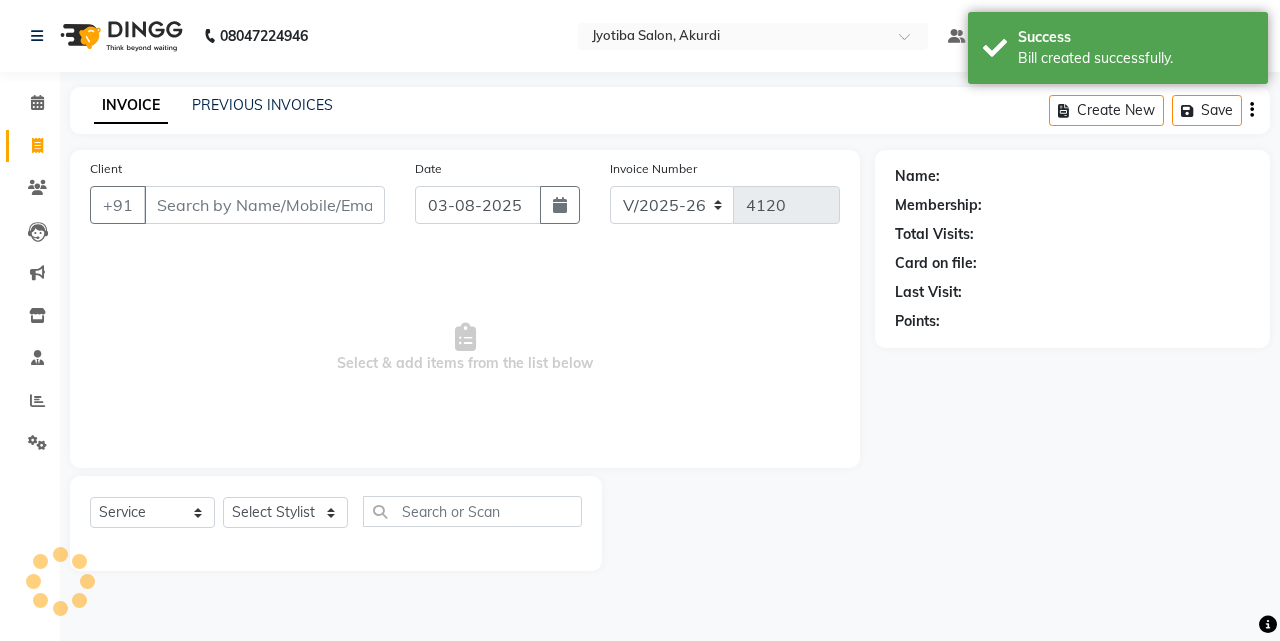 click on "Client" at bounding box center (264, 205) 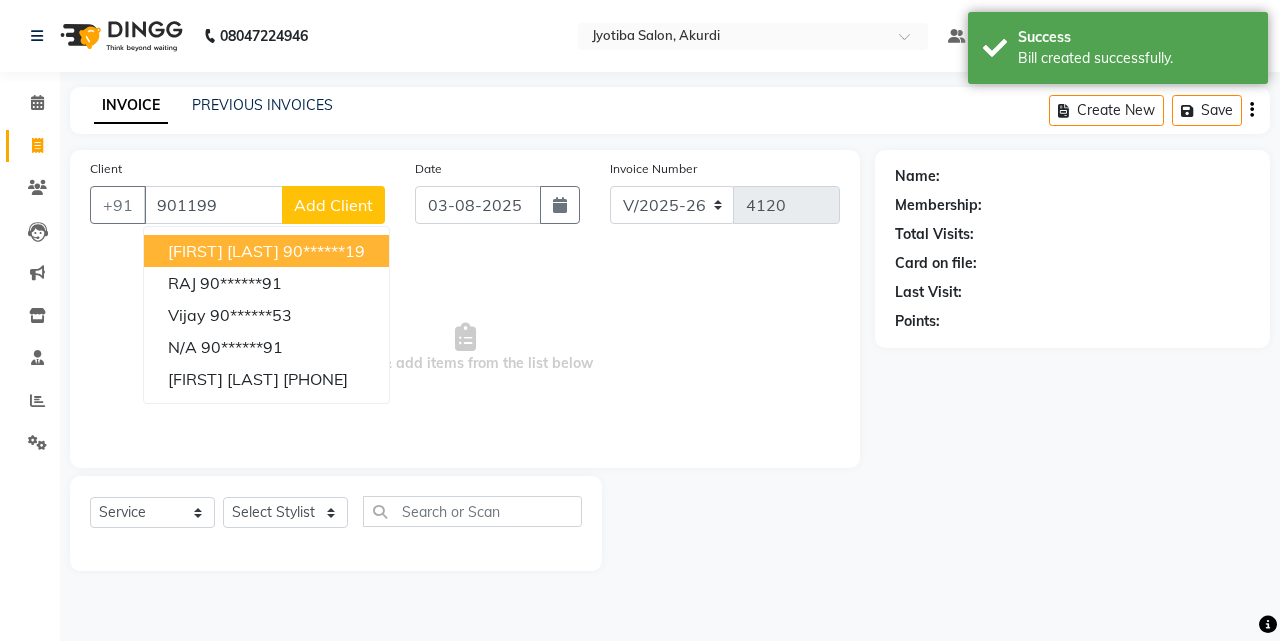 click on "Anil Pitekar  90******19" at bounding box center (266, 251) 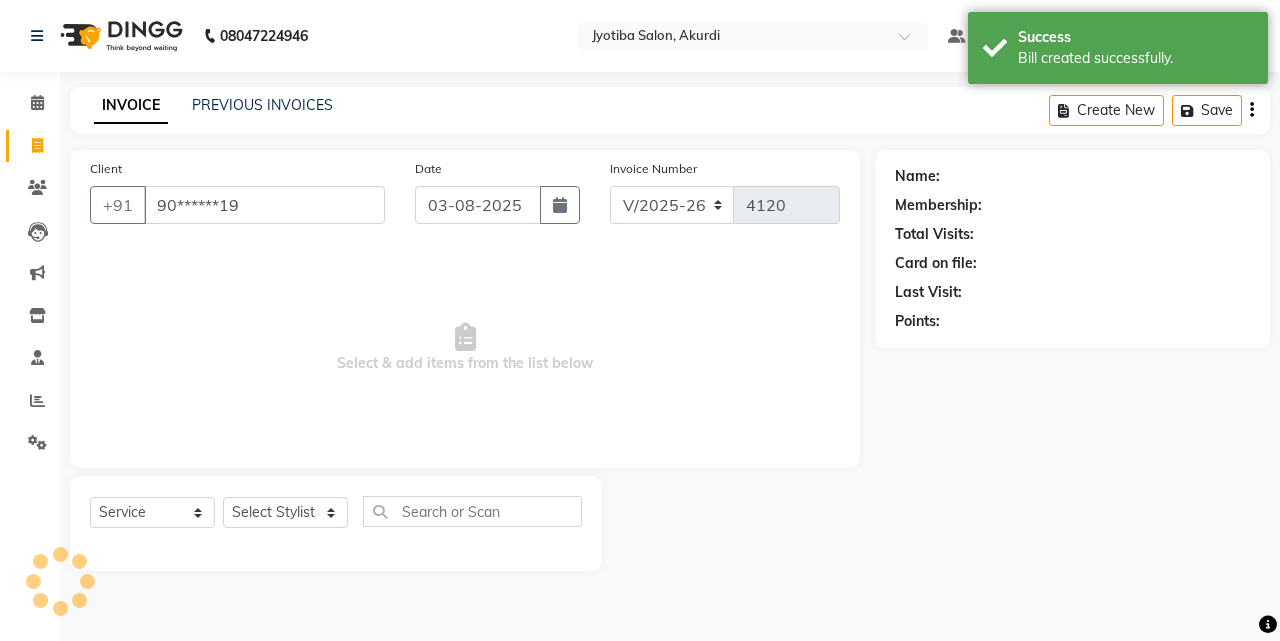 type on "90******19" 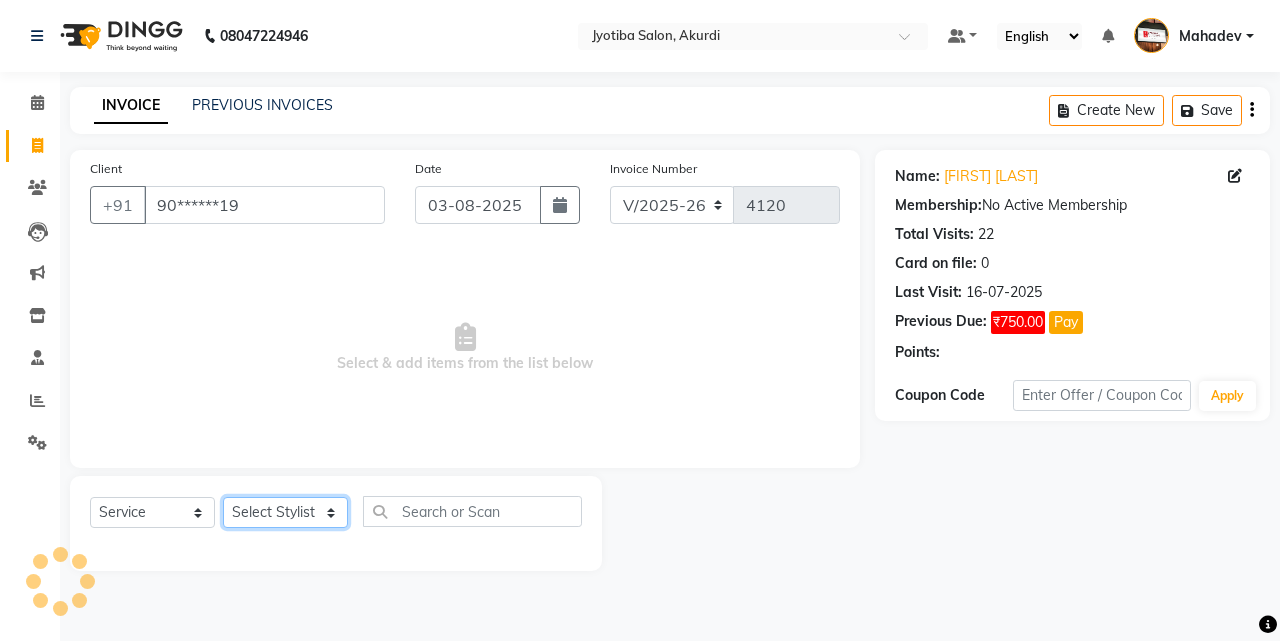 click on "Select Stylist Ajaj Ansari sahid Arif Ganpat  Mahadev manish choudhari Parmu tatya  Prem Rajan Sanjay Sanjay Santosh  Shop  Sohel  Vinod" 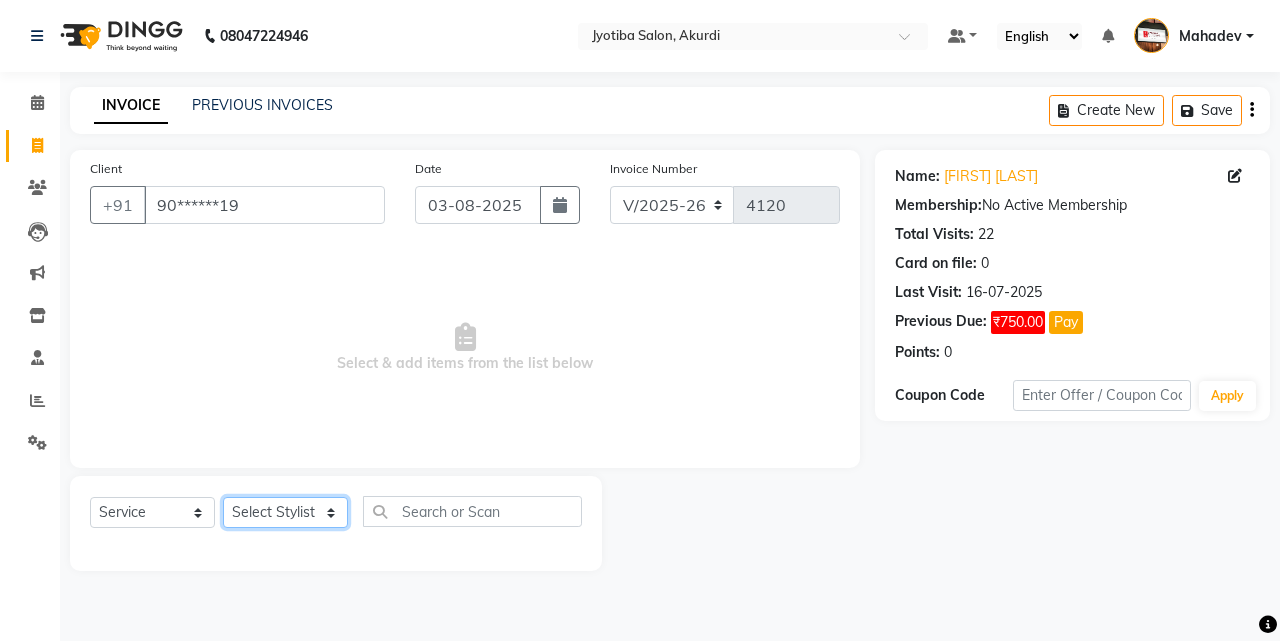 select on "7216" 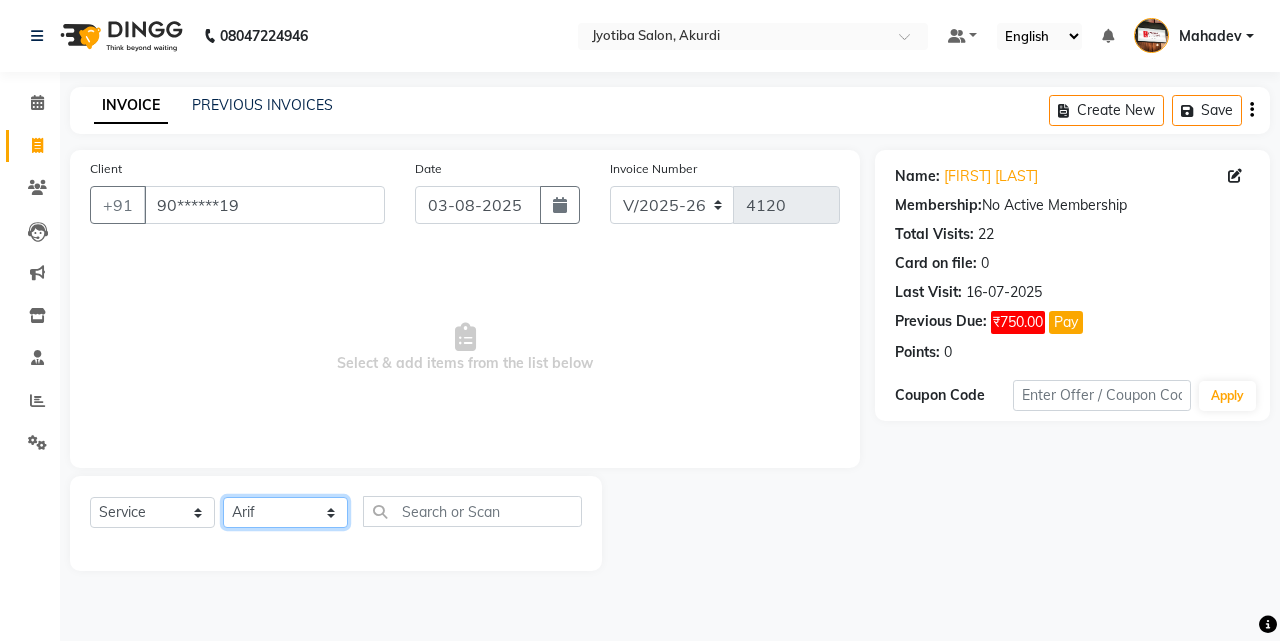 click on "Select Stylist Ajaj Ansari sahid Arif Ganpat  Mahadev manish choudhari Parmu tatya  Prem Rajan Sanjay Sanjay Santosh  Shop  Sohel  Vinod" 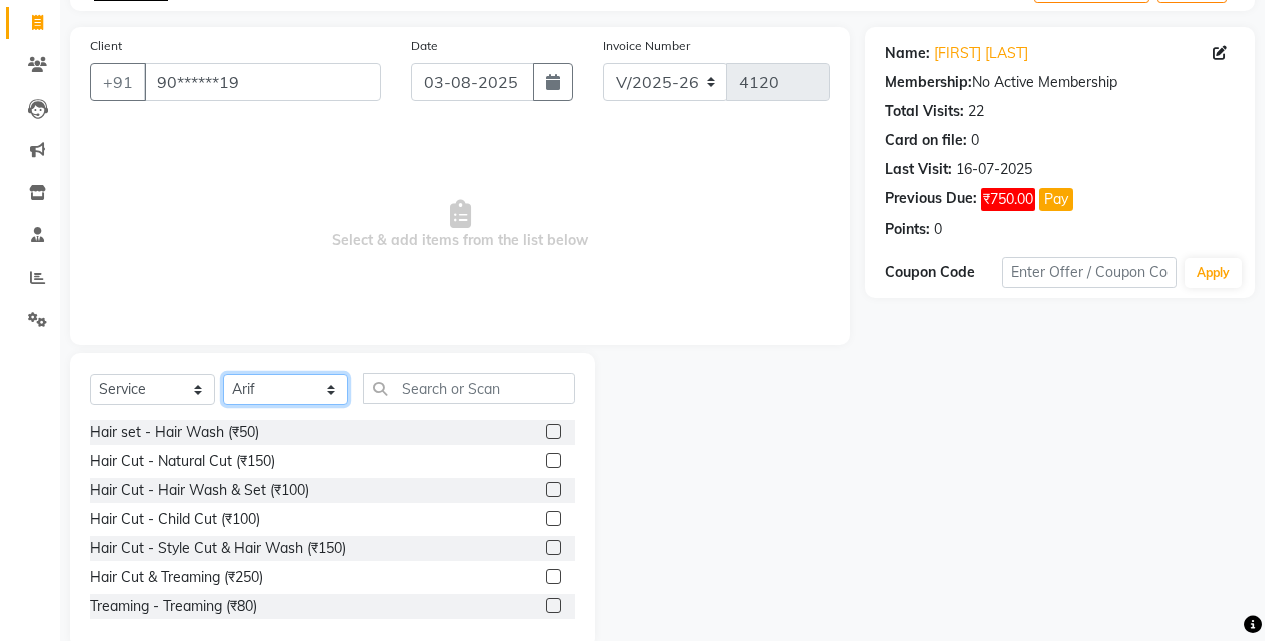 scroll, scrollTop: 160, scrollLeft: 0, axis: vertical 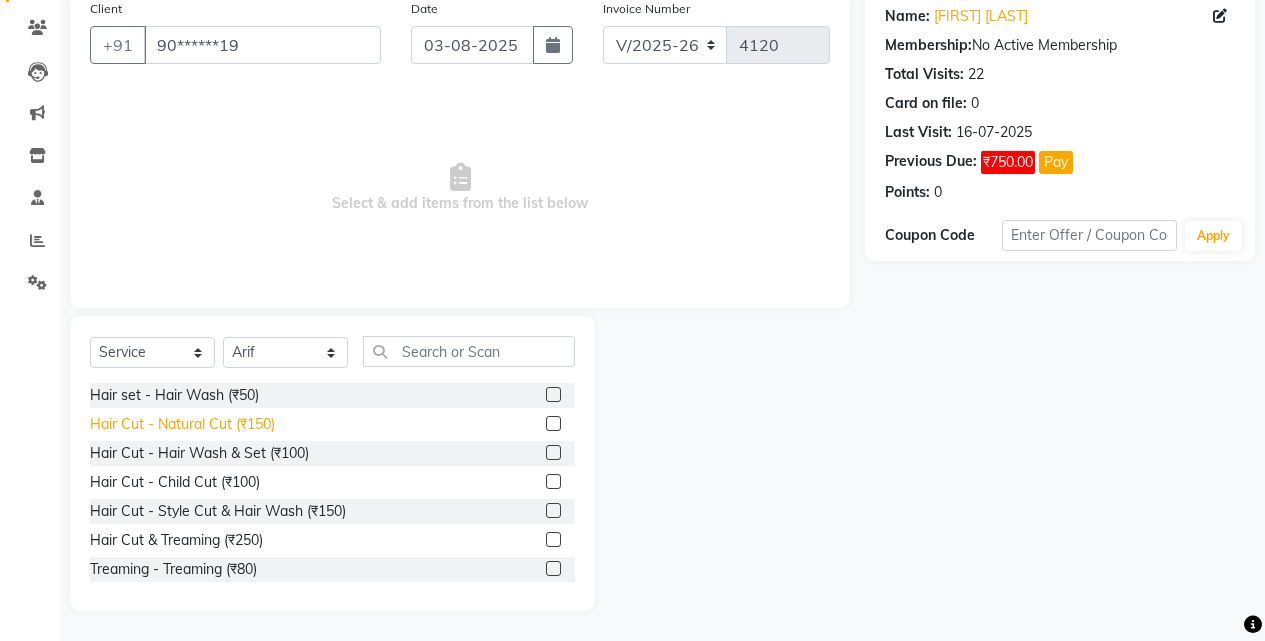 click on "Hair Cut - Natural Cut (₹150)" 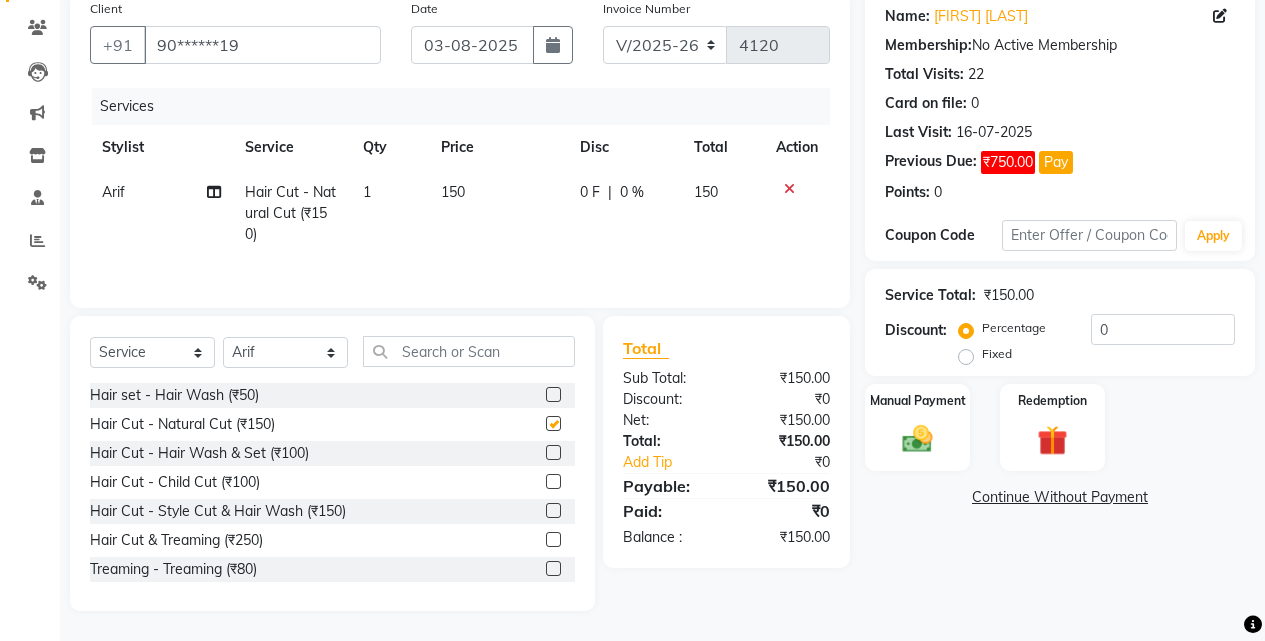 checkbox on "false" 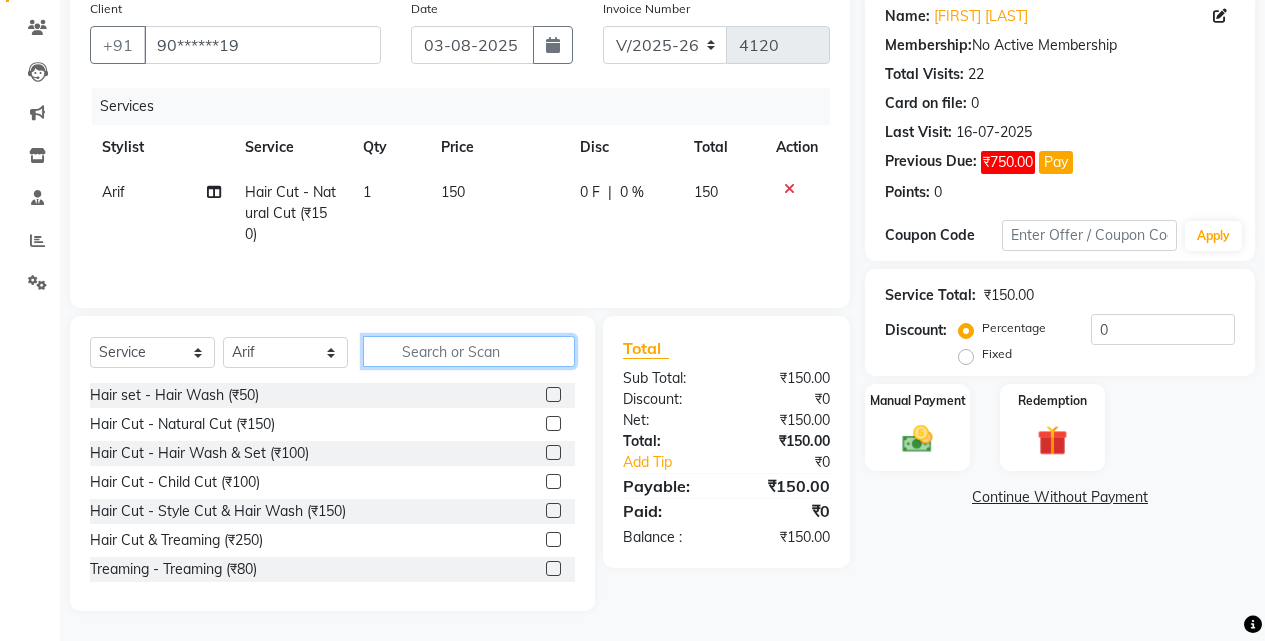 click 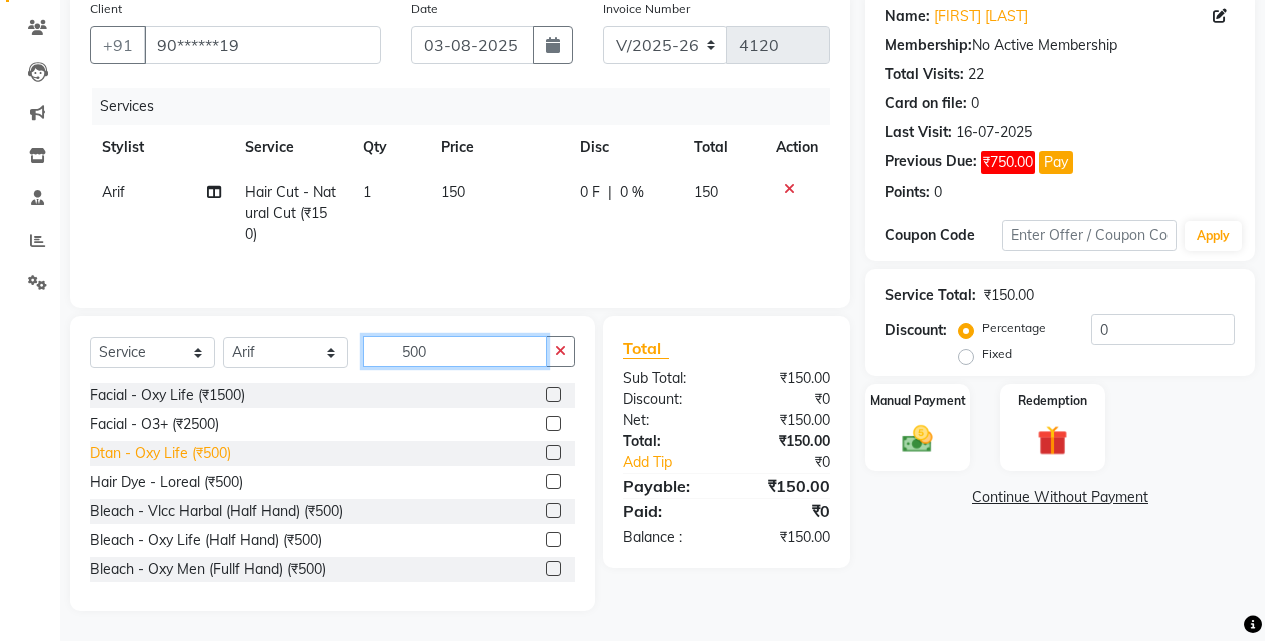 type on "500" 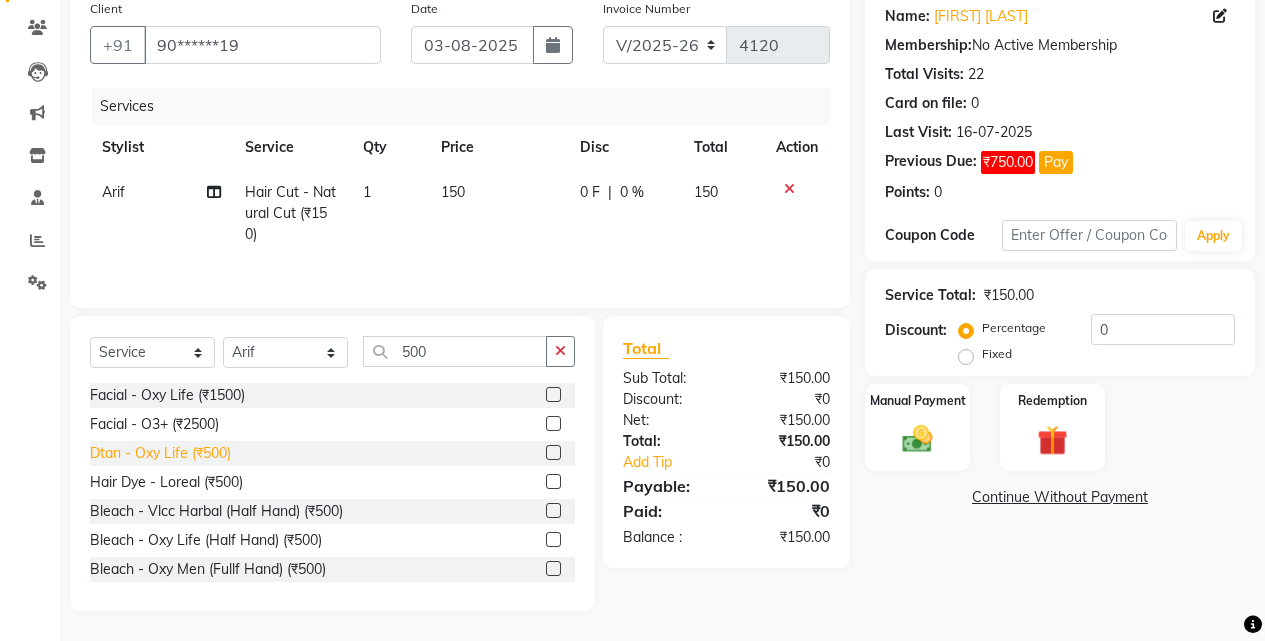 click on "Dtan - Oxy Life (₹500)" 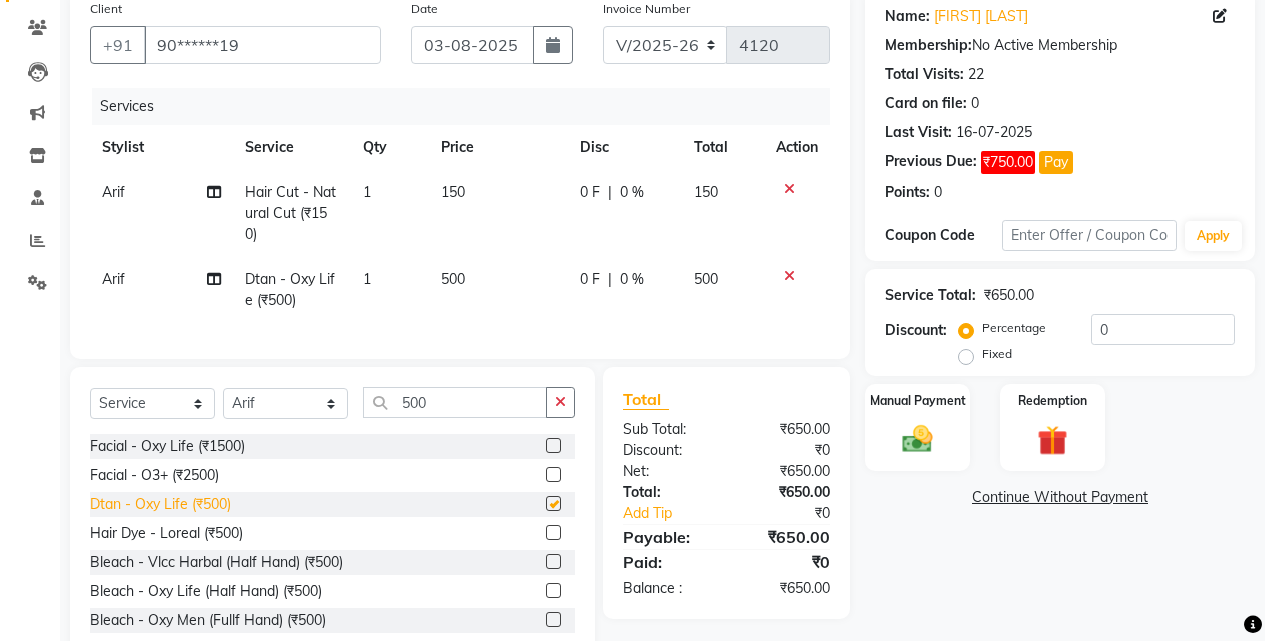 checkbox on "false" 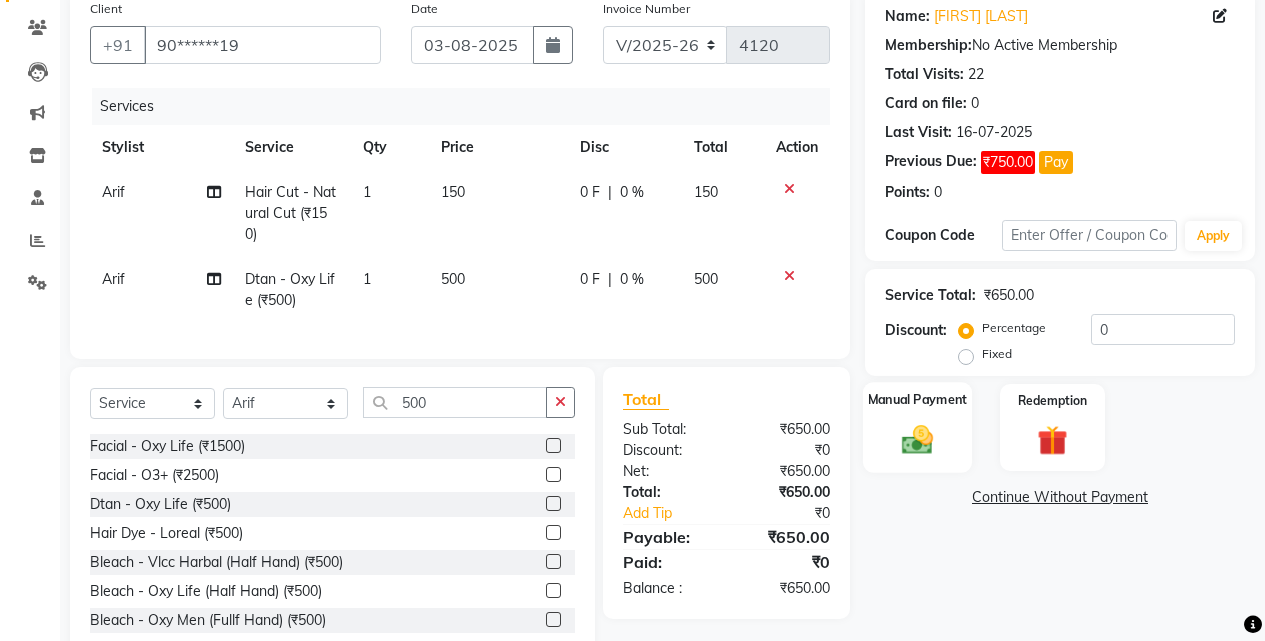 click on "Manual Payment" 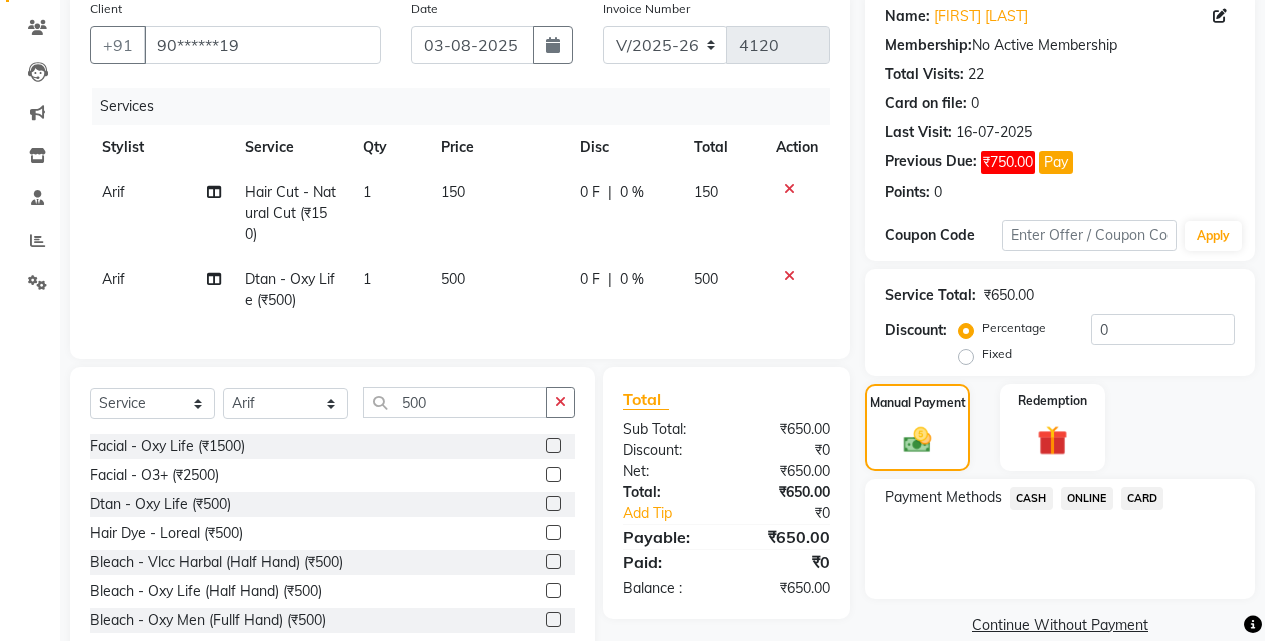 click on "ONLINE" 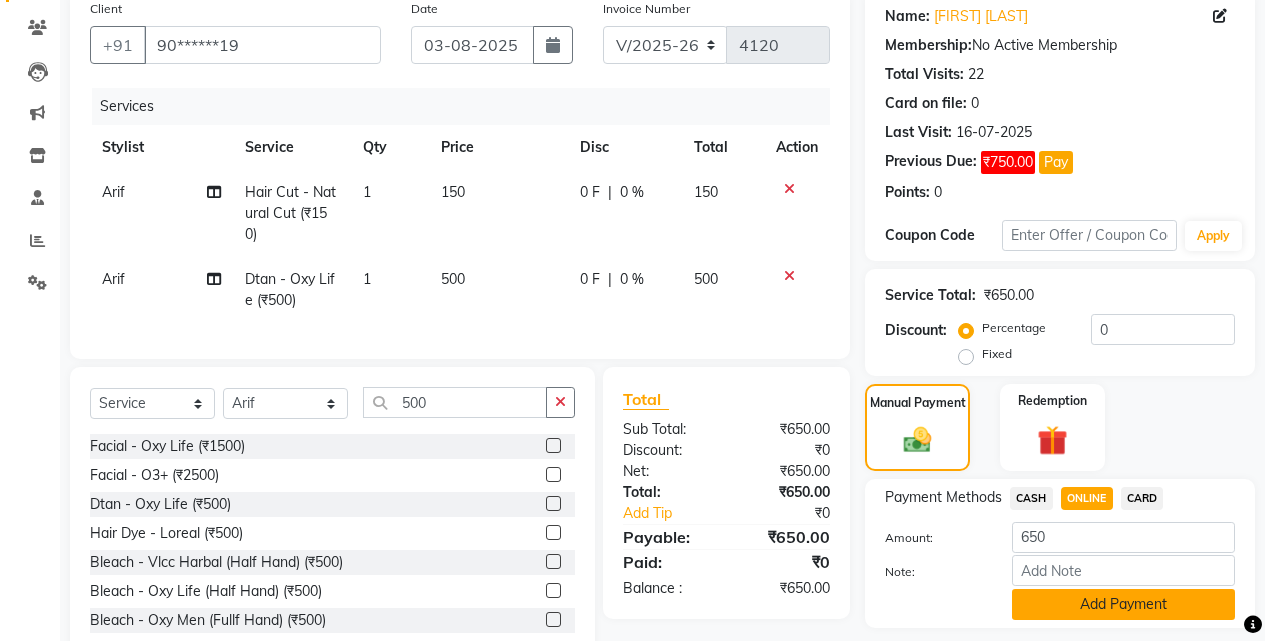 click on "Add Payment" 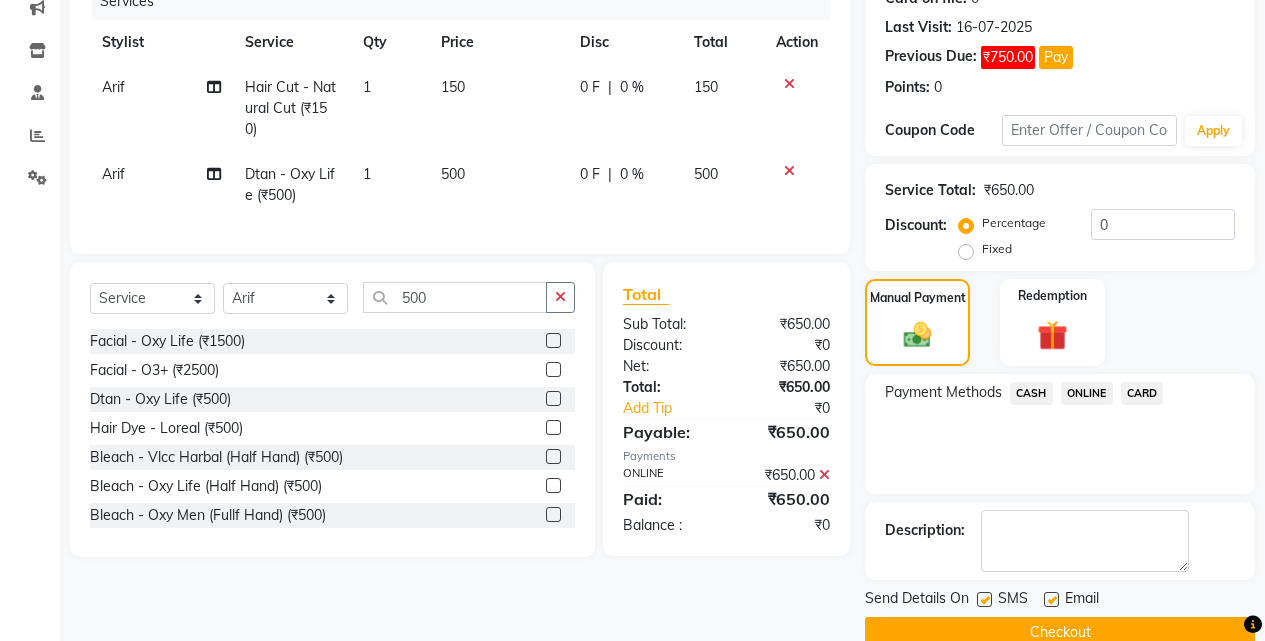 scroll, scrollTop: 302, scrollLeft: 0, axis: vertical 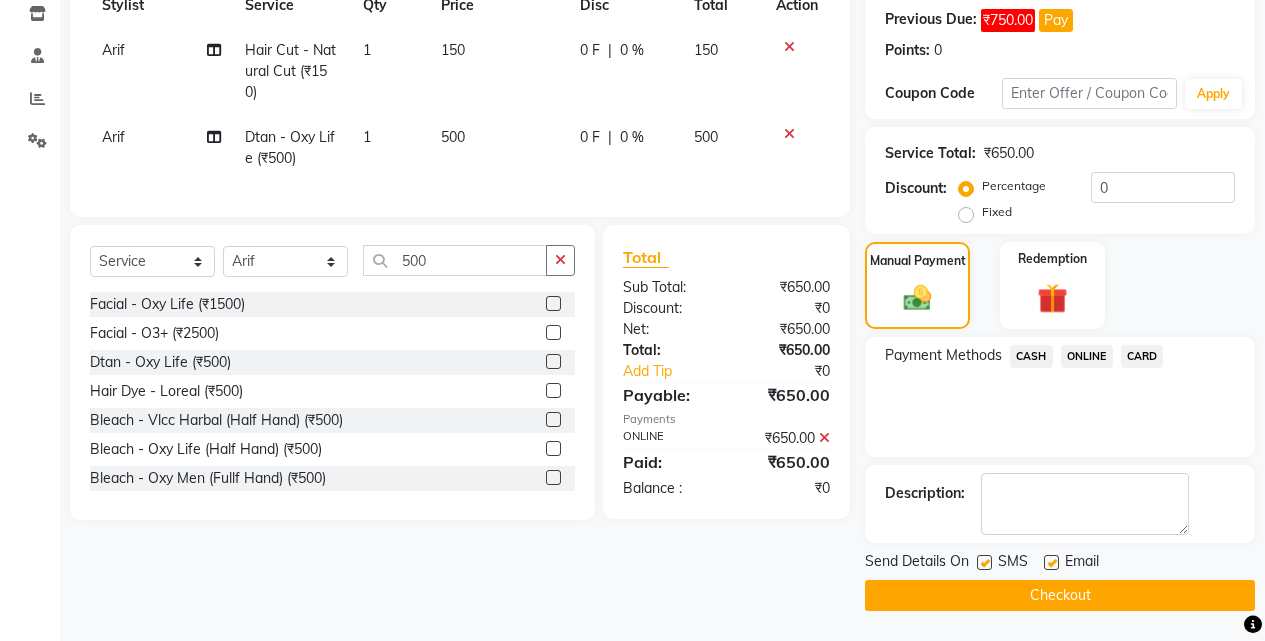 click on "Checkout" 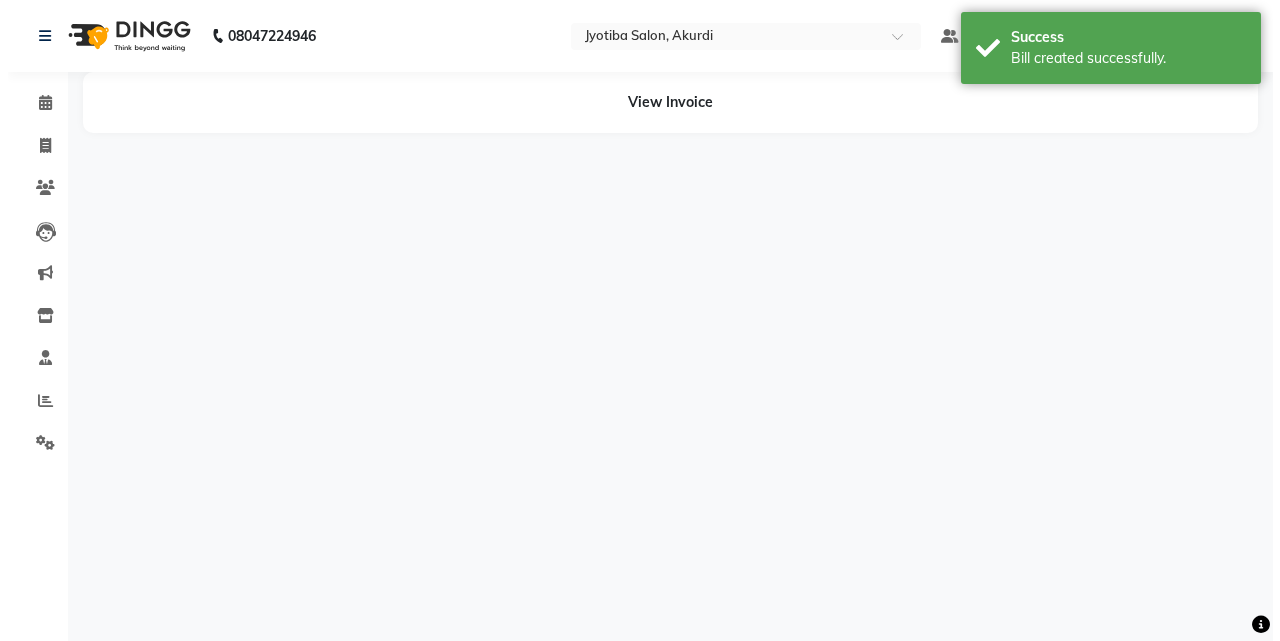 scroll, scrollTop: 0, scrollLeft: 0, axis: both 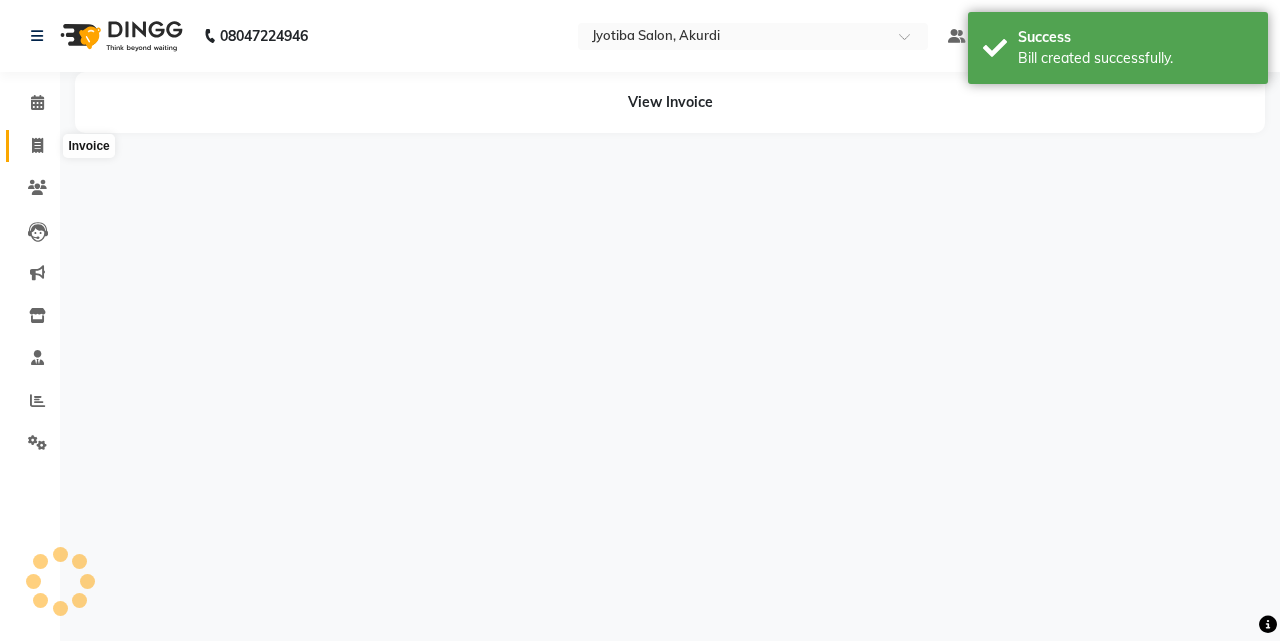 click 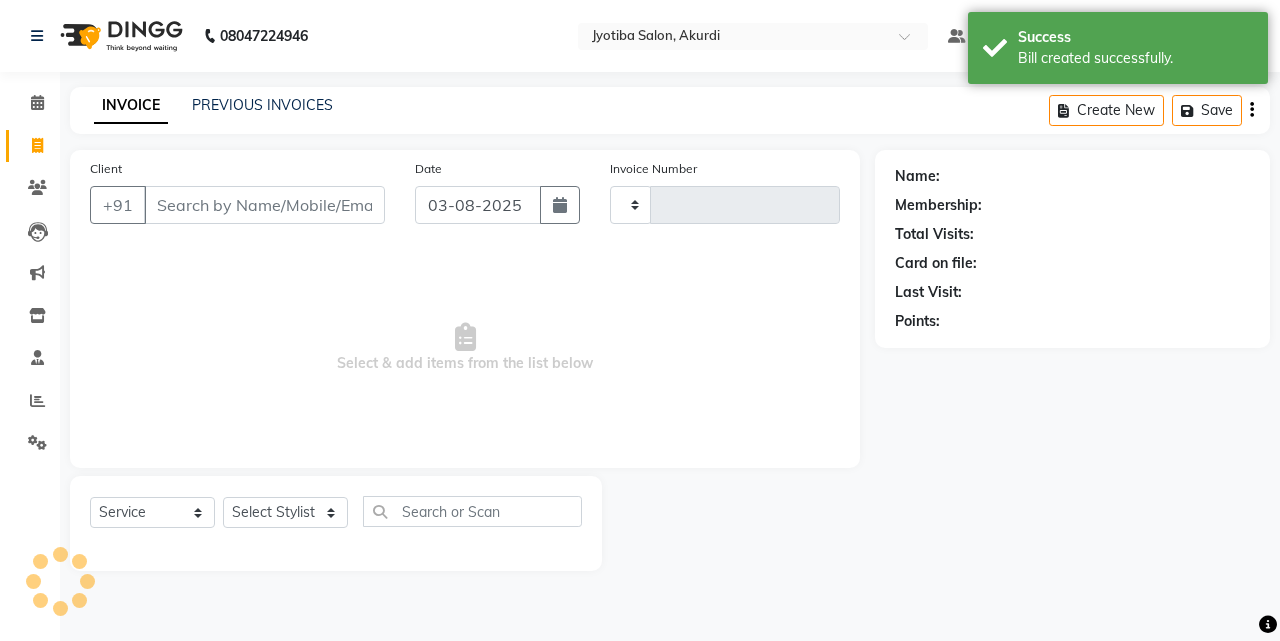 click on "Client" at bounding box center (264, 205) 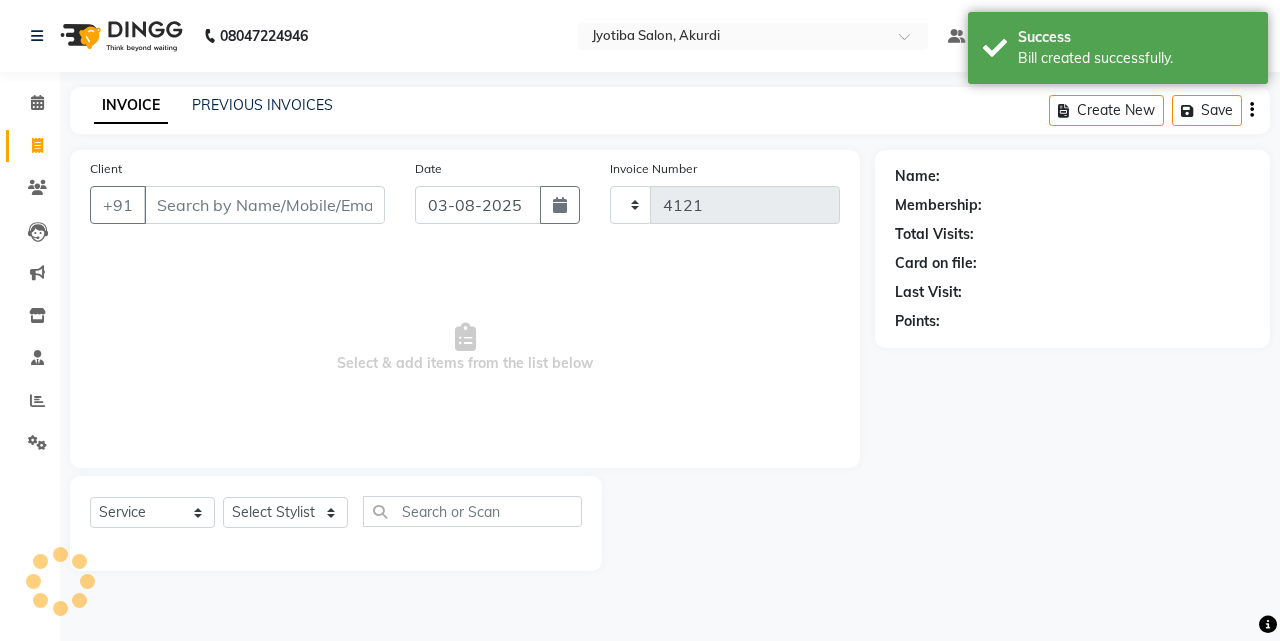 select on "557" 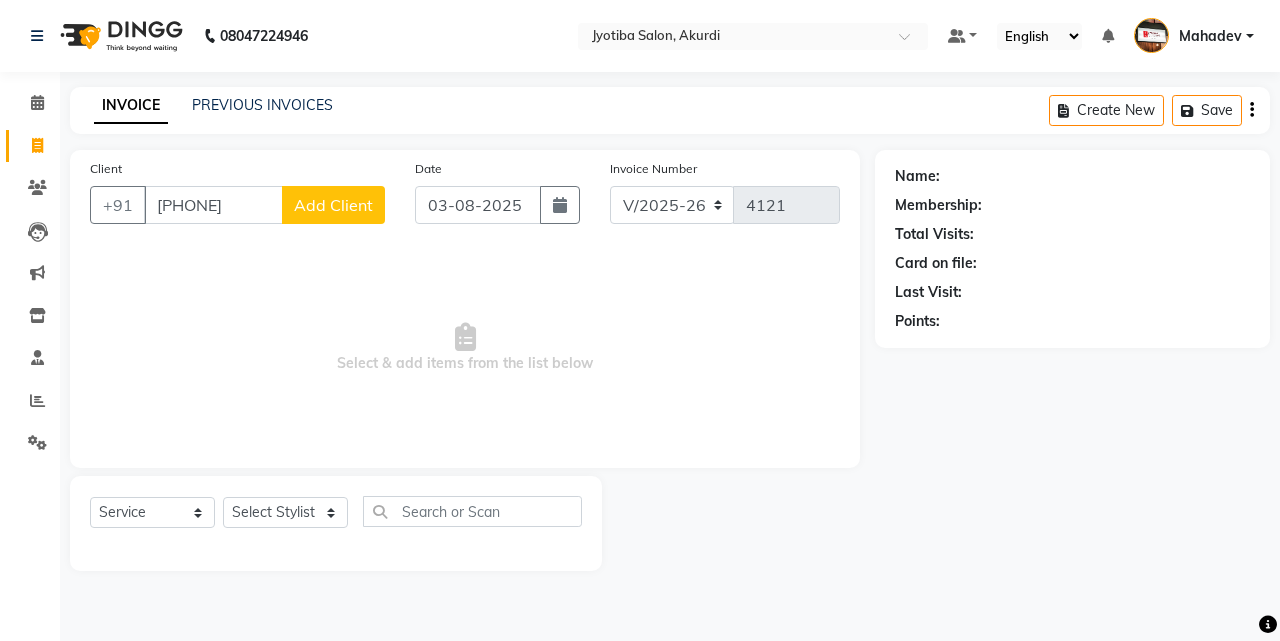 type on "7978112510" 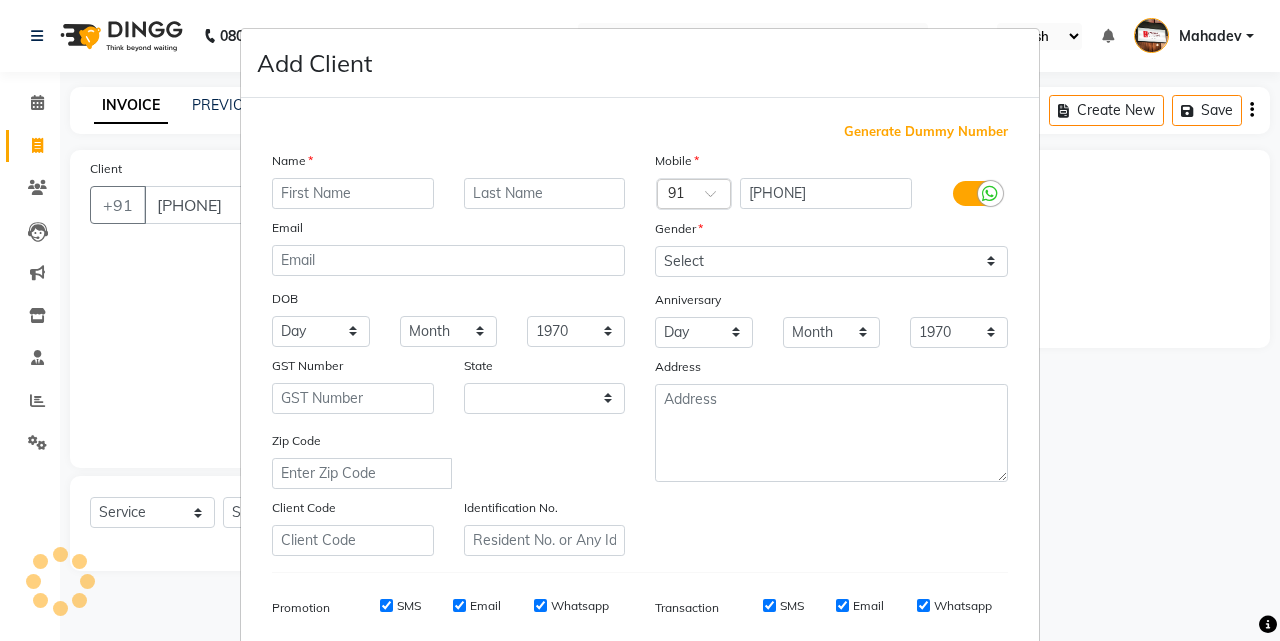 click at bounding box center (353, 193) 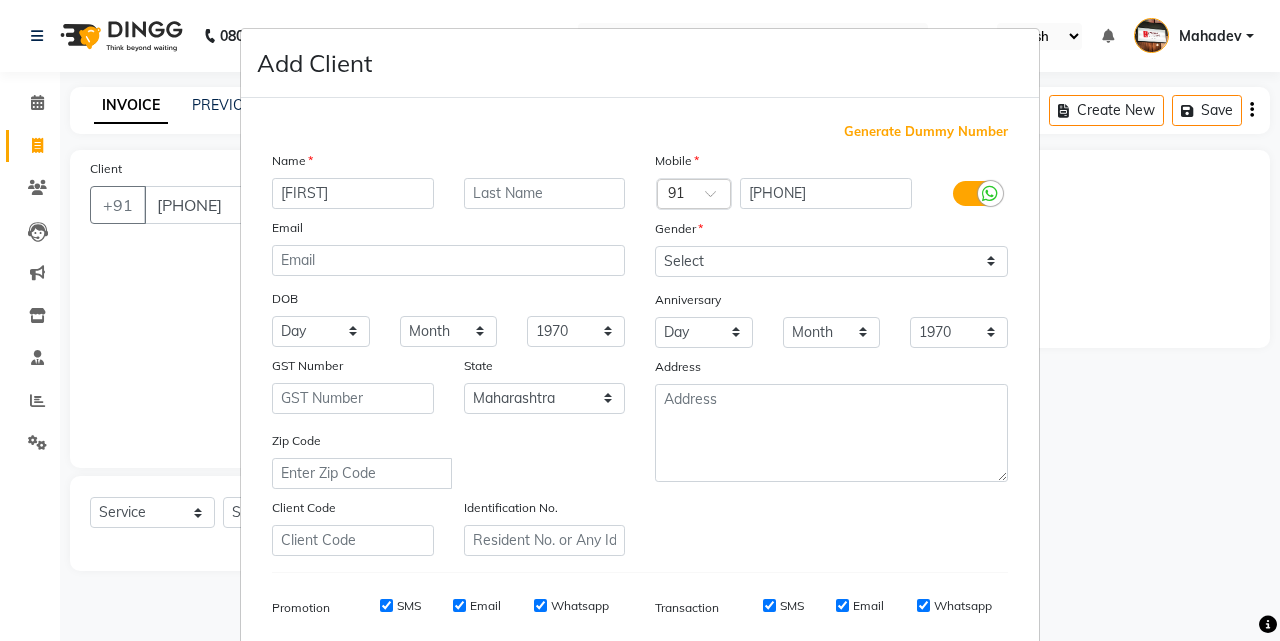 type on "savchin" 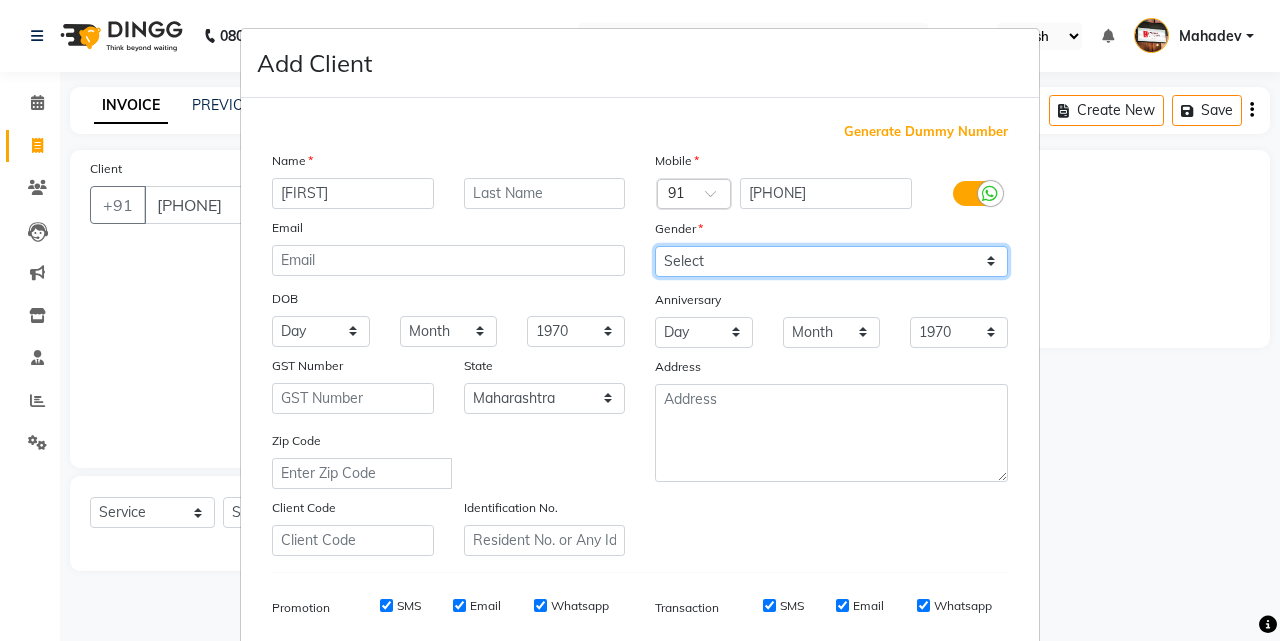 click on "Select Male Female Other Prefer Not To Say" at bounding box center [831, 261] 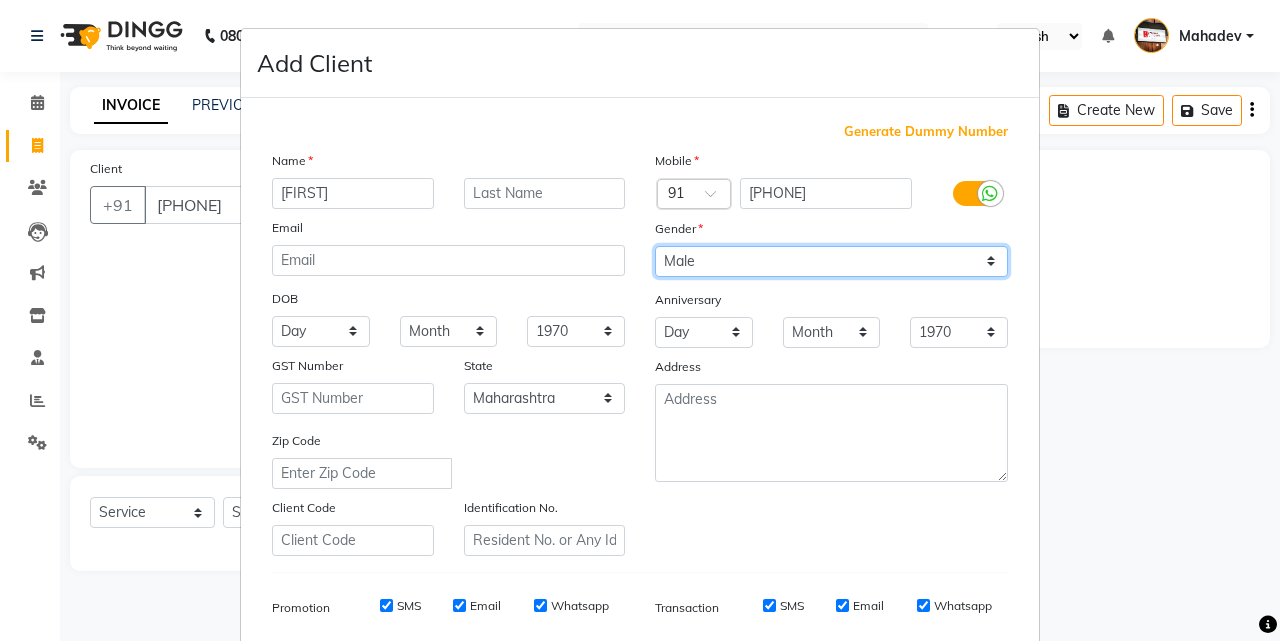 click on "Select Male Female Other Prefer Not To Say" at bounding box center (831, 261) 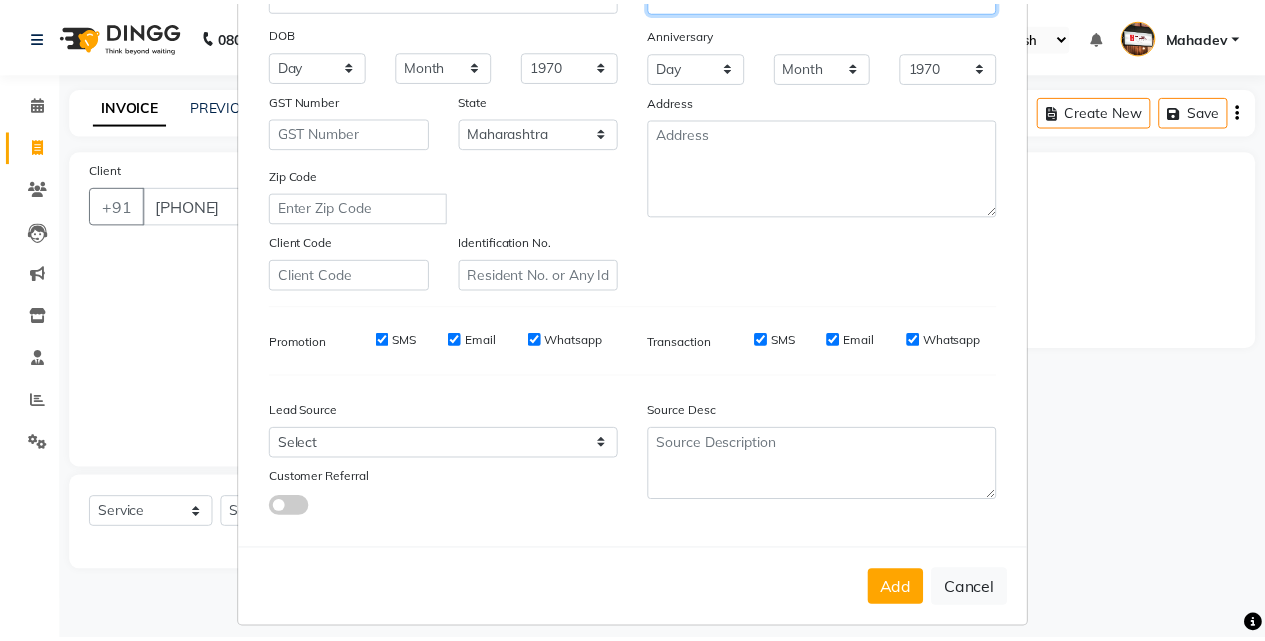 scroll, scrollTop: 282, scrollLeft: 0, axis: vertical 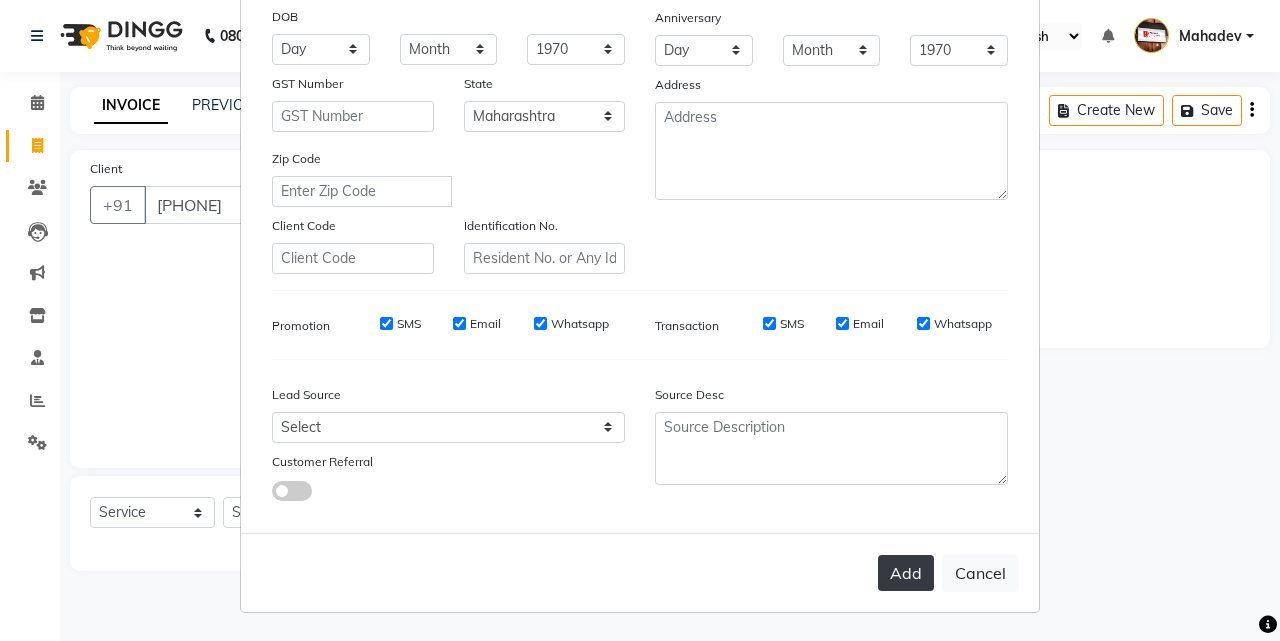 click on "Add" at bounding box center (906, 573) 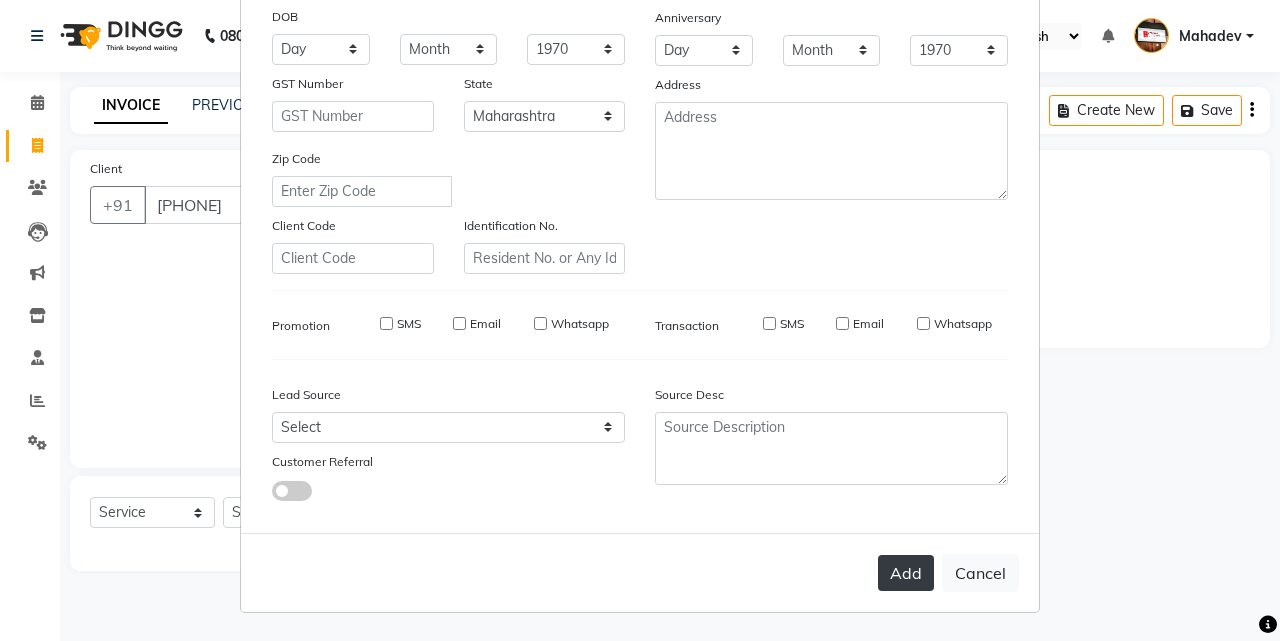 type on "79******10" 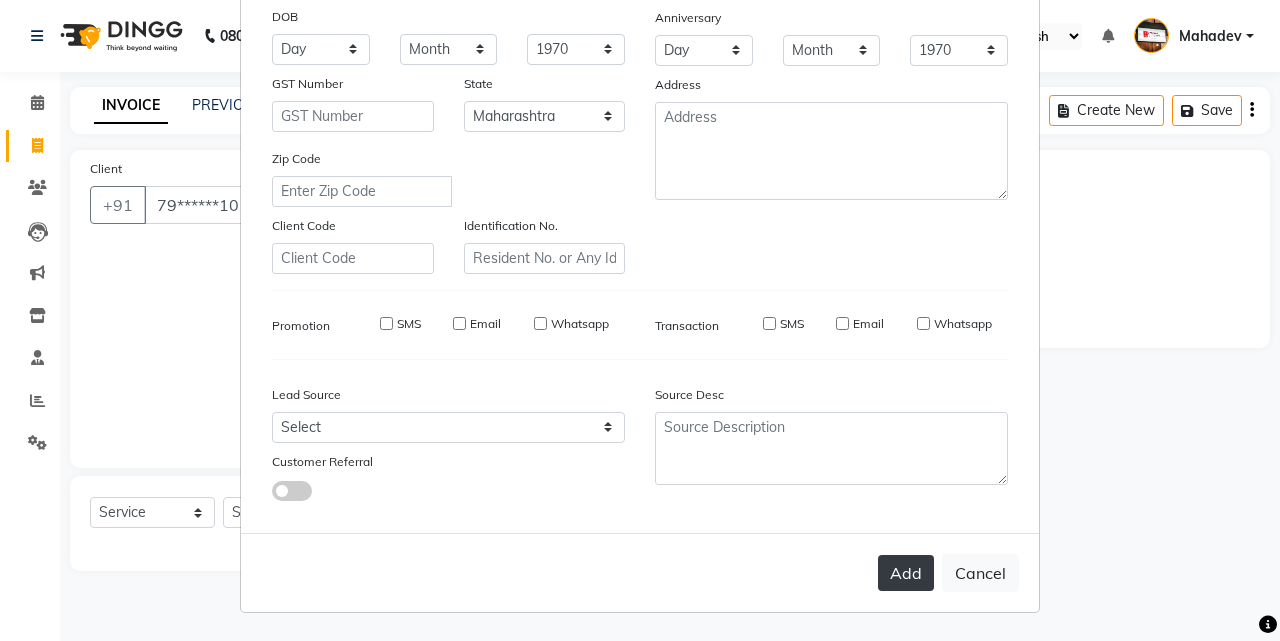 type 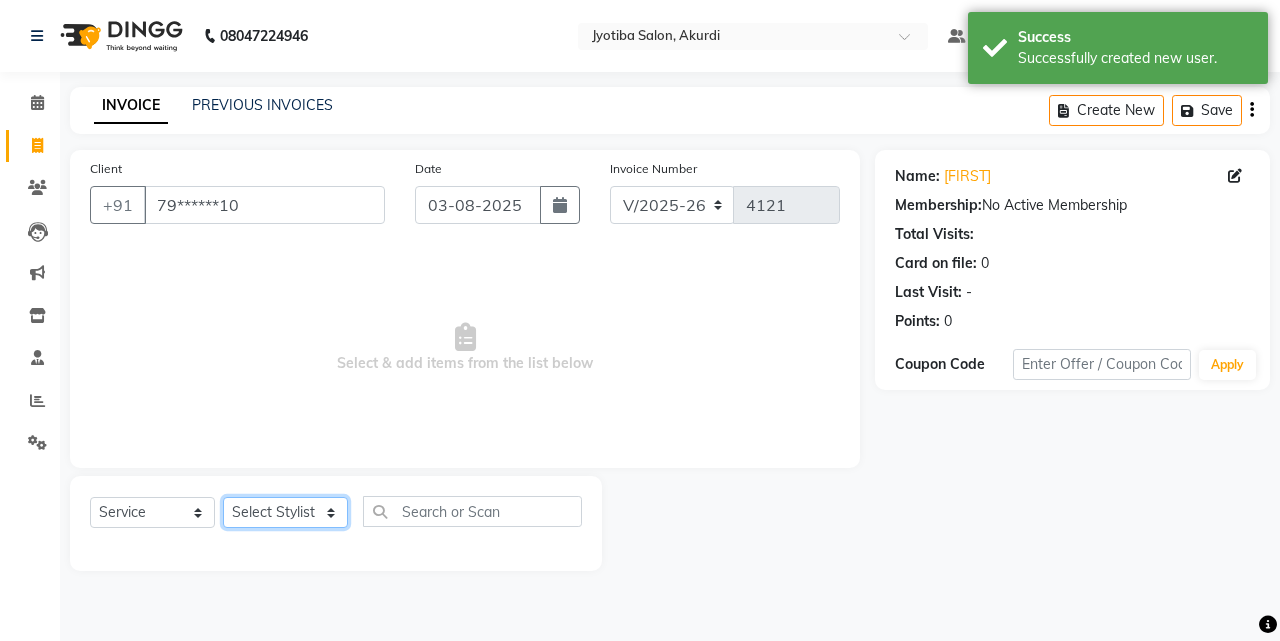 click on "Select Stylist Ajaj Ansari sahid Arif Ganpat  Mahadev manish choudhari Parmu tatya  Prem Rajan Sanjay Sanjay Santosh  Shop  Sohel  Vinod" 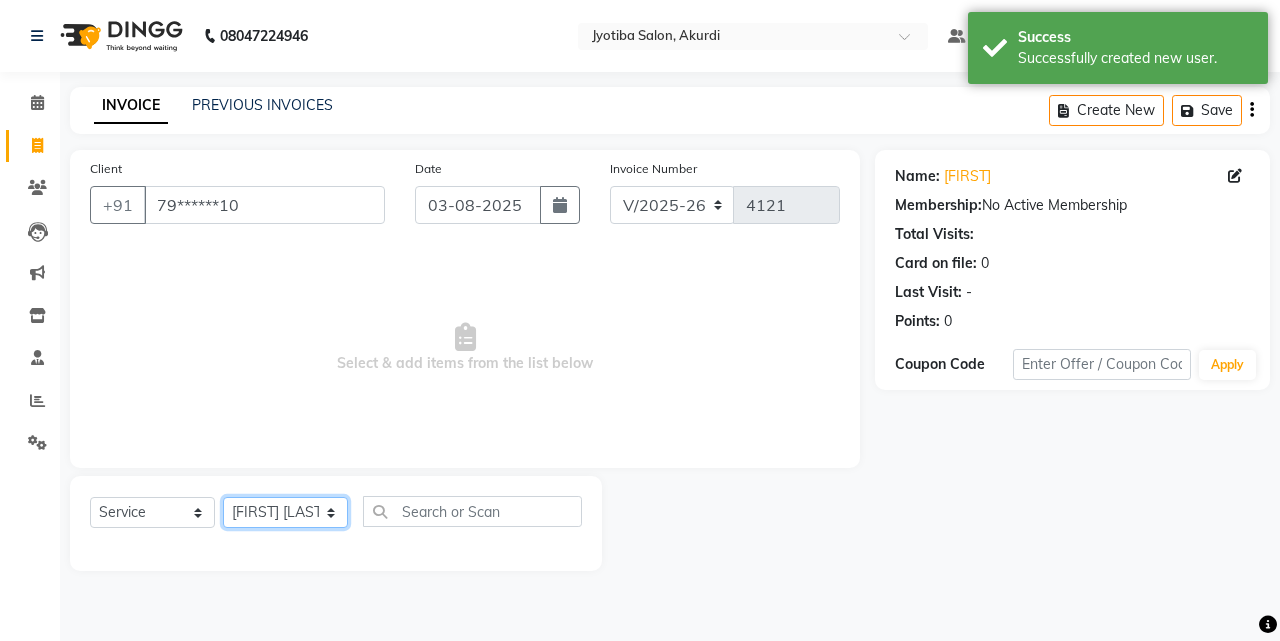 click on "Select Stylist Ajaj Ansari sahid Arif Ganpat  Mahadev manish choudhari Parmu tatya  Prem Rajan Sanjay Sanjay Santosh  Shop  Sohel  Vinod" 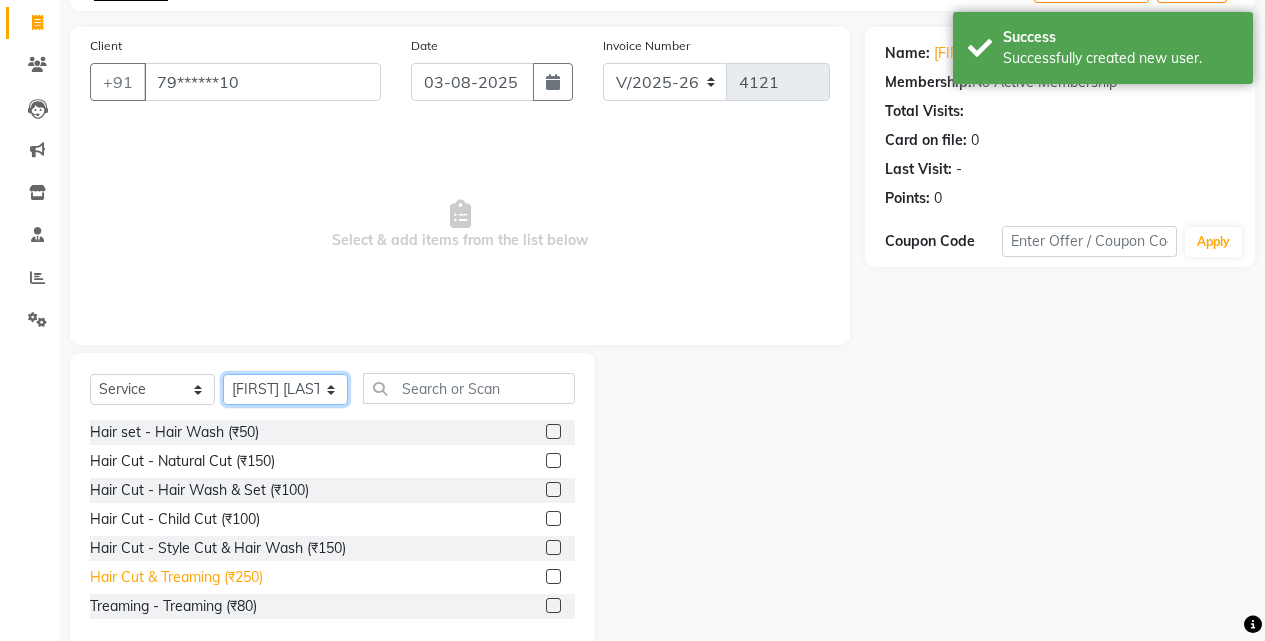 scroll, scrollTop: 160, scrollLeft: 0, axis: vertical 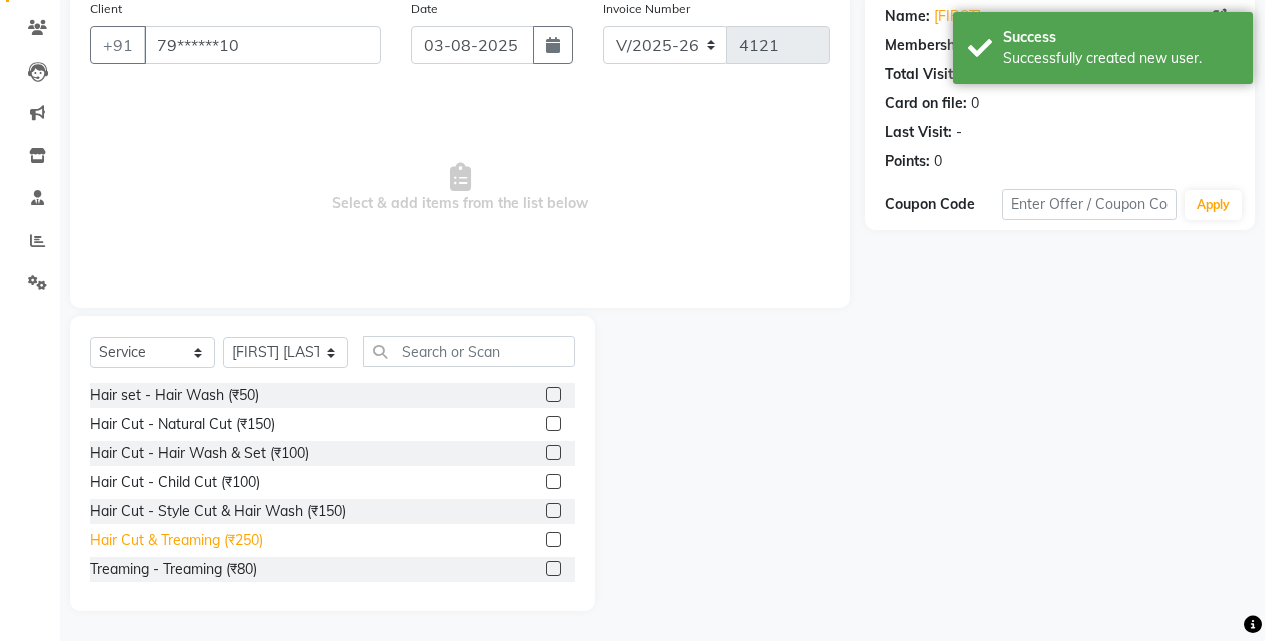click on "Hair Cut & Treaming  (₹250)" 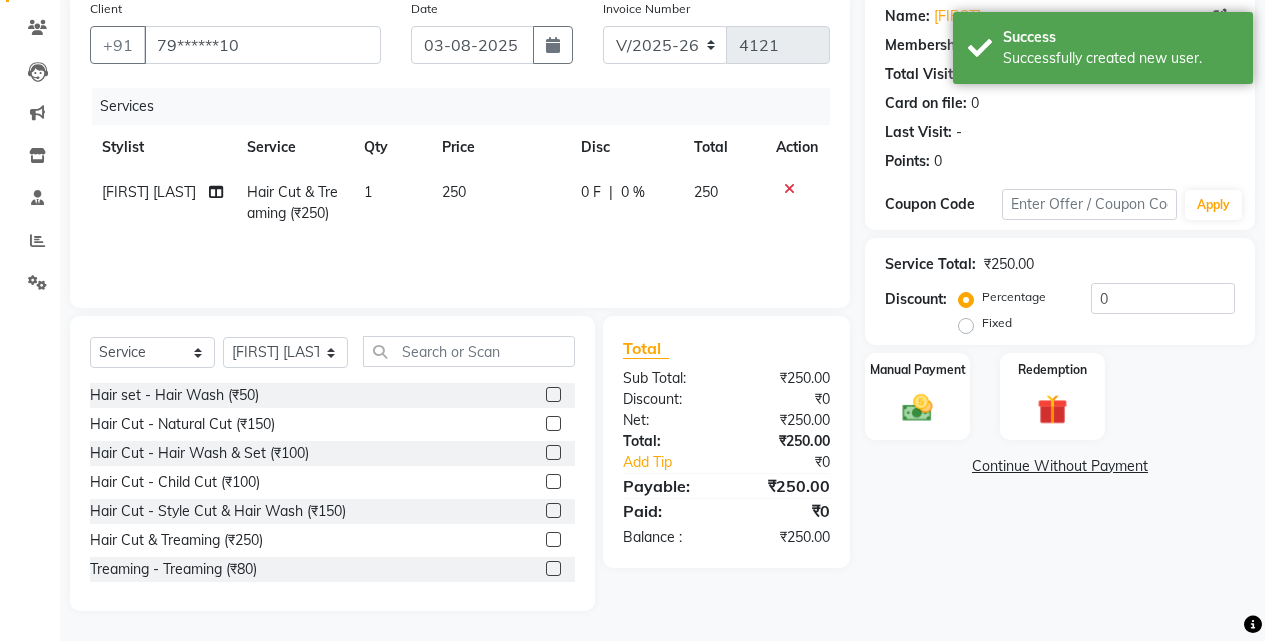 click on "Manual Payment Redemption" 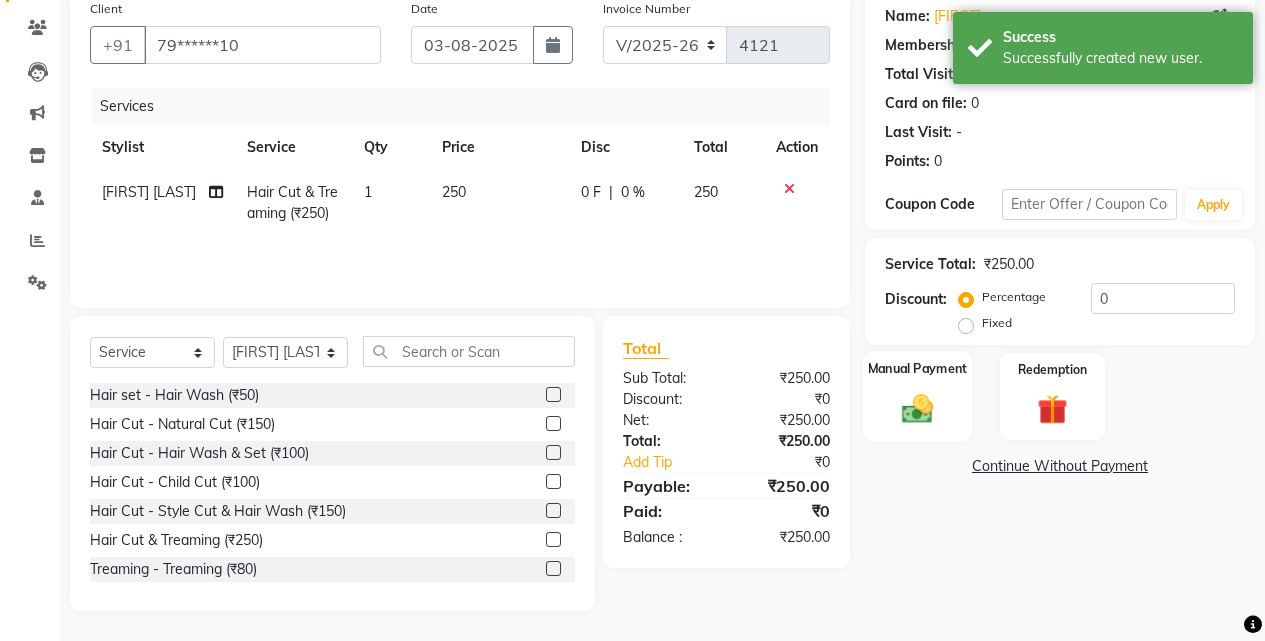 click on "Manual Payment" 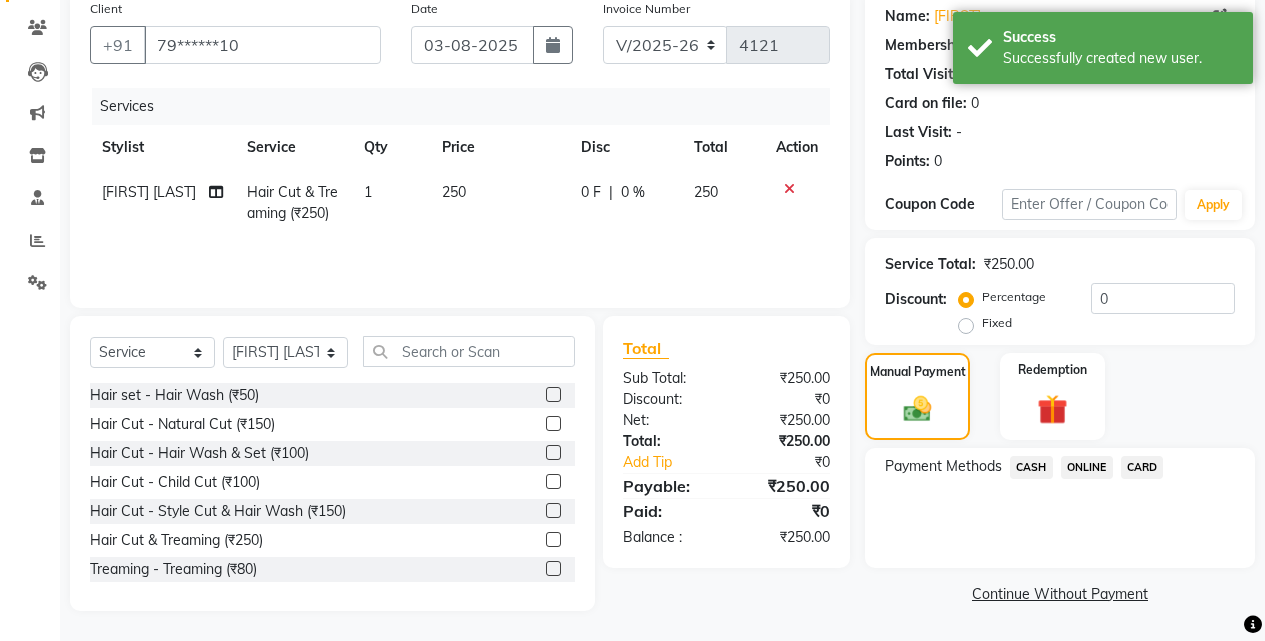 drag, startPoint x: 1093, startPoint y: 472, endPoint x: 1093, endPoint y: 563, distance: 91 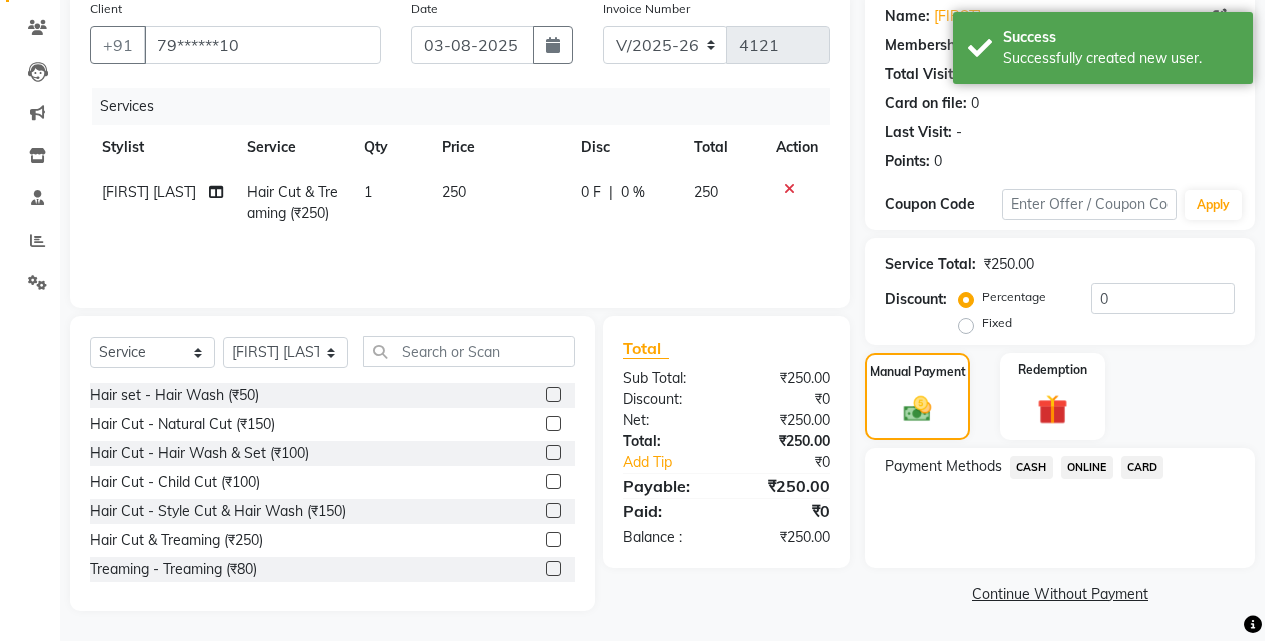 click on "ONLINE" 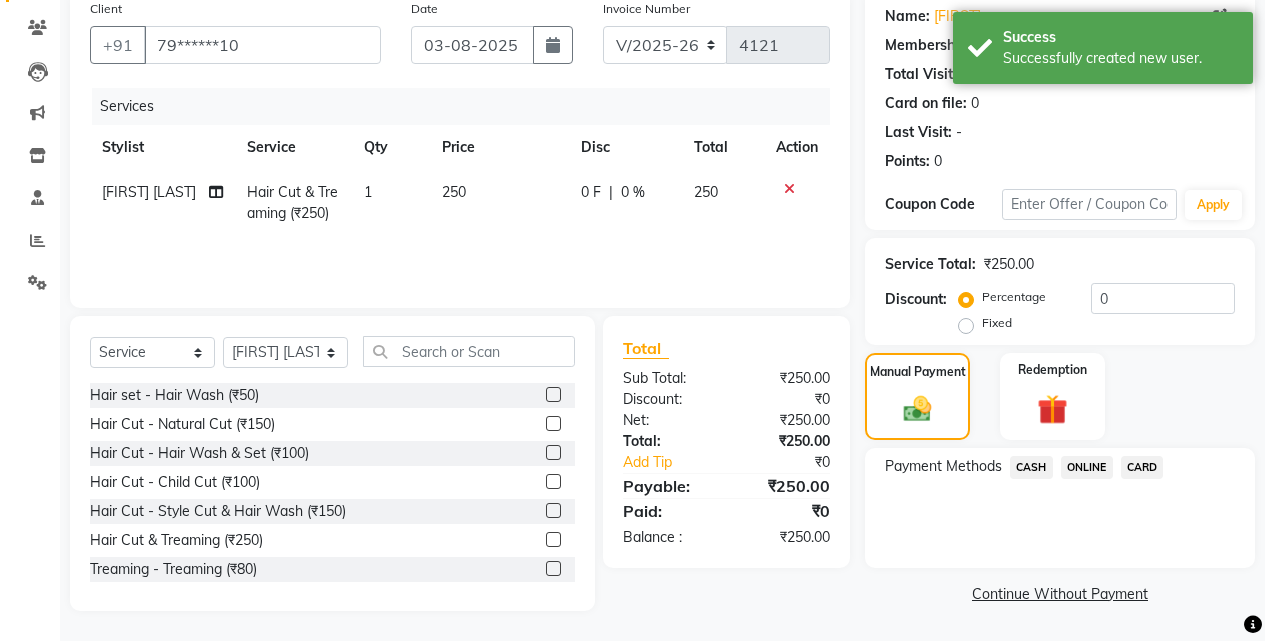 click on "ONLINE" 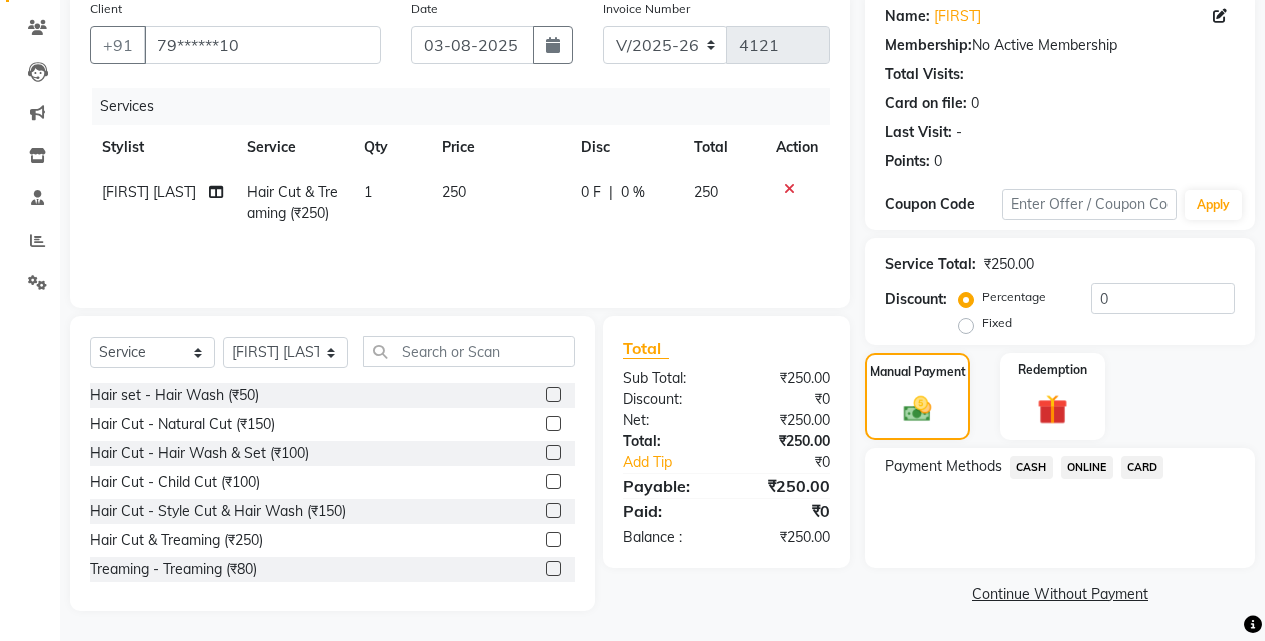 click on "ONLINE" 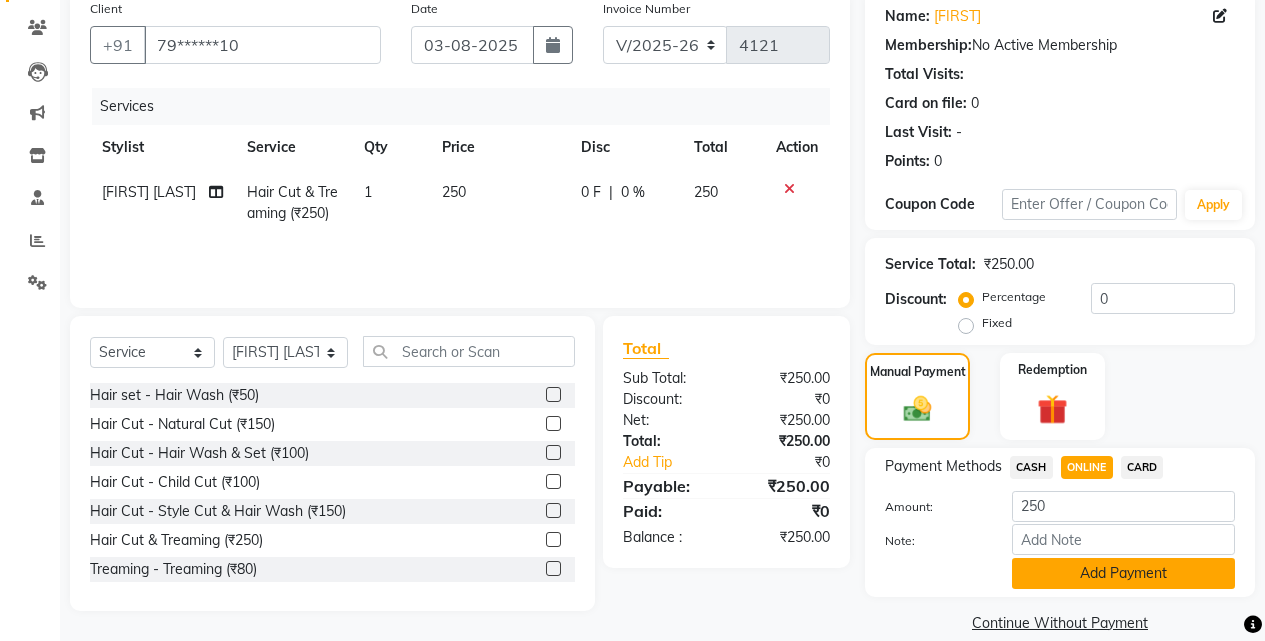 click on "Add Payment" 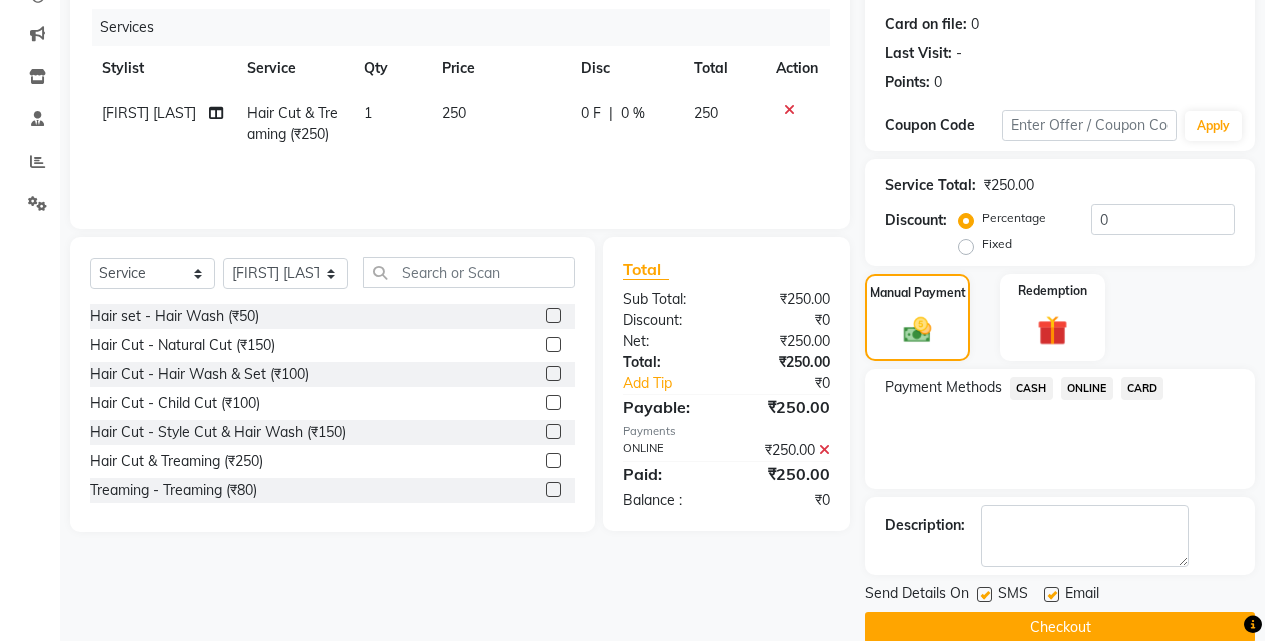 scroll, scrollTop: 271, scrollLeft: 0, axis: vertical 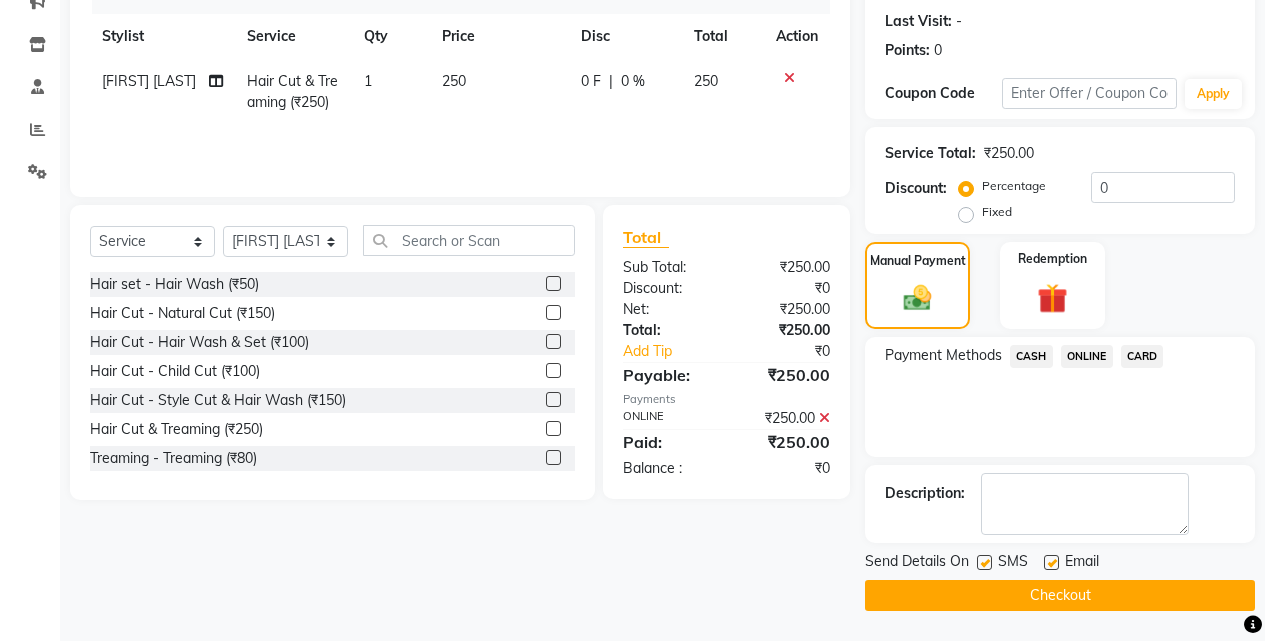 click on "Checkout" 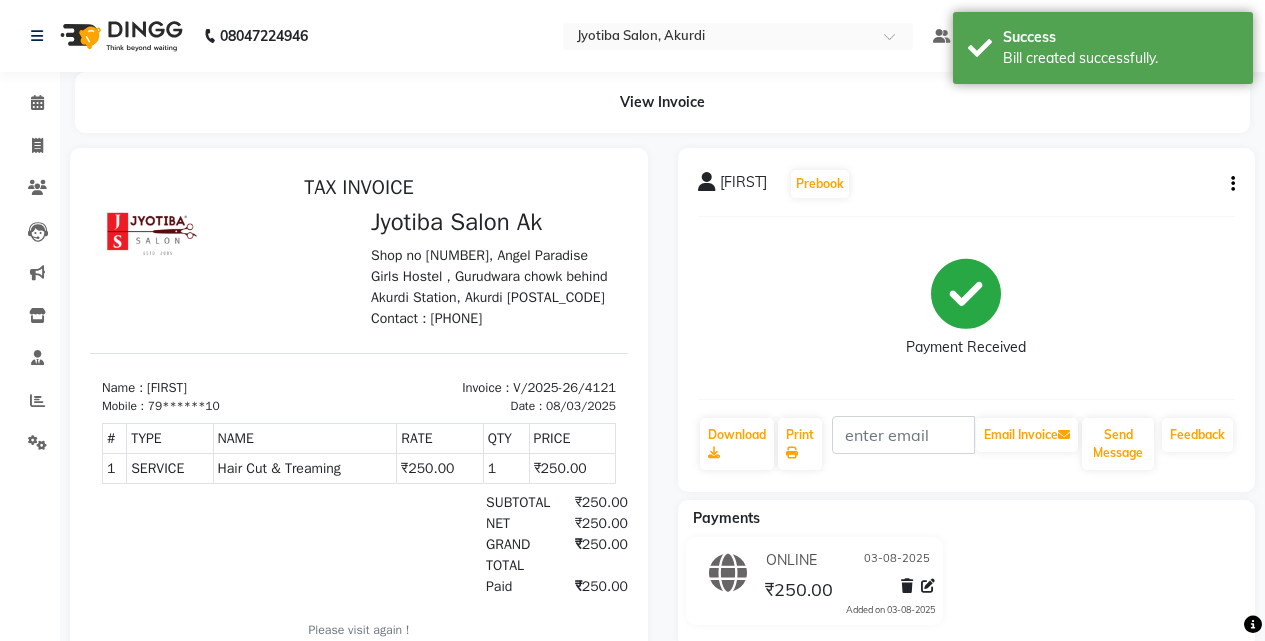 scroll, scrollTop: 0, scrollLeft: 0, axis: both 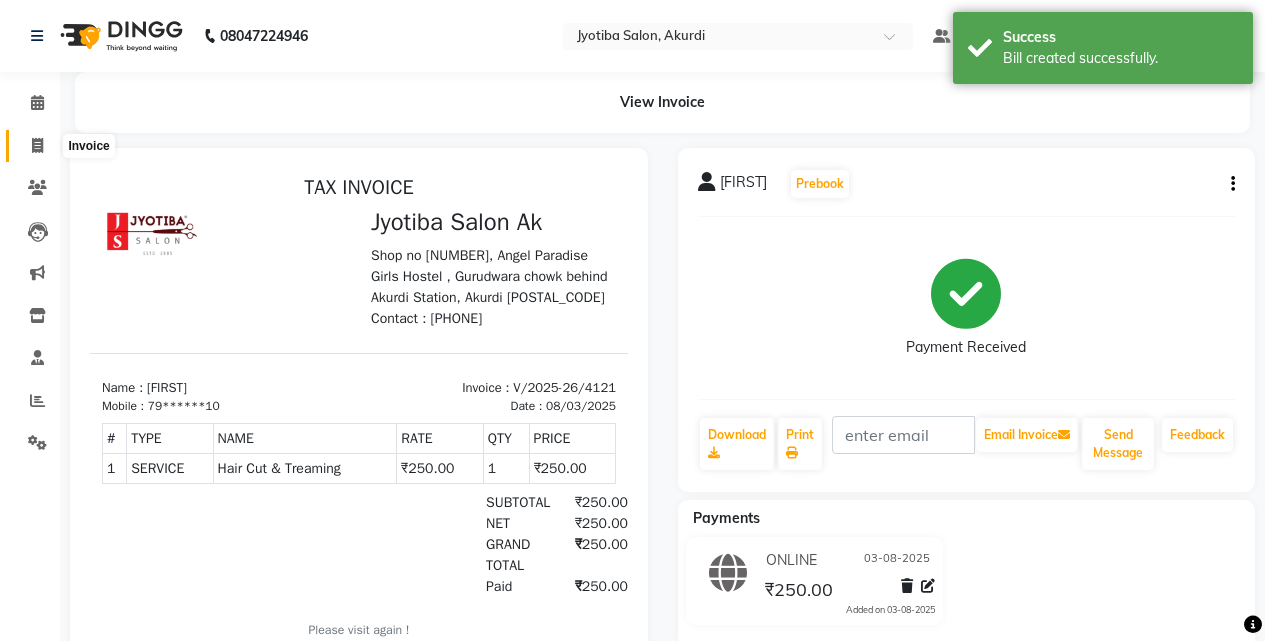 click 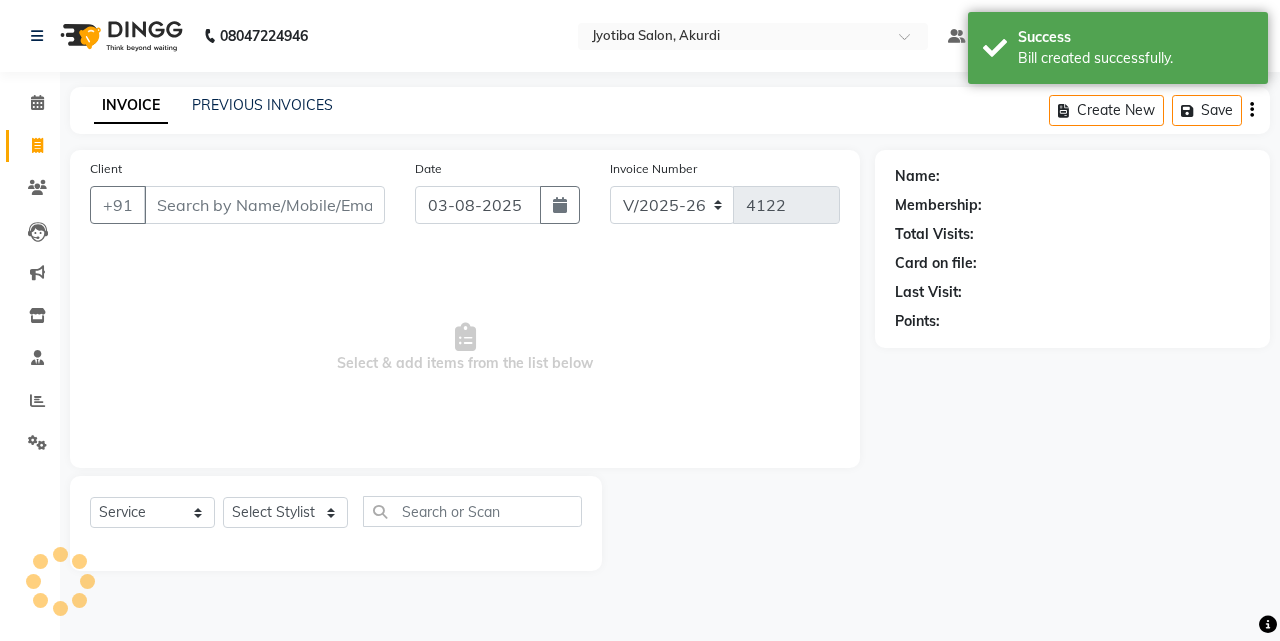 click on "Client" at bounding box center [264, 205] 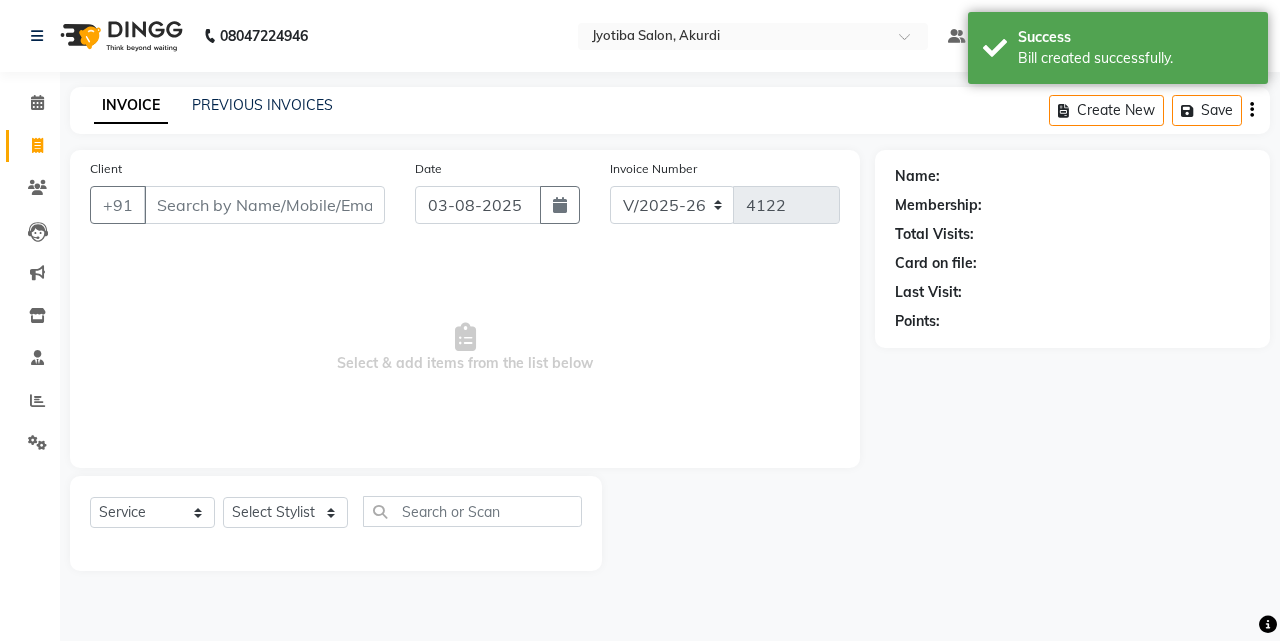 click on "Client" at bounding box center [264, 205] 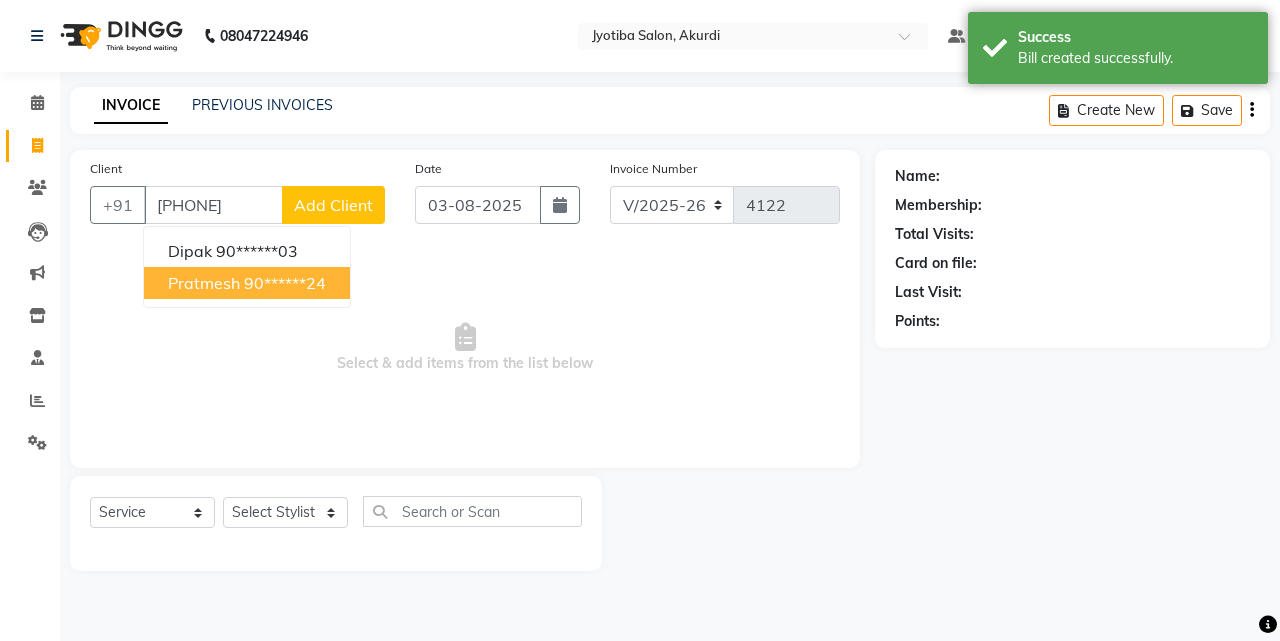 click on "pratmesh" at bounding box center (204, 283) 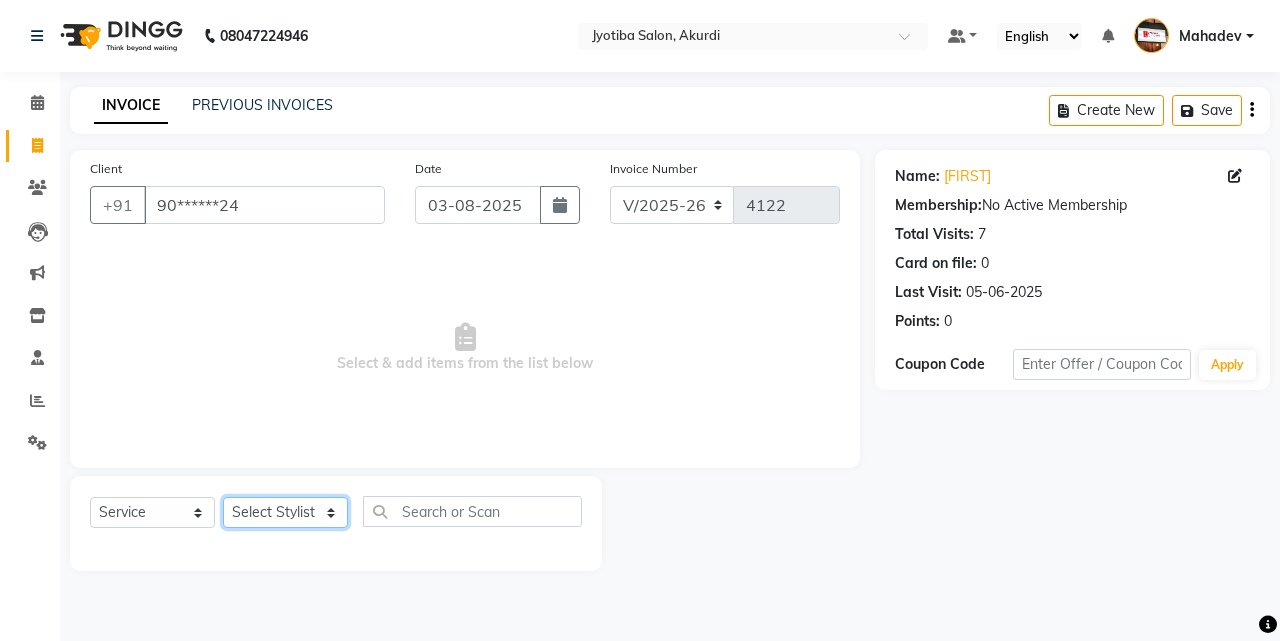 click on "Select Stylist Ajaj Ansari sahid Arif Ganpat  Mahadev manish choudhari Parmu tatya  Prem Rajan Sanjay Sanjay Santosh  Shop  Sohel  Vinod" 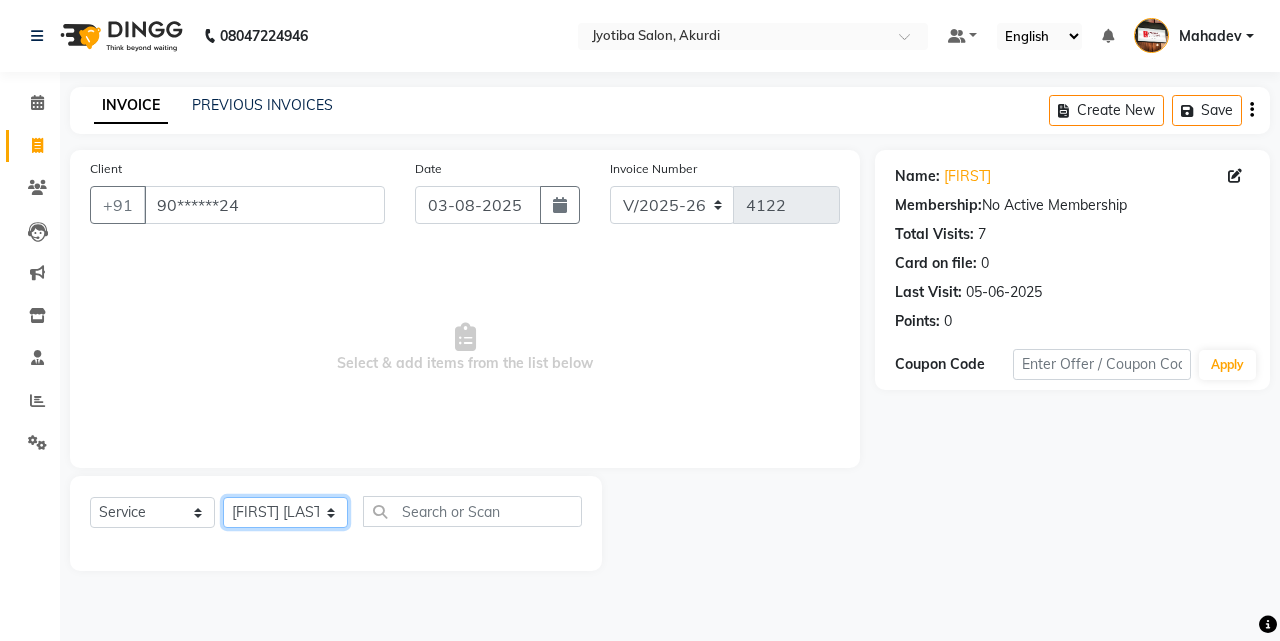 click on "Select Stylist Ajaj Ansari sahid Arif Ganpat  Mahadev manish choudhari Parmu tatya  Prem Rajan Sanjay Sanjay Santosh  Shop  Sohel  Vinod" 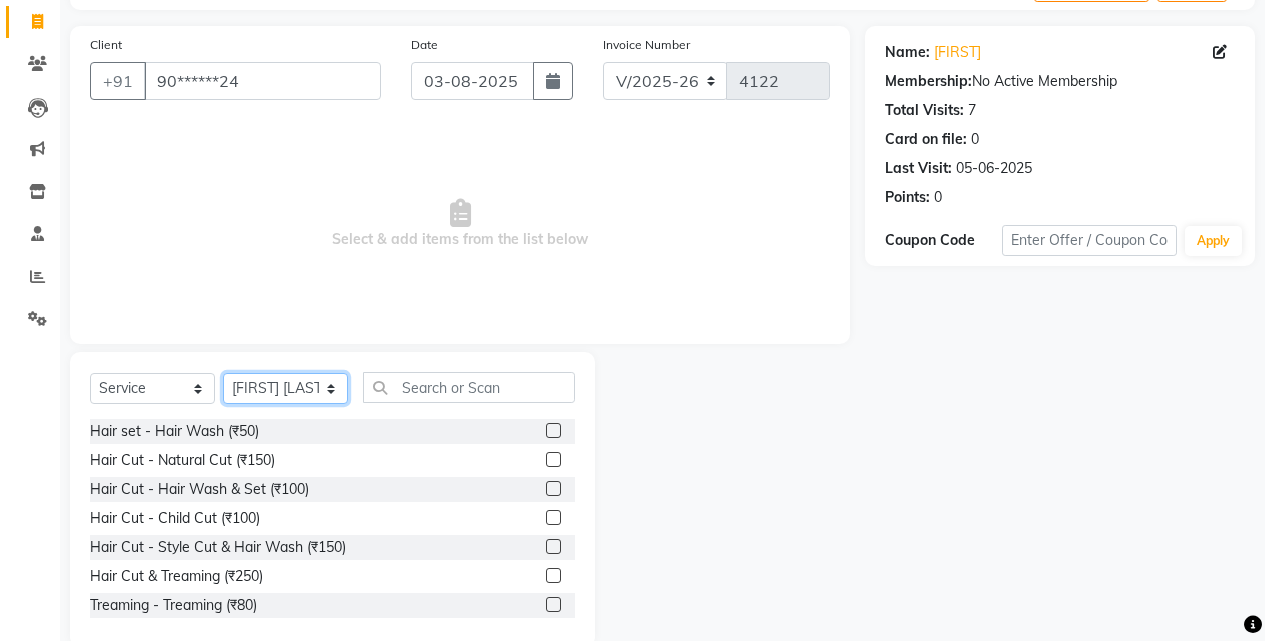 scroll, scrollTop: 160, scrollLeft: 0, axis: vertical 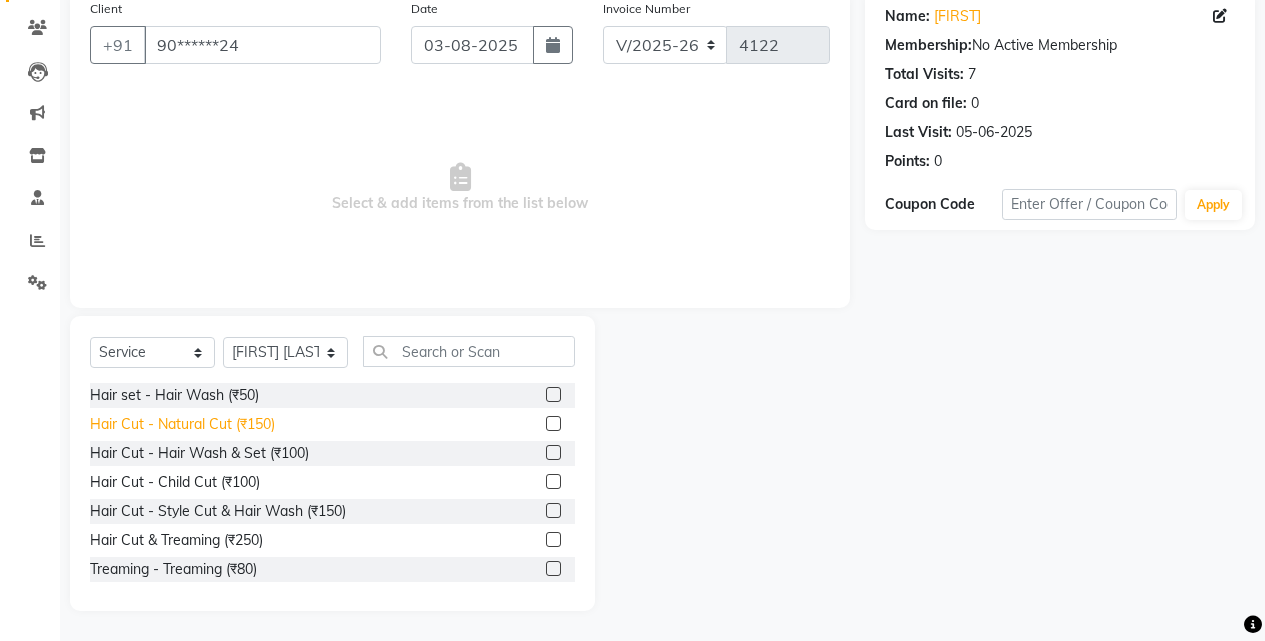 click on "Hair Cut - Natural Cut (₹150)" 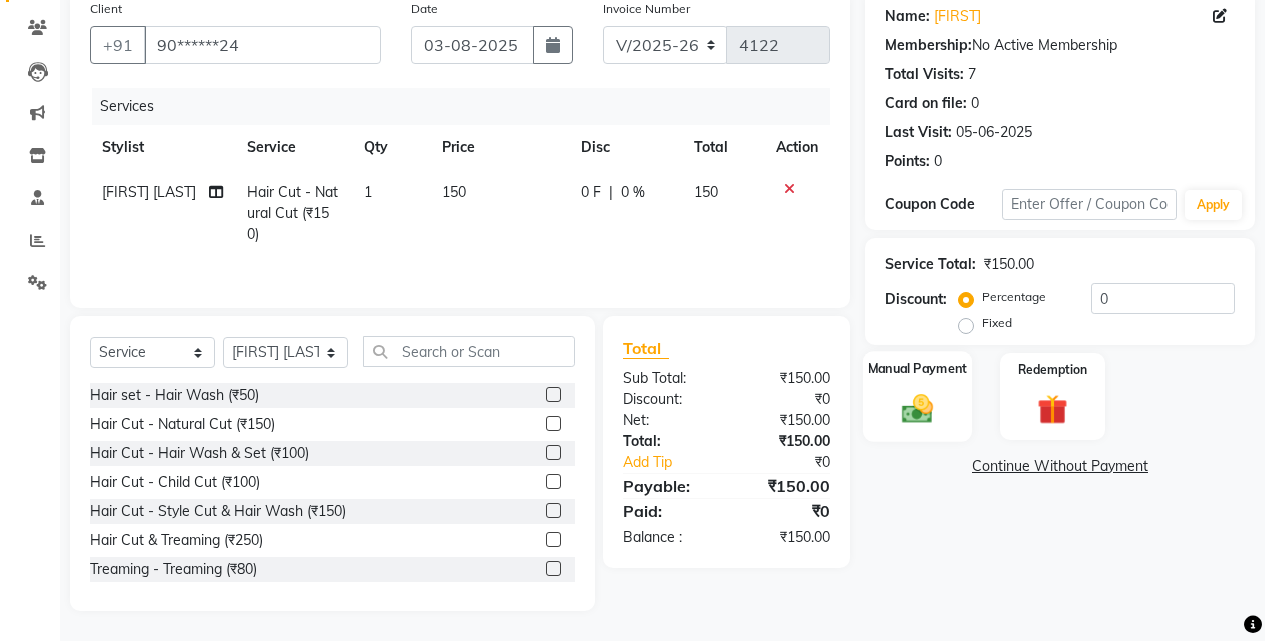 click on "Manual Payment" 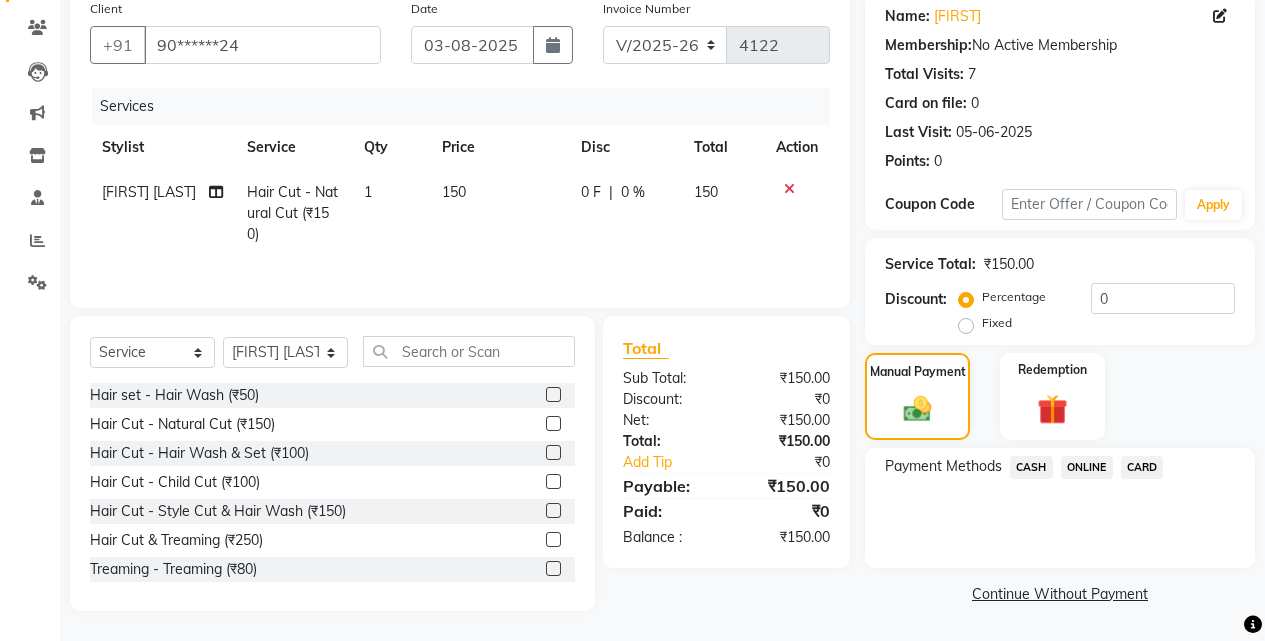 drag, startPoint x: 1077, startPoint y: 458, endPoint x: 1072, endPoint y: 489, distance: 31.400637 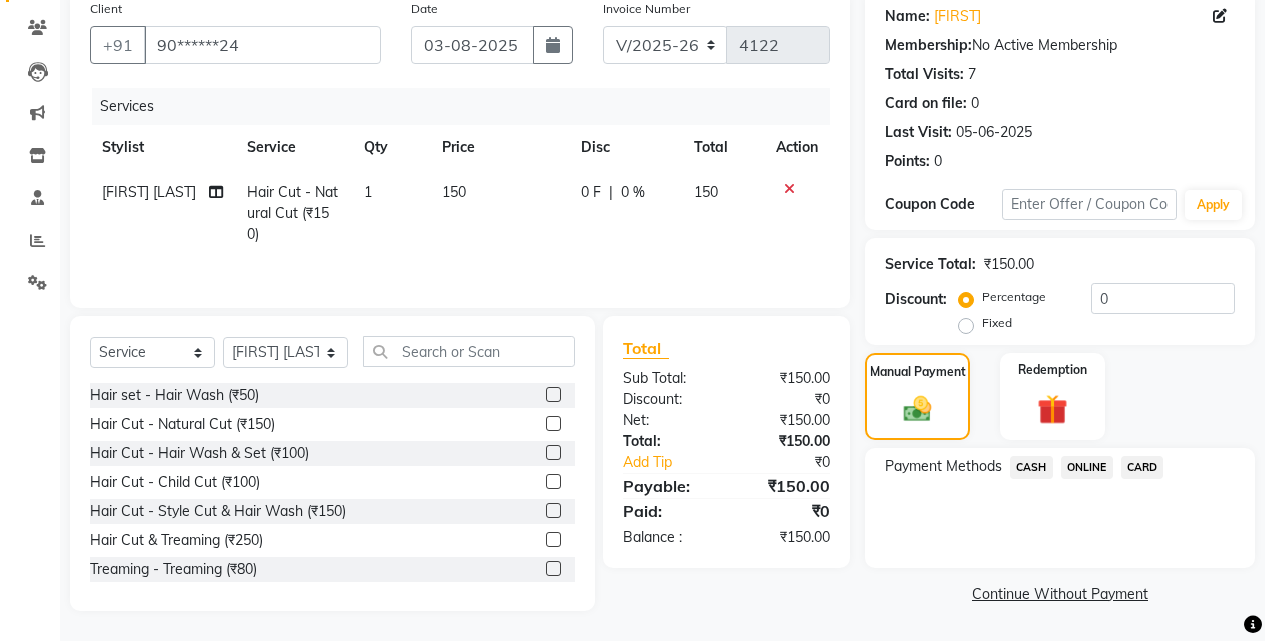 click on "ONLINE" 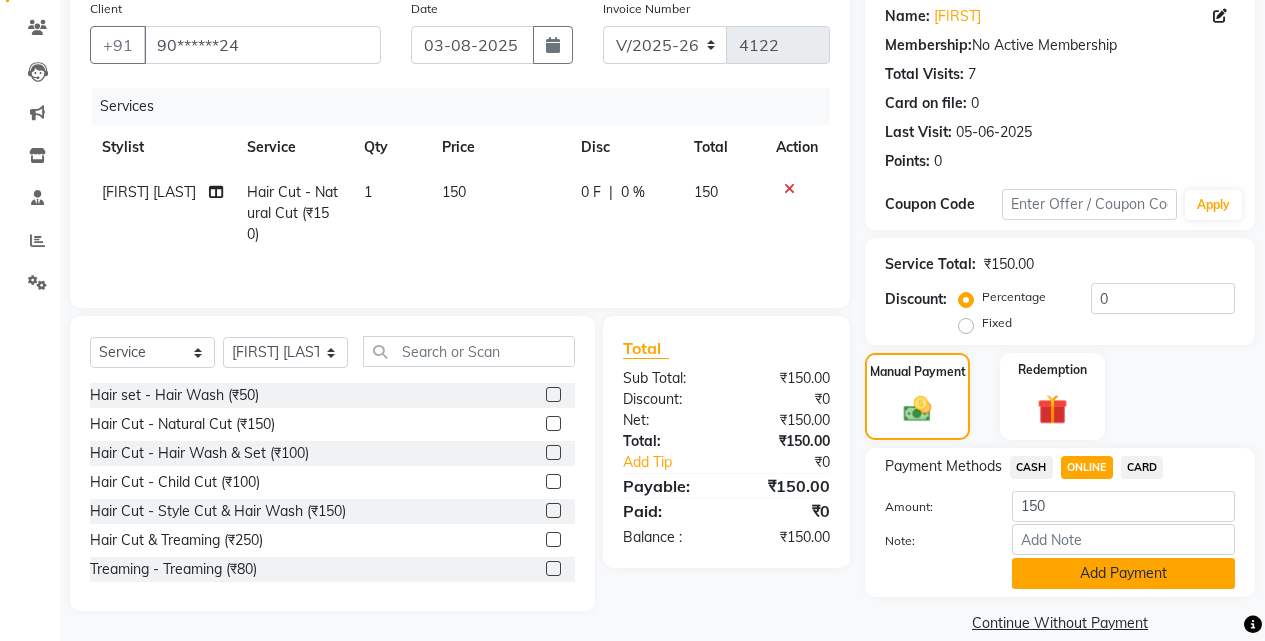 click on "Add Payment" 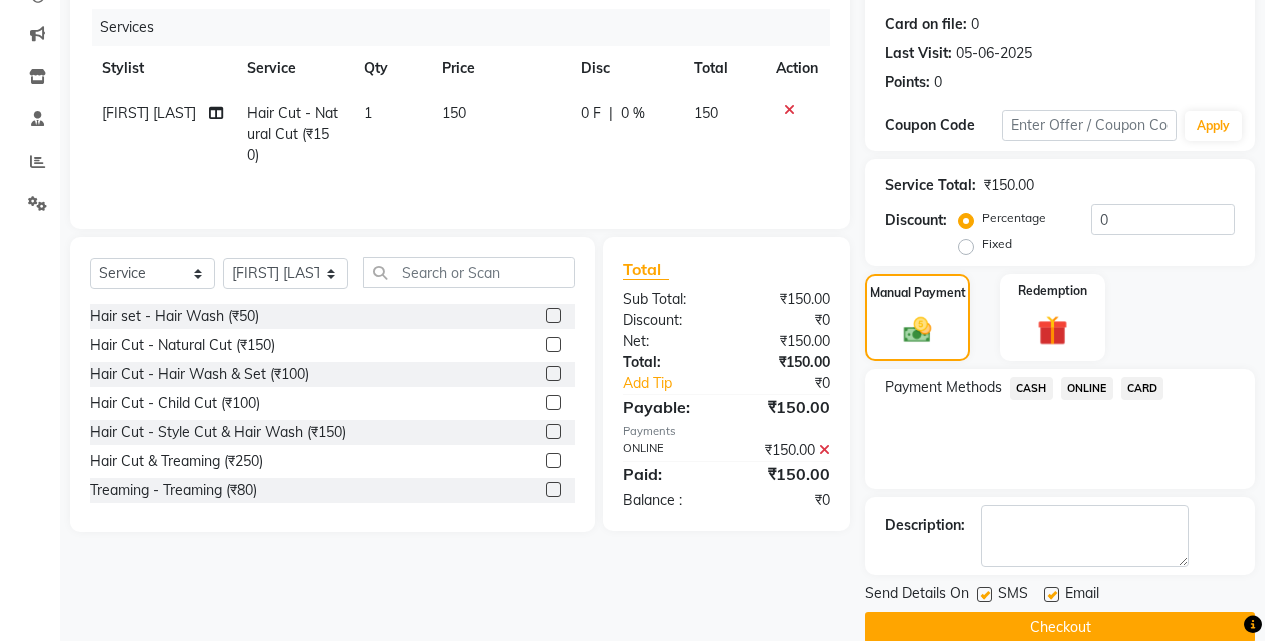 scroll, scrollTop: 271, scrollLeft: 0, axis: vertical 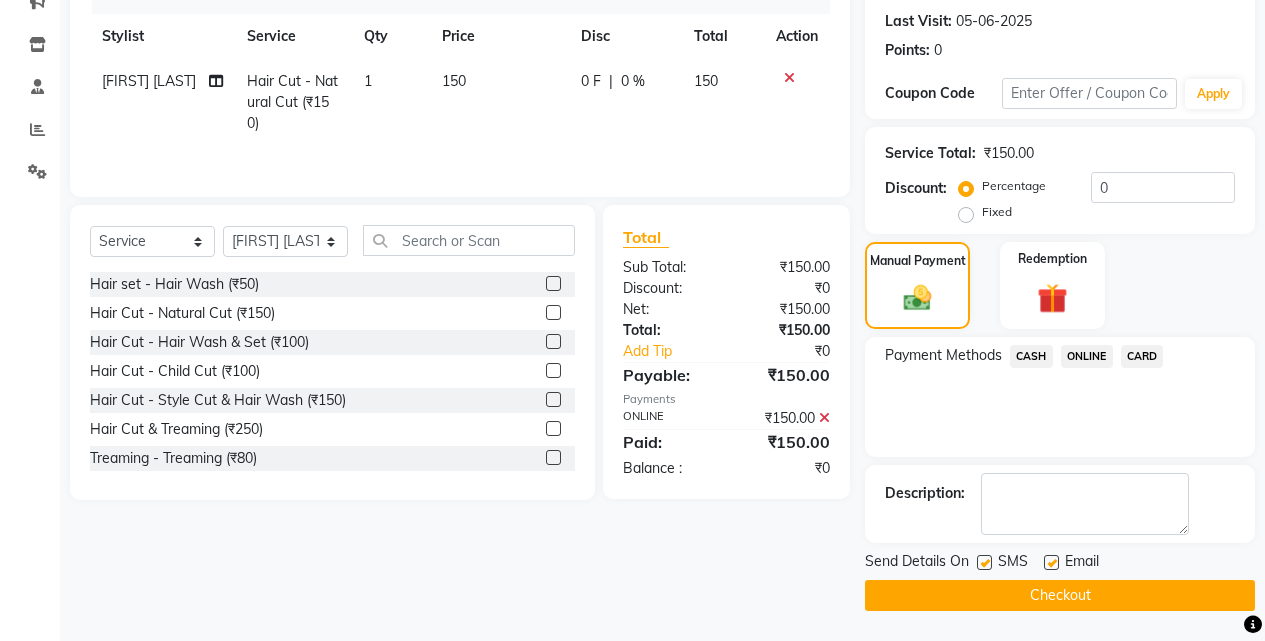 click on "Checkout" 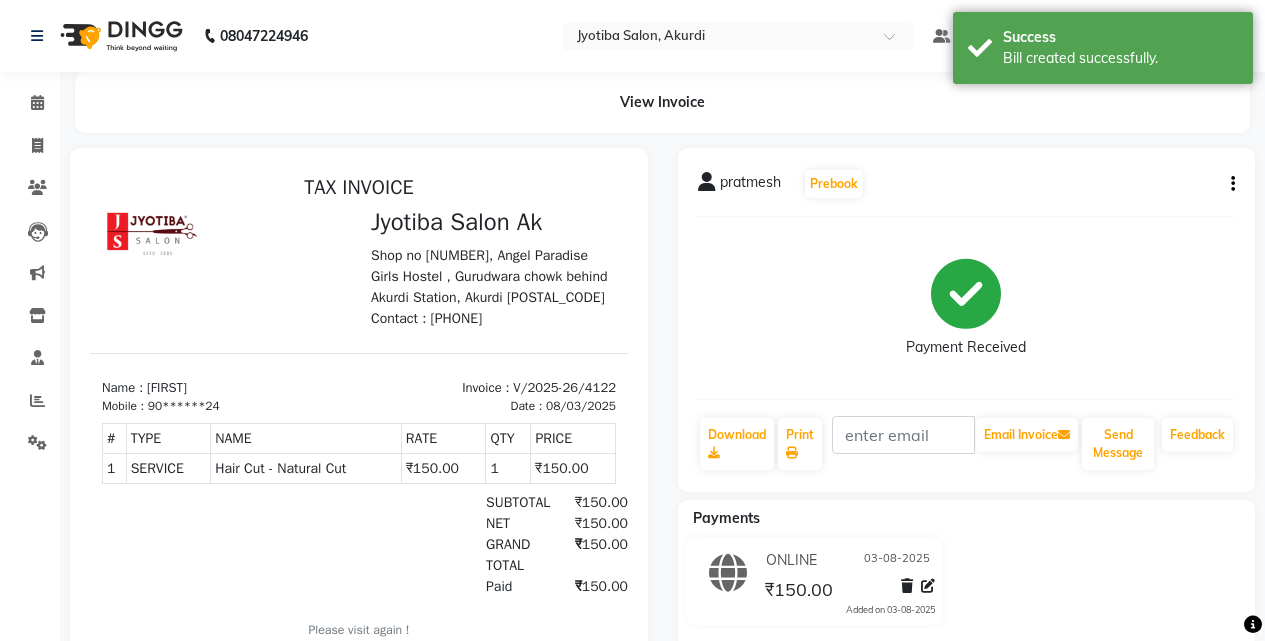 scroll, scrollTop: 0, scrollLeft: 0, axis: both 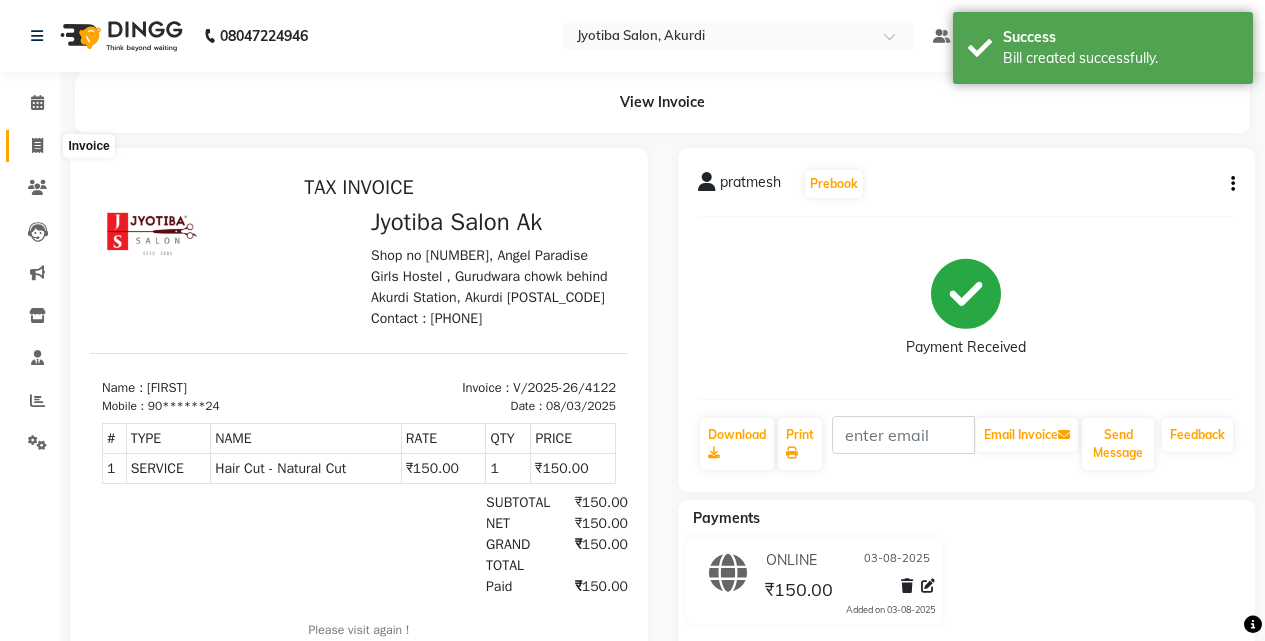 click 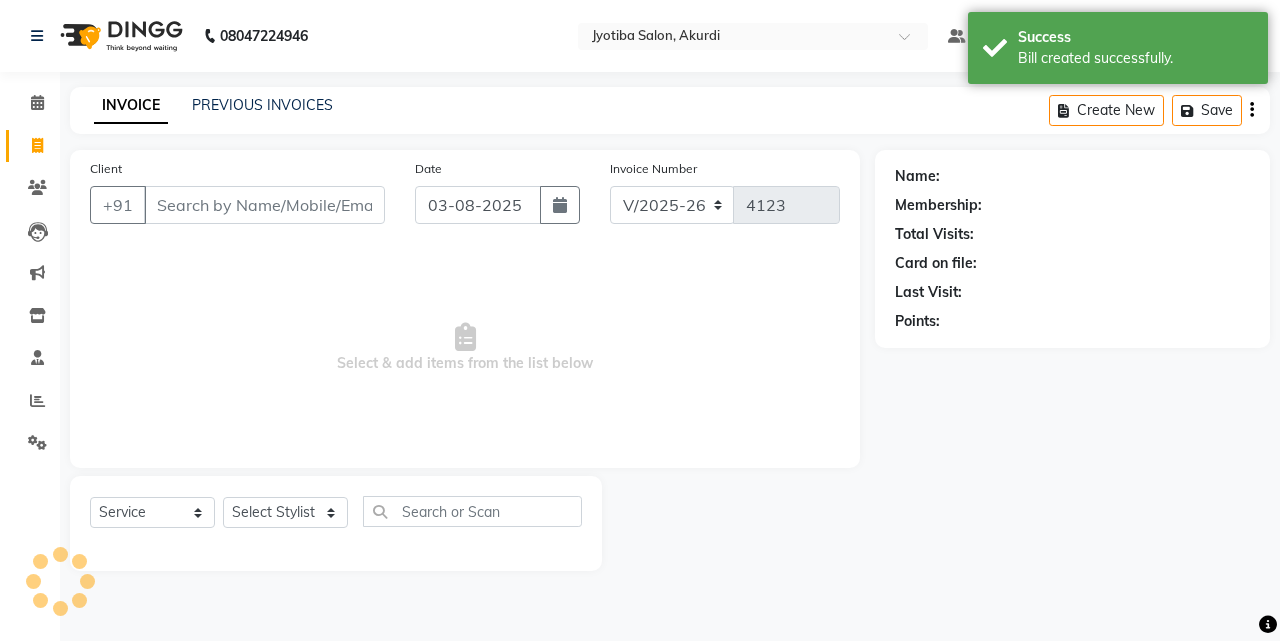 click on "Client" at bounding box center [264, 205] 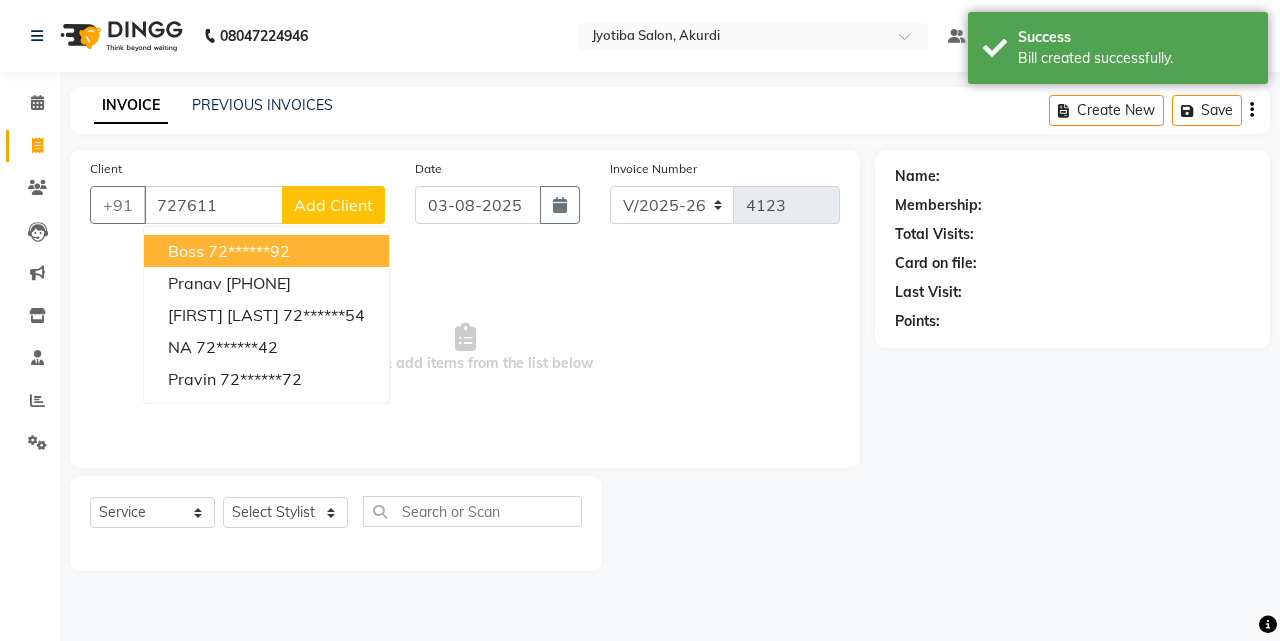 click on "72******92" at bounding box center (249, 251) 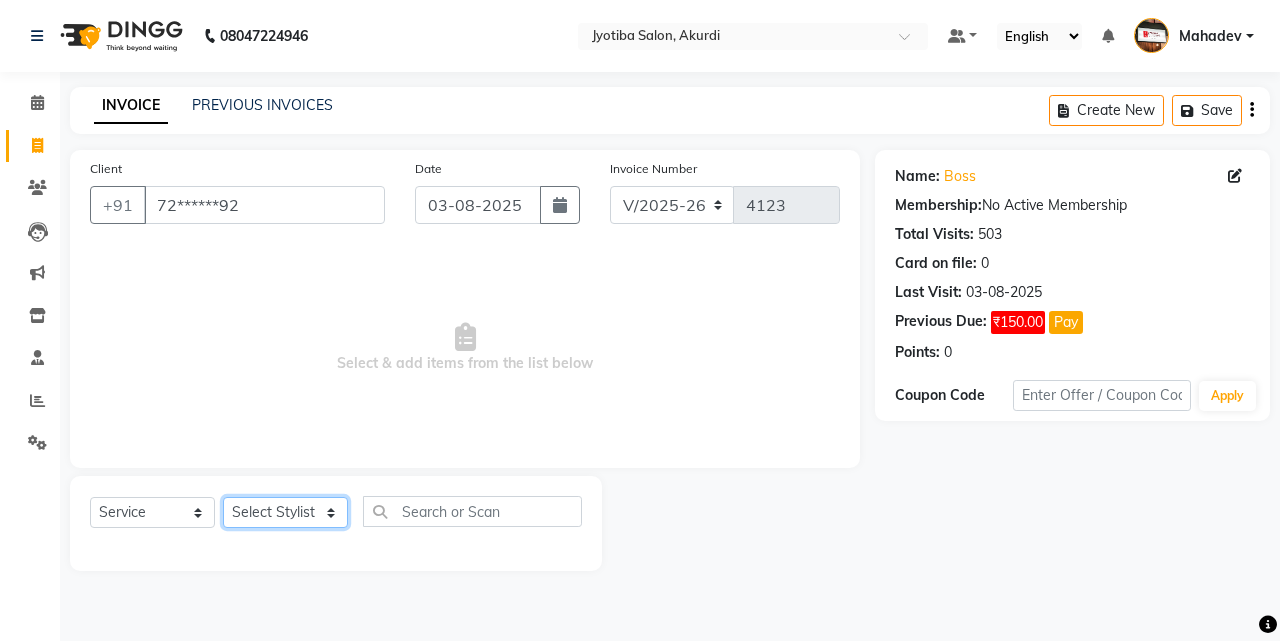 click on "Select Stylist Ajaj Ansari sahid Arif Ganpat  Mahadev manish choudhari Parmu tatya  Prem Rajan Sanjay Sanjay Santosh  Shop  Sohel  Vinod" 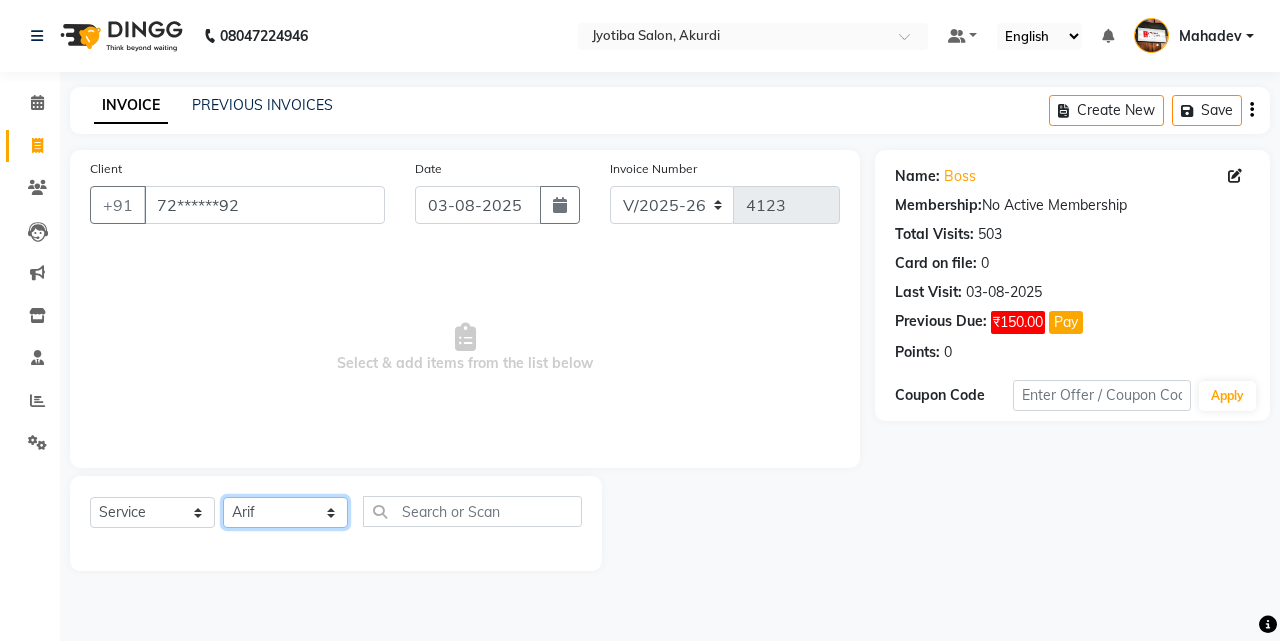 click on "Select Stylist Ajaj Ansari sahid Arif Ganpat  Mahadev manish choudhari Parmu tatya  Prem Rajan Sanjay Sanjay Santosh  Shop  Sohel  Vinod" 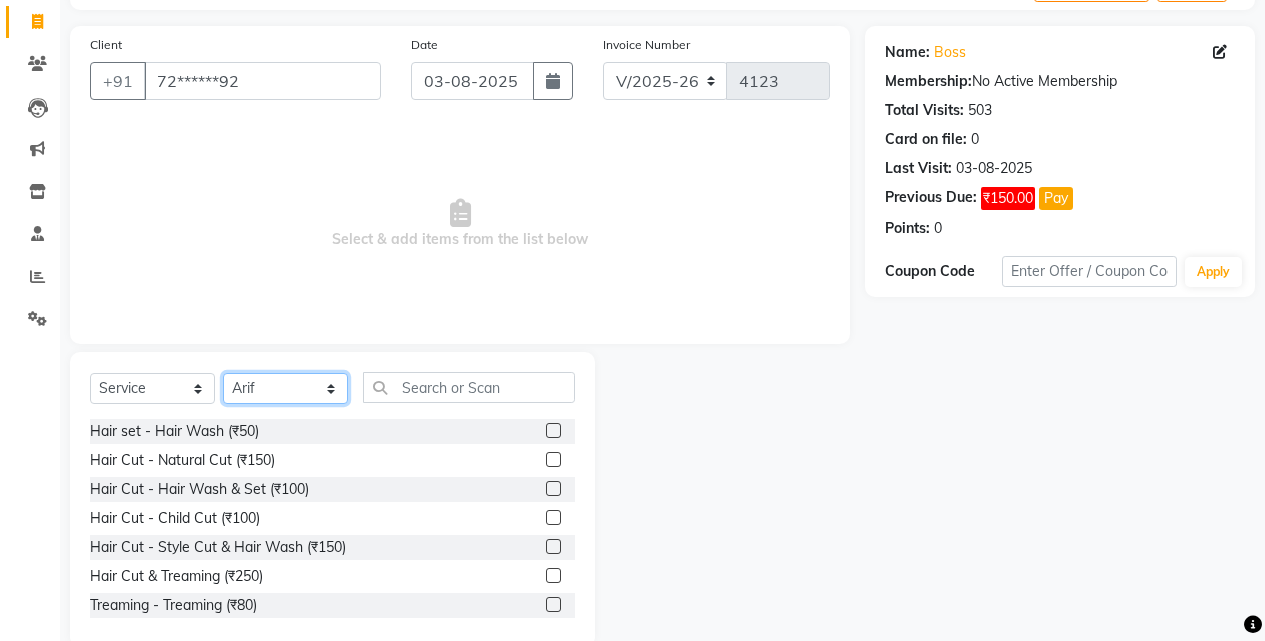 scroll, scrollTop: 160, scrollLeft: 0, axis: vertical 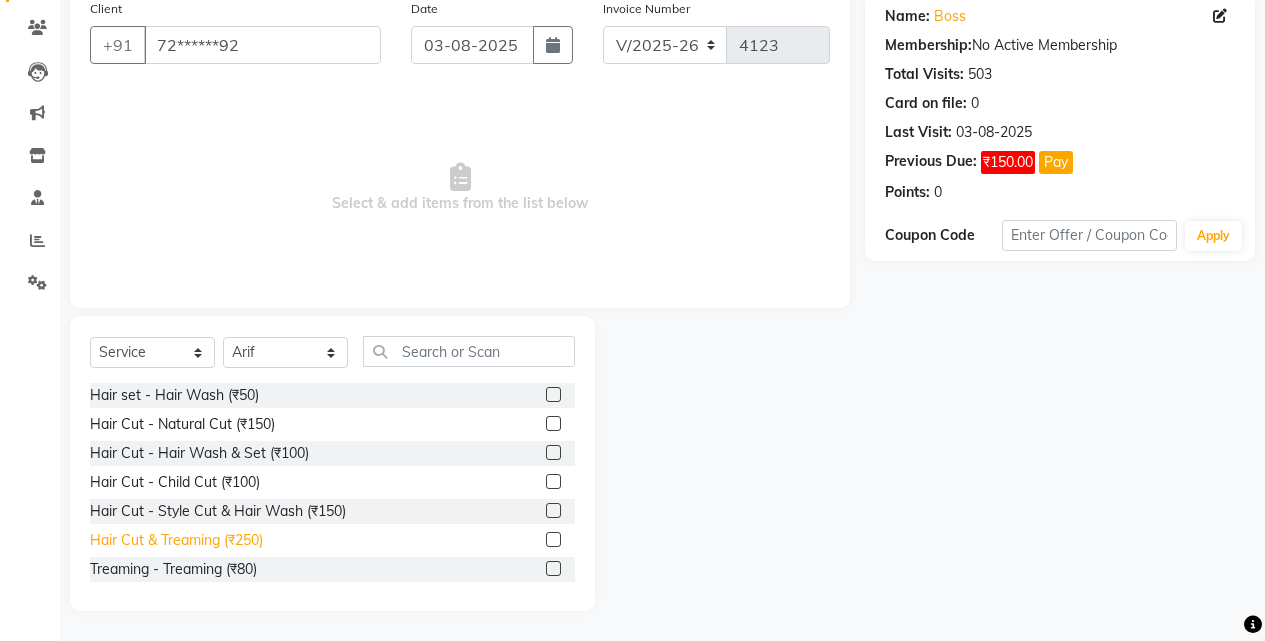 click on "Hair Cut & Treaming  (₹250)" 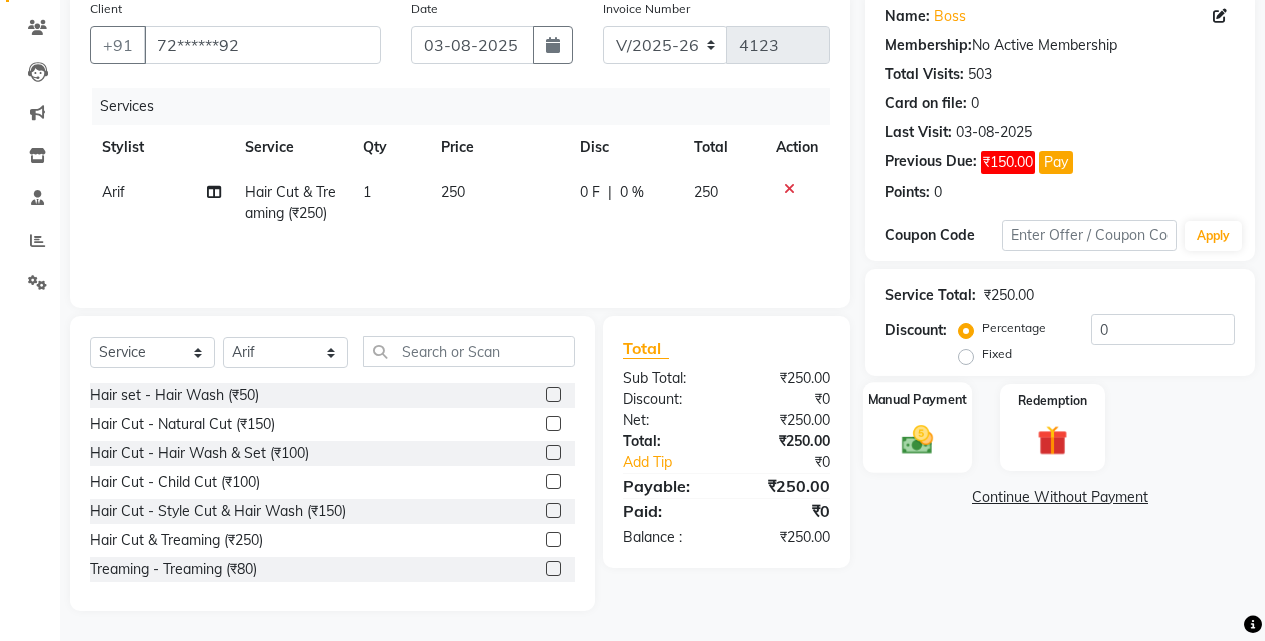 click on "Manual Payment" 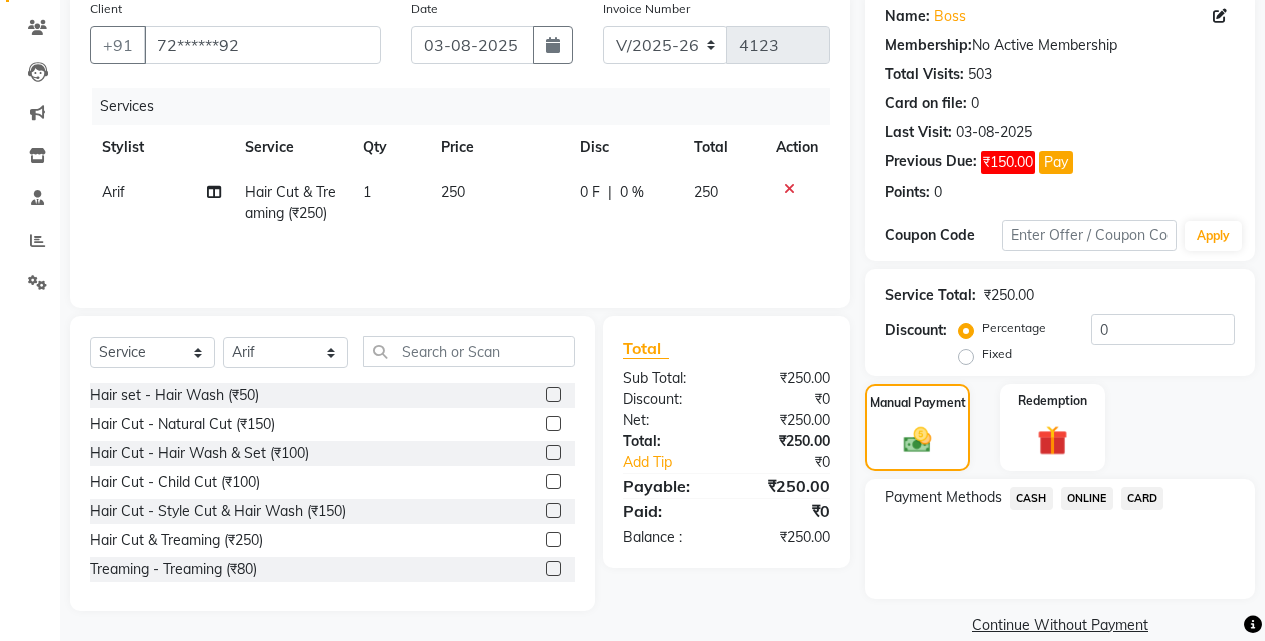 click on "ONLINE" 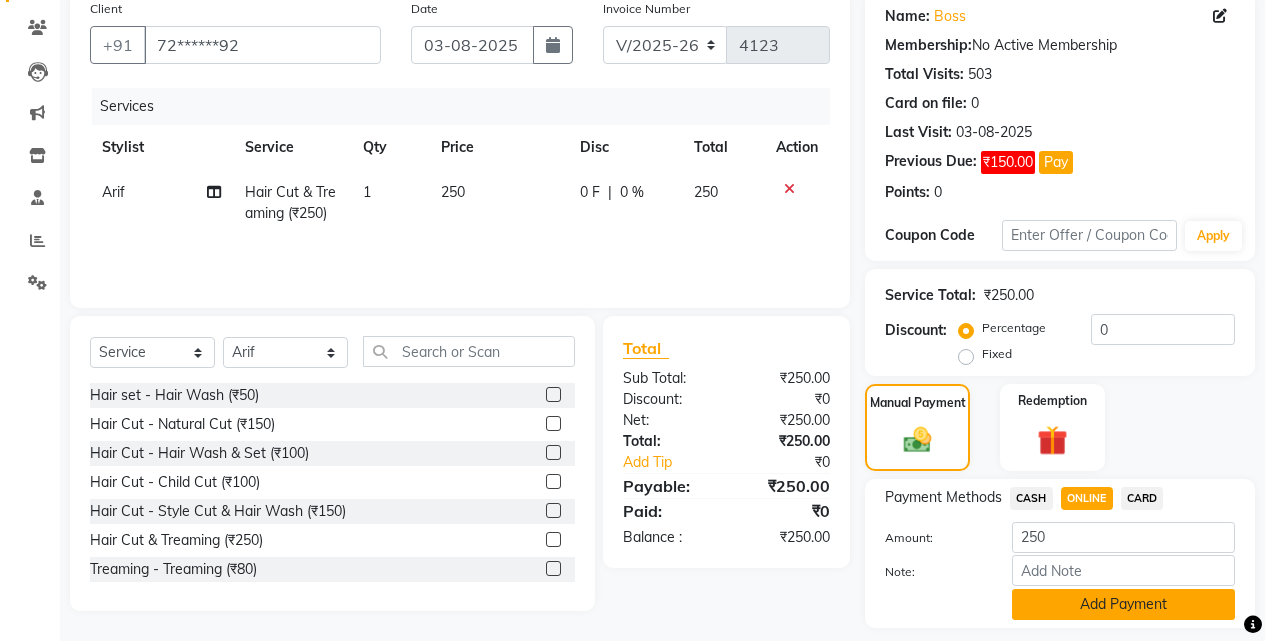 click on "Add Payment" 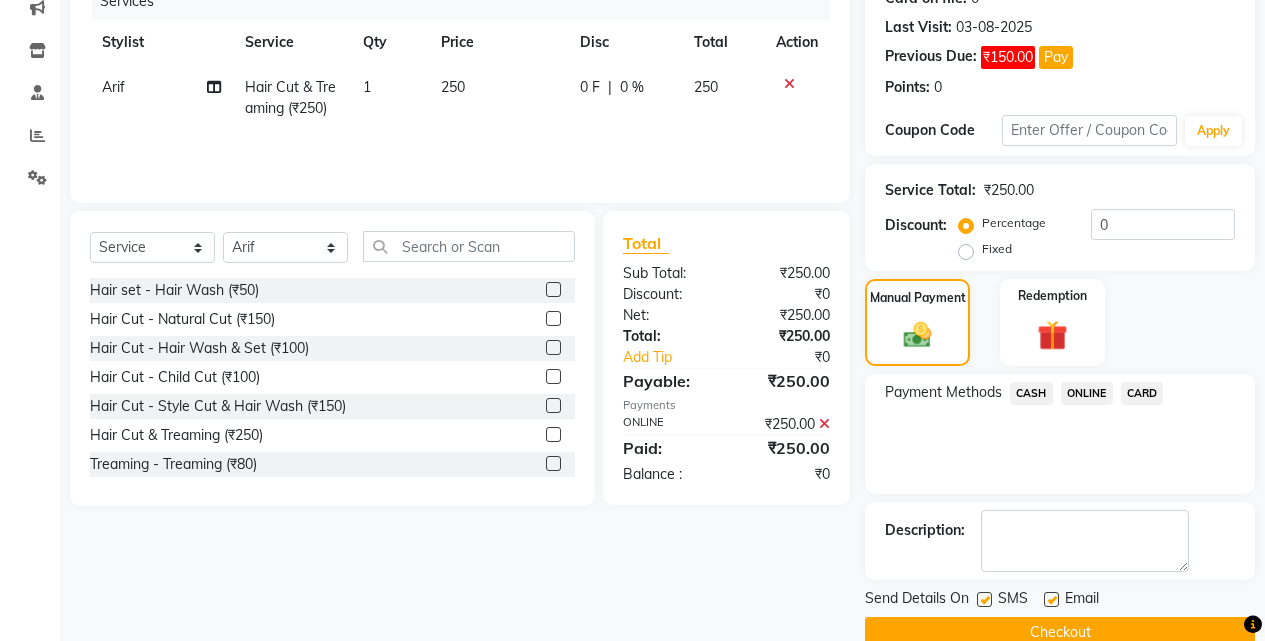 scroll, scrollTop: 302, scrollLeft: 0, axis: vertical 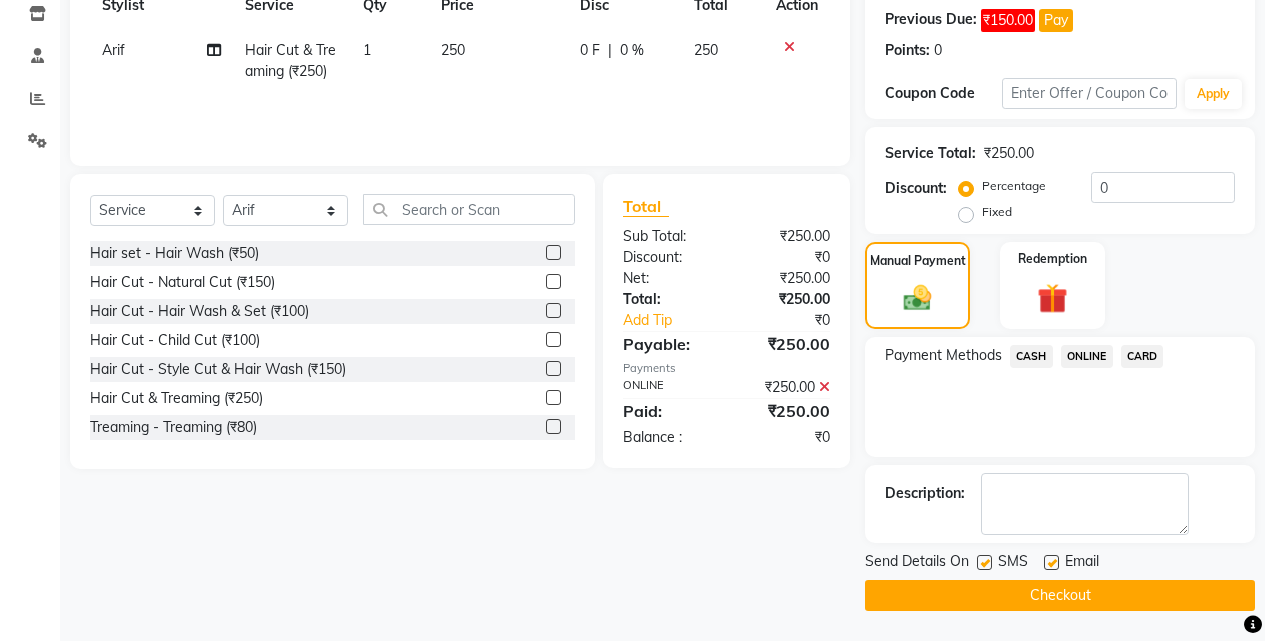 click on "INVOICE PREVIOUS INVOICES Create New   Save  Client +91 72******92 Date 03-08-2025 Invoice Number V/2025 V/2025-26 4123 Services Stylist Service Qty Price Disc Total Action Arif Hair Cut & Treaming  (₹250) 1 250 0 F | 0 % 250 Select  Service  Product  Membership  Package Voucher Prepaid Gift Card  Select Stylist Ajaj Ansari sahid Arif Ganpat  Mahadev manish choudhari Parmu tatya  Prem Rajan Sanjay Sanjay Santosh  Shop  Sohel  Vinod  Hair set - Hair Wash (₹50)  Hair Cut - Natural Cut (₹150)  Hair Cut - Hair Wash & Set (₹100)  Hair Cut - Child Cut (₹100)  Hair Cut - Style Cut & Hair Wash (₹150)  Hair Cut & Treaming  (₹250)  Treaming - Treaming (₹80)  Treaming - Style Treaming (₹100)  Face Scrub - Richfeel (₹200)  Face Scrub - Gold Scrub (₹250)  Face Scrub - Lotus (₹250)  Face Scrub - Shahnaz Husain (₹300)  Cream Massage - jovees (₹200)  Cream Massage - Lotus (₹250)  Cream Massage - Shahnaz Husain (₹300)  Shaving - Gillette Gel (₹100)  Shaving - Gillette Foam (₹100)  Total  :" 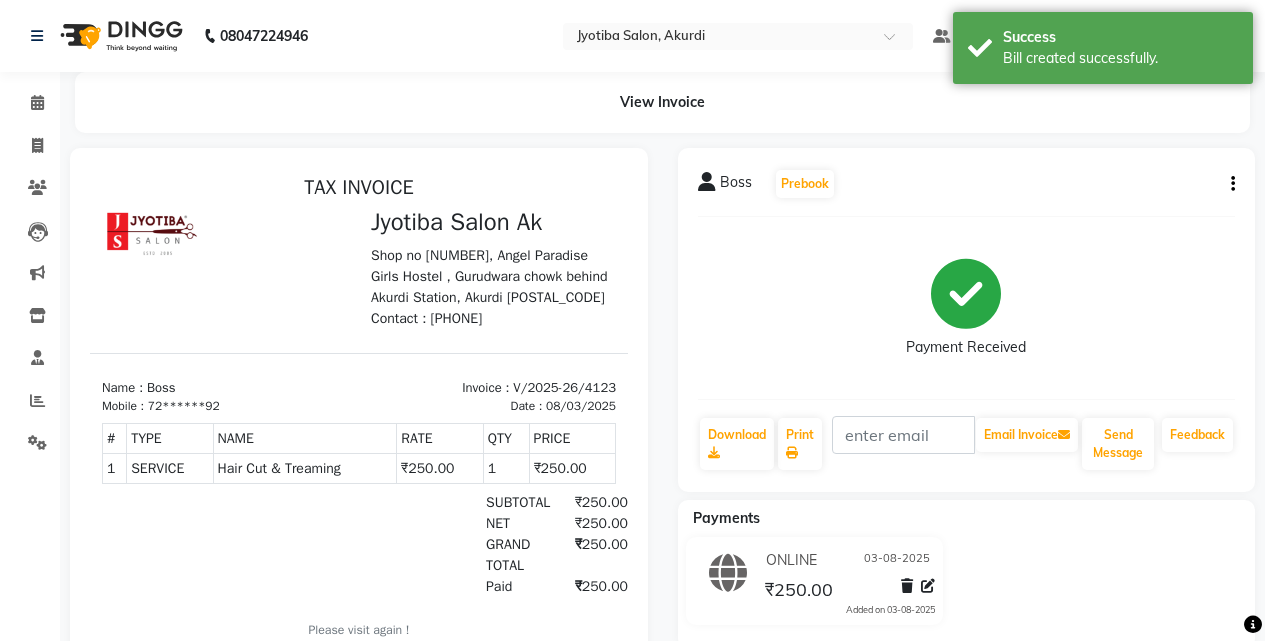 scroll, scrollTop: 0, scrollLeft: 0, axis: both 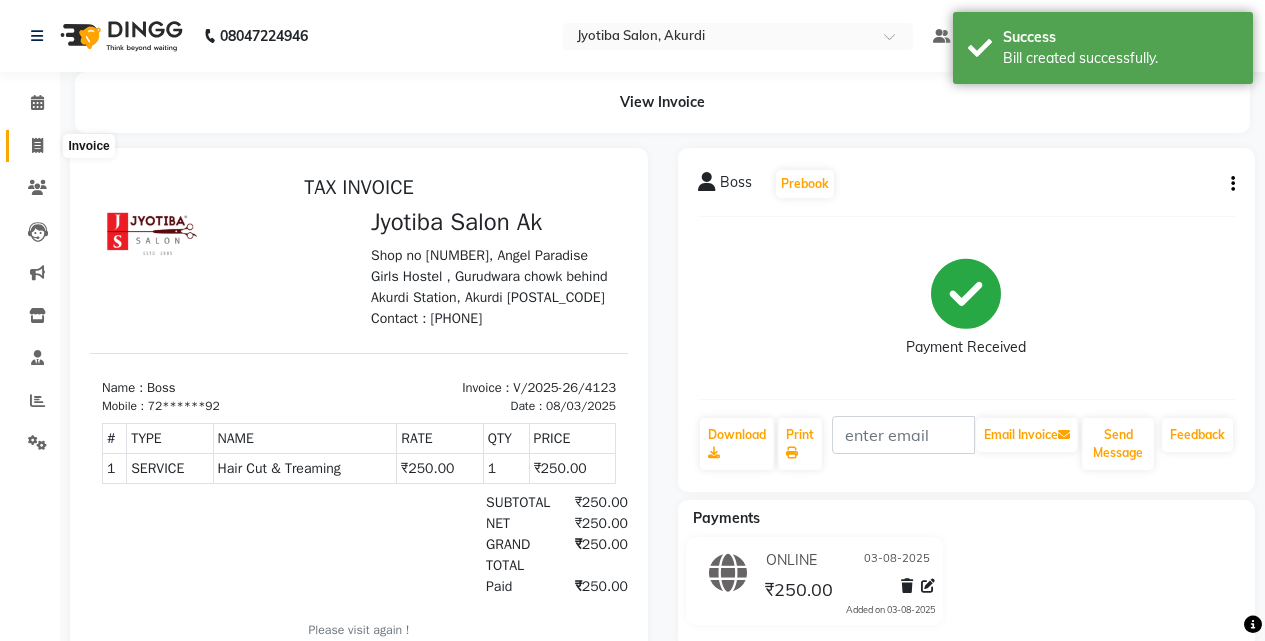 click 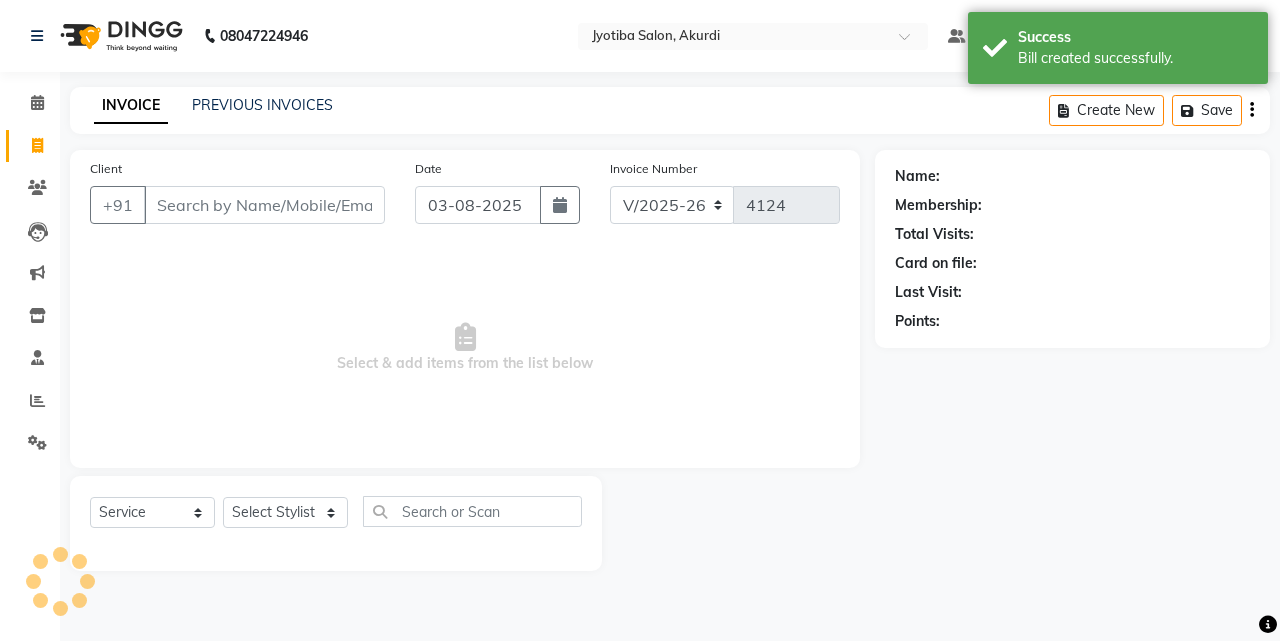 click on "Client" at bounding box center [264, 205] 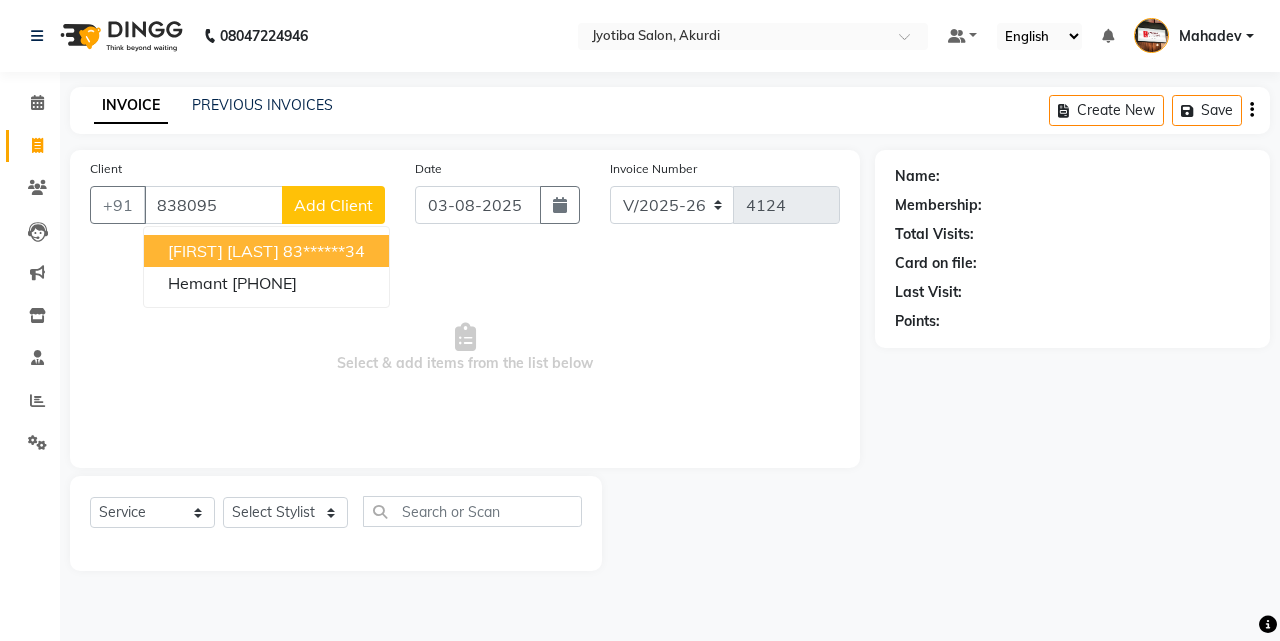 click on "Swapnil Kadam" at bounding box center [223, 251] 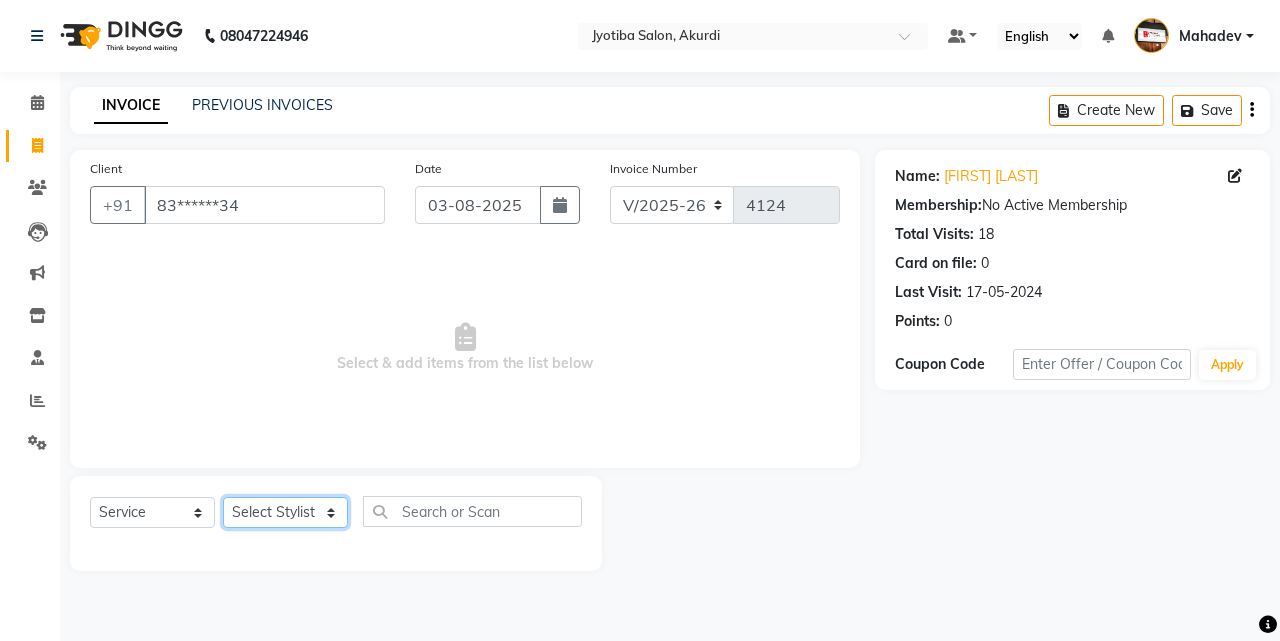 click on "Select Stylist Ajaj Ansari sahid Arif Ganpat  Mahadev manish choudhari Parmu tatya  Prem Rajan Sanjay Sanjay Santosh  Shop  Sohel  Vinod" 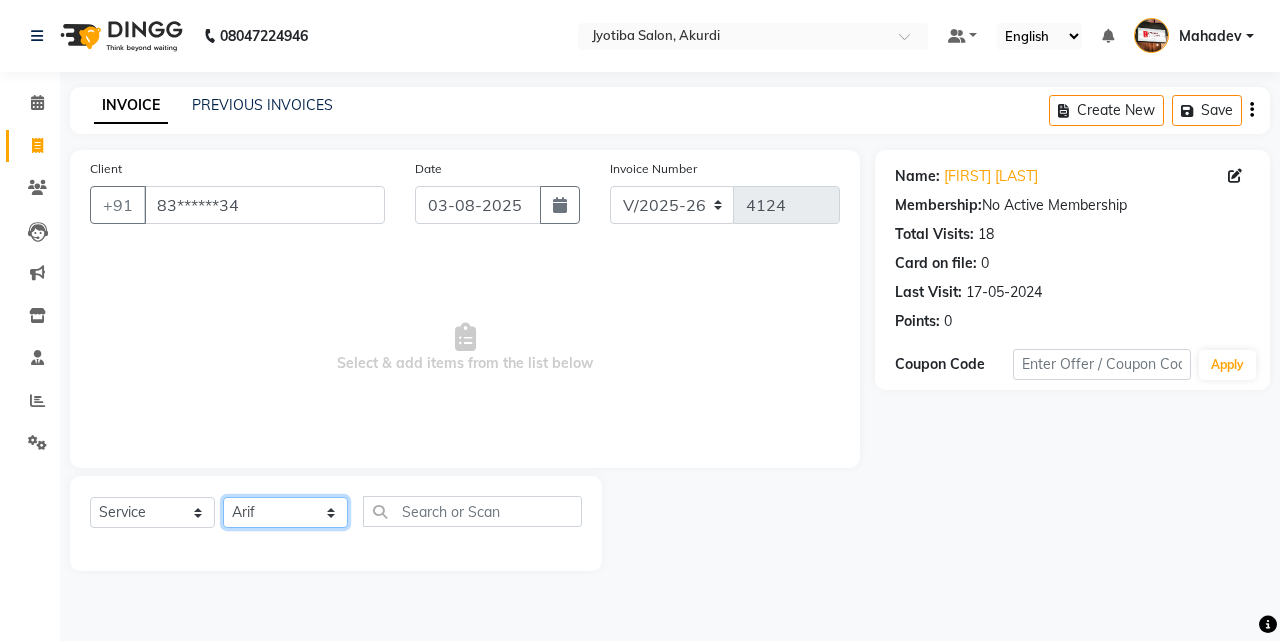 click on "Select Stylist Ajaj Ansari sahid Arif Ganpat  Mahadev manish choudhari Parmu tatya  Prem Rajan Sanjay Sanjay Santosh  Shop  Sohel  Vinod" 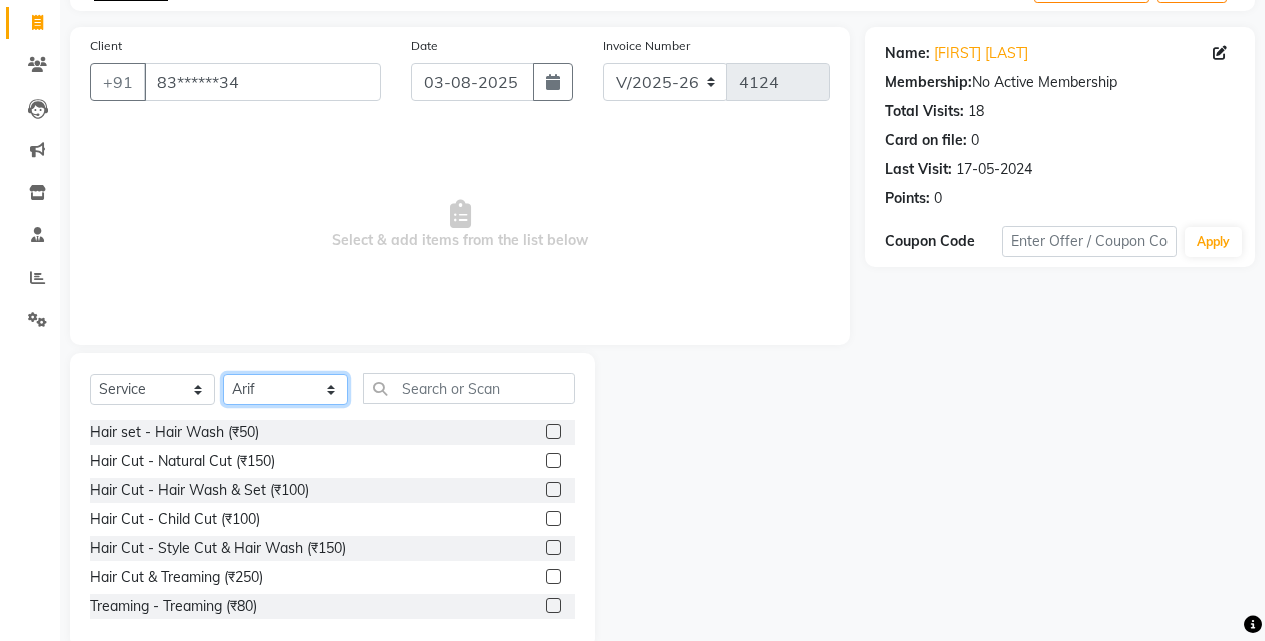 scroll, scrollTop: 160, scrollLeft: 0, axis: vertical 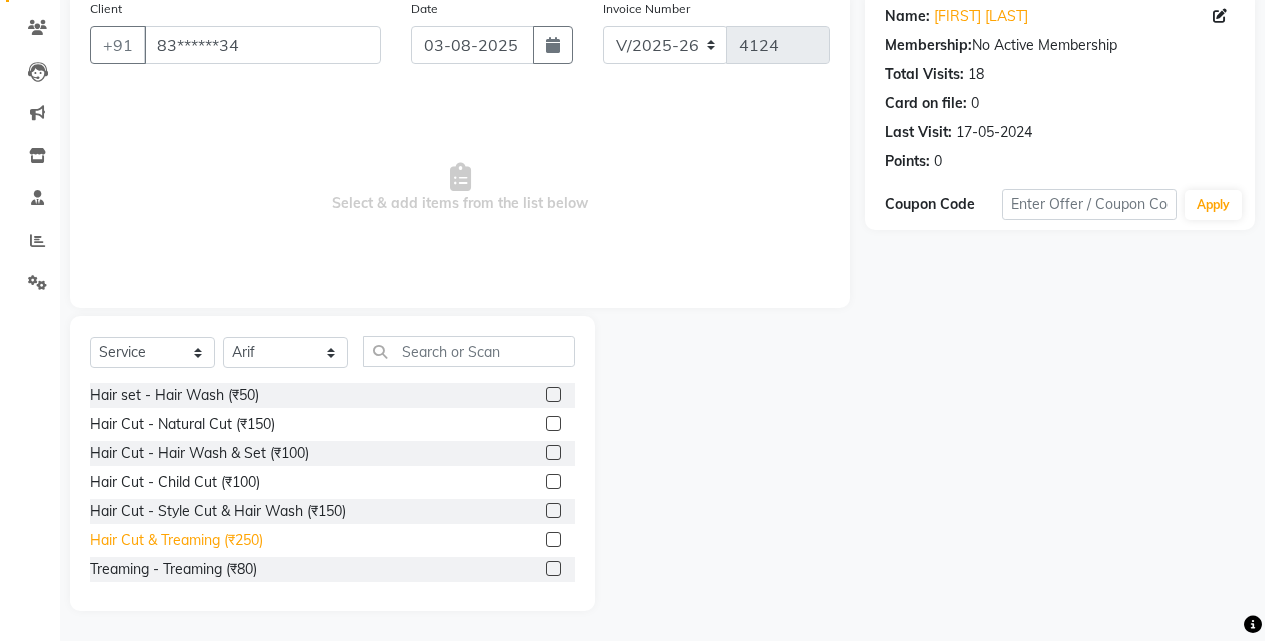 click on "Hair Cut & Treaming  (₹250)" 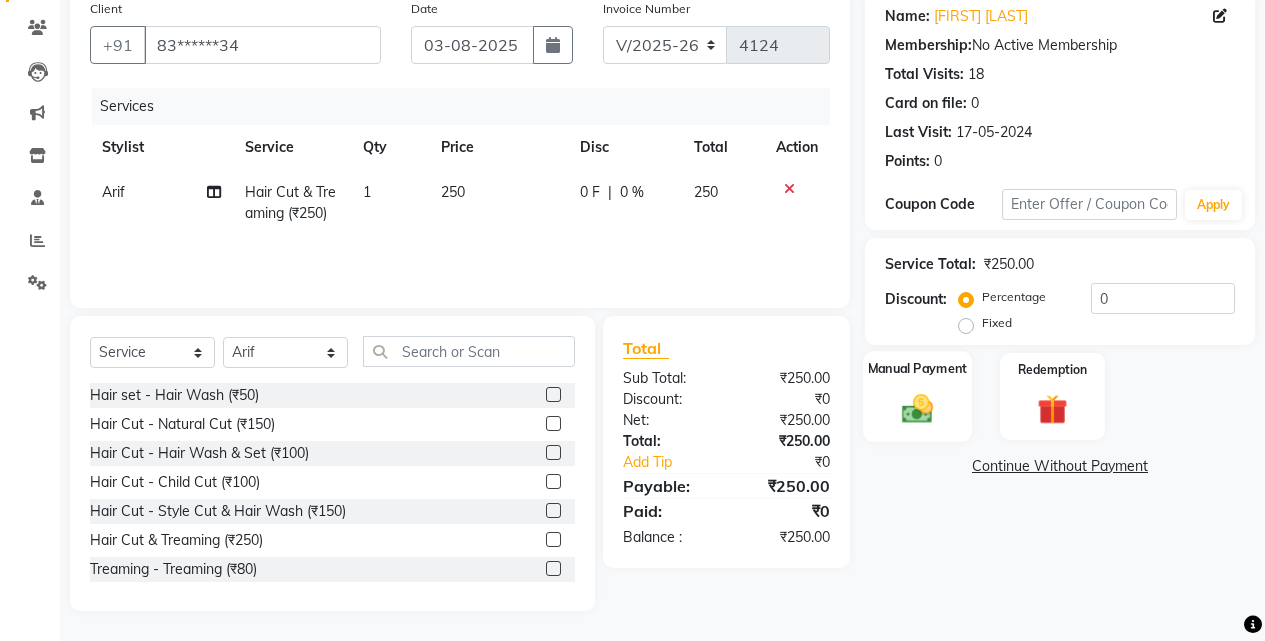 click 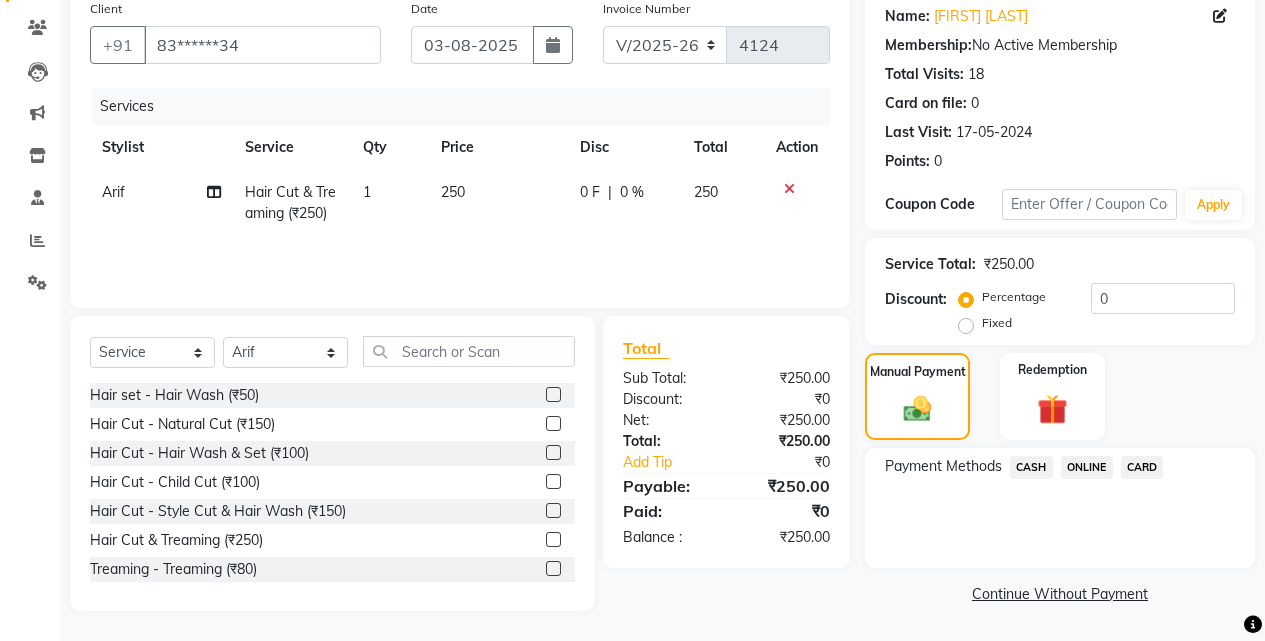 drag, startPoint x: 1071, startPoint y: 466, endPoint x: 1071, endPoint y: 477, distance: 11 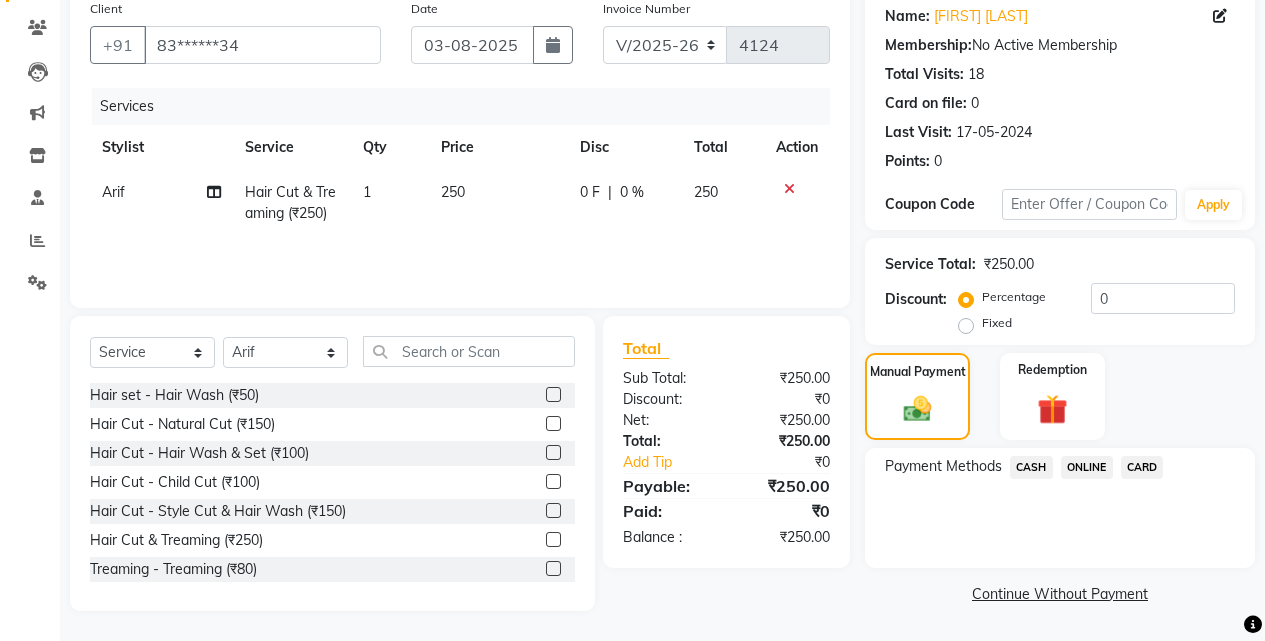 click on "ONLINE" 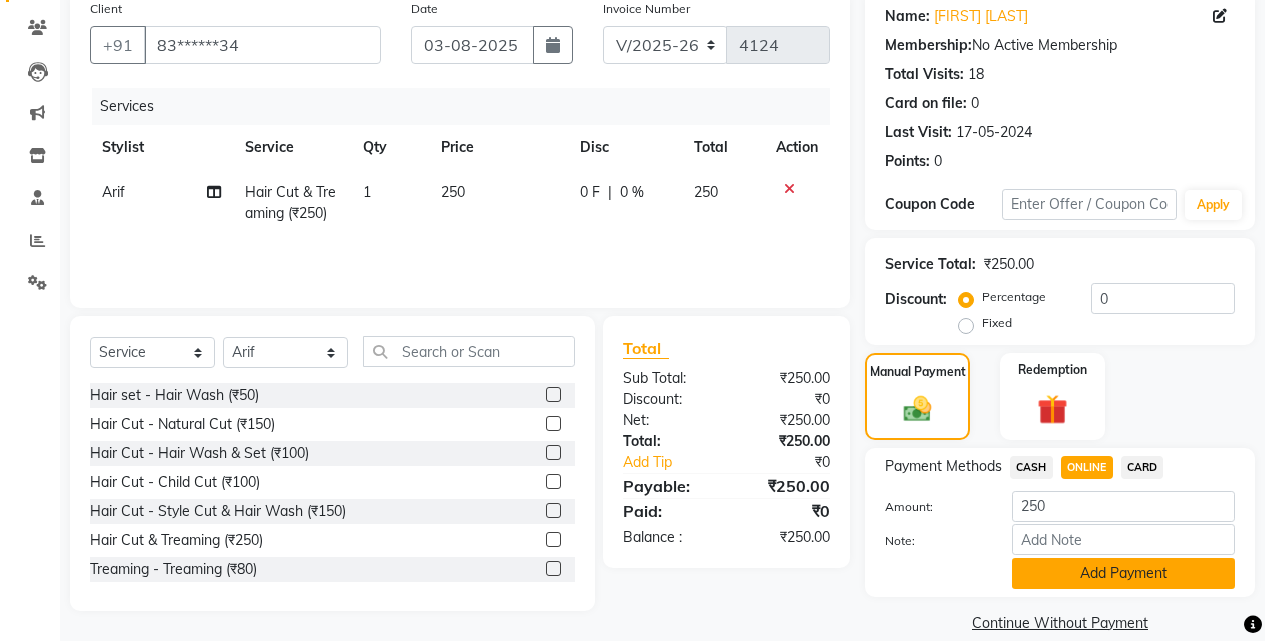 click on "Add Payment" 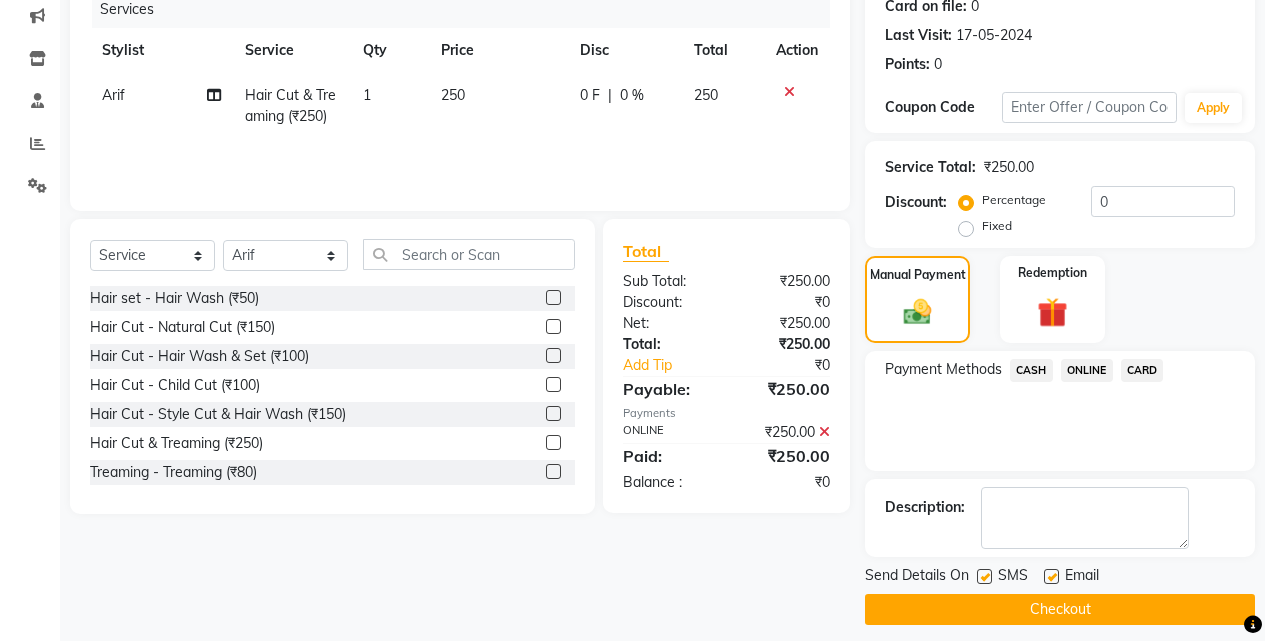 scroll, scrollTop: 271, scrollLeft: 0, axis: vertical 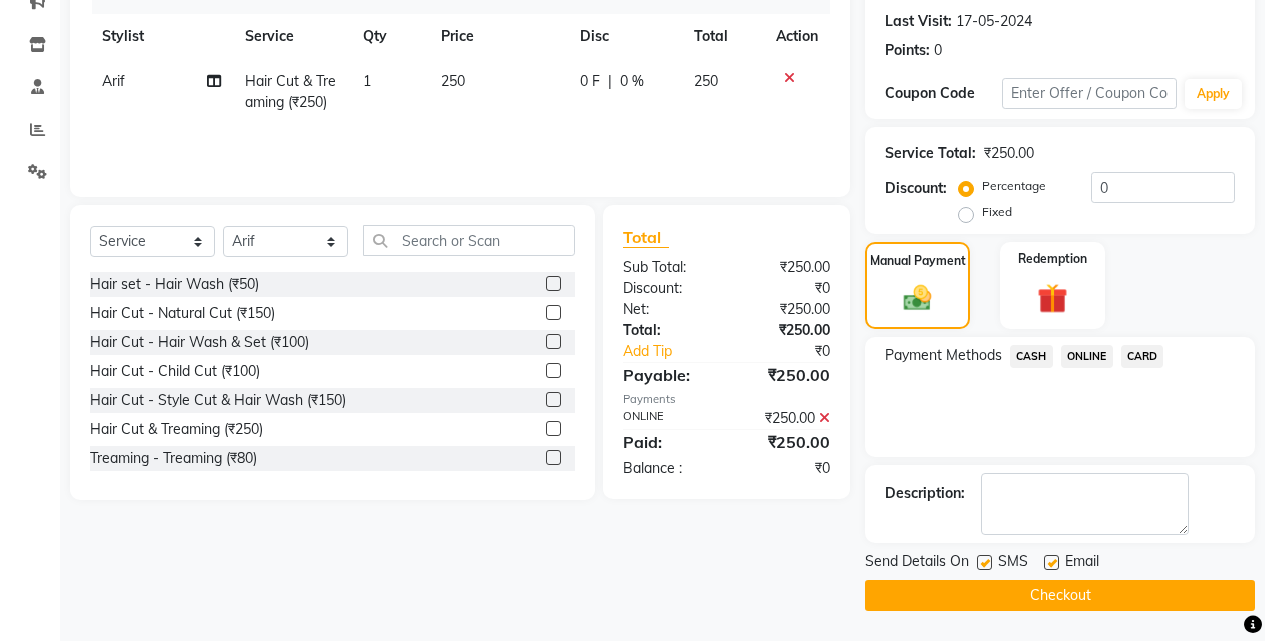 click on "Checkout" 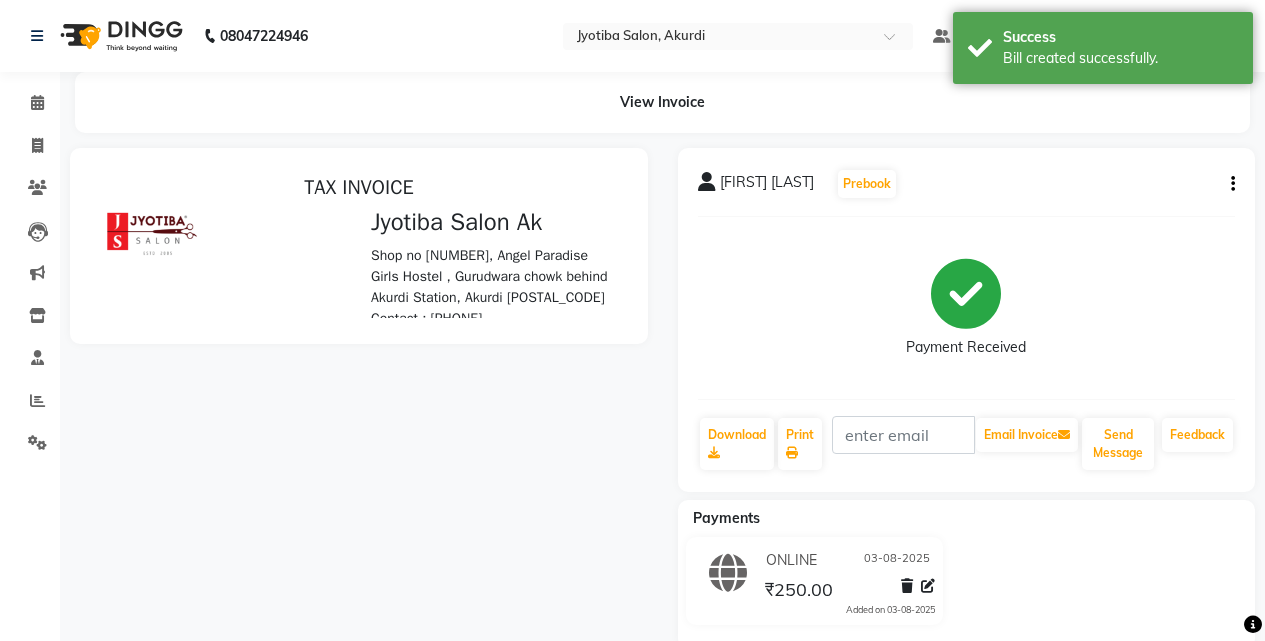 scroll, scrollTop: 0, scrollLeft: 0, axis: both 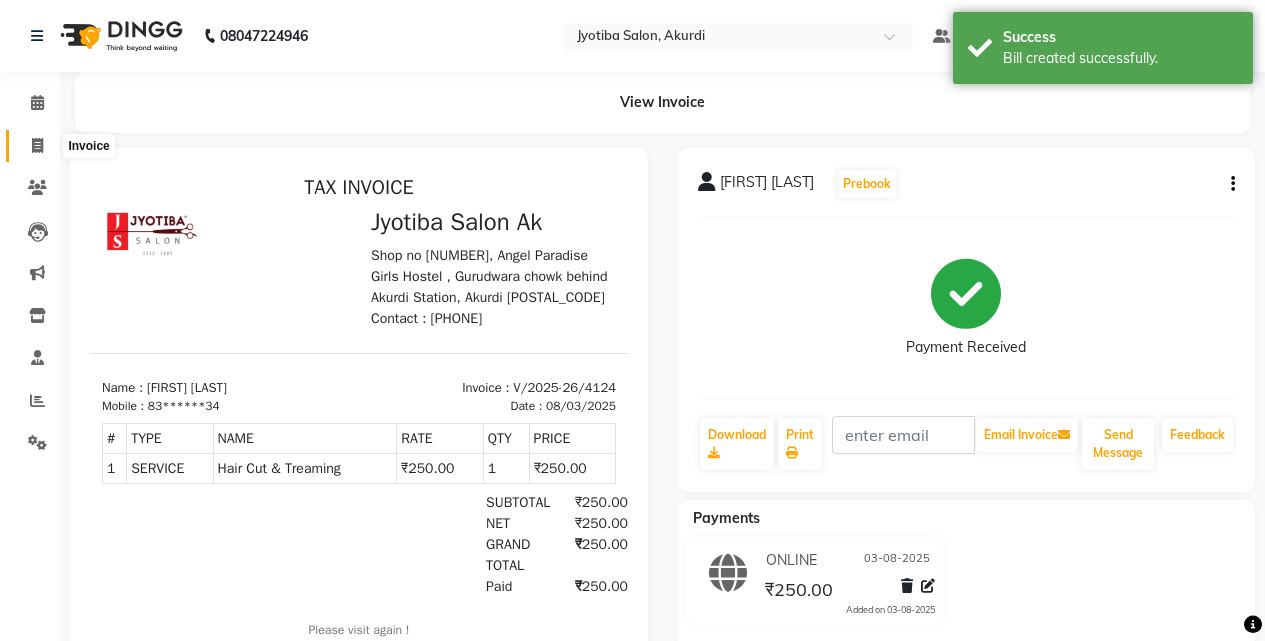 click 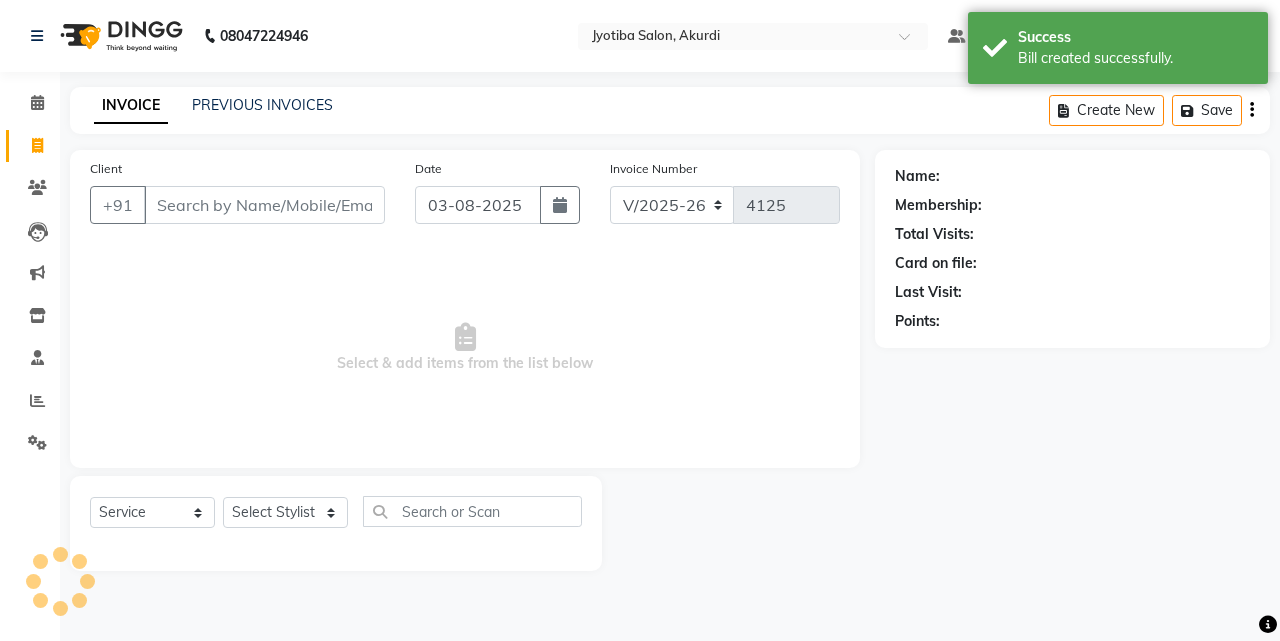 click on "Client" at bounding box center [264, 205] 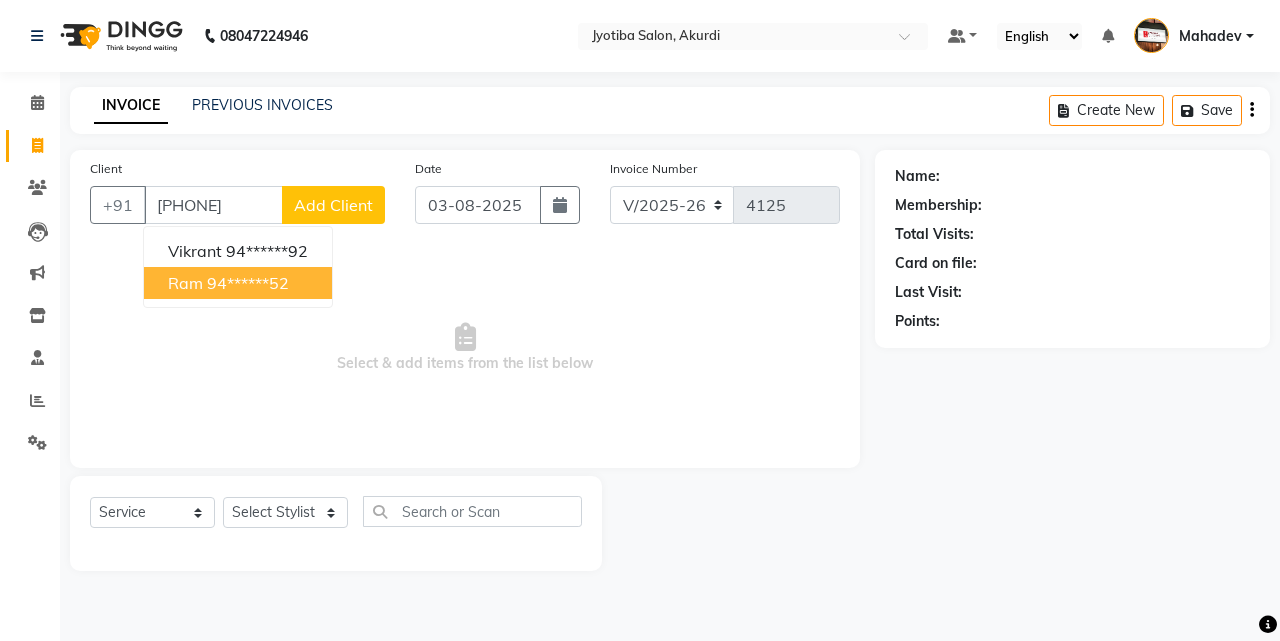 click on "94******52" at bounding box center (248, 283) 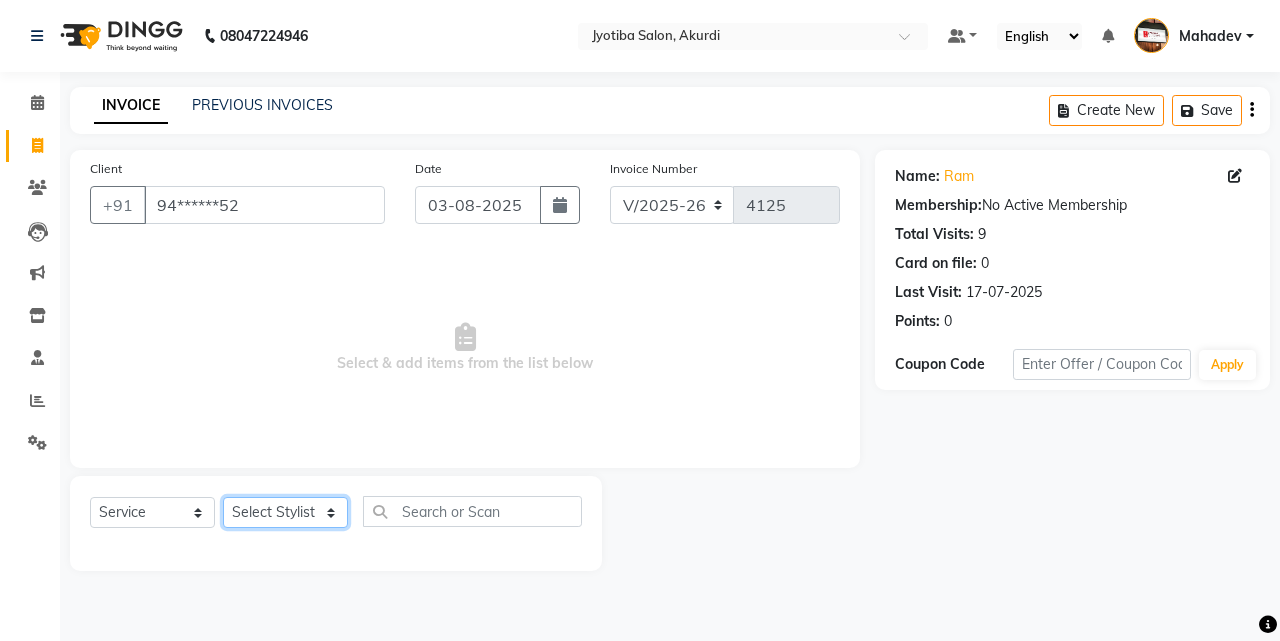 click on "Select Stylist Ajaj Ansari sahid Arif Ganpat  Mahadev manish choudhari Parmu tatya  Prem Rajan Sanjay Sanjay Santosh  Shop  Sohel  Vinod" 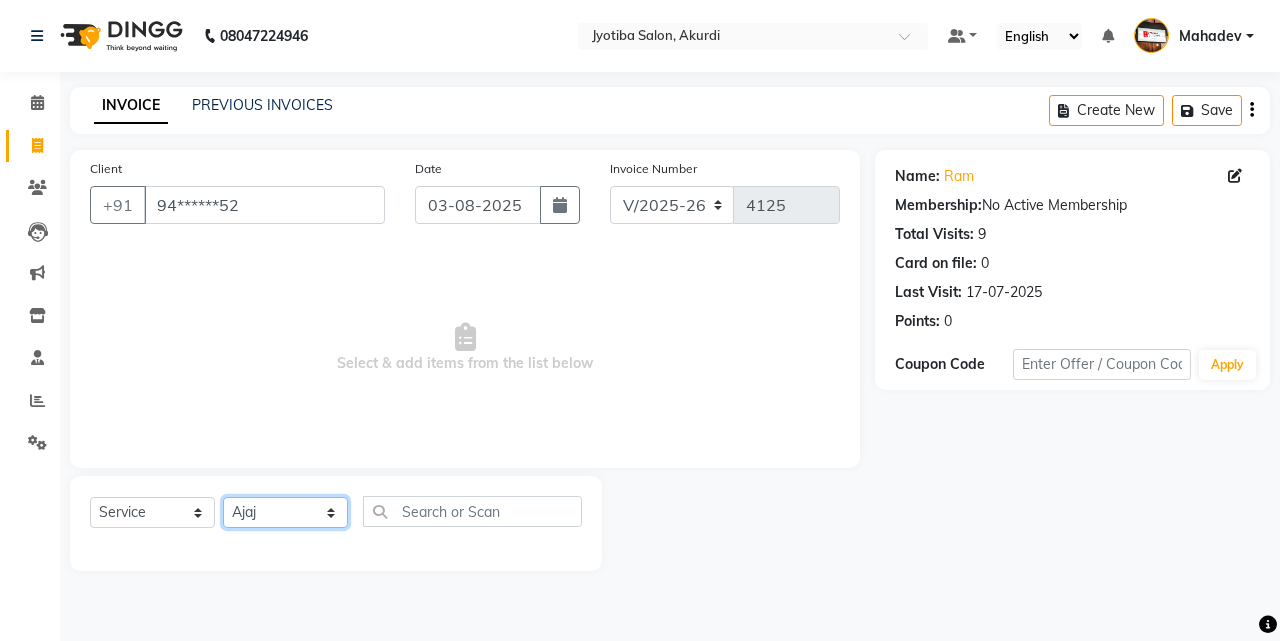 click on "Select Stylist Ajaj Ansari sahid Arif Ganpat  Mahadev manish choudhari Parmu tatya  Prem Rajan Sanjay Sanjay Santosh  Shop  Sohel  Vinod" 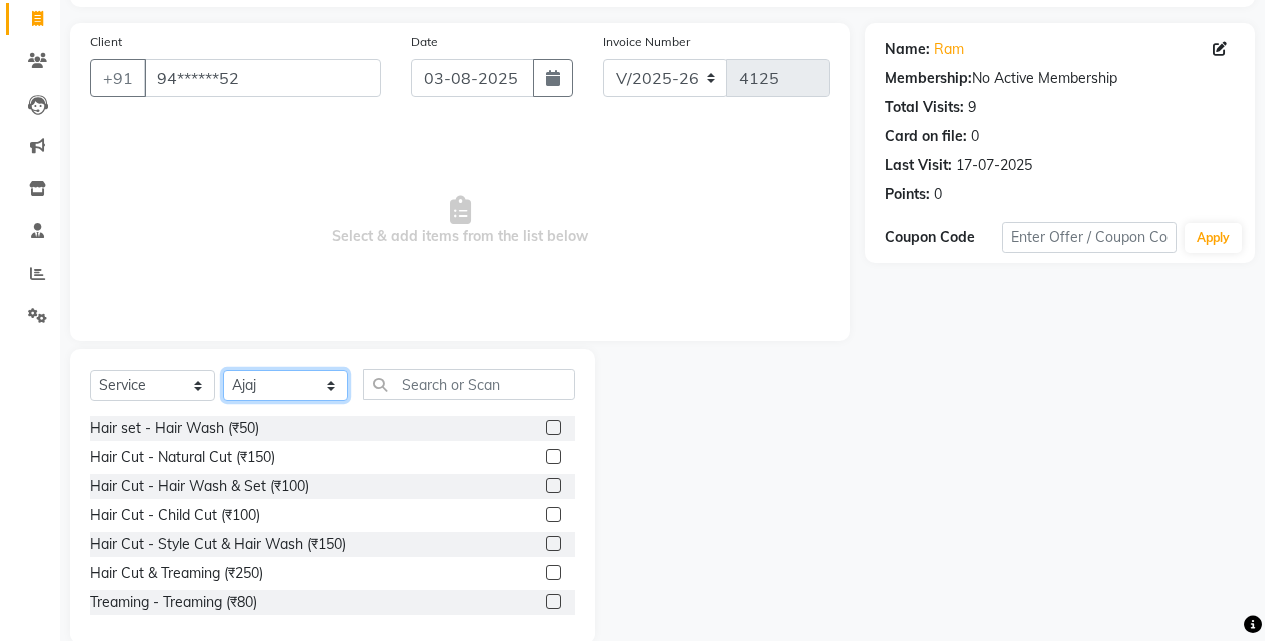 scroll, scrollTop: 160, scrollLeft: 0, axis: vertical 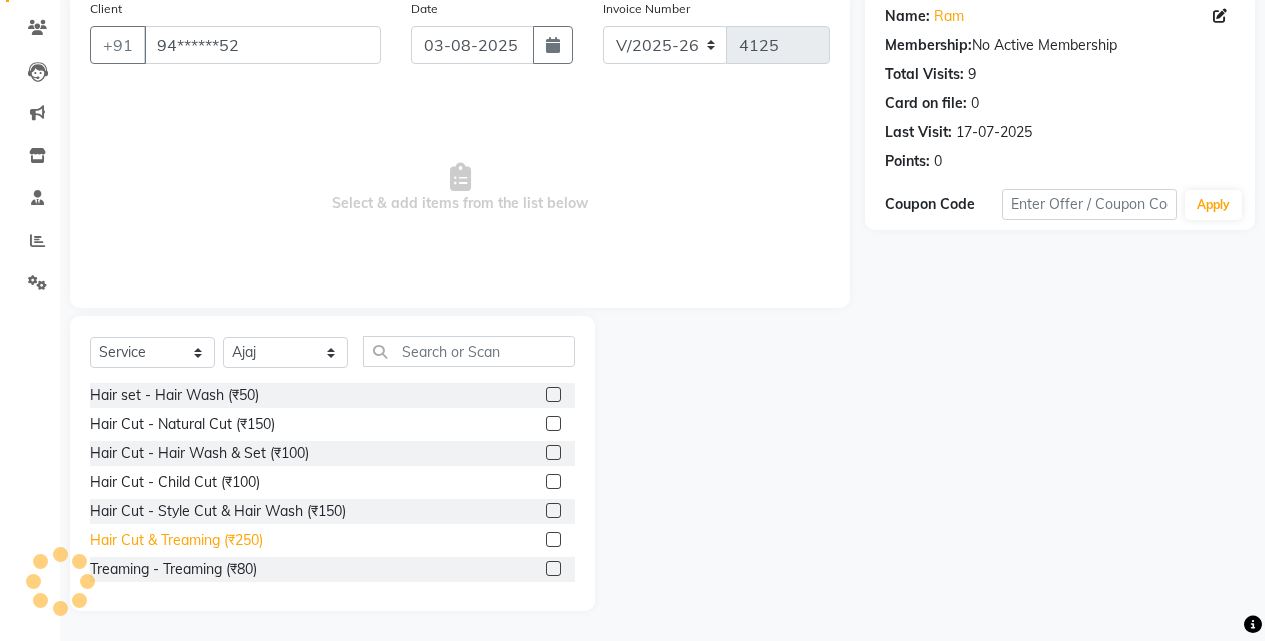 click on "Hair Cut & Treaming  (₹250)" 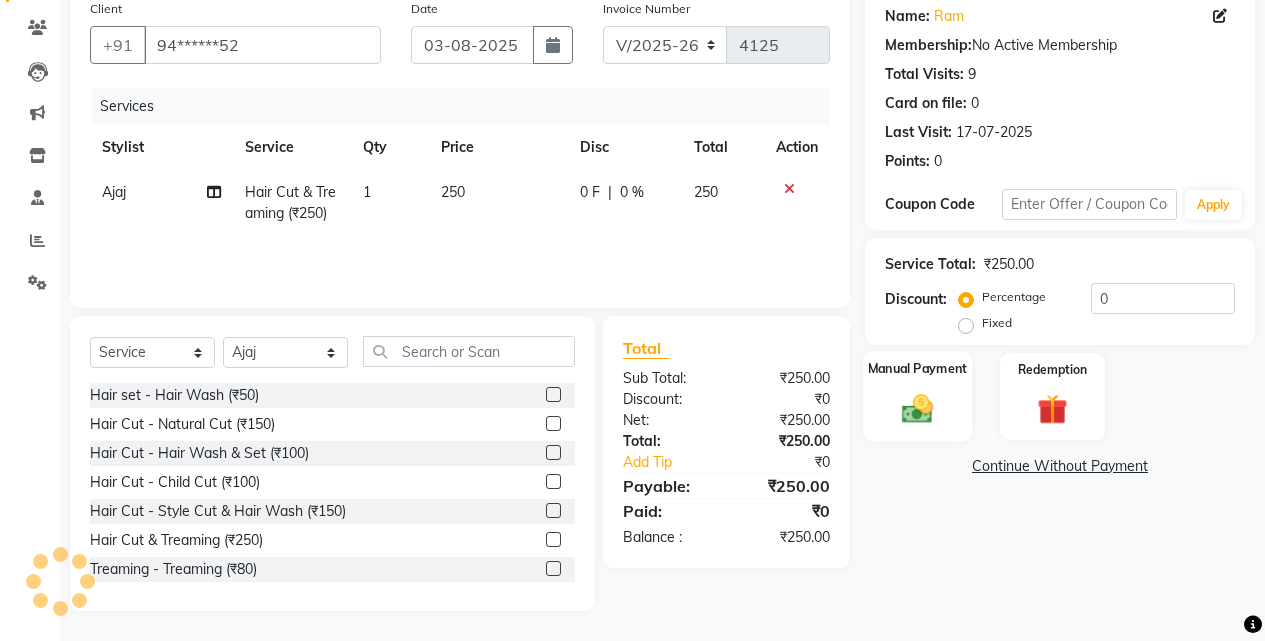 click 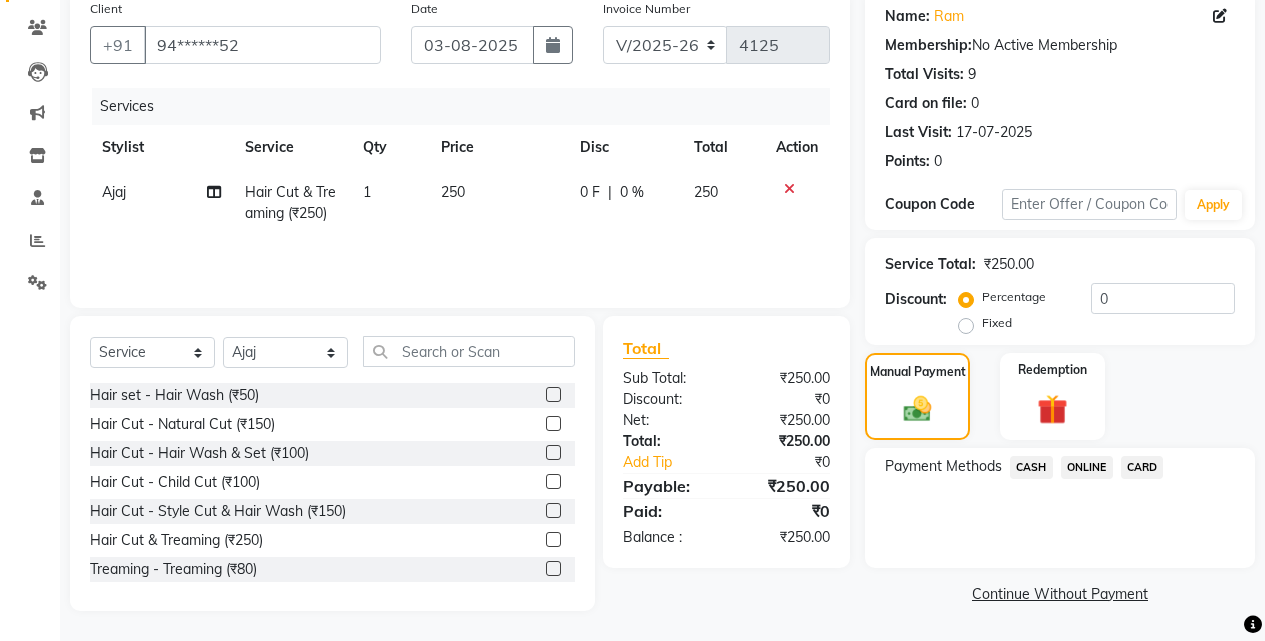 click on "ONLINE" 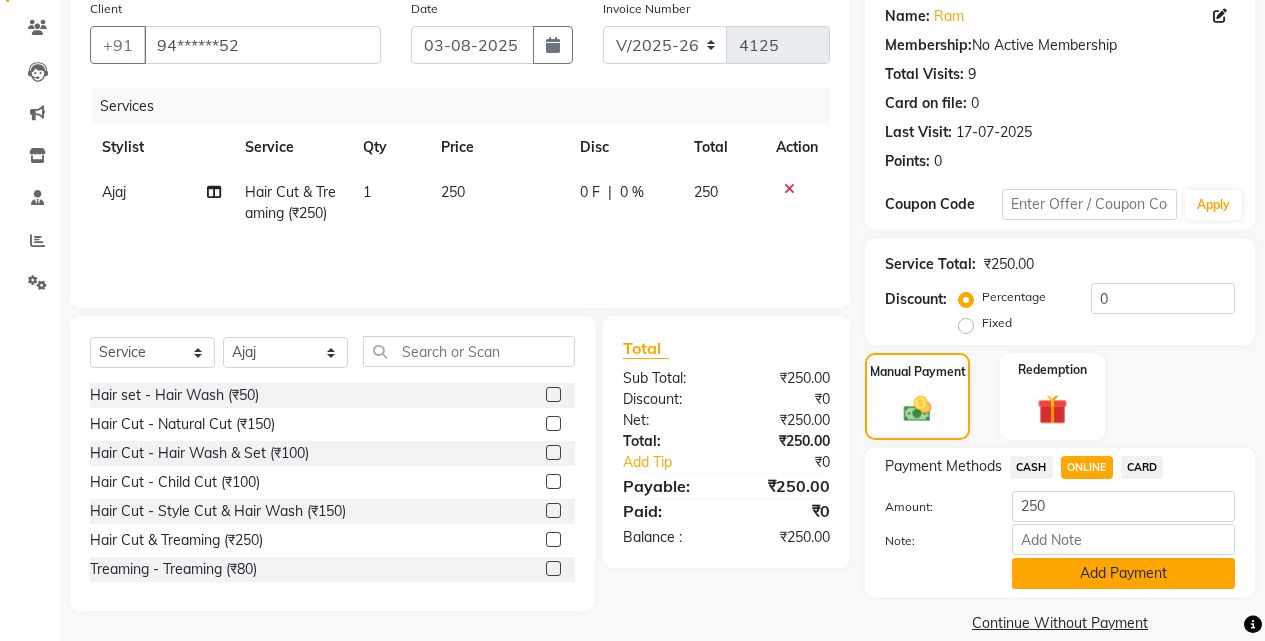click on "Add Payment" 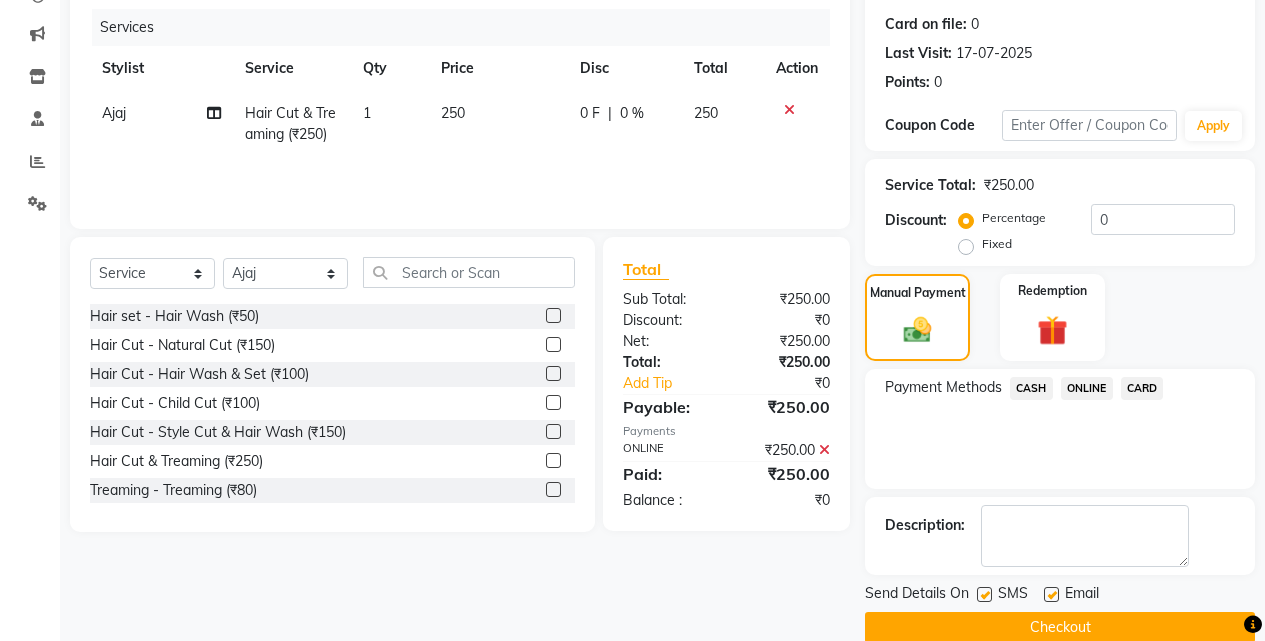 scroll, scrollTop: 271, scrollLeft: 0, axis: vertical 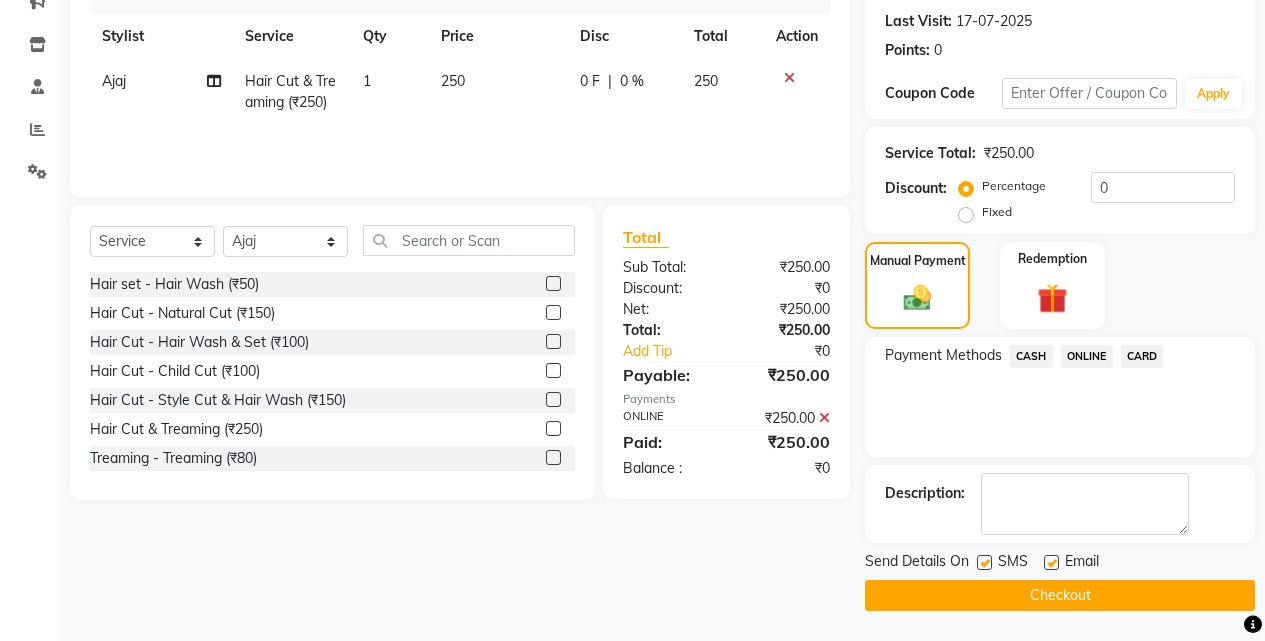 click on "Checkout" 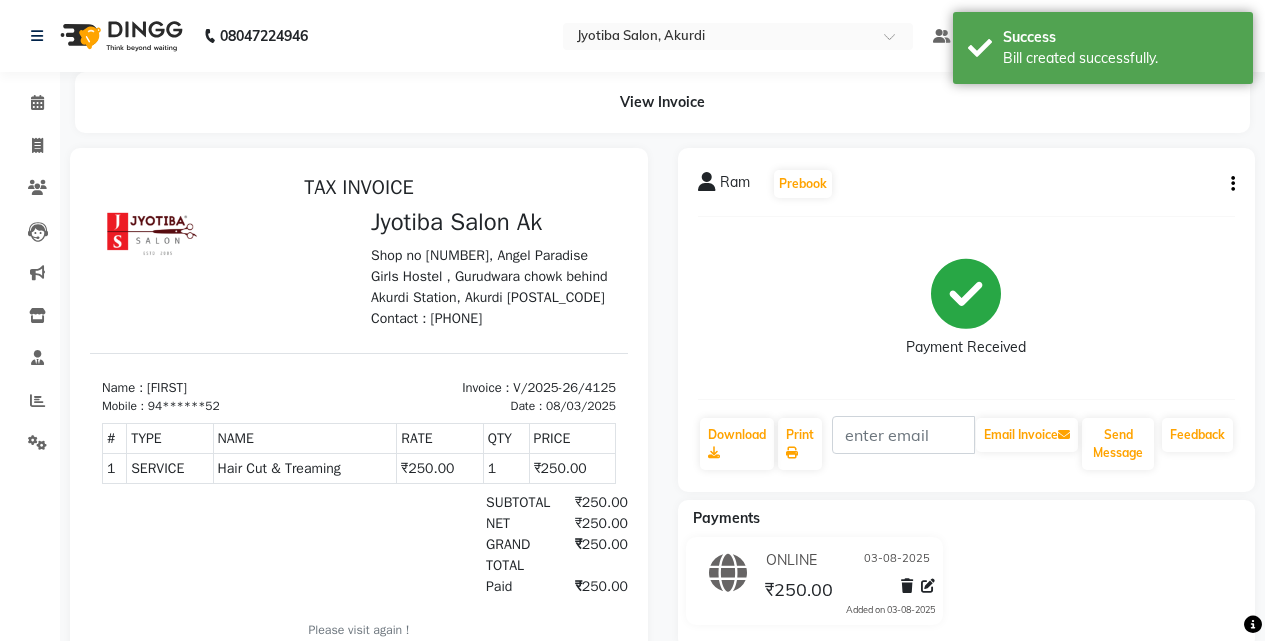 scroll, scrollTop: 0, scrollLeft: 0, axis: both 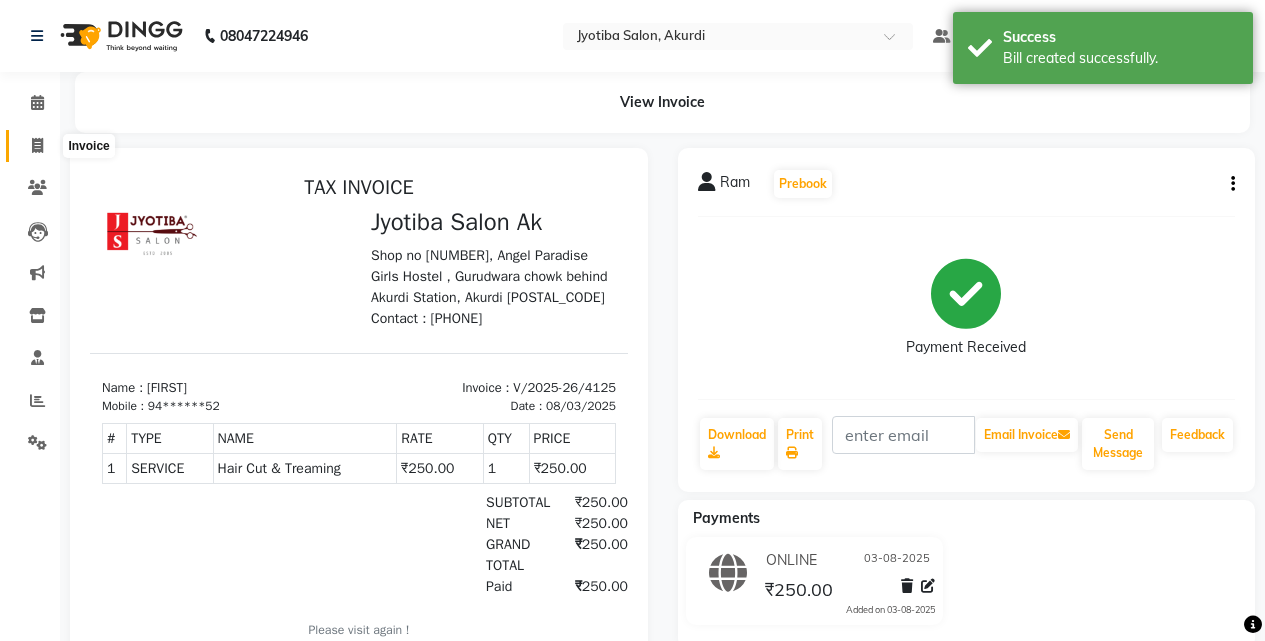 click 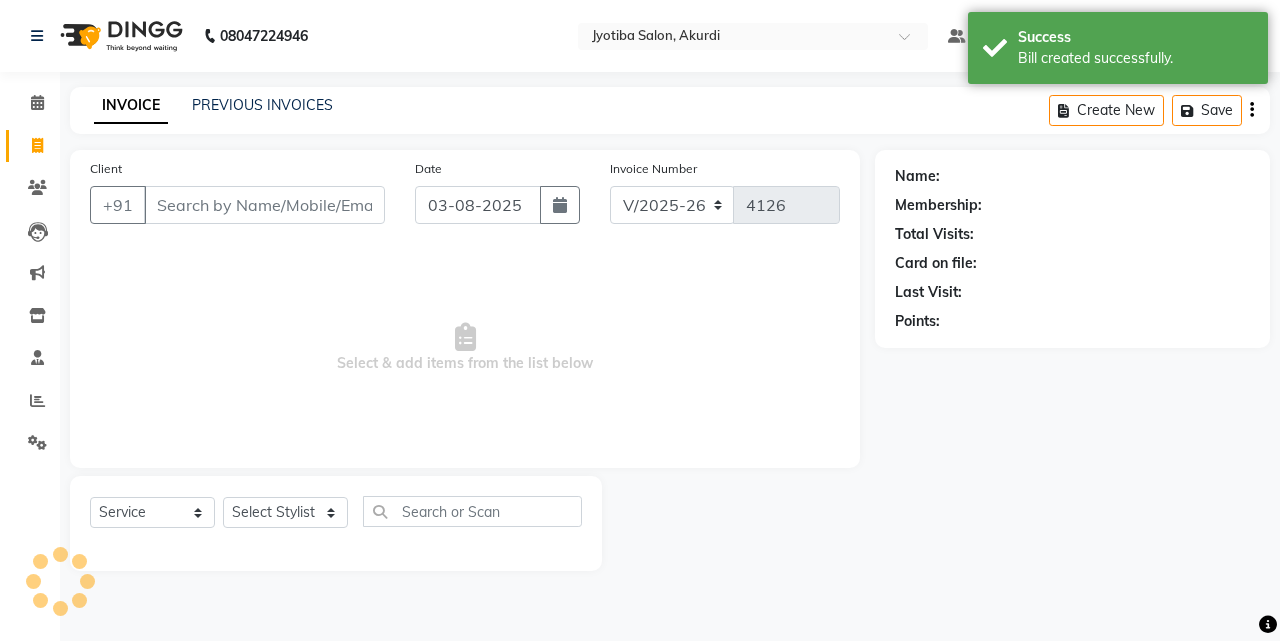 click on "Client" at bounding box center [264, 205] 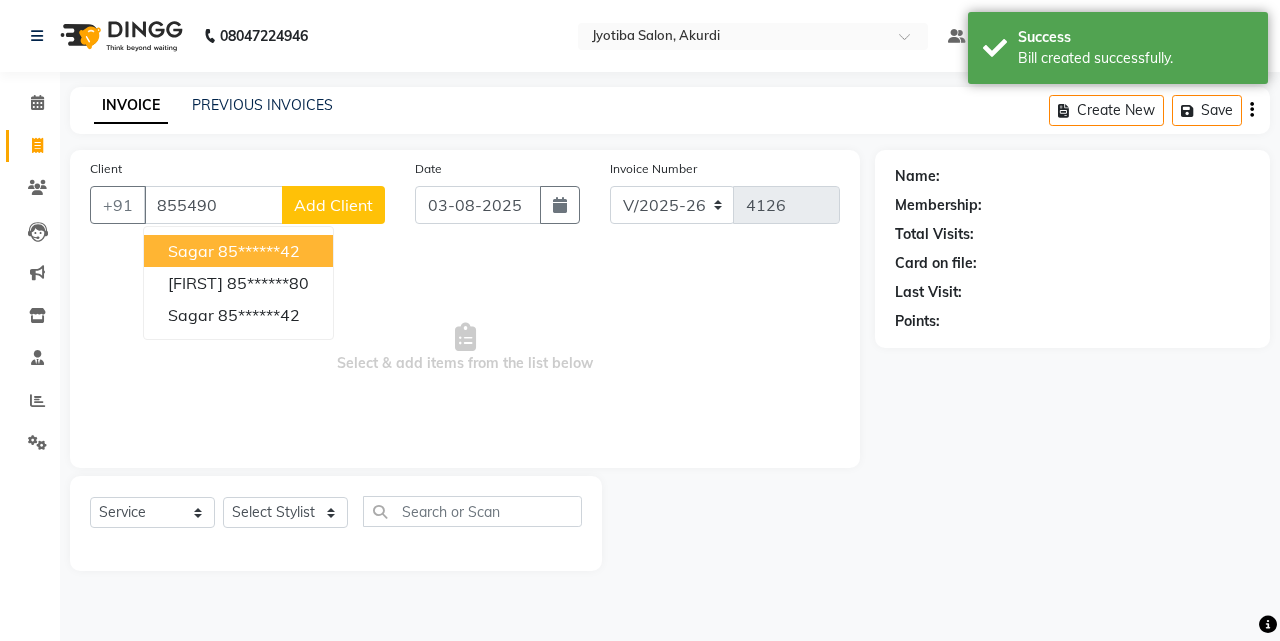 click on "85******42" at bounding box center [259, 251] 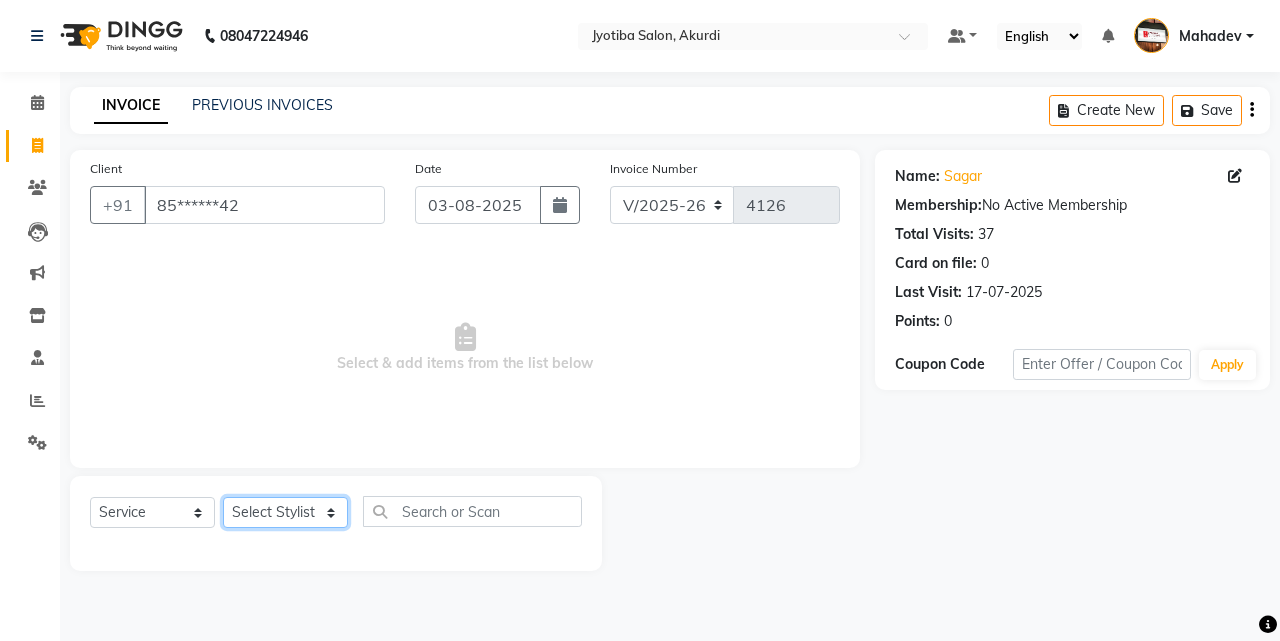click on "Select Stylist Ajaj Ansari sahid Arif Ganpat  Mahadev manish choudhari Parmu tatya  Prem Rajan Sanjay Sanjay Santosh  Shop  Sohel  Vinod" 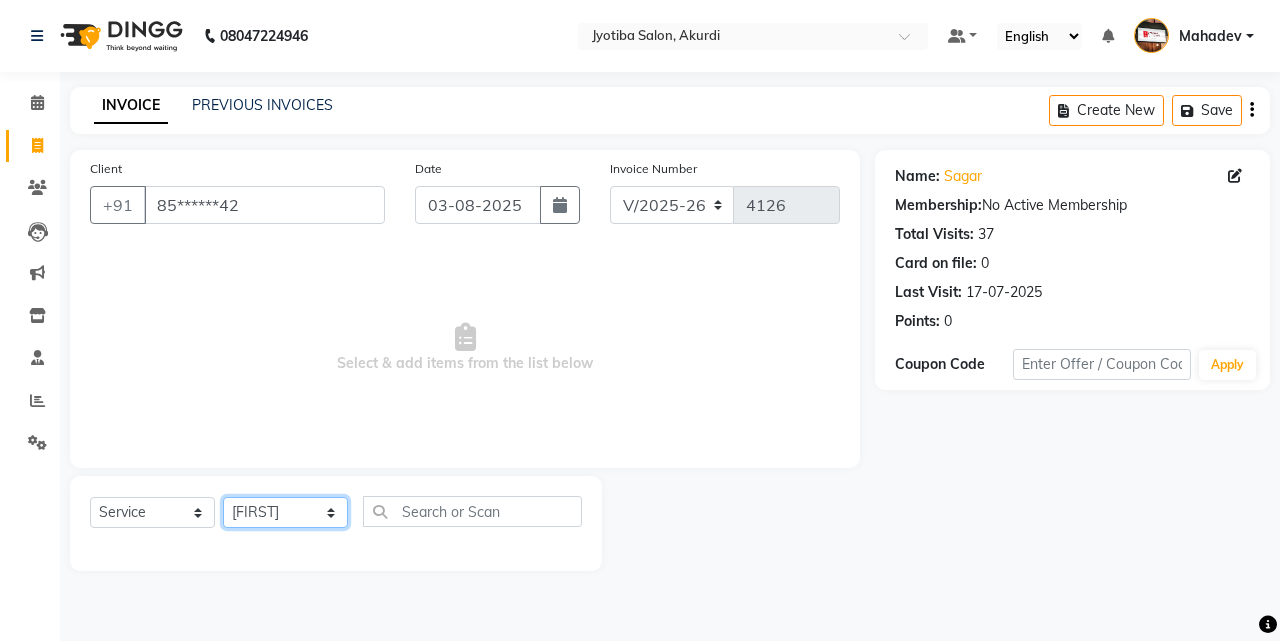 click on "Select Stylist Ajaj Ansari sahid Arif Ganpat  Mahadev manish choudhari Parmu tatya  Prem Rajan Sanjay Sanjay Santosh  Shop  Sohel  Vinod" 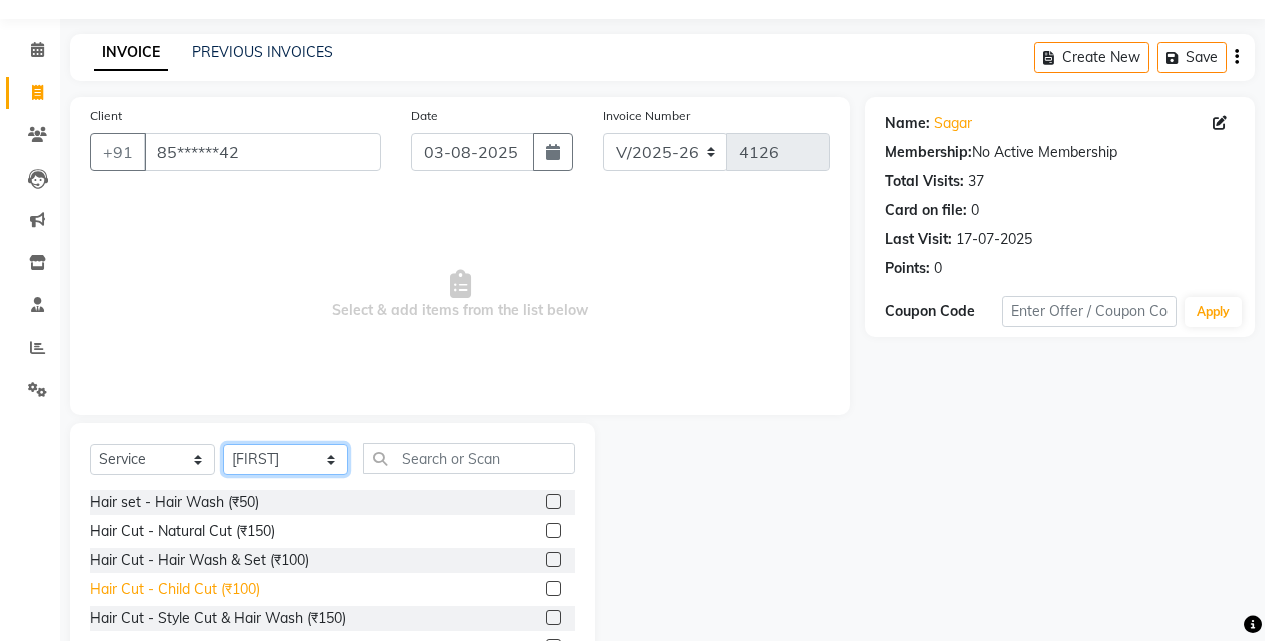 scroll, scrollTop: 160, scrollLeft: 0, axis: vertical 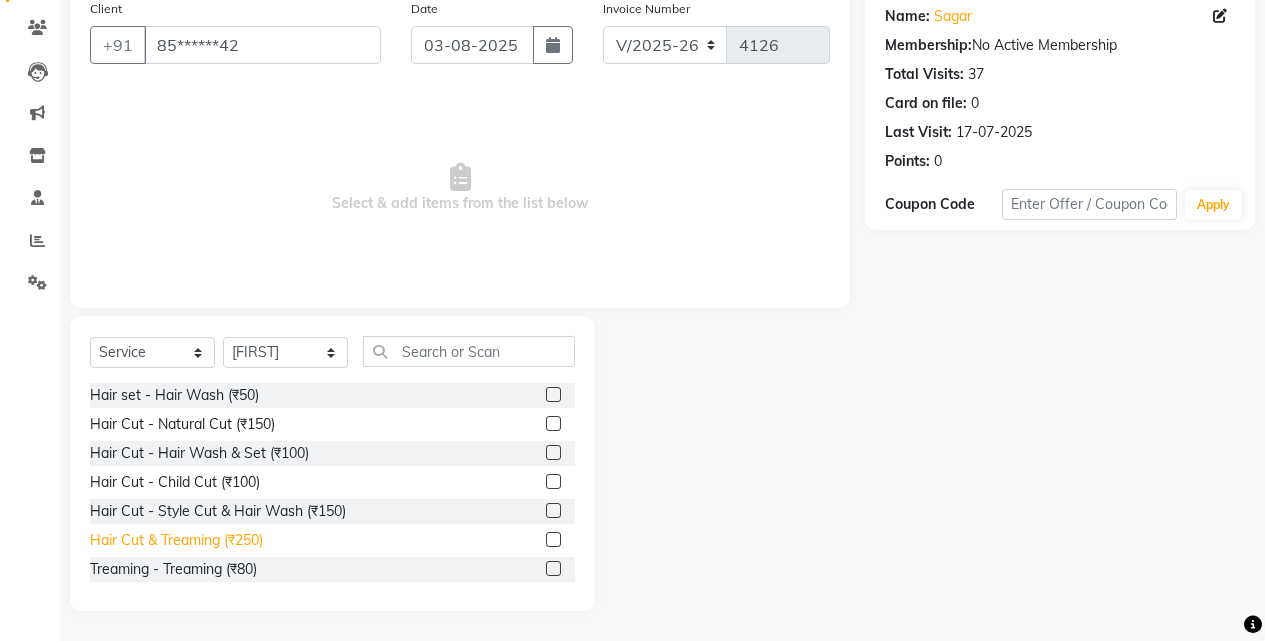 click on "Hair Cut & Treaming  (₹250)" 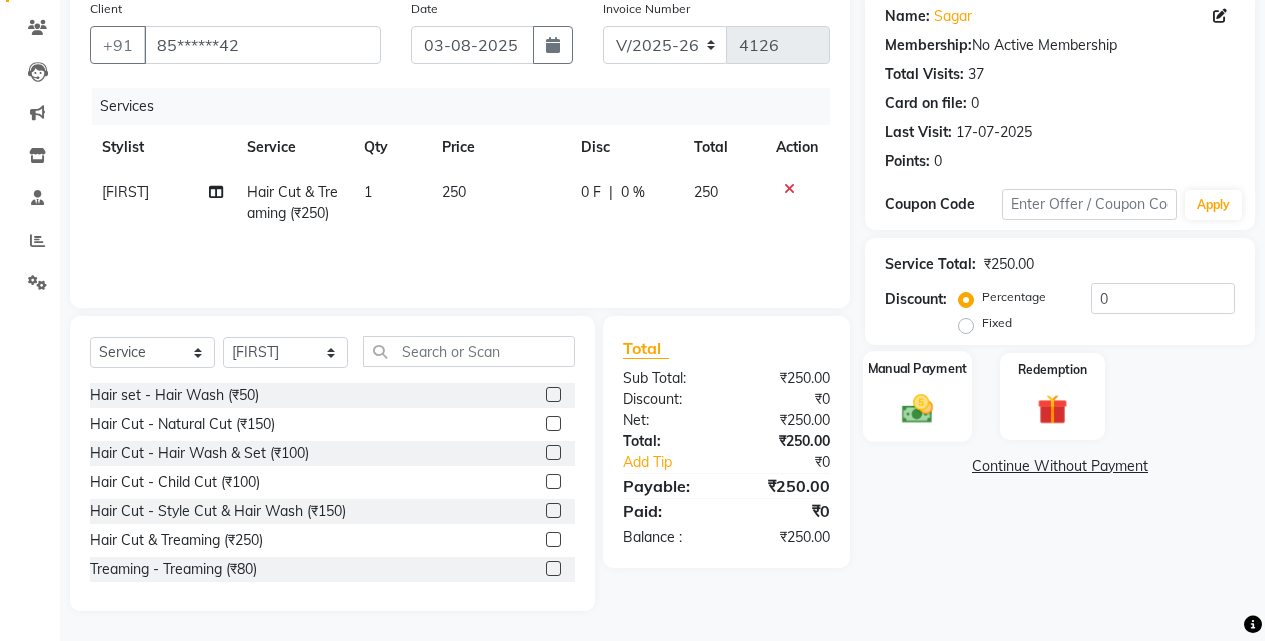 click on "Manual Payment" 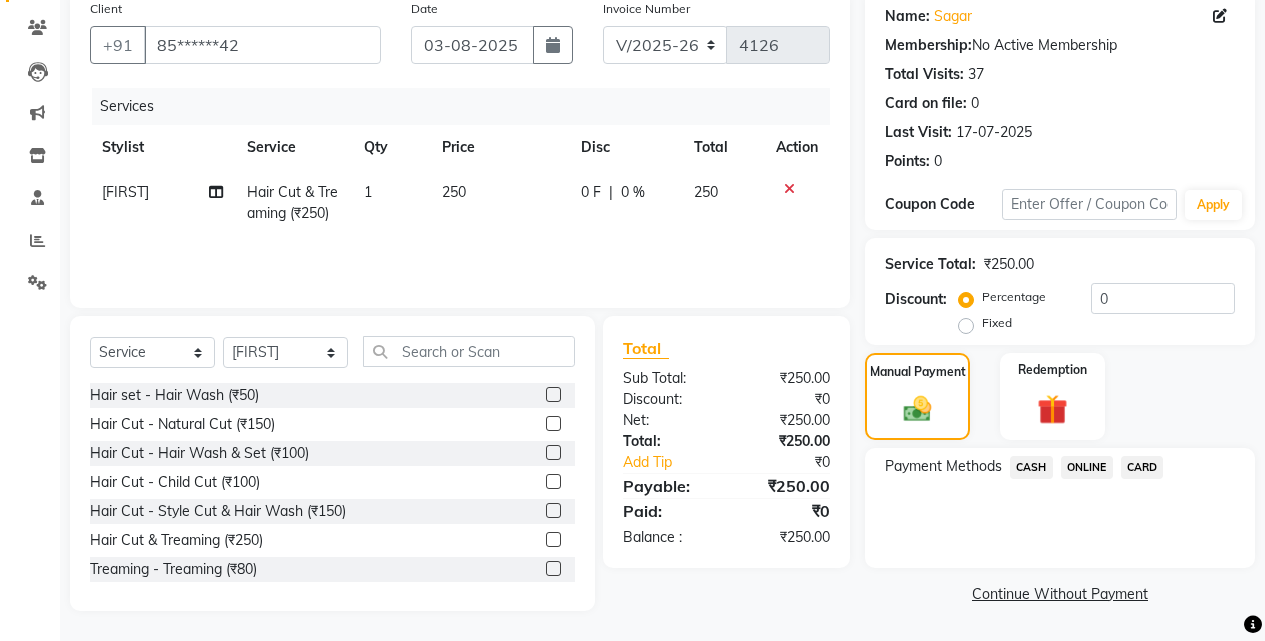 click on "ONLINE" 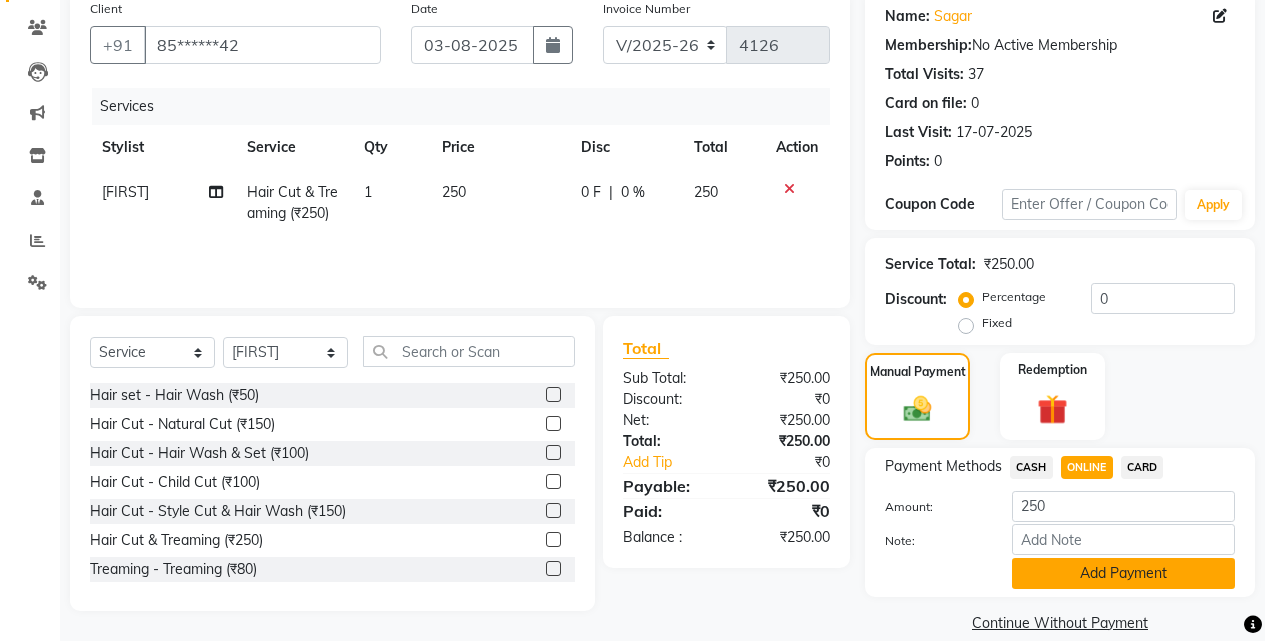 click on "Add Payment" 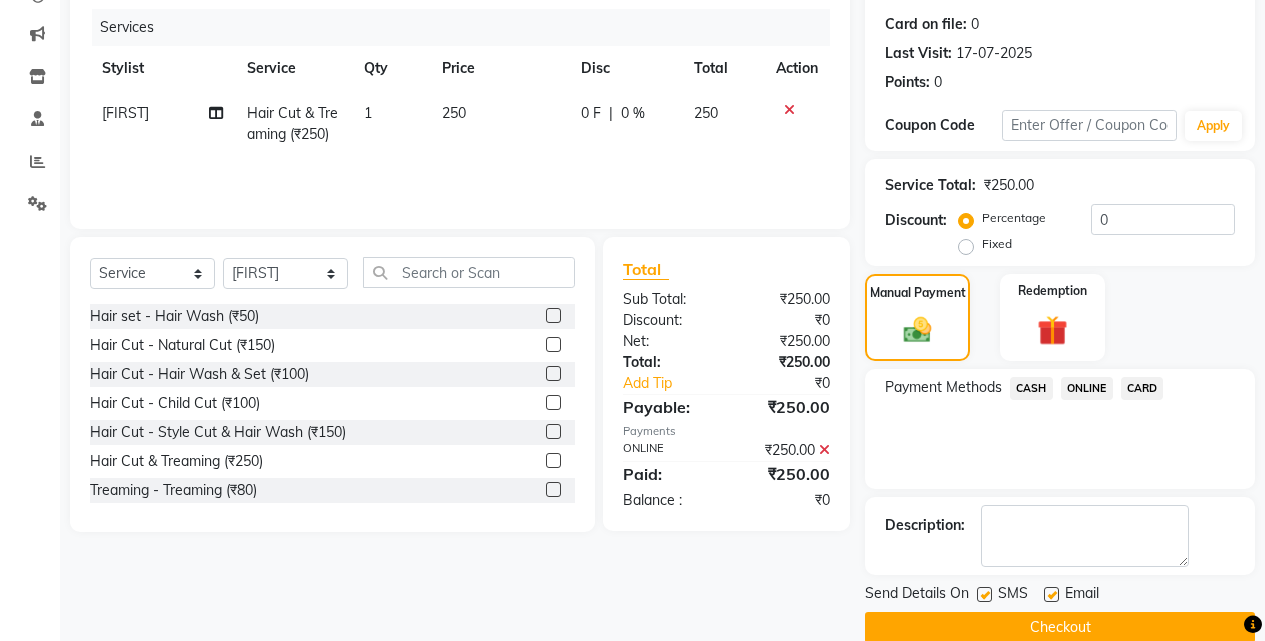 scroll, scrollTop: 271, scrollLeft: 0, axis: vertical 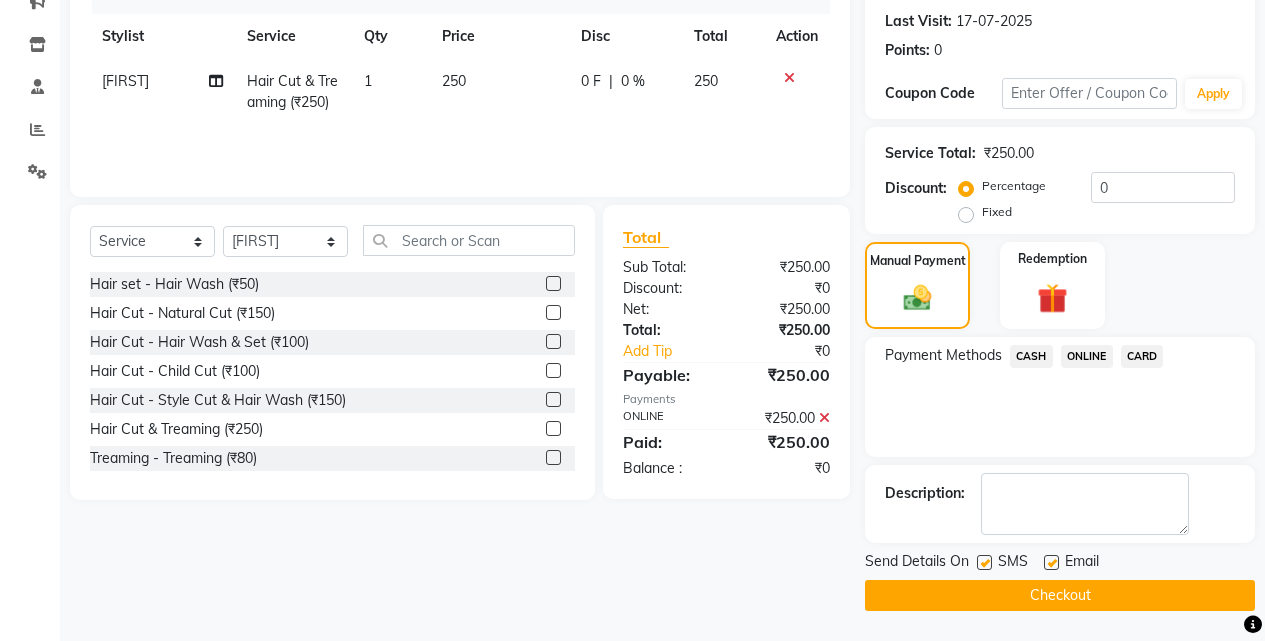 click on "Checkout" 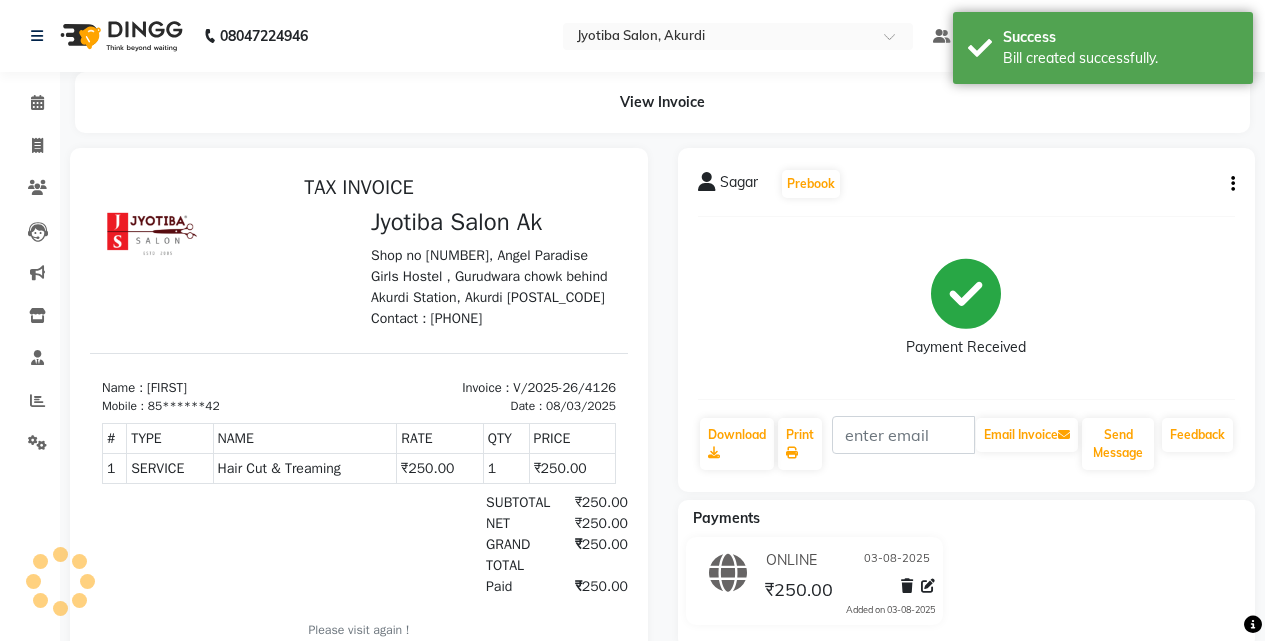 scroll, scrollTop: 0, scrollLeft: 0, axis: both 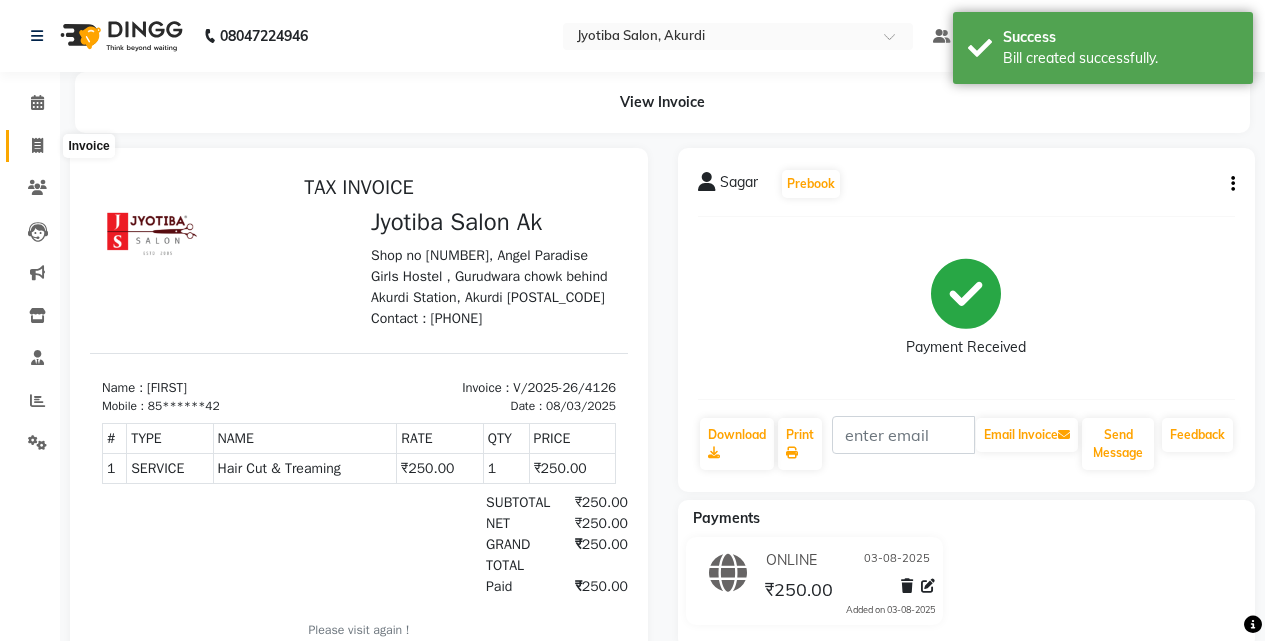 click 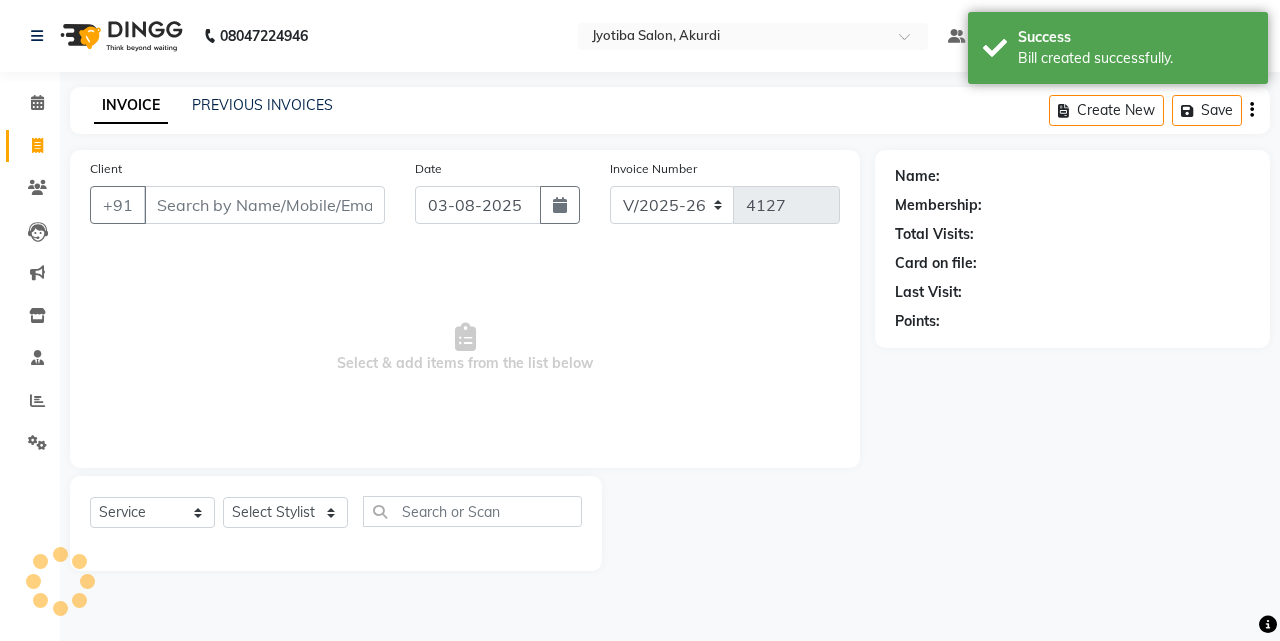 click on "Client" at bounding box center (264, 205) 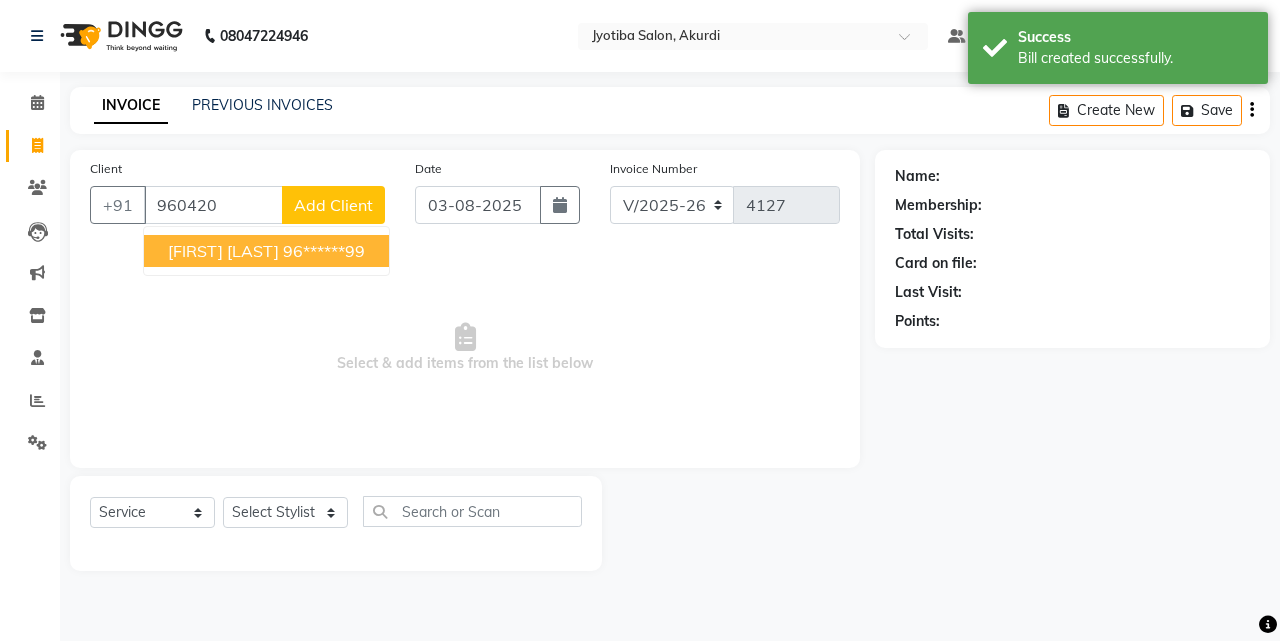click on "shubham kakde" at bounding box center [223, 251] 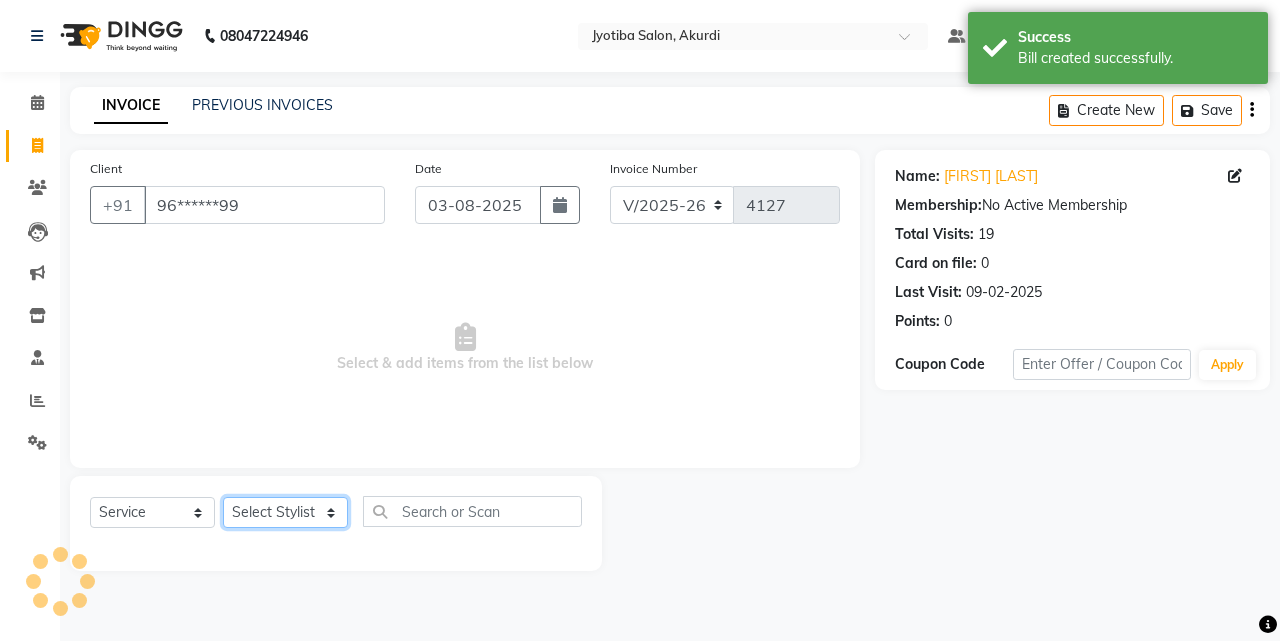 click on "Select Stylist Ajaj Ansari sahid Arif Ganpat  Mahadev manish choudhari Parmu tatya  Prem Rajan Sanjay Sanjay Santosh  Shop  Sohel  Vinod" 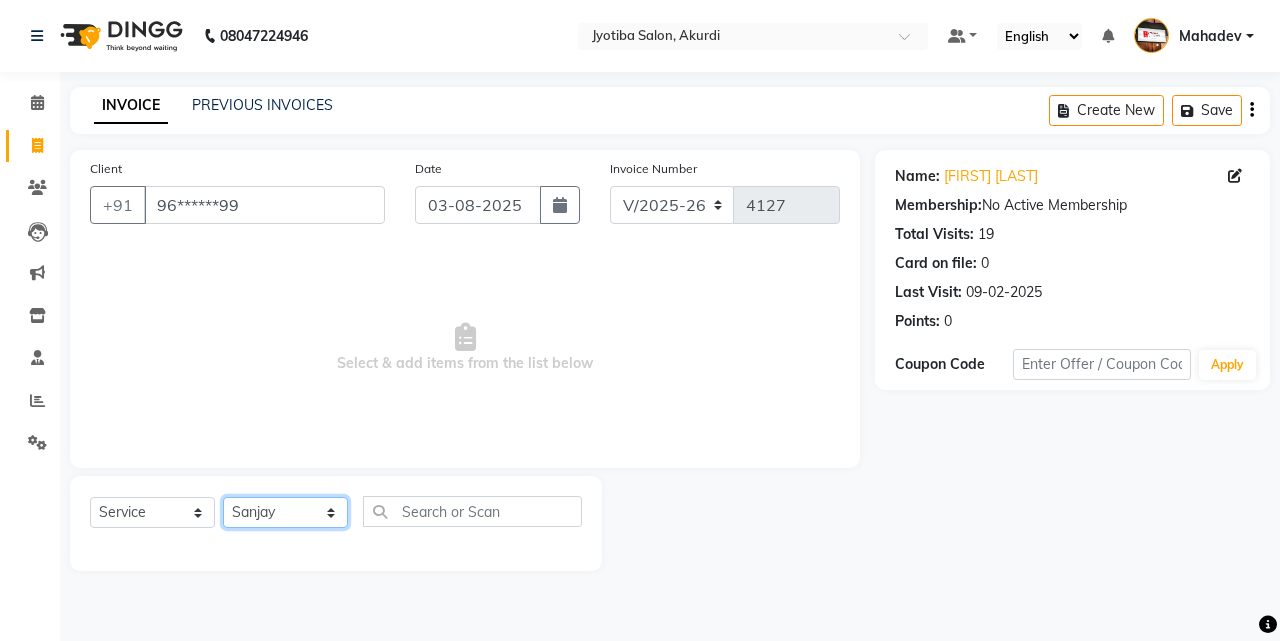 click on "Select Stylist Ajaj Ansari sahid Arif Ganpat  Mahadev manish choudhari Parmu tatya  Prem Rajan Sanjay Sanjay Santosh  Shop  Sohel  Vinod" 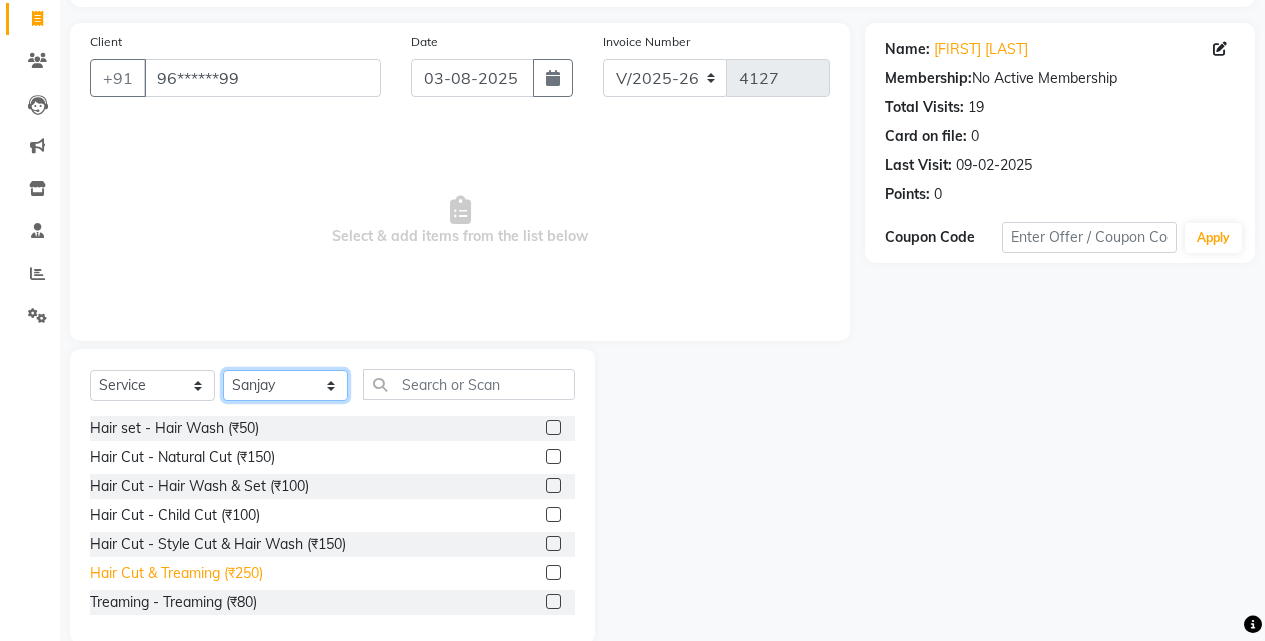 scroll, scrollTop: 160, scrollLeft: 0, axis: vertical 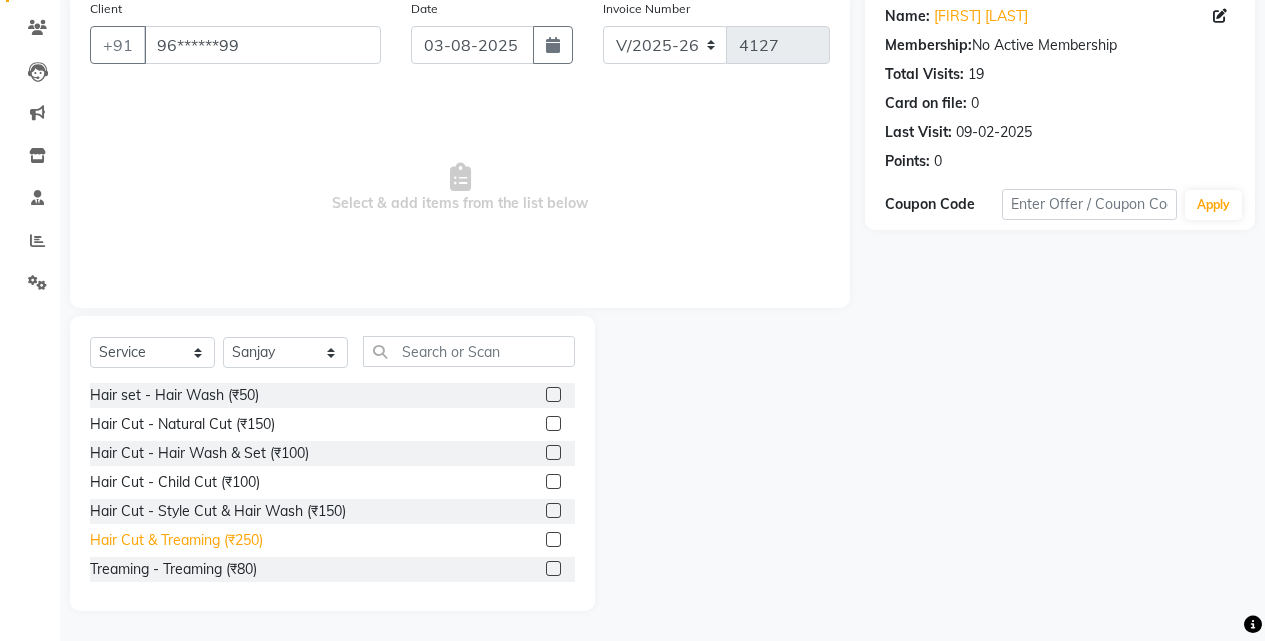 click on "Hair Cut & Treaming  (₹250)" 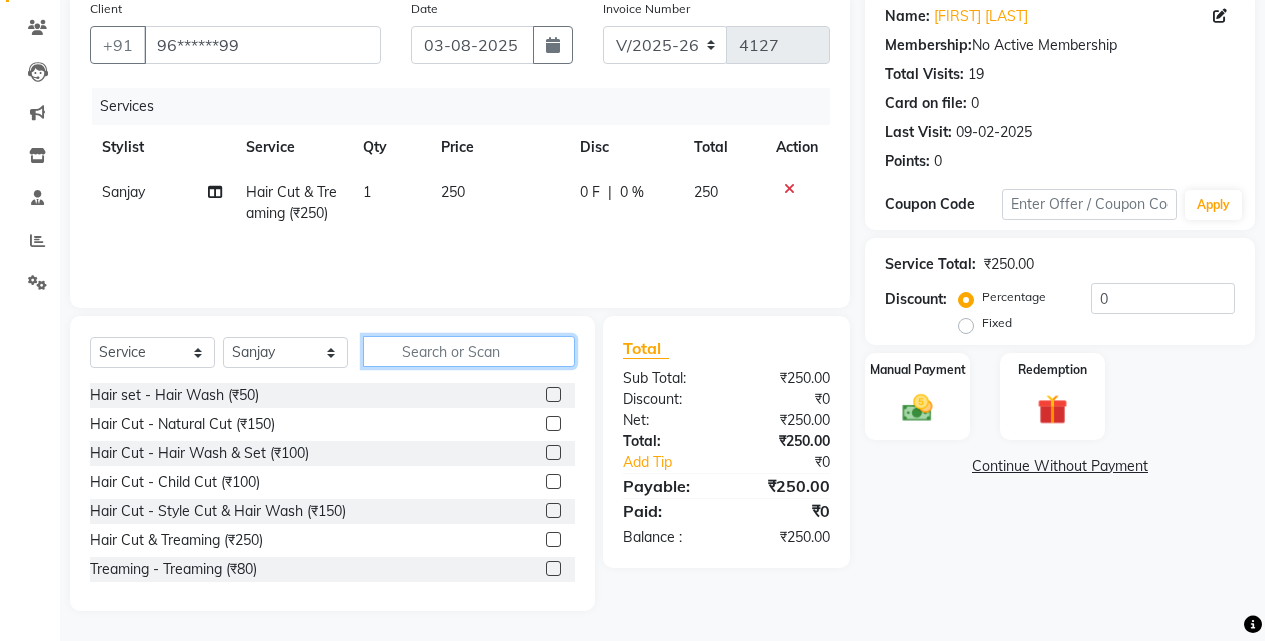click 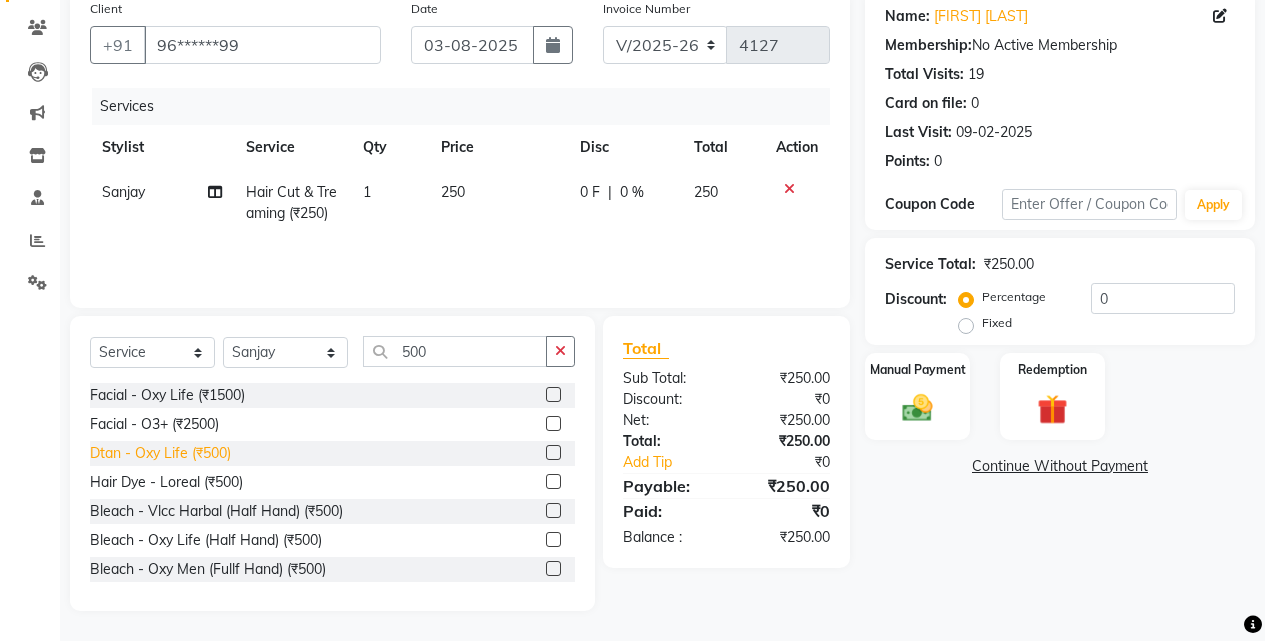 click on "Dtan - Oxy Life (₹500)" 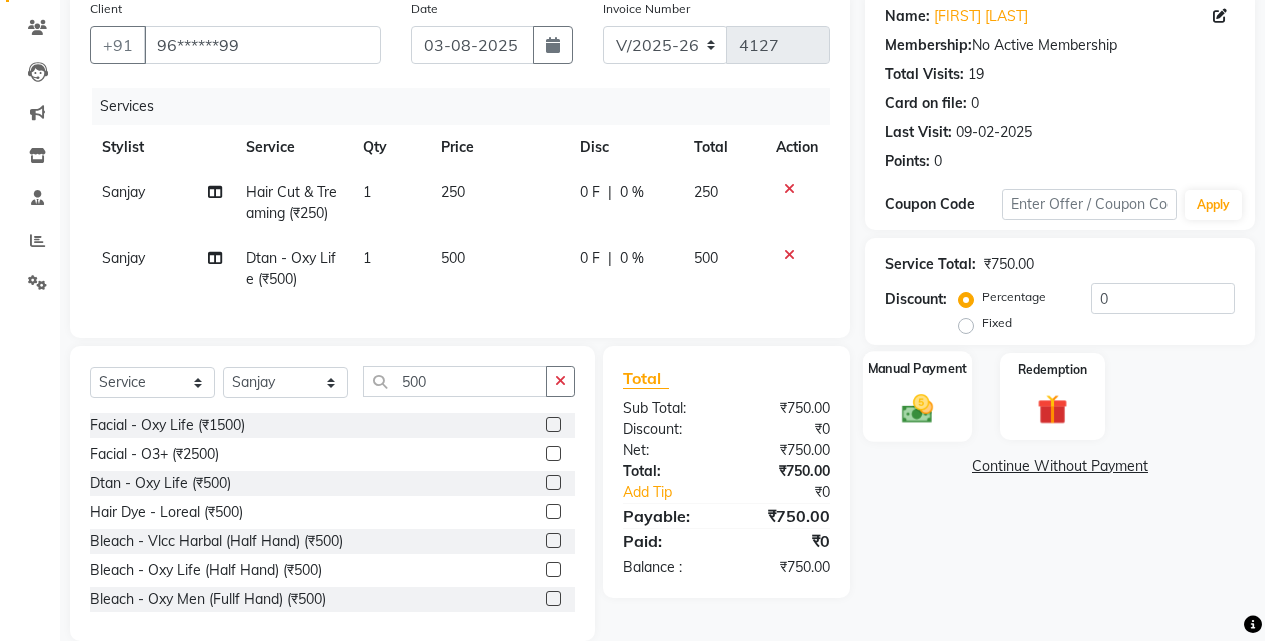 click on "Manual Payment" 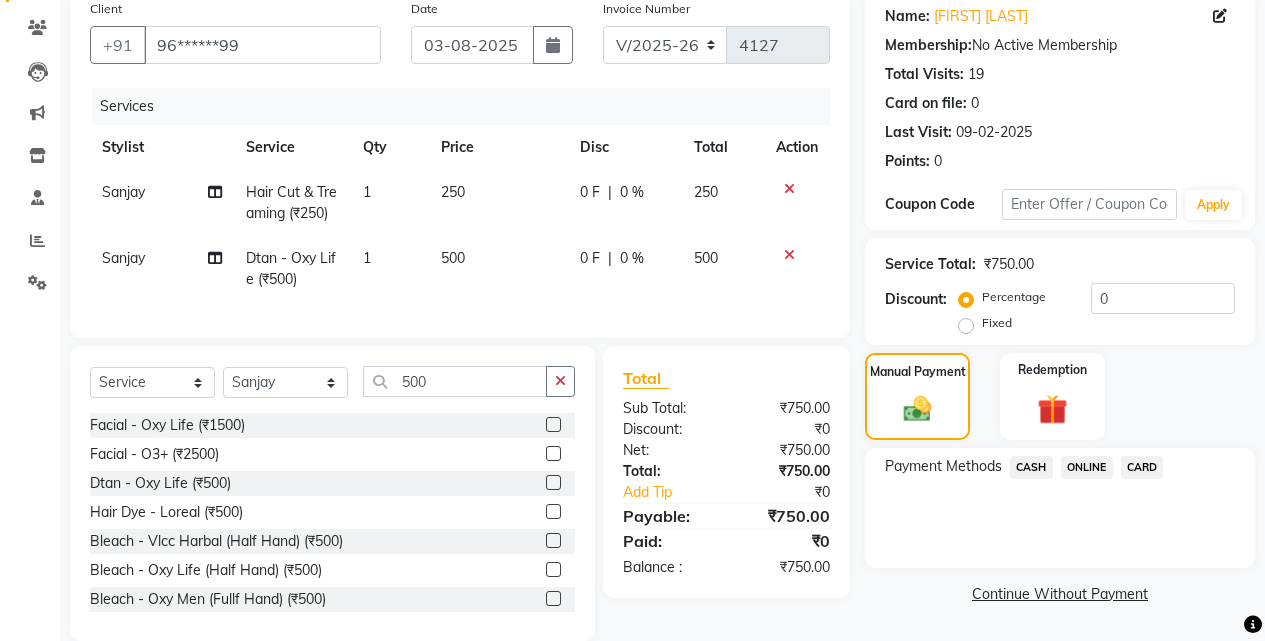 click on "ONLINE" 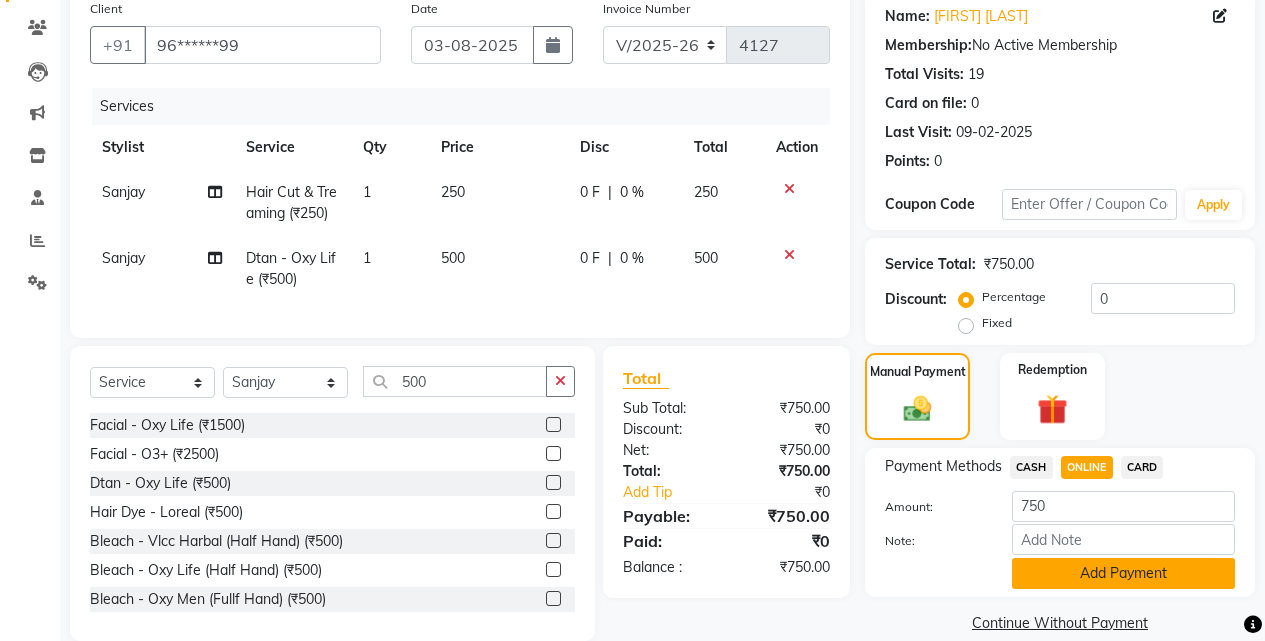 click on "Add Payment" 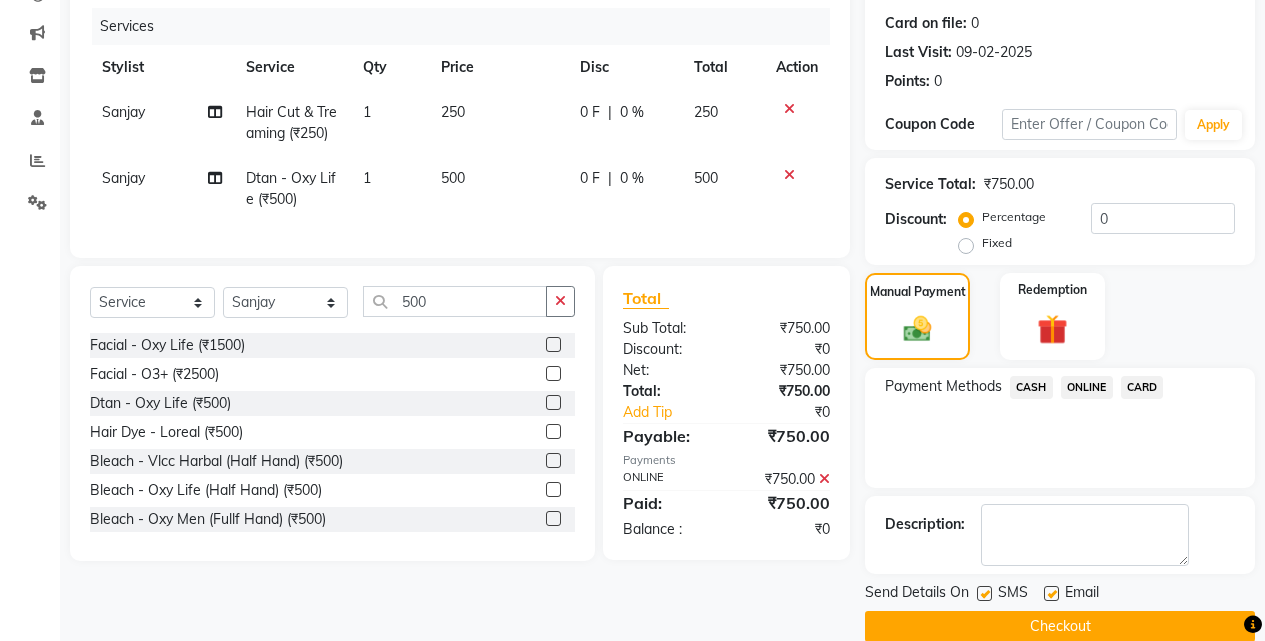 scroll, scrollTop: 271, scrollLeft: 0, axis: vertical 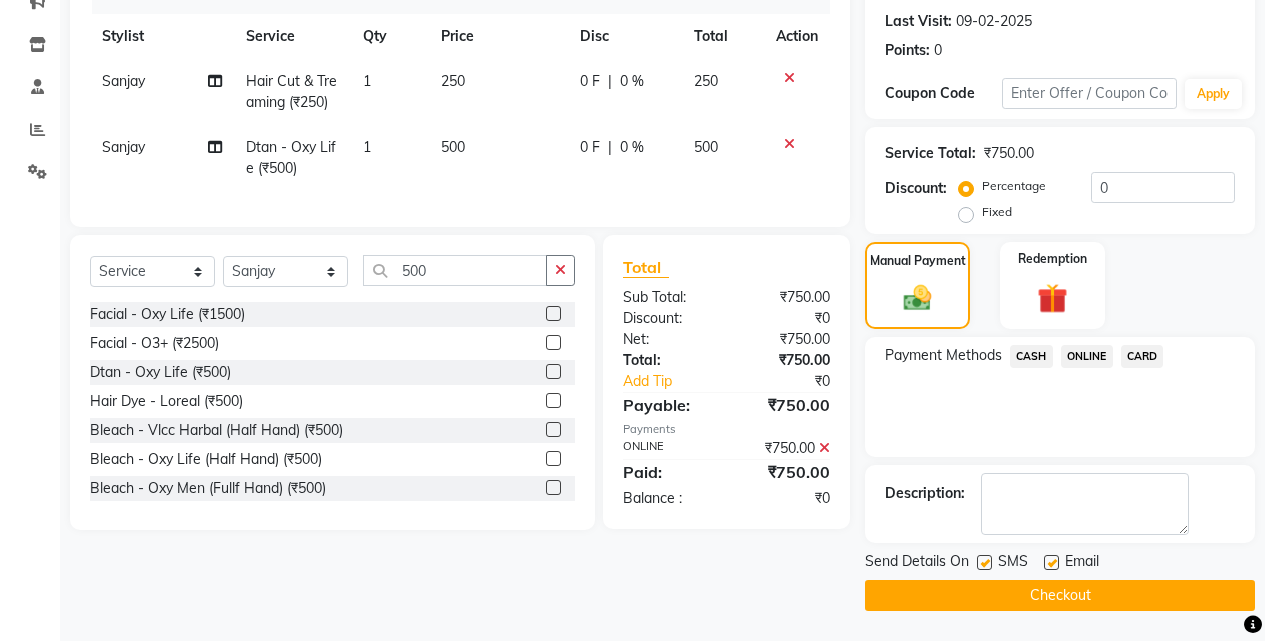 click on "Checkout" 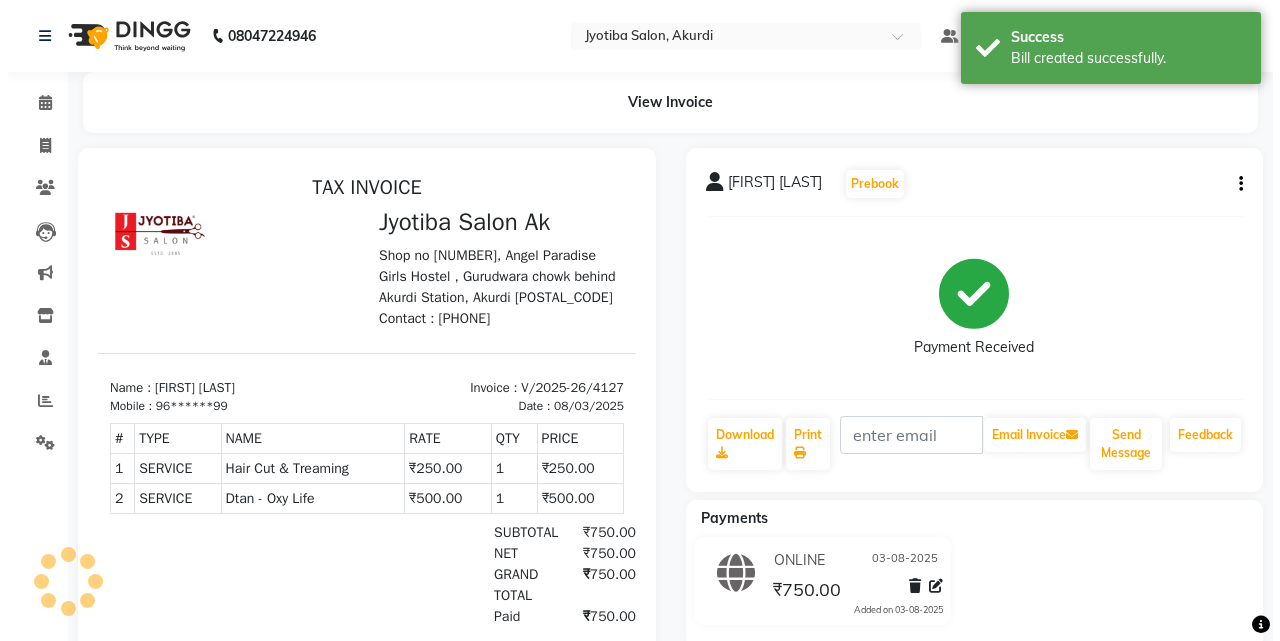scroll, scrollTop: 0, scrollLeft: 0, axis: both 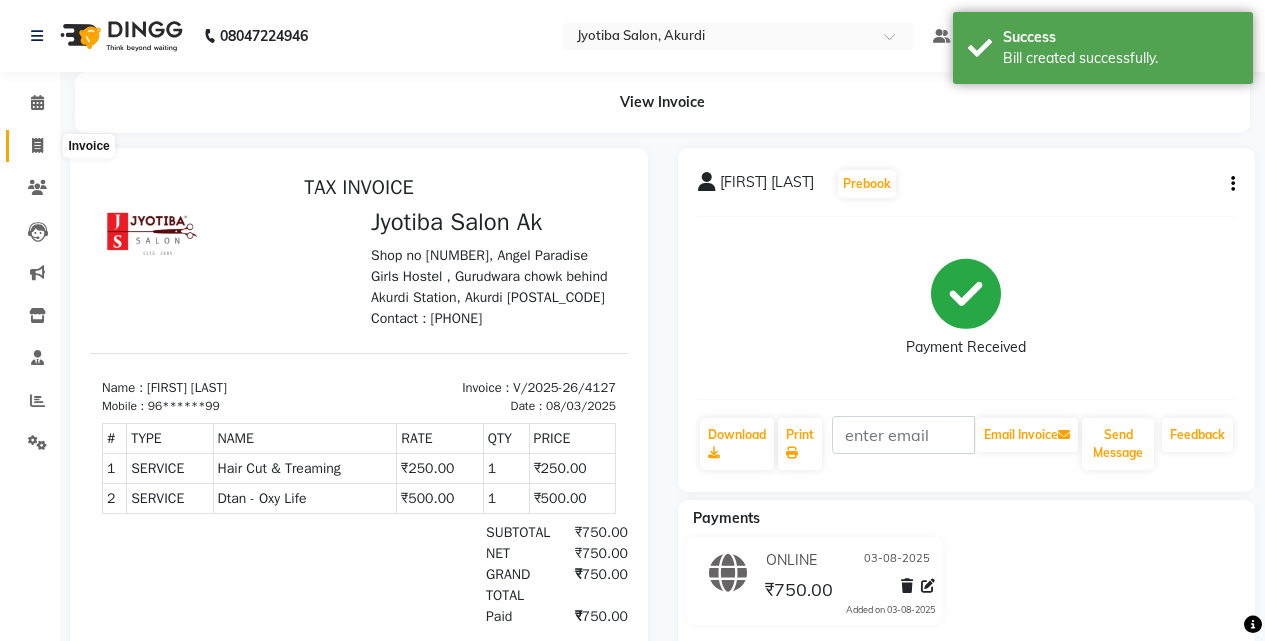 drag, startPoint x: 40, startPoint y: 138, endPoint x: 76, endPoint y: 160, distance: 42.190044 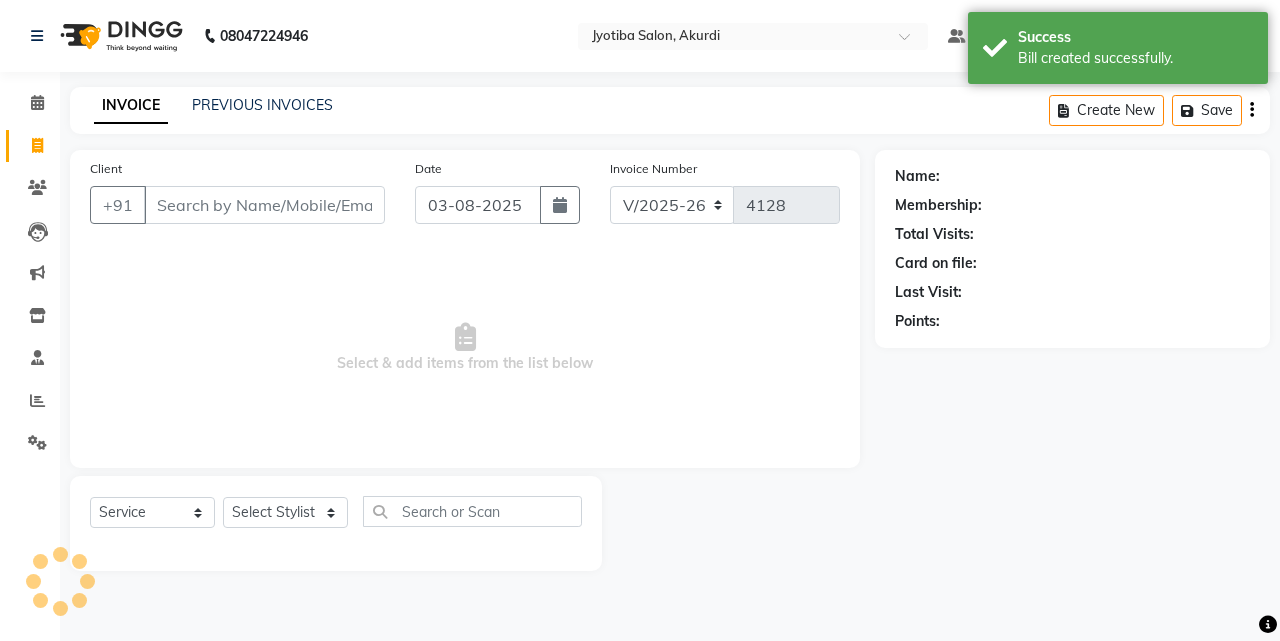 click on "Client" at bounding box center [264, 205] 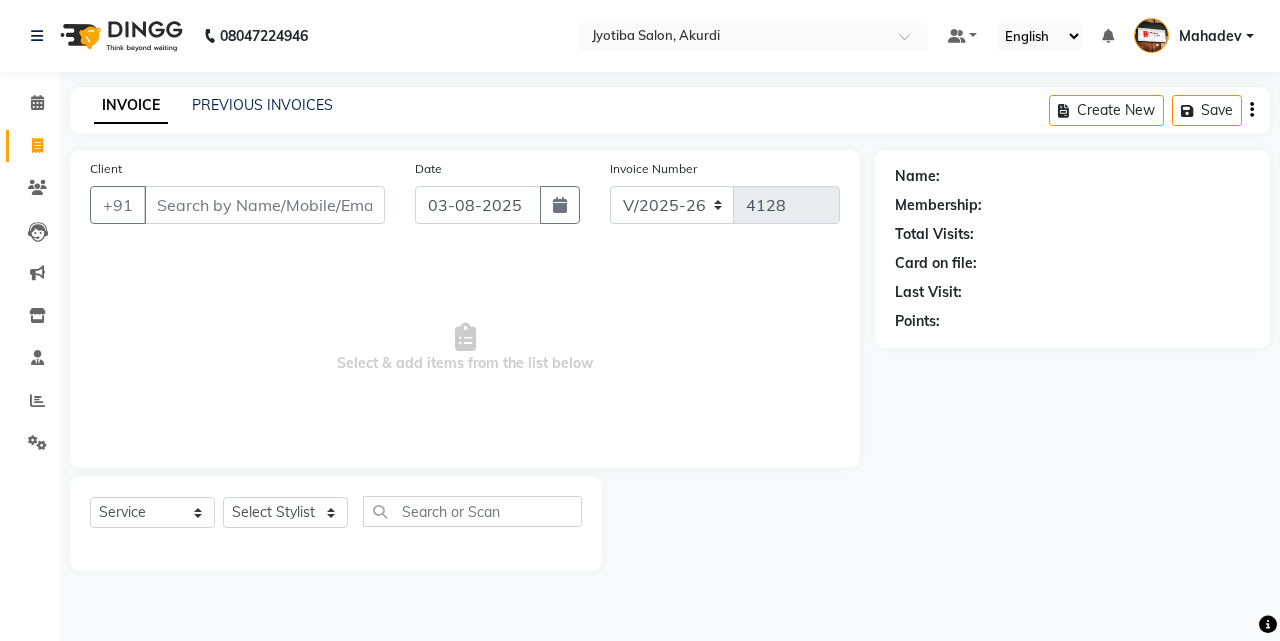 click on "Client" at bounding box center (264, 205) 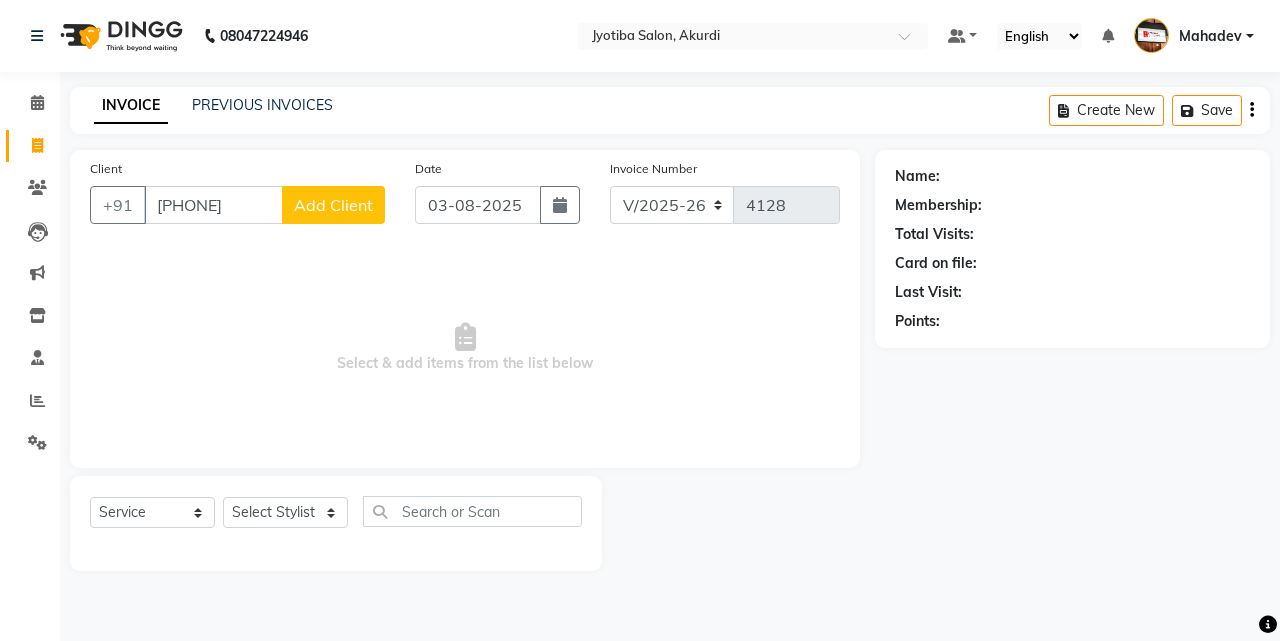 click on "Add Client" 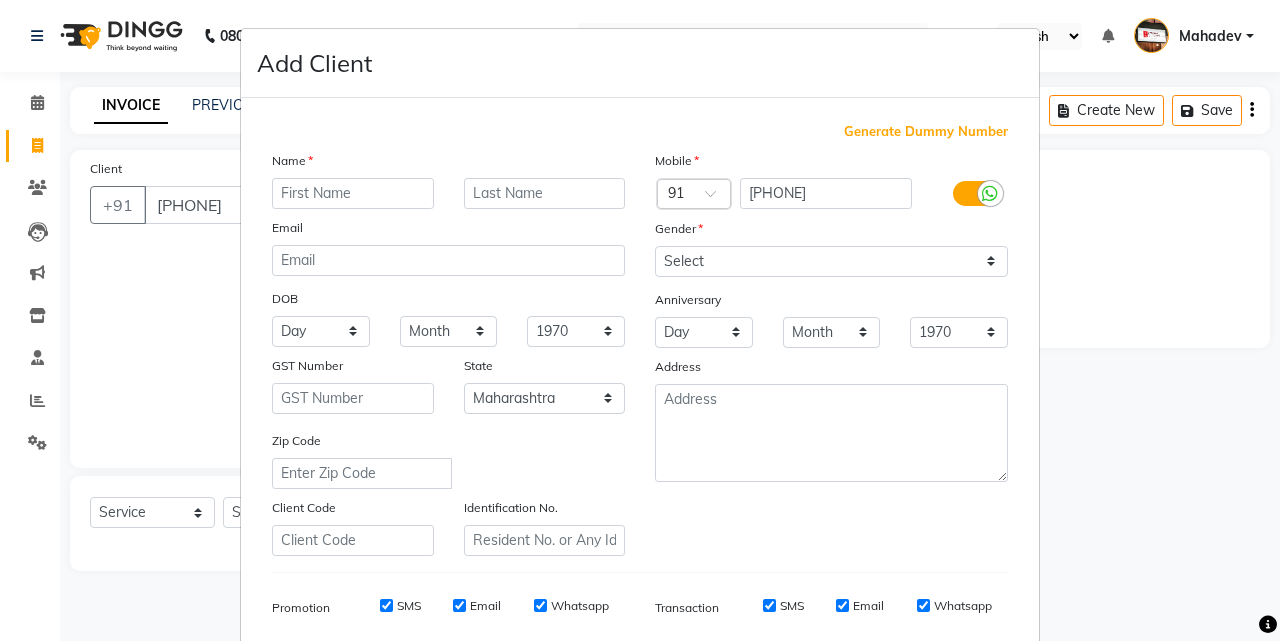 click at bounding box center (353, 193) 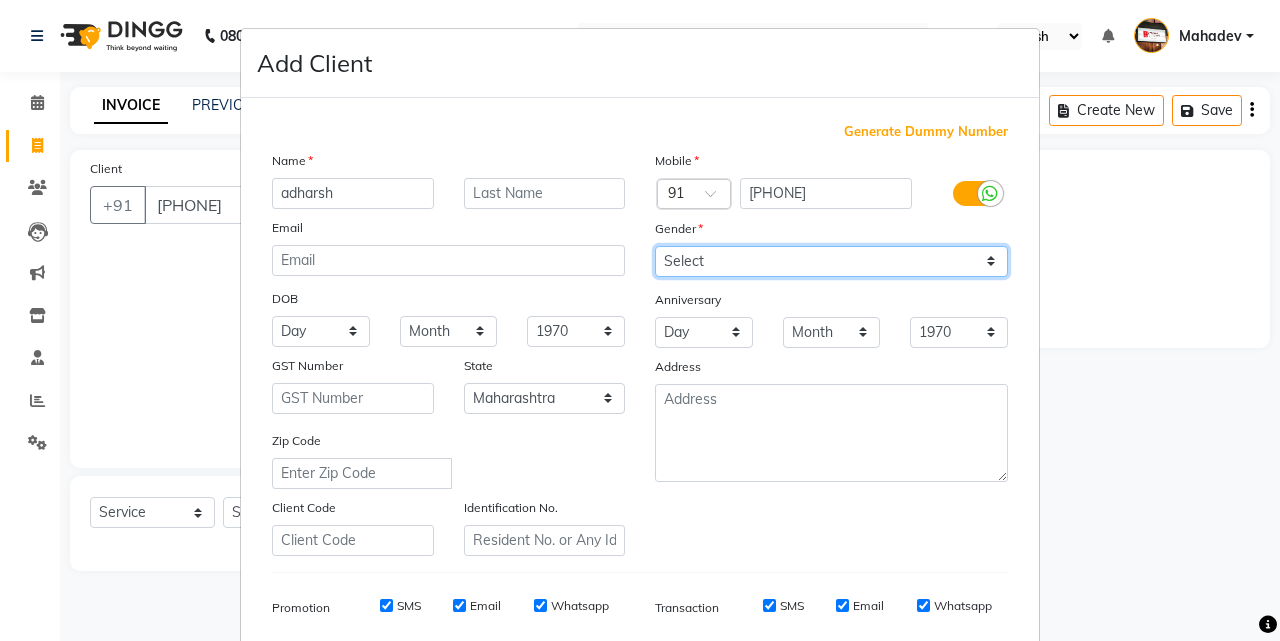 drag, startPoint x: 660, startPoint y: 260, endPoint x: 663, endPoint y: 275, distance: 15.297058 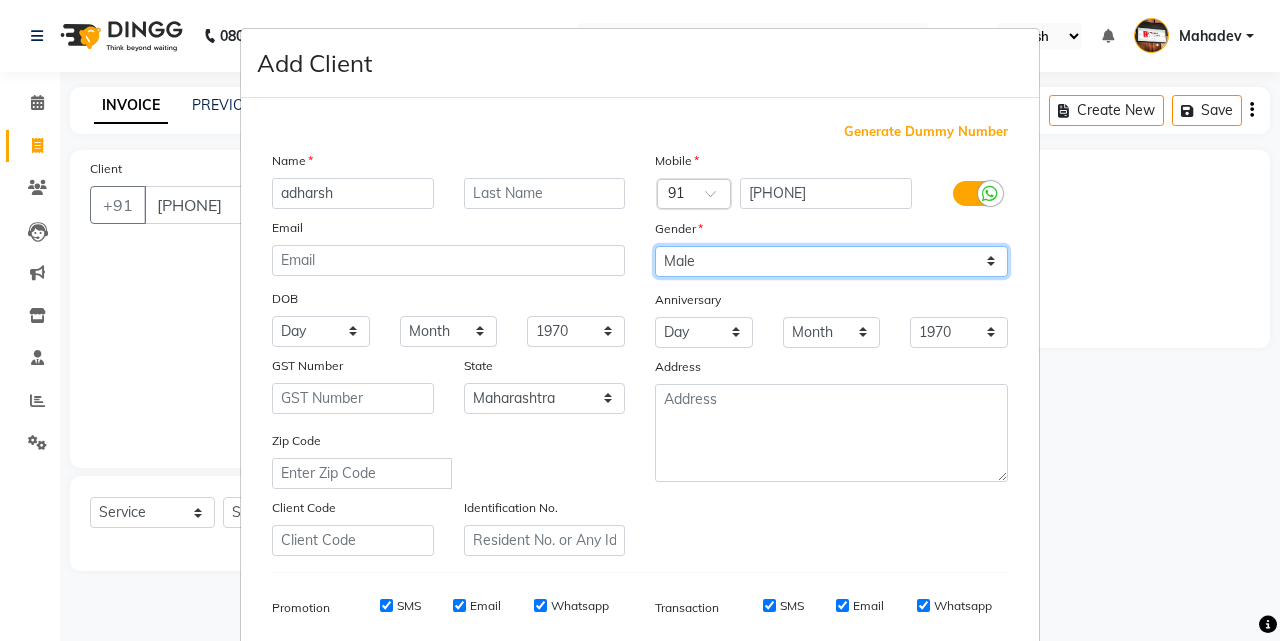 click on "Select Male Female Other Prefer Not To Say" at bounding box center (831, 261) 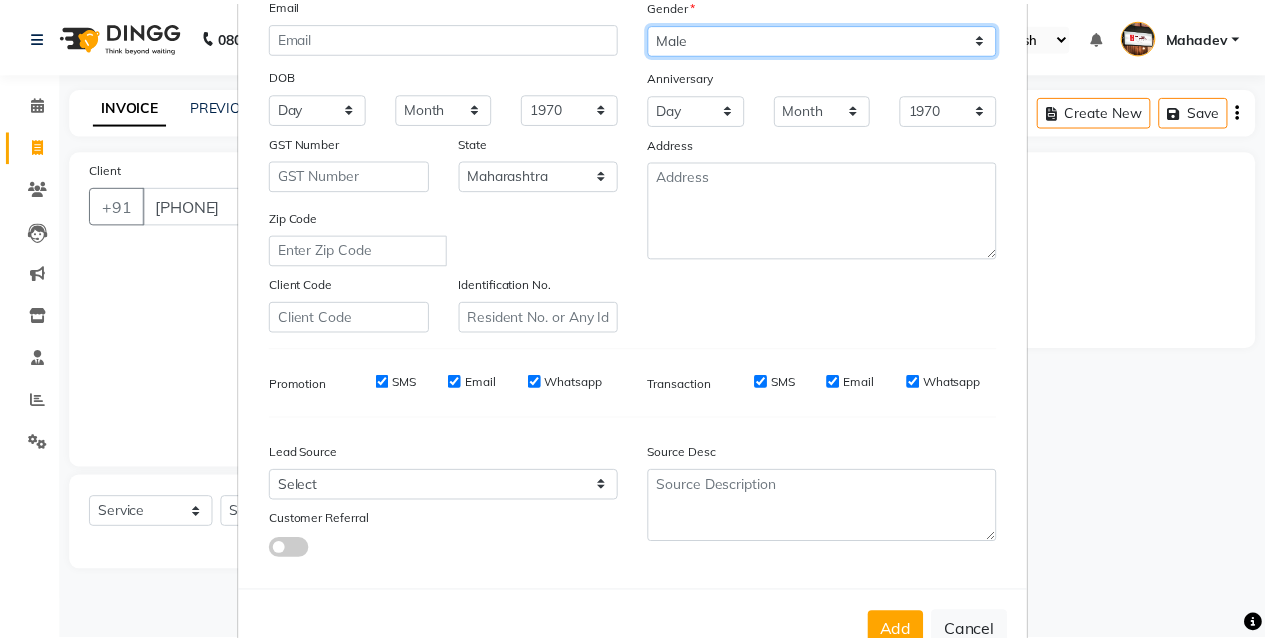 scroll, scrollTop: 282, scrollLeft: 0, axis: vertical 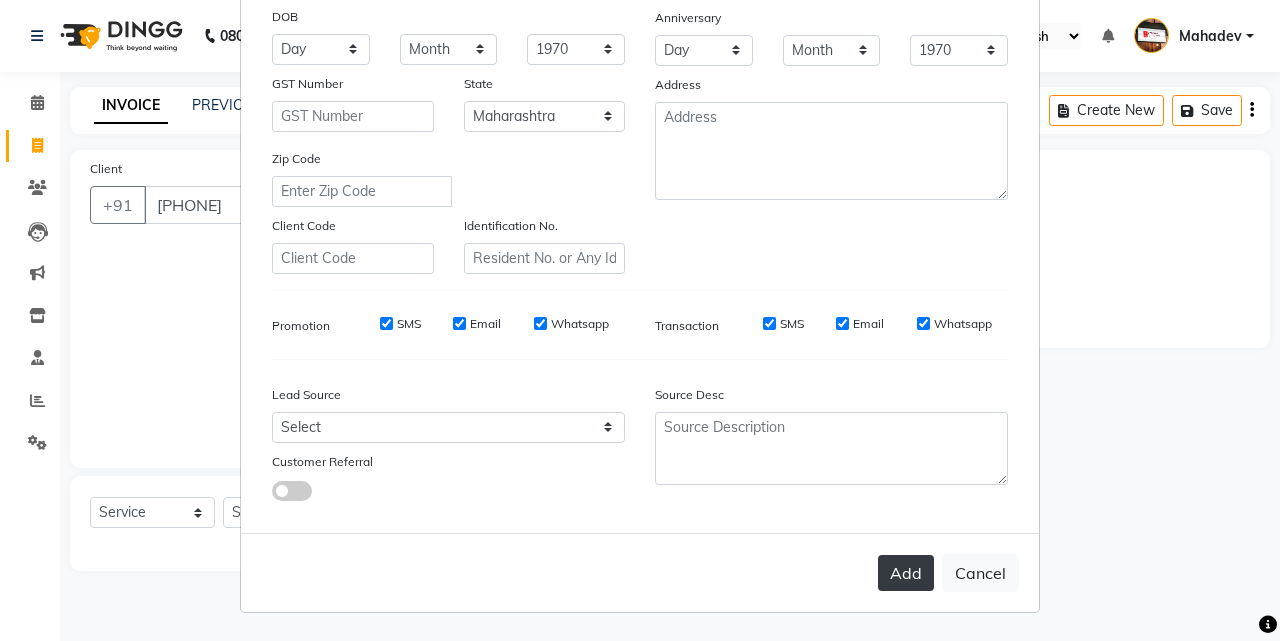 click on "Add" at bounding box center (906, 573) 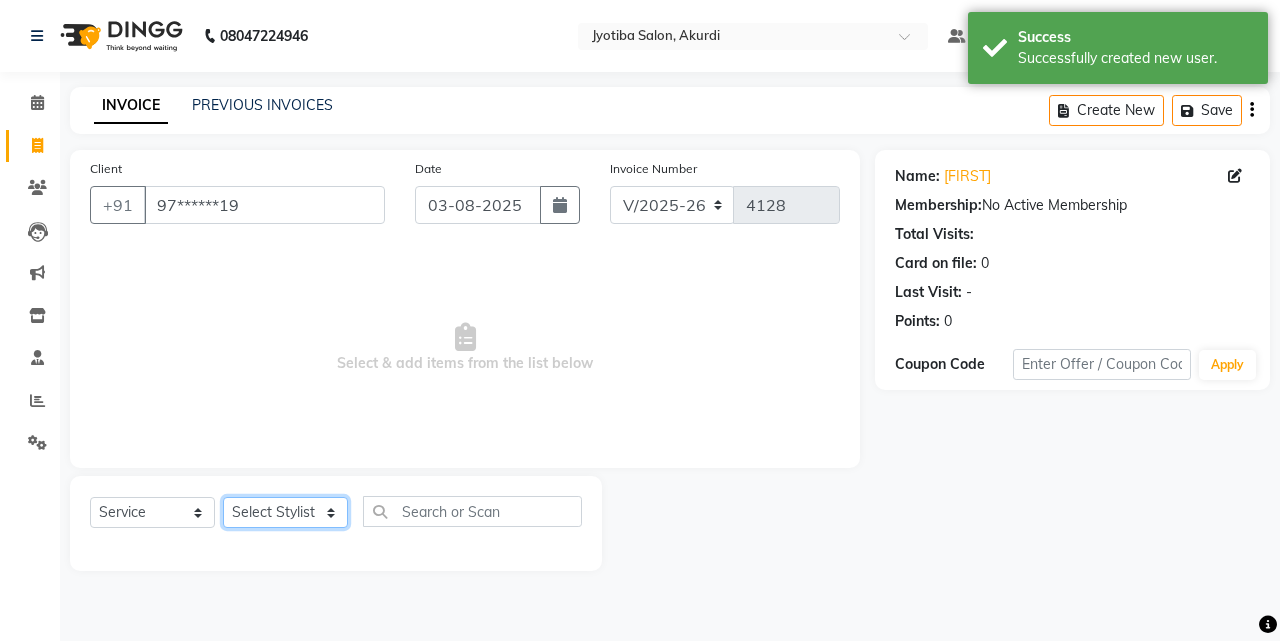 click on "Select Stylist Ajaj Ansari sahid Arif Ganpat  Mahadev manish choudhari Parmu tatya  Prem Rajan Sanjay Sanjay Santosh  Shop  Sohel  Vinod" 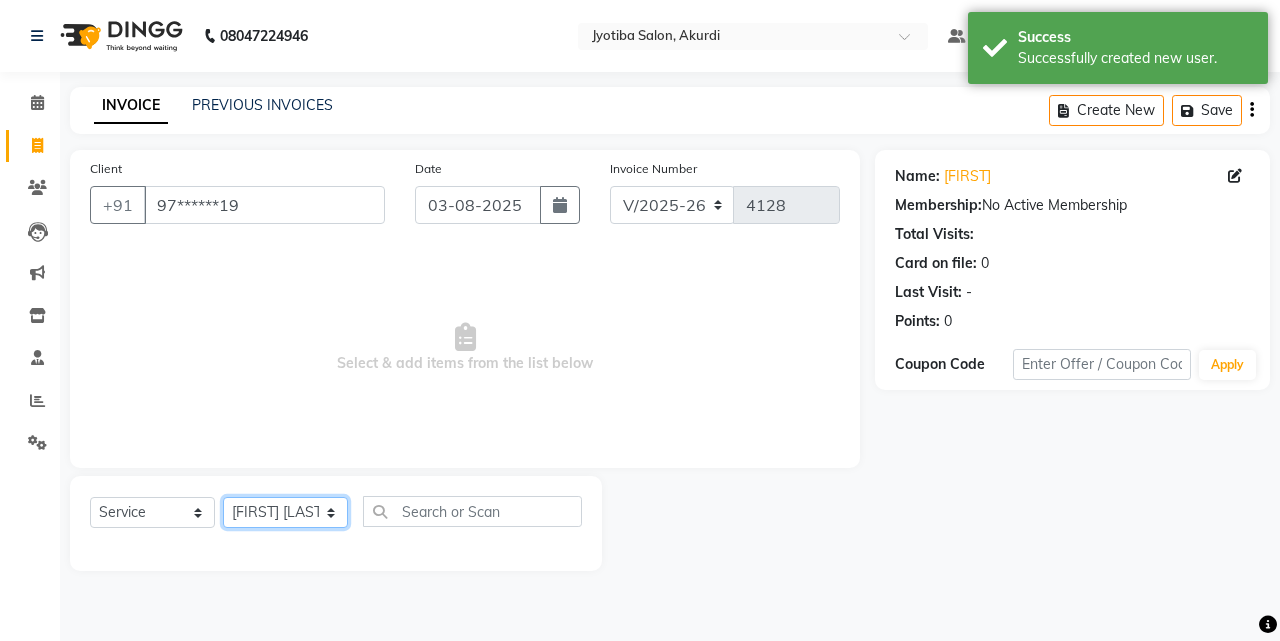click on "Select Stylist Ajaj Ansari sahid Arif Ganpat  Mahadev manish choudhari Parmu tatya  Prem Rajan Sanjay Sanjay Santosh  Shop  Sohel  Vinod" 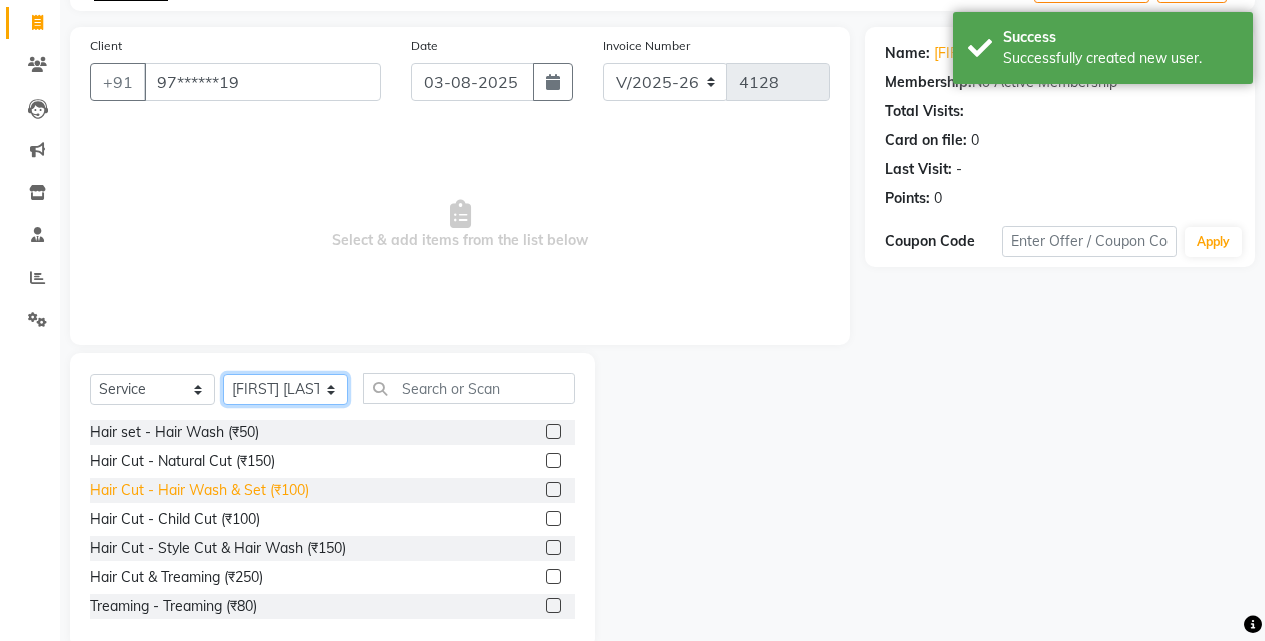 scroll, scrollTop: 160, scrollLeft: 0, axis: vertical 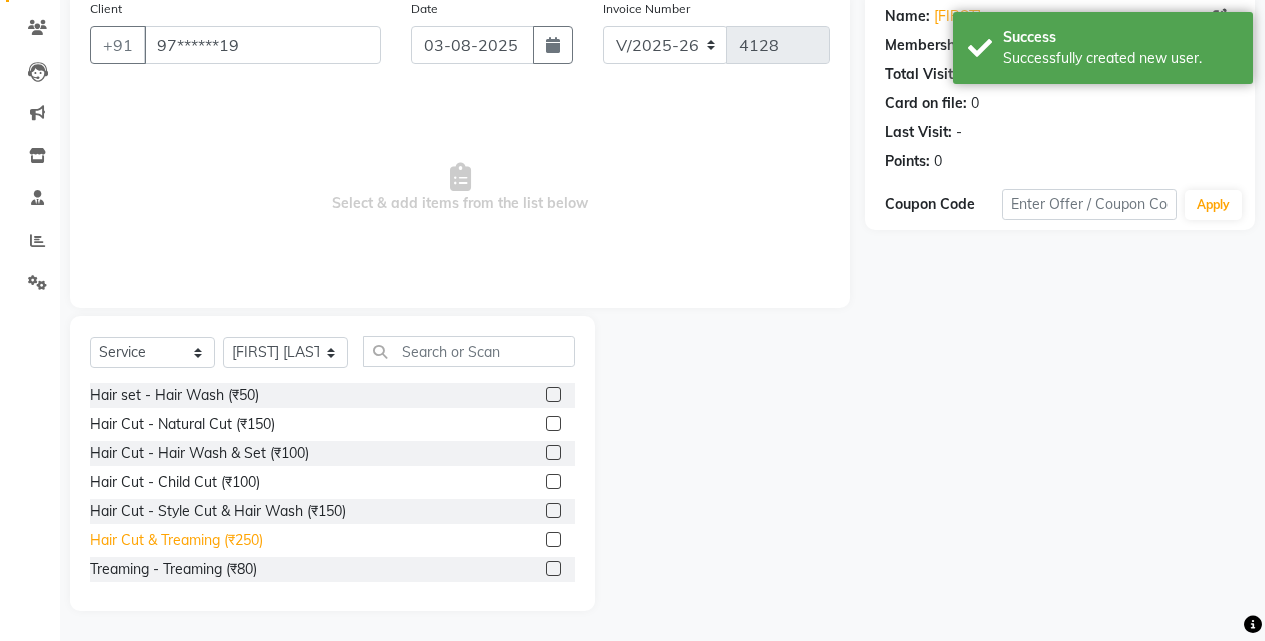 click on "Hair Cut & Treaming  (₹250)" 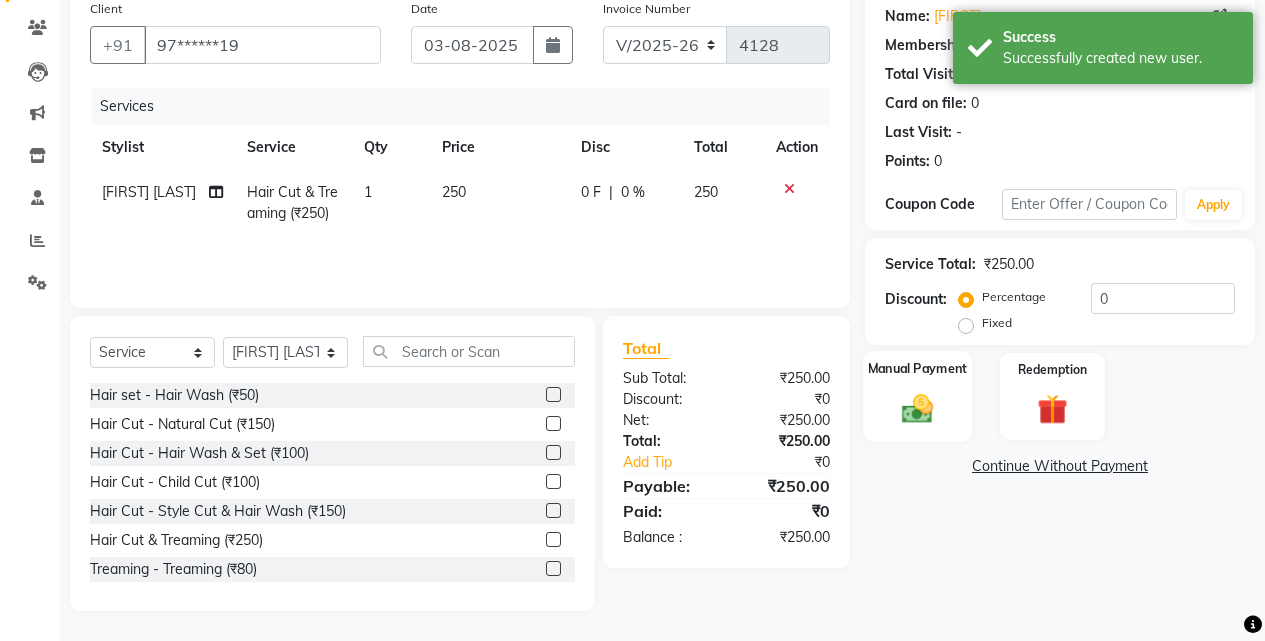 drag, startPoint x: 942, startPoint y: 400, endPoint x: 948, endPoint y: 415, distance: 16.155495 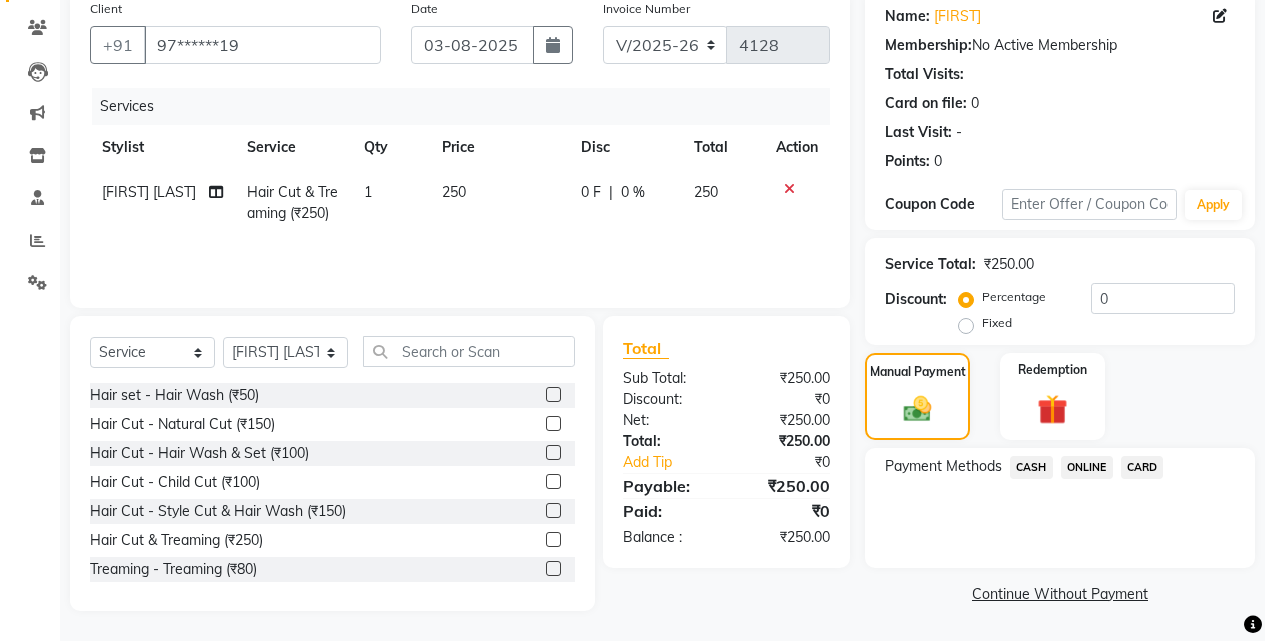 drag, startPoint x: 1042, startPoint y: 473, endPoint x: 1042, endPoint y: 506, distance: 33 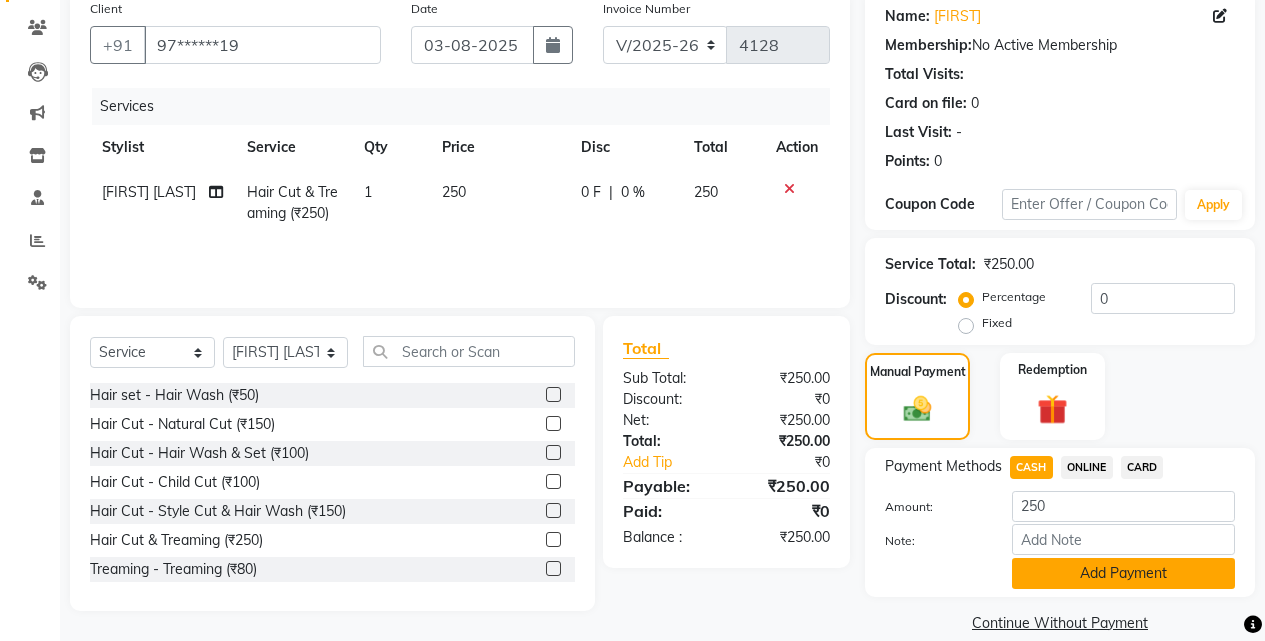 click on "Add Payment" 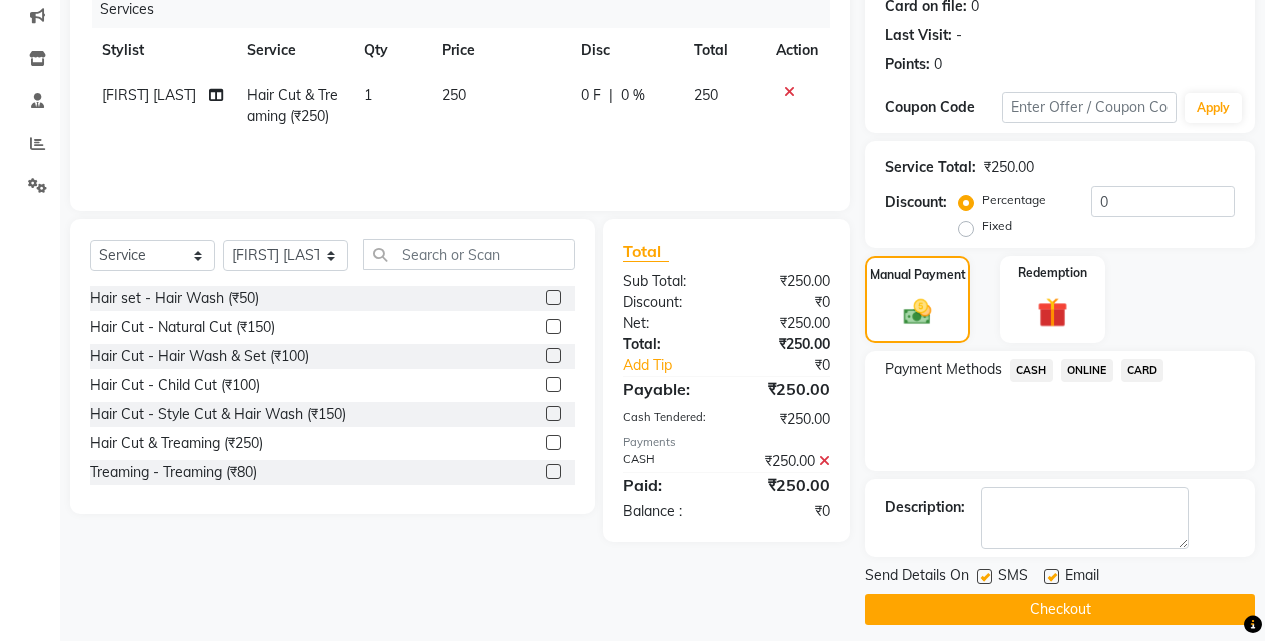 scroll, scrollTop: 271, scrollLeft: 0, axis: vertical 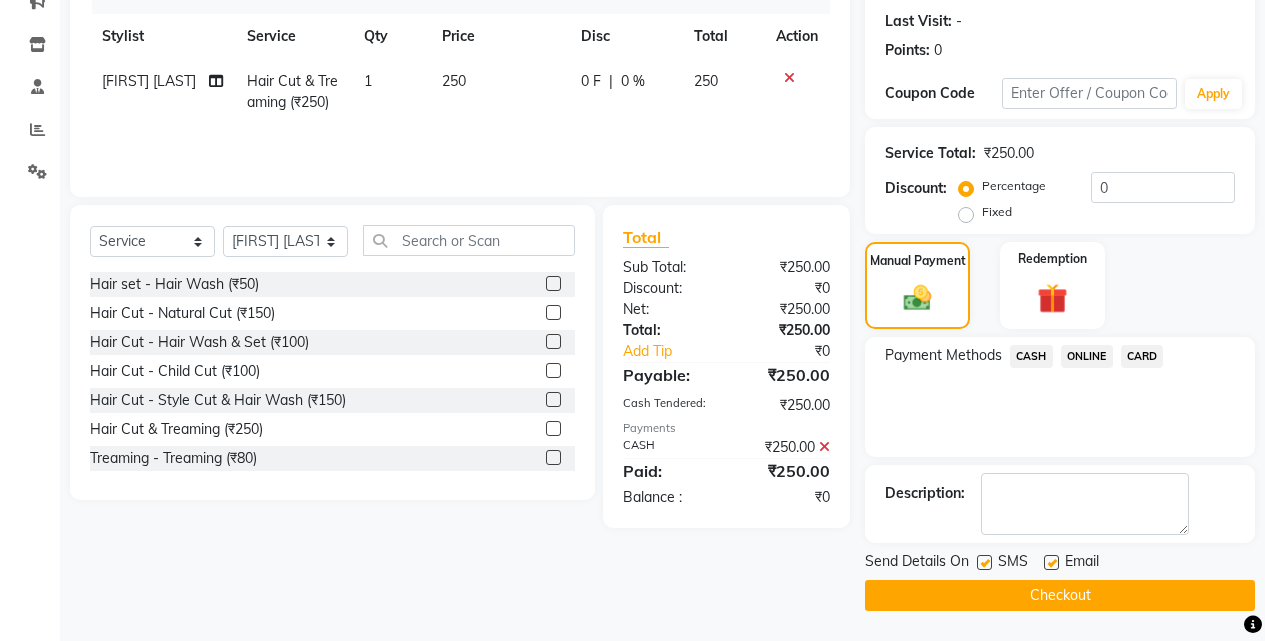 click on "Checkout" 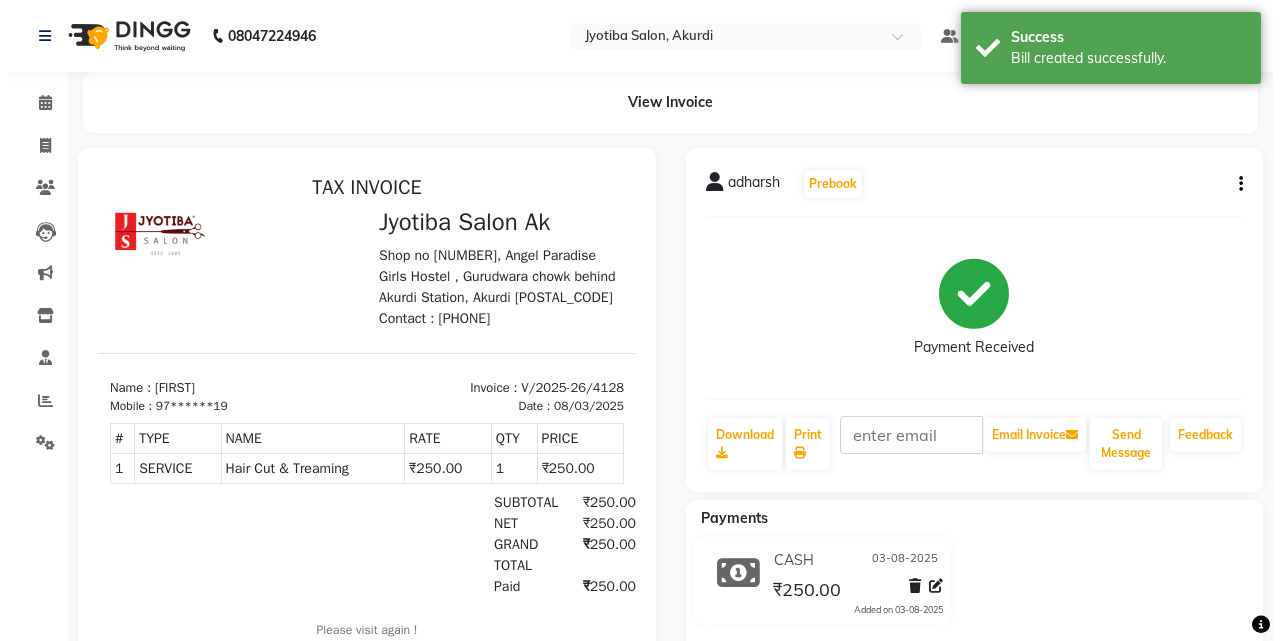 scroll, scrollTop: 0, scrollLeft: 0, axis: both 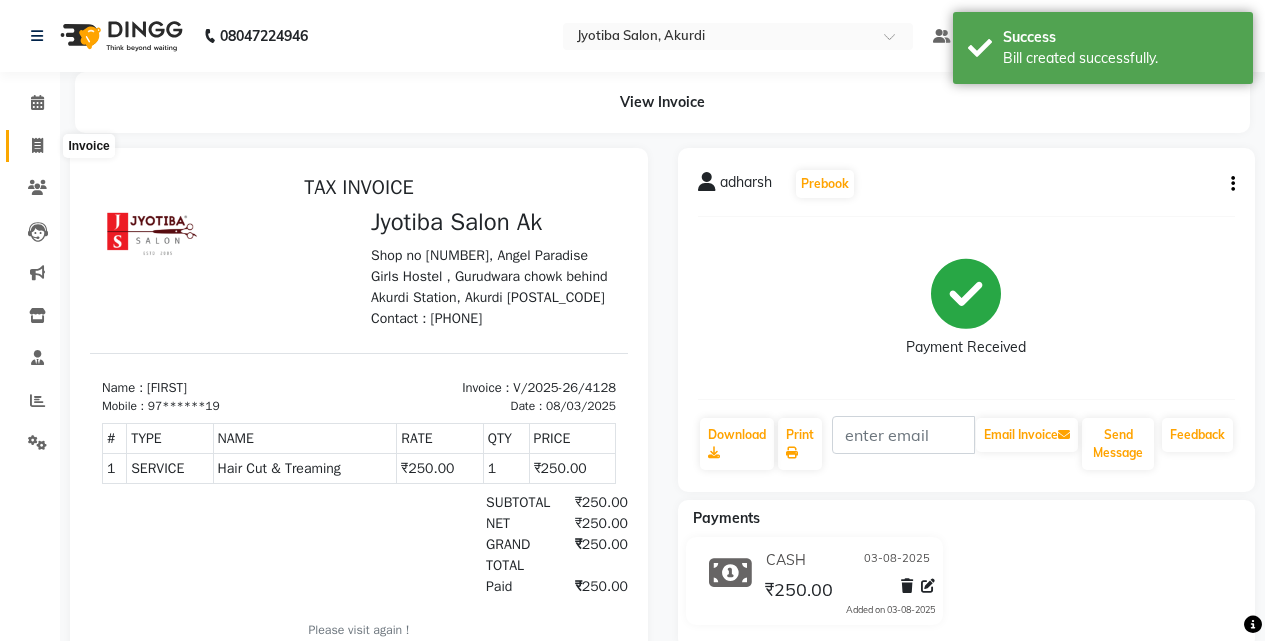 click 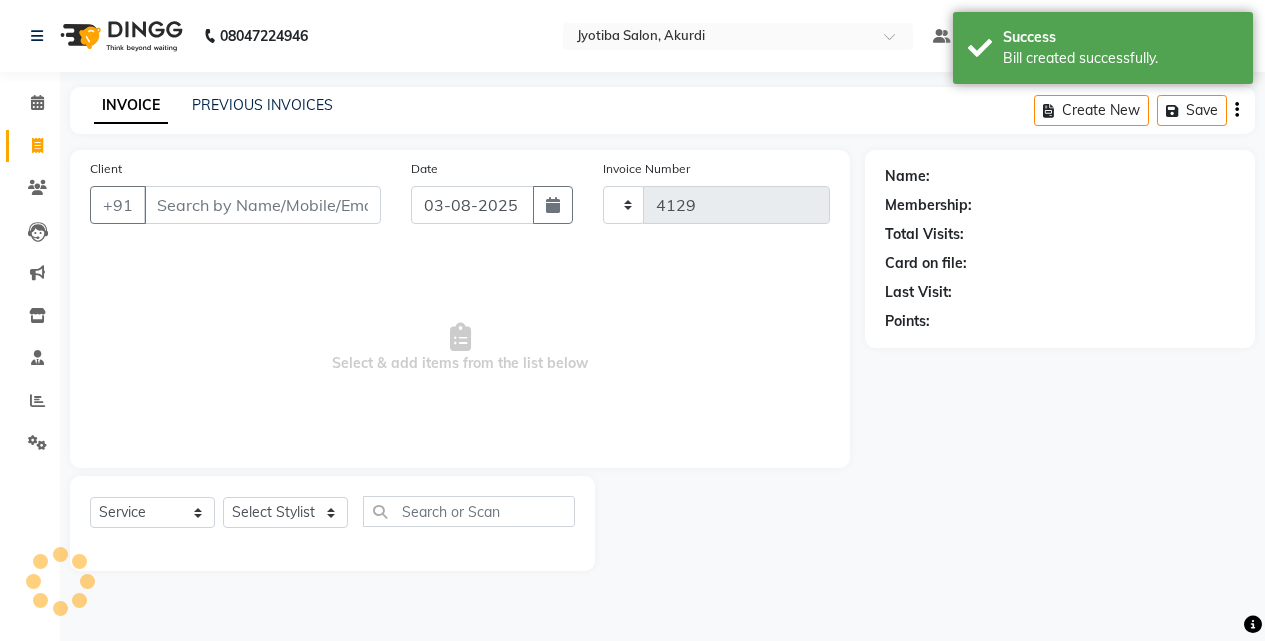 click on "Client" at bounding box center (262, 205) 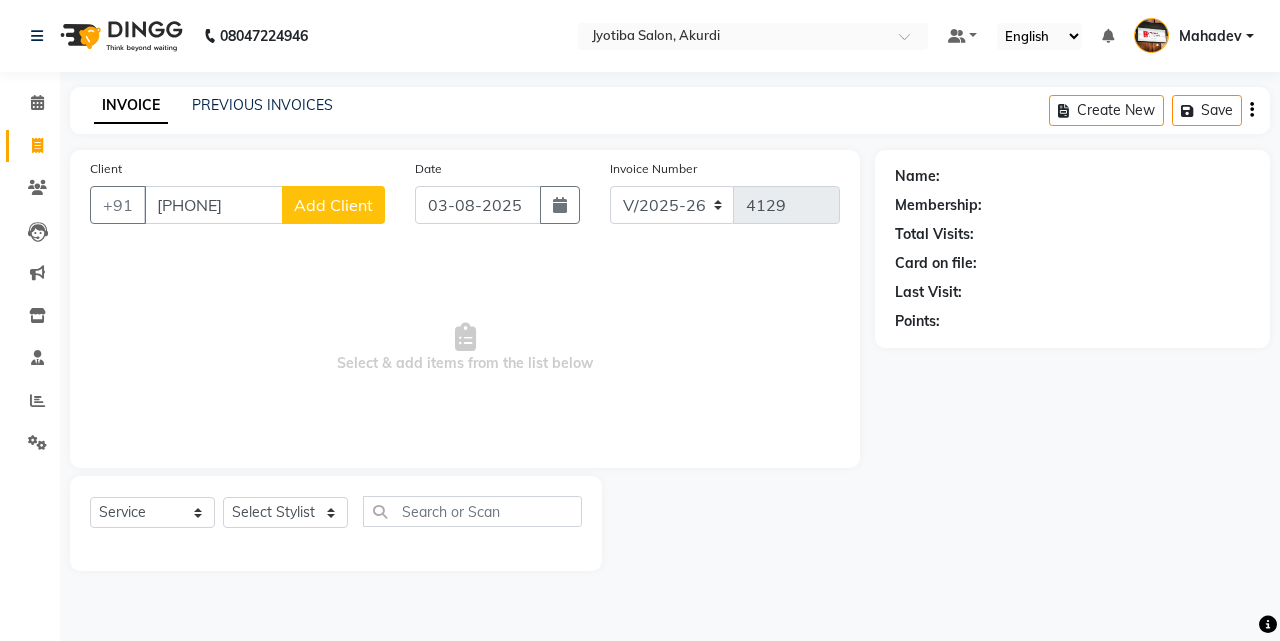 click on "Add Client" 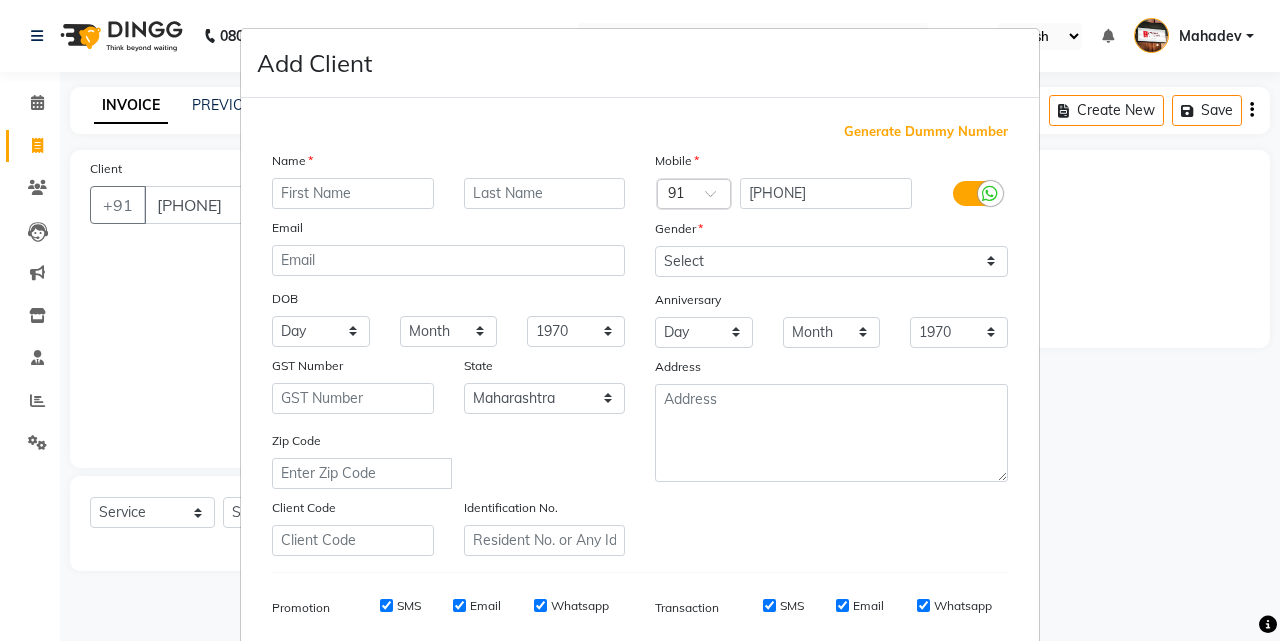 click at bounding box center [353, 193] 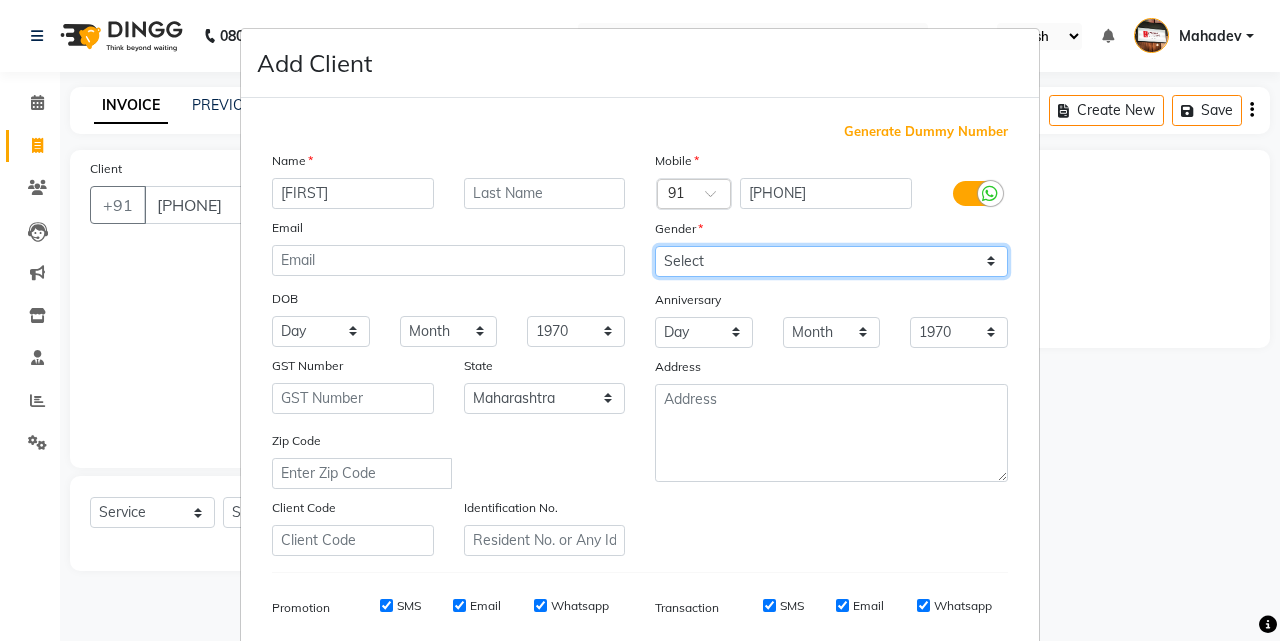 click on "Select Male Female Other Prefer Not To Say" at bounding box center (831, 261) 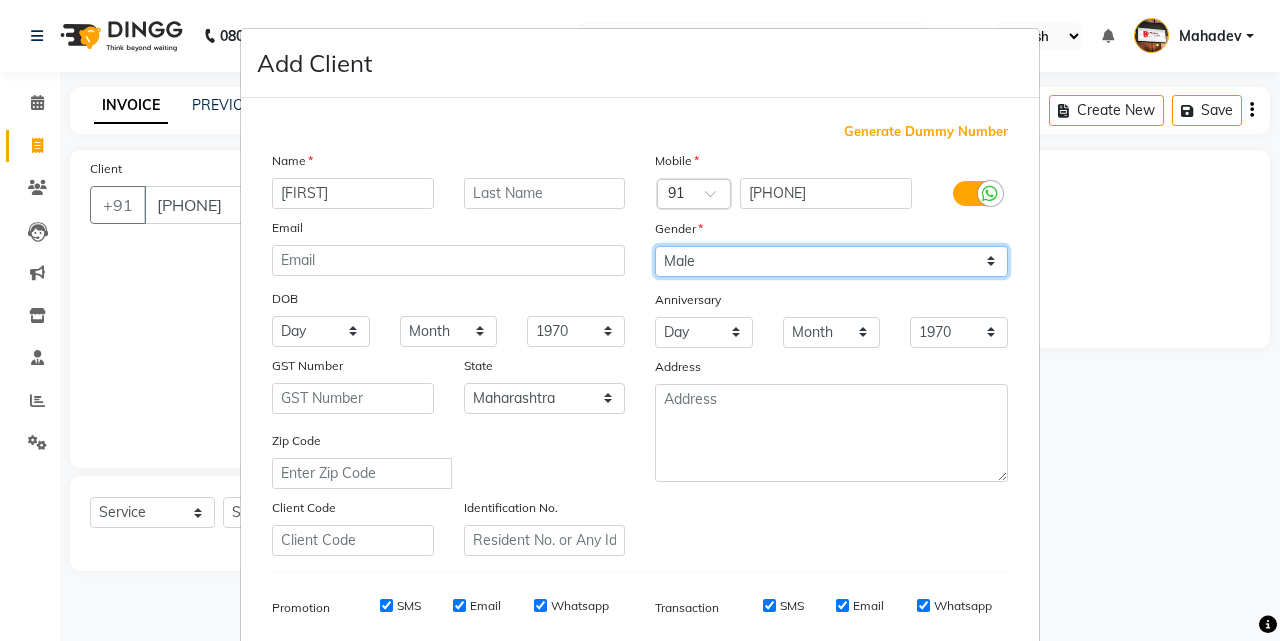 click on "Select Male Female Other Prefer Not To Say" at bounding box center [831, 261] 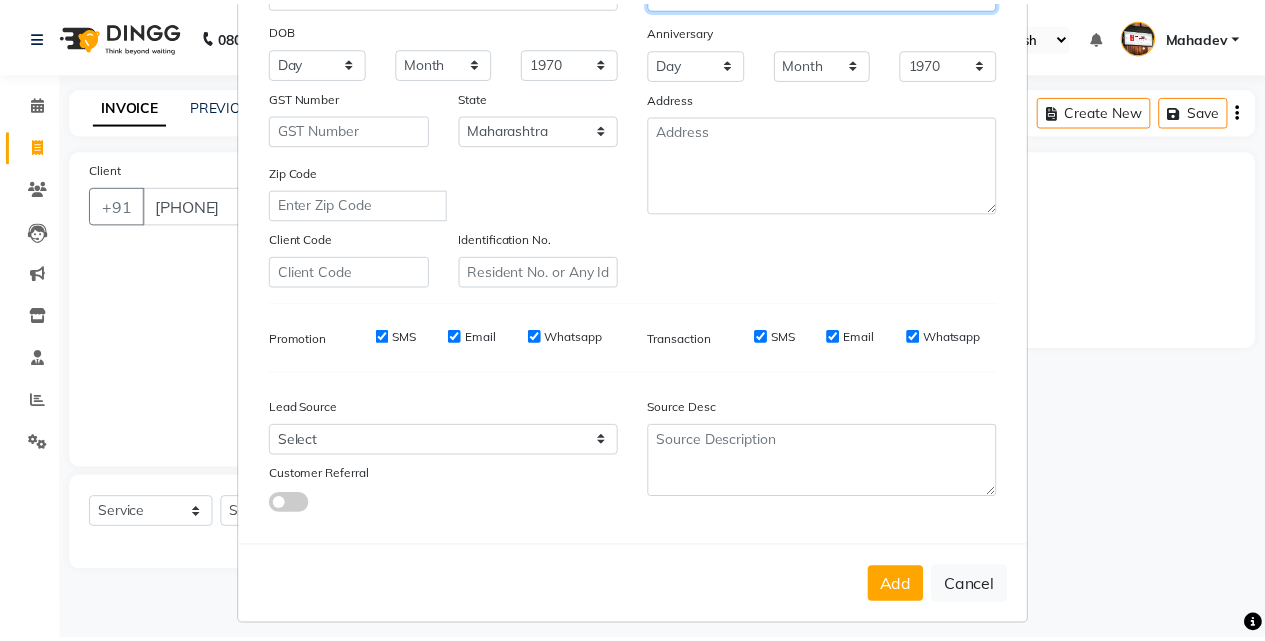 scroll, scrollTop: 282, scrollLeft: 0, axis: vertical 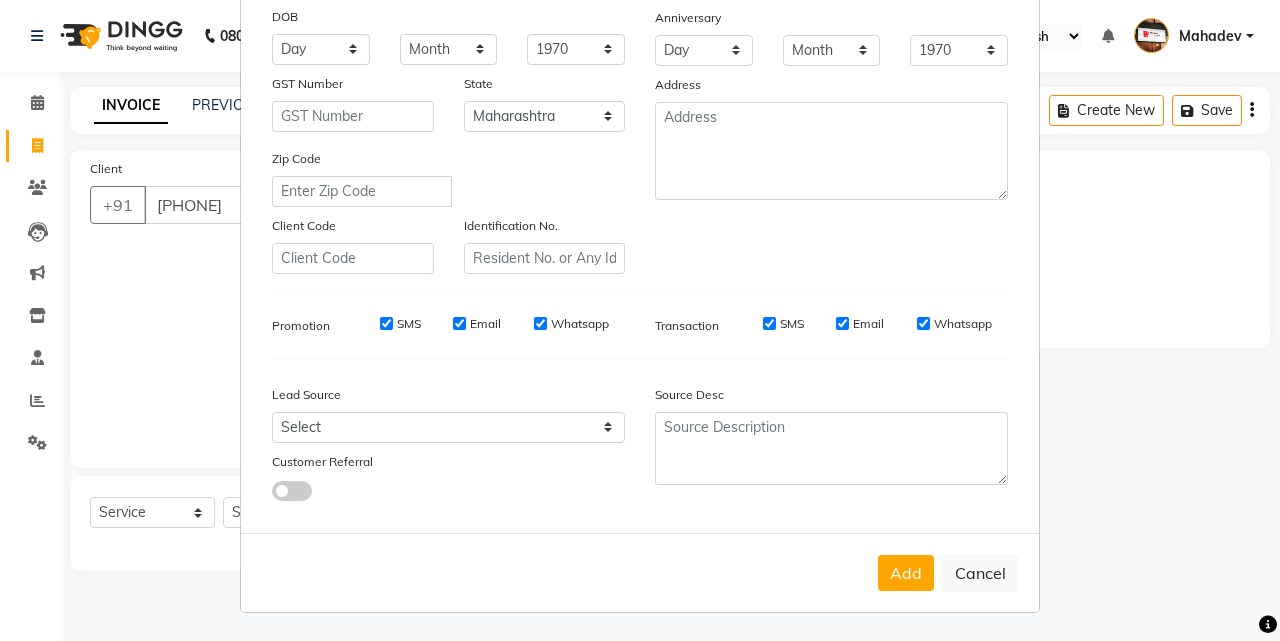click on "Add   Cancel" at bounding box center [640, 572] 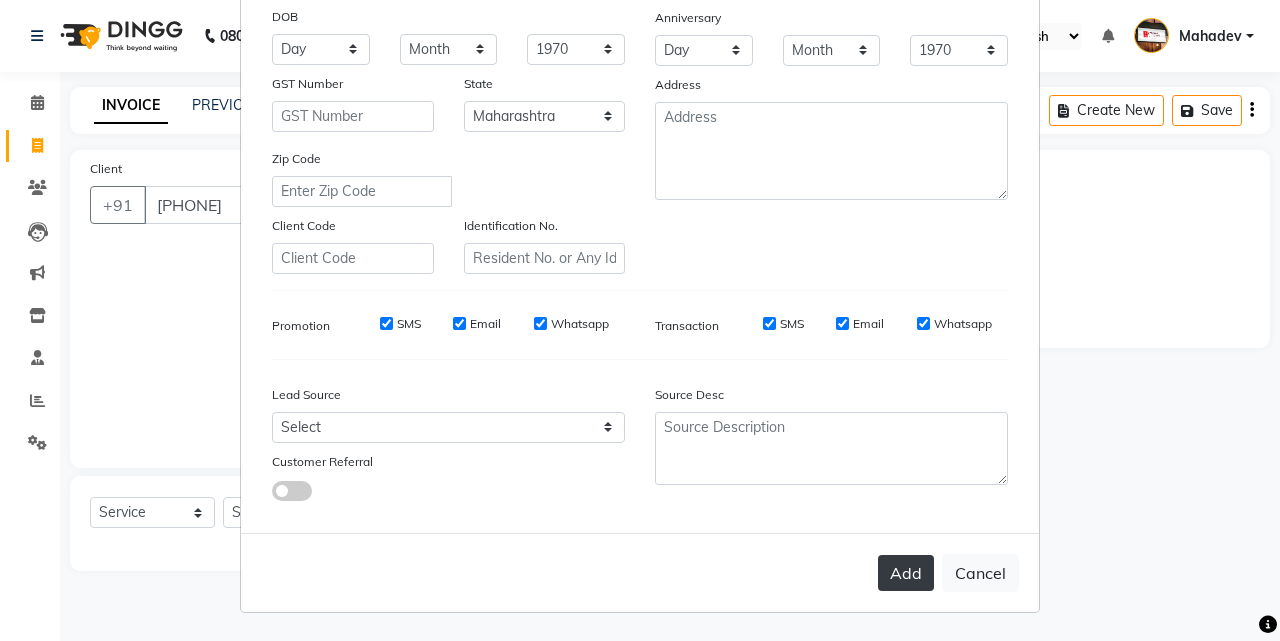 click on "Add" at bounding box center [906, 573] 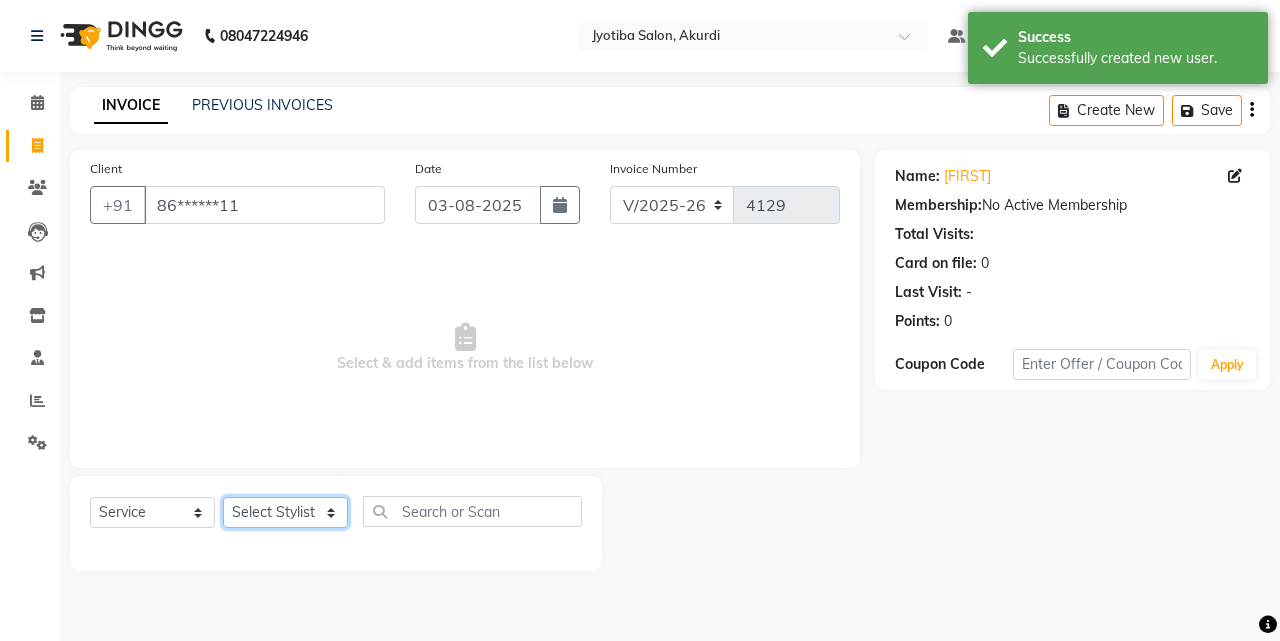 click on "Select Stylist Ajaj Ansari sahid Arif Ganpat  Mahadev manish choudhari Parmu tatya  Prem Rajan Sanjay Sanjay Santosh  Shop  Sohel  Vinod" 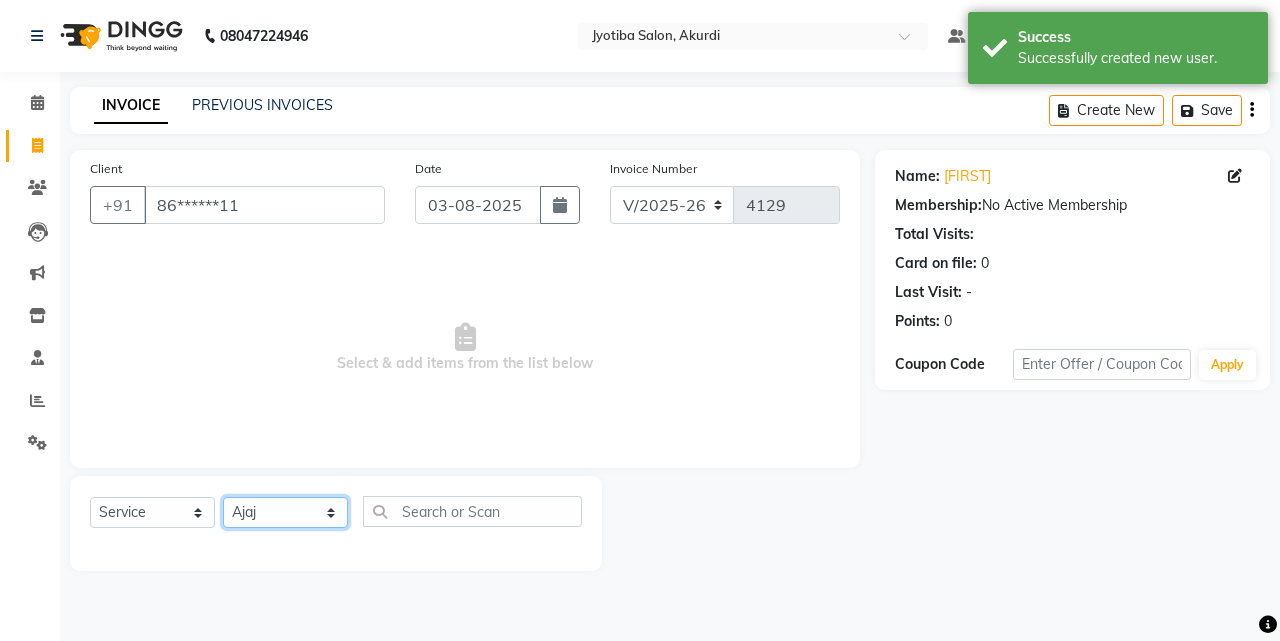 click on "Select Stylist Ajaj Ansari sahid Arif Ganpat  Mahadev manish choudhari Parmu tatya  Prem Rajan Sanjay Sanjay Santosh  Shop  Sohel  Vinod" 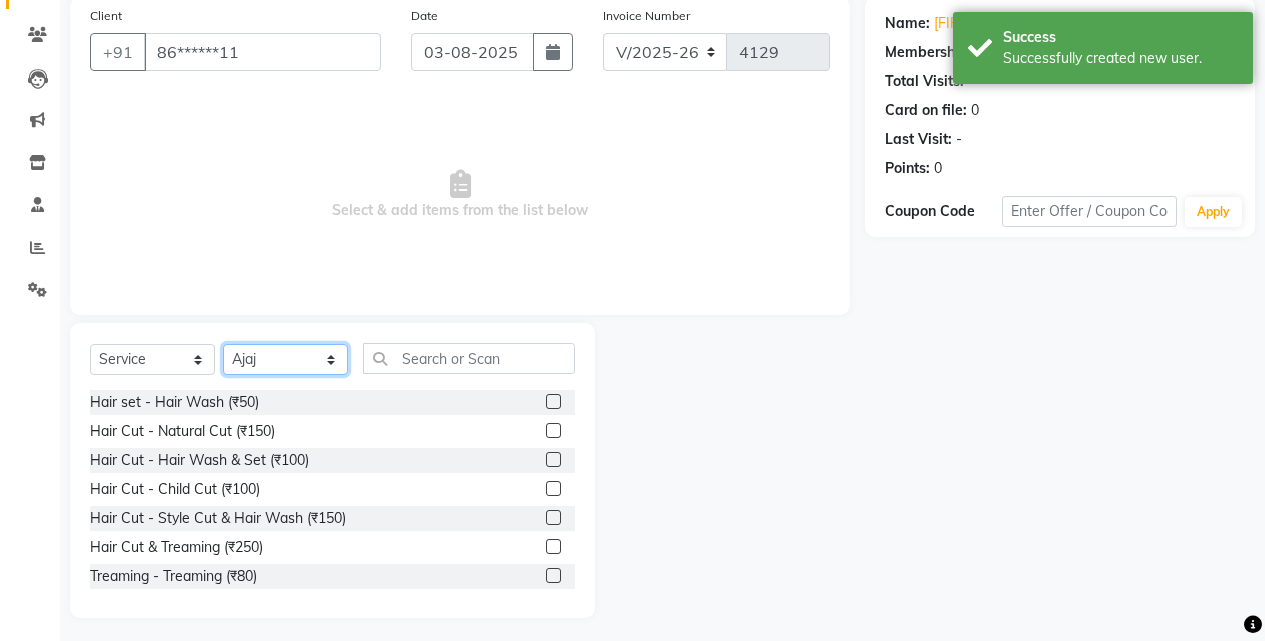 scroll, scrollTop: 160, scrollLeft: 0, axis: vertical 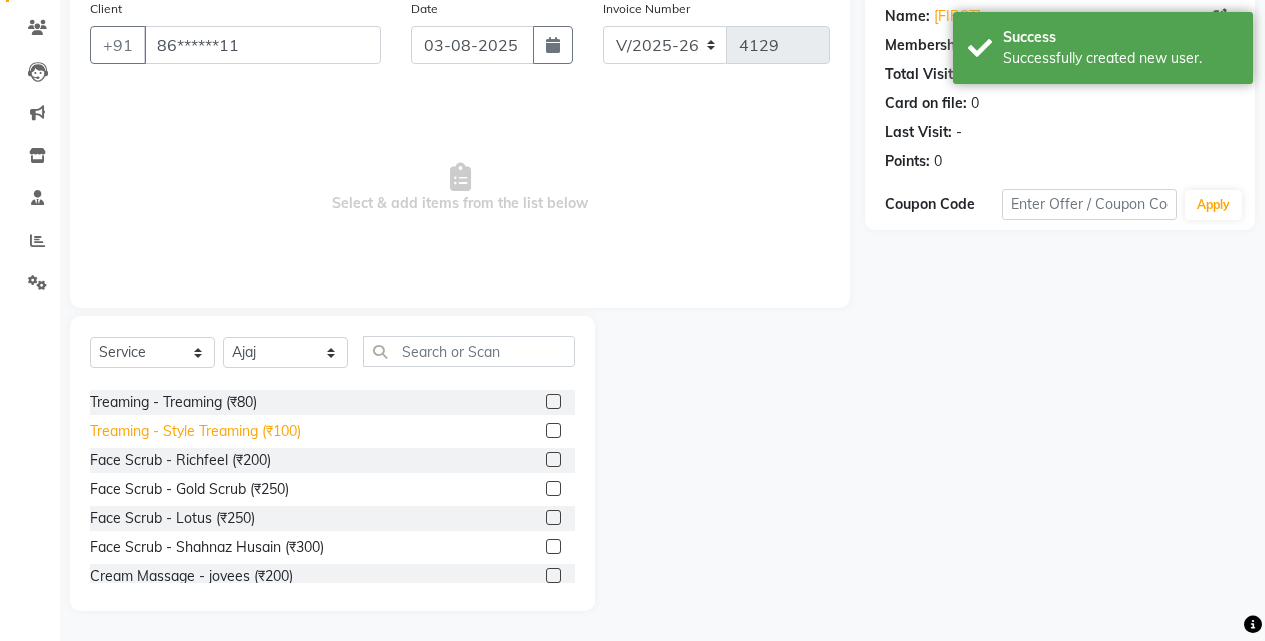 click on "Treaming - Style Treaming (₹100)" 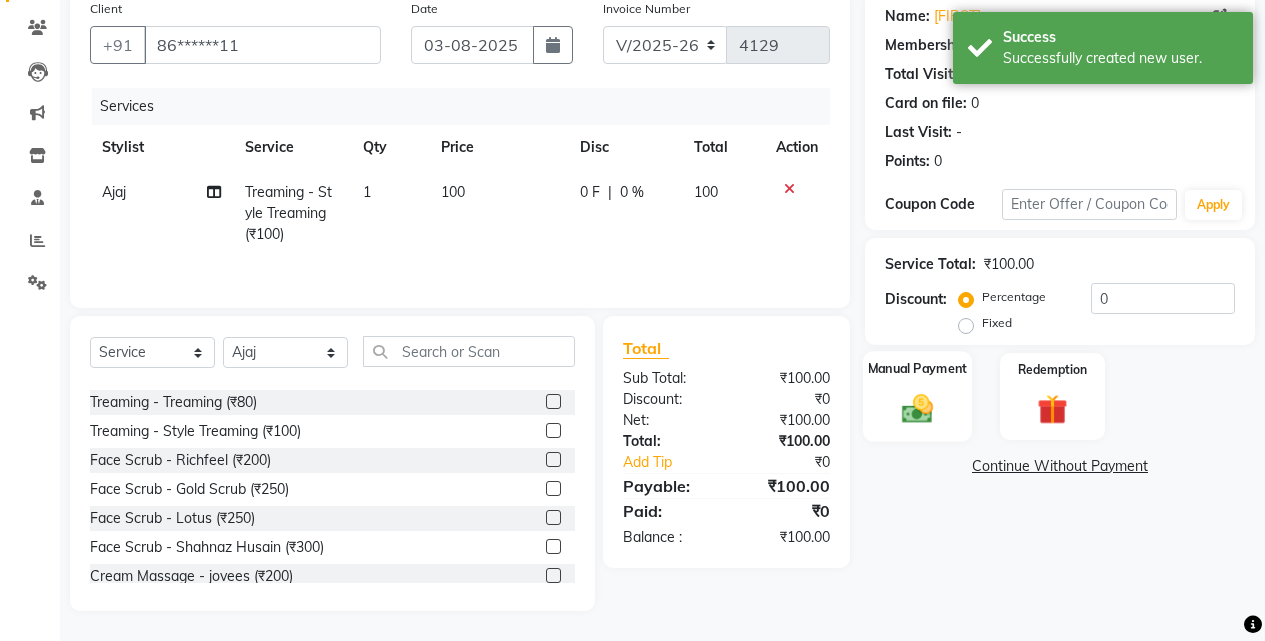 click on "Manual Payment" 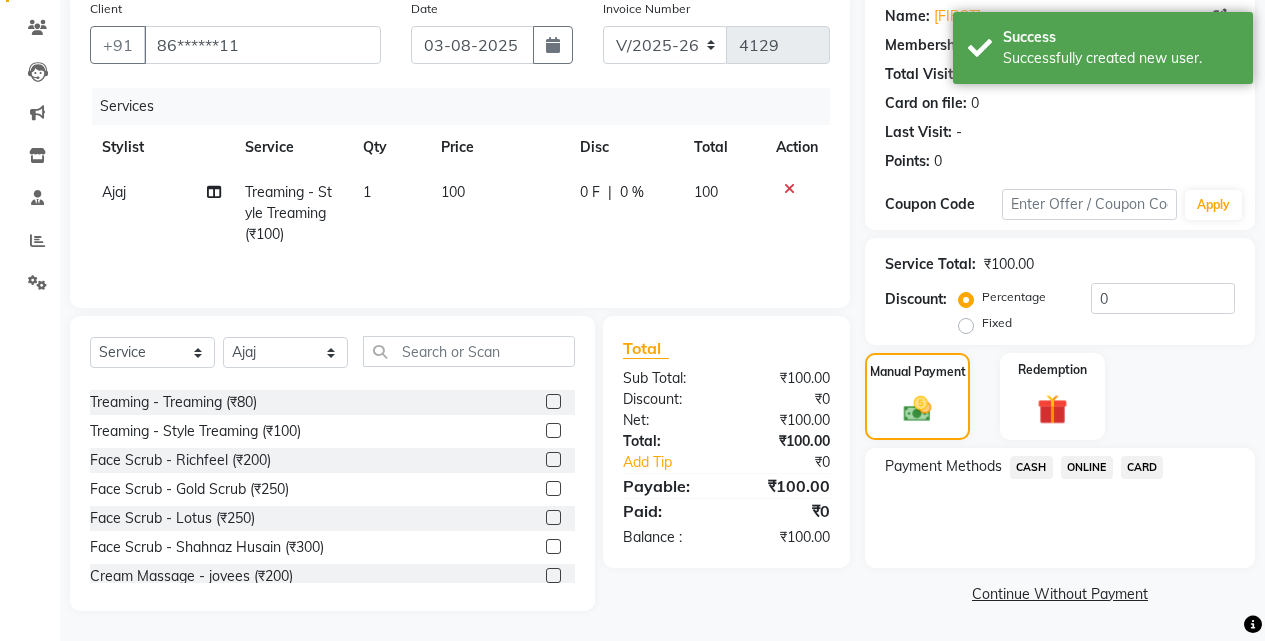 click on "ONLINE" 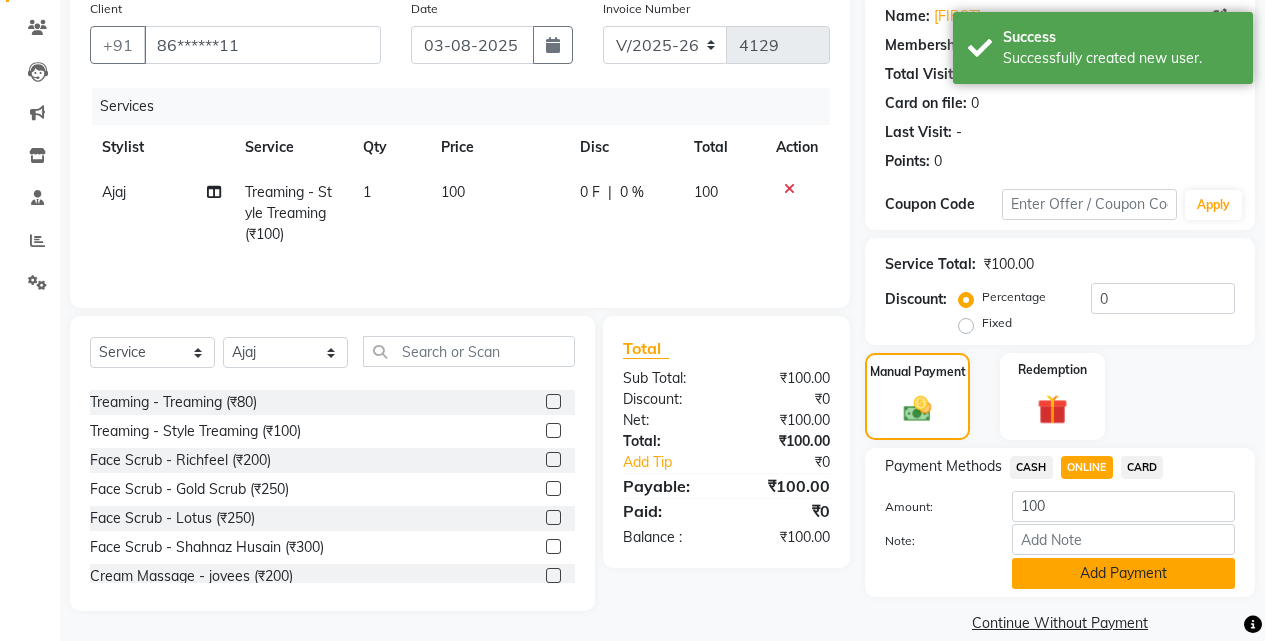 click on "Add Payment" 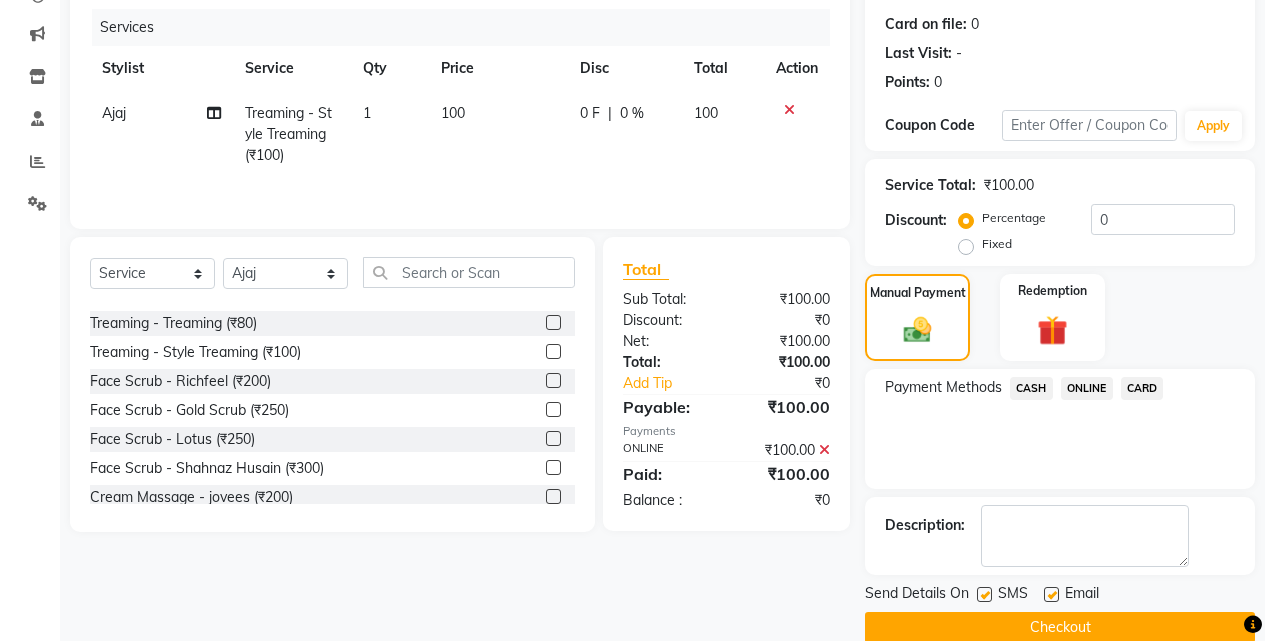 scroll, scrollTop: 271, scrollLeft: 0, axis: vertical 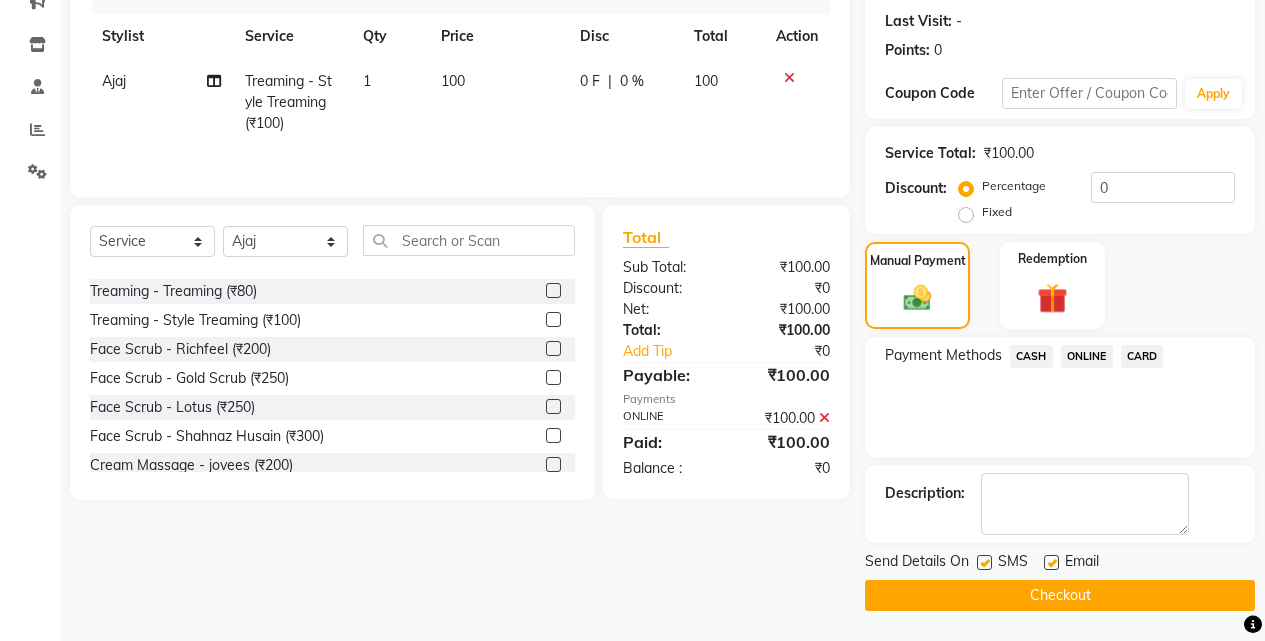 click on "Checkout" 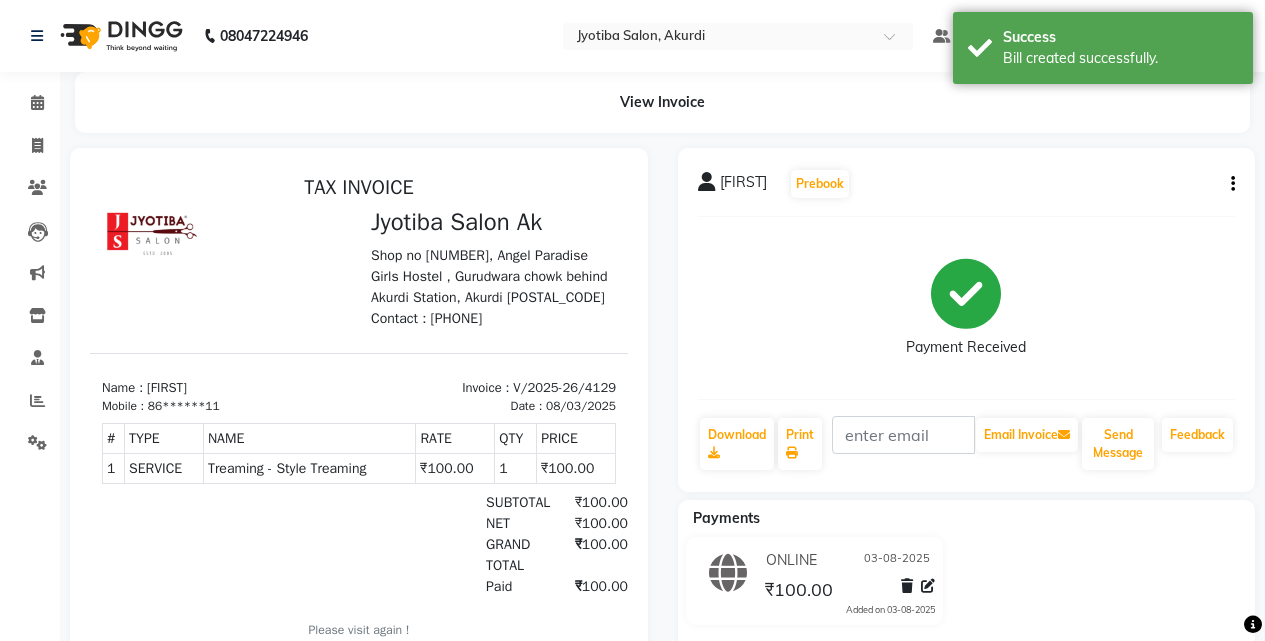 scroll, scrollTop: 0, scrollLeft: 0, axis: both 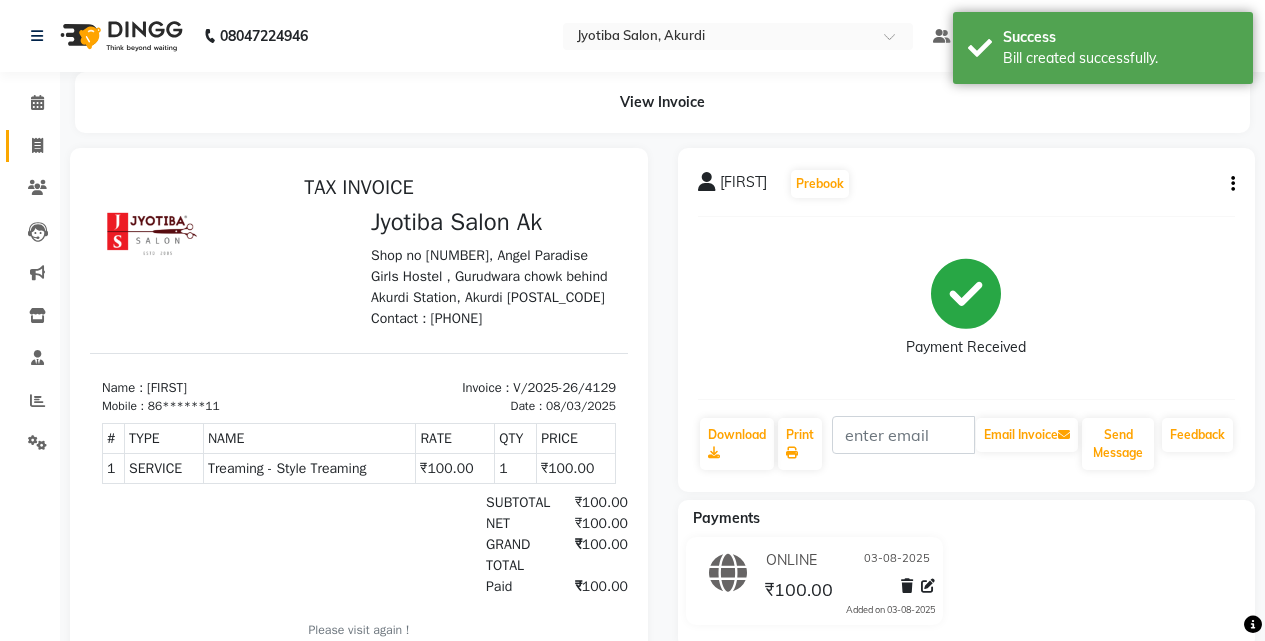 click on "Invoice" 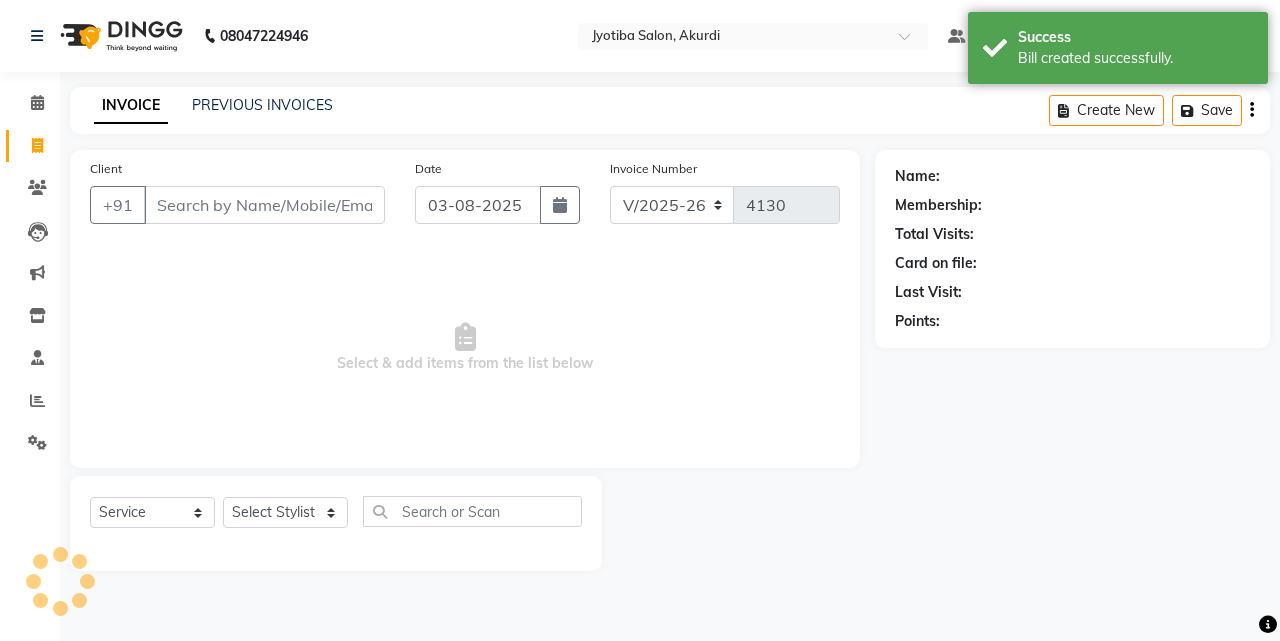 click on "Client" at bounding box center (264, 205) 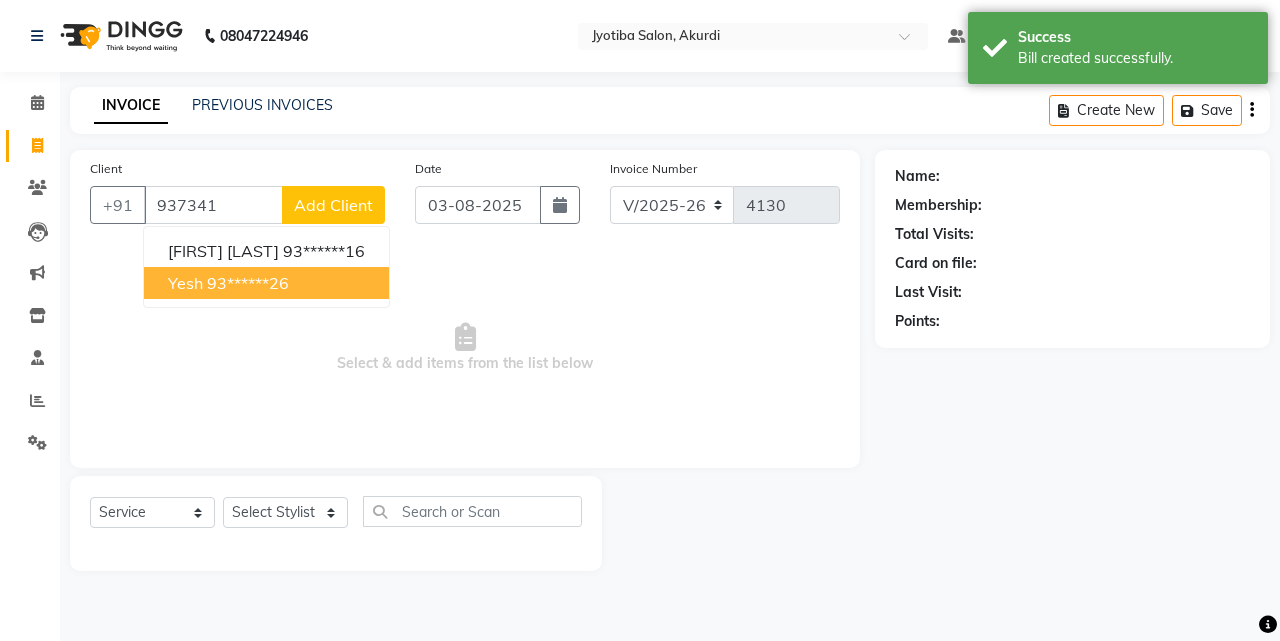 click on "yesh" at bounding box center (185, 283) 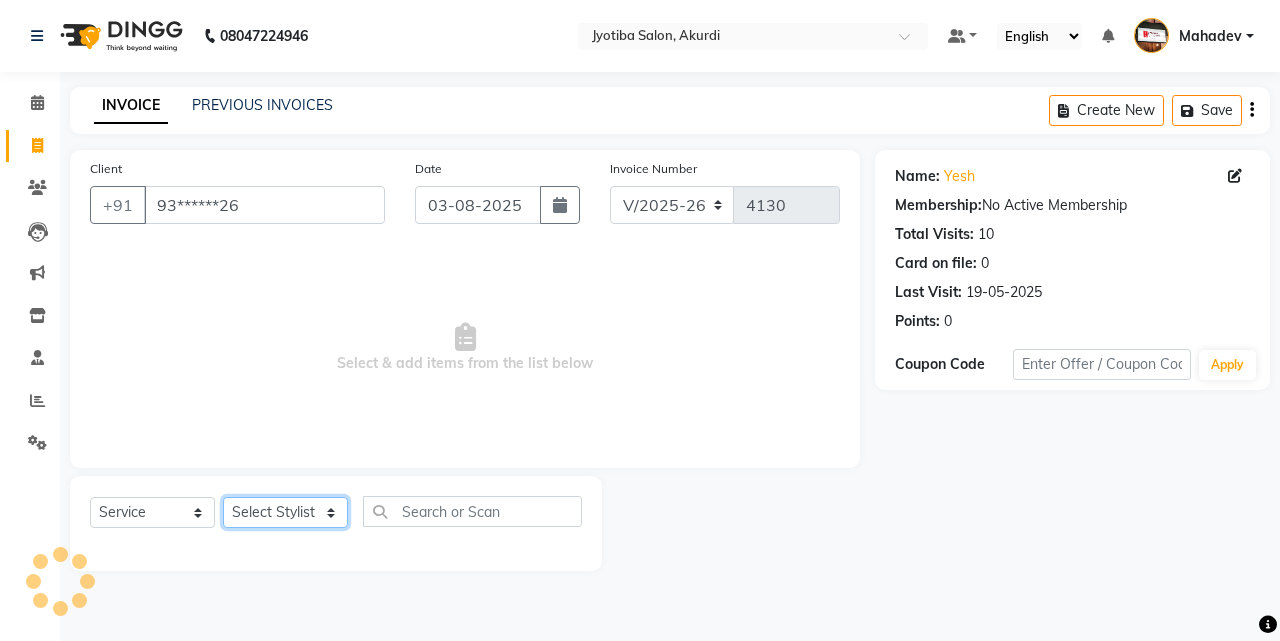 click on "Select Stylist Ajaj Ansari sahid Arif Ganpat  Mahadev manish choudhari Parmu tatya  Prem Rajan Sanjay Sanjay Santosh  Shop  Sohel  Vinod" 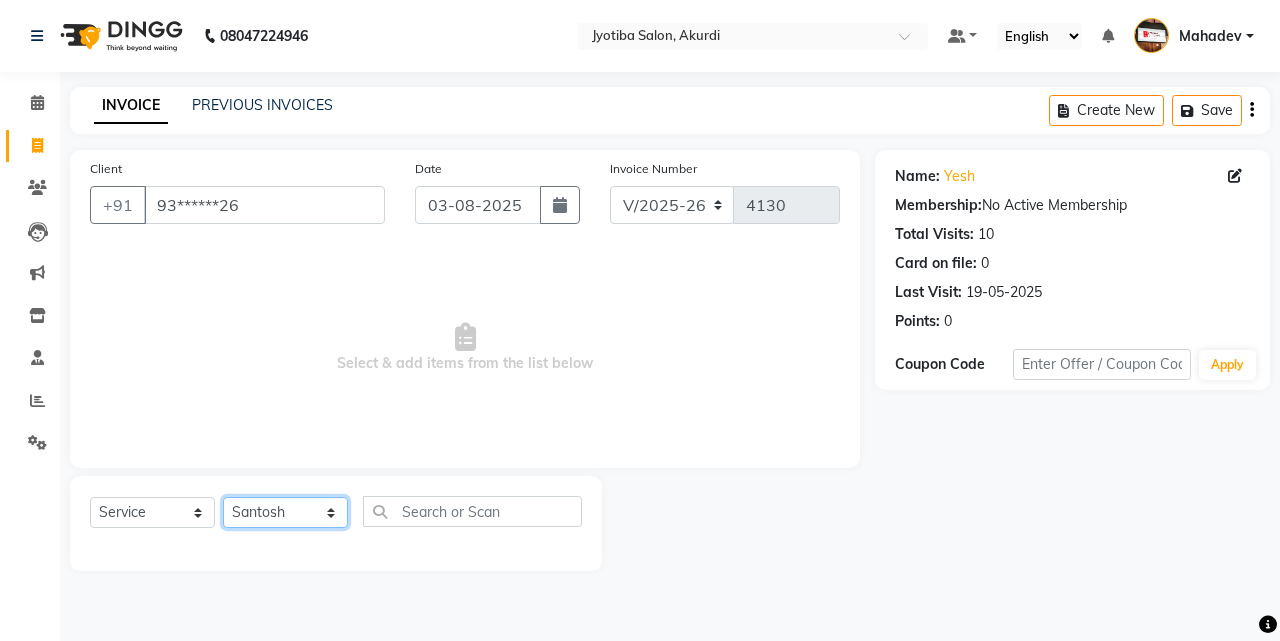 click on "Select Stylist Ajaj Ansari sahid Arif Ganpat  Mahadev manish choudhari Parmu tatya  Prem Rajan Sanjay Sanjay Santosh  Shop  Sohel  Vinod" 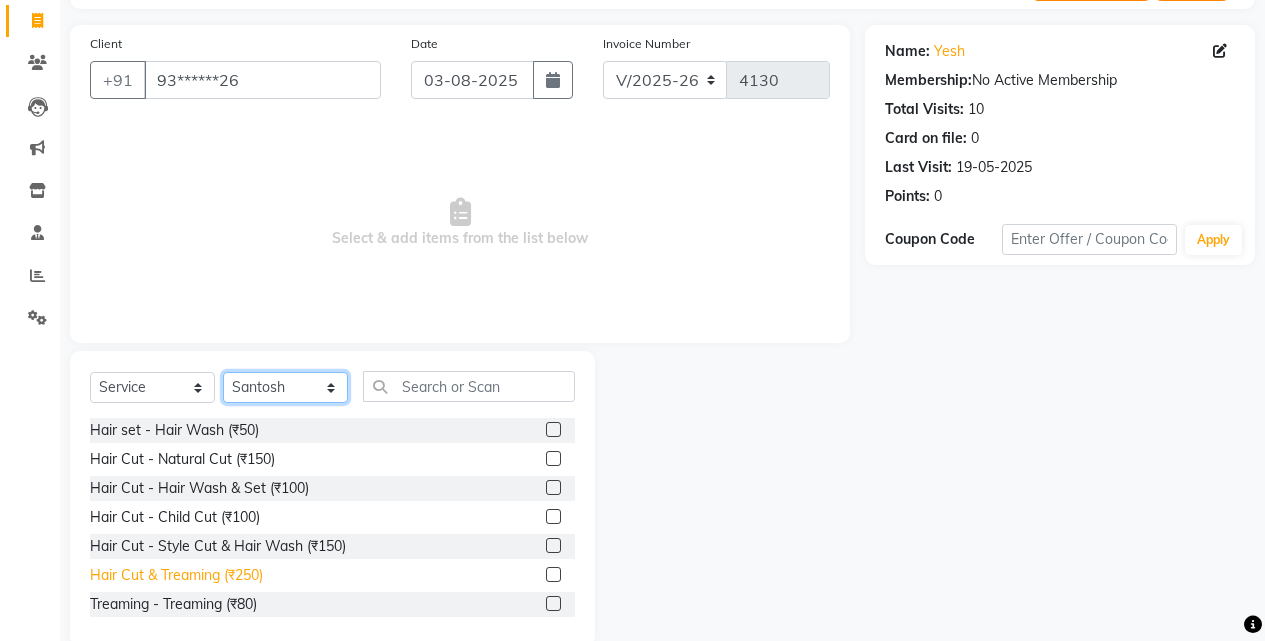 scroll, scrollTop: 160, scrollLeft: 0, axis: vertical 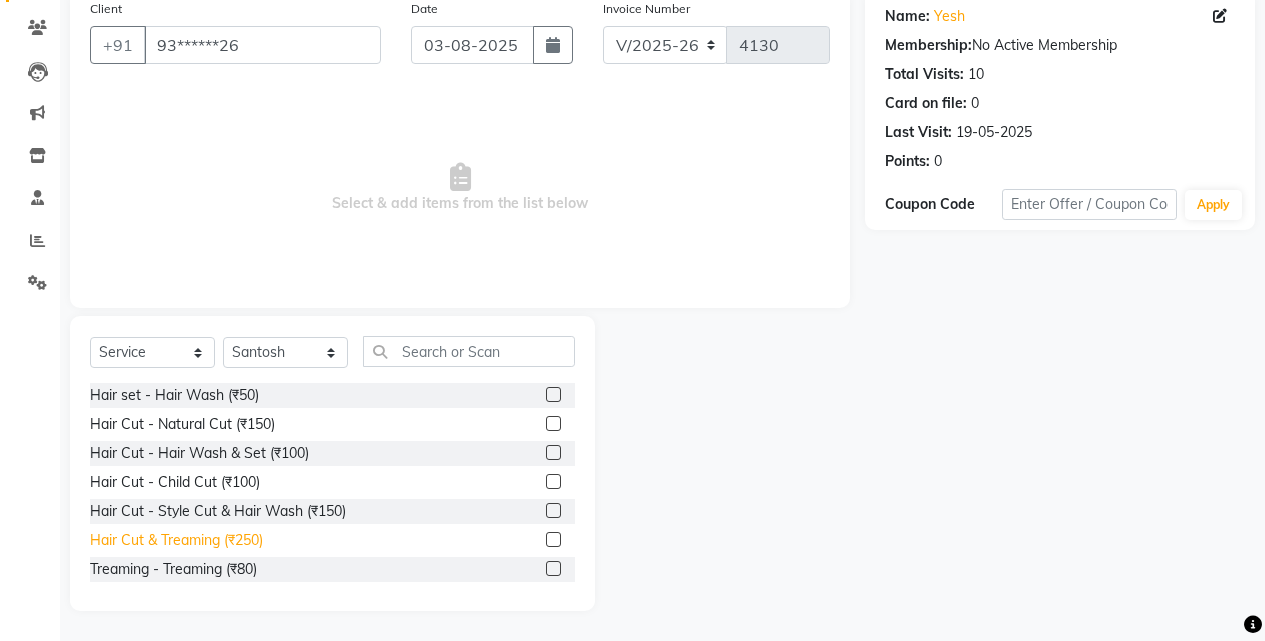 click on "Hair Cut & Treaming  (₹250)" 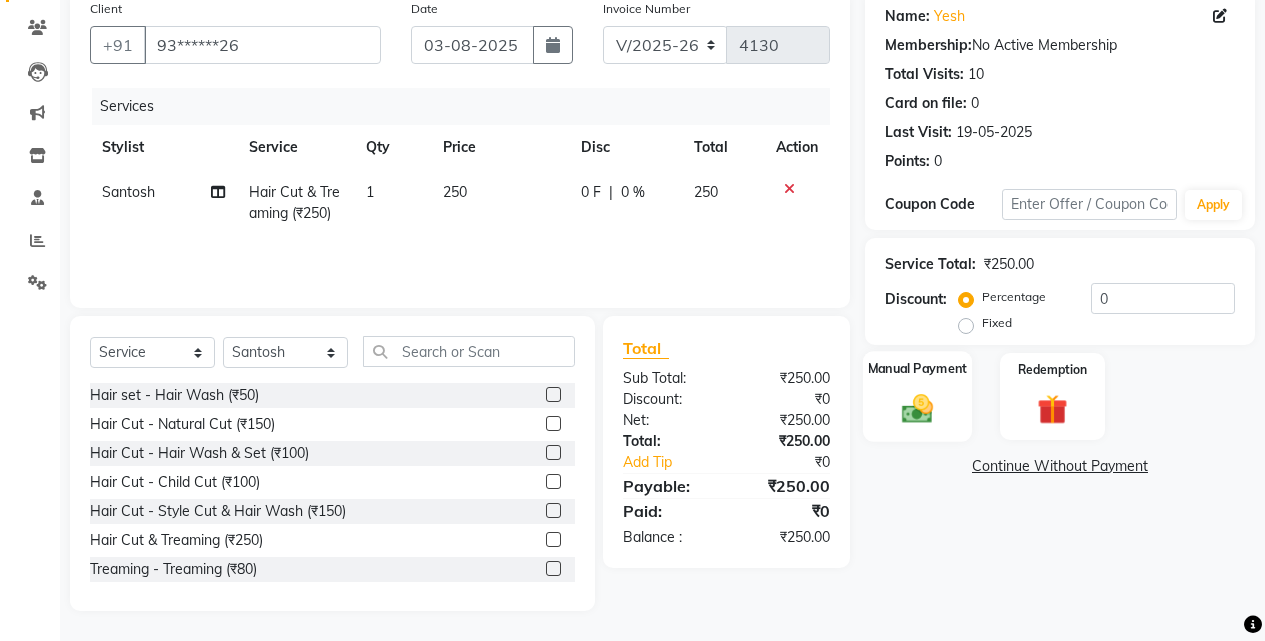 click on "Manual Payment" 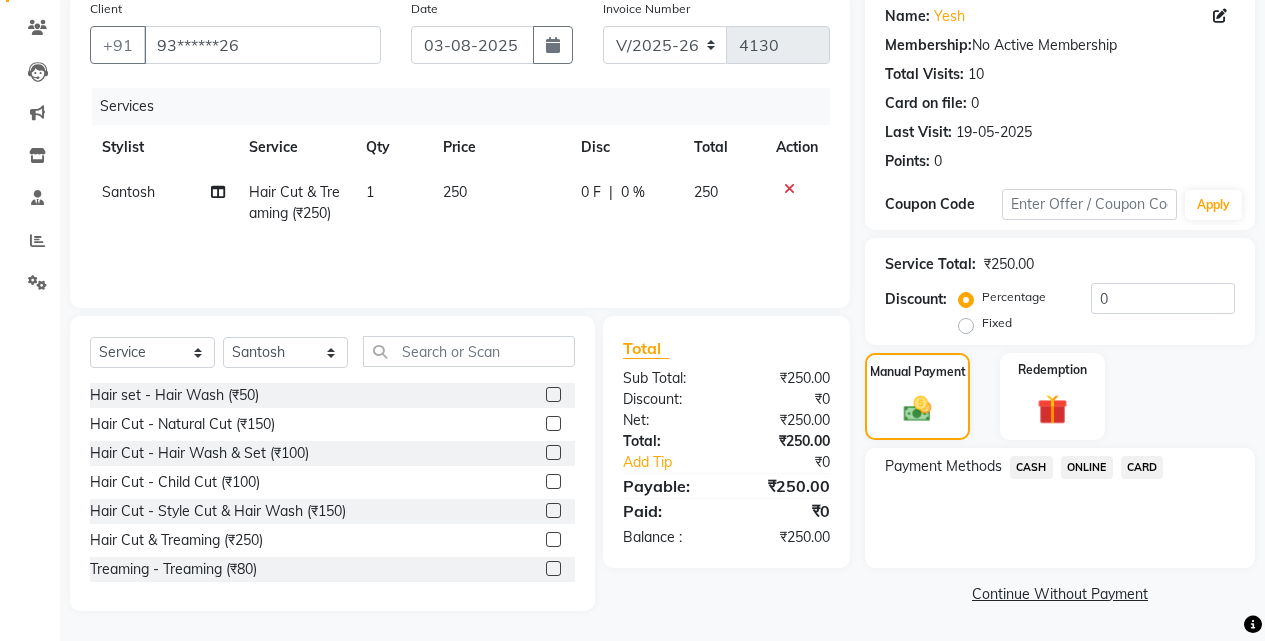 click on "ONLINE" 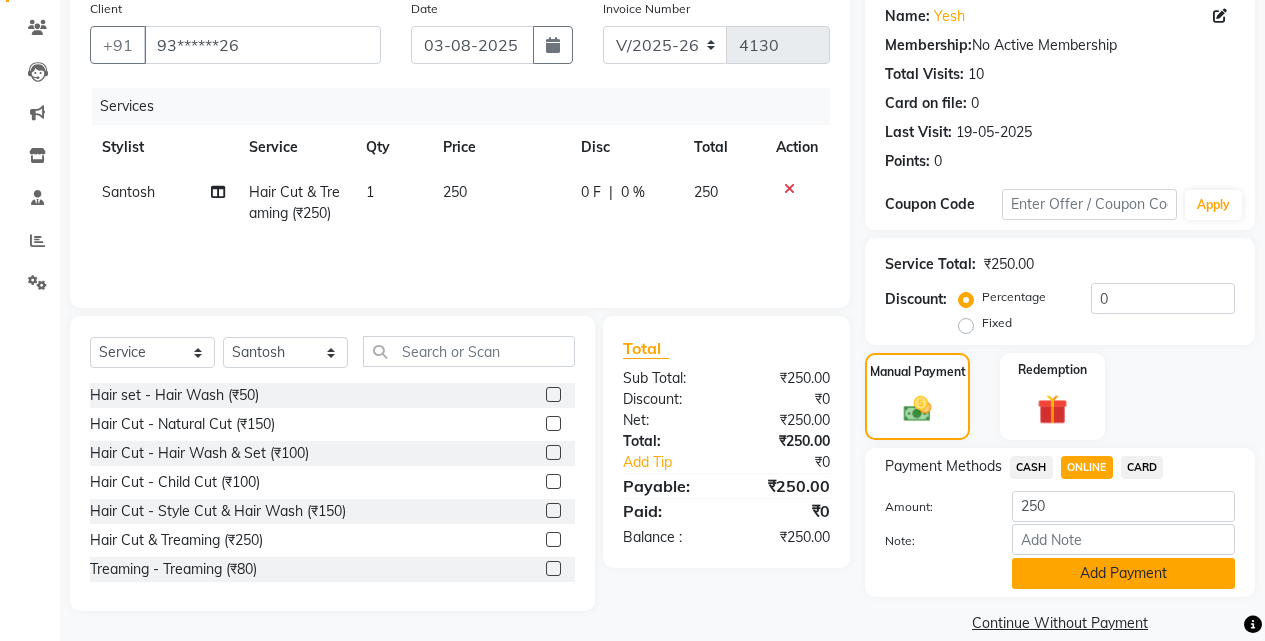 click on "Add Payment" 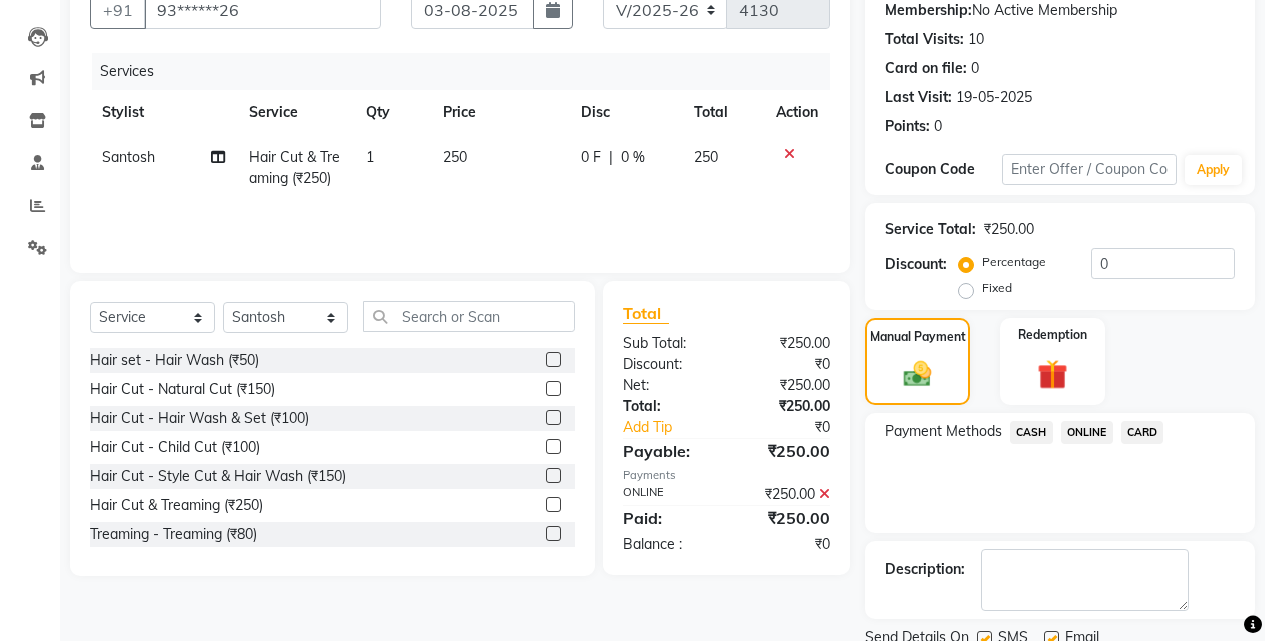 scroll, scrollTop: 271, scrollLeft: 0, axis: vertical 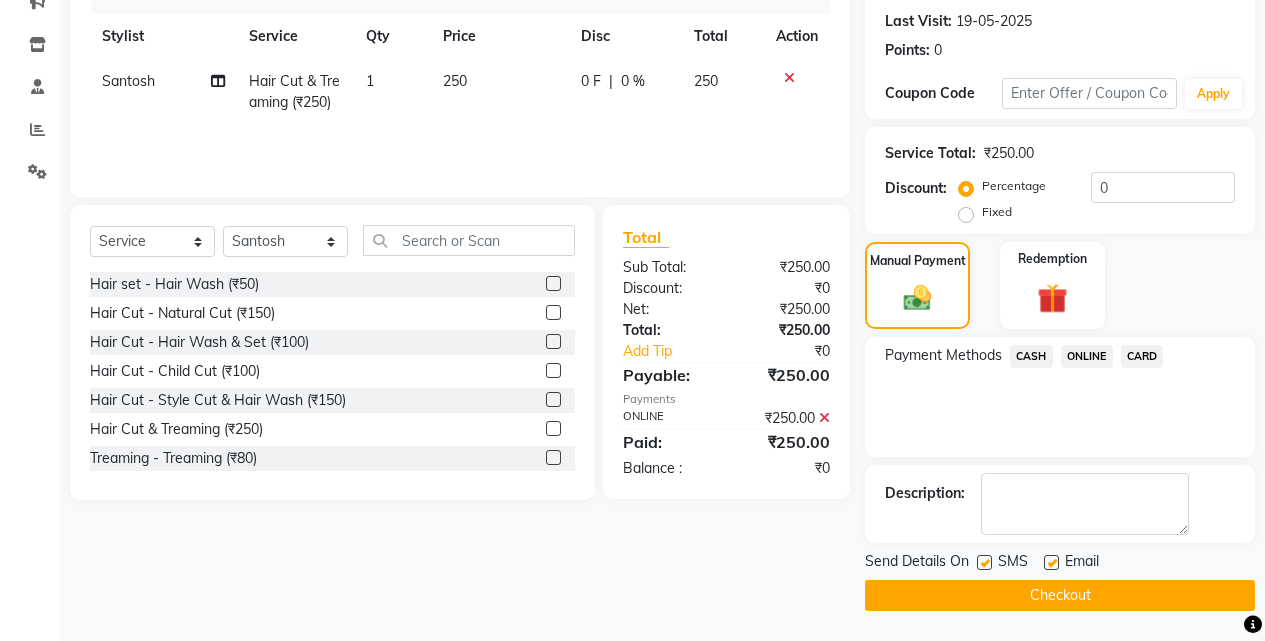click on "Checkout" 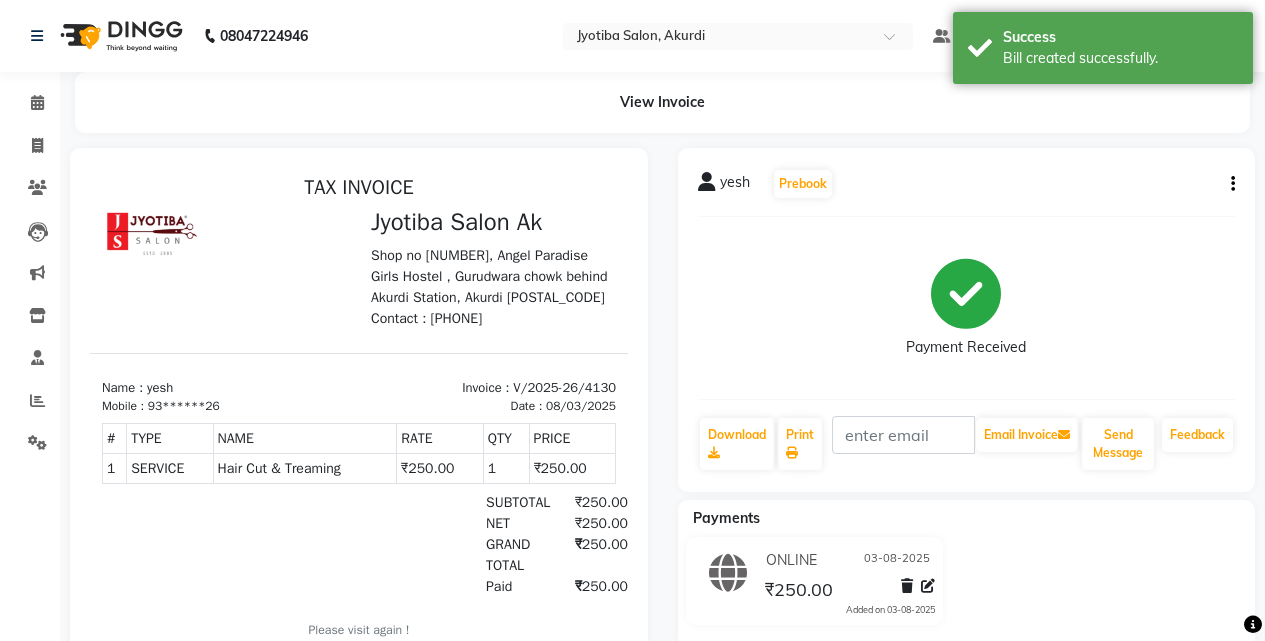 scroll, scrollTop: 0, scrollLeft: 0, axis: both 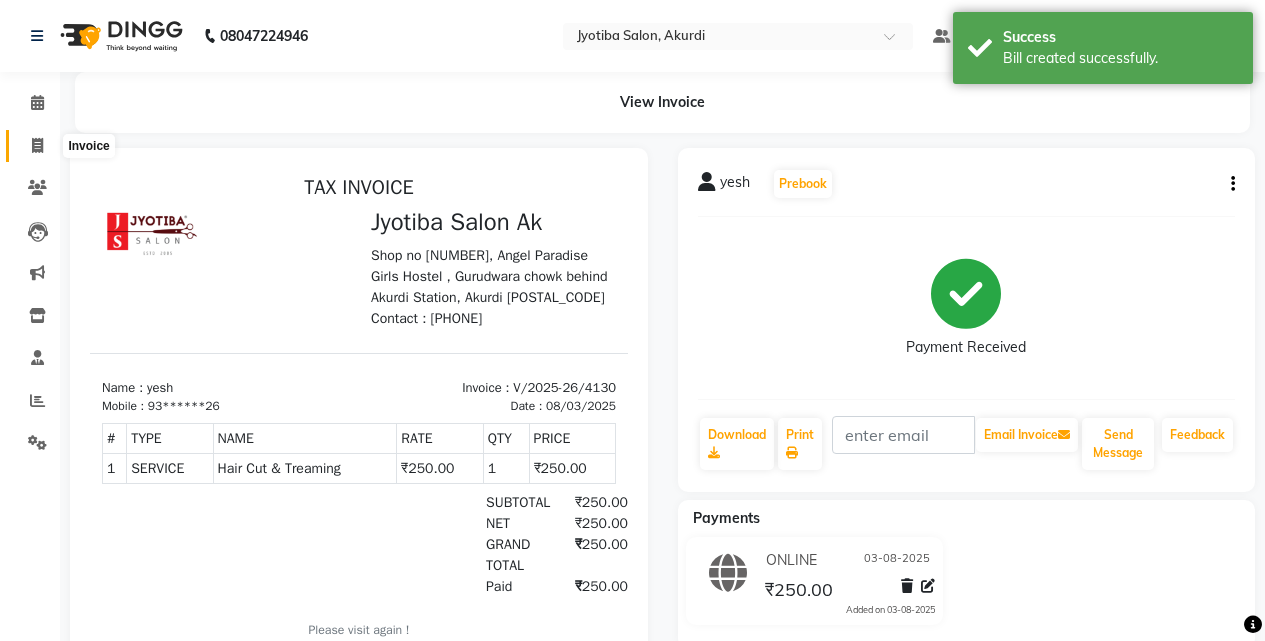 click 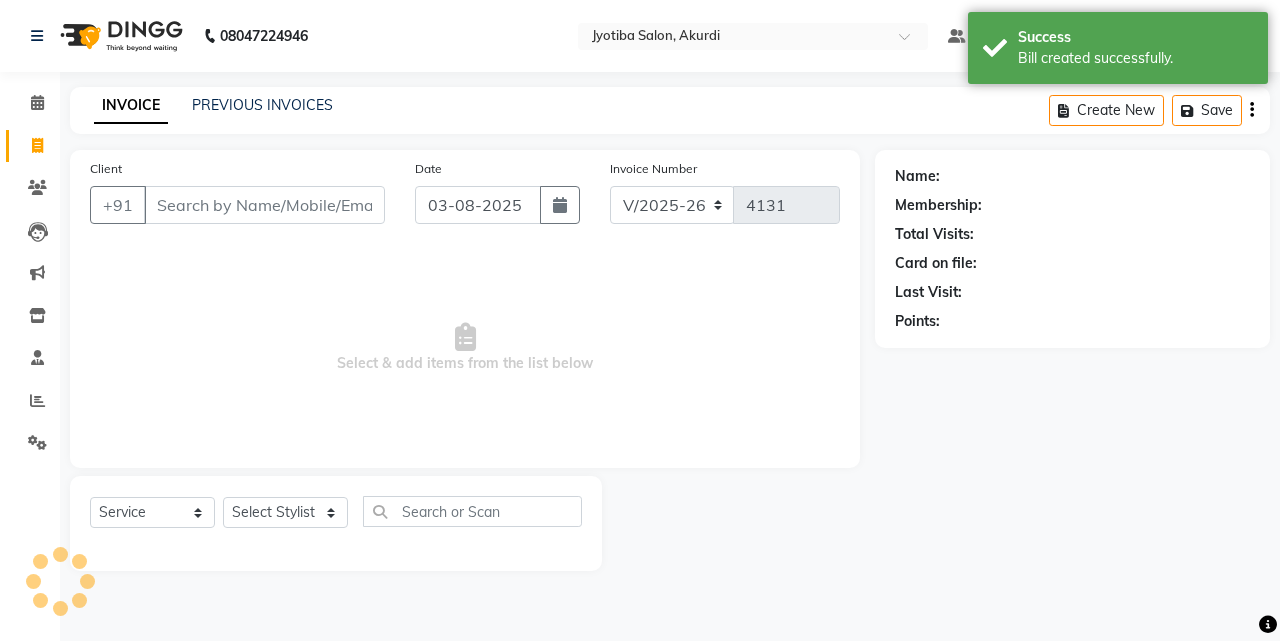 click on "Client" at bounding box center (264, 205) 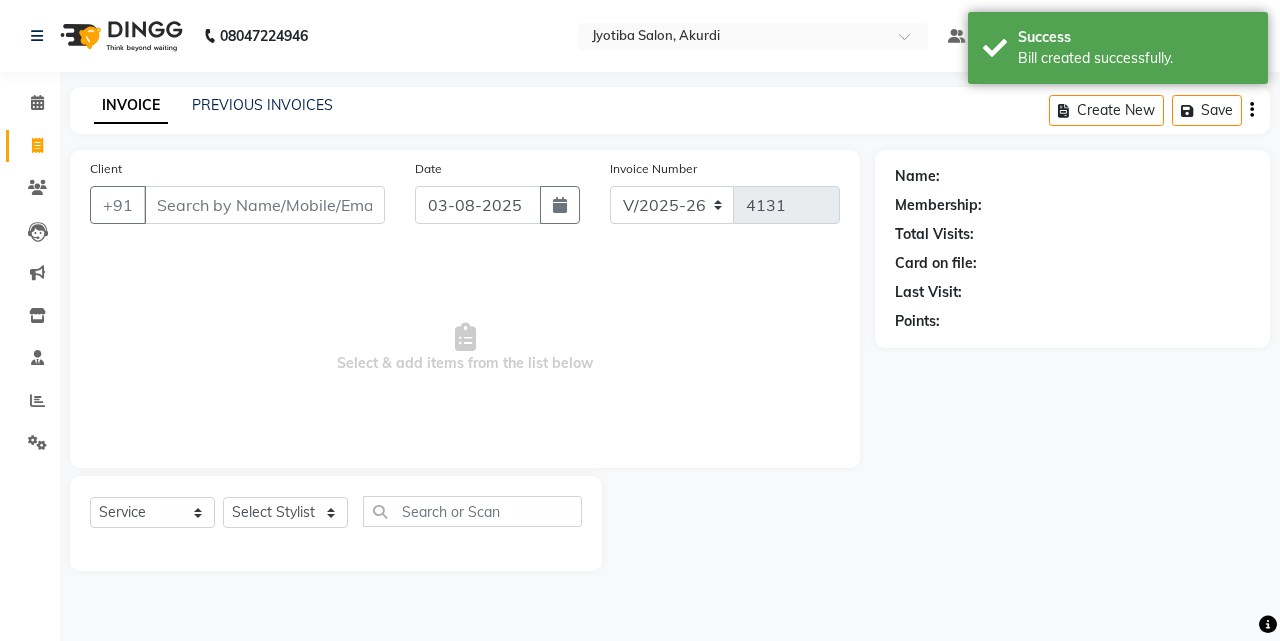 click on "Client" at bounding box center (264, 205) 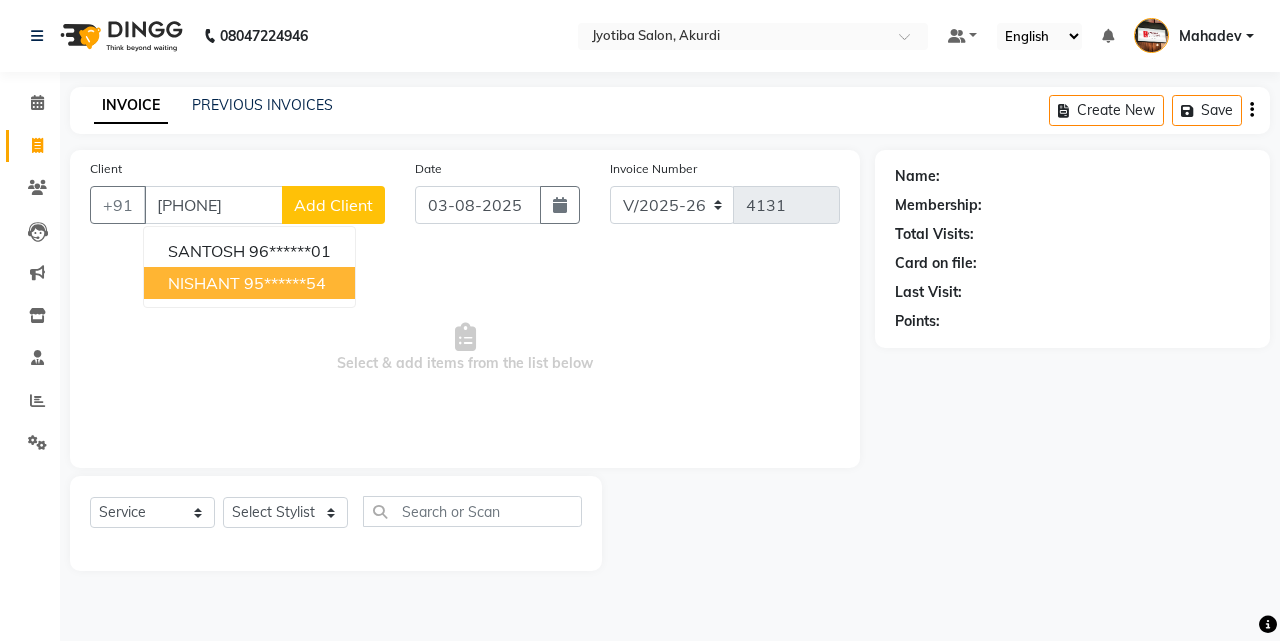drag, startPoint x: 249, startPoint y: 283, endPoint x: 321, endPoint y: 519, distance: 246.73872 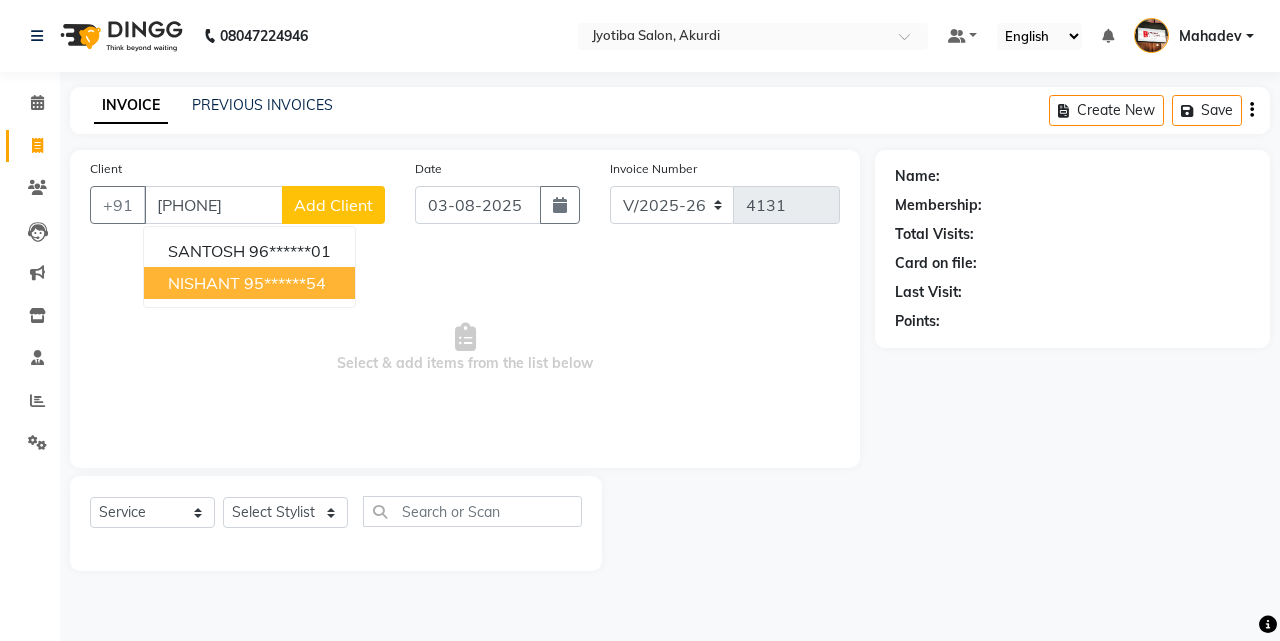 click on "95******54" at bounding box center [285, 283] 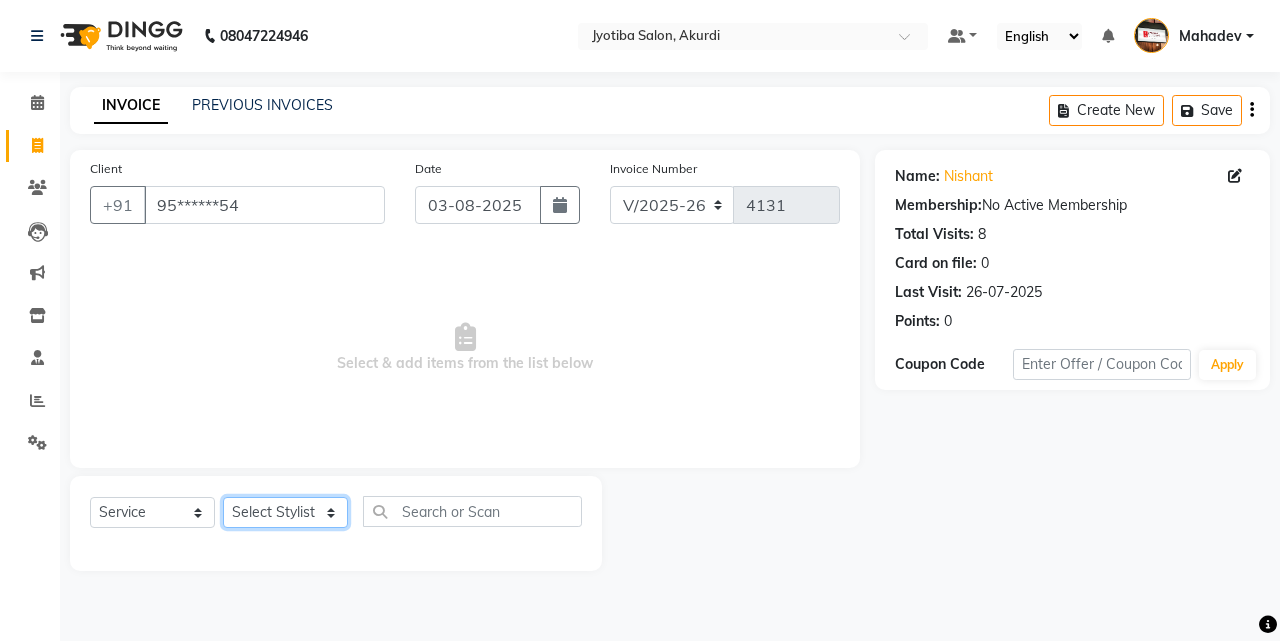 click on "Select Stylist Ajaj Ansari sahid Arif Ganpat  Mahadev manish choudhari Parmu tatya  Prem Rajan Sanjay Sanjay Santosh  Shop  Sohel  Vinod" 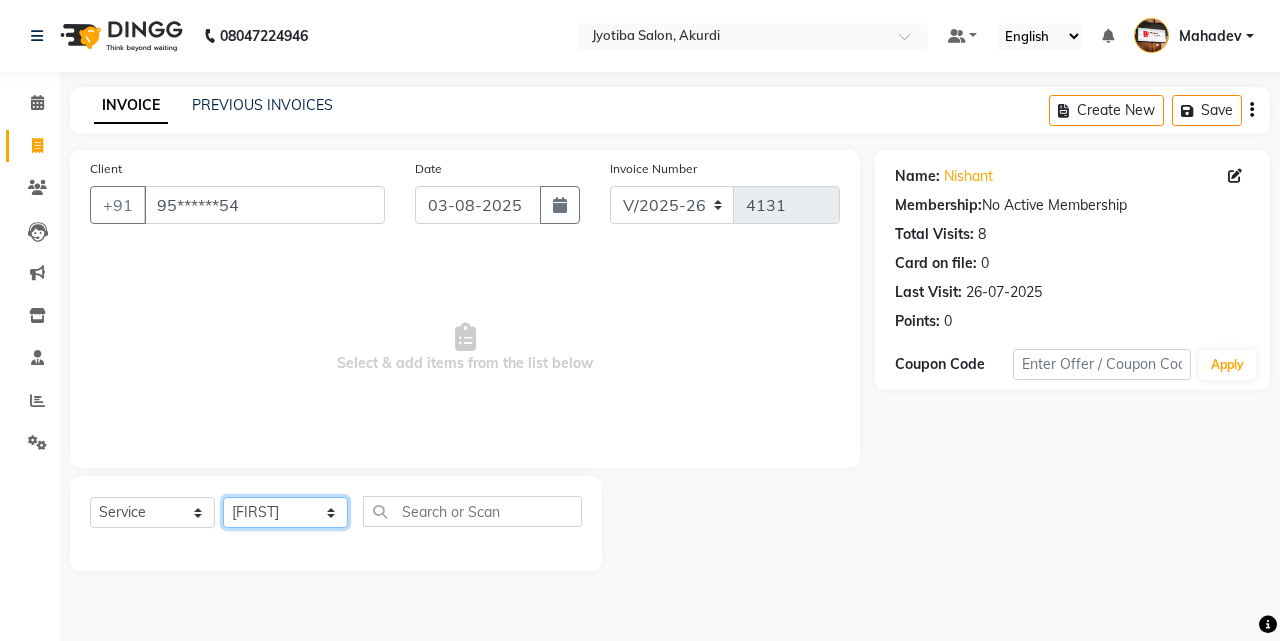click on "Select Stylist Ajaj Ansari sahid Arif Ganpat  Mahadev manish choudhari Parmu tatya  Prem Rajan Sanjay Sanjay Santosh  Shop  Sohel  Vinod" 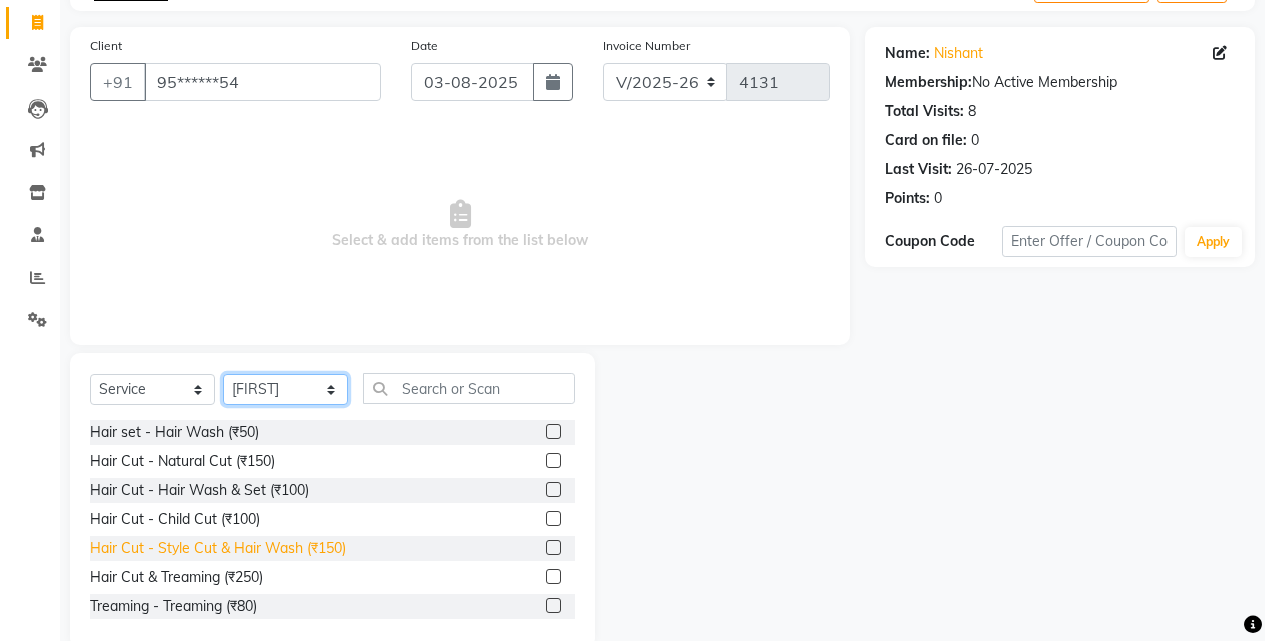 scroll, scrollTop: 160, scrollLeft: 0, axis: vertical 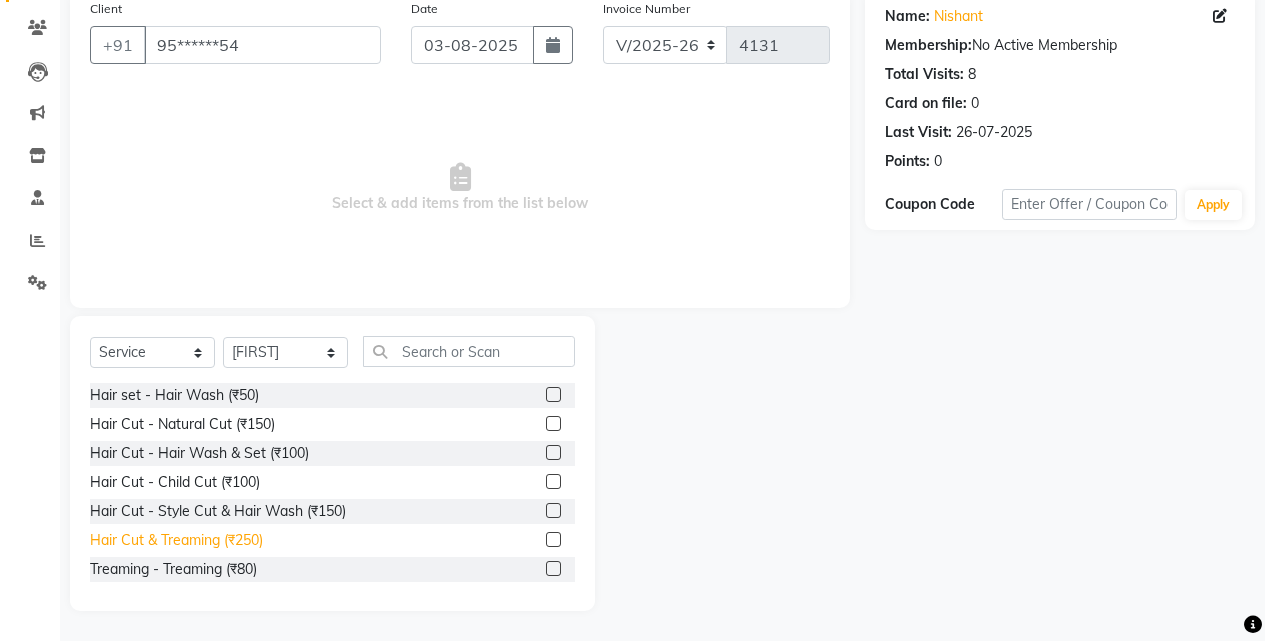 click on "Hair Cut & Treaming  (₹250)" 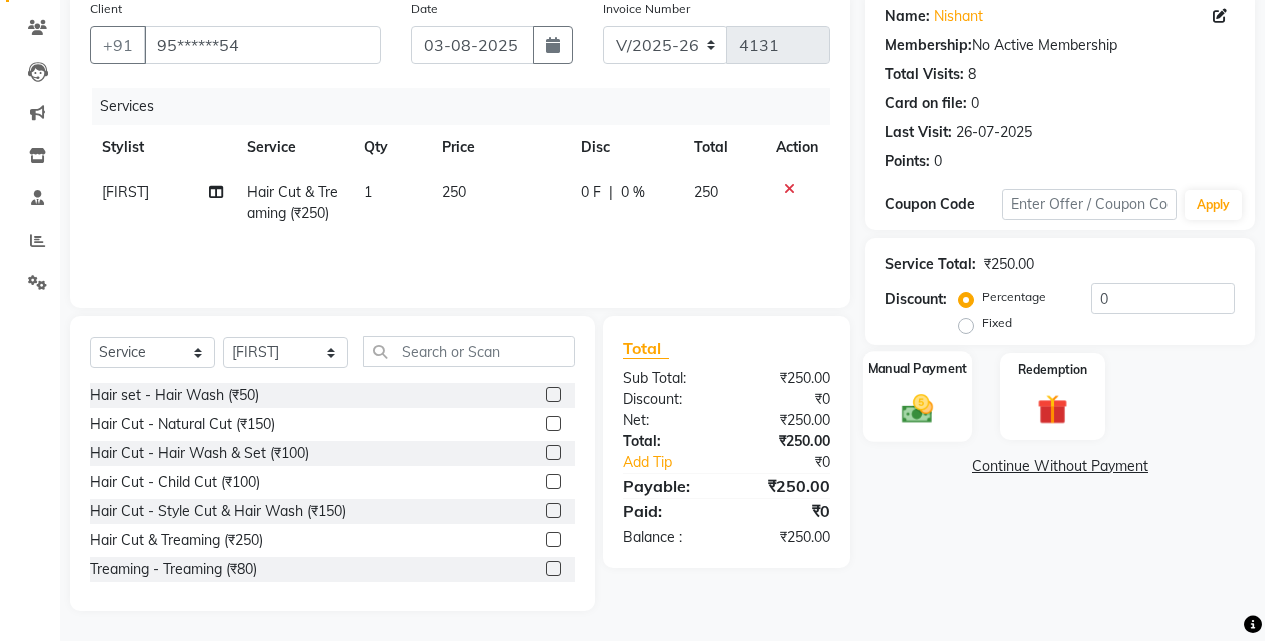 click on "Manual Payment" 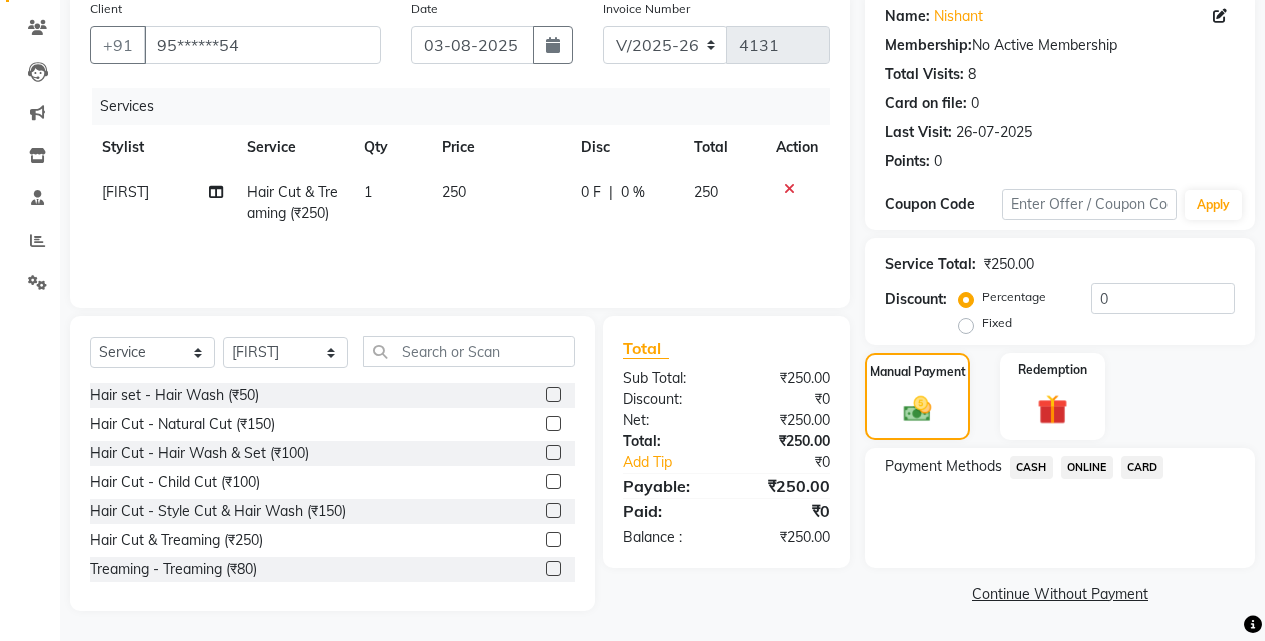 click on "ONLINE" 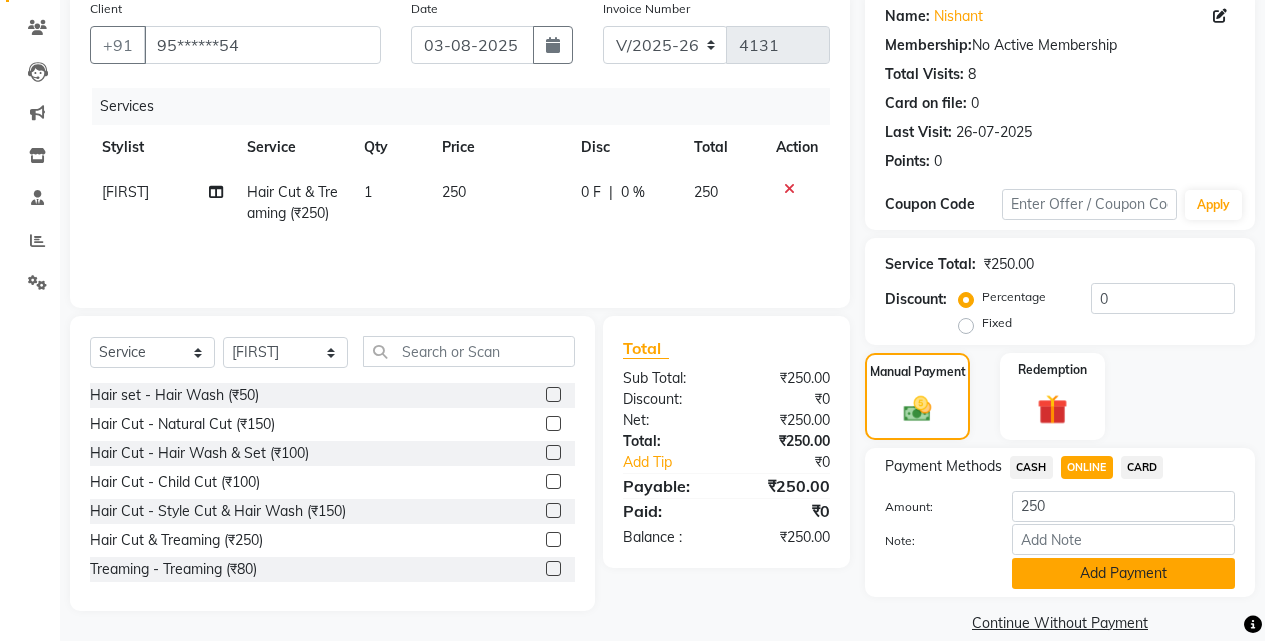 click on "Add Payment" 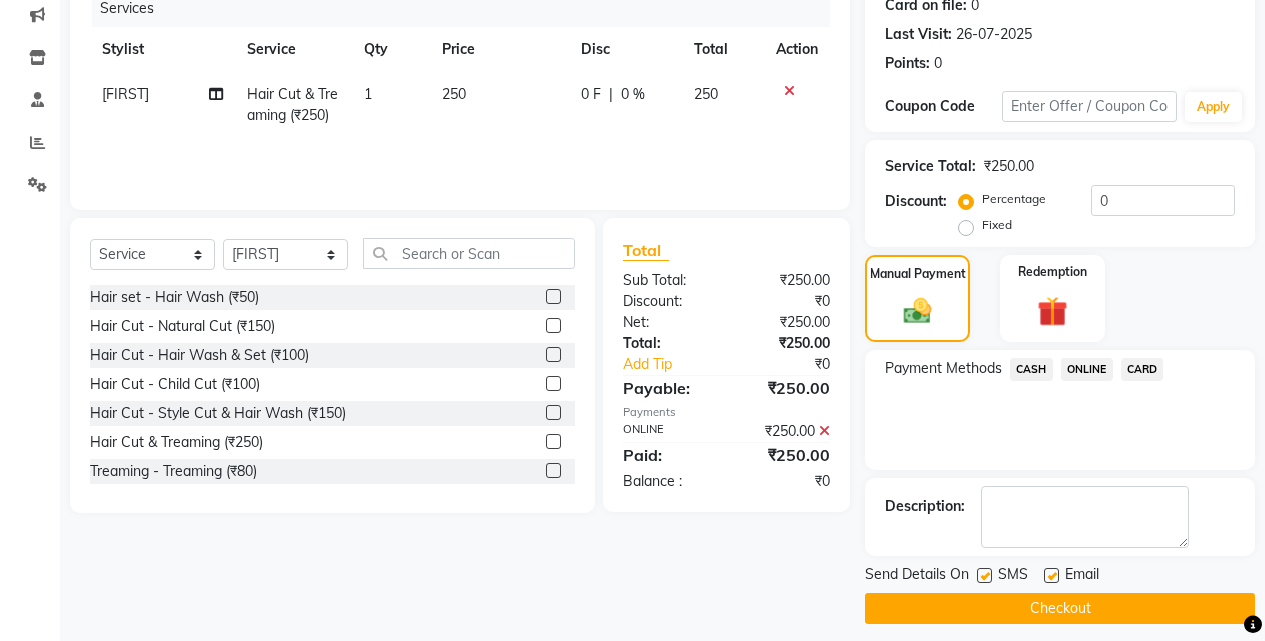 scroll, scrollTop: 271, scrollLeft: 0, axis: vertical 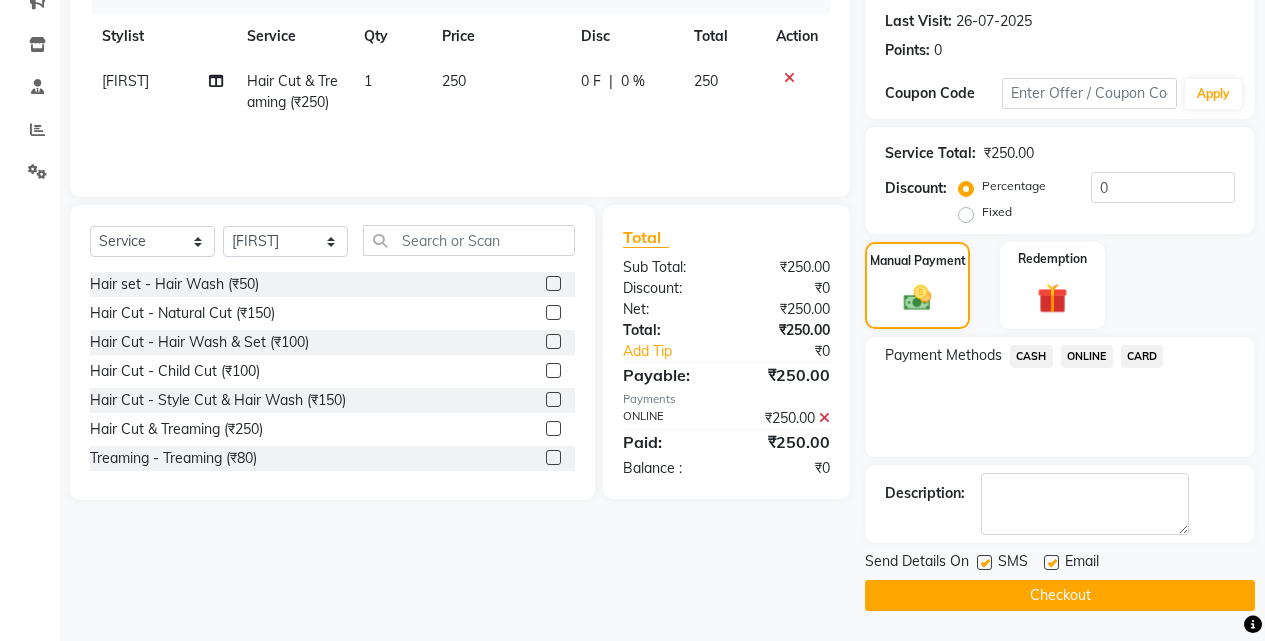 click on "Checkout" 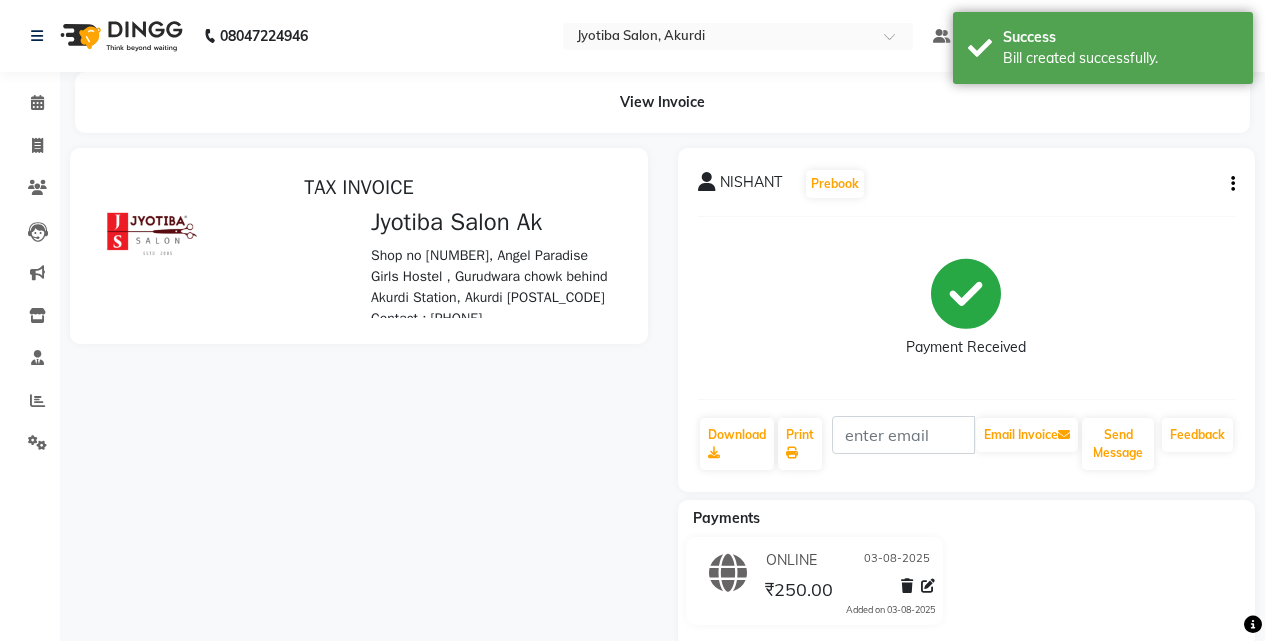 scroll, scrollTop: 0, scrollLeft: 0, axis: both 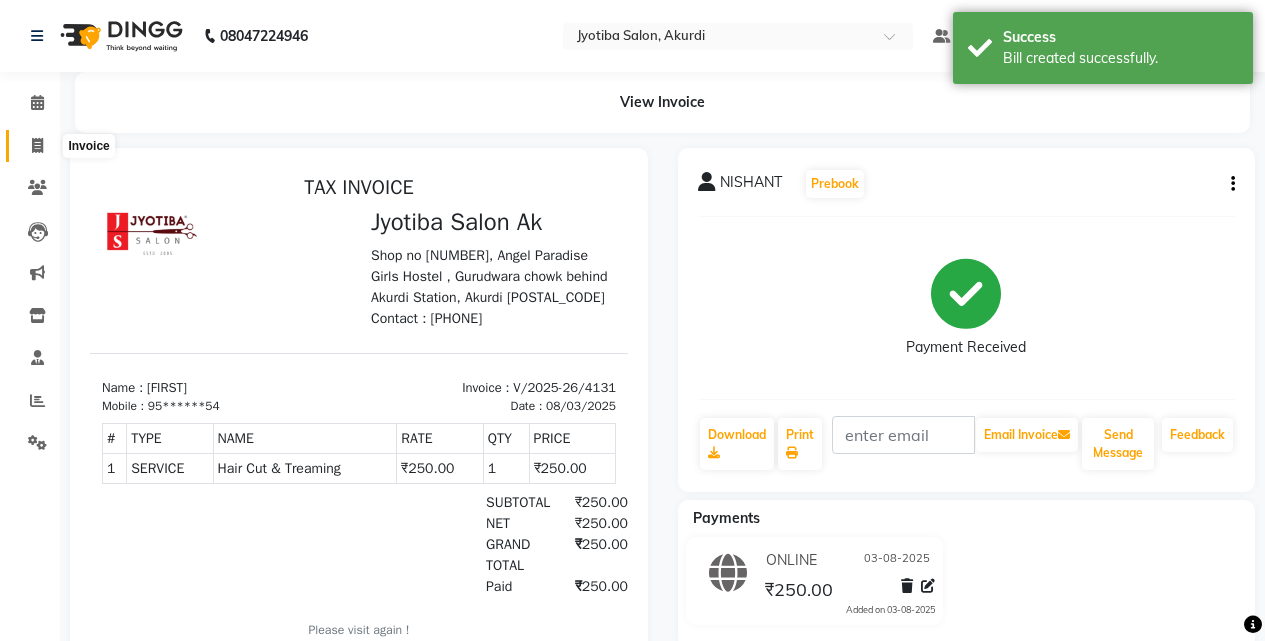 click 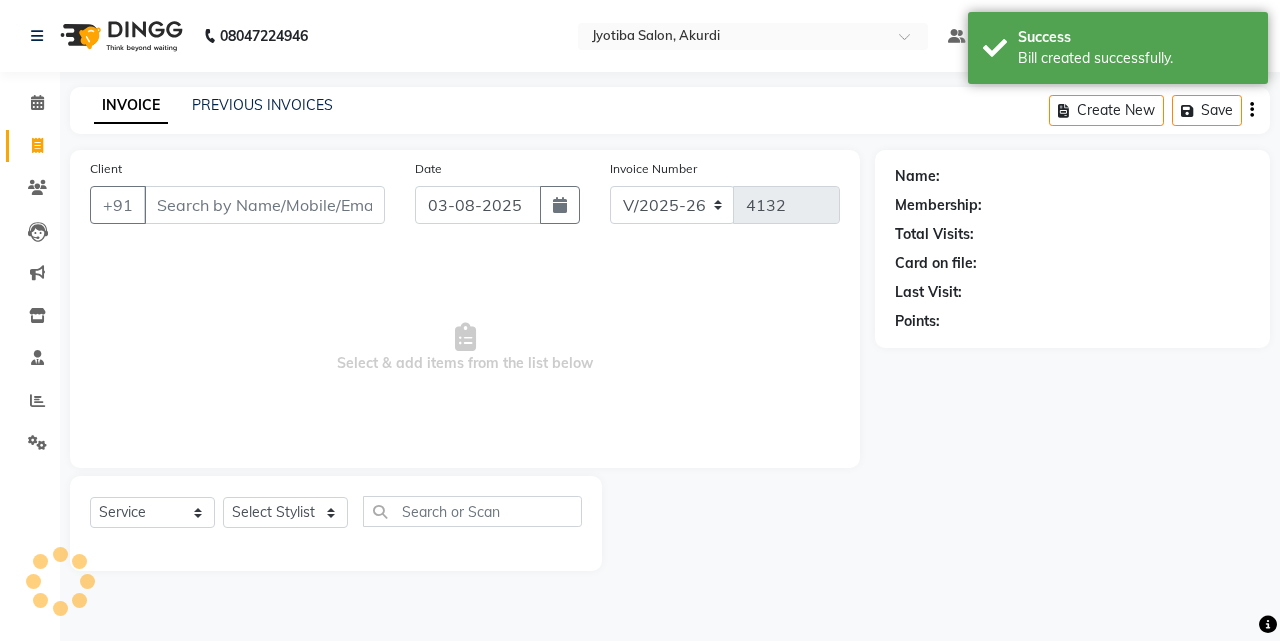 click on "Client" at bounding box center [264, 205] 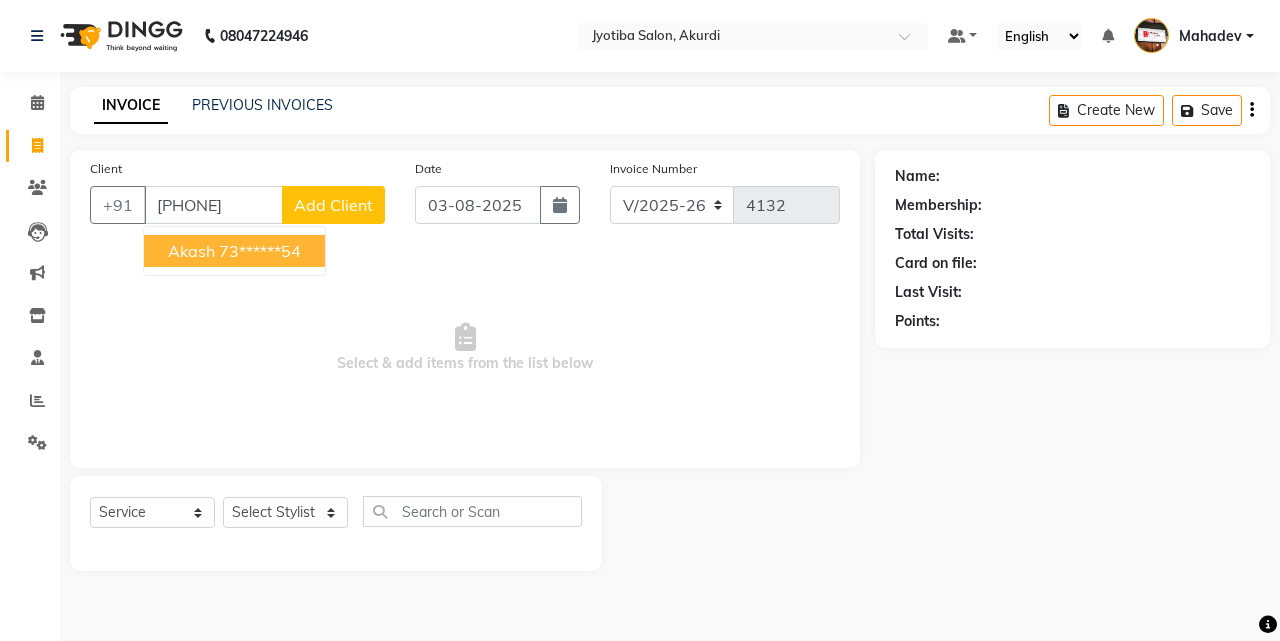 click on "73******54" at bounding box center (260, 251) 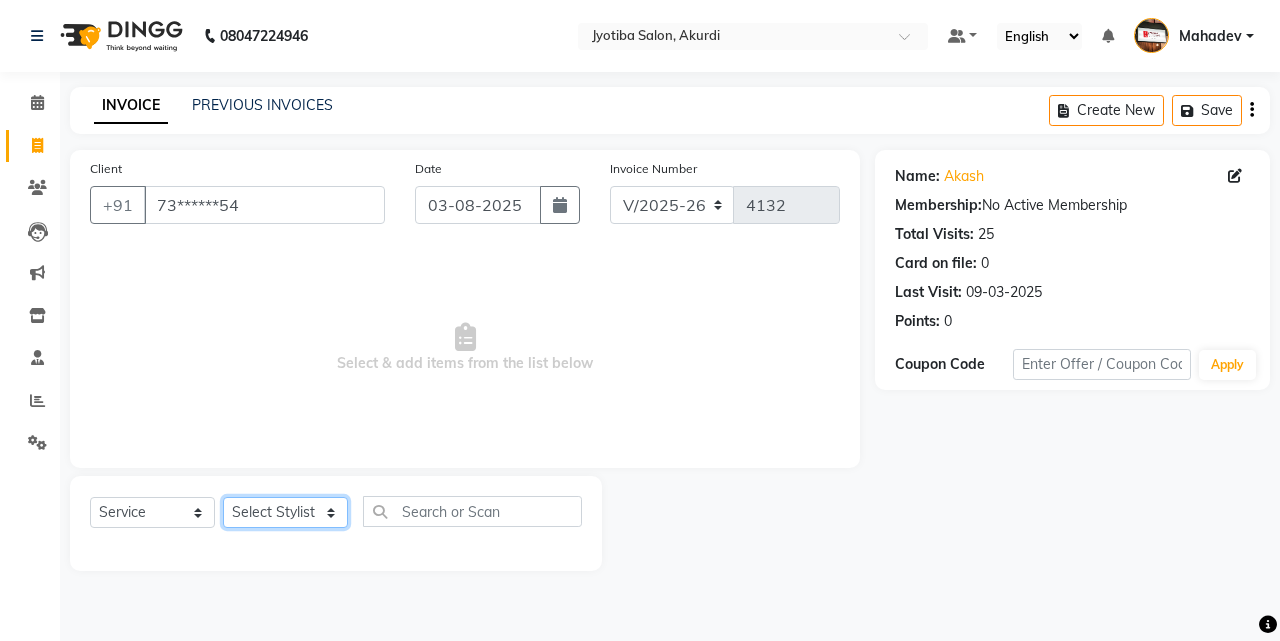 click on "Select Stylist Ajaj Ansari sahid Arif Ganpat  Mahadev manish choudhari Parmu tatya  Prem Rajan Sanjay Sanjay Santosh  Shop  Sohel  Vinod" 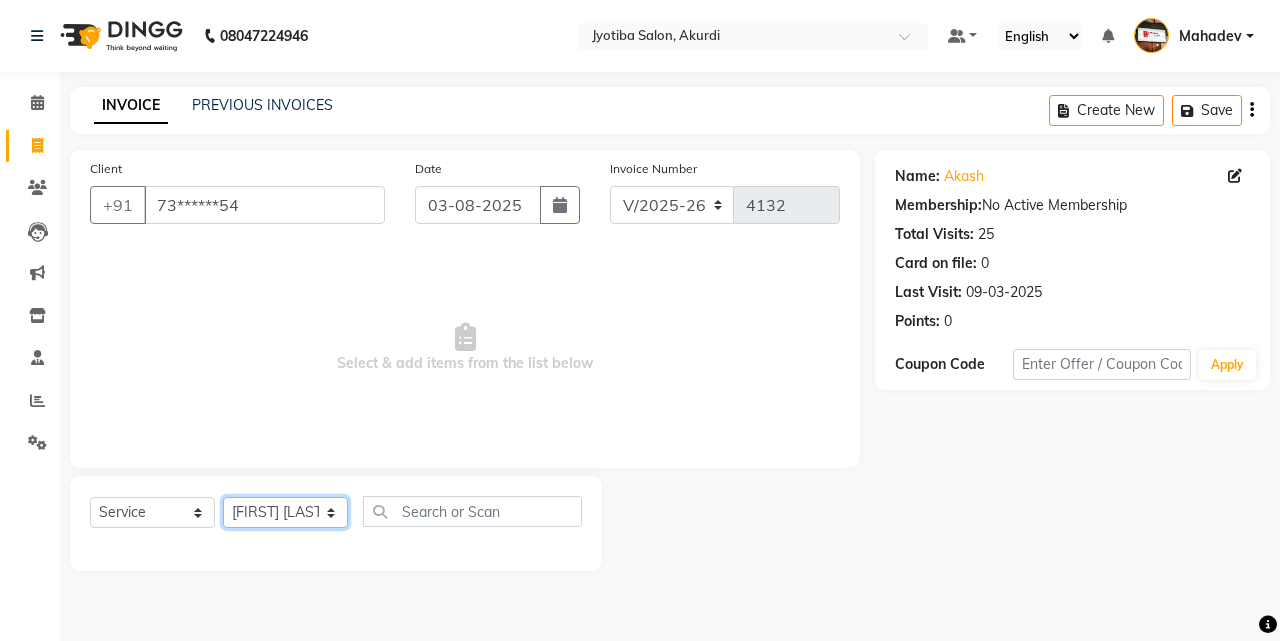 click on "Select Stylist Ajaj Ansari sahid Arif Ganpat  Mahadev manish choudhari Parmu tatya  Prem Rajan Sanjay Sanjay Santosh  Shop  Sohel  Vinod" 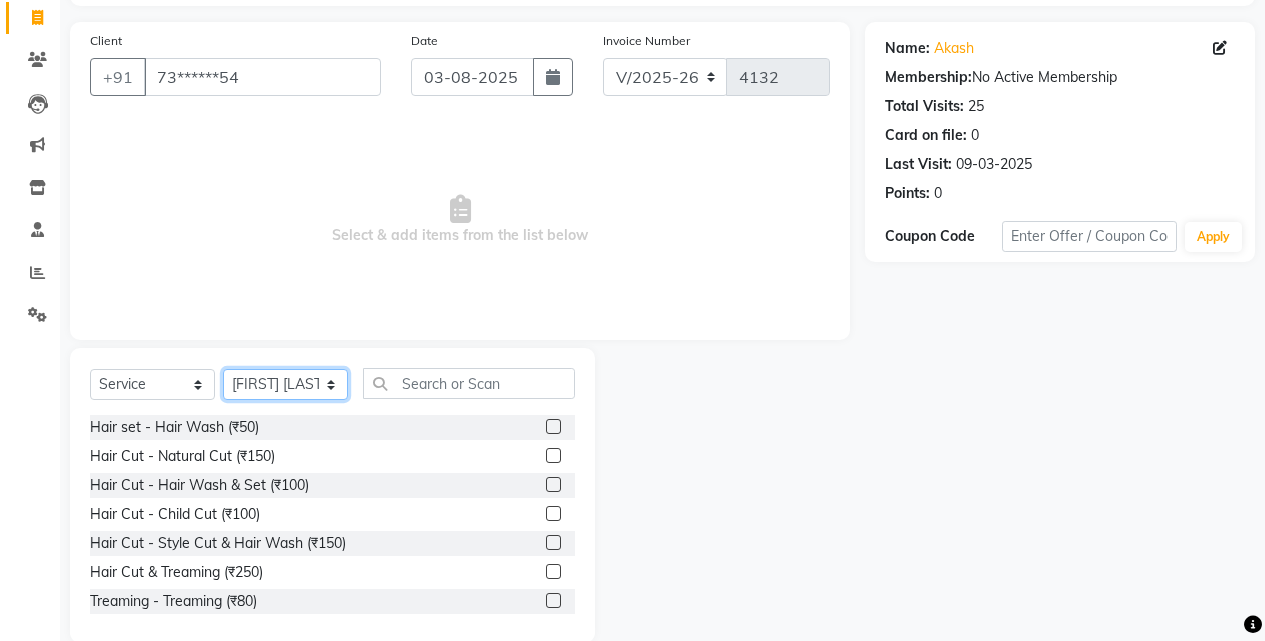 scroll, scrollTop: 160, scrollLeft: 0, axis: vertical 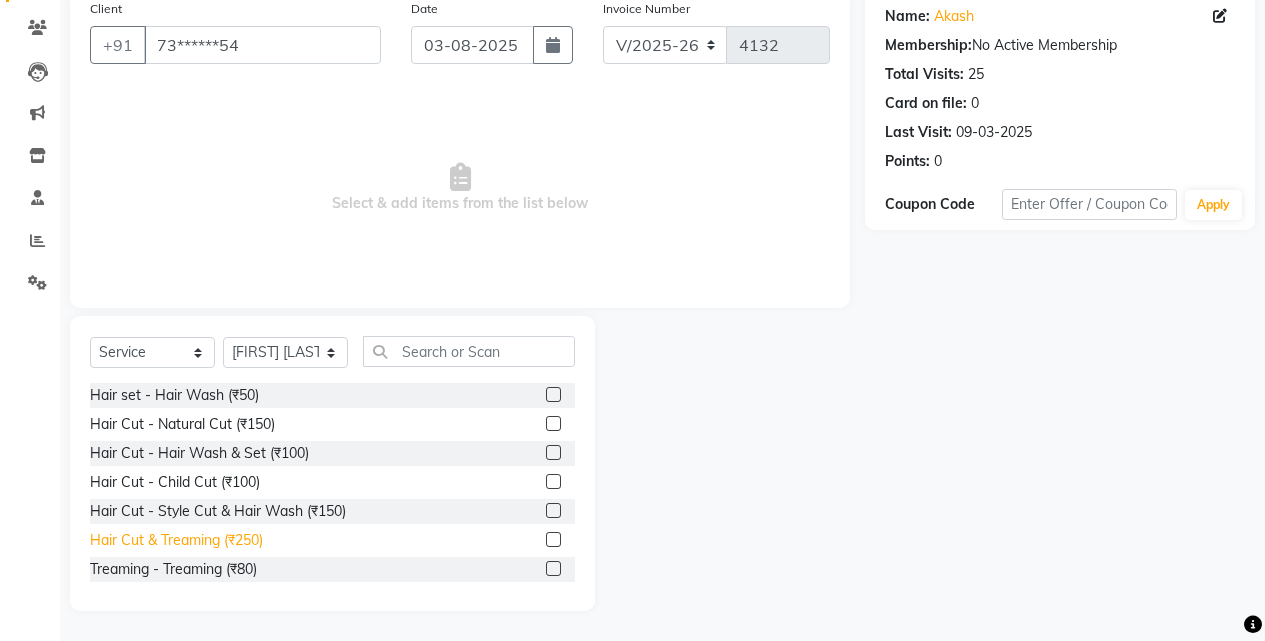 click on "Hair Cut & Treaming  (₹250)" 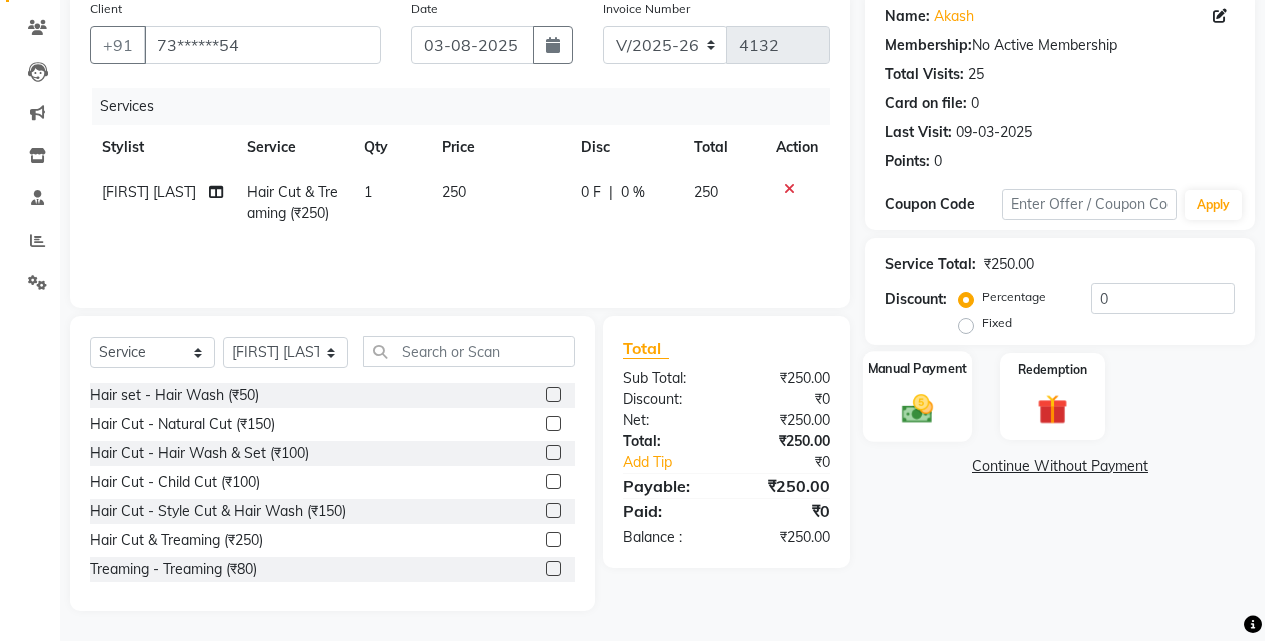 click on "Manual Payment" 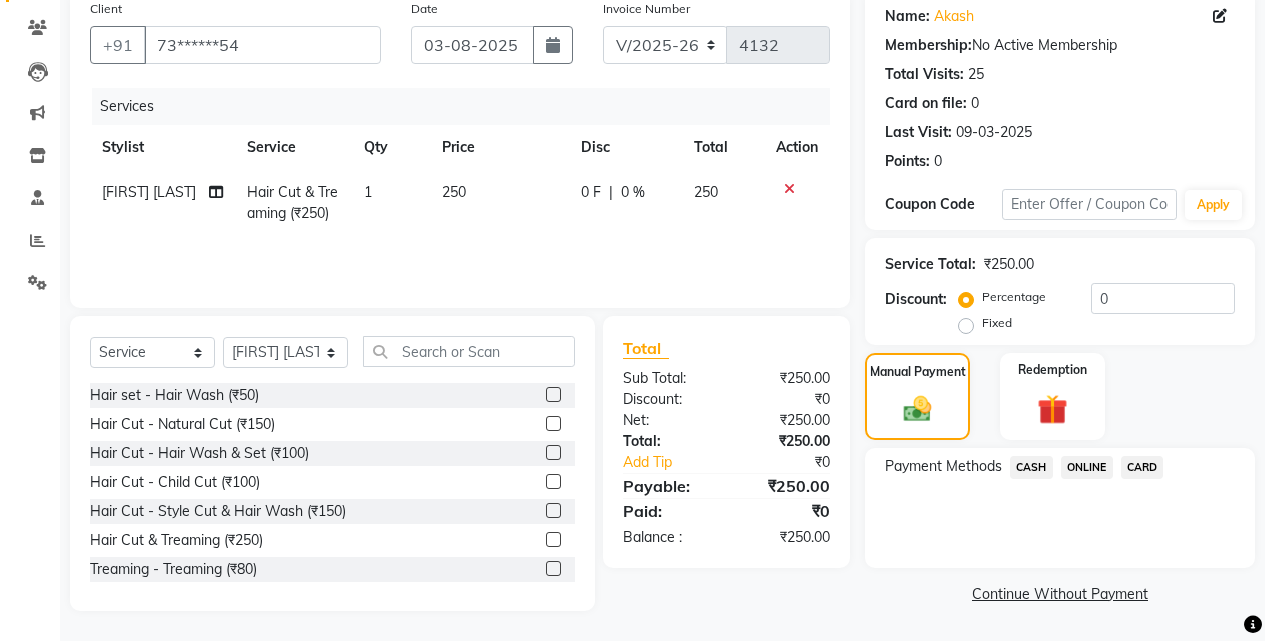 click on "ONLINE" 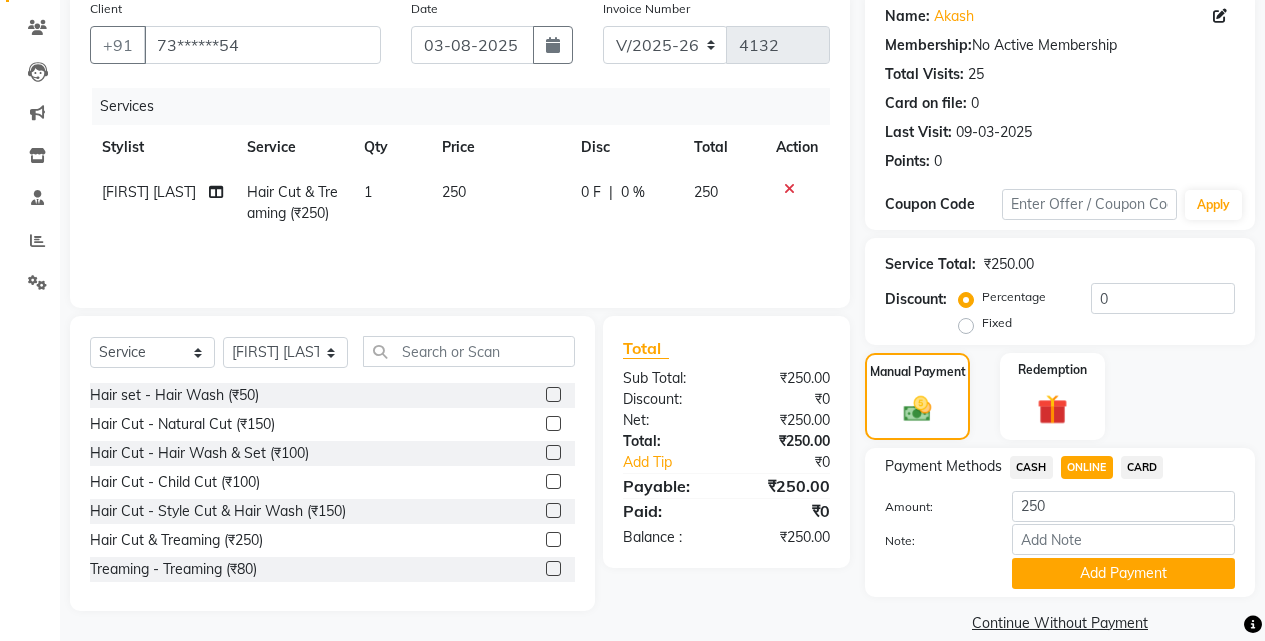 click on "CASH" 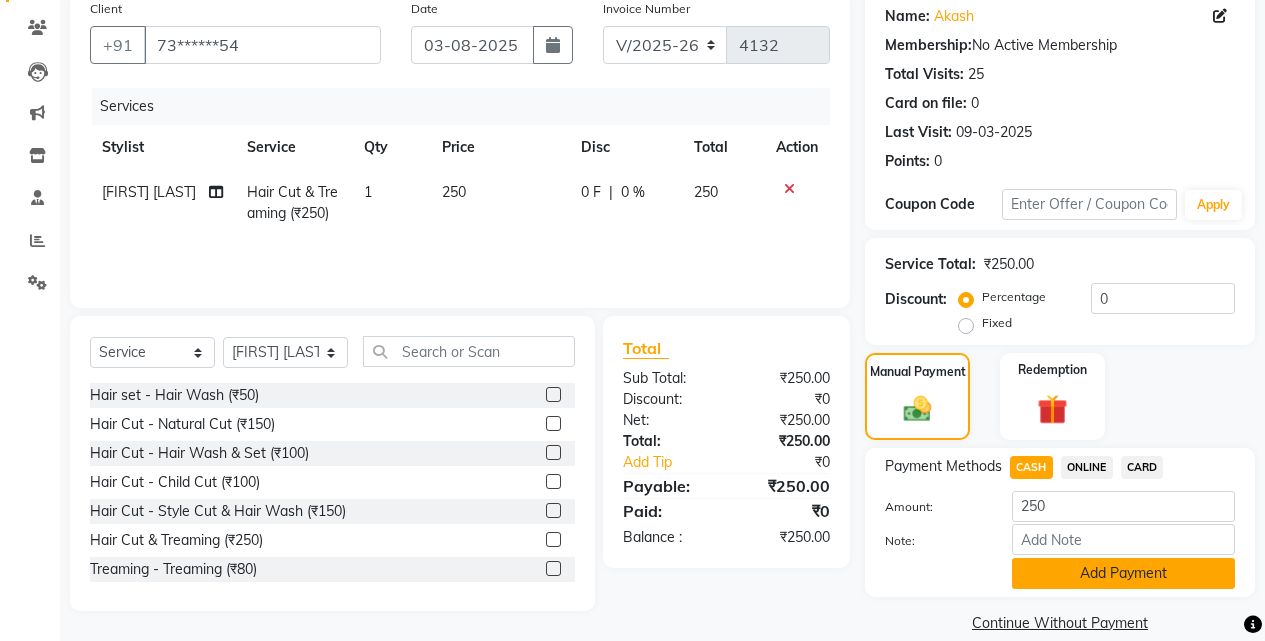 click on "Add Payment" 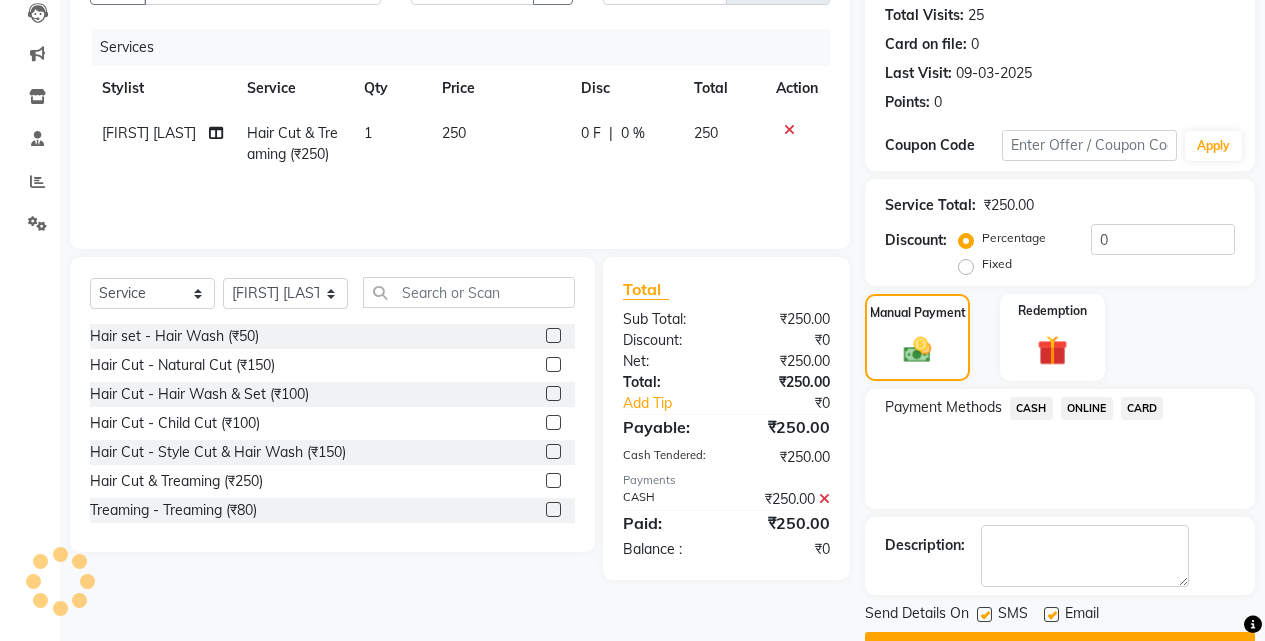 scroll, scrollTop: 271, scrollLeft: 0, axis: vertical 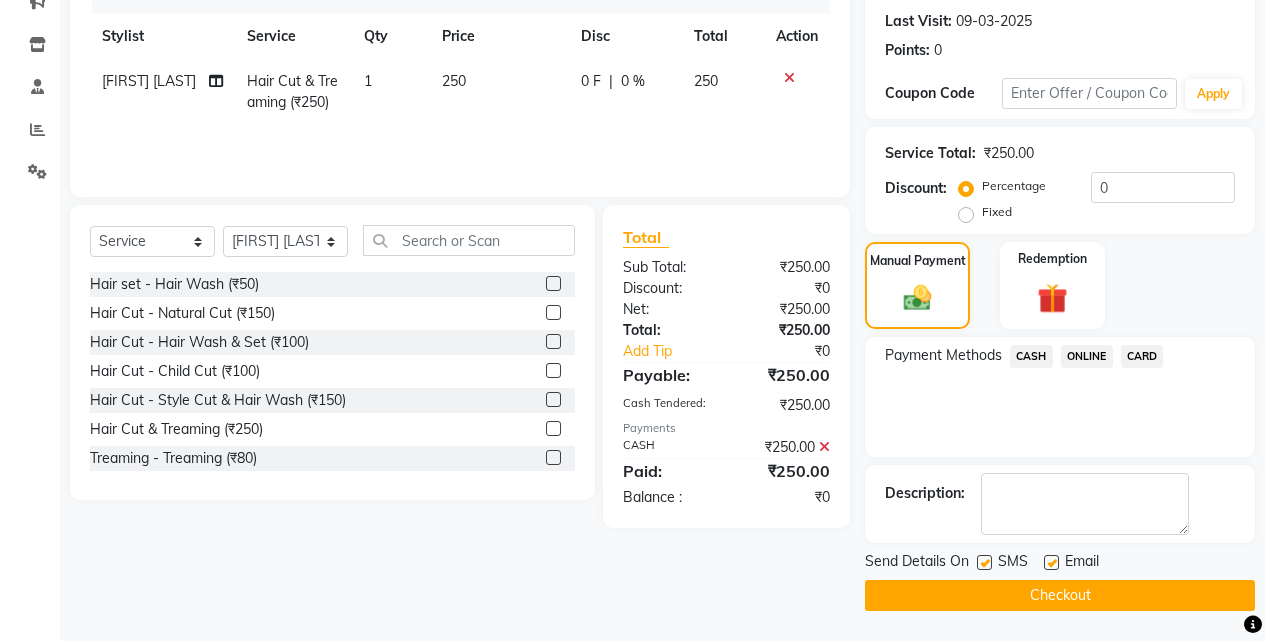 click on "Checkout" 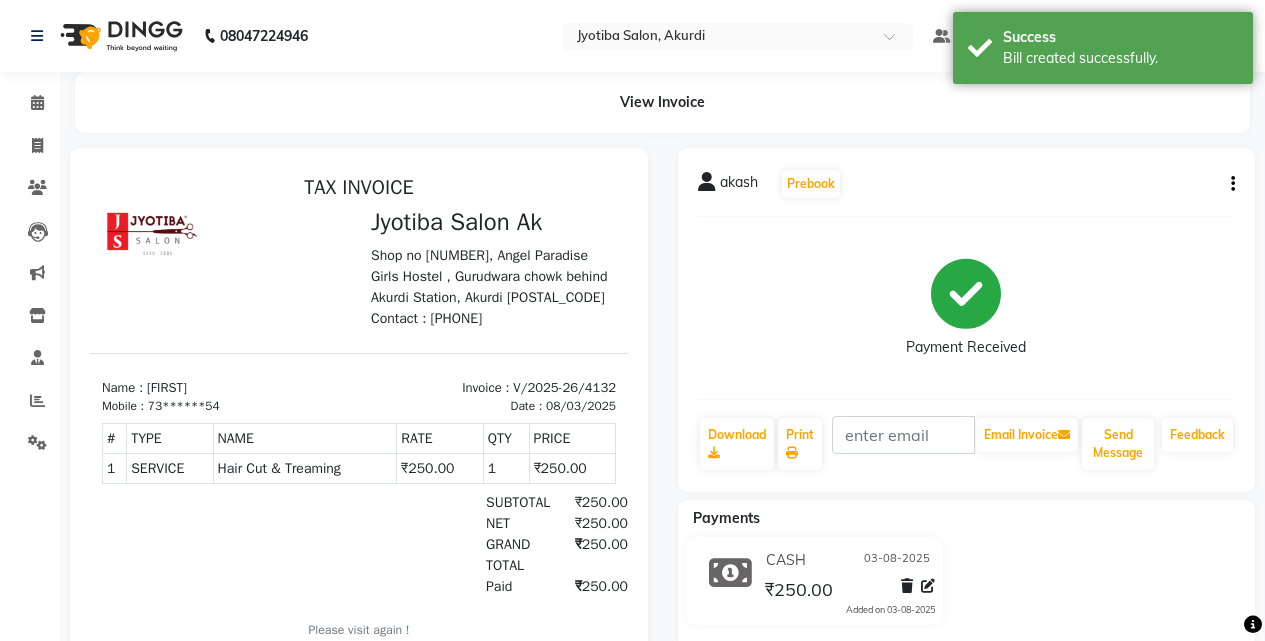 scroll, scrollTop: 0, scrollLeft: 0, axis: both 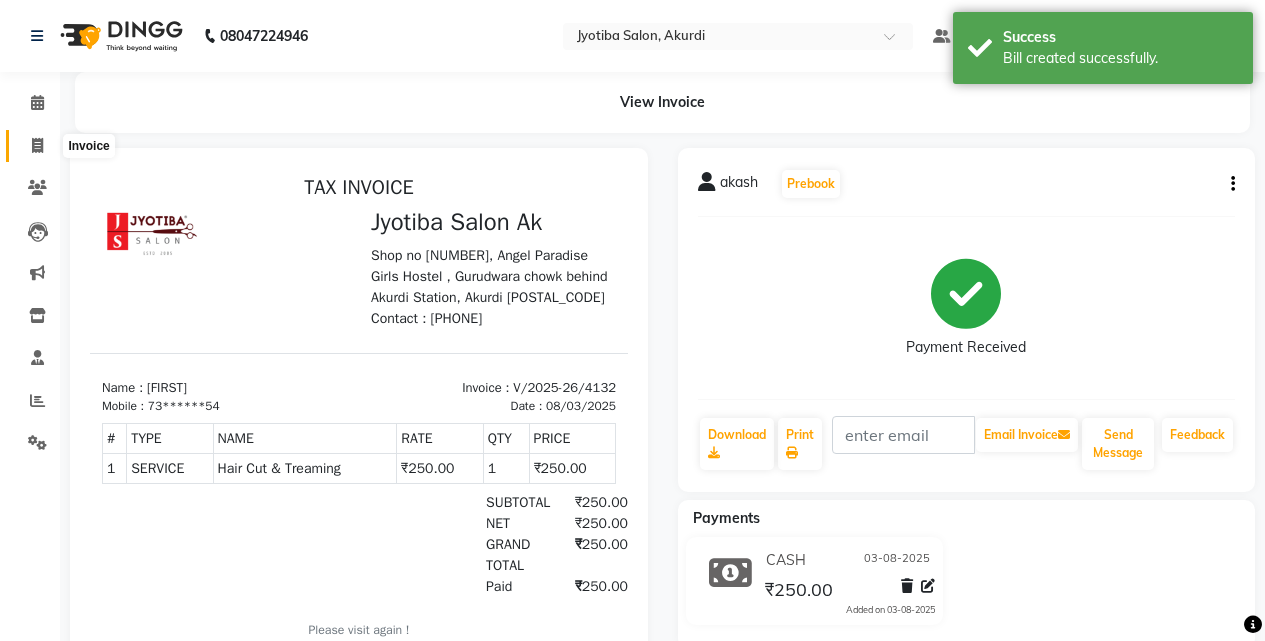 click 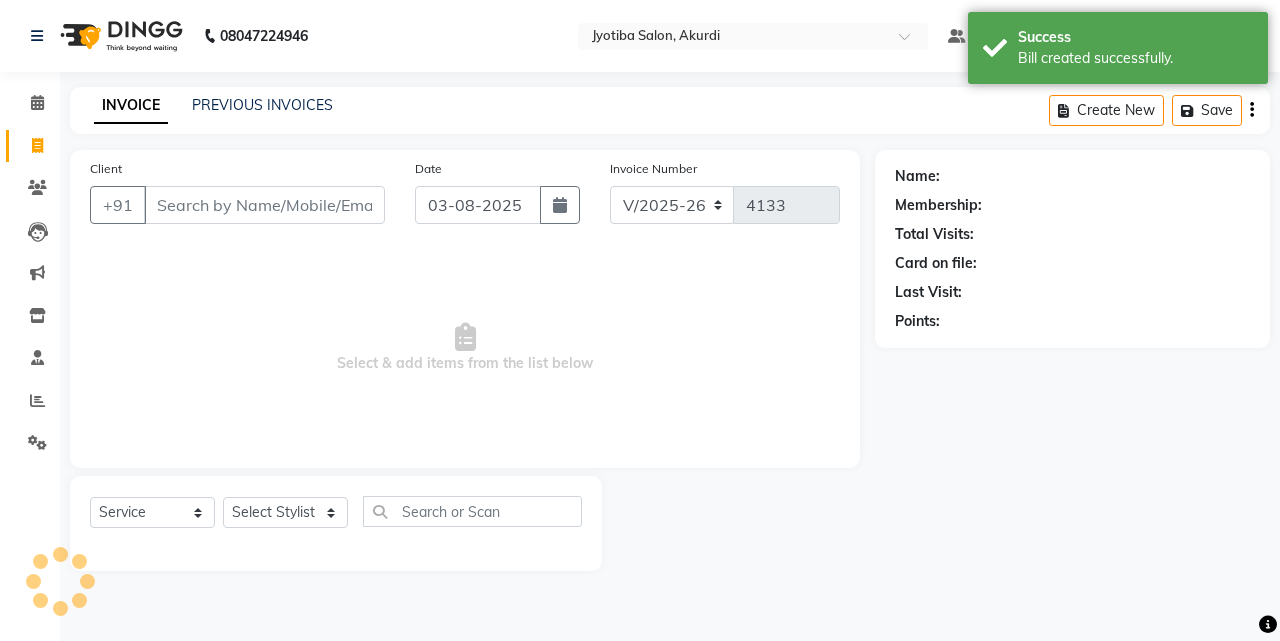 click on "Client" at bounding box center (264, 205) 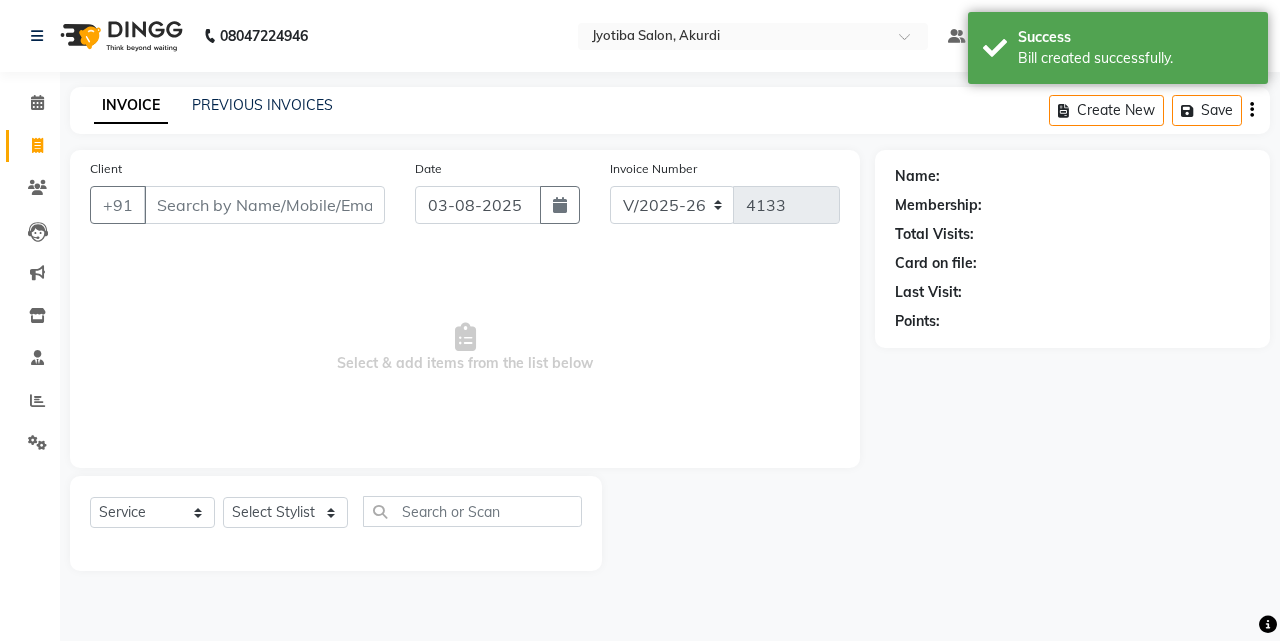 click on "Client" at bounding box center (264, 205) 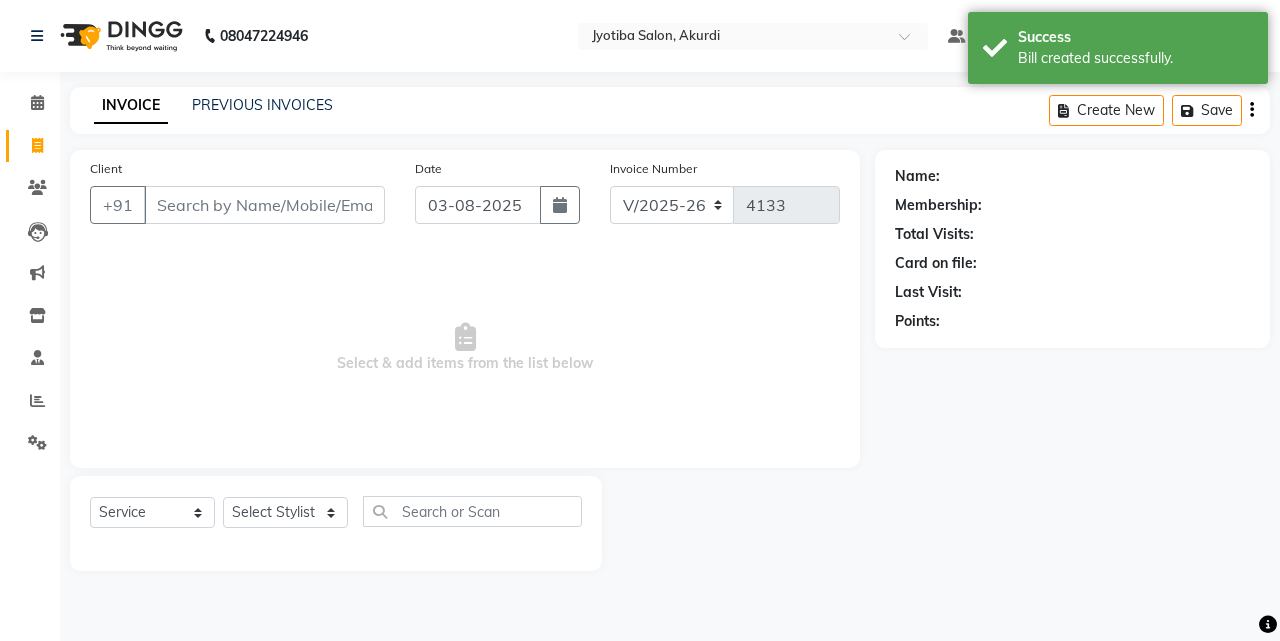 click on "Client" at bounding box center [264, 205] 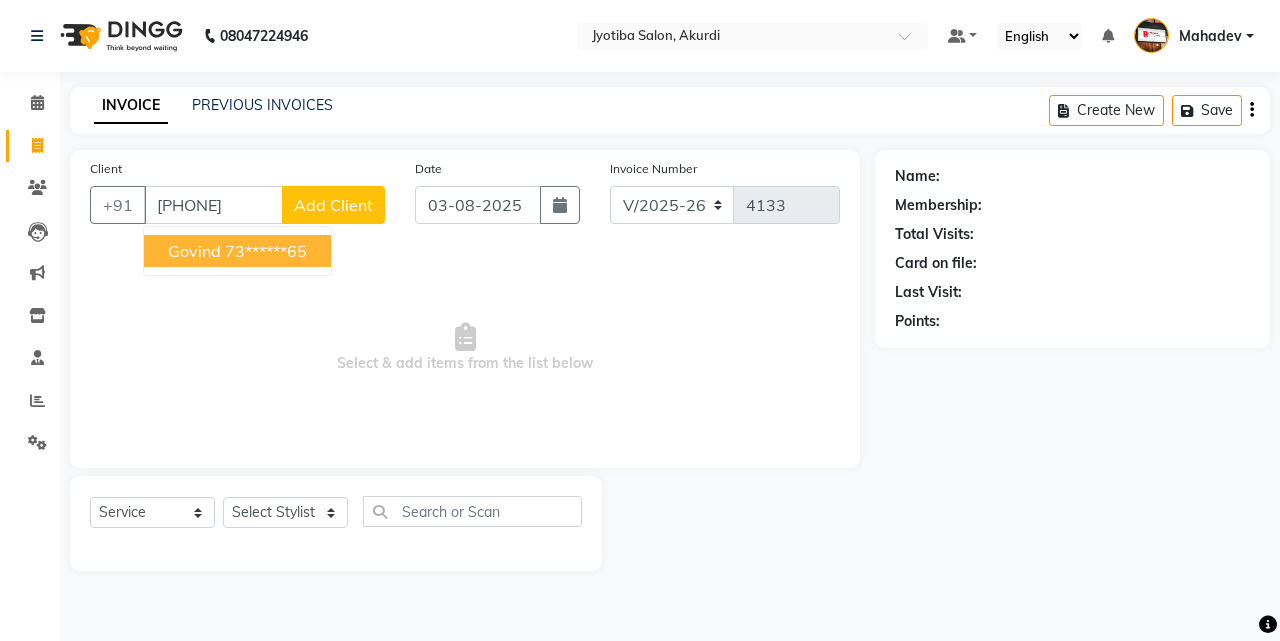 click on "73******65" at bounding box center (266, 251) 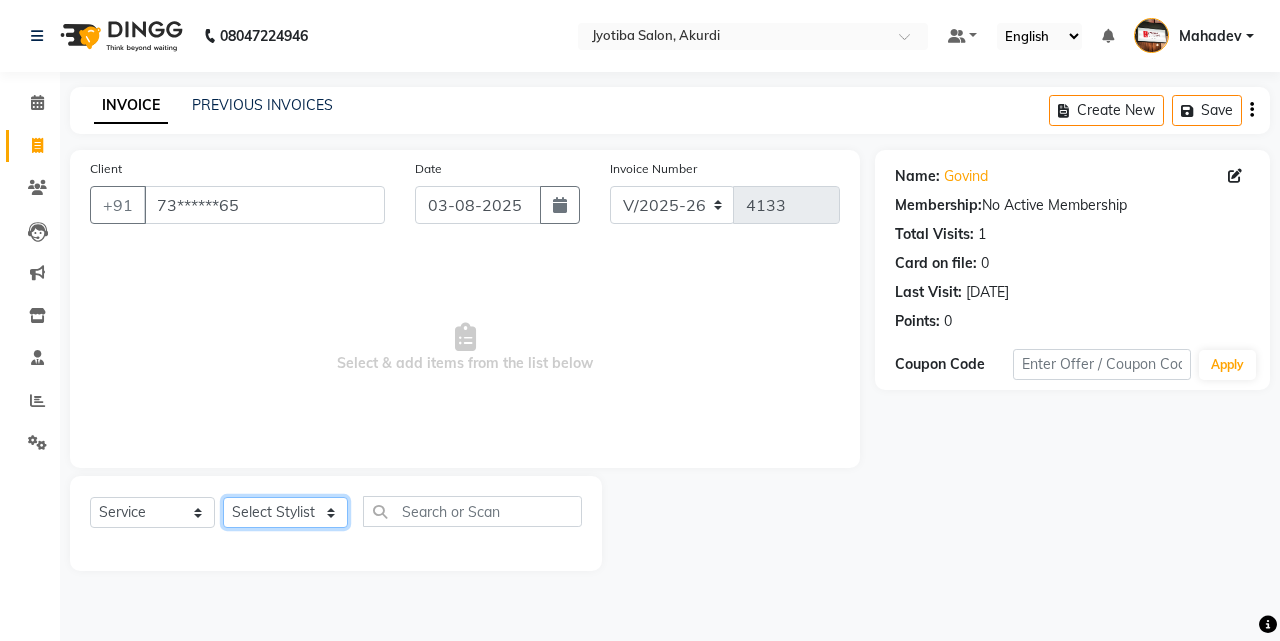 click on "Select Stylist Ajaj Ansari sahid Arif Ganpat  Mahadev manish choudhari Parmu tatya  Prem Rajan Sanjay Sanjay Santosh  Shop  Sohel  Vinod" 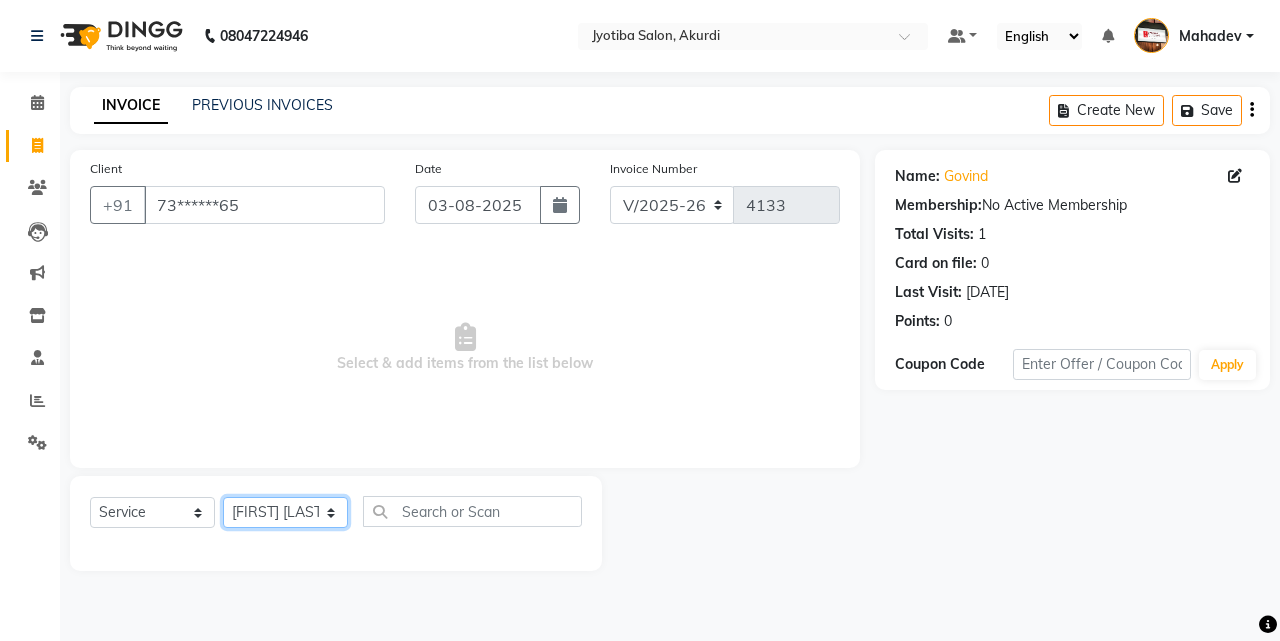 click on "Select Stylist Ajaj Ansari sahid Arif Ganpat  Mahadev manish choudhari Parmu tatya  Prem Rajan Sanjay Sanjay Santosh  Shop  Sohel  Vinod" 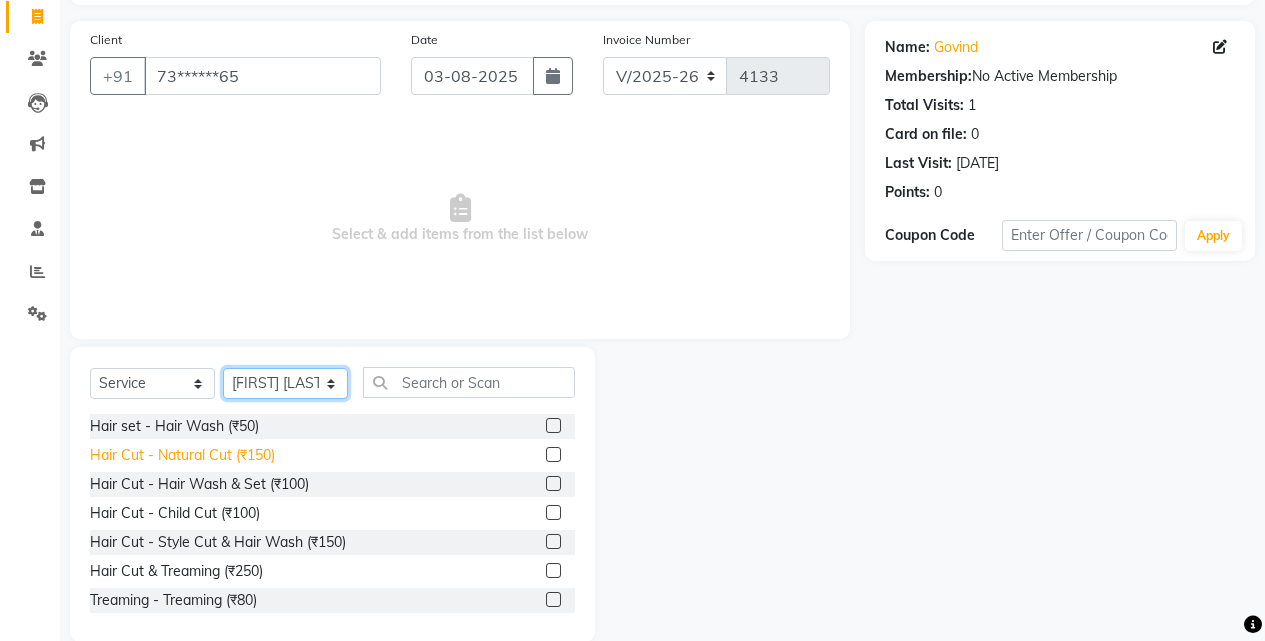 scroll, scrollTop: 160, scrollLeft: 0, axis: vertical 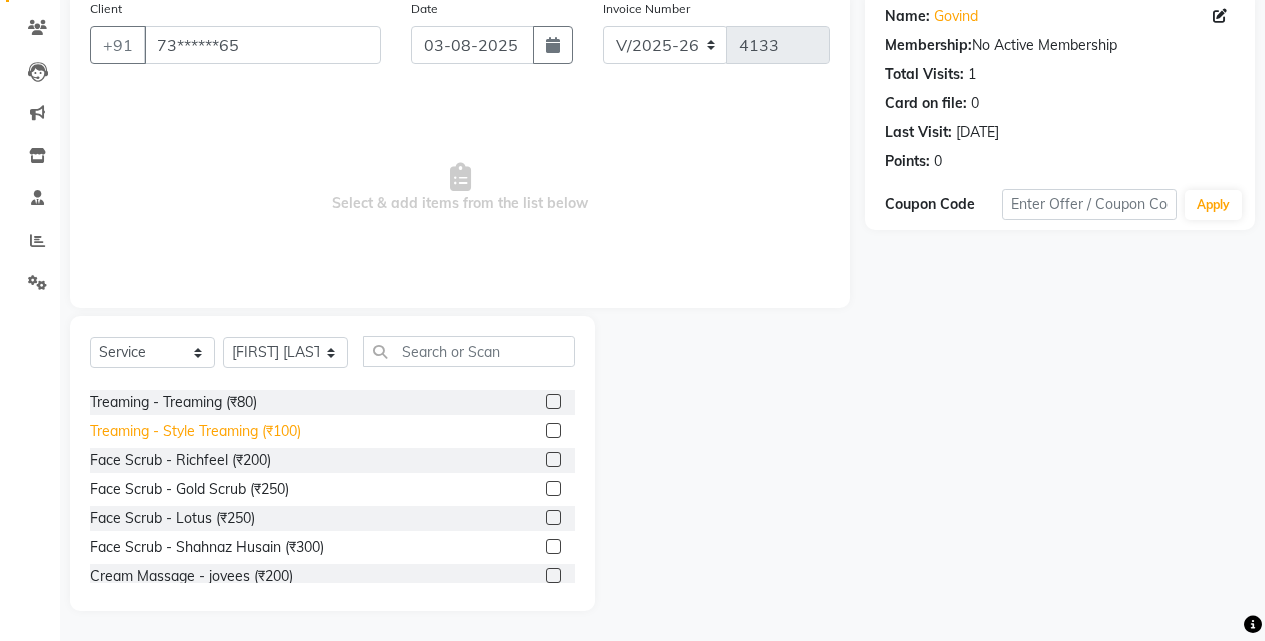 click on "Treaming - Style Treaming (₹100)" 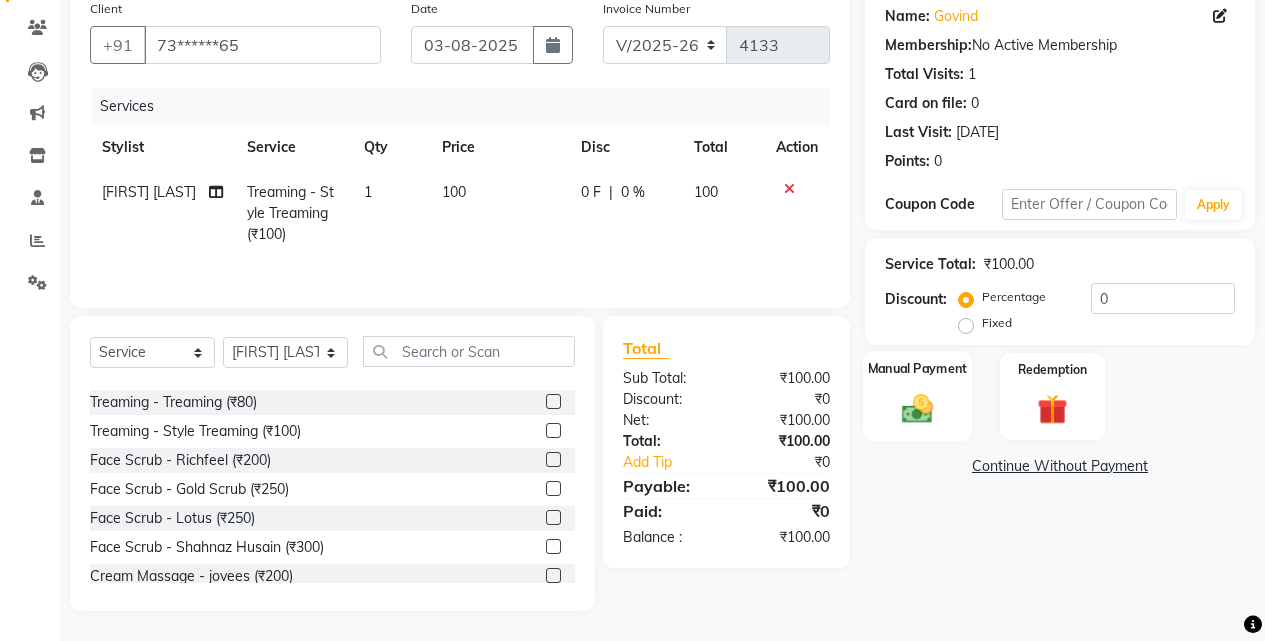 click on "Manual Payment" 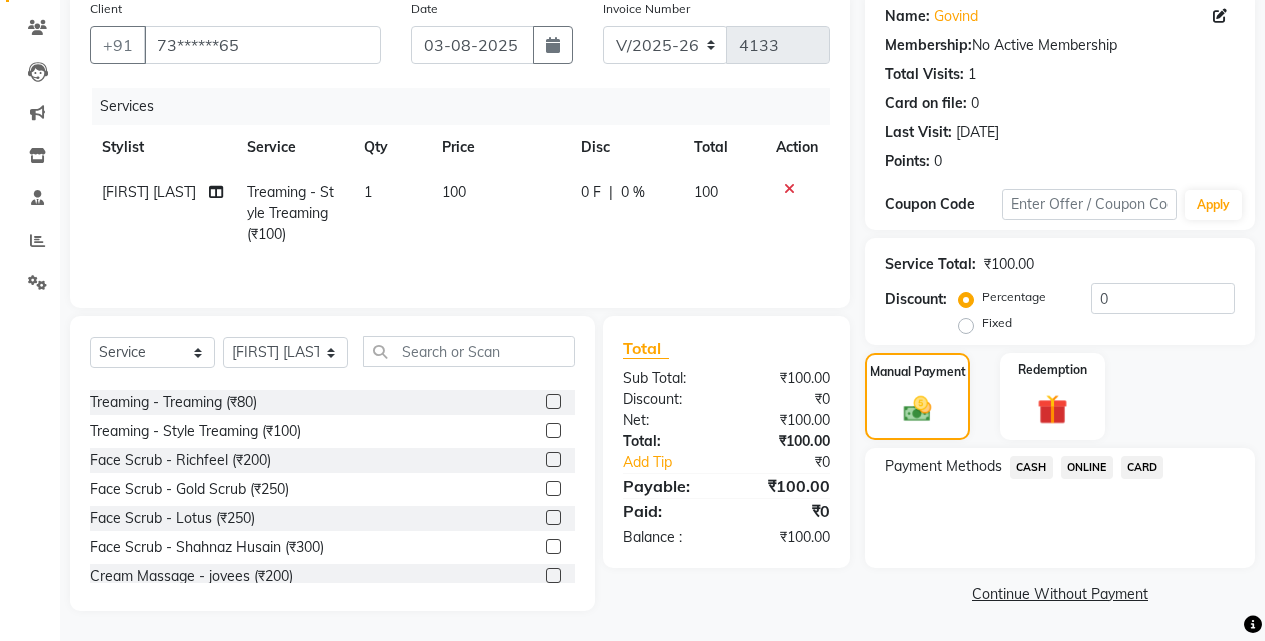 click on "CASH" 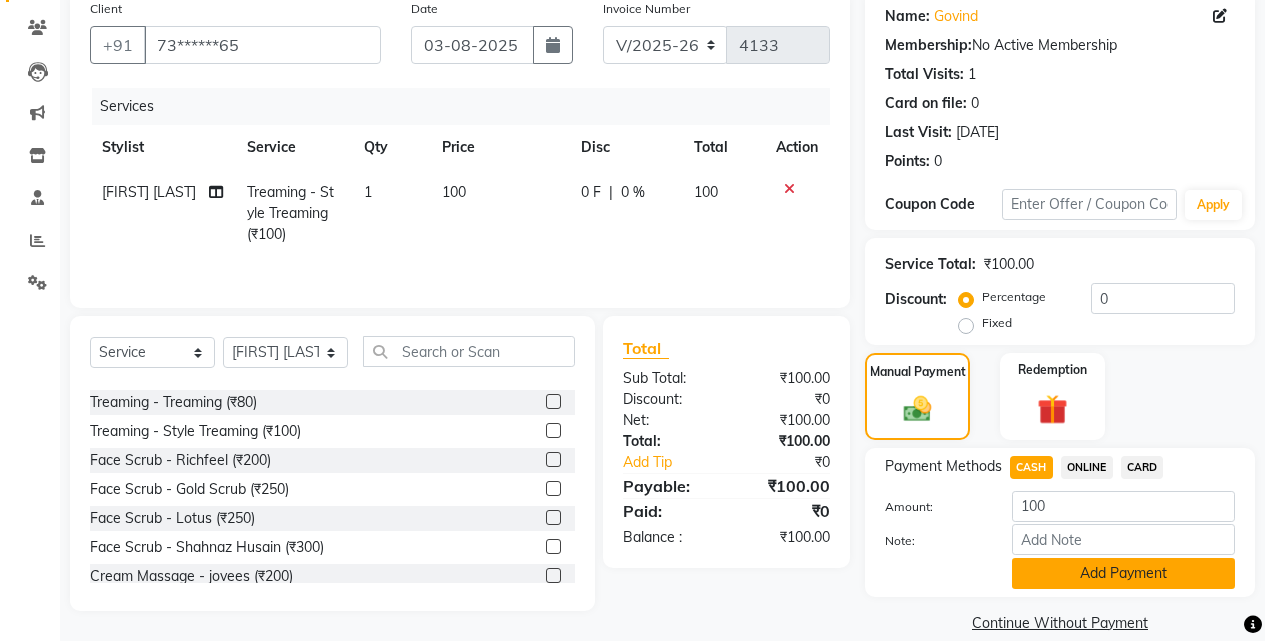 click on "Add Payment" 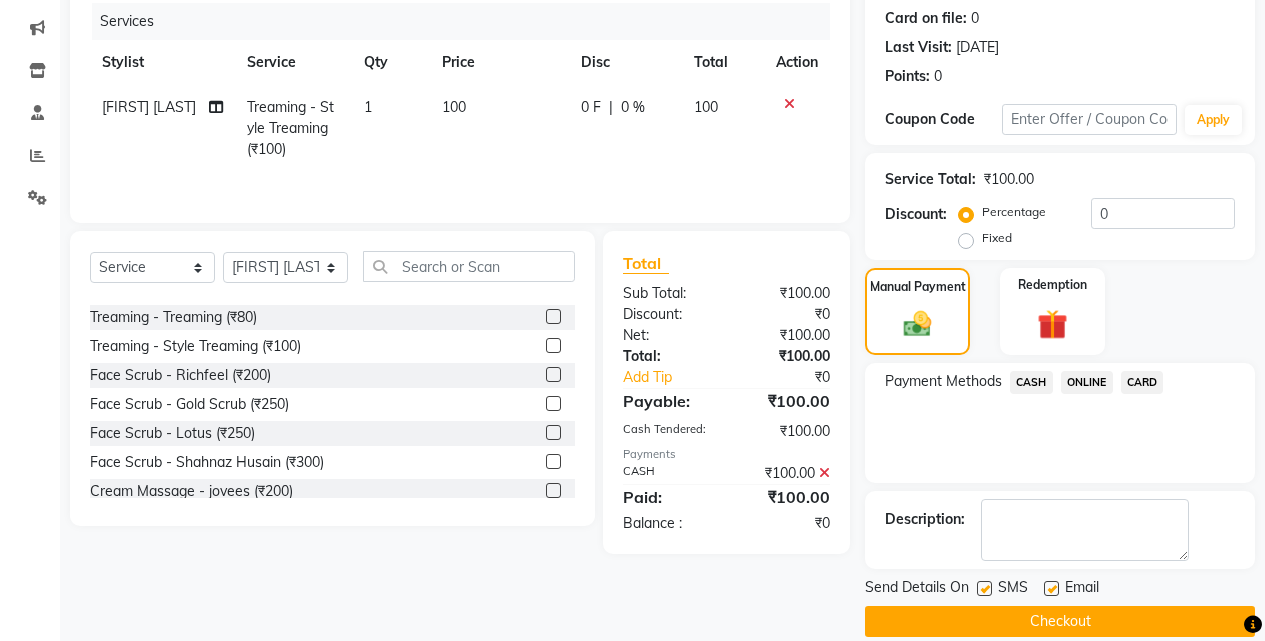 scroll, scrollTop: 271, scrollLeft: 0, axis: vertical 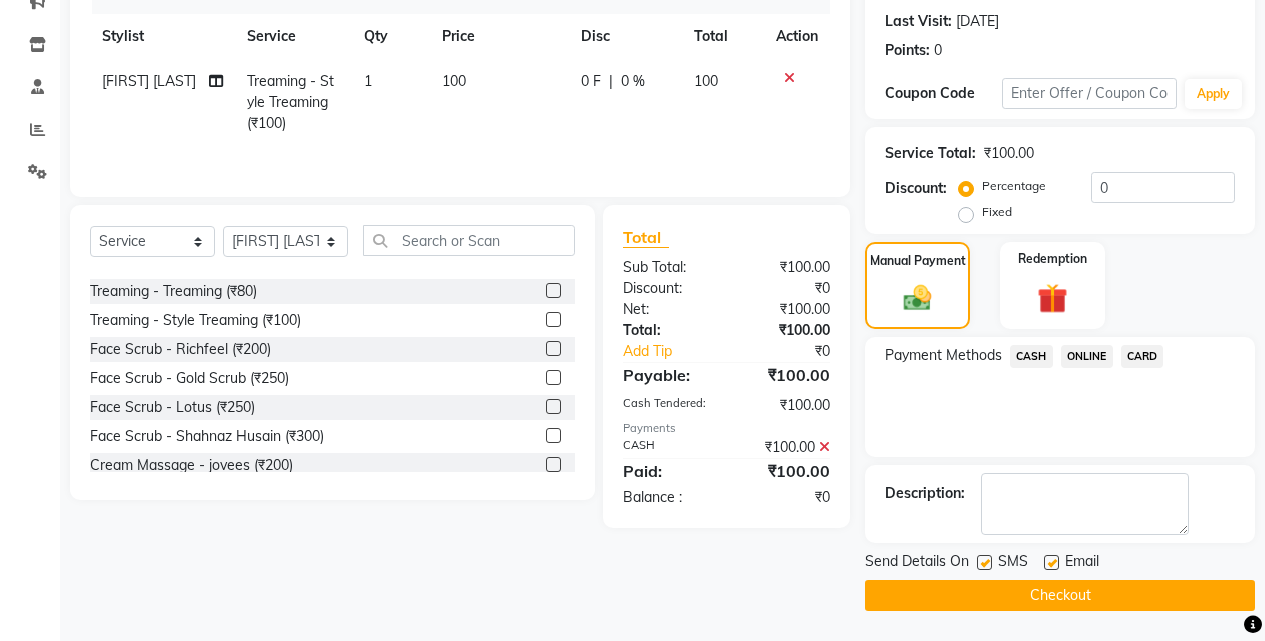 click on "Checkout" 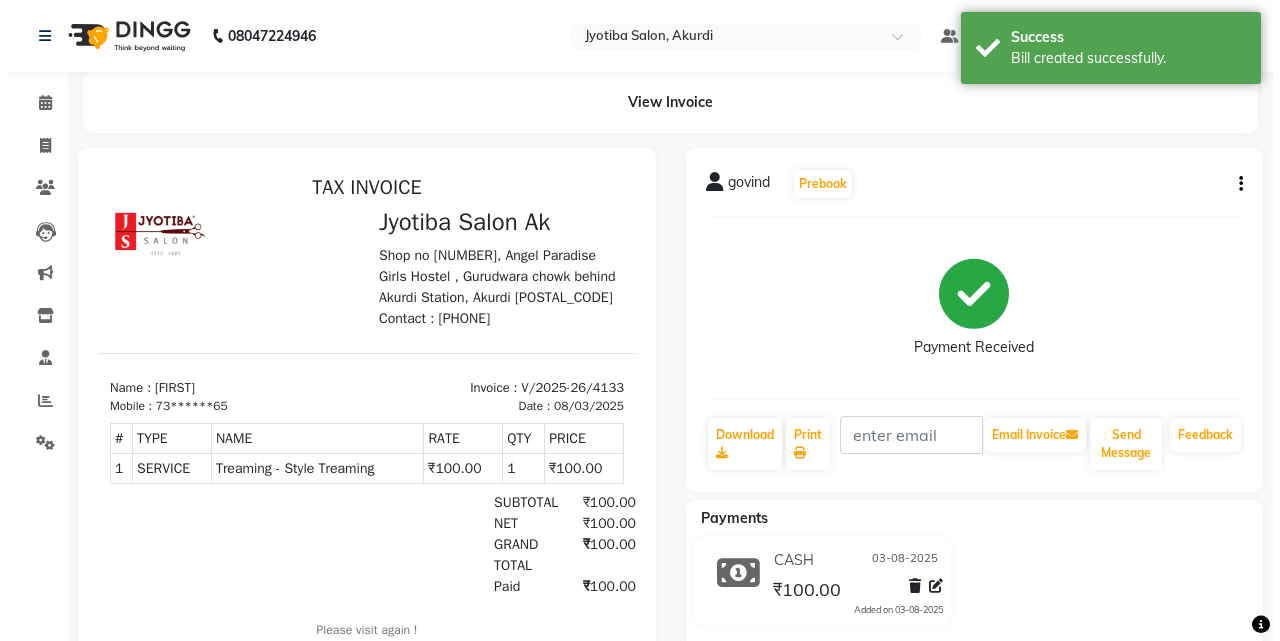 scroll, scrollTop: 0, scrollLeft: 0, axis: both 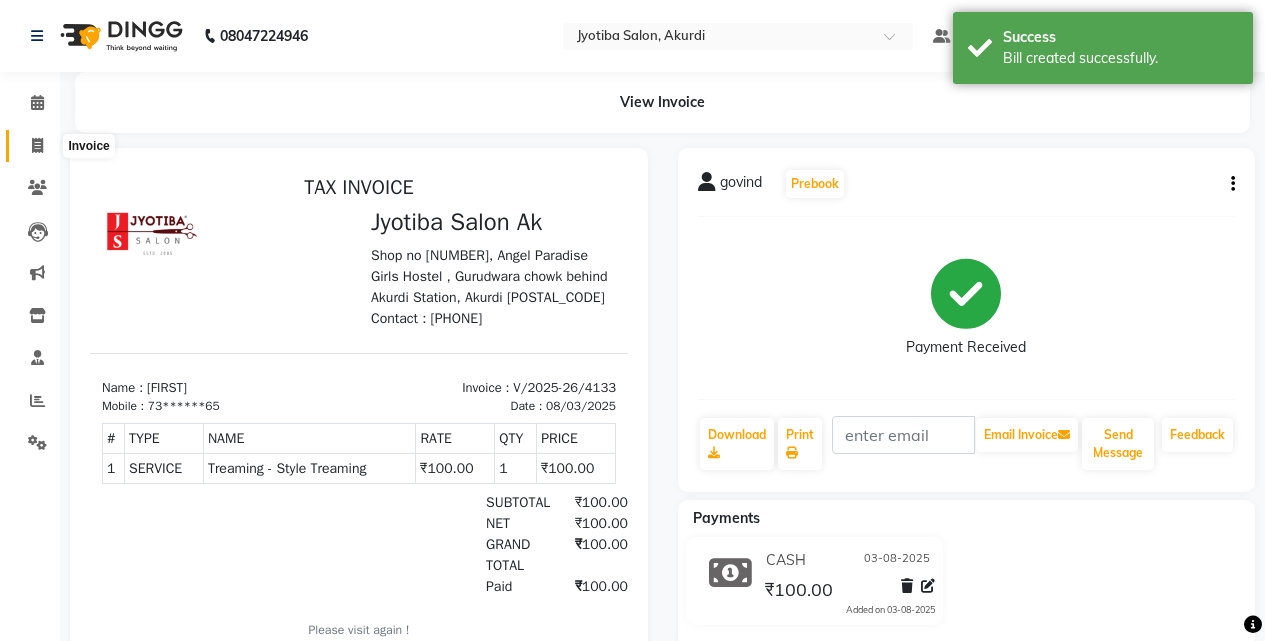 click 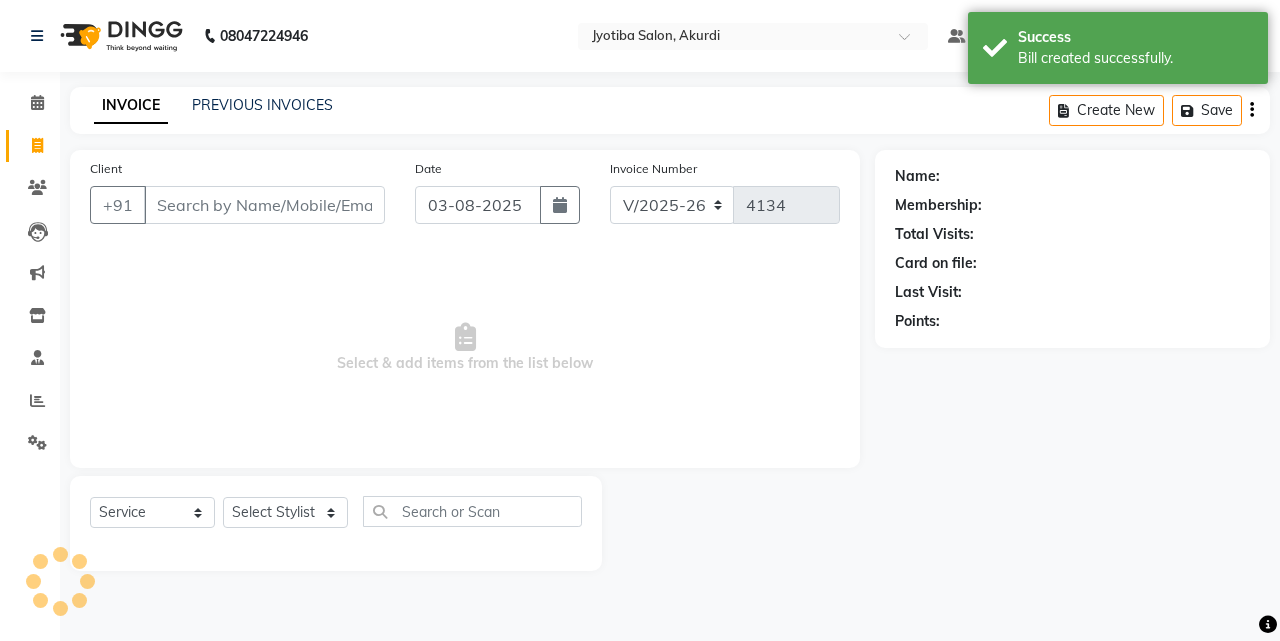 click on "Client" at bounding box center (264, 205) 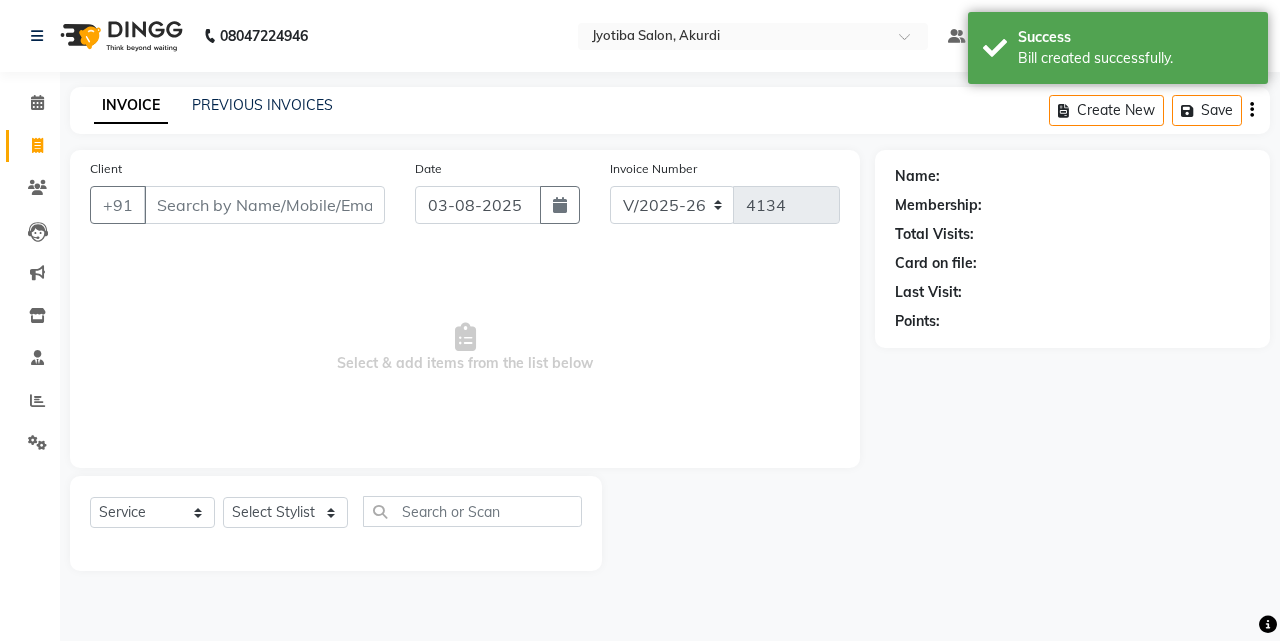 click on "Client" at bounding box center [264, 205] 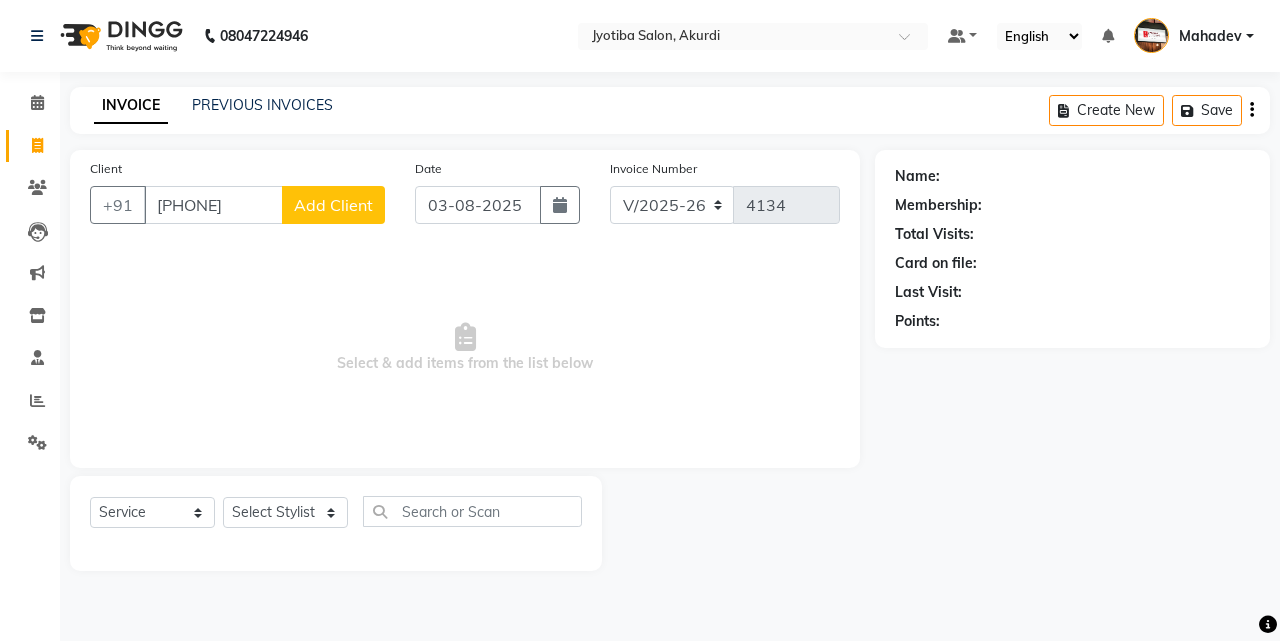 click on "Add Client" 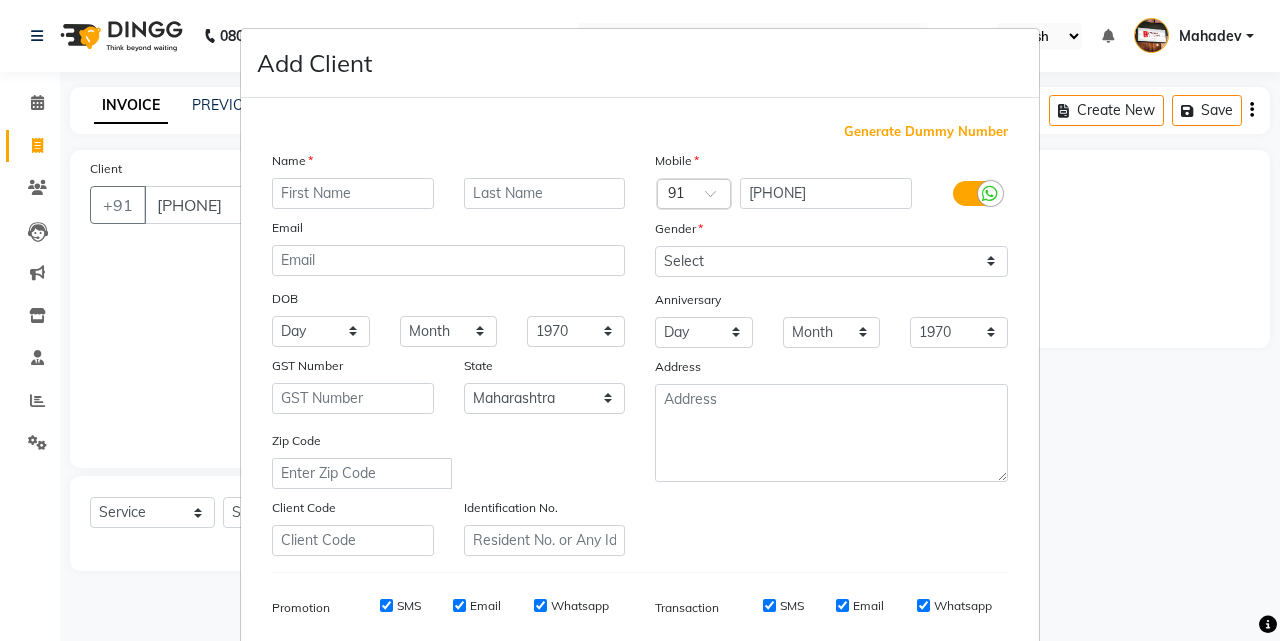 click at bounding box center (353, 193) 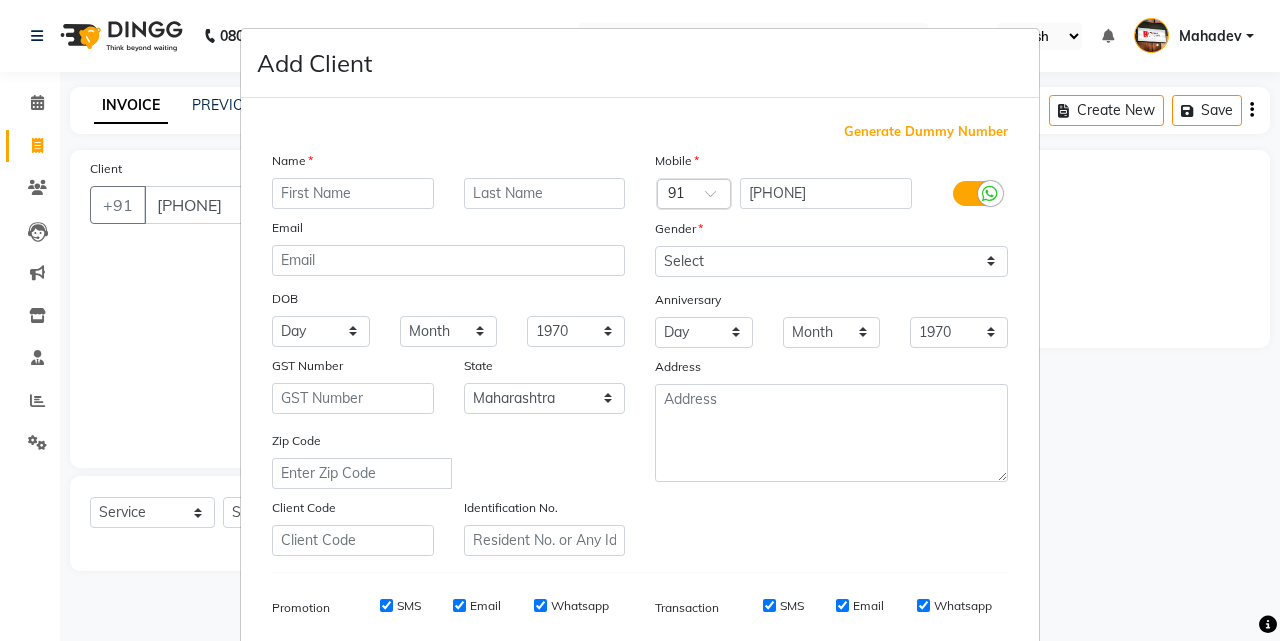click on "Add Client Generate Dummy Number Name Email DOB Day 01 02 03 04 05 06 07 08 09 10 11 12 13 14 15 16 17 18 19 20 21 22 23 24 25 26 27 28 29 30 31 Month January February March April May June July August September October November December 1940 1941 1942 1943 1944 1945 1946 1947 1948 1949 1950 1951 1952 1953 1954 1955 1956 1957 1958 1959 1960 1961 1962 1963 1964 1965 1966 1967 1968 1969 1970 1971 1972 1973 1974 1975 1976 1977 1978 1979 1980 1981 1982 1983 1984 1985 1986 1987 1988 1989 1990 1991 1992 1993 1994 1995 1996 1997 1998 1999 2000 2001 2002 2003 2004 2005 2006 2007 2008 2009 2010 2011 2012 2013 2014 2015 2016 2017 2018 2019 2020 2021 2022 2023 2024 GST Number State Select Andaman and Nicobar Islands Andhra Pradesh Arunachal Pradesh Assam Bihar Chandigarh Chhattisgarh Dadra and Nagar Haveli Daman and Diu Delhi Goa Gujarat Haryana Himachal Pradesh Jammu and Kashmir Jharkhand Karnataka Kerala Lakshadweep Madhya Pradesh Maharashtra Manipur Meghalaya Mizoram Nagaland Odisha Pondicherry Punjab Rajasthan Sikkim" at bounding box center [640, 320] 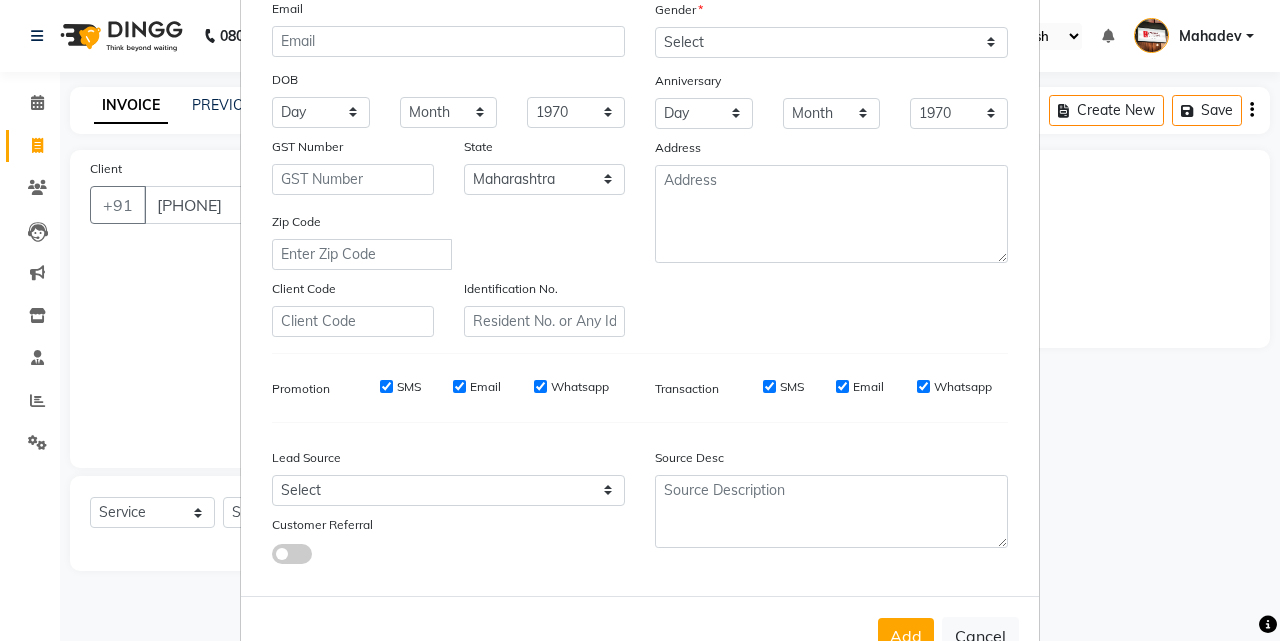 scroll, scrollTop: 282, scrollLeft: 0, axis: vertical 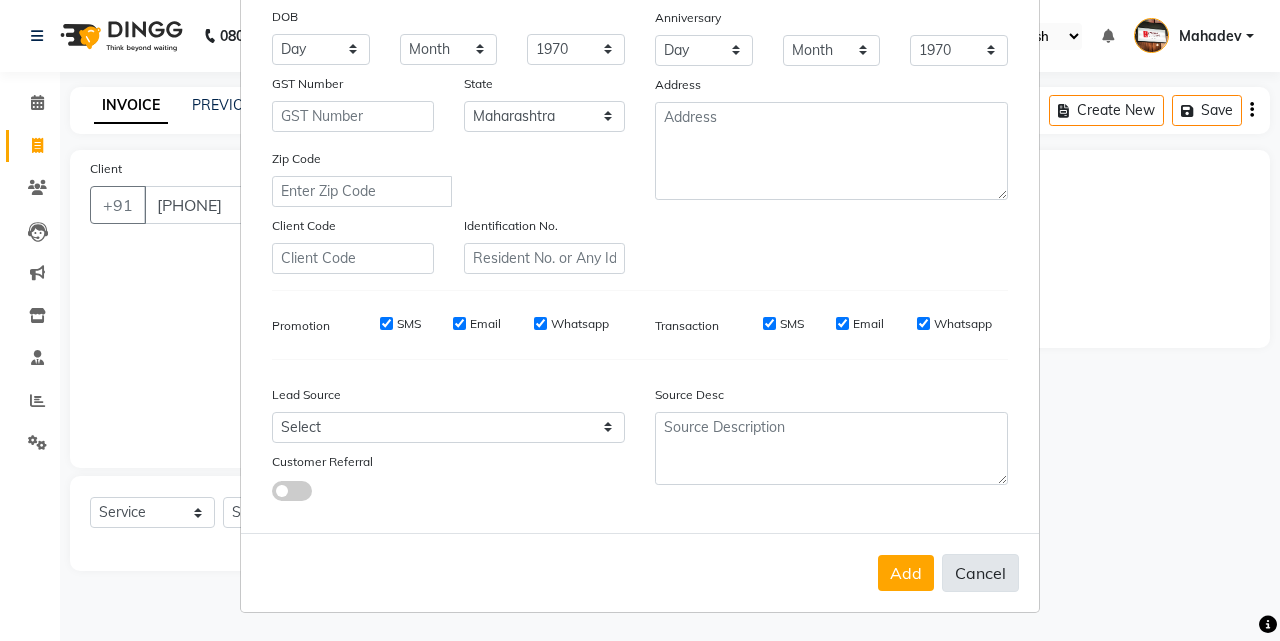 click on "Cancel" at bounding box center [980, 573] 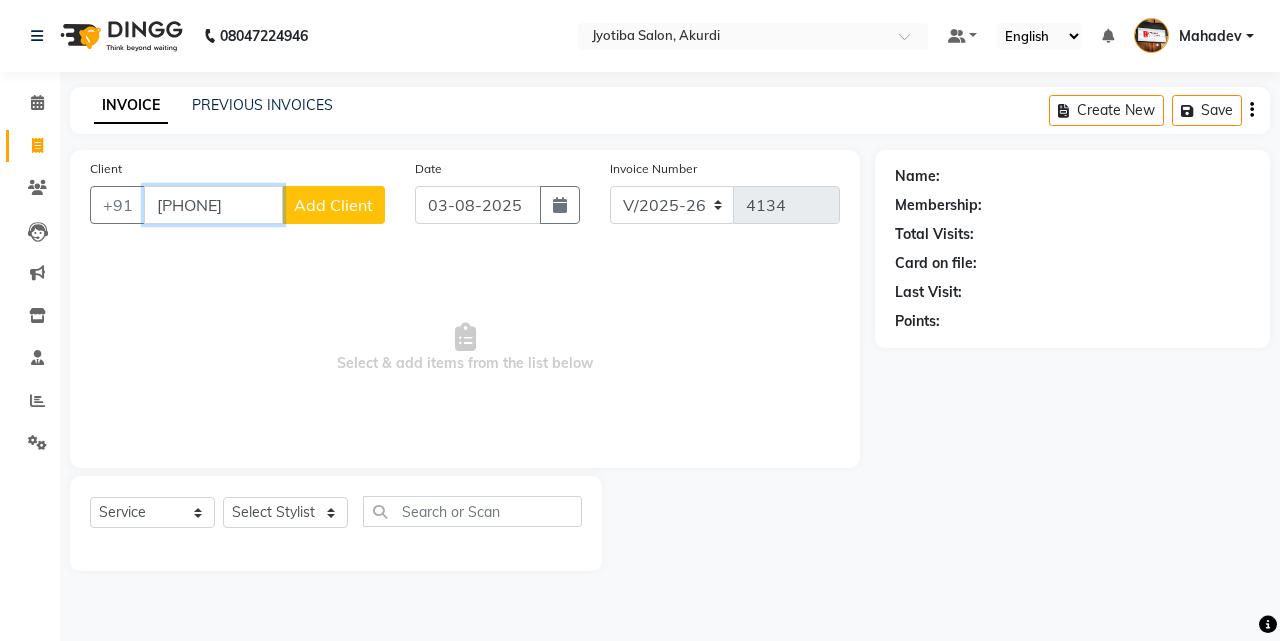 click on "9607188884" at bounding box center [213, 205] 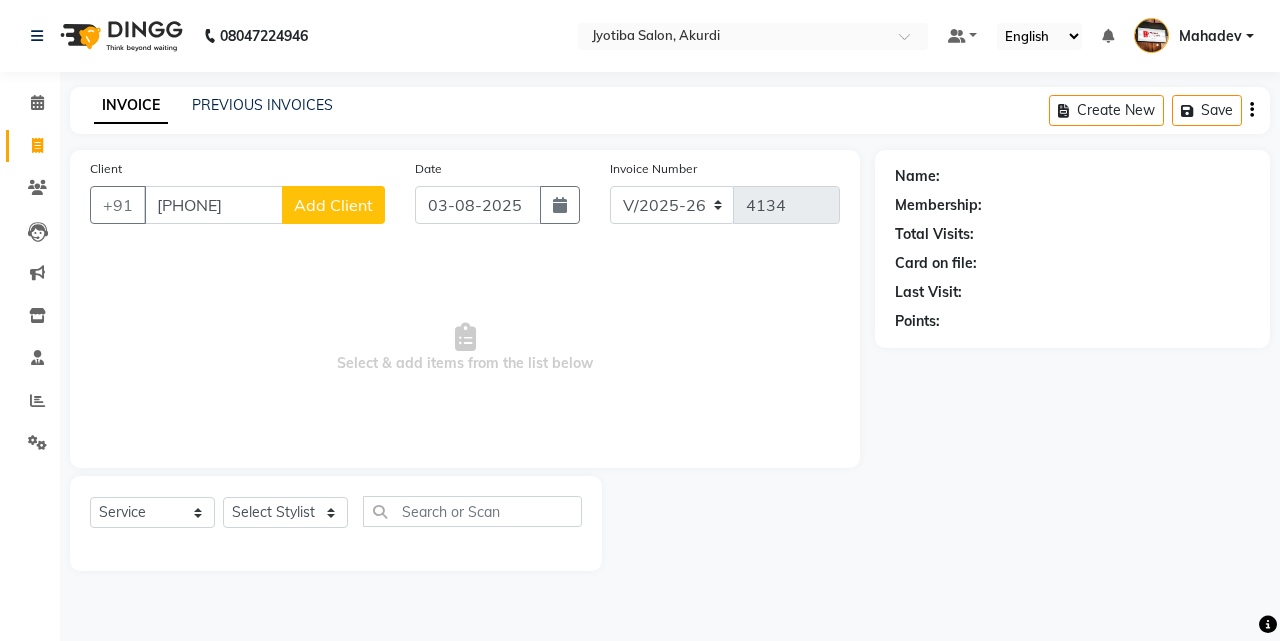 click on "Add Client" 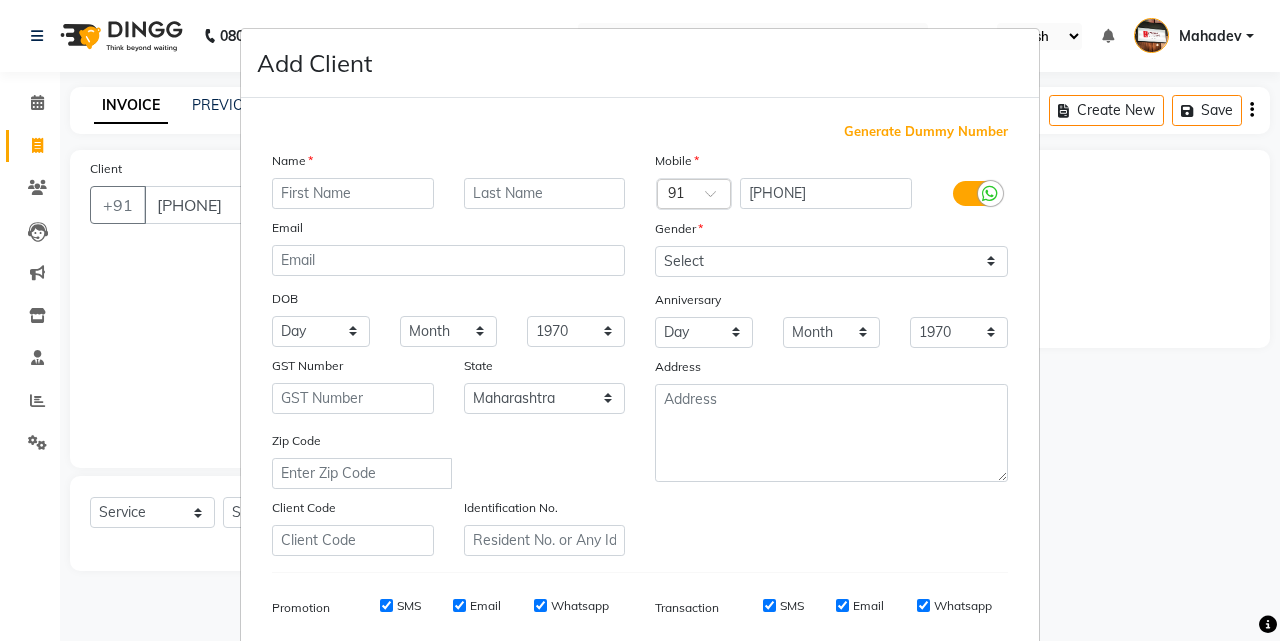 click at bounding box center (353, 193) 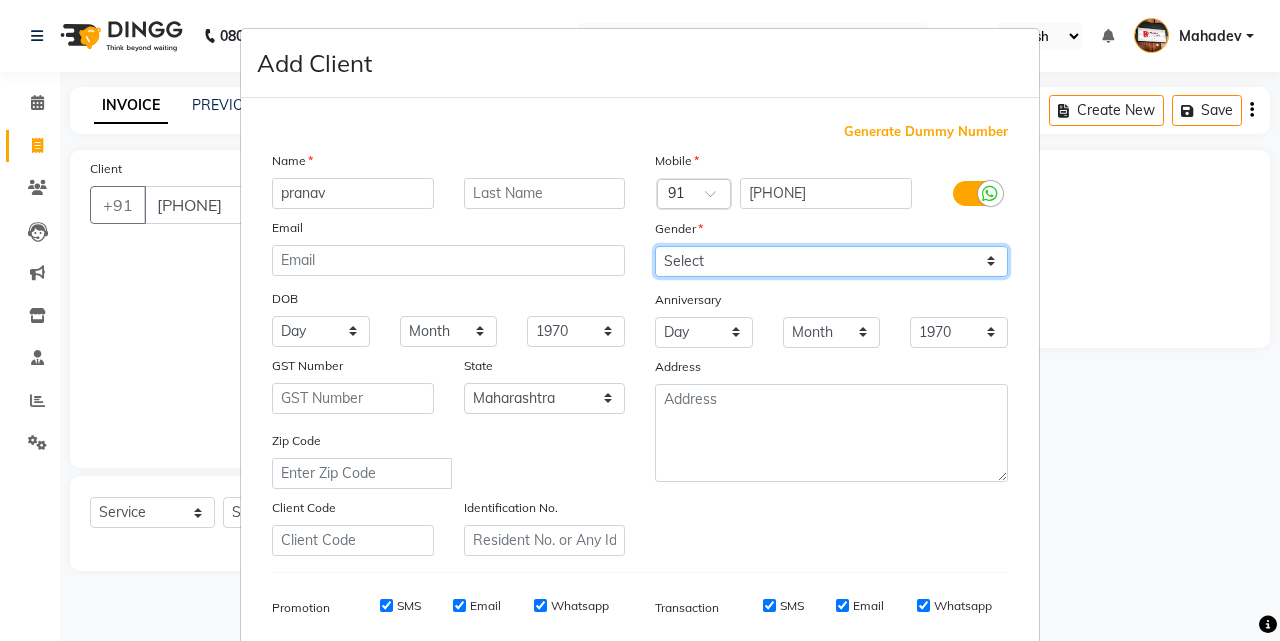 click on "Select Male Female Other Prefer Not To Say" at bounding box center [831, 261] 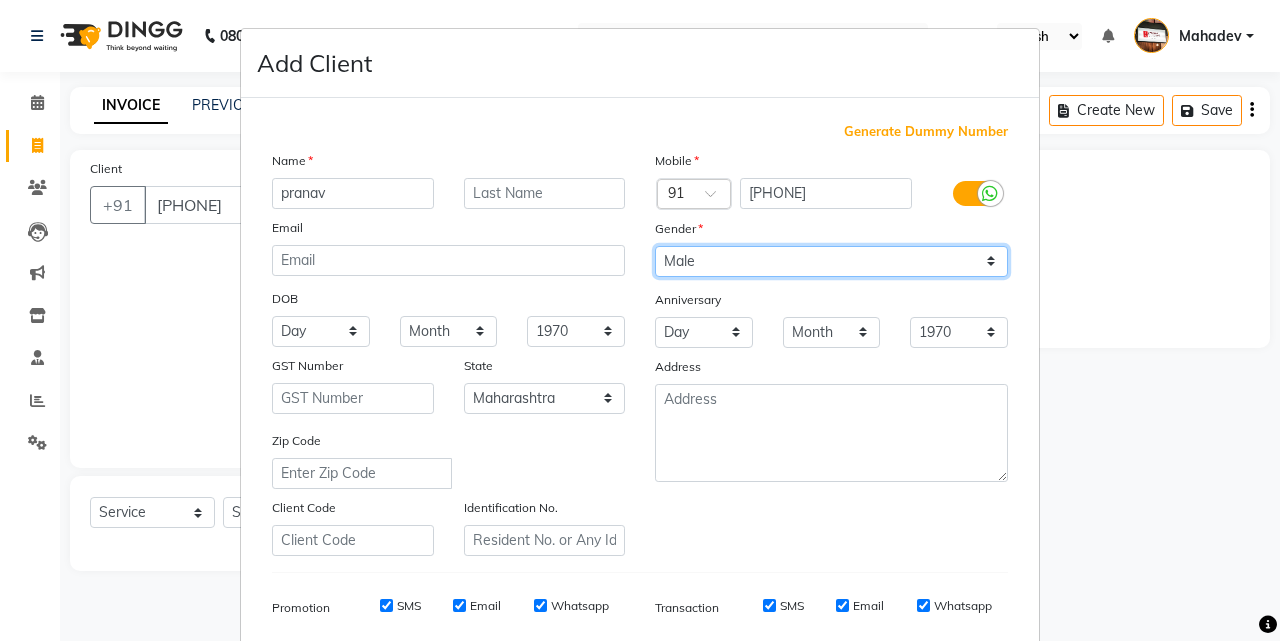 click on "Select Male Female Other Prefer Not To Say" at bounding box center (831, 261) 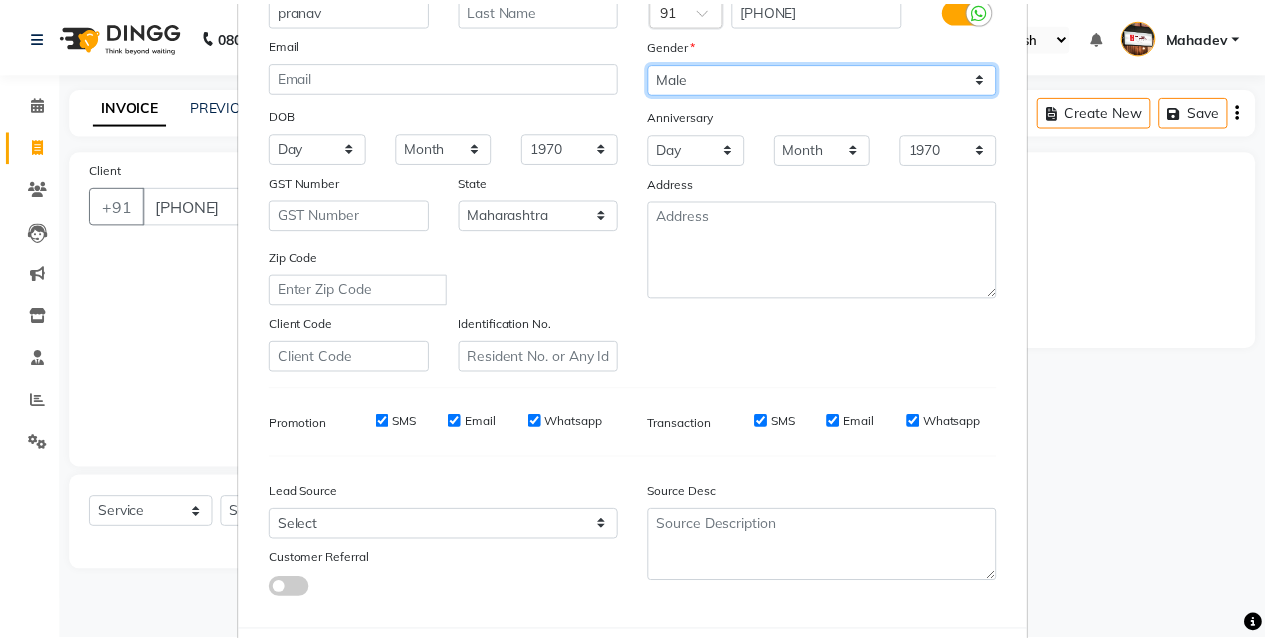 scroll, scrollTop: 282, scrollLeft: 0, axis: vertical 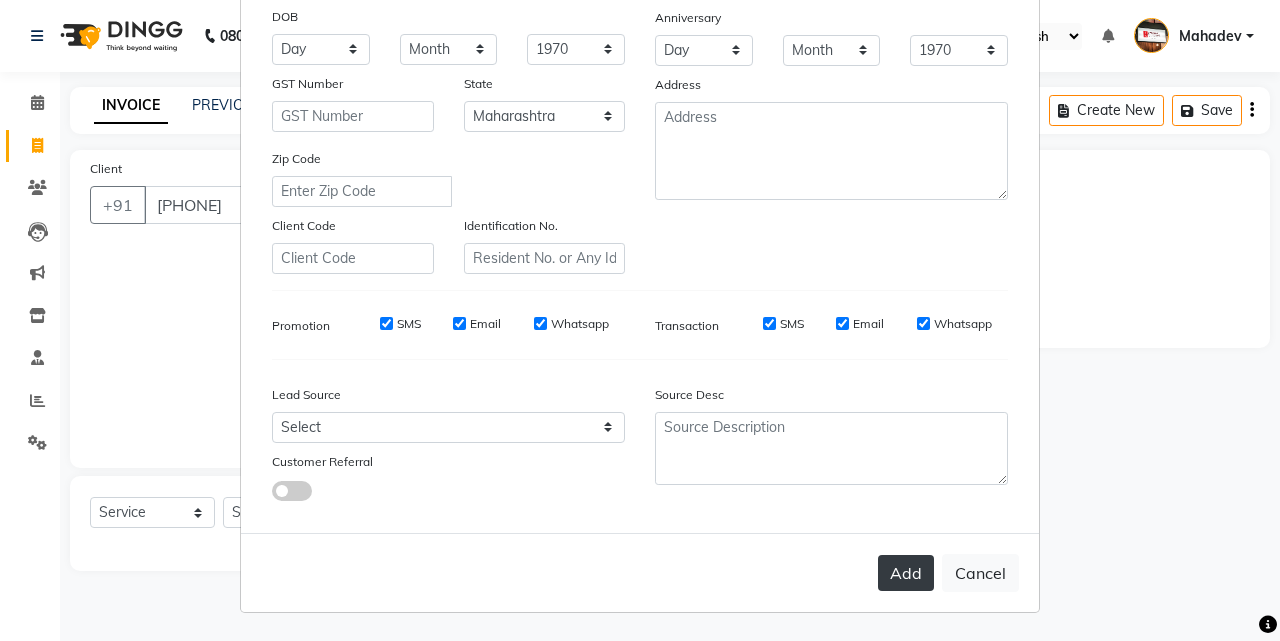 click on "Add" at bounding box center (906, 573) 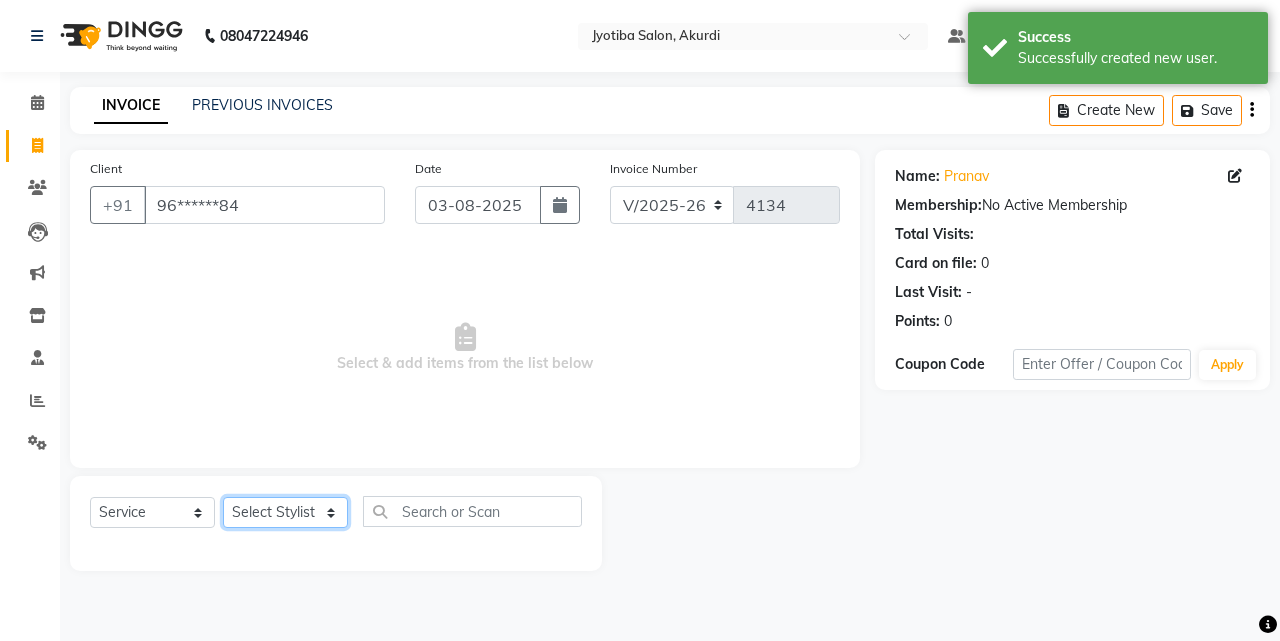 click on "Select Stylist Ajaj Ansari sahid Arif Ganpat  Mahadev manish choudhari Parmu tatya  Prem Rajan Sanjay Sanjay Santosh  Shop  Sohel  Vinod" 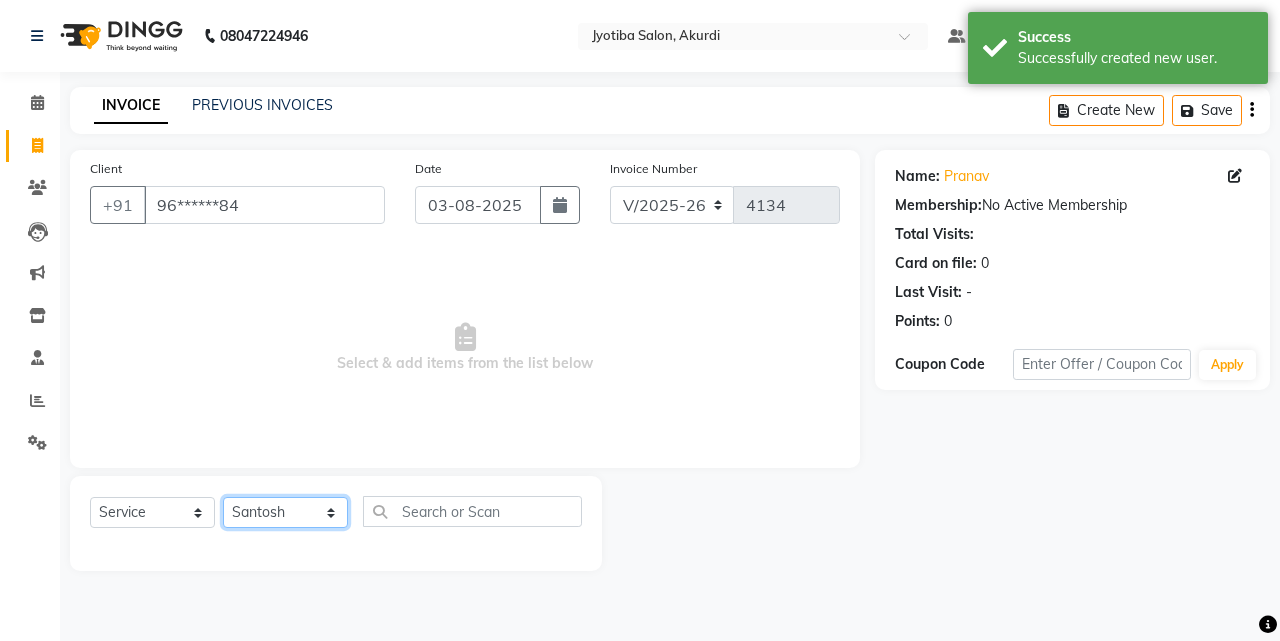 click on "Select Stylist Ajaj Ansari sahid Arif Ganpat  Mahadev manish choudhari Parmu tatya  Prem Rajan Sanjay Sanjay Santosh  Shop  Sohel  Vinod" 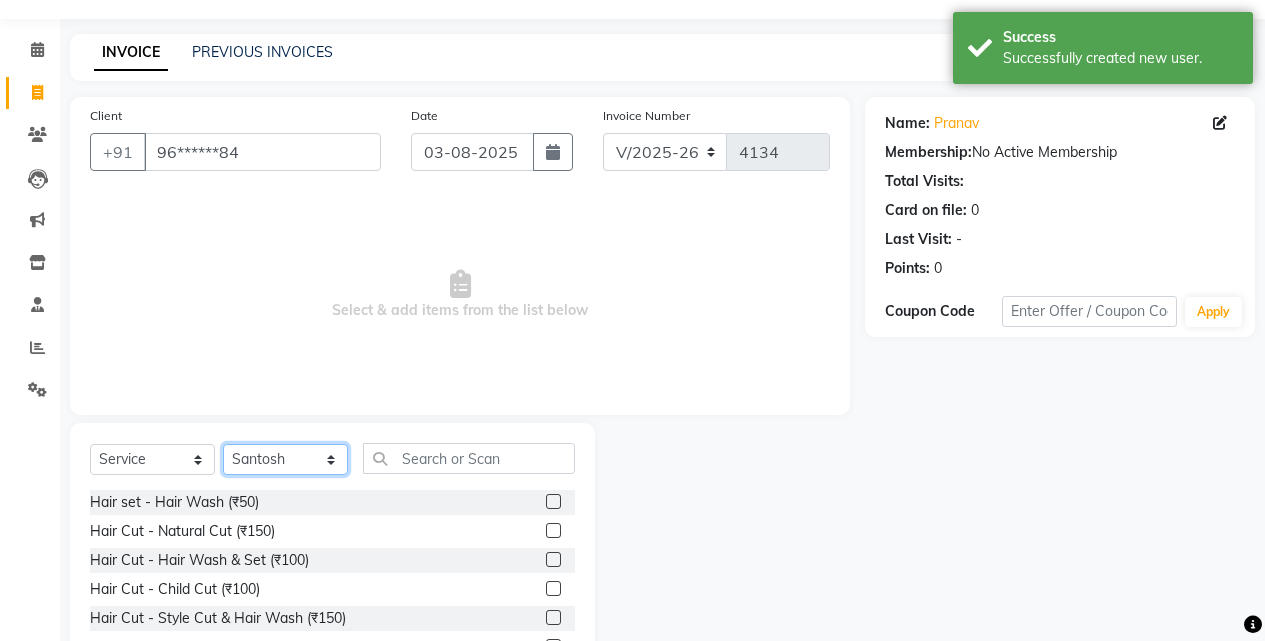 scroll, scrollTop: 160, scrollLeft: 0, axis: vertical 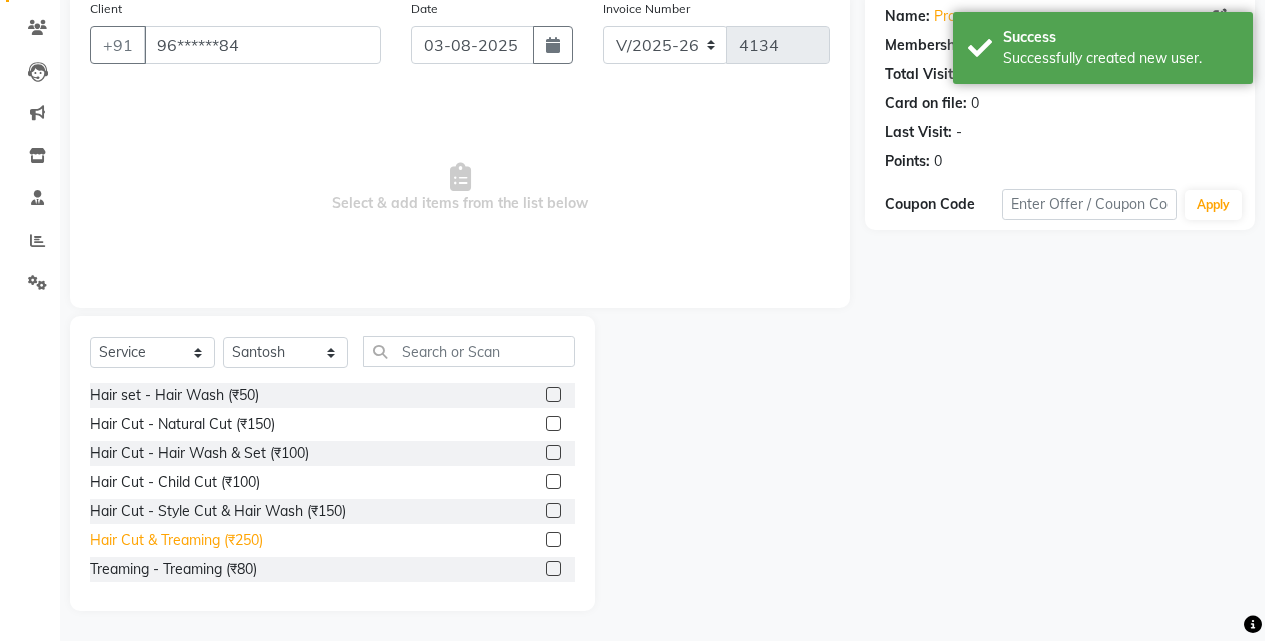 click on "Hair Cut & Treaming  (₹250)" 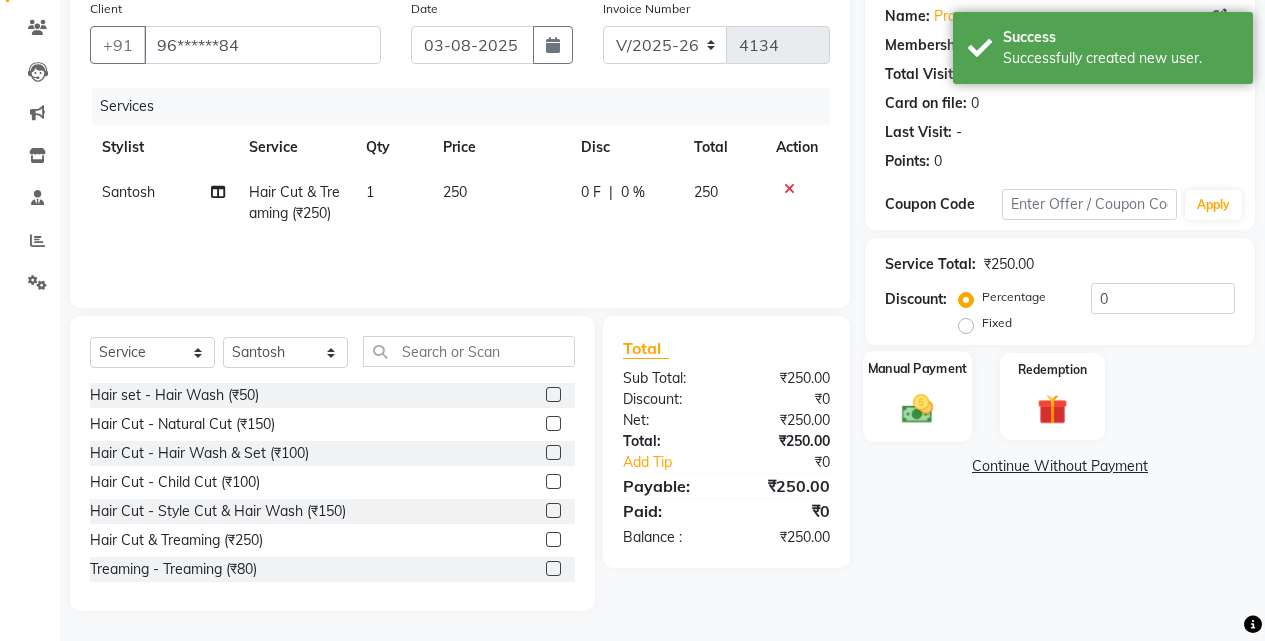 click on "Manual Payment" 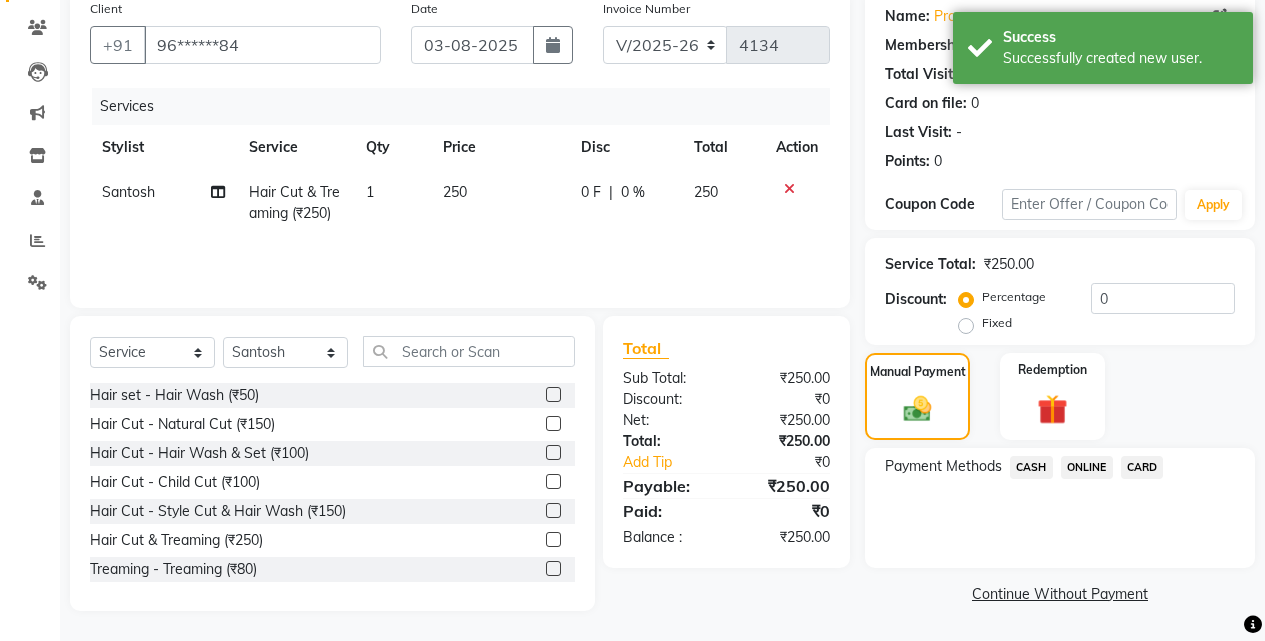 click on "ONLINE" 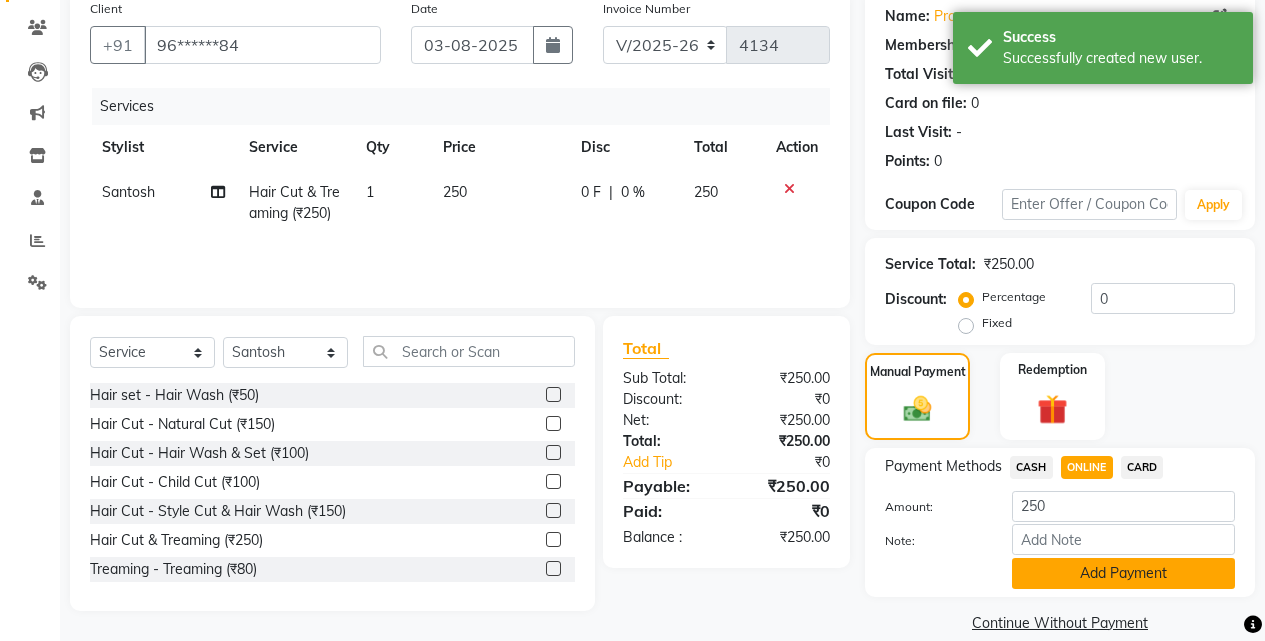 click on "Add Payment" 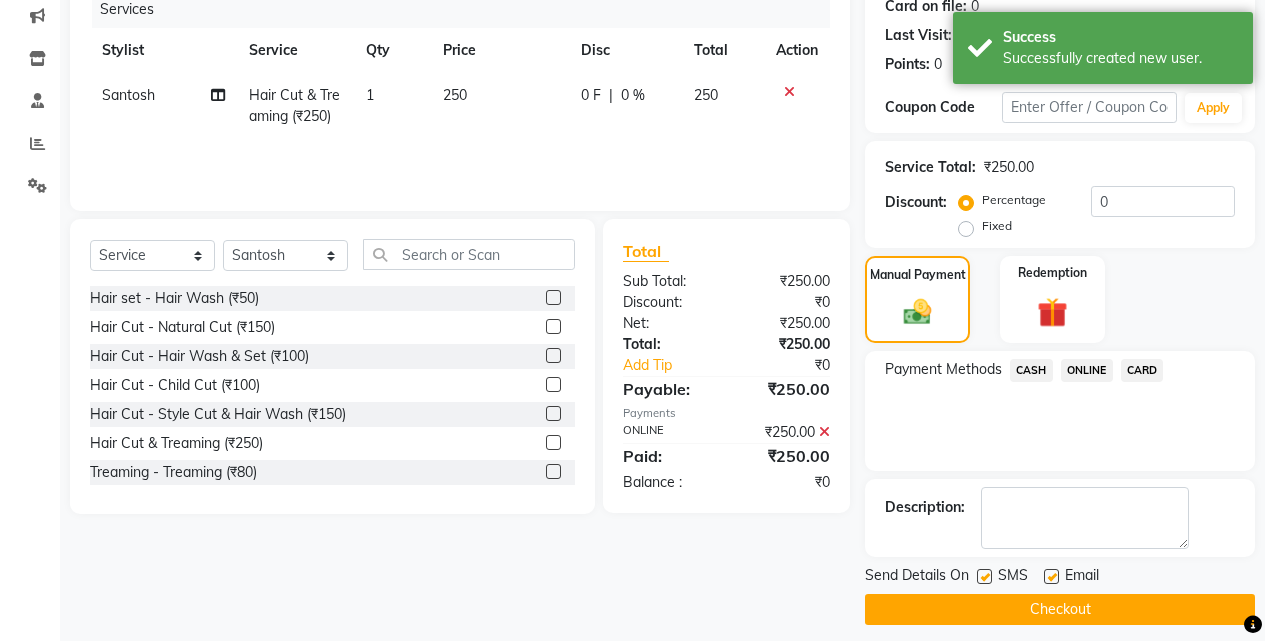 scroll, scrollTop: 271, scrollLeft: 0, axis: vertical 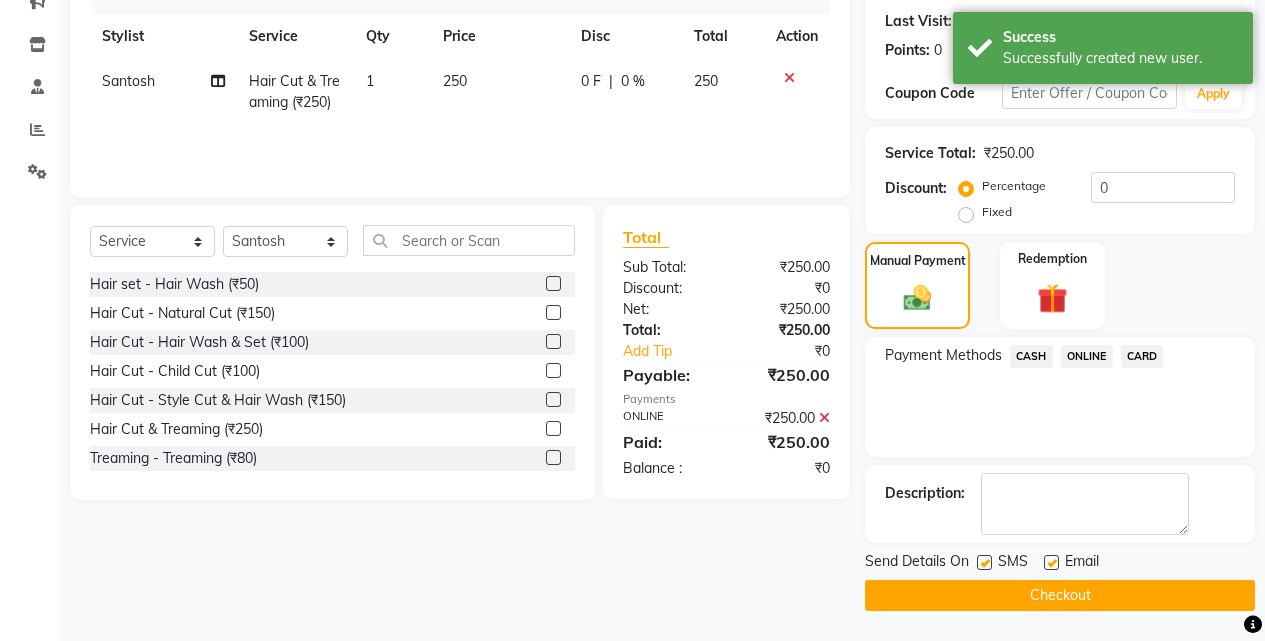 click on "Checkout" 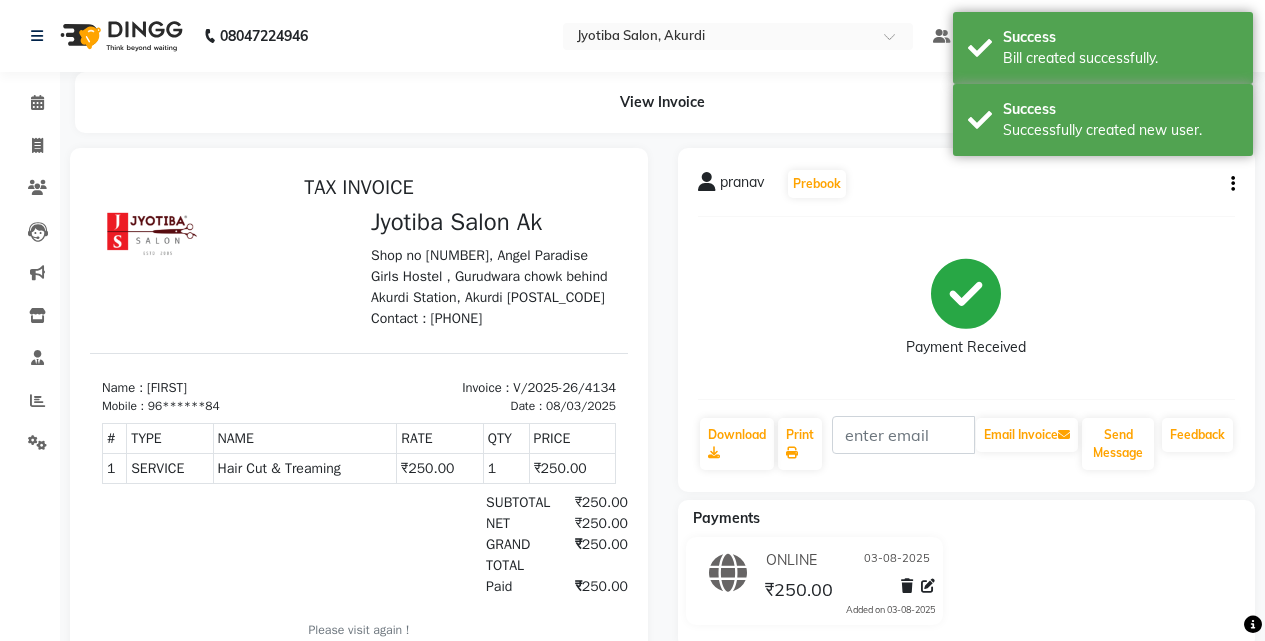 scroll, scrollTop: 0, scrollLeft: 0, axis: both 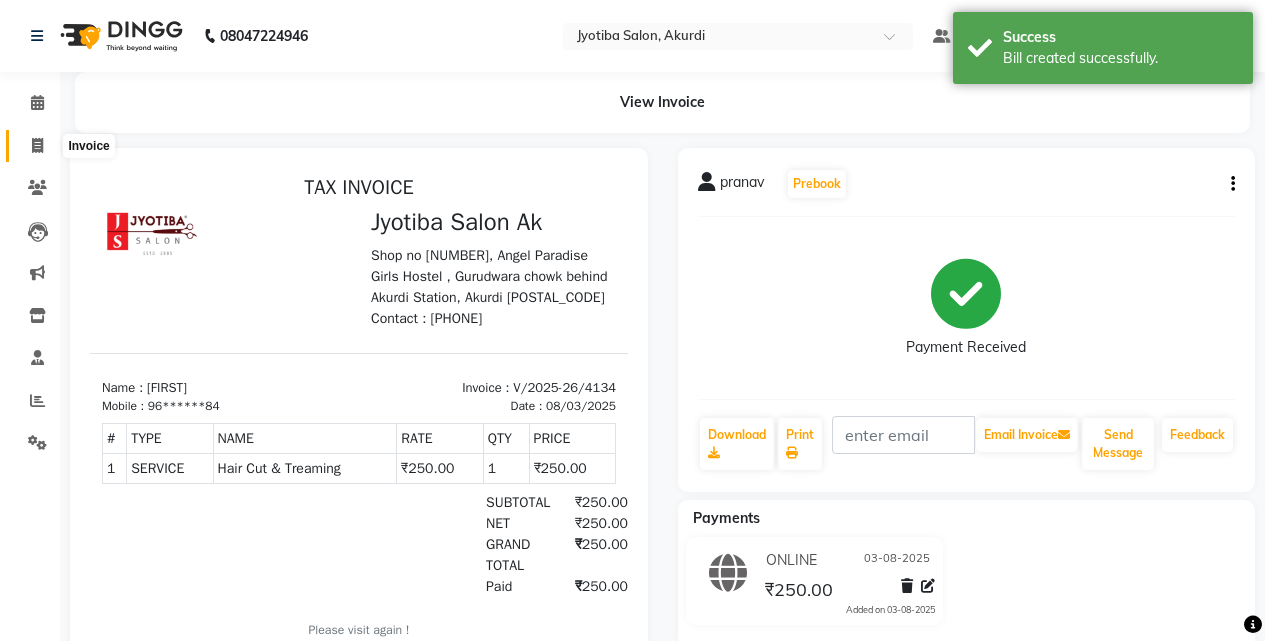 click 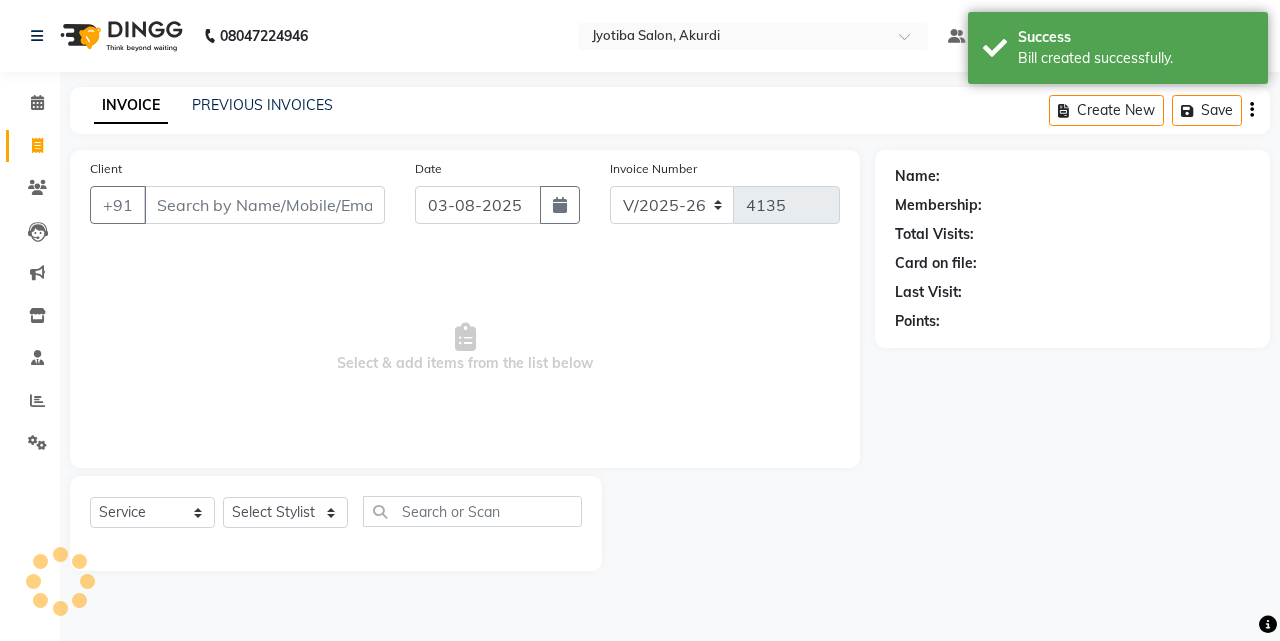 click on "Client" at bounding box center [264, 205] 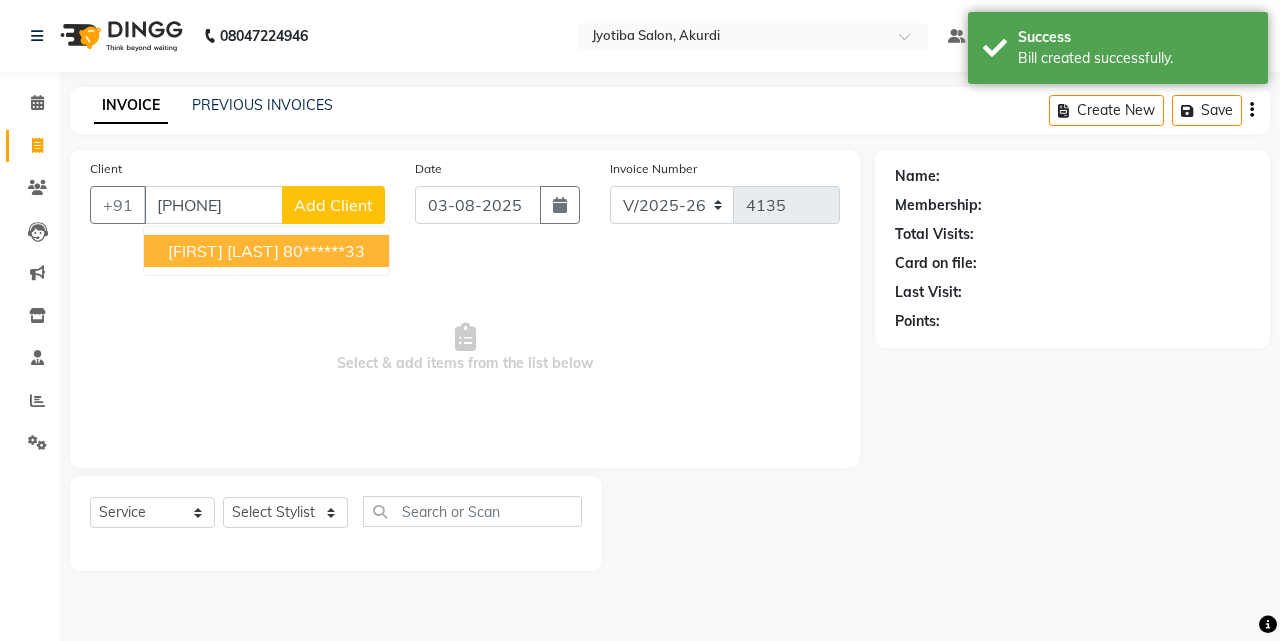 click on "AJAY VAIHYA" at bounding box center (223, 251) 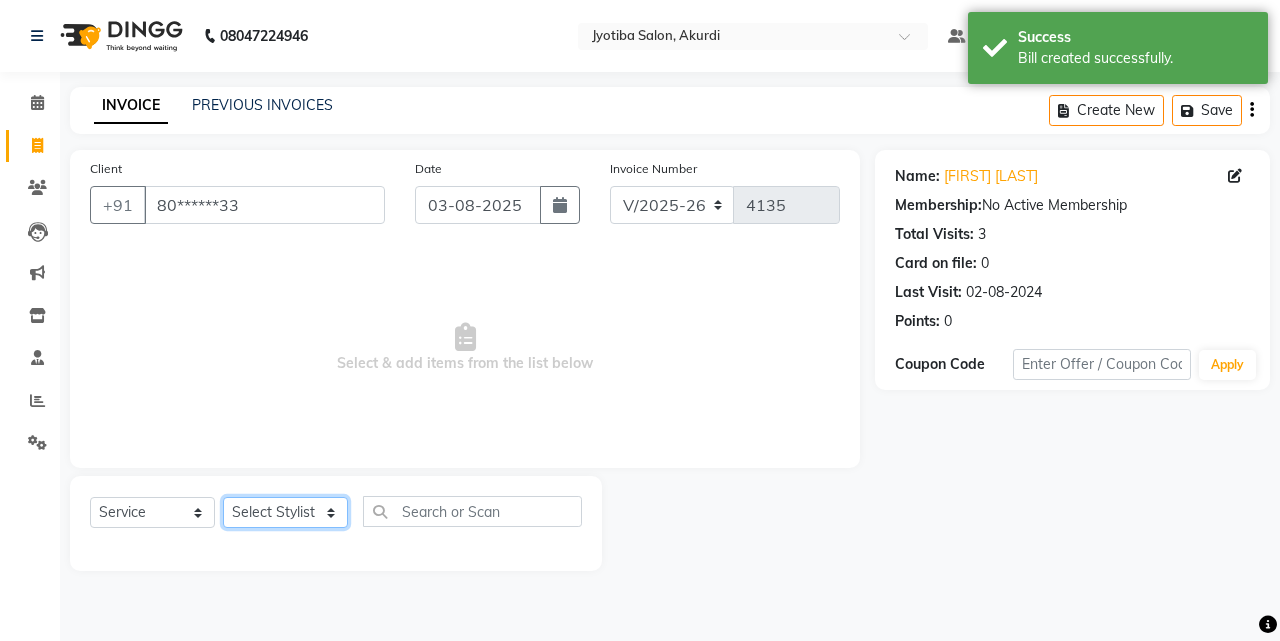 click on "Select Stylist Ajaj Ansari sahid Arif Ganpat  Mahadev manish choudhari Parmu tatya  Prem Rajan Sanjay Sanjay Santosh  Shop  Sohel  Vinod" 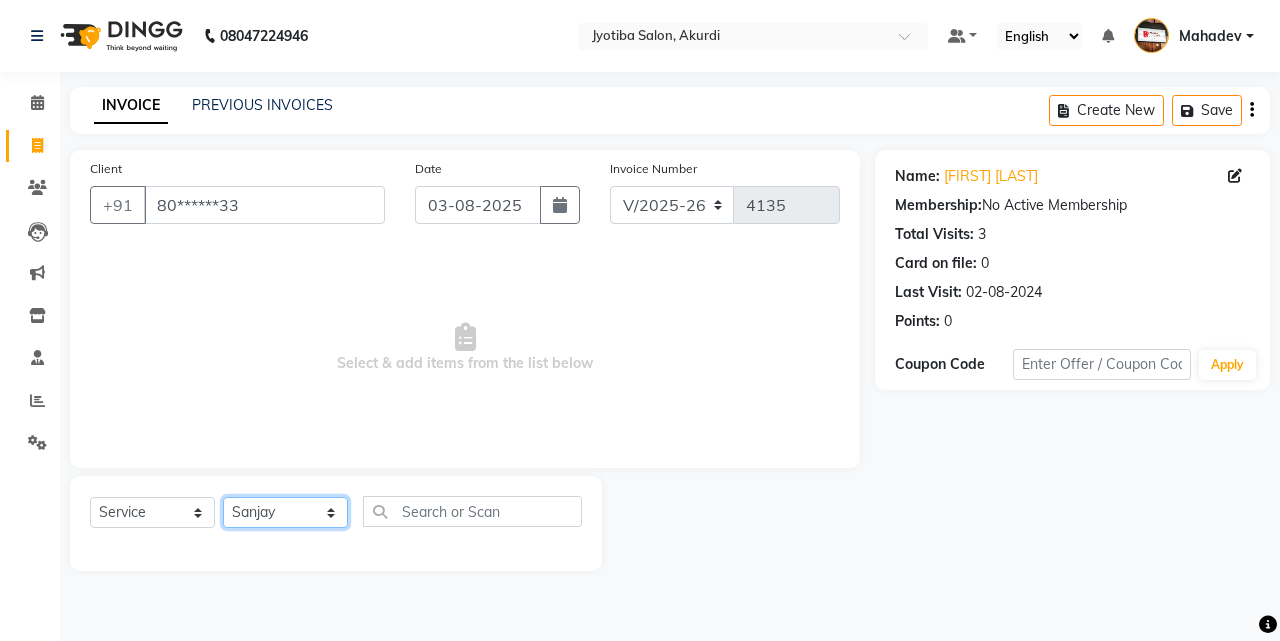 click on "Select Stylist Ajaj Ansari sahid Arif Ganpat  Mahadev manish choudhari Parmu tatya  Prem Rajan Sanjay Sanjay Santosh  Shop  Sohel  Vinod" 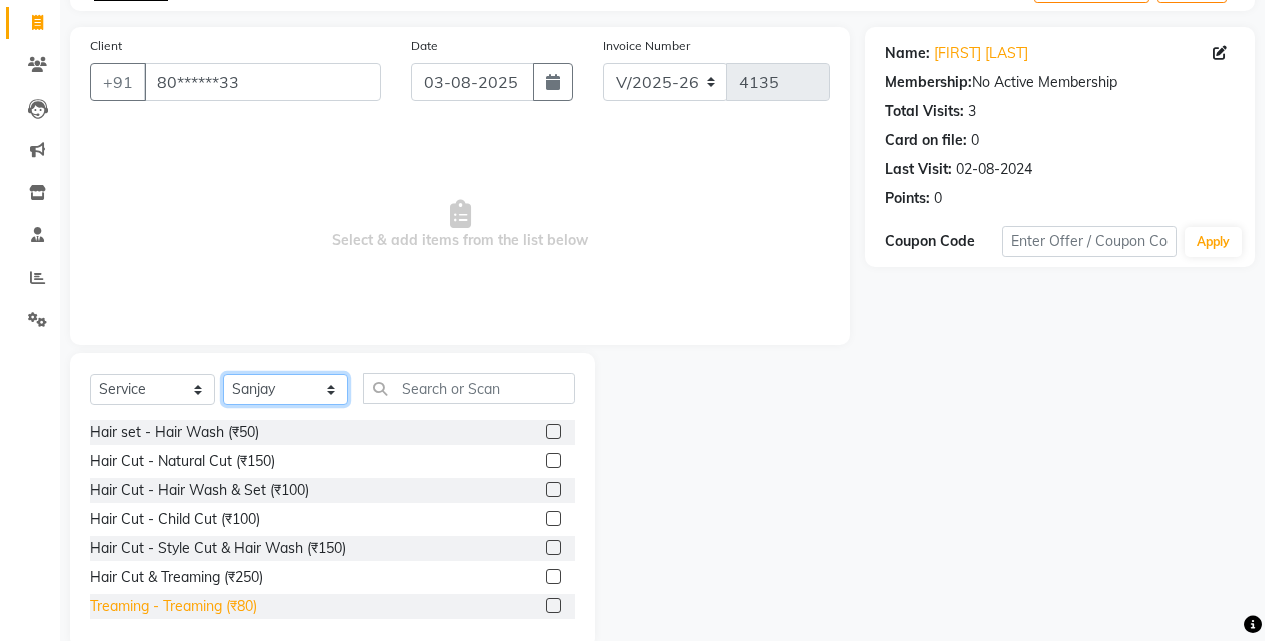 scroll, scrollTop: 160, scrollLeft: 0, axis: vertical 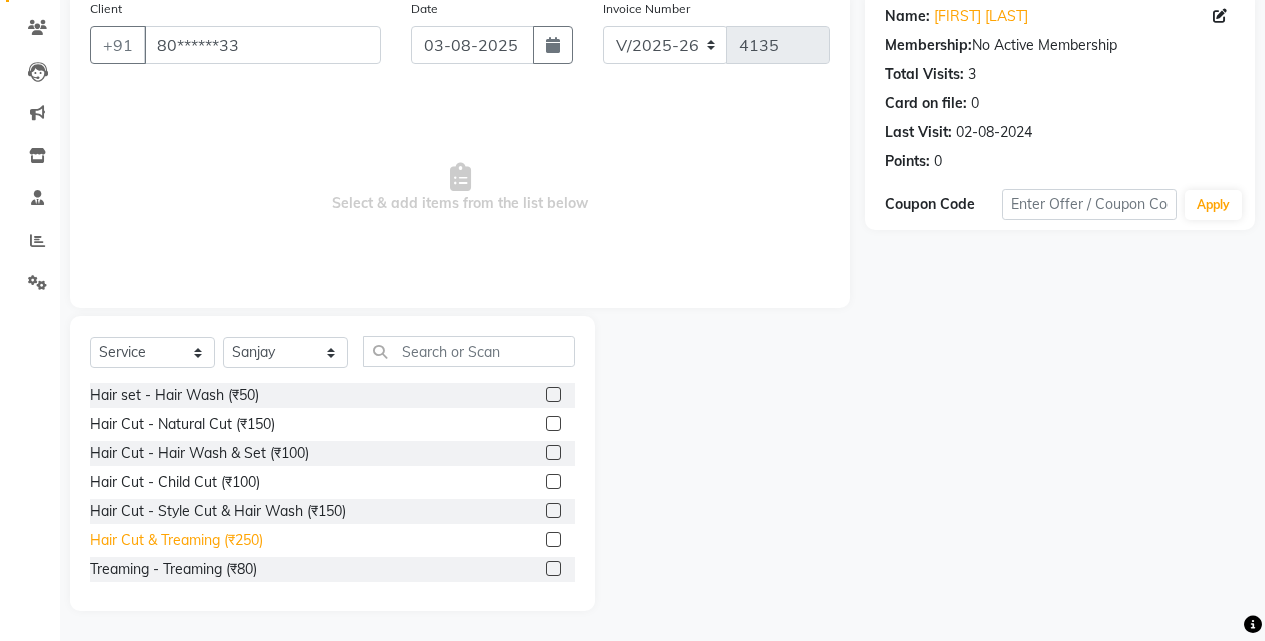 click on "Hair Cut & Treaming  (₹250)" 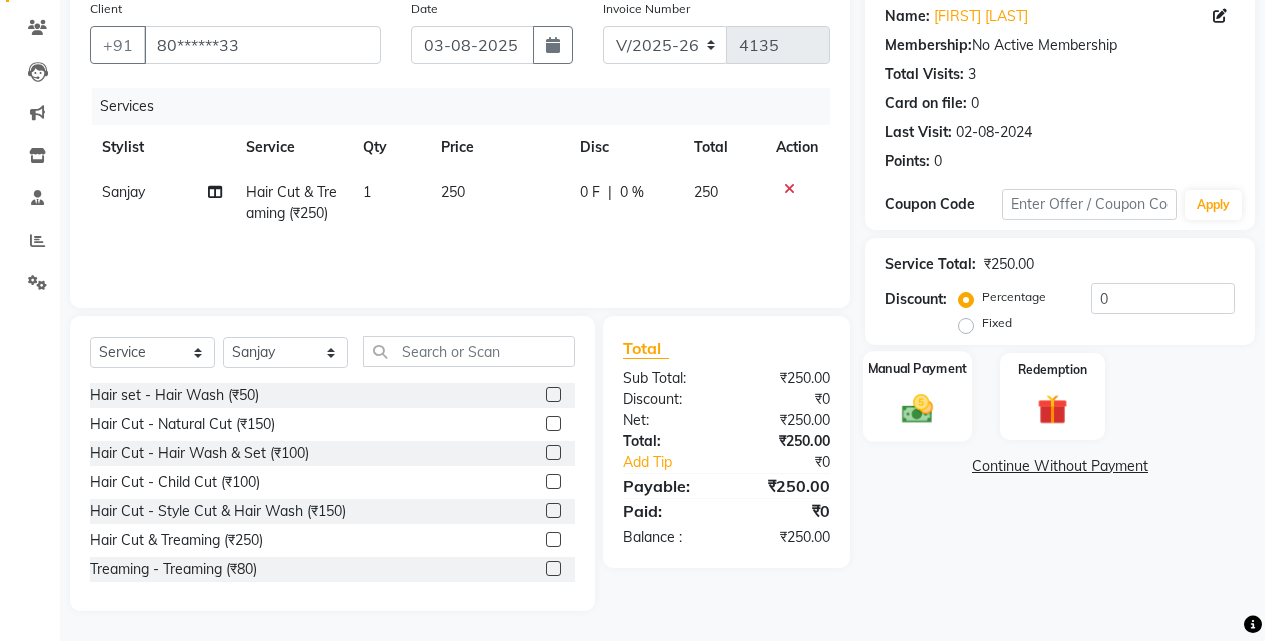 click on "Manual Payment" 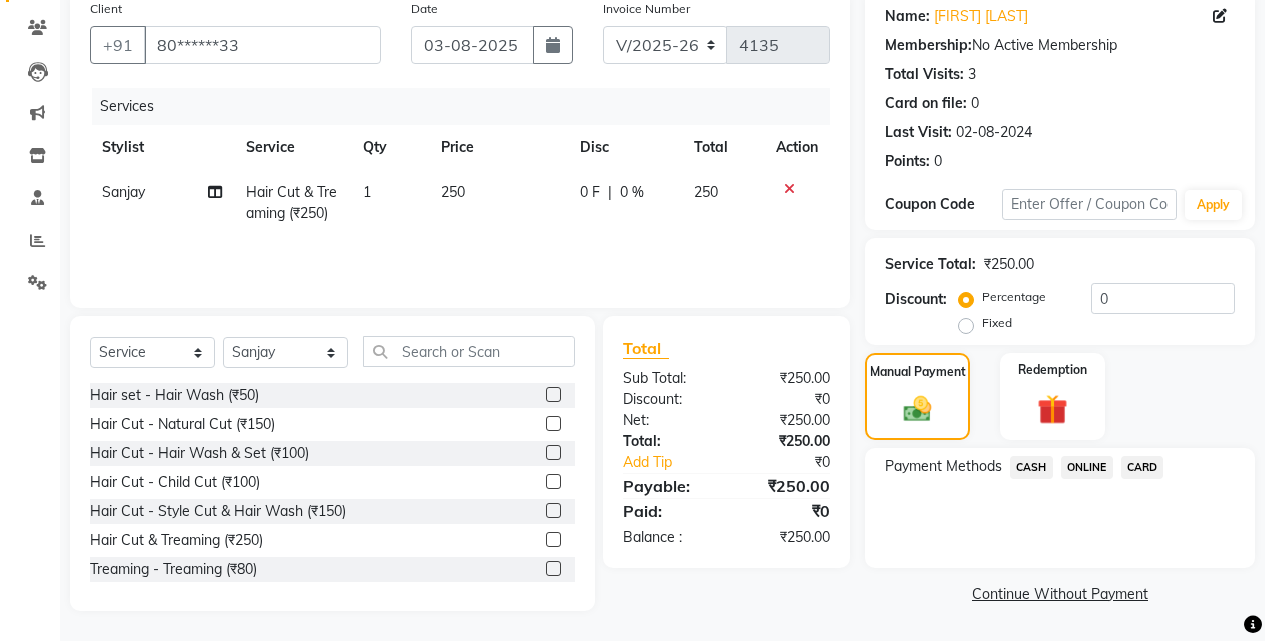 click on "ONLINE" 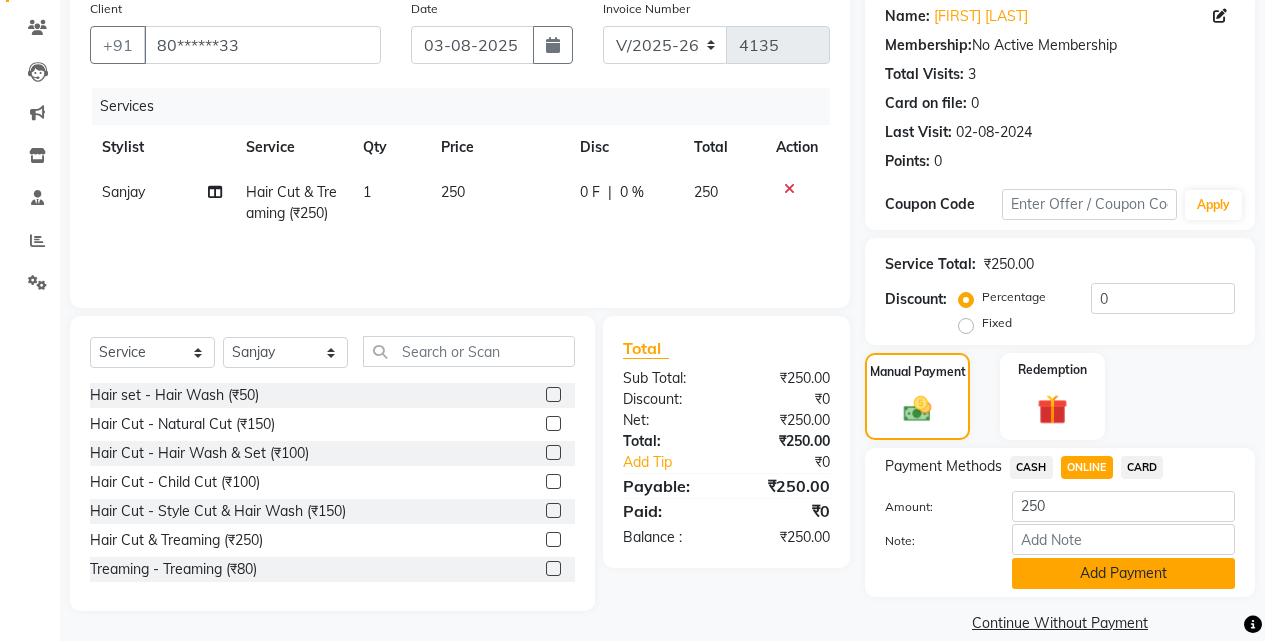click on "Add Payment" 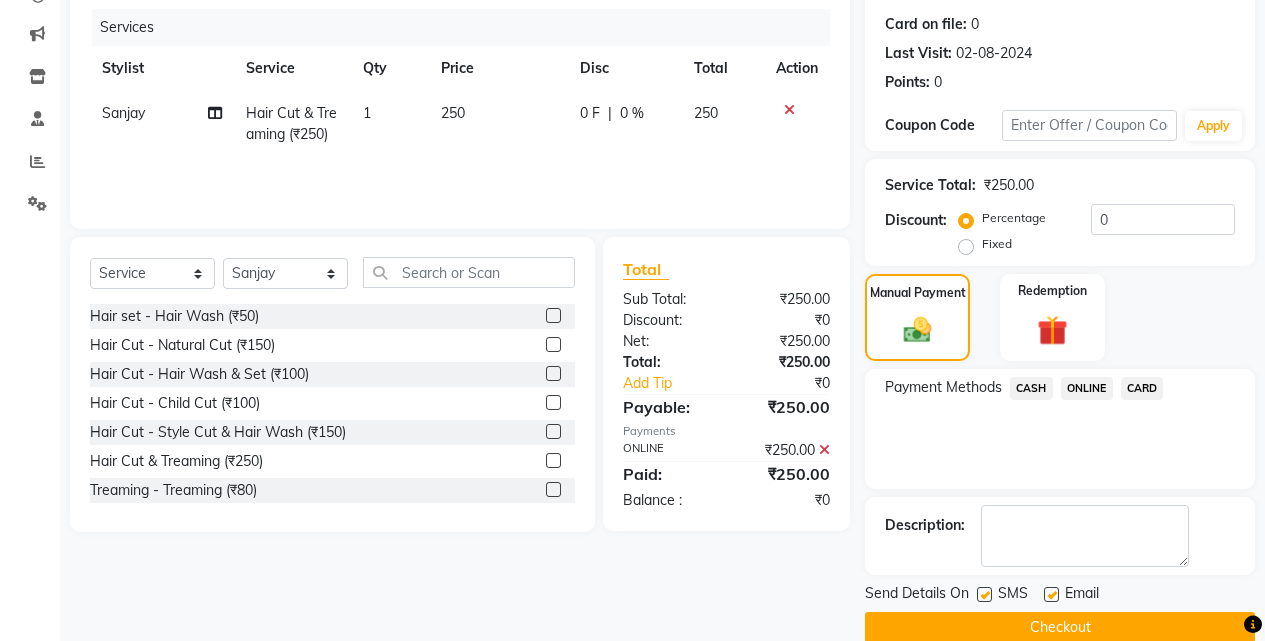 scroll, scrollTop: 271, scrollLeft: 0, axis: vertical 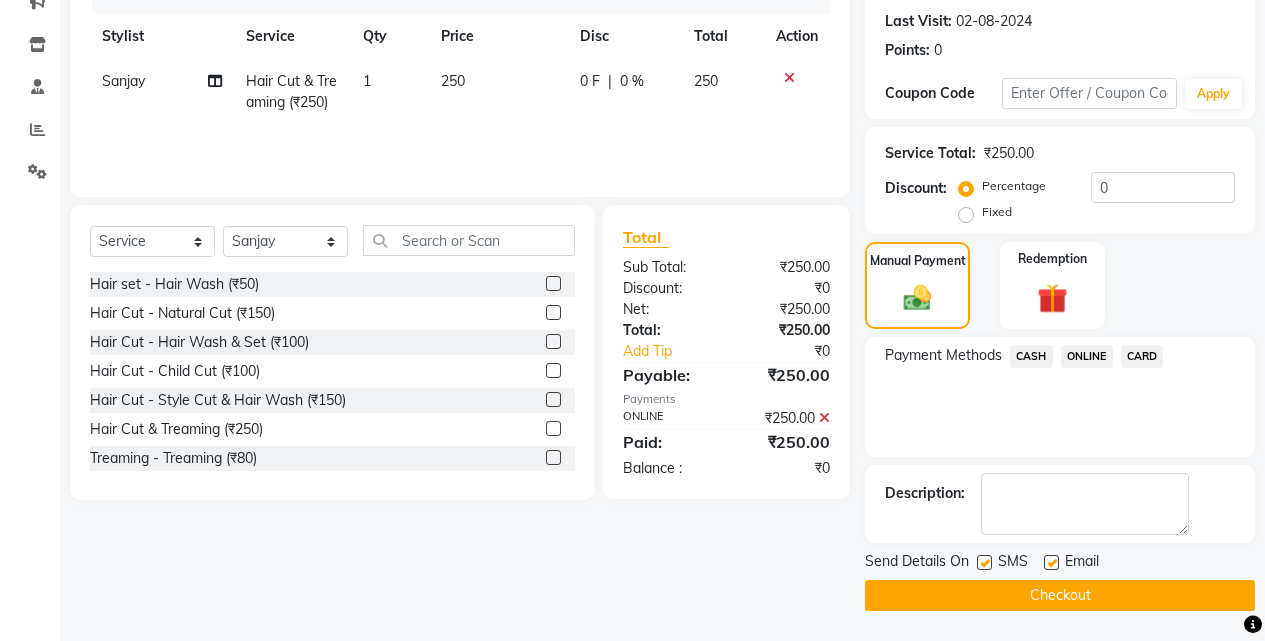 click on "Checkout" 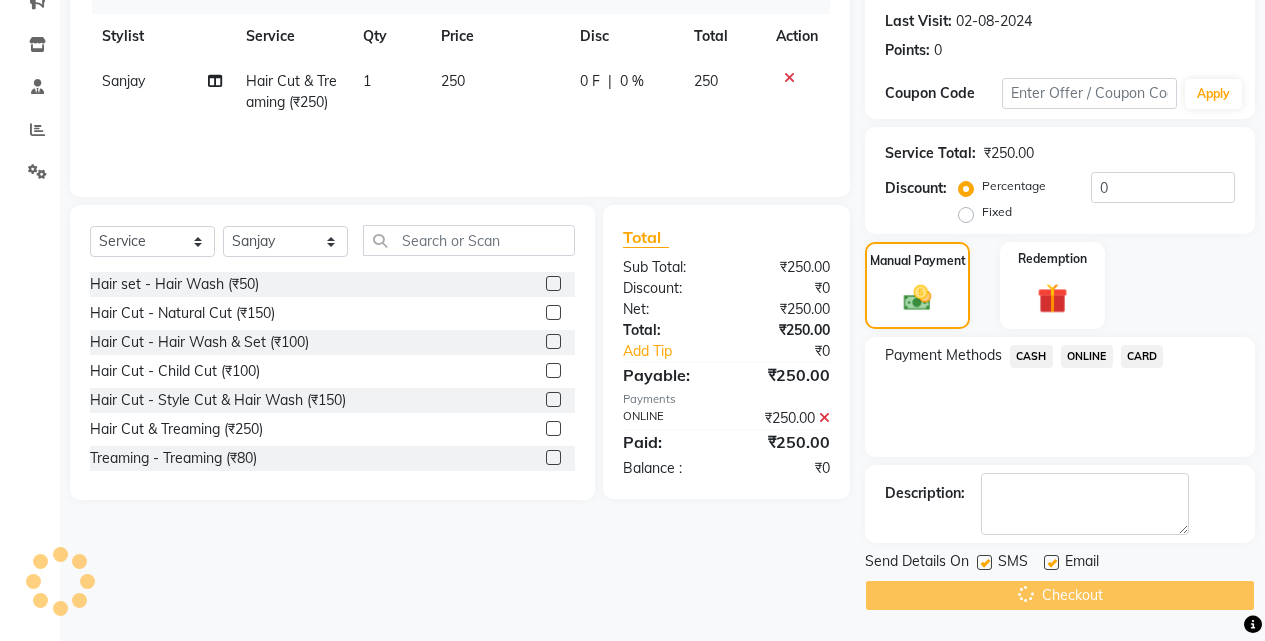 scroll, scrollTop: 1, scrollLeft: 0, axis: vertical 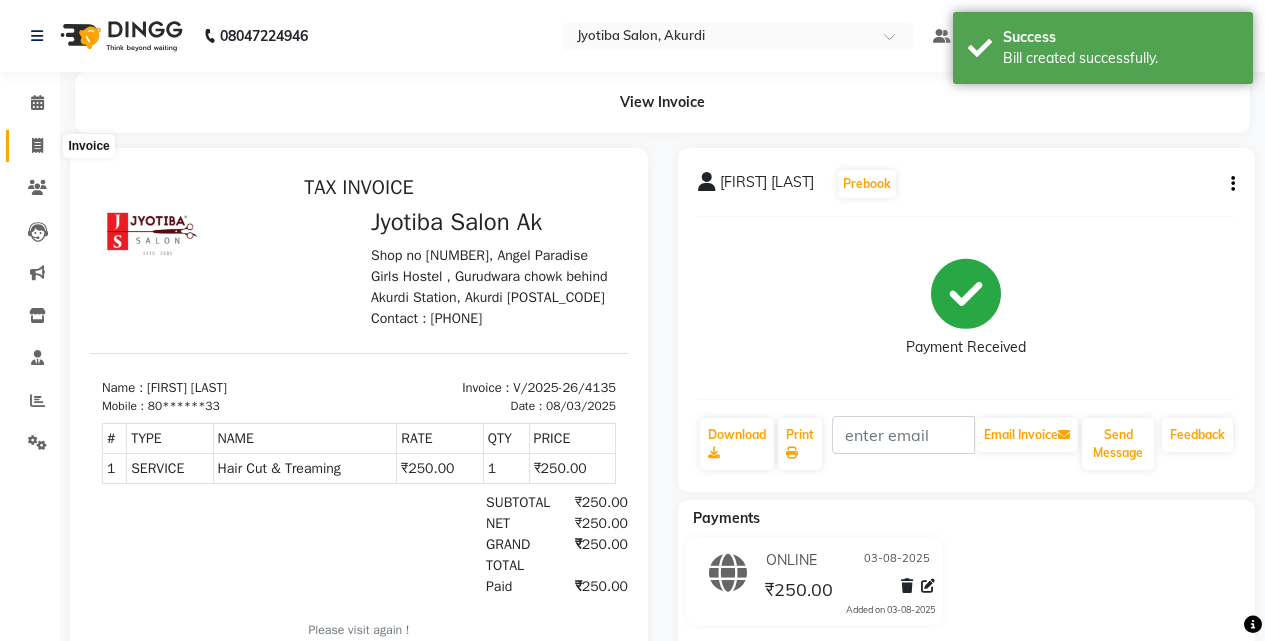 click 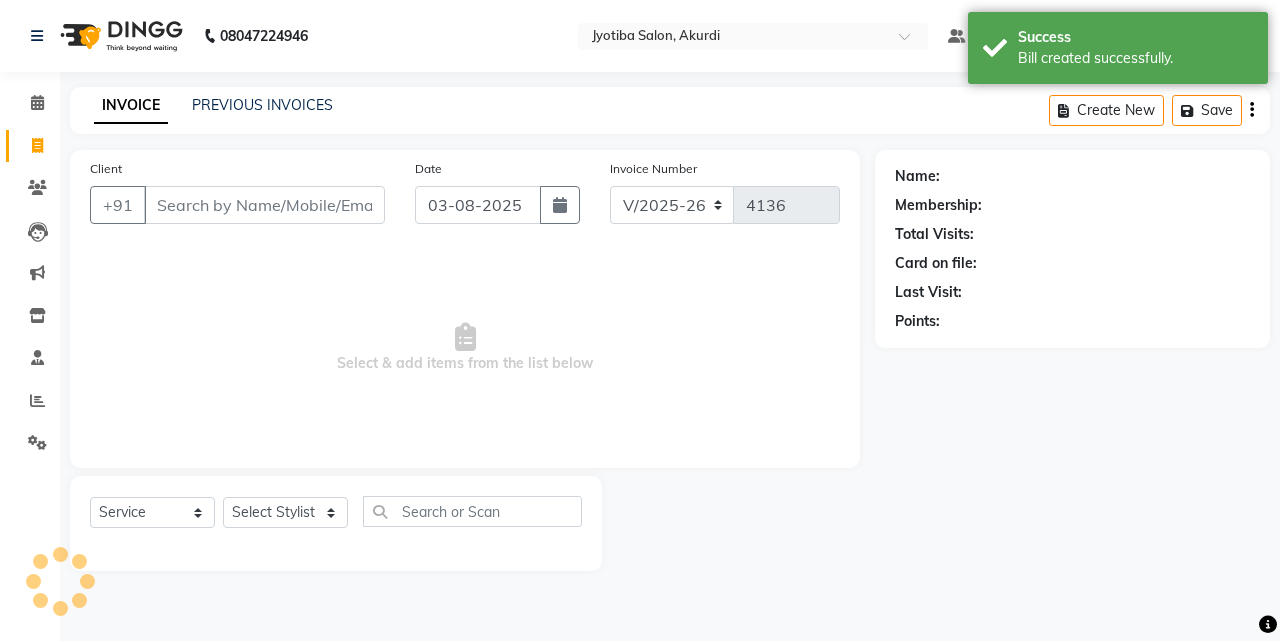 click on "Client" at bounding box center [264, 205] 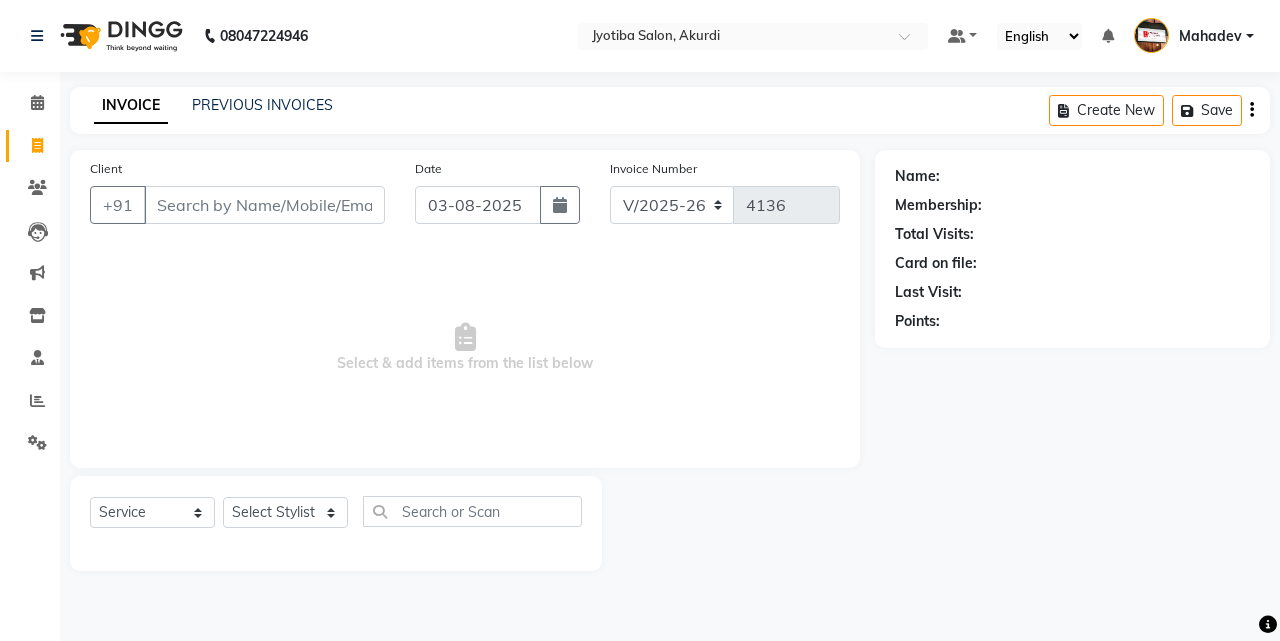 click on "Client" at bounding box center [264, 205] 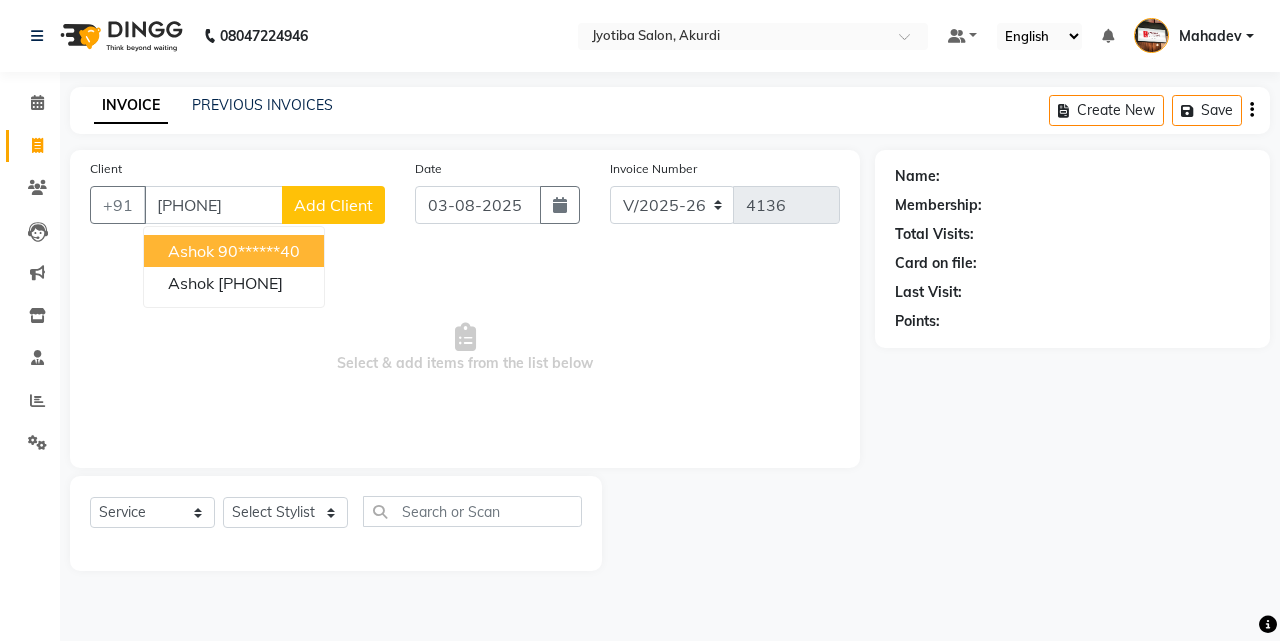 click on "90******40" at bounding box center [259, 251] 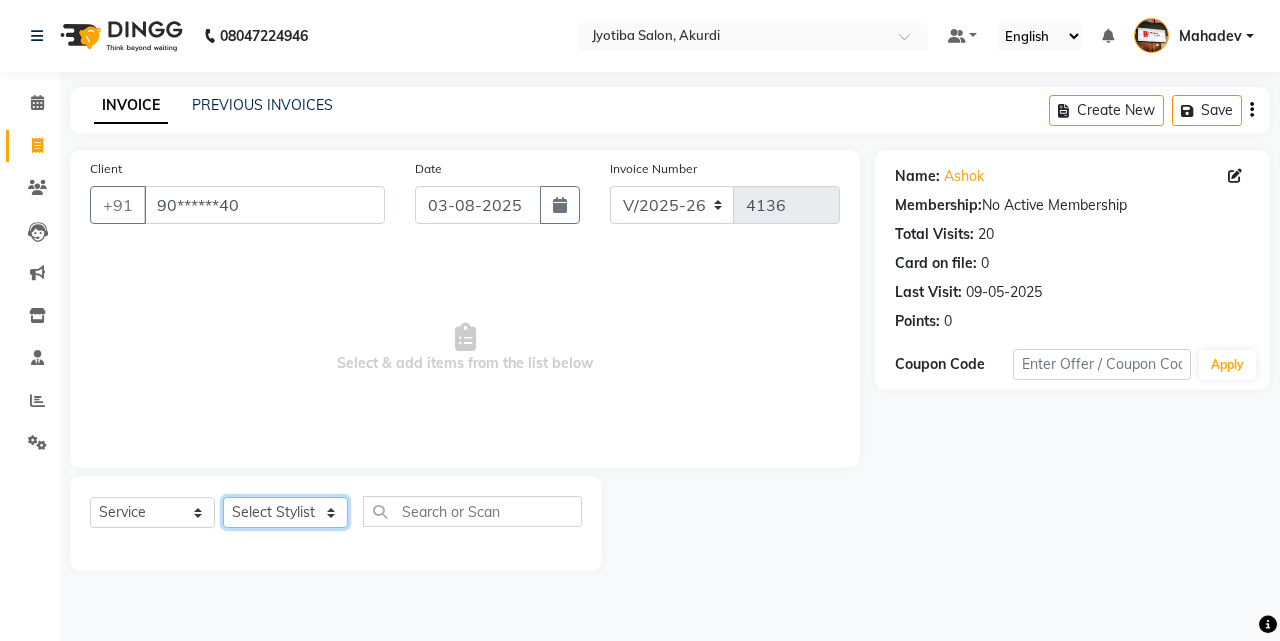 click on "Select Stylist Ajaj Ansari sahid Arif Ganpat  Mahadev manish choudhari Parmu tatya  Prem Rajan Sanjay Sanjay Santosh  Shop  Sohel  Vinod" 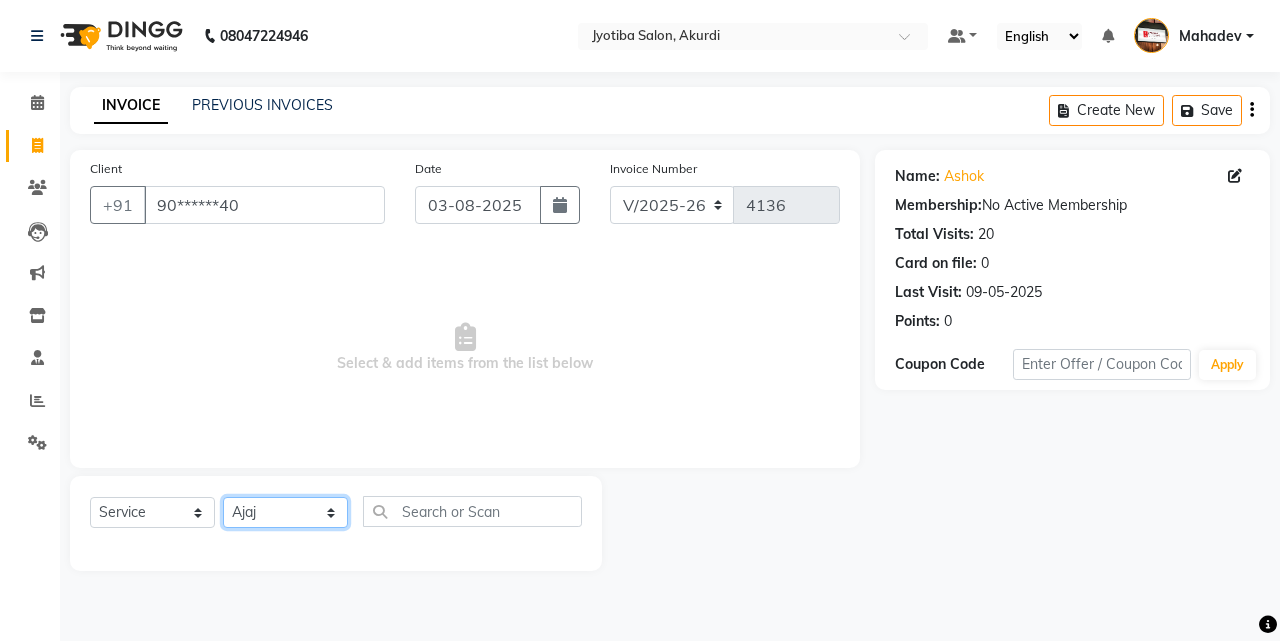 click on "Select Stylist Ajaj Ansari sahid Arif Ganpat  Mahadev manish choudhari Parmu tatya  Prem Rajan Sanjay Sanjay Santosh  Shop  Sohel  Vinod" 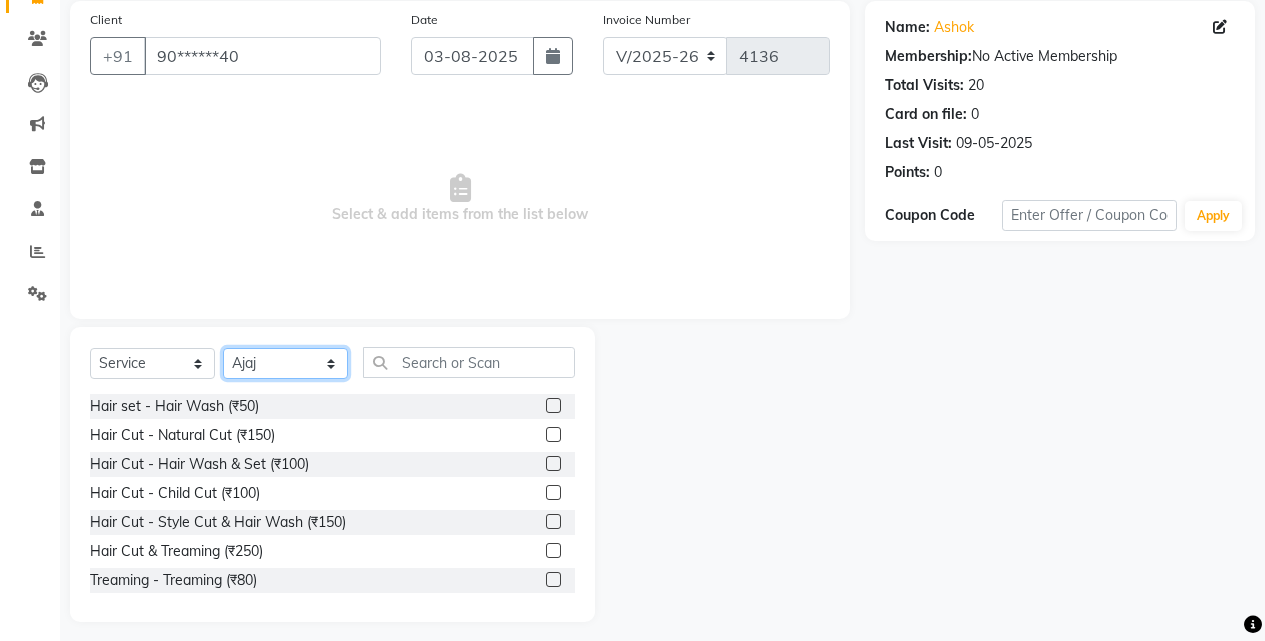 scroll, scrollTop: 160, scrollLeft: 0, axis: vertical 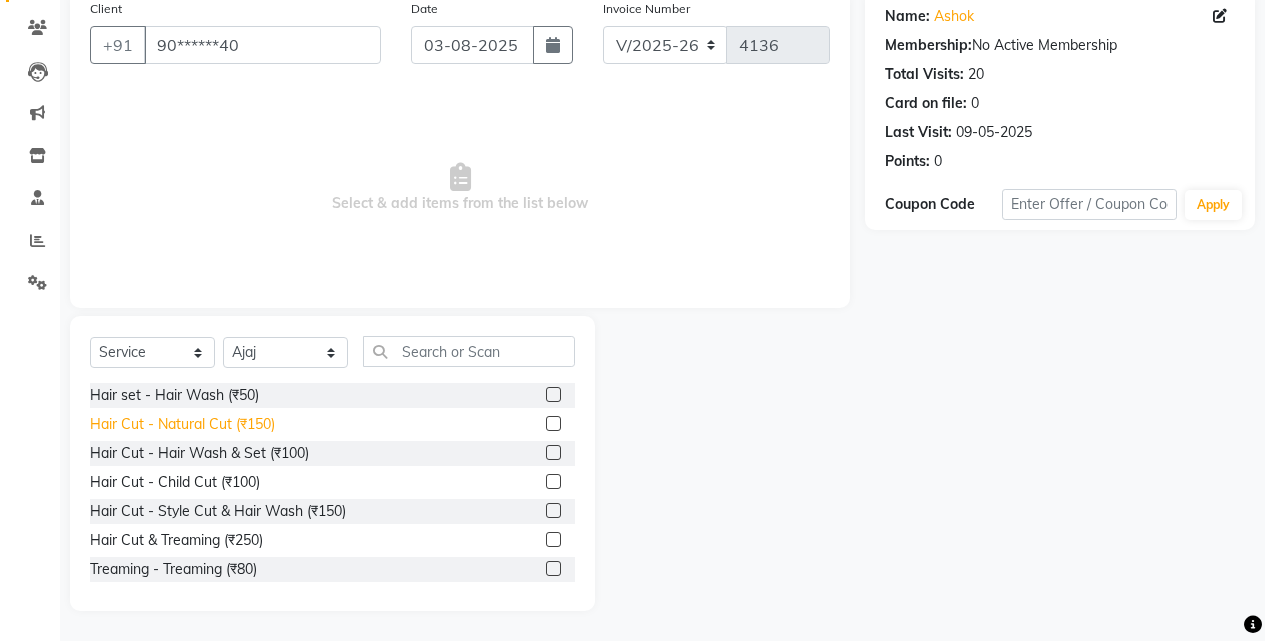 click on "Hair Cut - Natural Cut (₹150)" 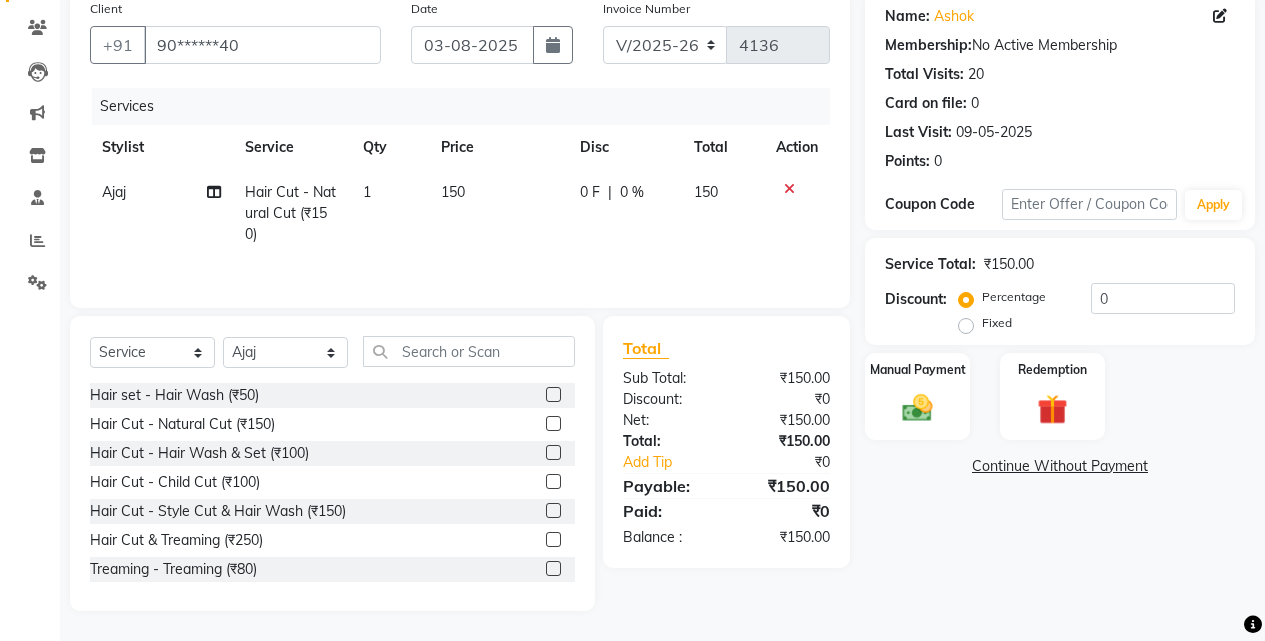 click on "Select  Service  Product  Membership  Package Voucher Prepaid Gift Card  Select Stylist Ajaj Ansari sahid Arif Ganpat  Mahadev manish choudhari Parmu tatya  Prem Rajan Sanjay Sanjay Santosh  Shop  Sohel  Vinod  Hair set - Hair Wash (₹50)  Hair Cut - Natural Cut (₹150)  Hair Cut - Hair Wash & Set (₹100)  Hair Cut - Child Cut (₹100)  Hair Cut - Style Cut & Hair Wash (₹150)  Hair Cut & Treaming  (₹250)  Treaming - Treaming (₹80)  Treaming - Style Treaming (₹100)  Face Scrub - Richfeel (₹200)  Face Scrub - Gold Scrub (₹250)  Face Scrub - Lotus (₹250)  Face Scrub - Shahnaz Husain (₹300)  Cream Massage - jovees (₹200)  Cream Massage - Lotus (₹250)  Cream Massage - Shahnaz Husain (₹300)  Shaving - Gillette Gel (₹100)  Shaving - Gillette Foam (₹100)  Threading - Cheek (₹30)  Threading - Eye Brow (₹40)  Facial - Jovees (₹1000)  Facial - vlcc (₹800)  Facial - Lotus Facial (₹1200)  Facial - Oxy Life (₹1500)  Facial - Shahnaz Husain Gold (₹2000)  Facial - O3+ (₹2500)" 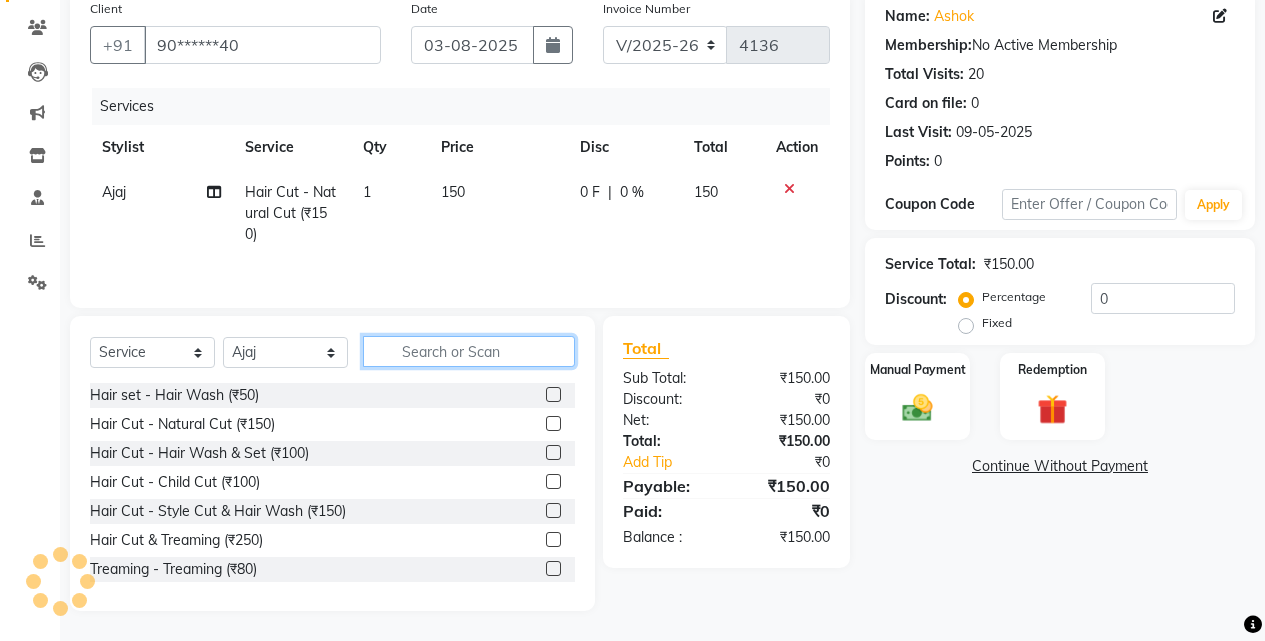 click 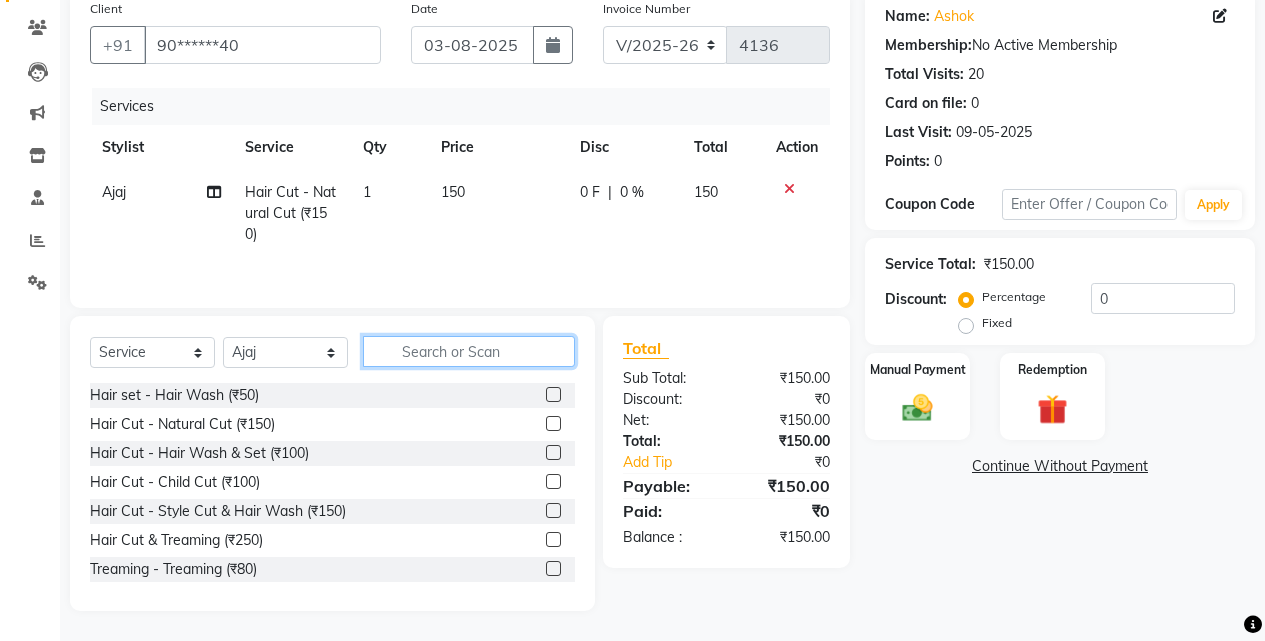 click 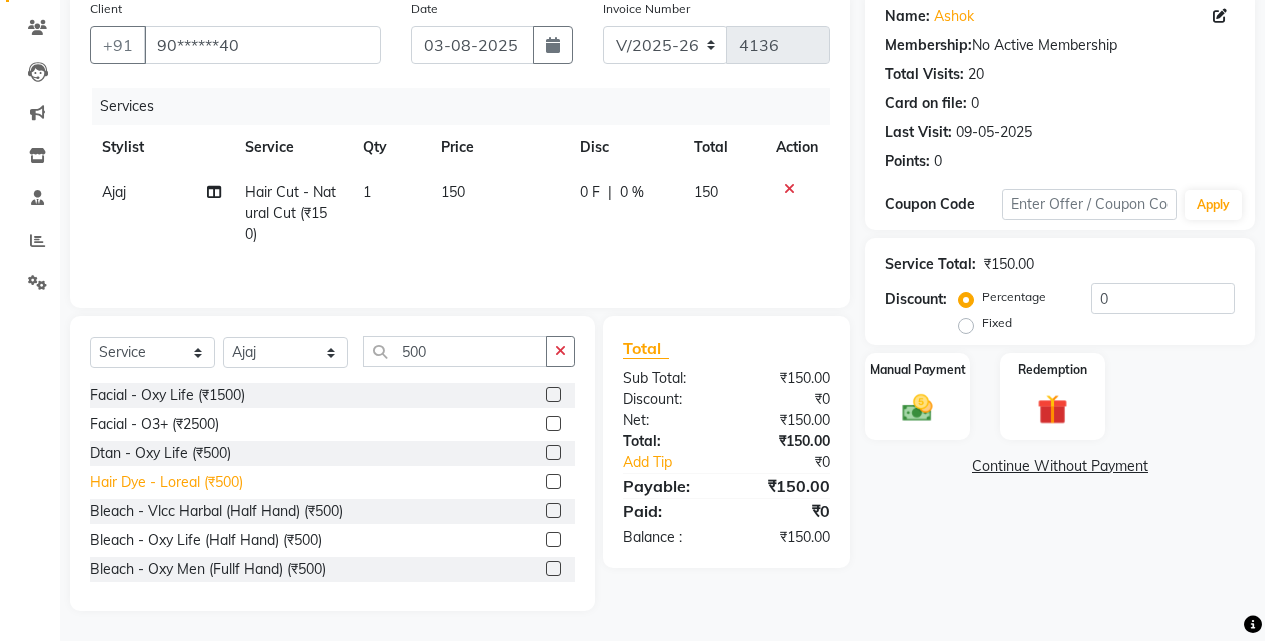 click on "Hair Dye -  Loreal (₹500)" 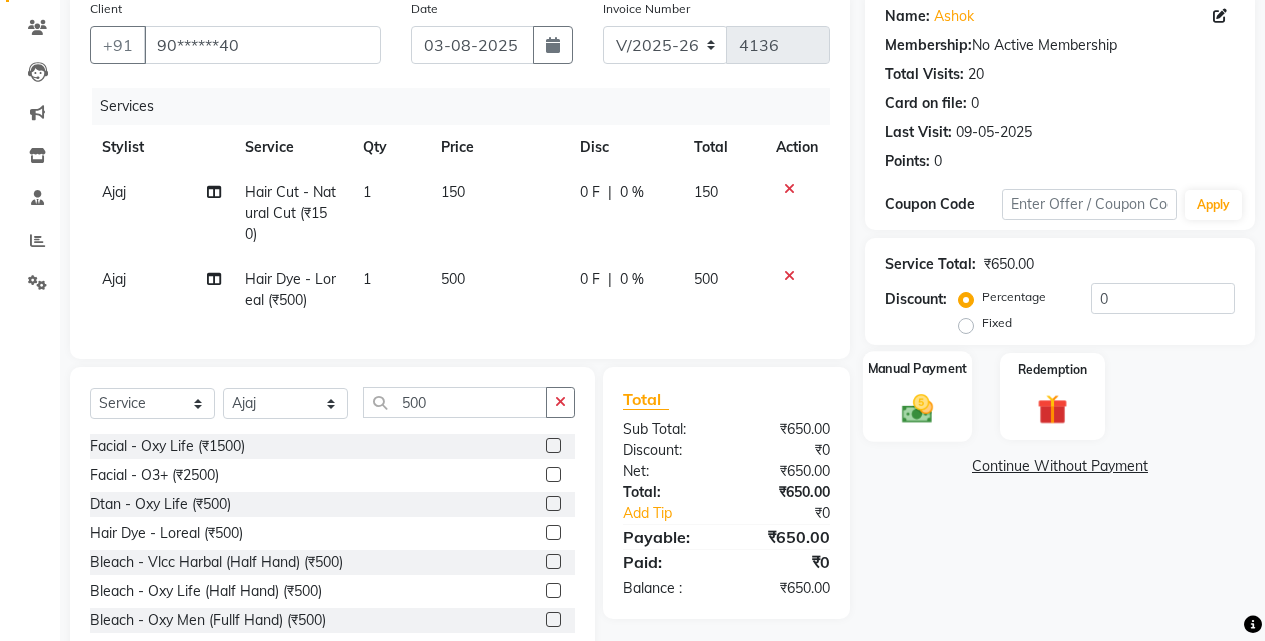click on "Manual Payment" 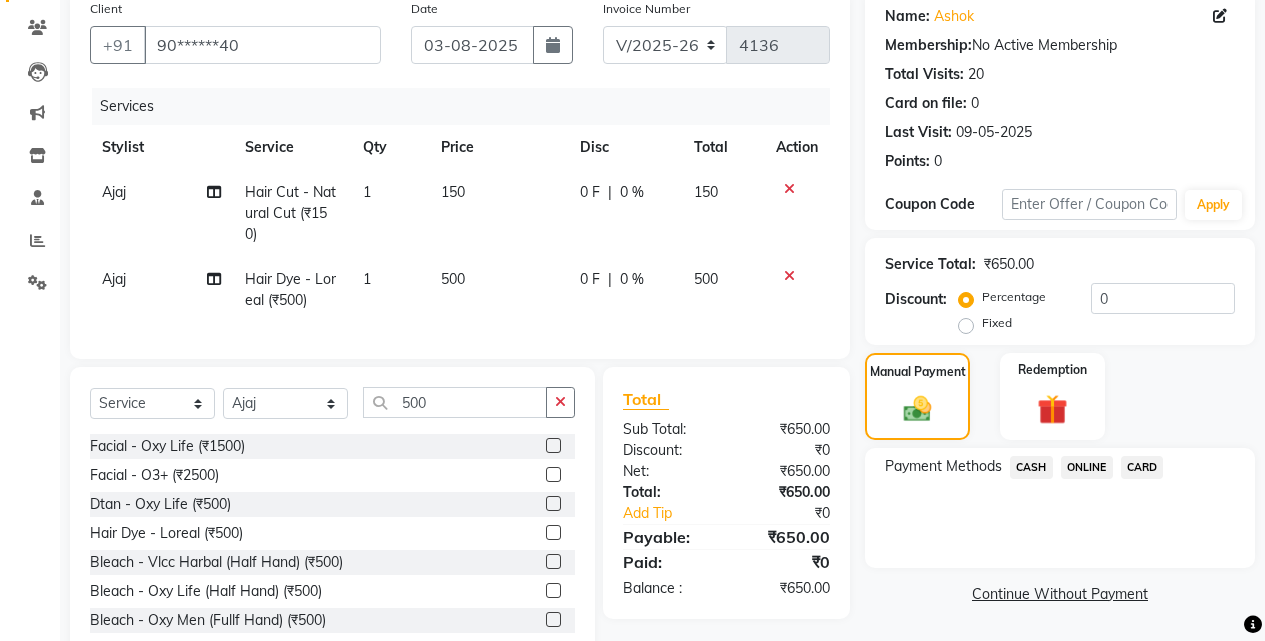 click on "ONLINE" 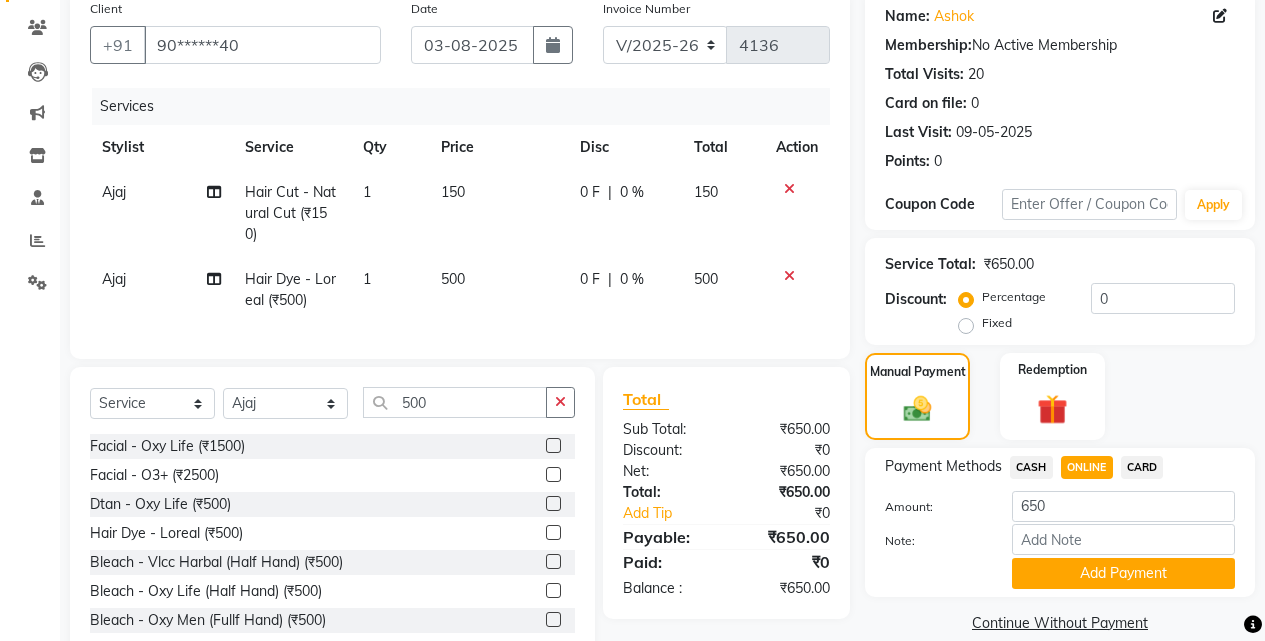 click on "Add Payment" 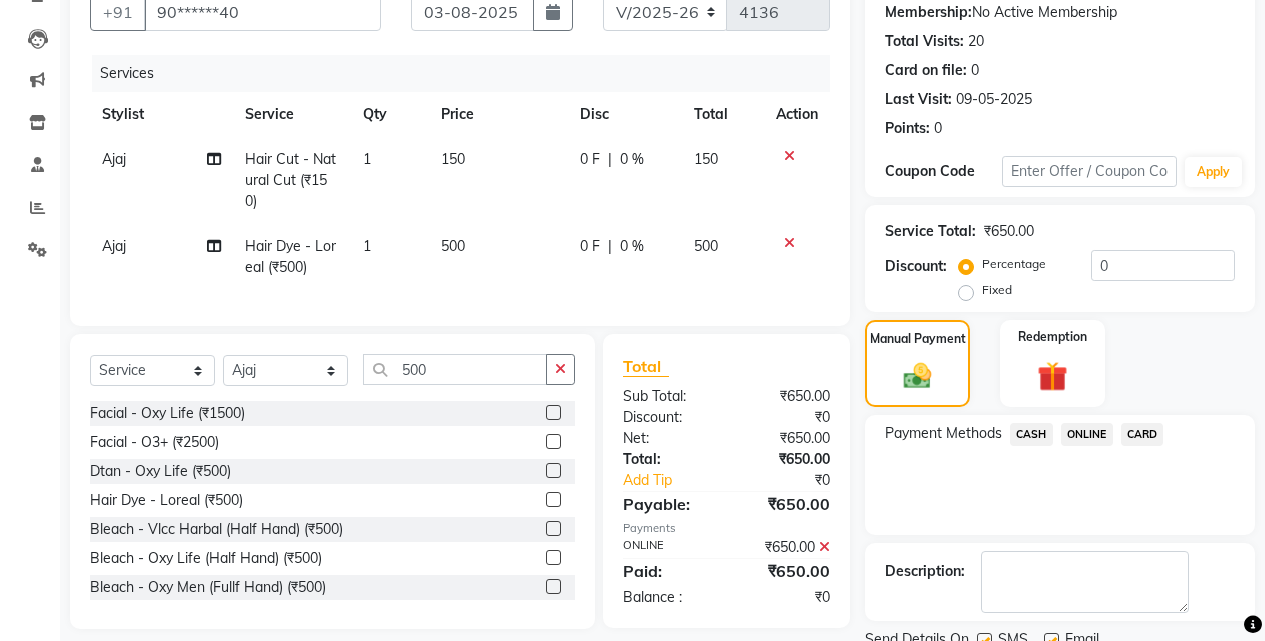scroll, scrollTop: 271, scrollLeft: 0, axis: vertical 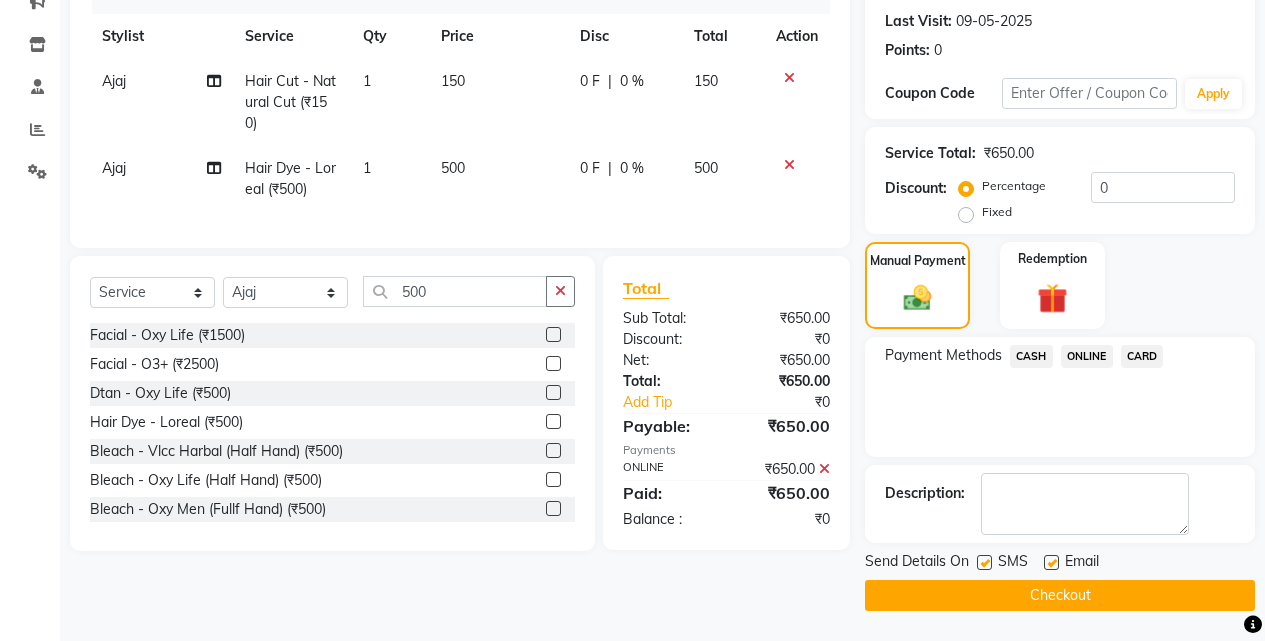 click on "Checkout" 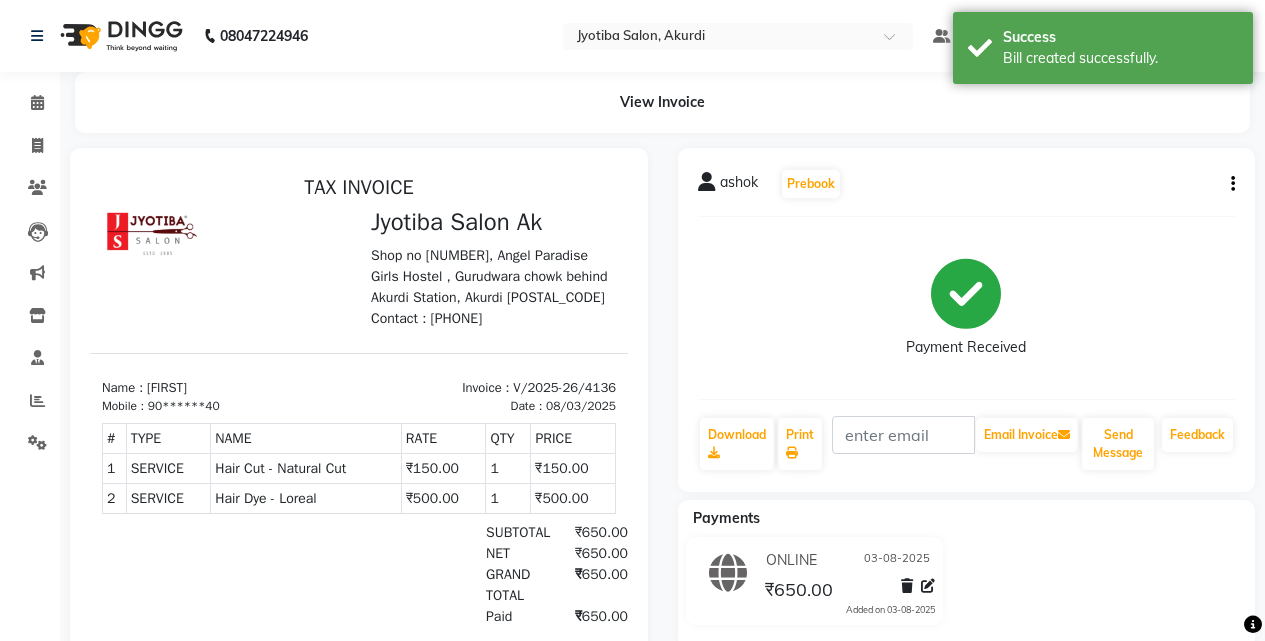 scroll, scrollTop: 0, scrollLeft: 0, axis: both 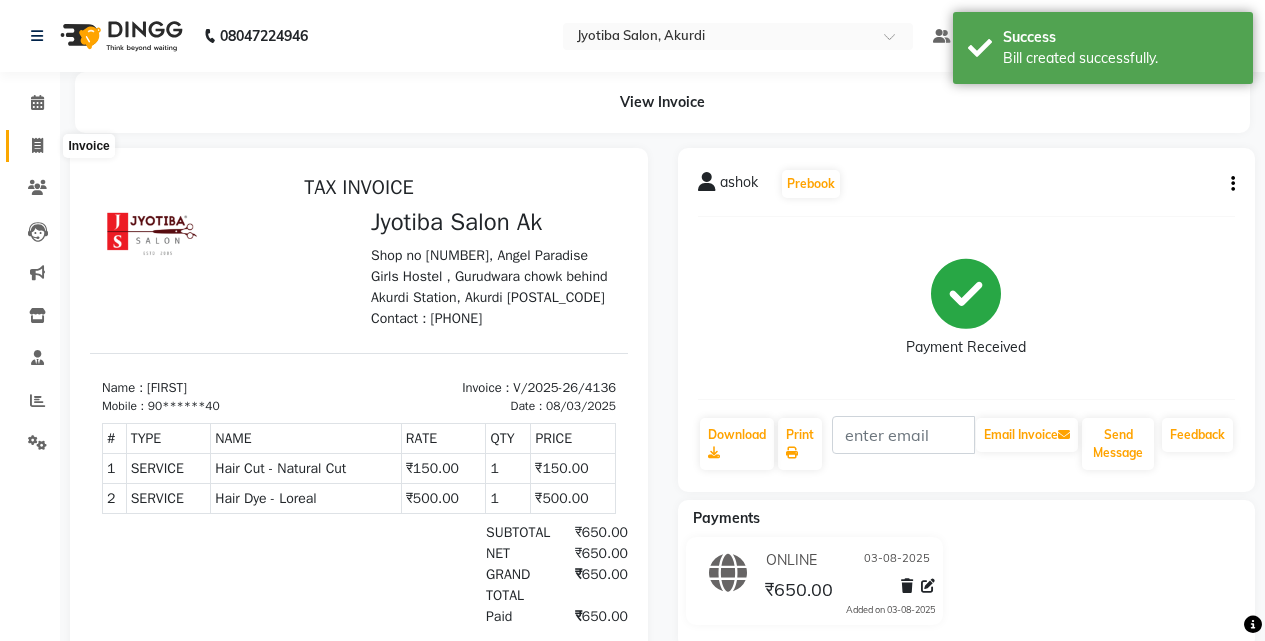 click 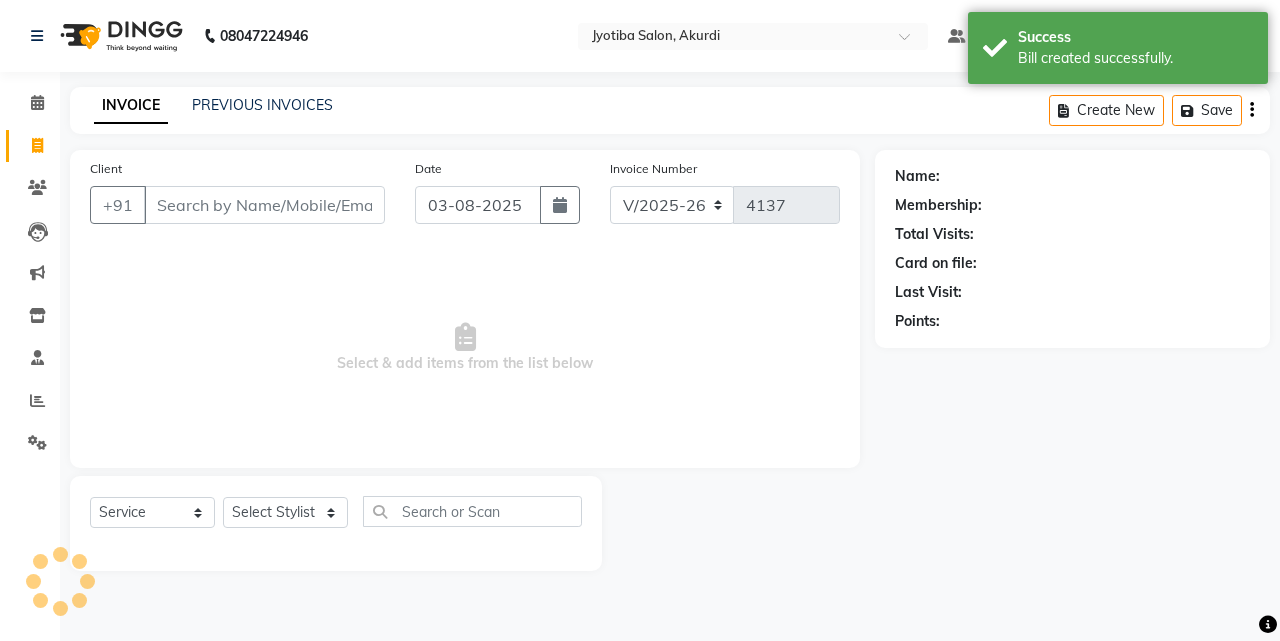 click on "Client" at bounding box center [264, 205] 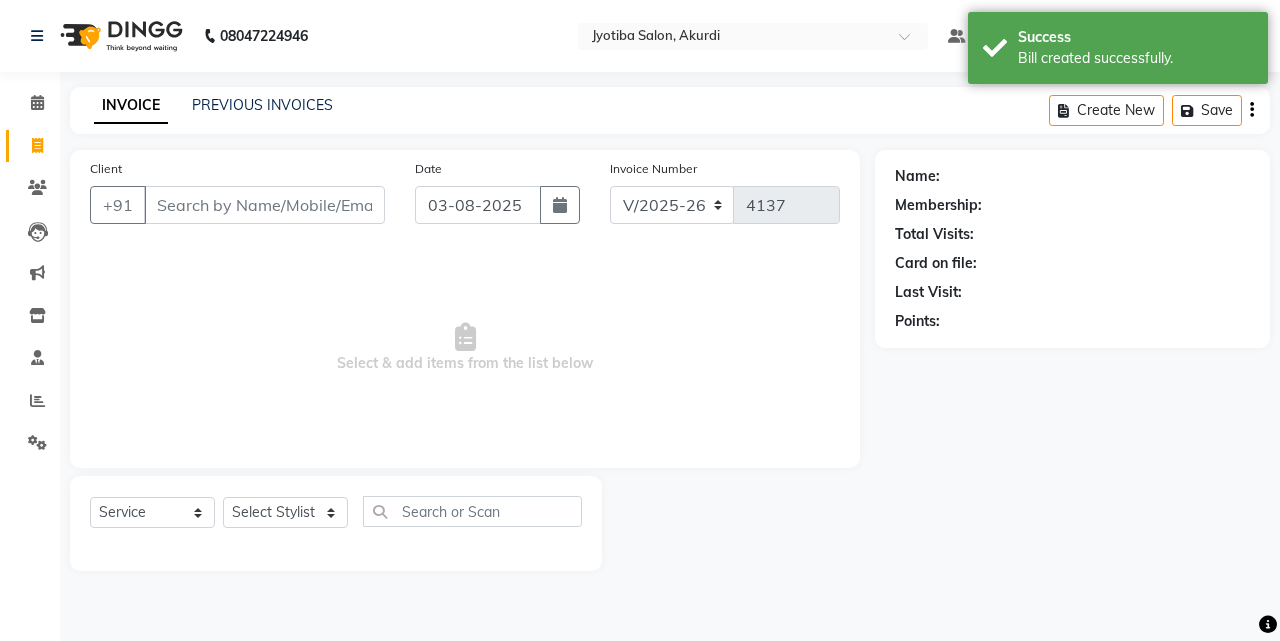click on "Client" at bounding box center [264, 205] 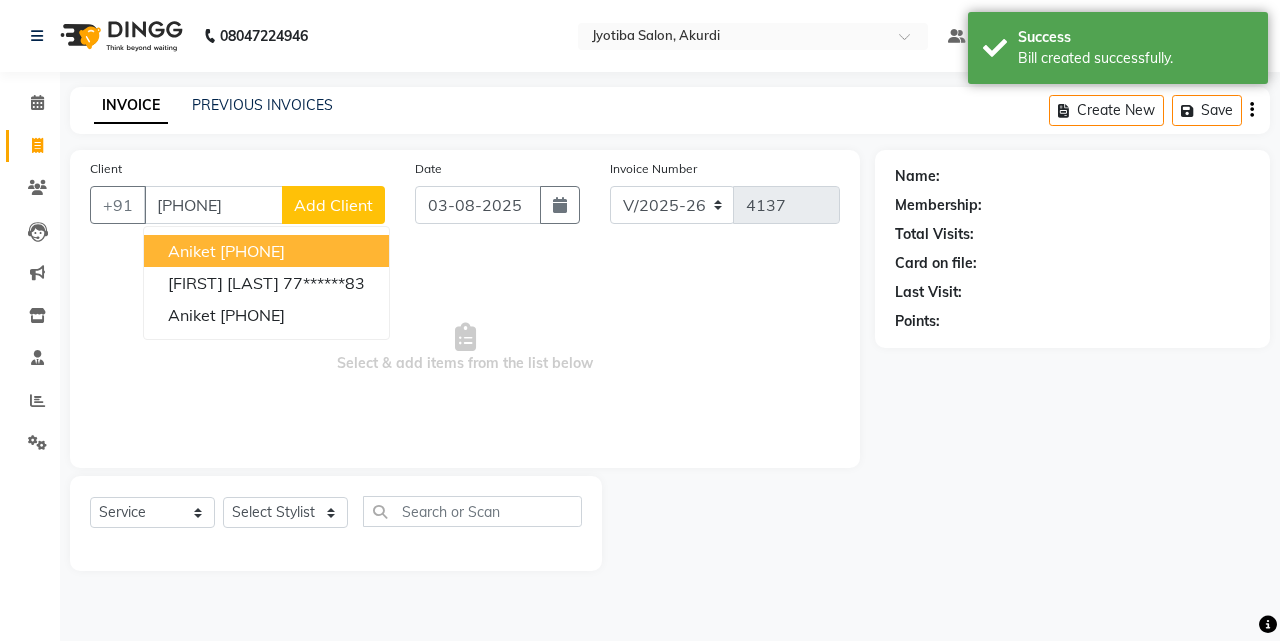 click on "77******60" at bounding box center (252, 251) 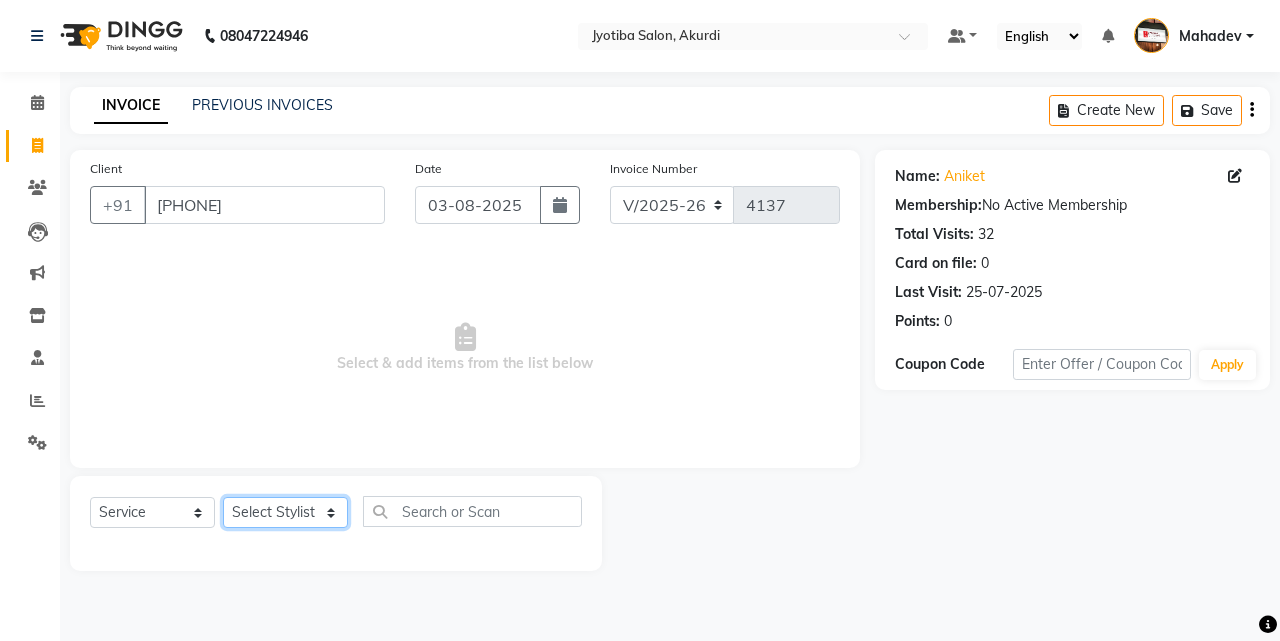 click on "Select Stylist Ajaj Ansari sahid Arif Ganpat  Mahadev manish choudhari Parmu tatya  Prem Rajan Sanjay Sanjay Santosh  Shop  Sohel  Vinod" 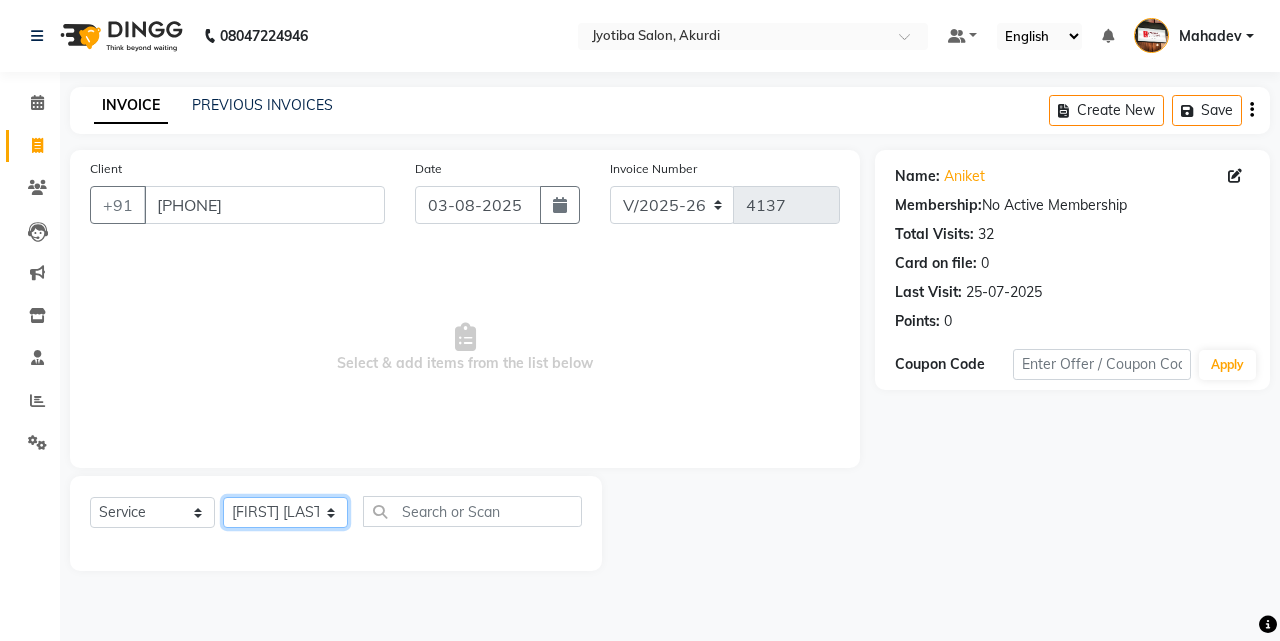 click on "Select Stylist Ajaj Ansari sahid Arif Ganpat  Mahadev manish choudhari Parmu tatya  Prem Rajan Sanjay Sanjay Santosh  Shop  Sohel  Vinod" 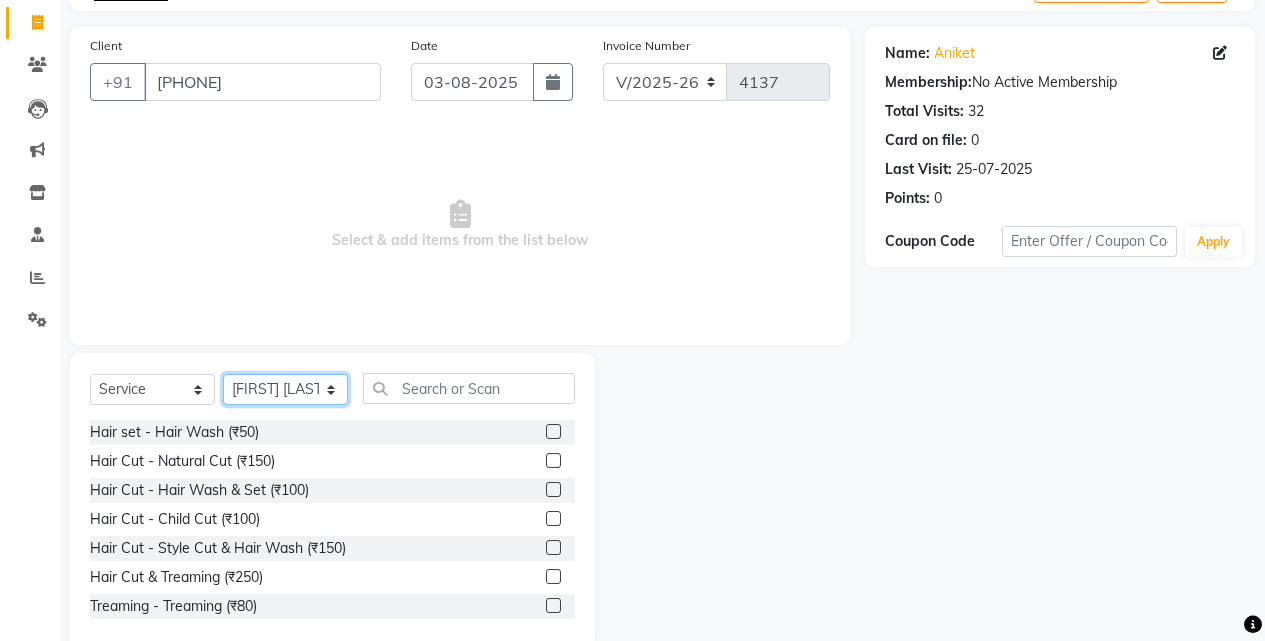 scroll, scrollTop: 160, scrollLeft: 0, axis: vertical 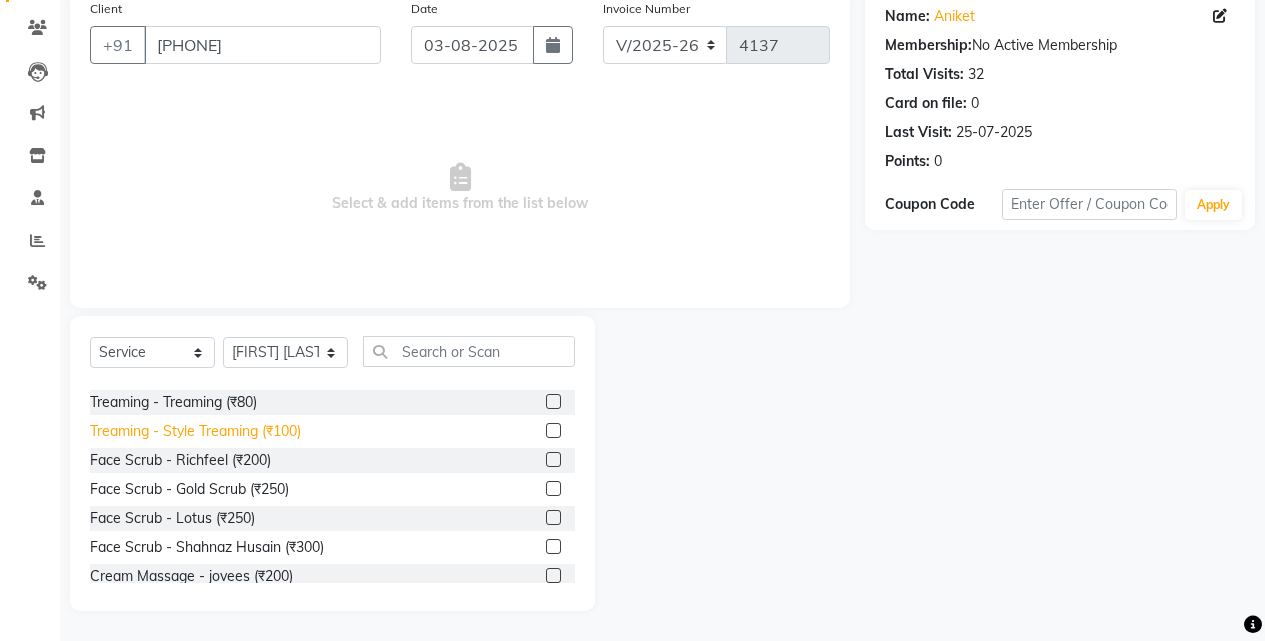 click on "Treaming - Style Treaming (₹100)" 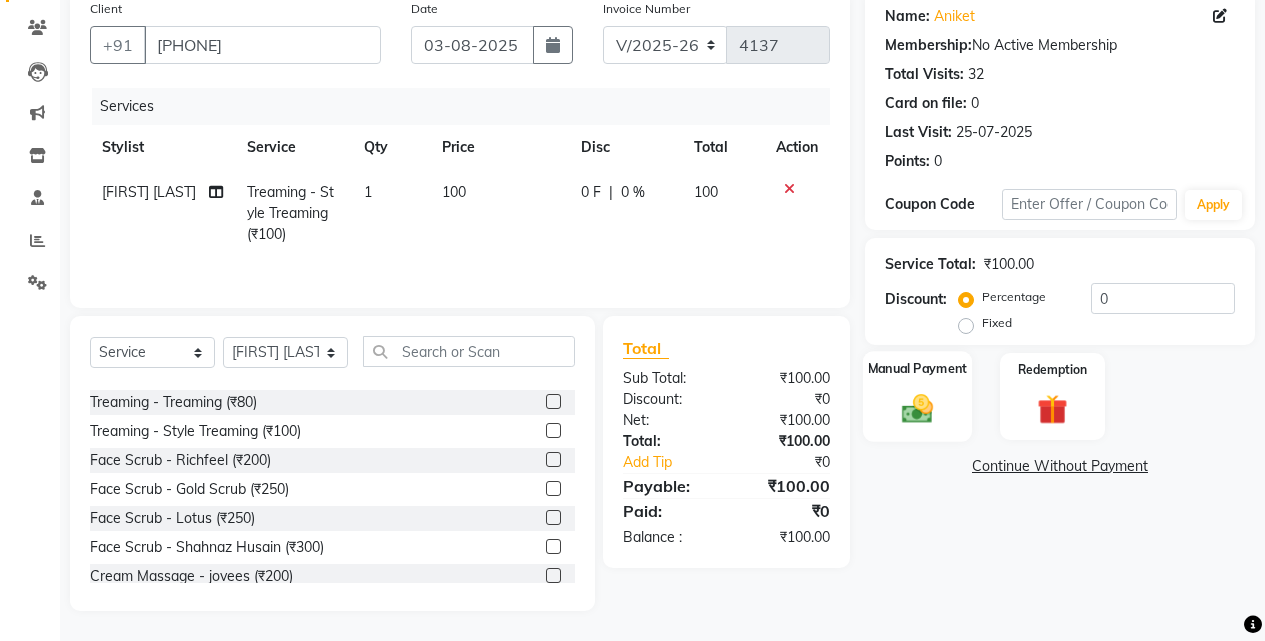 click on "Manual Payment" 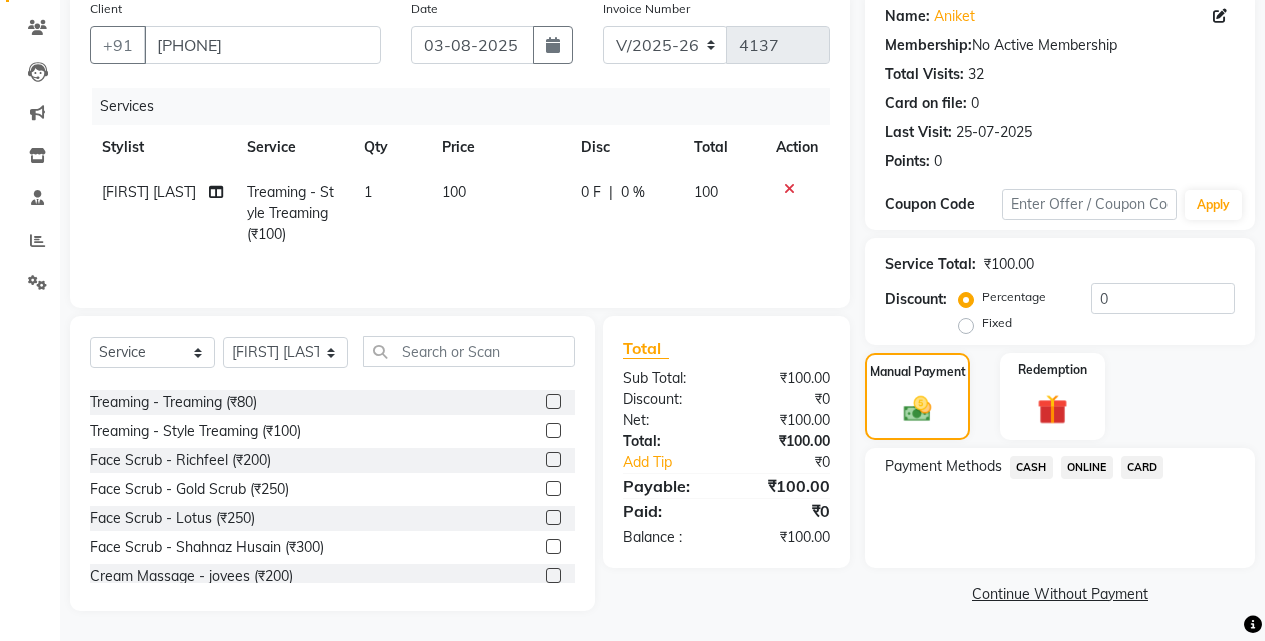 click on "ONLINE" 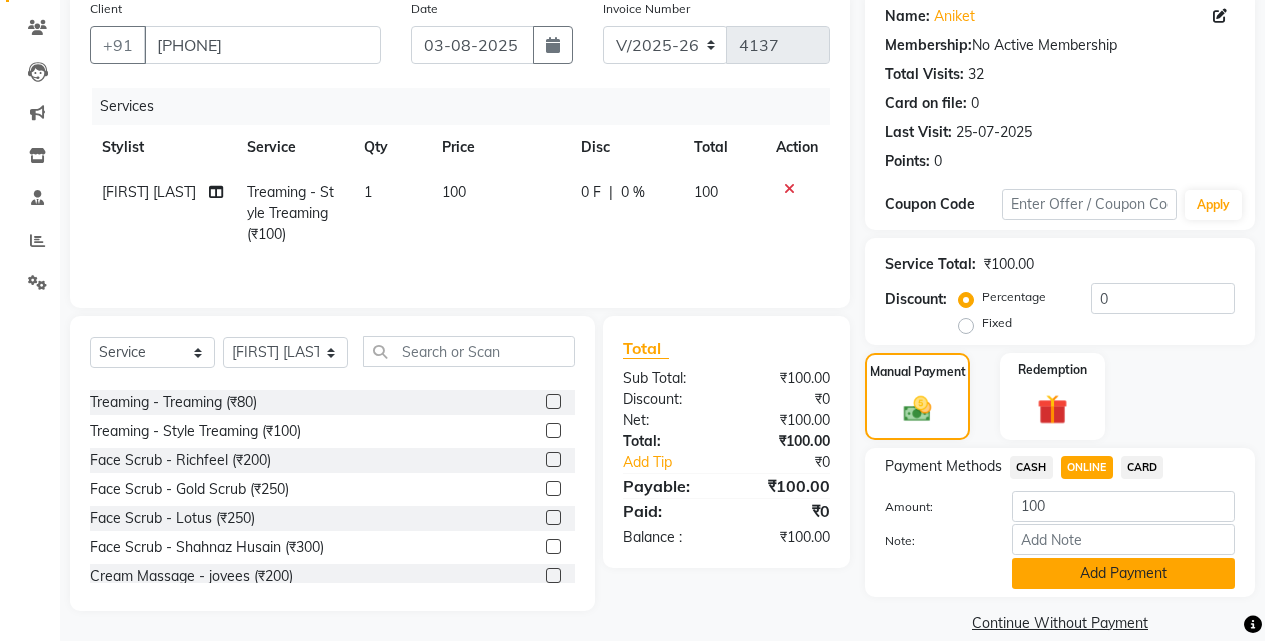 click on "Add Payment" 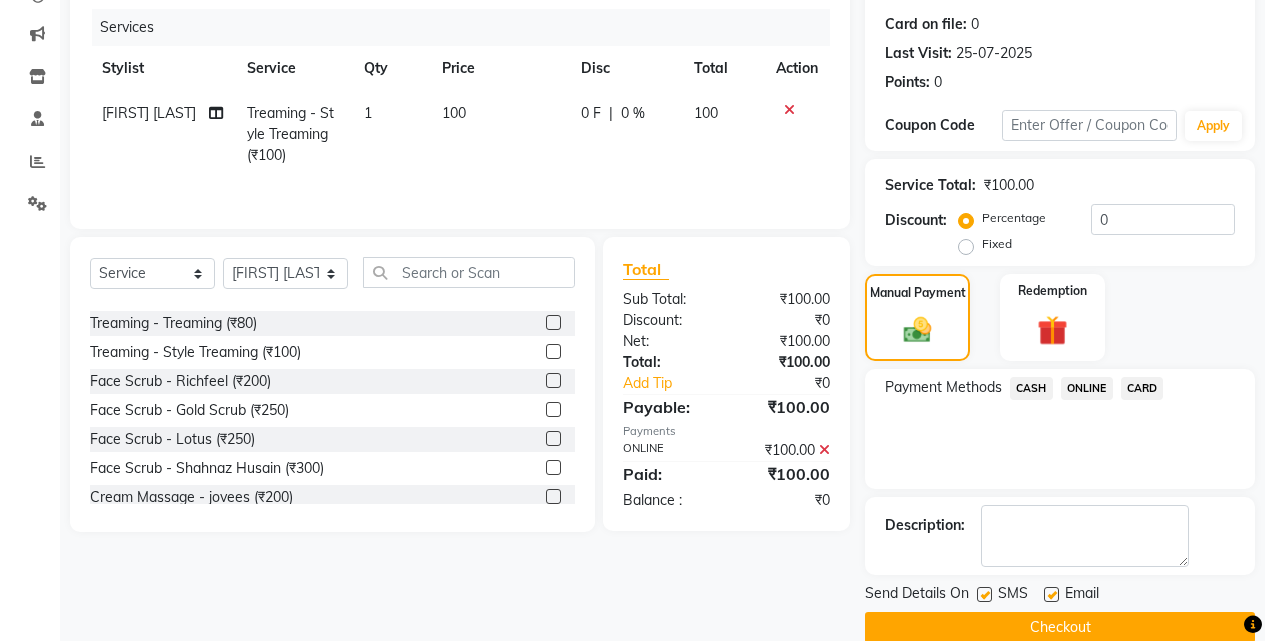 scroll, scrollTop: 271, scrollLeft: 0, axis: vertical 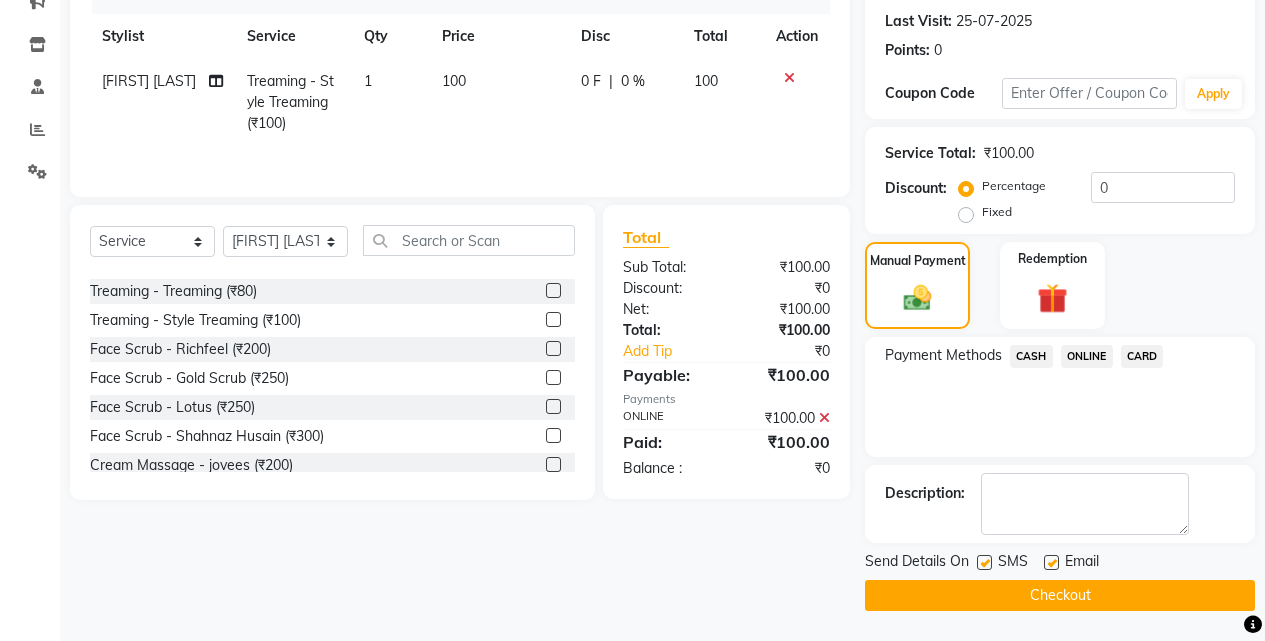 click on "Checkout" 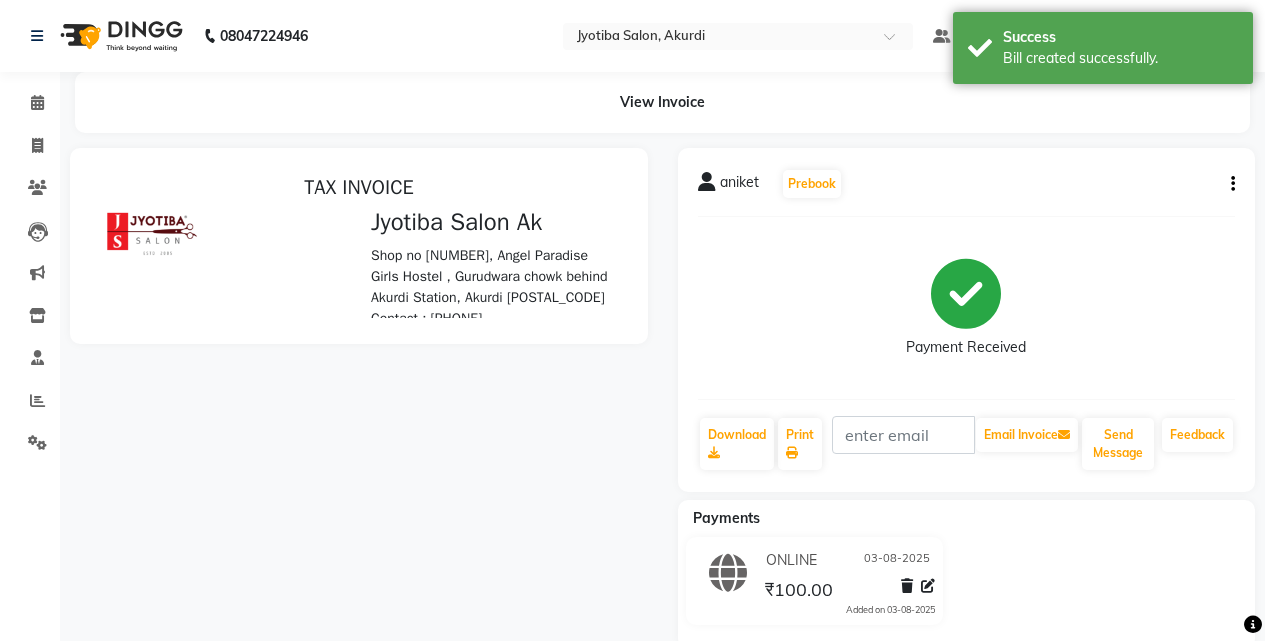 scroll, scrollTop: 0, scrollLeft: 0, axis: both 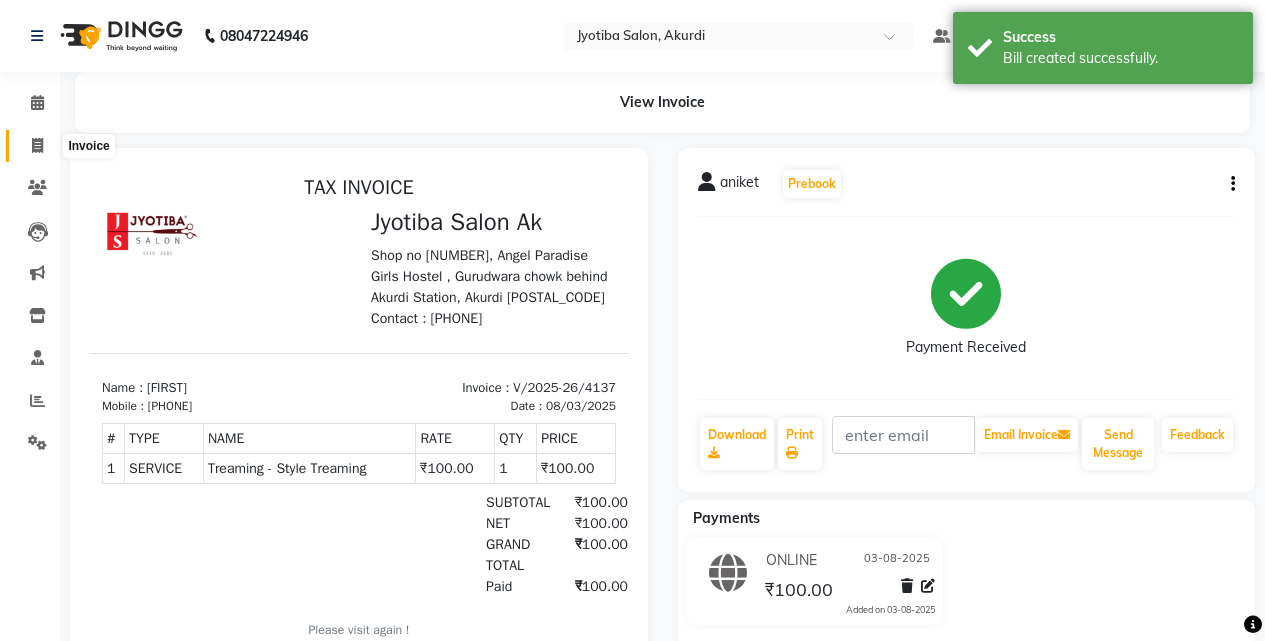 click 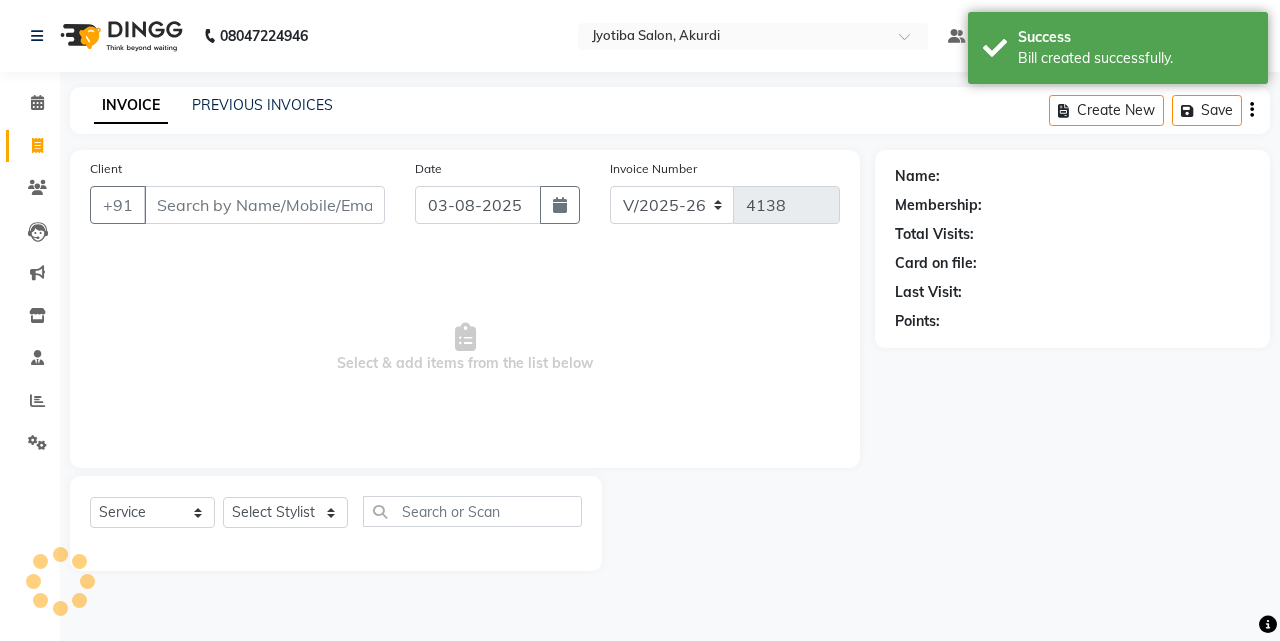 drag, startPoint x: 178, startPoint y: 211, endPoint x: 177, endPoint y: 201, distance: 10.049875 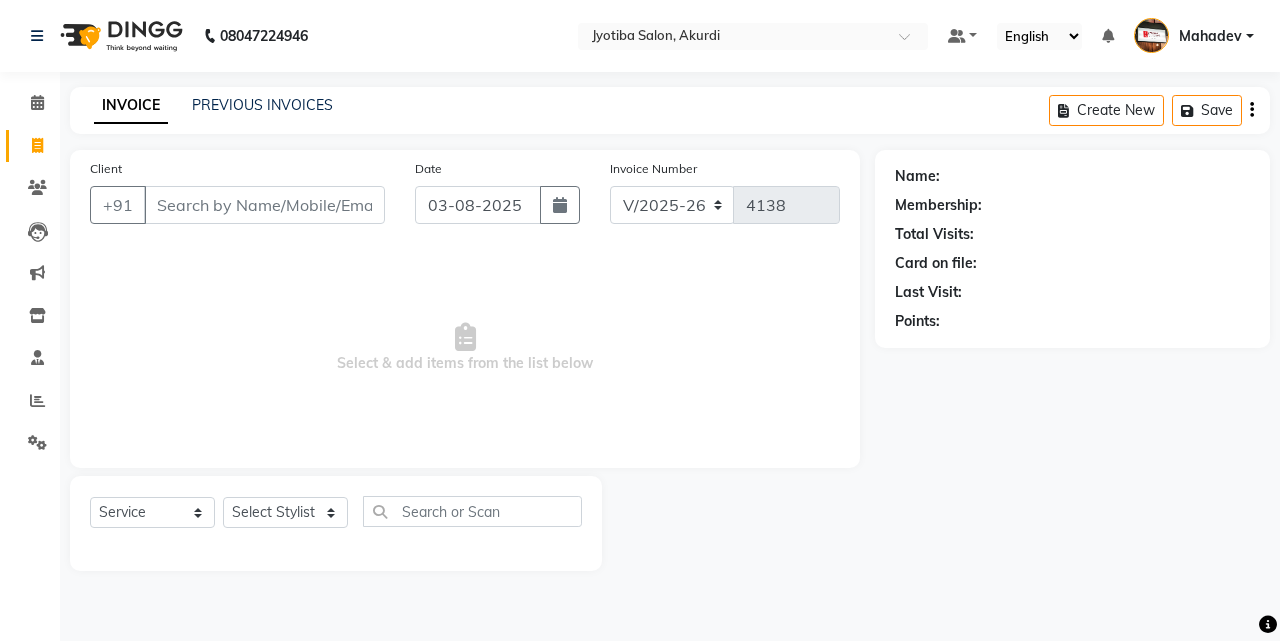 click on "Client" at bounding box center [264, 205] 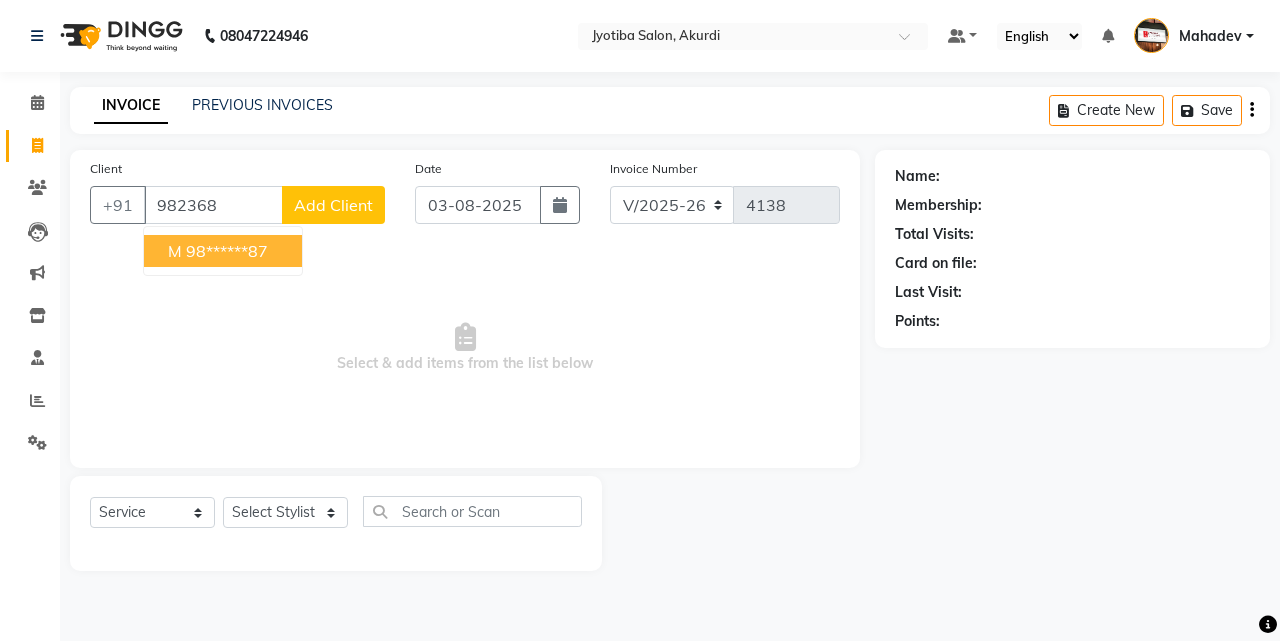 click on "m  98******87" at bounding box center [223, 251] 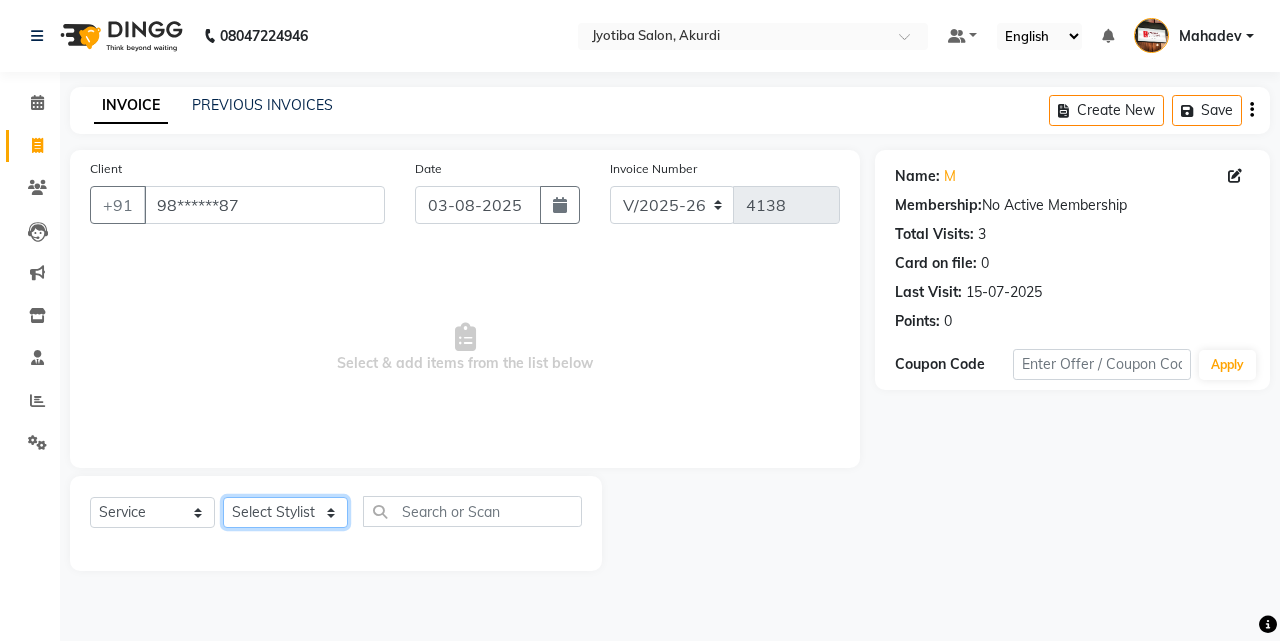 click on "Select Stylist Ajaj Ansari sahid Arif Ganpat  Mahadev manish choudhari Parmu tatya  Prem Rajan Sanjay Sanjay Santosh  Shop  Sohel  Vinod" 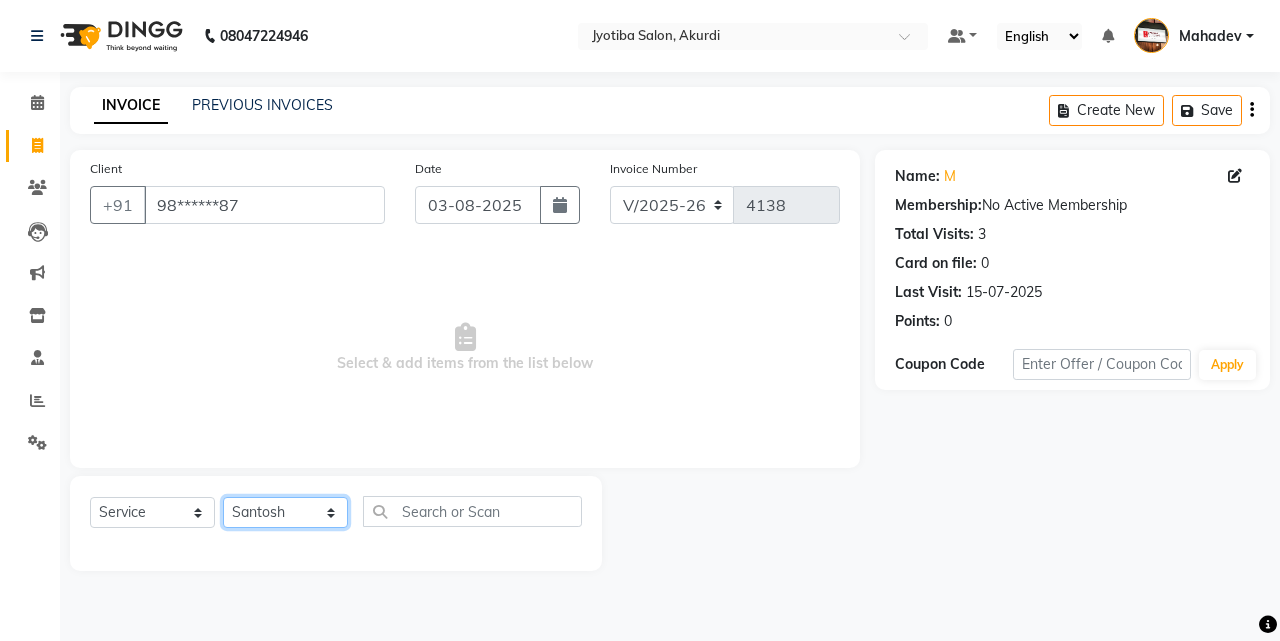 click on "Select Stylist Ajaj Ansari sahid Arif Ganpat  Mahadev manish choudhari Parmu tatya  Prem Rajan Sanjay Sanjay Santosh  Shop  Sohel  Vinod" 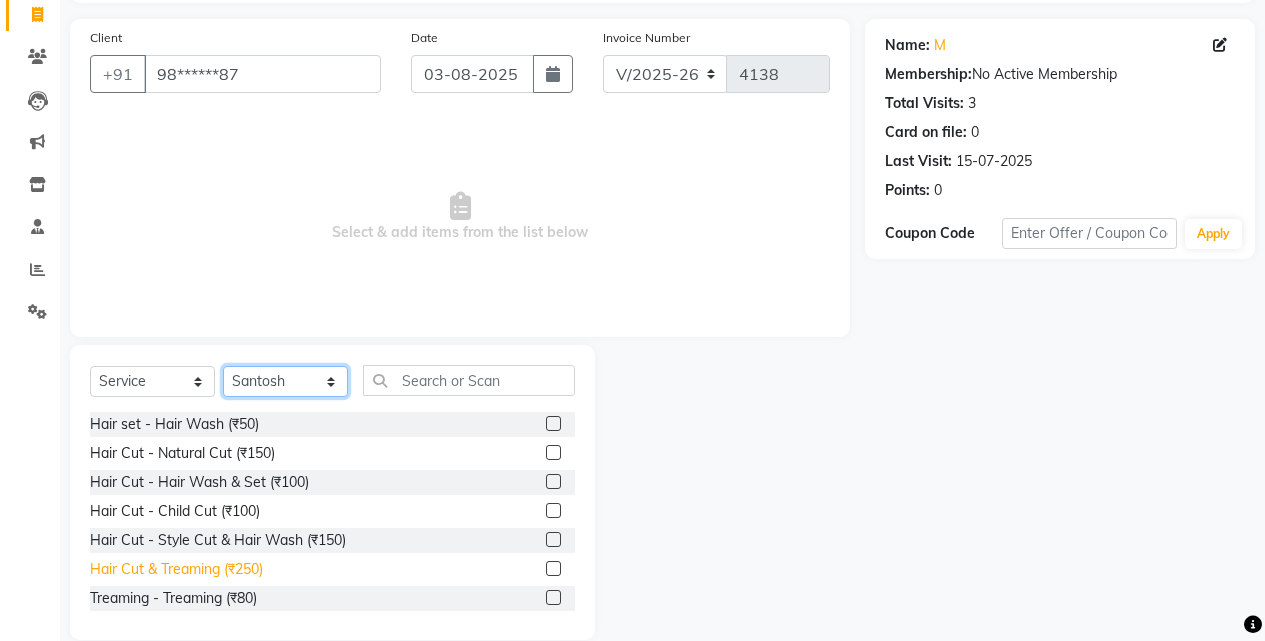 scroll, scrollTop: 160, scrollLeft: 0, axis: vertical 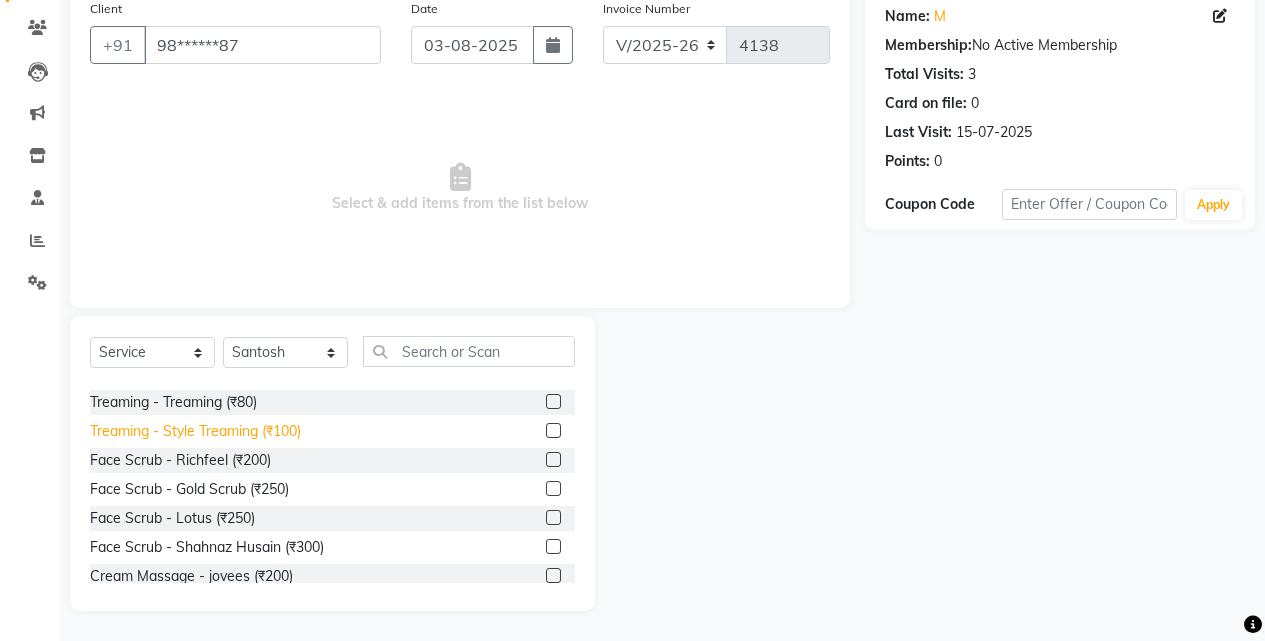 click on "Treaming - Style Treaming (₹100)" 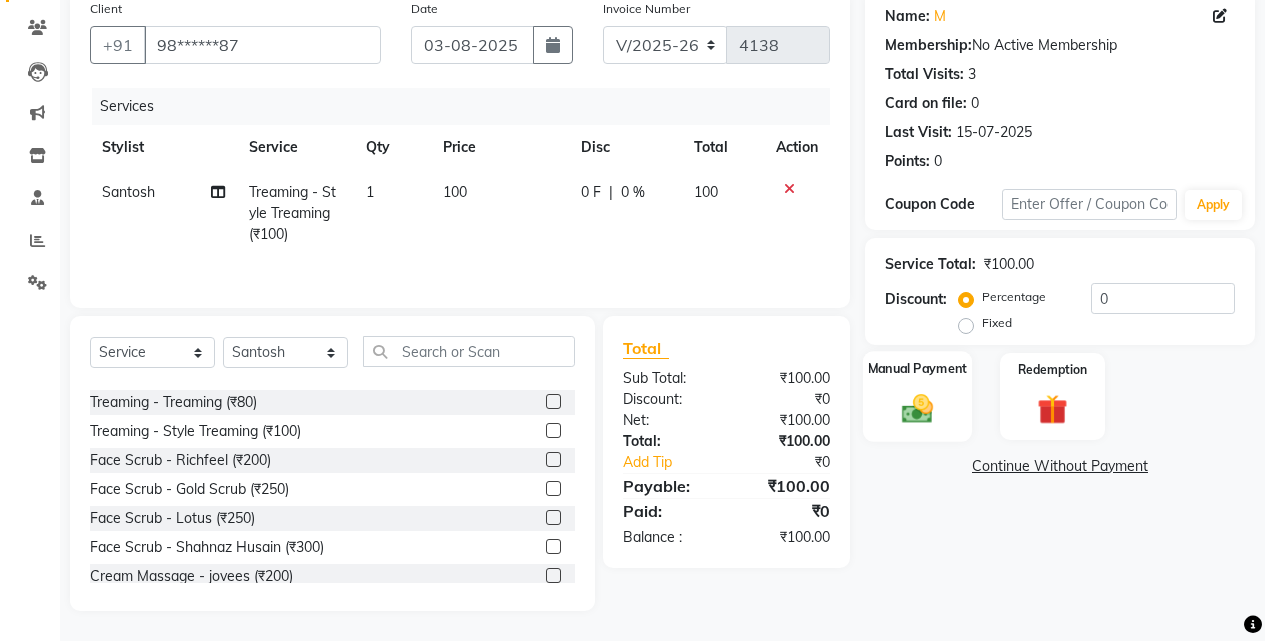 click on "Manual Payment" 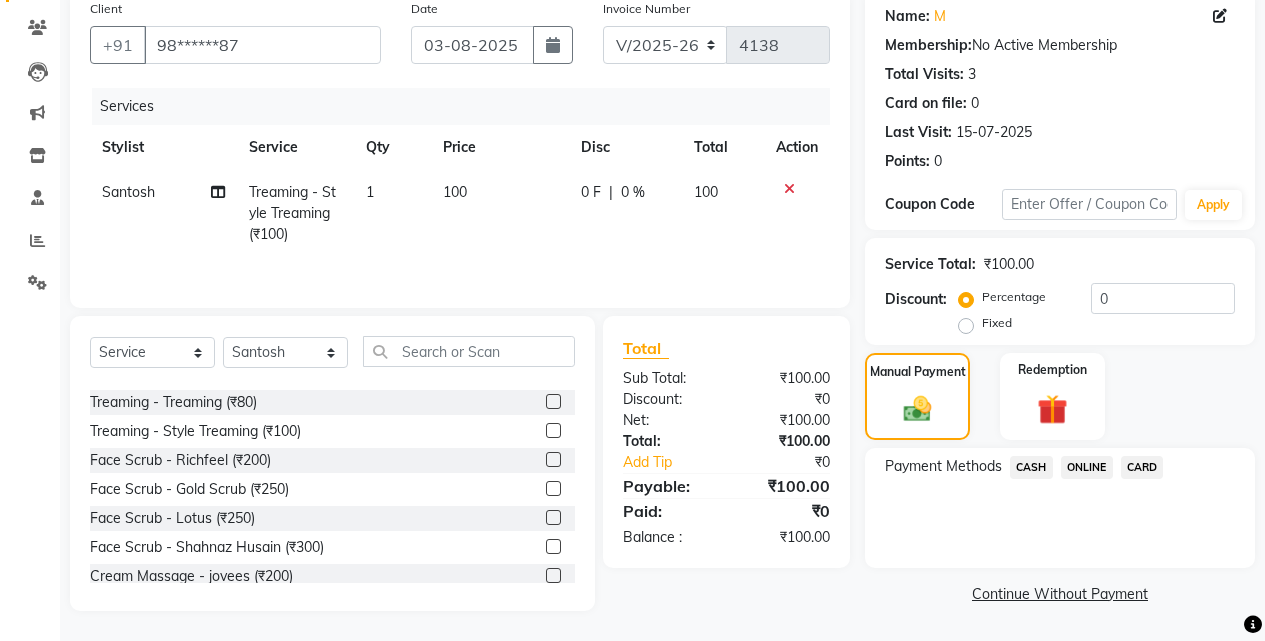 click on "ONLINE" 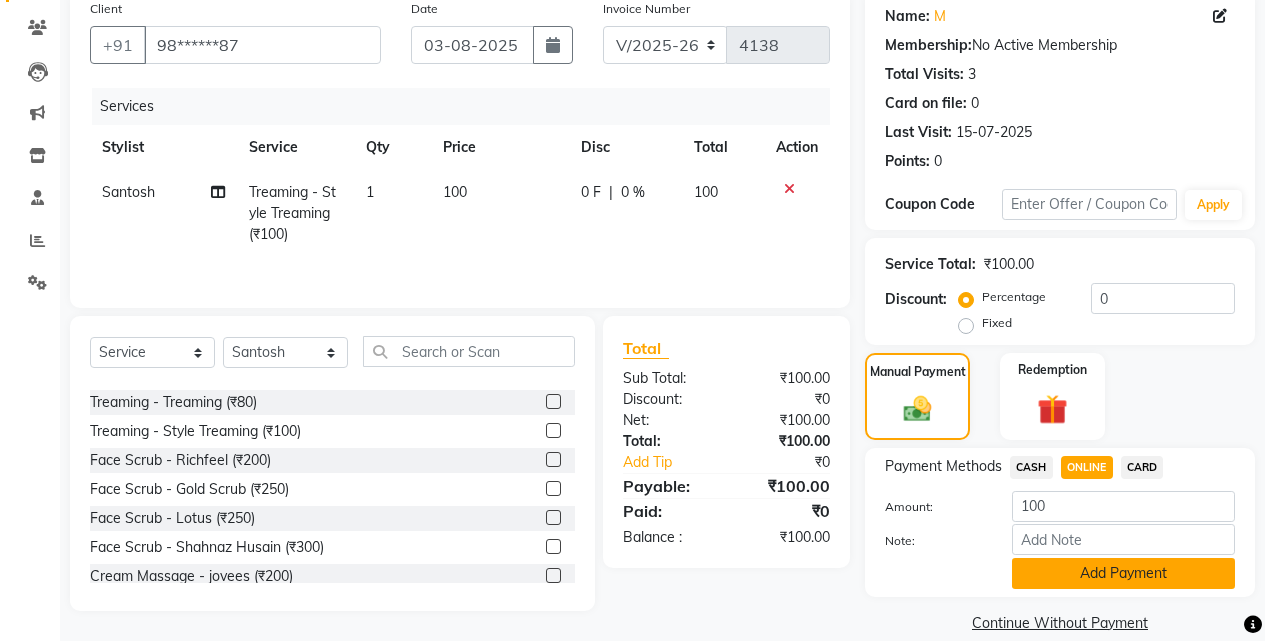 click on "Add Payment" 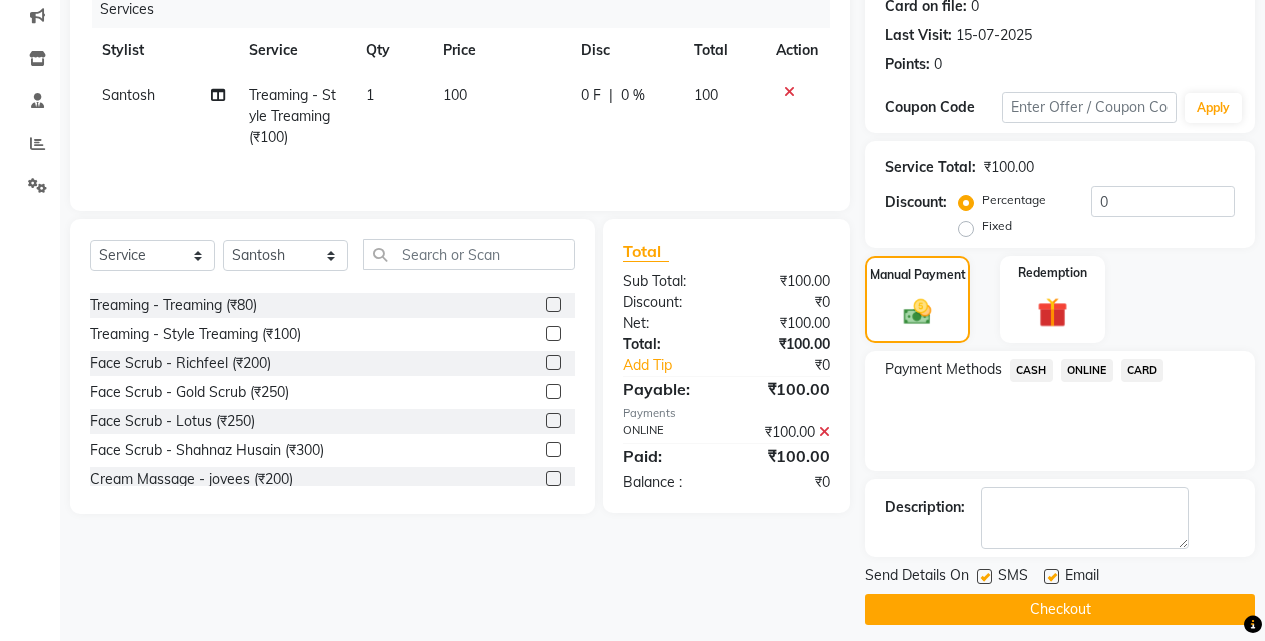 scroll, scrollTop: 271, scrollLeft: 0, axis: vertical 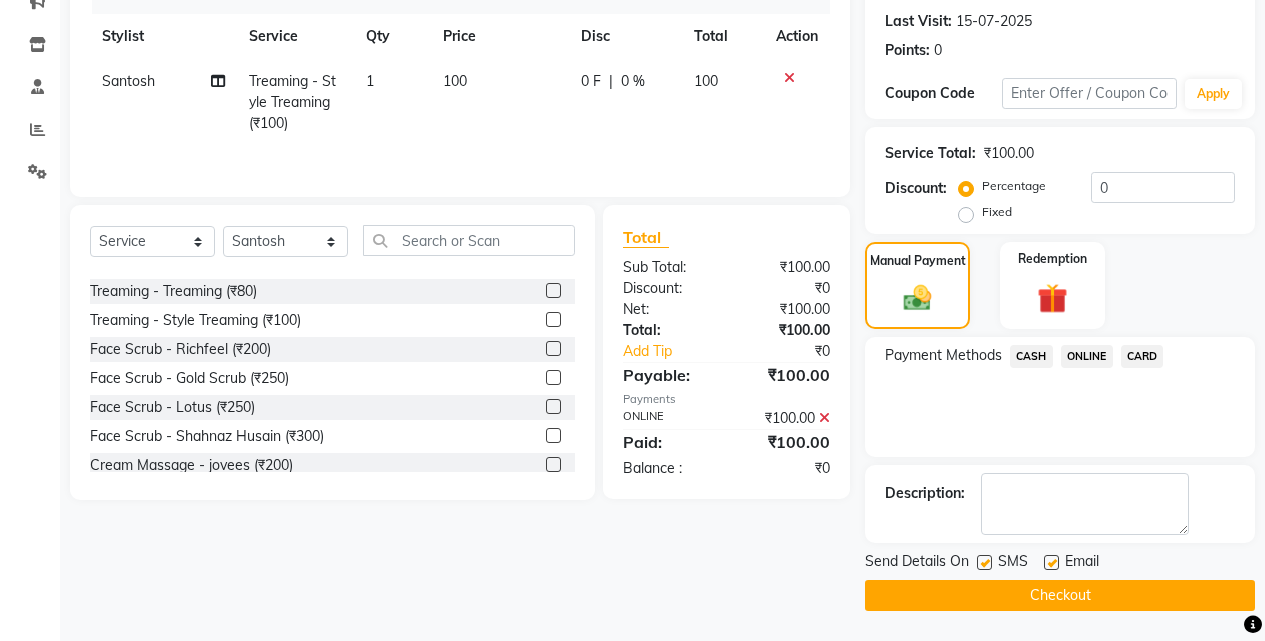 click on "Checkout" 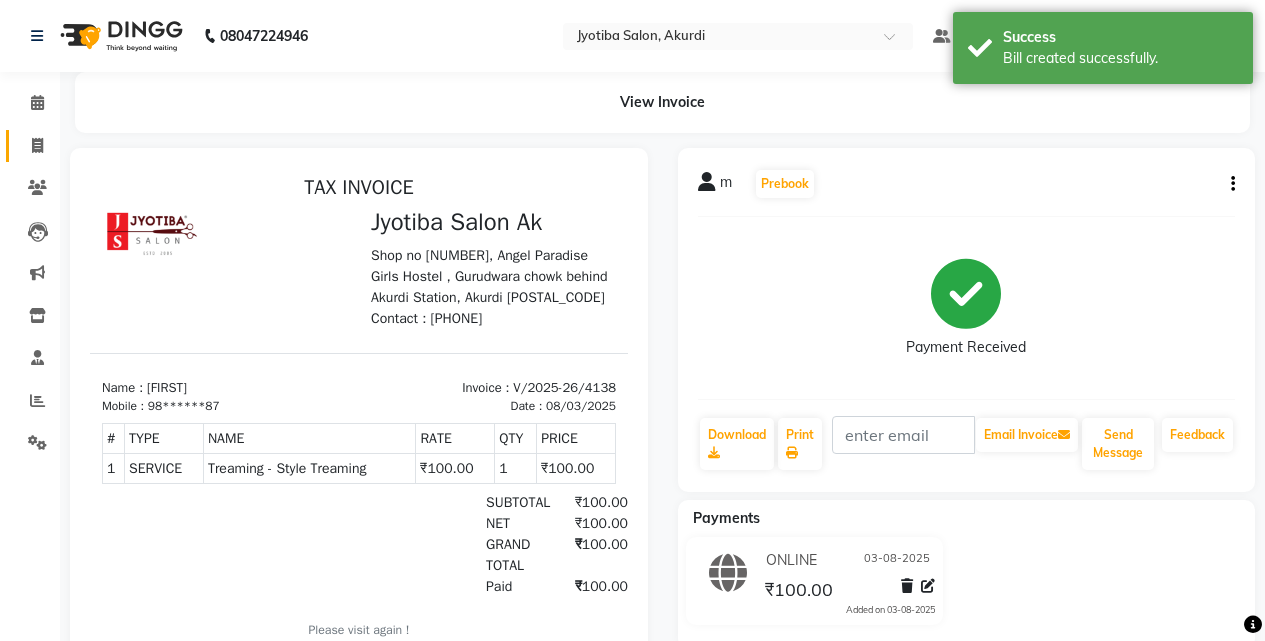 scroll, scrollTop: 0, scrollLeft: 0, axis: both 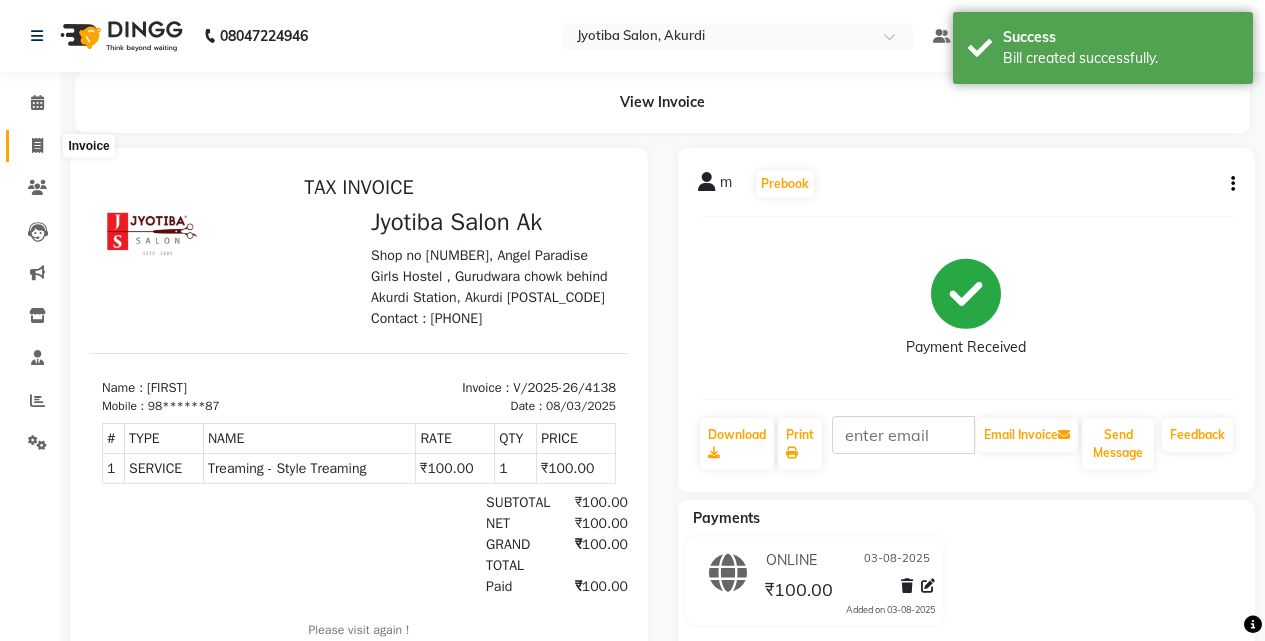 click 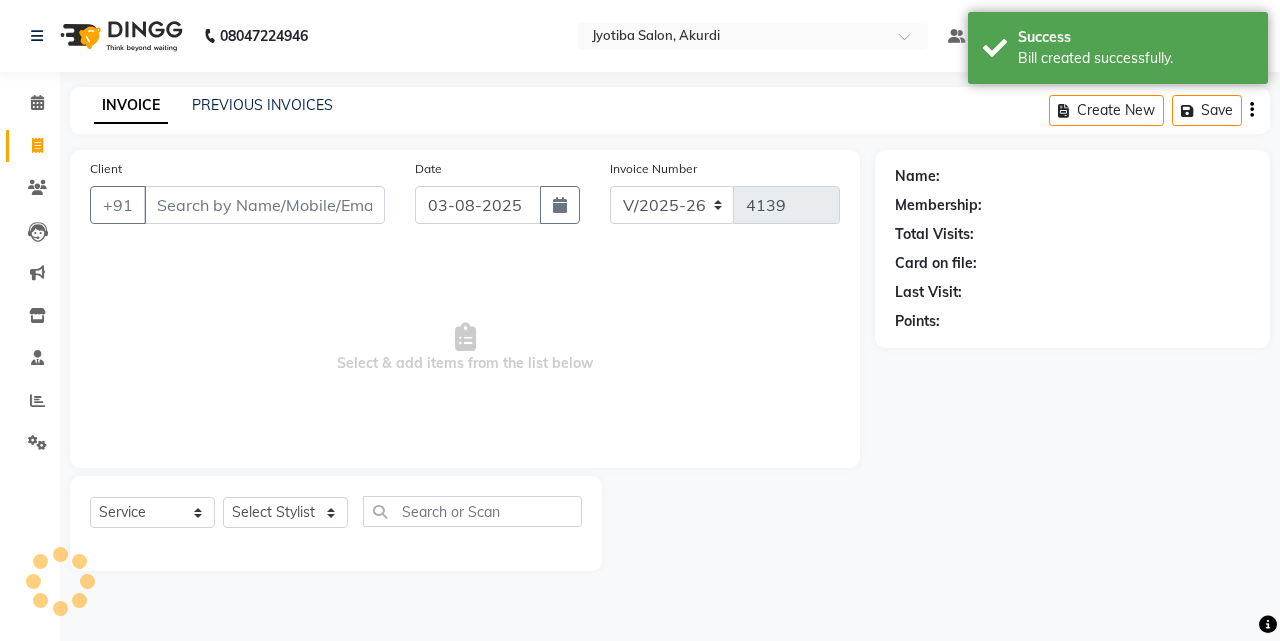 click on "Client" at bounding box center (264, 205) 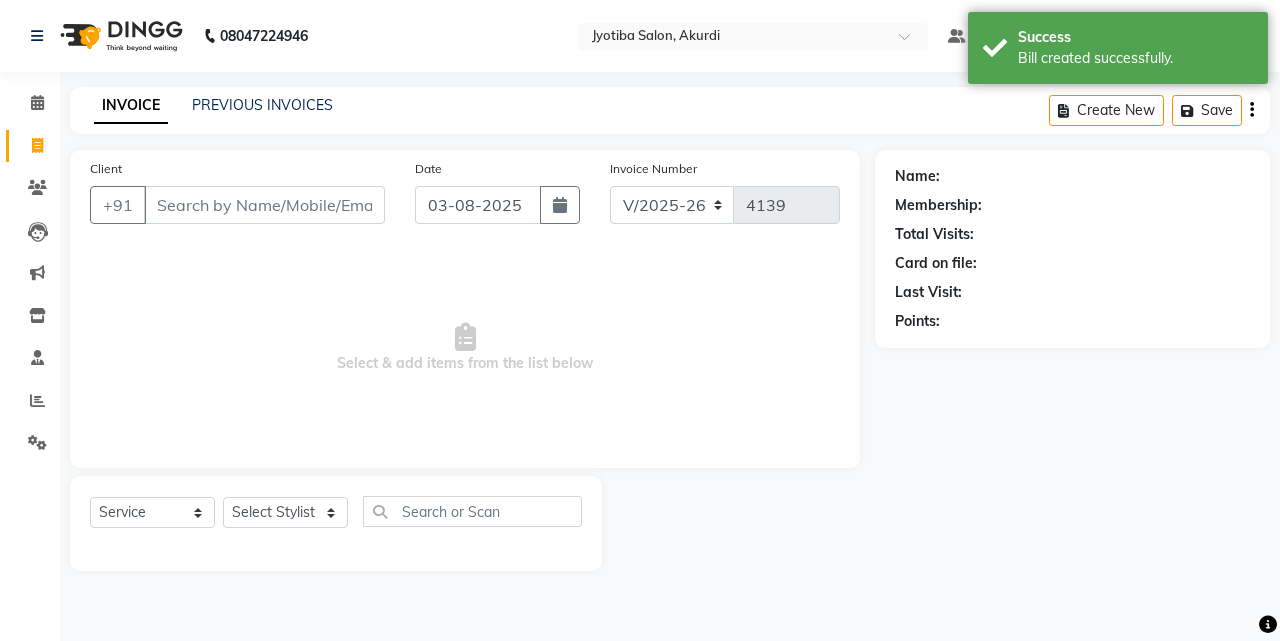 click on "Client" at bounding box center (264, 205) 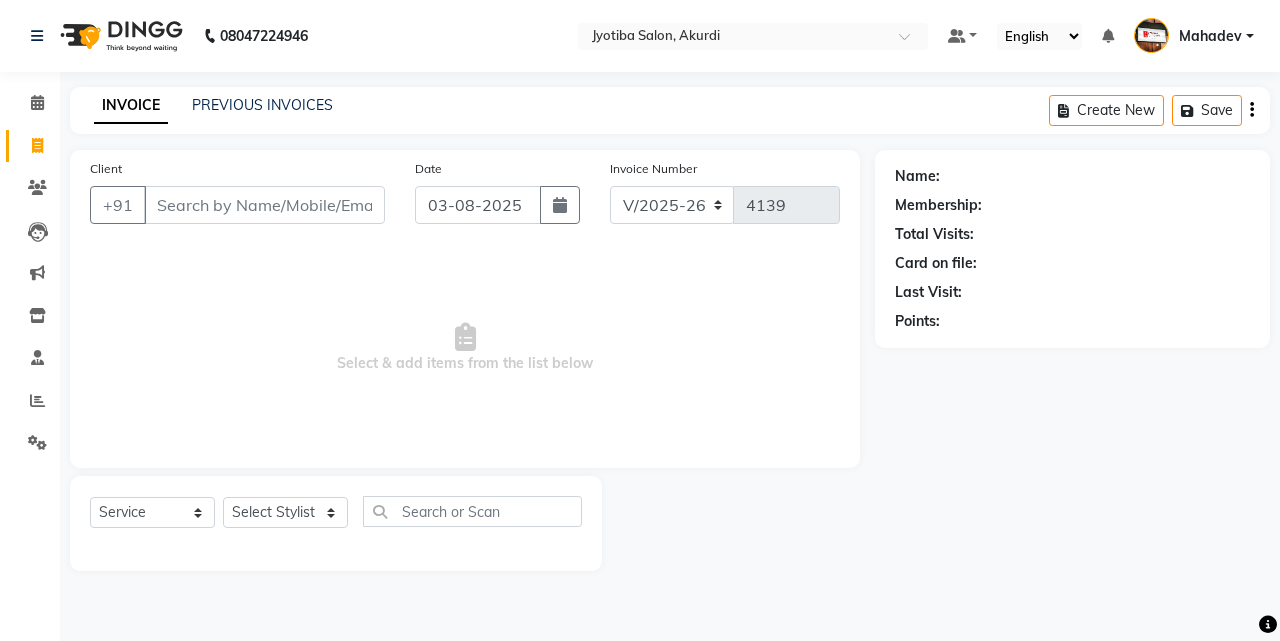 click on "Client" at bounding box center [264, 205] 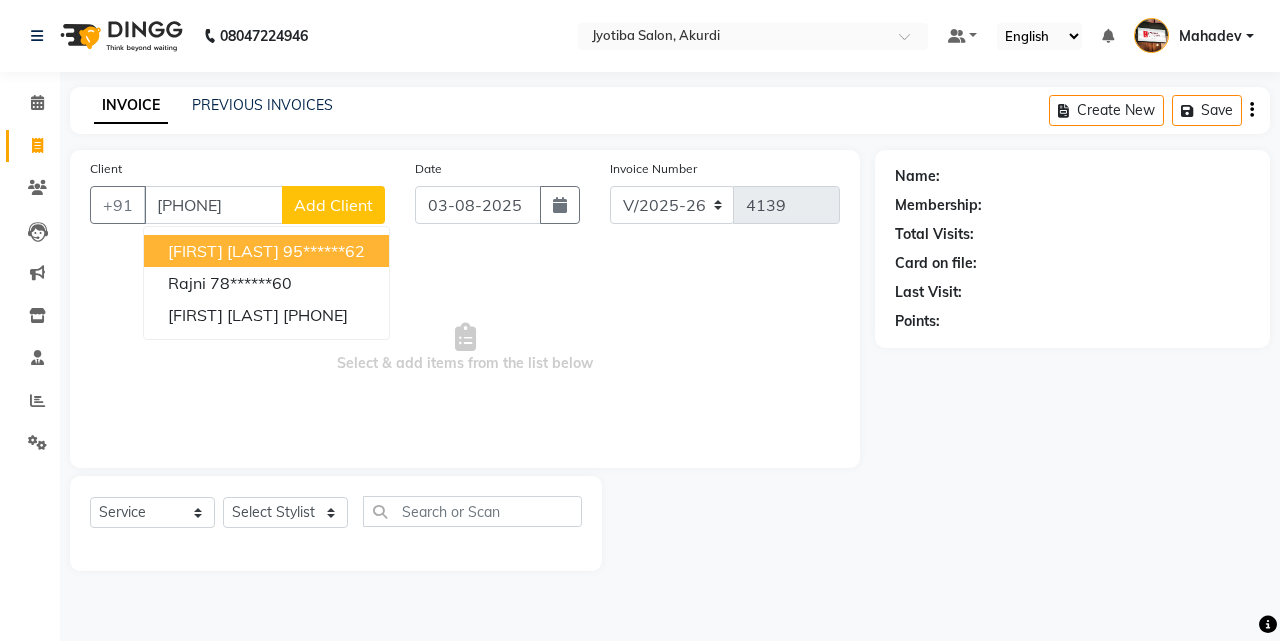 click on "Pavan y" at bounding box center (223, 251) 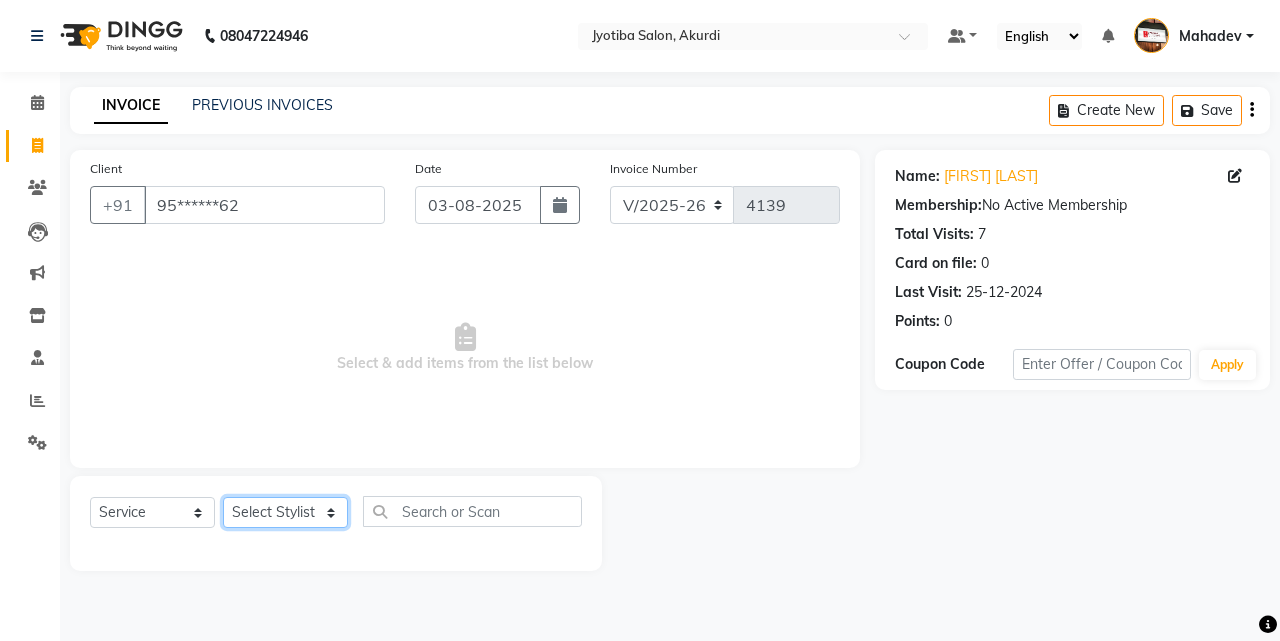 click on "Select Stylist Ajaj Ansari sahid Arif Ganpat  Mahadev manish choudhari Parmu tatya  Prem Rajan Sanjay Sanjay Santosh  Shop  Sohel  Vinod" 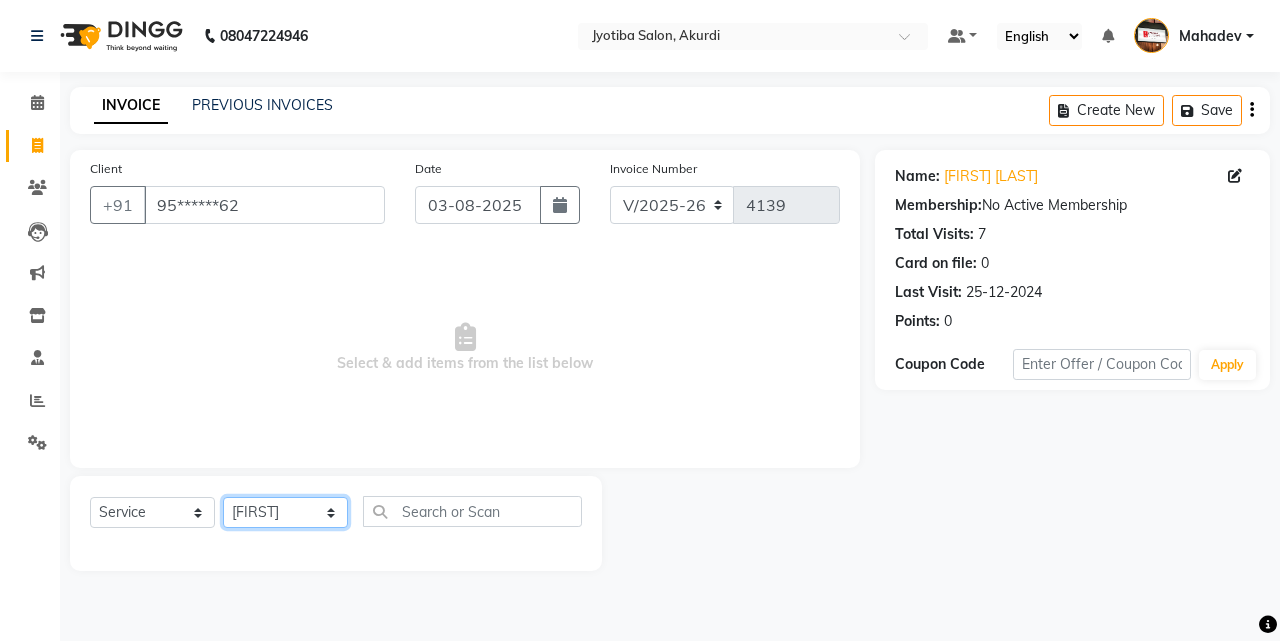 click on "Select Stylist Ajaj Ansari sahid Arif Ganpat  Mahadev manish choudhari Parmu tatya  Prem Rajan Sanjay Sanjay Santosh  Shop  Sohel  Vinod" 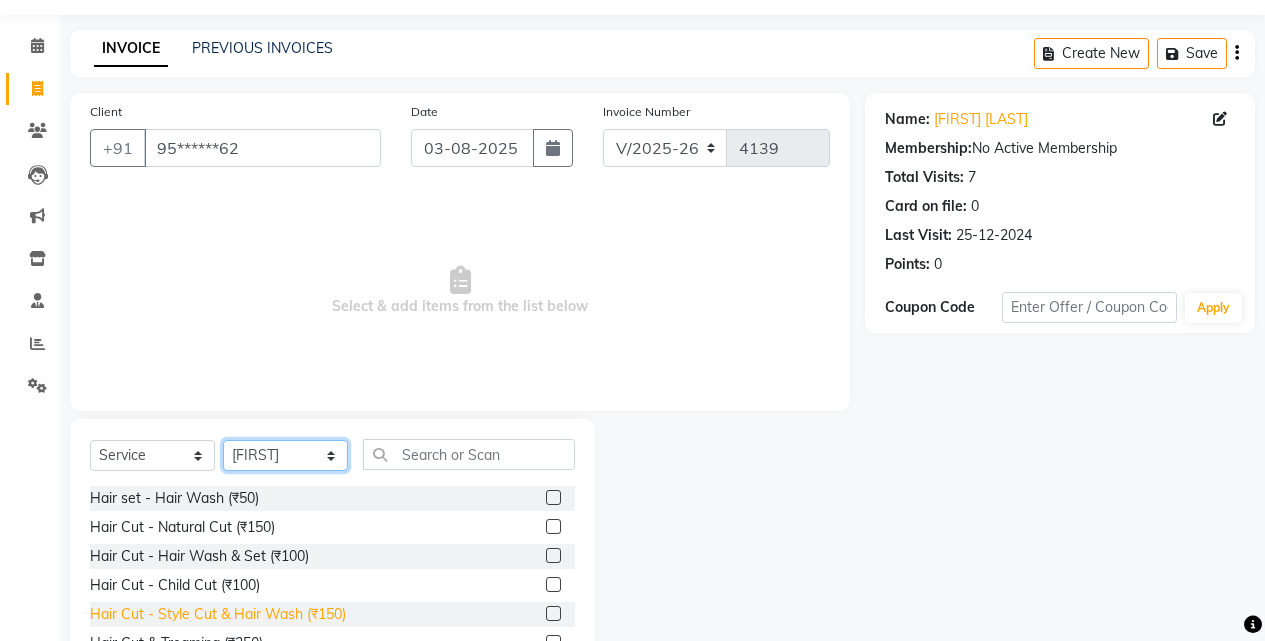 scroll, scrollTop: 160, scrollLeft: 0, axis: vertical 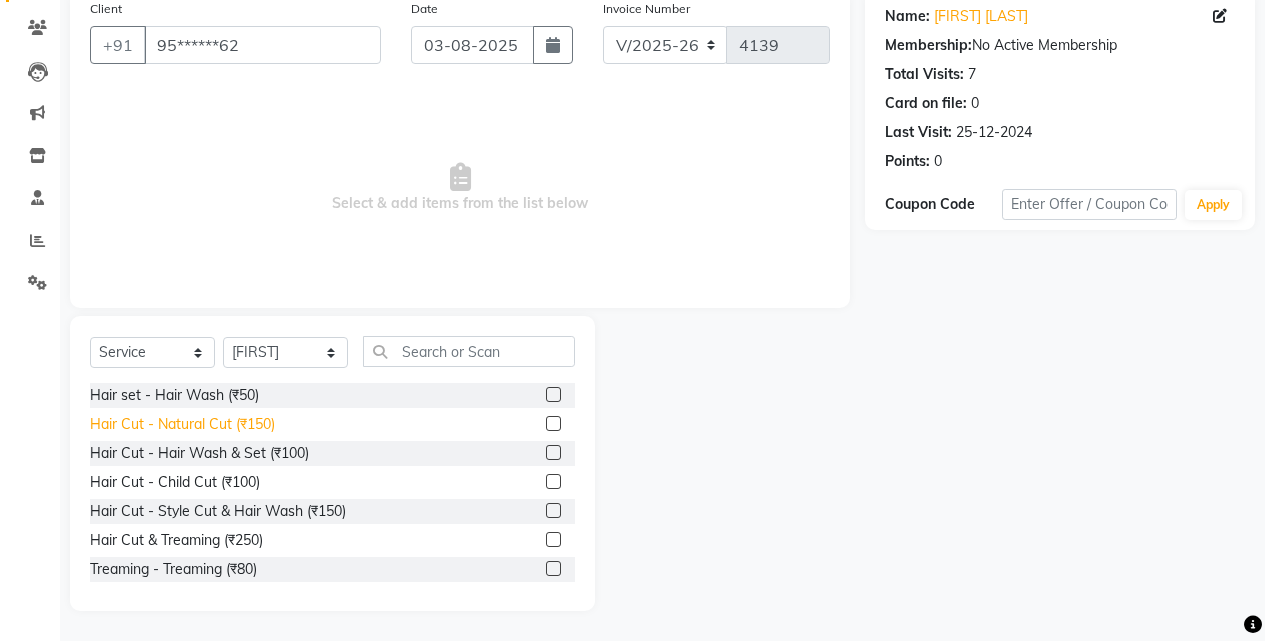click on "Hair Cut - Natural Cut (₹150)" 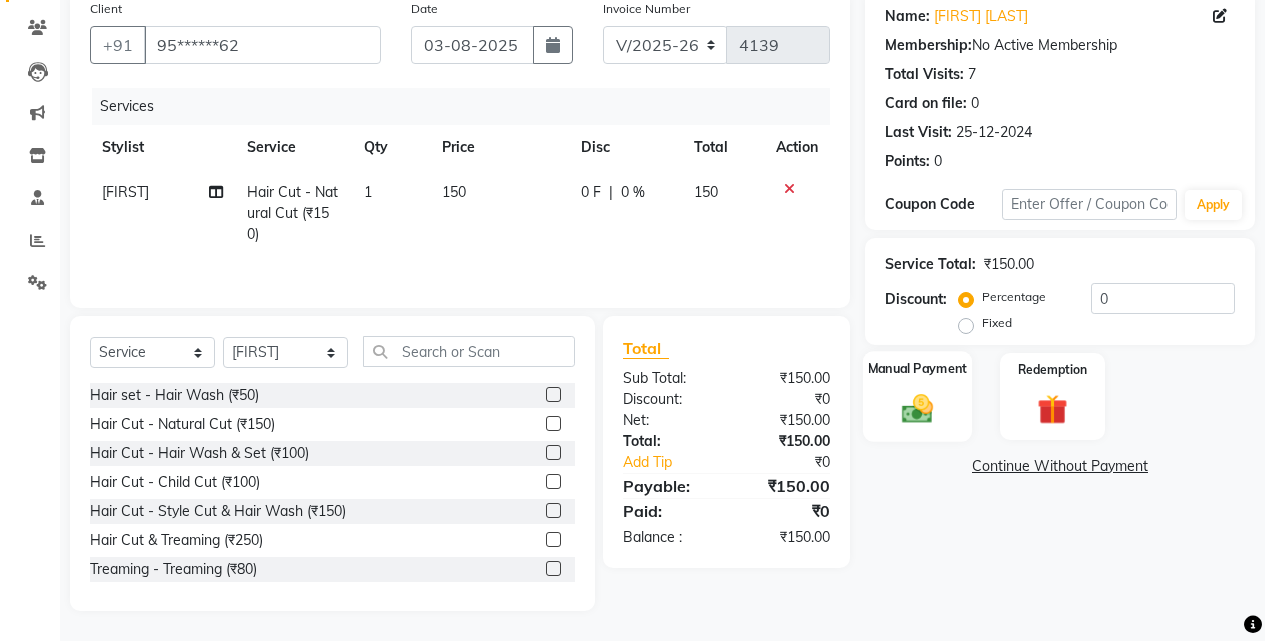 click on "Manual Payment" 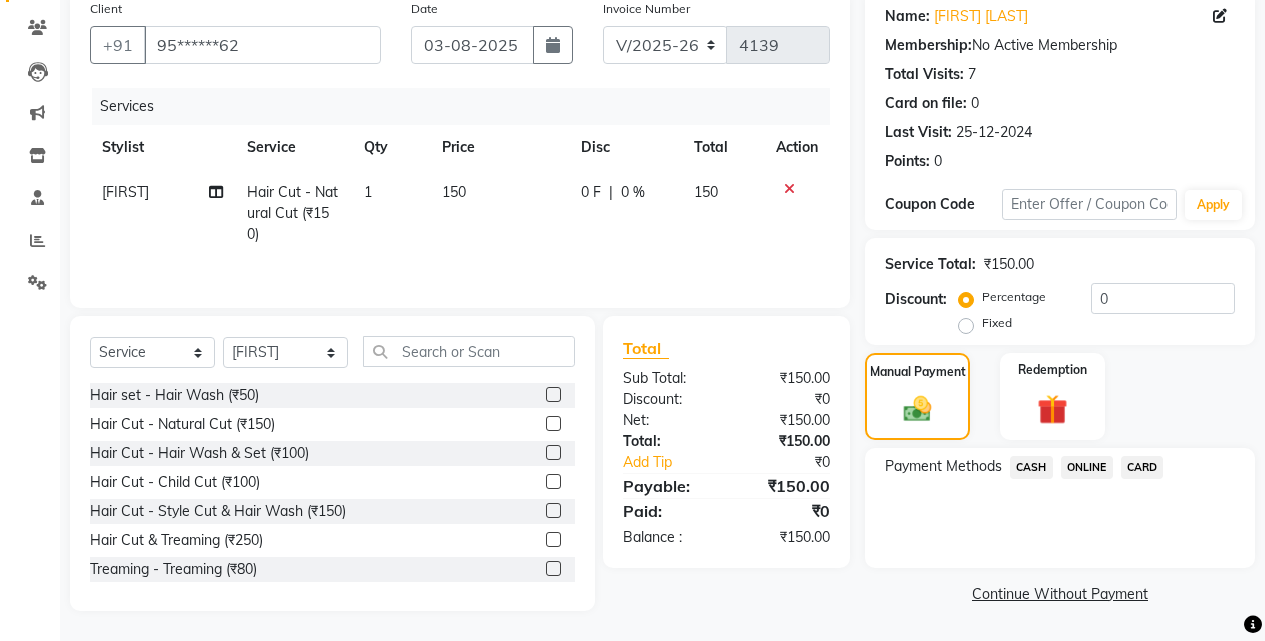 click on "ONLINE" 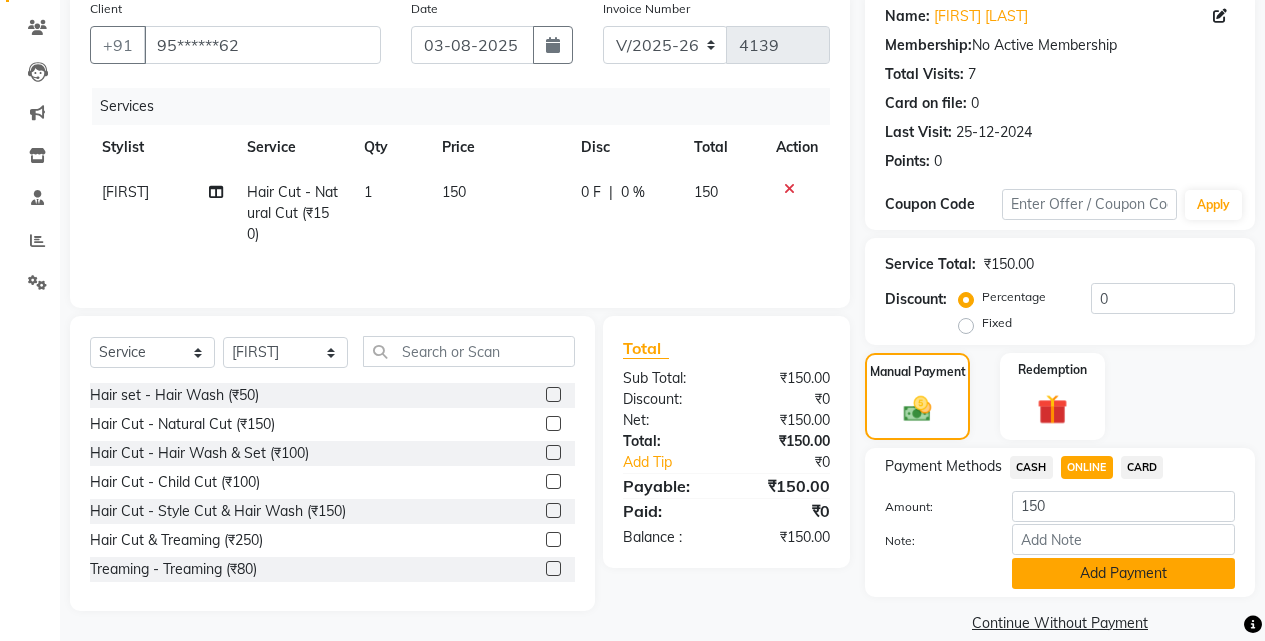 click on "Add Payment" 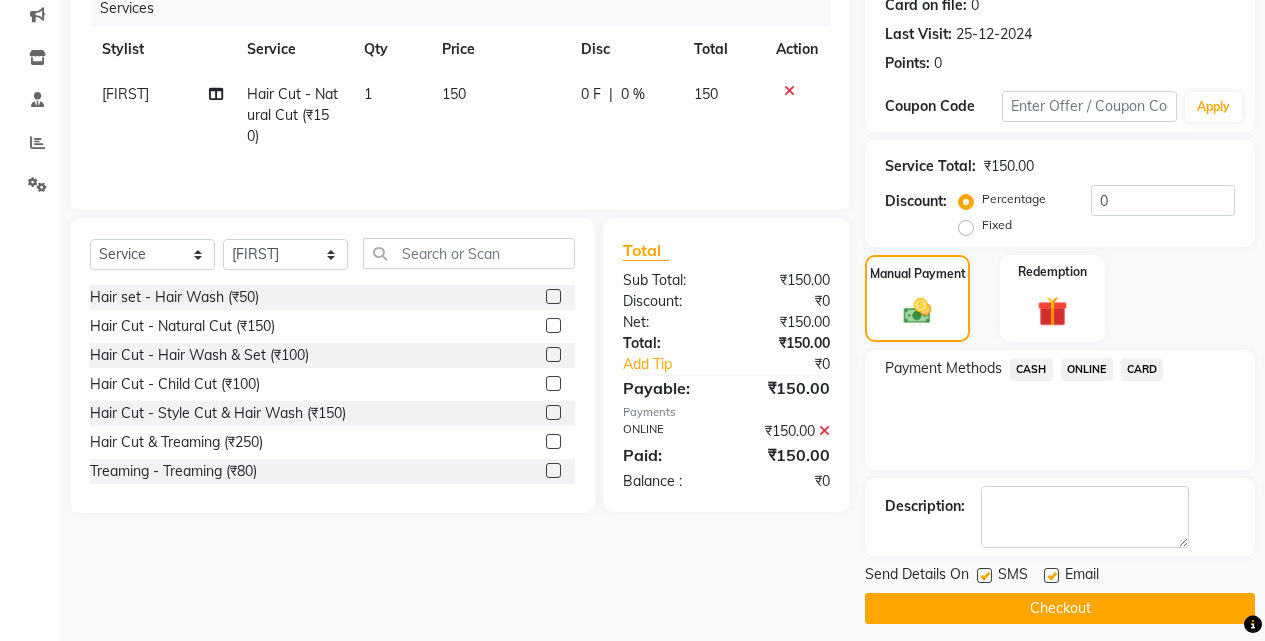 scroll, scrollTop: 271, scrollLeft: 0, axis: vertical 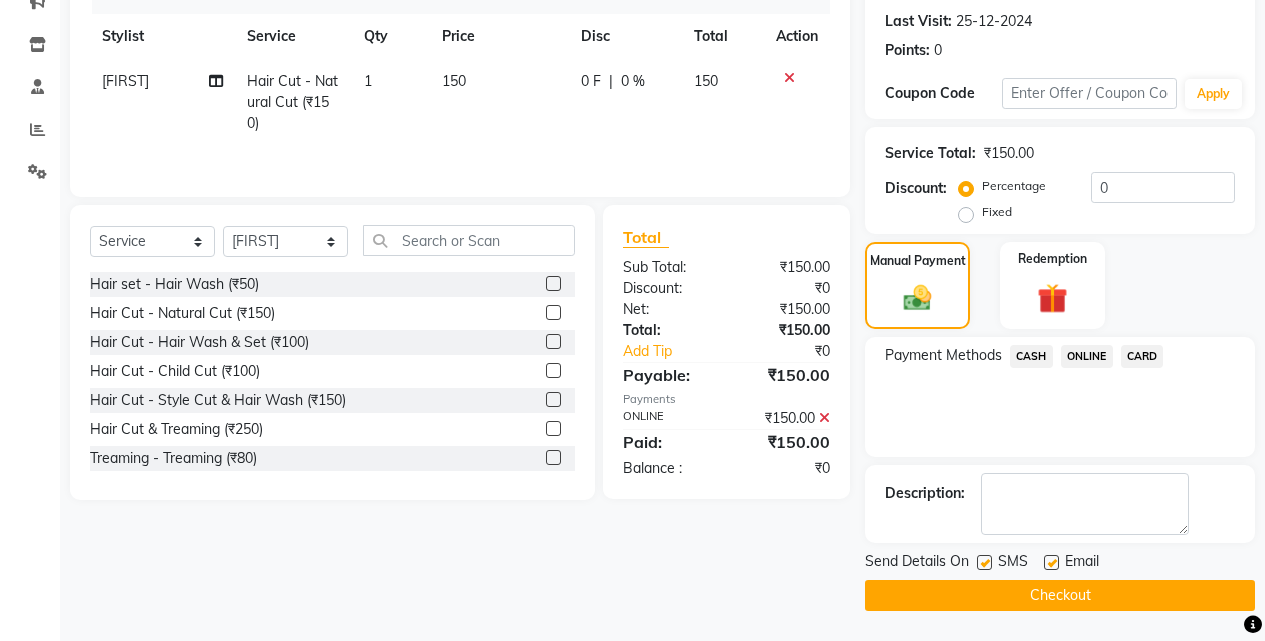 click on "Checkout" 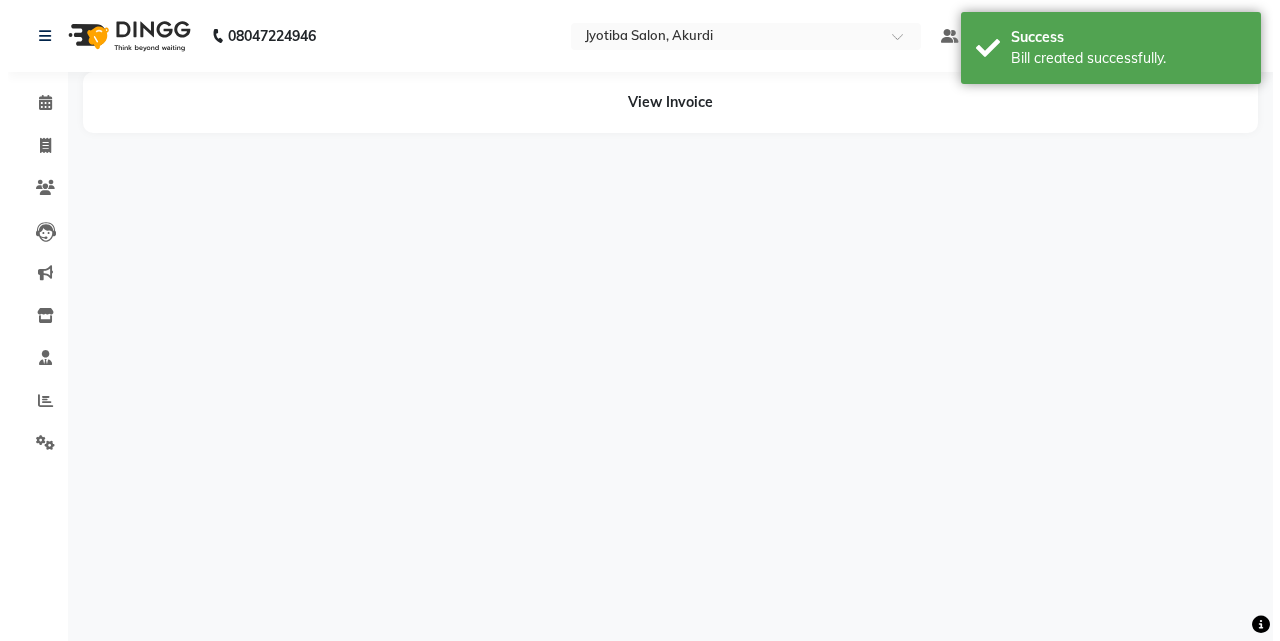 scroll, scrollTop: 0, scrollLeft: 0, axis: both 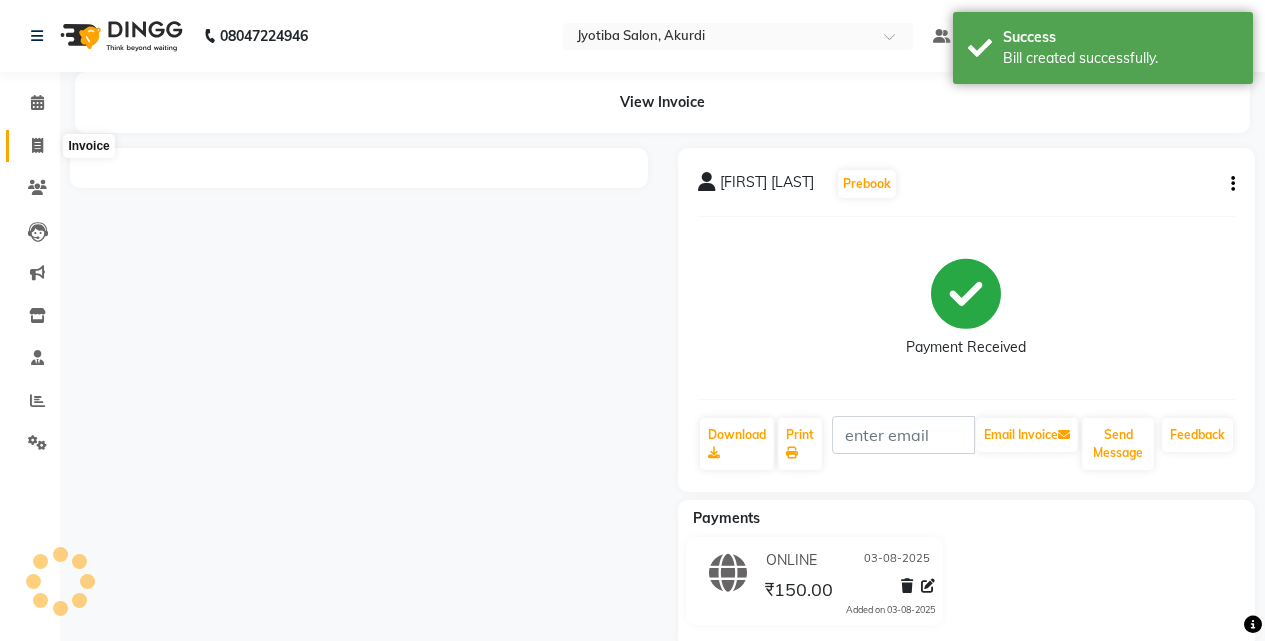 click 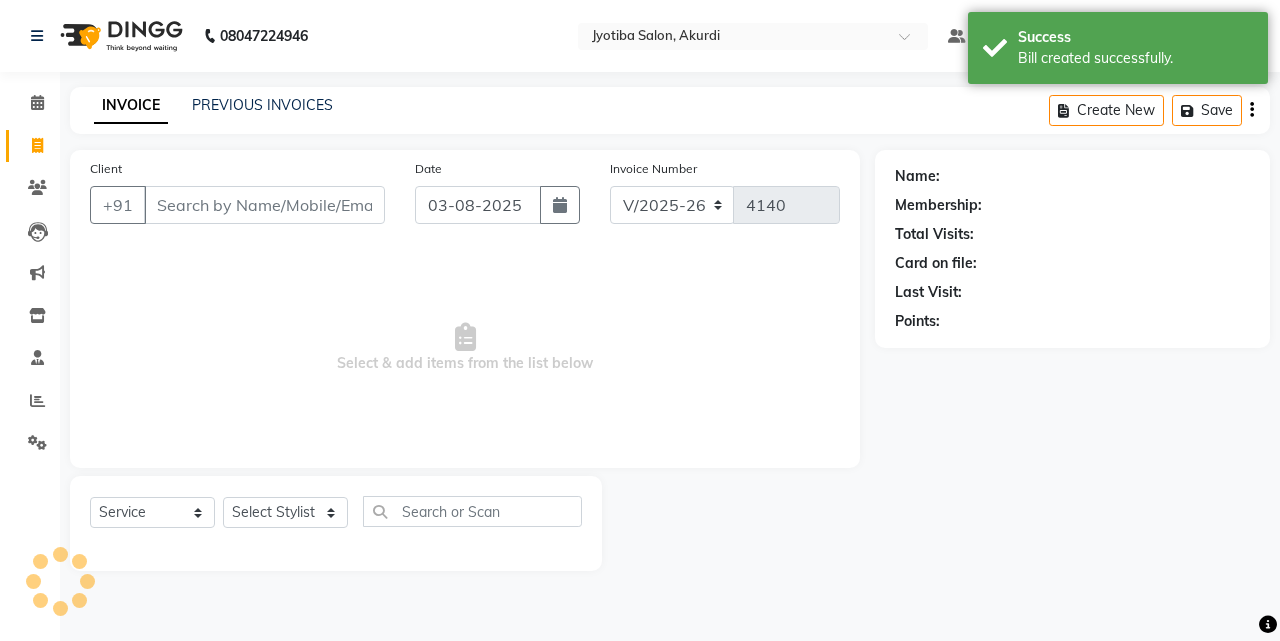 click on "Client" at bounding box center (264, 205) 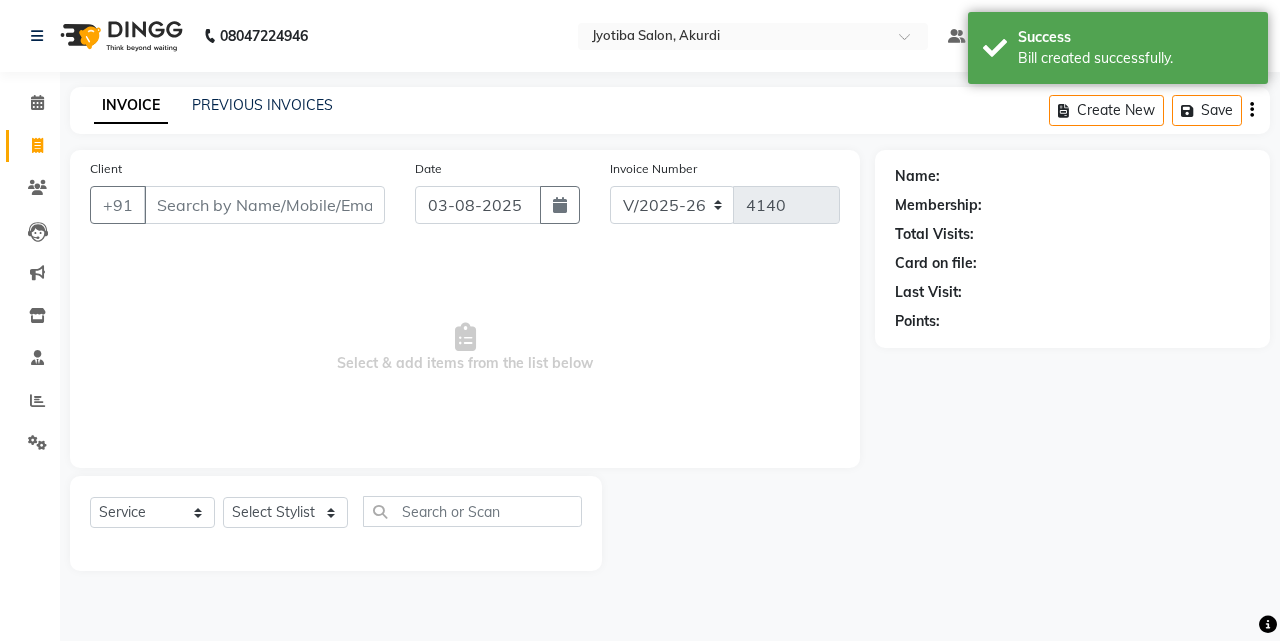 click on "Client" at bounding box center (264, 205) 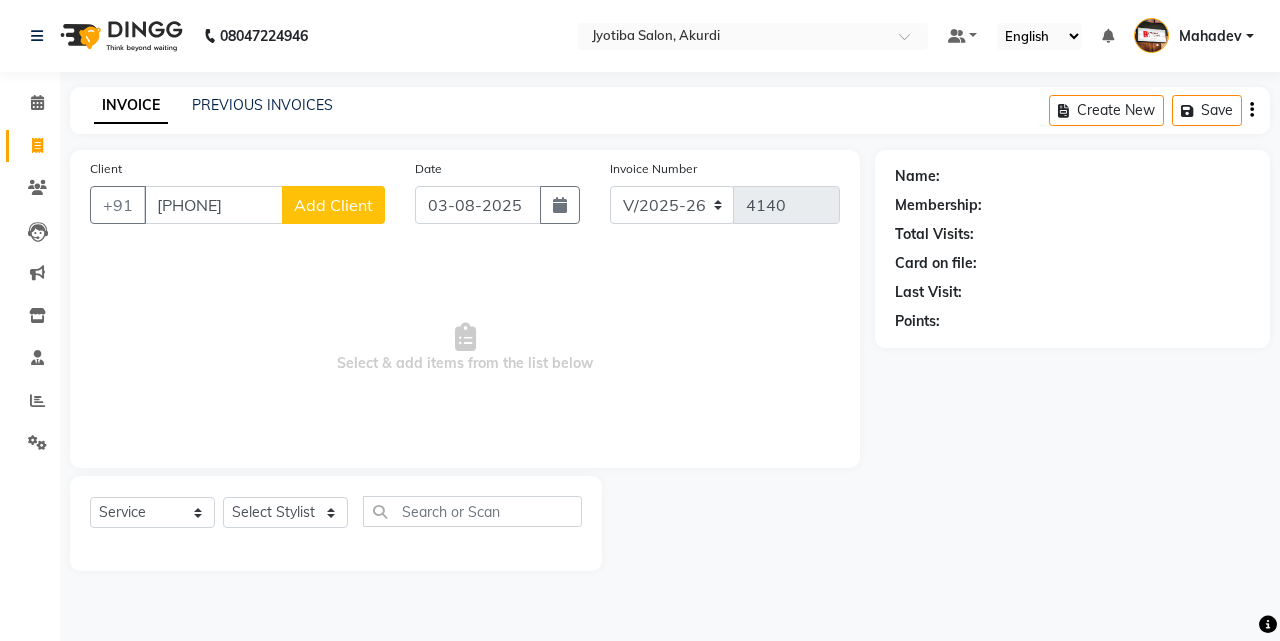 click on "Add Client" 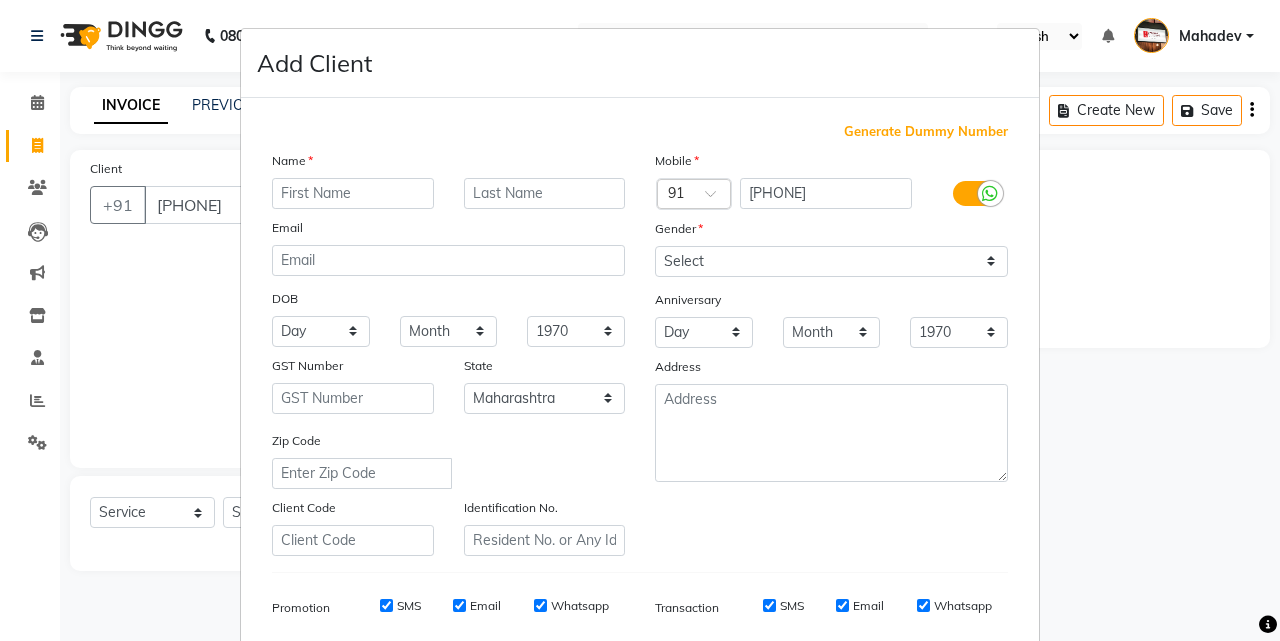 click at bounding box center (353, 193) 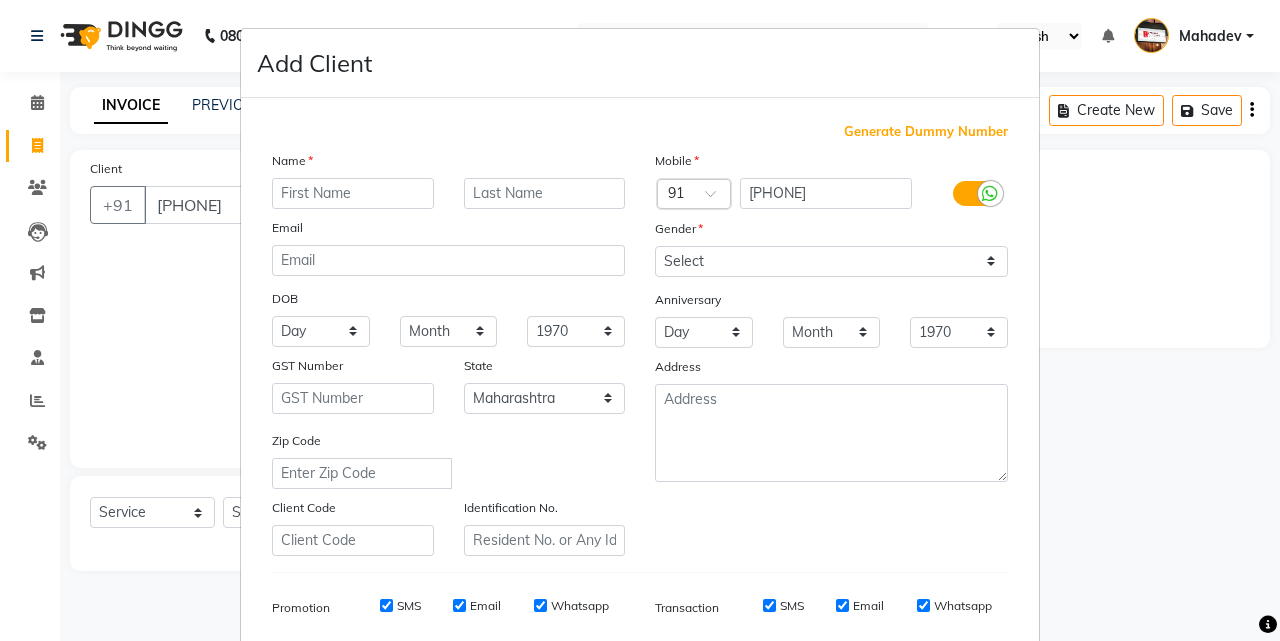 click at bounding box center (353, 193) 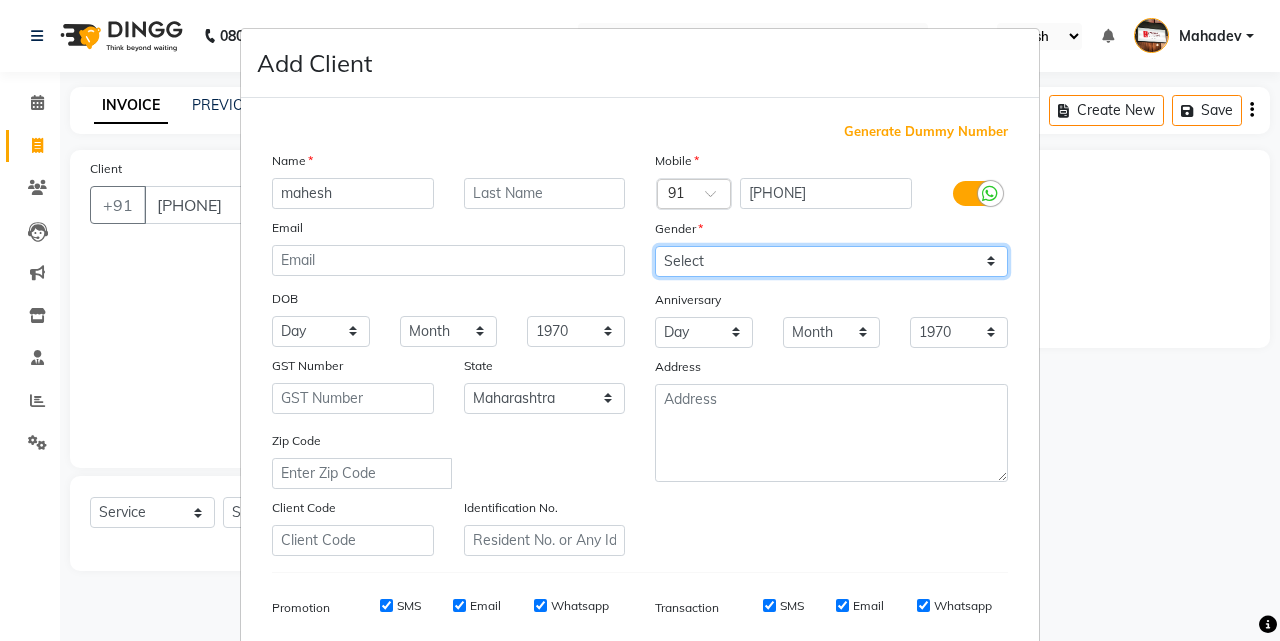 drag, startPoint x: 725, startPoint y: 262, endPoint x: 722, endPoint y: 276, distance: 14.3178215 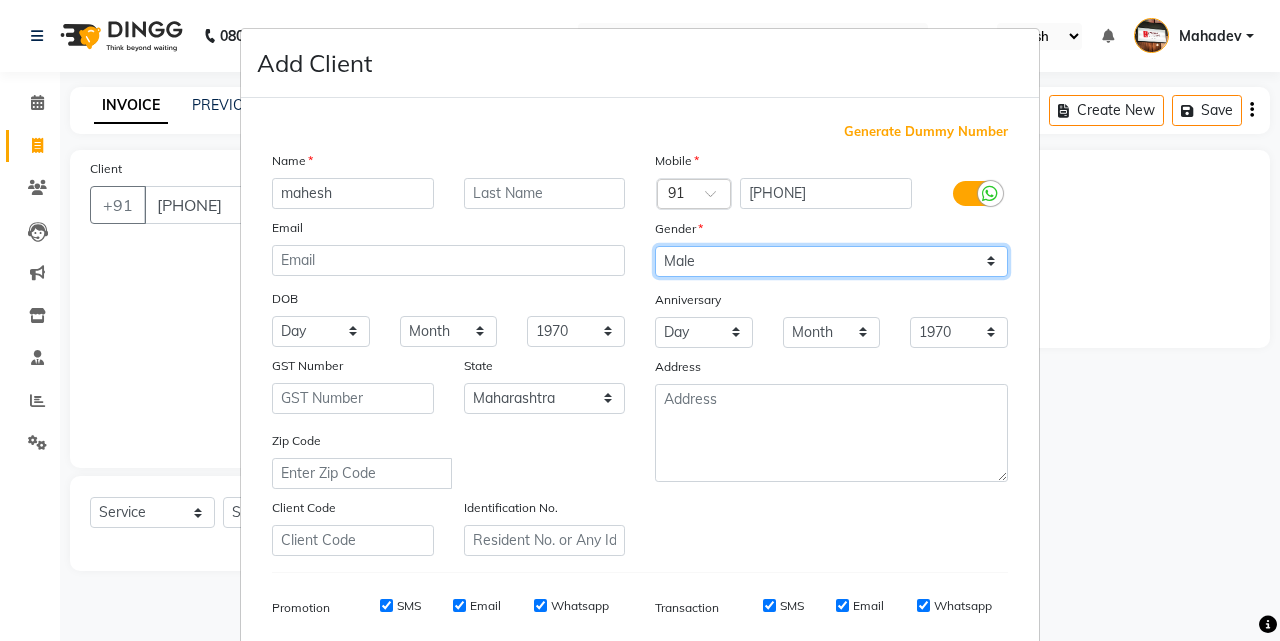 click on "Select Male Female Other Prefer Not To Say" at bounding box center [831, 261] 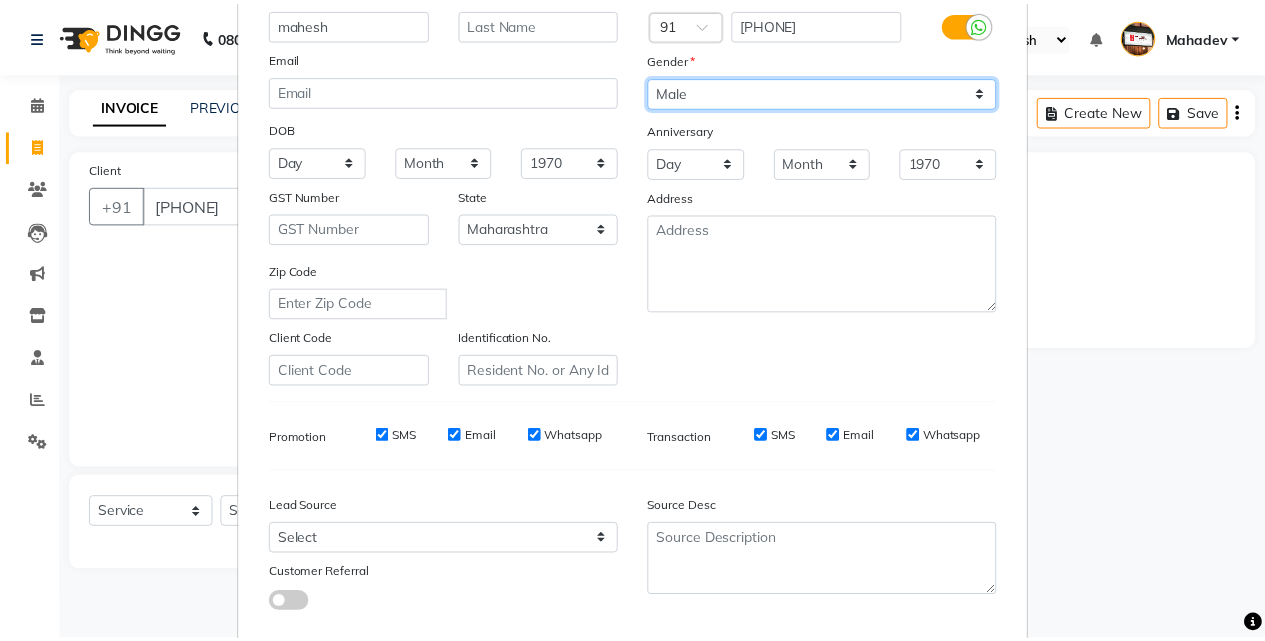 scroll, scrollTop: 282, scrollLeft: 0, axis: vertical 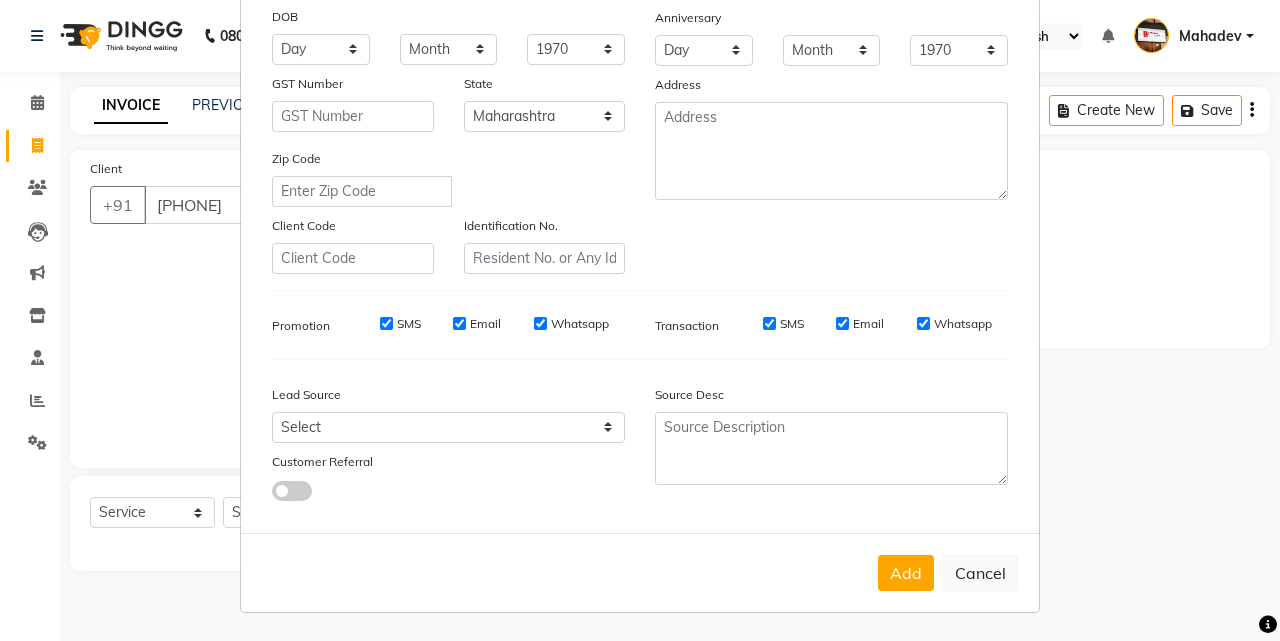 click on "Add   Cancel" at bounding box center [640, 572] 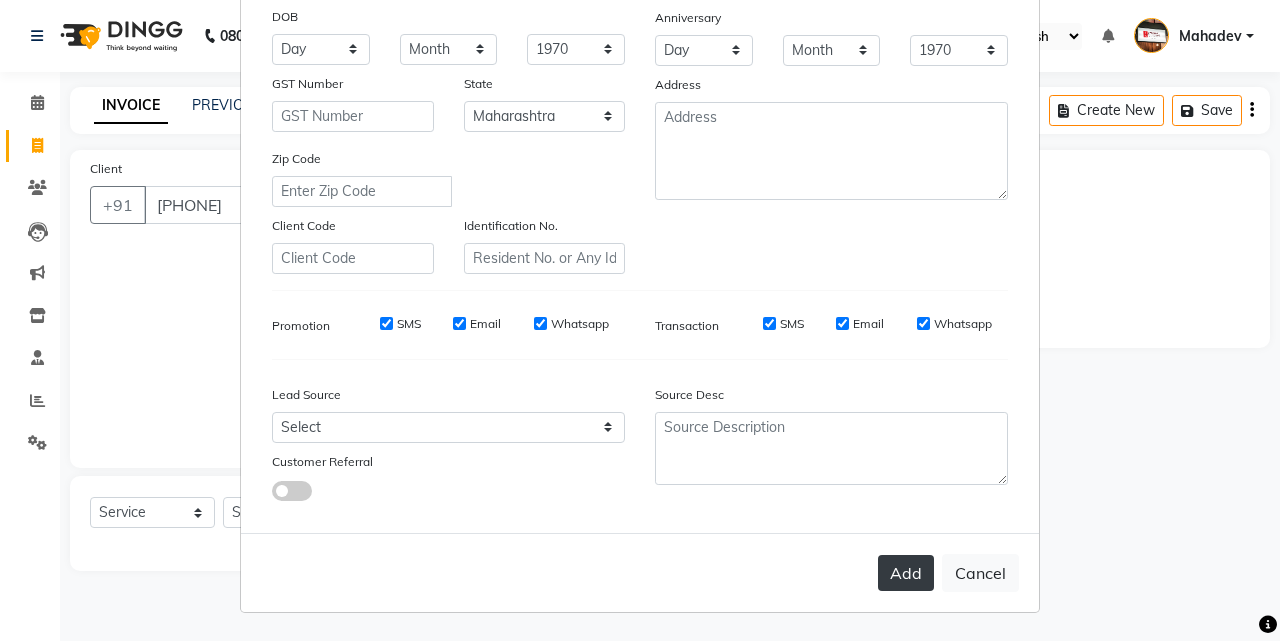 click on "Add" at bounding box center (906, 573) 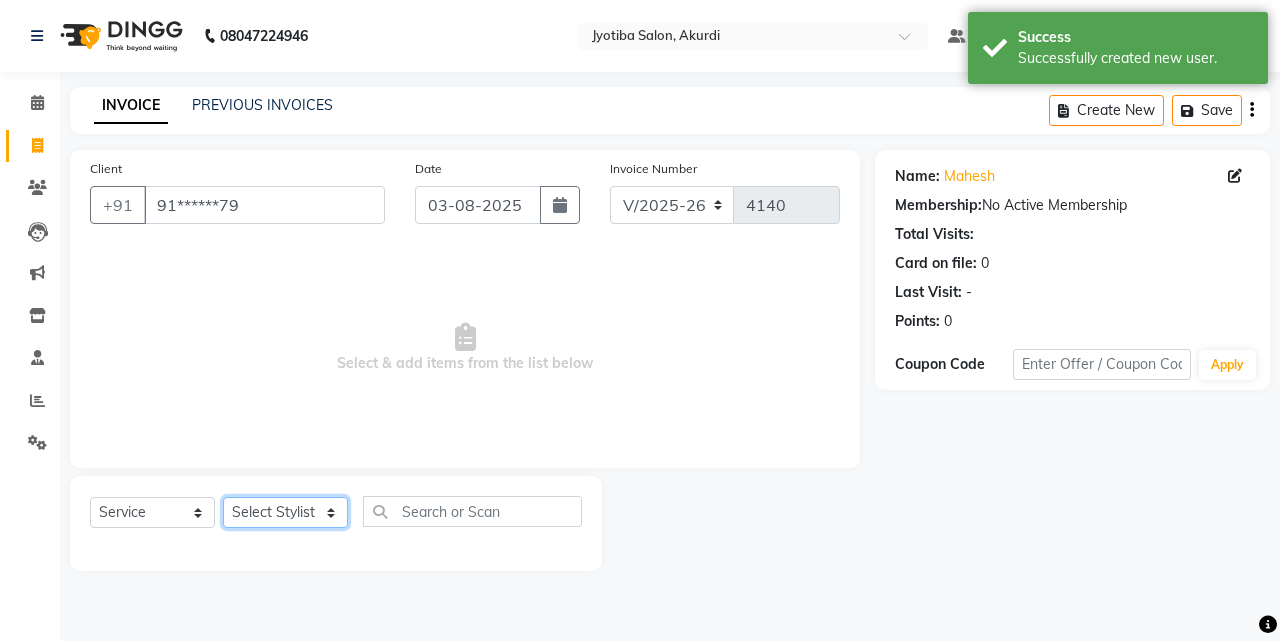 click on "Select Stylist Ajaj Ansari sahid Arif Ganpat  Mahadev manish choudhari Parmu tatya  Prem Rajan Sanjay Sanjay Santosh  Shop  Sohel  Vinod" 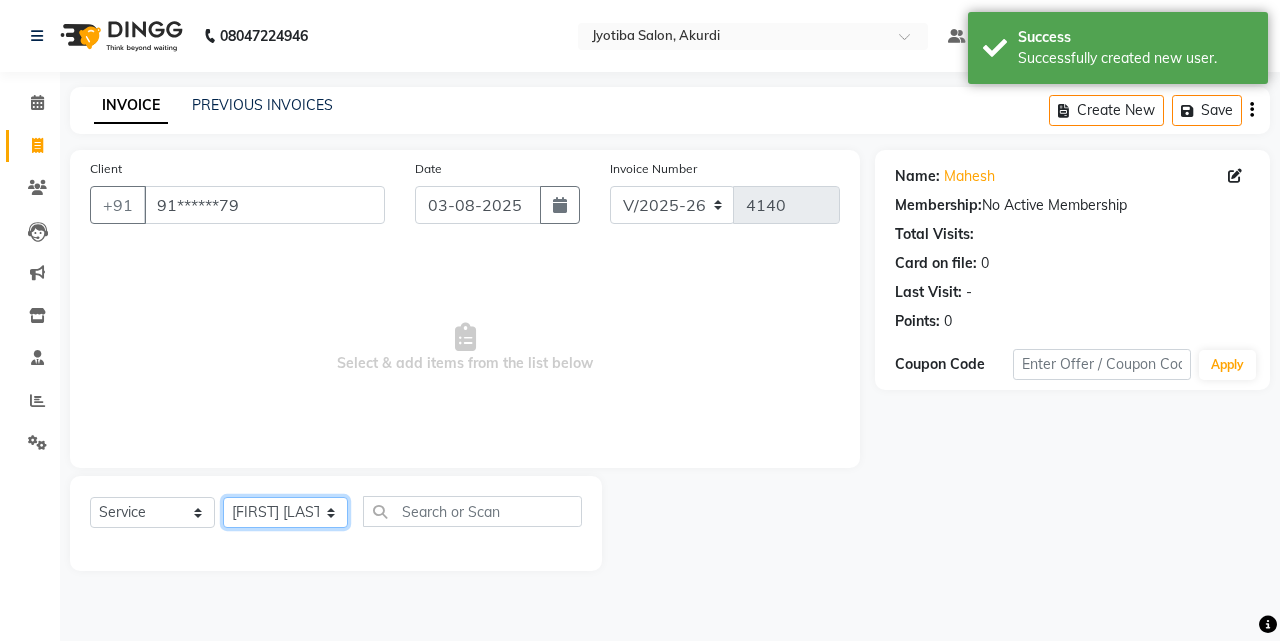click on "Select Stylist Ajaj Ansari sahid Arif Ganpat  Mahadev manish choudhari Parmu tatya  Prem Rajan Sanjay Sanjay Santosh  Shop  Sohel  Vinod" 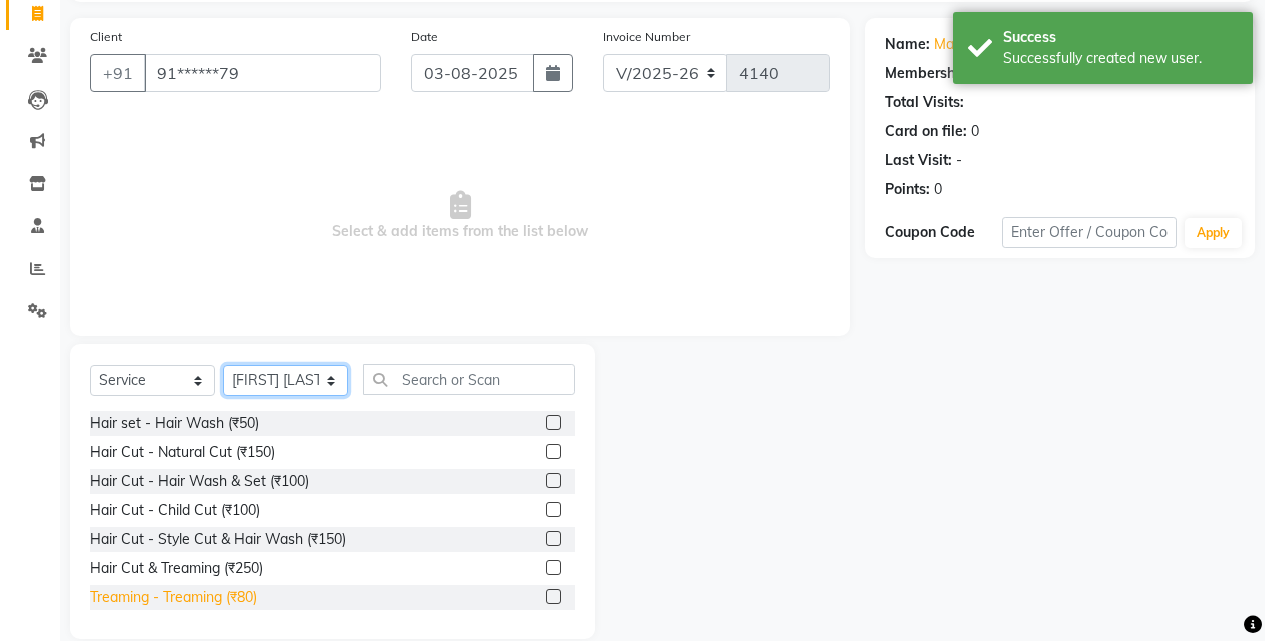 scroll, scrollTop: 160, scrollLeft: 0, axis: vertical 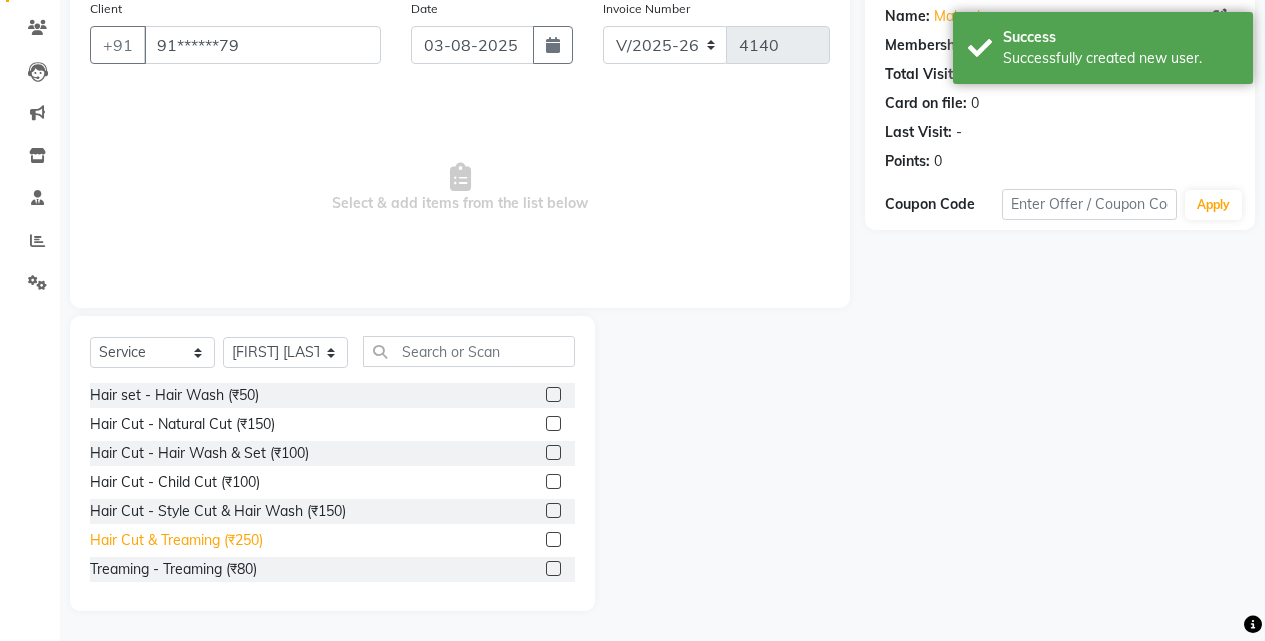 click on "Hair Cut & Treaming  (₹250)" 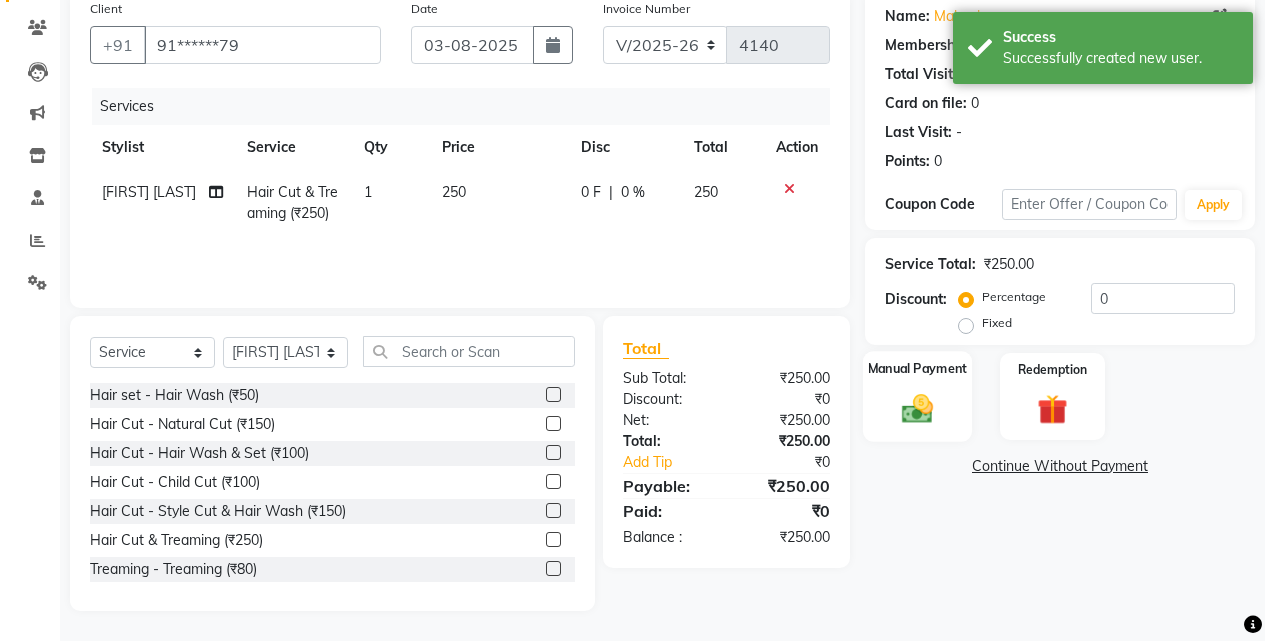 click on "Manual Payment" 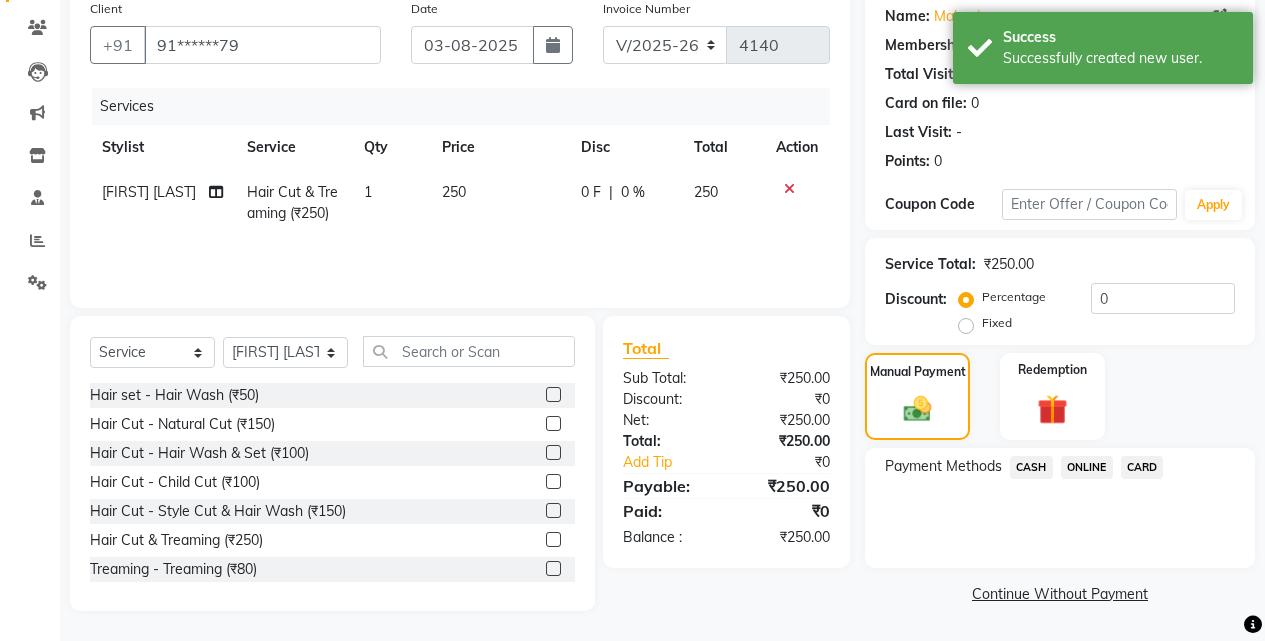 click on "CASH" 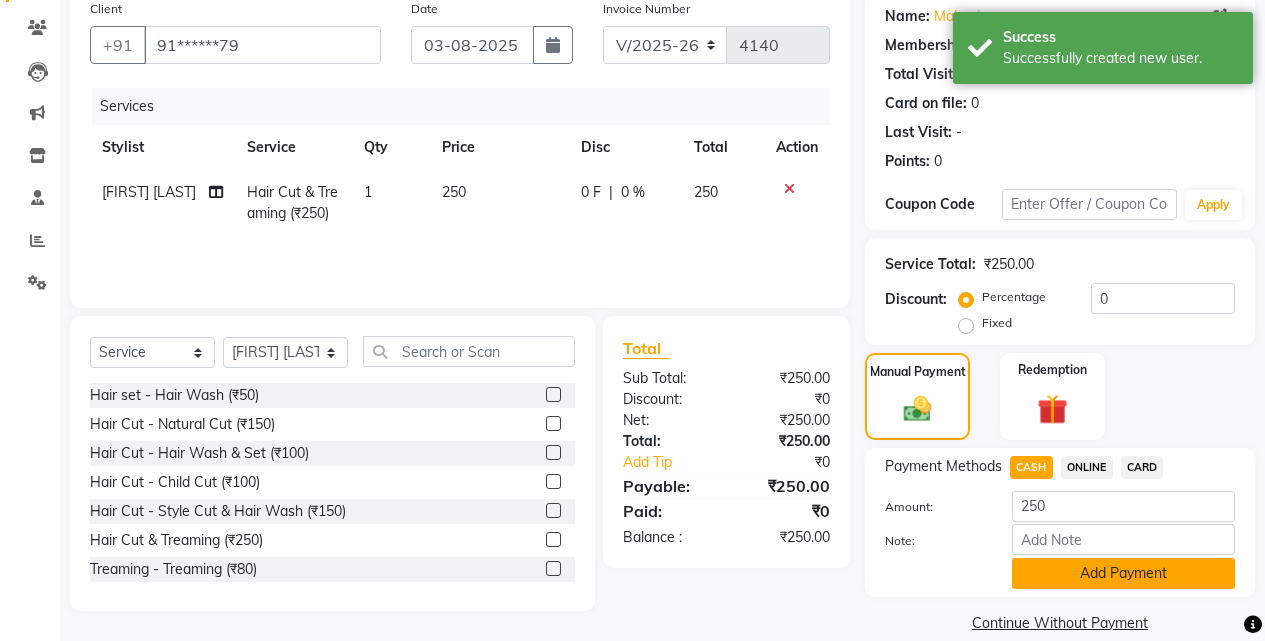 click on "Add Payment" 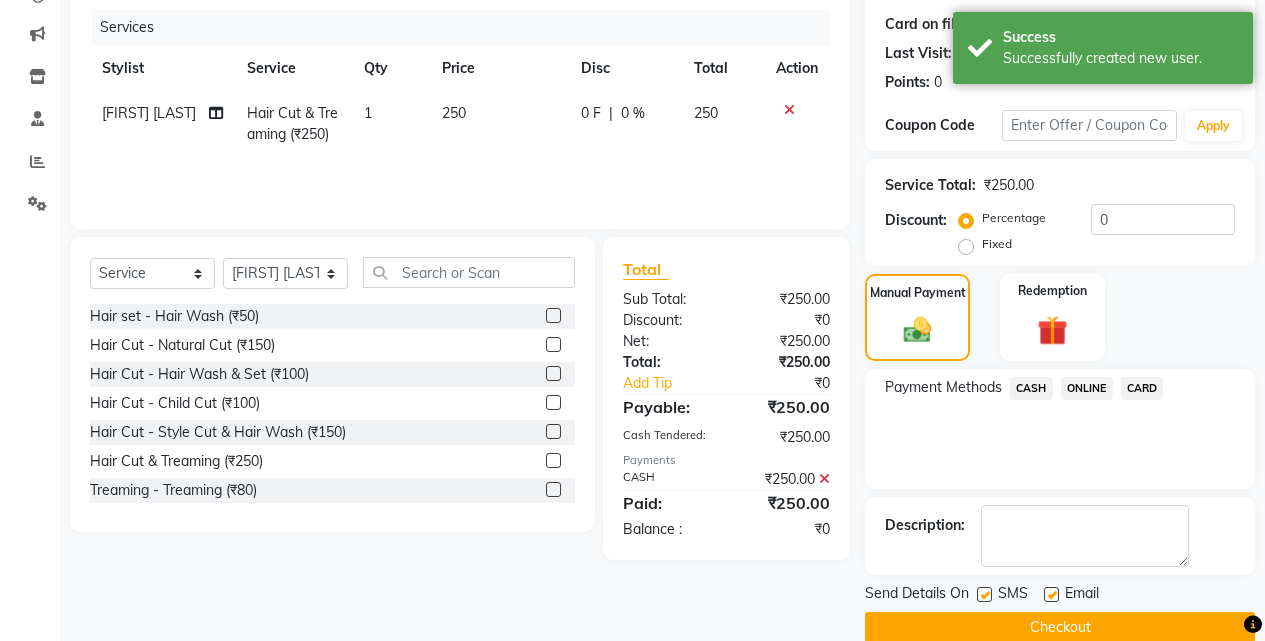 scroll, scrollTop: 271, scrollLeft: 0, axis: vertical 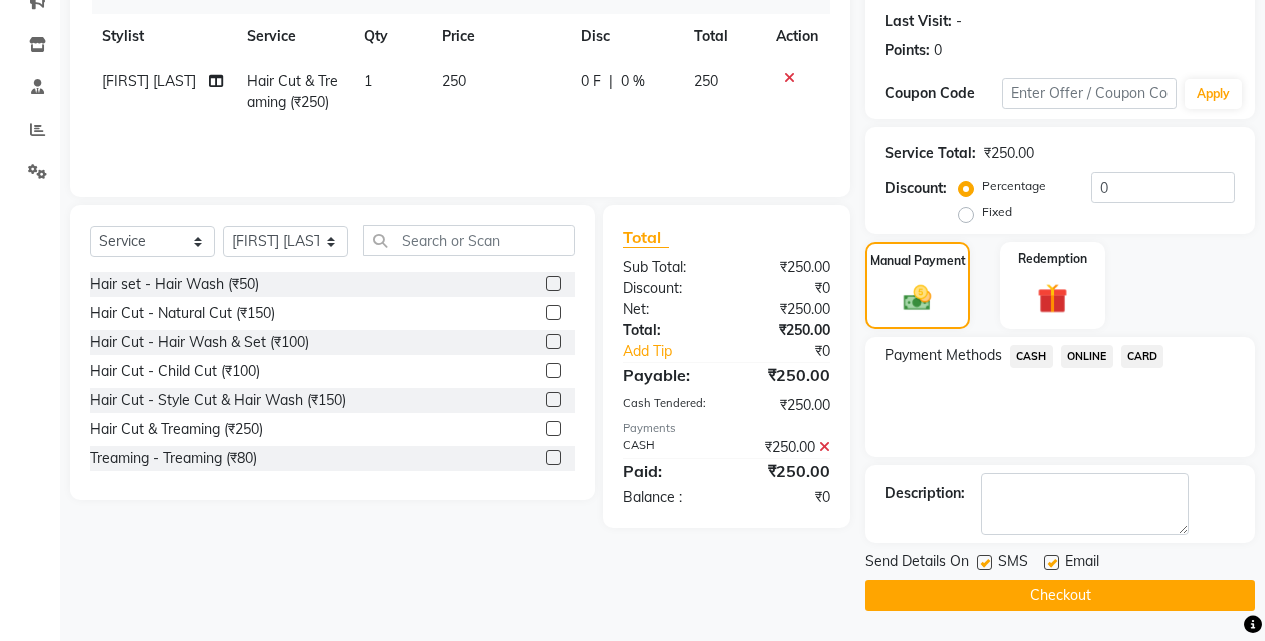 click on "Checkout" 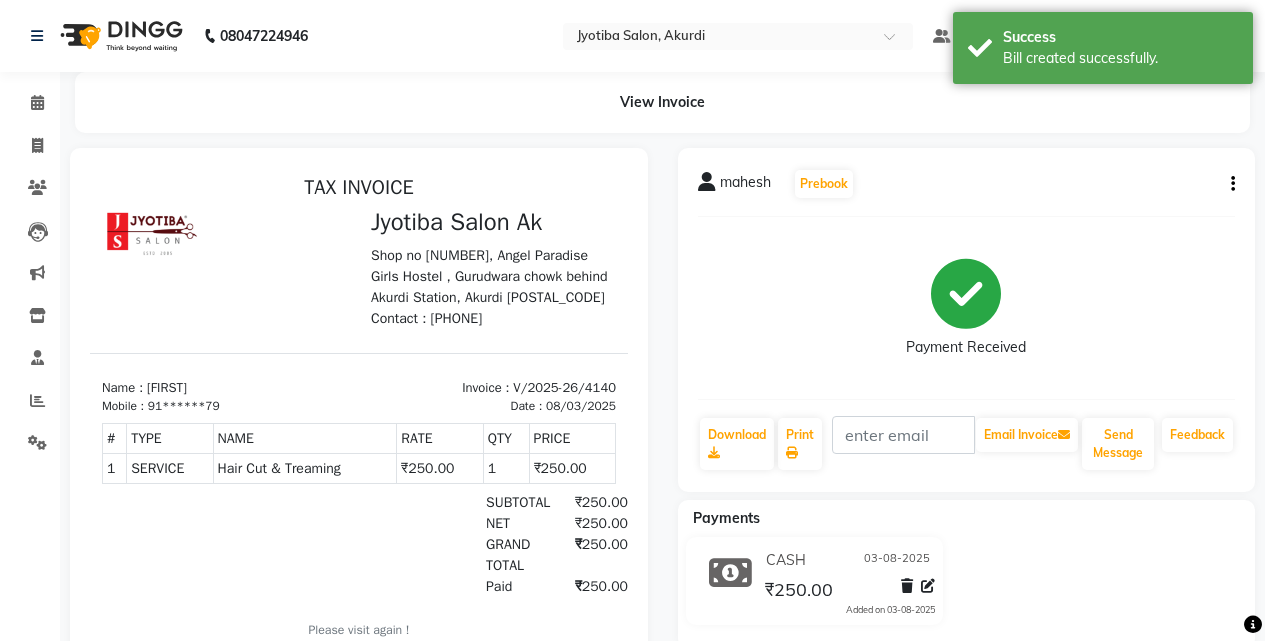 scroll, scrollTop: 0, scrollLeft: 0, axis: both 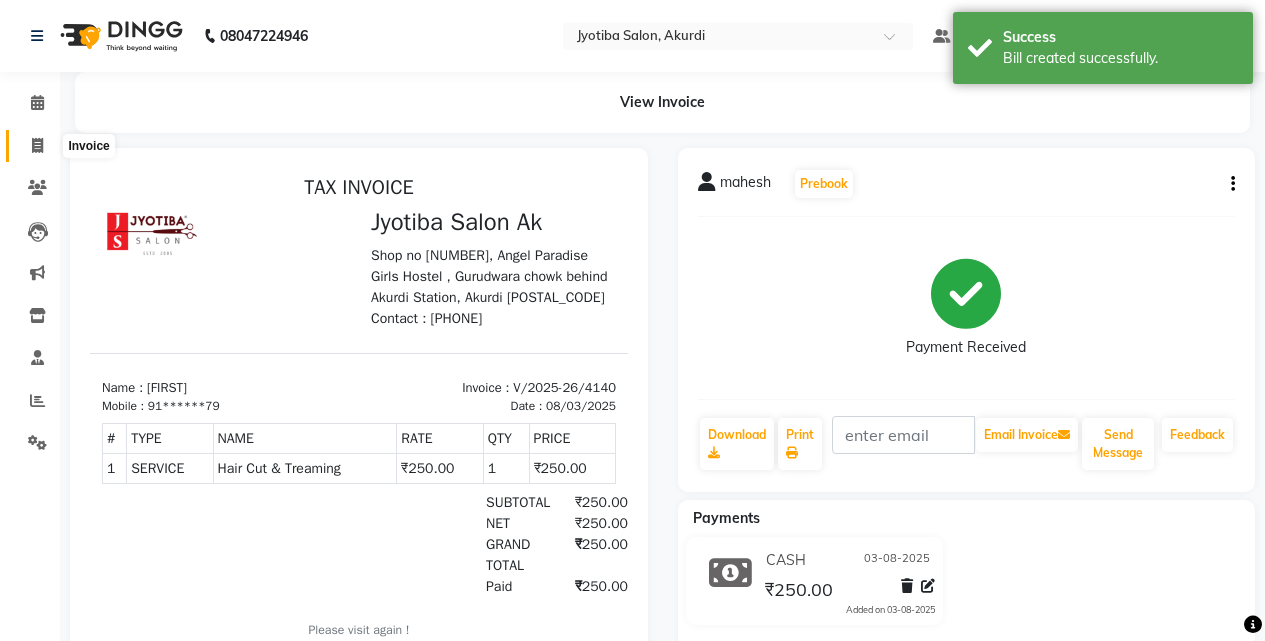 click 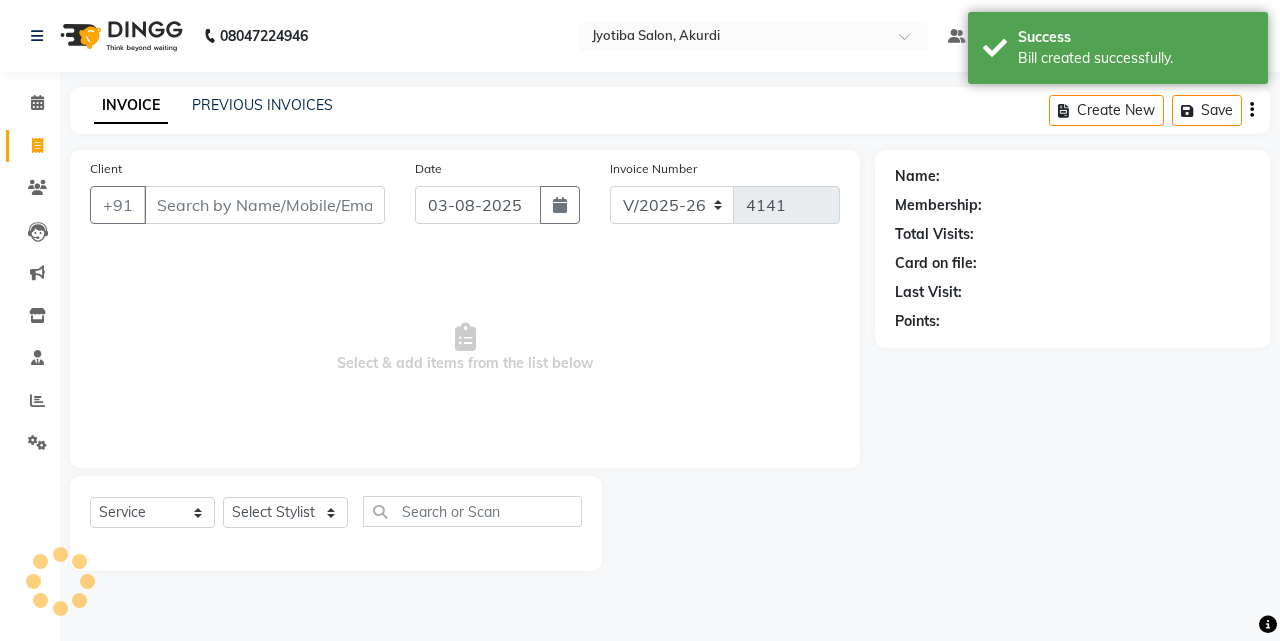 drag, startPoint x: 49, startPoint y: 153, endPoint x: 182, endPoint y: 201, distance: 141.3966 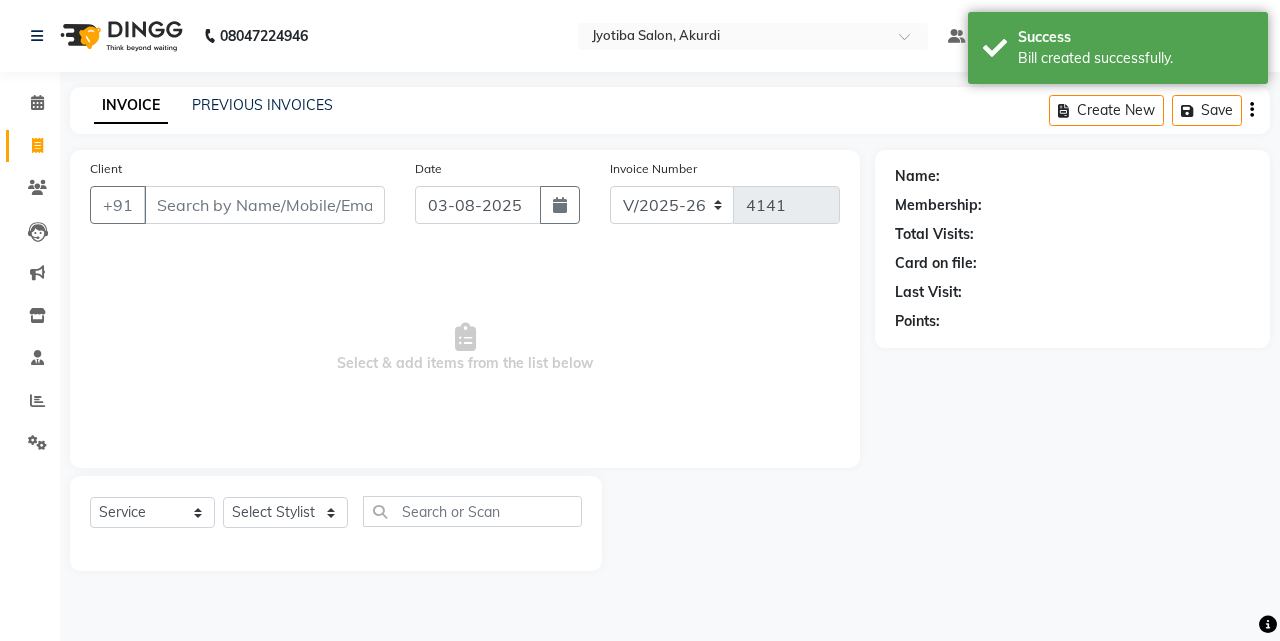 click on "Client" at bounding box center (264, 205) 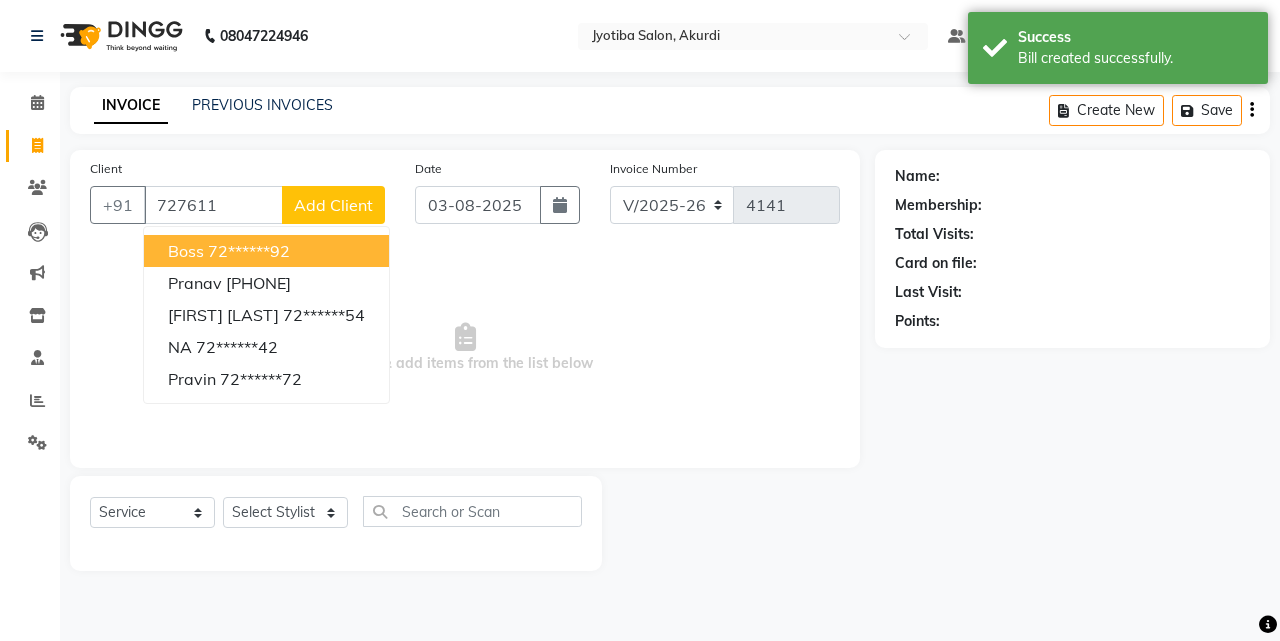 click on "Boss" at bounding box center (186, 251) 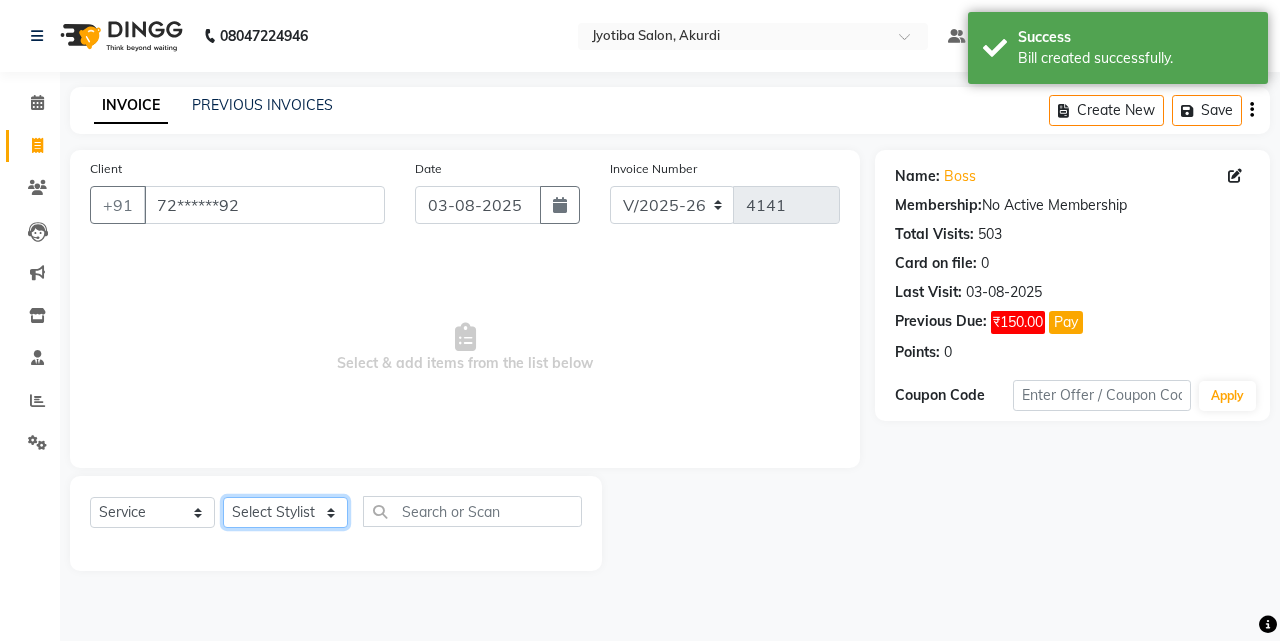 click on "Select Stylist Ajaj Ansari sahid Arif Ganpat  Mahadev manish choudhari Parmu tatya  Prem Rajan Sanjay Sanjay Santosh  Shop  Sohel  Vinod" 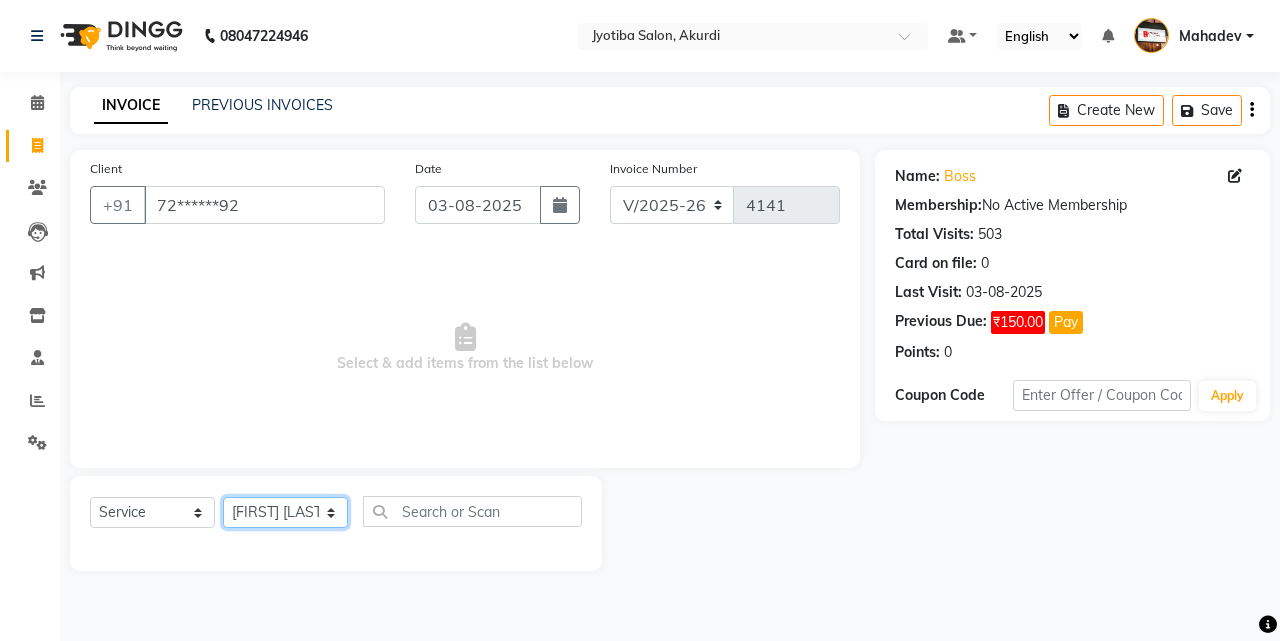 click on "Select Stylist Ajaj Ansari sahid Arif Ganpat  Mahadev manish choudhari Parmu tatya  Prem Rajan Sanjay Sanjay Santosh  Shop  Sohel  Vinod" 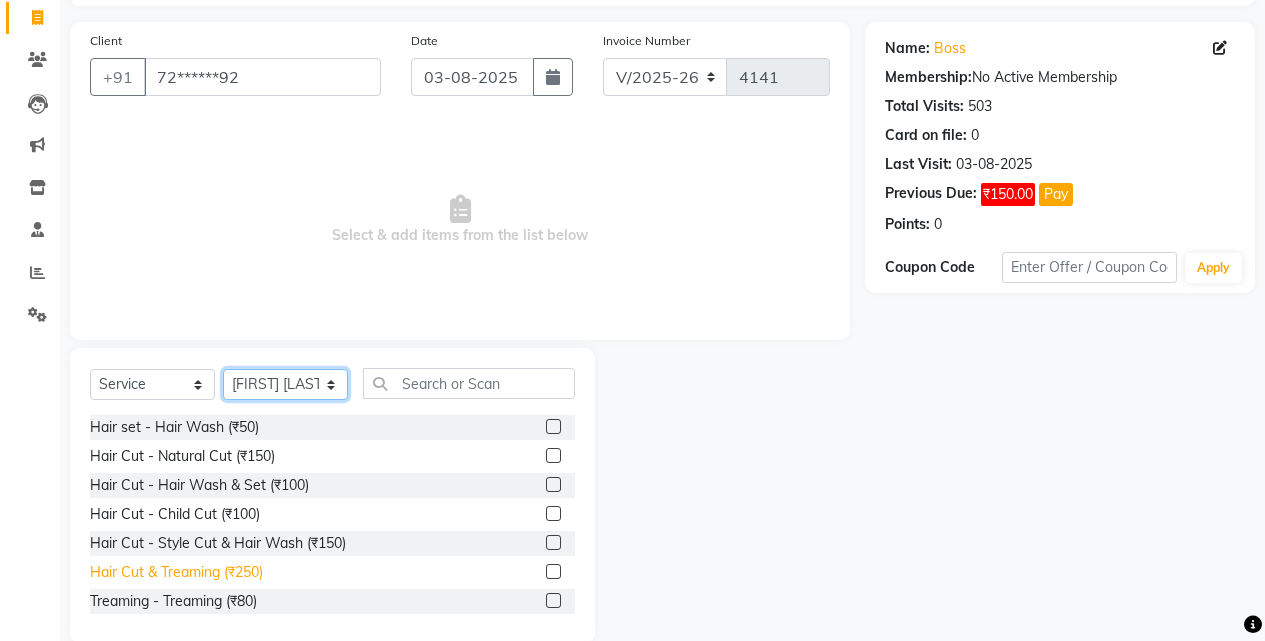 scroll, scrollTop: 160, scrollLeft: 0, axis: vertical 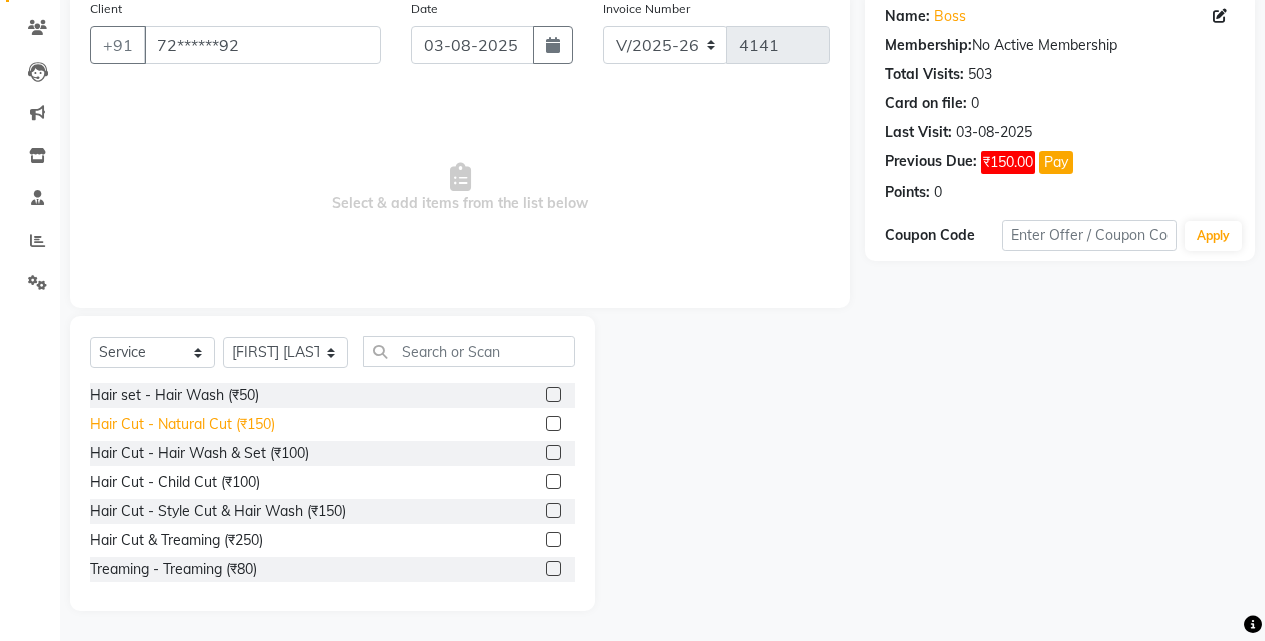 click on "Hair Cut - Natural Cut (₹150)" 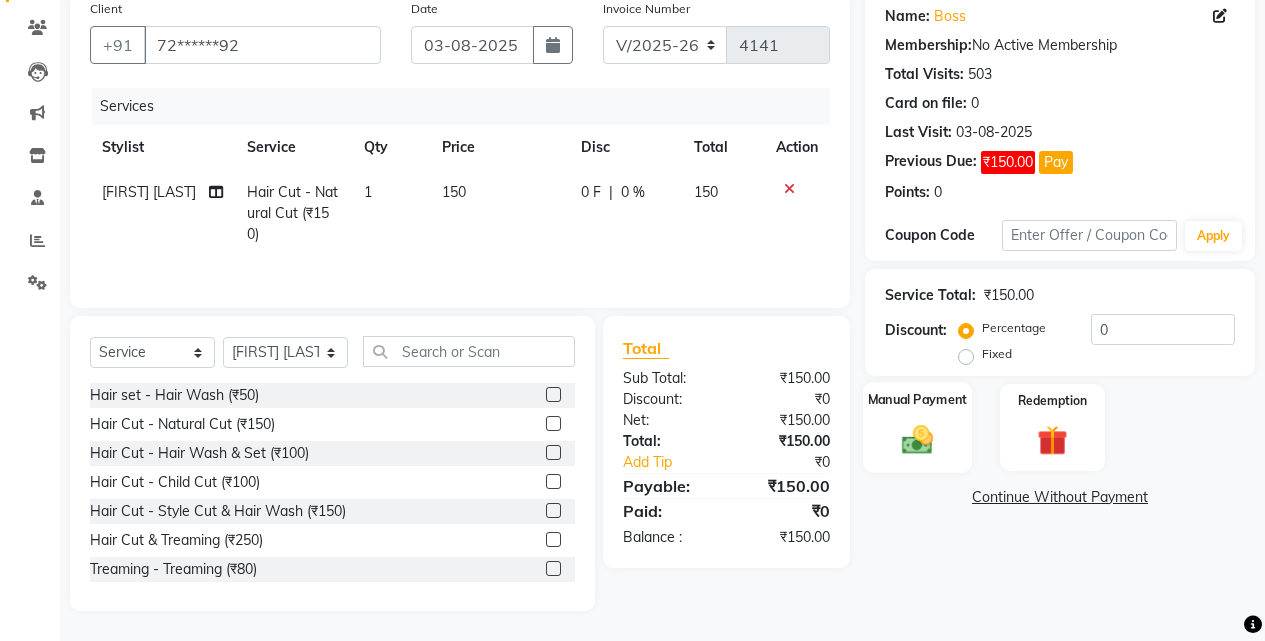 click 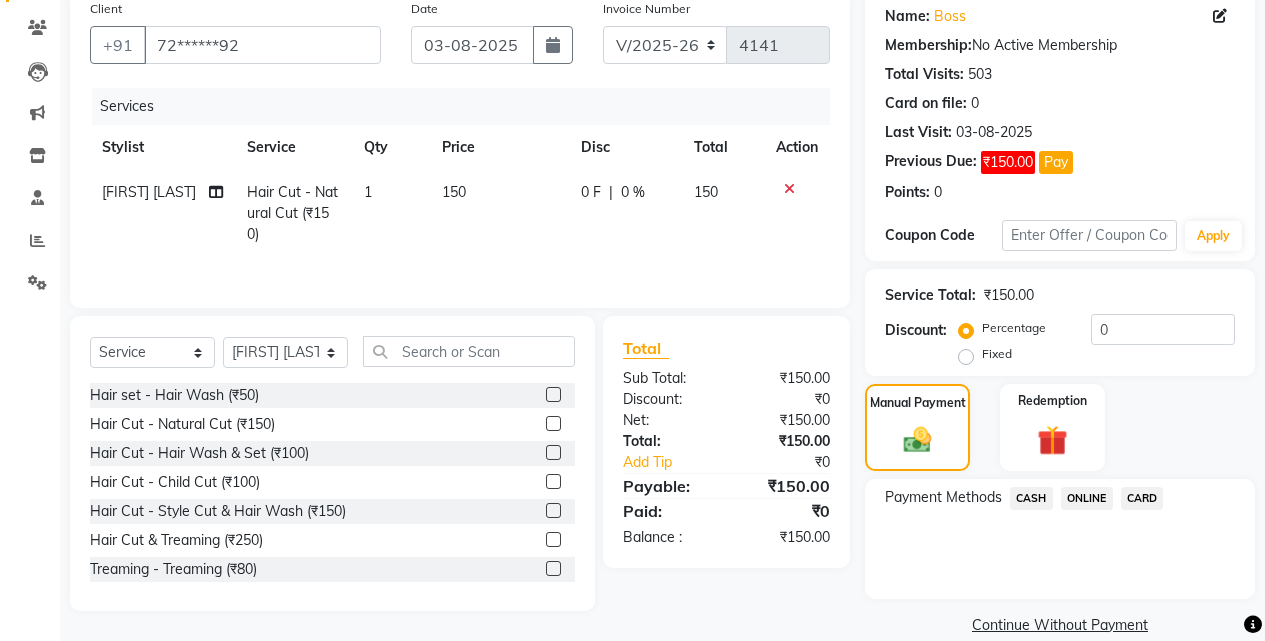 click on "ONLINE" 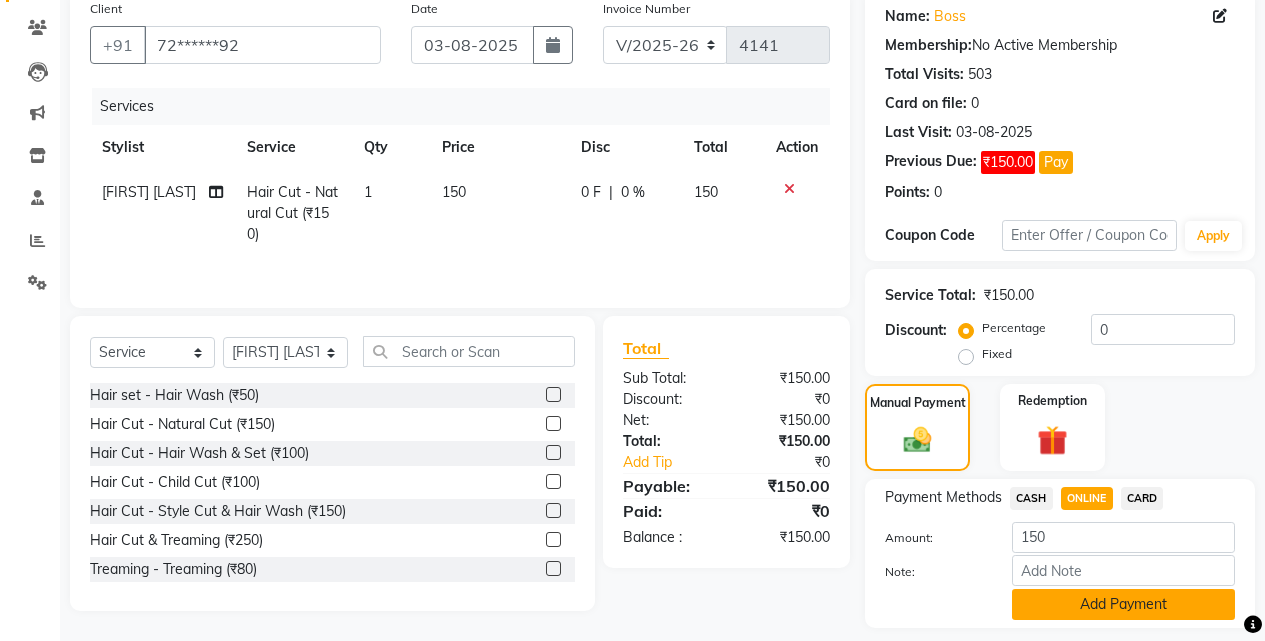 click on "Add Payment" 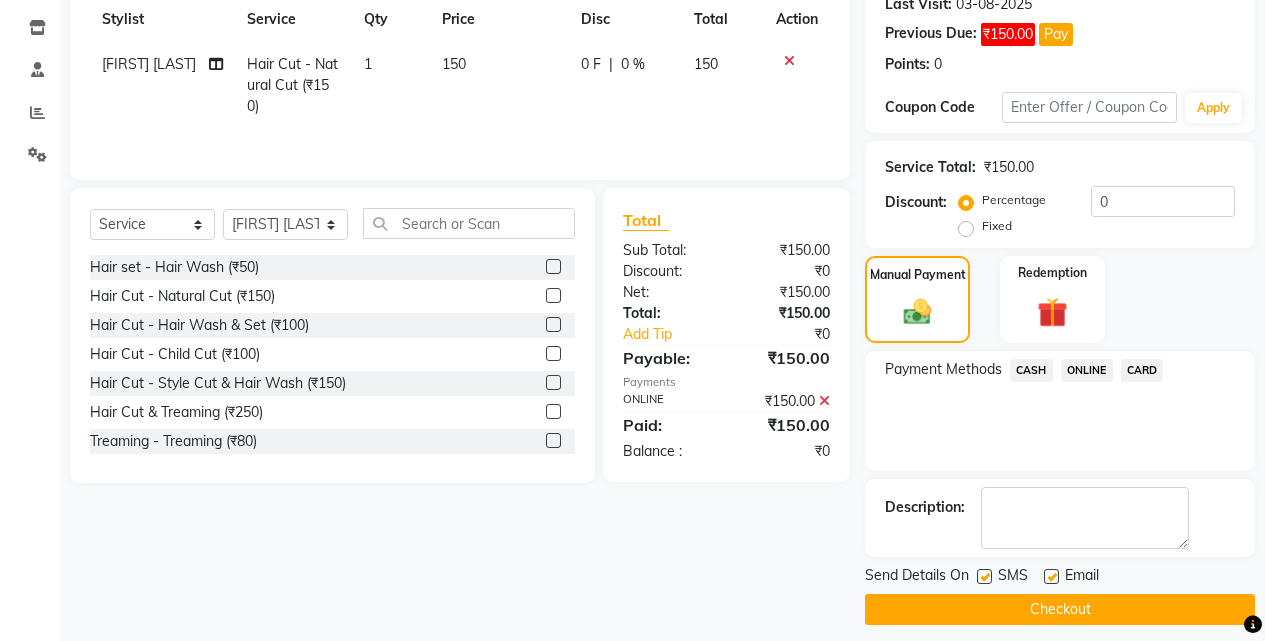 scroll, scrollTop: 302, scrollLeft: 0, axis: vertical 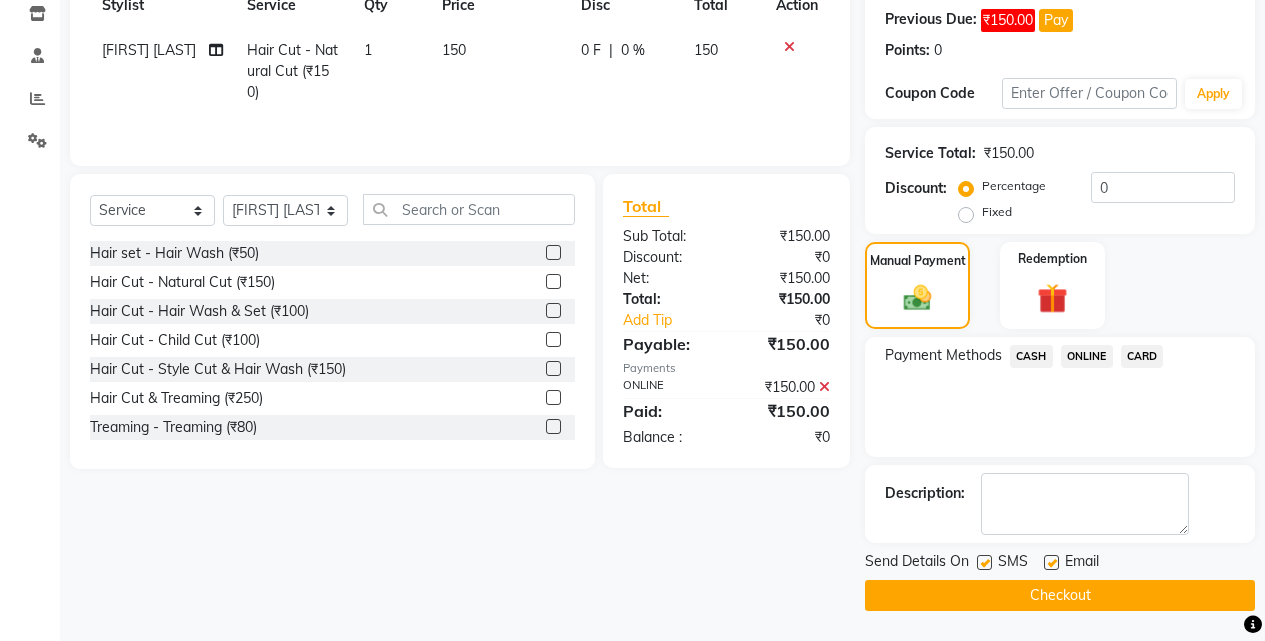 click on "Checkout" 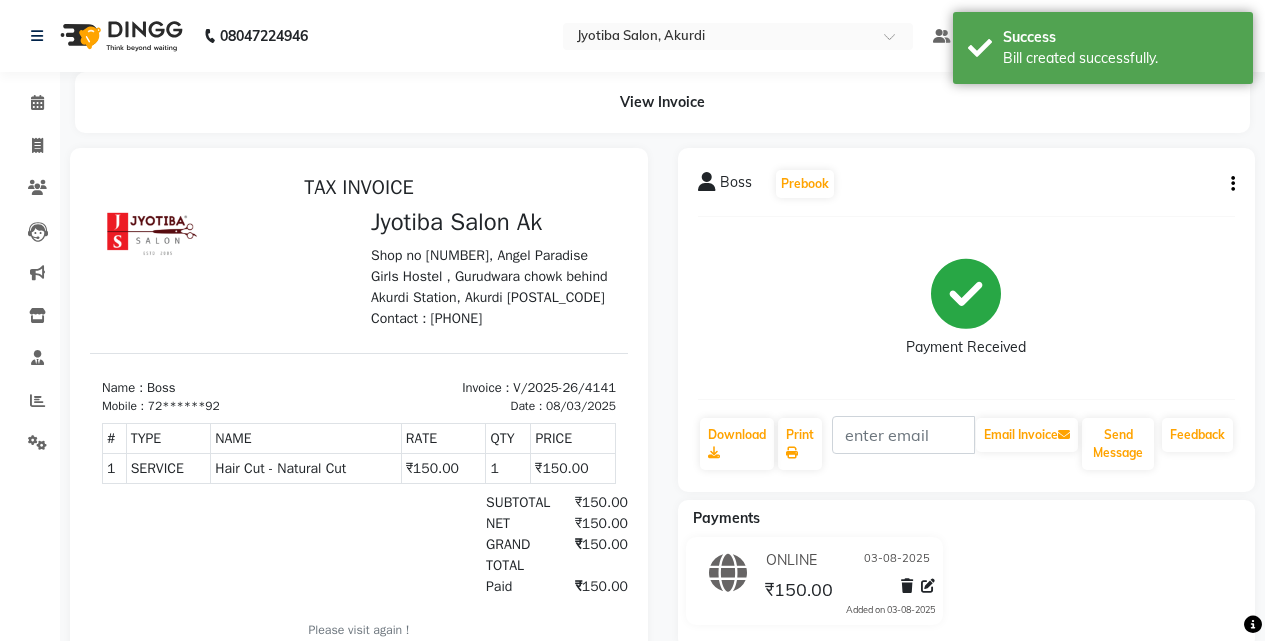 scroll, scrollTop: 0, scrollLeft: 0, axis: both 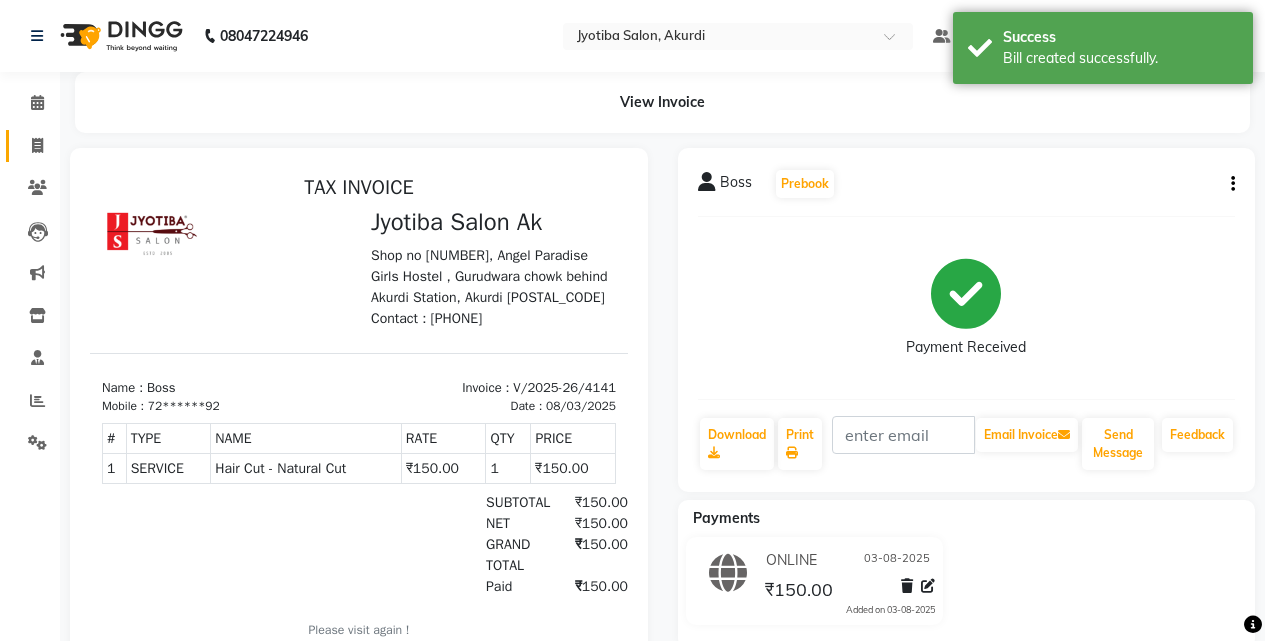 click 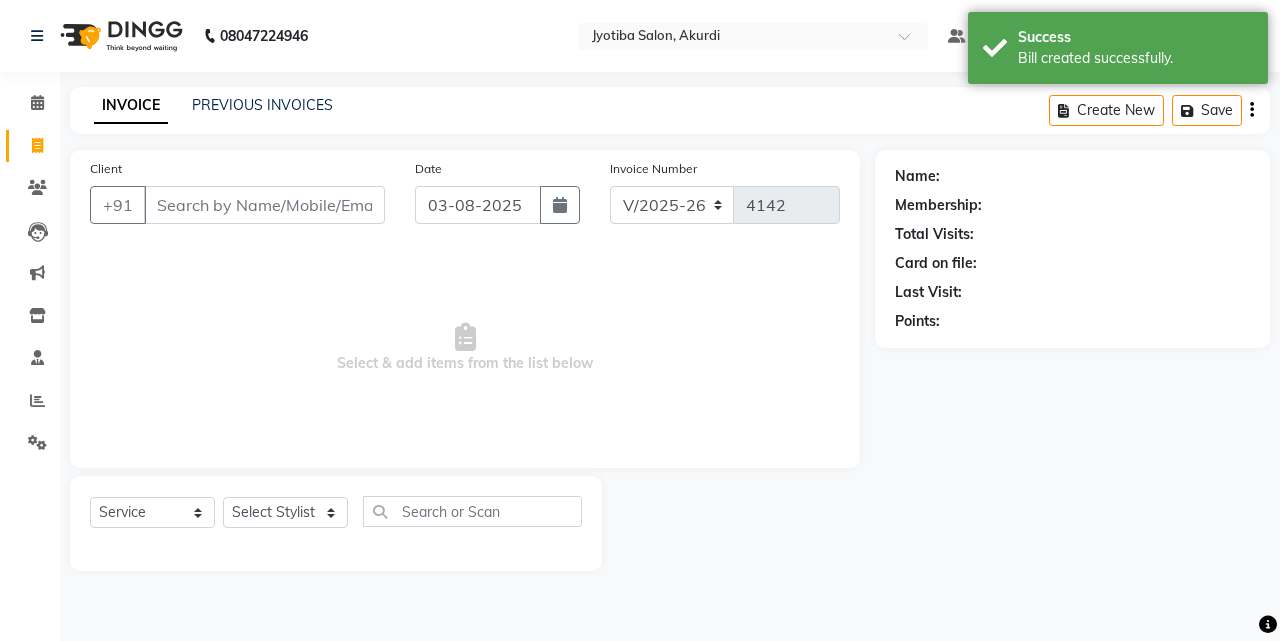 click on "Client" at bounding box center (264, 205) 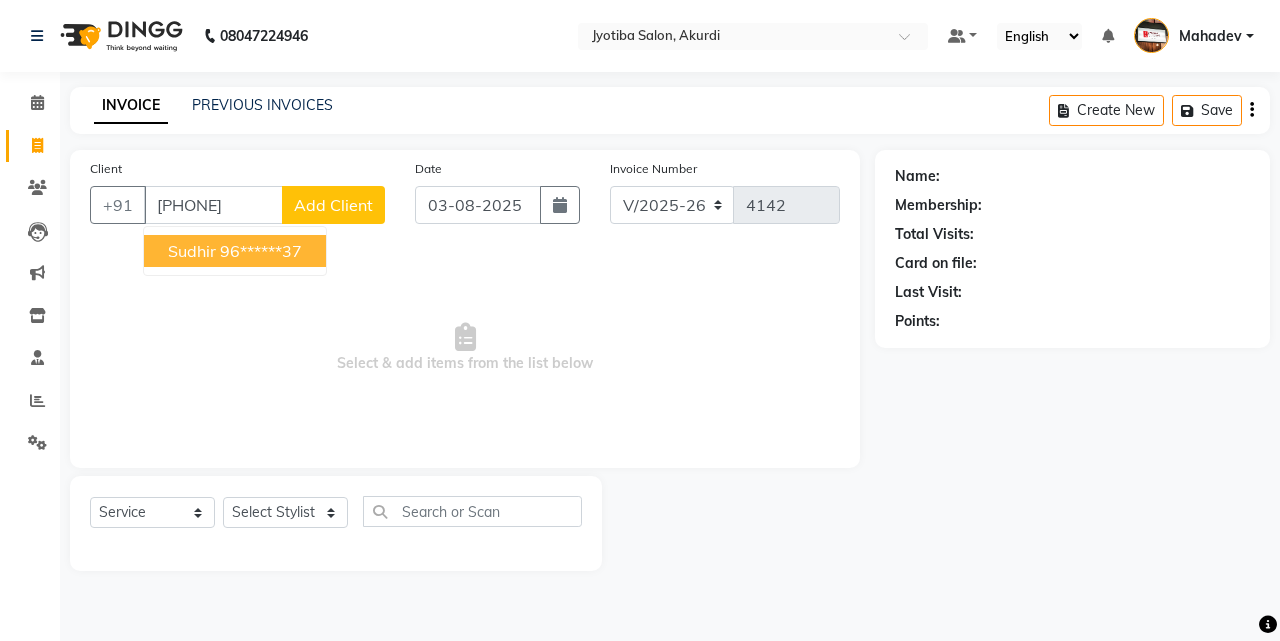 click on "96******37" at bounding box center [261, 251] 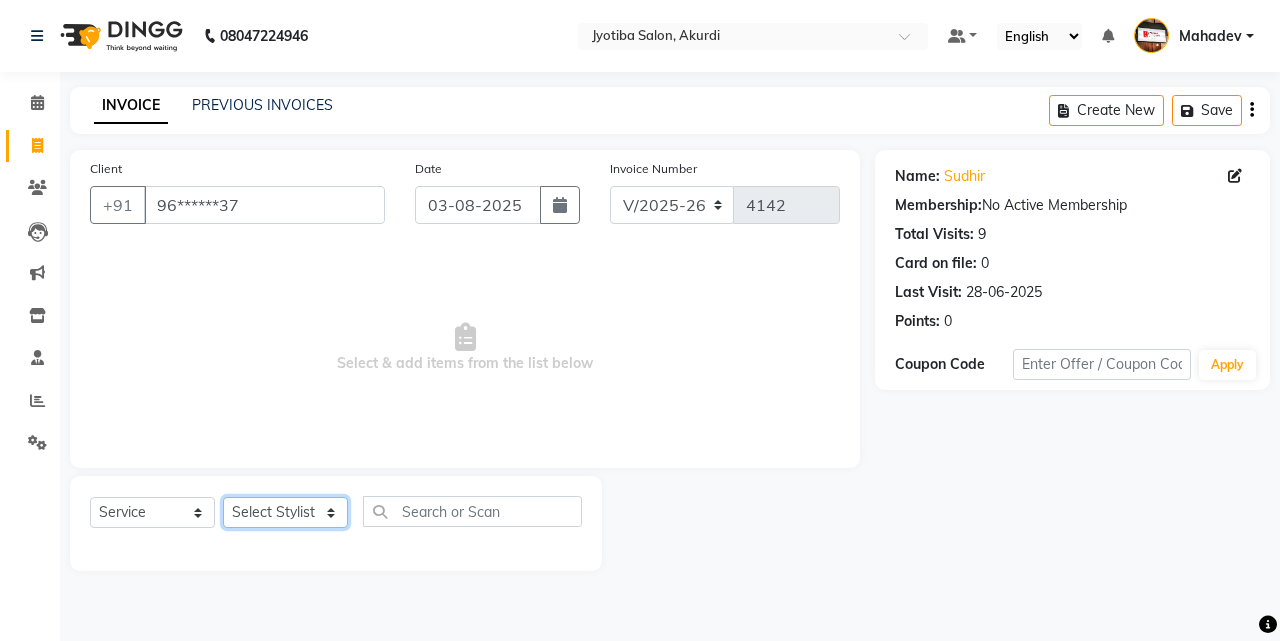 click on "Select Stylist Ajaj Ansari sahid Arif Ganpat  Mahadev manish choudhari Parmu tatya  Prem Rajan Sanjay Sanjay Santosh  Shop  Sohel  Vinod" 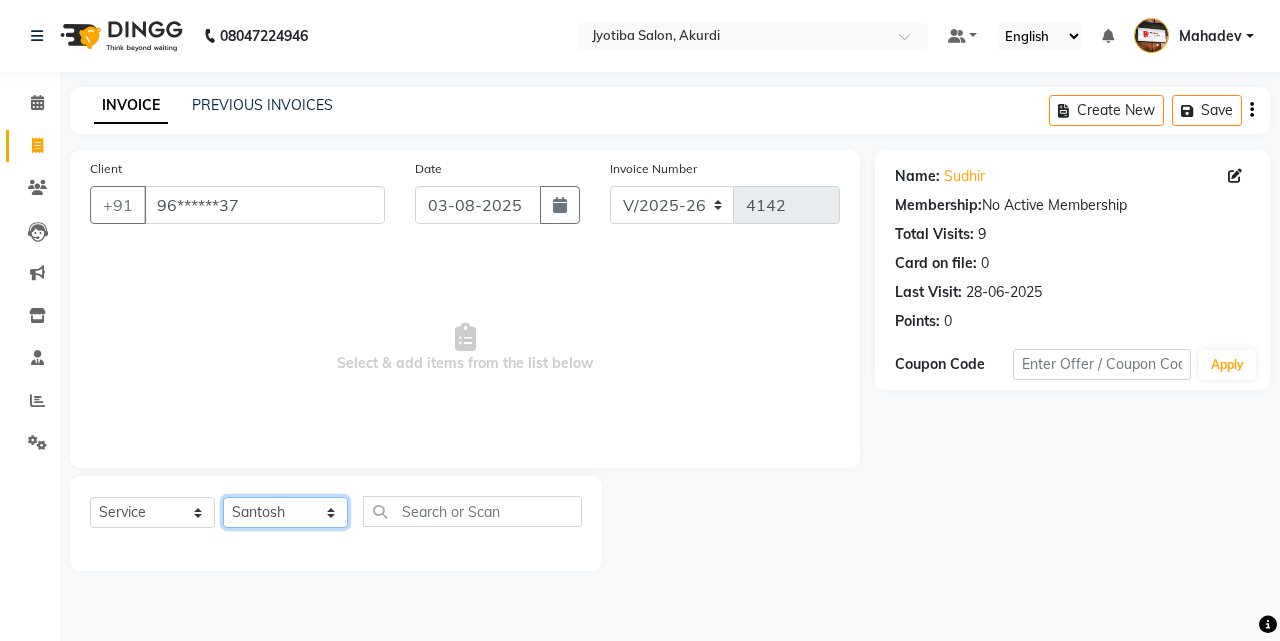 click on "Select Stylist Ajaj Ansari sahid Arif Ganpat  Mahadev manish choudhari Parmu tatya  Prem Rajan Sanjay Sanjay Santosh  Shop  Sohel  Vinod" 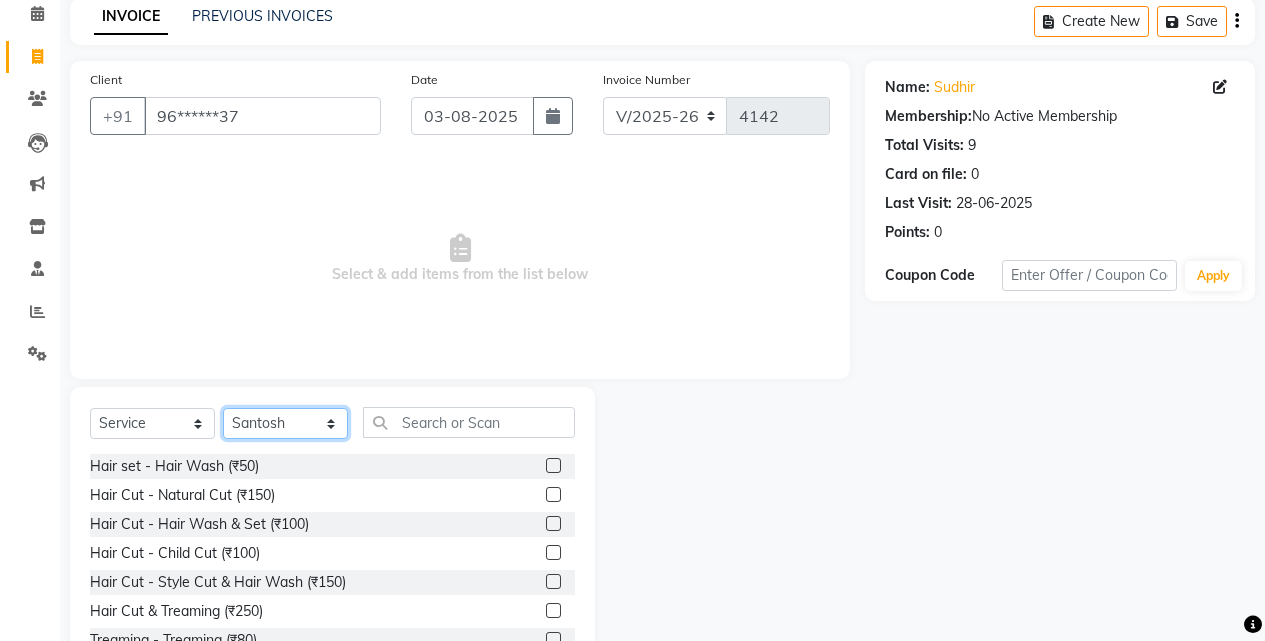scroll, scrollTop: 160, scrollLeft: 0, axis: vertical 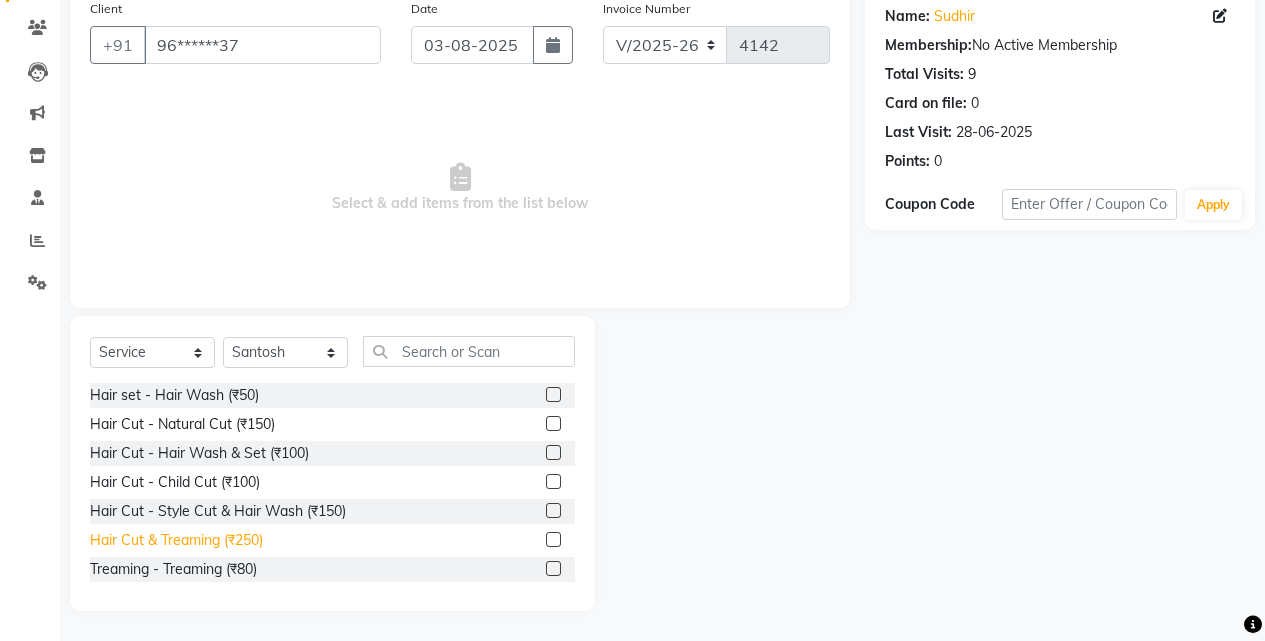 click on "Hair Cut & Treaming  (₹250)" 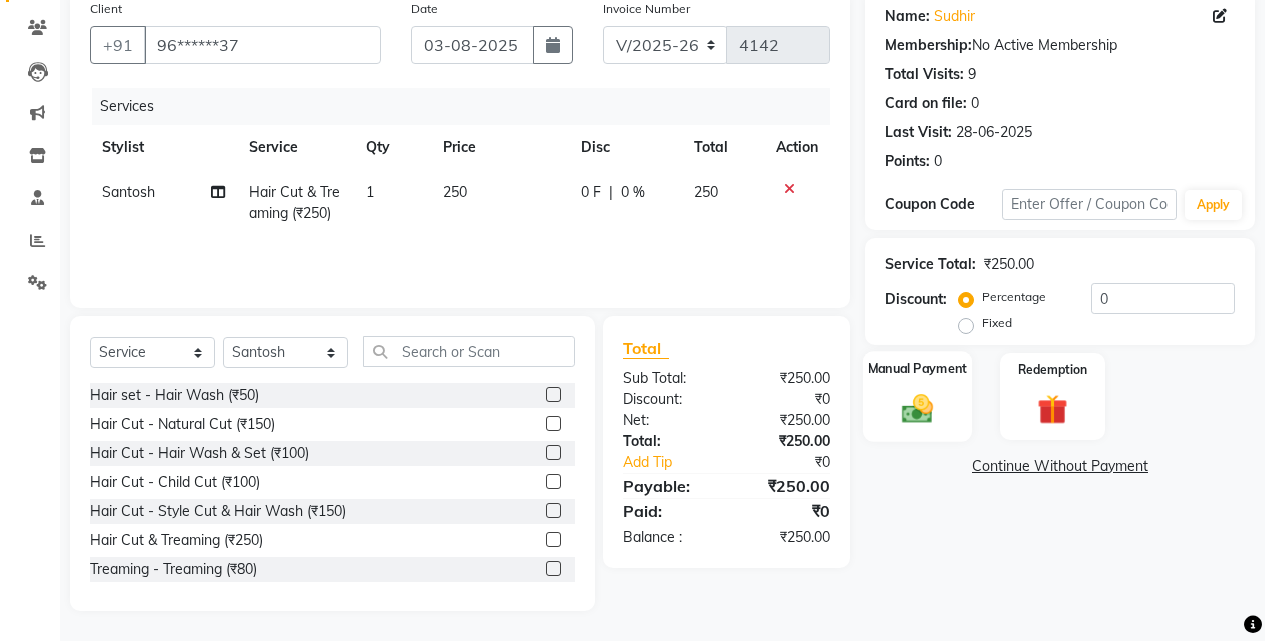 click on "Manual Payment" 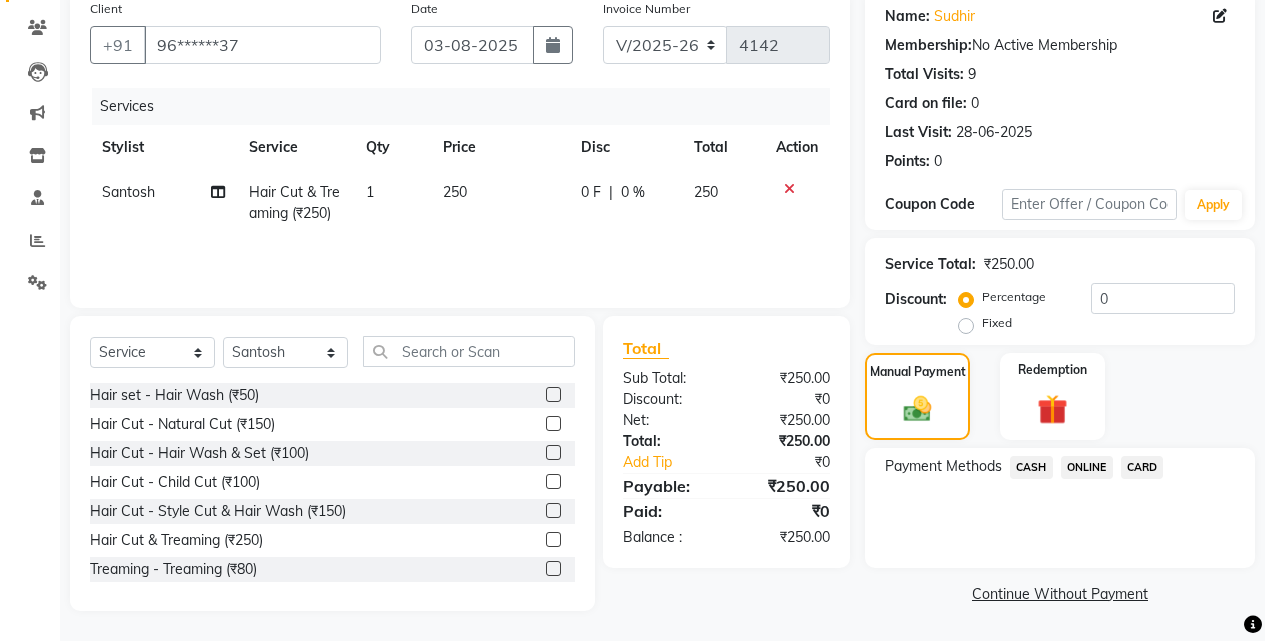 click on "ONLINE" 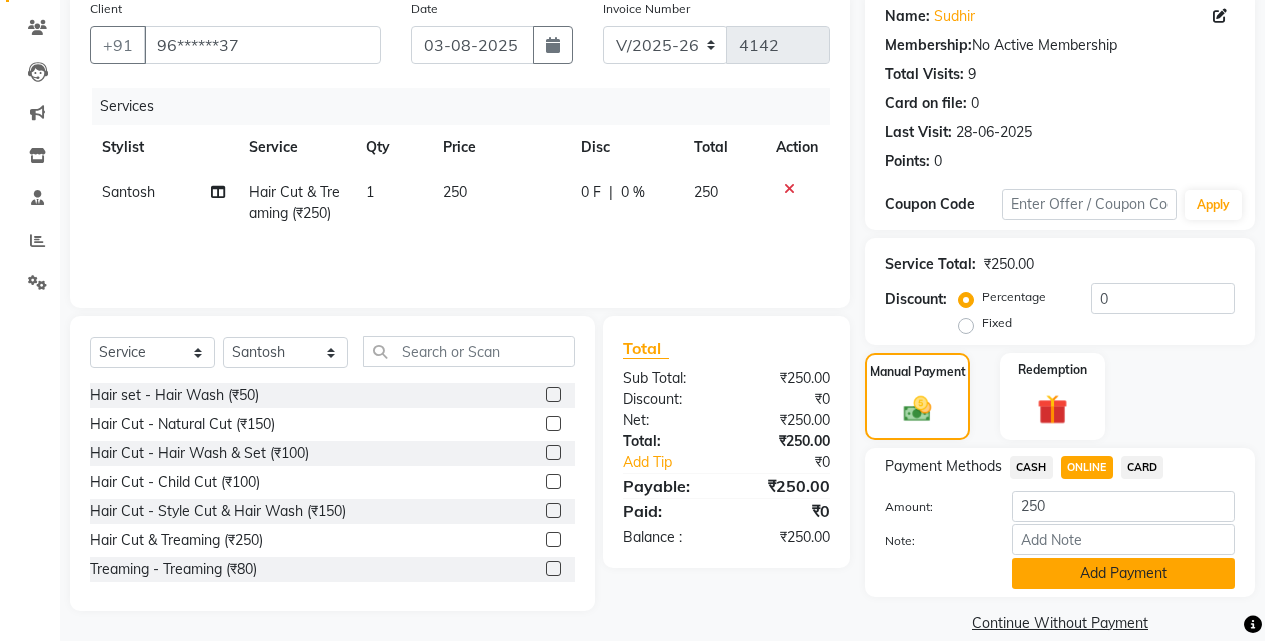 click on "Add Payment" 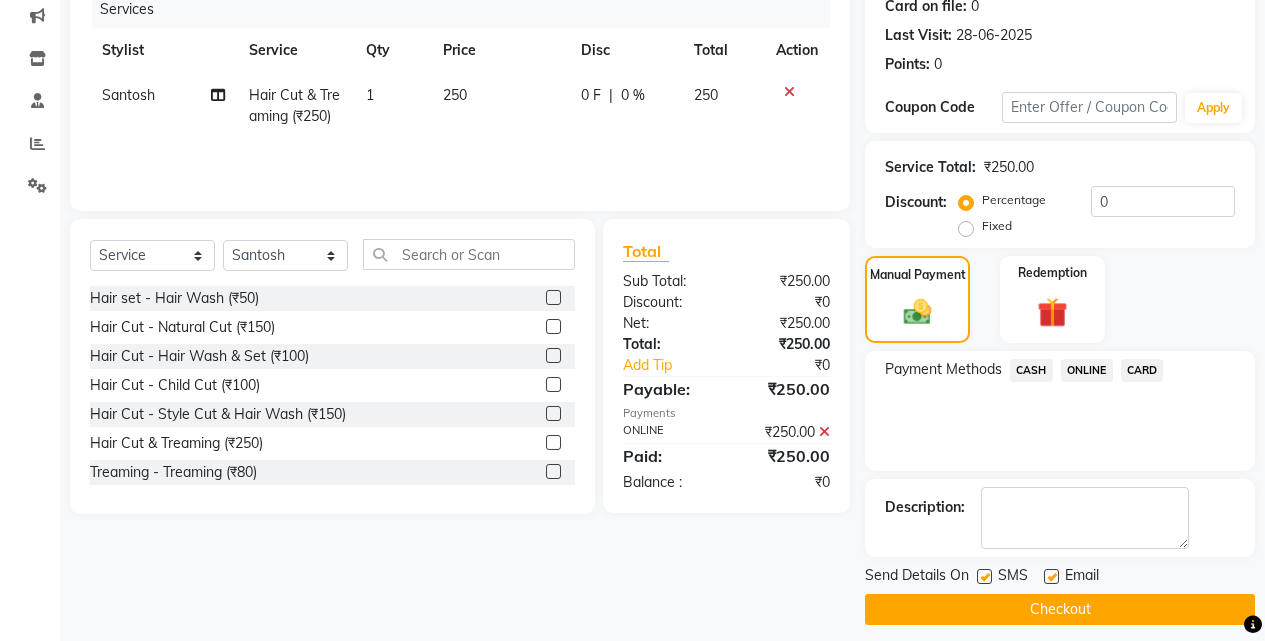 scroll, scrollTop: 271, scrollLeft: 0, axis: vertical 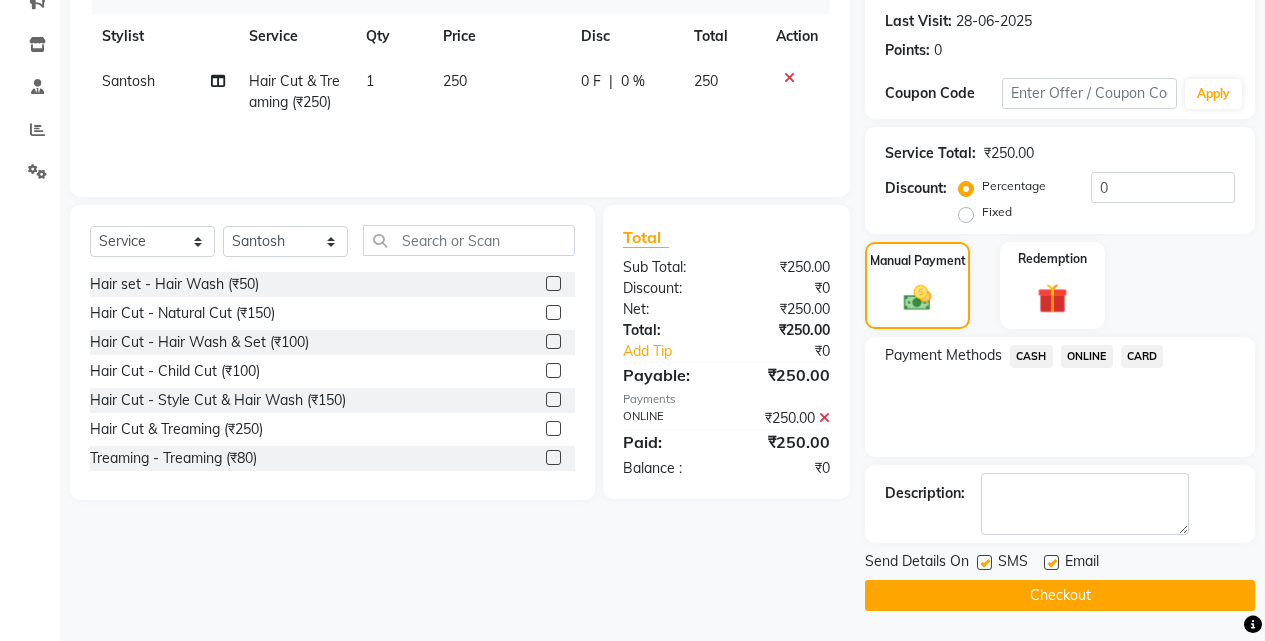 click on "Checkout" 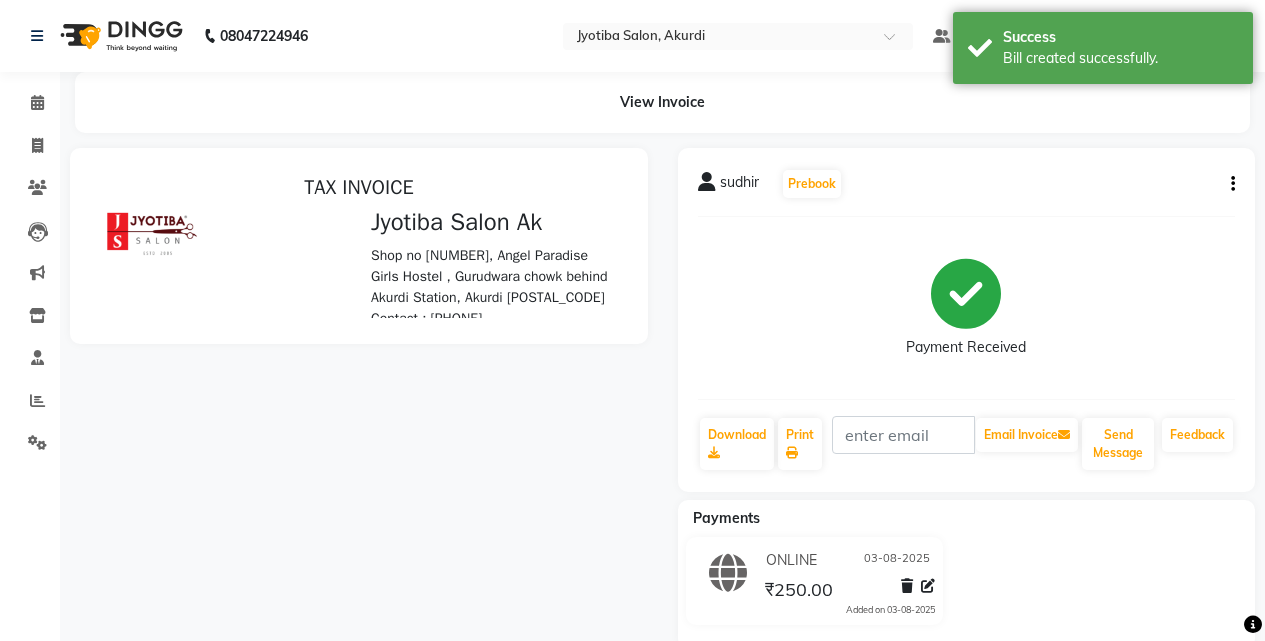 scroll, scrollTop: 0, scrollLeft: 0, axis: both 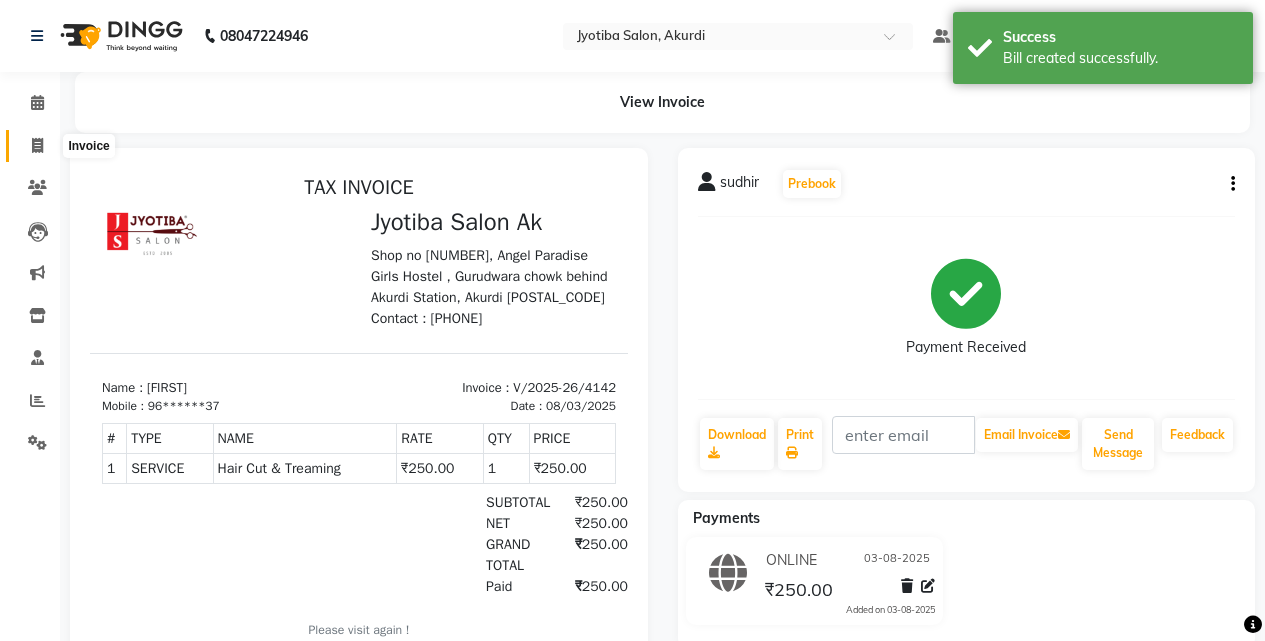 click 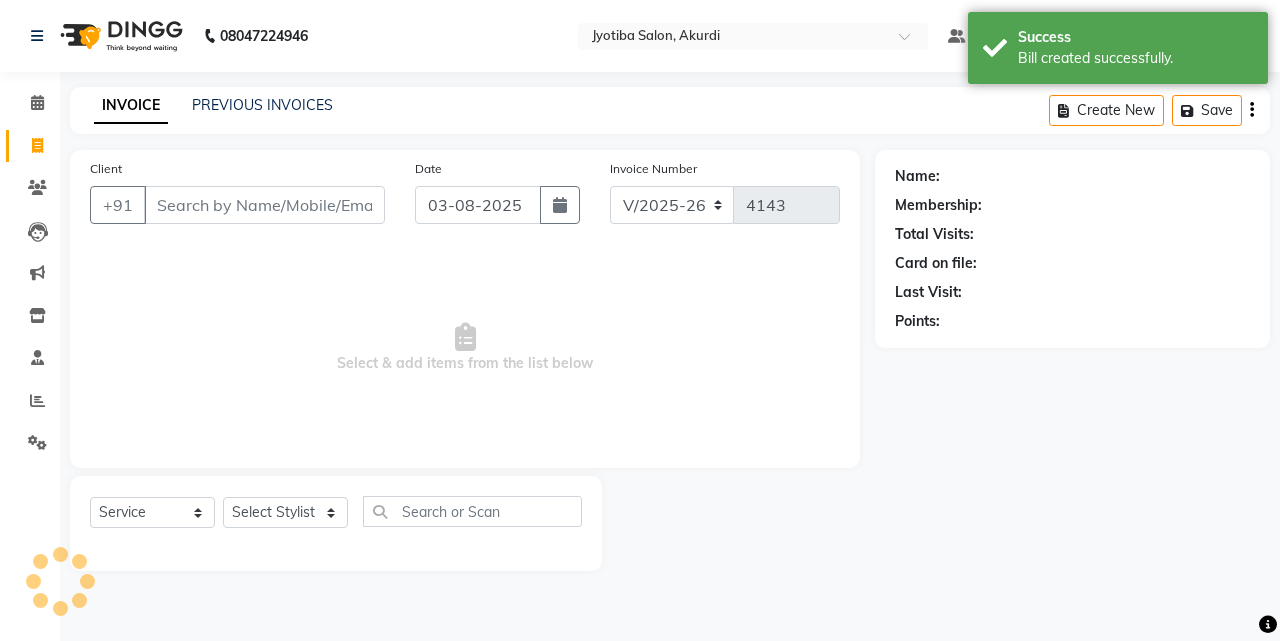 click on "Client" at bounding box center (264, 205) 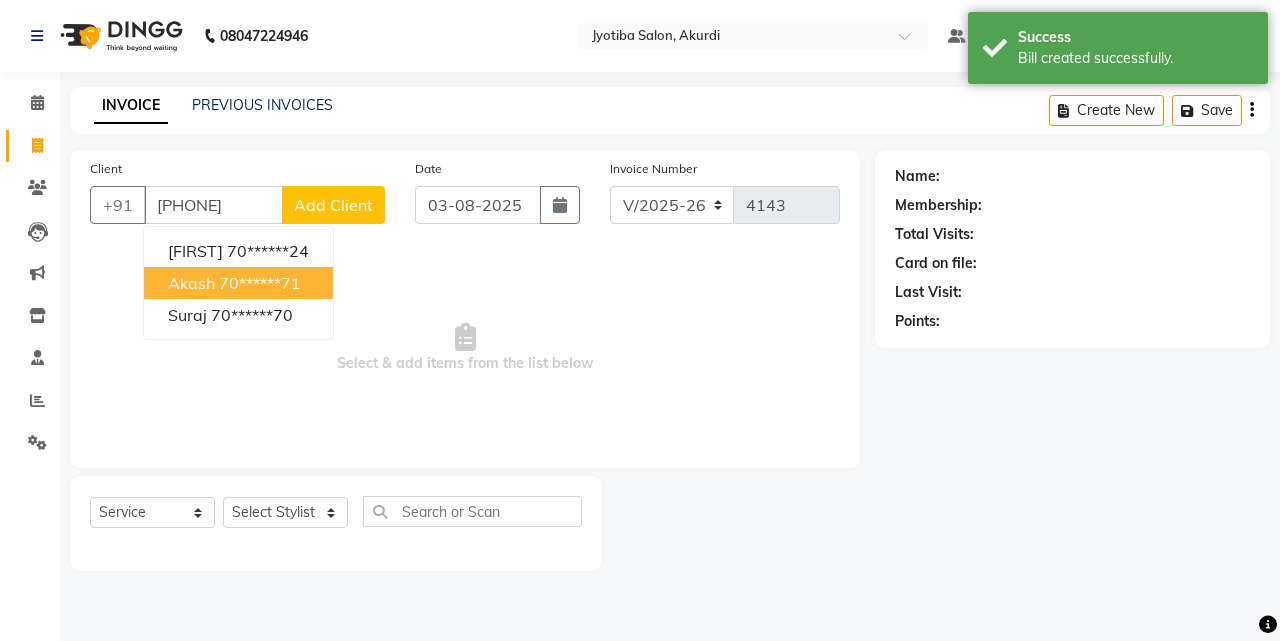 click on "akash  70******71" at bounding box center (238, 283) 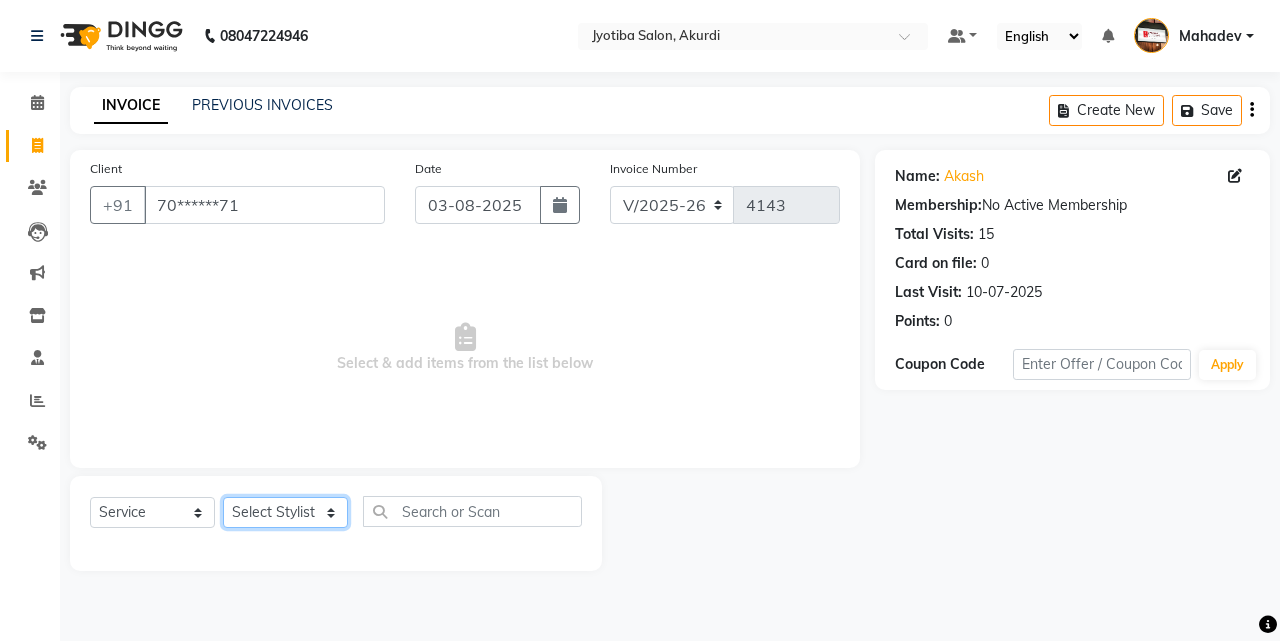 click on "Select Stylist Ajaj Ansari sahid Arif Ganpat  Mahadev manish choudhari Parmu tatya  Prem Rajan Sanjay Sanjay Santosh  Shop  Sohel  Vinod" 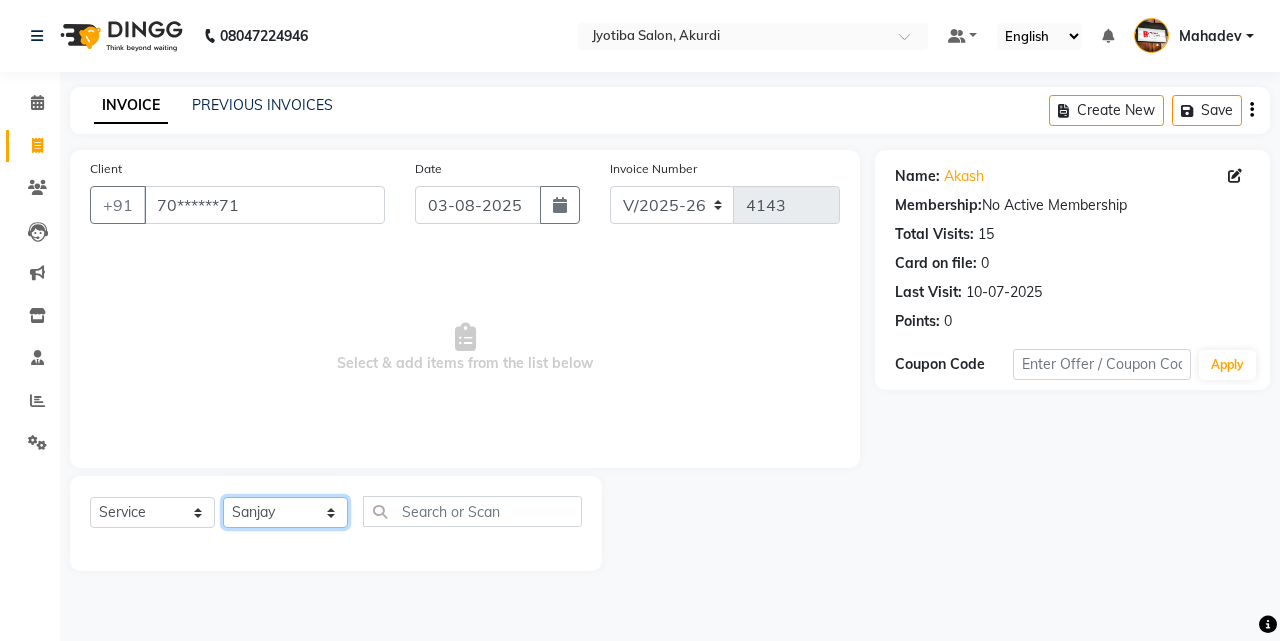 click on "Select Stylist Ajaj Ansari sahid Arif Ganpat  Mahadev manish choudhari Parmu tatya  Prem Rajan Sanjay Sanjay Santosh  Shop  Sohel  Vinod" 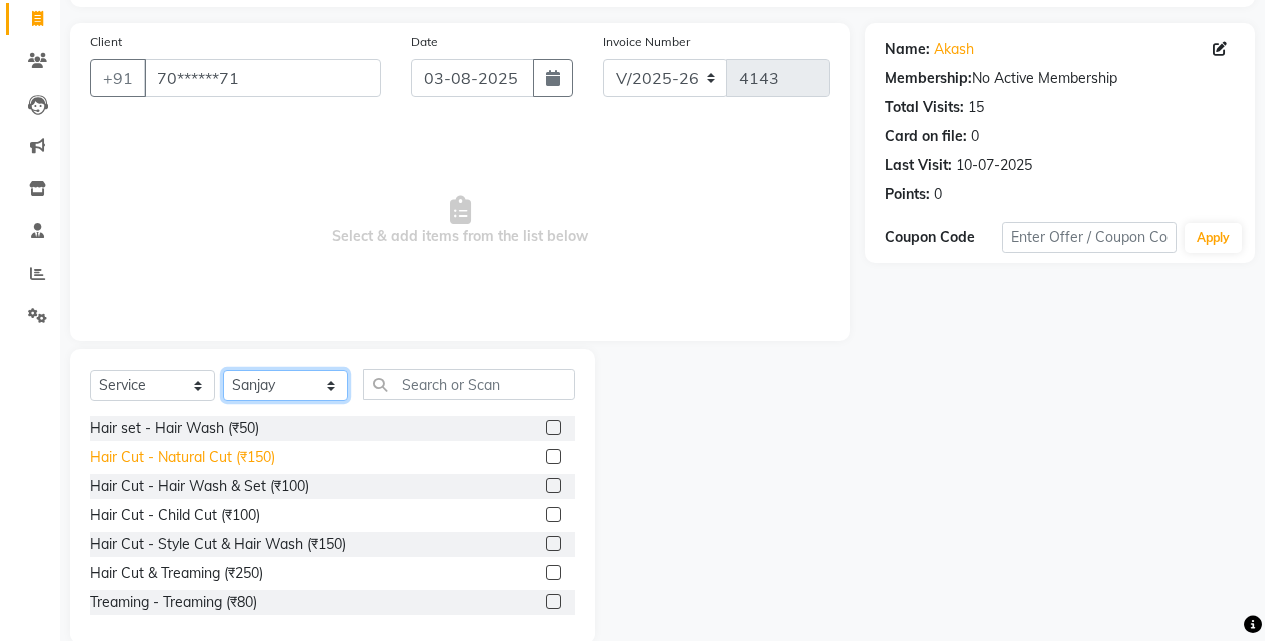 scroll, scrollTop: 160, scrollLeft: 0, axis: vertical 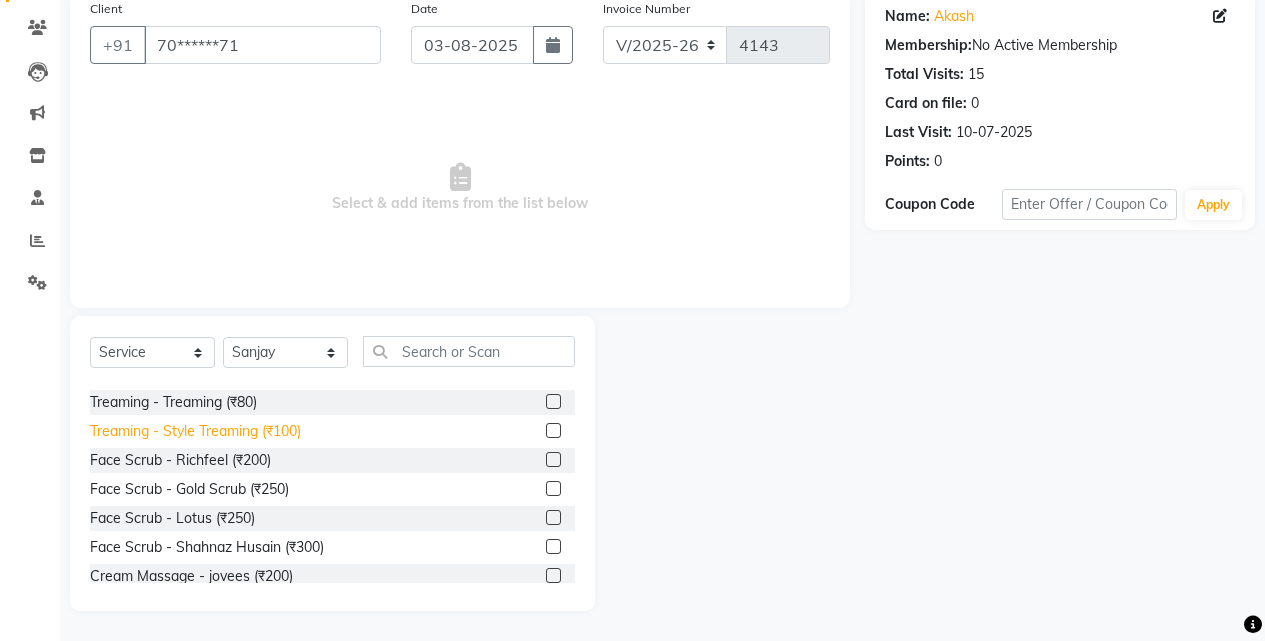 click on "Treaming - Style Treaming (₹100)" 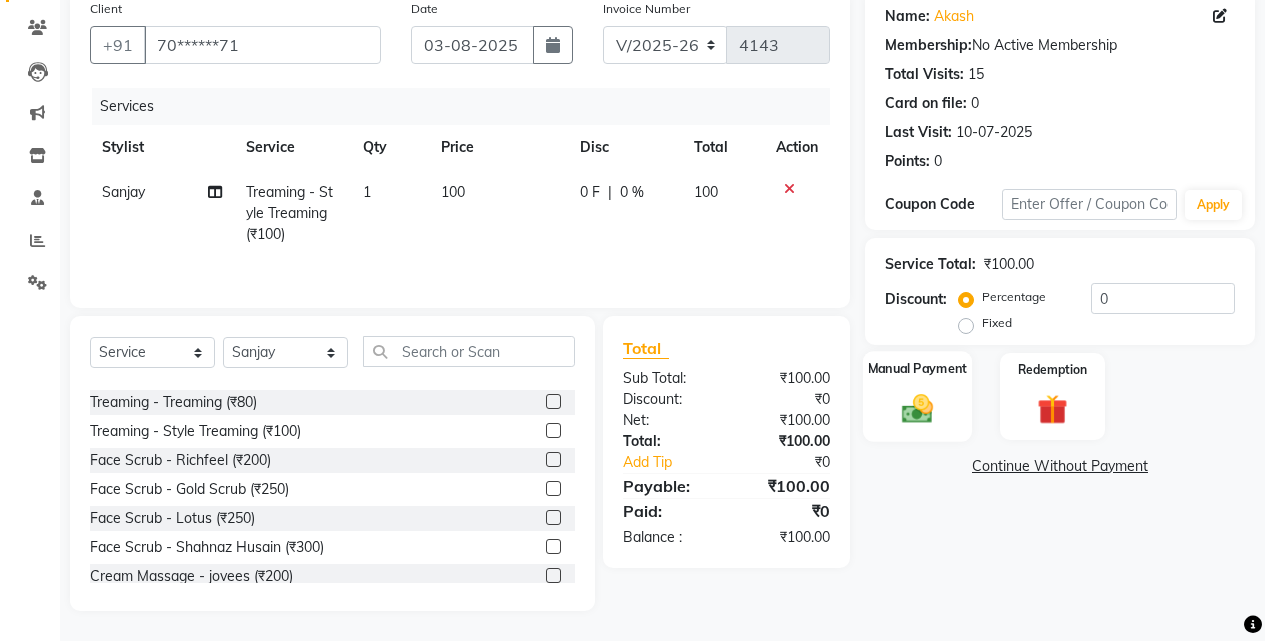 click on "Manual Payment" 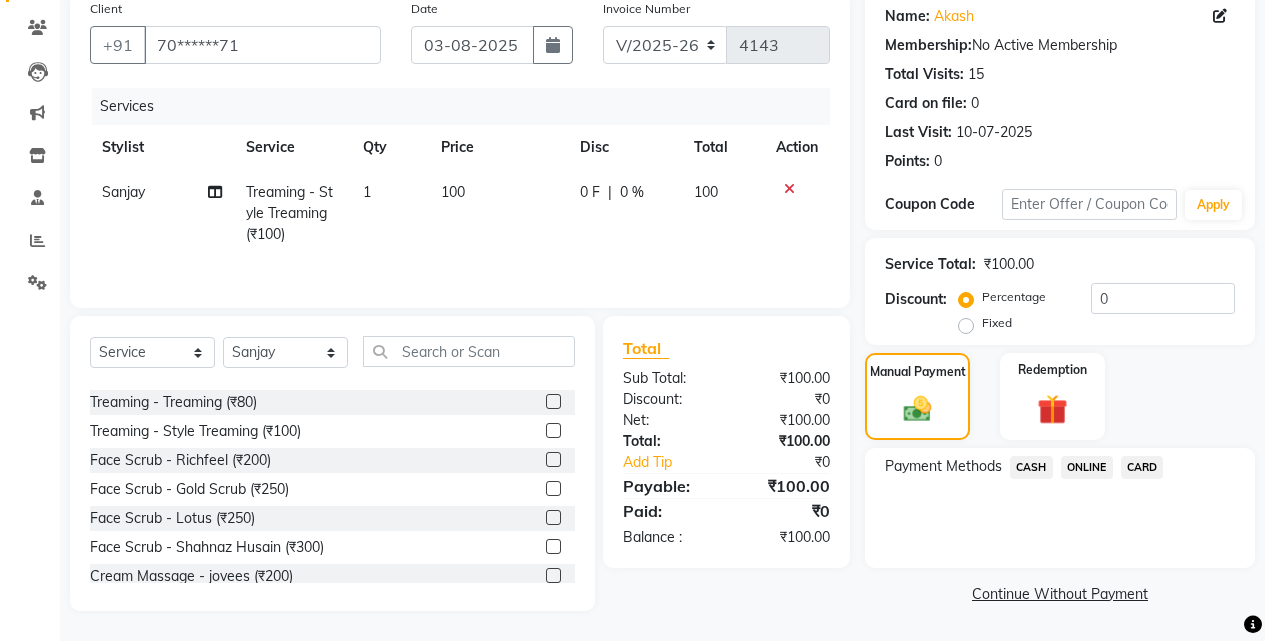 click on "ONLINE" 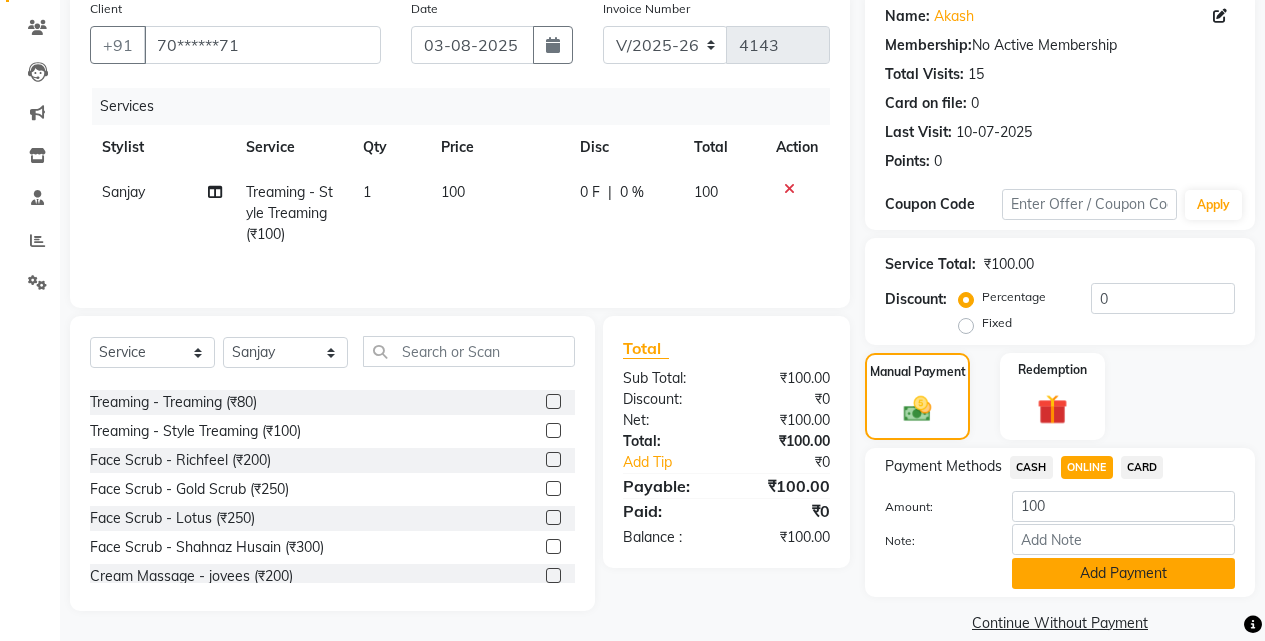 click on "Add Payment" 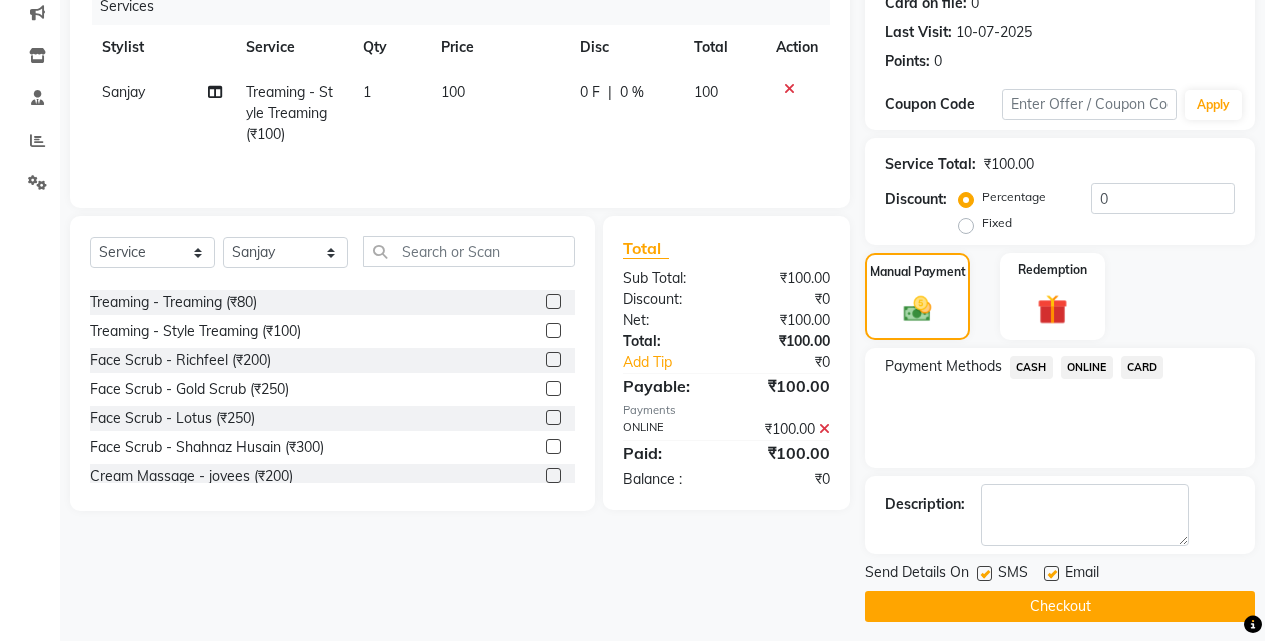 scroll, scrollTop: 271, scrollLeft: 0, axis: vertical 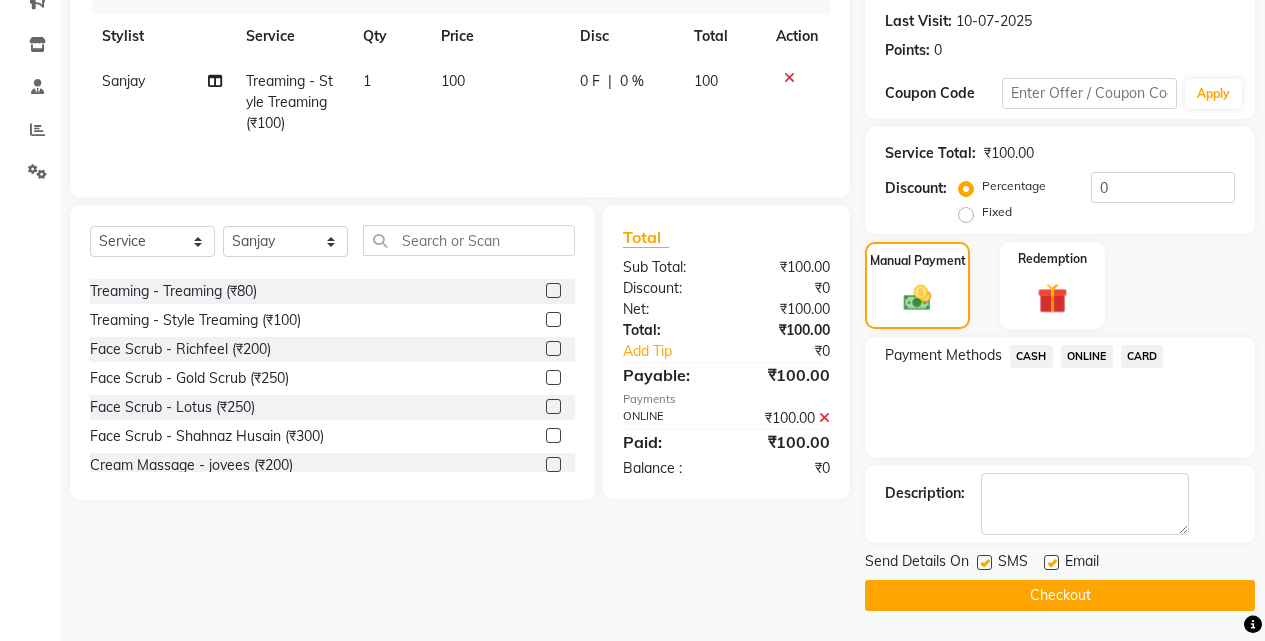 click on "Checkout" 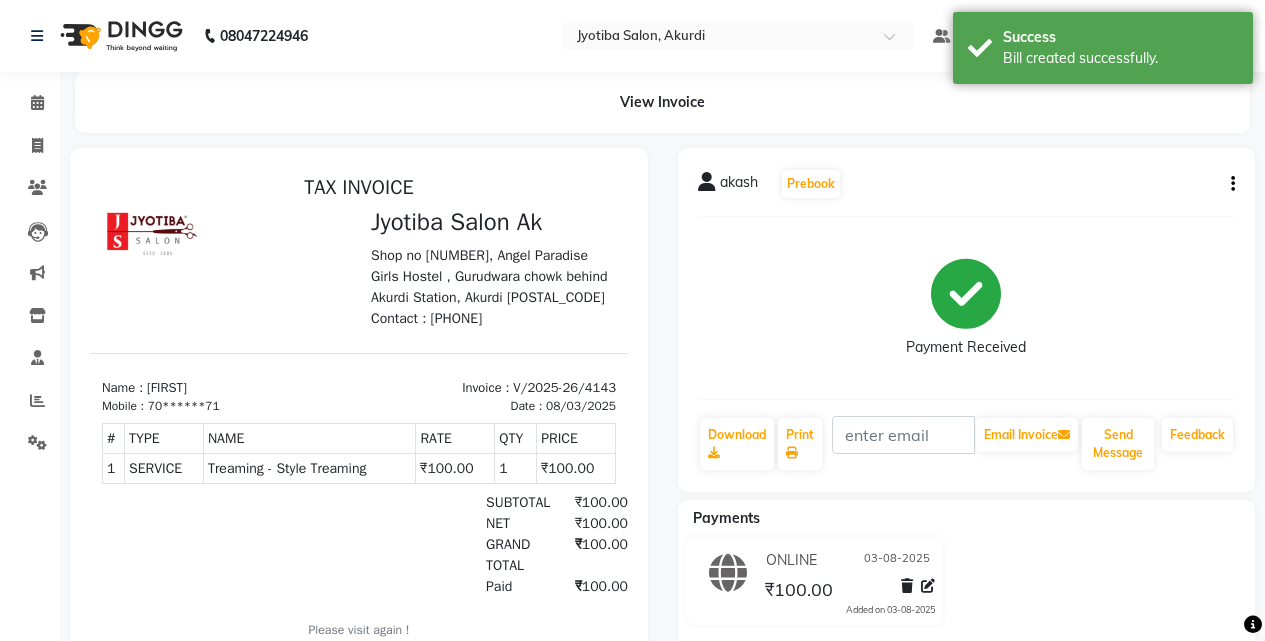 scroll, scrollTop: 0, scrollLeft: 0, axis: both 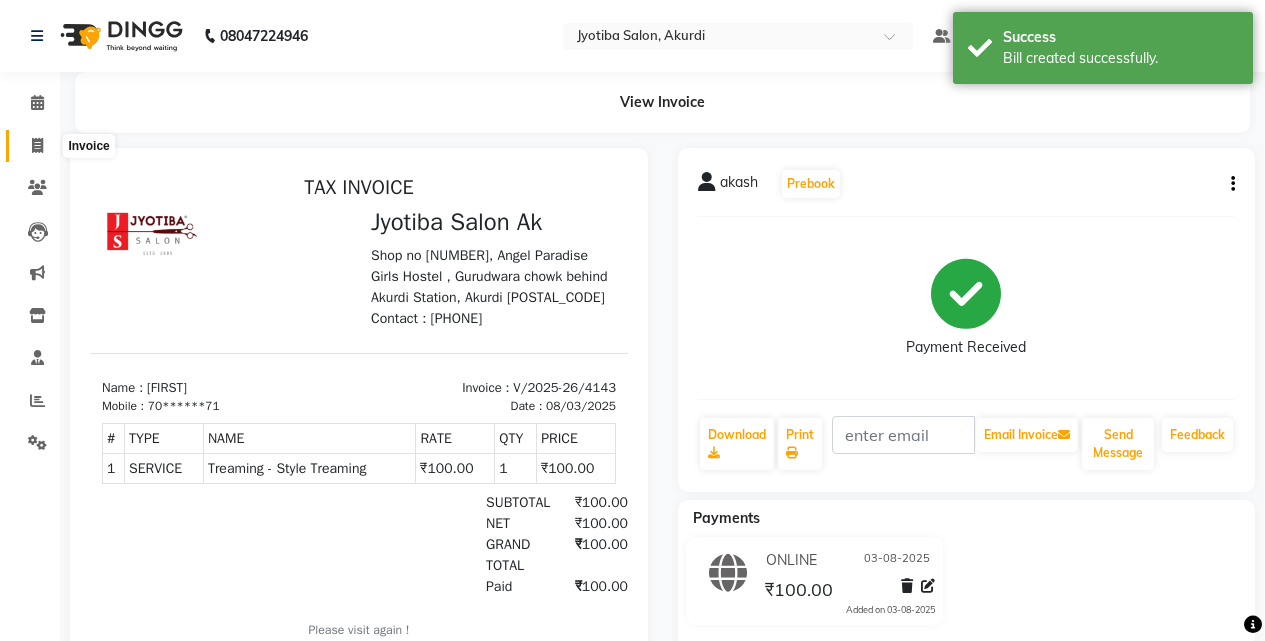 click 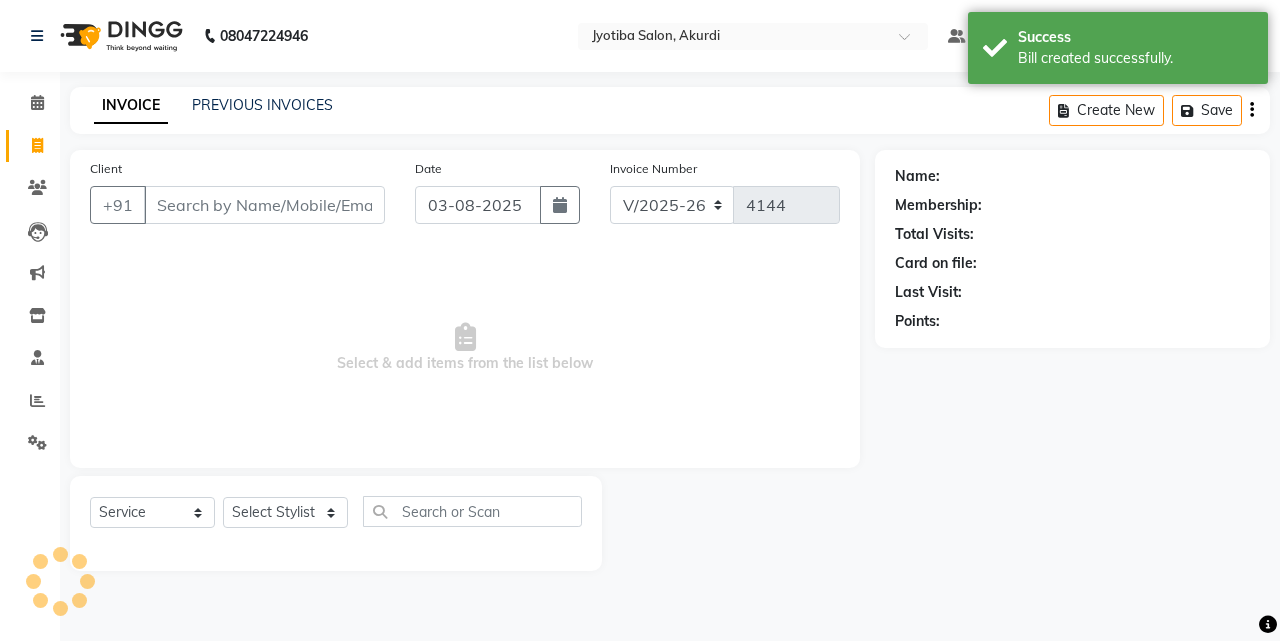 click on "Client" at bounding box center [264, 205] 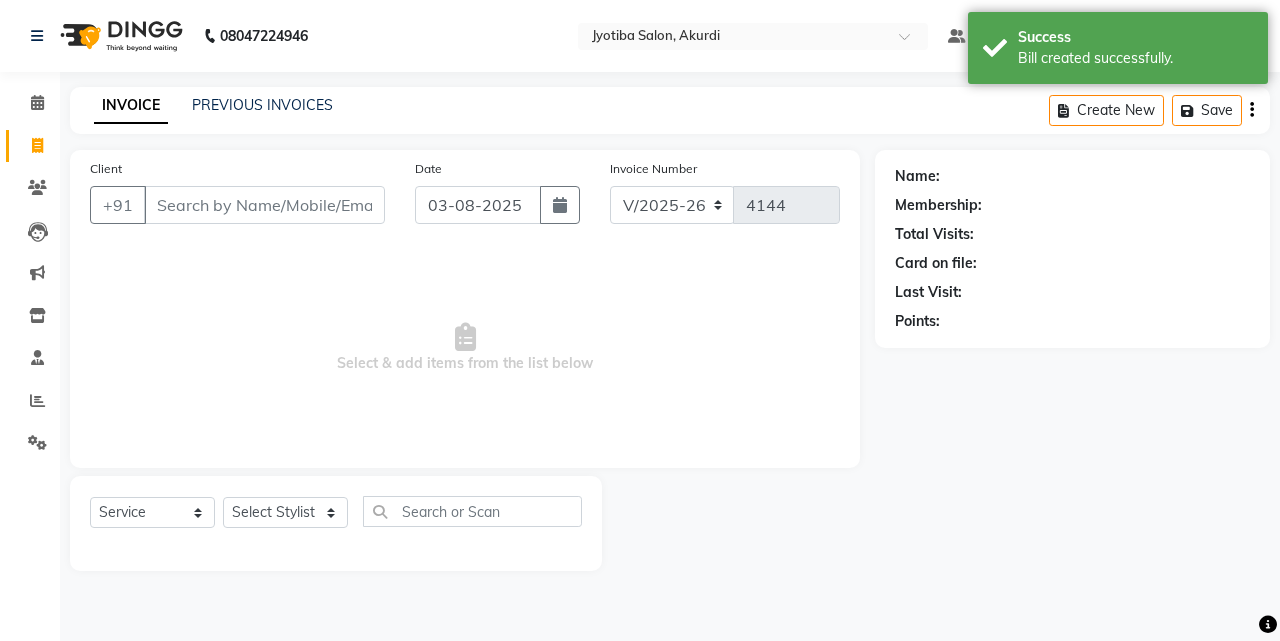 click on "Client" at bounding box center (264, 205) 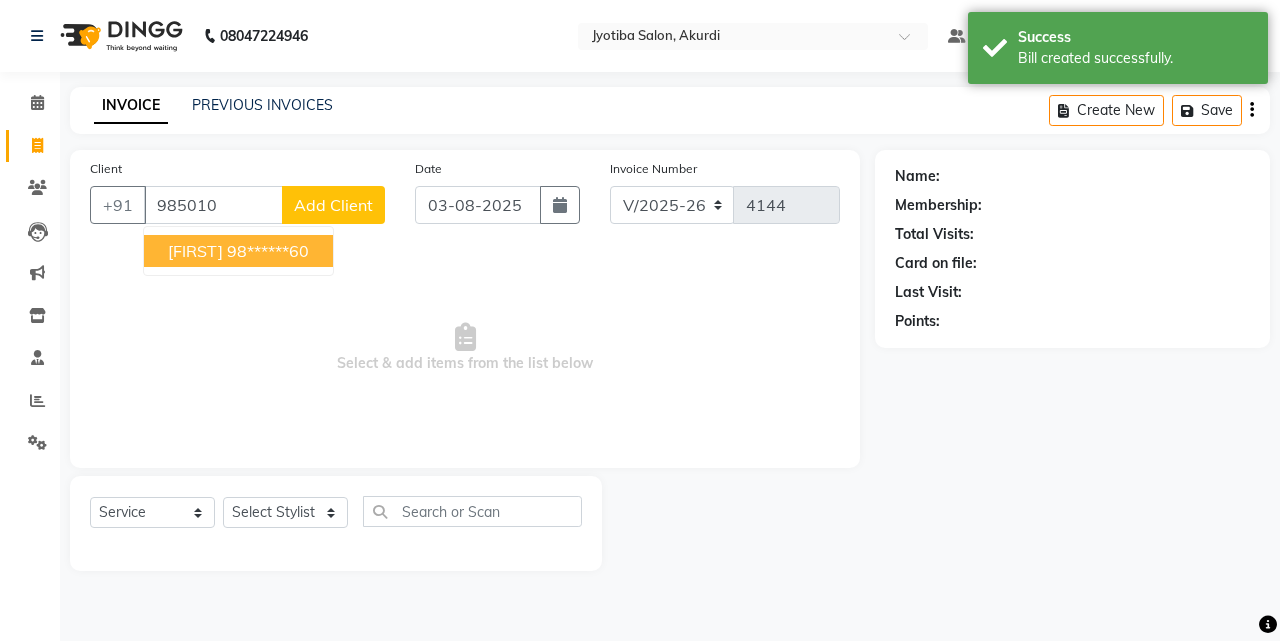 click on "sushannt" at bounding box center (195, 251) 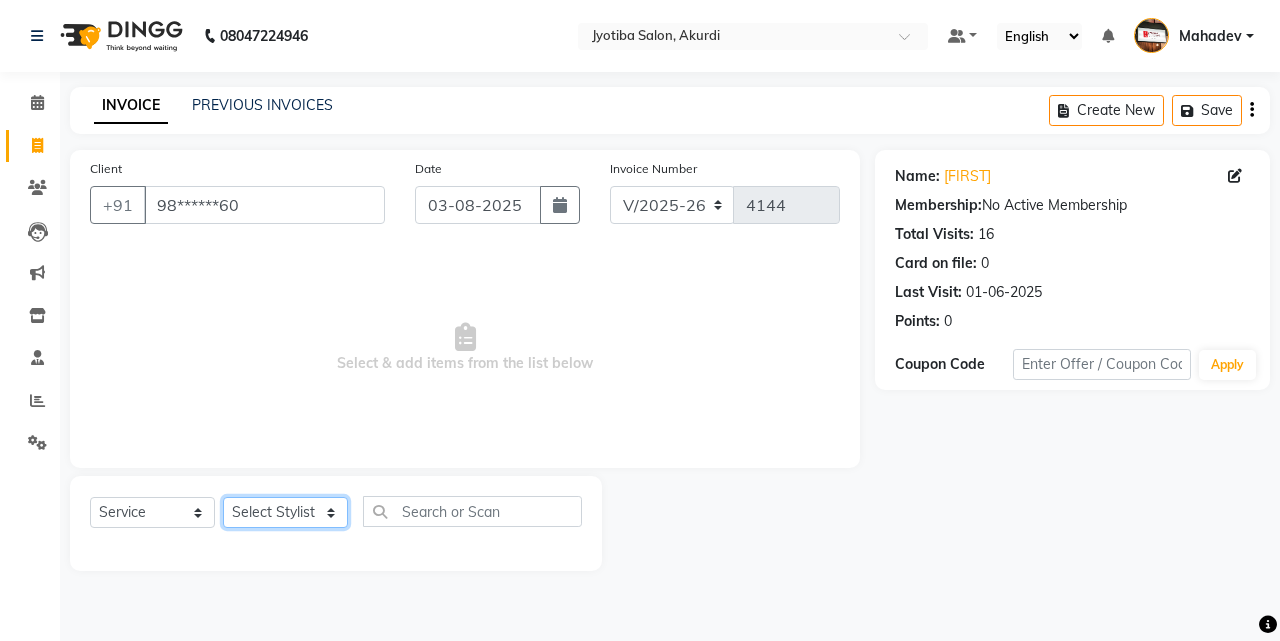 click on "Select Stylist Ajaj Ansari sahid Arif Ganpat  Mahadev manish choudhari Parmu tatya  Prem Rajan Sanjay Sanjay Santosh  Shop  Sohel  Vinod" 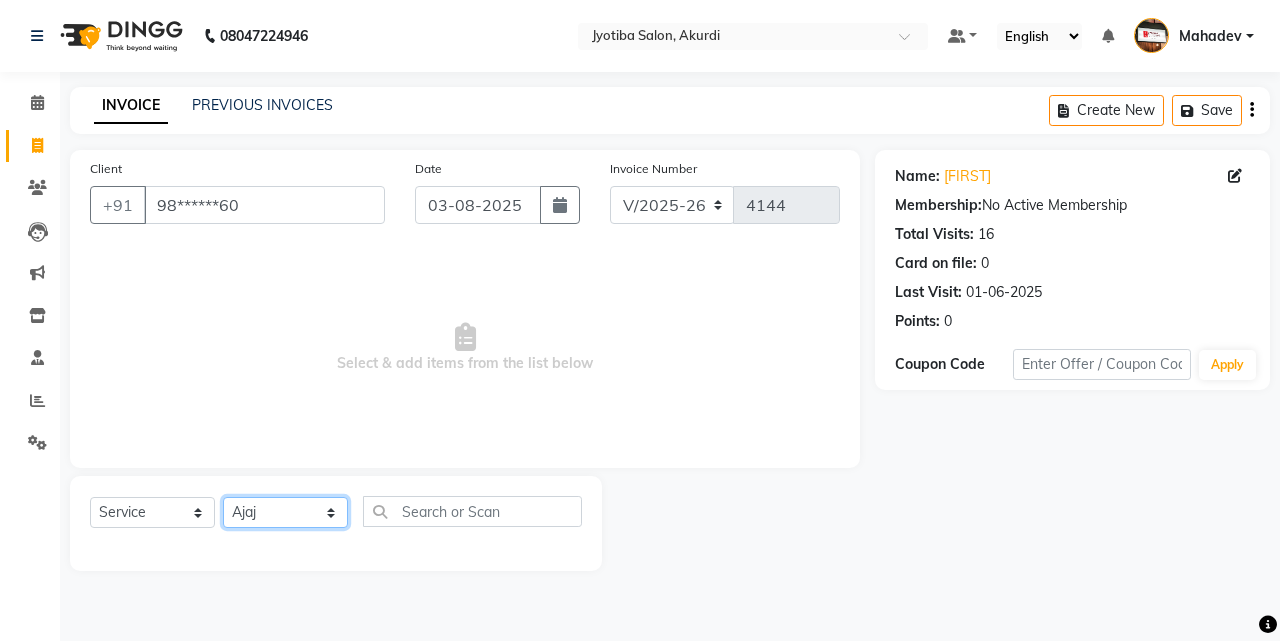 click on "Select Stylist Ajaj Ansari sahid Arif Ganpat  Mahadev manish choudhari Parmu tatya  Prem Rajan Sanjay Sanjay Santosh  Shop  Sohel  Vinod" 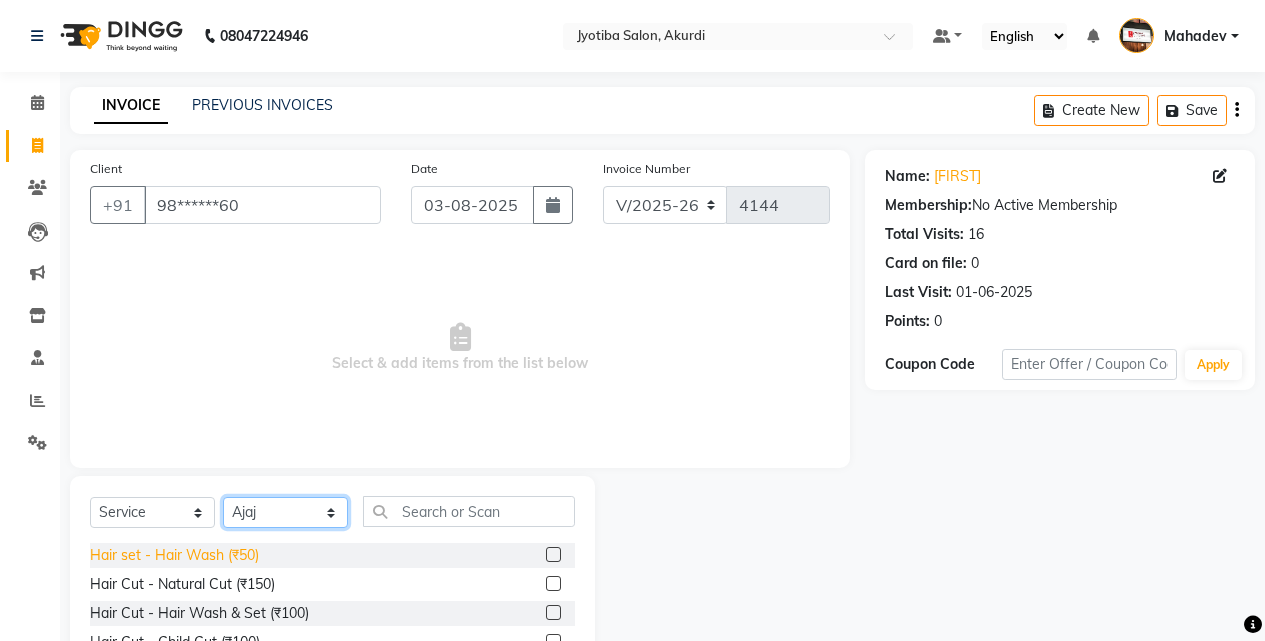 scroll, scrollTop: 333, scrollLeft: 0, axis: vertical 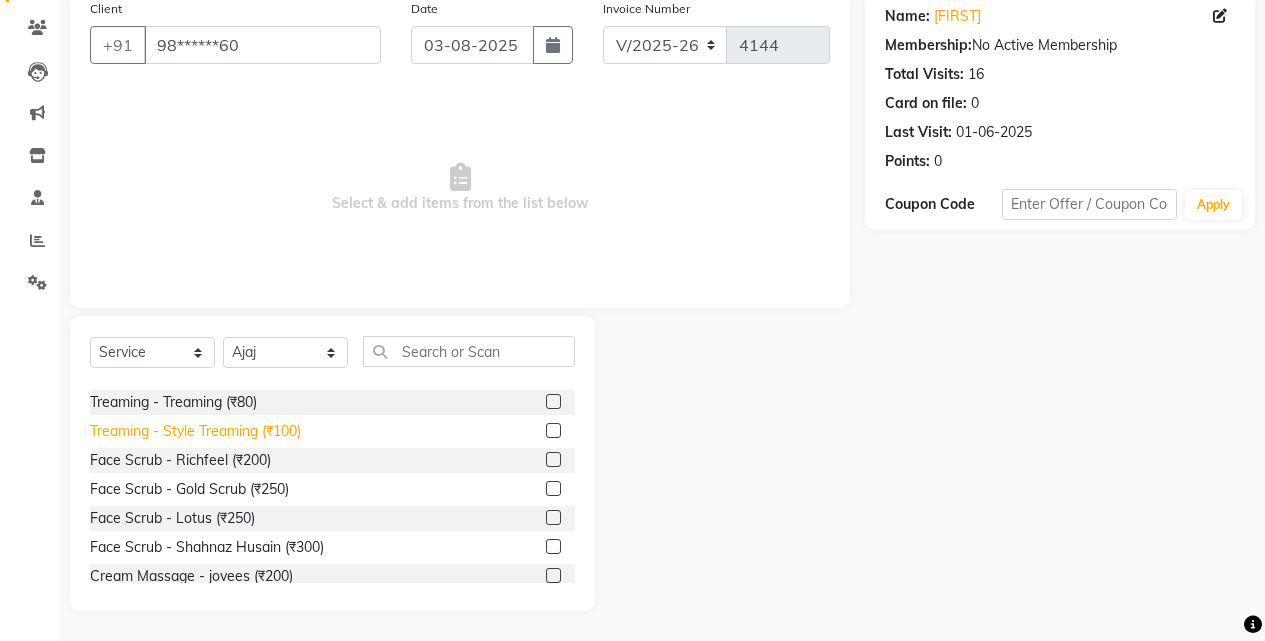 click on "Treaming - Style Treaming (₹100)" 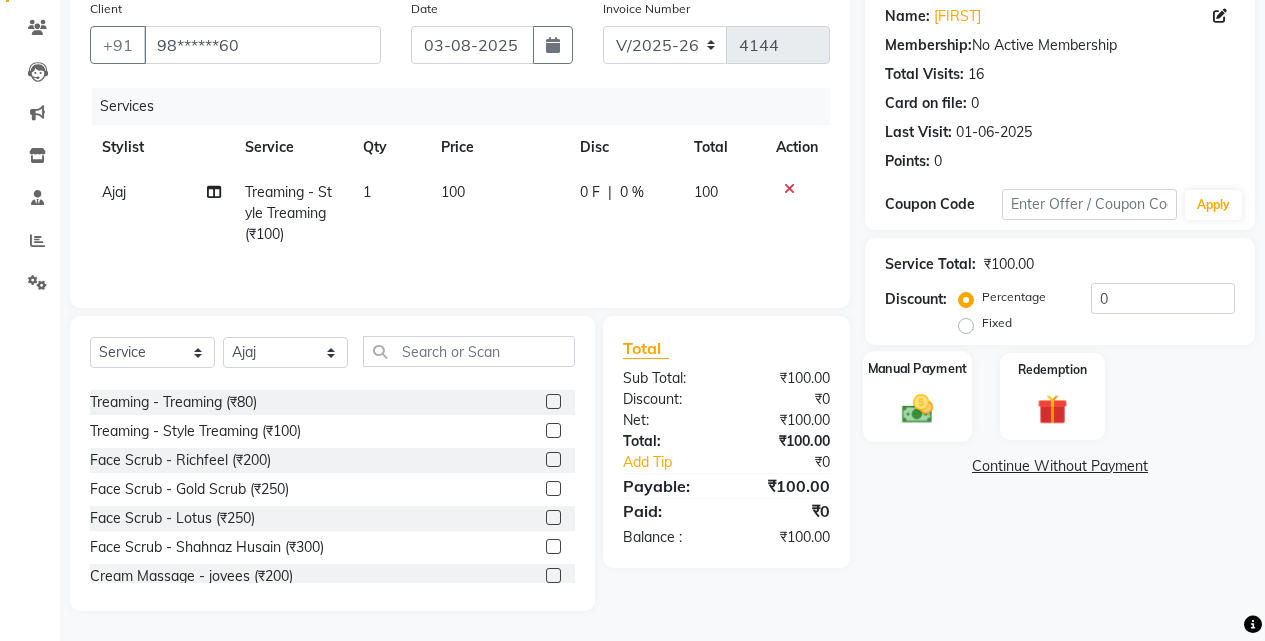 click on "Manual Payment" 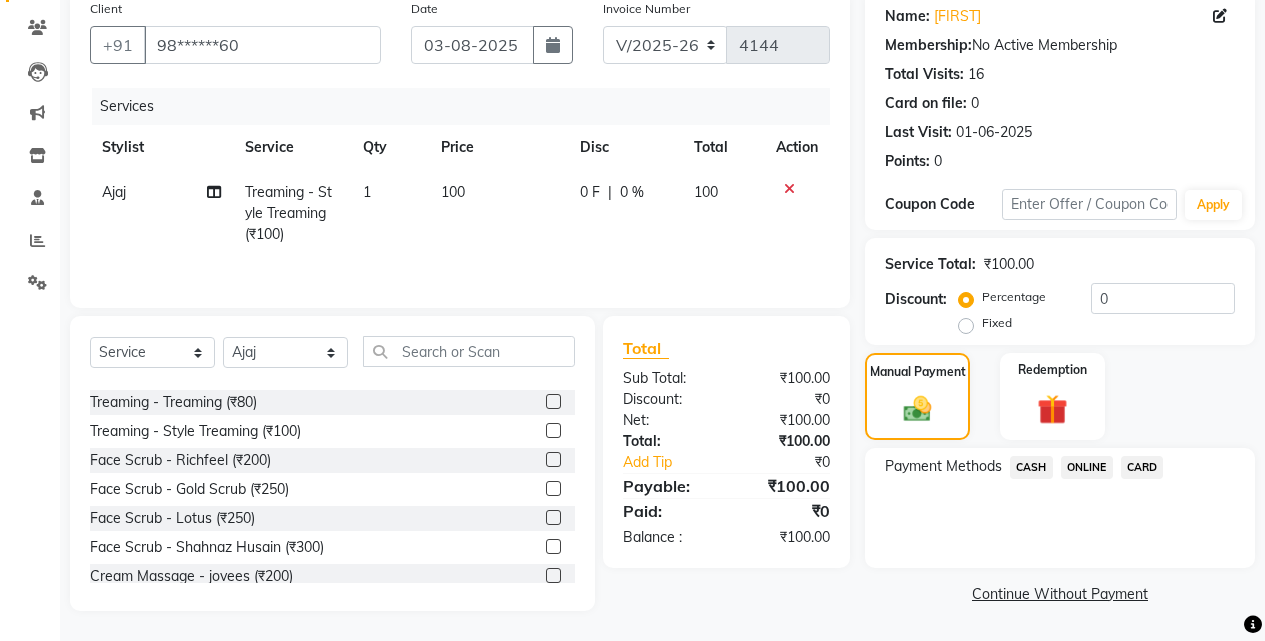 click on "ONLINE" 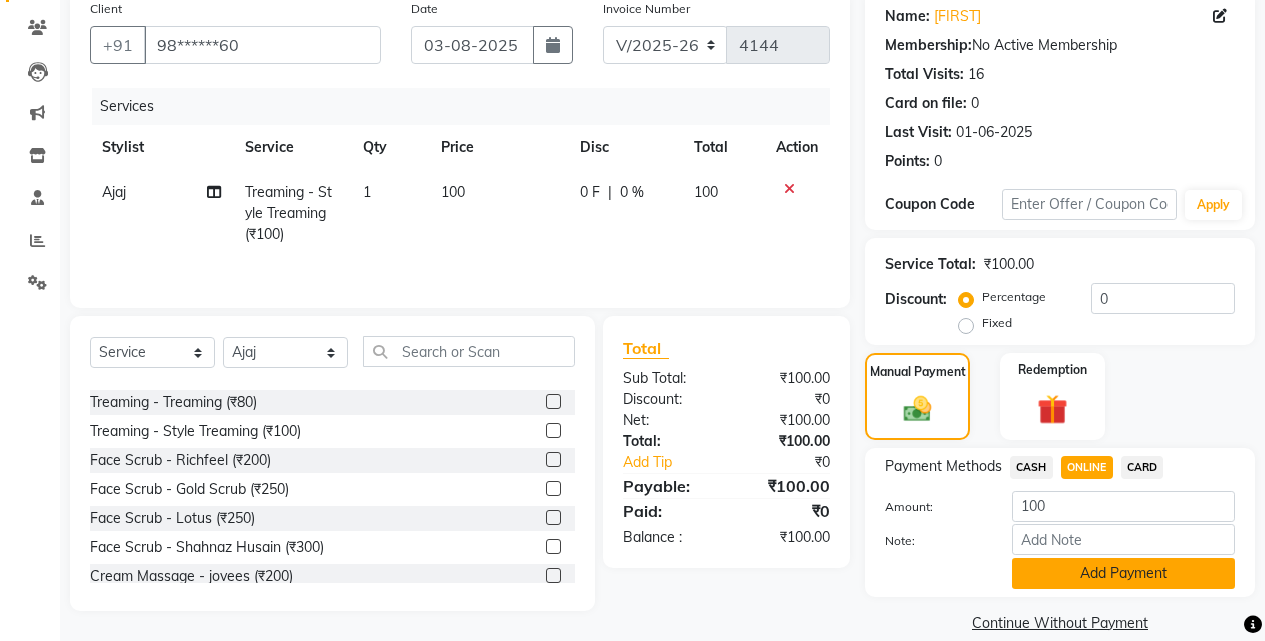 click on "Add Payment" 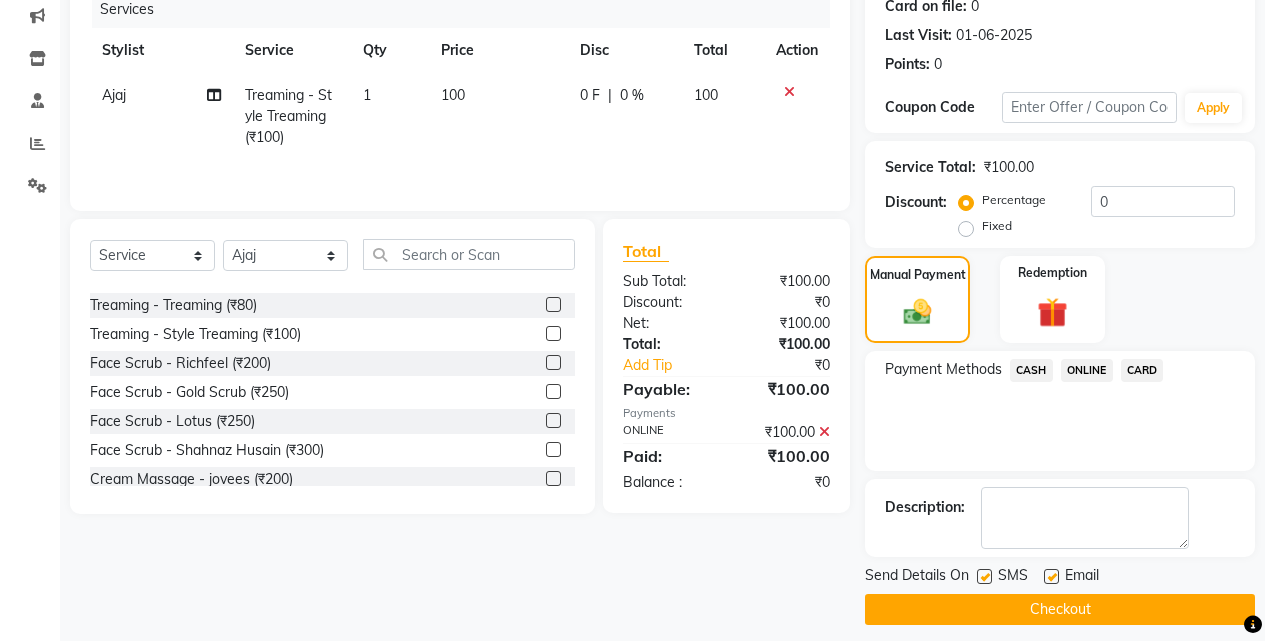 scroll, scrollTop: 271, scrollLeft: 0, axis: vertical 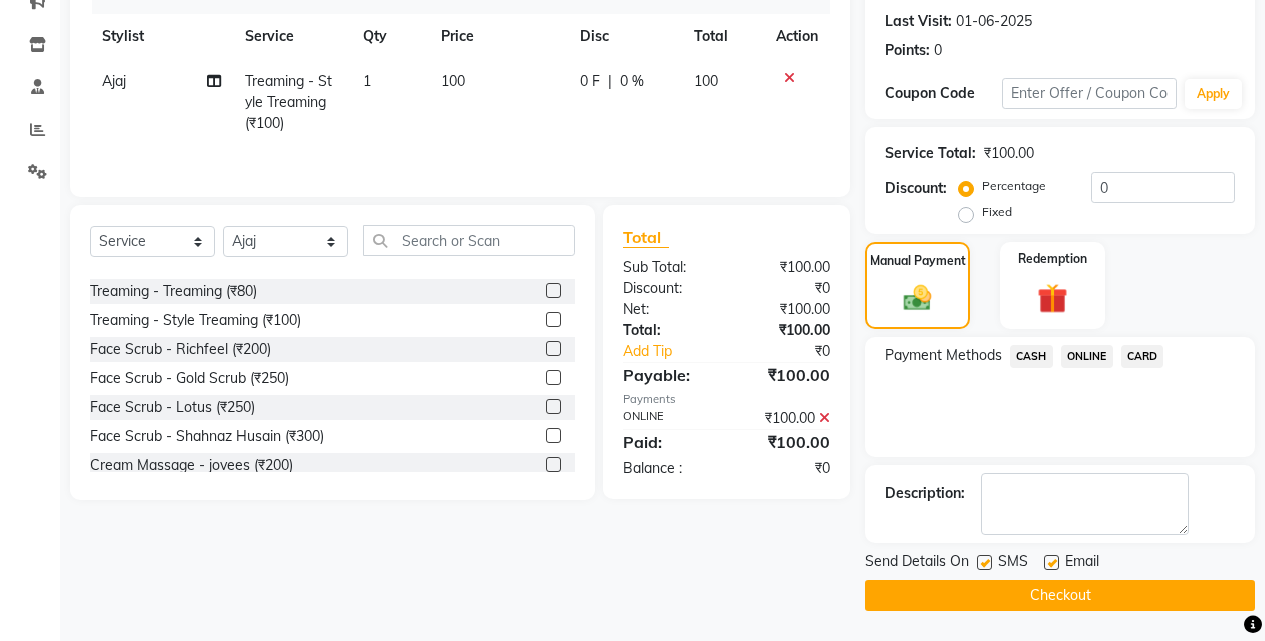 drag, startPoint x: 1066, startPoint y: 600, endPoint x: 1051, endPoint y: 594, distance: 16.155495 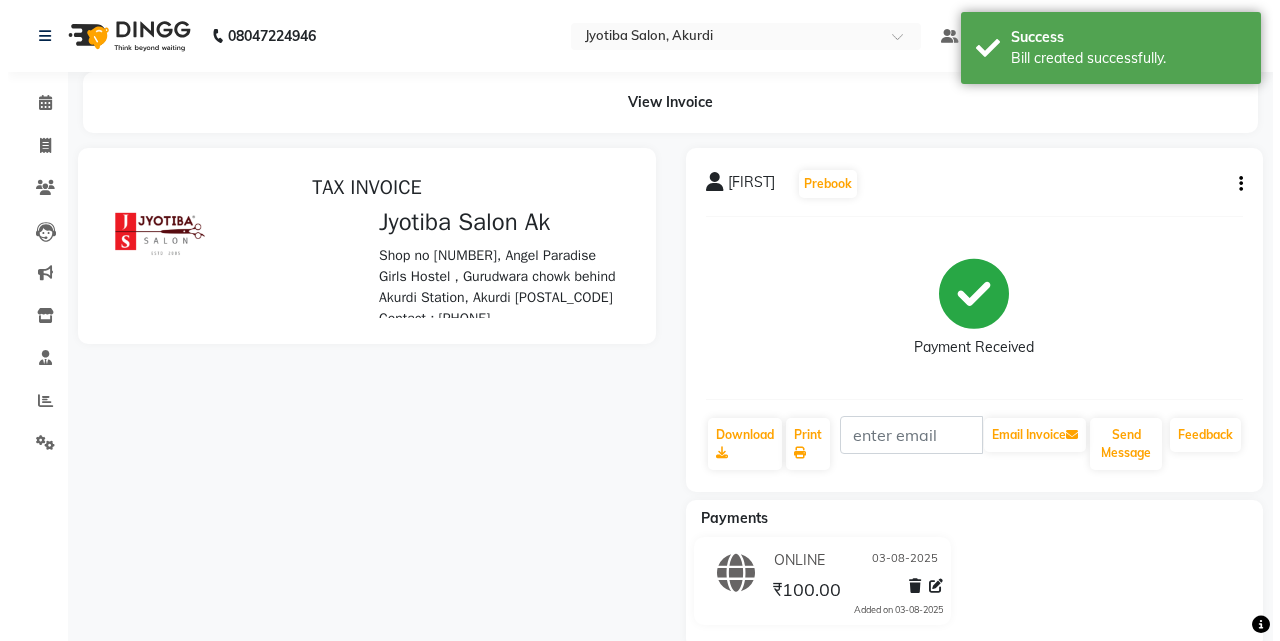 scroll, scrollTop: 0, scrollLeft: 0, axis: both 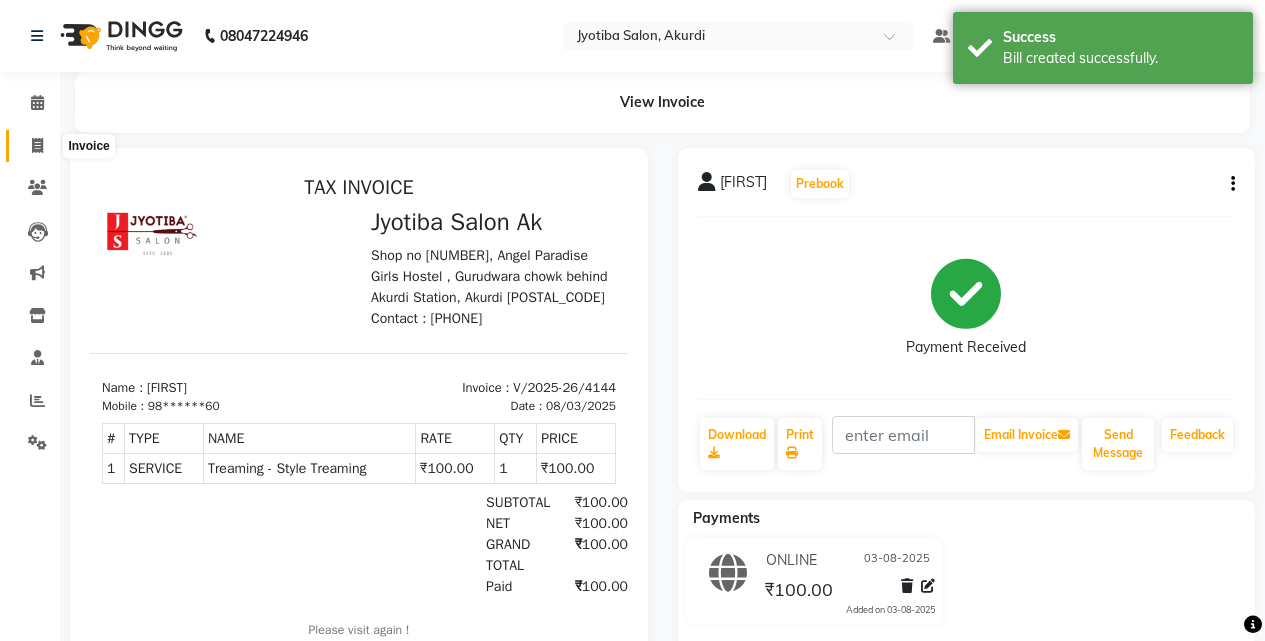click 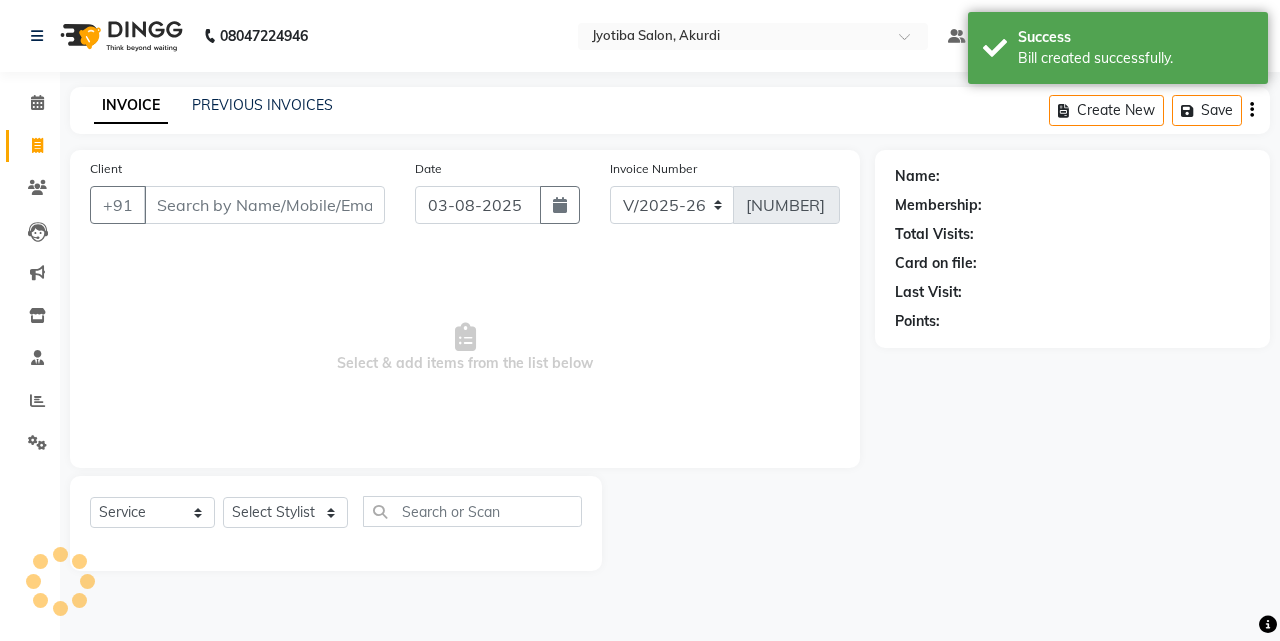 click on "Client" at bounding box center (264, 205) 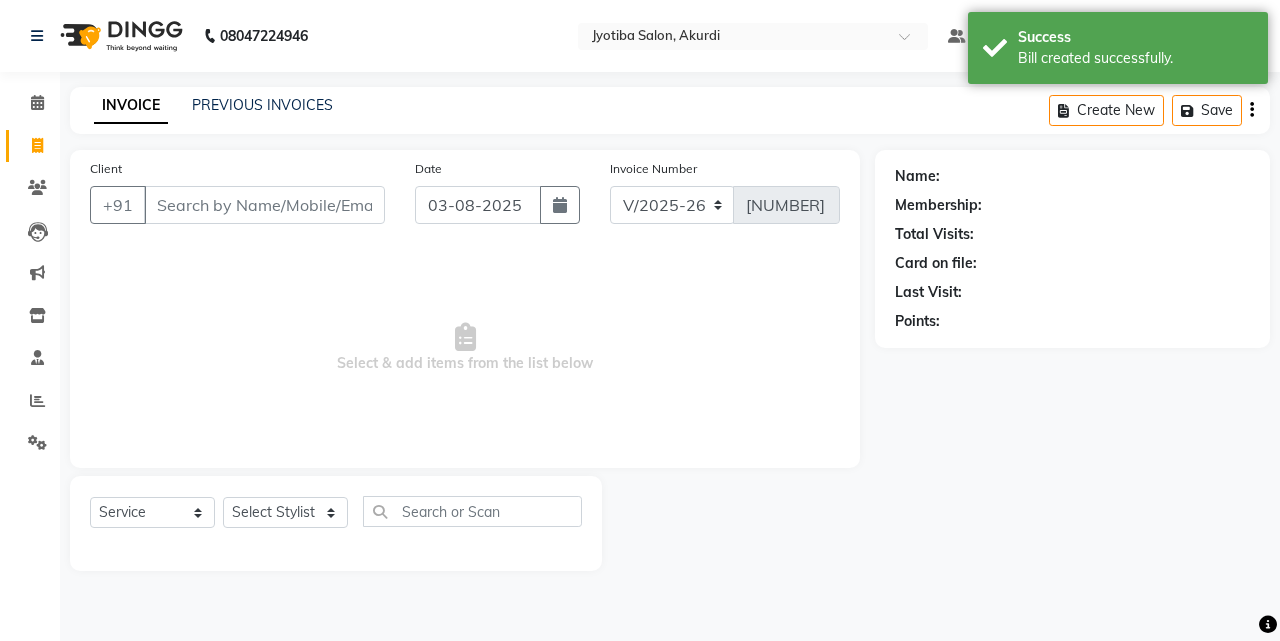 click on "Client" at bounding box center [264, 205] 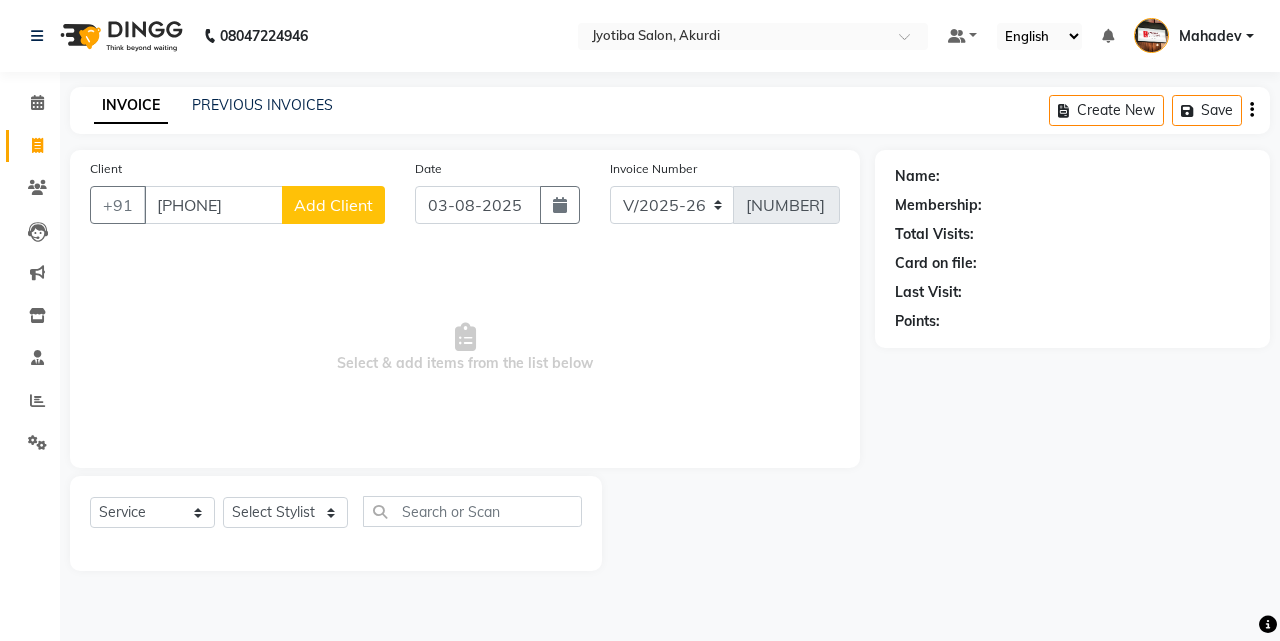 click on "Add Client" 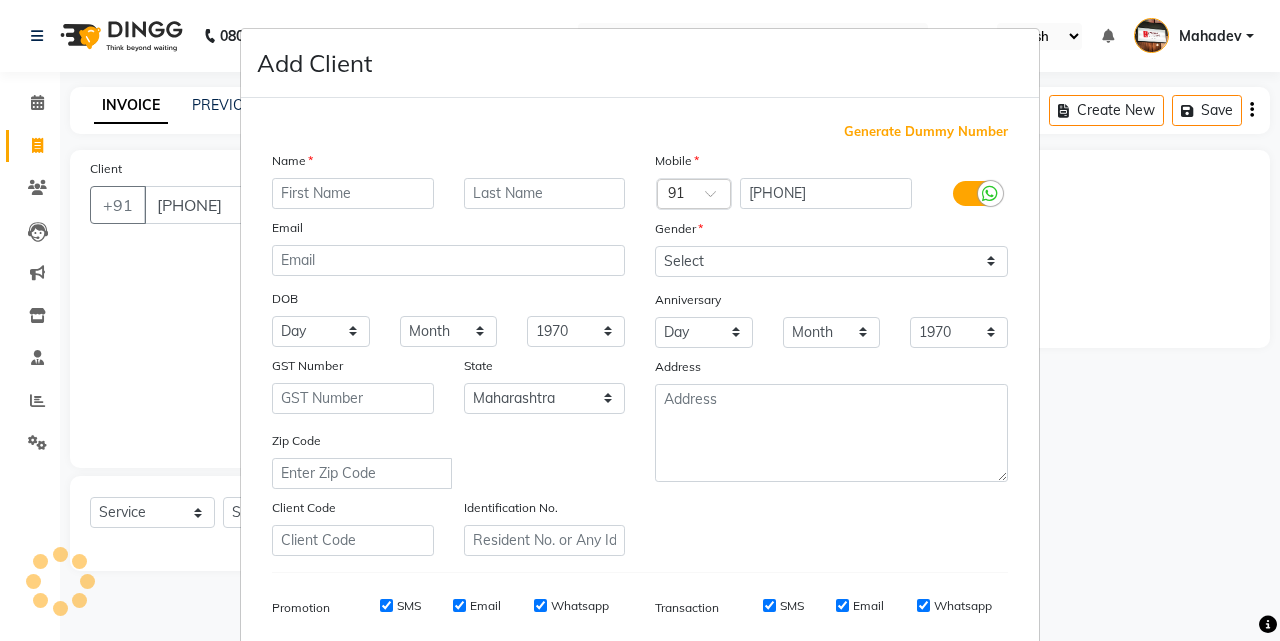 click on "Email" at bounding box center (448, 231) 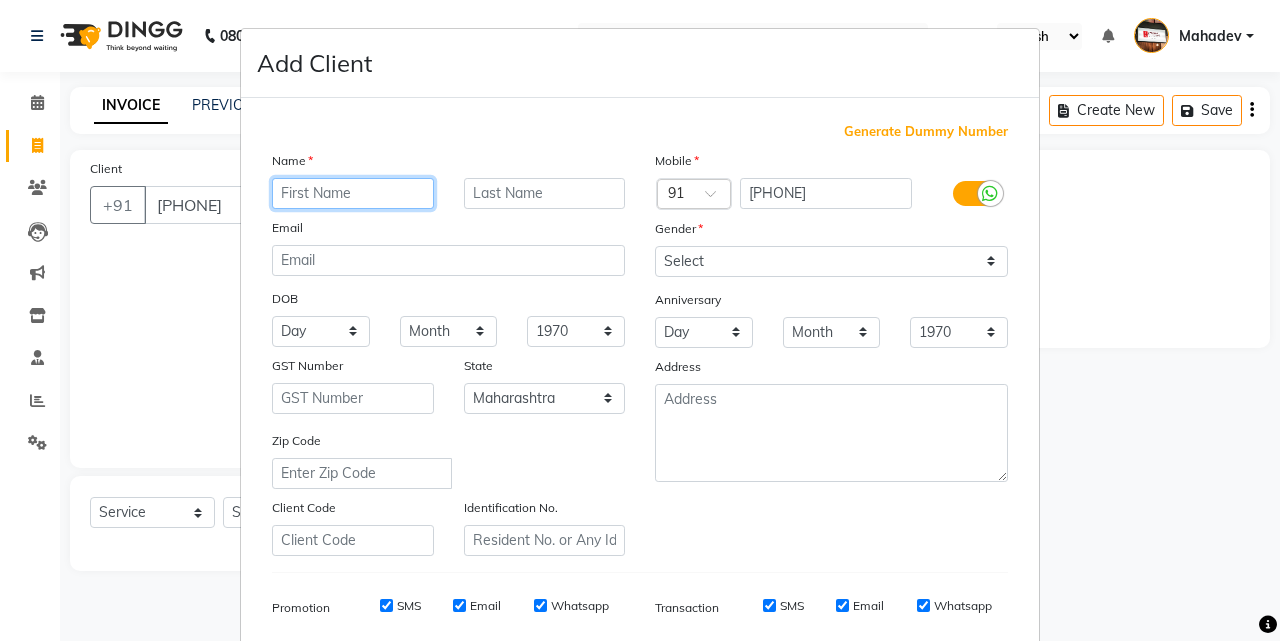 click at bounding box center (353, 193) 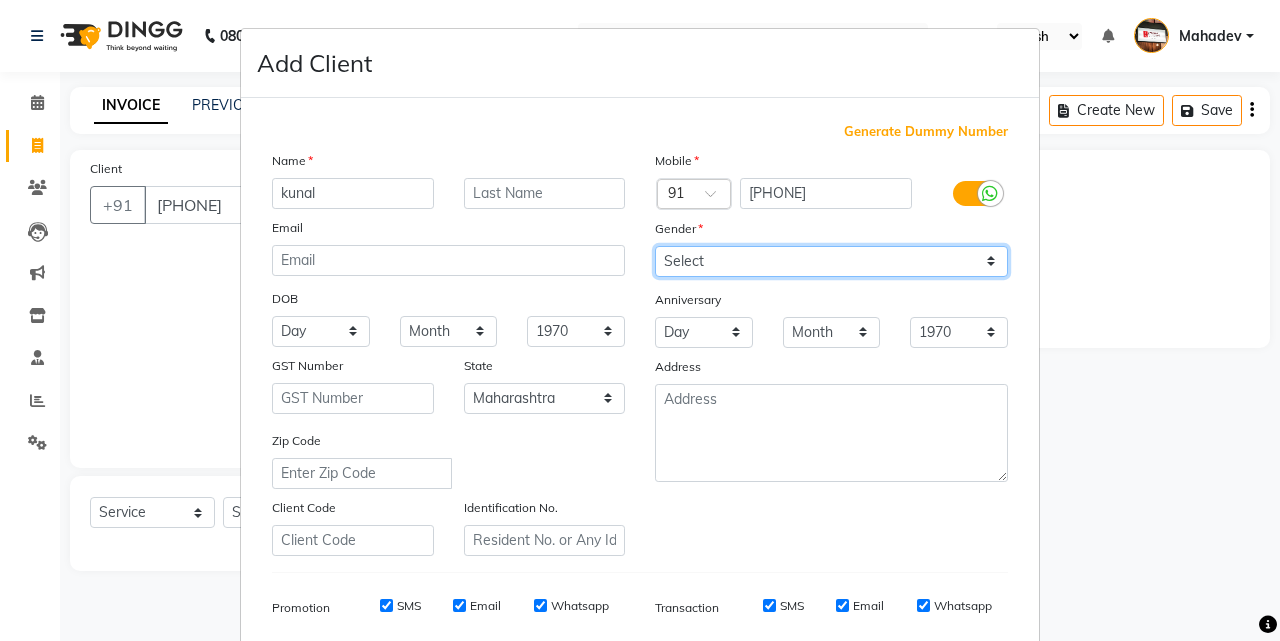 drag, startPoint x: 747, startPoint y: 247, endPoint x: 745, endPoint y: 262, distance: 15.132746 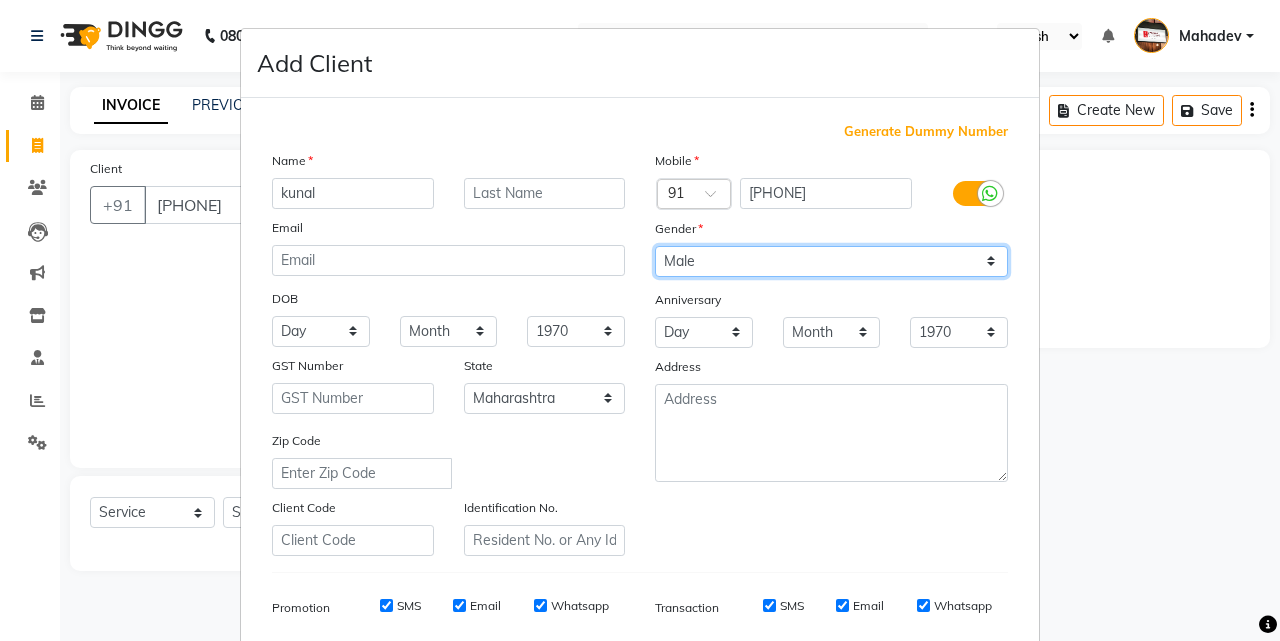 click on "Select Male Female Other Prefer Not To Say" at bounding box center [831, 261] 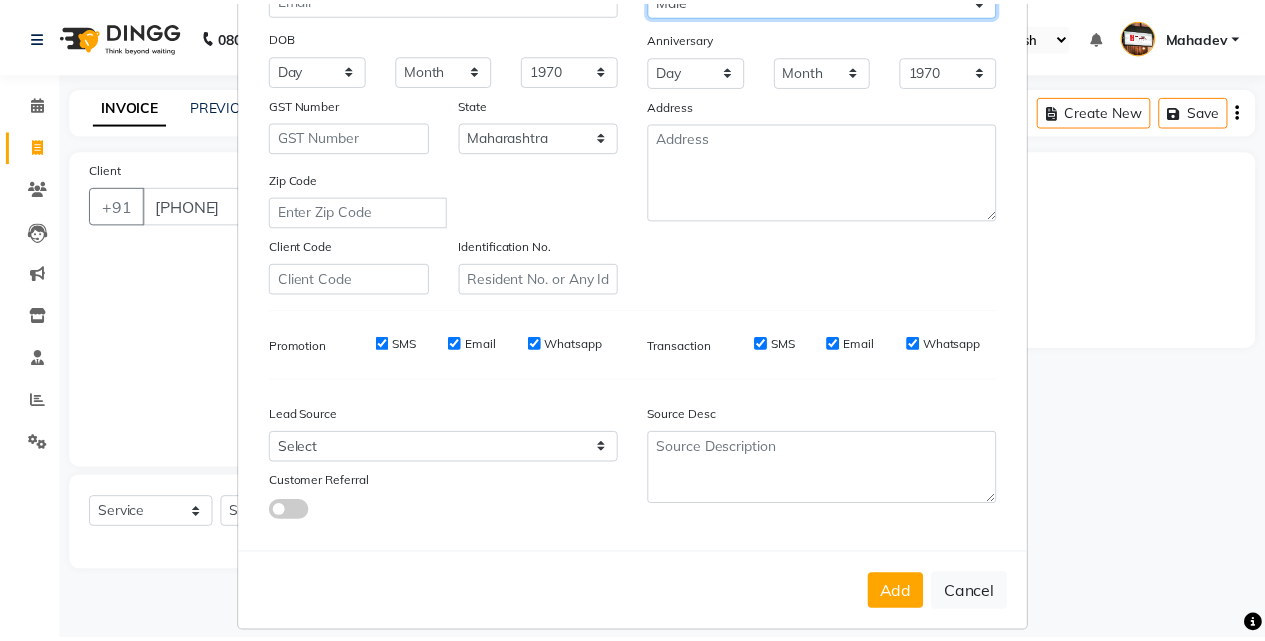 scroll, scrollTop: 282, scrollLeft: 0, axis: vertical 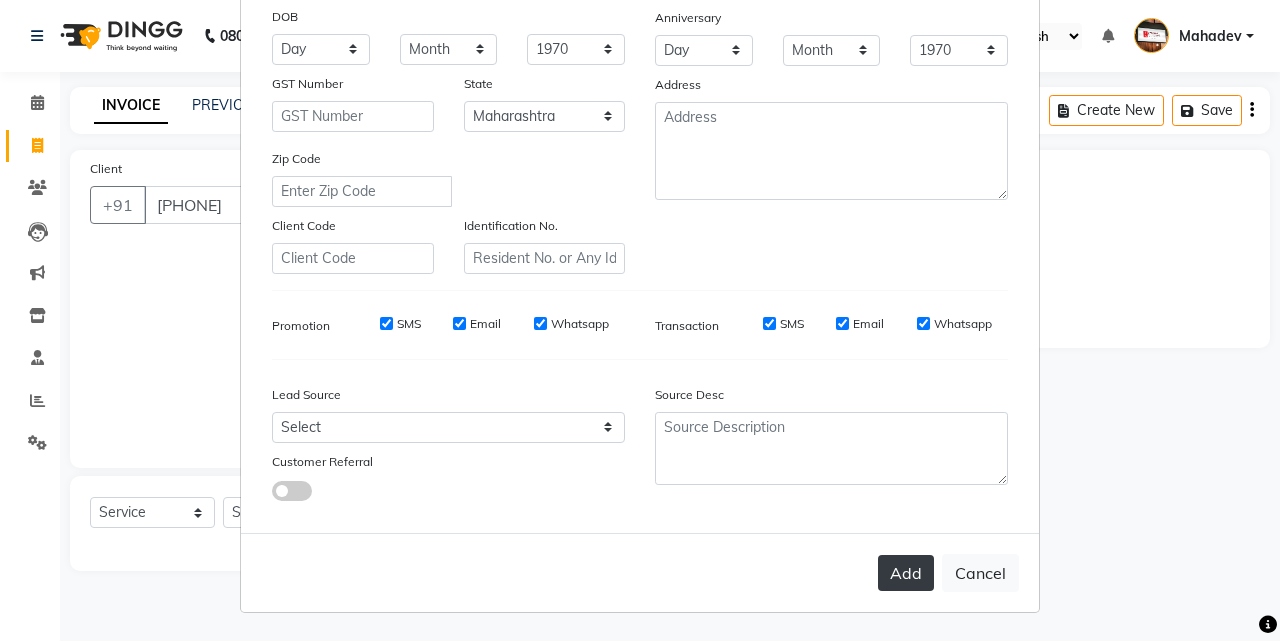 click on "Add" at bounding box center (906, 573) 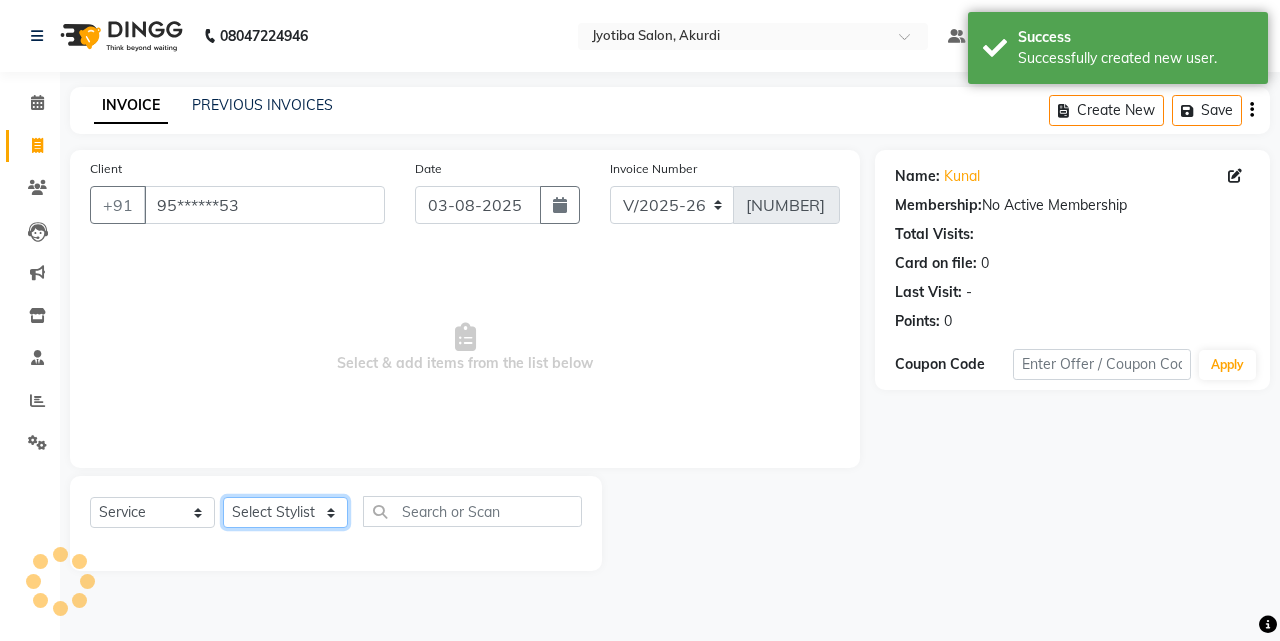 click on "Select Stylist Ajaj Ansari sahid Arif Ganpat  Mahadev manish choudhari Parmu tatya  Prem Rajan Sanjay Sanjay Santosh  Shop  Sohel  Vinod" 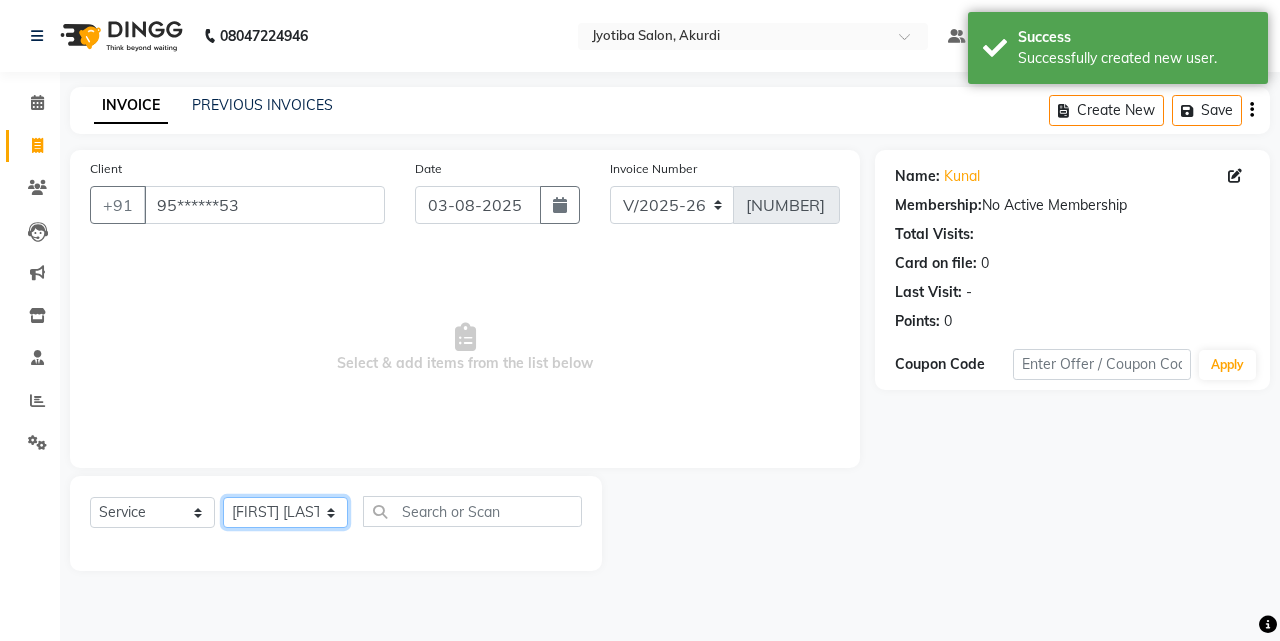 click on "Select Stylist Ajaj Ansari sahid Arif Ganpat  Mahadev manish choudhari Parmu tatya  Prem Rajan Sanjay Sanjay Santosh  Shop  Sohel  Vinod" 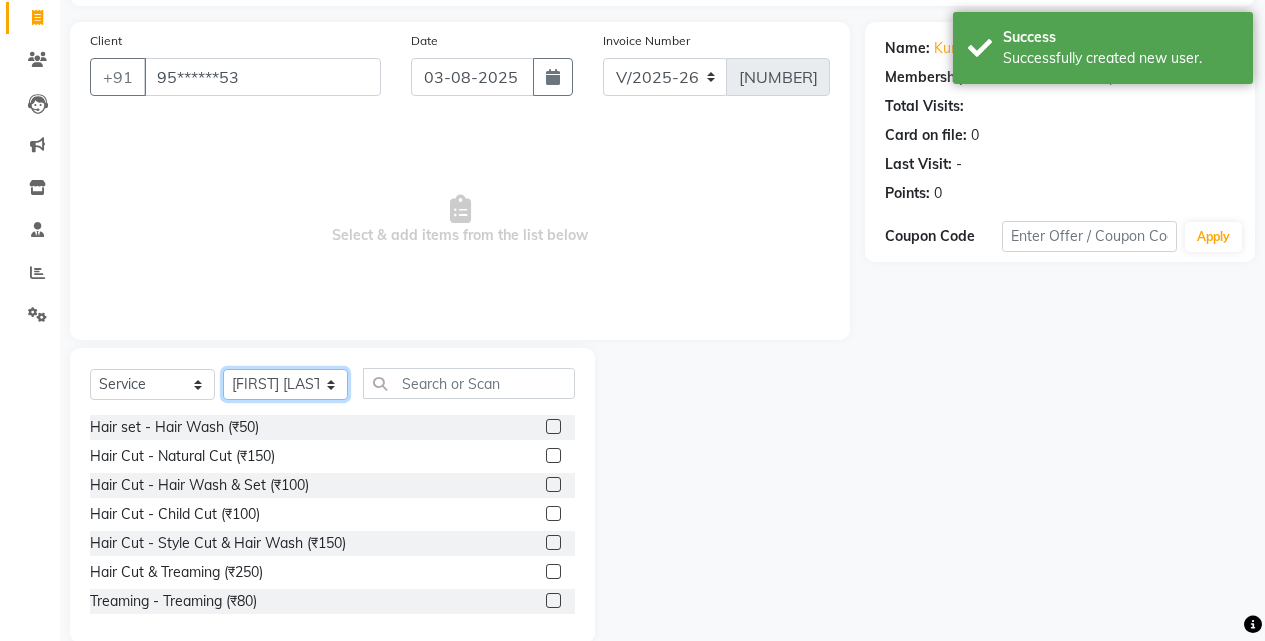 scroll, scrollTop: 160, scrollLeft: 0, axis: vertical 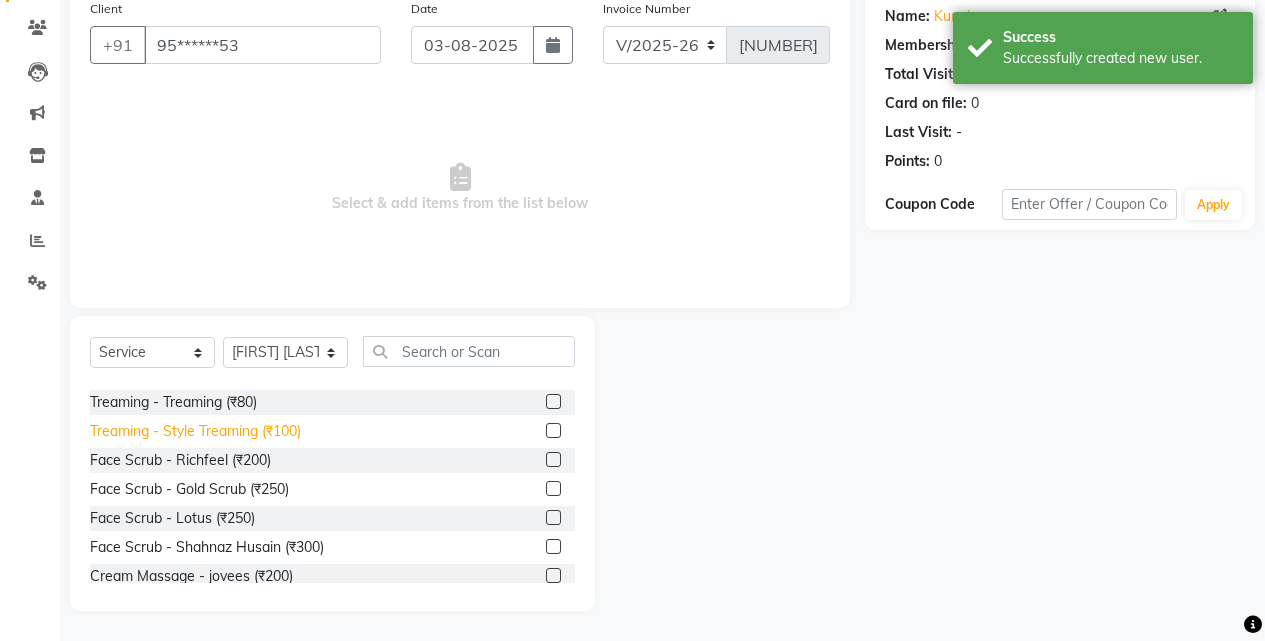 click on "Treaming - Style Treaming (₹100)" 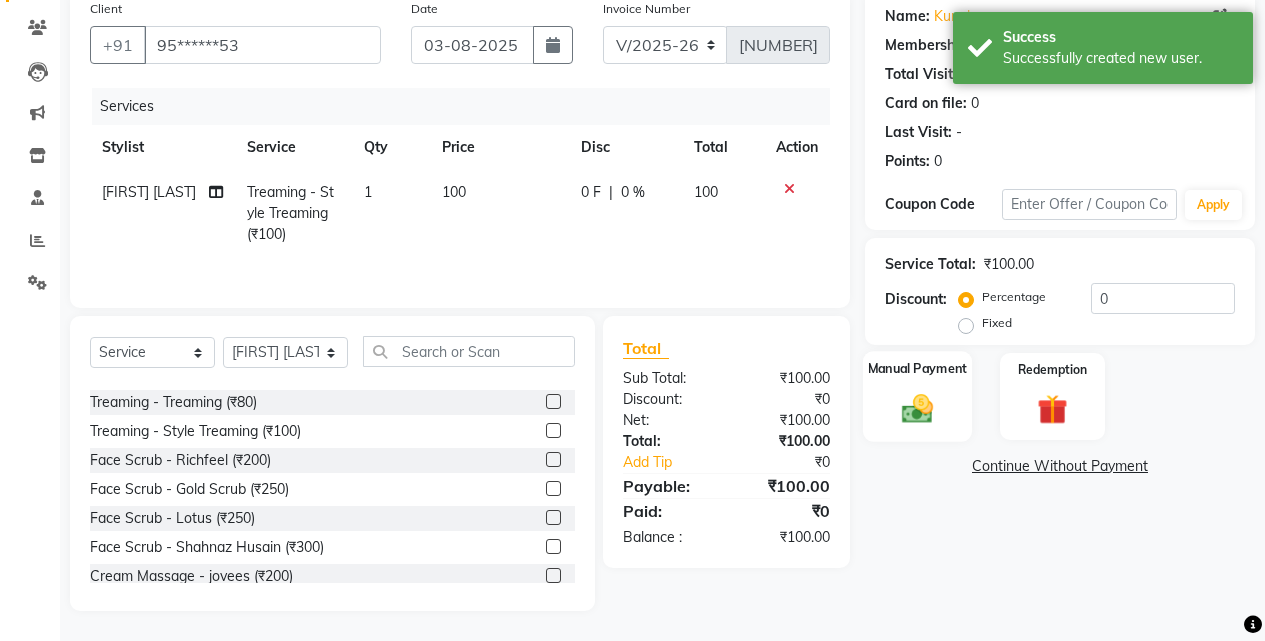 click on "Manual Payment" 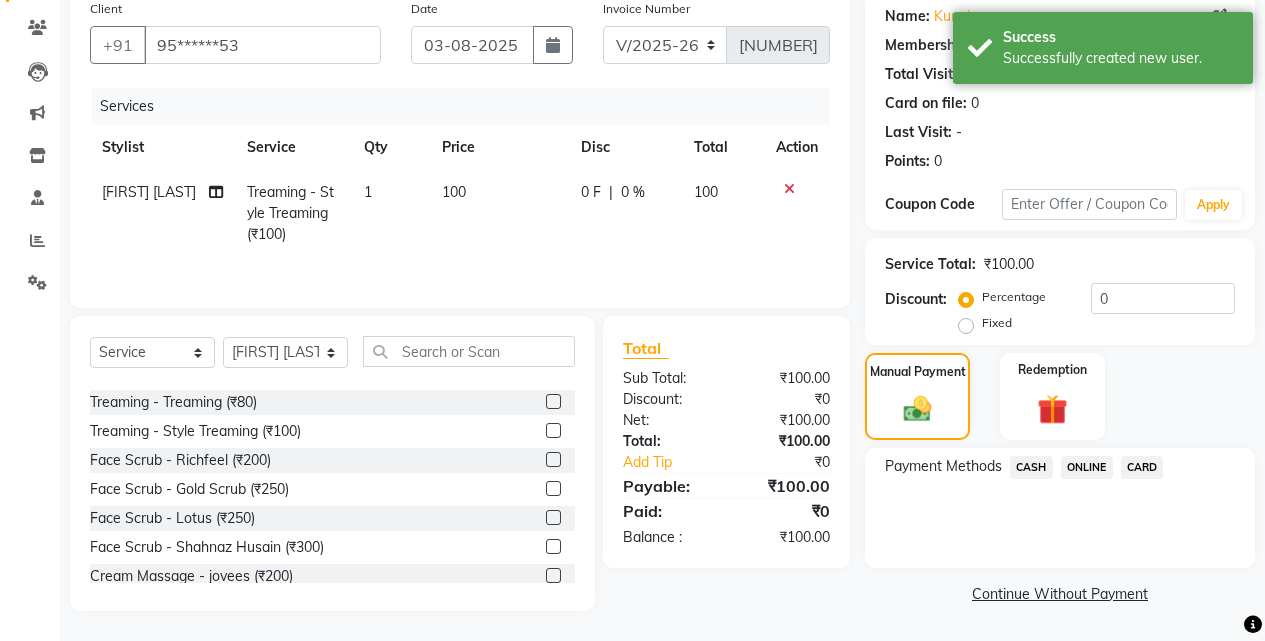 click on "ONLINE" 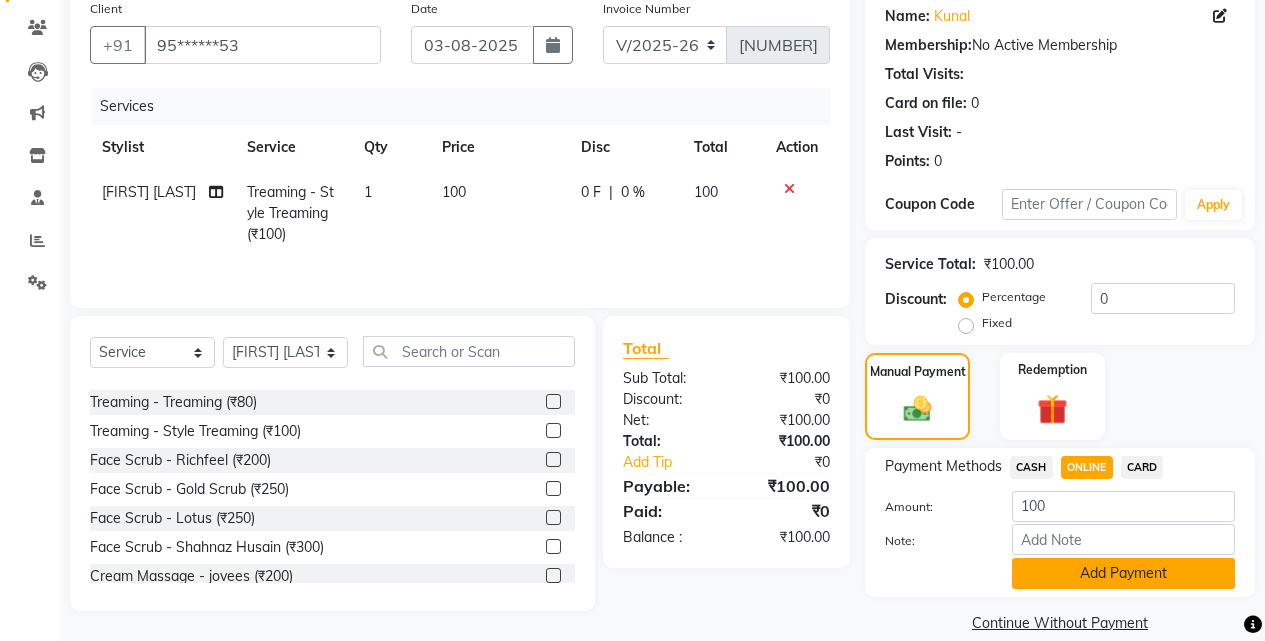 click on "Add Payment" 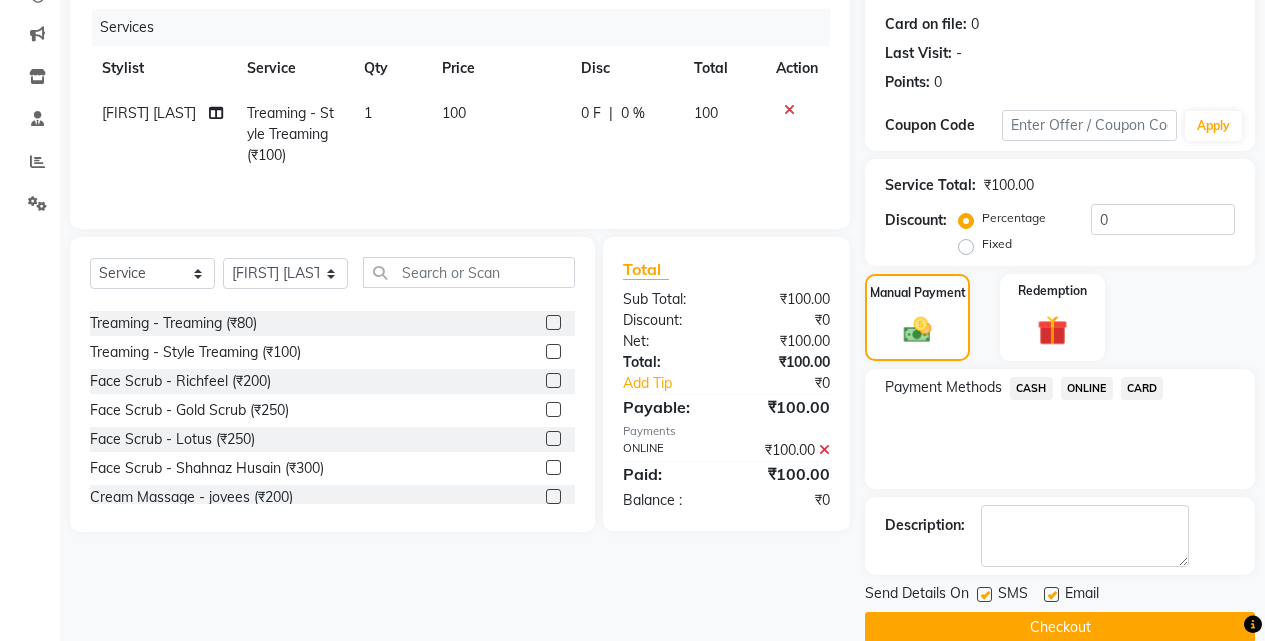 scroll, scrollTop: 271, scrollLeft: 0, axis: vertical 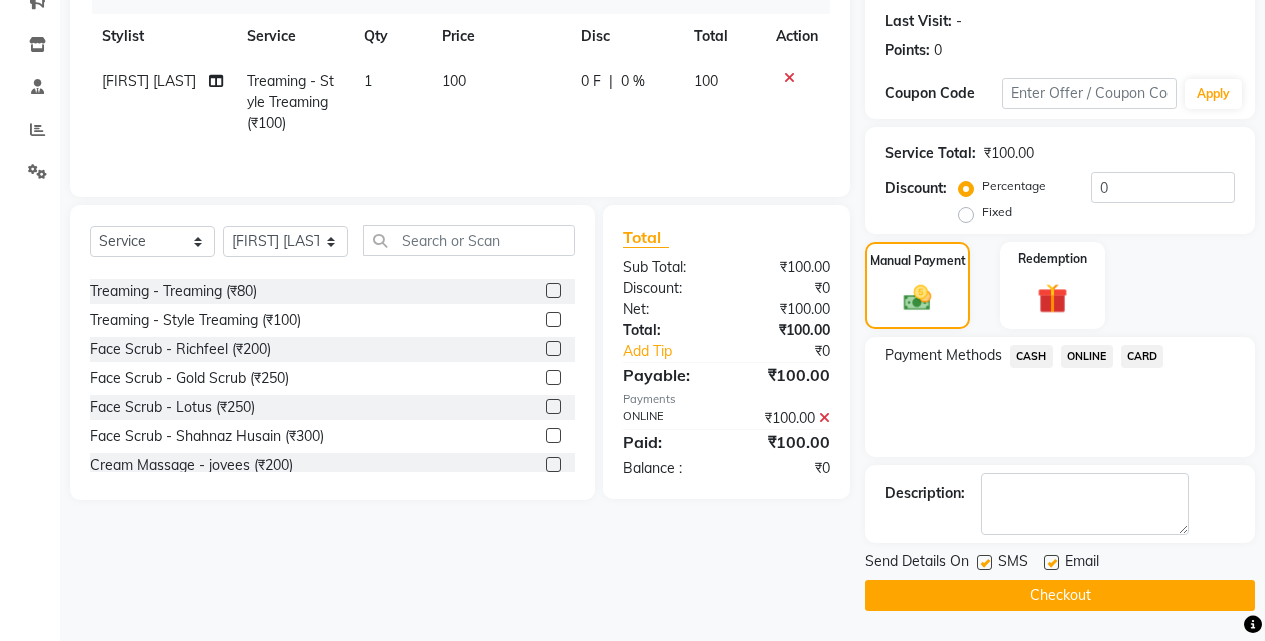 click on "Checkout" 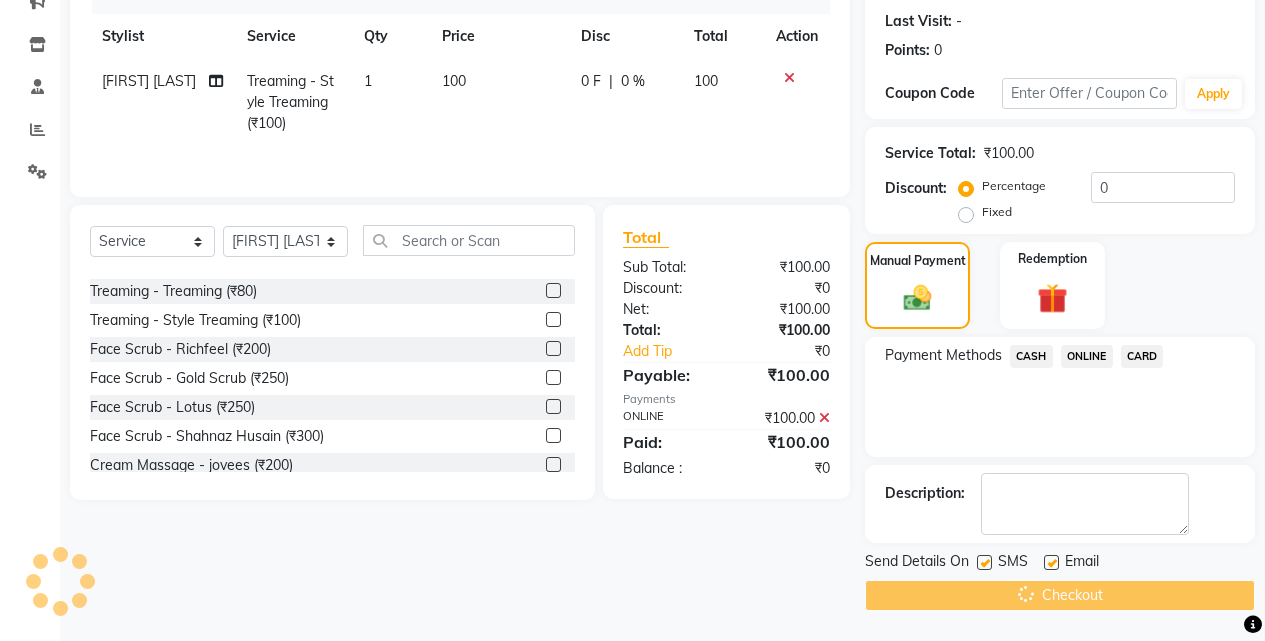 scroll, scrollTop: 0, scrollLeft: 0, axis: both 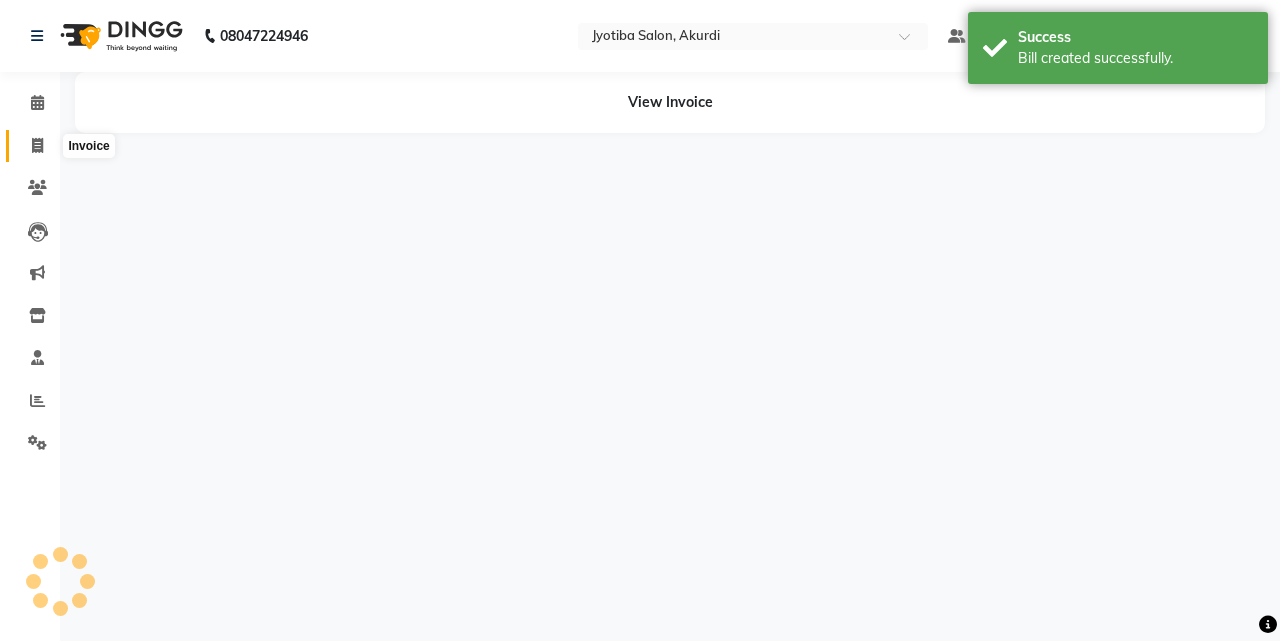 click 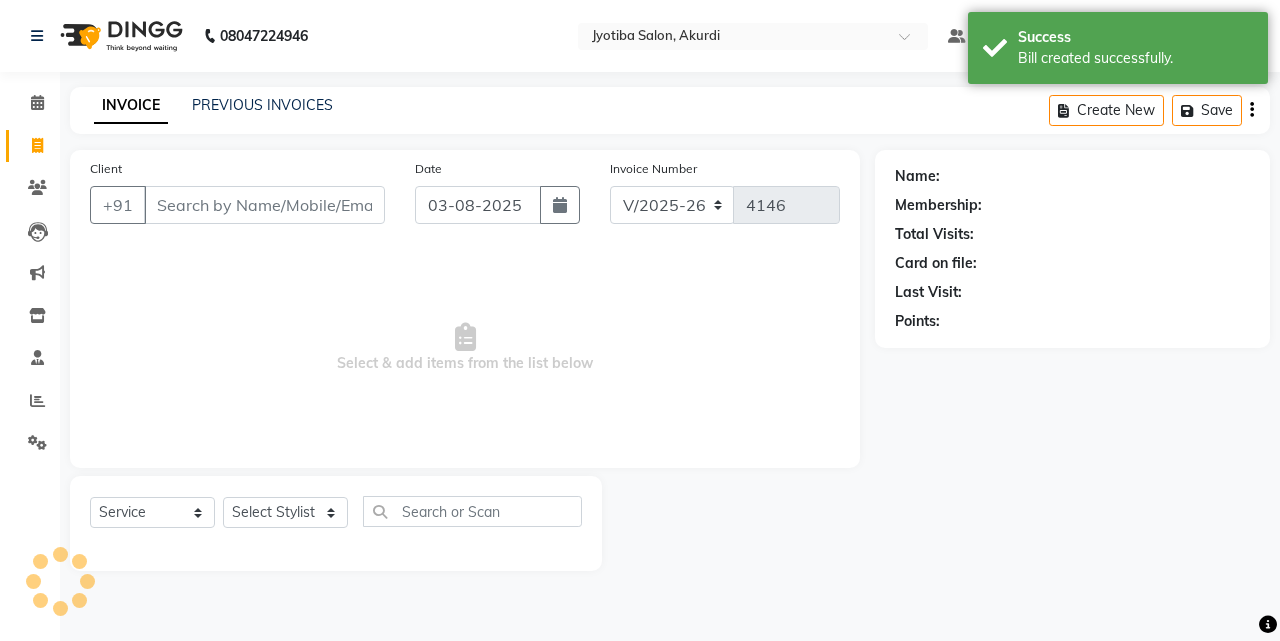 click on "Client" at bounding box center (264, 205) 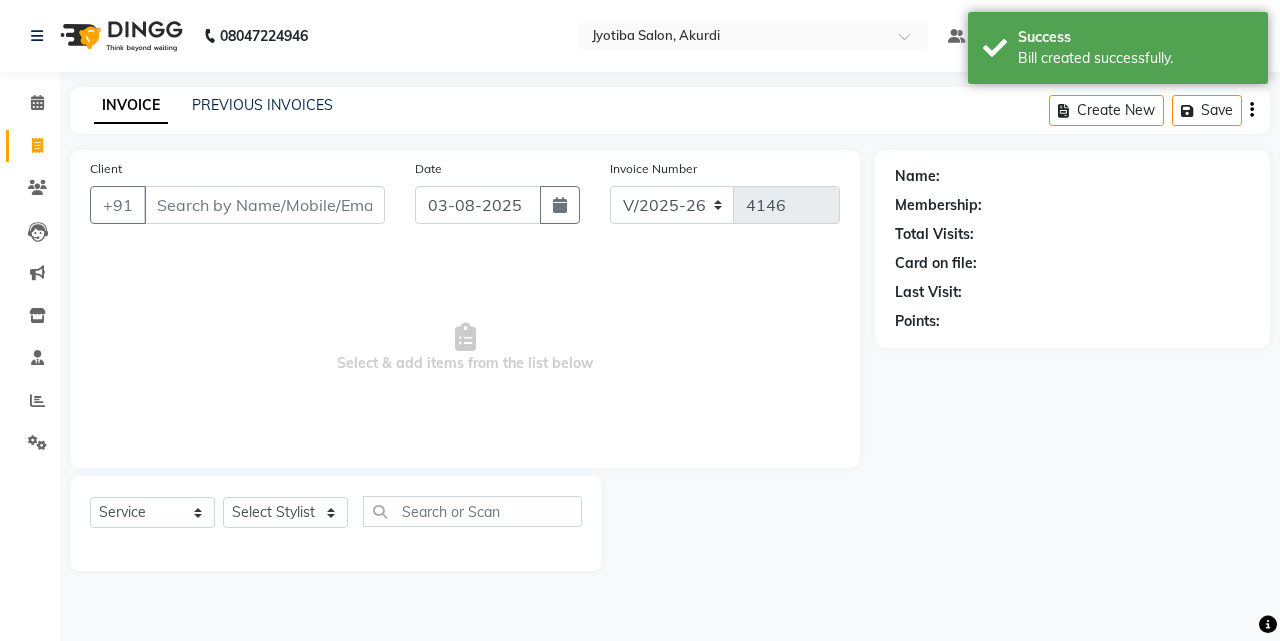 click on "Client" at bounding box center (264, 205) 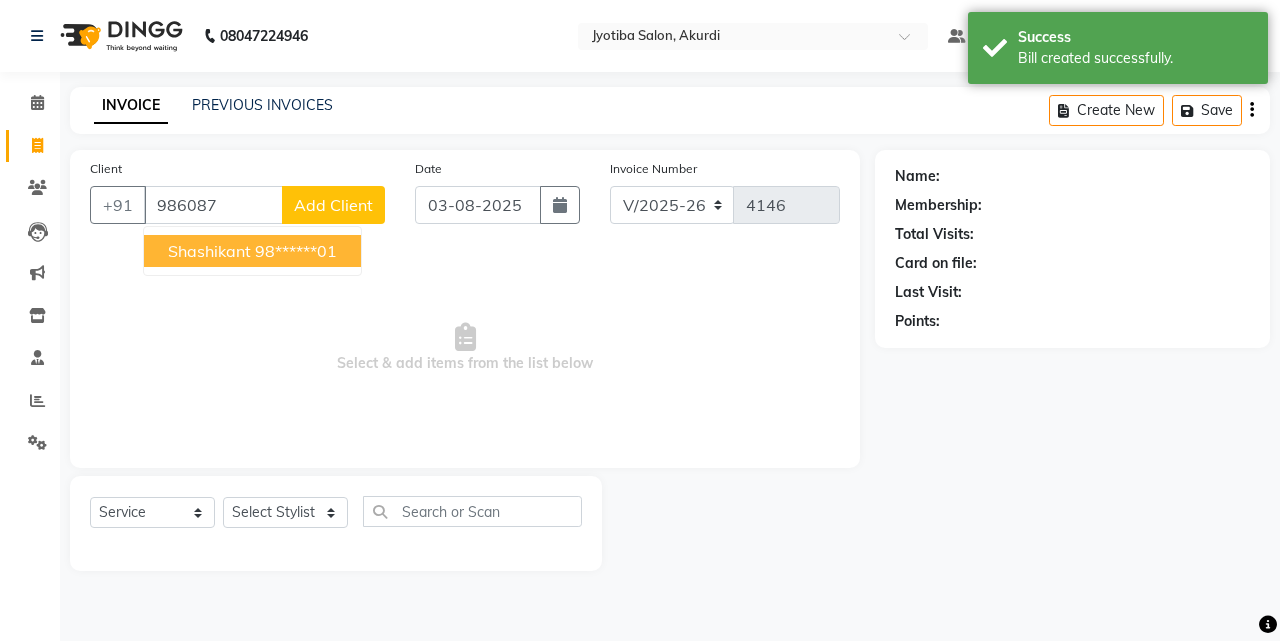 click on "Shashikant" at bounding box center [209, 251] 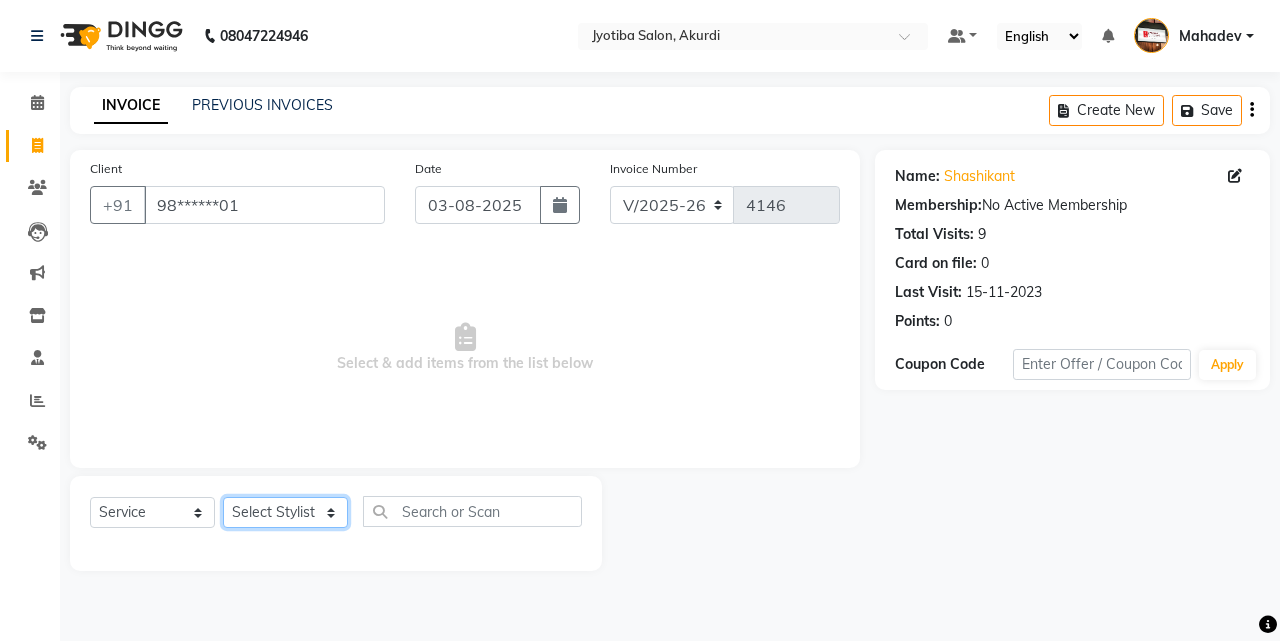 click on "Select Stylist Ajaj Ansari sahid Arif Ganpat  Mahadev manish choudhari Parmu tatya  Prem Rajan Sanjay Sanjay Santosh  Shop  Sohel  Vinod" 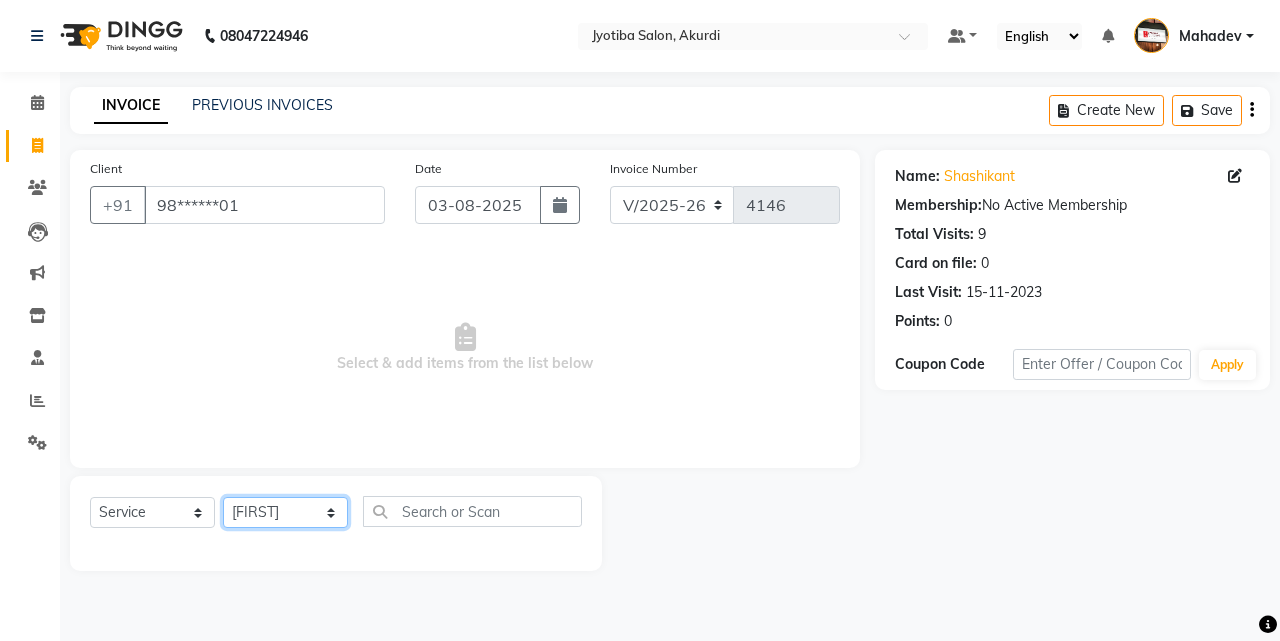 click on "Select Stylist Ajaj Ansari sahid Arif Ganpat  Mahadev manish choudhari Parmu tatya  Prem Rajan Sanjay Sanjay Santosh  Shop  Sohel  Vinod" 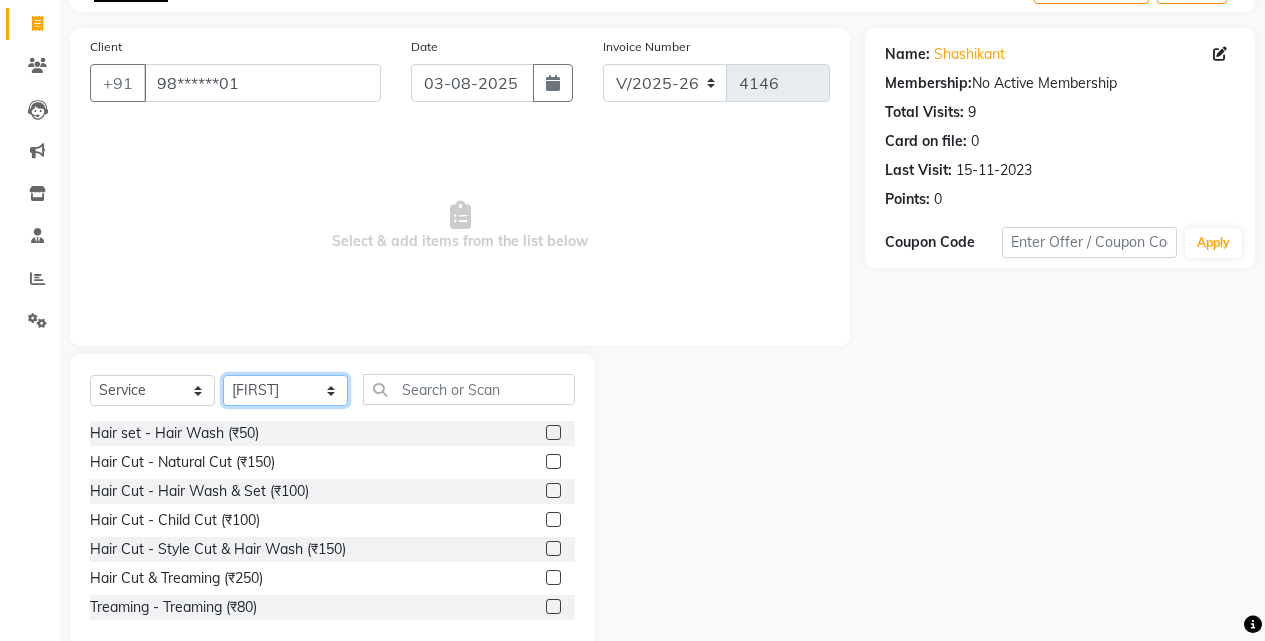 scroll, scrollTop: 160, scrollLeft: 0, axis: vertical 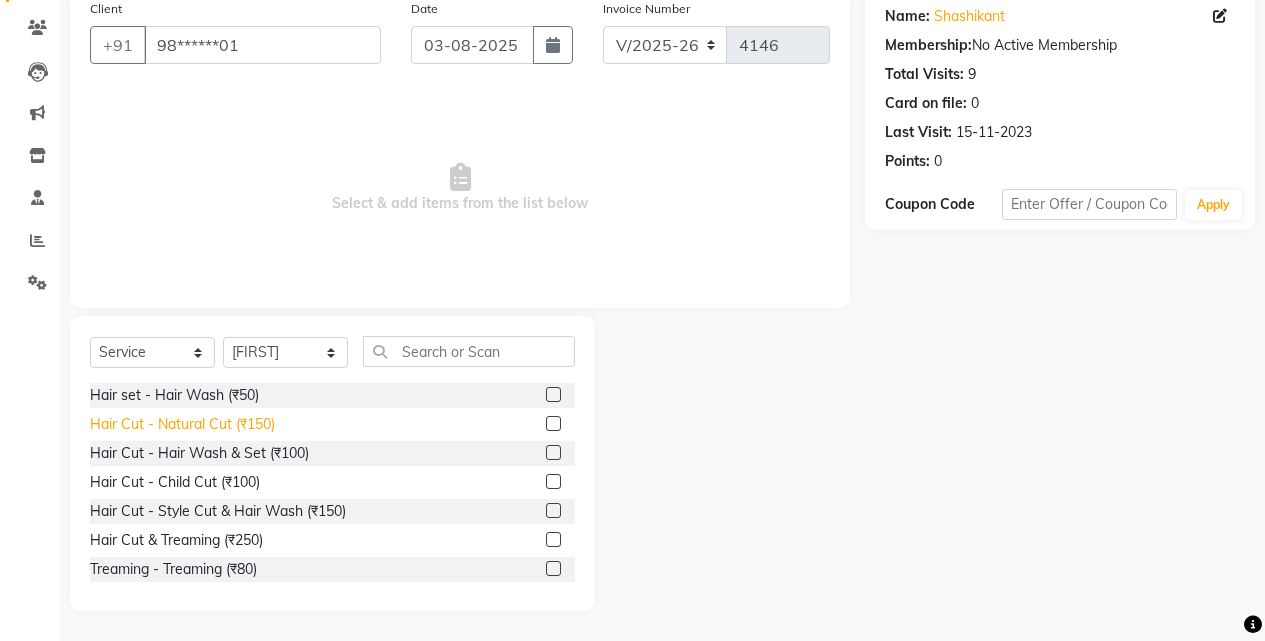 click on "Hair Cut - Natural Cut (₹150)" 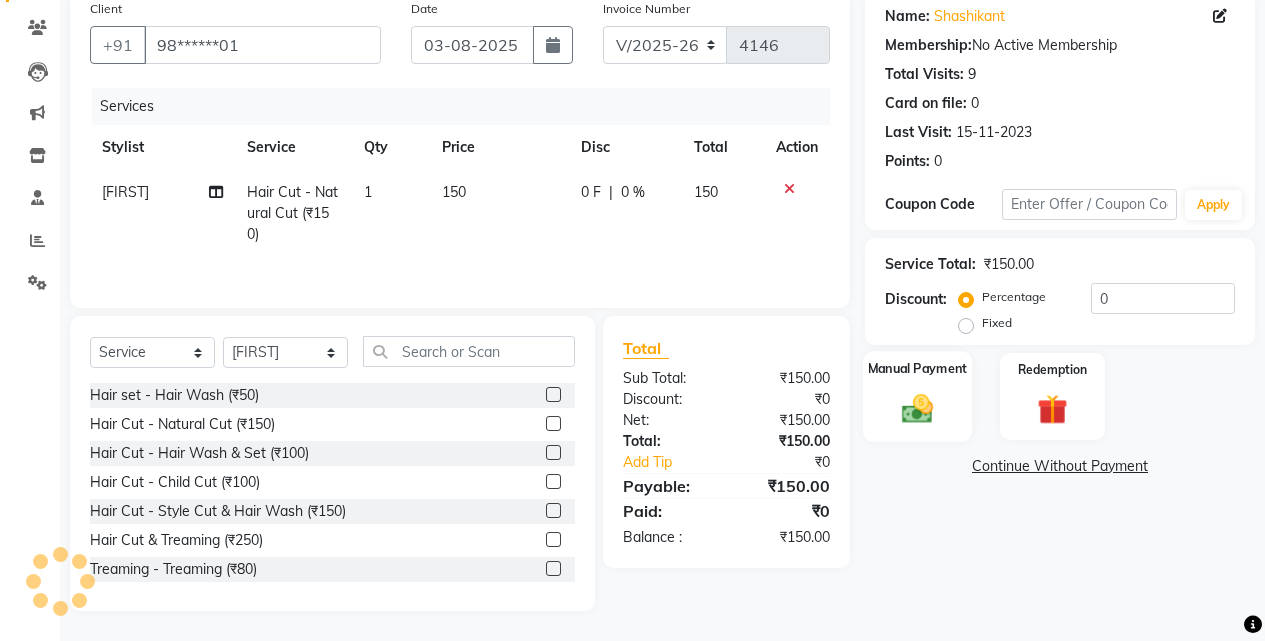 click 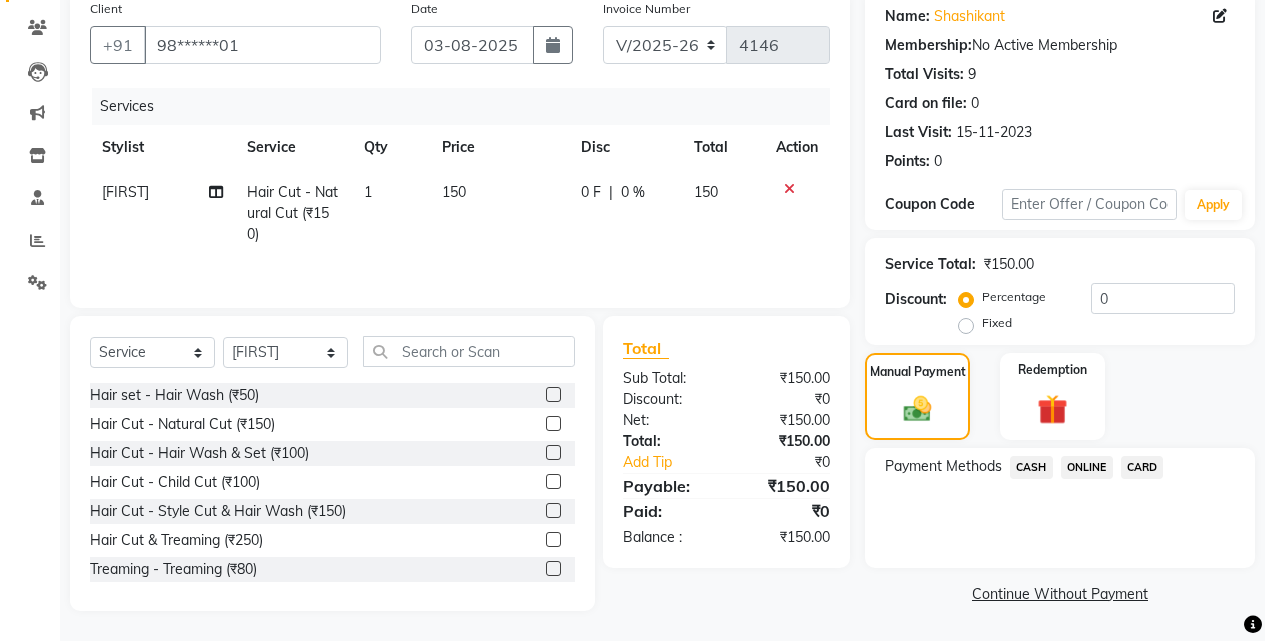 click on "ONLINE" 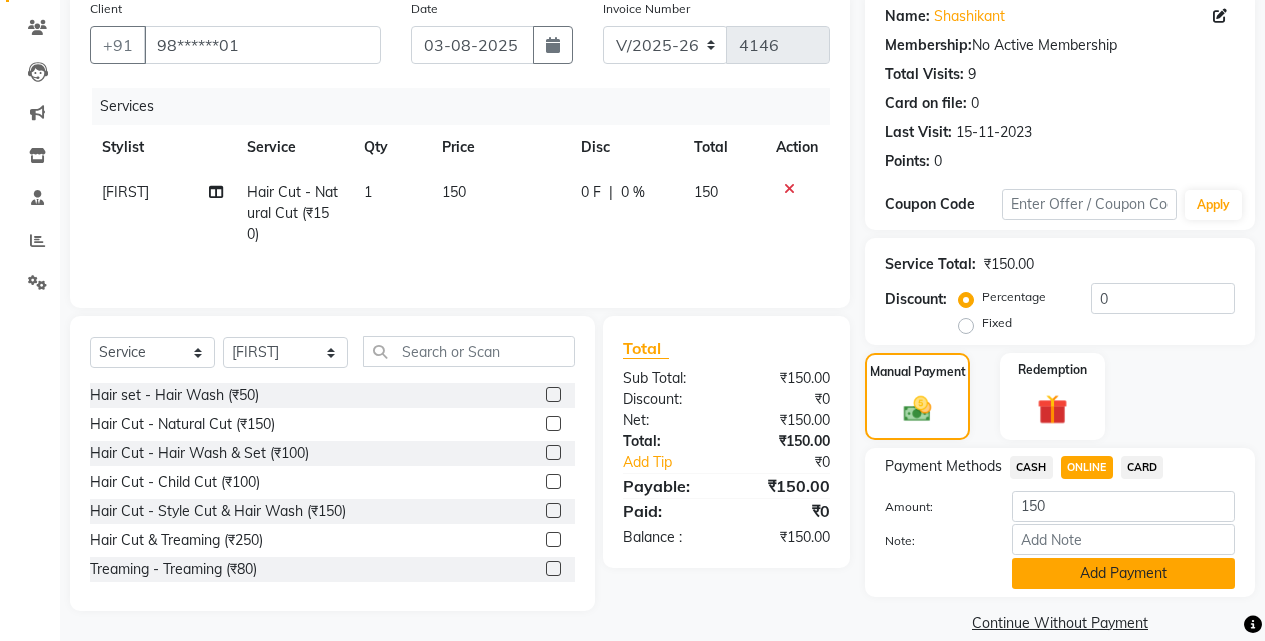 click on "Add Payment" 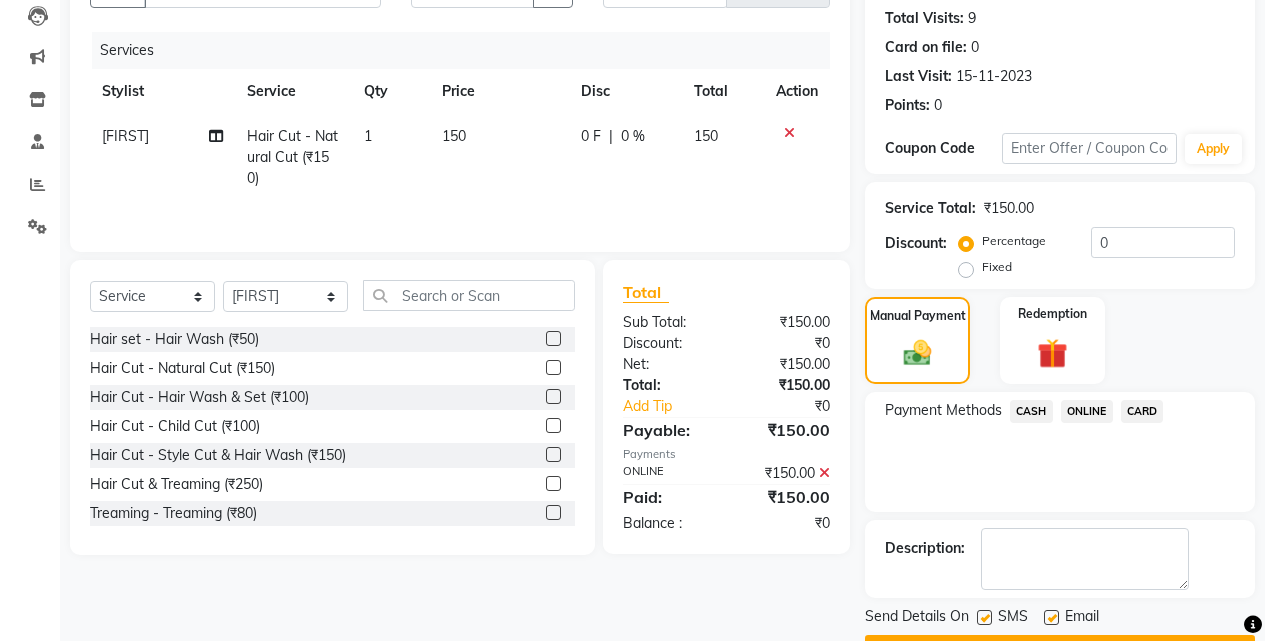 scroll, scrollTop: 271, scrollLeft: 0, axis: vertical 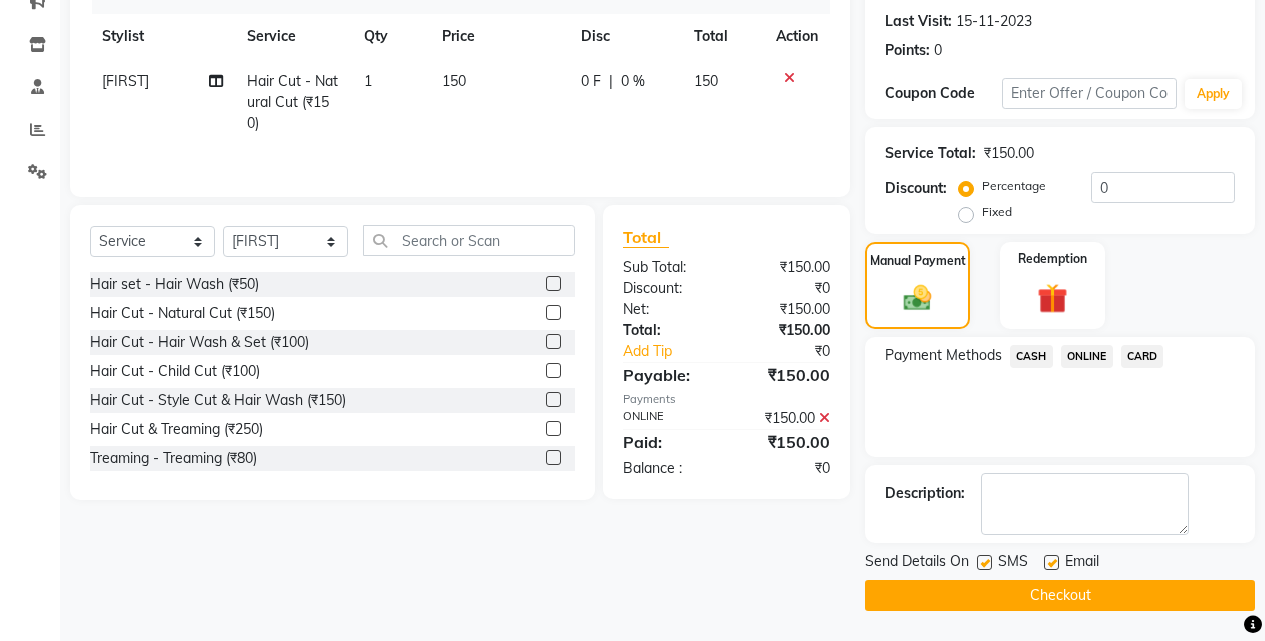 click on "Checkout" 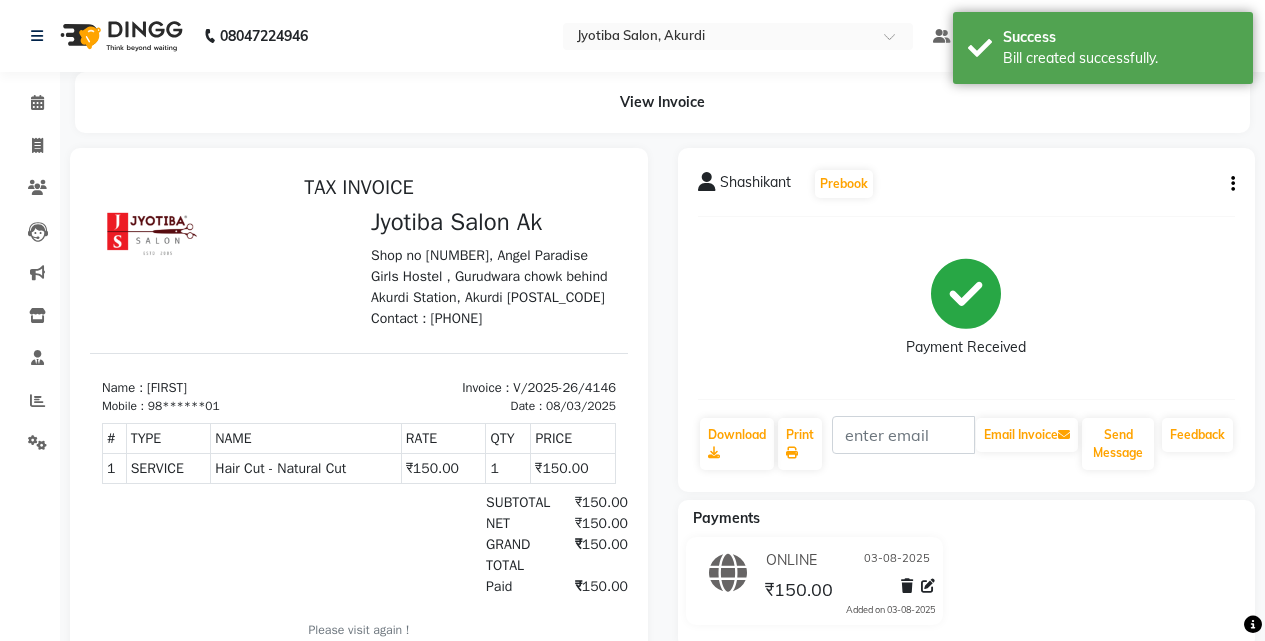 scroll, scrollTop: 0, scrollLeft: 0, axis: both 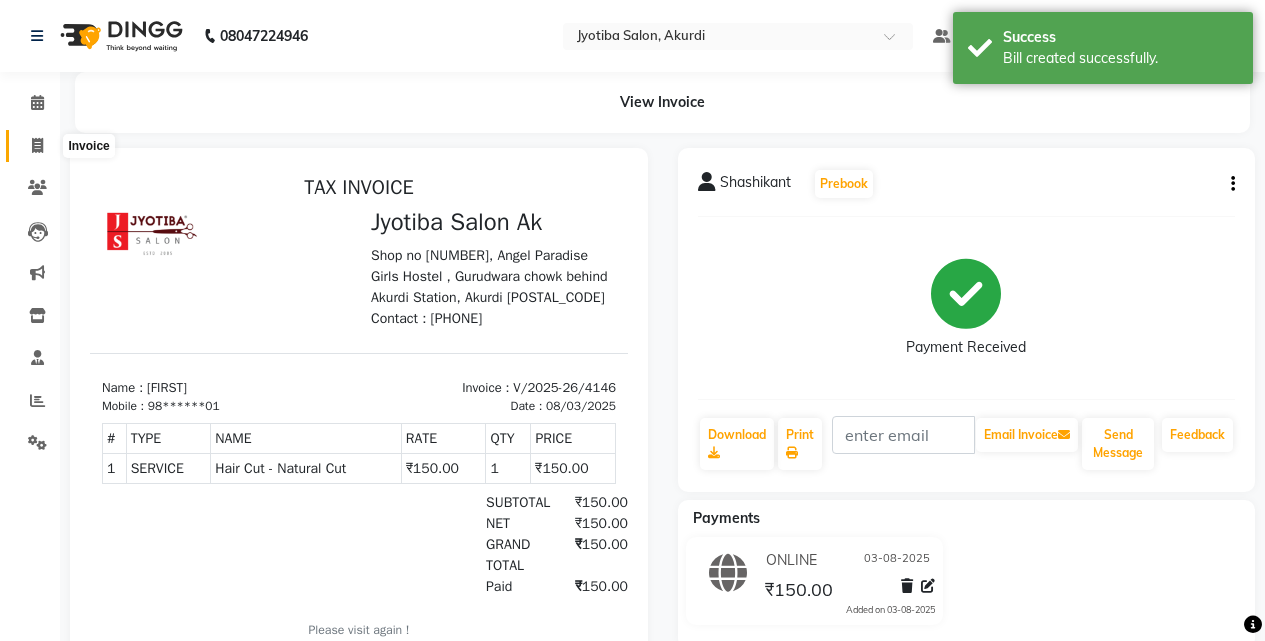 click 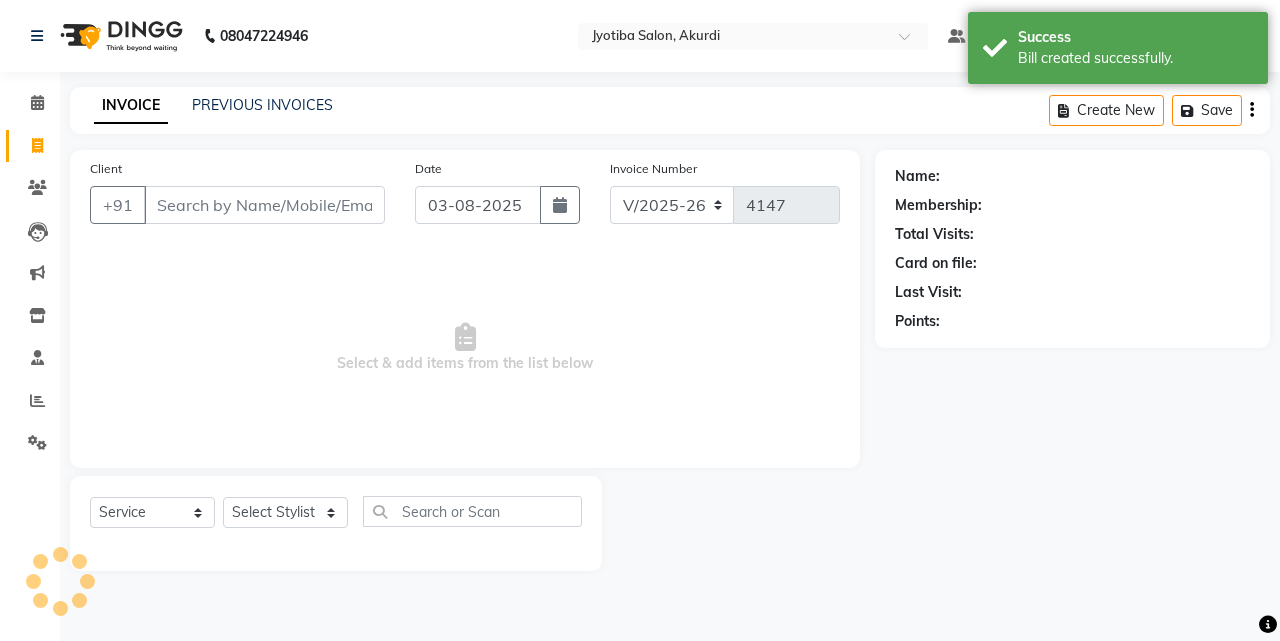 click on "Client" at bounding box center [264, 205] 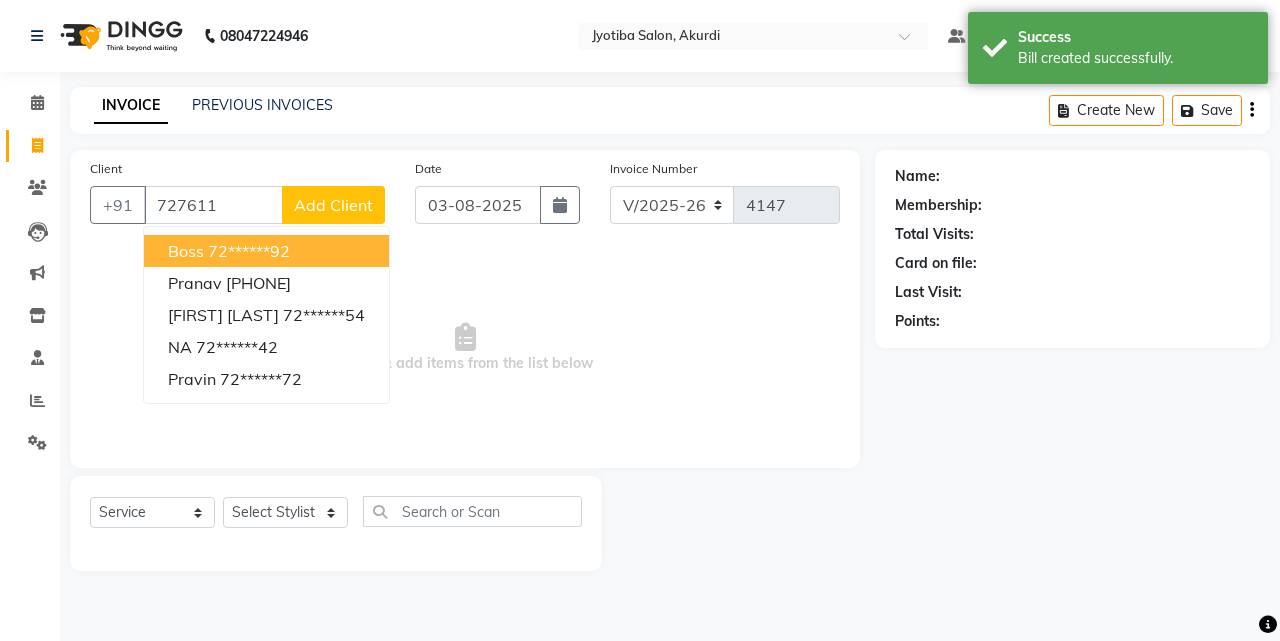 click on "Boss" at bounding box center [186, 251] 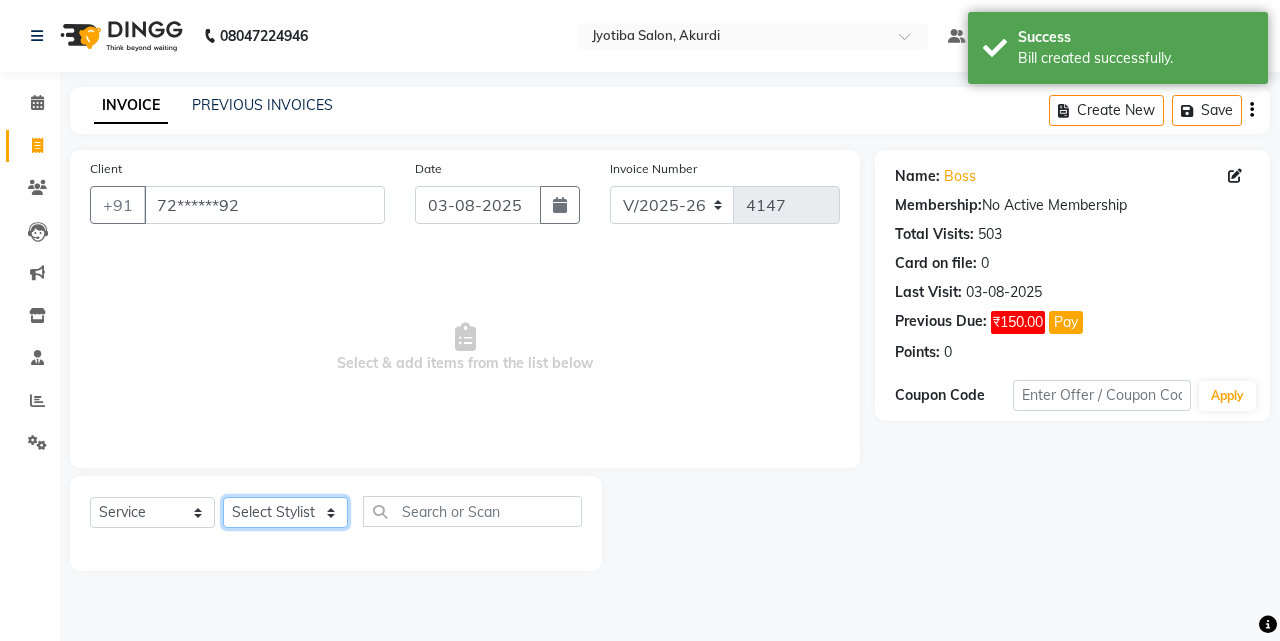 click on "Select Stylist Ajaj Ansari sahid Arif Ganpat  Mahadev manish choudhari Parmu tatya  Prem Rajan Sanjay Sanjay Santosh  Shop  Sohel  Vinod" 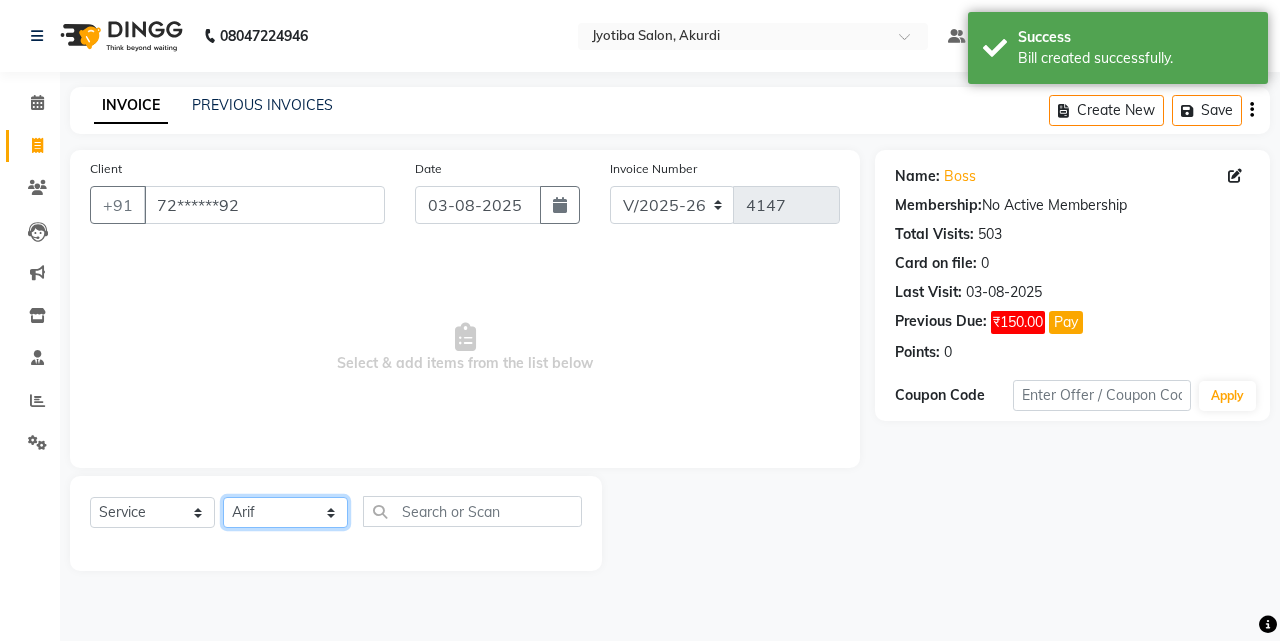 click on "Select Stylist Ajaj Ansari sahid Arif Ganpat  Mahadev manish choudhari Parmu tatya  Prem Rajan Sanjay Sanjay Santosh  Shop  Sohel  Vinod" 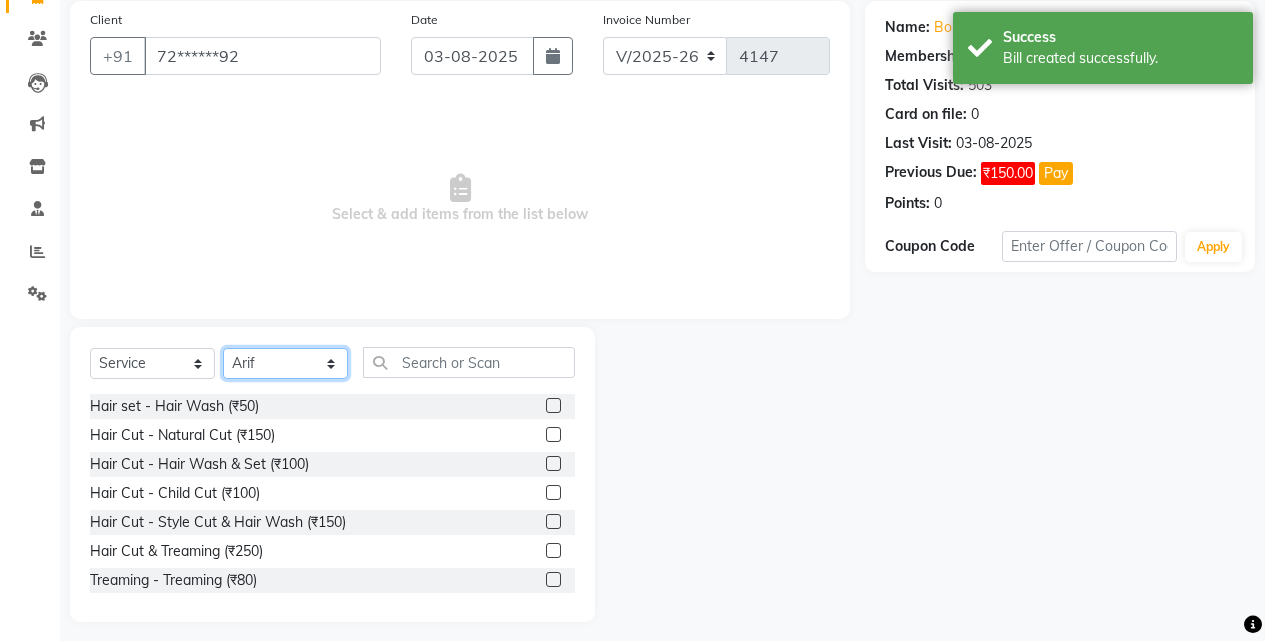 scroll, scrollTop: 160, scrollLeft: 0, axis: vertical 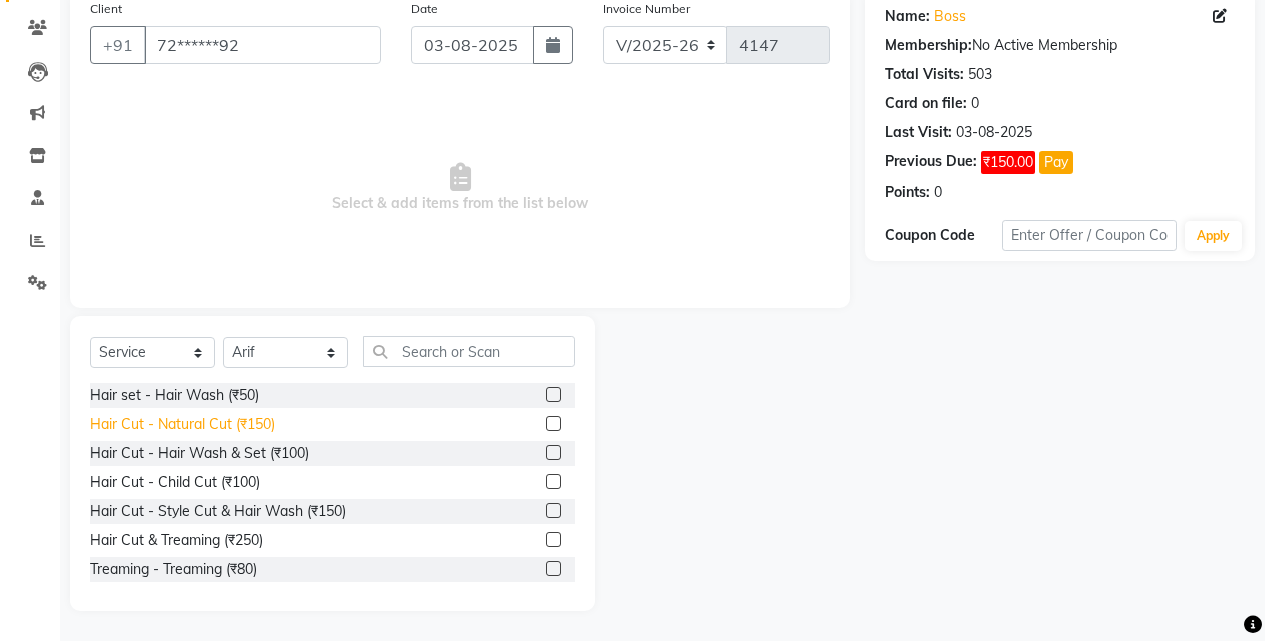 click on "Hair Cut - Natural Cut (₹150)" 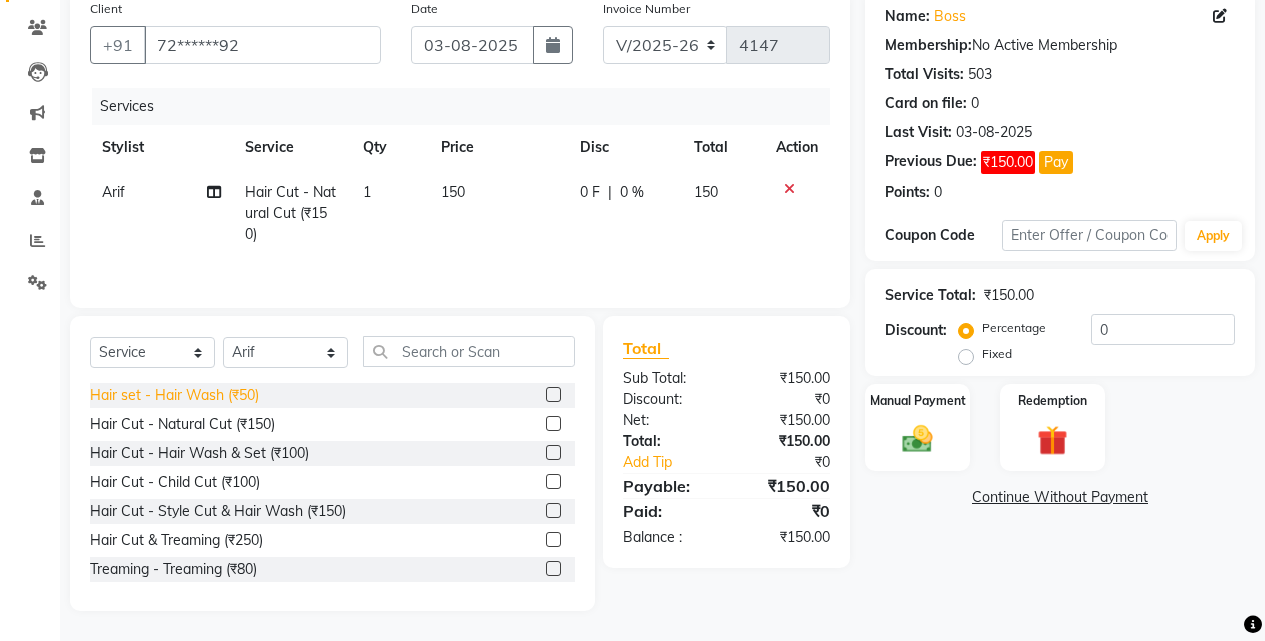 click on "Hair set - Hair Wash (₹50)" 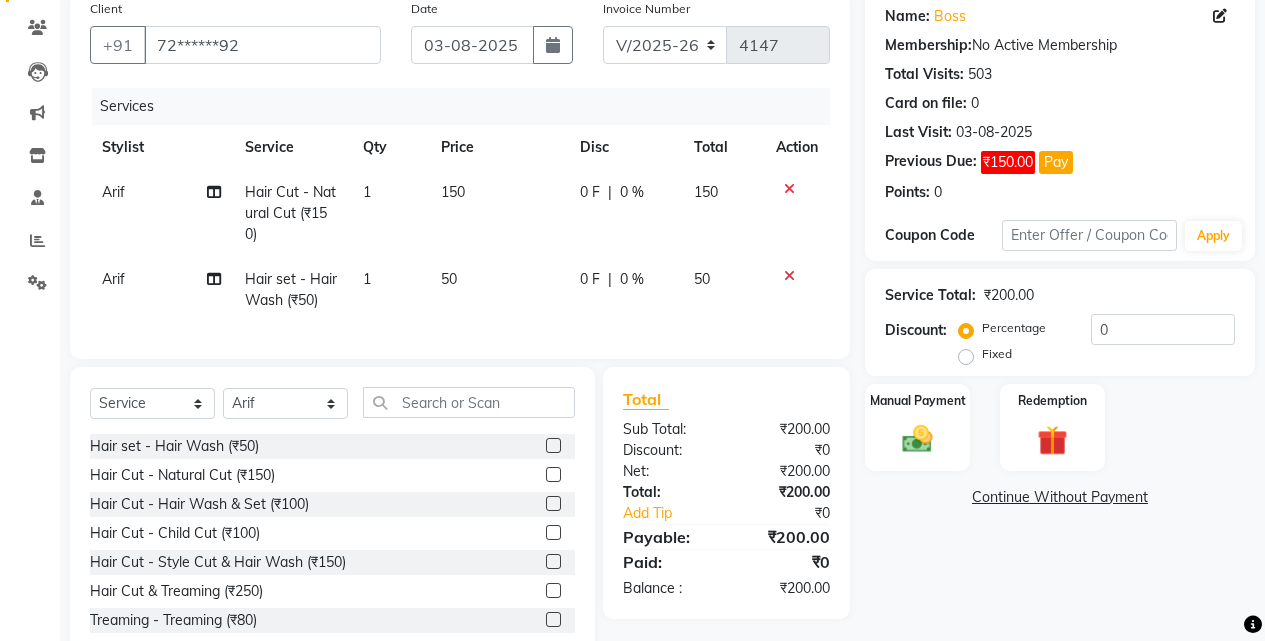 click on "Select  Service  Product  Membership  Package Voucher Prepaid Gift Card  Select Stylist Ajaj Ansari sahid Arif Ganpat  Mahadev manish choudhari Parmu tatya  Prem Rajan Sanjay Sanjay Santosh  Shop  Sohel  Vinod  Hair set - Hair Wash (₹50)  Hair Cut - Natural Cut (₹150)  Hair Cut - Hair Wash & Set (₹100)  Hair Cut - Child Cut (₹100)  Hair Cut - Style Cut & Hair Wash (₹150)  Hair Cut & Treaming  (₹250)  Treaming - Treaming (₹80)  Treaming - Style Treaming (₹100)  Face Scrub - Richfeel (₹200)  Face Scrub - Gold Scrub (₹250)  Face Scrub - Lotus (₹250)  Face Scrub - Shahnaz Husain (₹300)  Cream Massage - jovees (₹200)  Cream Massage - Lotus (₹250)  Cream Massage - Shahnaz Husain (₹300)  Shaving - Gillette Gel (₹100)  Shaving - Gillette Foam (₹100)  Threading - Cheek (₹30)  Threading - Eye Brow (₹40)  Facial - Jovees (₹1000)  Facial - vlcc (₹800)  Facial - Lotus Facial (₹1200)  Facial - Oxy Life (₹1500)  Facial - Shahnaz Husain Gold (₹2000)  Facial - O3+ (₹2500)" 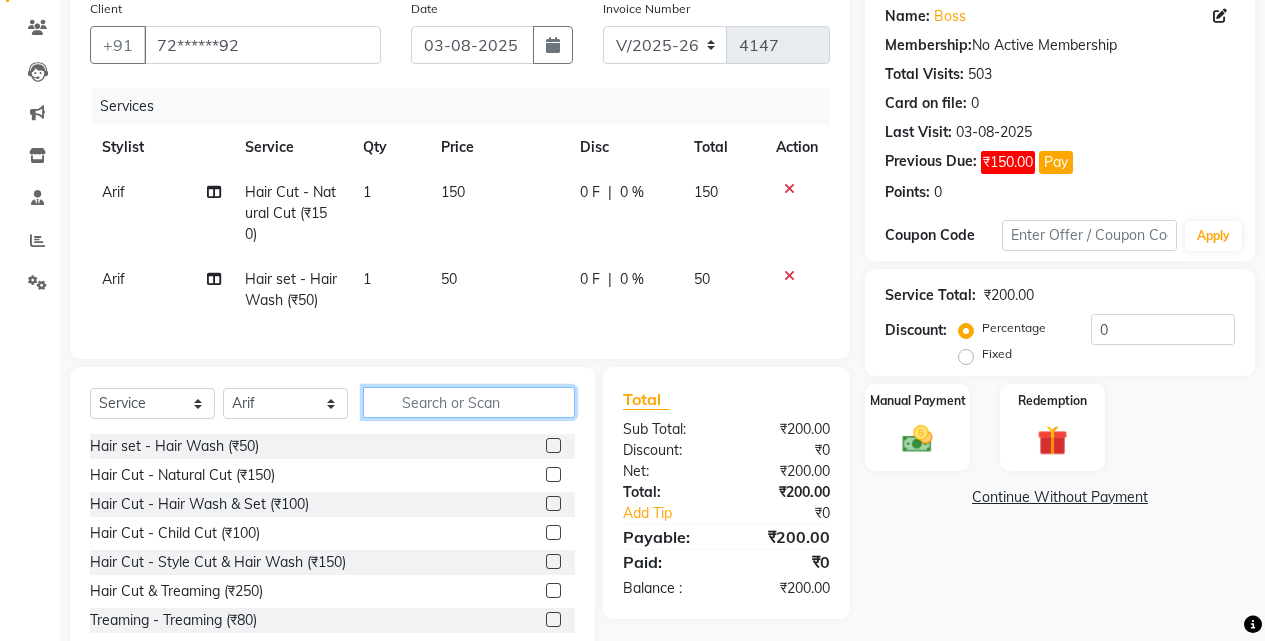click 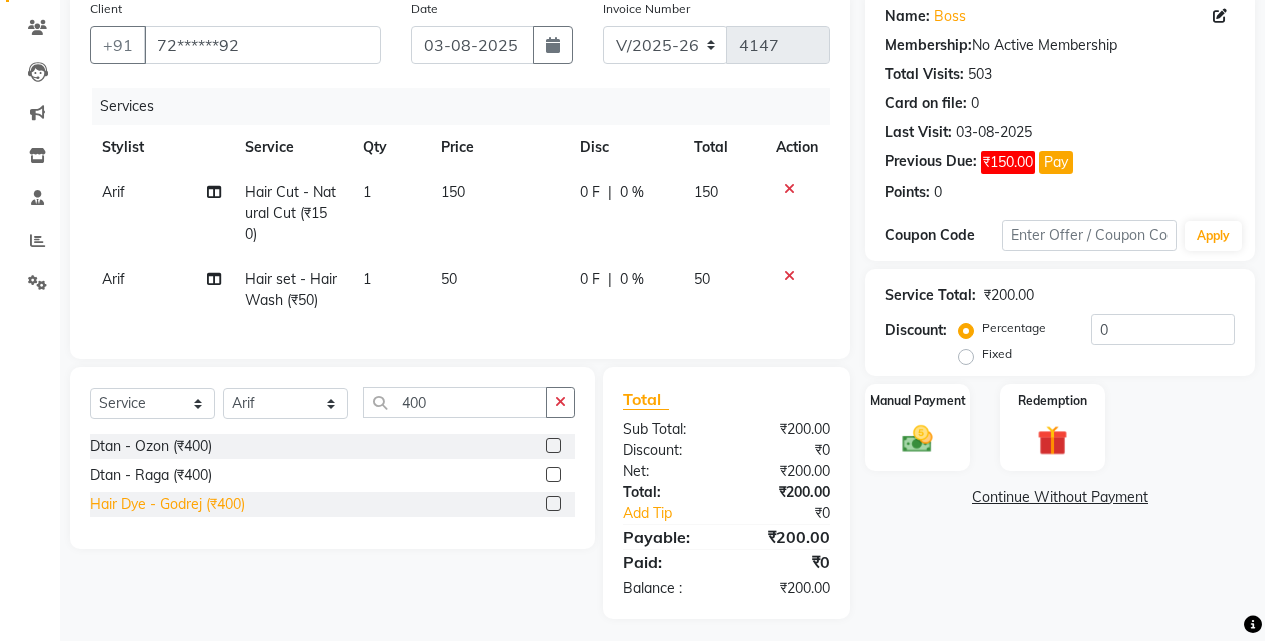 click on "Hair Dye - Godrej (₹400)" 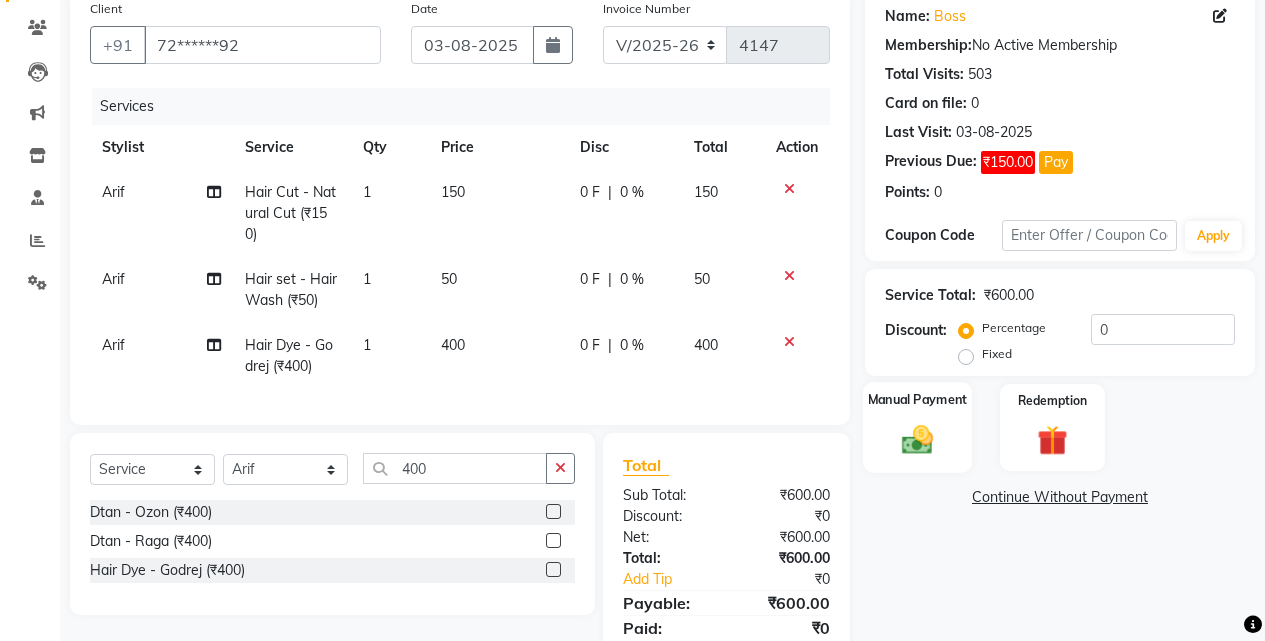 click on "Manual Payment" 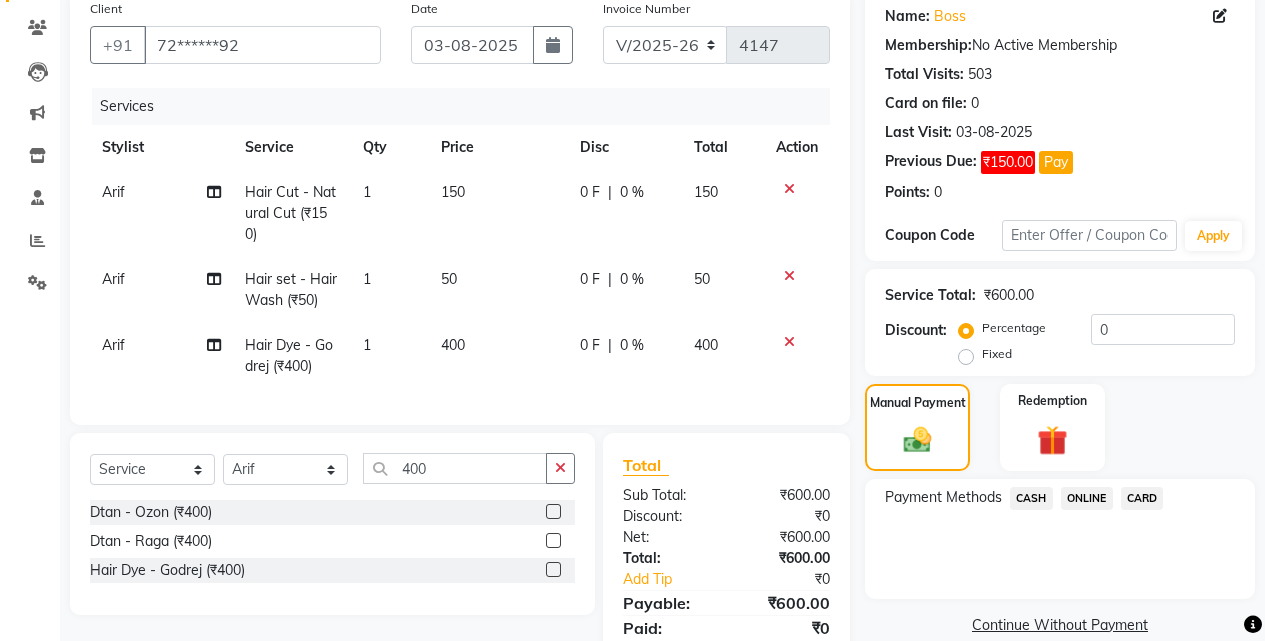 click on "ONLINE" 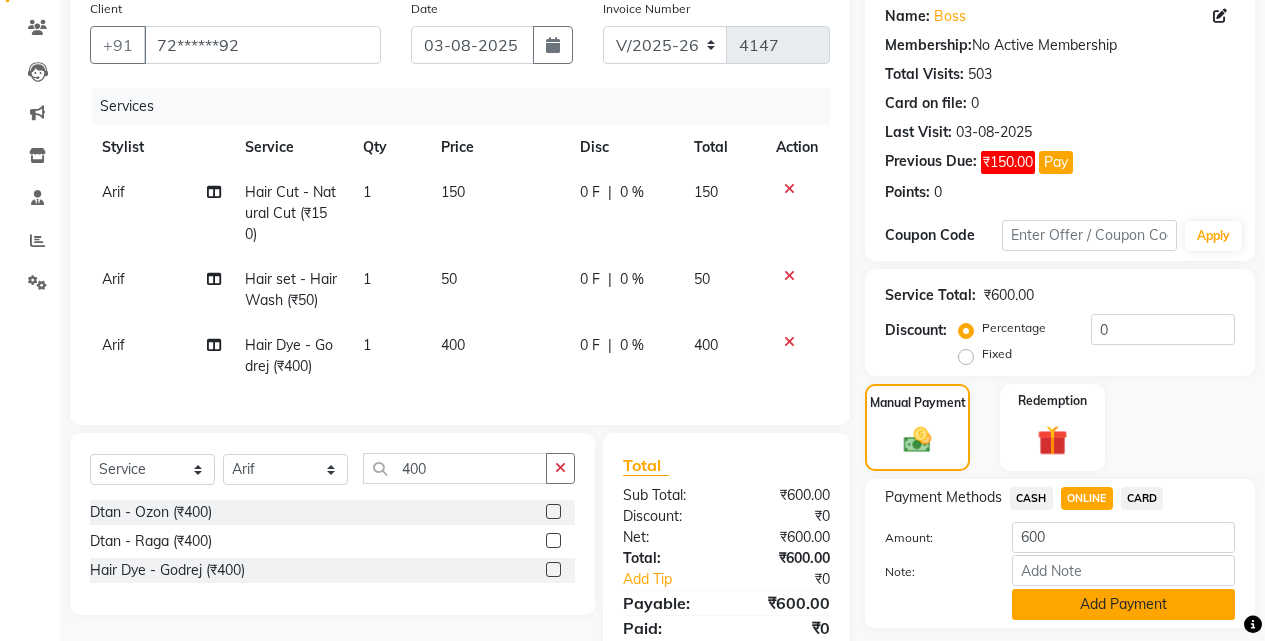 click on "Add Payment" 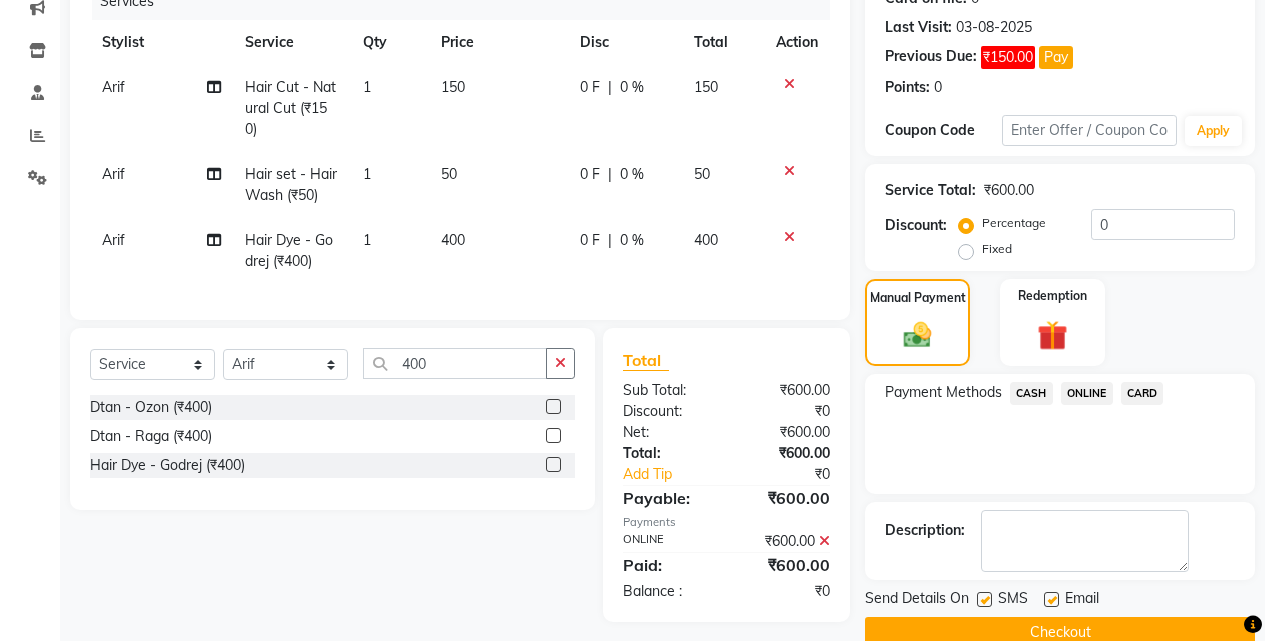 scroll, scrollTop: 302, scrollLeft: 0, axis: vertical 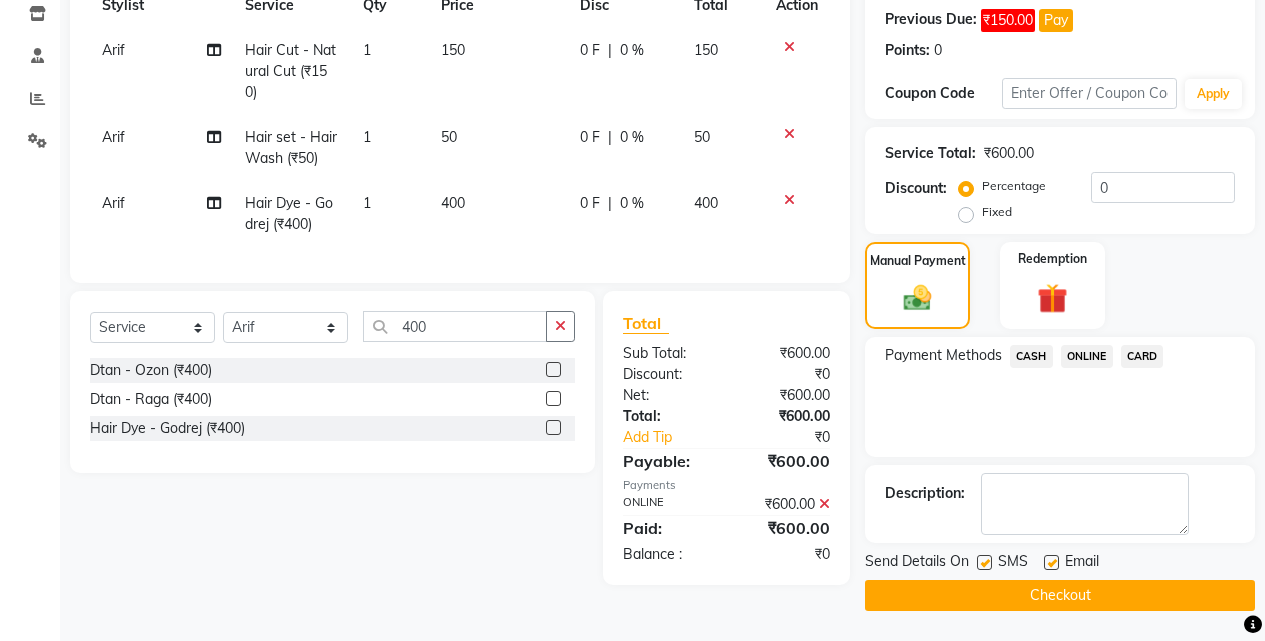 click on "Checkout" 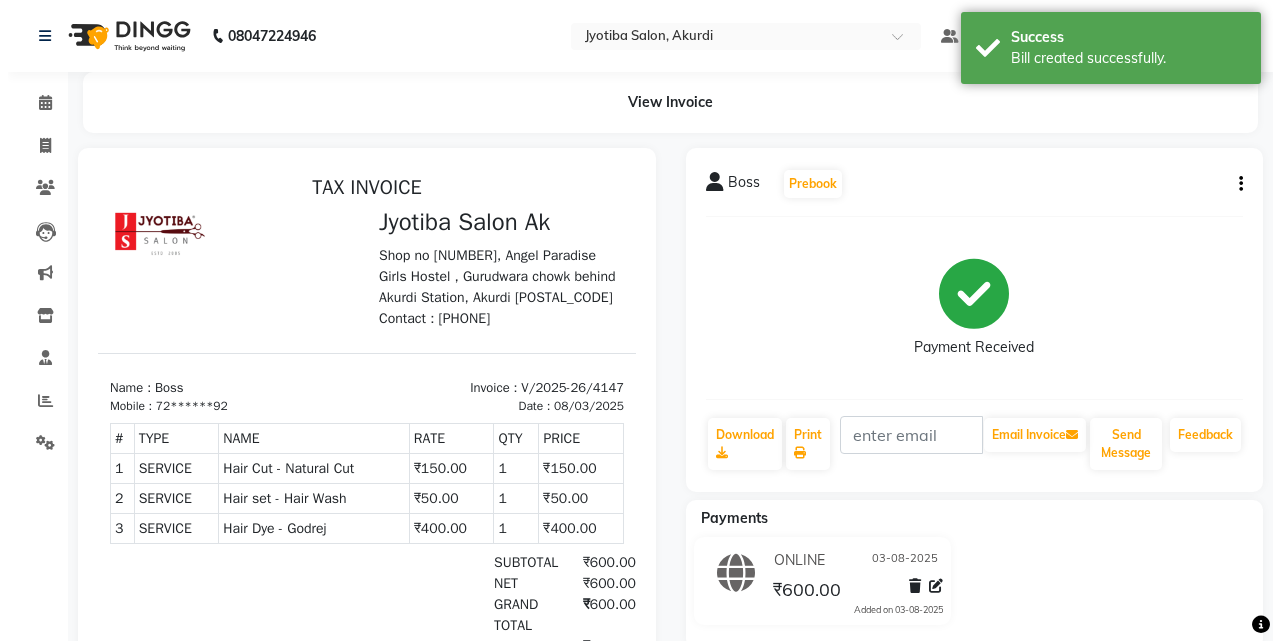 scroll, scrollTop: 0, scrollLeft: 0, axis: both 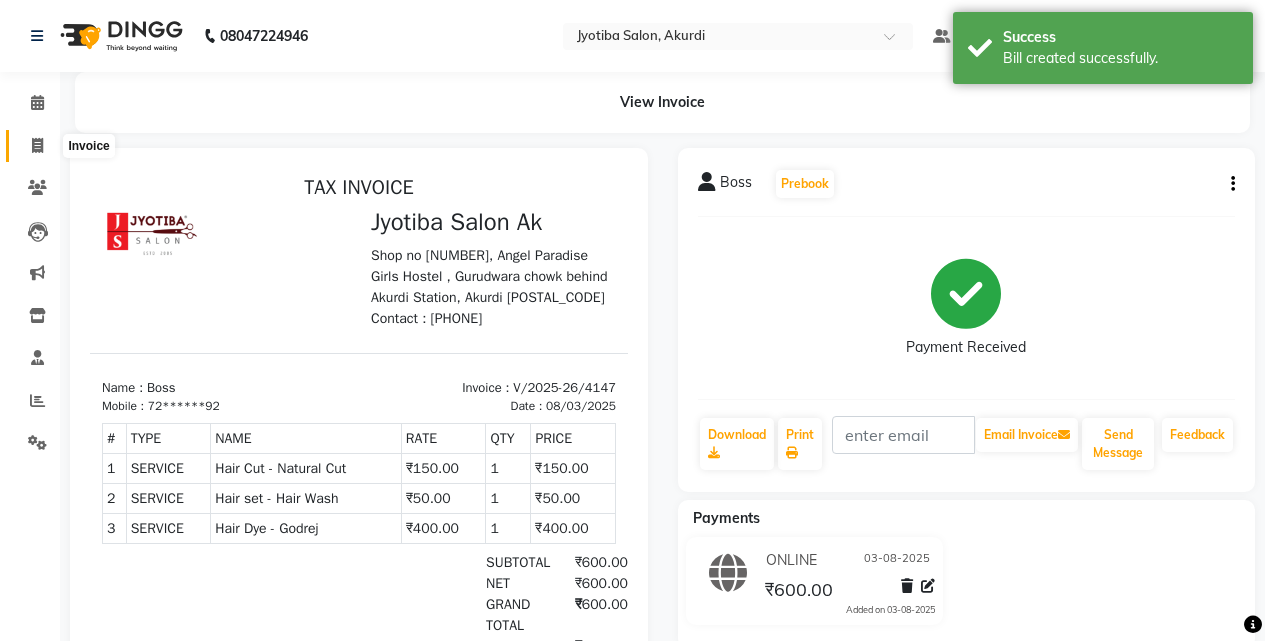 click 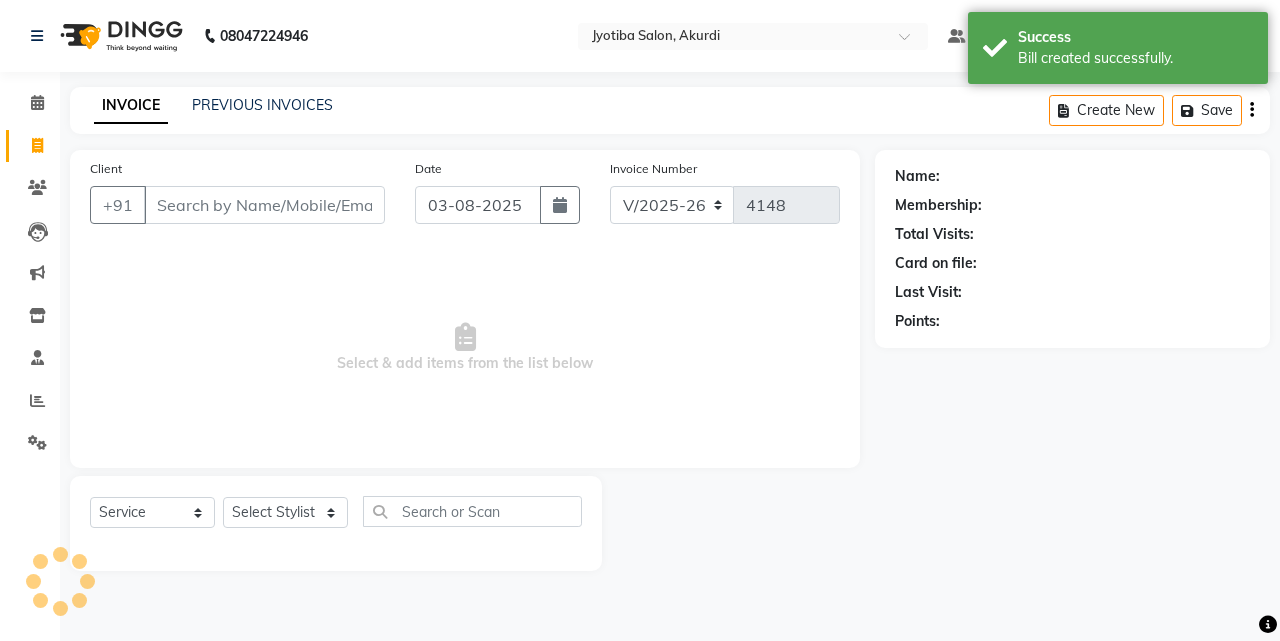click on "Client" at bounding box center [264, 205] 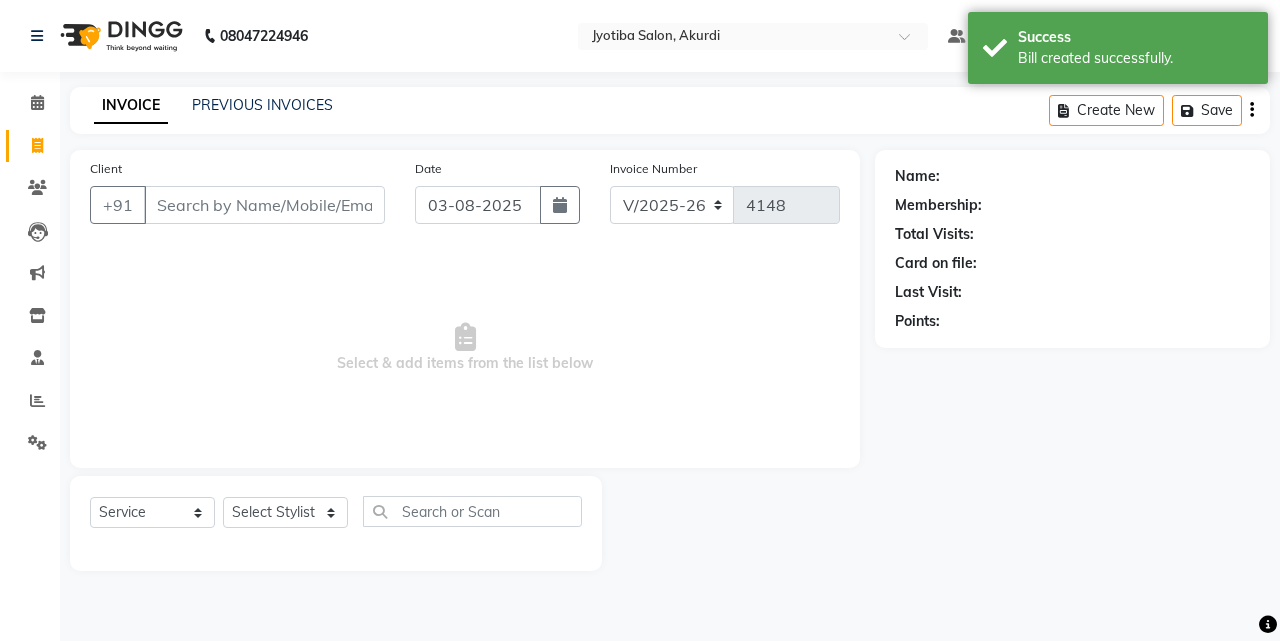 click on "Client" at bounding box center (264, 205) 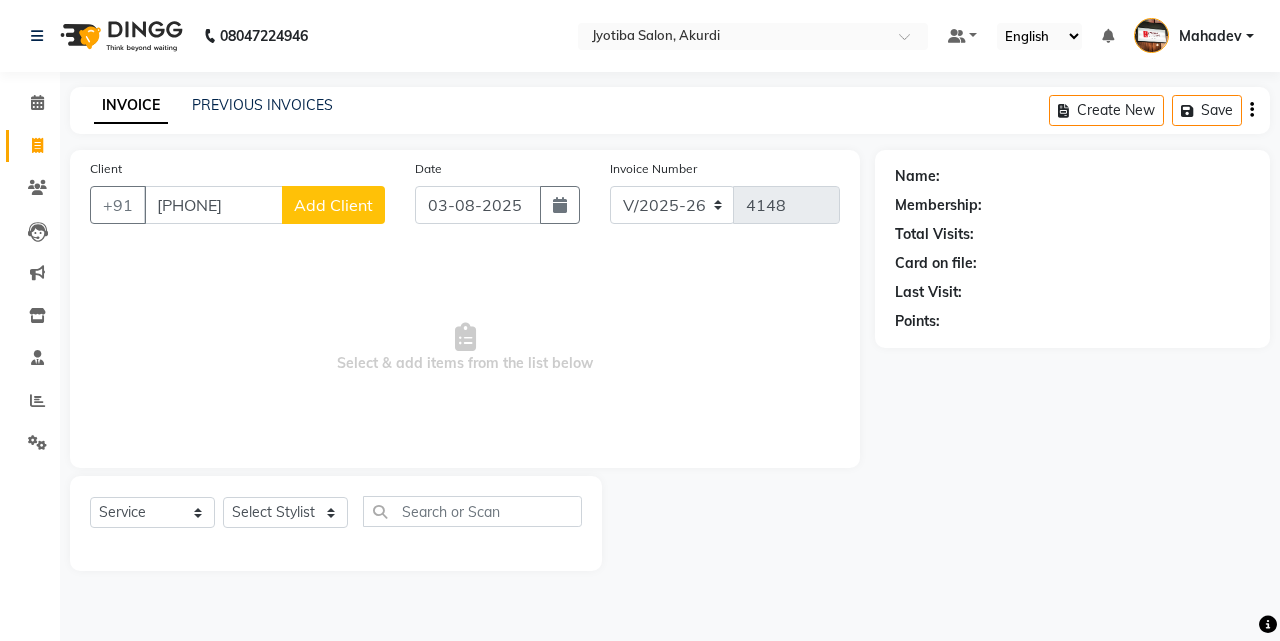 click on "Add Client" 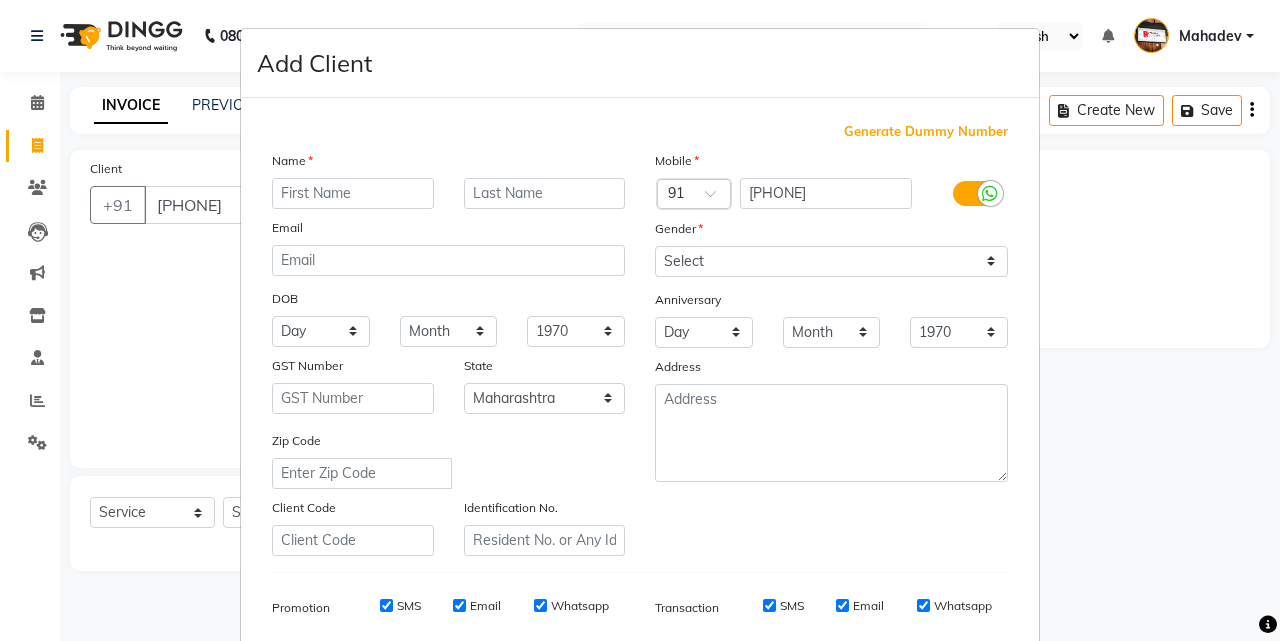click at bounding box center (353, 193) 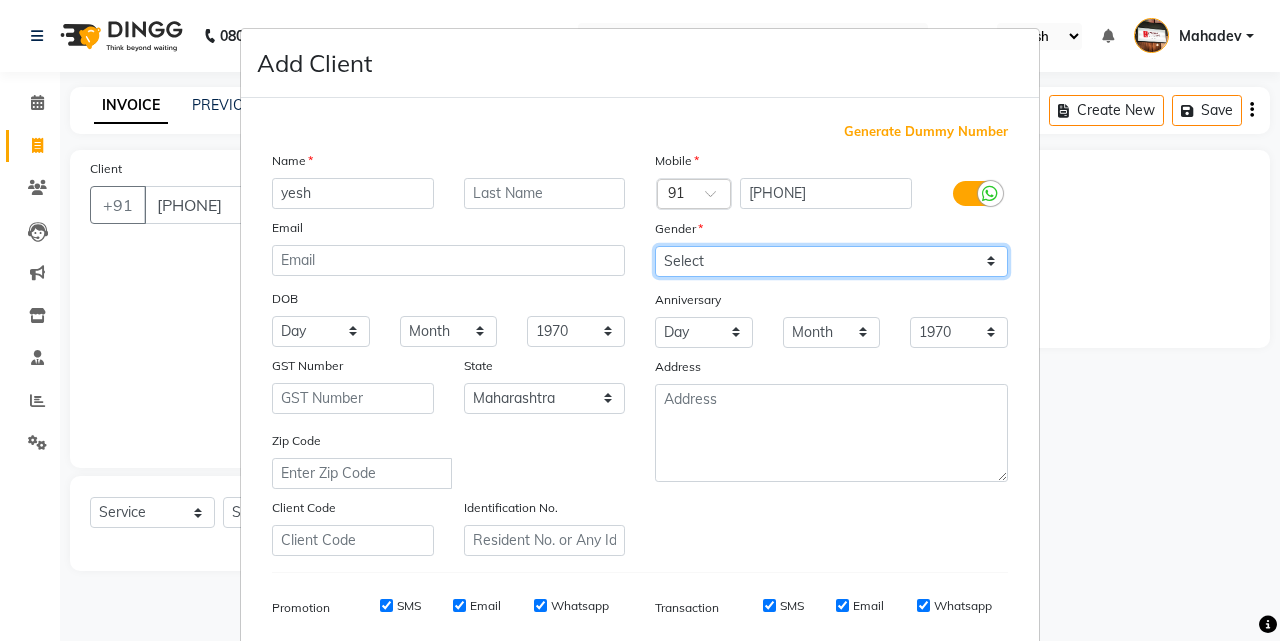 click on "Select Male Female Other Prefer Not To Say" at bounding box center [831, 261] 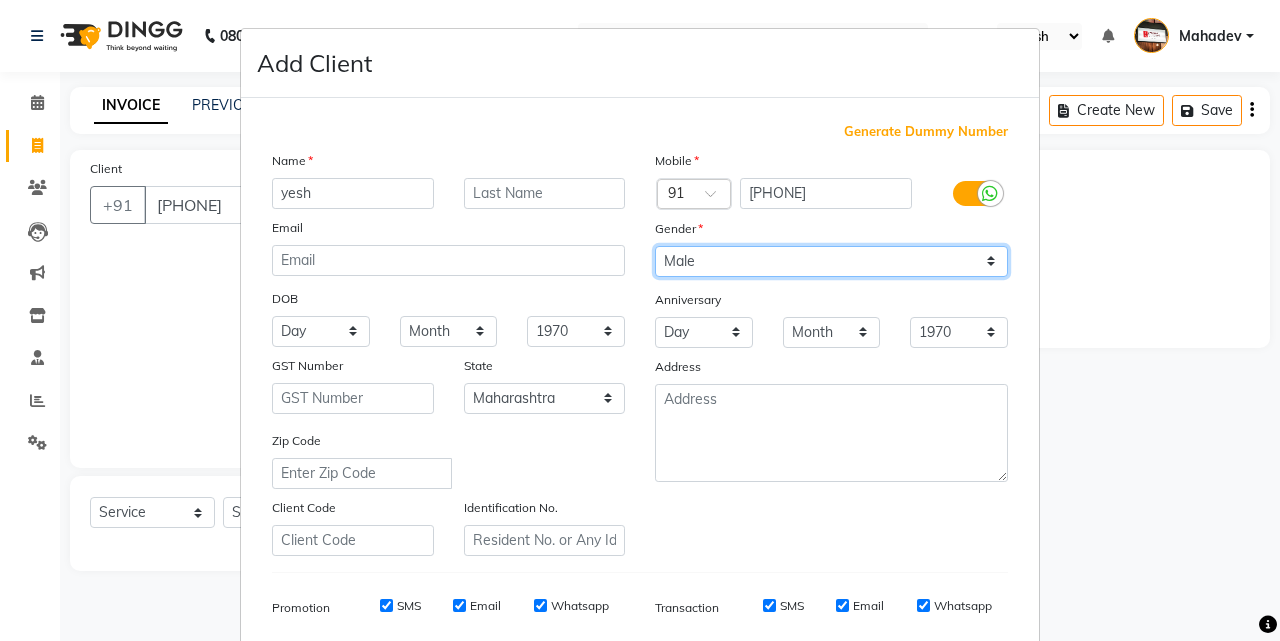 click on "Select Male Female Other Prefer Not To Say" at bounding box center [831, 261] 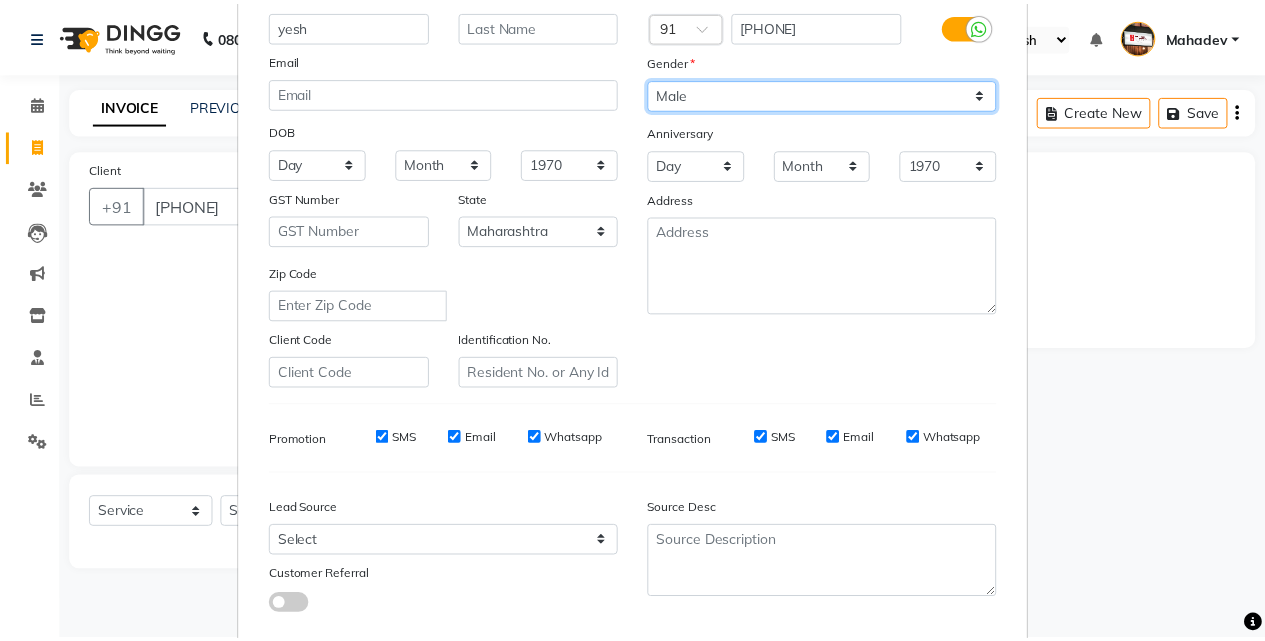scroll, scrollTop: 282, scrollLeft: 0, axis: vertical 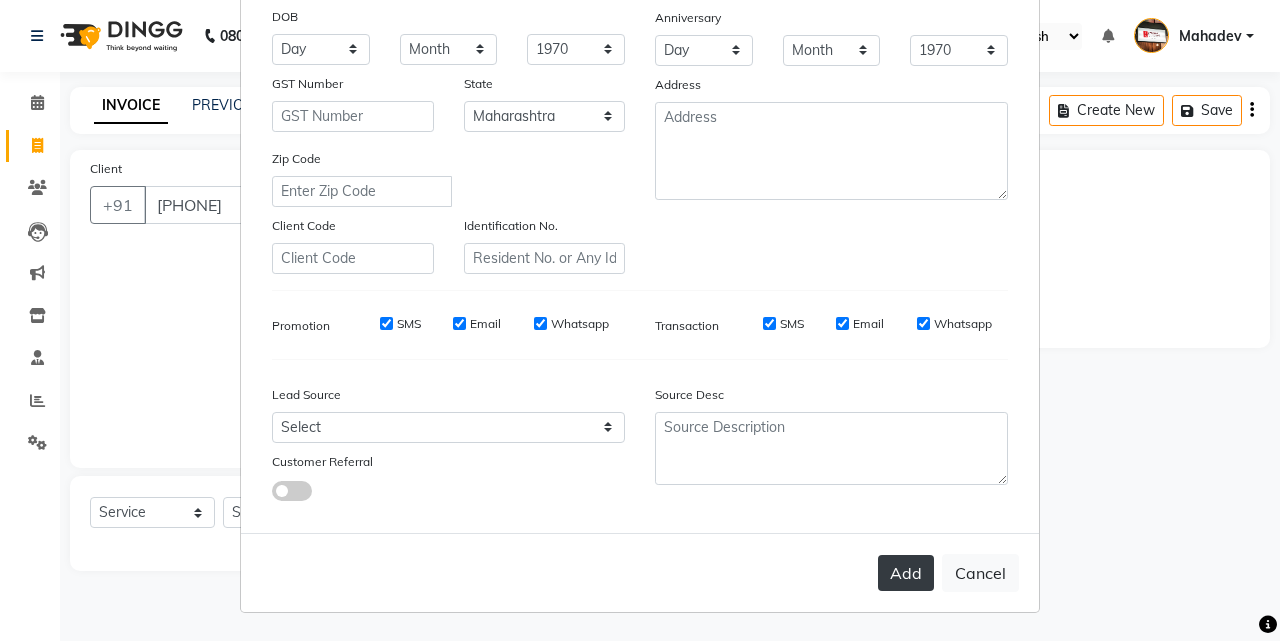 click on "Add" at bounding box center [906, 573] 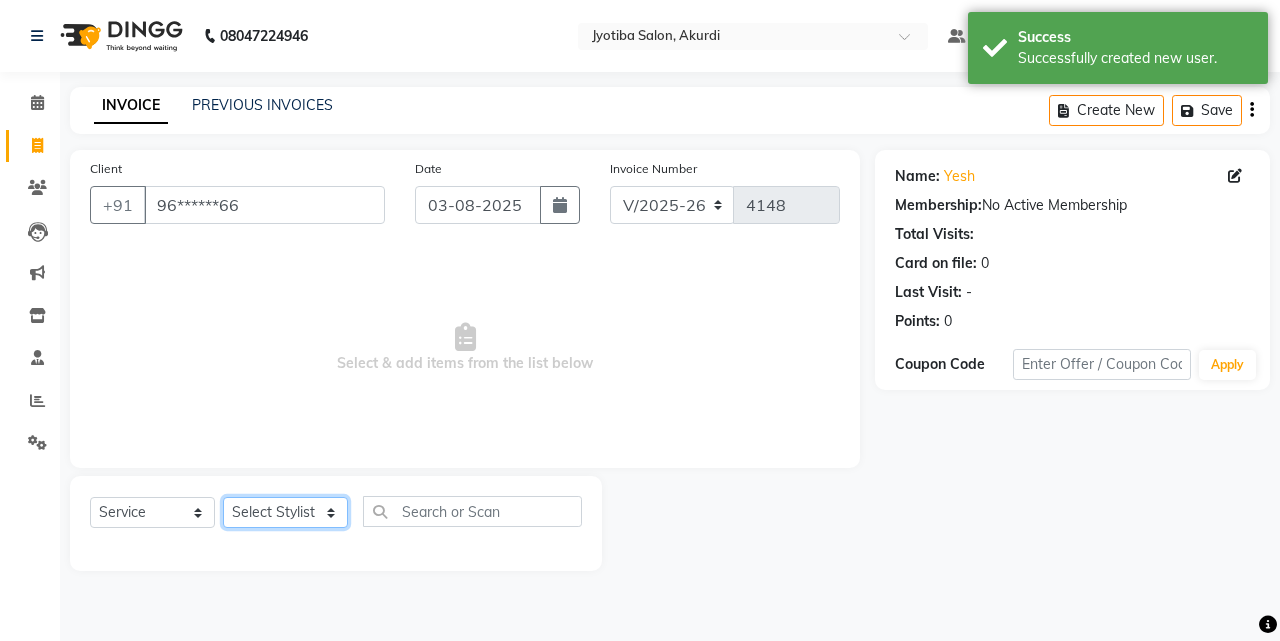 click on "Select Stylist Ajaj Ansari sahid Arif Ganpat  Mahadev manish choudhari Parmu tatya  Prem Rajan Sanjay Sanjay Santosh  Shop  Sohel  Vinod" 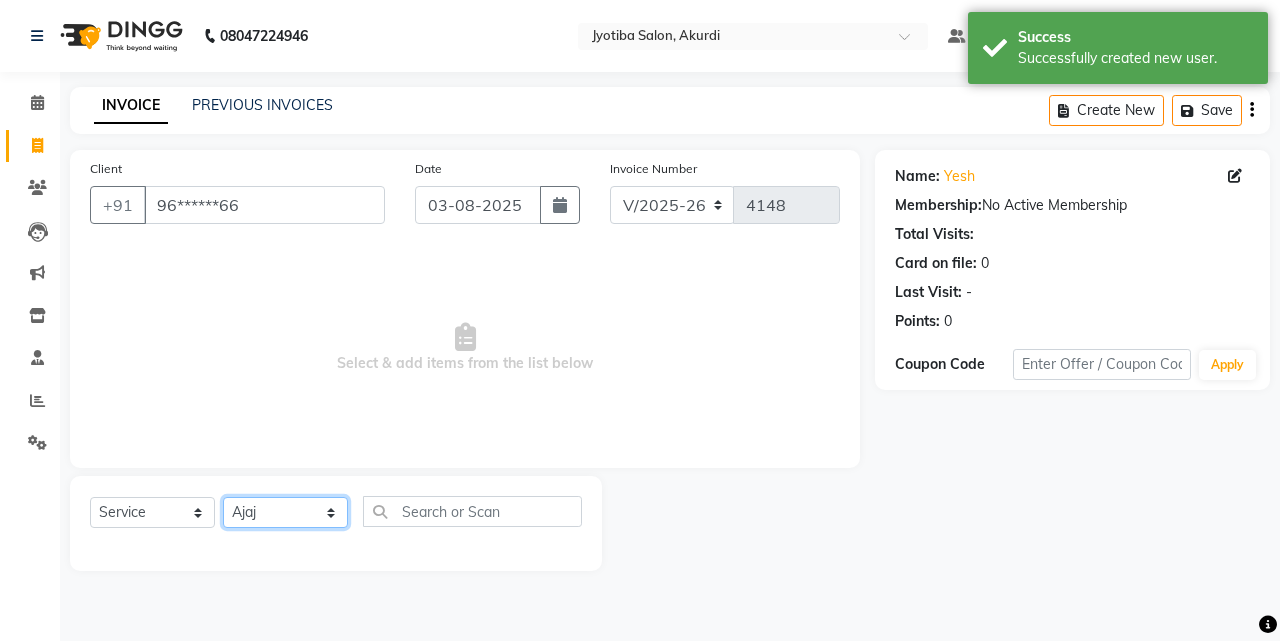 click on "Select Stylist Ajaj Ansari sahid Arif Ganpat  Mahadev manish choudhari Parmu tatya  Prem Rajan Sanjay Sanjay Santosh  Shop  Sohel  Vinod" 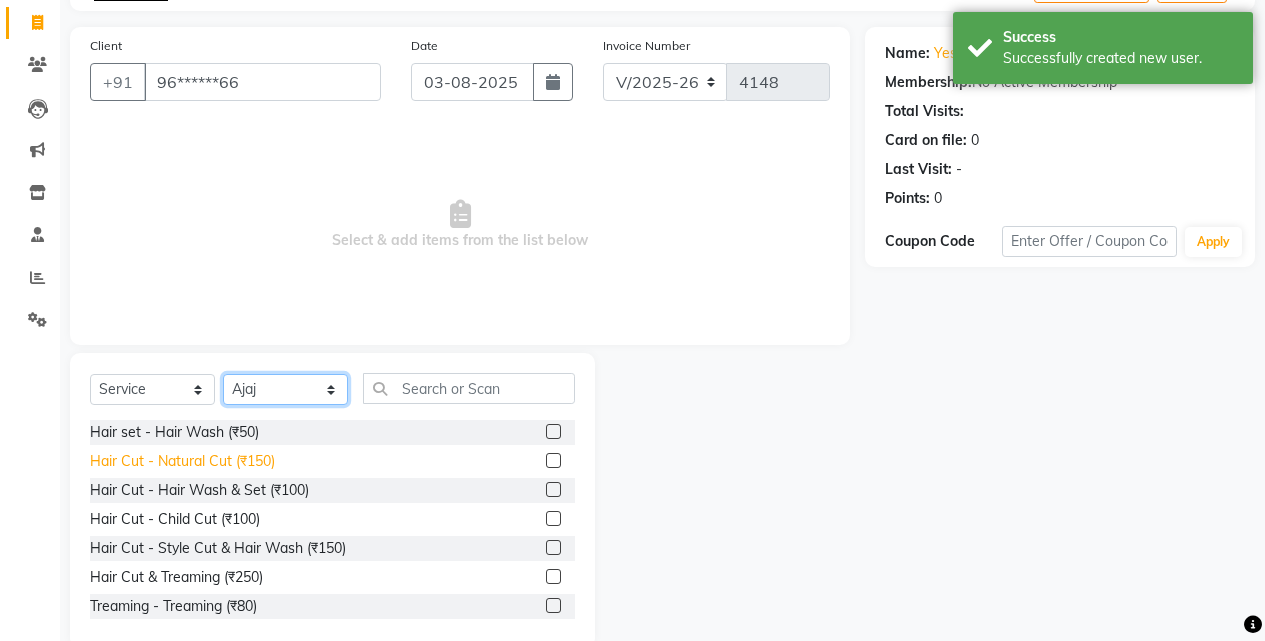 scroll, scrollTop: 160, scrollLeft: 0, axis: vertical 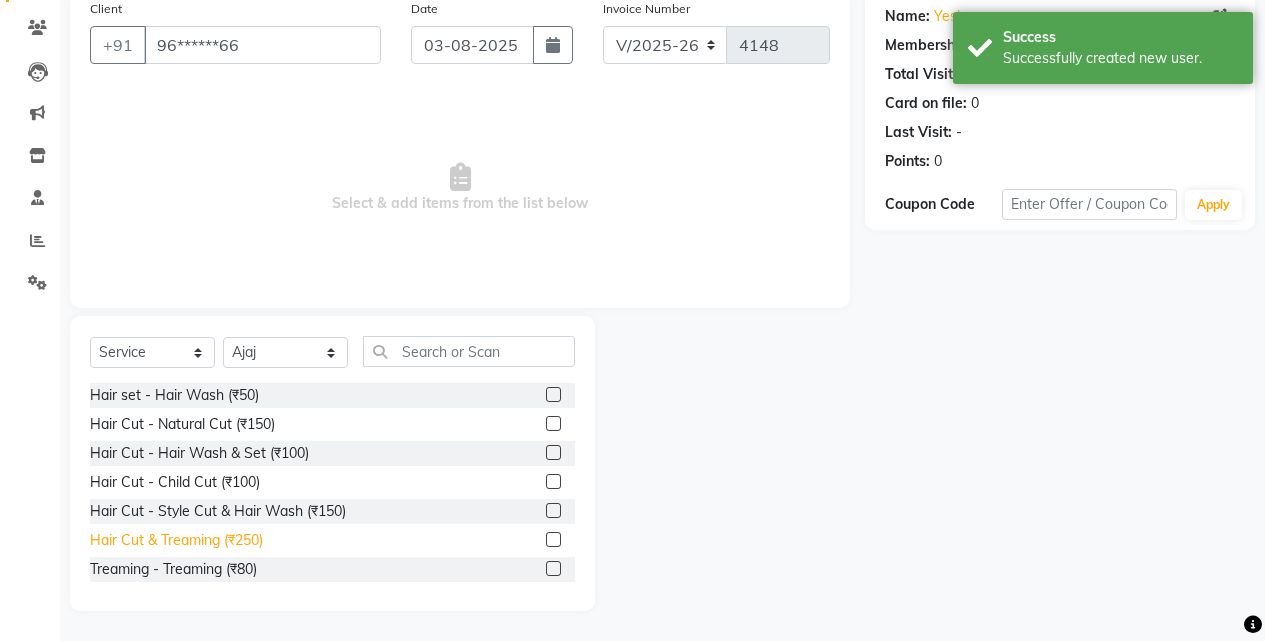 click on "Hair Cut & Treaming  (₹250)" 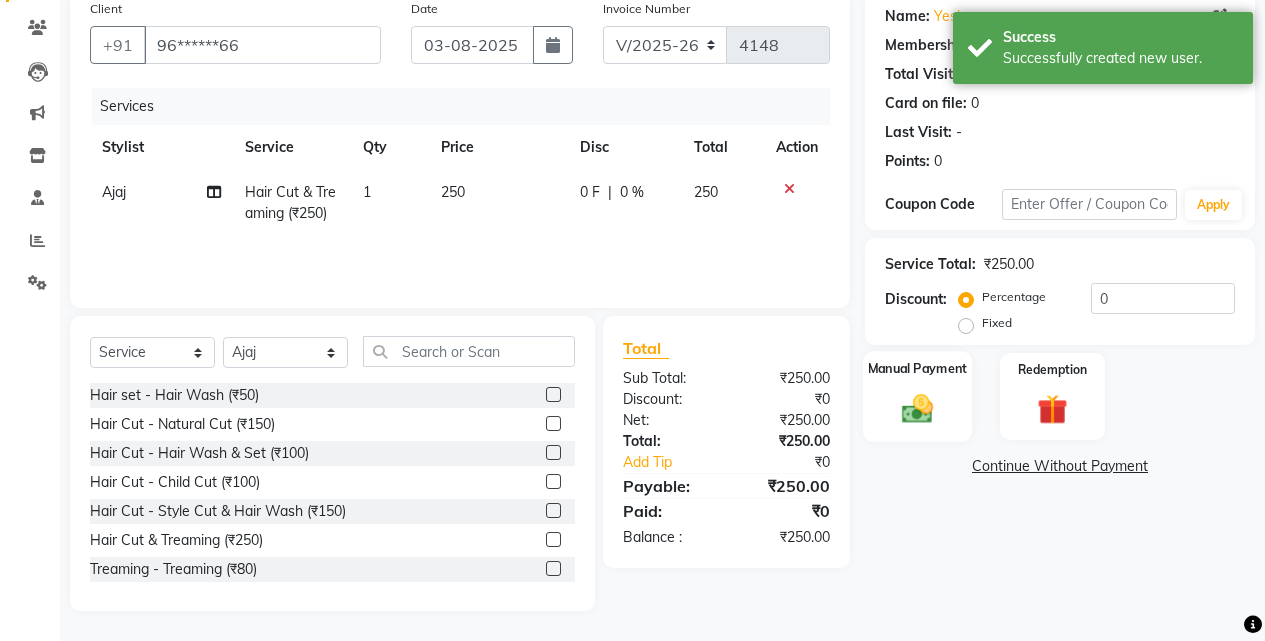 click on "Manual Payment" 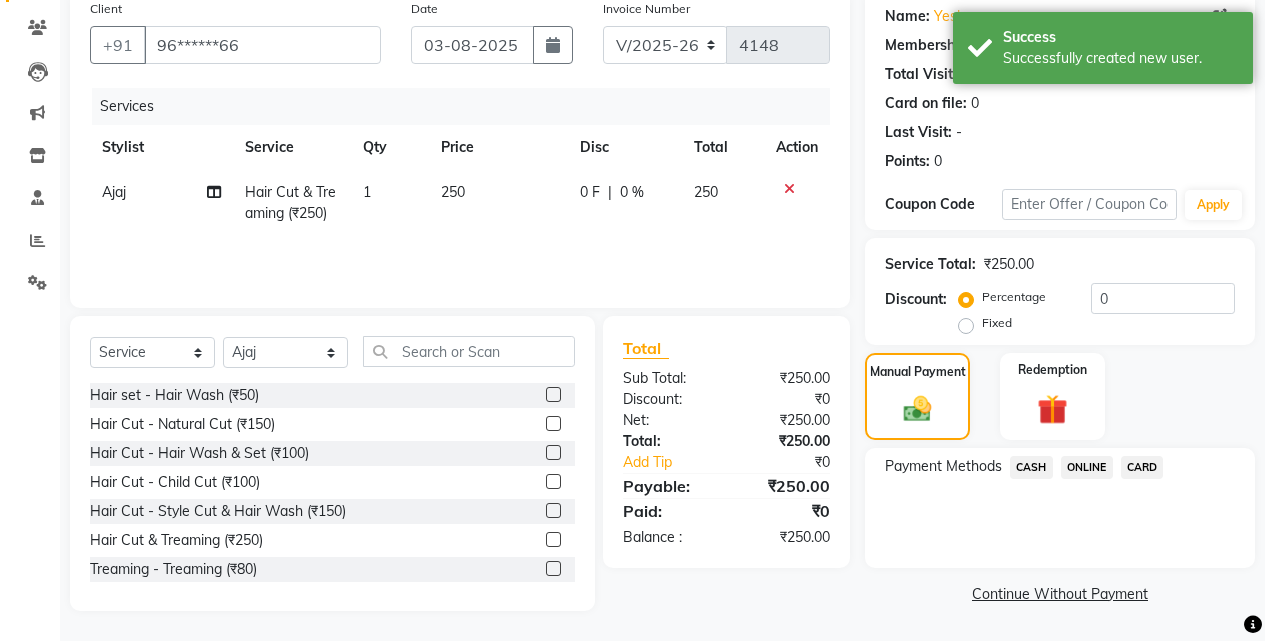 click on "ONLINE" 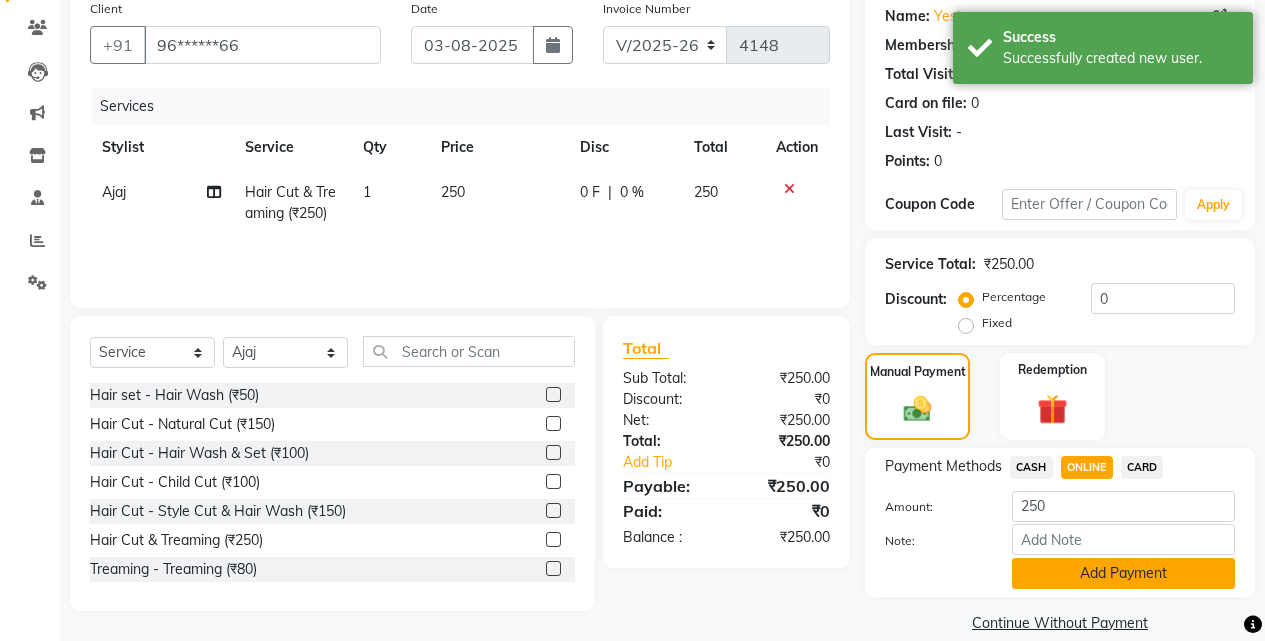 click on "Add Payment" 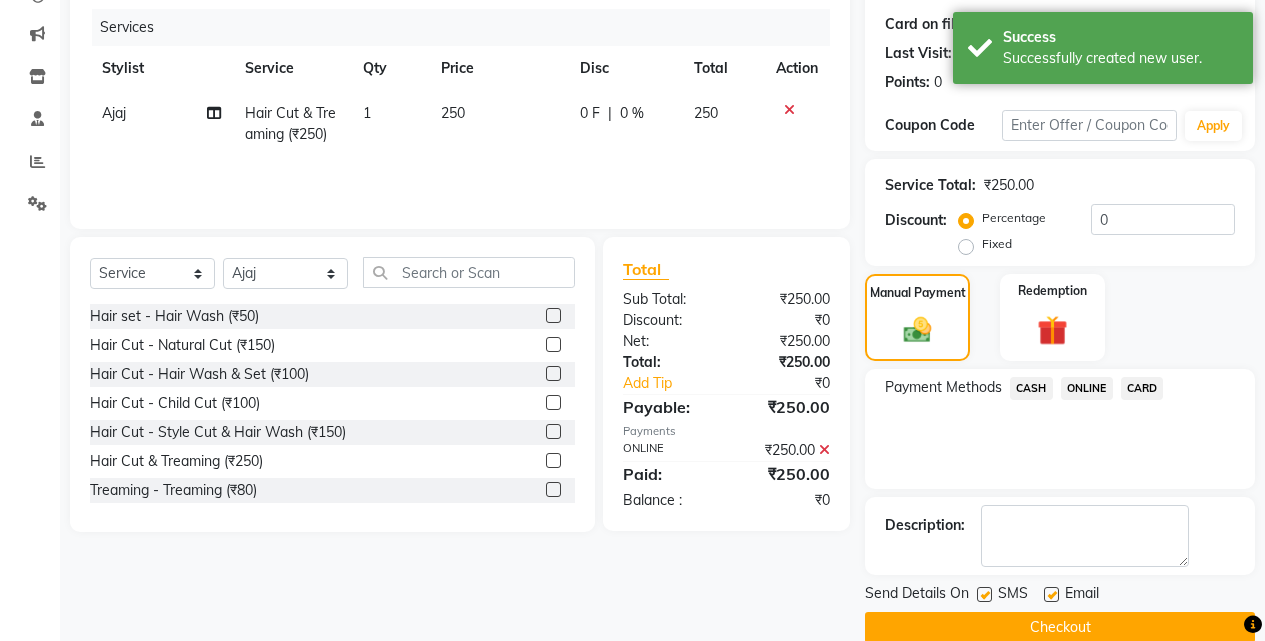 scroll, scrollTop: 271, scrollLeft: 0, axis: vertical 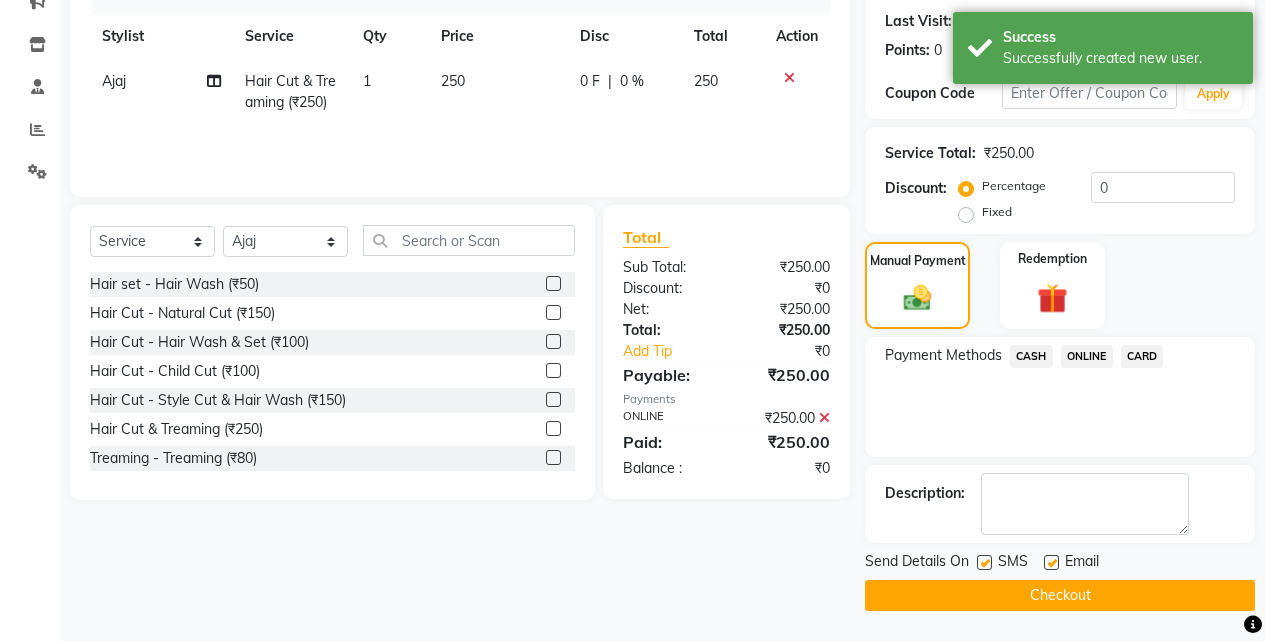 click on "Checkout" 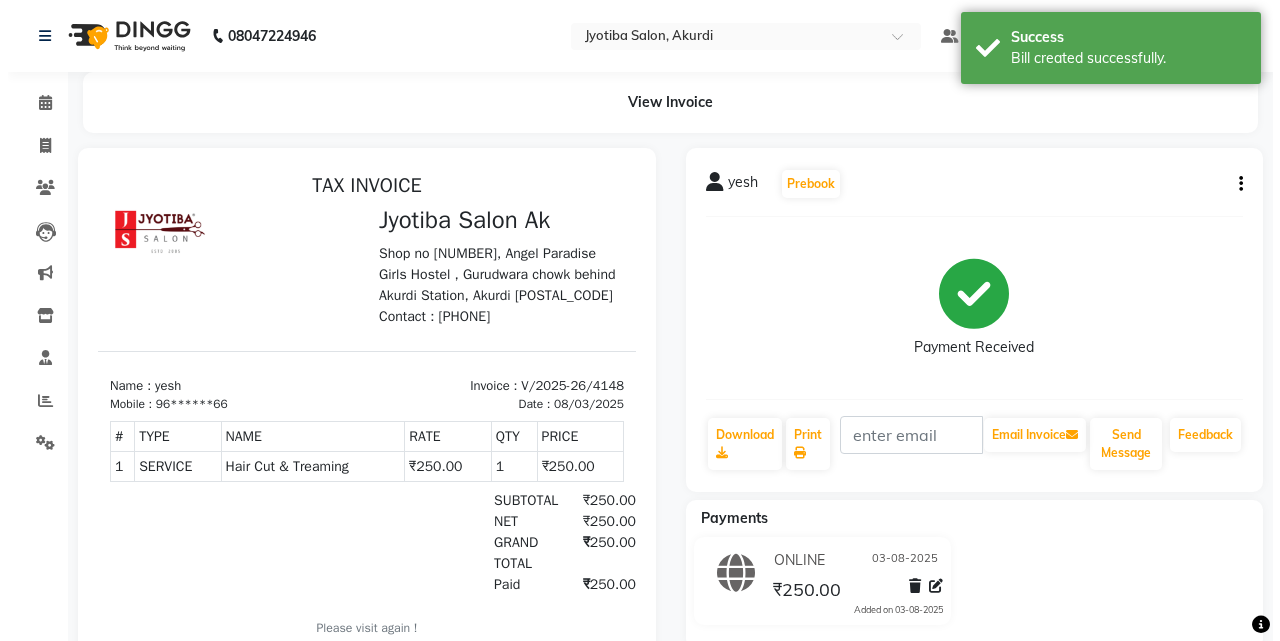 scroll, scrollTop: 0, scrollLeft: 0, axis: both 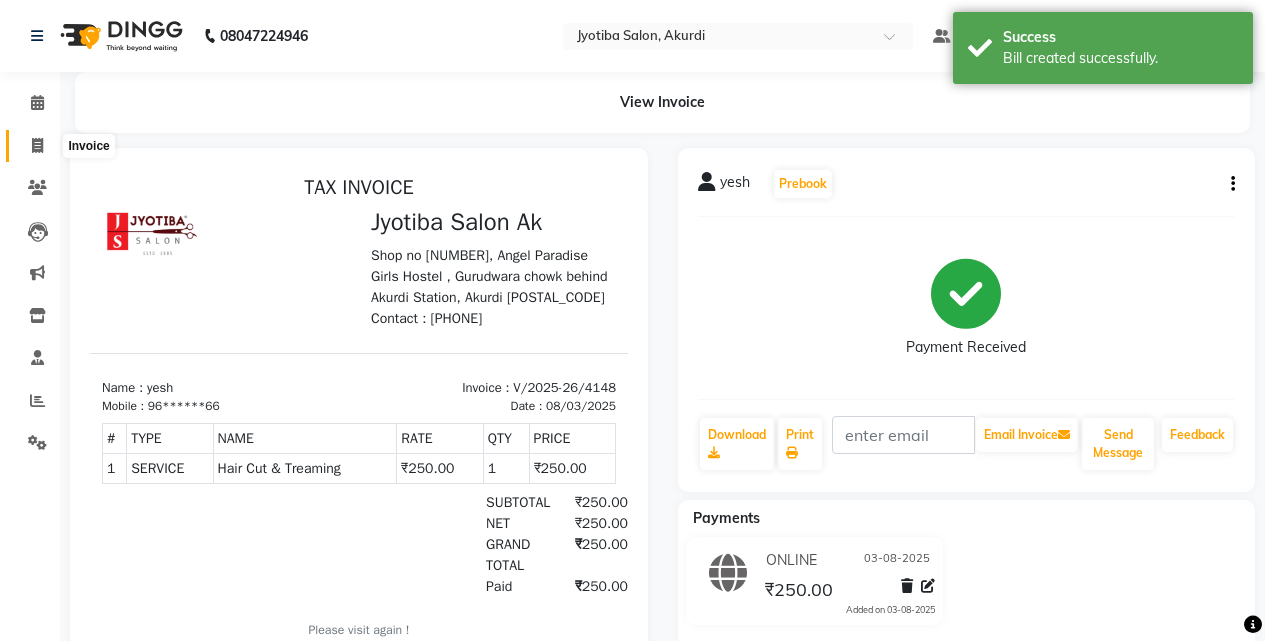 click on "Invoice" 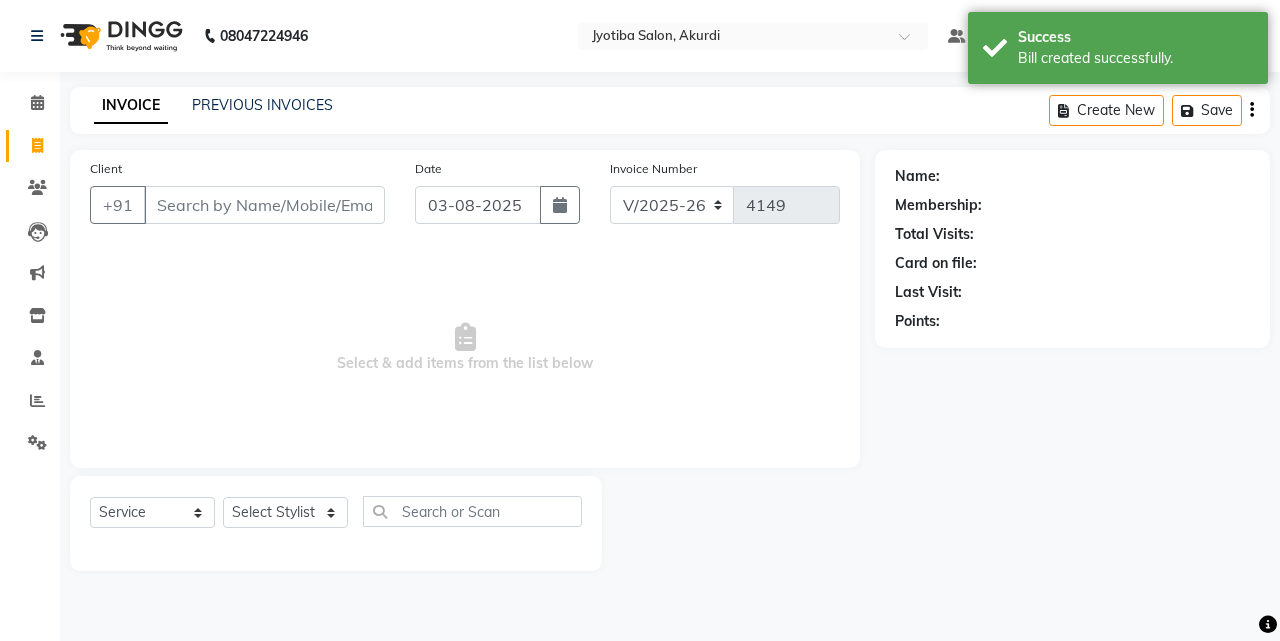 click on "Client" at bounding box center (264, 205) 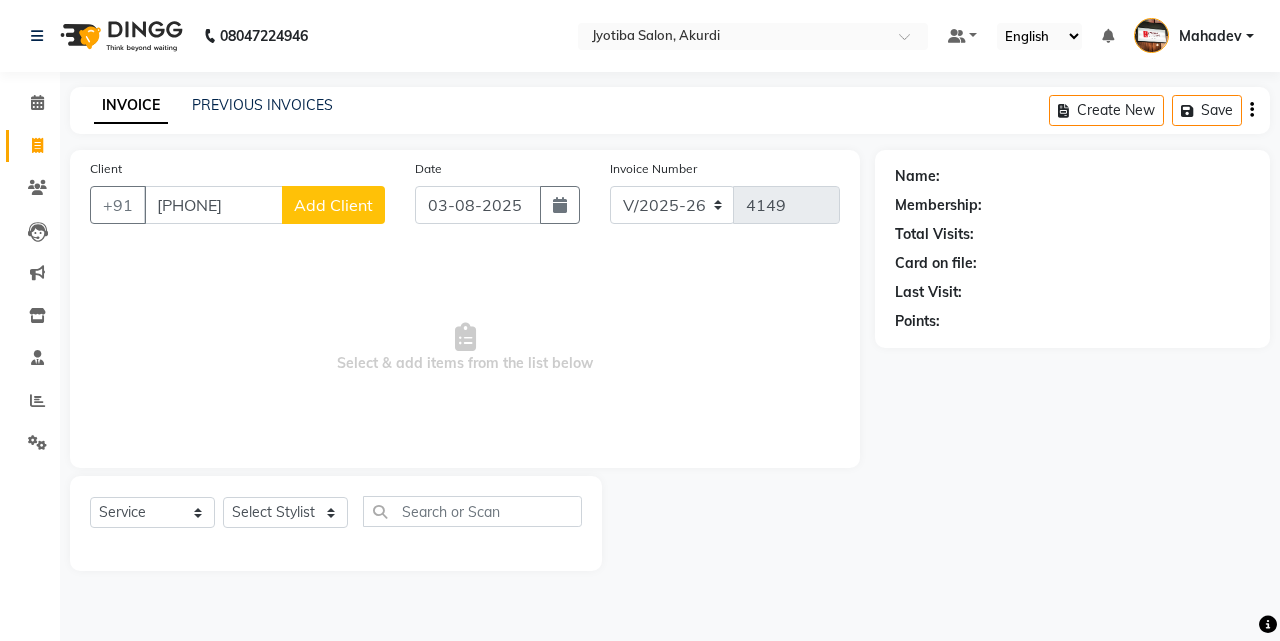 click on "Add Client" 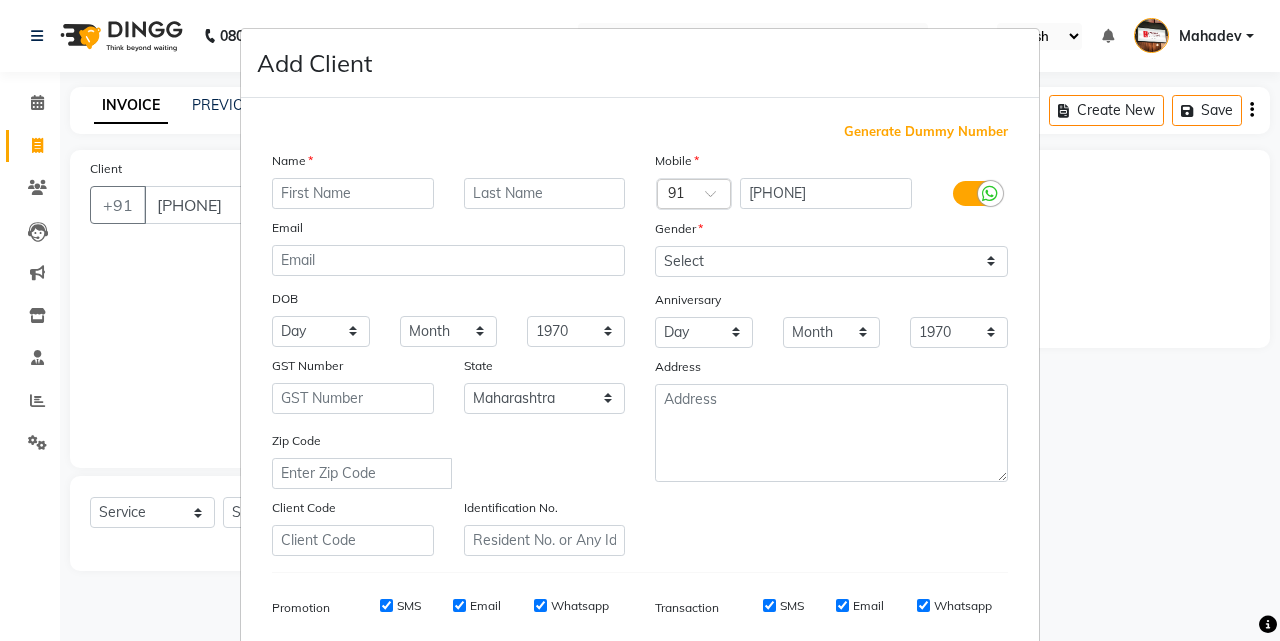 click at bounding box center [353, 193] 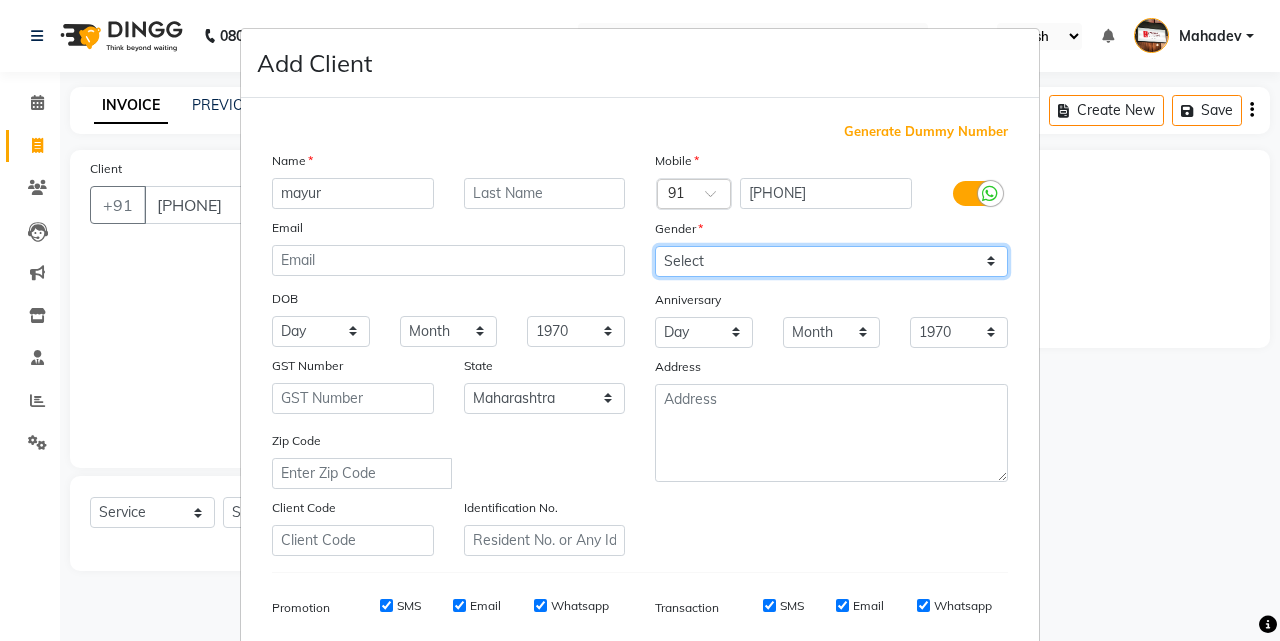 click on "Select Male Female Other Prefer Not To Say" at bounding box center (831, 261) 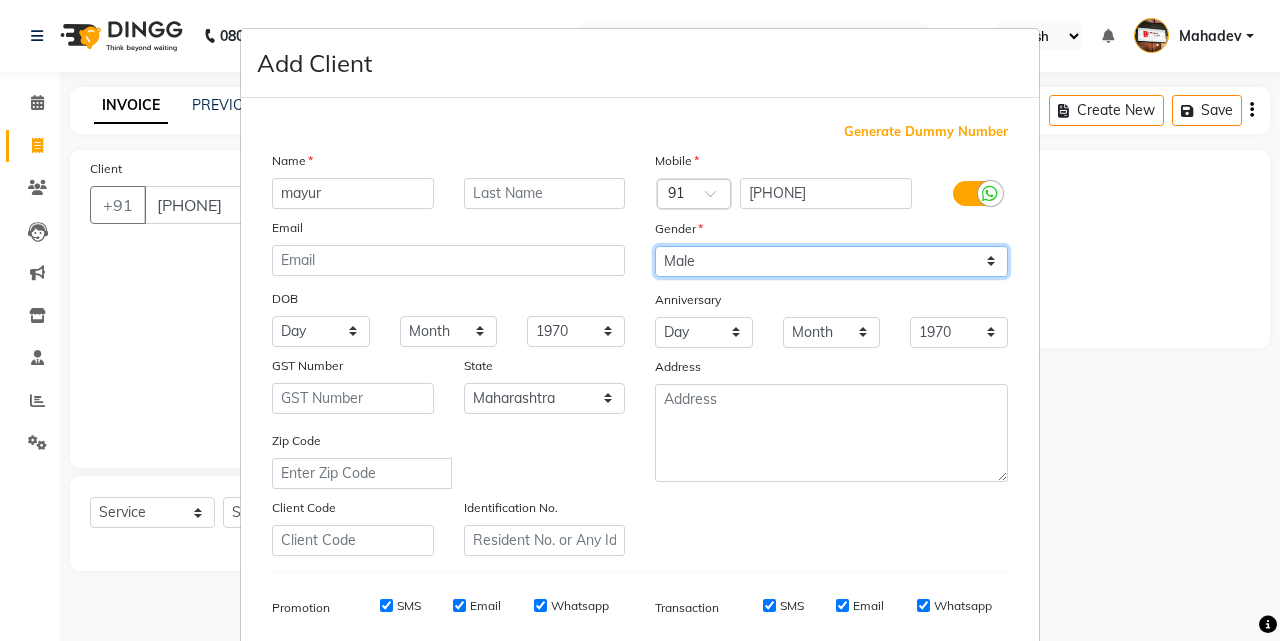 click on "Select Male Female Other Prefer Not To Say" at bounding box center [831, 261] 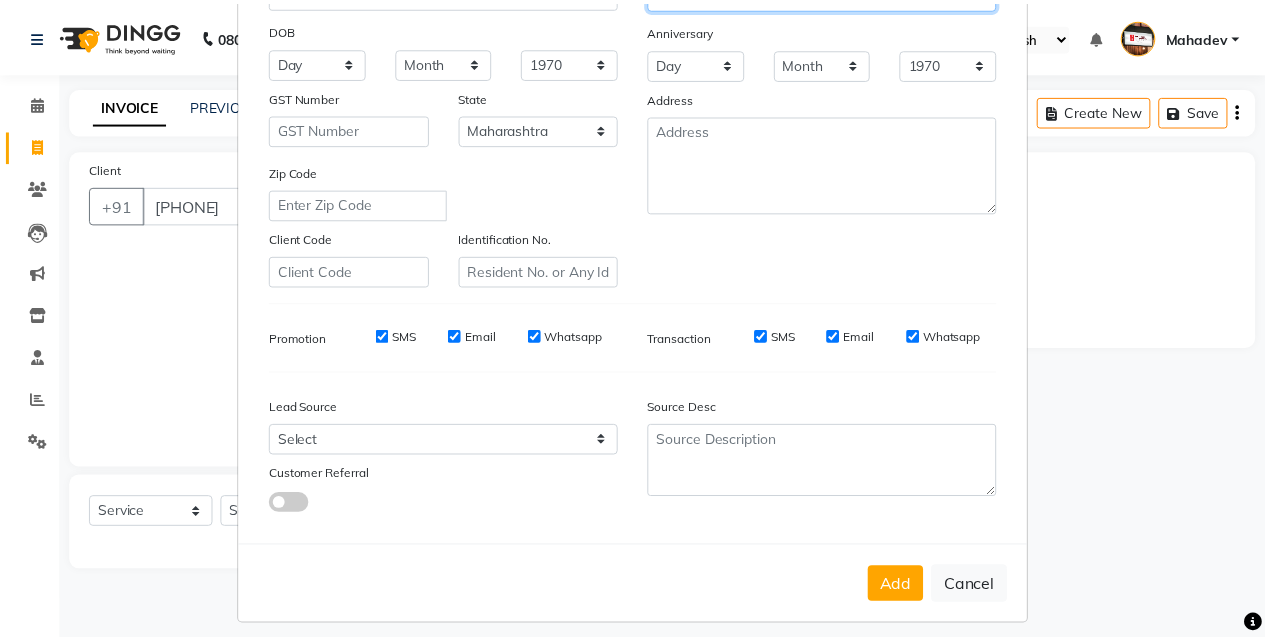 scroll, scrollTop: 282, scrollLeft: 0, axis: vertical 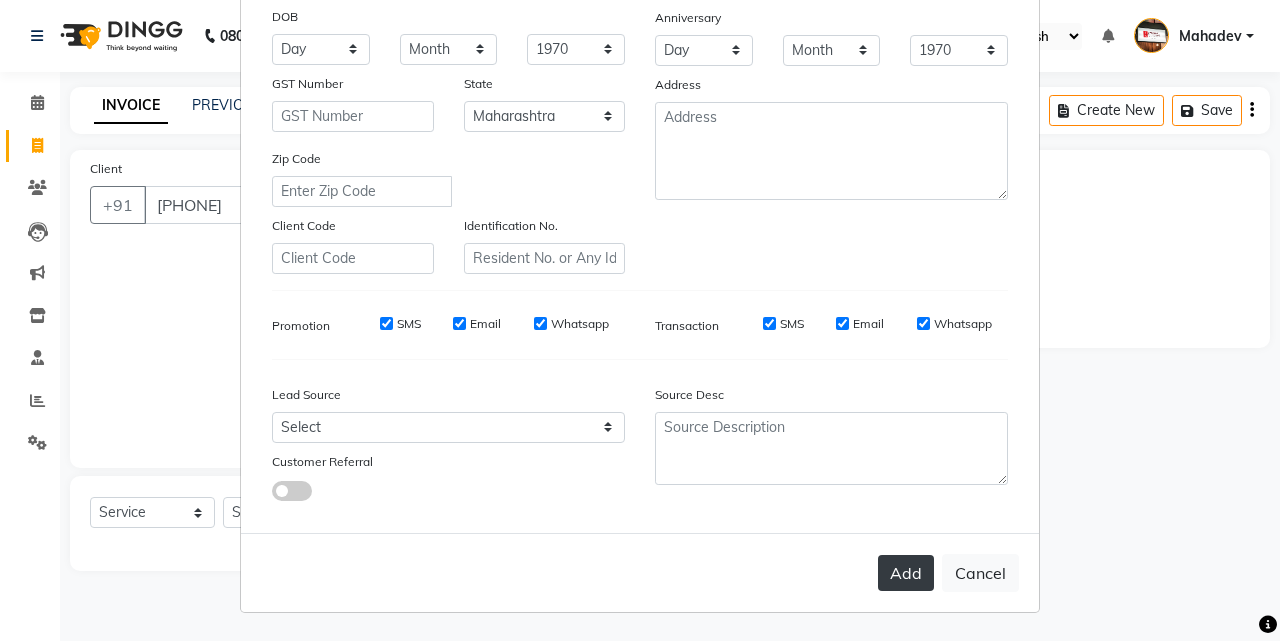 click on "Add" at bounding box center [906, 573] 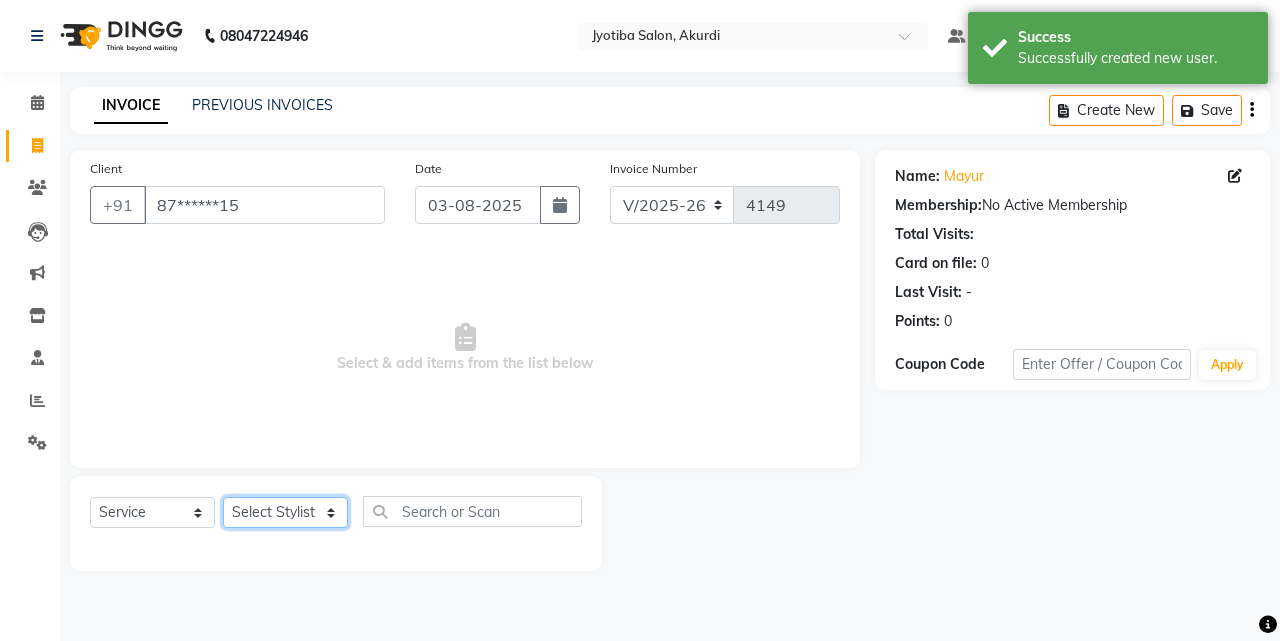 click on "Select Stylist Ajaj Ansari sahid Arif Ganpat  Mahadev manish choudhari Parmu tatya  Prem Rajan Sanjay Sanjay Santosh  Shop  Sohel  Vinod" 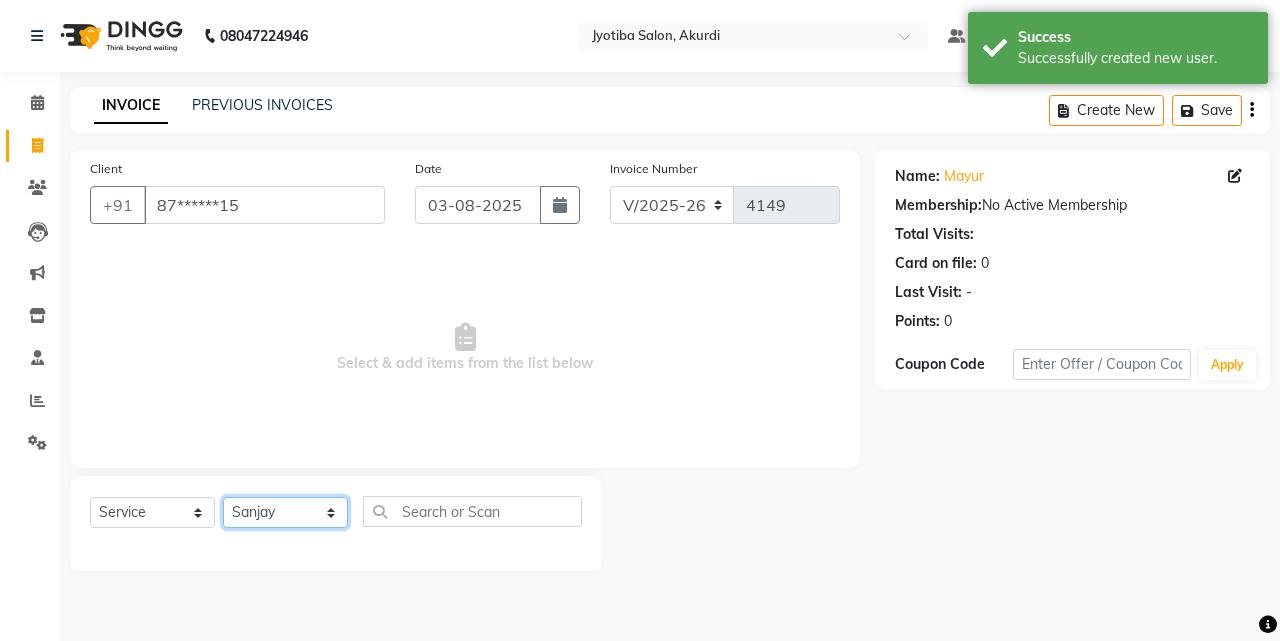 click on "Select Stylist Ajaj Ansari sahid Arif Ganpat  Mahadev manish choudhari Parmu tatya  Prem Rajan Sanjay Sanjay Santosh  Shop  Sohel  Vinod" 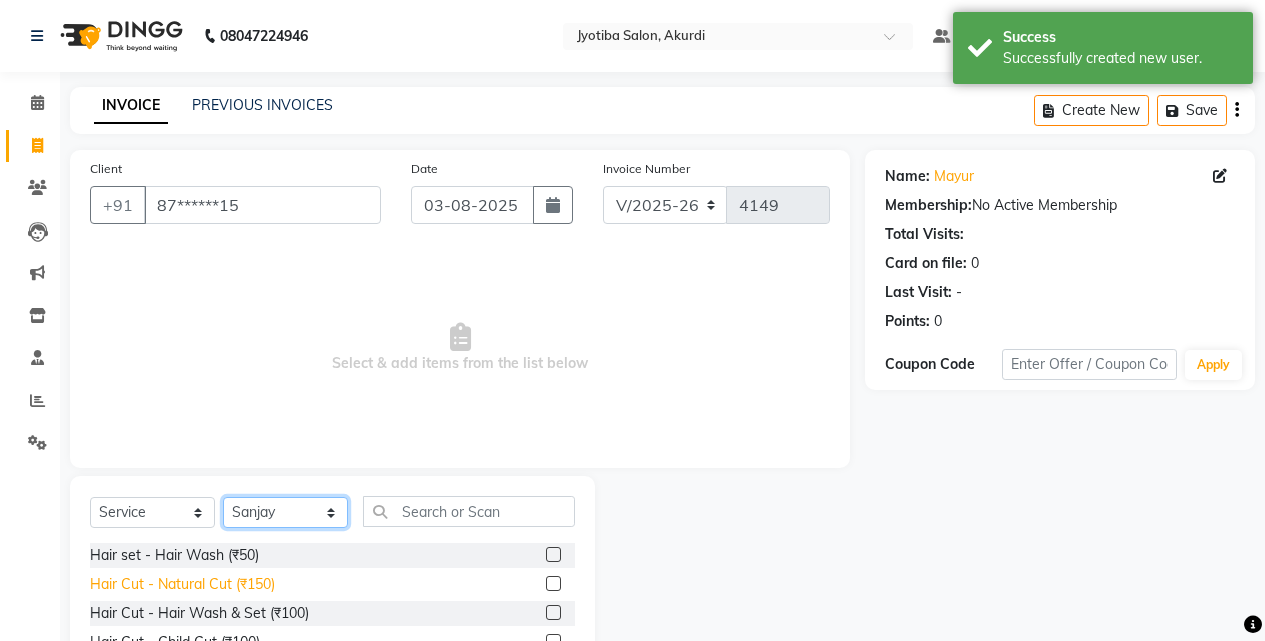 scroll, scrollTop: 160, scrollLeft: 0, axis: vertical 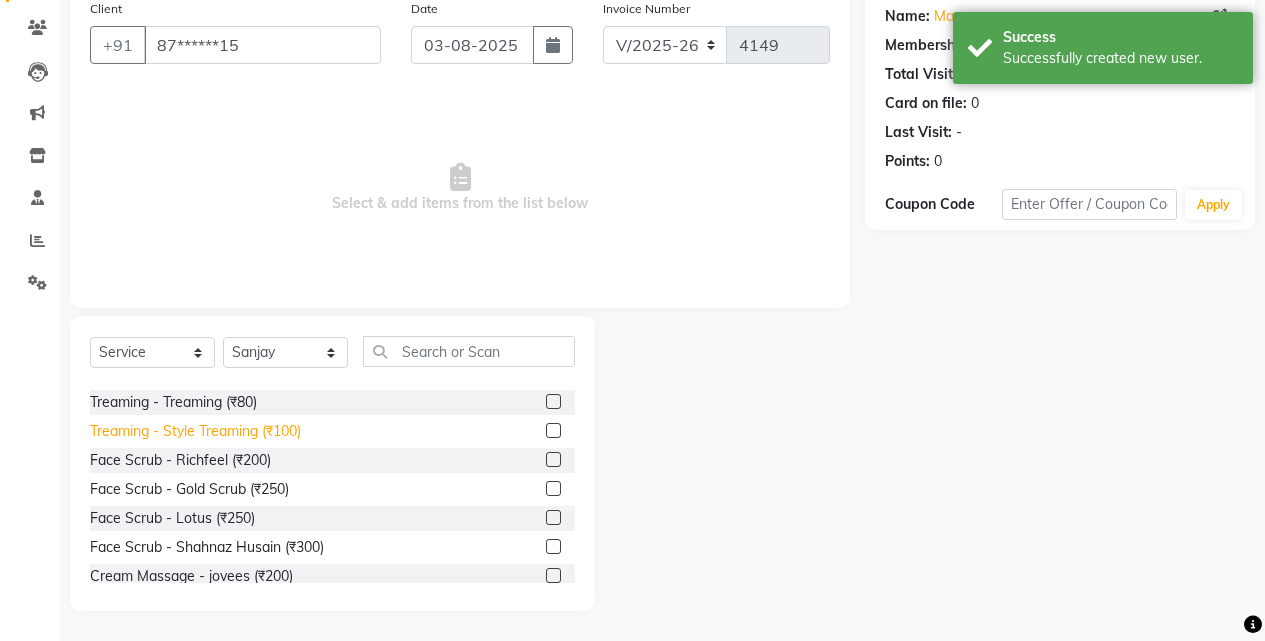 click on "Treaming - Style Treaming (₹100)" 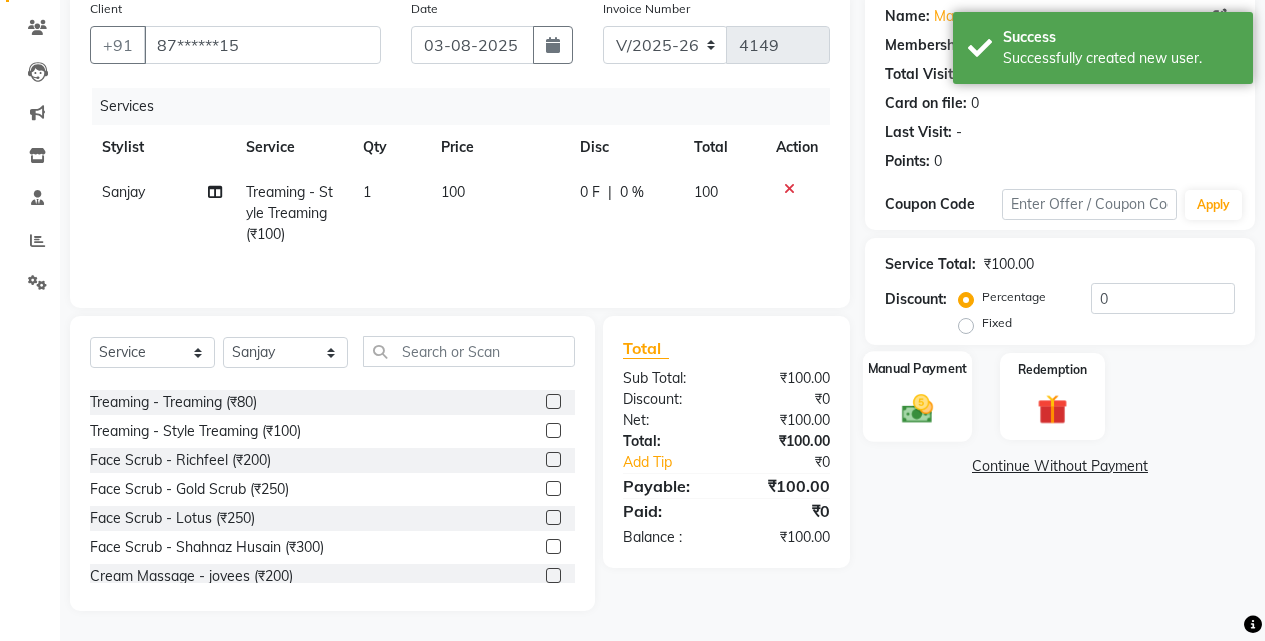 click on "Manual Payment" 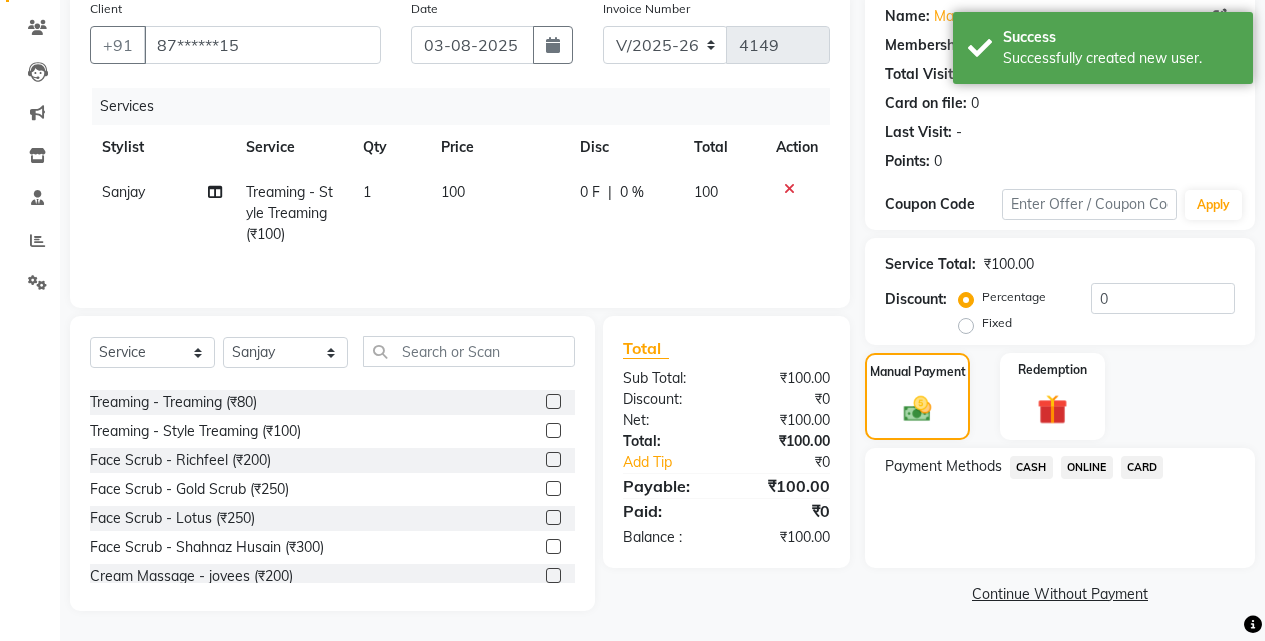 click on "ONLINE" 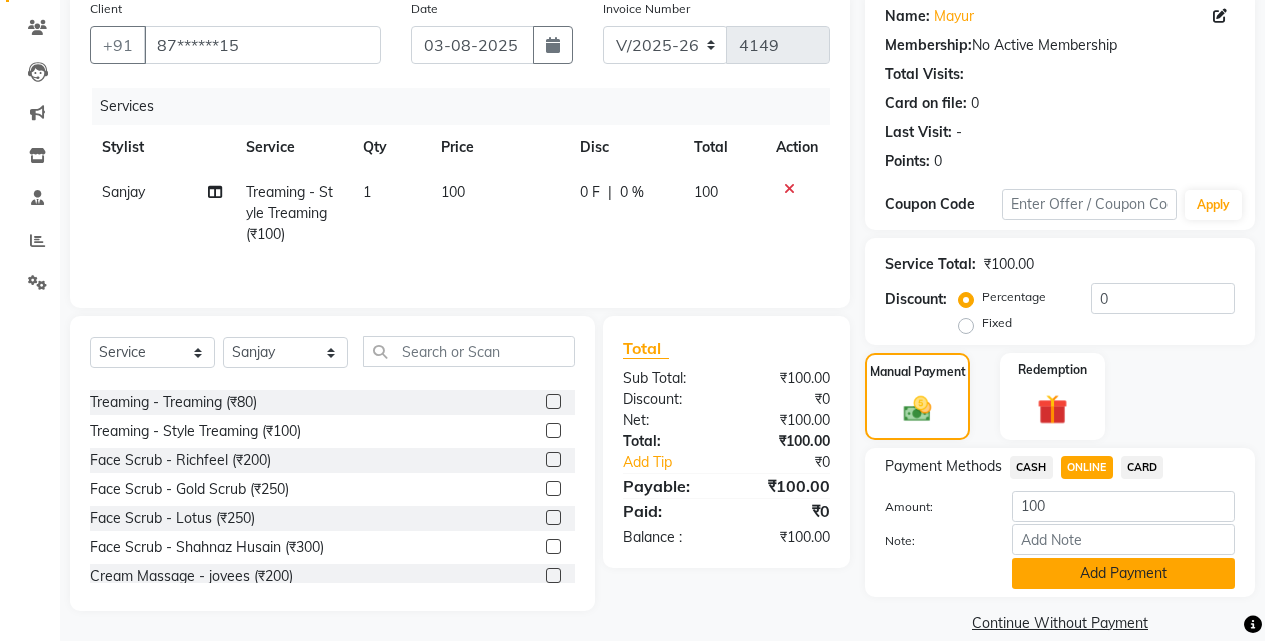 click on "Add Payment" 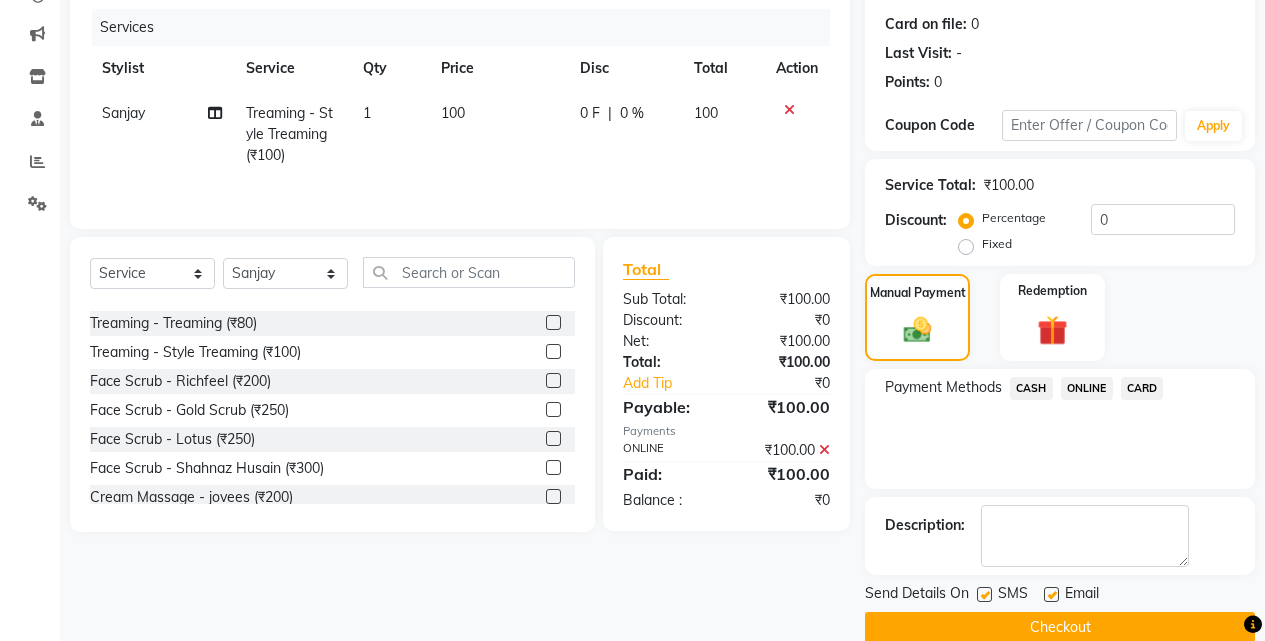 scroll, scrollTop: 271, scrollLeft: 0, axis: vertical 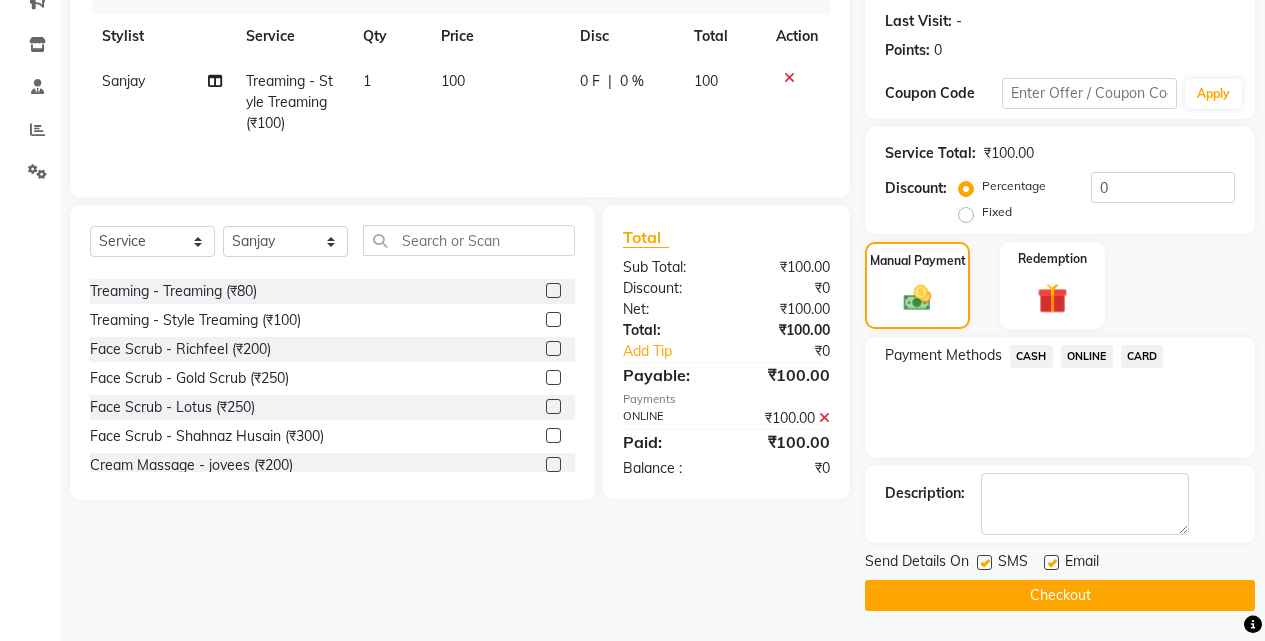 click on "Checkout" 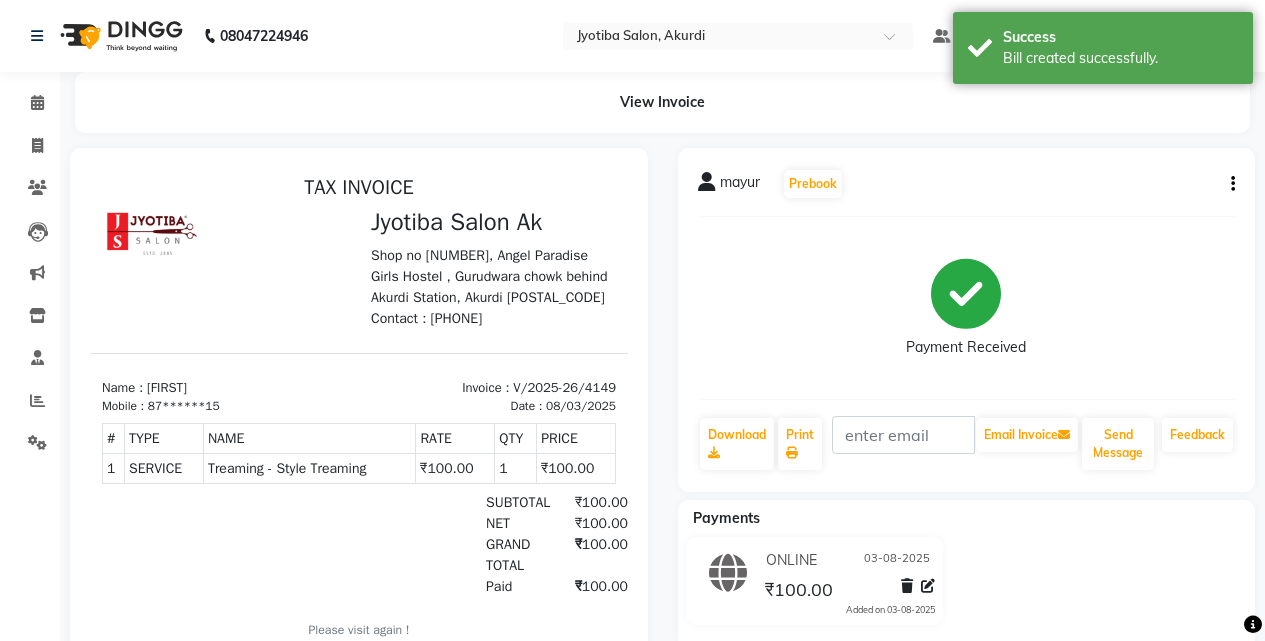 scroll, scrollTop: 0, scrollLeft: 0, axis: both 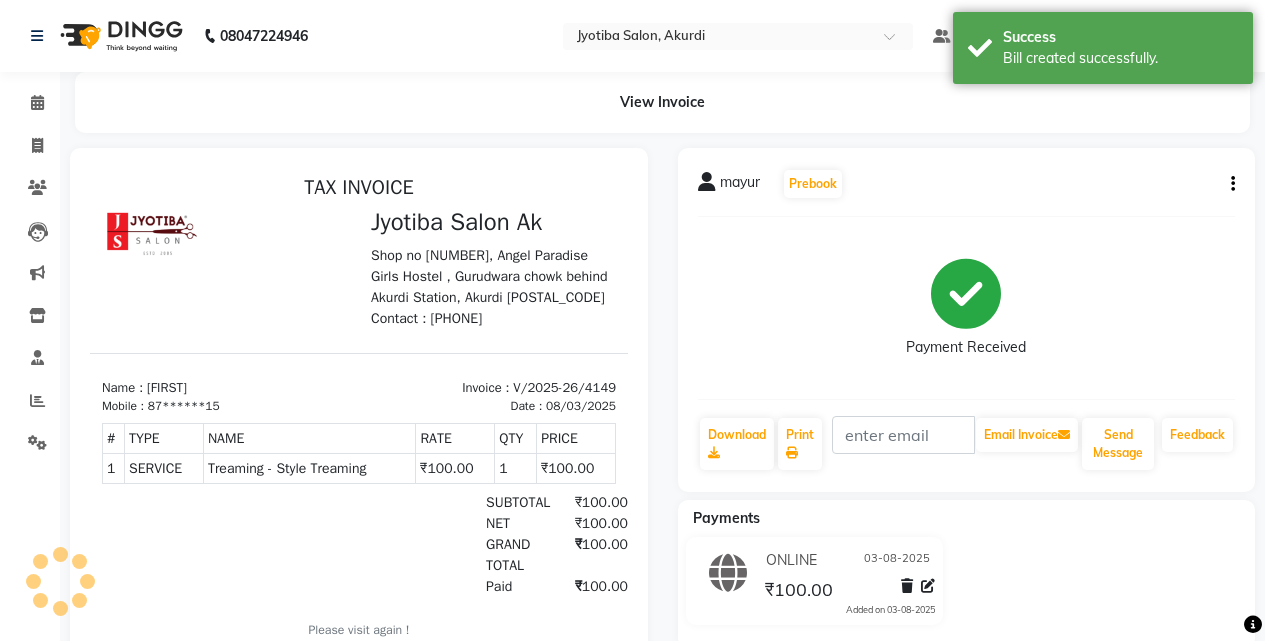 click at bounding box center (359, 416) 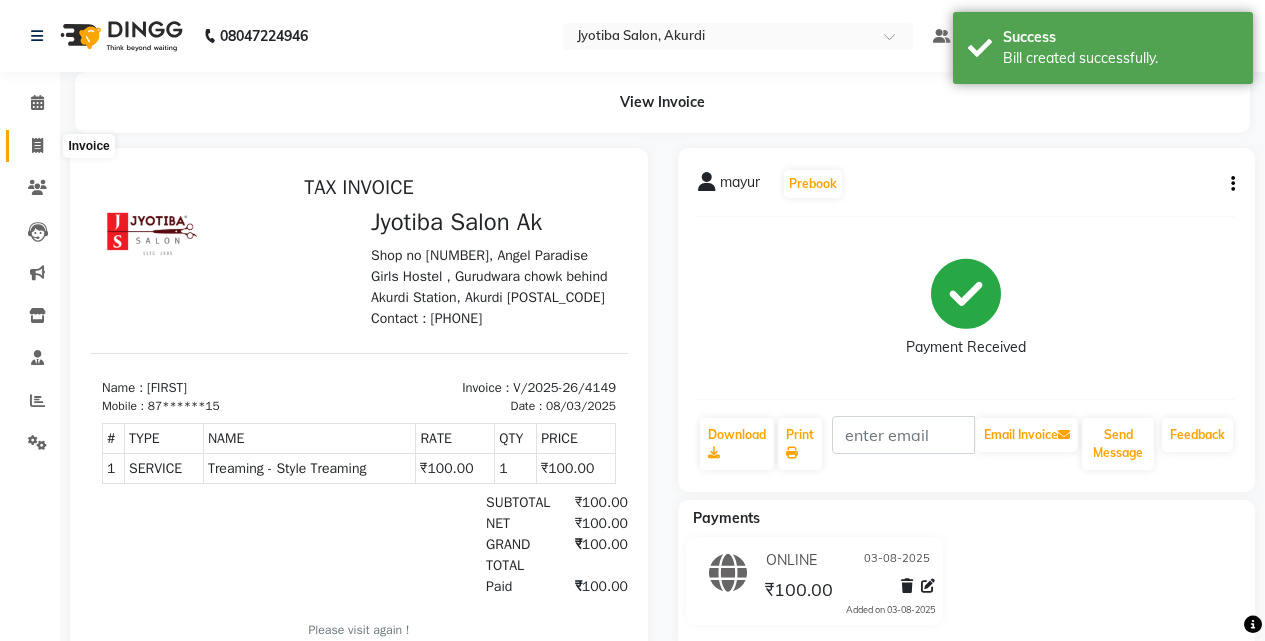 click 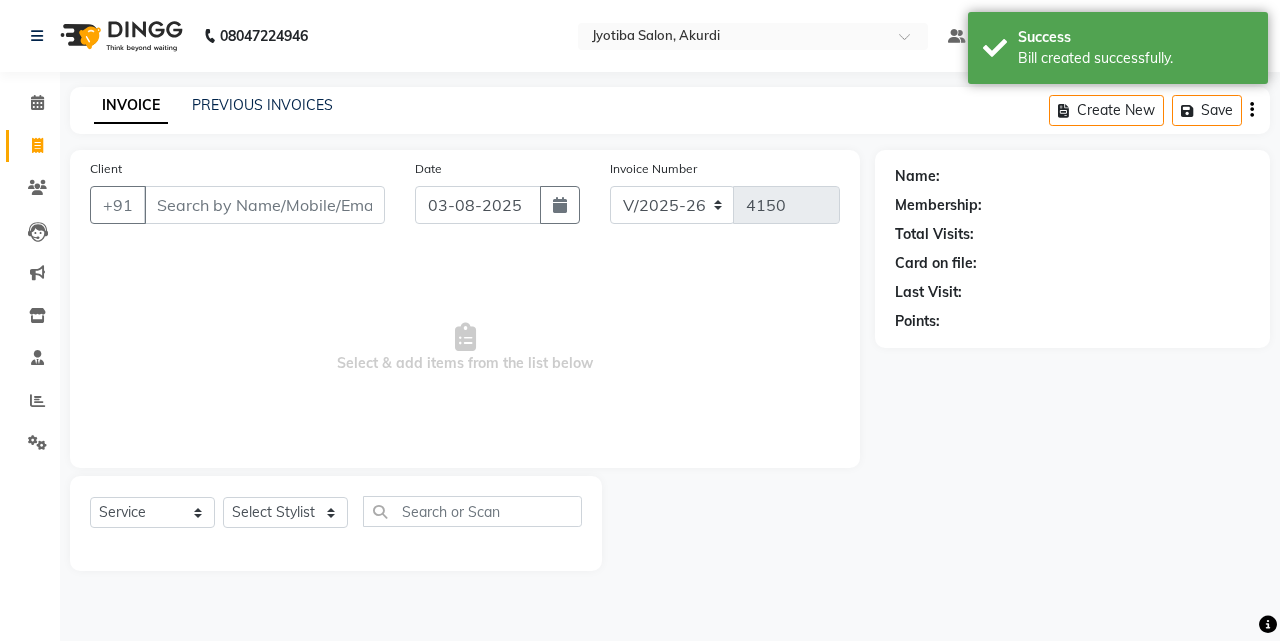 click on "Client" at bounding box center (264, 205) 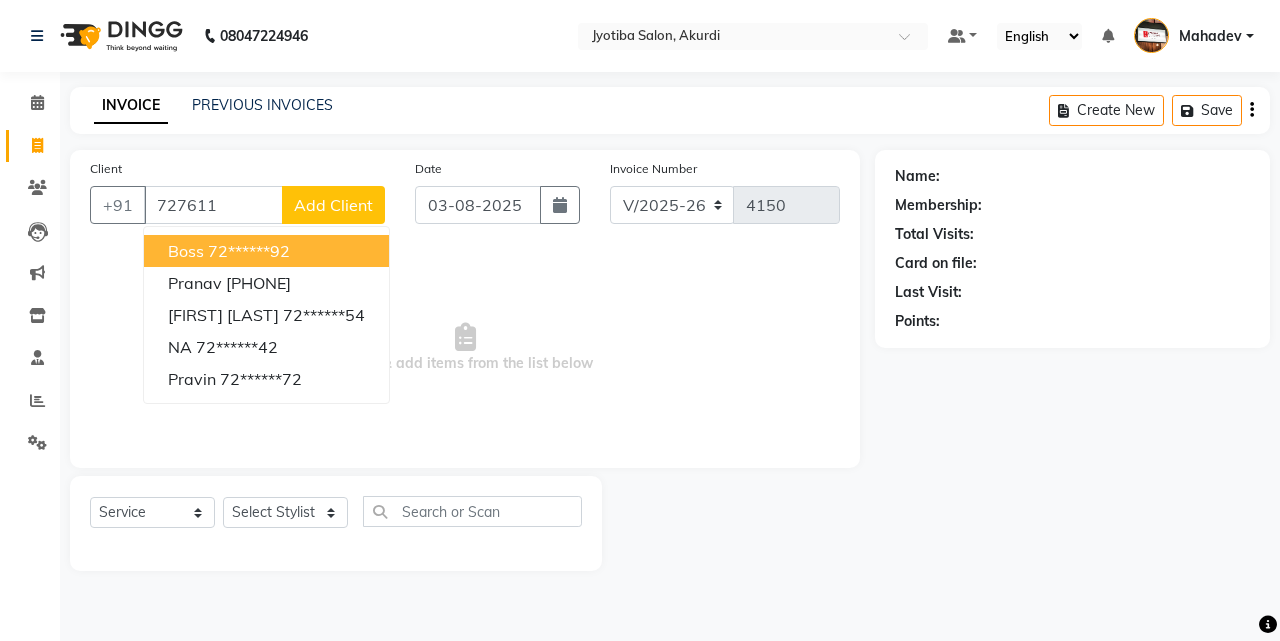 click on "72******92" at bounding box center (249, 251) 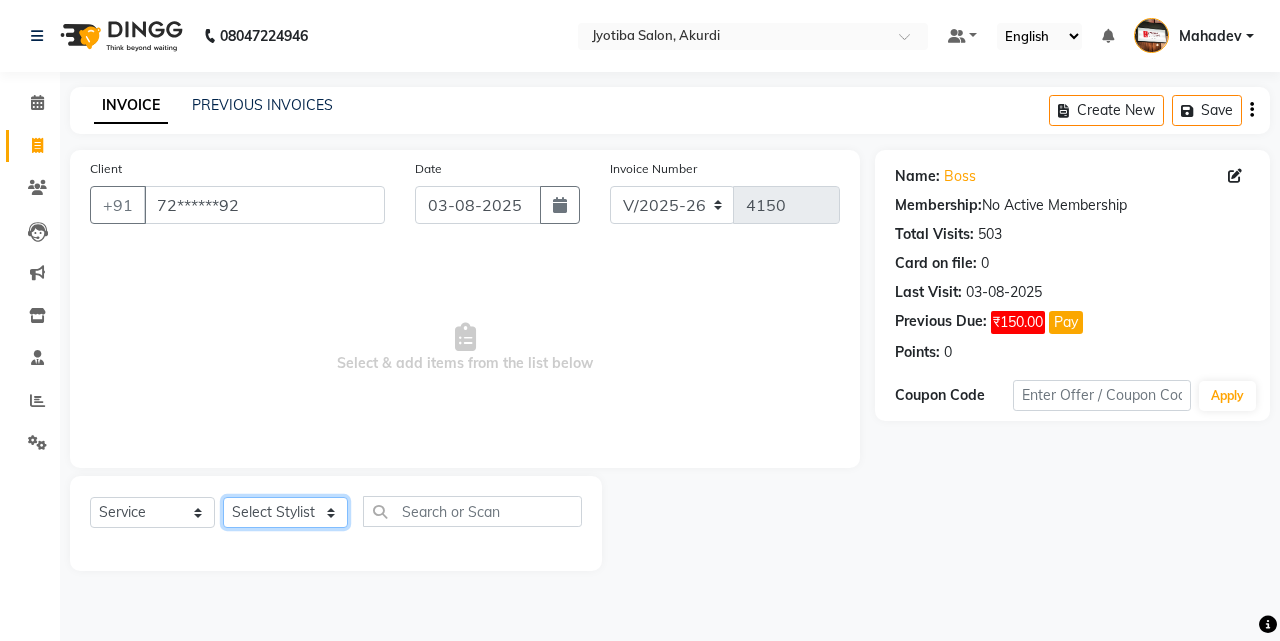 click on "Select Stylist Ajaj Ansari sahid Arif Ganpat  Mahadev manish choudhari Parmu tatya  Prem Rajan Sanjay Sanjay Santosh  Shop  Sohel  Vinod" 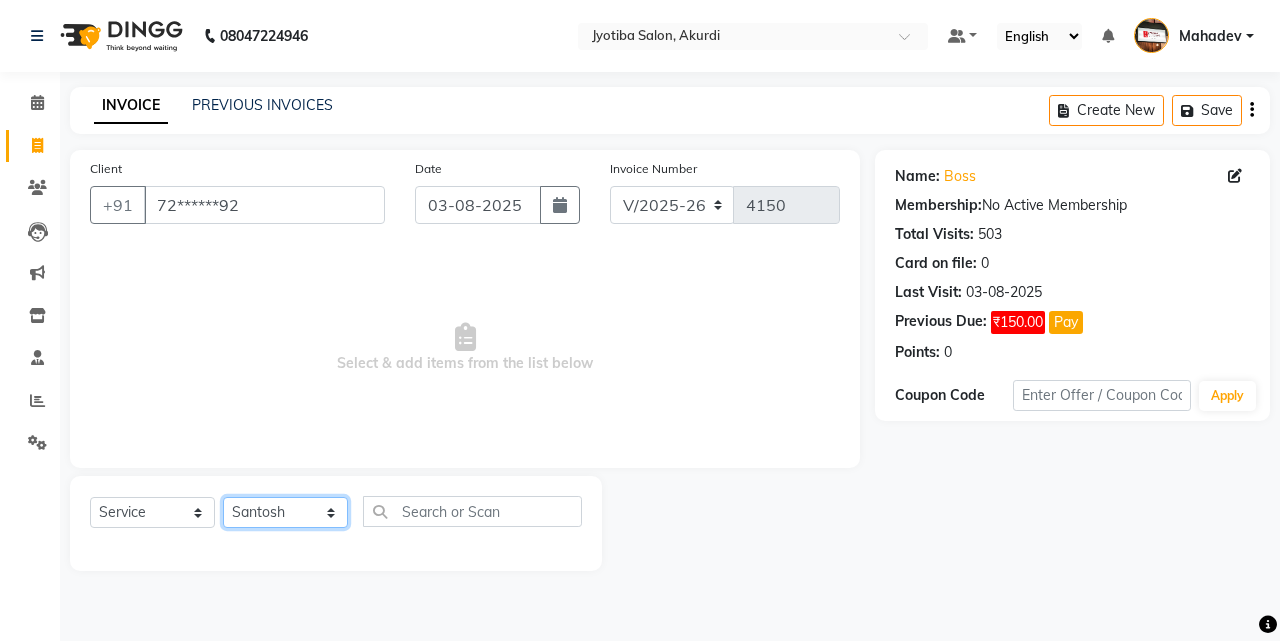 click on "Select Stylist Ajaj Ansari sahid Arif Ganpat  Mahadev manish choudhari Parmu tatya  Prem Rajan Sanjay Sanjay Santosh  Shop  Sohel  Vinod" 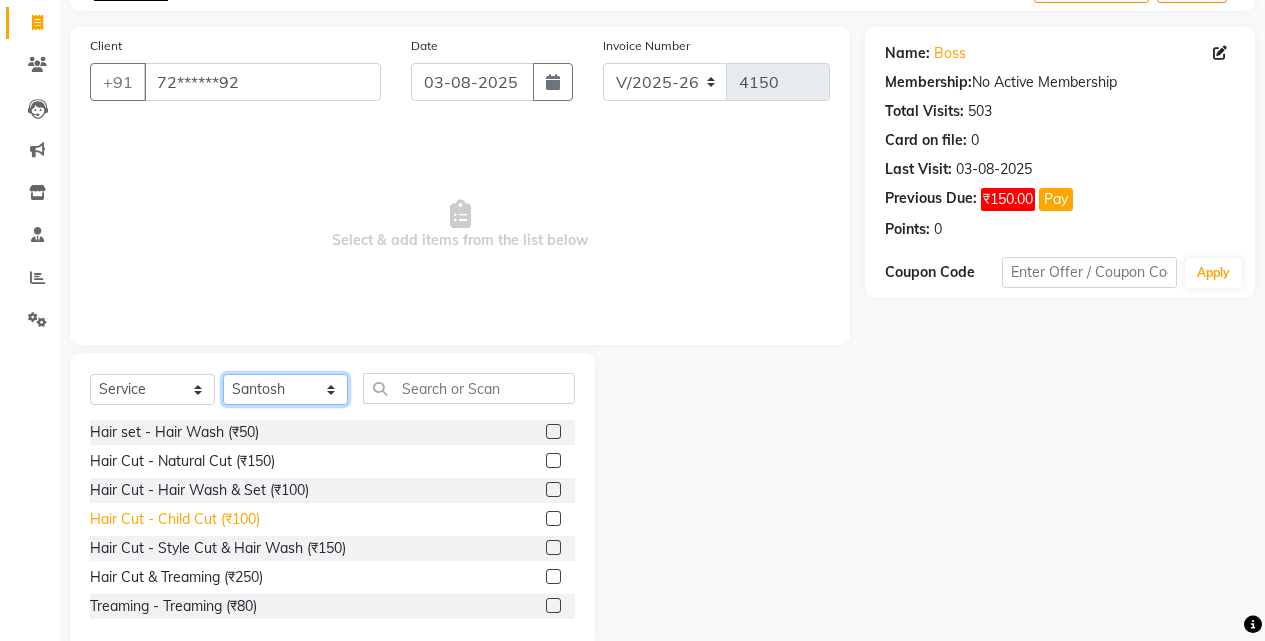 scroll, scrollTop: 160, scrollLeft: 0, axis: vertical 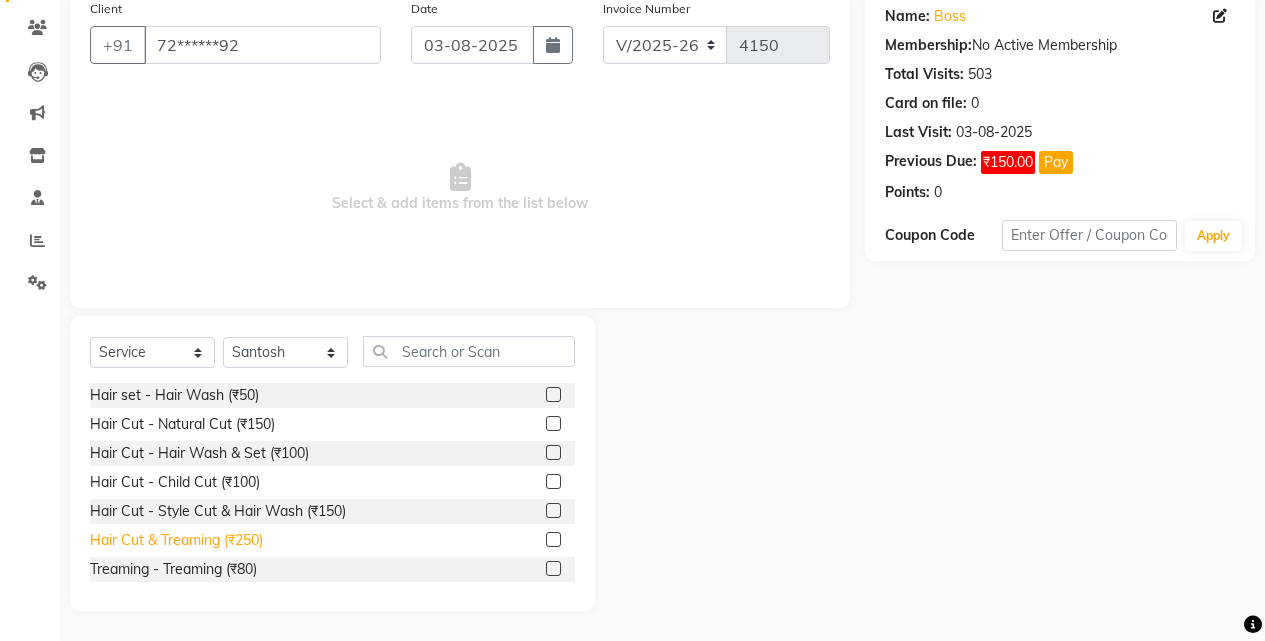 click on "Hair Cut & Treaming  (₹250)" 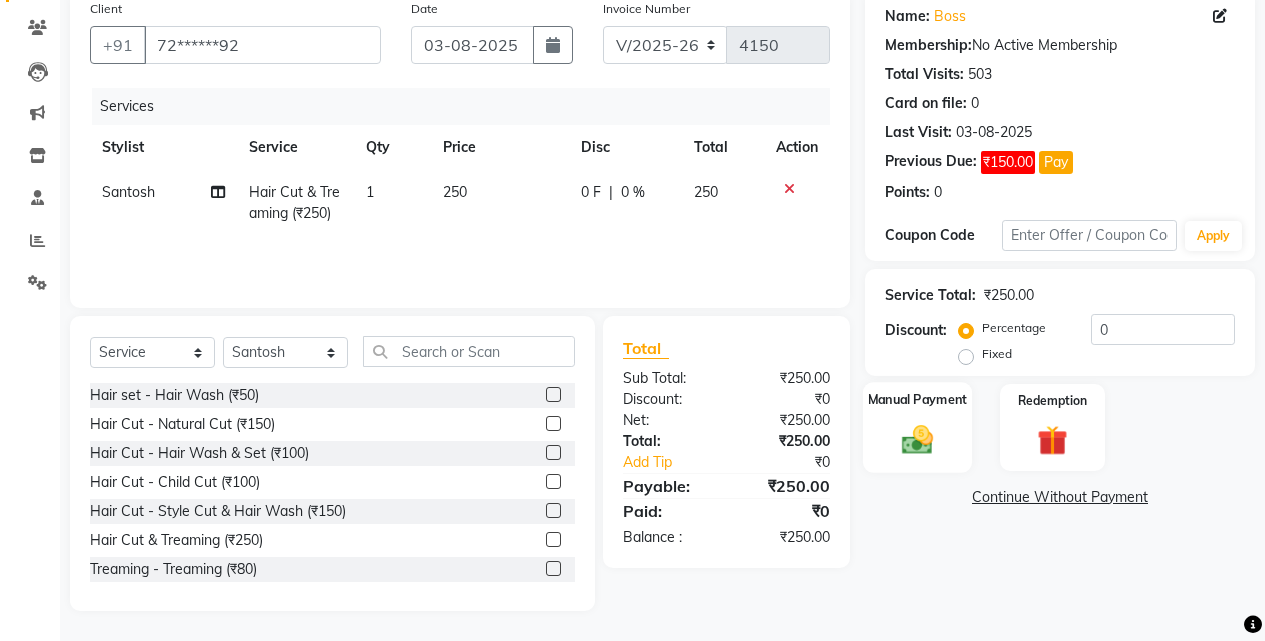 click on "Manual Payment" 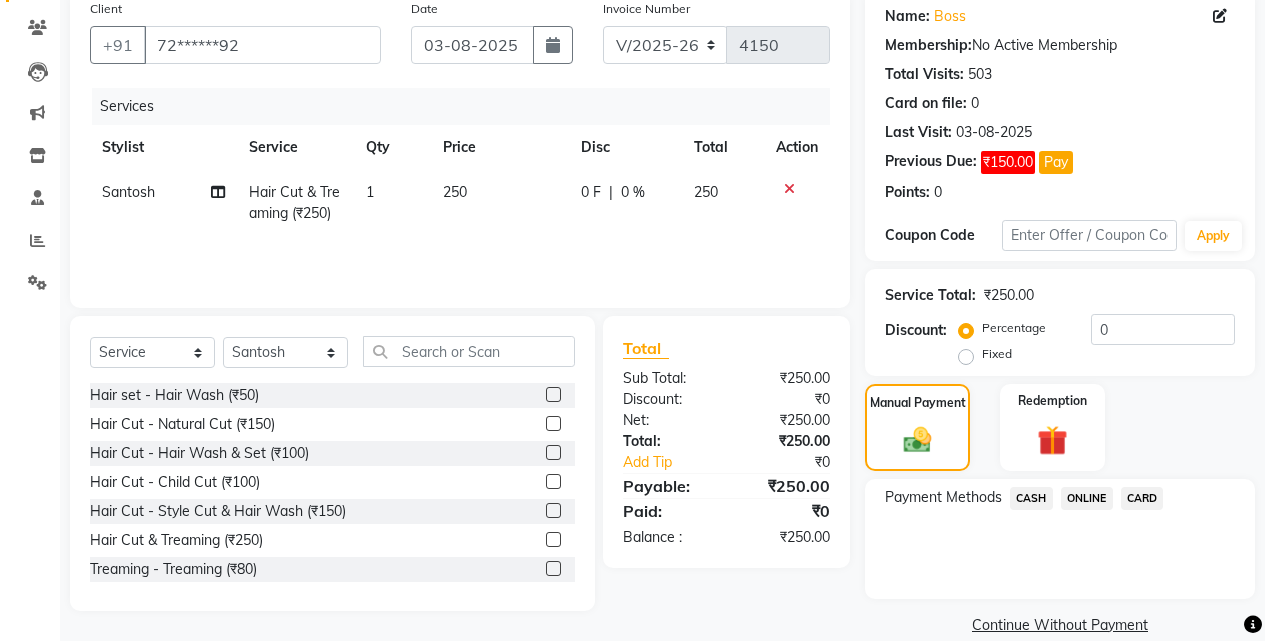 click on "ONLINE" 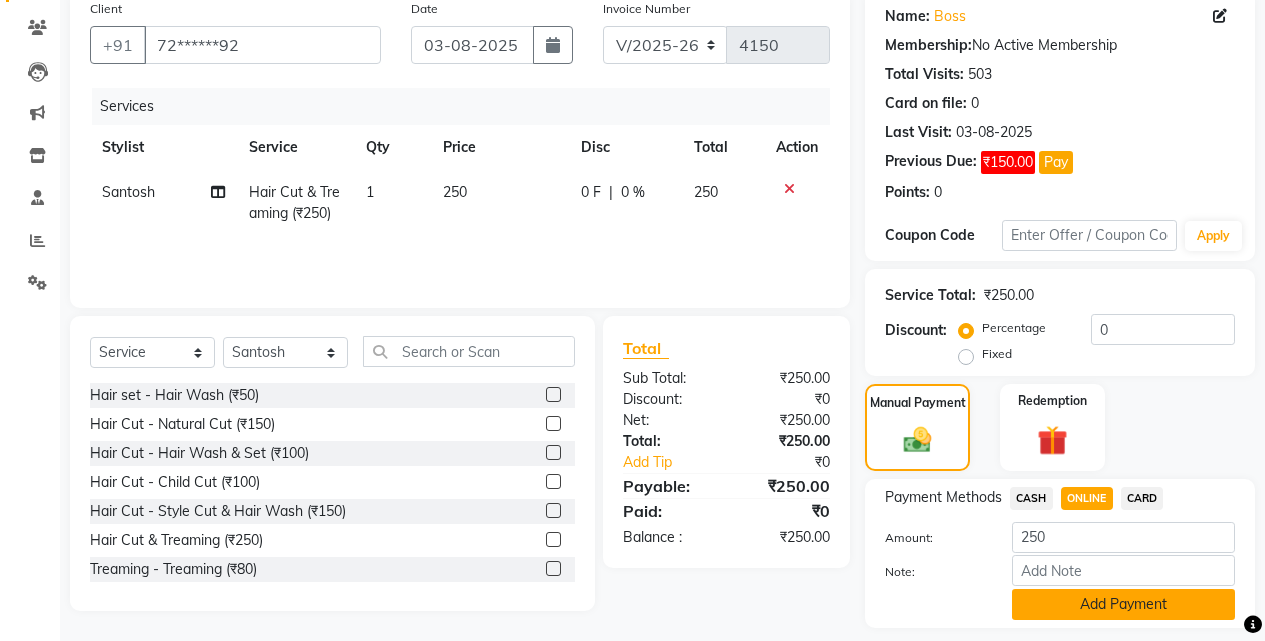 click on "Add Payment" 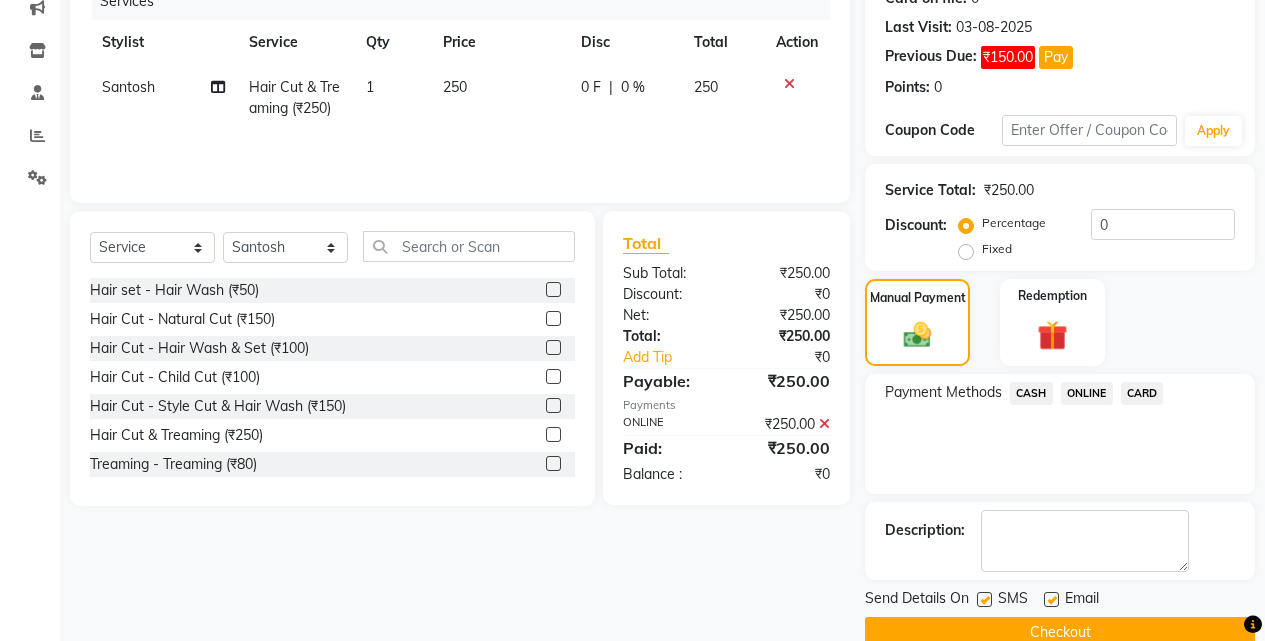 scroll, scrollTop: 302, scrollLeft: 0, axis: vertical 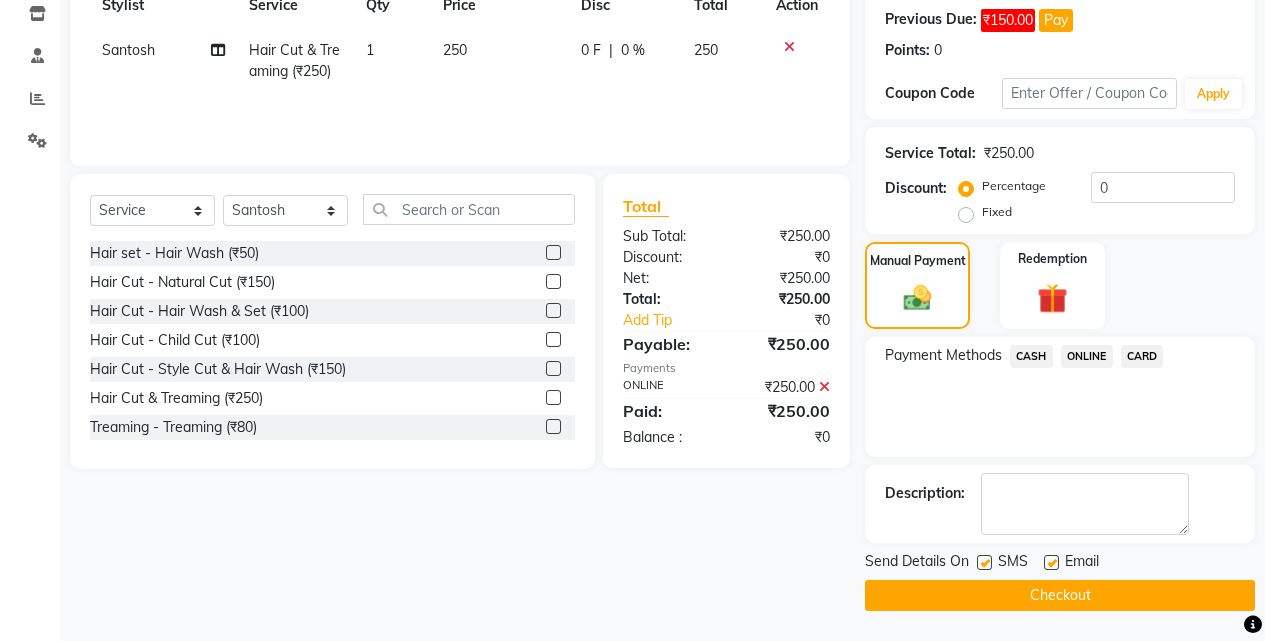 click on "Checkout" 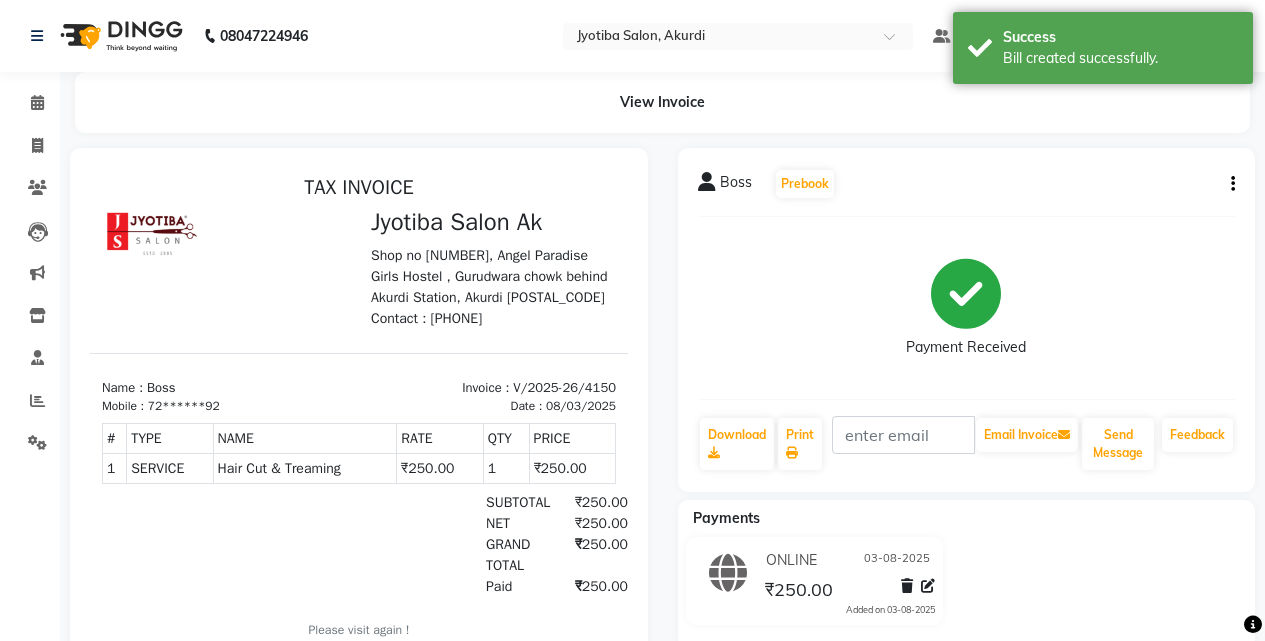 scroll, scrollTop: 0, scrollLeft: 0, axis: both 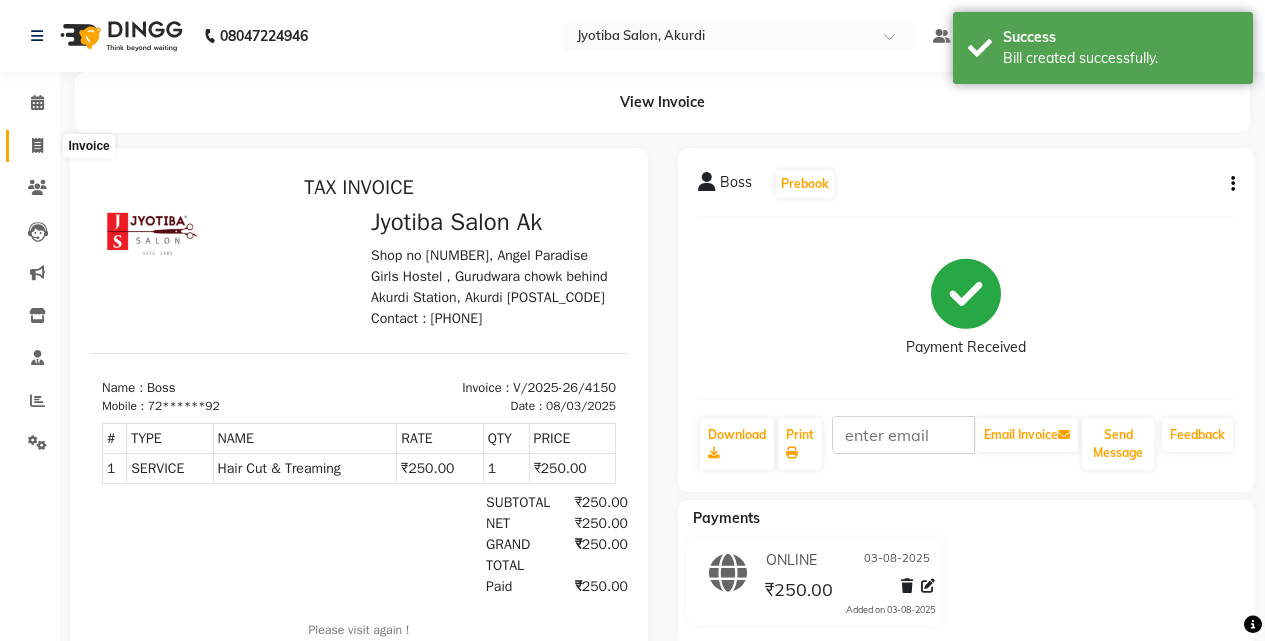 click 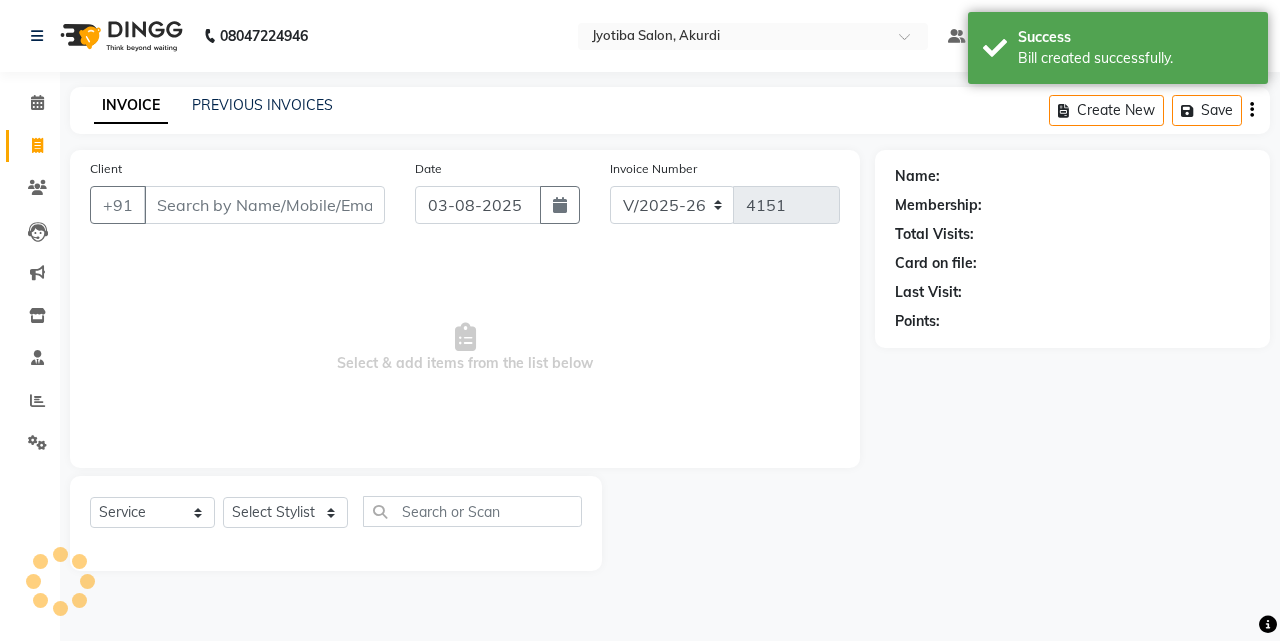 click on "Client" at bounding box center (264, 205) 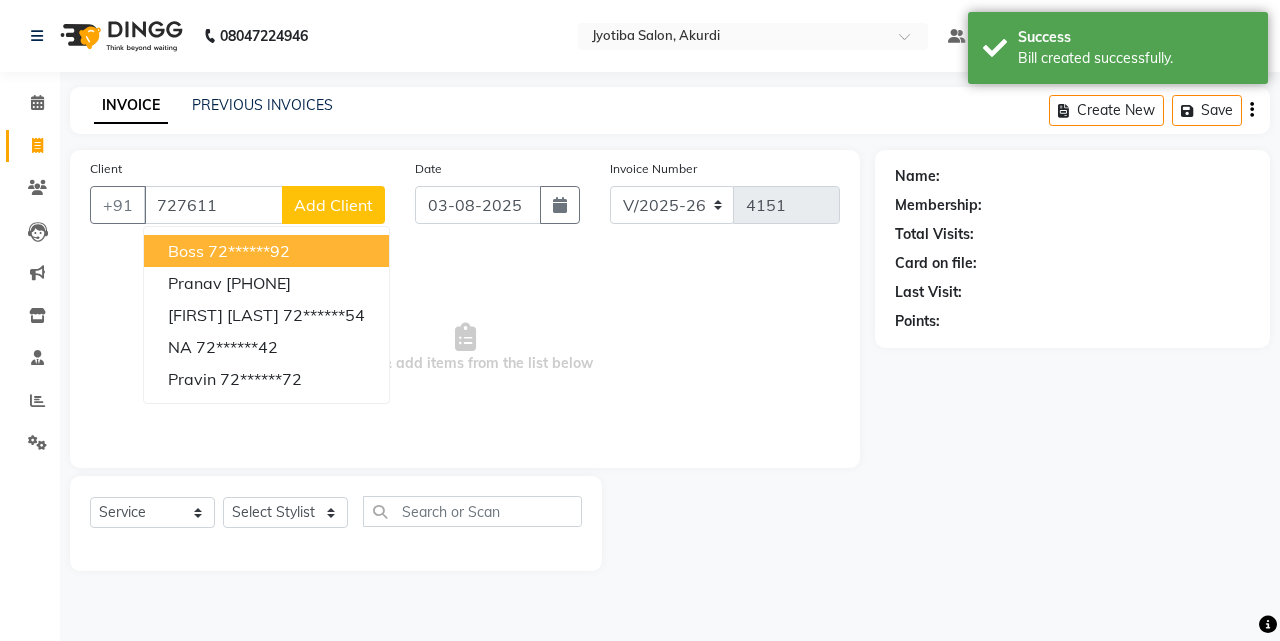 click on "72******92" at bounding box center [249, 251] 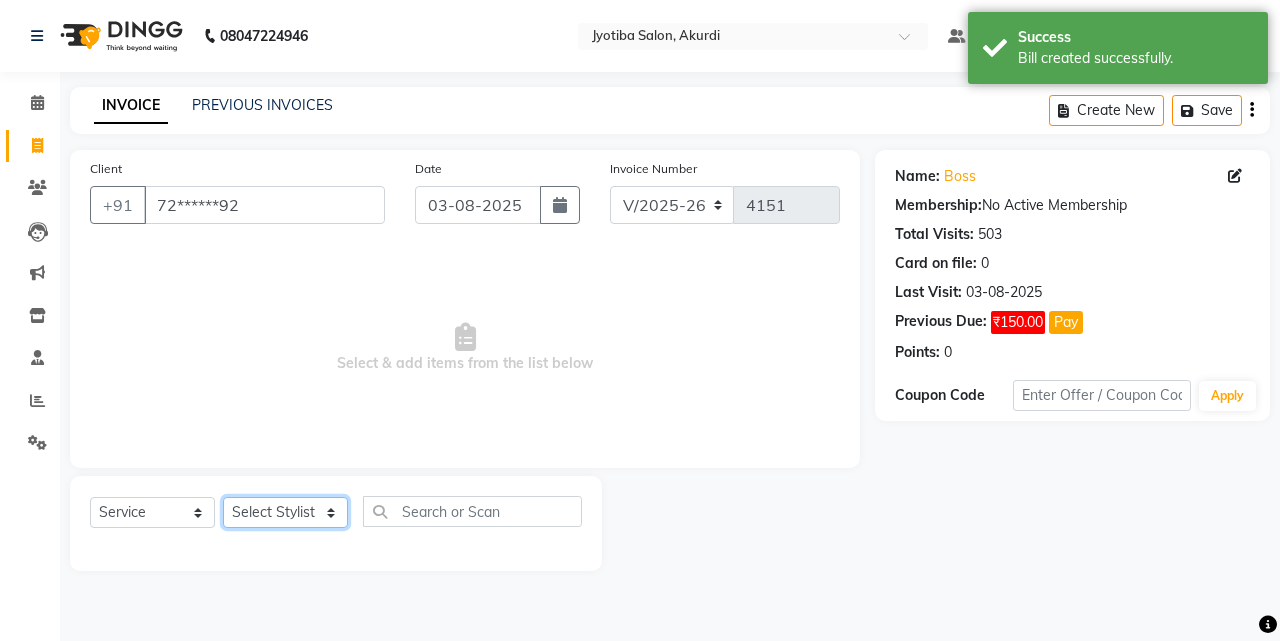 click on "Select Stylist Ajaj Ansari sahid Arif Ganpat  Mahadev manish choudhari Parmu tatya  Prem Rajan Sanjay Sanjay Santosh  Shop  Sohel  Vinod" 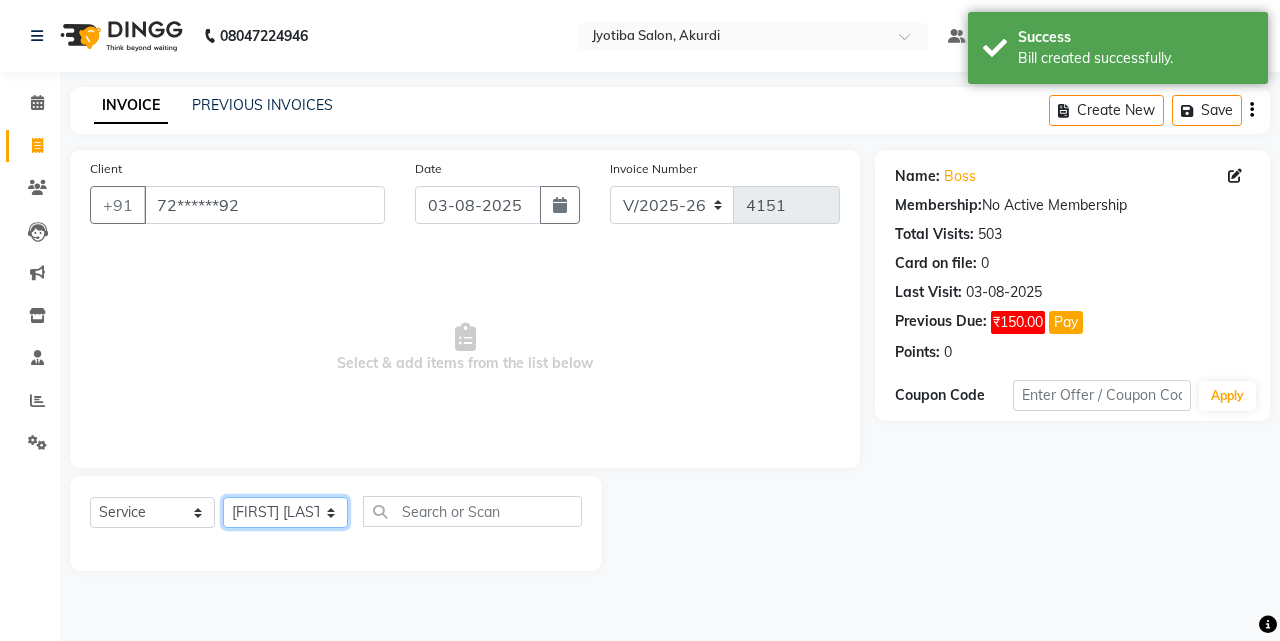 click on "Select Stylist Ajaj Ansari sahid Arif Ganpat  Mahadev manish choudhari Parmu tatya  Prem Rajan Sanjay Sanjay Santosh  Shop  Sohel  Vinod" 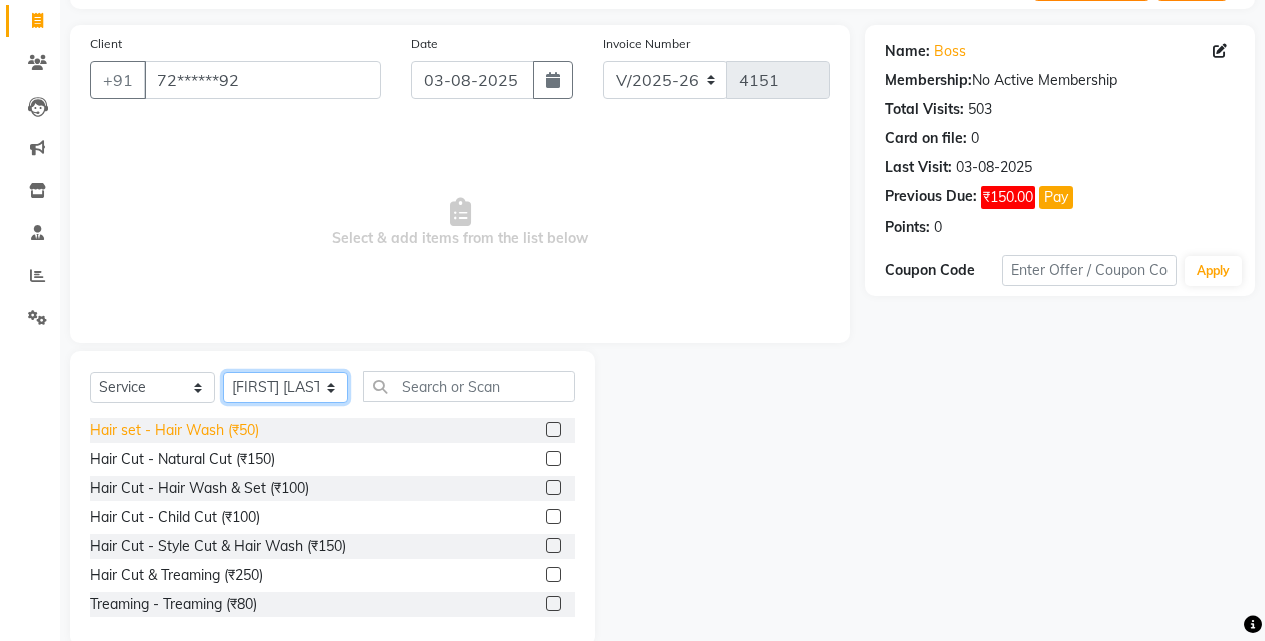 scroll, scrollTop: 160, scrollLeft: 0, axis: vertical 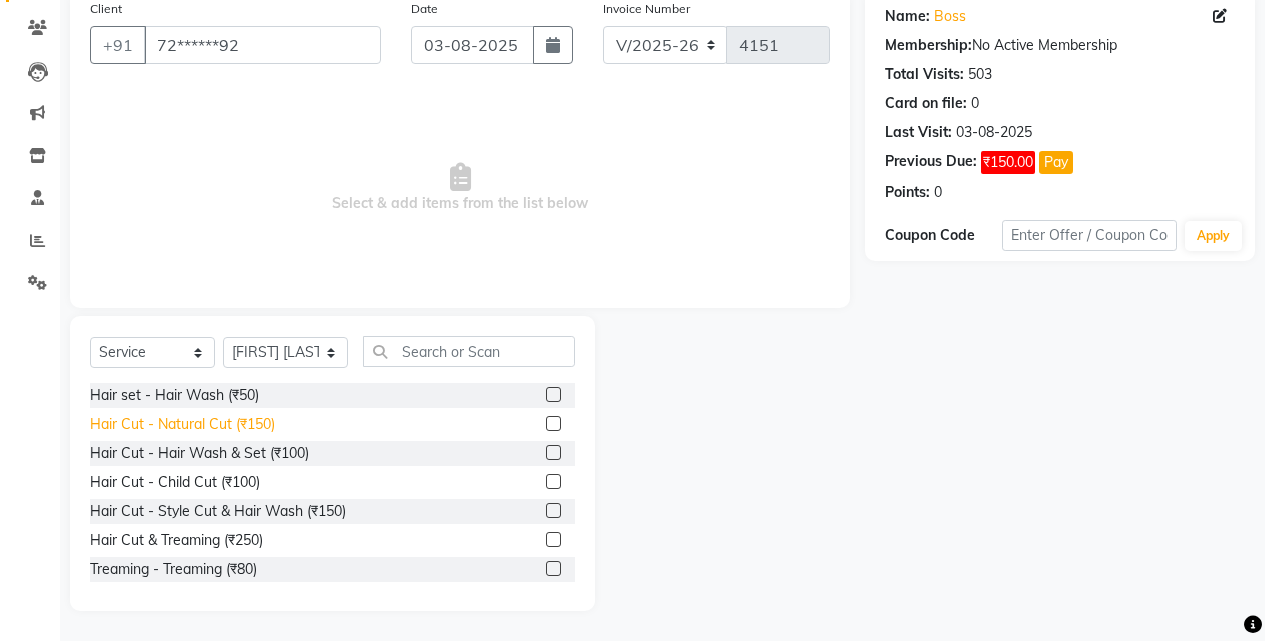 click on "Hair Cut - Natural Cut (₹150)" 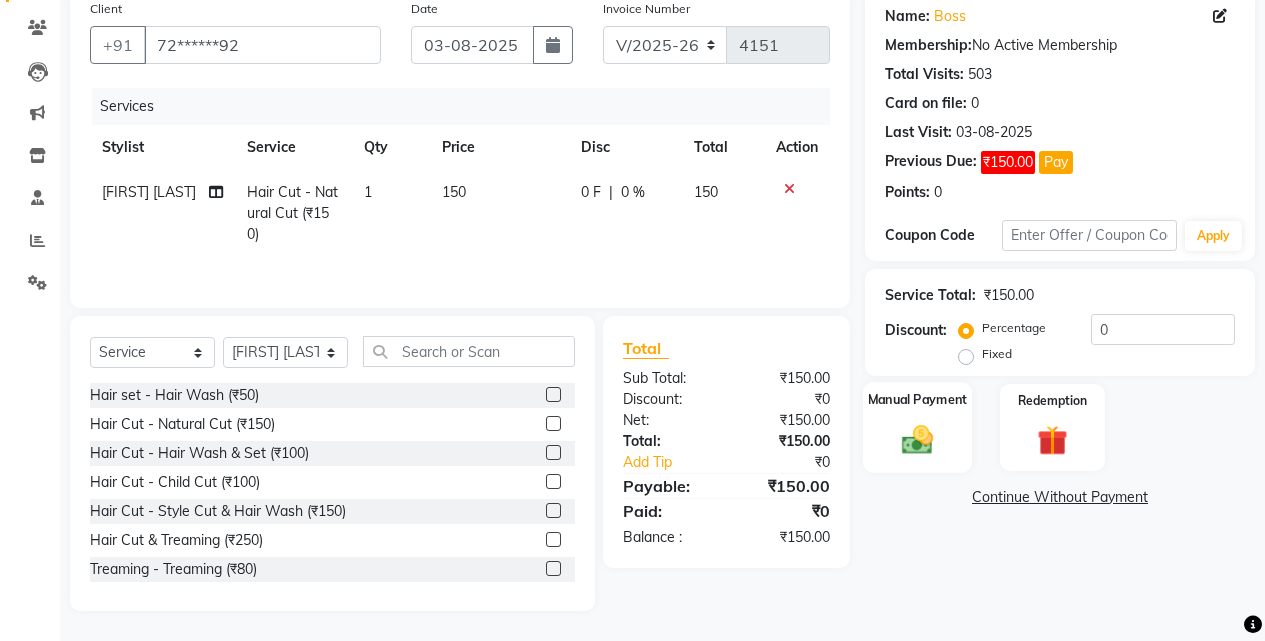 click on "Manual Payment" 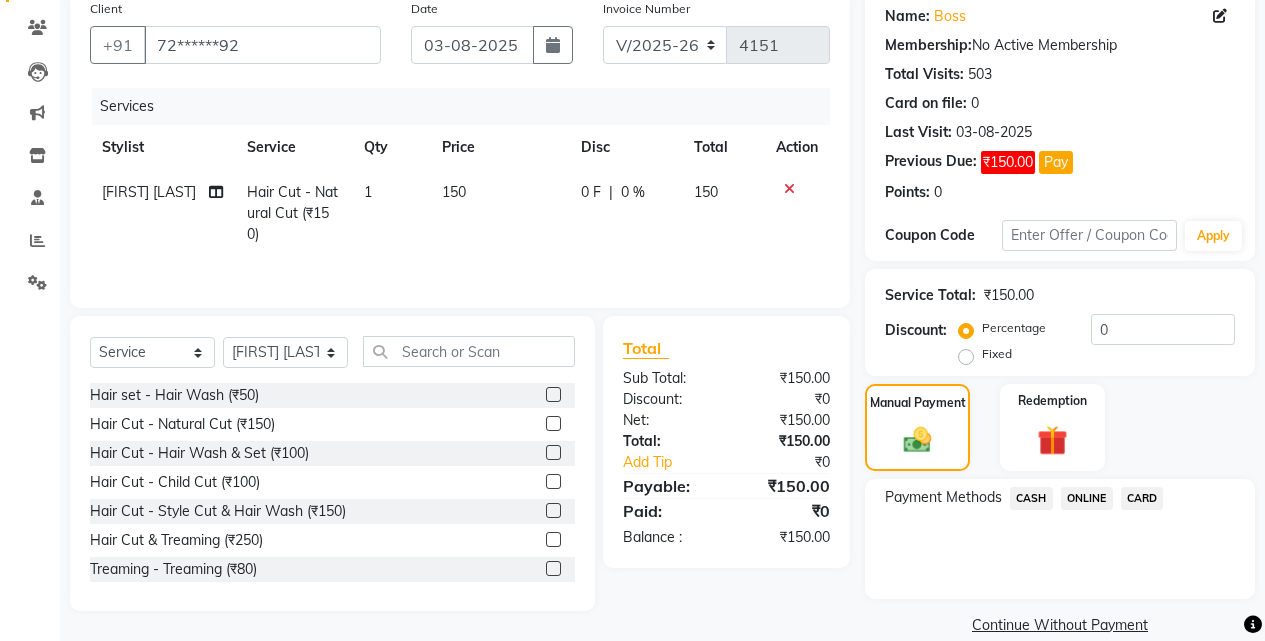 click on "ONLINE" 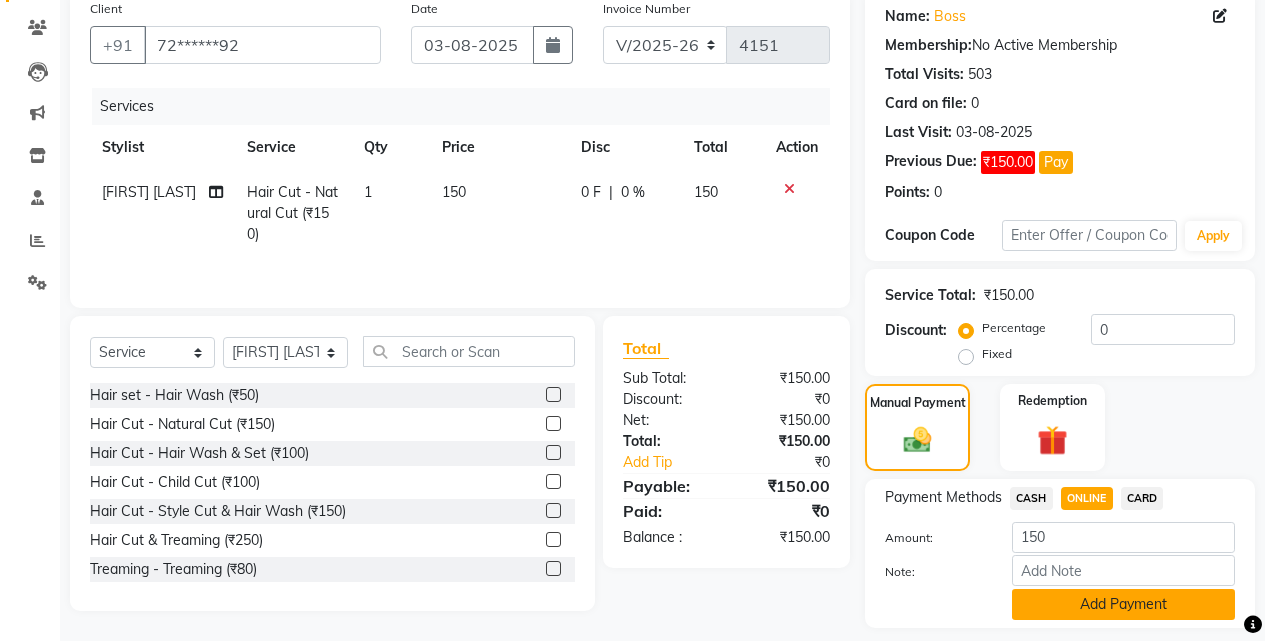 click on "Add Payment" 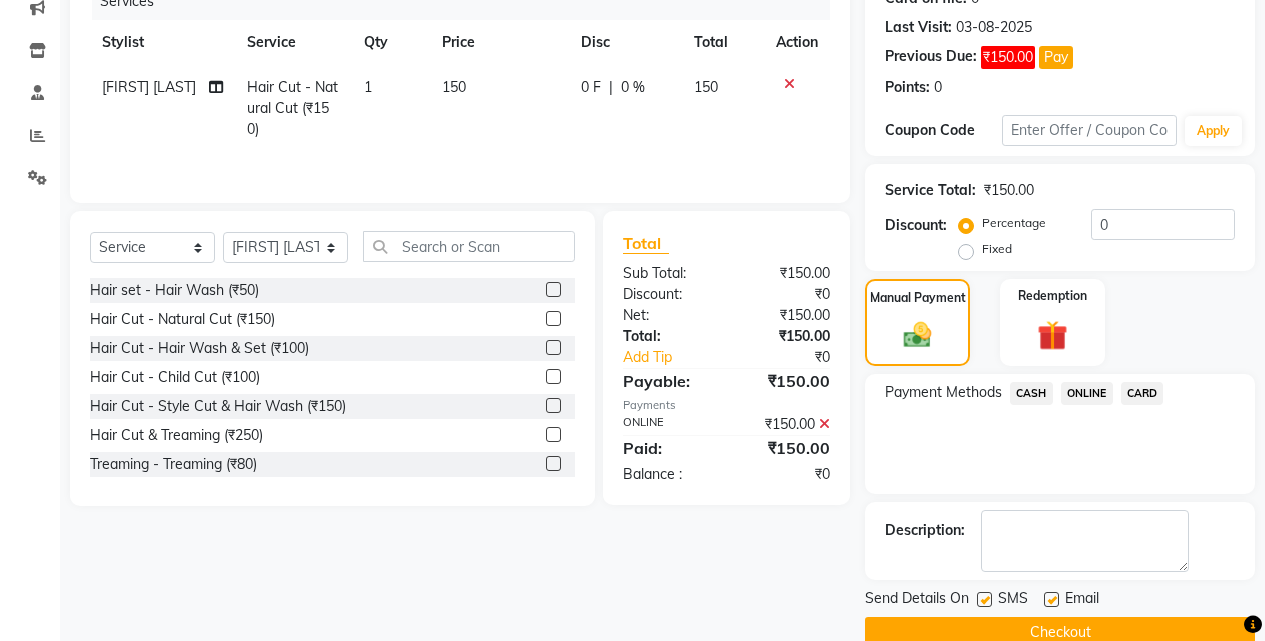 scroll, scrollTop: 302, scrollLeft: 0, axis: vertical 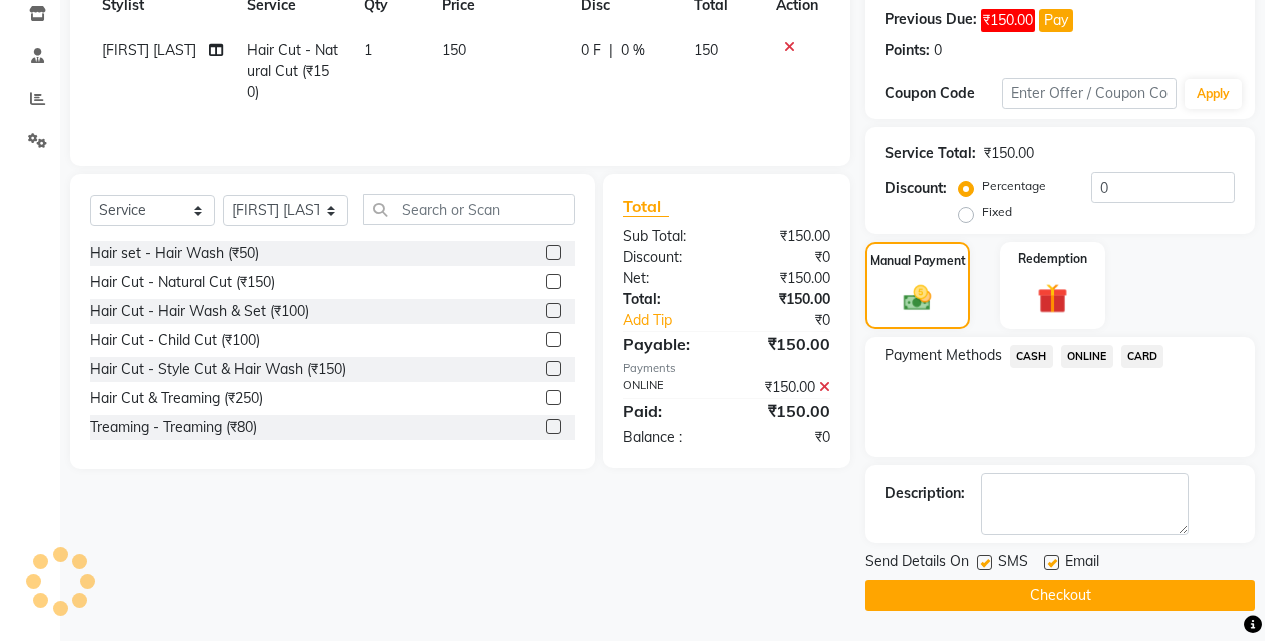 click on "Checkout" 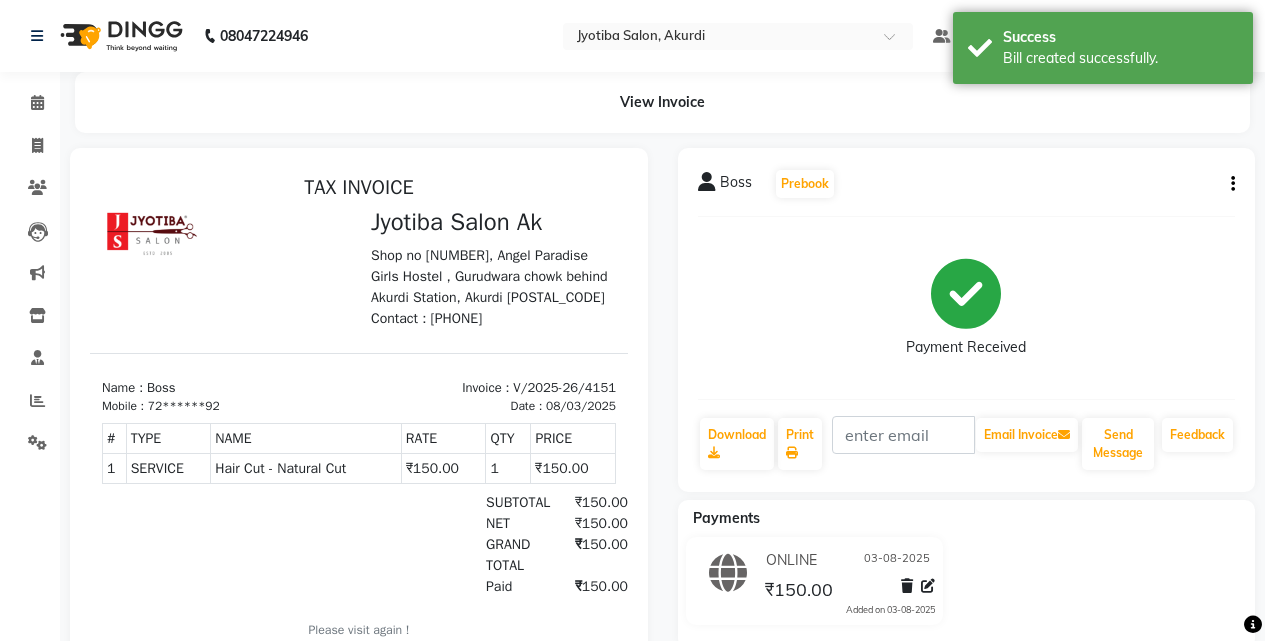scroll, scrollTop: 0, scrollLeft: 0, axis: both 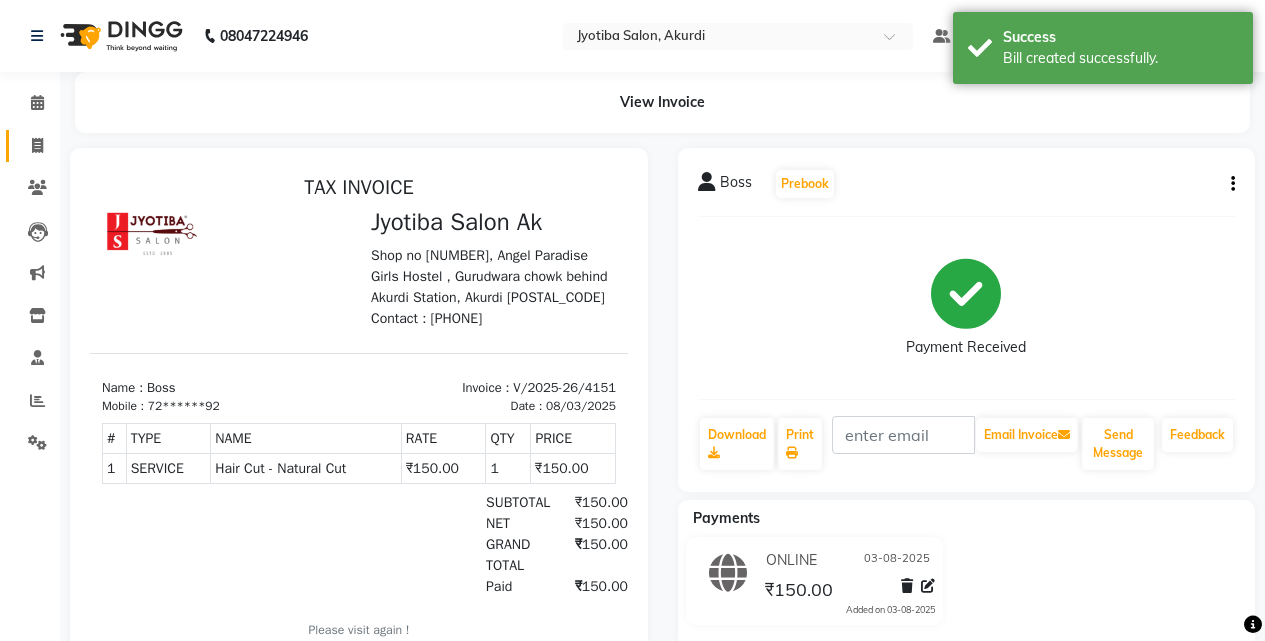 click on "Invoice" 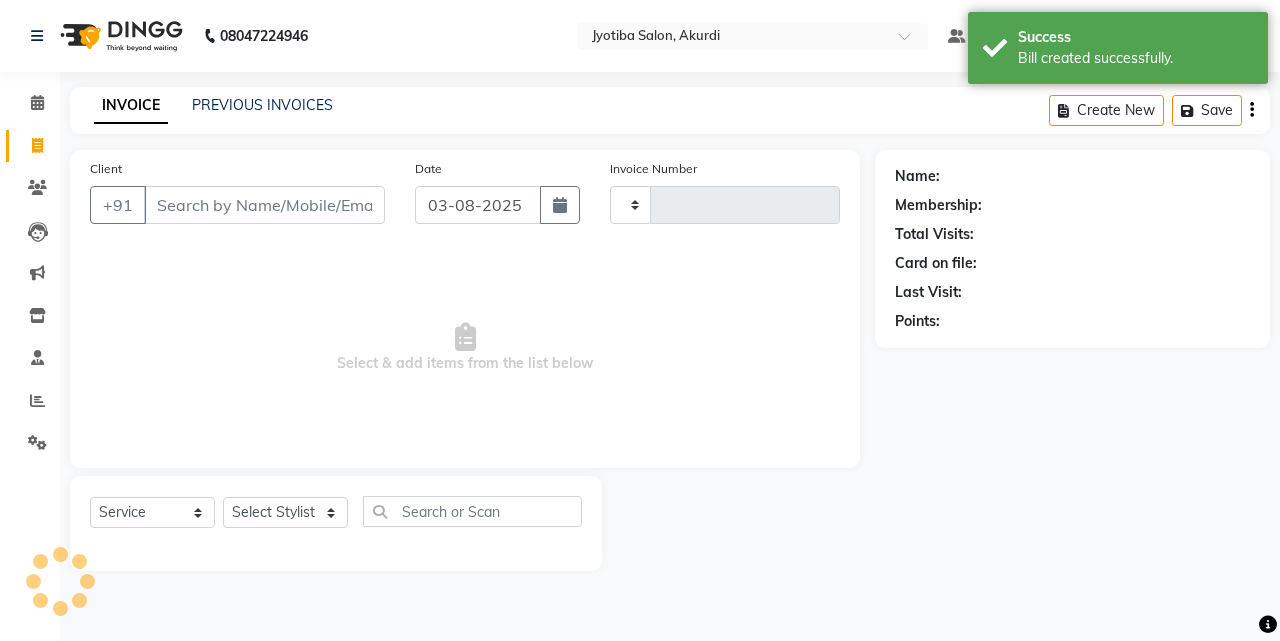 click on "Client" at bounding box center (264, 205) 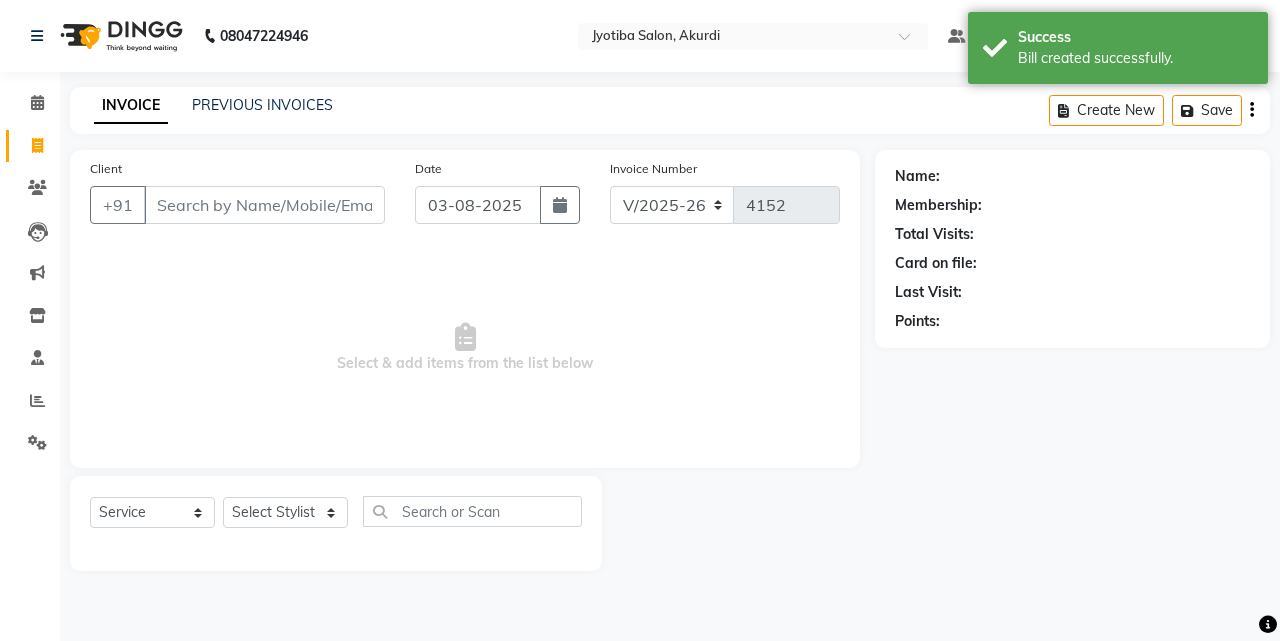 click on "Client" at bounding box center [264, 205] 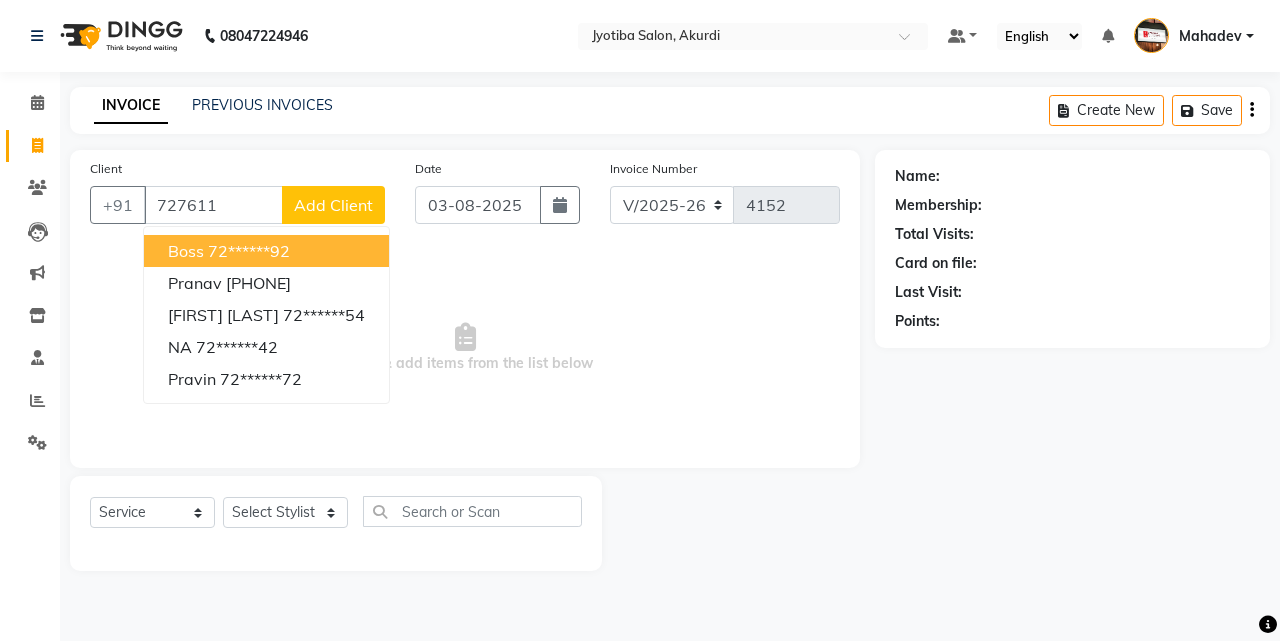 click on "Boss" at bounding box center (186, 251) 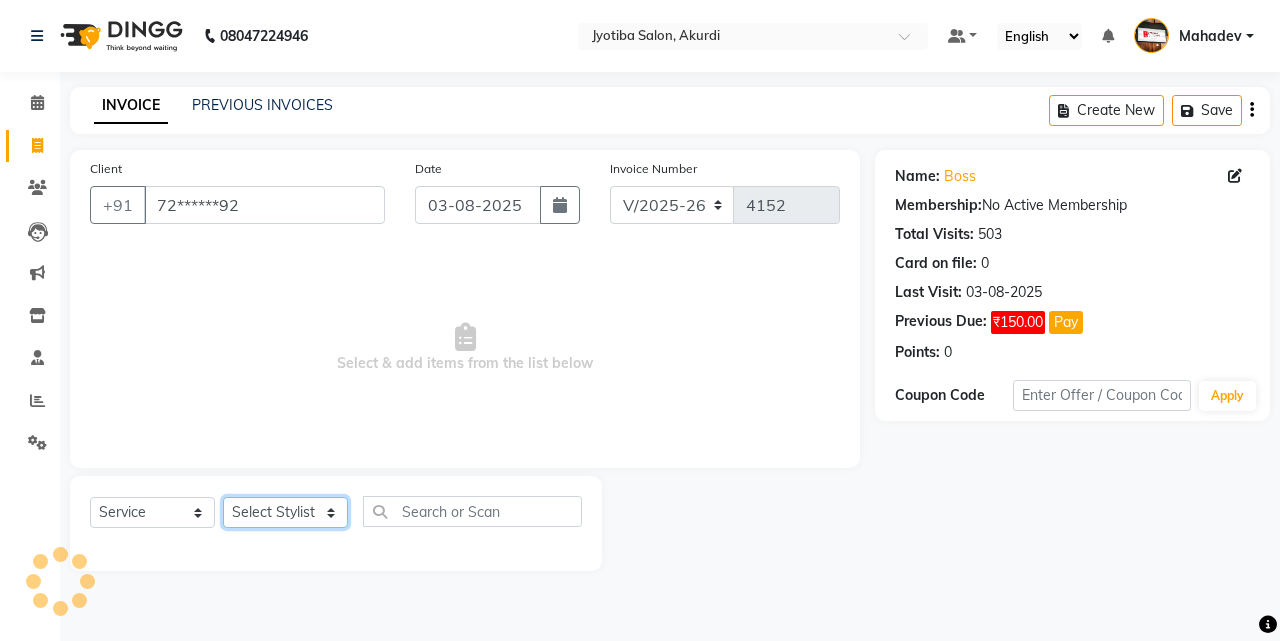 click on "Select Stylist Ajaj Ansari sahid Arif Ganpat  Mahadev manish choudhari Parmu tatya  Prem Rajan Sanjay Sanjay Santosh  Shop  Sohel  Vinod" 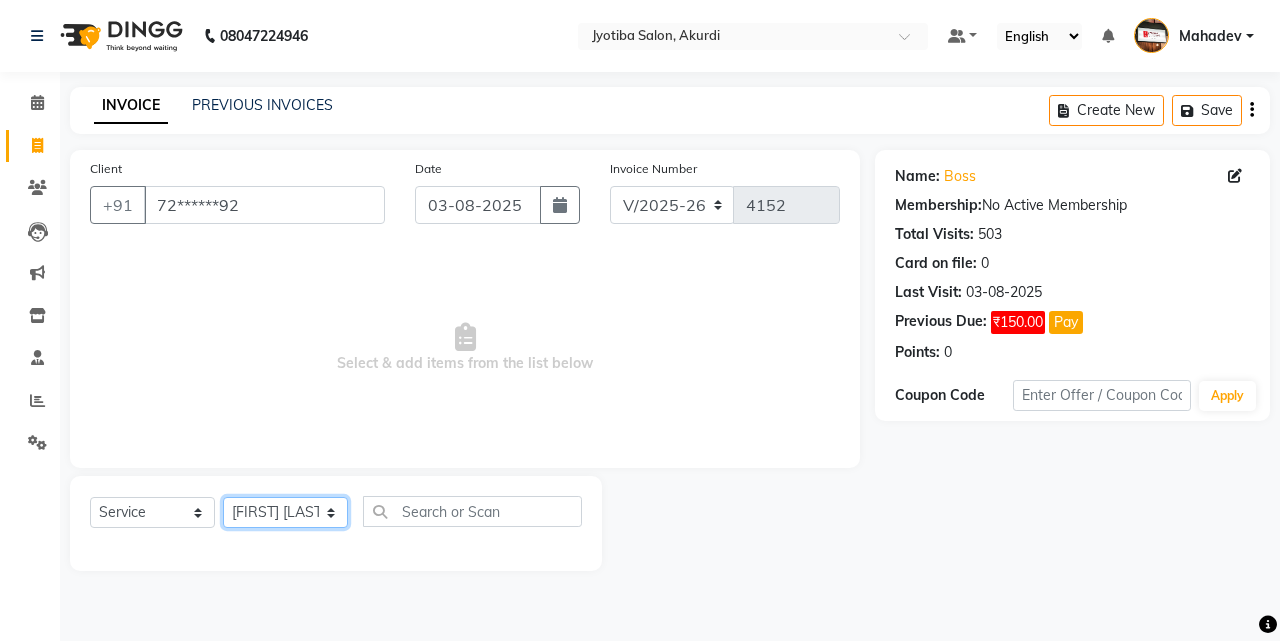 click on "Select Stylist Ajaj Ansari sahid Arif Ganpat  Mahadev manish choudhari Parmu tatya  Prem Rajan Sanjay Sanjay Santosh  Shop  Sohel  Vinod" 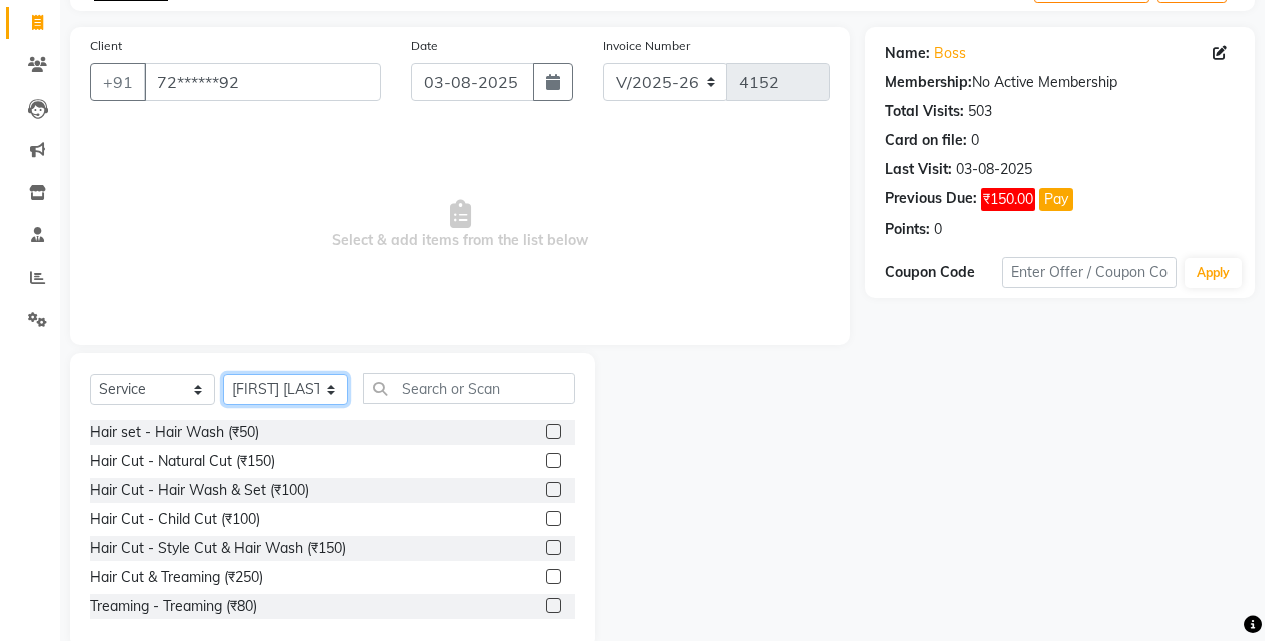 scroll, scrollTop: 160, scrollLeft: 0, axis: vertical 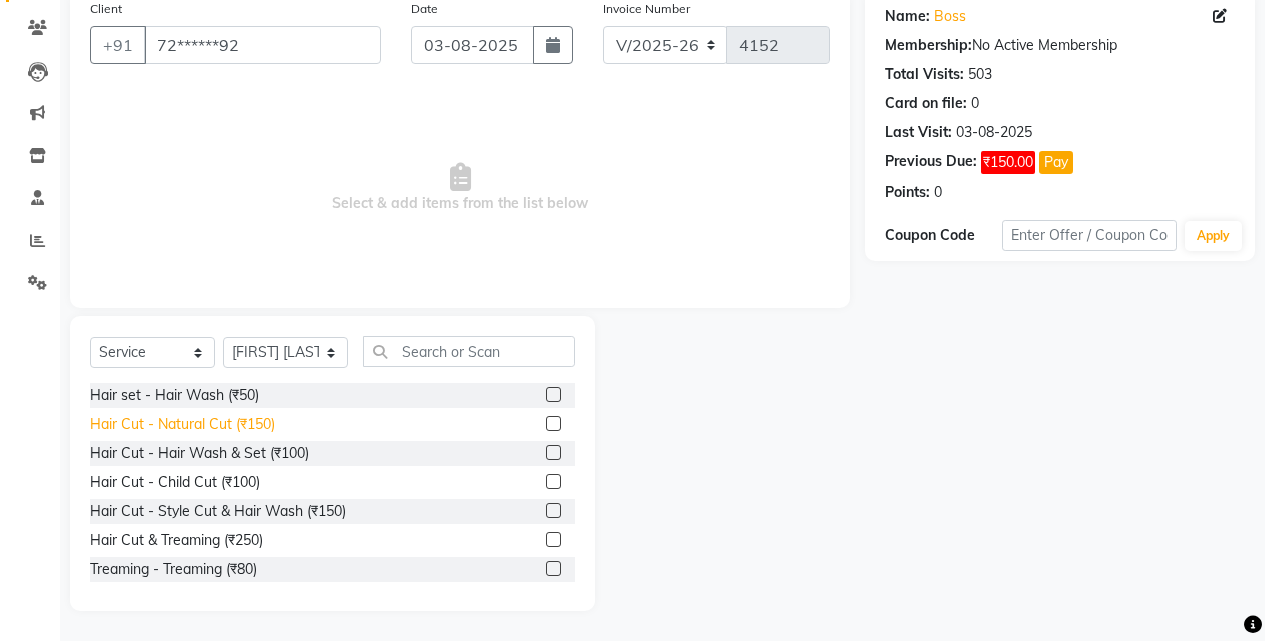 click on "Hair Cut - Natural Cut (₹150)" 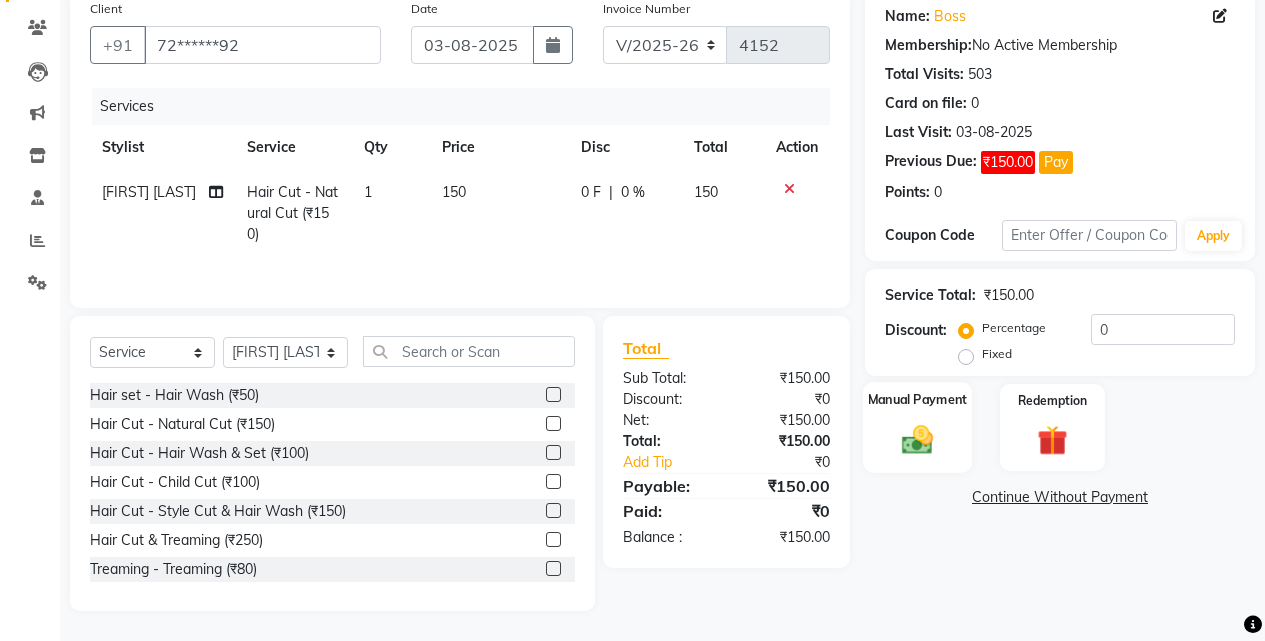 click on "Manual Payment" 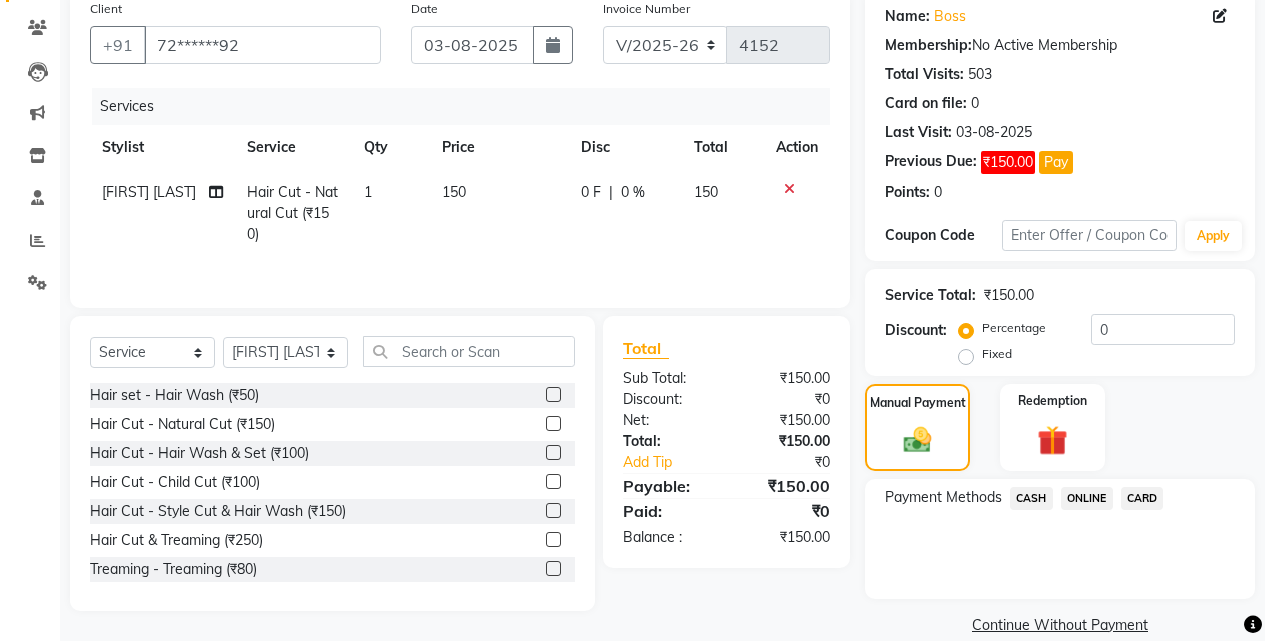 click on "ONLINE" 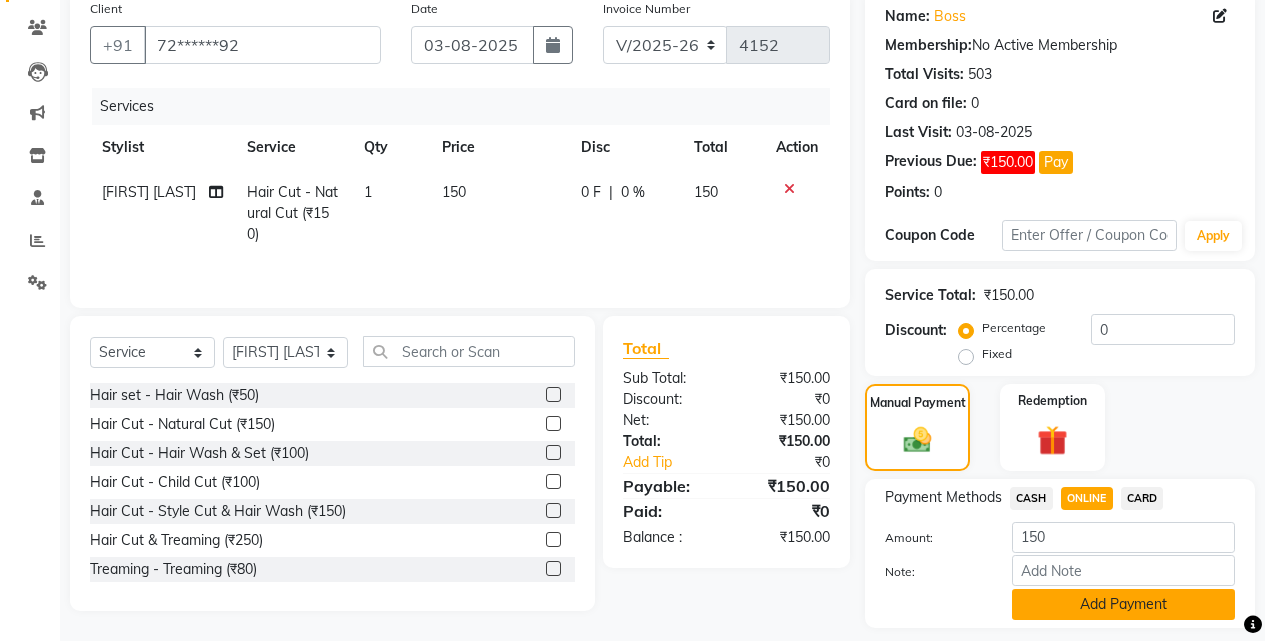 click on "Add Payment" 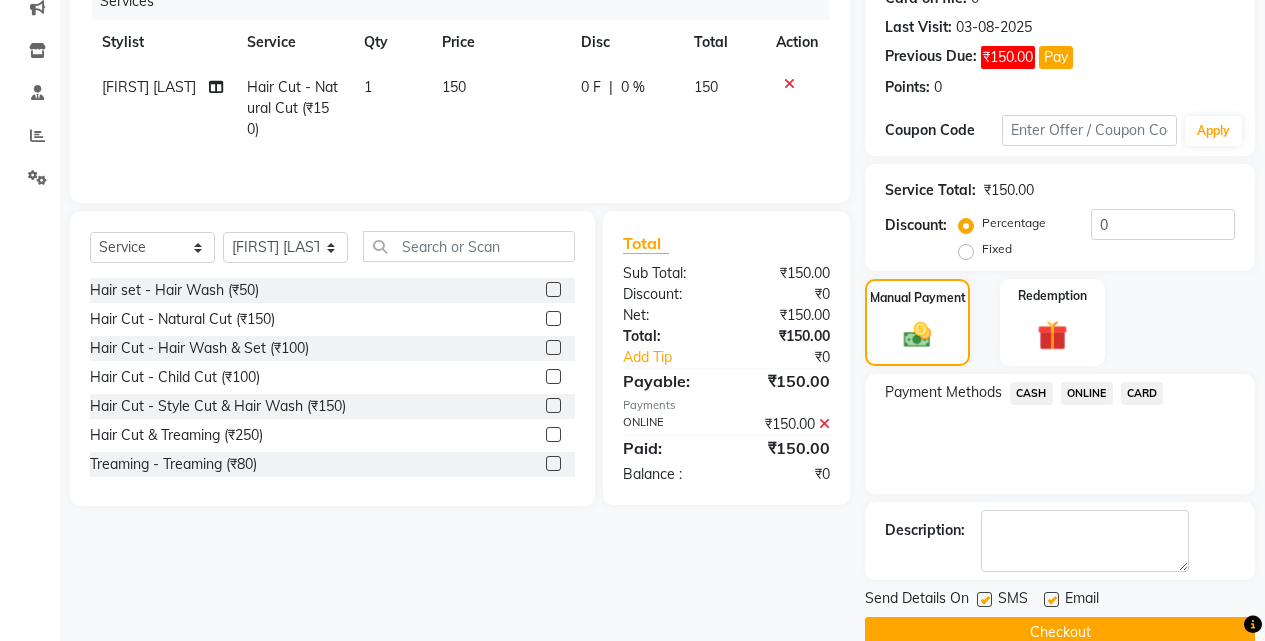scroll, scrollTop: 302, scrollLeft: 0, axis: vertical 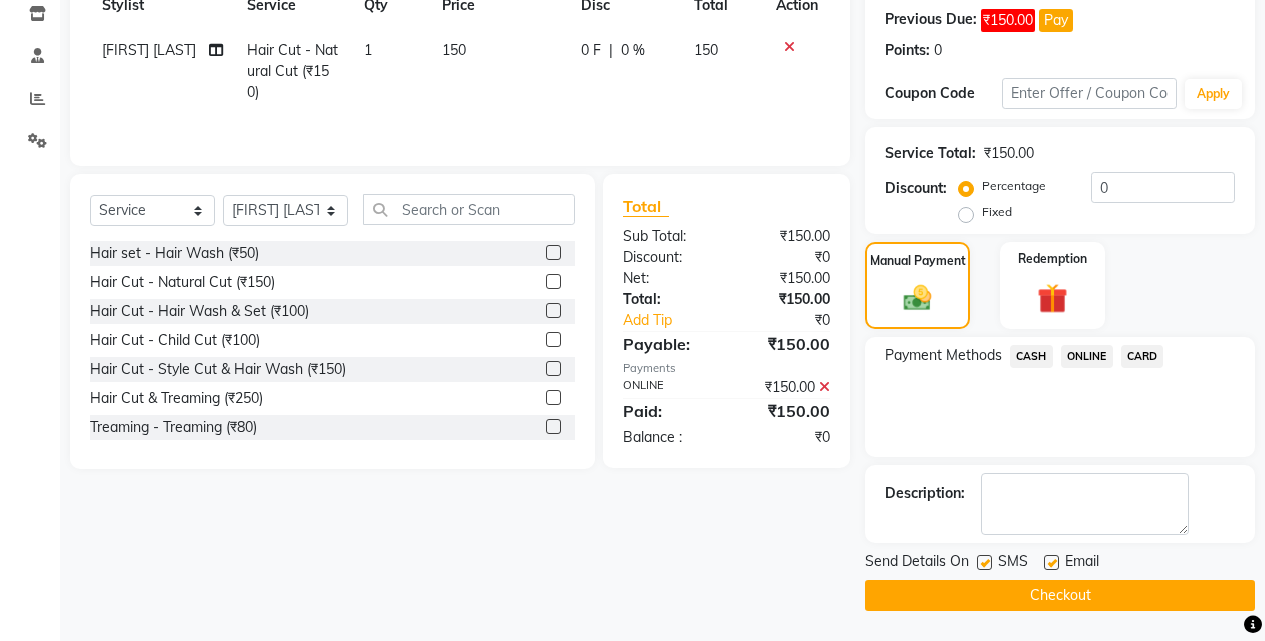 click on "Checkout" 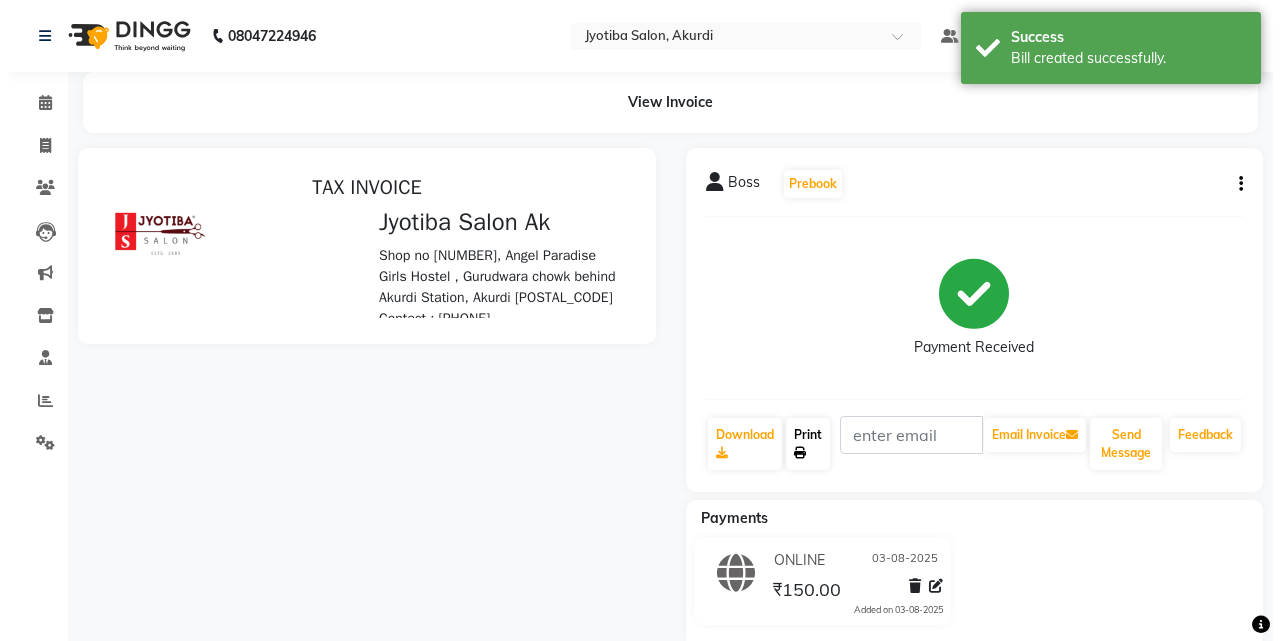 scroll, scrollTop: 0, scrollLeft: 0, axis: both 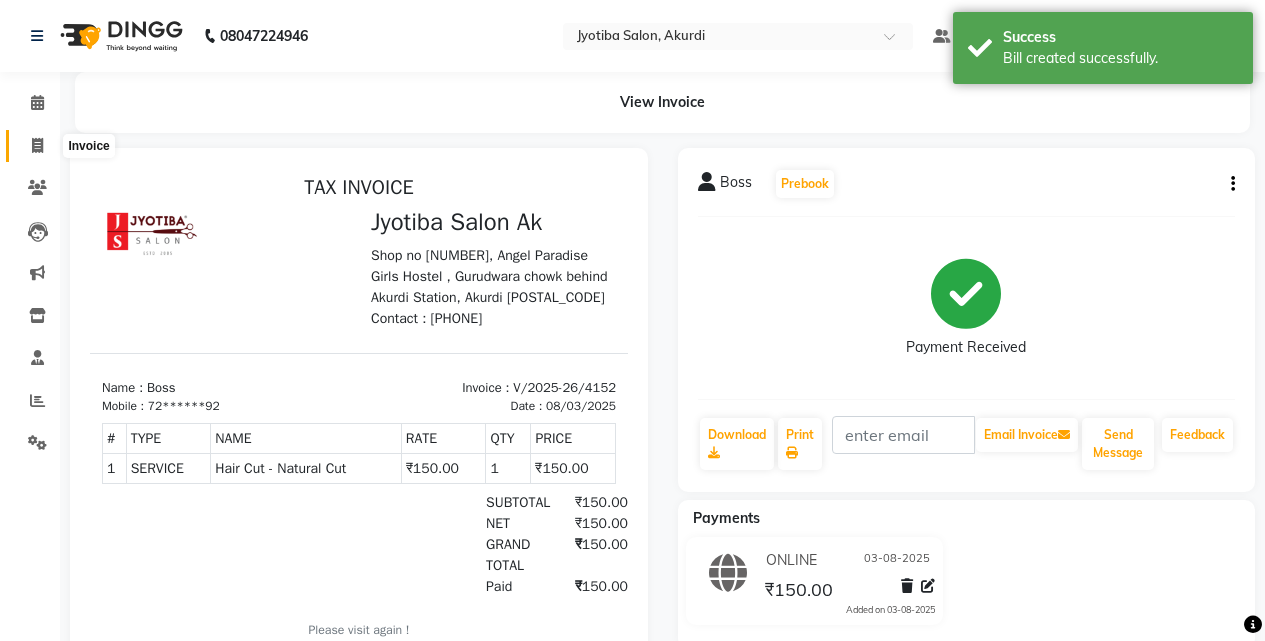 click 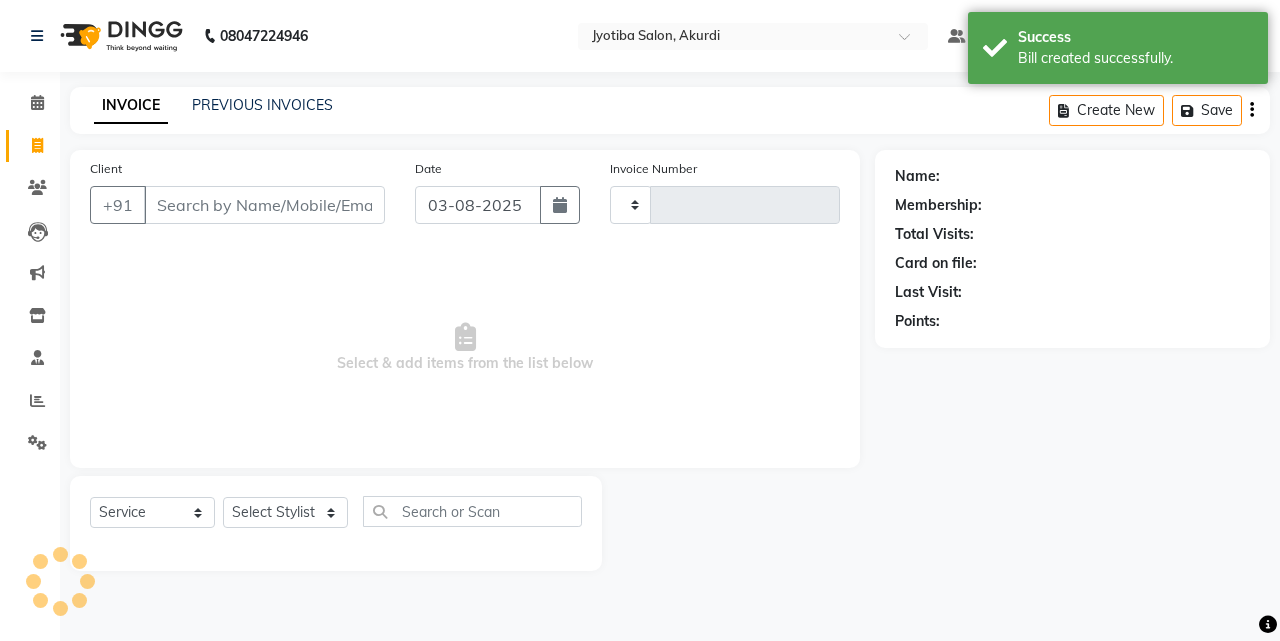 click on "Client" at bounding box center [264, 205] 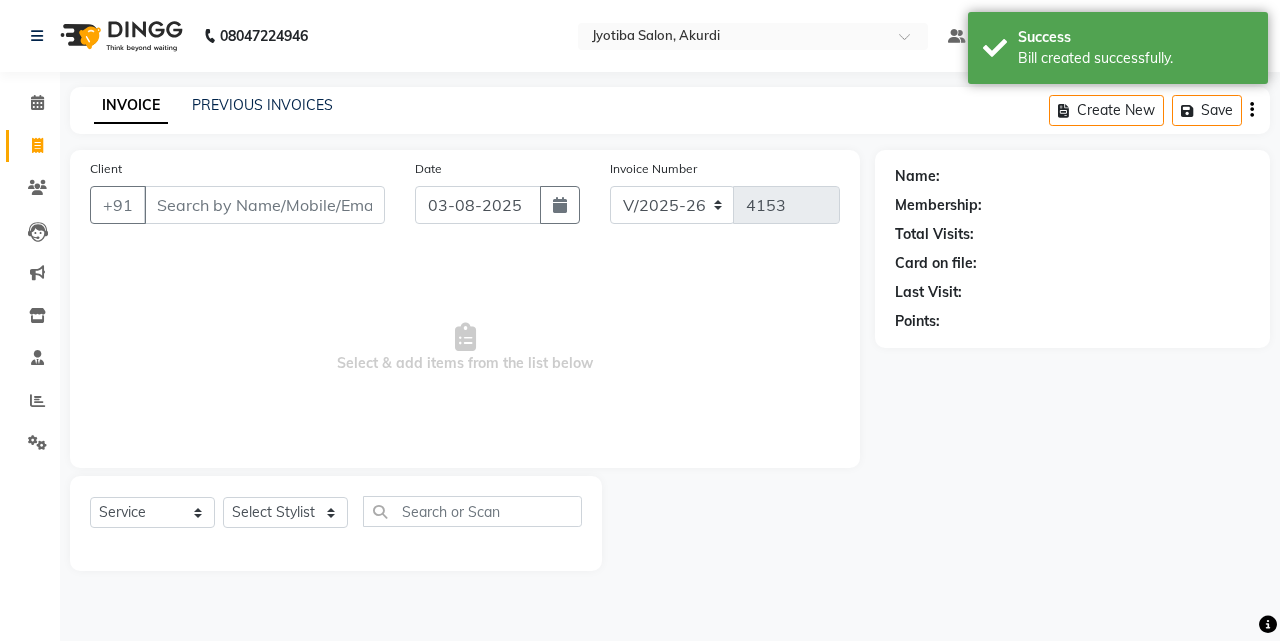 click on "Client" at bounding box center [264, 205] 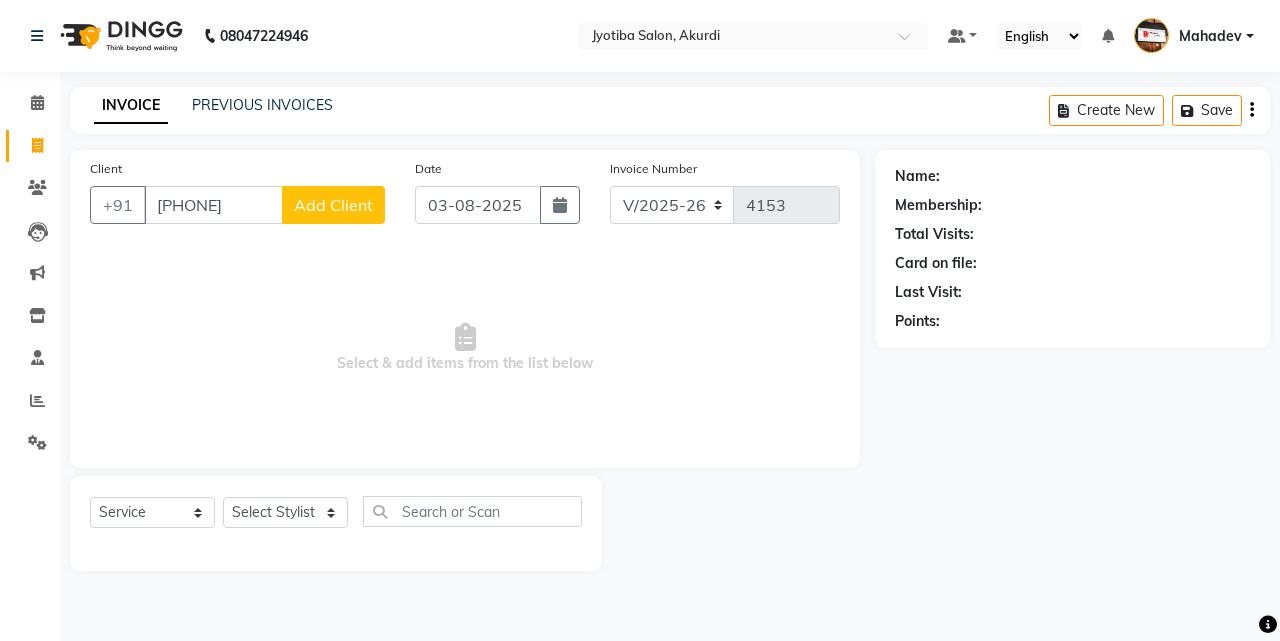 click on "Add Client" 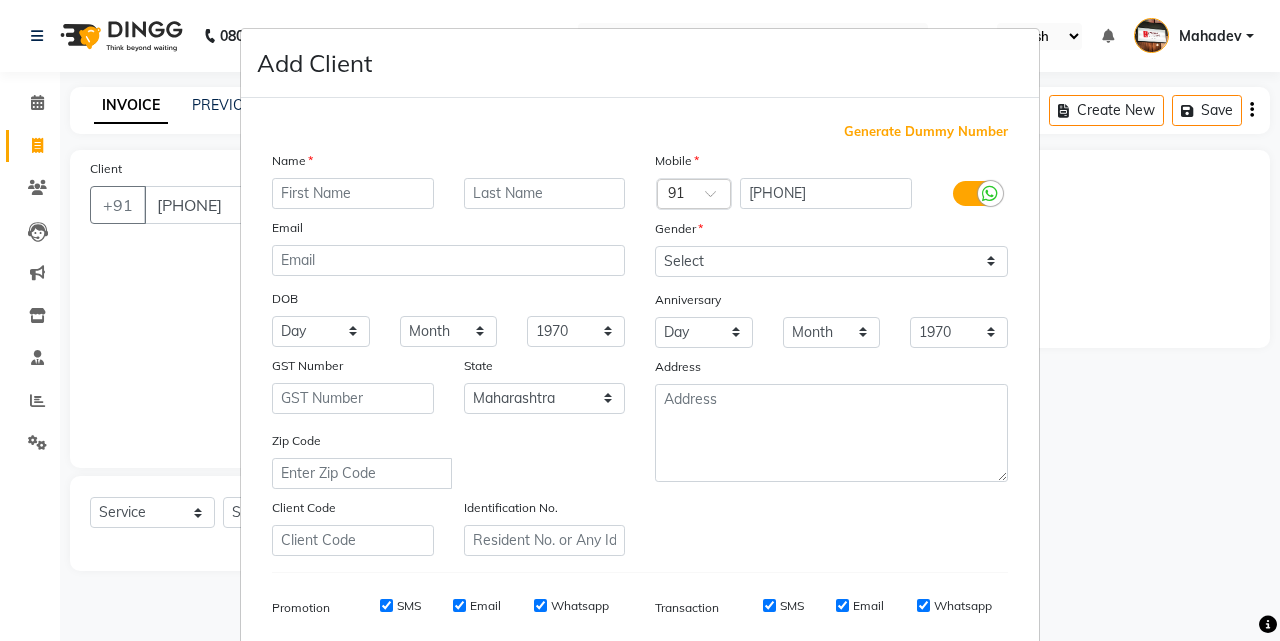 click at bounding box center (353, 193) 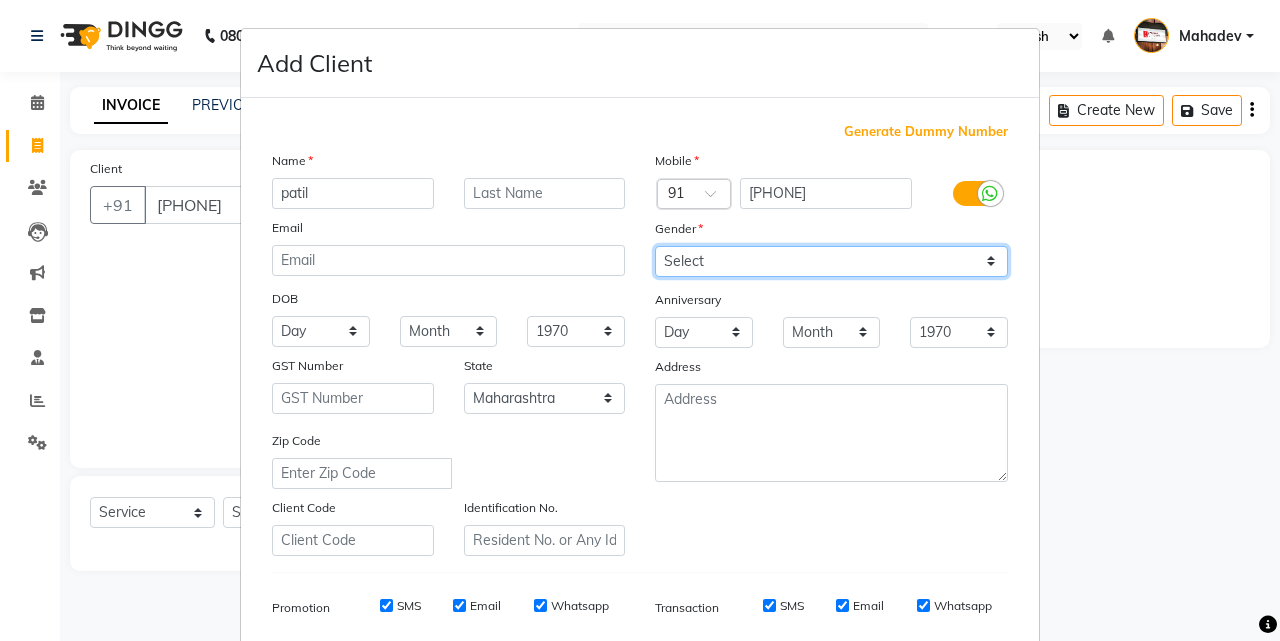click on "Select Male Female Other Prefer Not To Say" at bounding box center [831, 261] 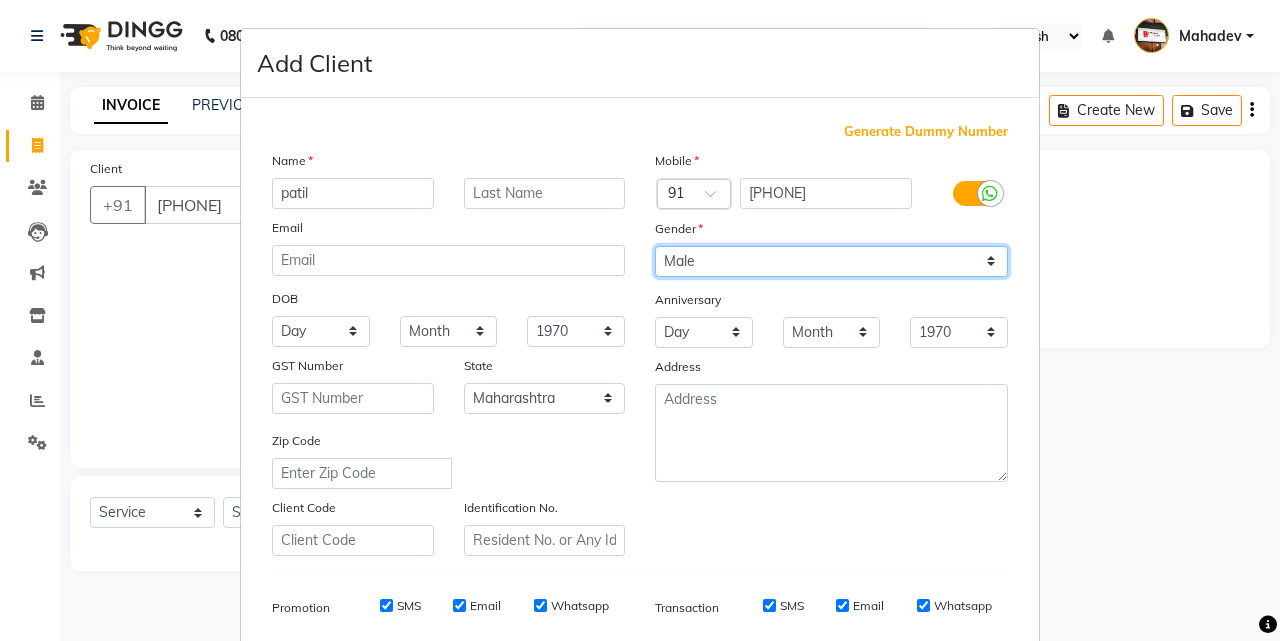 click on "Select Male Female Other Prefer Not To Say" at bounding box center (831, 261) 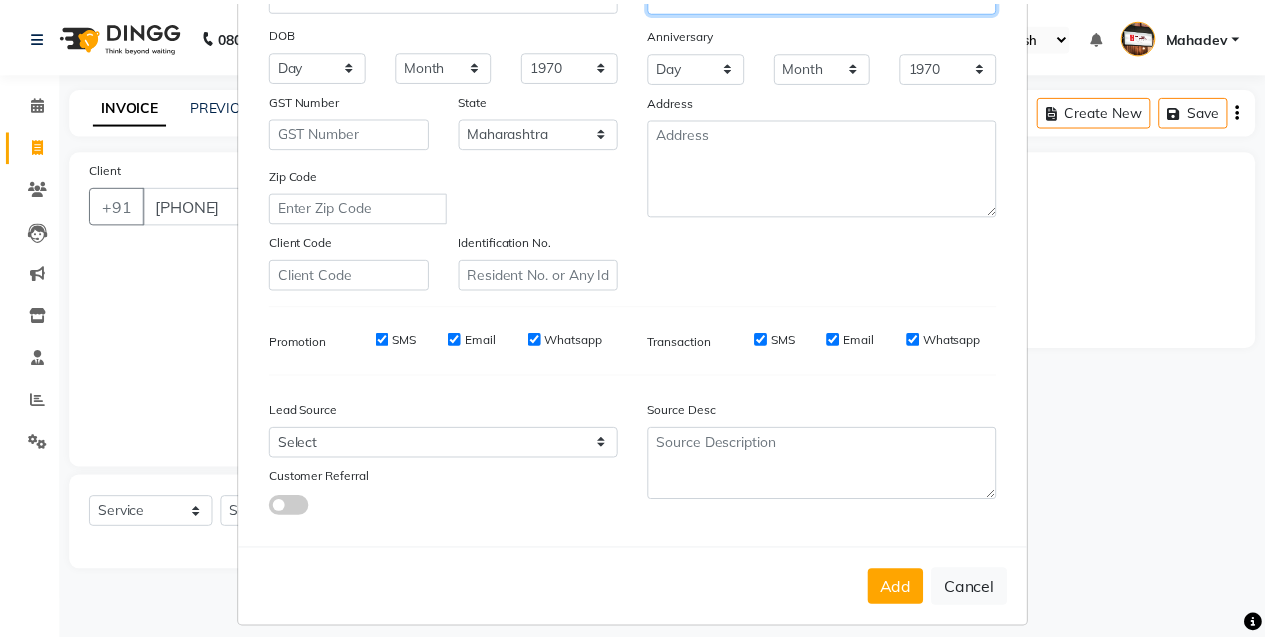 scroll, scrollTop: 282, scrollLeft: 0, axis: vertical 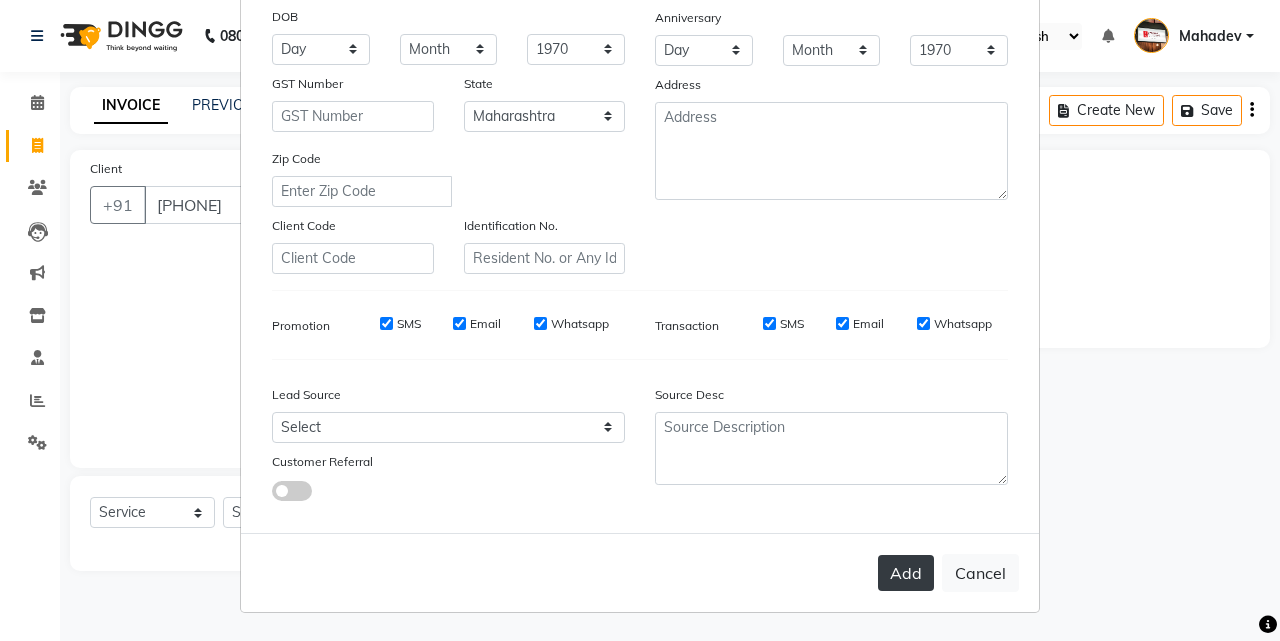click on "Add" at bounding box center (906, 573) 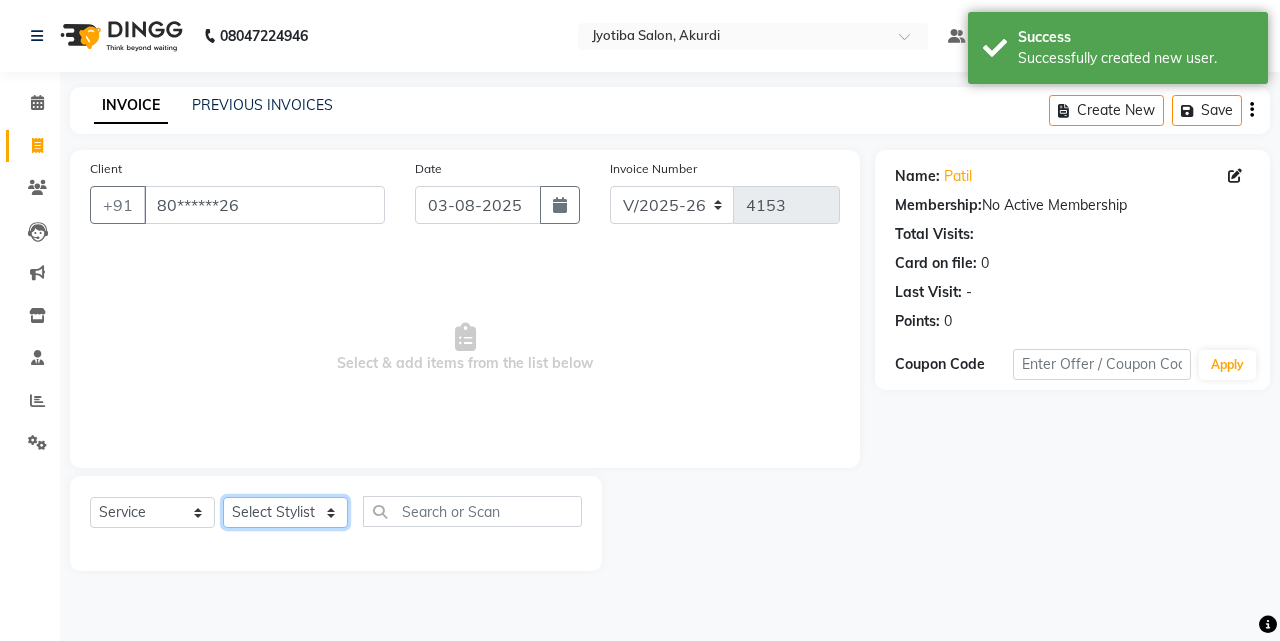 click on "Select Stylist Ajaj Ansari sahid Arif Ganpat  Mahadev manish choudhari Parmu tatya  Prem Rajan Sanjay Sanjay Santosh  Shop  Sohel  Vinod" 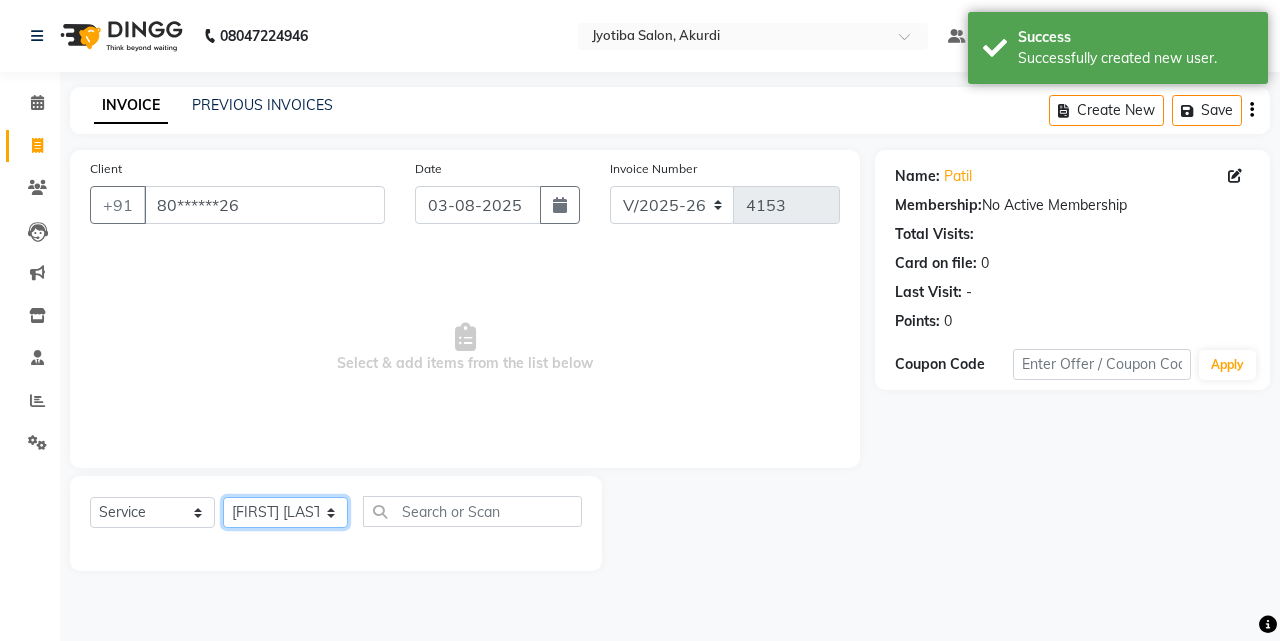 click on "Select Stylist Ajaj Ansari sahid Arif Ganpat  Mahadev manish choudhari Parmu tatya  Prem Rajan Sanjay Sanjay Santosh  Shop  Sohel  Vinod" 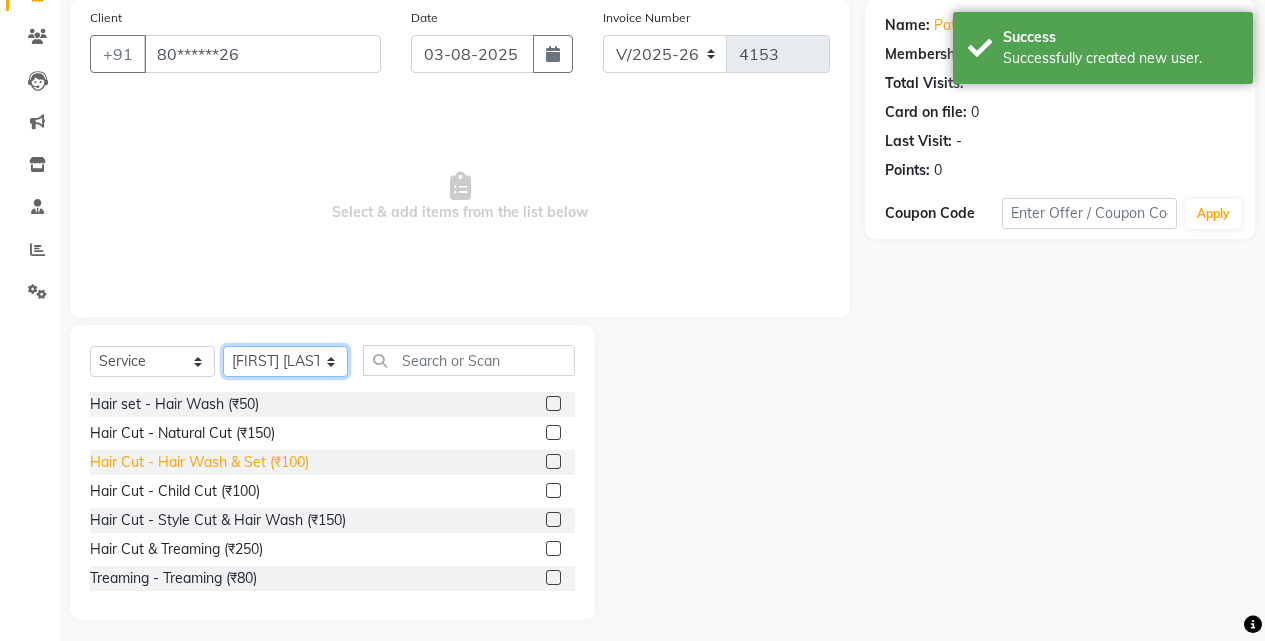 scroll, scrollTop: 160, scrollLeft: 0, axis: vertical 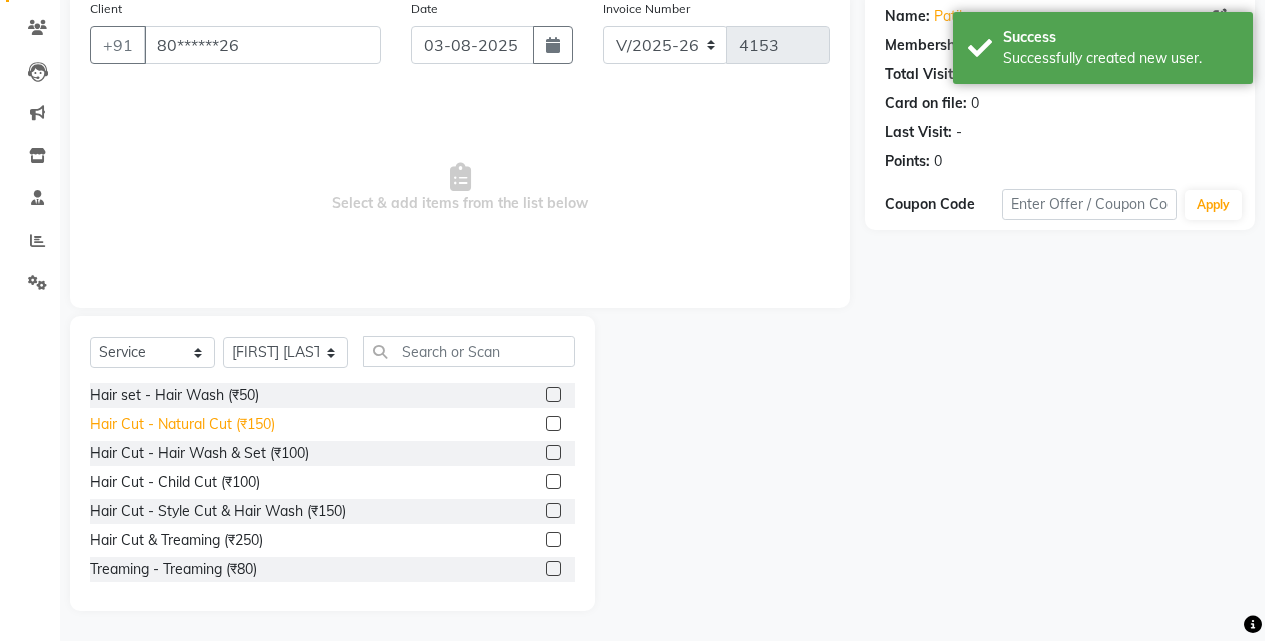 click on "Hair Cut - Natural Cut (₹150)" 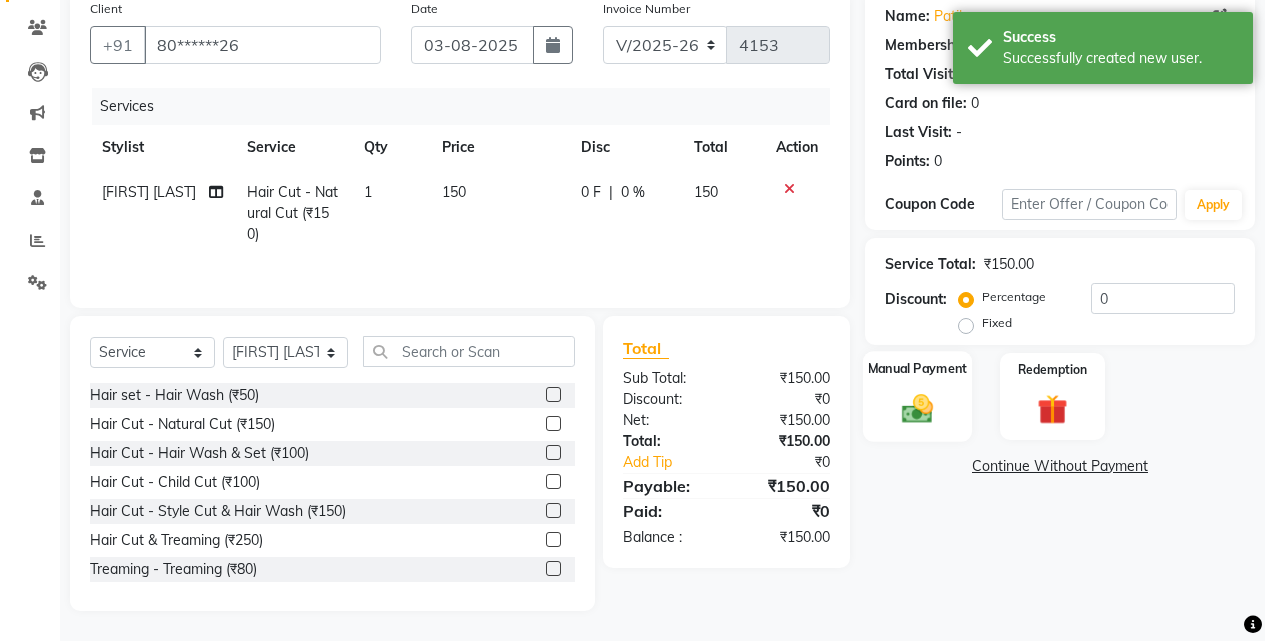 click on "Manual Payment" 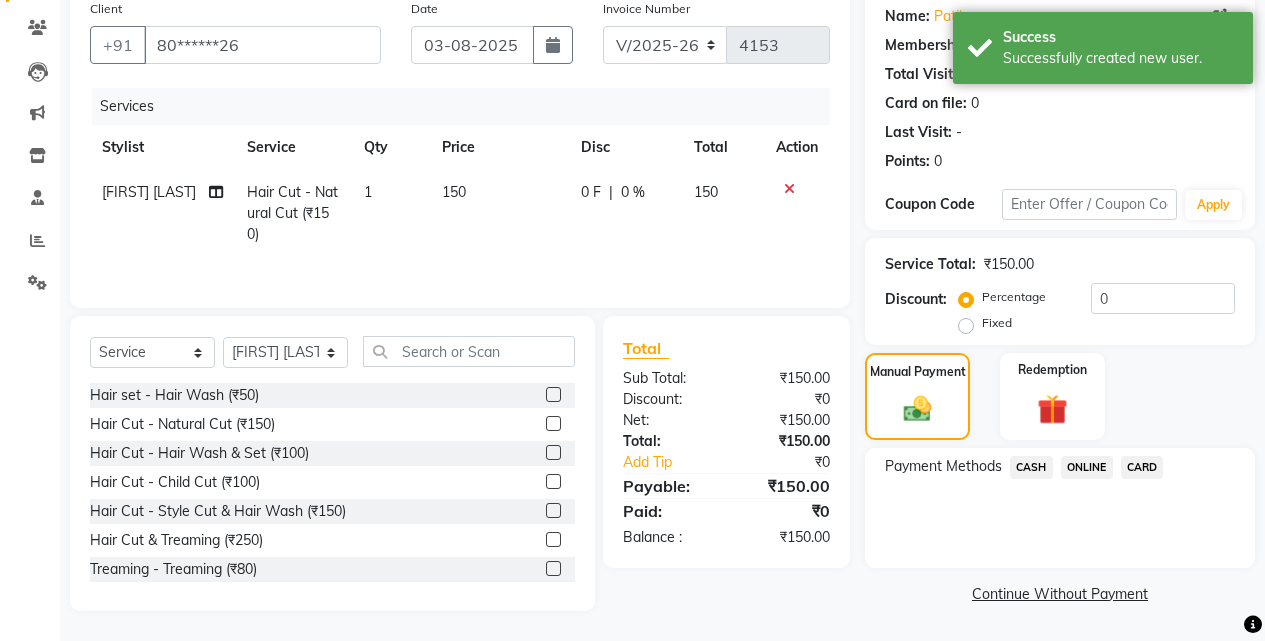 click on "ONLINE" 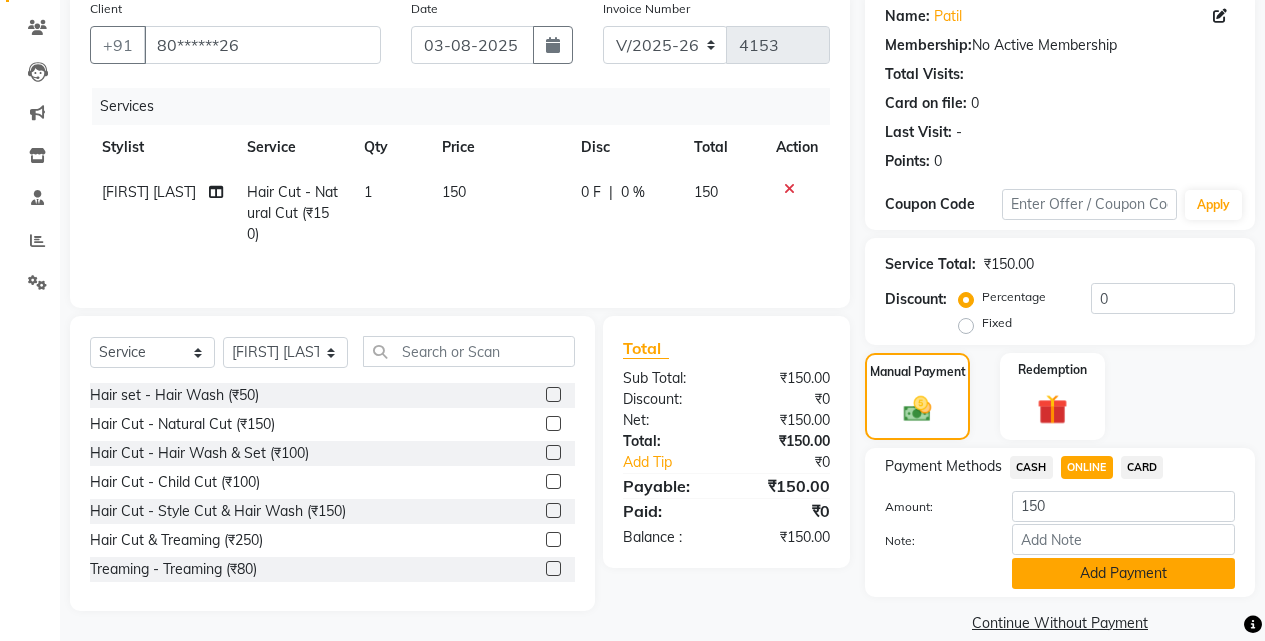 click on "Add Payment" 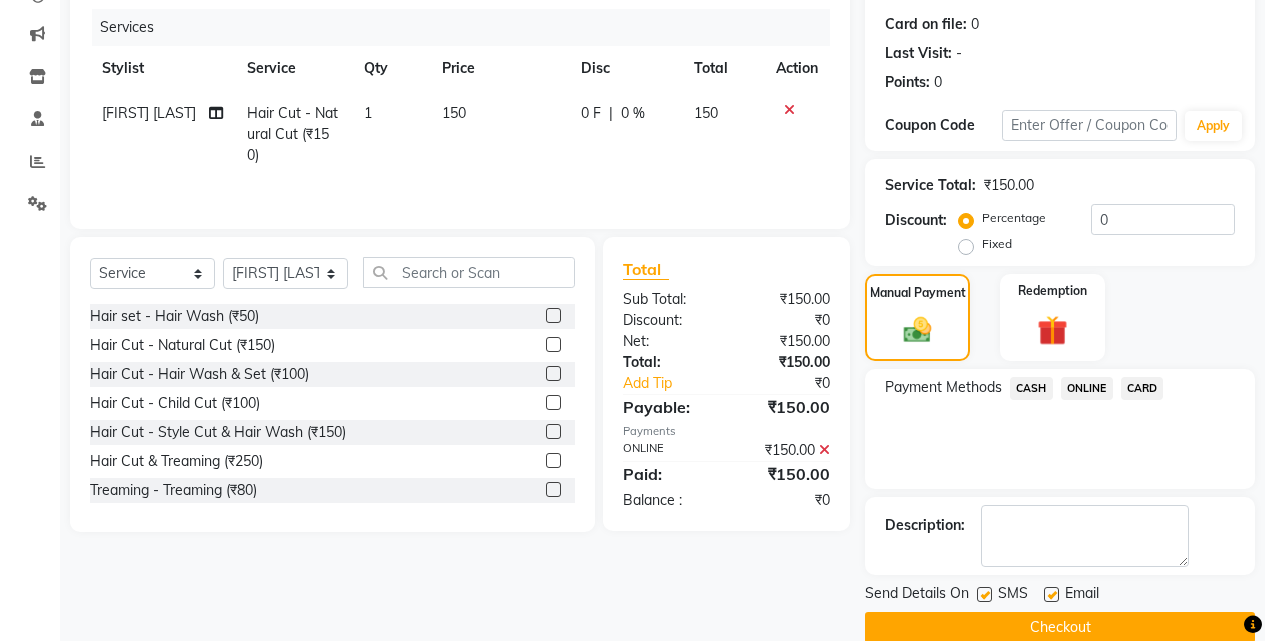 scroll, scrollTop: 271, scrollLeft: 0, axis: vertical 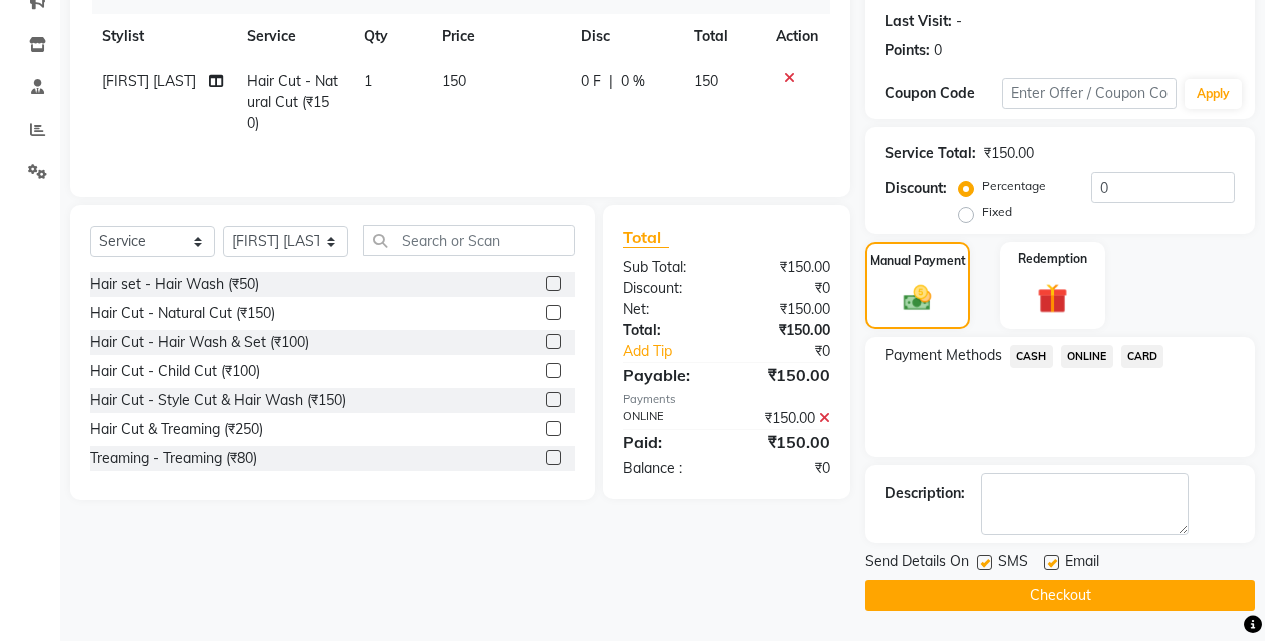 click on "Checkout" 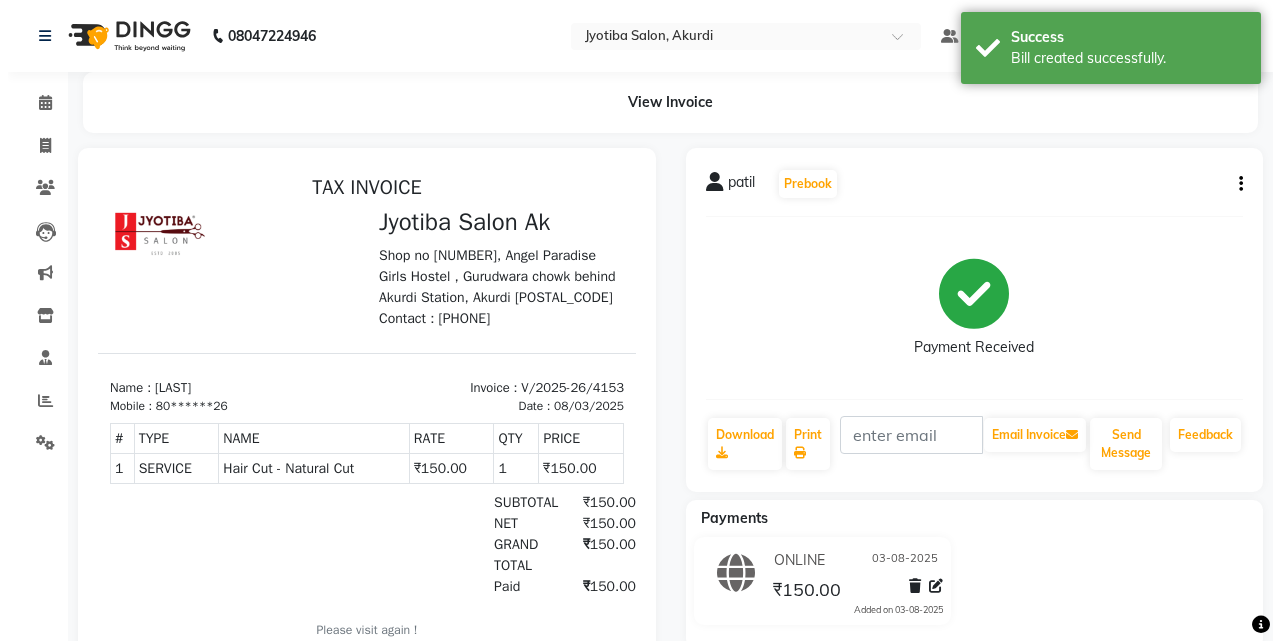 scroll, scrollTop: 0, scrollLeft: 0, axis: both 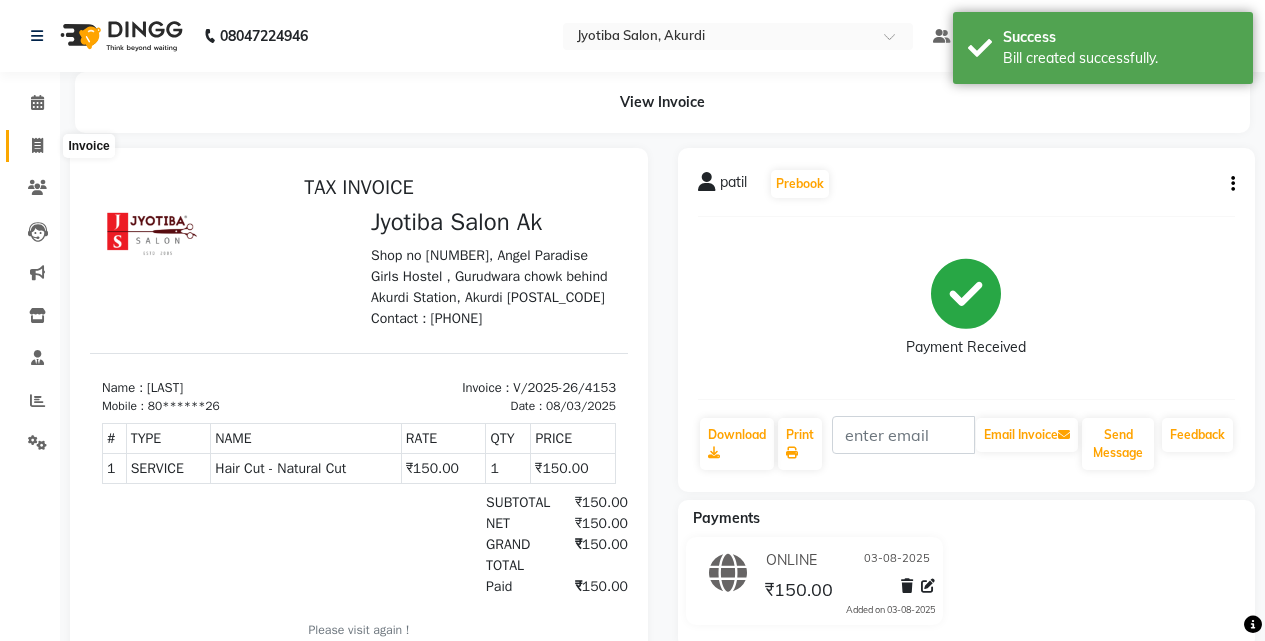 click 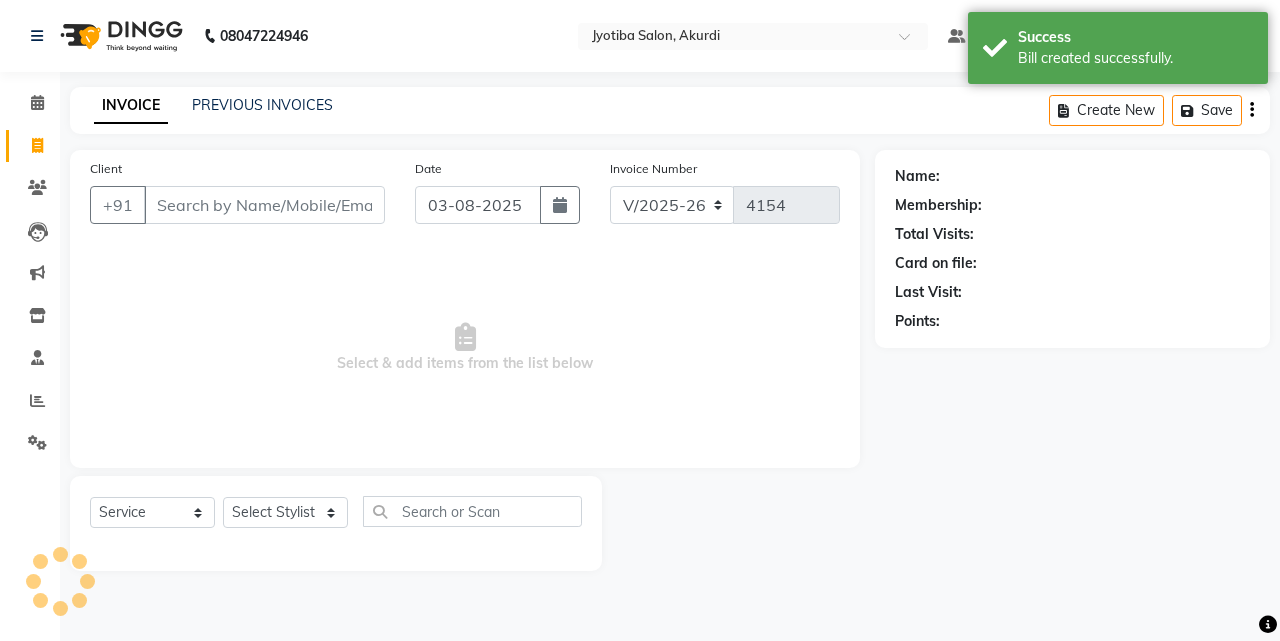 click on "Client" at bounding box center (264, 205) 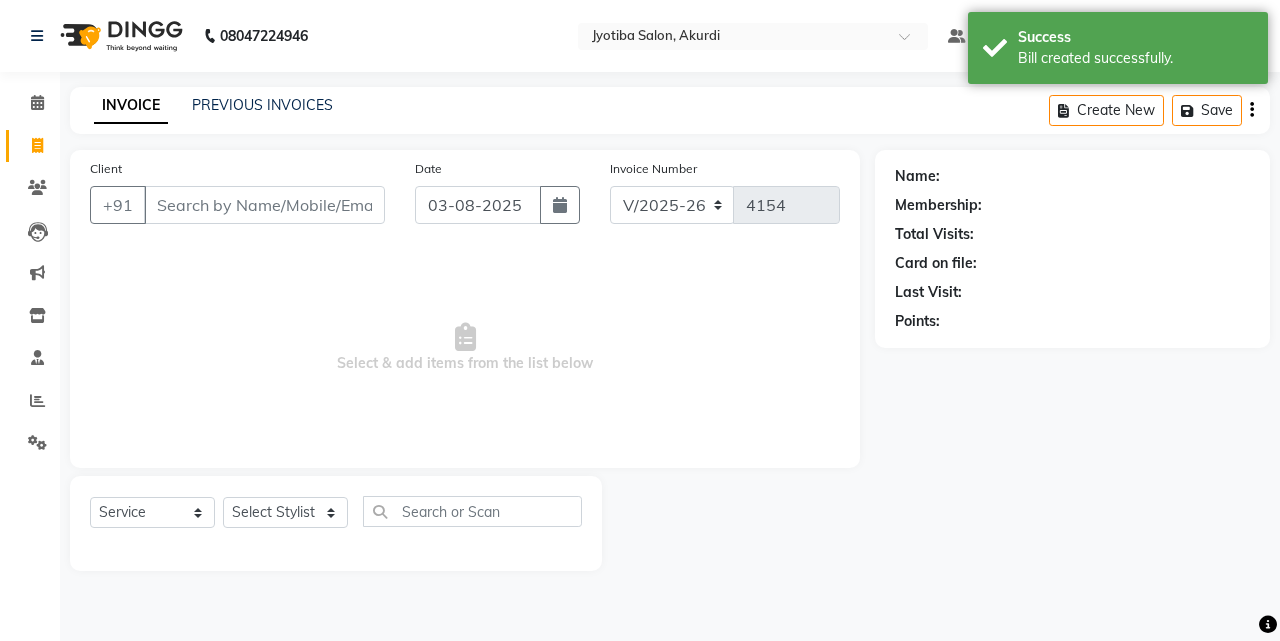 click on "Client" at bounding box center [264, 205] 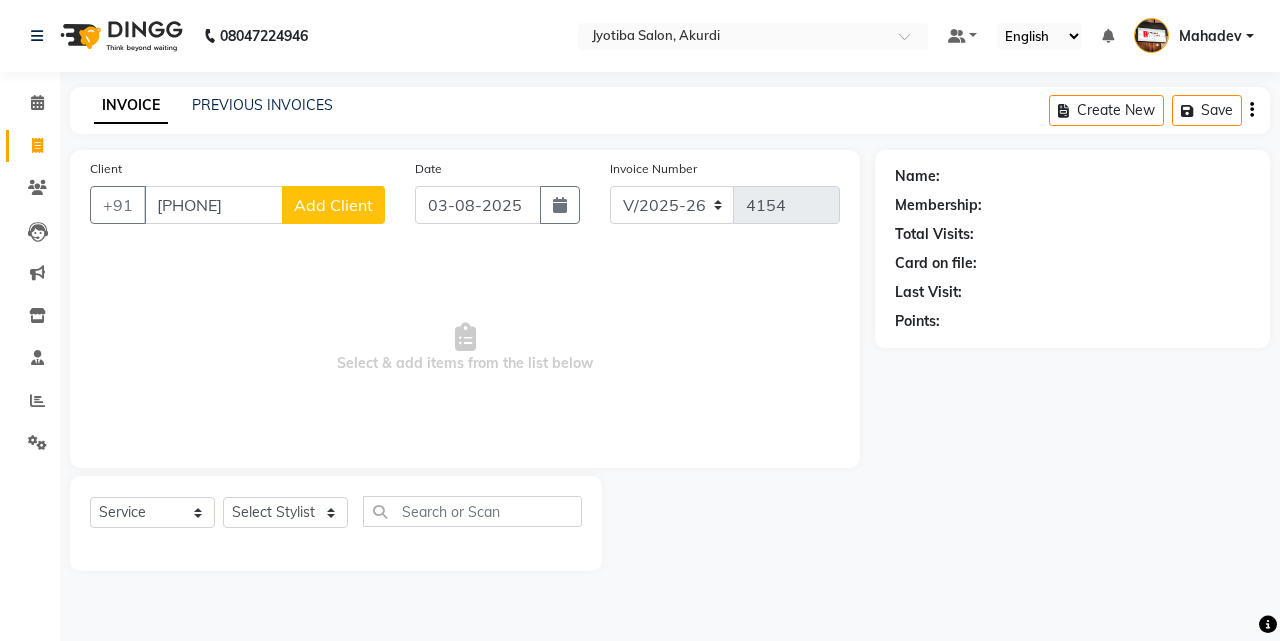 click on "Add Client" 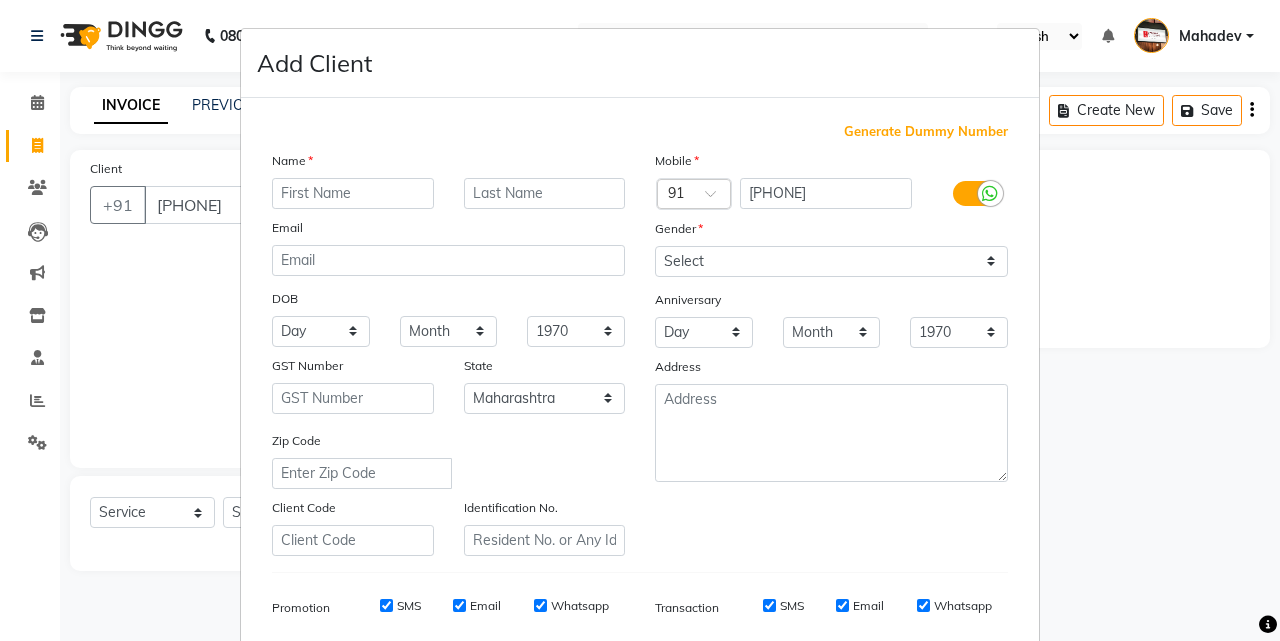 drag, startPoint x: 337, startPoint y: 156, endPoint x: 337, endPoint y: 179, distance: 23 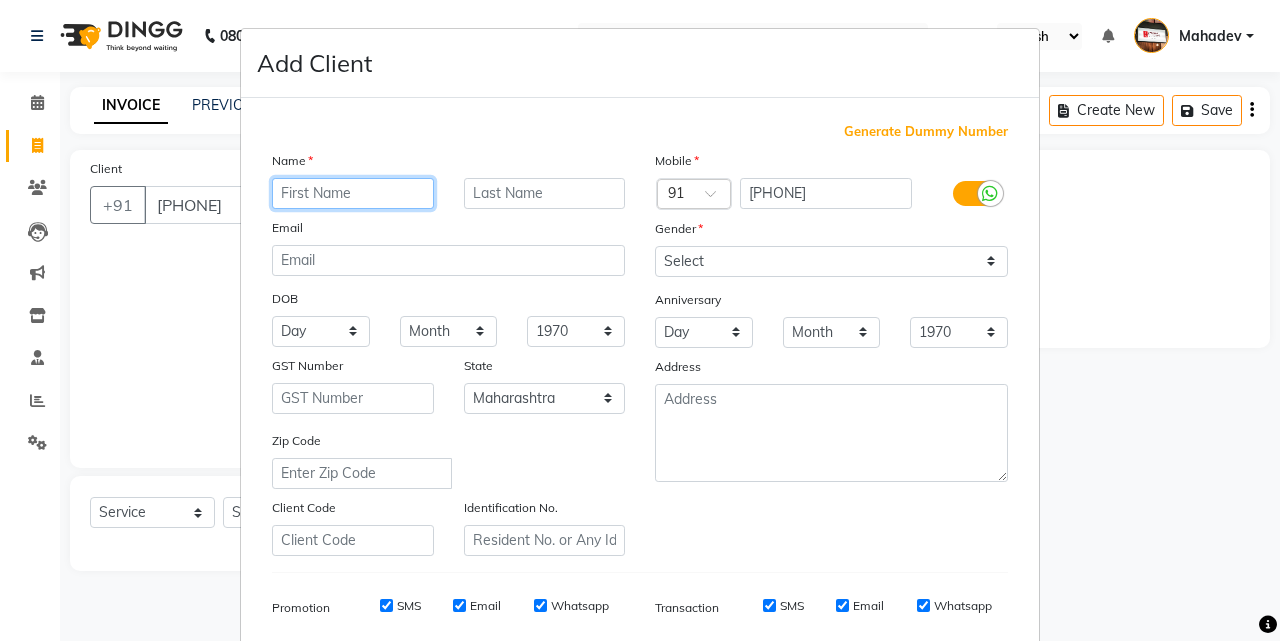 click at bounding box center [353, 193] 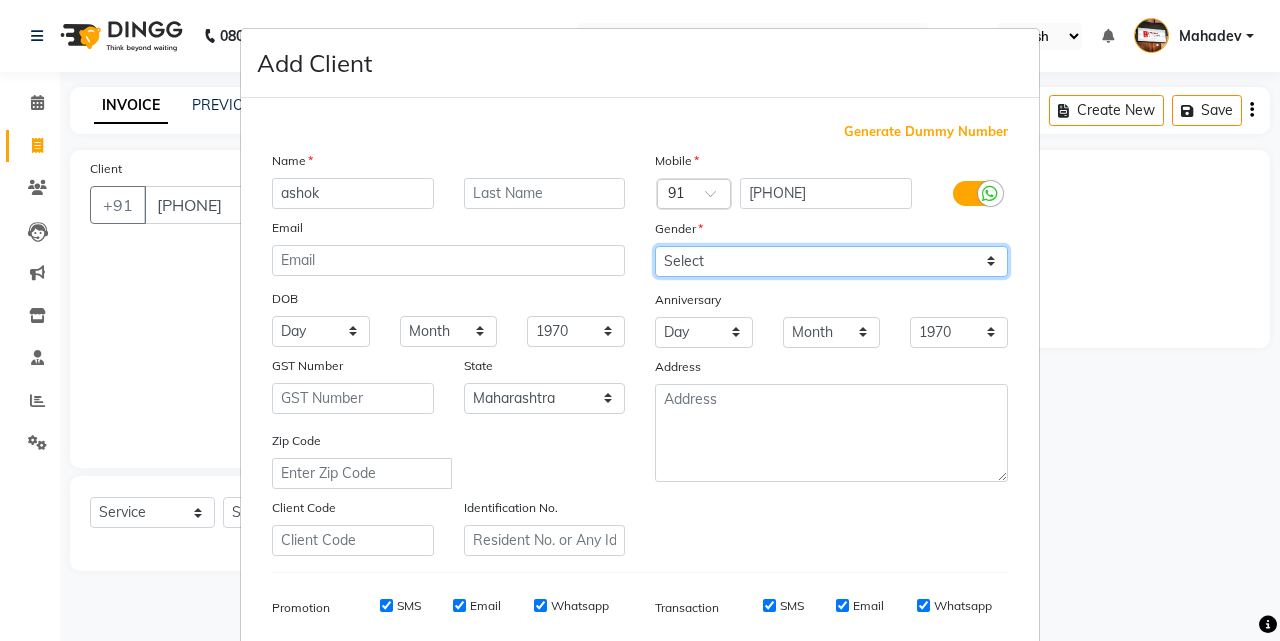click on "Select Male Female Other Prefer Not To Say" at bounding box center (831, 261) 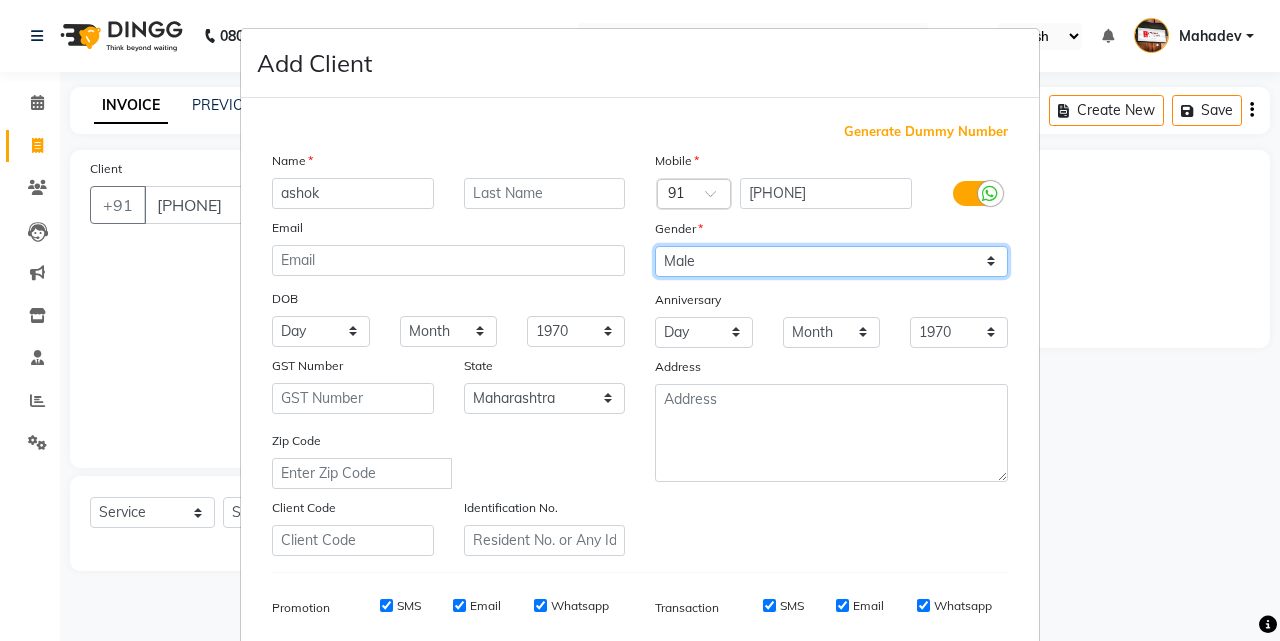 click on "Select Male Female Other Prefer Not To Say" at bounding box center [831, 261] 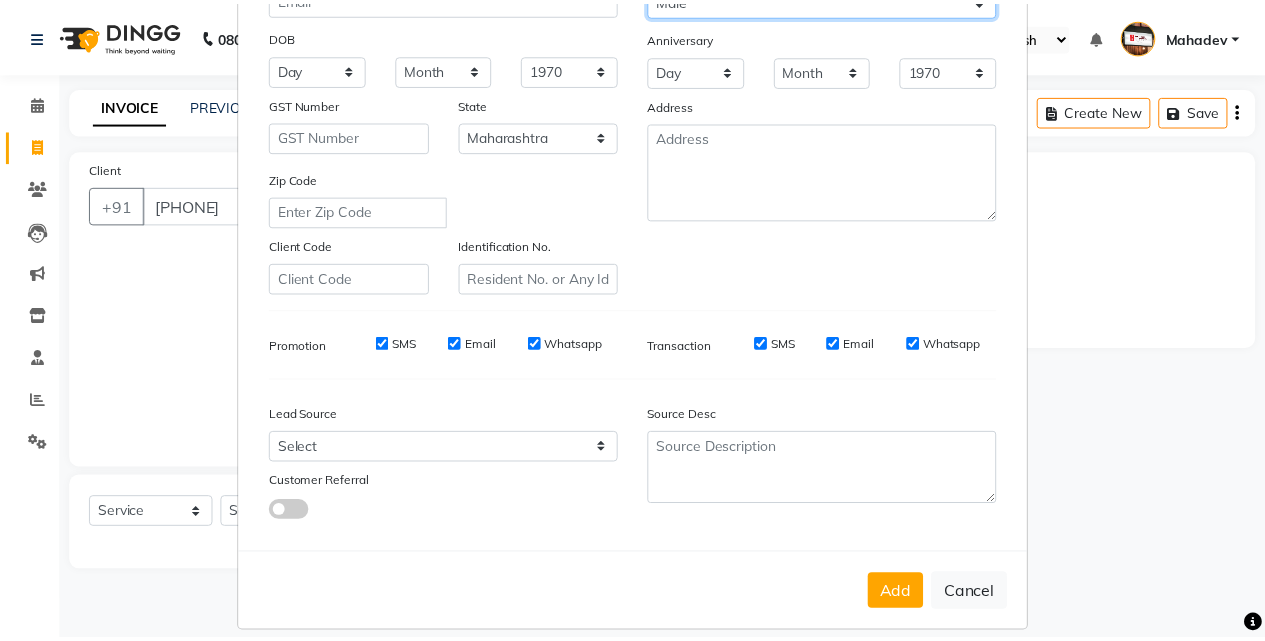 scroll, scrollTop: 282, scrollLeft: 0, axis: vertical 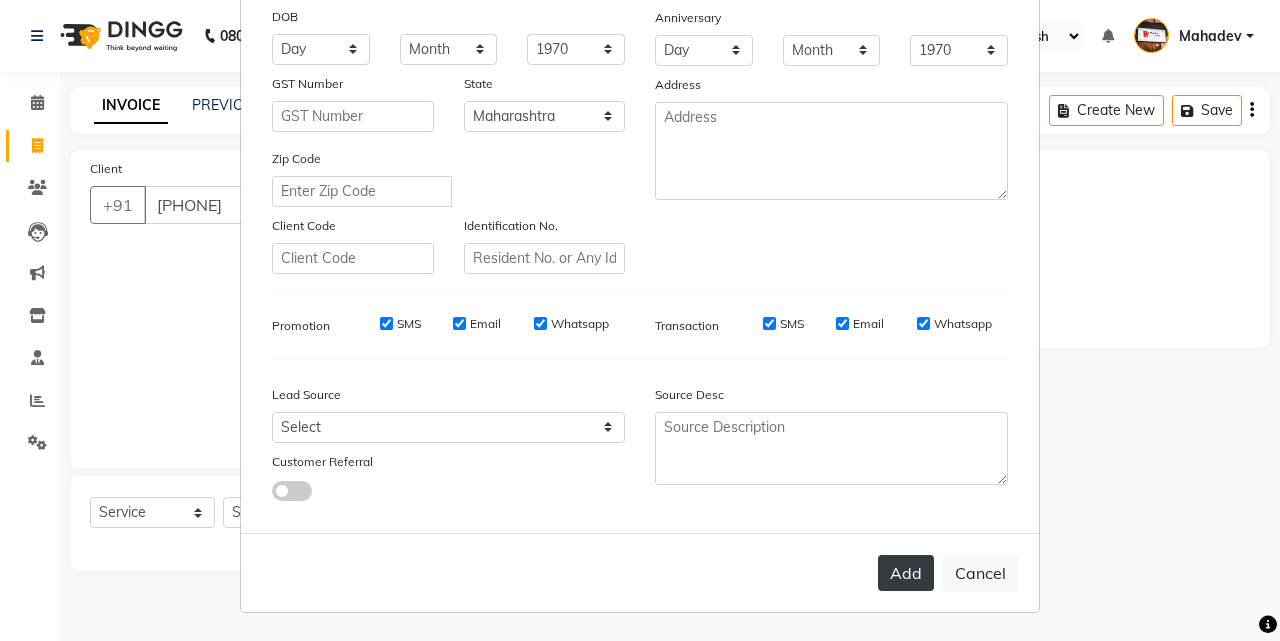 click on "Add" at bounding box center (906, 573) 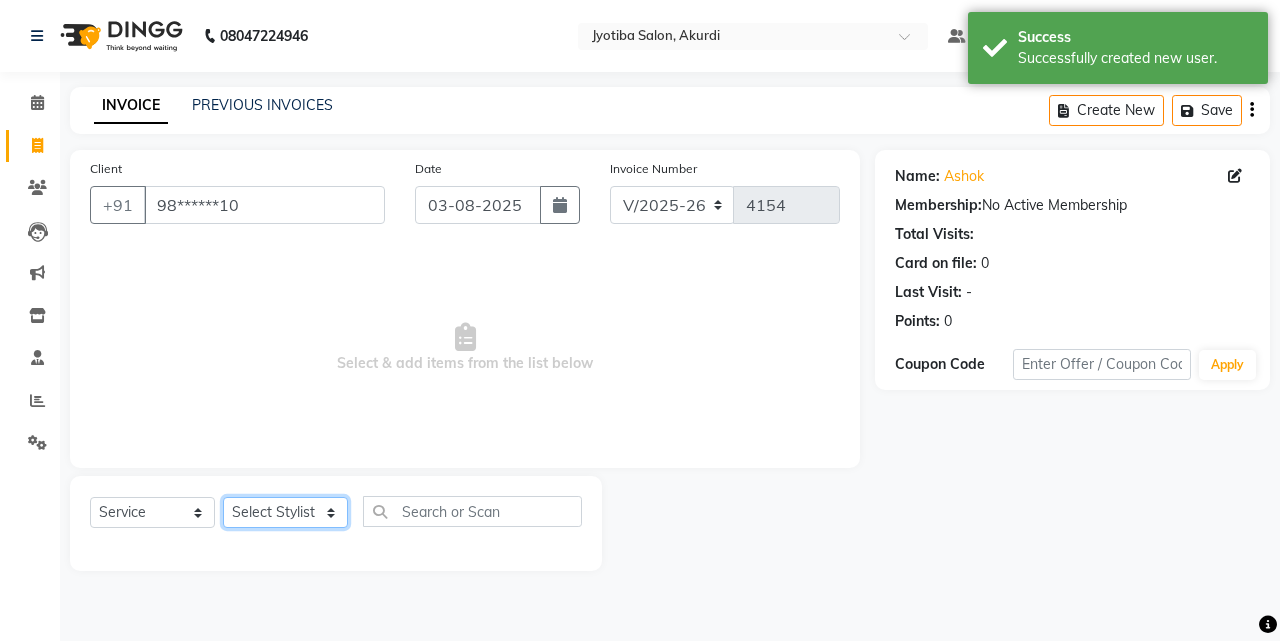 click on "Select Stylist Ajaj Ansari sahid Arif Ganpat  Mahadev manish choudhari Parmu tatya  Prem Rajan Sanjay Sanjay Santosh  Shop  Sohel  Vinod" 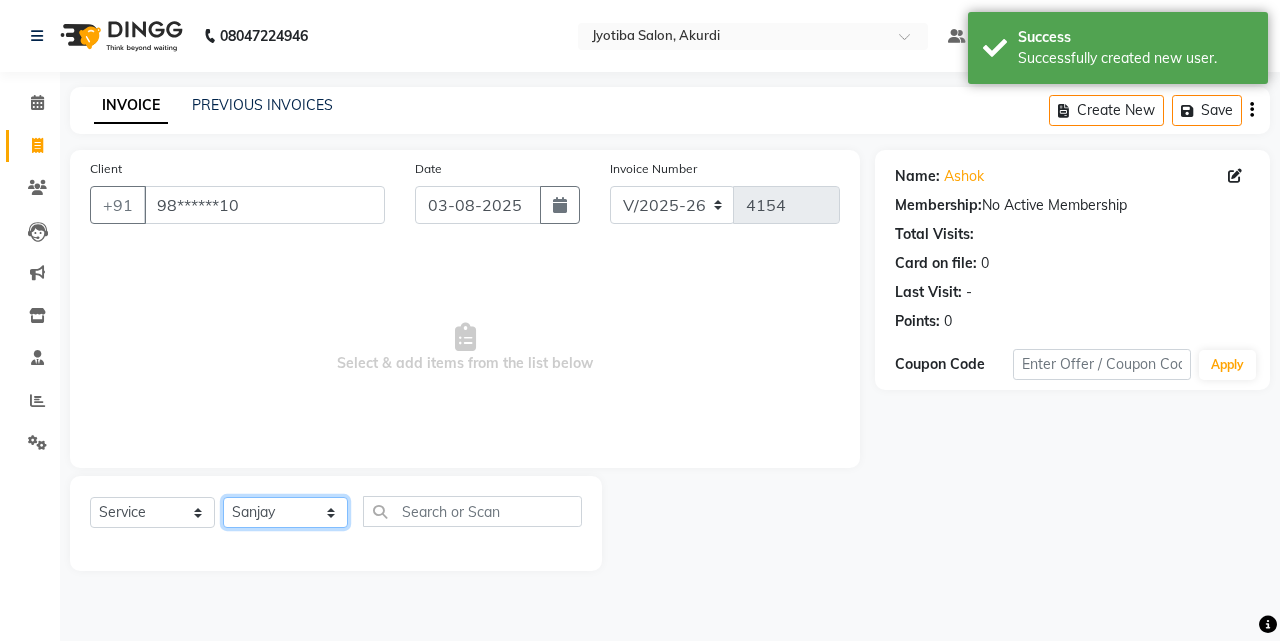 click on "Select Stylist Ajaj Ansari sahid Arif Ganpat  Mahadev manish choudhari Parmu tatya  Prem Rajan Sanjay Sanjay Santosh  Shop  Sohel  Vinod" 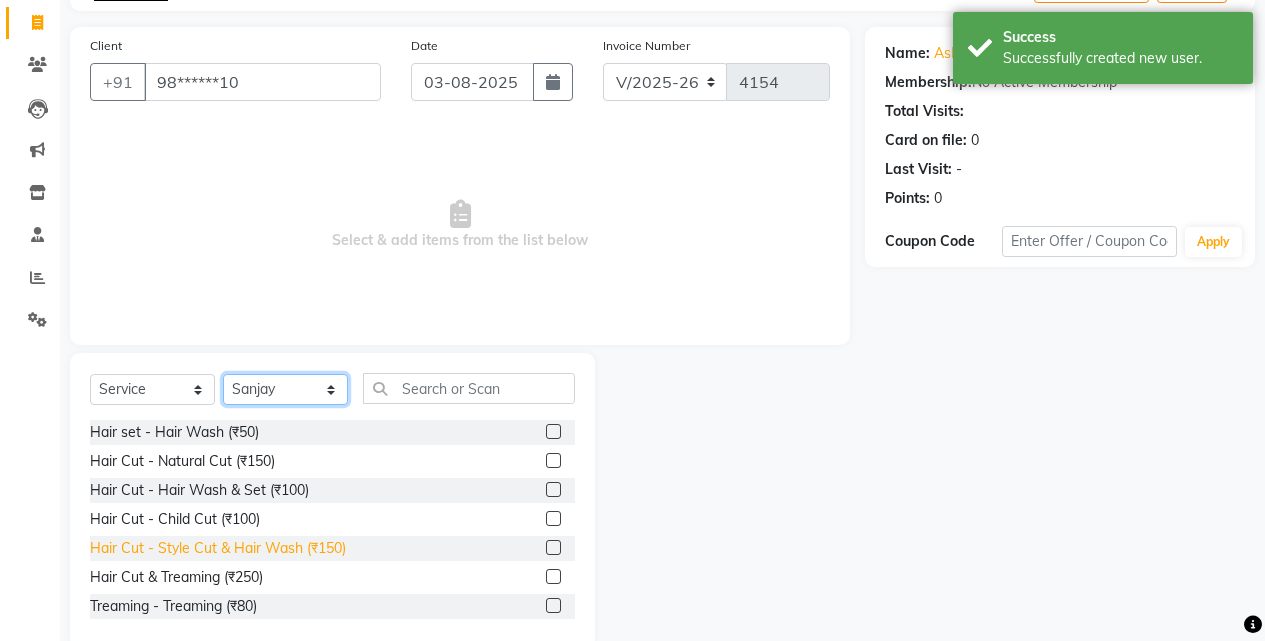 scroll, scrollTop: 160, scrollLeft: 0, axis: vertical 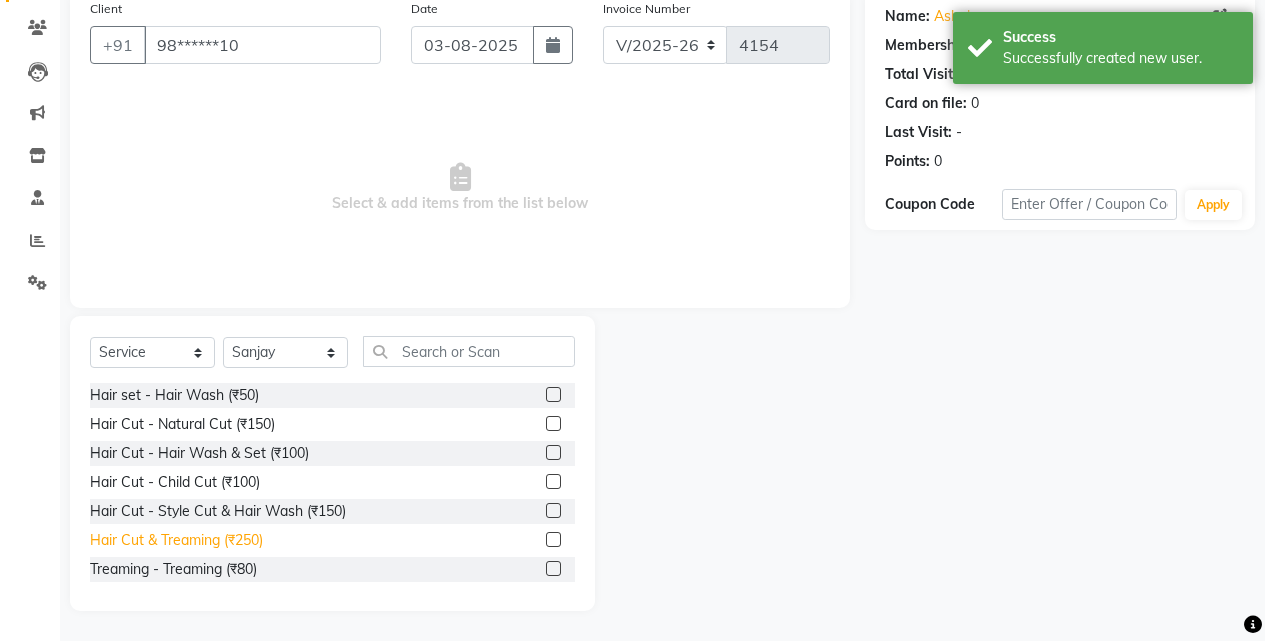 click on "Hair Cut & Treaming  (₹250)" 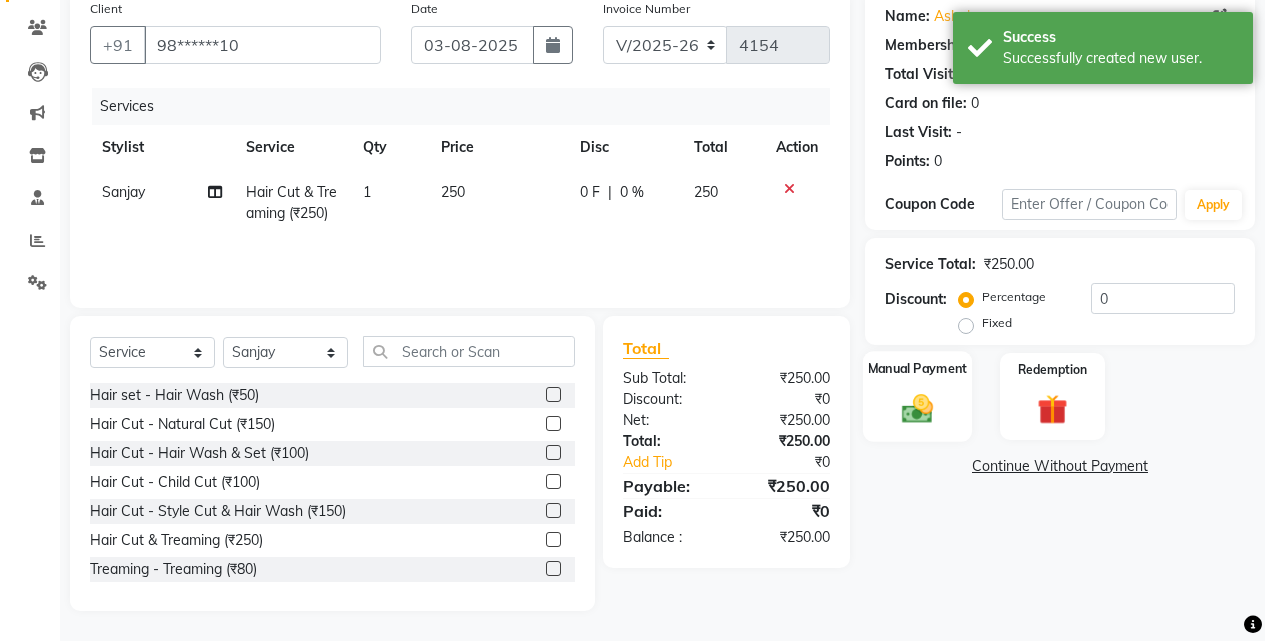 click on "Manual Payment" 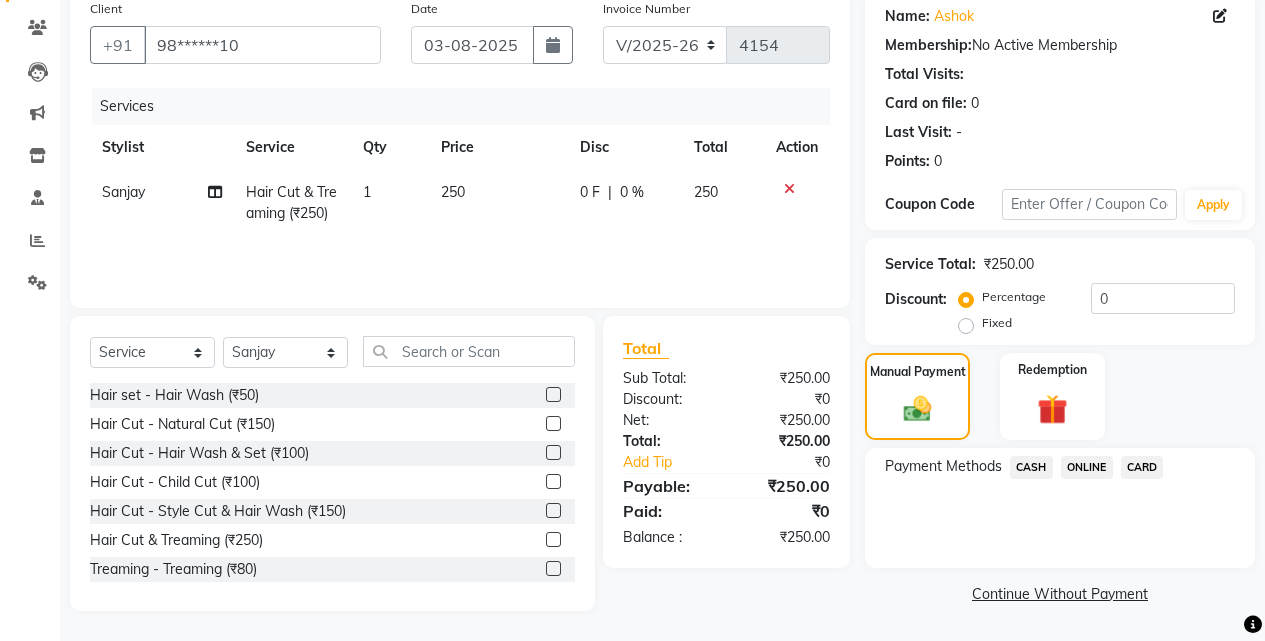 click on "ONLINE" 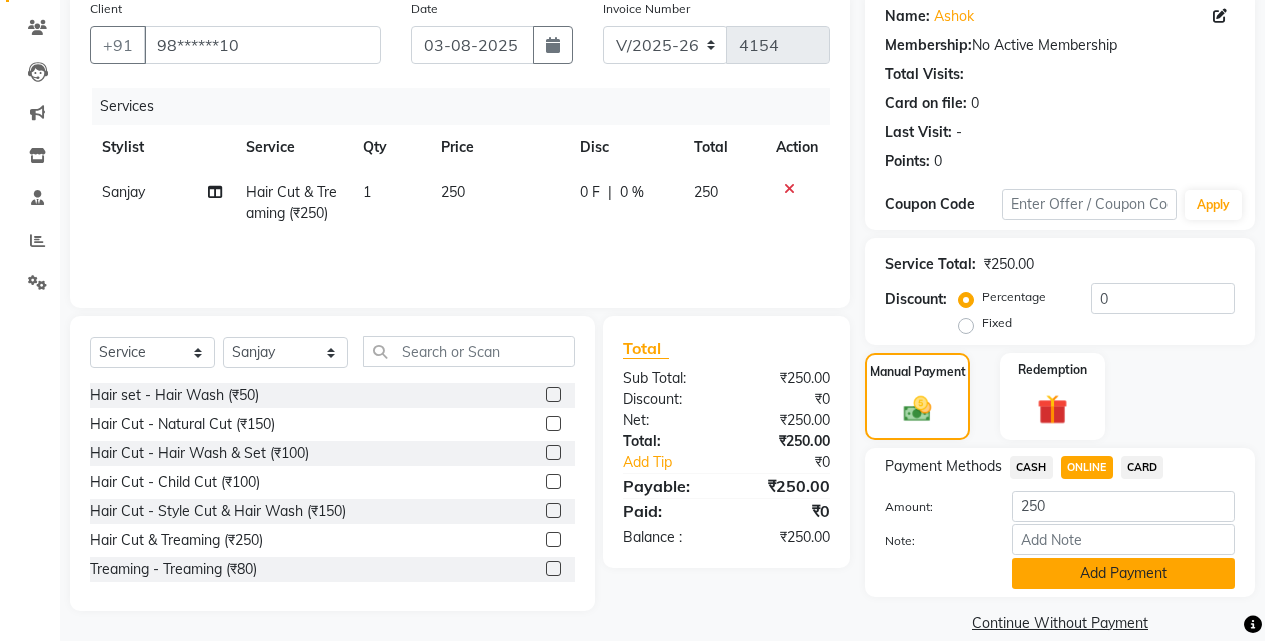 click on "Add Payment" 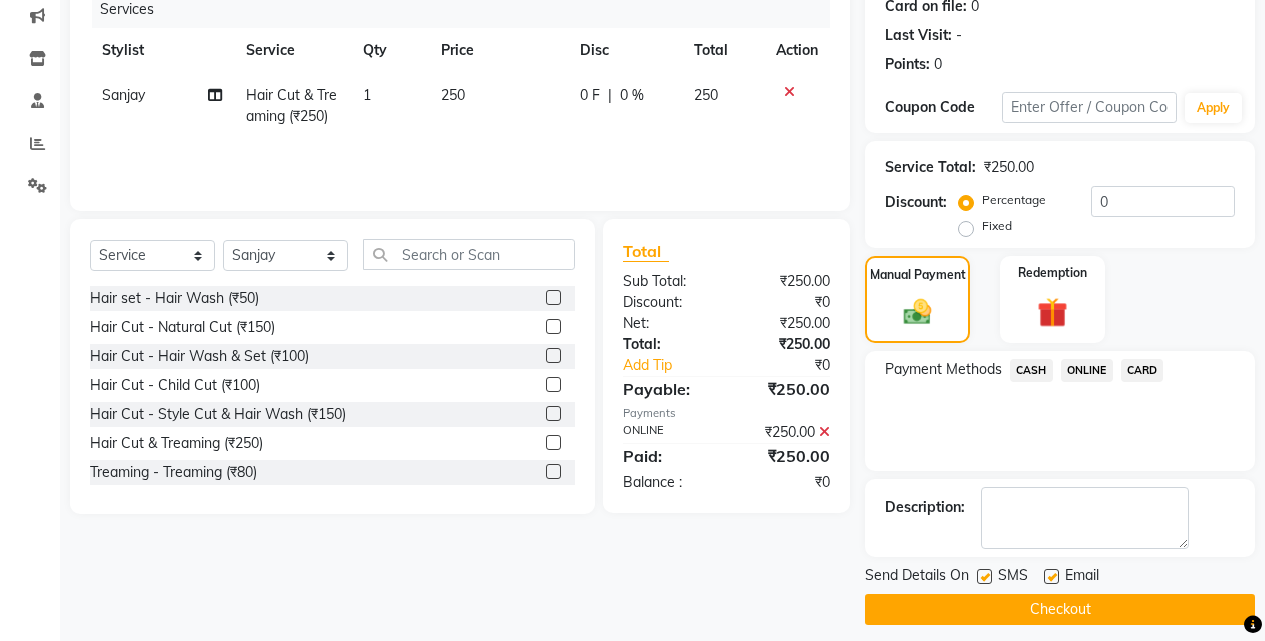 scroll, scrollTop: 271, scrollLeft: 0, axis: vertical 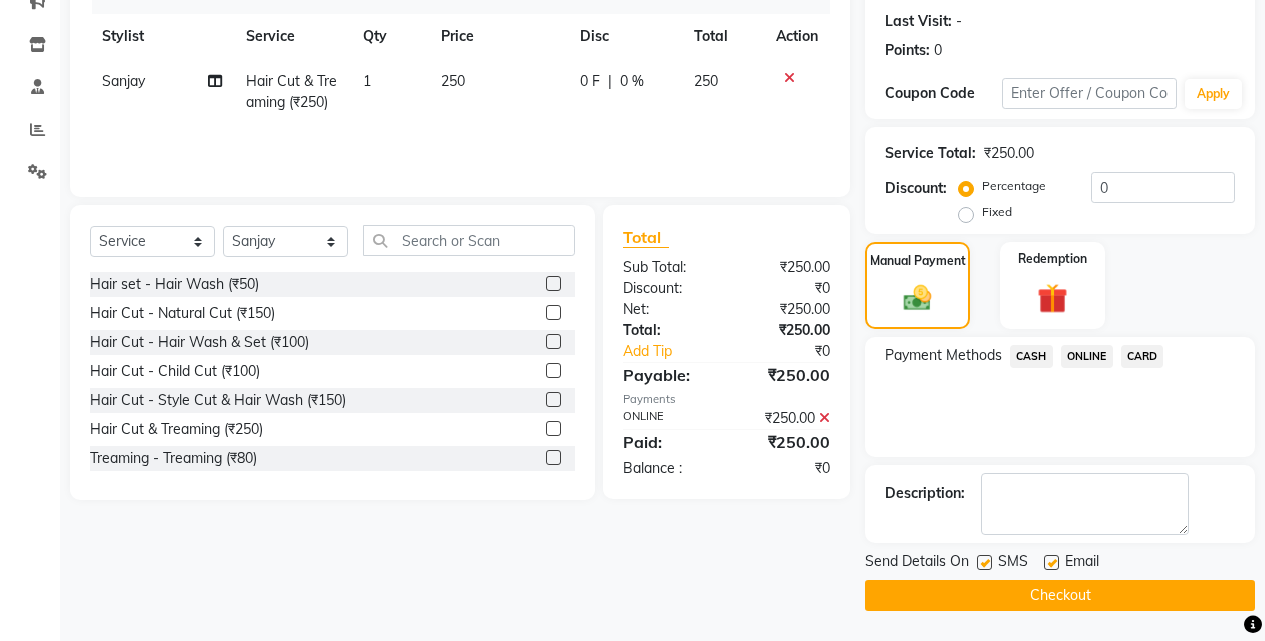 click on "Checkout" 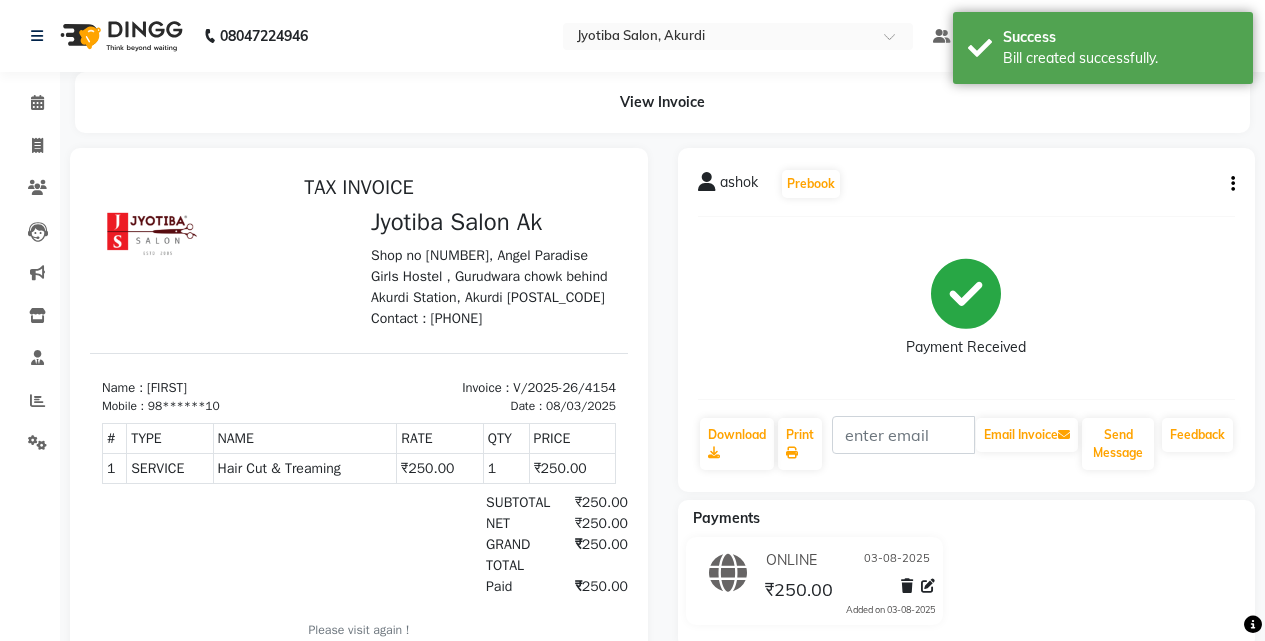 scroll, scrollTop: 0, scrollLeft: 0, axis: both 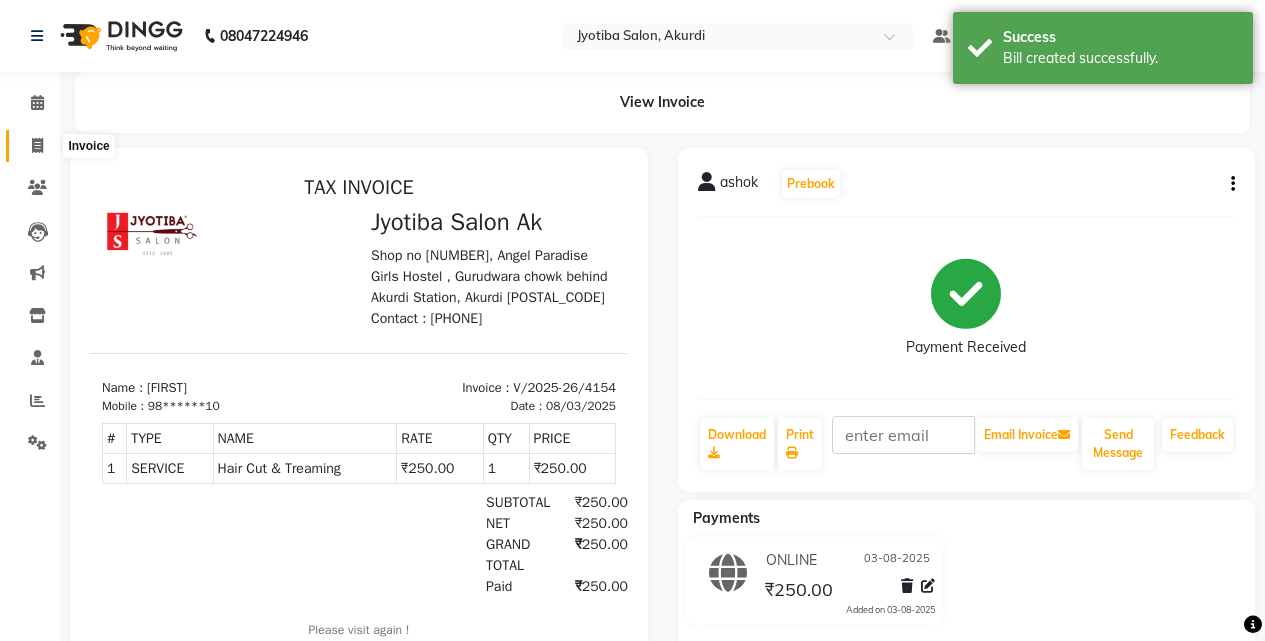 click 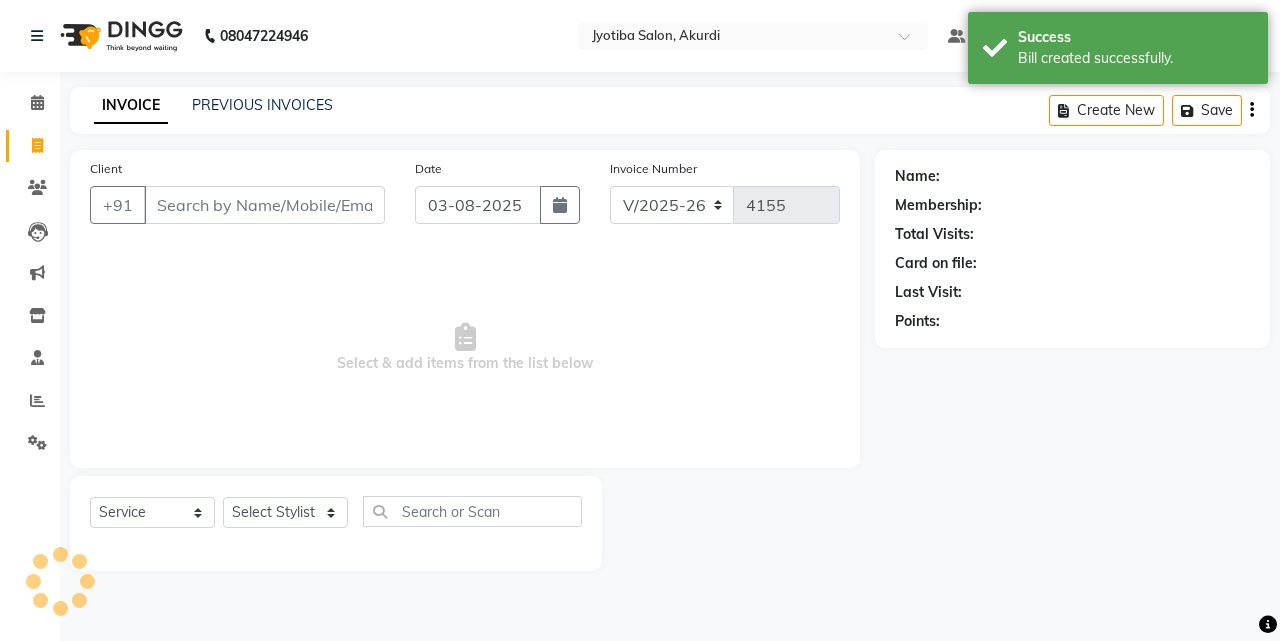 click on "Client" at bounding box center (264, 205) 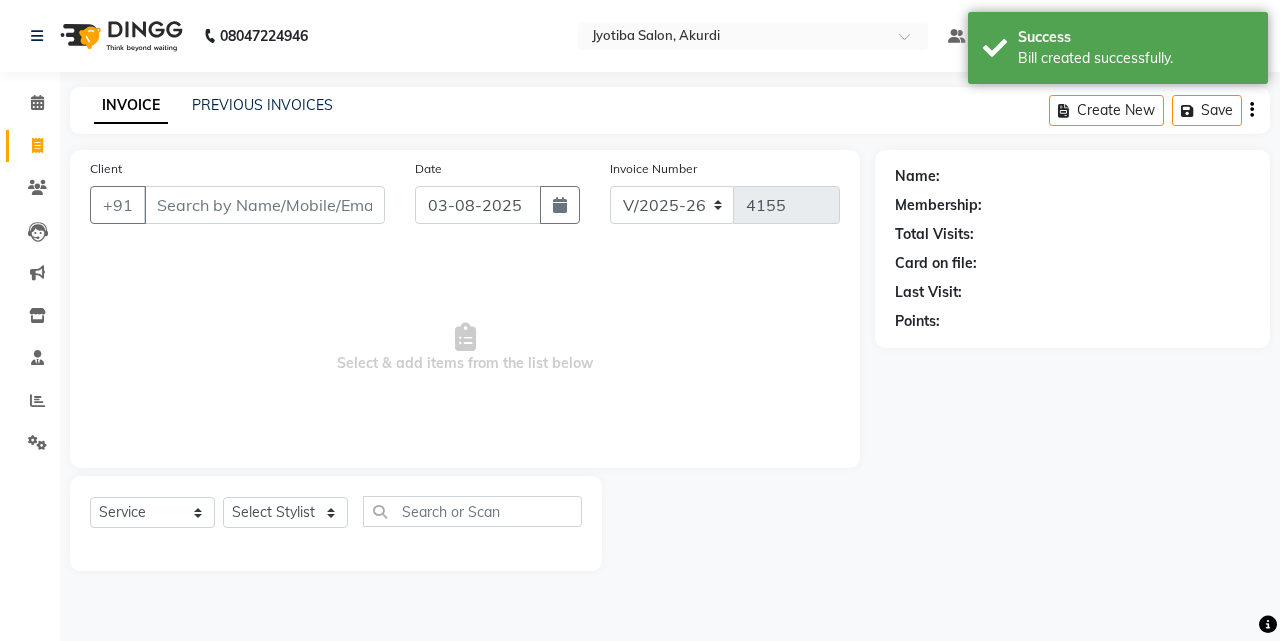 click on "Client" at bounding box center (264, 205) 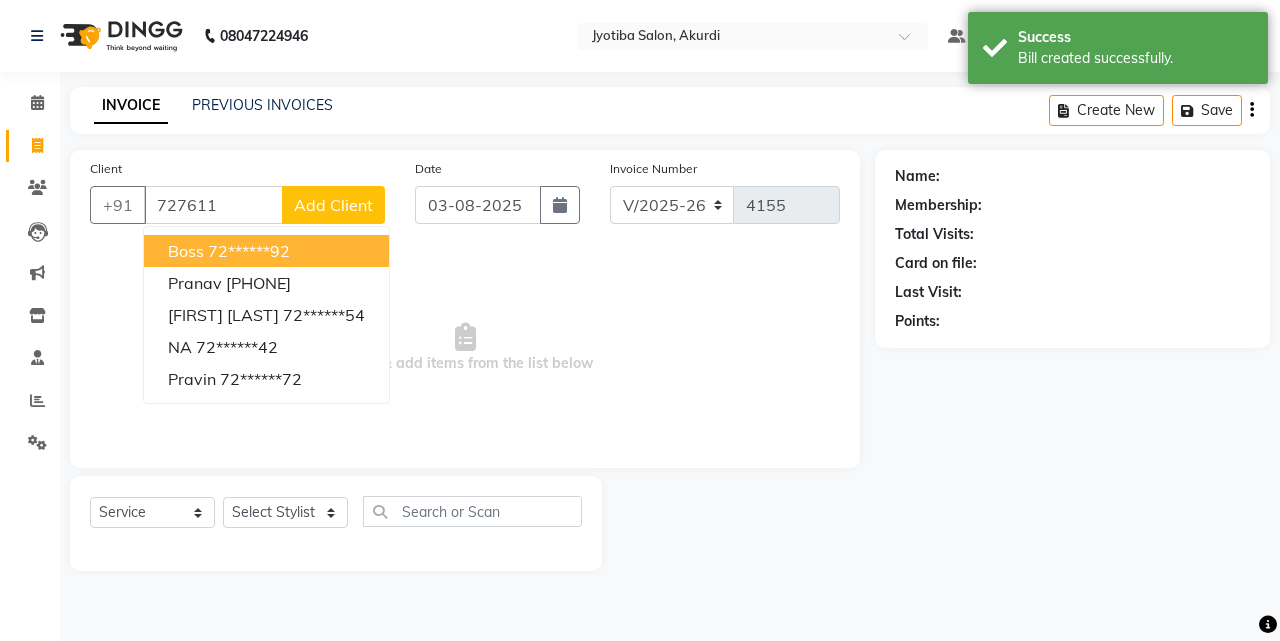 click on "Boss  72******92" at bounding box center [266, 251] 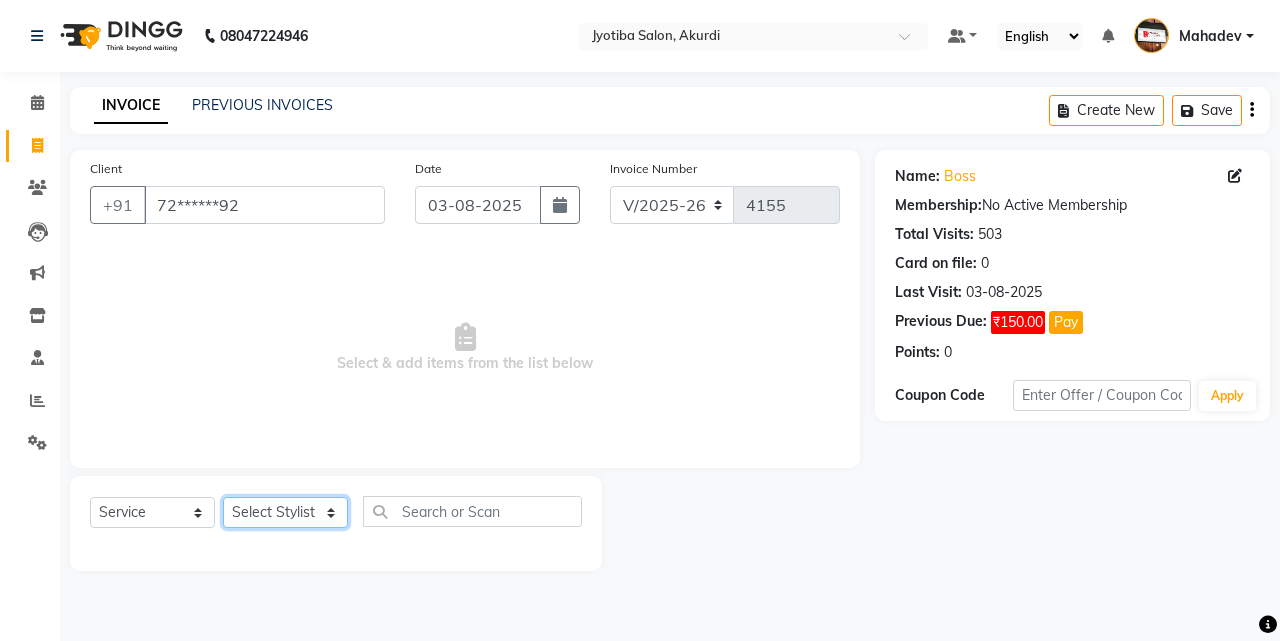 click on "Select Stylist Ajaj Ansari sahid Arif Ganpat  Mahadev manish choudhari Parmu tatya  Prem Rajan Sanjay Sanjay Santosh  Shop  Sohel  Vinod" 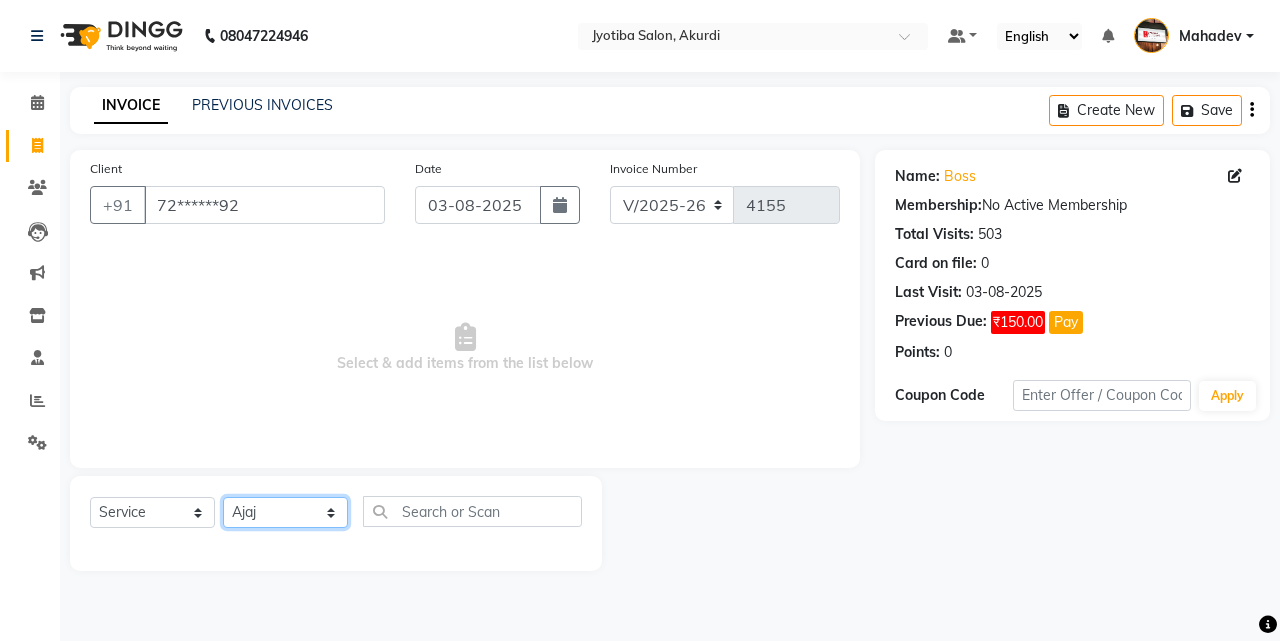 click on "Select Stylist Ajaj Ansari sahid Arif Ganpat  Mahadev manish choudhari Parmu tatya  Prem Rajan Sanjay Sanjay Santosh  Shop  Sohel  Vinod" 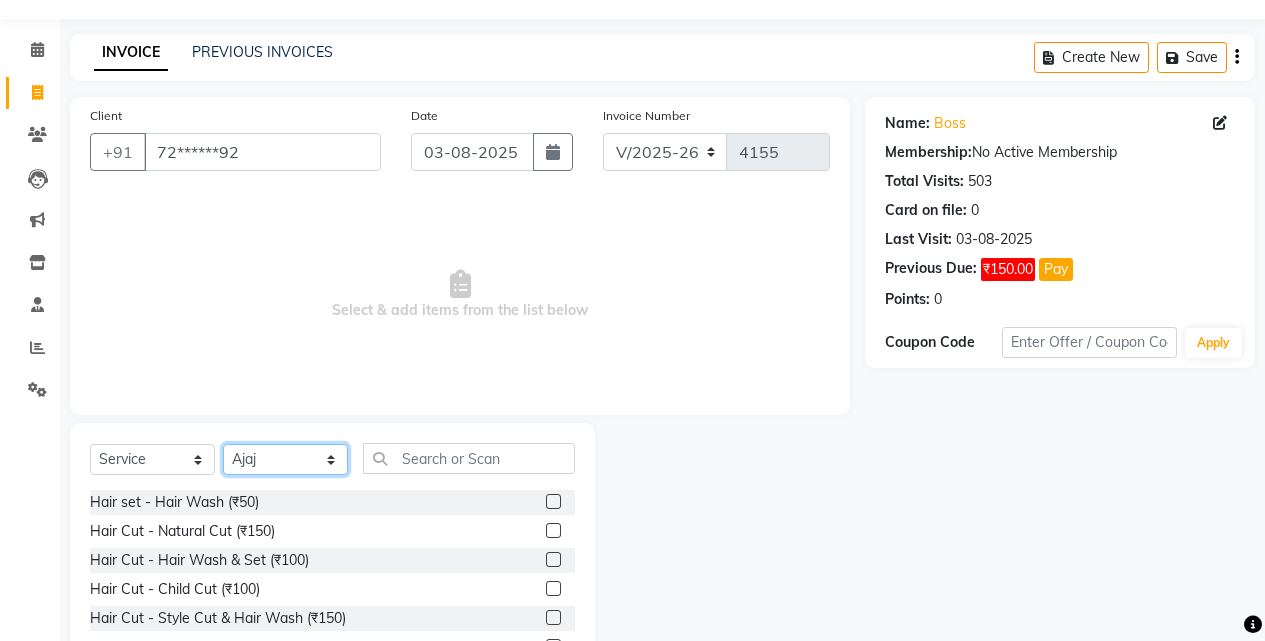 scroll, scrollTop: 160, scrollLeft: 0, axis: vertical 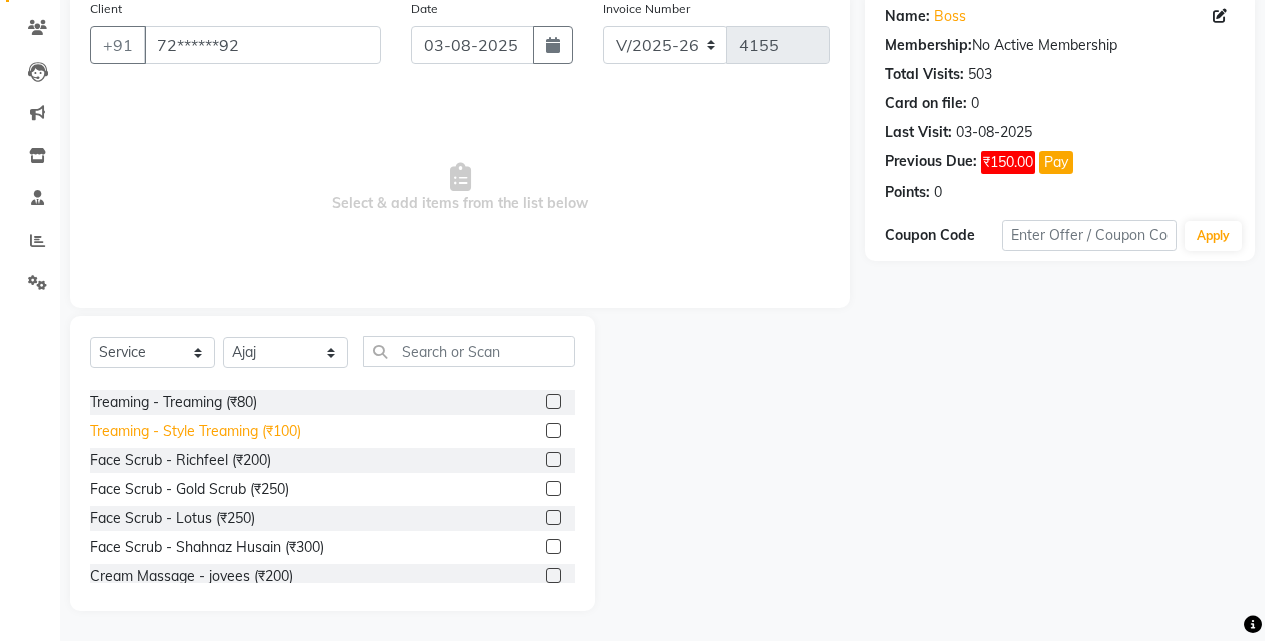 click on "Treaming - Style Treaming (₹100)" 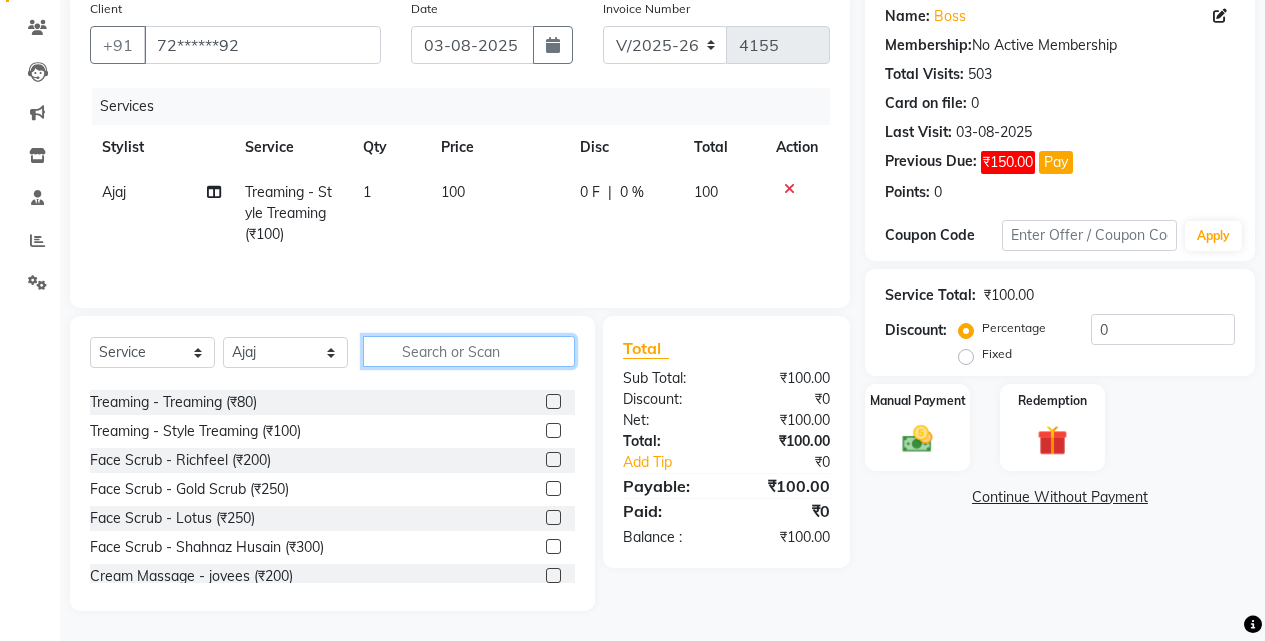 click 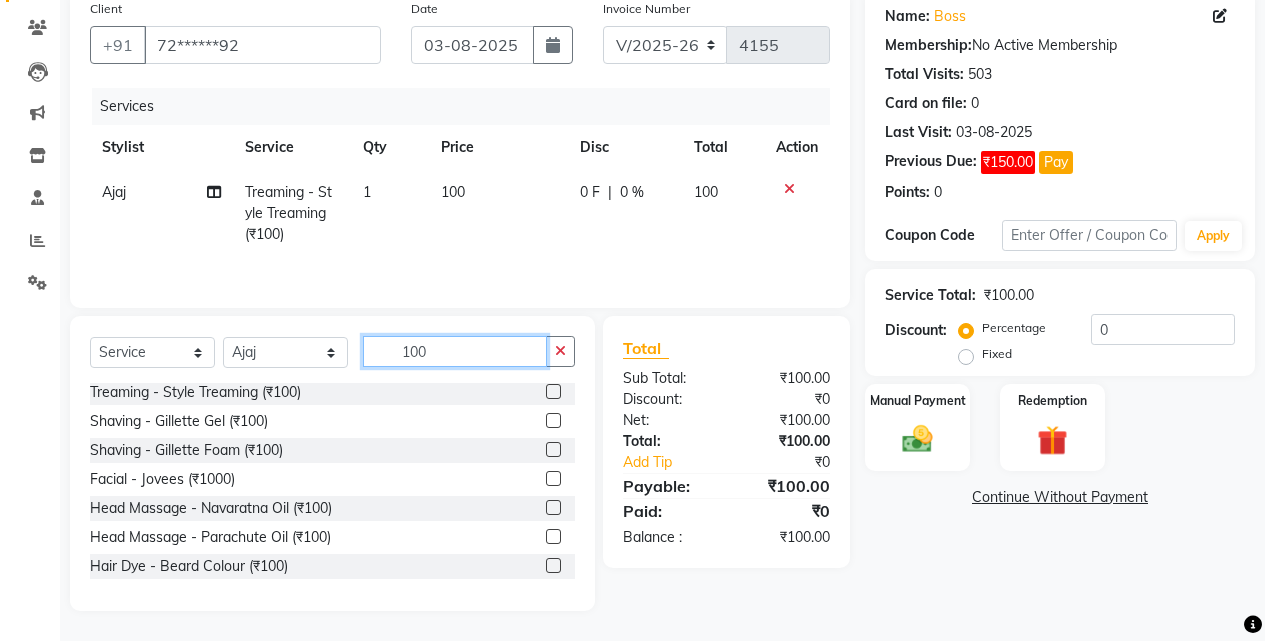 scroll, scrollTop: 22, scrollLeft: 0, axis: vertical 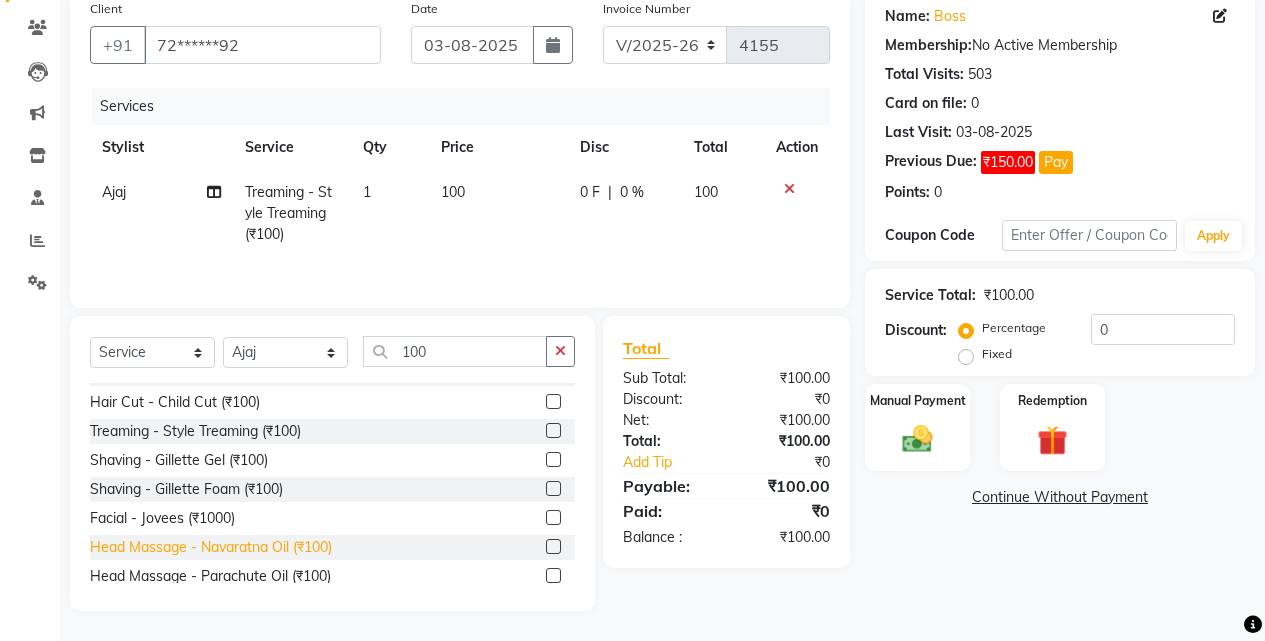 click on "Head Massage - Navaratna Oil (₹100)" 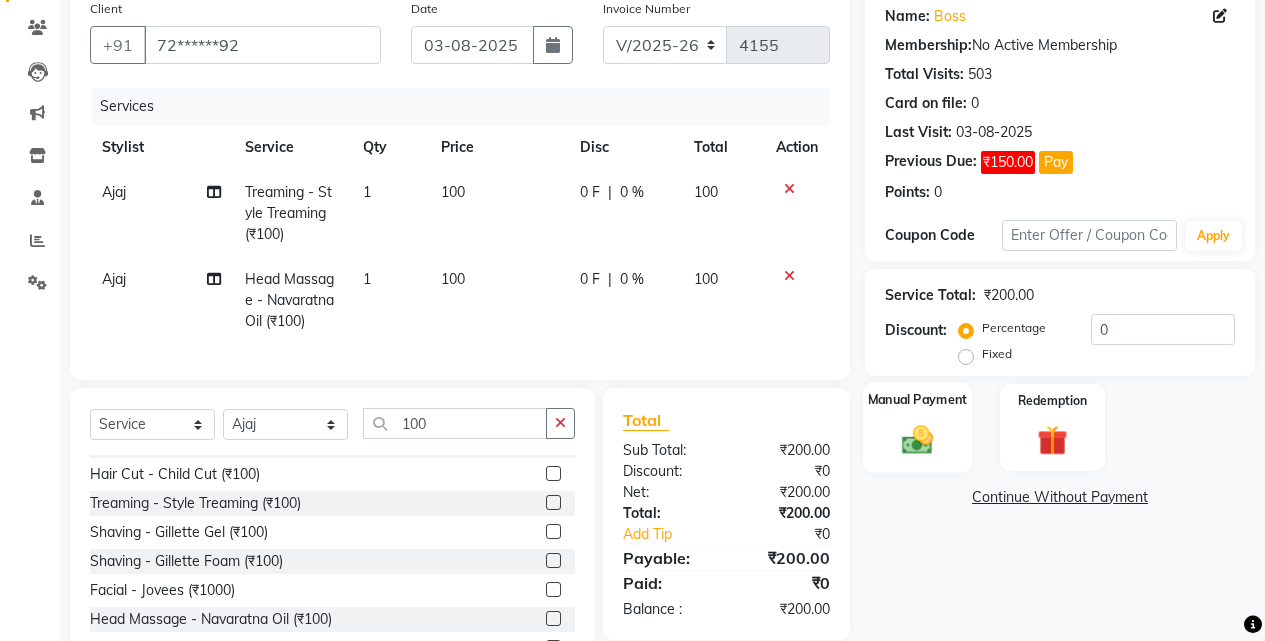 click on "Manual Payment" 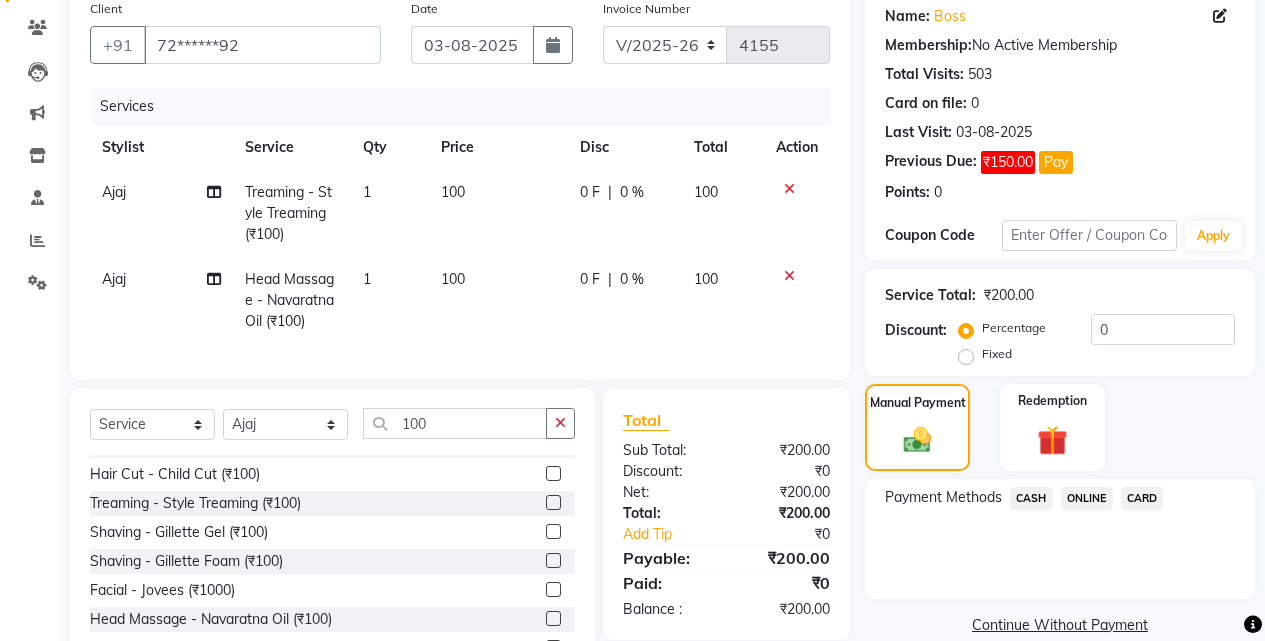 click on "ONLINE" 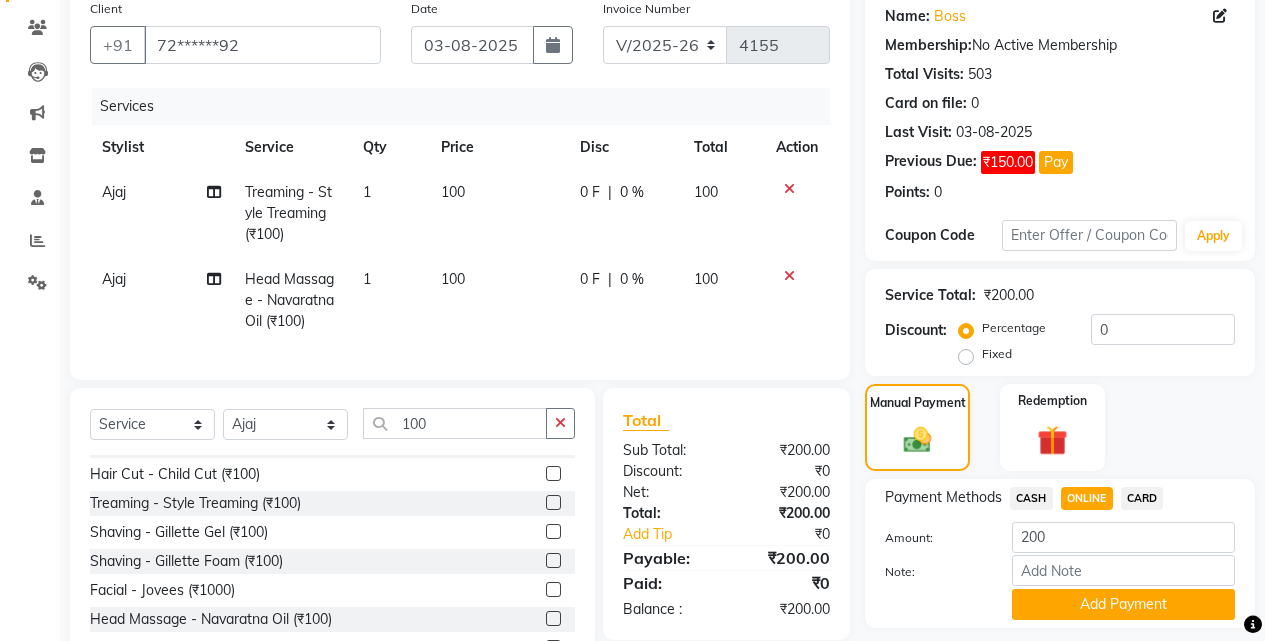 click on "Add Payment" 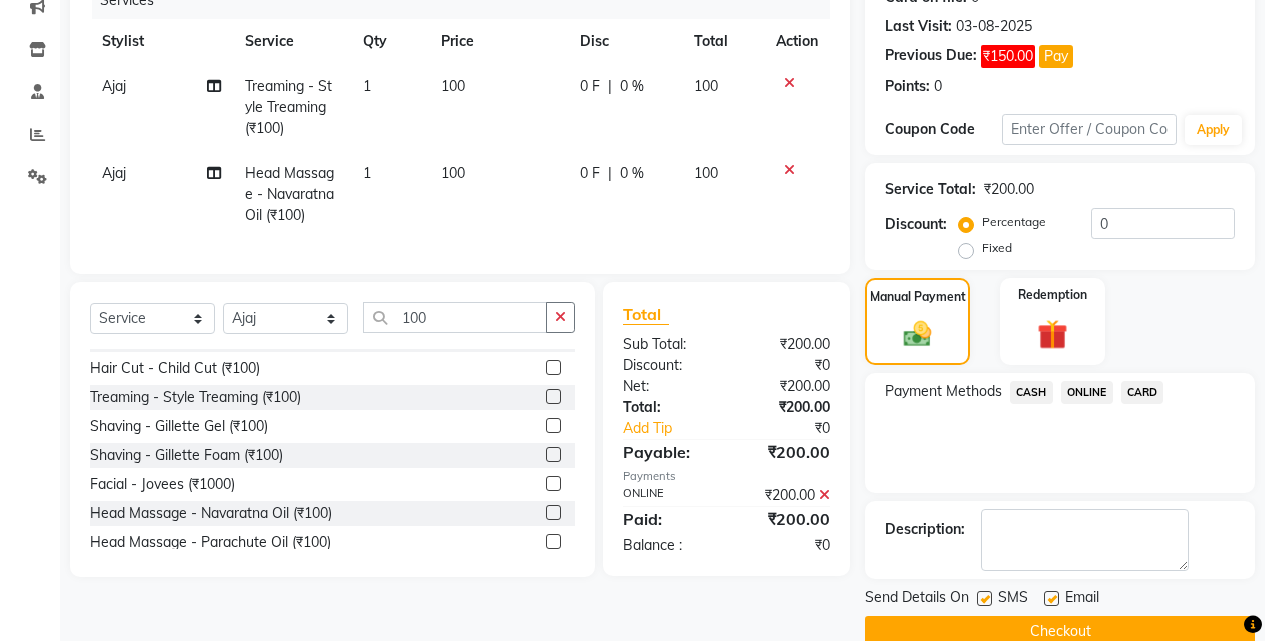 scroll, scrollTop: 302, scrollLeft: 0, axis: vertical 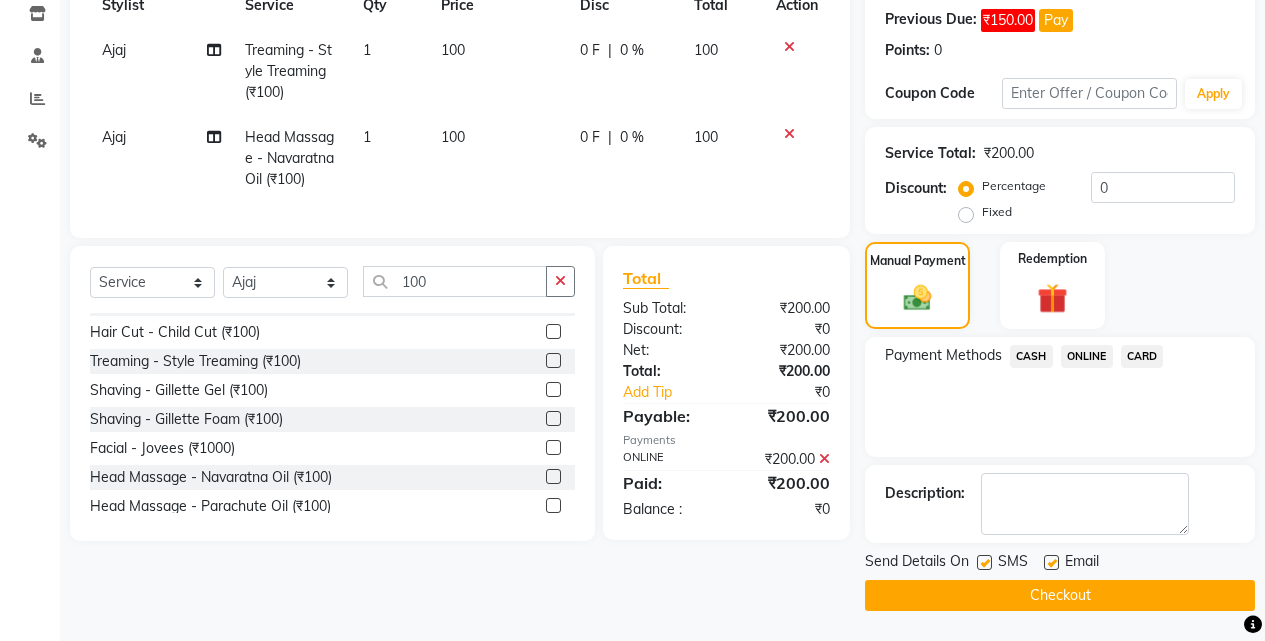 click on "Send Details On SMS Email  Checkout" 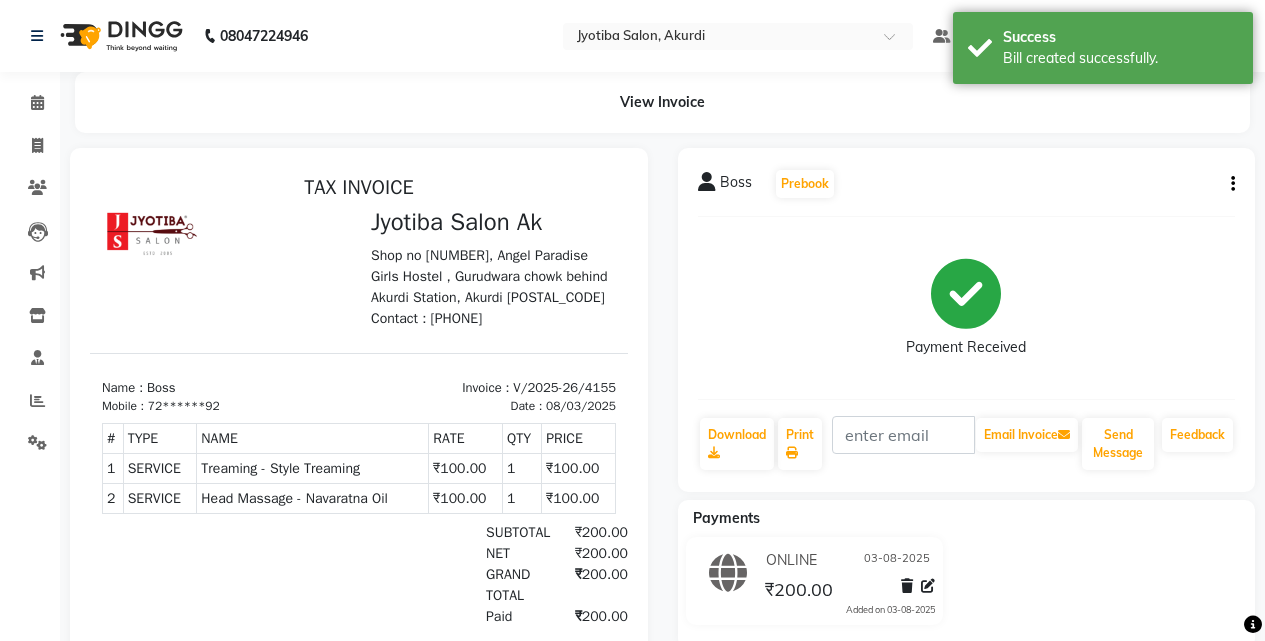scroll, scrollTop: 0, scrollLeft: 0, axis: both 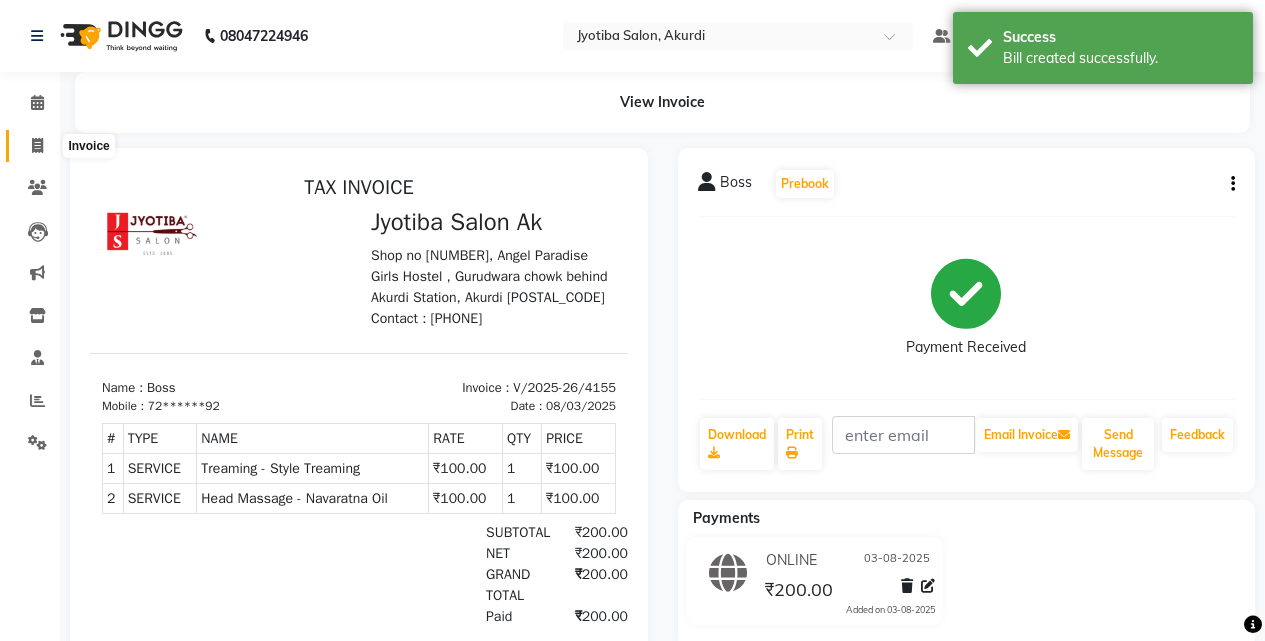 click on "Invoice" 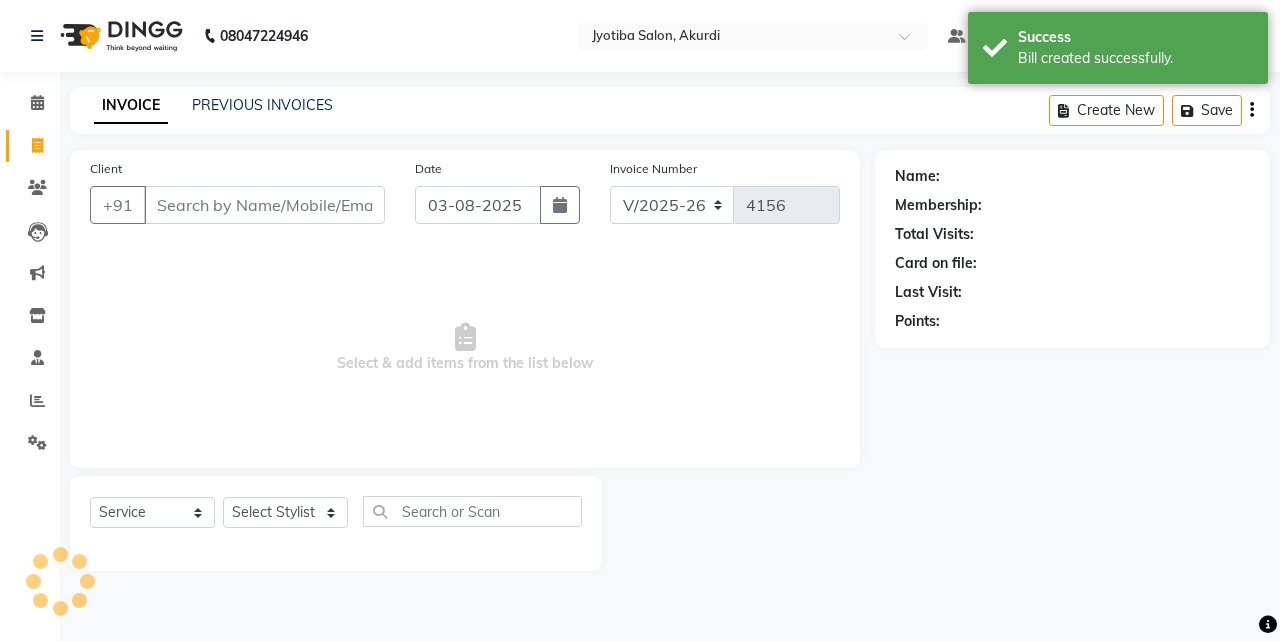 click on "Client" at bounding box center (264, 205) 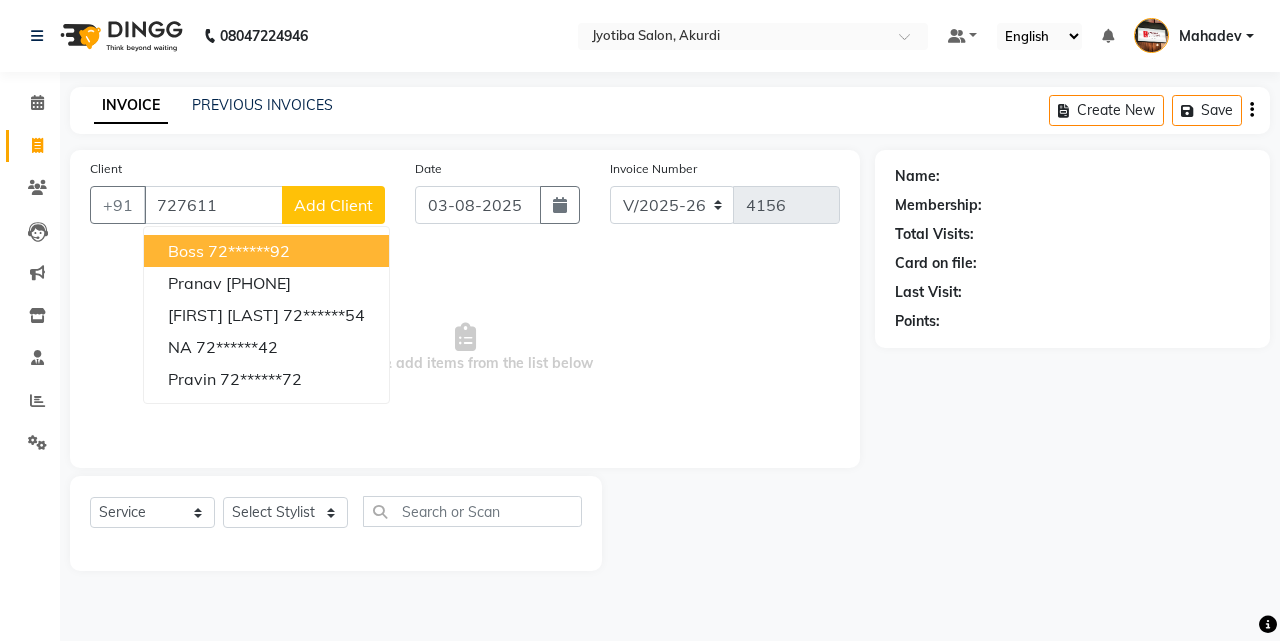 click on "Boss  72******92" at bounding box center (266, 251) 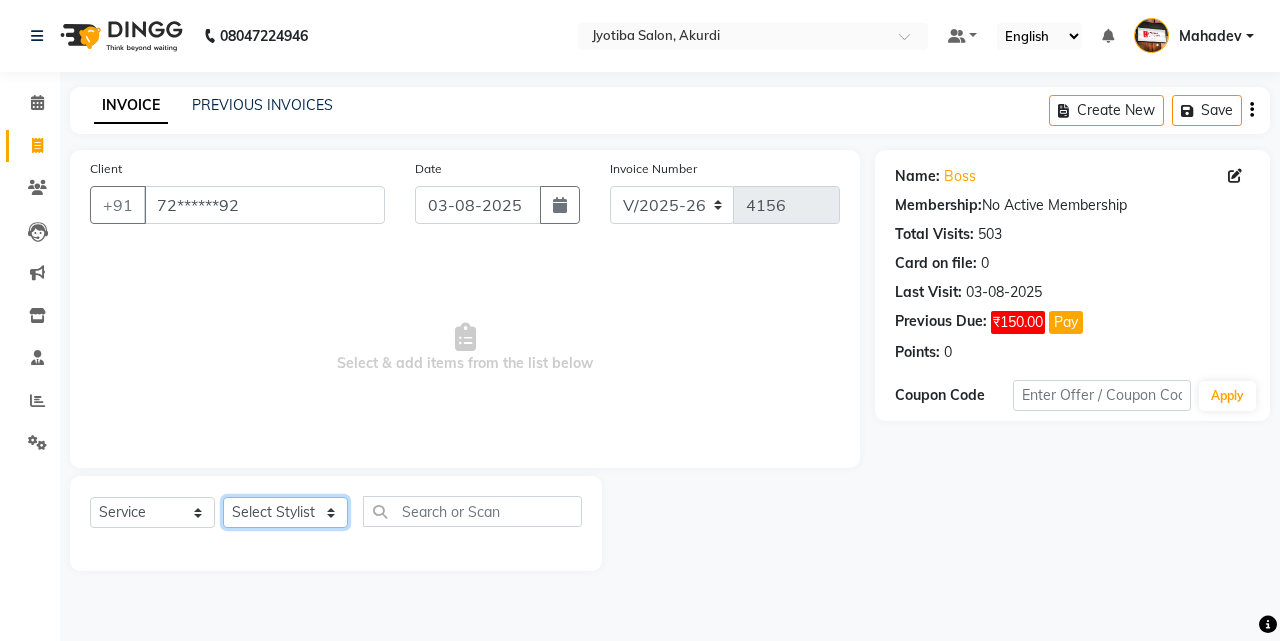 click on "Select Stylist Ajaj Ansari sahid Arif Ganpat  Mahadev manish choudhari Parmu tatya  Prem Rajan Sanjay Sanjay Santosh  Shop  Sohel  Vinod" 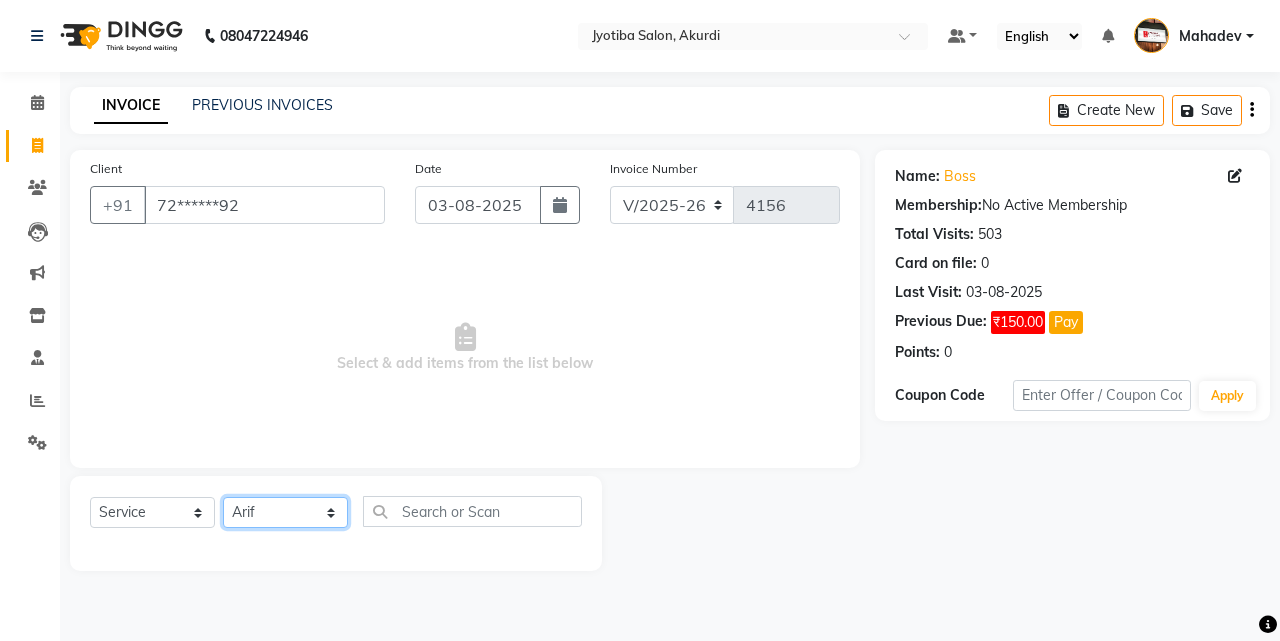 click on "Select Stylist Ajaj Ansari sahid Arif Ganpat  Mahadev manish choudhari Parmu tatya  Prem Rajan Sanjay Sanjay Santosh  Shop  Sohel  Vinod" 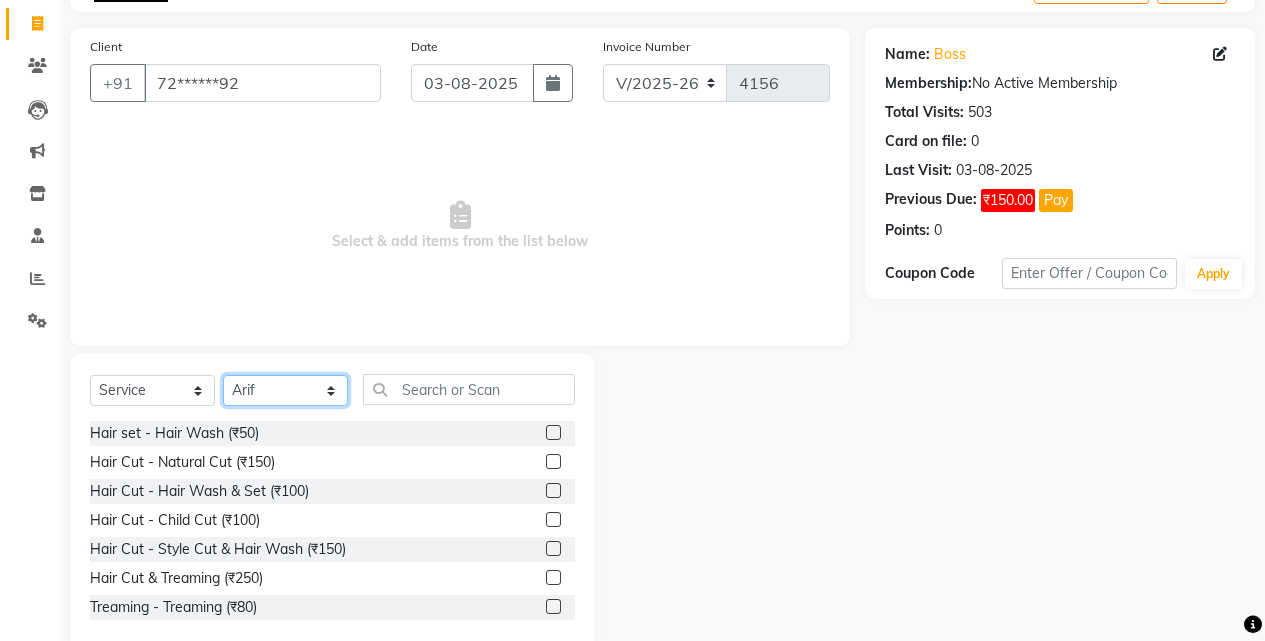 scroll, scrollTop: 160, scrollLeft: 0, axis: vertical 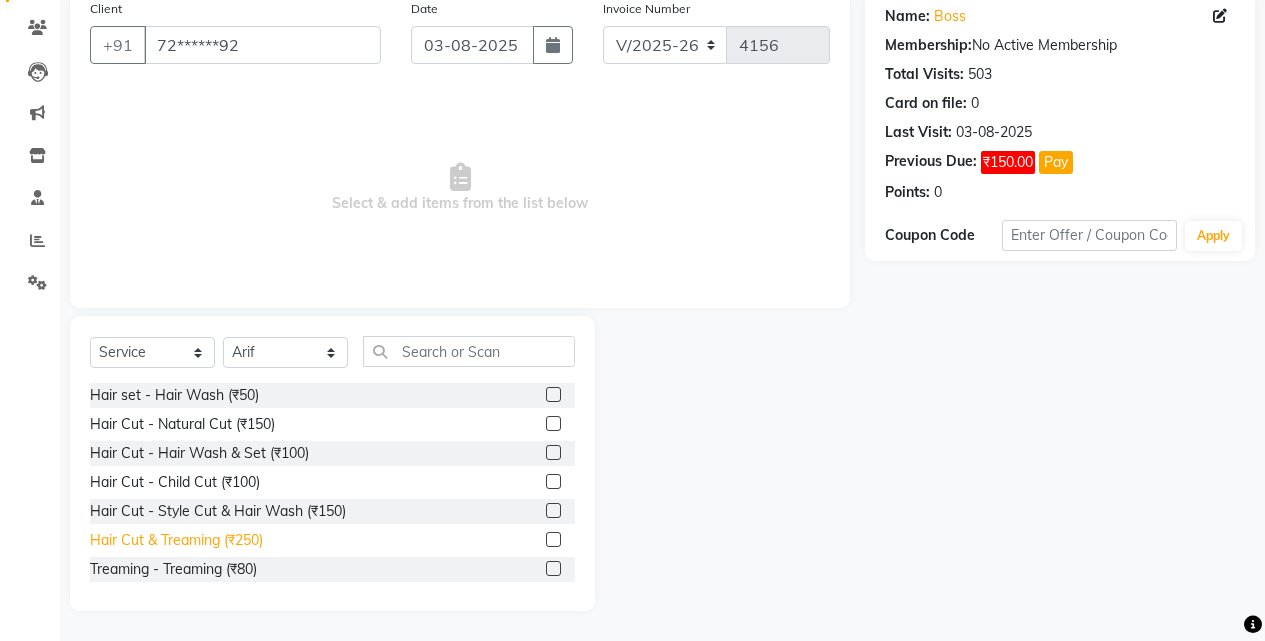 click on "Hair Cut & Treaming  (₹250)" 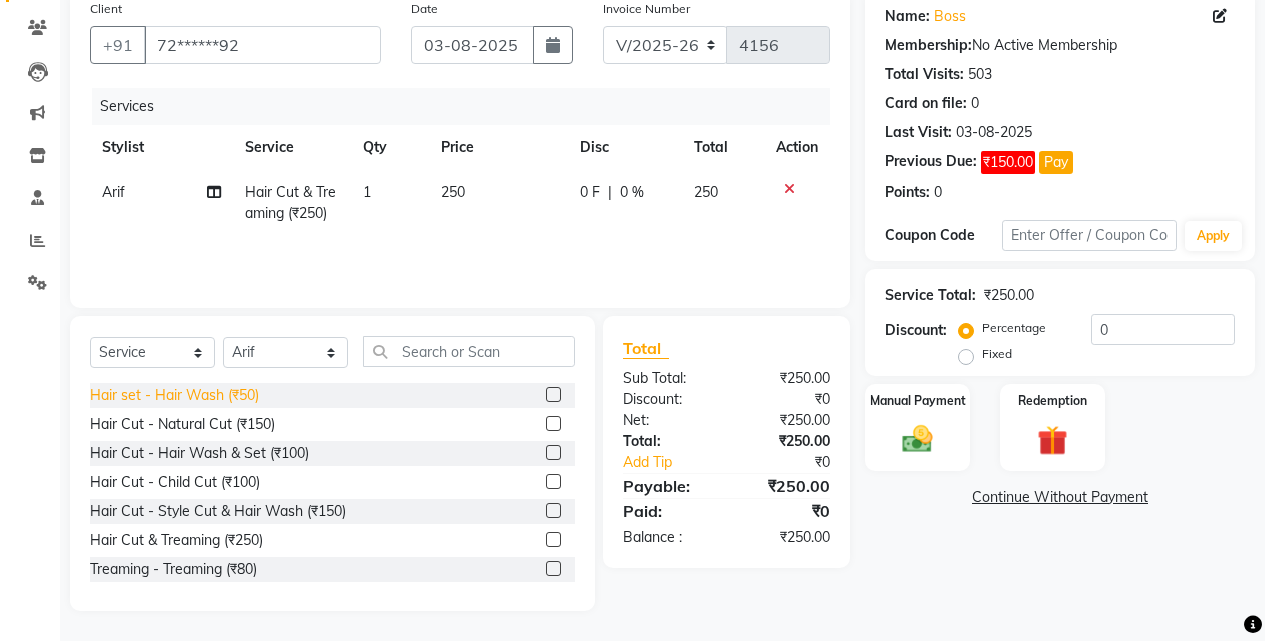 click on "Hair set - Hair Wash (₹50)" 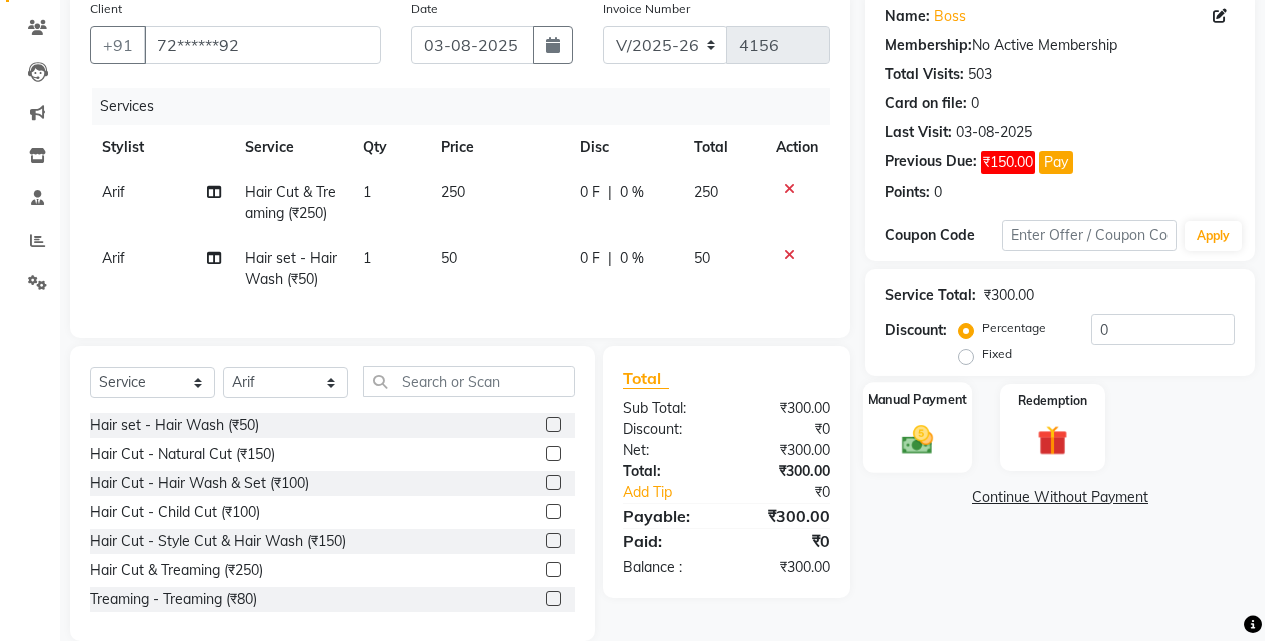 click on "Manual Payment" 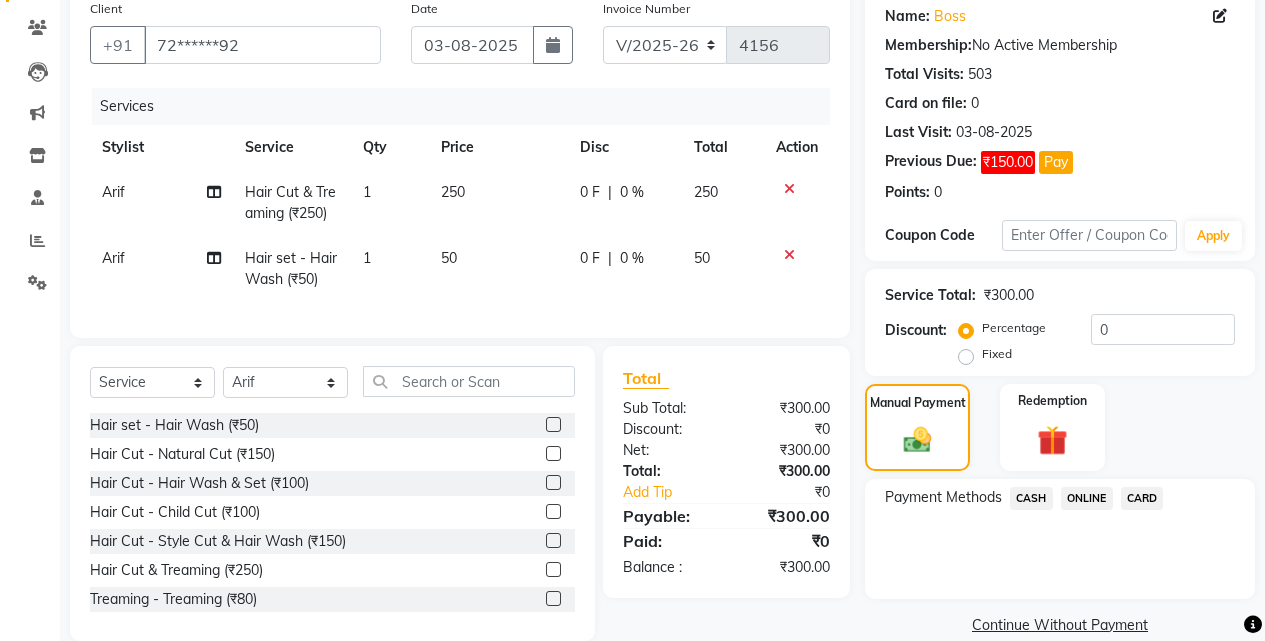 click on "CASH" 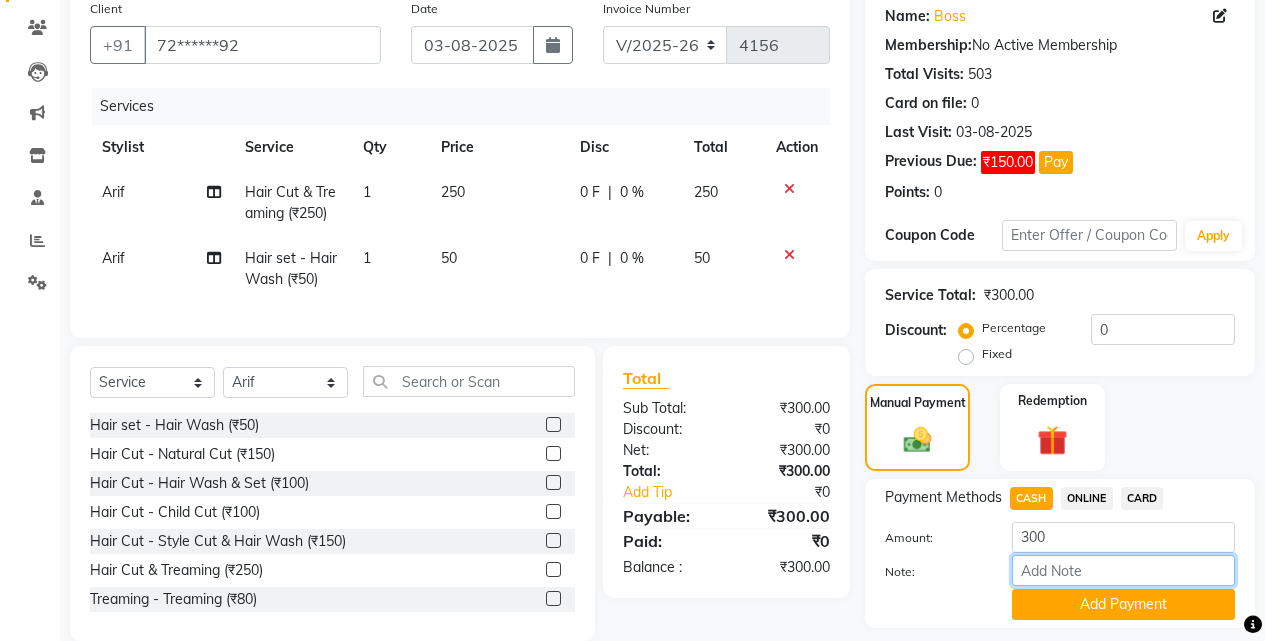 click on "Note:" at bounding box center (1123, 570) 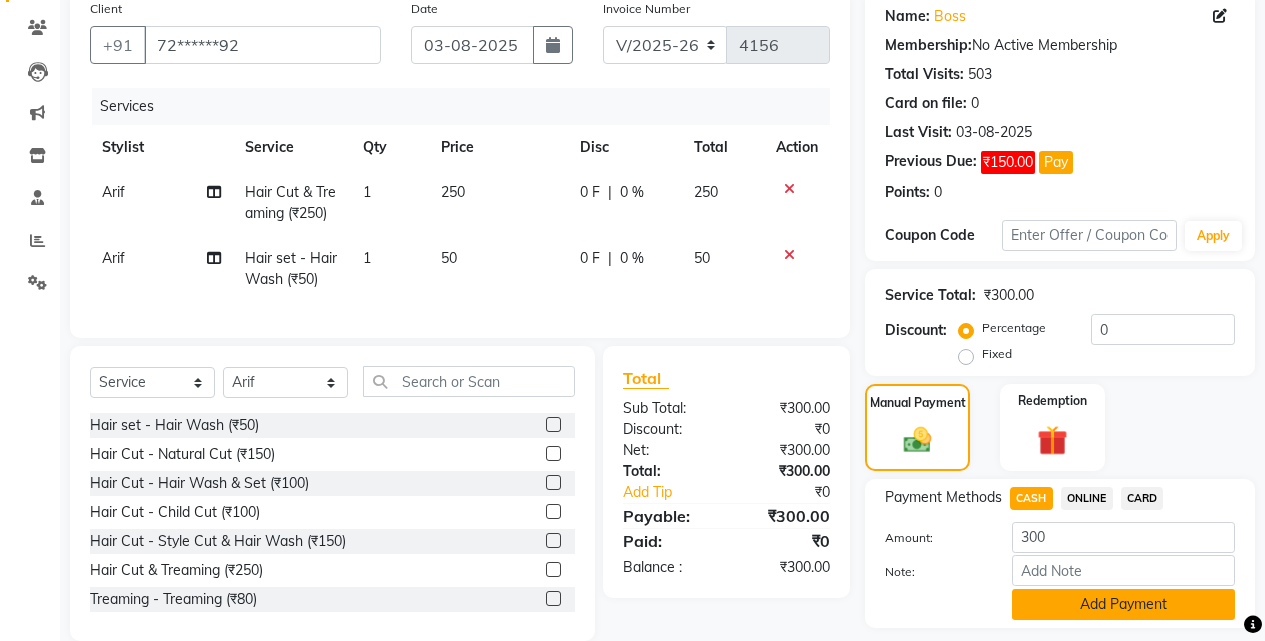 click on "Add Payment" 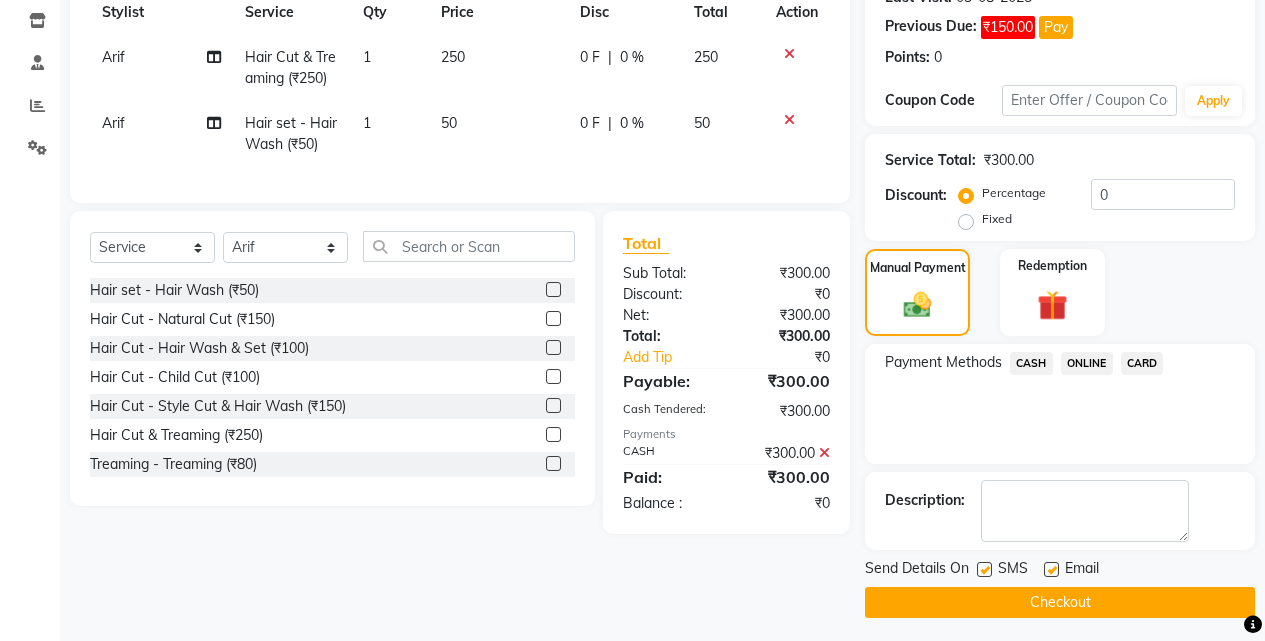 scroll, scrollTop: 302, scrollLeft: 0, axis: vertical 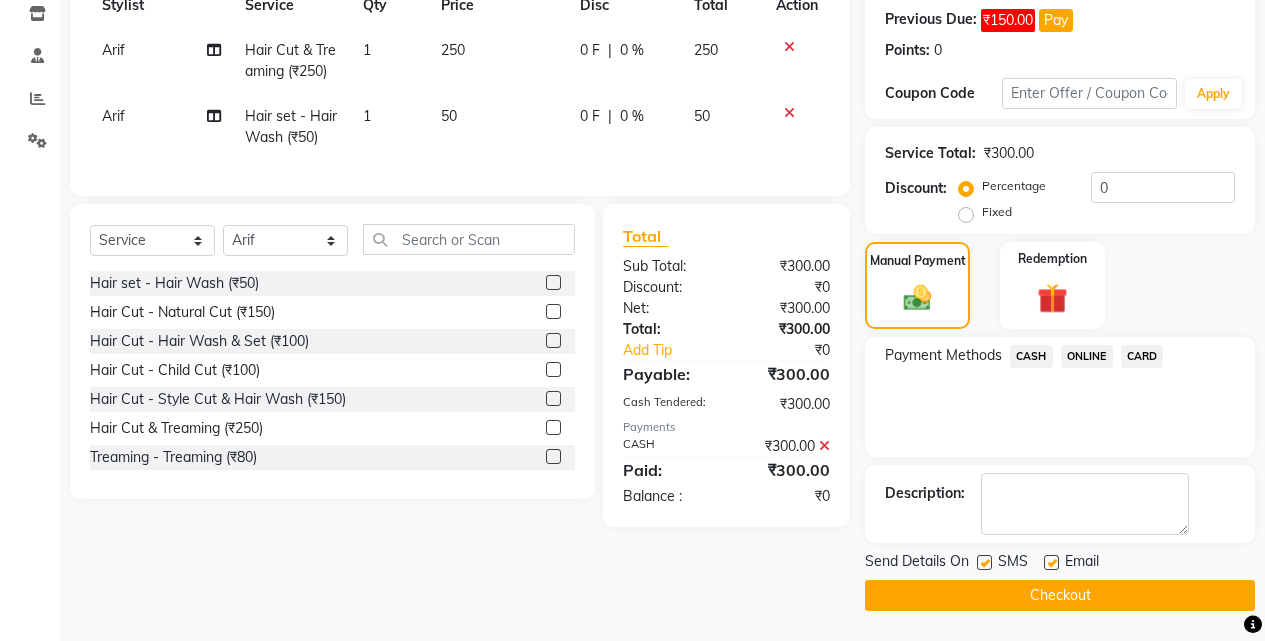 click on "Checkout" 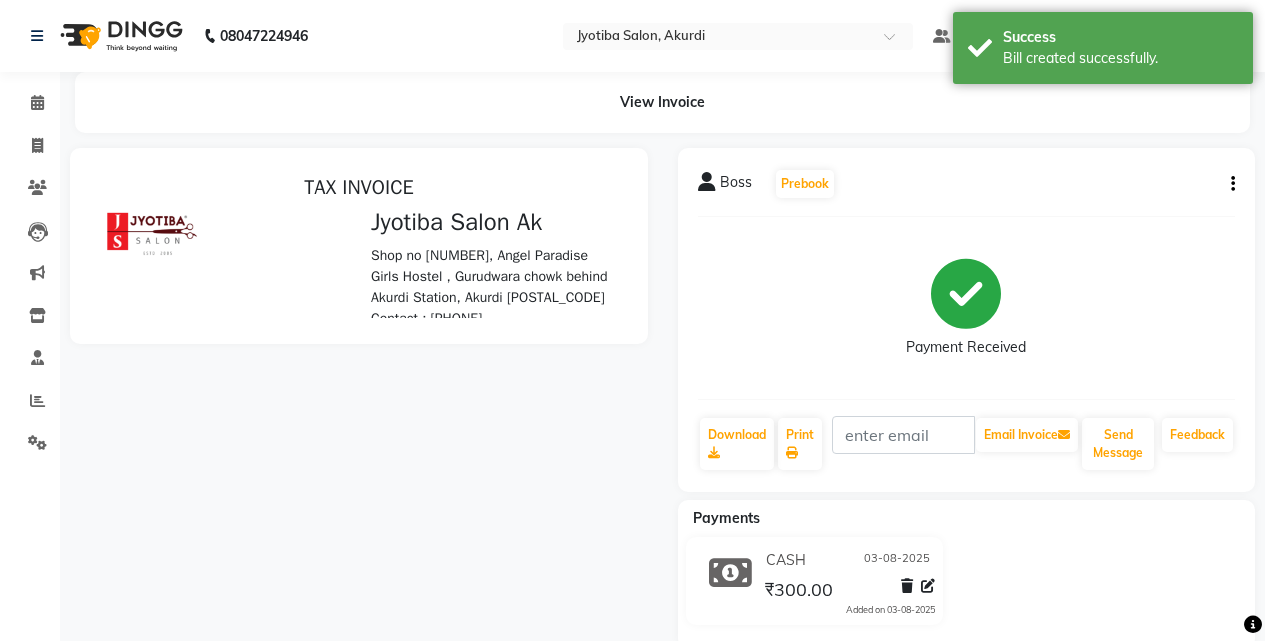 scroll, scrollTop: 0, scrollLeft: 0, axis: both 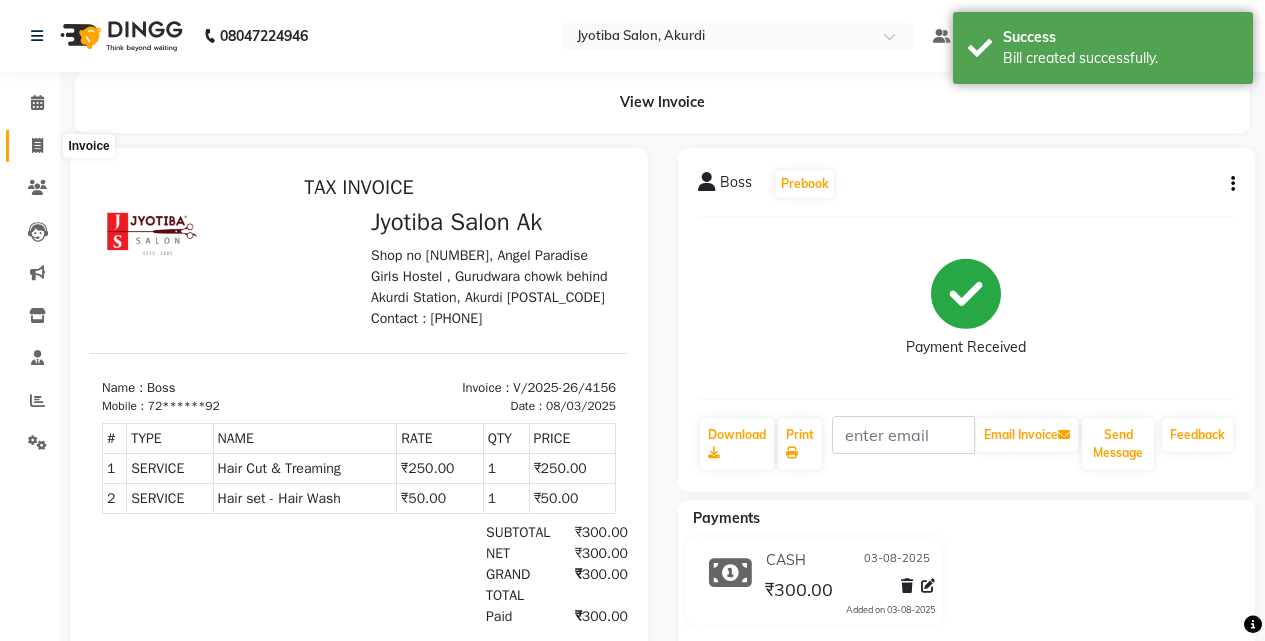 click 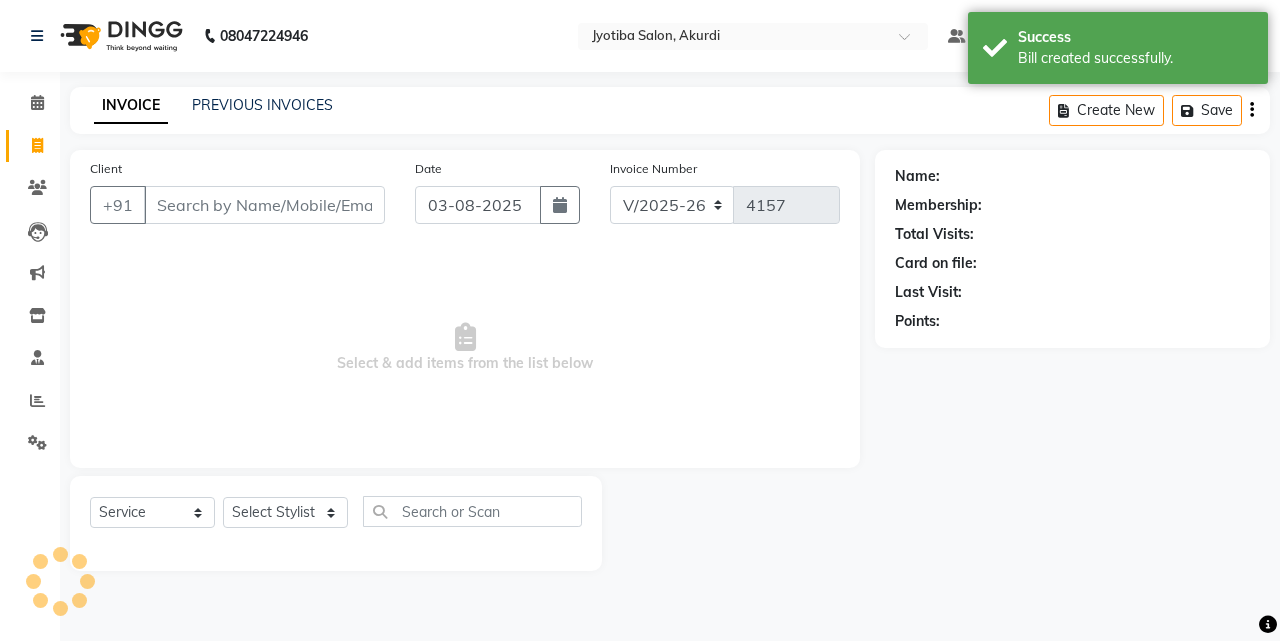 click on "Client" at bounding box center [264, 205] 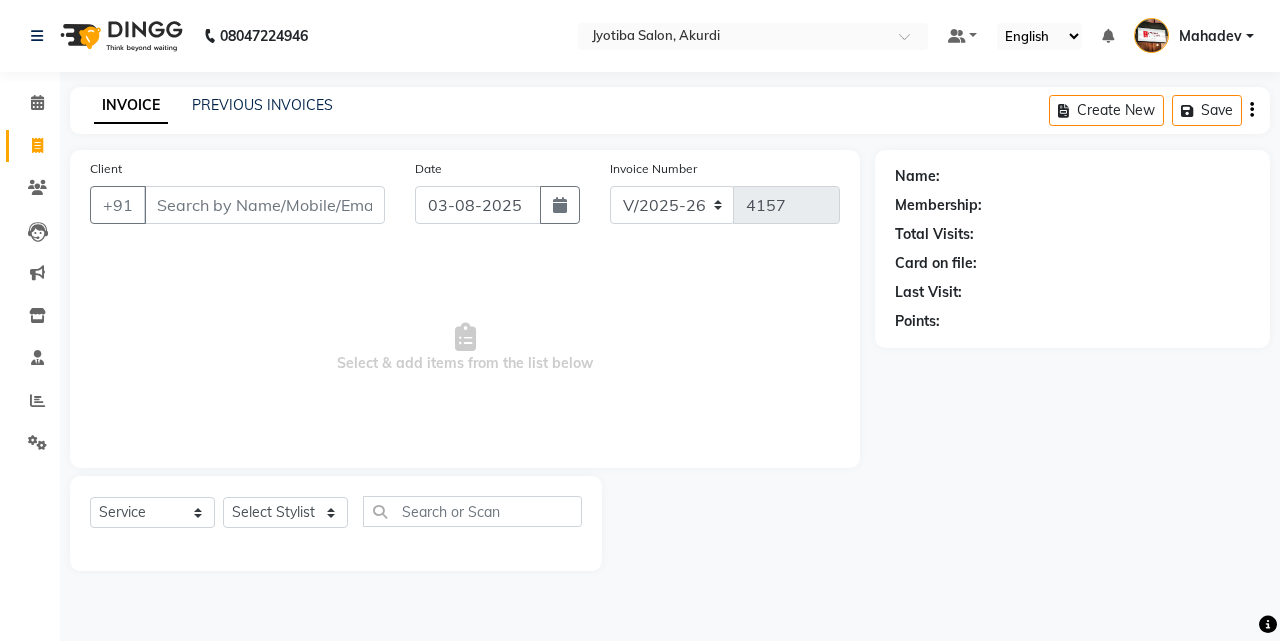 click on "Client" at bounding box center [264, 205] 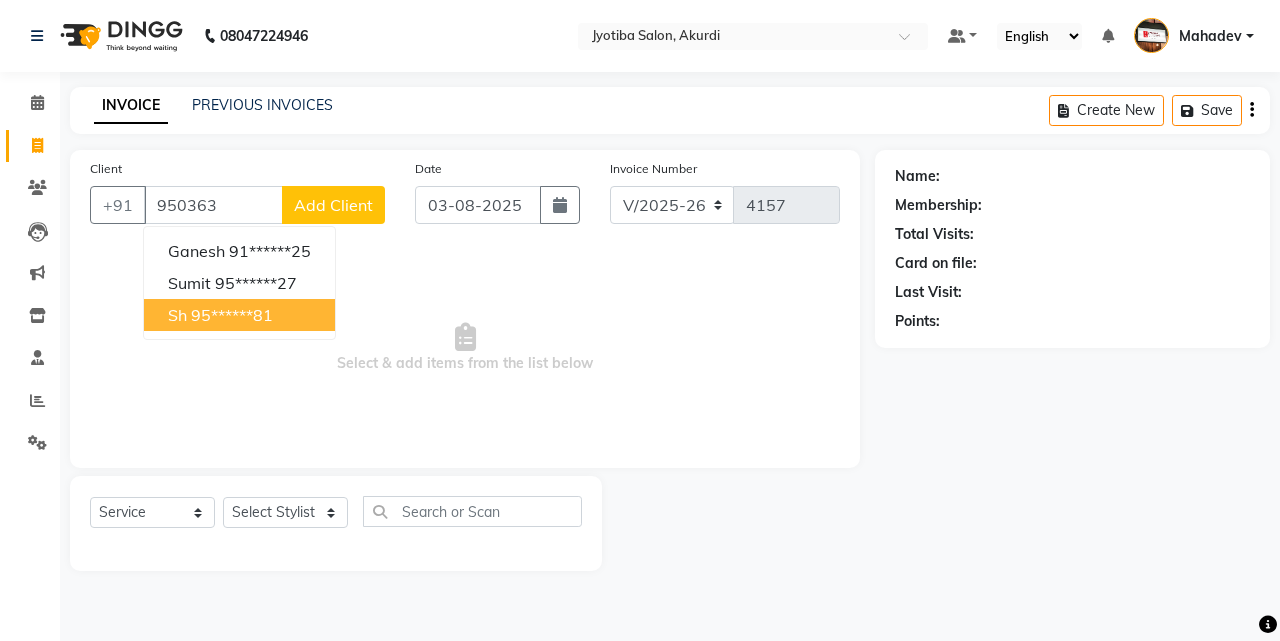 click on "sh  95******81" at bounding box center (239, 315) 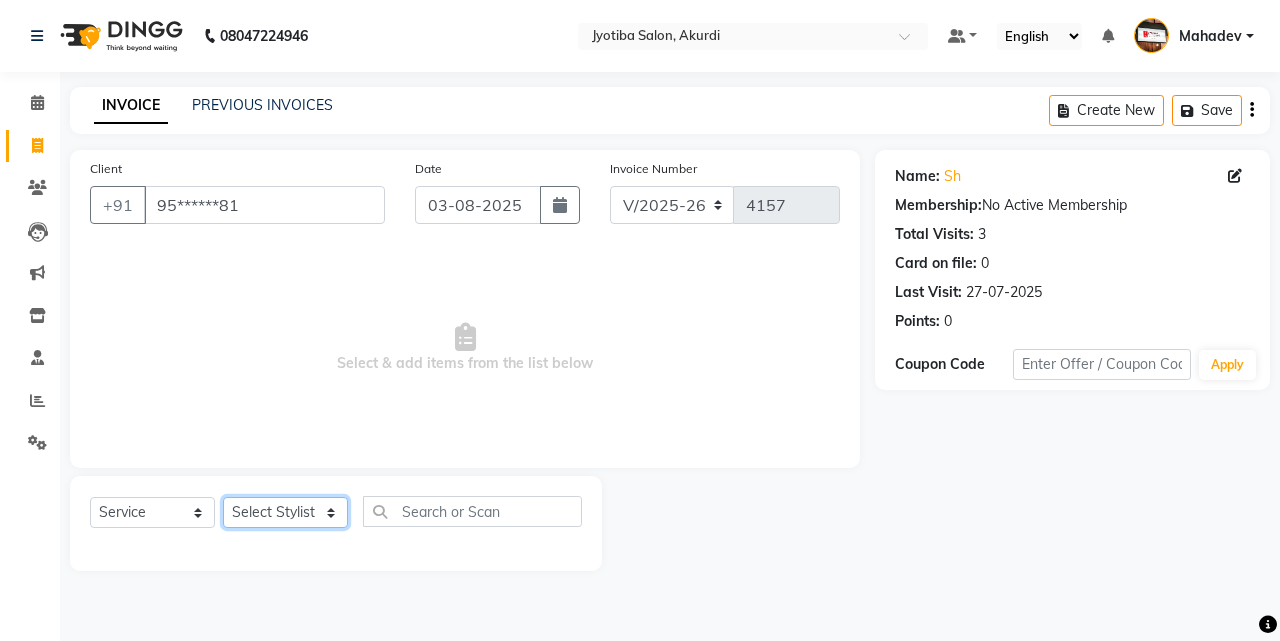 click on "Select Stylist Ajaj Ansari sahid Arif Ganpat  Mahadev manish choudhari Parmu tatya  Prem Rajan Sanjay Sanjay Santosh  Shop  Sohel  Vinod" 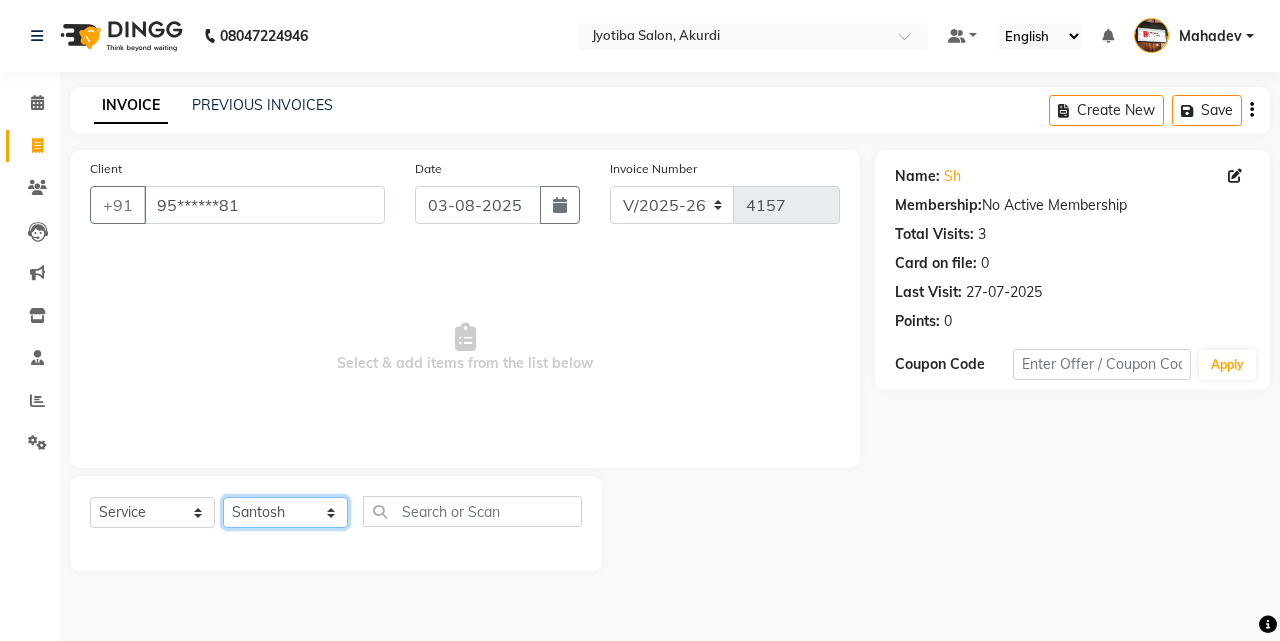 click on "Select Stylist Ajaj Ansari sahid Arif Ganpat  Mahadev manish choudhari Parmu tatya  Prem Rajan Sanjay Sanjay Santosh  Shop  Sohel  Vinod" 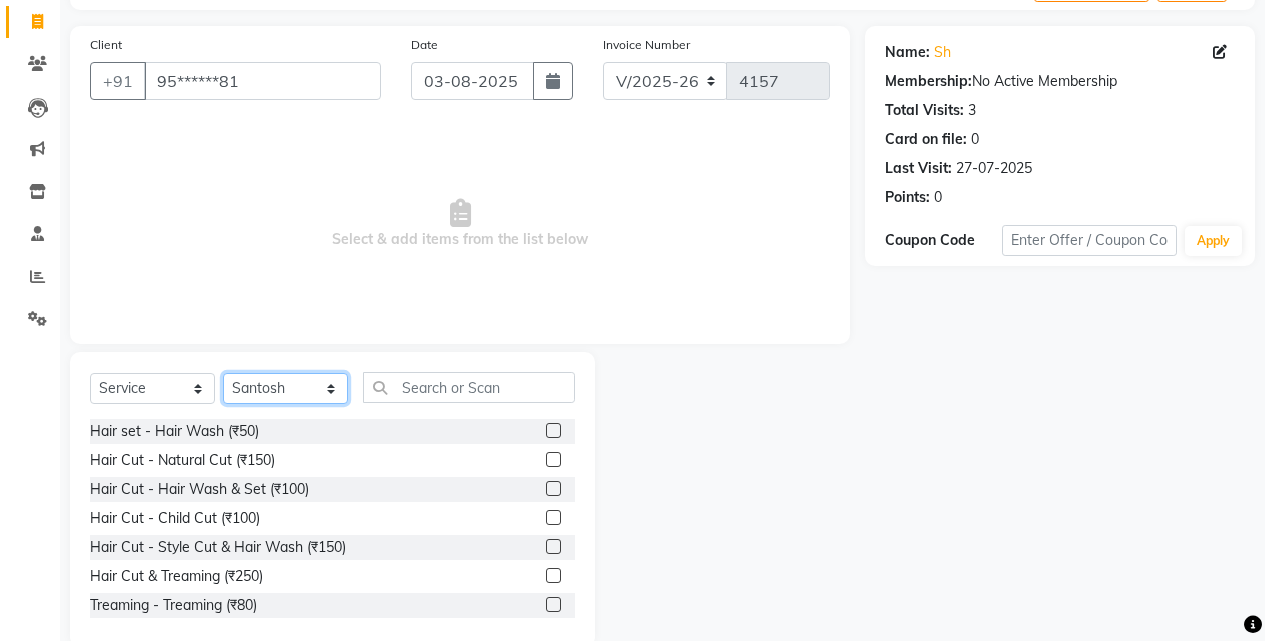 scroll, scrollTop: 160, scrollLeft: 0, axis: vertical 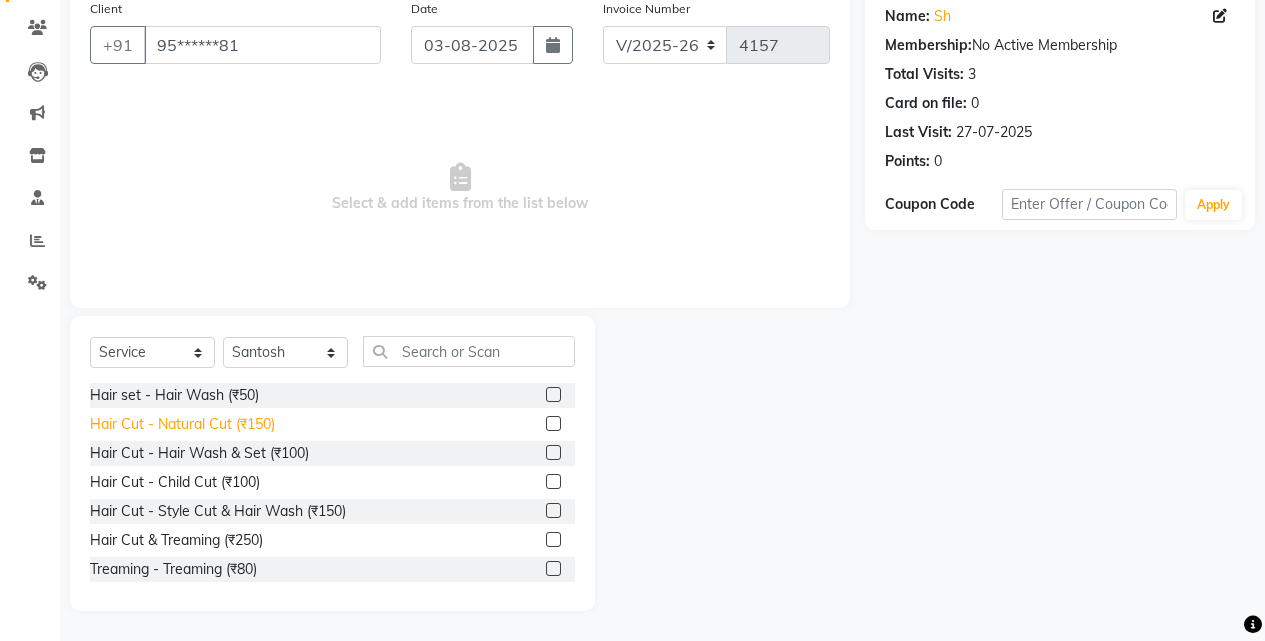 click on "Hair Cut - Natural Cut (₹150)" 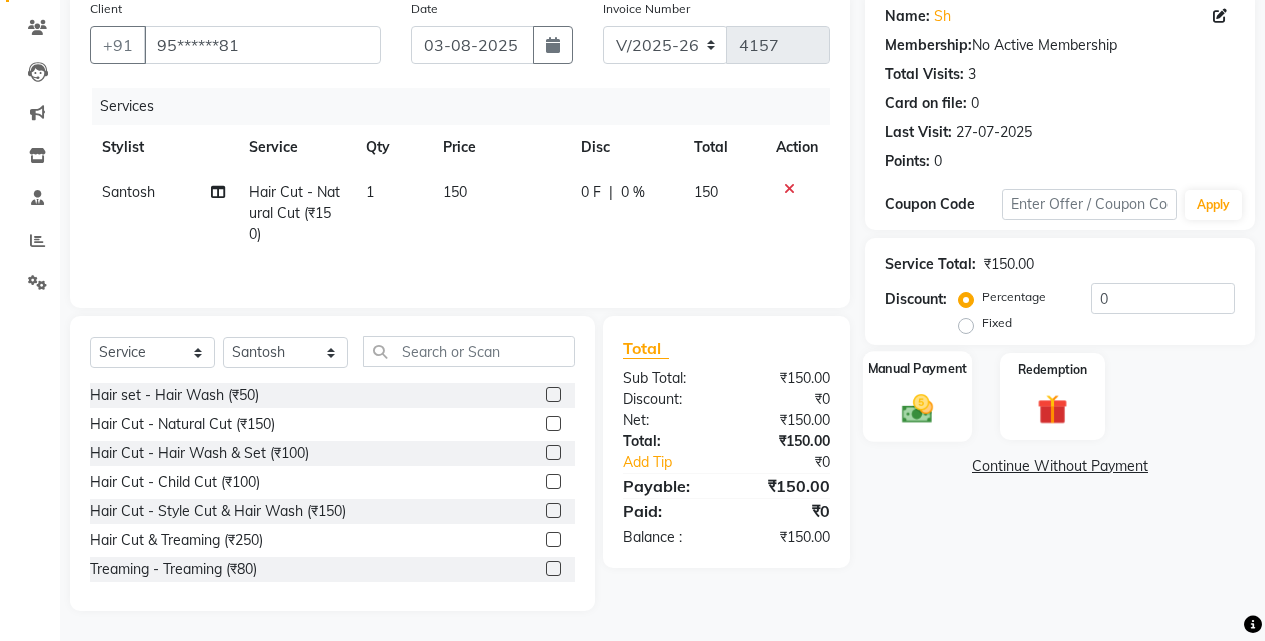 click on "Manual Payment" 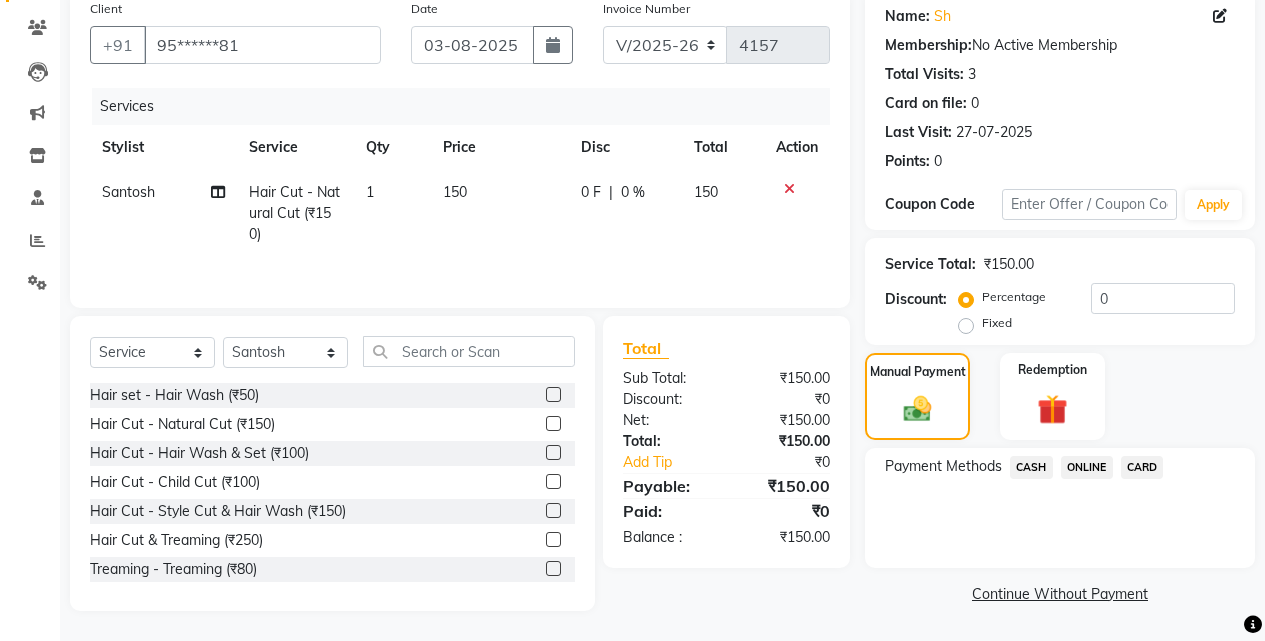 click on "ONLINE" 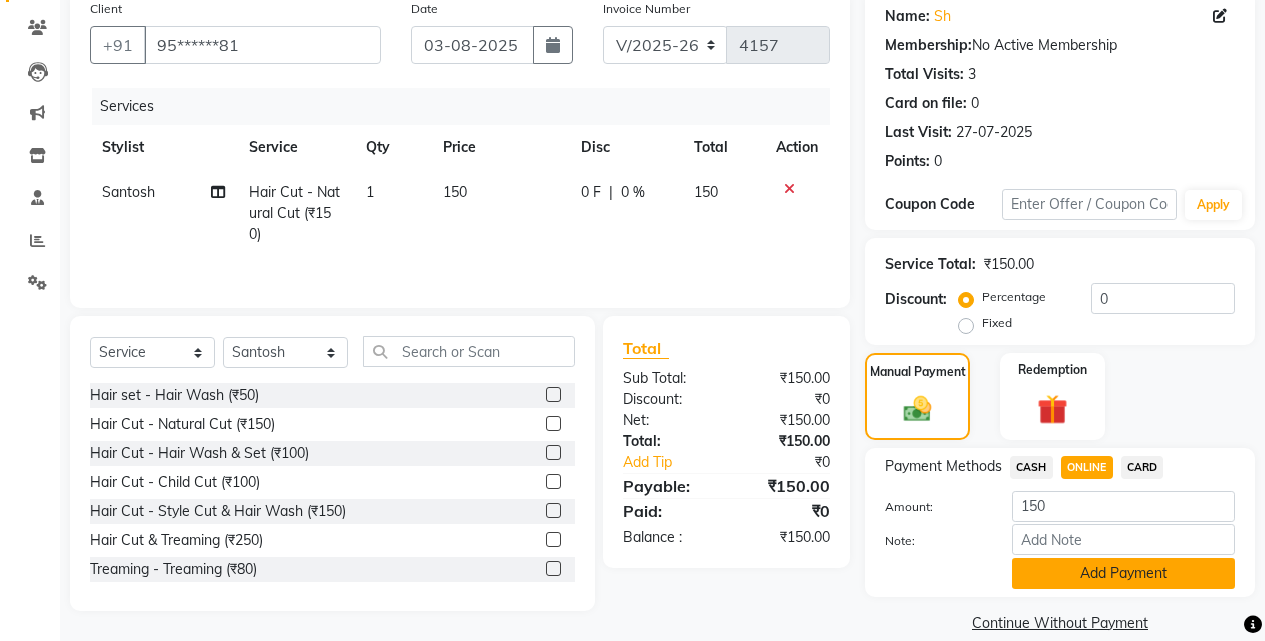 click on "Add Payment" 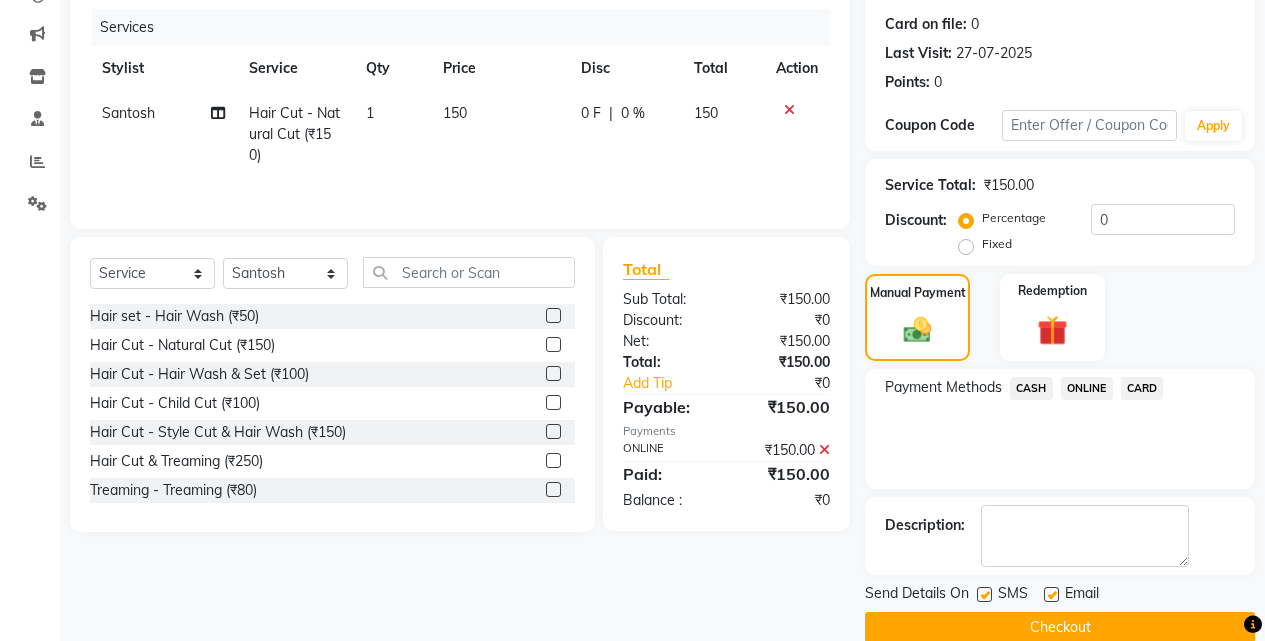 scroll, scrollTop: 271, scrollLeft: 0, axis: vertical 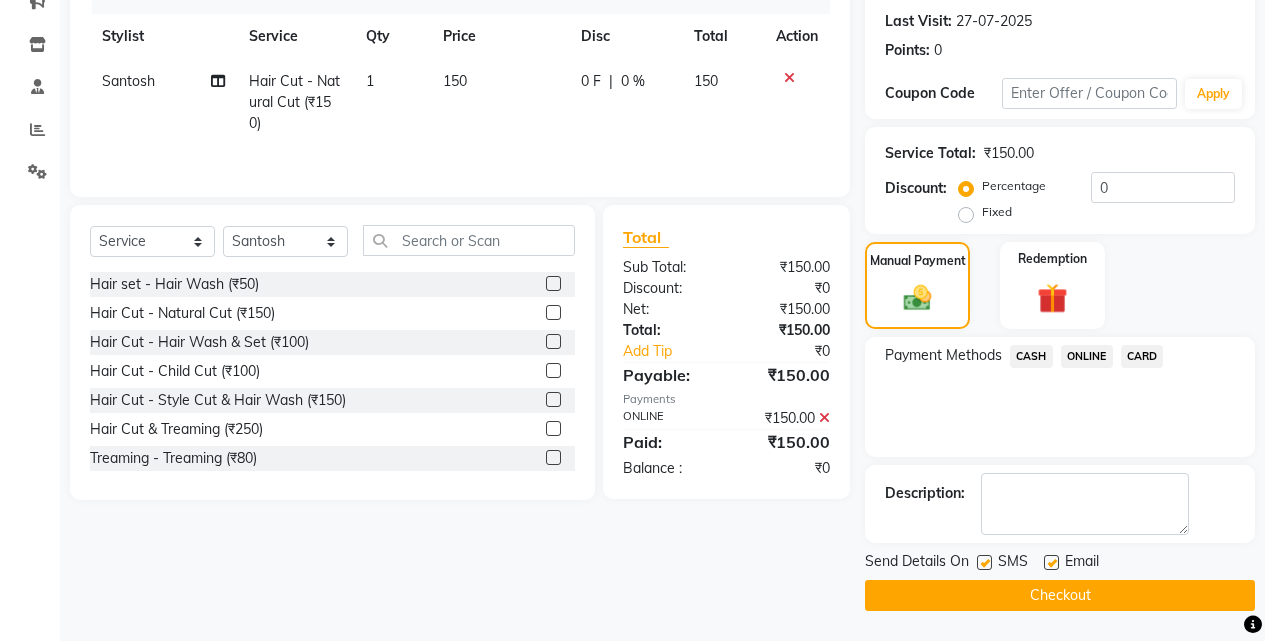 click on "Checkout" 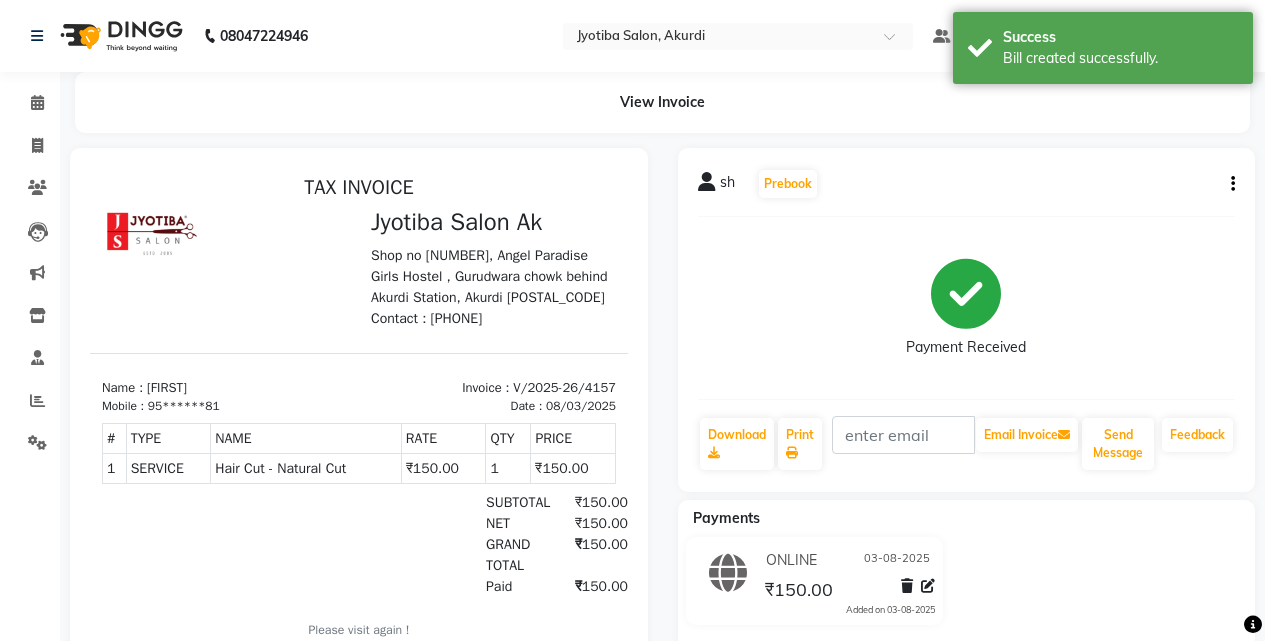 scroll, scrollTop: 0, scrollLeft: 0, axis: both 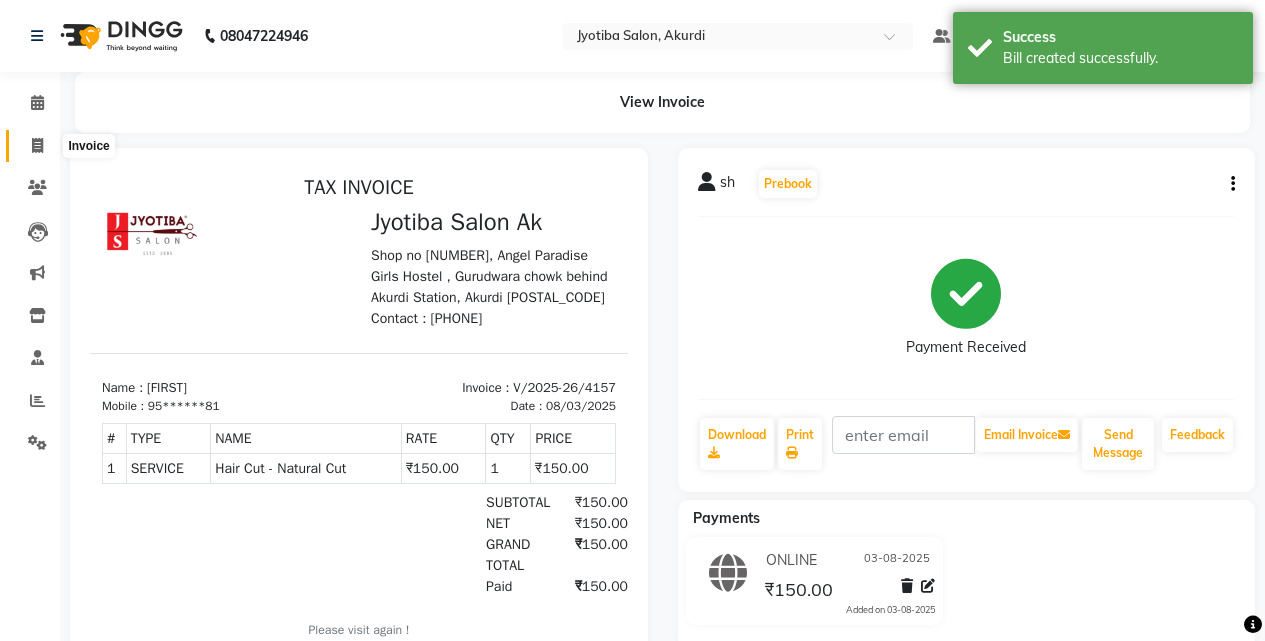 click 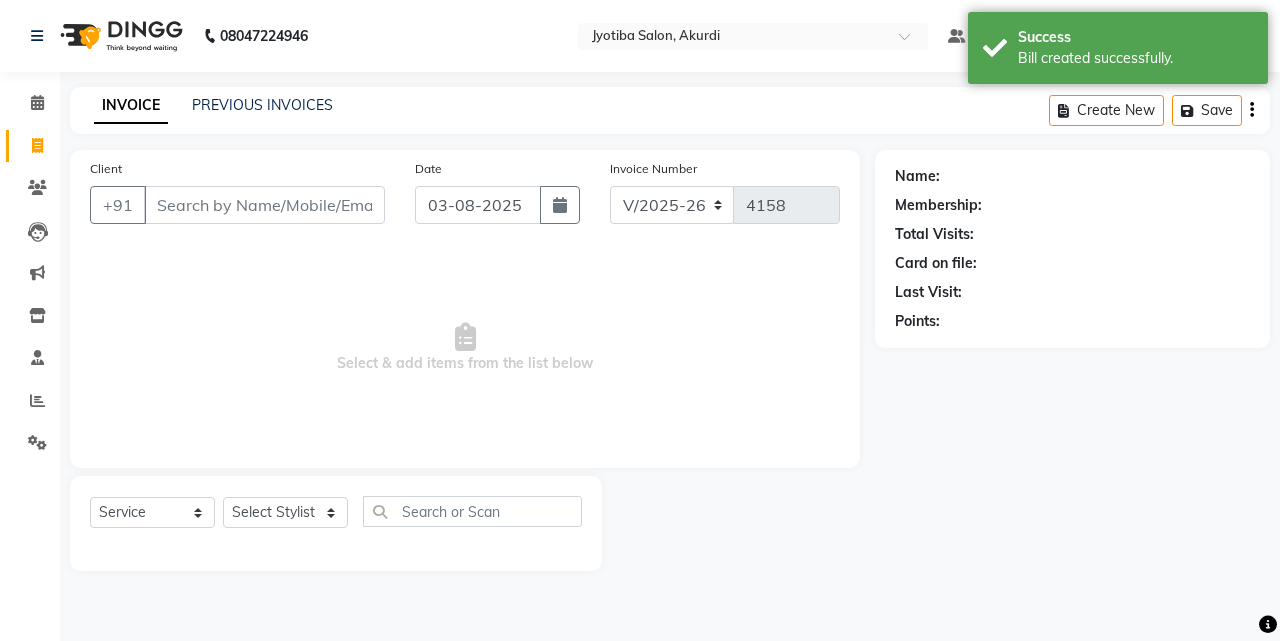 click on "Client" at bounding box center (264, 205) 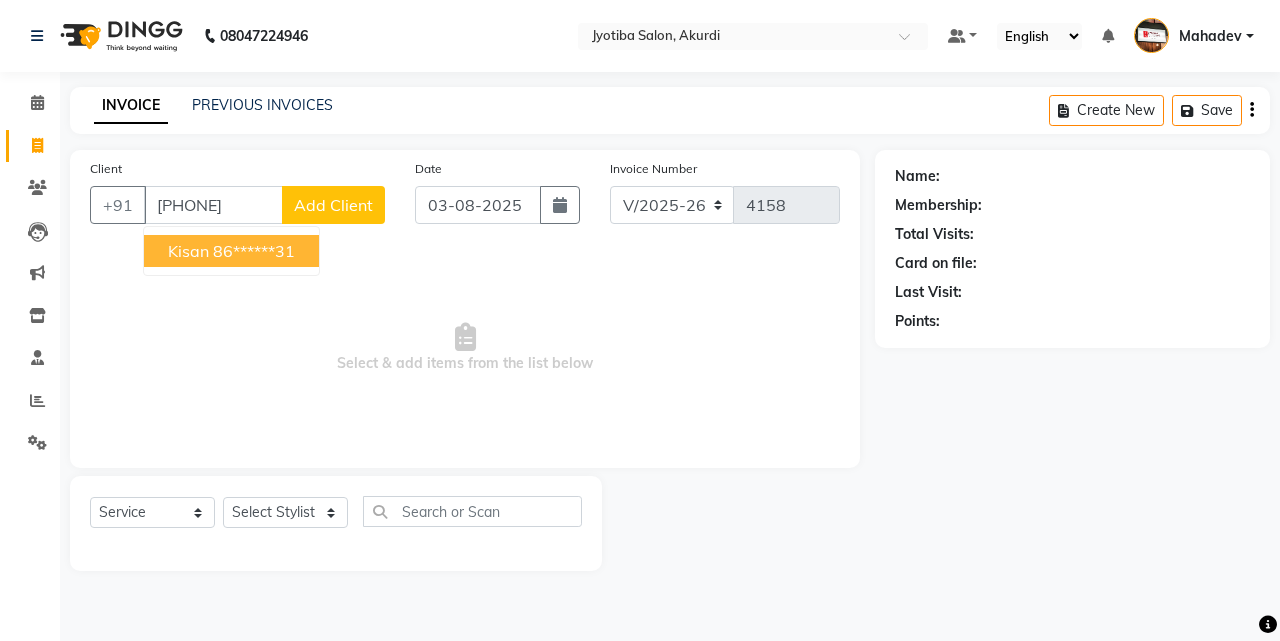 click on "86******31" at bounding box center [254, 251] 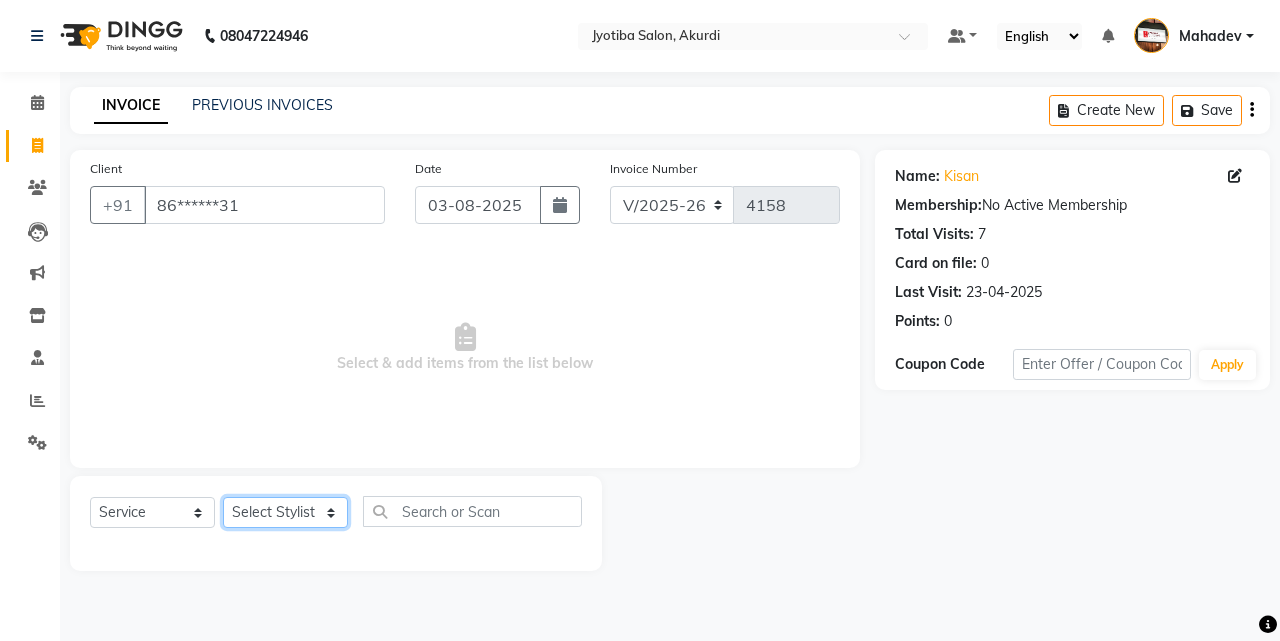 click on "Select Stylist Ajaj Ansari sahid Arif Ganpat  Mahadev manish choudhari Parmu tatya  Prem Rajan Sanjay Sanjay Santosh  Shop  Sohel  Vinod" 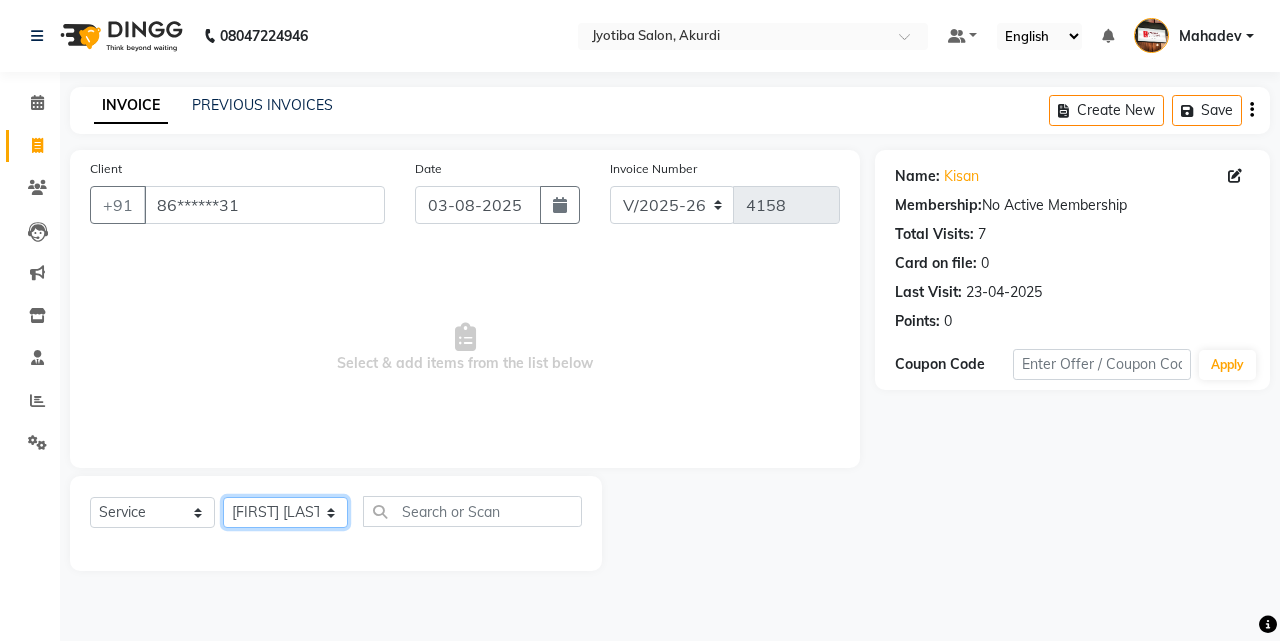 click on "Select Stylist Ajaj Ansari sahid Arif Ganpat  Mahadev manish choudhari Parmu tatya  Prem Rajan Sanjay Sanjay Santosh  Shop  Sohel  Vinod" 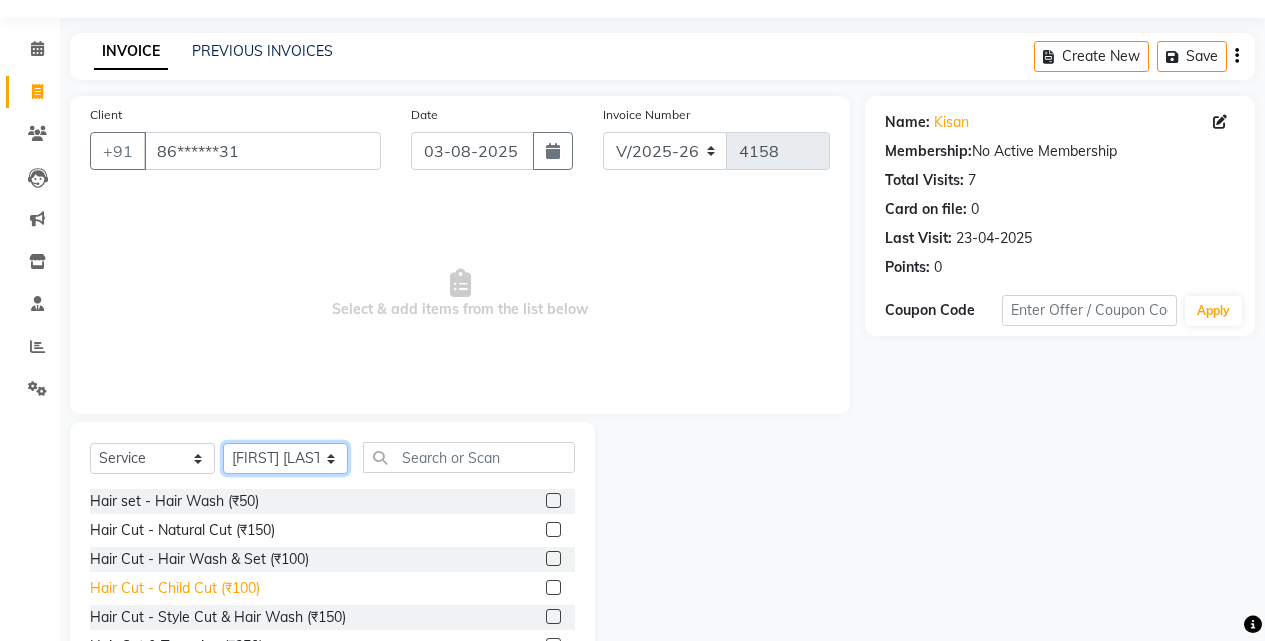 scroll, scrollTop: 160, scrollLeft: 0, axis: vertical 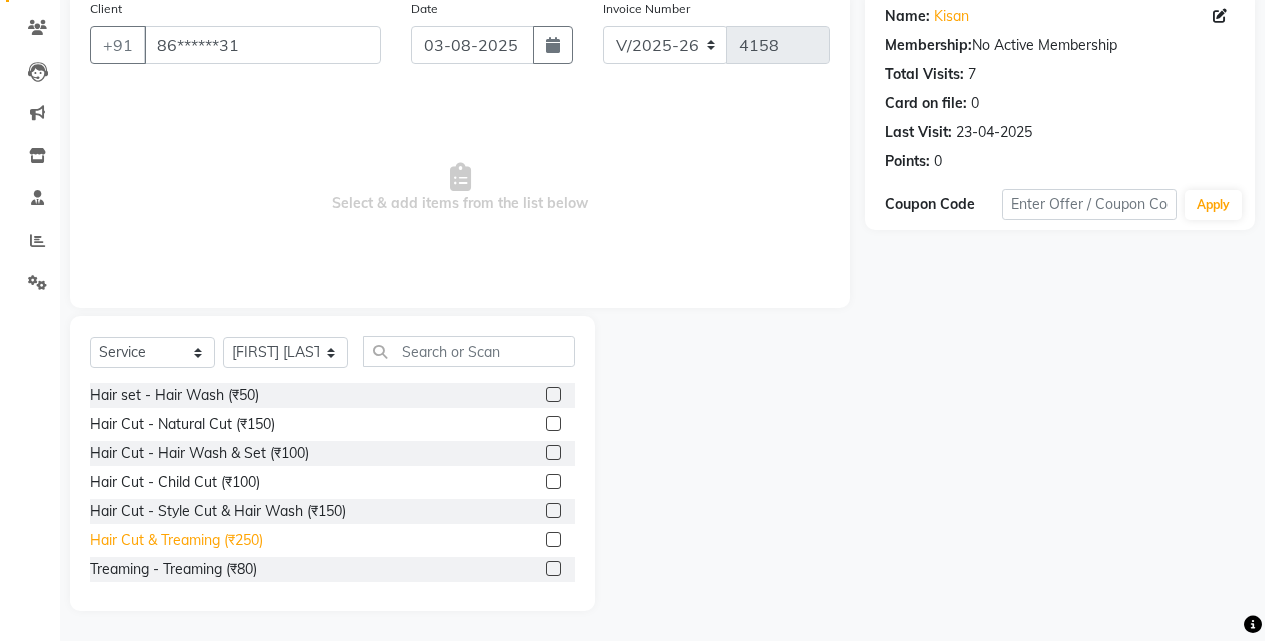 click on "Hair Cut & Treaming  (₹250)" 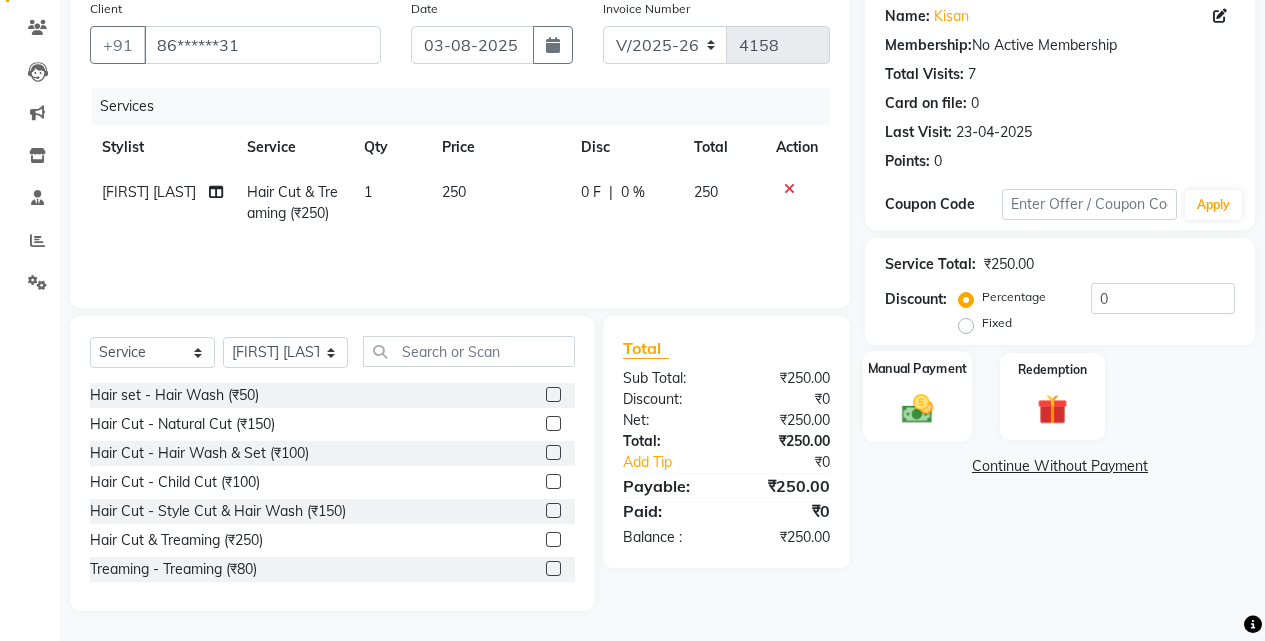 click 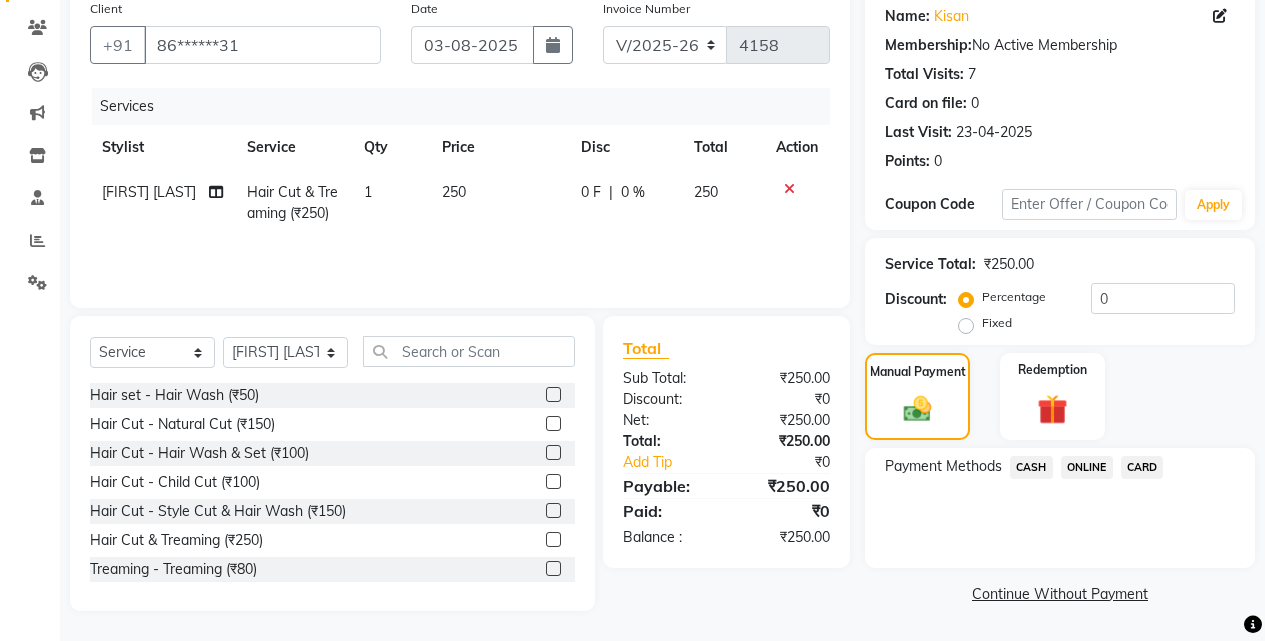 click on "CASH" 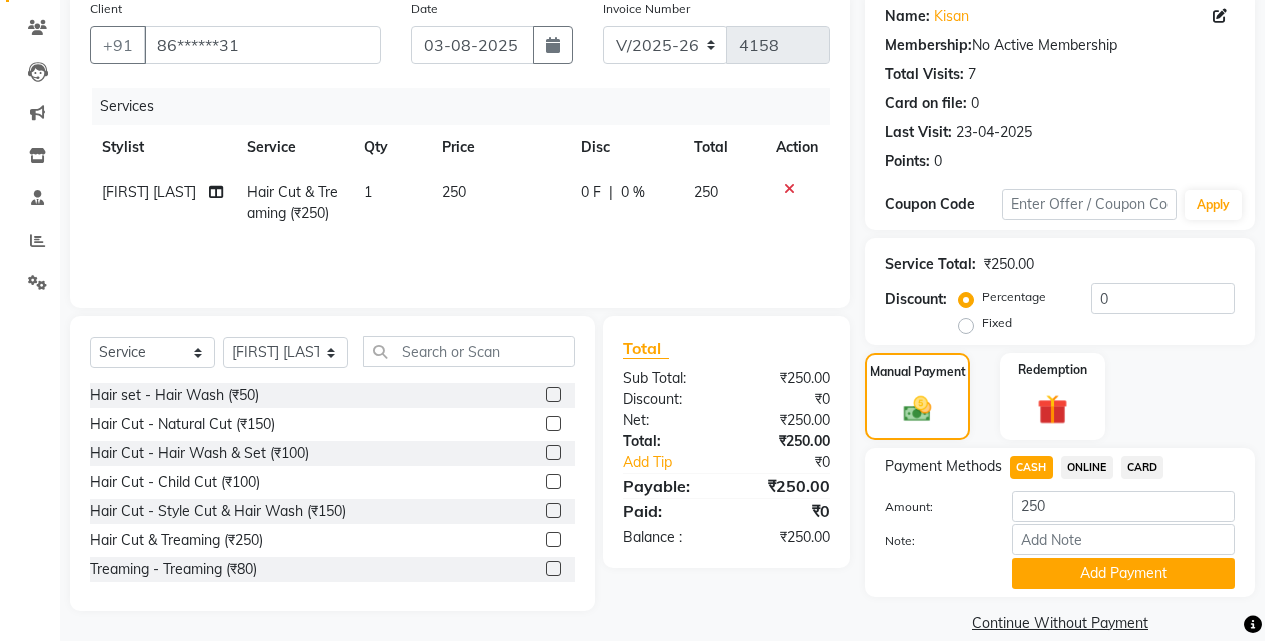drag, startPoint x: 1075, startPoint y: 583, endPoint x: 1074, endPoint y: 571, distance: 12.0415945 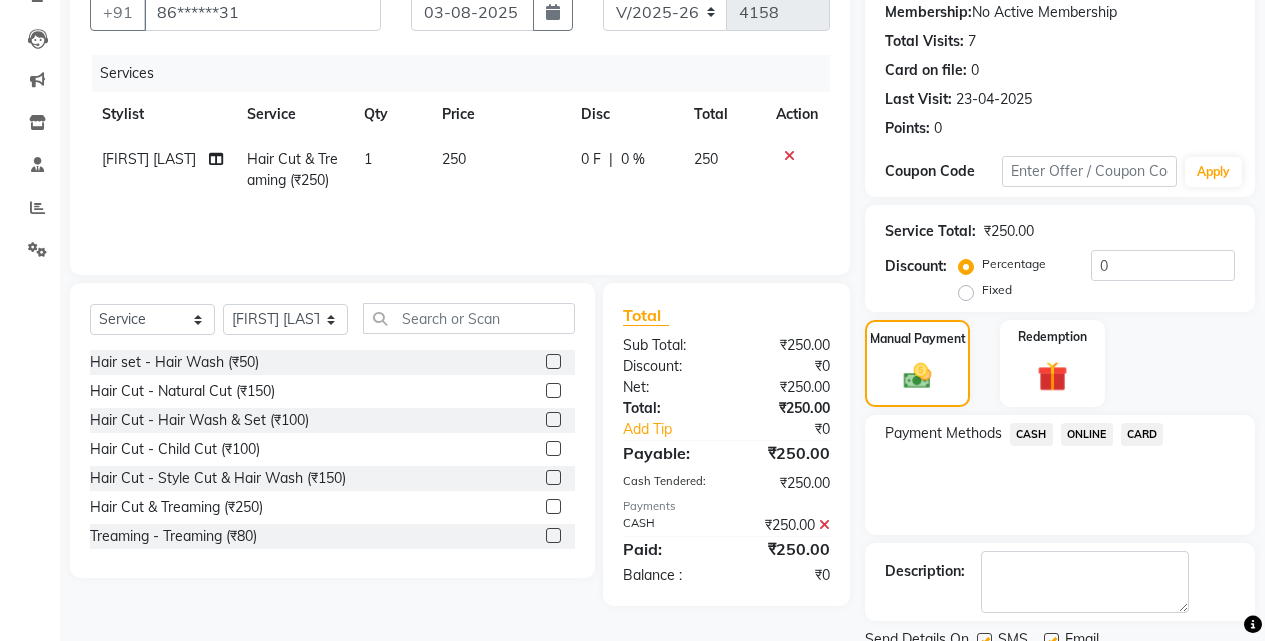 scroll, scrollTop: 271, scrollLeft: 0, axis: vertical 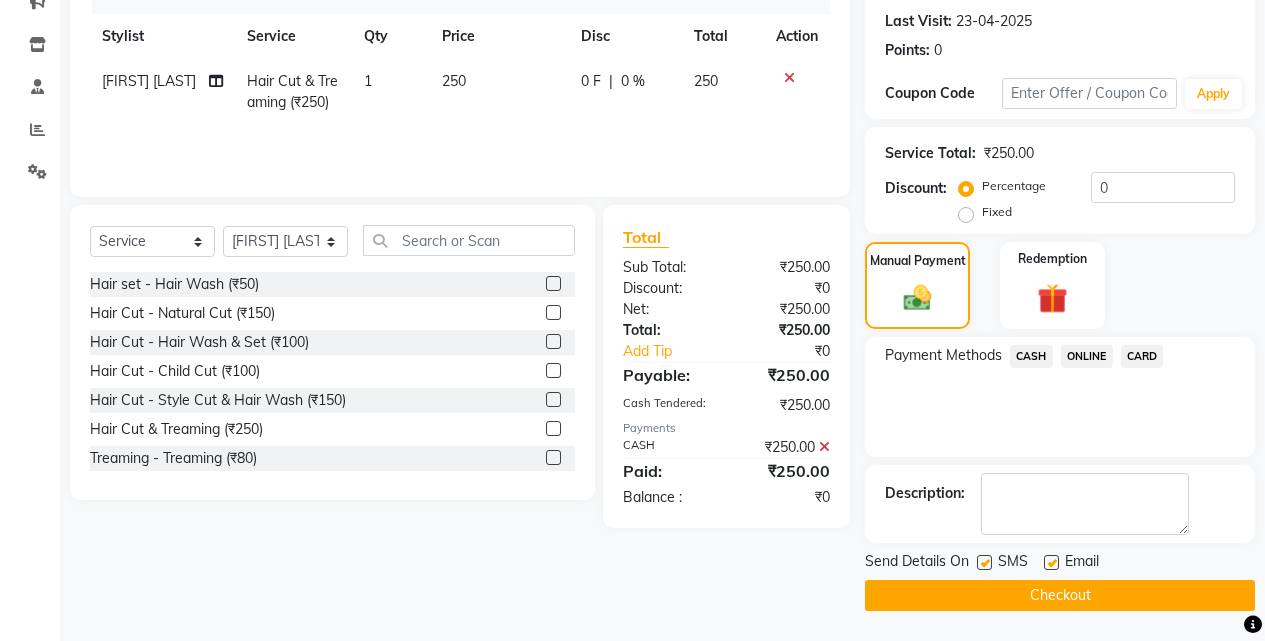 click on "Checkout" 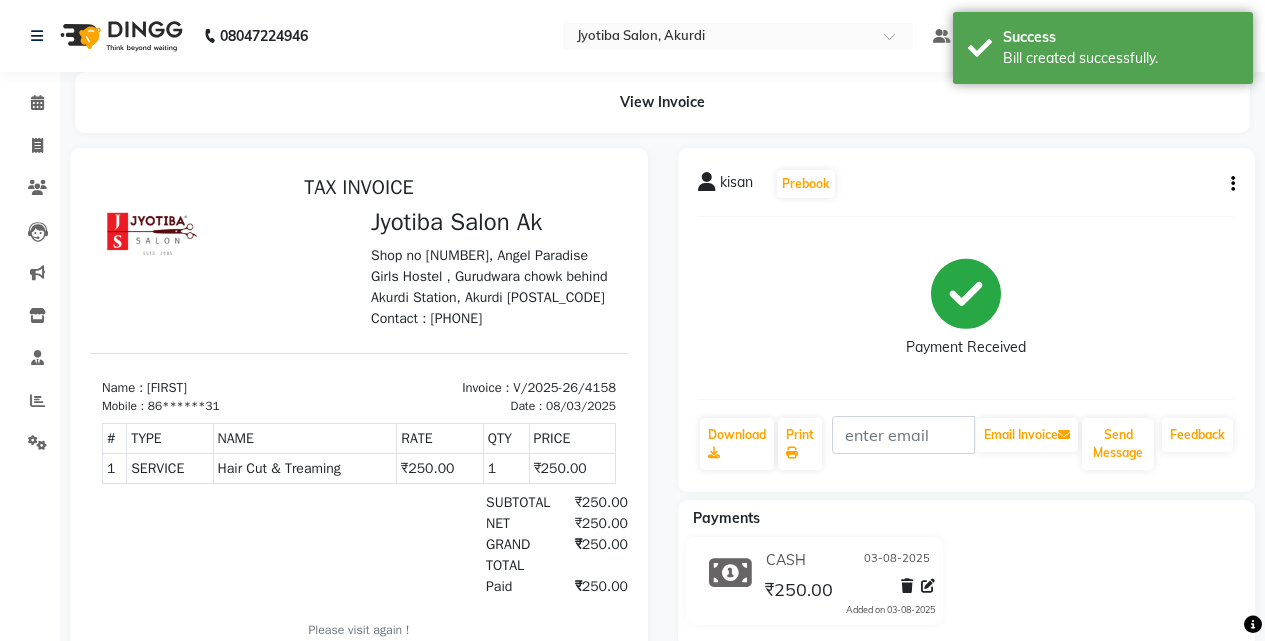 scroll, scrollTop: 0, scrollLeft: 0, axis: both 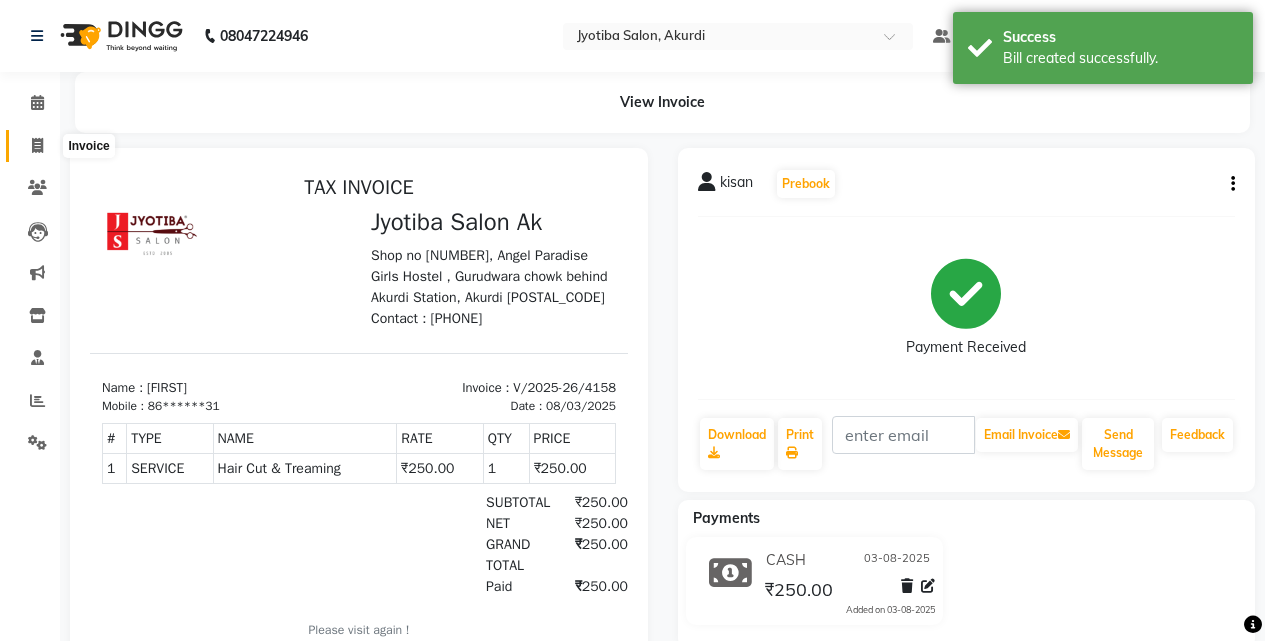 click 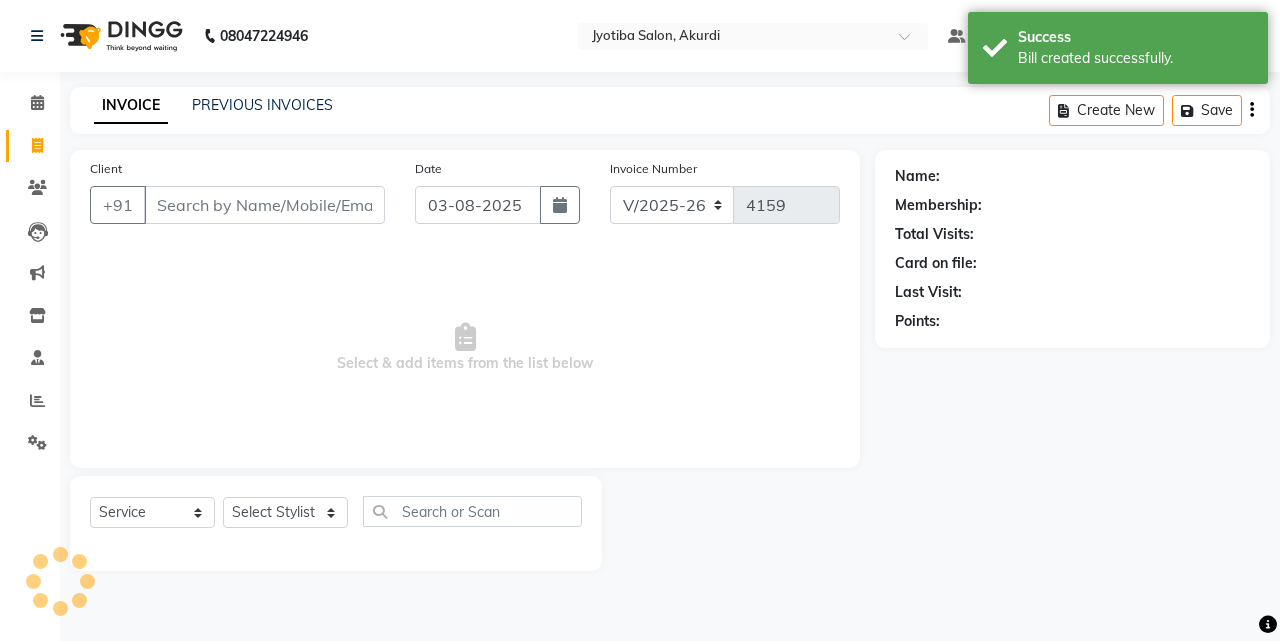 click on "Client" at bounding box center (264, 205) 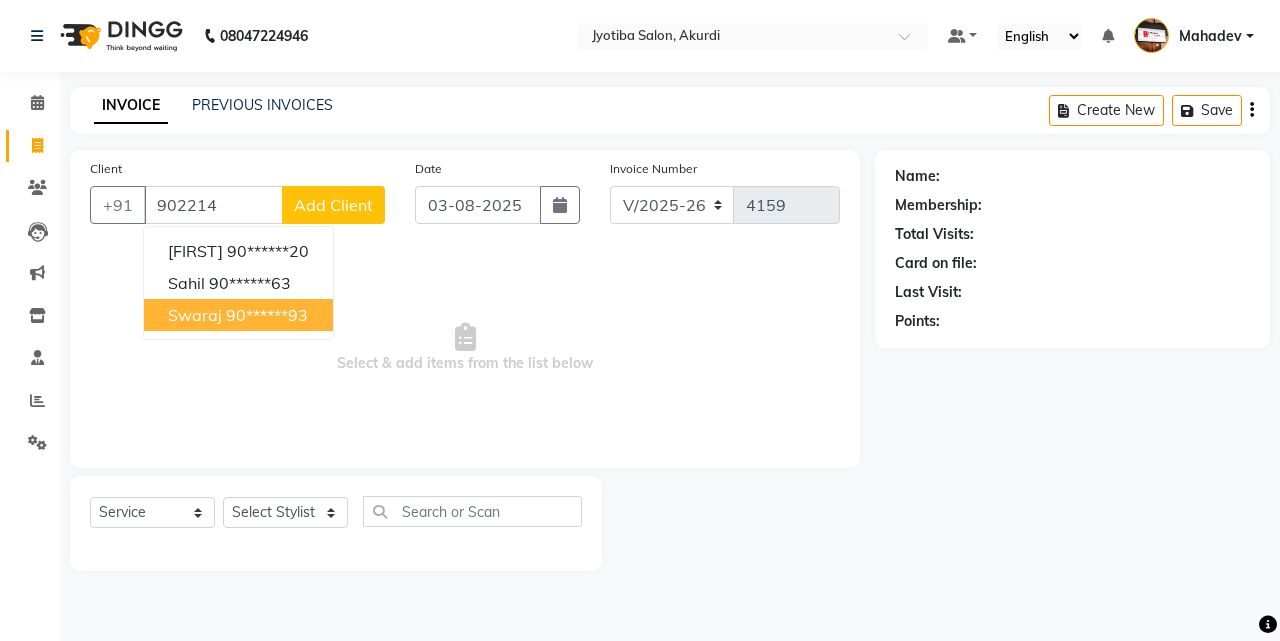 click on "90******93" at bounding box center (267, 315) 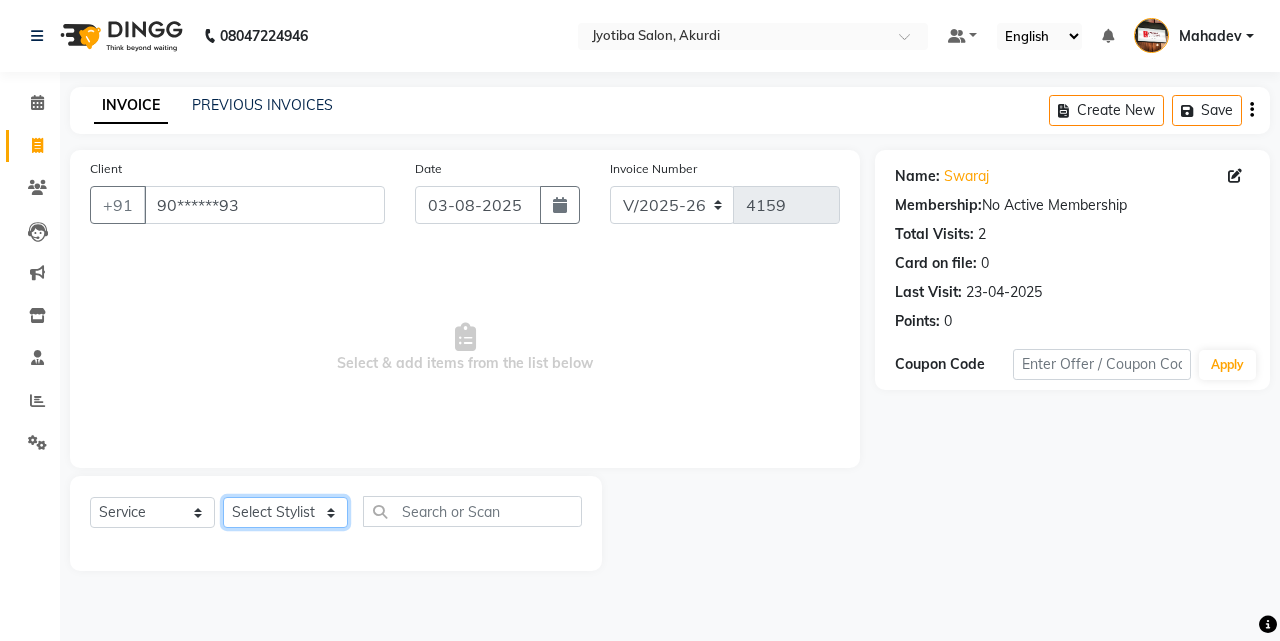 click on "Select Stylist Ajaj Ansari sahid Arif Ganpat  Mahadev manish choudhari Parmu tatya  Prem Rajan Sanjay Sanjay Santosh  Shop  Sohel  Vinod" 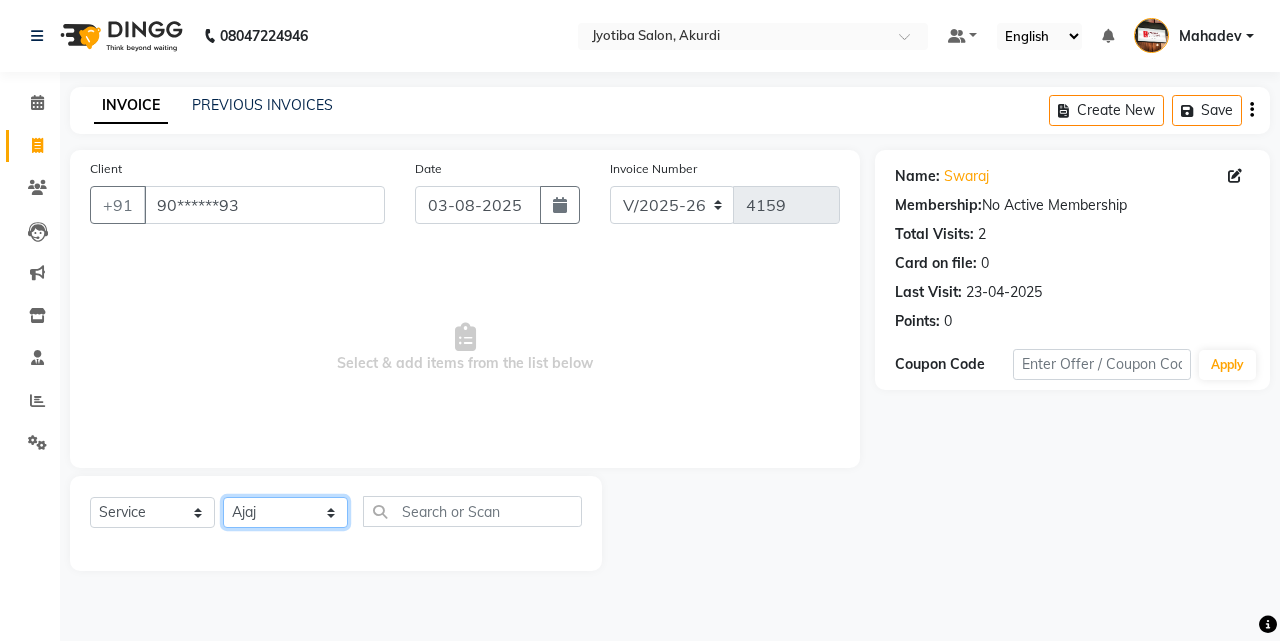 click on "Select Stylist Ajaj Ansari sahid Arif Ganpat  Mahadev manish choudhari Parmu tatya  Prem Rajan Sanjay Sanjay Santosh  Shop  Sohel  Vinod" 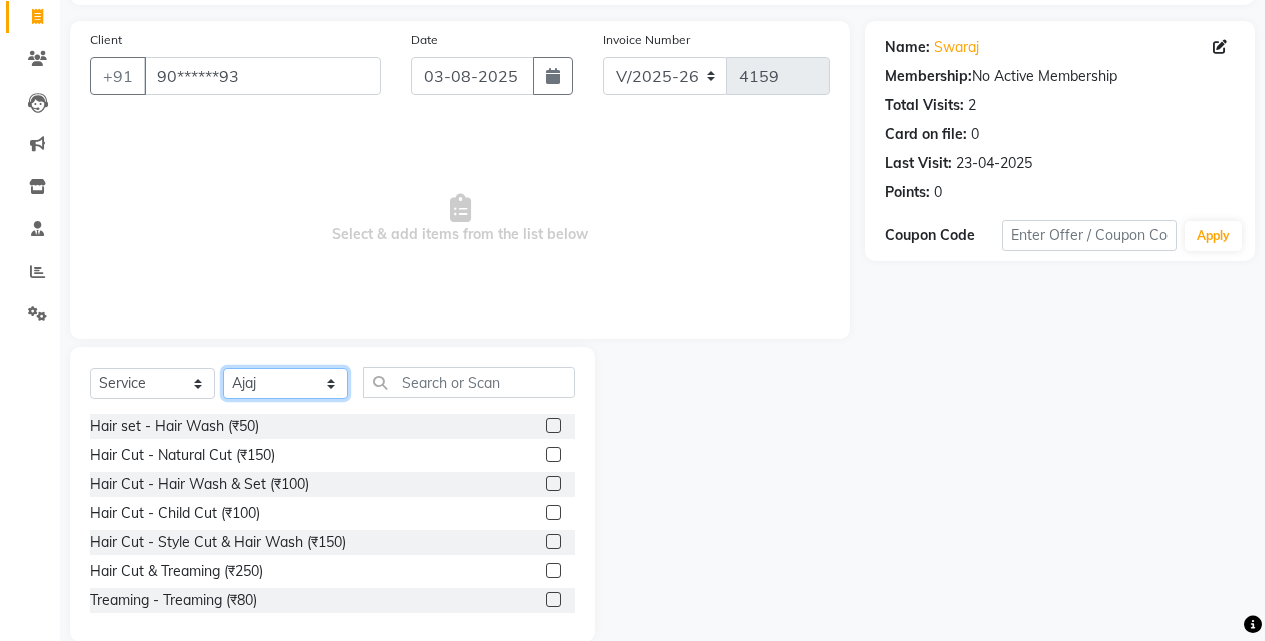 scroll, scrollTop: 160, scrollLeft: 0, axis: vertical 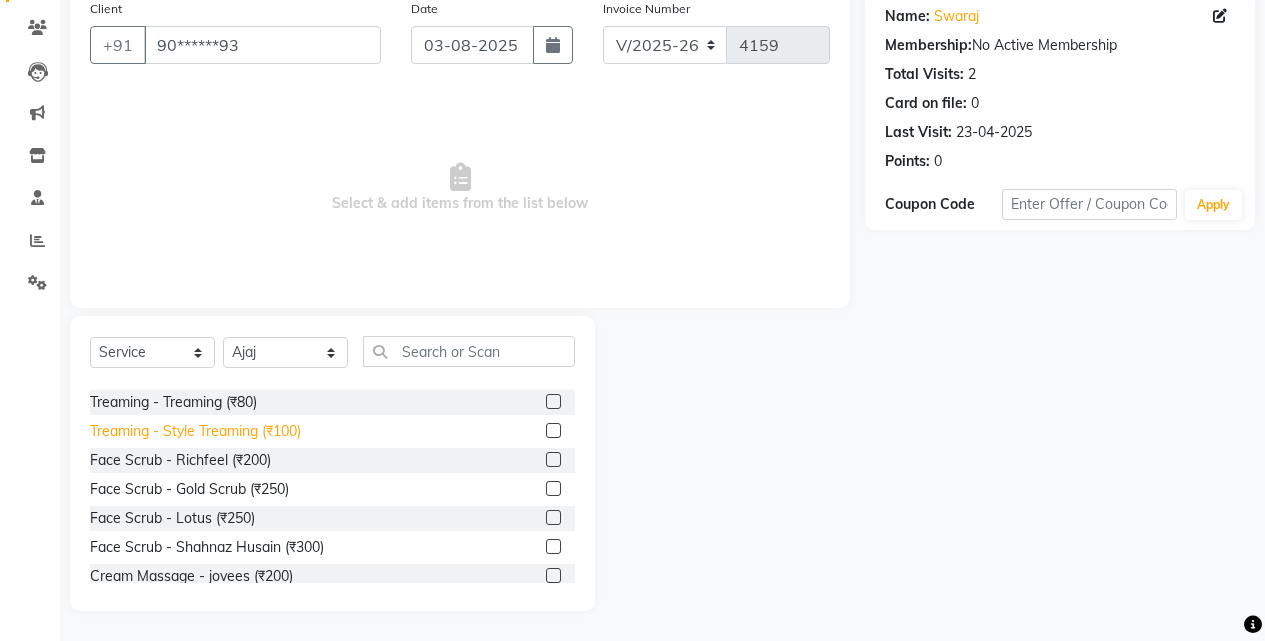 click on "Treaming - Style Treaming (₹100)" 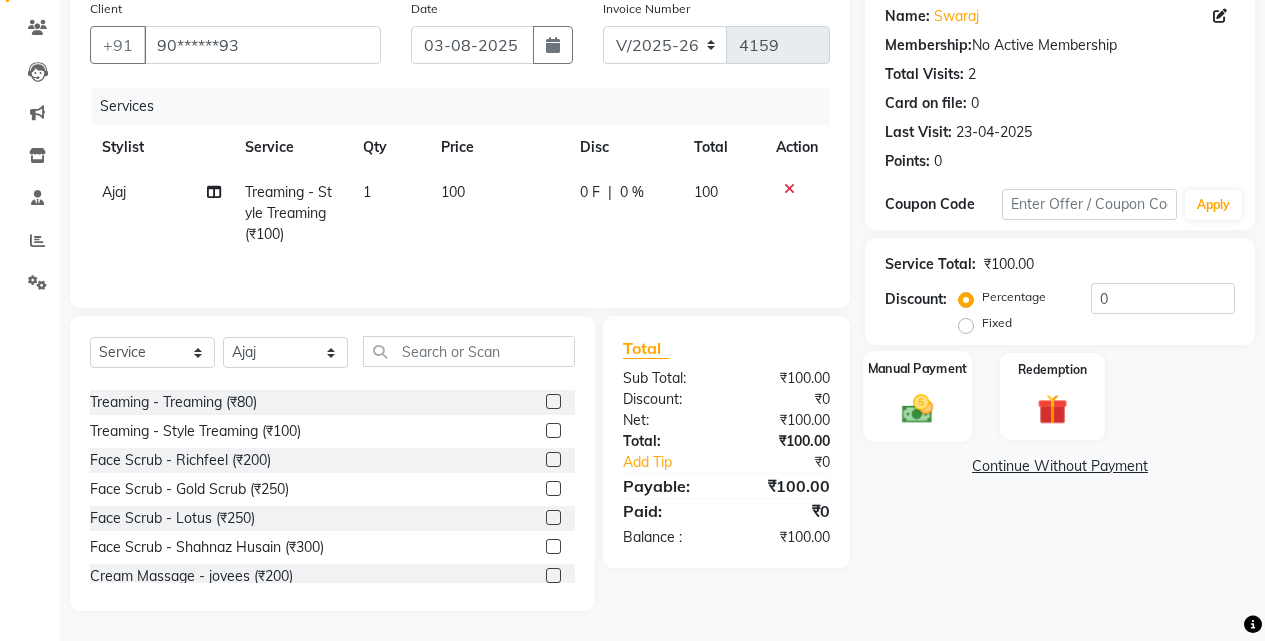 click on "Manual Payment" 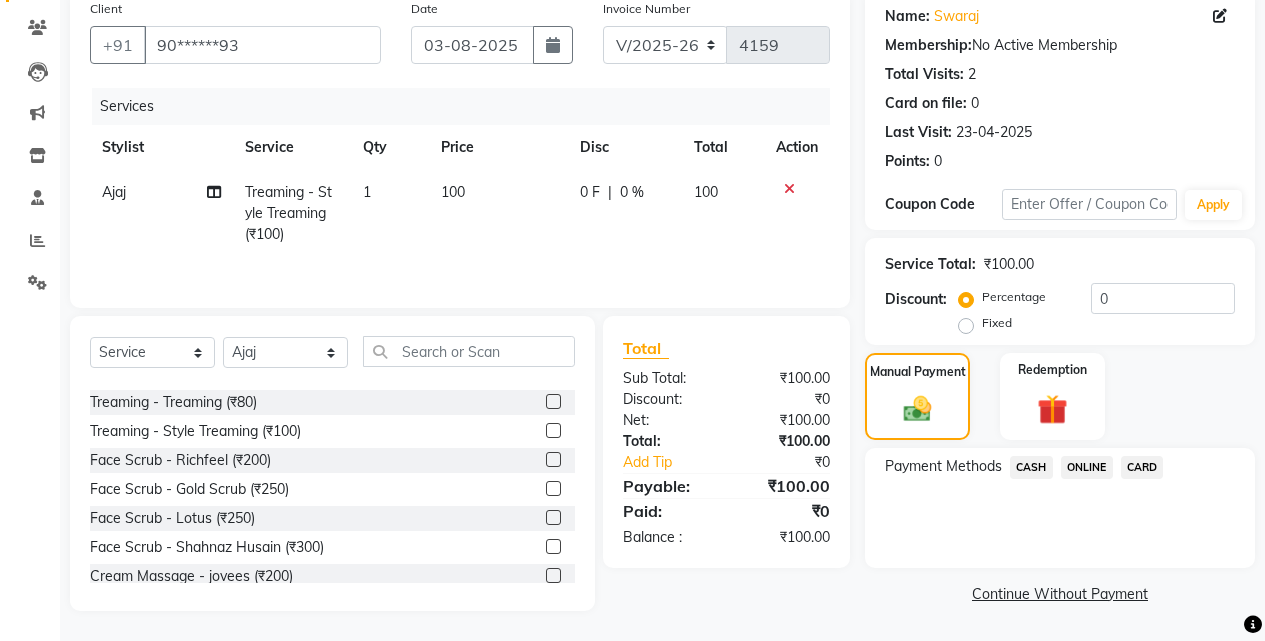 click on "ONLINE" 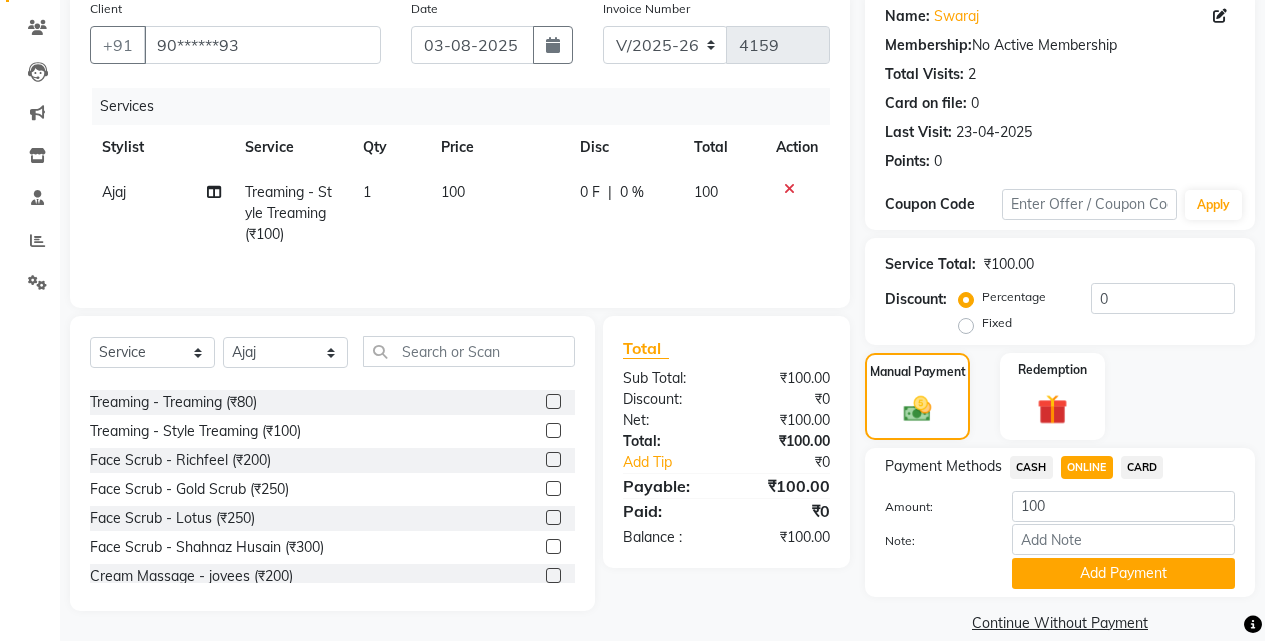 click on "Add Payment" 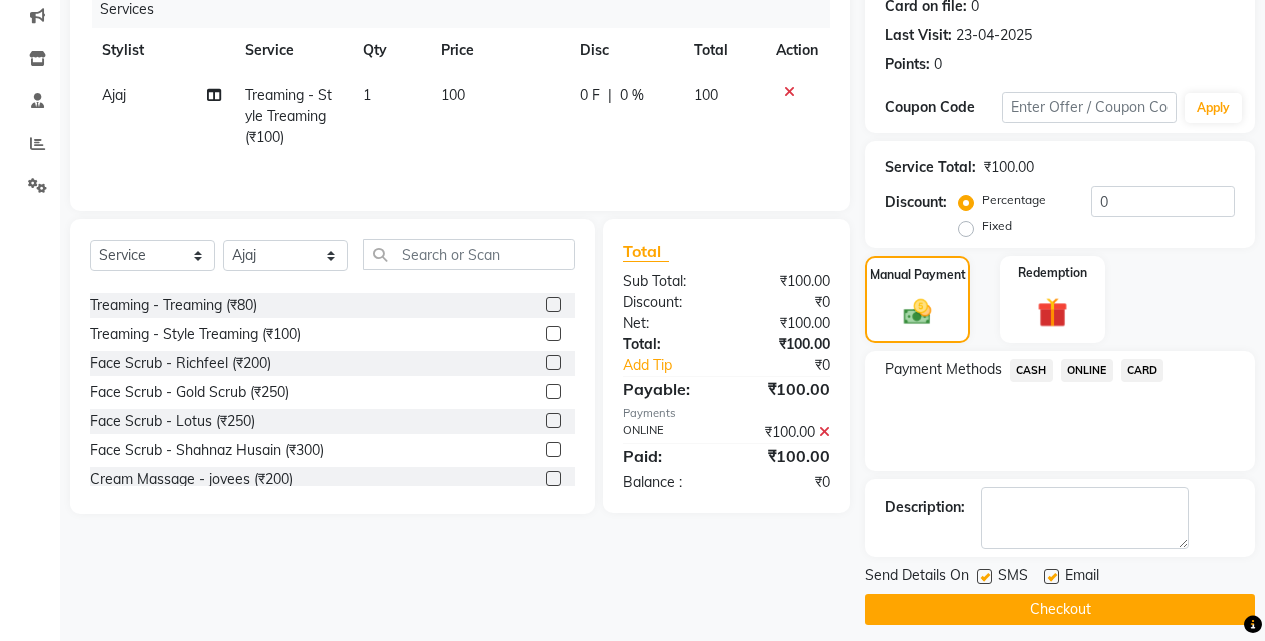 scroll, scrollTop: 271, scrollLeft: 0, axis: vertical 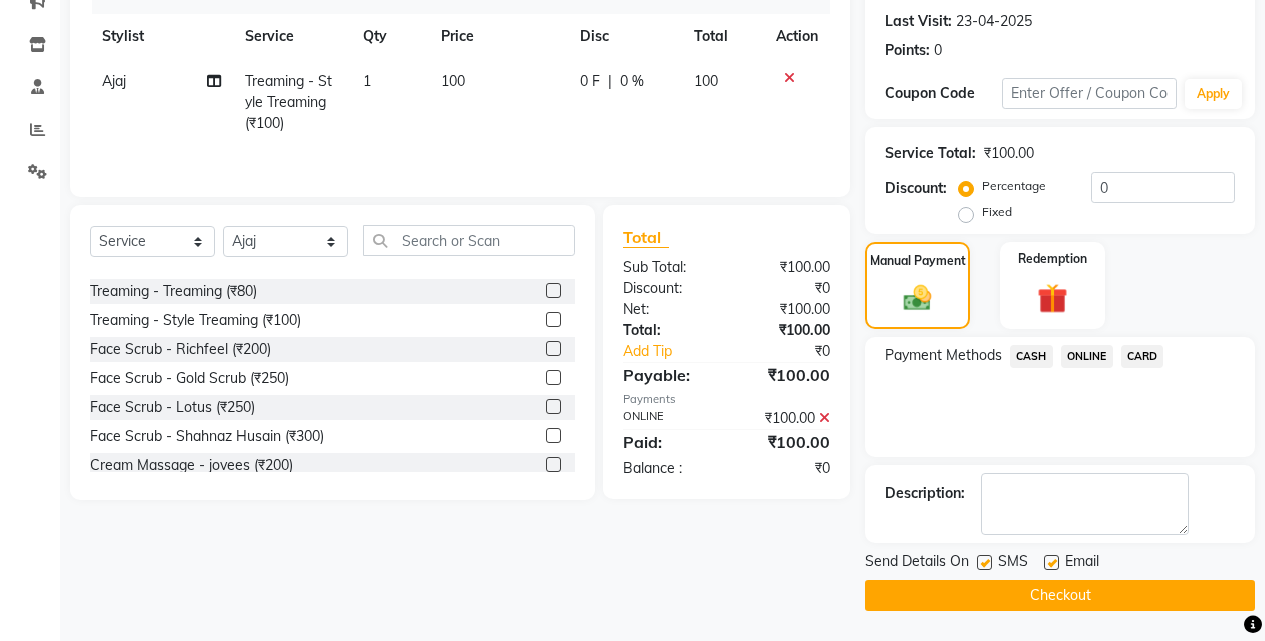 click on "INVOICE PREVIOUS INVOICES Create New   Save  Client +91 90******93 Date 03-08-2025 Invoice Number V/2025 V/2025-26 4159 Services Stylist Service Qty Price Disc Total Action Ajaj Treaming - Style Treaming (₹100) 1 100 0 F | 0 % 100 Select  Service  Product  Membership  Package Voucher Prepaid Gift Card  Select Stylist Ajaj Ansari sahid Arif Ganpat  Mahadev manish choudhari Parmu tatya  Prem Rajan Sanjay Sanjay Santosh  Shop  Sohel  Vinod  Hair set - Hair Wash (₹50)  Hair Cut - Natural Cut (₹150)  Hair Cut - Hair Wash & Set (₹100)  Hair Cut - Child Cut (₹100)  Hair Cut - Style Cut & Hair Wash (₹150)  Hair Cut & Treaming  (₹250)  Treaming - Treaming (₹80)  Treaming - Style Treaming (₹100)  Face Scrub - Richfeel (₹200)  Face Scrub - Gold Scrub (₹250)  Face Scrub - Lotus (₹250)  Face Scrub - Shahnaz Husain (₹300)  Cream Massage - jovees (₹200)  Cream Massage - Lotus (₹250)  Cream Massage - Shahnaz Husain (₹300)  Shaving - Gillette Gel (₹100)  Shaving - Gillette Foam (₹100)  ₹0" 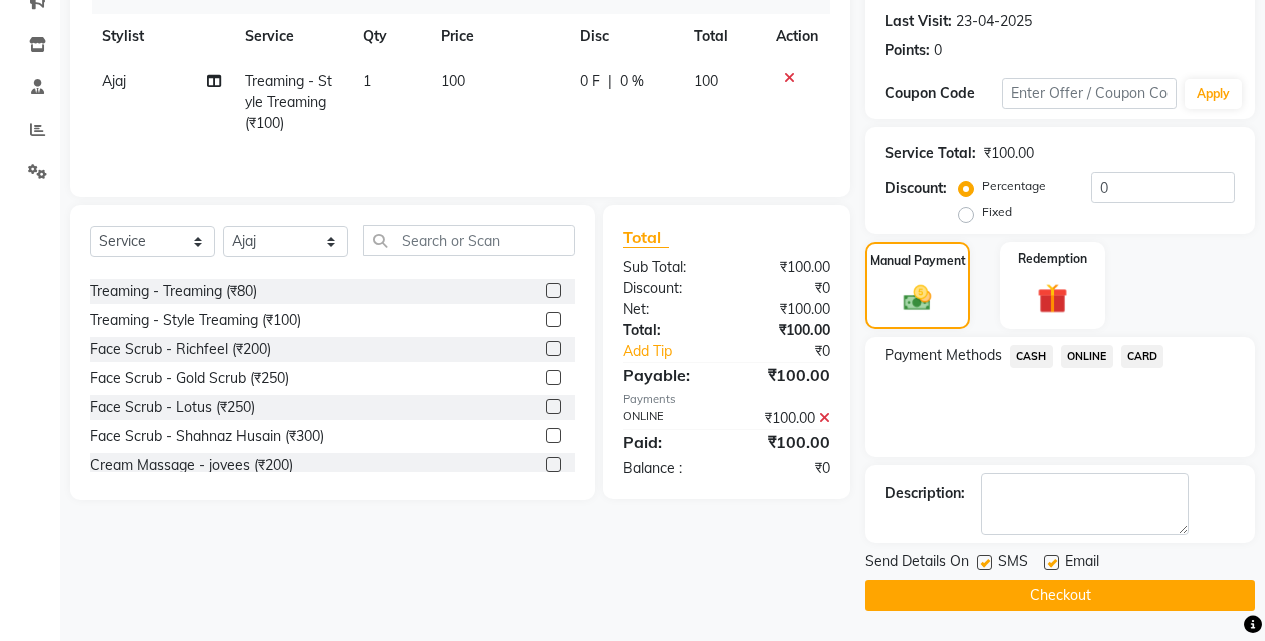 click on "Checkout" 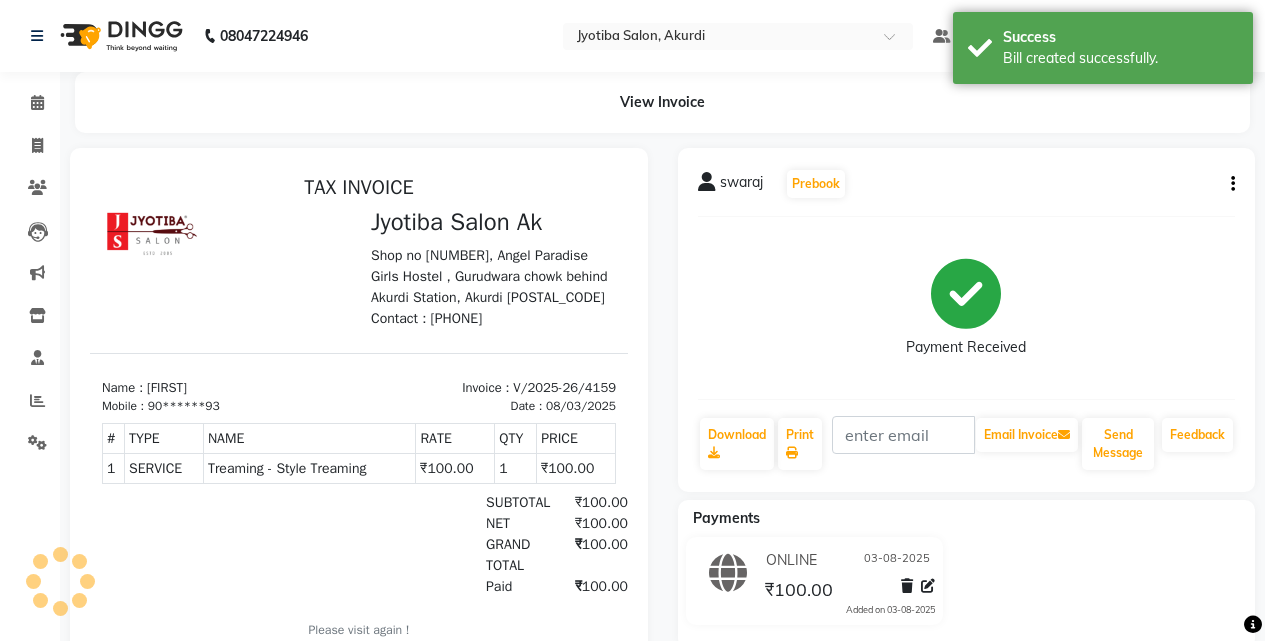 scroll, scrollTop: 0, scrollLeft: 0, axis: both 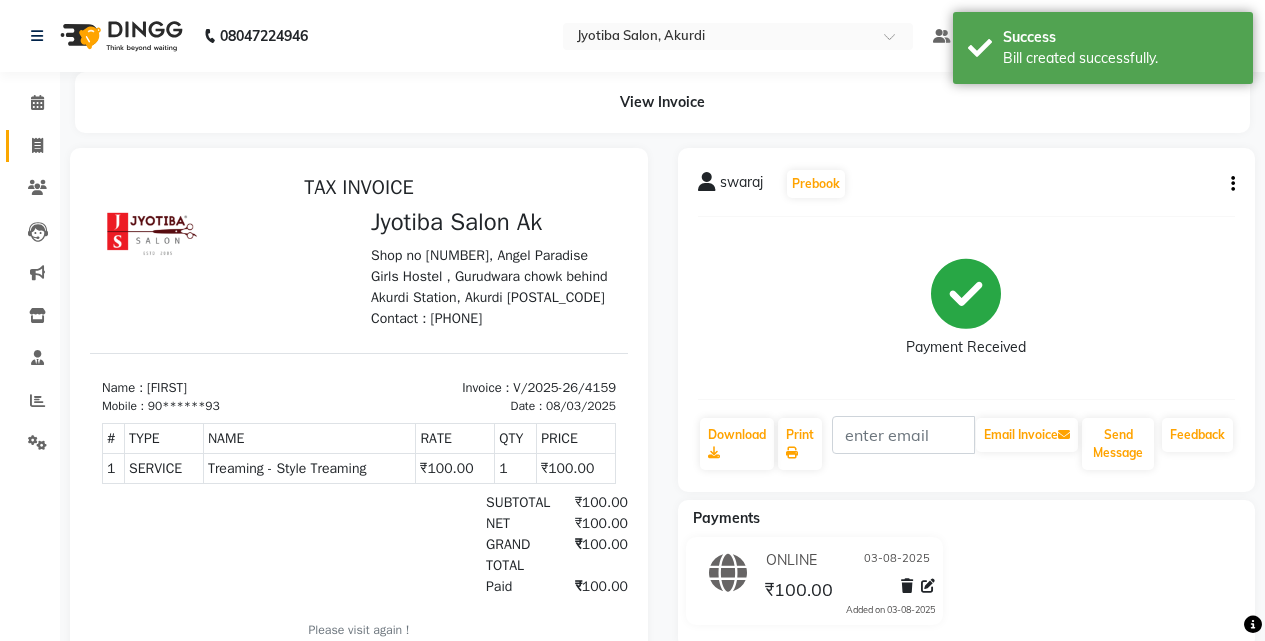 click on "Invoice" 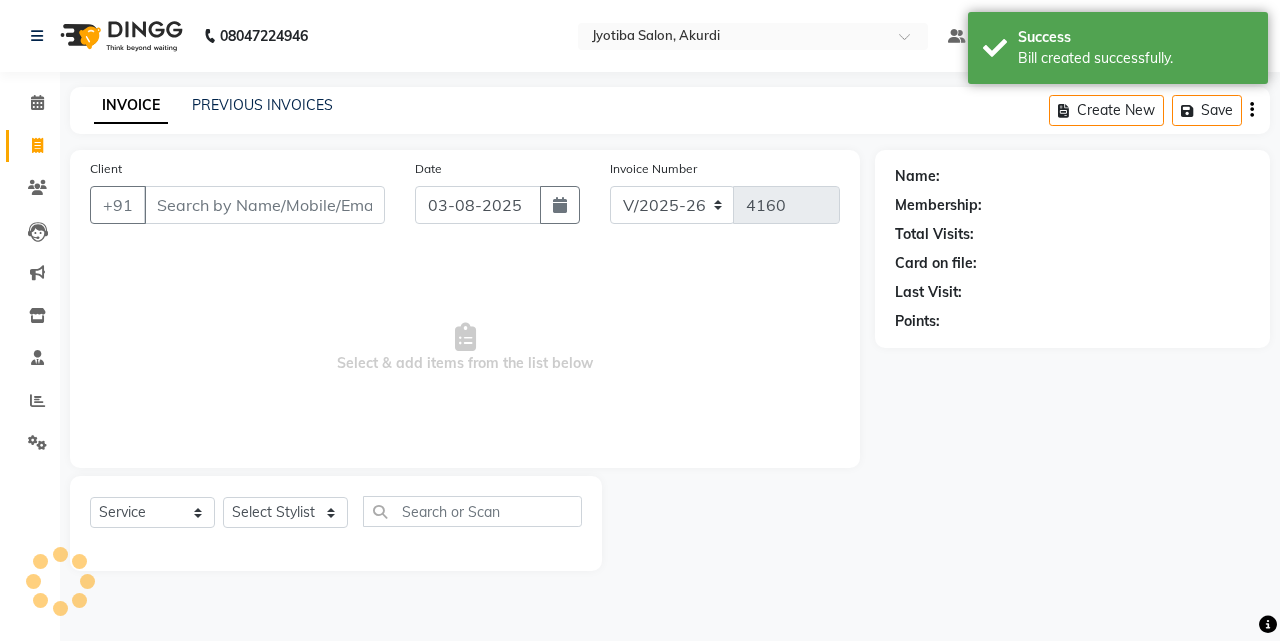 click on "Client" at bounding box center (264, 205) 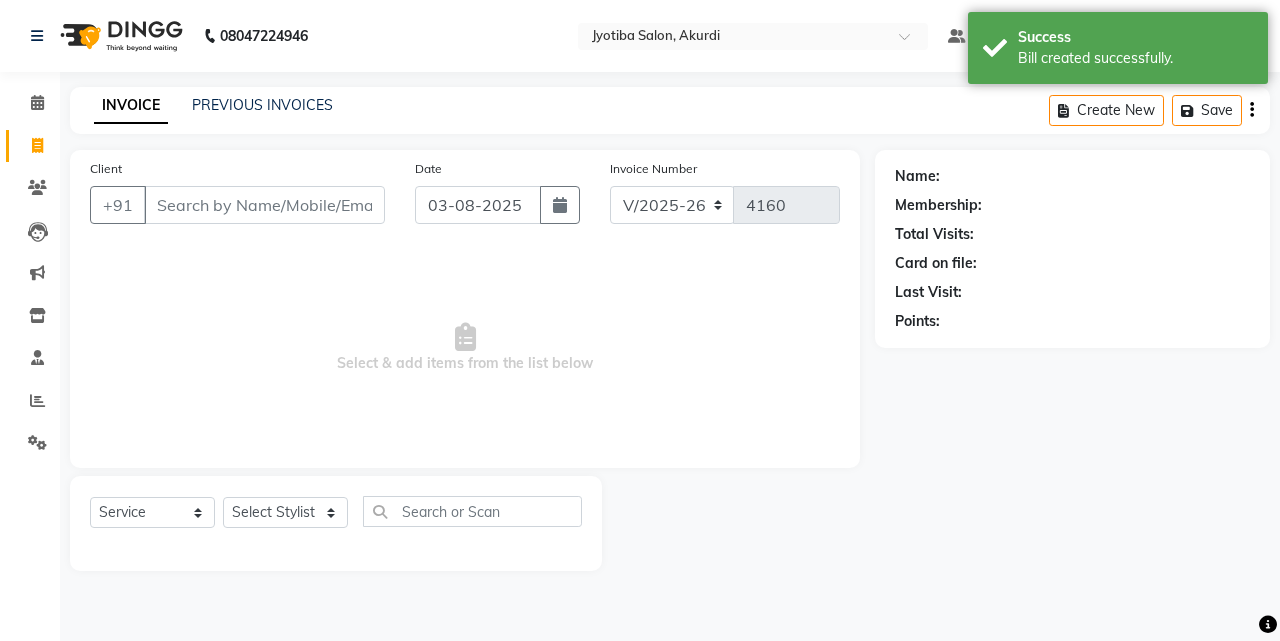 click on "Client" at bounding box center (264, 205) 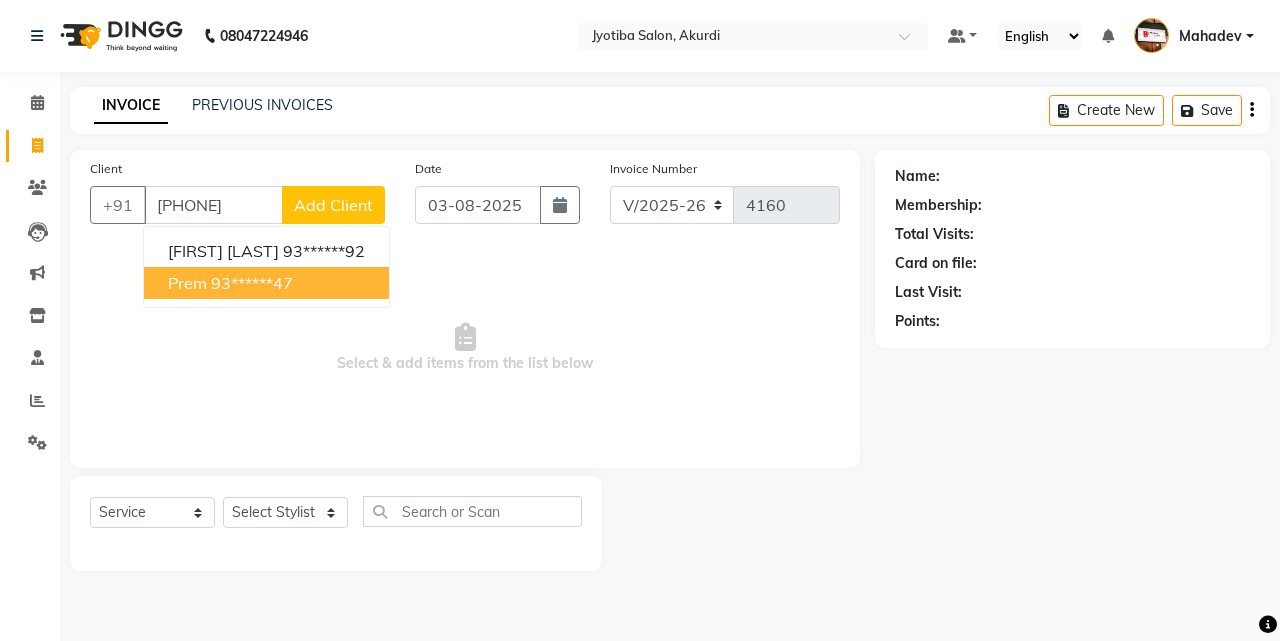 click on "93******47" at bounding box center (252, 283) 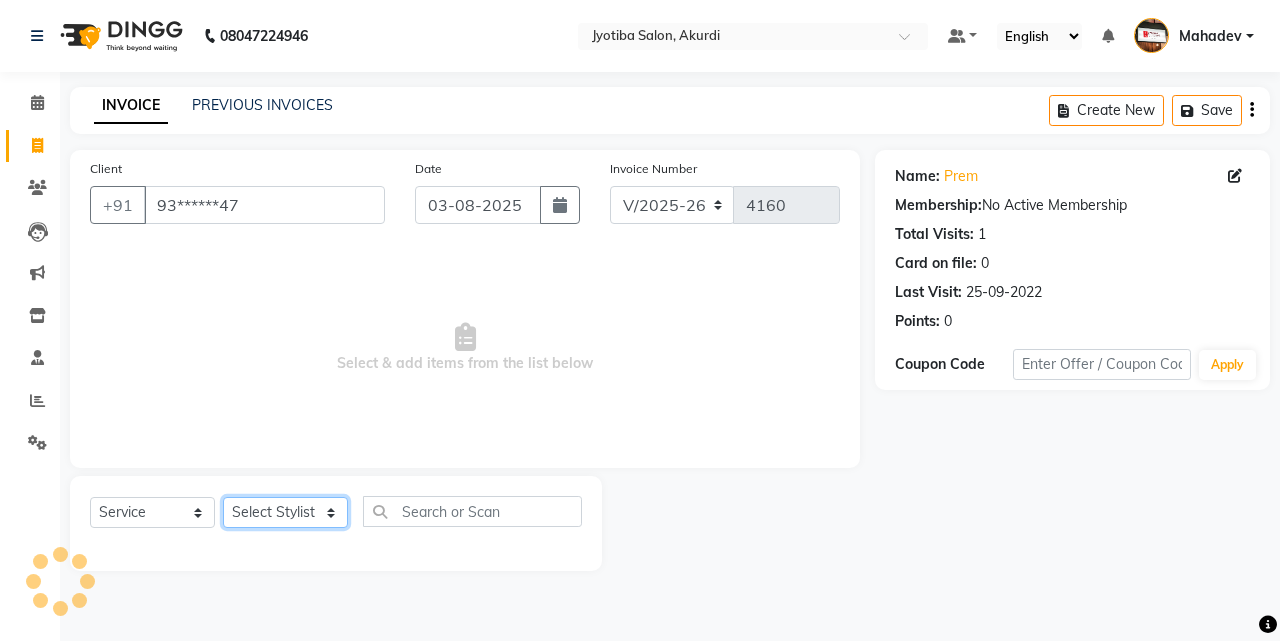 click on "Select Stylist Ajaj Ansari sahid Arif Ganpat  Mahadev manish choudhari Parmu tatya  Prem Rajan Sanjay Sanjay Santosh  Shop  Sohel  Vinod" 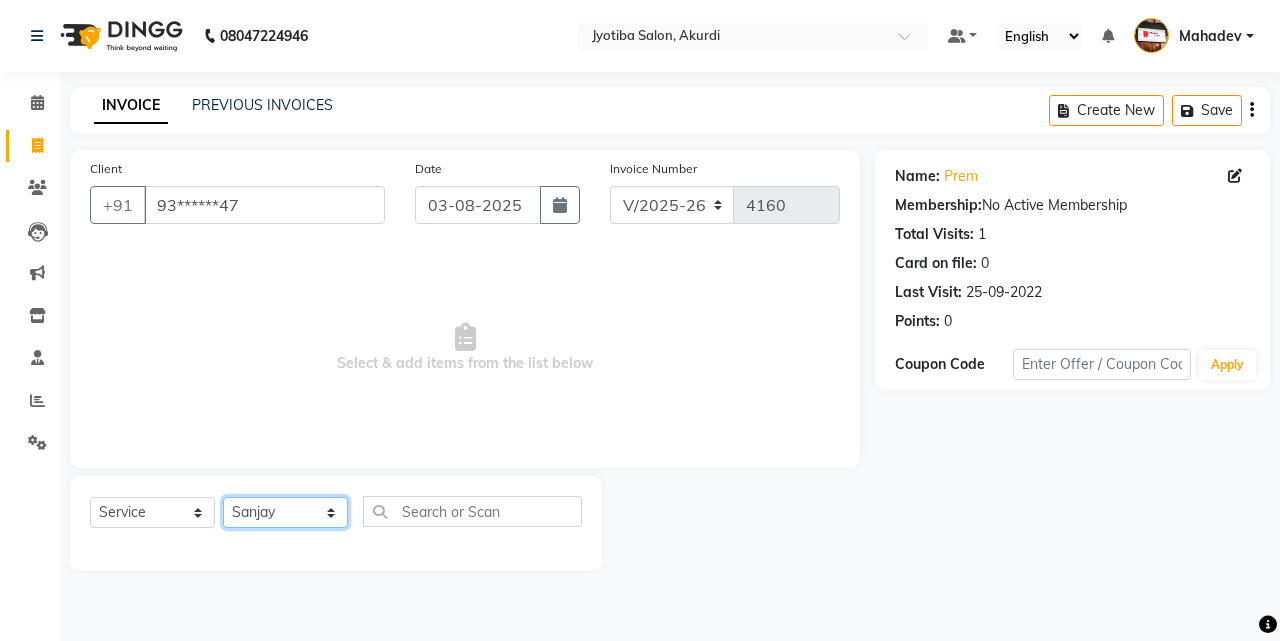 click on "Select Stylist Ajaj Ansari sahid Arif Ganpat  Mahadev manish choudhari Parmu tatya  Prem Rajan Sanjay Sanjay Santosh  Shop  Sohel  Vinod" 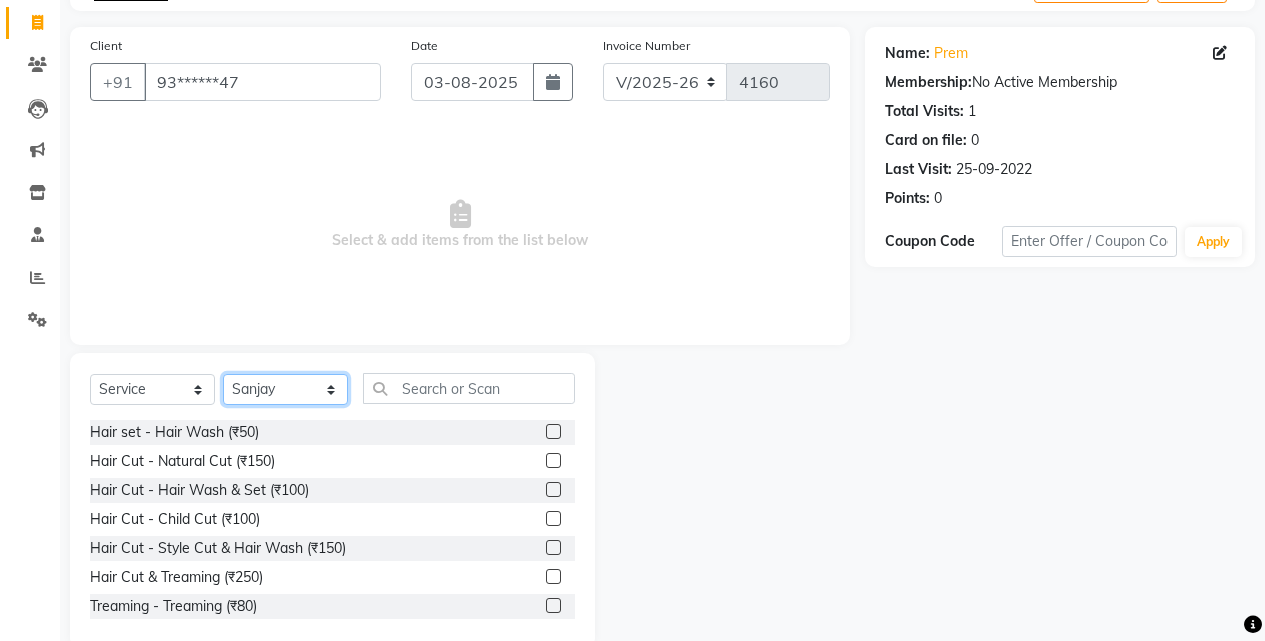 scroll, scrollTop: 160, scrollLeft: 0, axis: vertical 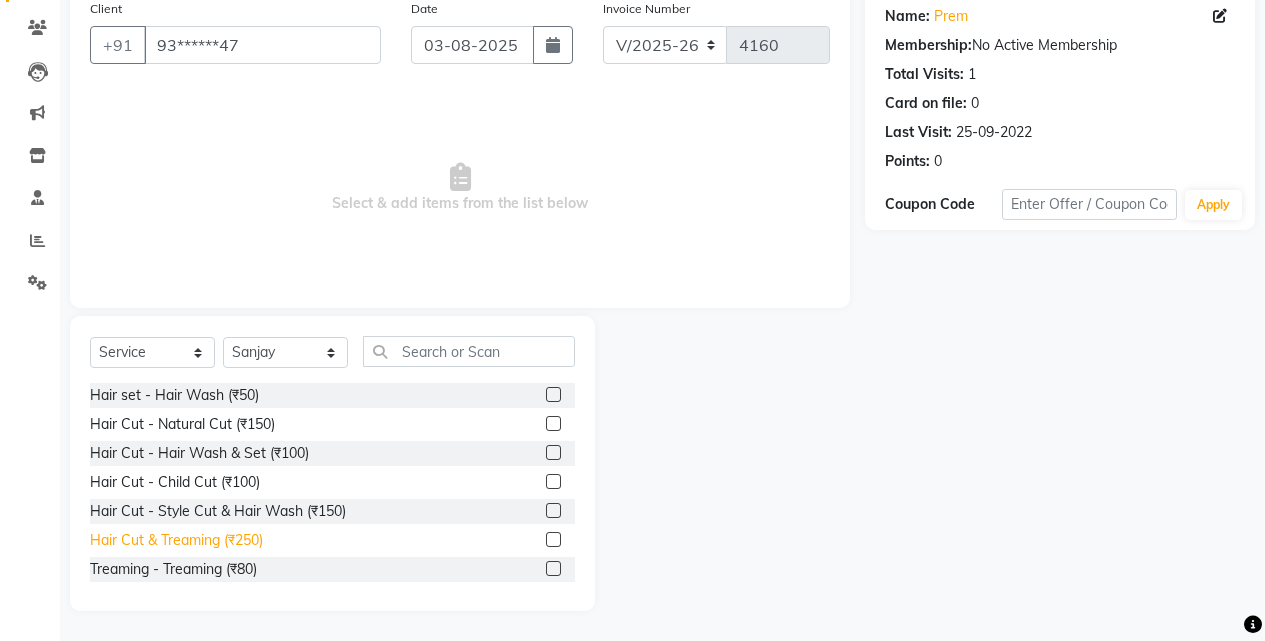 click on "Hair Cut & Treaming  (₹250)" 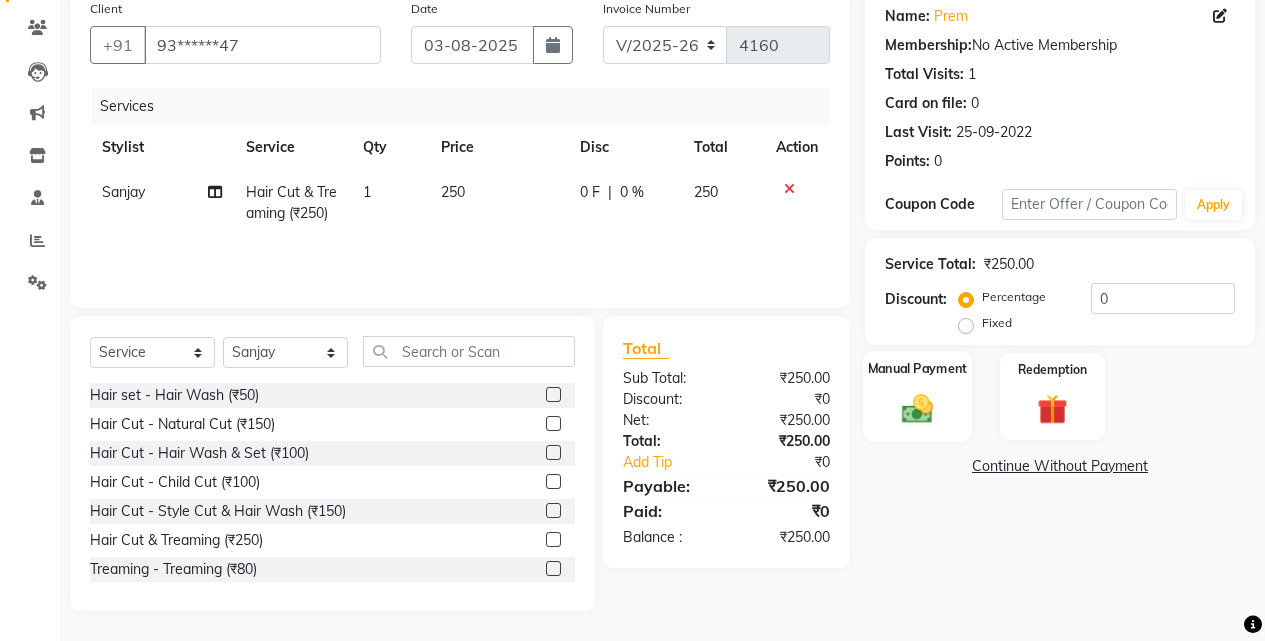 click on "Manual Payment" 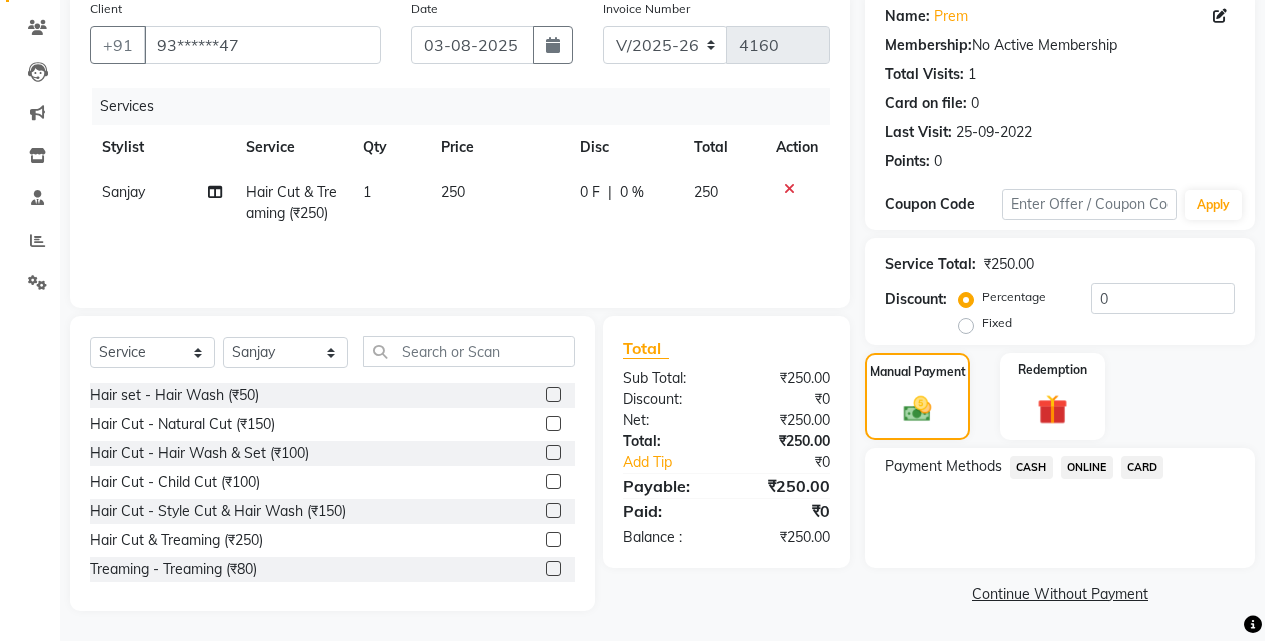 click on "ONLINE" 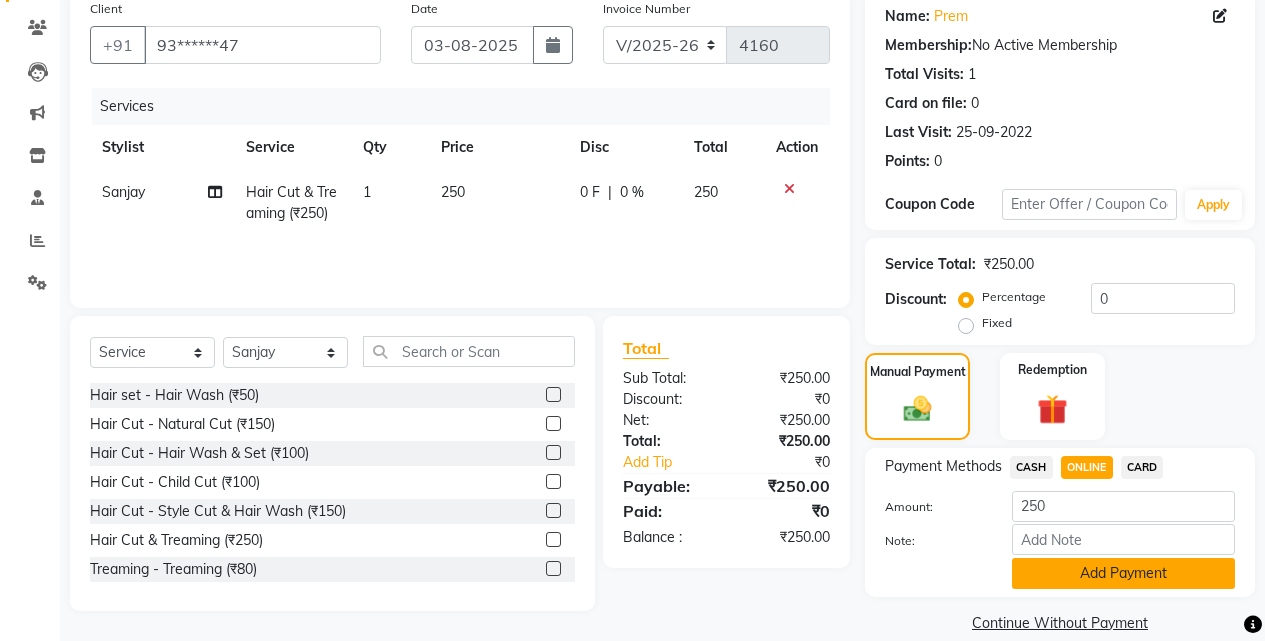 click on "Add Payment" 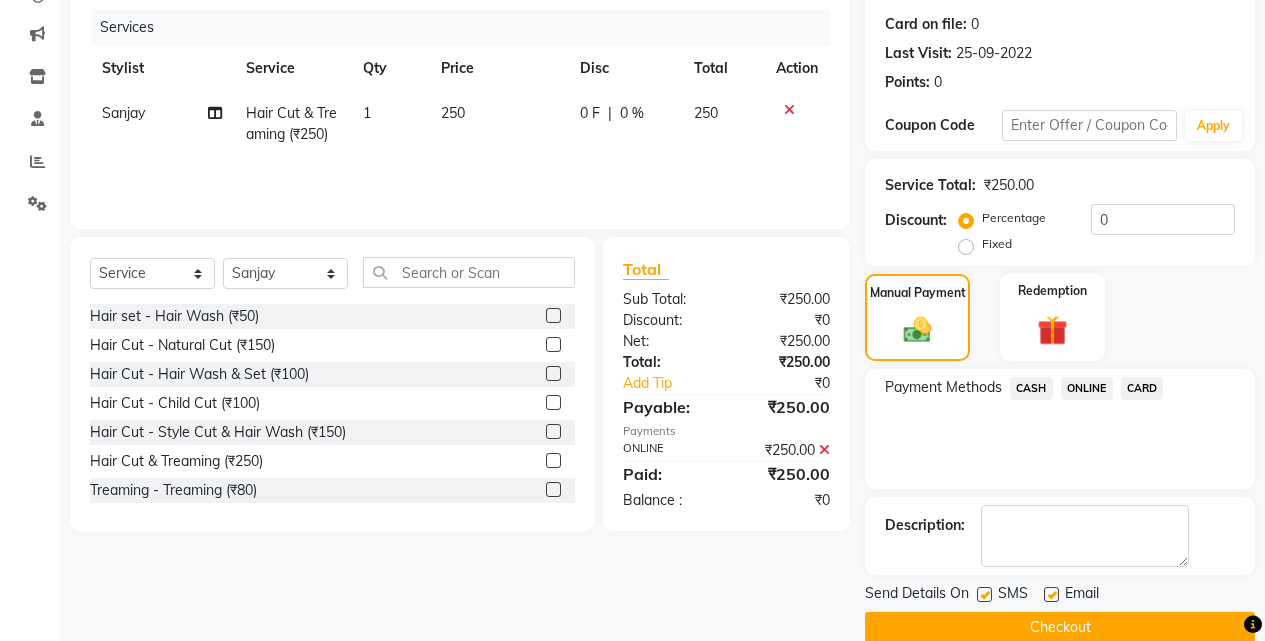 scroll, scrollTop: 271, scrollLeft: 0, axis: vertical 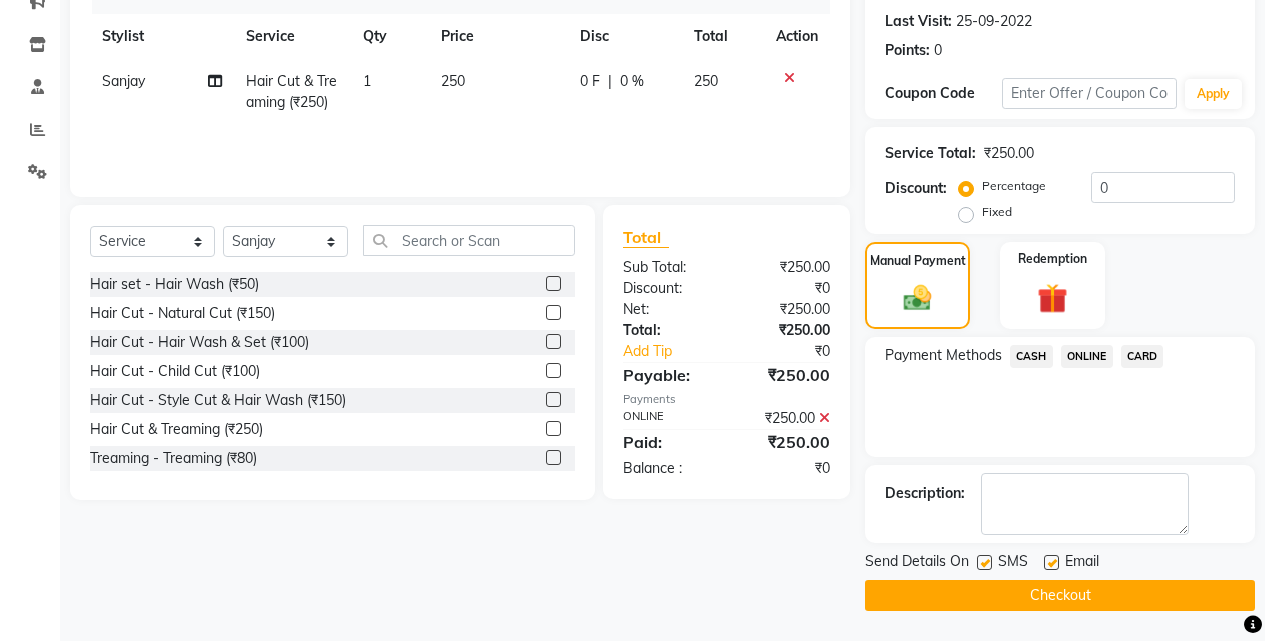 click on "Checkout" 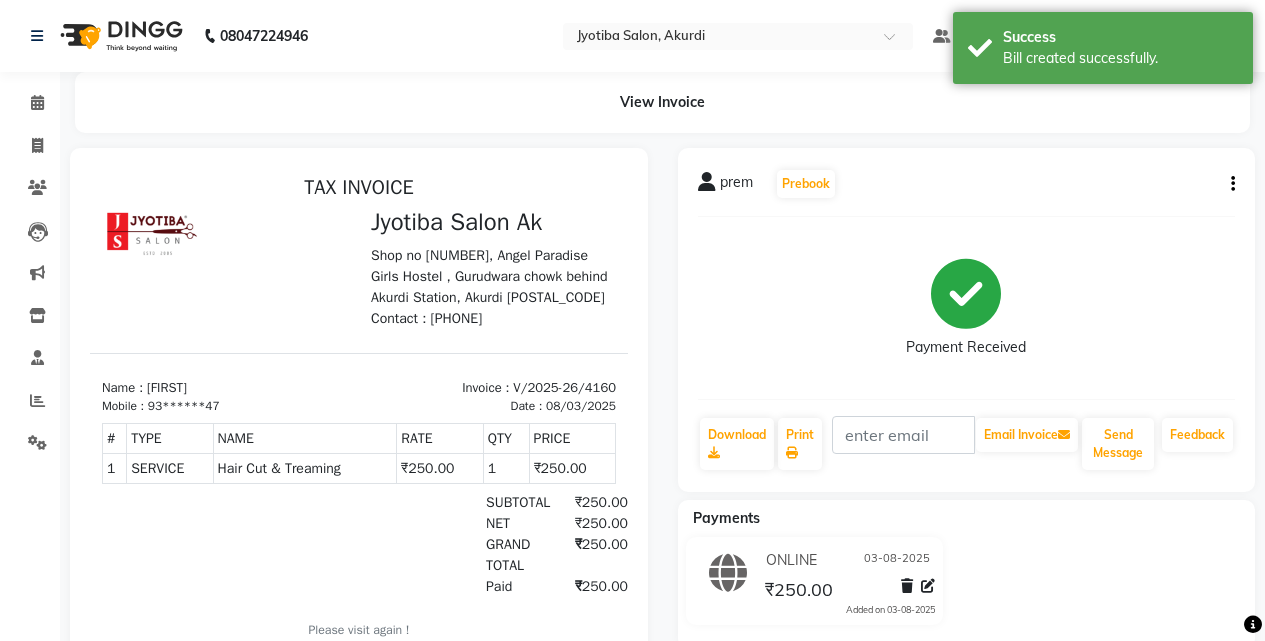 scroll, scrollTop: 0, scrollLeft: 0, axis: both 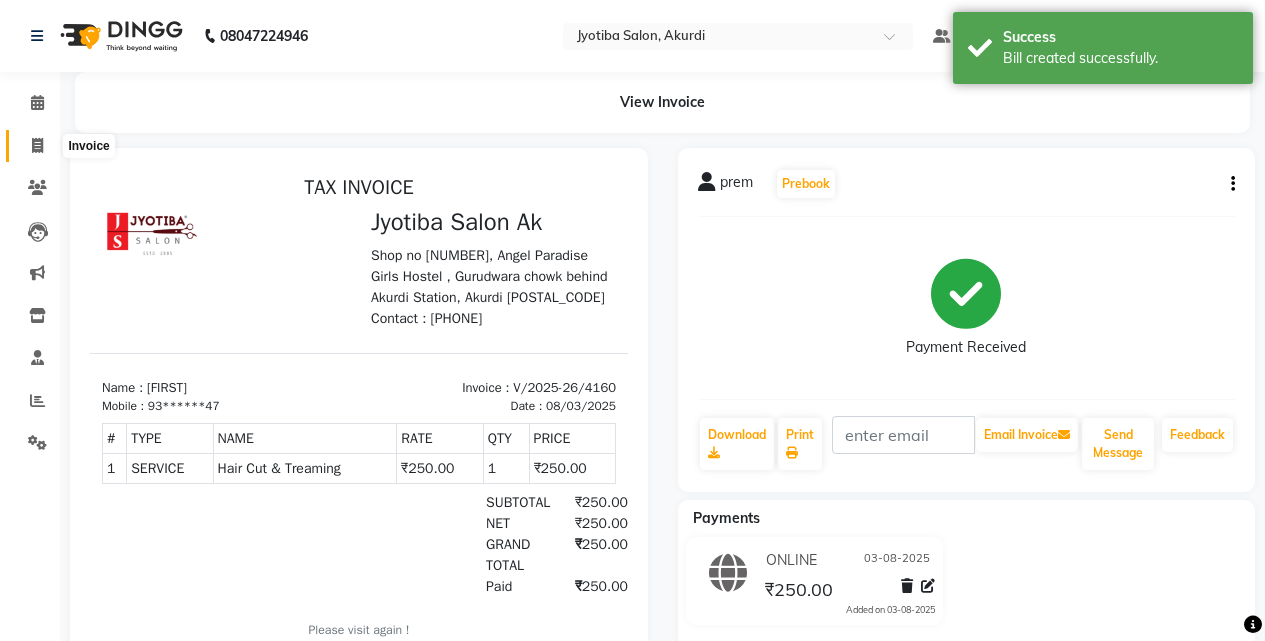 click 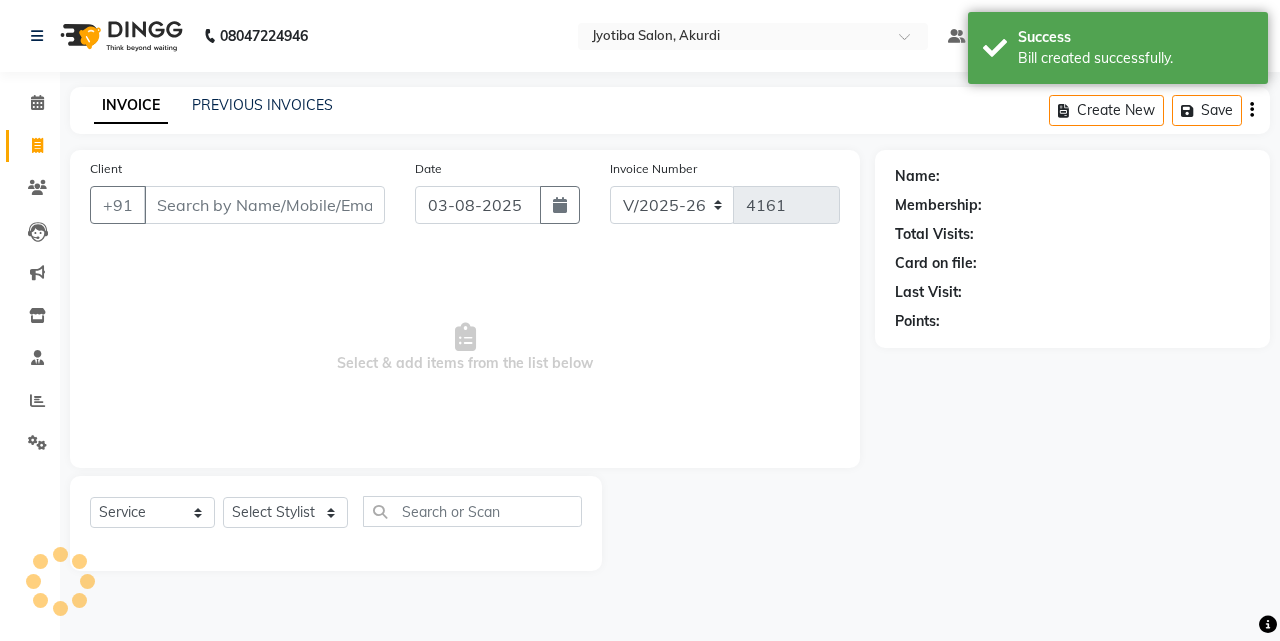 click on "Client" at bounding box center [264, 205] 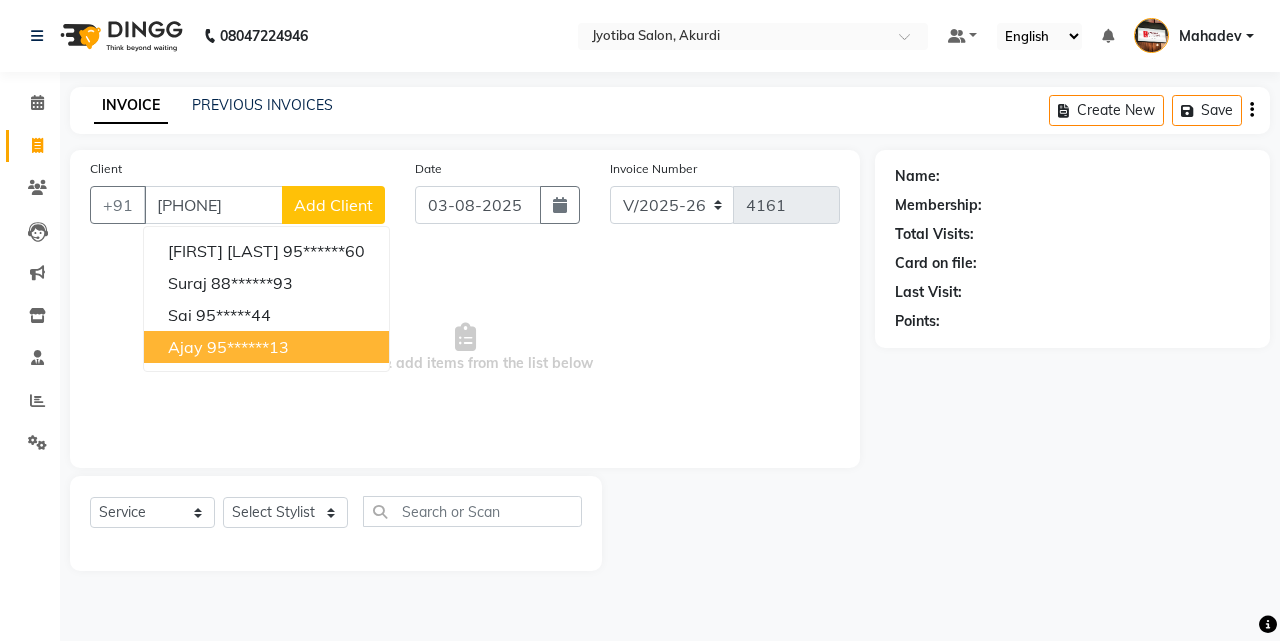 click on "95******13" at bounding box center (248, 347) 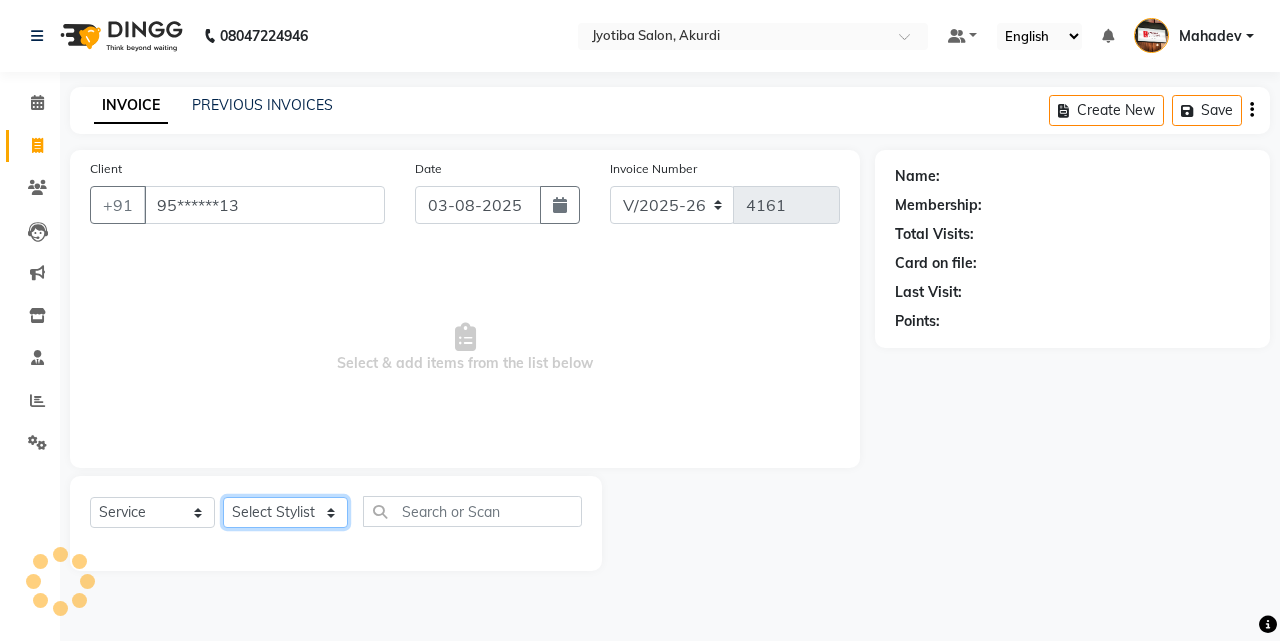 click on "Select Stylist Ajaj Ansari sahid Arif Ganpat  Mahadev manish choudhari Parmu tatya  Prem Rajan Sanjay Sanjay Santosh  Shop  Sohel  Vinod" 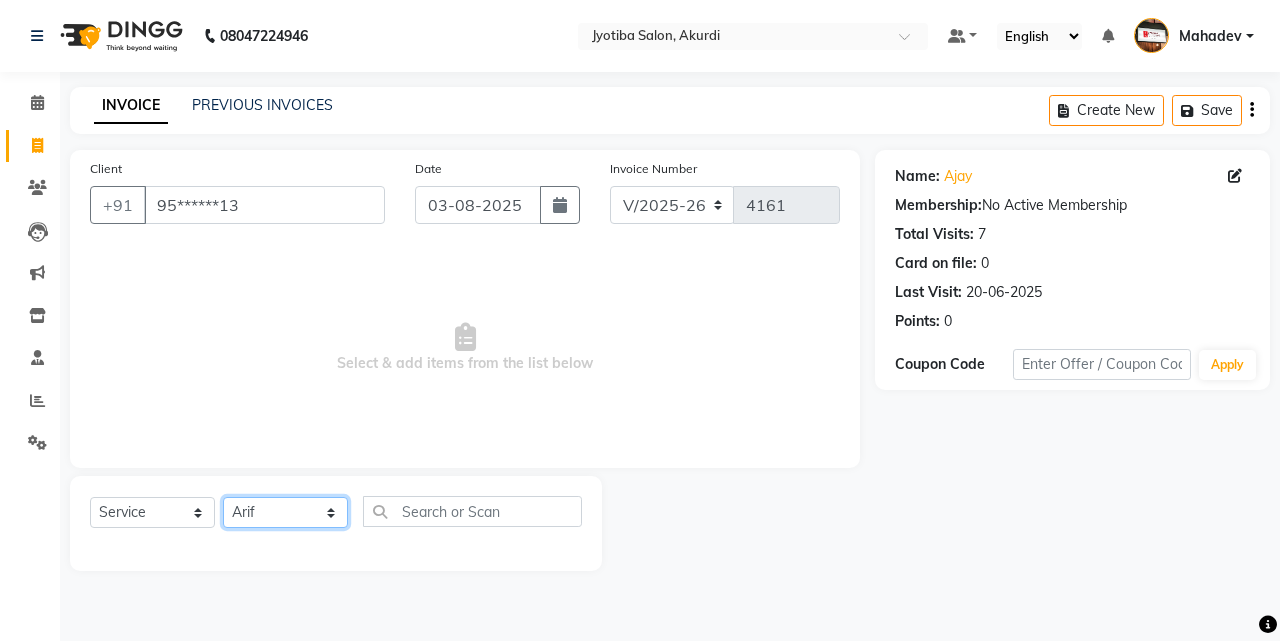click on "Select Stylist Ajaj Ansari sahid Arif Ganpat  Mahadev manish choudhari Parmu tatya  Prem Rajan Sanjay Sanjay Santosh  Shop  Sohel  Vinod" 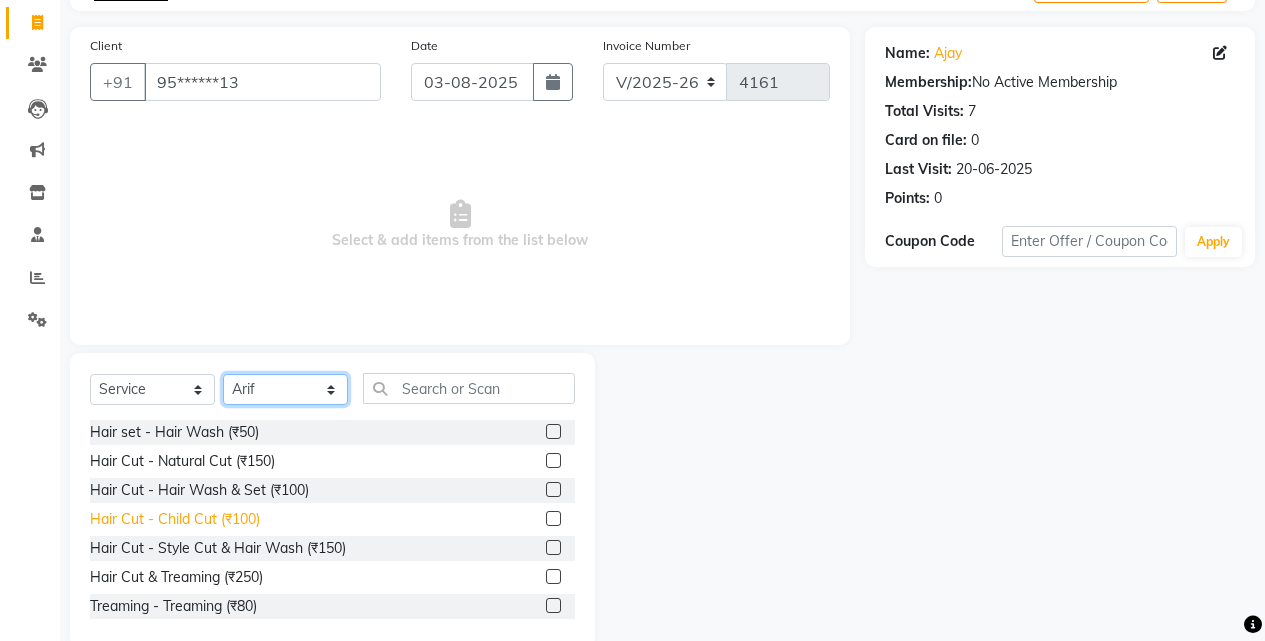 scroll, scrollTop: 160, scrollLeft: 0, axis: vertical 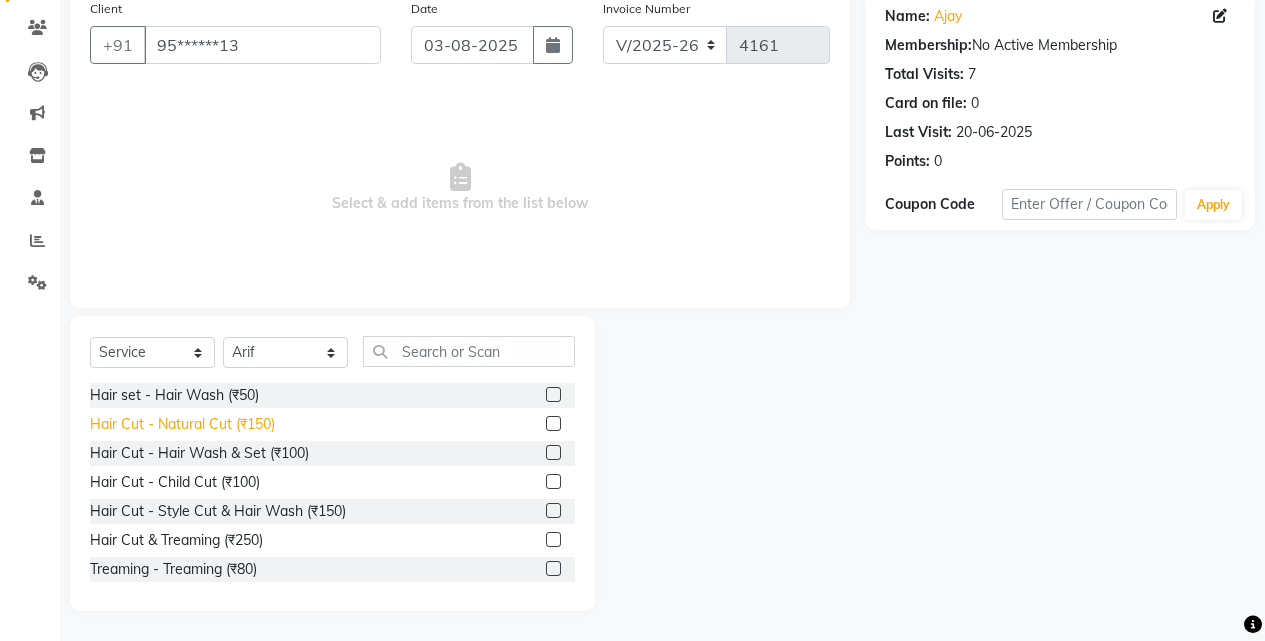click on "Hair Cut - Natural Cut (₹150)" 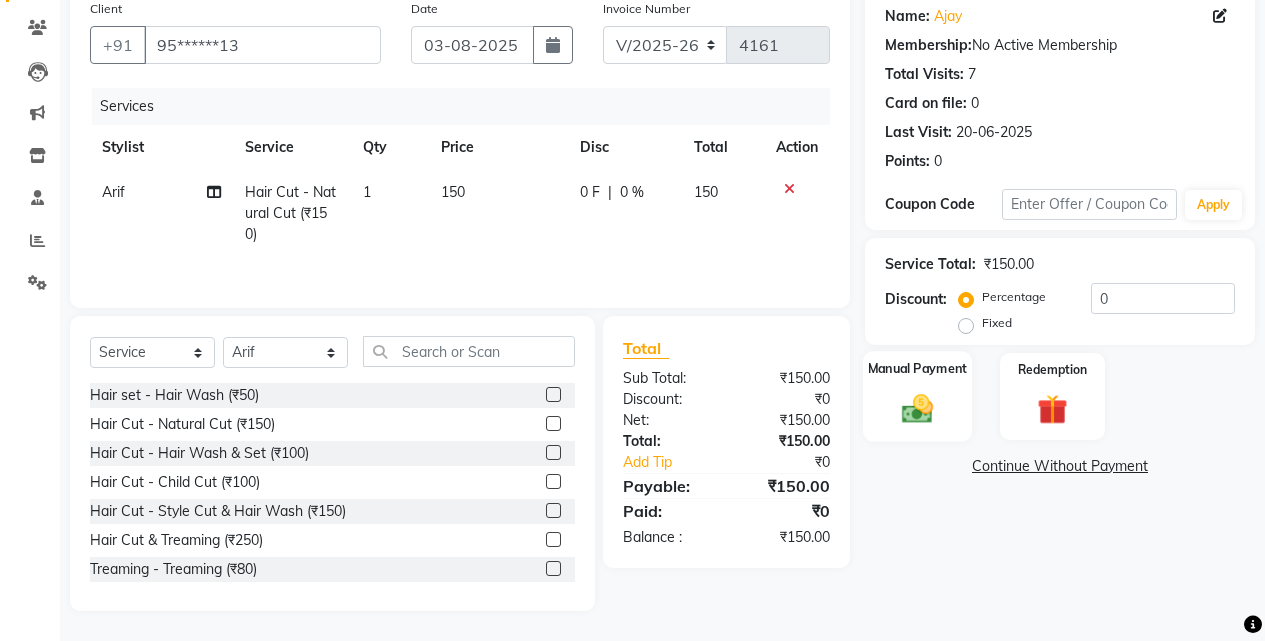 click on "Manual Payment" 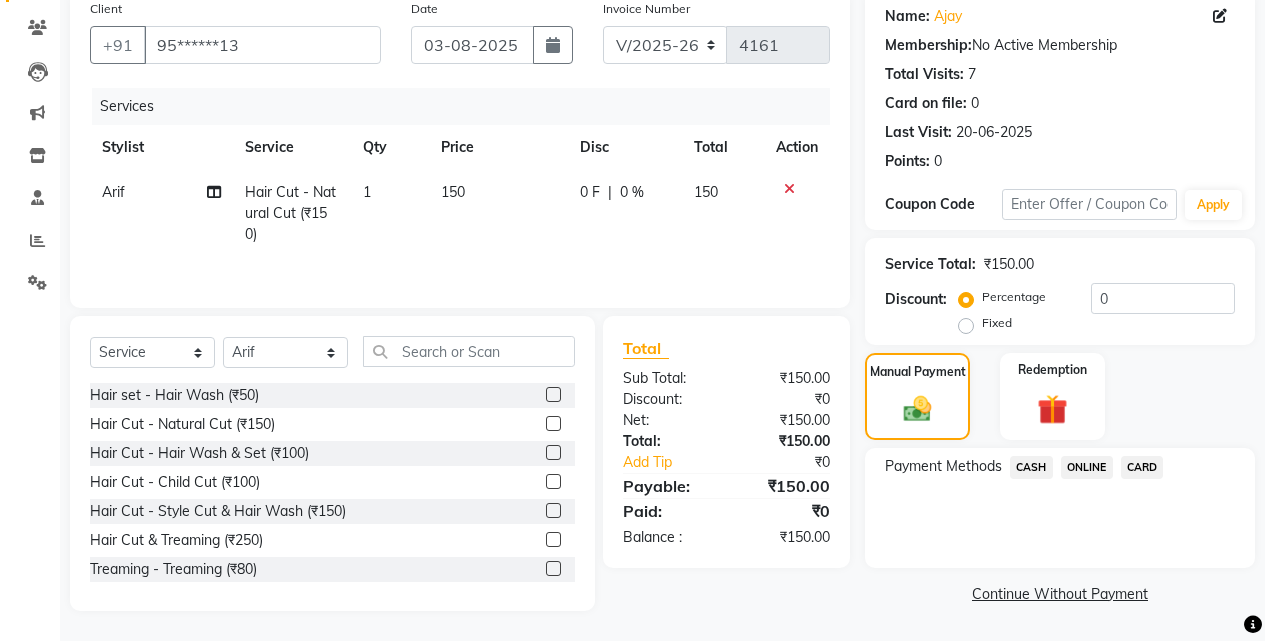 click on "ONLINE" 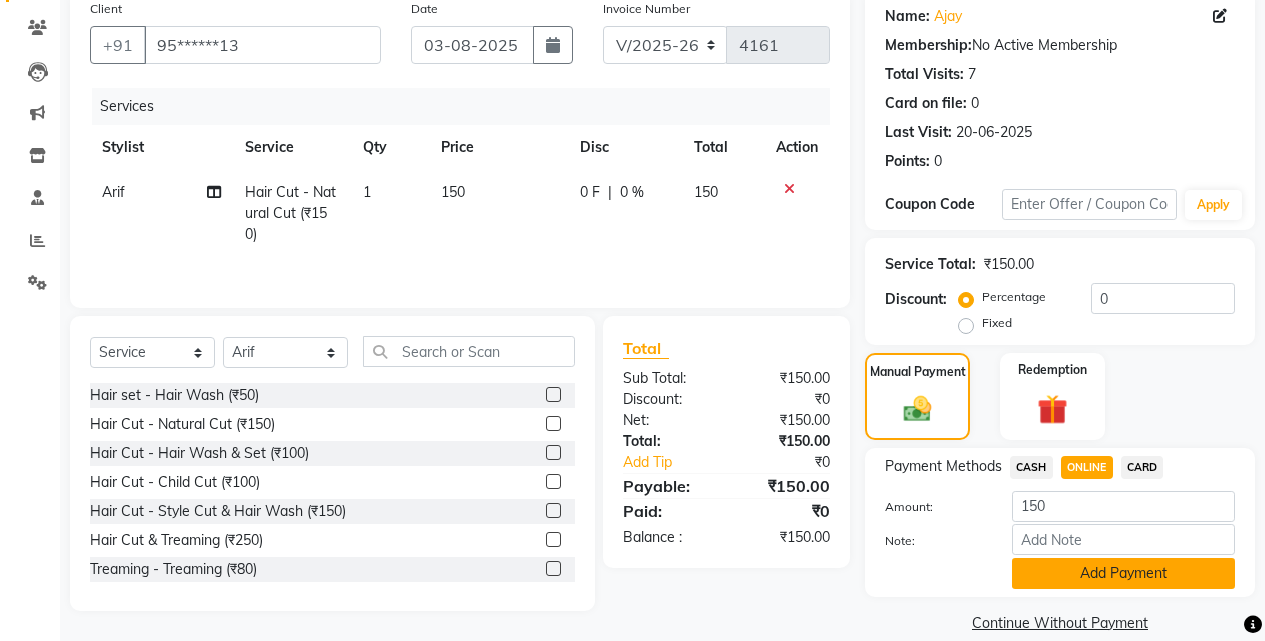 click on "Add Payment" 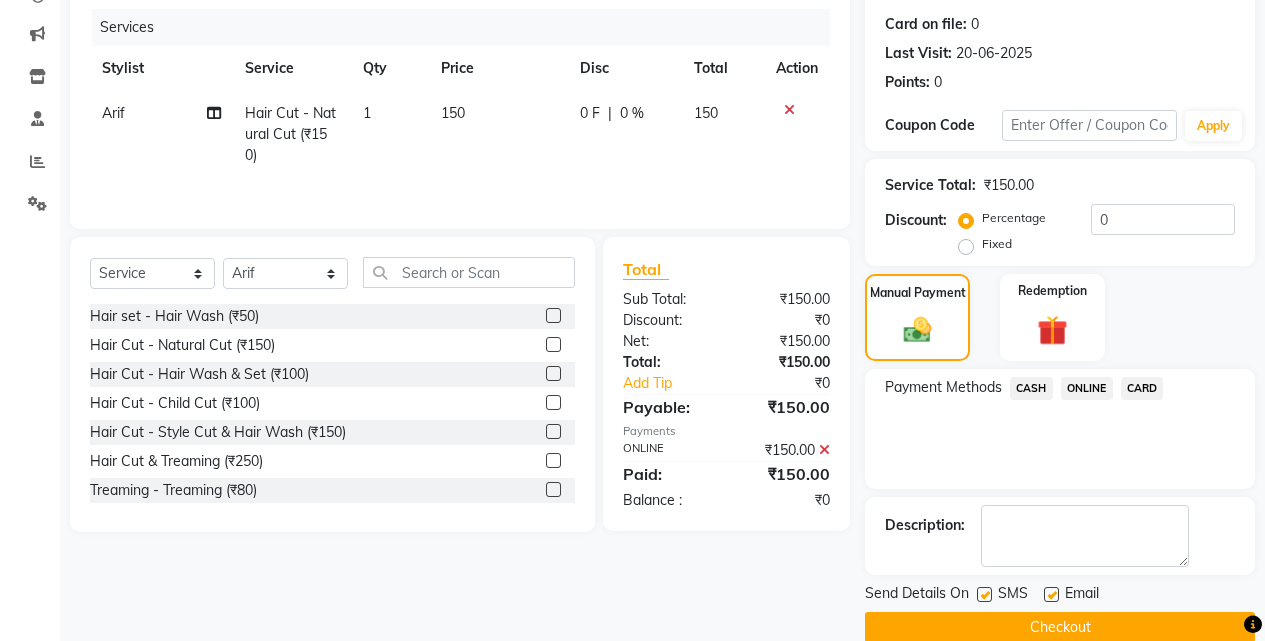 scroll, scrollTop: 271, scrollLeft: 0, axis: vertical 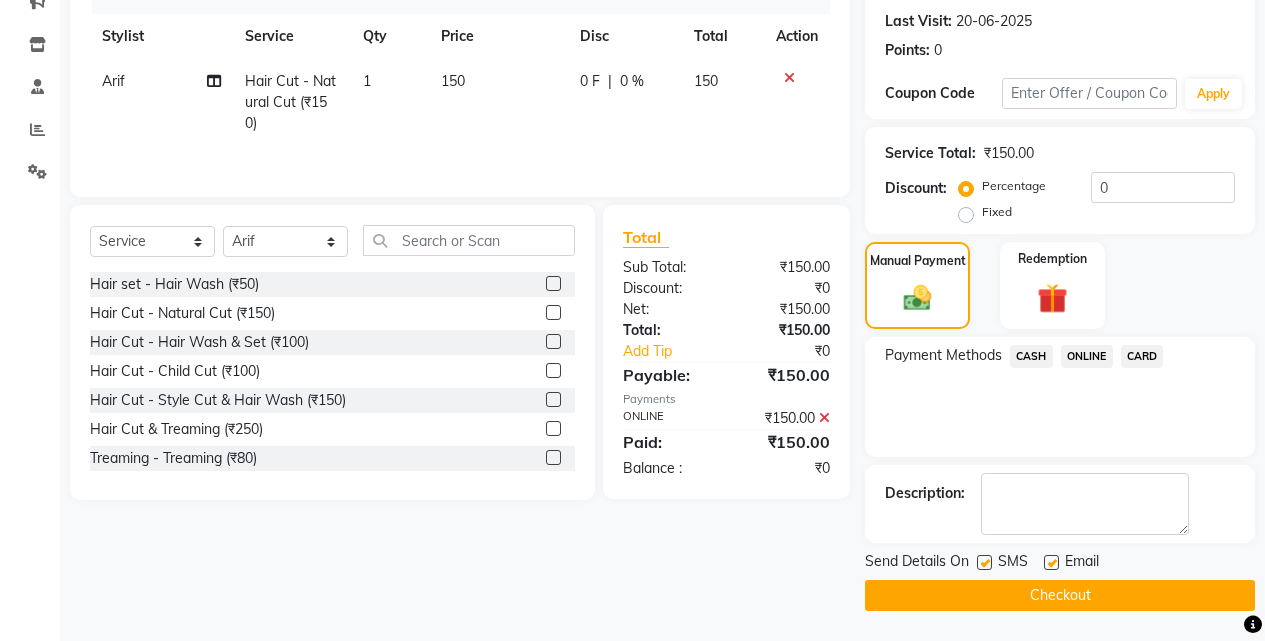 click on "Checkout" 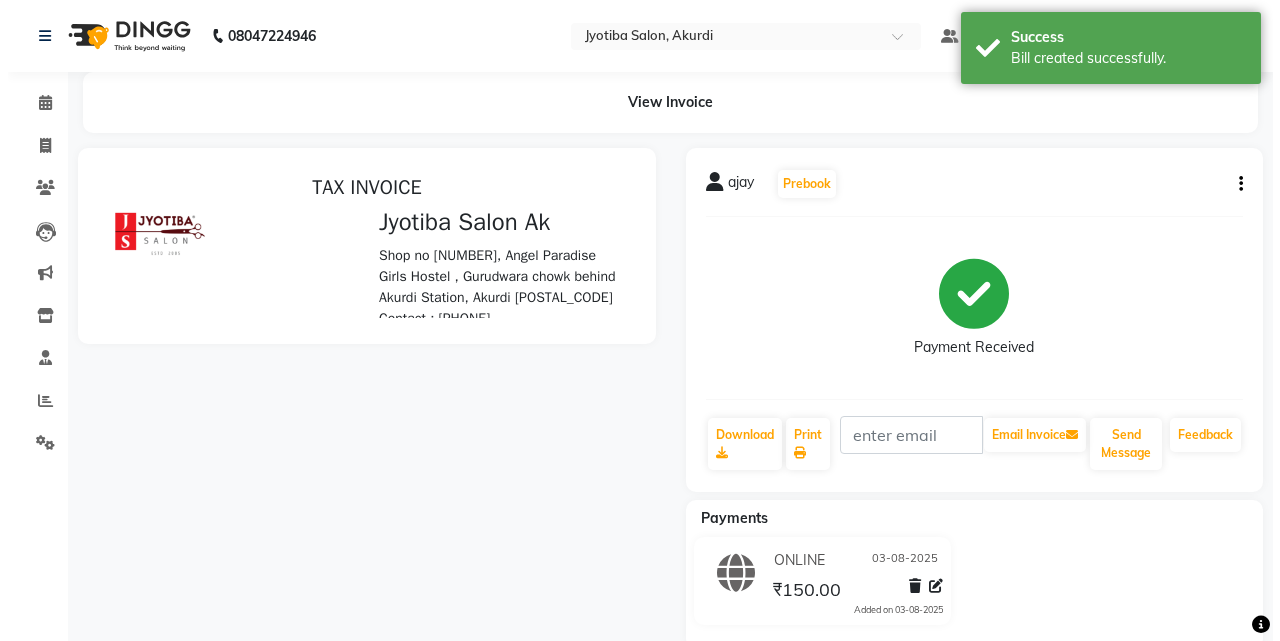 scroll, scrollTop: 0, scrollLeft: 0, axis: both 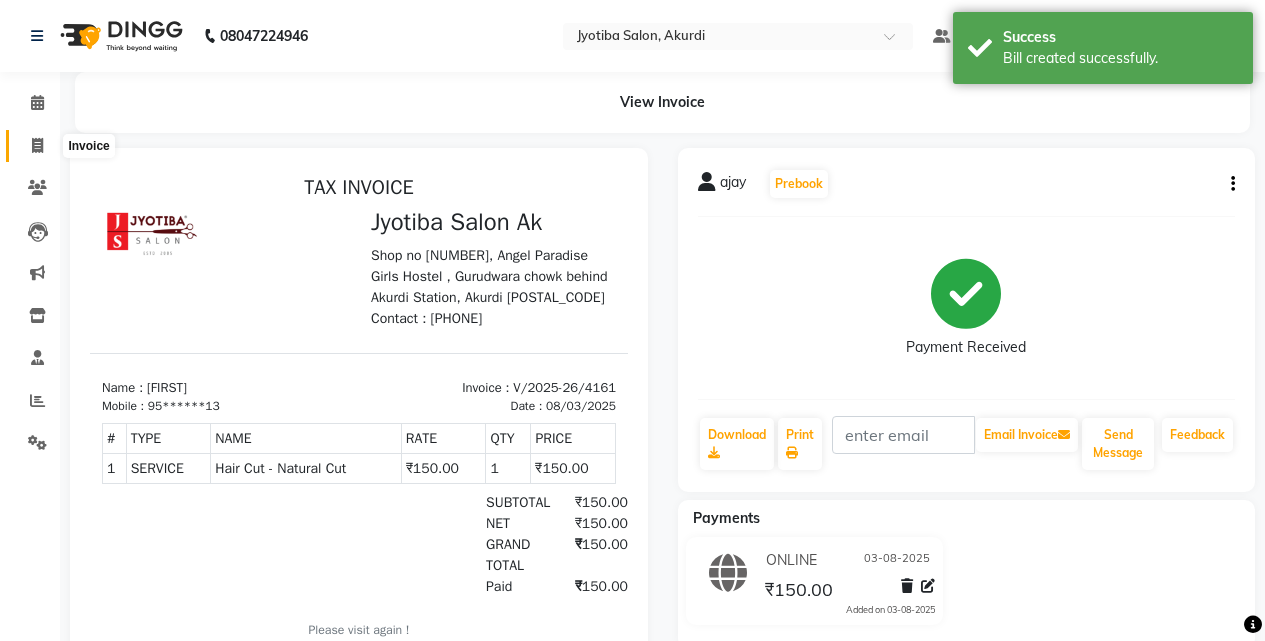 click 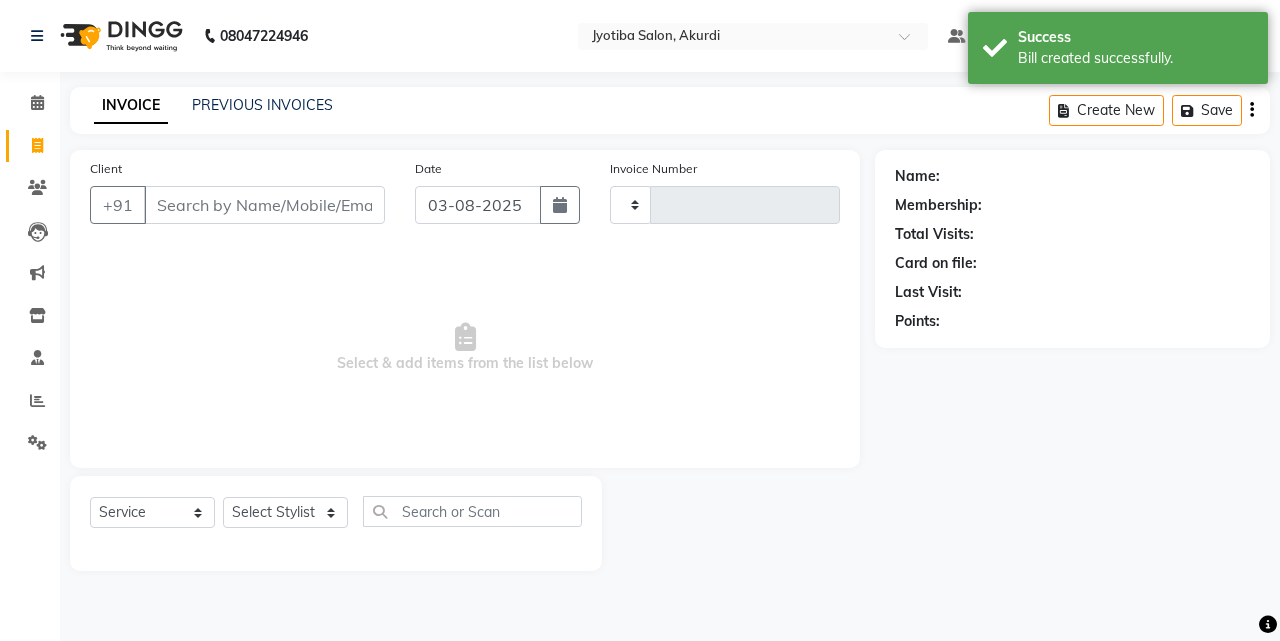 click on "Client" at bounding box center [264, 205] 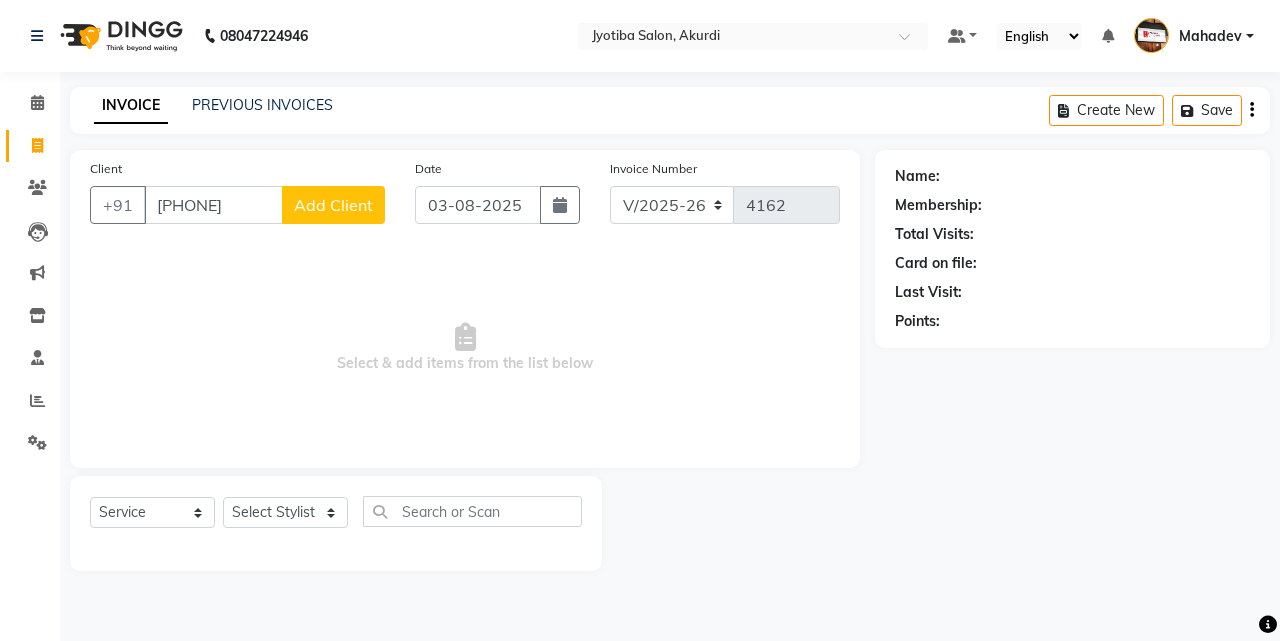 click on "Add Client" 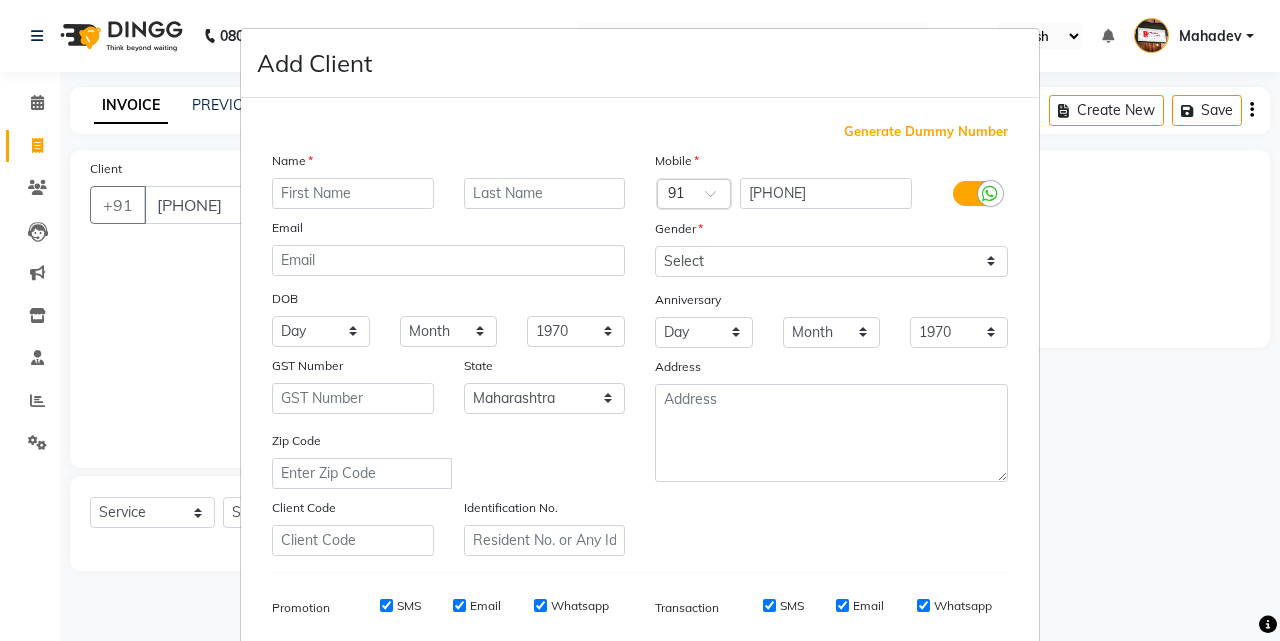click at bounding box center (353, 193) 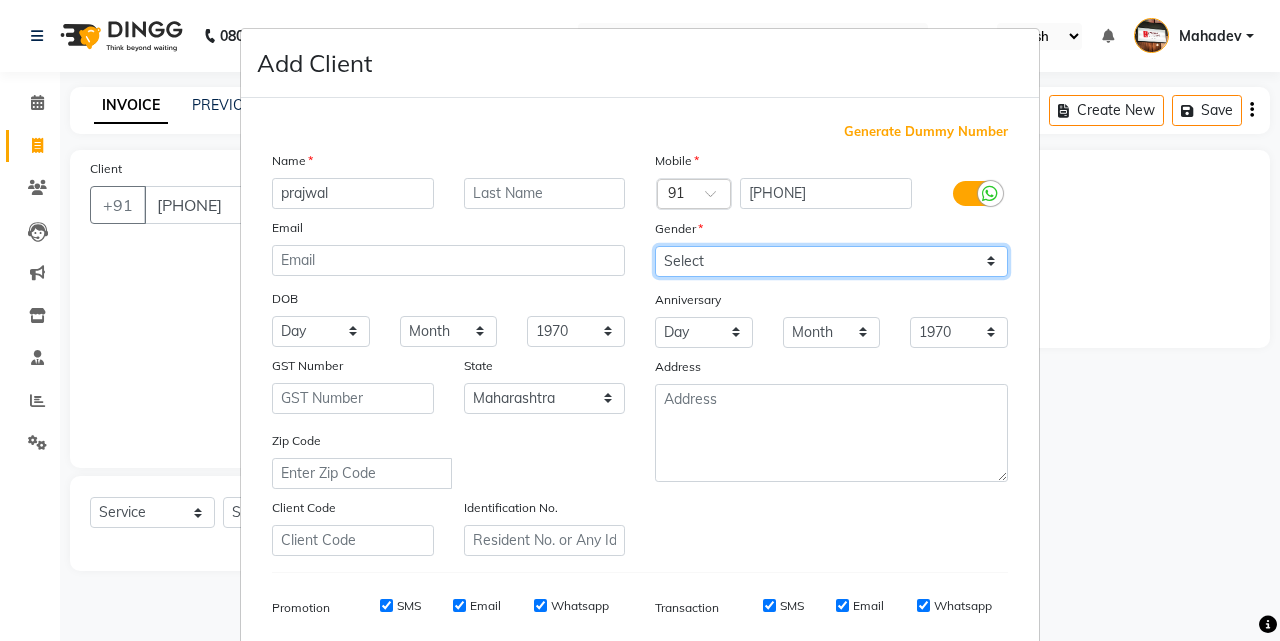 drag, startPoint x: 695, startPoint y: 263, endPoint x: 694, endPoint y: 276, distance: 13.038404 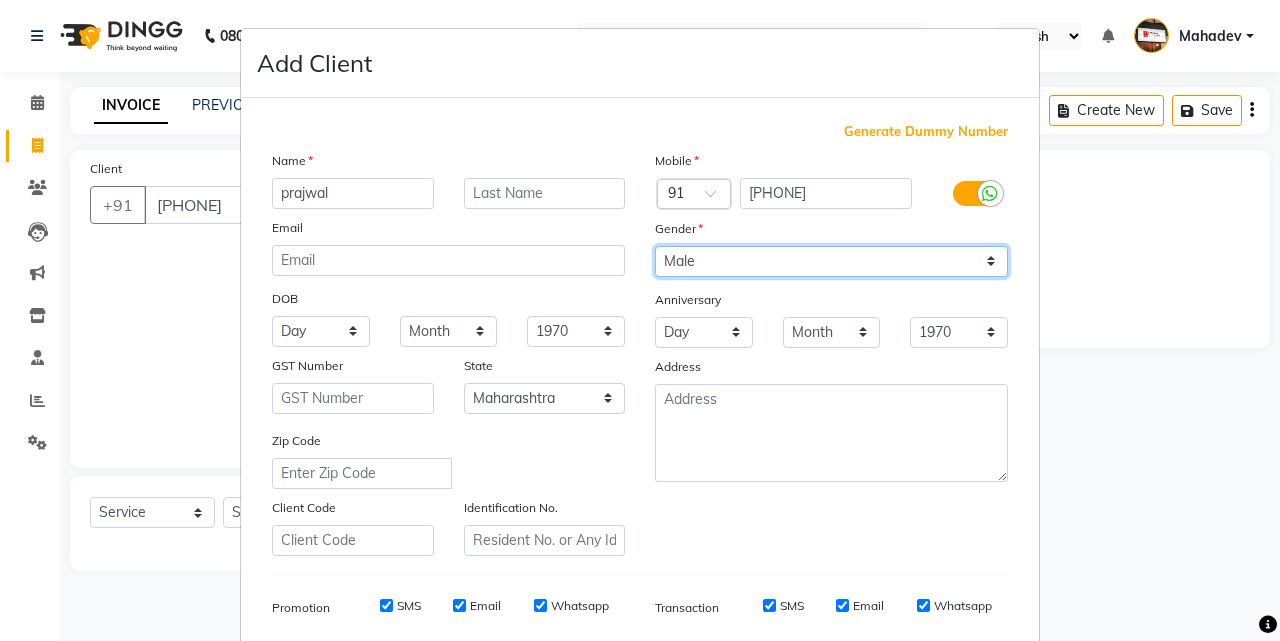 click on "Select Male Female Other Prefer Not To Say" at bounding box center (831, 261) 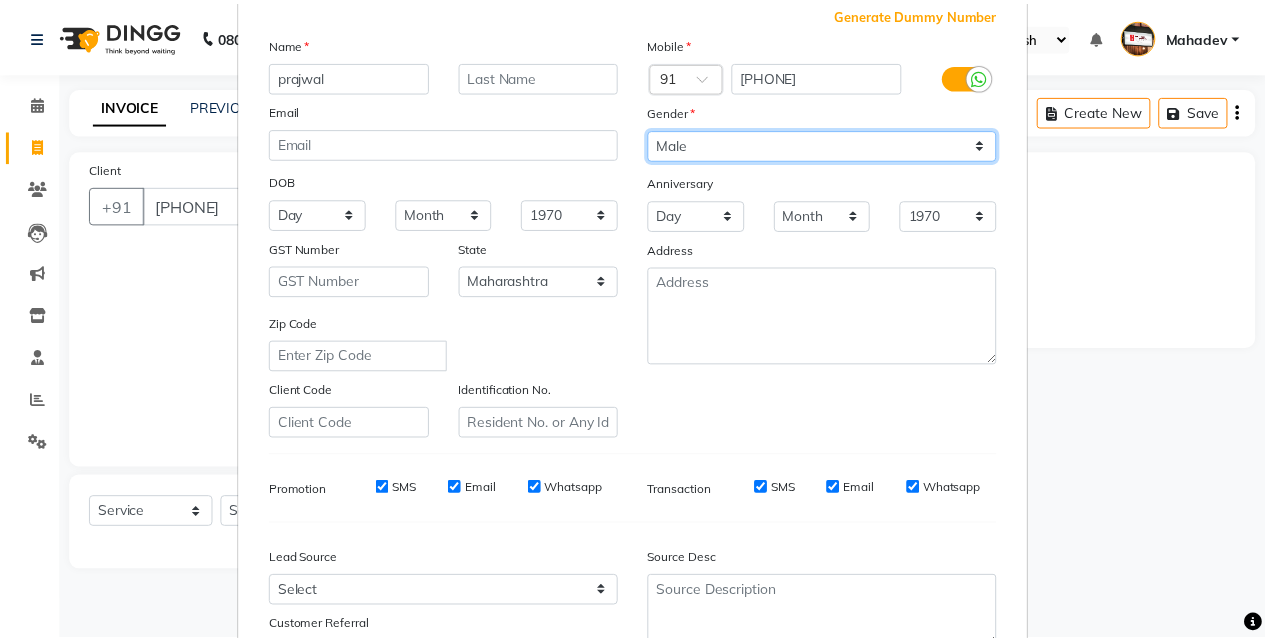 scroll, scrollTop: 282, scrollLeft: 0, axis: vertical 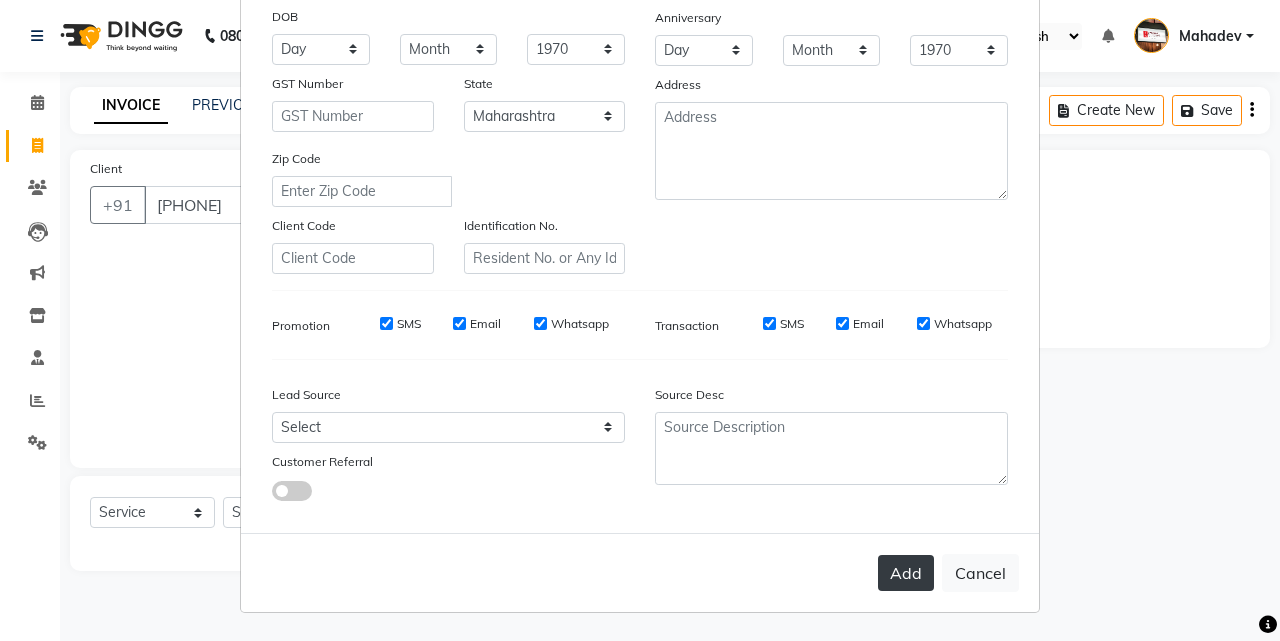 click on "Add" at bounding box center [906, 573] 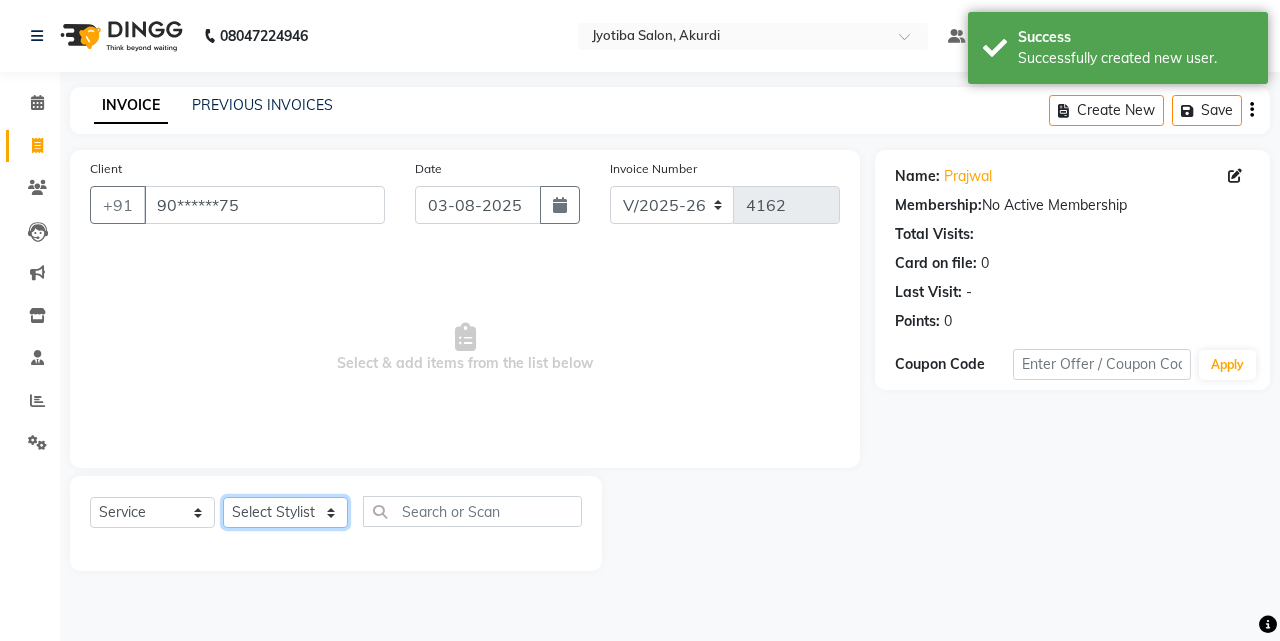 click on "Select Stylist Ajaj Ansari sahid Arif Ganpat  Mahadev manish choudhari Parmu tatya  Prem Rajan Sanjay Sanjay Santosh  Shop  Sohel  Vinod" 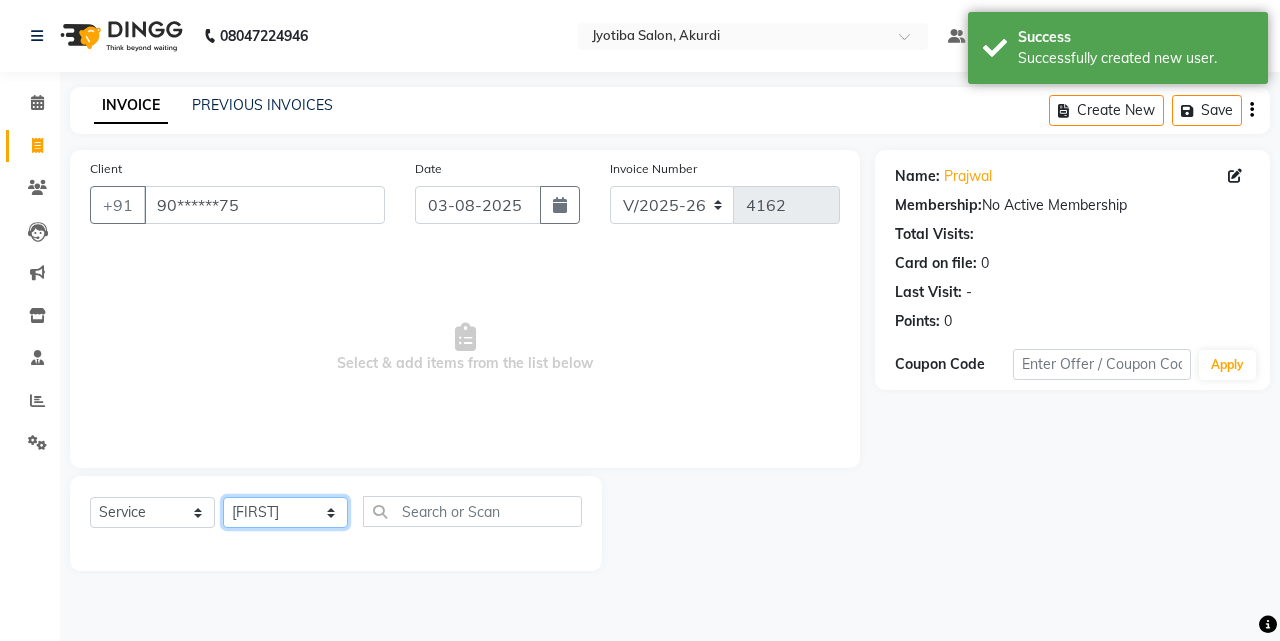click on "Select Stylist Ajaj Ansari sahid Arif Ganpat  Mahadev manish choudhari Parmu tatya  Prem Rajan Sanjay Sanjay Santosh  Shop  Sohel  Vinod" 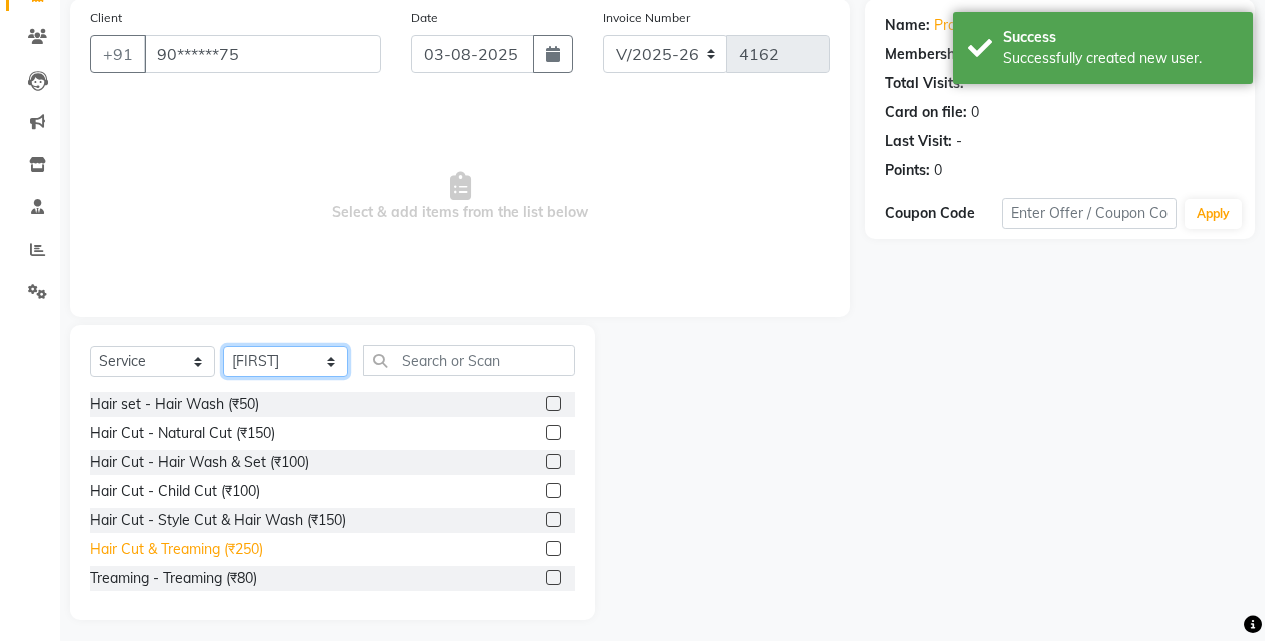 scroll, scrollTop: 160, scrollLeft: 0, axis: vertical 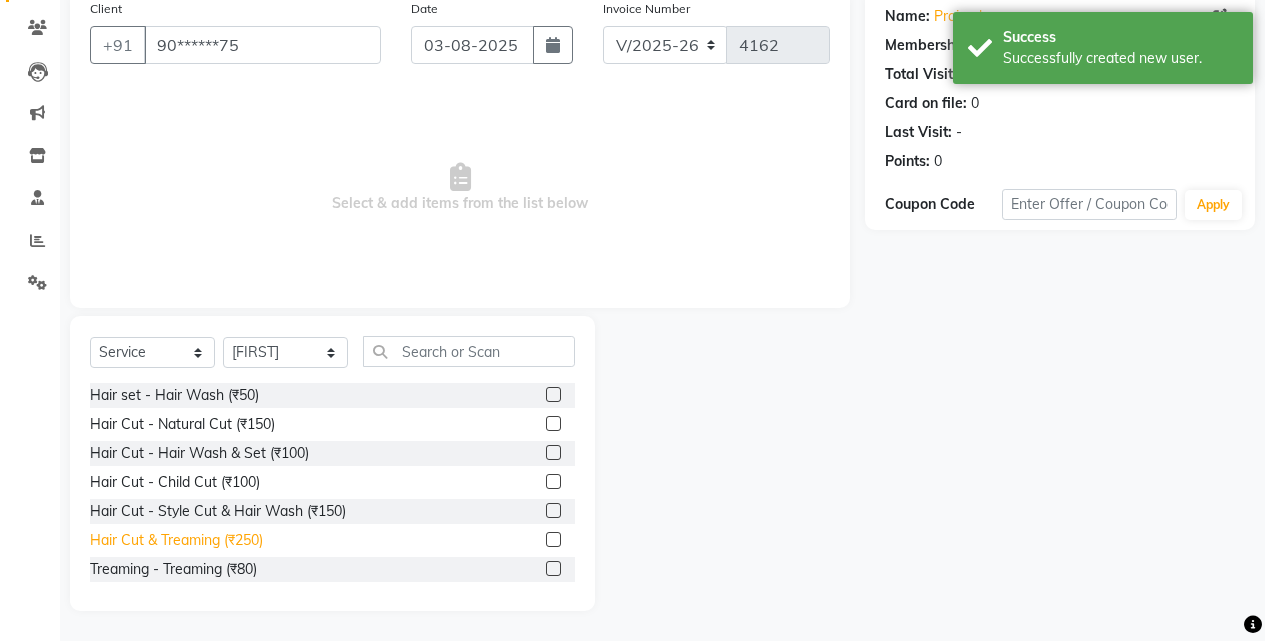 click on "Hair Cut & Treaming  (₹250)" 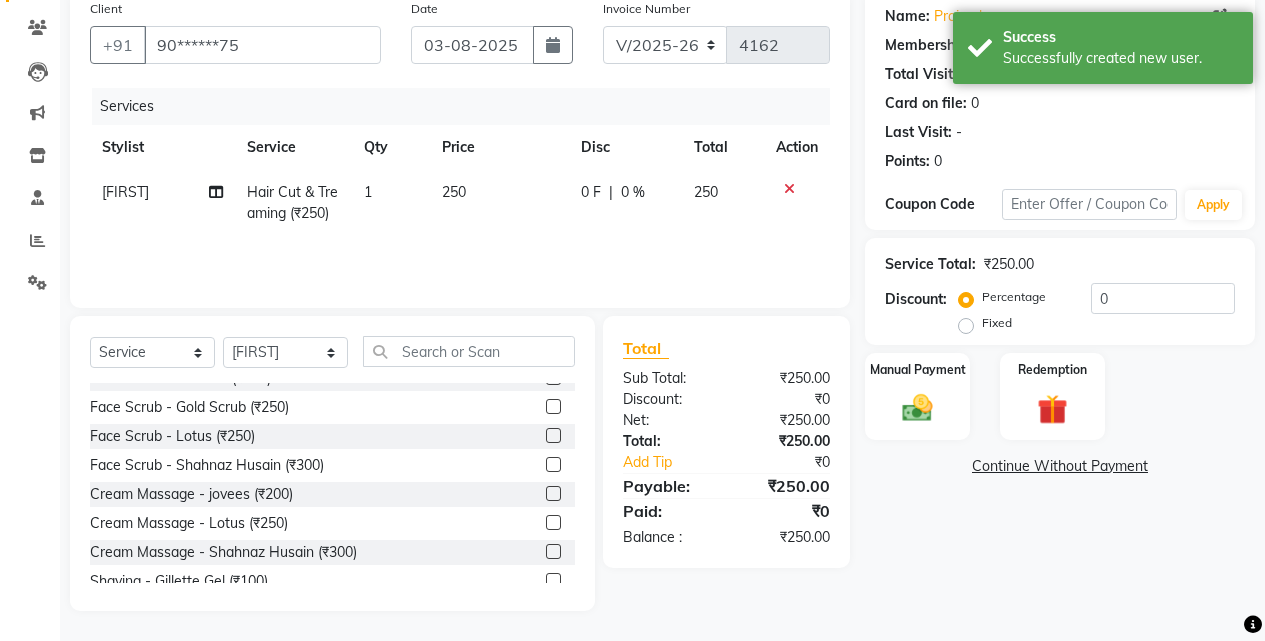 scroll, scrollTop: 333, scrollLeft: 0, axis: vertical 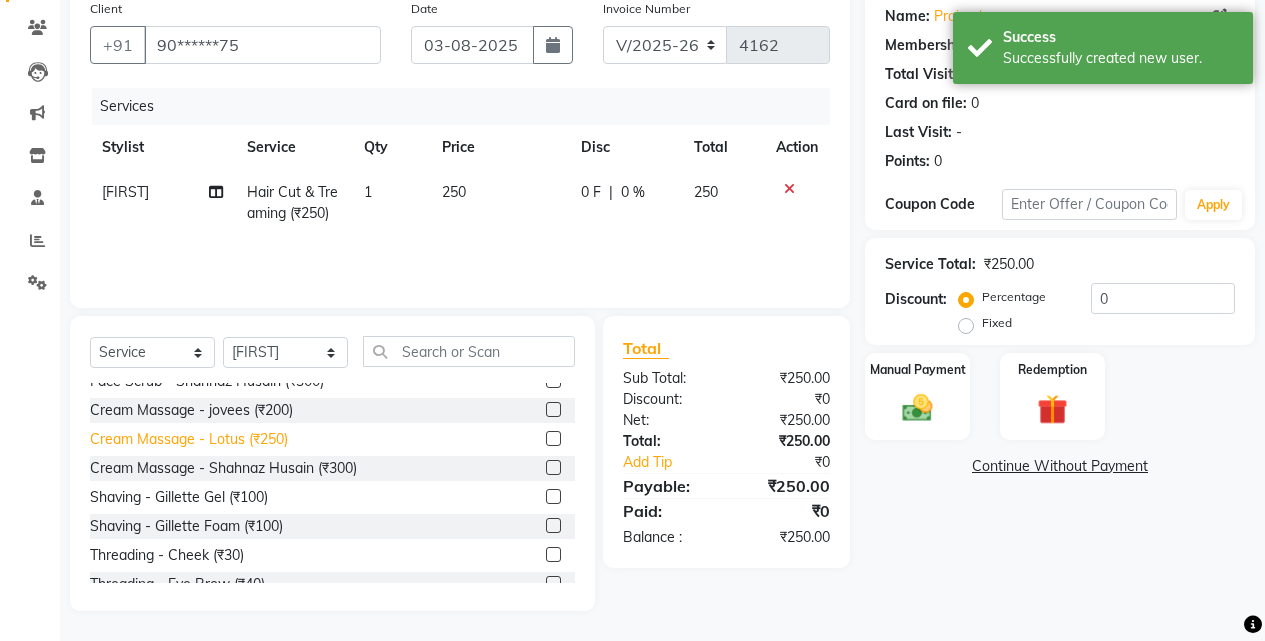 click on "Cream Massage - Lotus (₹250)" 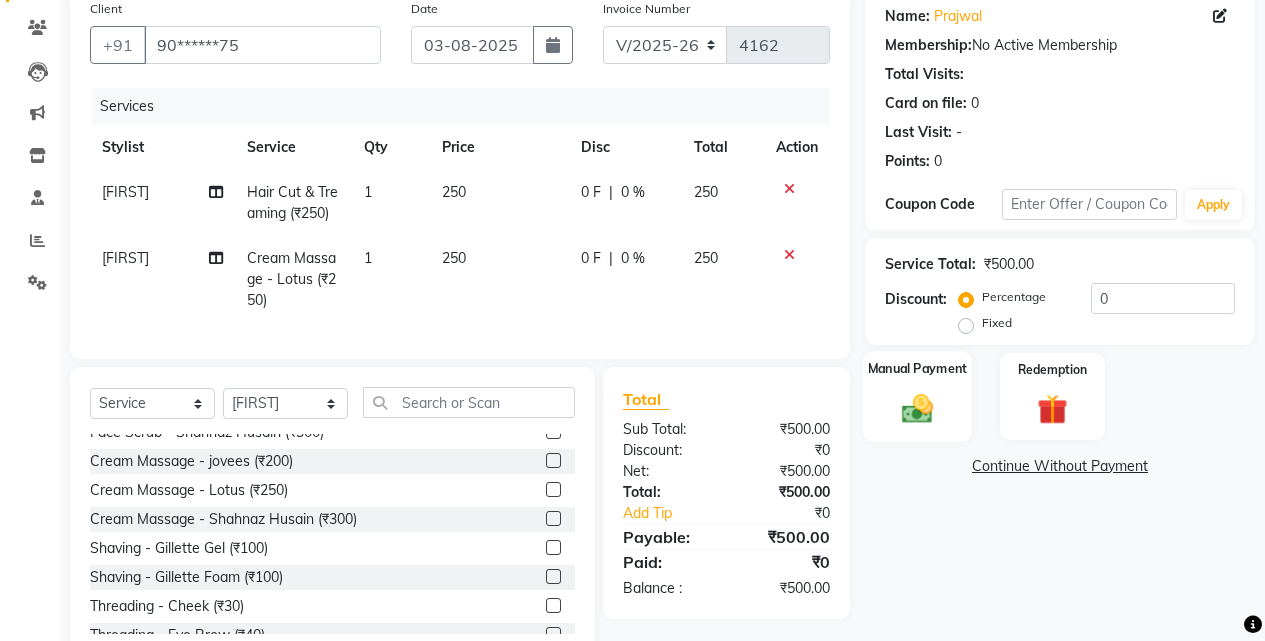 click on "Manual Payment" 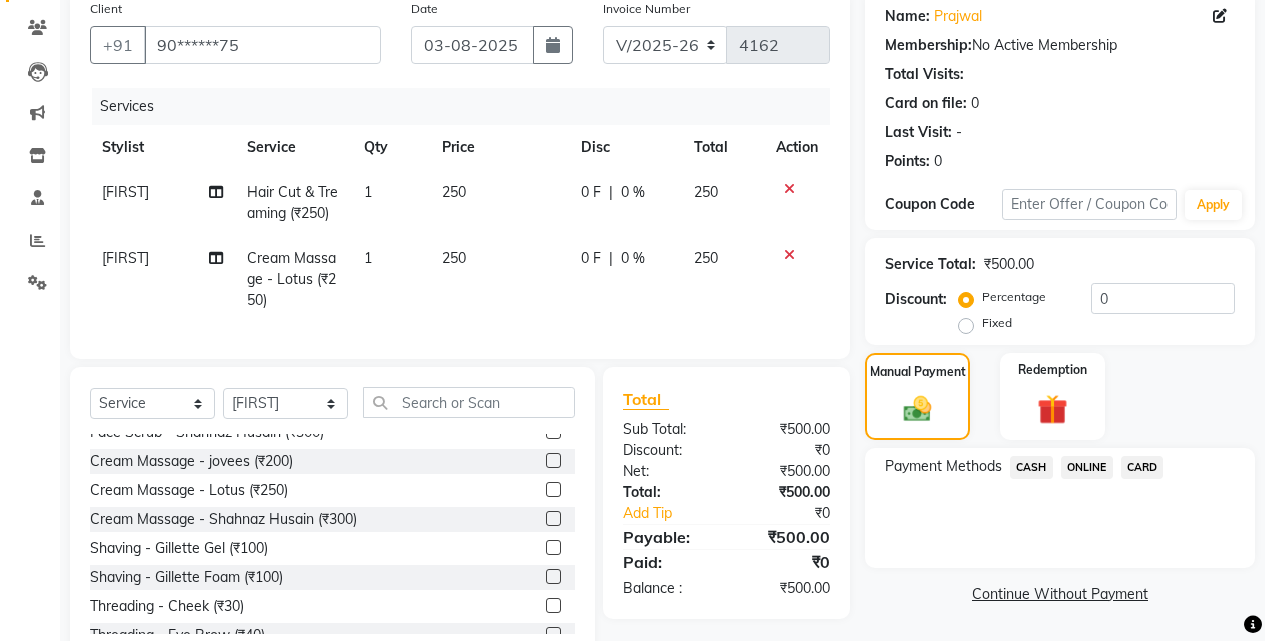click on "ONLINE" 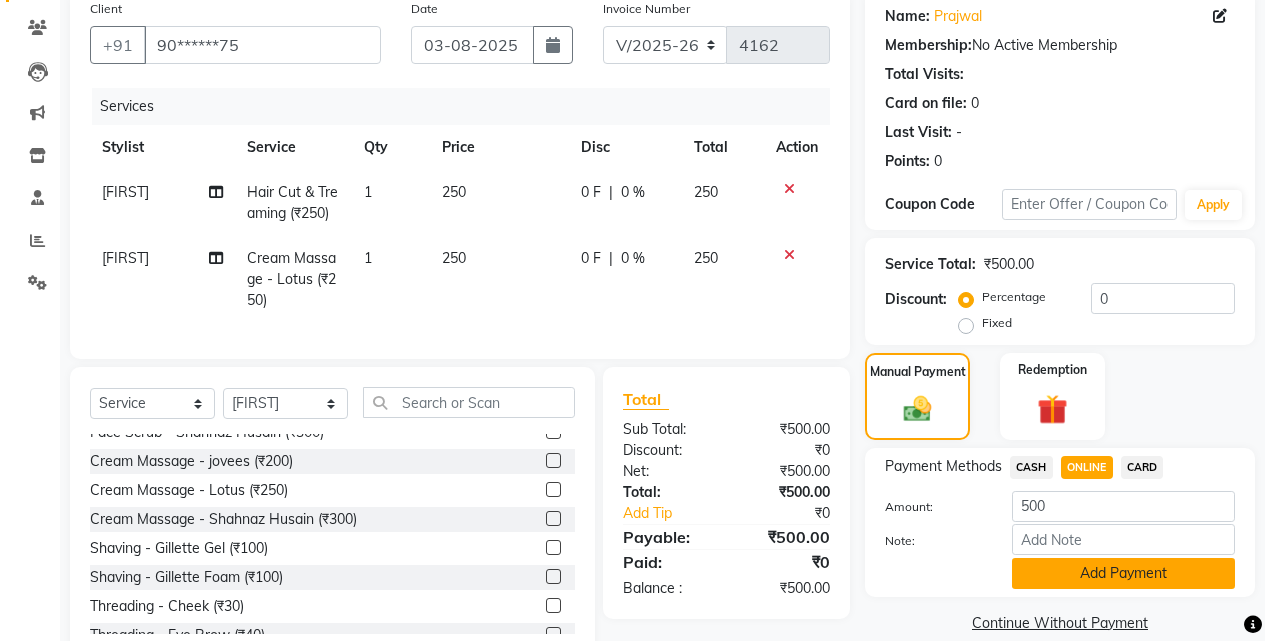 click on "Add Payment" 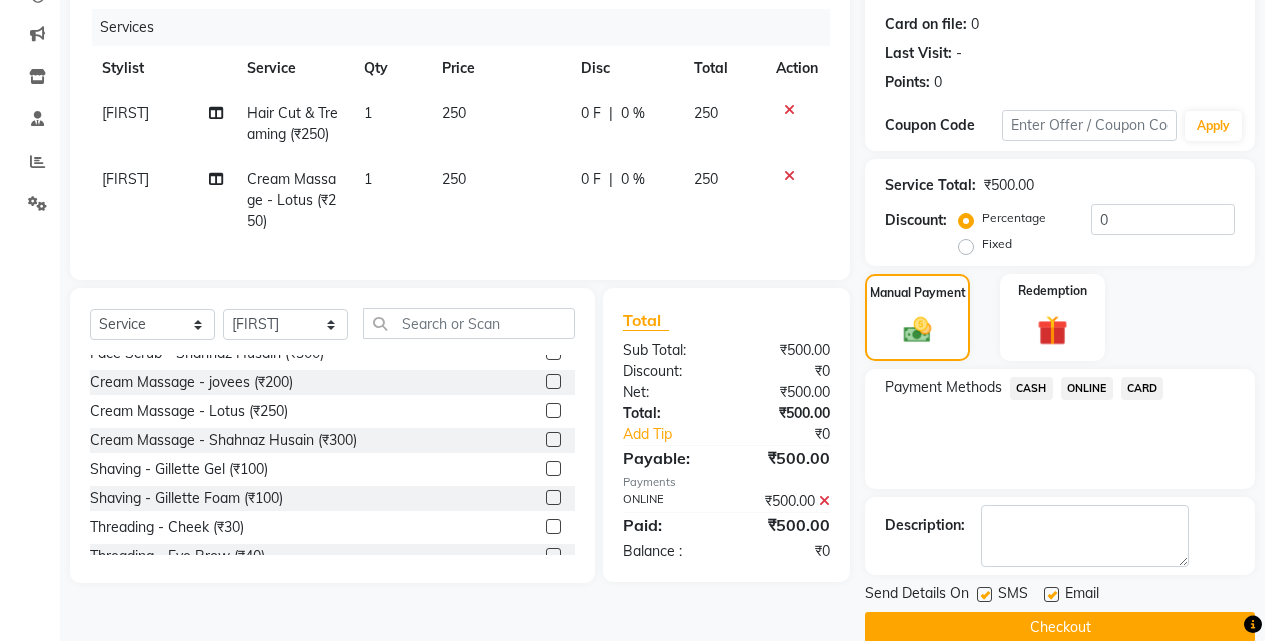 scroll, scrollTop: 271, scrollLeft: 0, axis: vertical 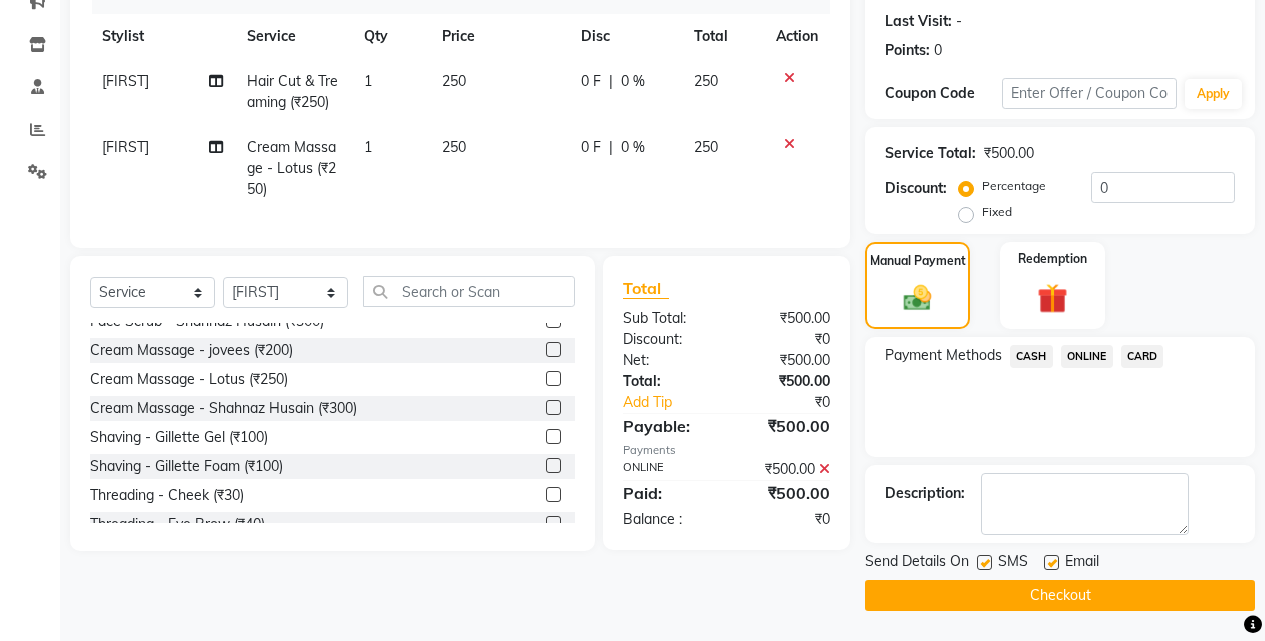 click on "Checkout" 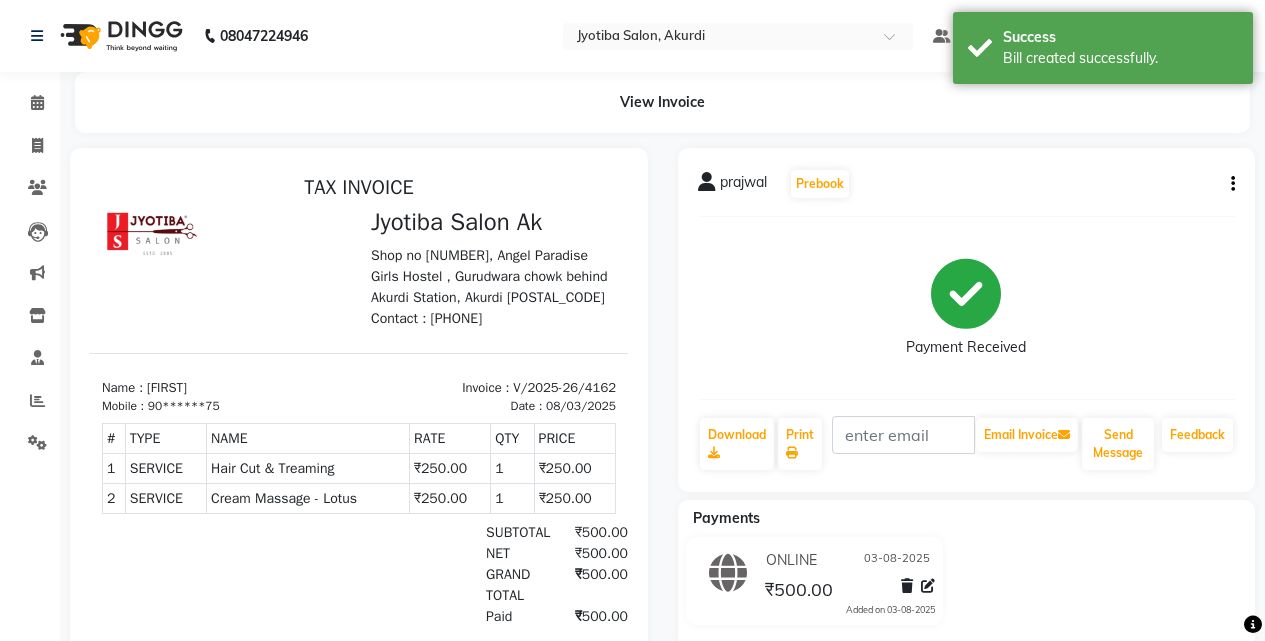 scroll, scrollTop: 0, scrollLeft: 0, axis: both 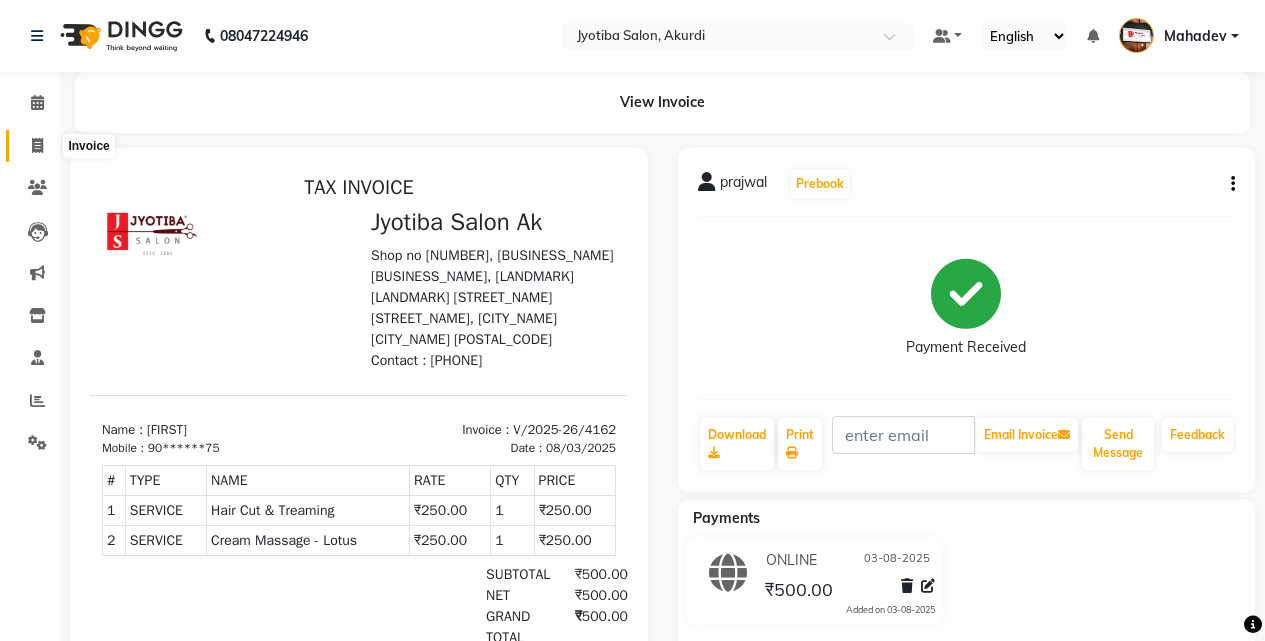 click 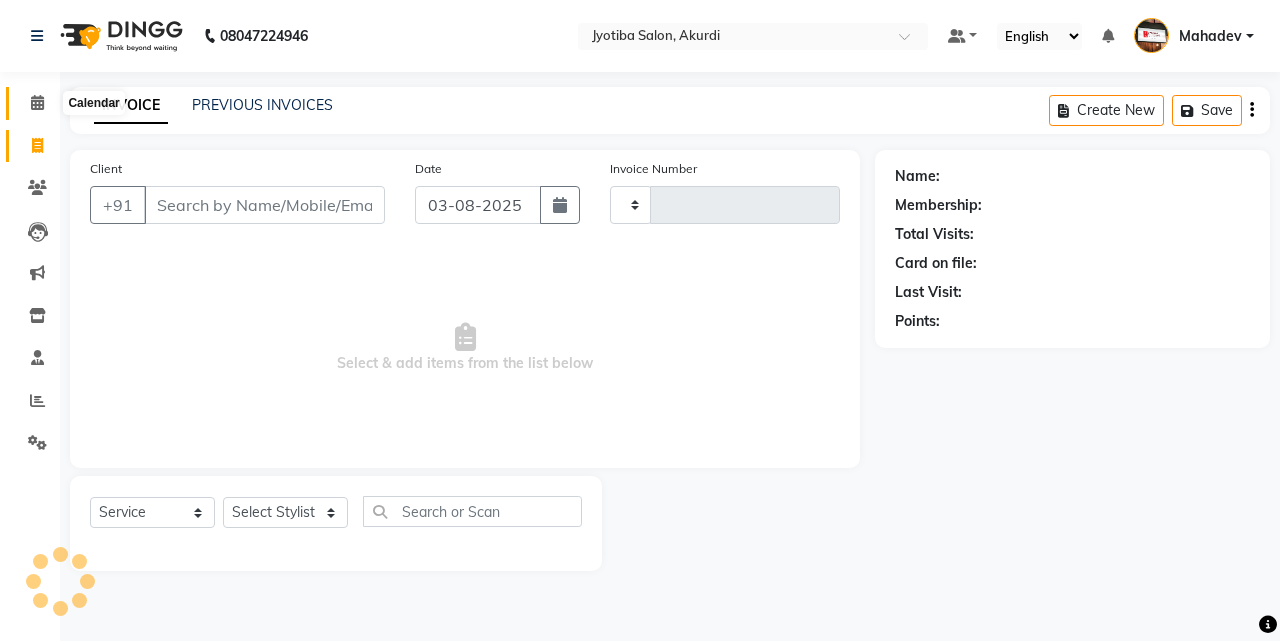 click 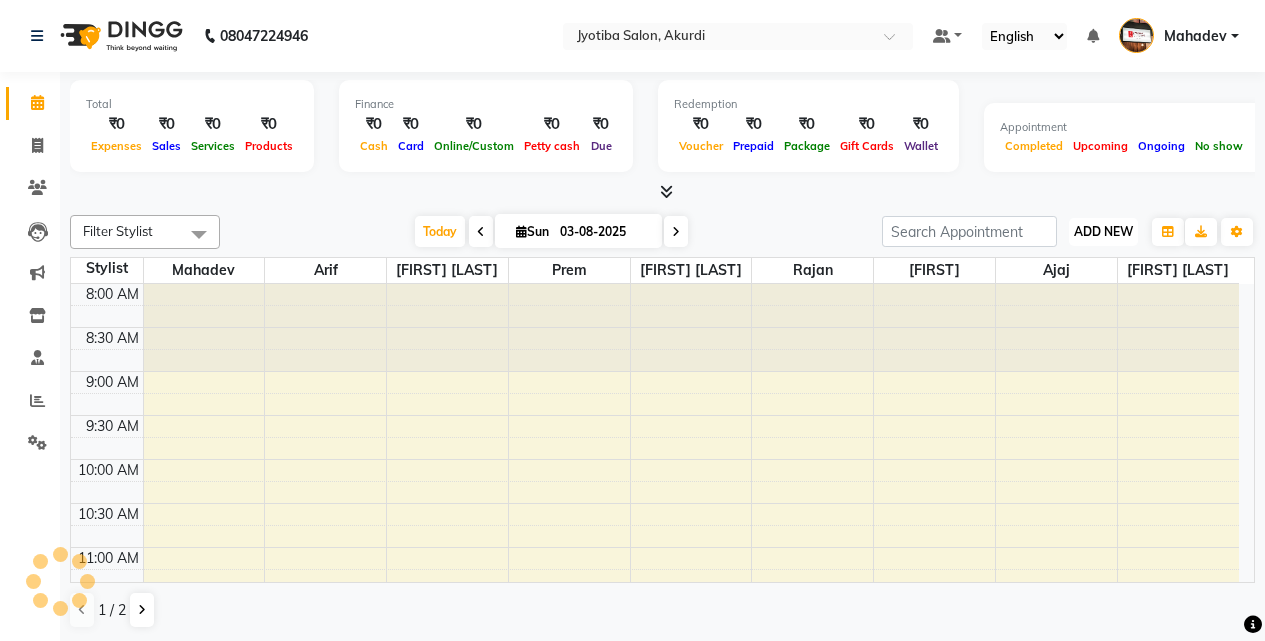 scroll, scrollTop: 916, scrollLeft: 0, axis: vertical 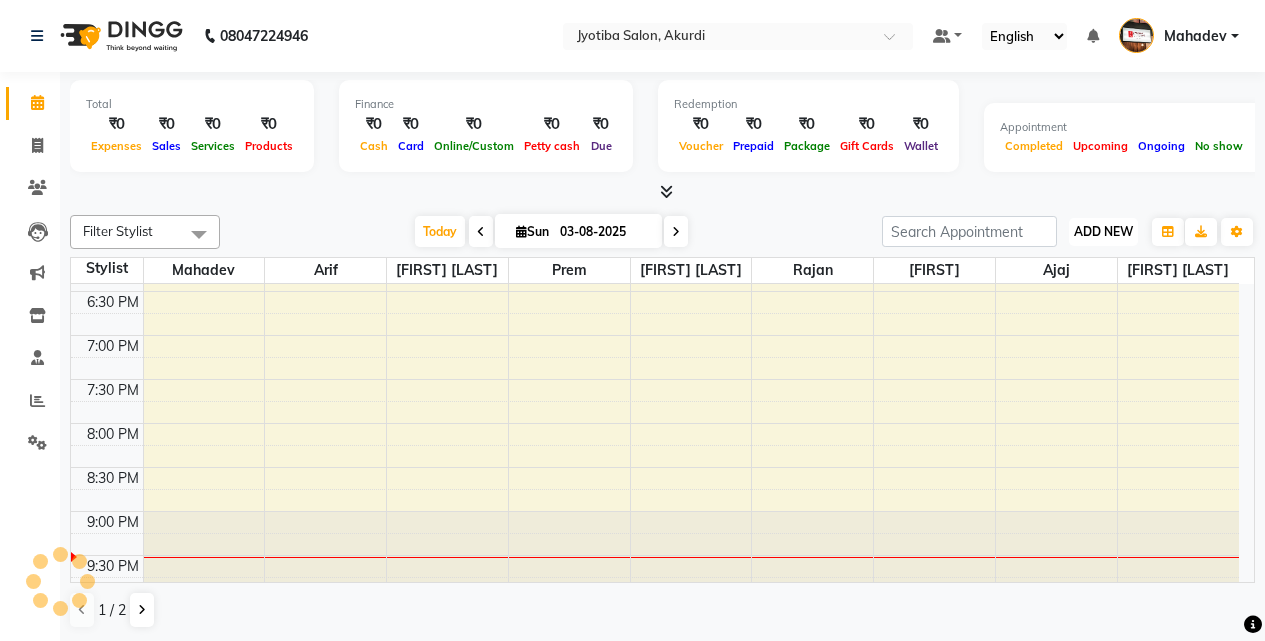 click on "ADD NEW" at bounding box center (1103, 231) 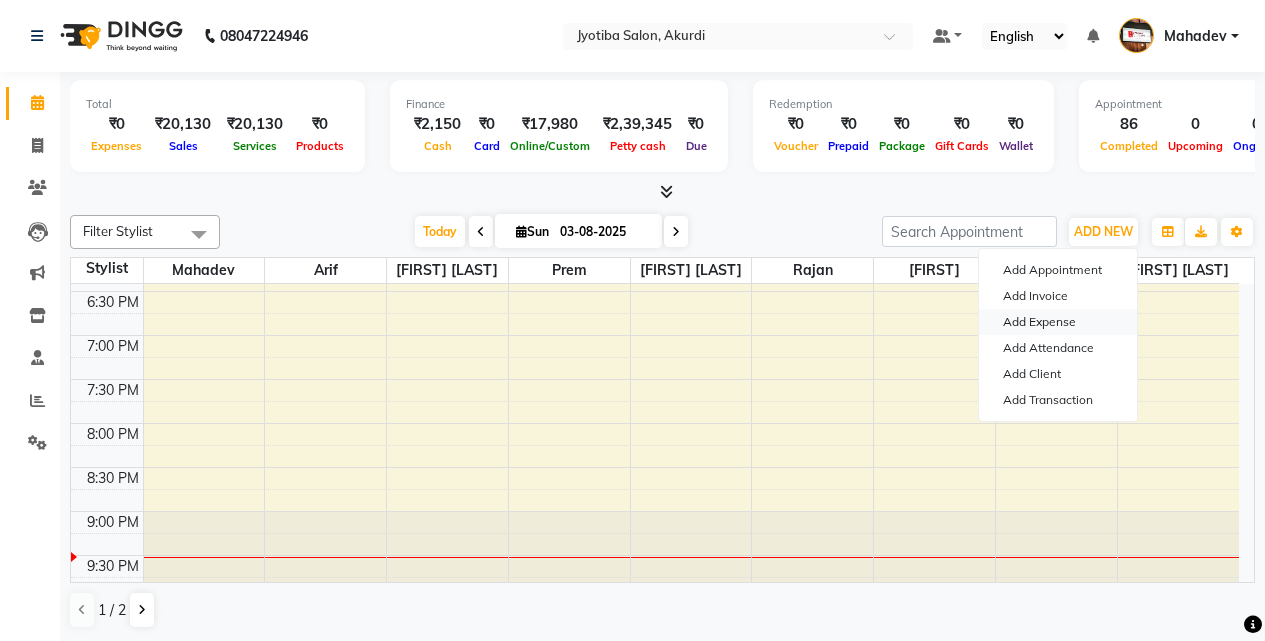 click on "Add Expense" at bounding box center [1058, 322] 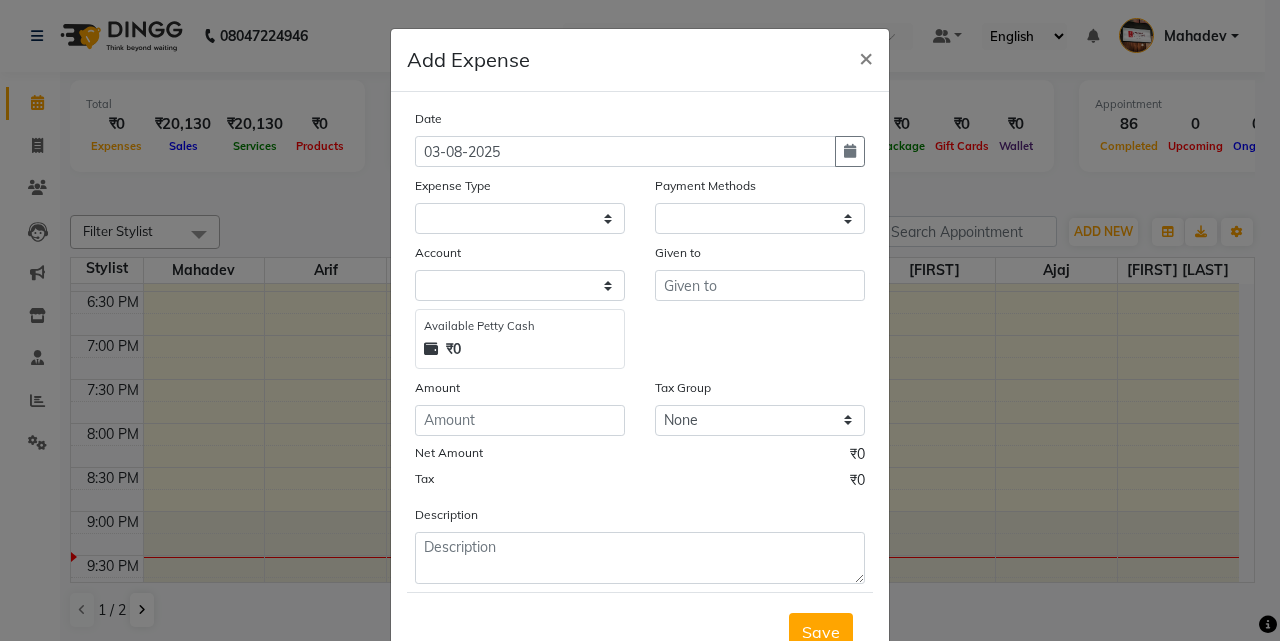 select on "1" 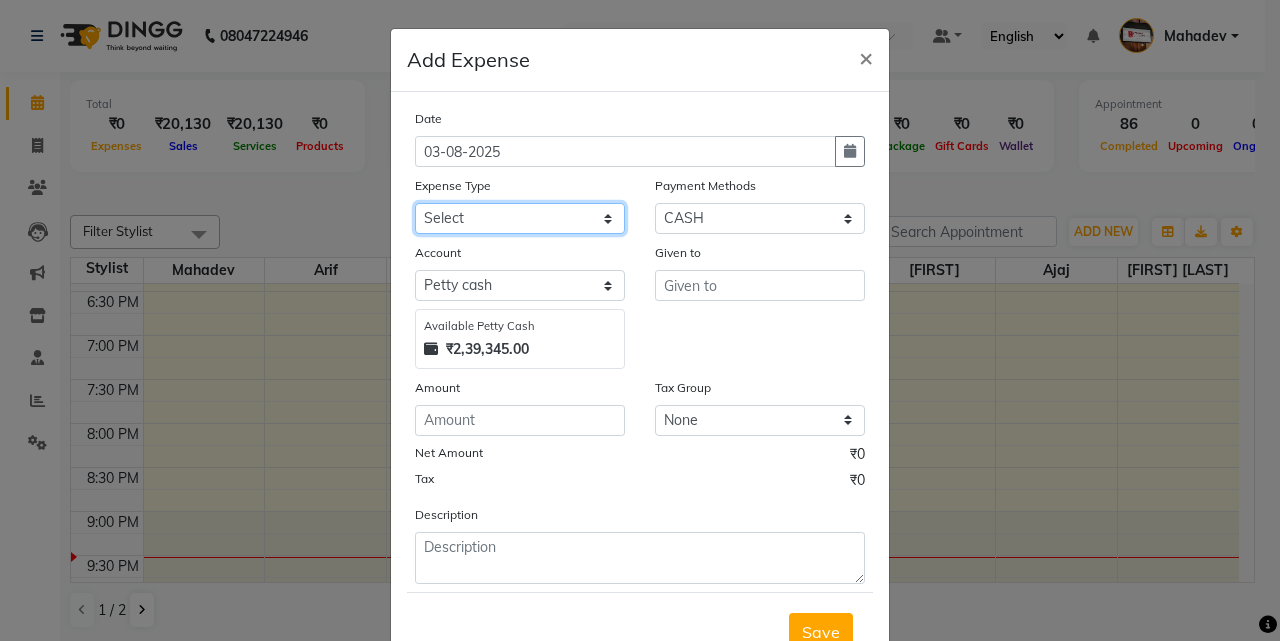 drag, startPoint x: 478, startPoint y: 219, endPoint x: 482, endPoint y: 231, distance: 12.649111 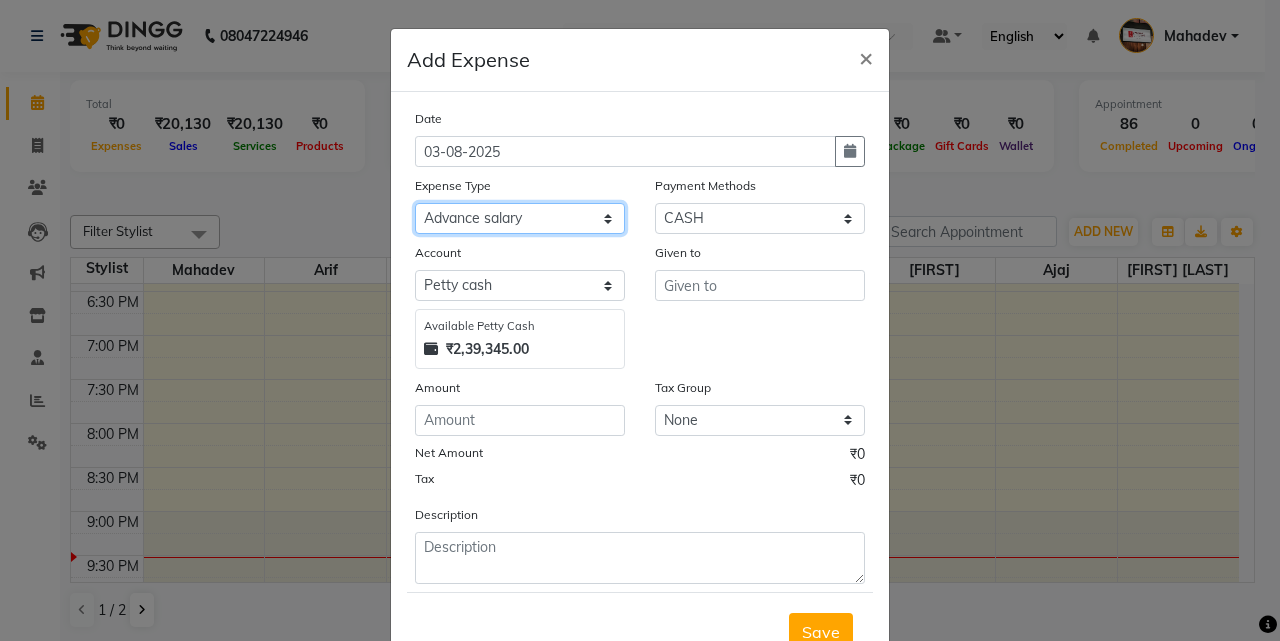 click on "Select Advance salary Advance salary ajaj Bank charges Car maintenance  Cash transfer to bank Cash transfer to hub Client Snacks Clinical charges Equipment Fuel Govt fee home Incentive Insurance International purchase Loan Repayment Maintenance Marketing Miscellaneous MRA Other Over times Pantry Product Rent Salary shop shop Staff Snacks Tax Tea & Refreshment TIP Utilities Wifi recharge" 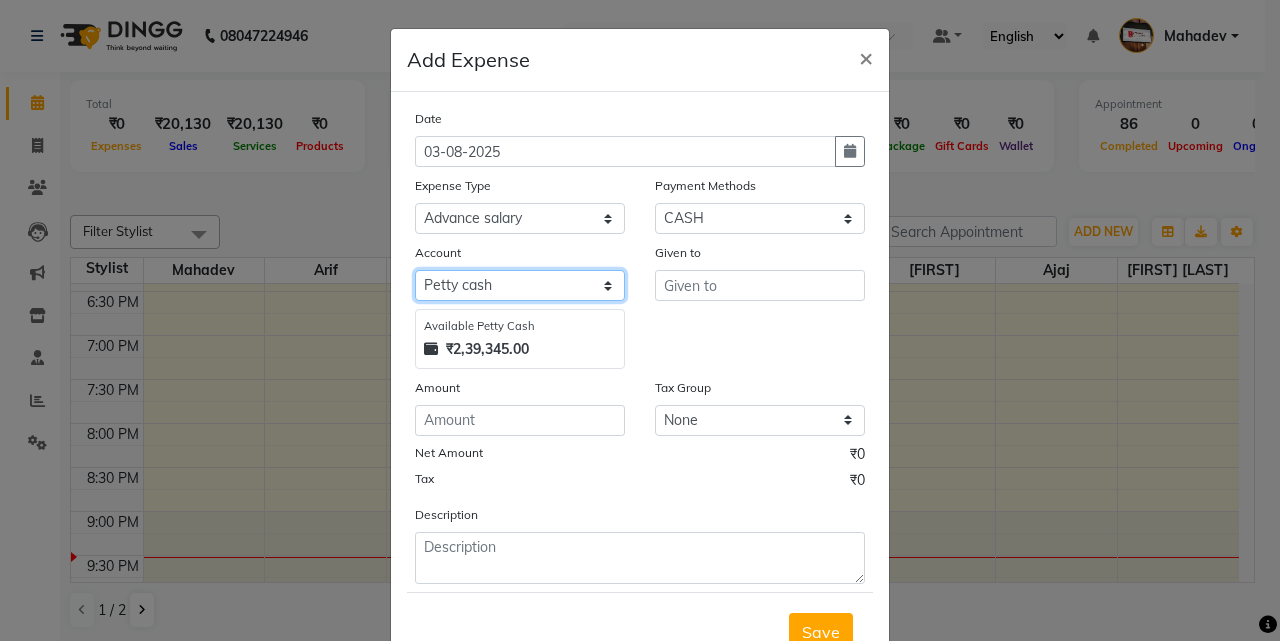 drag, startPoint x: 499, startPoint y: 287, endPoint x: 499, endPoint y: 299, distance: 12 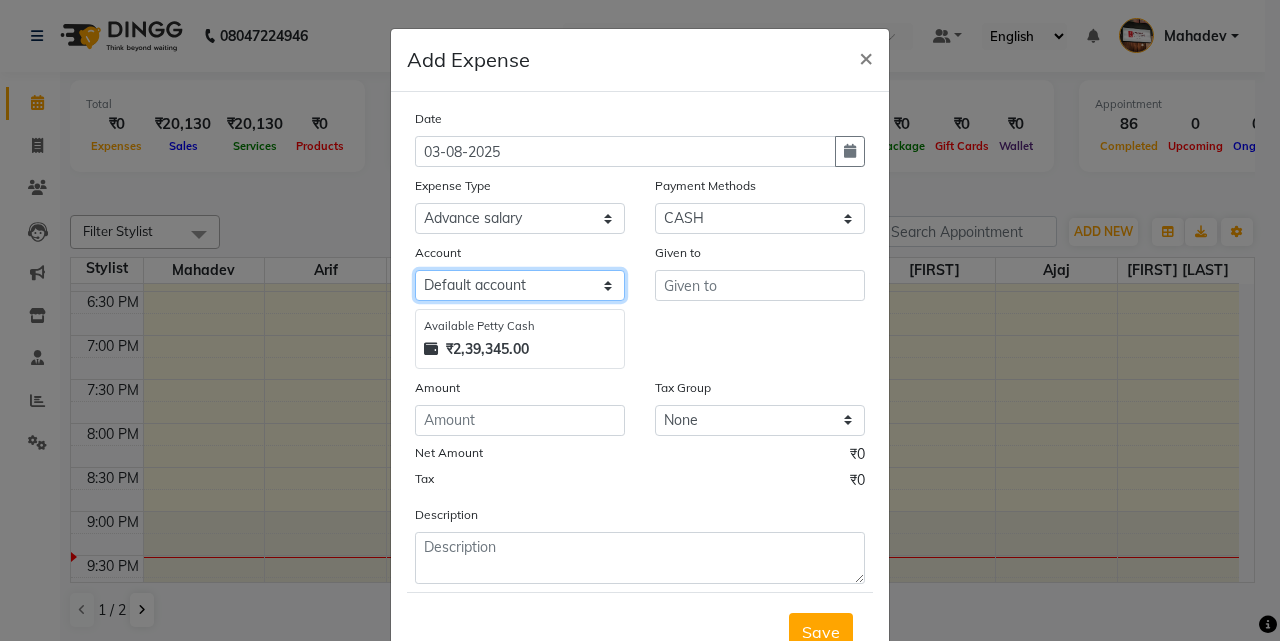 click on "Select Default account Petty cash" 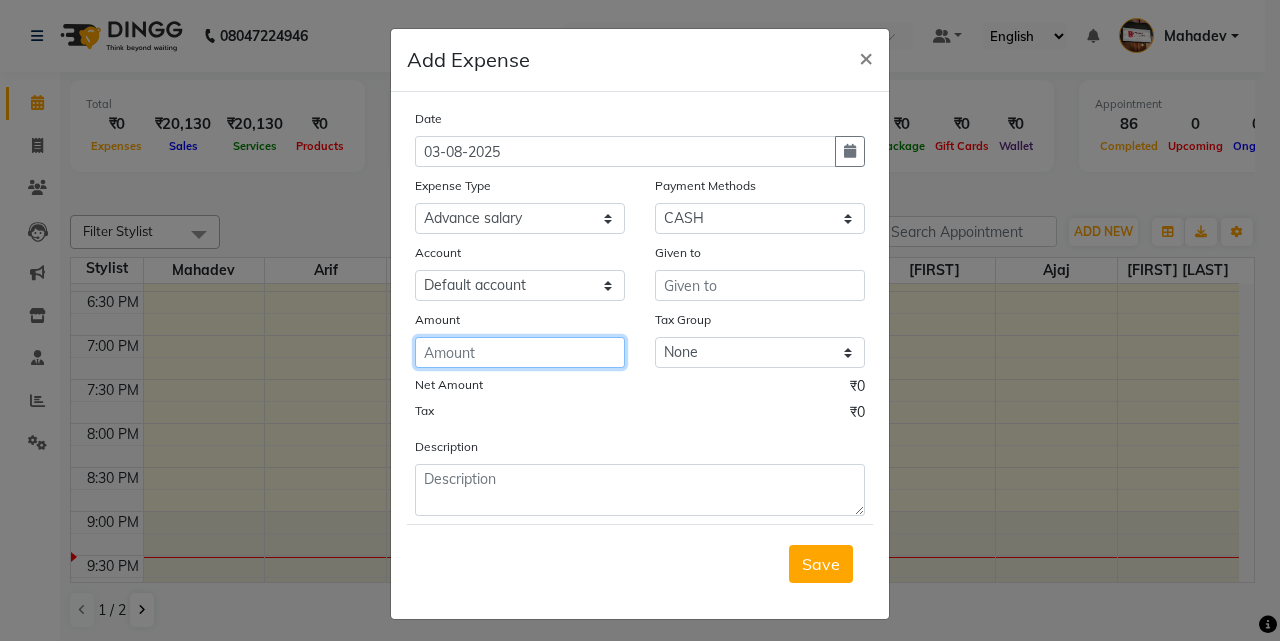 click 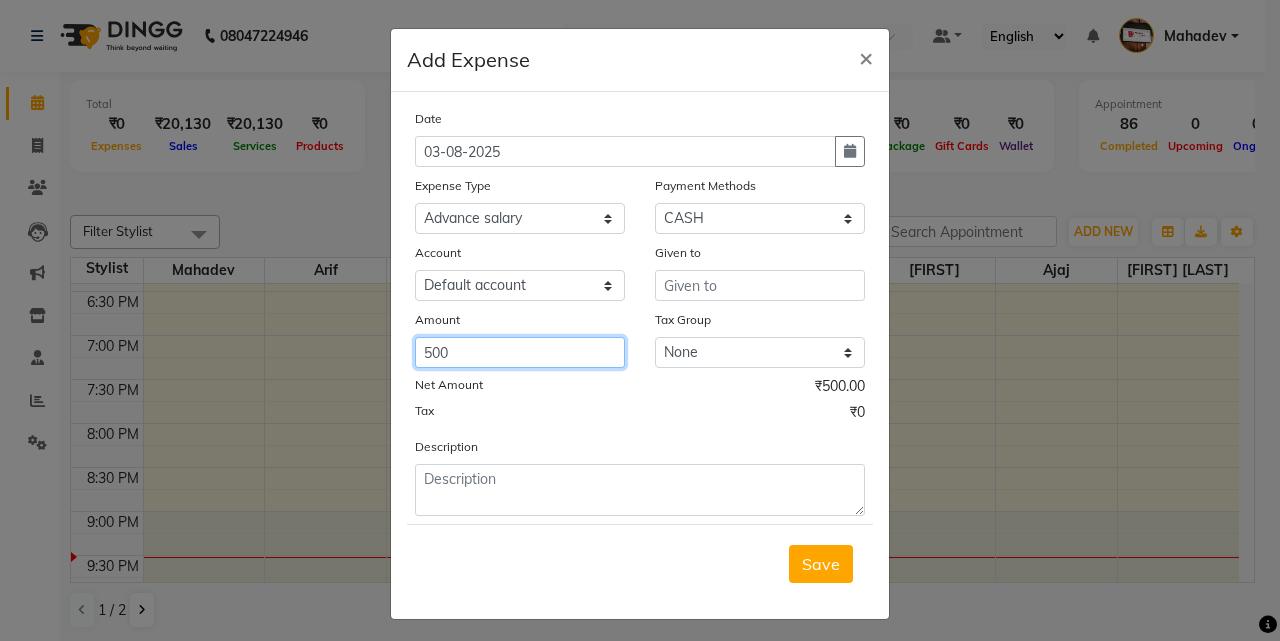 type on "500" 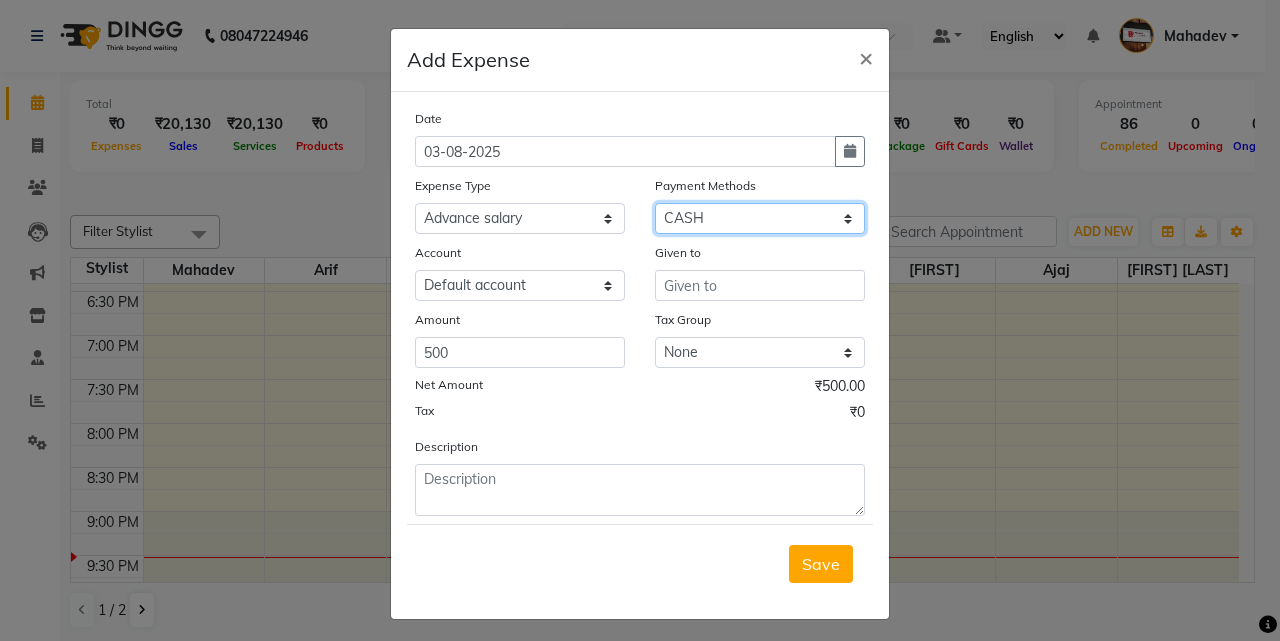 drag, startPoint x: 806, startPoint y: 215, endPoint x: 803, endPoint y: 233, distance: 18.248287 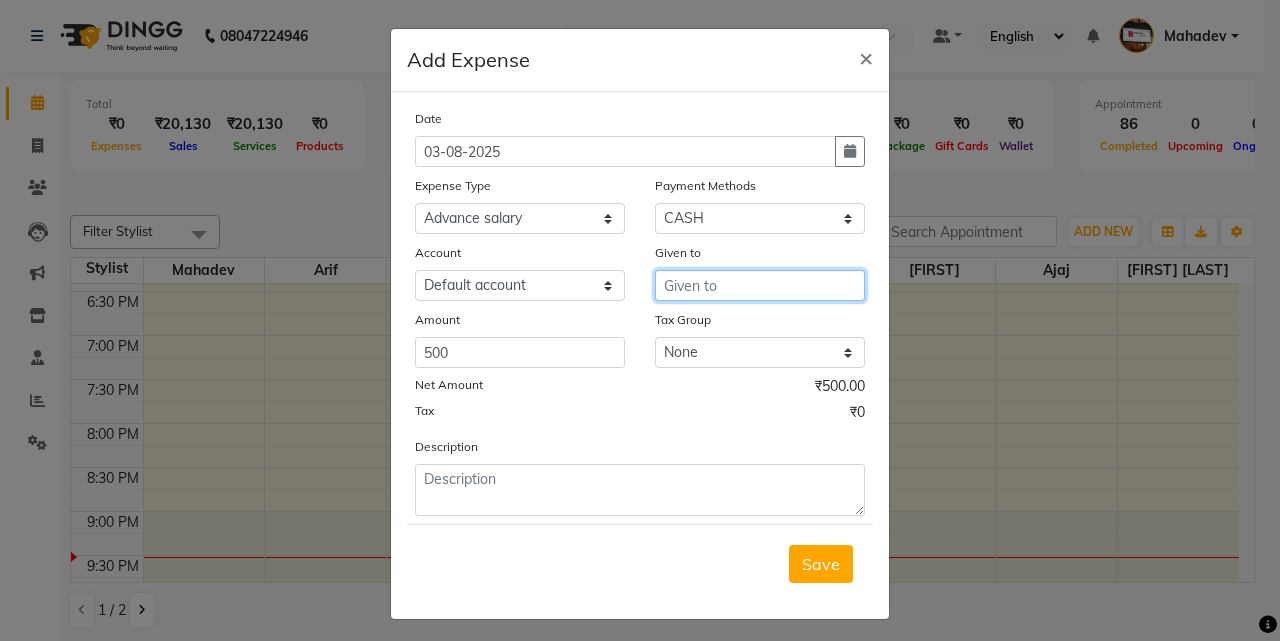 click at bounding box center (760, 285) 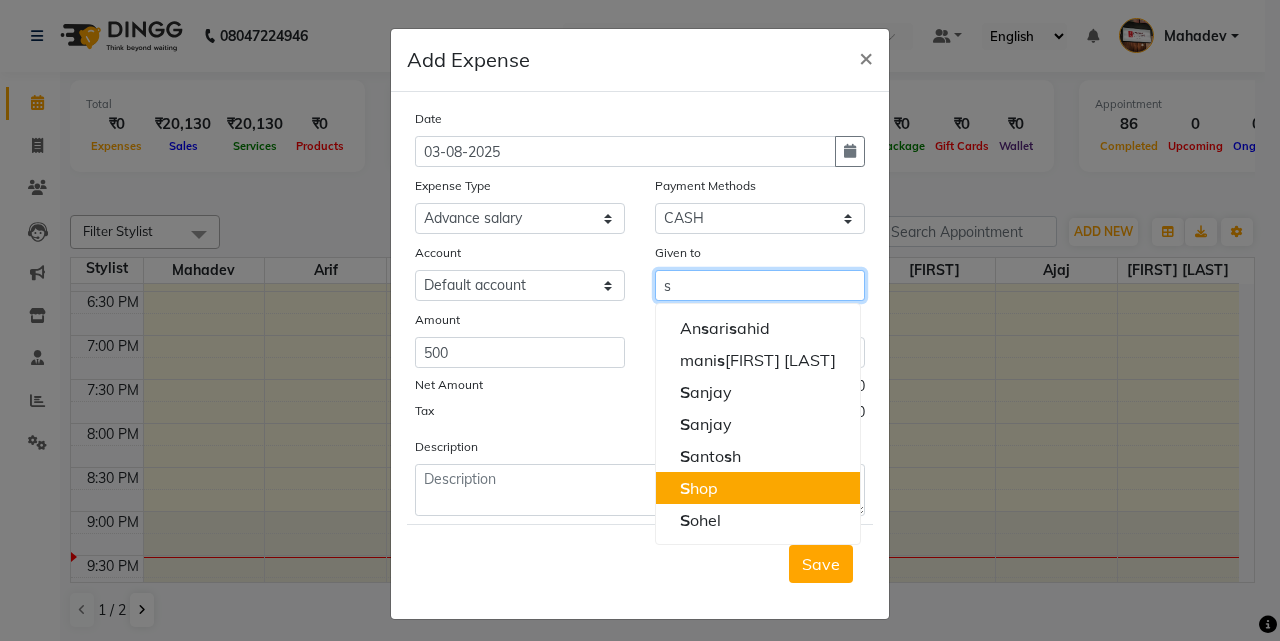 click on "S hop" at bounding box center (758, 488) 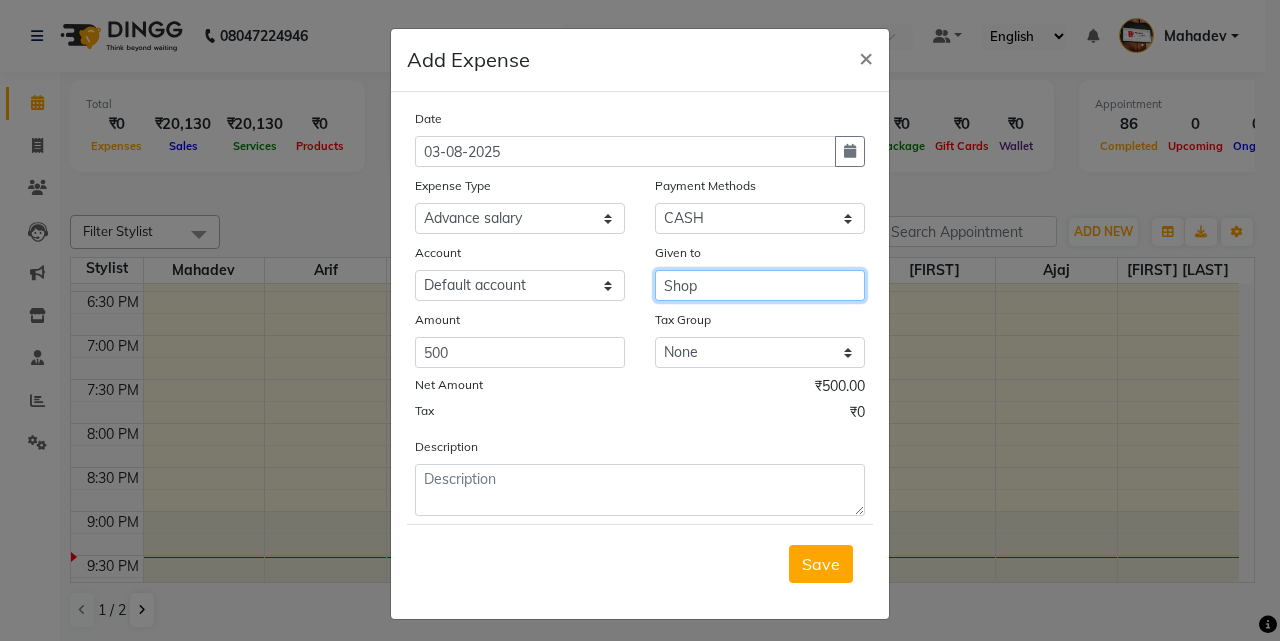type on "Shop" 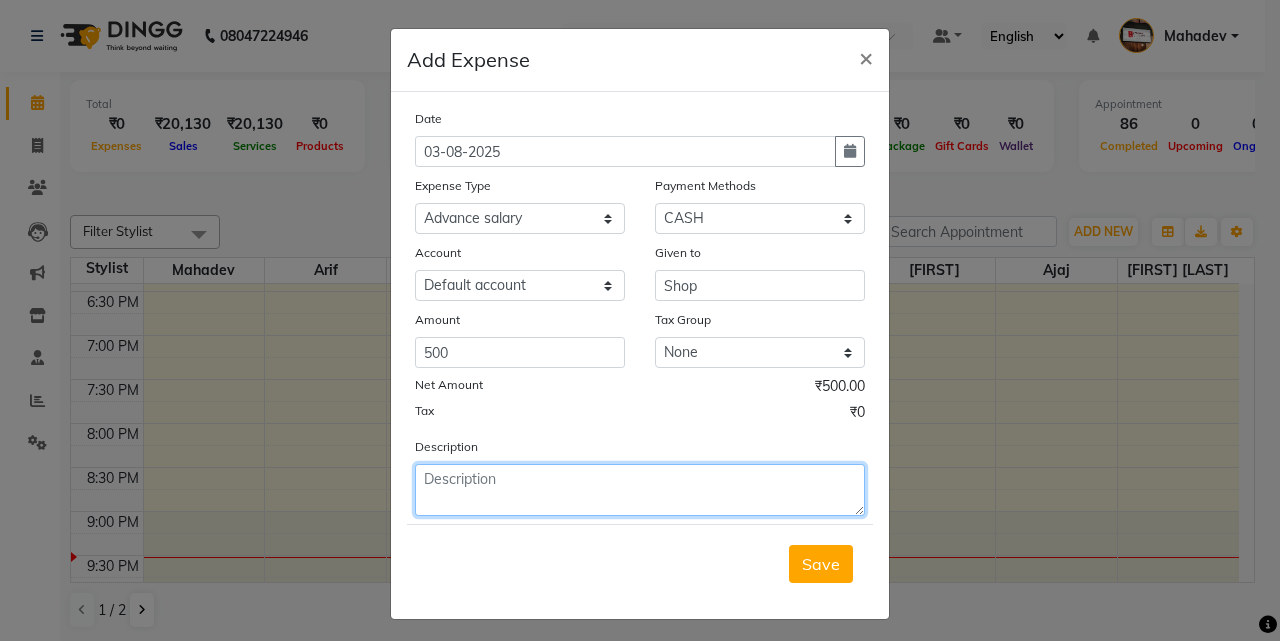 click 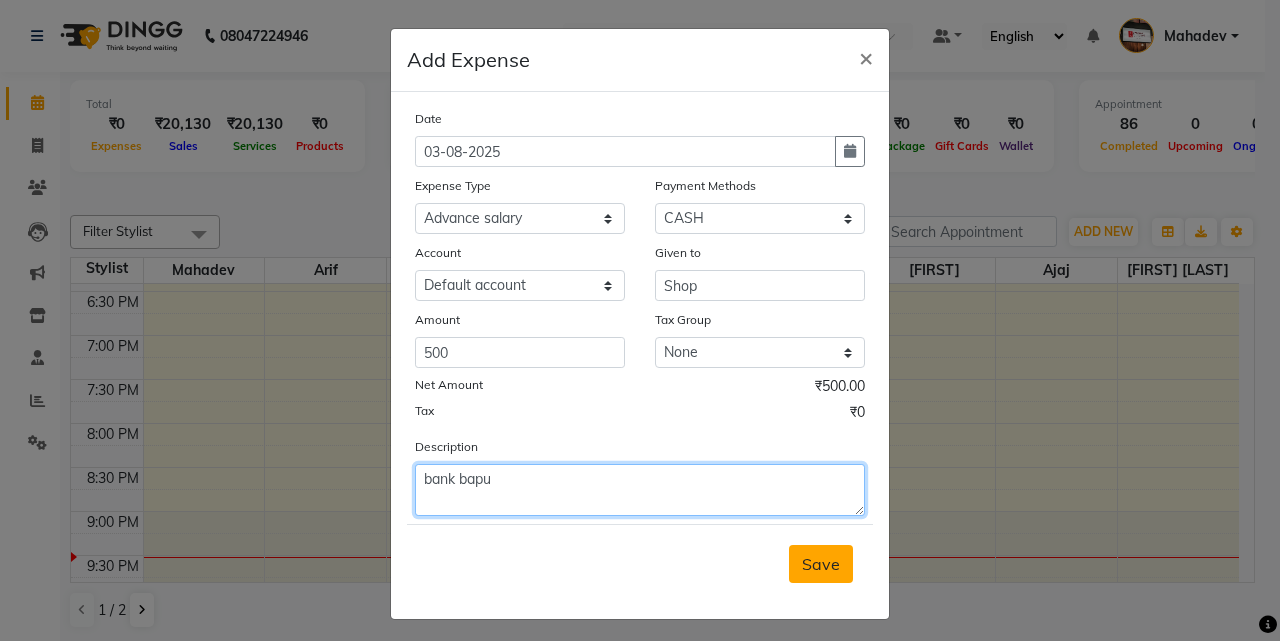 type on "bank bapu" 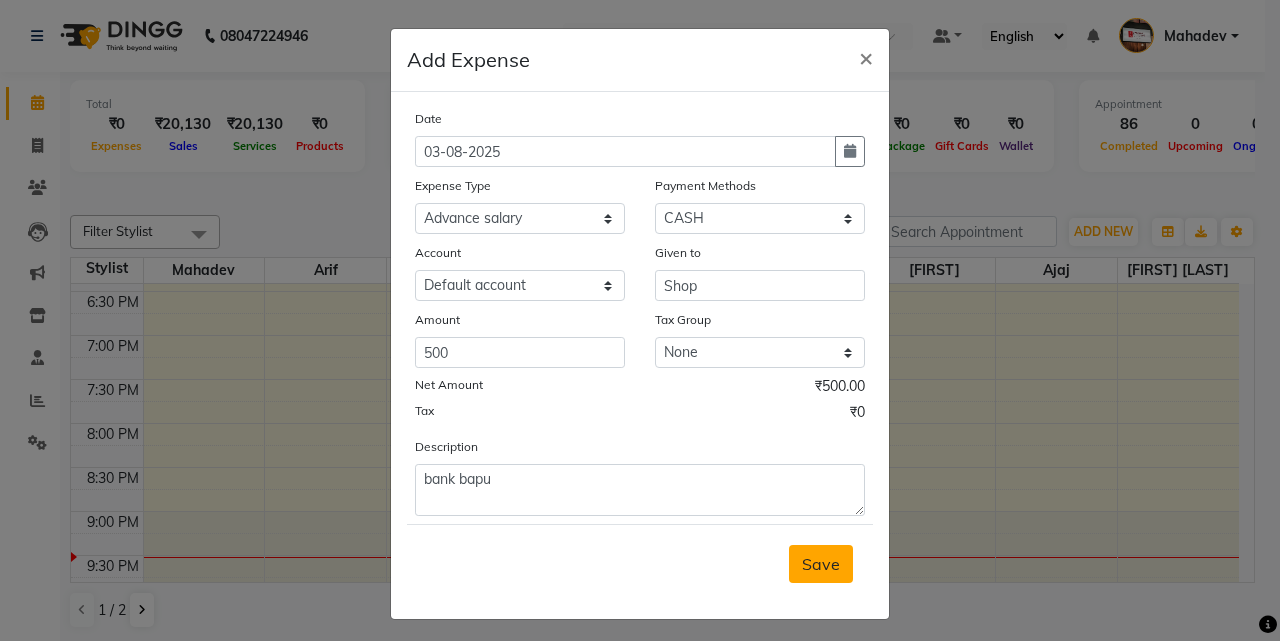 click on "Save" at bounding box center [821, 564] 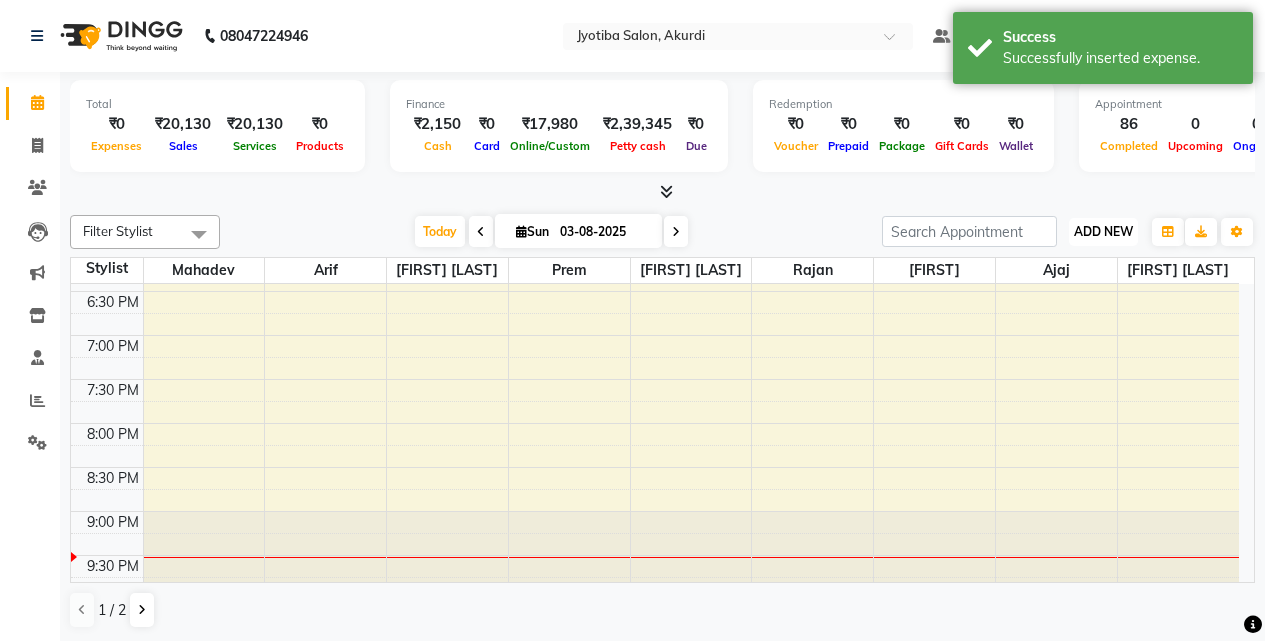 click on "ADD NEW" at bounding box center (1103, 231) 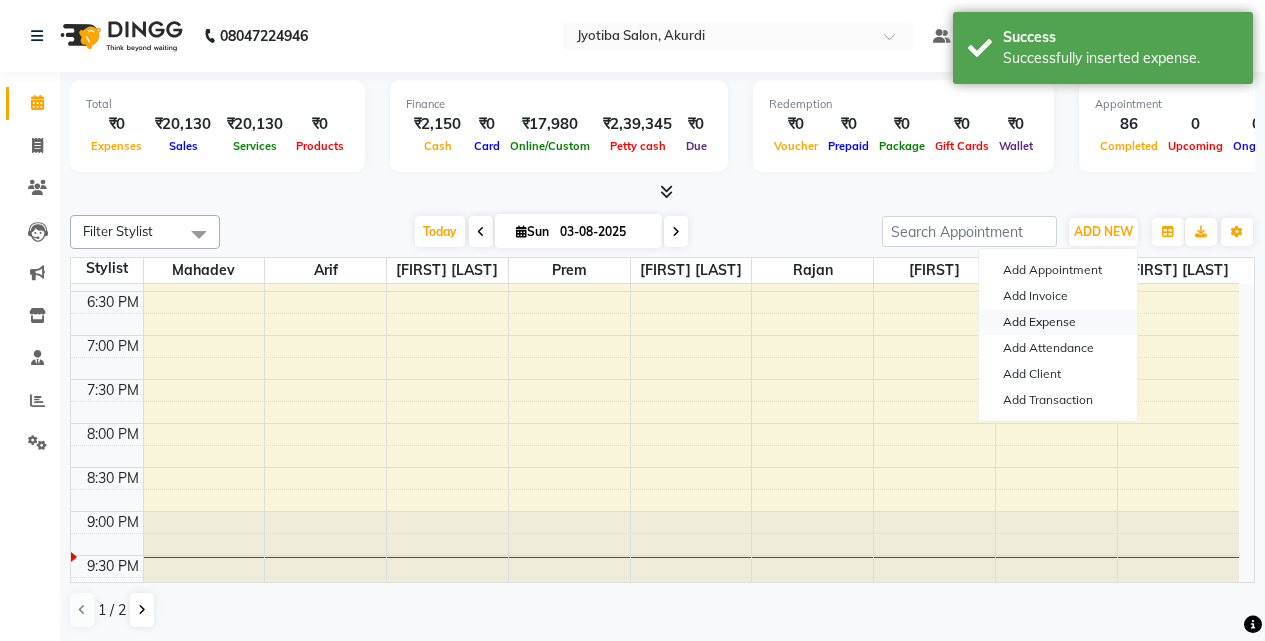 click on "Add Expense" at bounding box center [1058, 322] 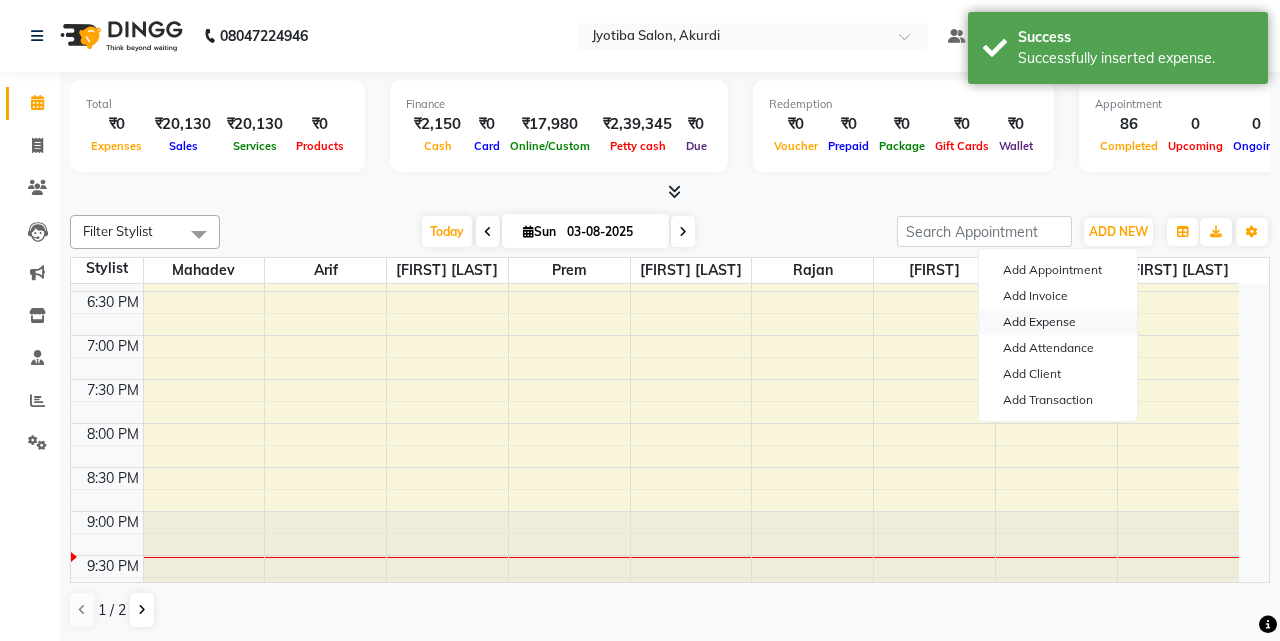 select on "1" 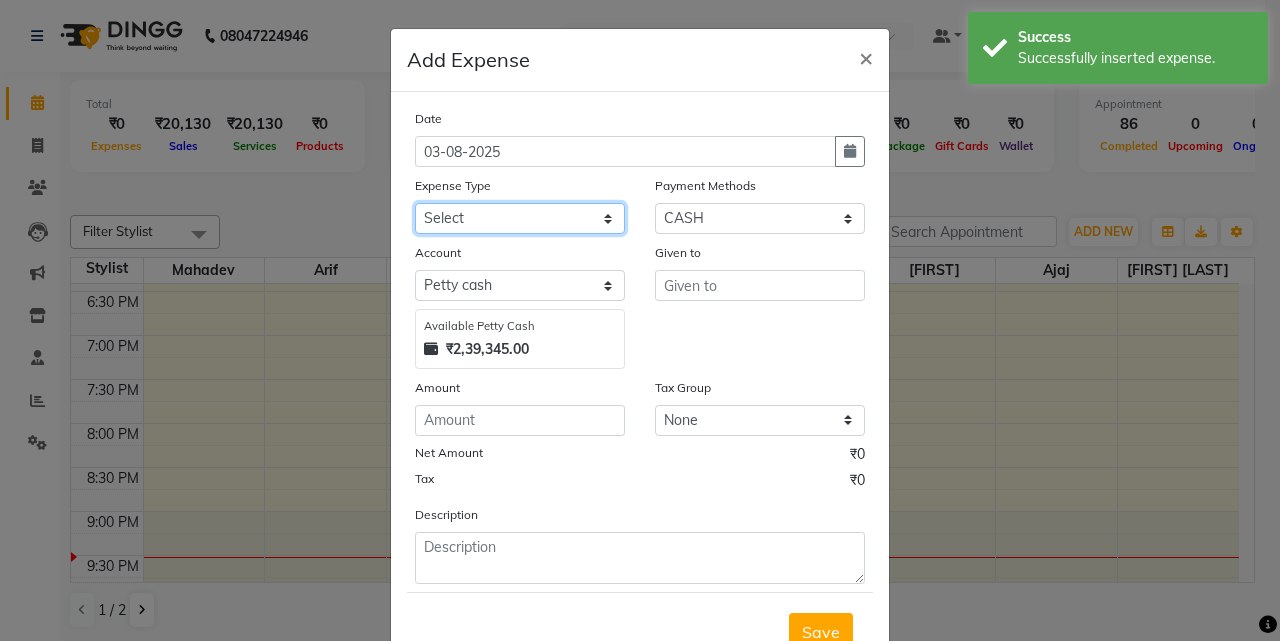 click on "Select Advance salary Advance salary ajaj Bank charges Car maintenance  Cash transfer to bank Cash transfer to hub Client Snacks Clinical charges Equipment Fuel Govt fee home Incentive Insurance International purchase Loan Repayment Maintenance Marketing Miscellaneous MRA Other Over times Pantry Product Rent Salary shop shop Staff Snacks Tax Tea & Refreshment TIP Utilities Wifi recharge" 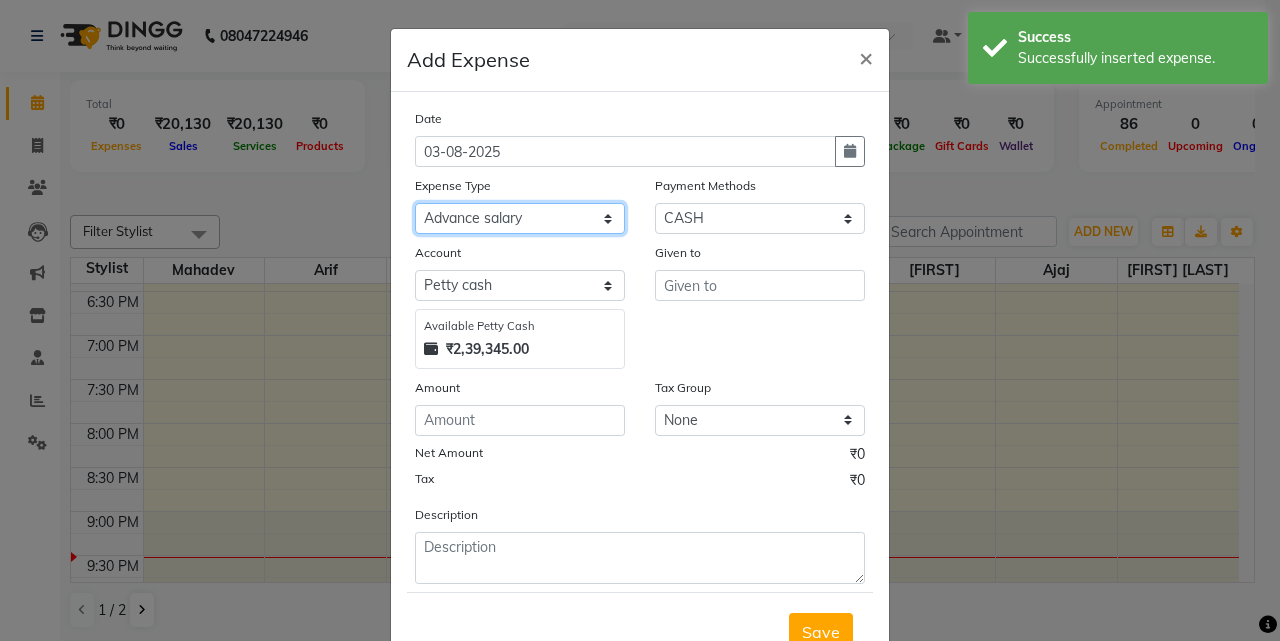 click on "Select Advance salary Advance salary ajaj Bank charges Car maintenance  Cash transfer to bank Cash transfer to hub Client Snacks Clinical charges Equipment Fuel Govt fee home Incentive Insurance International purchase Loan Repayment Maintenance Marketing Miscellaneous MRA Other Over times Pantry Product Rent Salary shop shop Staff Snacks Tax Tea & Refreshment TIP Utilities Wifi recharge" 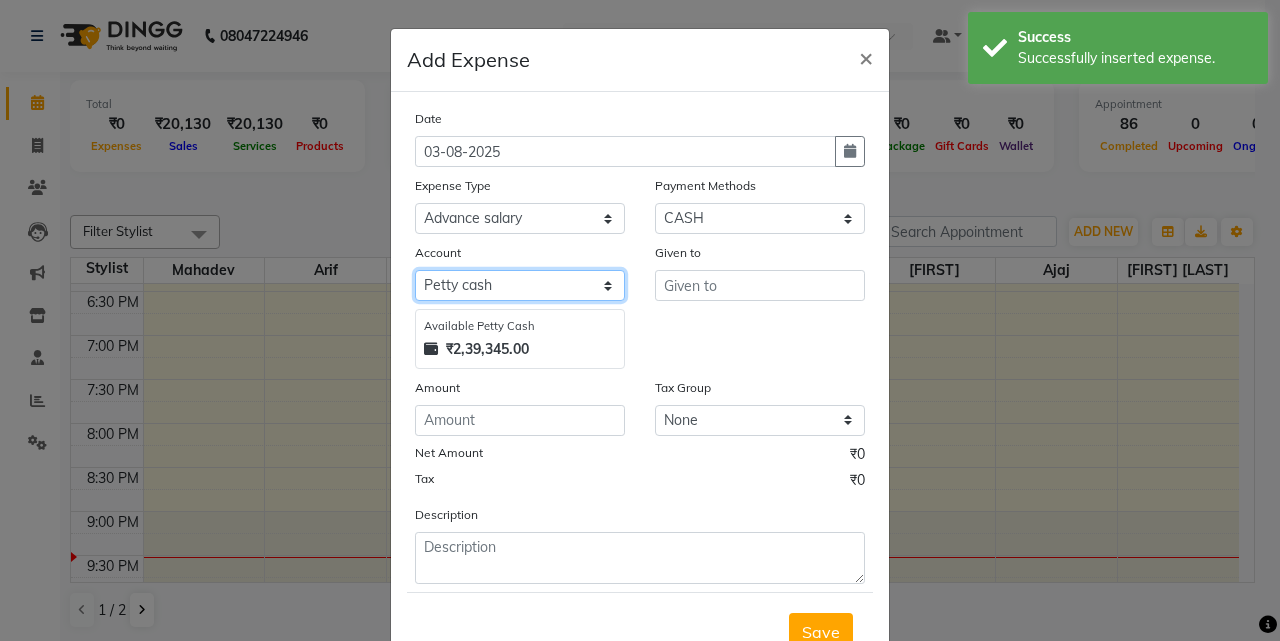 drag, startPoint x: 530, startPoint y: 284, endPoint x: 530, endPoint y: 298, distance: 14 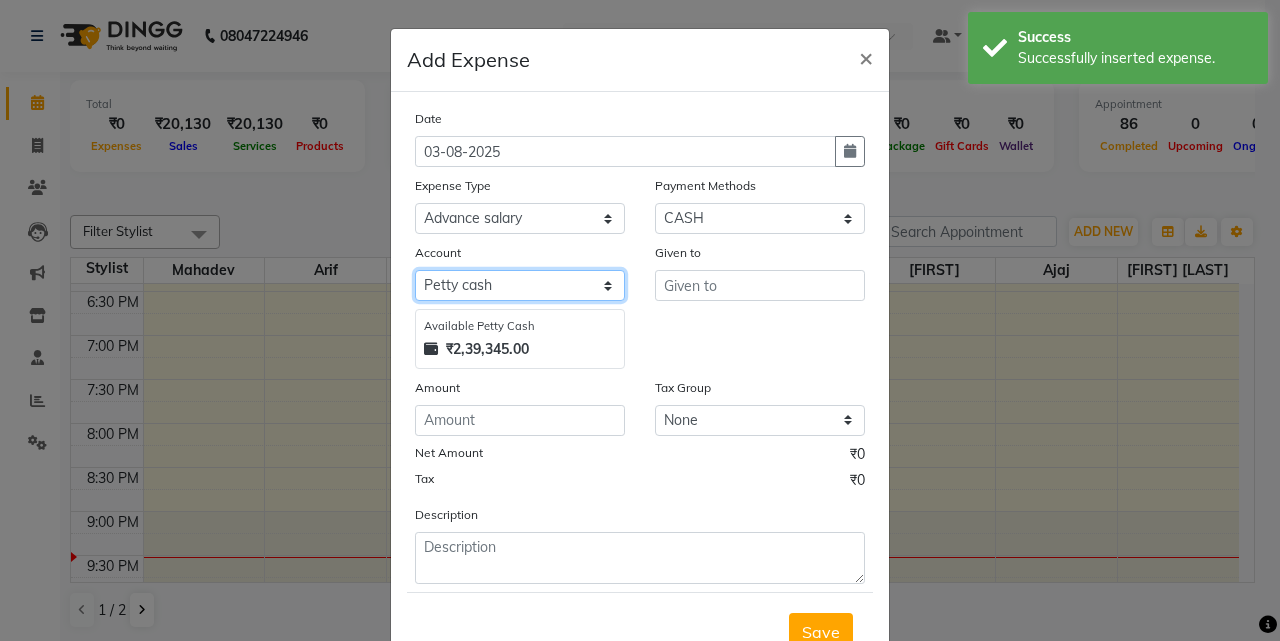select on "295" 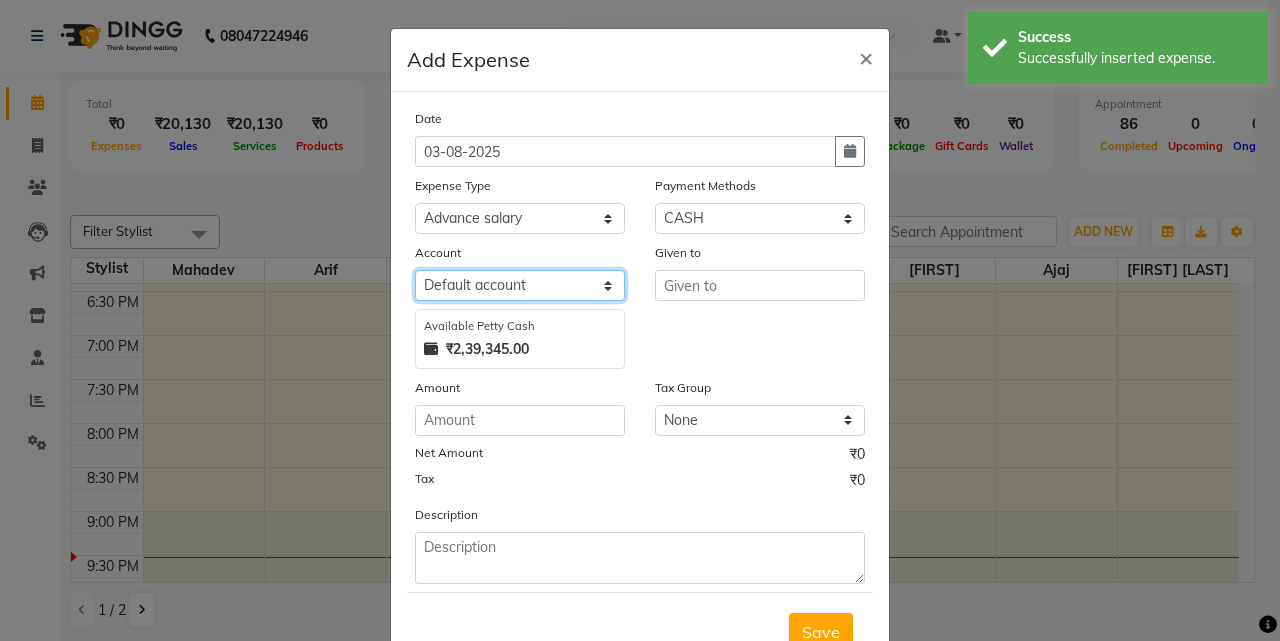 click on "Select Default account Petty cash" 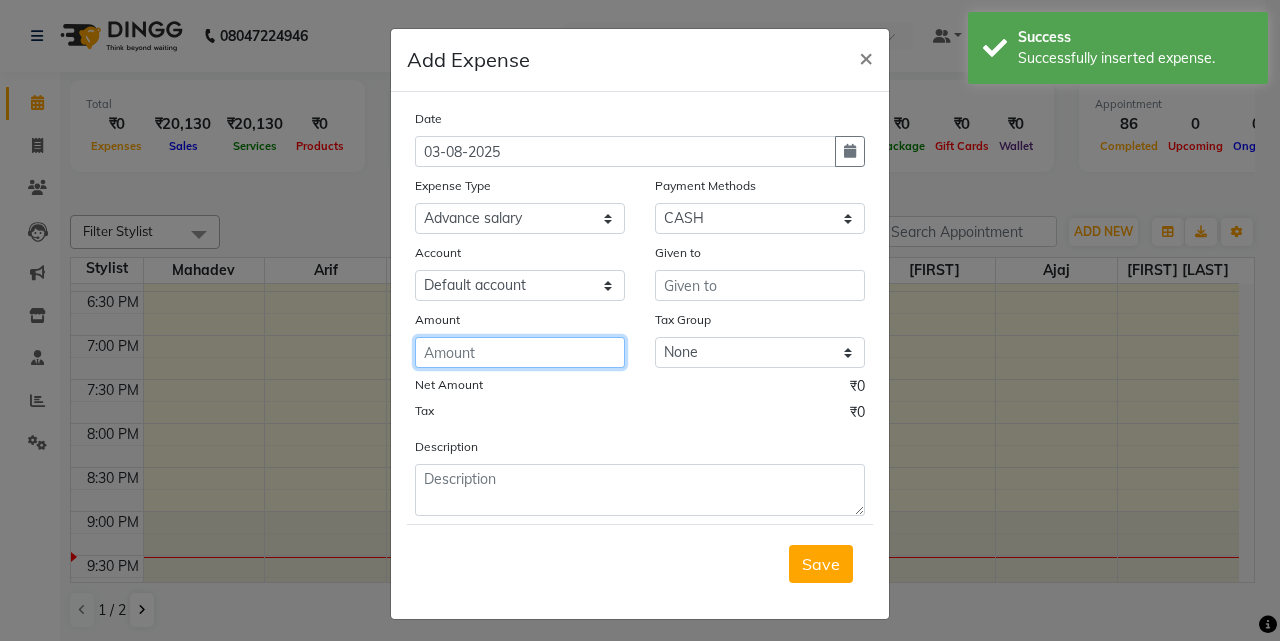 click 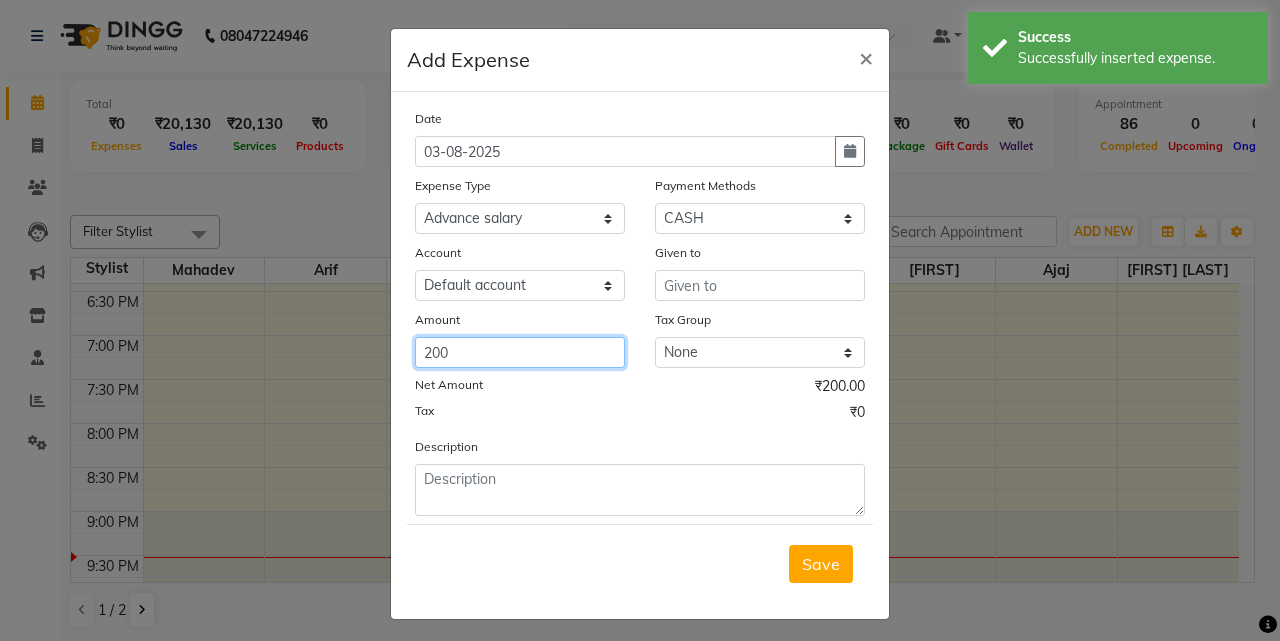 type on "200" 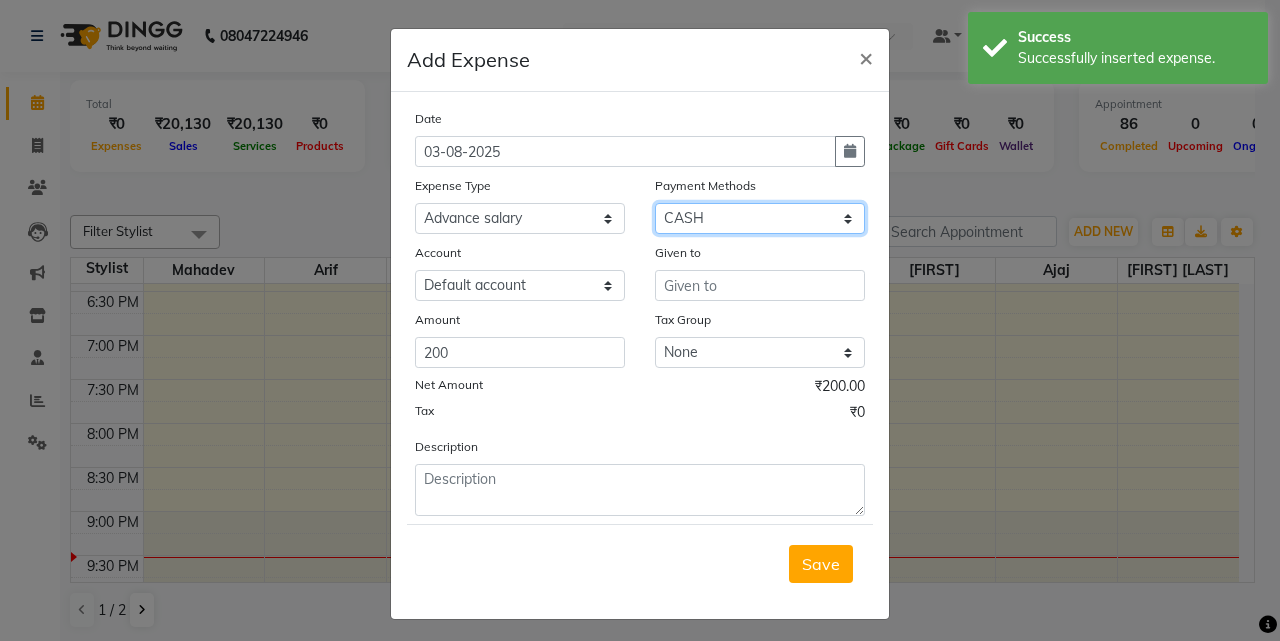 drag, startPoint x: 726, startPoint y: 217, endPoint x: 725, endPoint y: 230, distance: 13.038404 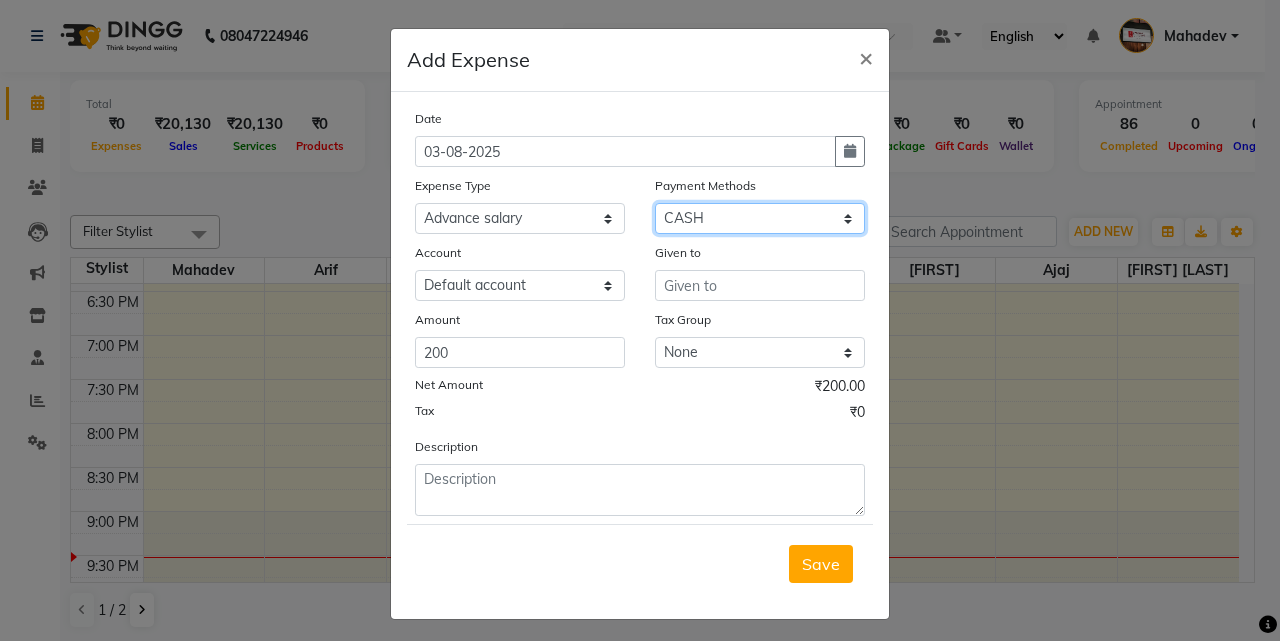 click on "Select CASH ONLINE CARD" 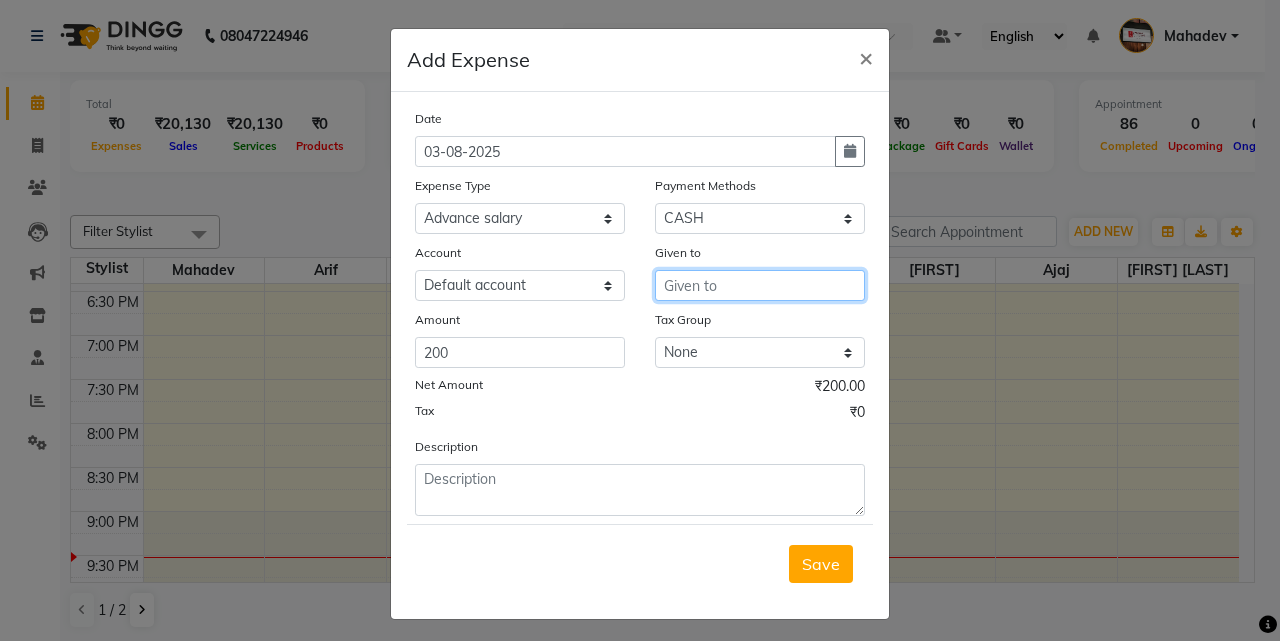 click at bounding box center (760, 285) 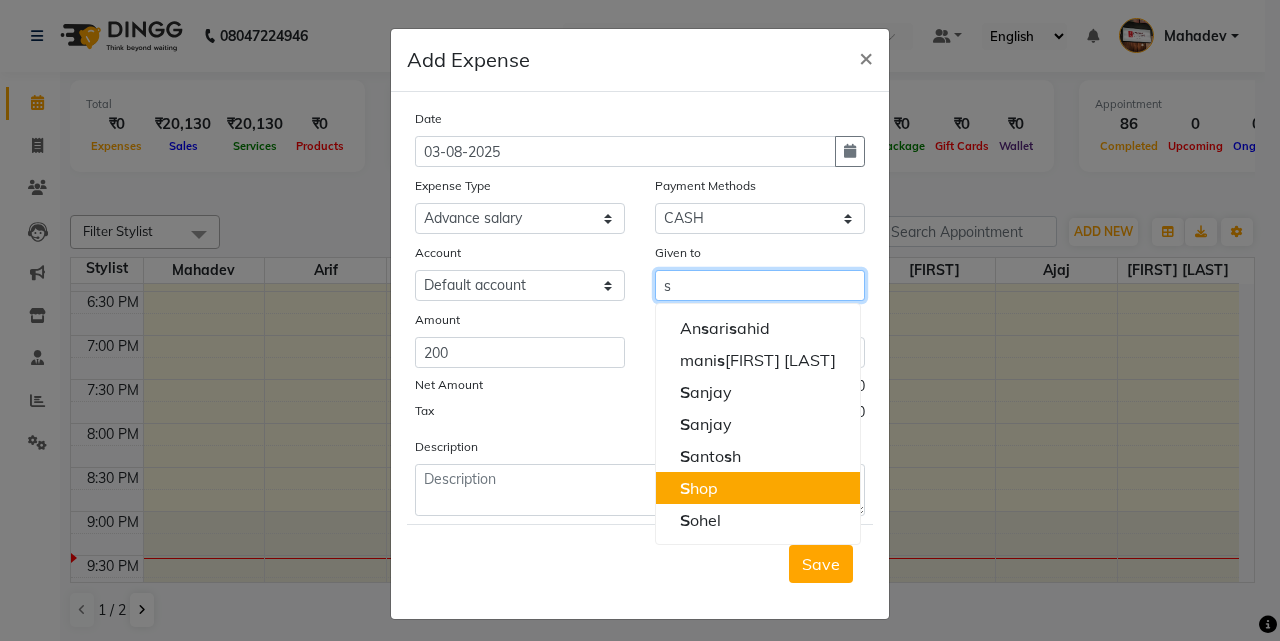 click on "S hop" at bounding box center (758, 488) 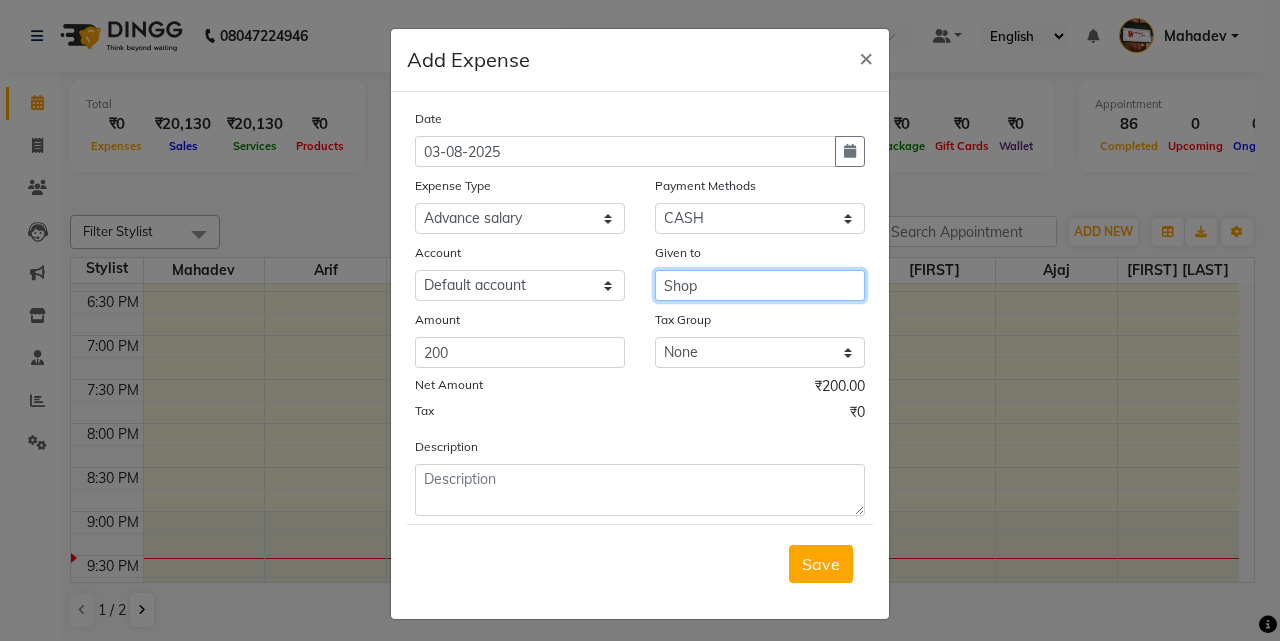 type on "Shop" 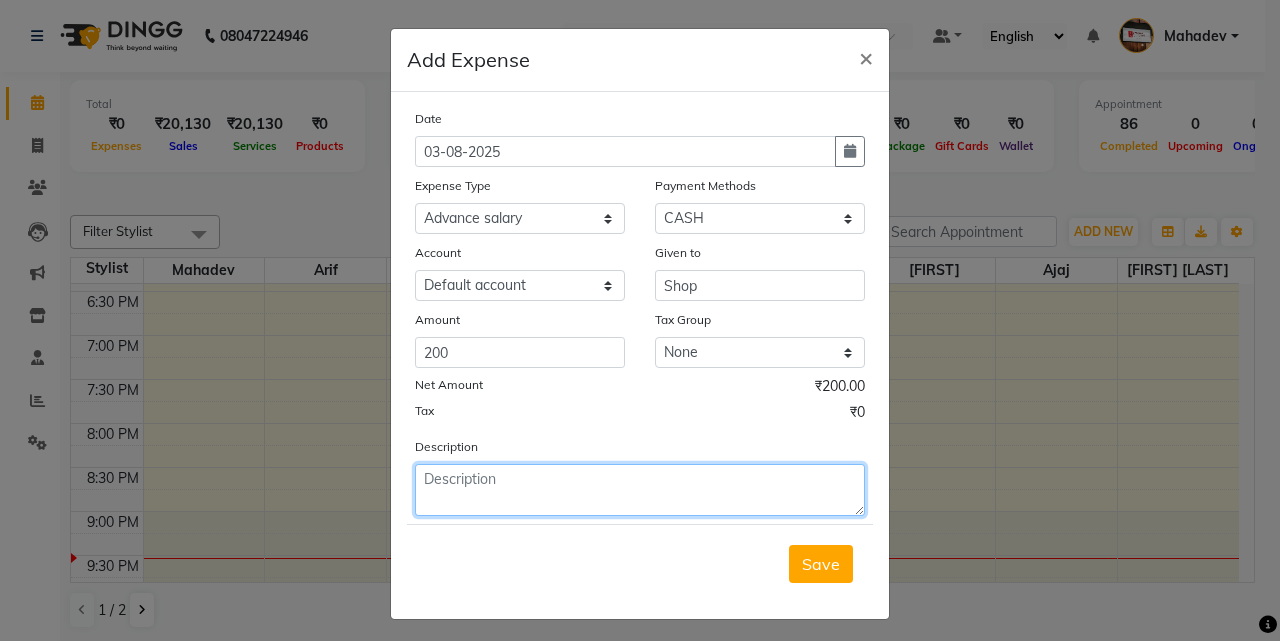 click 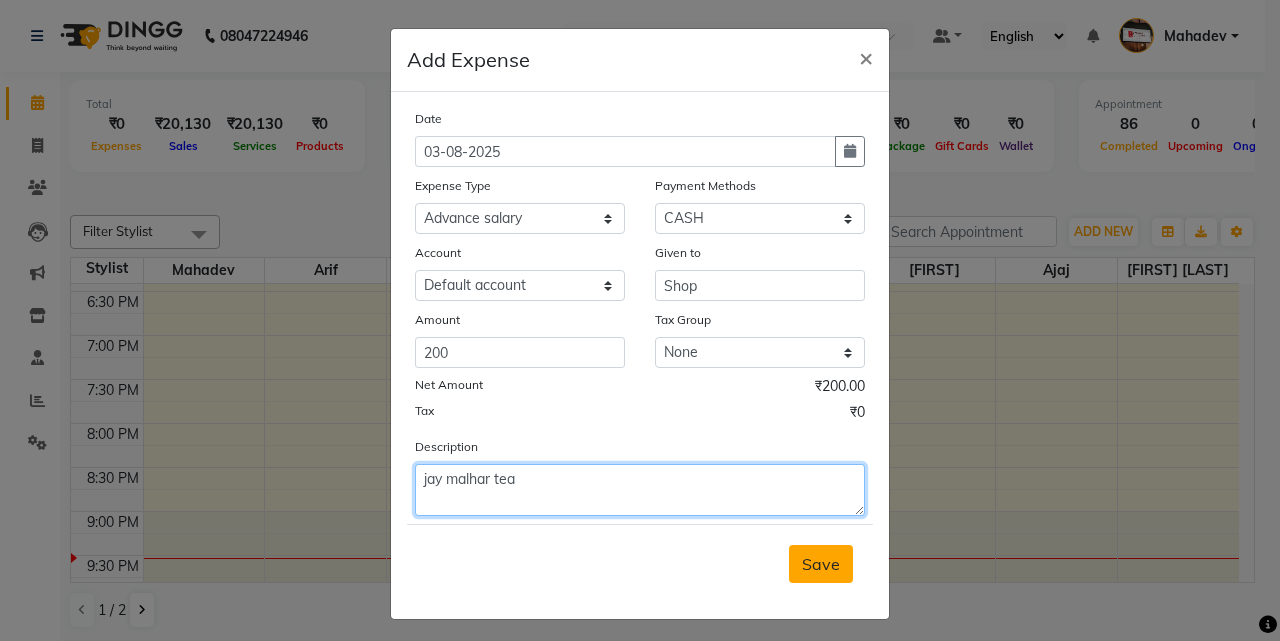 type on "jay malhar tea" 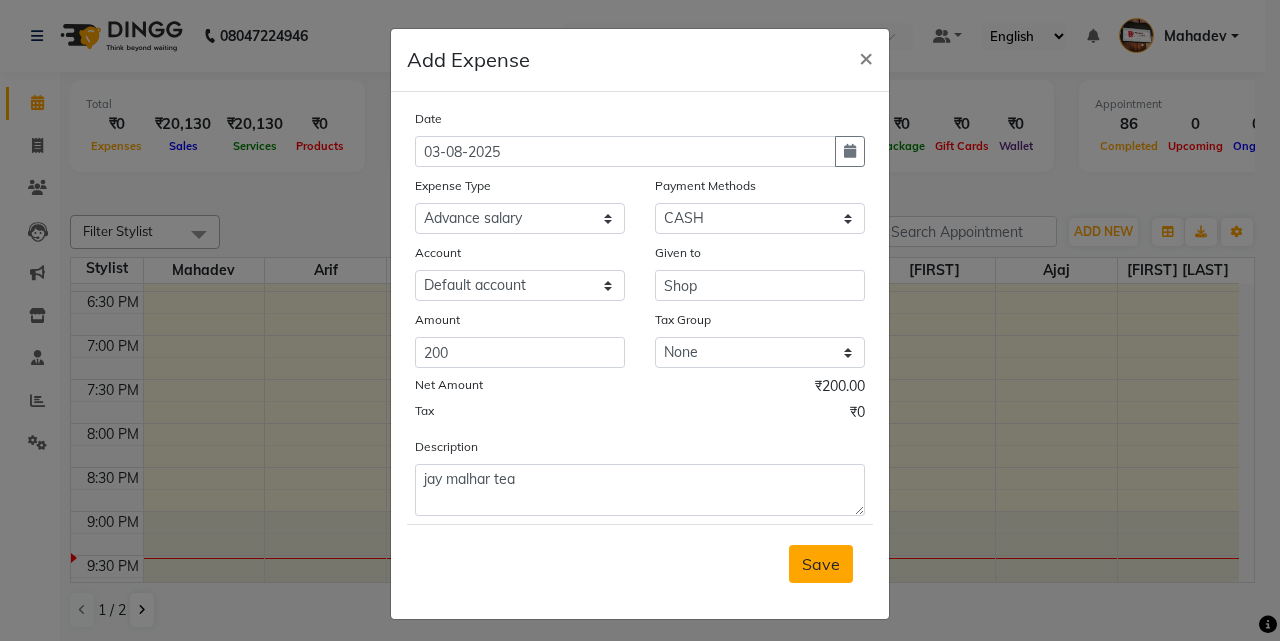 click on "Save" at bounding box center [821, 564] 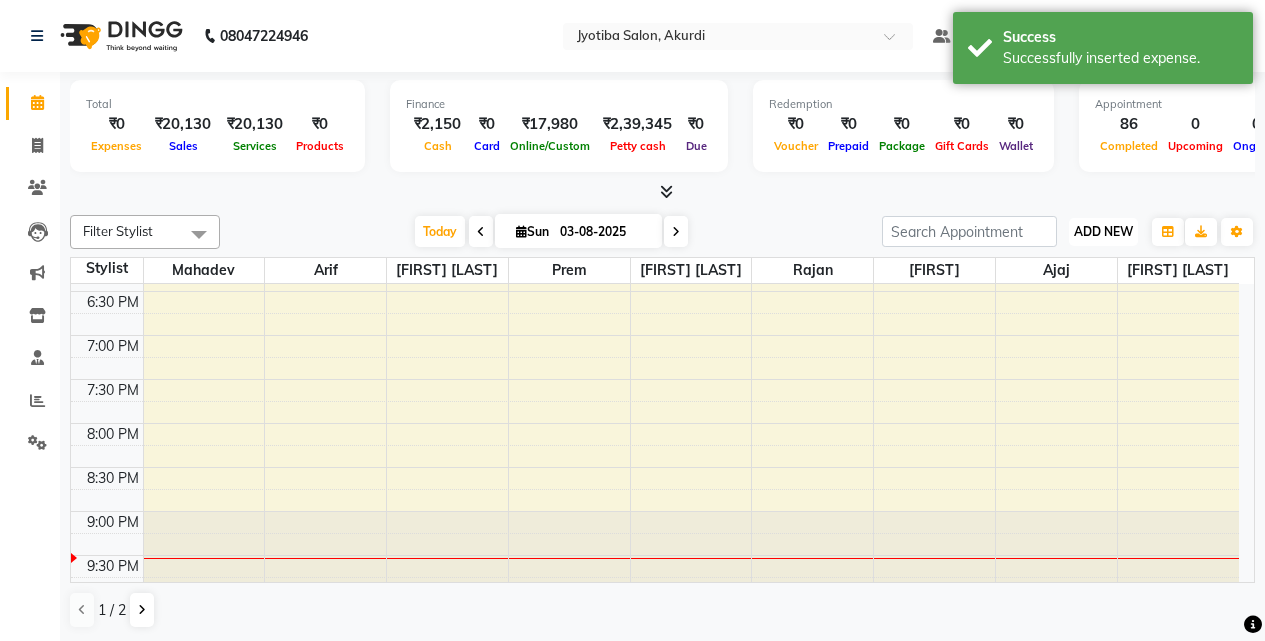 click on "ADD NEW Toggle Dropdown" at bounding box center (1103, 232) 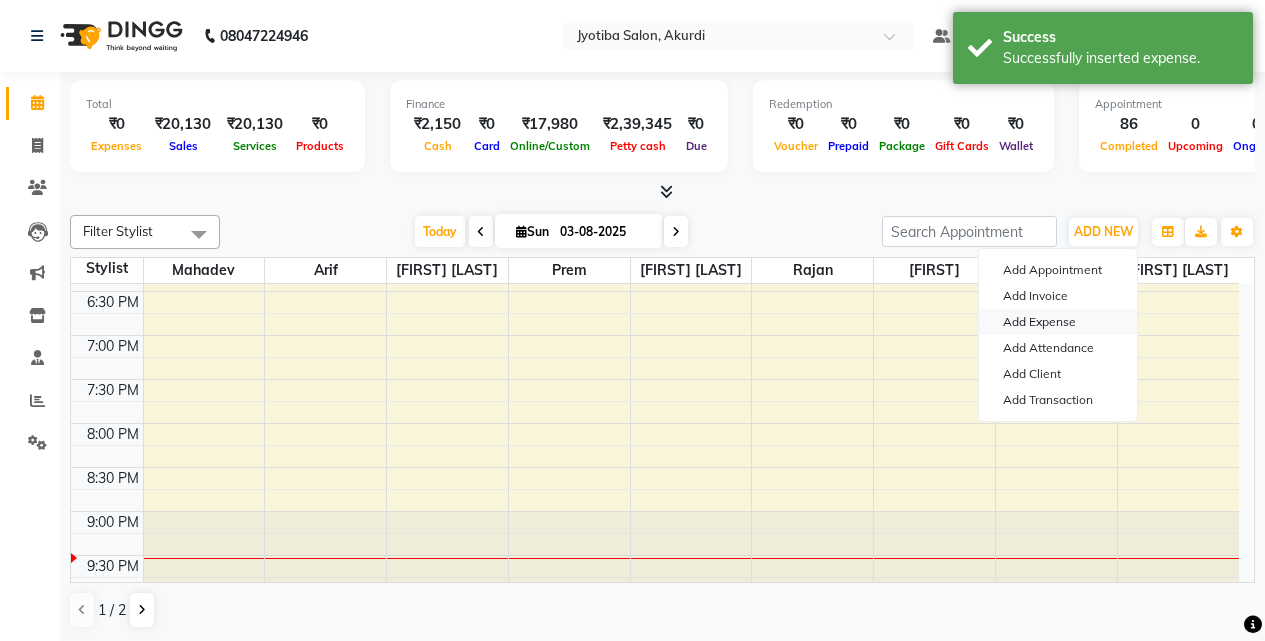 click on "Add Expense" at bounding box center (1058, 322) 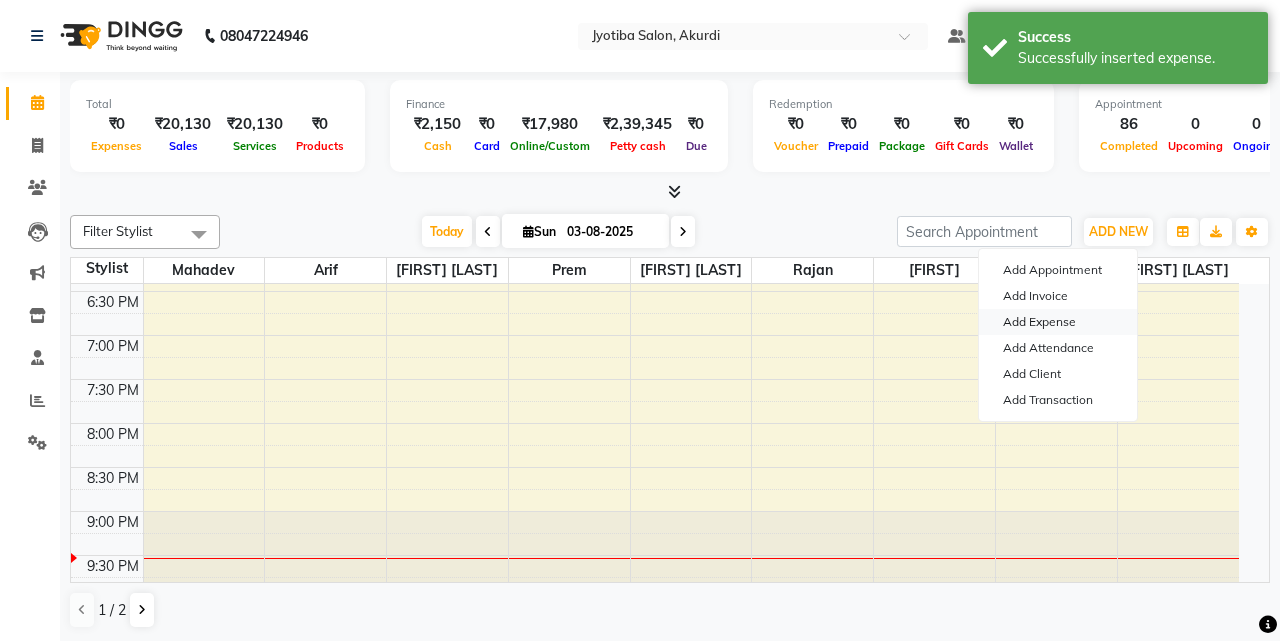 select on "1" 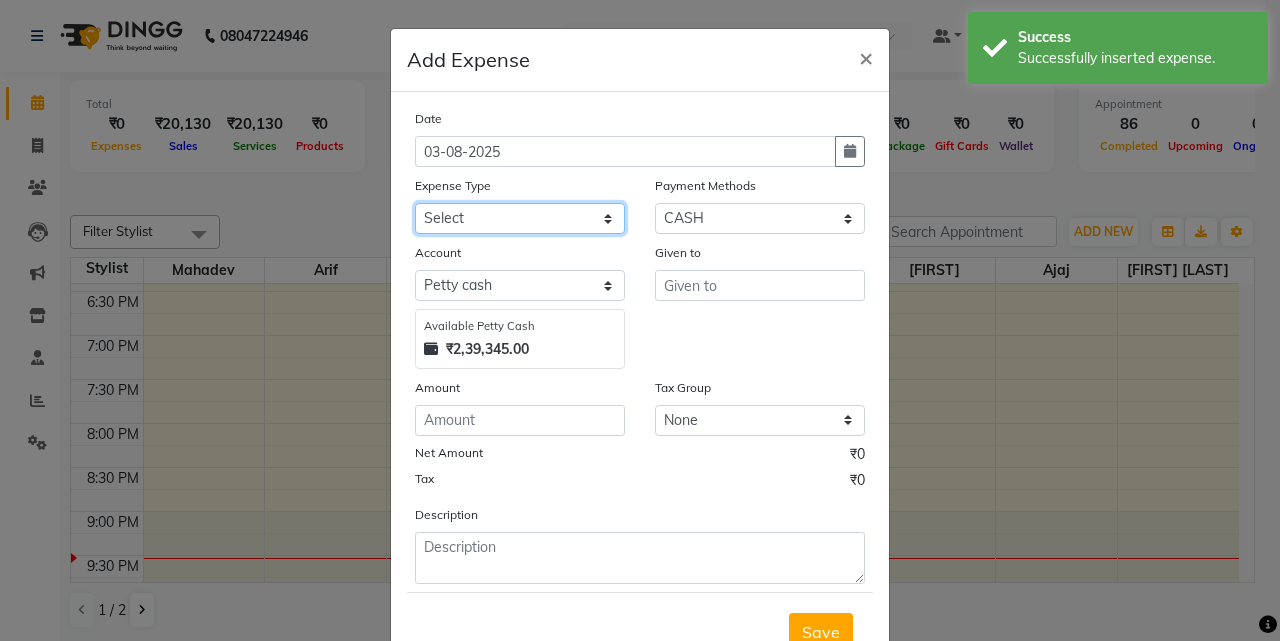 click on "Select Advance salary Advance salary ajaj Bank charges Car maintenance  Cash transfer to bank Cash transfer to hub Client Snacks Clinical charges Equipment Fuel Govt fee home Incentive Insurance International purchase Loan Repayment Maintenance Marketing Miscellaneous MRA Other Over times Pantry Product Rent Salary shop shop Staff Snacks Tax Tea & Refreshment TIP Utilities Wifi recharge" 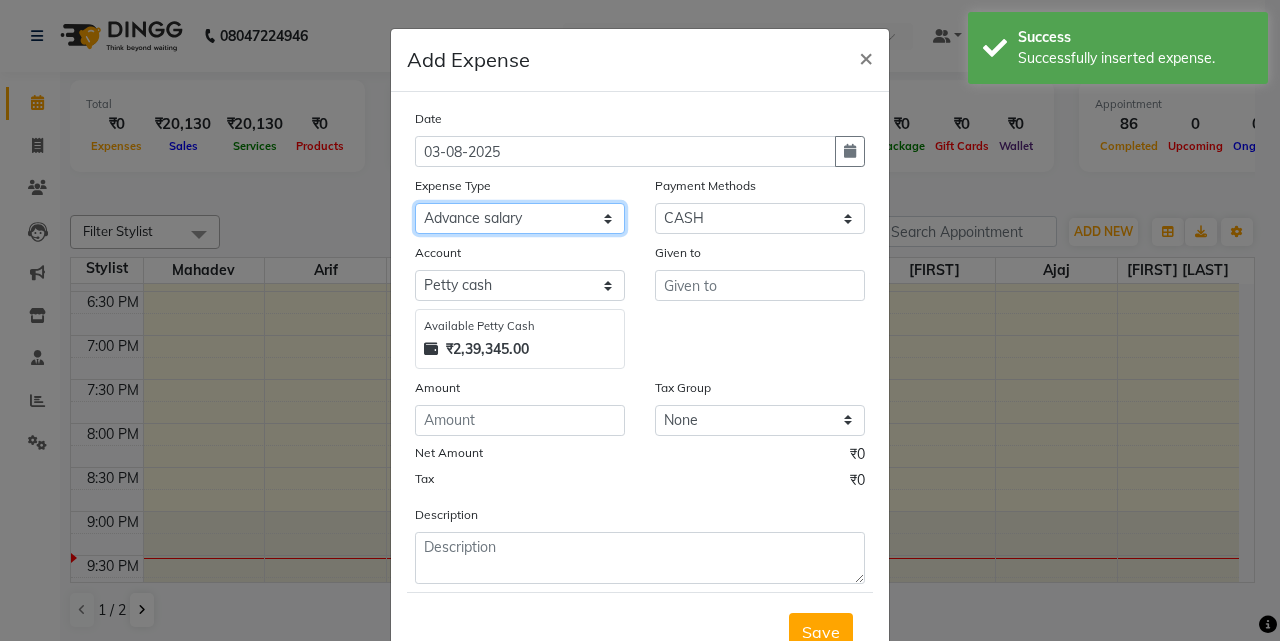 click on "Select Advance salary Advance salary ajaj Bank charges Car maintenance  Cash transfer to bank Cash transfer to hub Client Snacks Clinical charges Equipment Fuel Govt fee home Incentive Insurance International purchase Loan Repayment Maintenance Marketing Miscellaneous MRA Other Over times Pantry Product Rent Salary shop shop Staff Snacks Tax Tea & Refreshment TIP Utilities Wifi recharge" 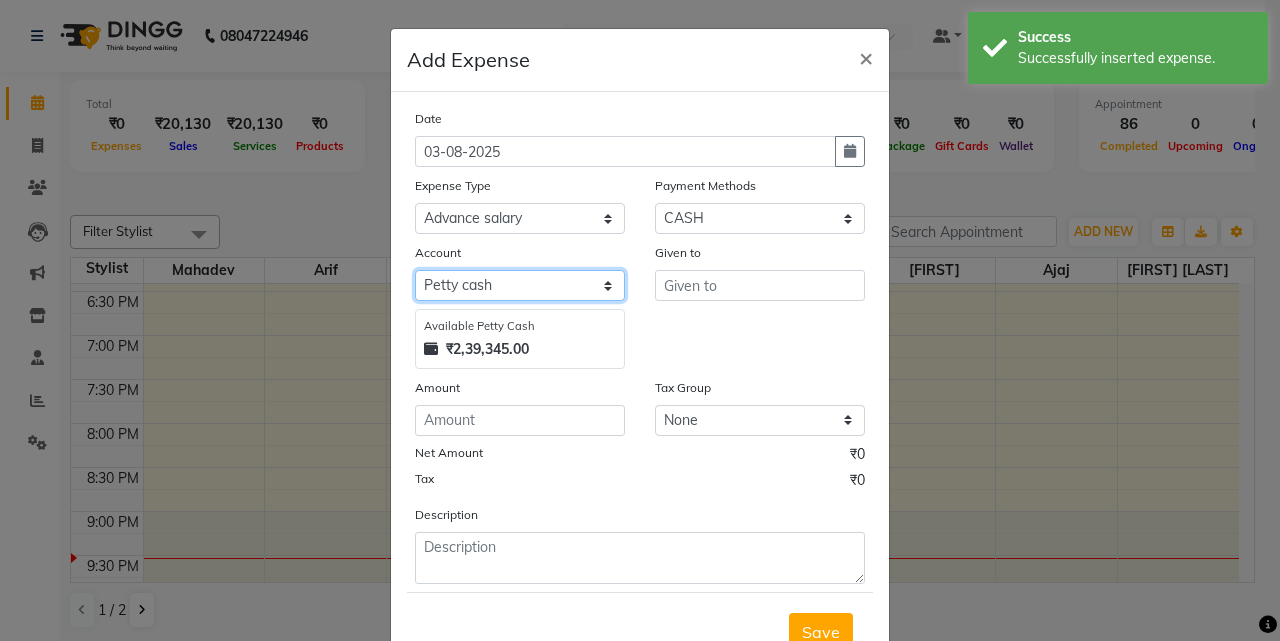 click on "Select Default account Petty cash" 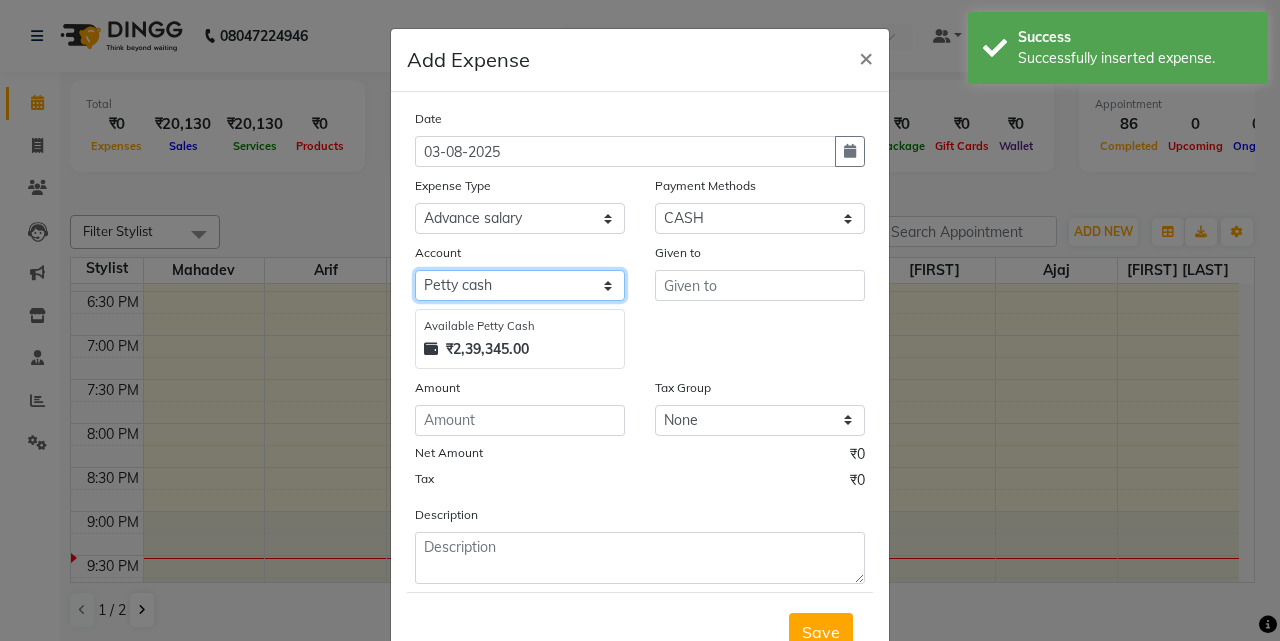 select on "295" 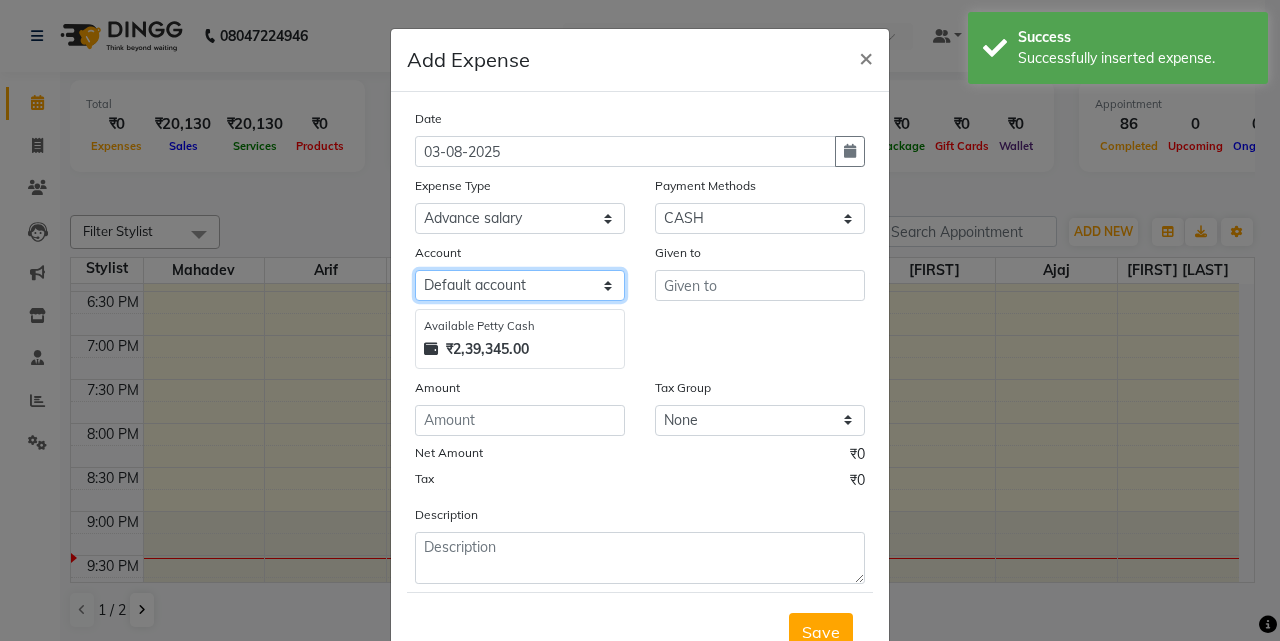 click on "Select Default account Petty cash" 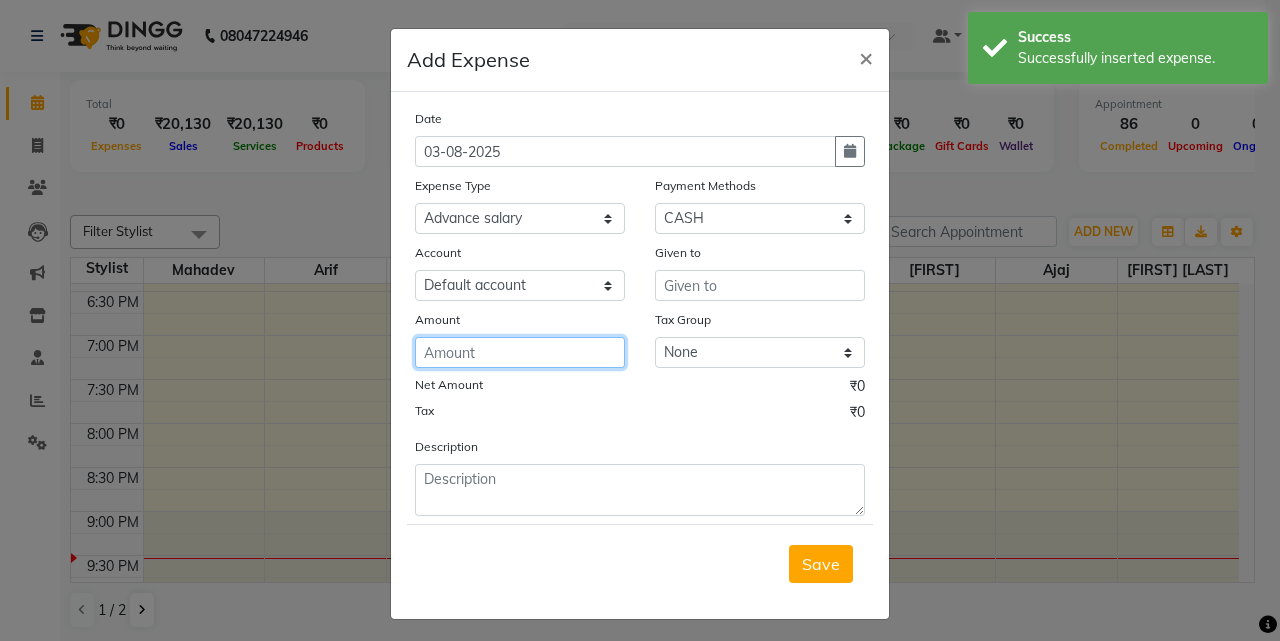 click 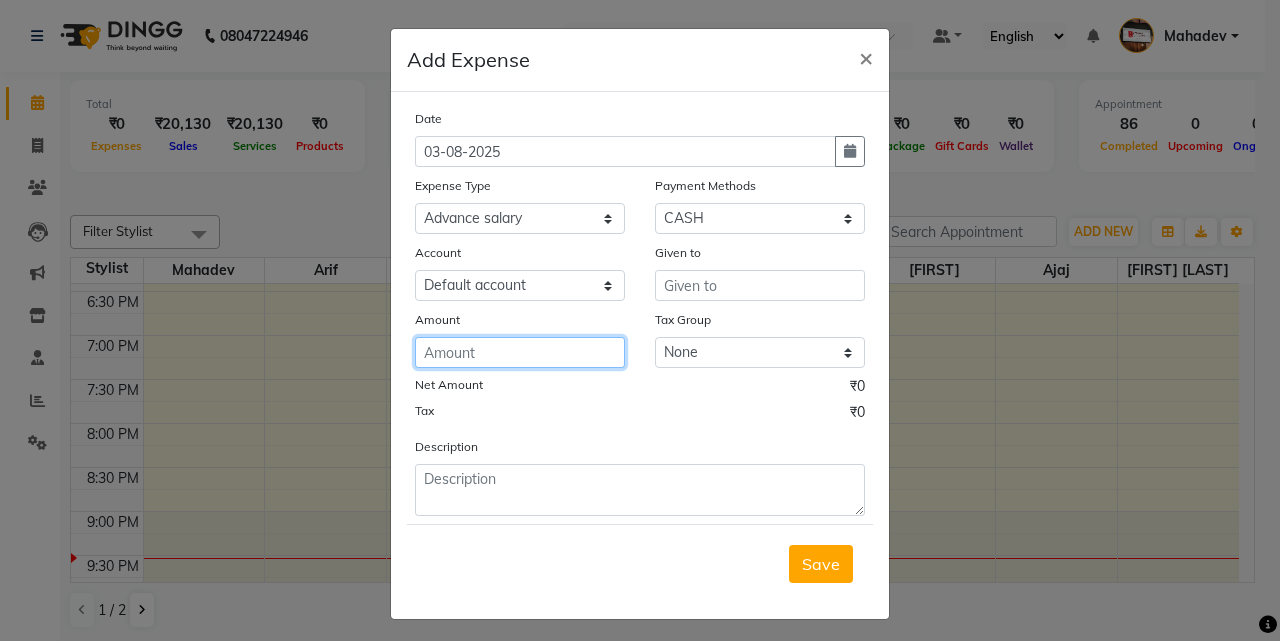 click 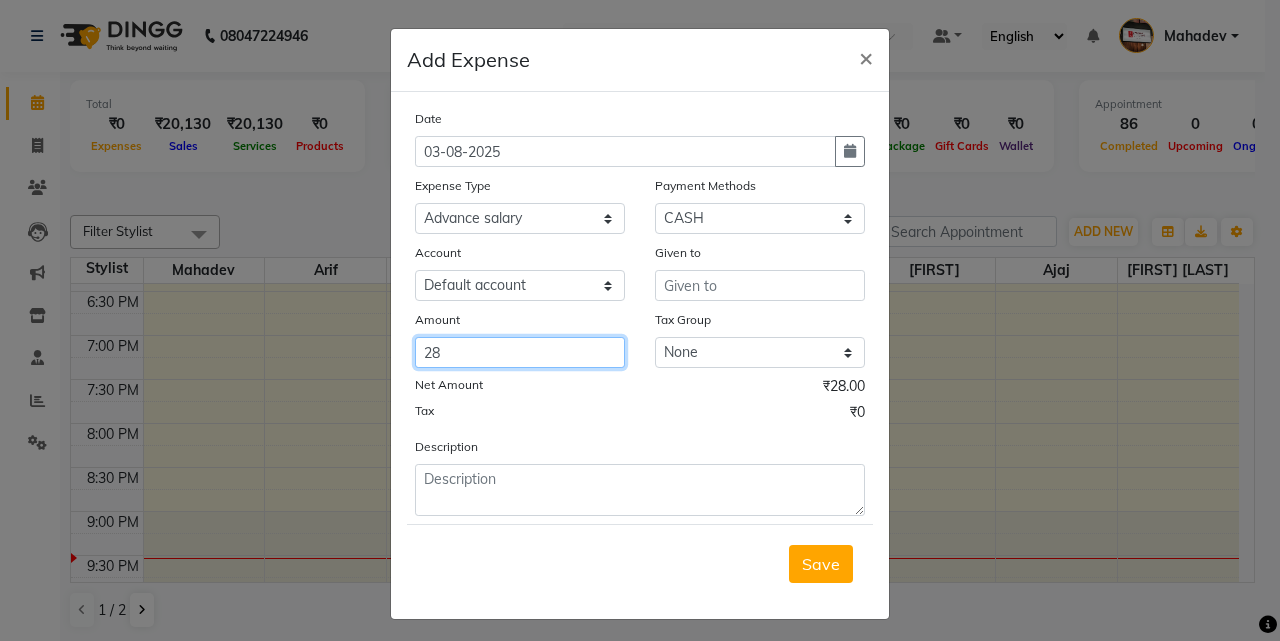 type on "2" 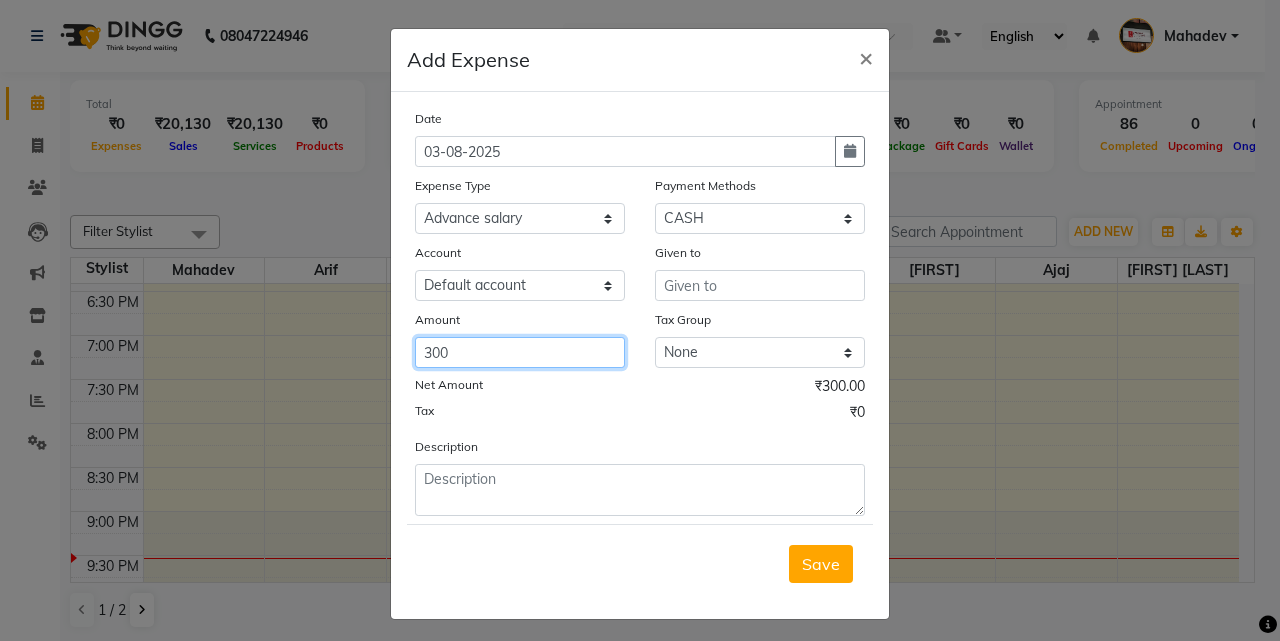 type on "300" 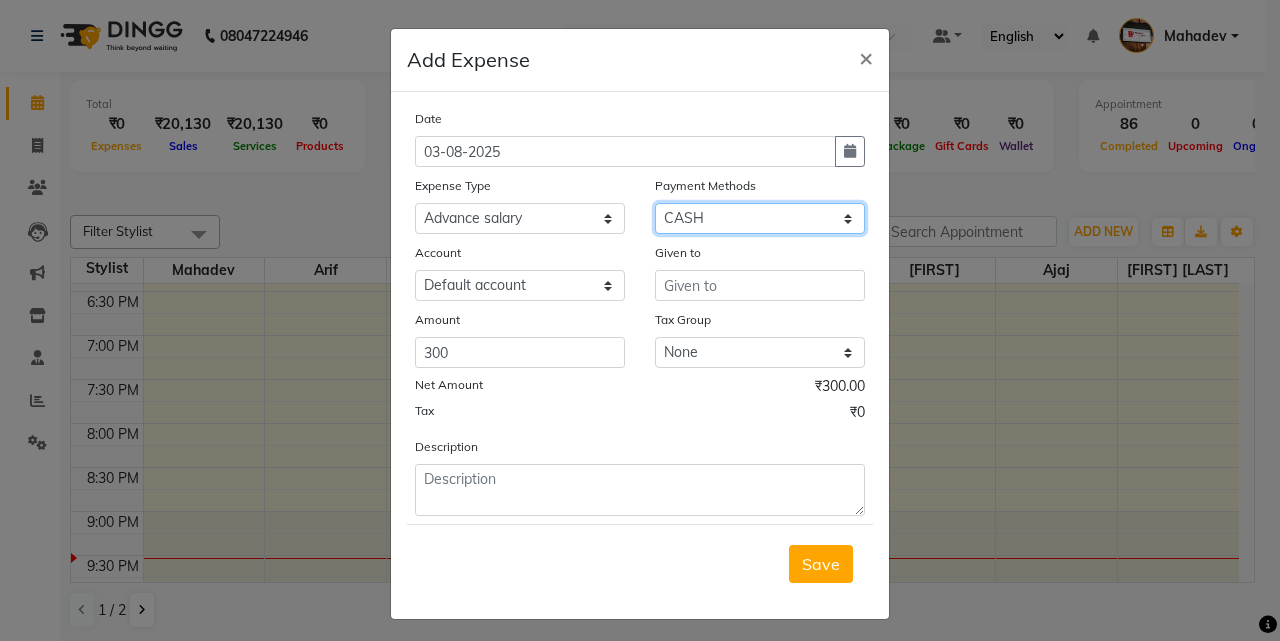 click on "Select CASH ONLINE CARD" 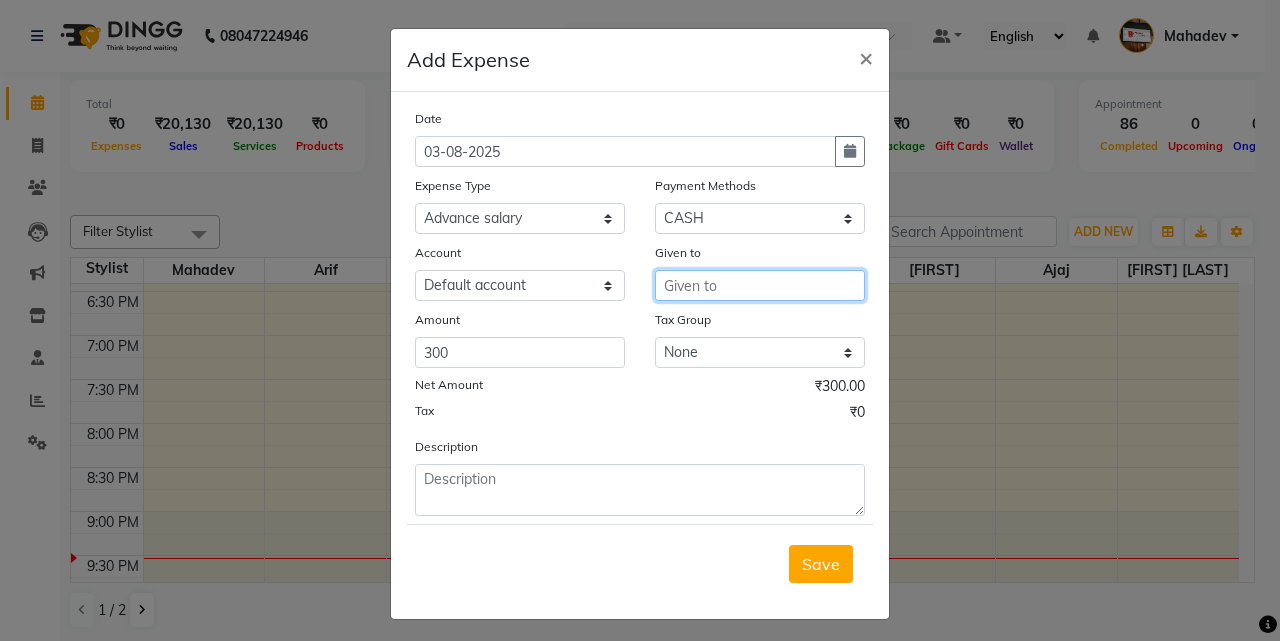 click at bounding box center (760, 285) 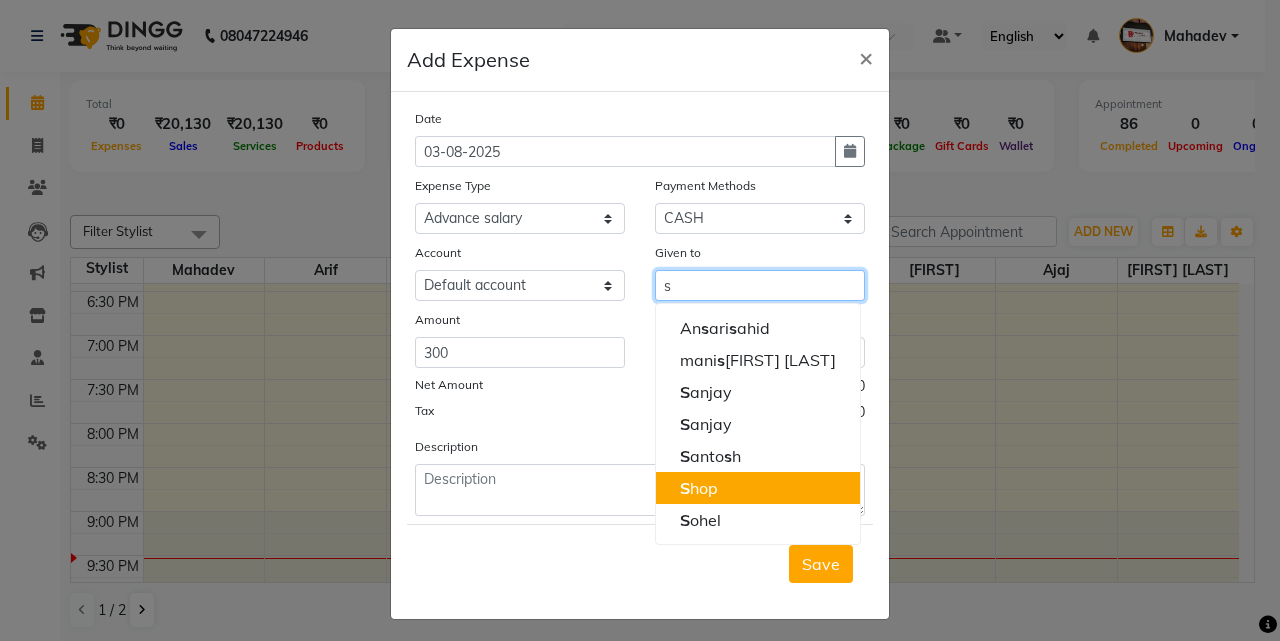 click on "S hop" at bounding box center [699, 488] 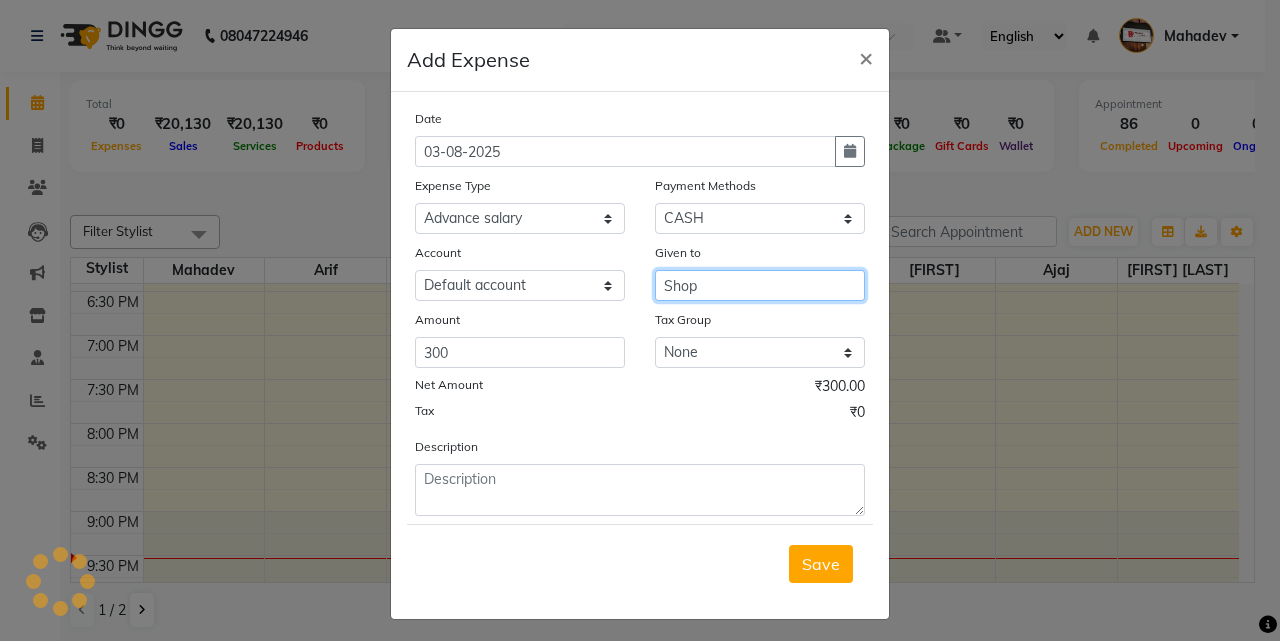 type on "Shop" 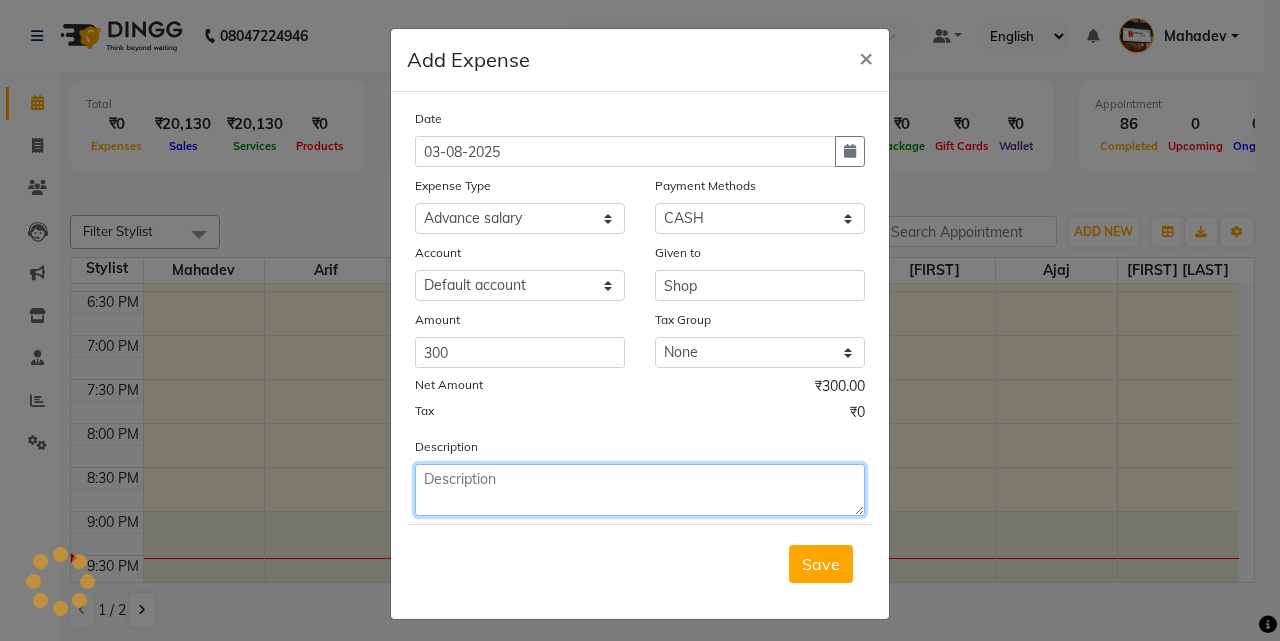 click 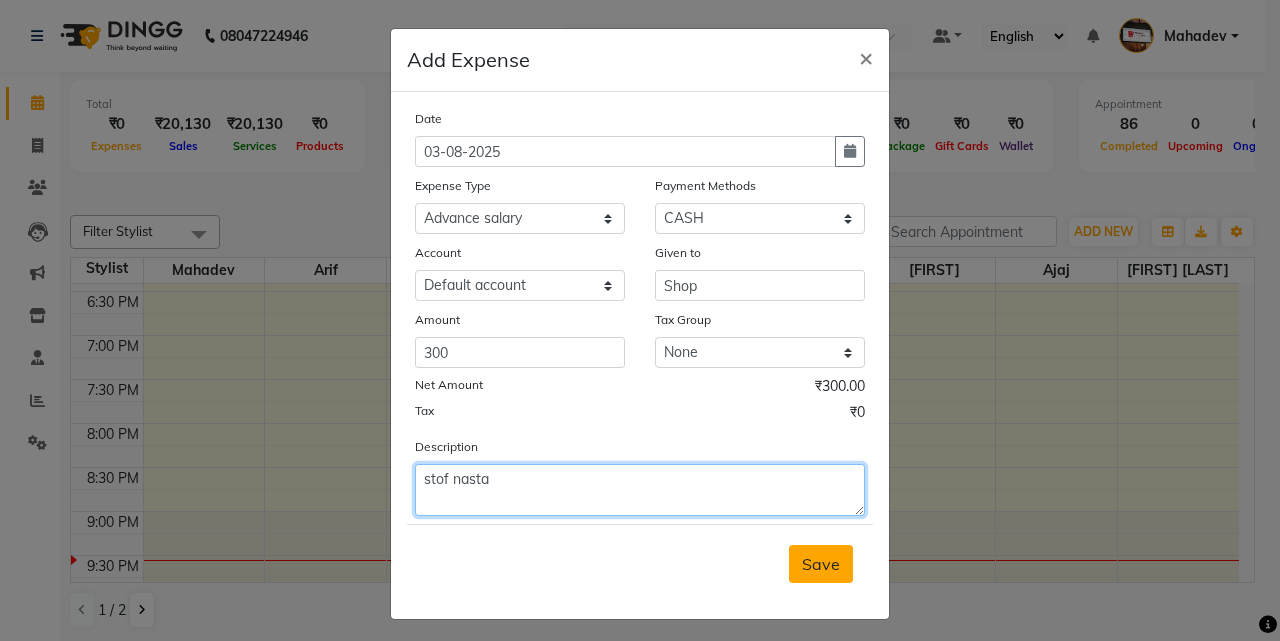 type on "stof nasta" 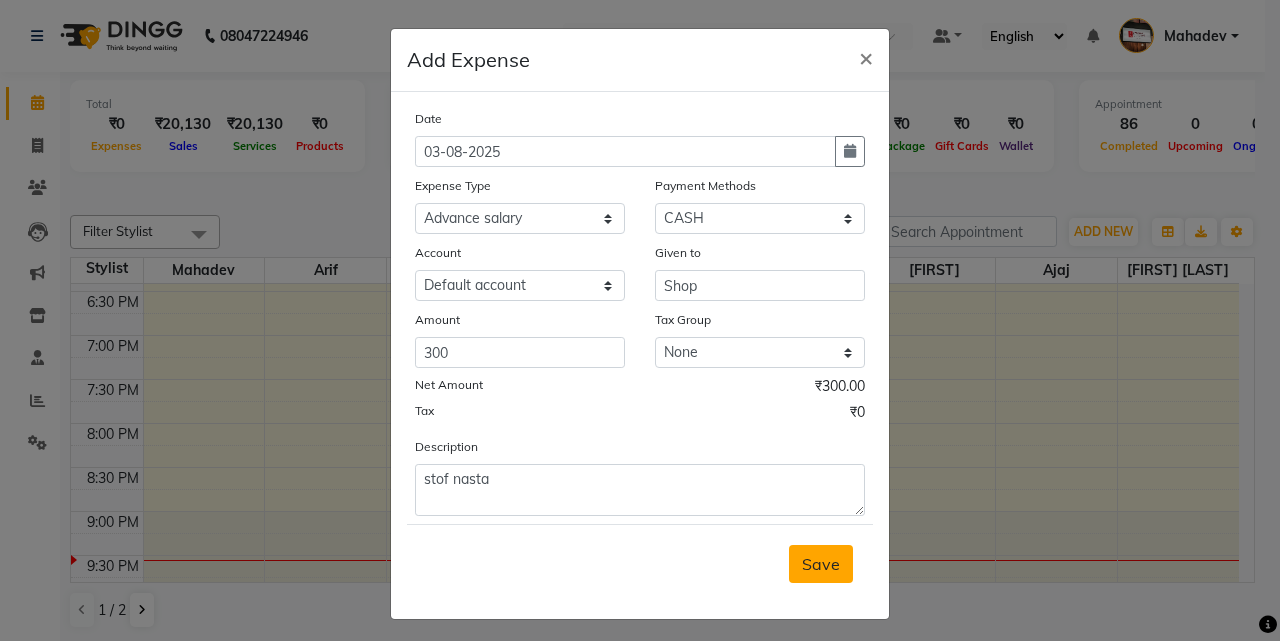 click on "Save" at bounding box center [821, 564] 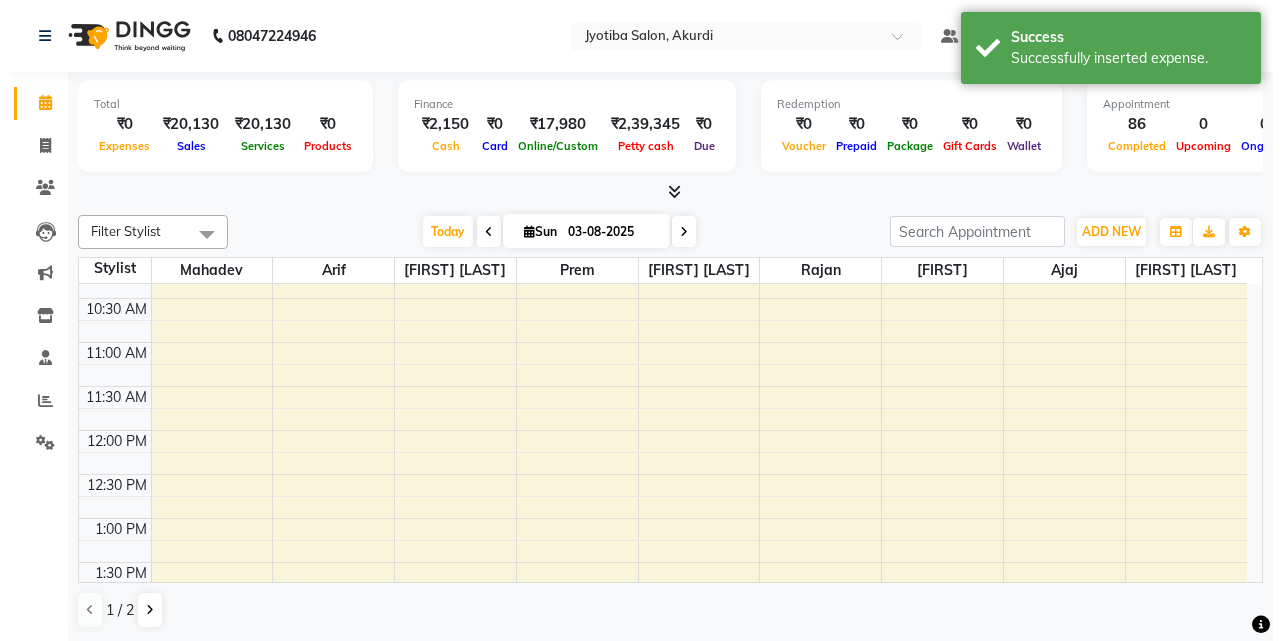 scroll, scrollTop: 0, scrollLeft: 0, axis: both 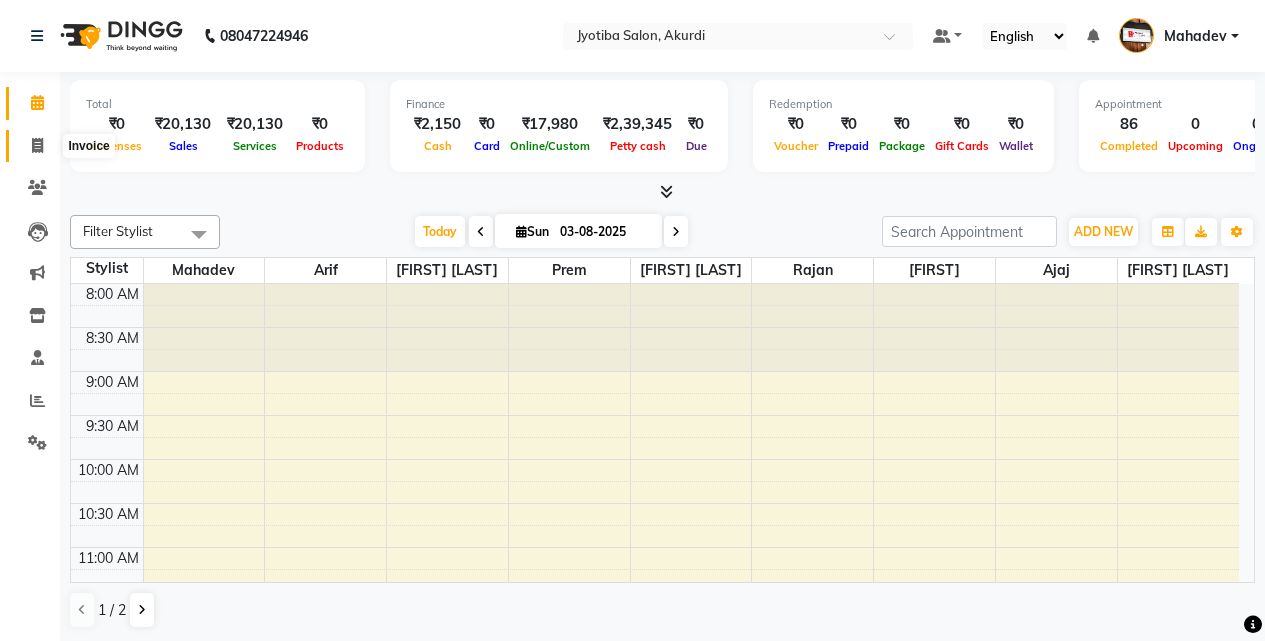 click 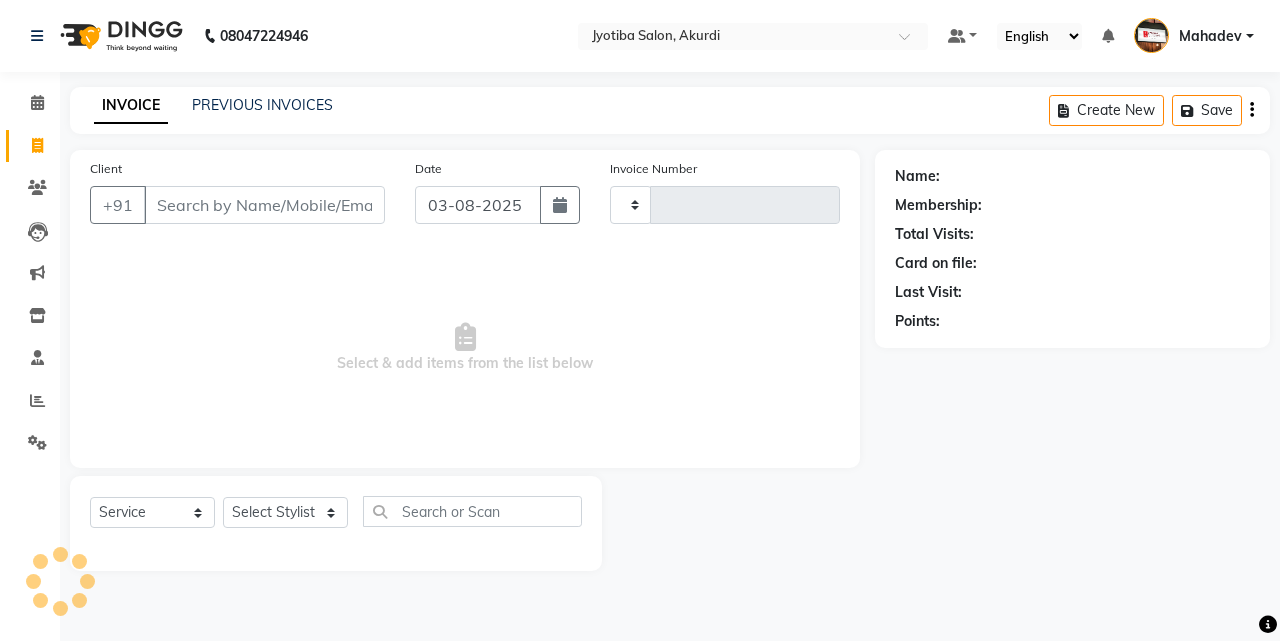 type on "4163" 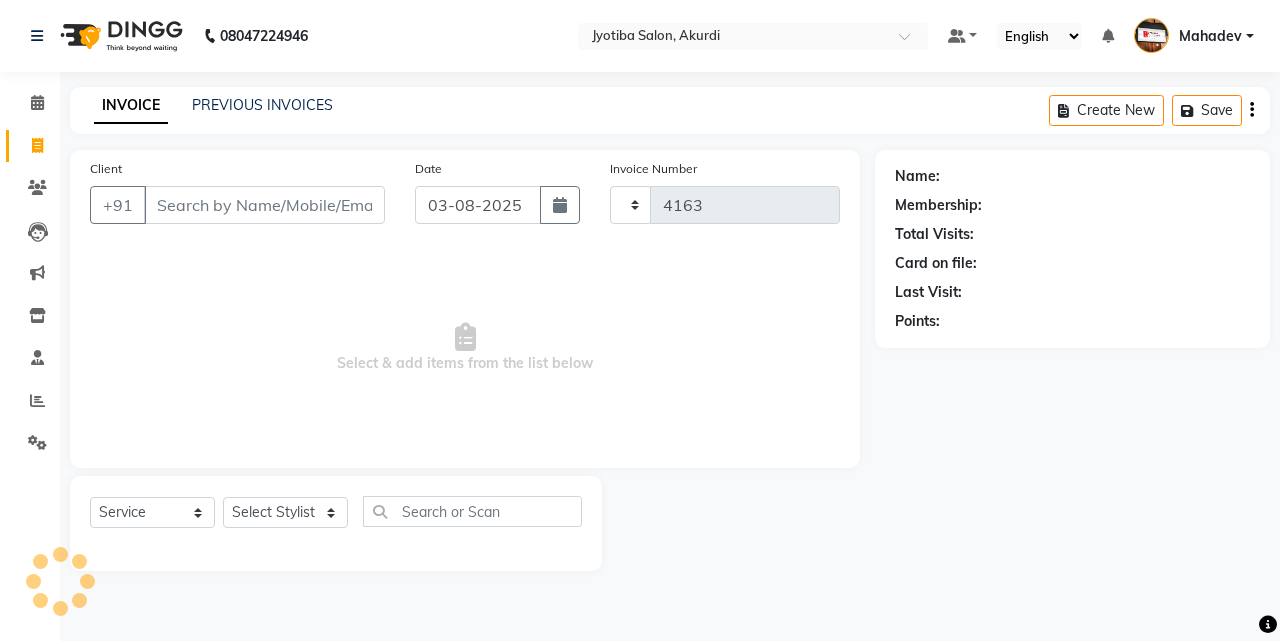 select on "557" 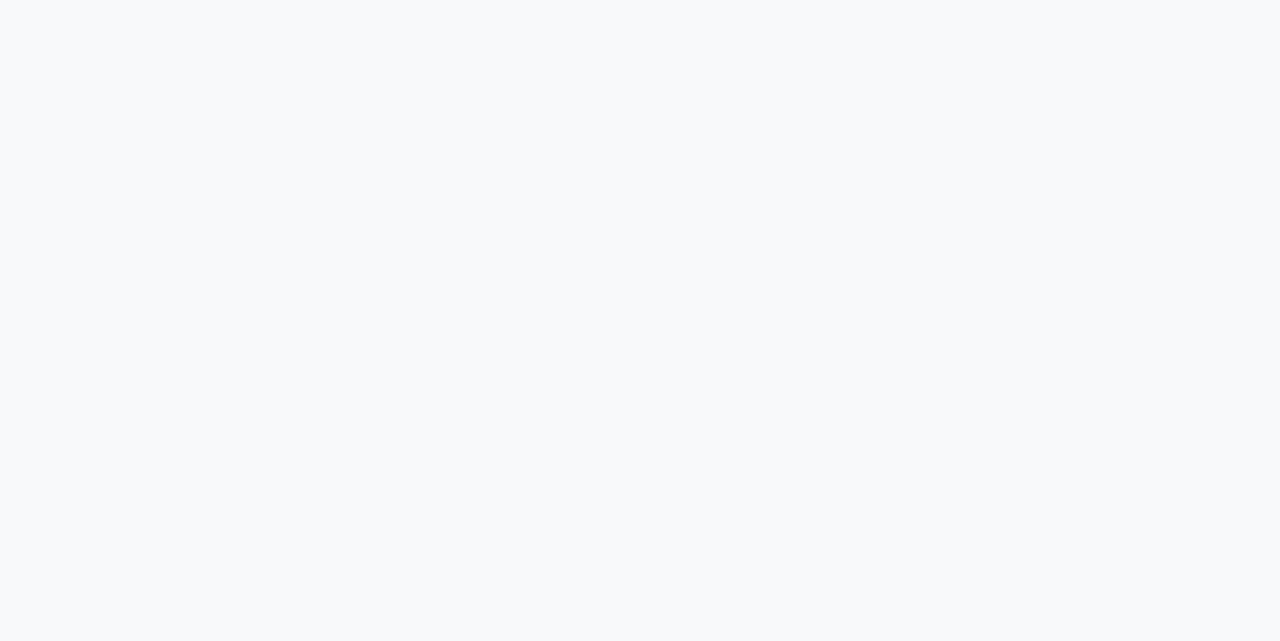 scroll, scrollTop: 0, scrollLeft: 0, axis: both 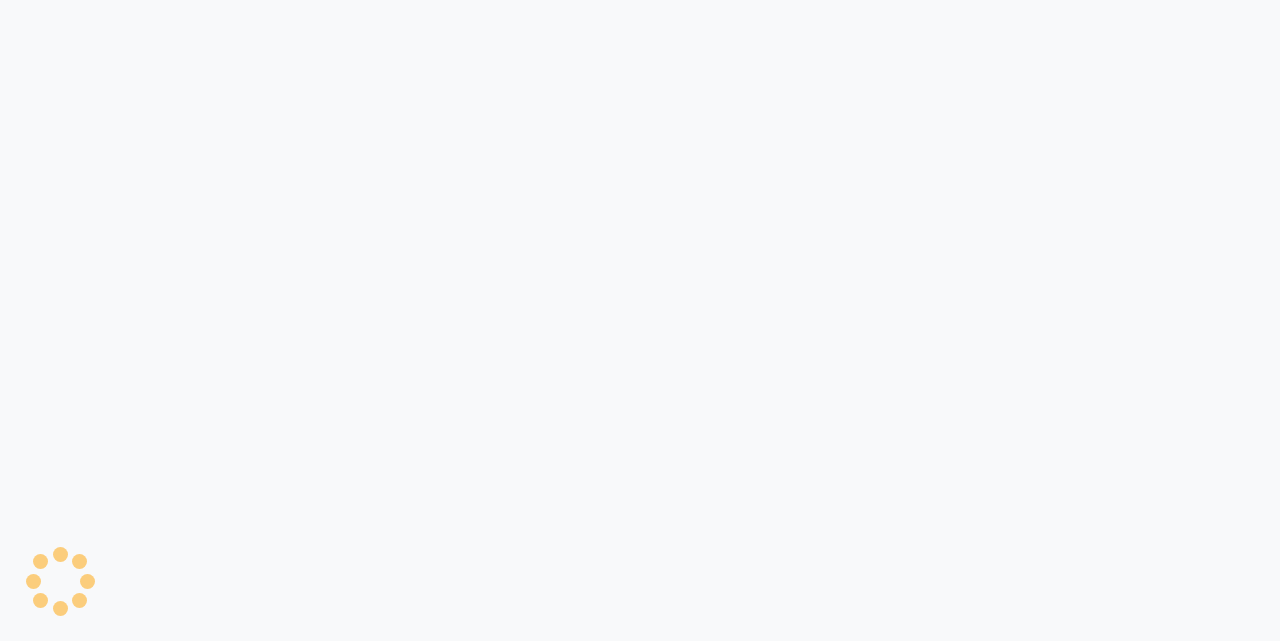 select on "557" 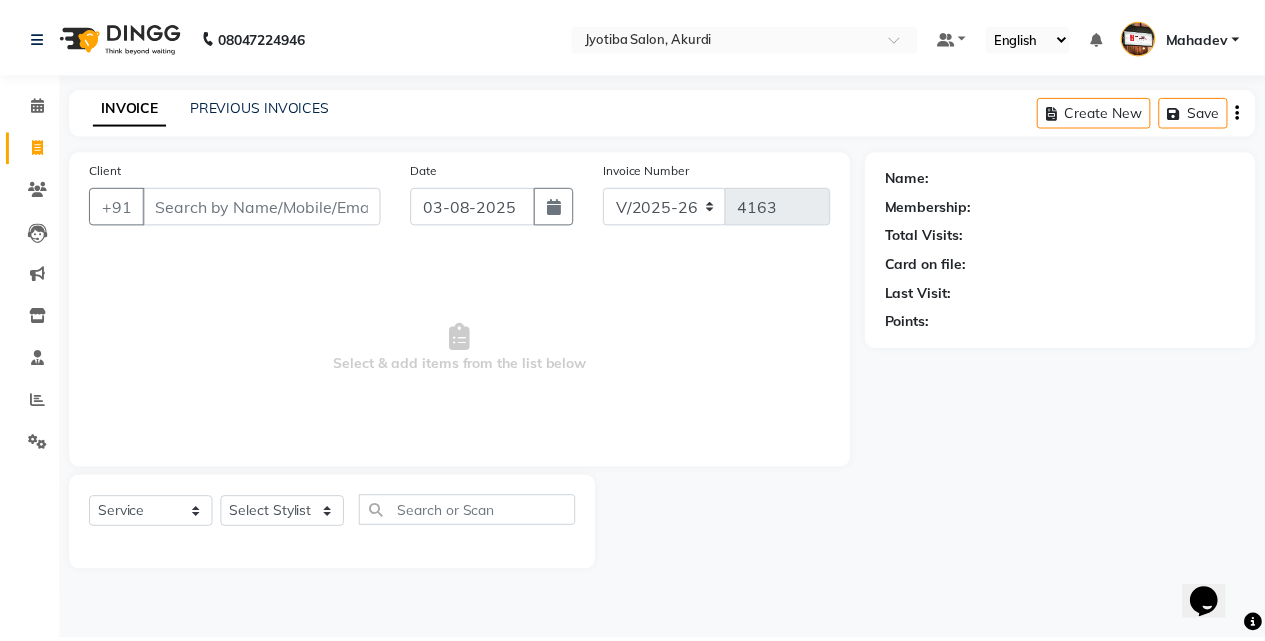 scroll, scrollTop: 0, scrollLeft: 0, axis: both 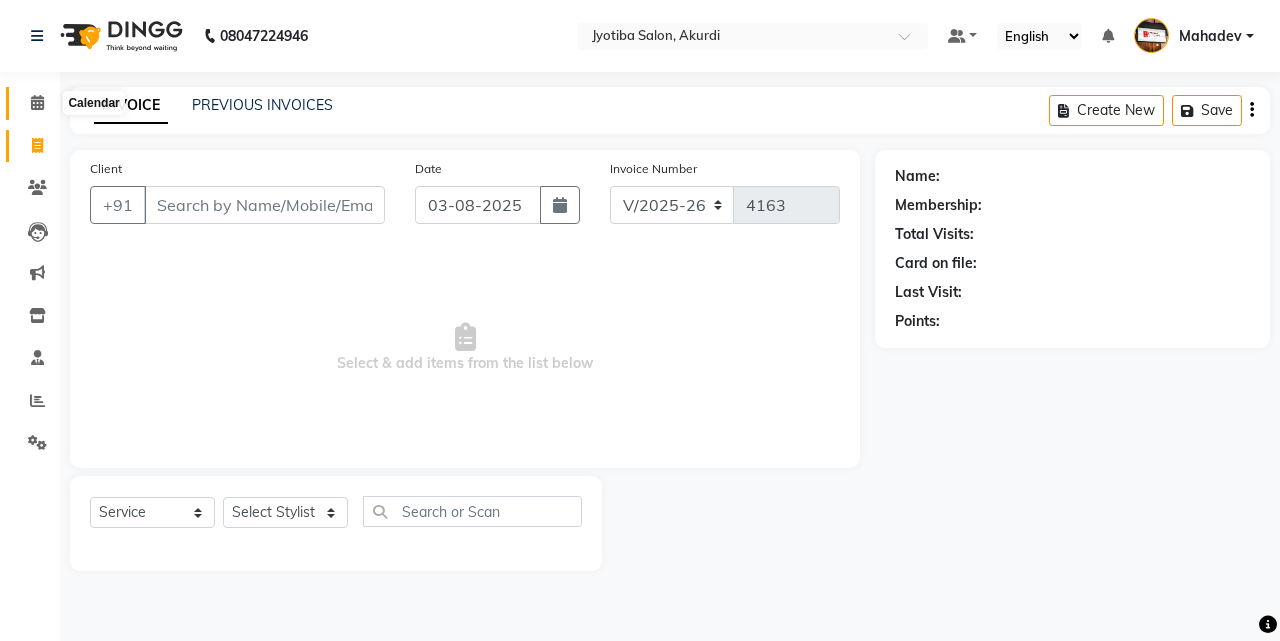 click 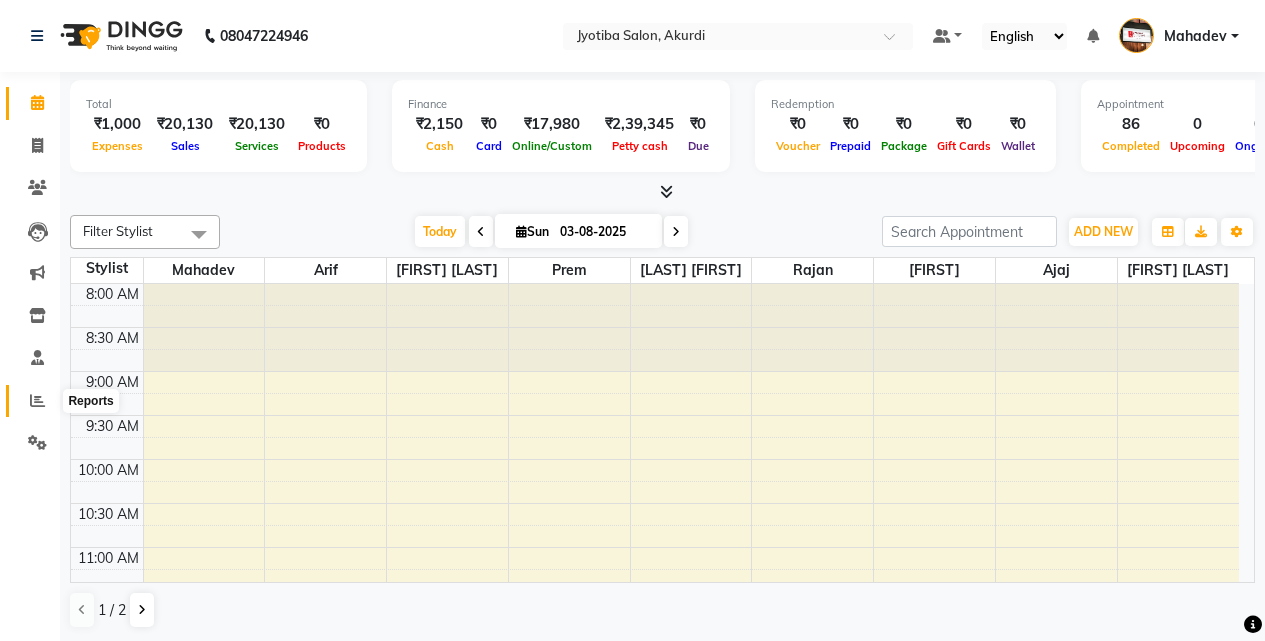 click 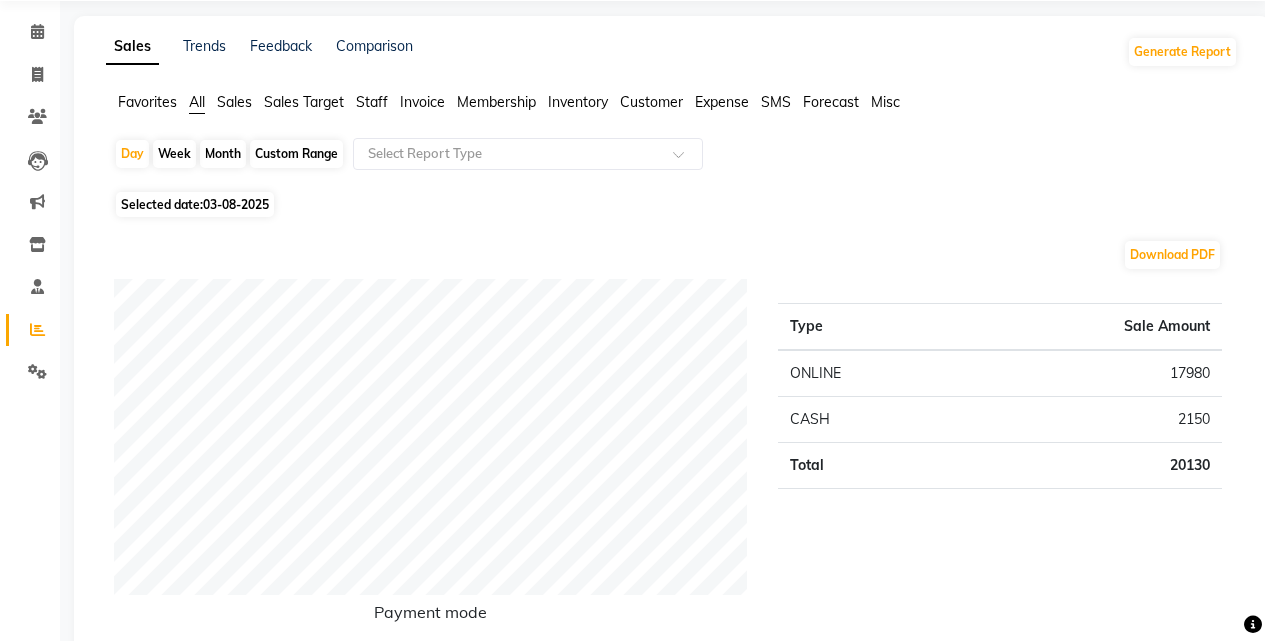 scroll, scrollTop: 0, scrollLeft: 0, axis: both 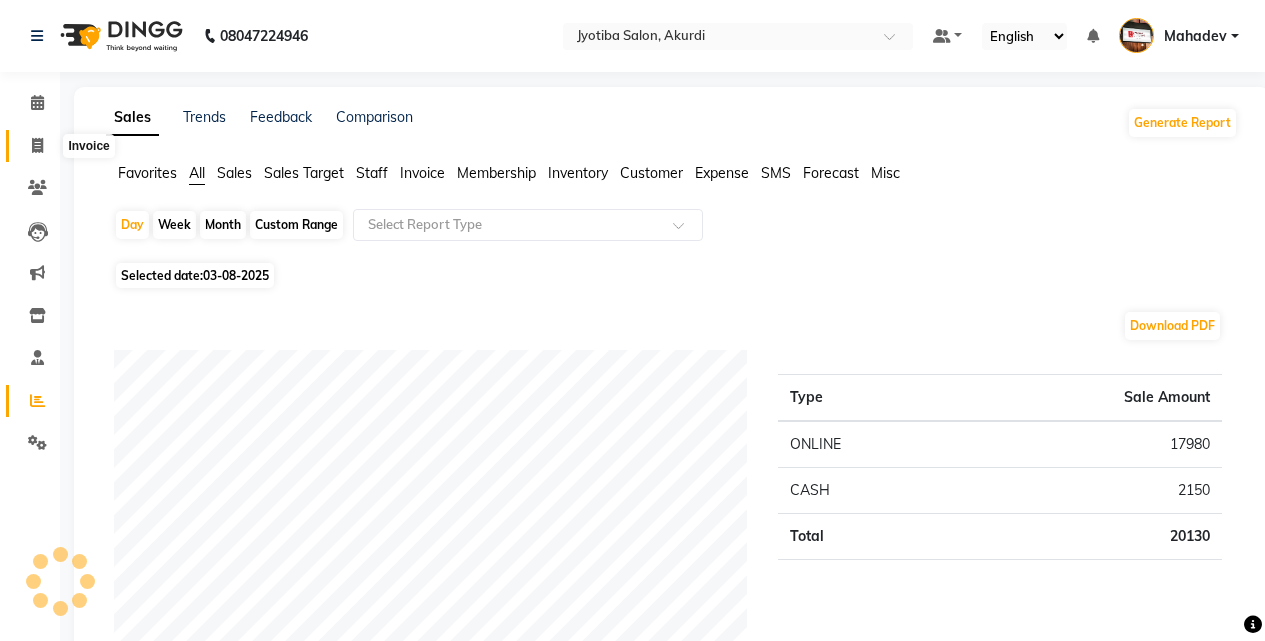 click 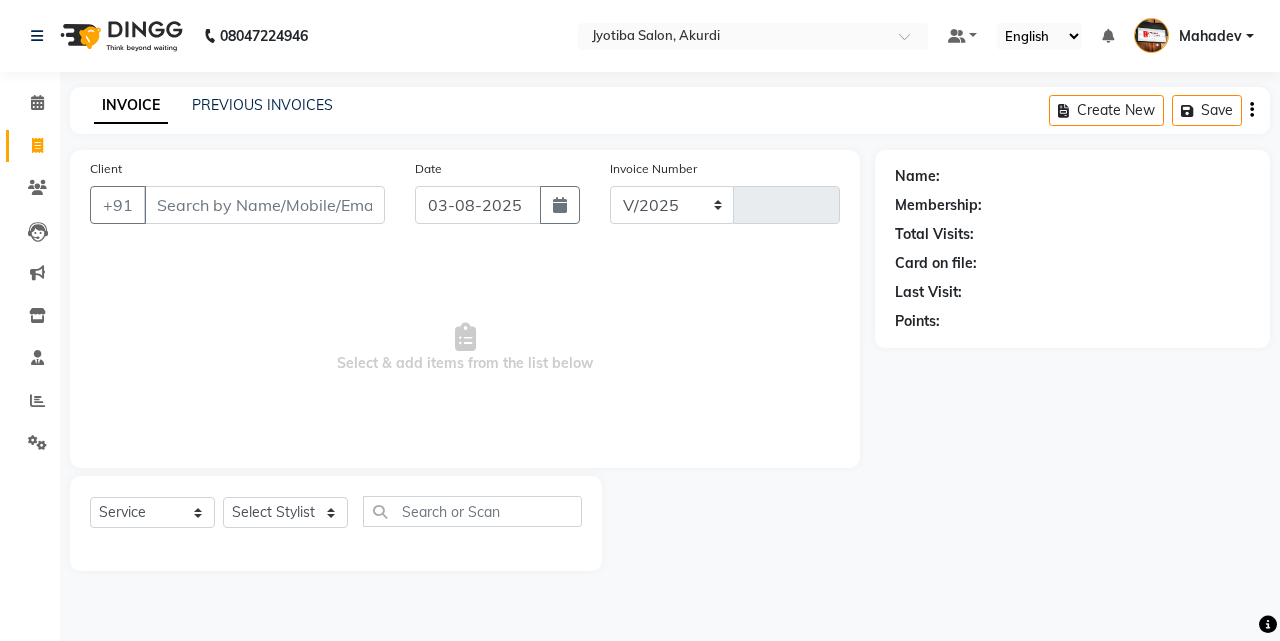 select on "557" 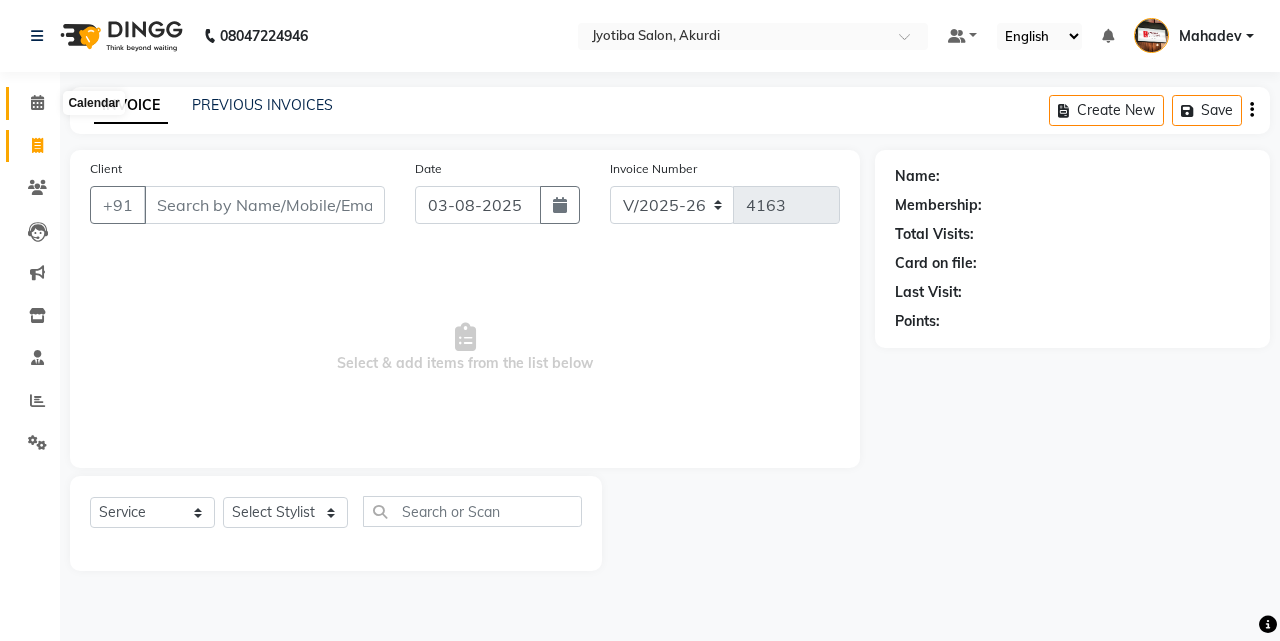 click 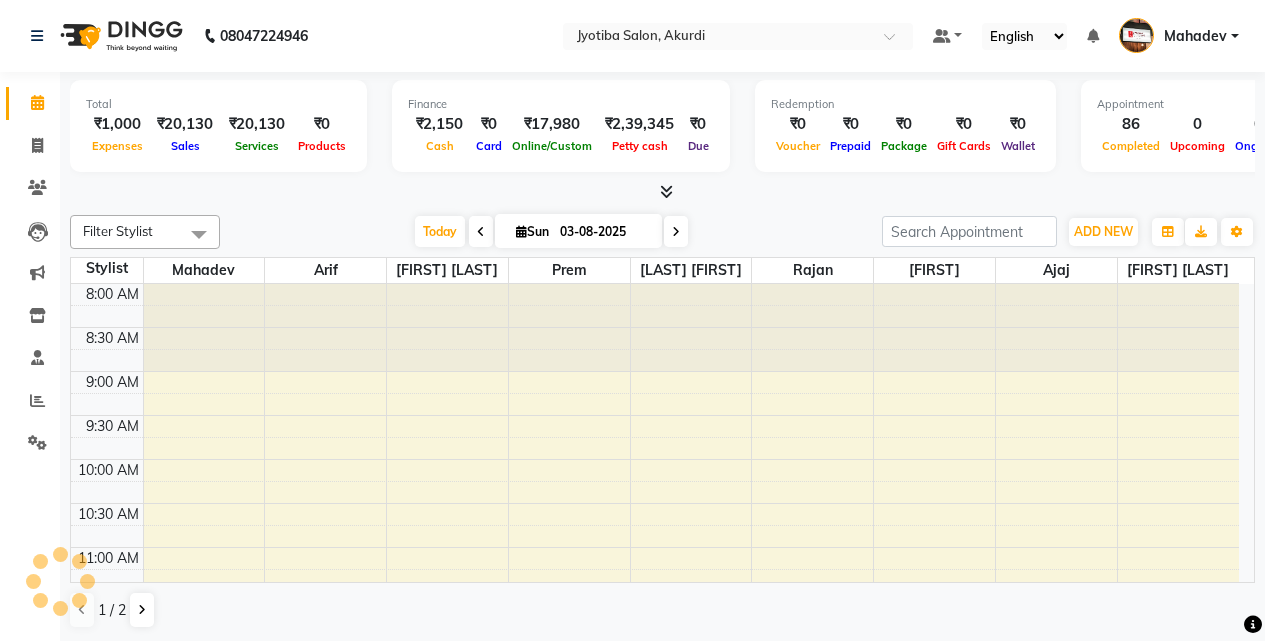 scroll, scrollTop: 0, scrollLeft: 0, axis: both 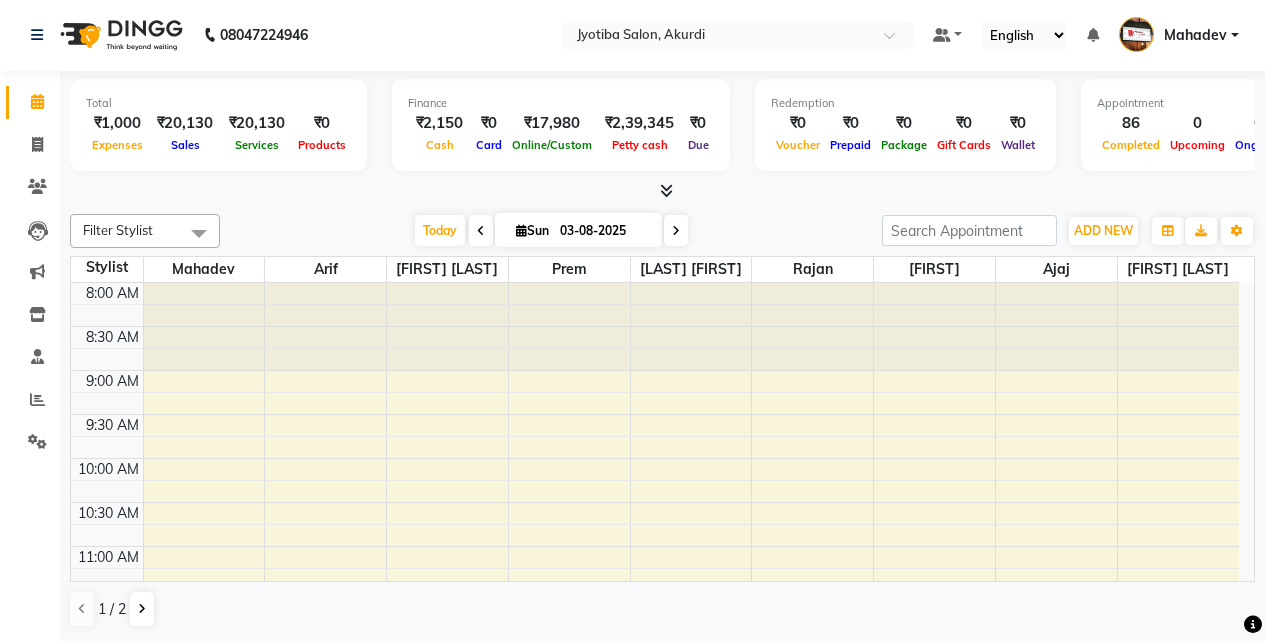 click on "03-08-2025" at bounding box center [604, 231] 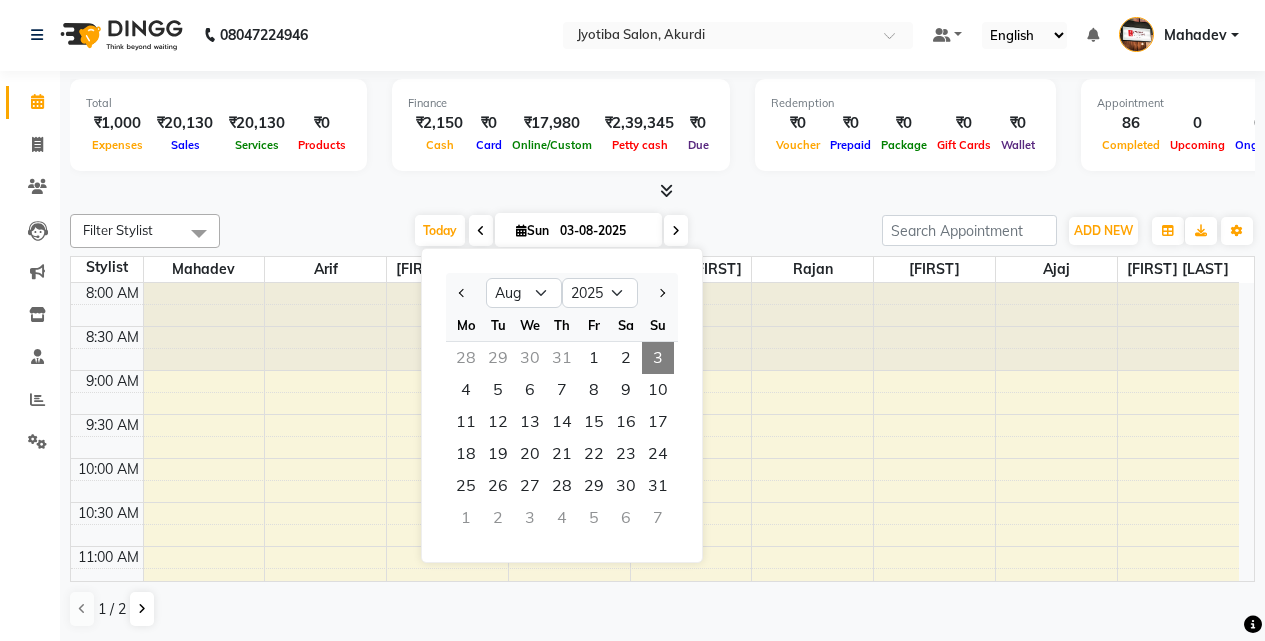 click on "03-08-2025" at bounding box center (604, 231) 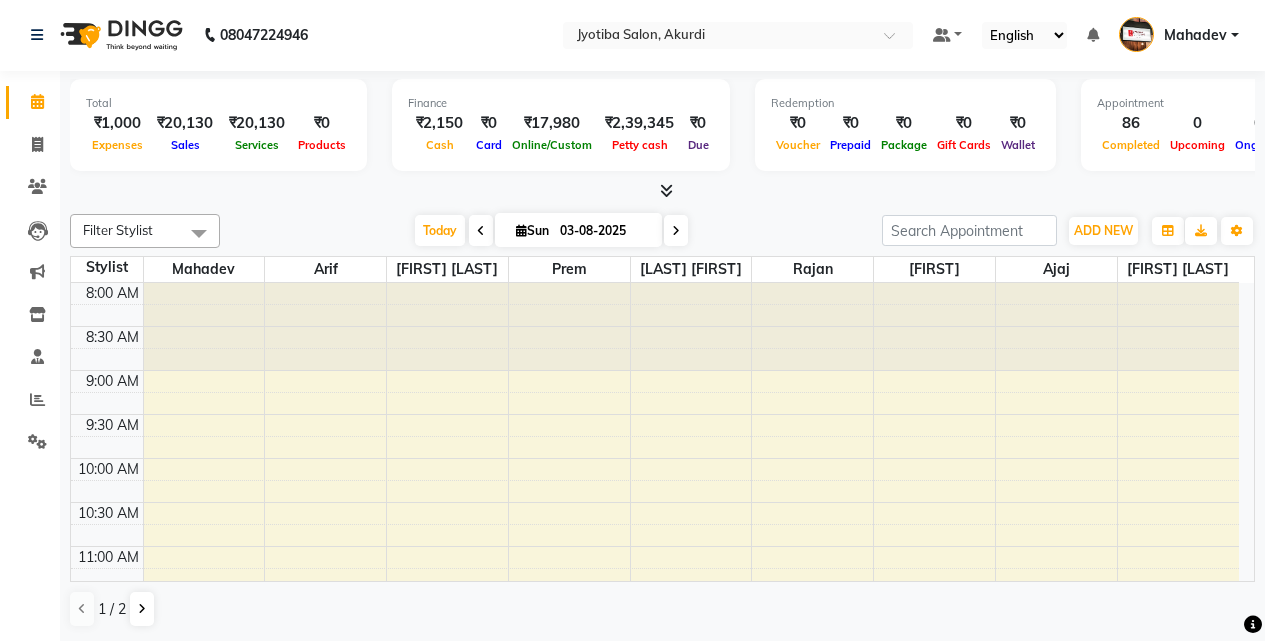 click on "03-08-2025" at bounding box center [604, 231] 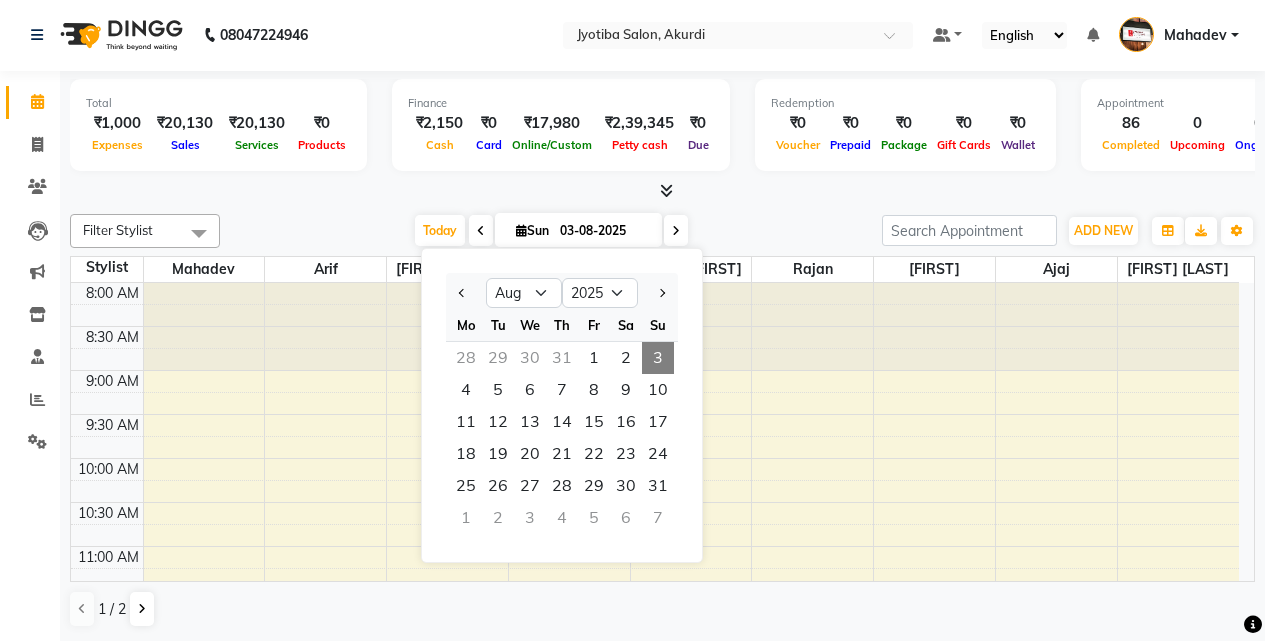click on "03-08-2025" at bounding box center [604, 231] 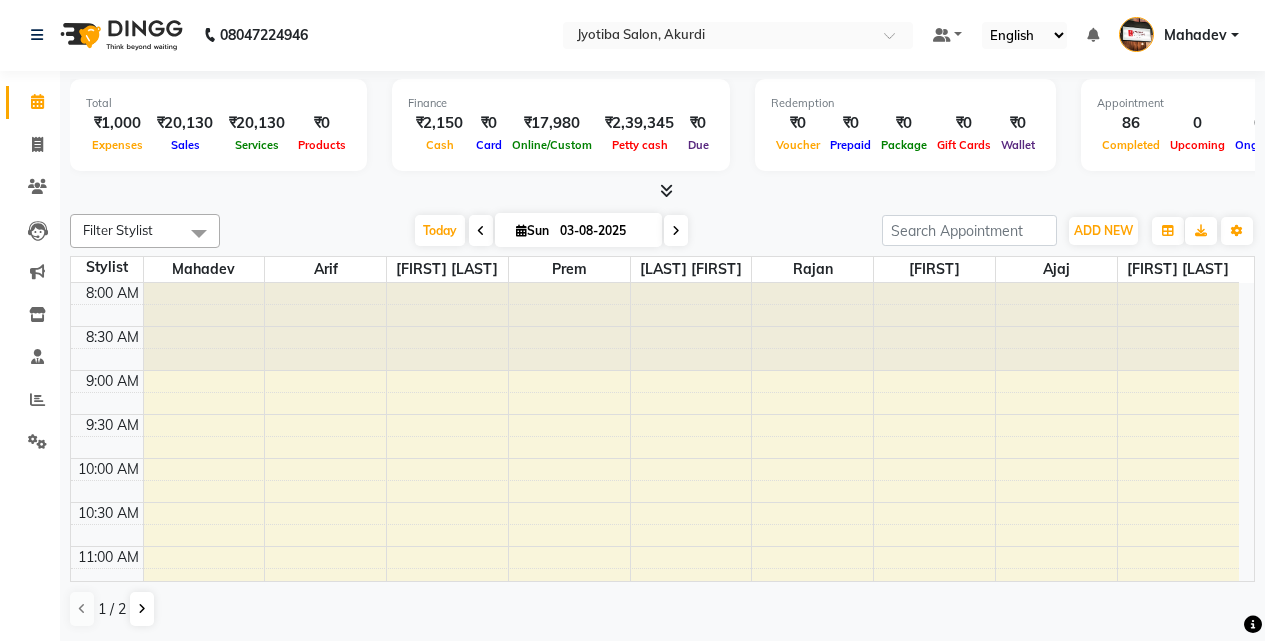click on "03-08-2025" at bounding box center [604, 231] 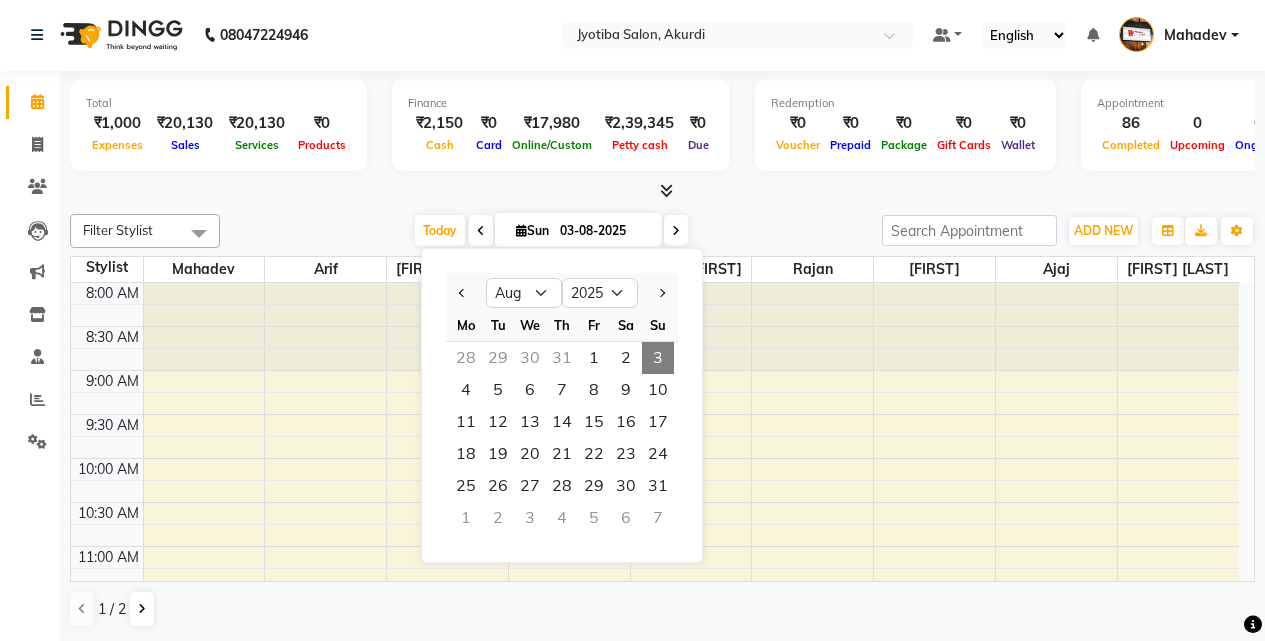 click on "03-08-2025" at bounding box center [604, 231] 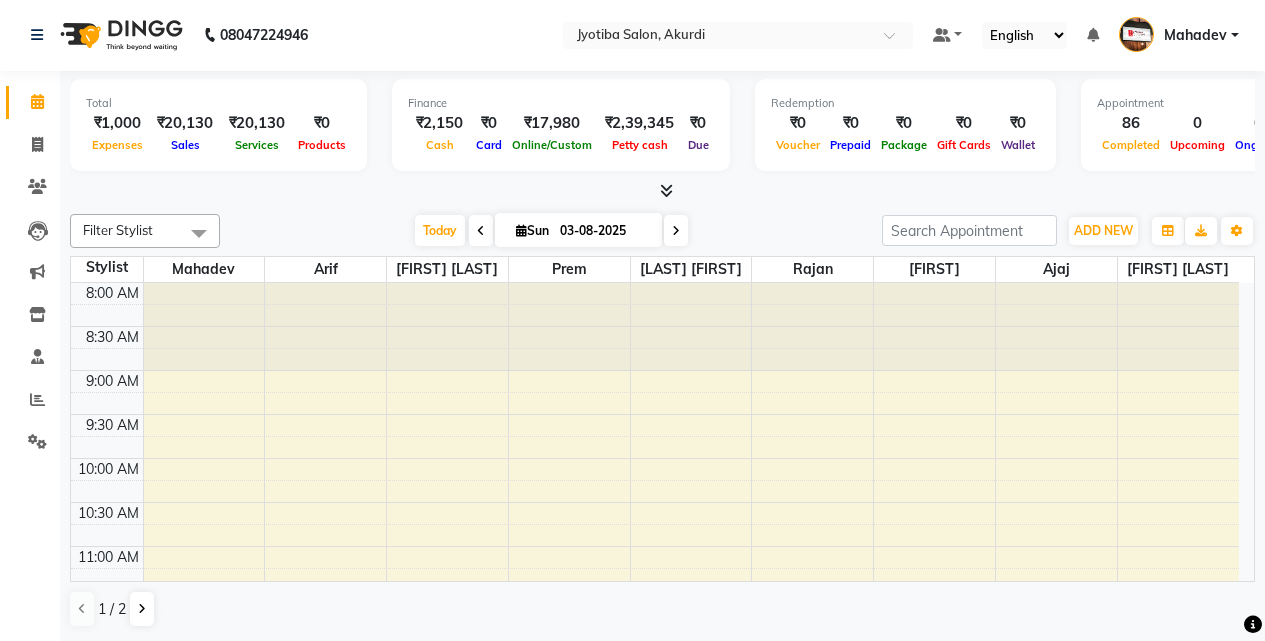click on "03-08-2025" at bounding box center [604, 231] 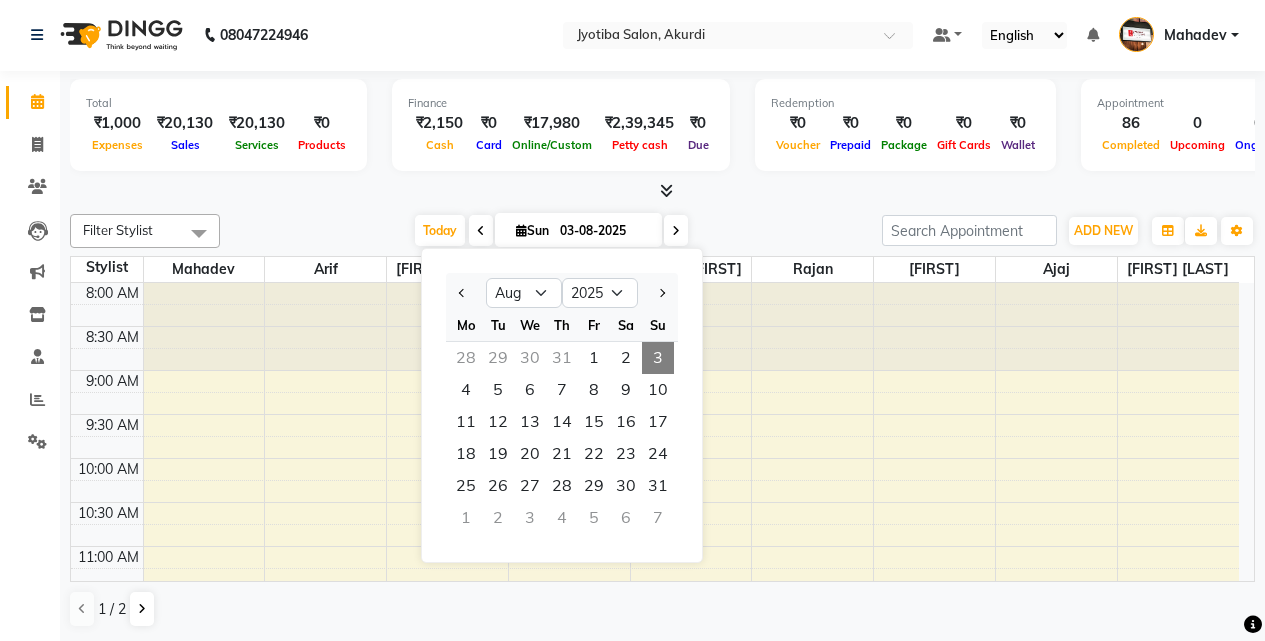 click on "03-08-2025" at bounding box center (604, 231) 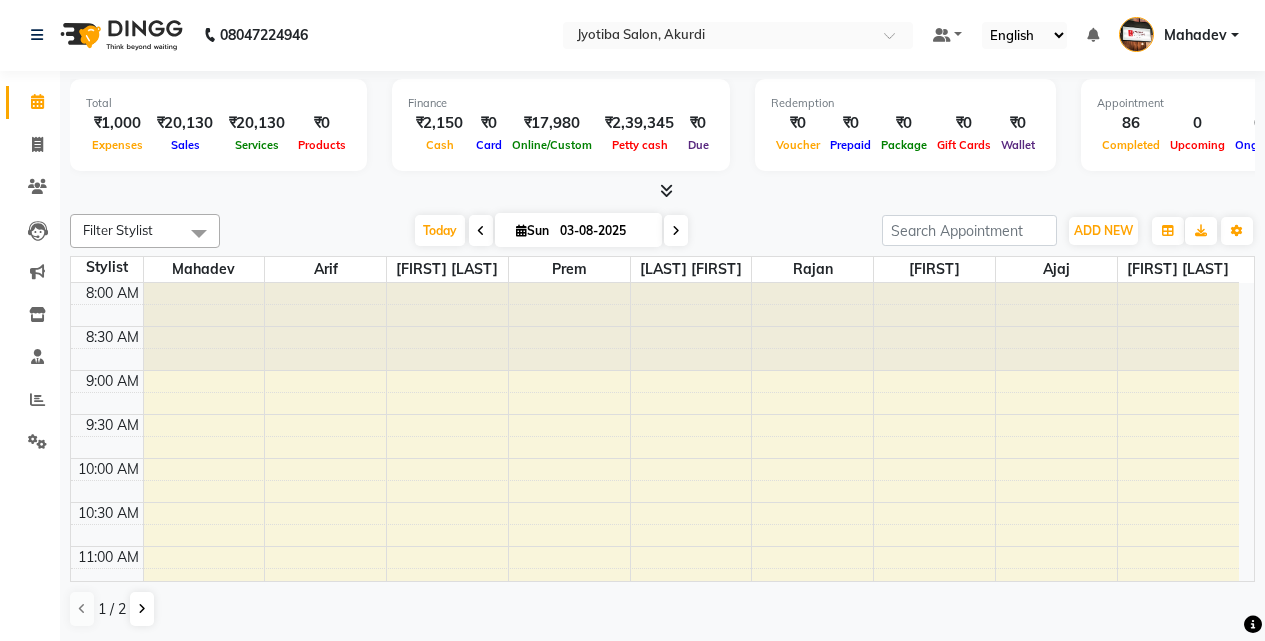 click on "03-08-2025" at bounding box center (604, 231) 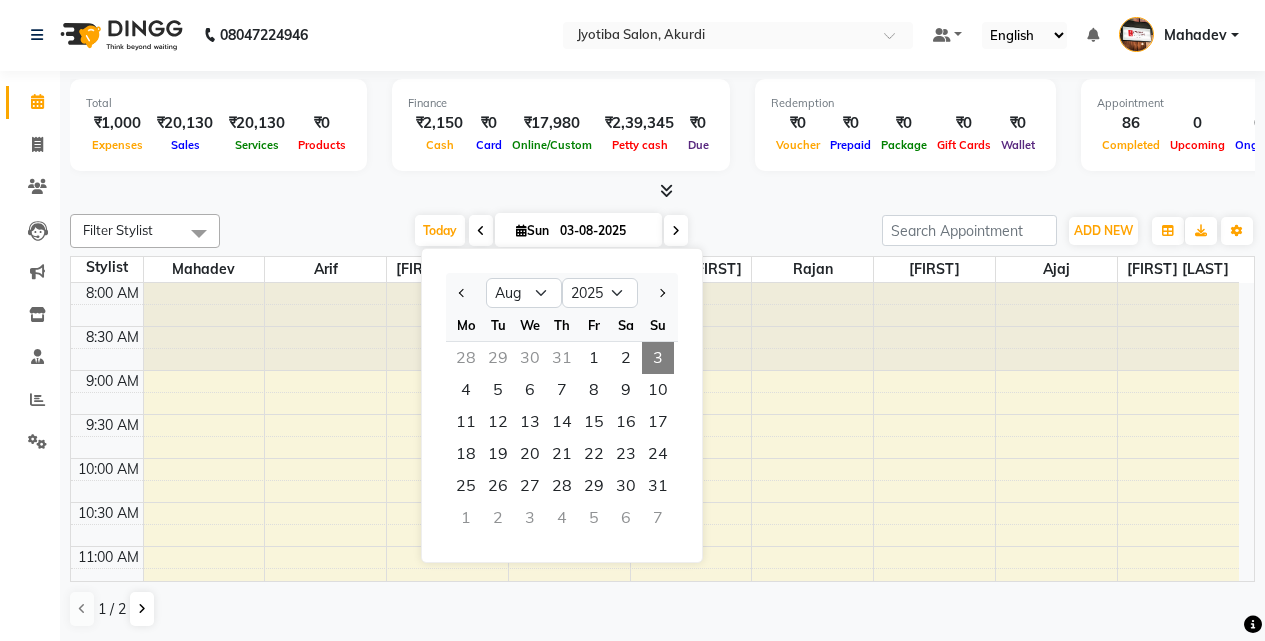 click on "03-08-2025" at bounding box center [604, 231] 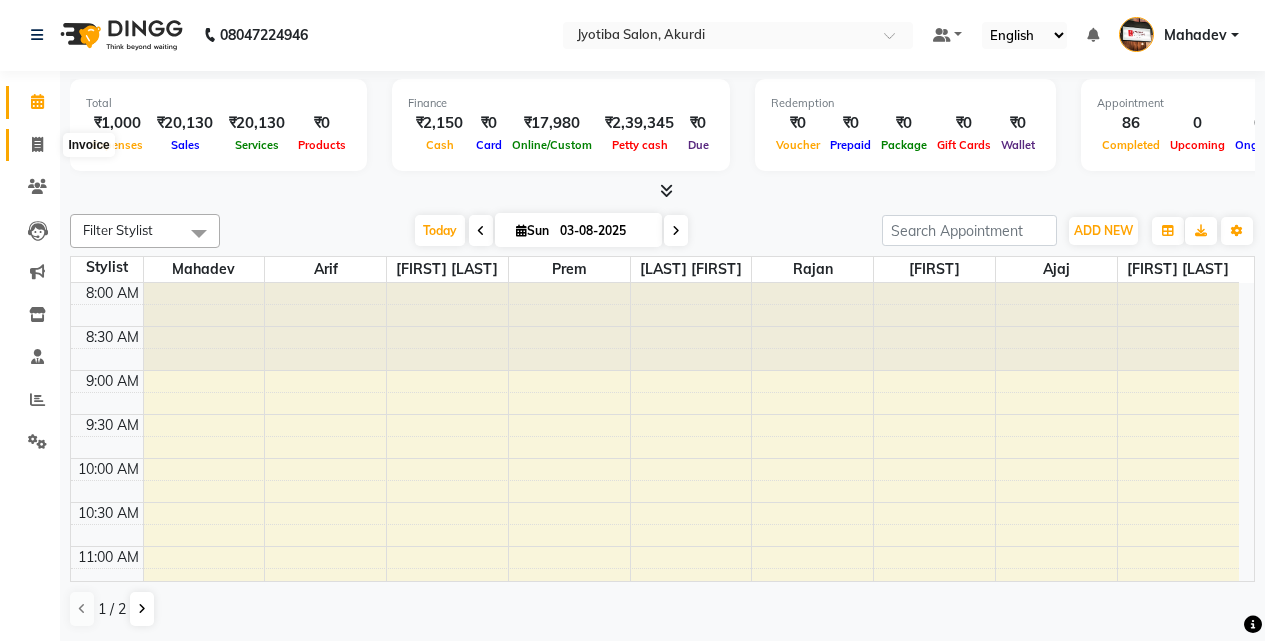 click 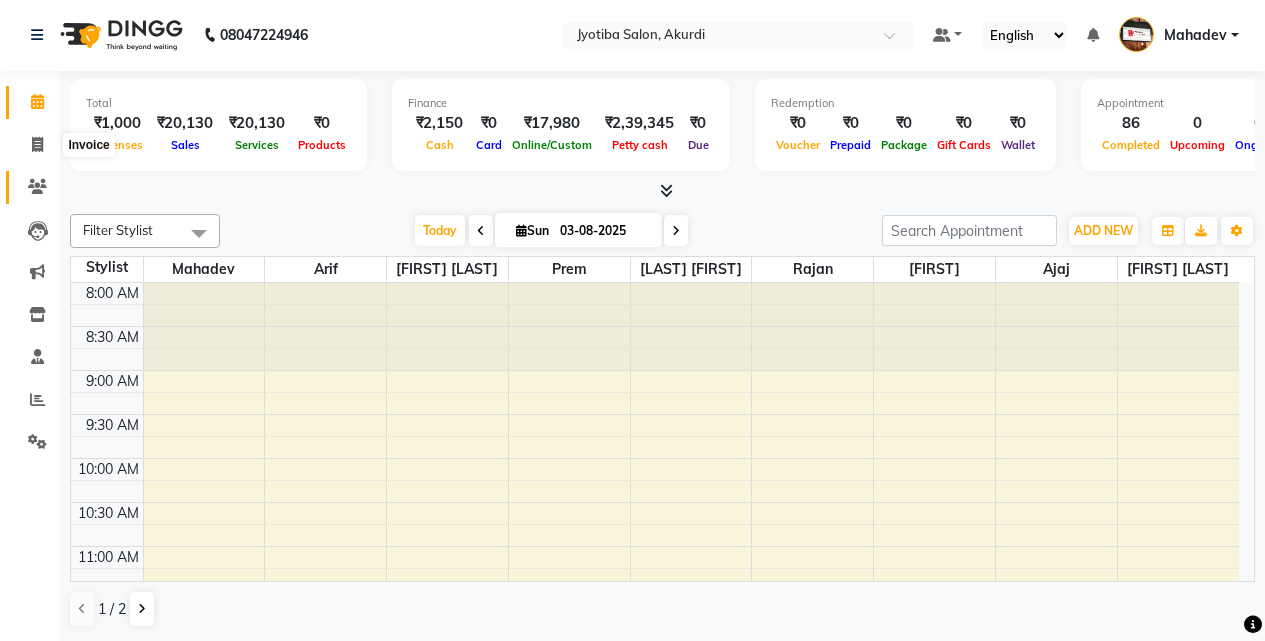 select on "service" 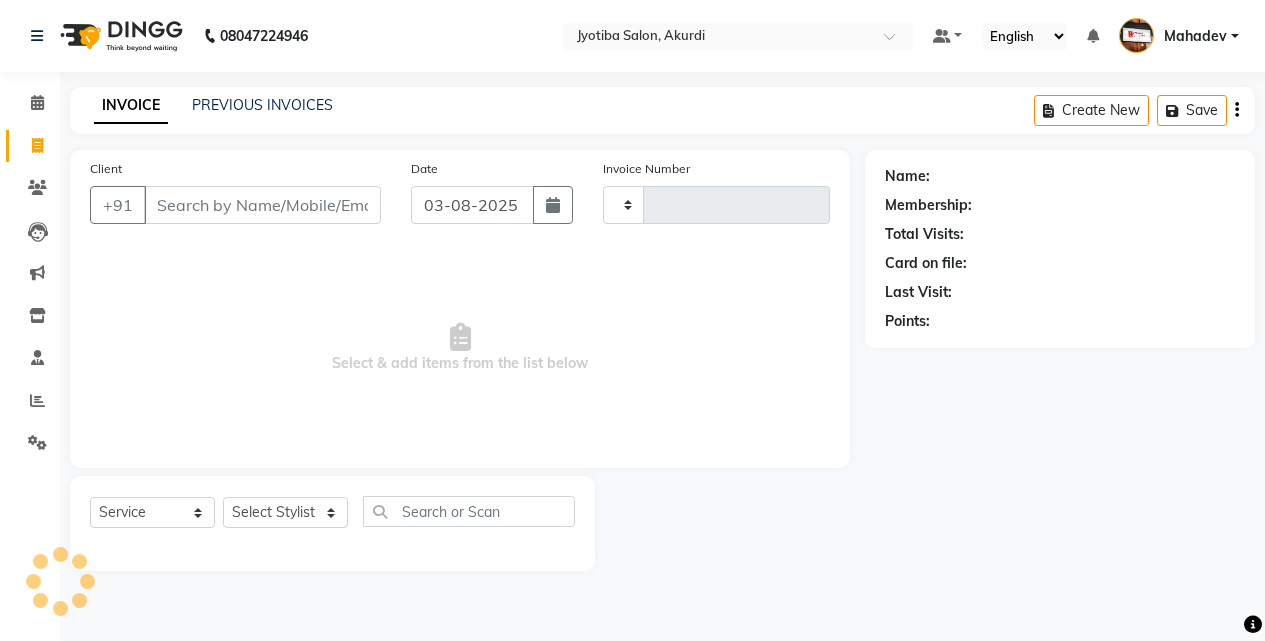 scroll, scrollTop: 0, scrollLeft: 0, axis: both 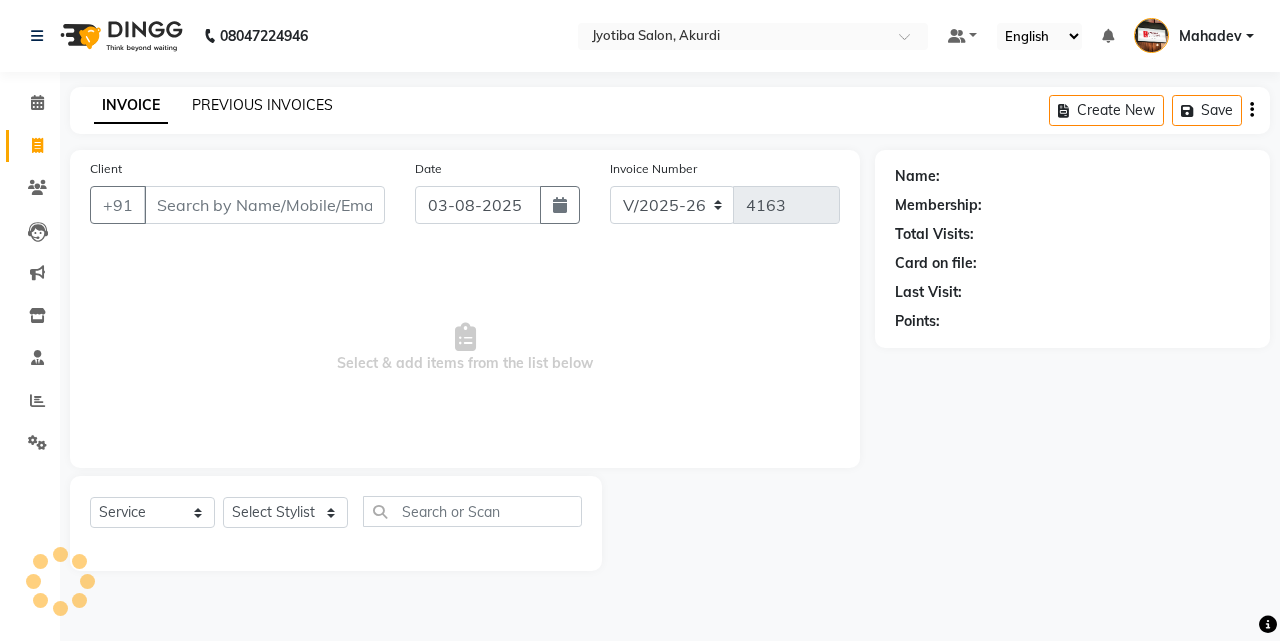 click on "PREVIOUS INVOICES" 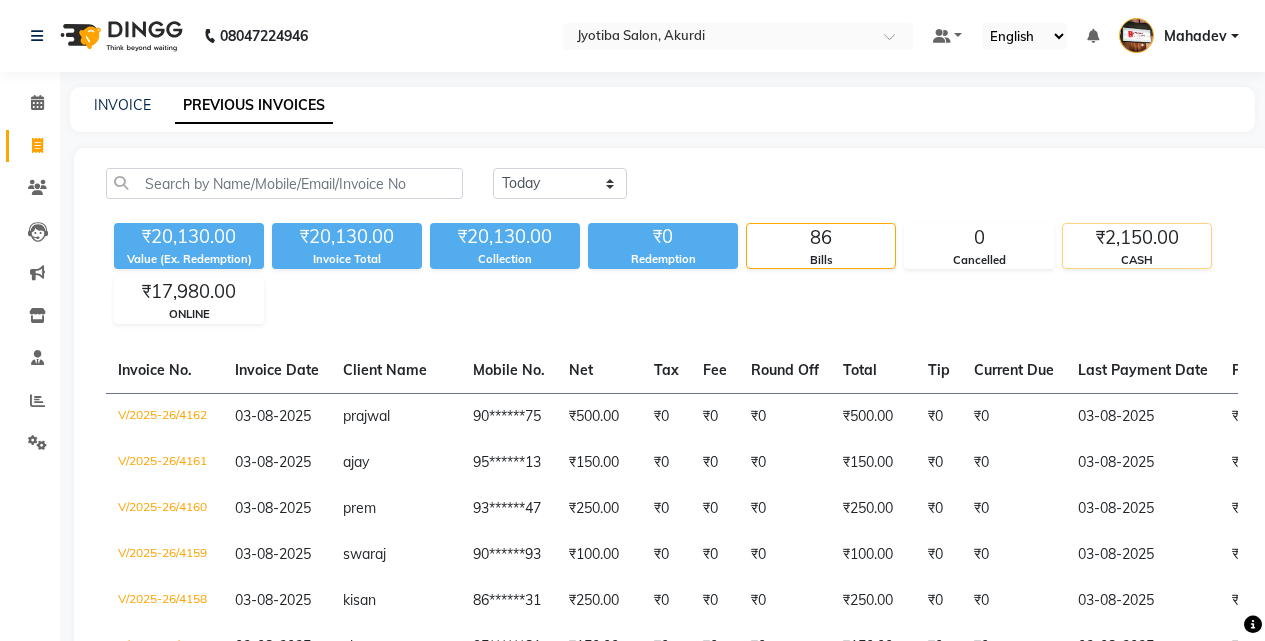 click on "CASH" 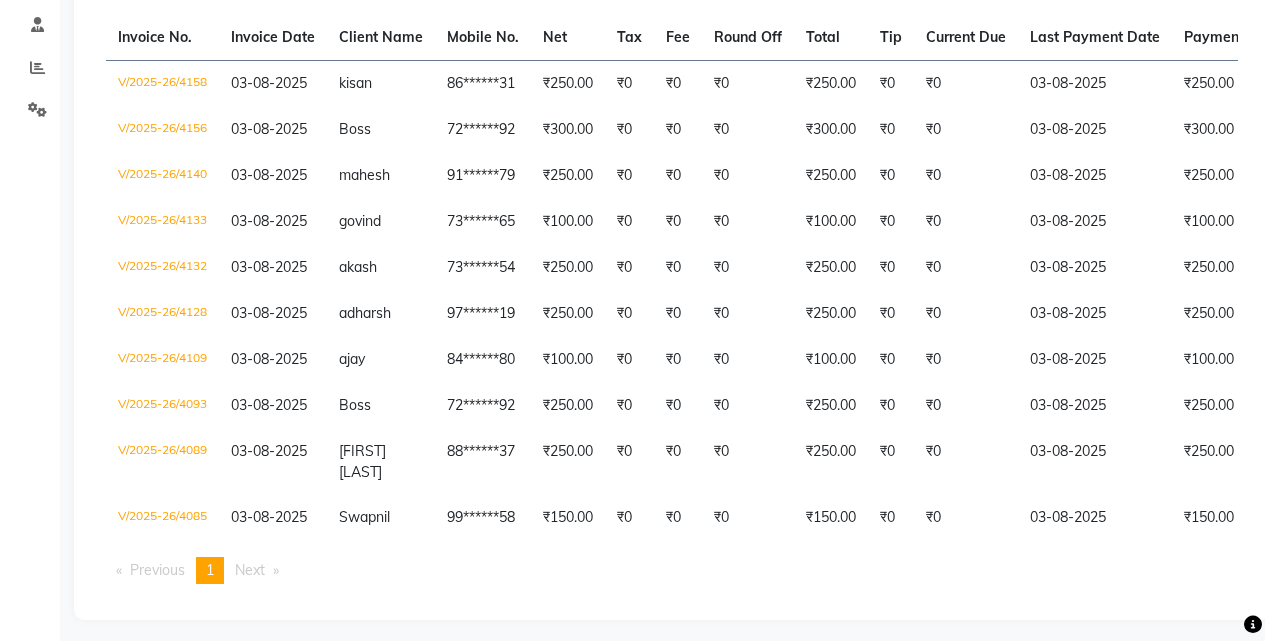scroll, scrollTop: 0, scrollLeft: 0, axis: both 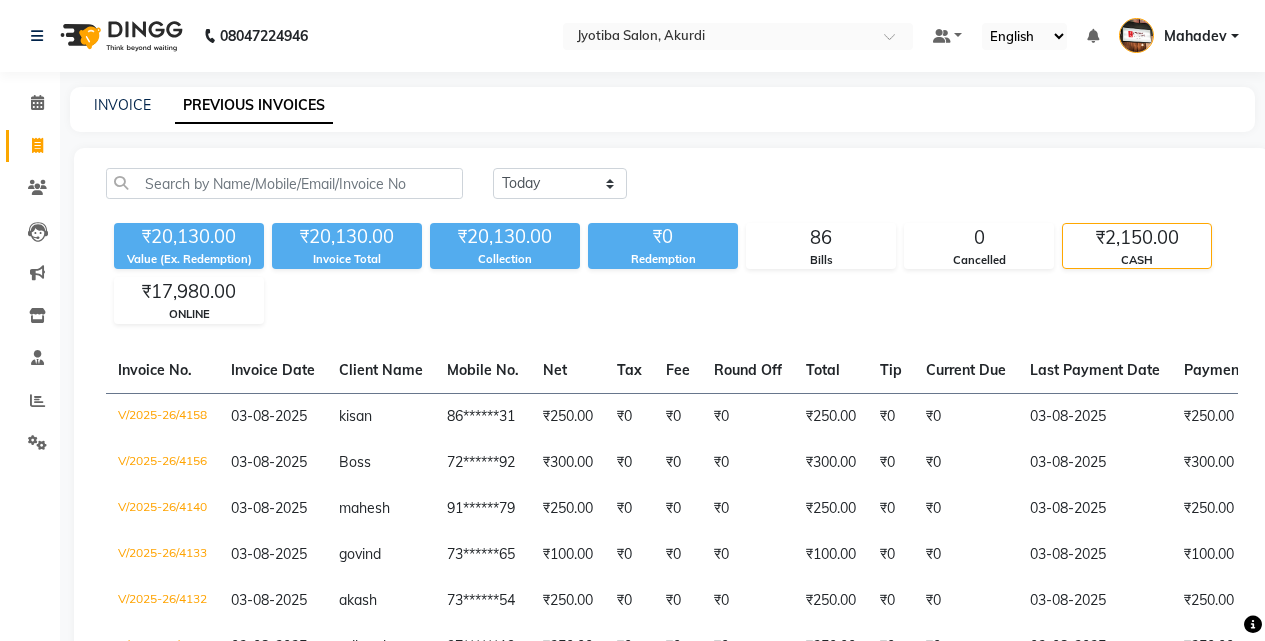 click on "Calendar" 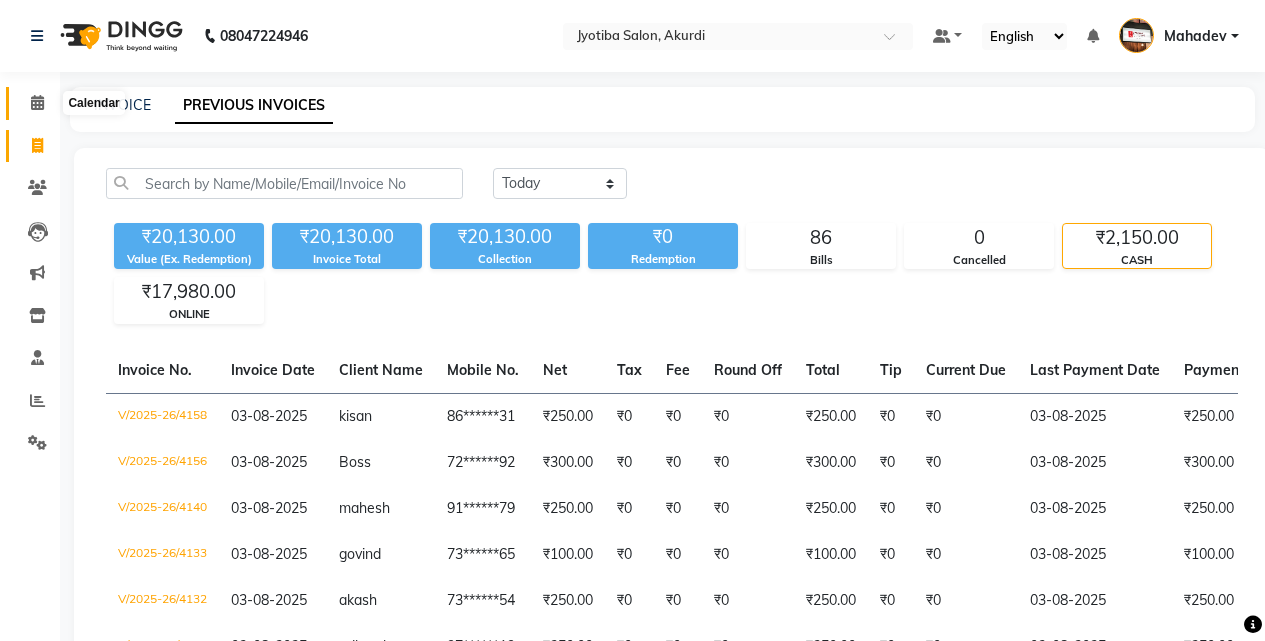 click 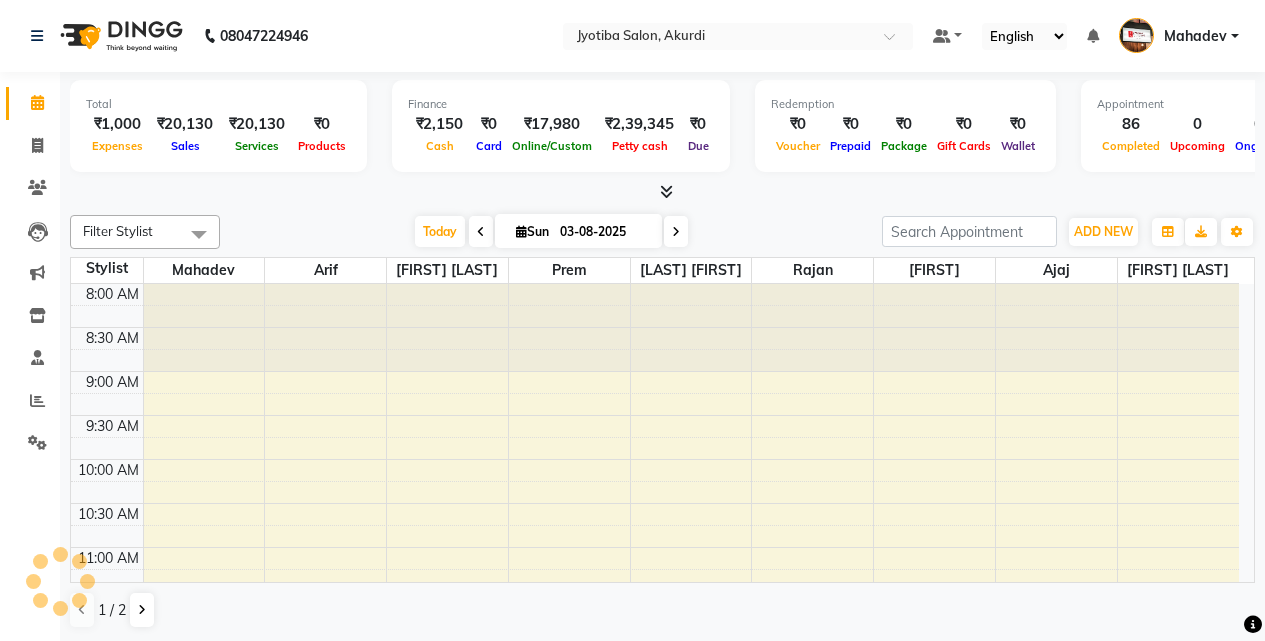 scroll, scrollTop: 0, scrollLeft: 0, axis: both 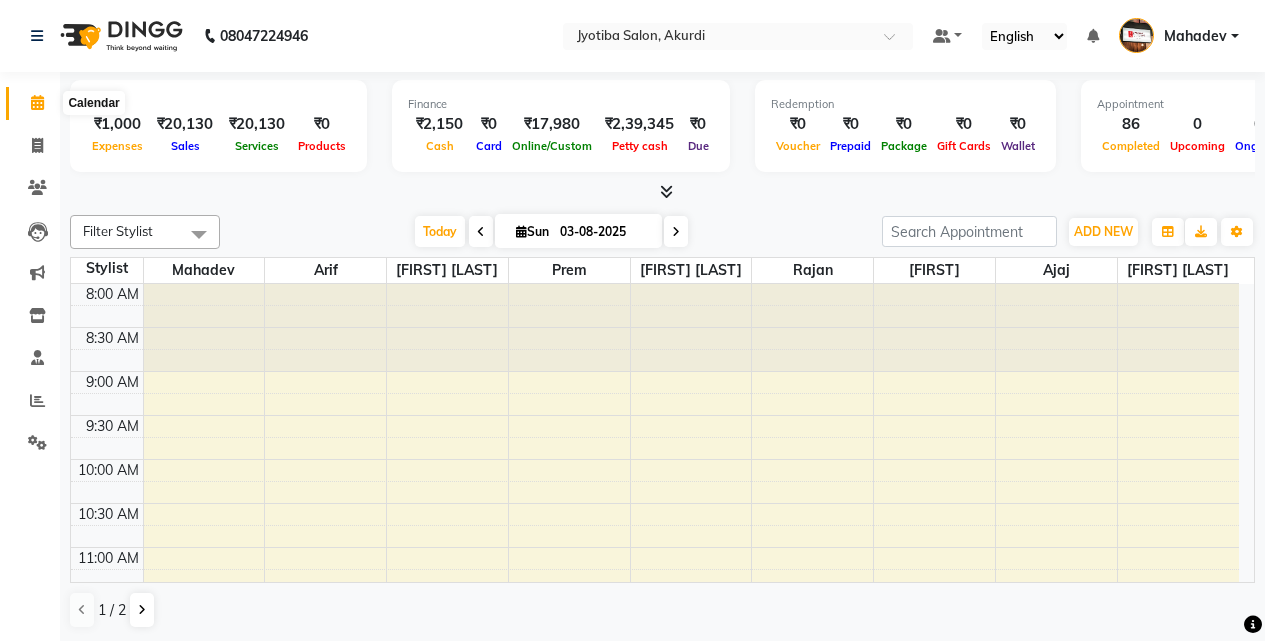 click 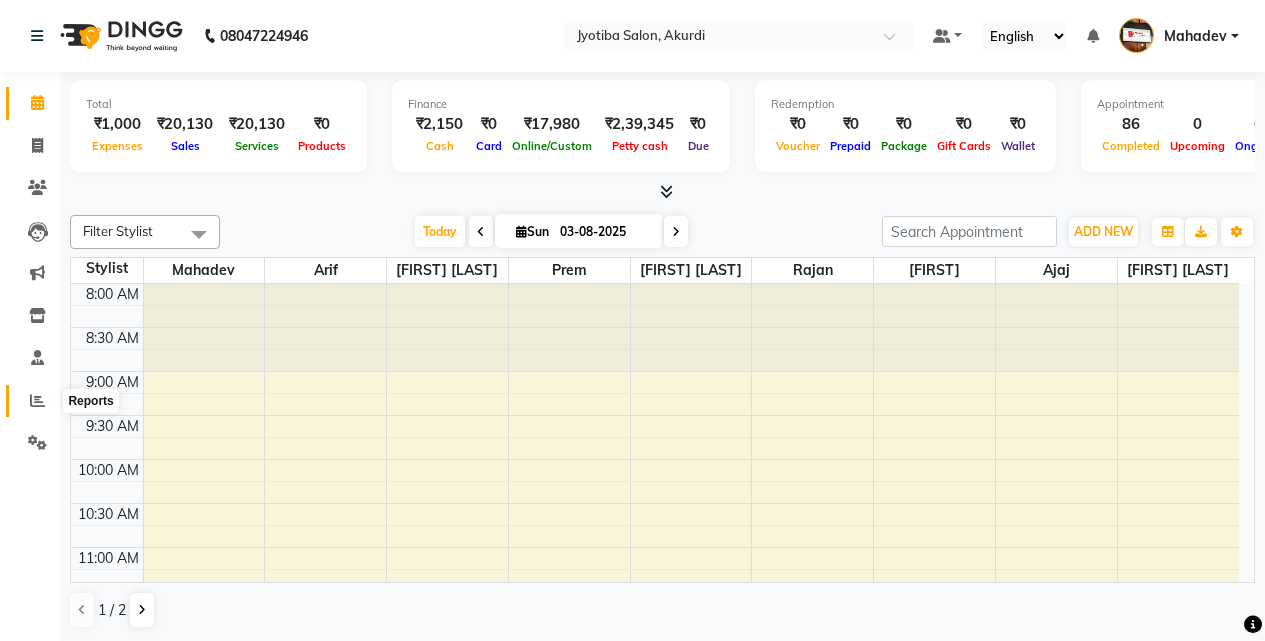 click 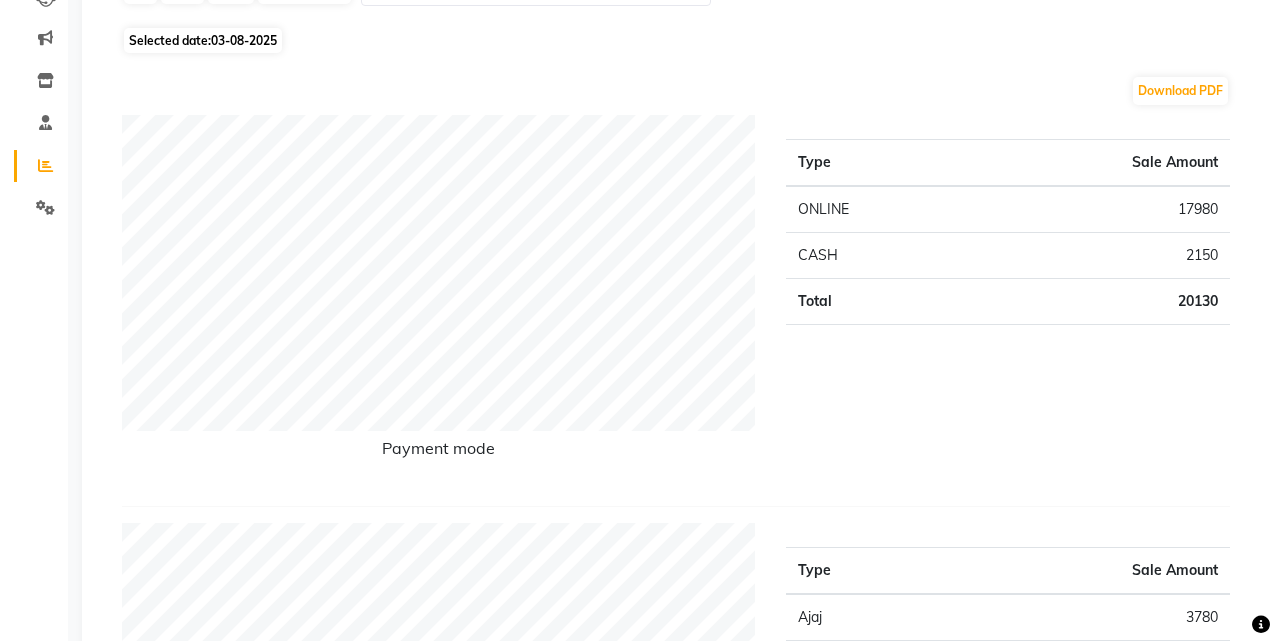scroll, scrollTop: 0, scrollLeft: 0, axis: both 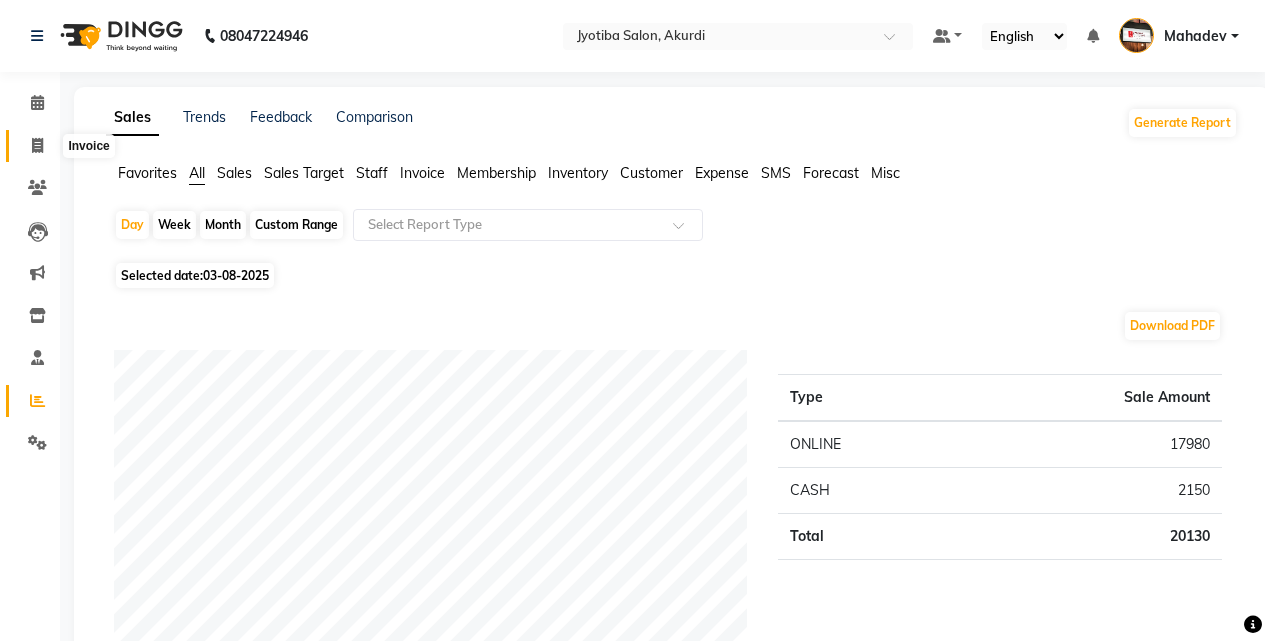 click 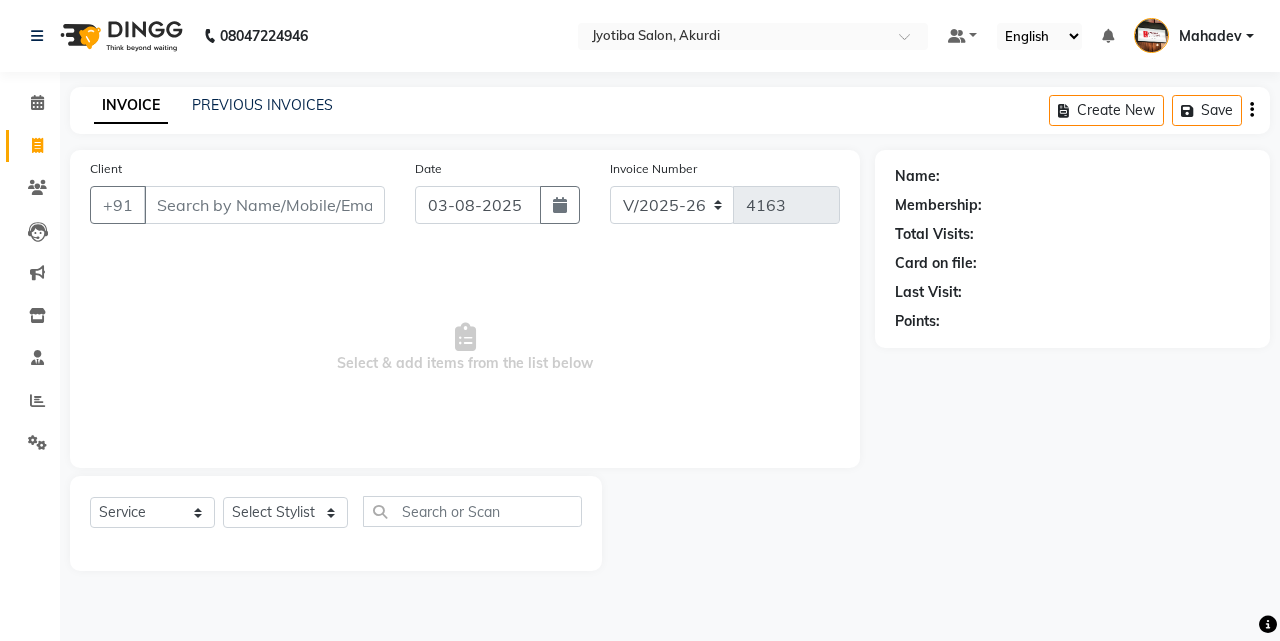 click on "Client" at bounding box center [264, 205] 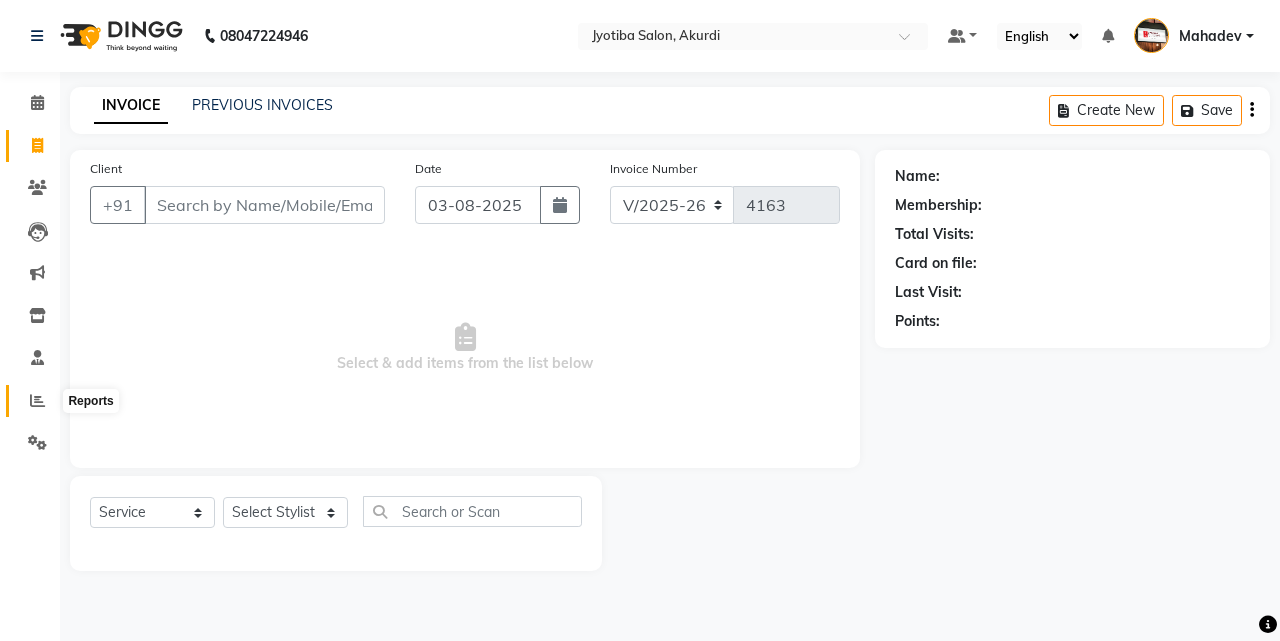 click 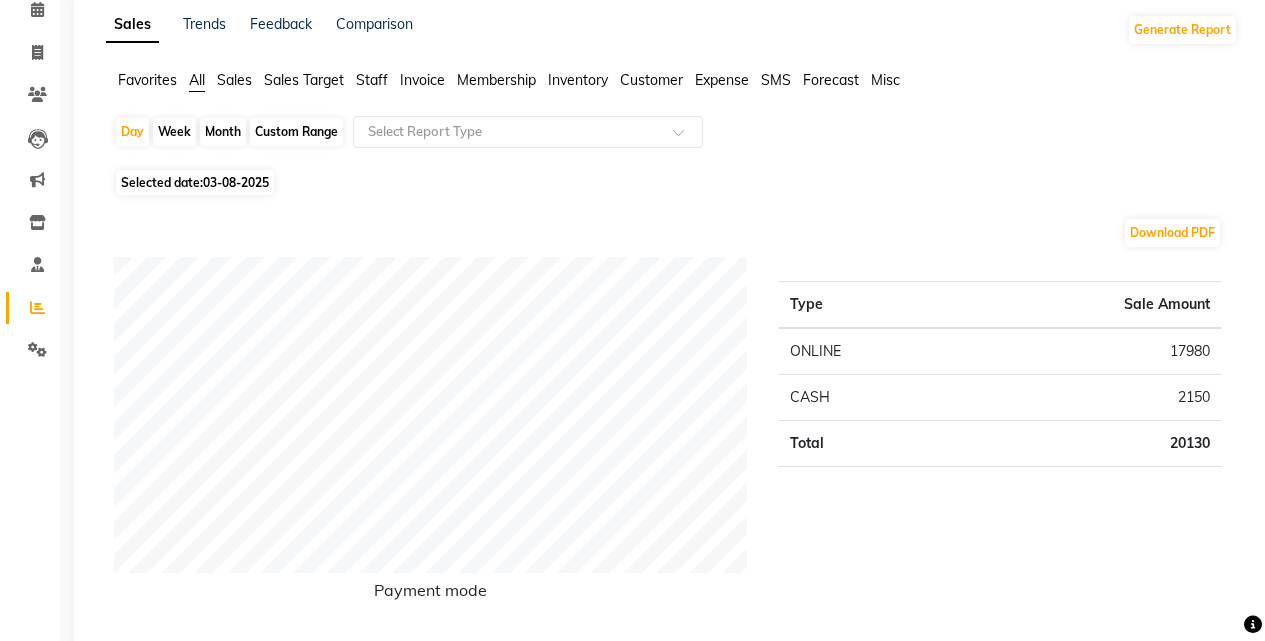 scroll, scrollTop: 0, scrollLeft: 0, axis: both 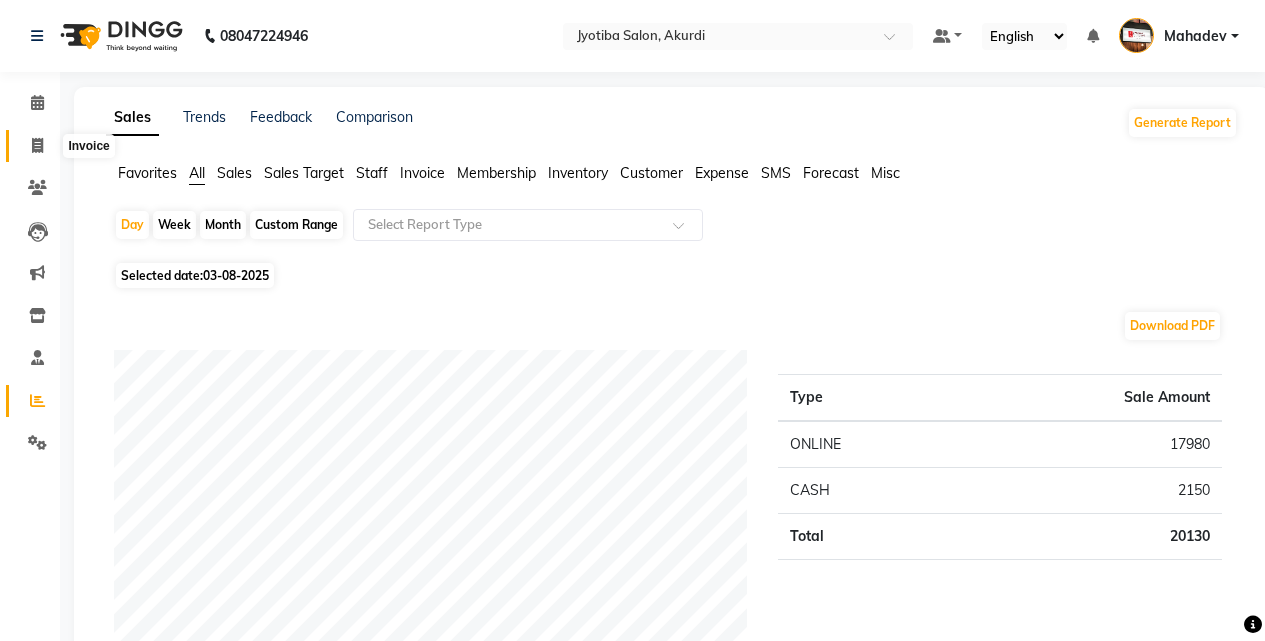 click 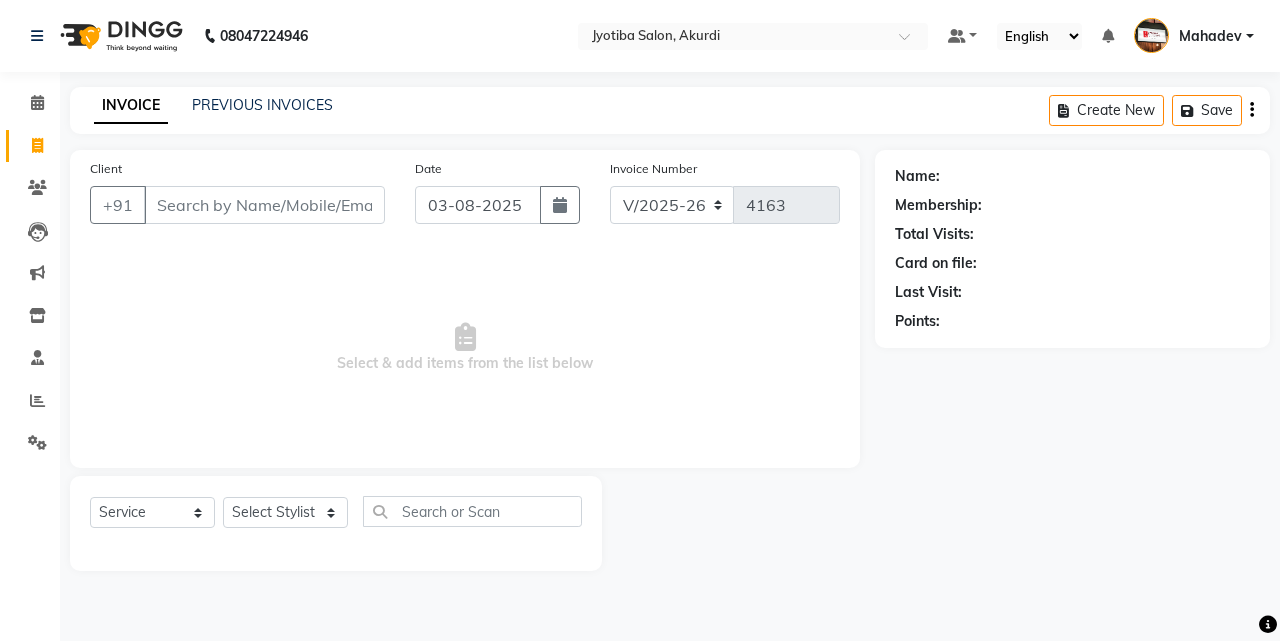 click on "Client" at bounding box center [264, 205] 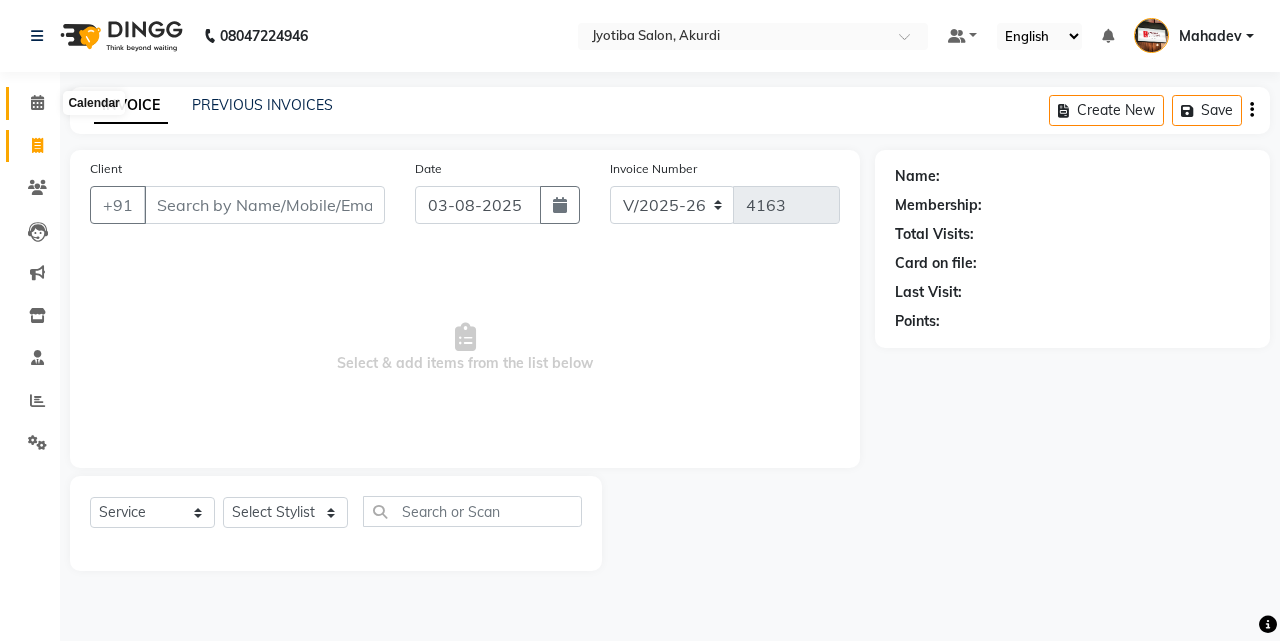 click 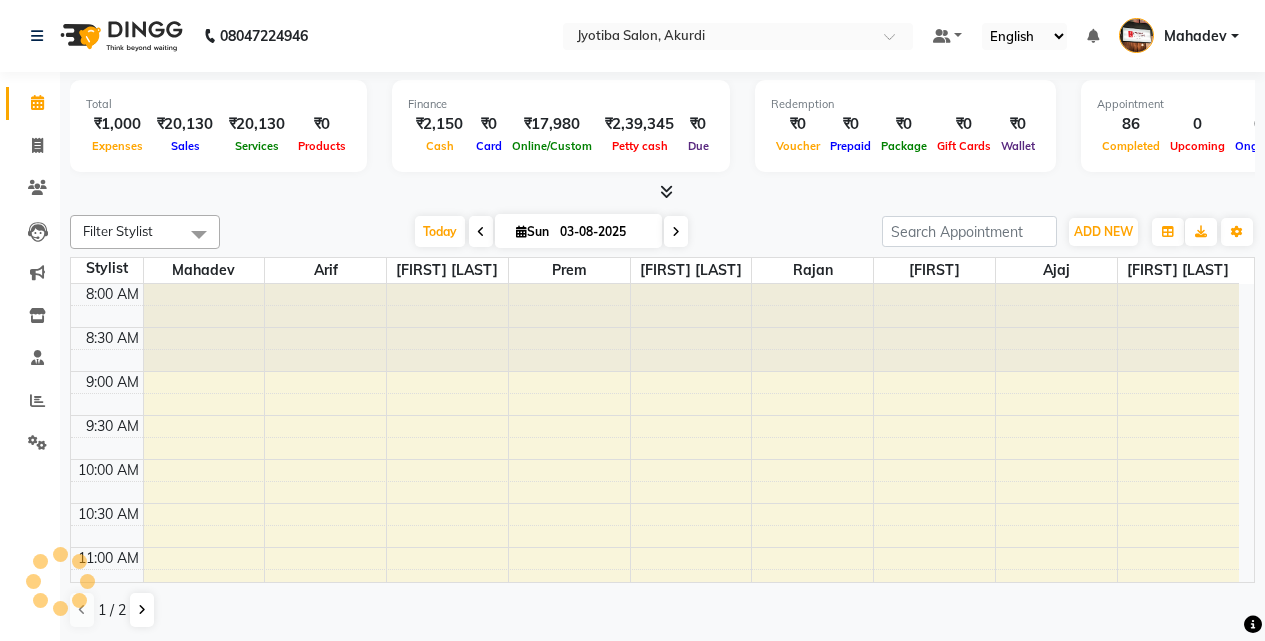 scroll, scrollTop: 0, scrollLeft: 0, axis: both 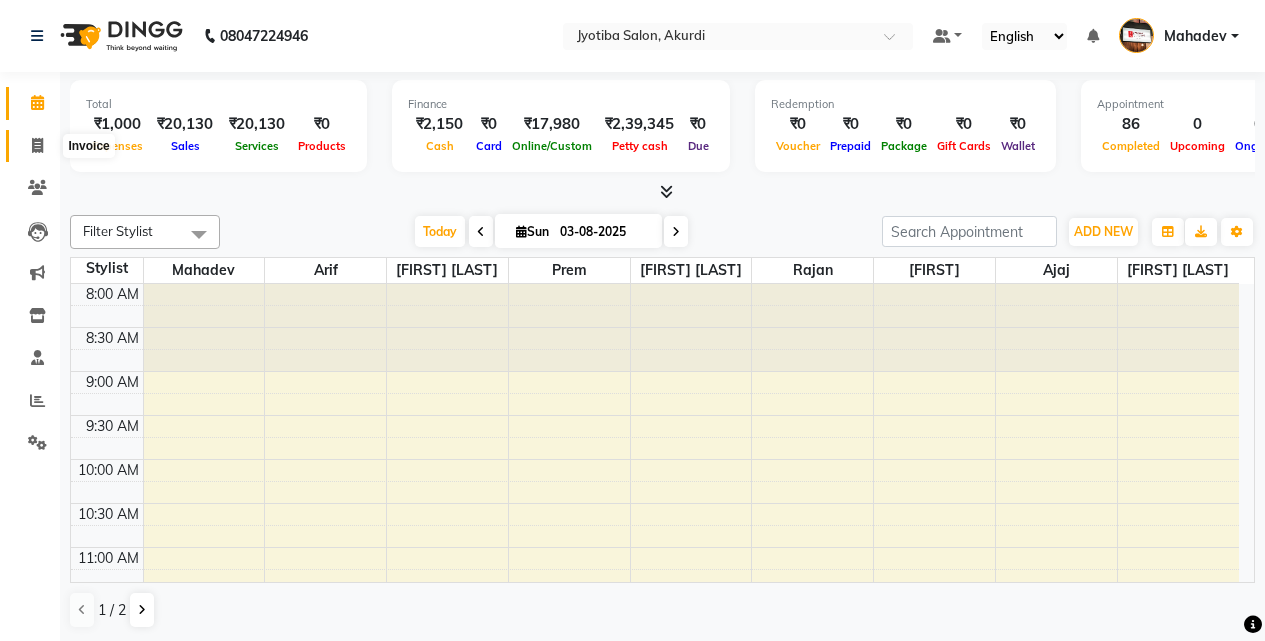 click 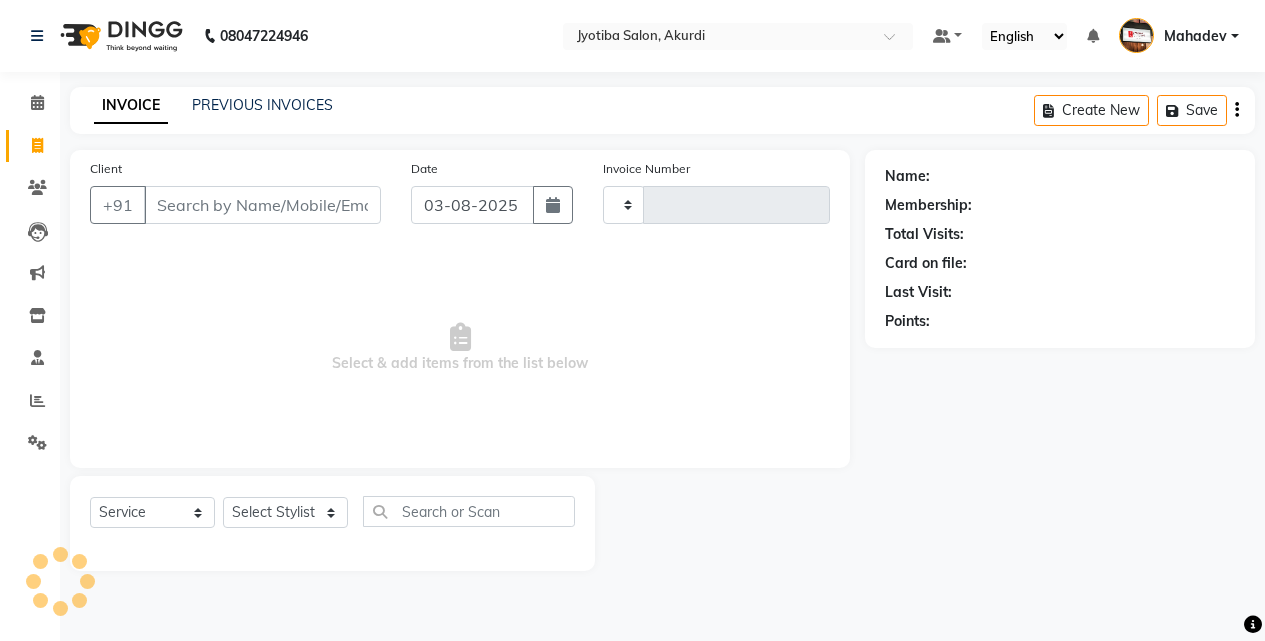 type on "4163" 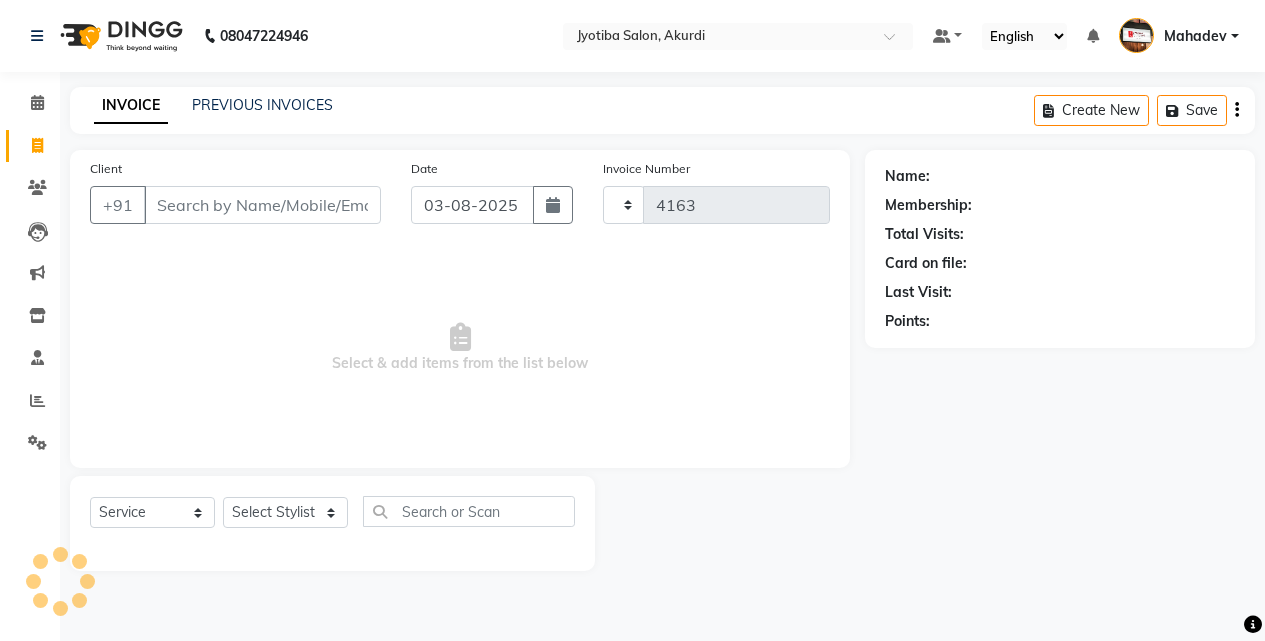 select on "557" 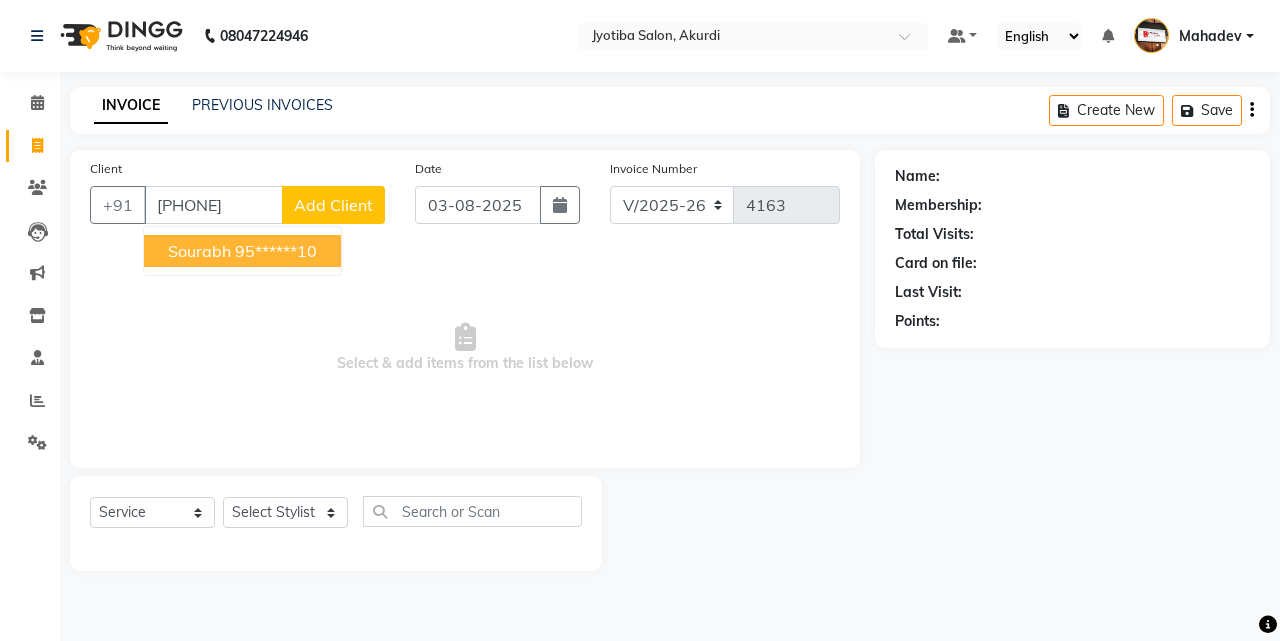 click on "sourabh" at bounding box center (199, 251) 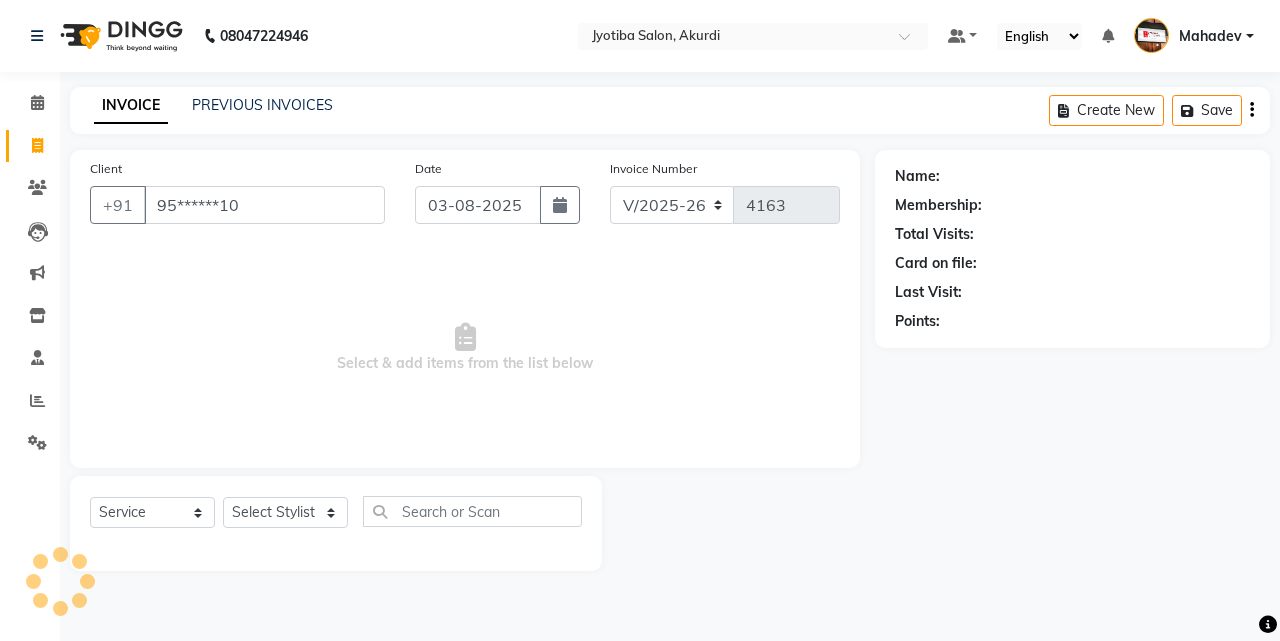 type on "95******10" 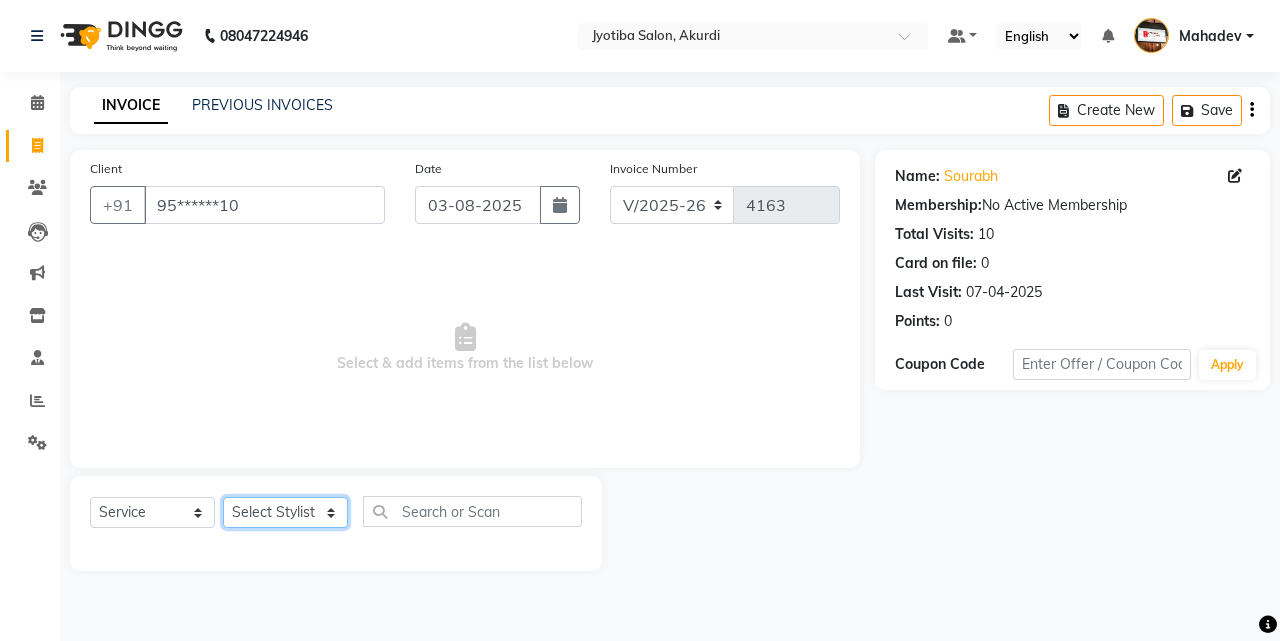 click on "Select Stylist Ajaj Ansari sahid Arif Ganpat  Mahadev manish choudhari Parmu tatya  Prem Rajan Sanjay Sanjay Santosh  Shop  Sohel  Vinod" 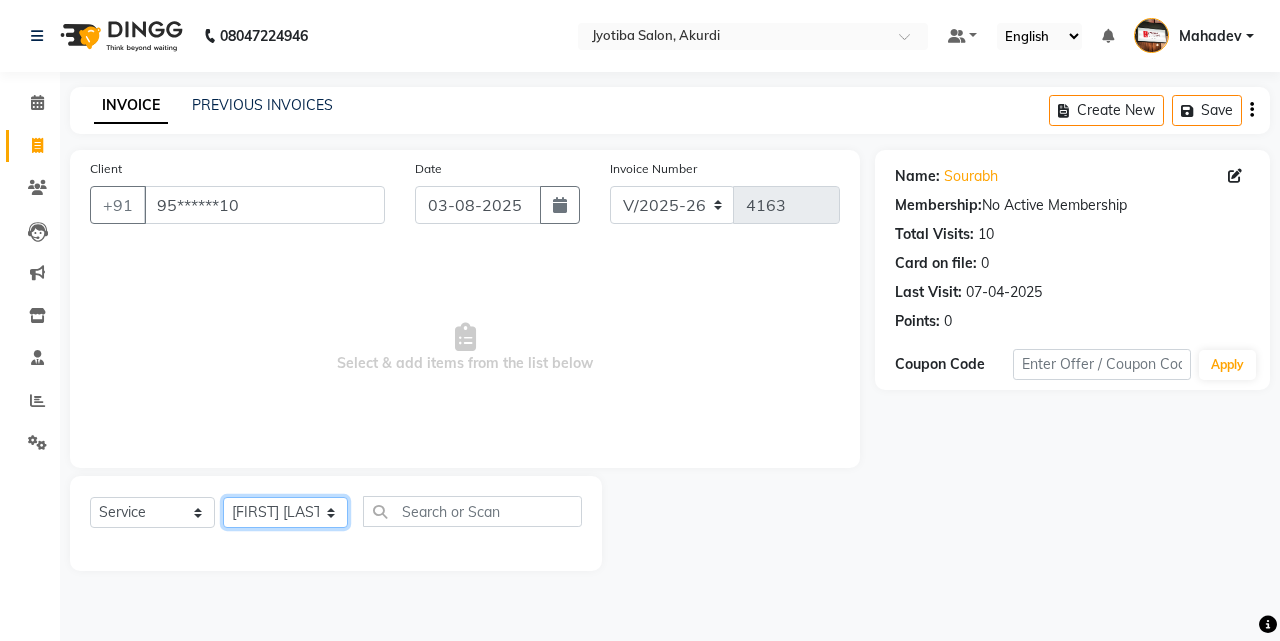 click on "Select Stylist Ajaj Ansari sahid Arif Ganpat  Mahadev manish choudhari Parmu tatya  Prem Rajan Sanjay Sanjay Santosh  Shop  Sohel  Vinod" 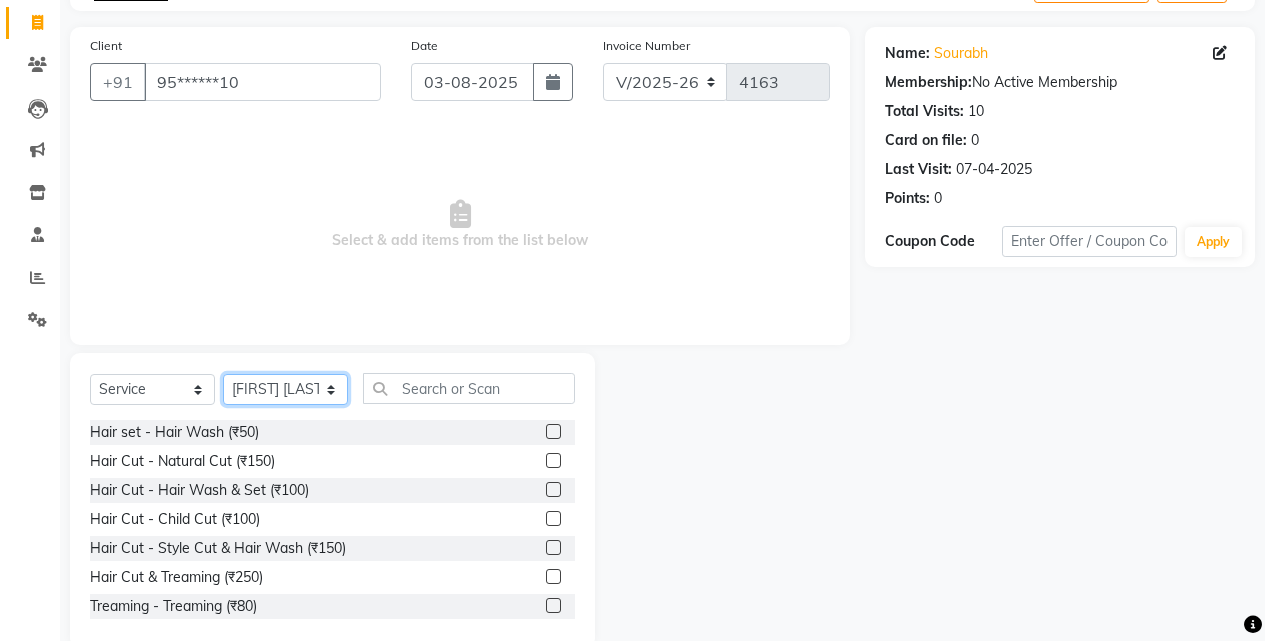 scroll, scrollTop: 160, scrollLeft: 0, axis: vertical 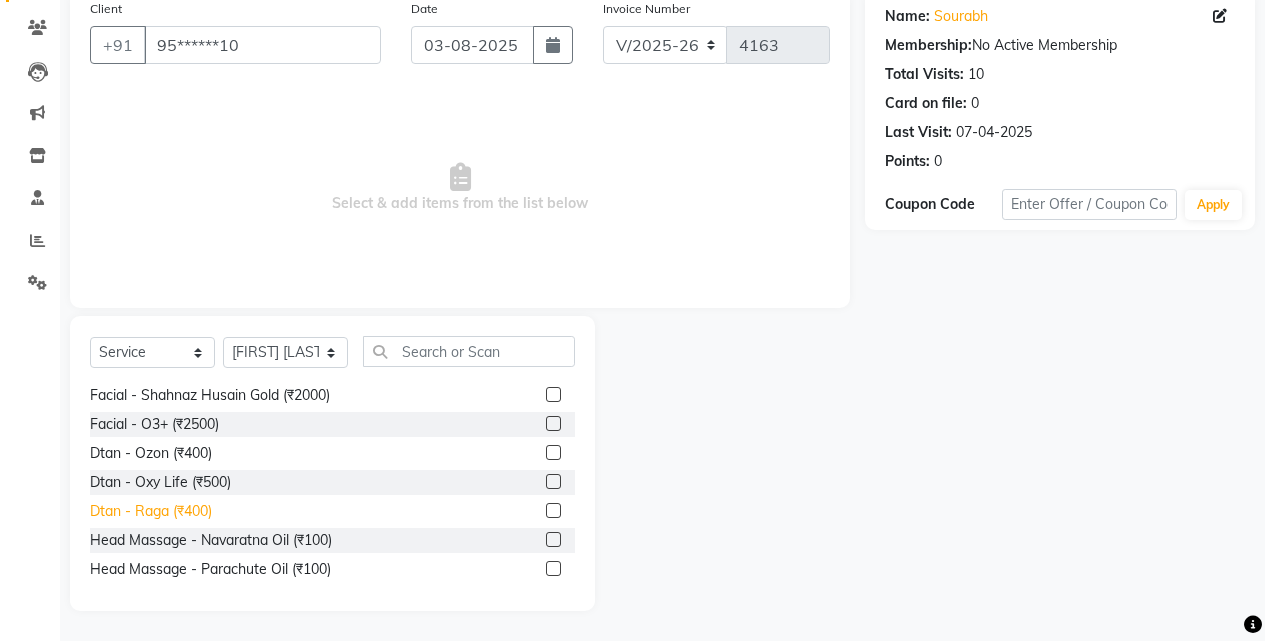 click on "Dtan - Raga (₹400)" 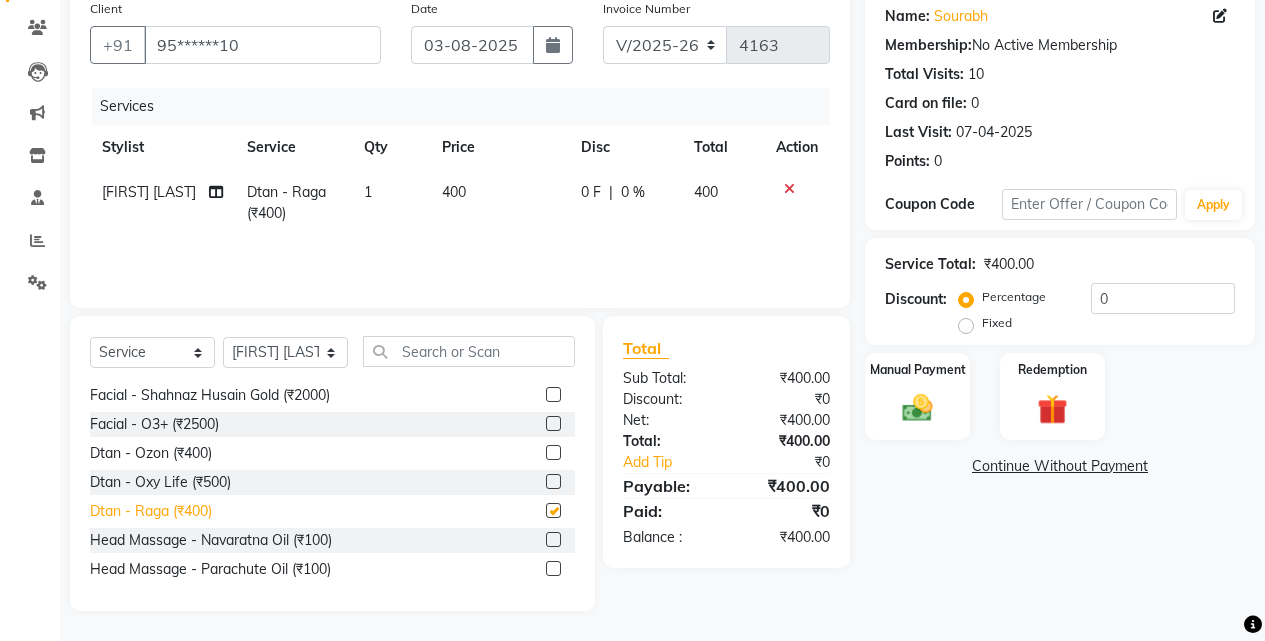 checkbox on "false" 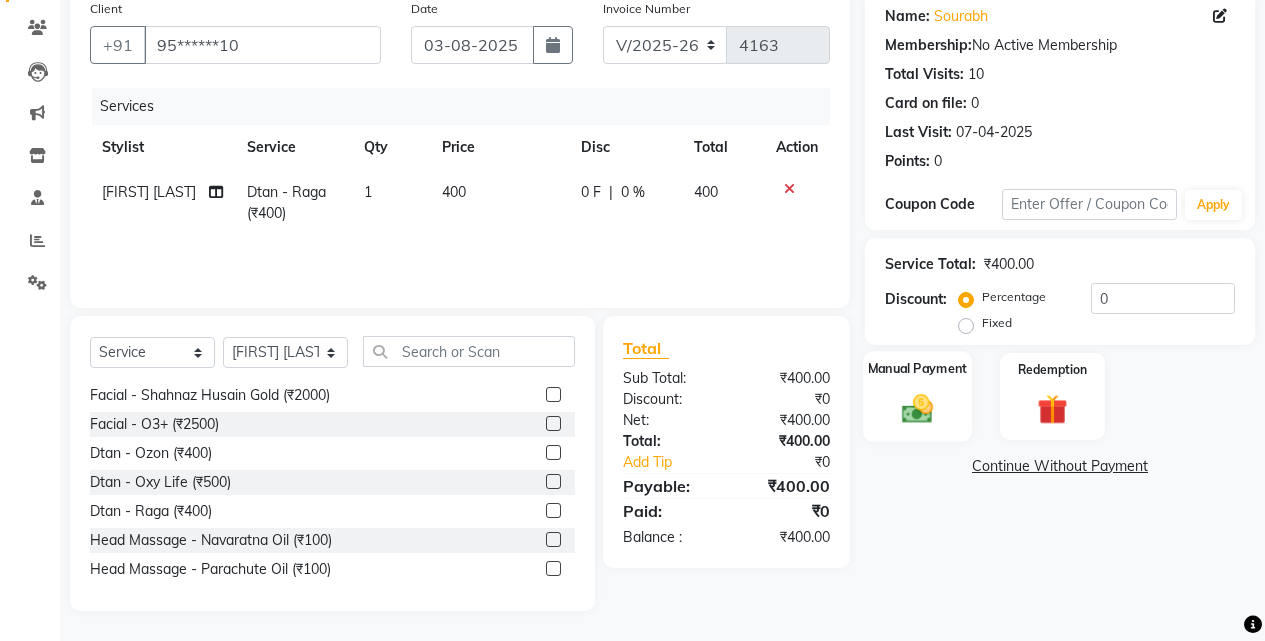 click on "Manual Payment" 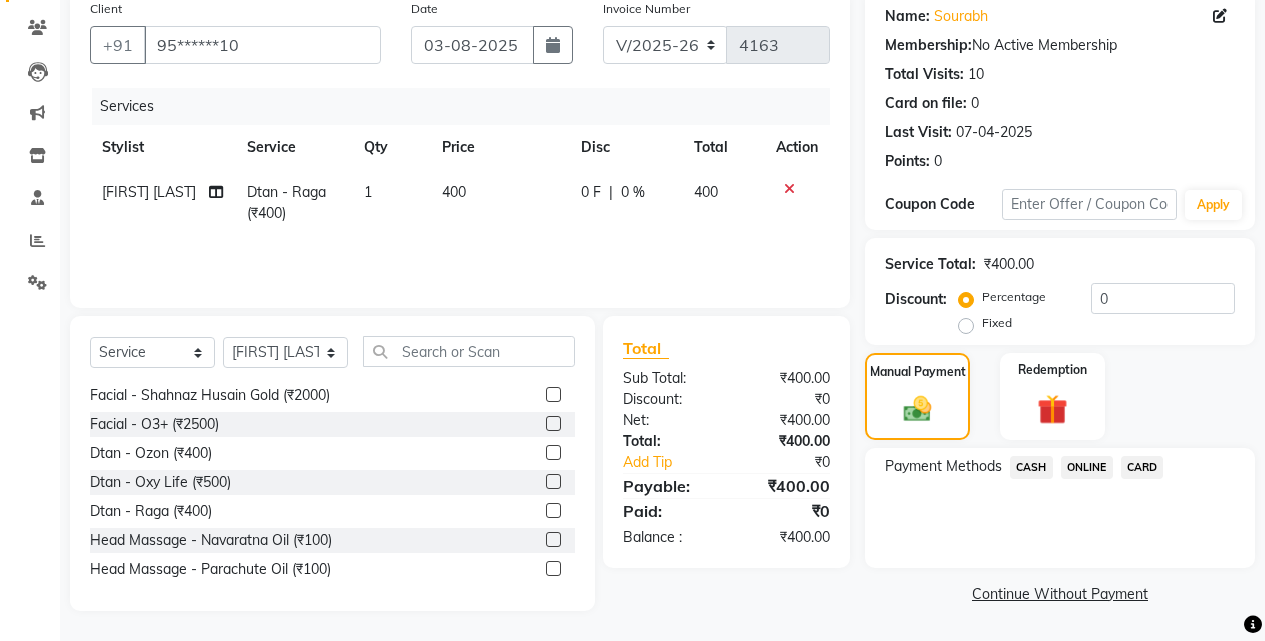 click on "ONLINE" 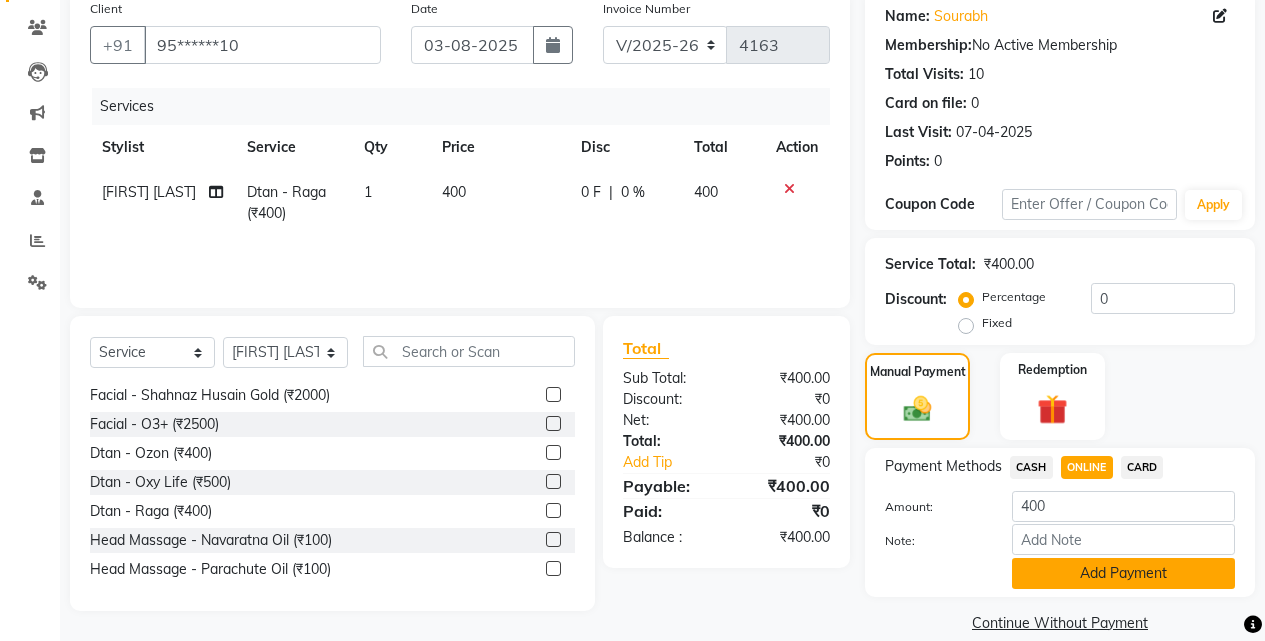 click on "Add Payment" 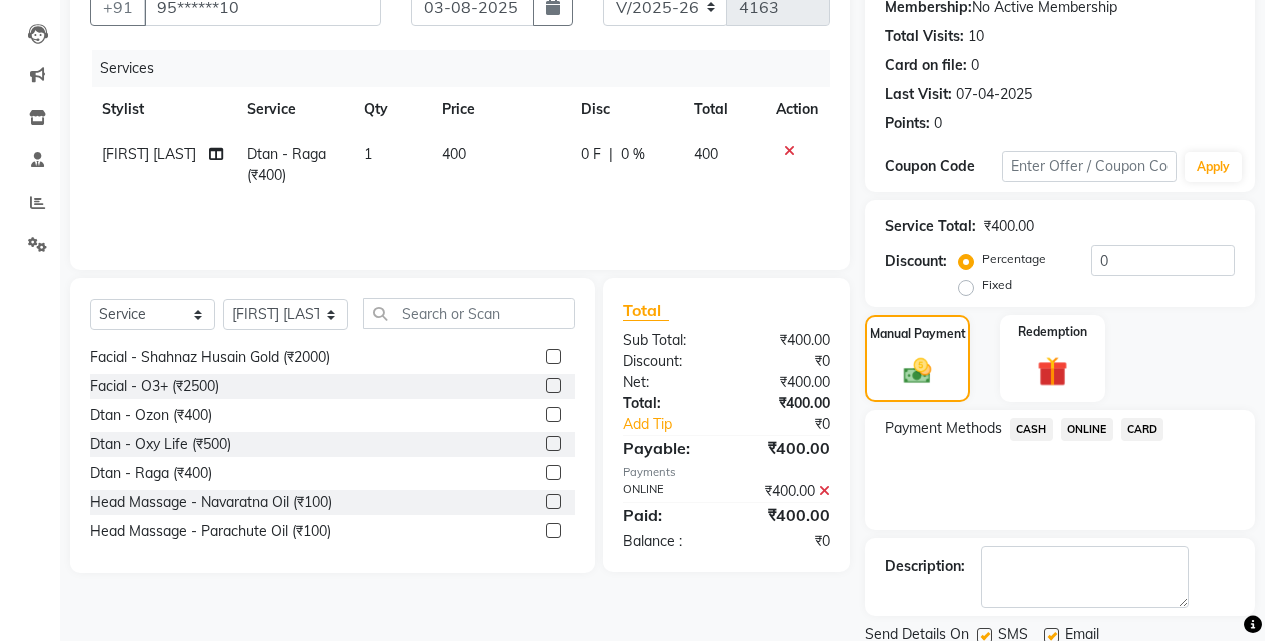 scroll, scrollTop: 271, scrollLeft: 0, axis: vertical 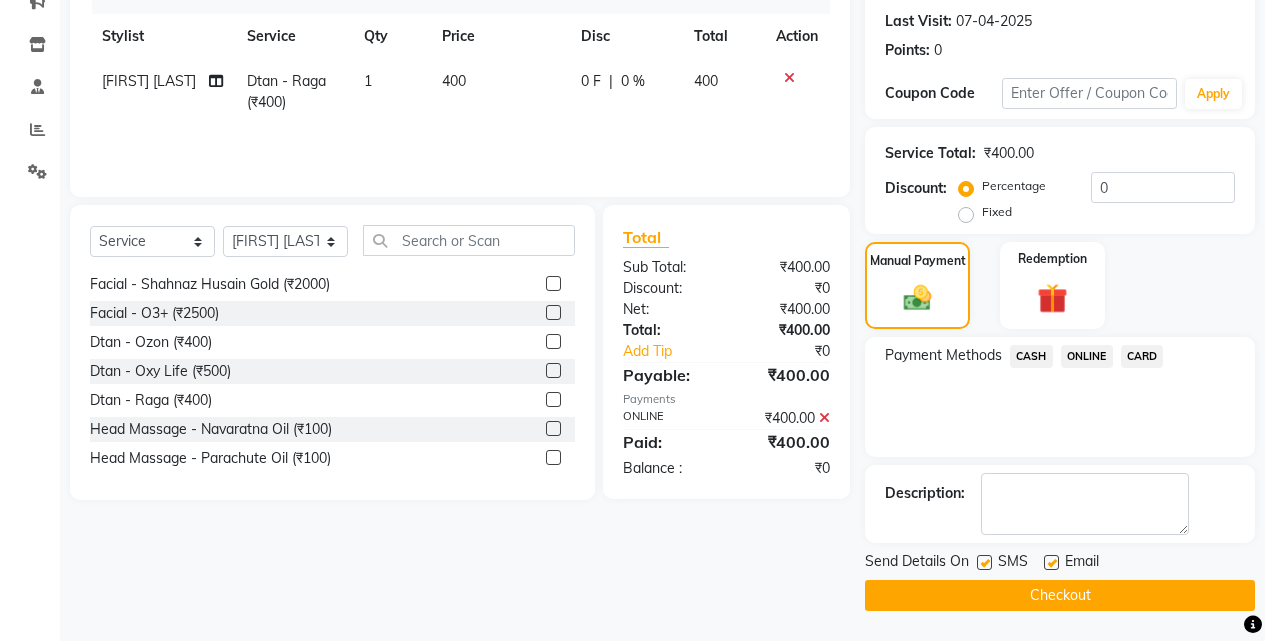 click on "Checkout" 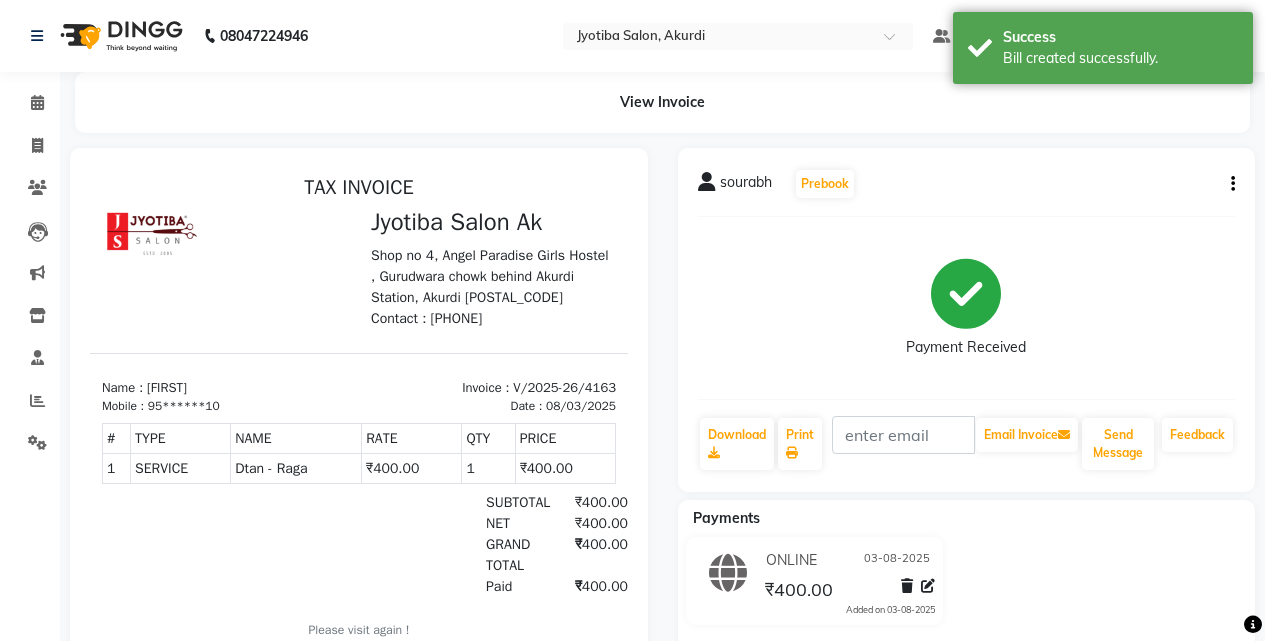 scroll, scrollTop: 0, scrollLeft: 0, axis: both 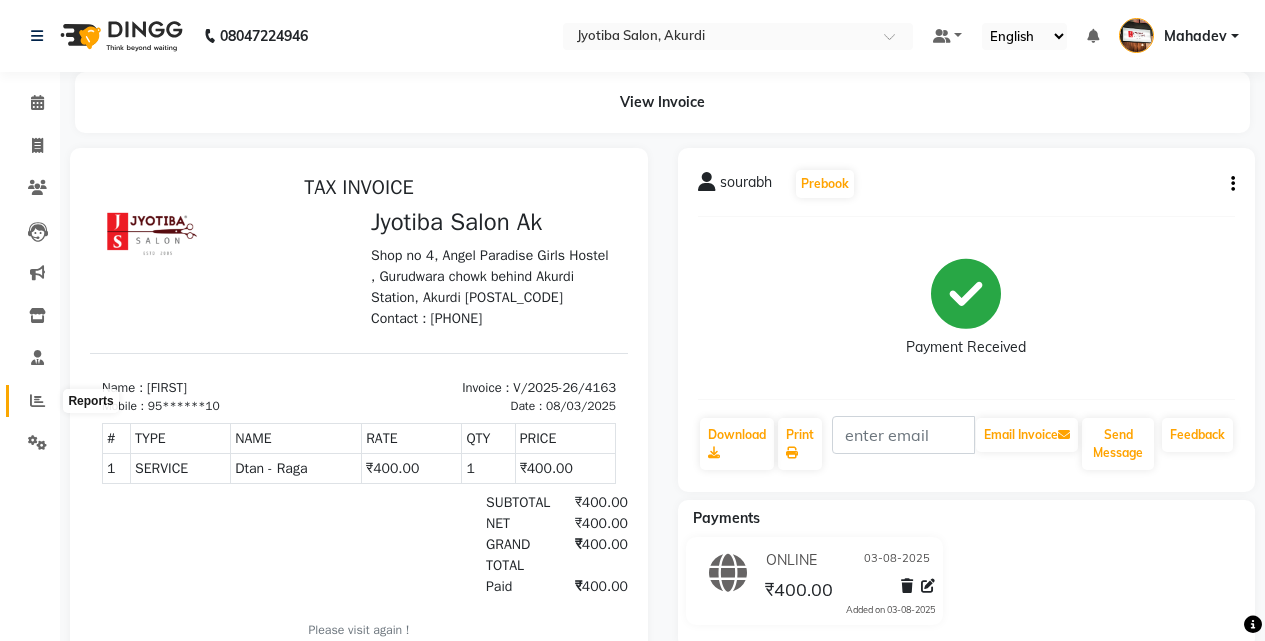 click 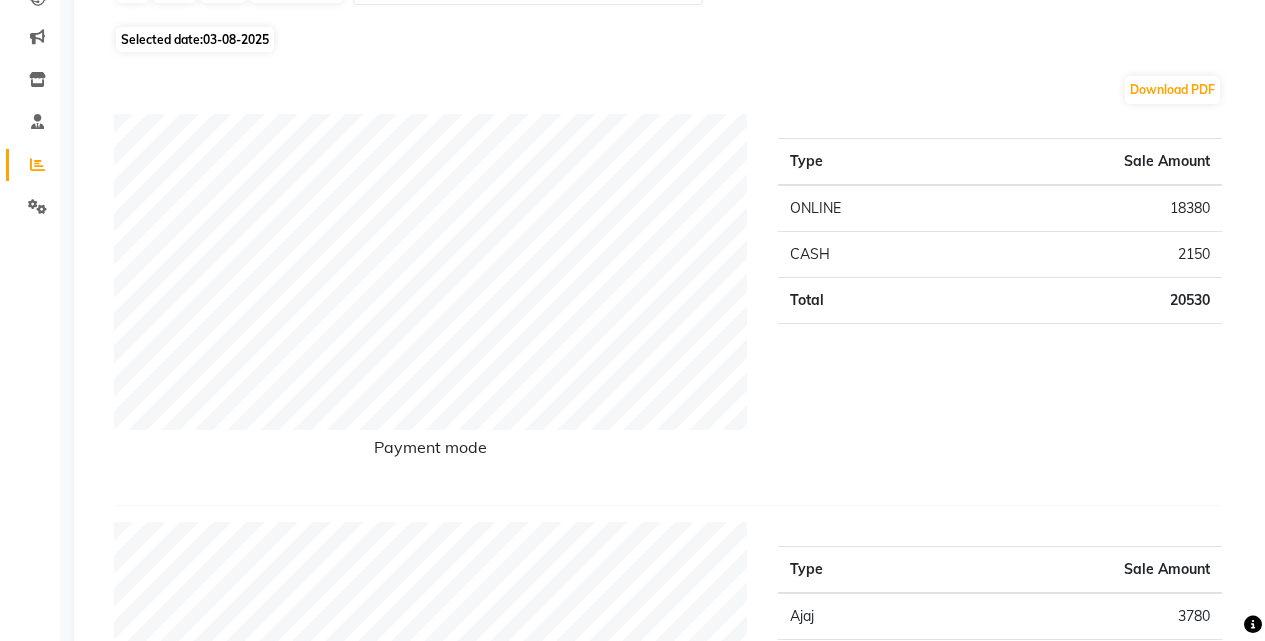 scroll, scrollTop: 0, scrollLeft: 0, axis: both 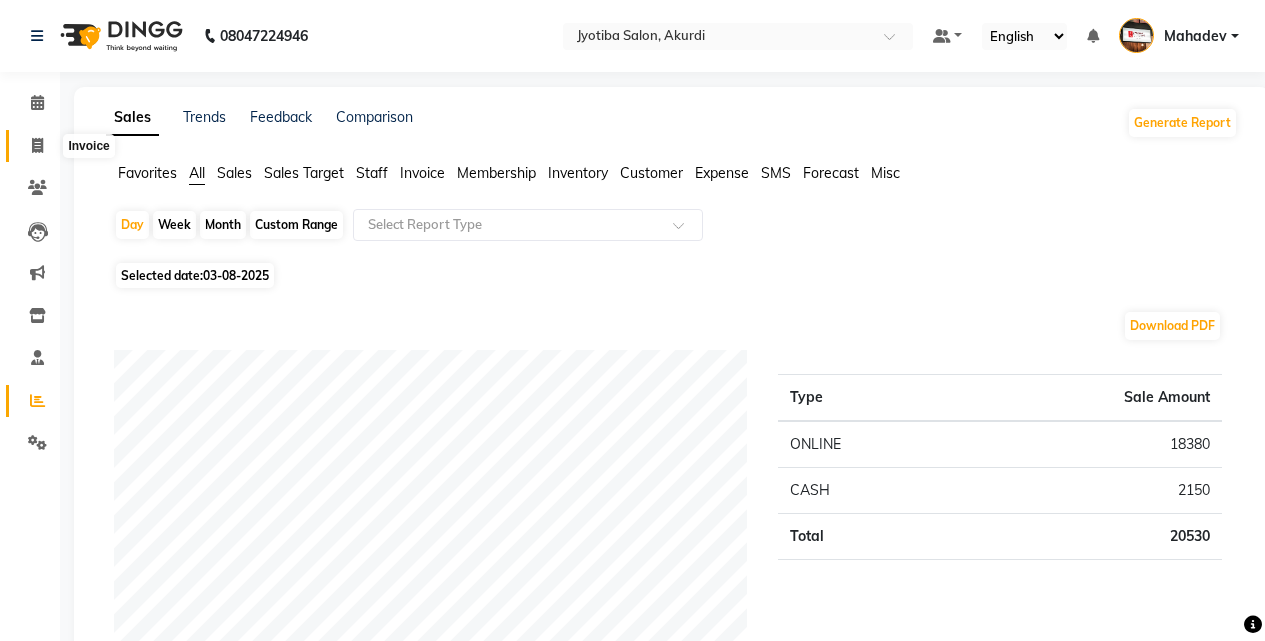 click 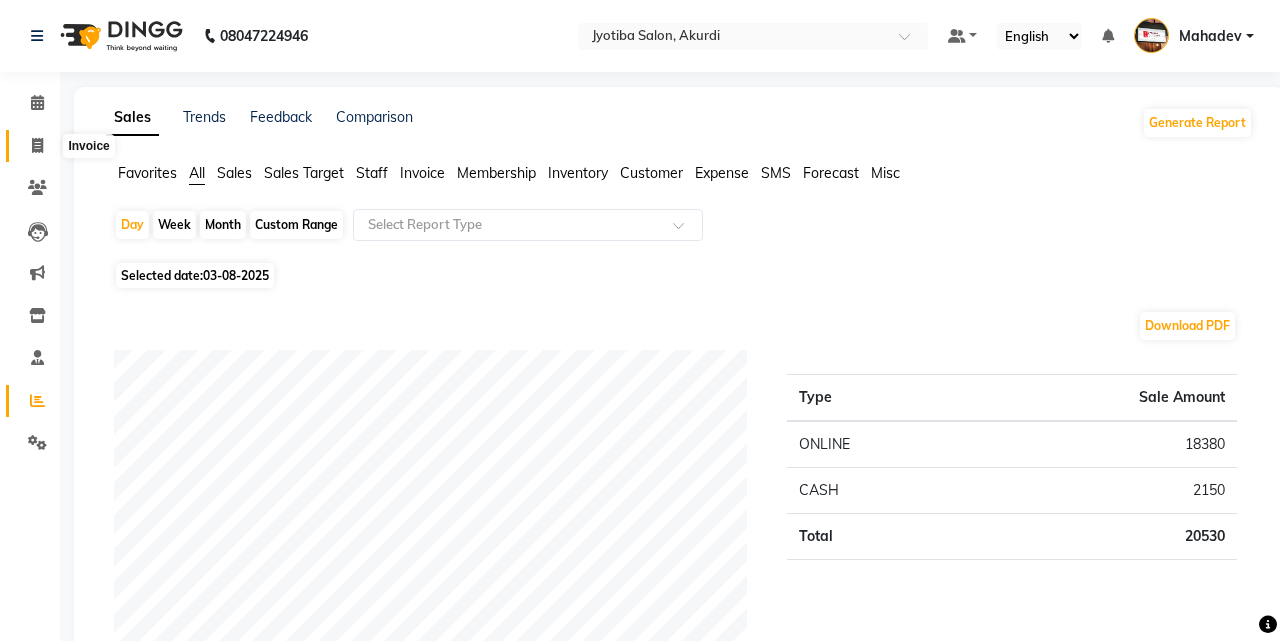 select on "557" 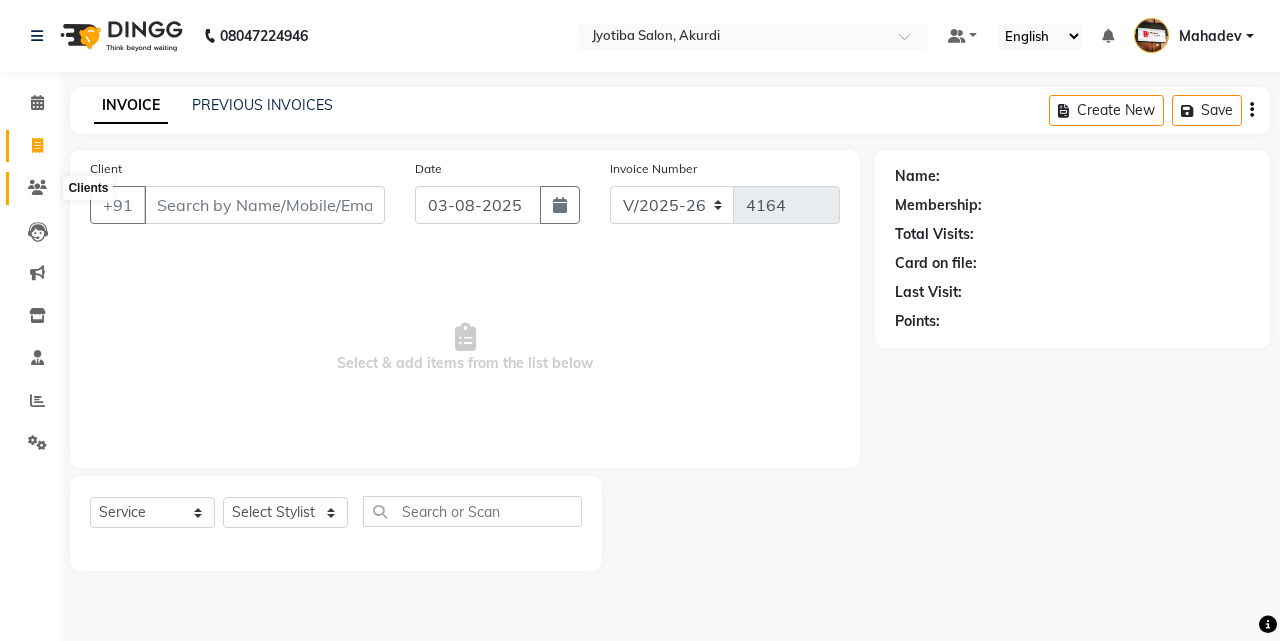 click 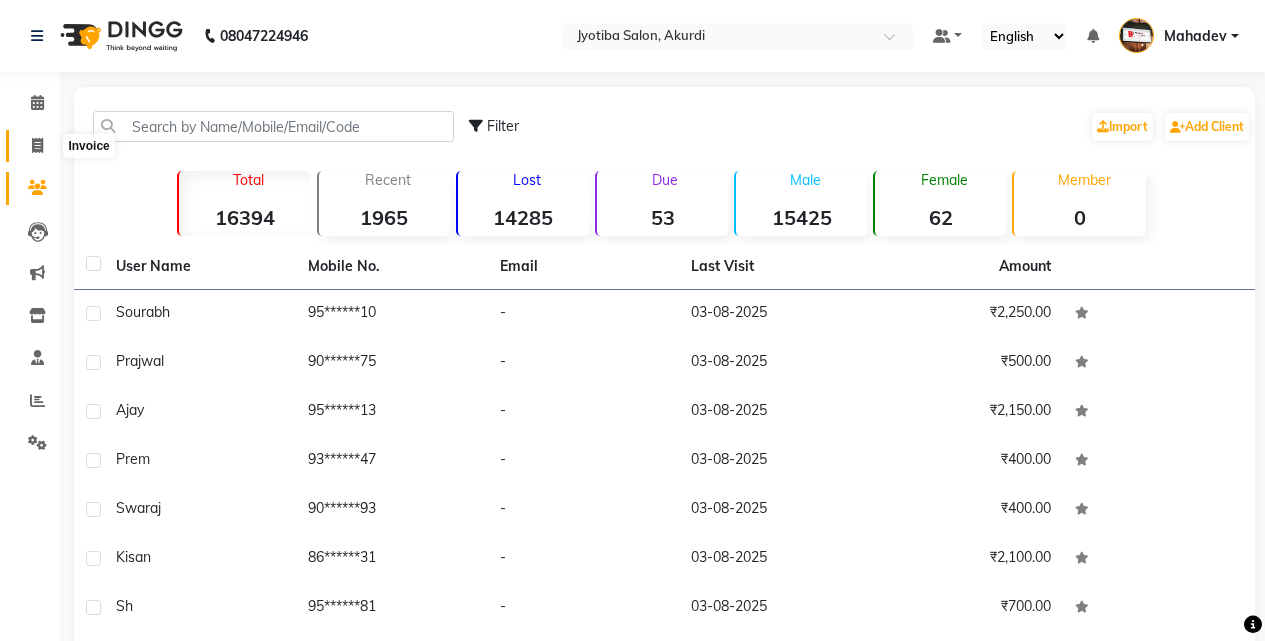 click 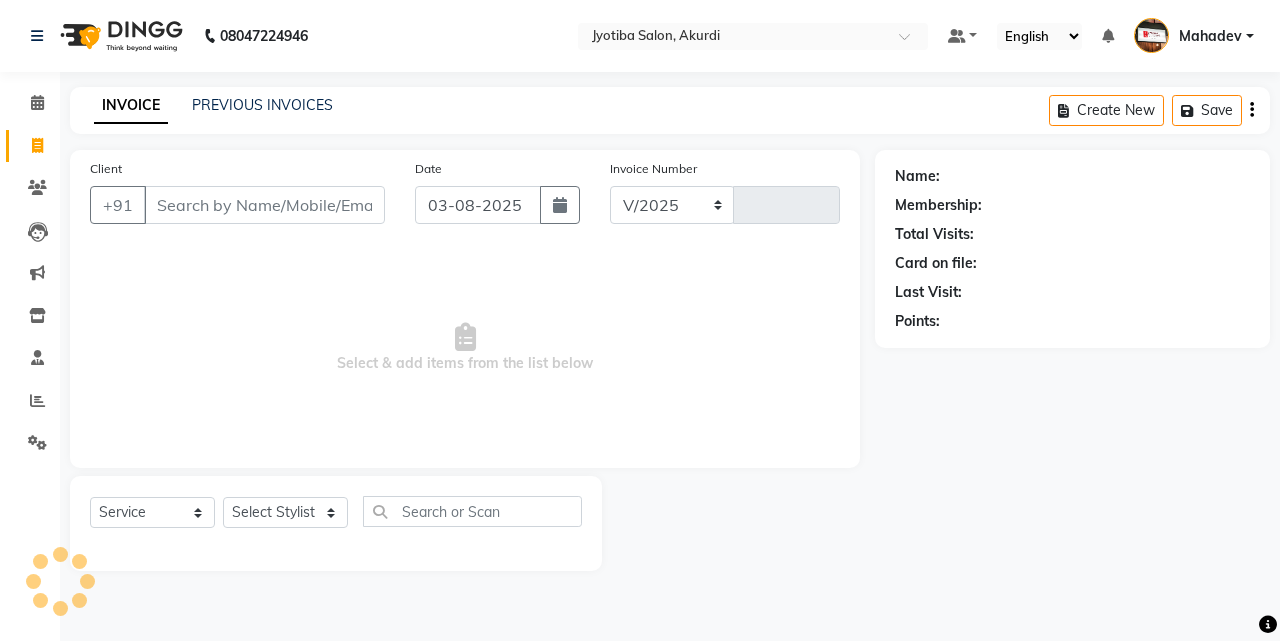 select on "557" 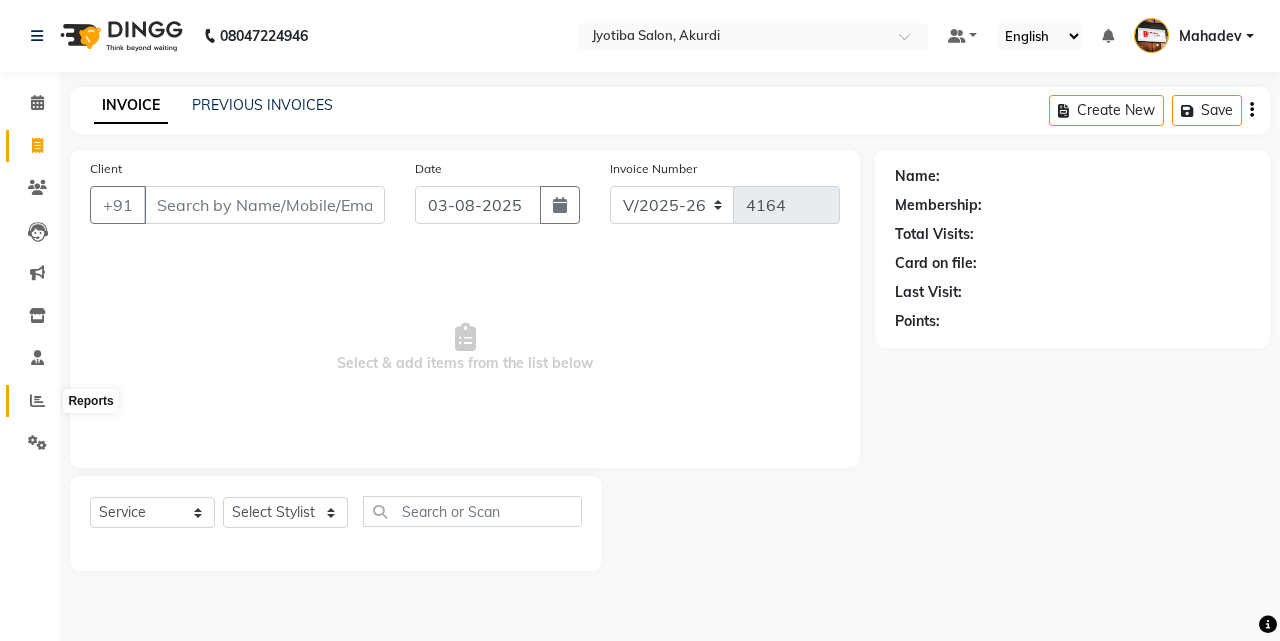 click 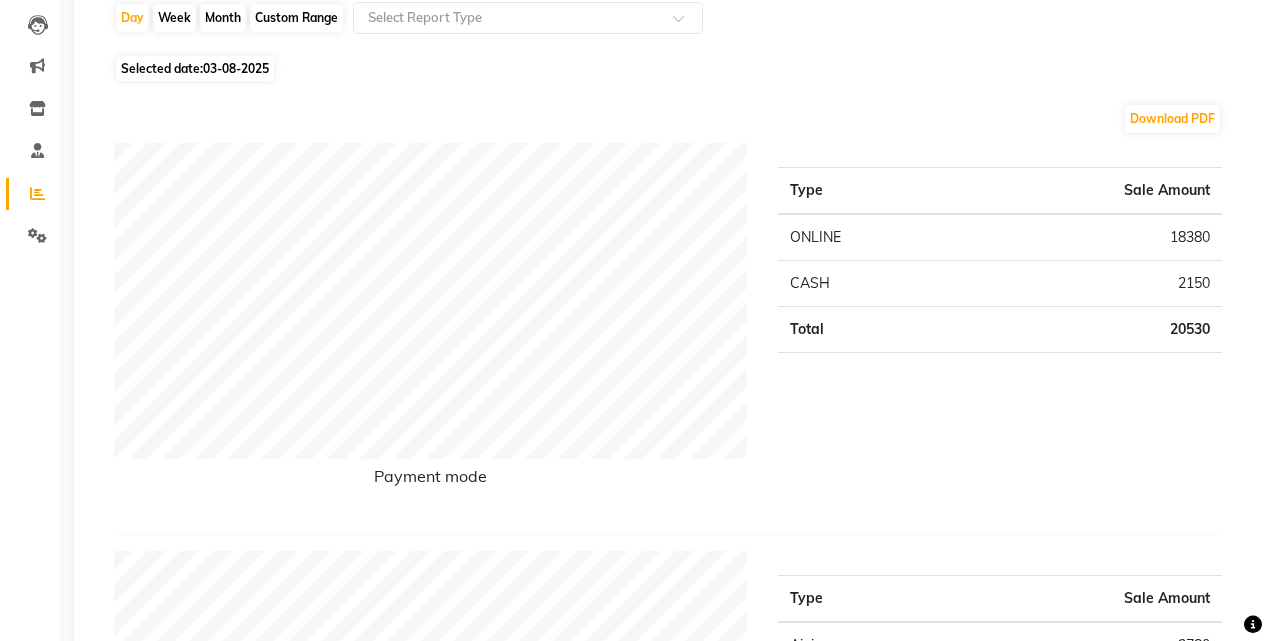 scroll, scrollTop: 0, scrollLeft: 0, axis: both 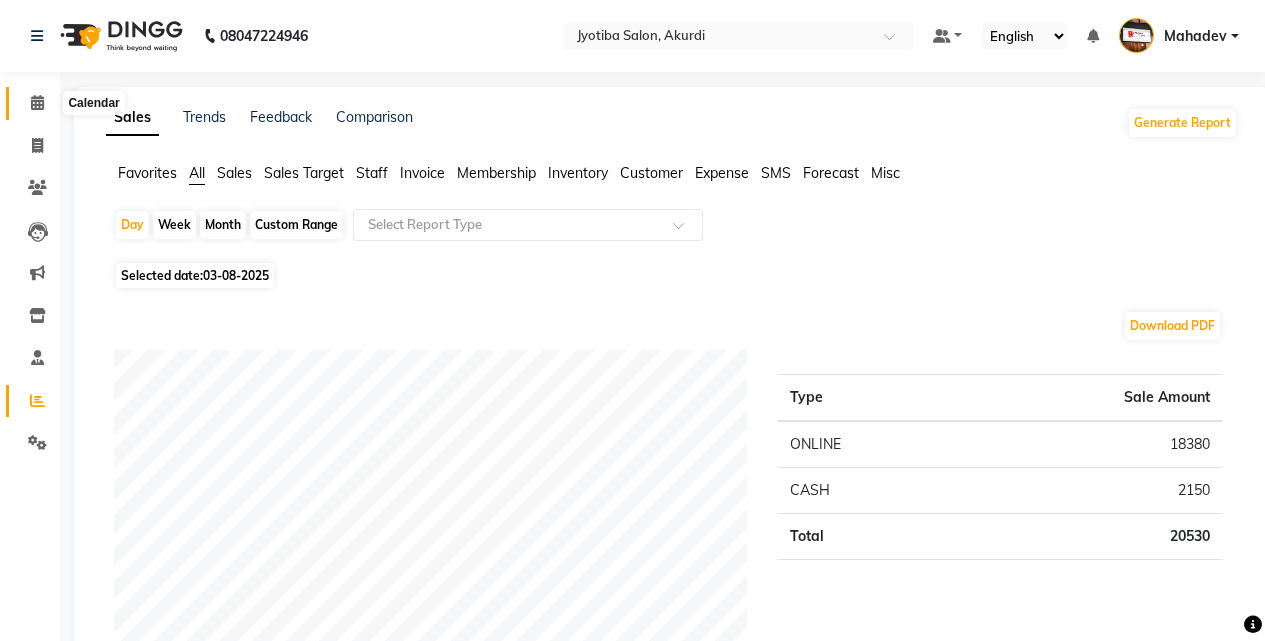 drag, startPoint x: 29, startPoint y: 105, endPoint x: 296, endPoint y: -87, distance: 328.86624 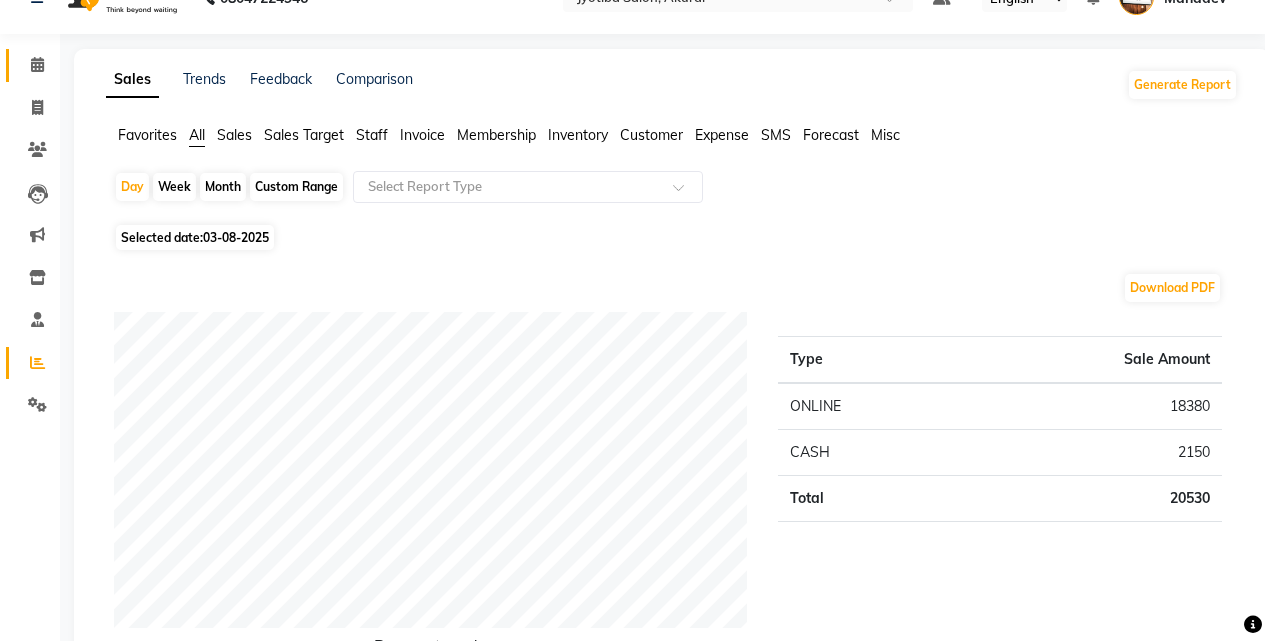 scroll, scrollTop: 0, scrollLeft: 0, axis: both 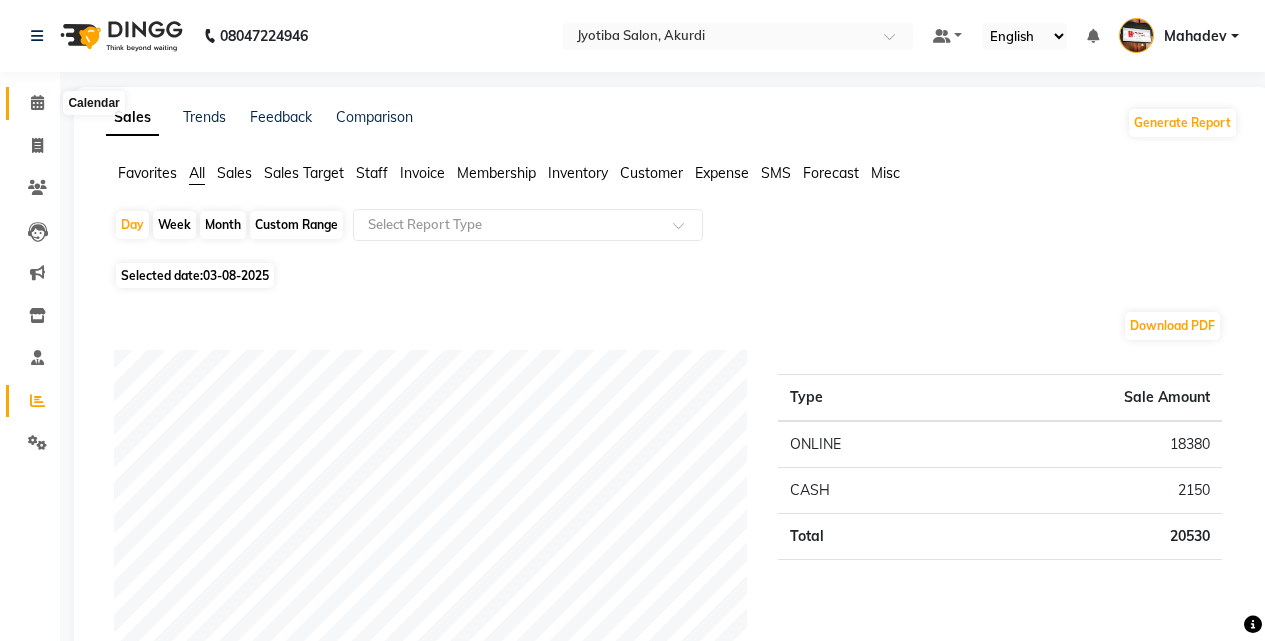 click 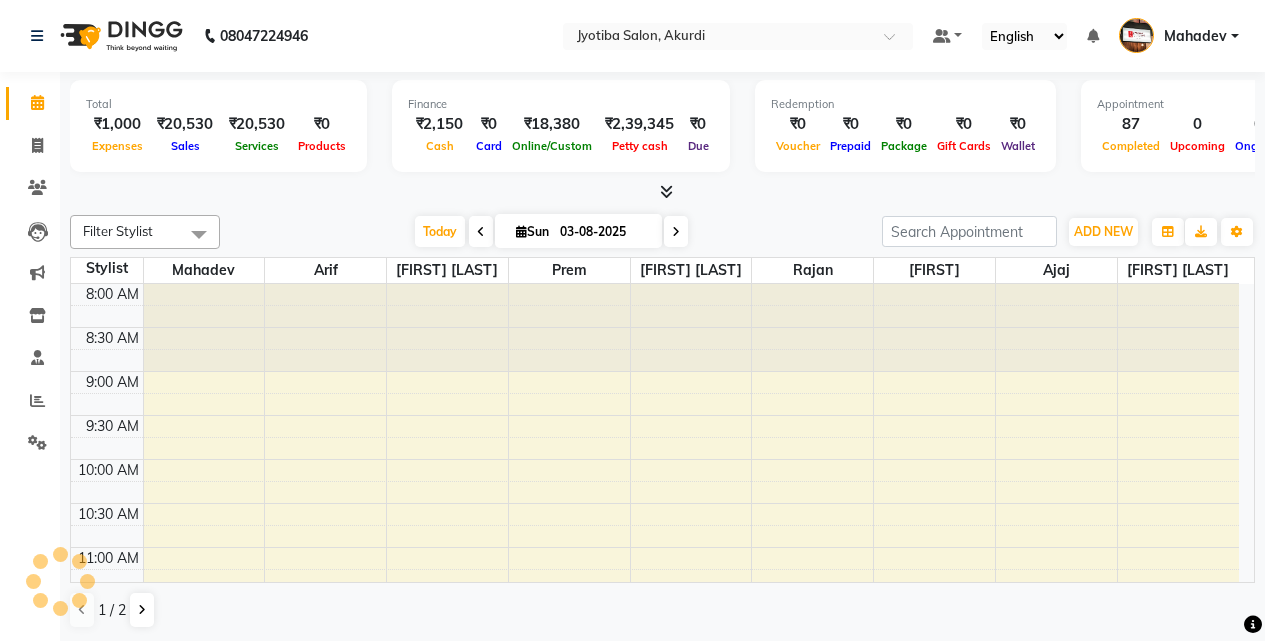 scroll, scrollTop: 0, scrollLeft: 0, axis: both 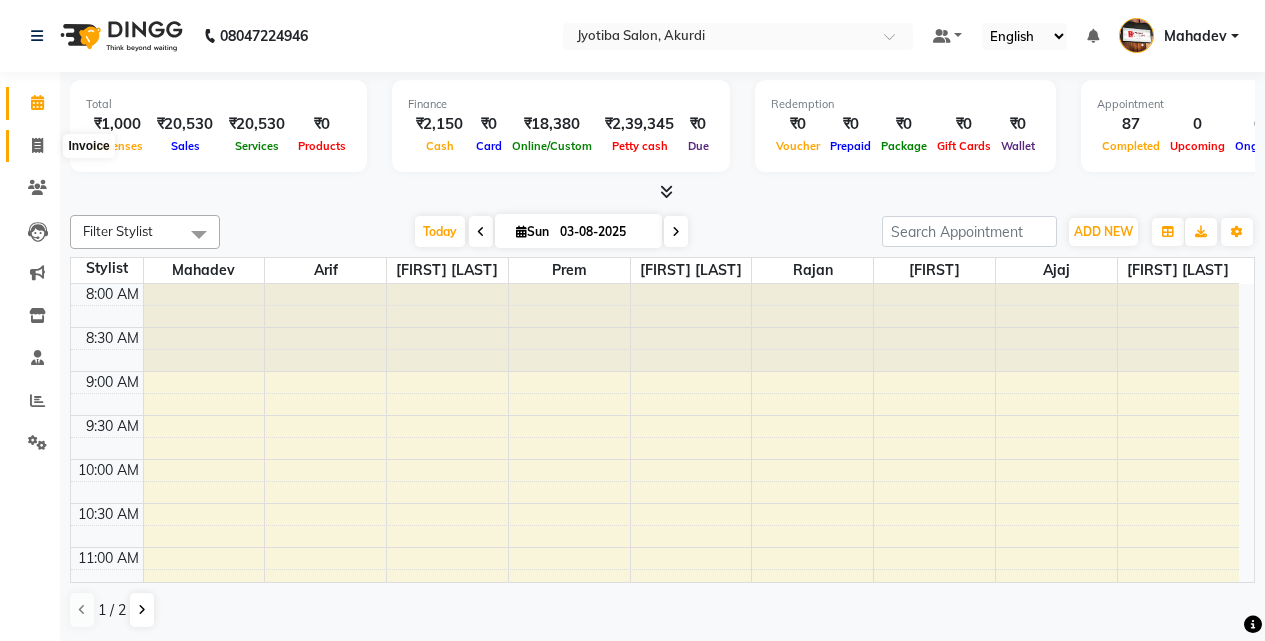 click 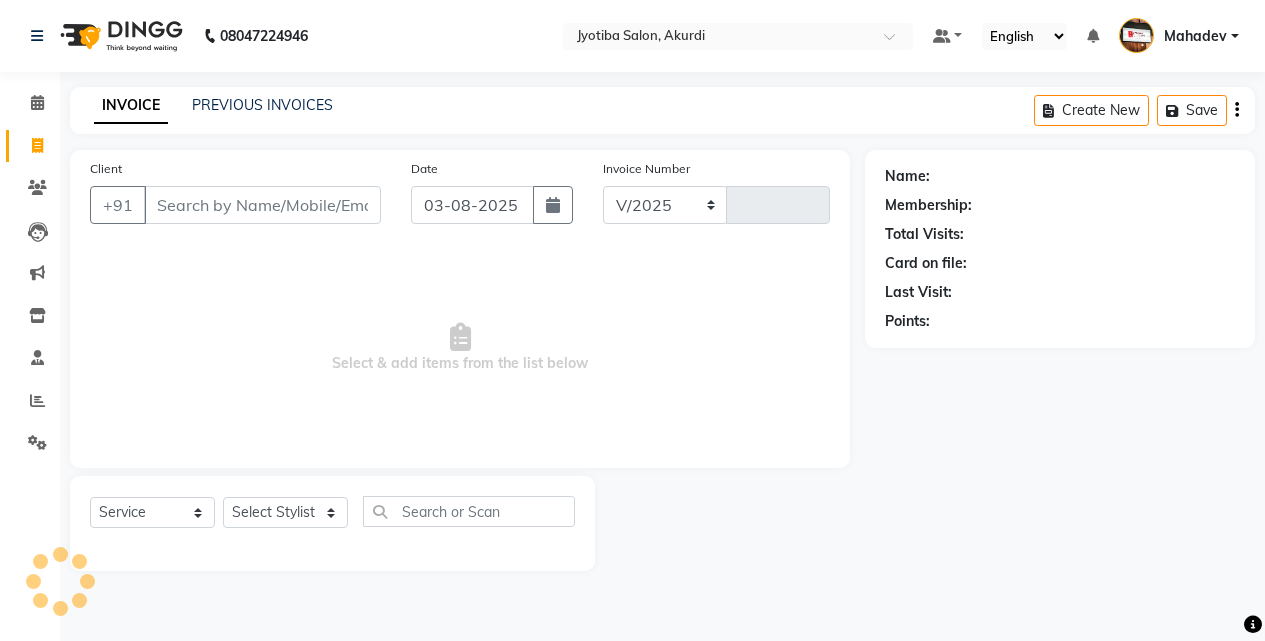 select on "557" 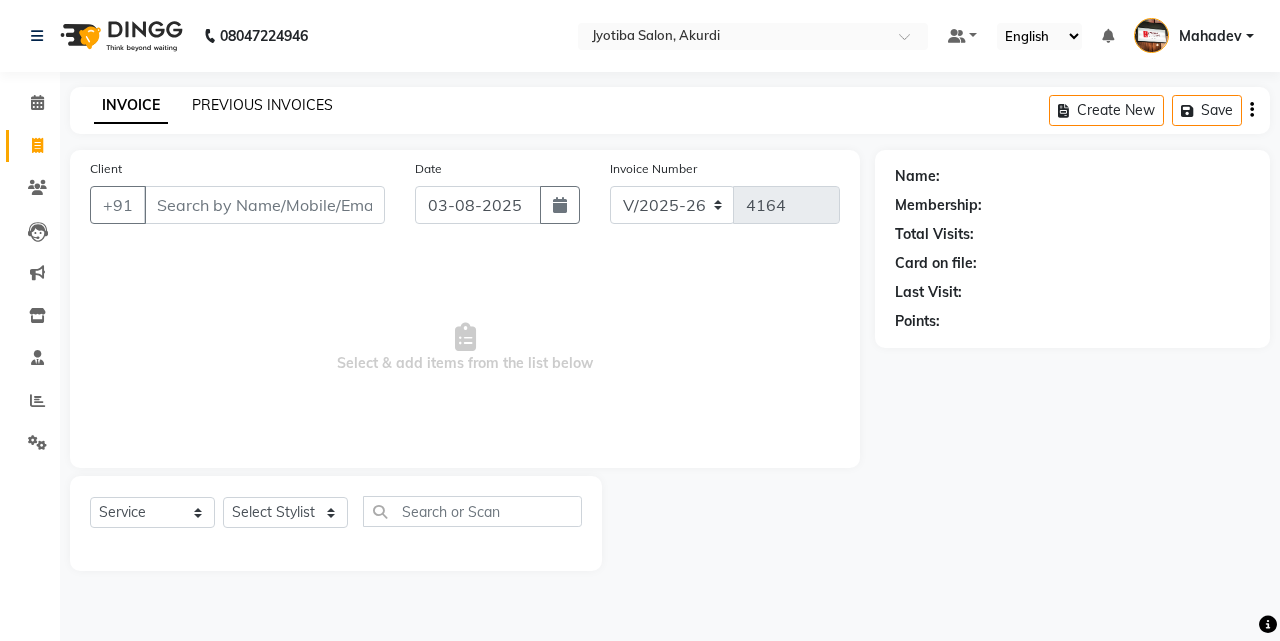 click on "PREVIOUS INVOICES" 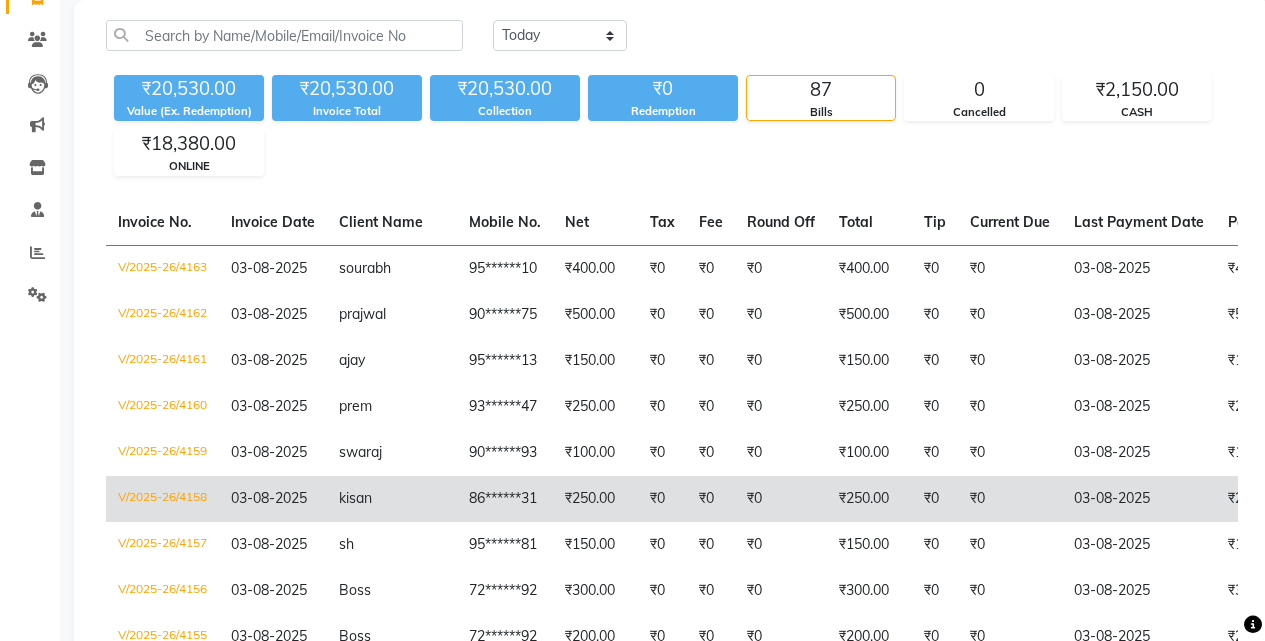 scroll, scrollTop: 44, scrollLeft: 0, axis: vertical 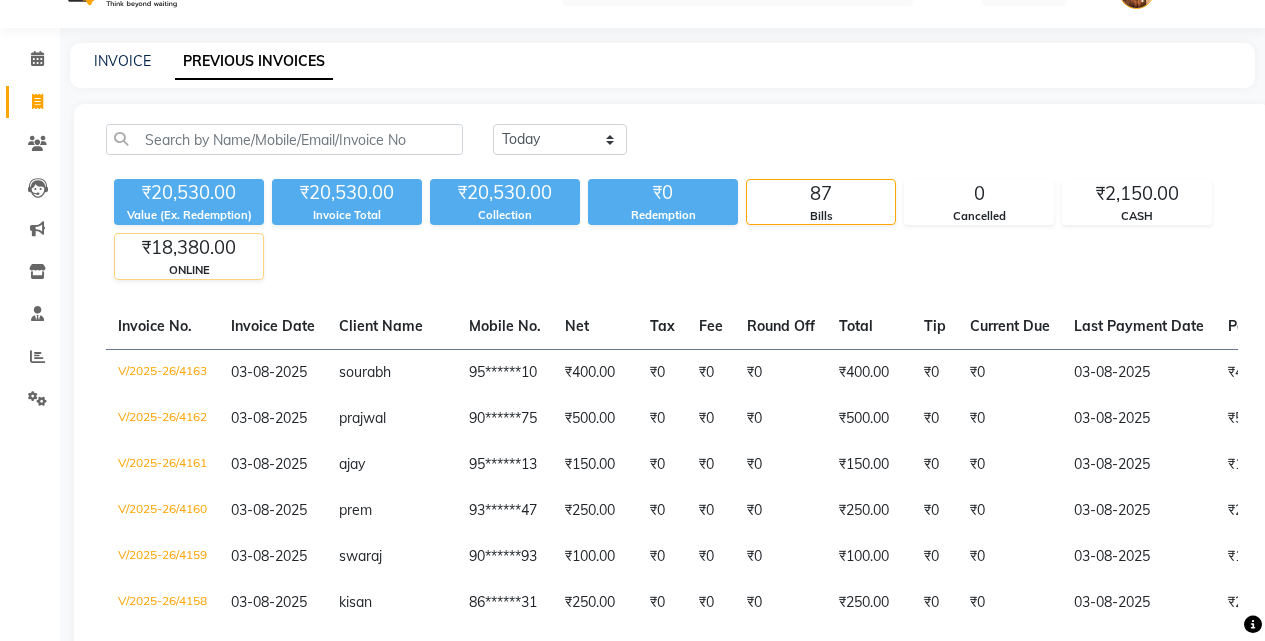 click on "₹18,380.00" 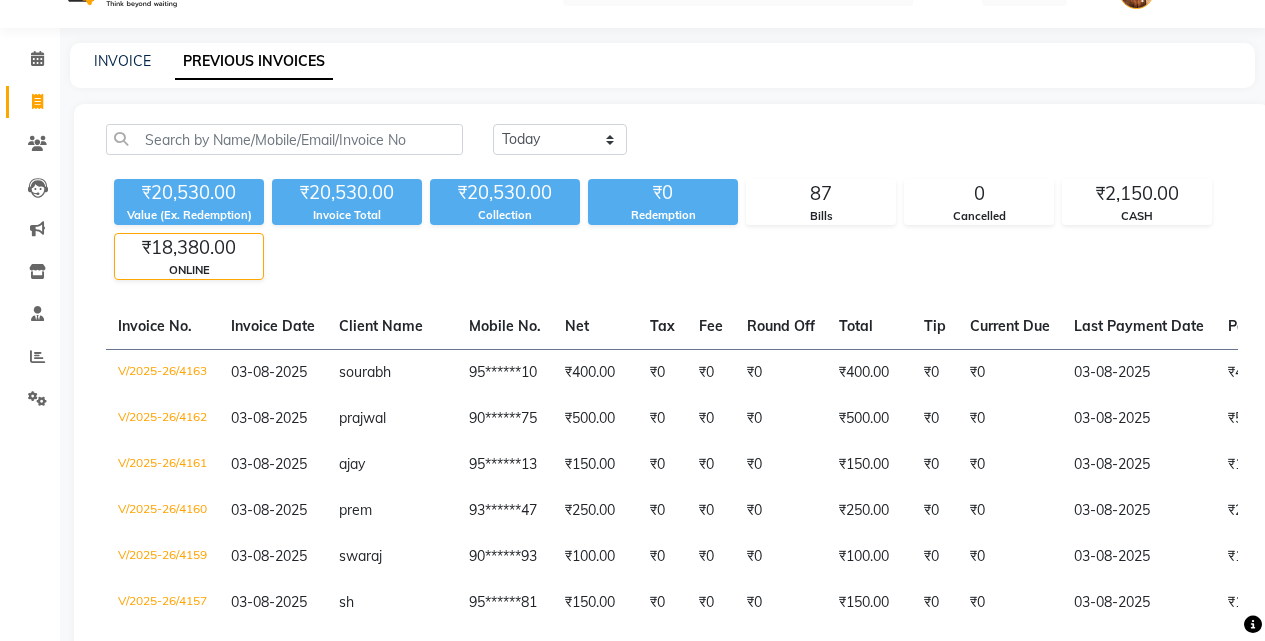click on "₹18,380.00" 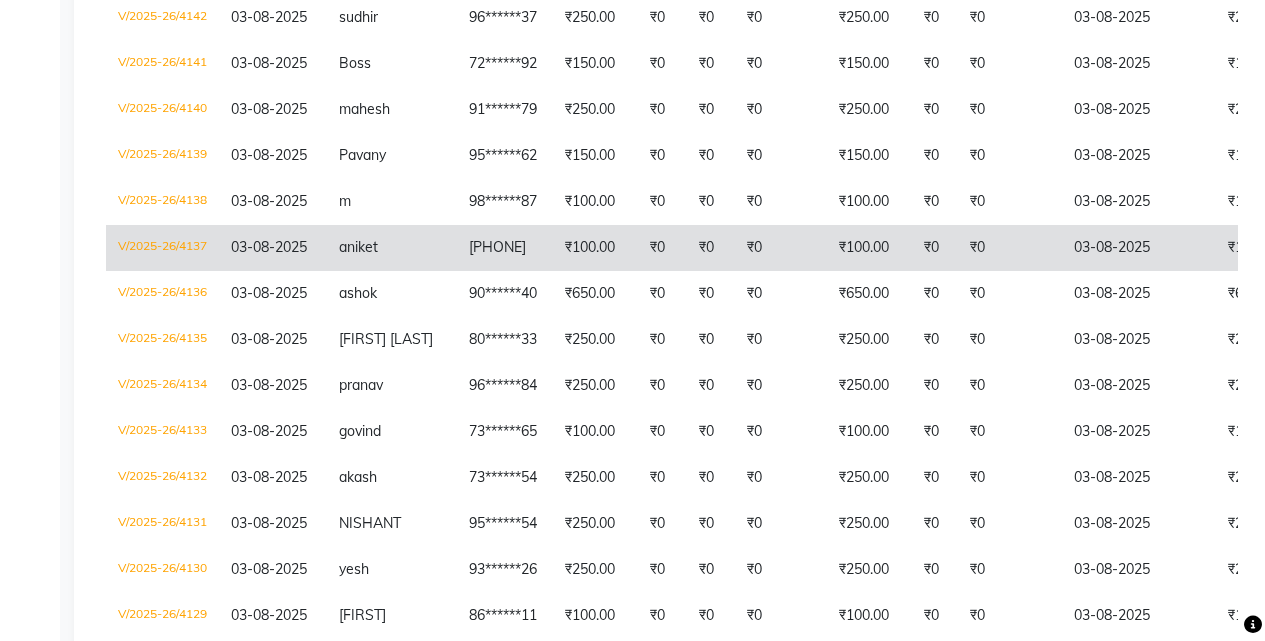 scroll, scrollTop: 1611, scrollLeft: 0, axis: vertical 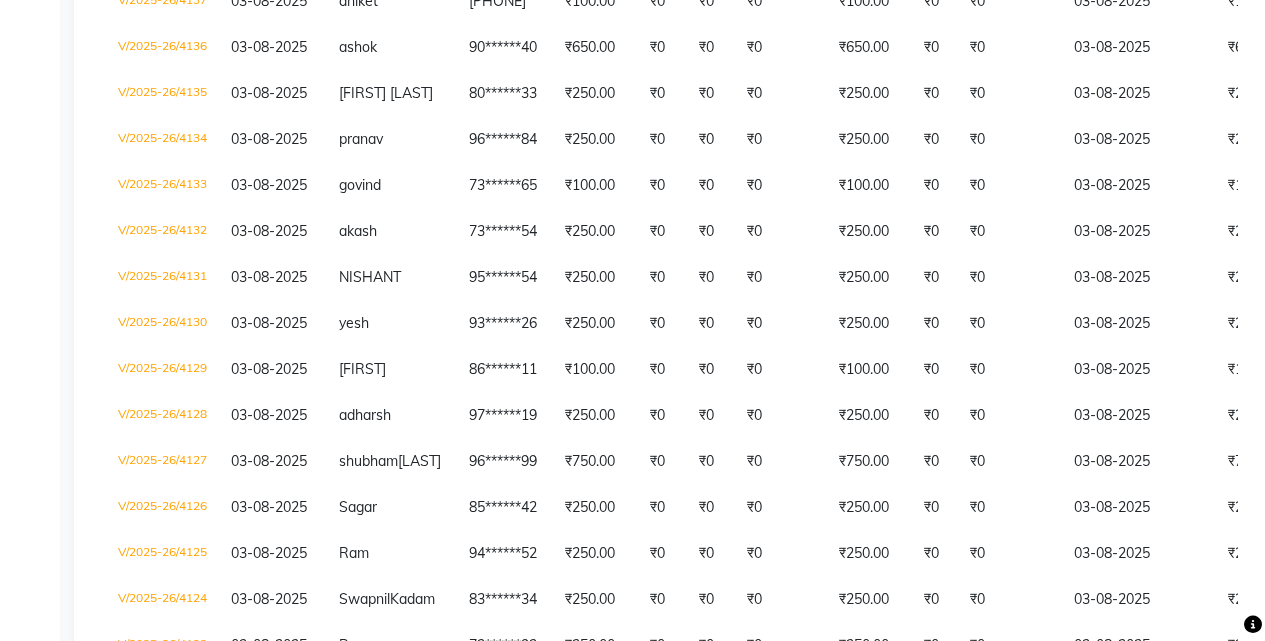 drag, startPoint x: 747, startPoint y: 352, endPoint x: 102, endPoint y: 484, distance: 658.3684 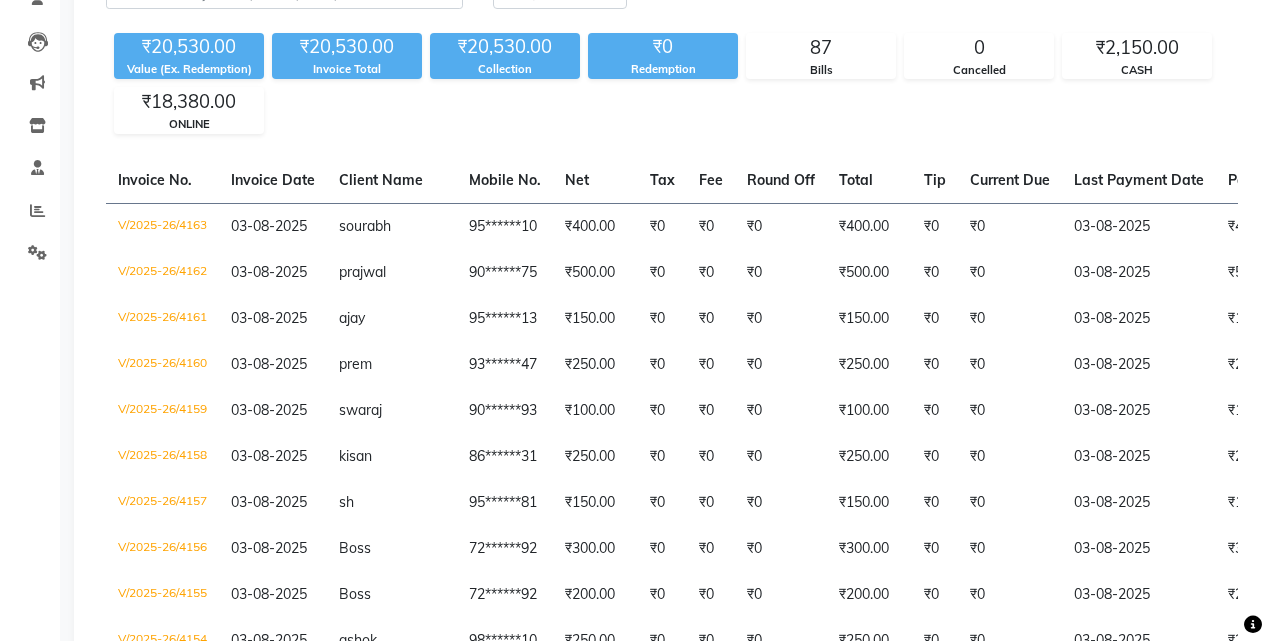 scroll, scrollTop: 0, scrollLeft: 0, axis: both 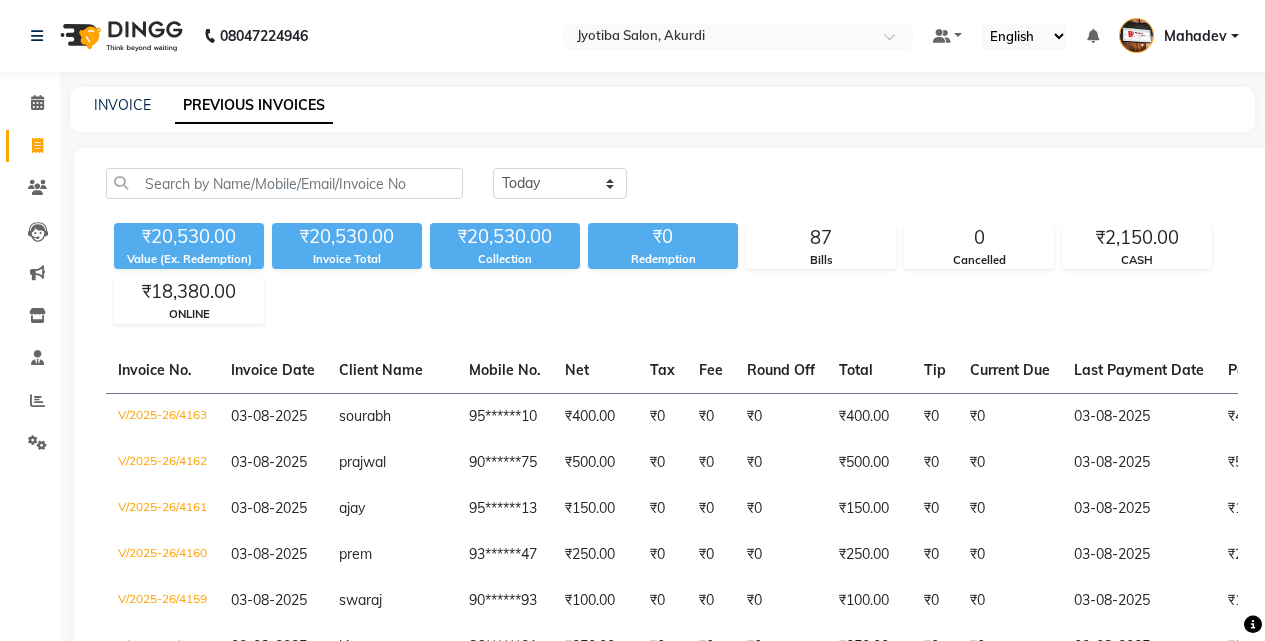 click on "₹20,530.00" 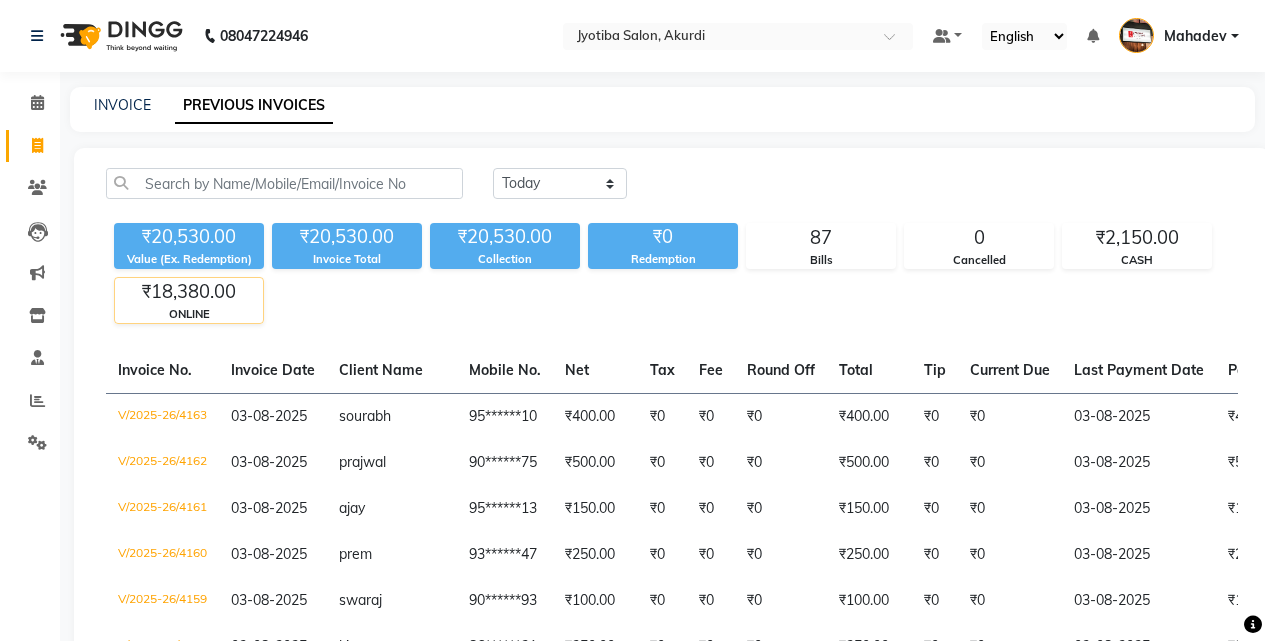 drag, startPoint x: 132, startPoint y: 294, endPoint x: 235, endPoint y: 302, distance: 103.31021 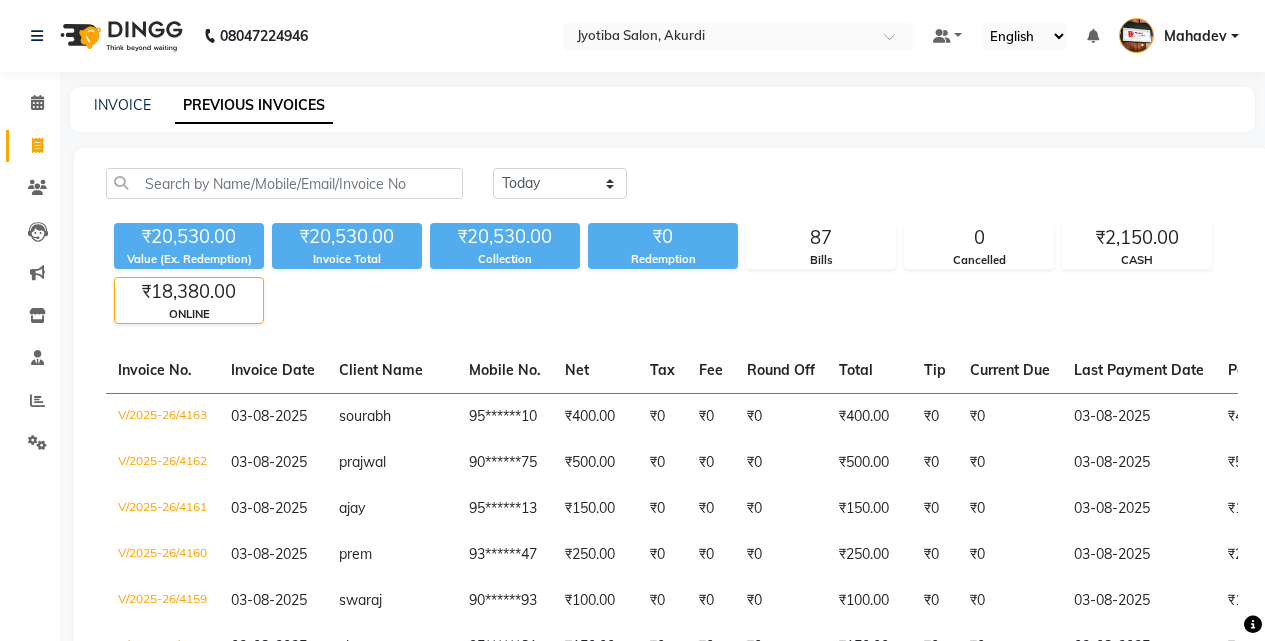 click on "₹18,380.00" 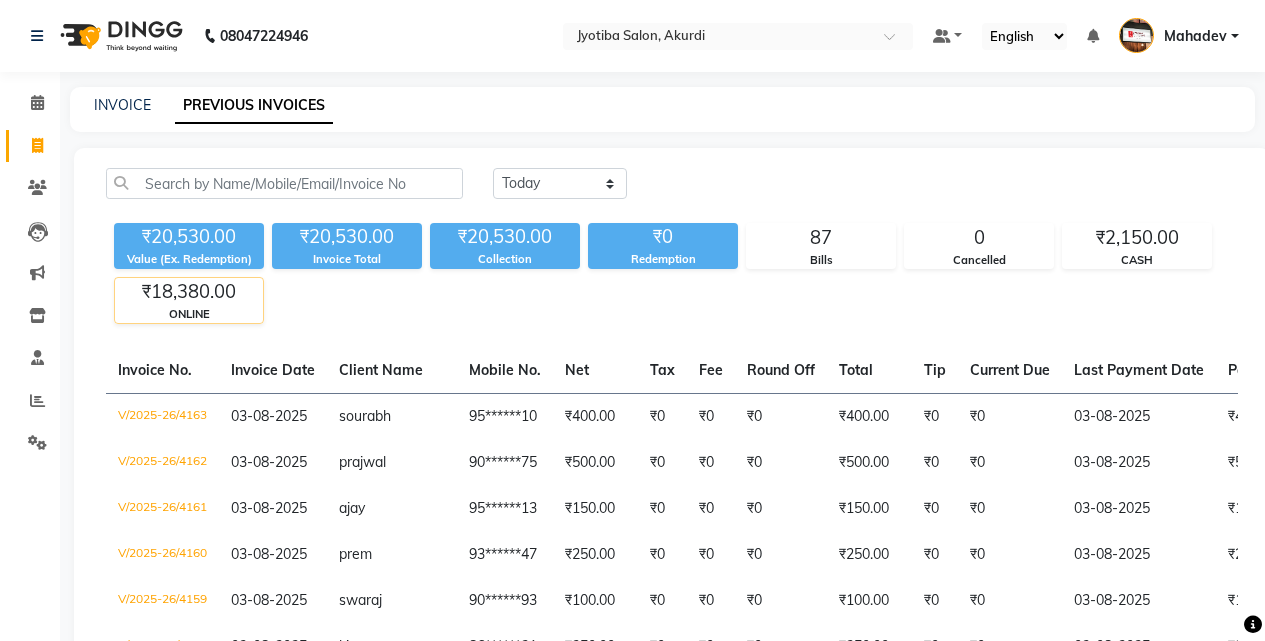 click on "₹18,380.00" 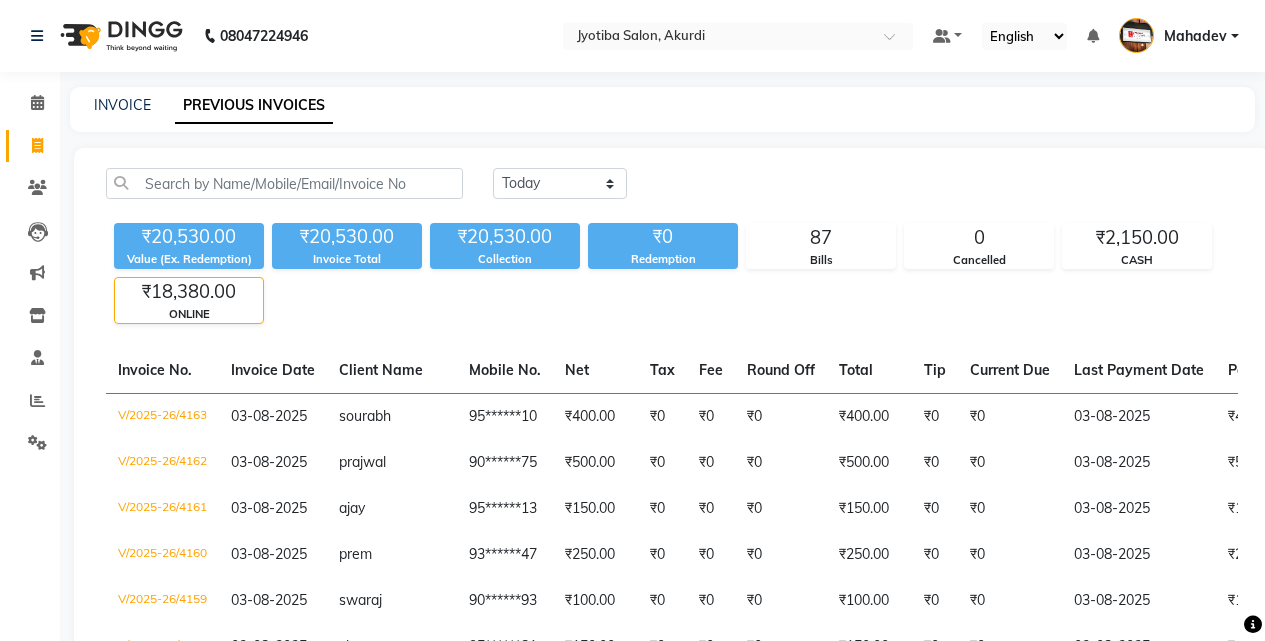 click on "₹18,380.00" 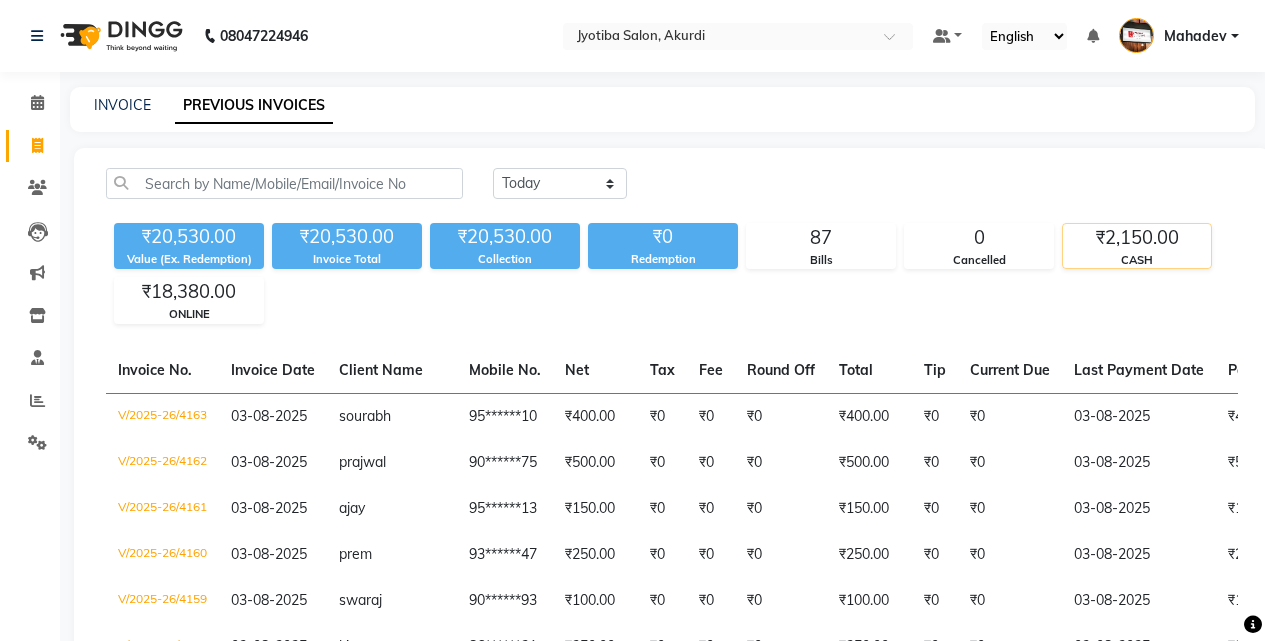 click on "₹2,150.00" 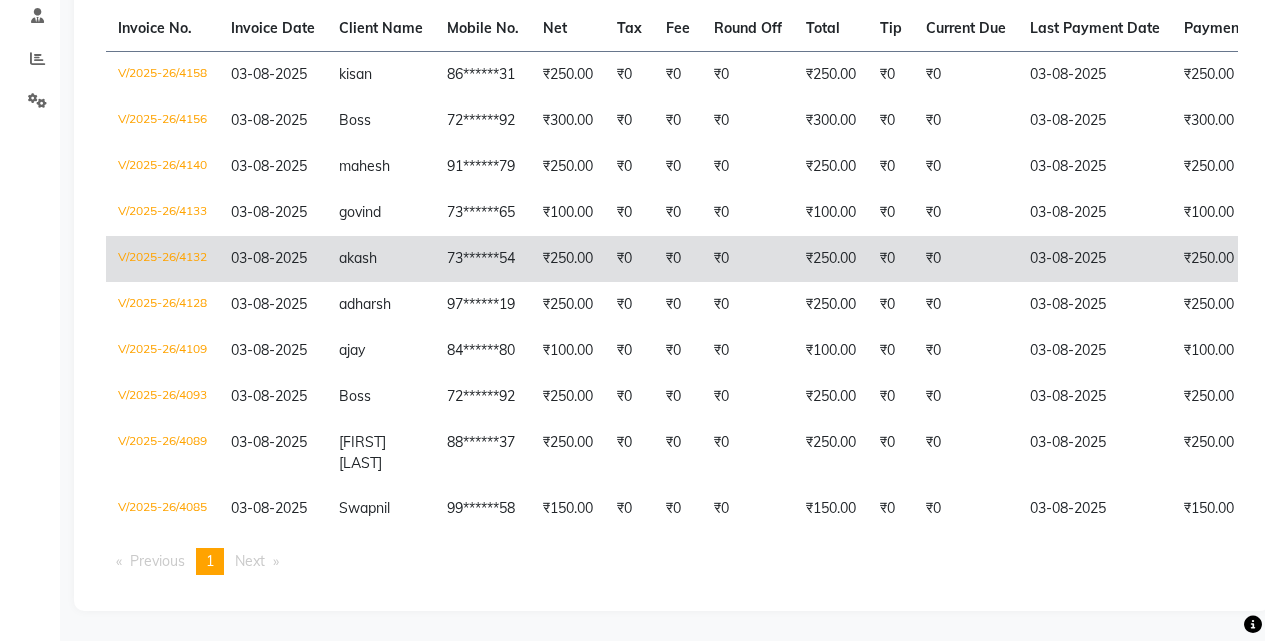 scroll, scrollTop: 24, scrollLeft: 0, axis: vertical 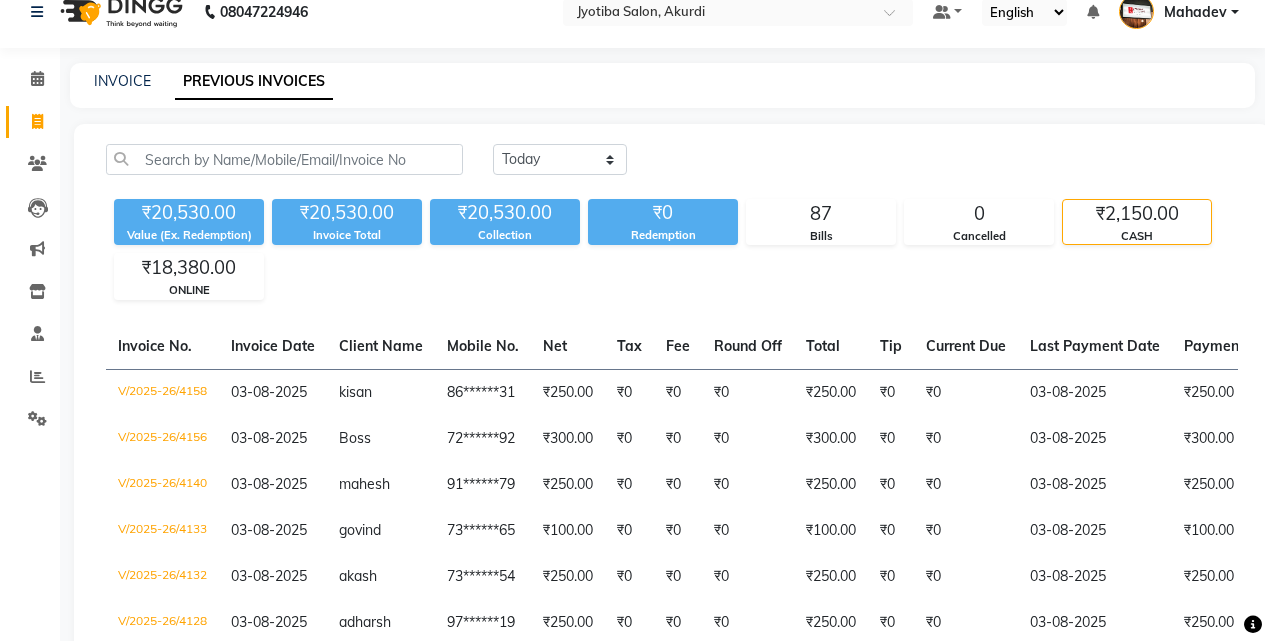 click on "₹20,530.00" 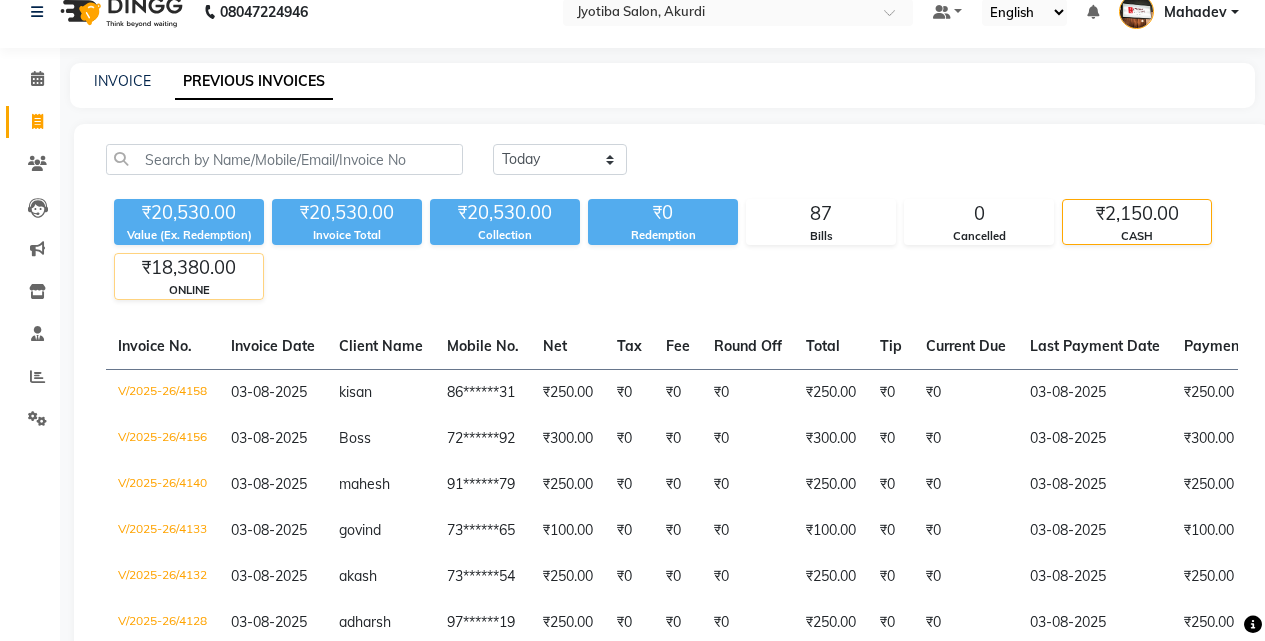 click on "ONLINE" 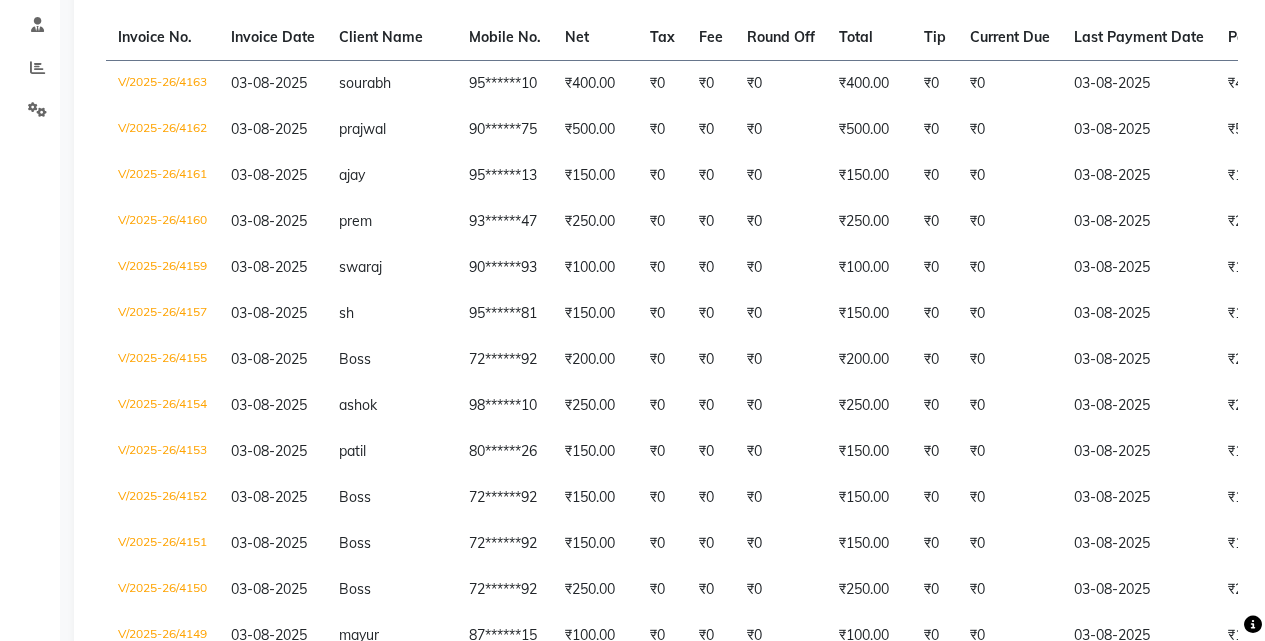 scroll, scrollTop: 0, scrollLeft: 0, axis: both 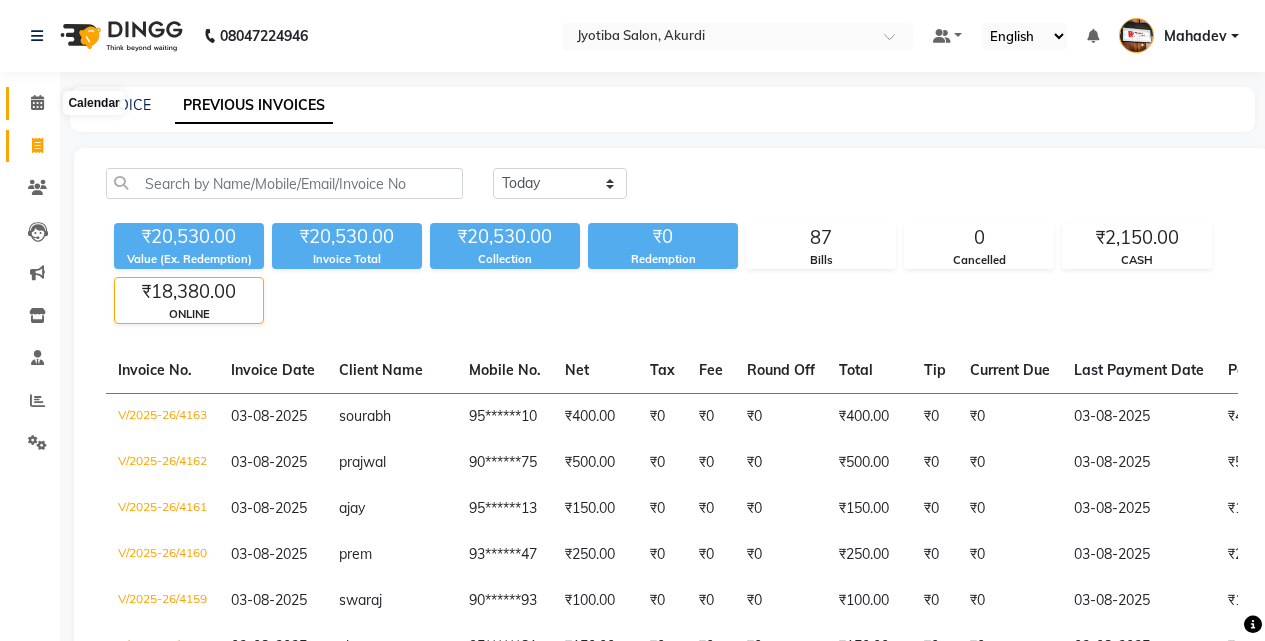 click 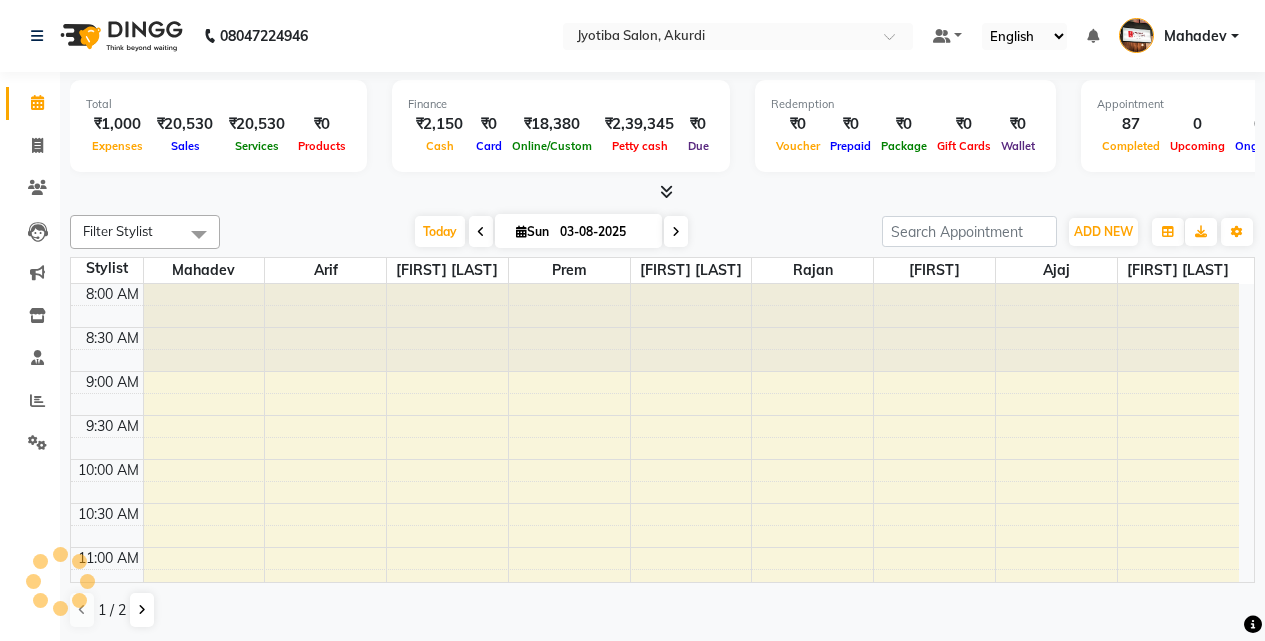 scroll, scrollTop: 0, scrollLeft: 0, axis: both 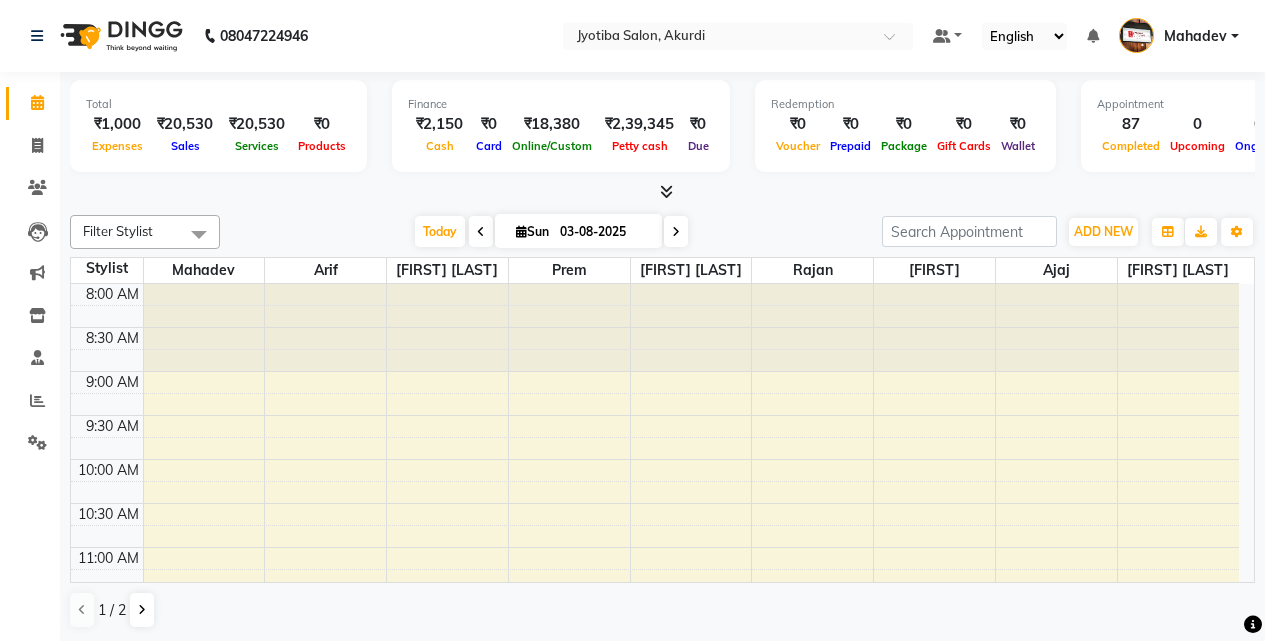 drag, startPoint x: 557, startPoint y: 152, endPoint x: 303, endPoint y: 179, distance: 255.43102 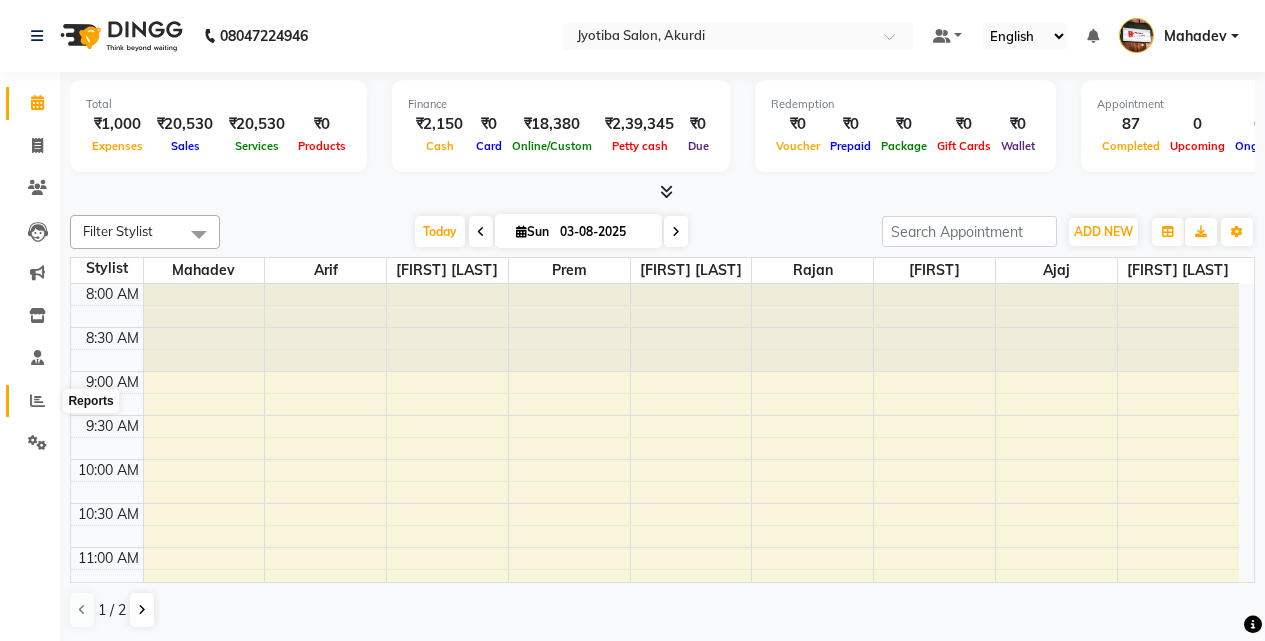 click 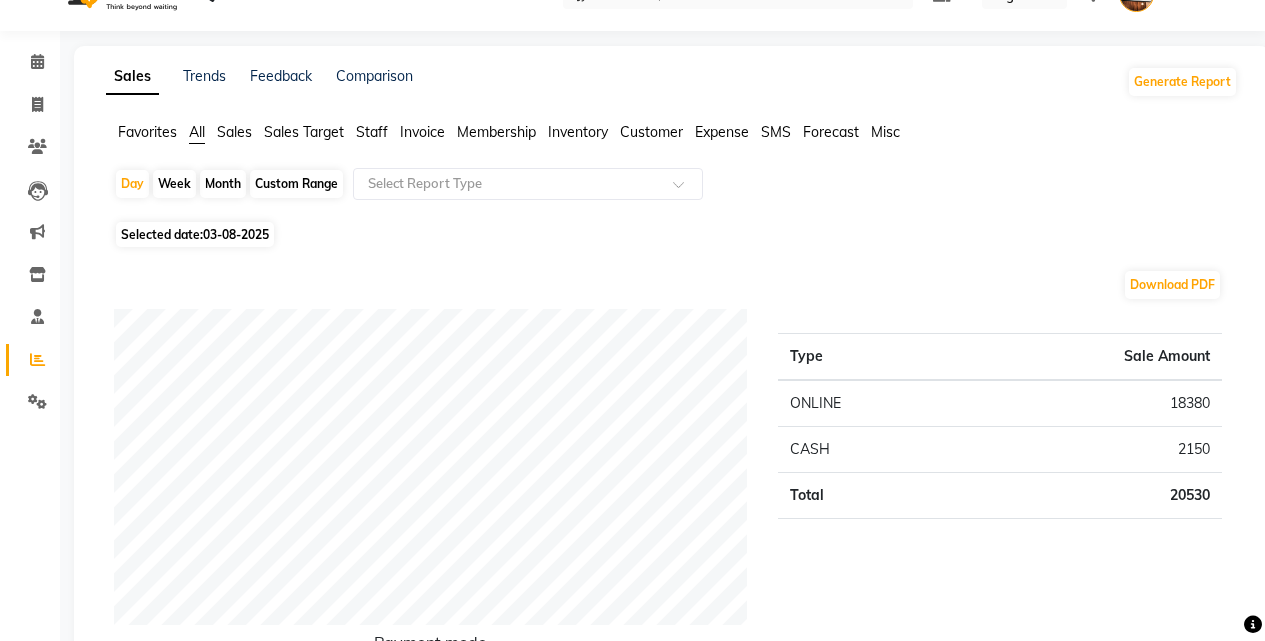 scroll, scrollTop: 0, scrollLeft: 0, axis: both 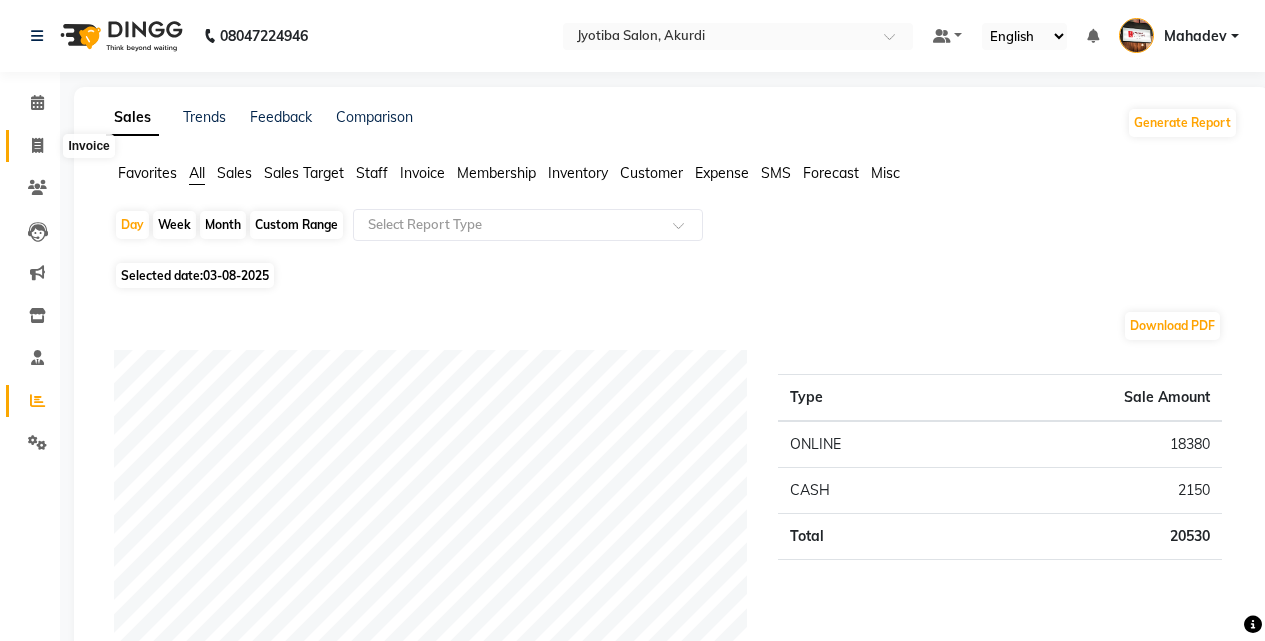 click 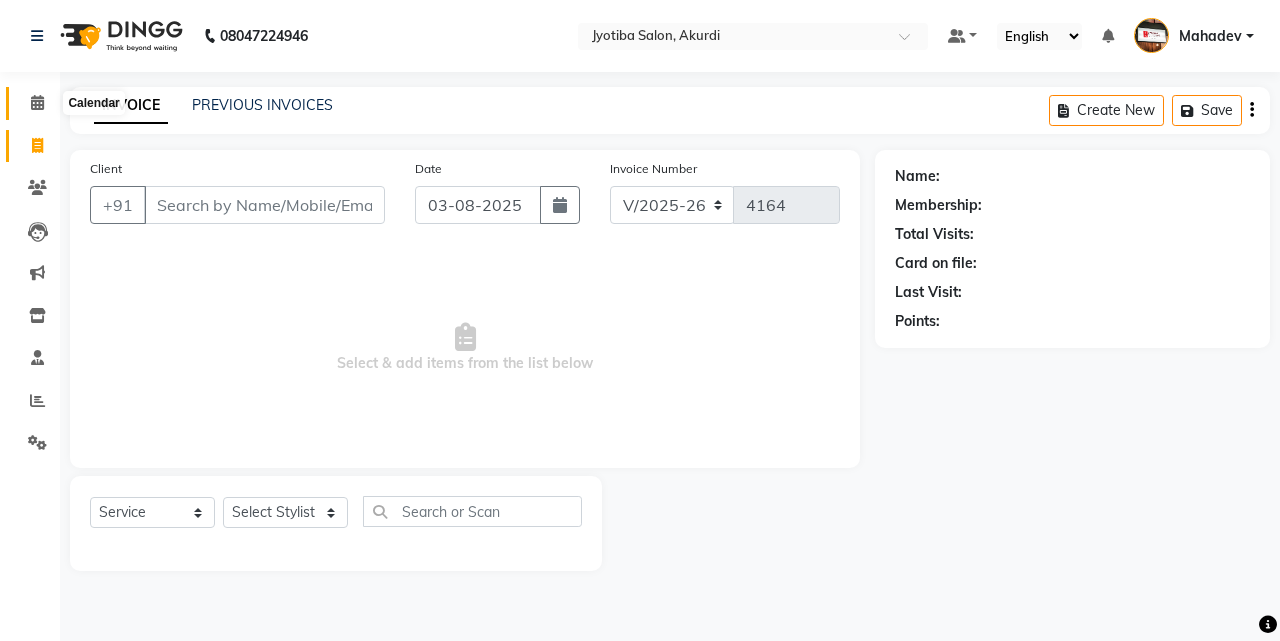 click 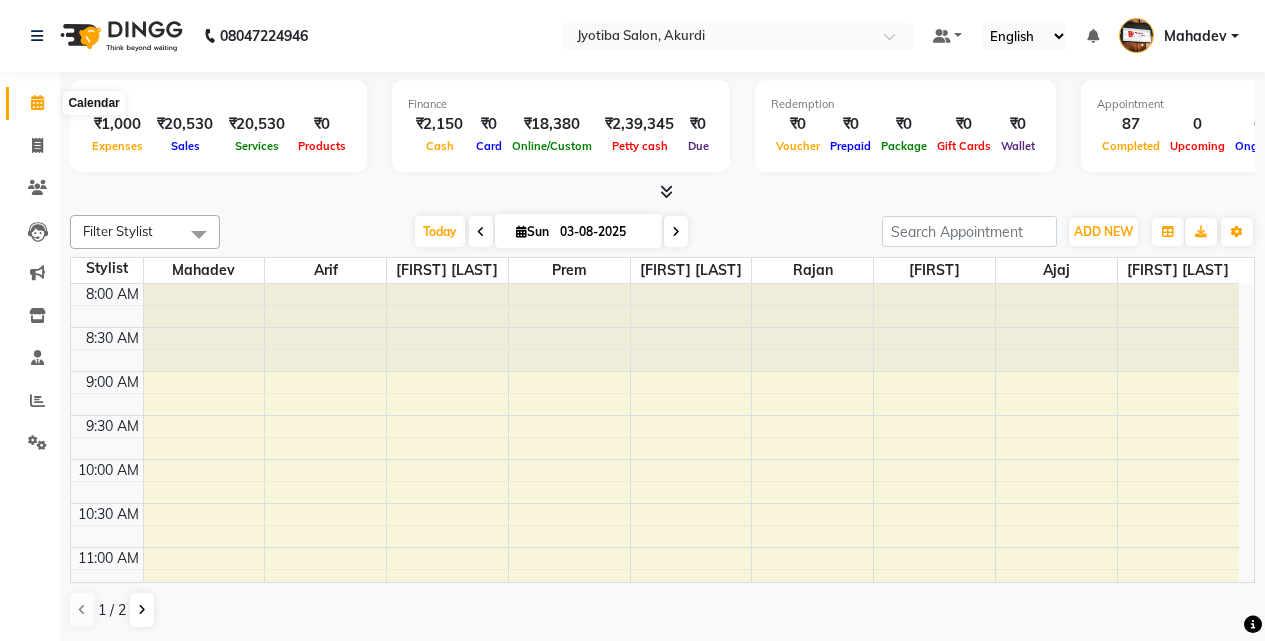click 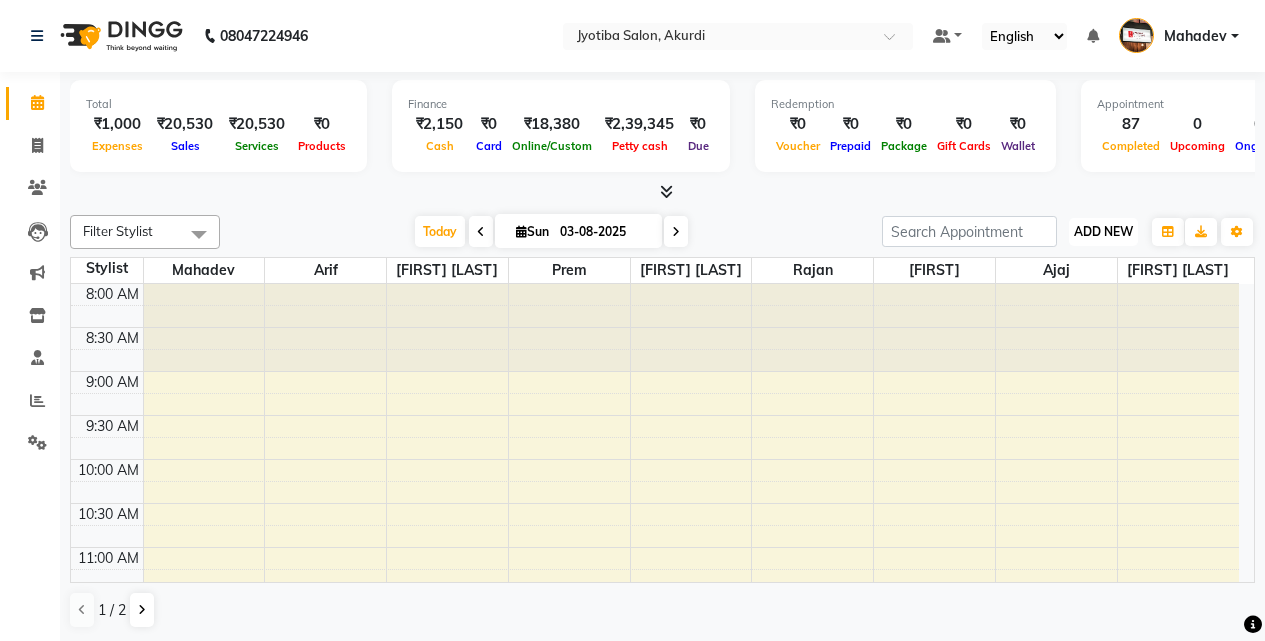 click on "ADD NEW" at bounding box center [1103, 231] 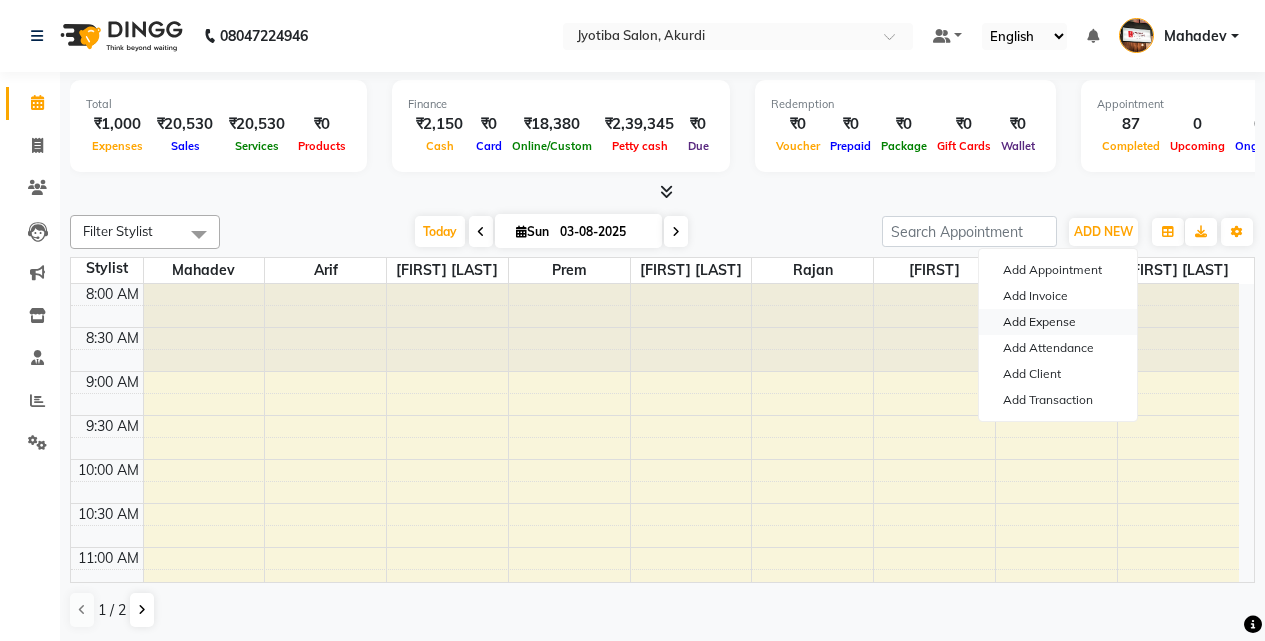 click on "Add Expense" at bounding box center (1058, 322) 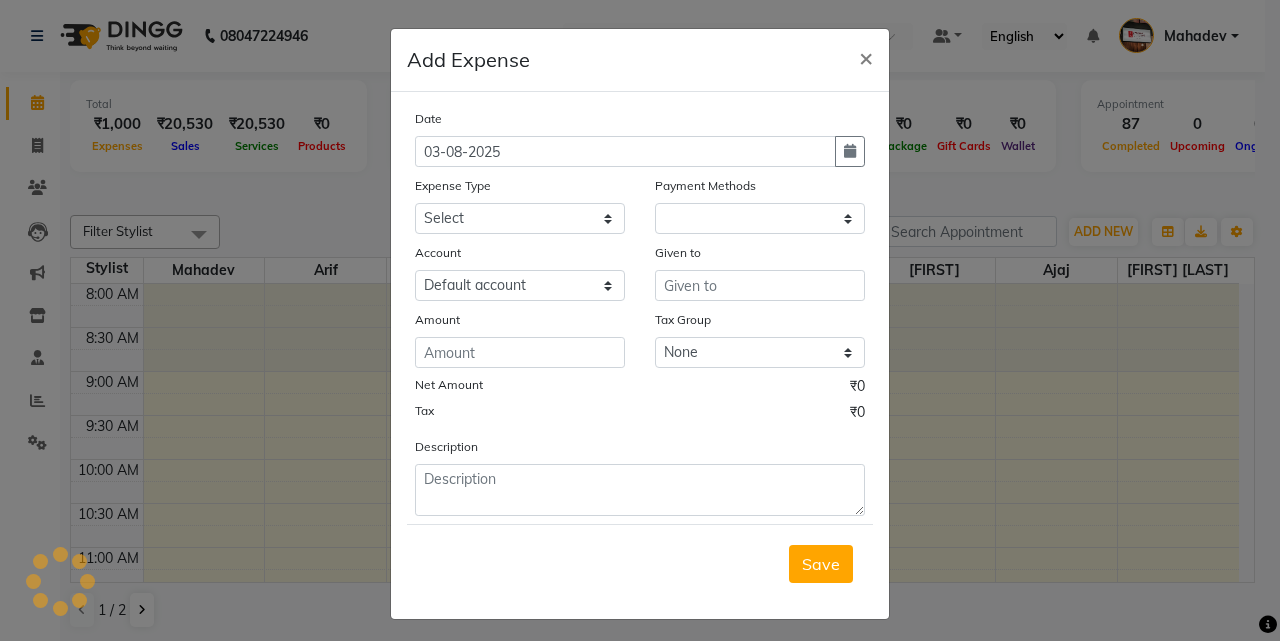 select on "1" 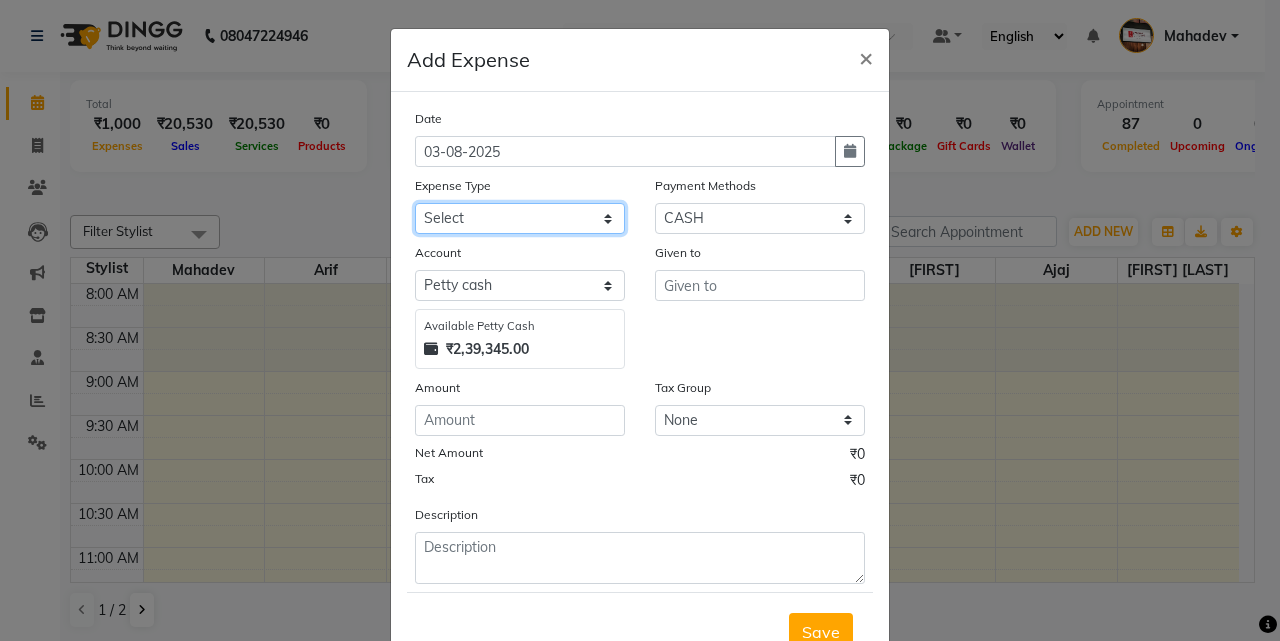 click on "Select Advance salary Advance salary ajaj Bank charges Car maintenance  Cash transfer to bank Cash transfer to hub Client Snacks Clinical charges Equipment Fuel Govt fee home Incentive Insurance International purchase Loan Repayment Maintenance Marketing Miscellaneous MRA Other Over times Pantry Product Rent Salary shop shop Staff Snacks Tax Tea & Refreshment TIP Utilities Wifi recharge" 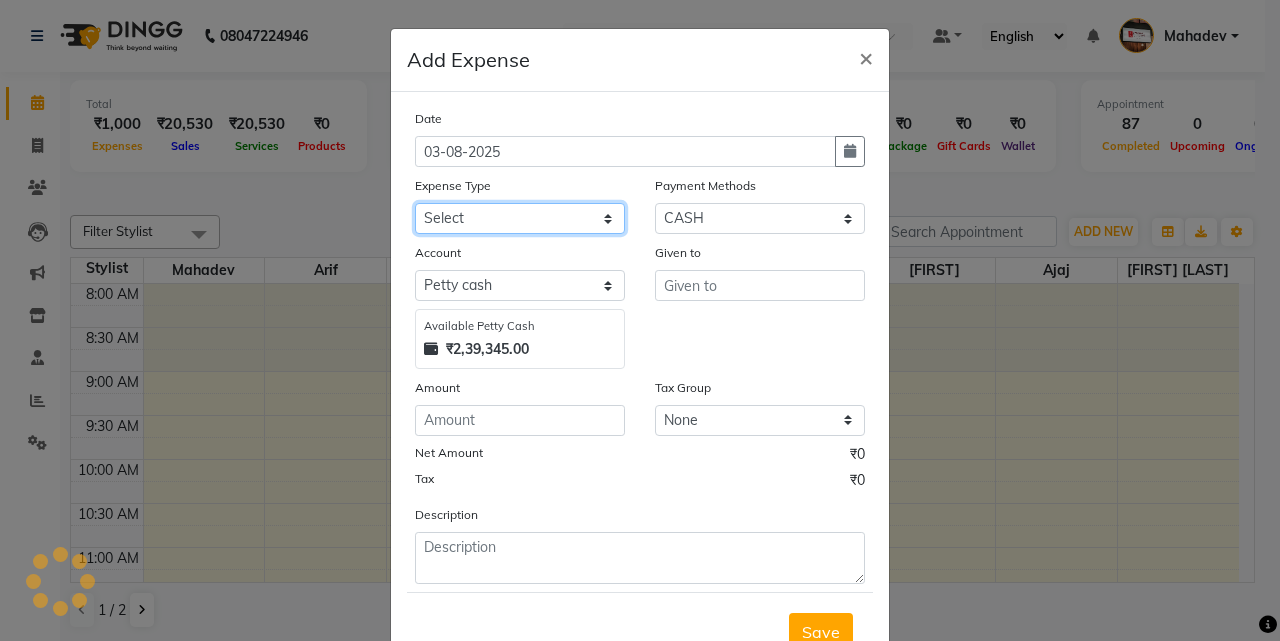 select on "18043" 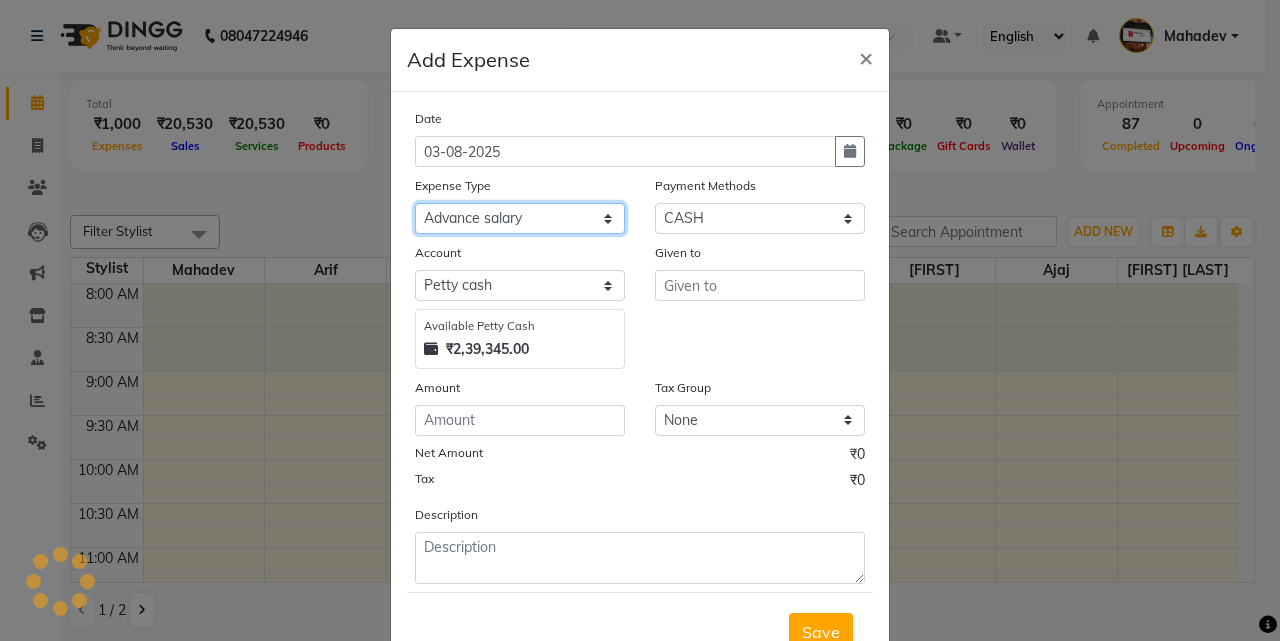 click on "Select Advance salary Advance salary ajaj Bank charges Car maintenance  Cash transfer to bank Cash transfer to hub Client Snacks Clinical charges Equipment Fuel Govt fee home Incentive Insurance International purchase Loan Repayment Maintenance Marketing Miscellaneous MRA Other Over times Pantry Product Rent Salary shop shop Staff Snacks Tax Tea & Refreshment TIP Utilities Wifi recharge" 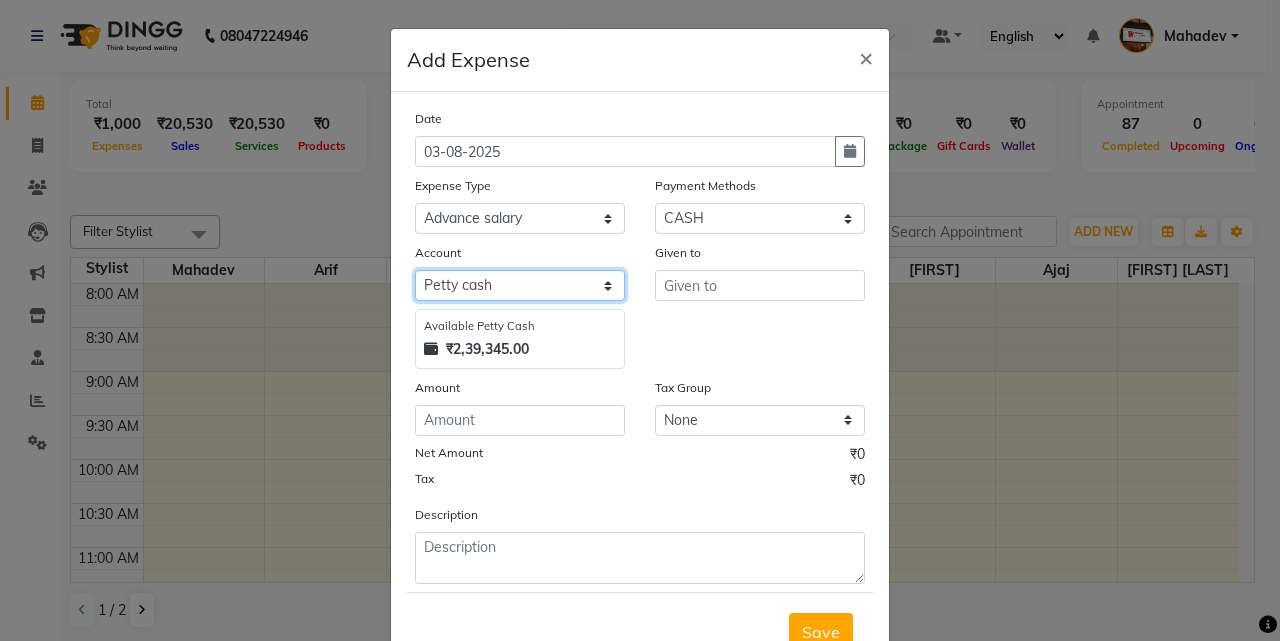 drag, startPoint x: 479, startPoint y: 281, endPoint x: 482, endPoint y: 299, distance: 18.248287 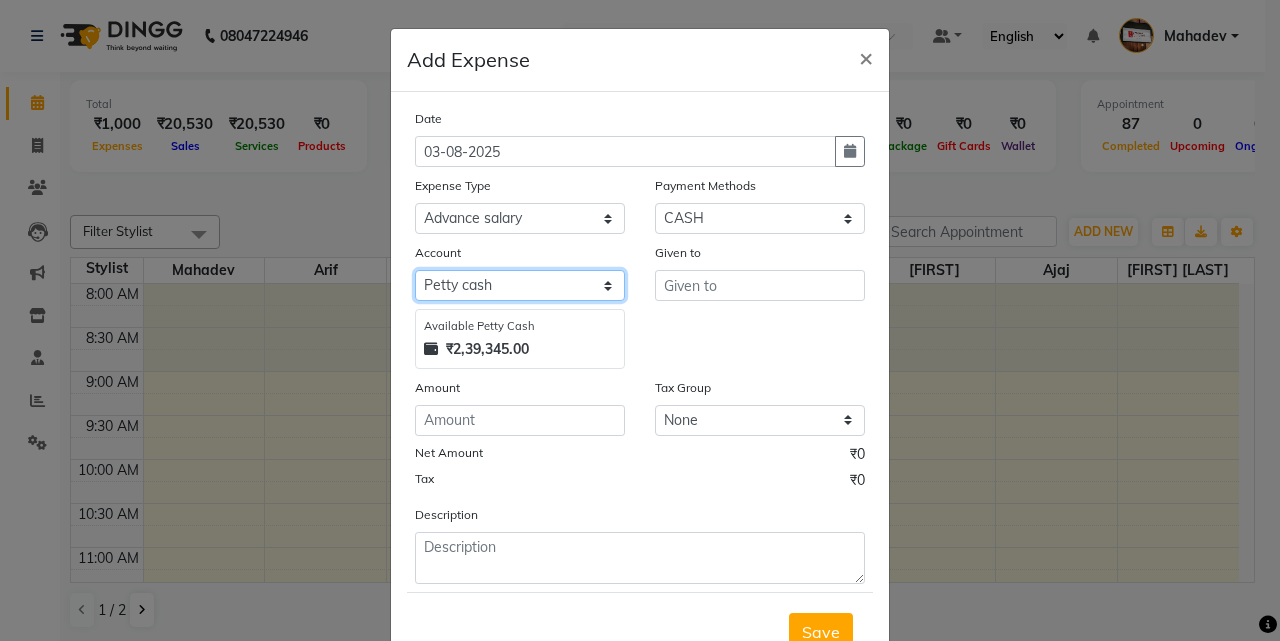 select on "295" 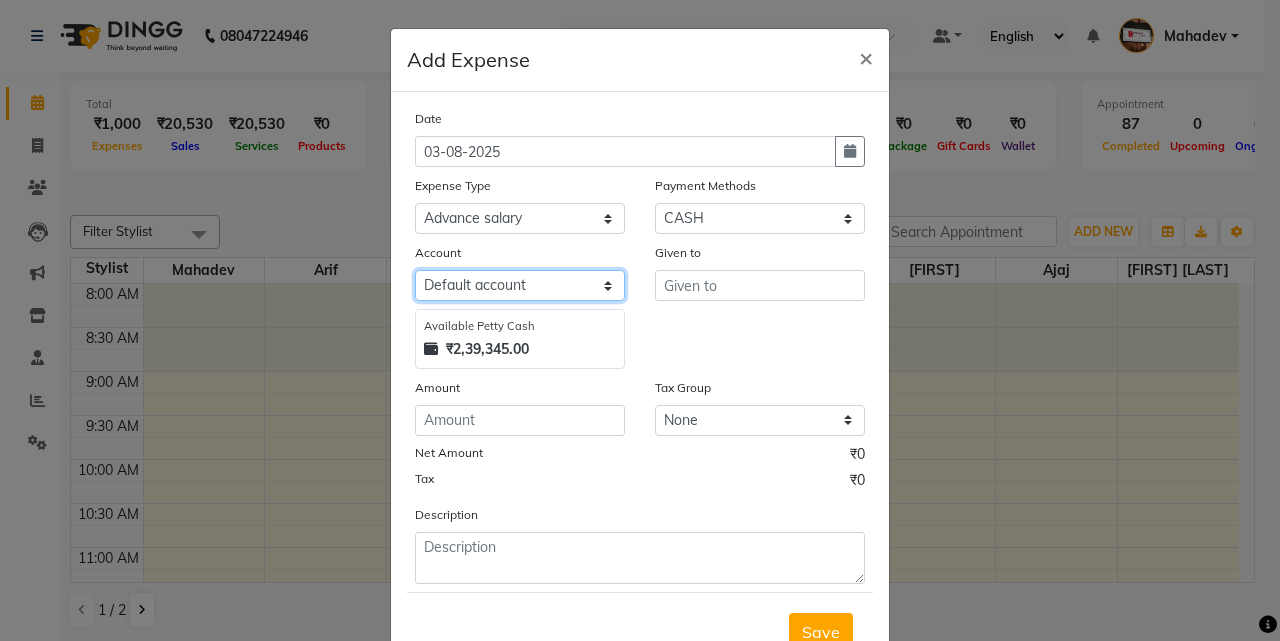 click on "Select Default account Petty cash" 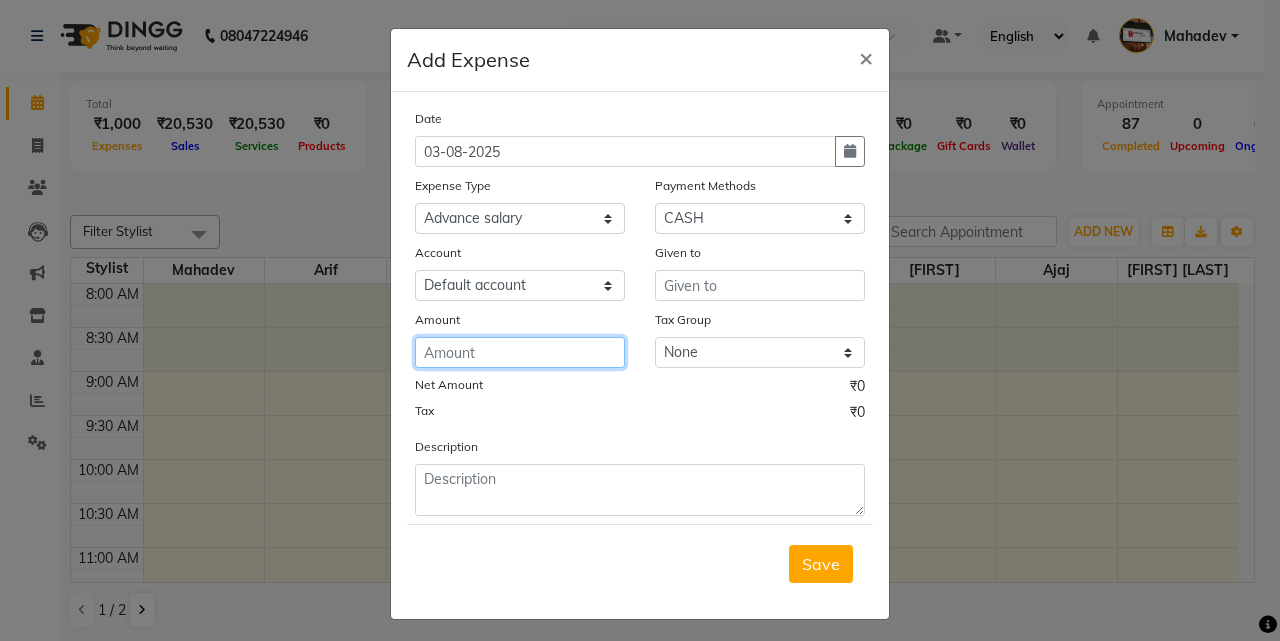 click 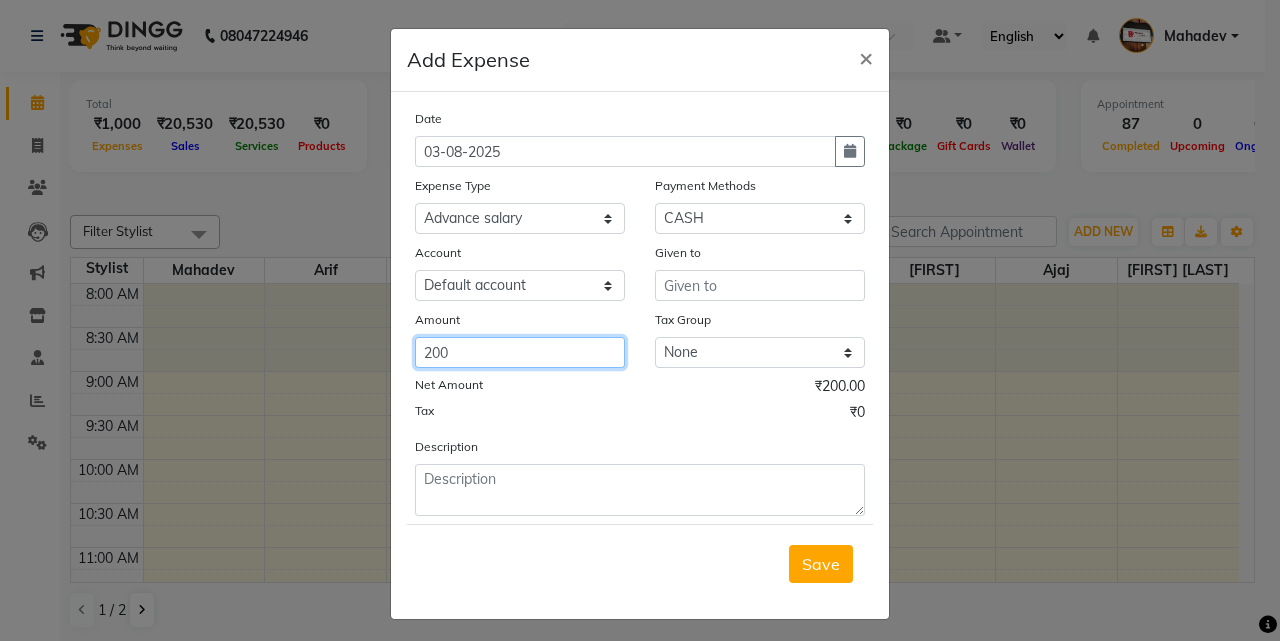 type on "200" 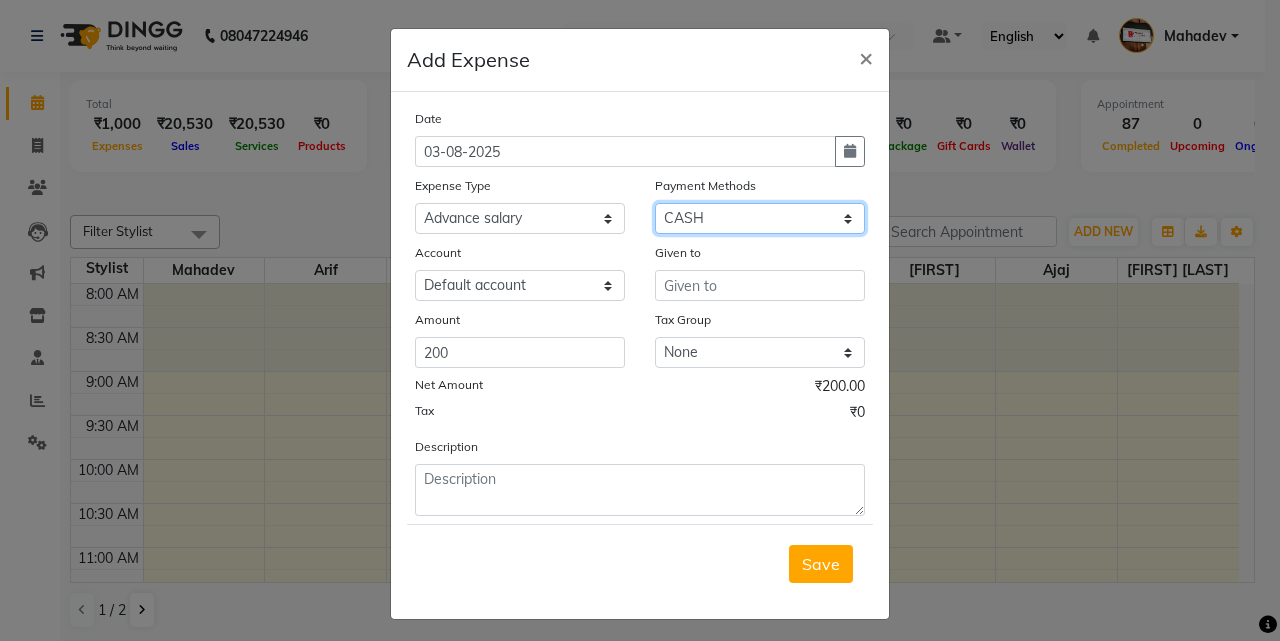 click on "Select CASH ONLINE CARD" 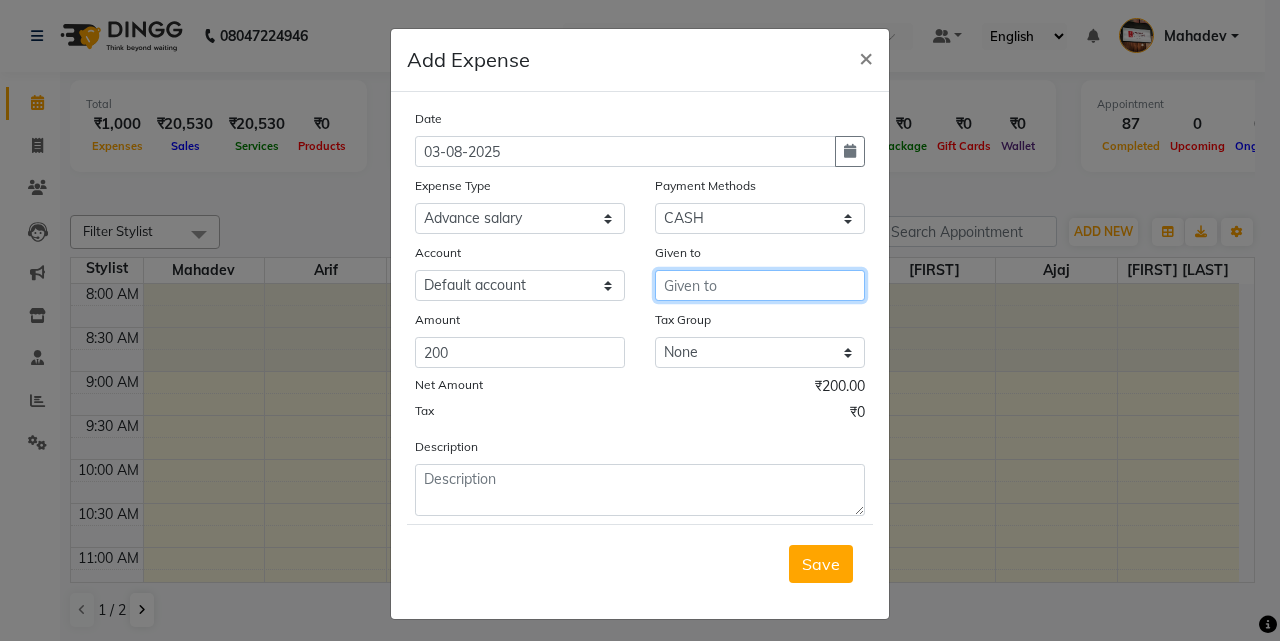 click at bounding box center (760, 285) 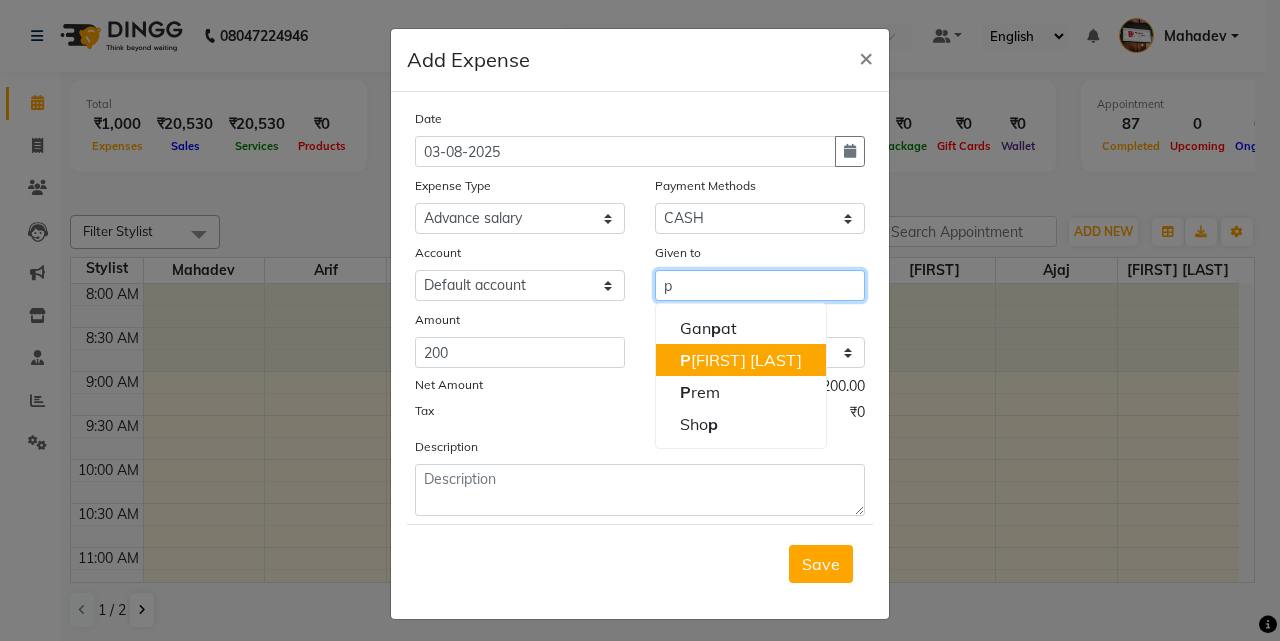 click on "P armu tatya" at bounding box center [741, 360] 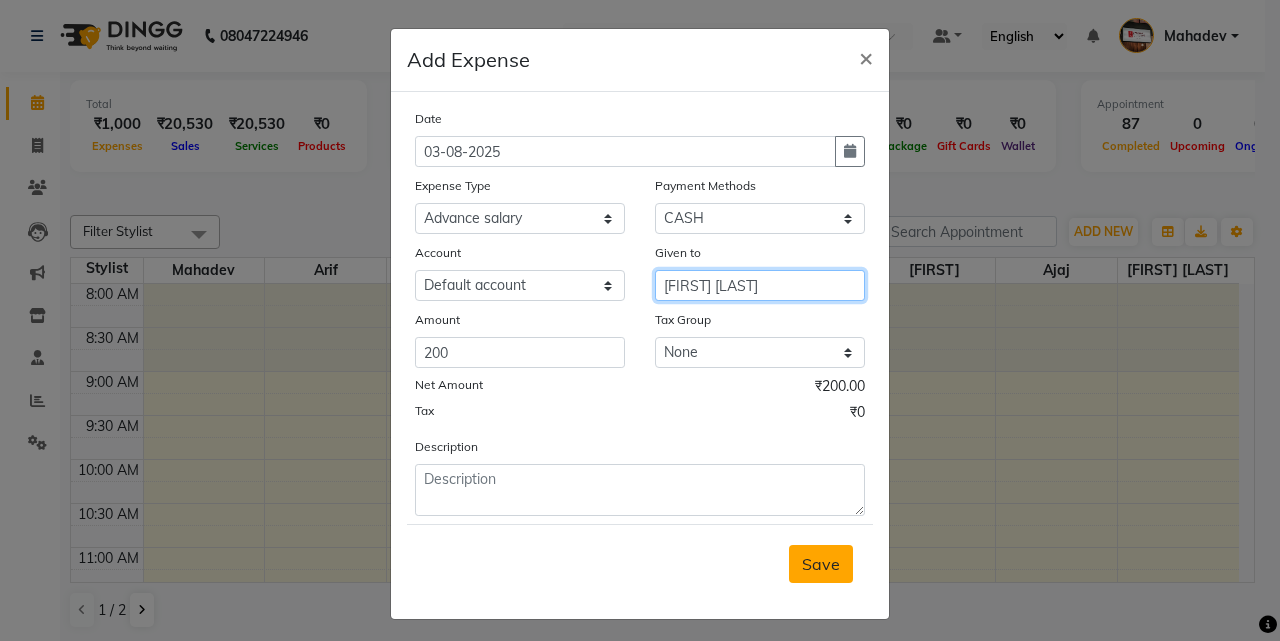 type on "[FIRST] [LAST]" 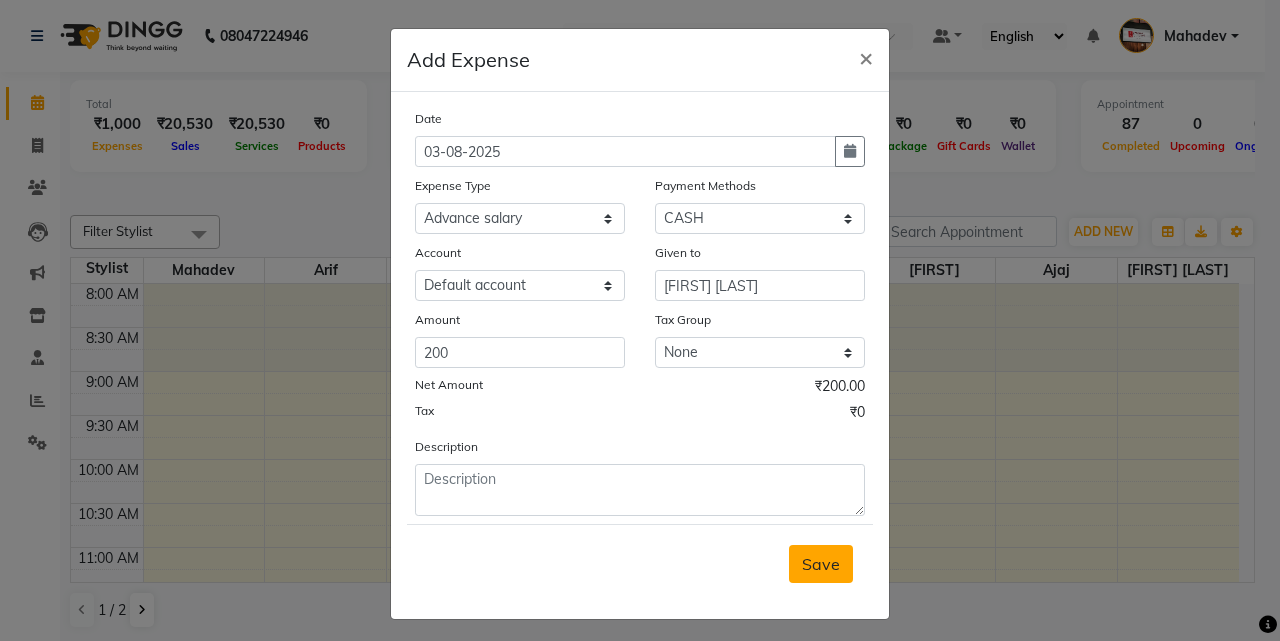 click on "Save" at bounding box center [821, 564] 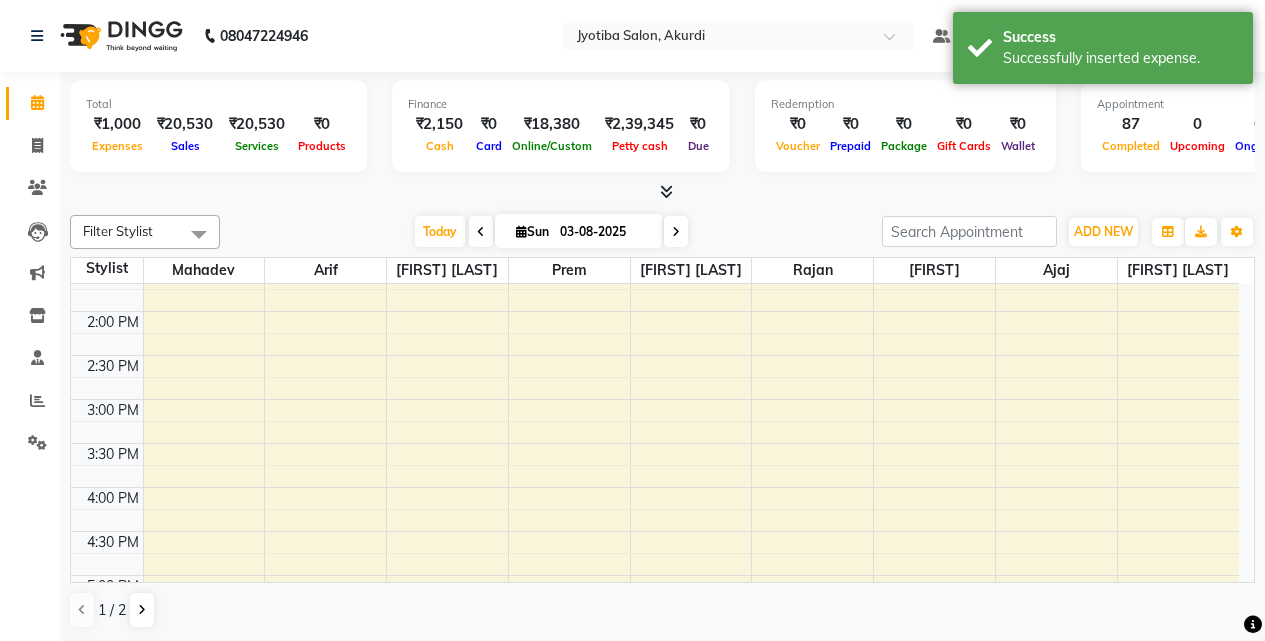 scroll, scrollTop: 0, scrollLeft: 0, axis: both 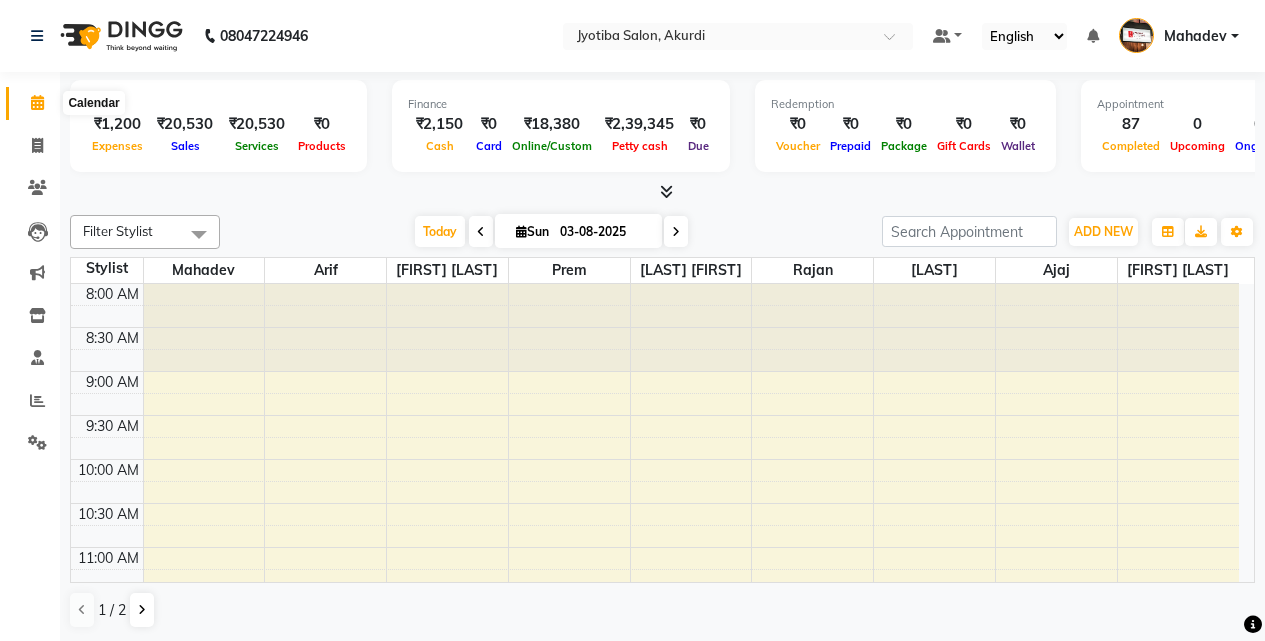 click 